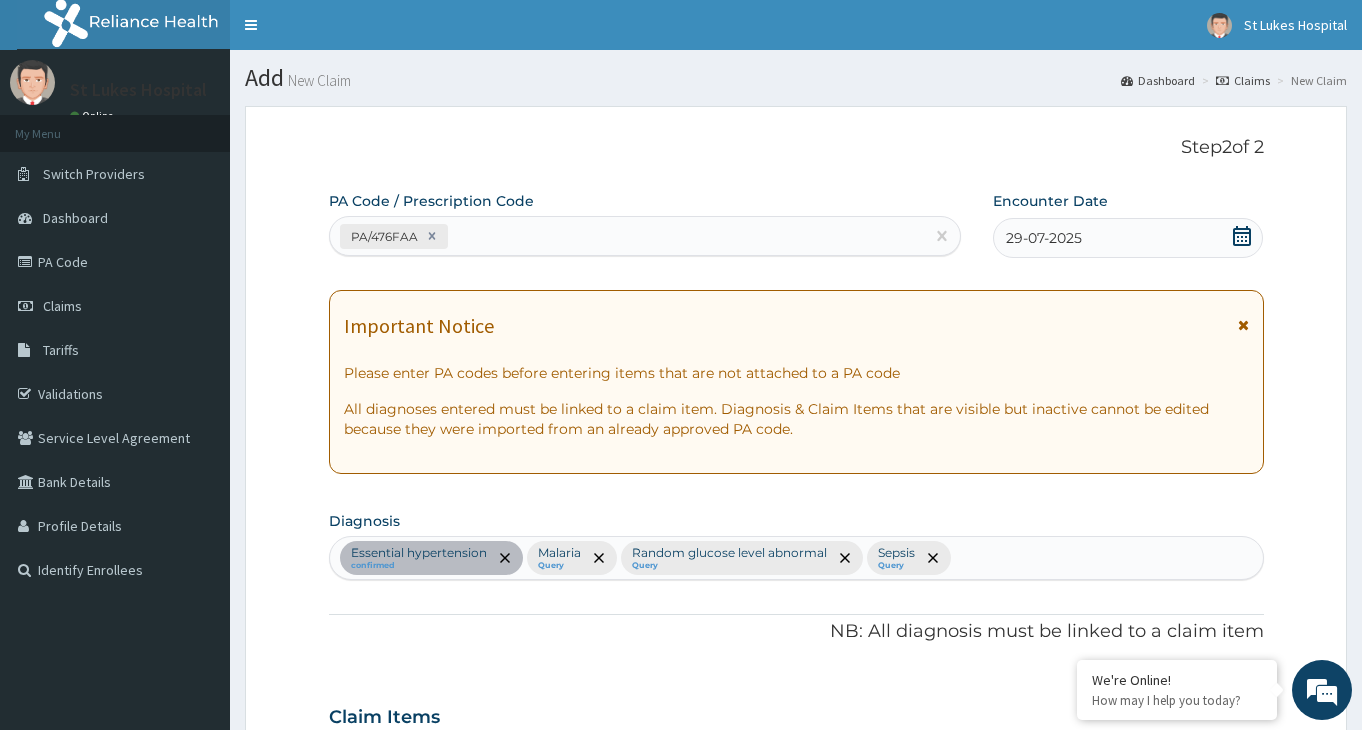 scroll, scrollTop: 928, scrollLeft: 0, axis: vertical 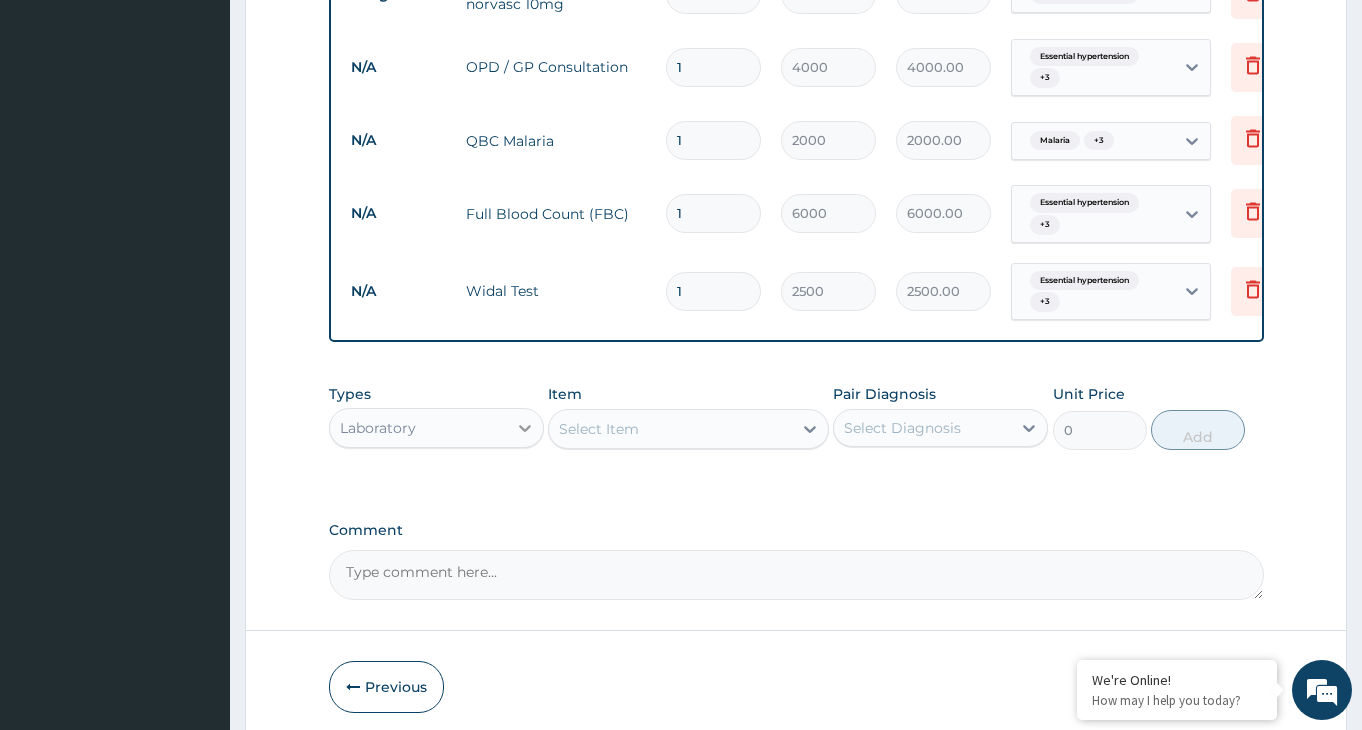 click at bounding box center (525, 428) 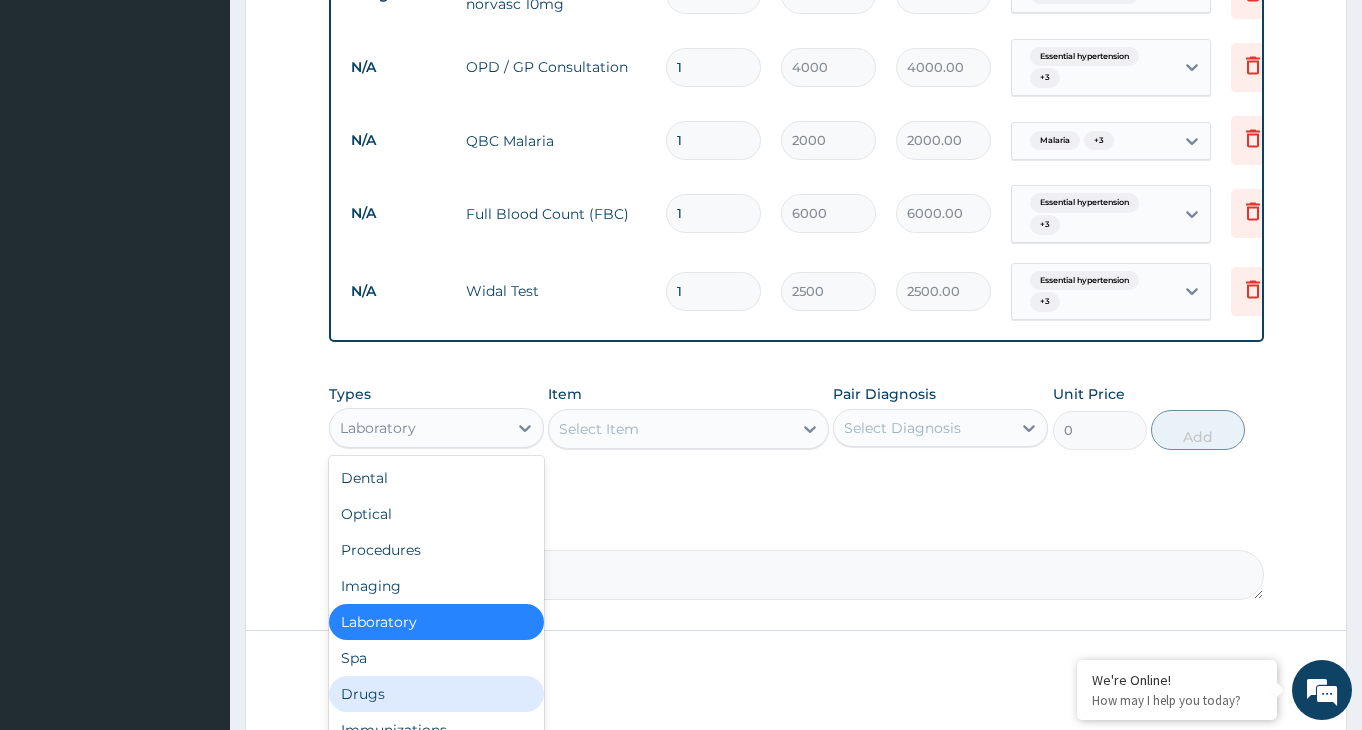 click on "Drugs" at bounding box center (436, 694) 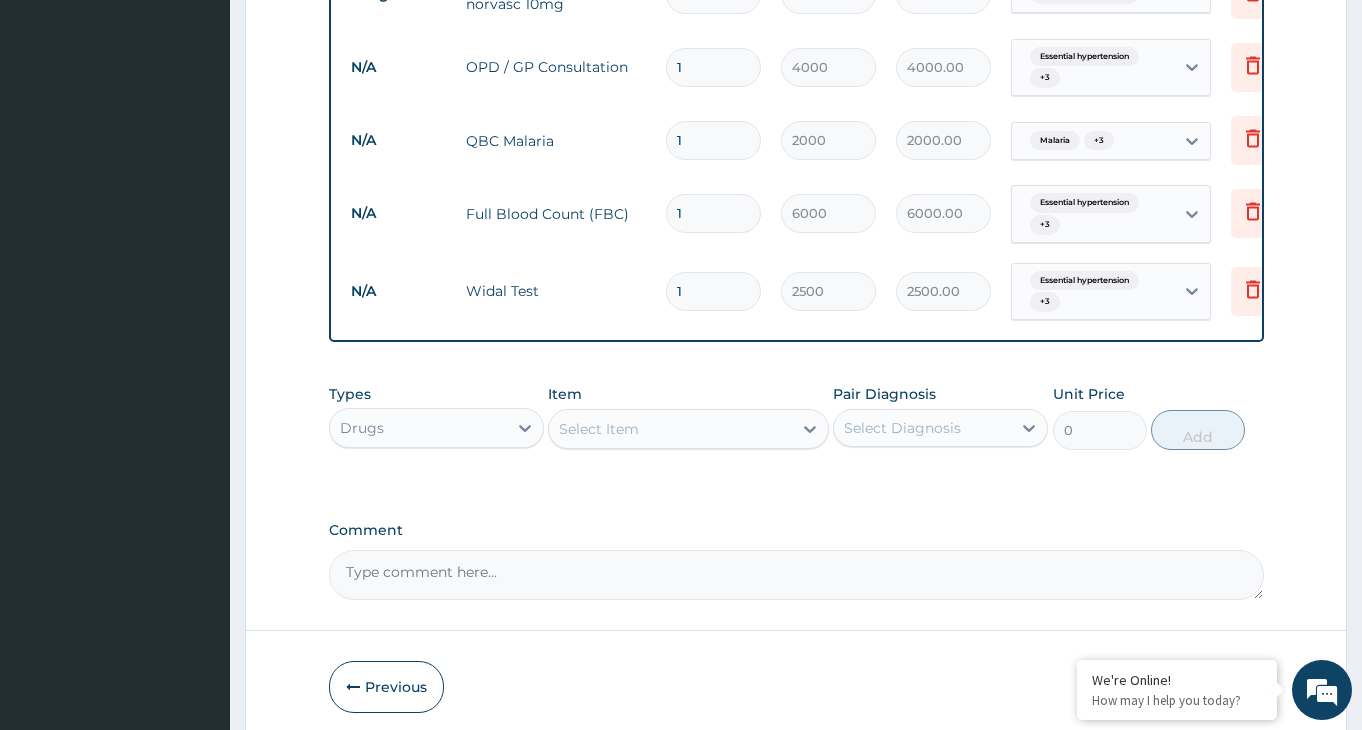 click on "Select Item" at bounding box center [670, 429] 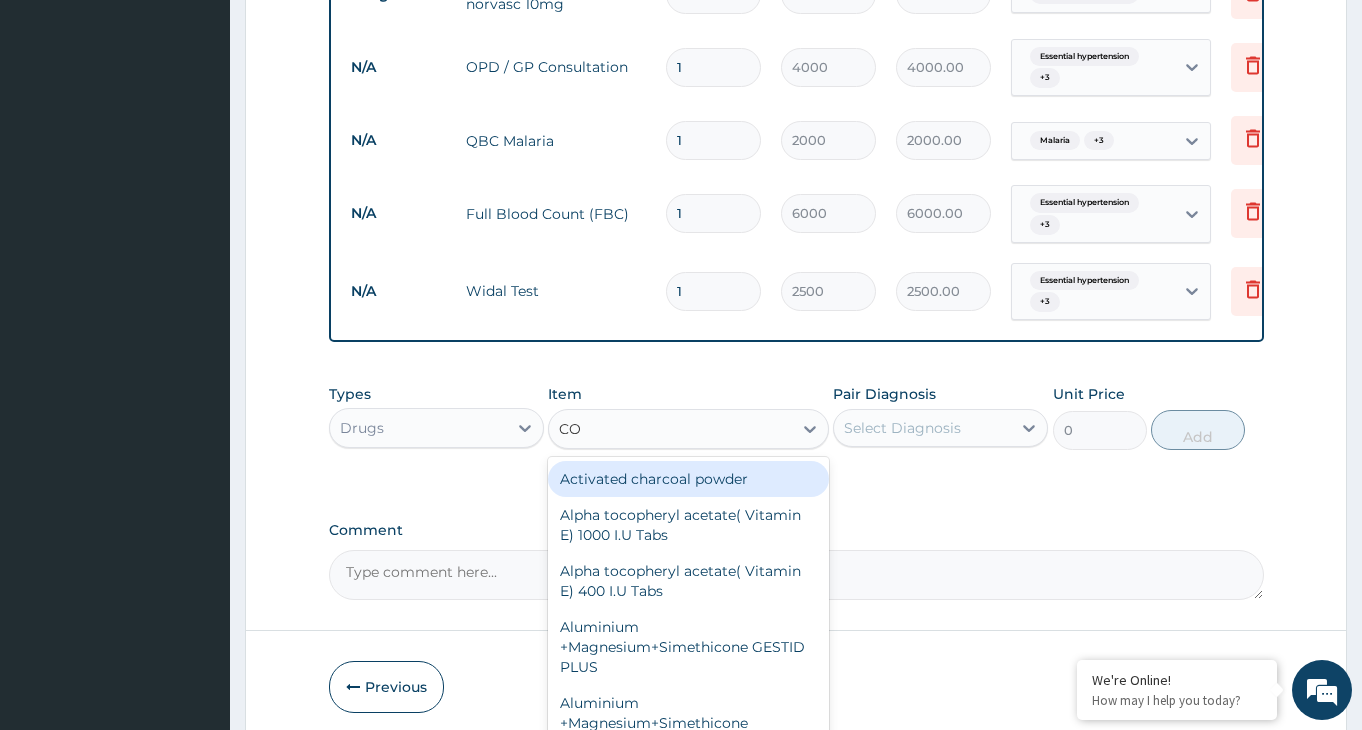 type on "COA" 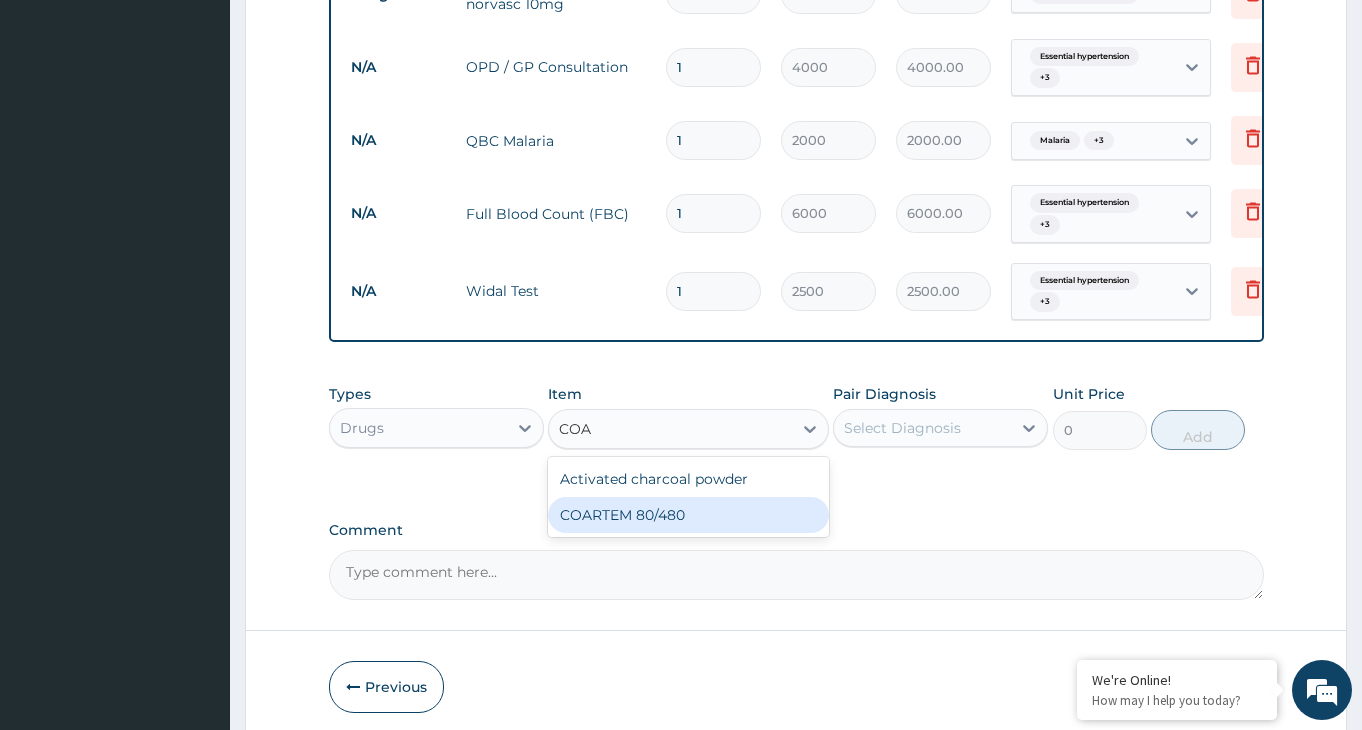 click on "COARTEM 80/480" at bounding box center [688, 515] 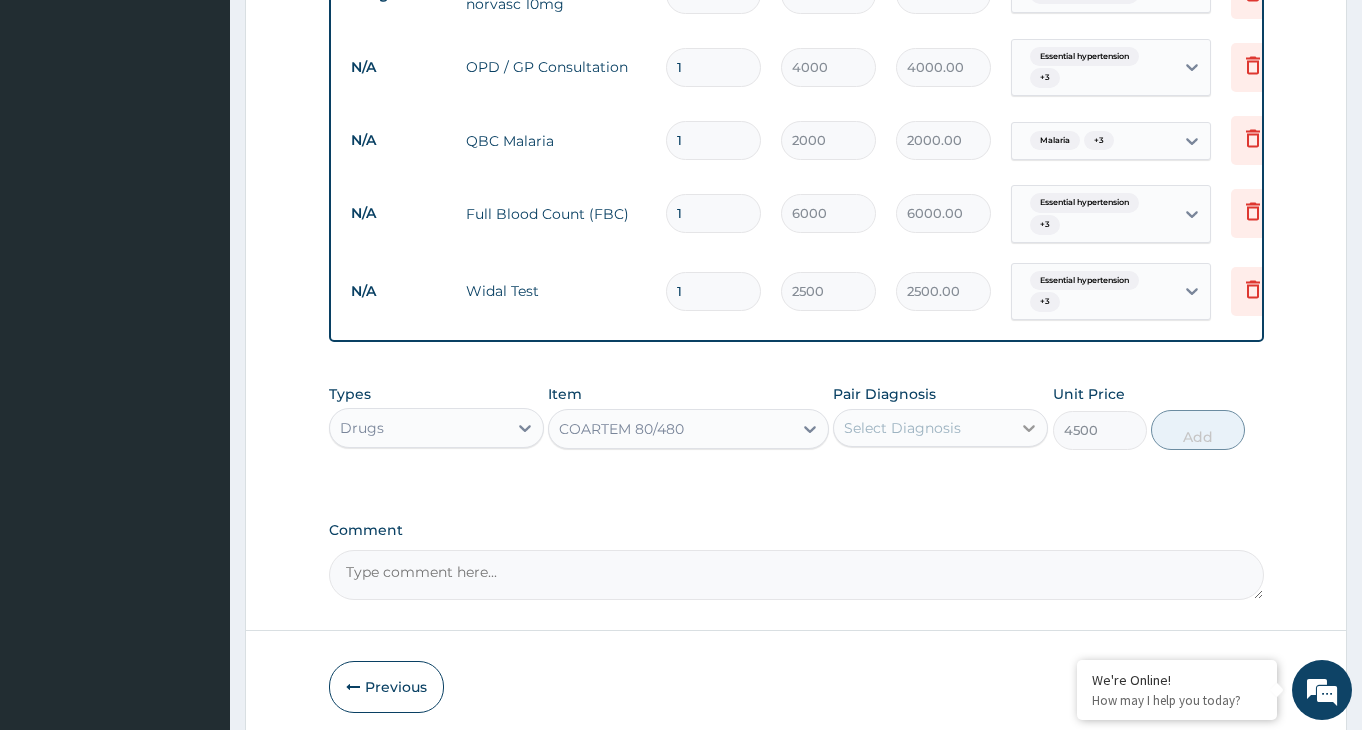 click 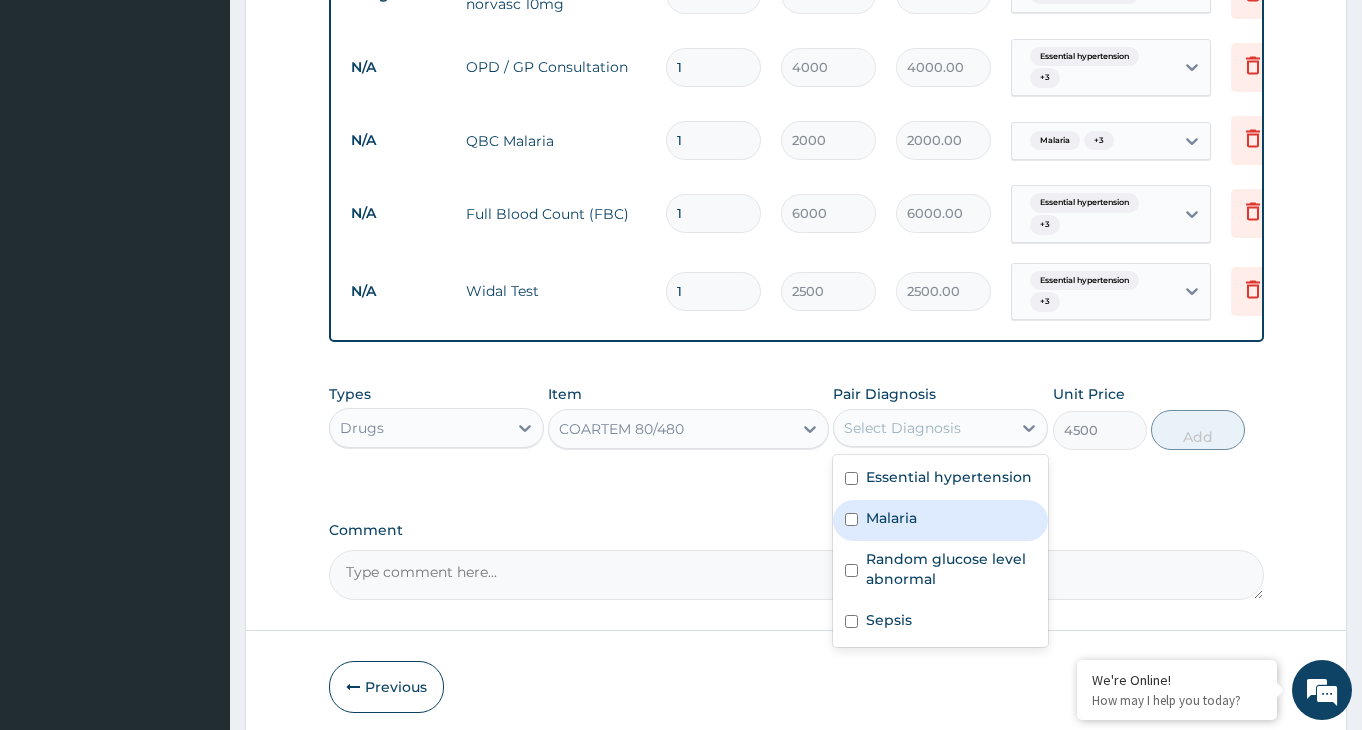 click at bounding box center (851, 519) 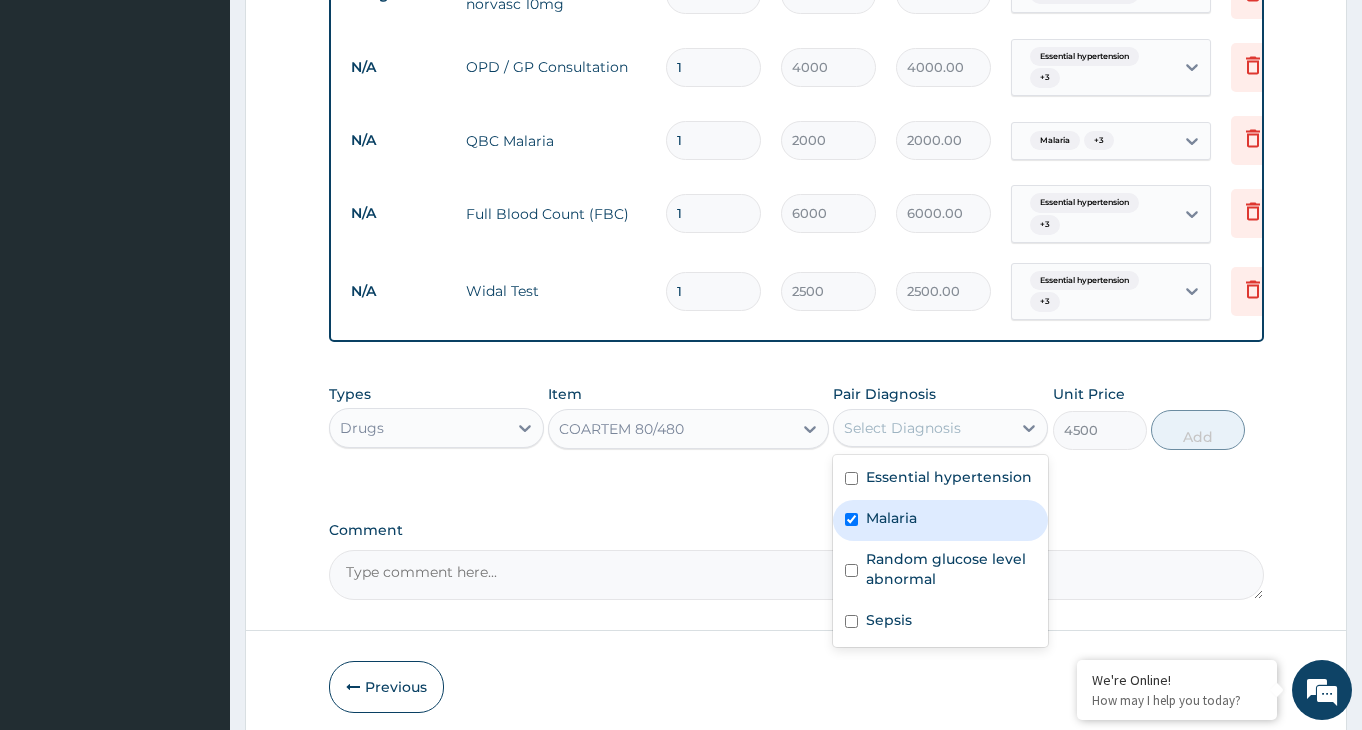checkbox on "true" 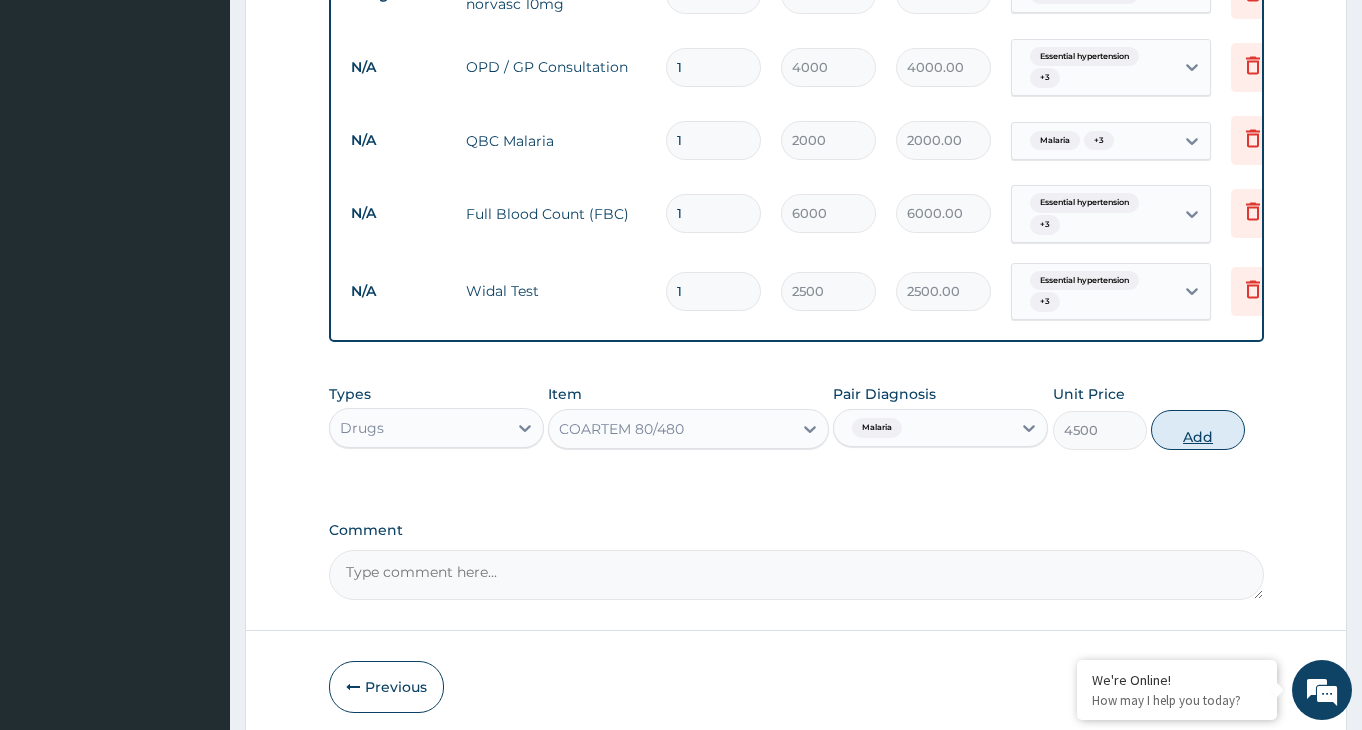 click on "Add" at bounding box center (1198, 430) 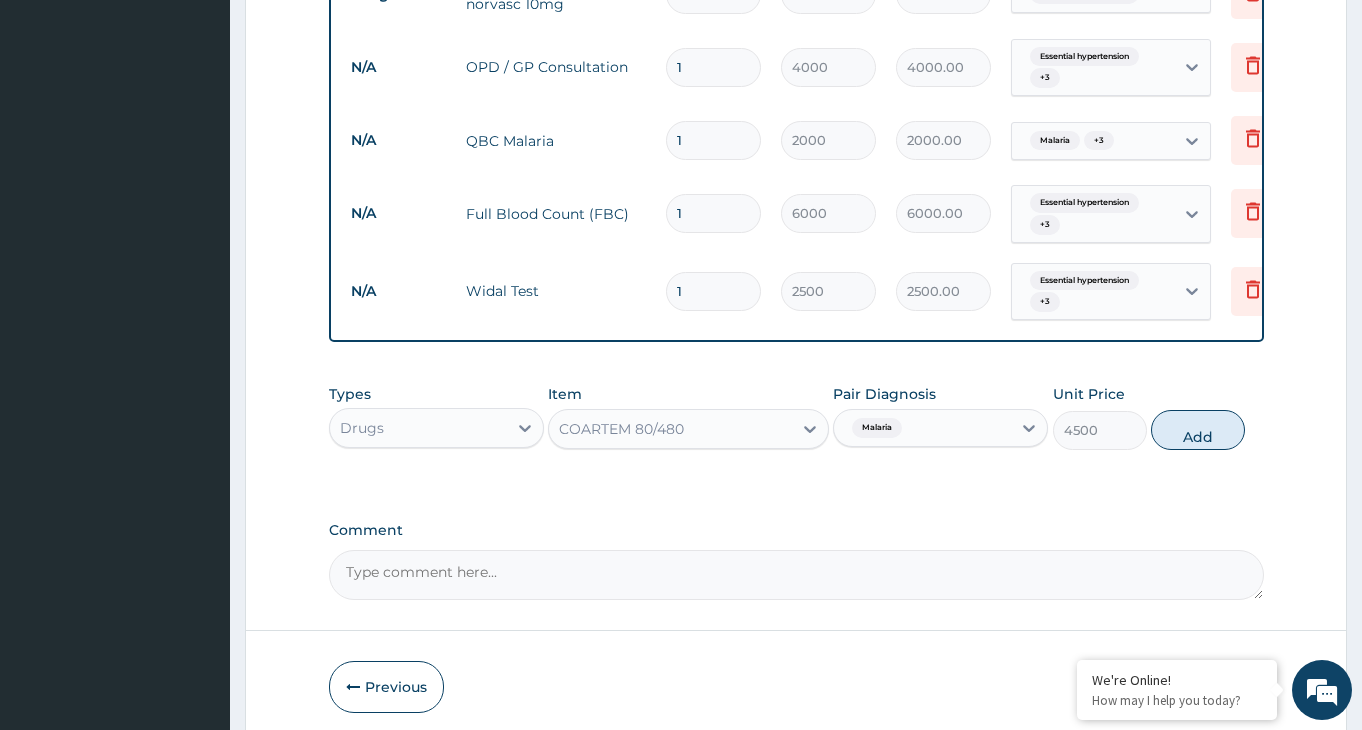 type on "0" 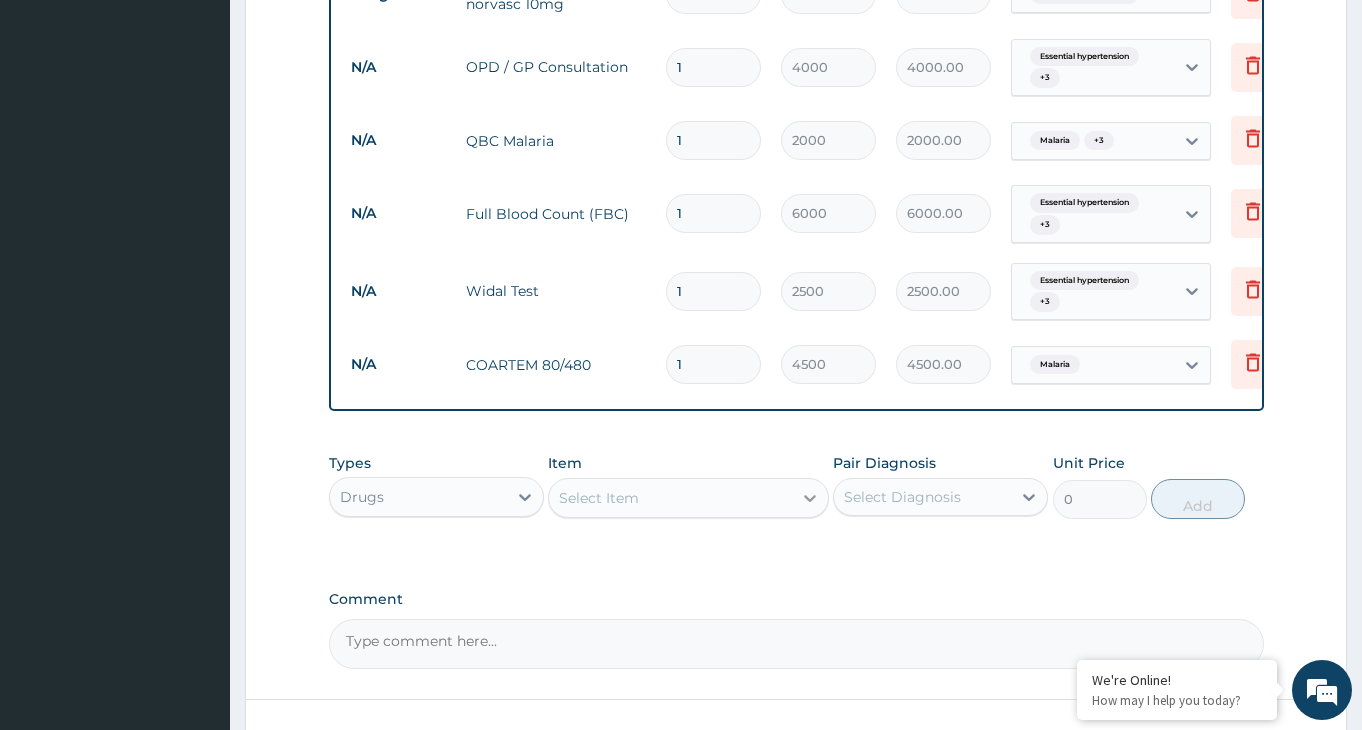 click 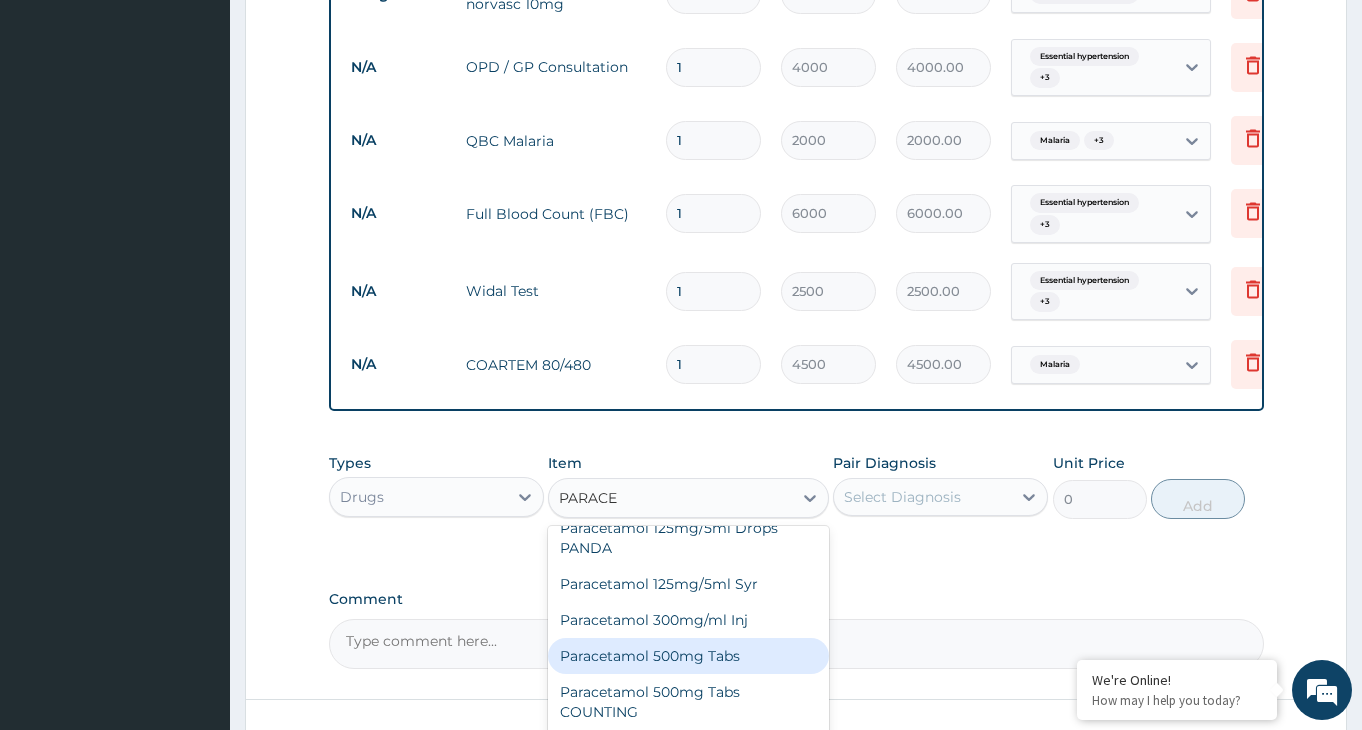 scroll, scrollTop: 0, scrollLeft: 0, axis: both 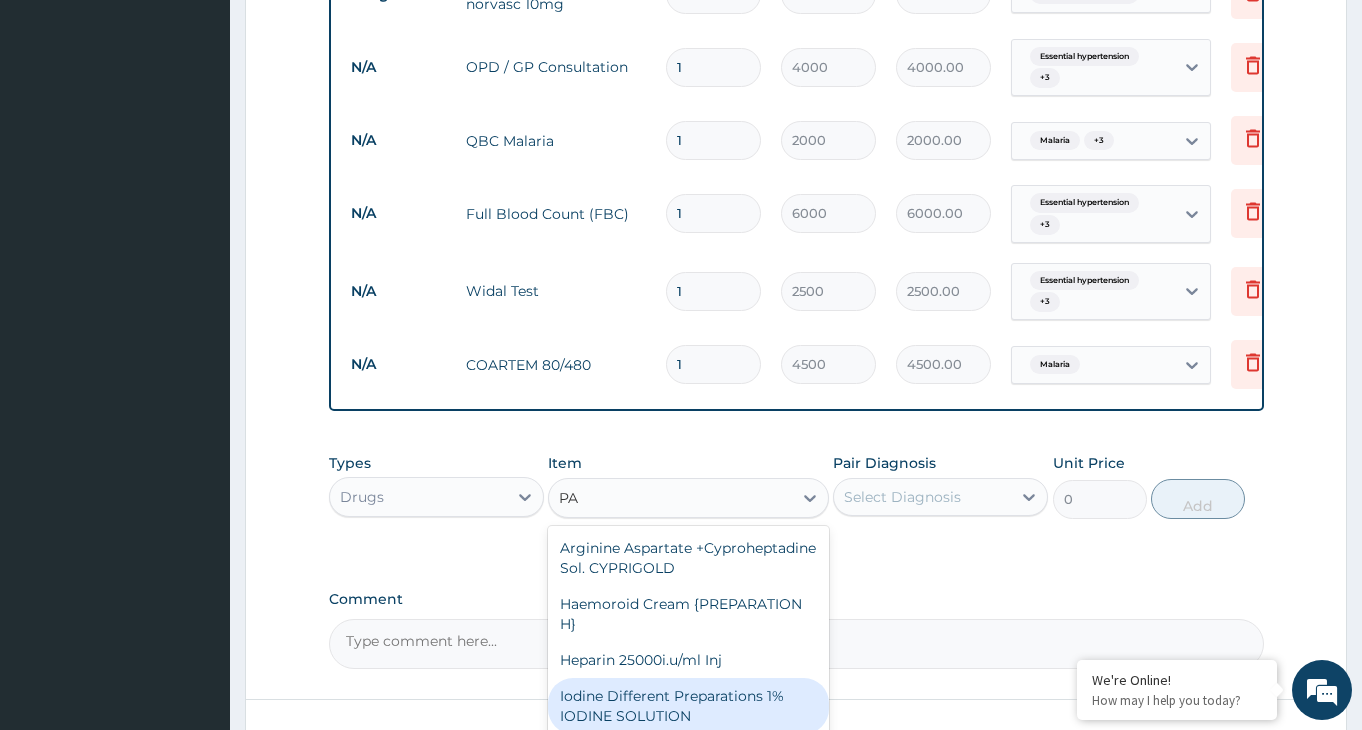 type on "P" 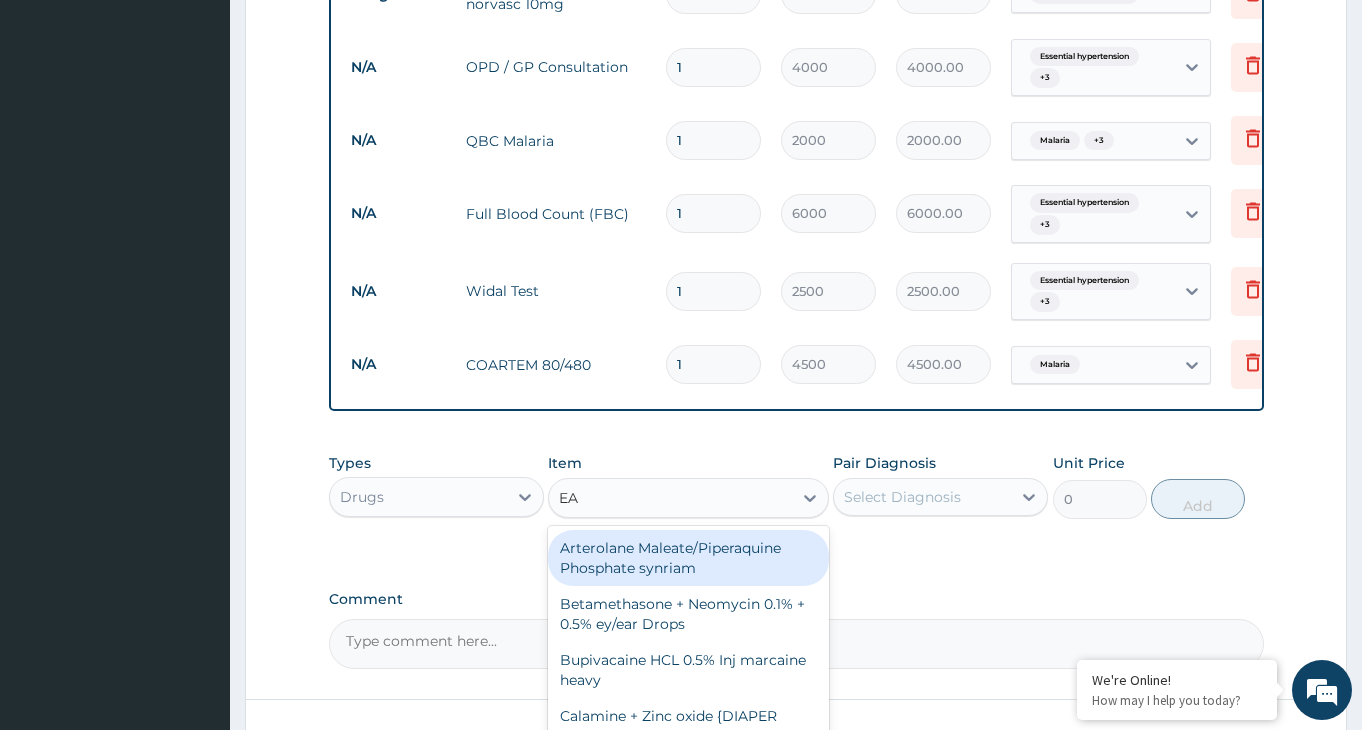type on "EAS" 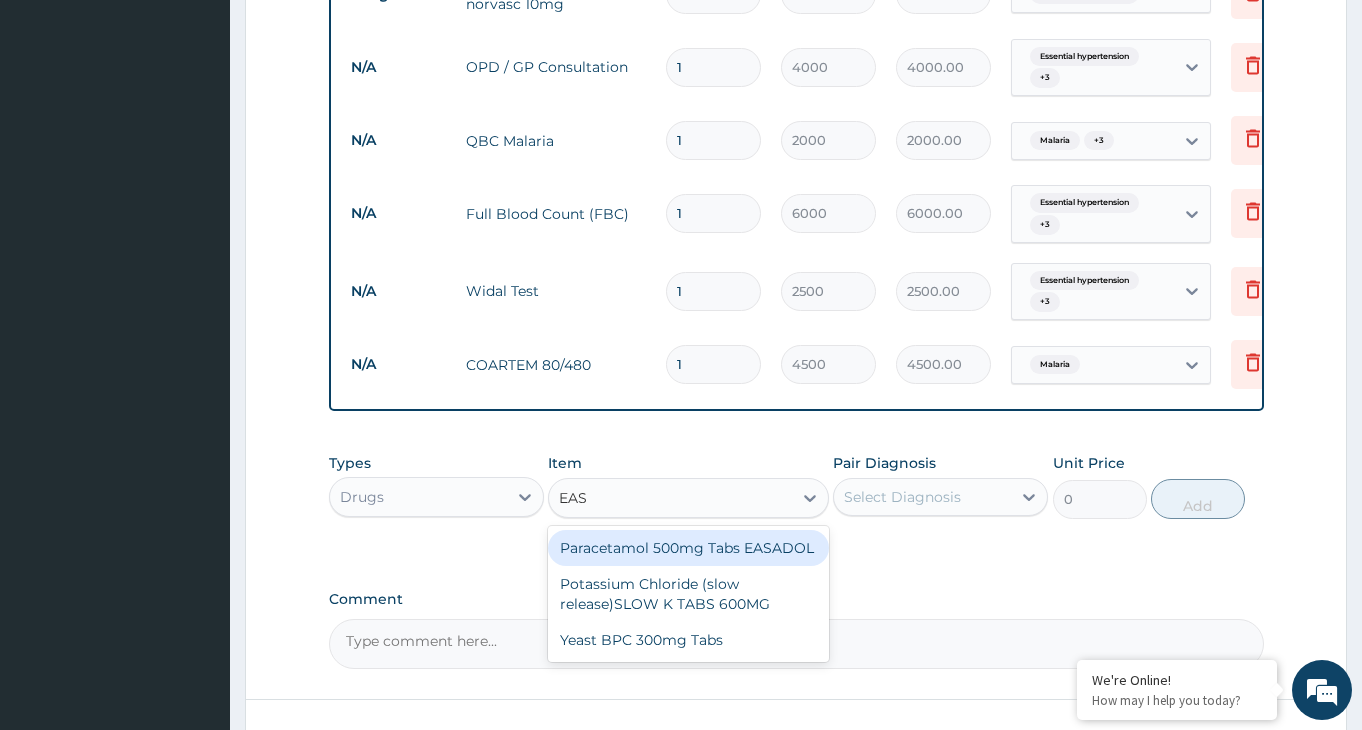 click on "Paracetamol 500mg Tabs EASADOL" at bounding box center (688, 548) 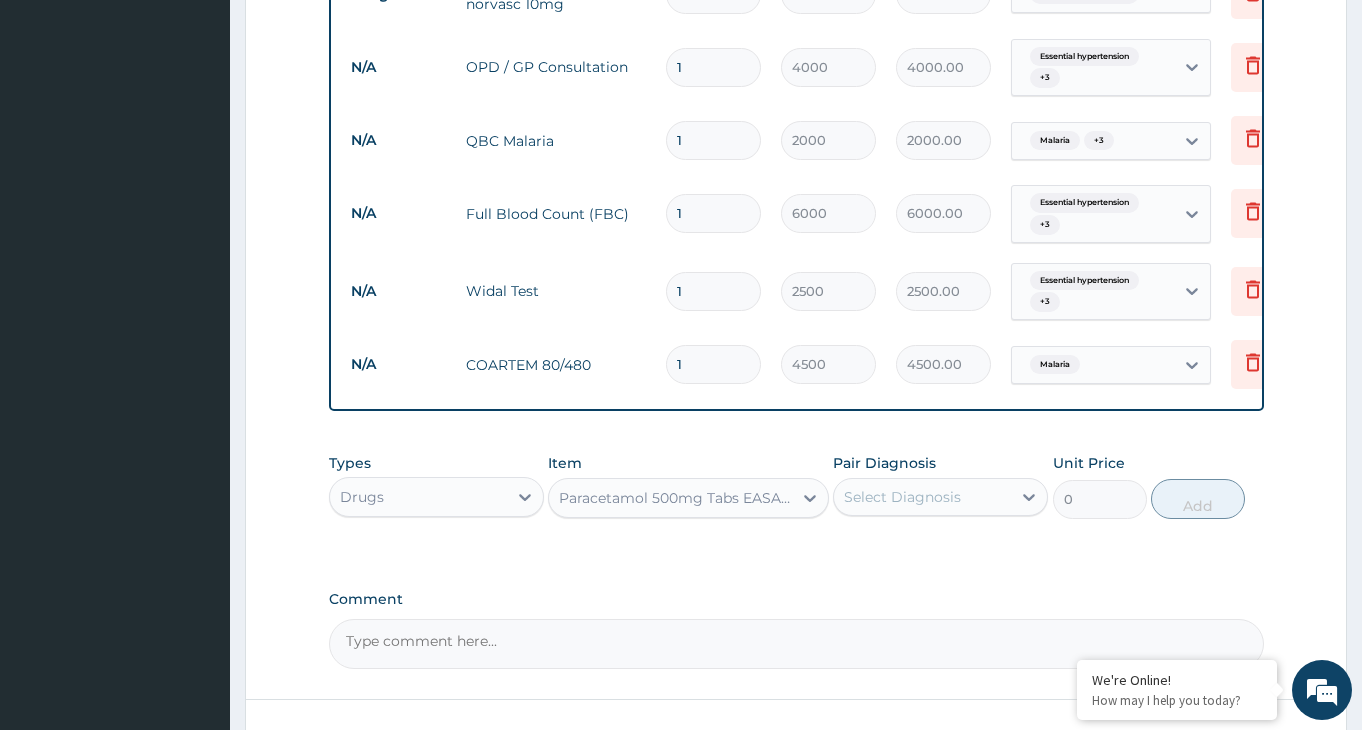 type 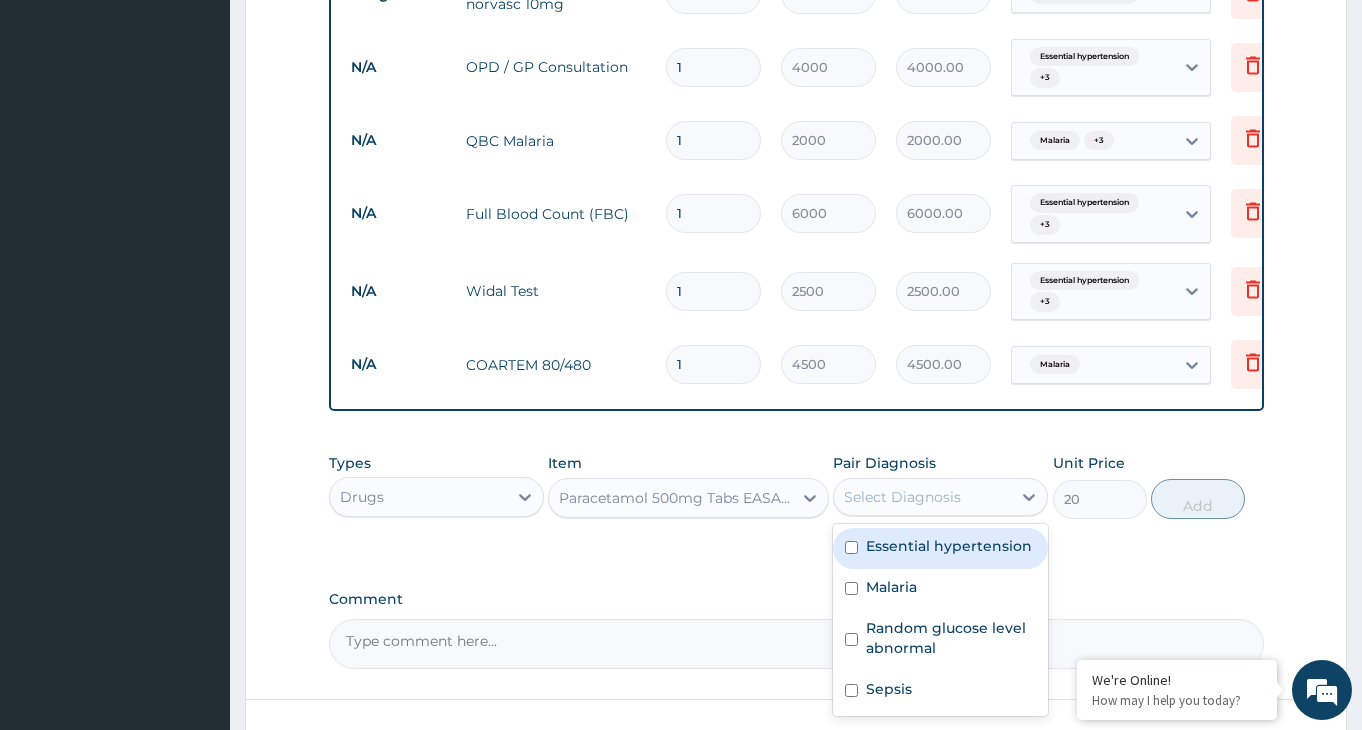click on "Select Diagnosis" at bounding box center [922, 497] 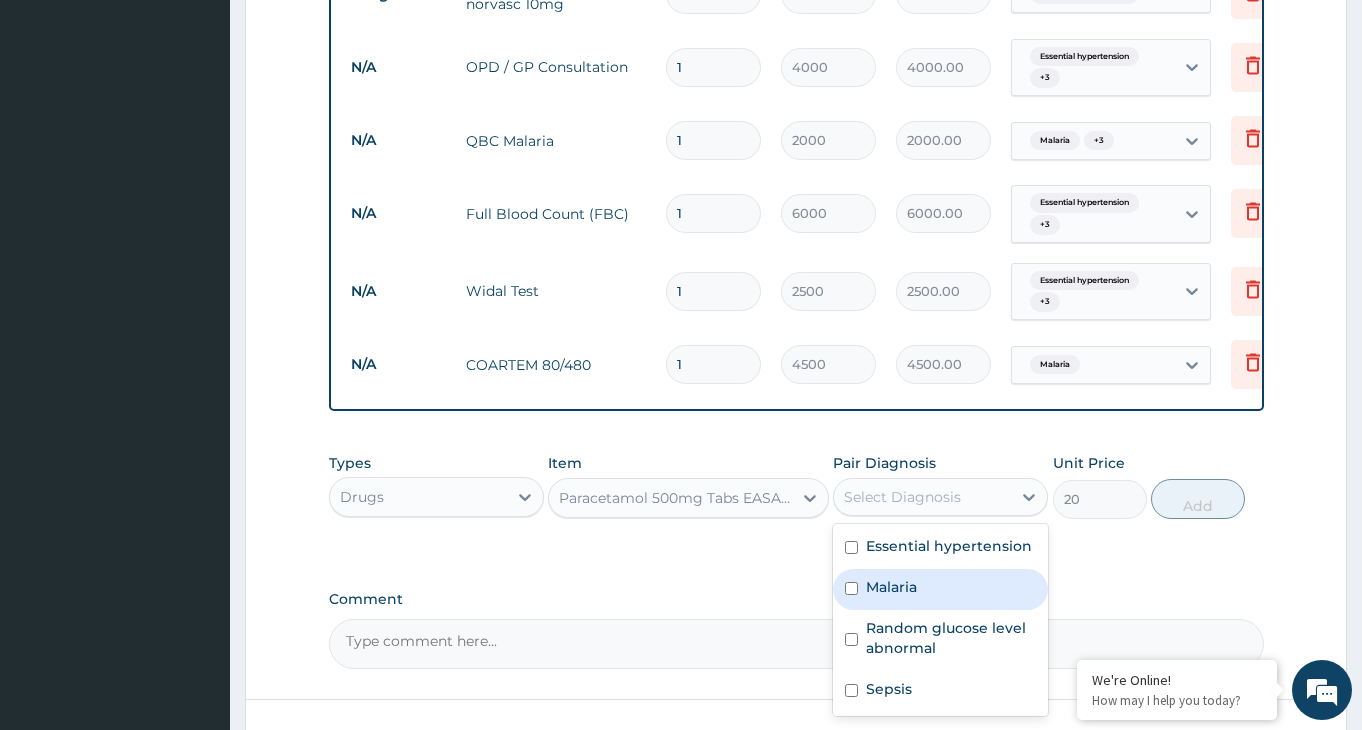 click at bounding box center (851, 588) 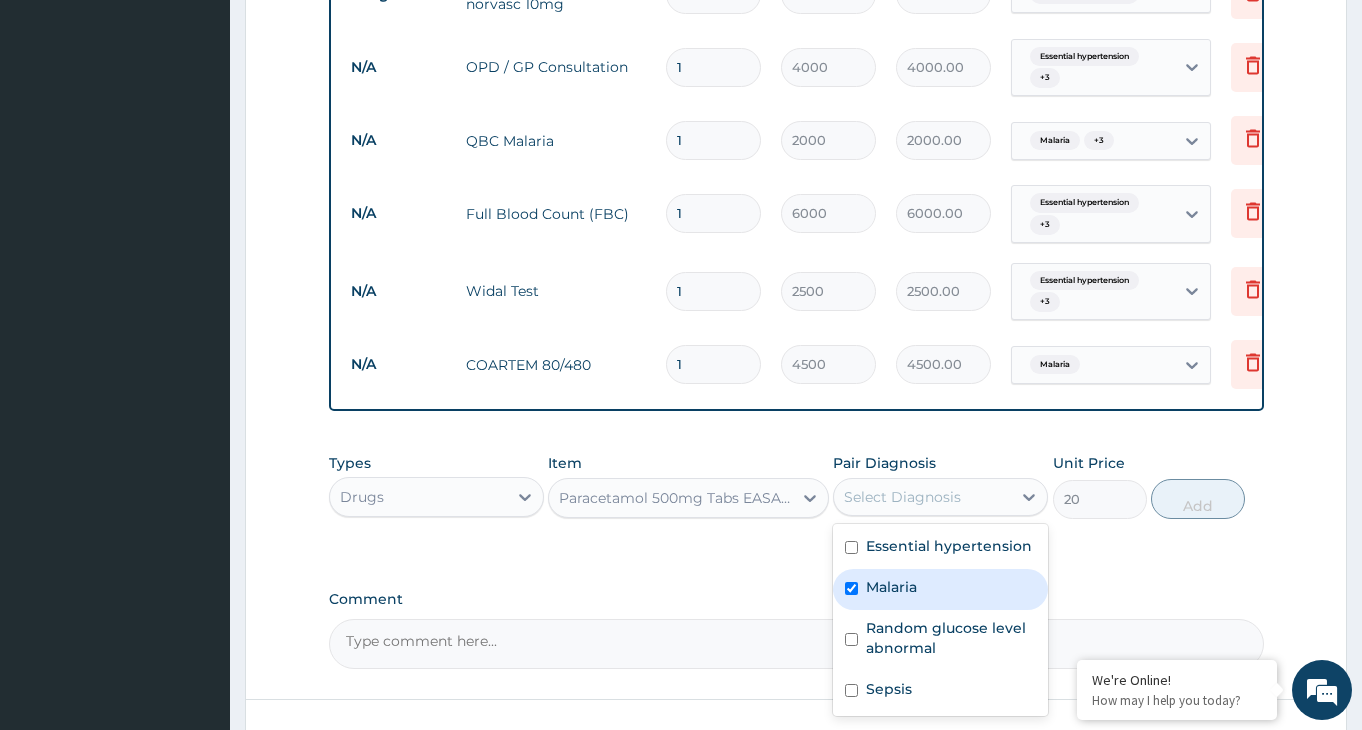 checkbox on "true" 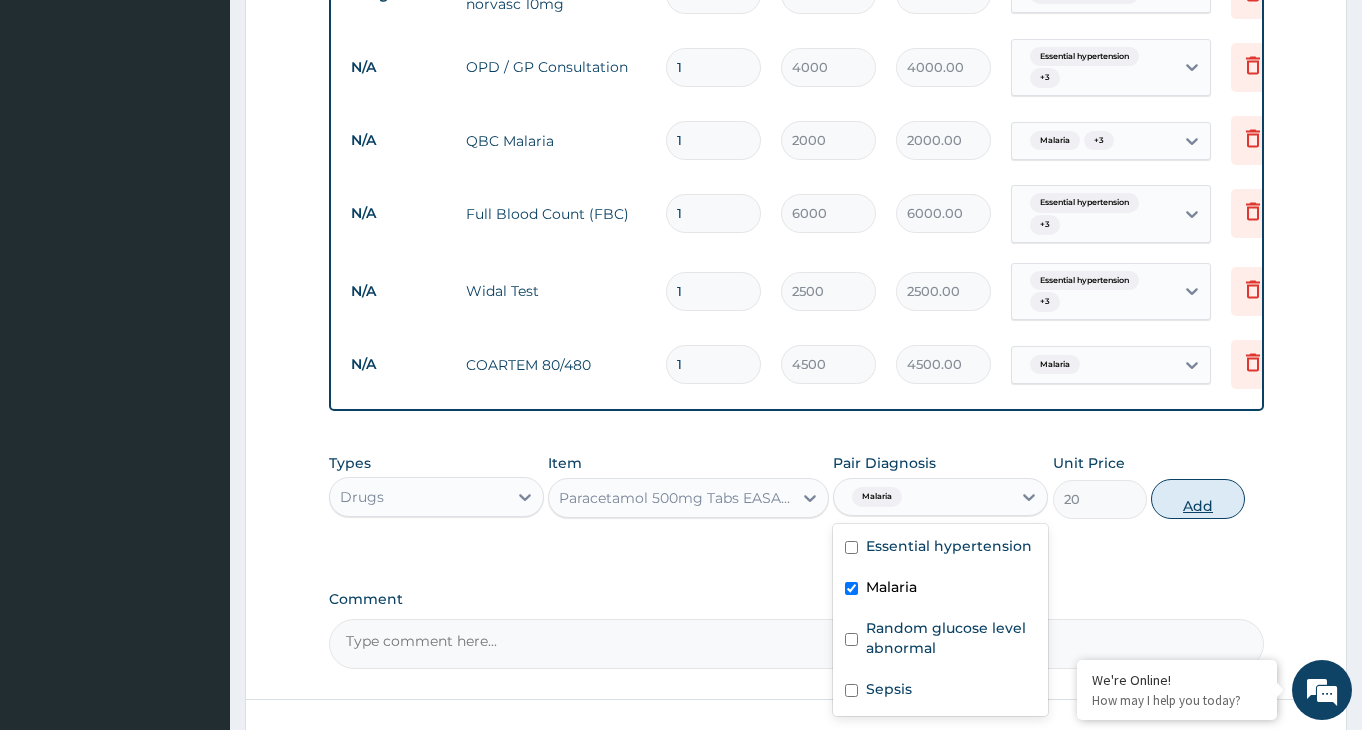 click on "Add" at bounding box center [1198, 499] 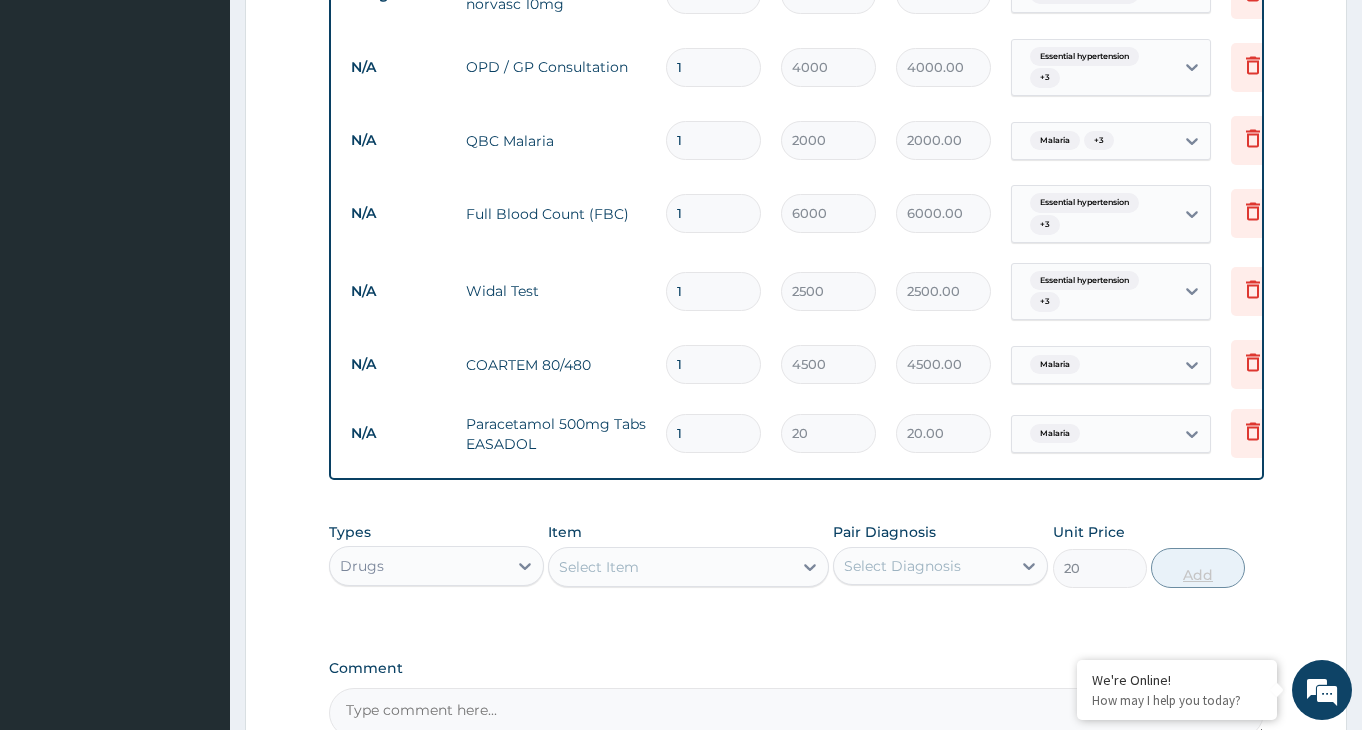 type on "0" 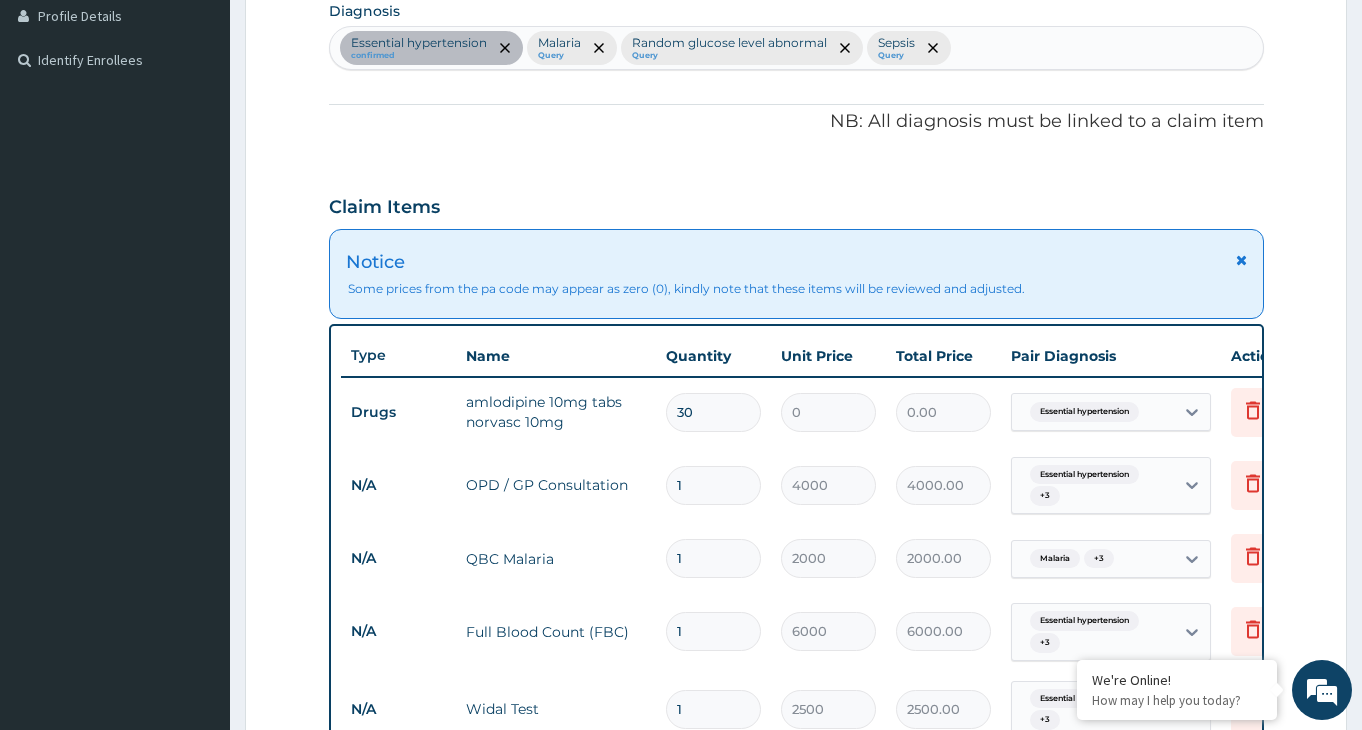scroll, scrollTop: 918, scrollLeft: 0, axis: vertical 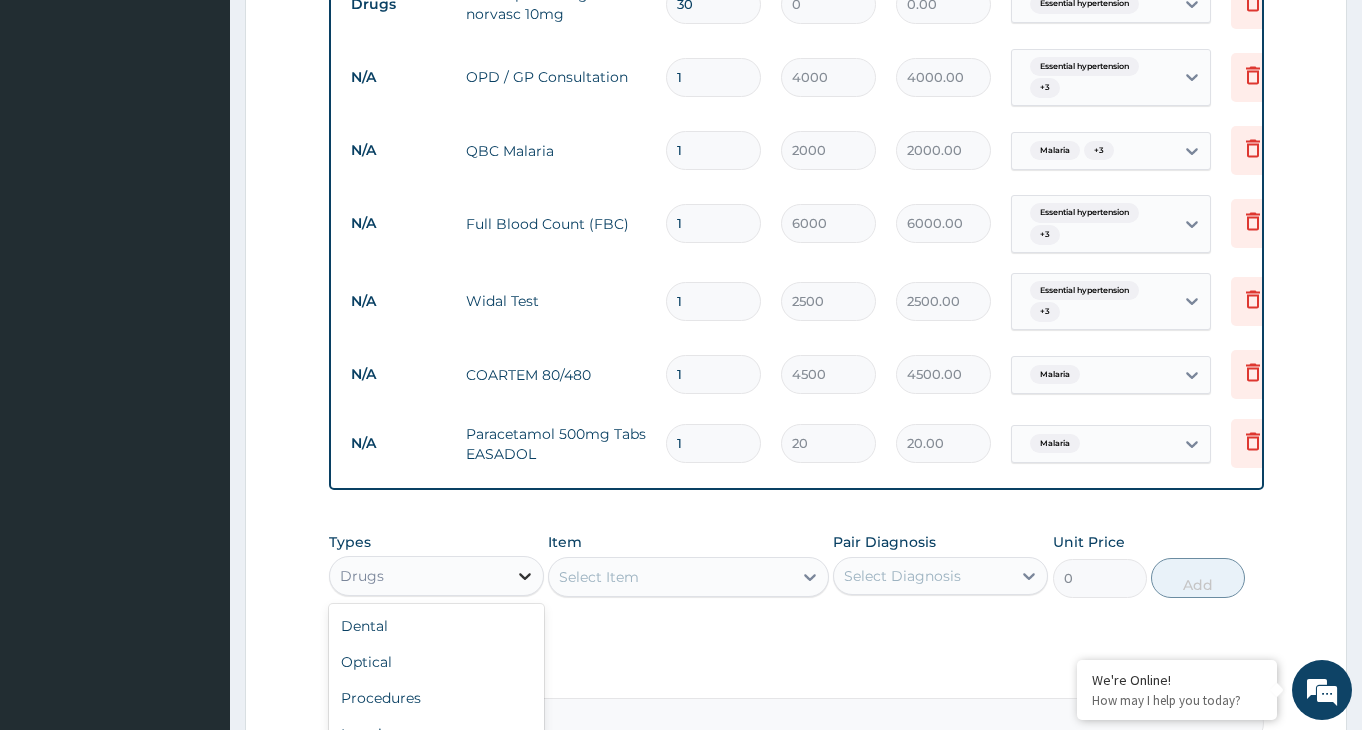 click 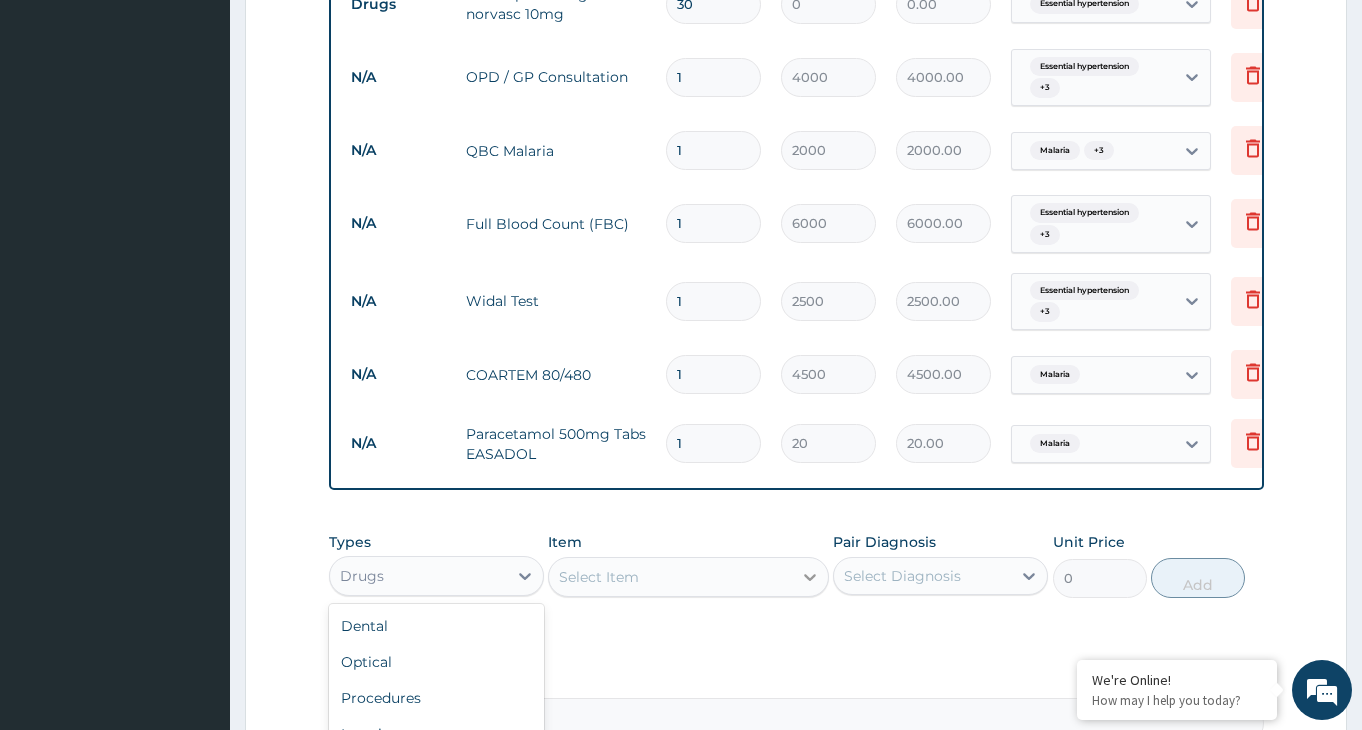 click 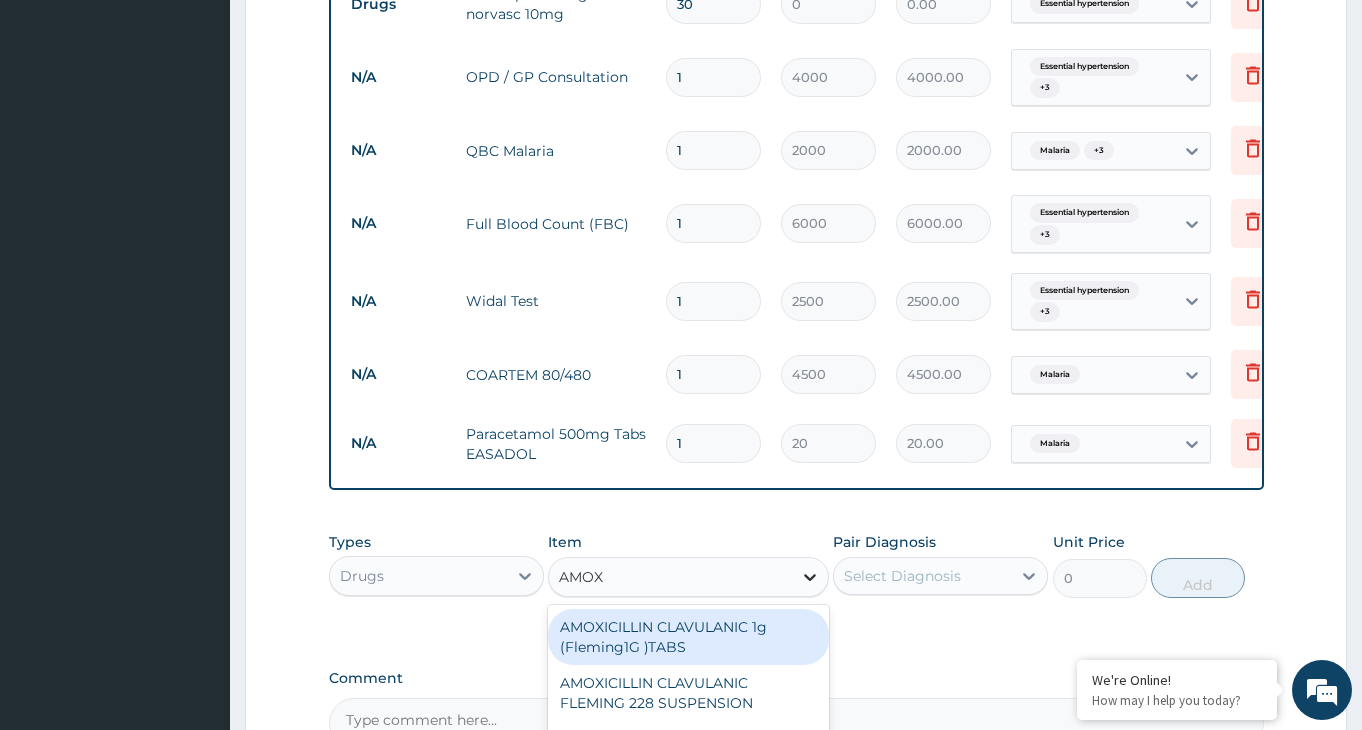type on "AMOXI" 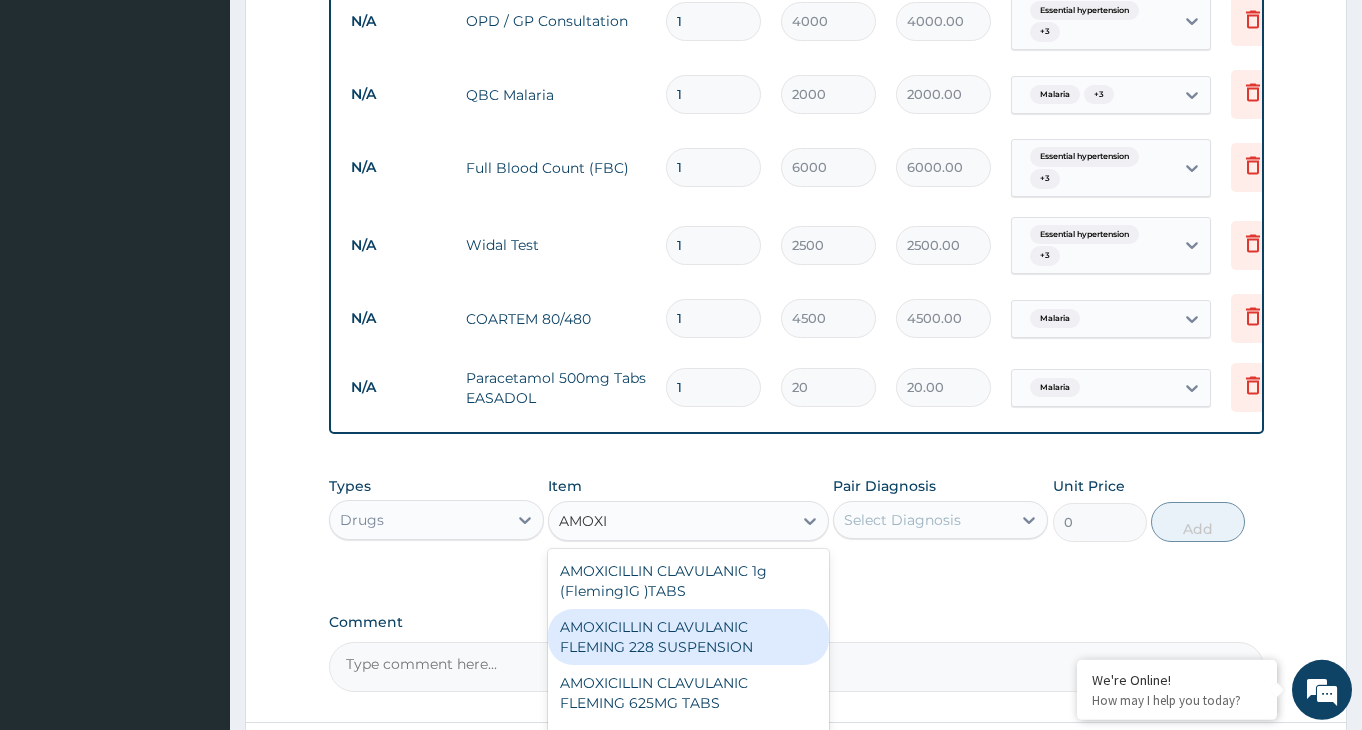 scroll, scrollTop: 1020, scrollLeft: 0, axis: vertical 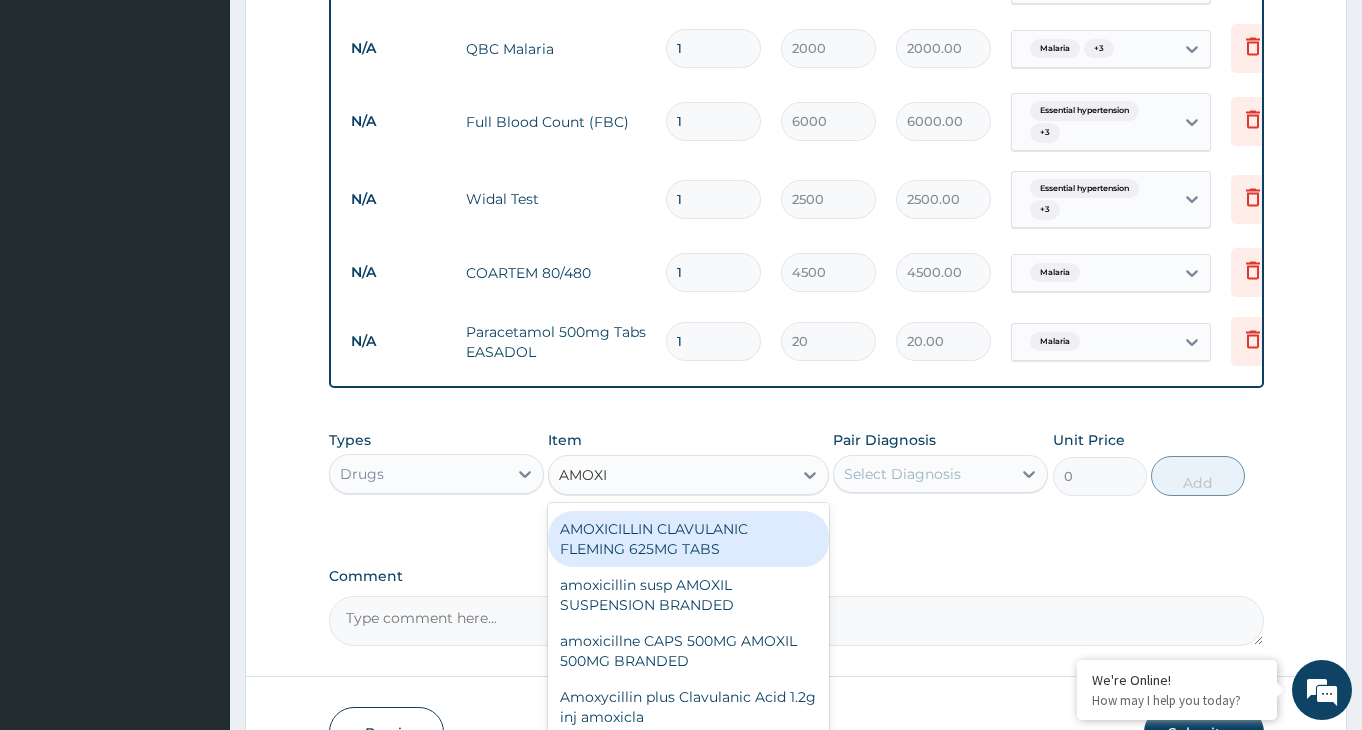 click on "AMOXICILLIN CLAVULANIC FLEMING 625MG TABS" at bounding box center (688, 539) 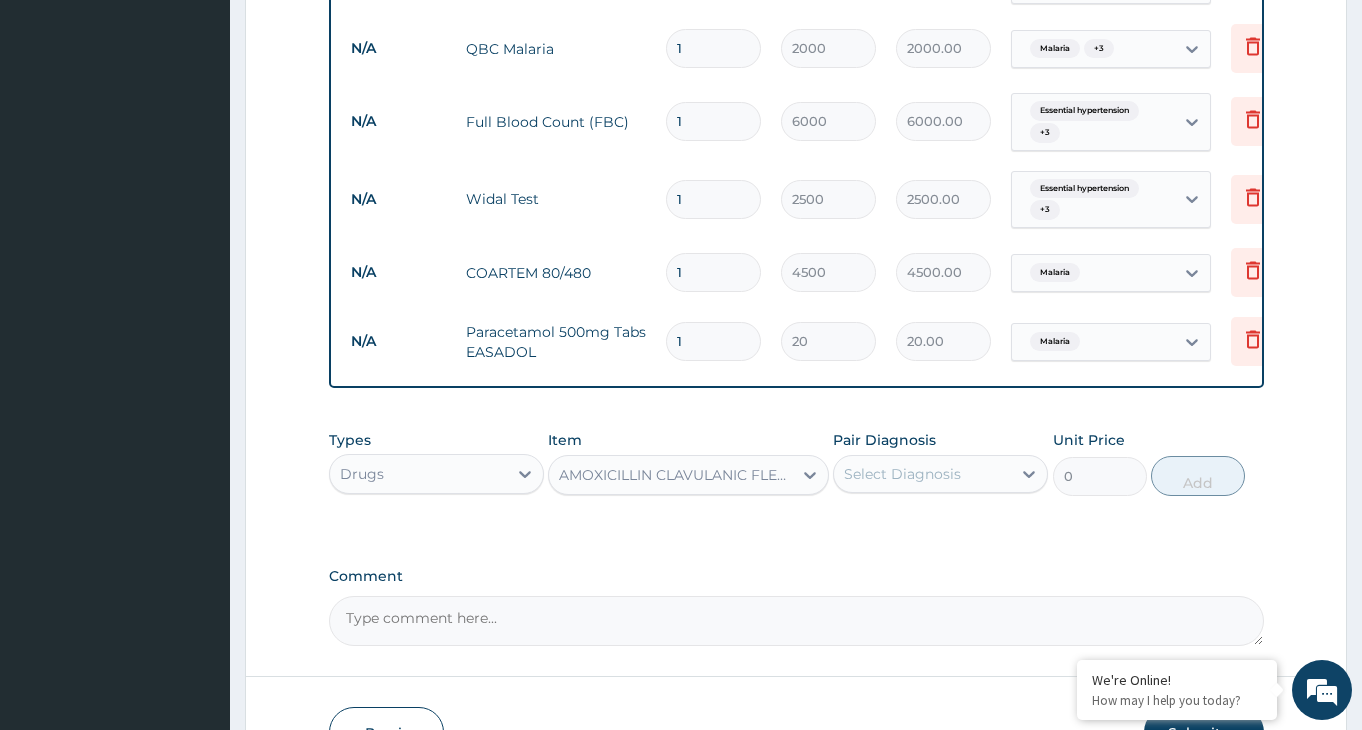 type 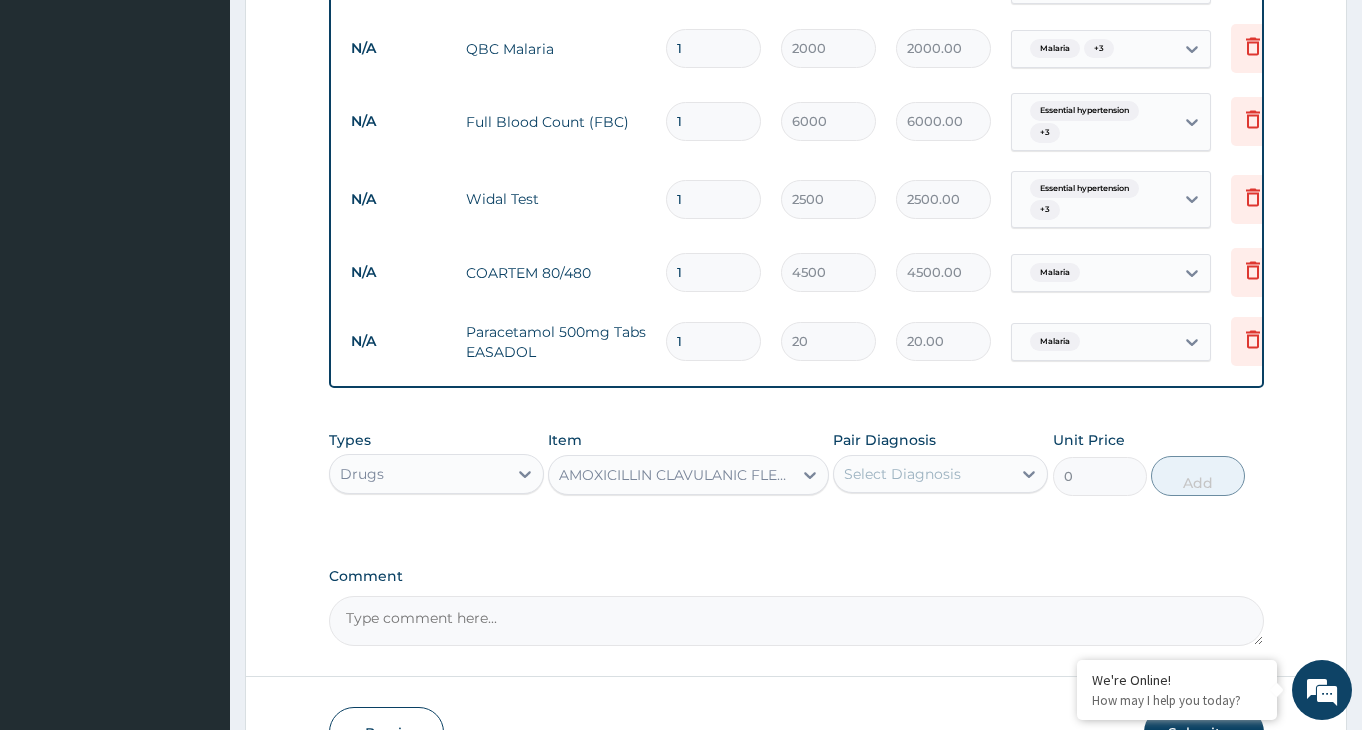 type on "350" 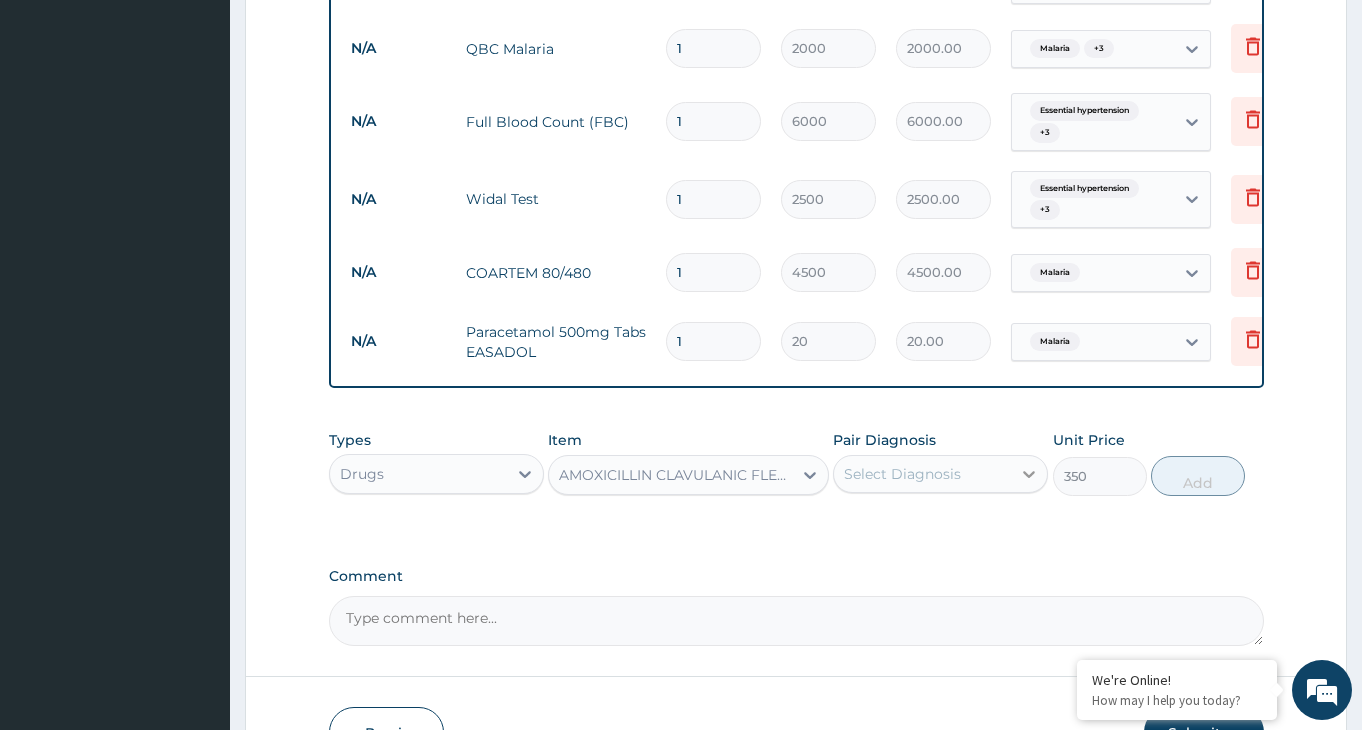 click at bounding box center (1029, 474) 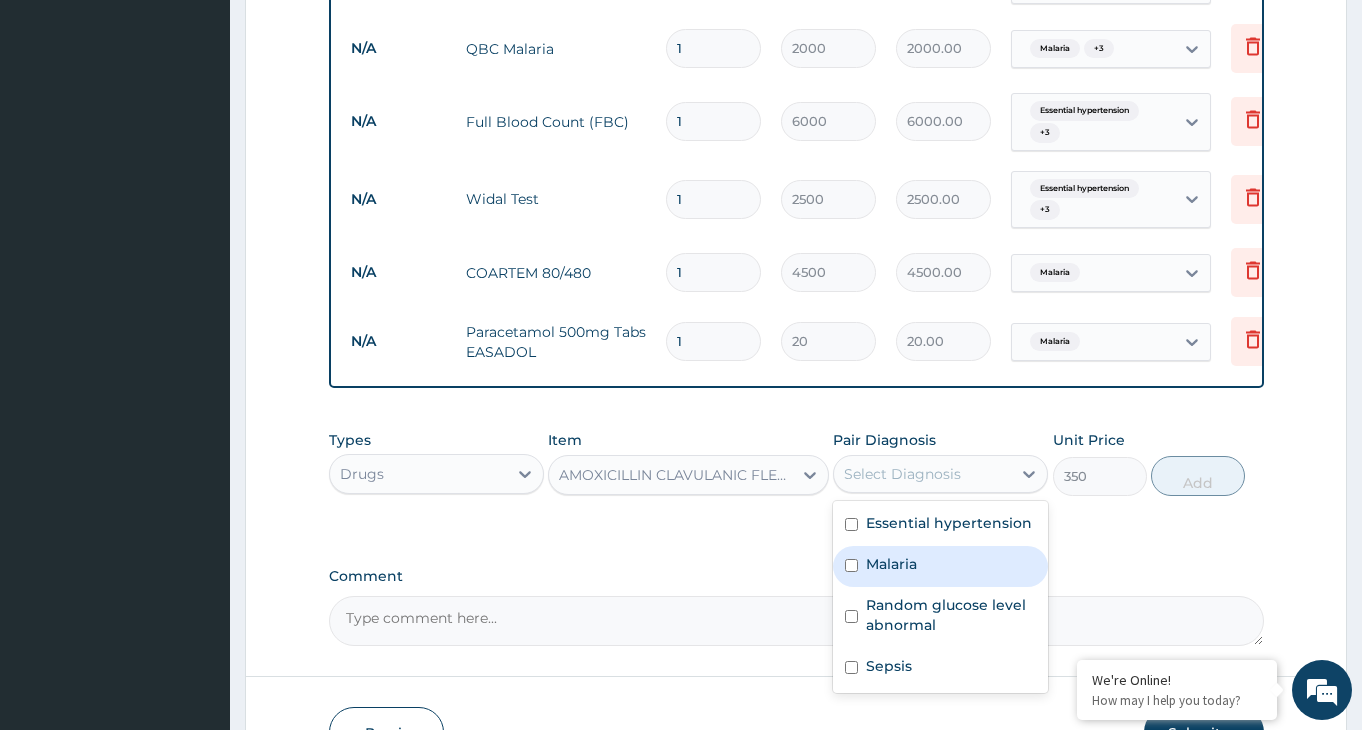 click at bounding box center (851, 565) 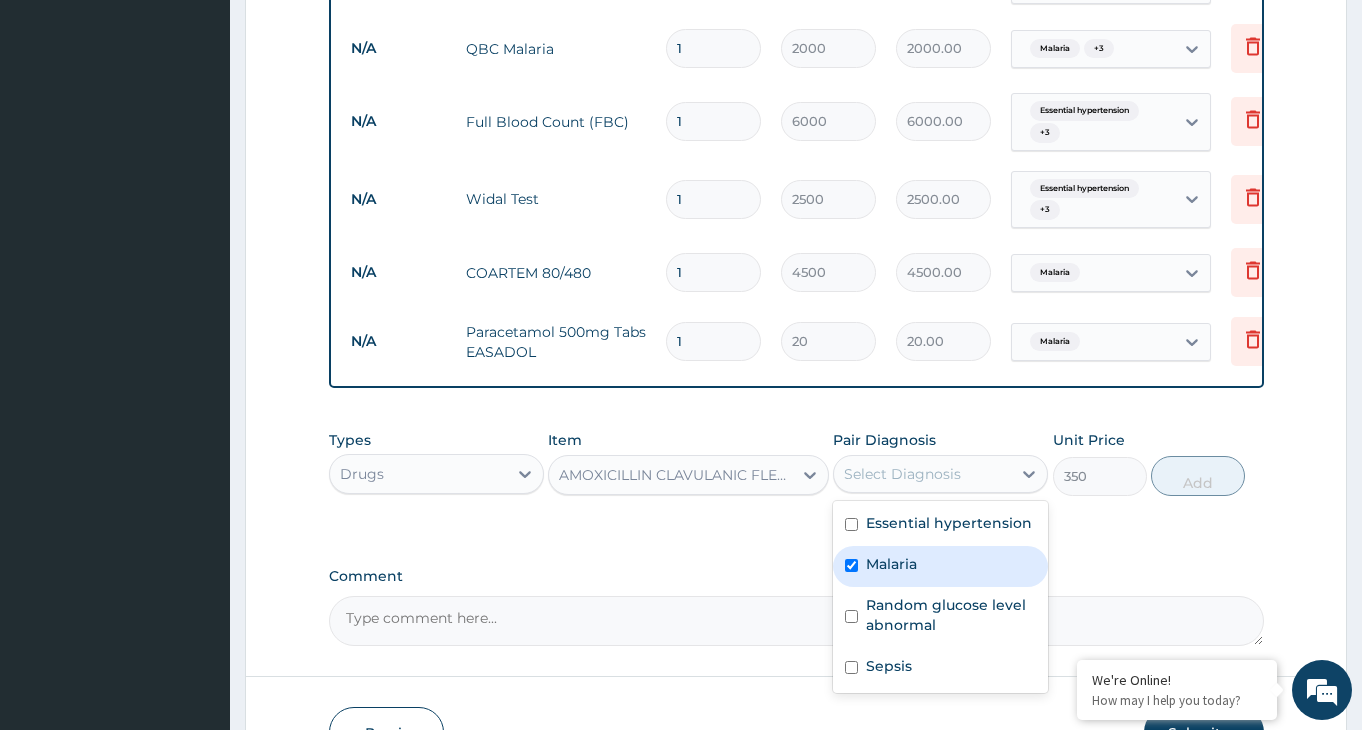 checkbox on "true" 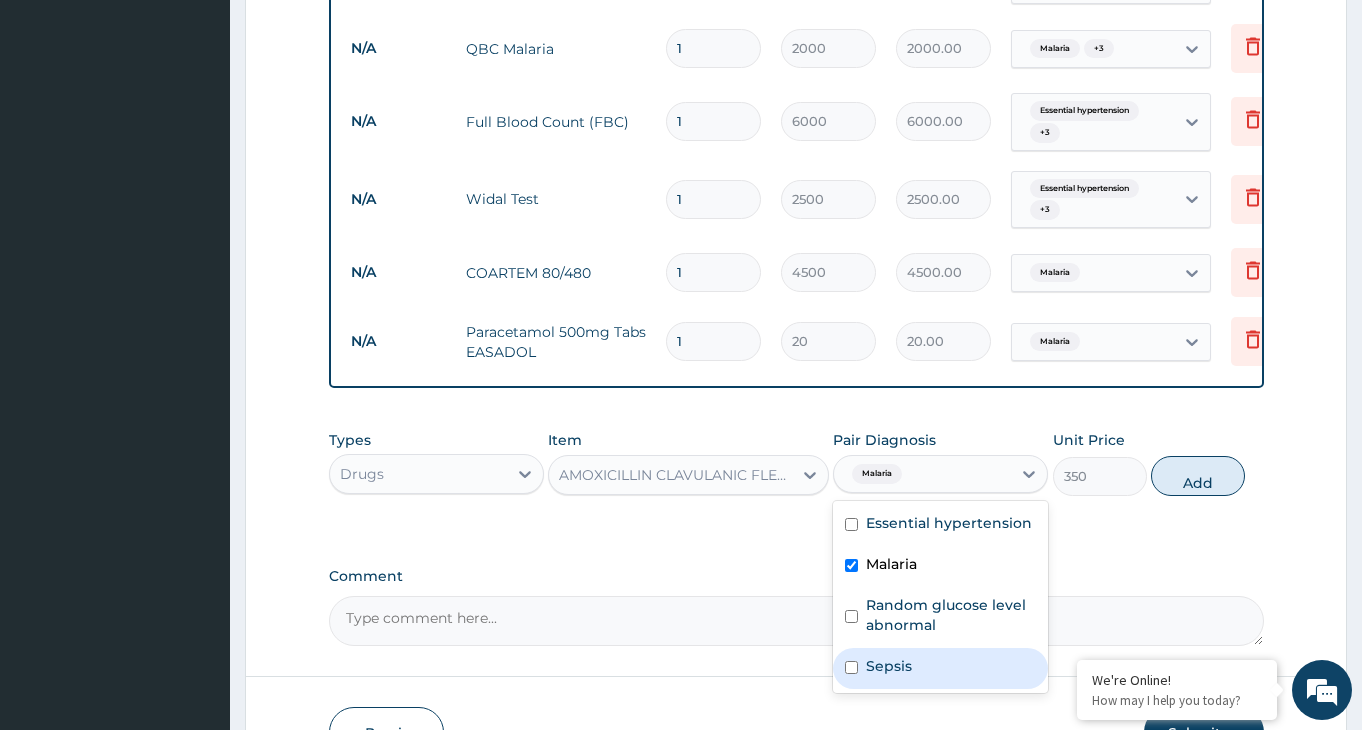 click at bounding box center [851, 667] 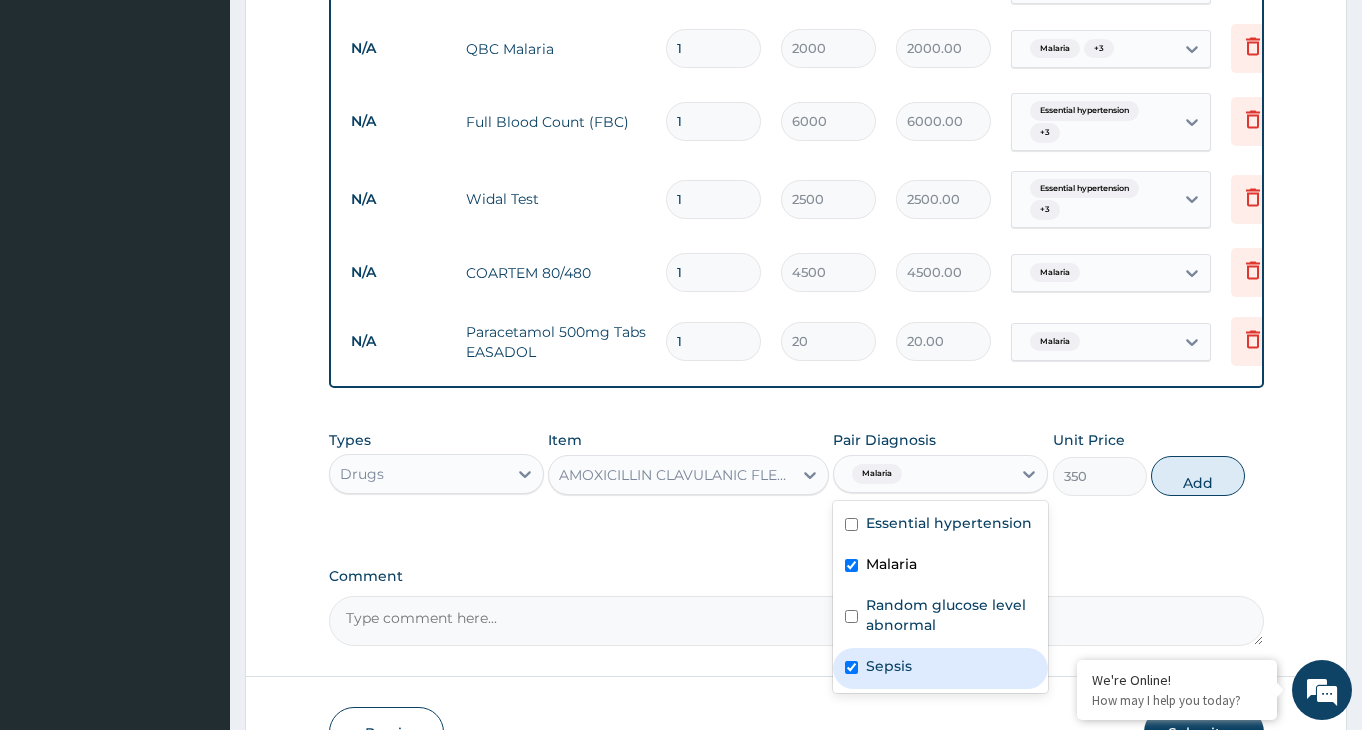 checkbox on "true" 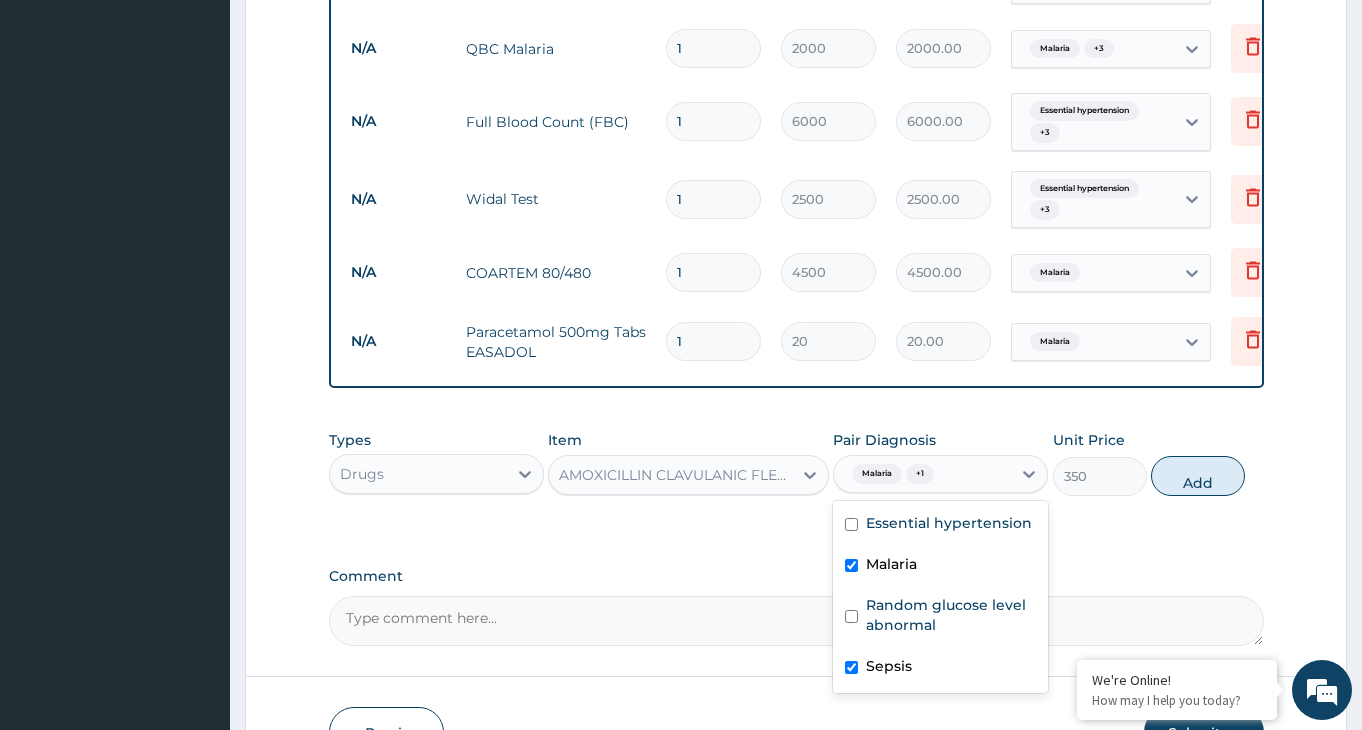 click at bounding box center [851, 565] 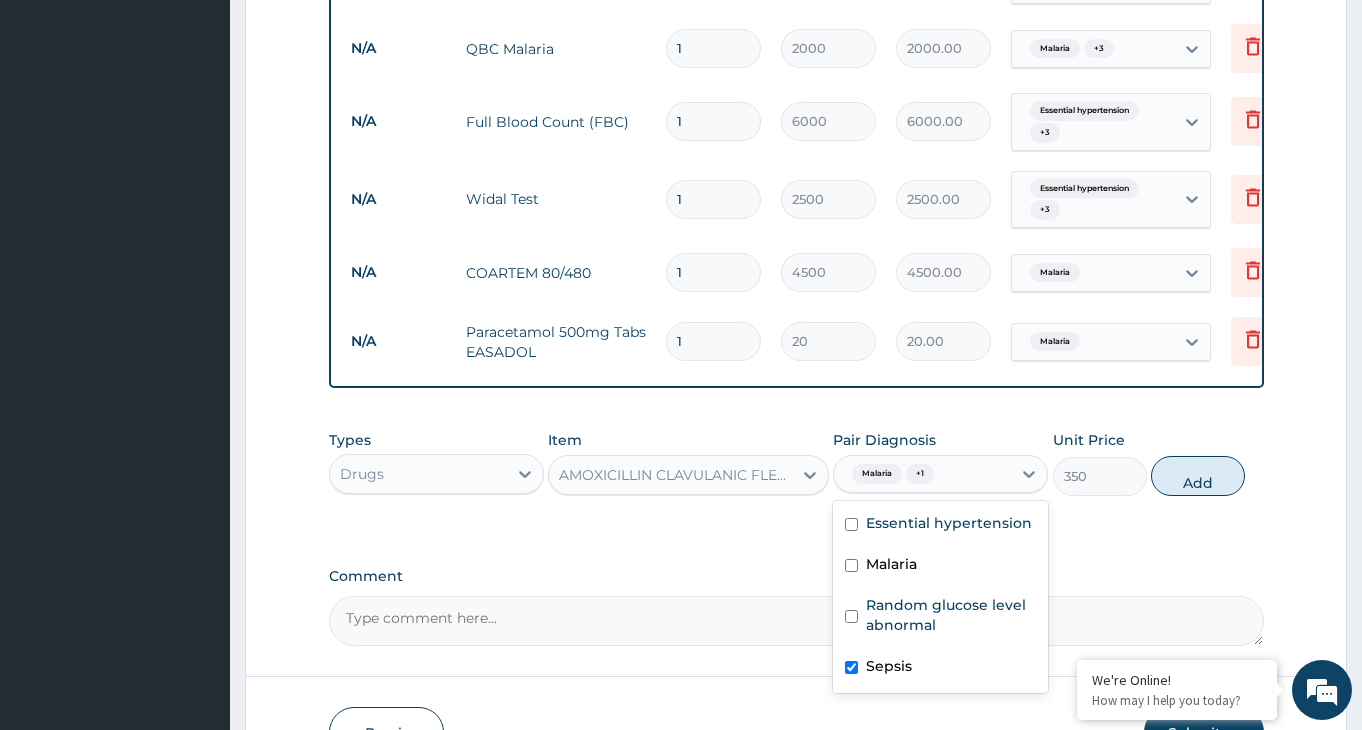 checkbox on "false" 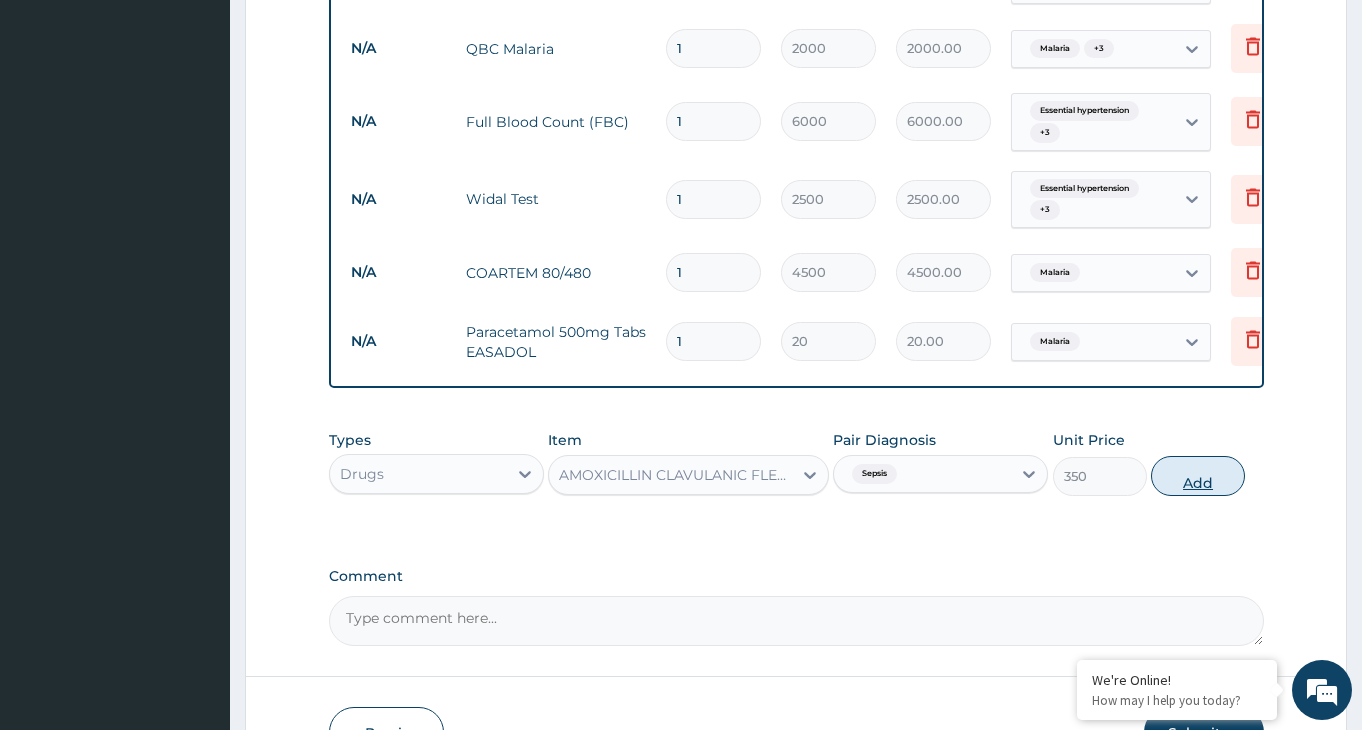 click on "Add" at bounding box center [1198, 476] 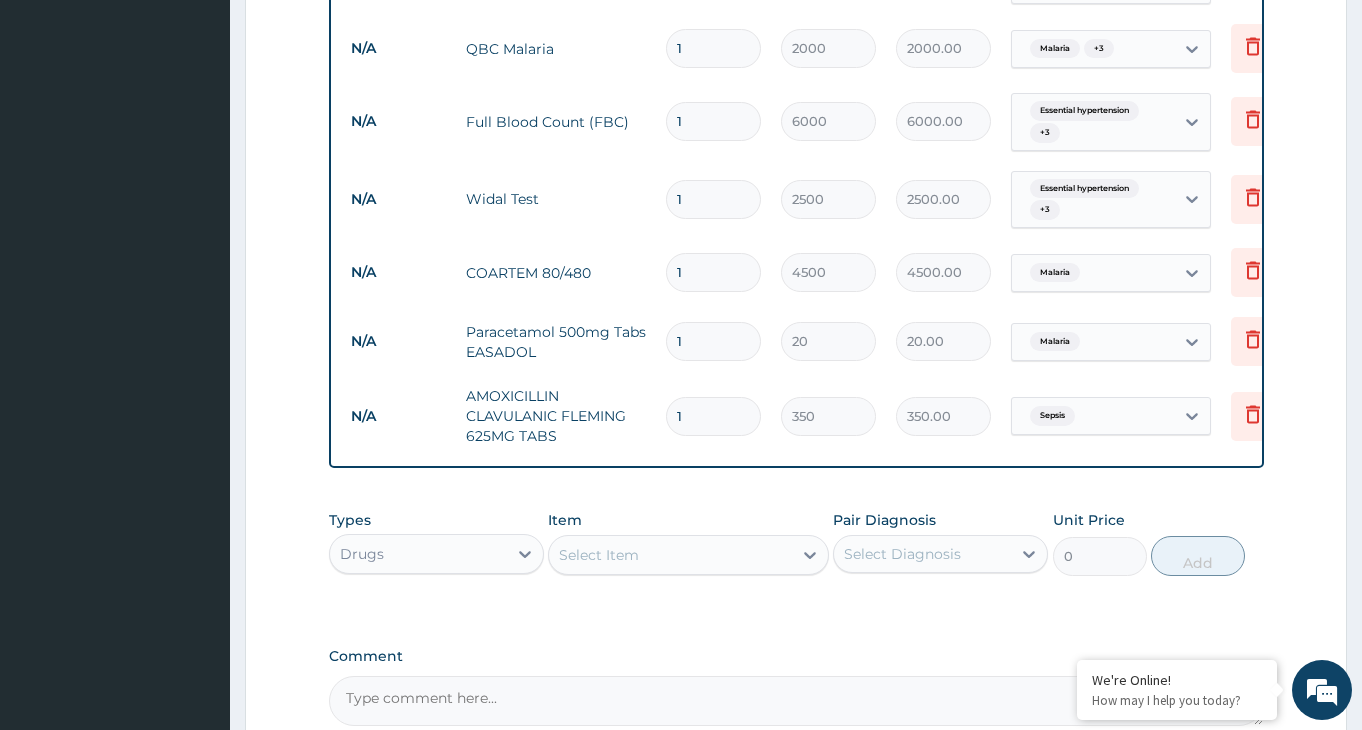 click on "1" at bounding box center [713, 341] 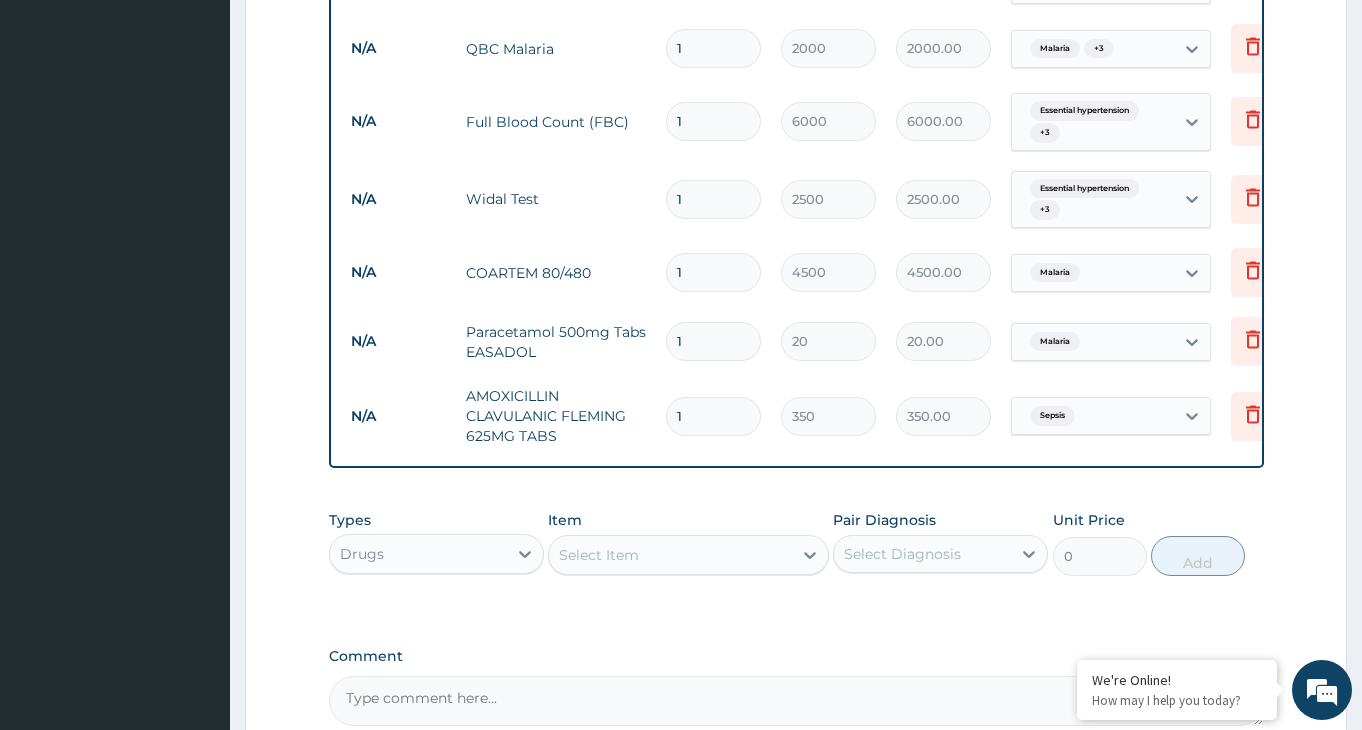 type on "2" 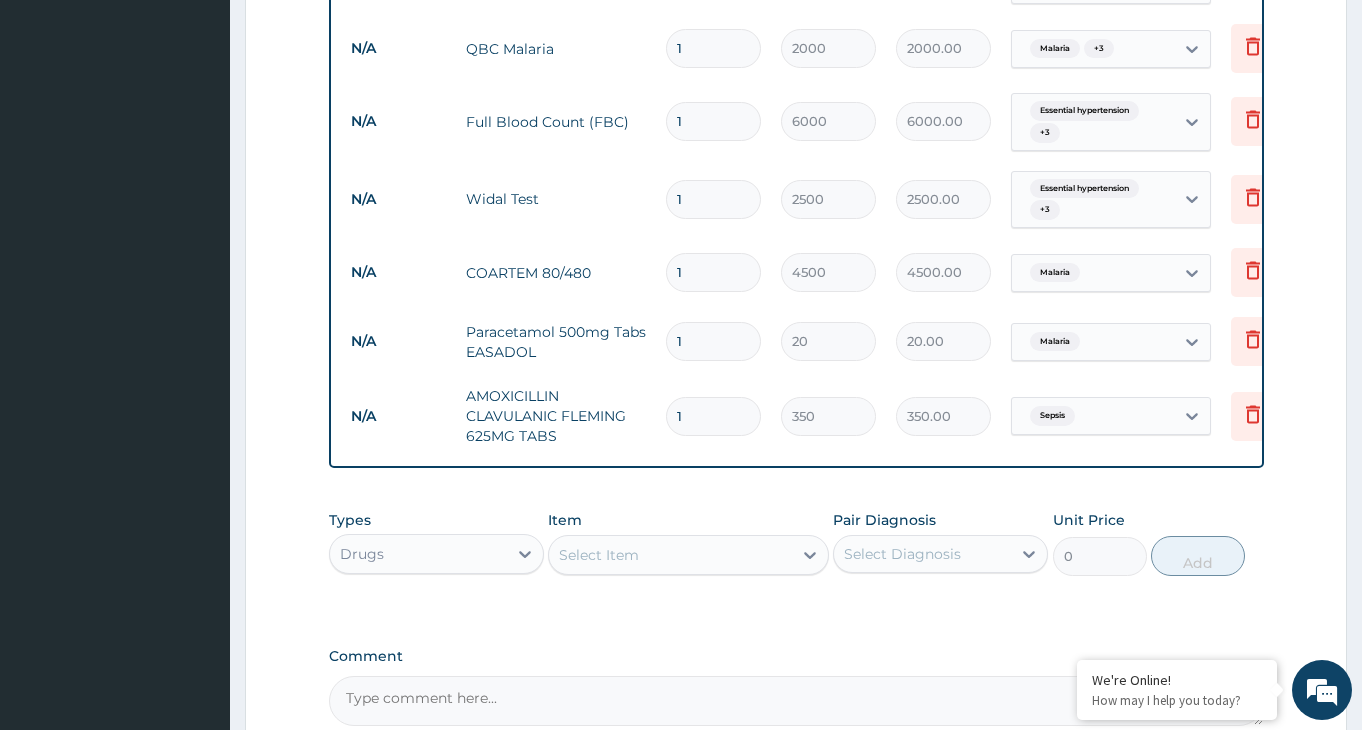 type on "40.00" 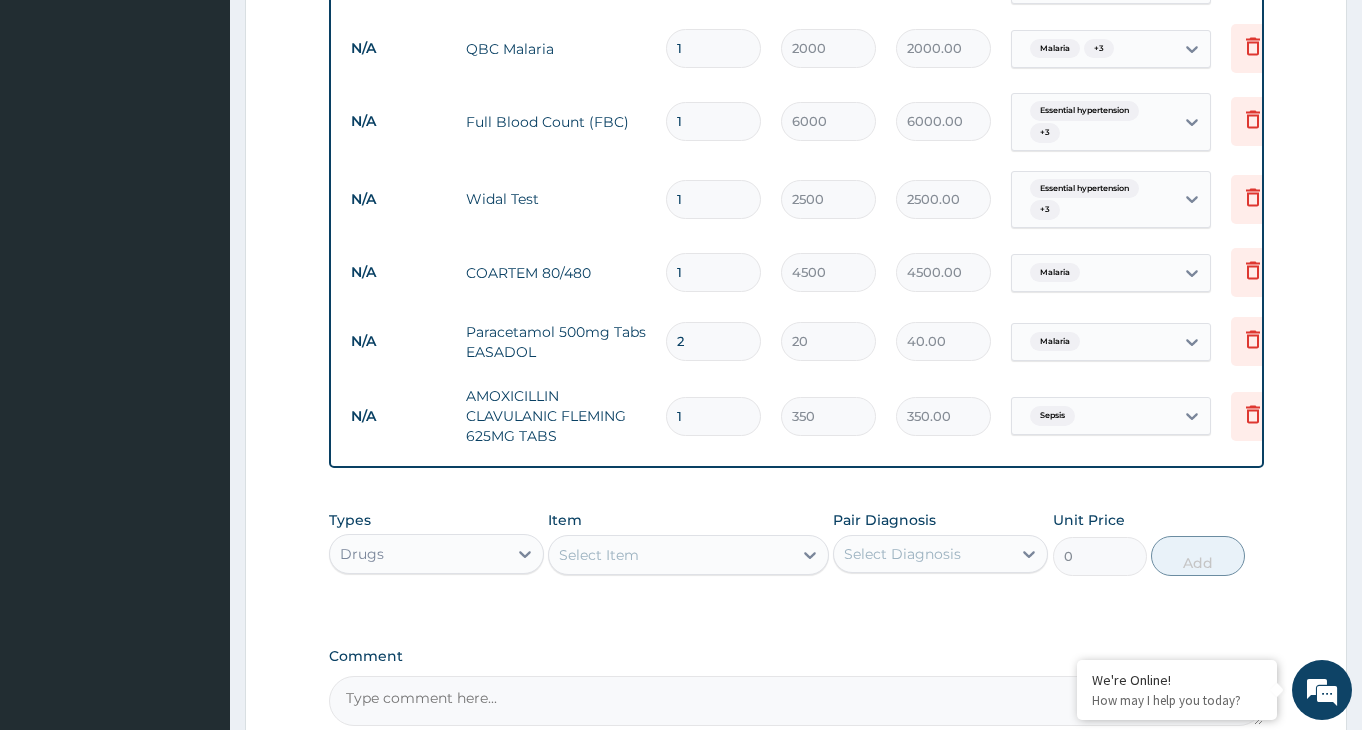 type on "20" 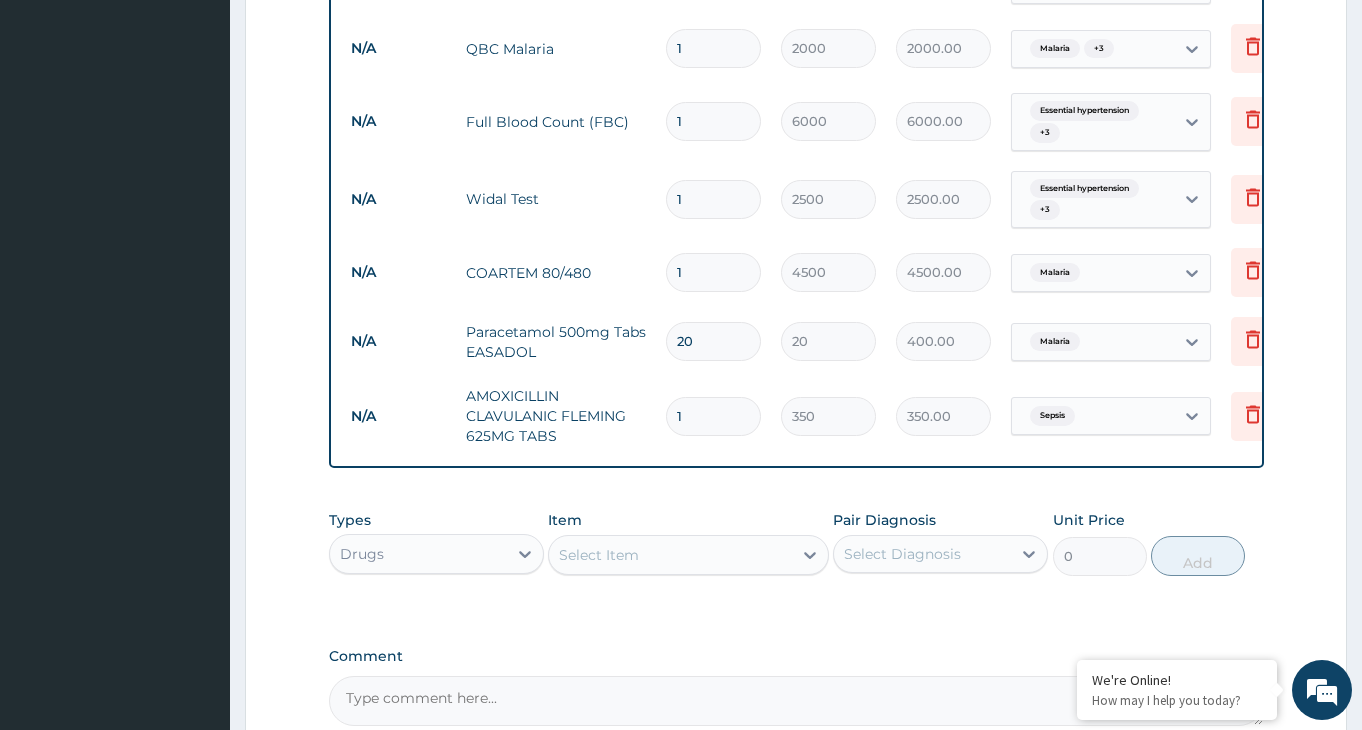 type on "20" 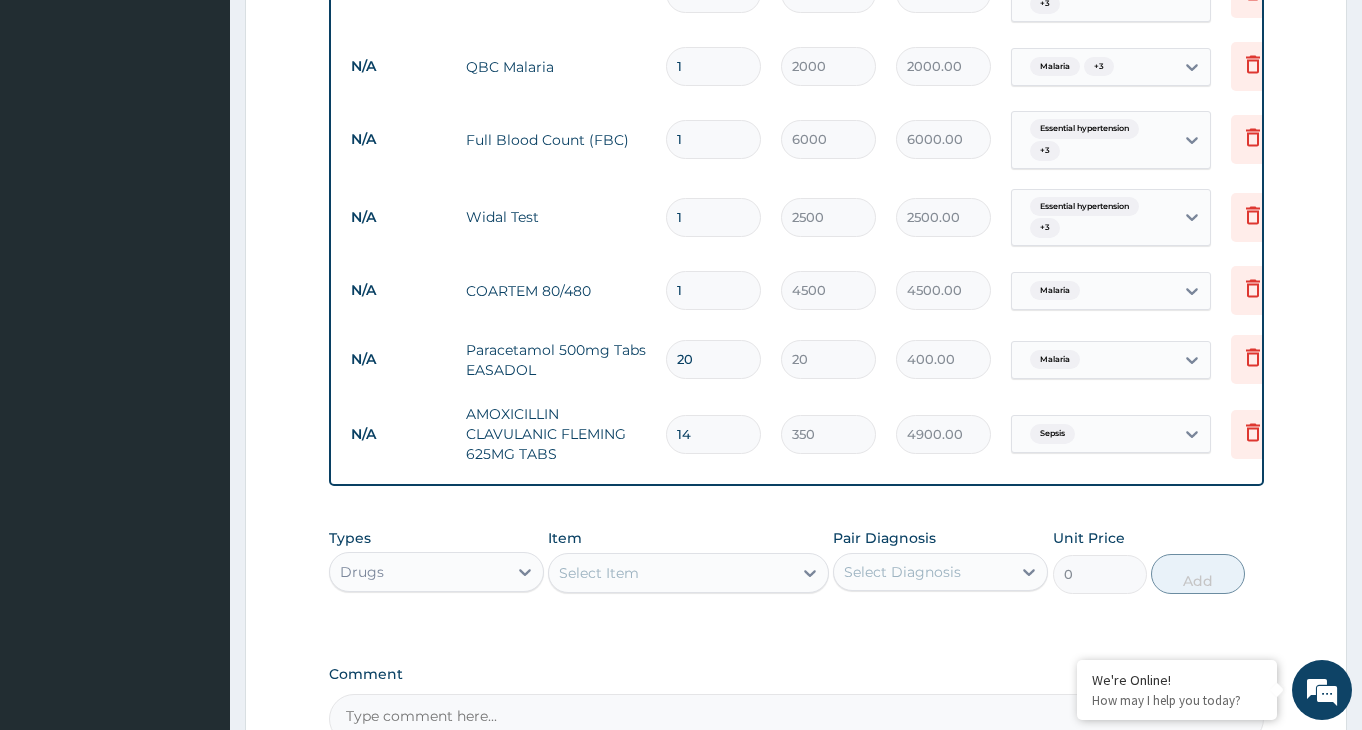 scroll, scrollTop: 1020, scrollLeft: 0, axis: vertical 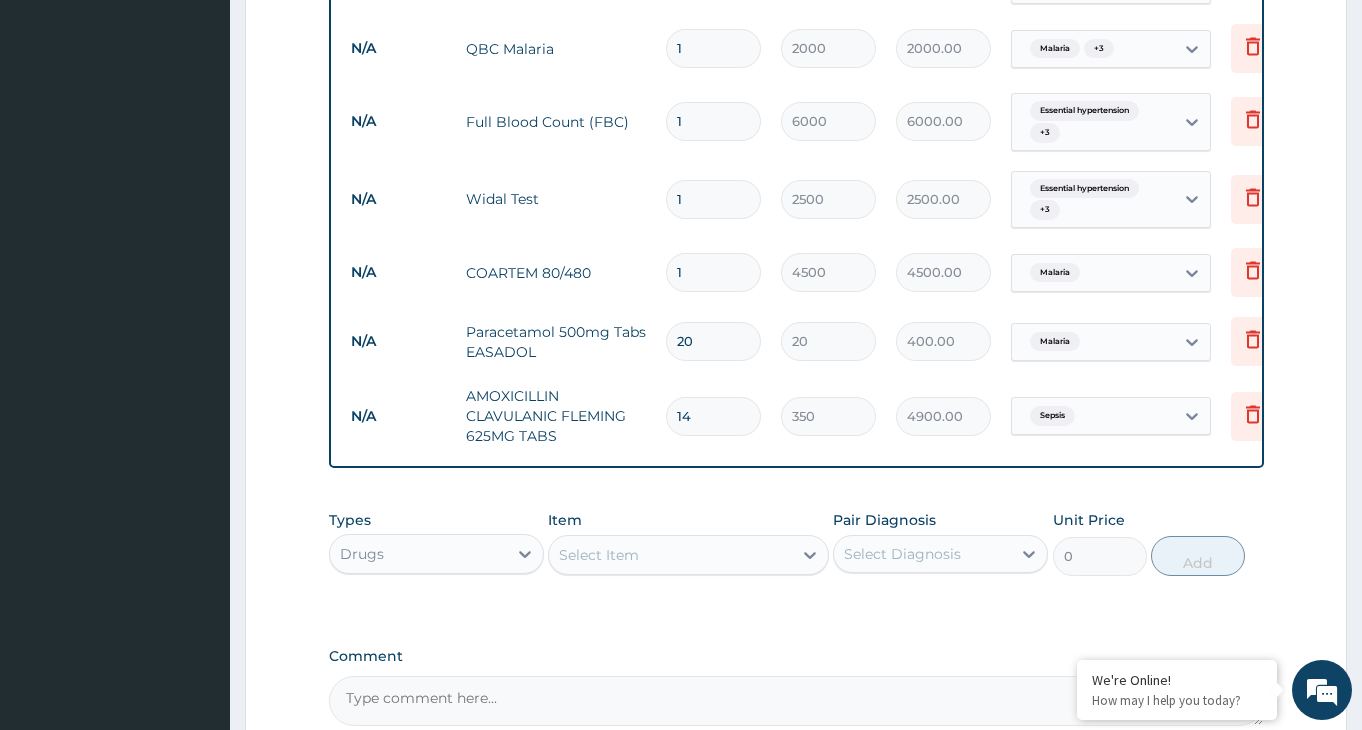 type on "14" 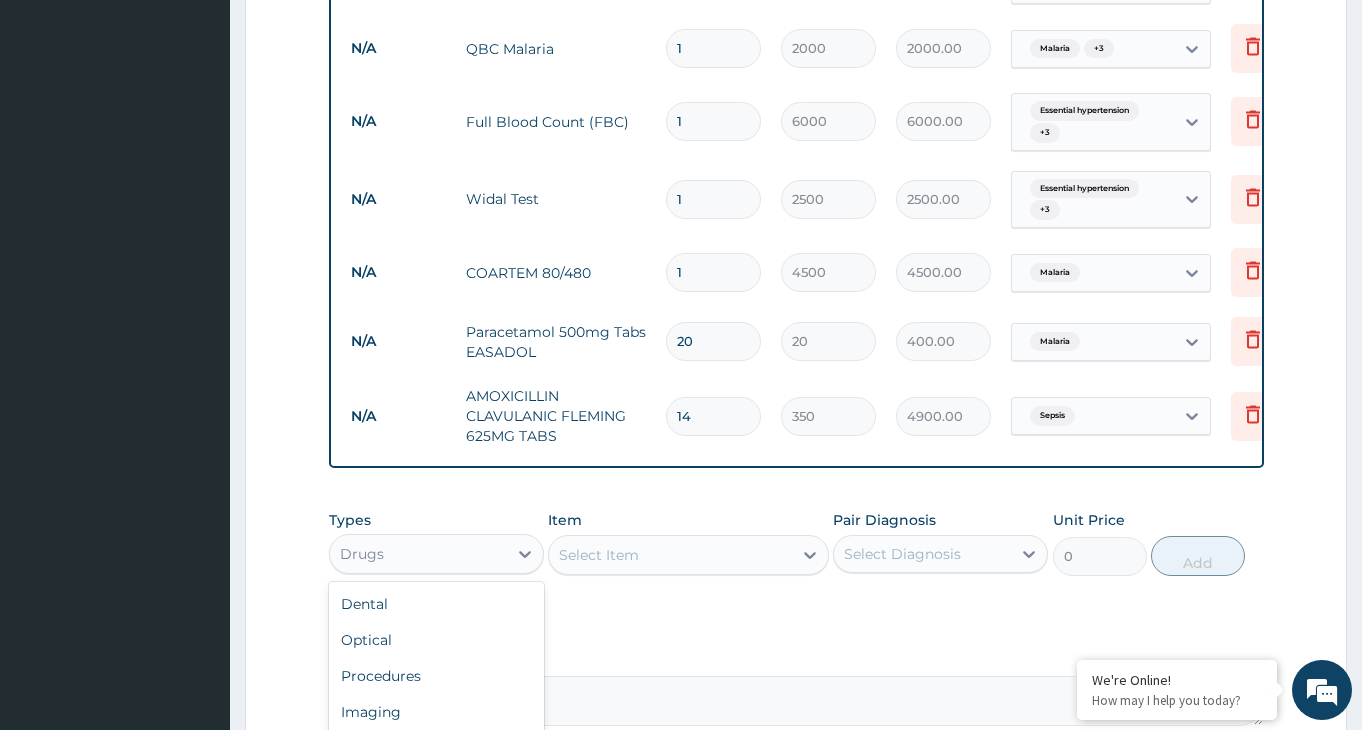 type on "L" 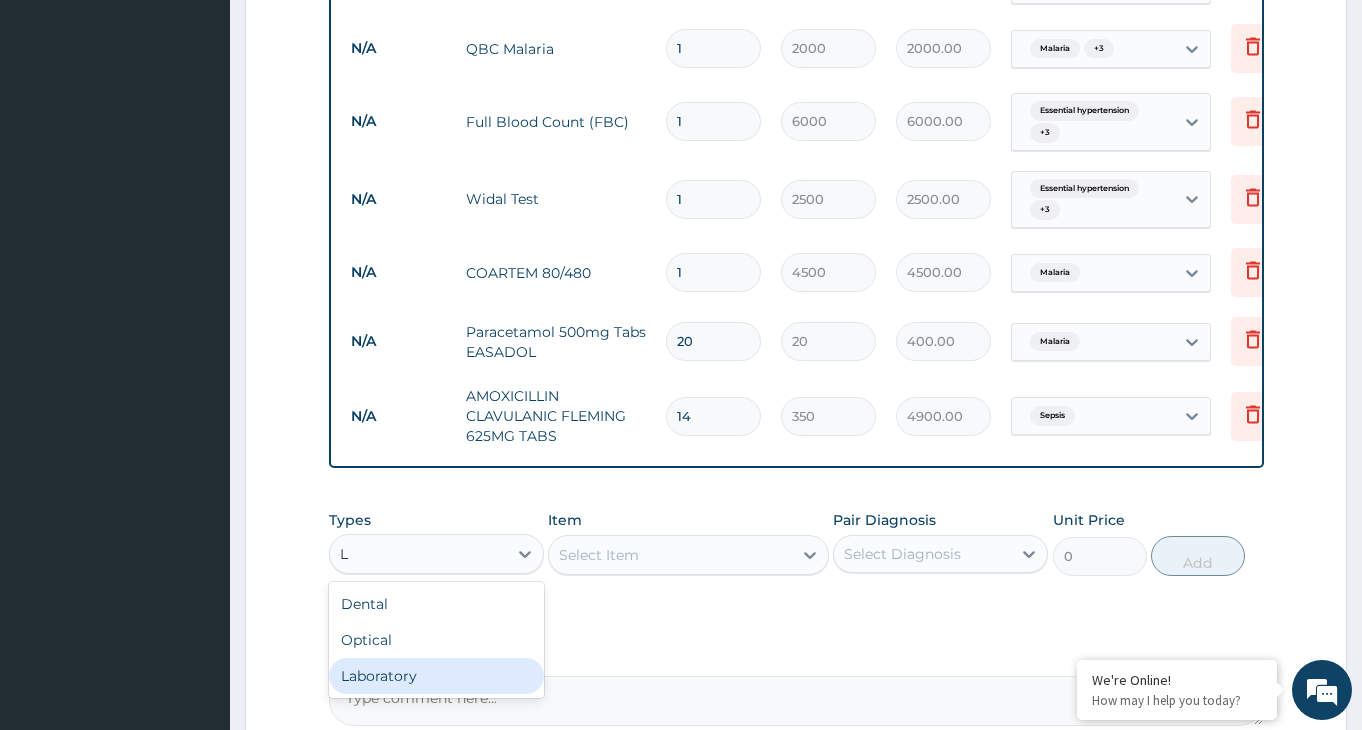 drag, startPoint x: 434, startPoint y: 693, endPoint x: 545, endPoint y: 635, distance: 125.23977 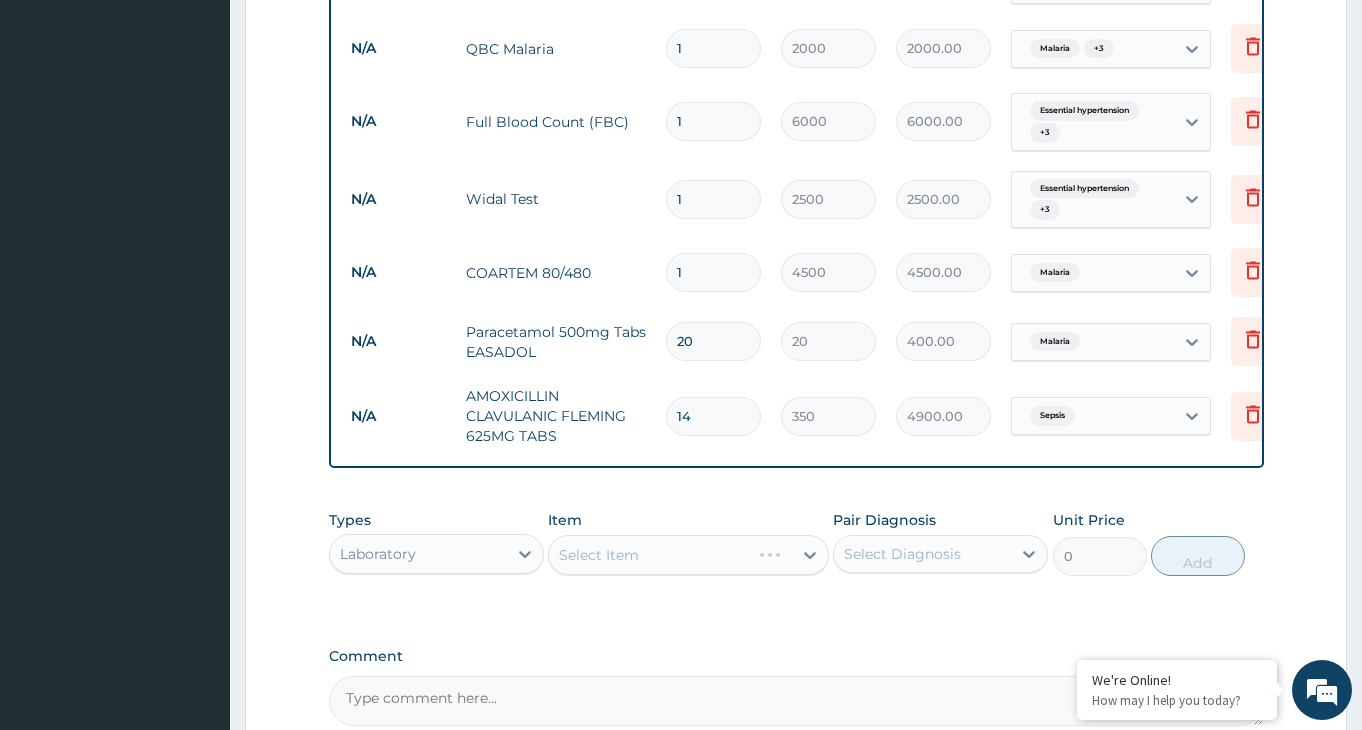 click on "Select Item" at bounding box center (688, 555) 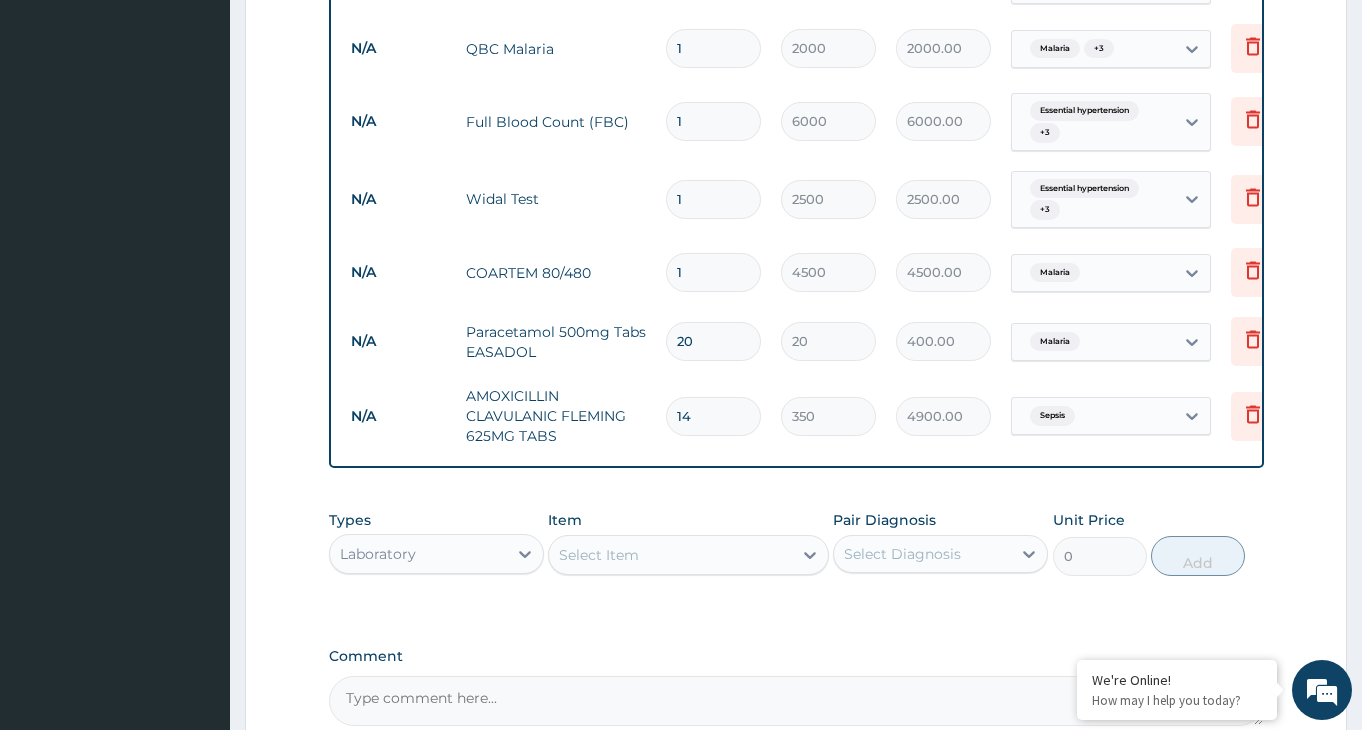 click on "Select Item" at bounding box center [670, 555] 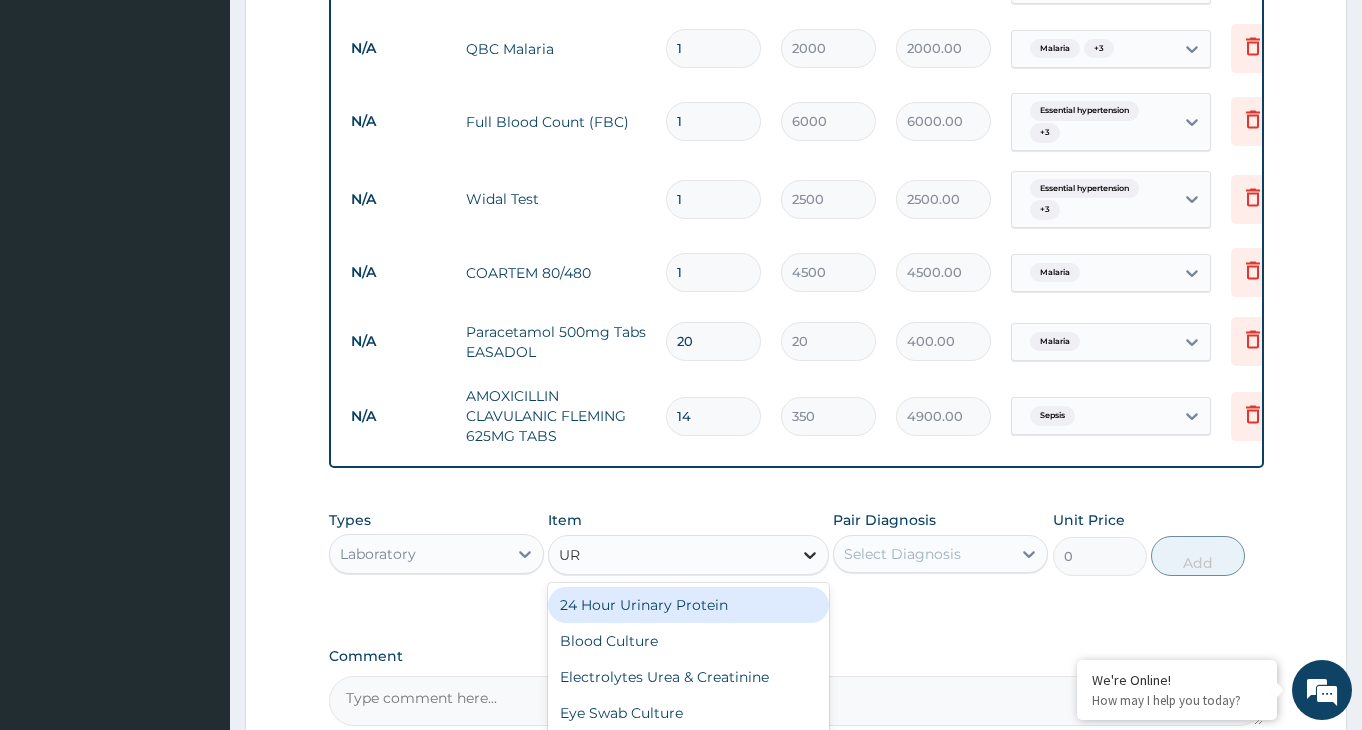 type on "URI" 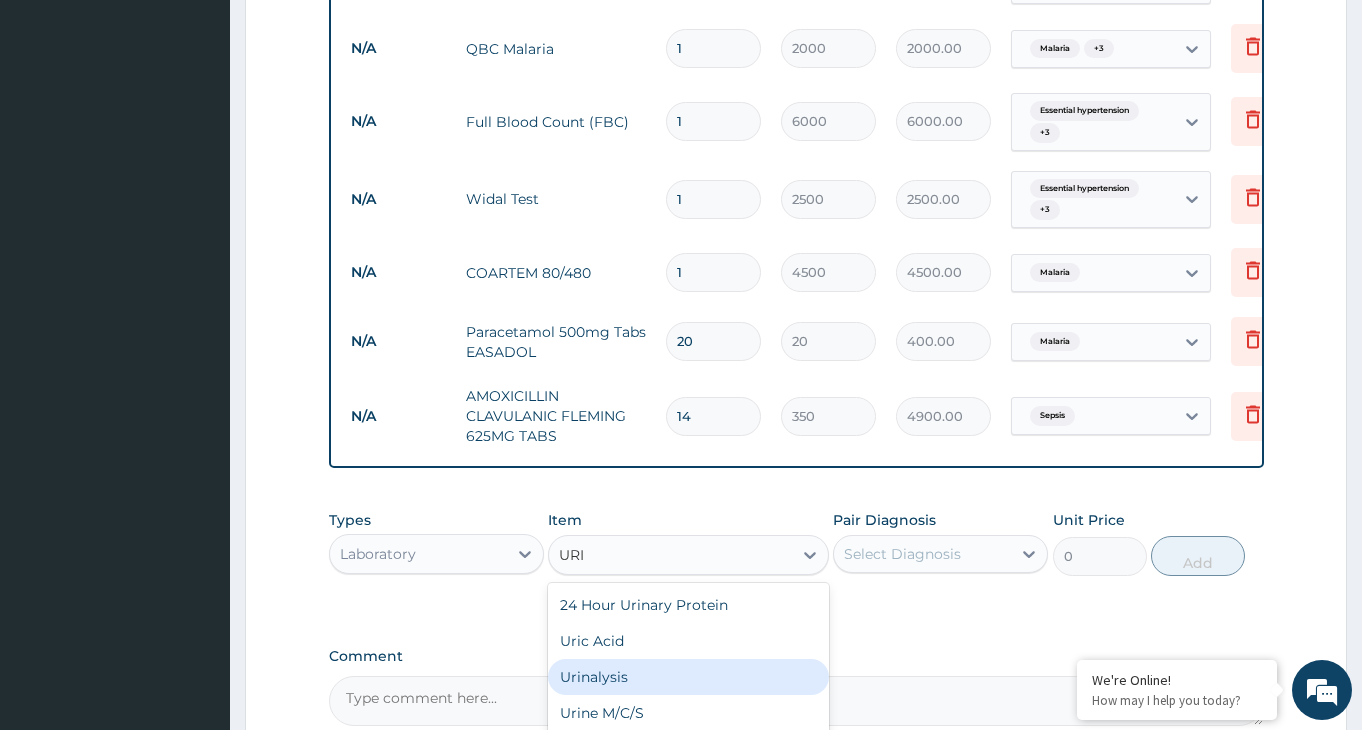 click on "Urinalysis" at bounding box center (688, 677) 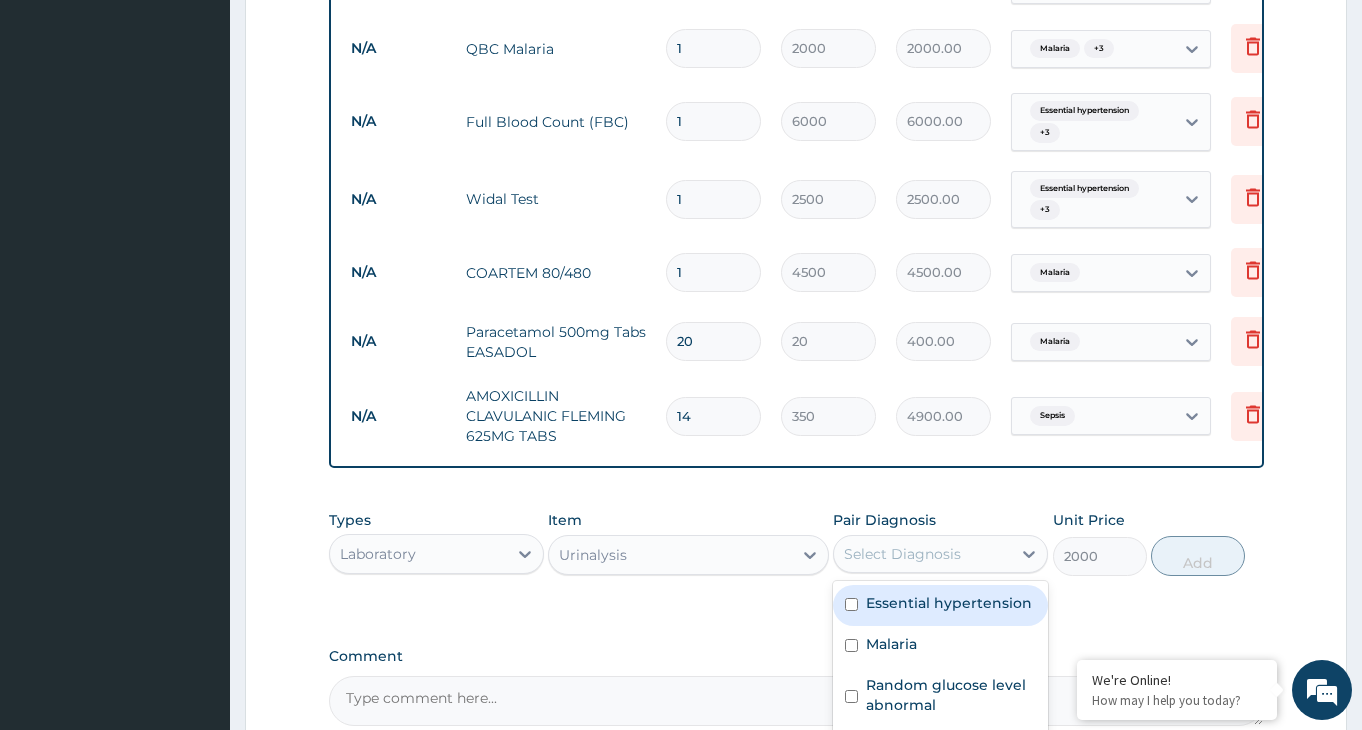 click on "Select Diagnosis" at bounding box center (922, 554) 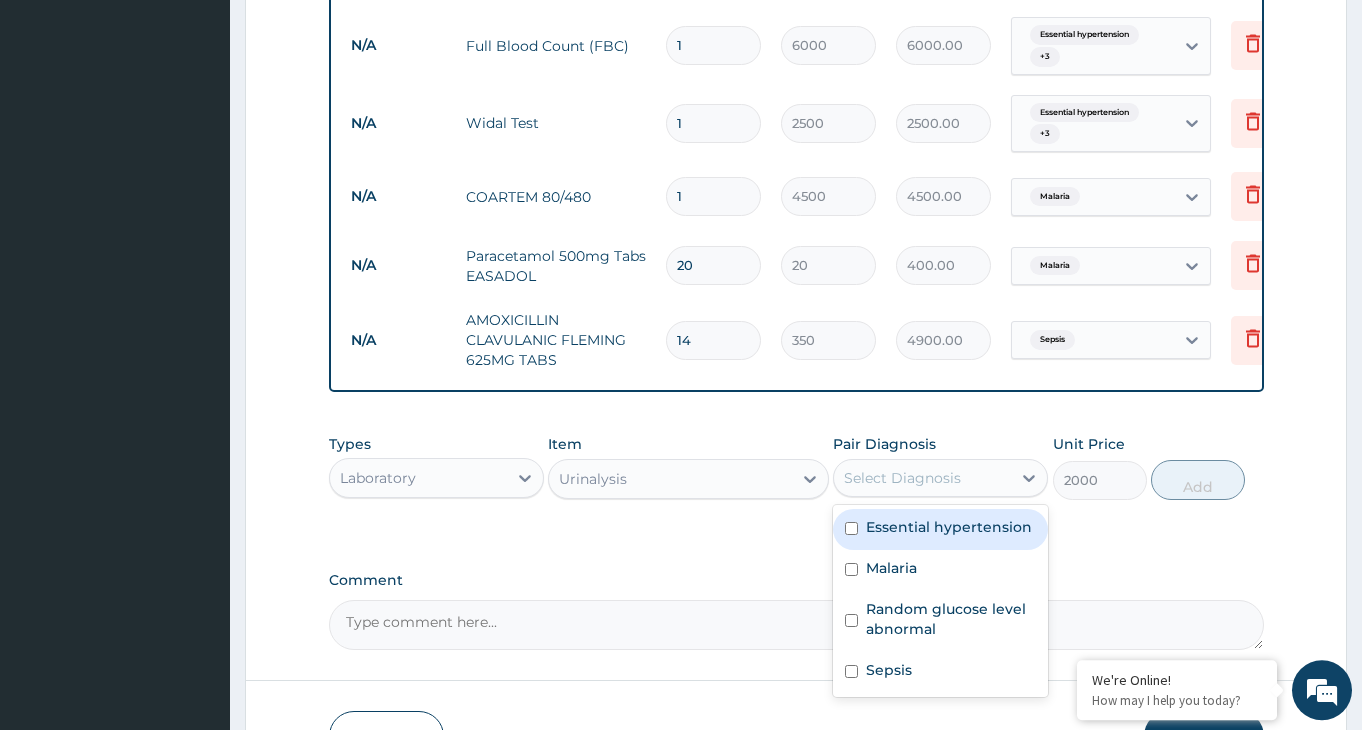 scroll, scrollTop: 1122, scrollLeft: 0, axis: vertical 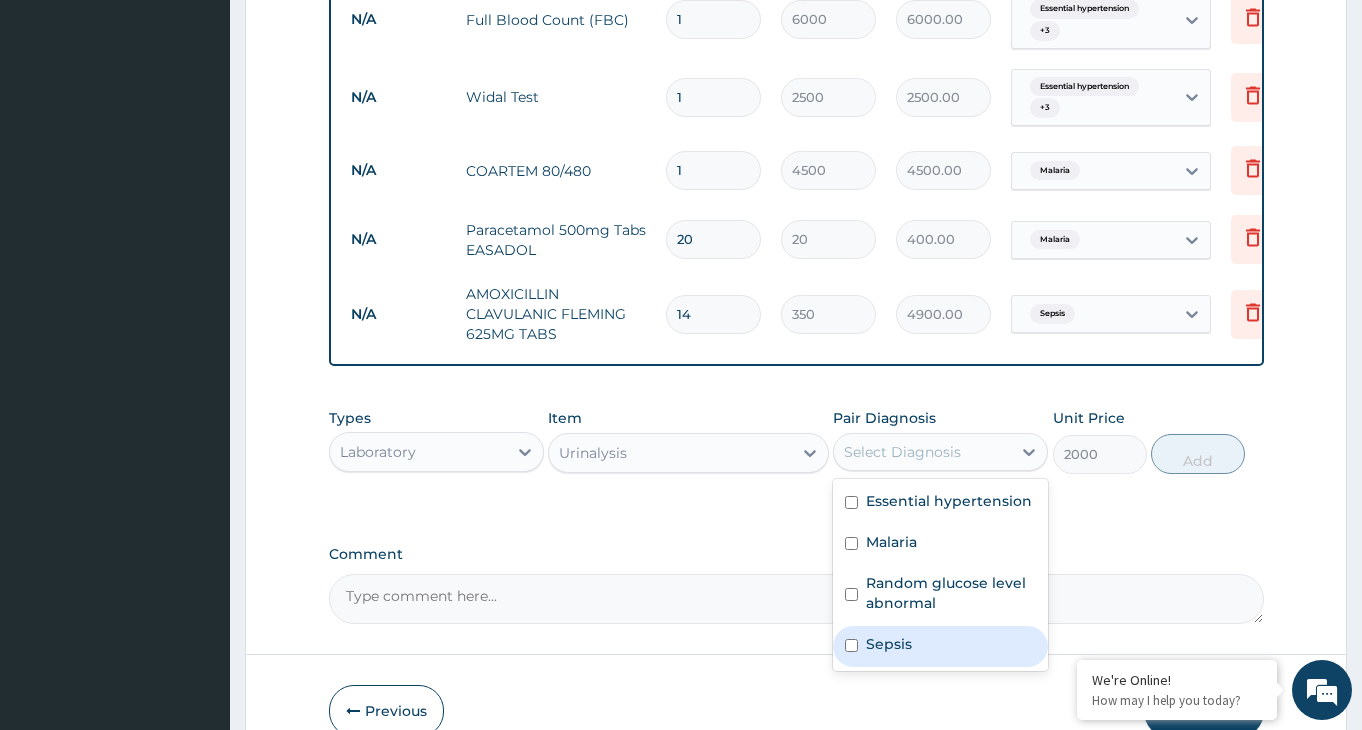click at bounding box center [851, 645] 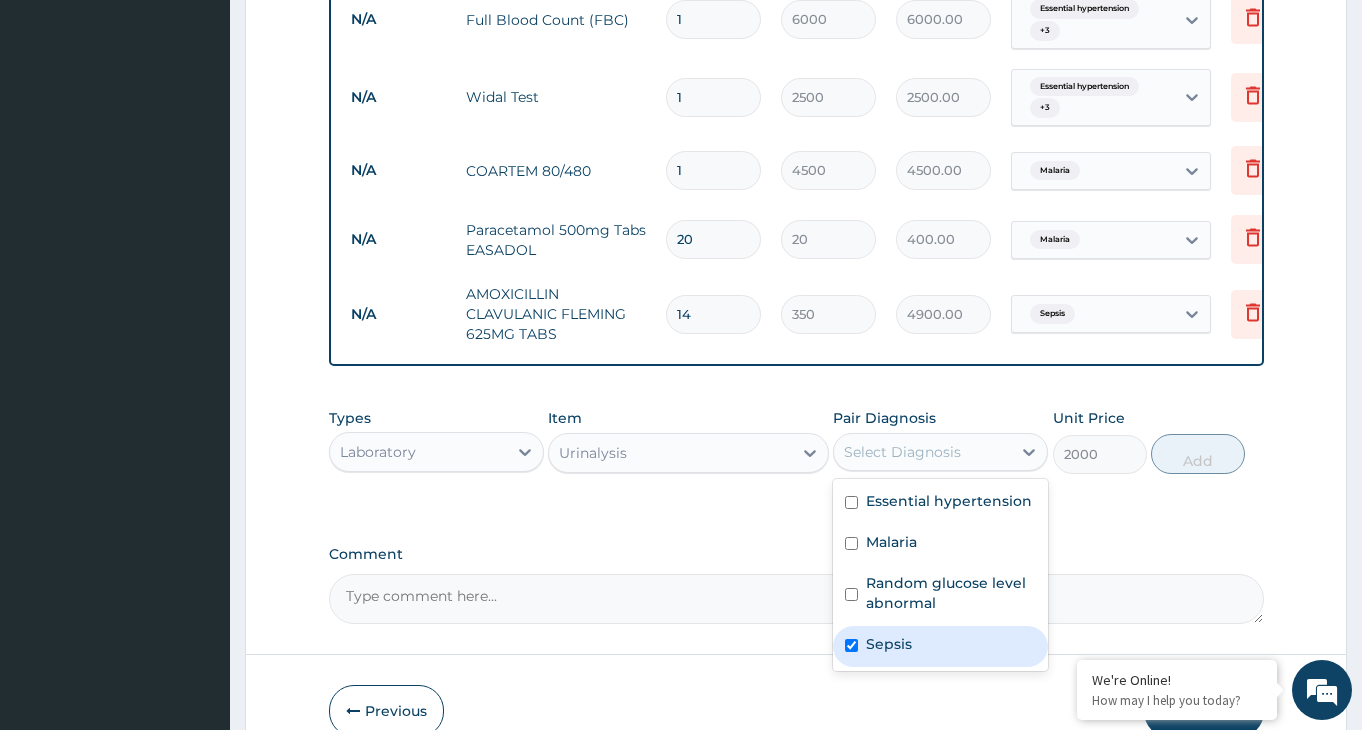 checkbox on "true" 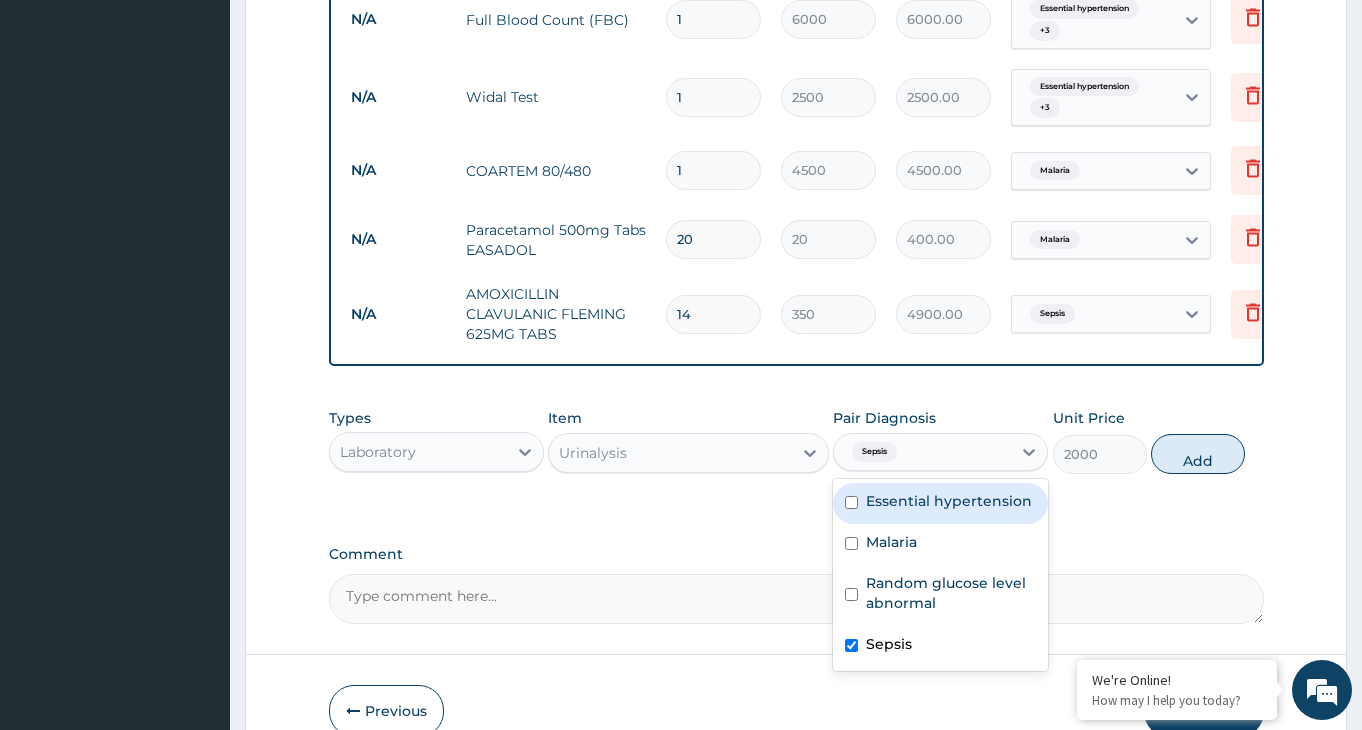 scroll, scrollTop: 1243, scrollLeft: 0, axis: vertical 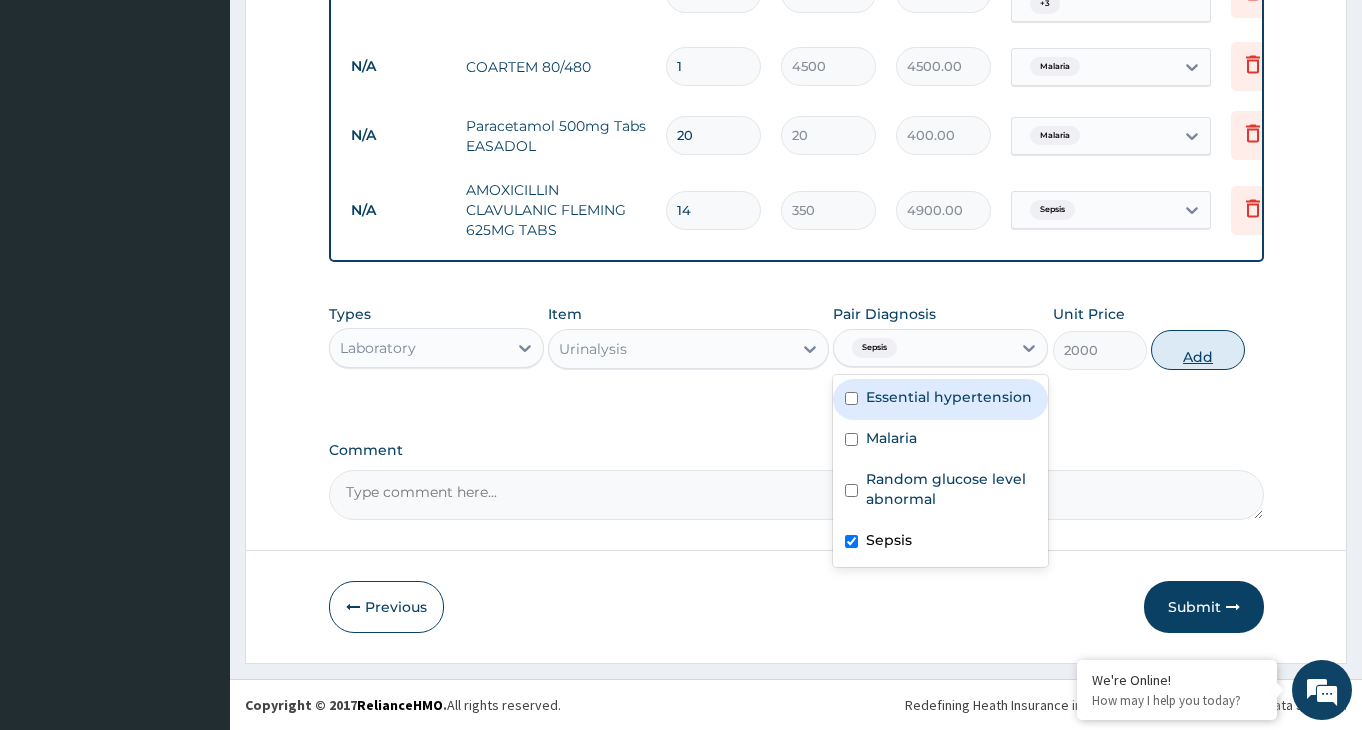 click on "Add" at bounding box center [1198, 350] 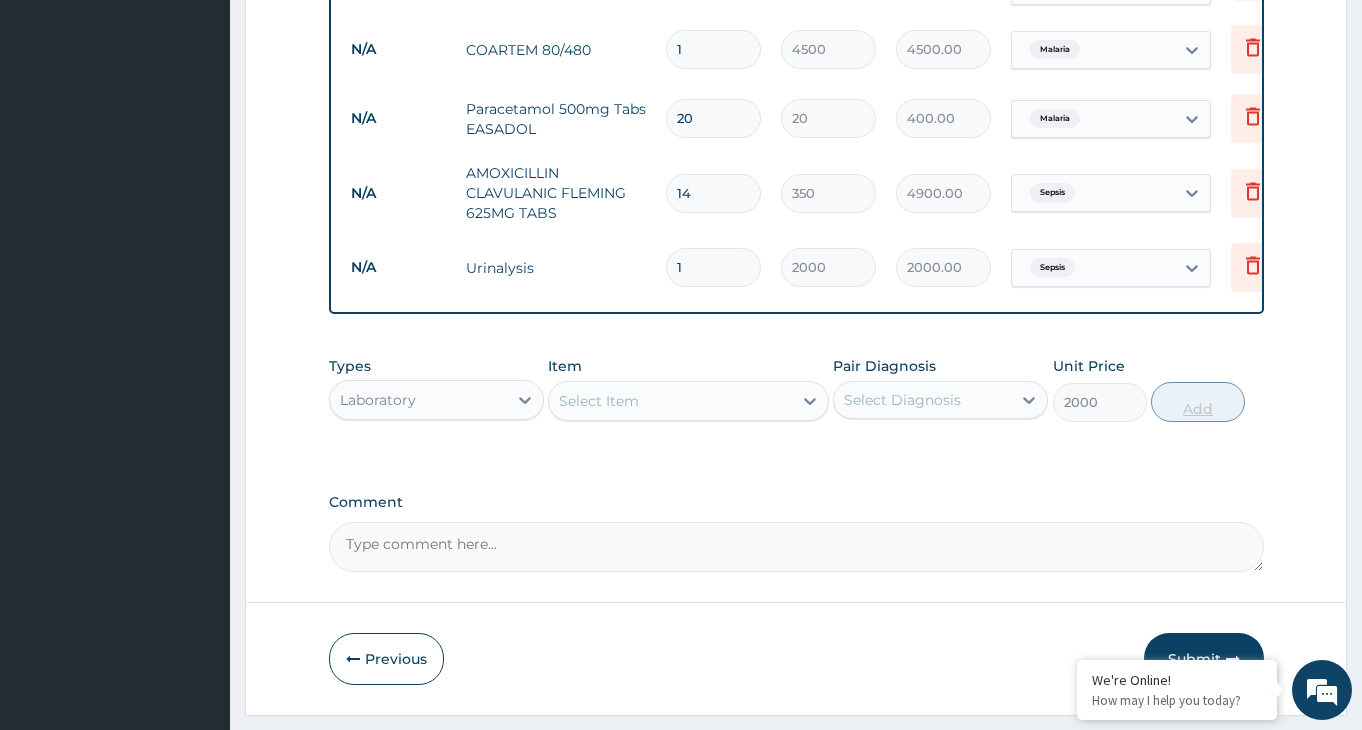 type on "0" 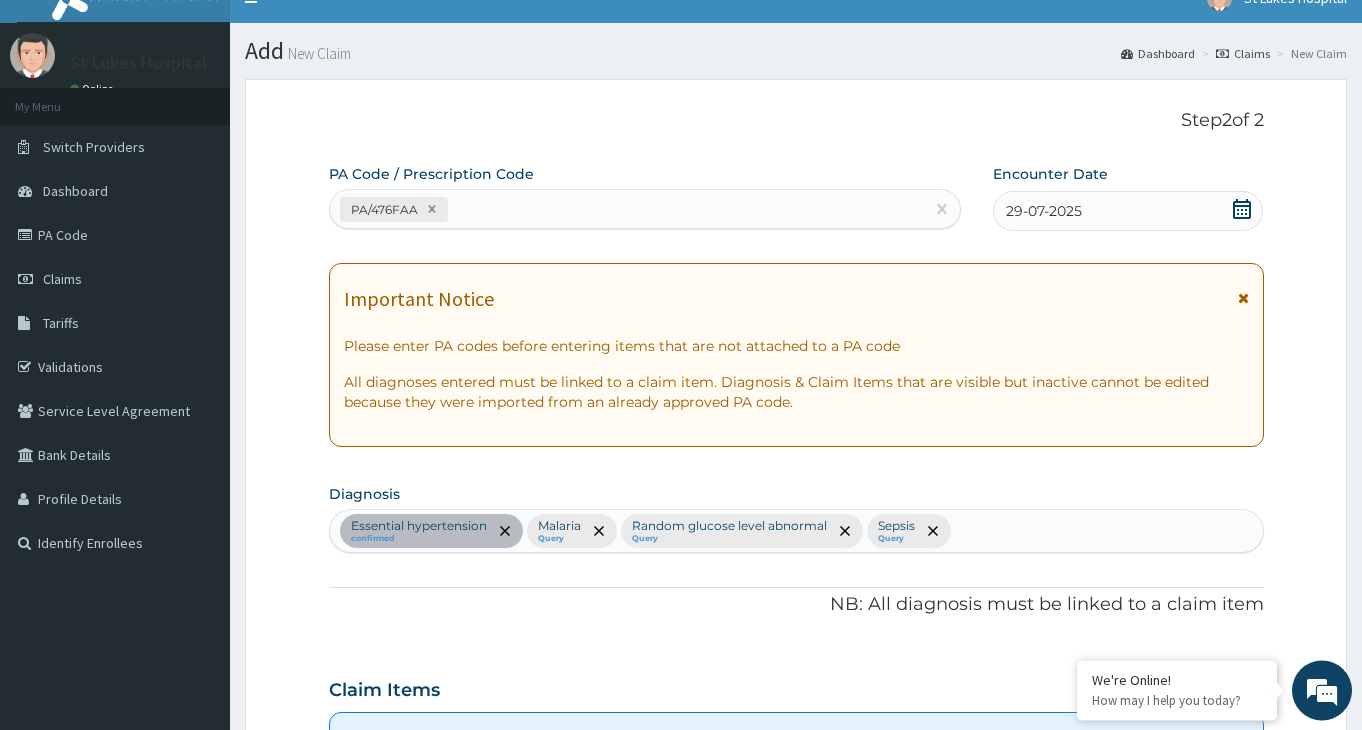 scroll, scrollTop: 19, scrollLeft: 0, axis: vertical 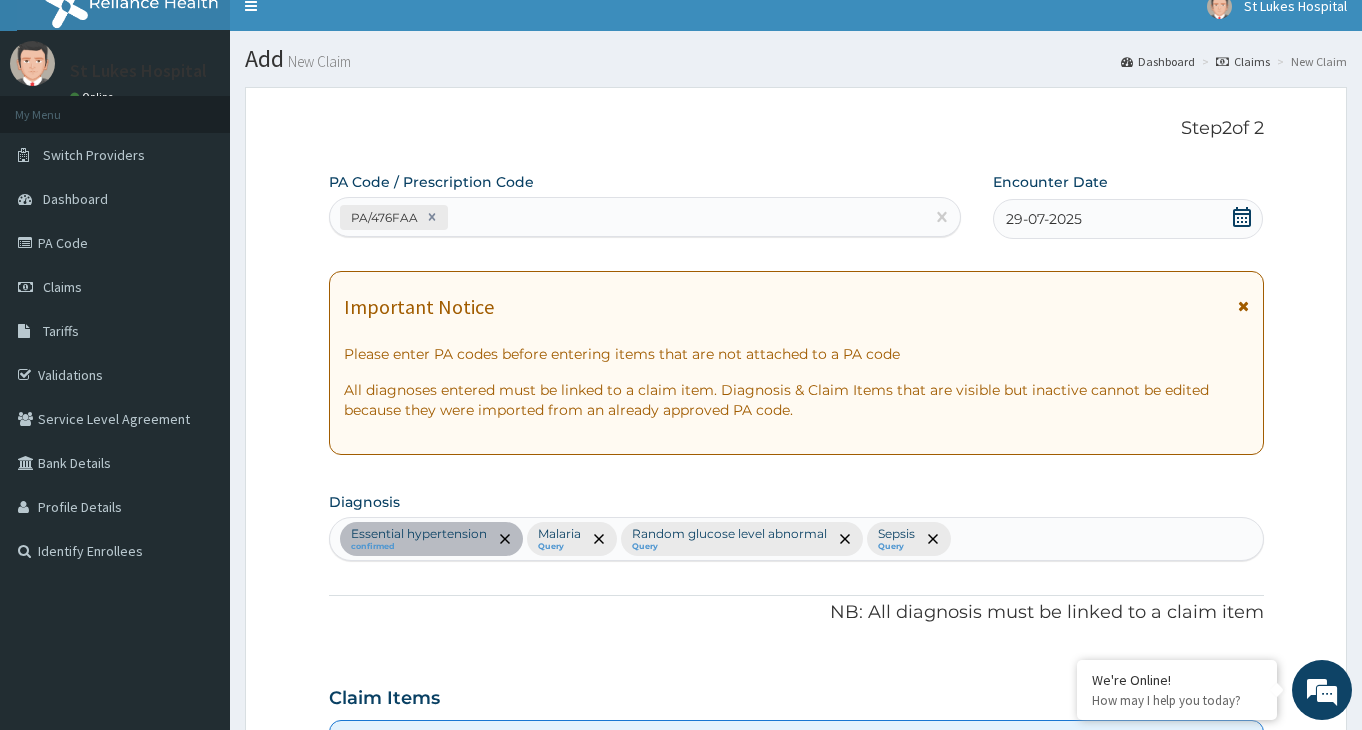 click on "Essential hypertension confirmed Malaria Query Random glucose level abnormal Query Sepsis Query" at bounding box center [796, 539] 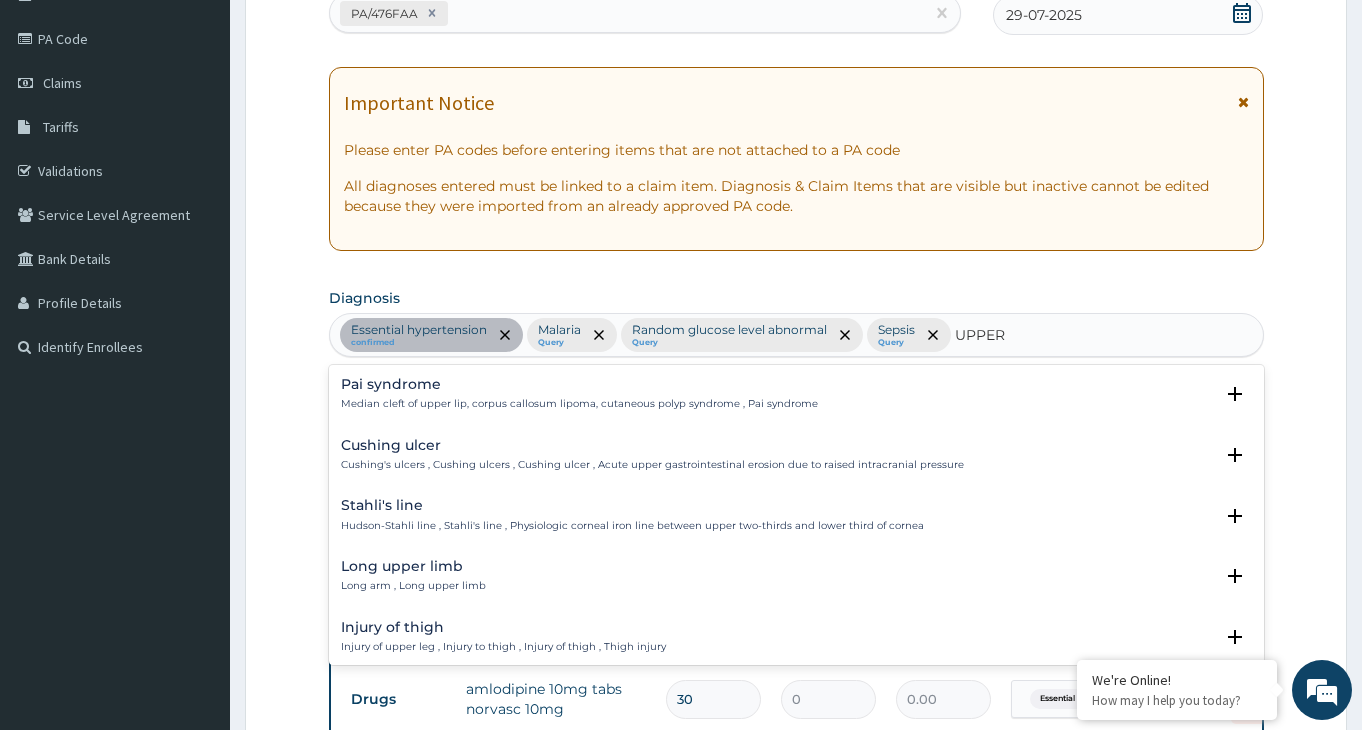 scroll, scrollTop: 325, scrollLeft: 0, axis: vertical 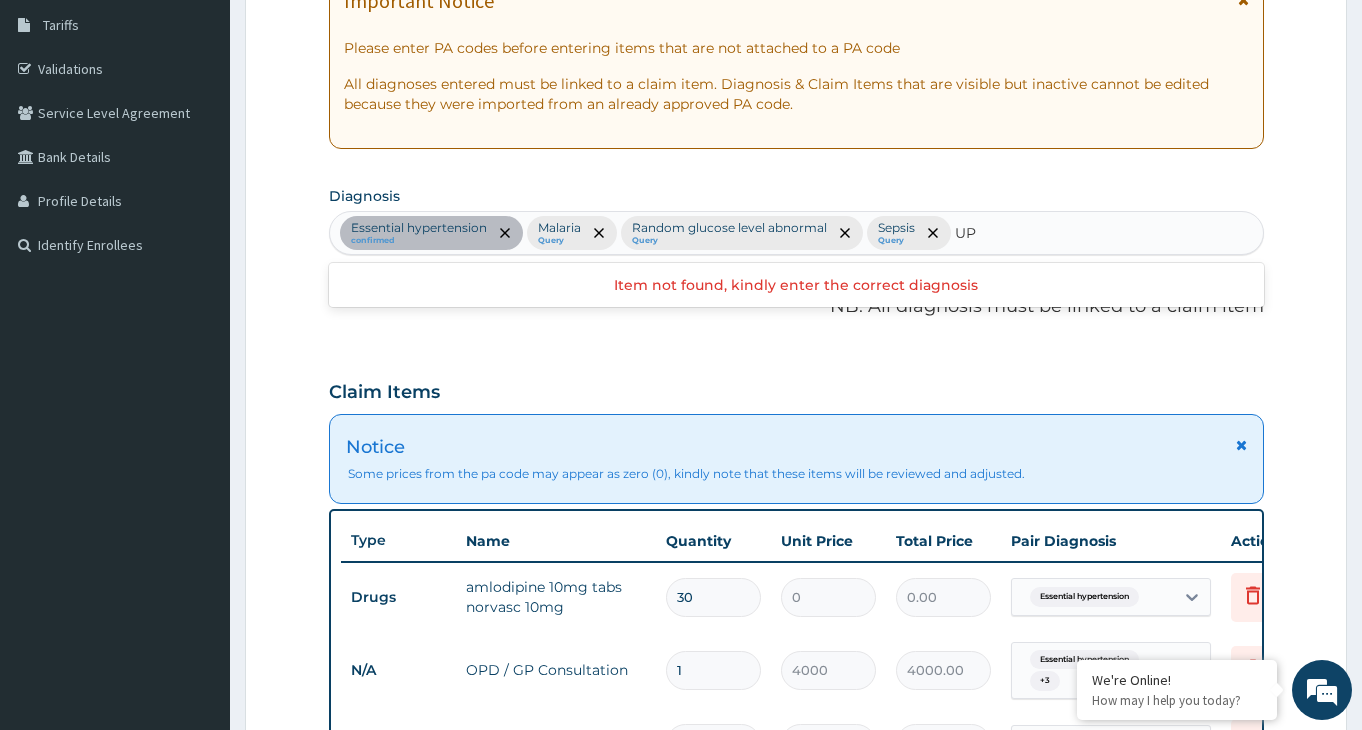 type on "U" 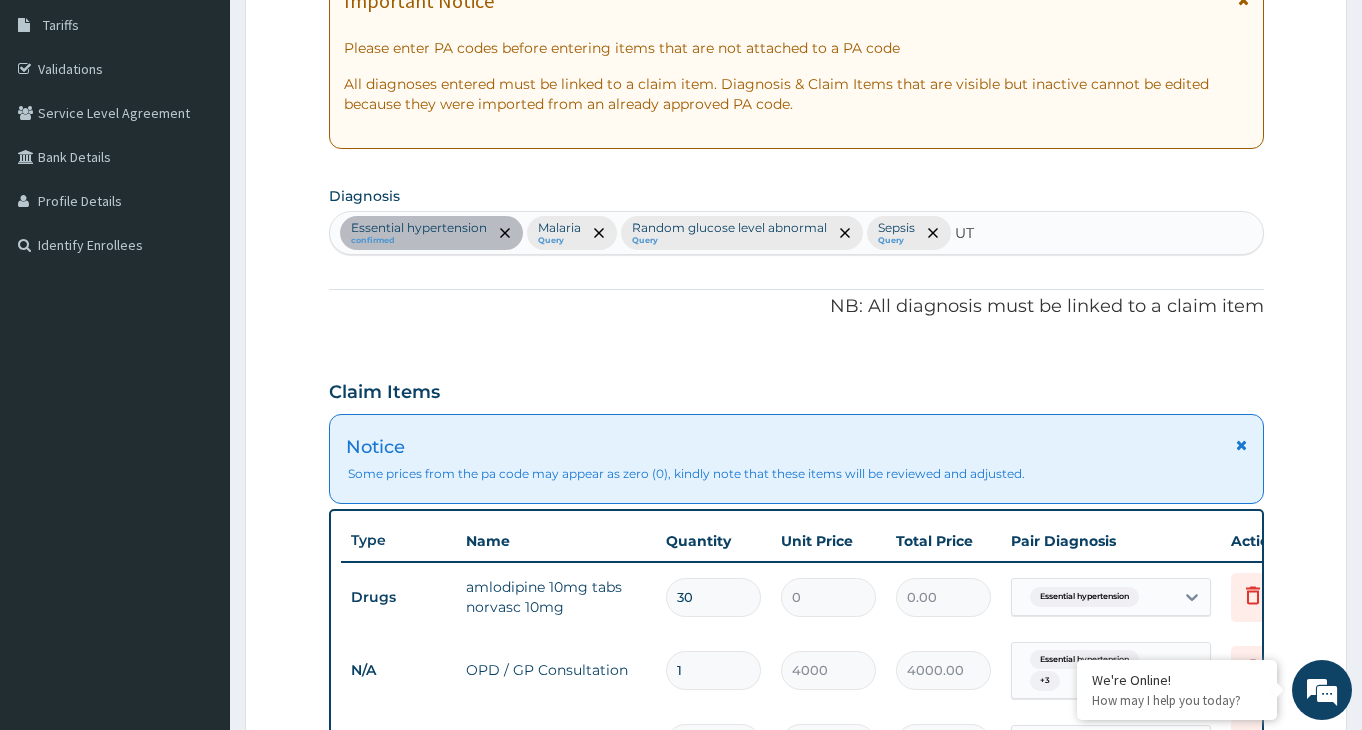 type on "UTI" 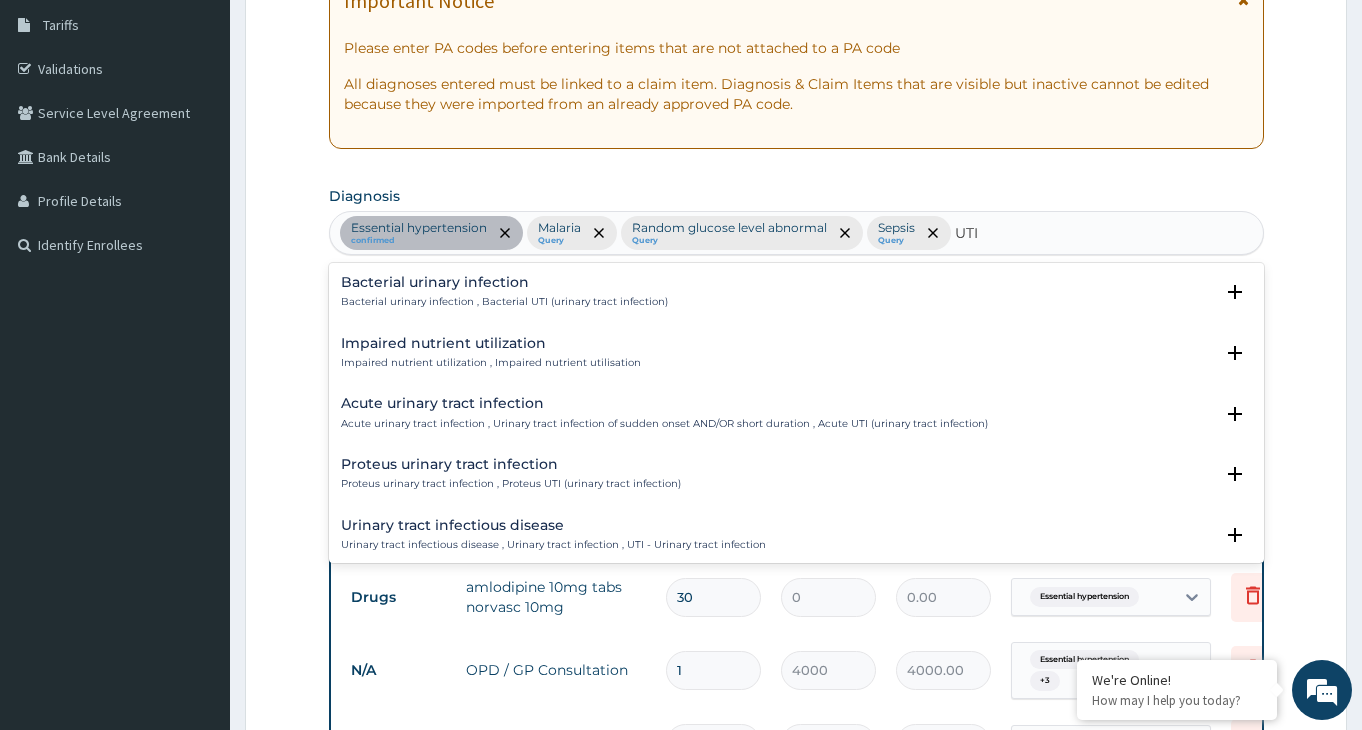click on "Bacterial urinary infection Bacterial urinary infection , Bacterial UTI (urinary tract infection)" at bounding box center [504, 292] 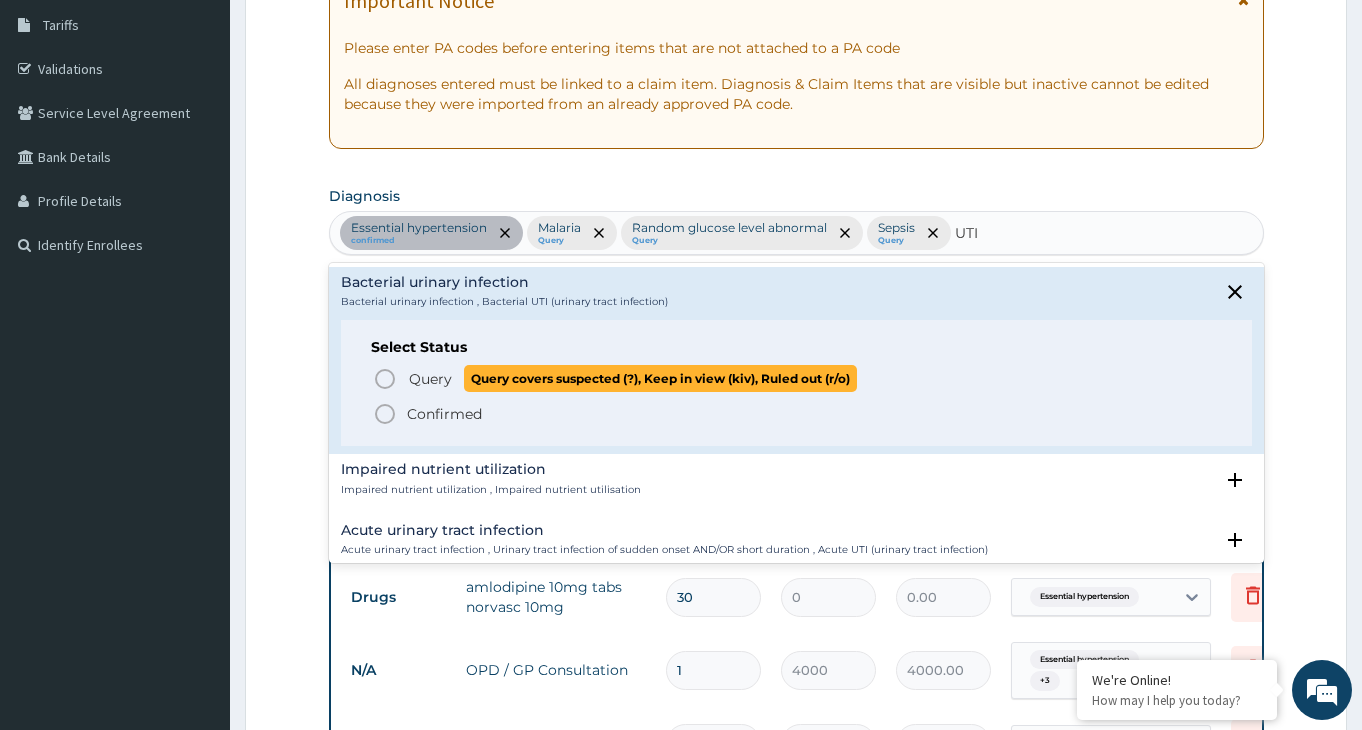 click 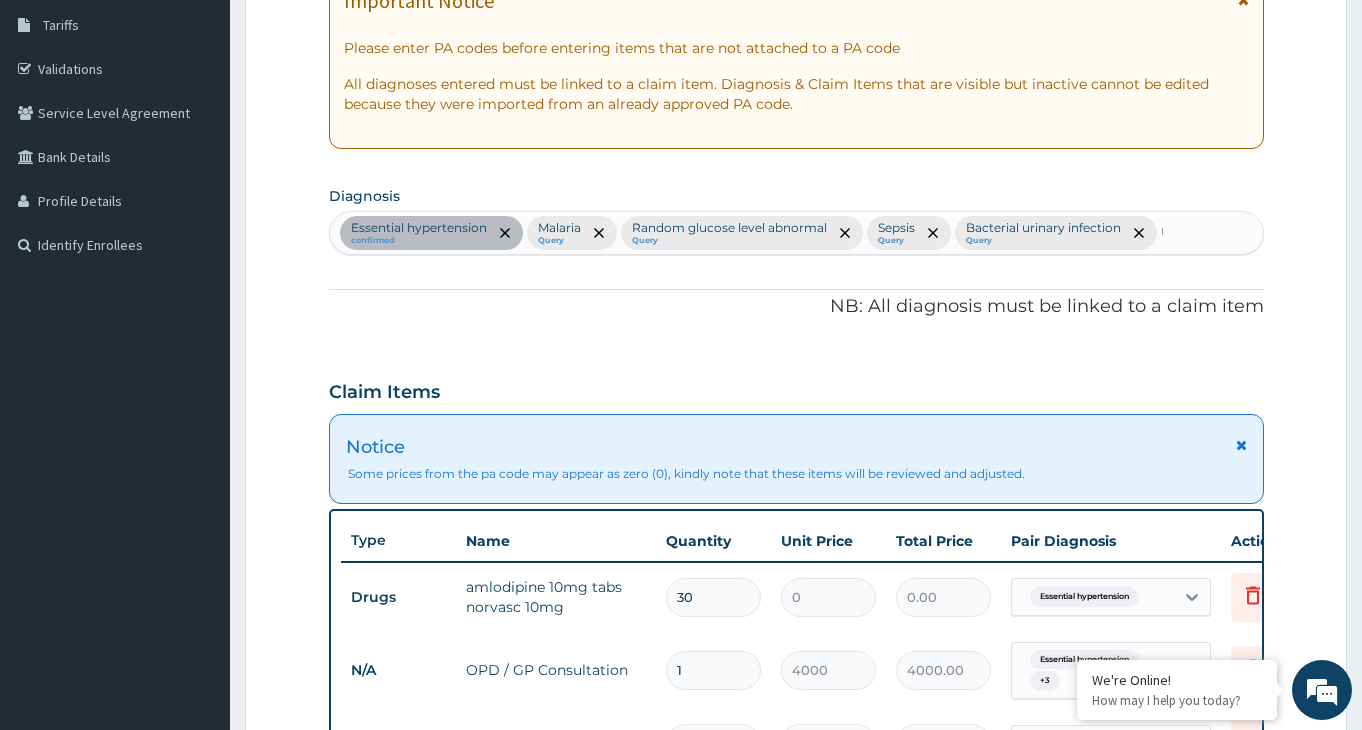 type 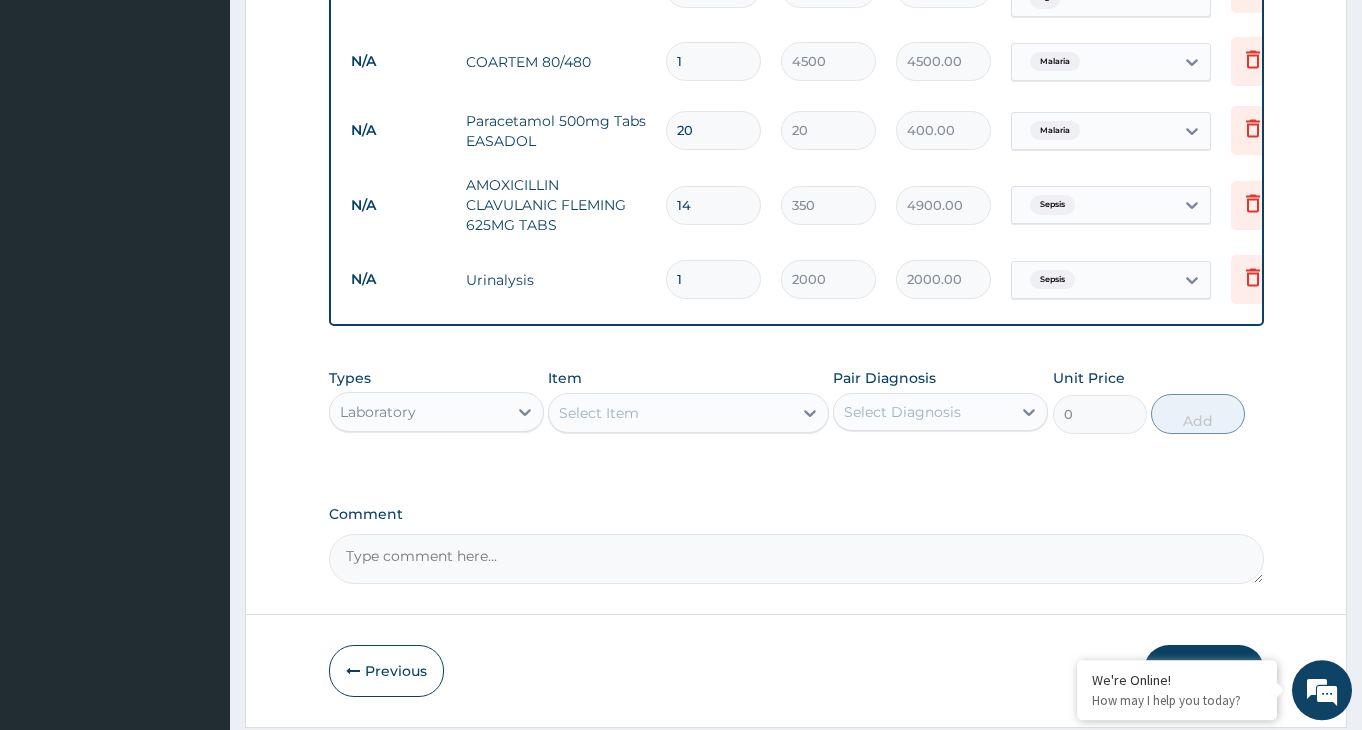 scroll, scrollTop: 1312, scrollLeft: 0, axis: vertical 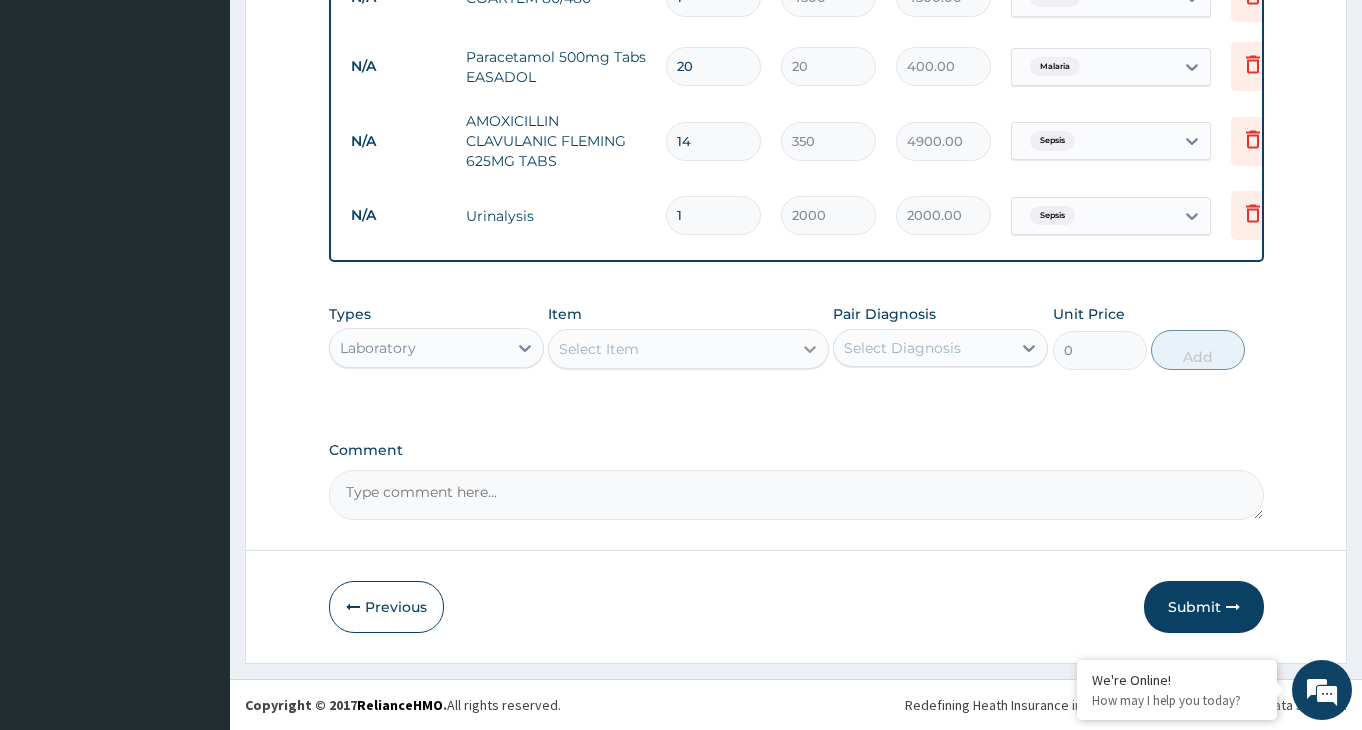 click 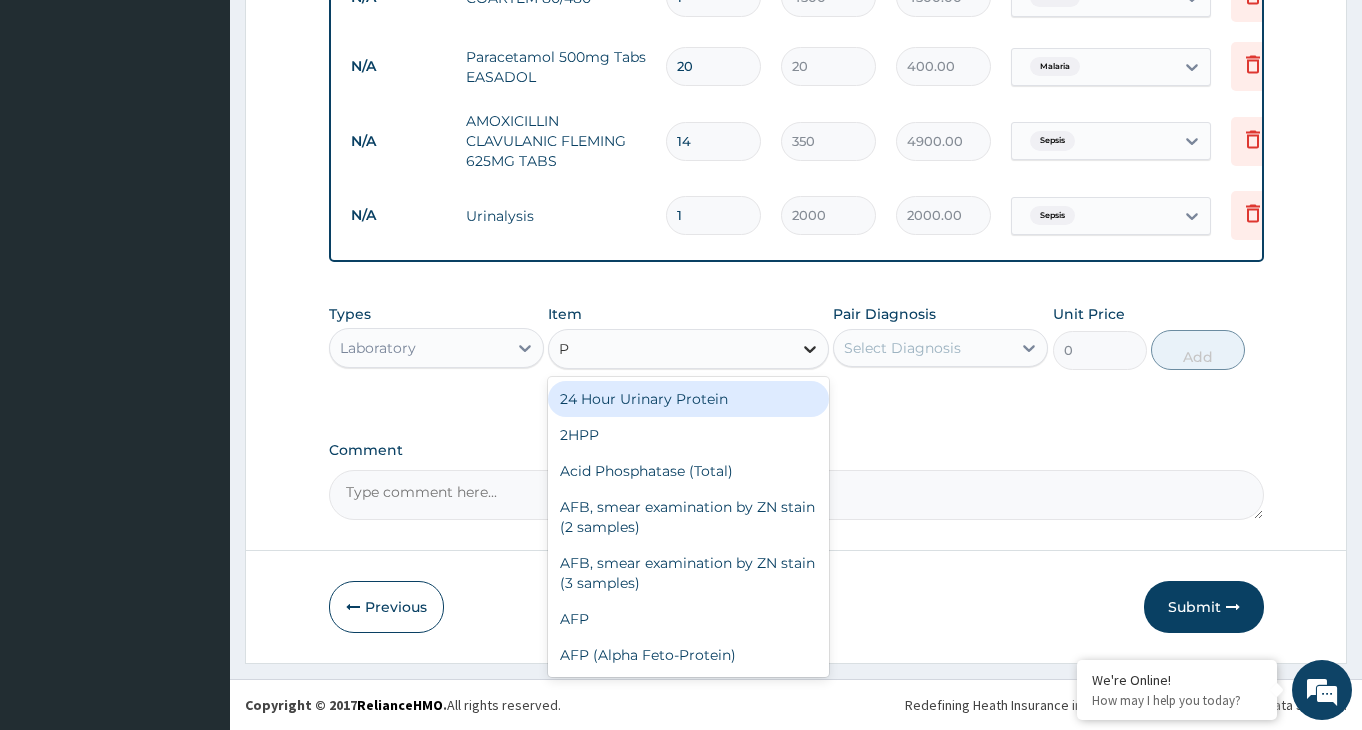 type on "PC" 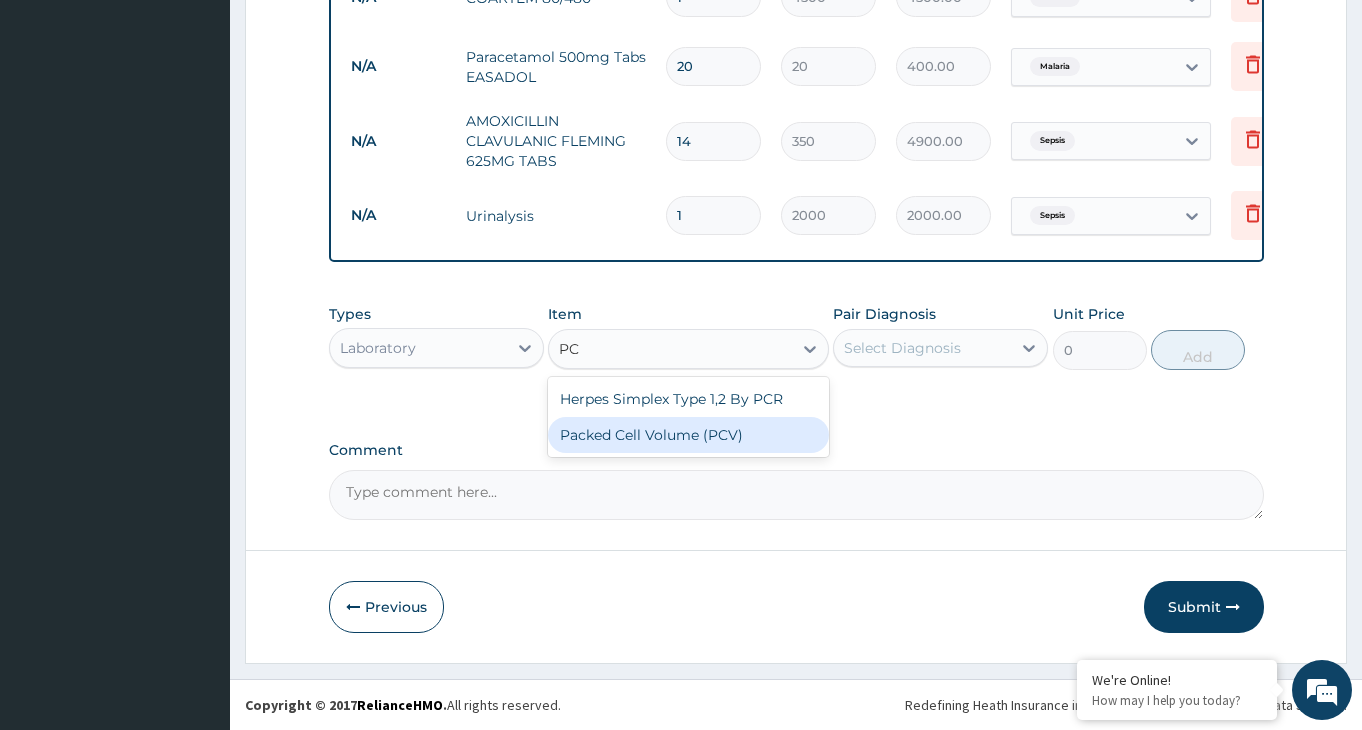 click on "Packed Cell Volume (PCV)" at bounding box center (688, 435) 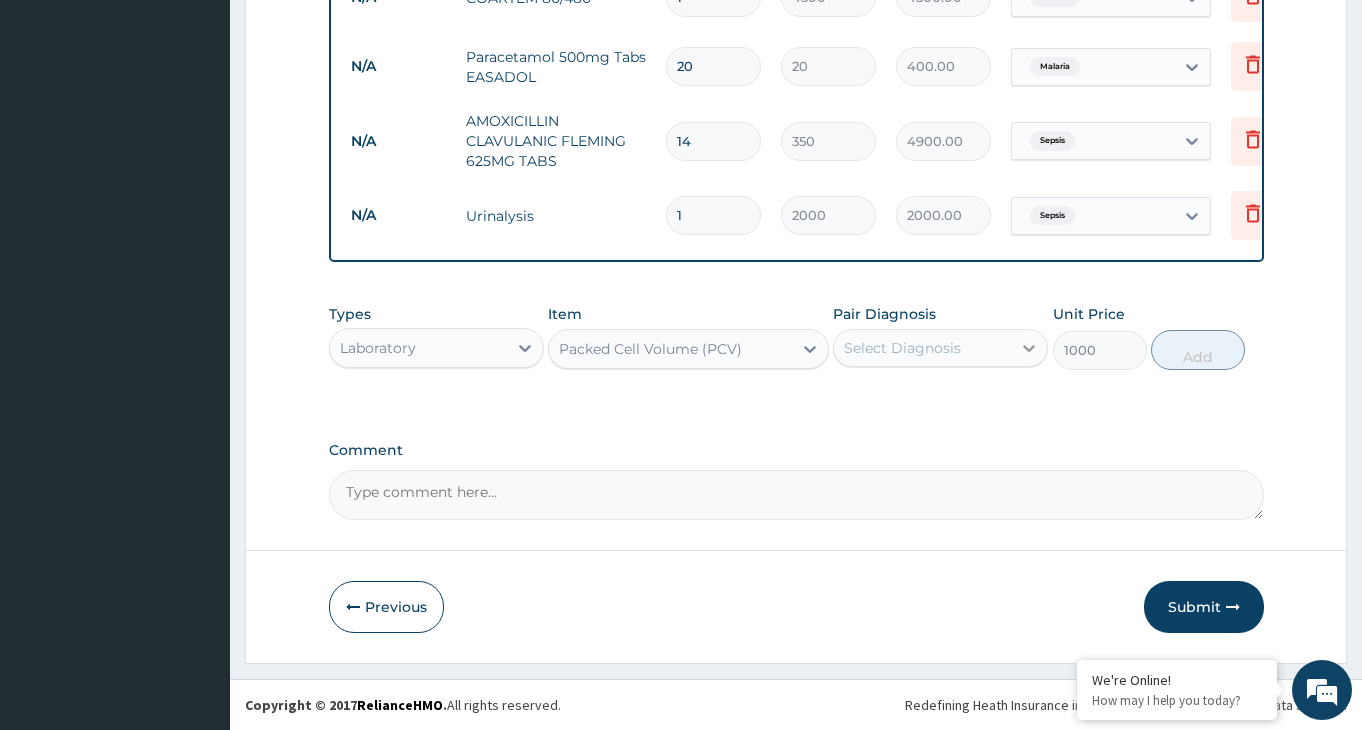 click at bounding box center [1029, 348] 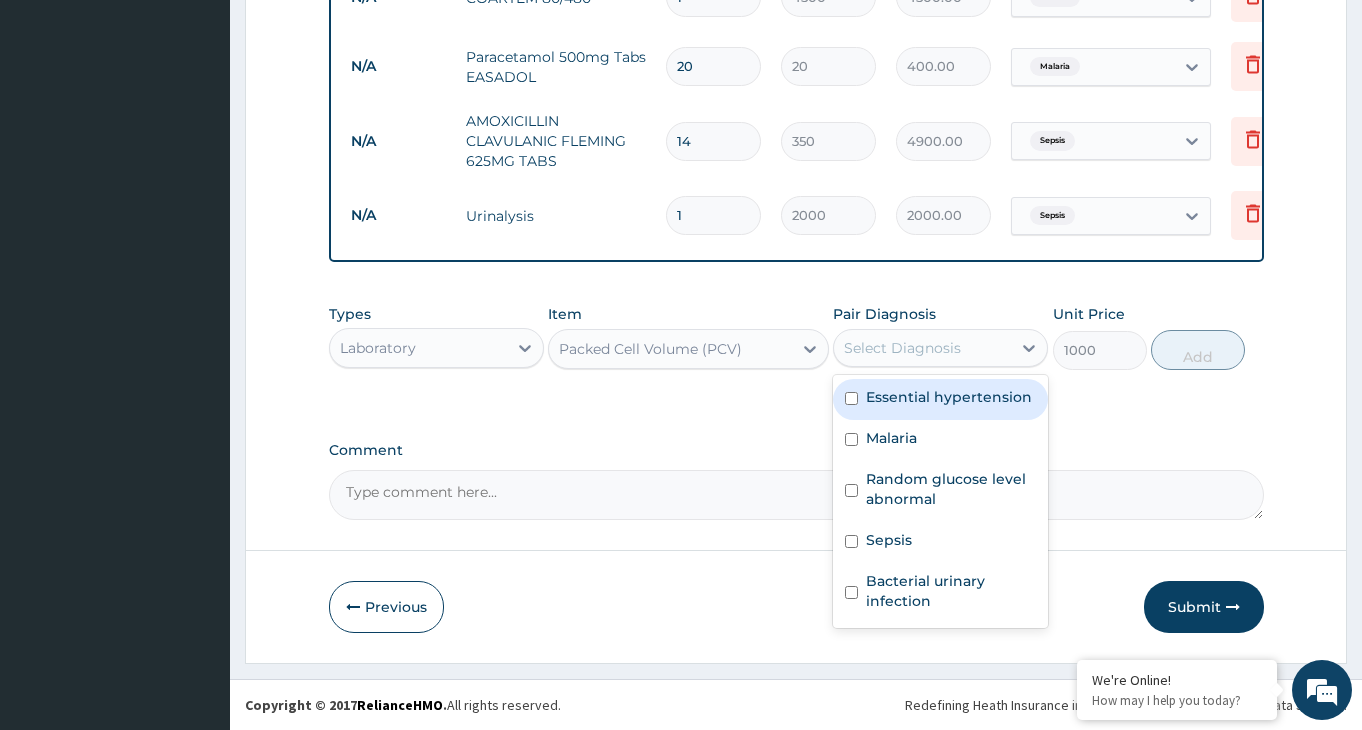 drag, startPoint x: 848, startPoint y: 395, endPoint x: 849, endPoint y: 406, distance: 11.045361 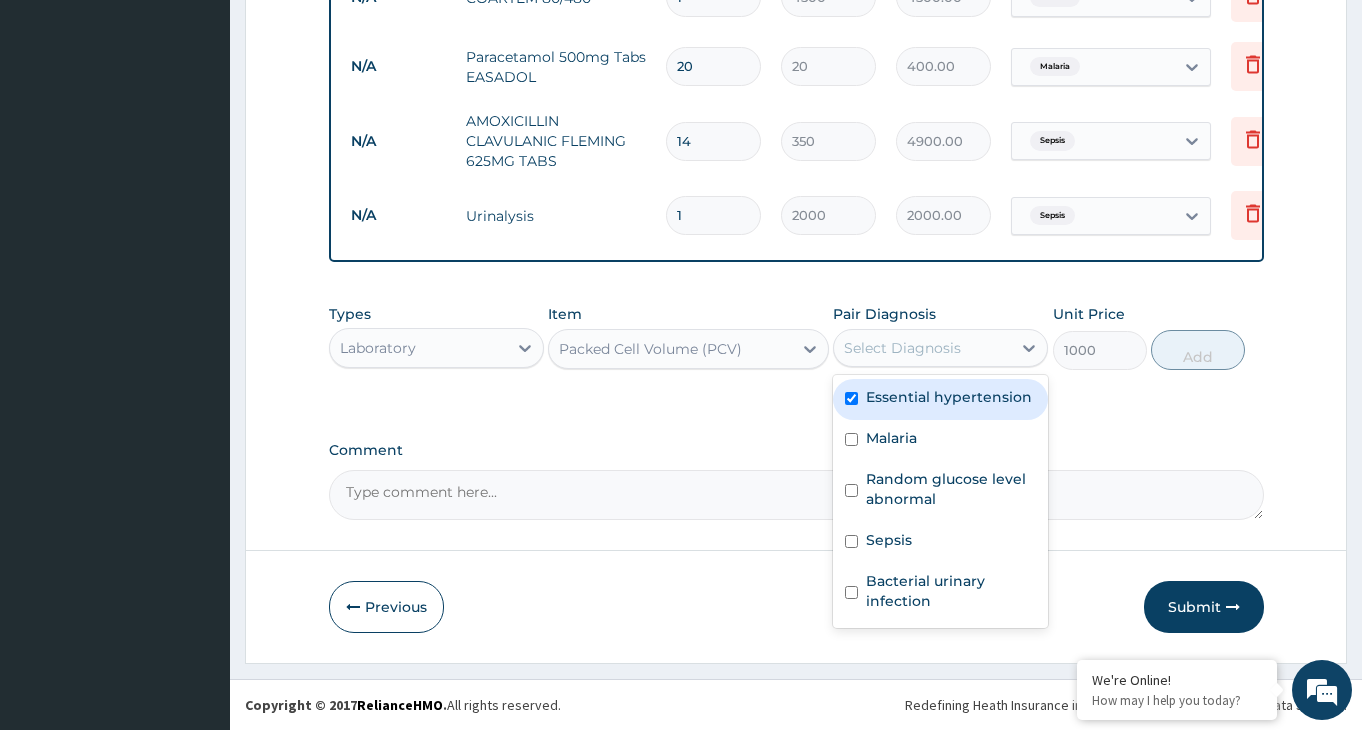 checkbox on "true" 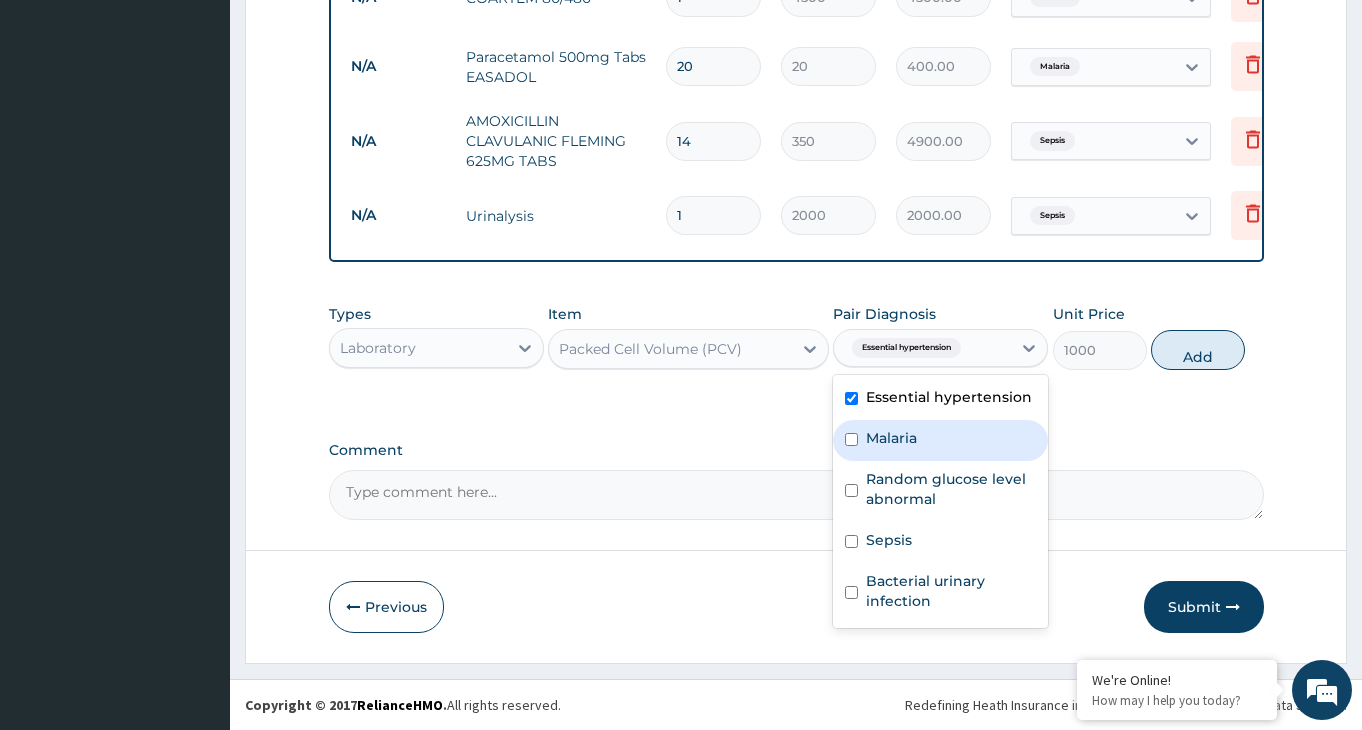 click at bounding box center (851, 439) 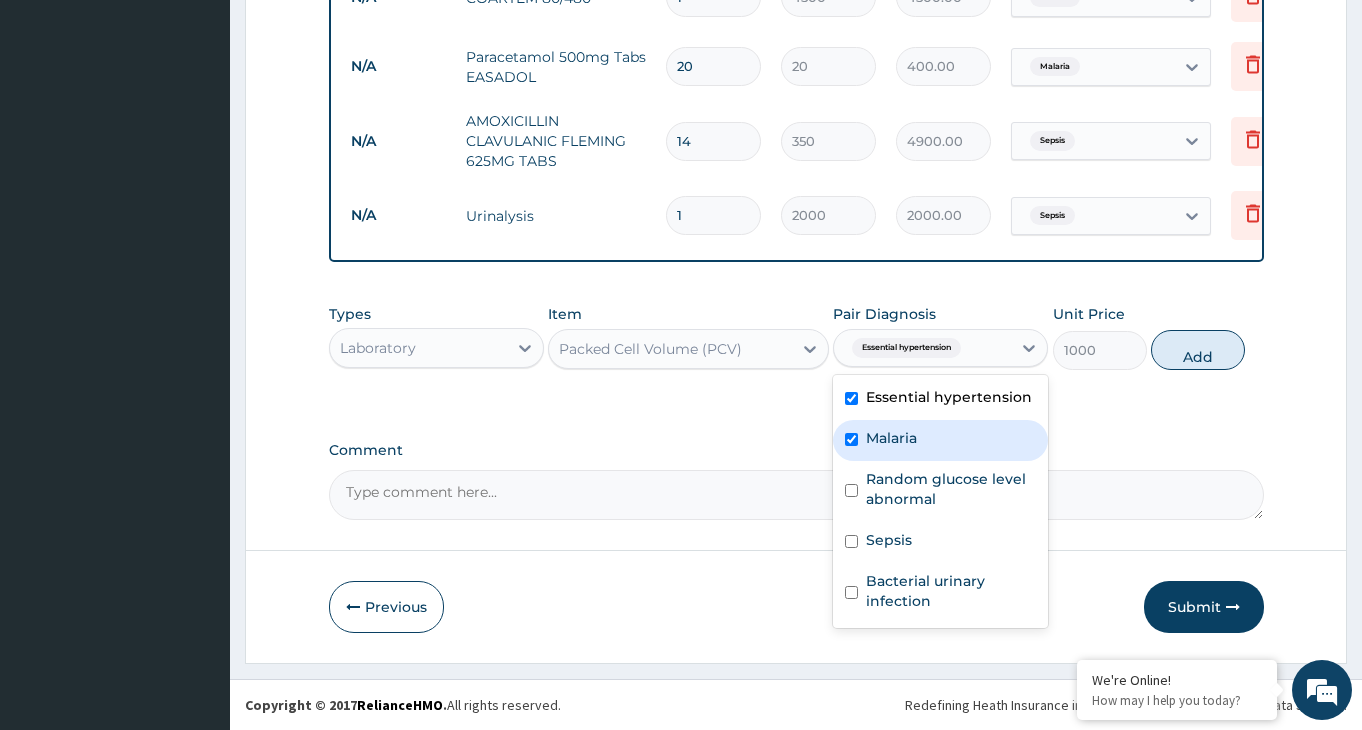 checkbox on "true" 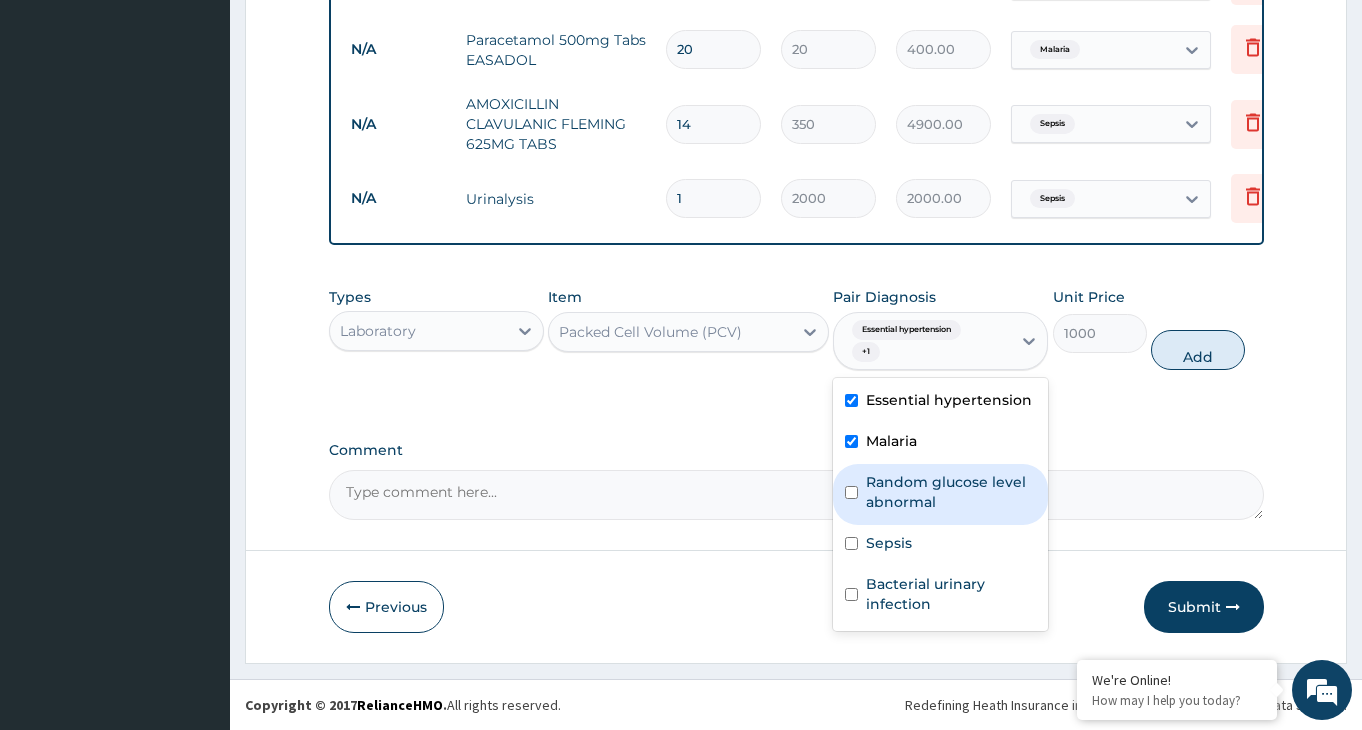 click at bounding box center (851, 492) 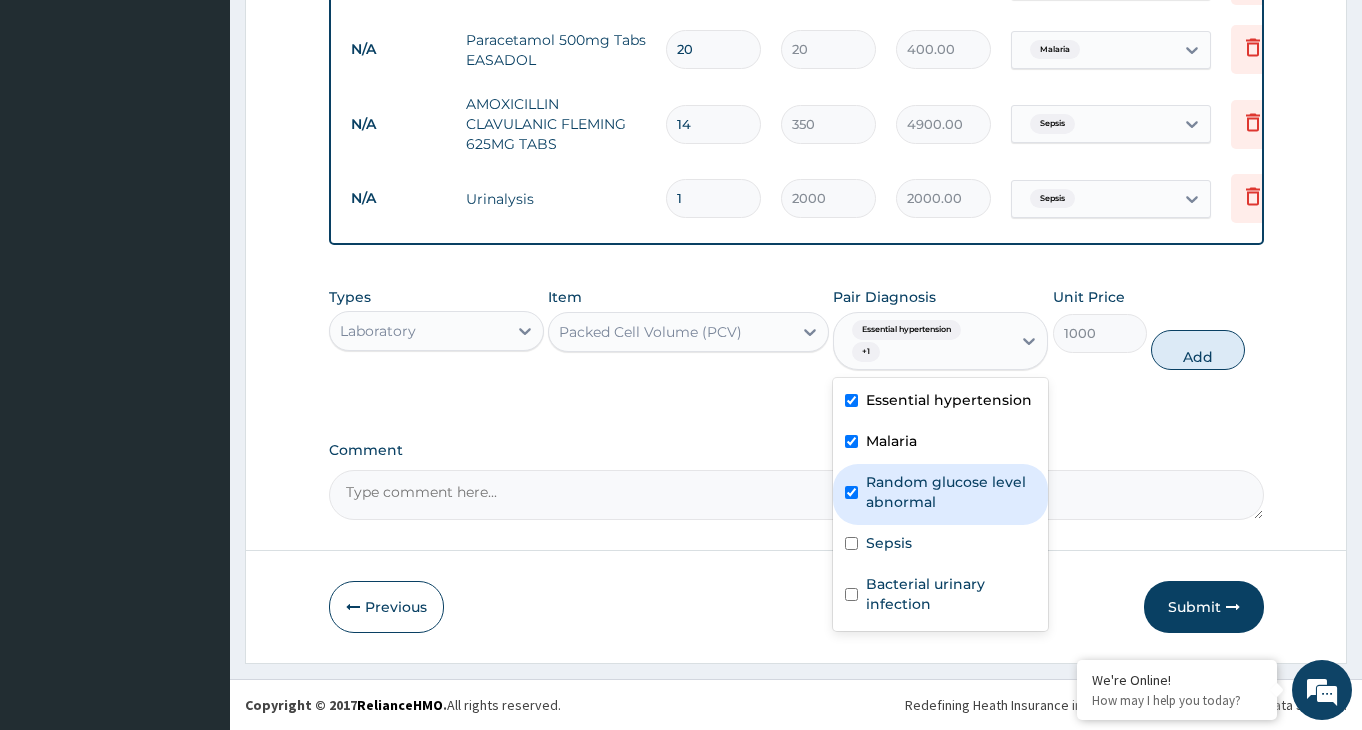 checkbox on "true" 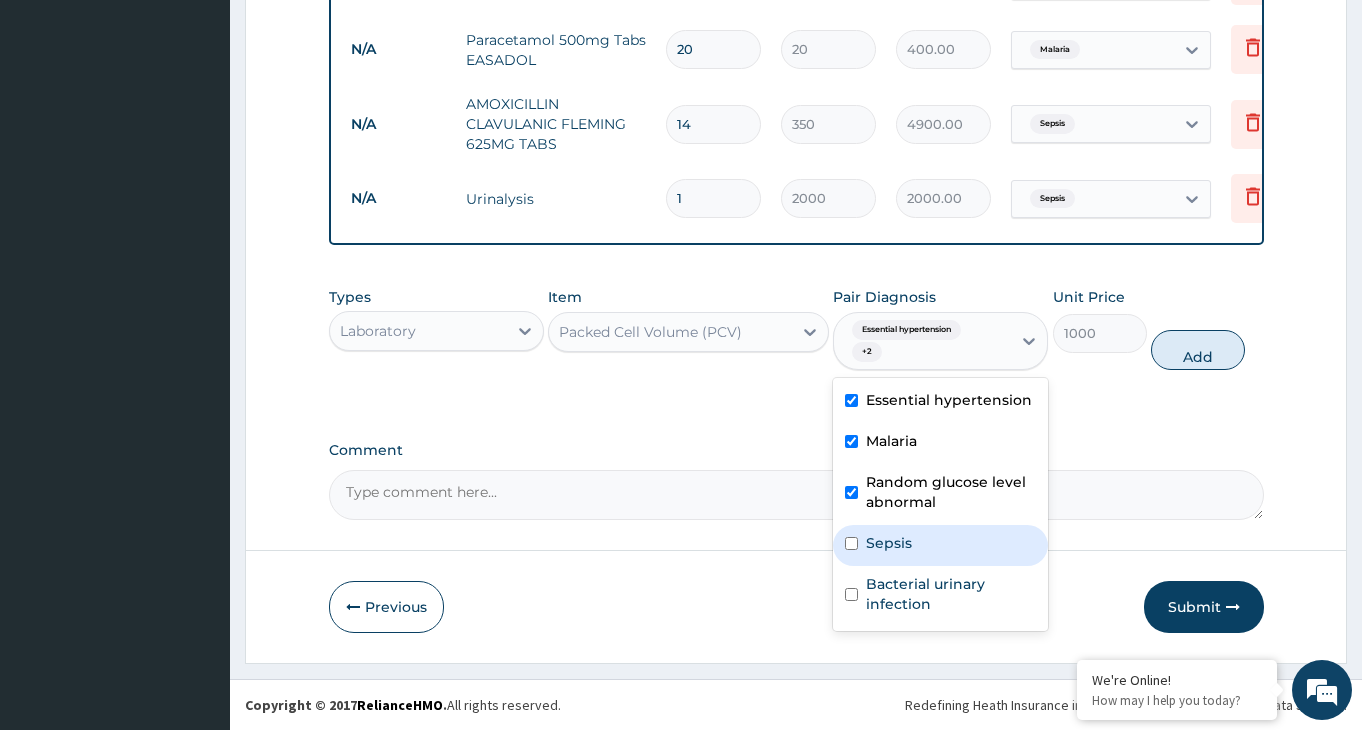 click on "Sepsis" at bounding box center (940, 545) 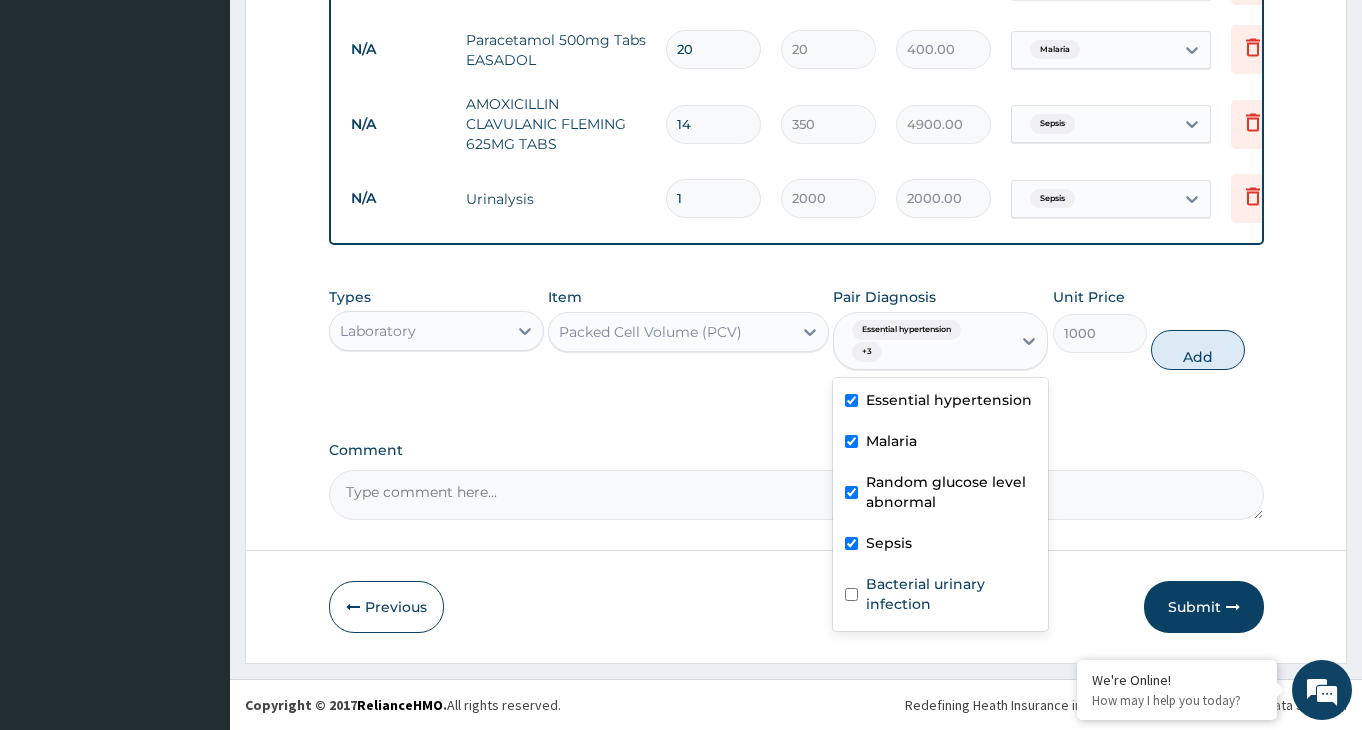checkbox on "true" 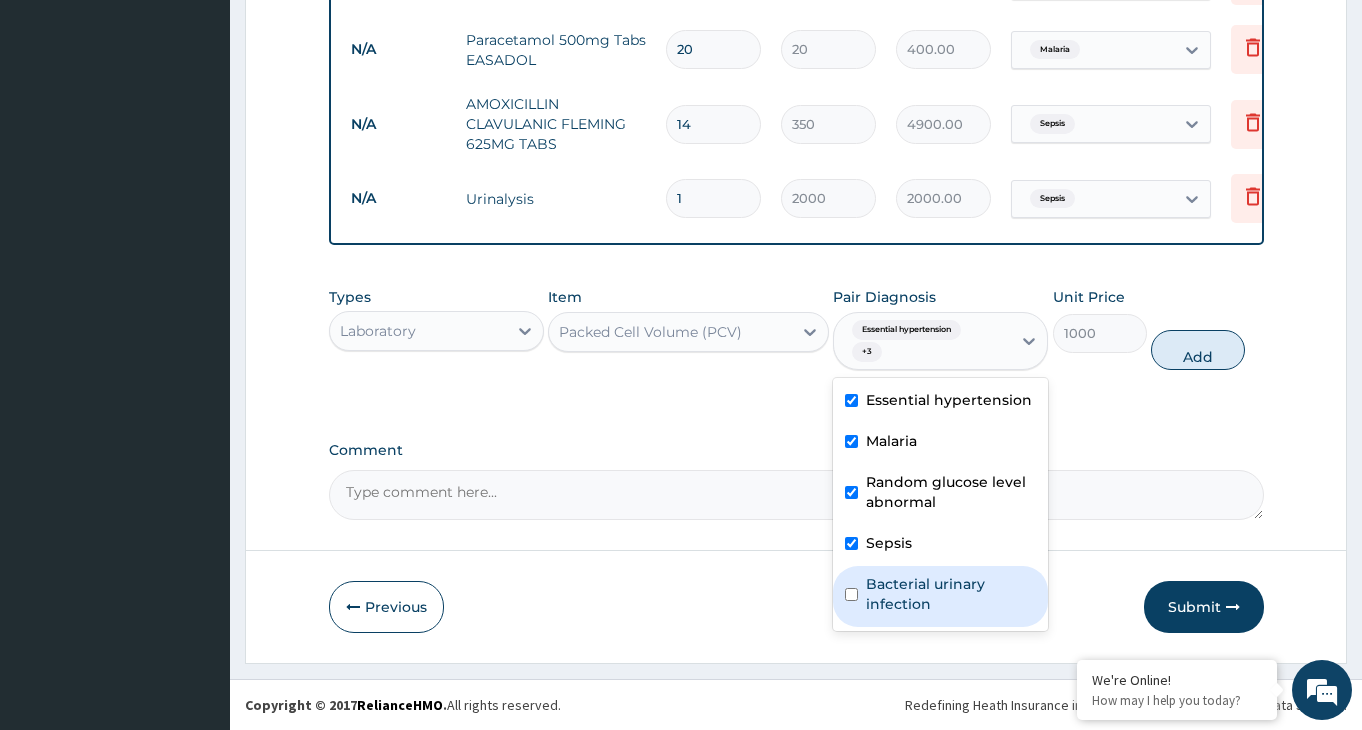 click at bounding box center (851, 594) 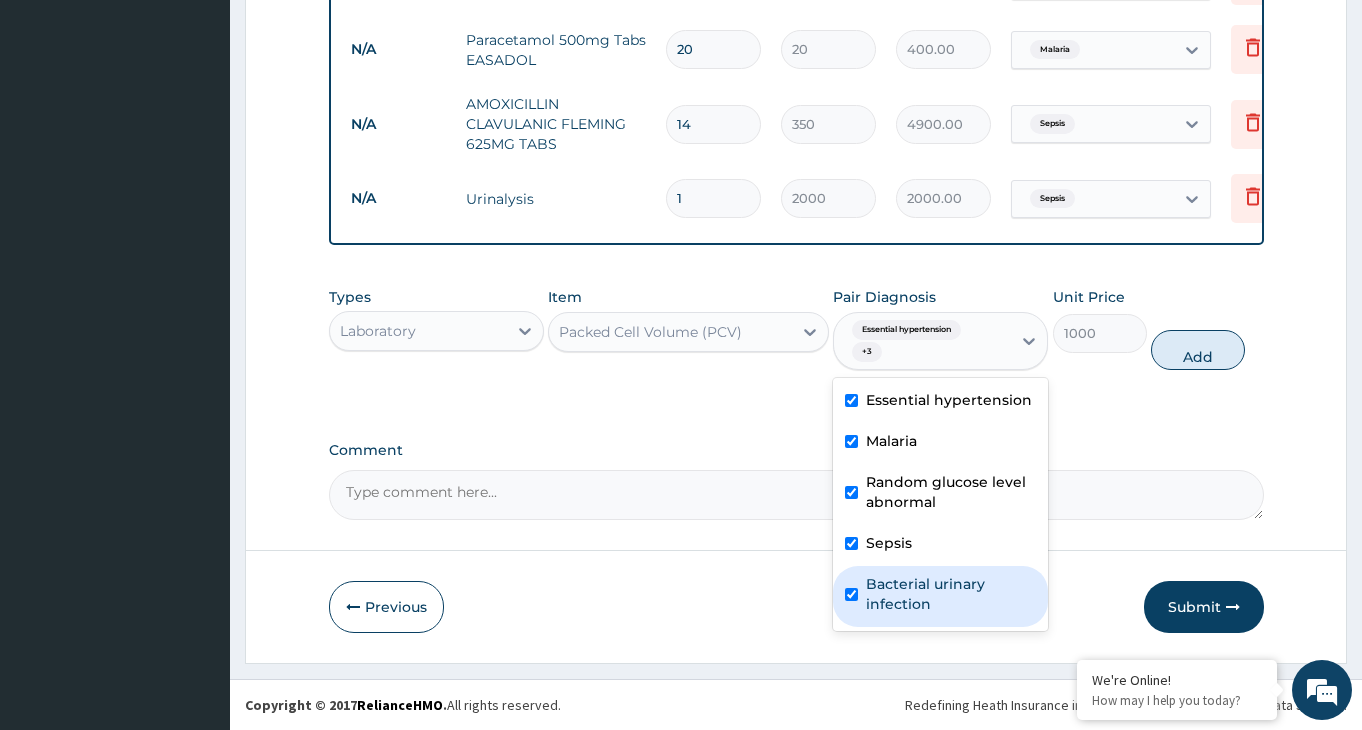 checkbox on "true" 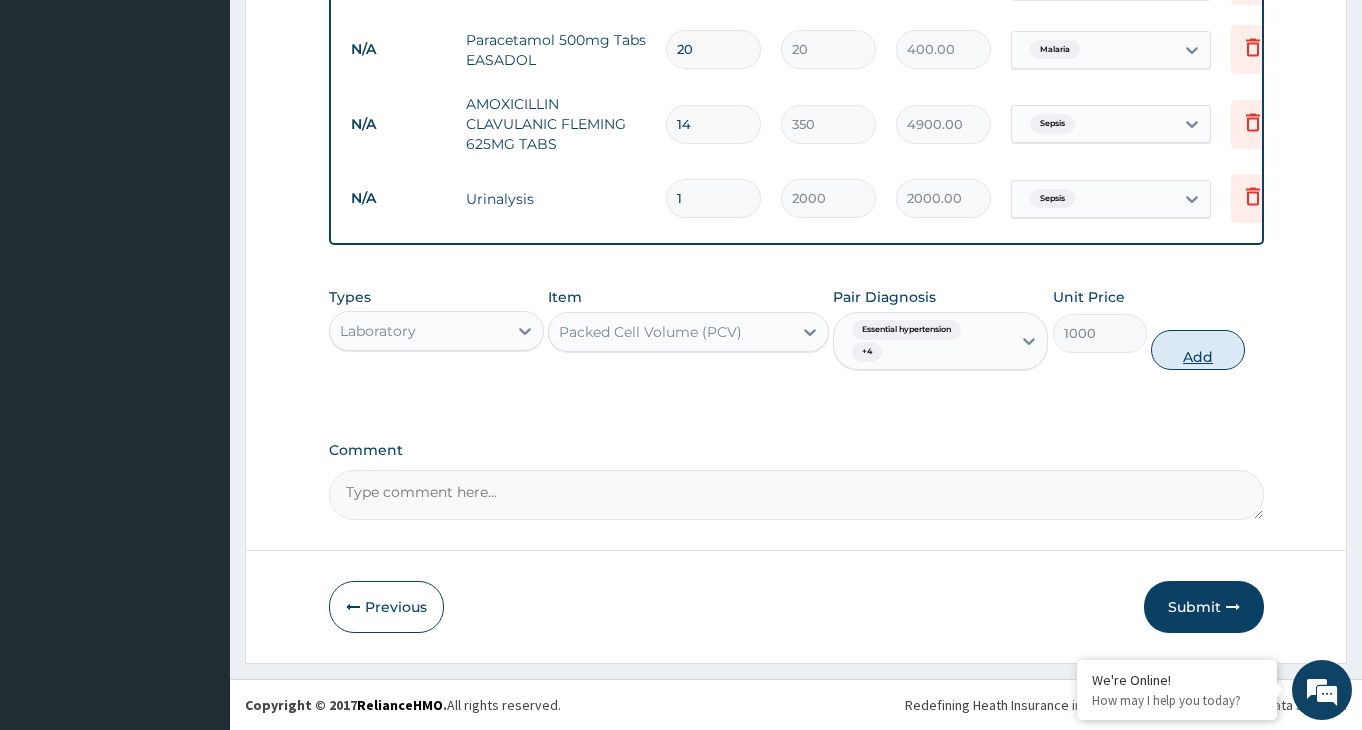 click on "Add" at bounding box center [1198, 350] 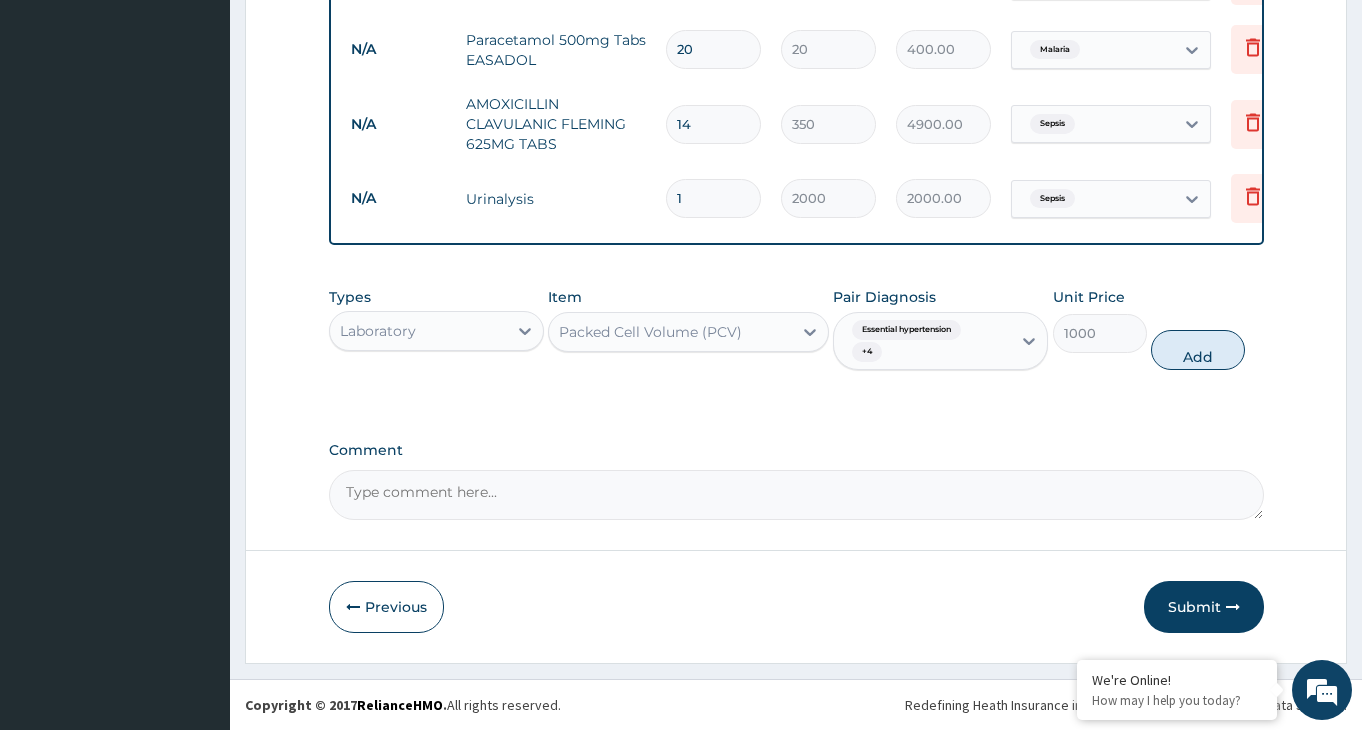 type on "0" 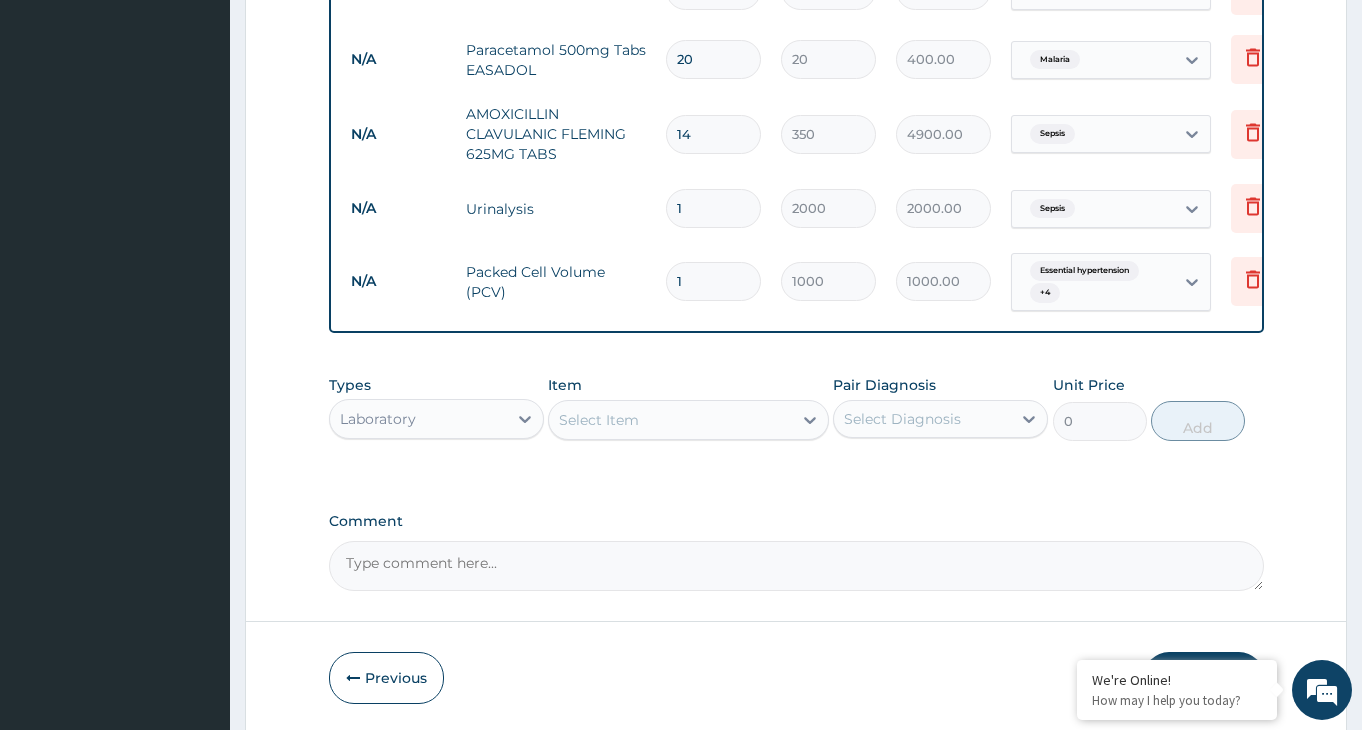 scroll, scrollTop: 1312, scrollLeft: 0, axis: vertical 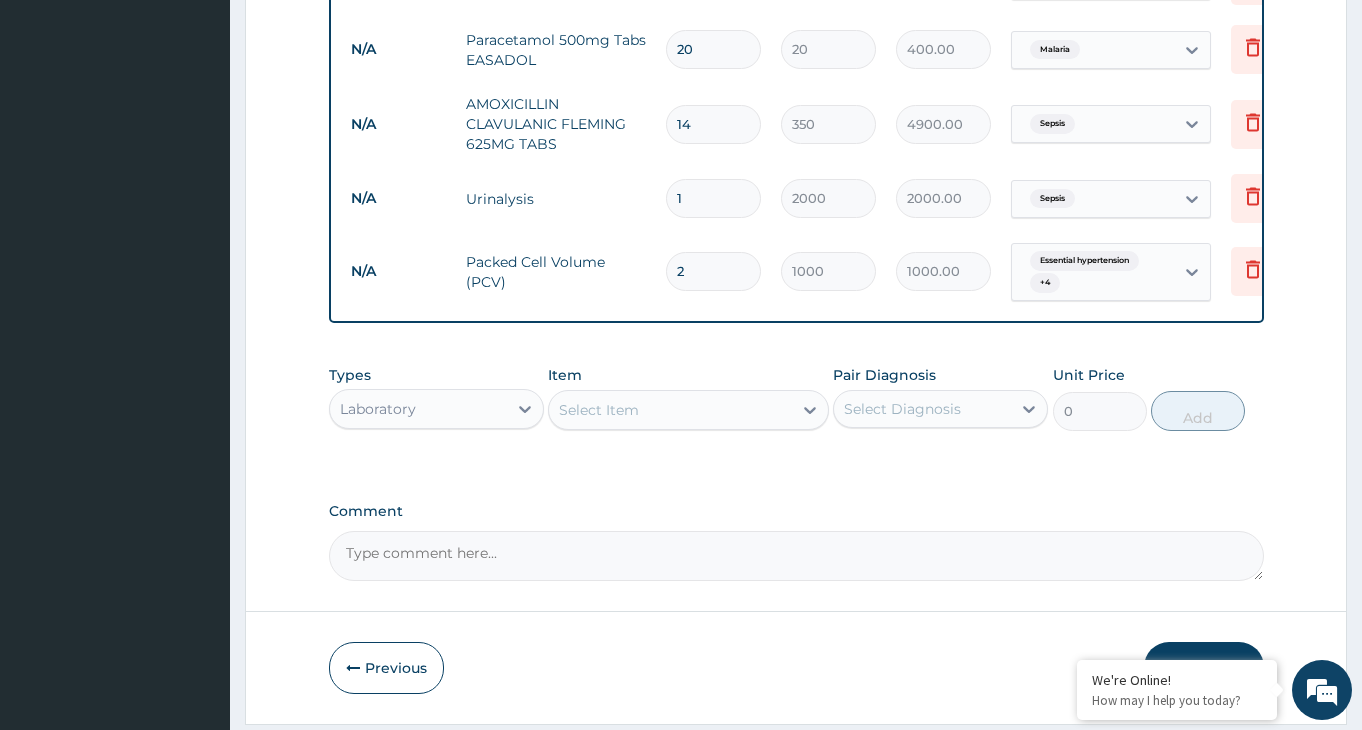type on "3" 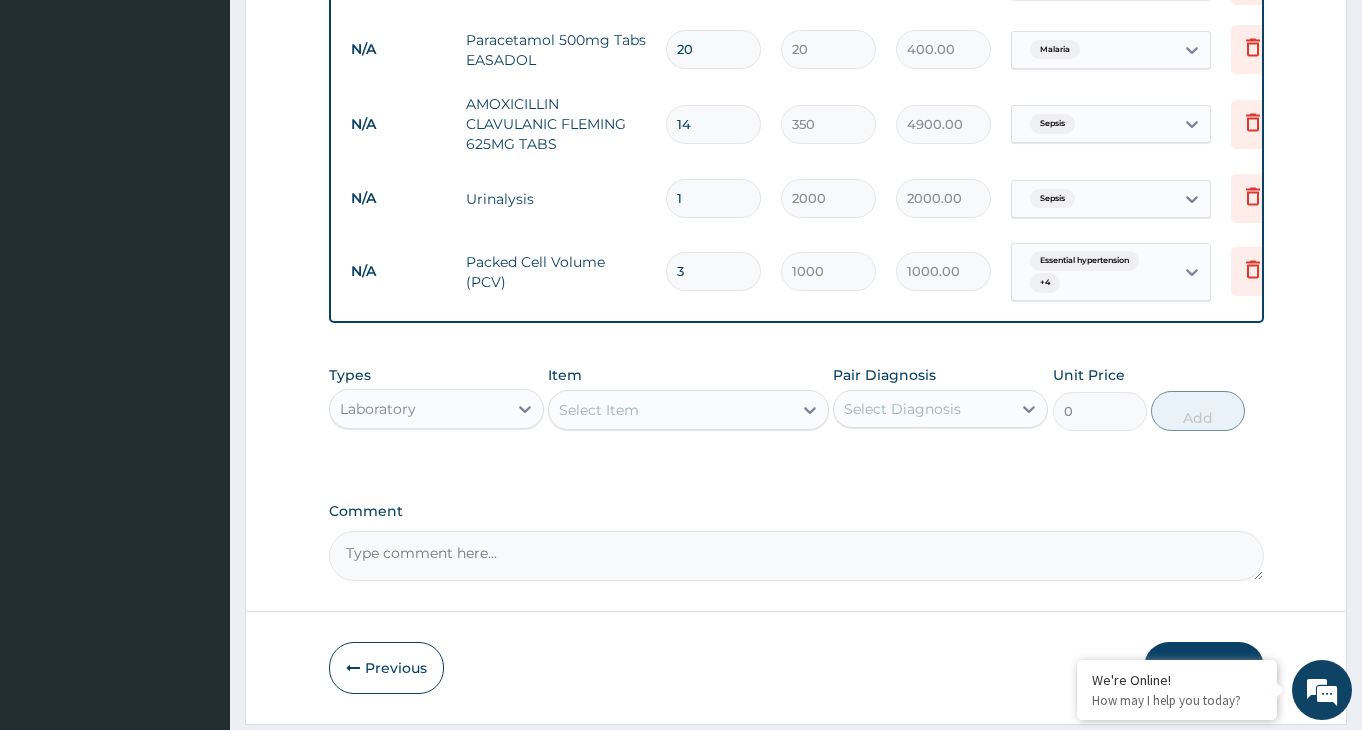 type on "3000.00" 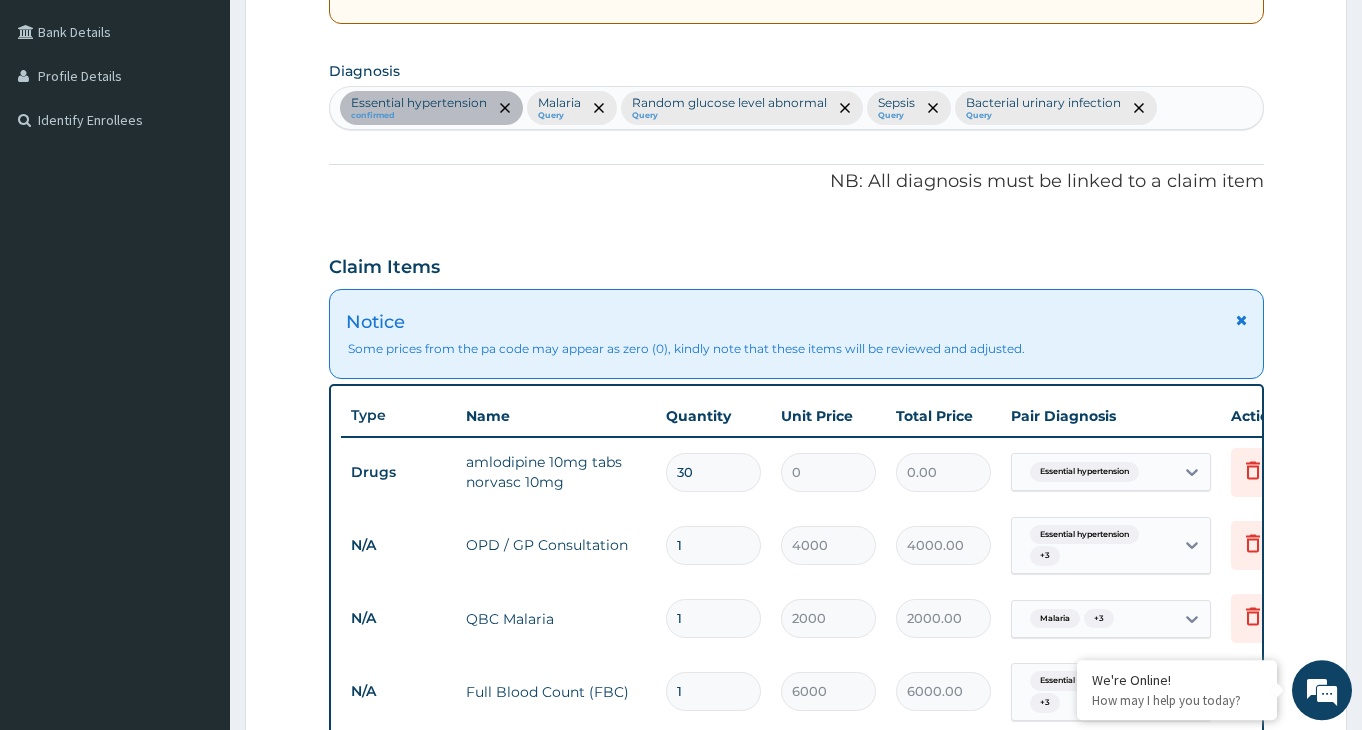 scroll, scrollTop: 292, scrollLeft: 0, axis: vertical 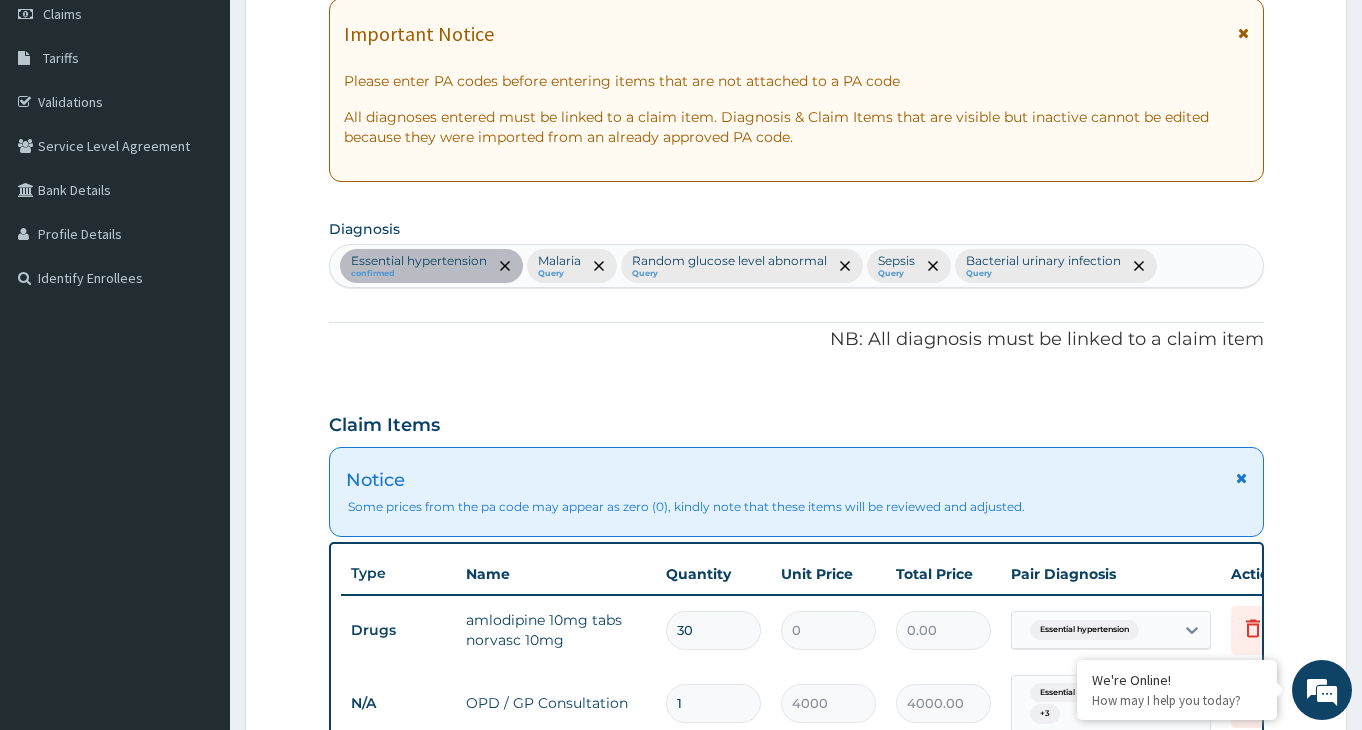click on "Essential hypertension confirmed Malaria Query Random glucose level abnormal Query Sepsis Query Bacterial urinary infection Query" at bounding box center [796, 266] 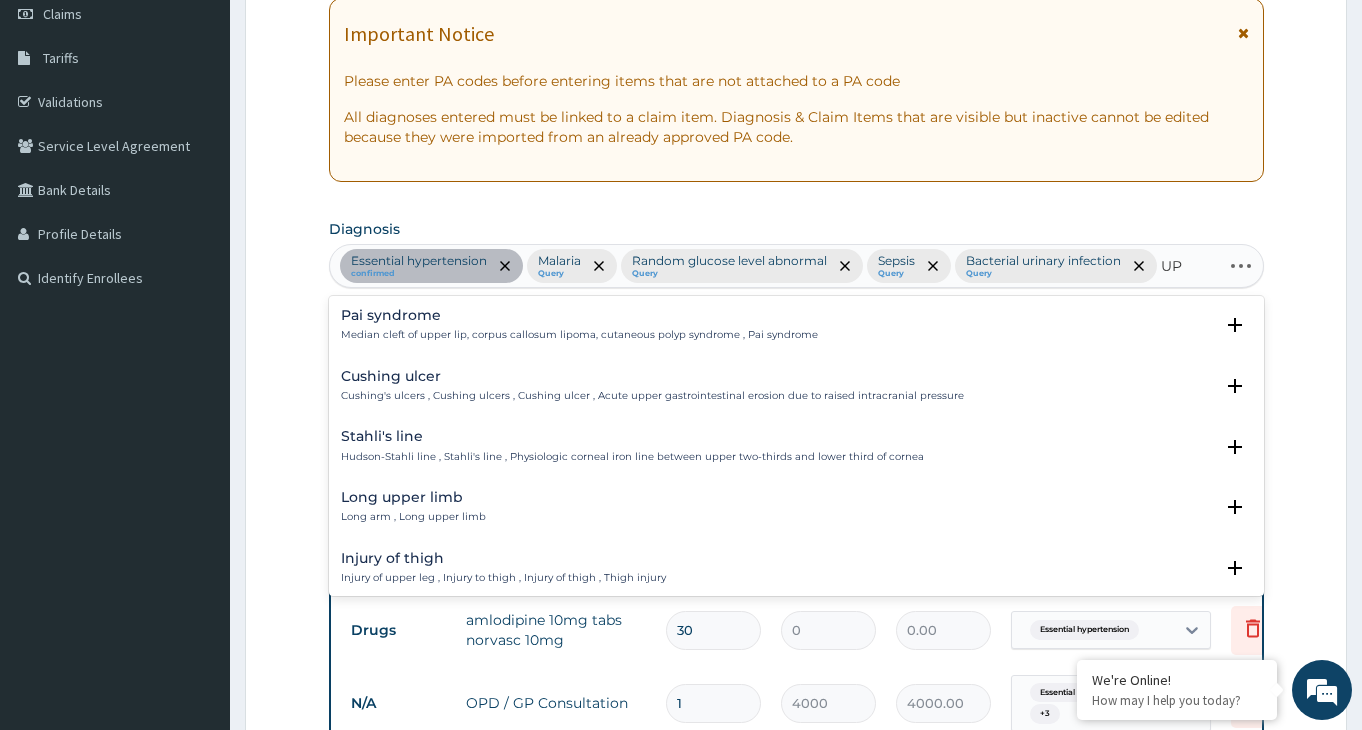 type on "U" 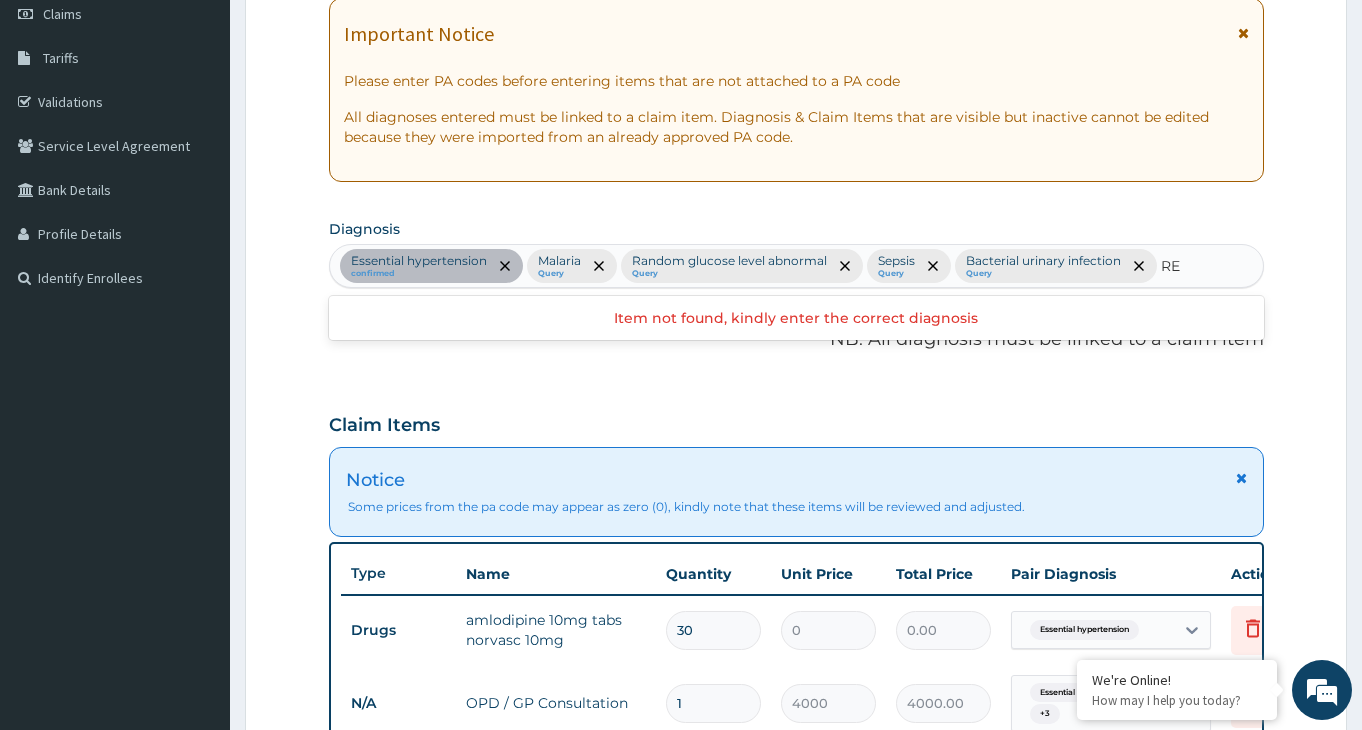 type on "R" 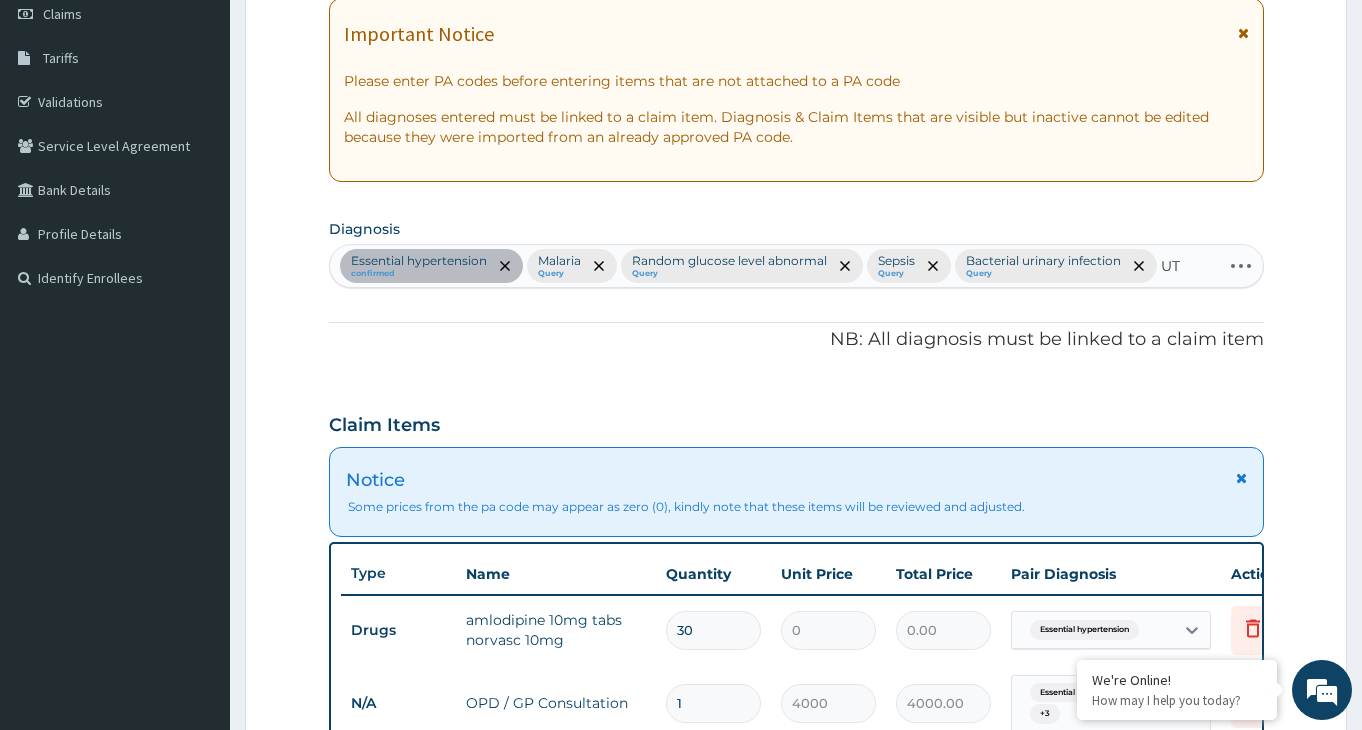 type on "UTI" 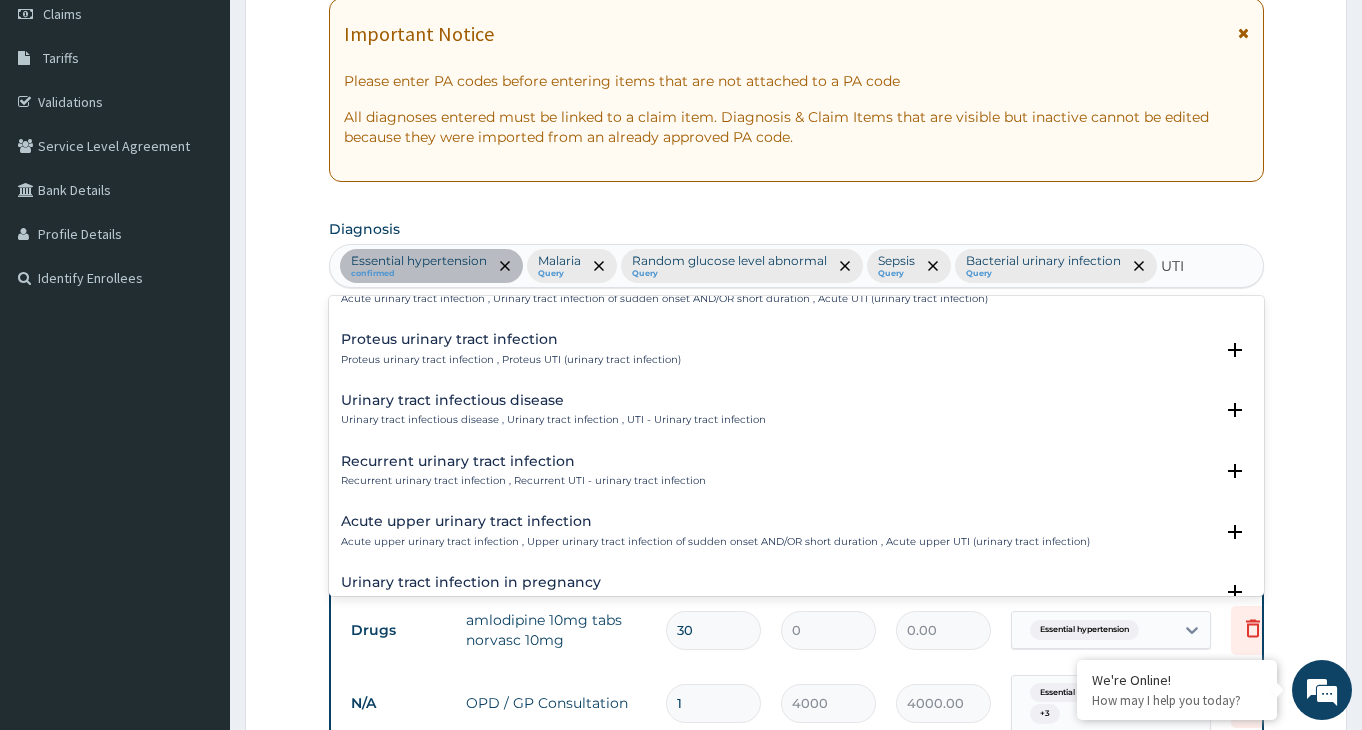 scroll, scrollTop: 108, scrollLeft: 0, axis: vertical 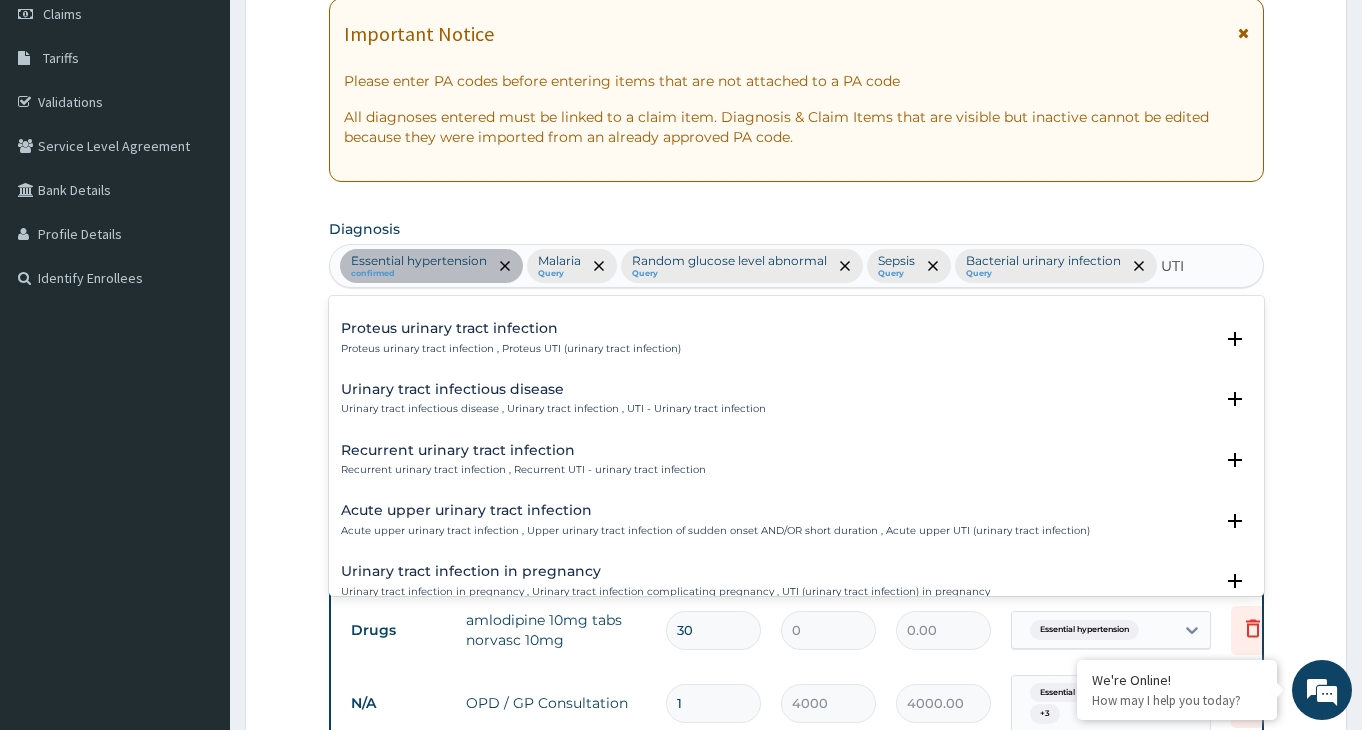 click on "Acute upper urinary tract infection , Upper urinary tract infection of sudden onset AND/OR short duration , Acute upper UTI (urinary tract infection)" at bounding box center [715, 531] 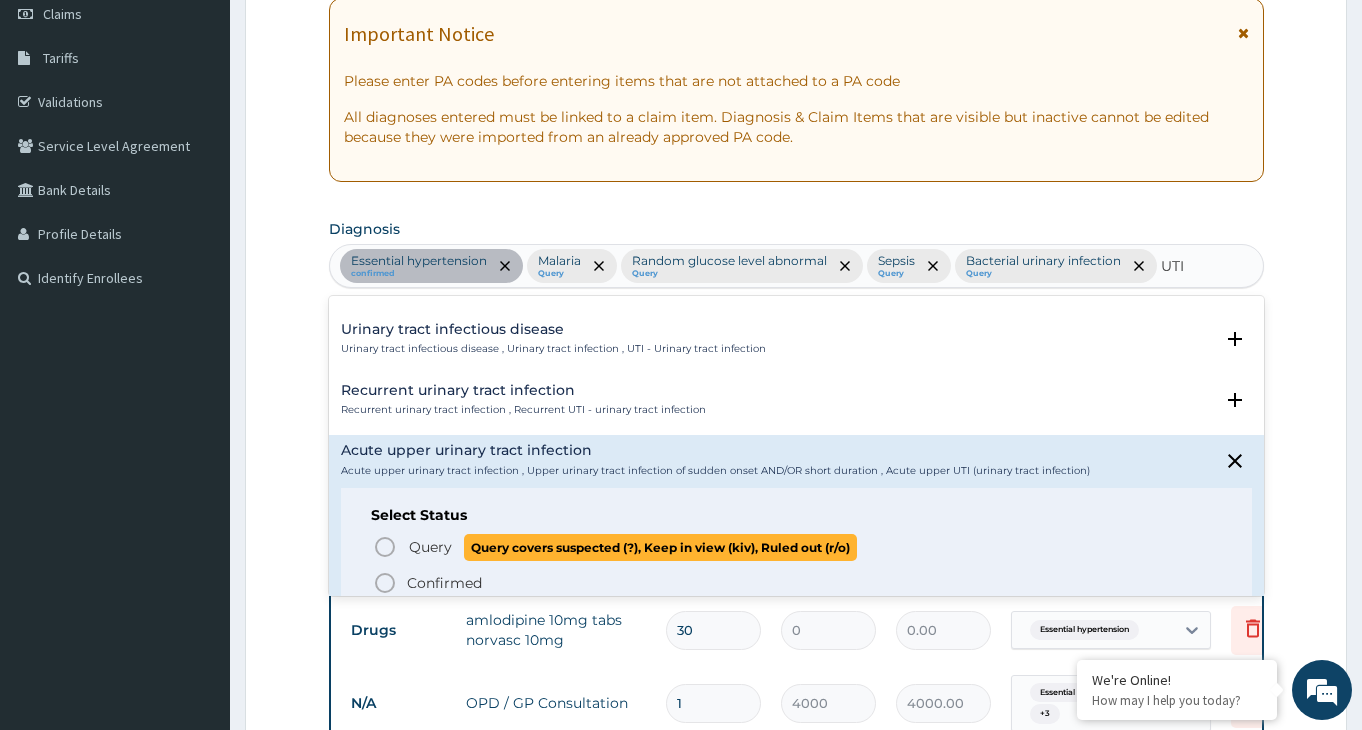 scroll, scrollTop: 216, scrollLeft: 0, axis: vertical 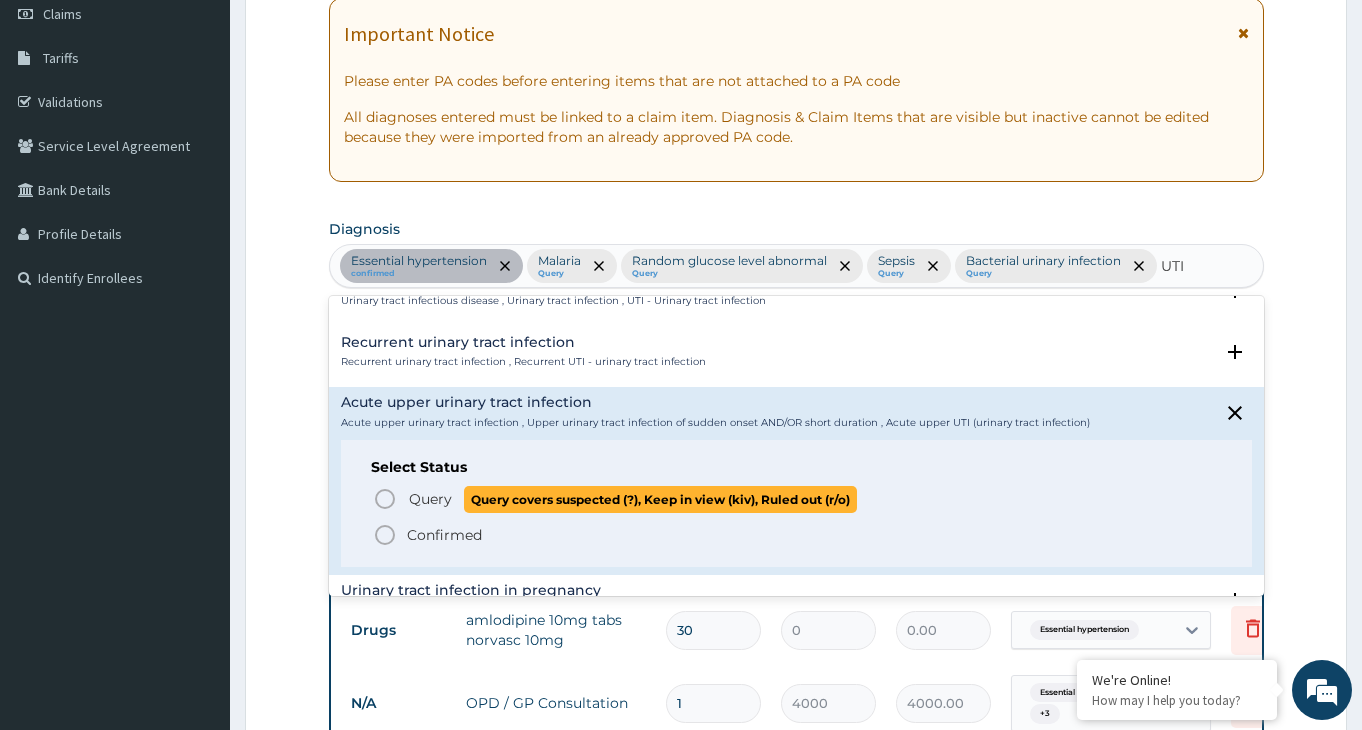 click 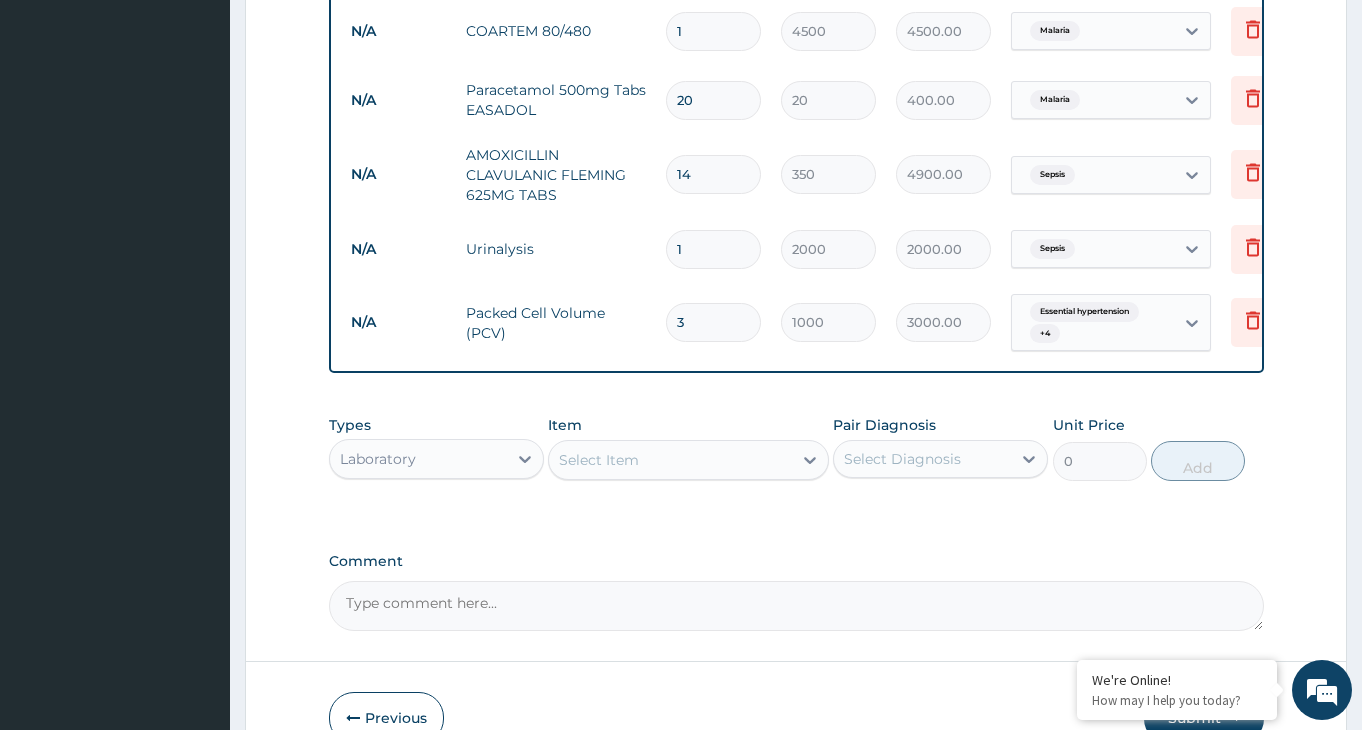 scroll, scrollTop: 1312, scrollLeft: 0, axis: vertical 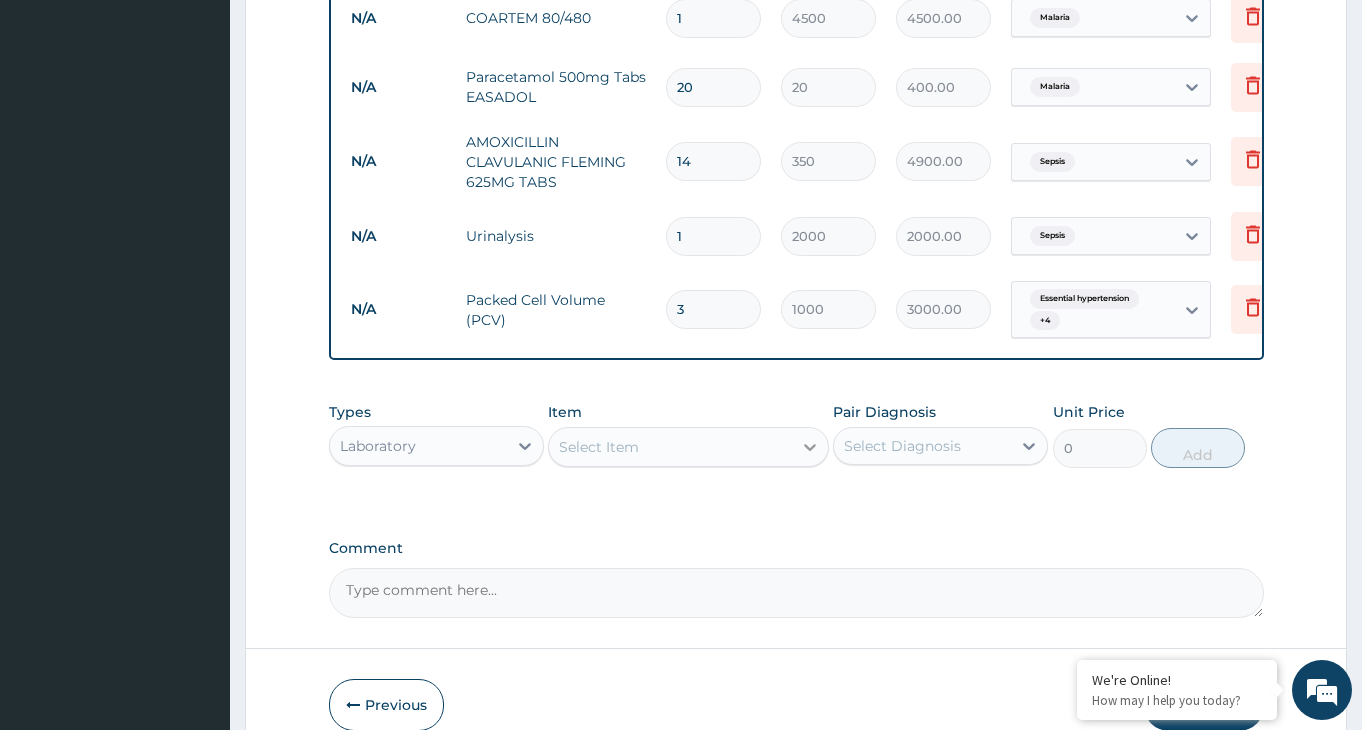 click 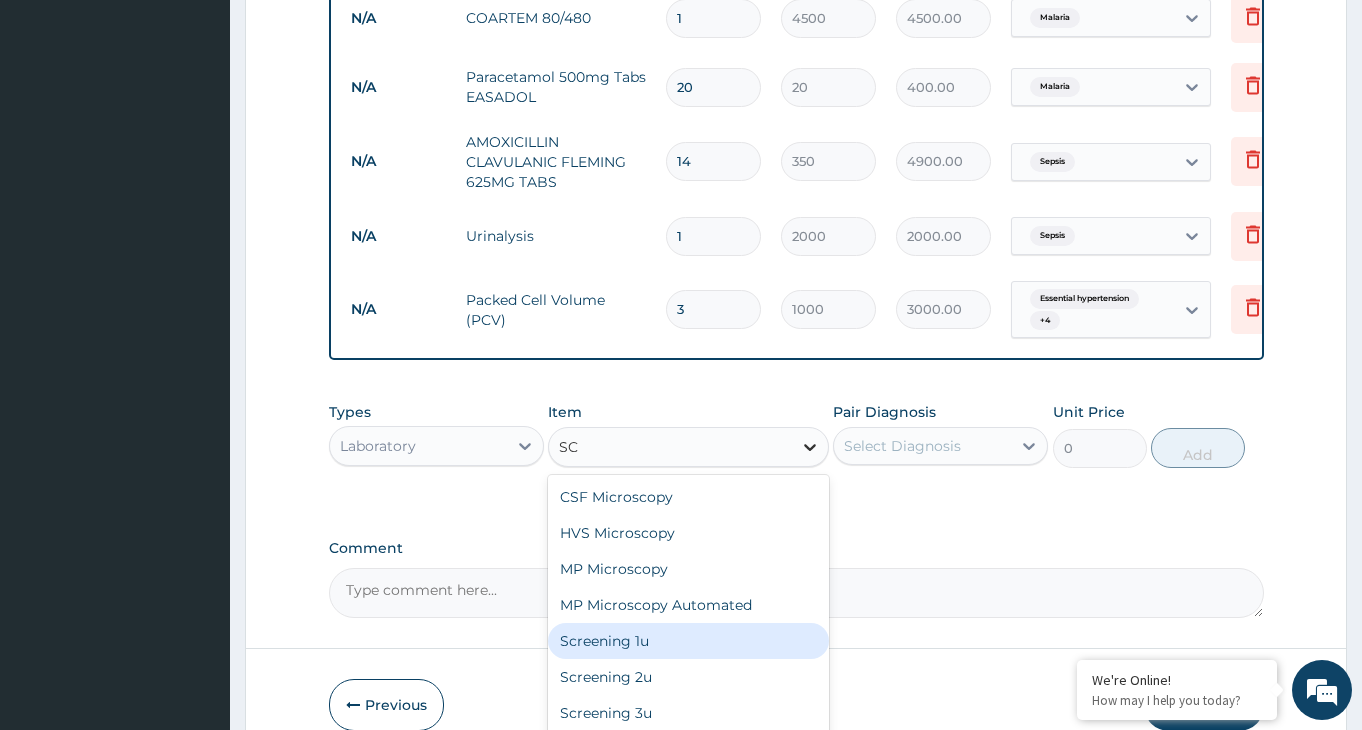 type on "S" 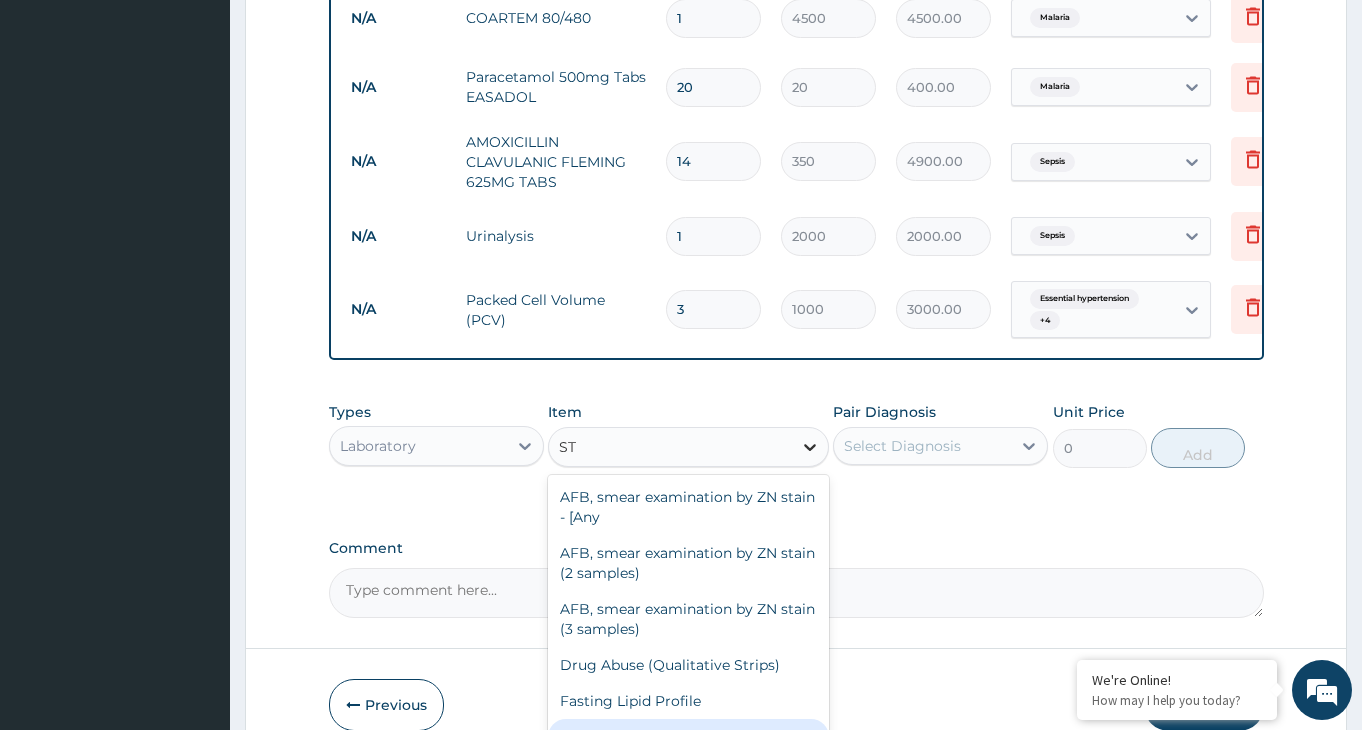 type on "S" 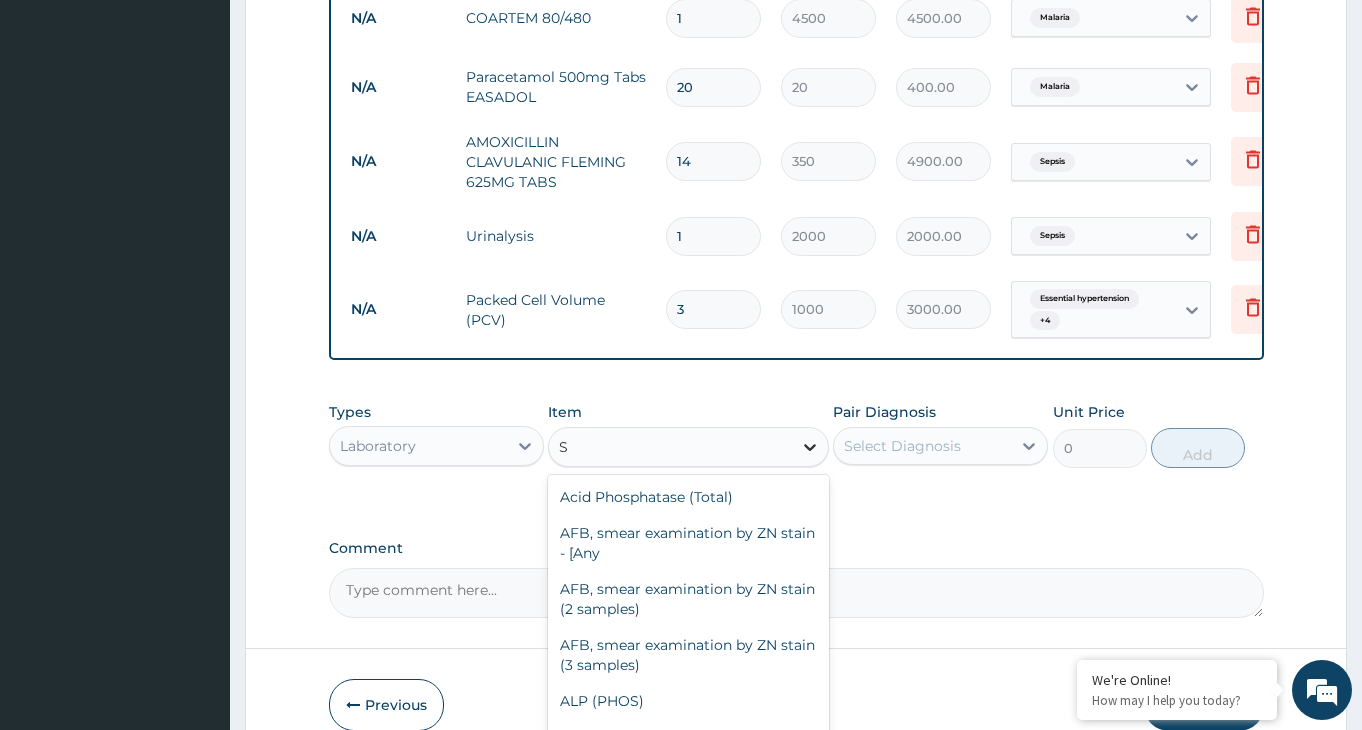 type 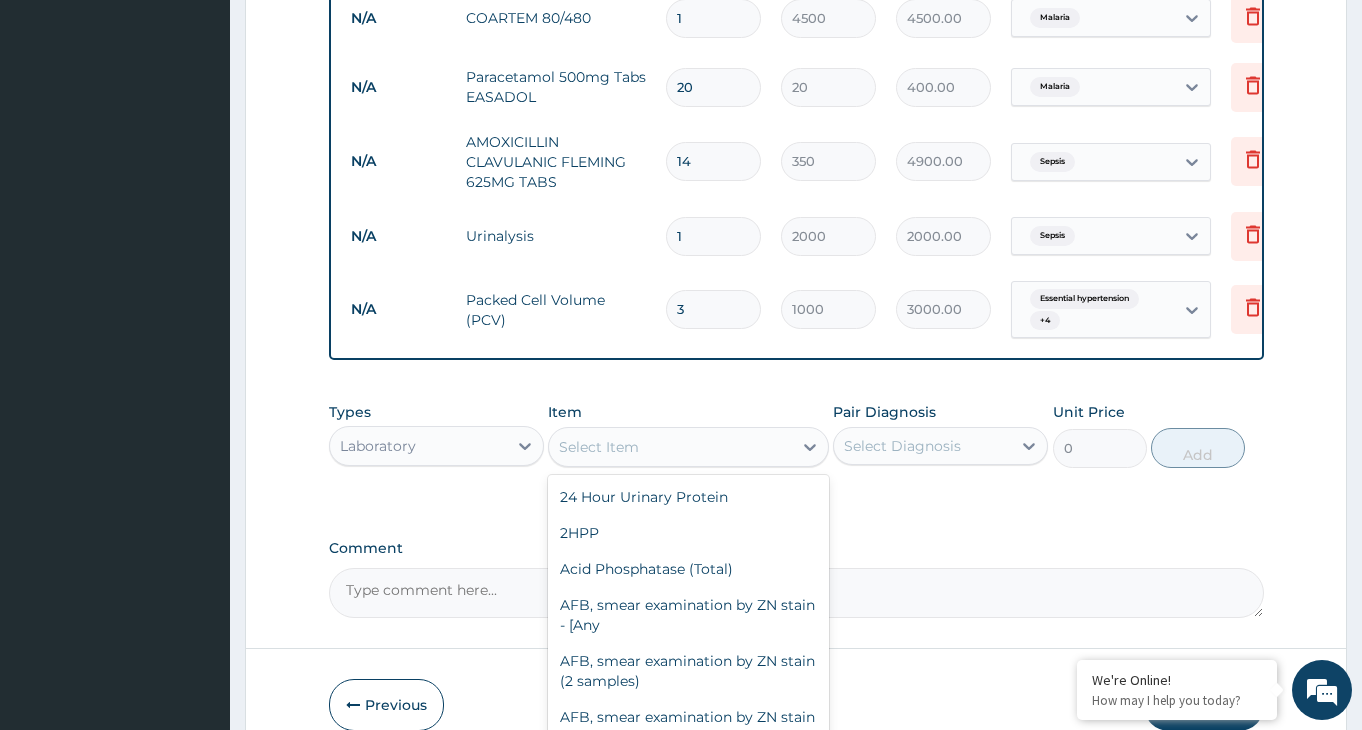 click on "3" at bounding box center [713, 309] 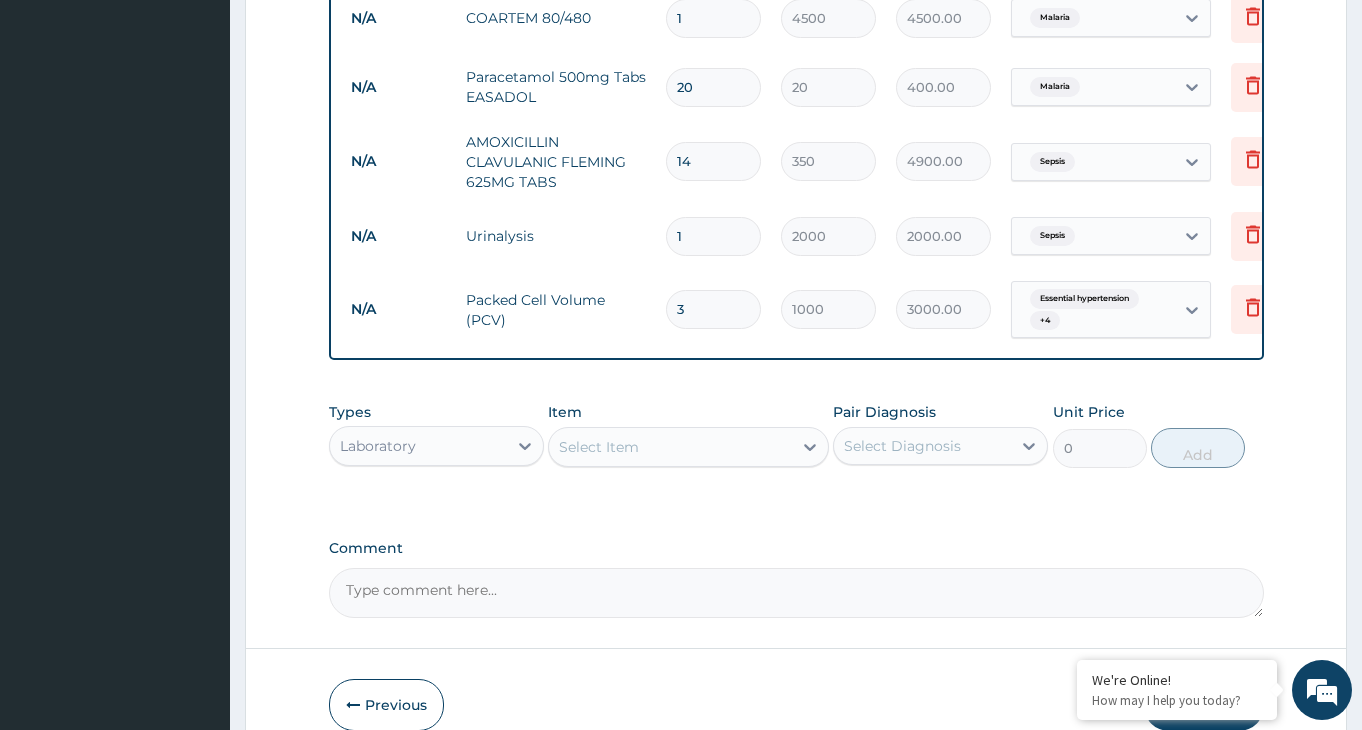 type 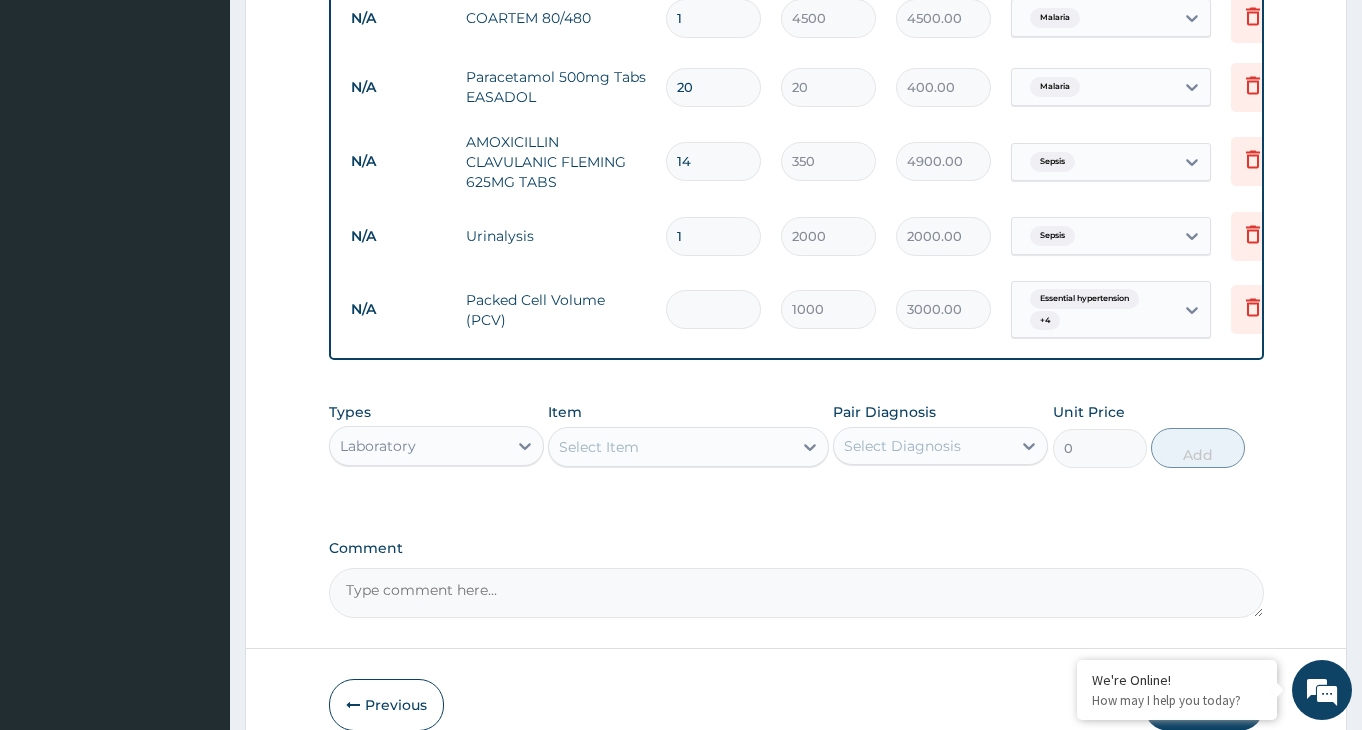 type on "0.00" 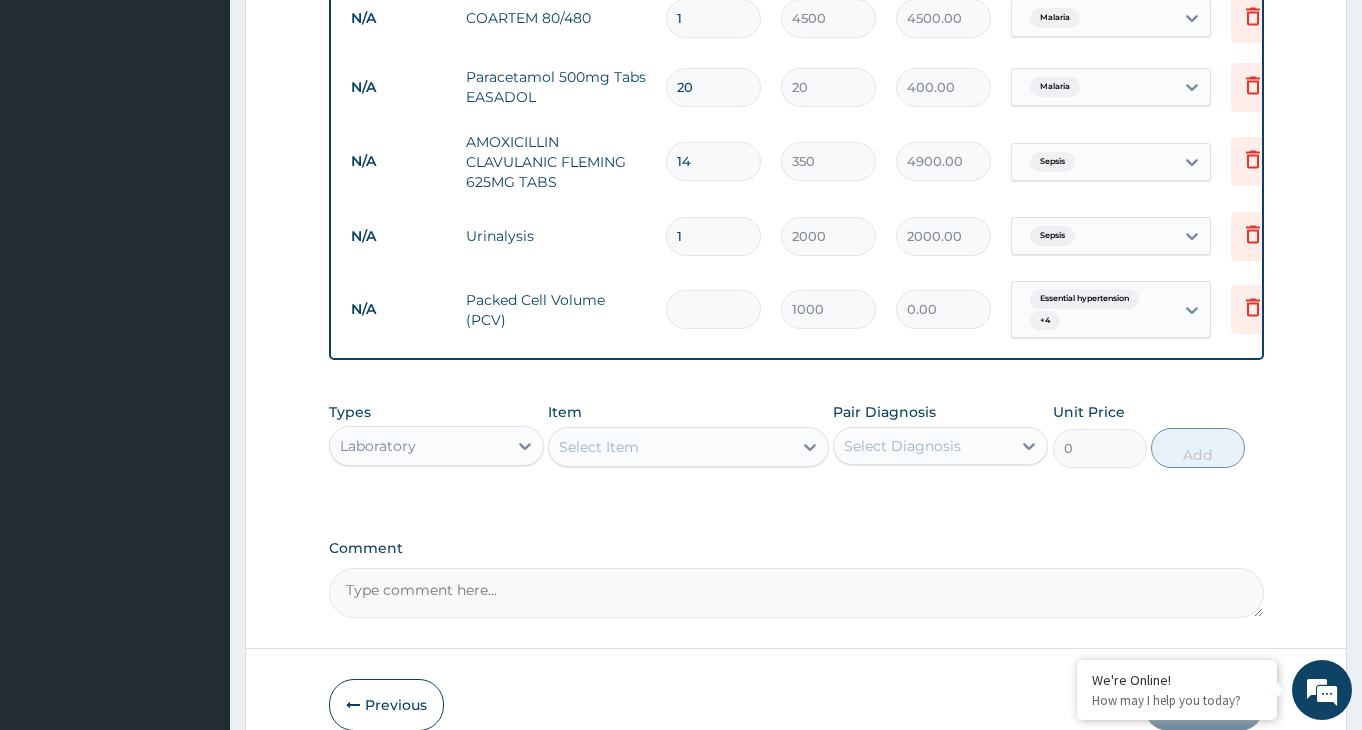 type on "1" 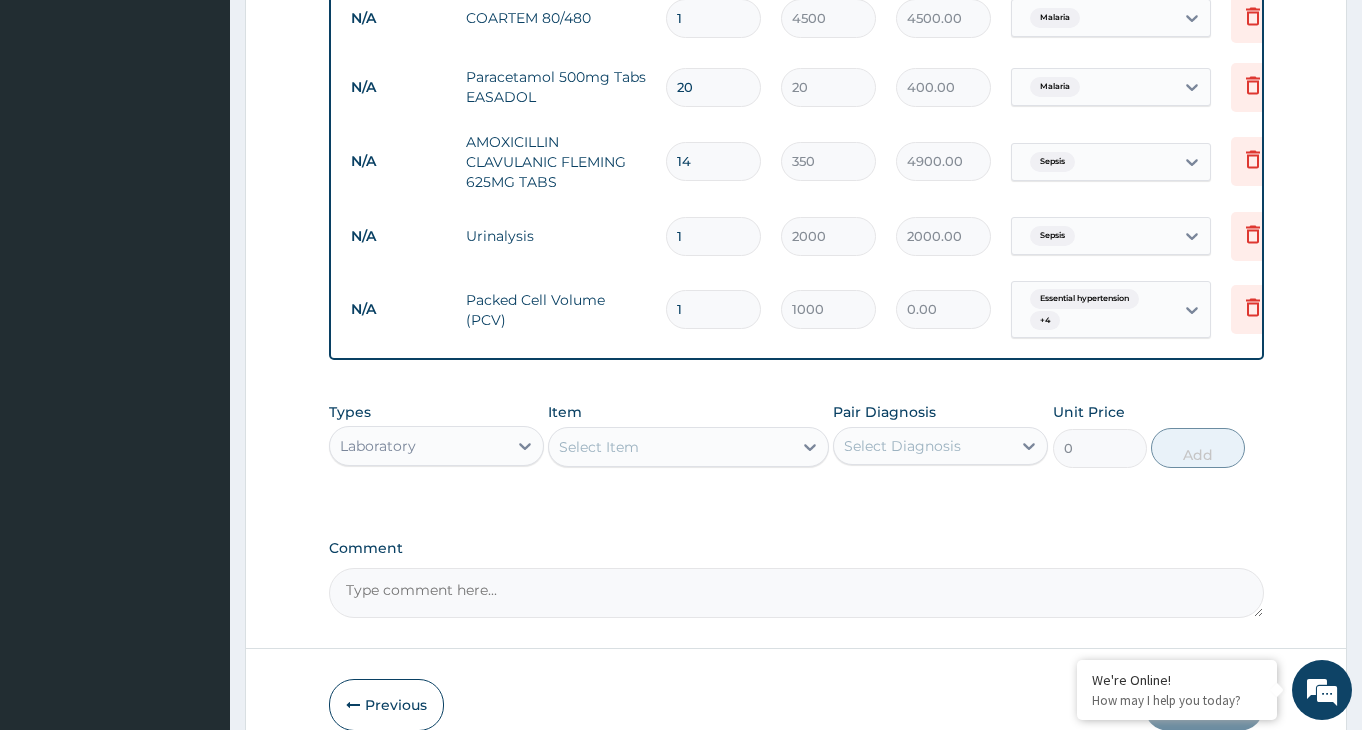 type on "1000.00" 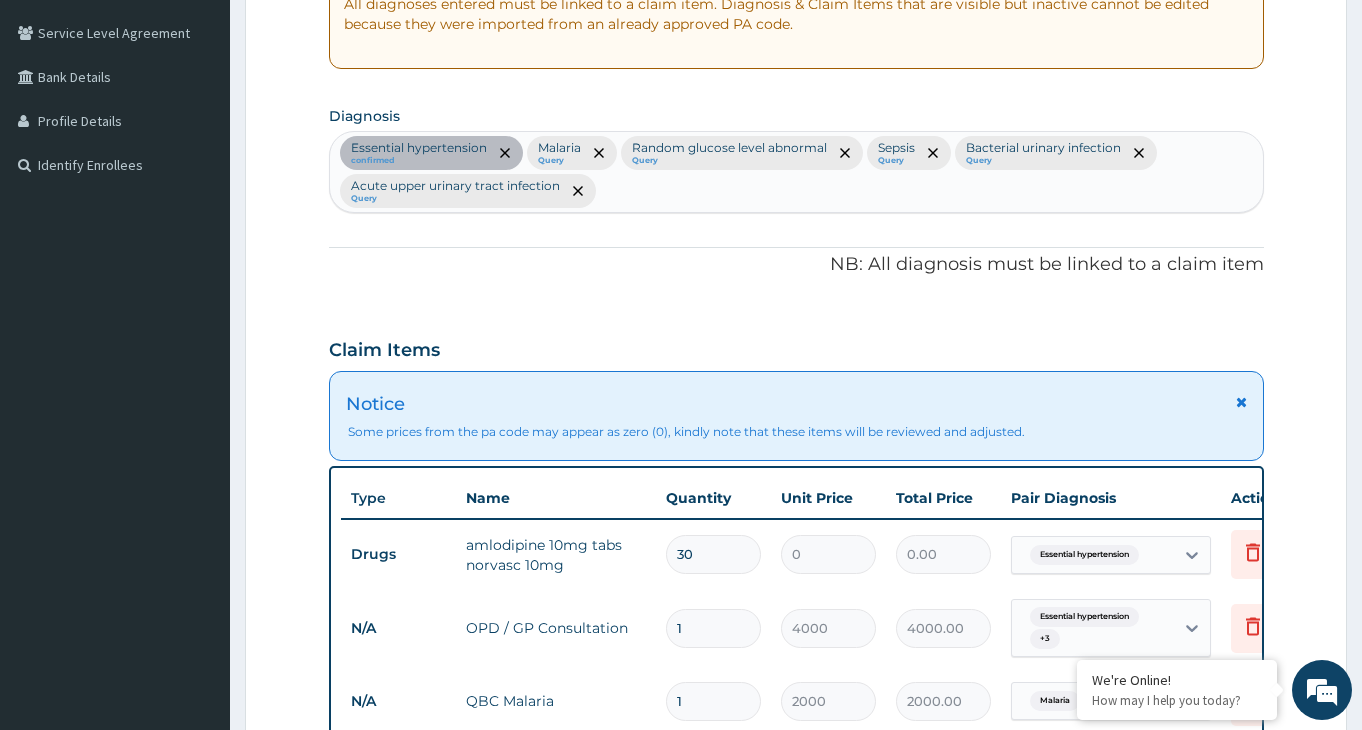 scroll, scrollTop: 394, scrollLeft: 0, axis: vertical 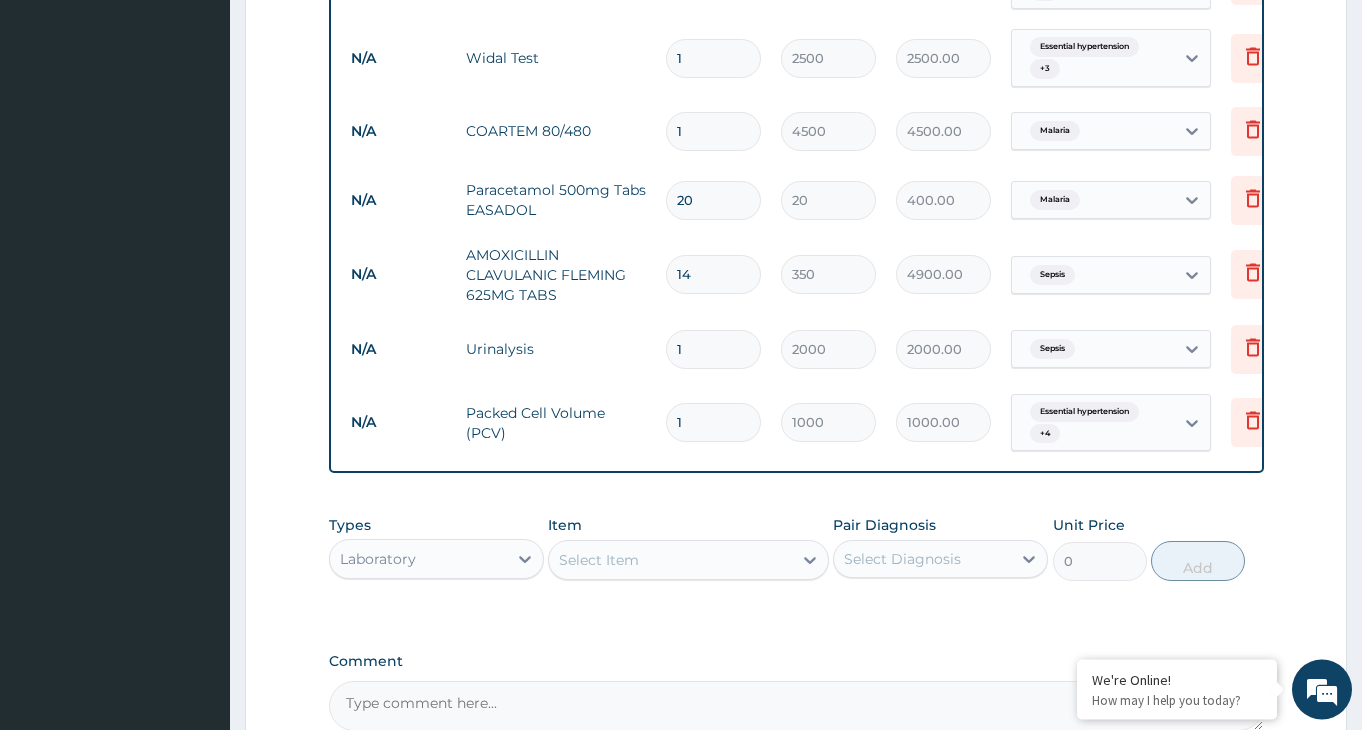 type on "0" 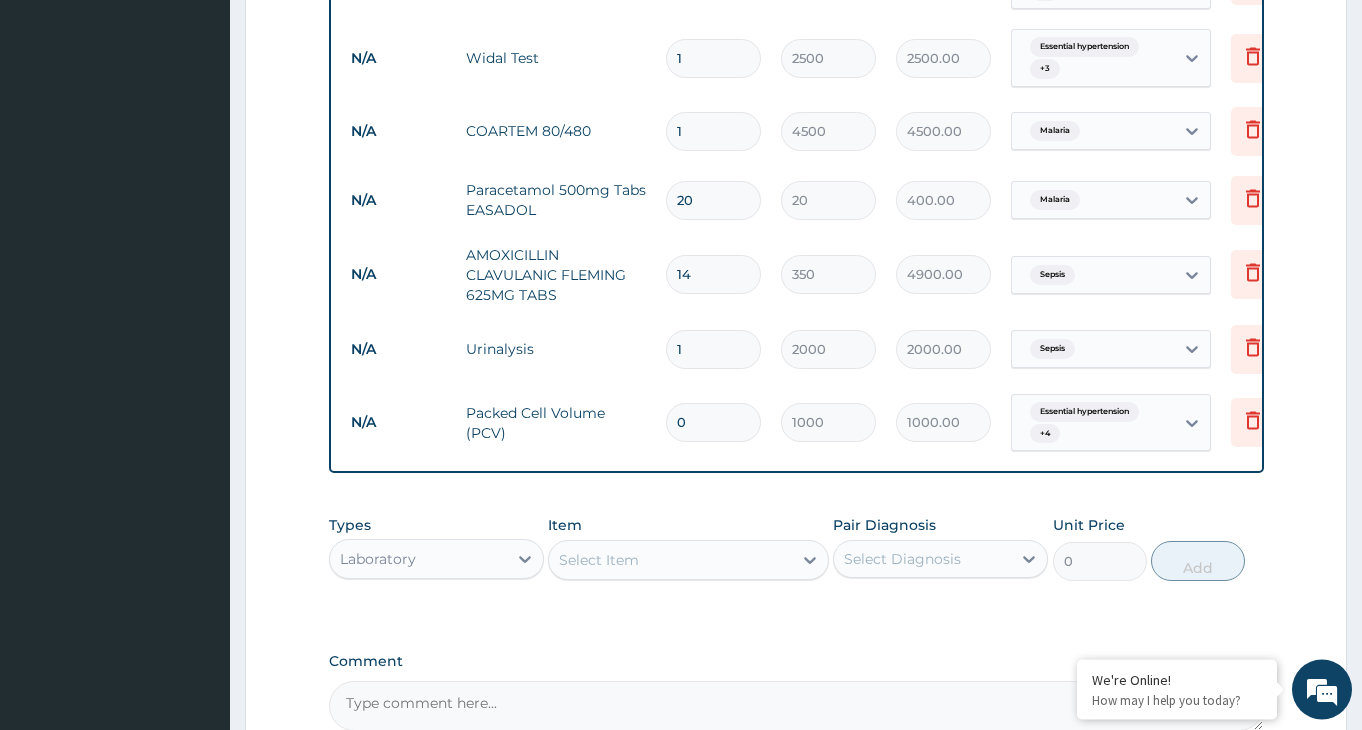 type on "0.00" 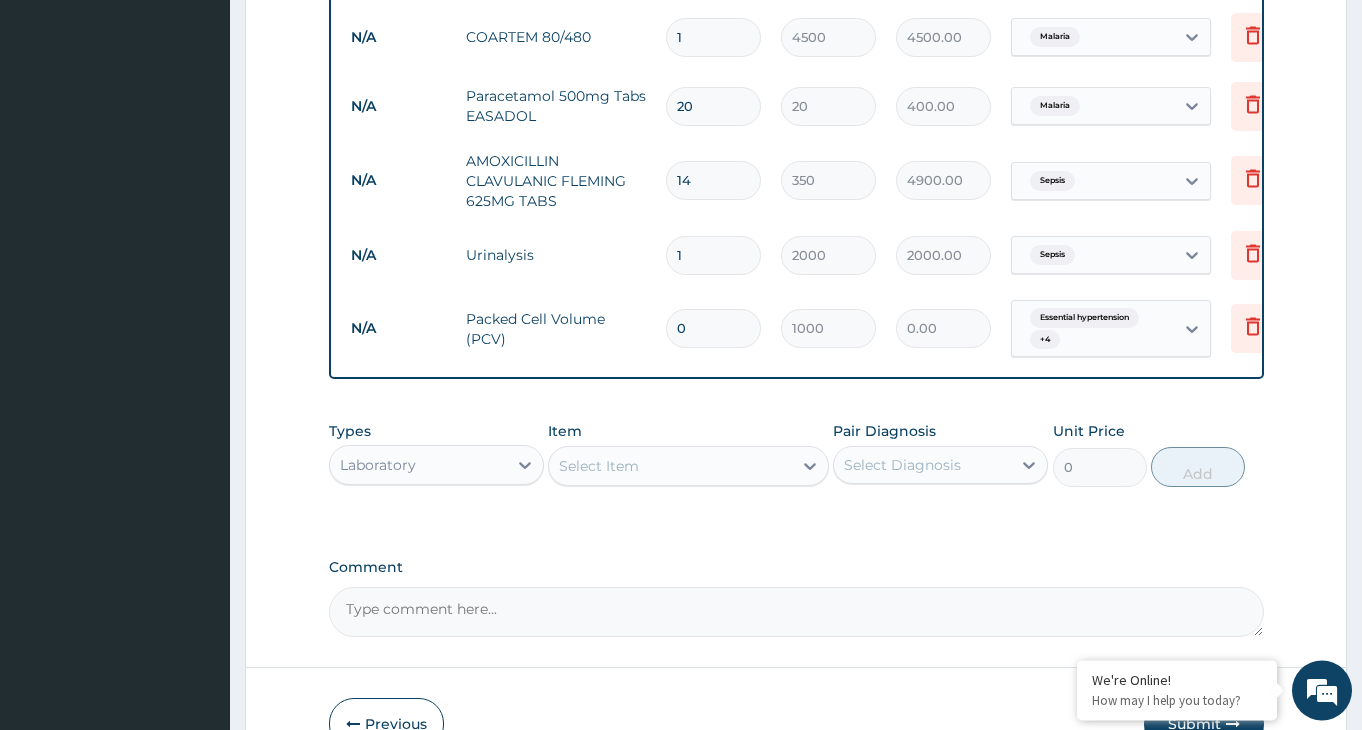 scroll, scrollTop: 1210, scrollLeft: 0, axis: vertical 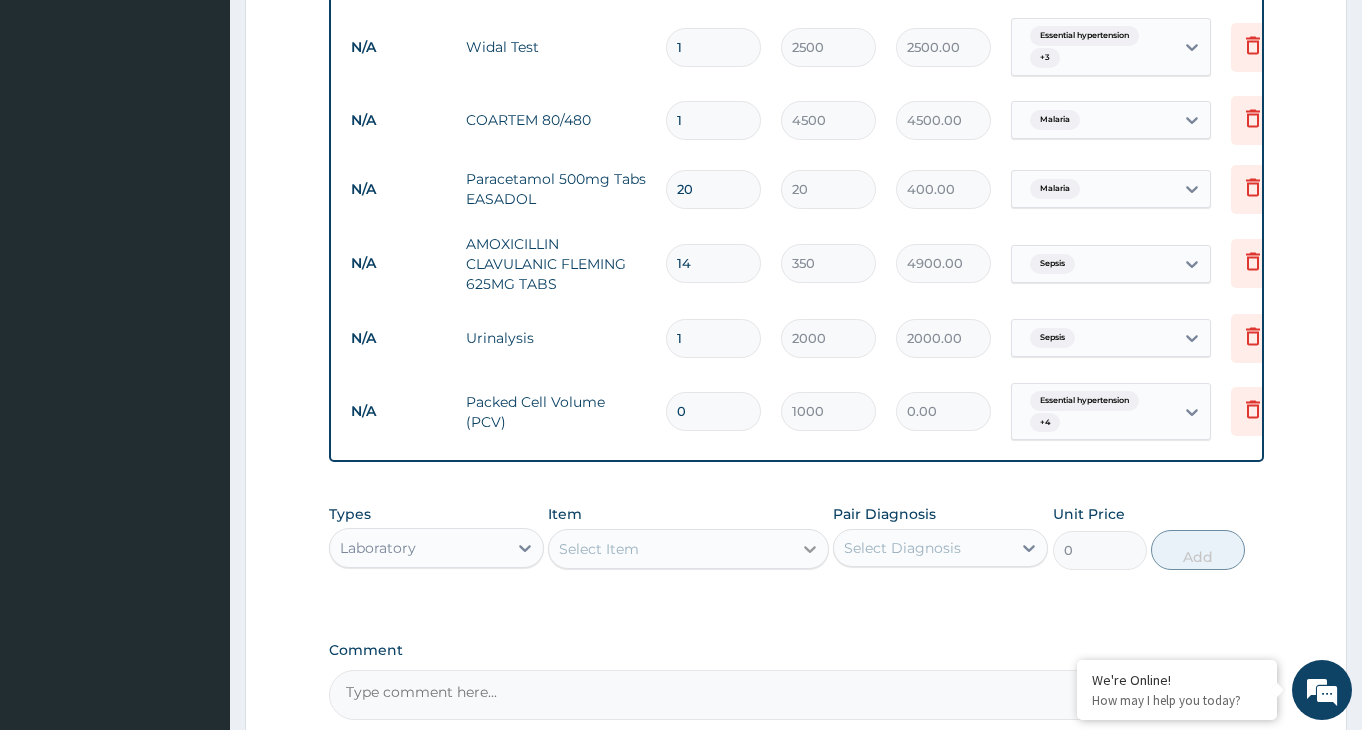 click 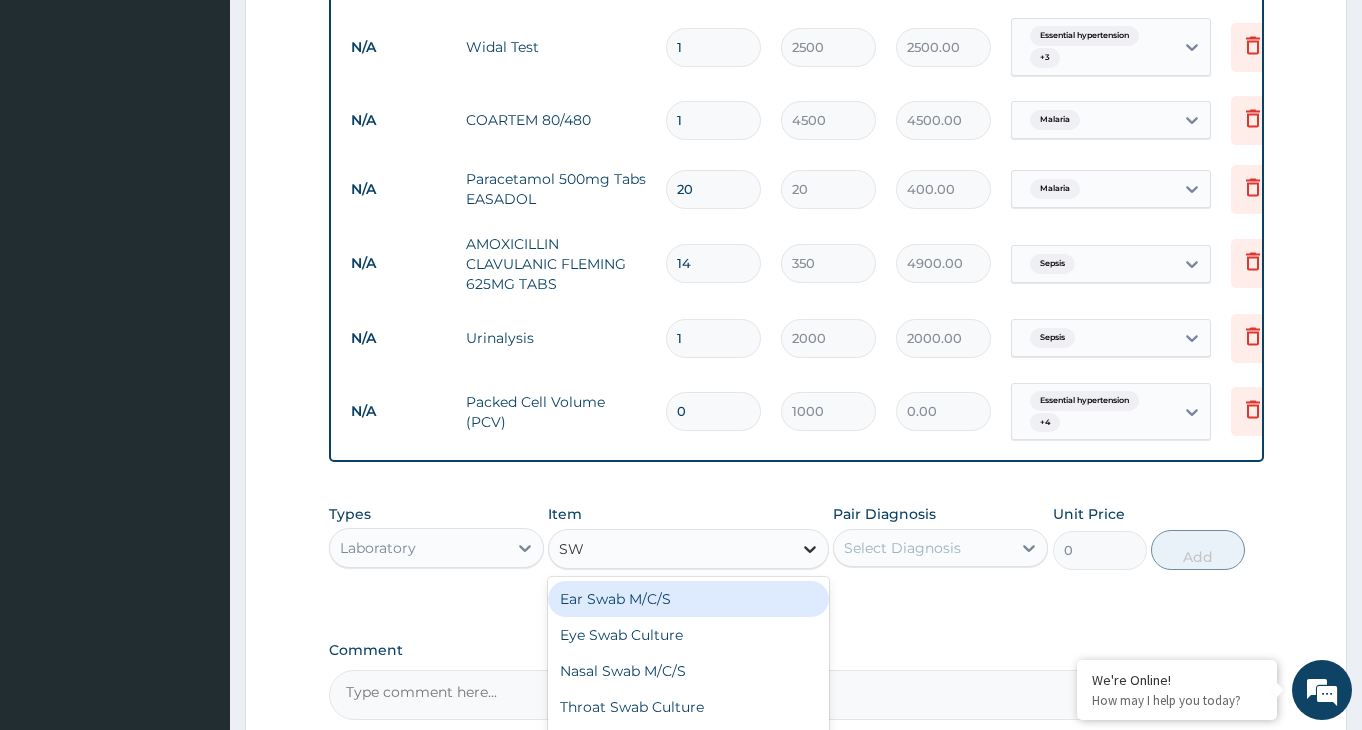 type on "SWA" 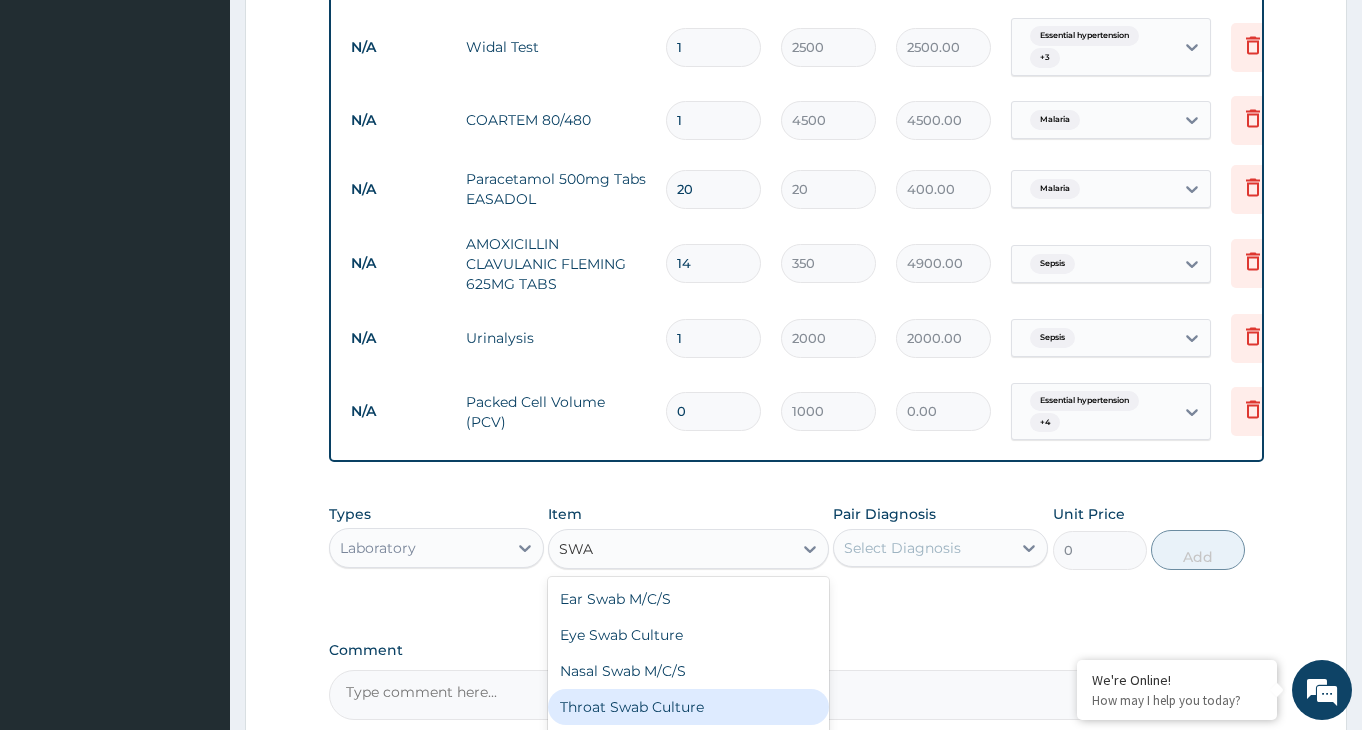 click on "Throat Swab Culture" at bounding box center (688, 707) 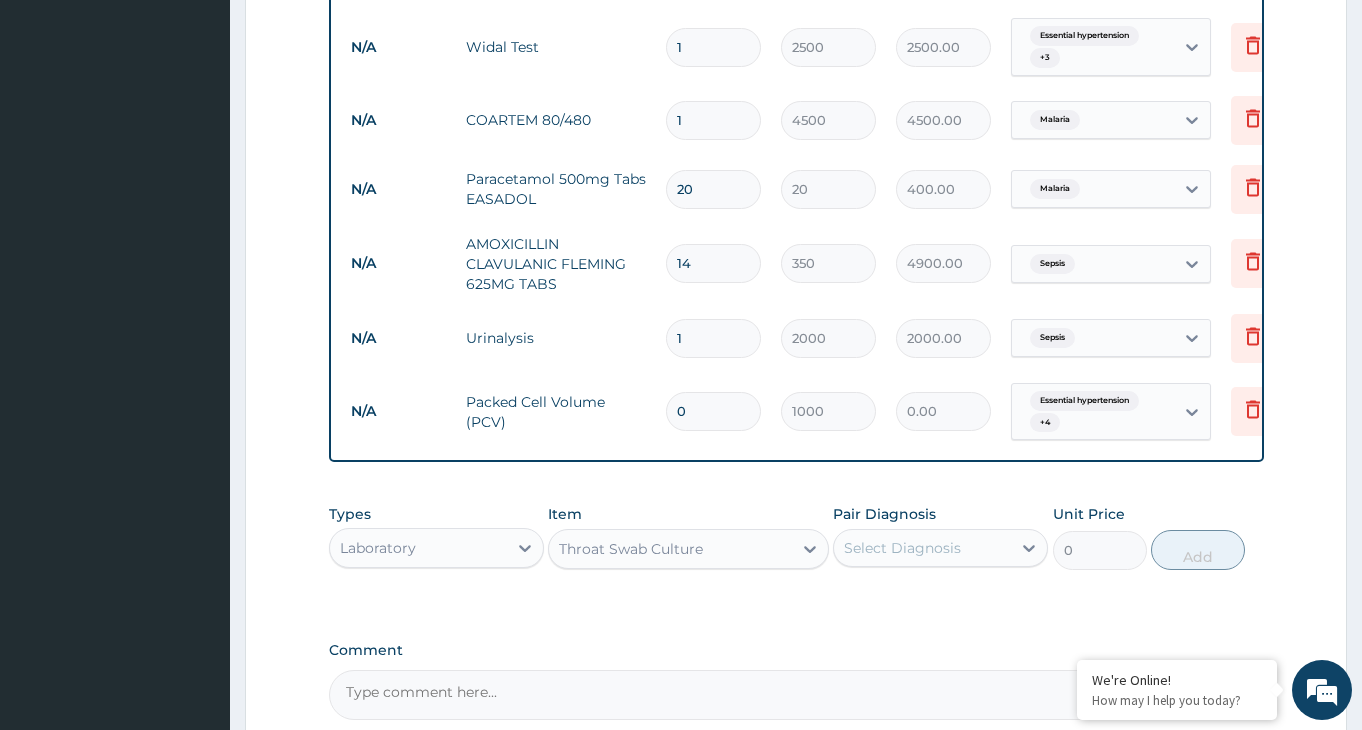 type 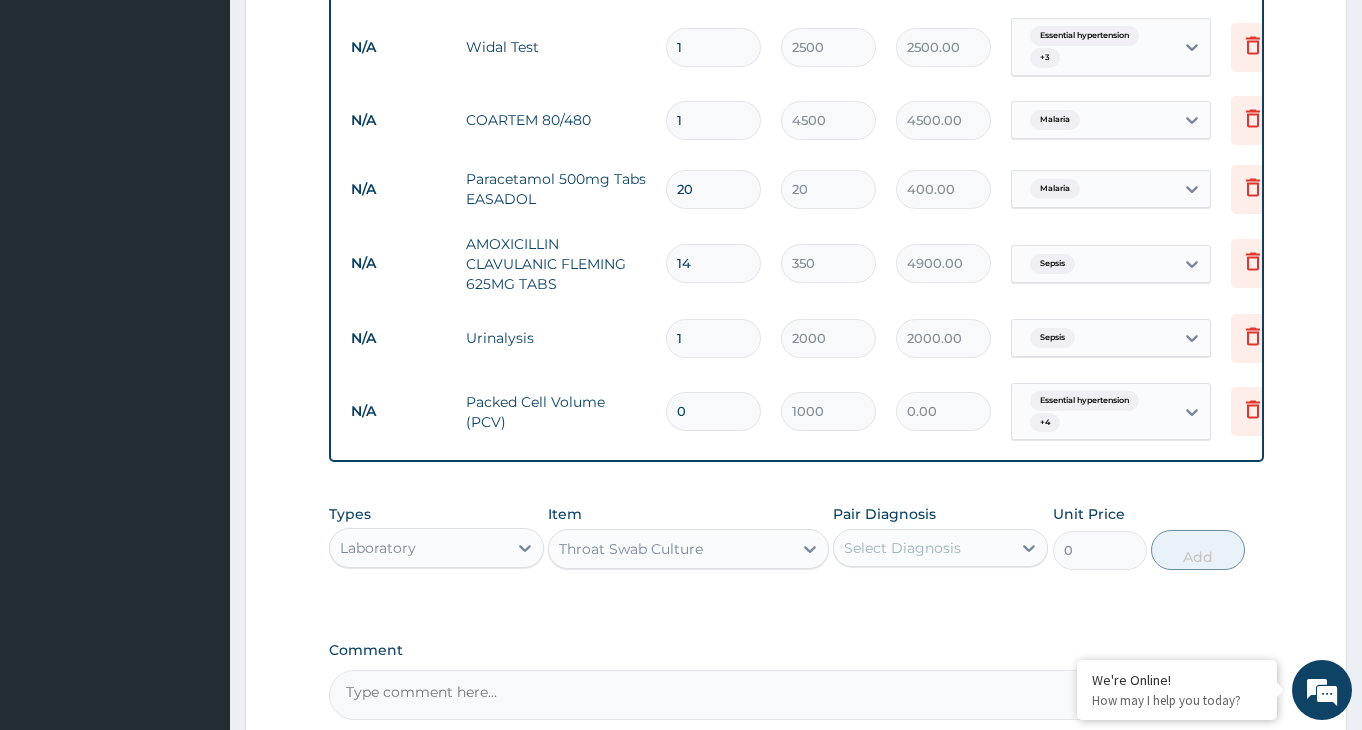 type on "3500" 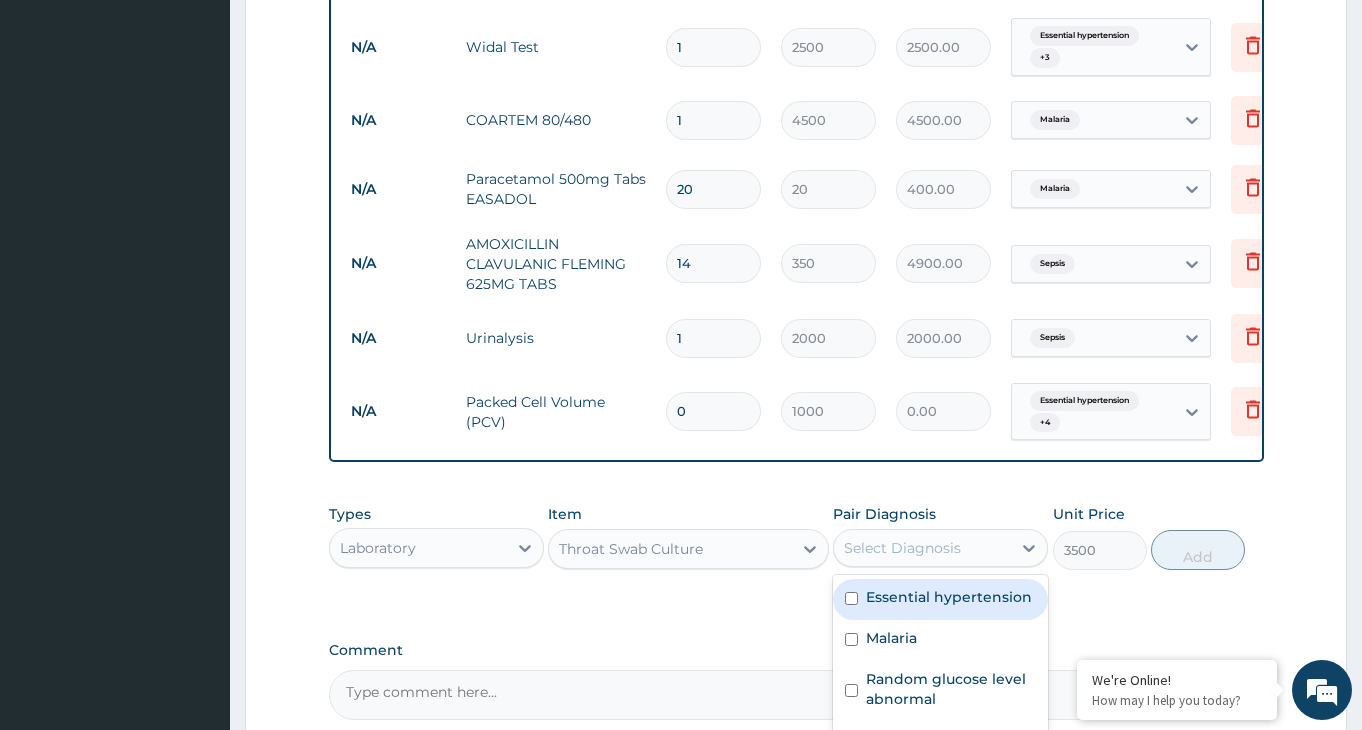 click on "Select Diagnosis" at bounding box center [922, 548] 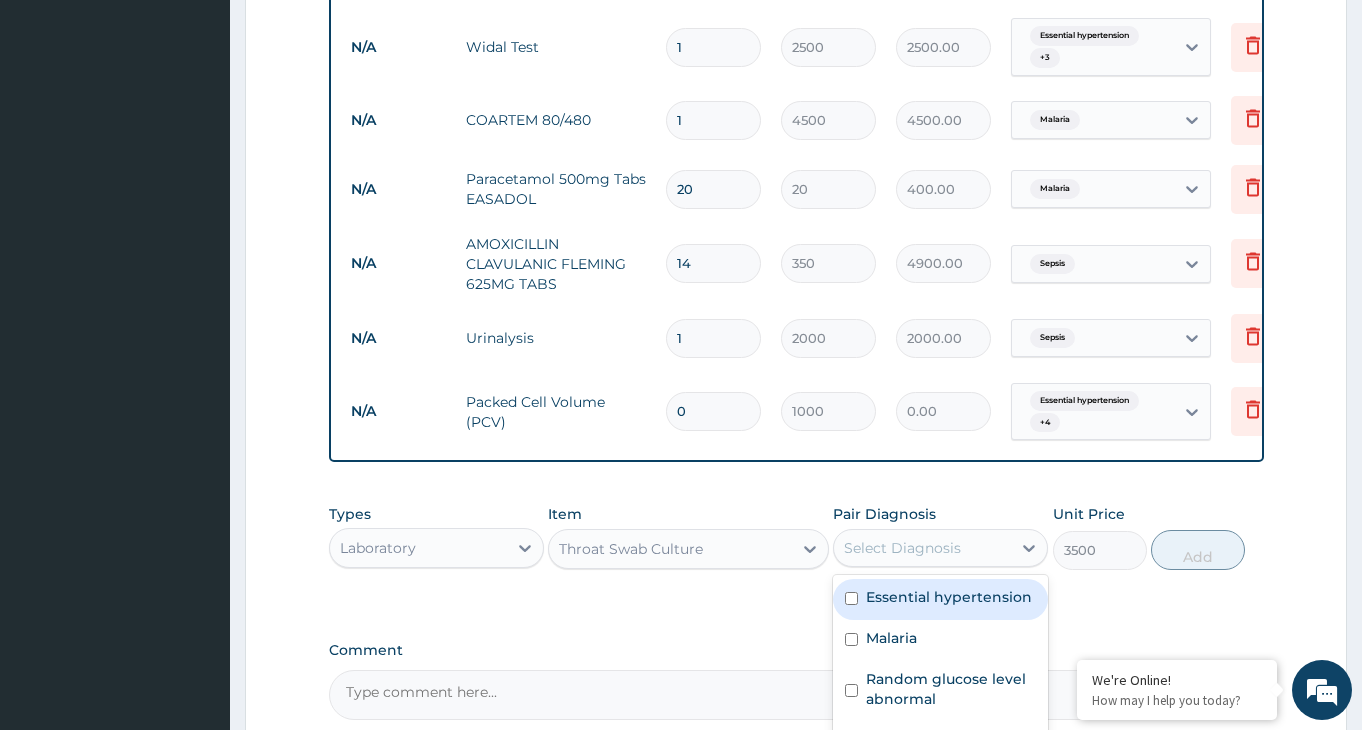 scroll, scrollTop: 34, scrollLeft: 0, axis: vertical 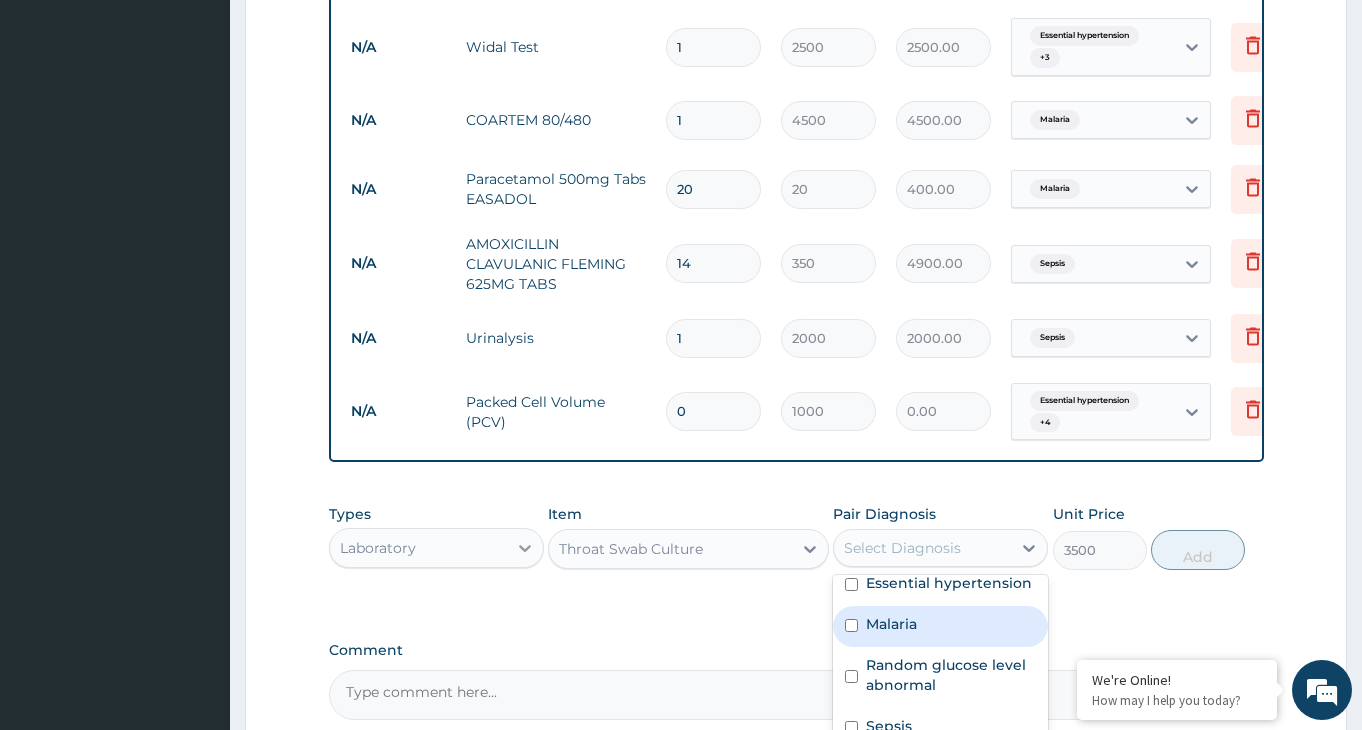 click 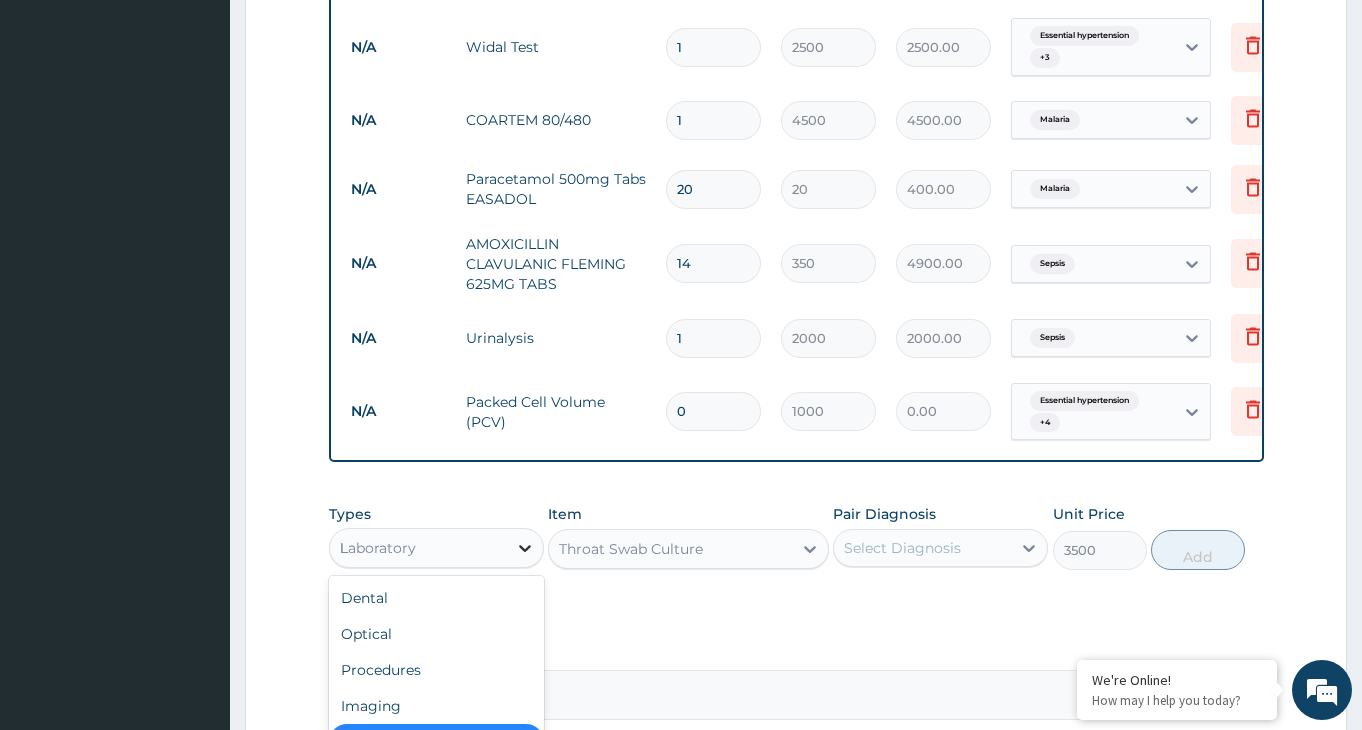 type on "DR" 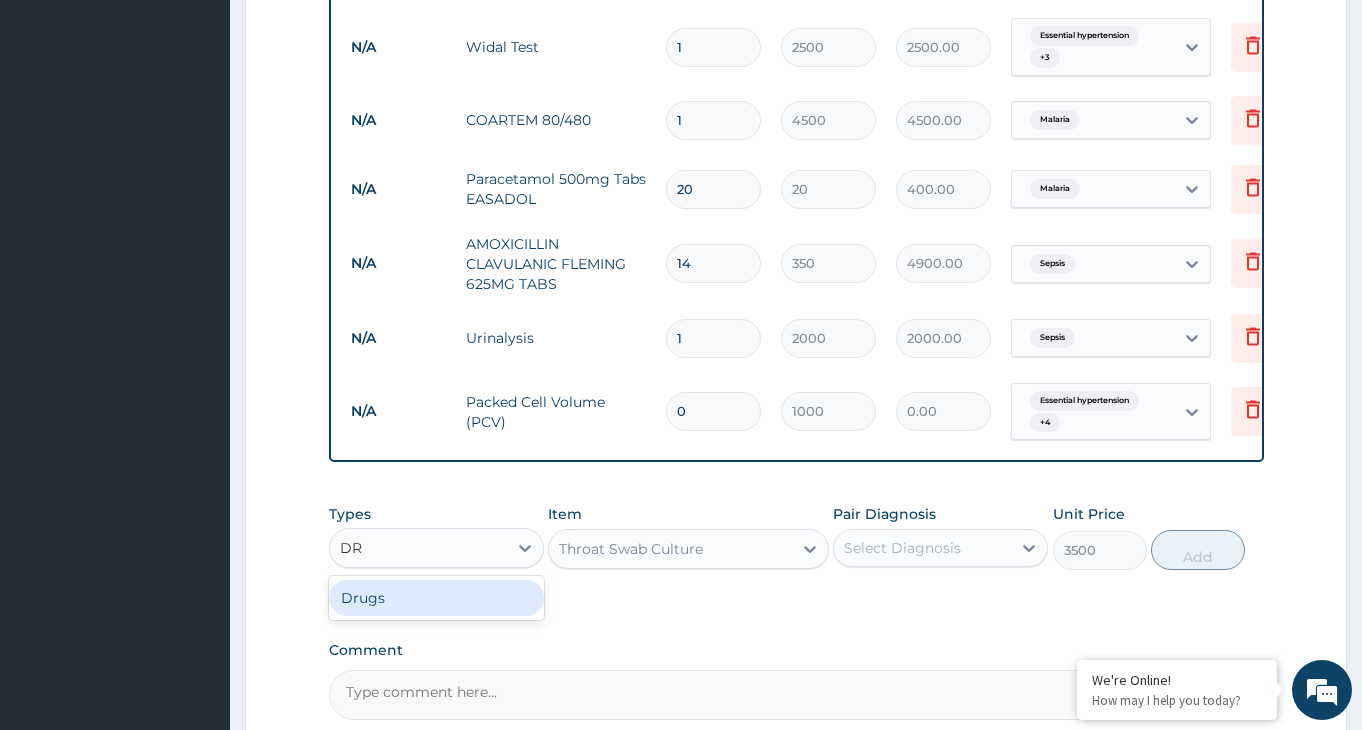 click on "Drugs" at bounding box center (436, 598) 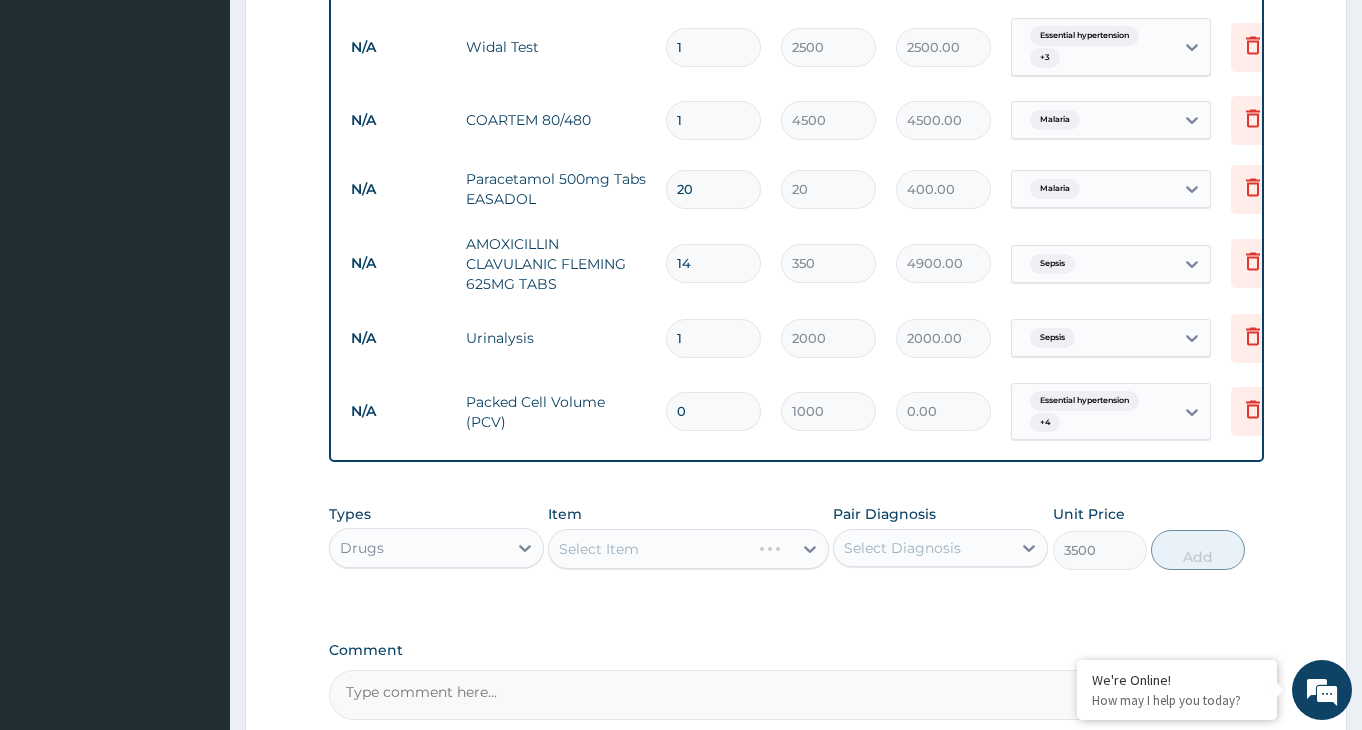 type 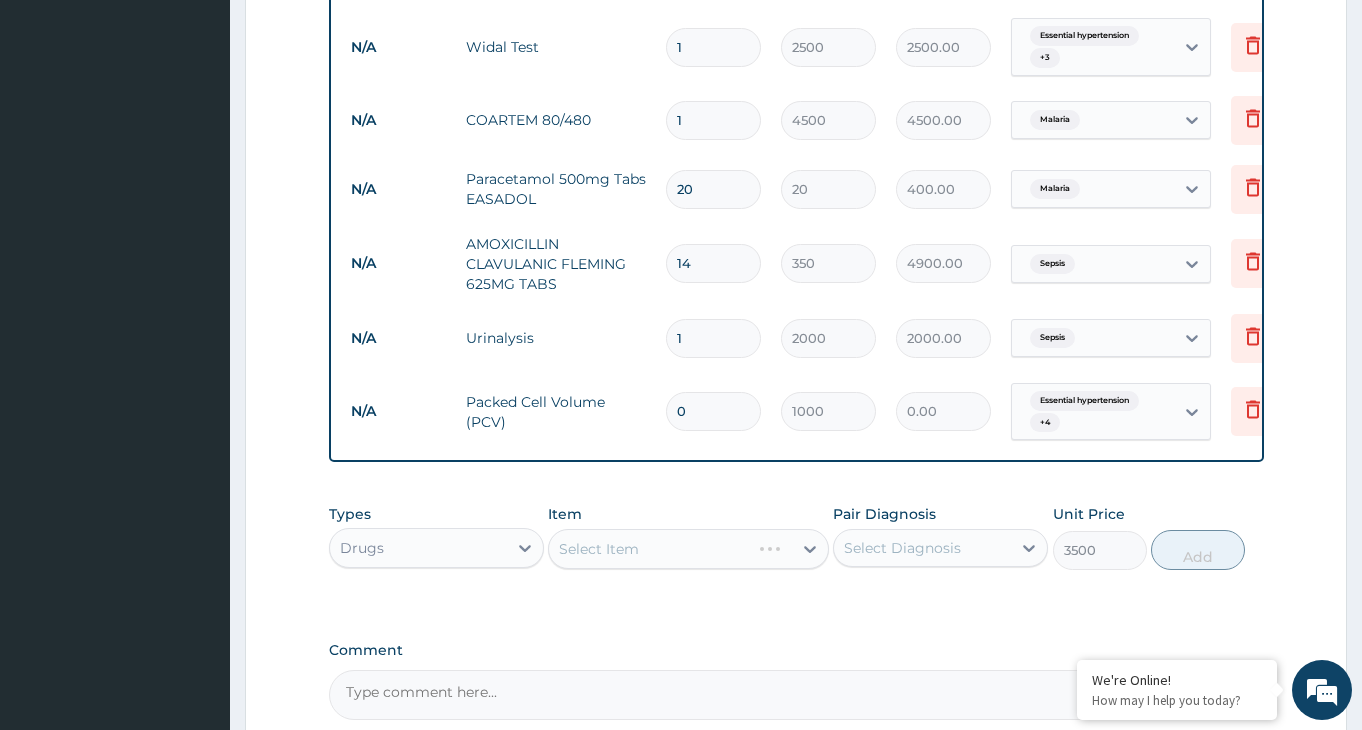 type on "0" 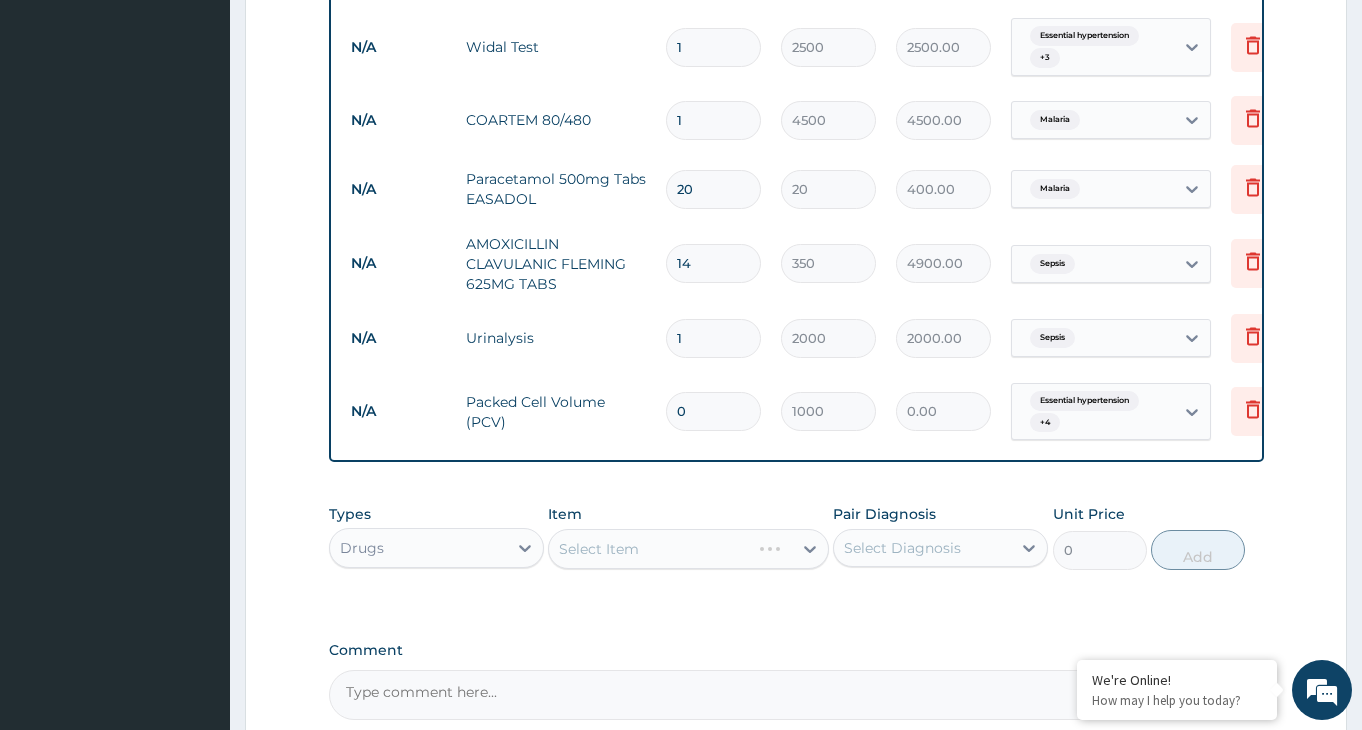 click on "Select Item" at bounding box center [688, 549] 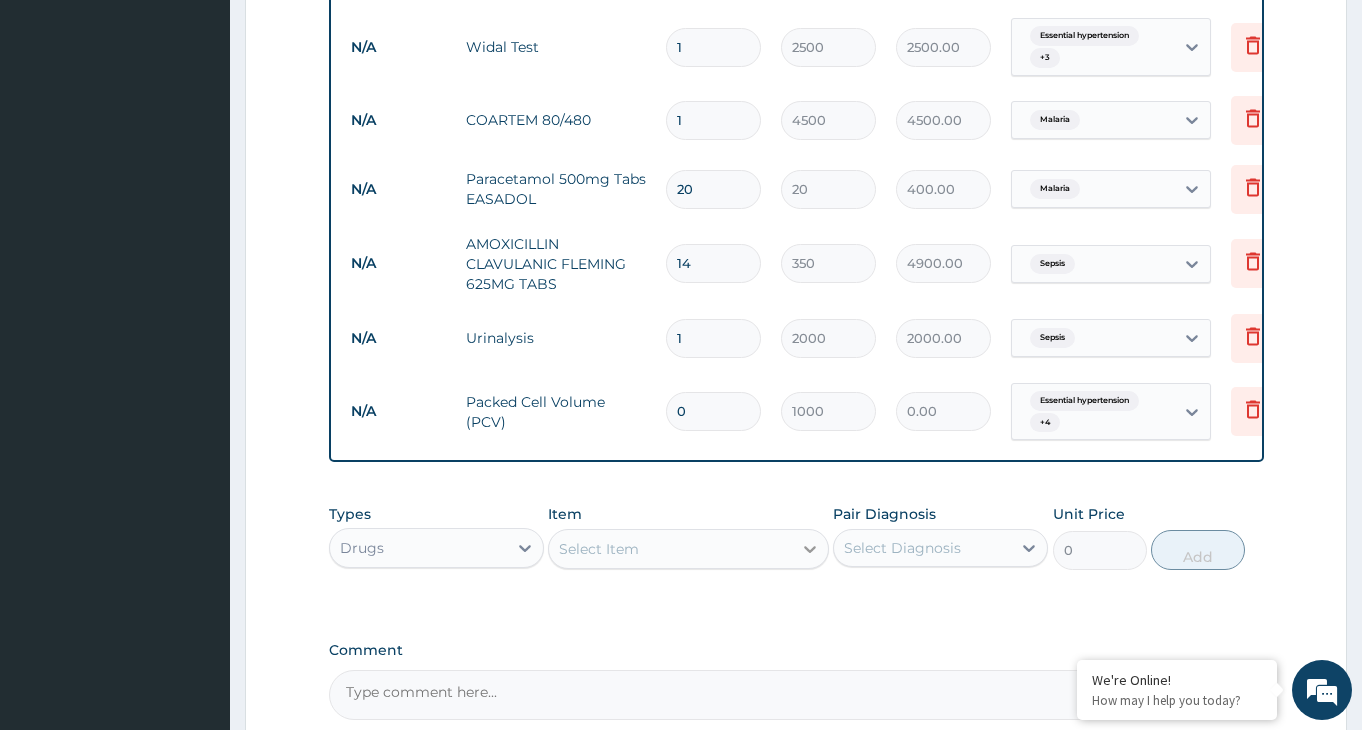click 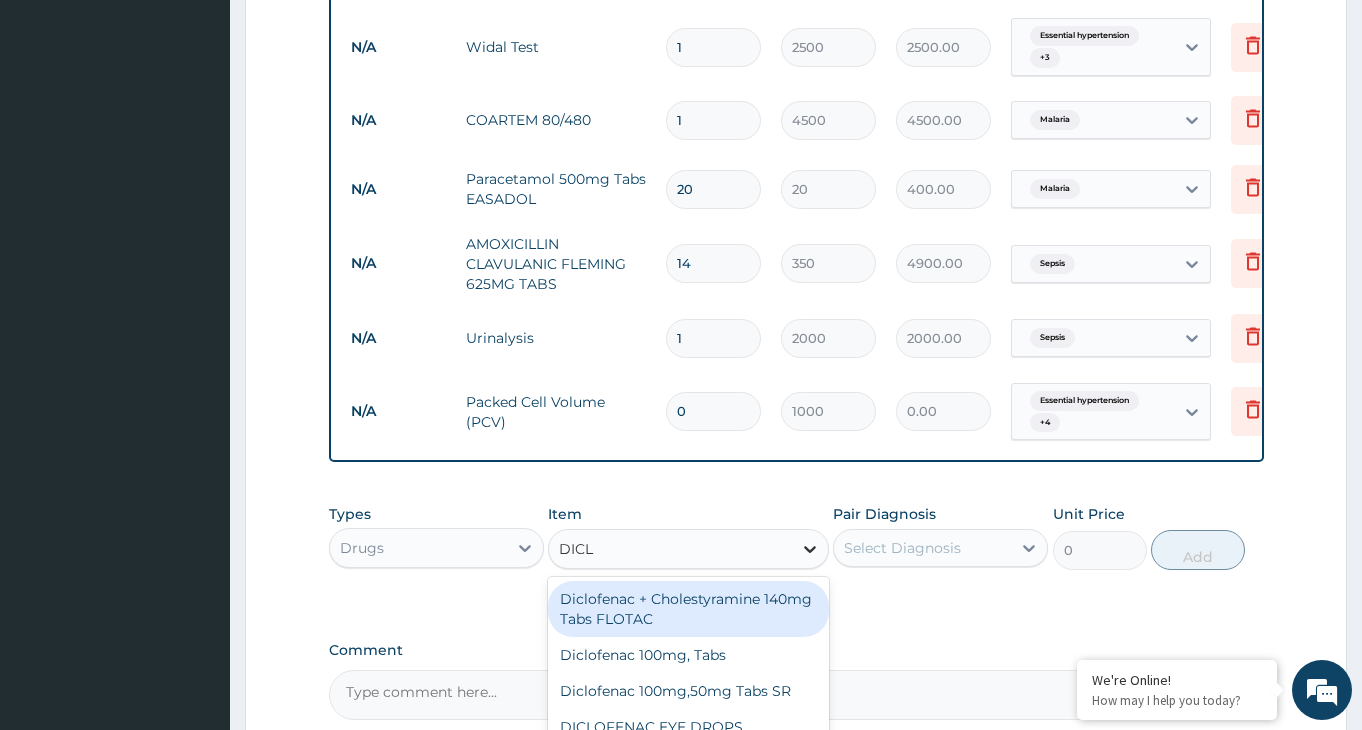 type on "DICLO" 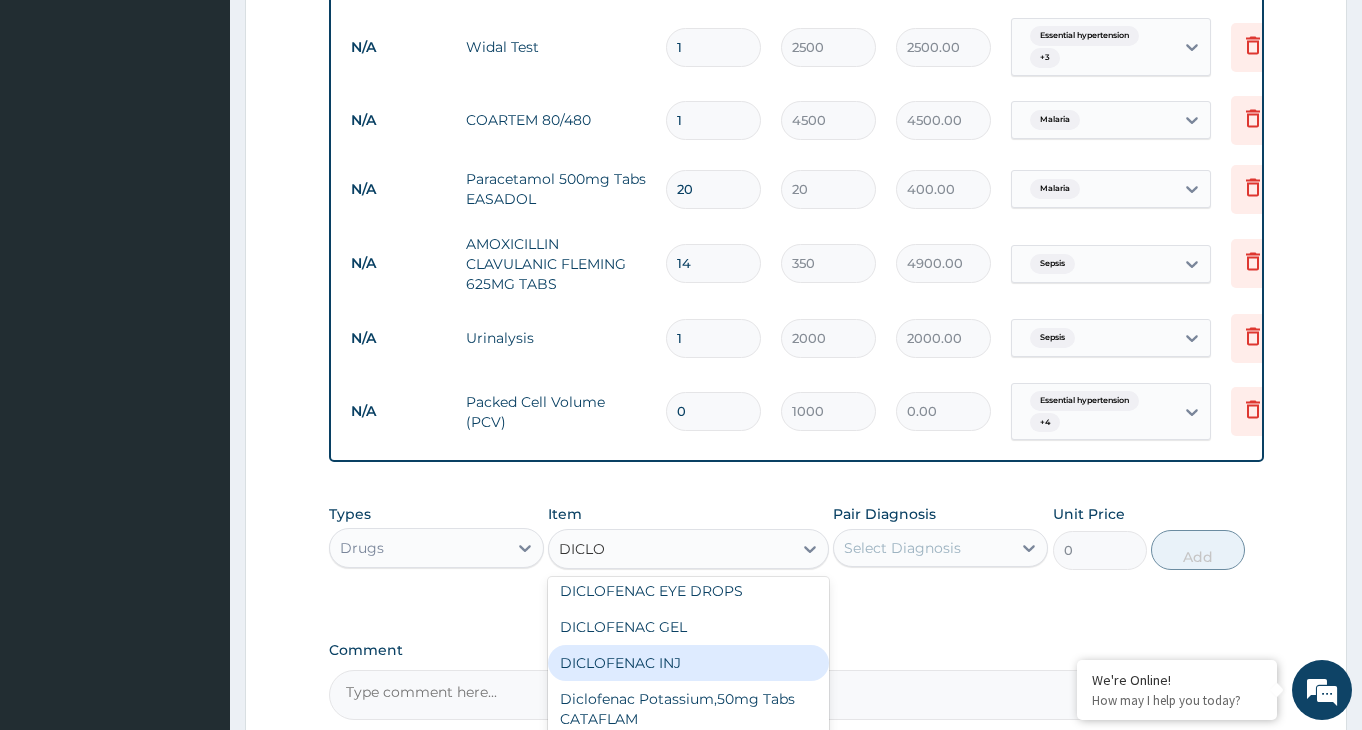 scroll, scrollTop: 244, scrollLeft: 0, axis: vertical 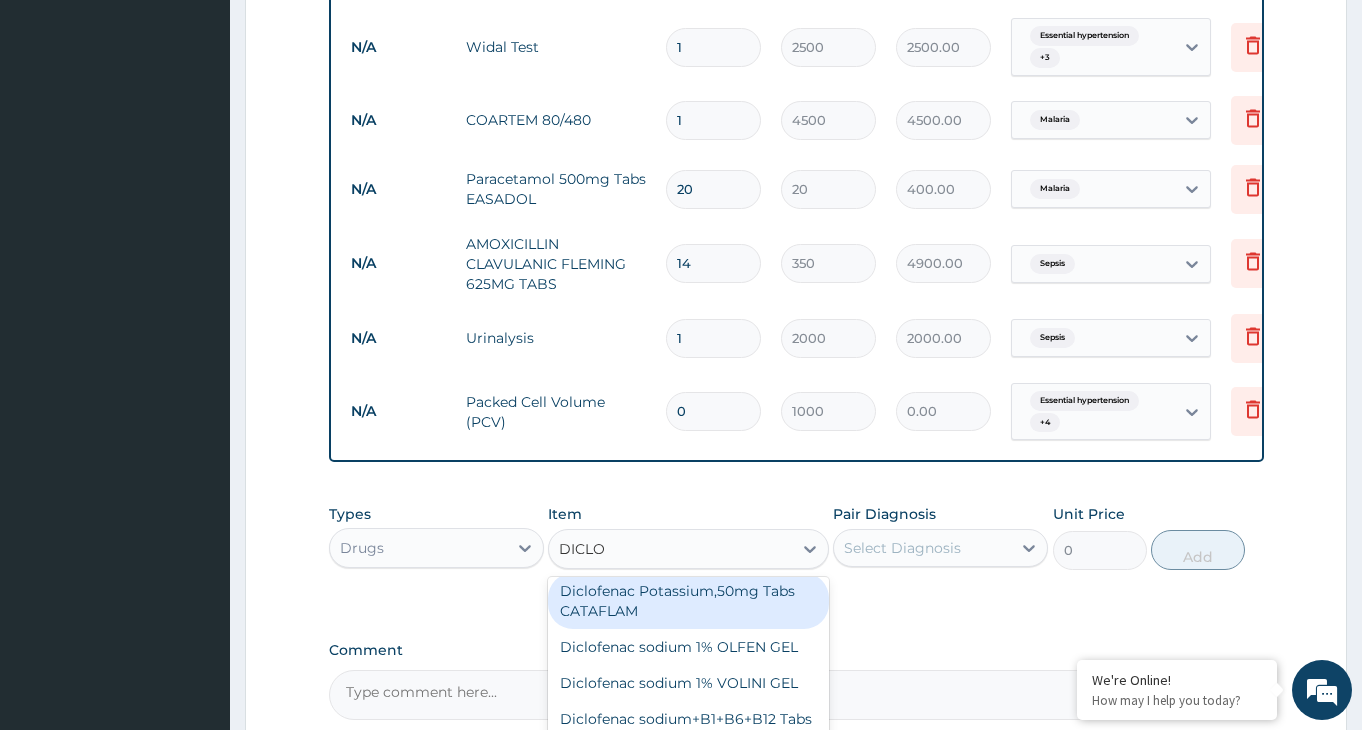 click on "Diclofenac Potassium,50mg Tabs CATAFLAM" at bounding box center [688, 601] 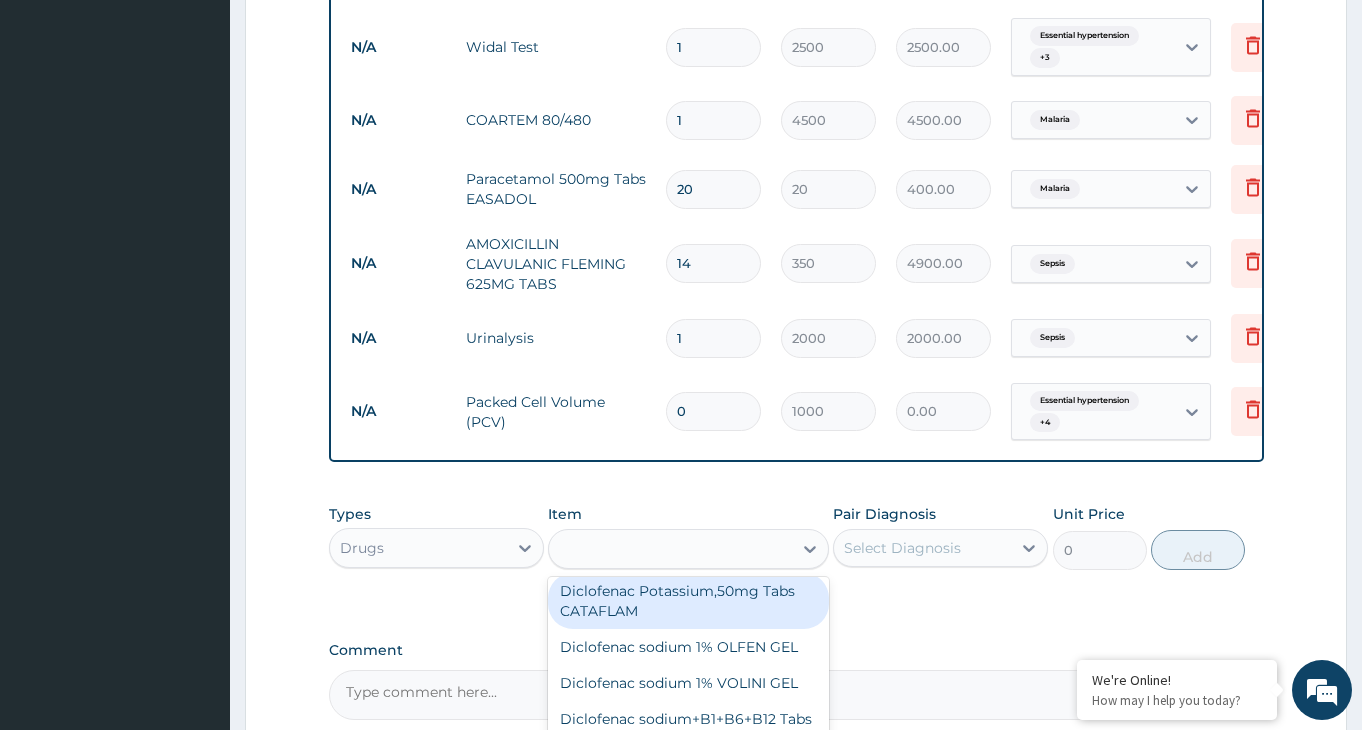 type on "200" 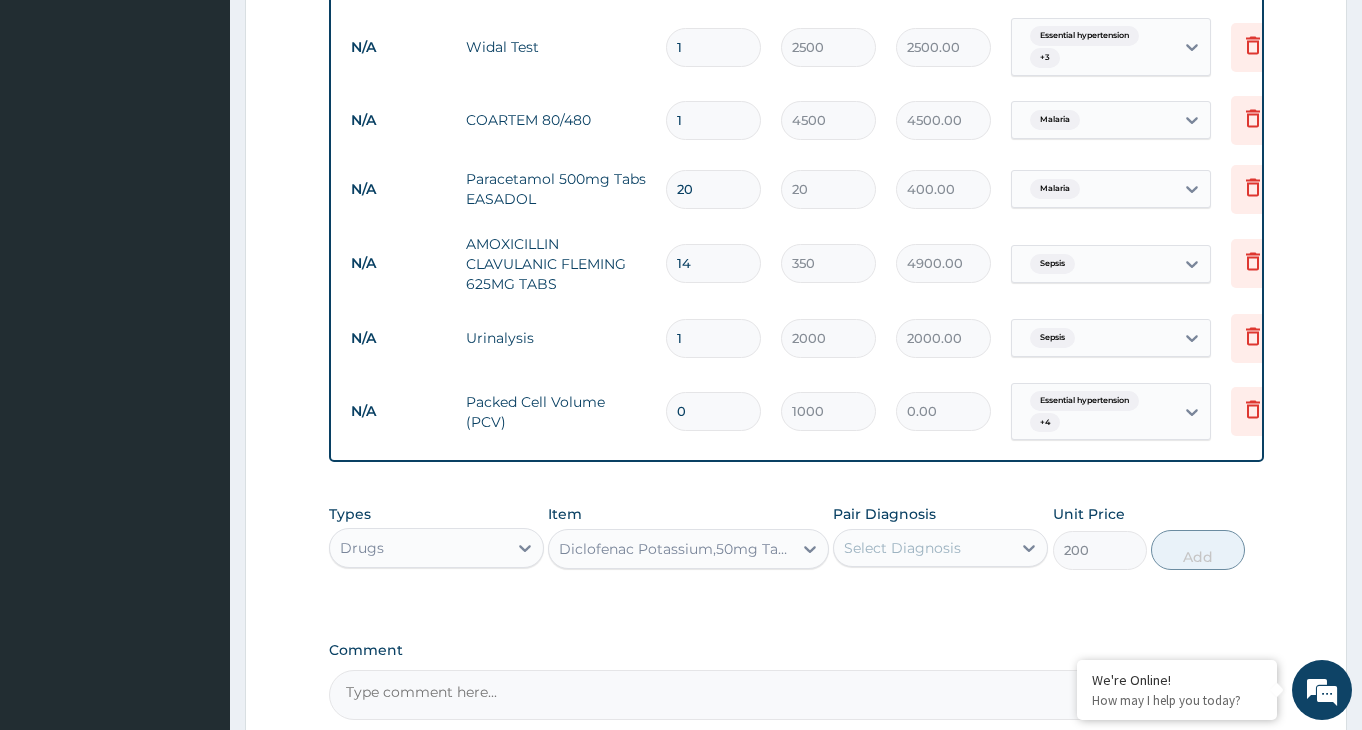 click on "Select Diagnosis" at bounding box center [922, 548] 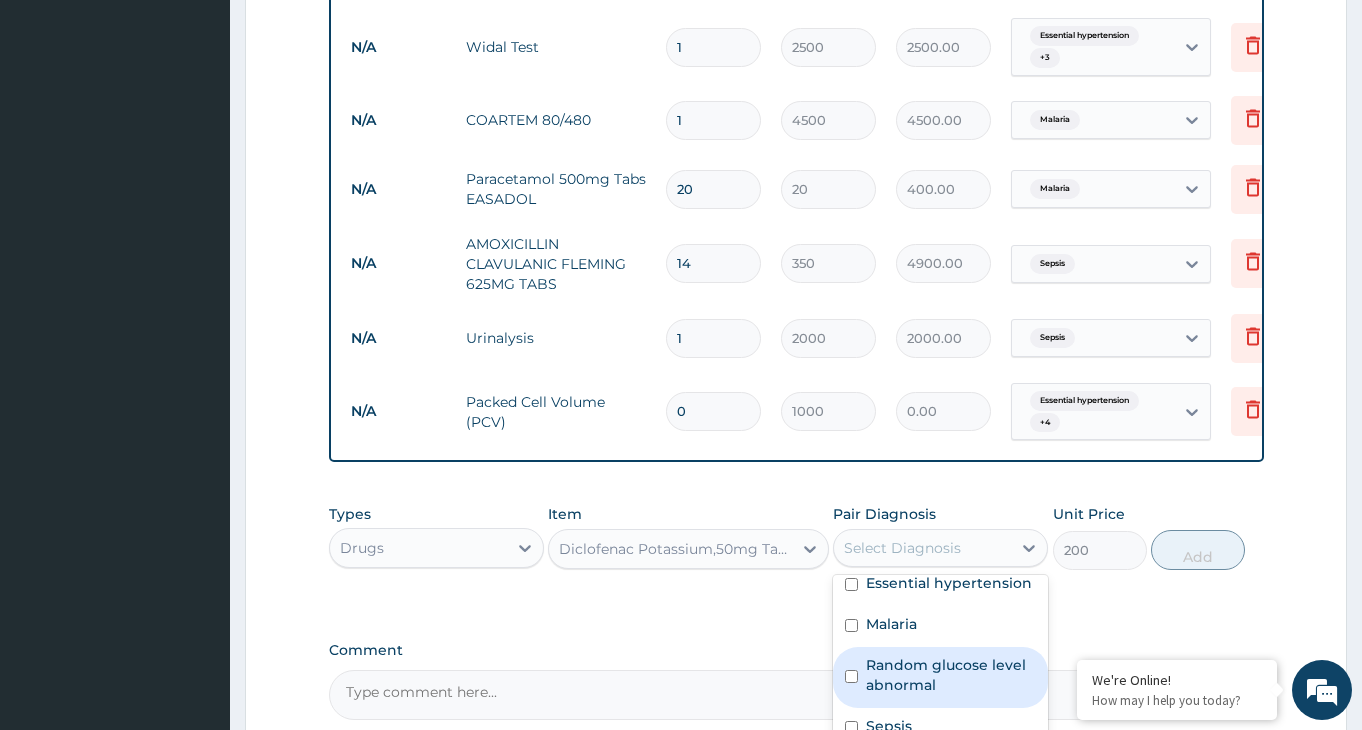 scroll, scrollTop: 0, scrollLeft: 0, axis: both 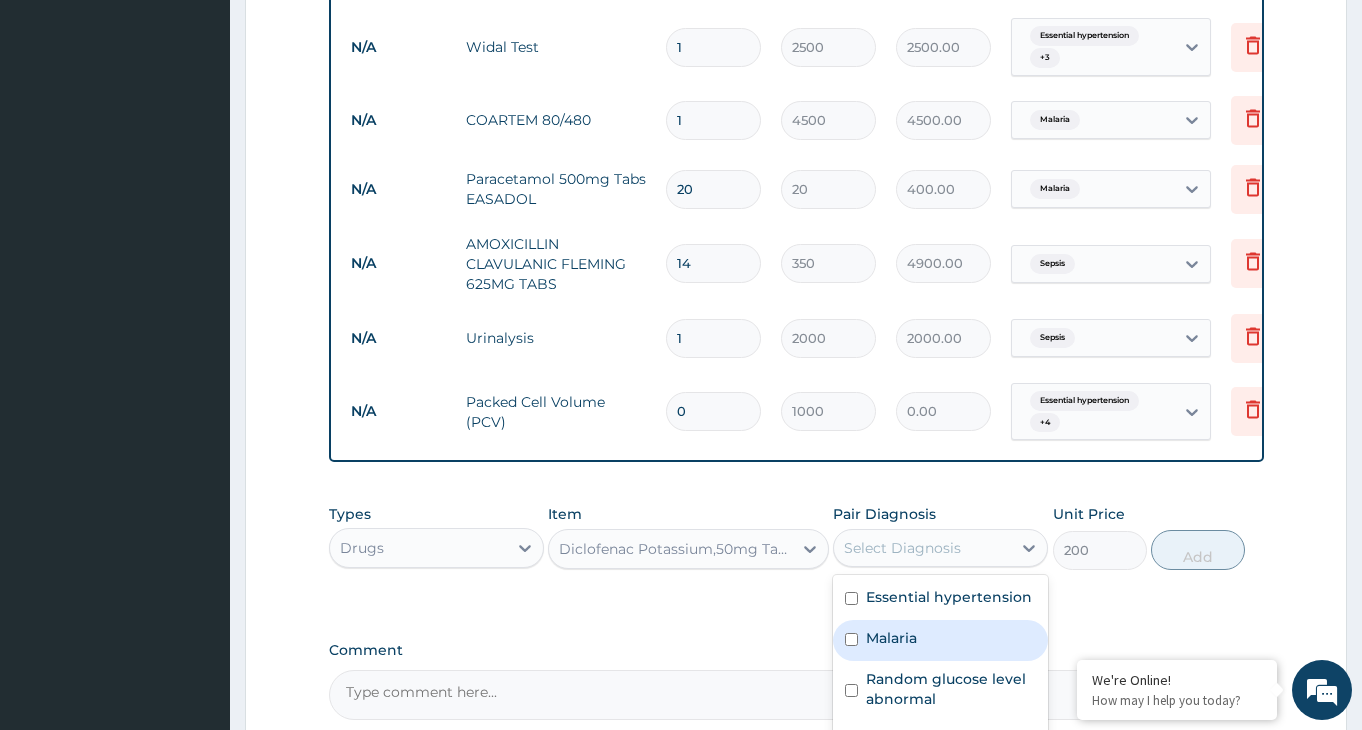 click at bounding box center [851, 639] 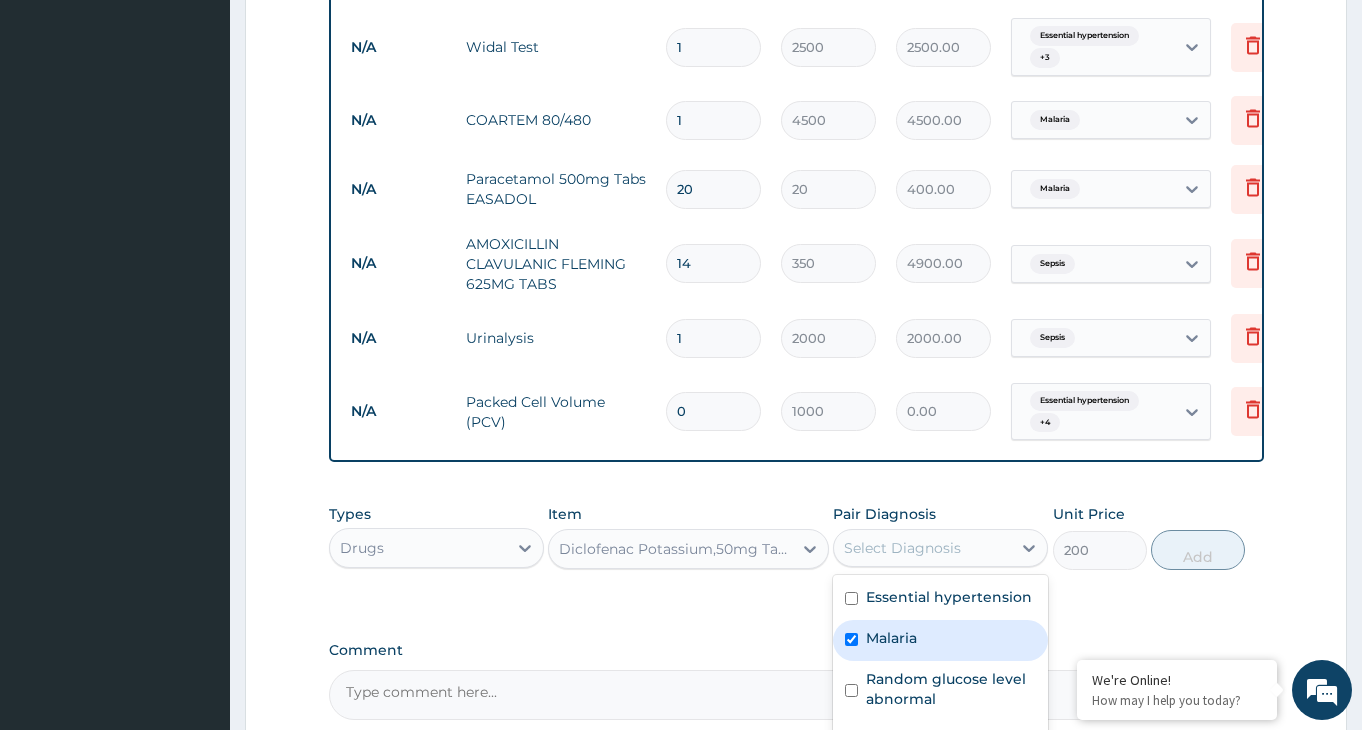 checkbox on "true" 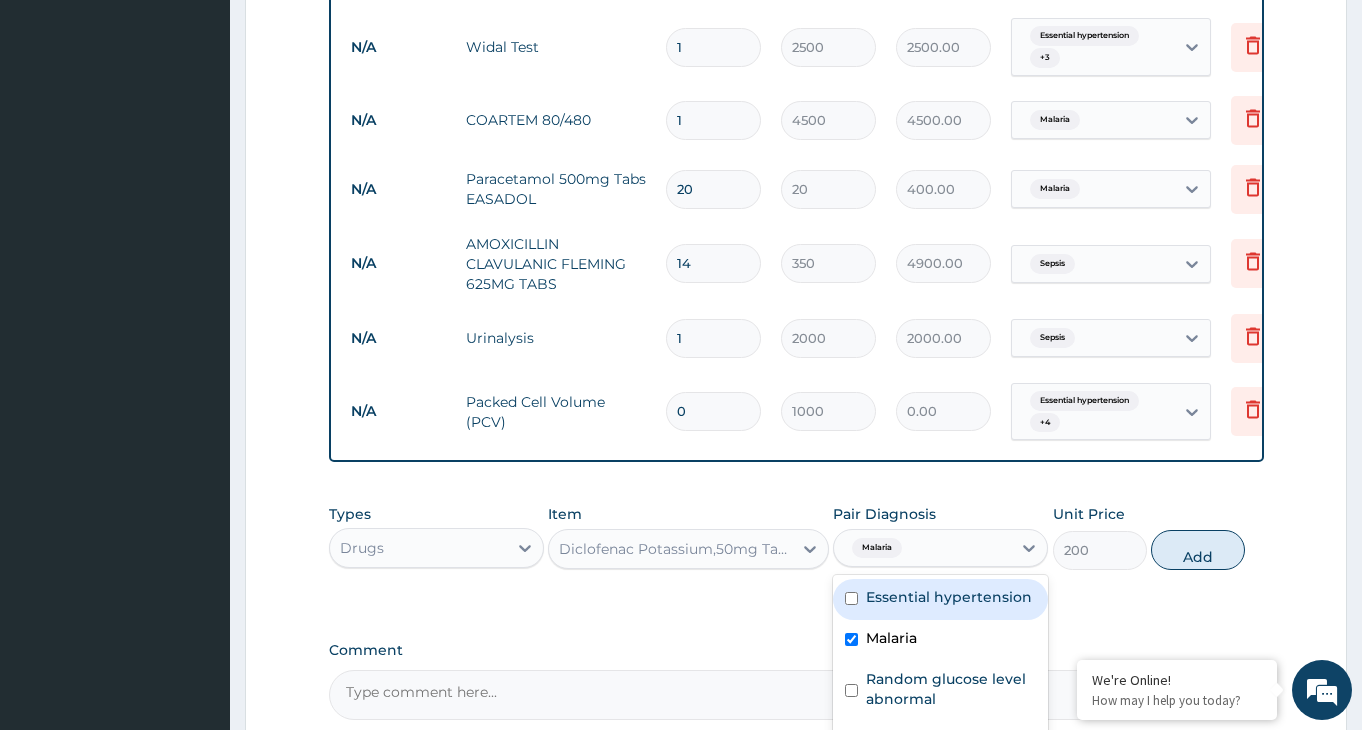 click at bounding box center [851, 598] 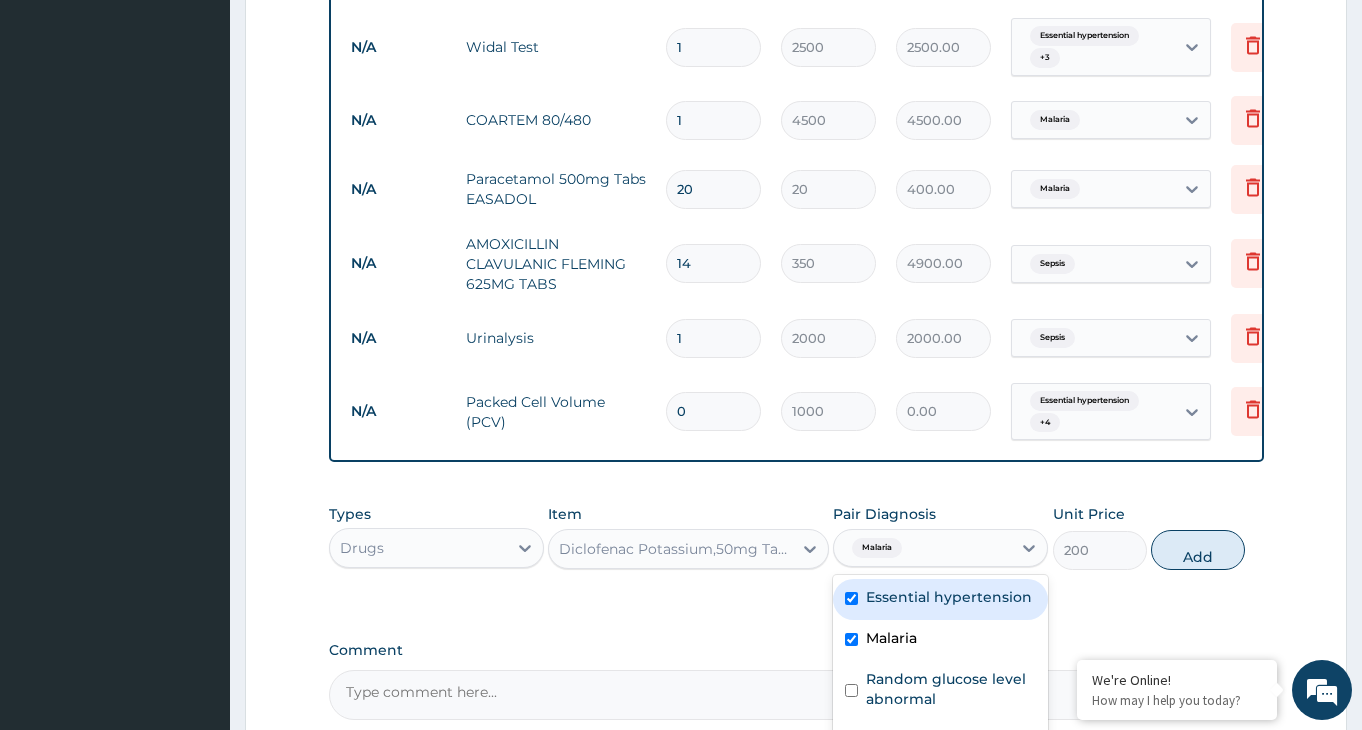 checkbox on "true" 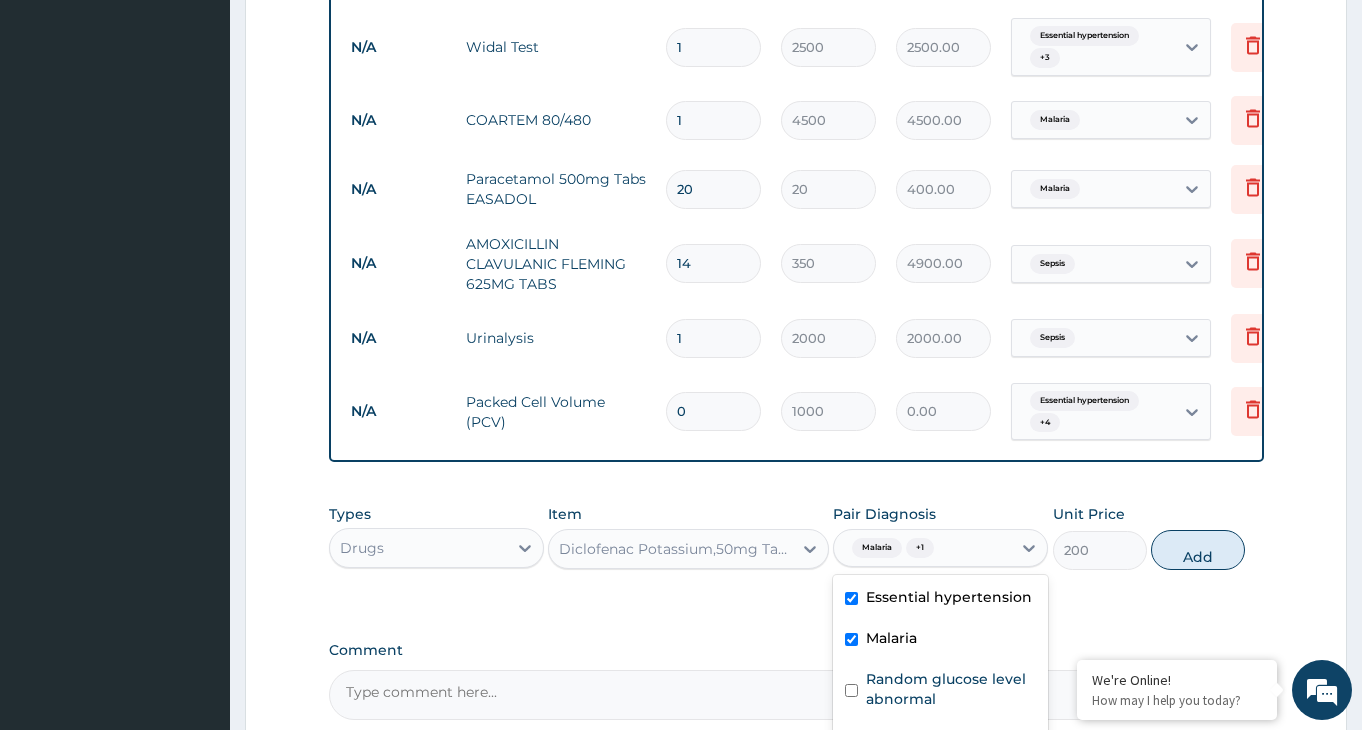 scroll, scrollTop: 34, scrollLeft: 0, axis: vertical 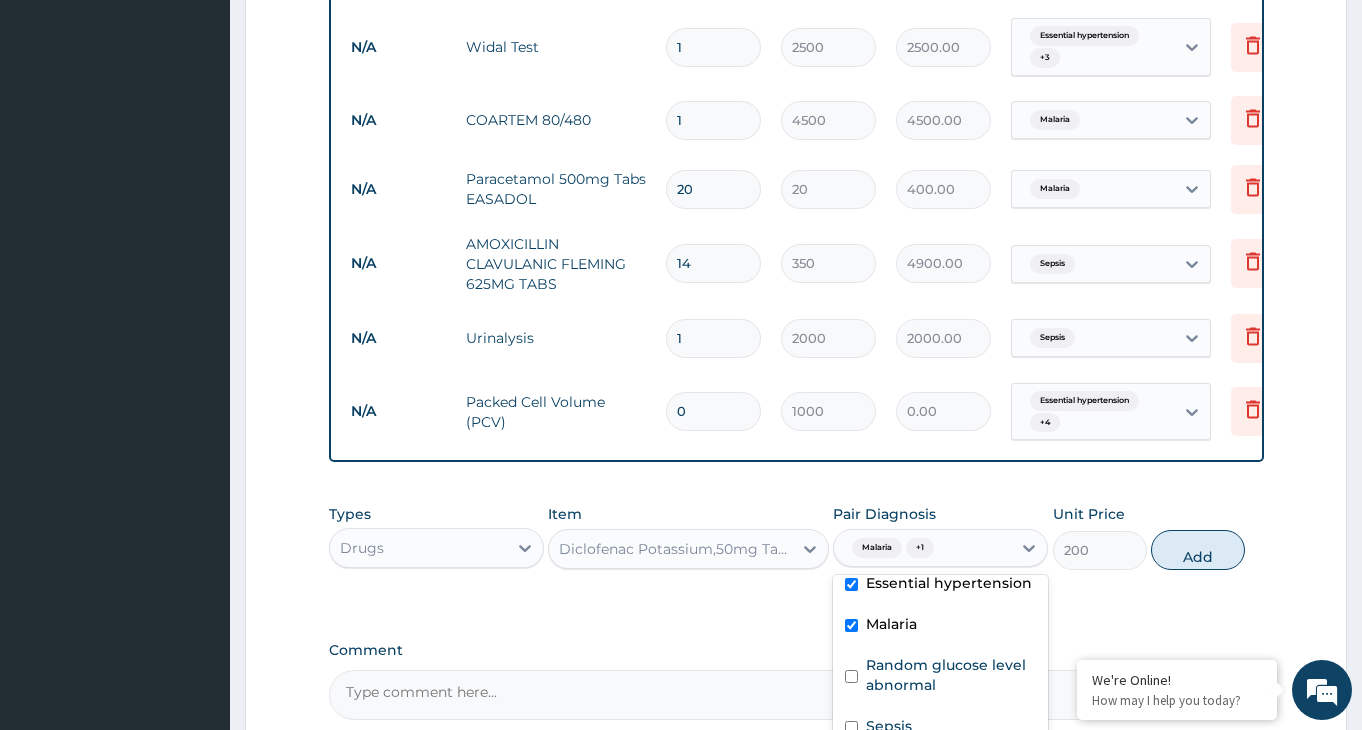 click on "Types Drugs Item Diclofenac Potassium,50mg Tabs CATAFLAM Pair Diagnosis option Essential hypertension, selected. option Essential hypertension selected, 1 of 6. 6 results available. Use Up and Down to choose options, press Enter to select the currently focused option, press Escape to exit the menu, press Tab to select the option and exit the menu. Malaria  + 1 Essential hypertension Malaria Random glucose level abnormal Sepsis Bacterial urinary infection Acute upper urinary tract infection Unit Price 200 Add" at bounding box center [796, 537] 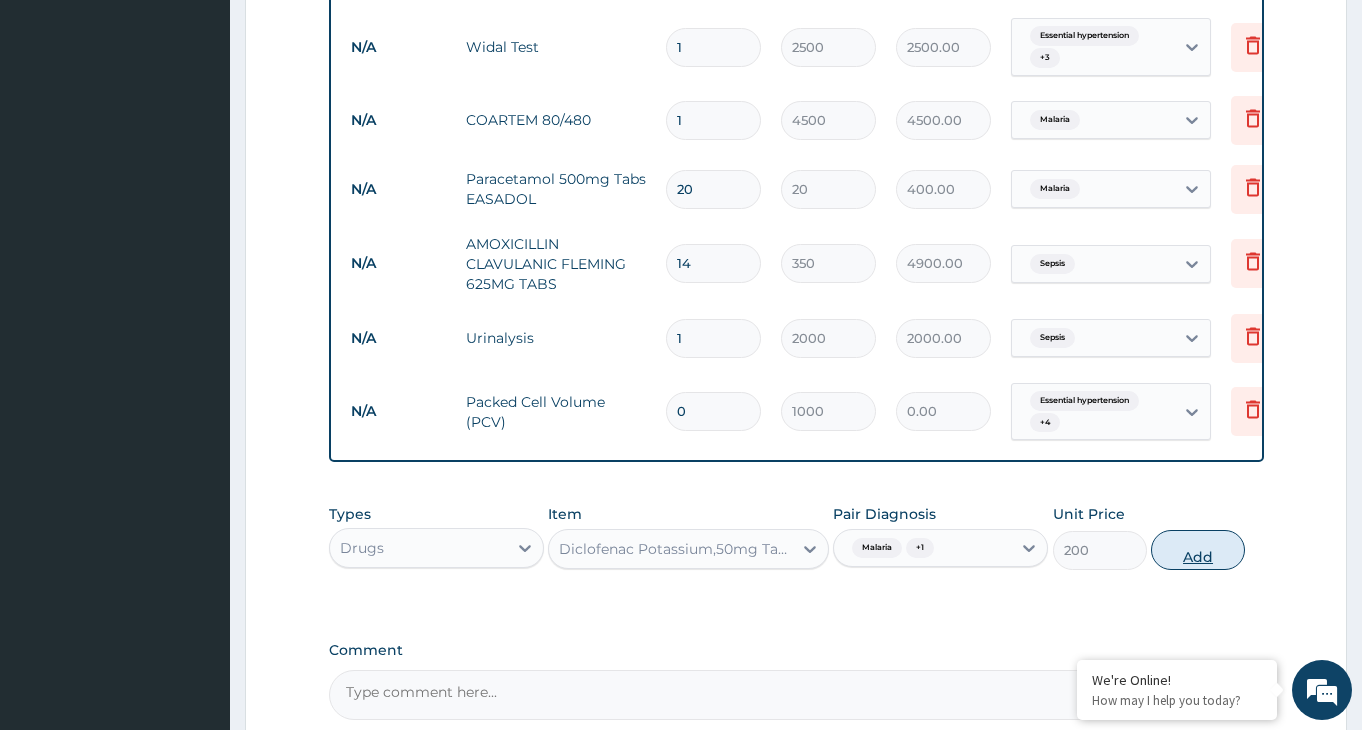 click on "Add" at bounding box center [1198, 550] 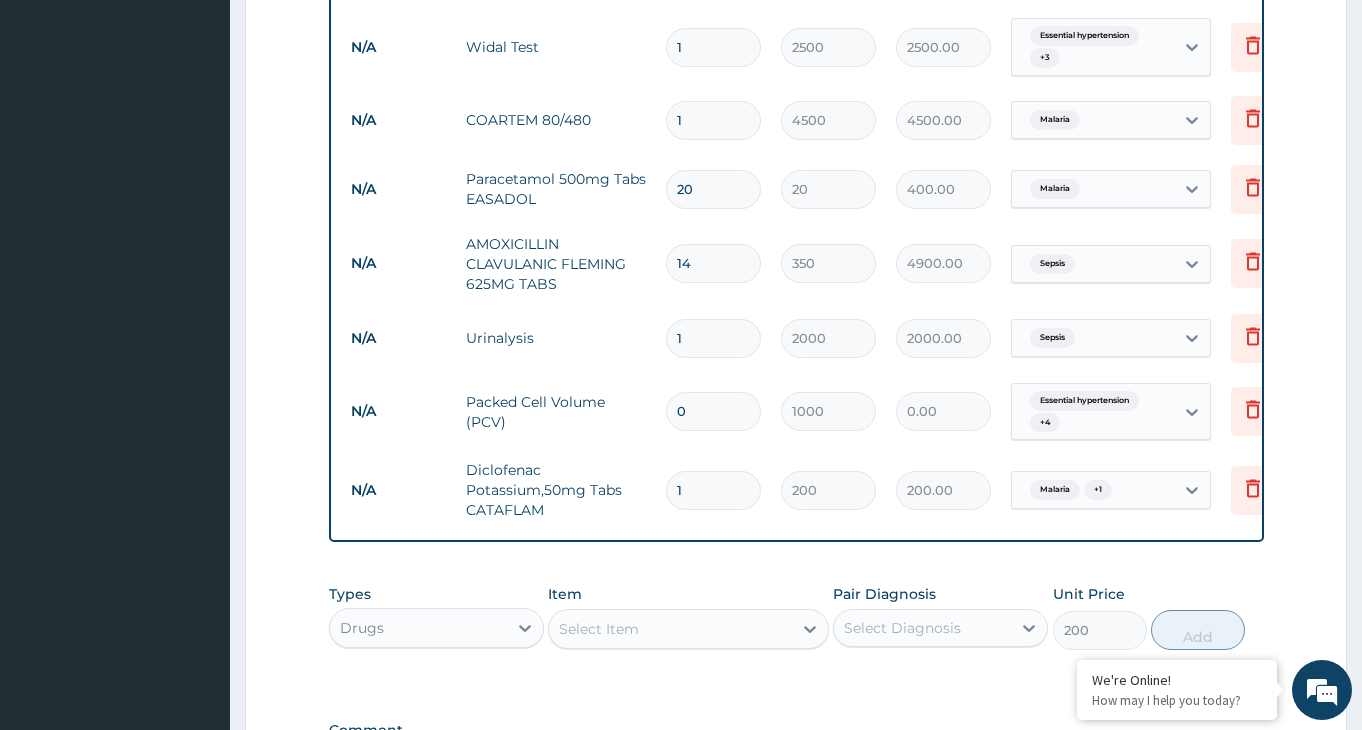 type on "0" 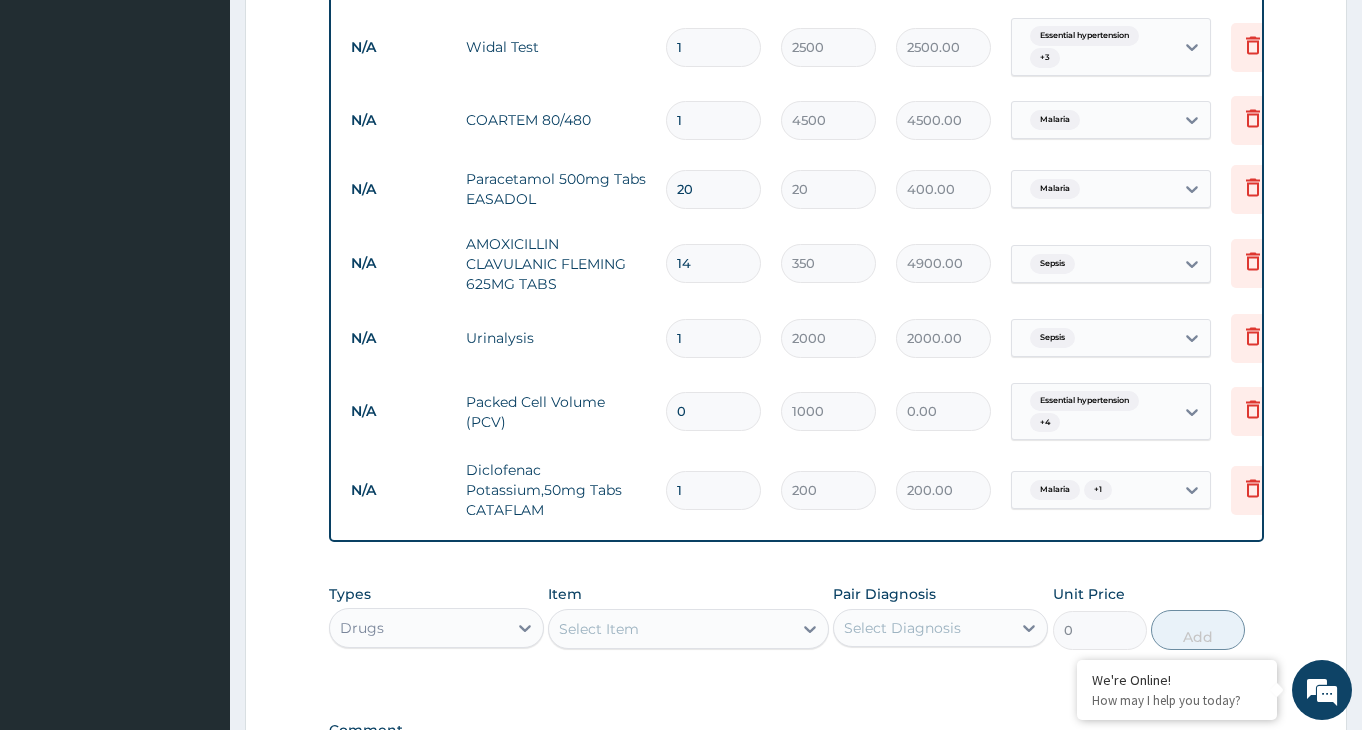 type on "10" 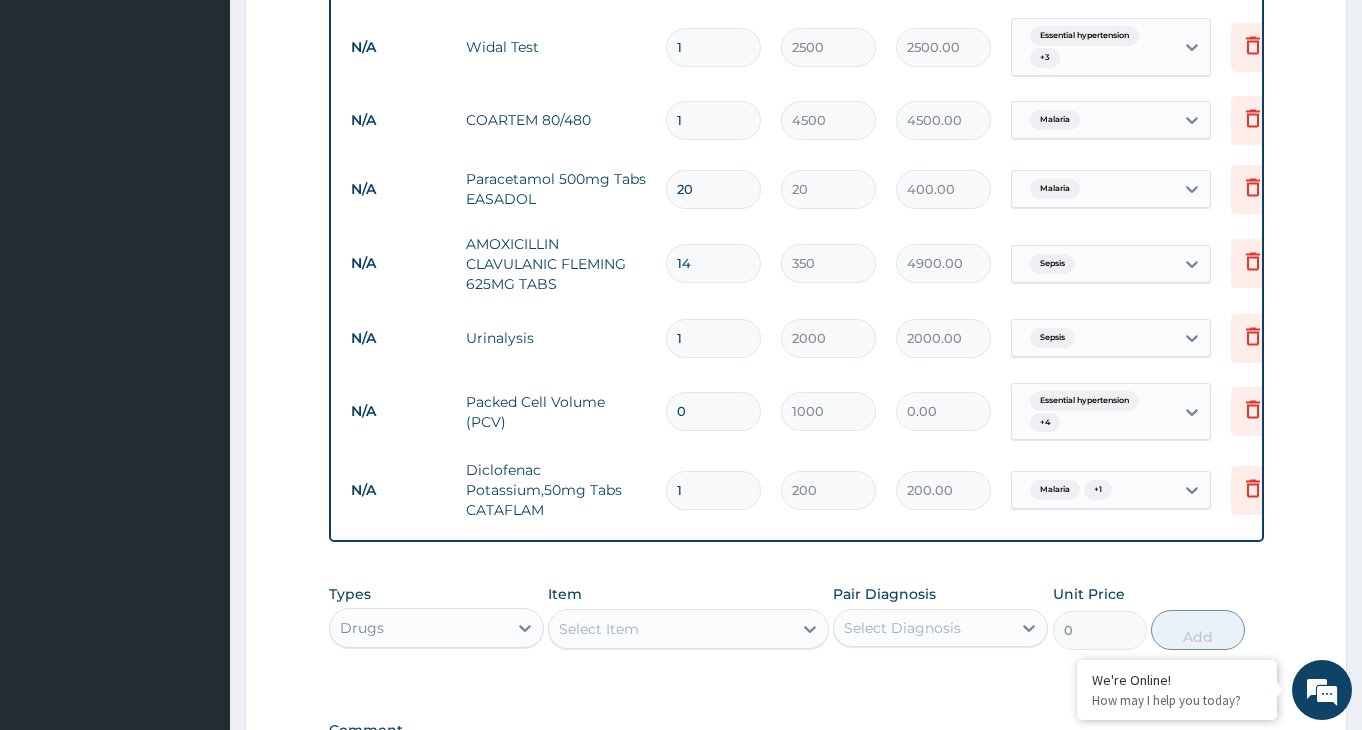 type on "2000.00" 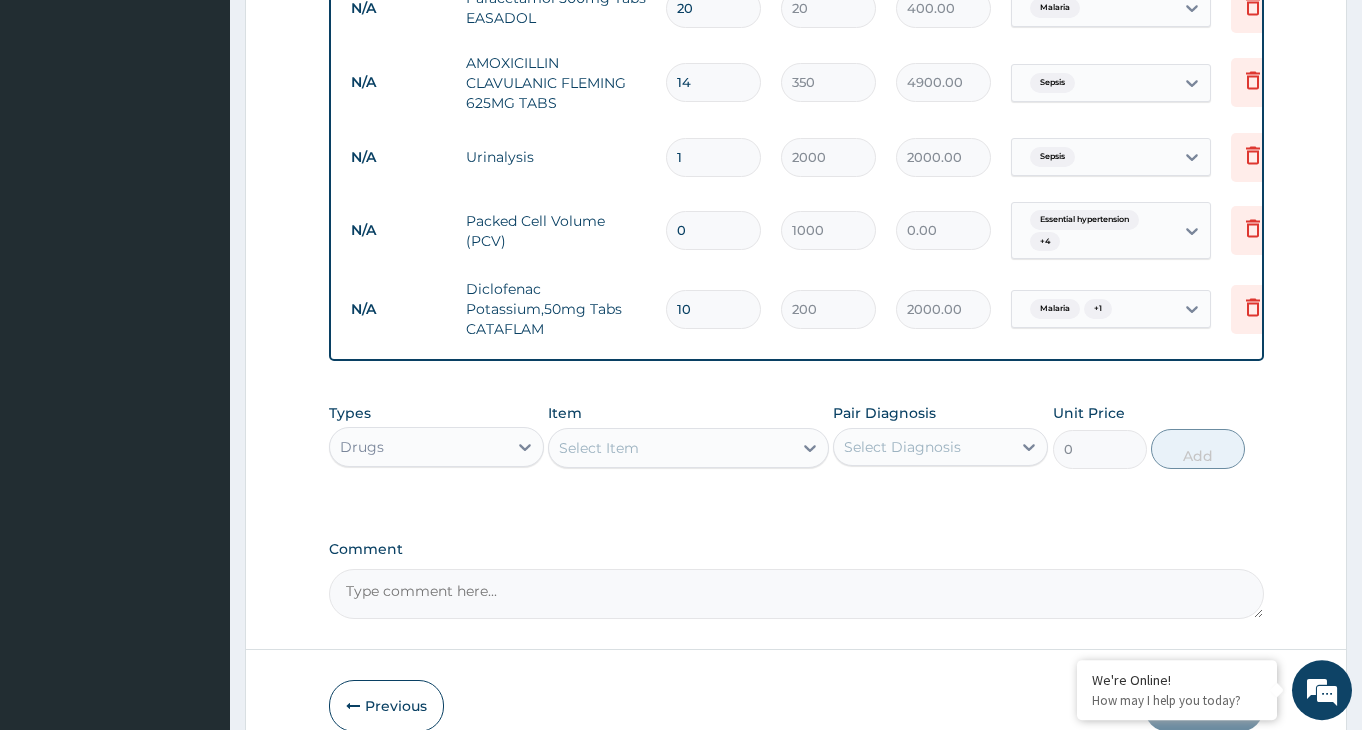 scroll, scrollTop: 1414, scrollLeft: 0, axis: vertical 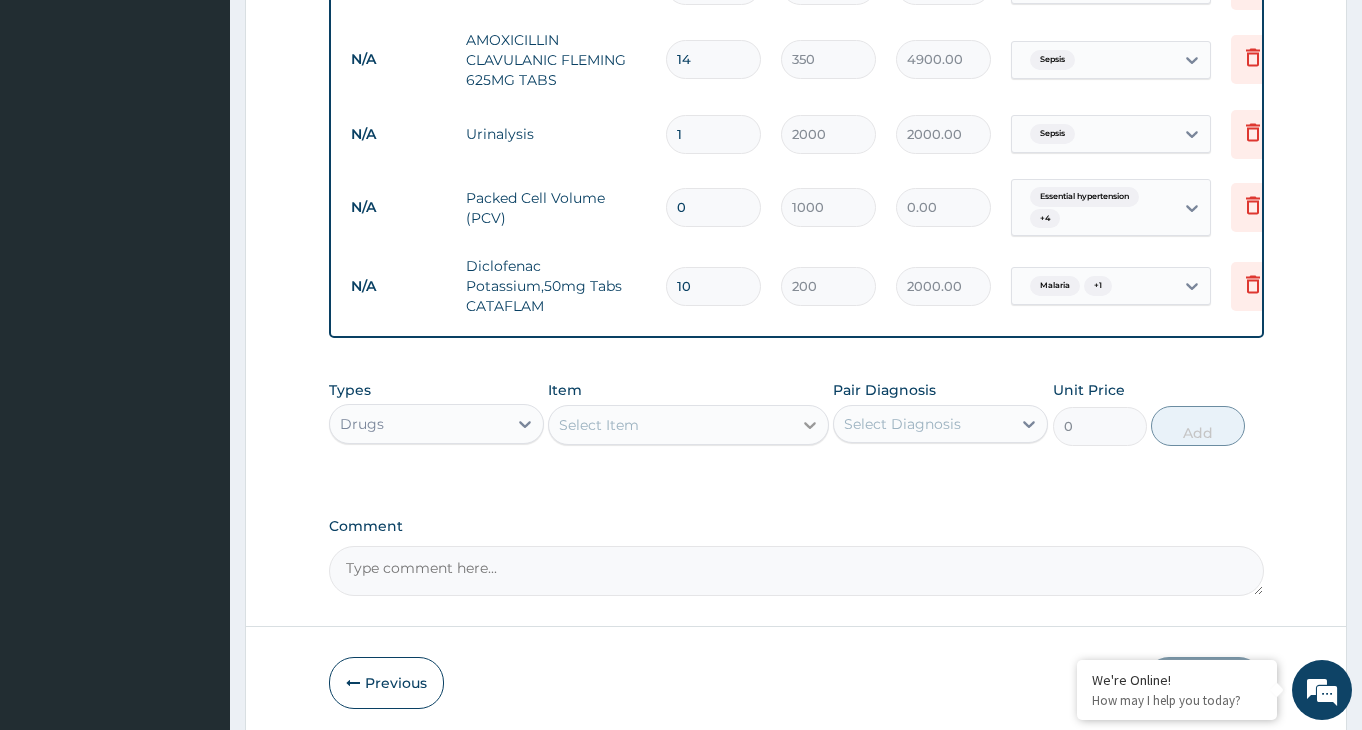 type on "10" 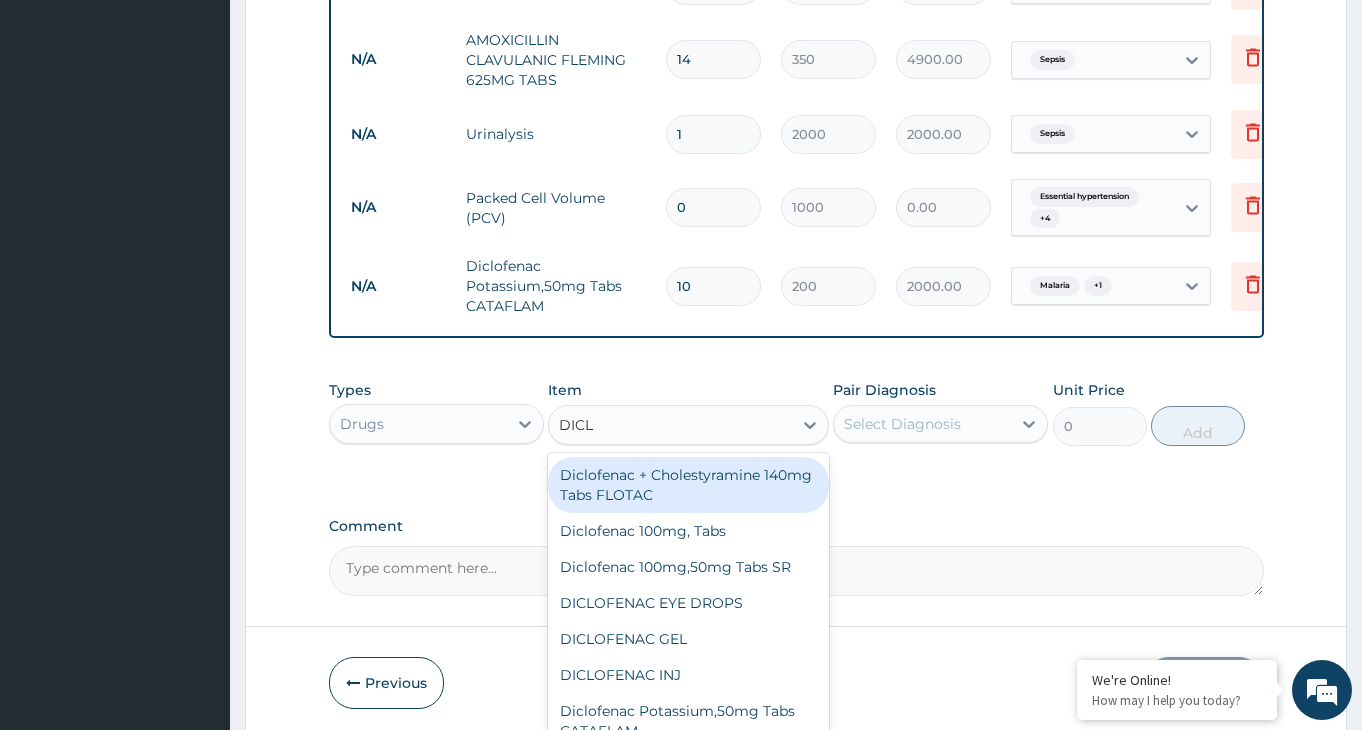 type on "DICLO" 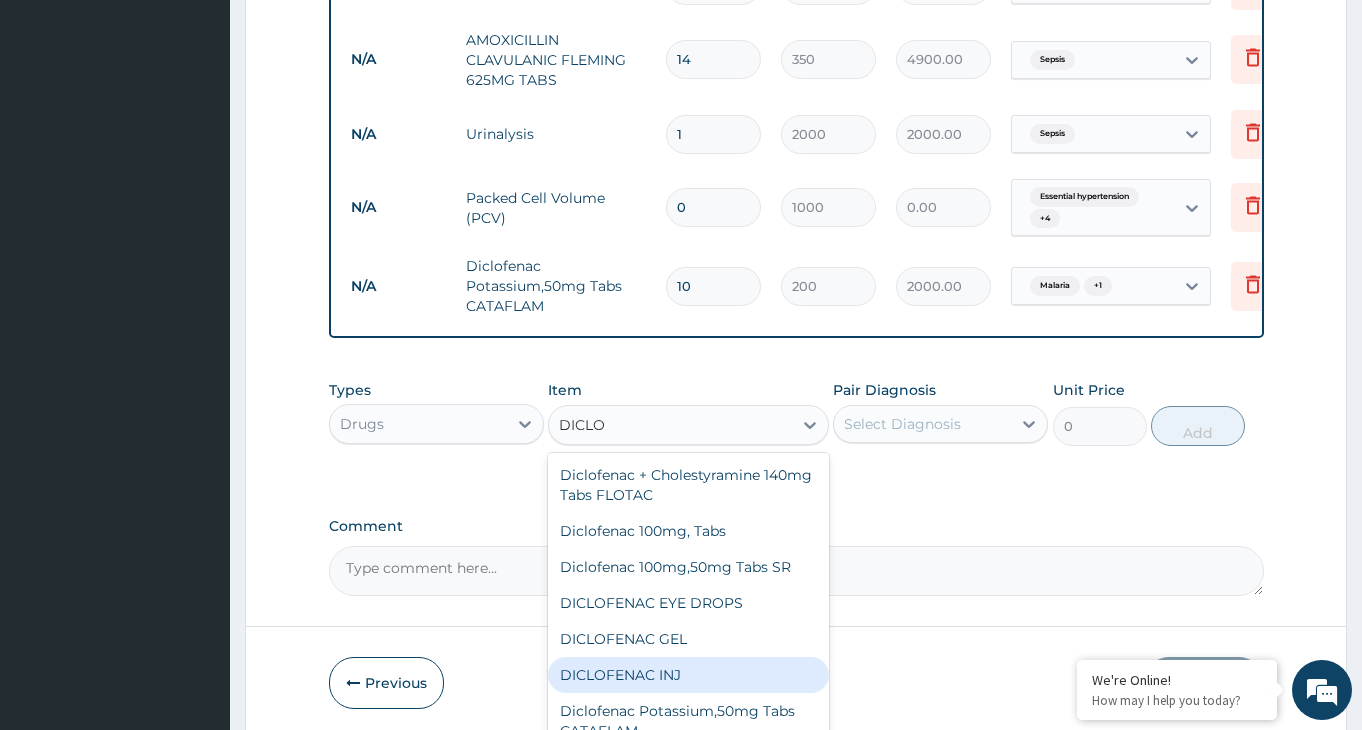 drag, startPoint x: 661, startPoint y: 695, endPoint x: 667, endPoint y: 684, distance: 12.529964 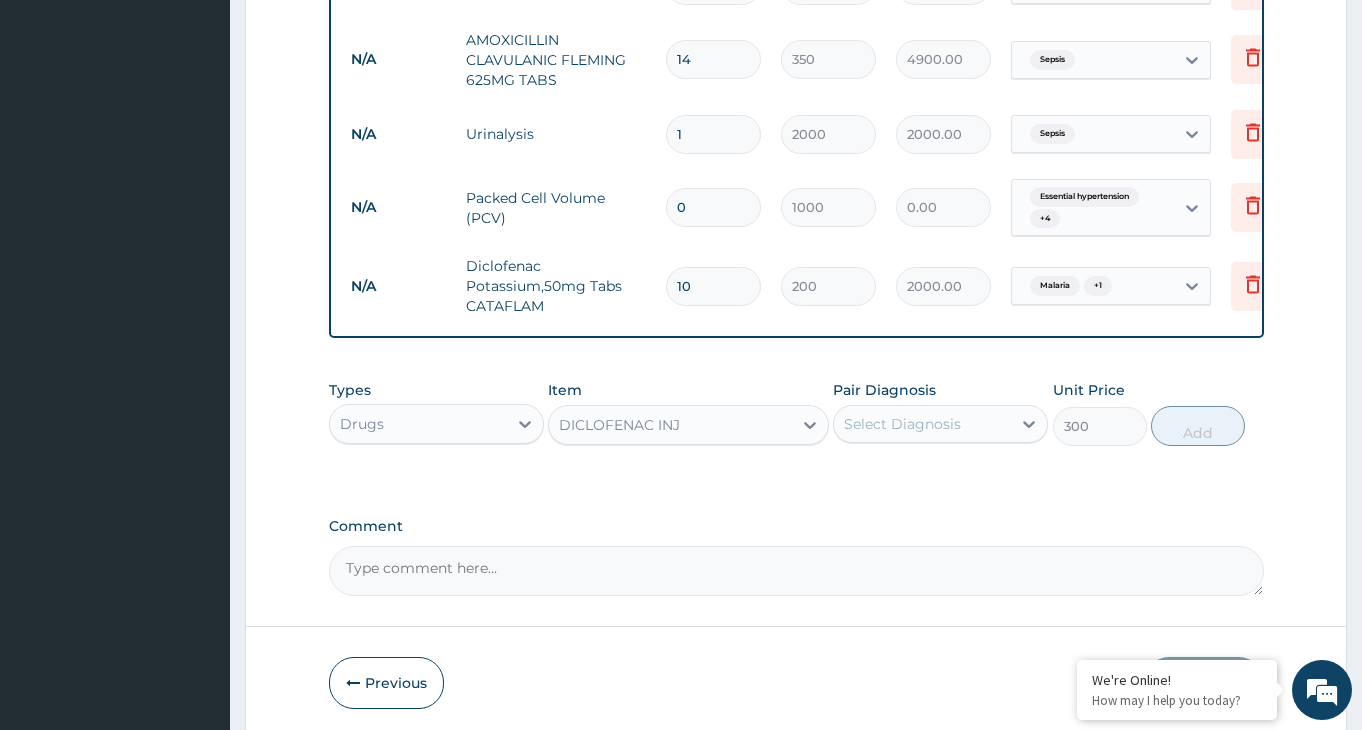 click on "Select Diagnosis" at bounding box center [922, 424] 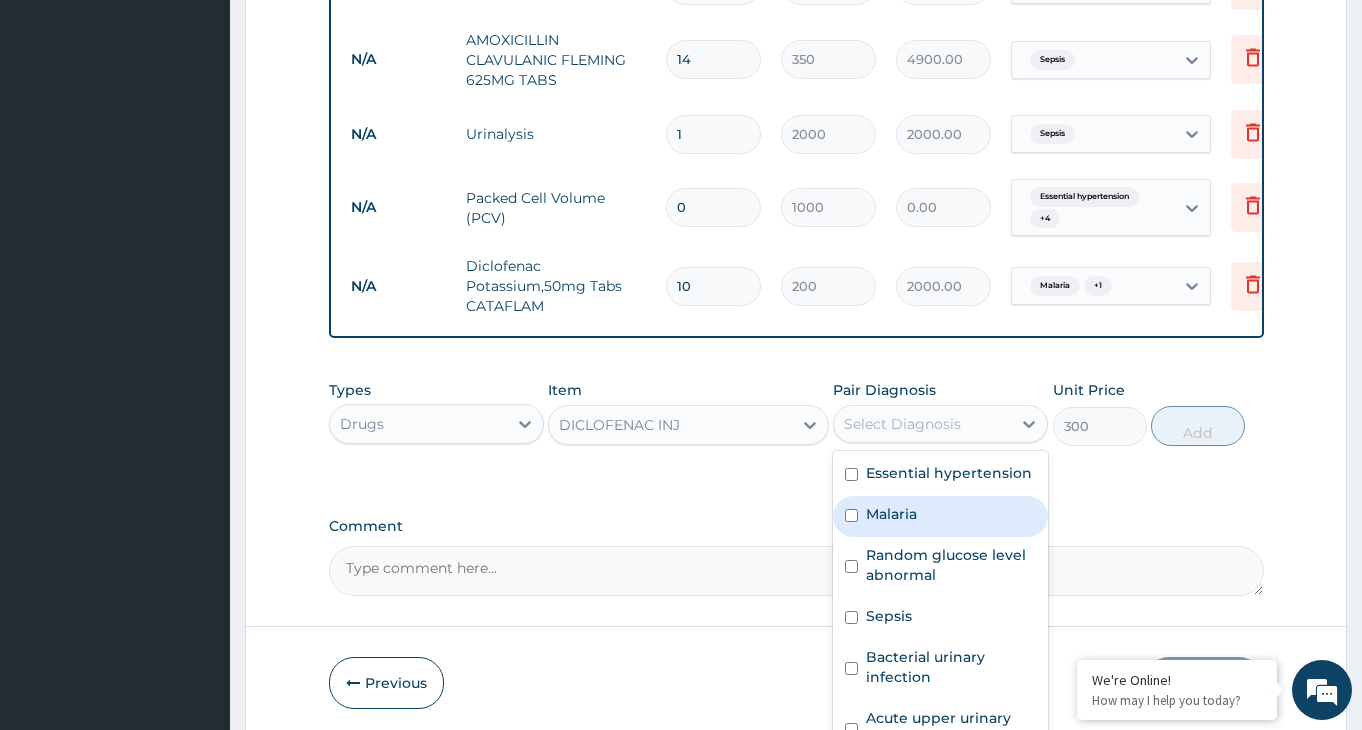 click on "Malaria" at bounding box center (940, 516) 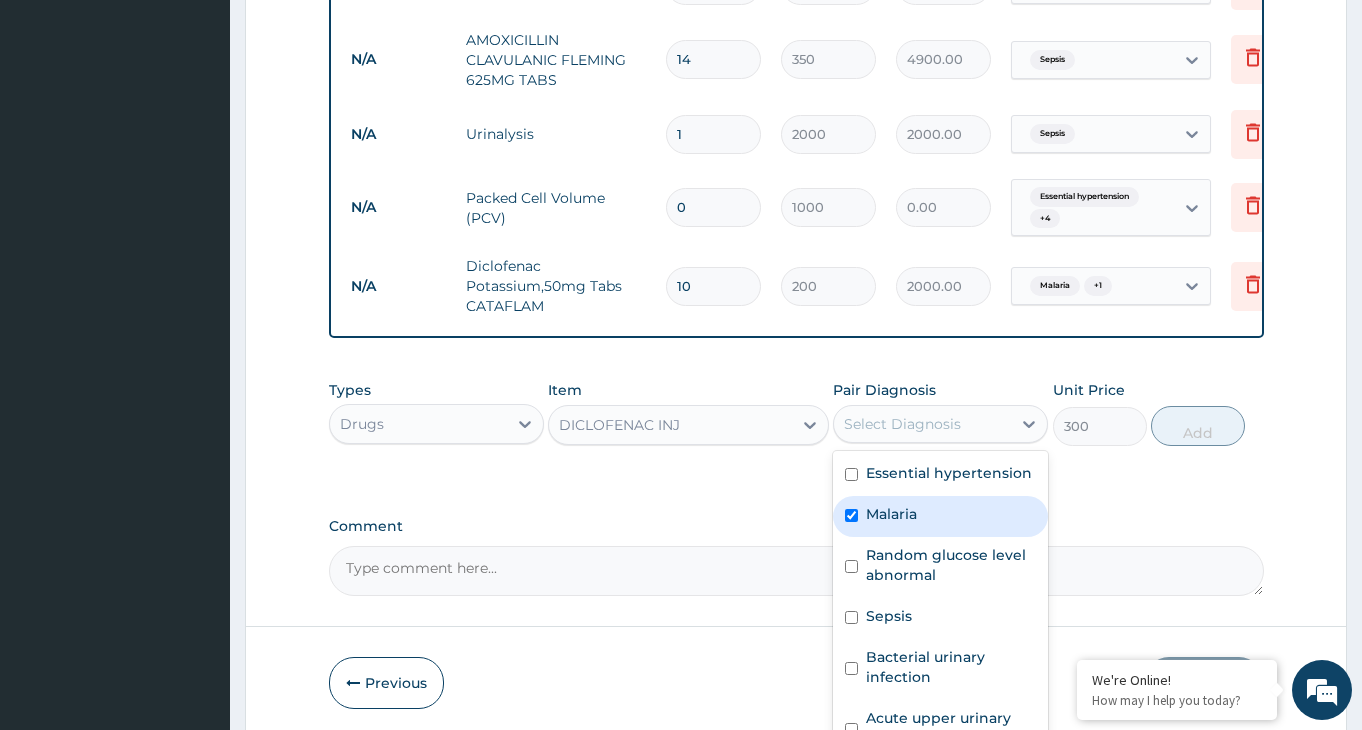 checkbox on "true" 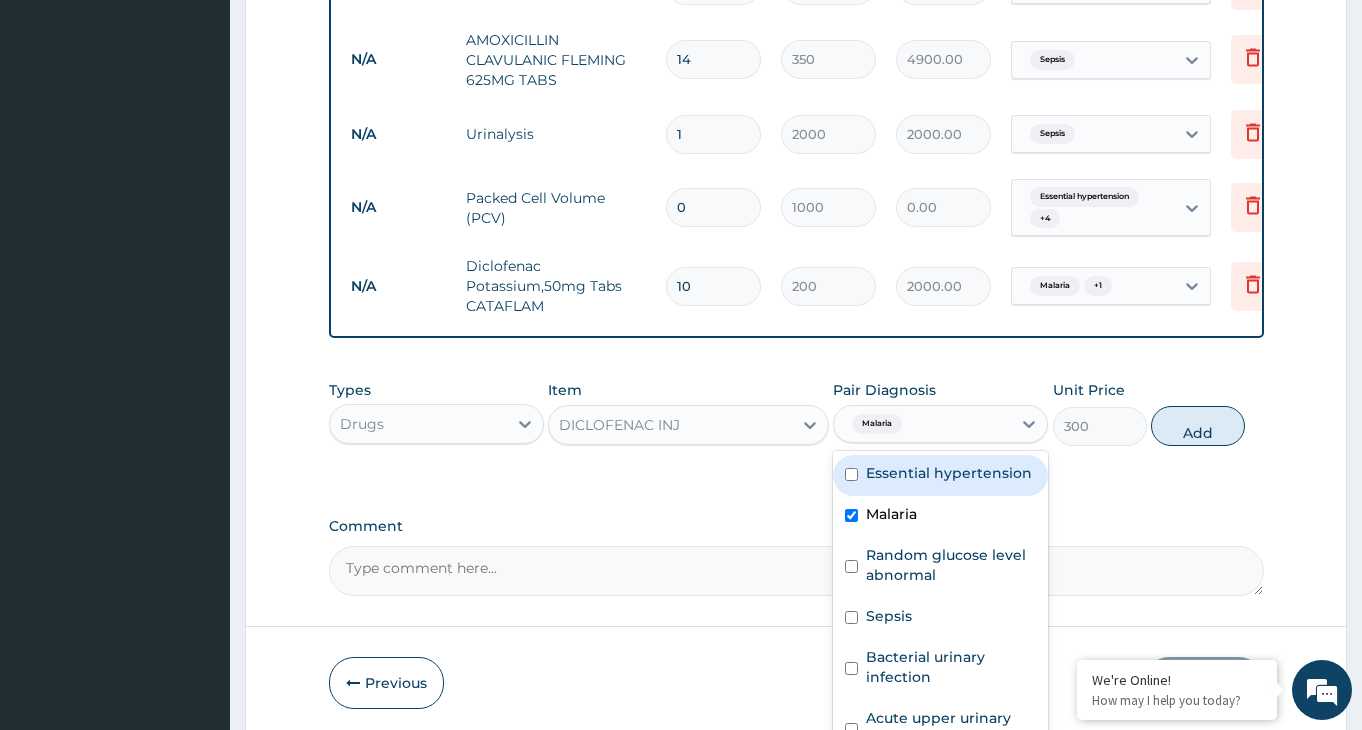 click at bounding box center [851, 474] 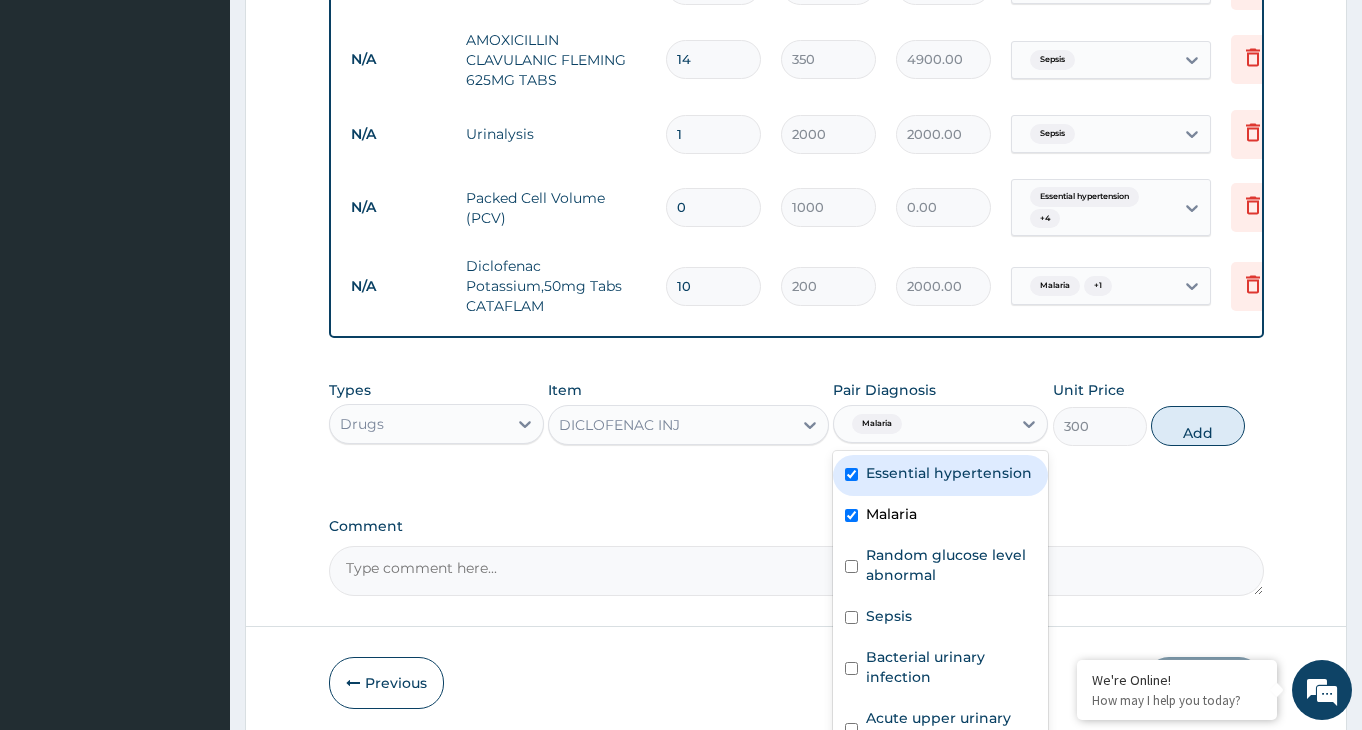 checkbox on "true" 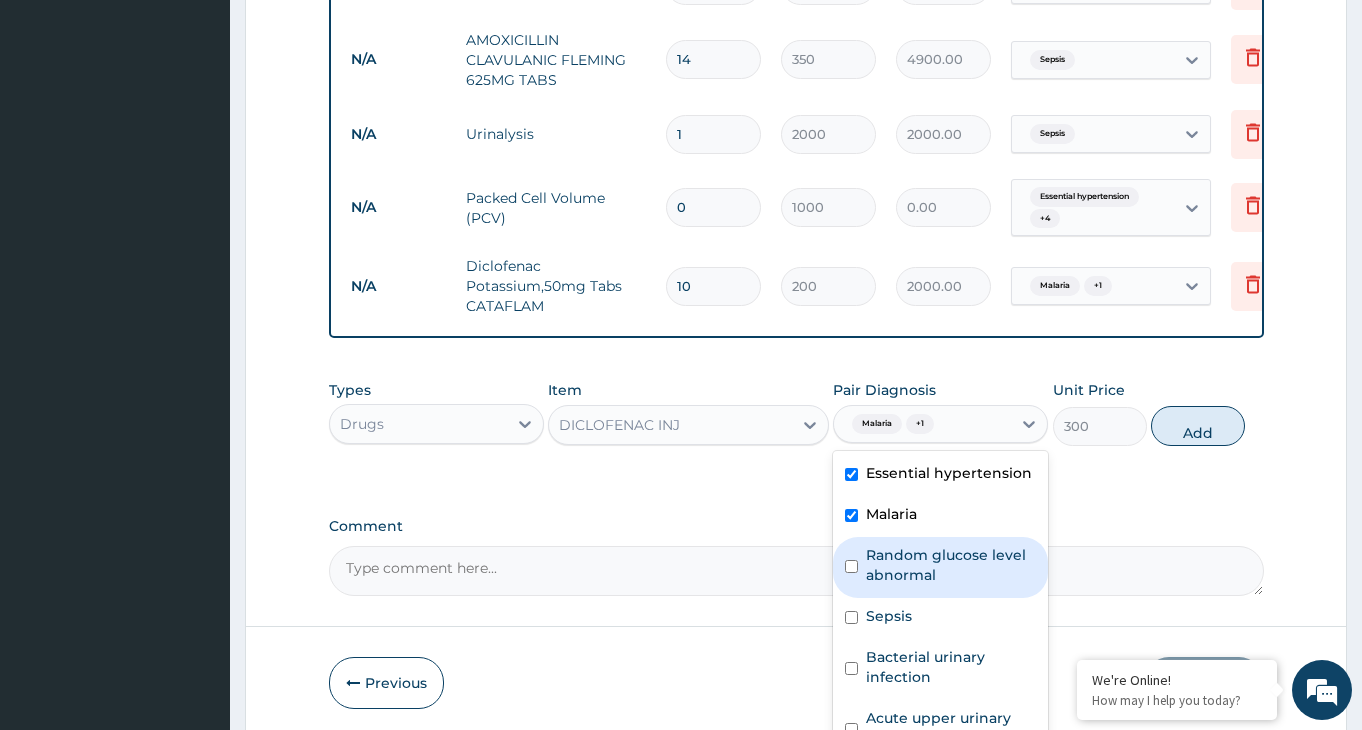 click at bounding box center (851, 566) 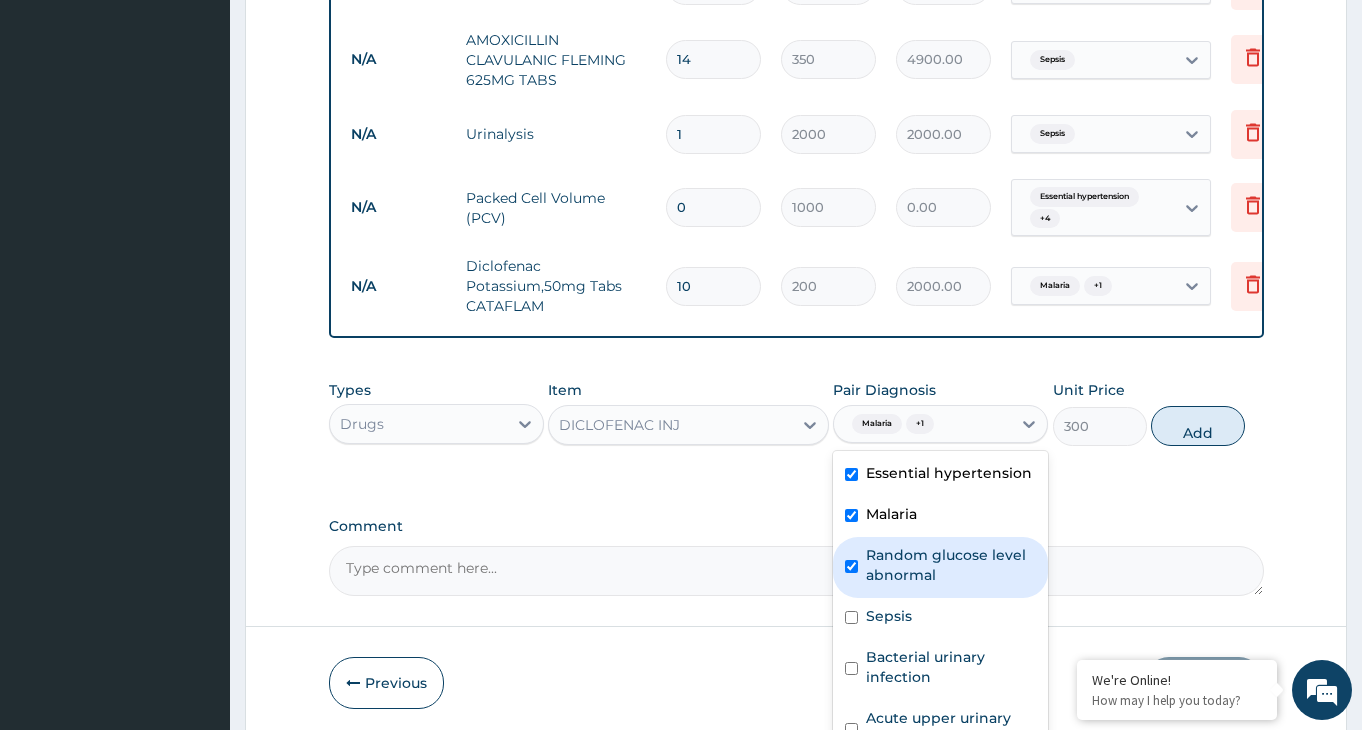 checkbox on "true" 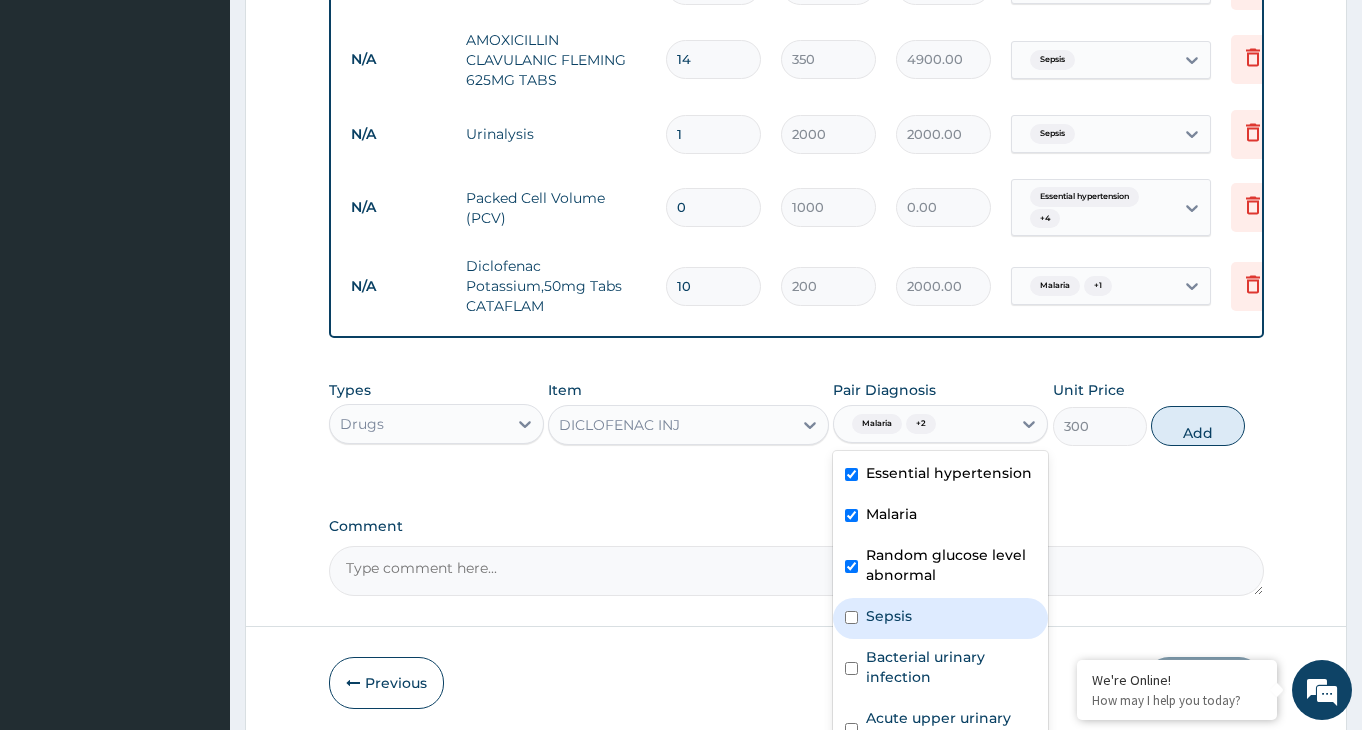 click at bounding box center [851, 617] 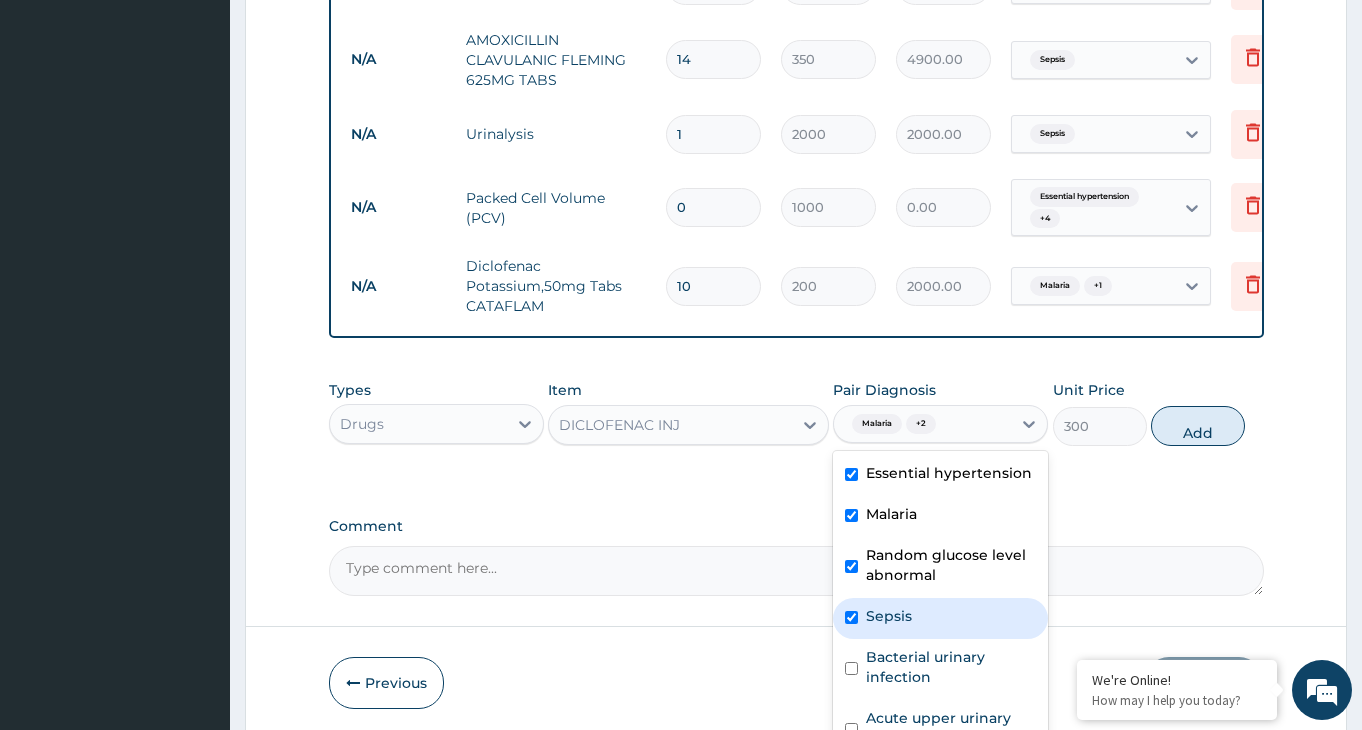 checkbox on "true" 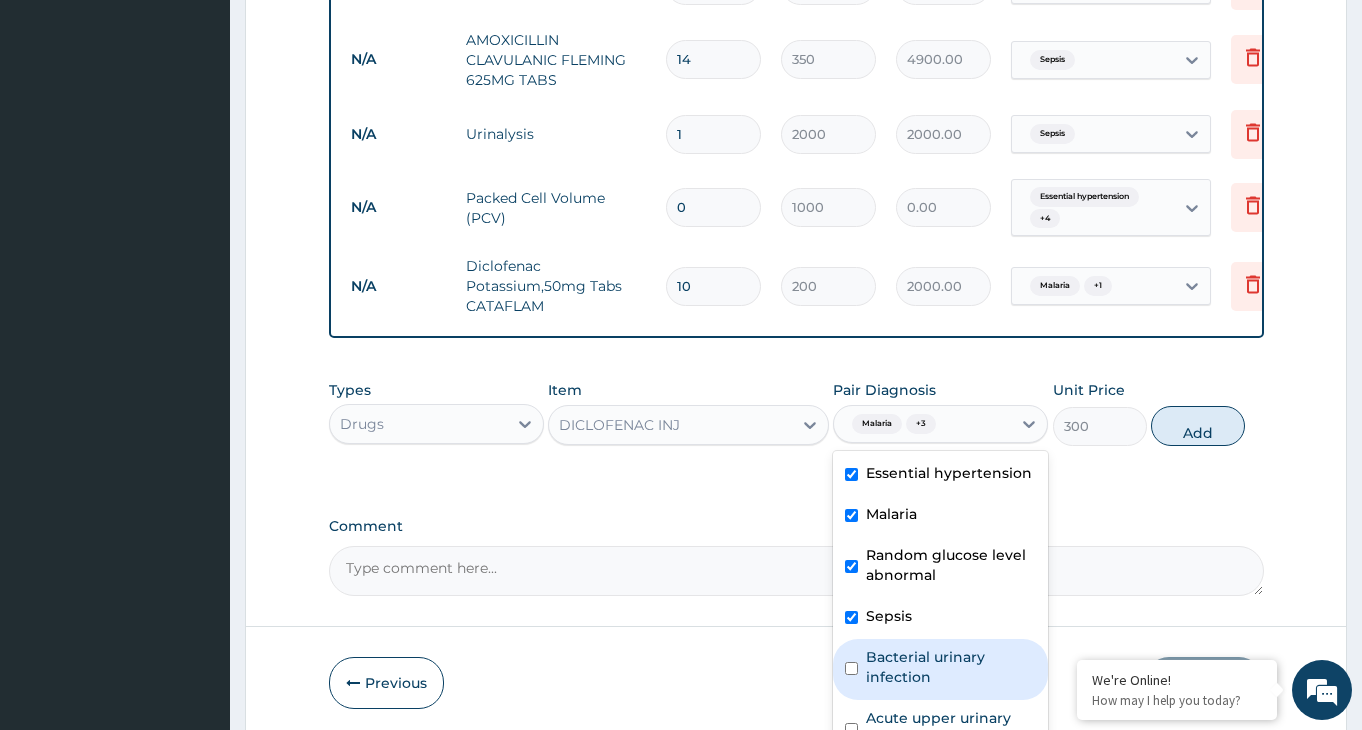 click at bounding box center [851, 668] 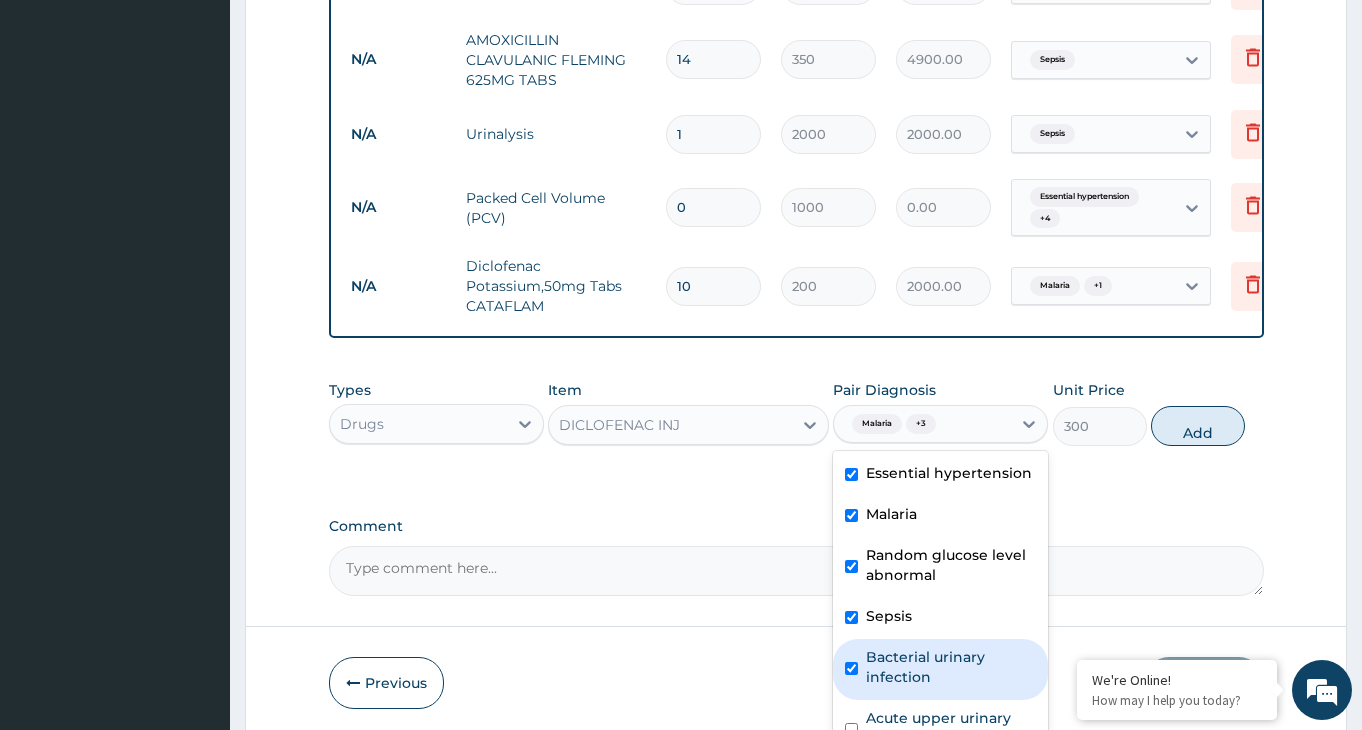 checkbox on "true" 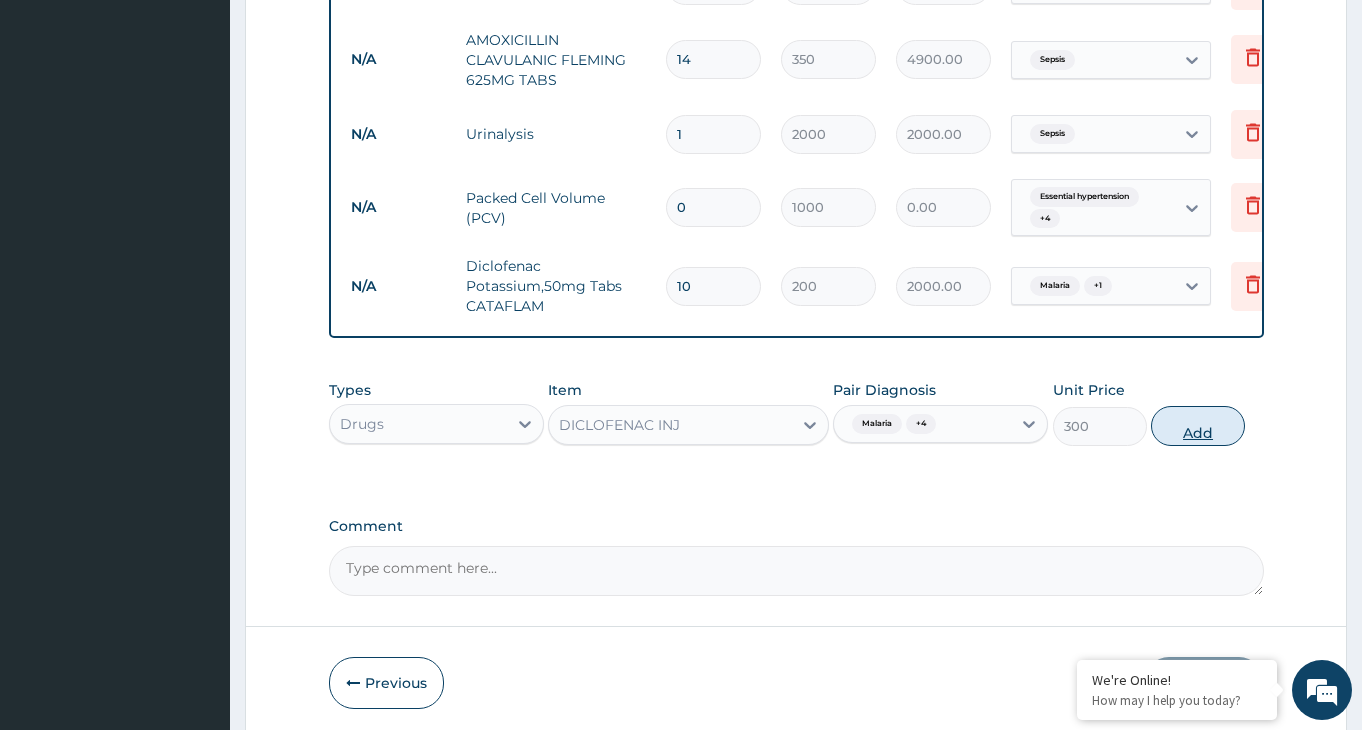 click on "Add" at bounding box center [1198, 426] 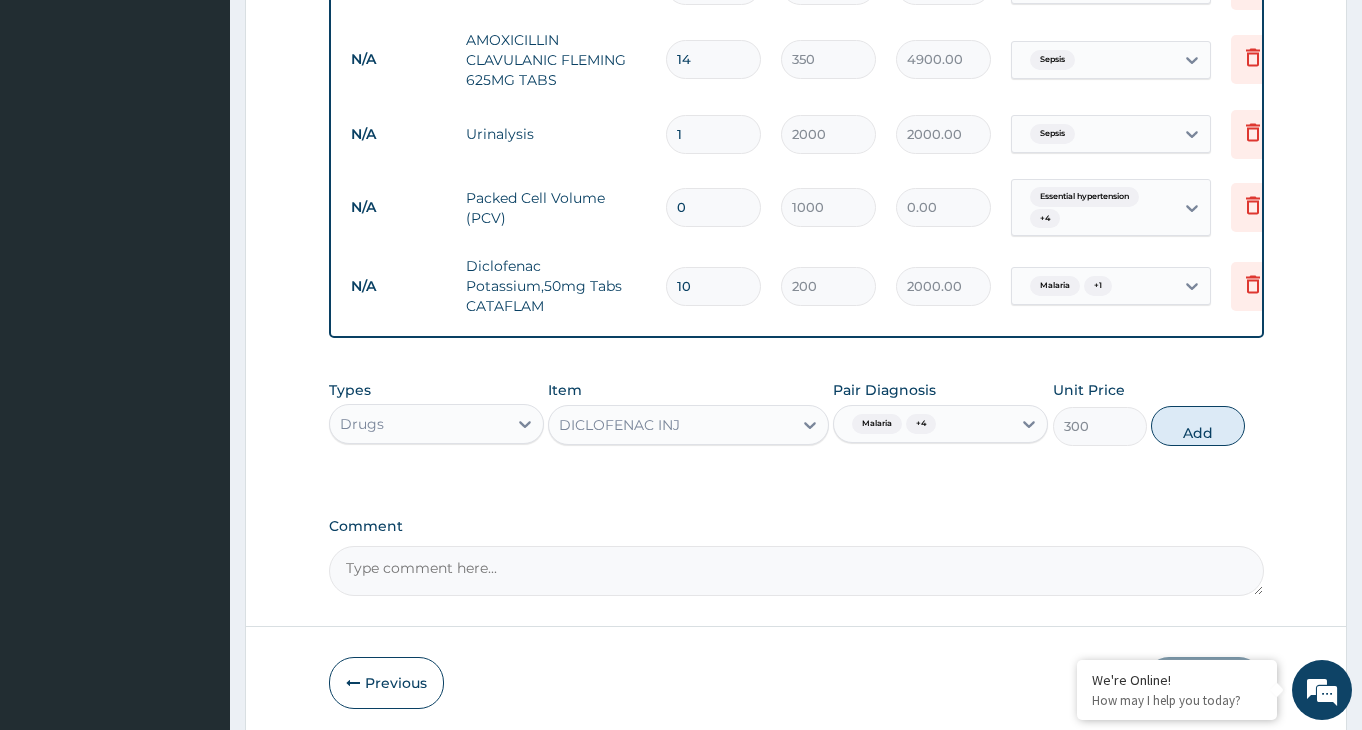 type on "0" 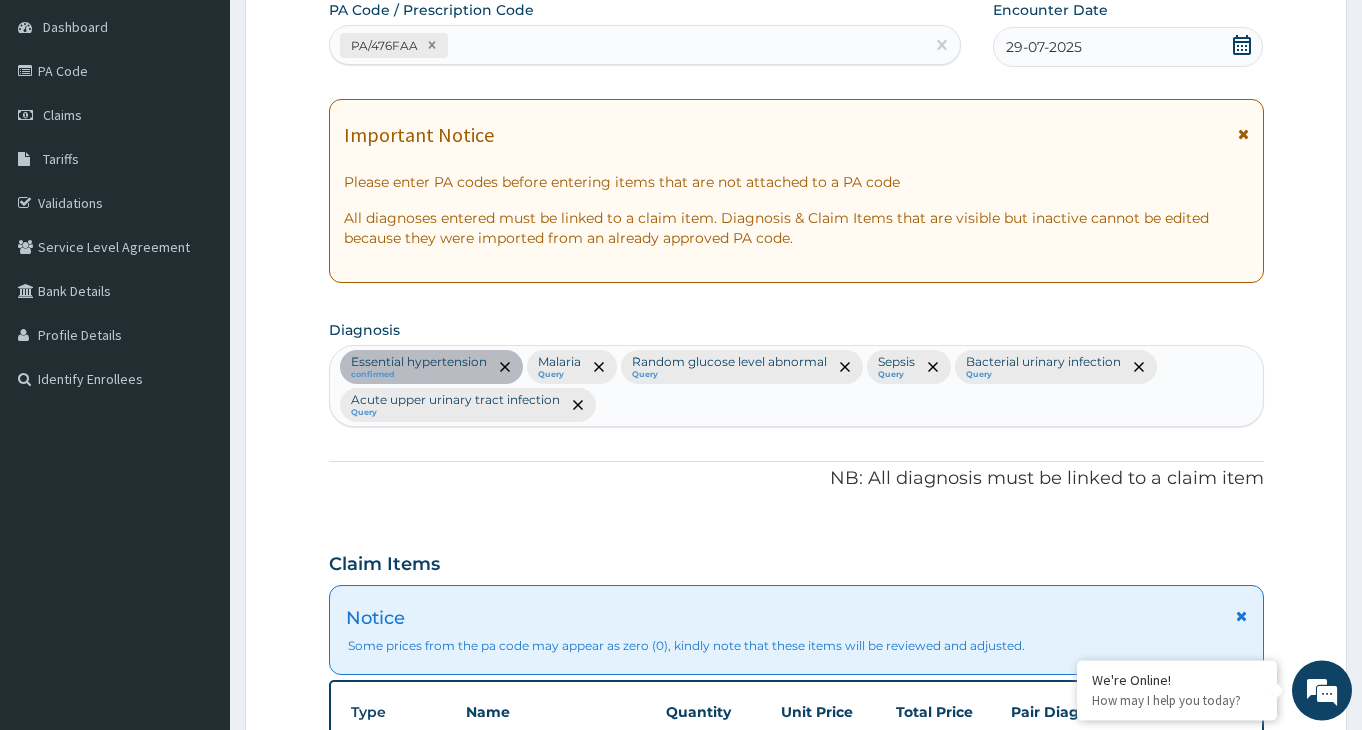 scroll, scrollTop: 250, scrollLeft: 0, axis: vertical 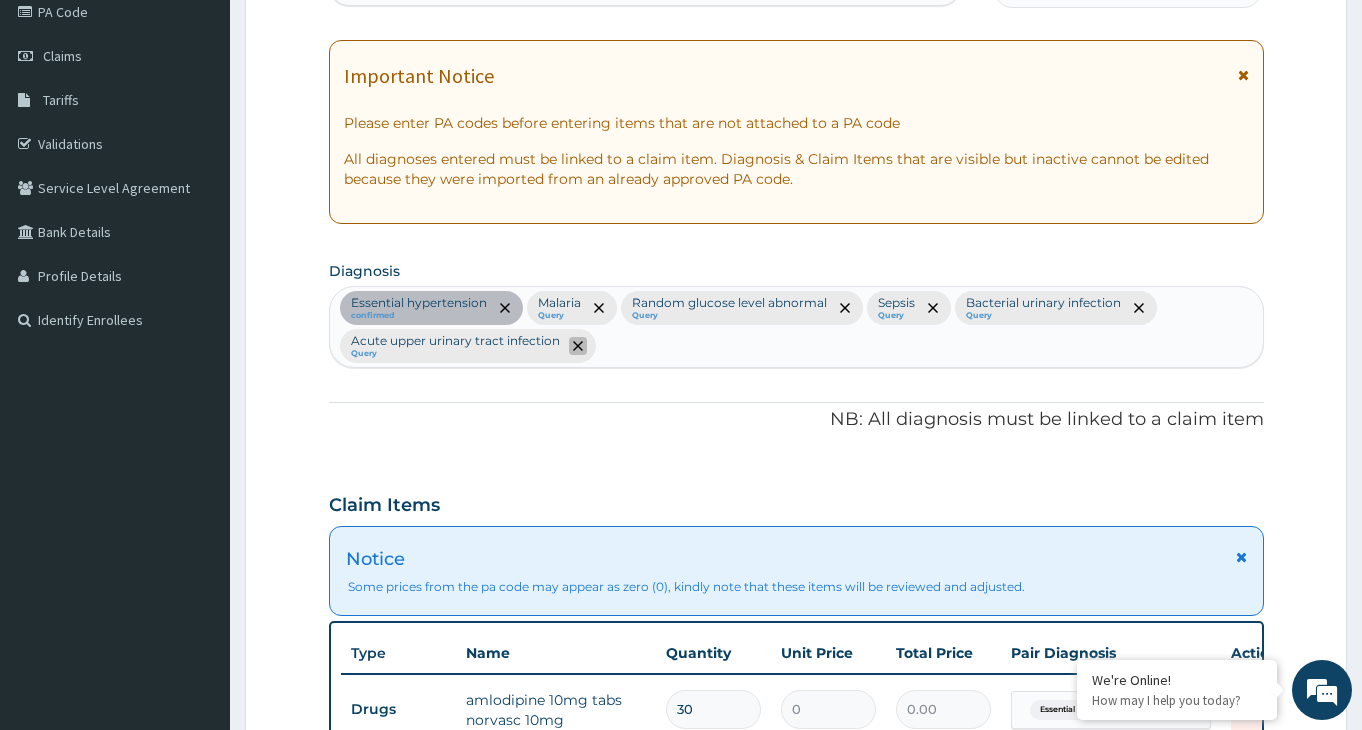 click 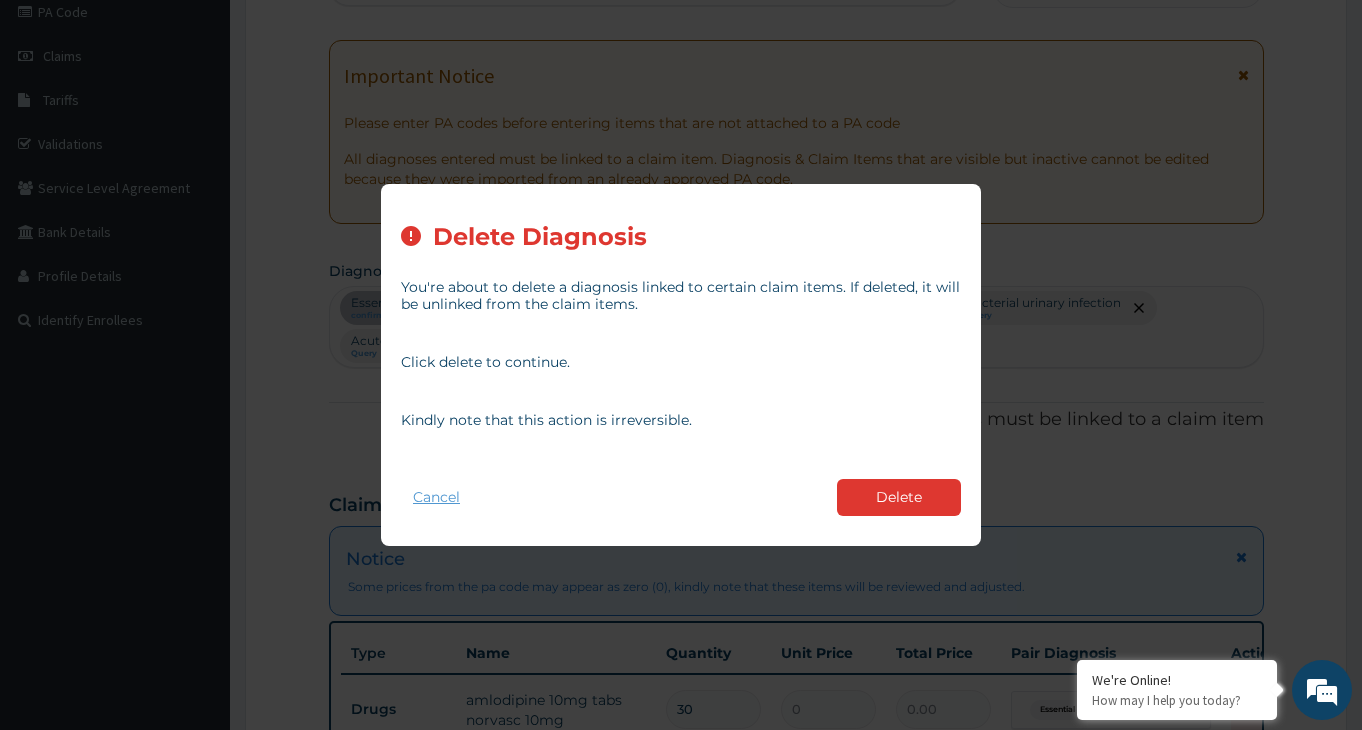 click on "Cancel" at bounding box center (436, 497) 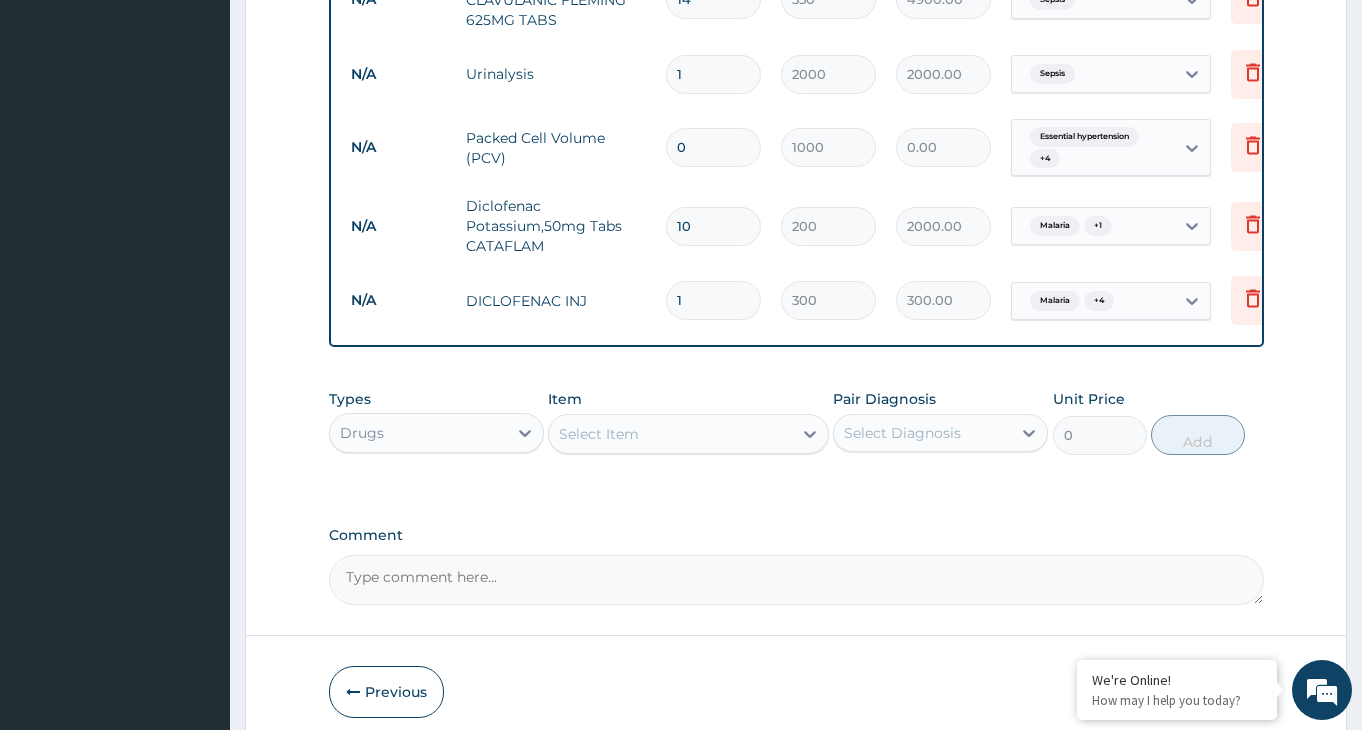 scroll, scrollTop: 1372, scrollLeft: 0, axis: vertical 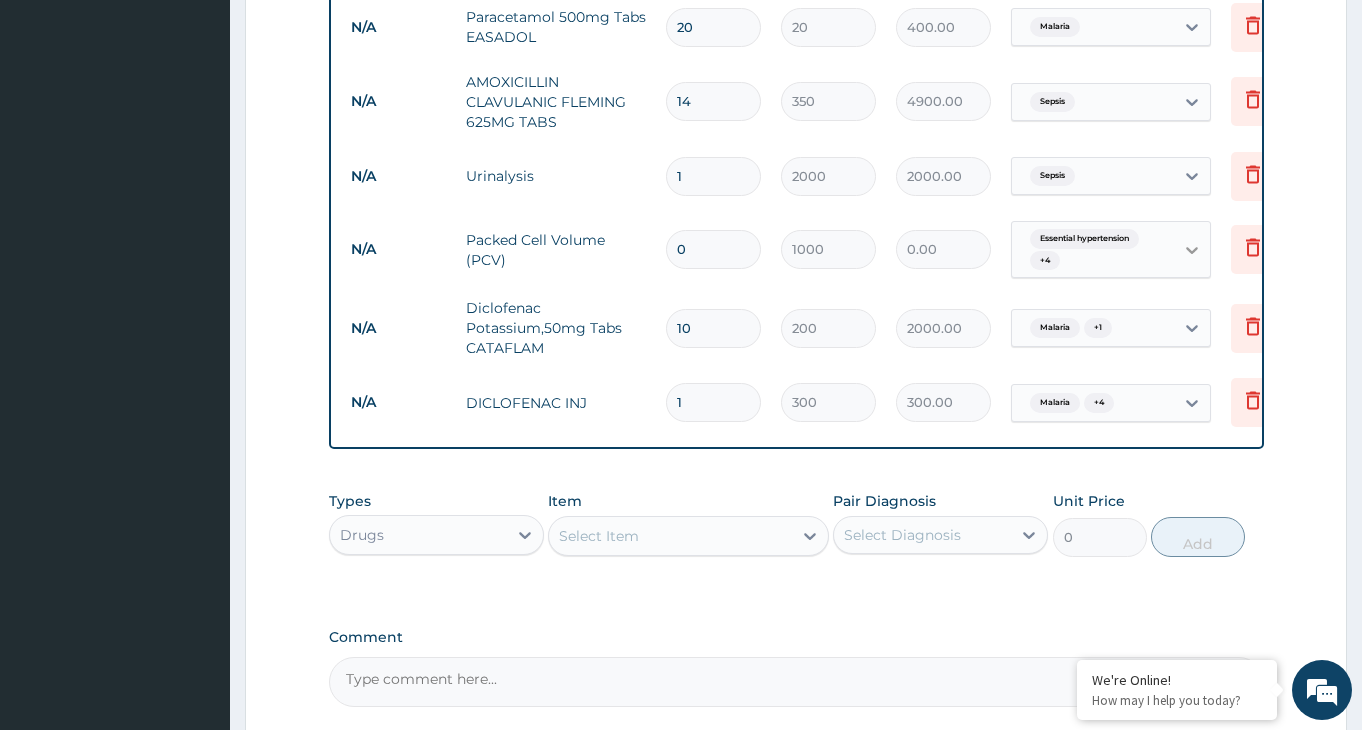 click 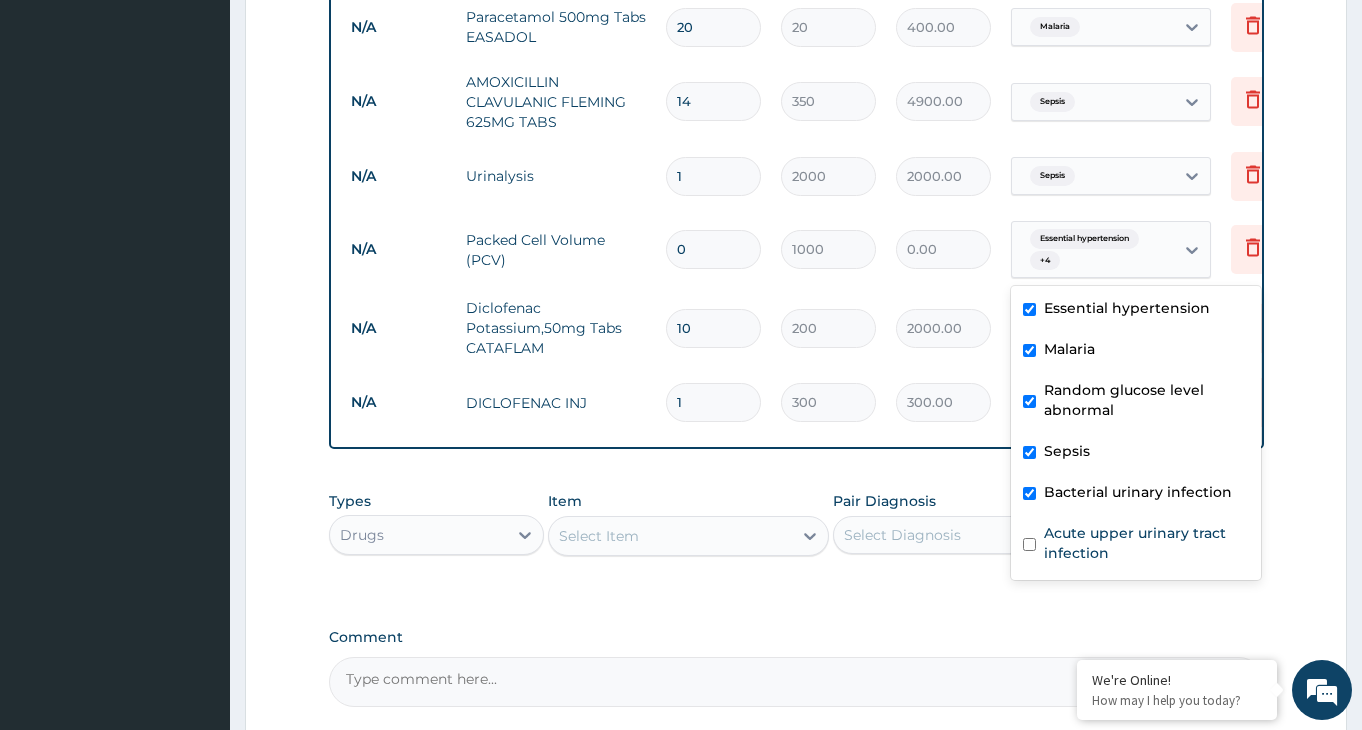 click at bounding box center [1029, 401] 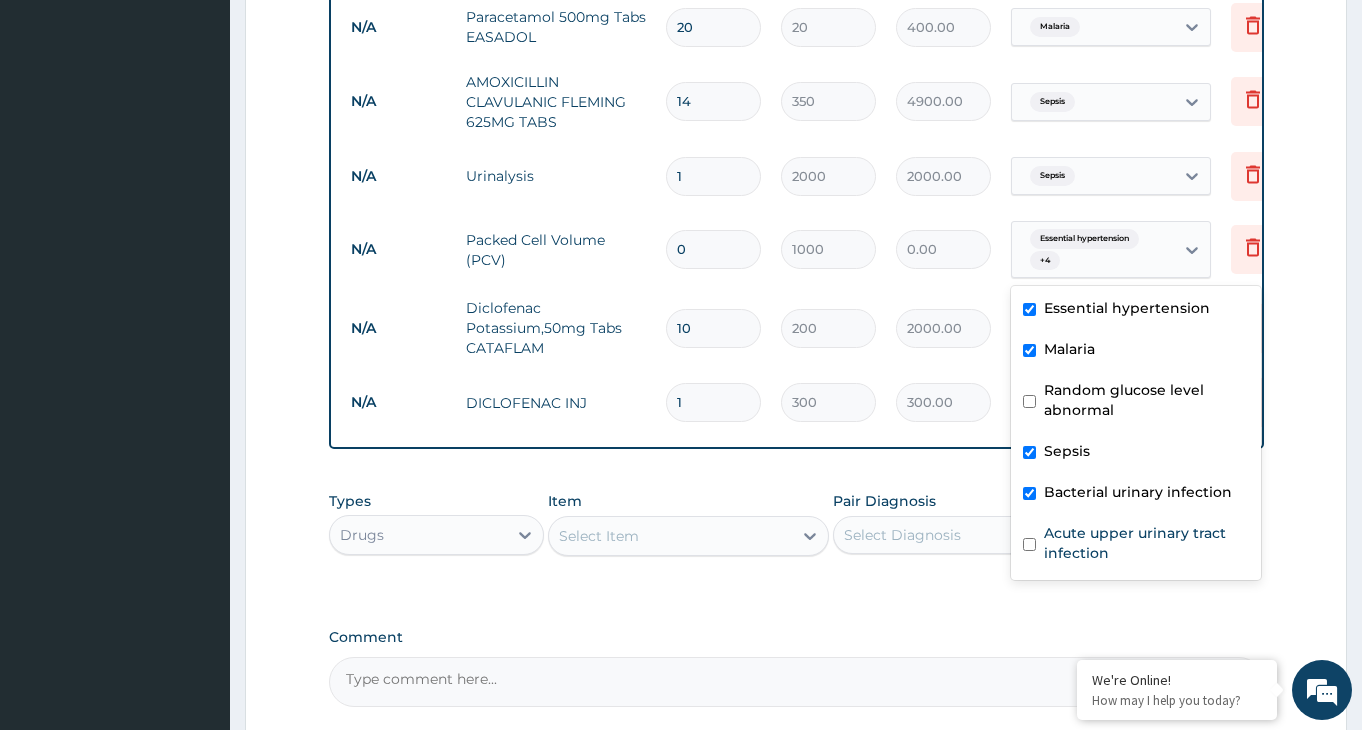 checkbox on "false" 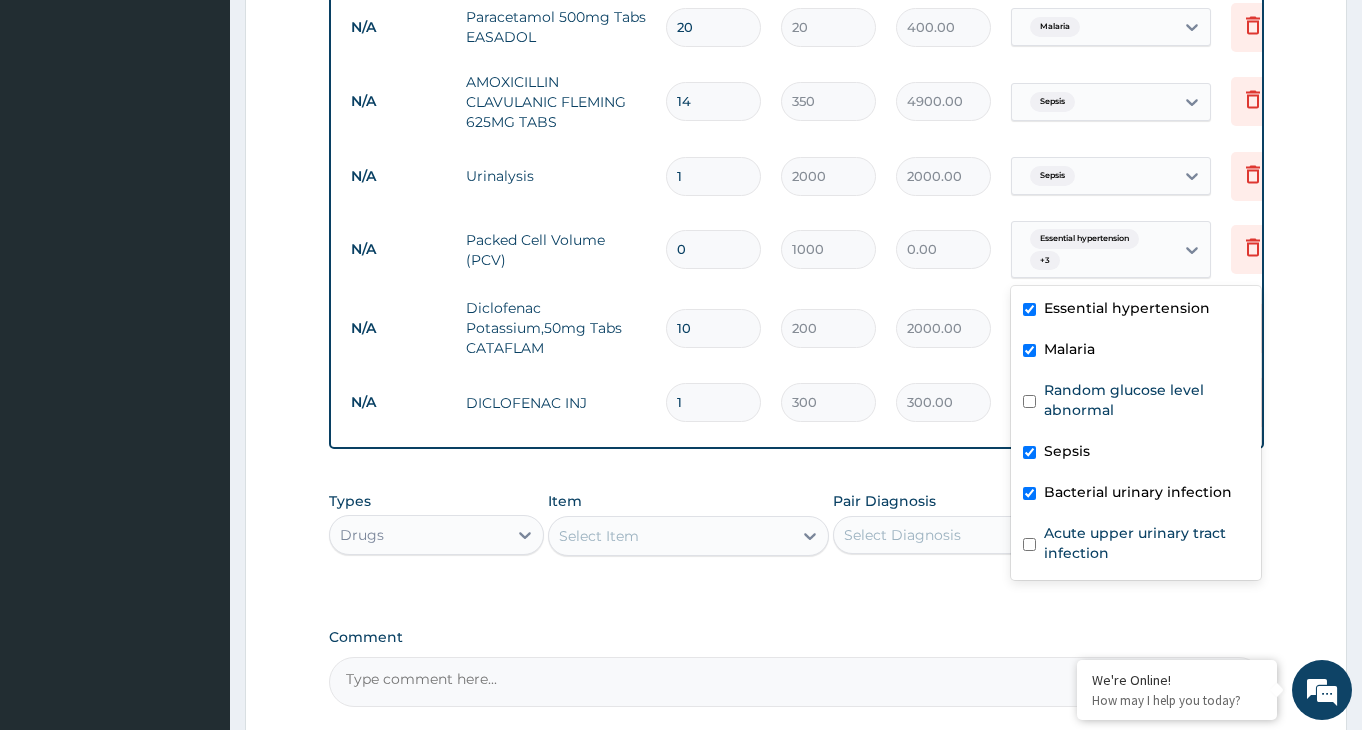 click at bounding box center (1029, 309) 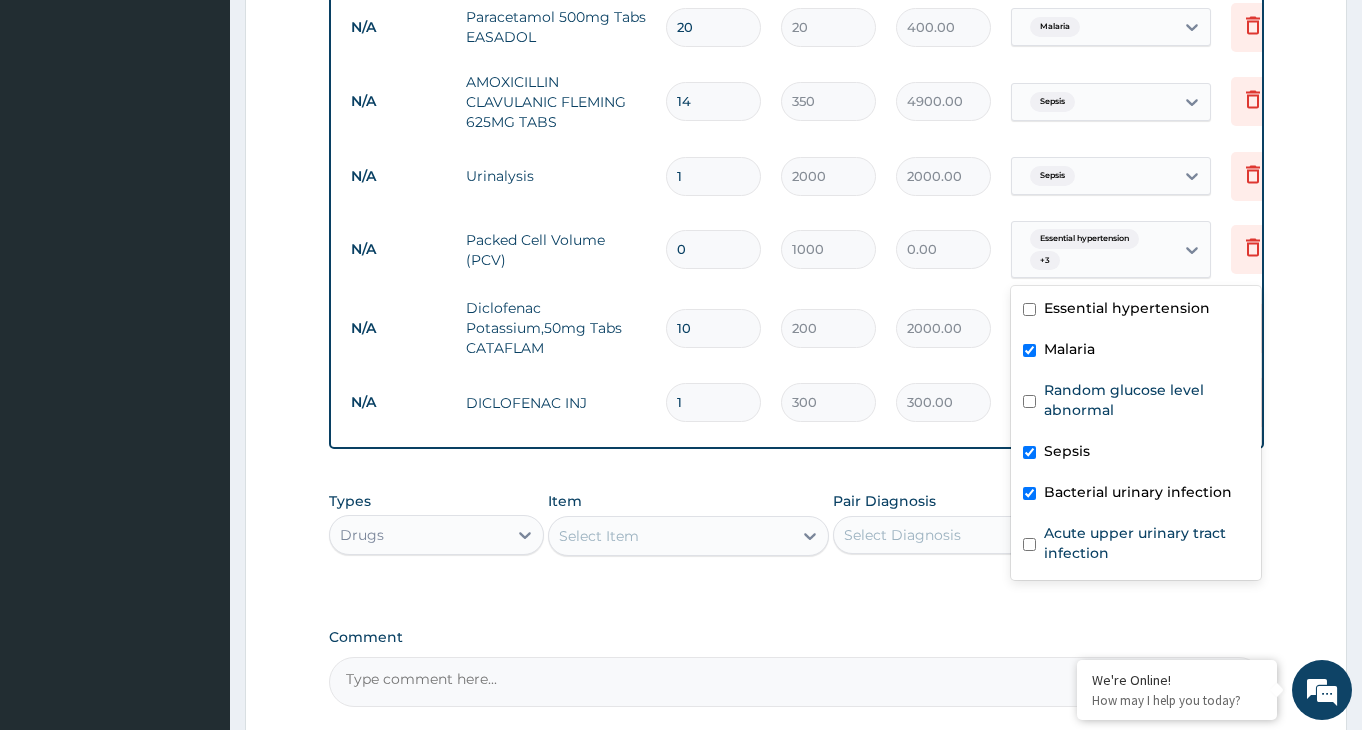 checkbox on "false" 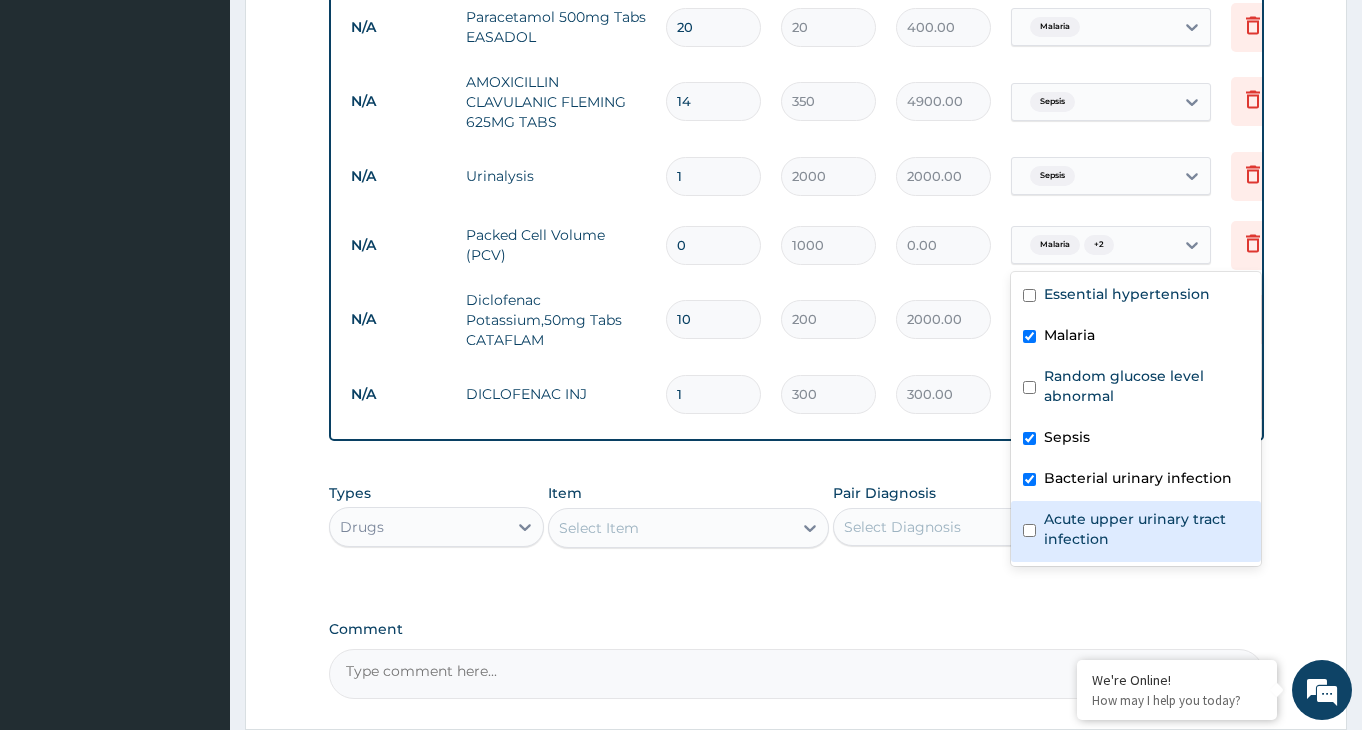 click at bounding box center (1029, 530) 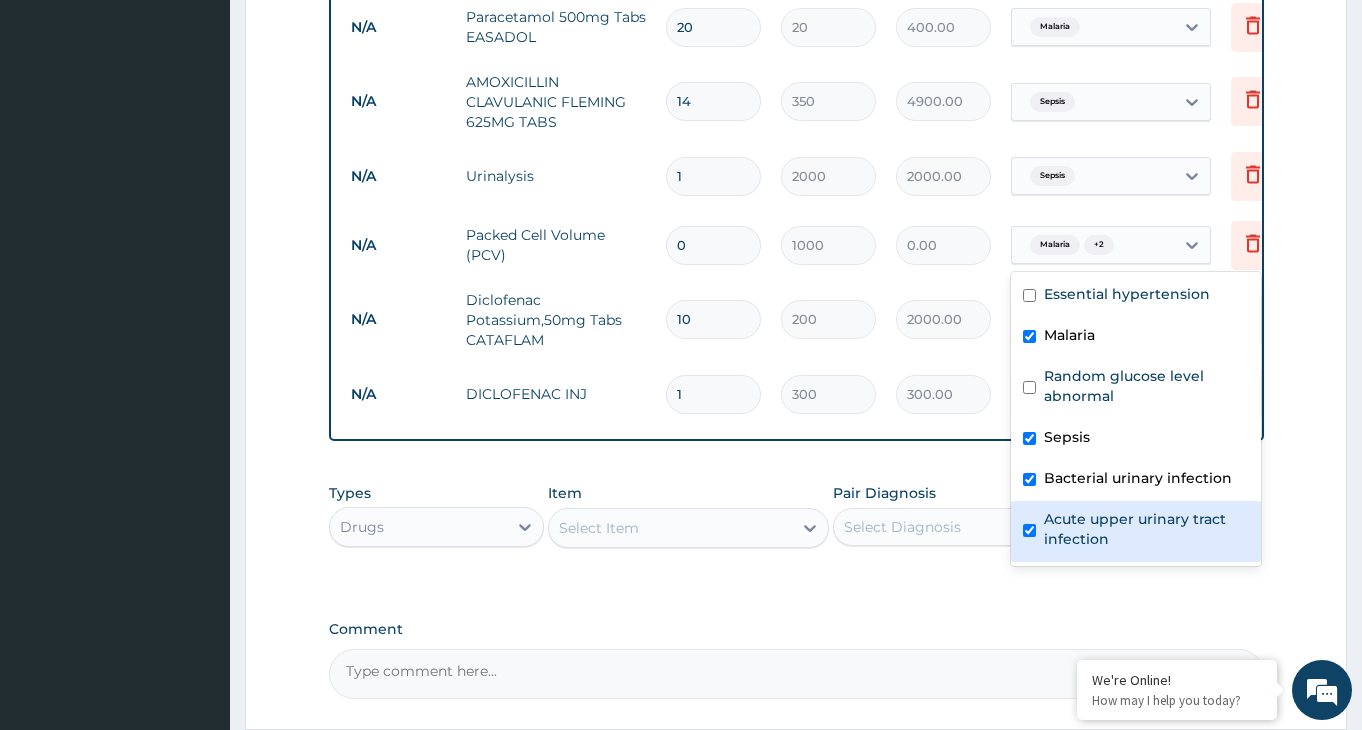 checkbox on "true" 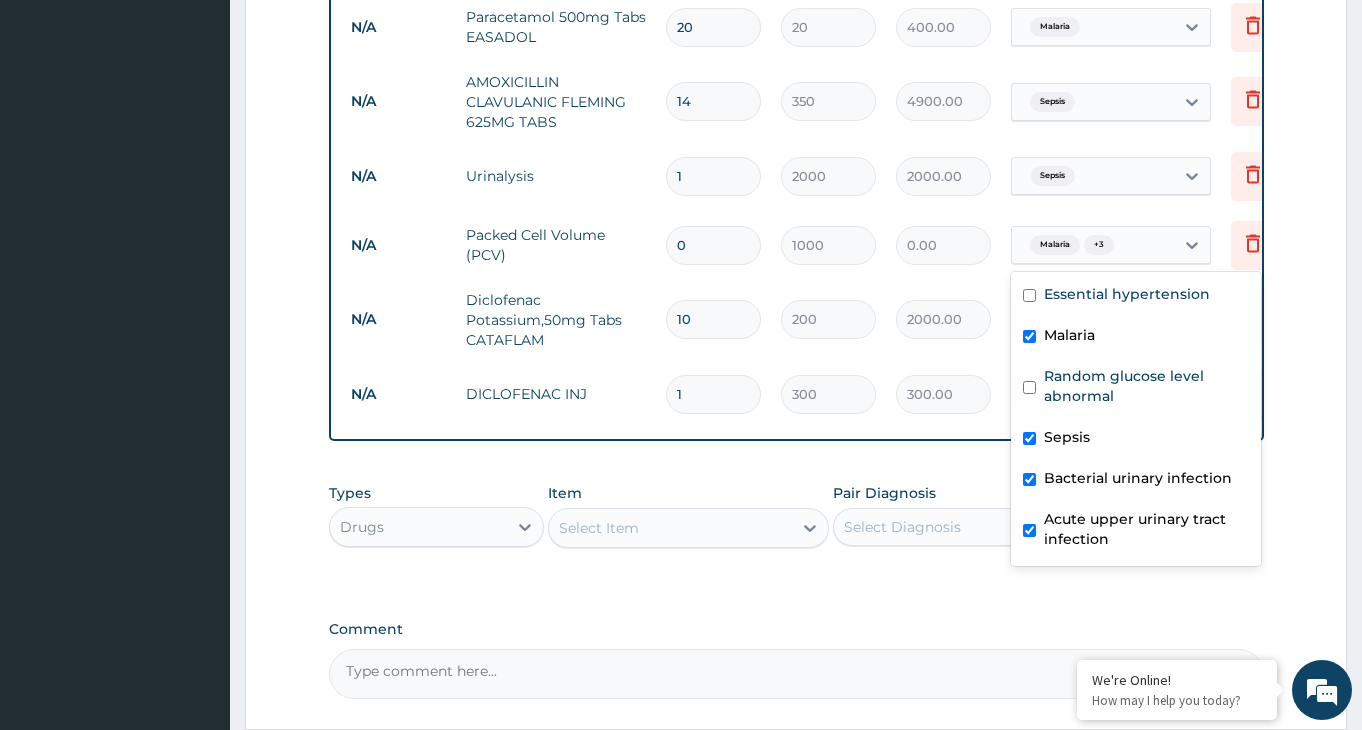 click on "PA Code / Prescription Code PA/476FAA Encounter Date 29-07-2025 Important Notice Please enter PA codes before entering items that are not attached to a PA code   All diagnoses entered must be linked to a claim item. Diagnosis & Claim Items that are visible but inactive cannot be edited because they were imported from an already approved PA code. Diagnosis Essential hypertension confirmed Malaria Query Random glucose level abnormal Query Sepsis Query Bacterial urinary infection Query Acute upper urinary tract infection Query NB: All diagnosis must be linked to a claim item Claim Items Notice Some prices from the pa code may appear as zero (0), kindly note that these items will be reviewed and adjusted. Type Name Quantity Unit Price Total Price Pair Diagnosis Actions Drugs amlodipine 10mg tabs norvasc 10mg 30 0 0.00 Essential hypertension Delete N/A OPD / GP Consultation 1 4000 4000.00 Essential hypertension  + 3 Delete N/A QBC Malaria 1 2000 2000.00 Malaria  + 3 Delete N/A Full Blood Count (FBC) 1 6000 6000.00" at bounding box center [796, -241] 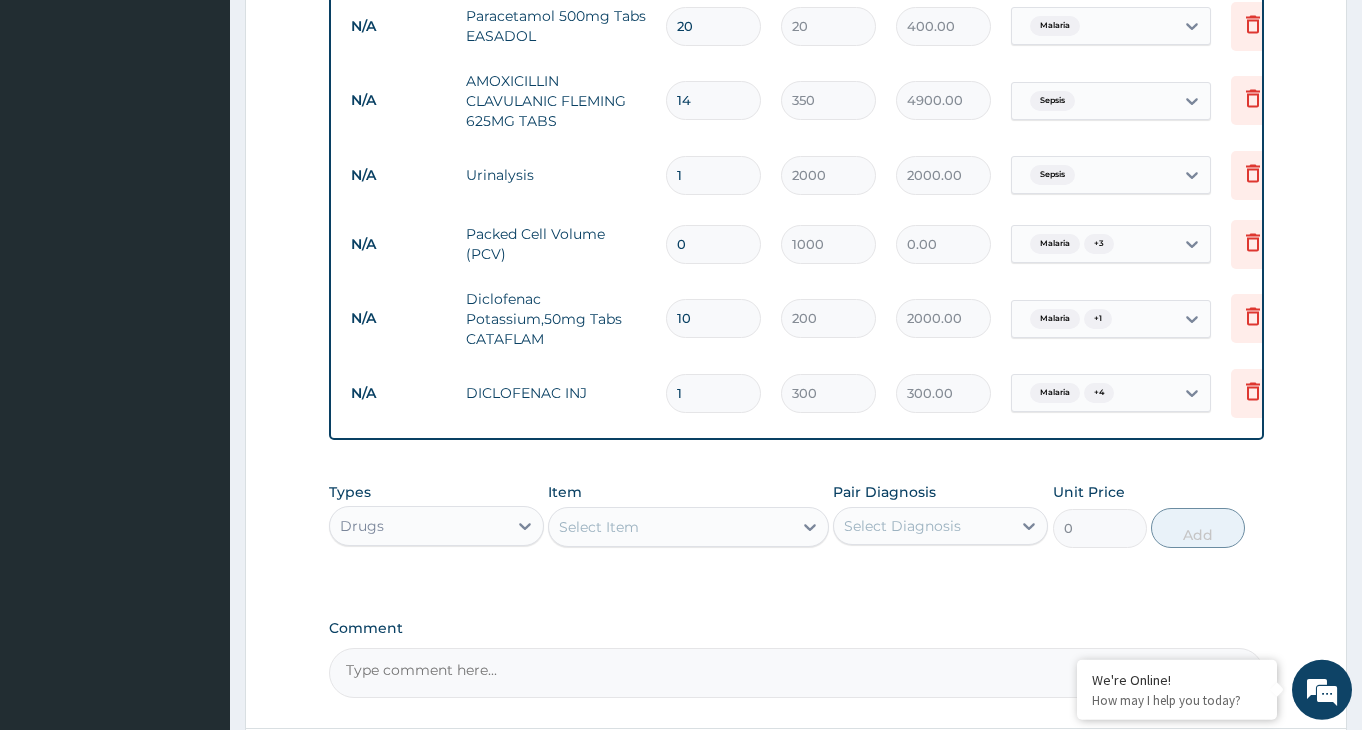 scroll, scrollTop: 1364, scrollLeft: 0, axis: vertical 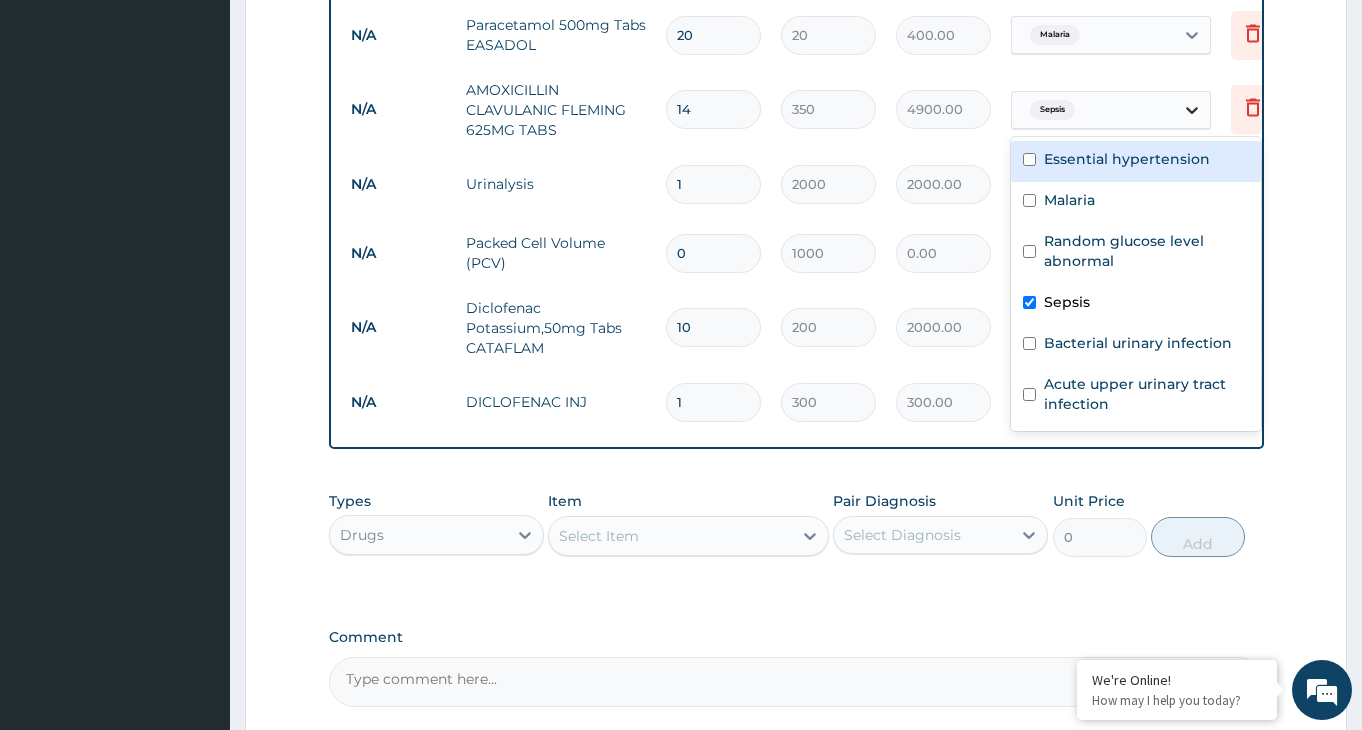 click 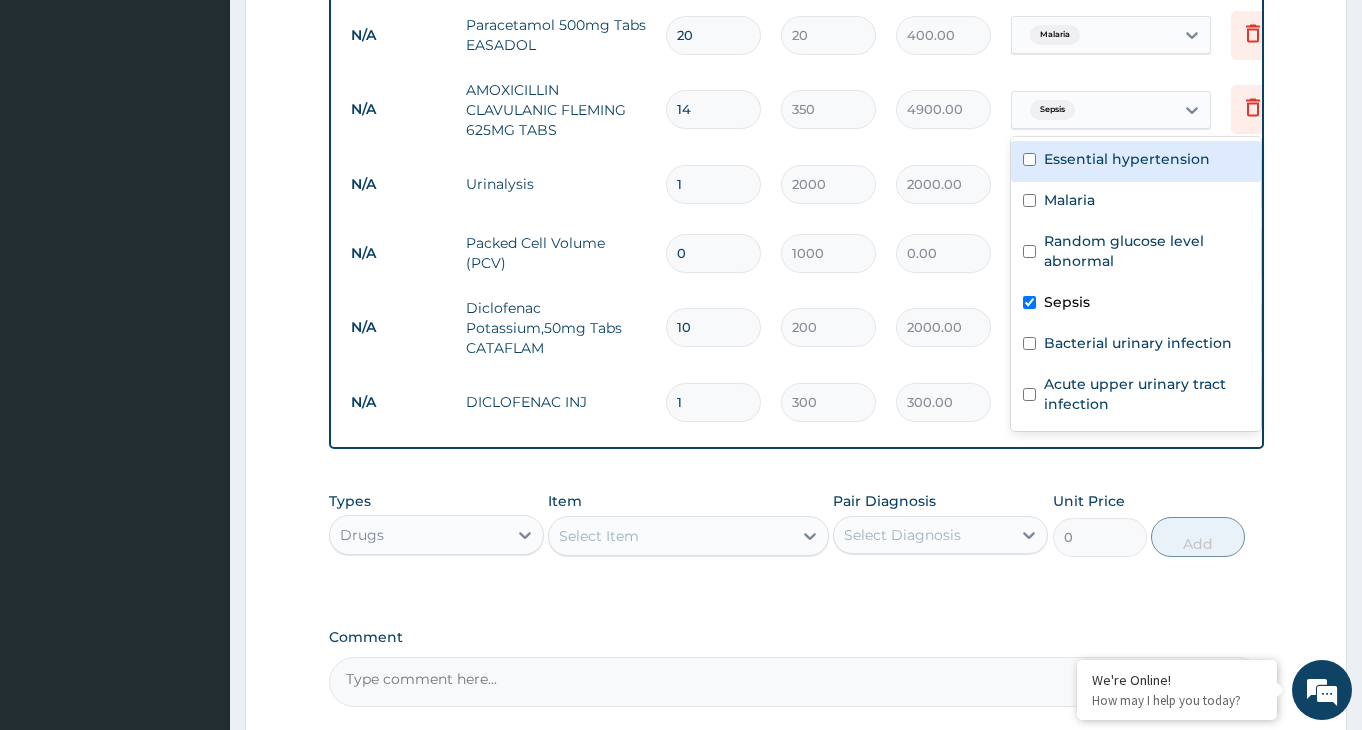 click at bounding box center (1029, 159) 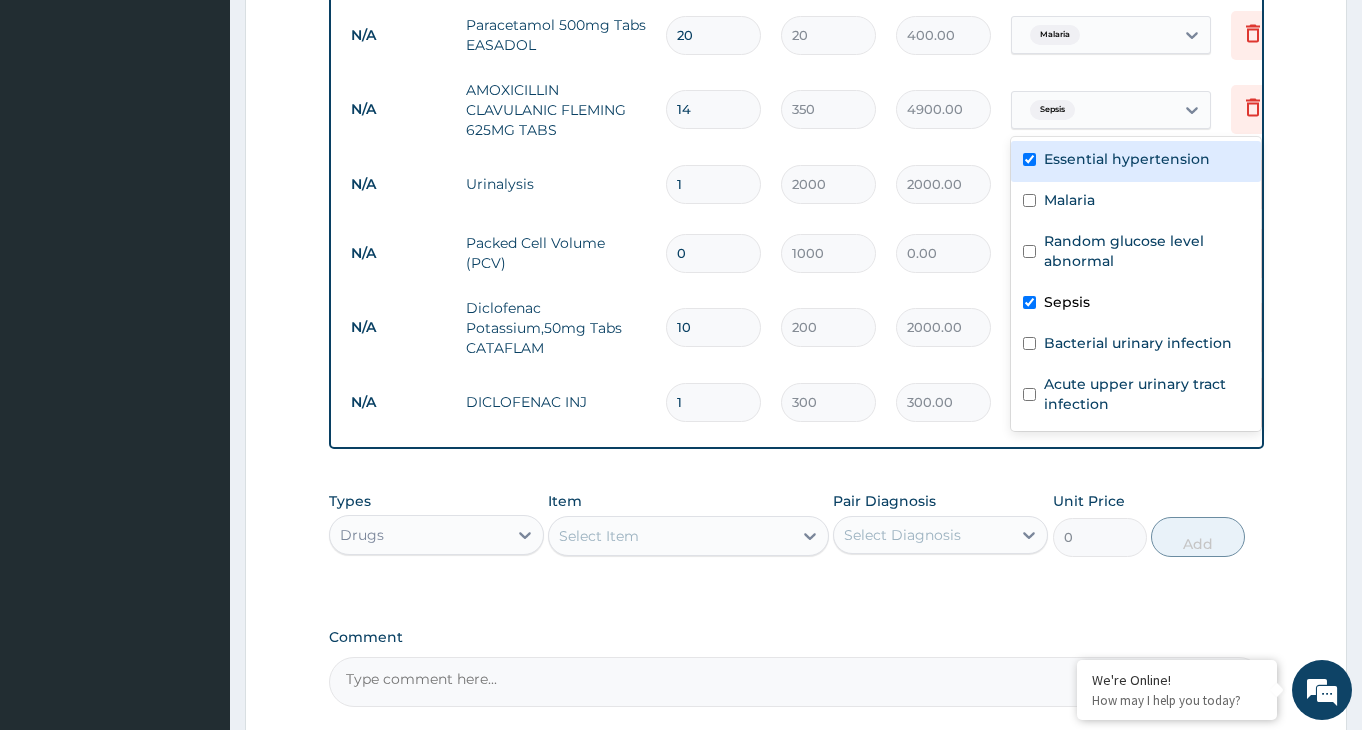 checkbox on "true" 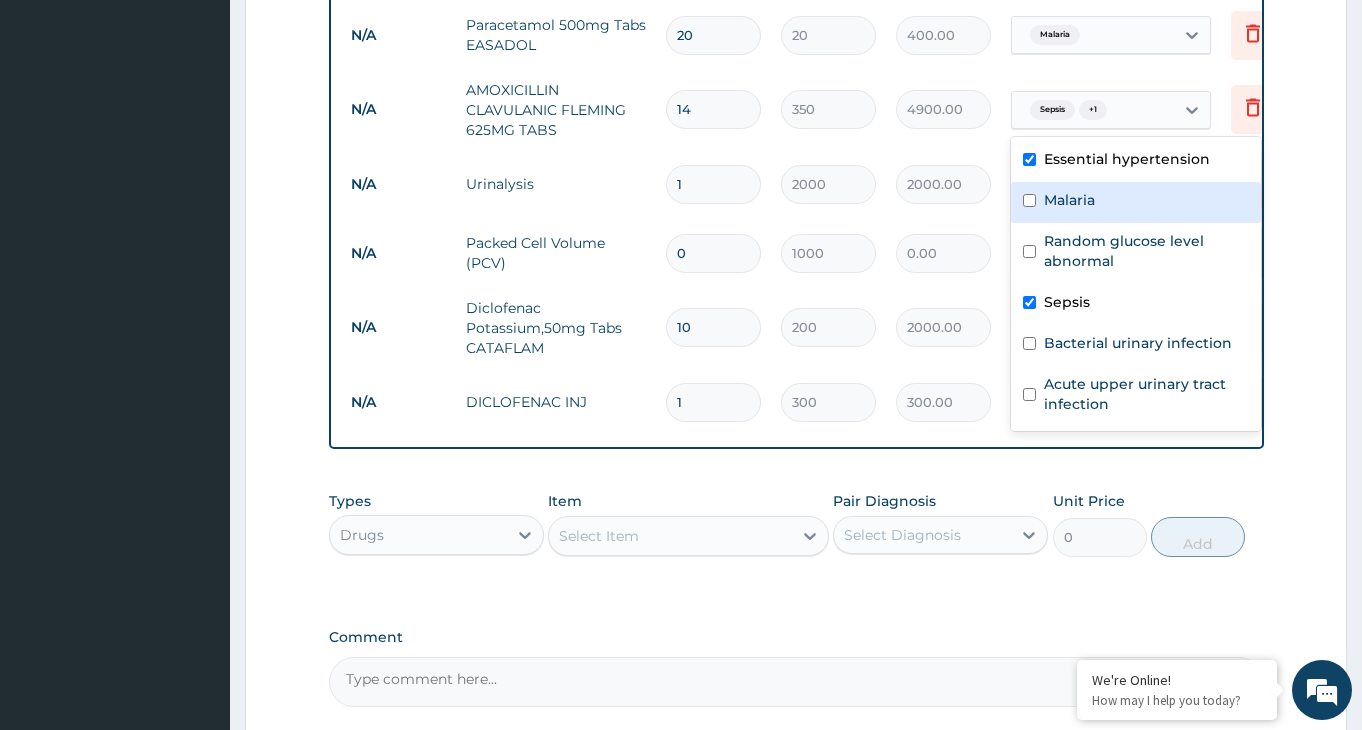 click at bounding box center [1029, 200] 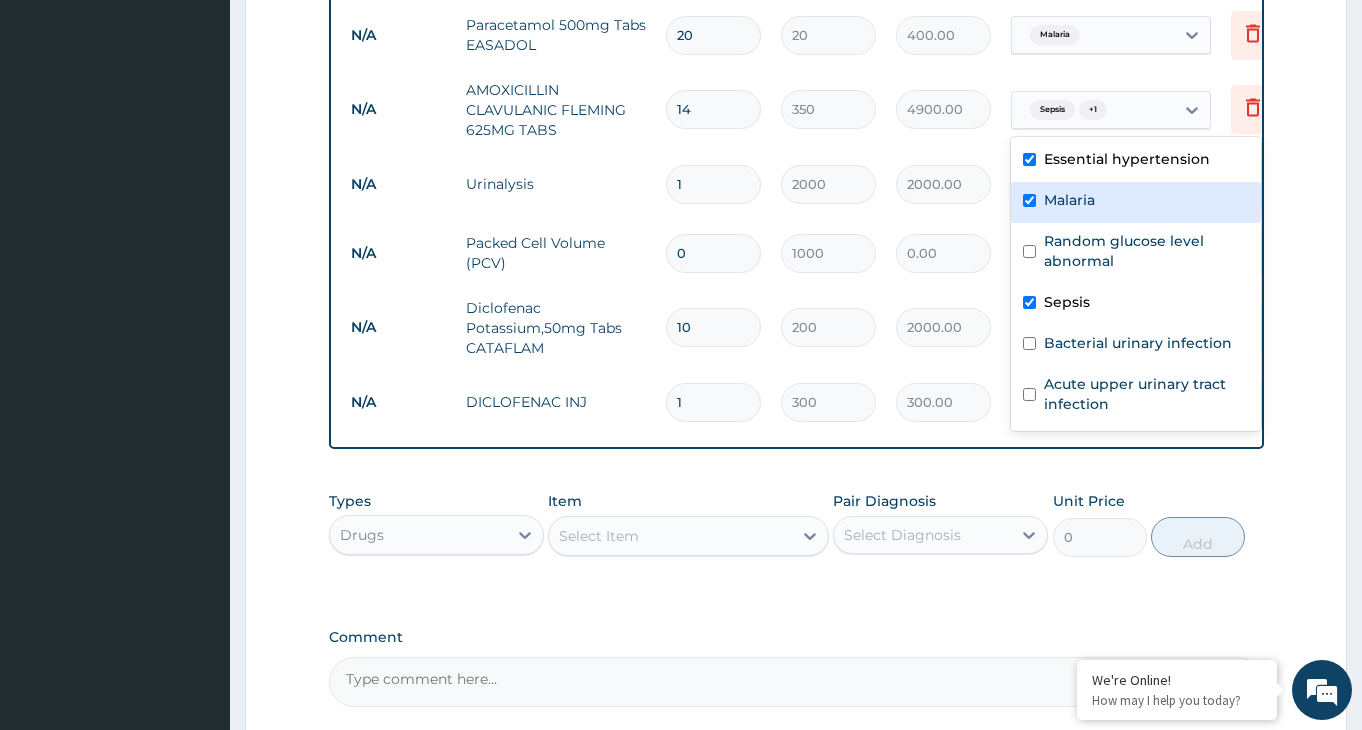 checkbox on "true" 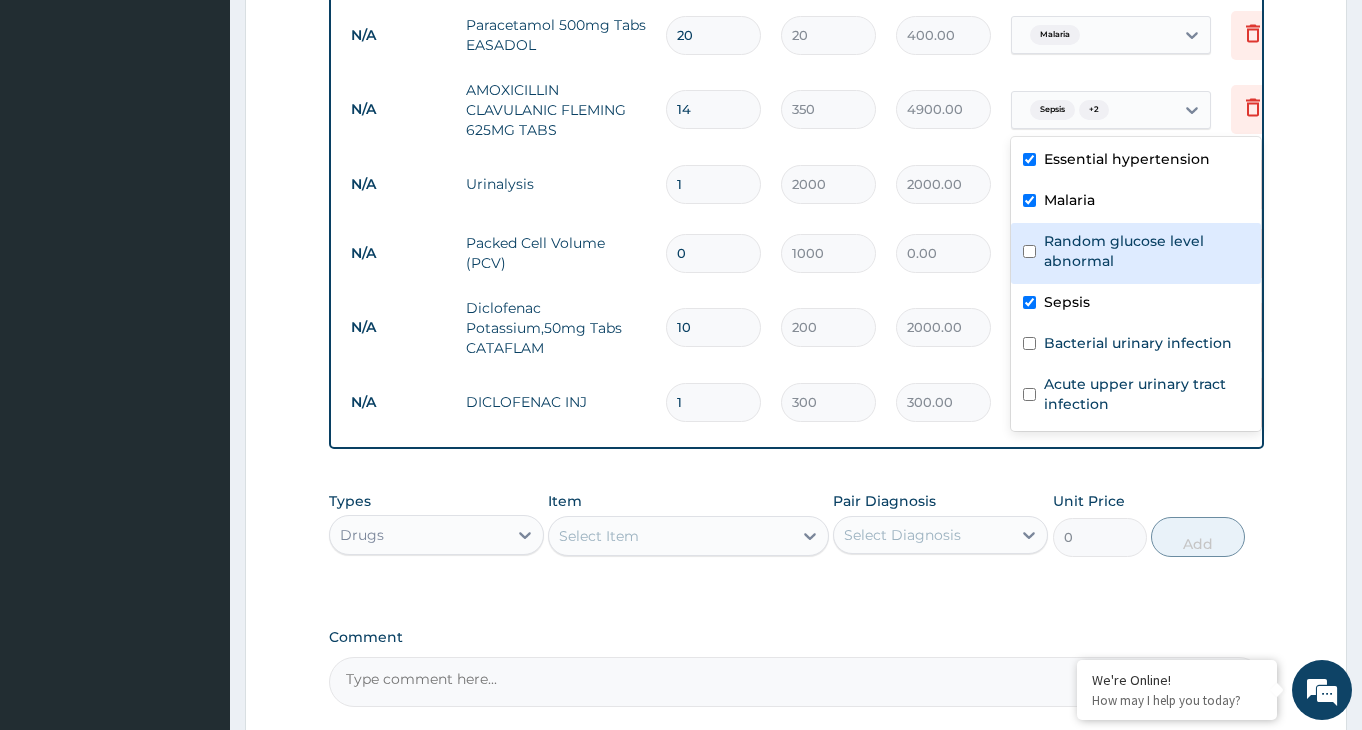 click at bounding box center (1029, 251) 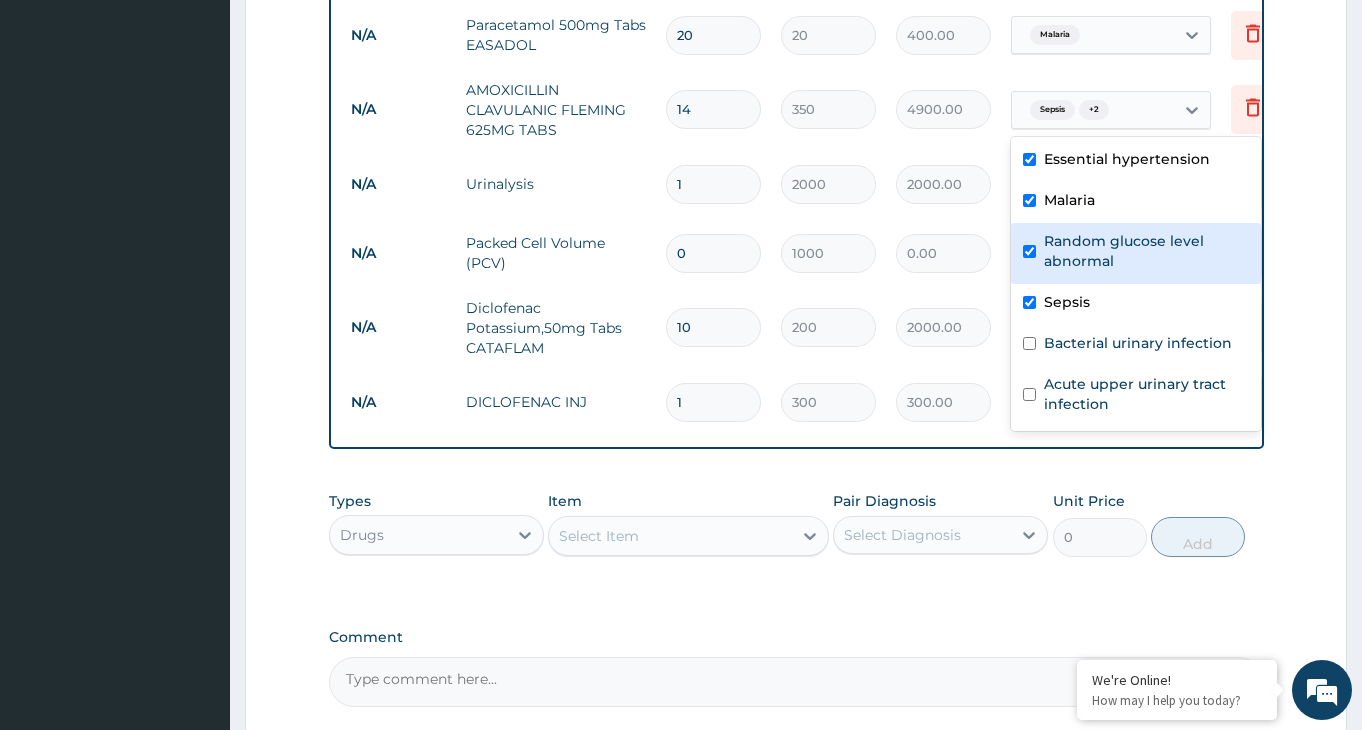 checkbox on "true" 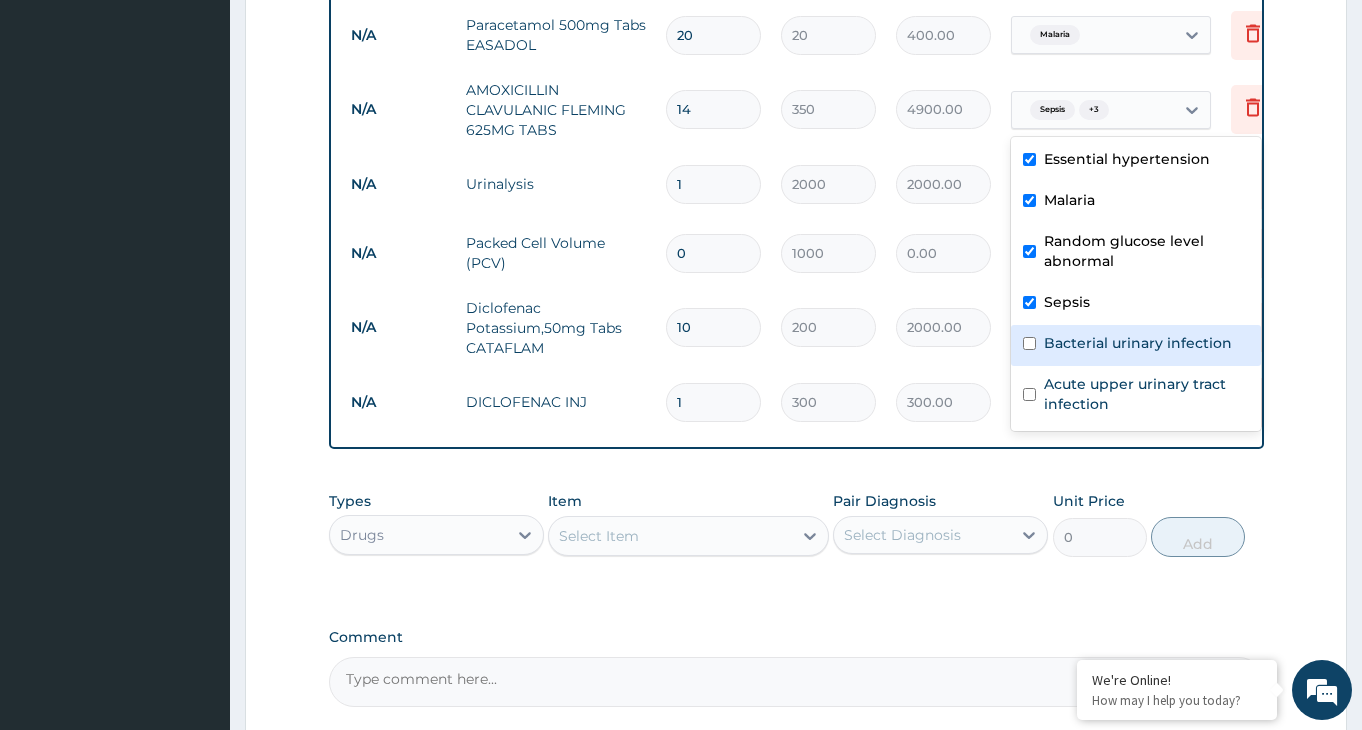 click at bounding box center (1029, 343) 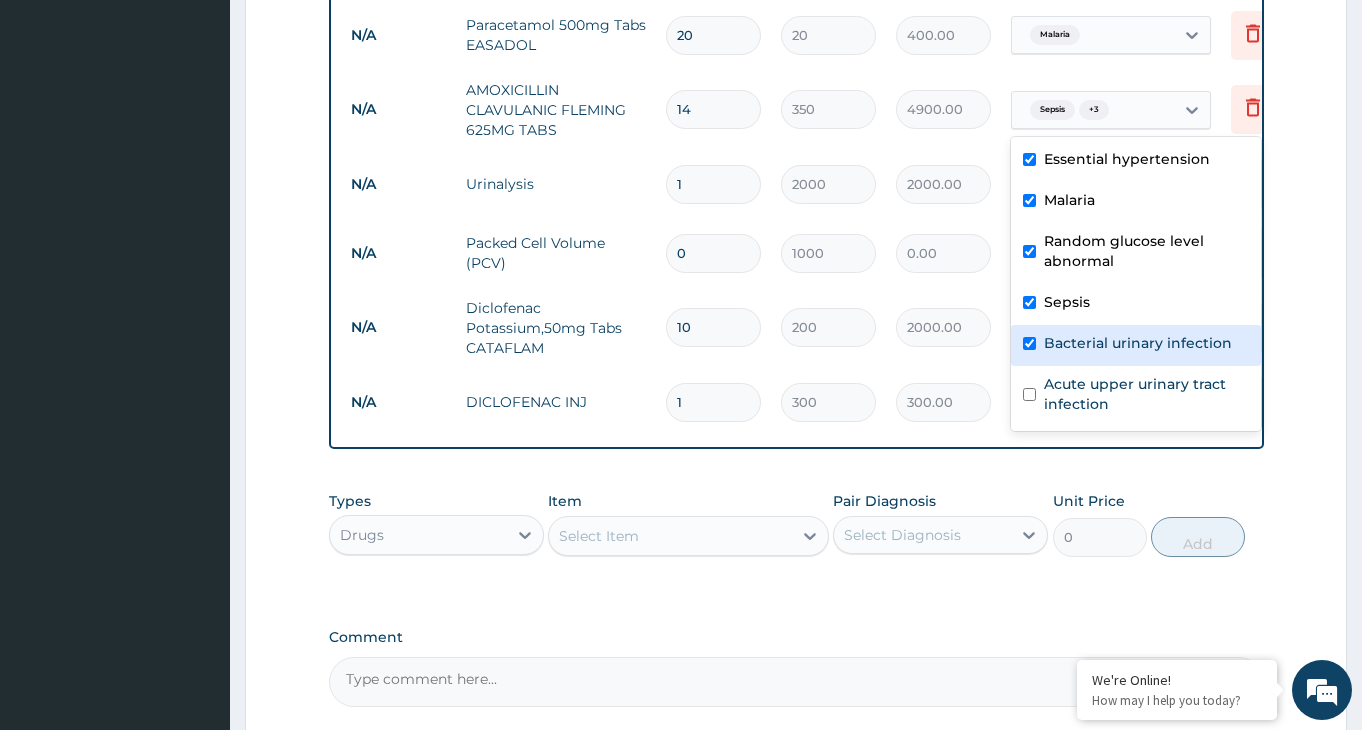 checkbox on "true" 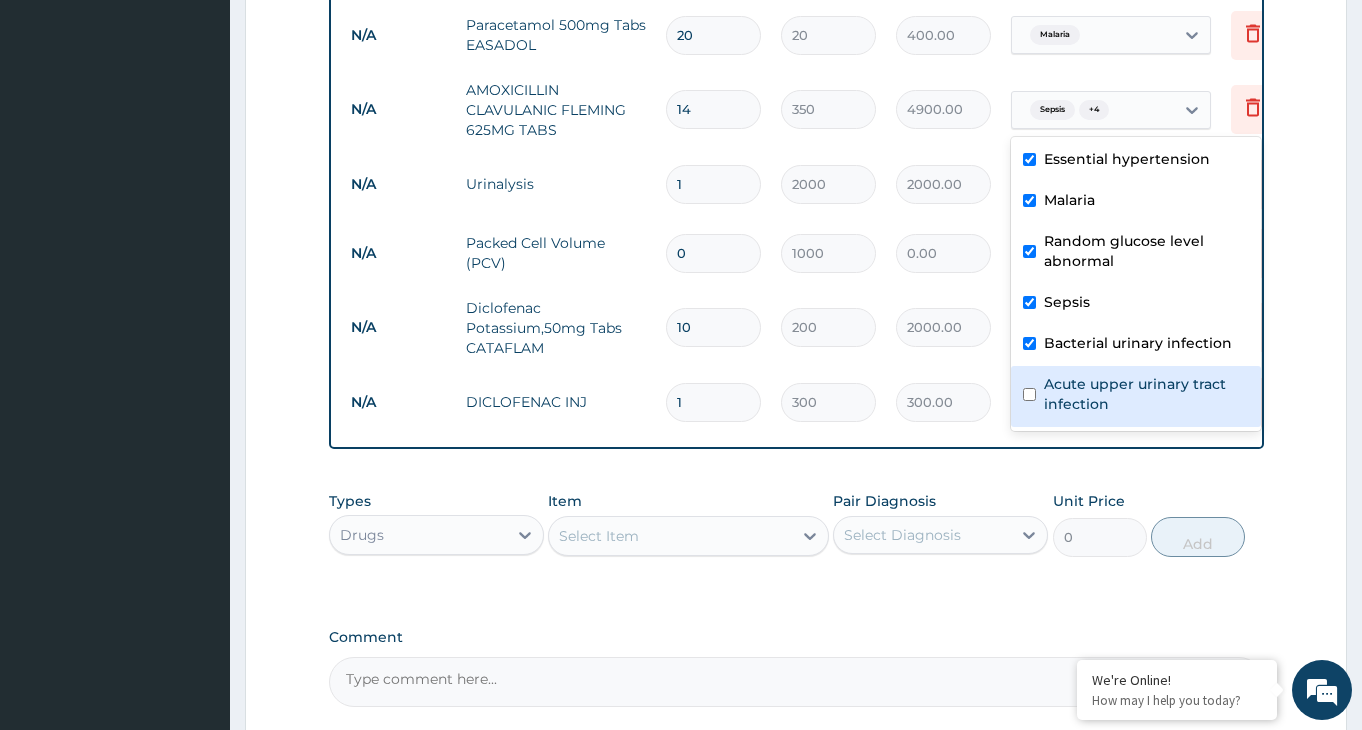 click on "Acute upper urinary tract infection" at bounding box center [1136, 396] 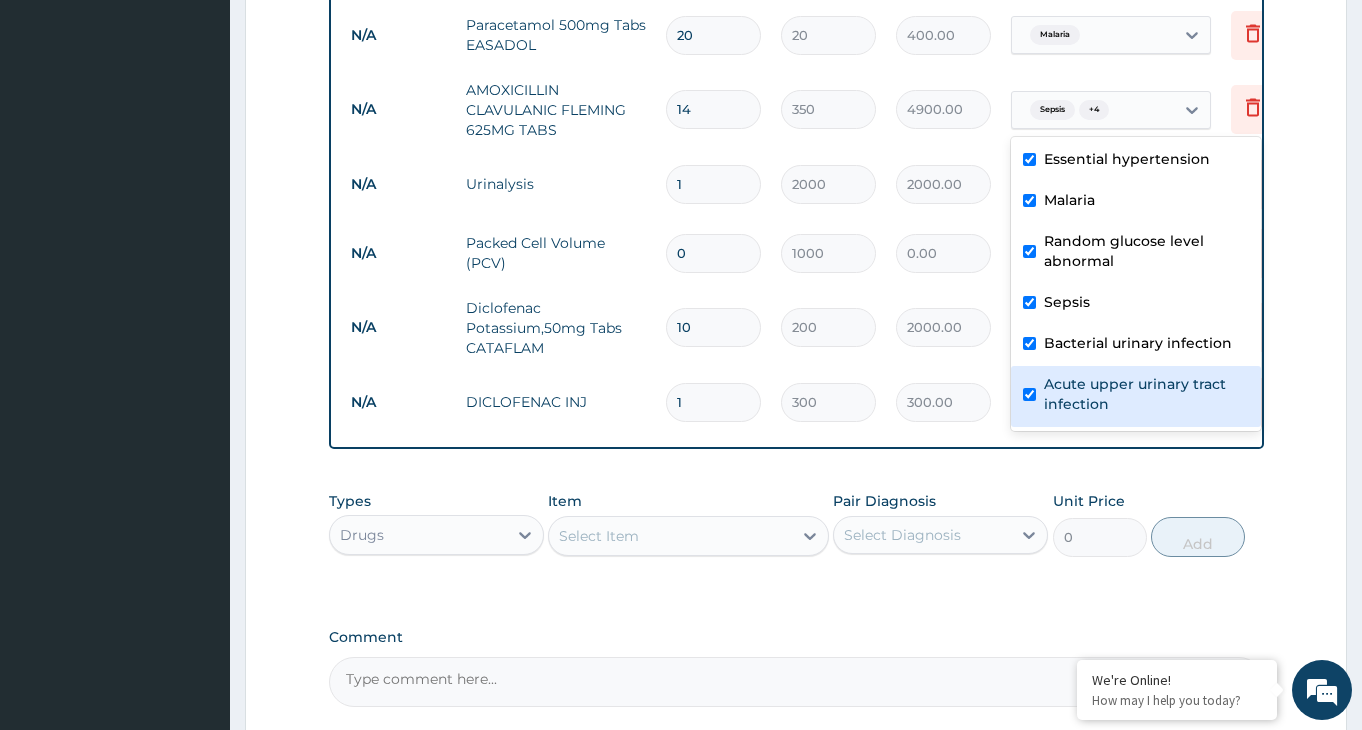 checkbox on "true" 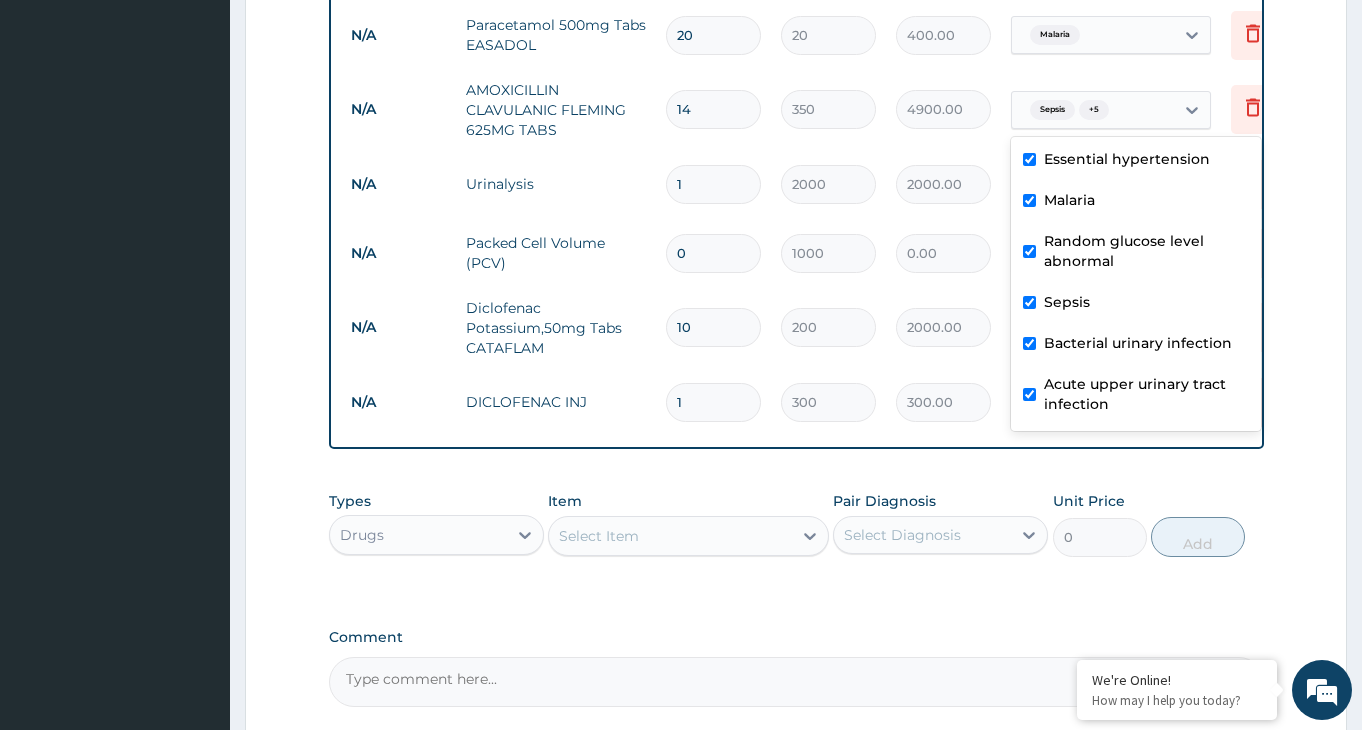 click on "Step  2  of 2 PA Code / Prescription Code PA/476FAA Encounter Date 29-07-2025 Important Notice Please enter PA codes before entering items that are not attached to a PA code   All diagnoses entered must be linked to a claim item. Diagnosis & Claim Items that are visible but inactive cannot be edited because they were imported from an already approved PA code. Diagnosis Essential hypertension confirmed Malaria Query Random glucose level abnormal Query Sepsis Query Bacterial urinary infection Query Acute upper urinary tract infection Query NB: All diagnosis must be linked to a claim item Claim Items Notice Some prices from the pa code may appear as zero (0), kindly note that these items will be reviewed and adjusted. Type Name Quantity Unit Price Total Price Pair Diagnosis Actions Drugs amlodipine 10mg tabs norvasc 10mg 30 0 0.00 Essential hypertension Delete N/A OPD / GP Consultation 1 4000 4000.00 Essential hypertension  + 3 Delete N/A QBC Malaria 1 2000 2000.00 Malaria  + 3 Delete N/A Full Blood Count (FBC)" at bounding box center [796, -204] 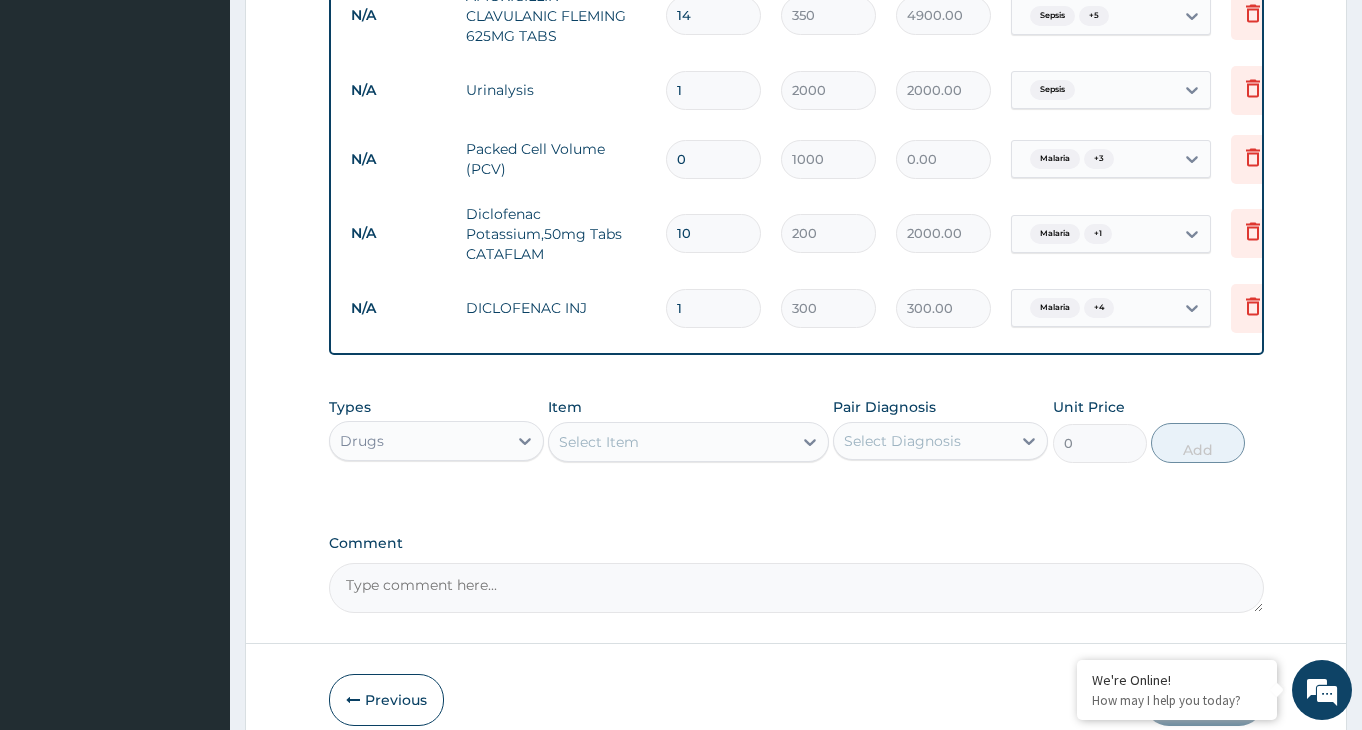 scroll, scrollTop: 1262, scrollLeft: 0, axis: vertical 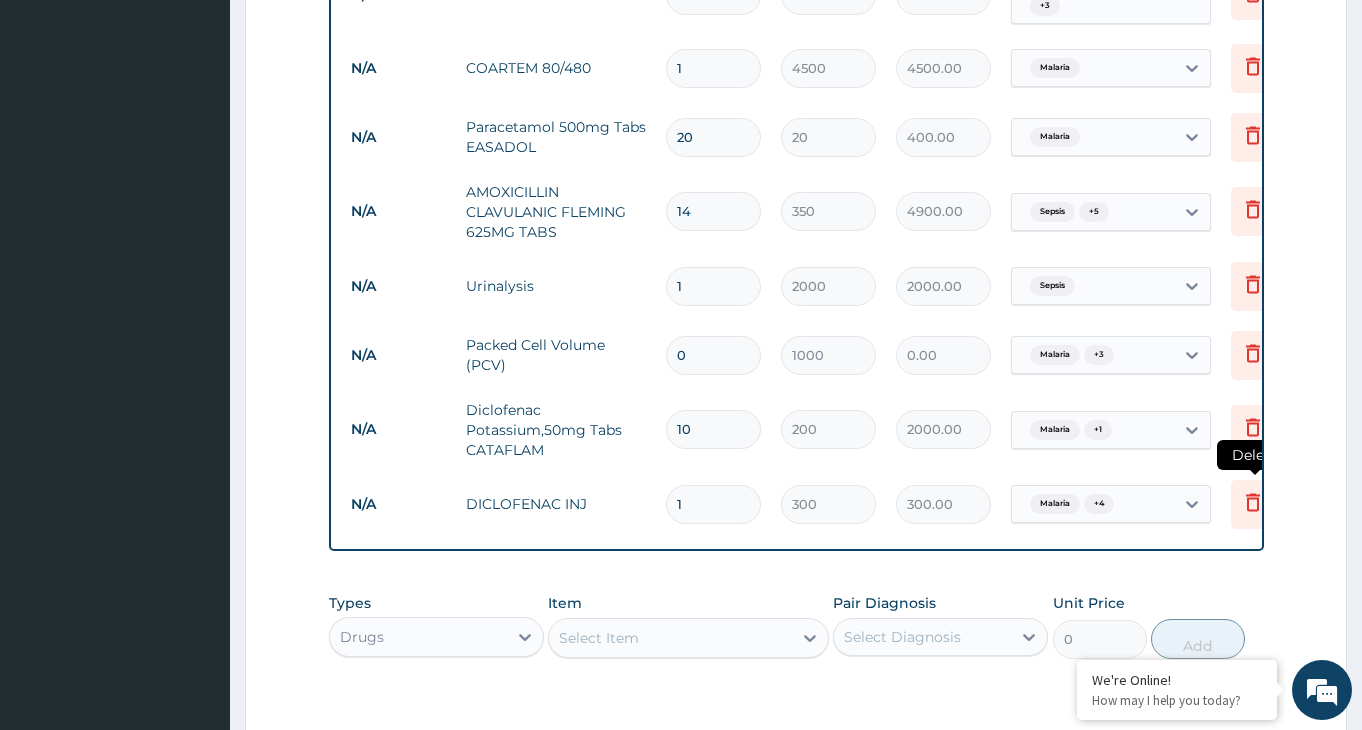 click 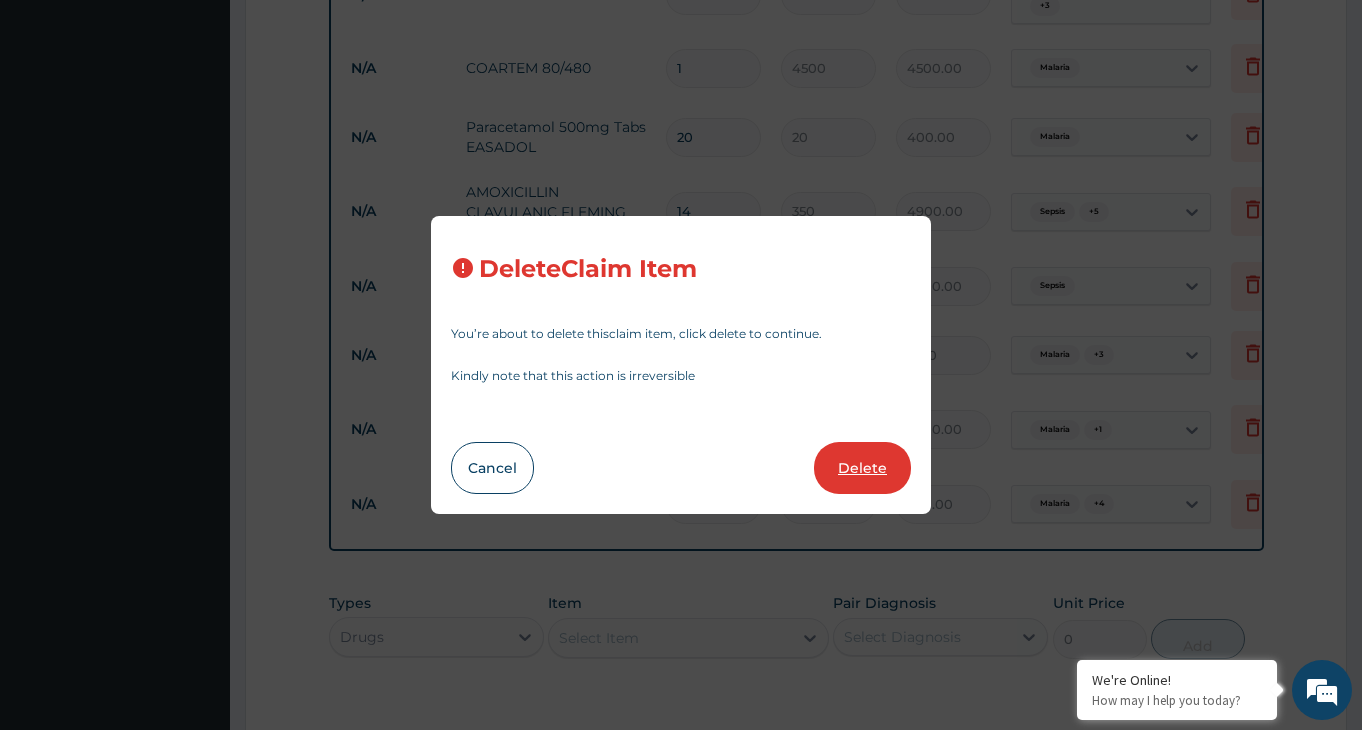 click on "Delete" at bounding box center (862, 468) 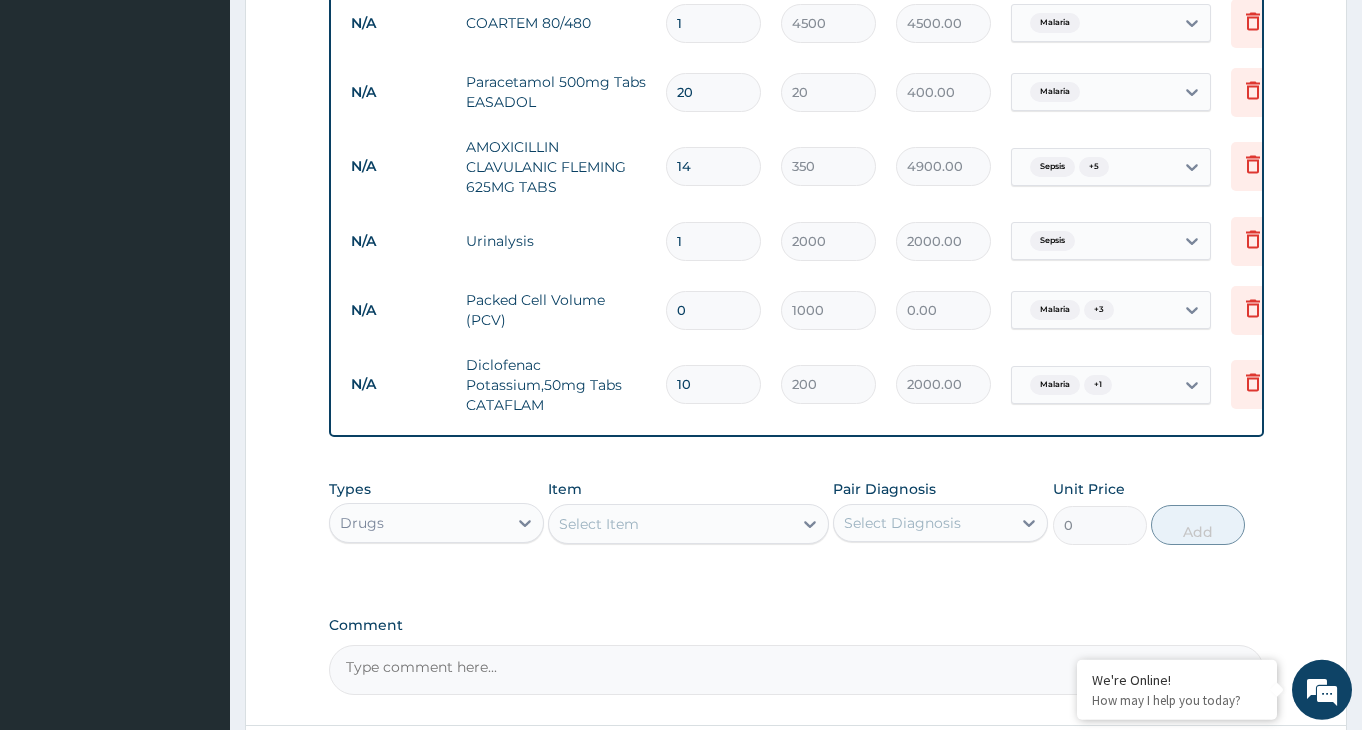 scroll, scrollTop: 1295, scrollLeft: 0, axis: vertical 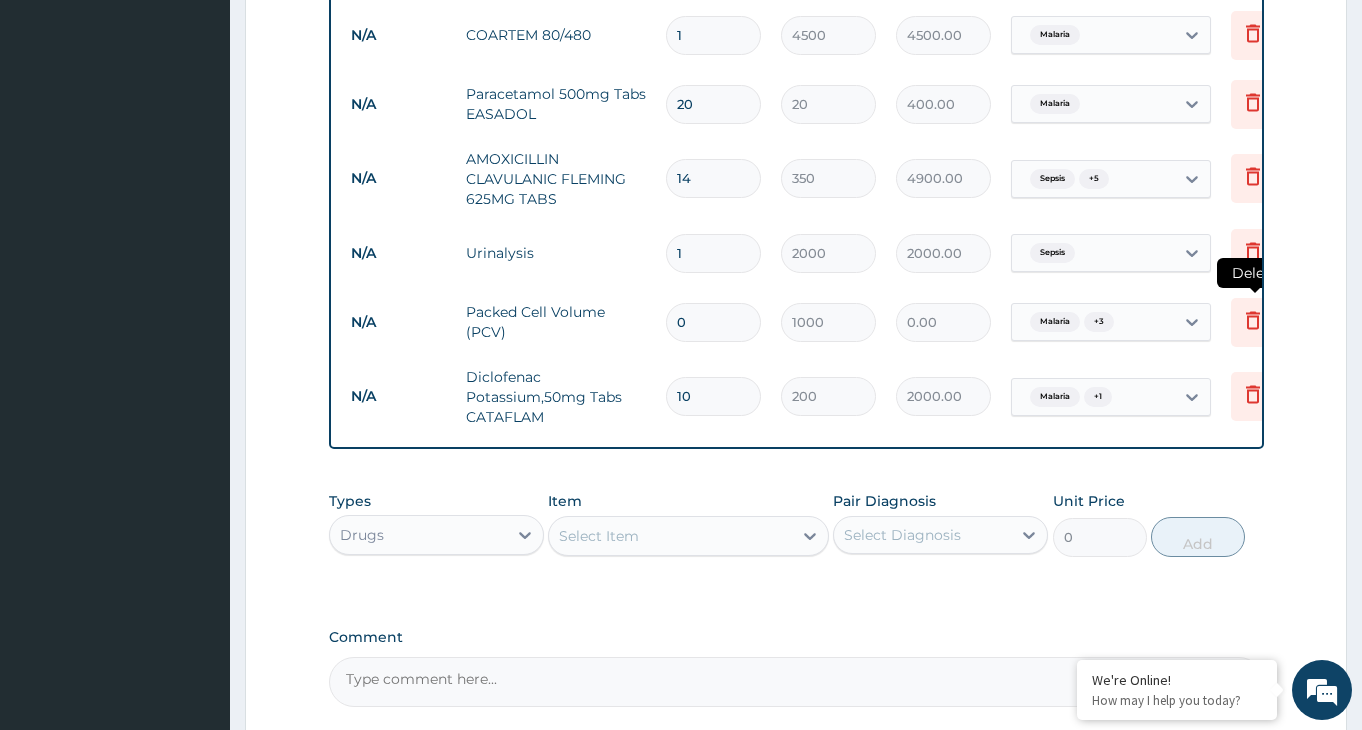 click 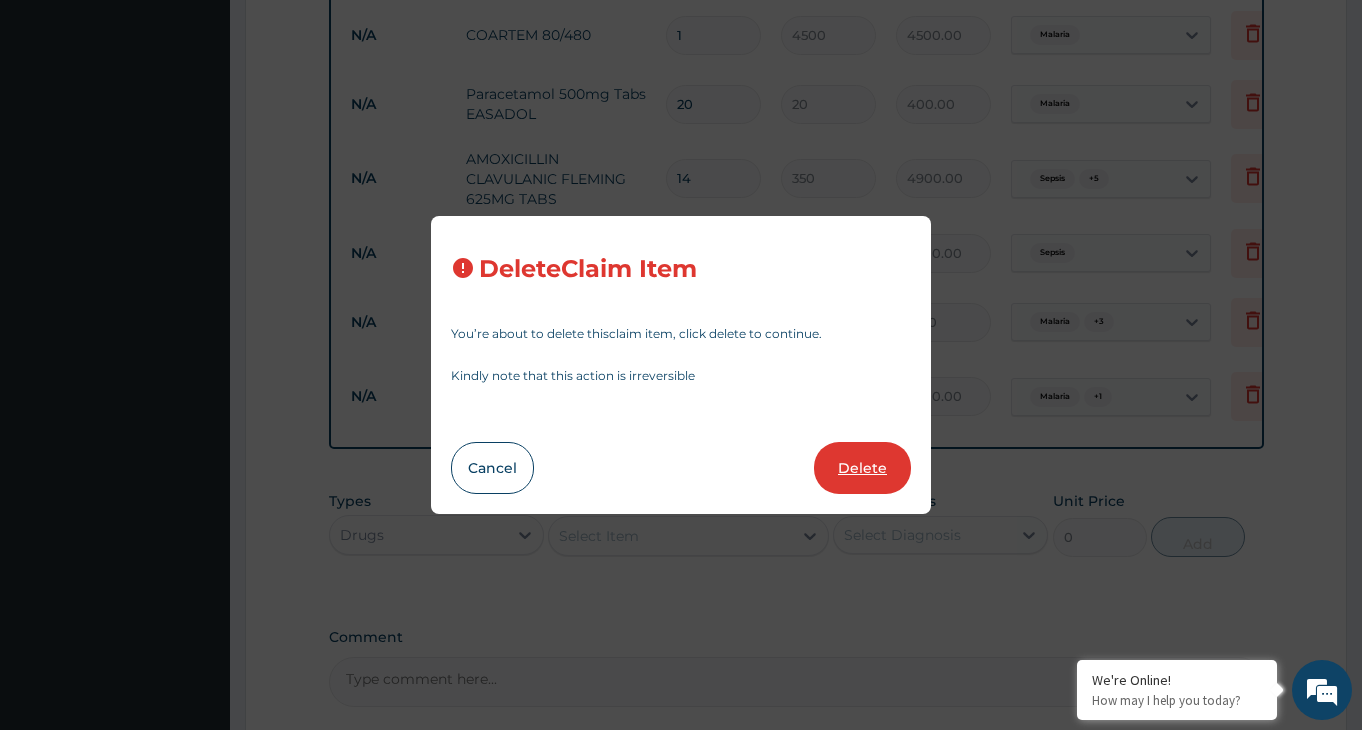 click on "Delete" at bounding box center (862, 468) 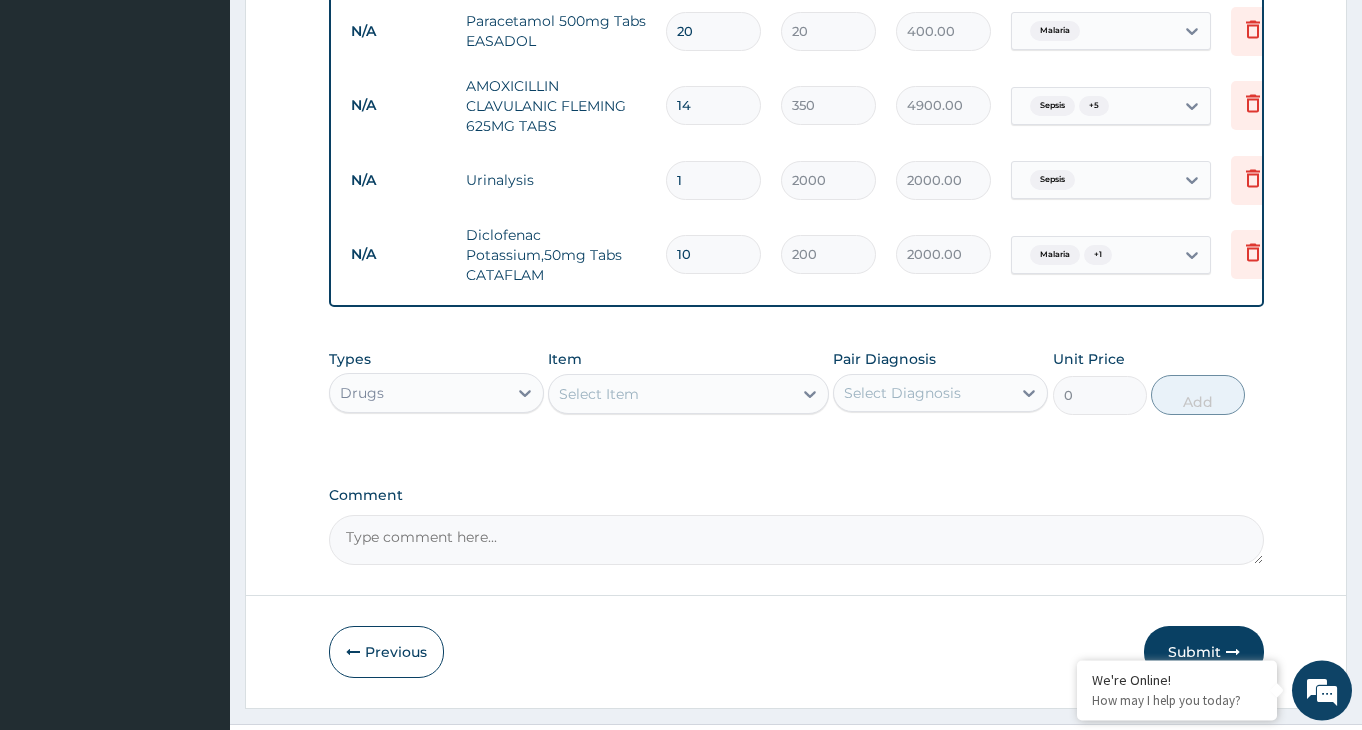 scroll, scrollTop: 1430, scrollLeft: 0, axis: vertical 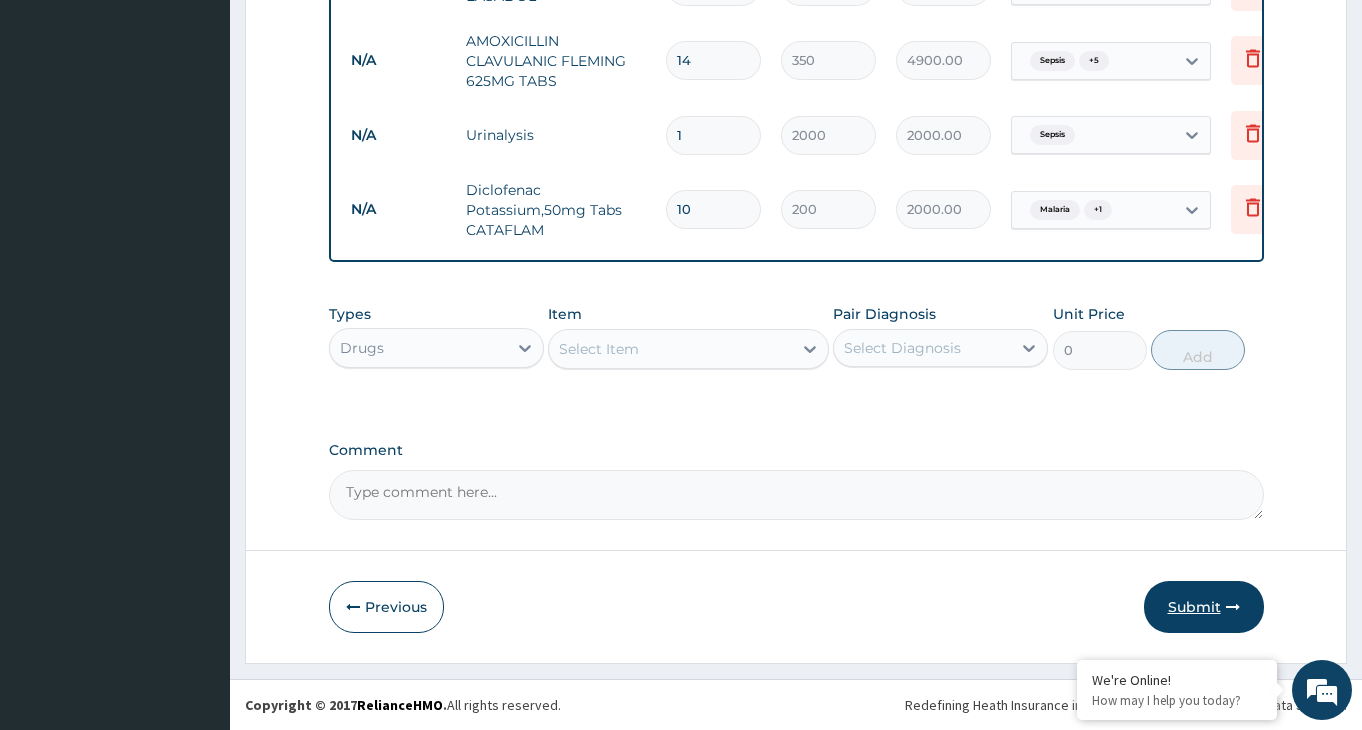 click on "Submit" at bounding box center (1204, 607) 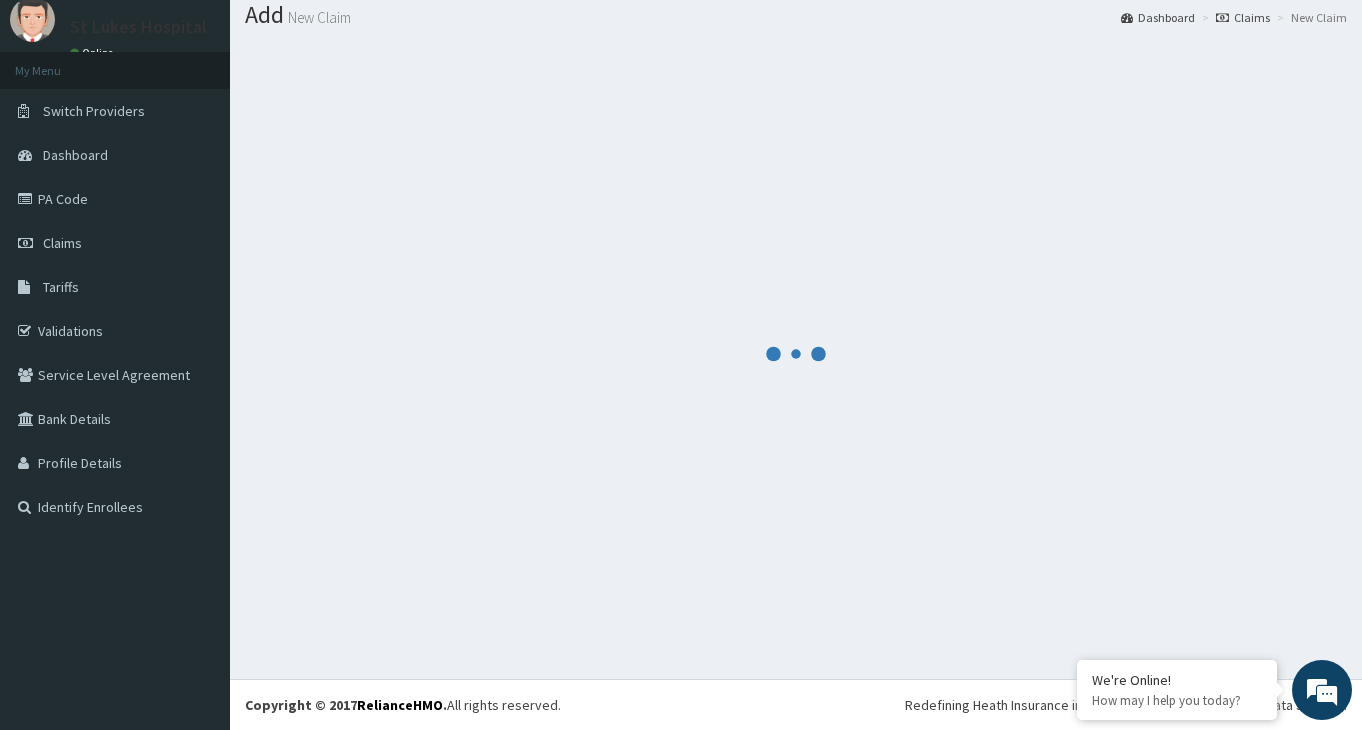 scroll, scrollTop: 63, scrollLeft: 0, axis: vertical 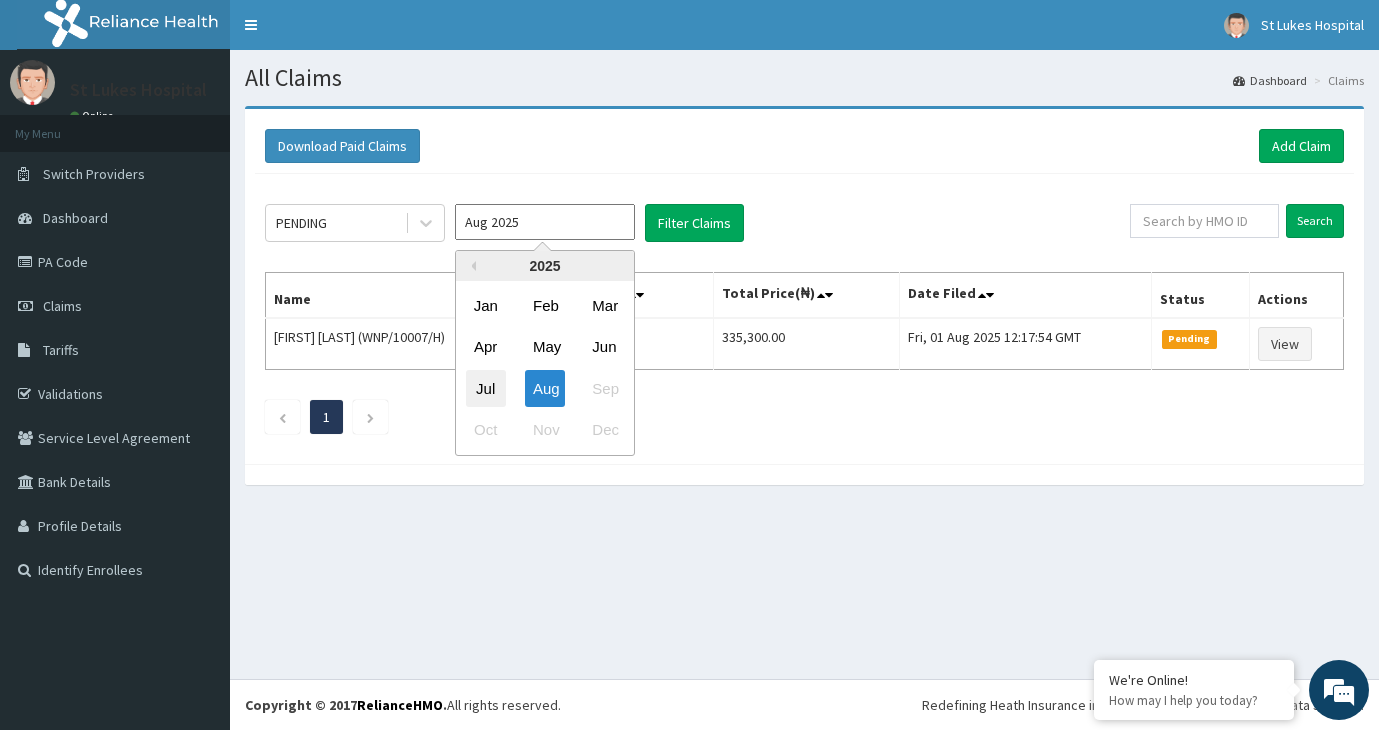 click on "Jul" at bounding box center [486, 388] 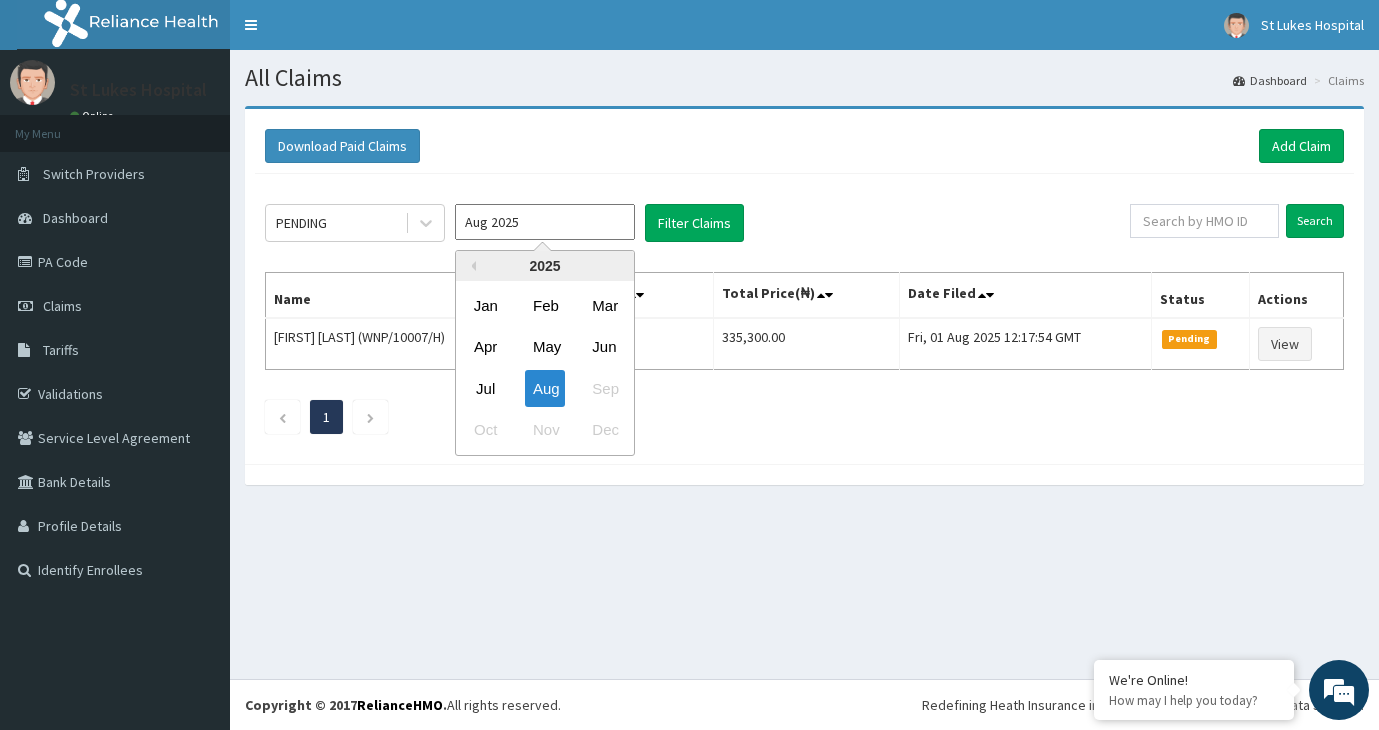 type on "Jul 2025" 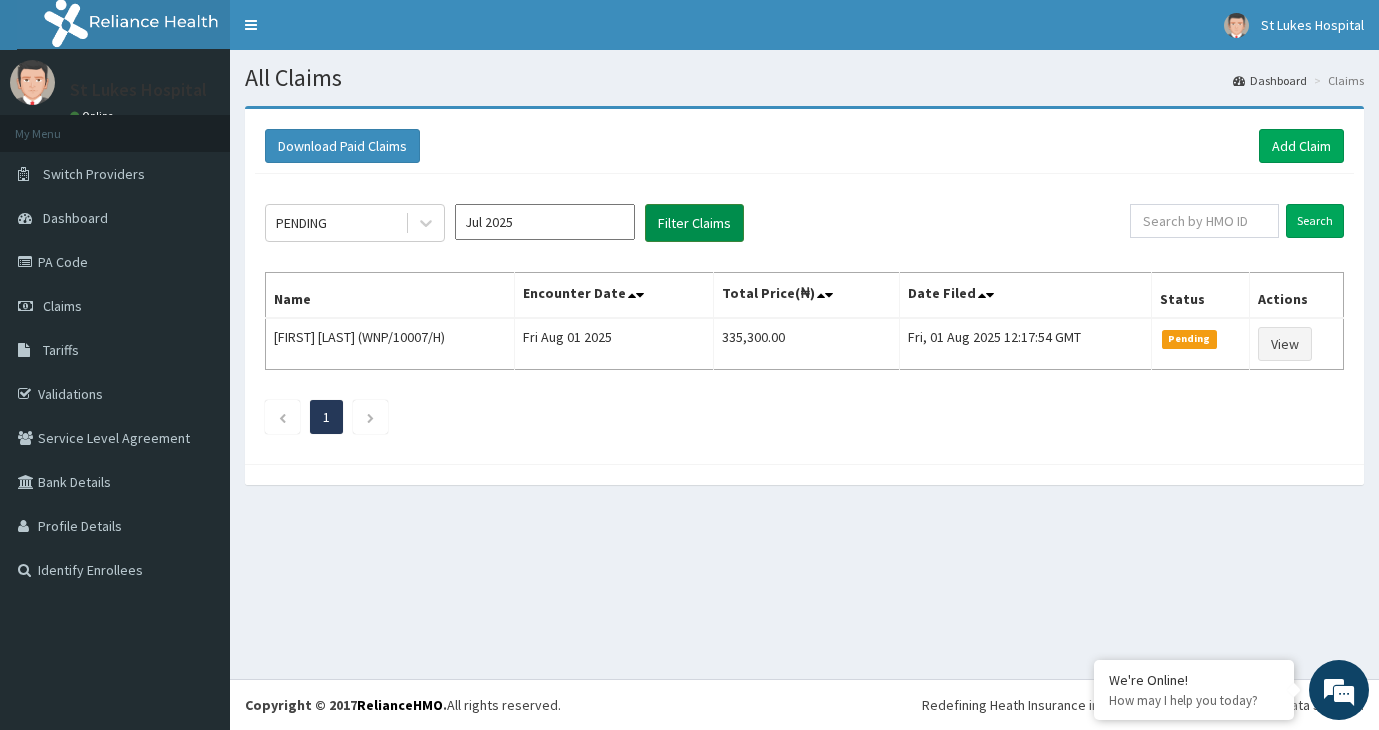 click on "Filter Claims" at bounding box center [694, 223] 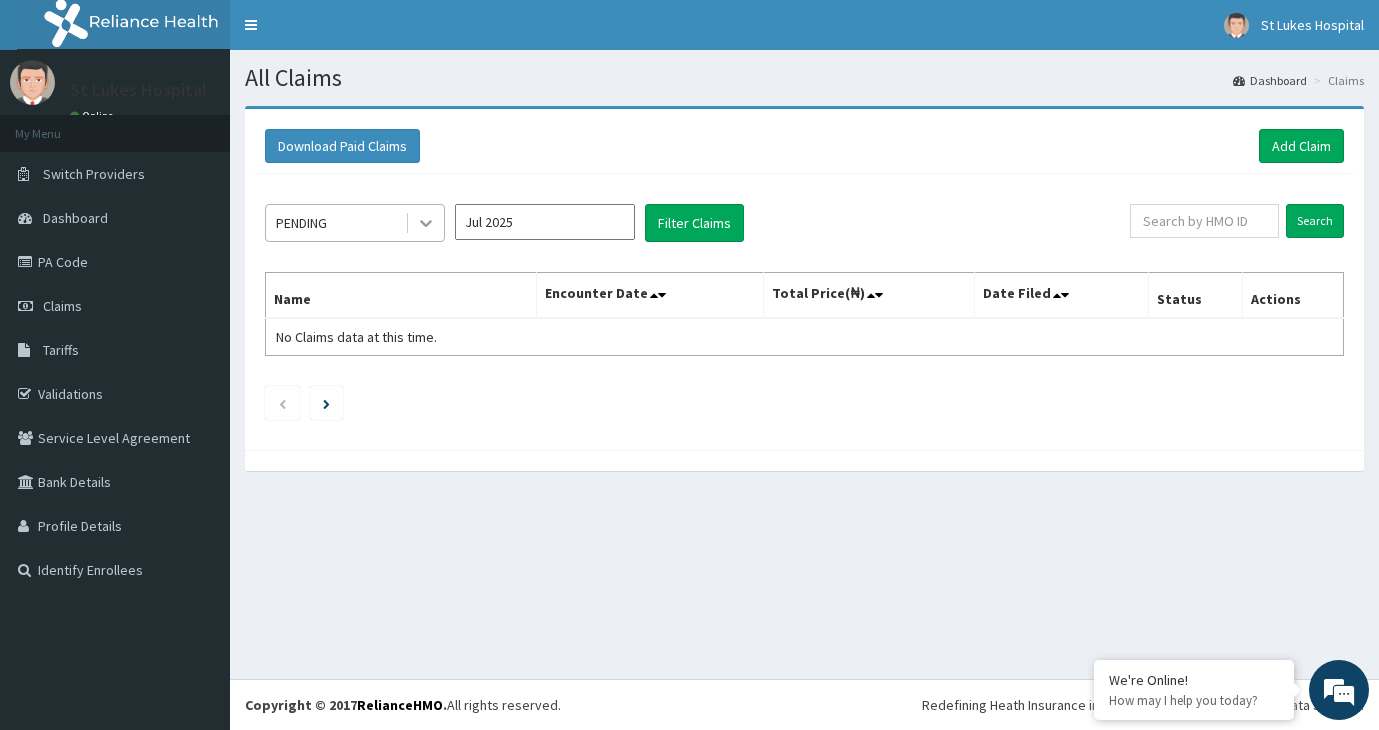 click 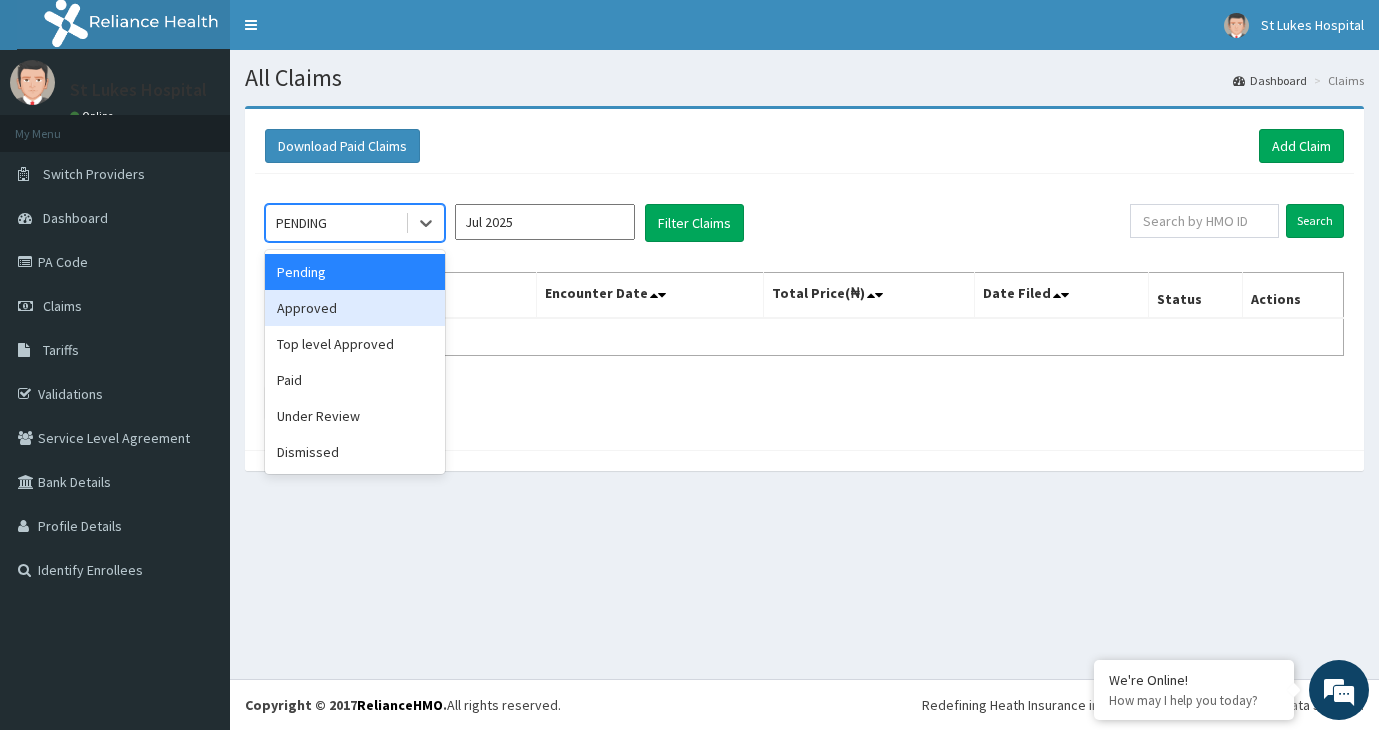 click on "Approved" at bounding box center [355, 308] 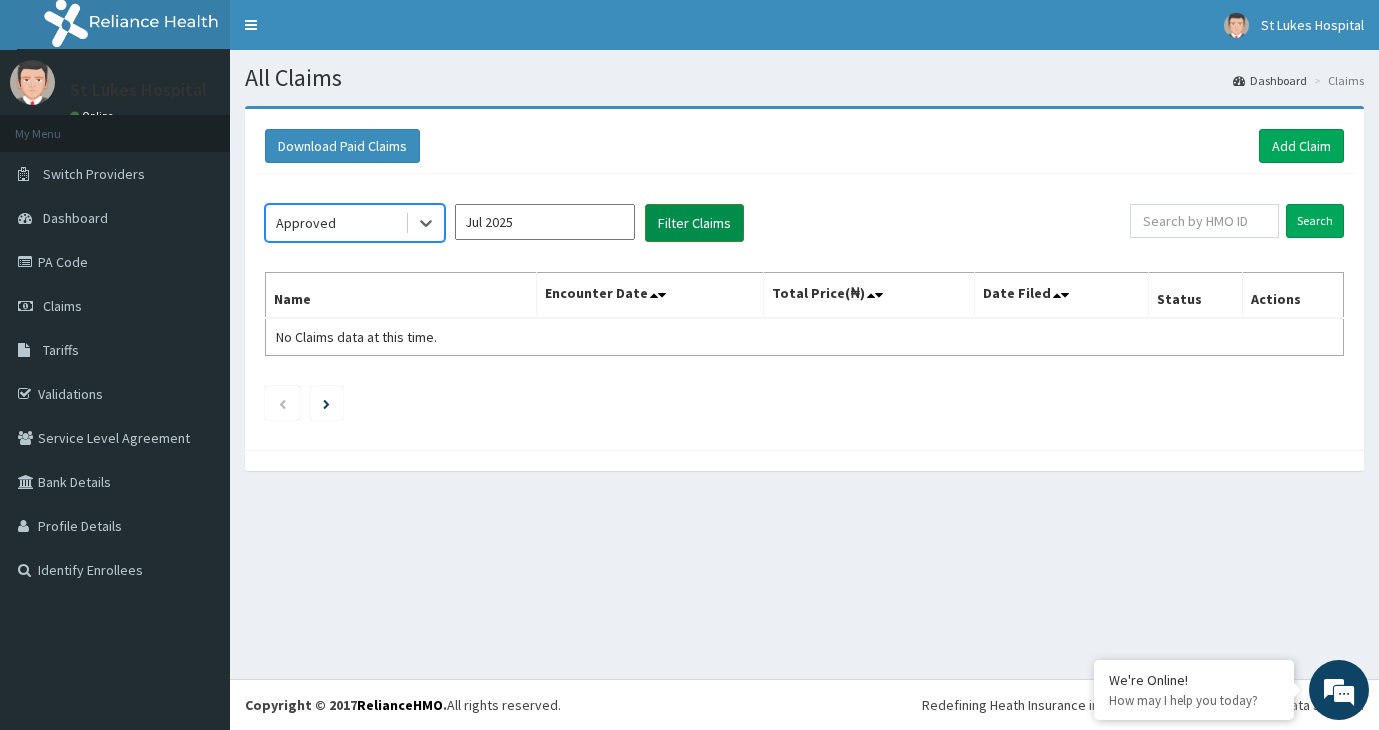 click on "Filter Claims" at bounding box center [694, 223] 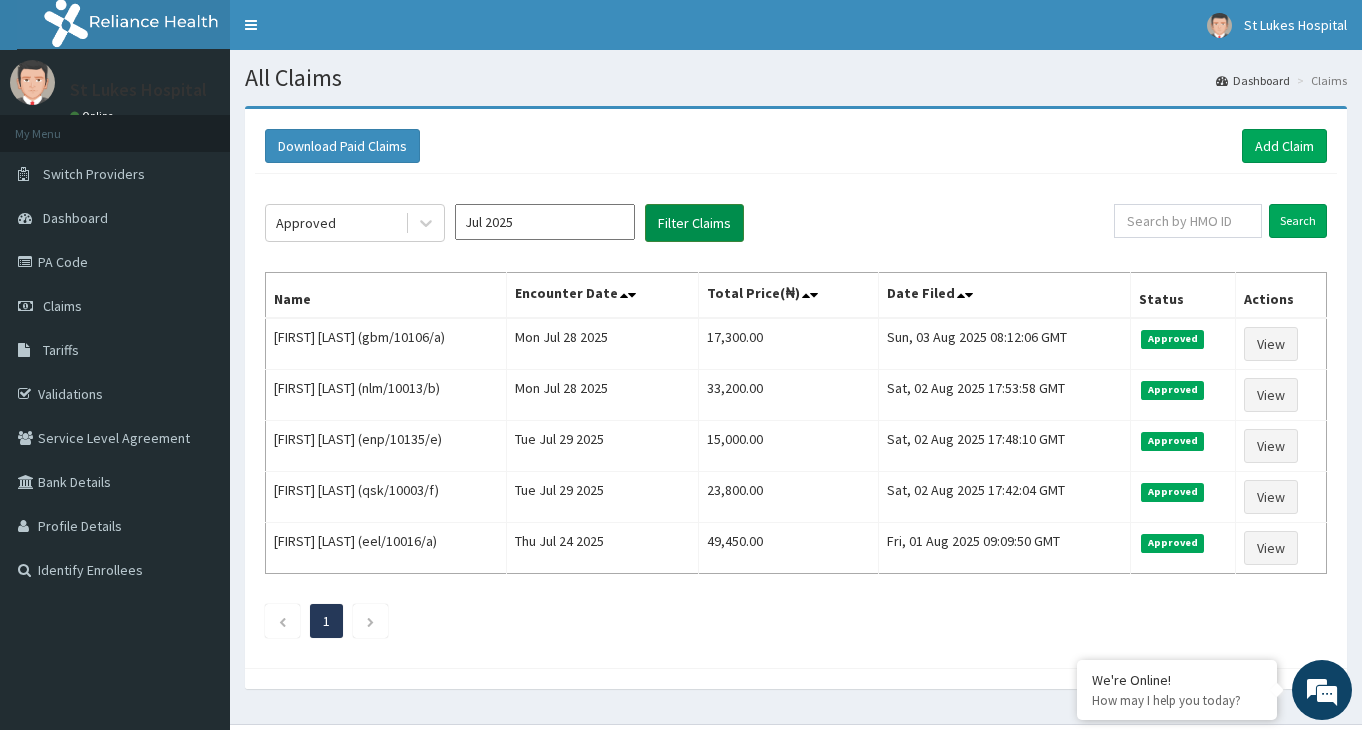 scroll, scrollTop: 0, scrollLeft: 0, axis: both 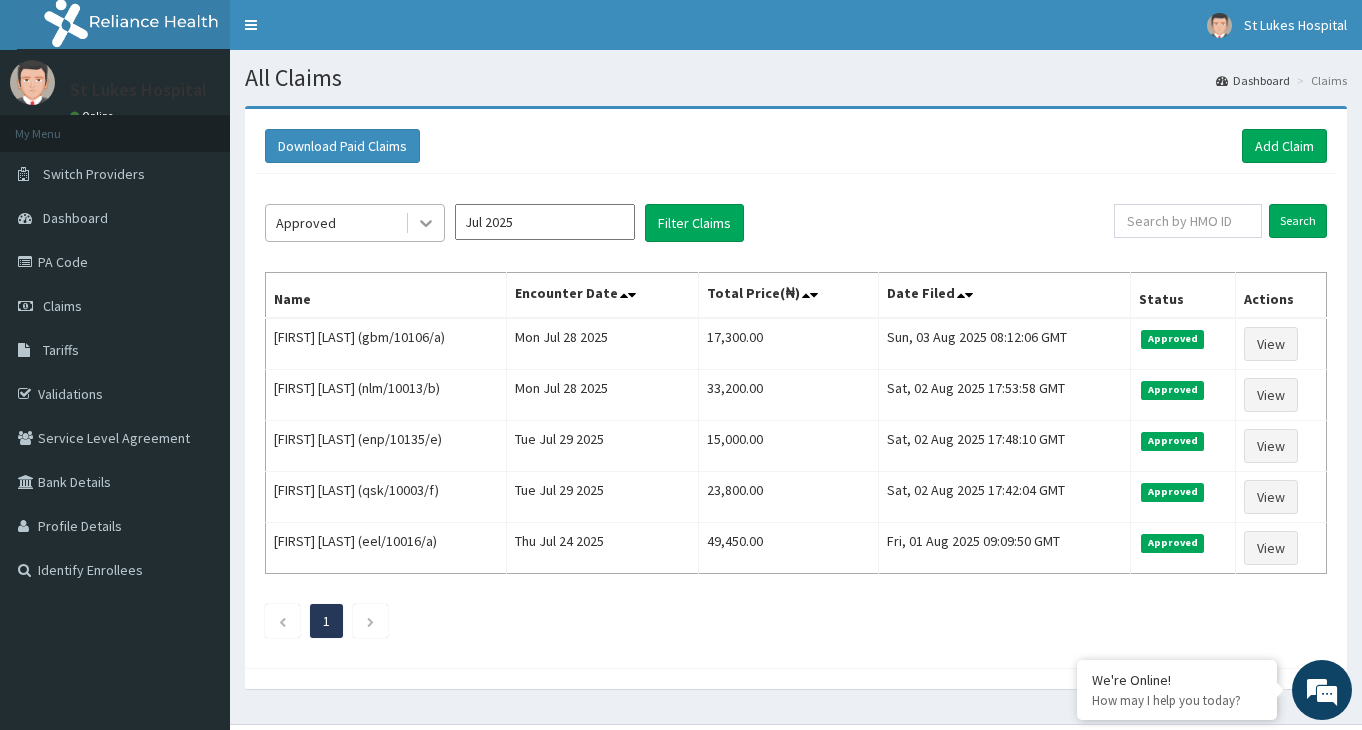 click 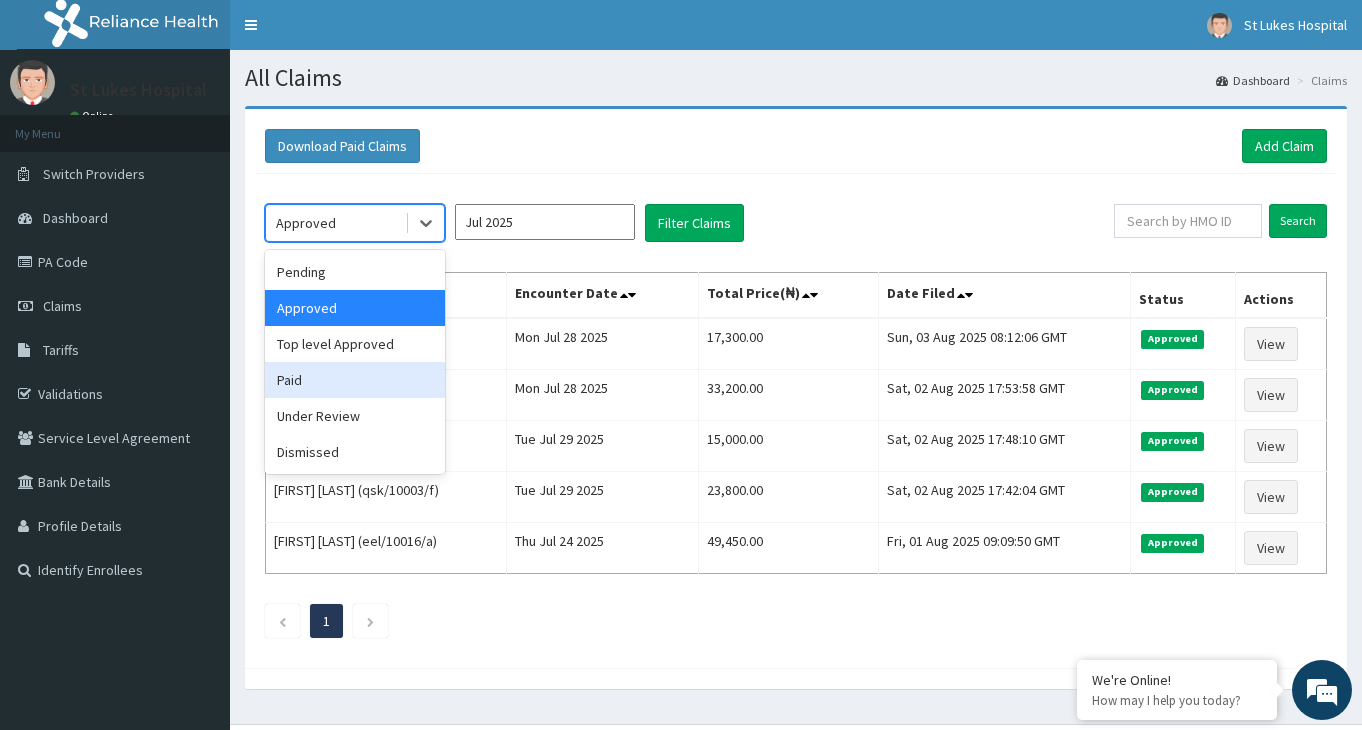 click on "Paid" at bounding box center (355, 380) 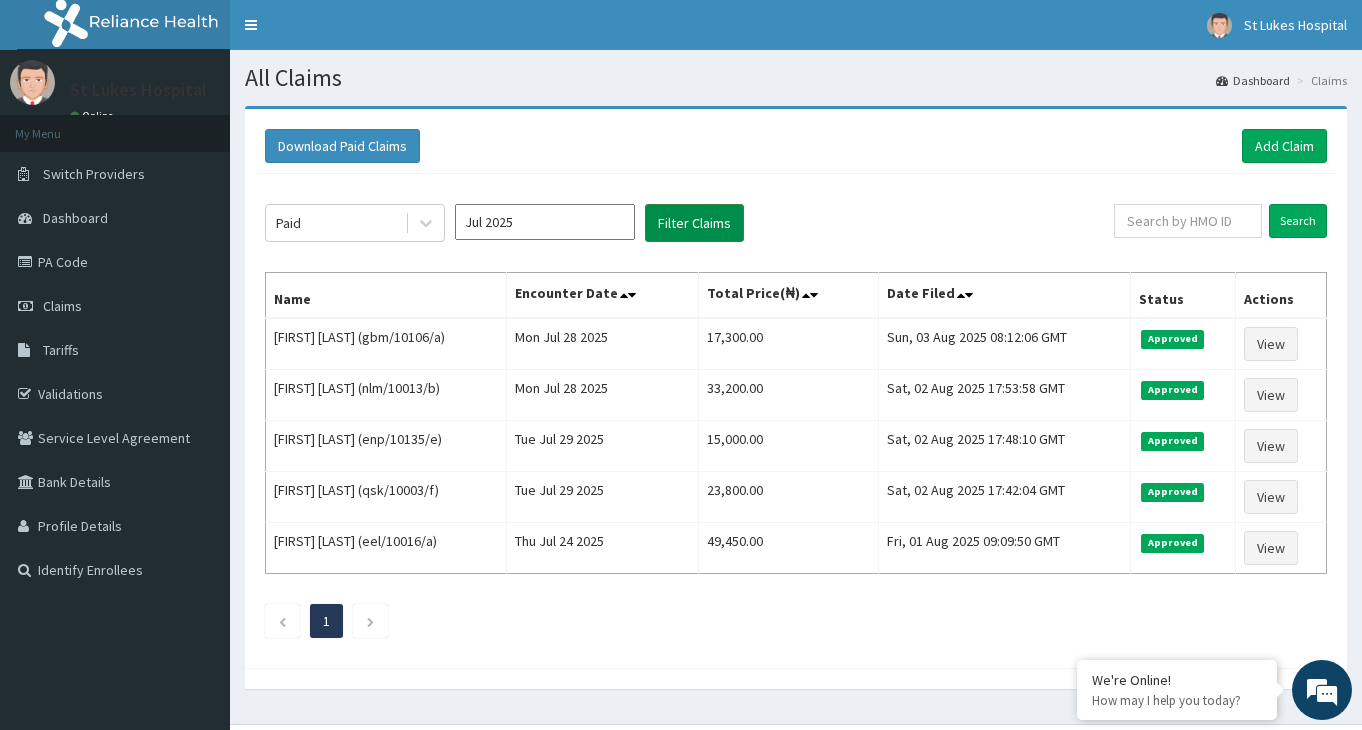 click on "Filter Claims" at bounding box center [694, 223] 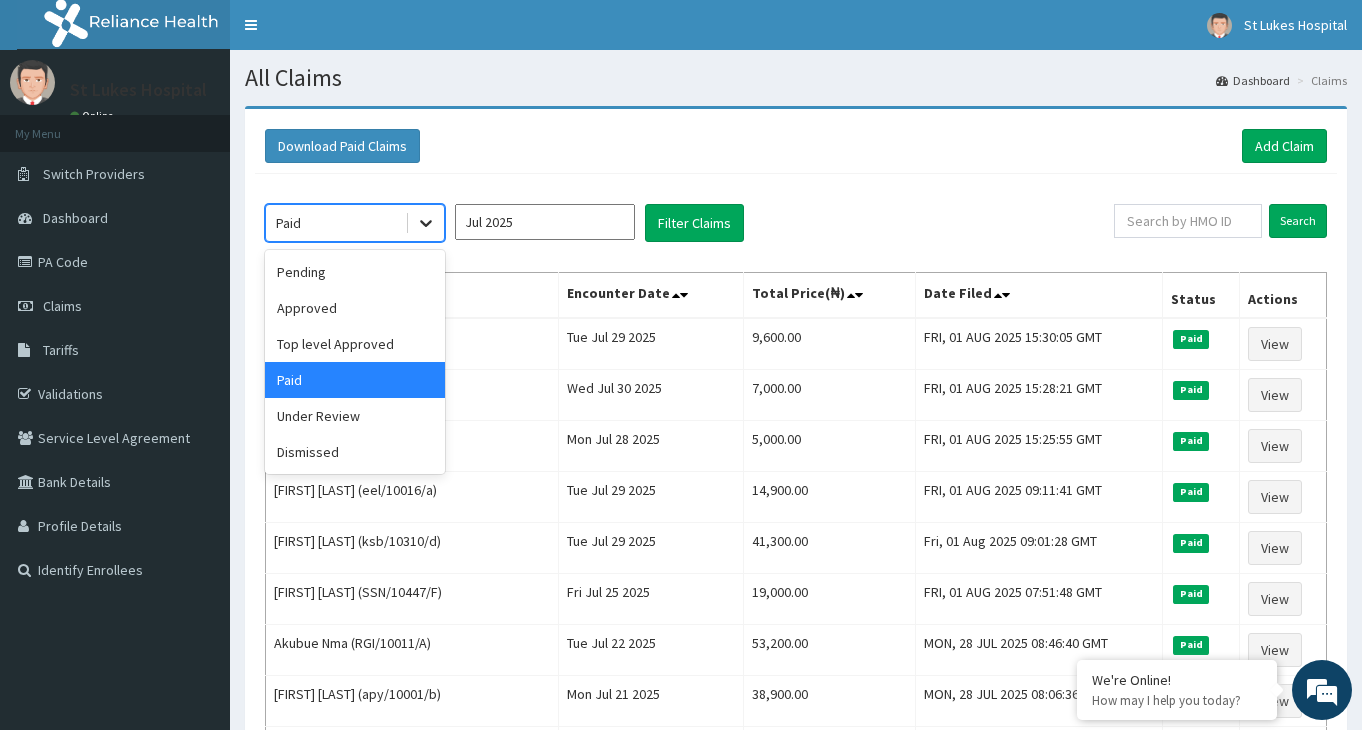 click 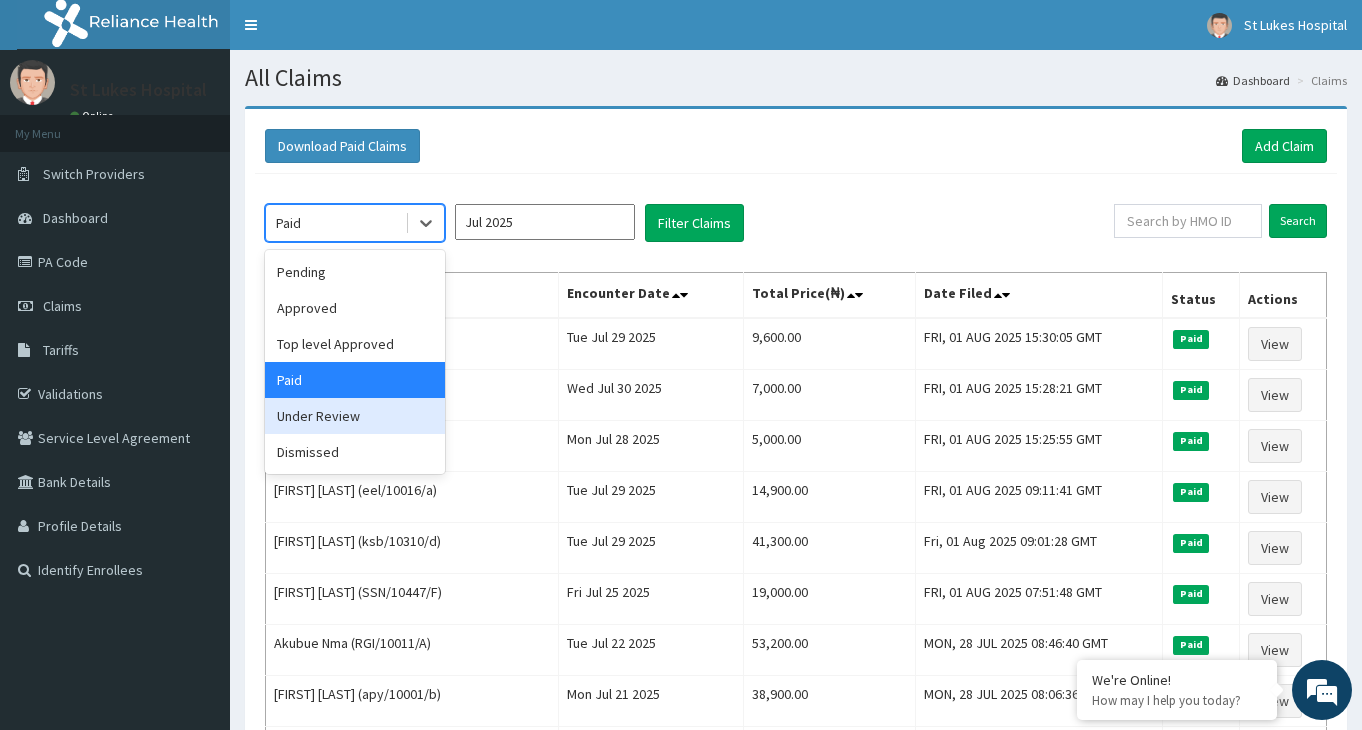 click on "Under Review" at bounding box center [355, 416] 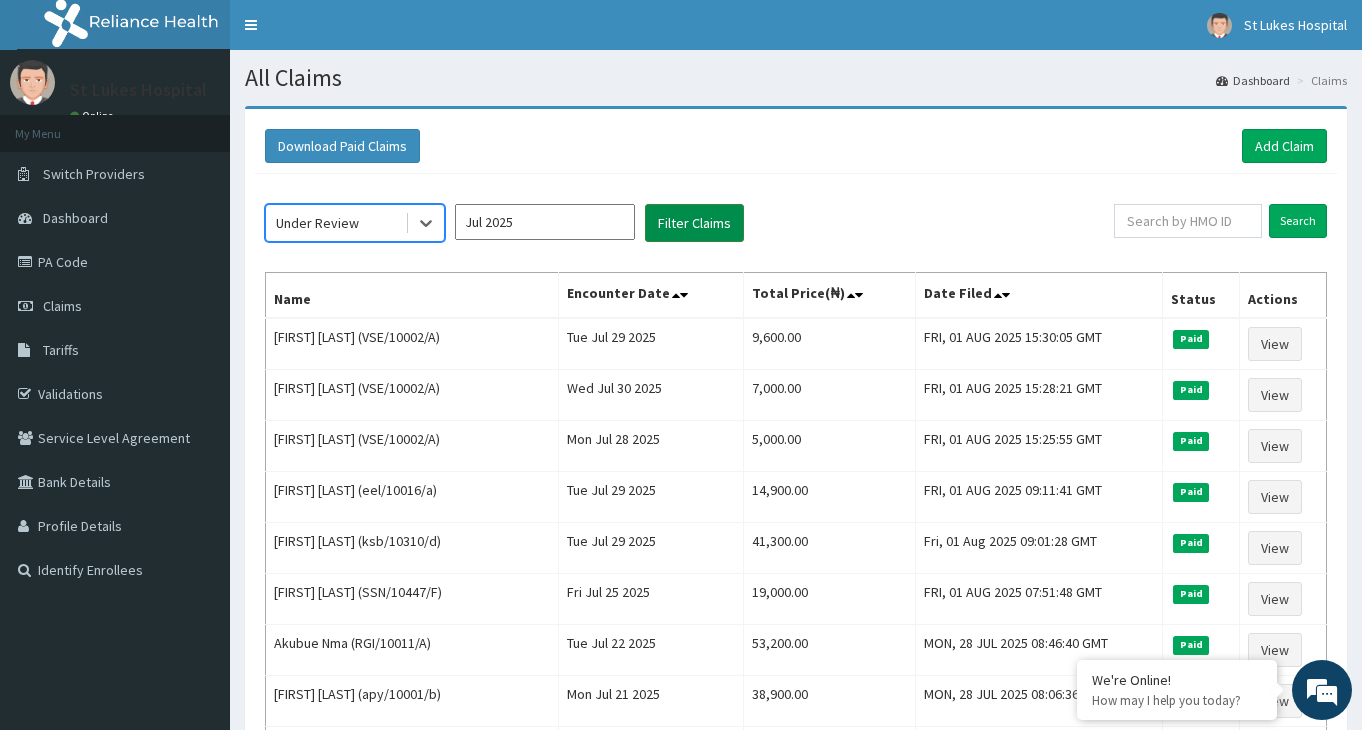 click on "Filter Claims" at bounding box center (694, 223) 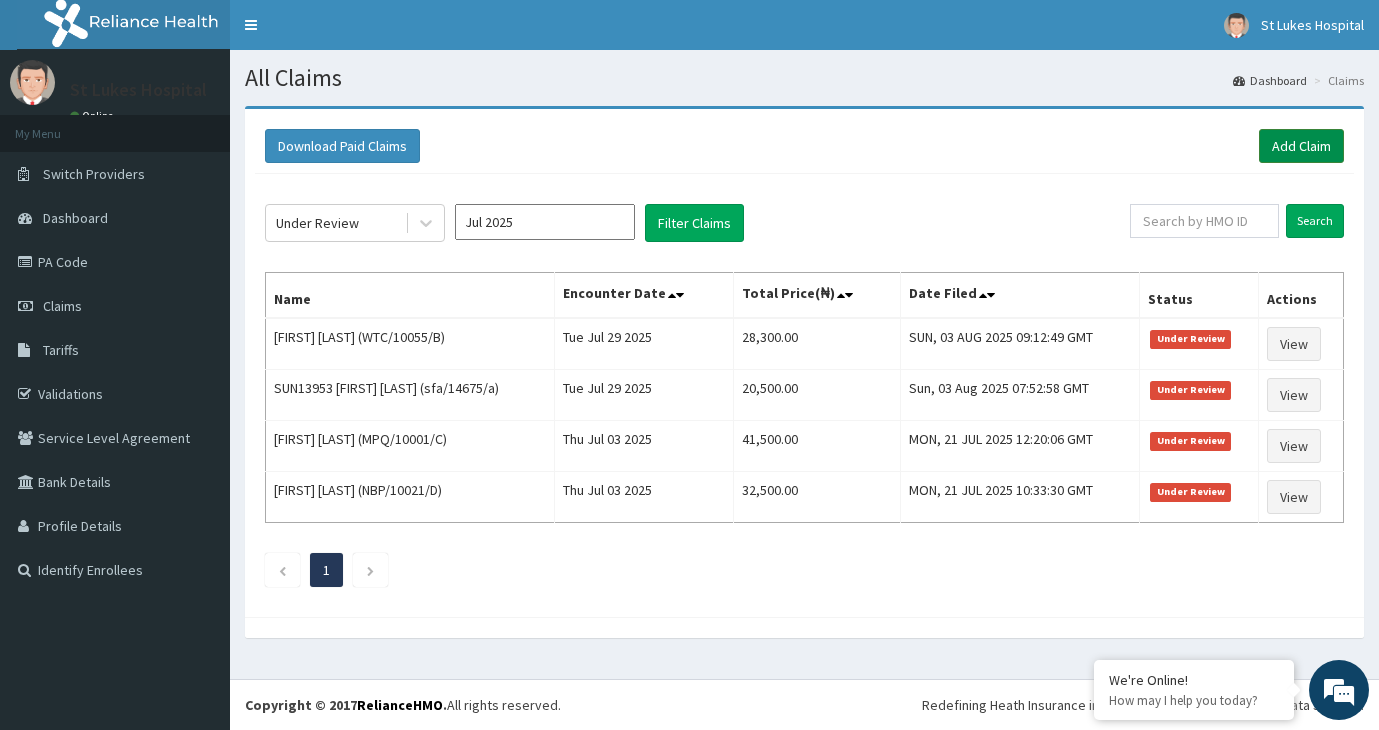 click on "Add Claim" at bounding box center (1301, 146) 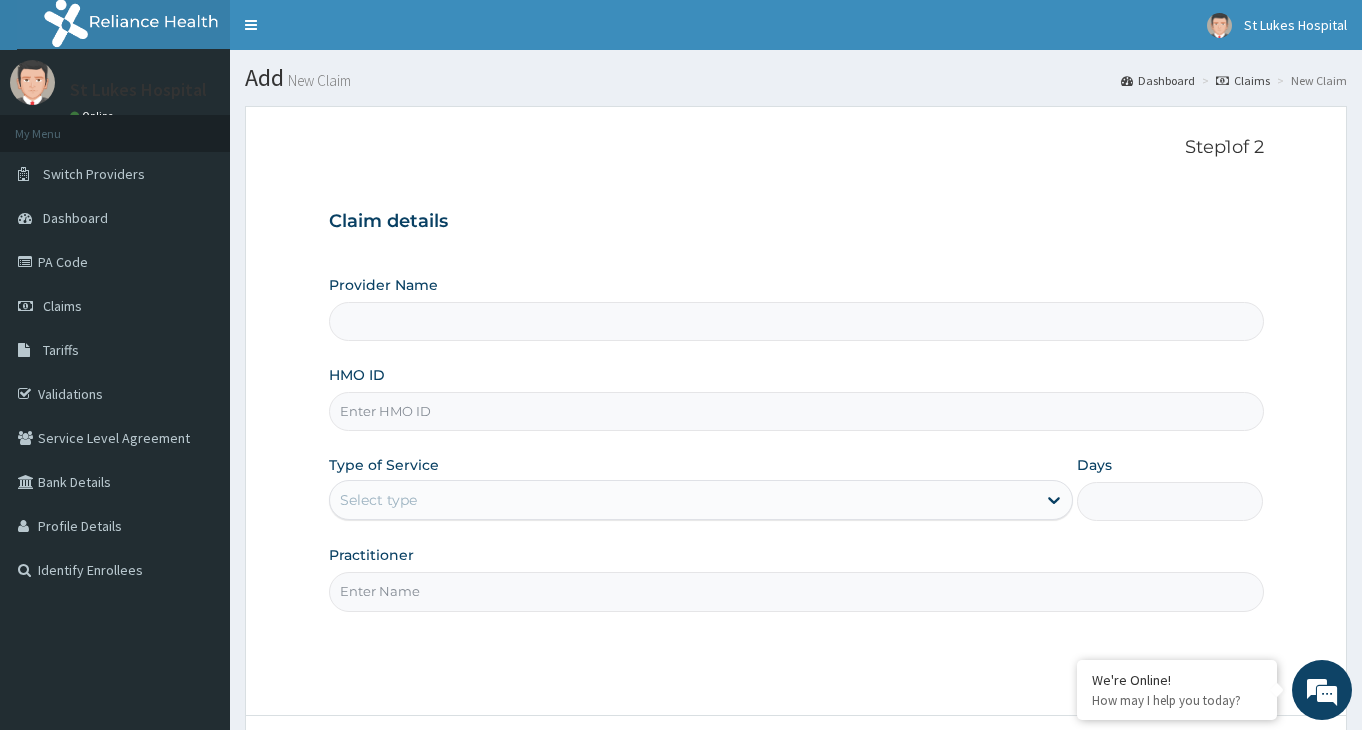 type on "St Lukes Hospital -ASABA" 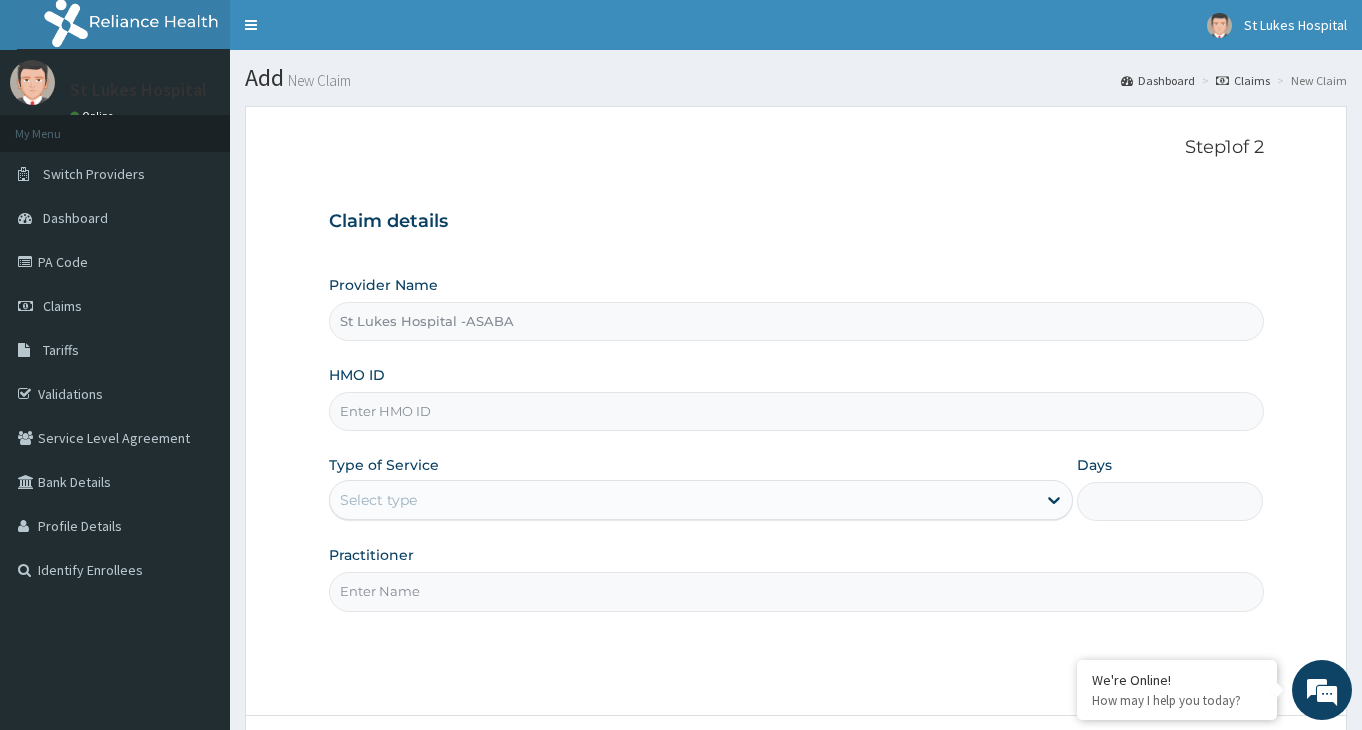 scroll, scrollTop: 0, scrollLeft: 0, axis: both 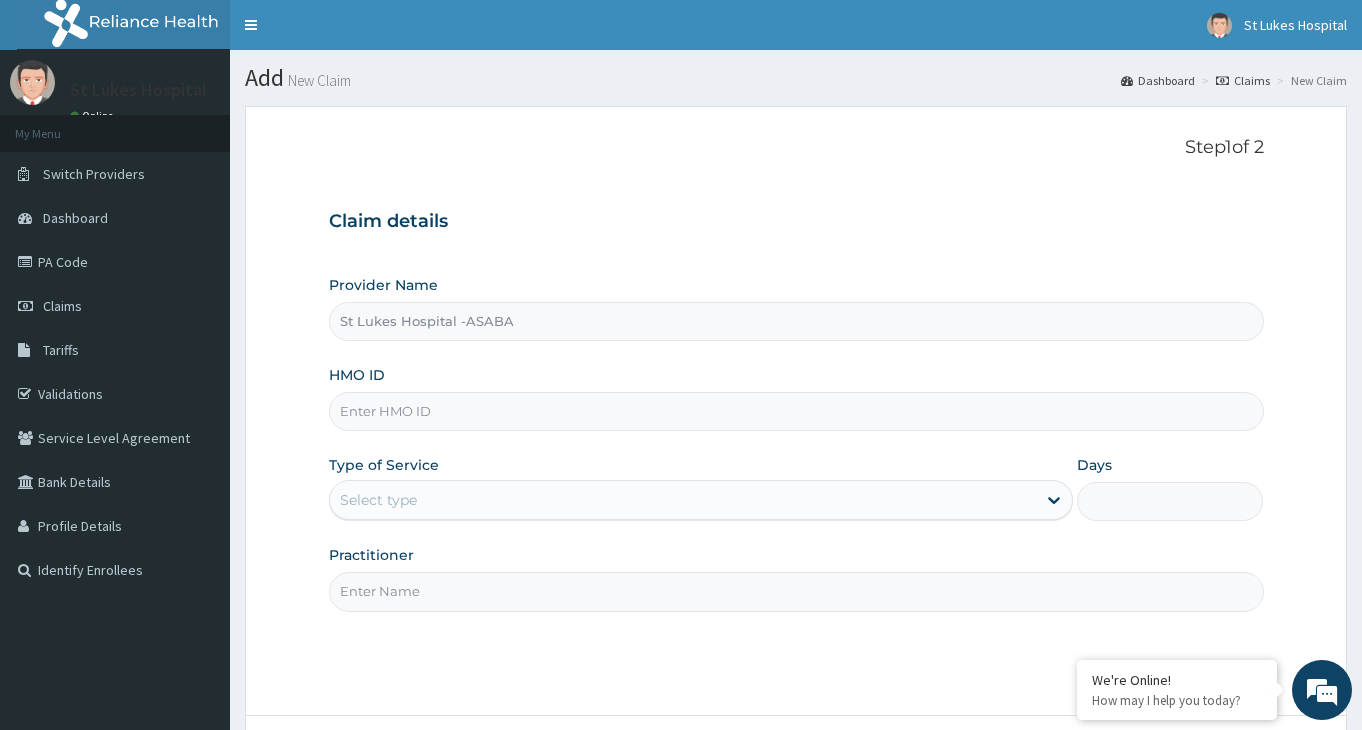 click on "HMO ID" at bounding box center [796, 411] 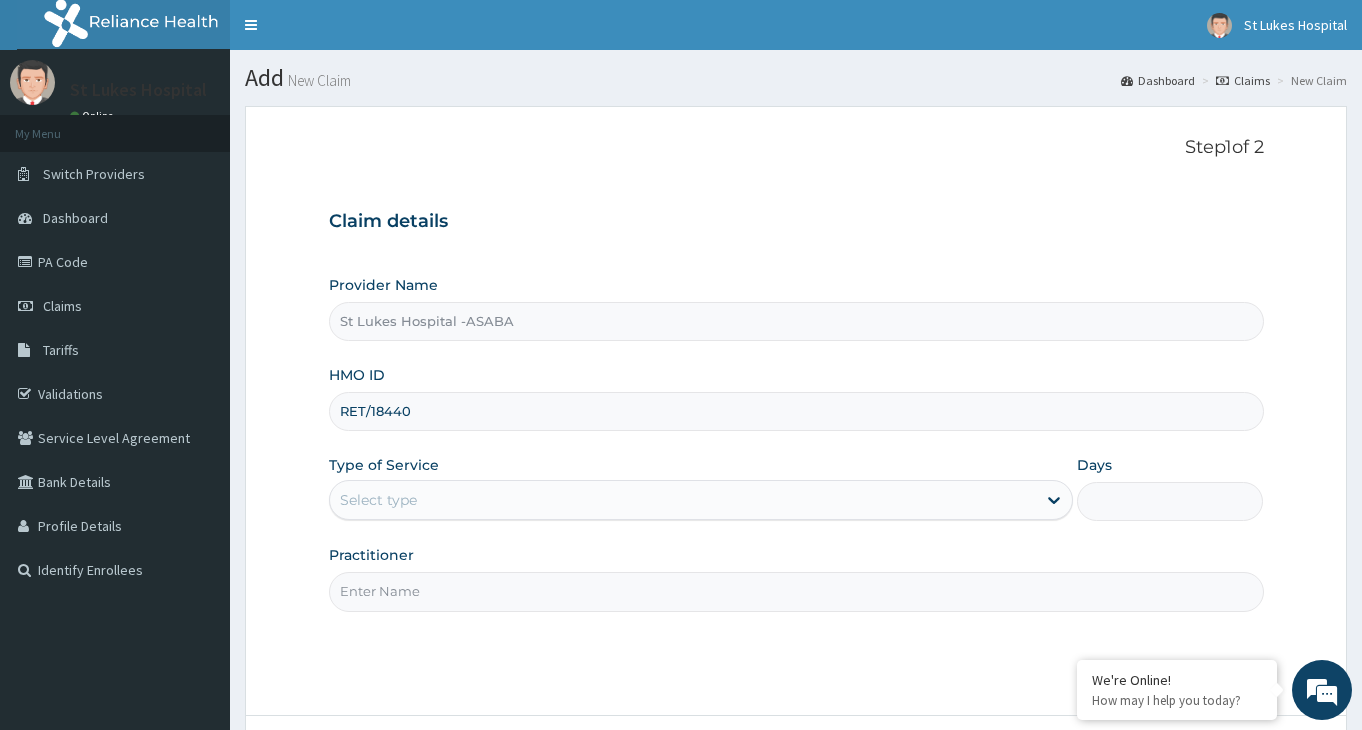 scroll, scrollTop: 0, scrollLeft: 0, axis: both 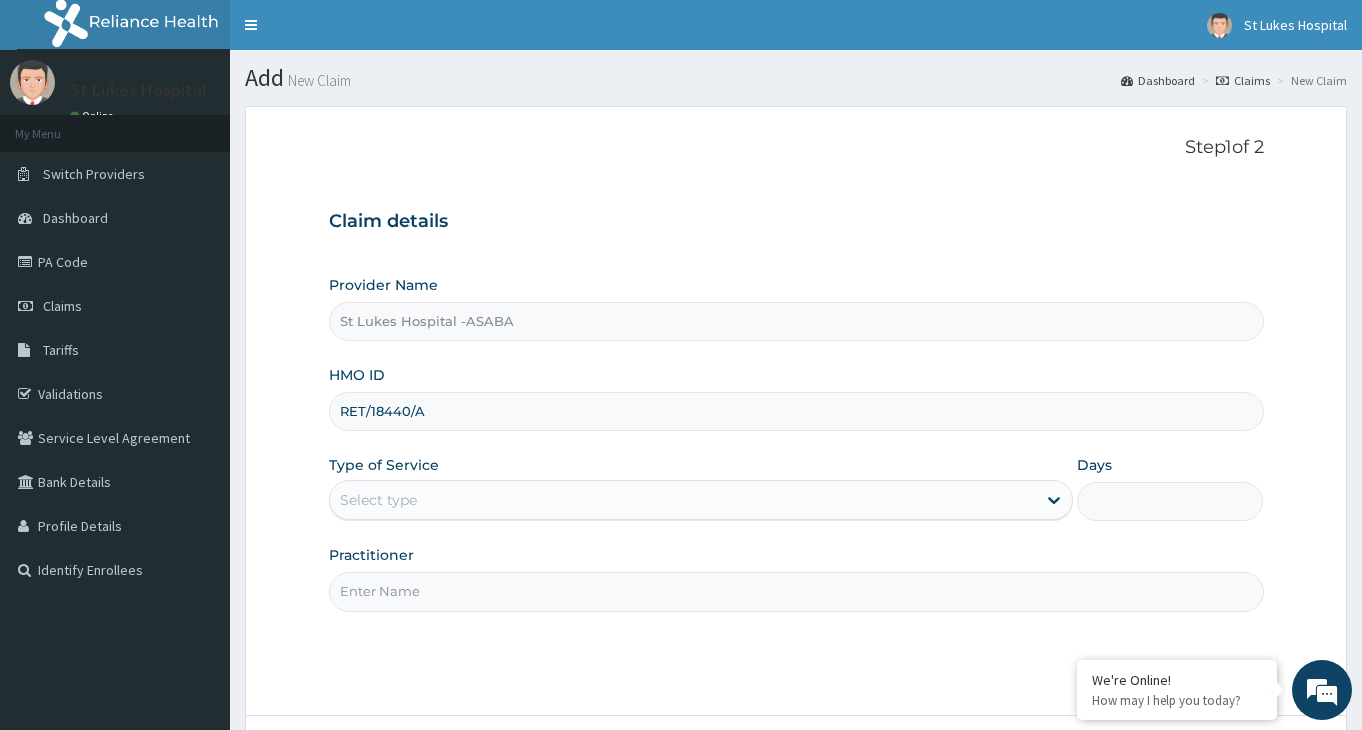type on "RET/18440/A" 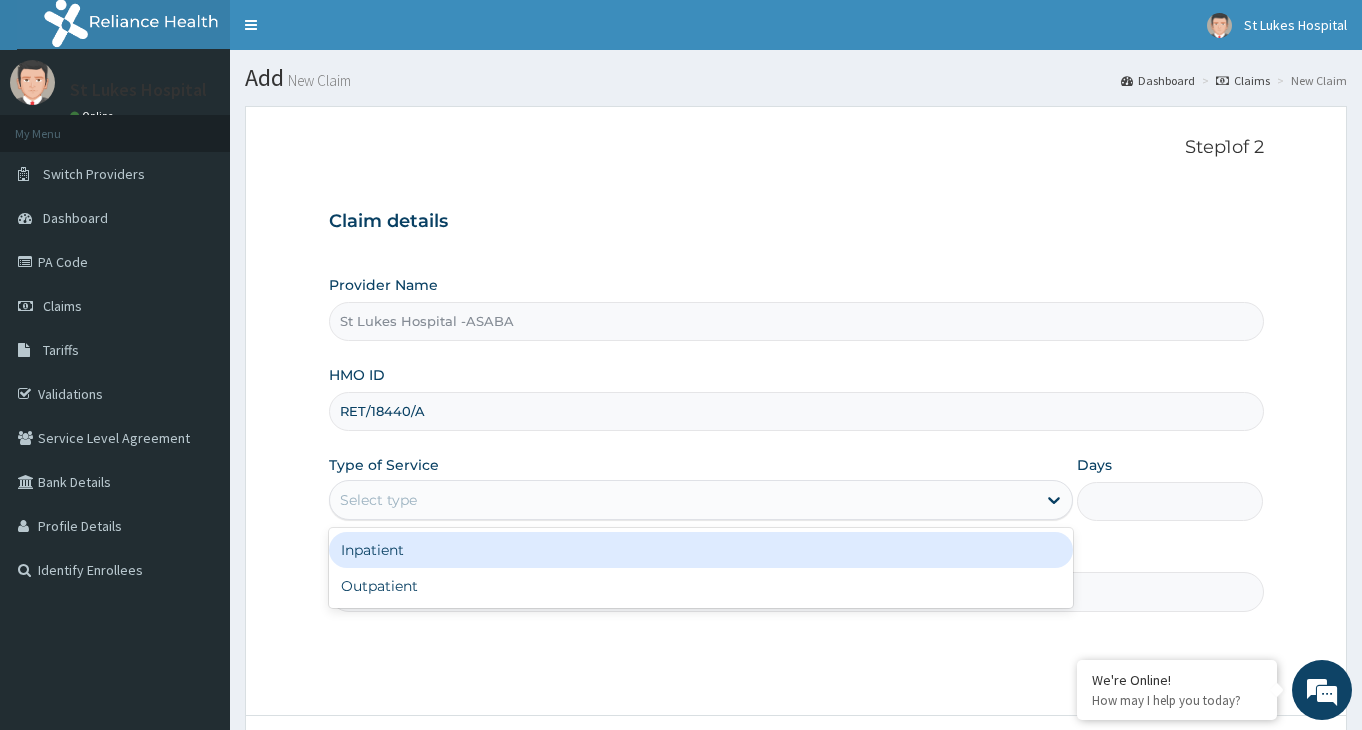 click on "Select type" at bounding box center [683, 500] 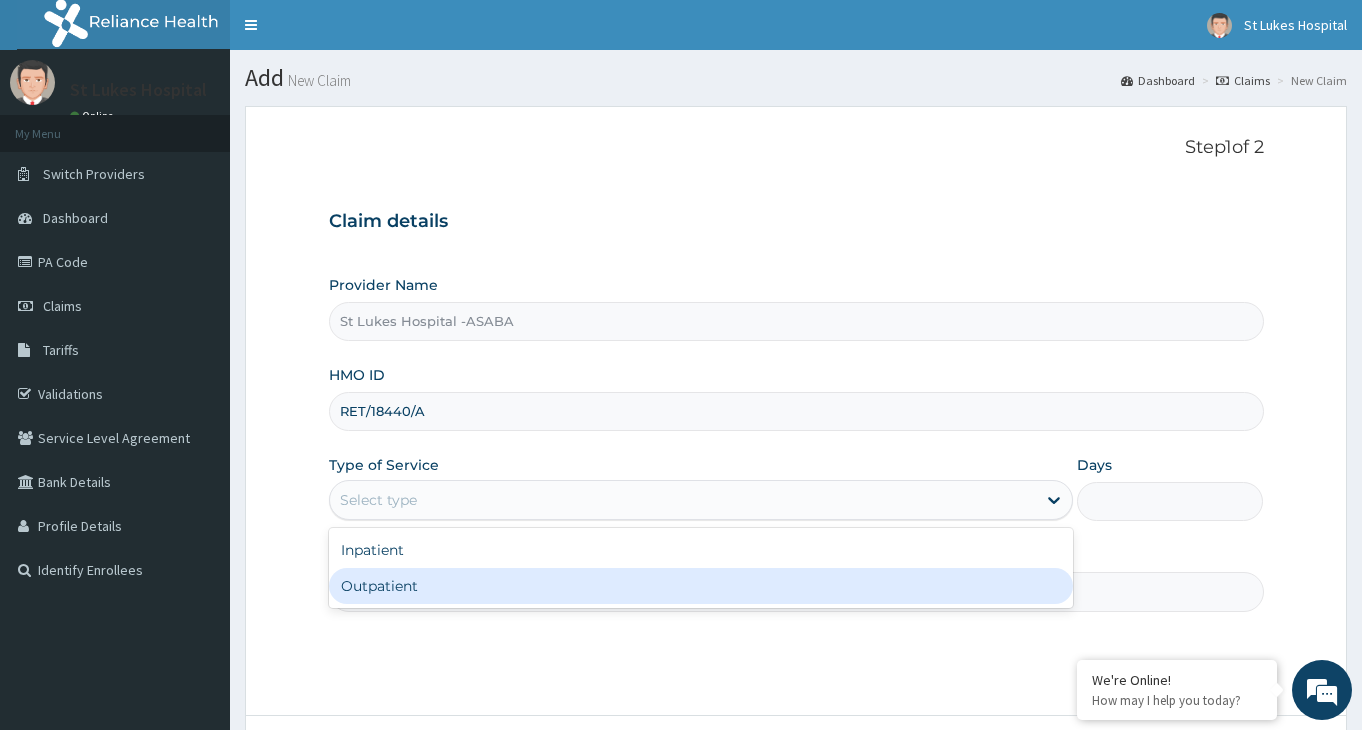 click on "Outpatient" at bounding box center (701, 586) 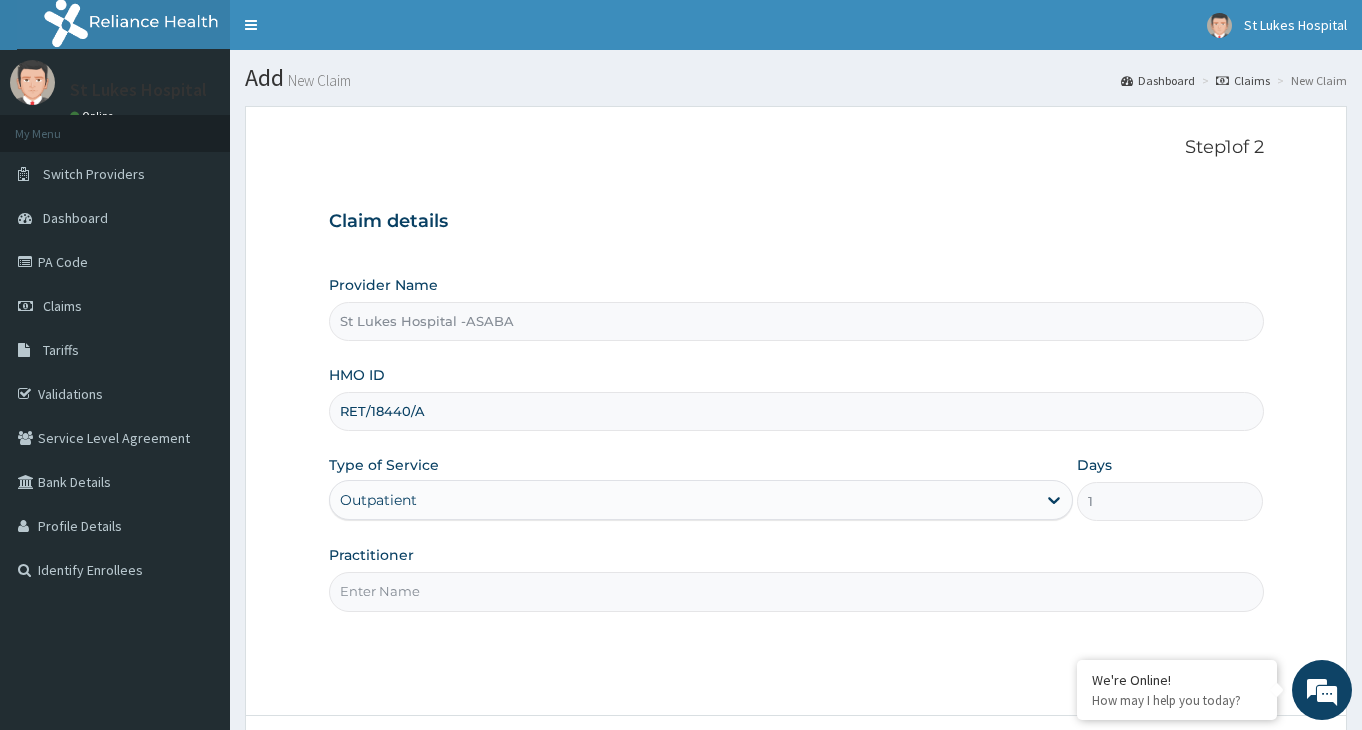click on "Practitioner" at bounding box center (796, 591) 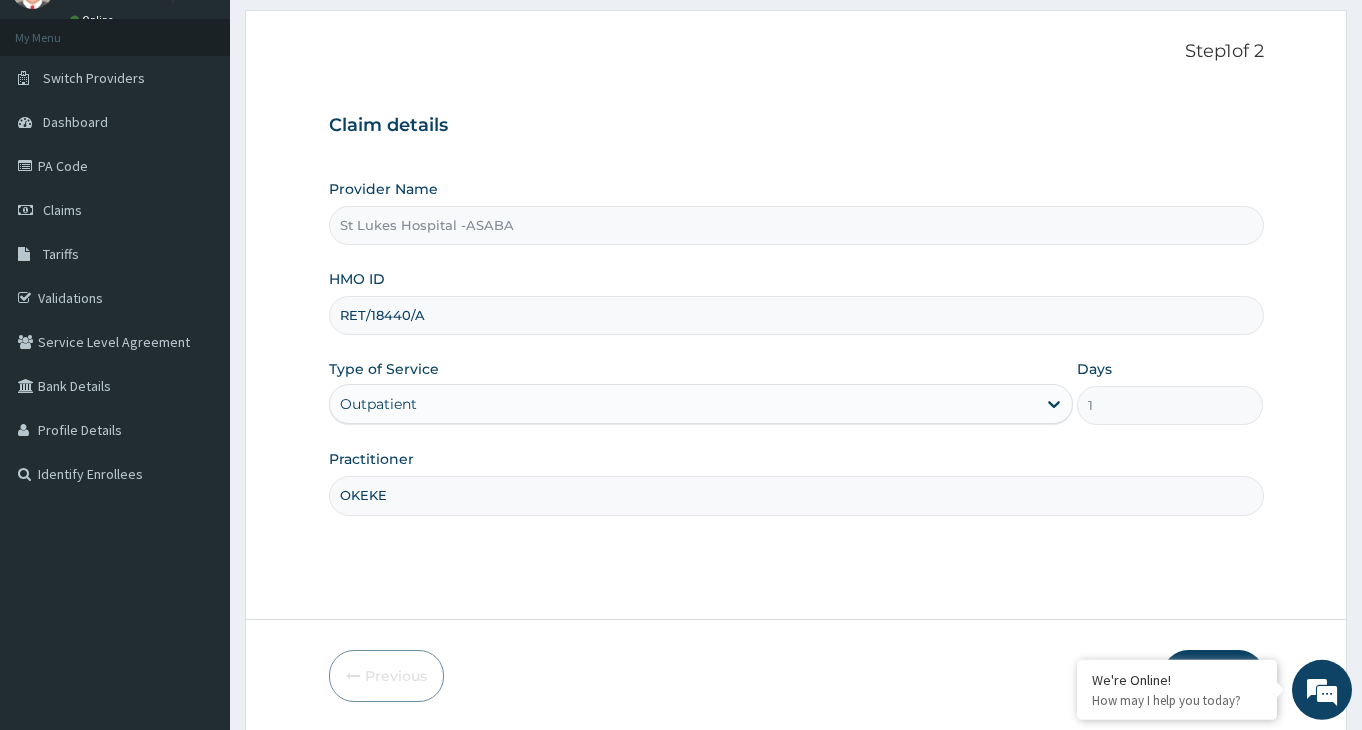 scroll, scrollTop: 165, scrollLeft: 0, axis: vertical 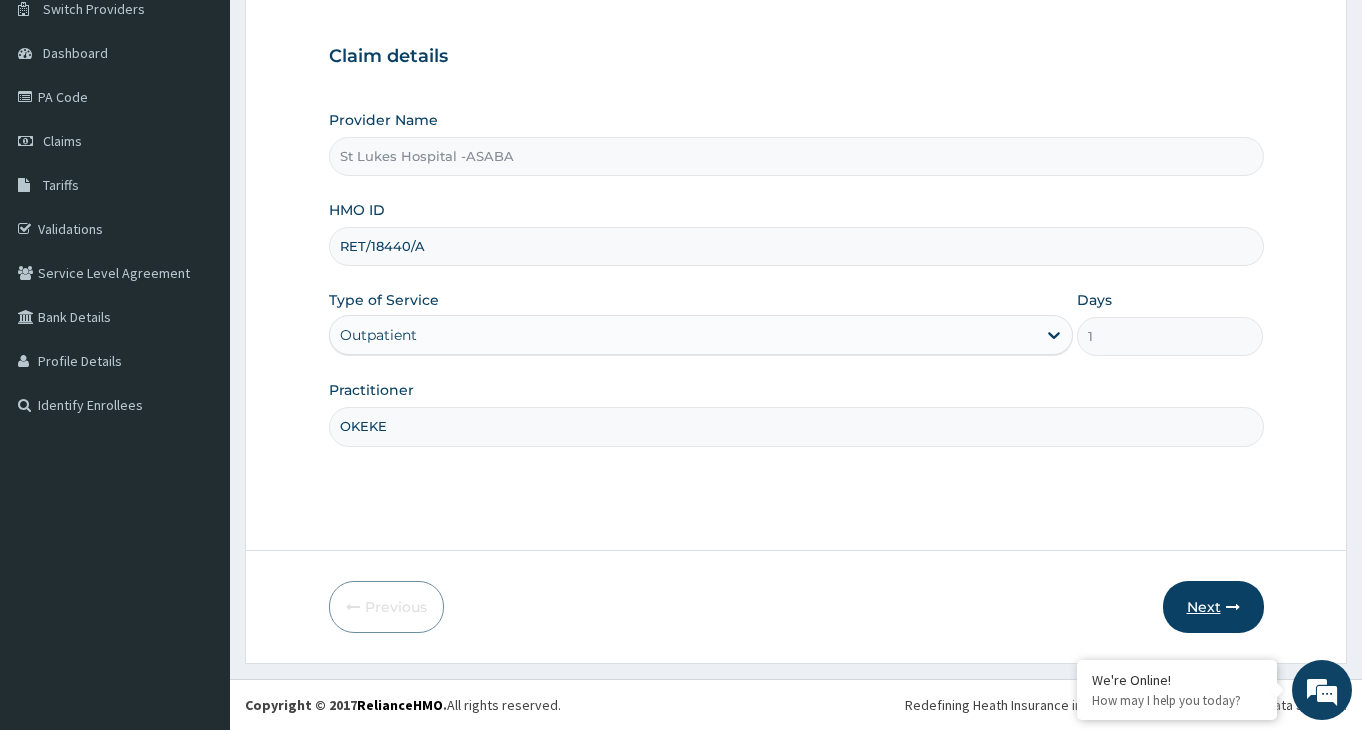 type on "OKEKE" 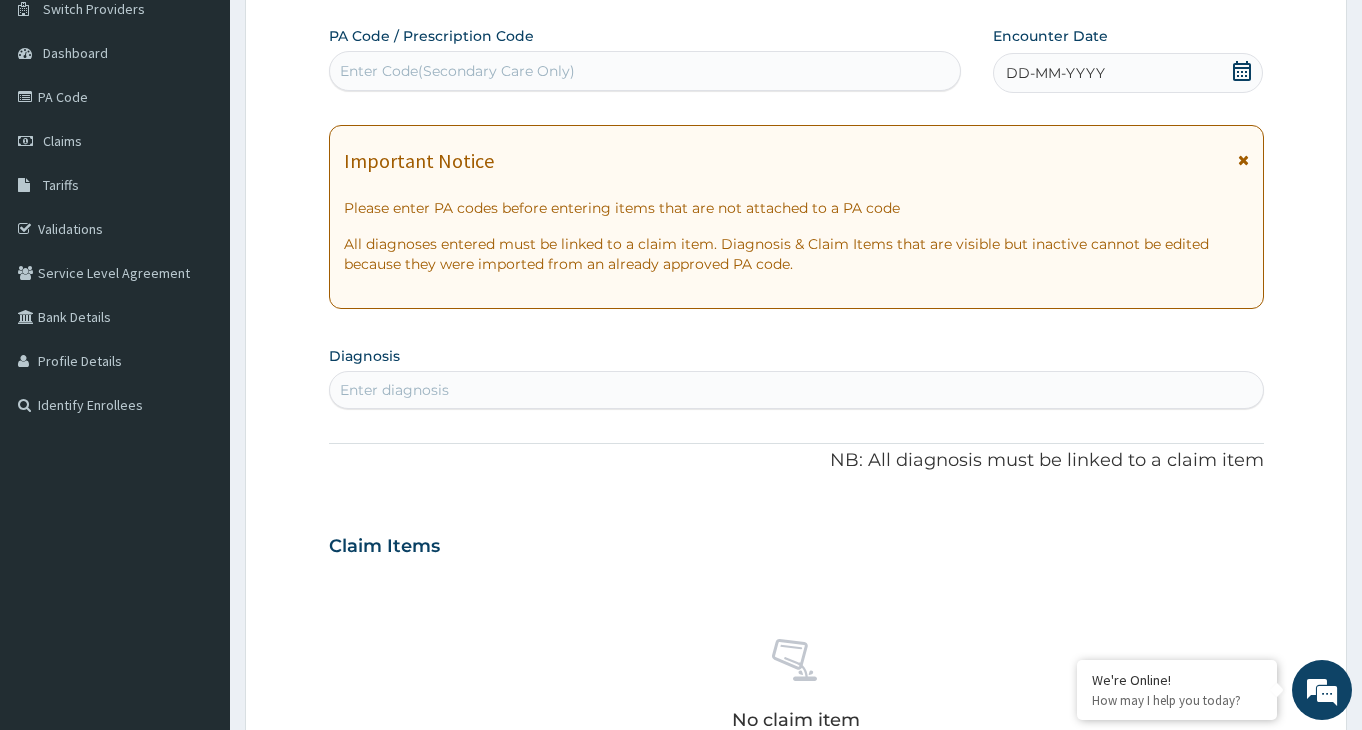 click on "Enter Code(Secondary Care Only)" at bounding box center [645, 71] 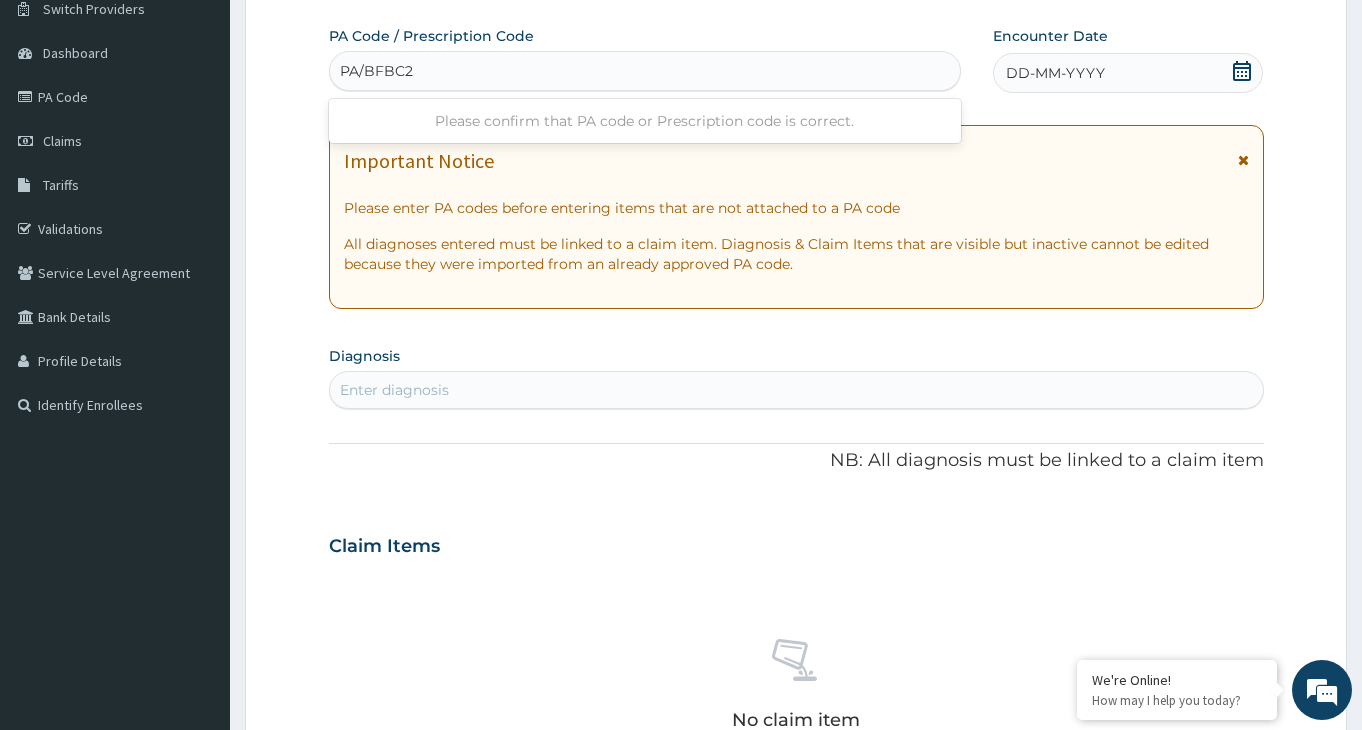 type on "PA/BFBC2C" 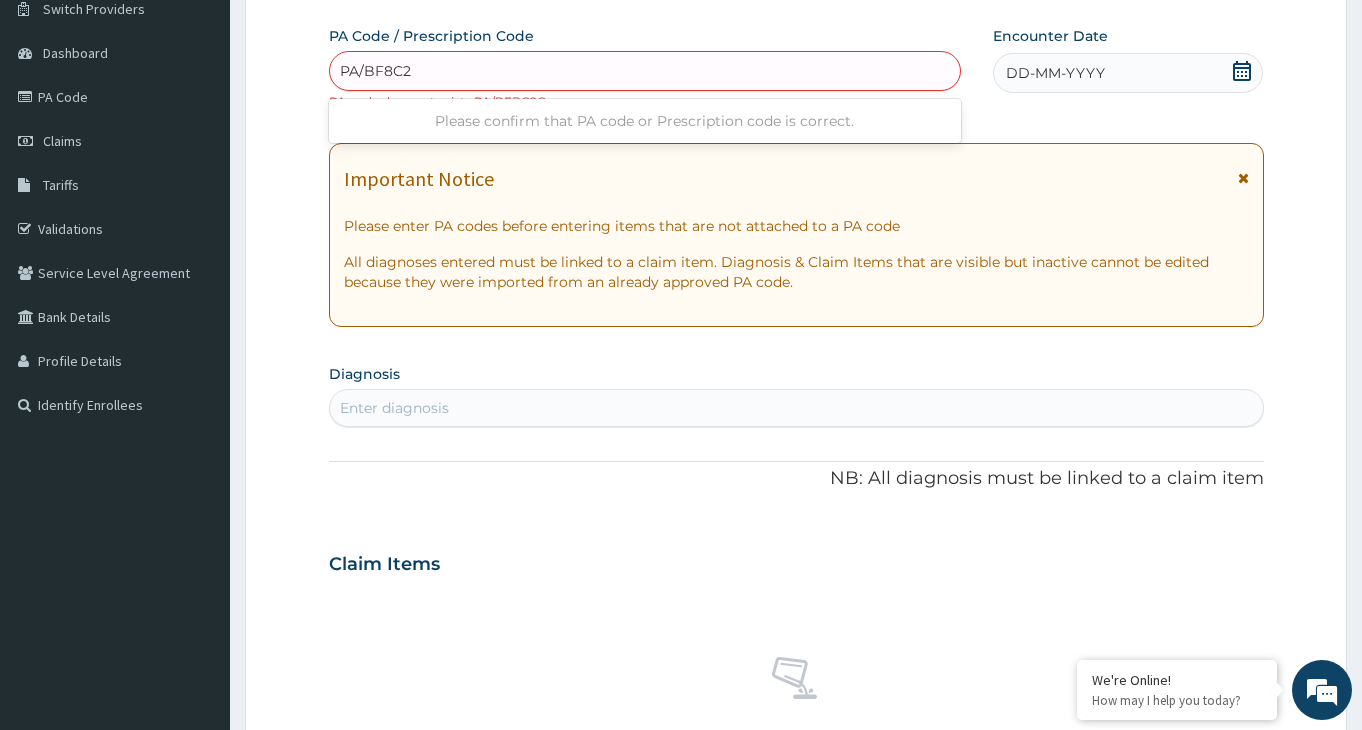 type on "PA/BF8C2C" 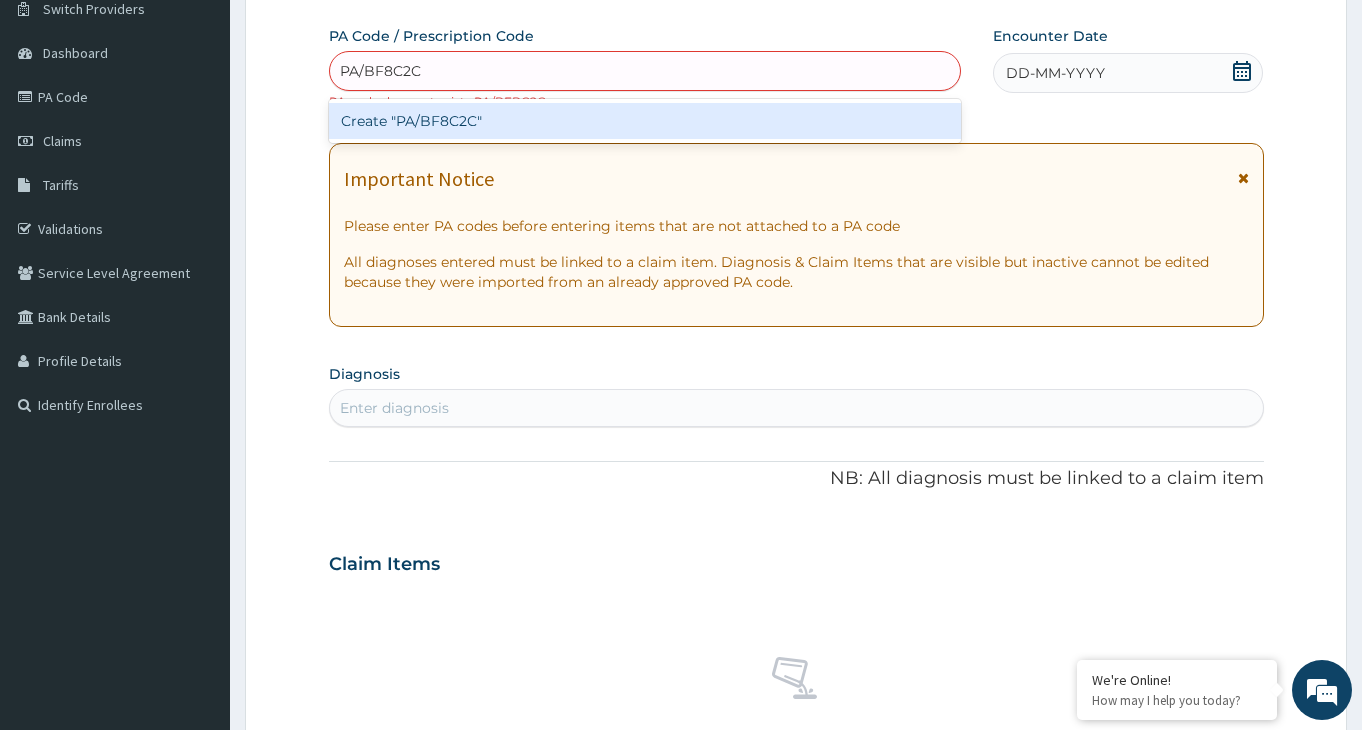 type 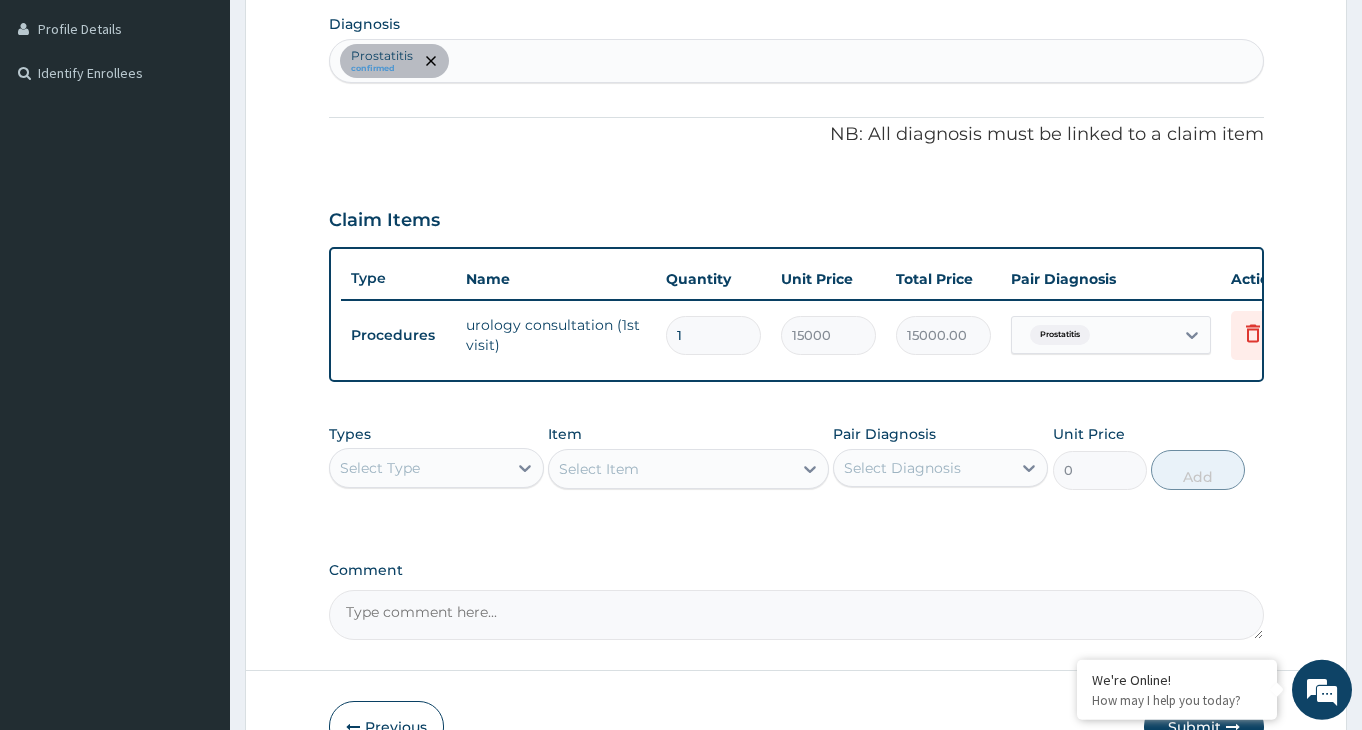 scroll, scrollTop: 573, scrollLeft: 0, axis: vertical 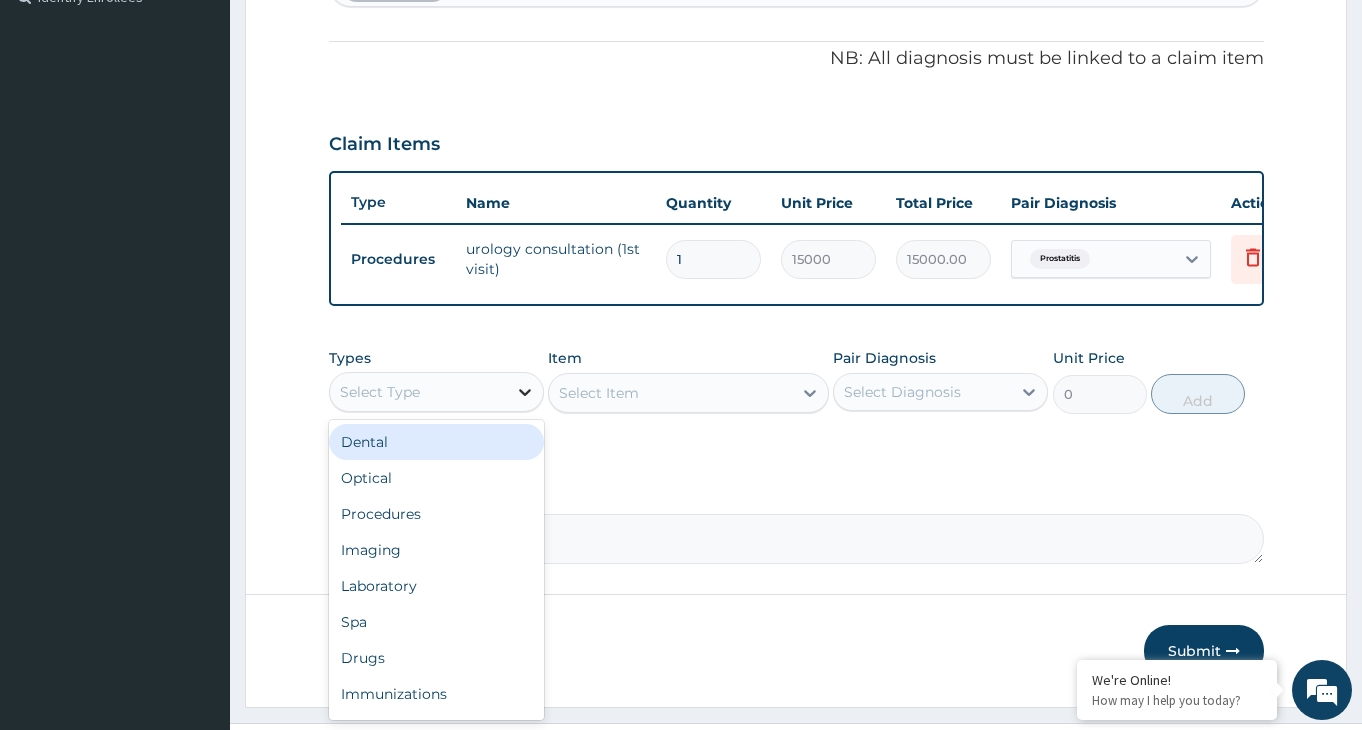 click 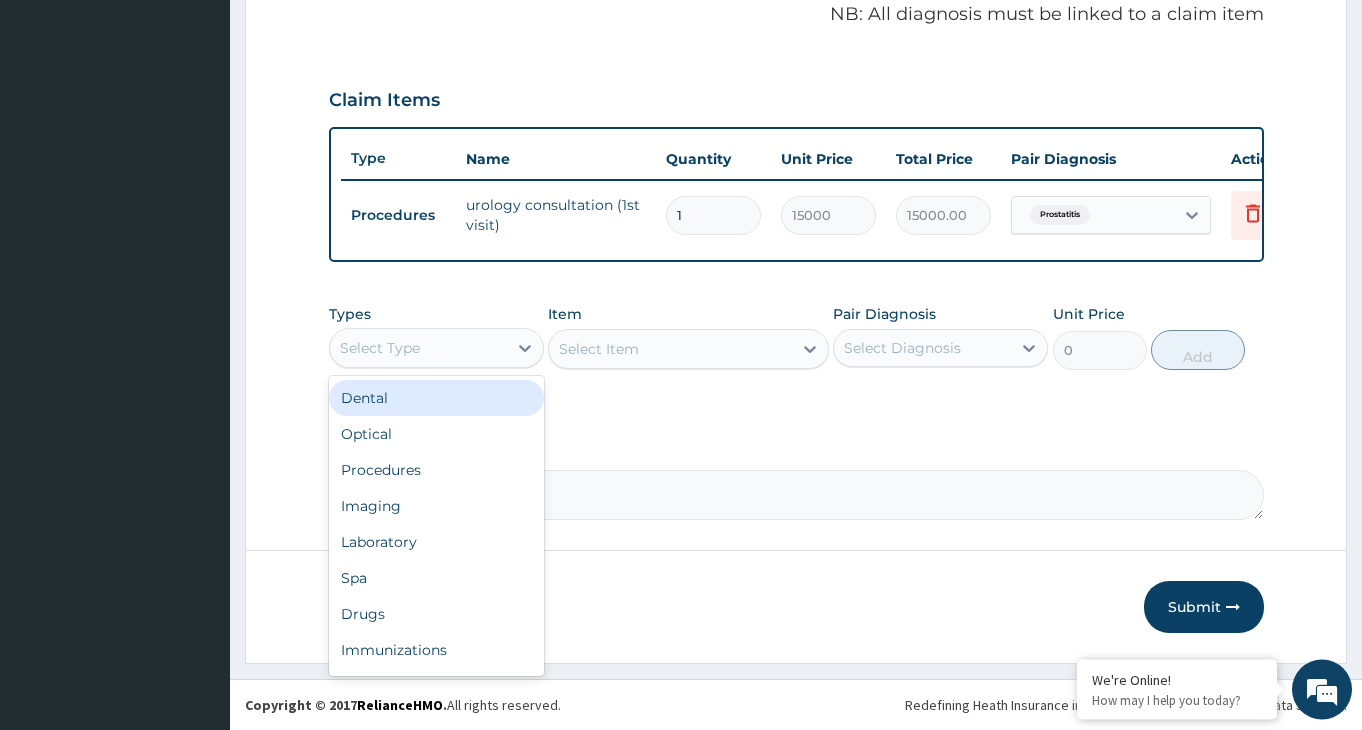 scroll, scrollTop: 634, scrollLeft: 0, axis: vertical 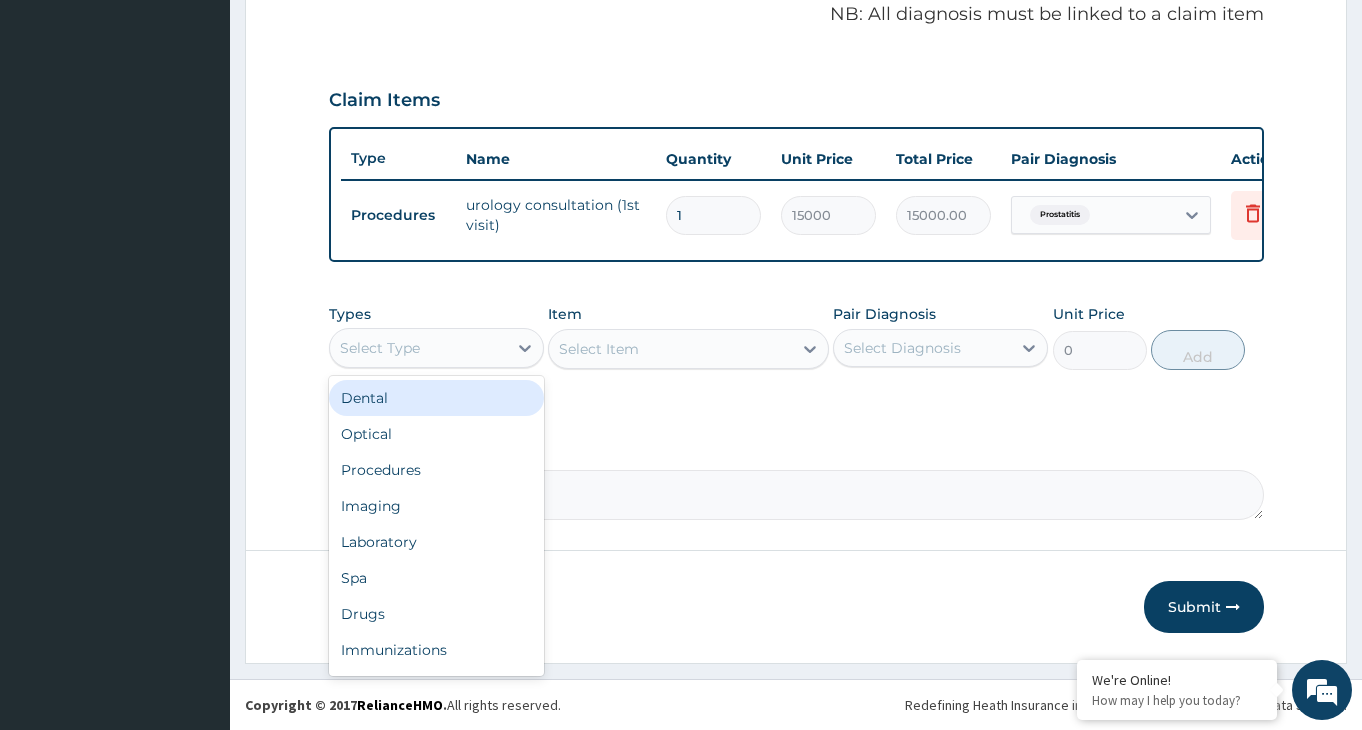 click on "PA Code / Prescription Code PA/BF8C2C Encounter Date 18-07-2025 Important Notice Please enter PA codes before entering items that are not attached to a PA code   All diagnoses entered must be linked to a claim item. Diagnosis & Claim Items that are visible but inactive cannot be edited because they were imported from an already approved PA code. Diagnosis Prostatitis confirmed NB: All diagnosis must be linked to a claim item Claim Items Type Name Quantity Unit Price Total Price Pair Diagnosis Actions Procedures urology consultation (1st visit) 1 15000 15000.00 Prostatitis Delete Types option Dental focused, 1 of 10. 10 results available. Use Up and Down to choose options, press Enter to select the currently focused option, press Escape to exit the menu, press Tab to select the option and exit the menu. Select Type Dental Optical Procedures Imaging Laboratory Spa Drugs Immunizations Others Gym Item Select Item Pair Diagnosis Select Diagnosis Unit Price 0 Add Comment" at bounding box center (796, 47) 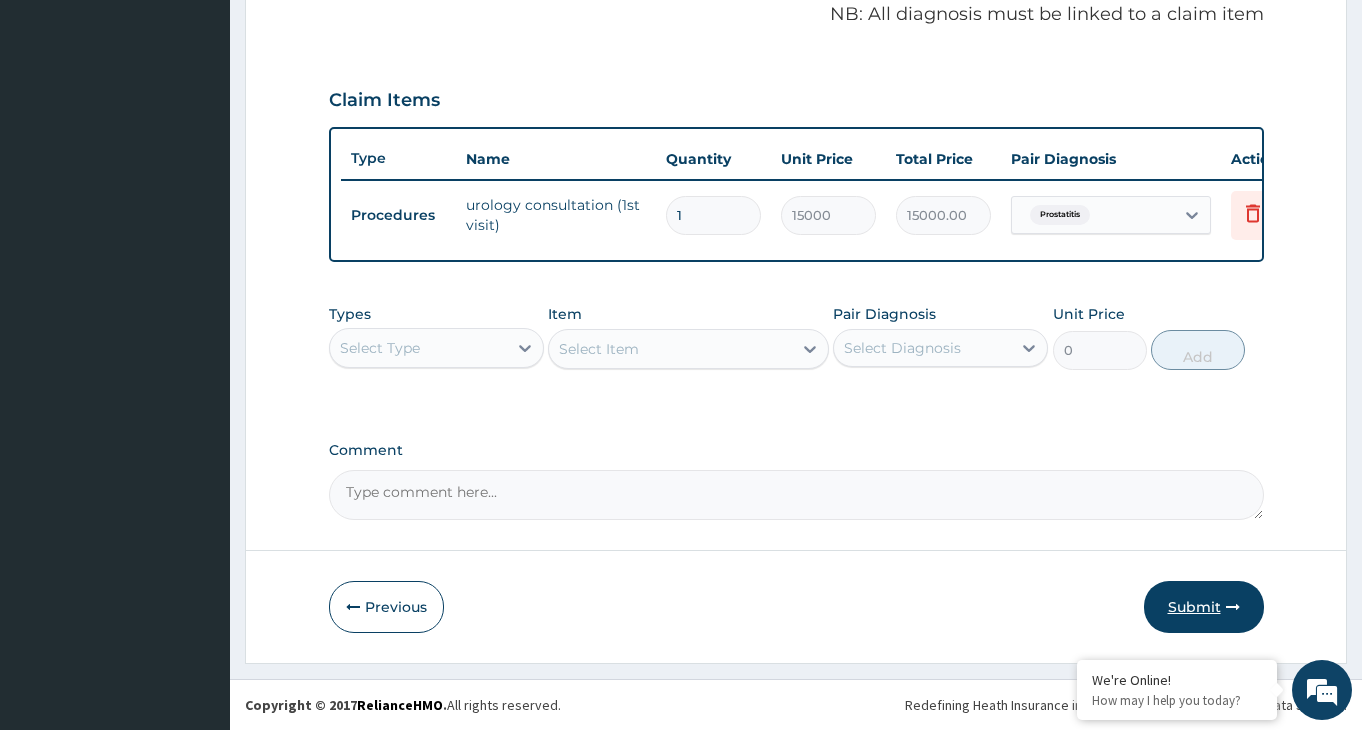 click on "Submit" at bounding box center [1204, 607] 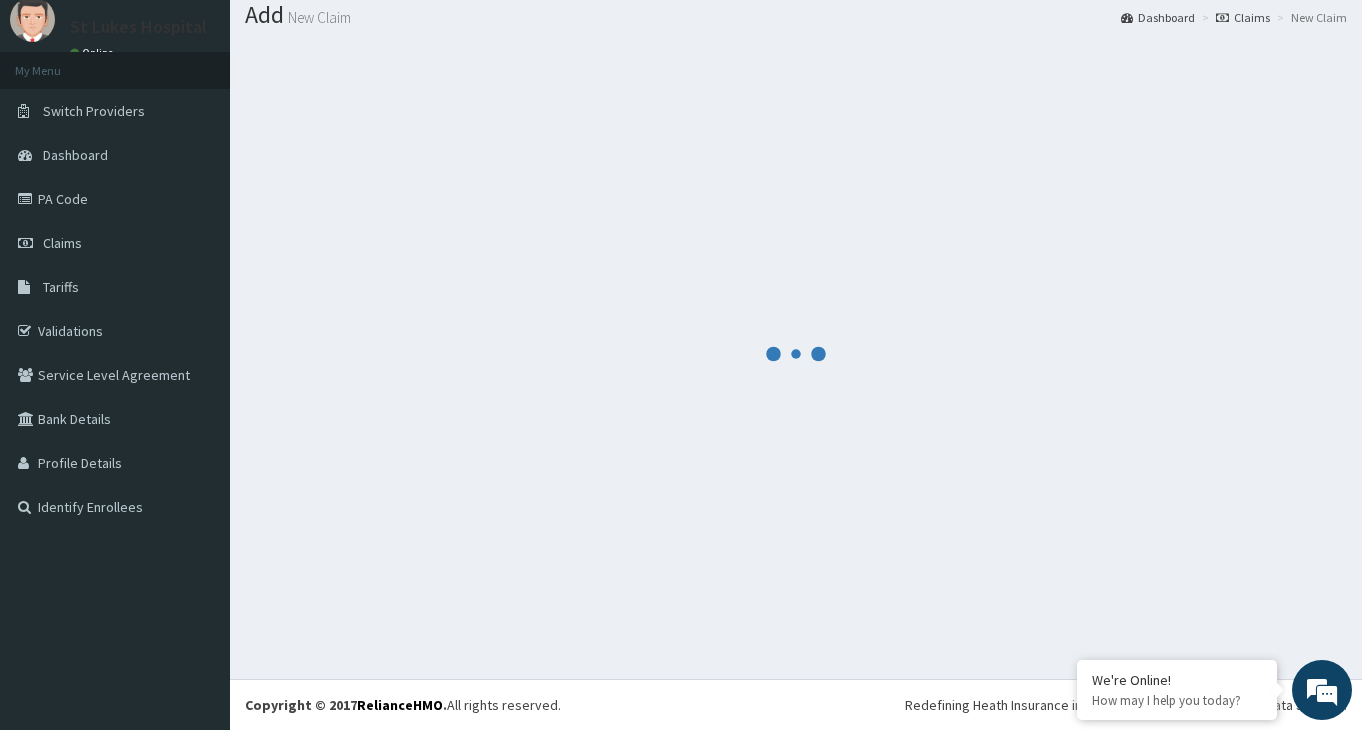 scroll, scrollTop: 63, scrollLeft: 0, axis: vertical 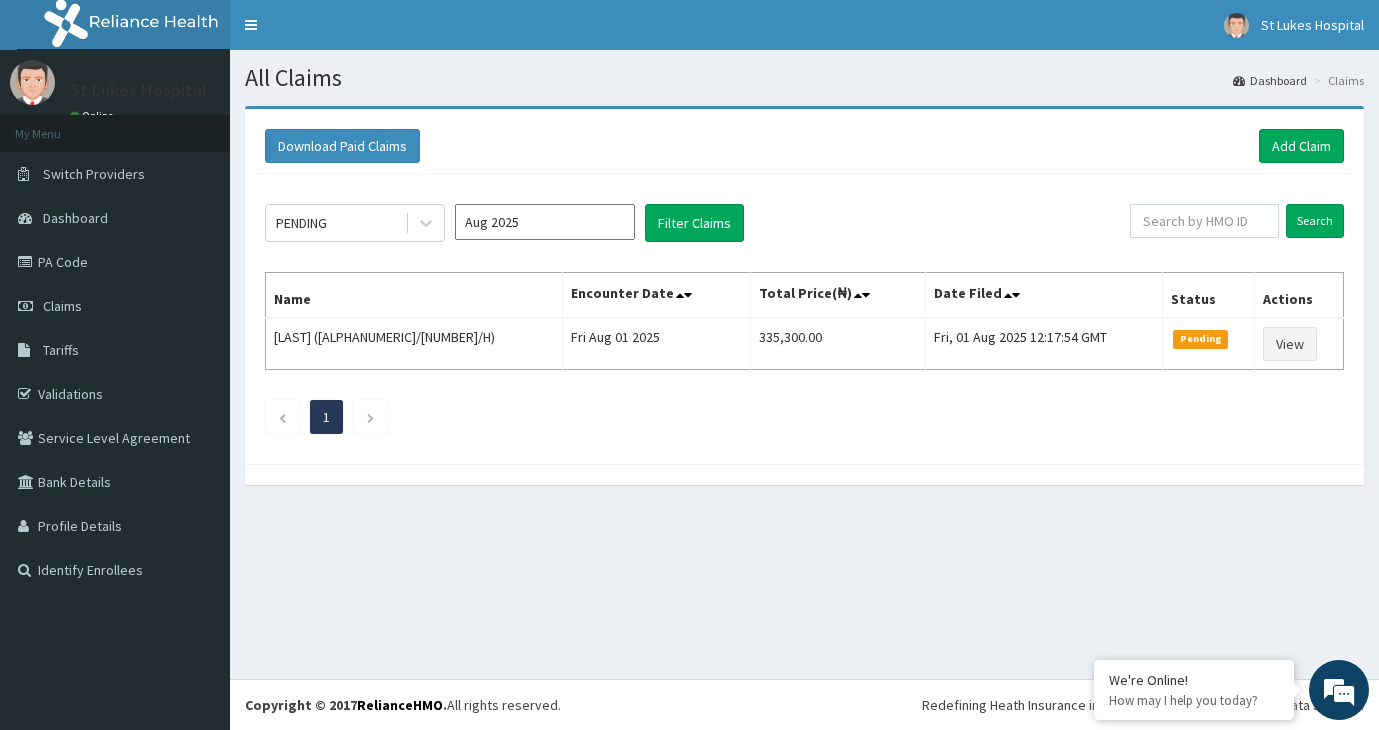 click on "Aug 2025" at bounding box center (545, 222) 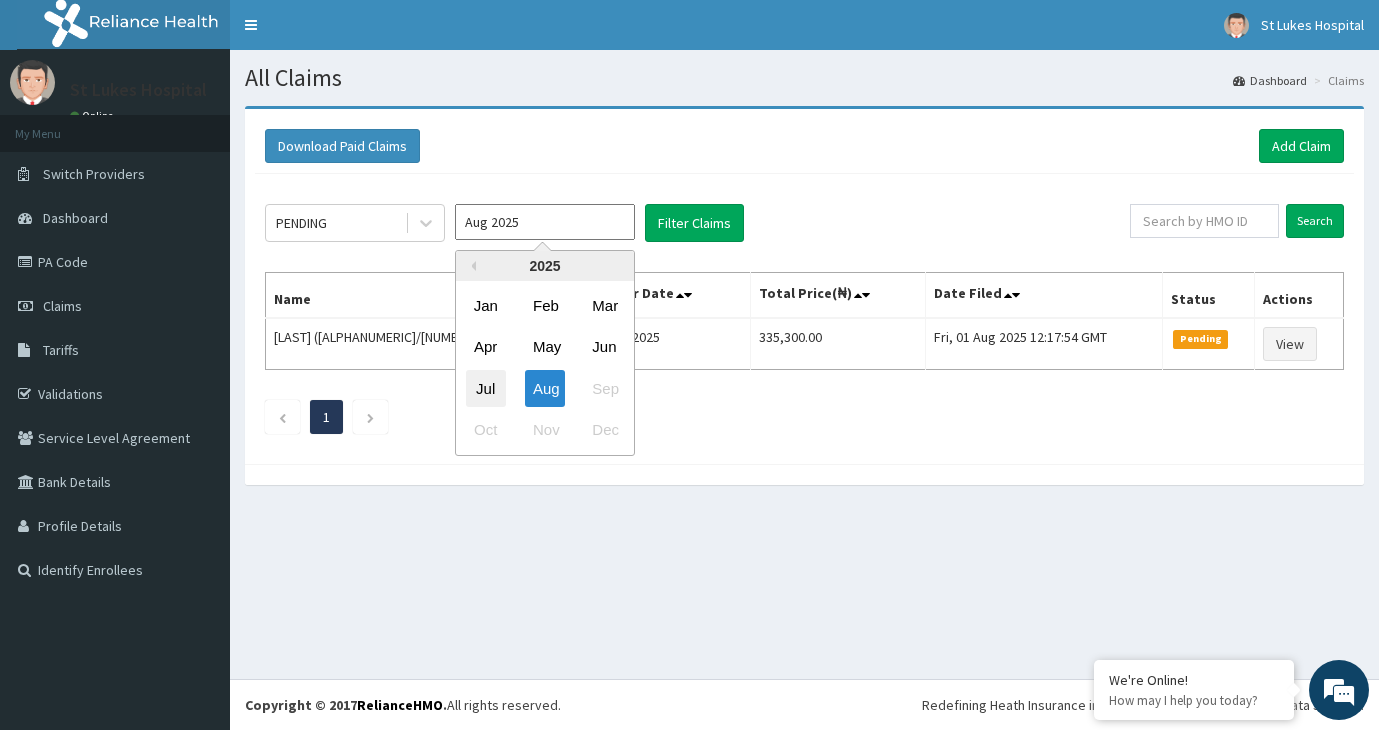 click on "Jul" at bounding box center [486, 388] 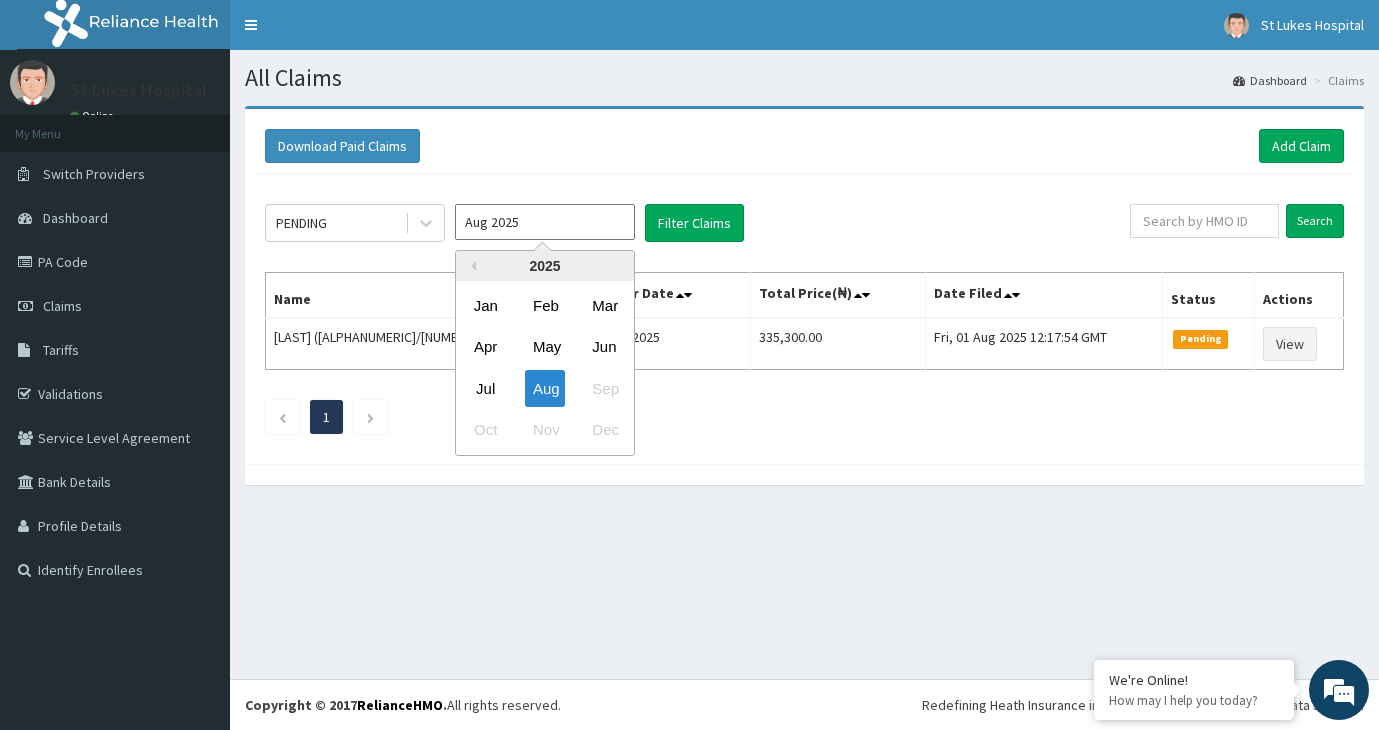 type on "Jul 2025" 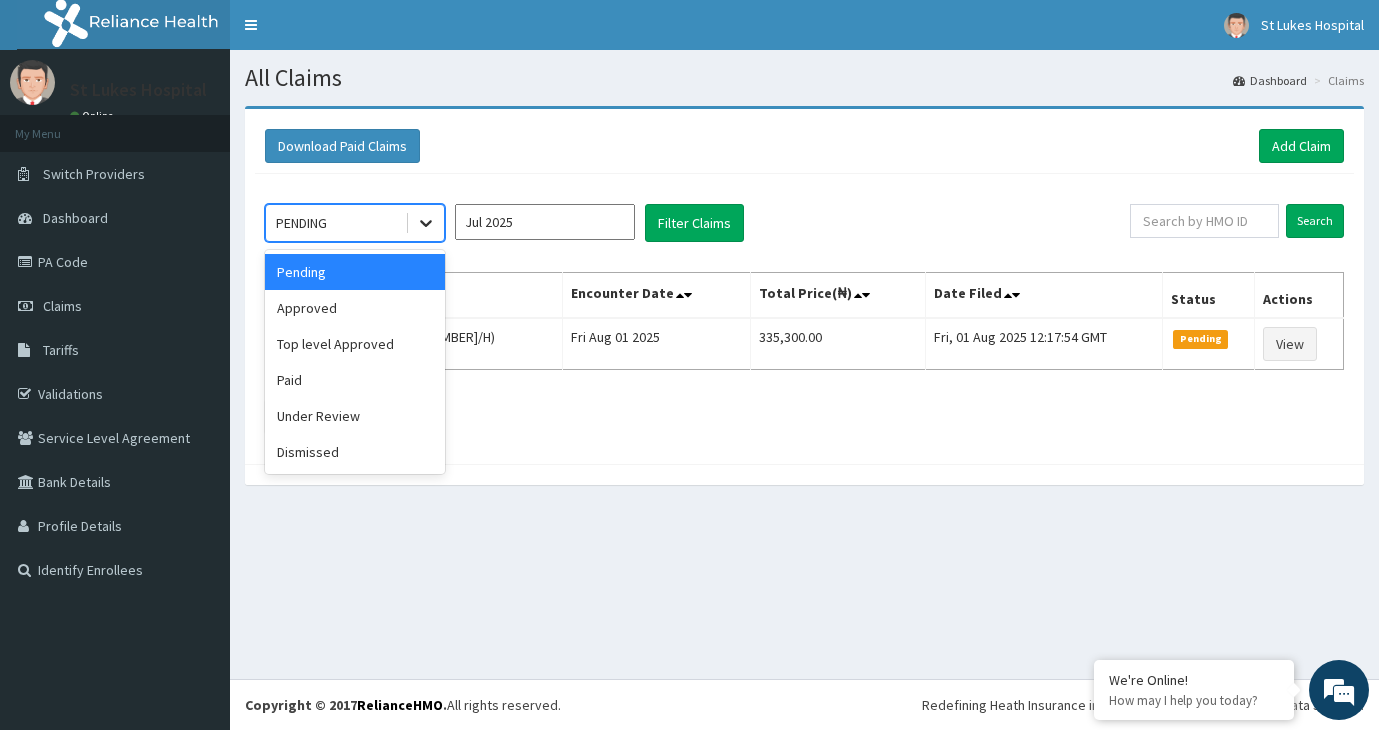 click 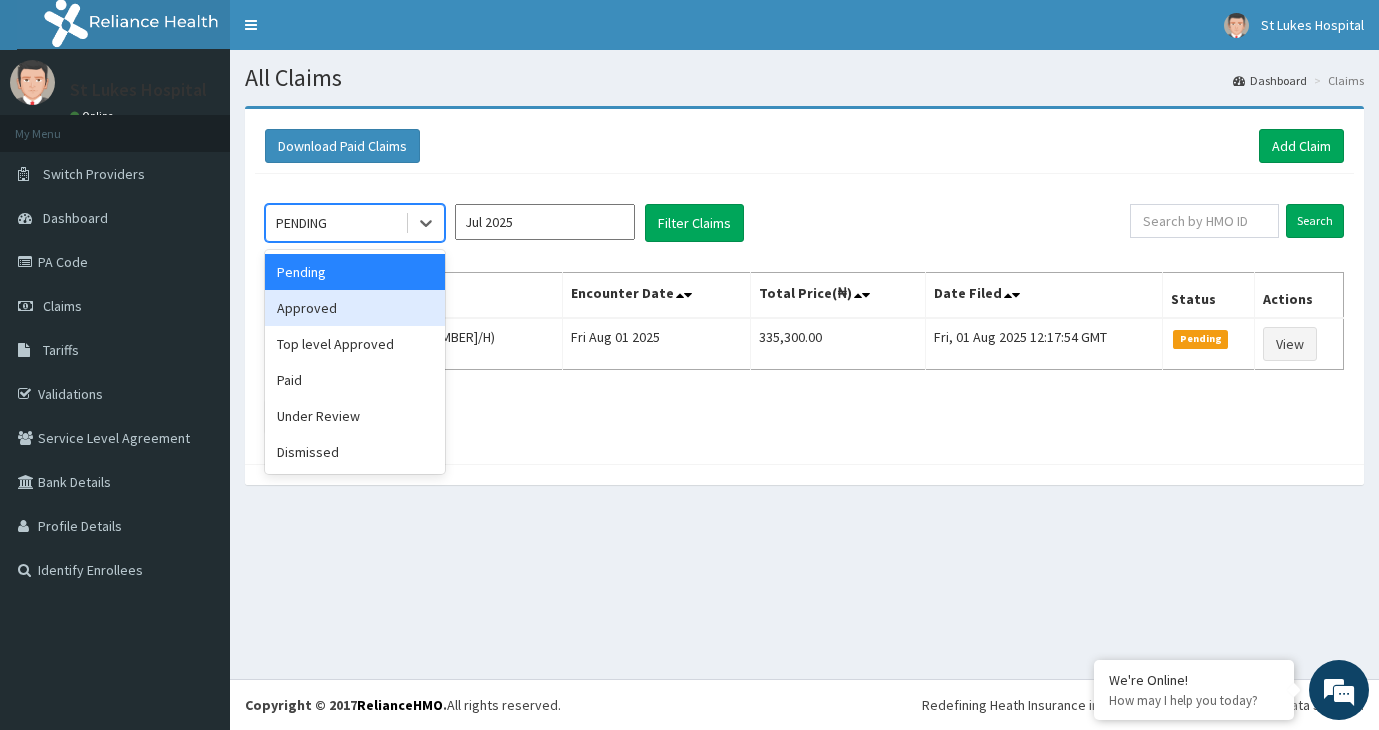 click on "Approved" at bounding box center [355, 308] 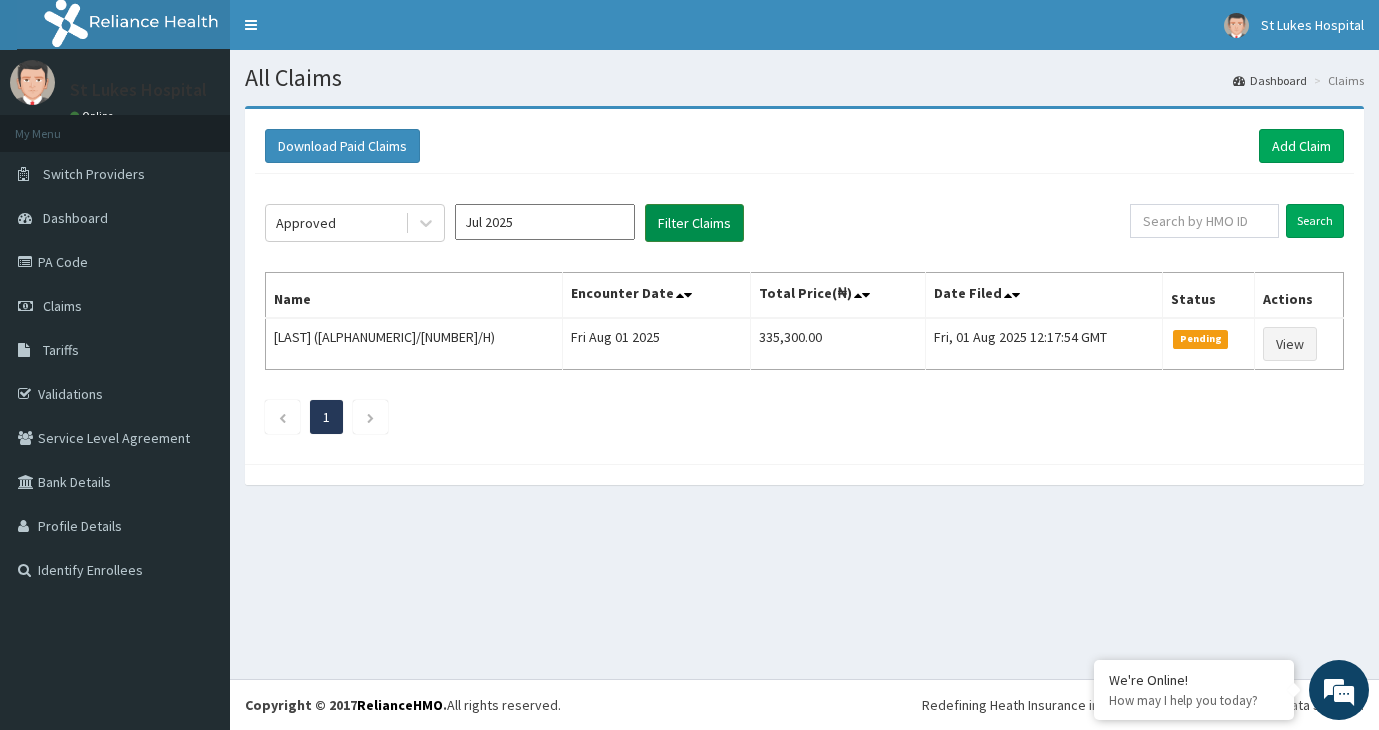 click on "Filter Claims" at bounding box center [694, 223] 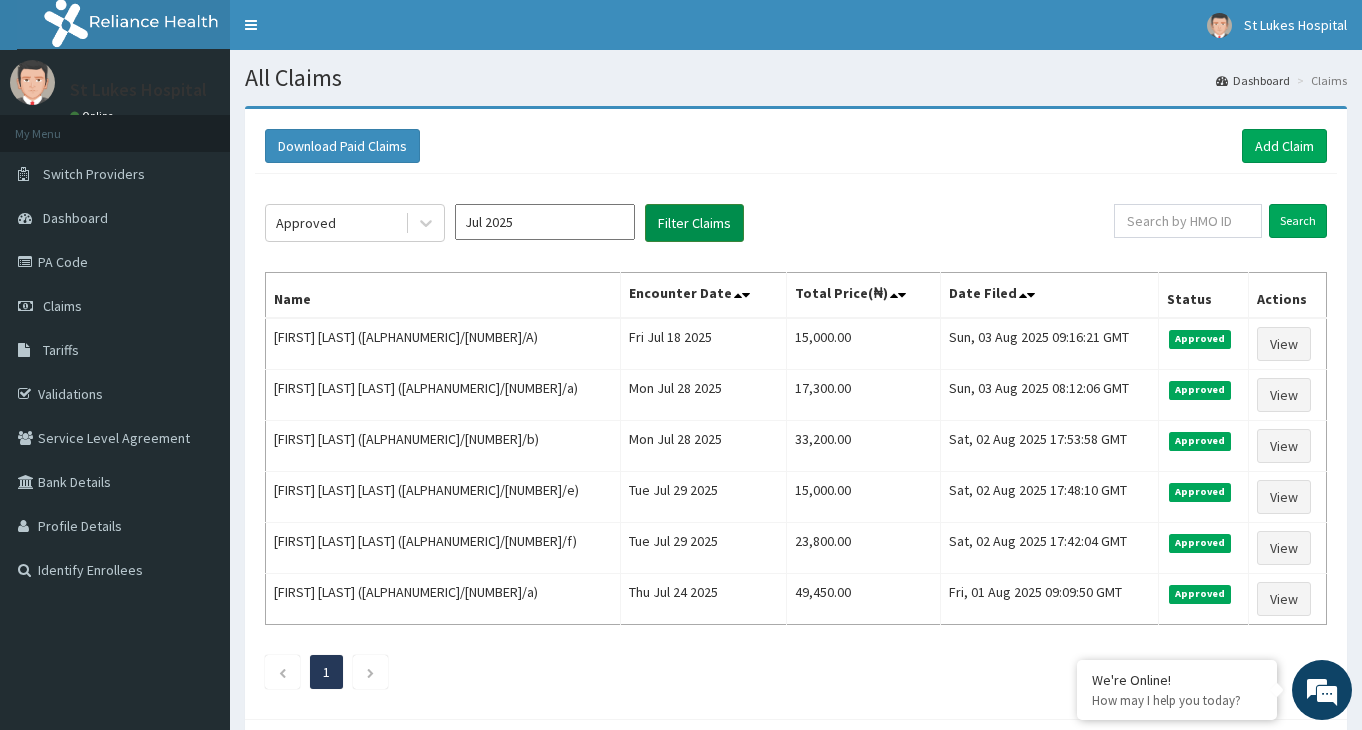 scroll, scrollTop: 0, scrollLeft: 0, axis: both 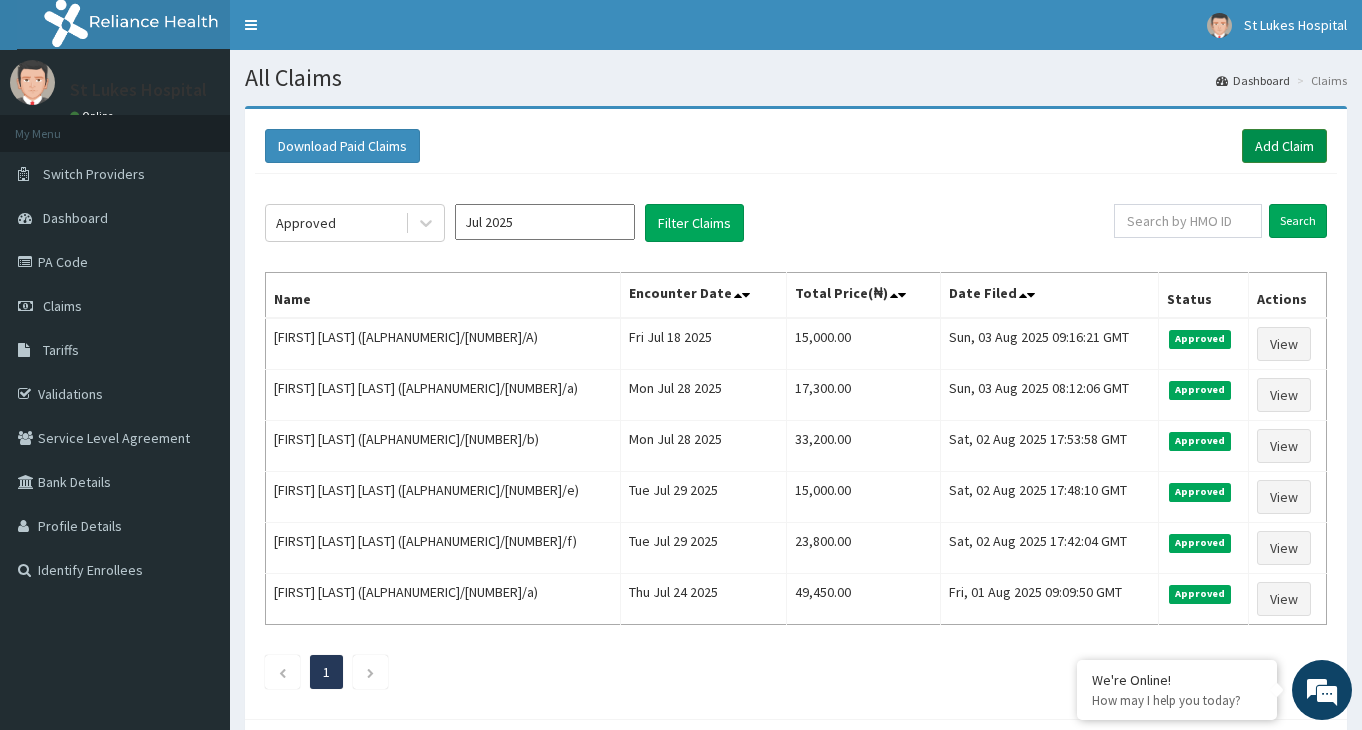click on "Add Claim" at bounding box center [1284, 146] 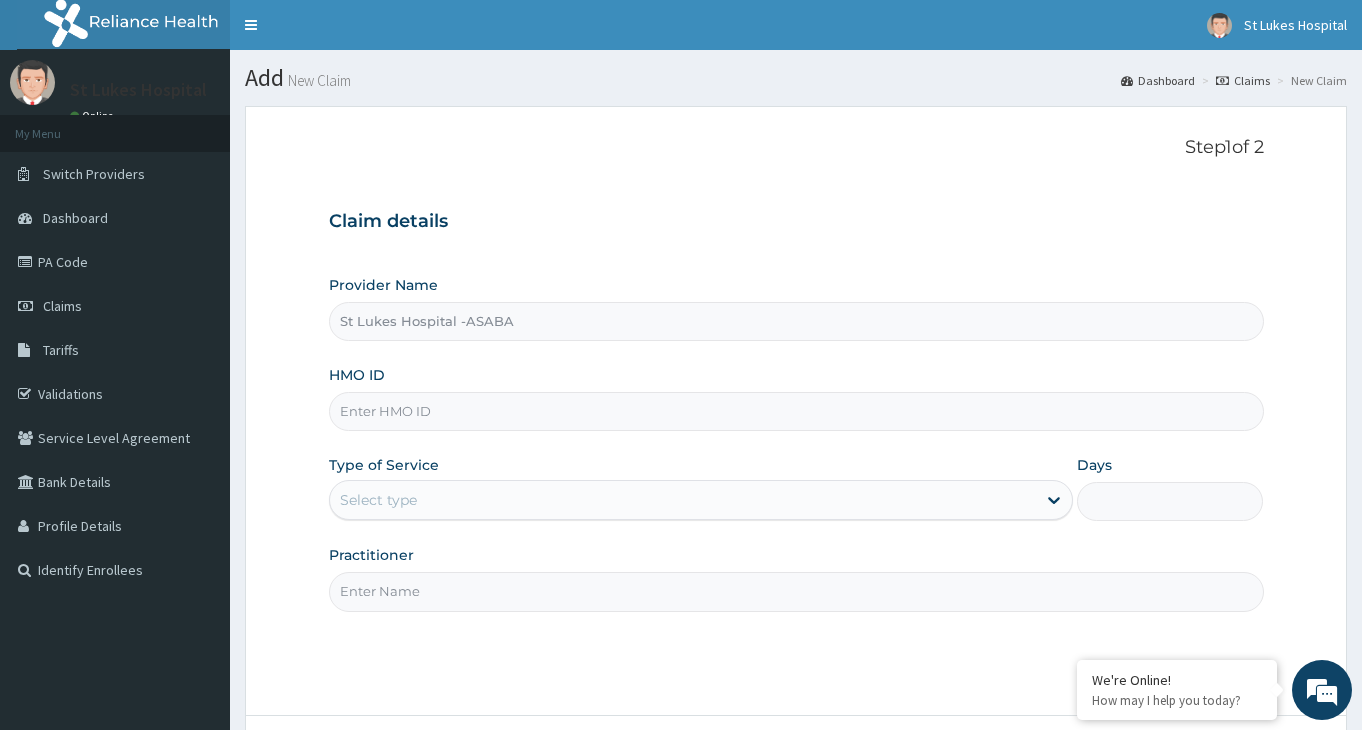 scroll, scrollTop: 0, scrollLeft: 0, axis: both 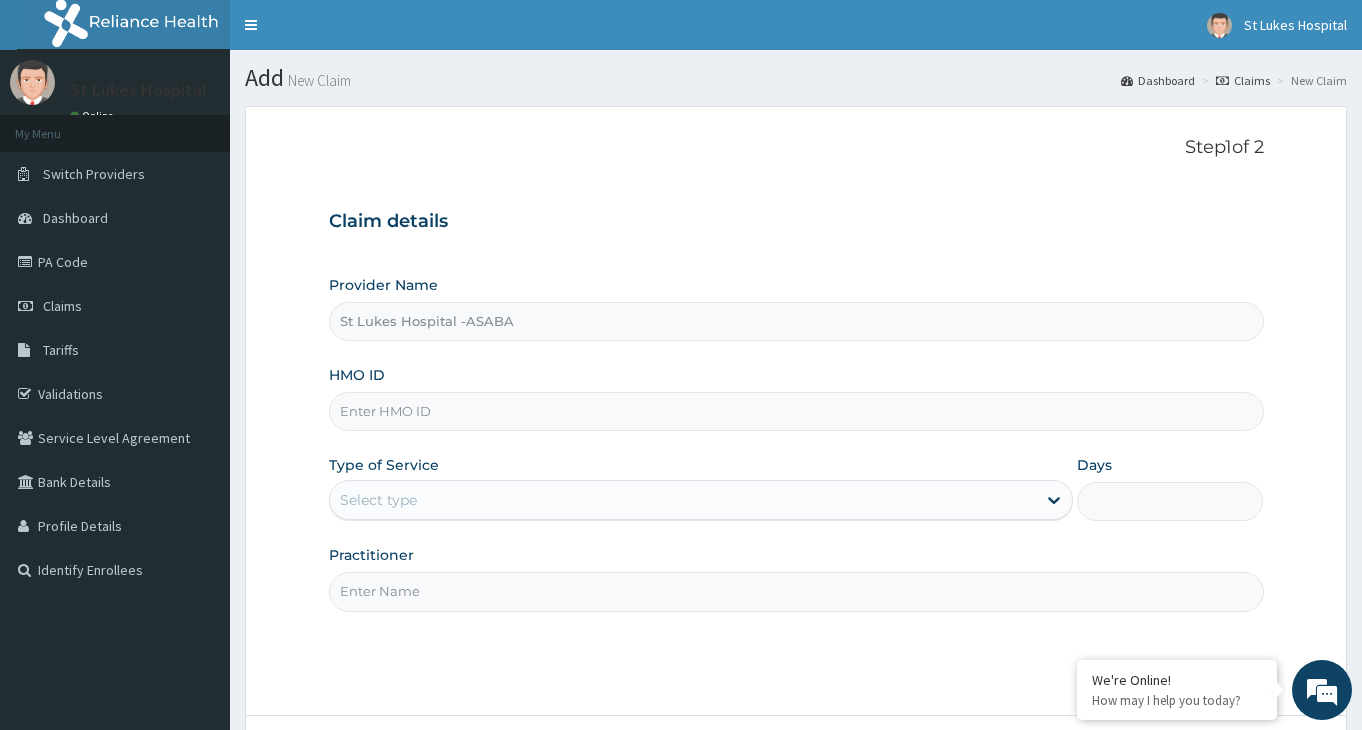 click on "HMO ID" at bounding box center (796, 411) 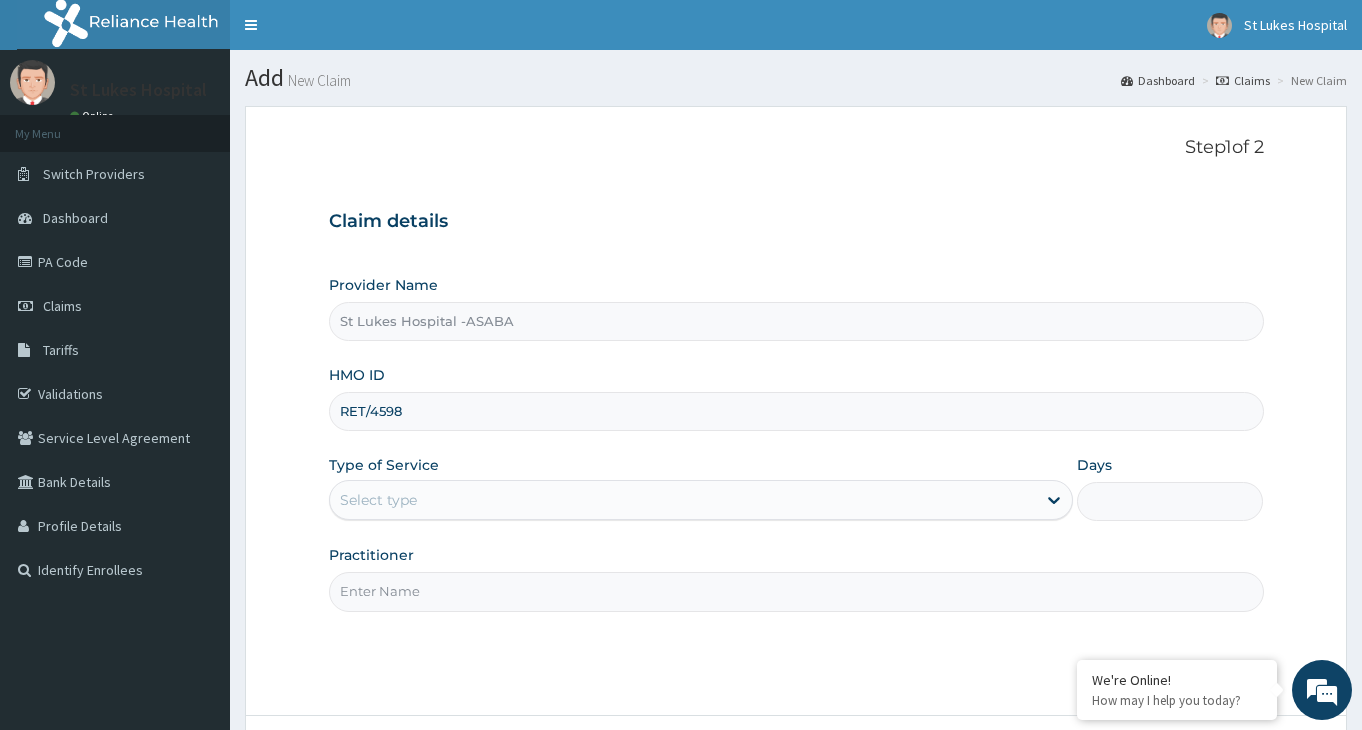 scroll, scrollTop: 0, scrollLeft: 0, axis: both 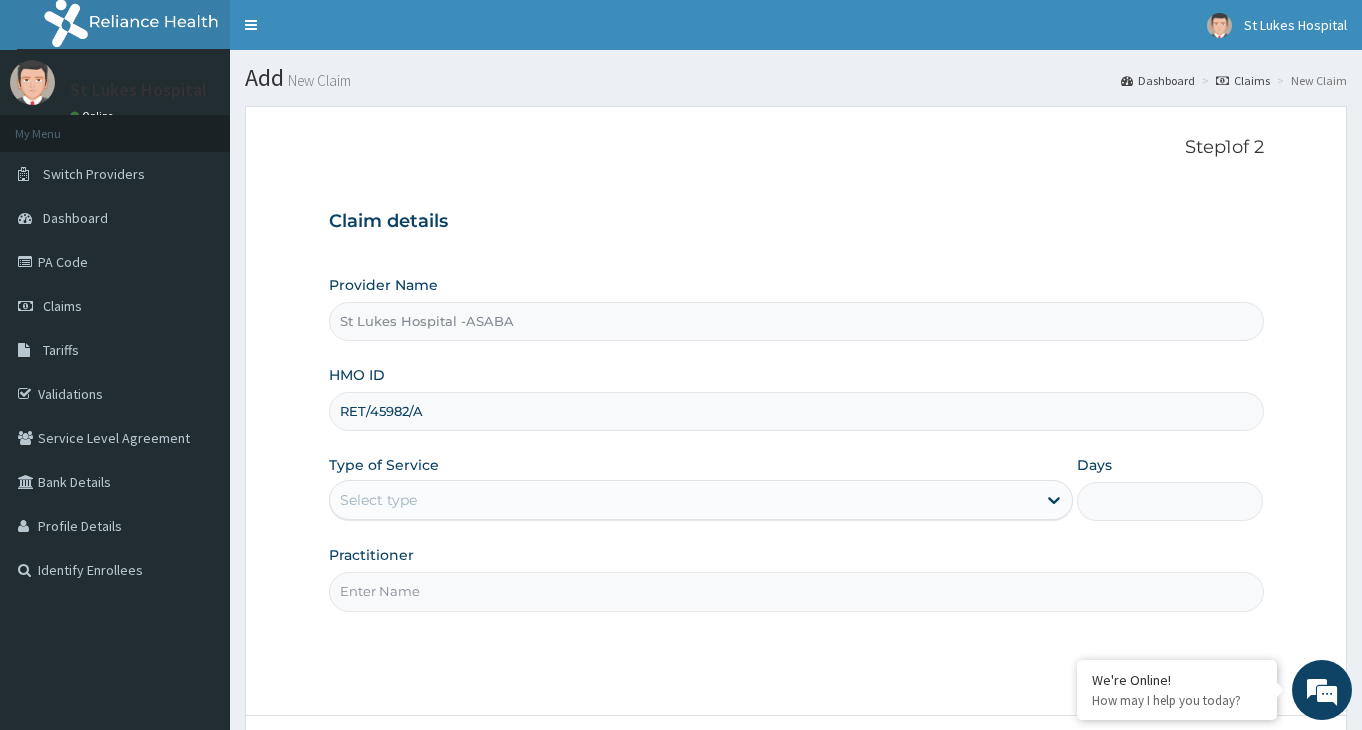 type on "RET/45982/A" 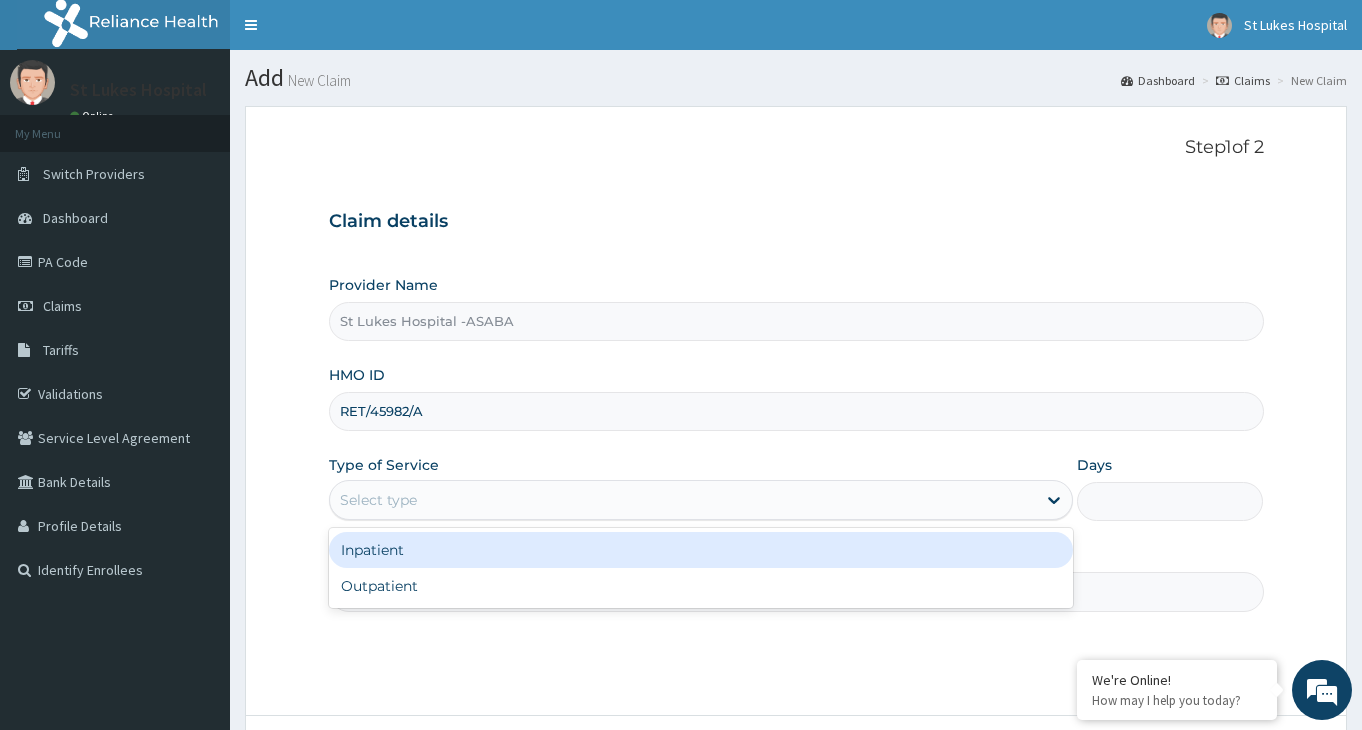 click on "Select type" at bounding box center [378, 500] 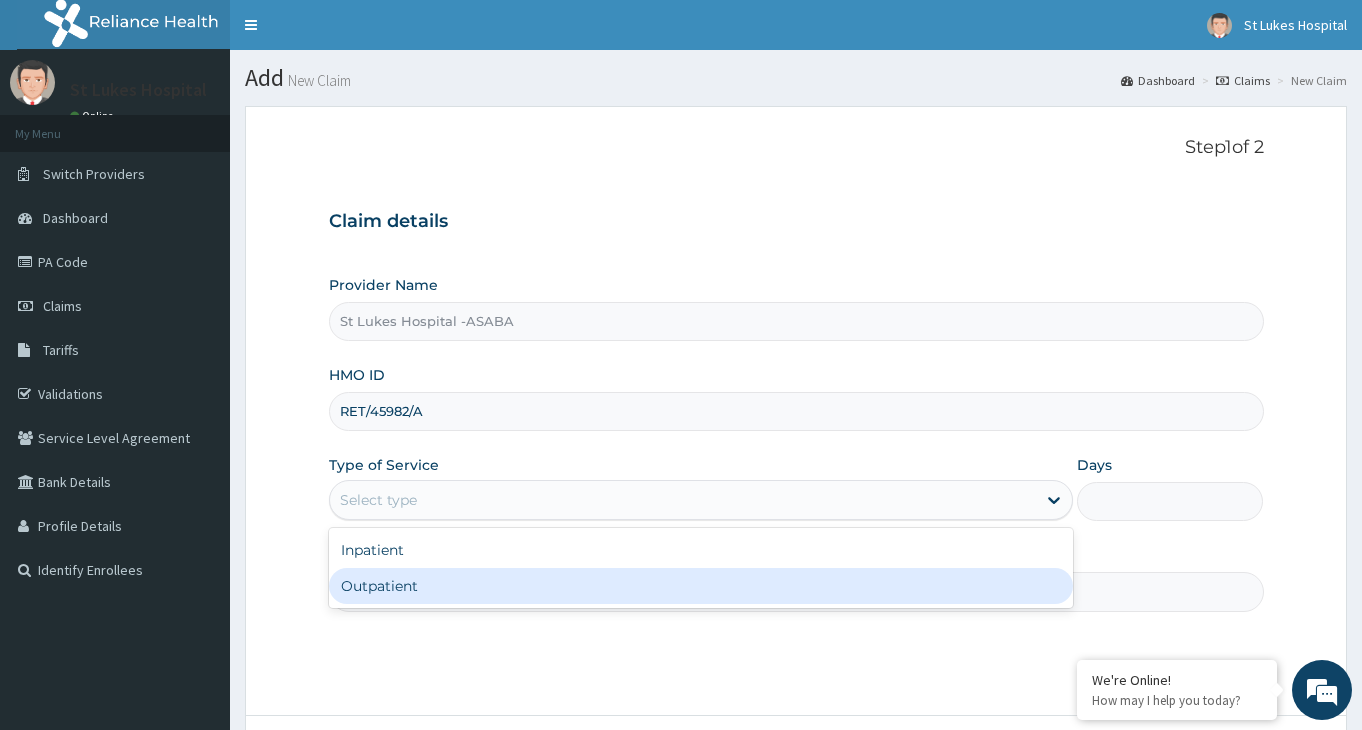 click on "Outpatient" at bounding box center (701, 586) 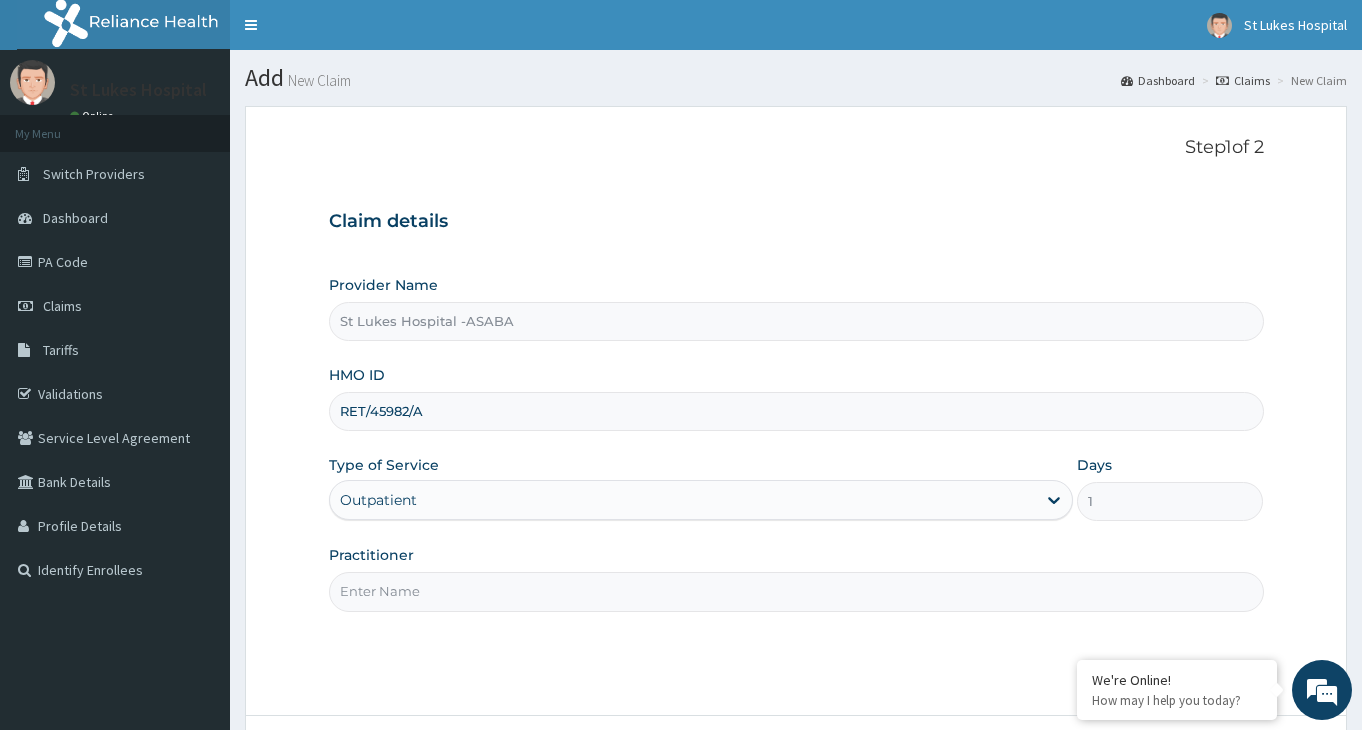 click on "Practitioner" at bounding box center [796, 591] 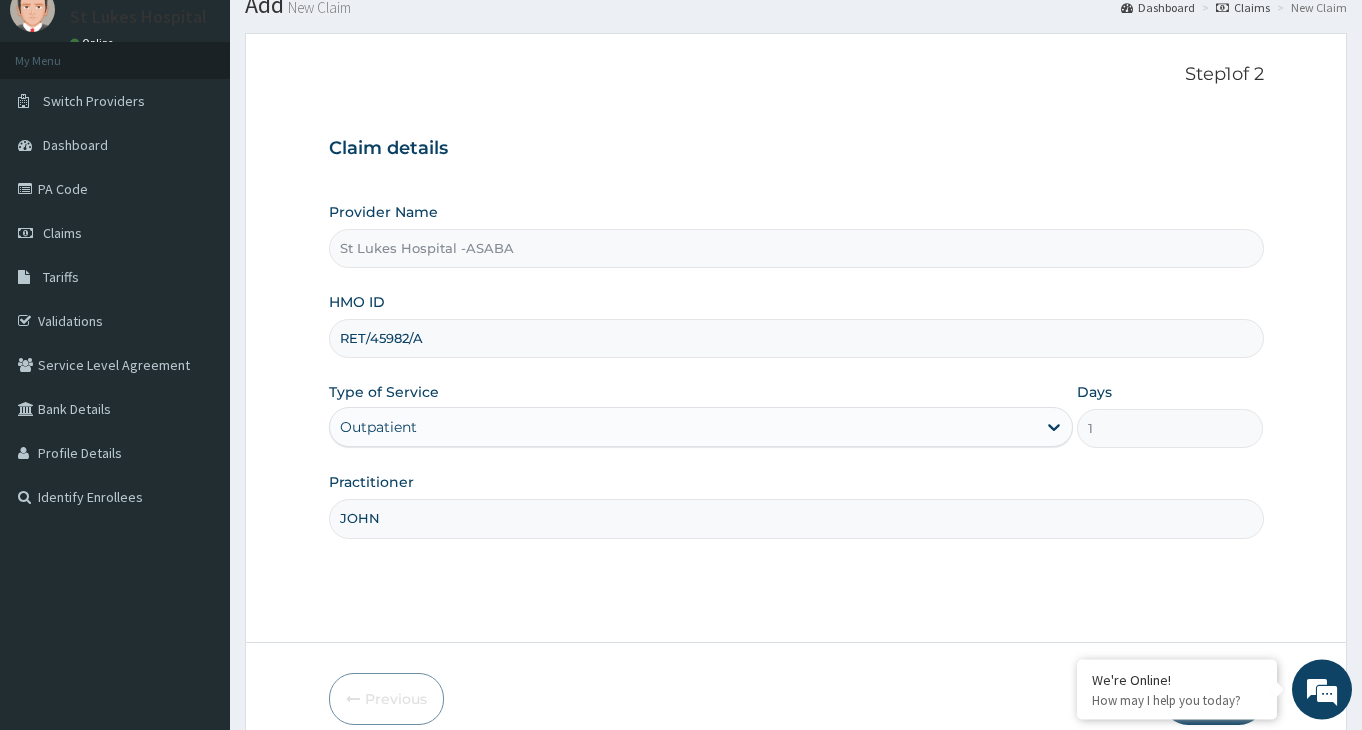 scroll, scrollTop: 165, scrollLeft: 0, axis: vertical 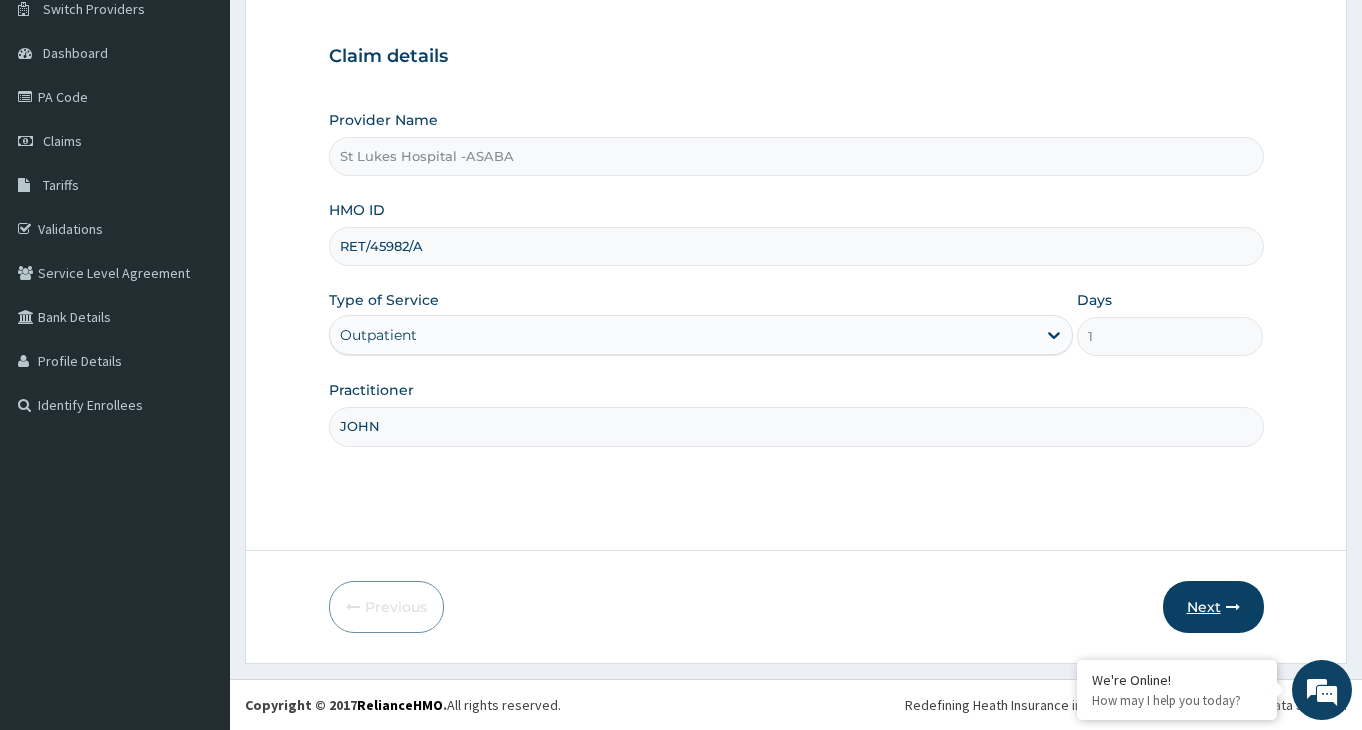 type on "JOHN" 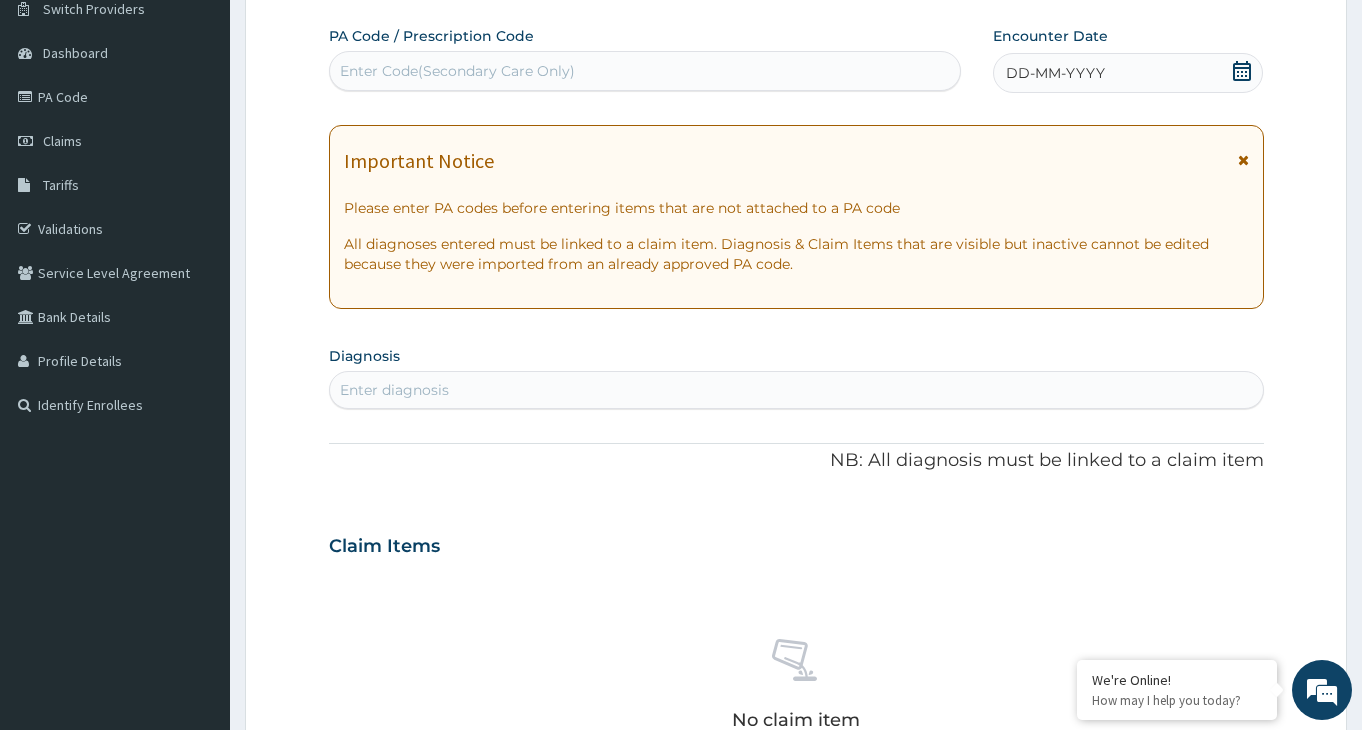 click on "Enter Code(Secondary Care Only)" at bounding box center [645, 71] 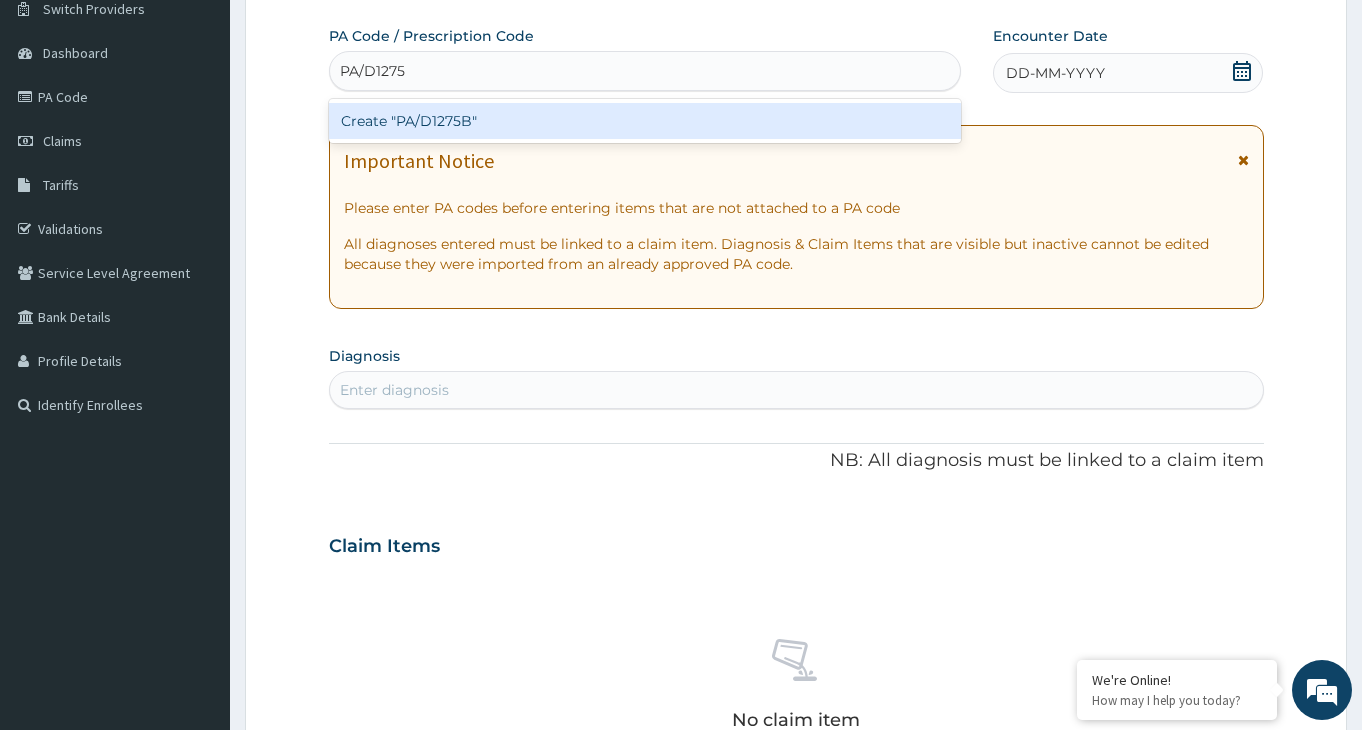 type on "PA/D1275B" 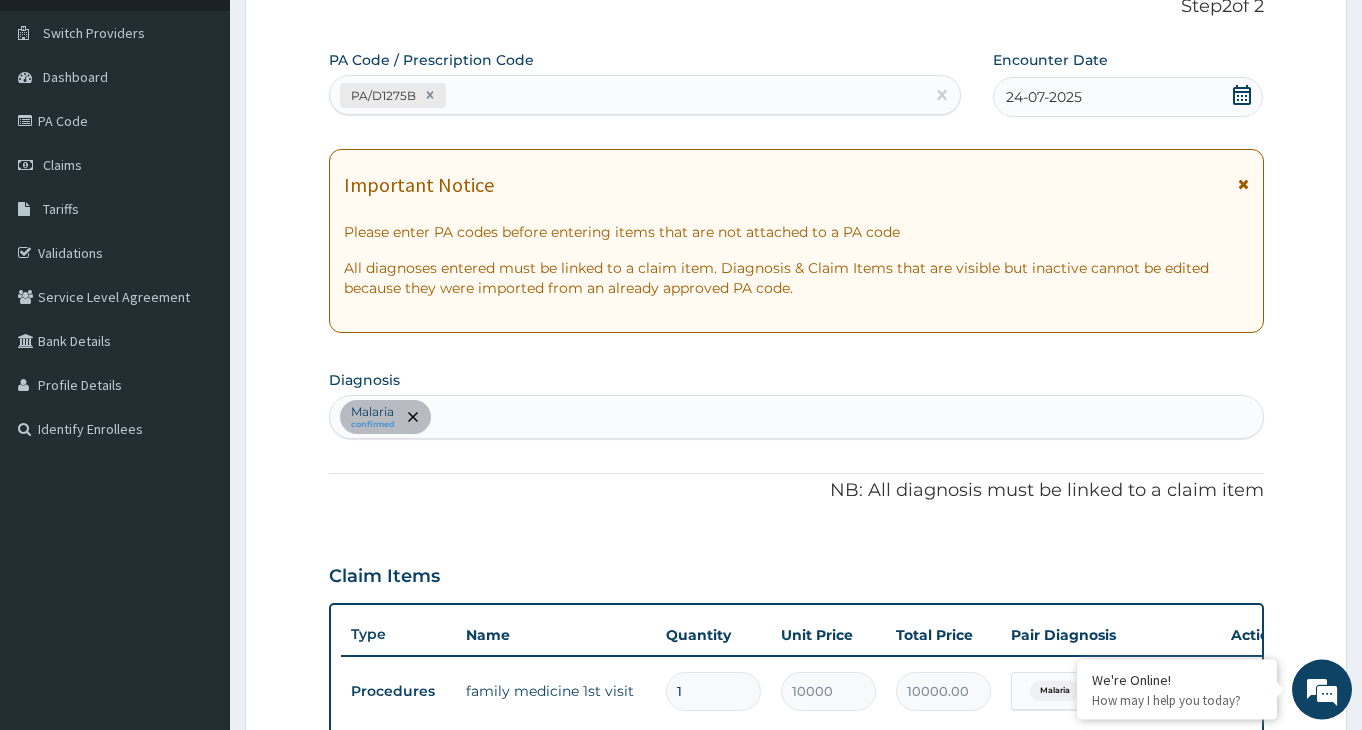 scroll, scrollTop: 63, scrollLeft: 0, axis: vertical 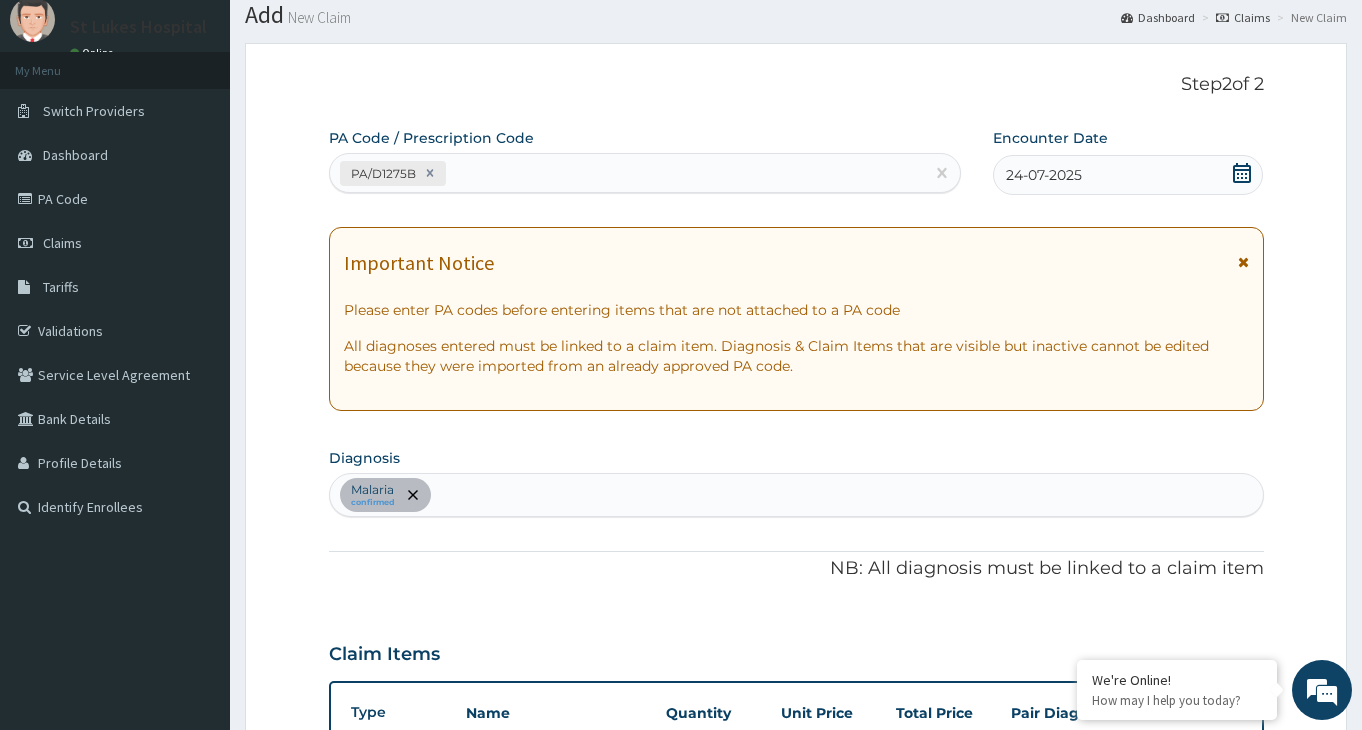 click on "PA/D1275B" at bounding box center (627, 173) 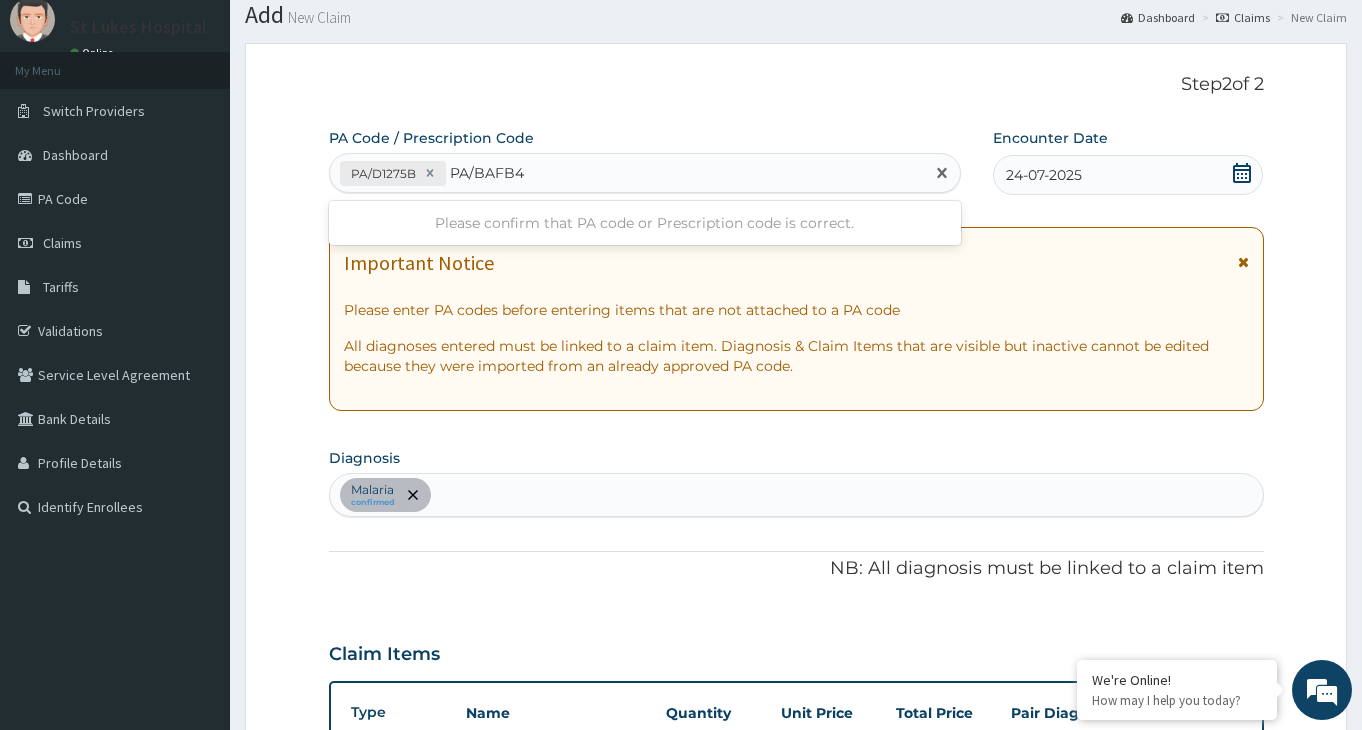 type on "PA/BAFB44" 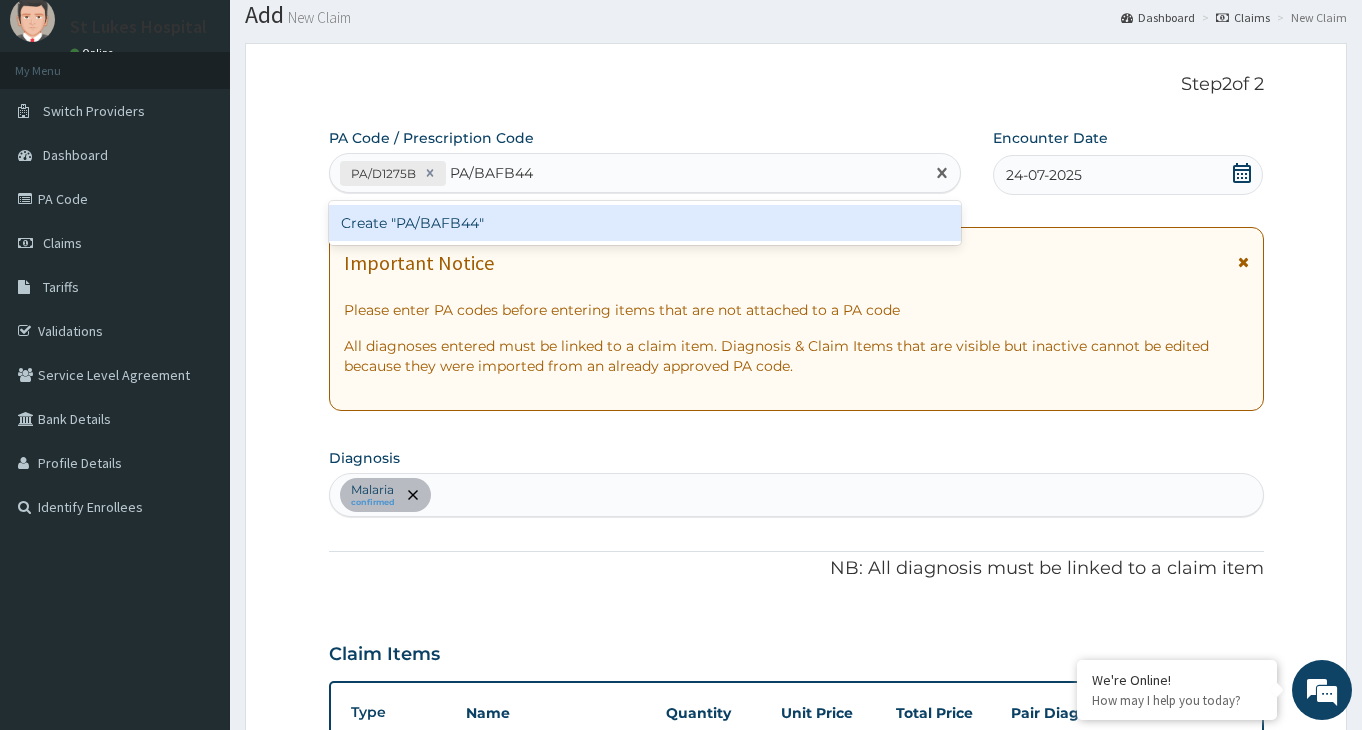 type 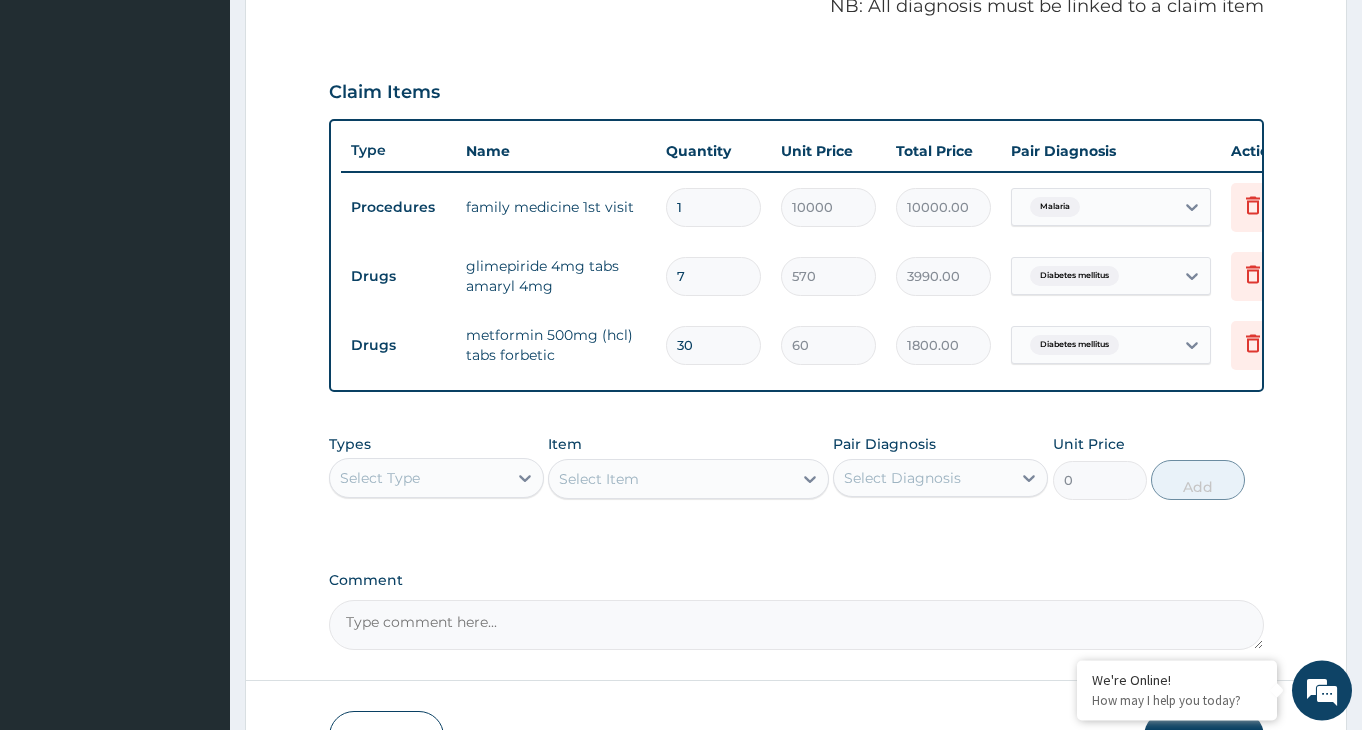 scroll, scrollTop: 668, scrollLeft: 0, axis: vertical 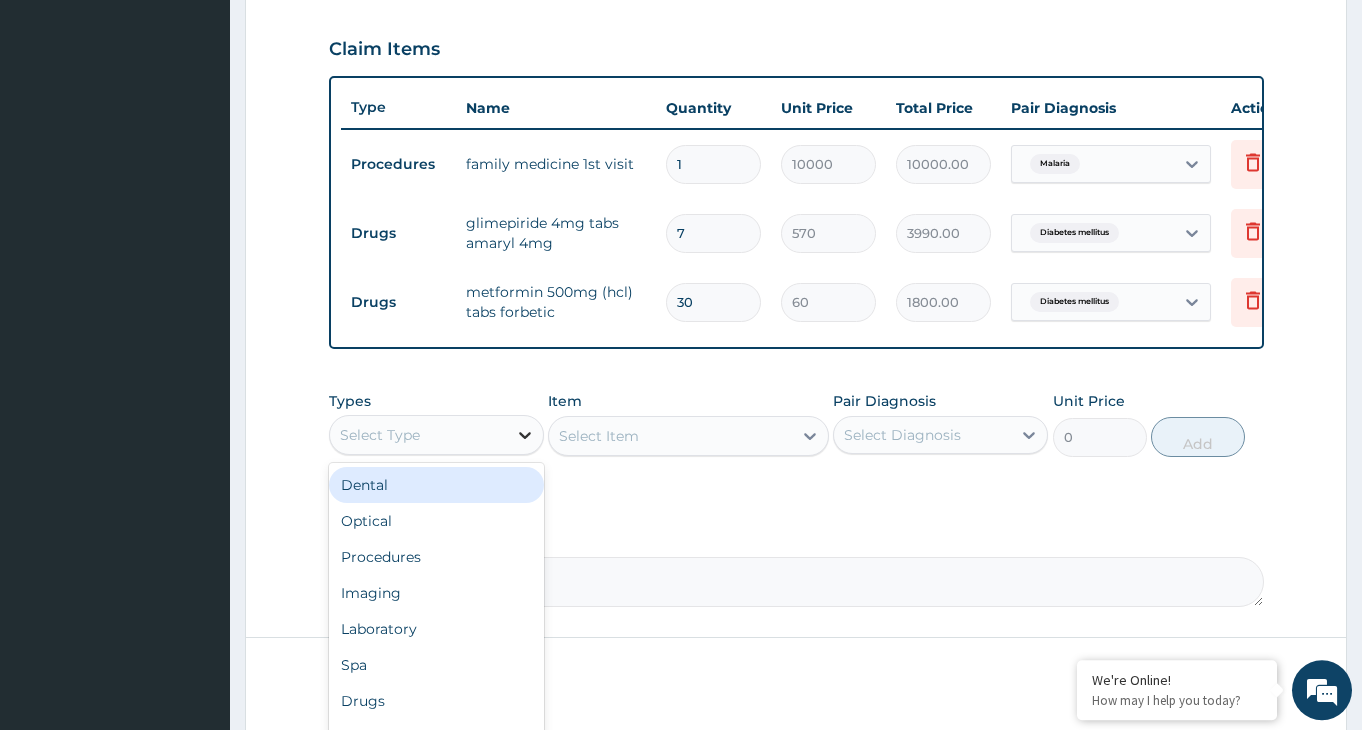 click 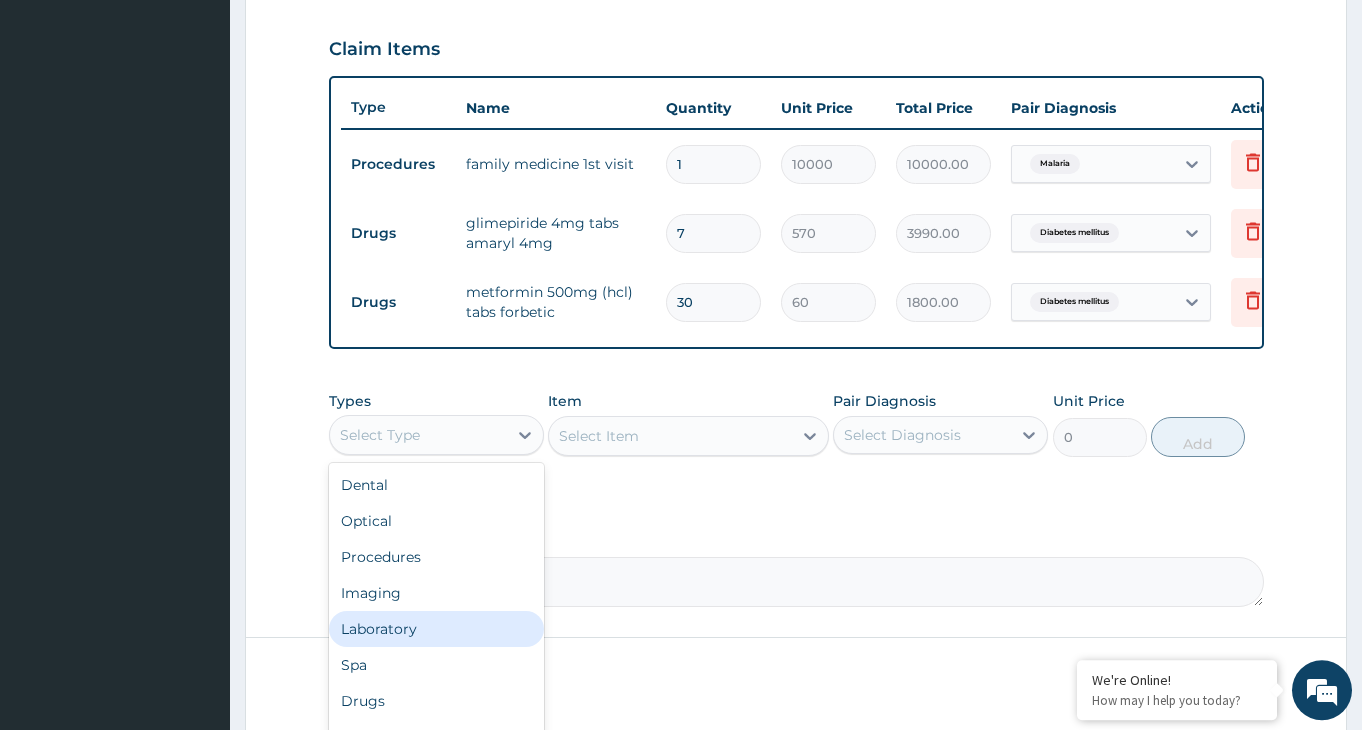 click on "Laboratory" at bounding box center (436, 629) 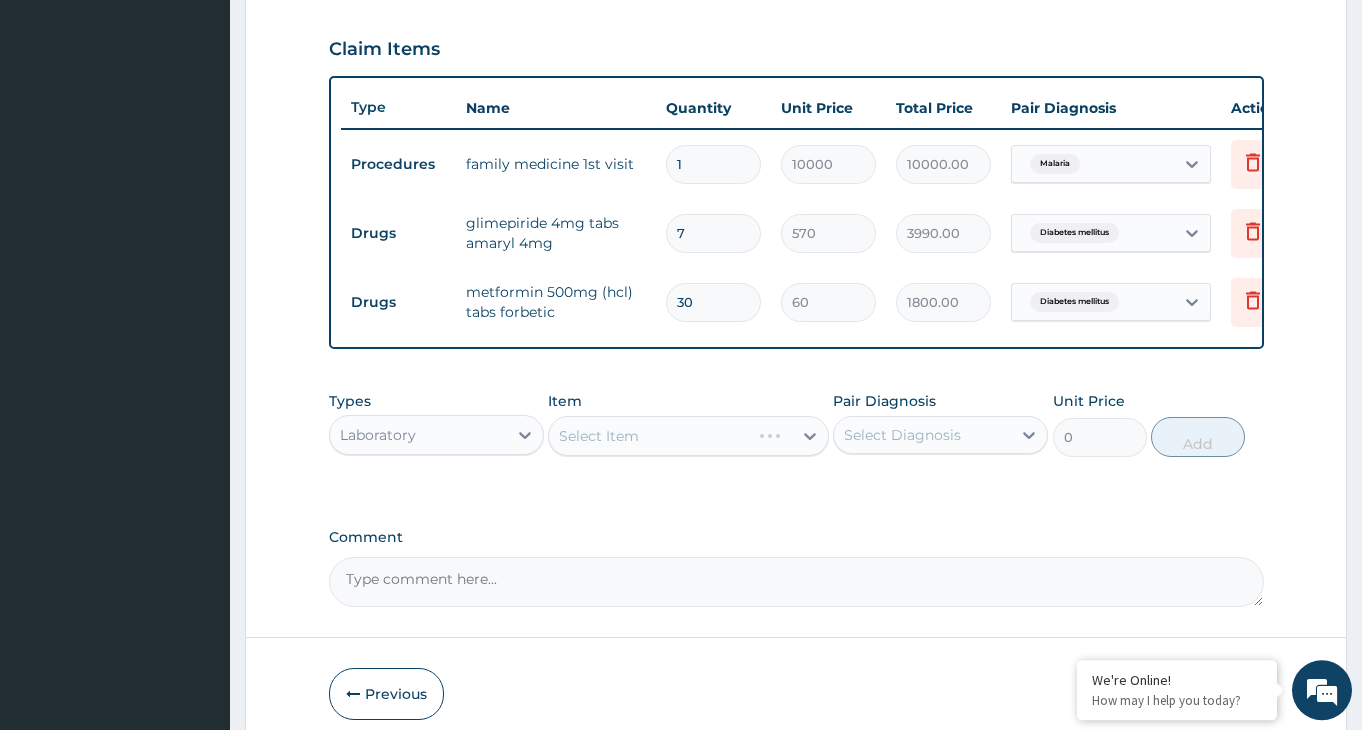 click on "Select Item" at bounding box center [688, 436] 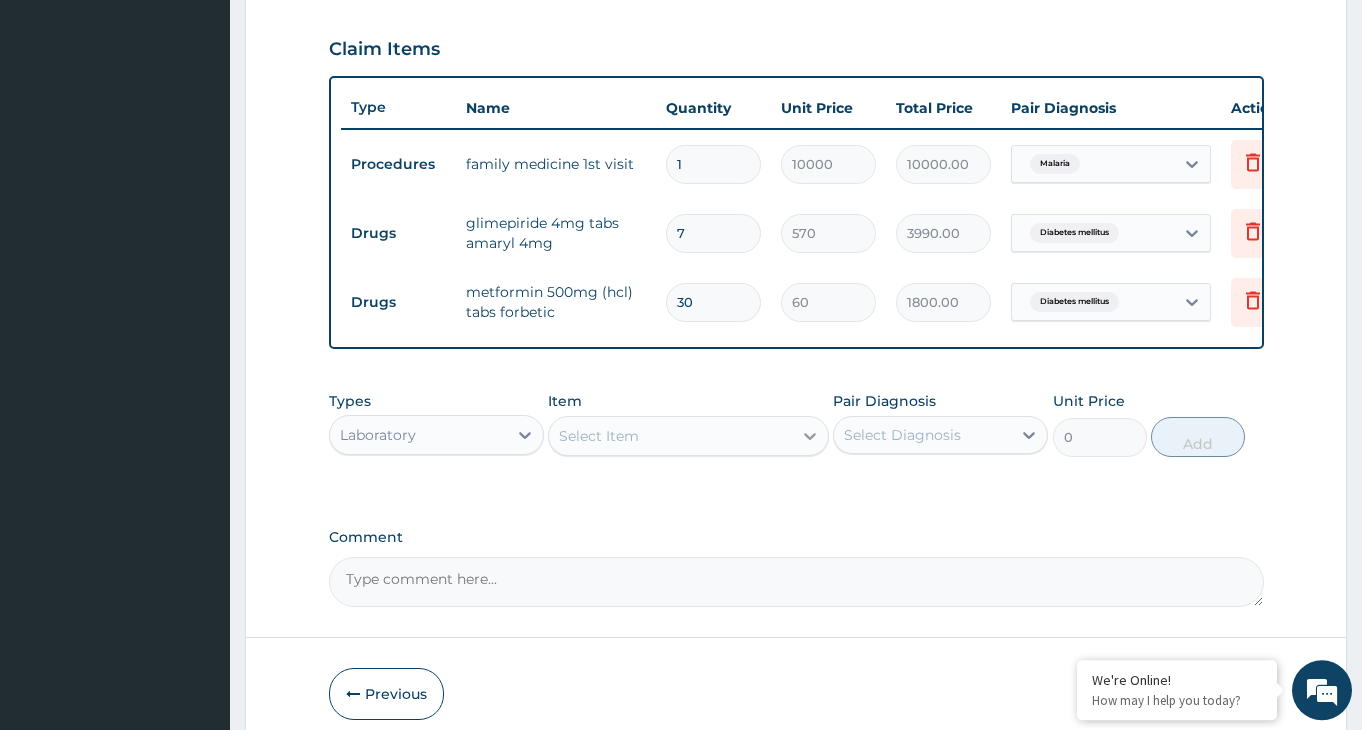 click at bounding box center [810, 436] 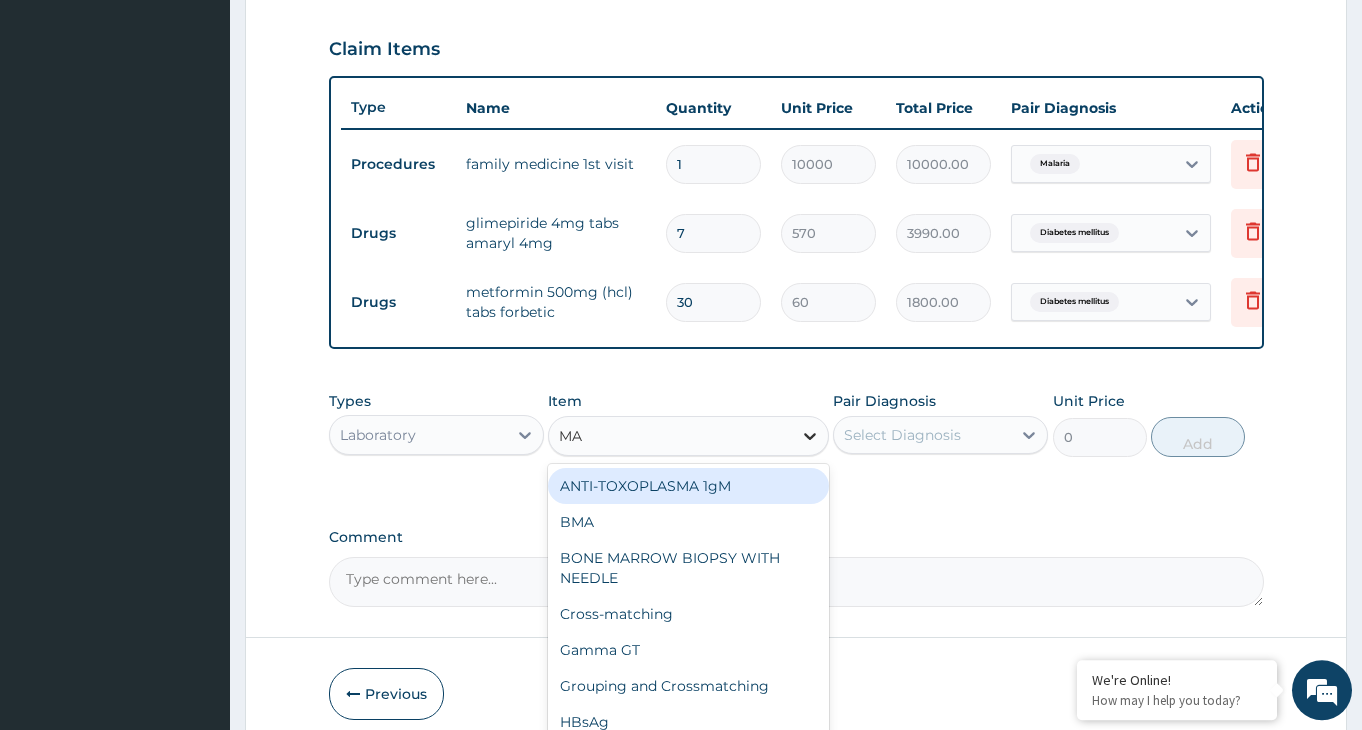 type on "MAL" 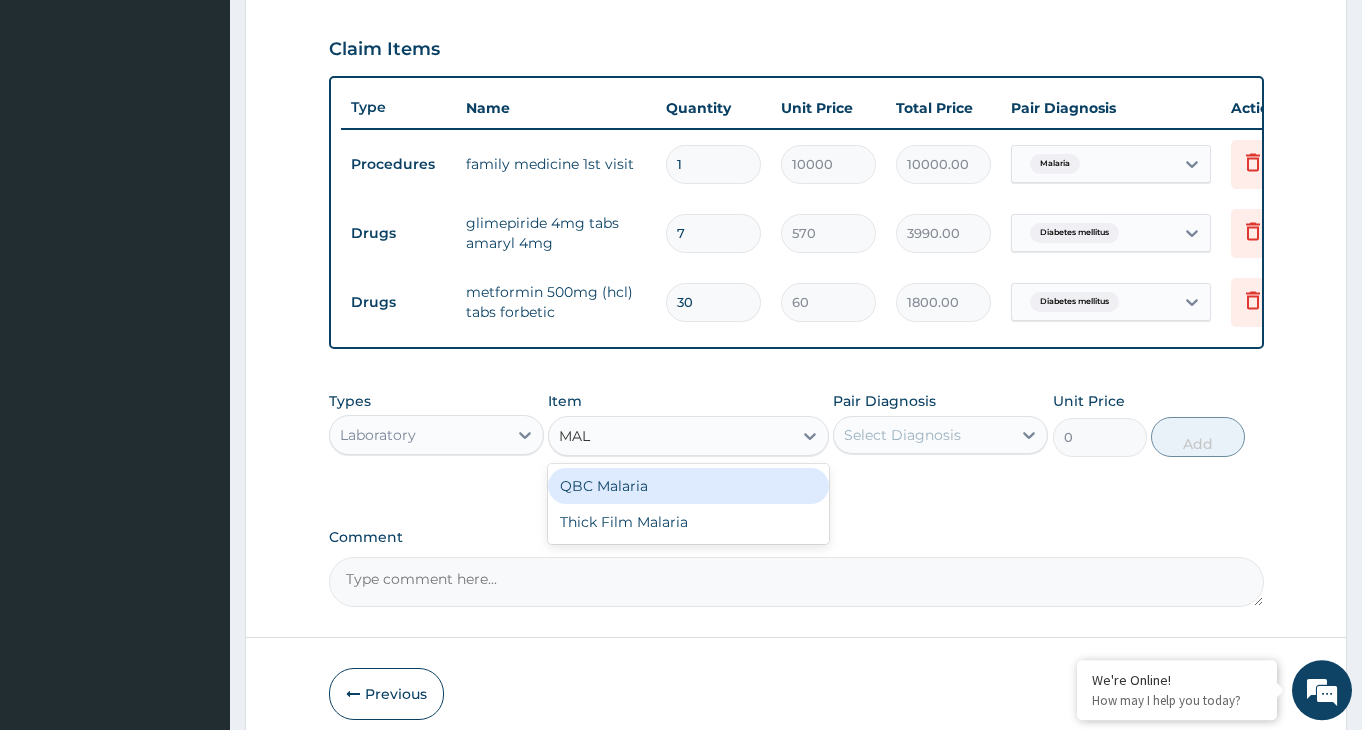 drag, startPoint x: 722, startPoint y: 511, endPoint x: 736, endPoint y: 506, distance: 14.866069 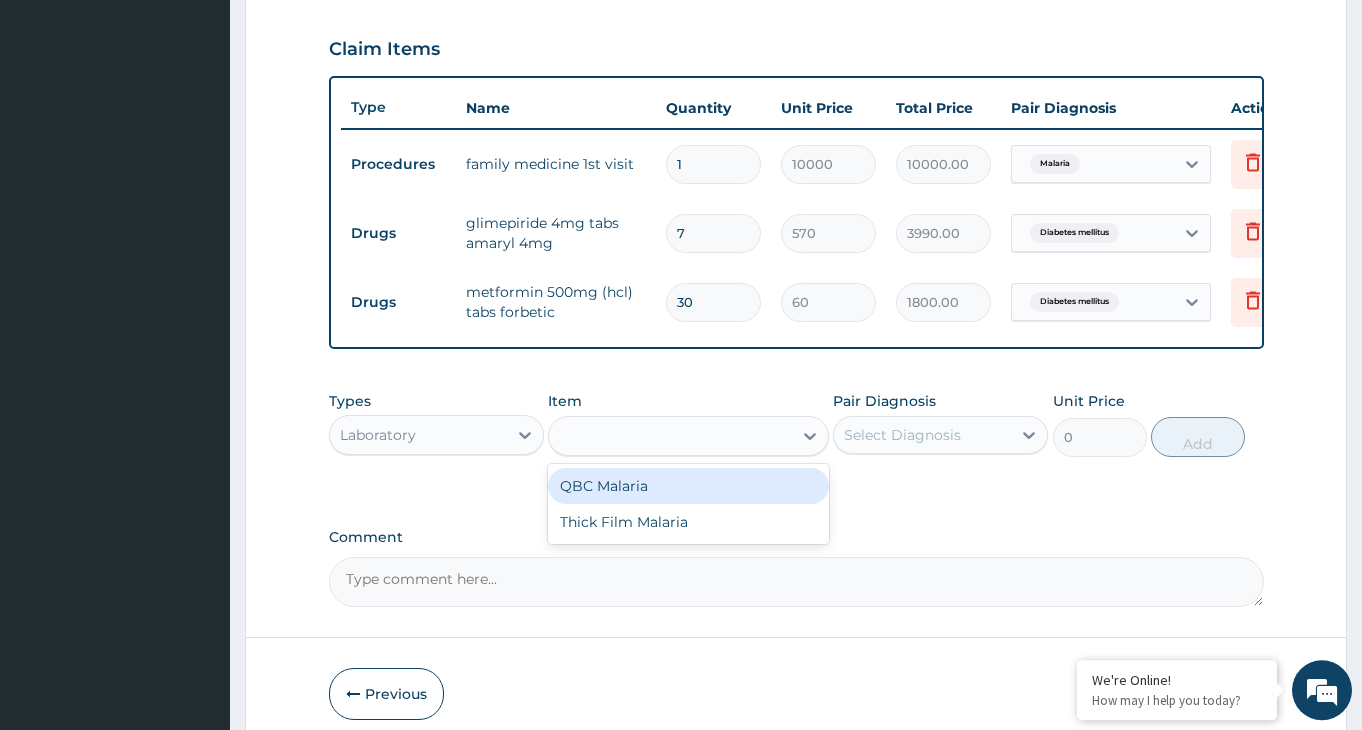 type on "2000" 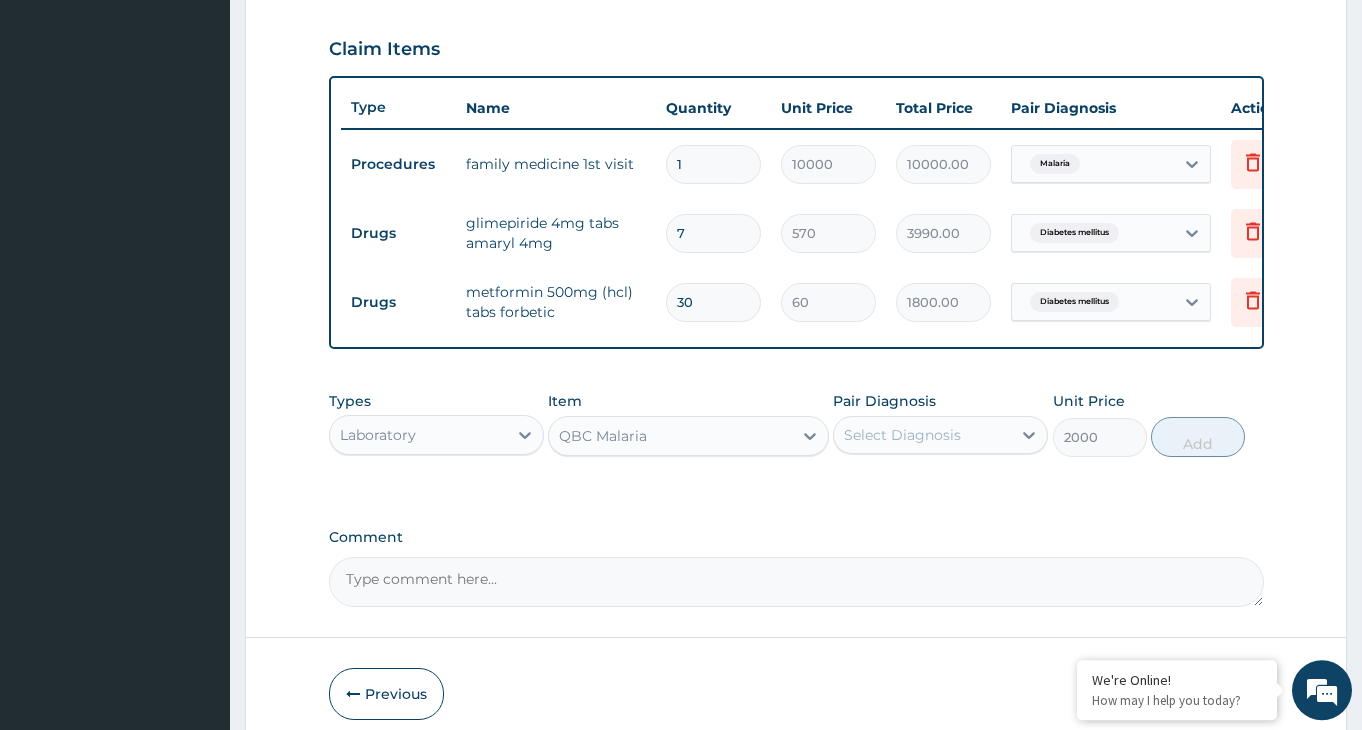 click on "Select Diagnosis" at bounding box center (902, 435) 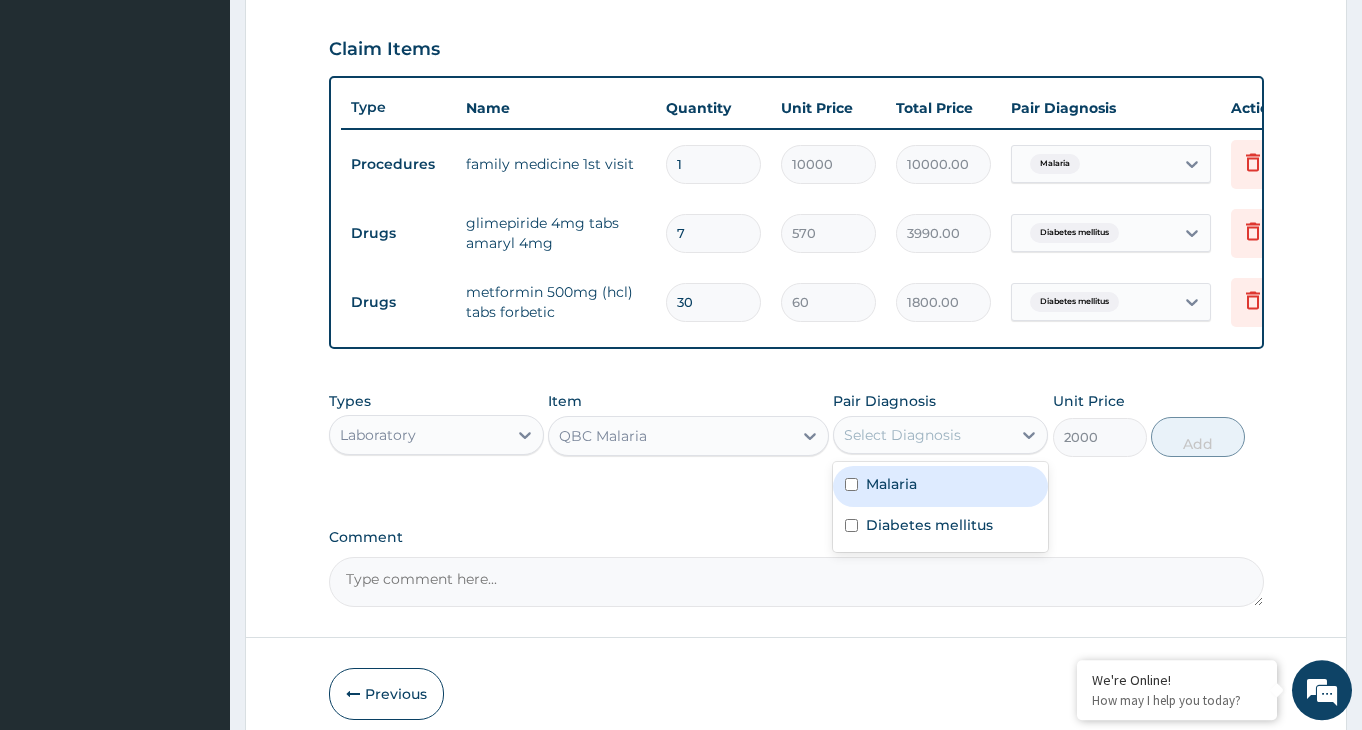 click on "Malaria" at bounding box center (891, 484) 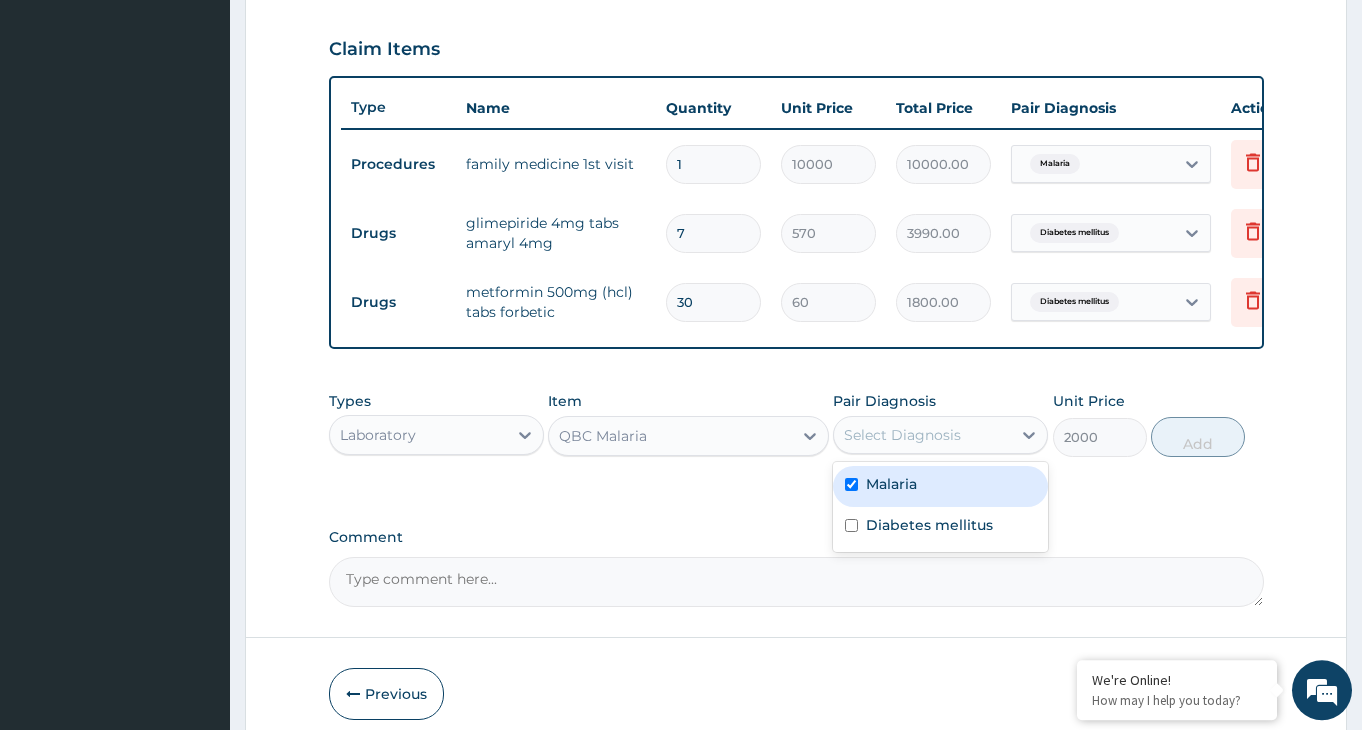 checkbox on "true" 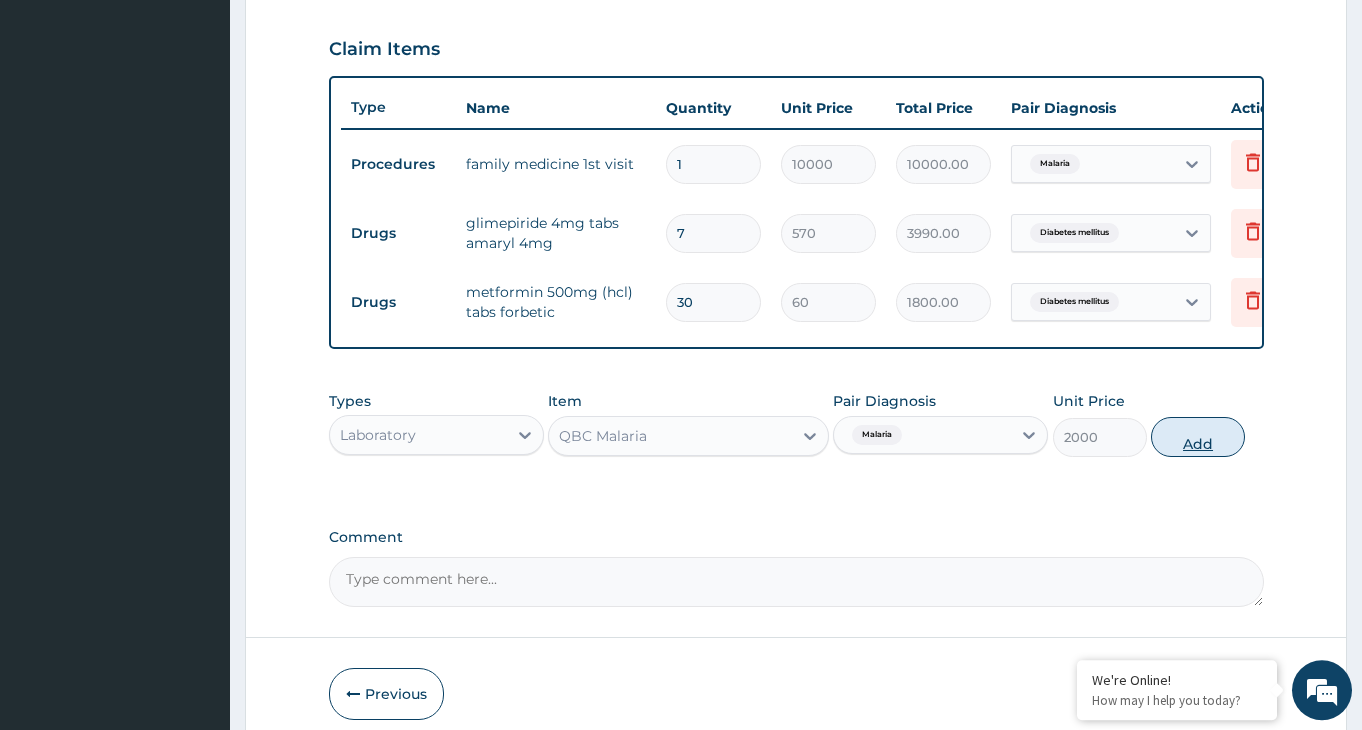 click on "Add" at bounding box center (1198, 437) 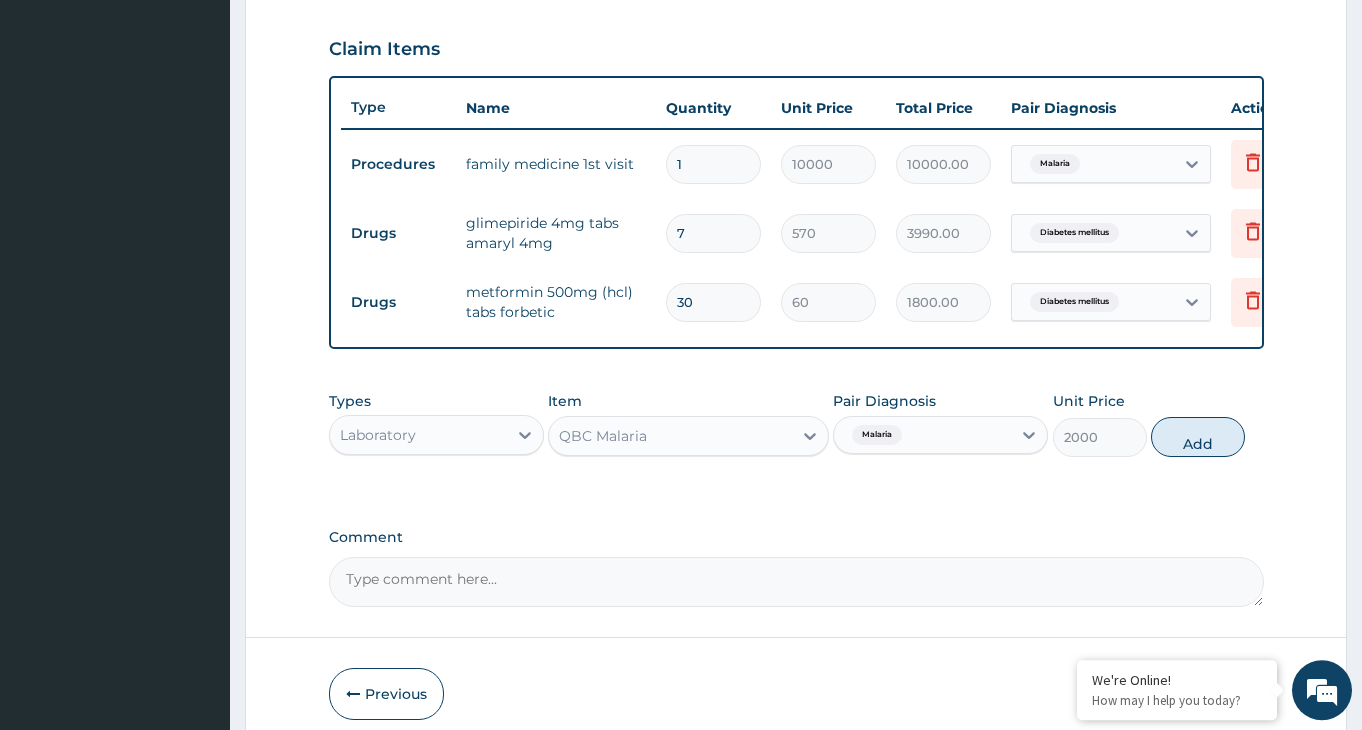 type on "0" 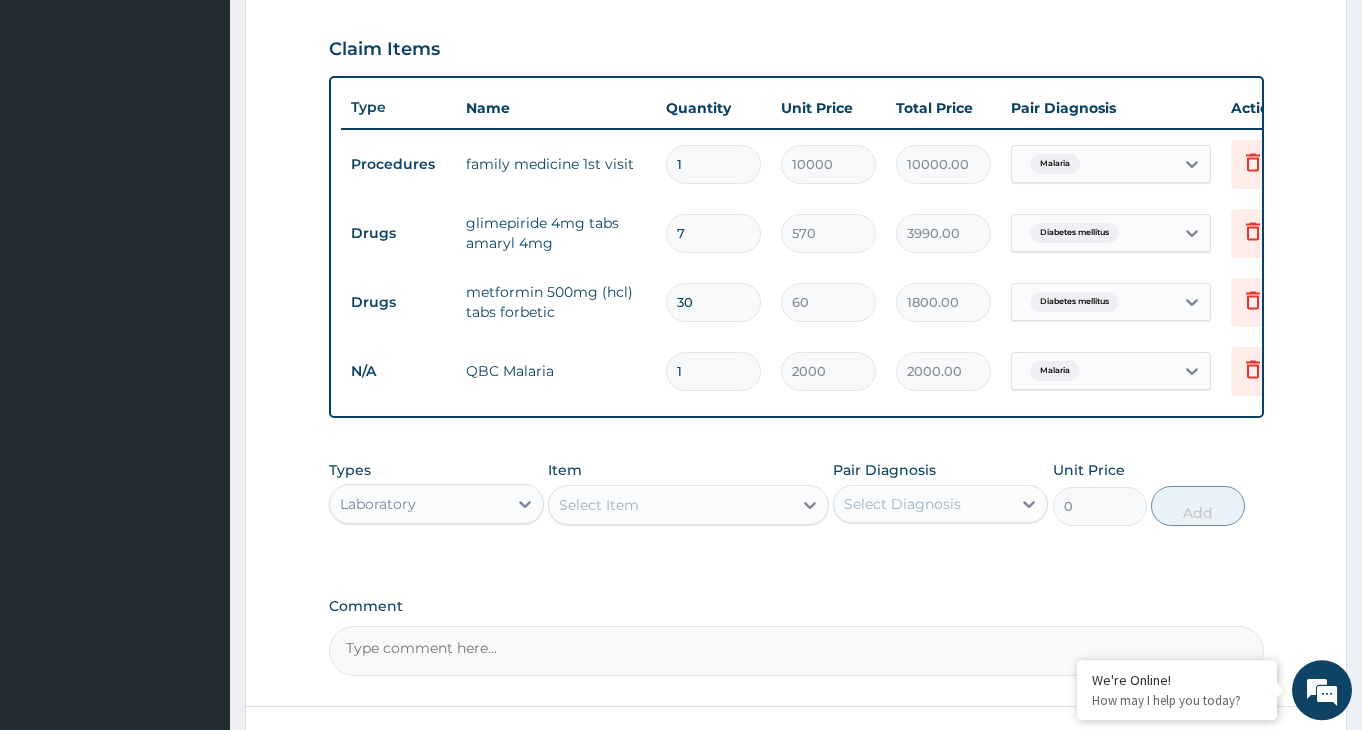 click on "Select Item" at bounding box center (670, 505) 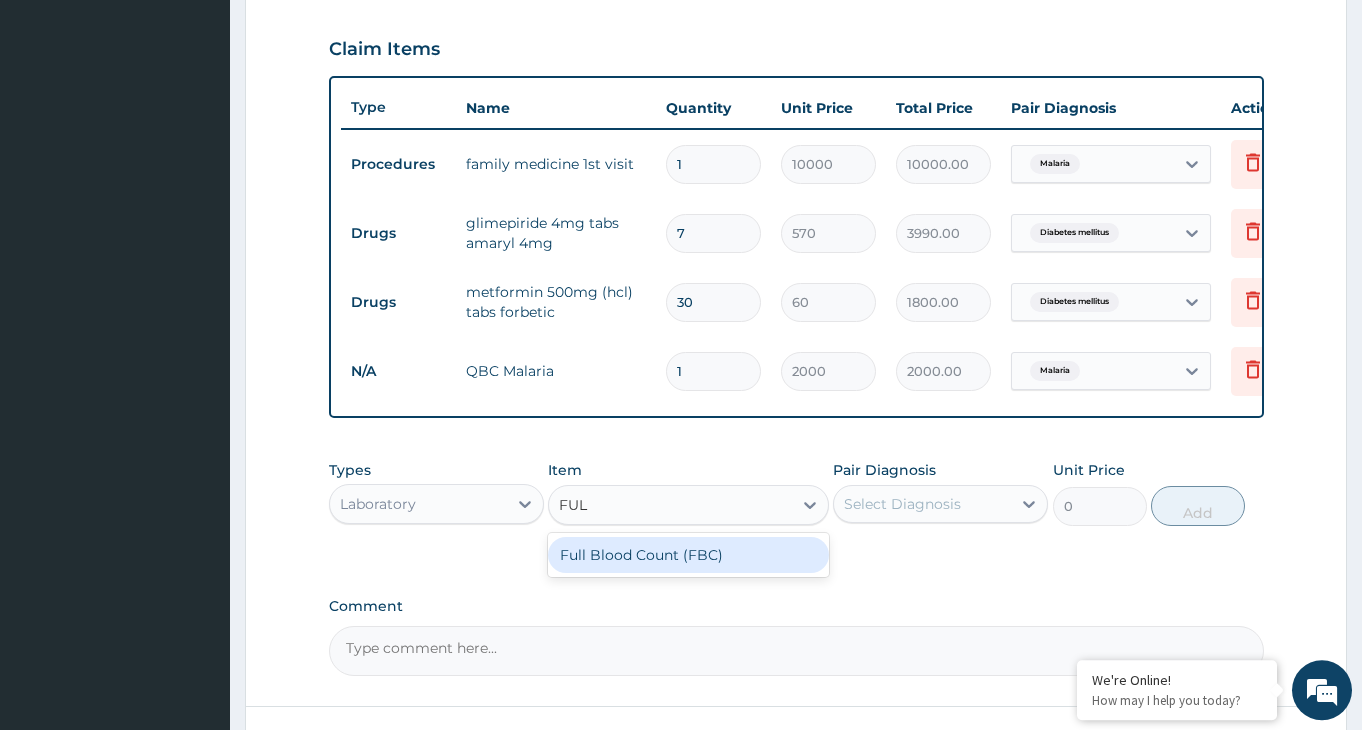 type on "FULL" 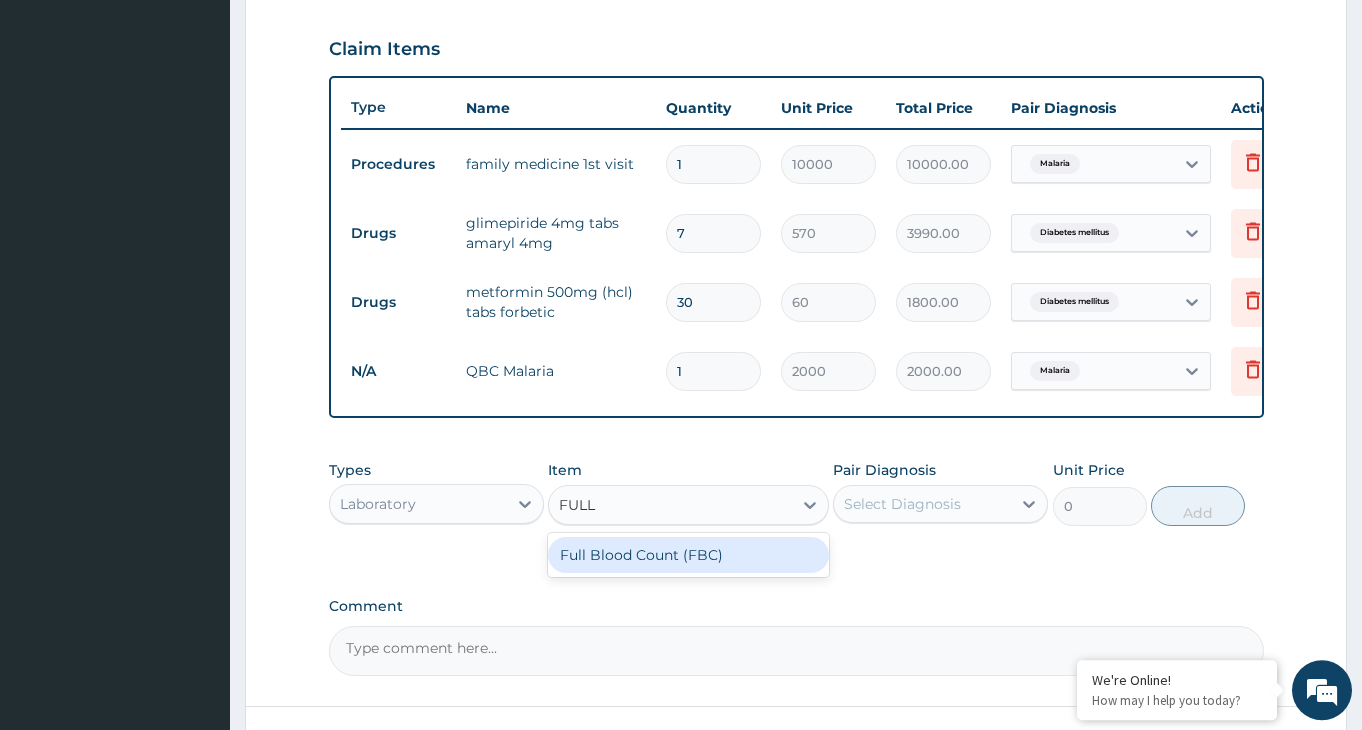 click on "Full Blood Count (FBC)" at bounding box center [688, 555] 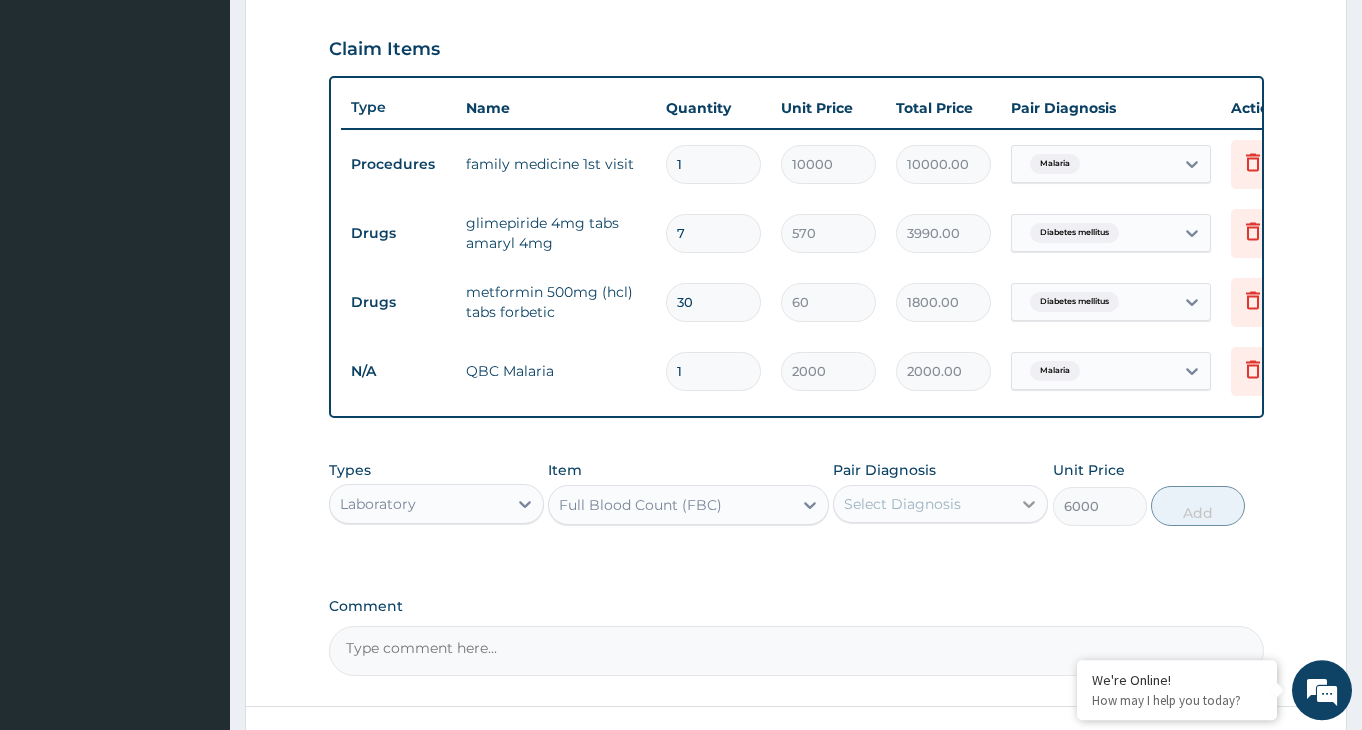 click 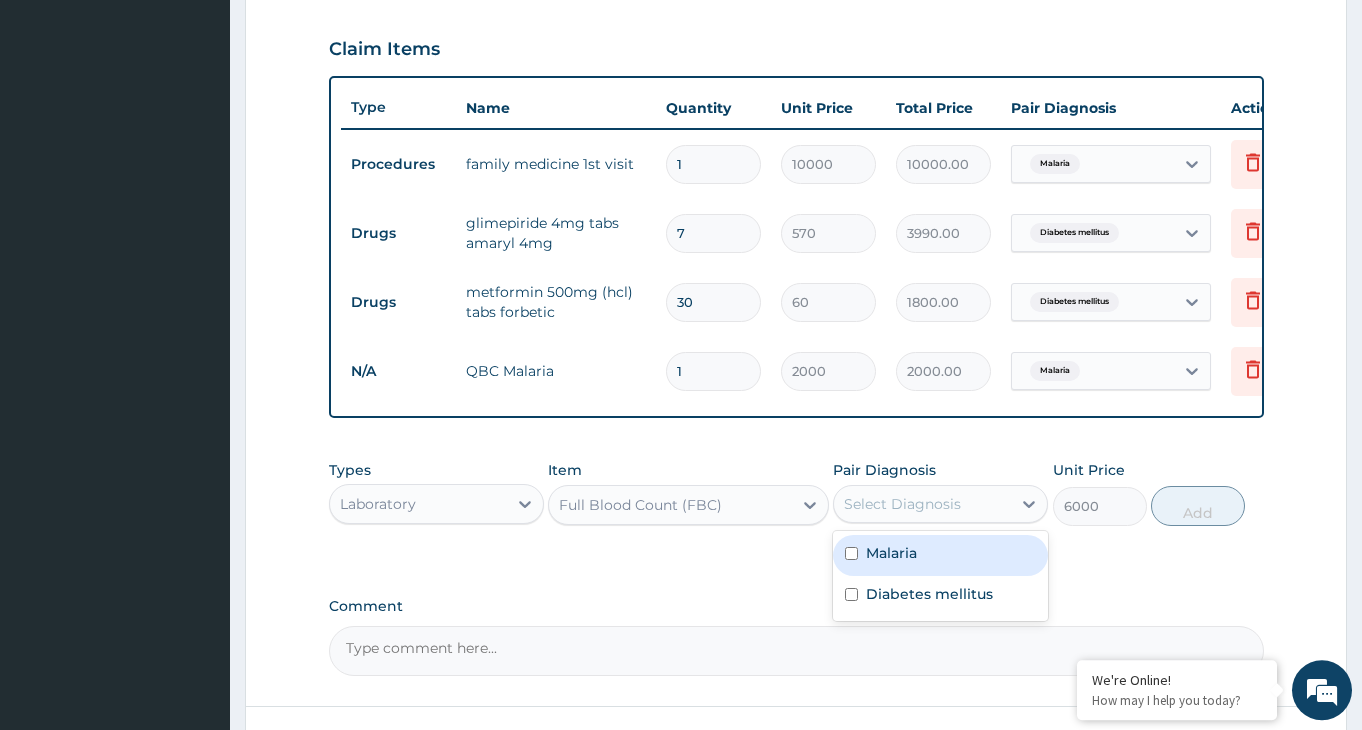 click on "Malaria" at bounding box center [891, 553] 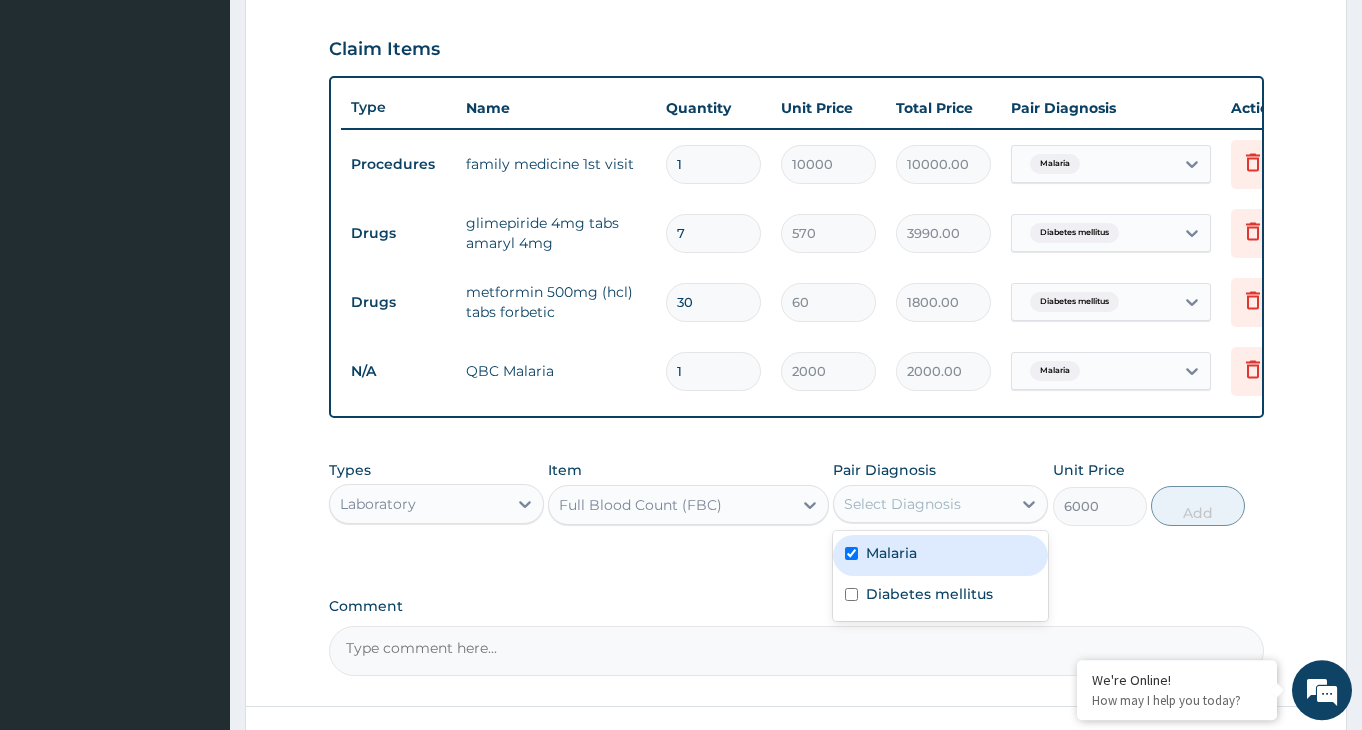 checkbox on "true" 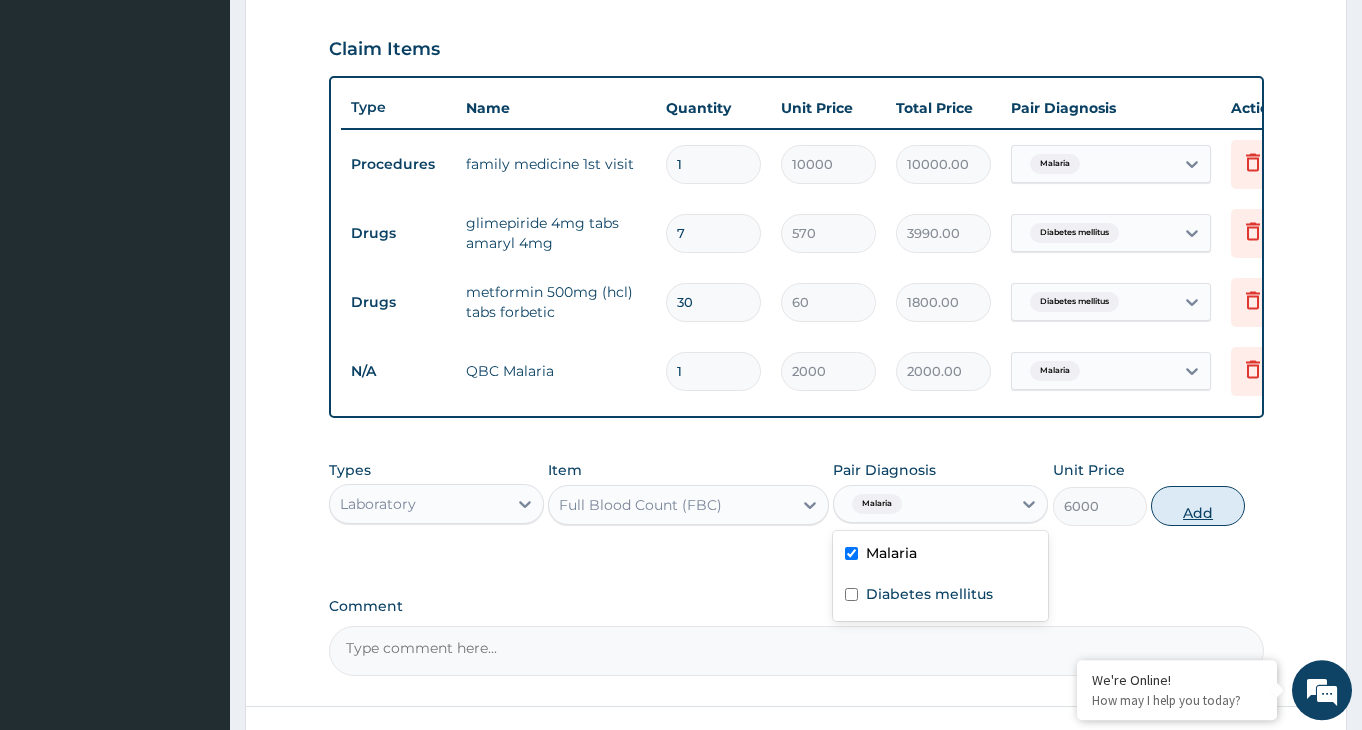 click on "Add" at bounding box center (1198, 506) 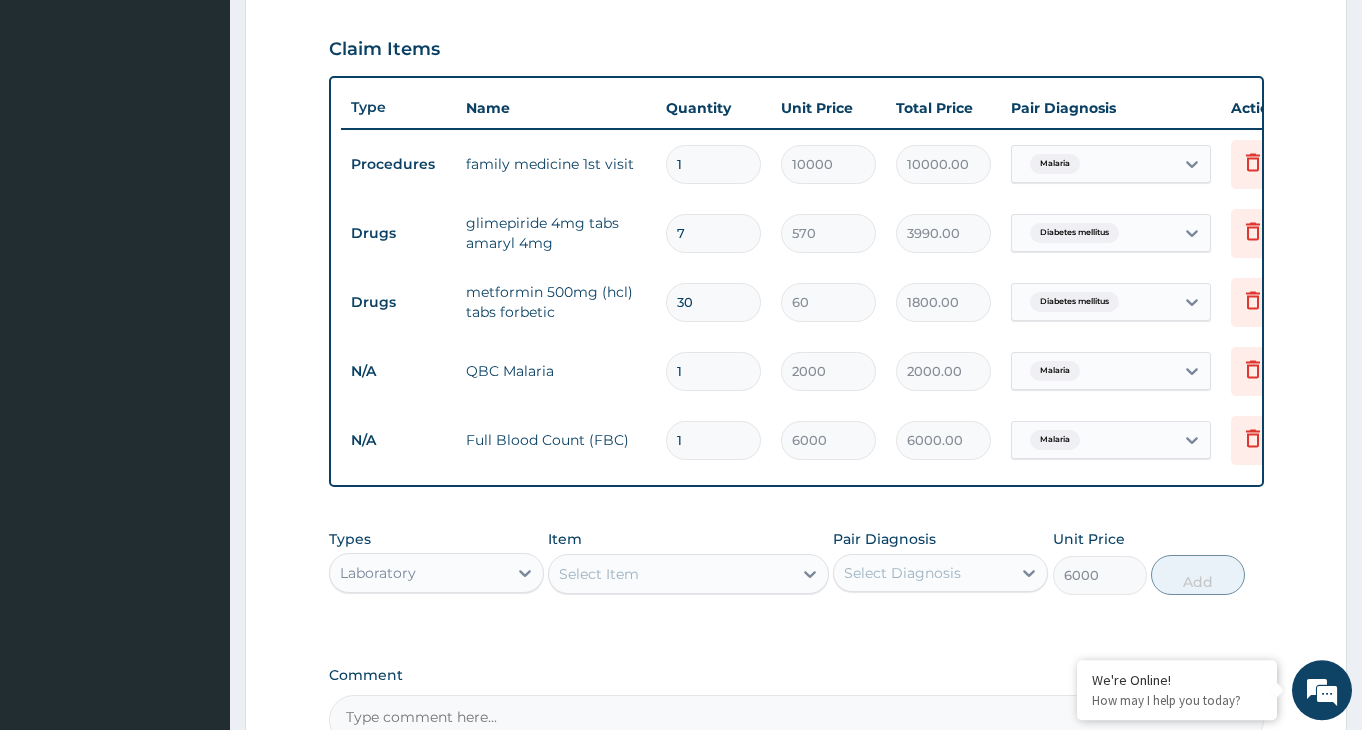 type on "0" 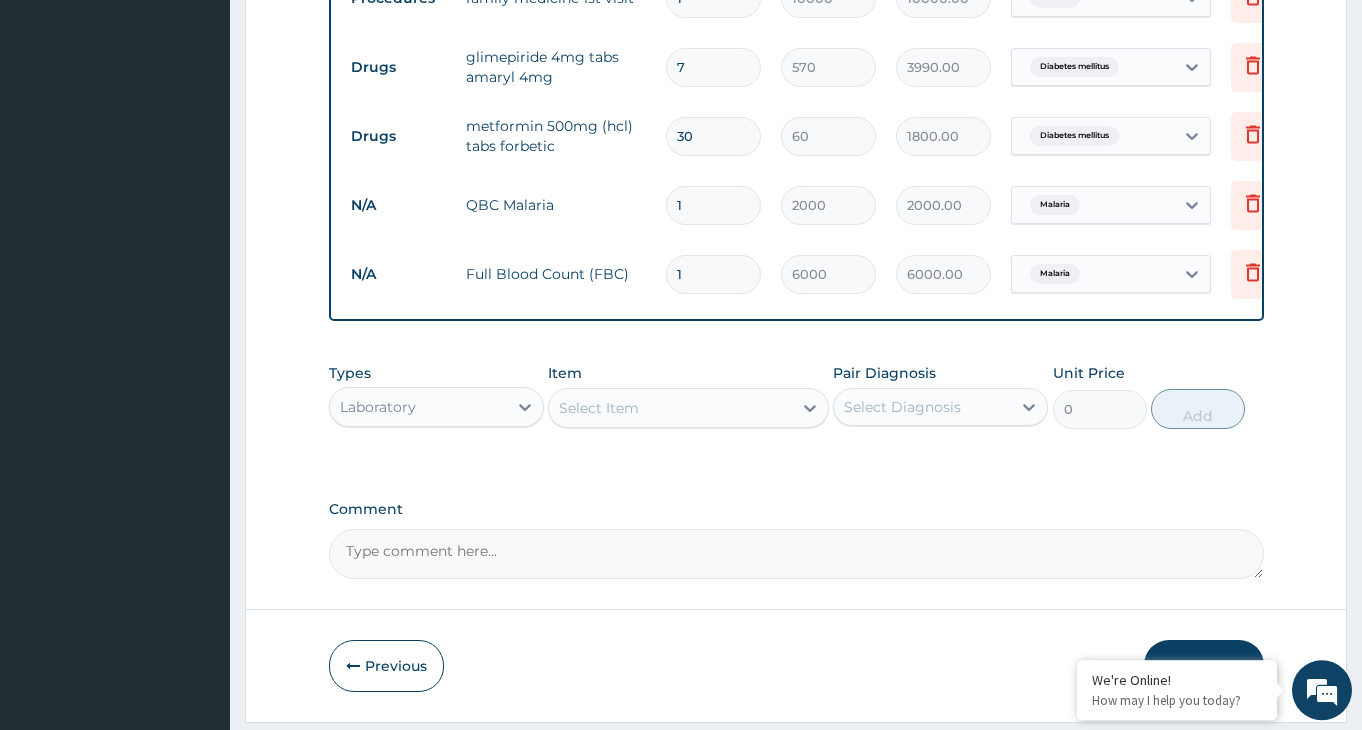 scroll, scrollTop: 910, scrollLeft: 0, axis: vertical 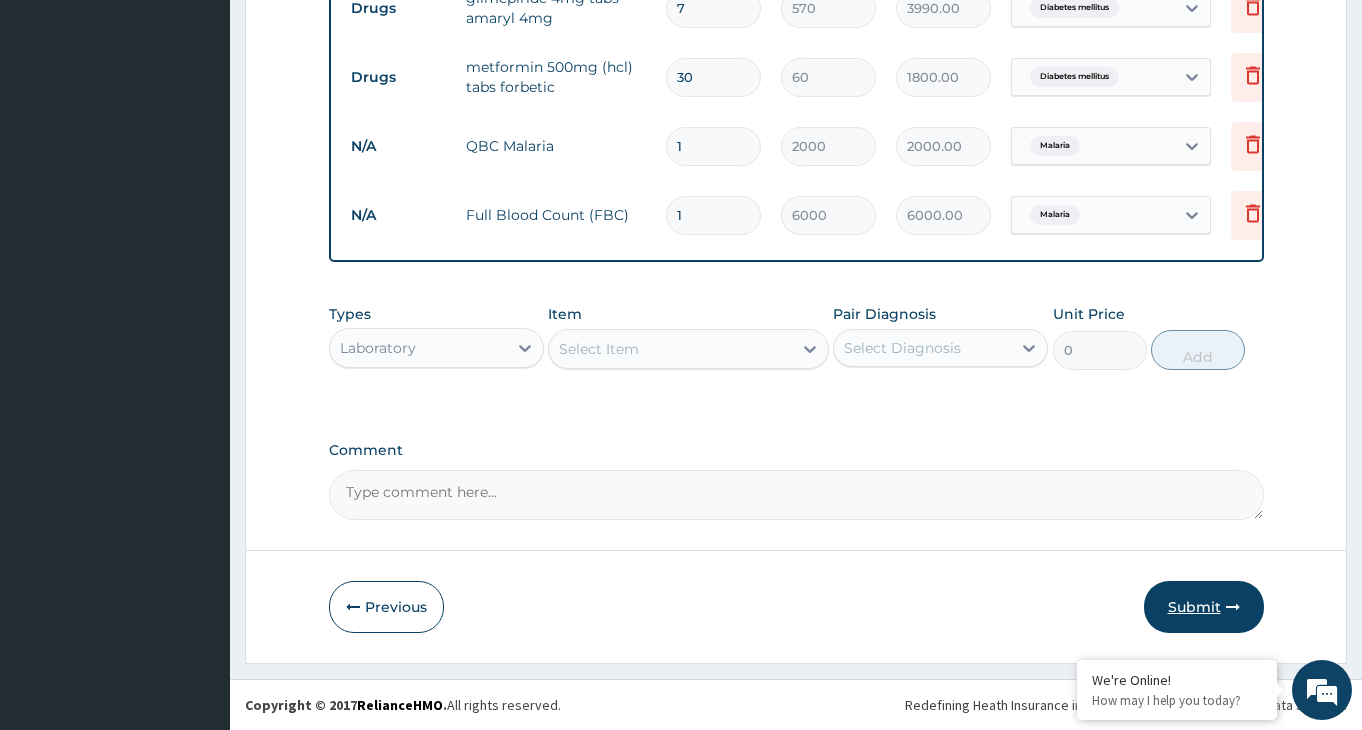 click on "Submit" at bounding box center (1204, 607) 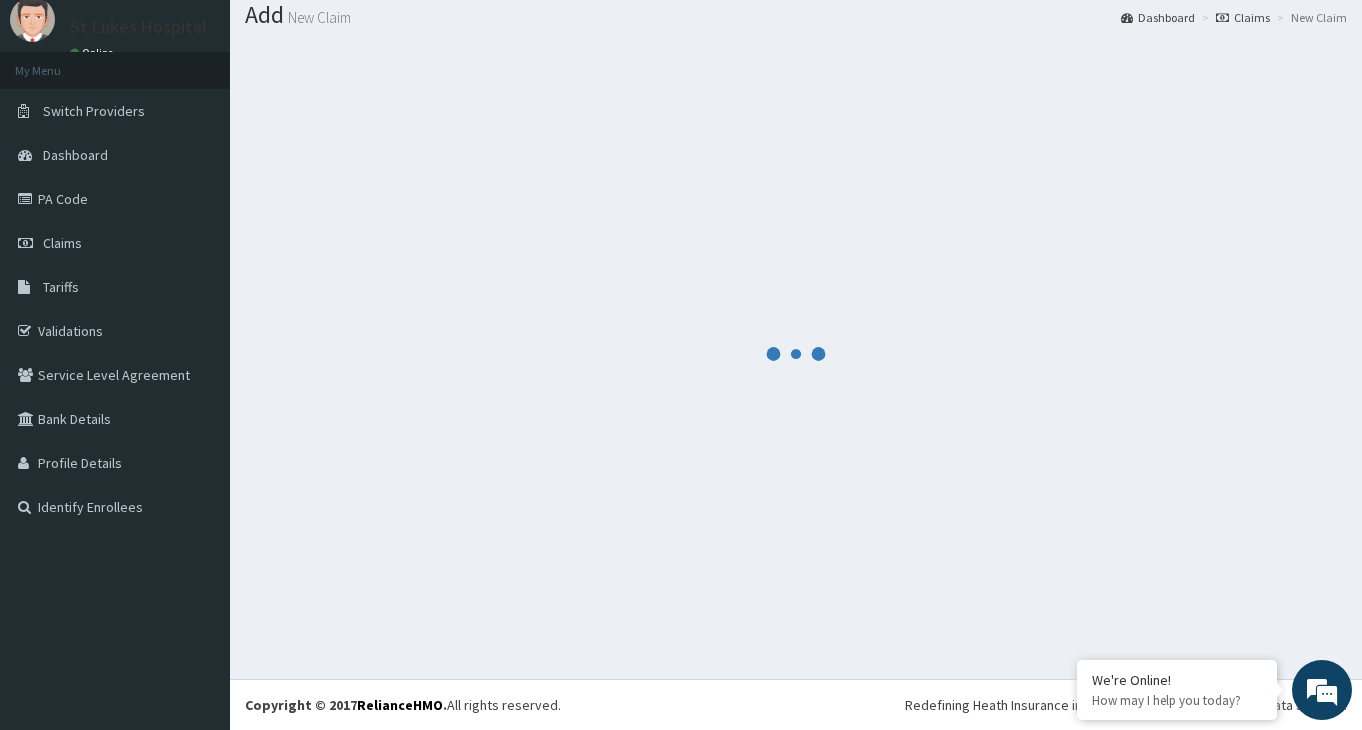 scroll, scrollTop: 63, scrollLeft: 0, axis: vertical 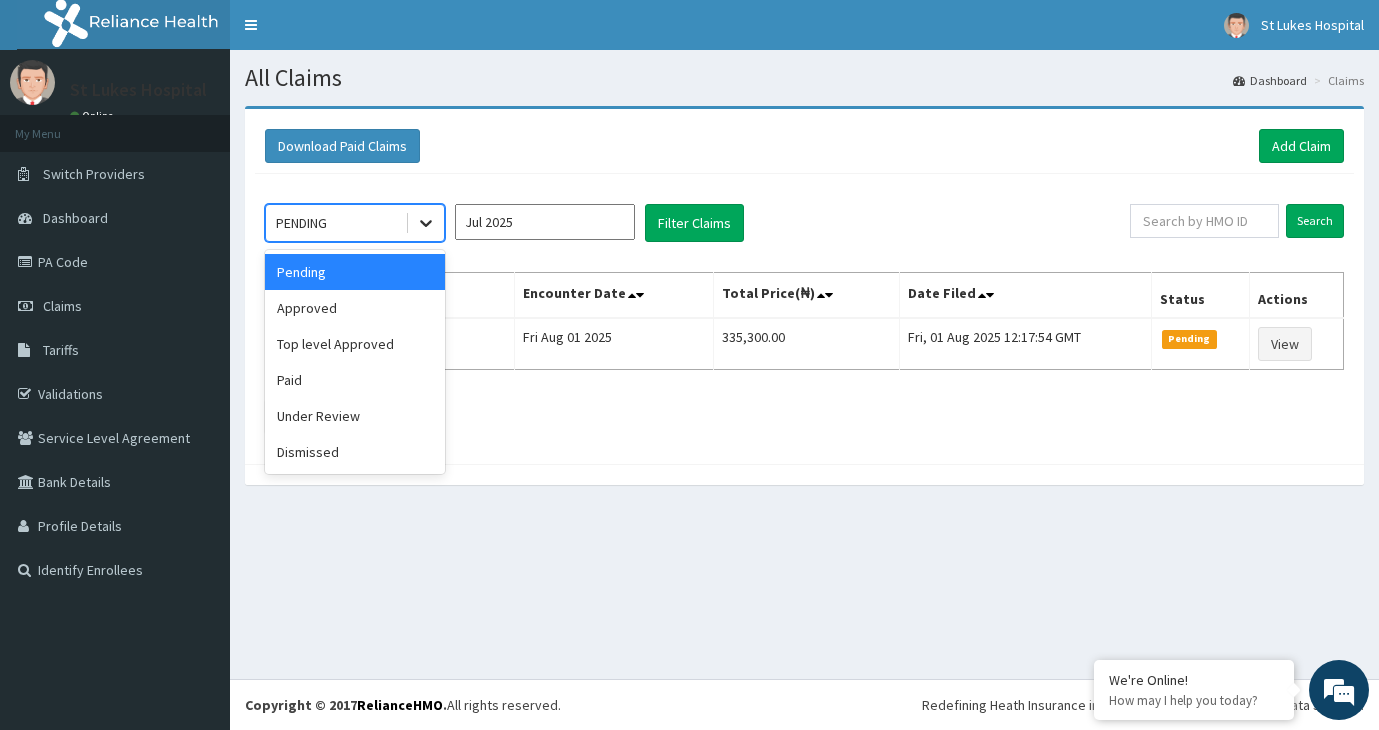 click 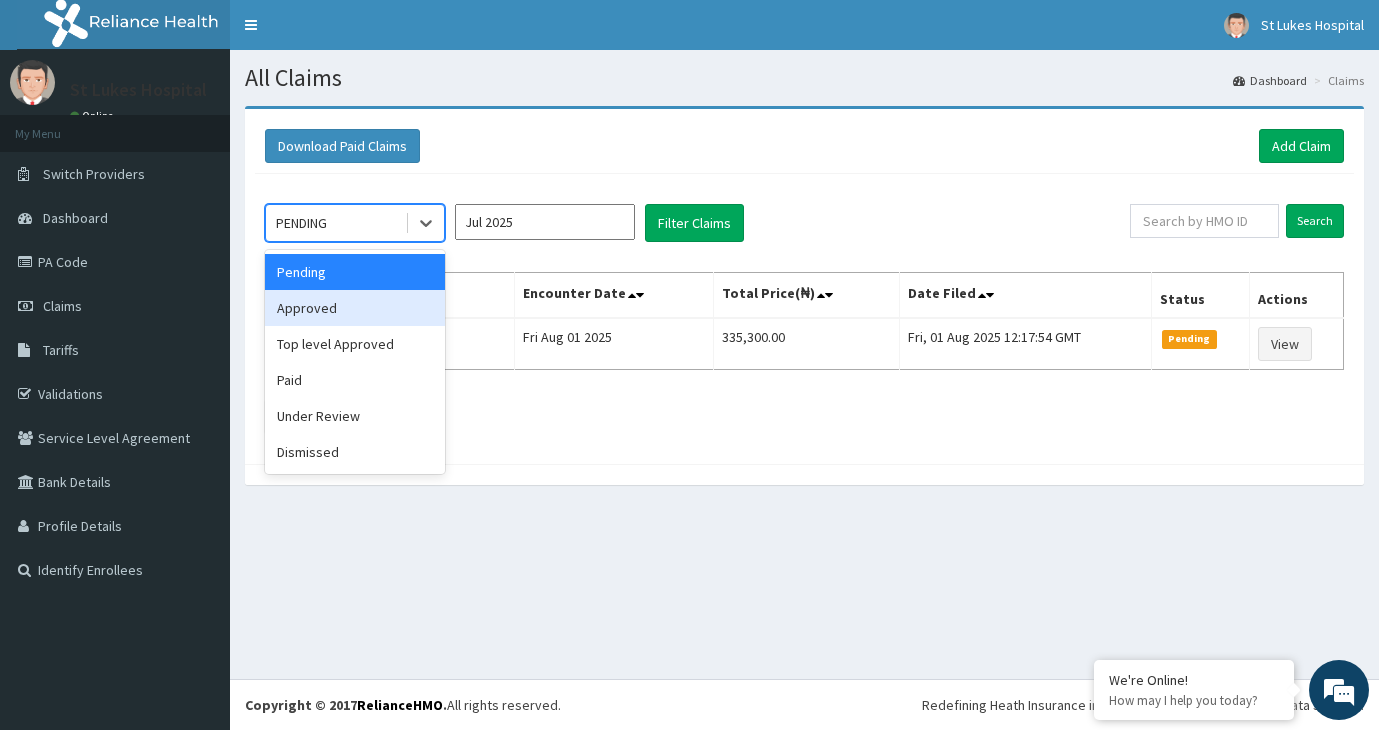 click on "Approved" at bounding box center [355, 308] 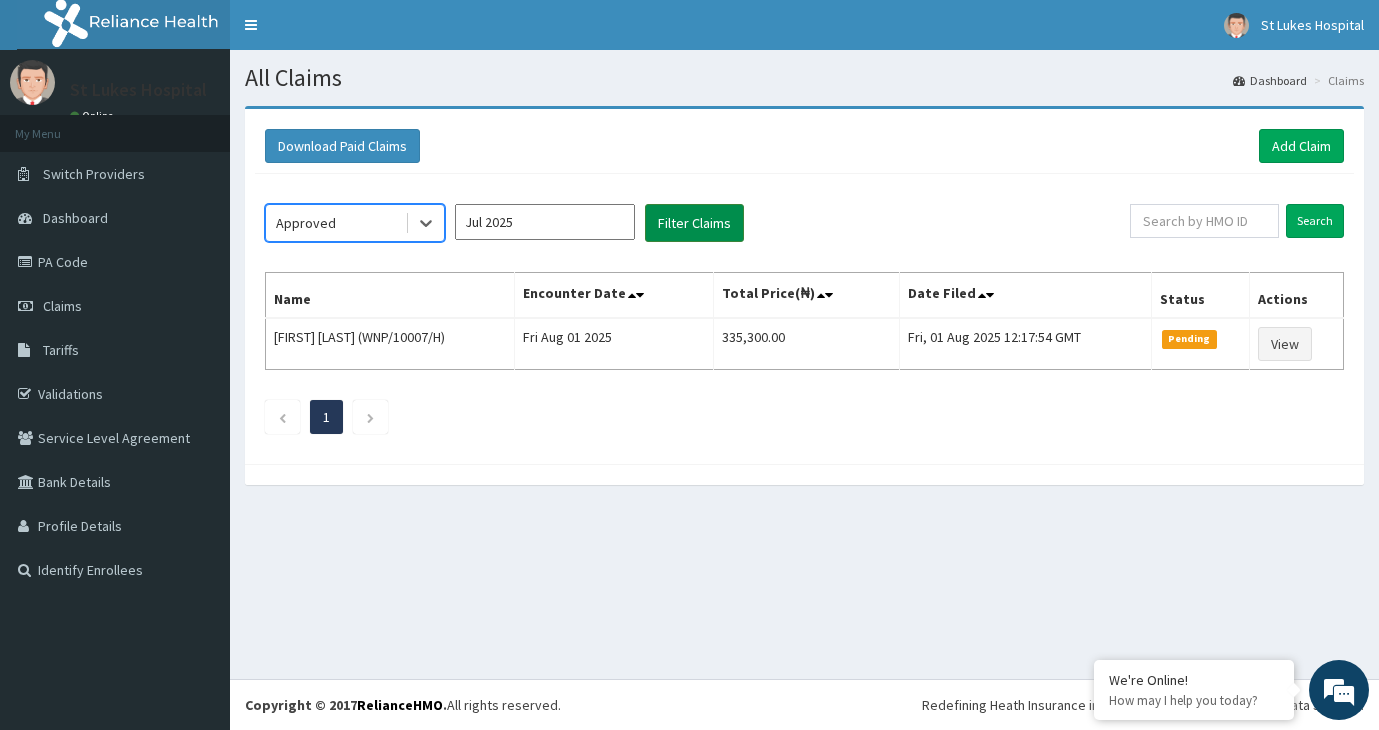 click on "Filter Claims" at bounding box center [694, 223] 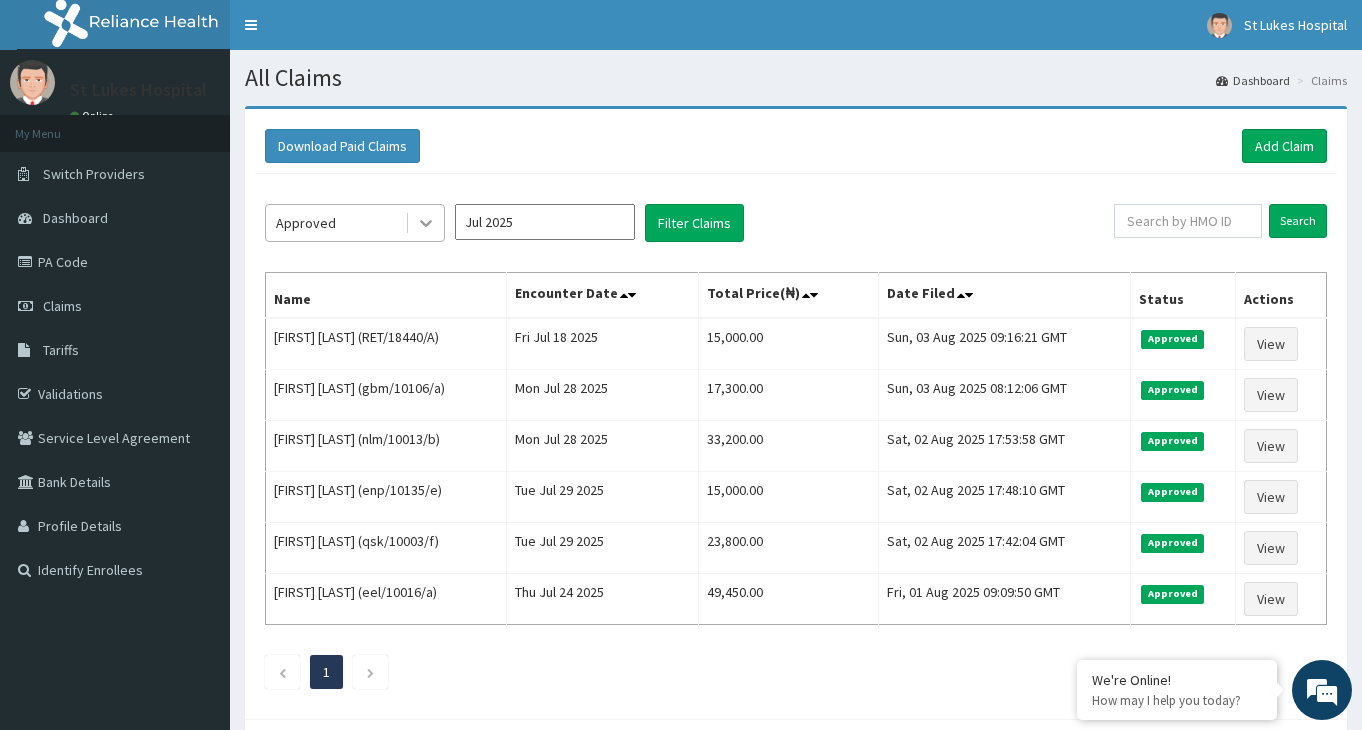 click 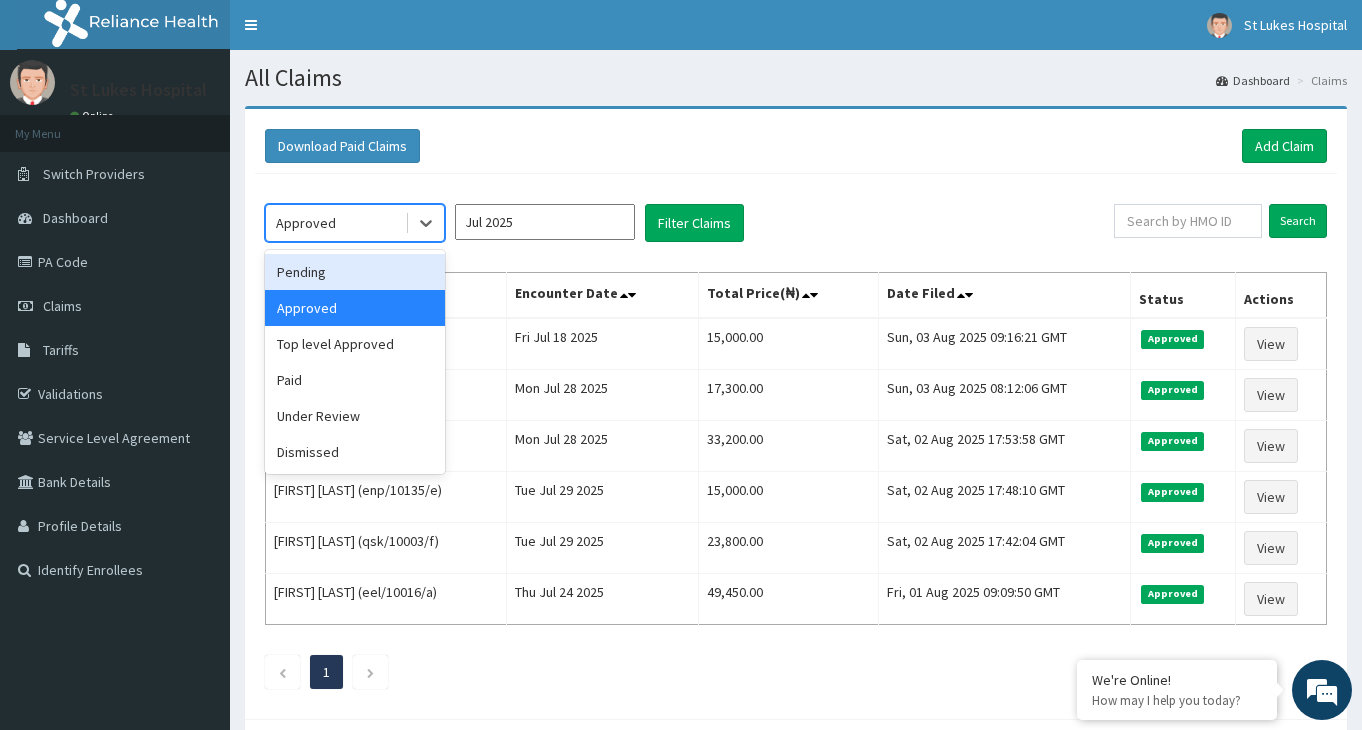 click on "Pending" at bounding box center [355, 272] 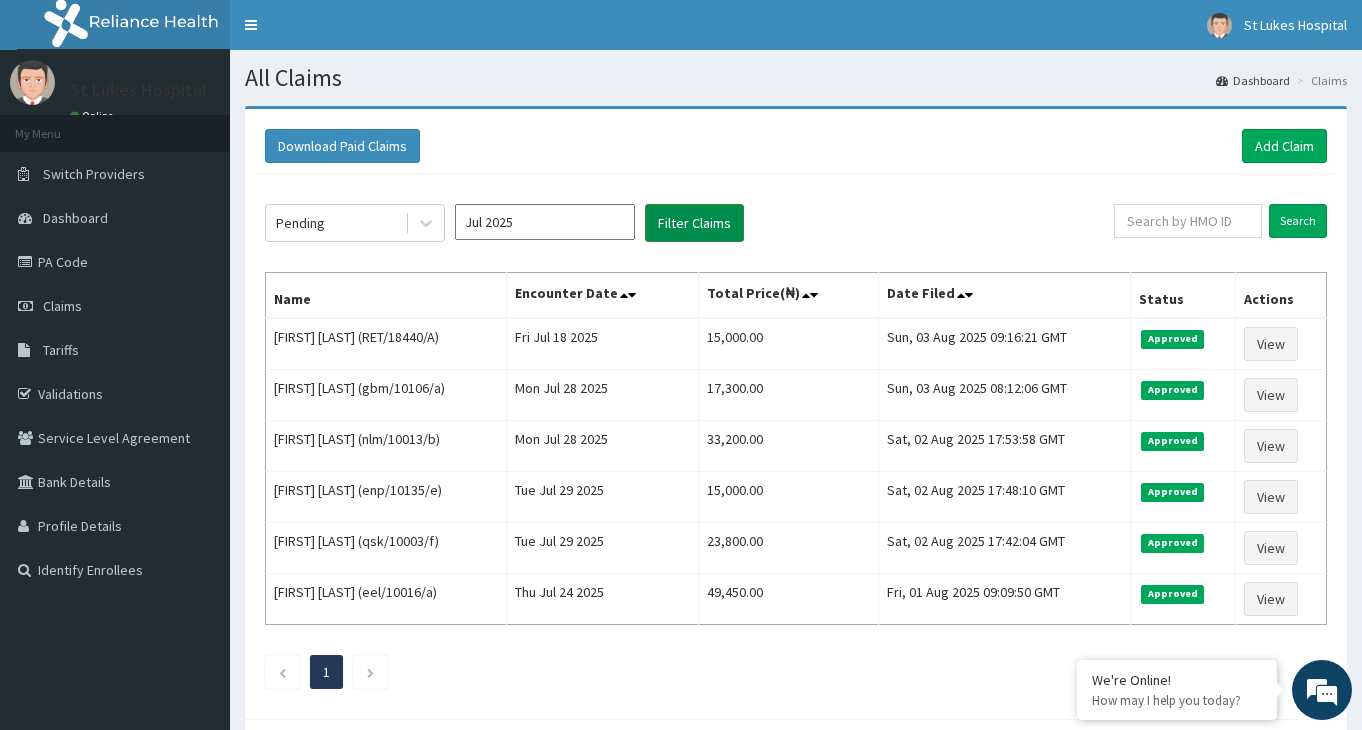 click on "Filter Claims" at bounding box center (694, 223) 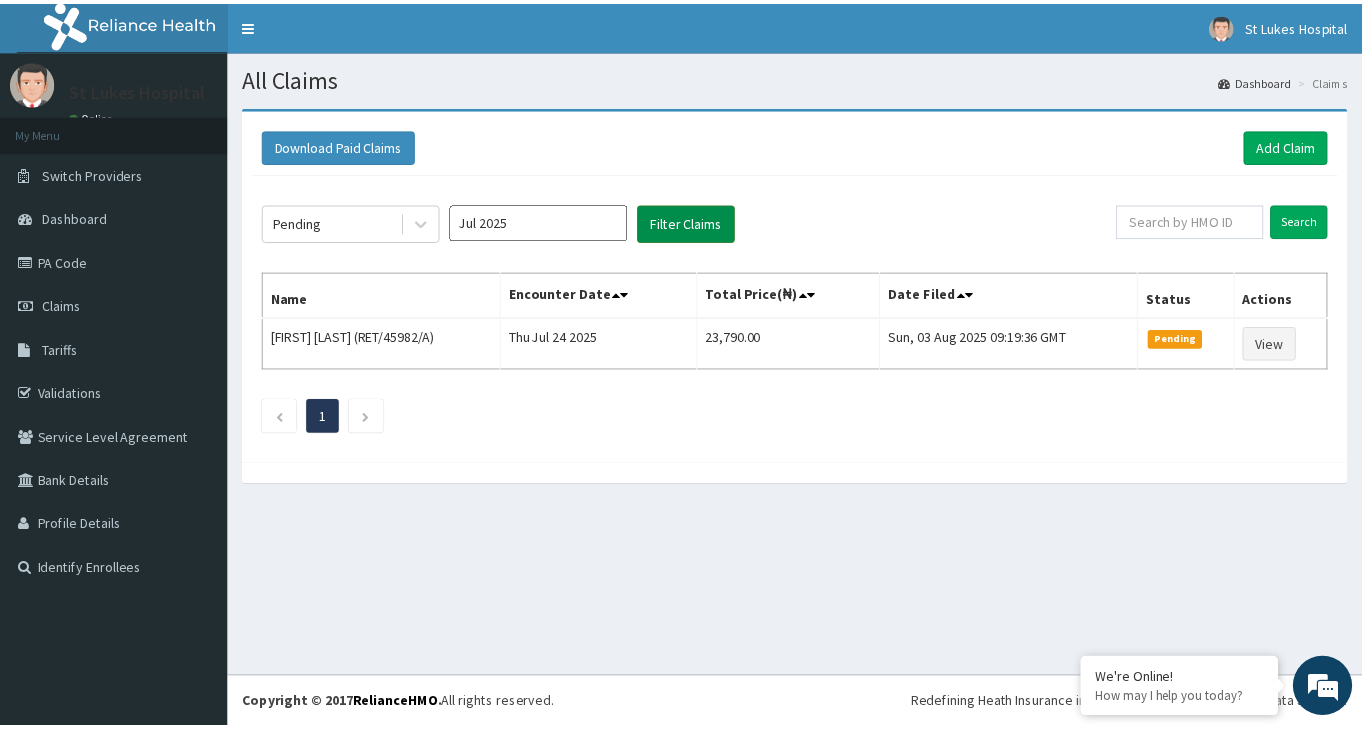 scroll, scrollTop: 0, scrollLeft: 0, axis: both 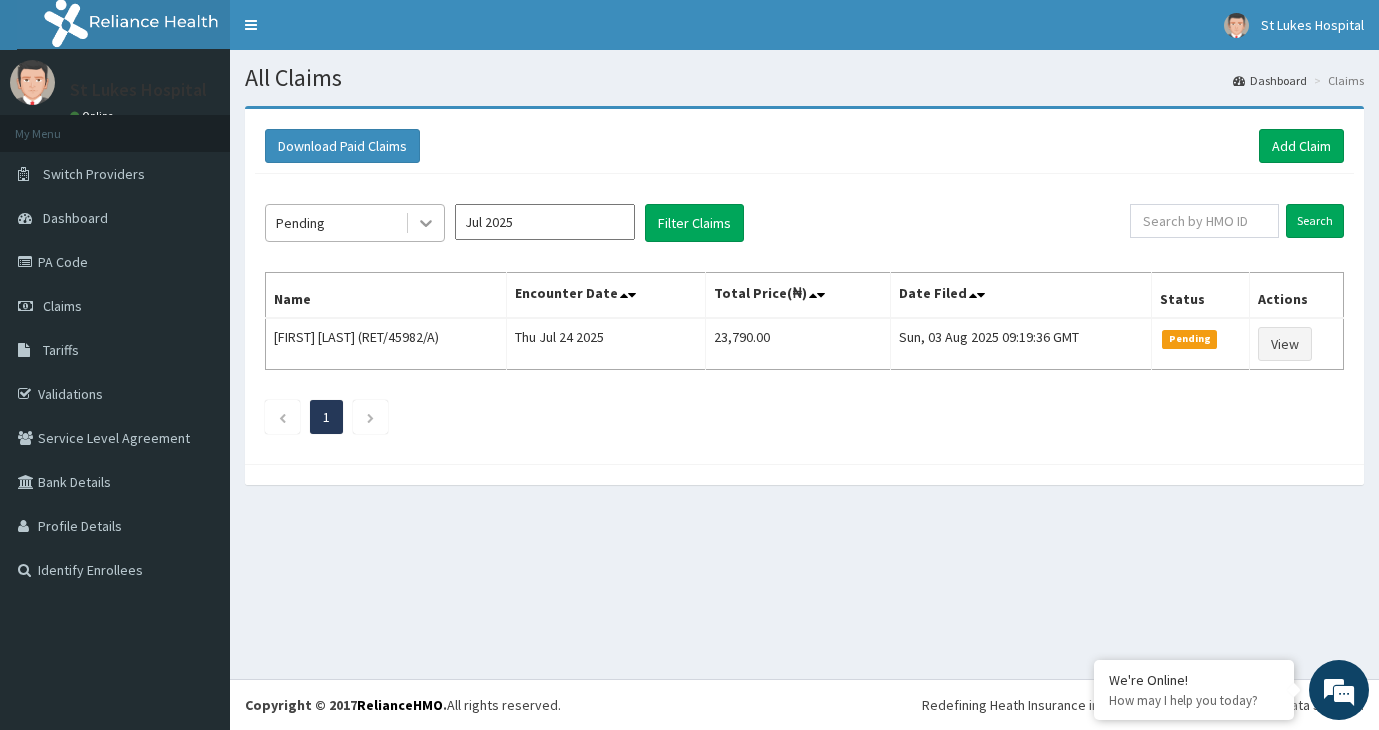 click at bounding box center (426, 223) 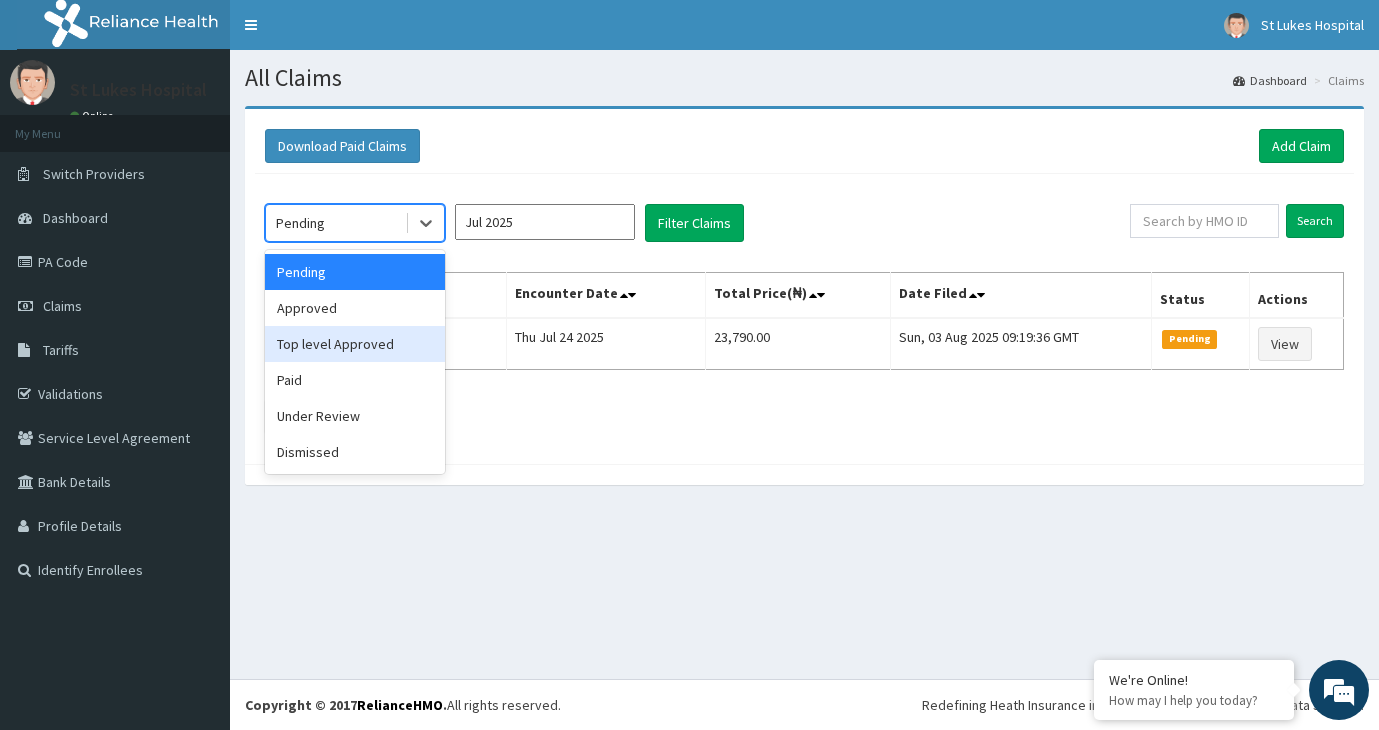 click on "Top level Approved" at bounding box center [355, 344] 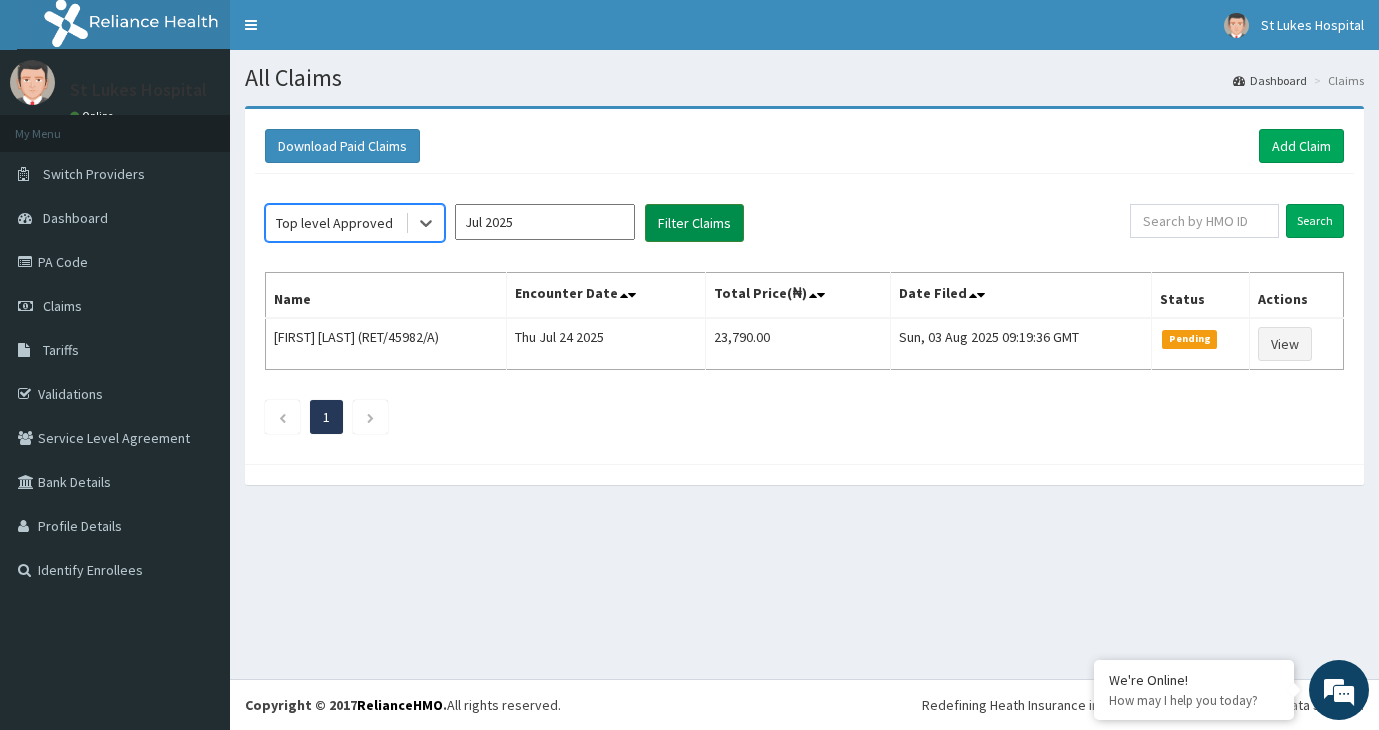 click on "Filter Claims" at bounding box center (694, 223) 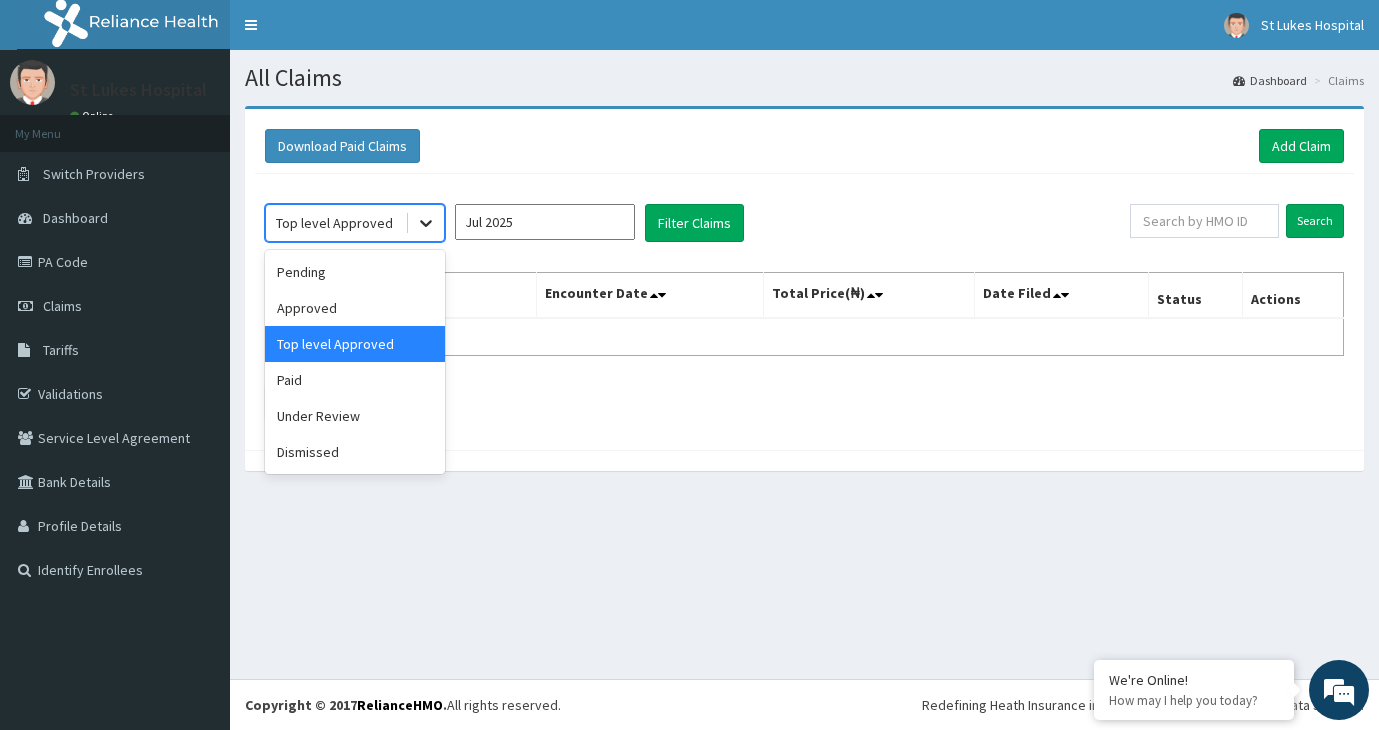 click at bounding box center (426, 223) 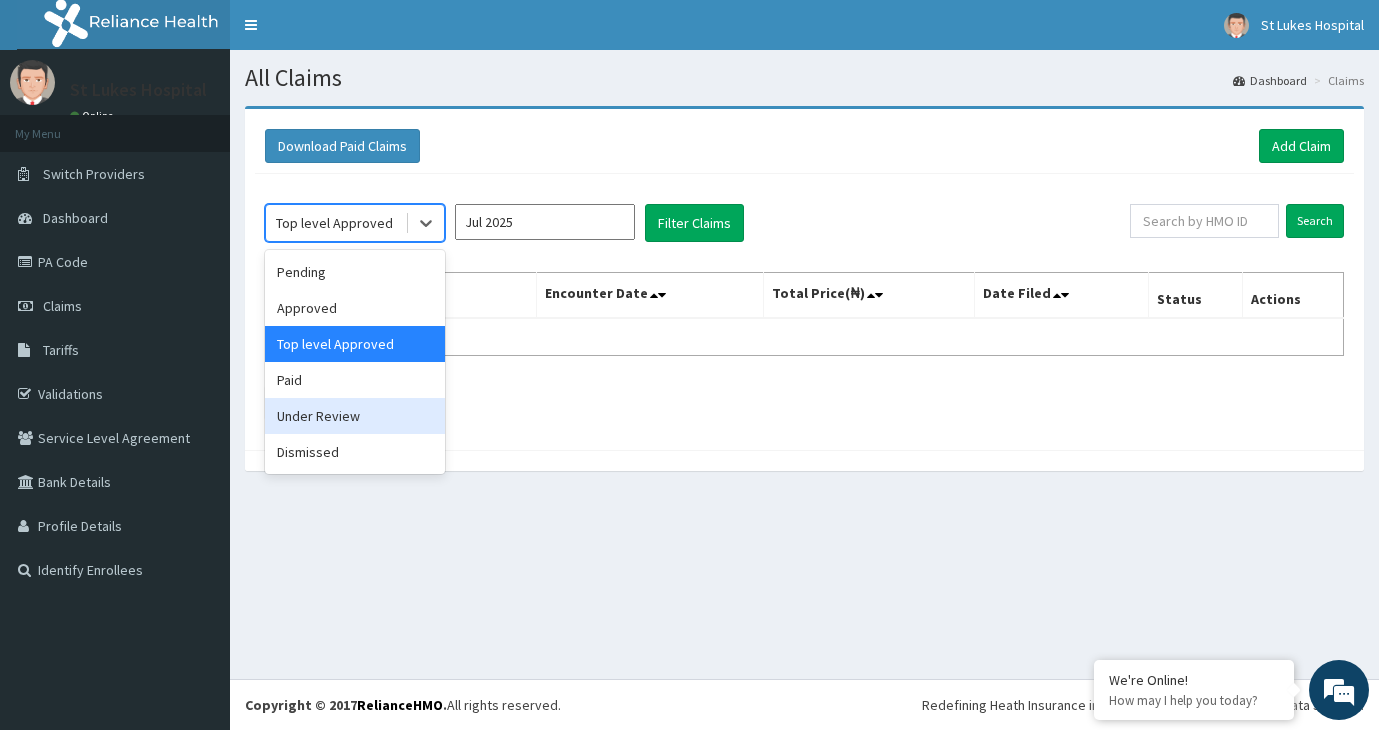 click on "Under Review" at bounding box center (355, 416) 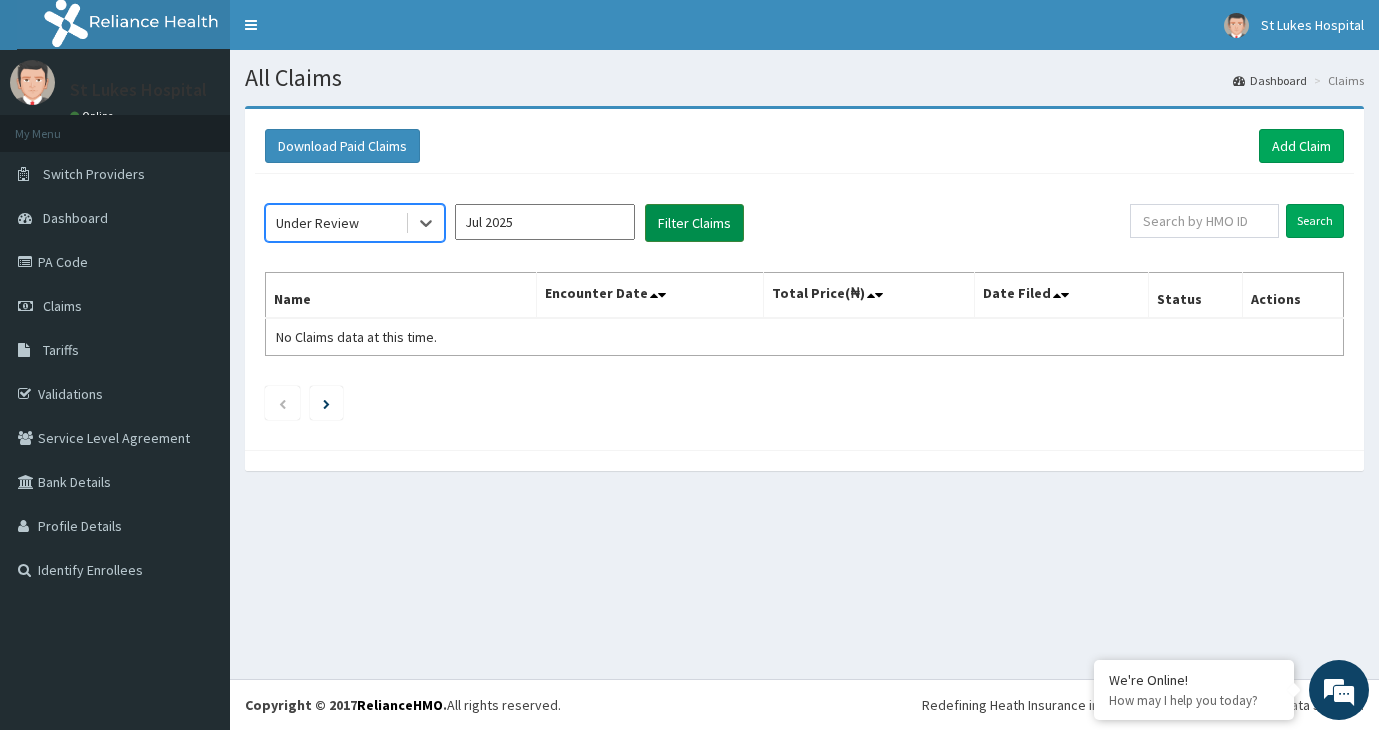 click on "Filter Claims" at bounding box center (694, 223) 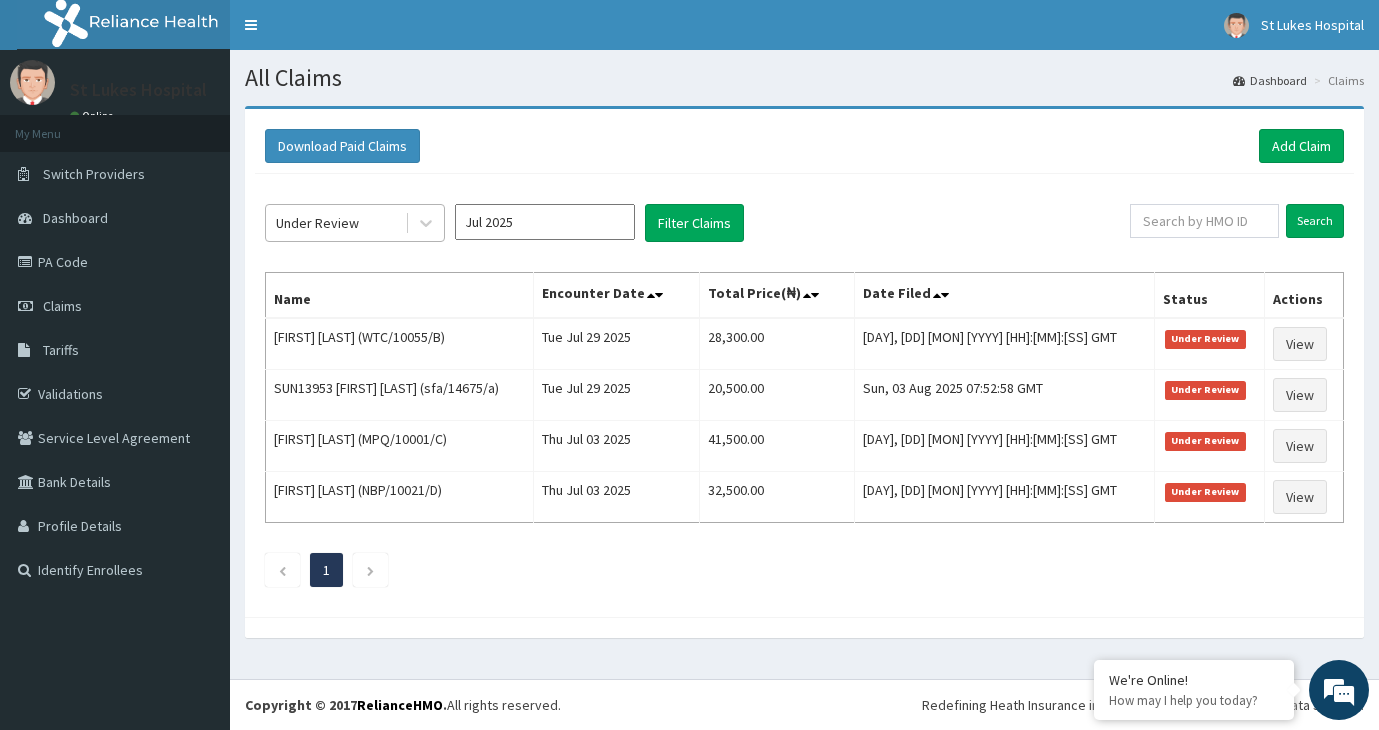 click on "Under Review" at bounding box center (335, 223) 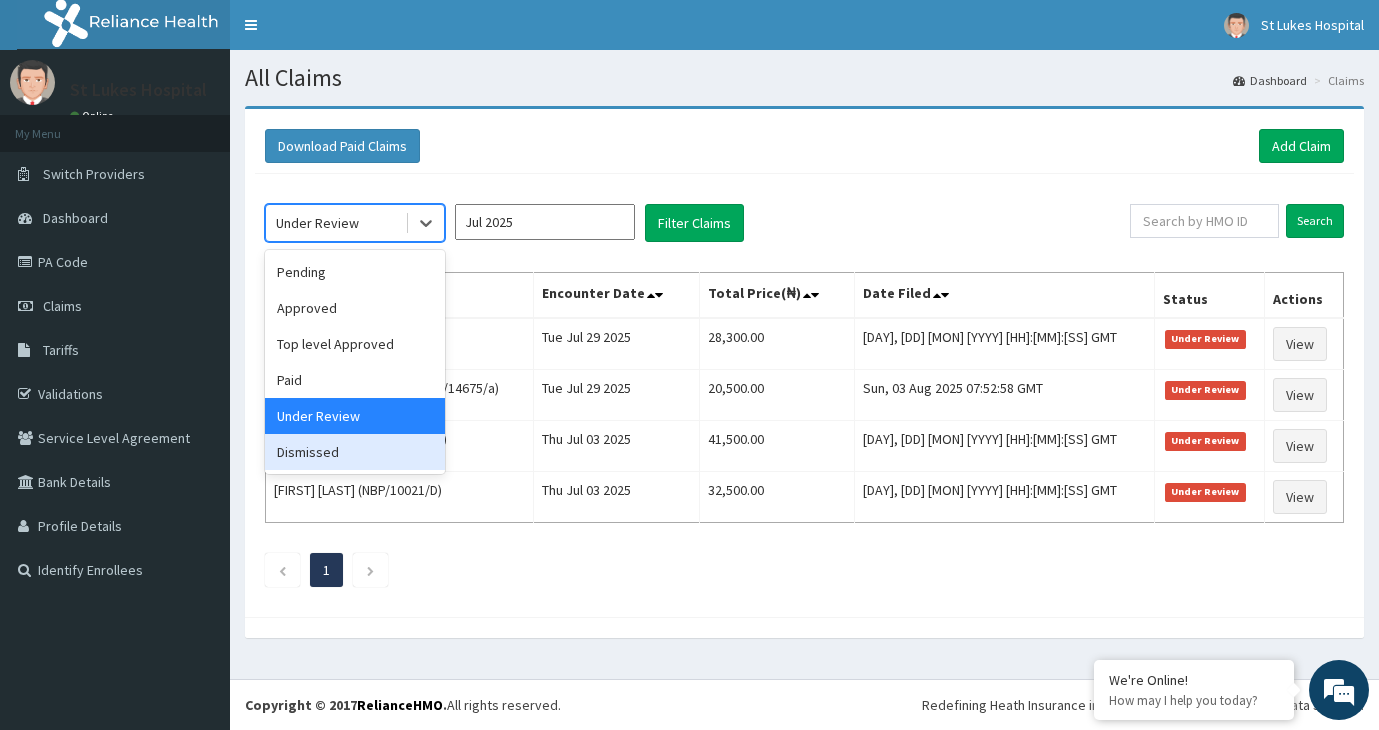 click on "Dismissed" at bounding box center [355, 452] 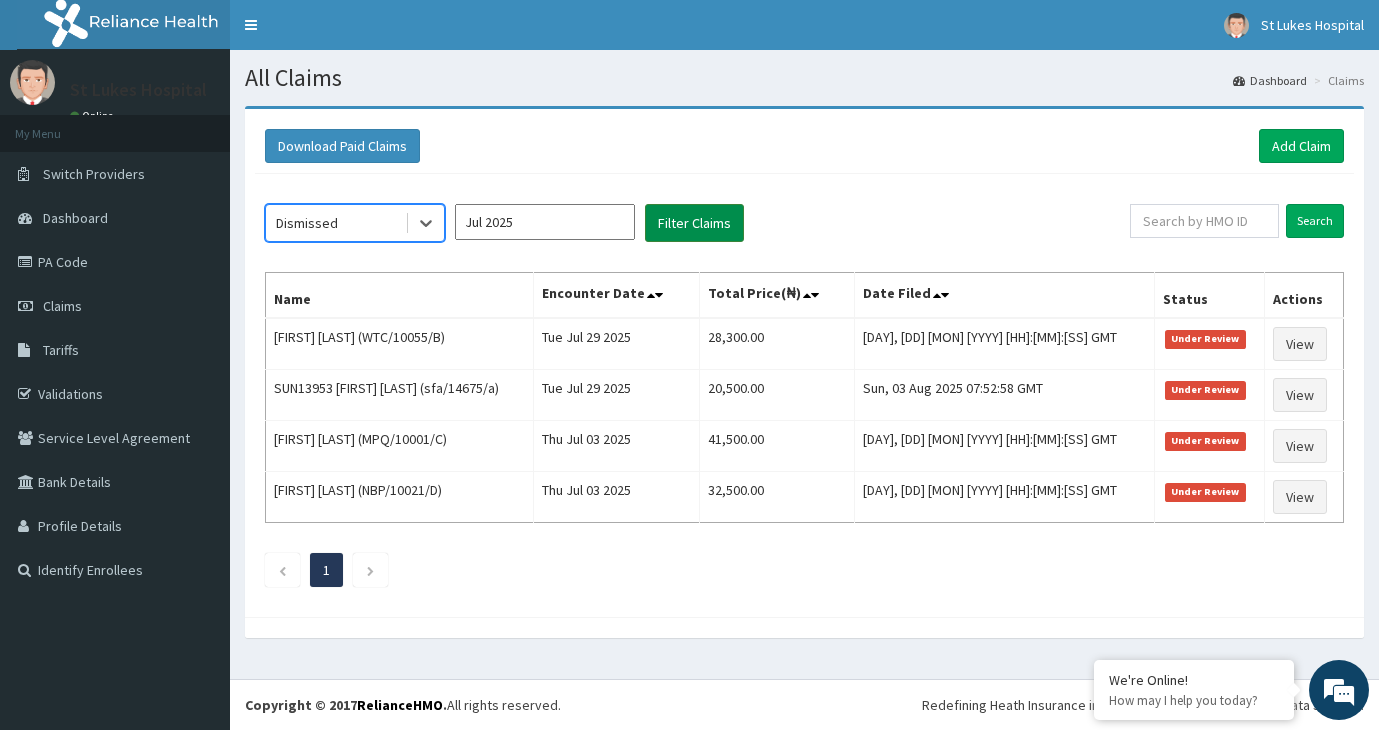click on "Filter Claims" at bounding box center [694, 223] 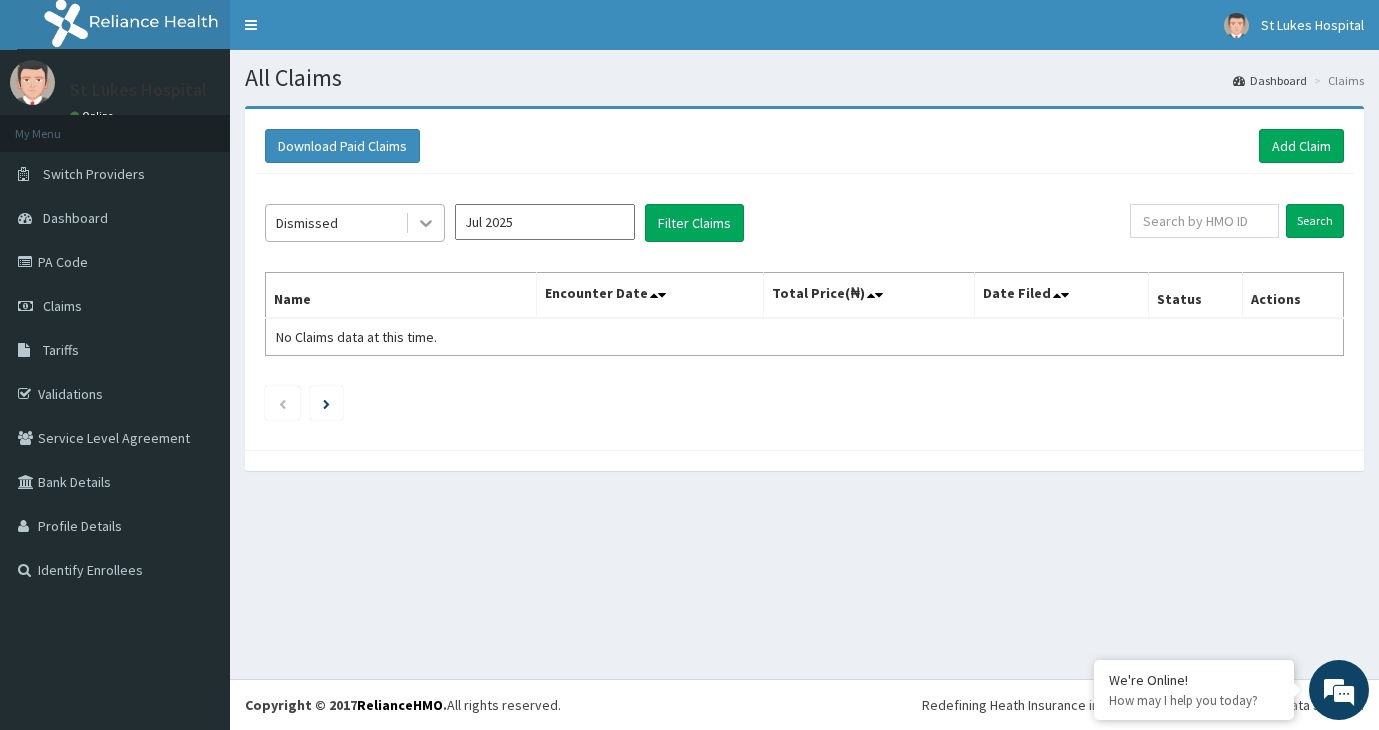 click 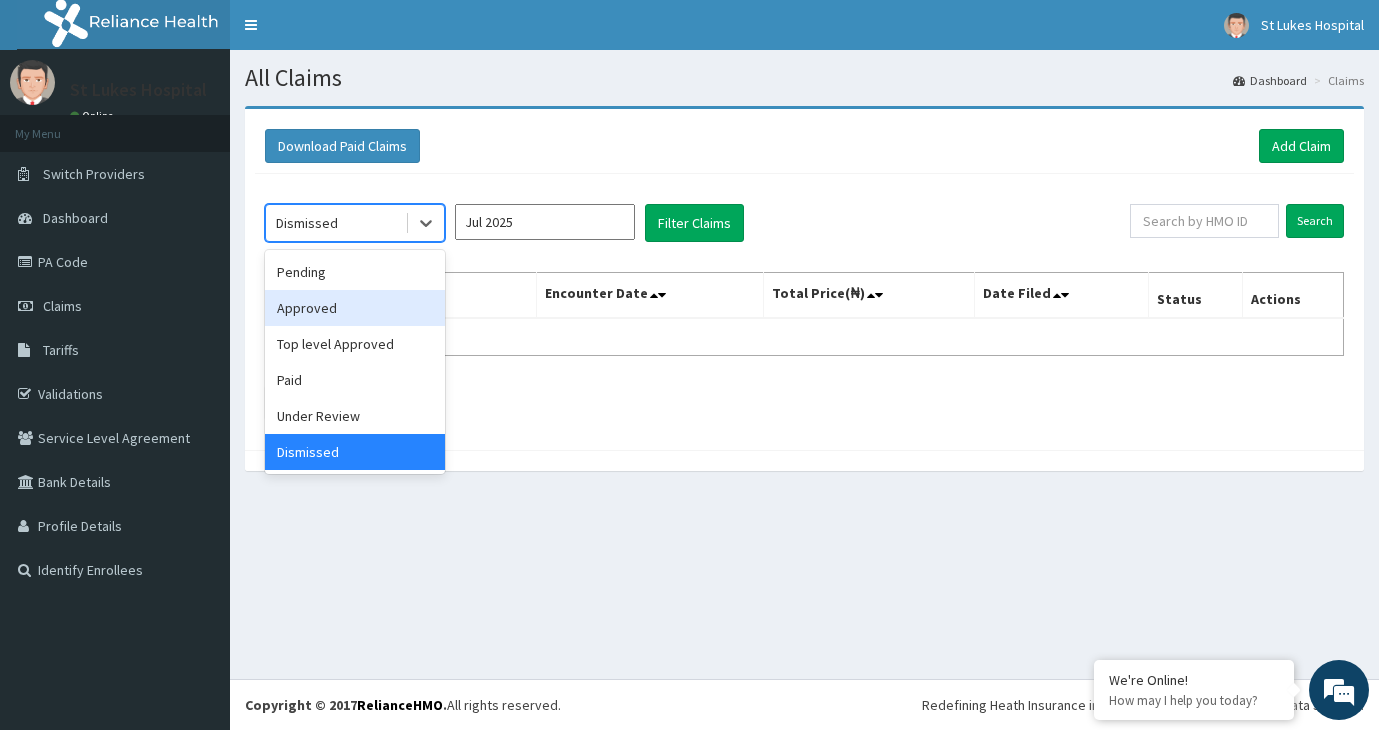 click on "Approved" at bounding box center (355, 308) 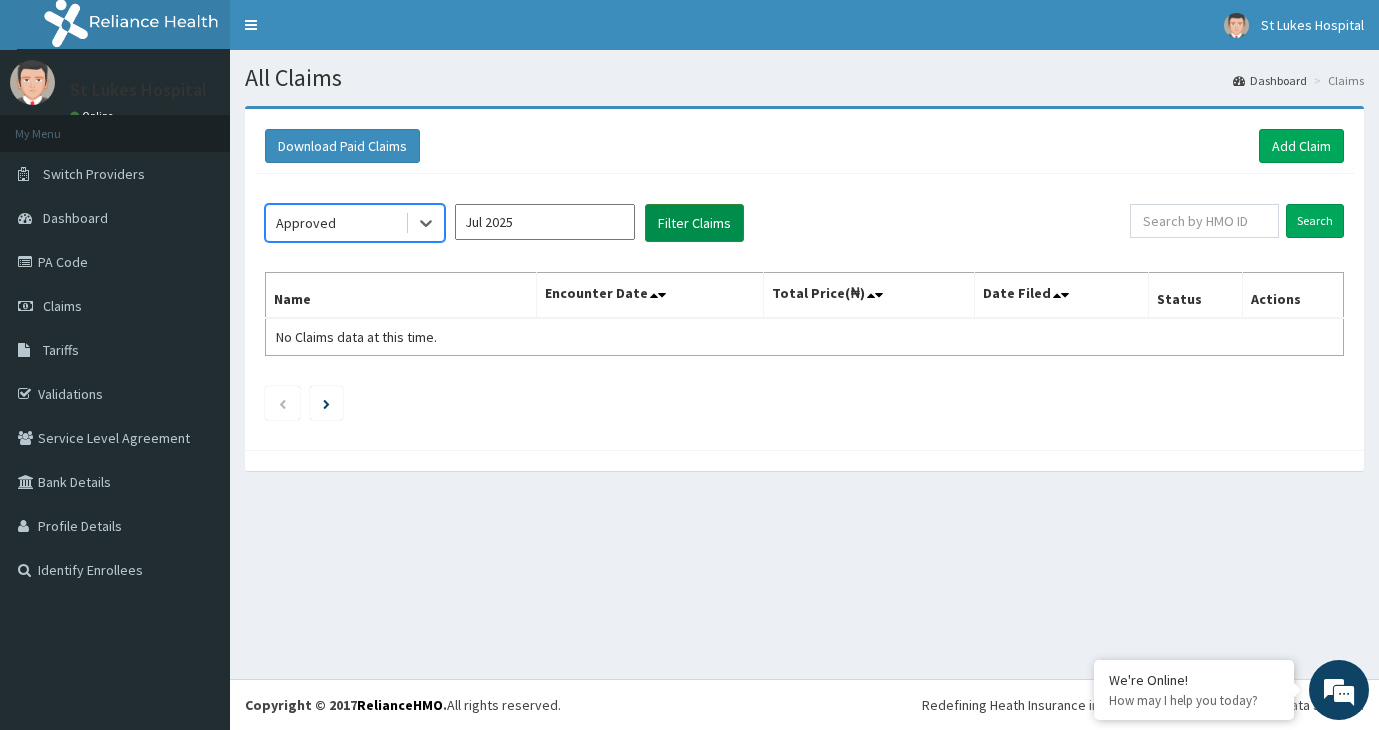 click on "Filter Claims" at bounding box center [694, 223] 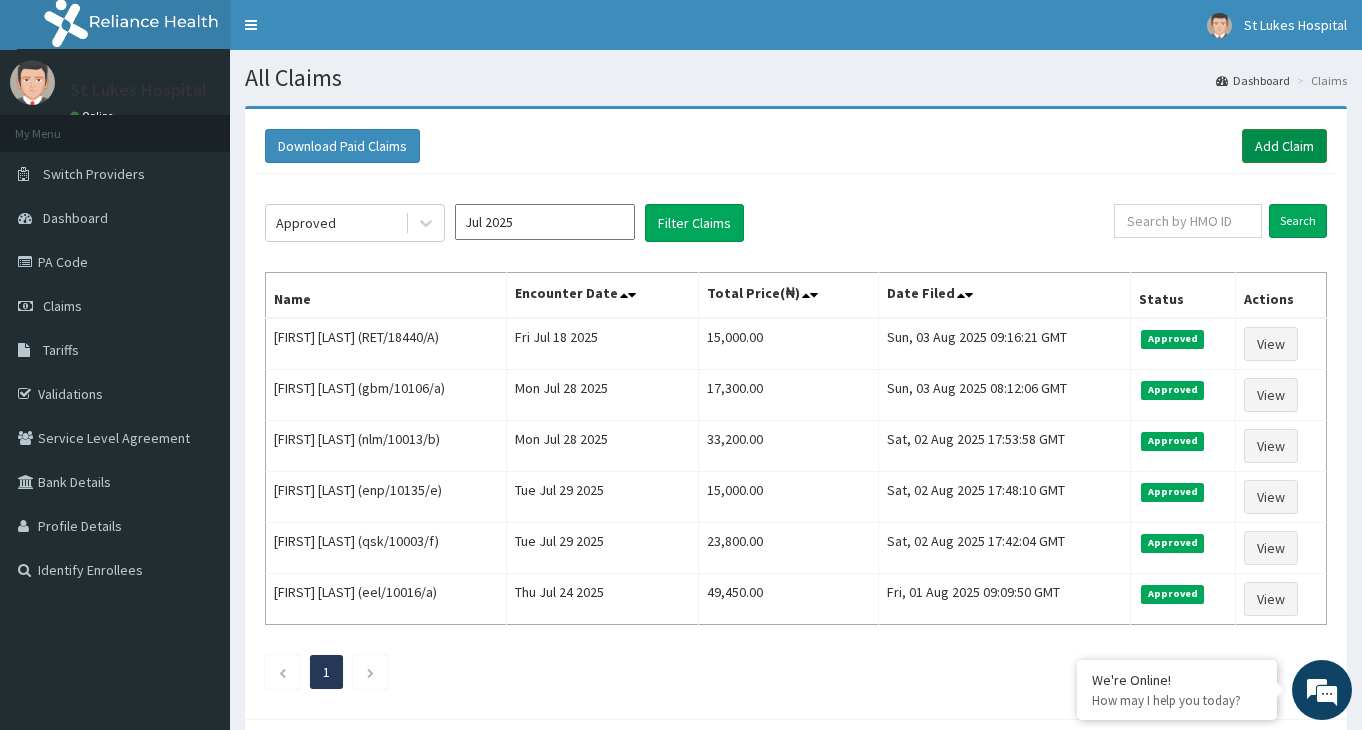 click on "Add Claim" at bounding box center (1284, 146) 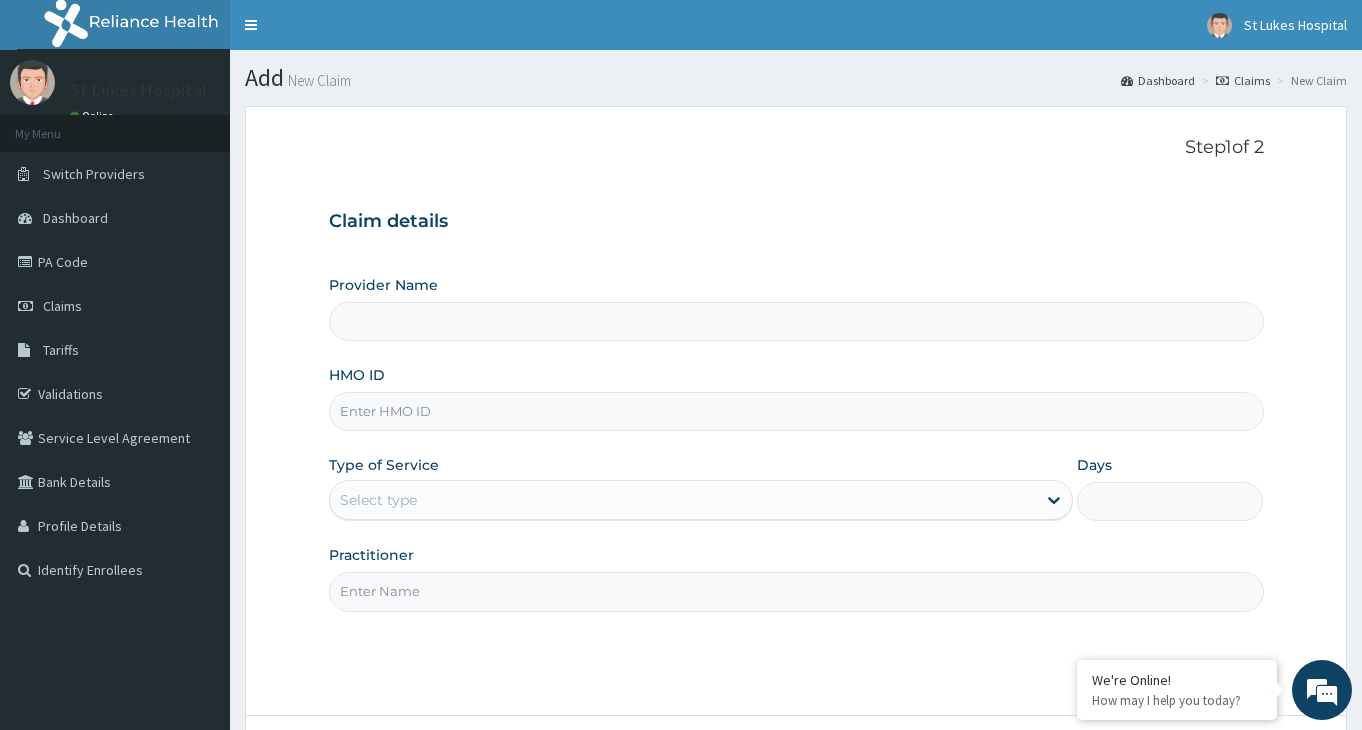 type on "St Lukes Hospital -ASABA" 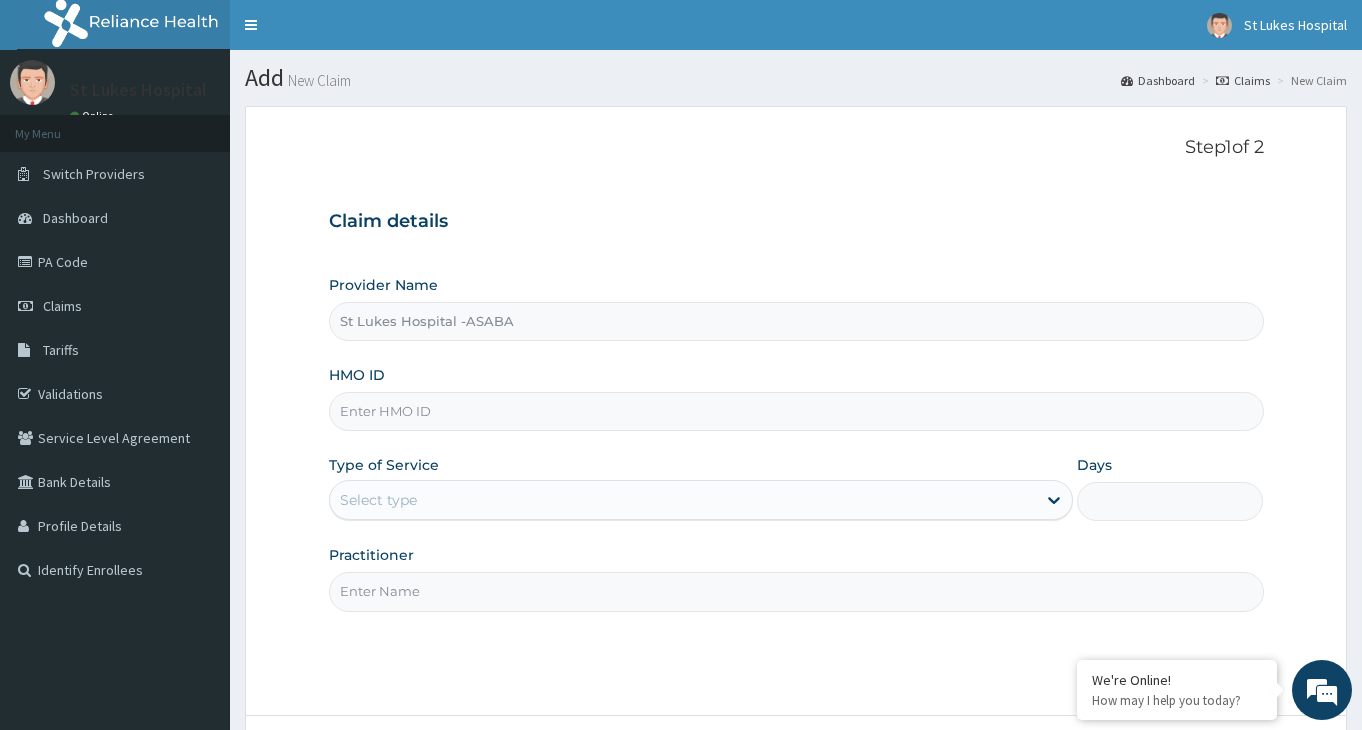 scroll, scrollTop: 0, scrollLeft: 0, axis: both 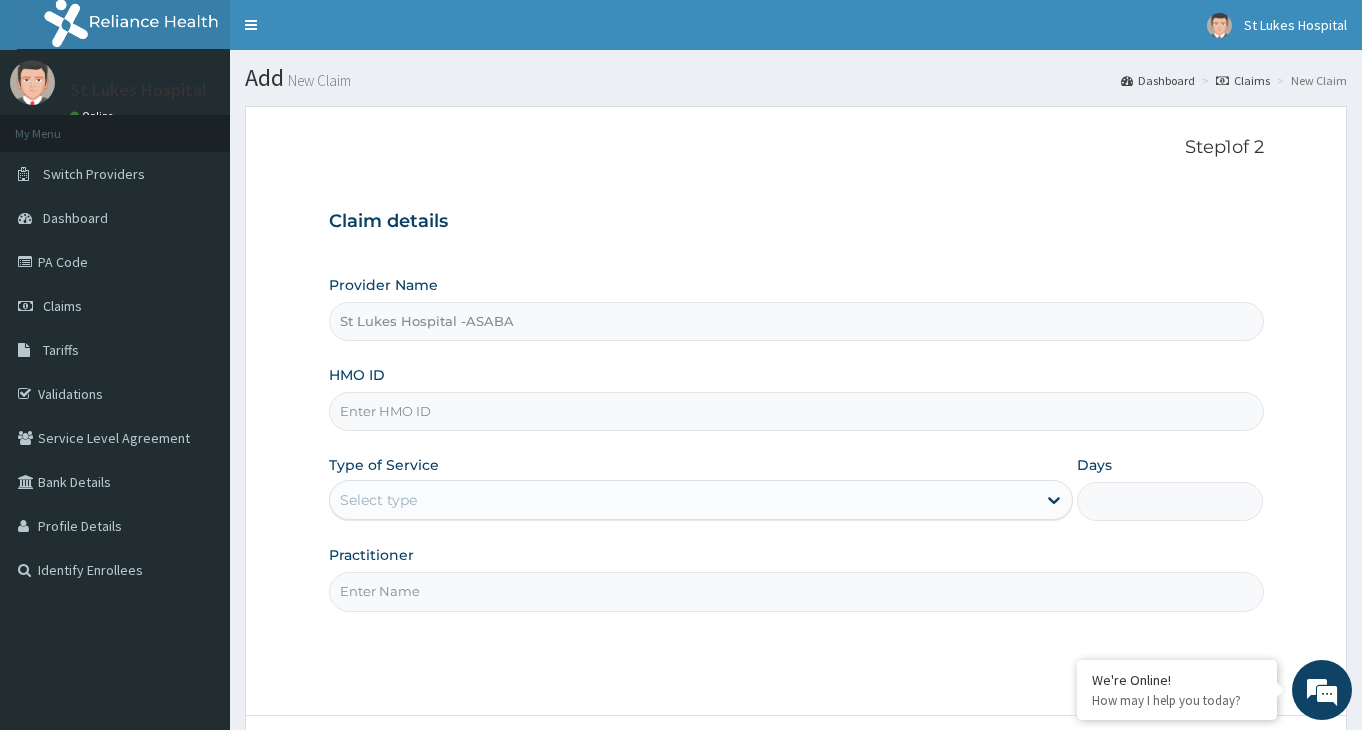 click on "HMO ID" at bounding box center (796, 411) 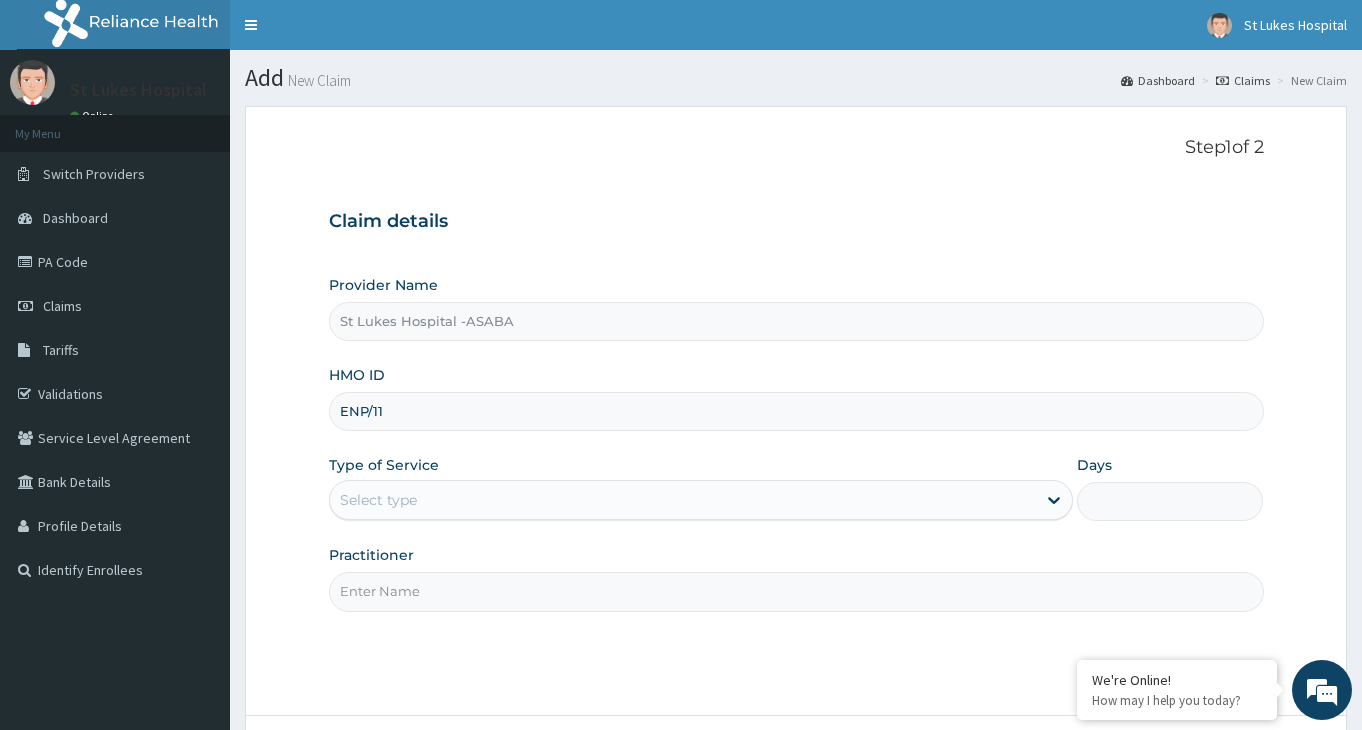 scroll, scrollTop: 0, scrollLeft: 0, axis: both 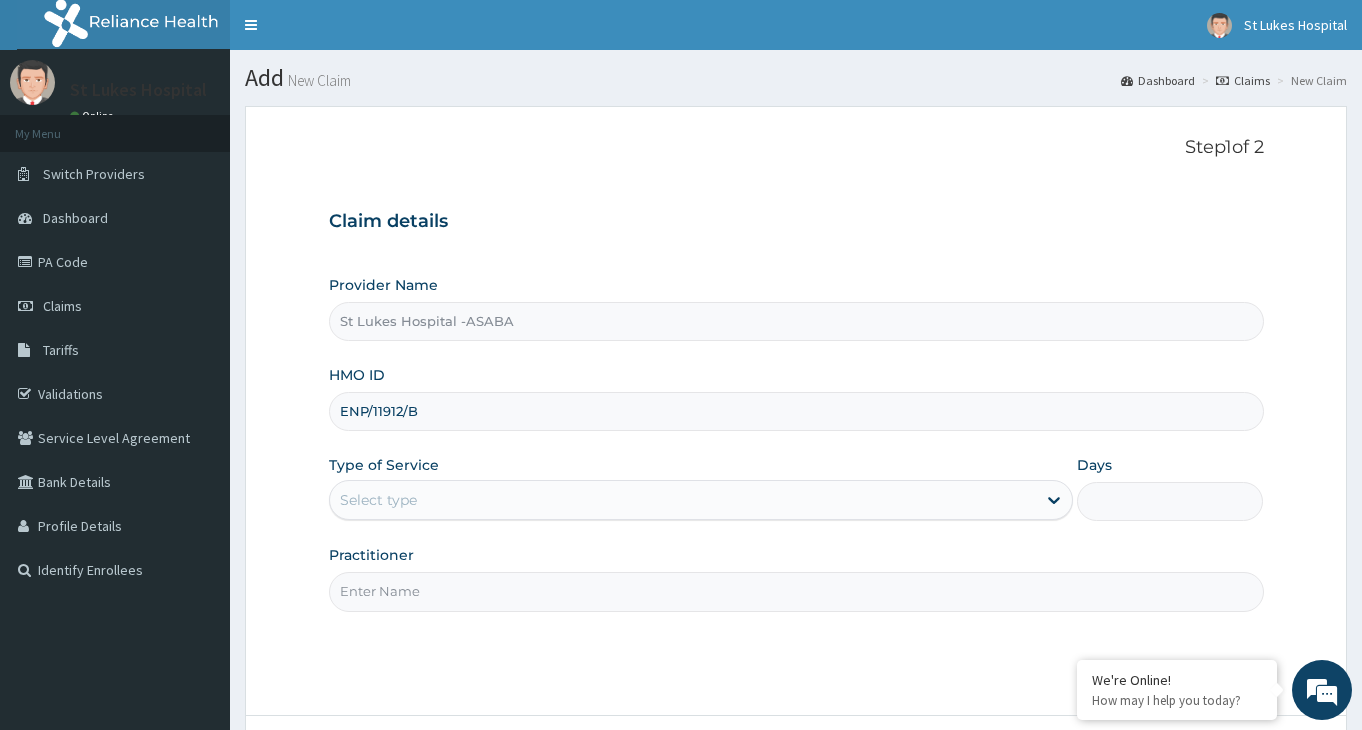 type on "ENP/11912/B" 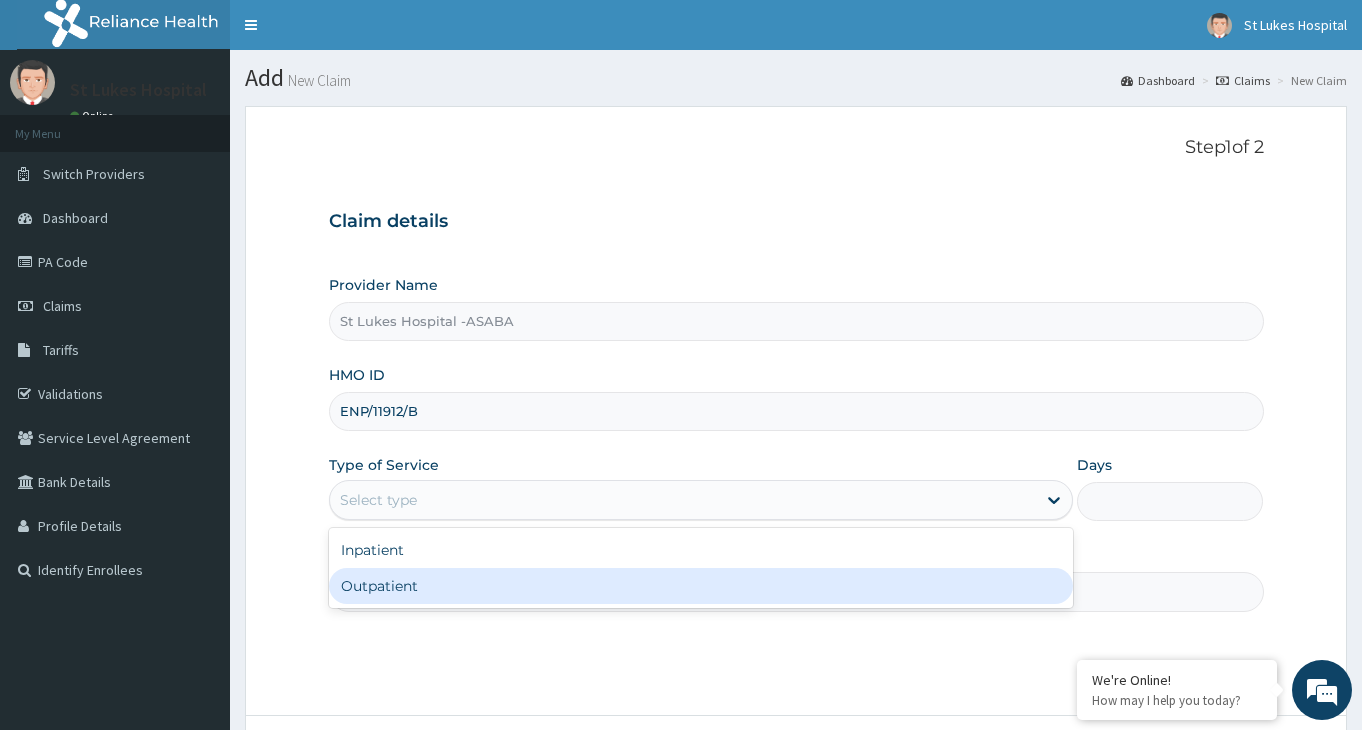 click on "Outpatient" at bounding box center (701, 586) 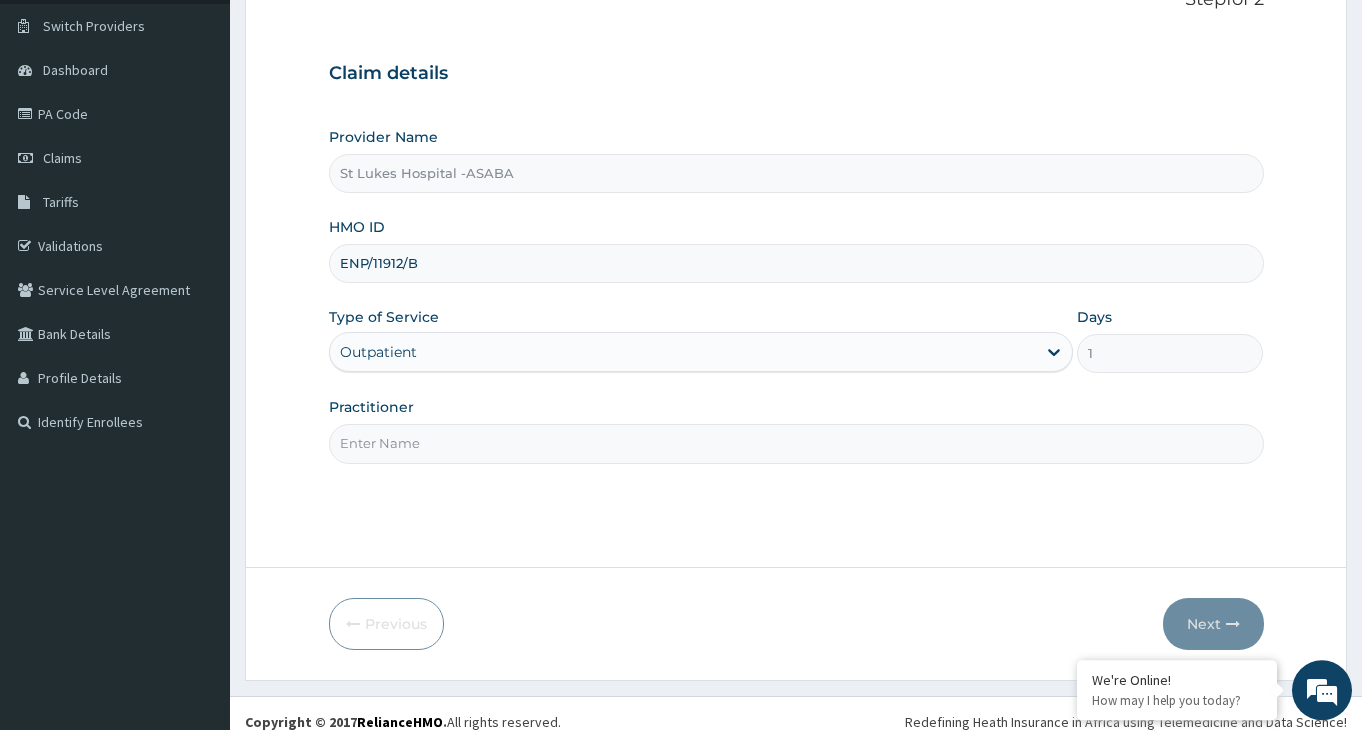 scroll, scrollTop: 165, scrollLeft: 0, axis: vertical 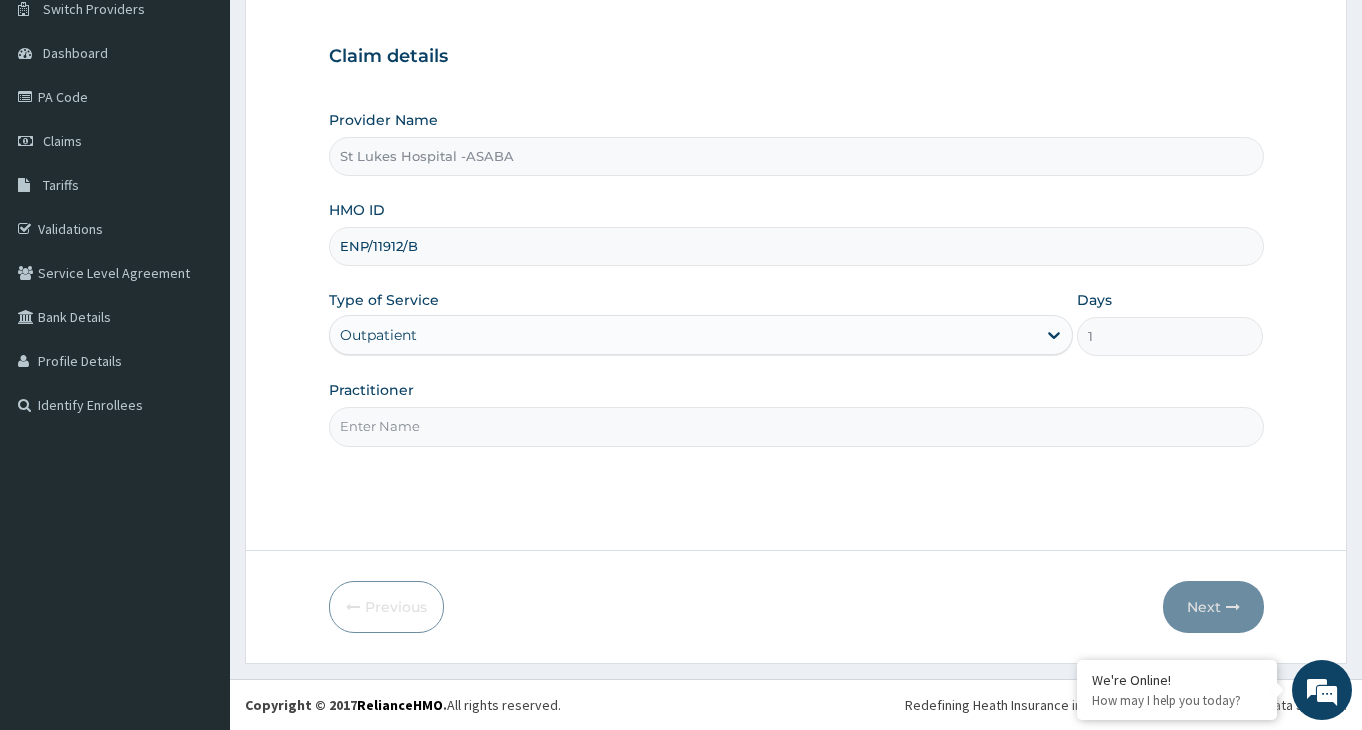 click on "Practitioner" at bounding box center (796, 426) 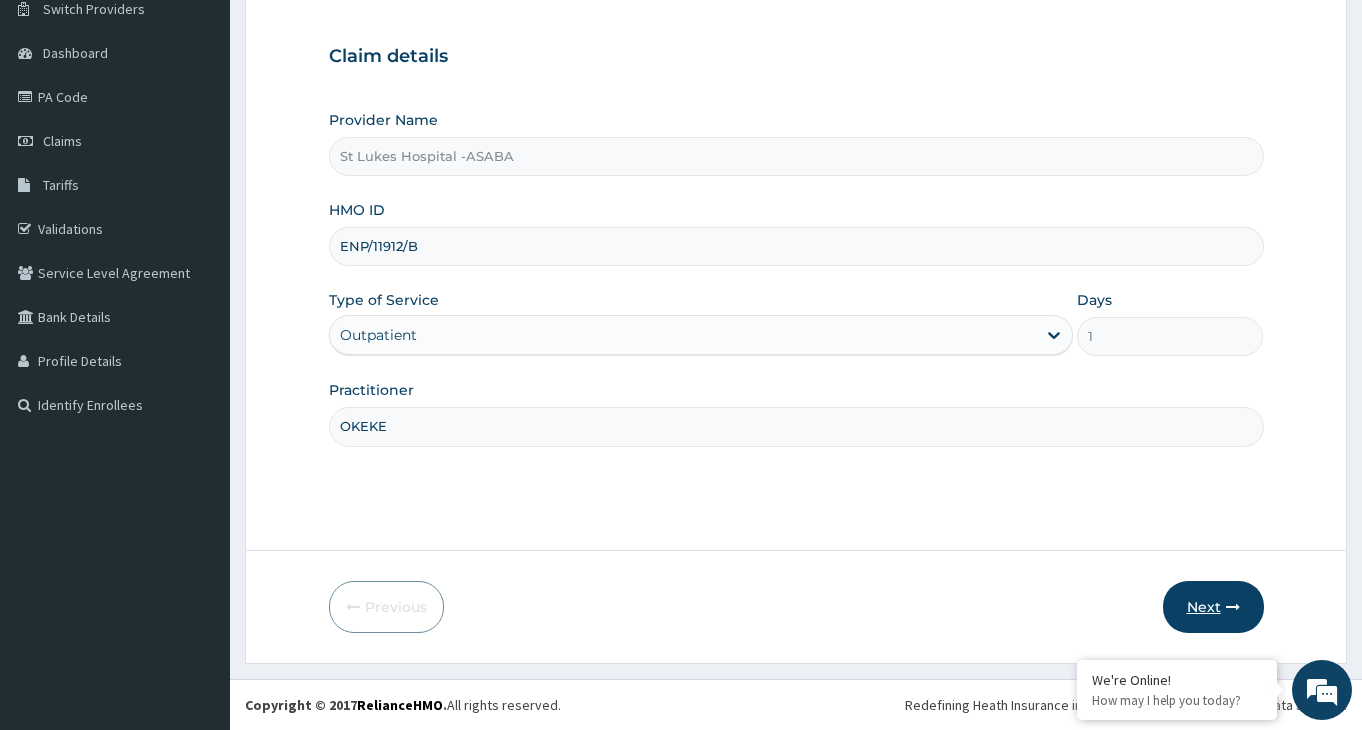 type on "OKEKE" 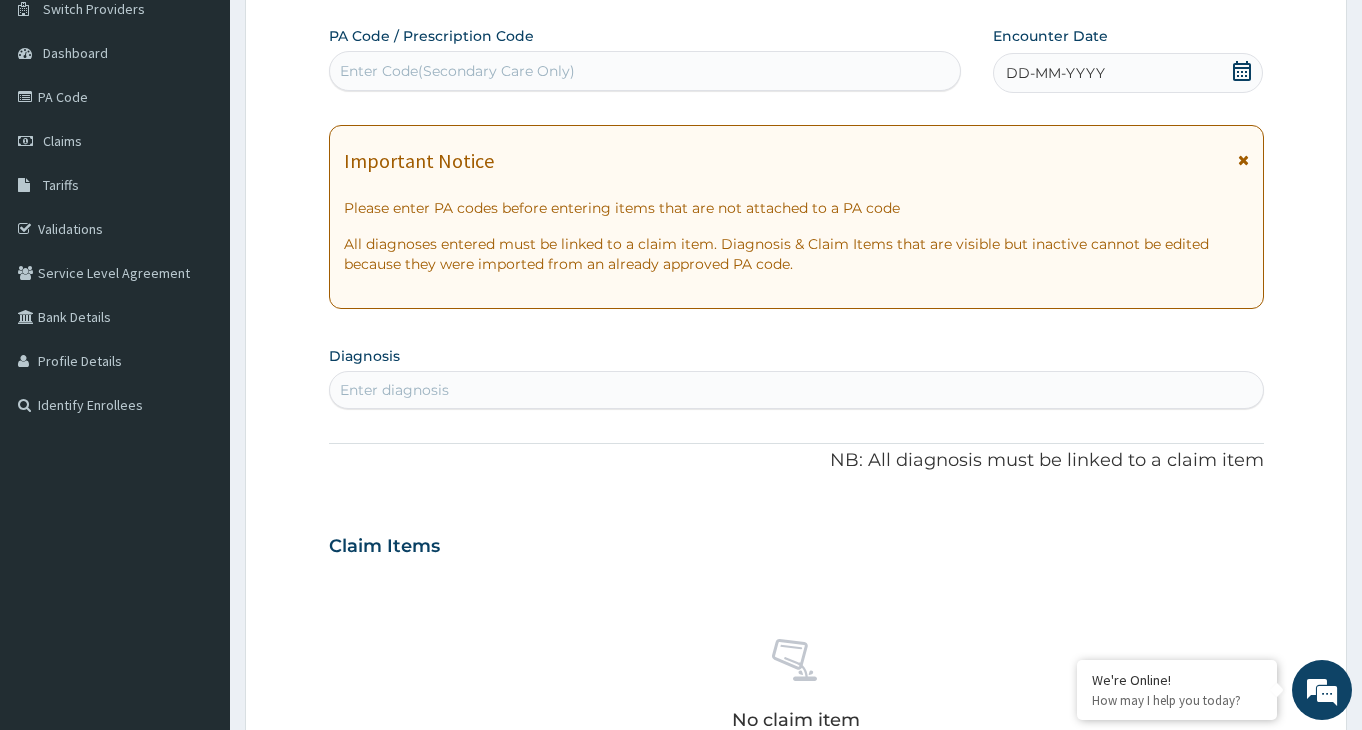 click on "Enter Code(Secondary Care Only)" at bounding box center (457, 71) 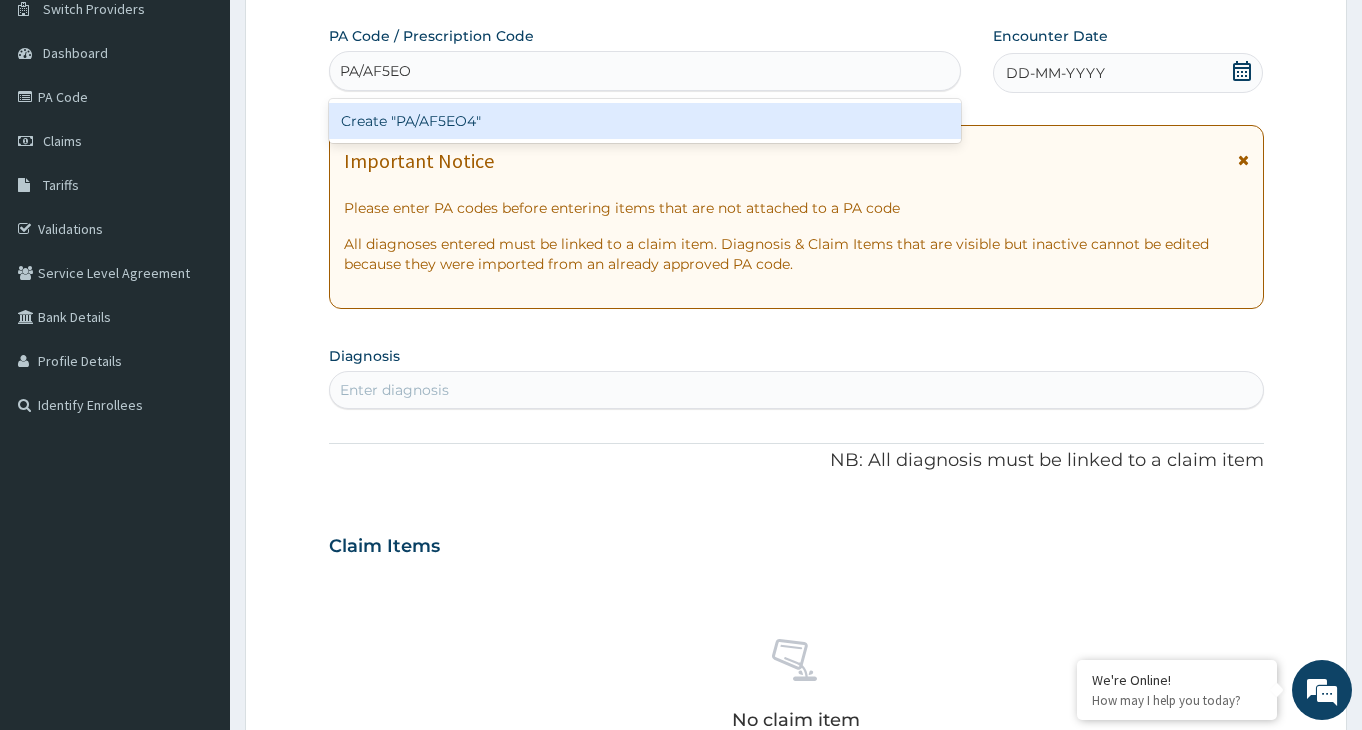 type on "PA/AF5EO4" 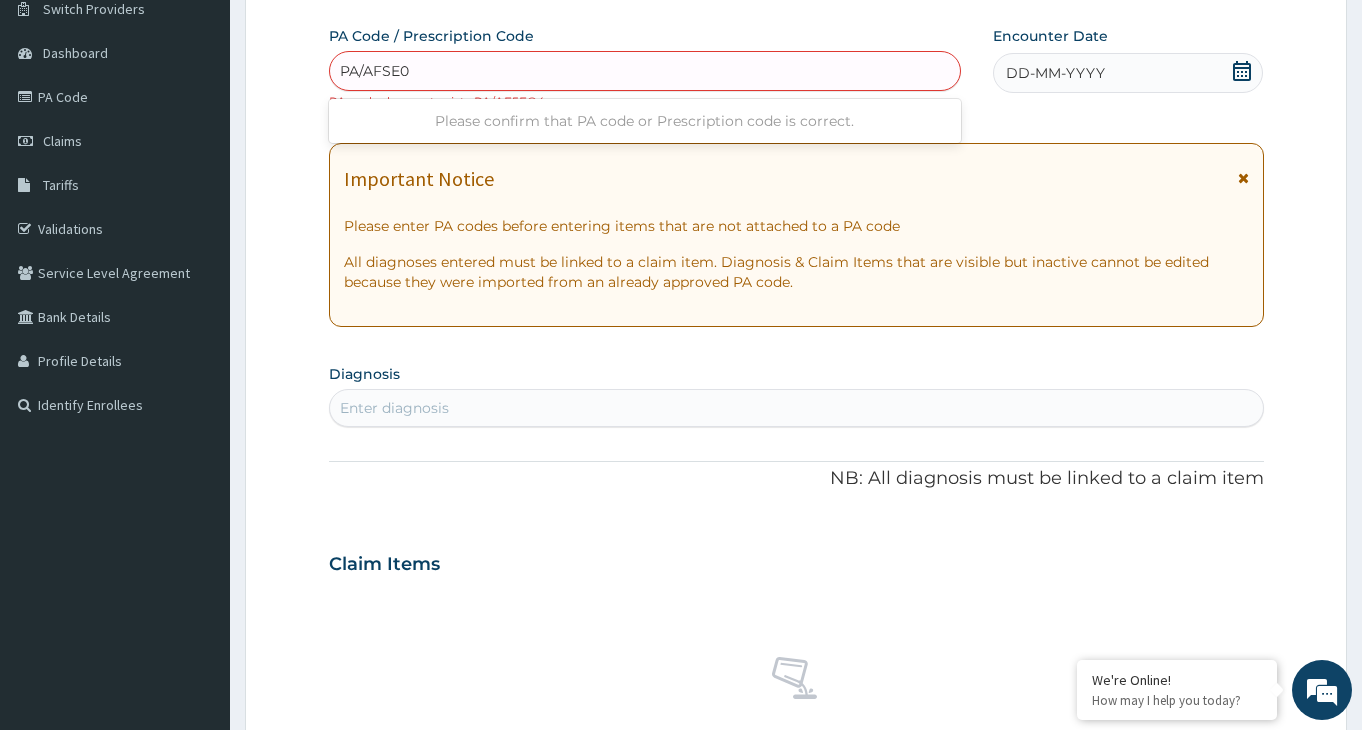 type on "PA/AFSE04" 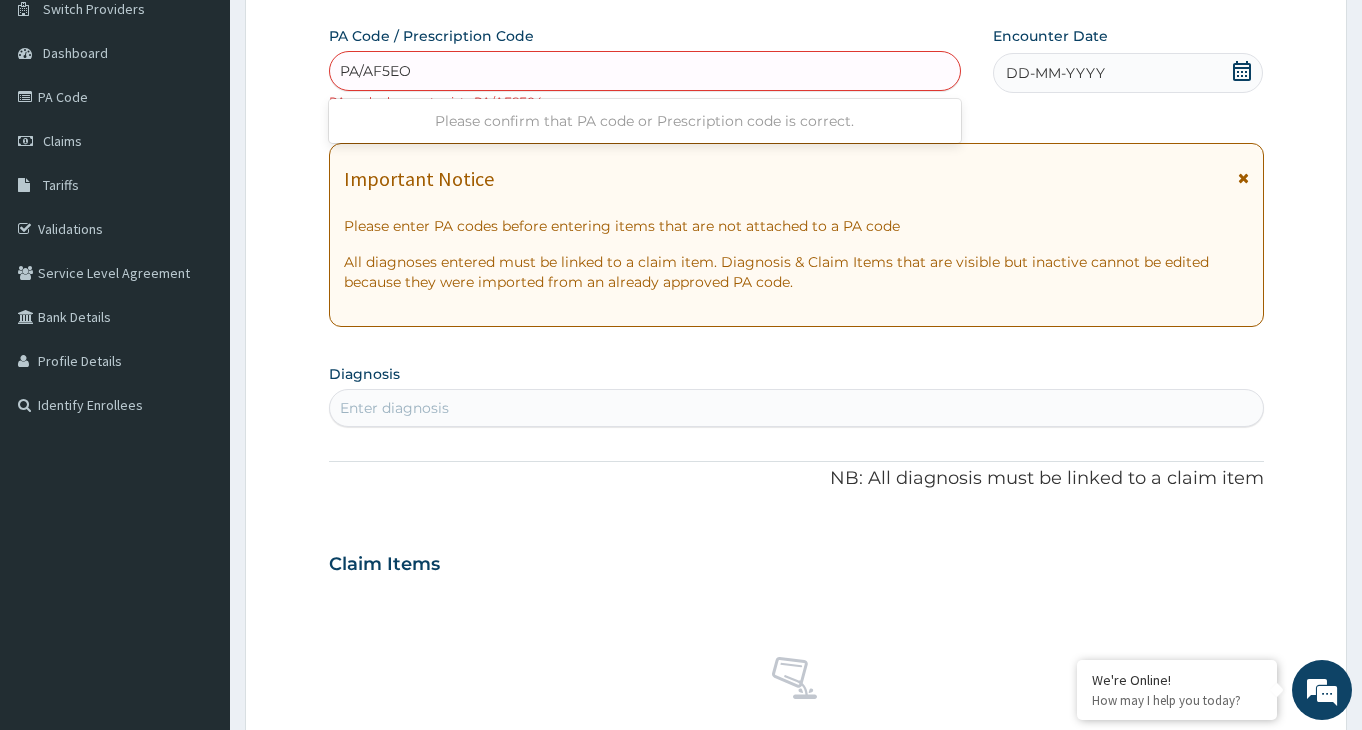 type on "PA/AF5EO4" 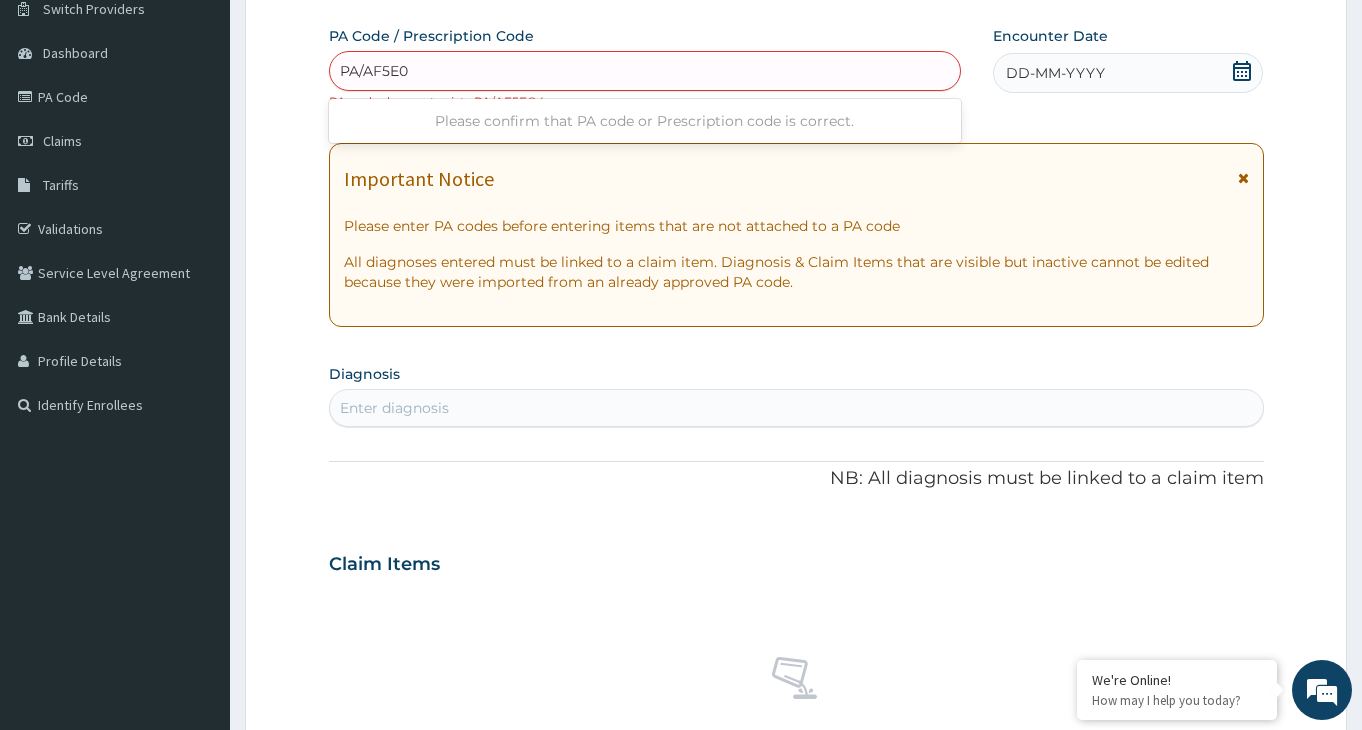 type on "PA/AF5E04" 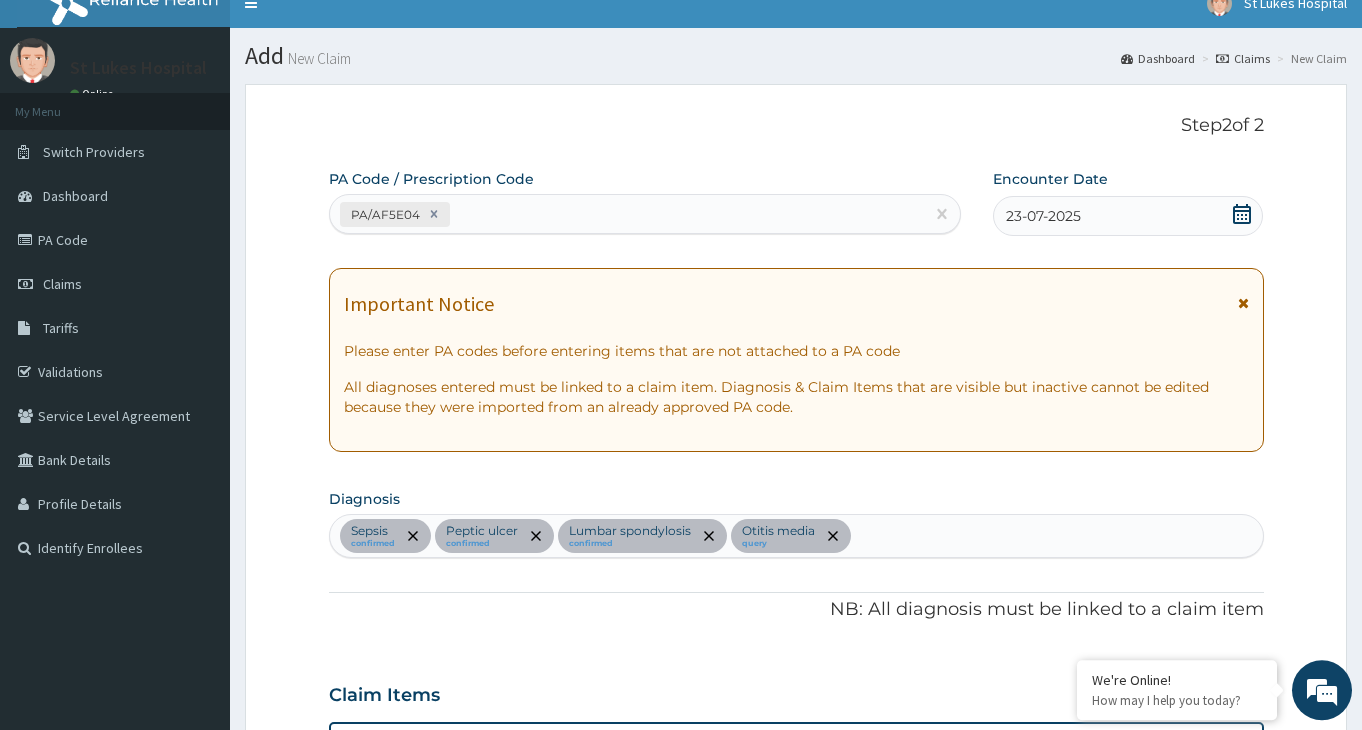 scroll, scrollTop: 0, scrollLeft: 0, axis: both 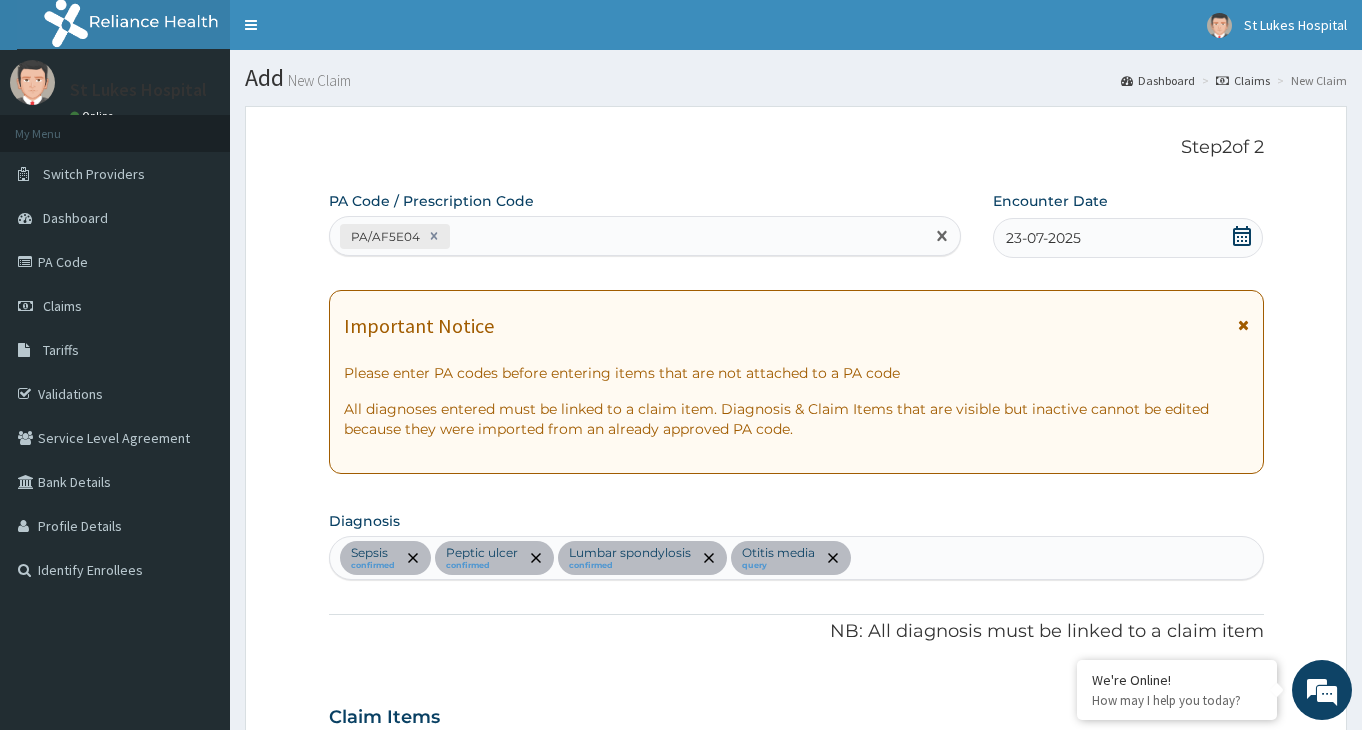 click on "PA/AF5E04" at bounding box center (627, 236) 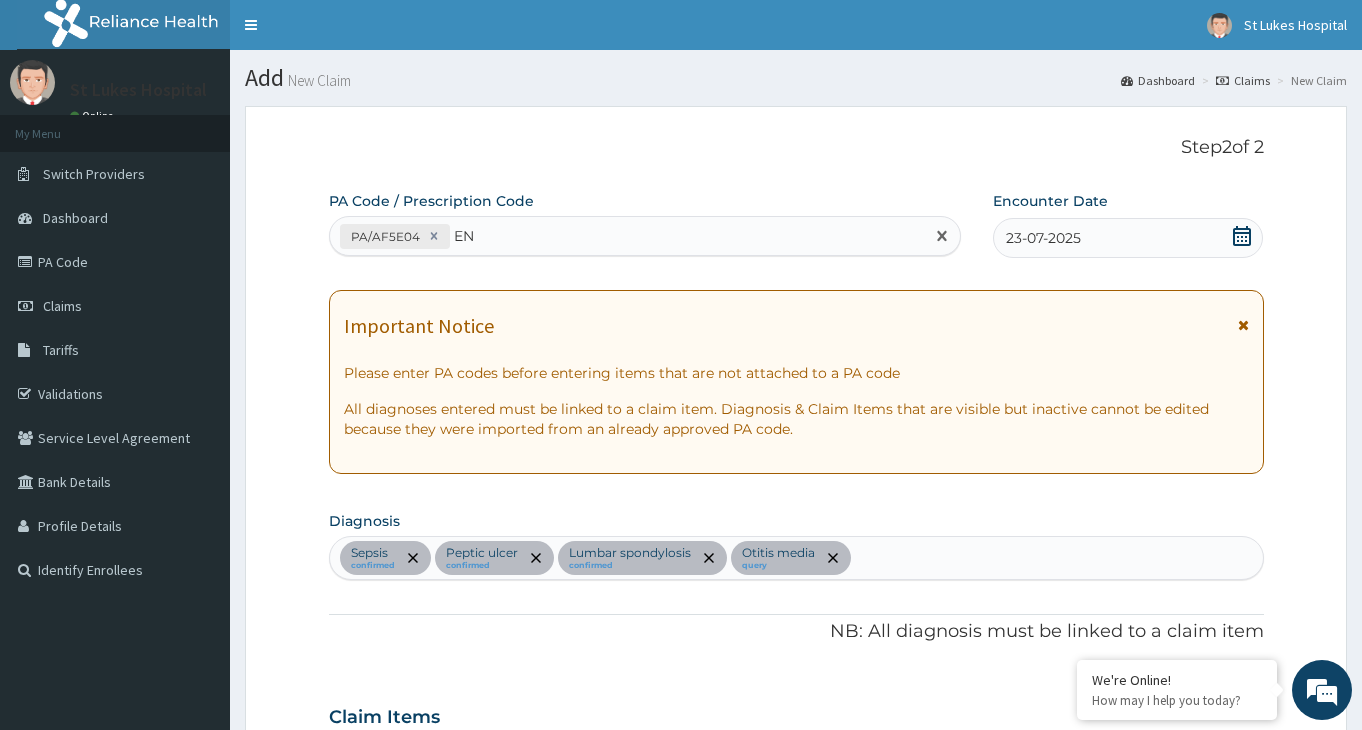 type on "E" 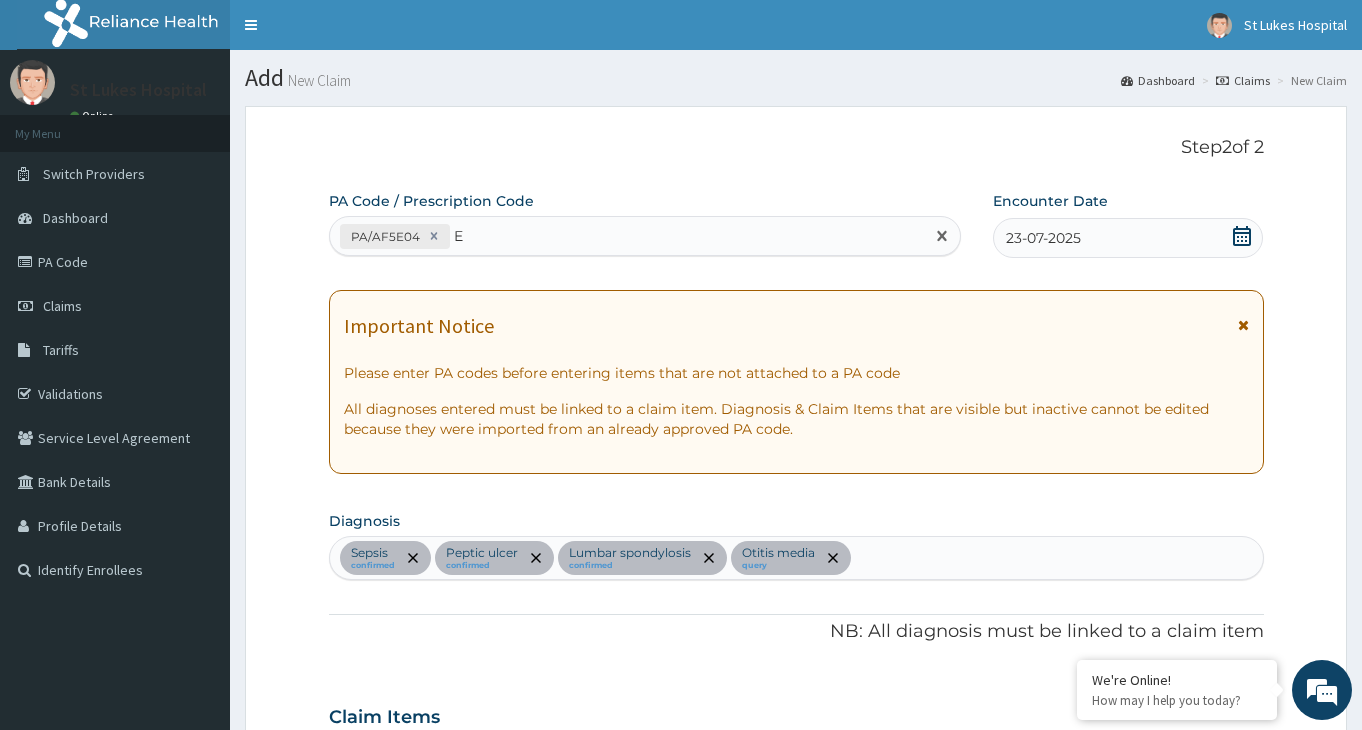 type 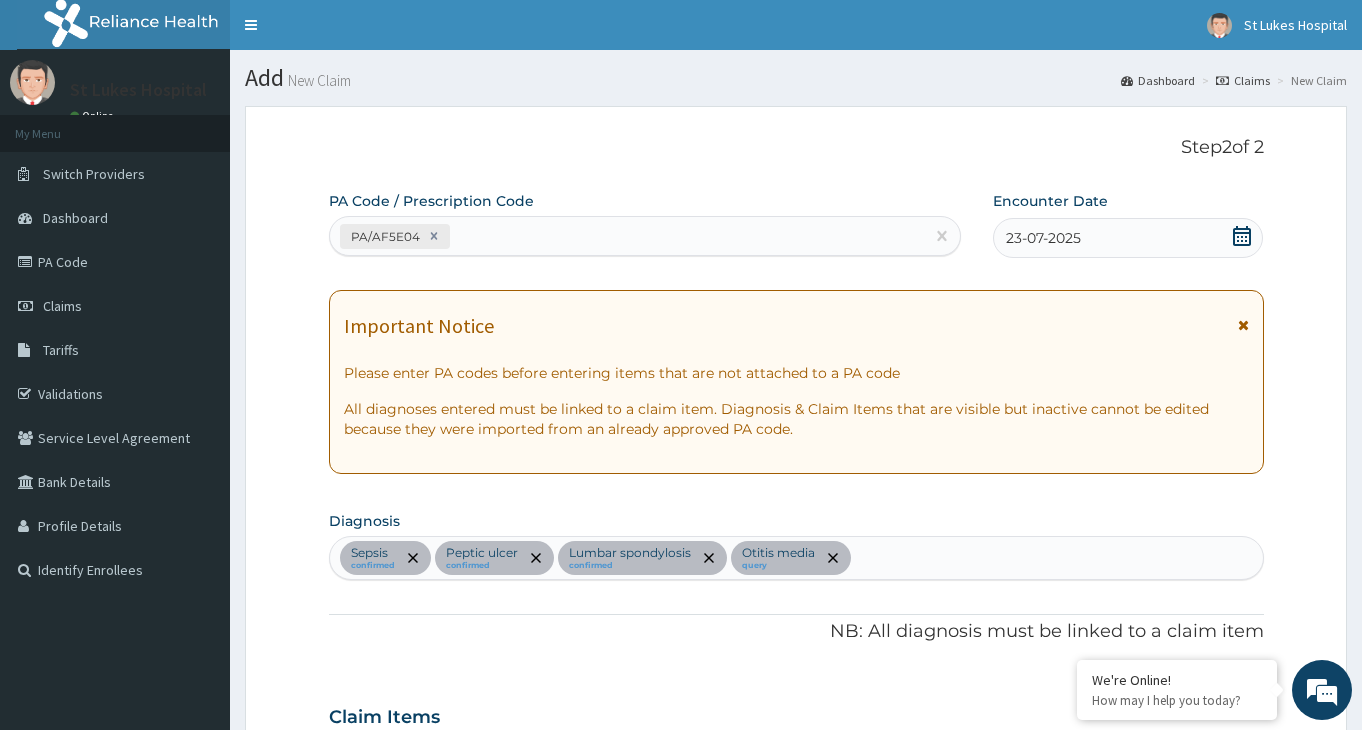 click on "Sepsis confirmed Peptic ulcer confirmed Lumbar spondylosis confirmed Otitis media query" at bounding box center (796, 558) 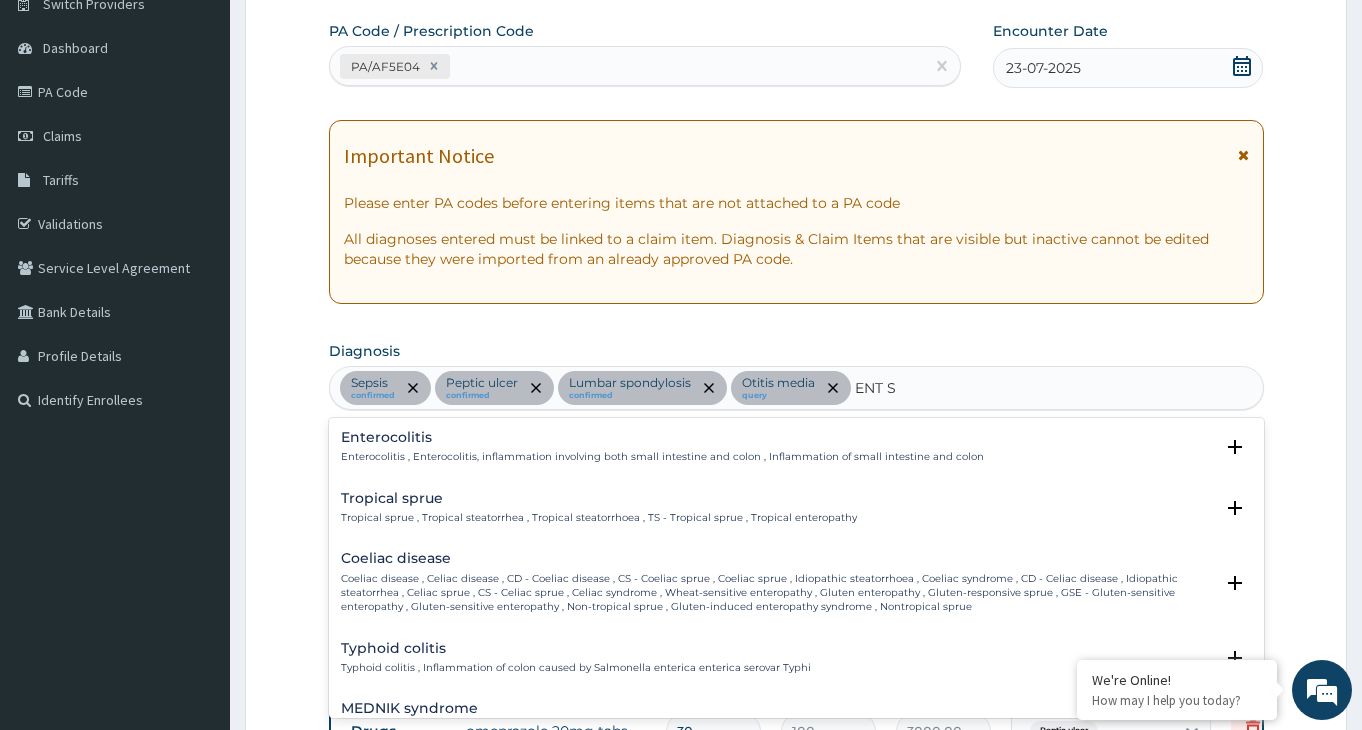 scroll, scrollTop: 204, scrollLeft: 0, axis: vertical 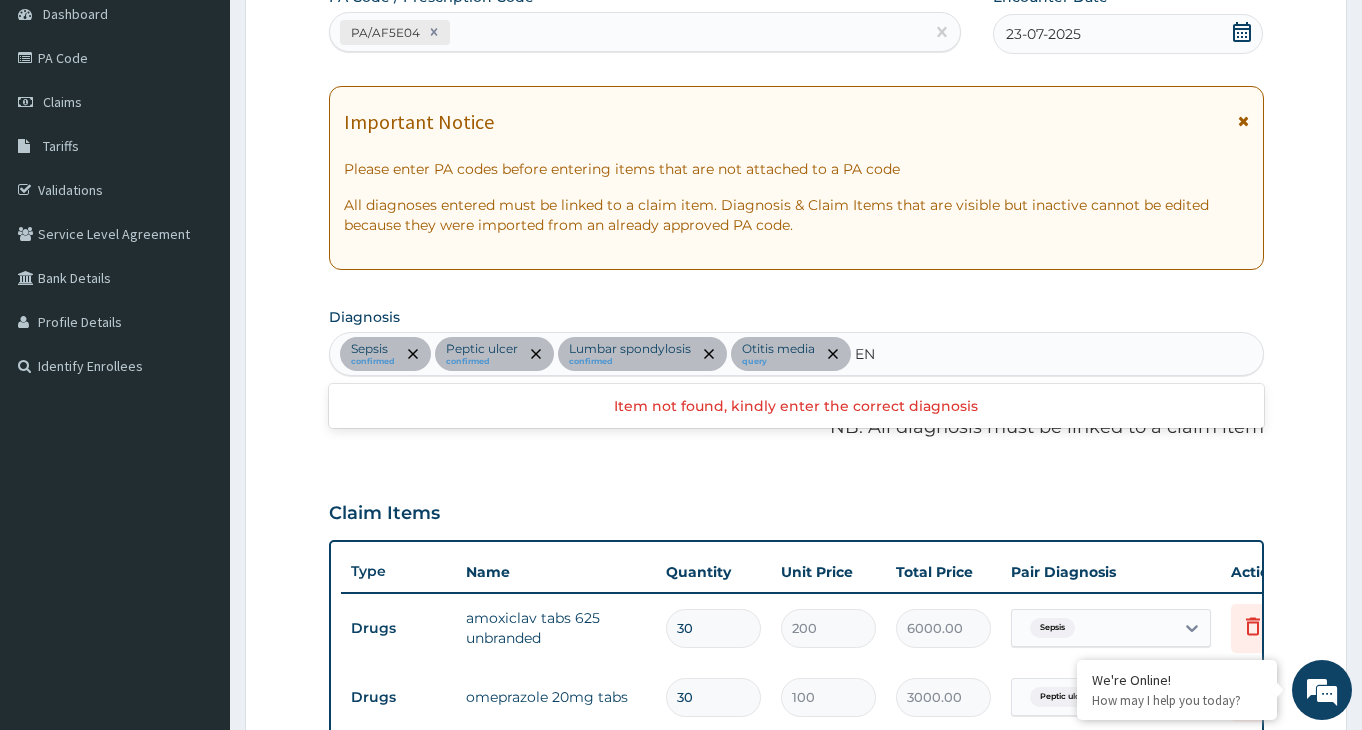 type on "E" 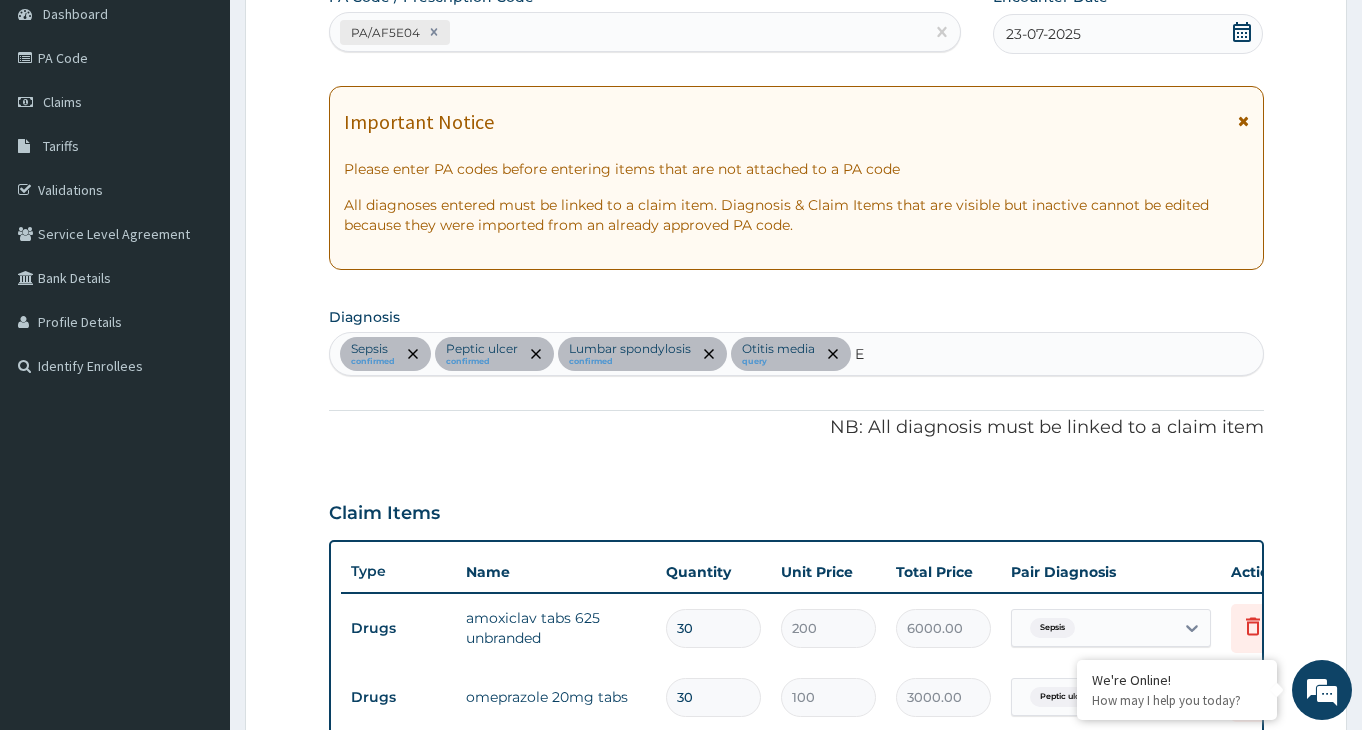 type 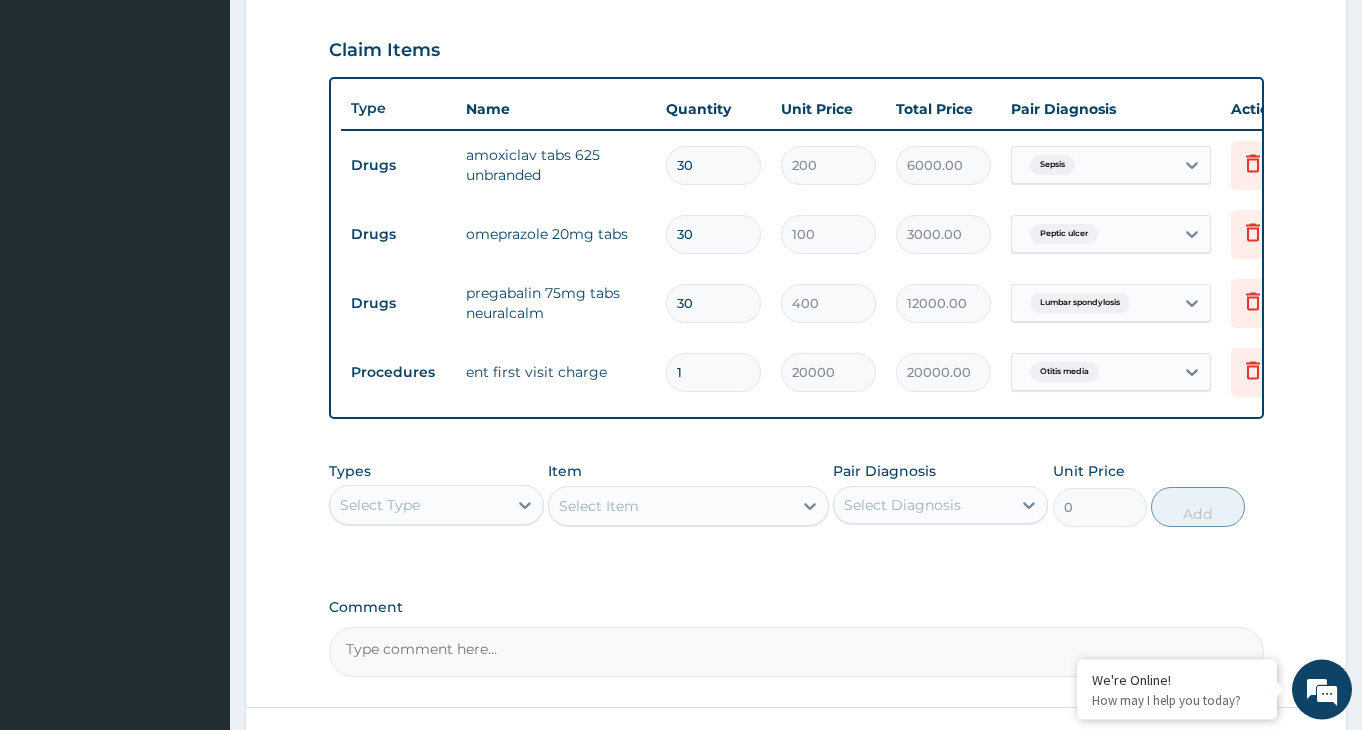 scroll, scrollTop: 816, scrollLeft: 0, axis: vertical 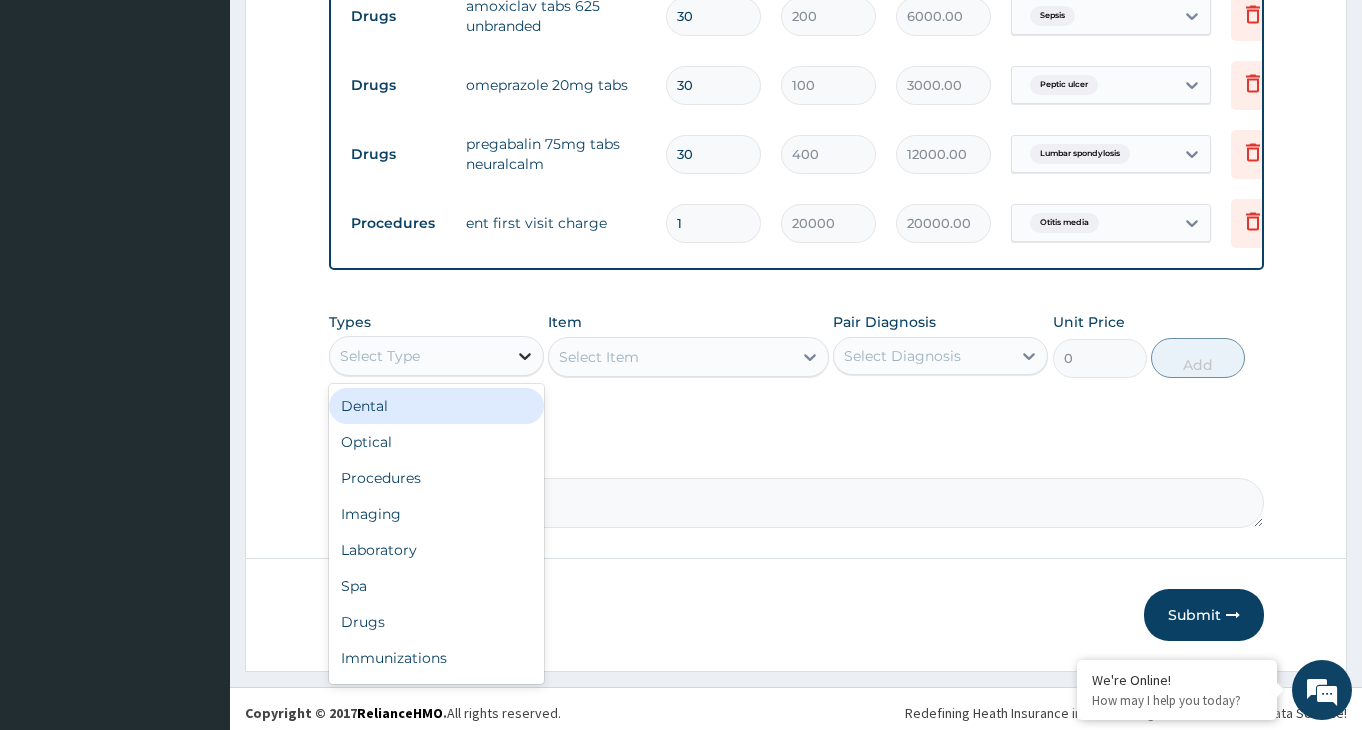 click 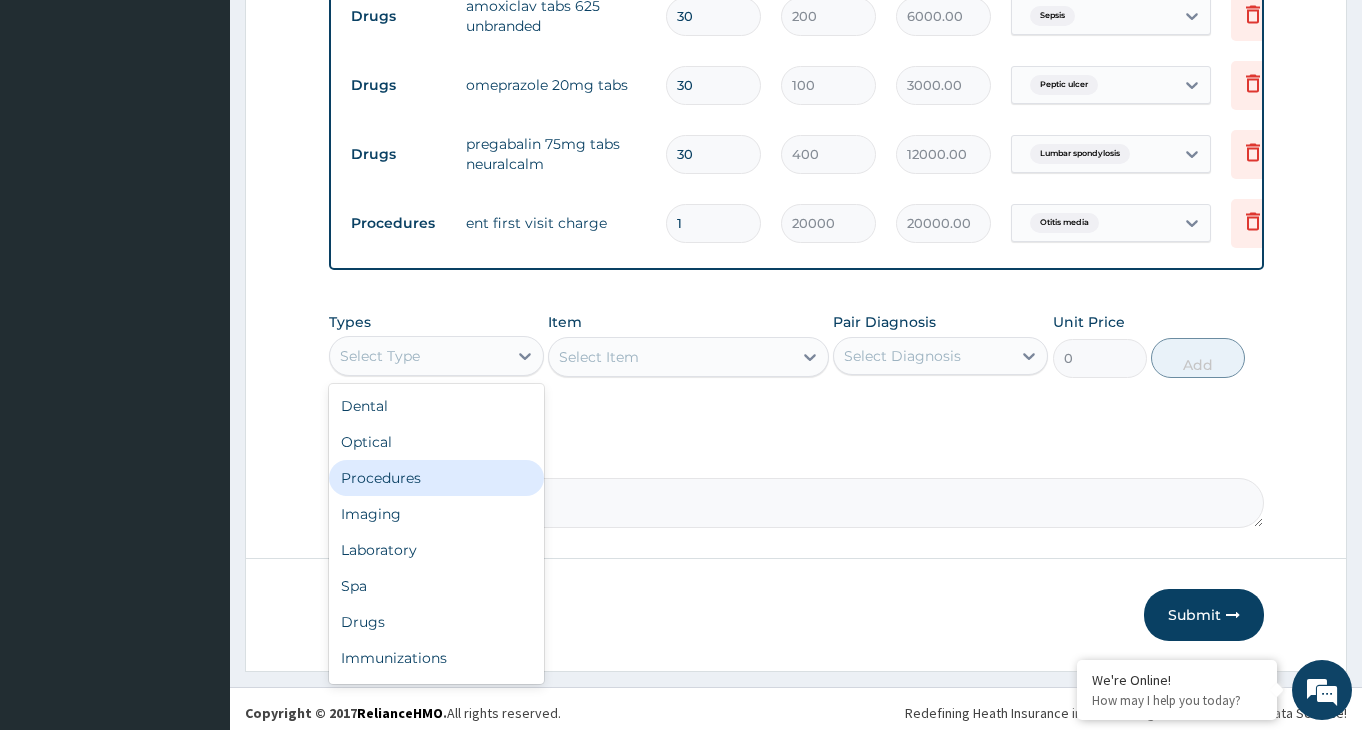 drag, startPoint x: 404, startPoint y: 504, endPoint x: 559, endPoint y: 437, distance: 168.86089 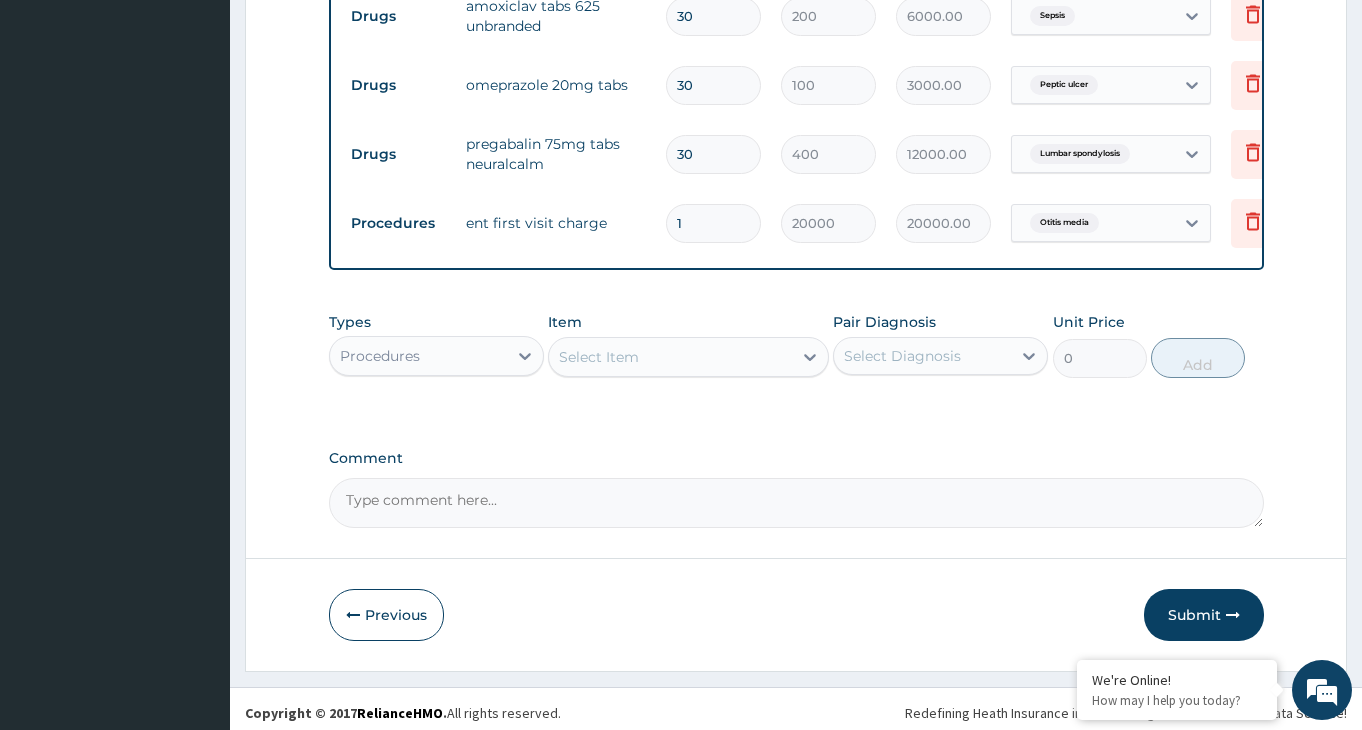 click on "Select Item" at bounding box center [670, 357] 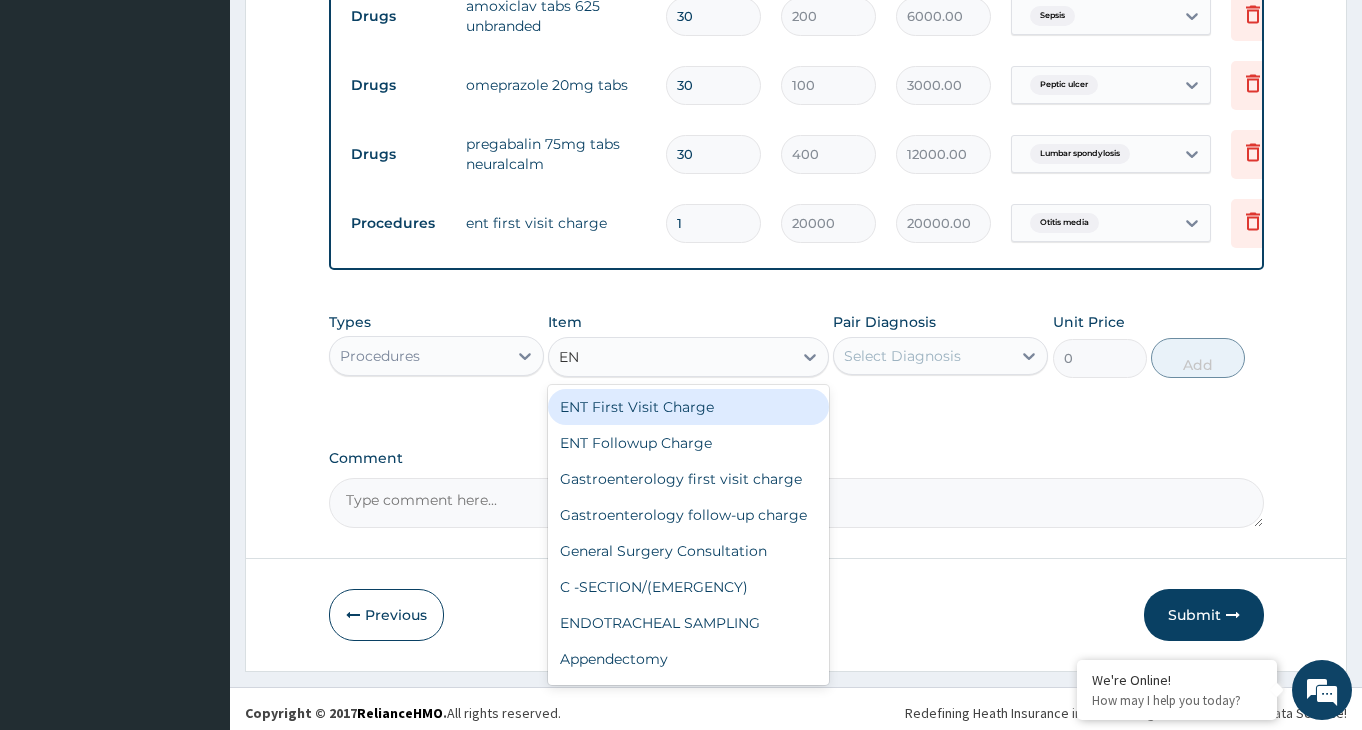 type on "ENT" 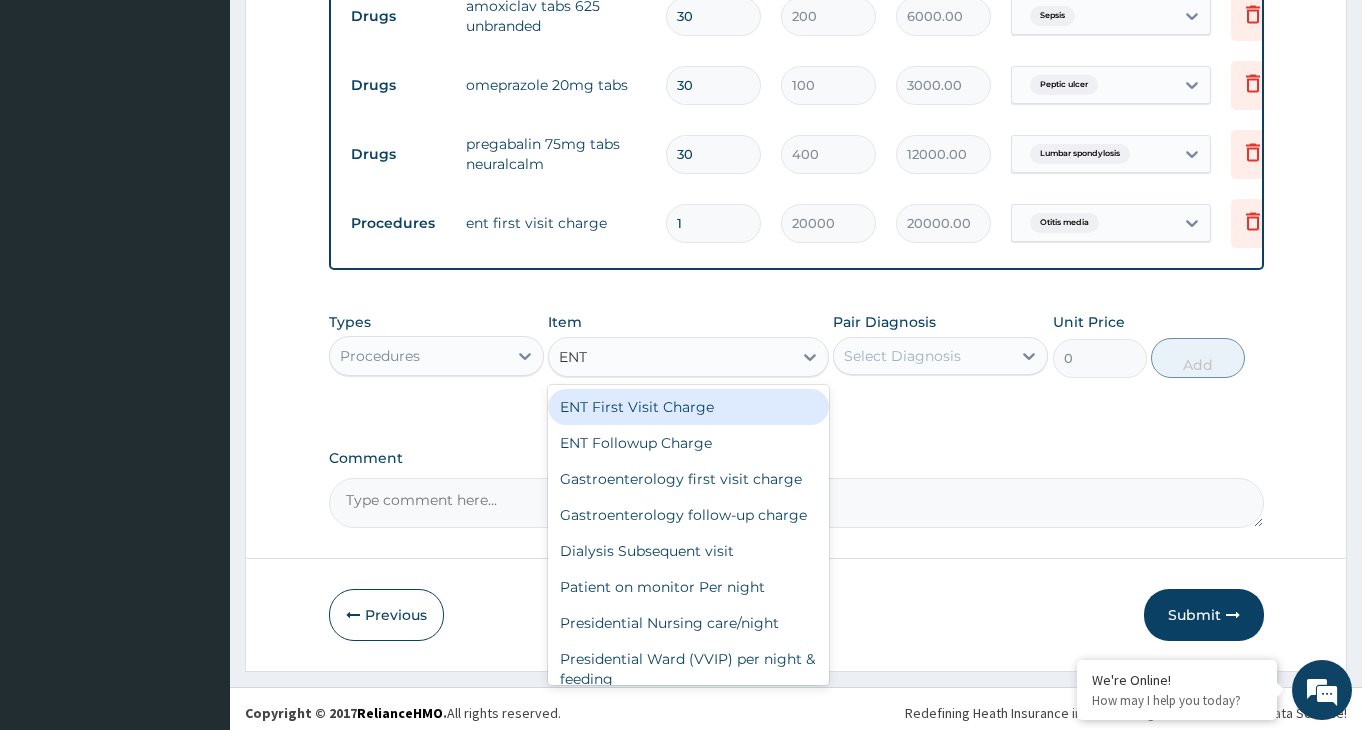 click on "ENT First Visit Charge" at bounding box center (688, 407) 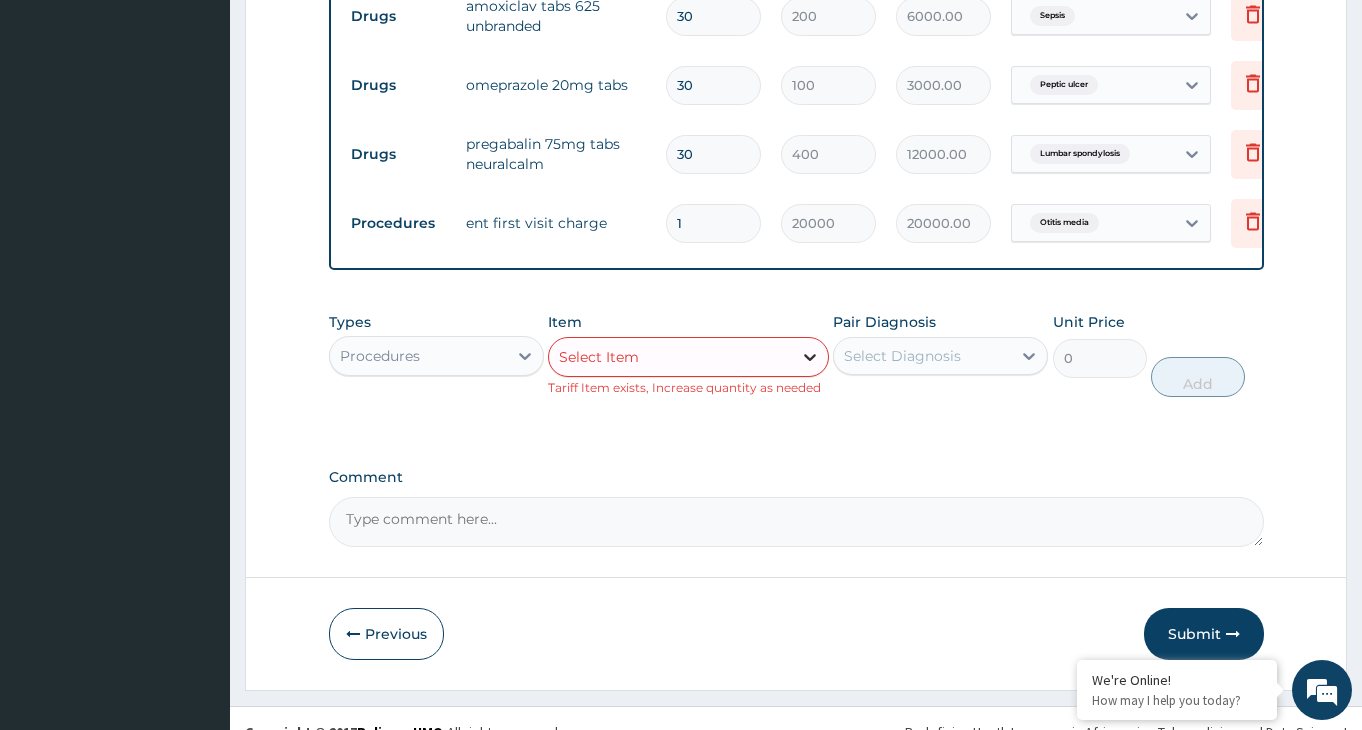 click 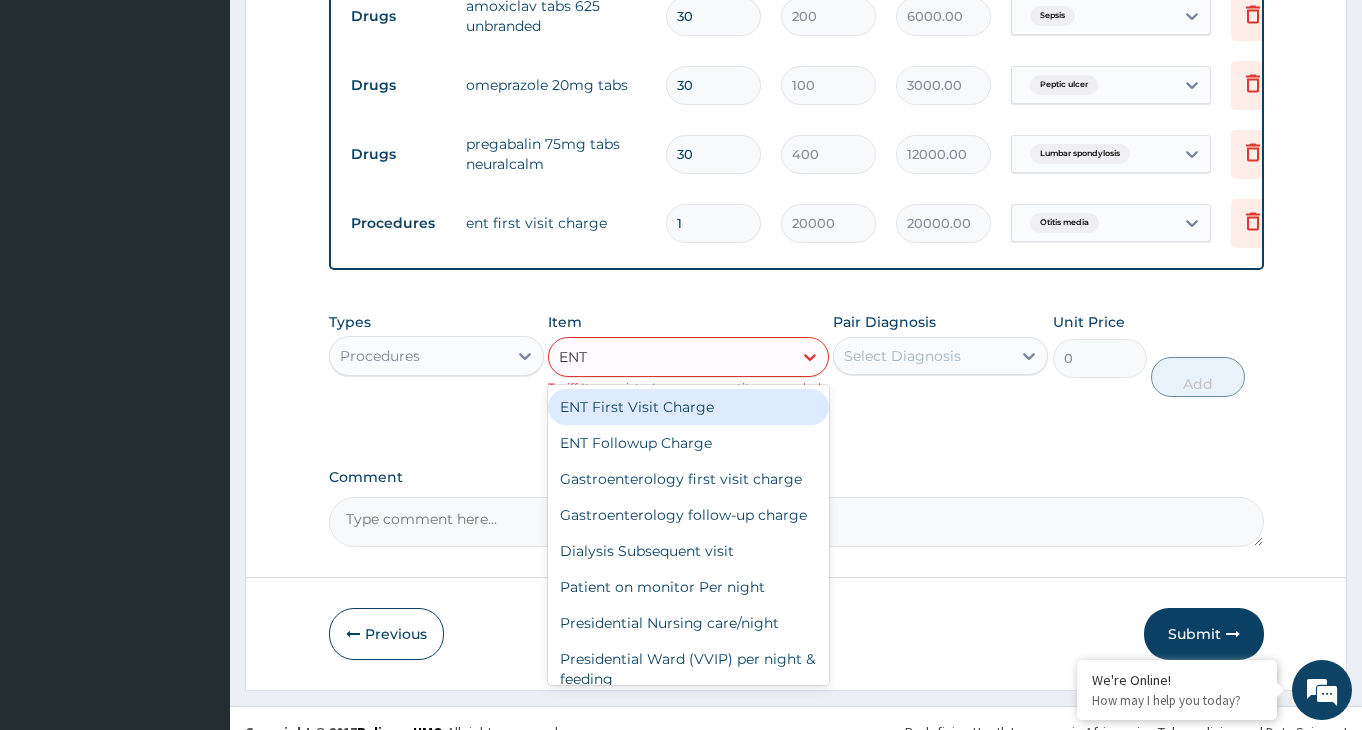 type on "ENT" 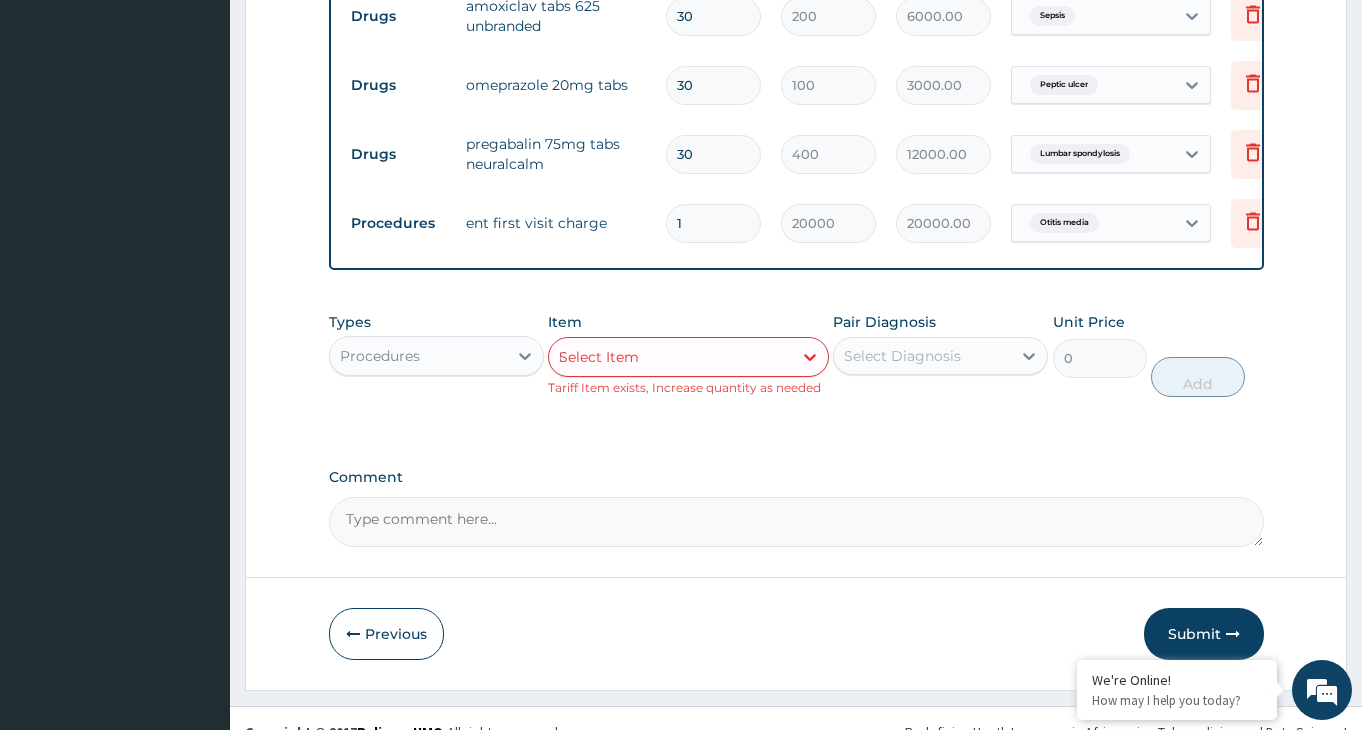 type 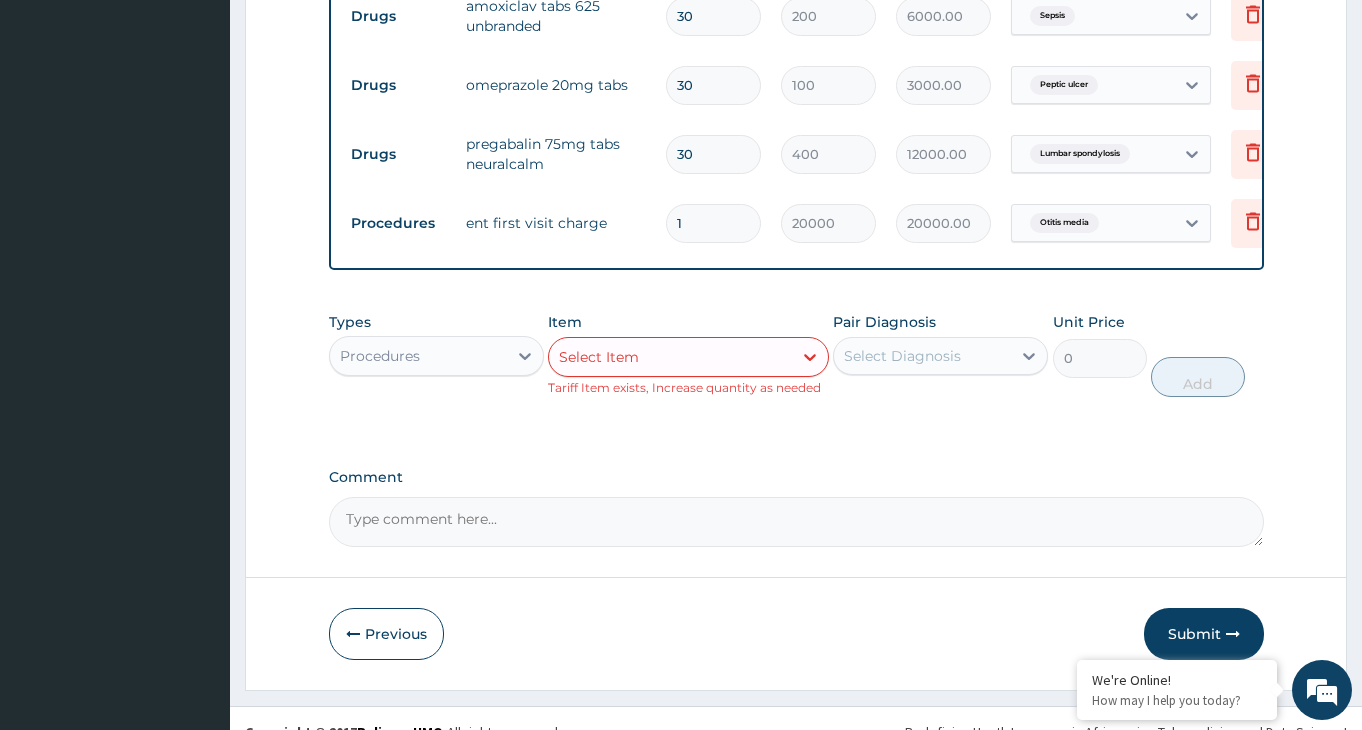 click on "Step  2  of 2 PA Code / Prescription Code PA/AF5E04 Encounter Date 23-07-2025 Important Notice Please enter PA codes before entering items that are not attached to a PA code   All diagnoses entered must be linked to a claim item. Diagnosis & Claim Items that are visible but inactive cannot be edited because they were imported from an already approved PA code. Diagnosis Sepsis confirmed Peptic ulcer confirmed Lumbar spondylosis confirmed Otitis media query NB: All diagnosis must be linked to a claim item Claim Items Type Name Quantity Unit Price Total Price Pair Diagnosis Actions Drugs amoxiclav tabs 625 unbranded 30 200 6000.00 Sepsis Delete Drugs omeprazole 20mg tabs 30 100 3000.00 Peptic ulcer Delete Drugs pregabalin 75mg tabs neuralcalm 30 400 12000.00 Lumbar spondylosis Delete Procedures ent first visit charge 1 20000 20000.00 Otitis media Delete Types Procedures Item Select Item Tariff Item exists, Increase quantity as needed Pair Diagnosis Select Diagnosis Unit Price 0 Add Comment     Previous   Submit" at bounding box center (796, -10) 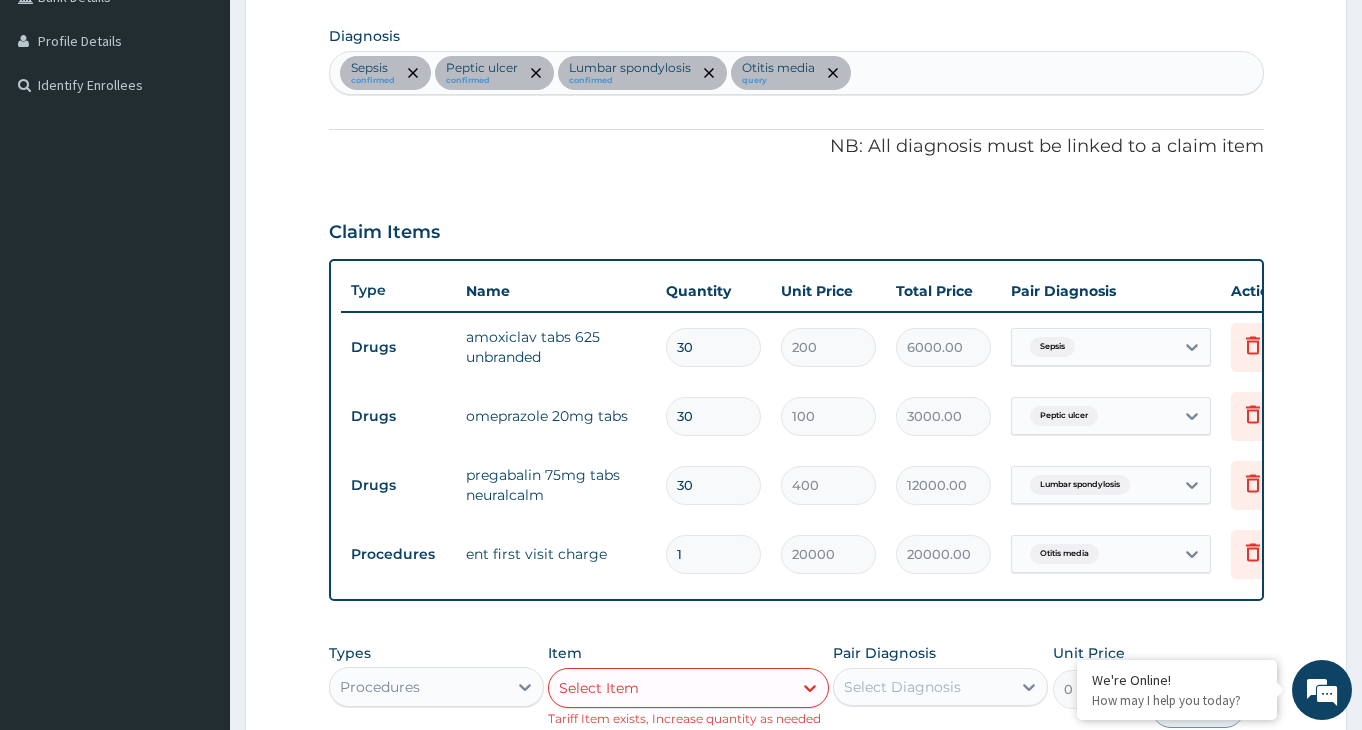 scroll, scrollTop: 408, scrollLeft: 0, axis: vertical 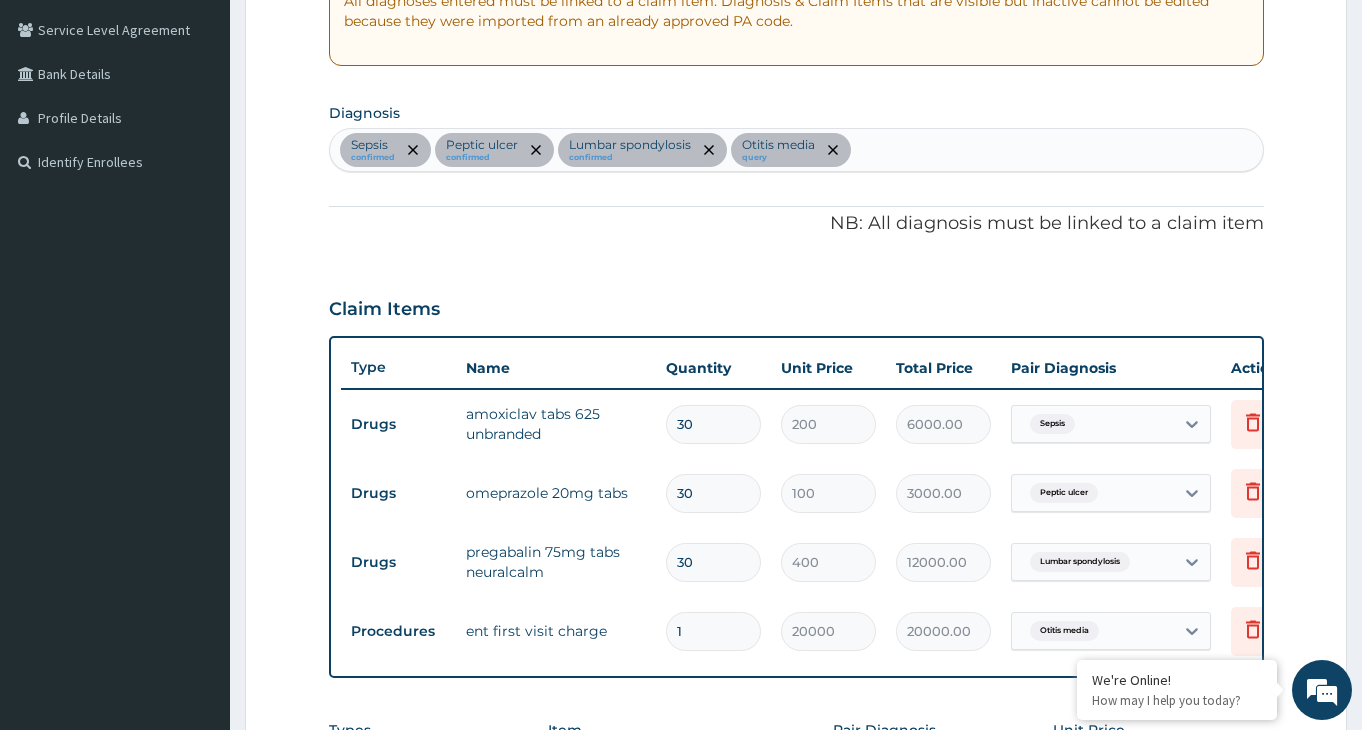 click on "Sepsis confirmed Peptic ulcer confirmed Lumbar spondylosis confirmed Otitis media query" at bounding box center [796, 150] 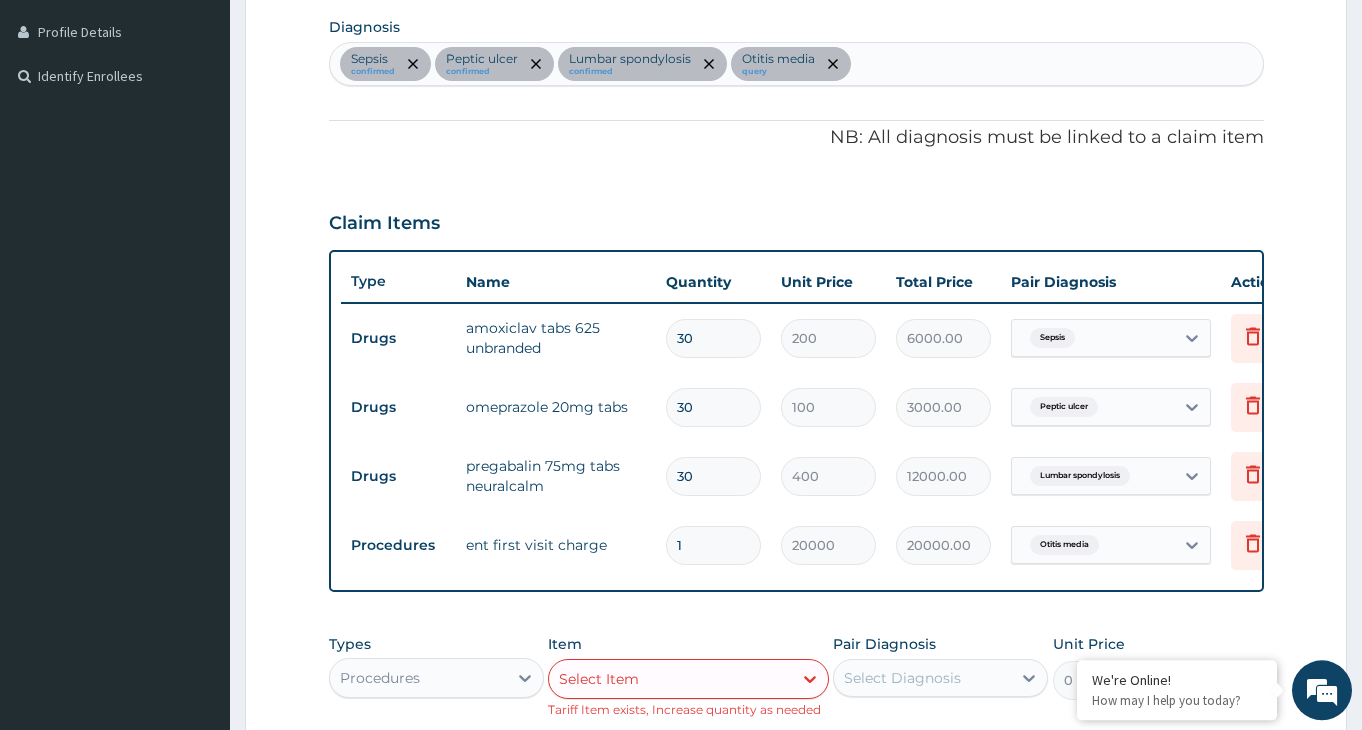 scroll, scrollTop: 452, scrollLeft: 0, axis: vertical 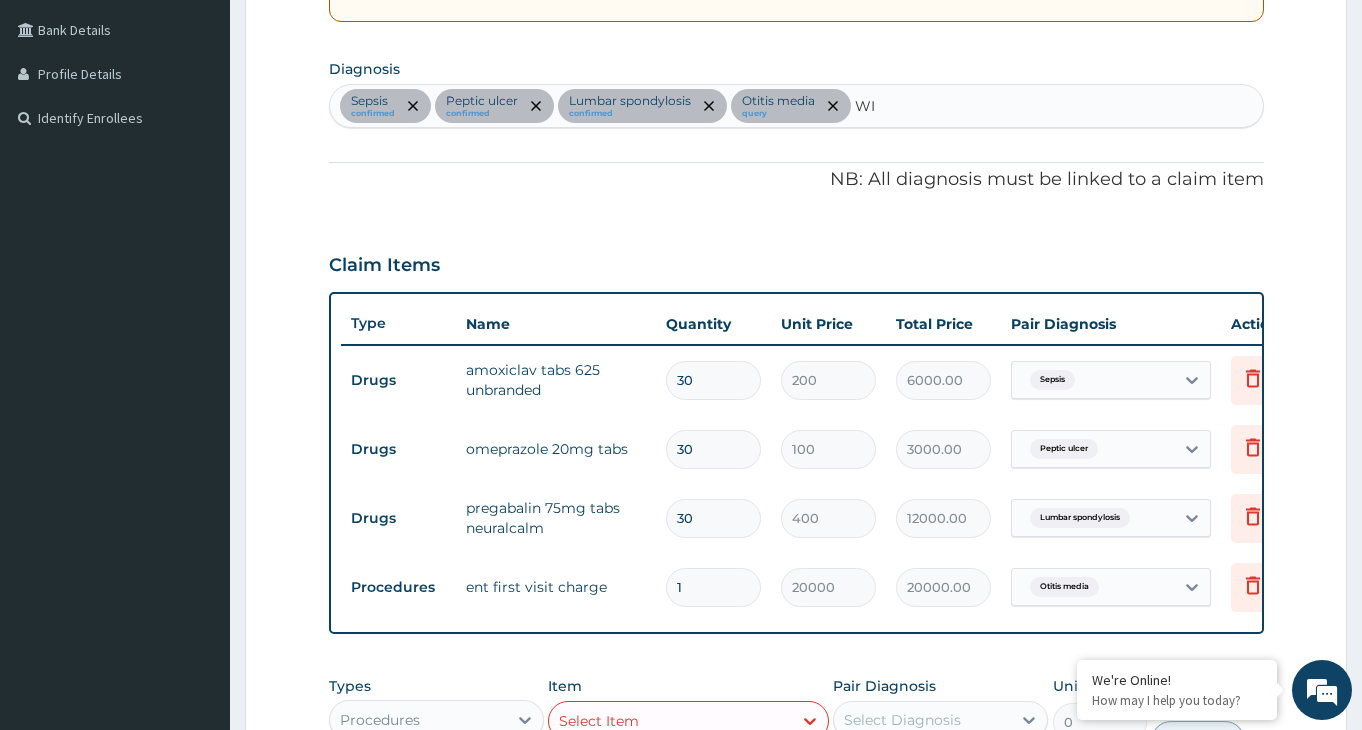 type on "W" 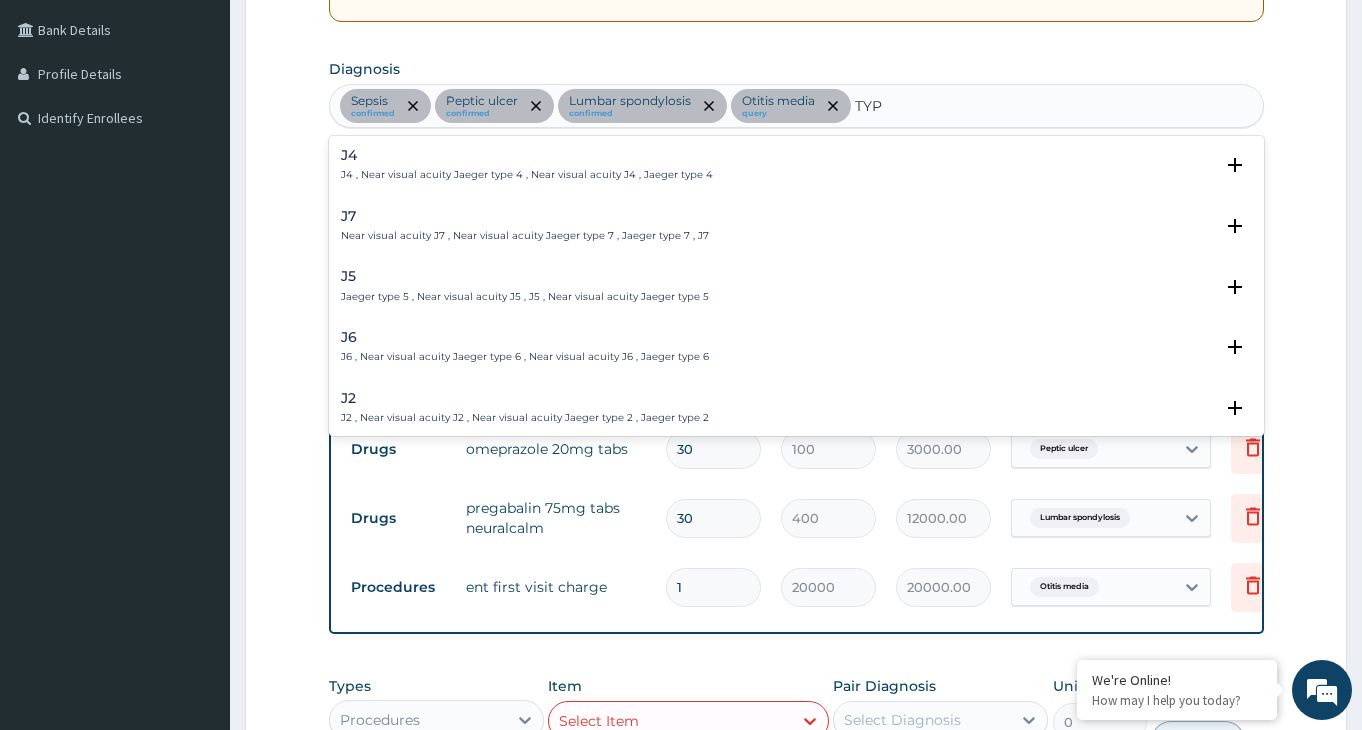 type on "TYPH" 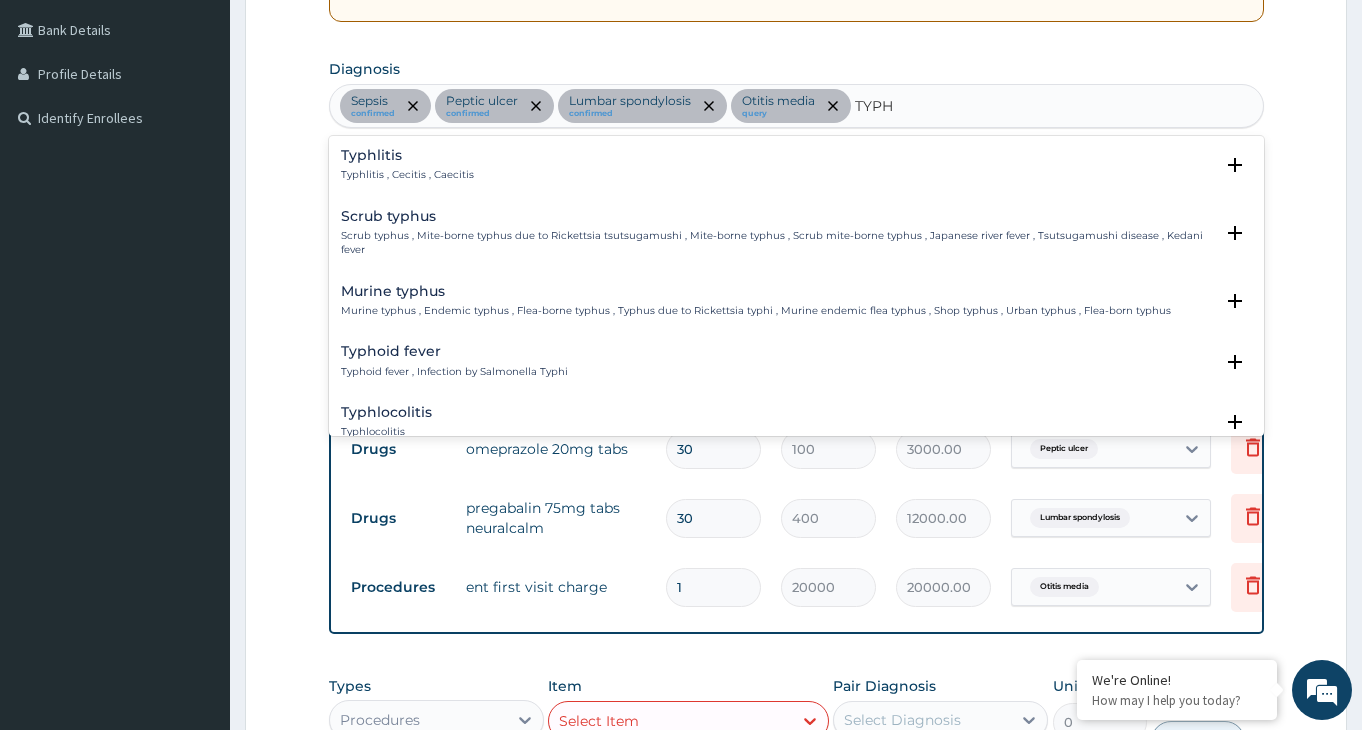 click on "Typhoid fever , Infection by Salmonella Typhi" at bounding box center (454, 372) 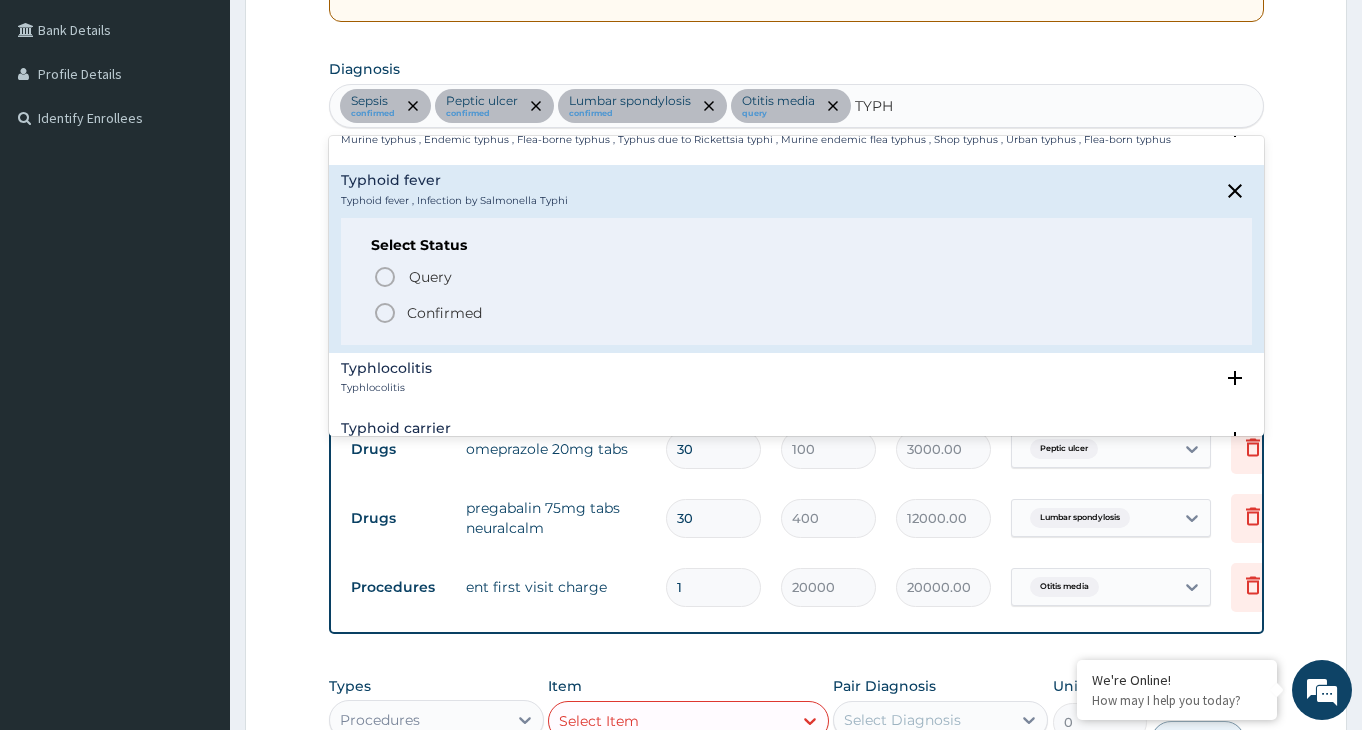 scroll, scrollTop: 216, scrollLeft: 0, axis: vertical 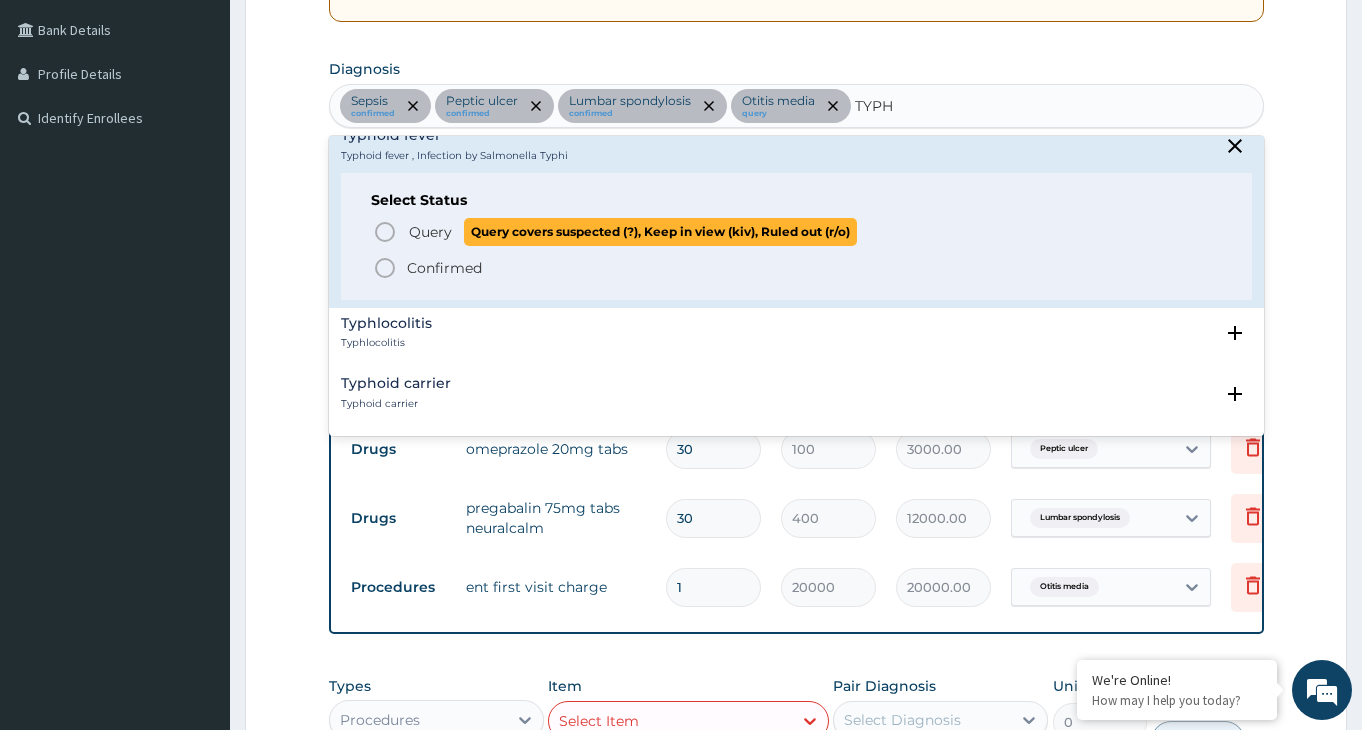 click 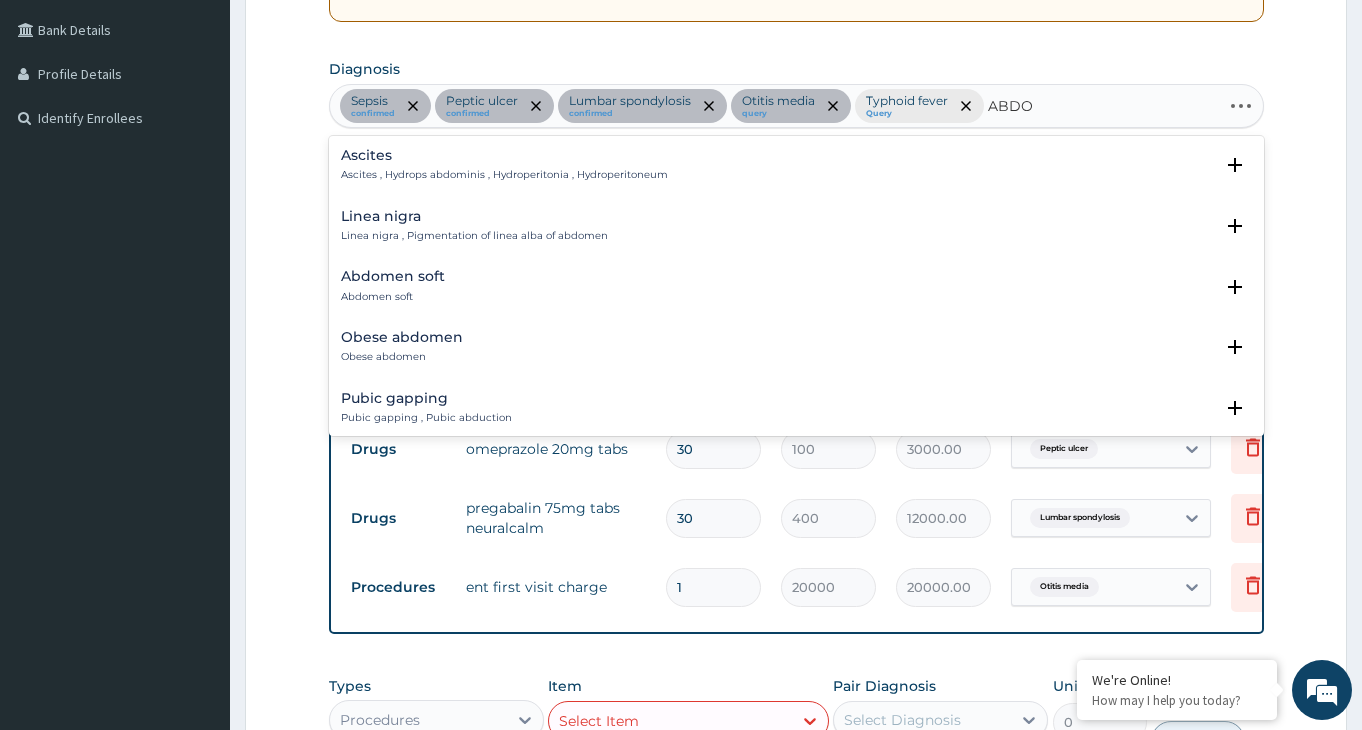 type on "ABDOM" 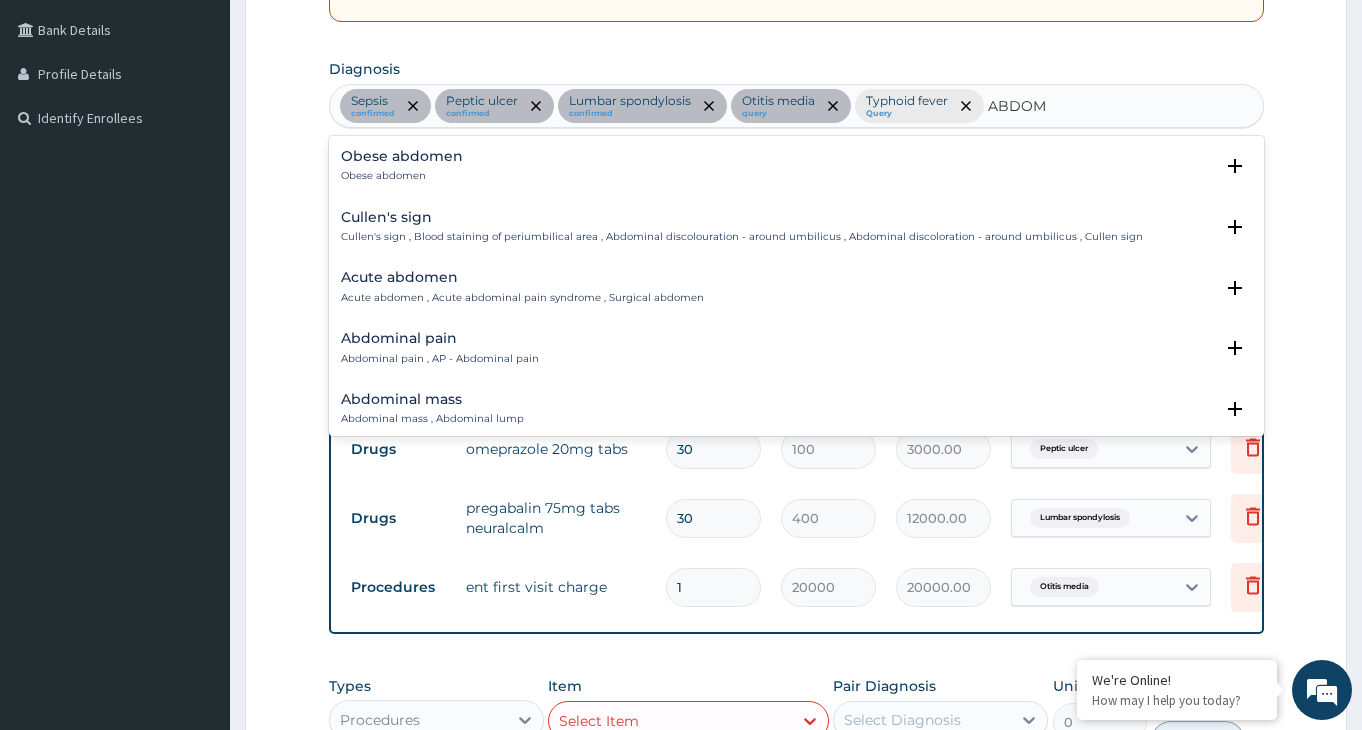 scroll, scrollTop: 216, scrollLeft: 0, axis: vertical 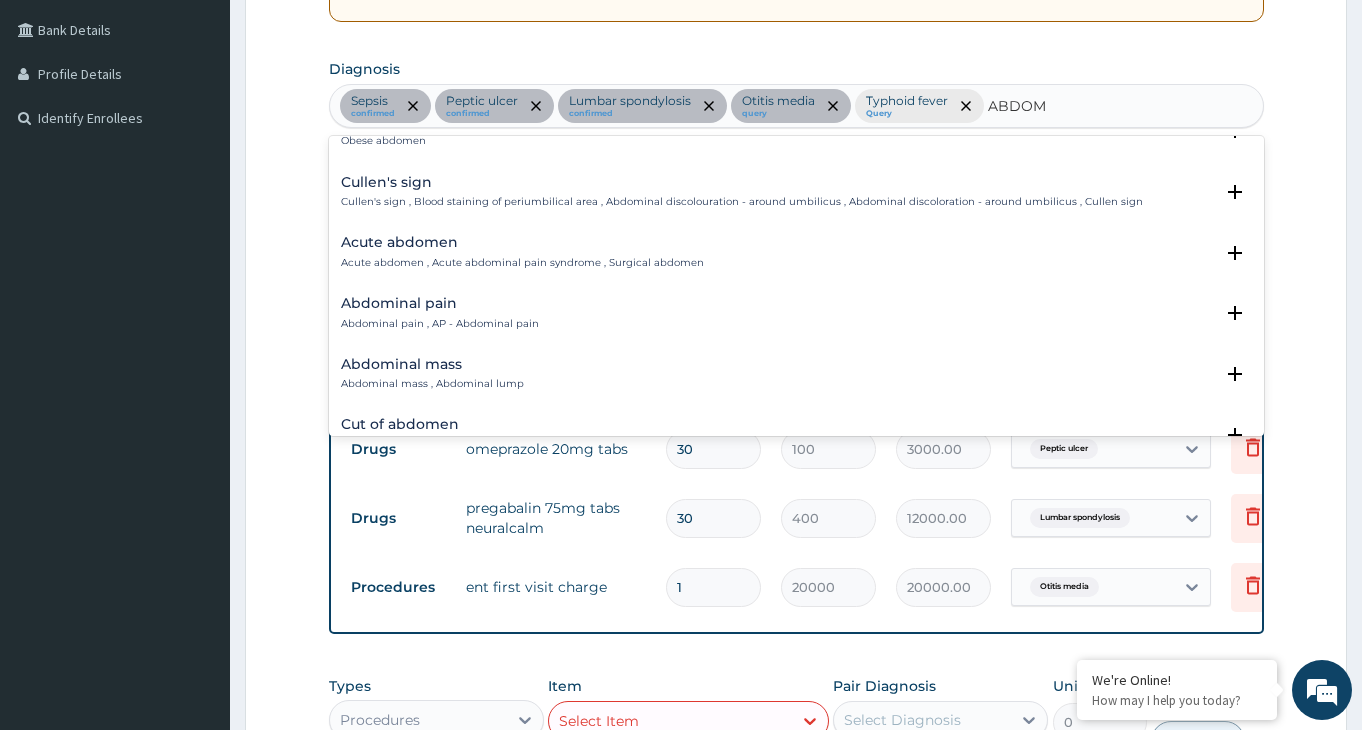 click on "Abdominal pain , AP - Abdominal pain" at bounding box center [440, 324] 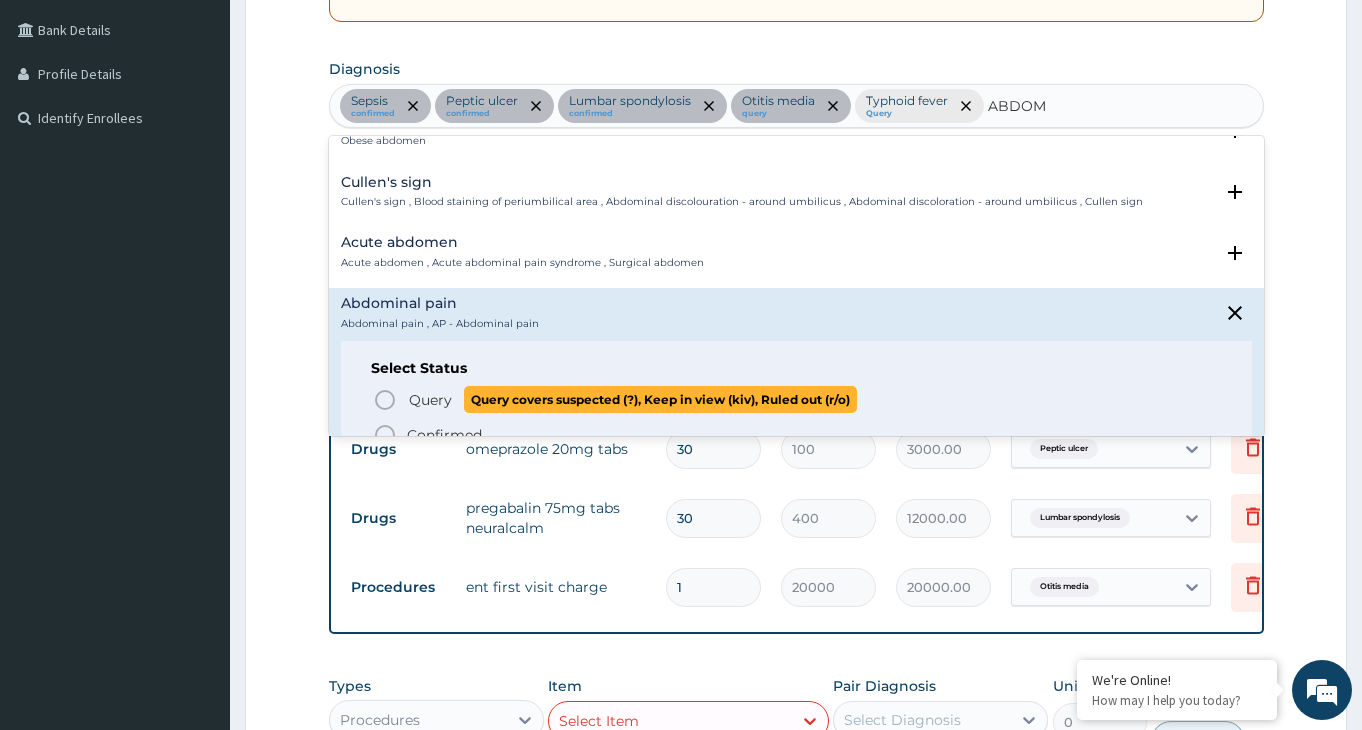 click 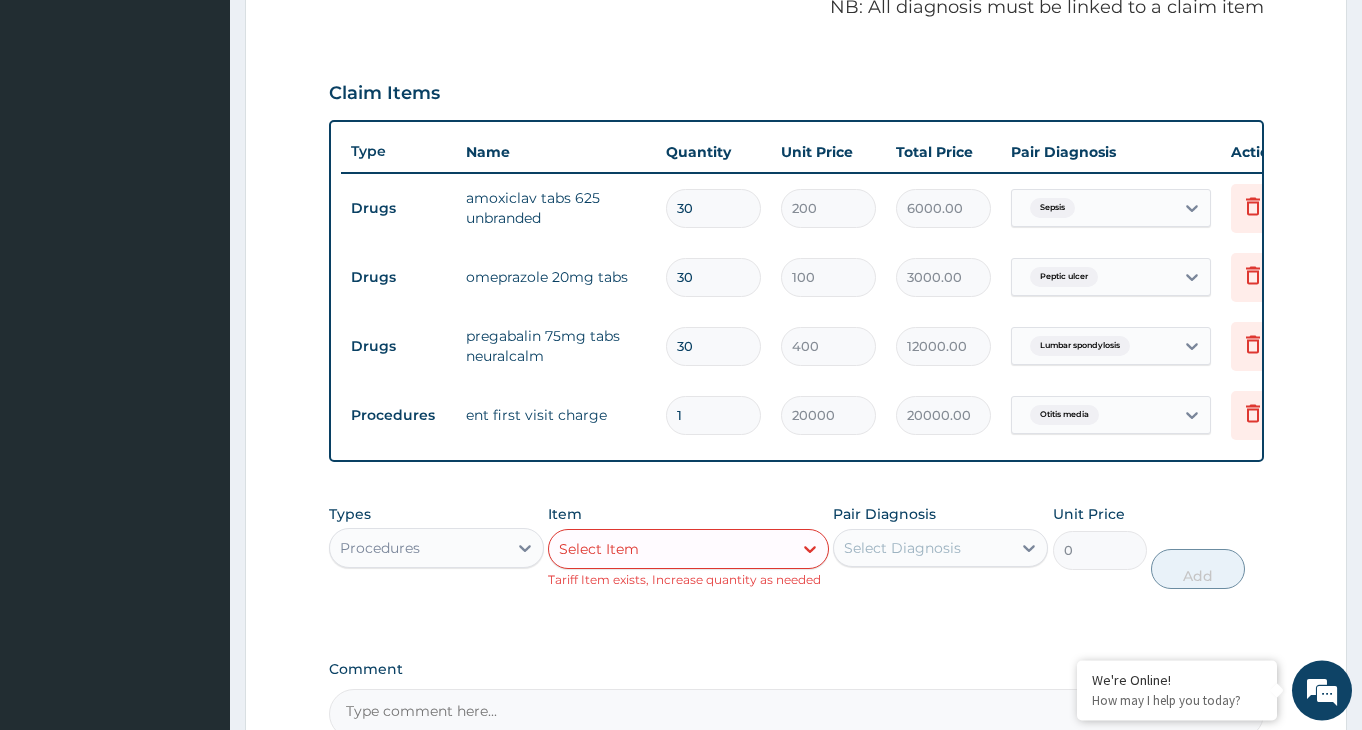 scroll, scrollTop: 656, scrollLeft: 0, axis: vertical 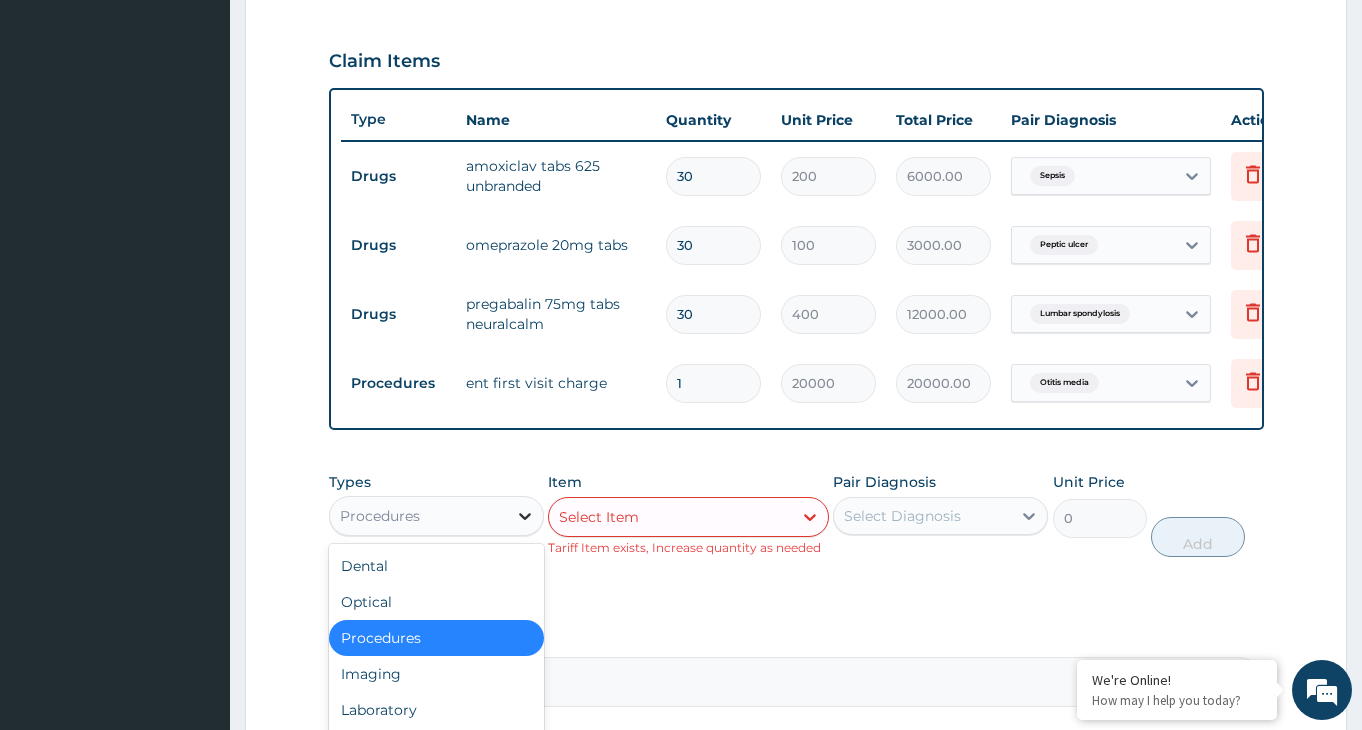 click 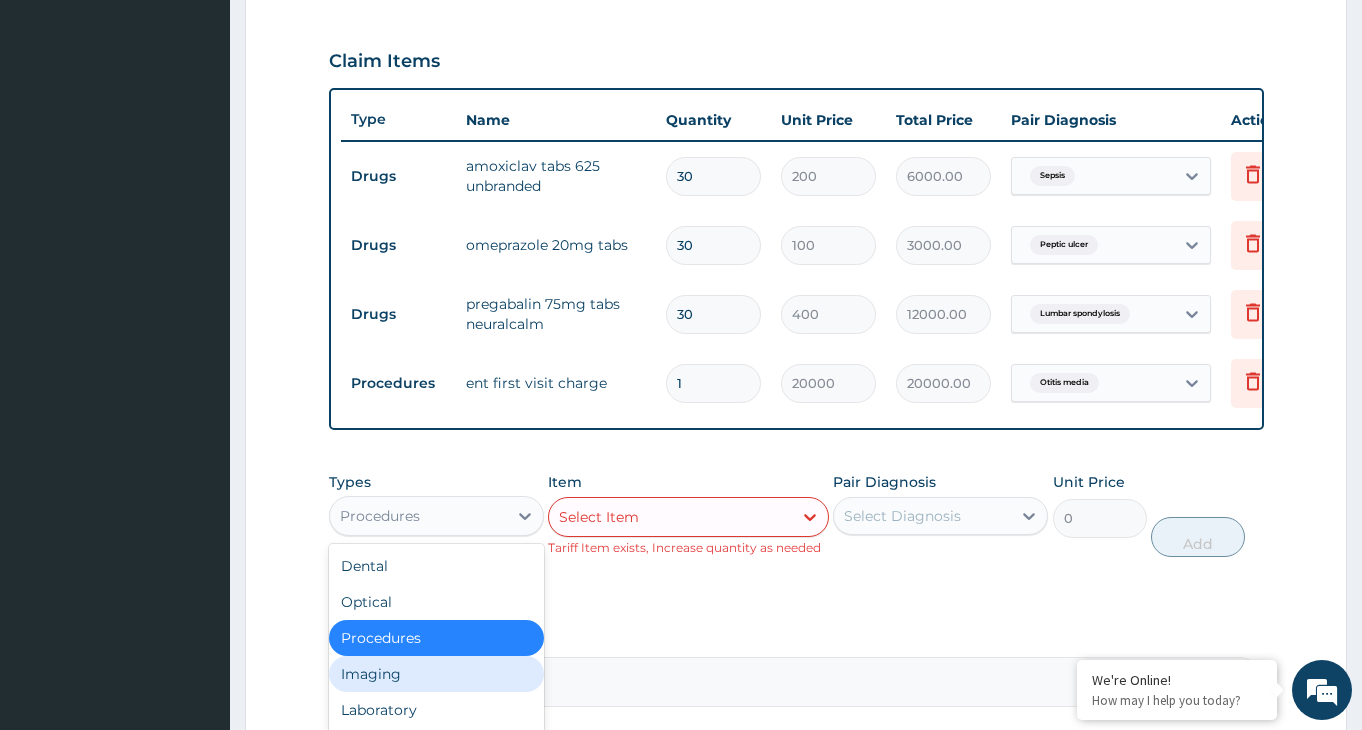scroll, scrollTop: 68, scrollLeft: 0, axis: vertical 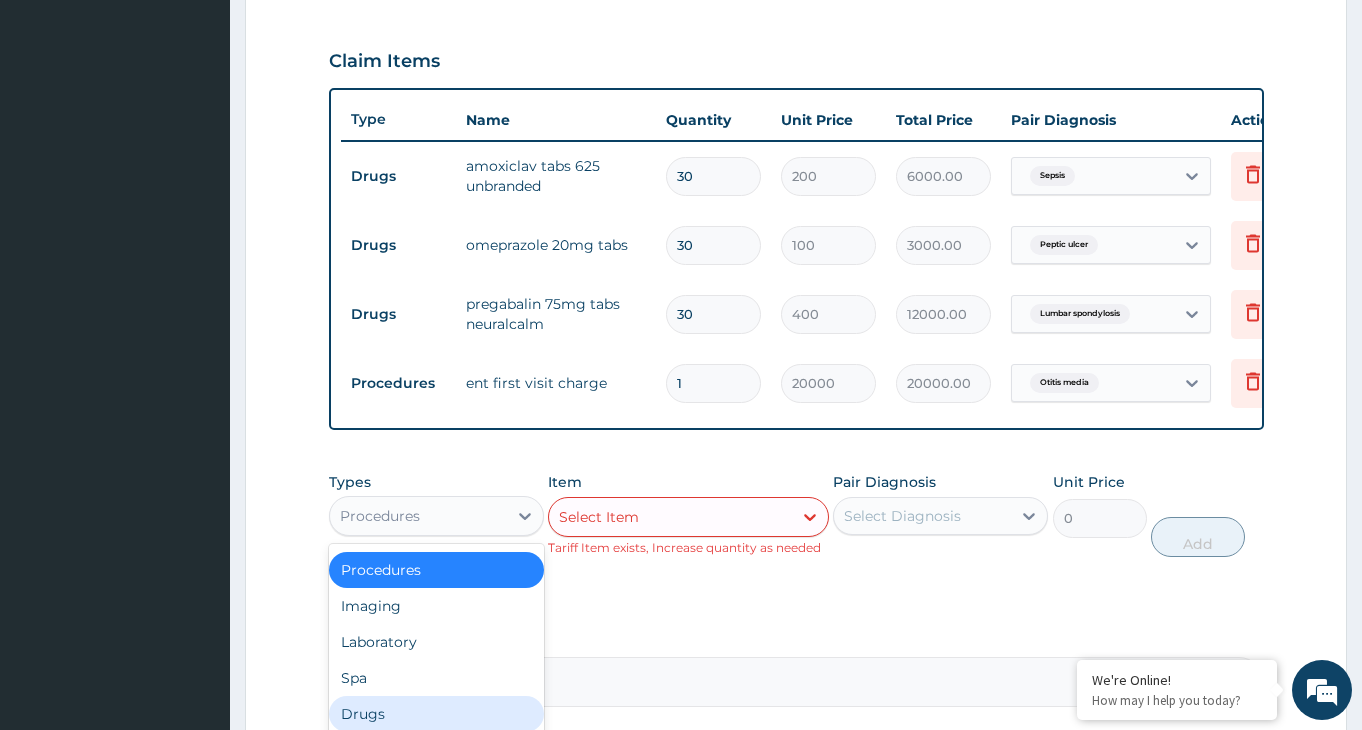 click on "Drugs" at bounding box center (436, 714) 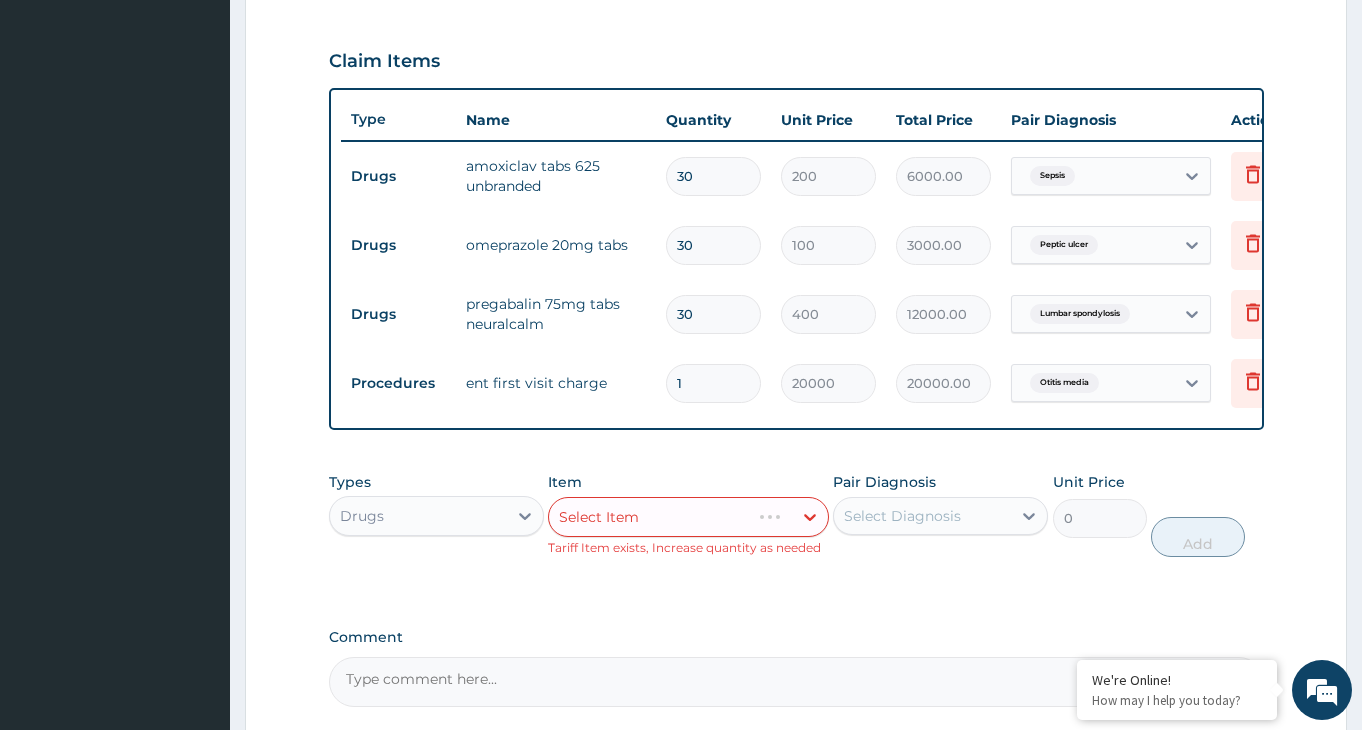 click on "Select Item" at bounding box center (688, 517) 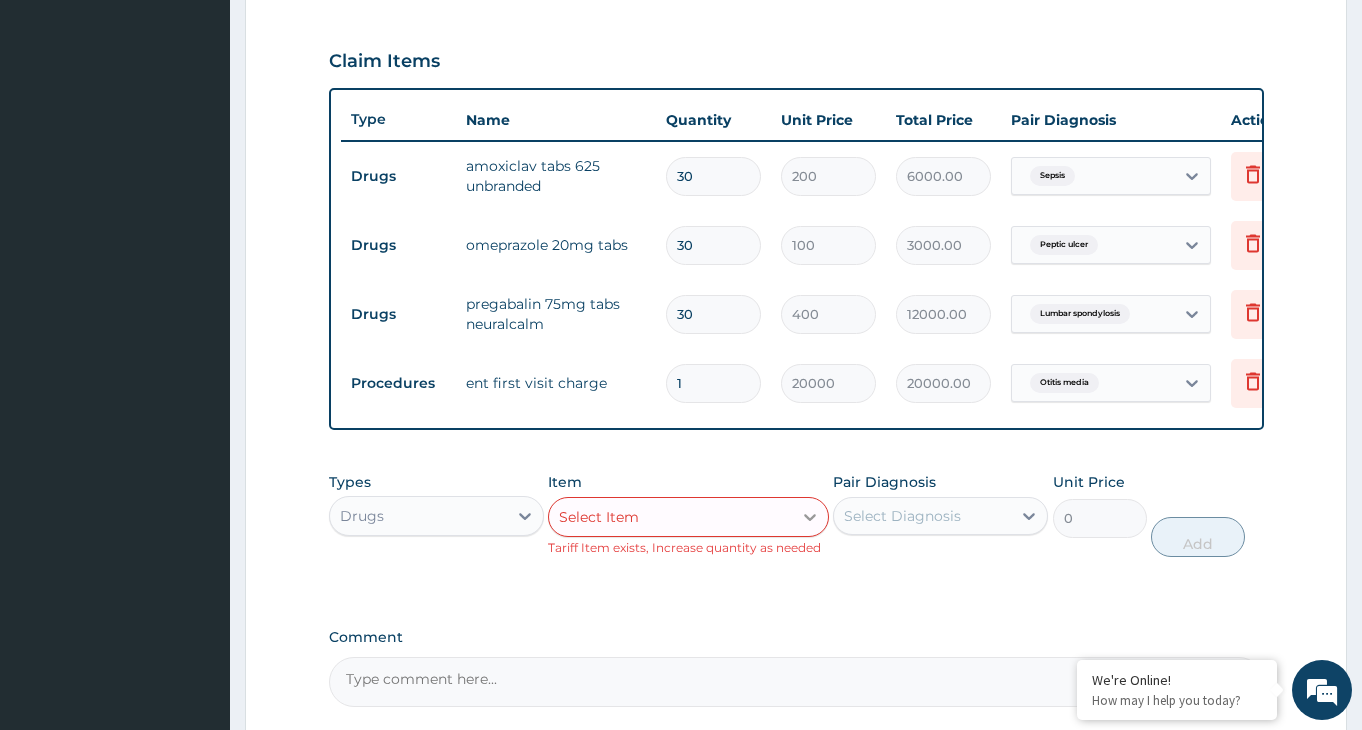 click 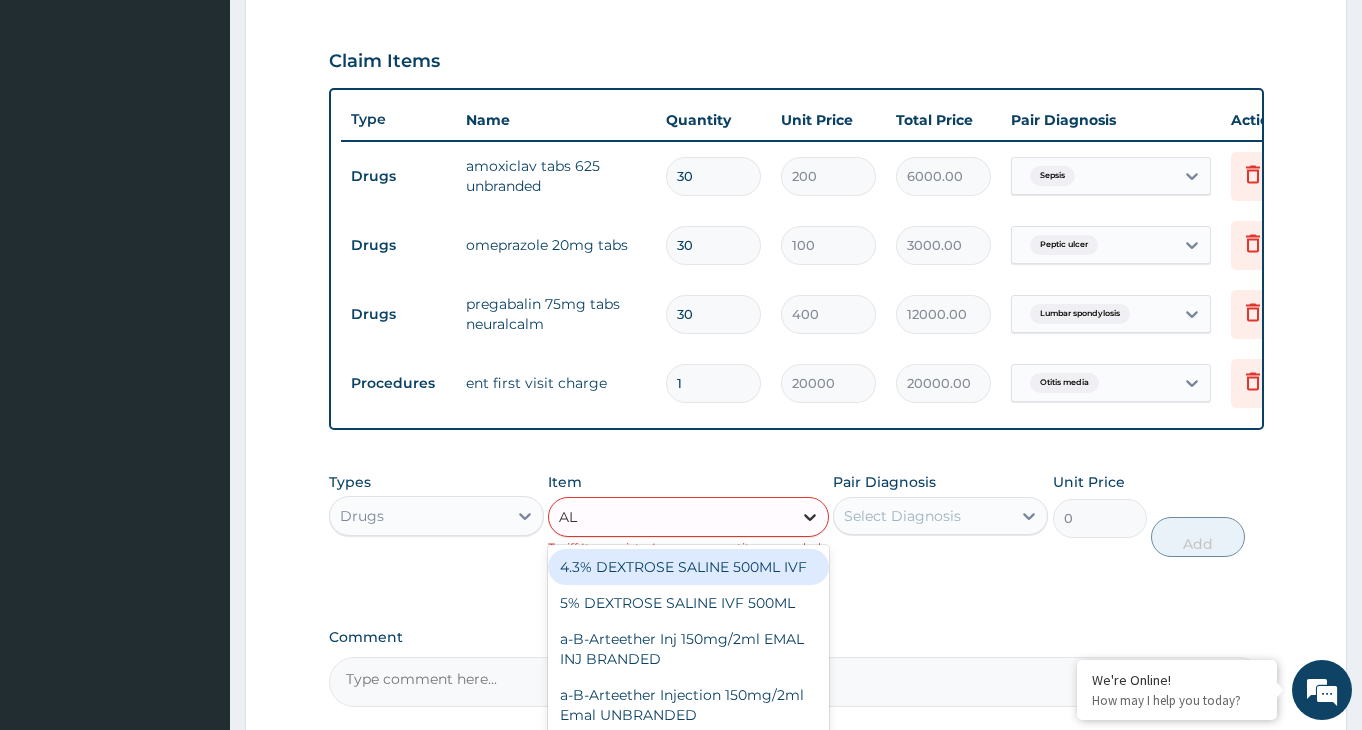 type on "ALU" 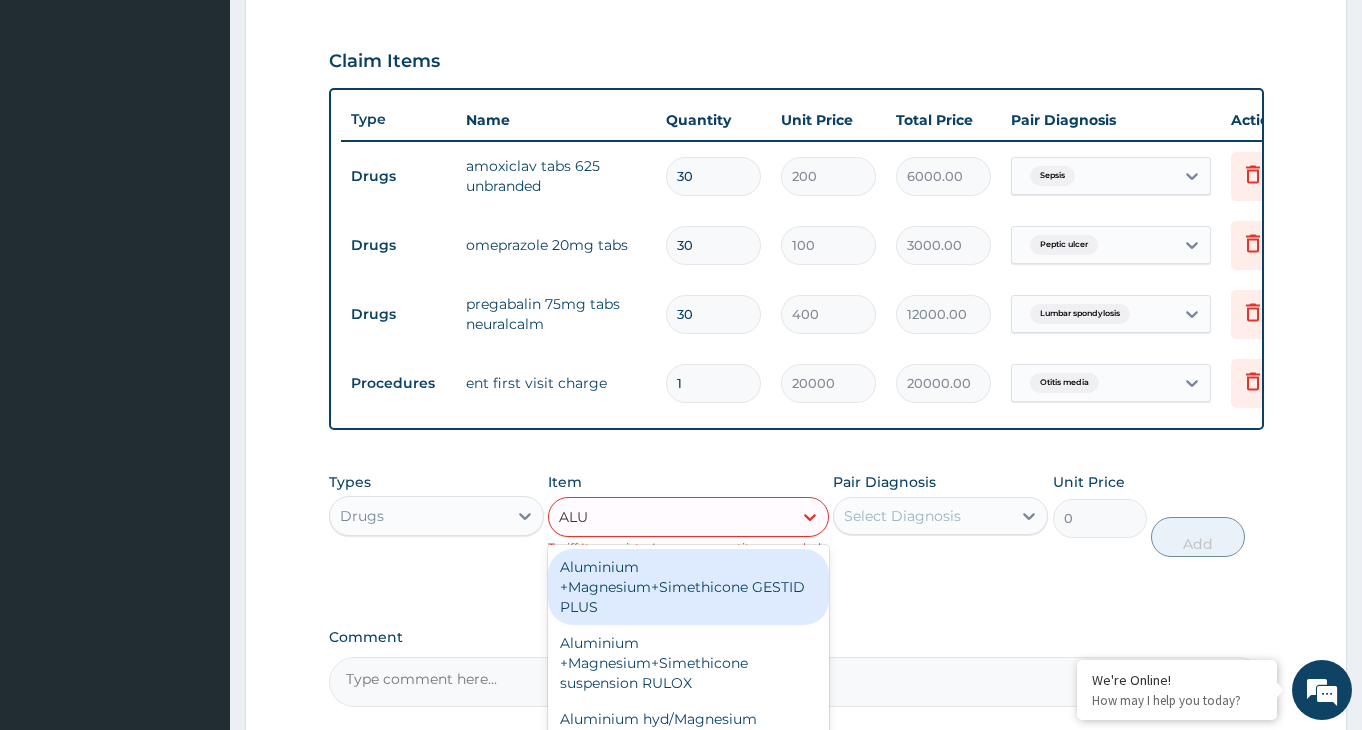 scroll, scrollTop: 108, scrollLeft: 0, axis: vertical 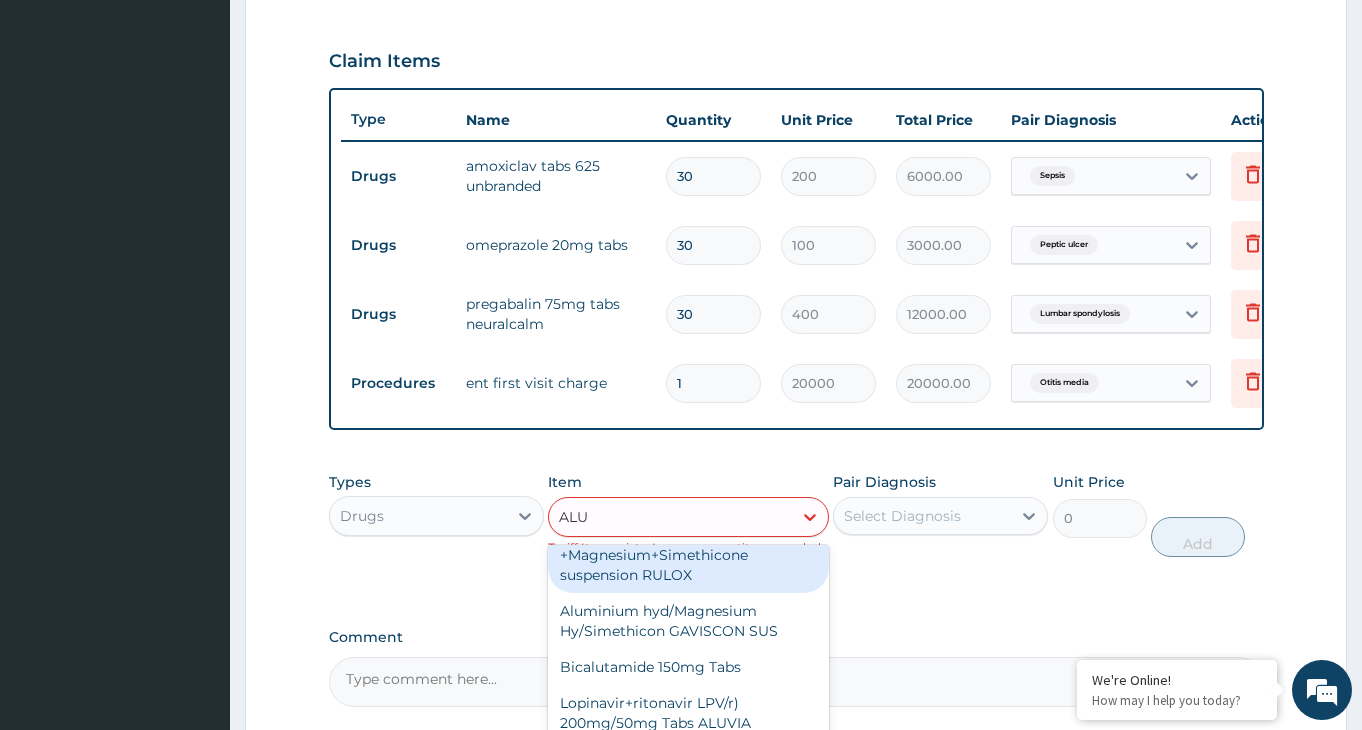 click on "Aluminium +Magnesium+Simethicone suspension RULOX" at bounding box center [688, 555] 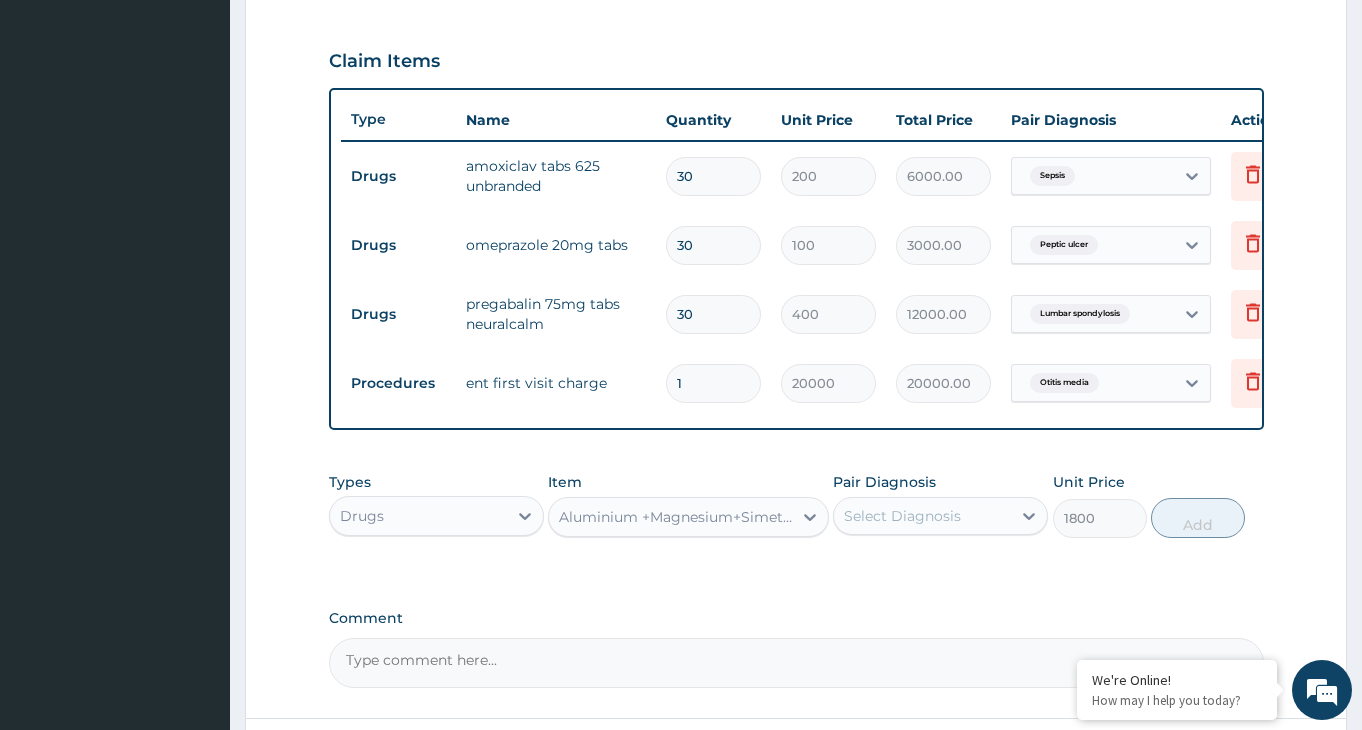click on "Select Diagnosis" at bounding box center (922, 516) 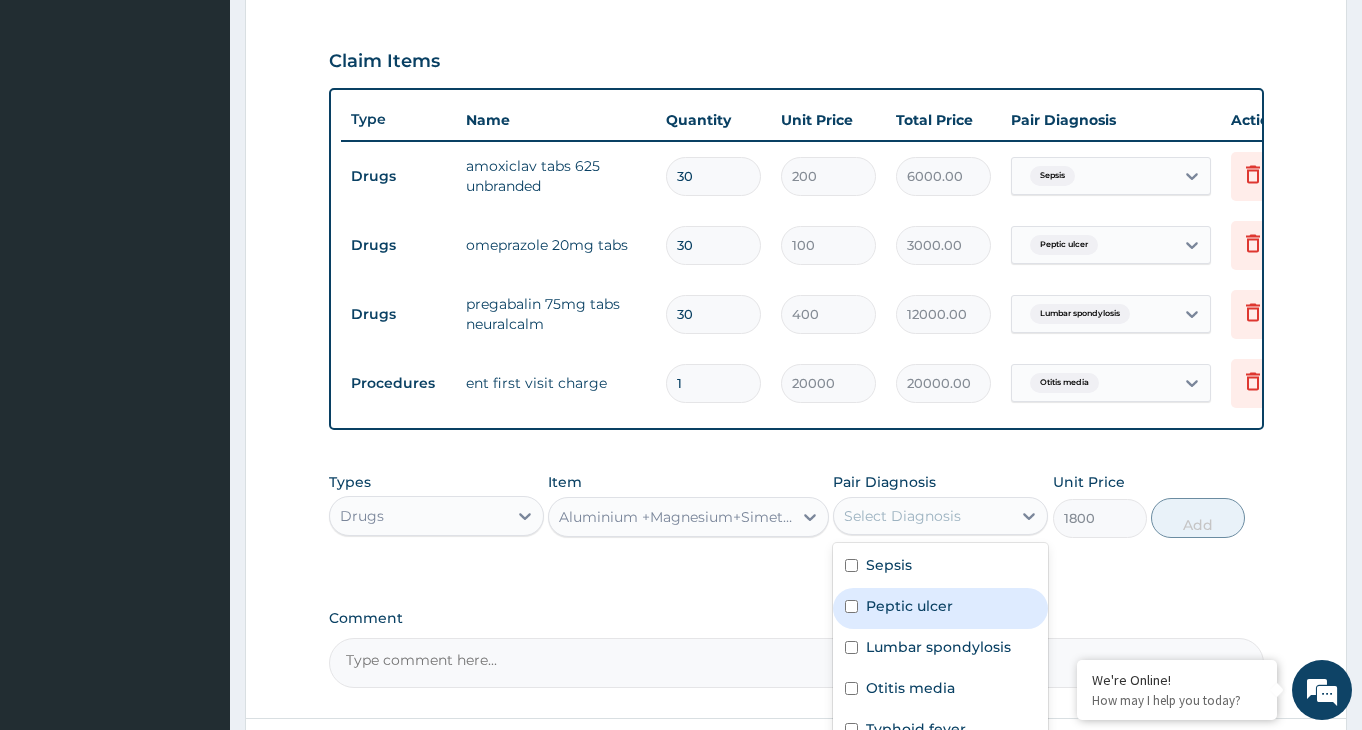 click on "Peptic ulcer" at bounding box center [940, 608] 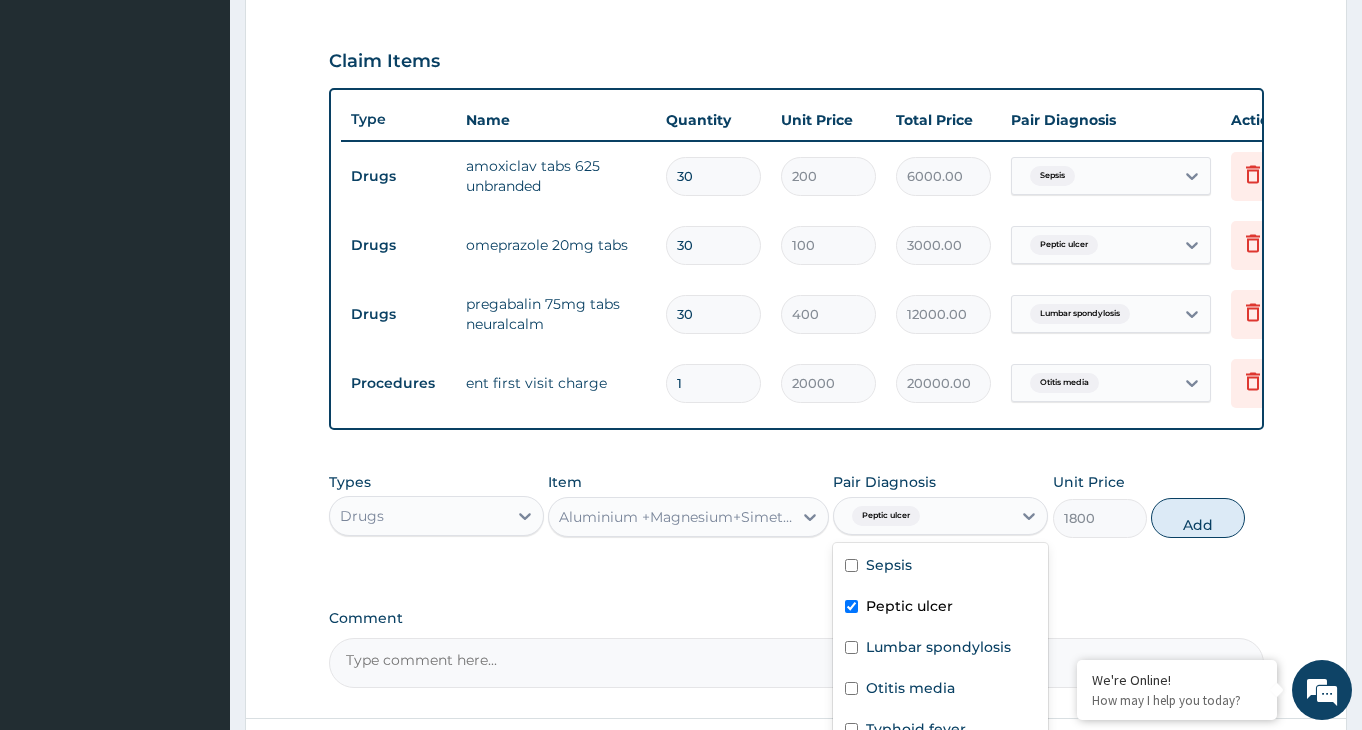 checkbox on "true" 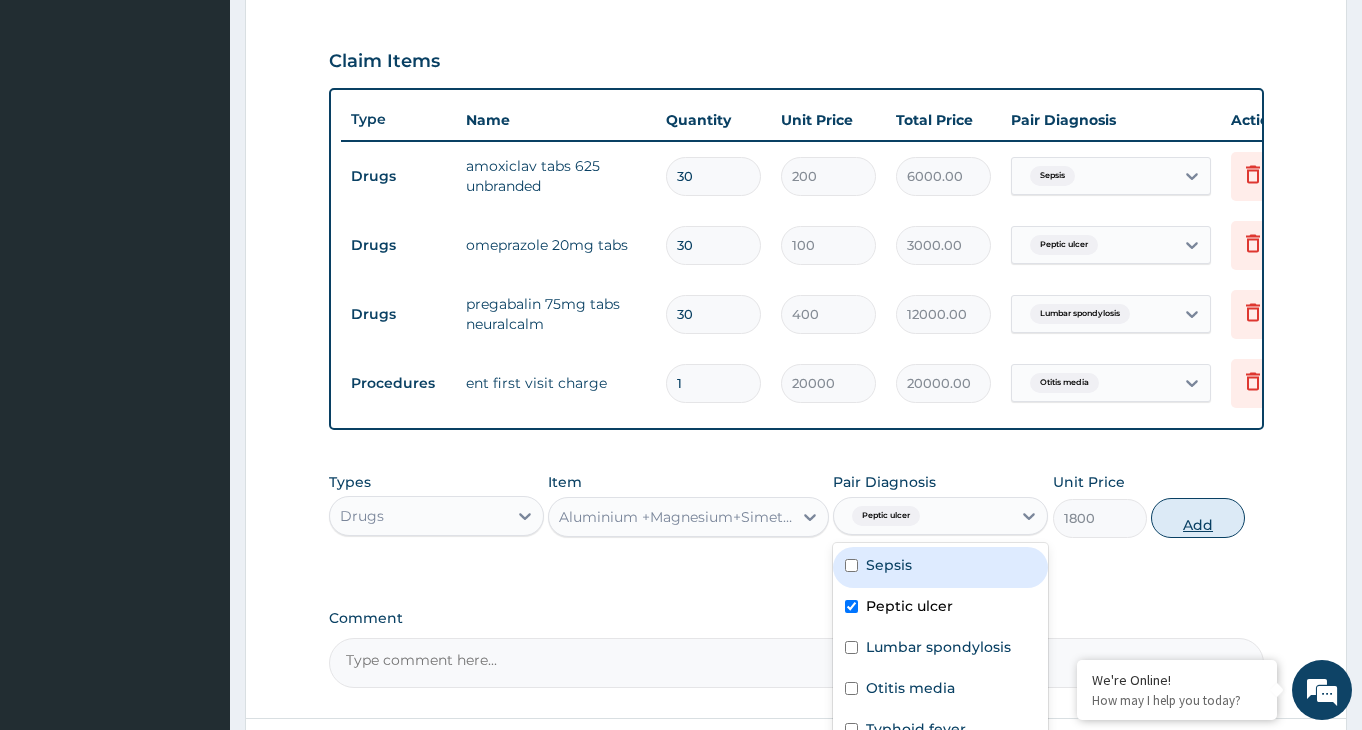 click on "Add" at bounding box center [1198, 518] 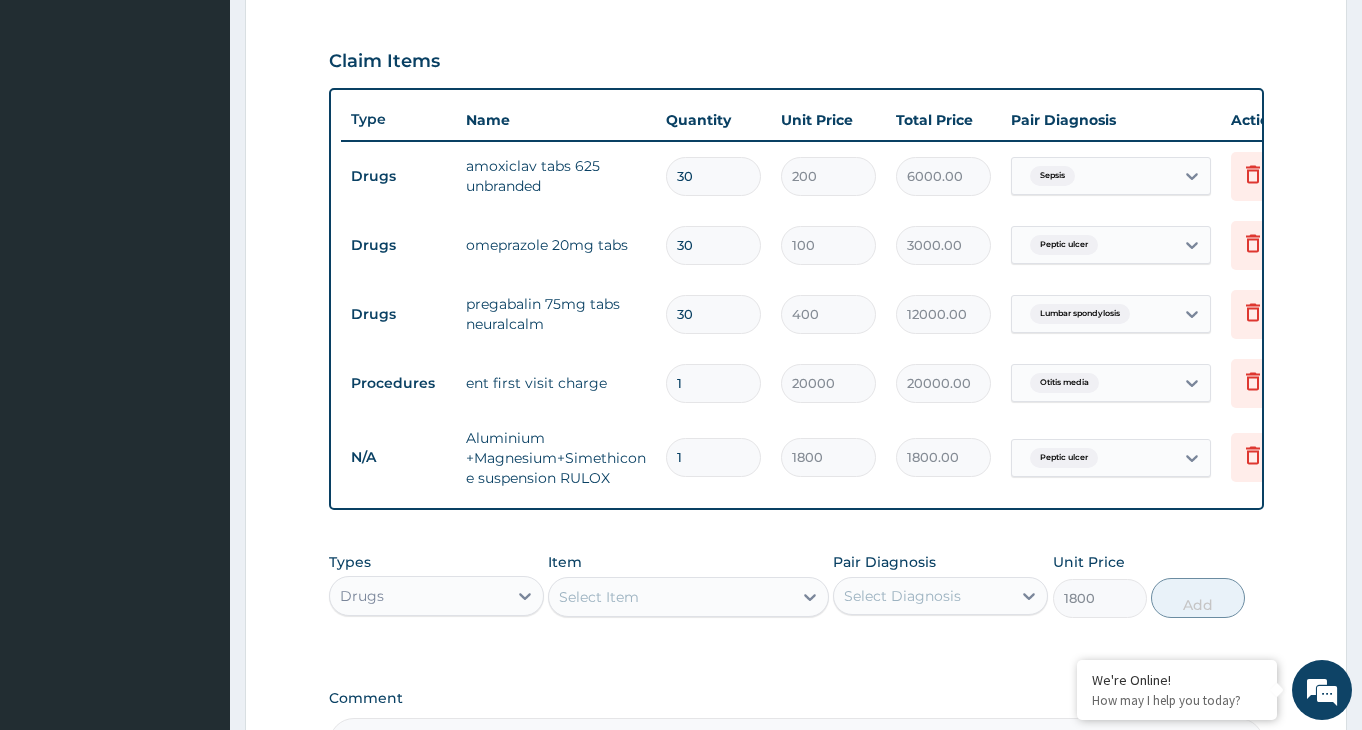 type on "0" 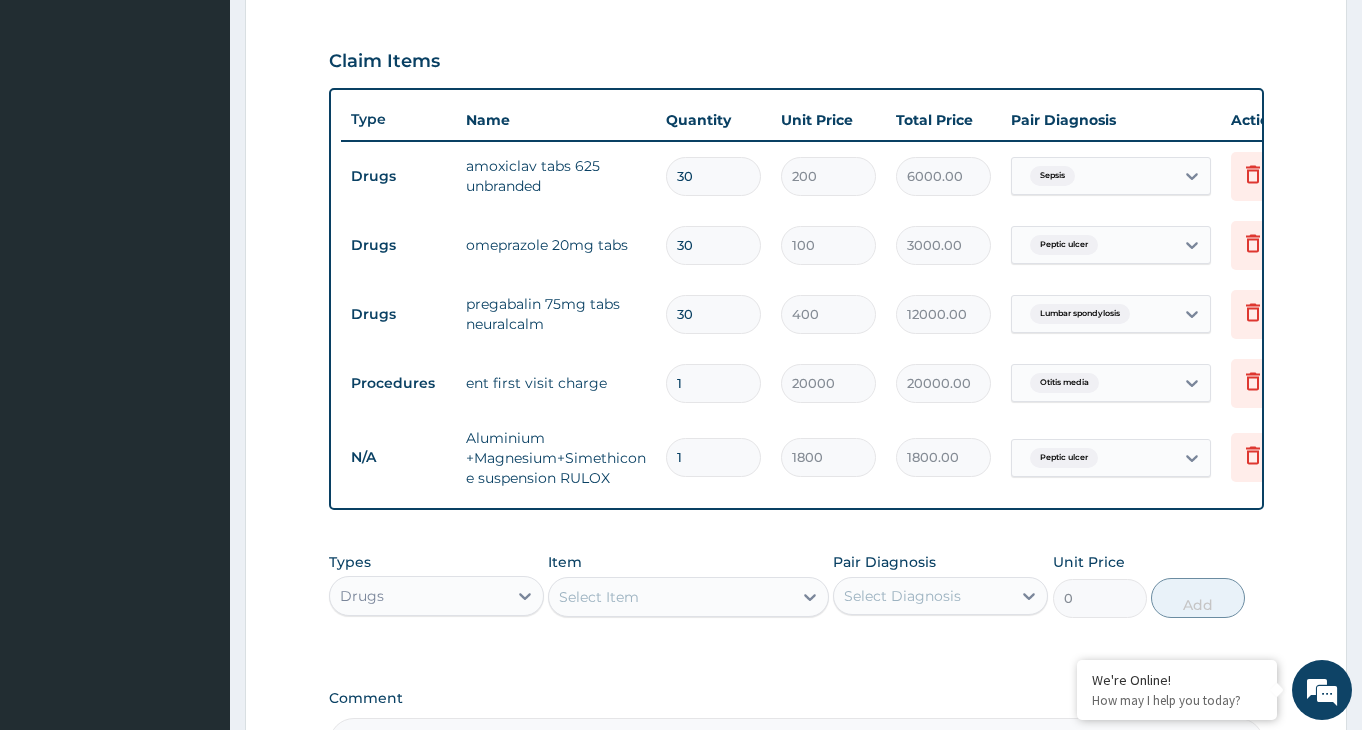 click on "Select Item" at bounding box center [670, 597] 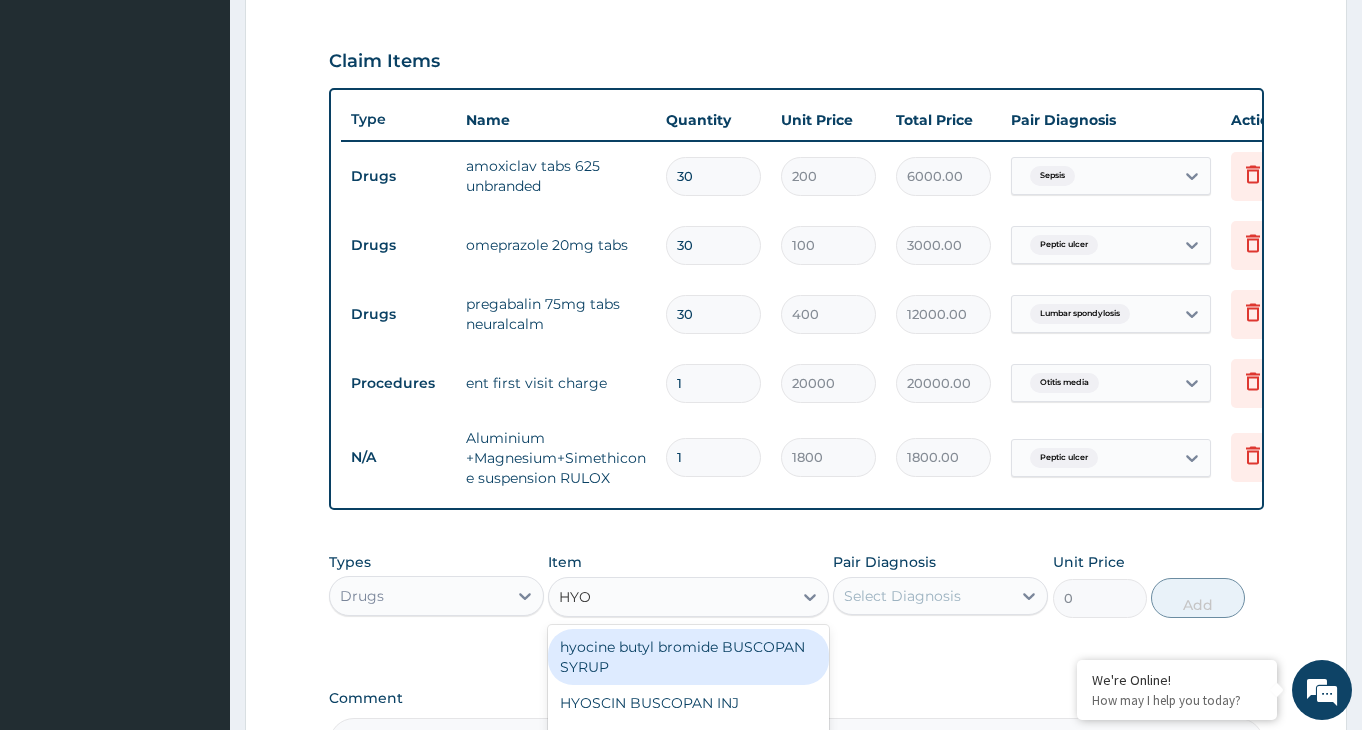type on "HYOS" 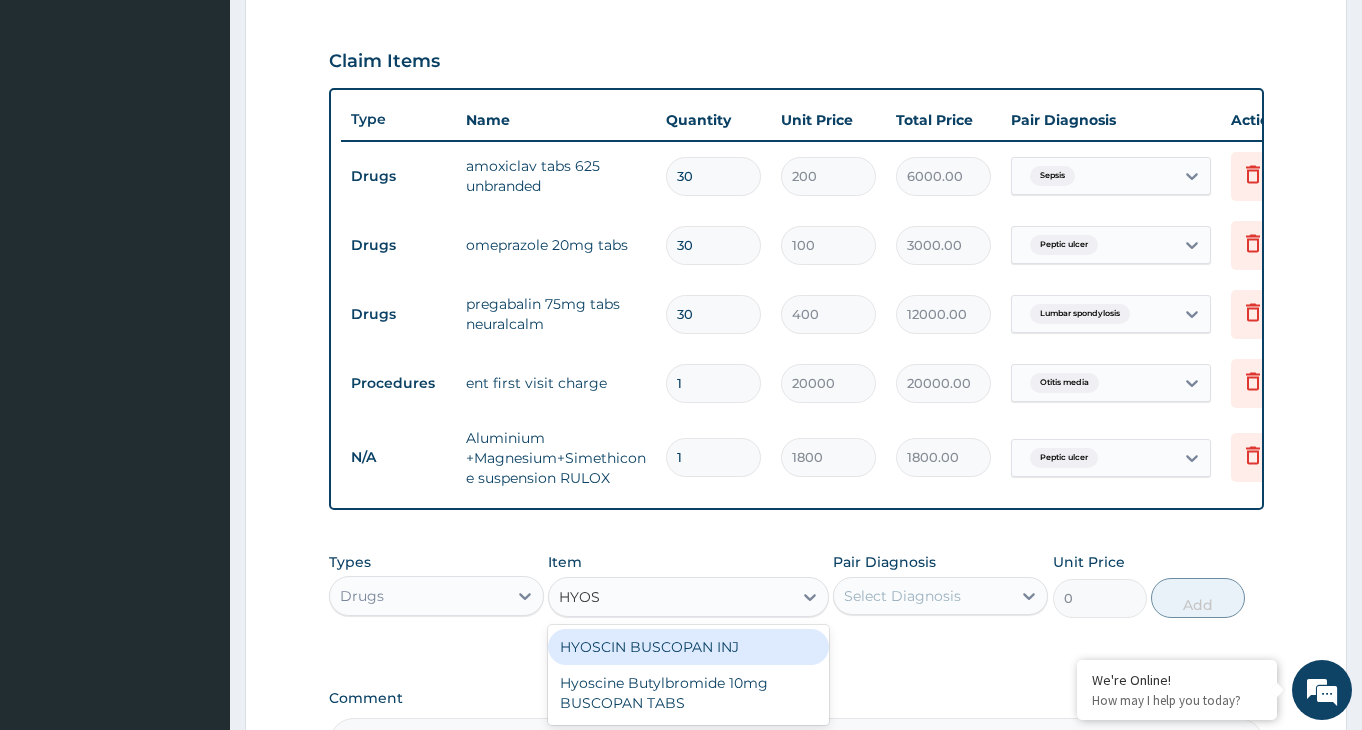 click on "HYOSCIN BUSCOPAN INJ" at bounding box center (688, 647) 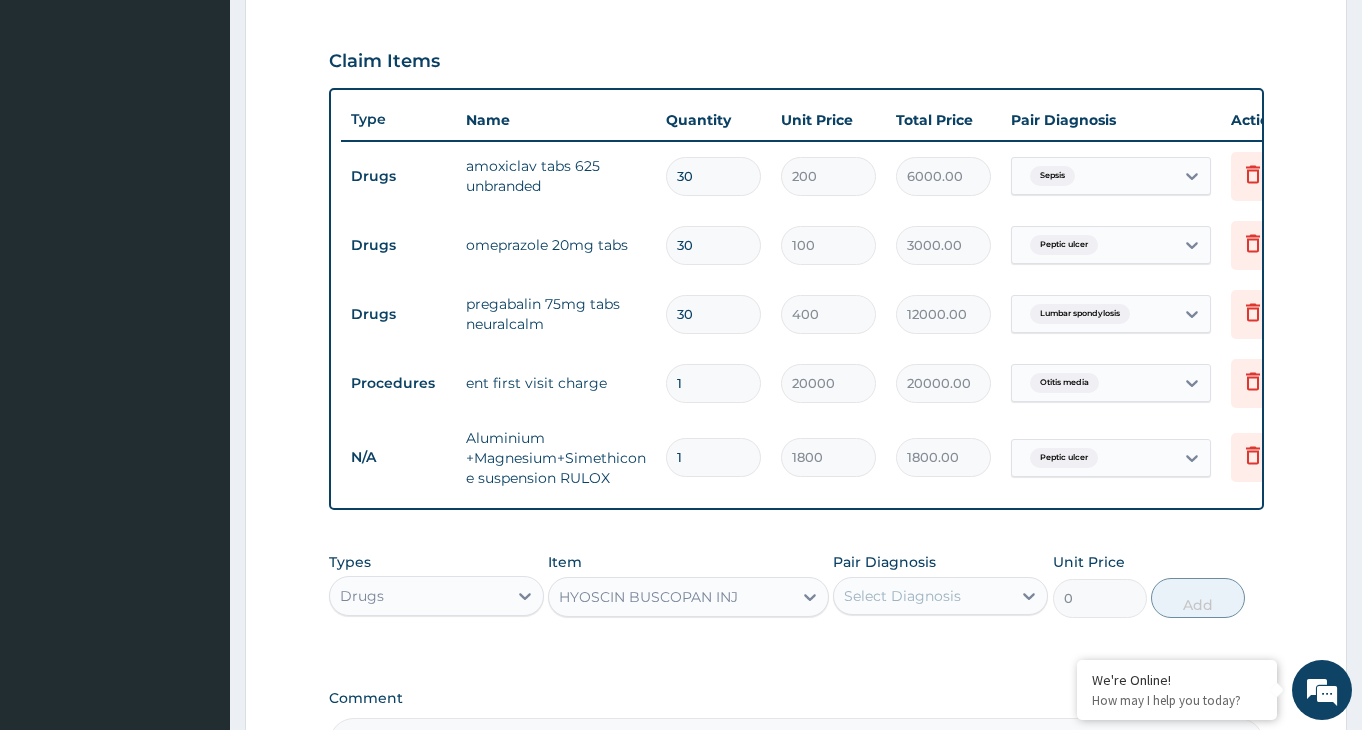 type 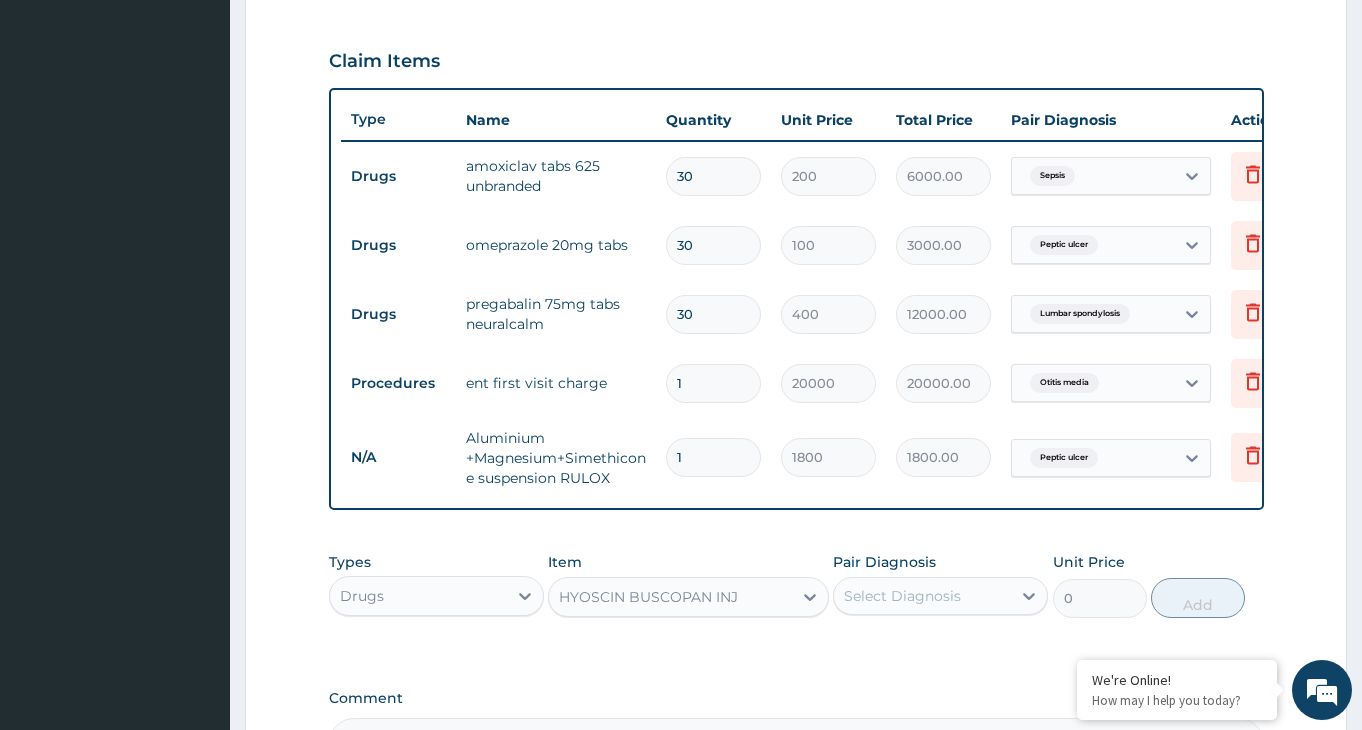 type on "800" 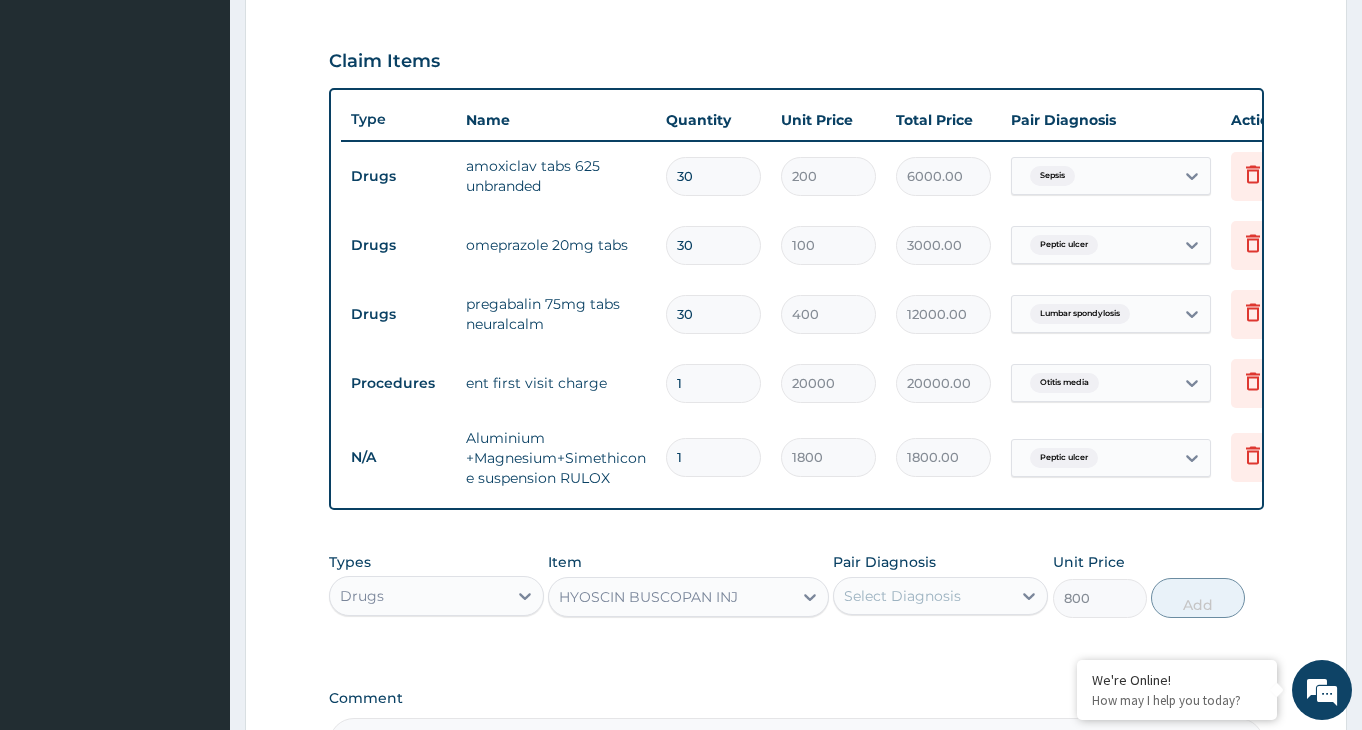 click on "Select Diagnosis" at bounding box center [922, 596] 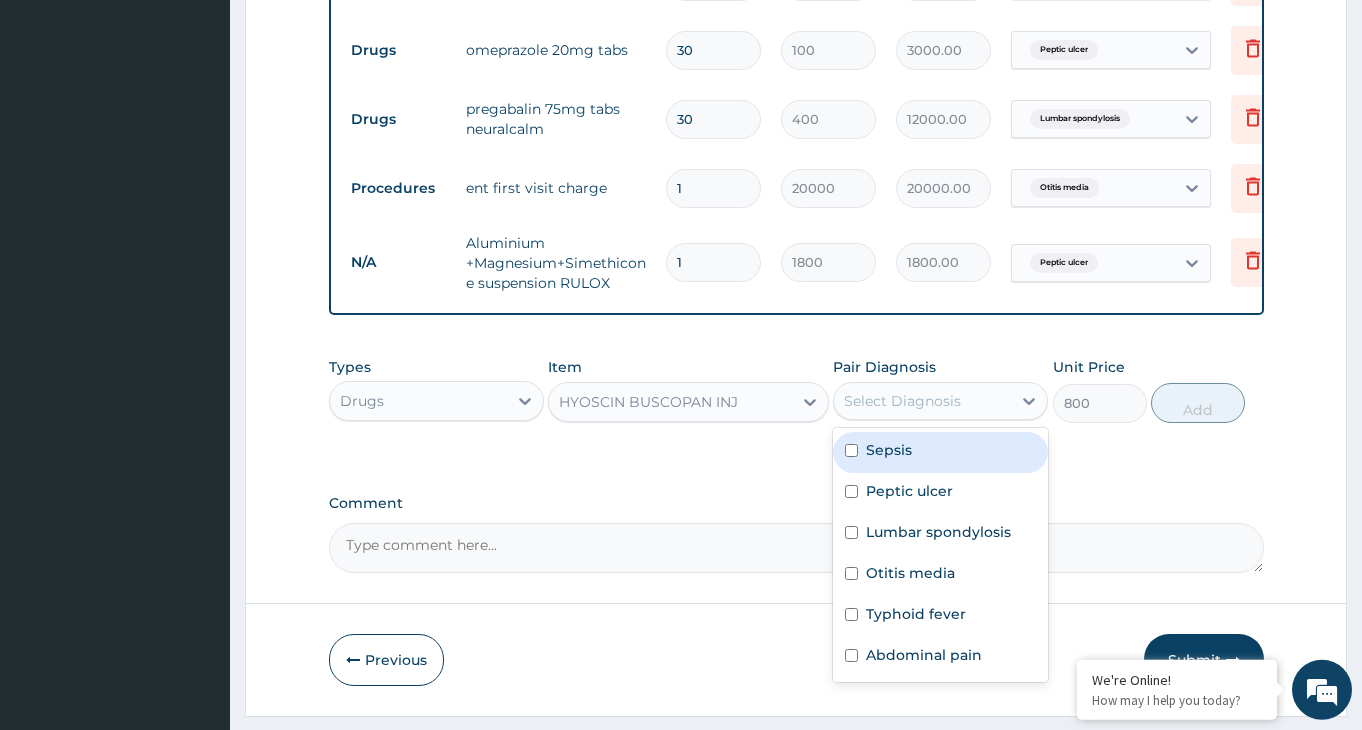 scroll, scrollTop: 854, scrollLeft: 0, axis: vertical 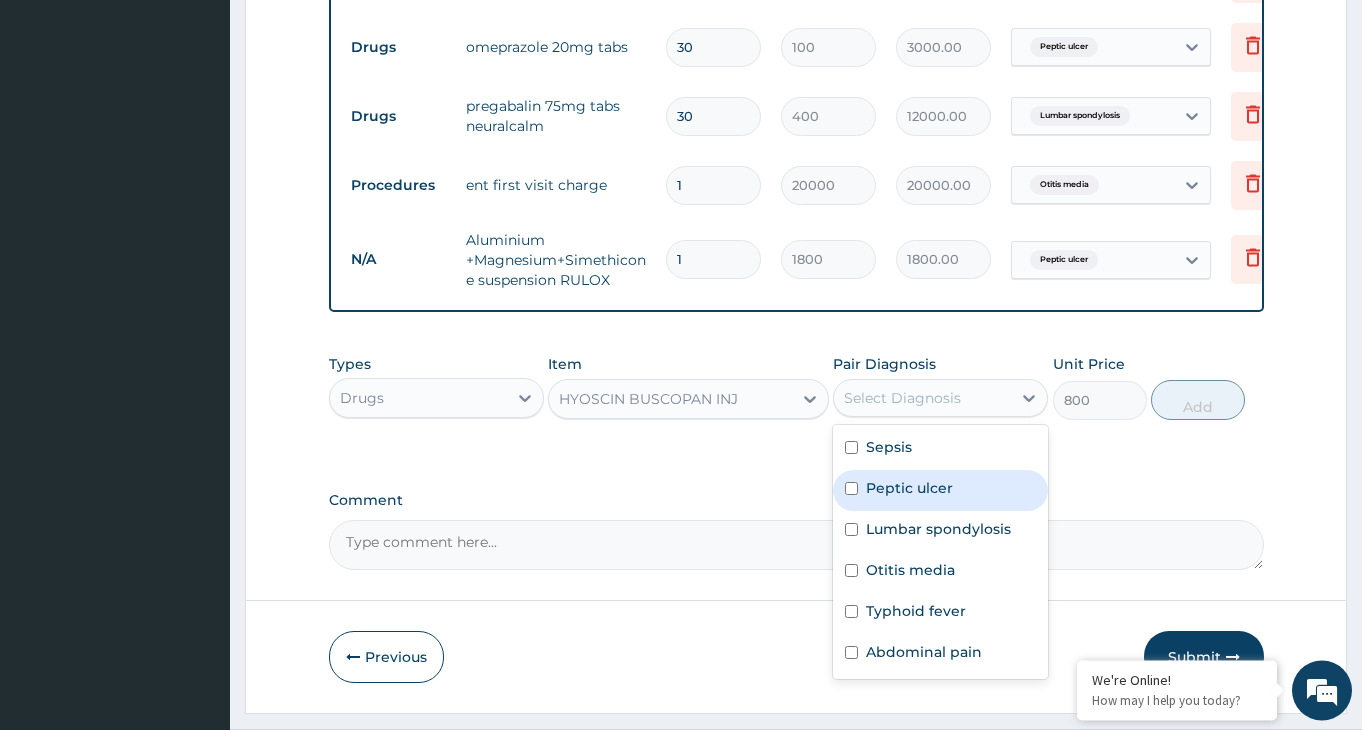 click at bounding box center (851, 488) 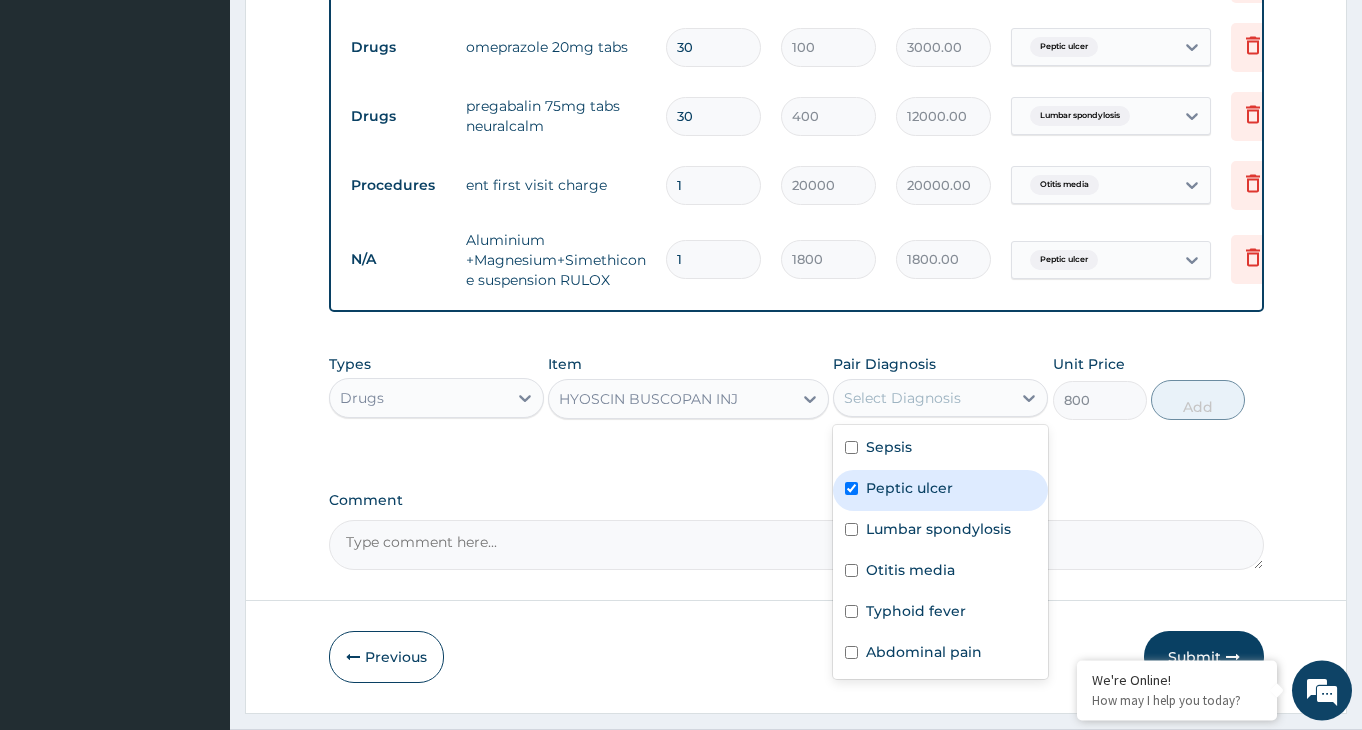 checkbox on "true" 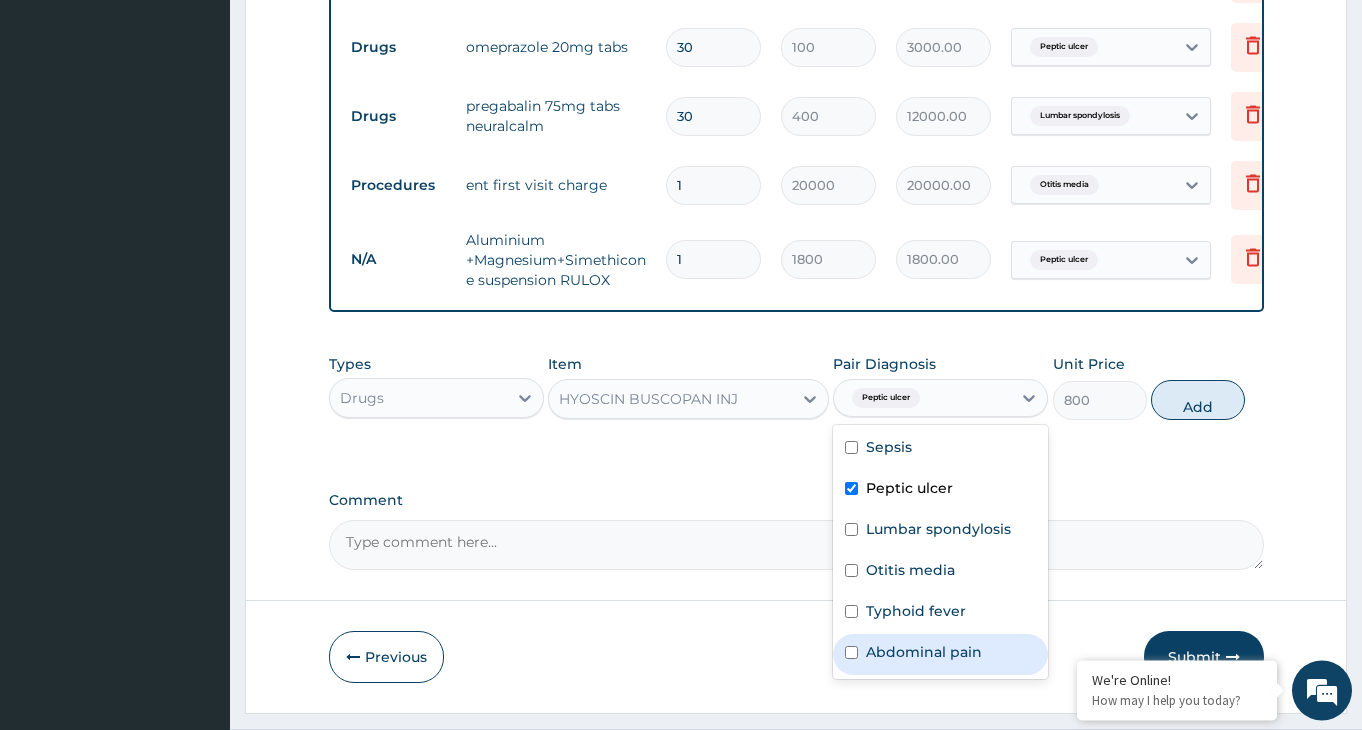 click at bounding box center [851, 652] 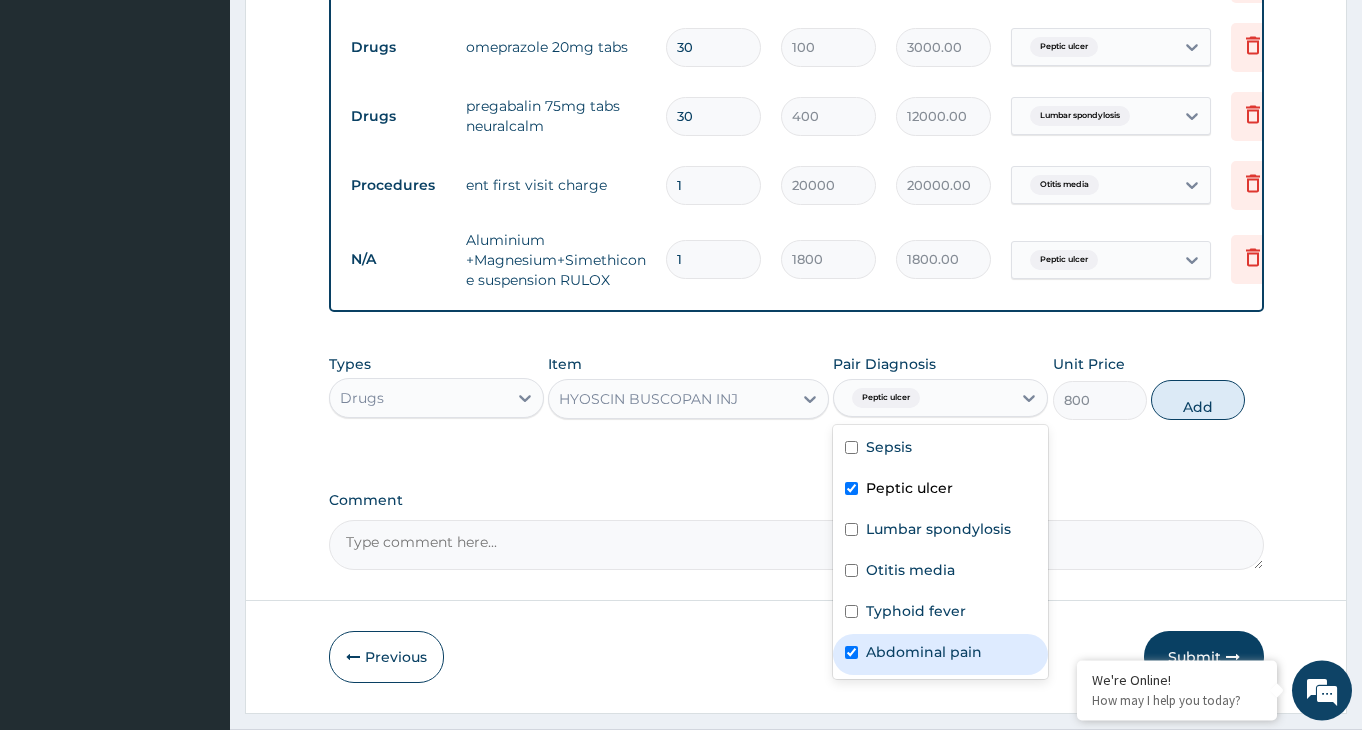 checkbox on "true" 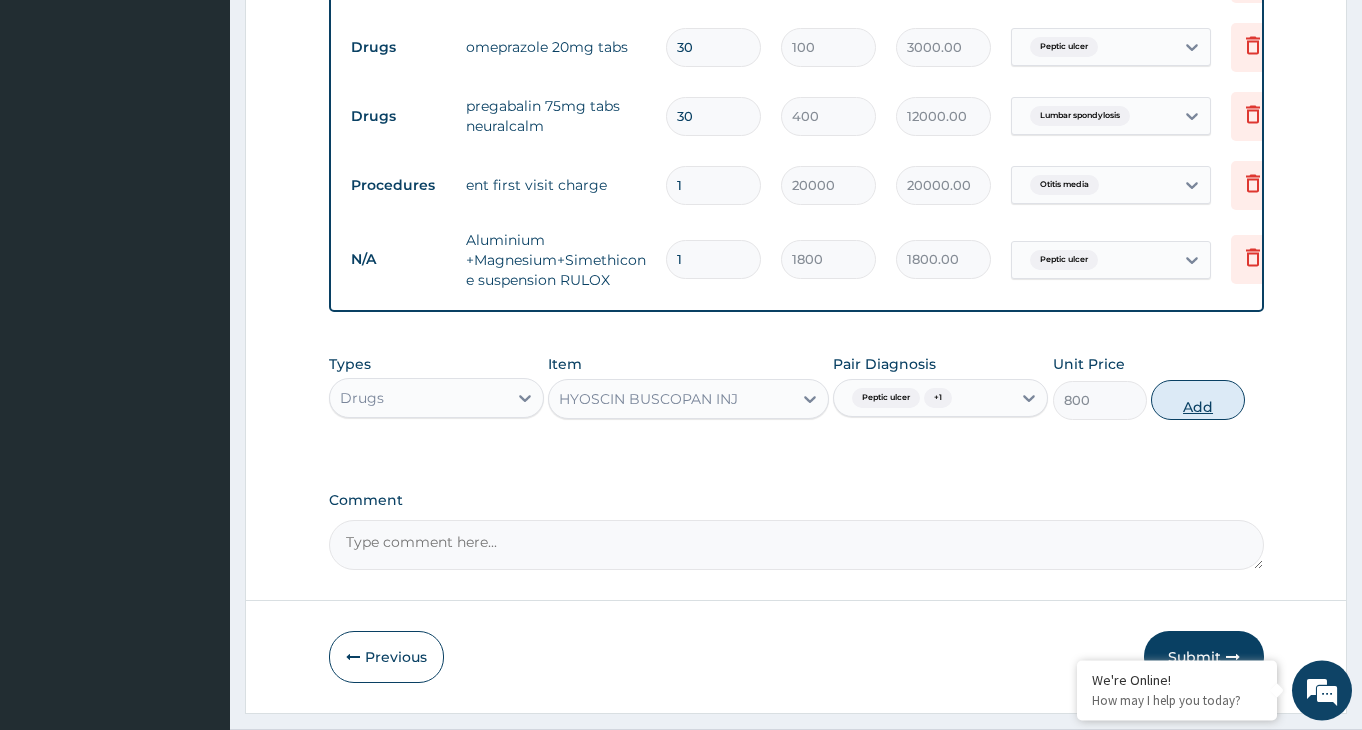 click on "Add" at bounding box center (1198, 400) 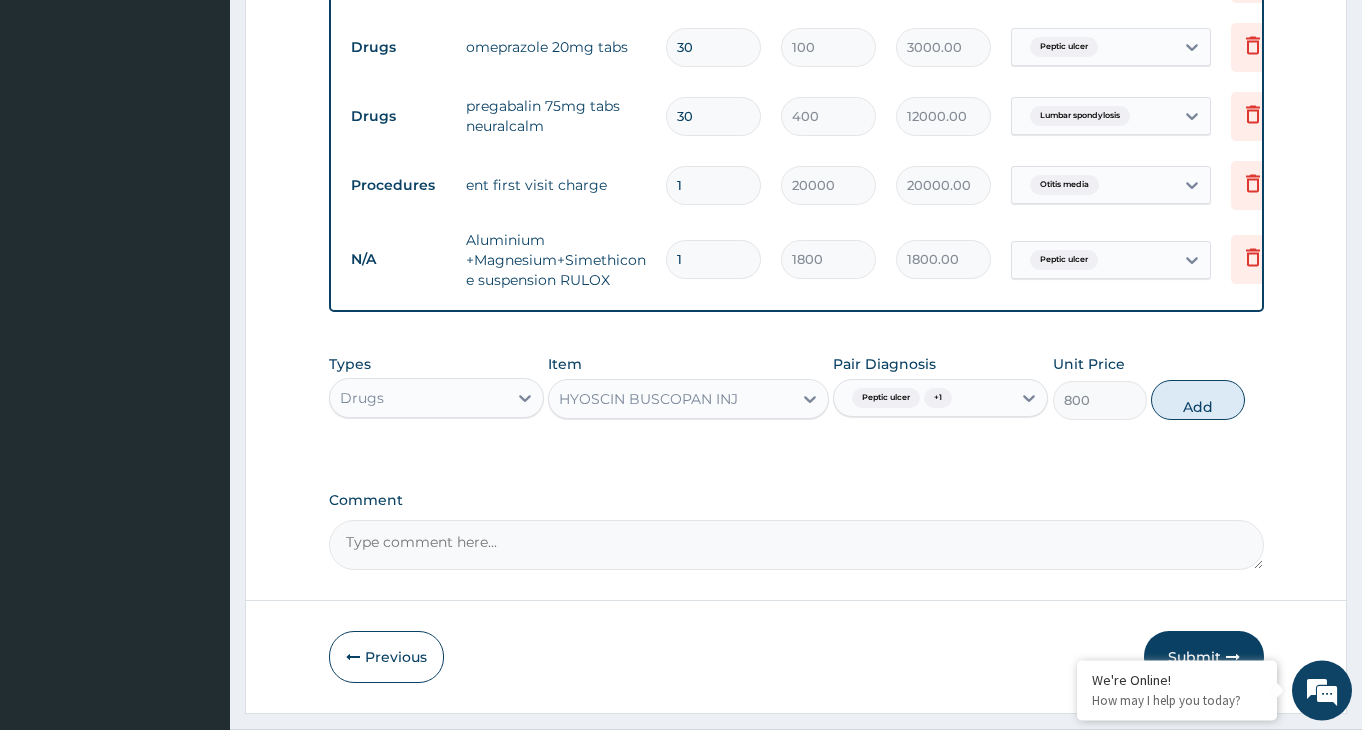 type on "0" 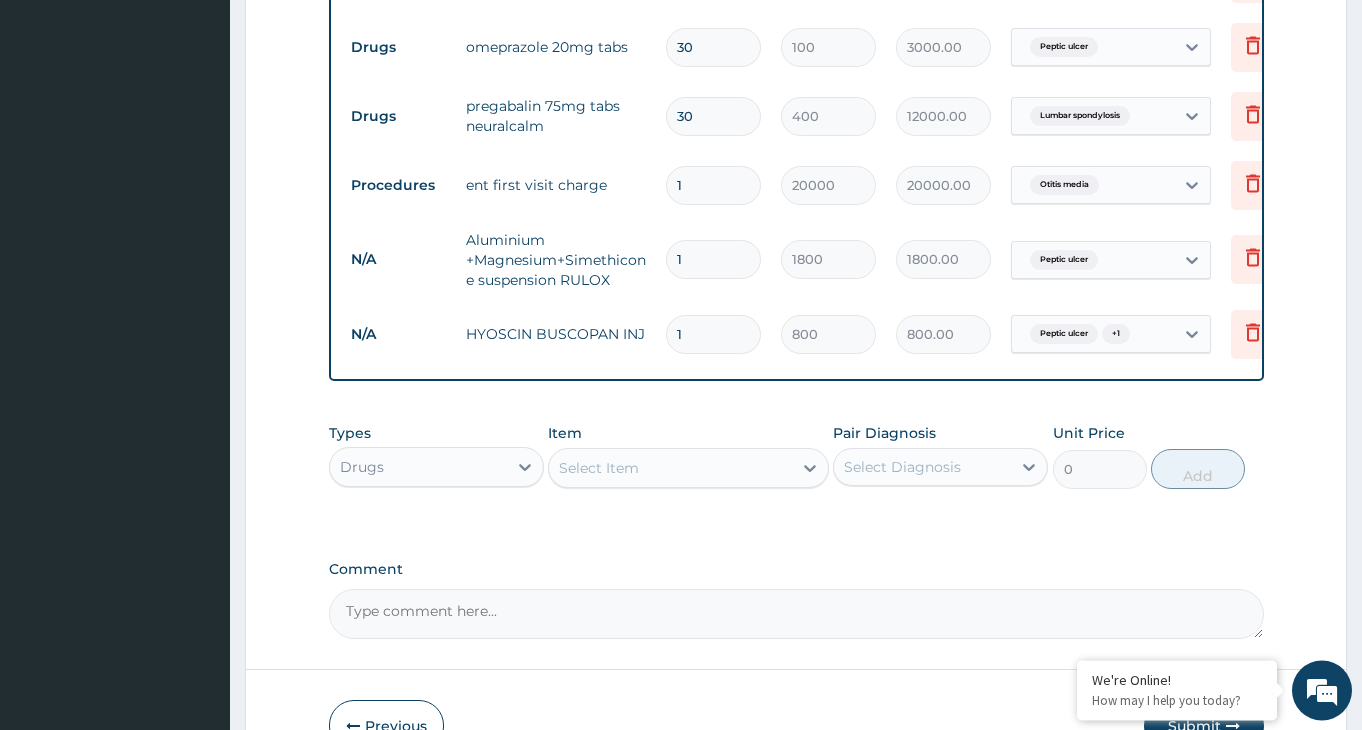 click on "Select Item" at bounding box center (670, 468) 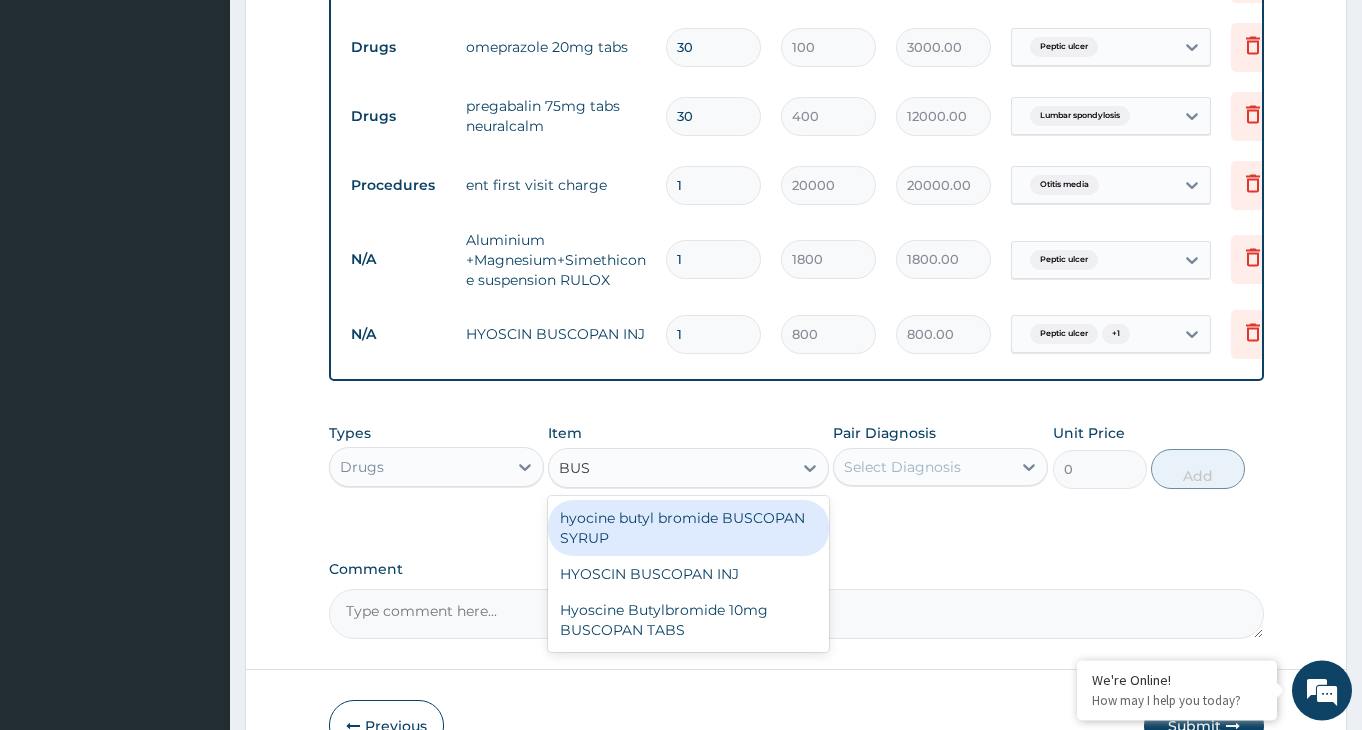 type on "BUSC" 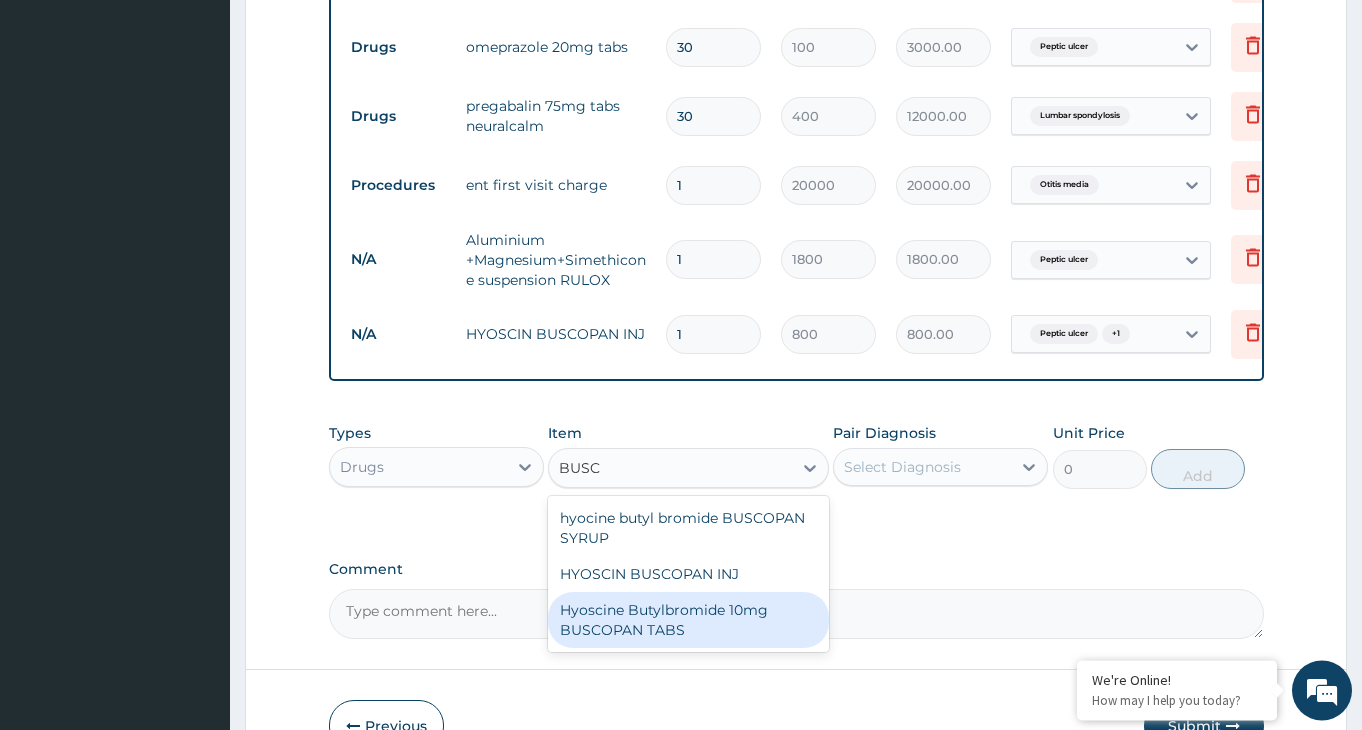 click on "Hyoscine Butylbromide 10mg BUSCOPAN TABS" at bounding box center (688, 620) 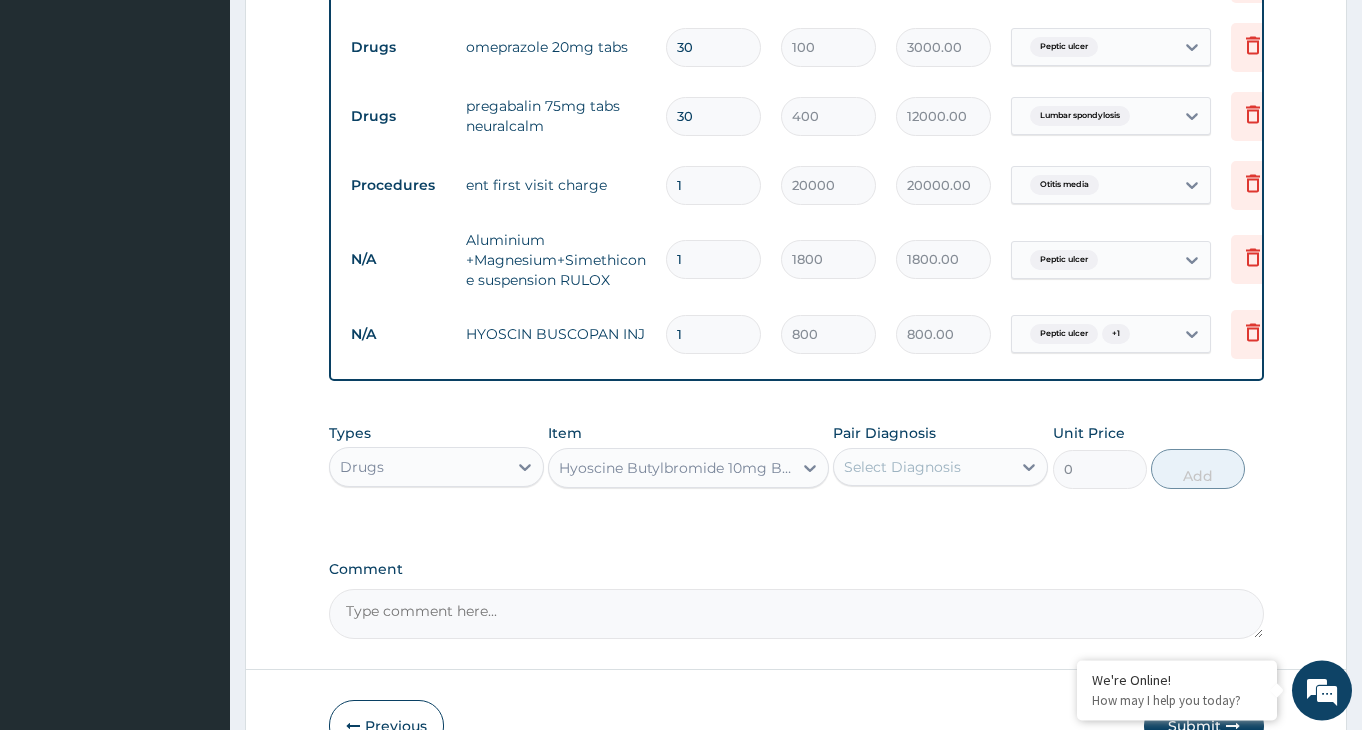 type 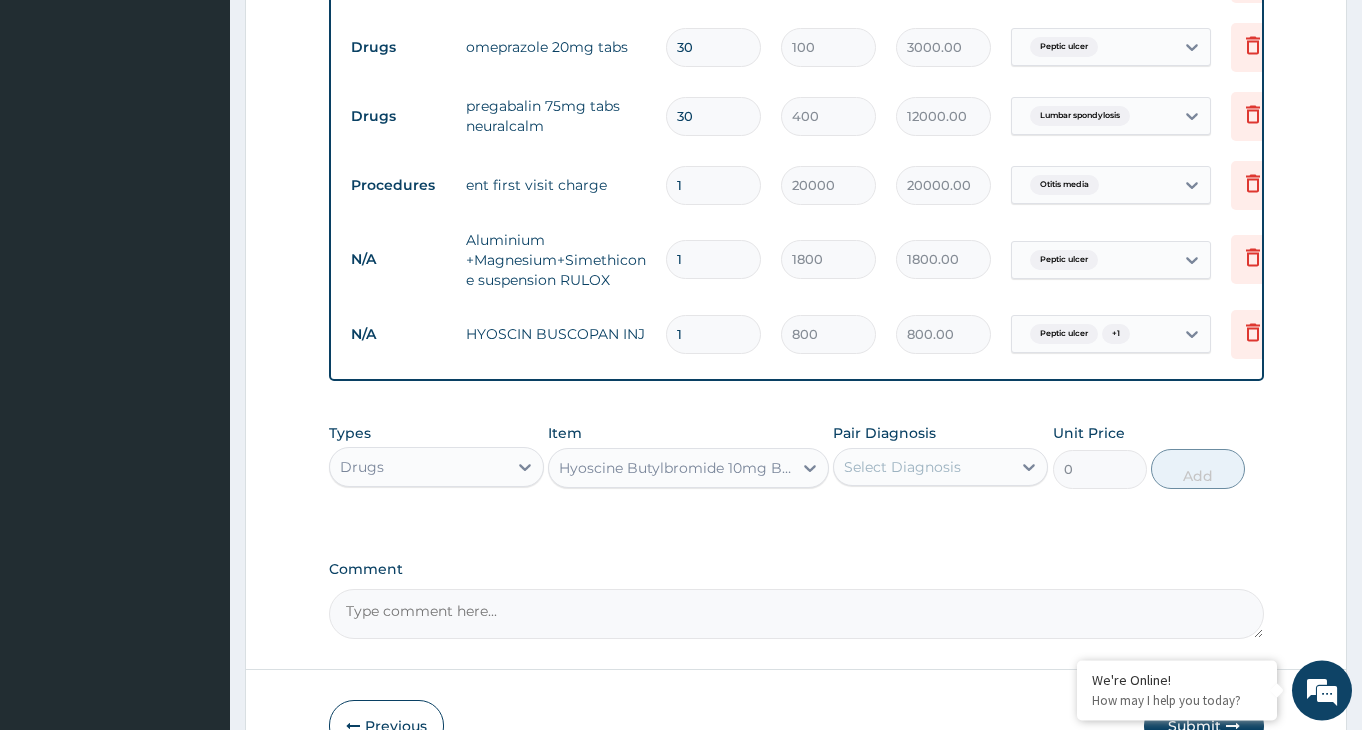 type on "200" 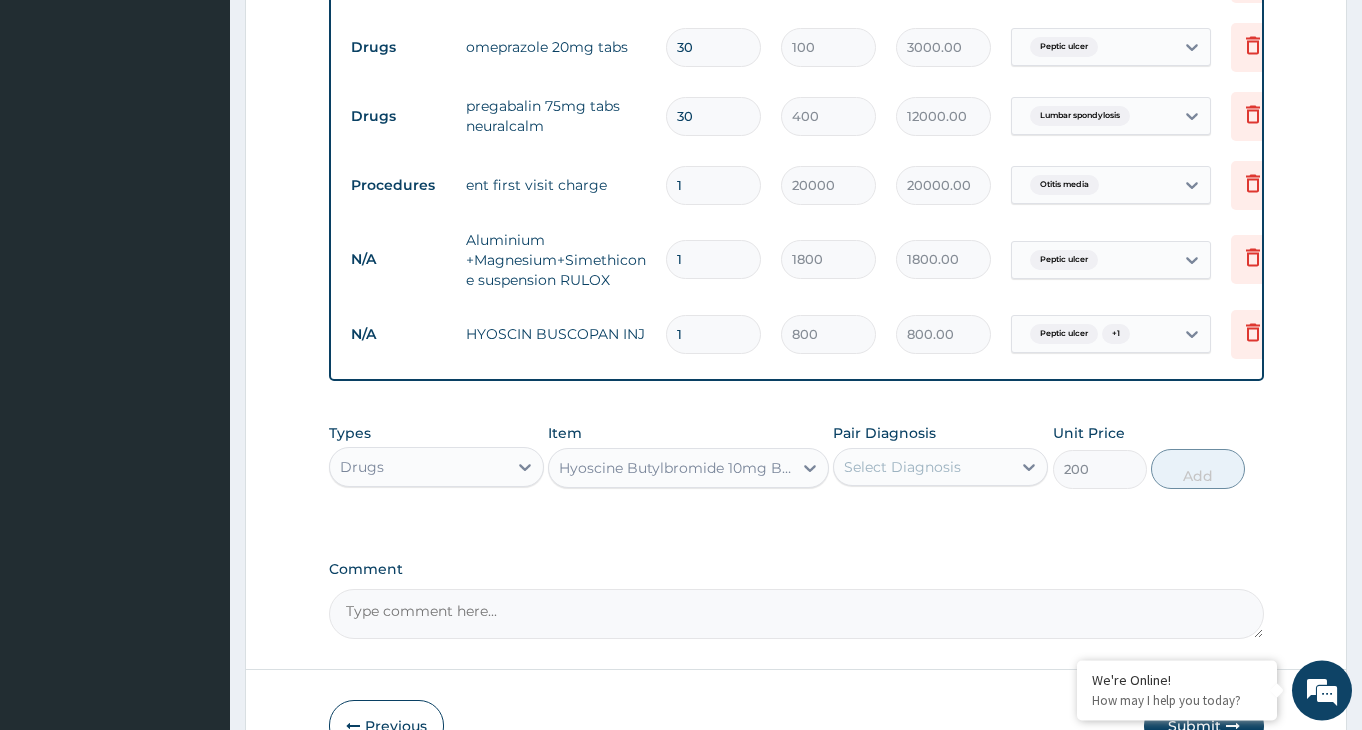 click on "Select Diagnosis" at bounding box center (922, 467) 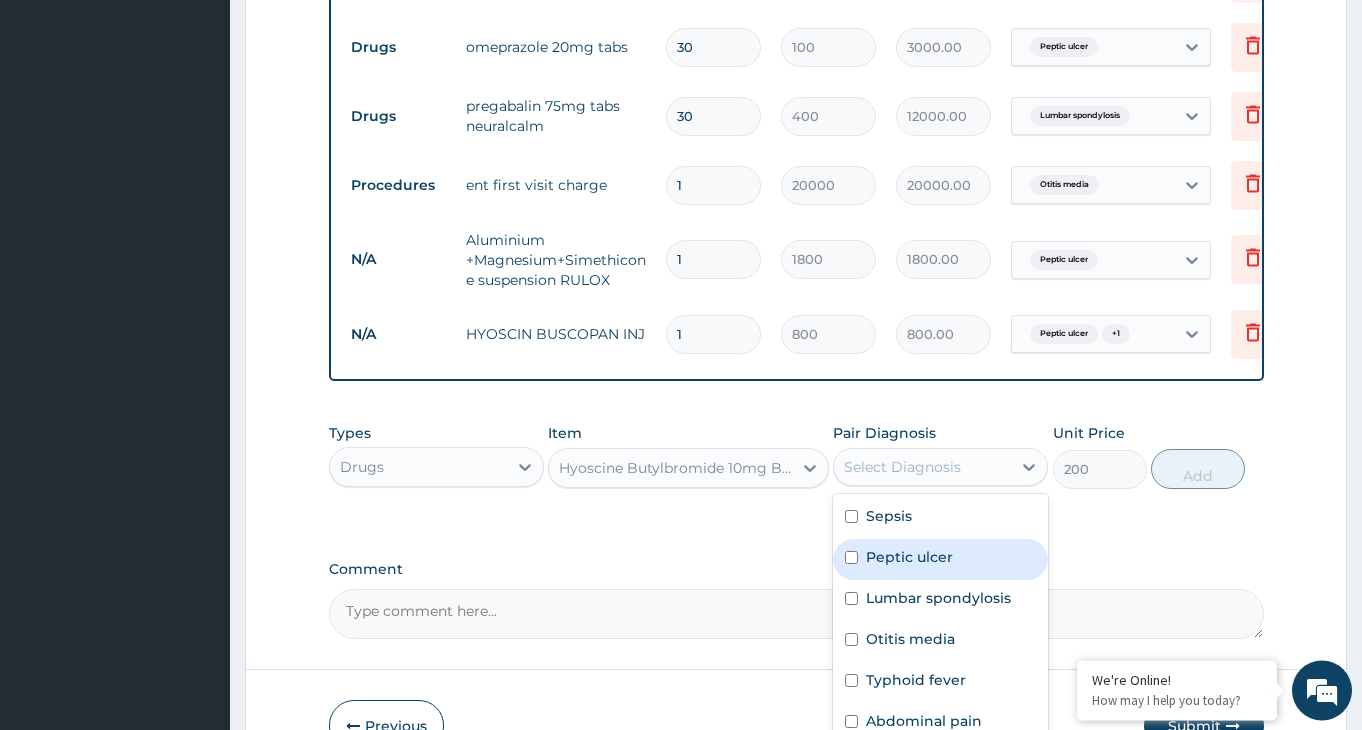 click on "Peptic ulcer" at bounding box center (940, 559) 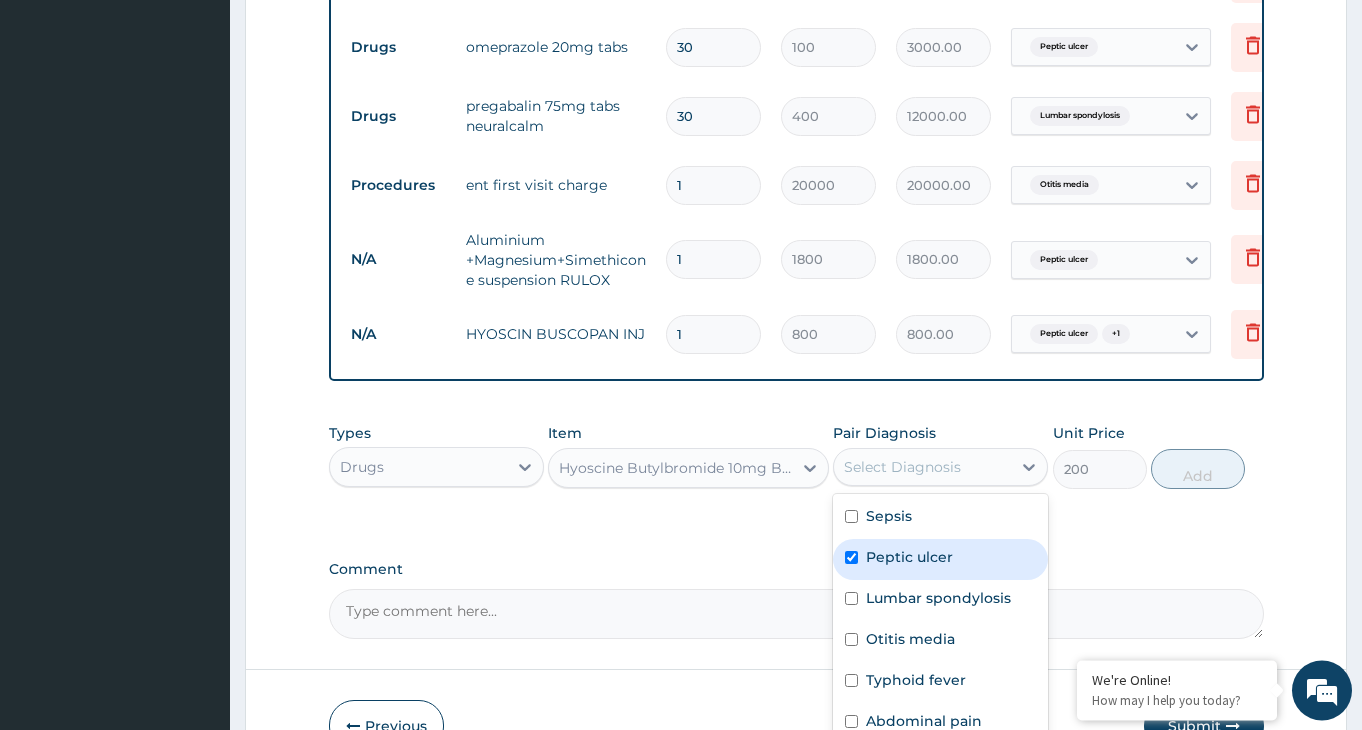 checkbox on "true" 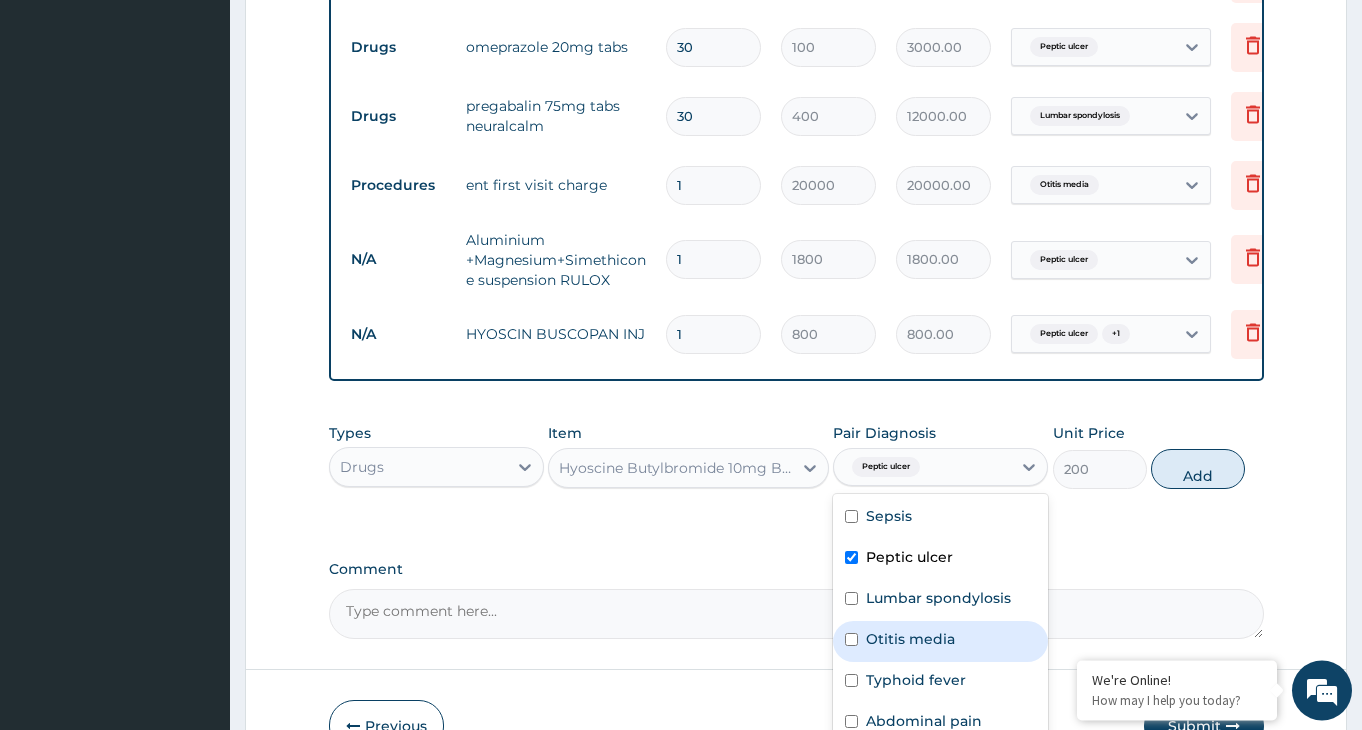 scroll, scrollTop: 990, scrollLeft: 0, axis: vertical 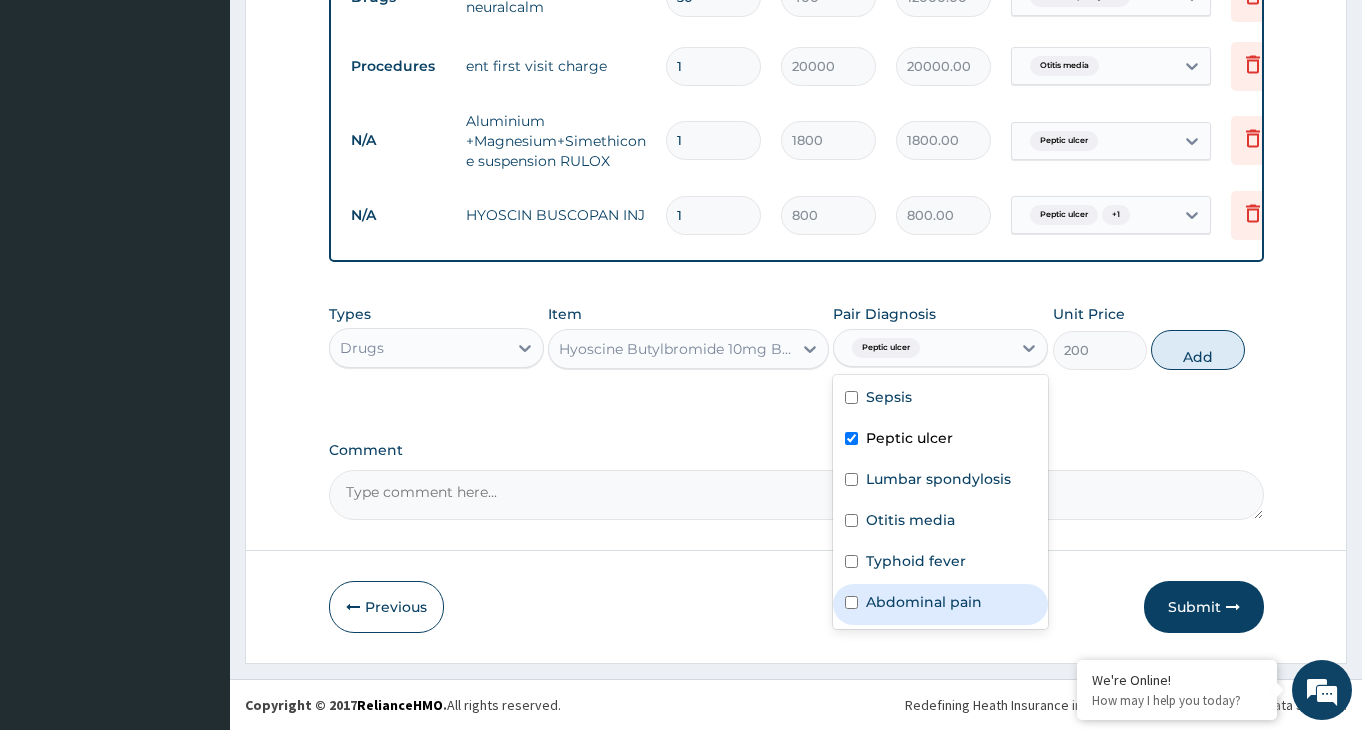 click at bounding box center (851, 602) 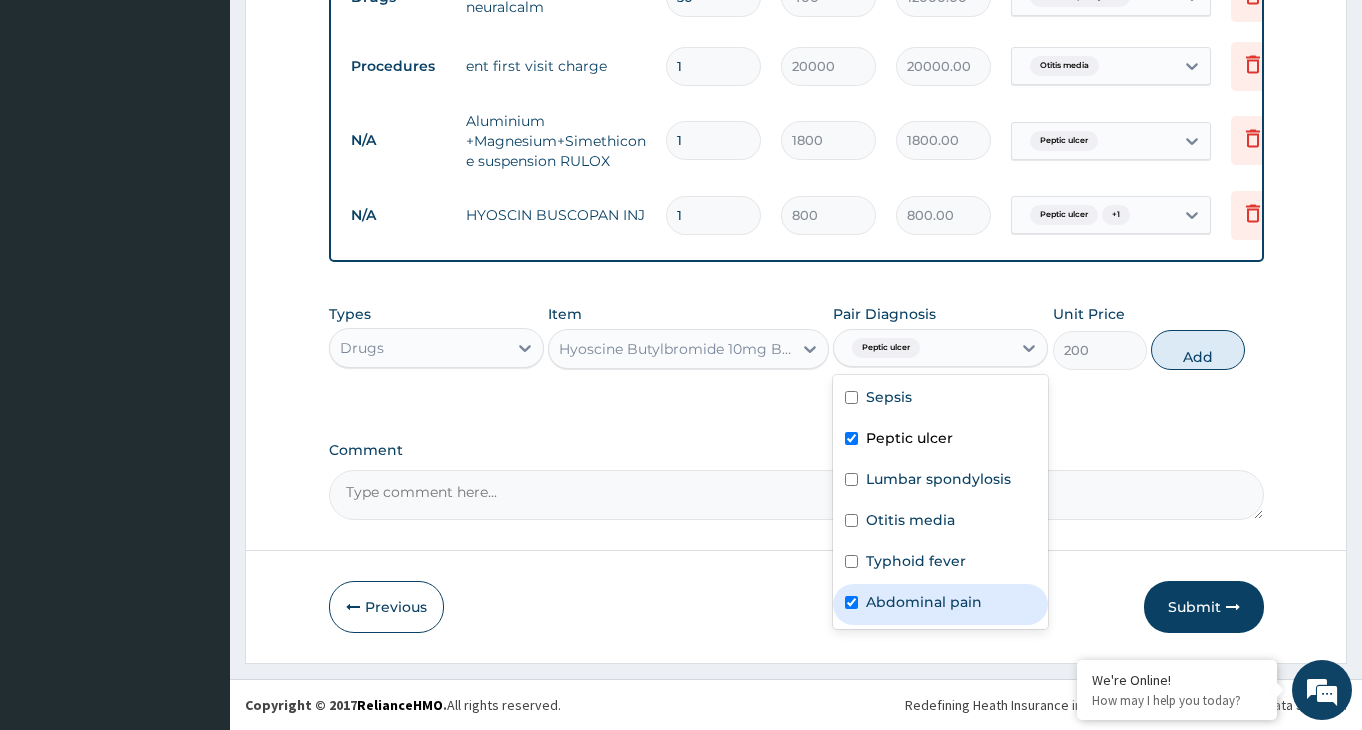 checkbox on "true" 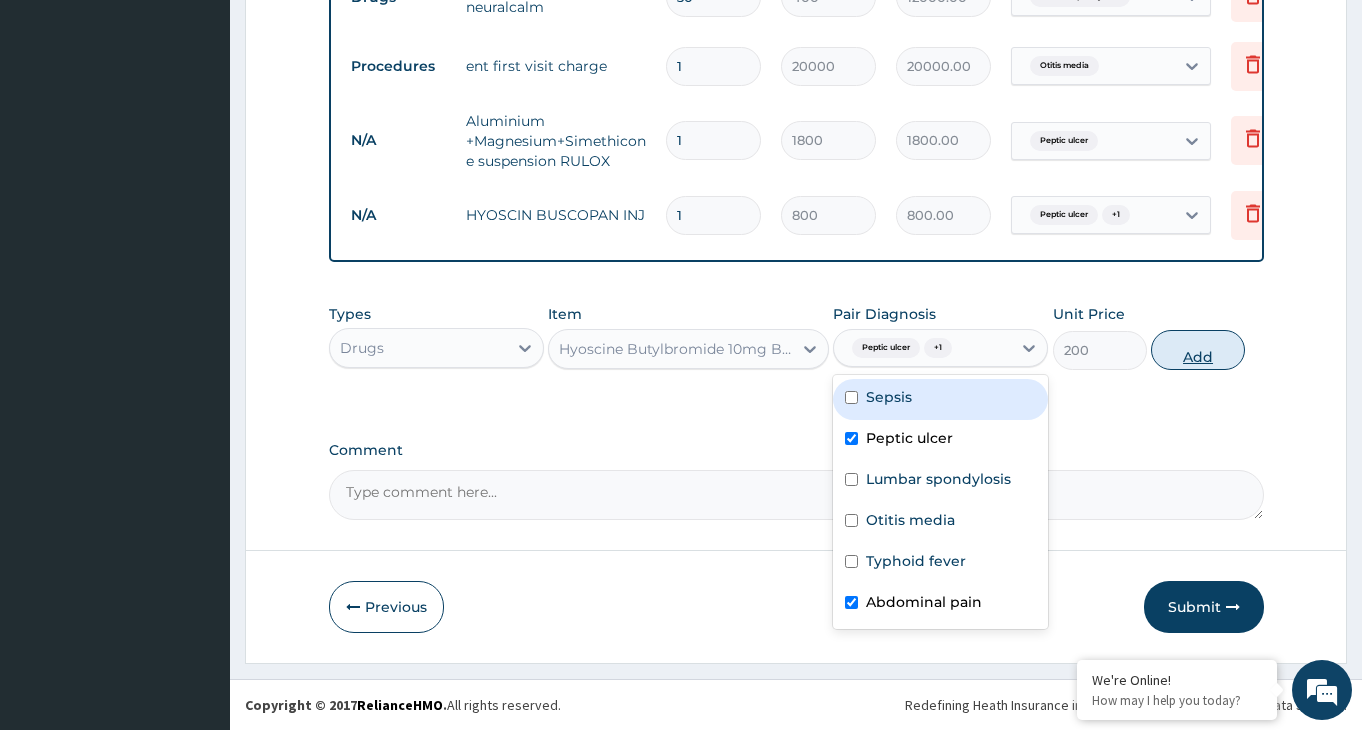 click on "Add" at bounding box center [1198, 350] 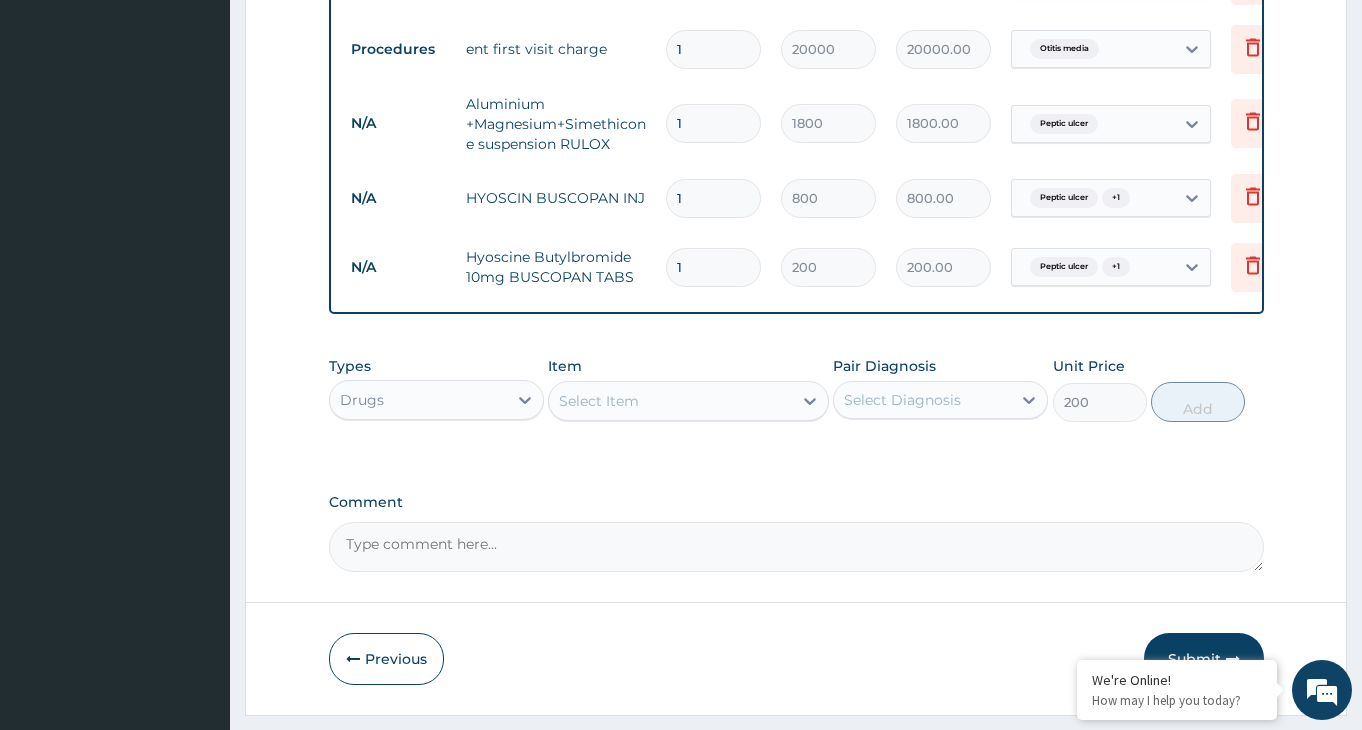 type on "0" 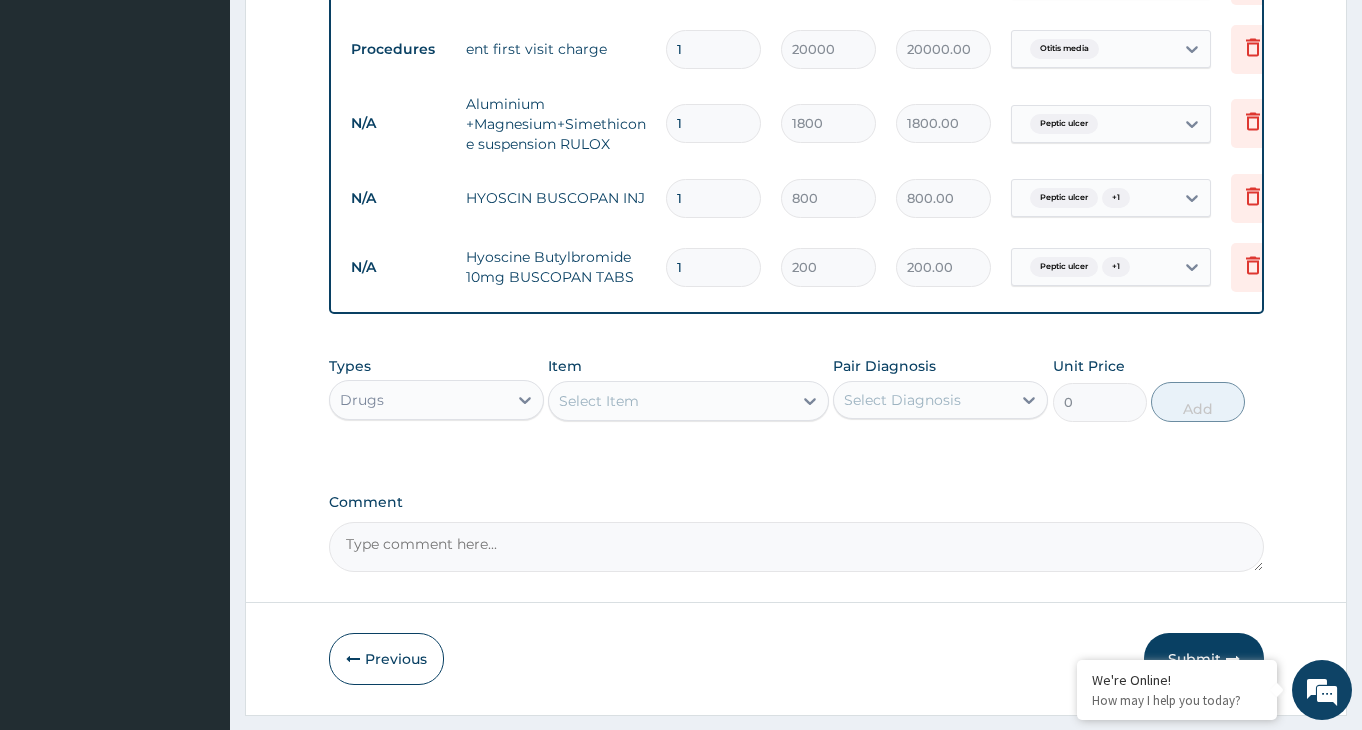 type on "10" 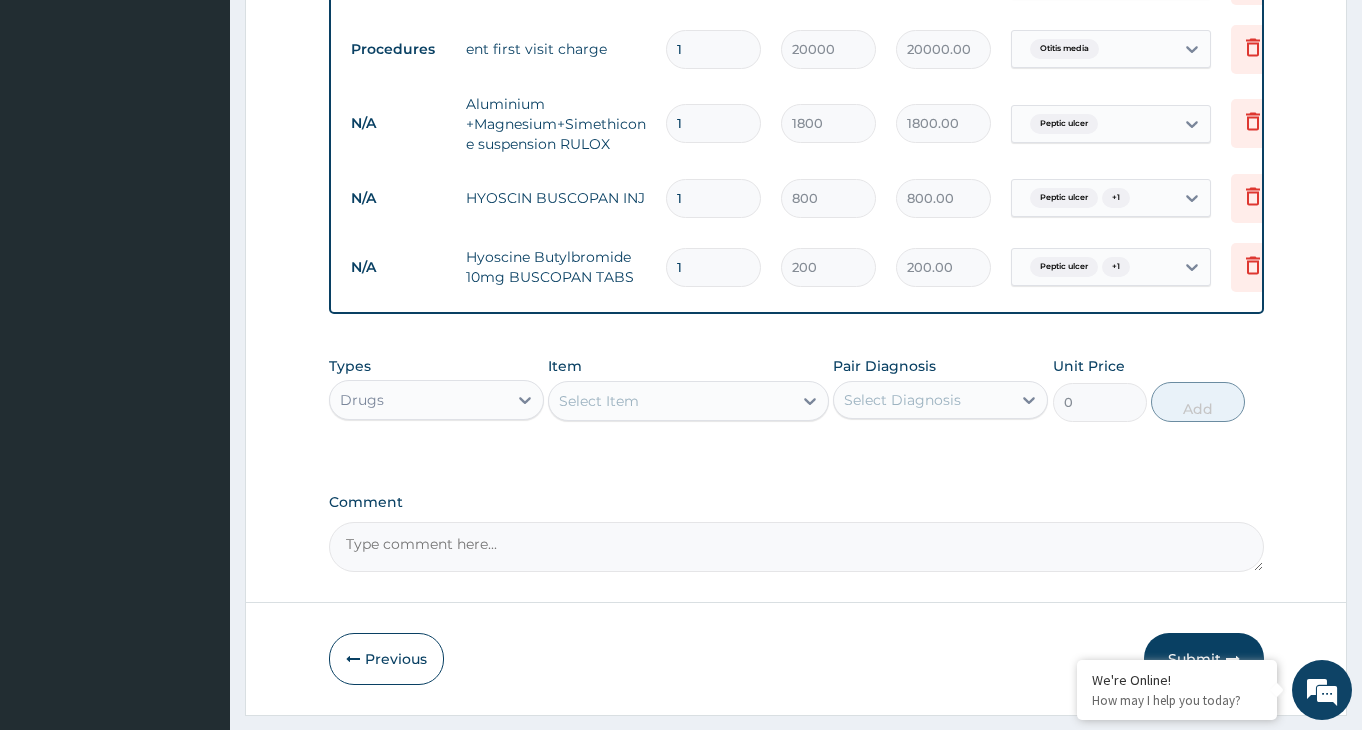 type on "2000.00" 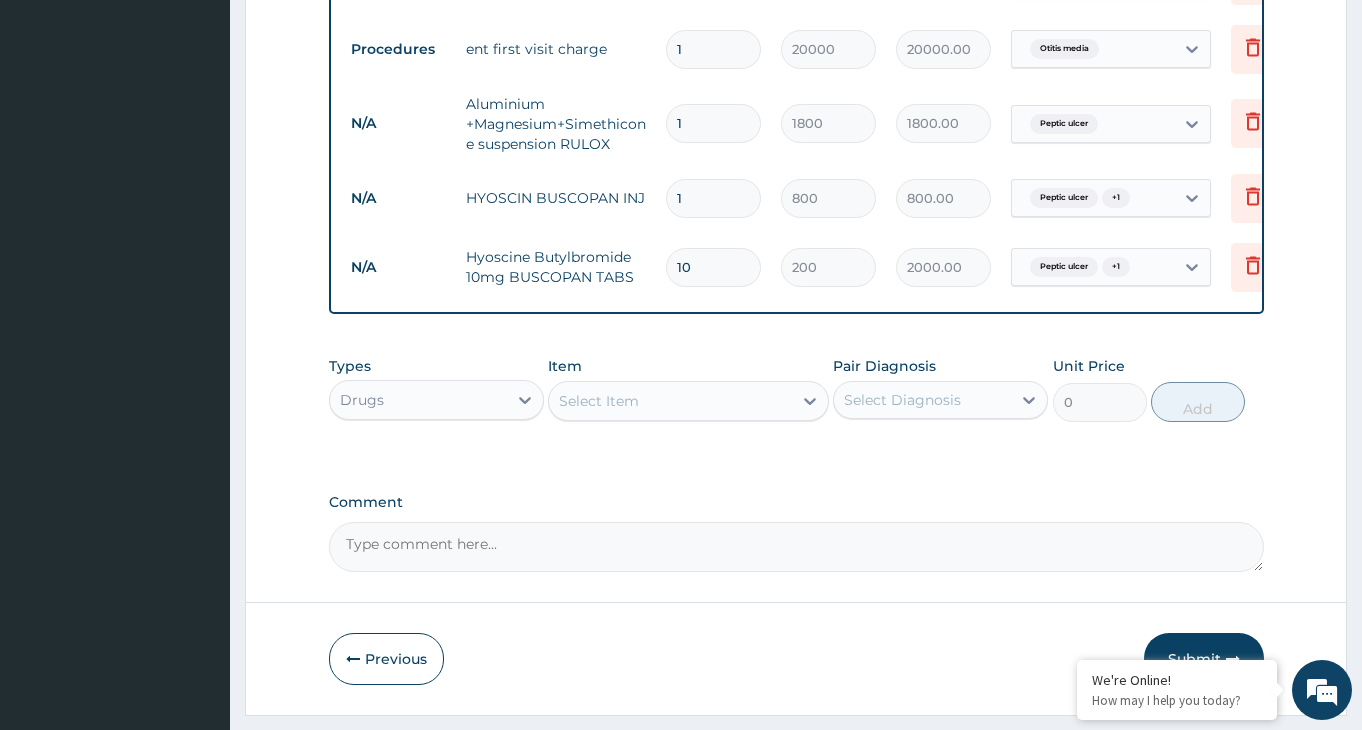type on "10" 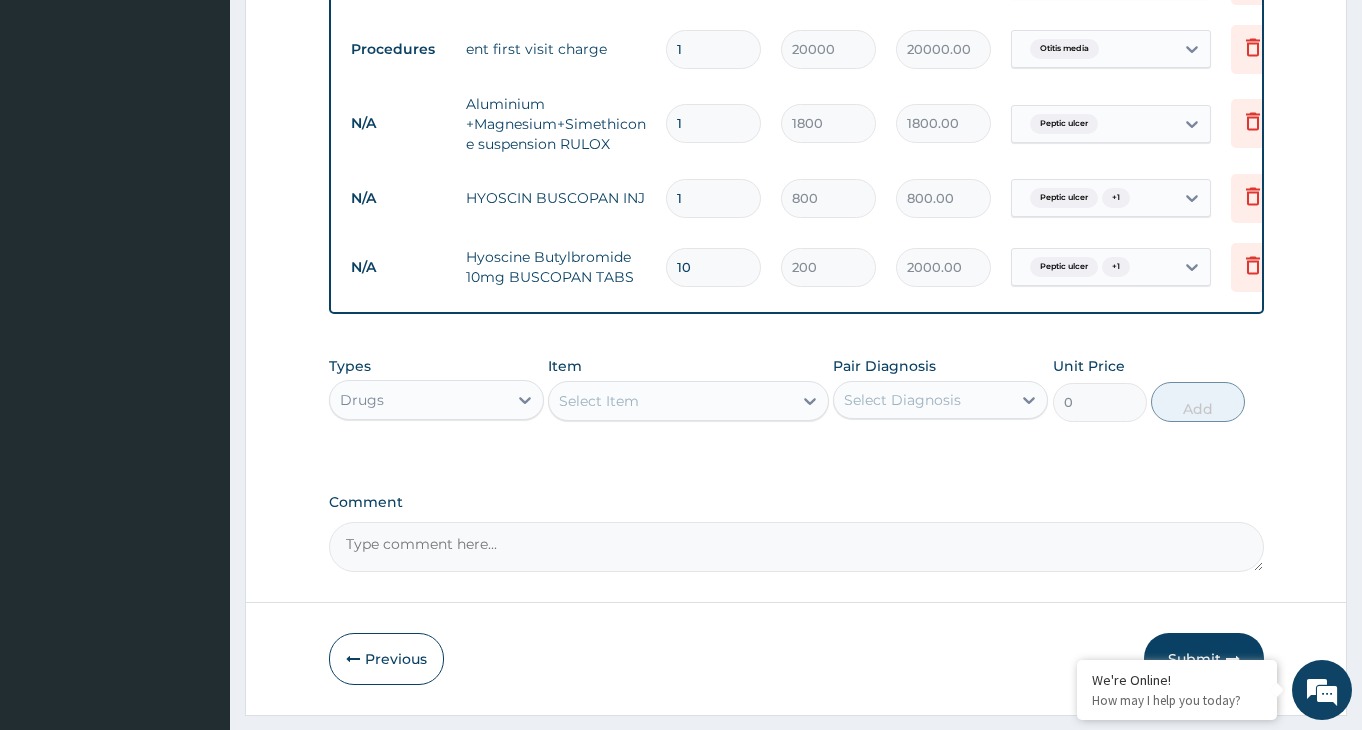 click on "1" at bounding box center (713, 198) 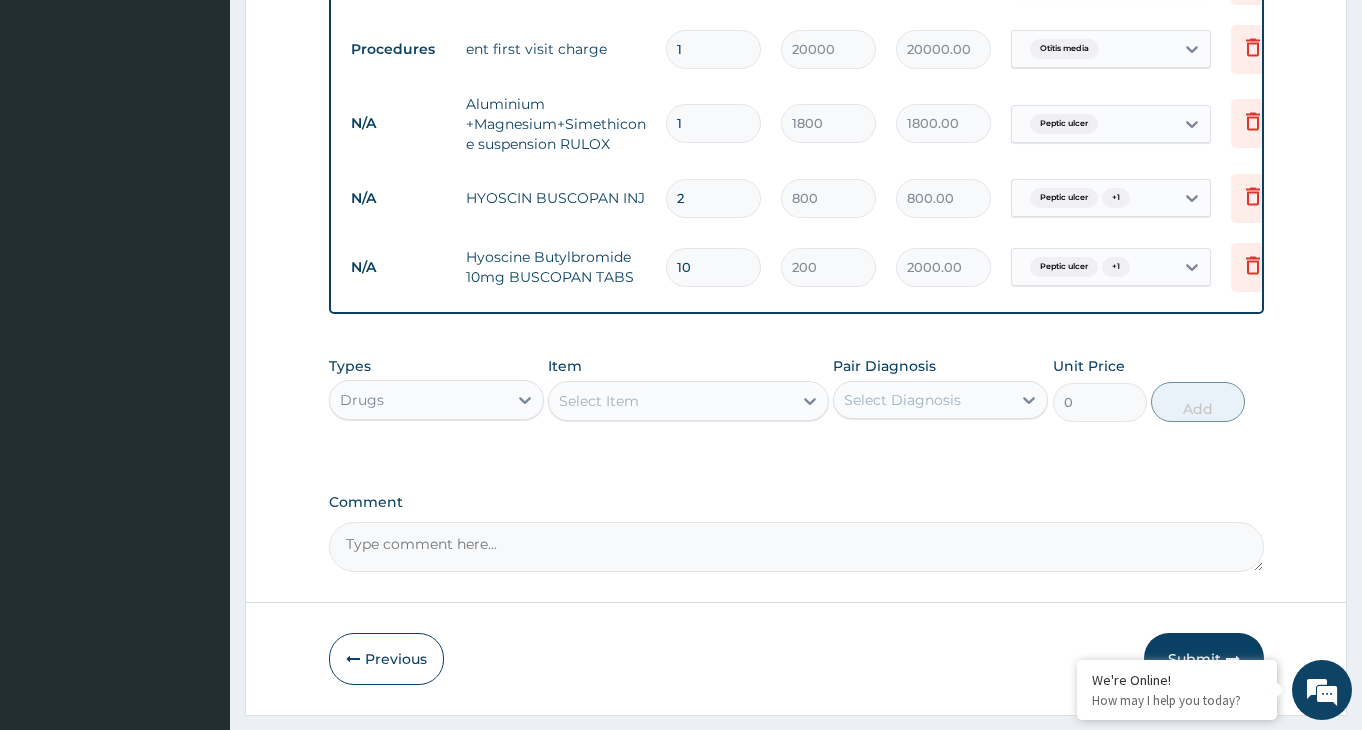 type on "1600.00" 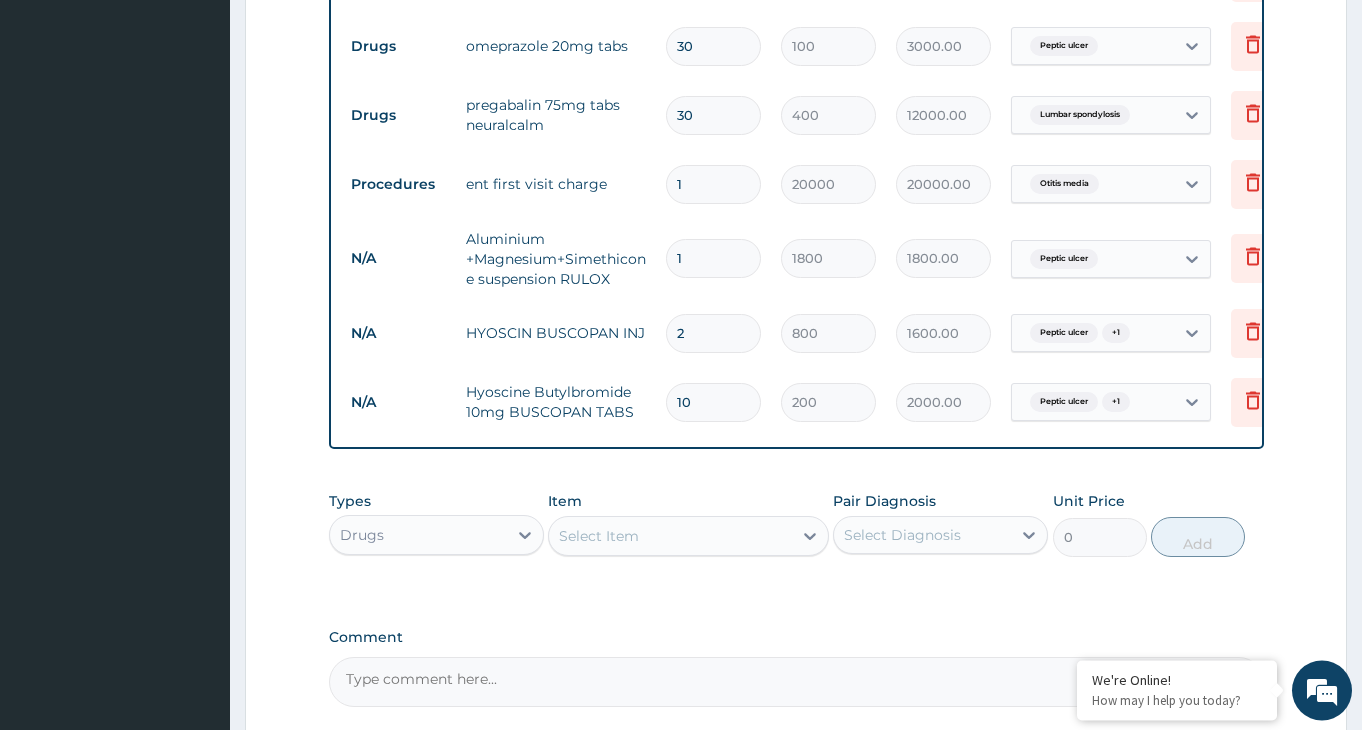 scroll, scrollTop: 990, scrollLeft: 0, axis: vertical 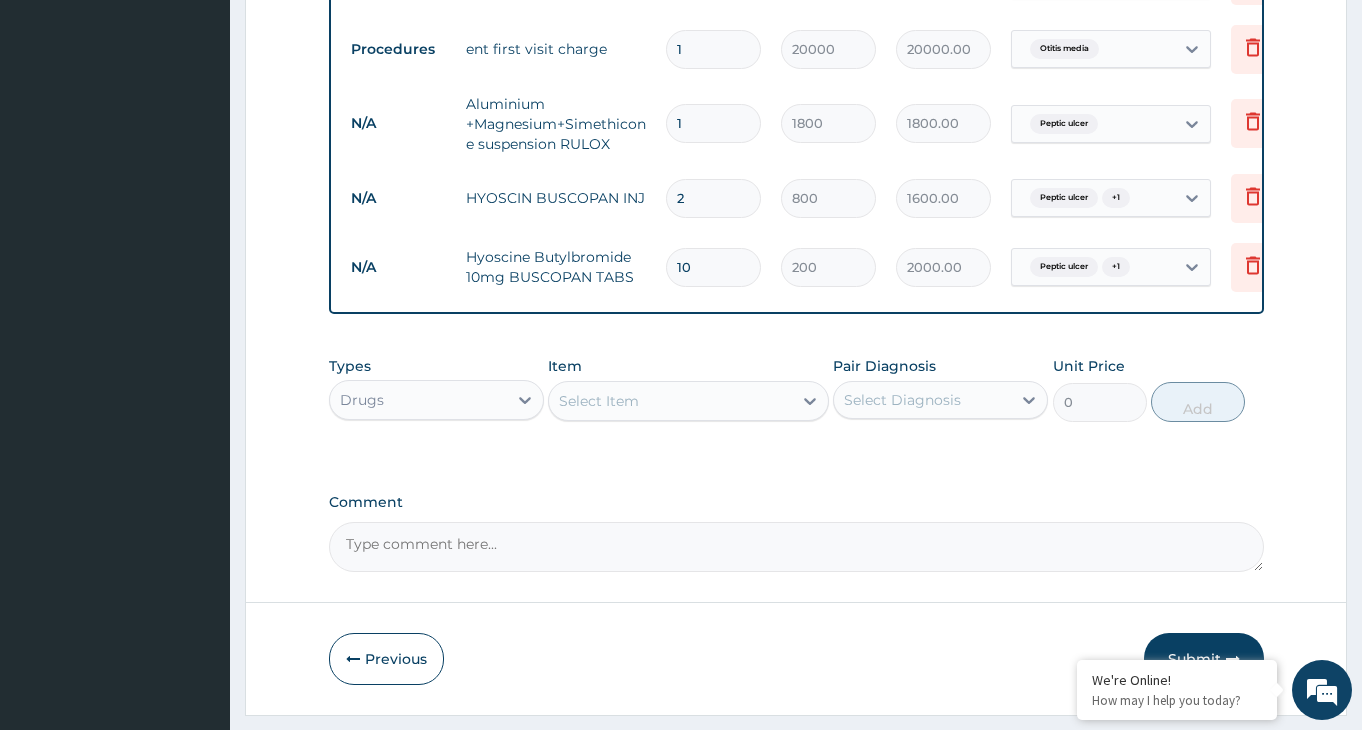 type on "2" 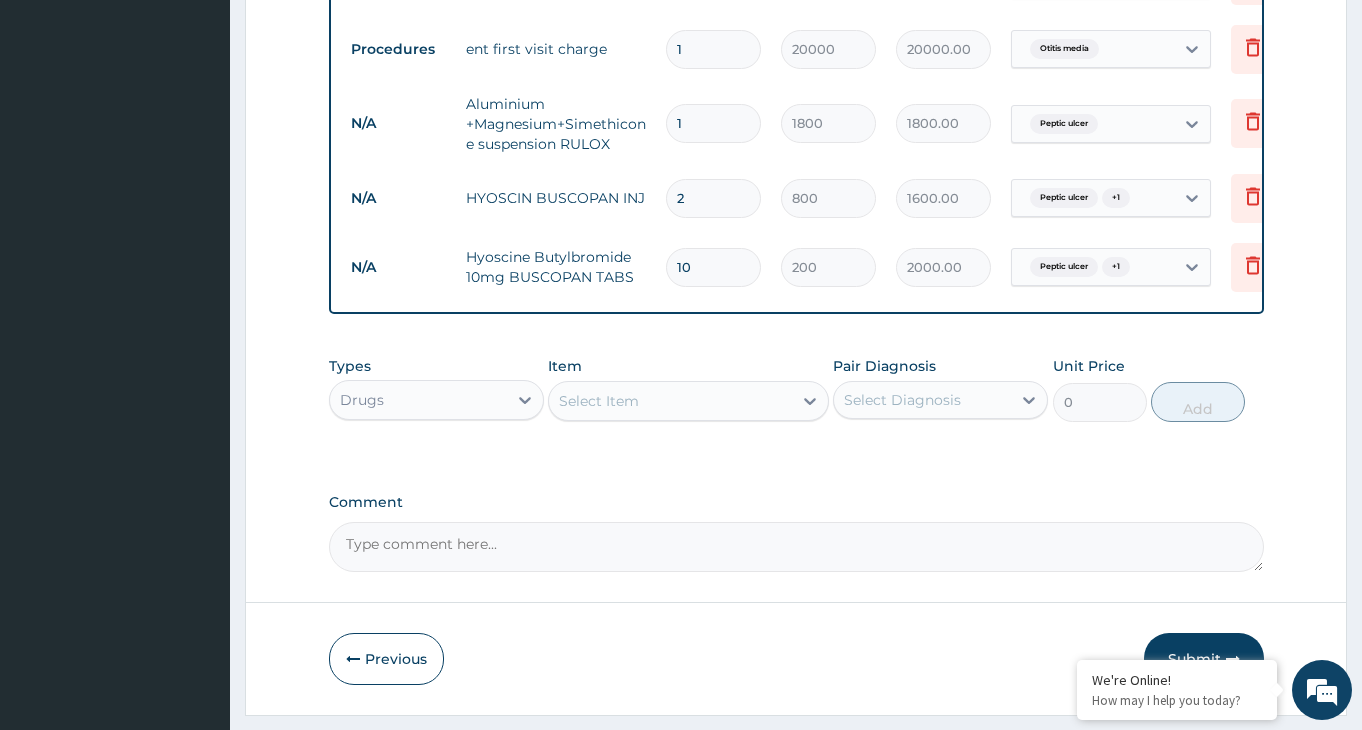 click on "Select Item" at bounding box center [670, 401] 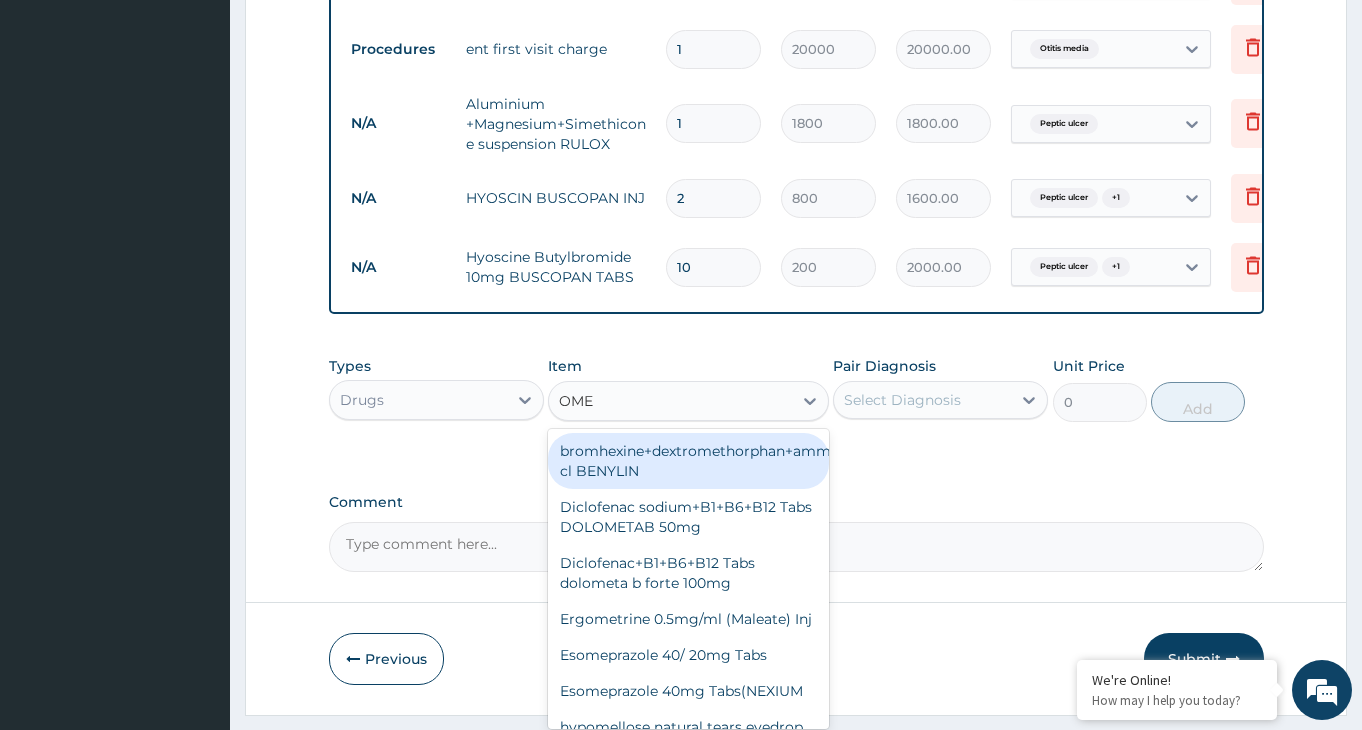 type on "OMEP" 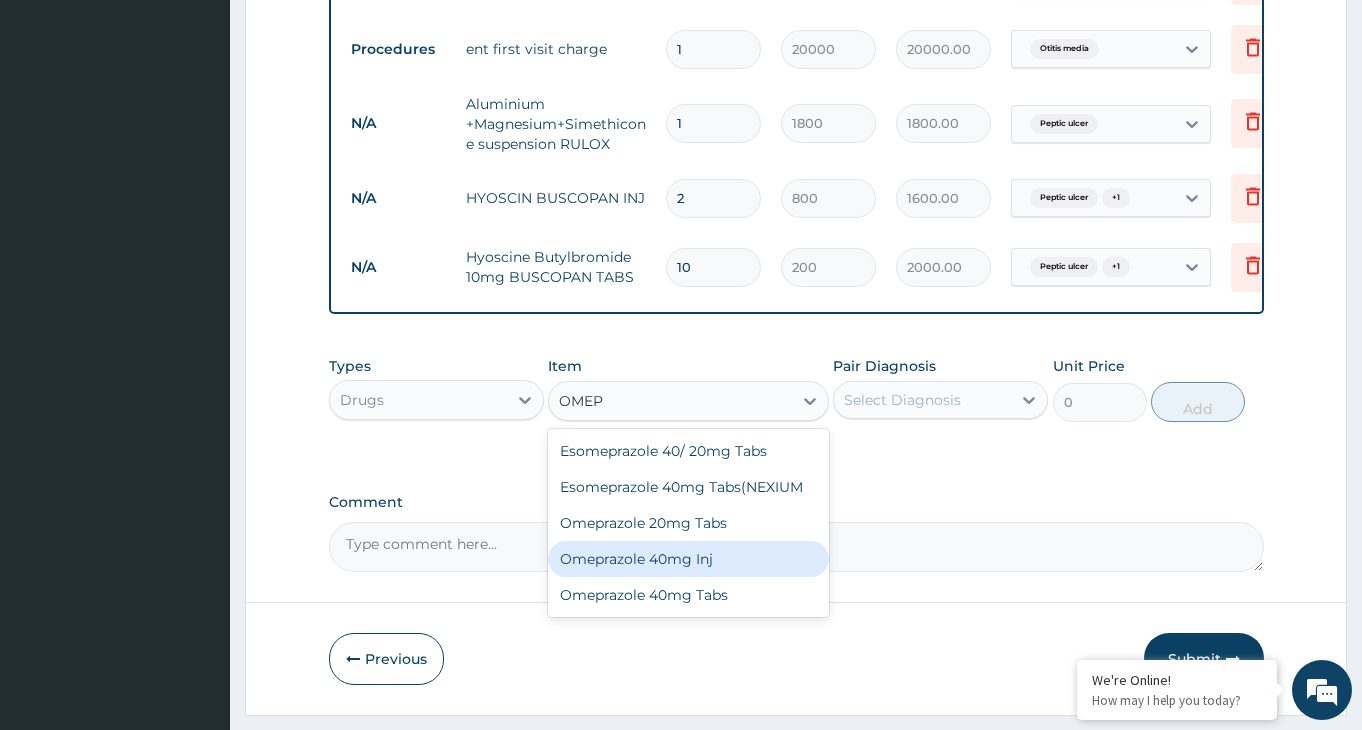 click on "Omeprazole 40mg Inj" at bounding box center (688, 559) 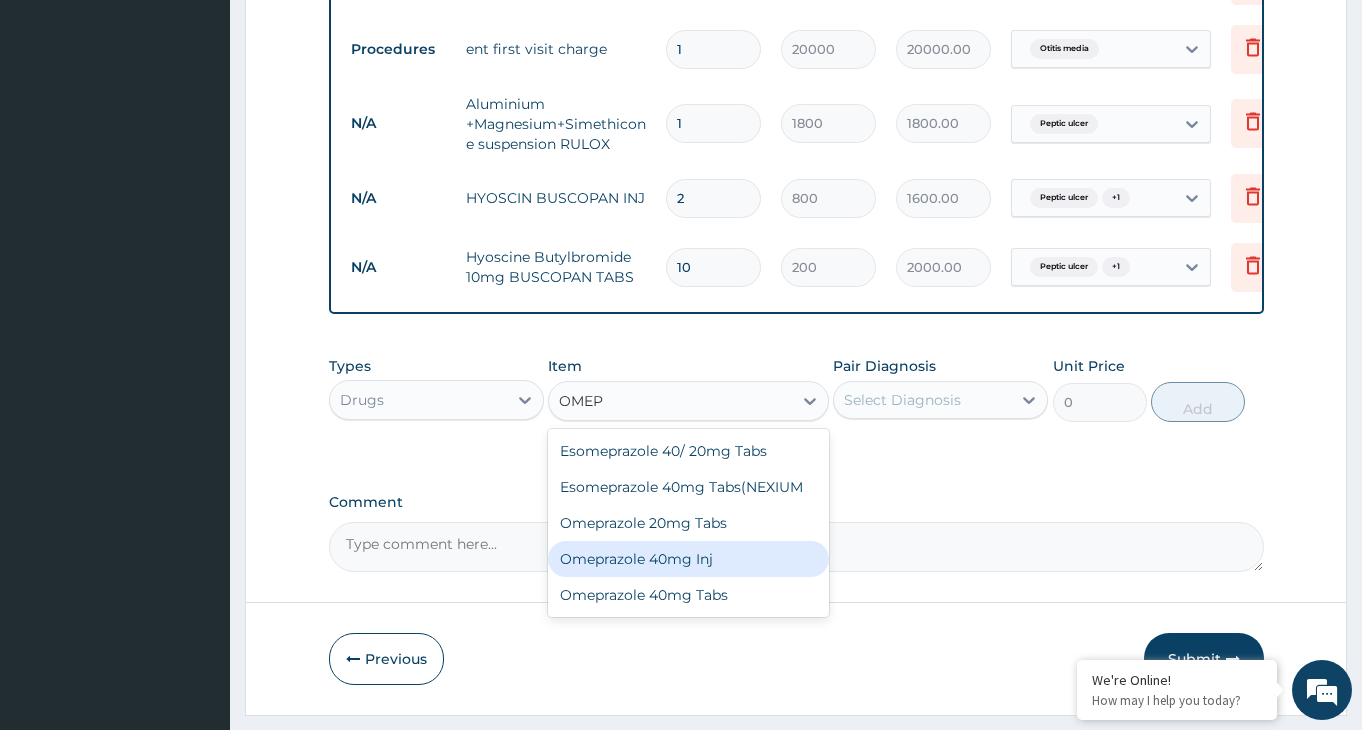 type 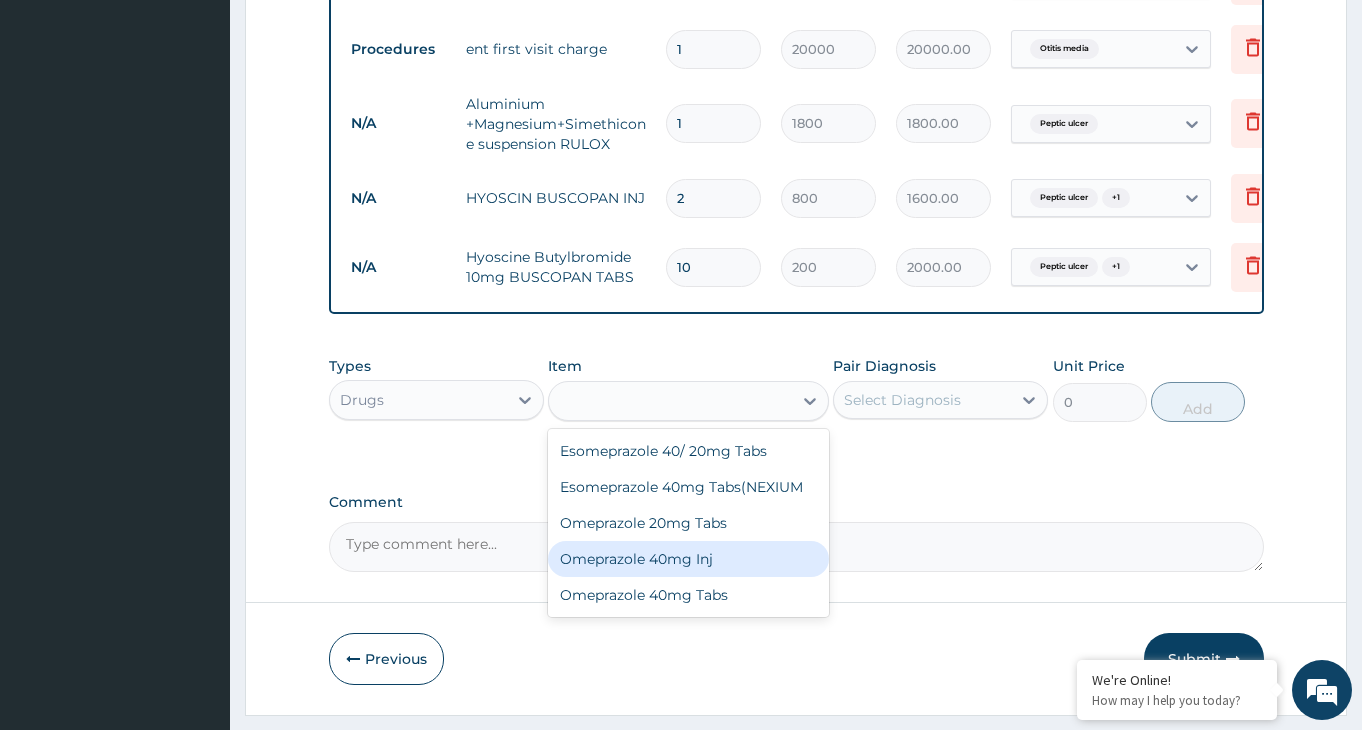 type on "1500" 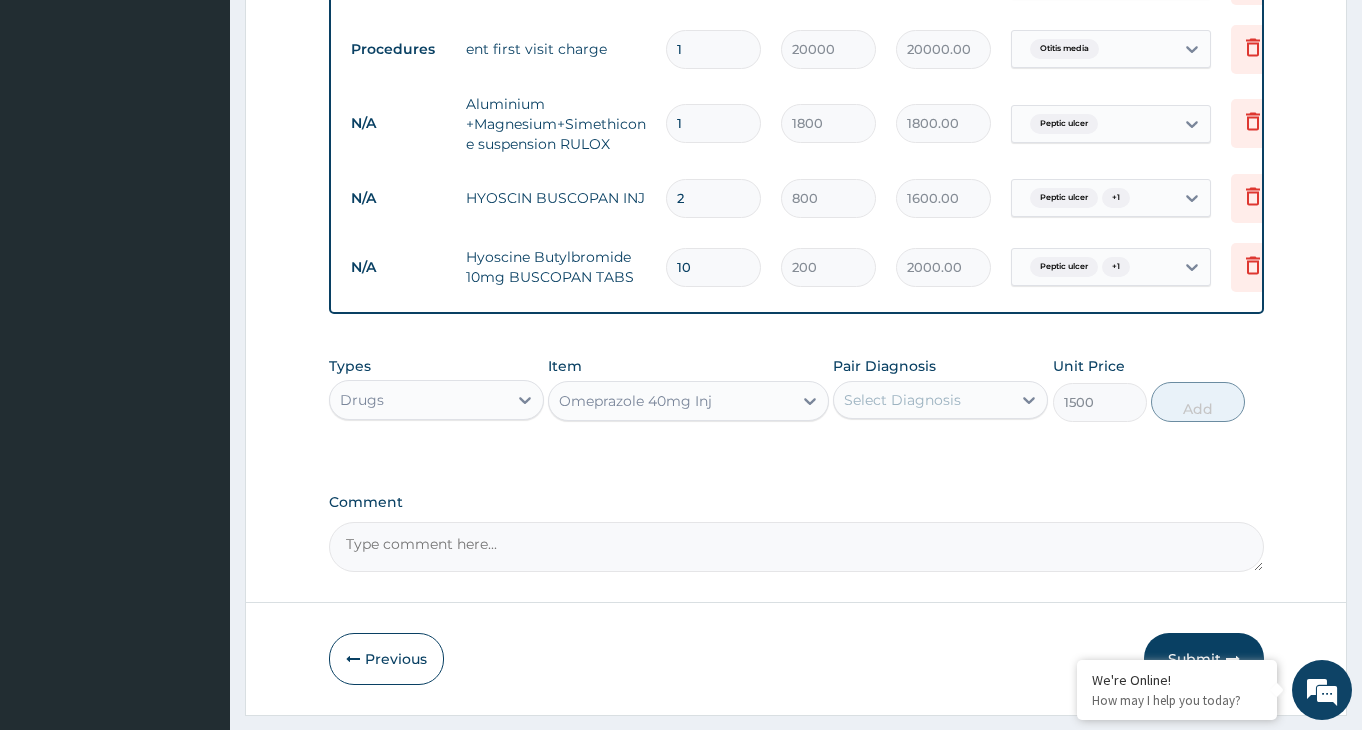 click on "Select Diagnosis" at bounding box center [922, 400] 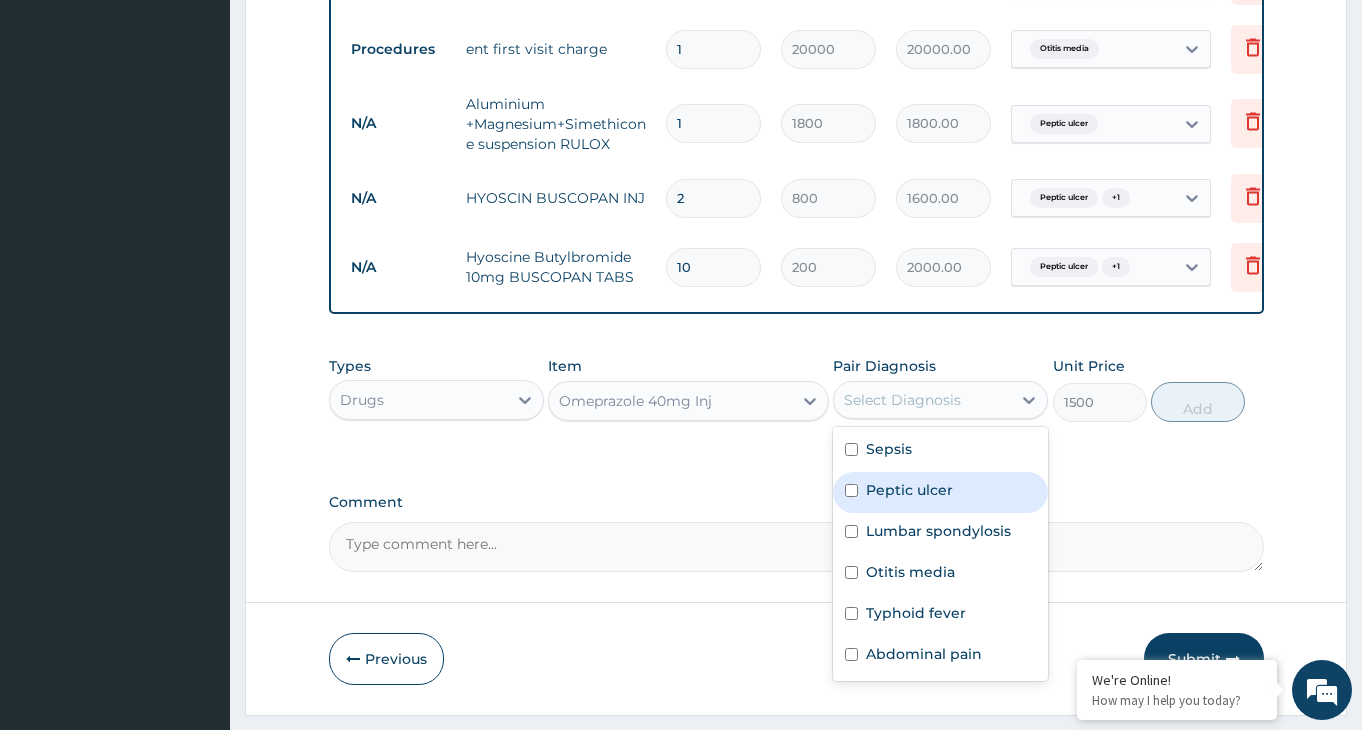 click at bounding box center (851, 490) 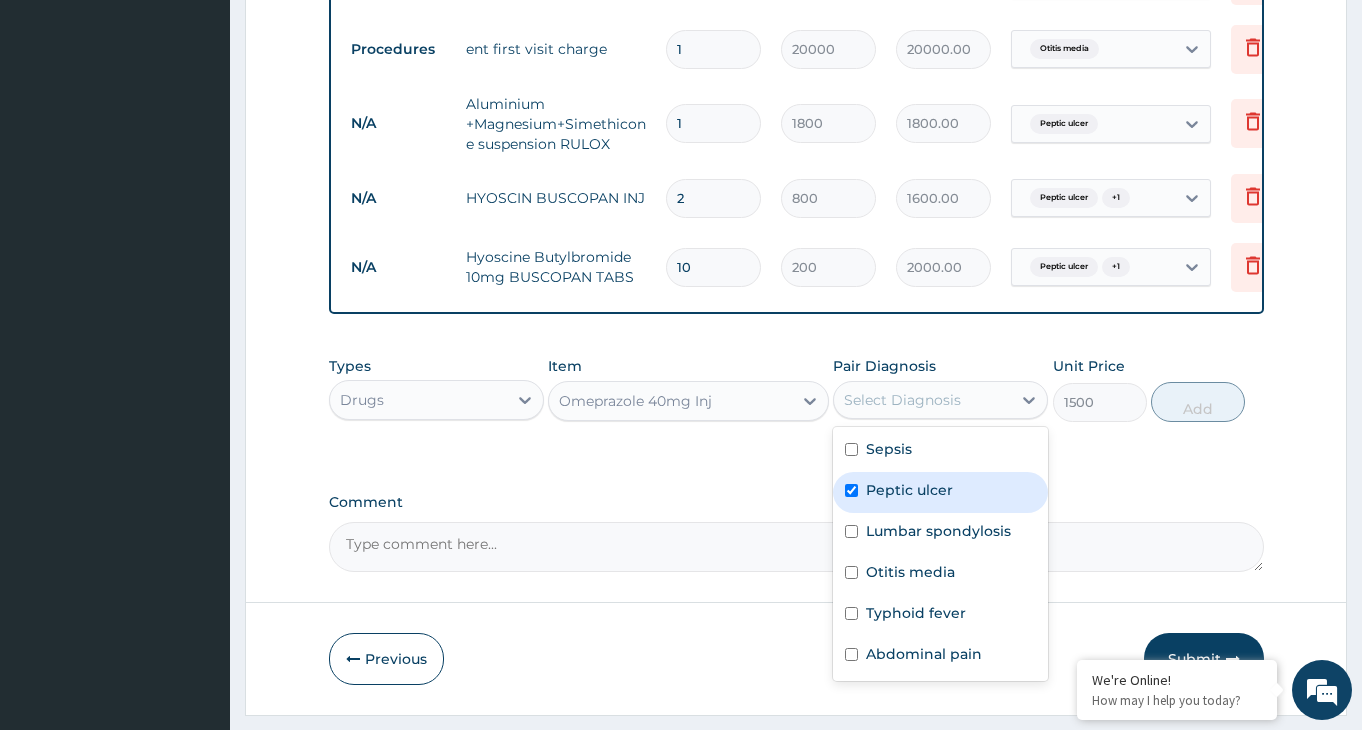 checkbox on "true" 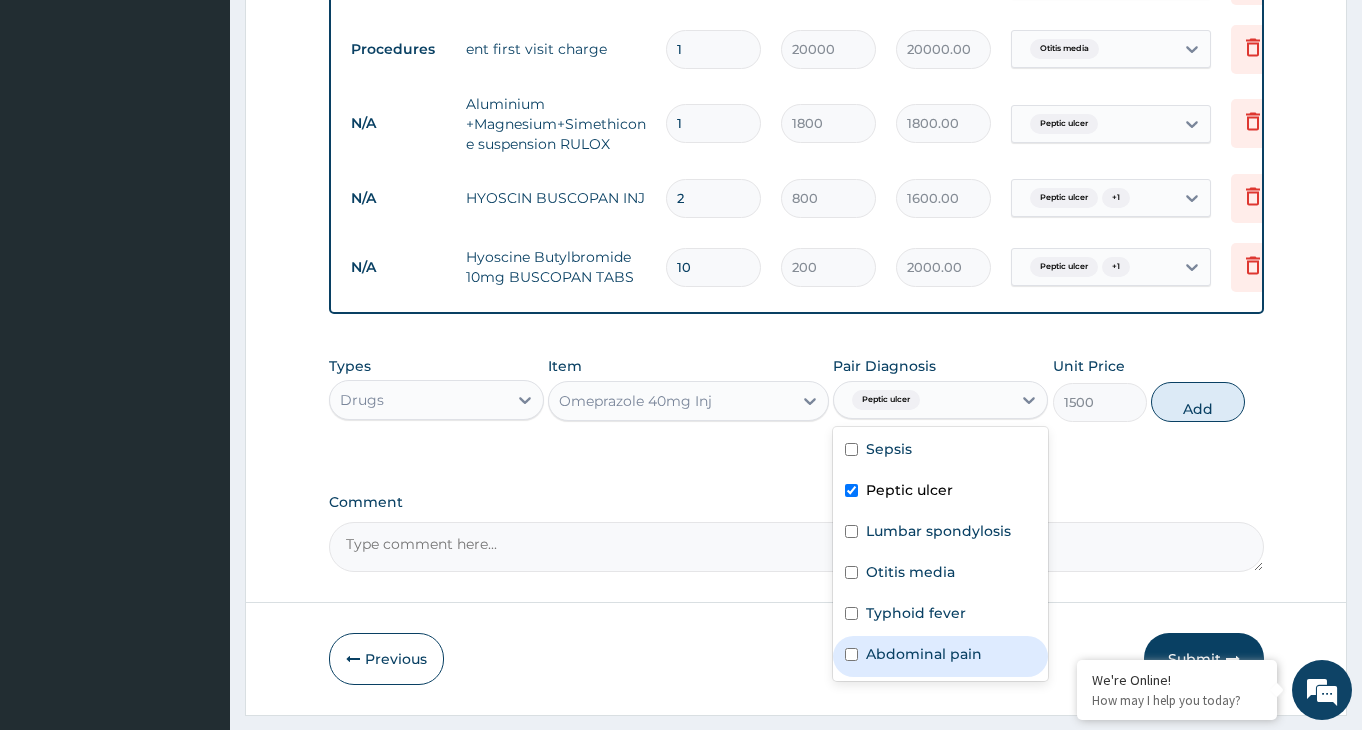 click at bounding box center (851, 654) 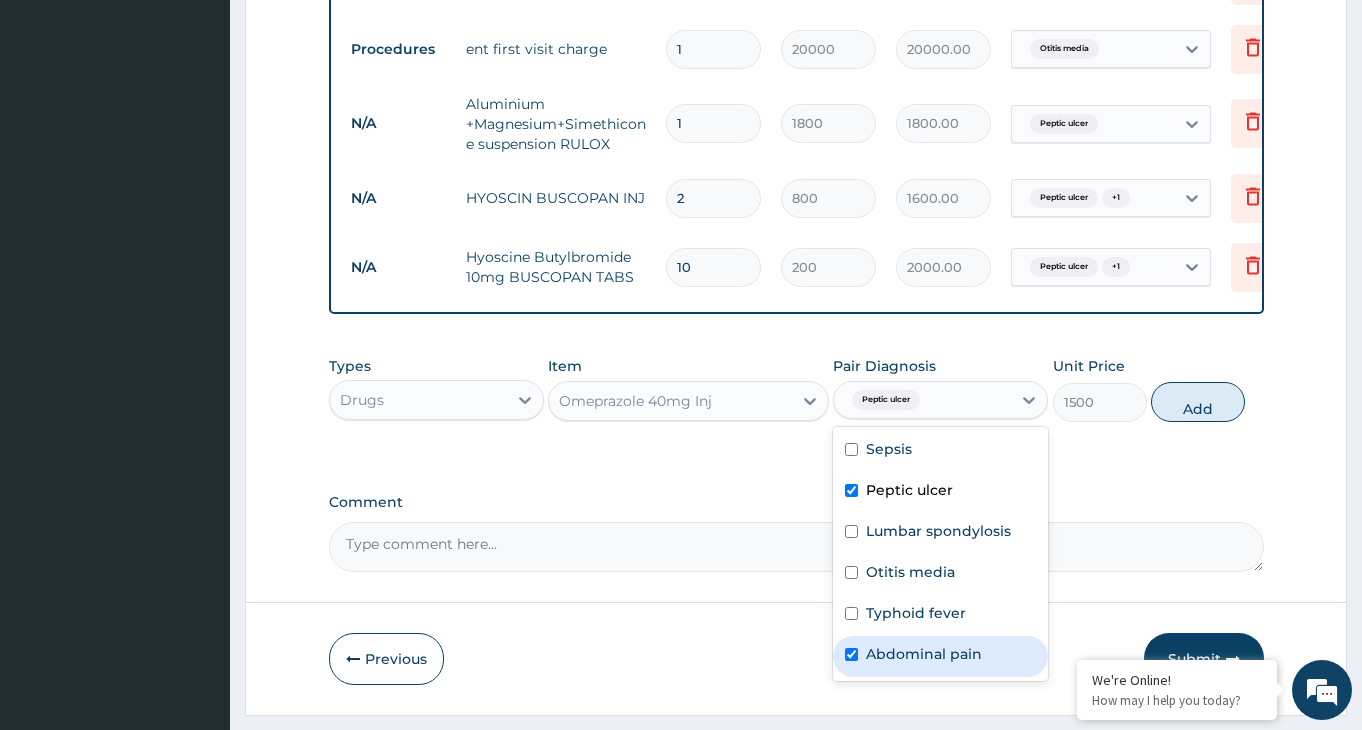 checkbox on "true" 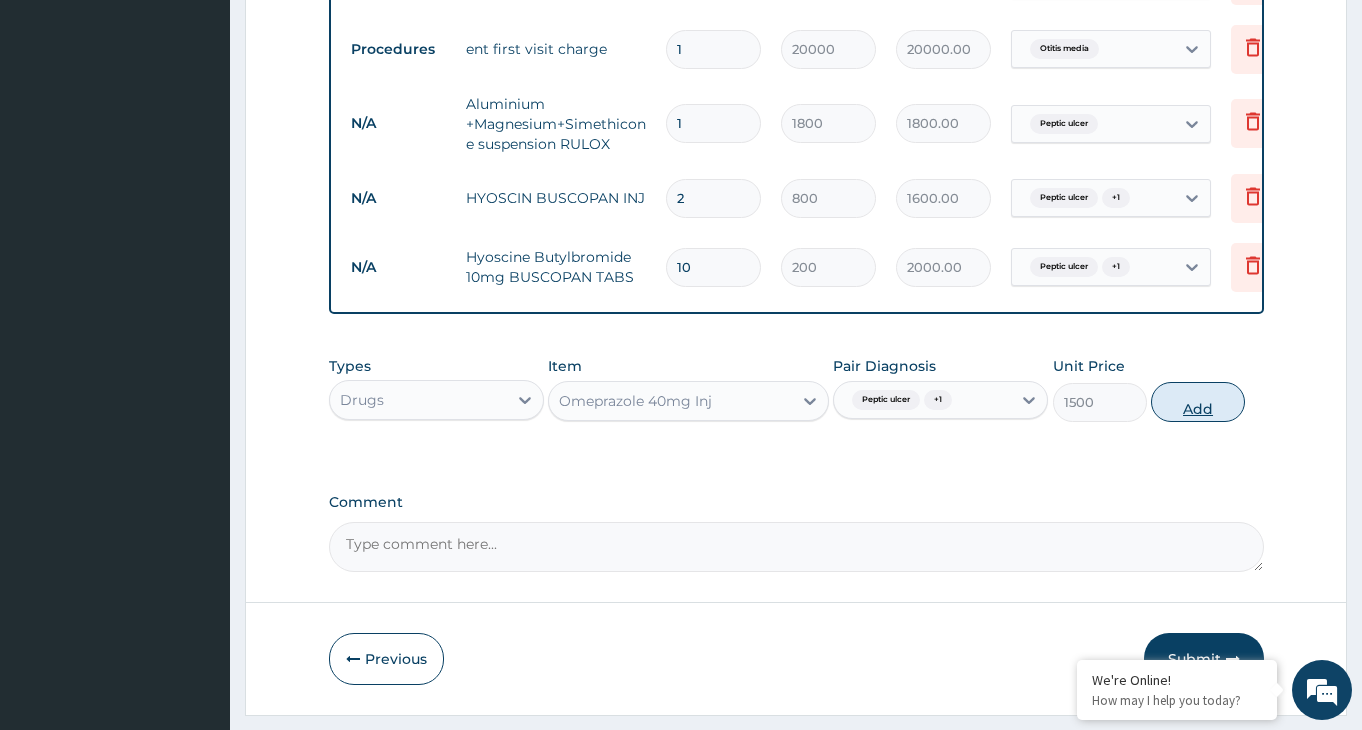 click on "Add" at bounding box center [1198, 402] 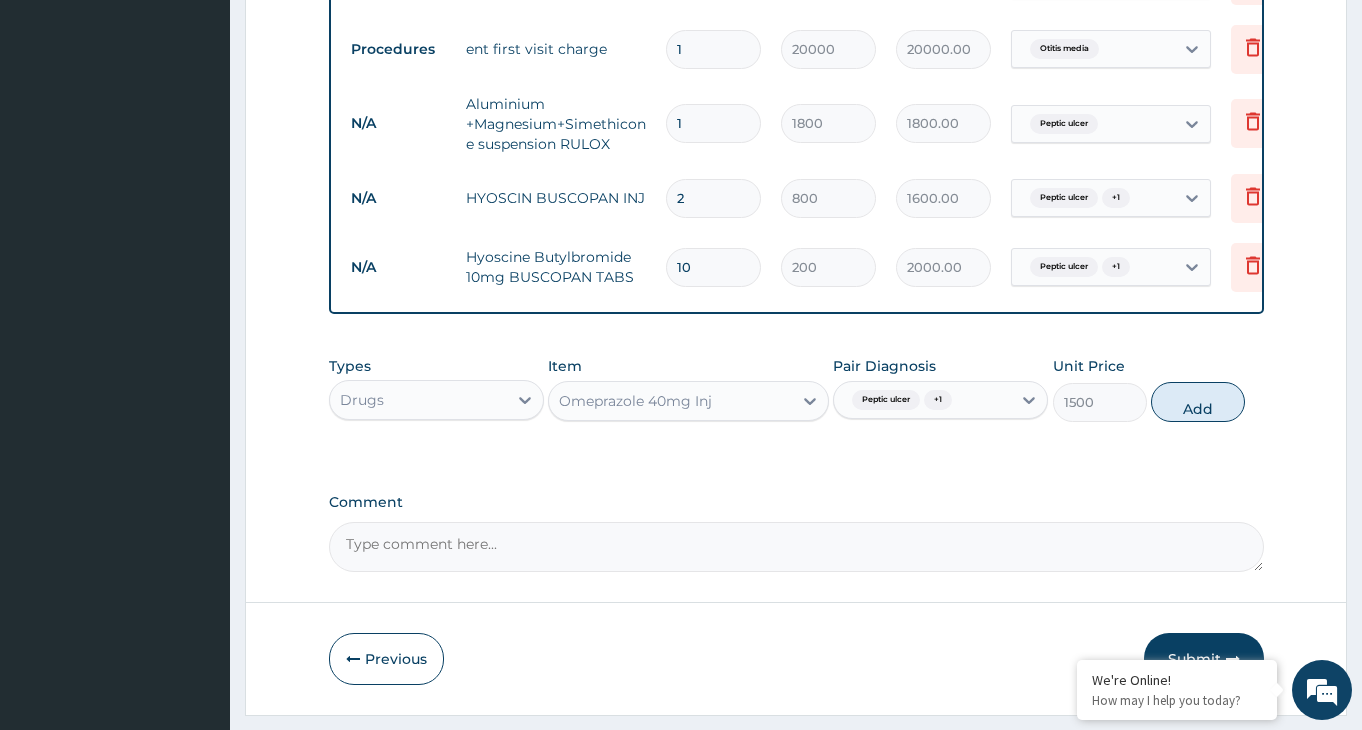 type on "0" 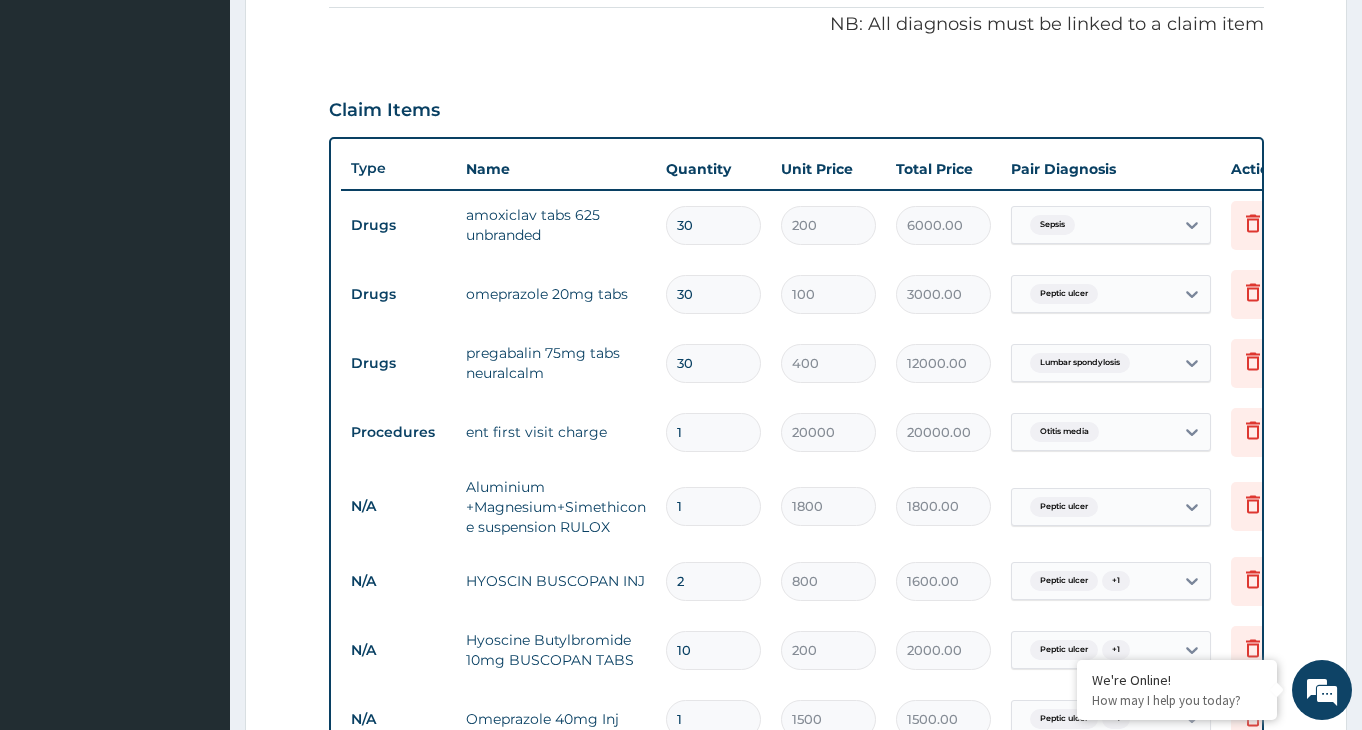 scroll, scrollTop: 480, scrollLeft: 0, axis: vertical 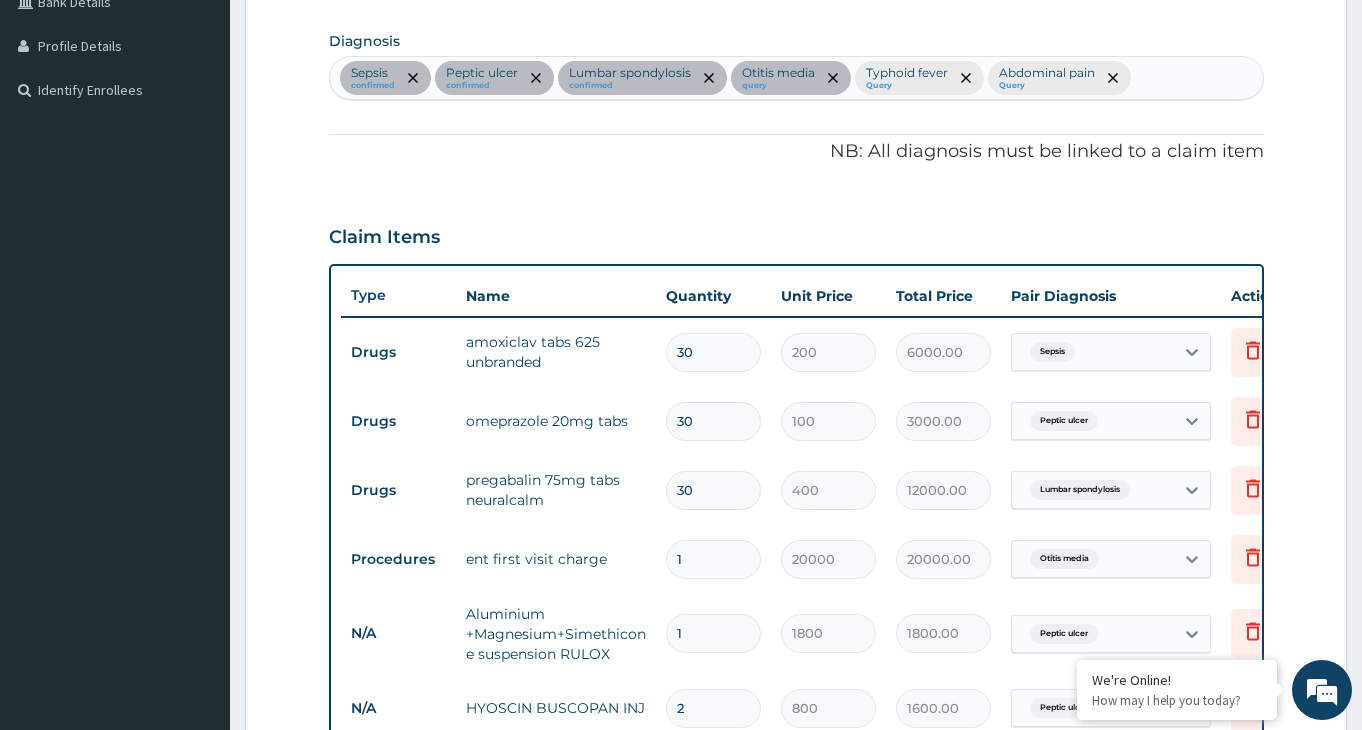 click on "Sepsis confirmed Peptic ulcer confirmed Lumbar spondylosis confirmed Otitis media query Typhoid fever Query Abdominal pain Query" at bounding box center [796, 78] 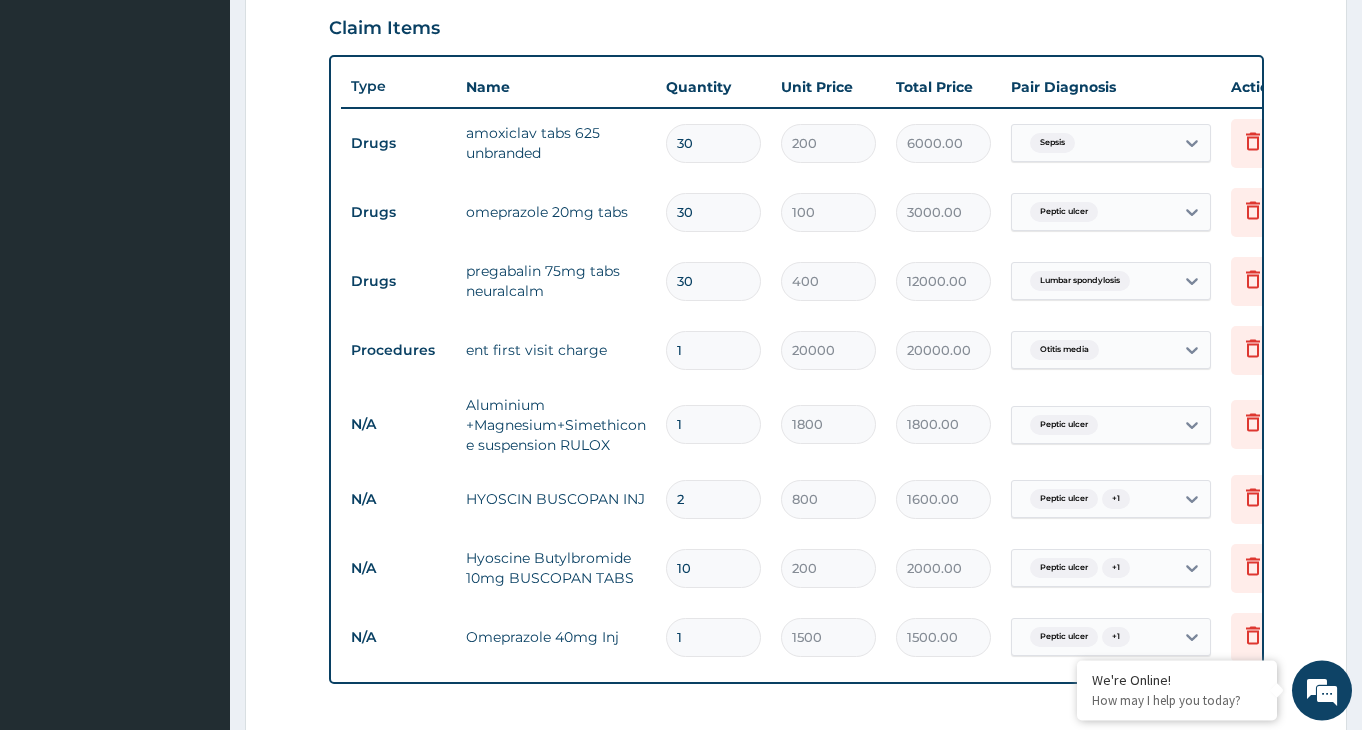 scroll, scrollTop: 888, scrollLeft: 0, axis: vertical 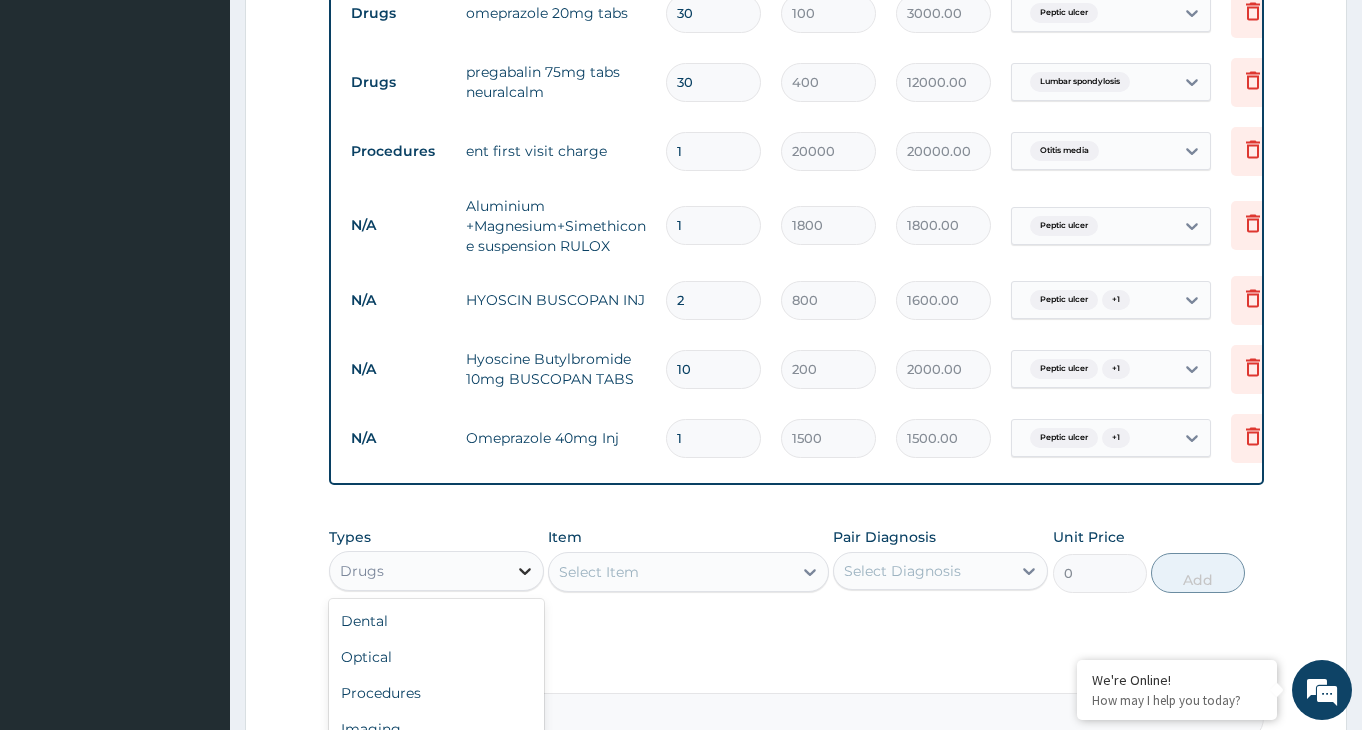 click at bounding box center [525, 571] 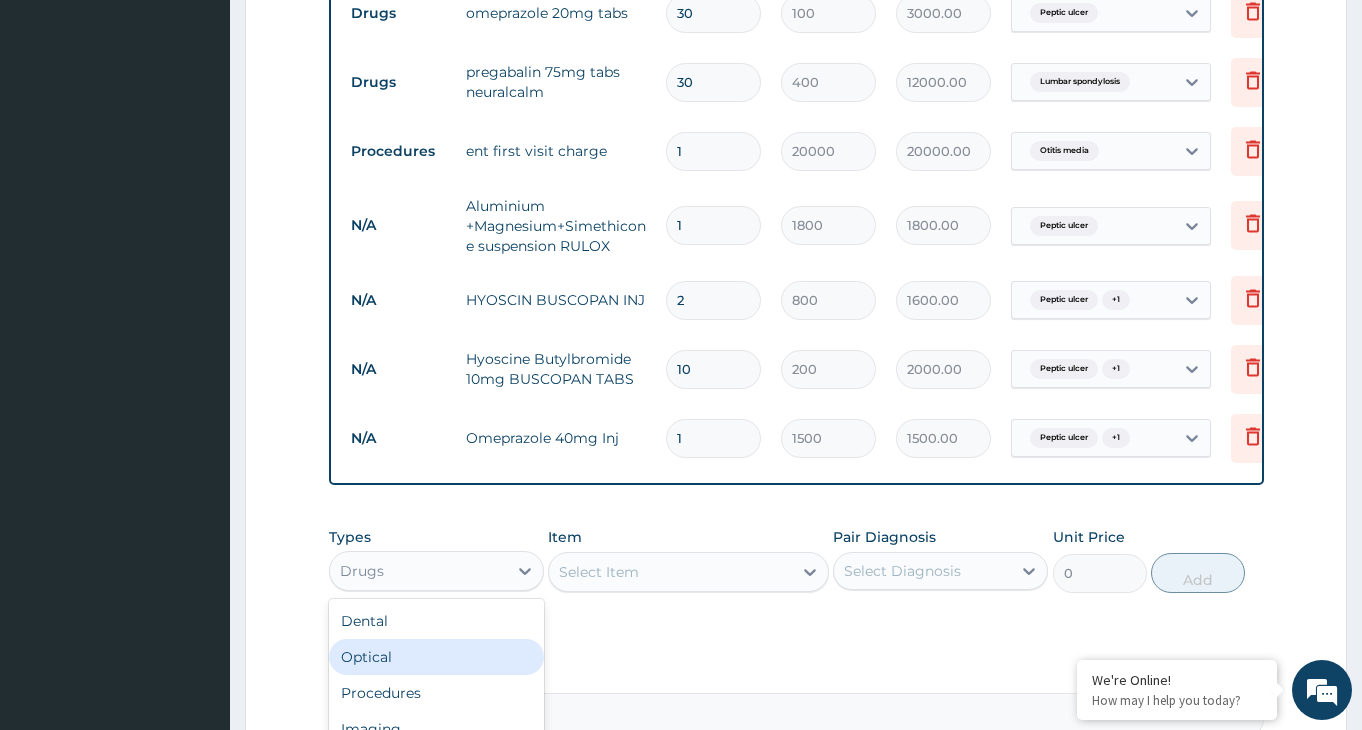 scroll, scrollTop: 68, scrollLeft: 0, axis: vertical 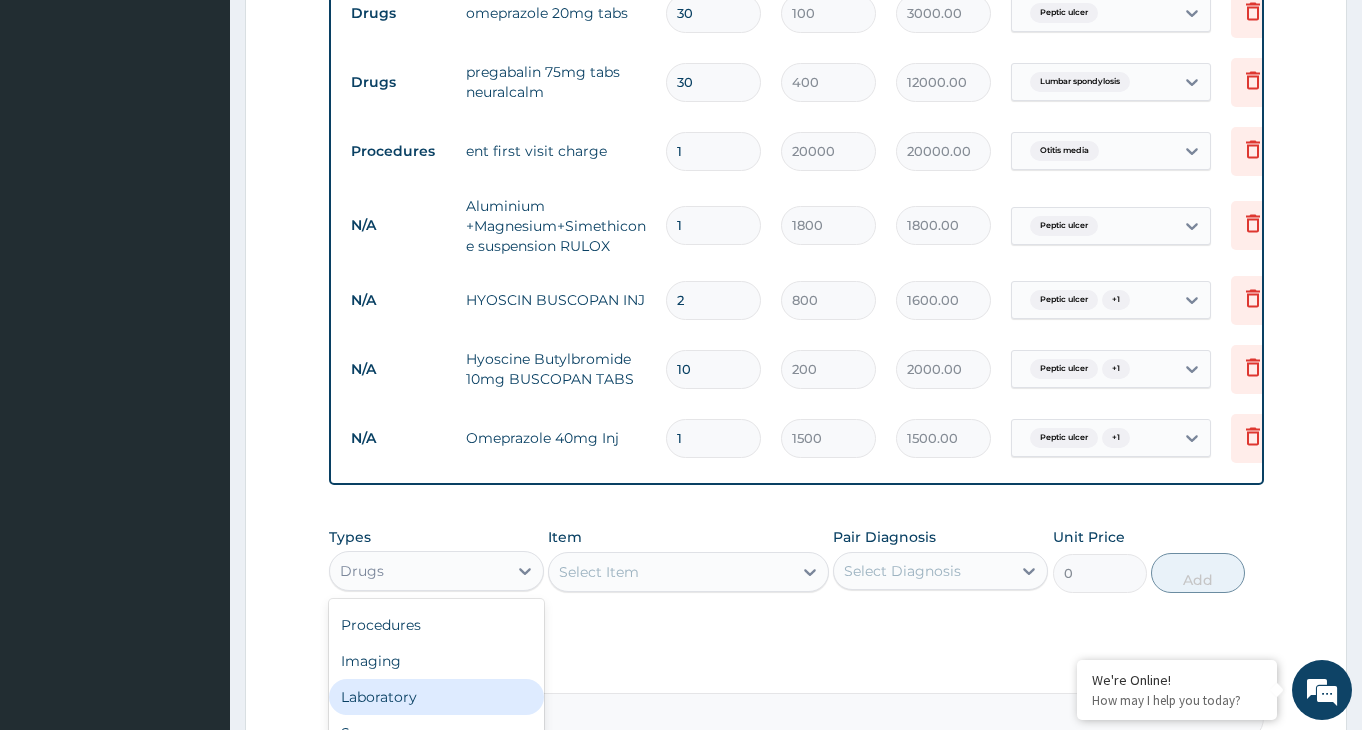 click on "Laboratory" at bounding box center (436, 697) 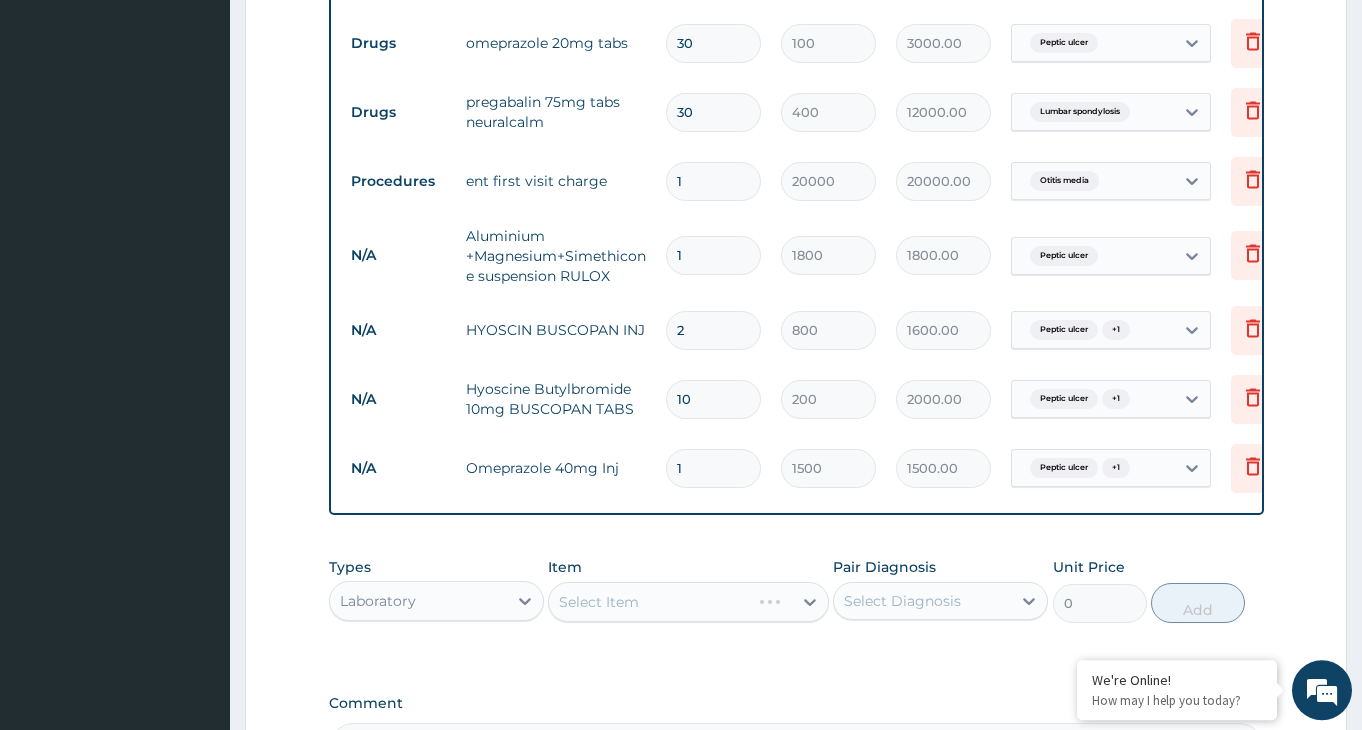 scroll, scrollTop: 888, scrollLeft: 0, axis: vertical 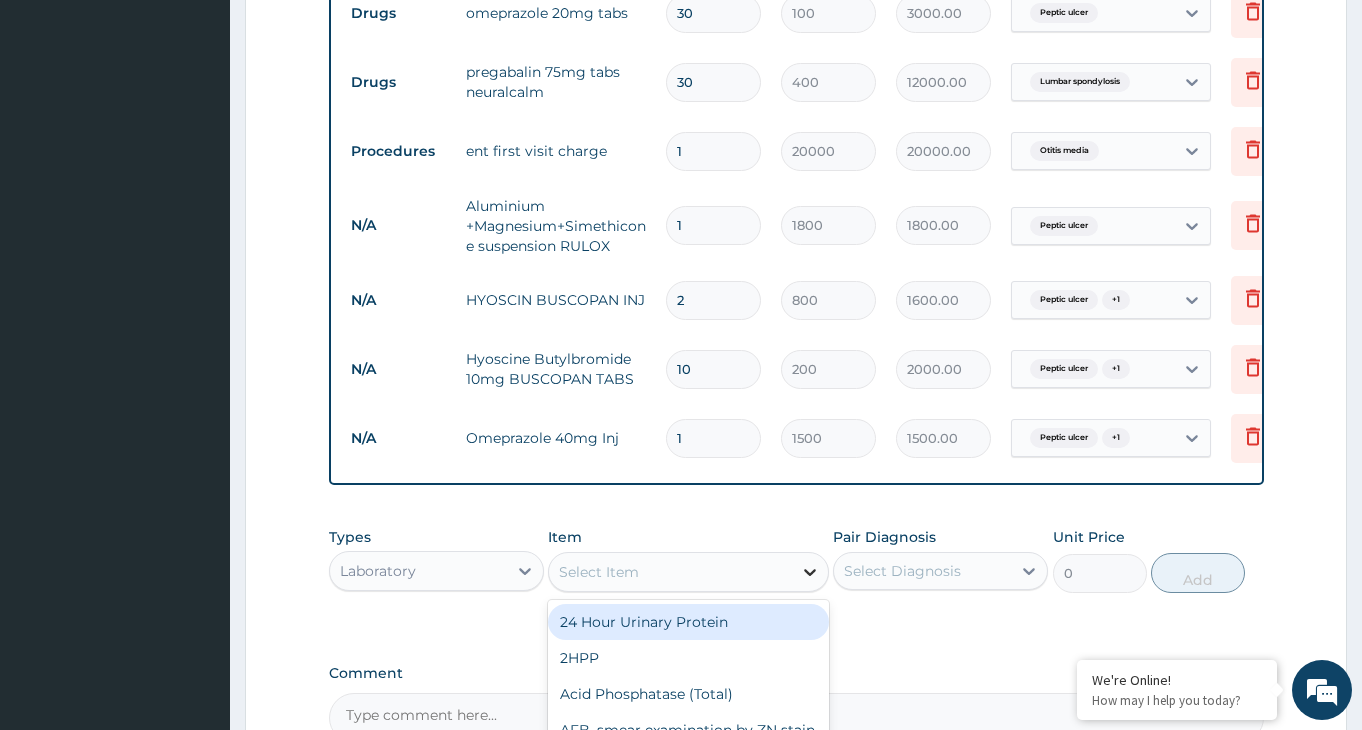 click at bounding box center (810, 572) 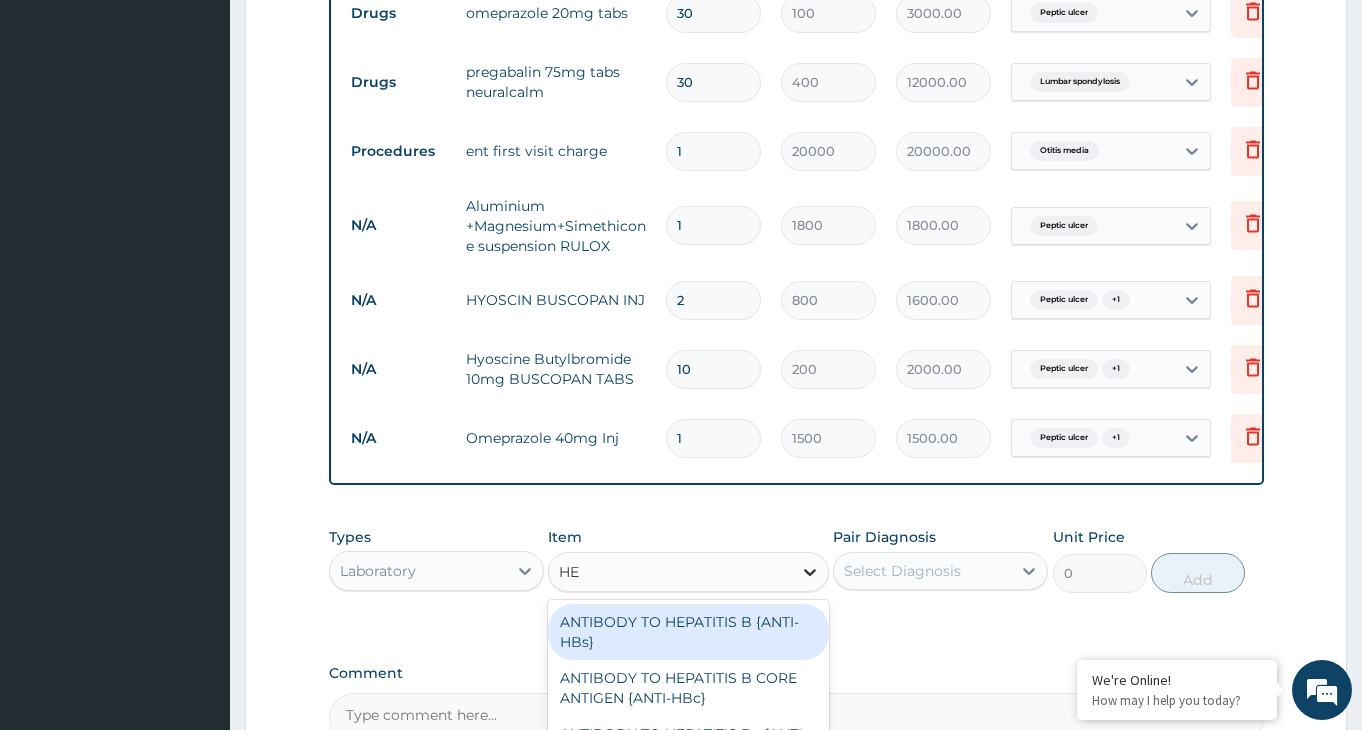 type on "HEL" 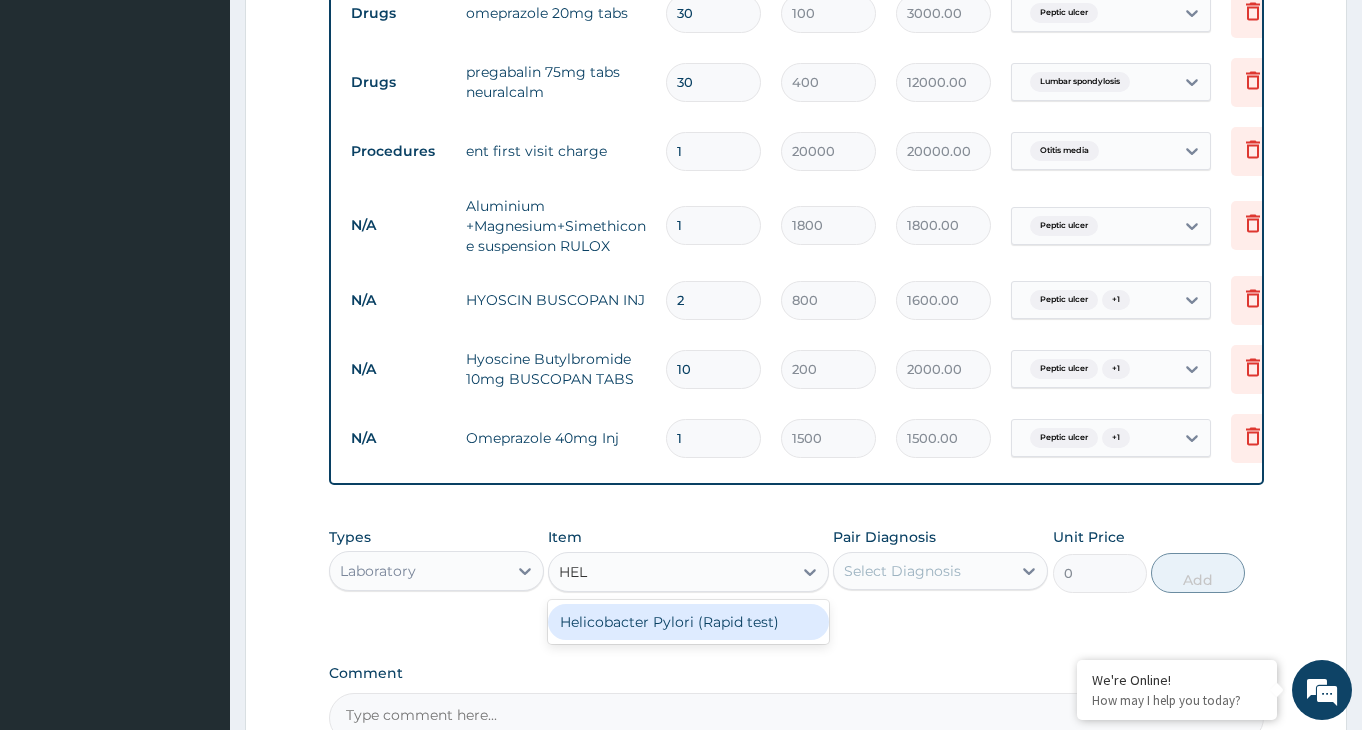 click on "Helicobacter Pylori (Rapid test)" at bounding box center [688, 622] 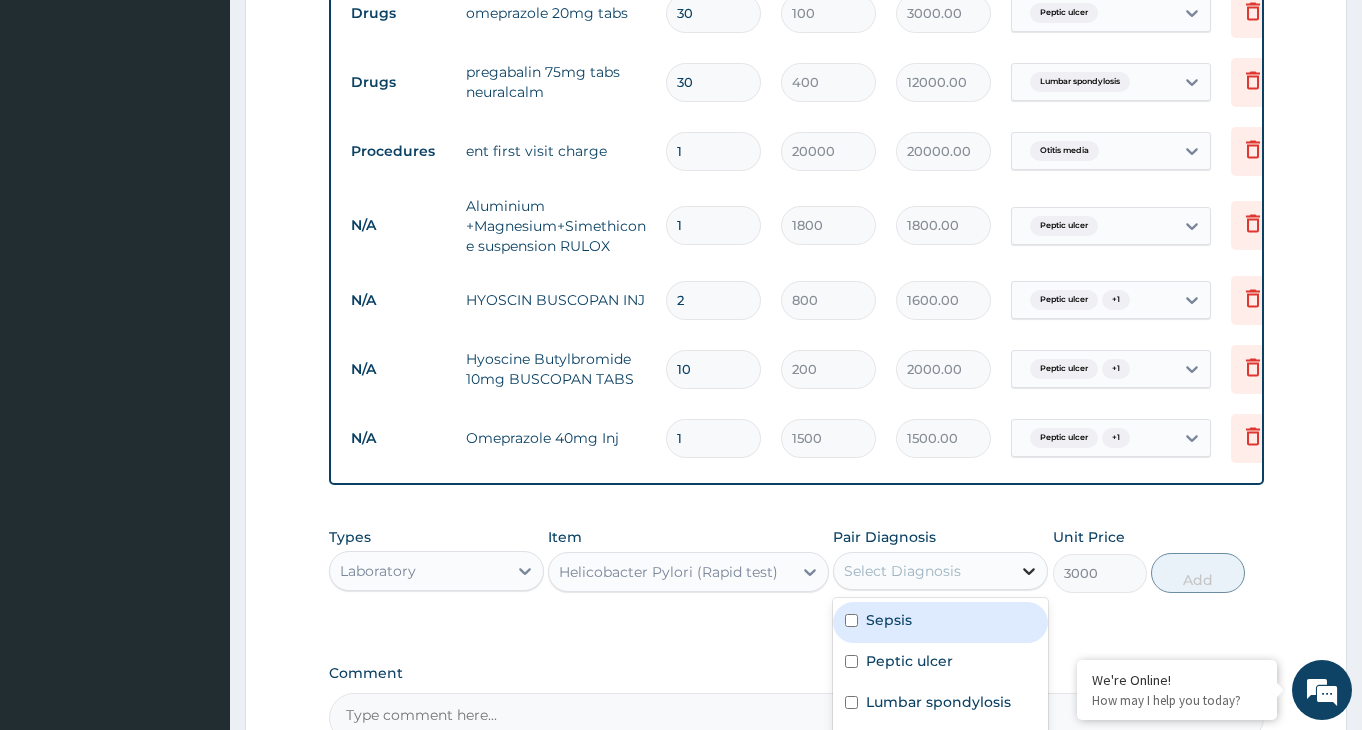 click 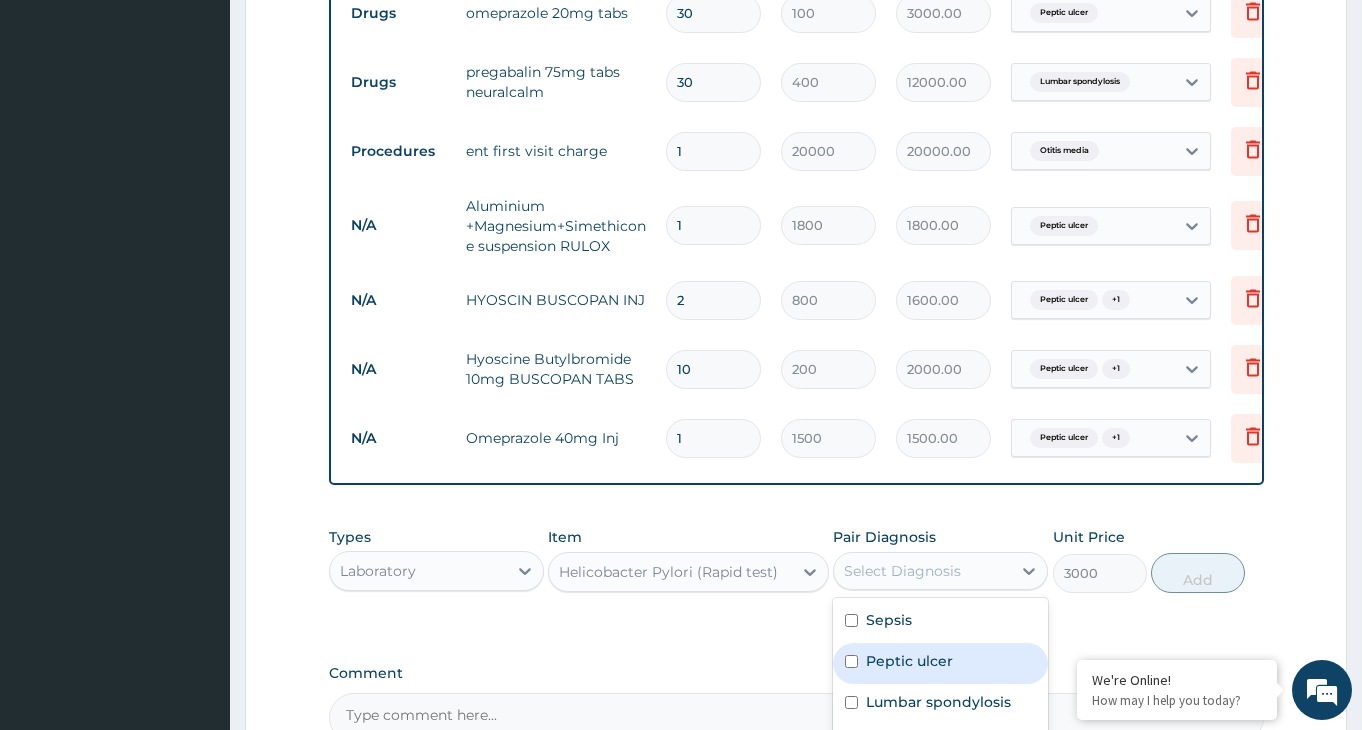 click at bounding box center [851, 661] 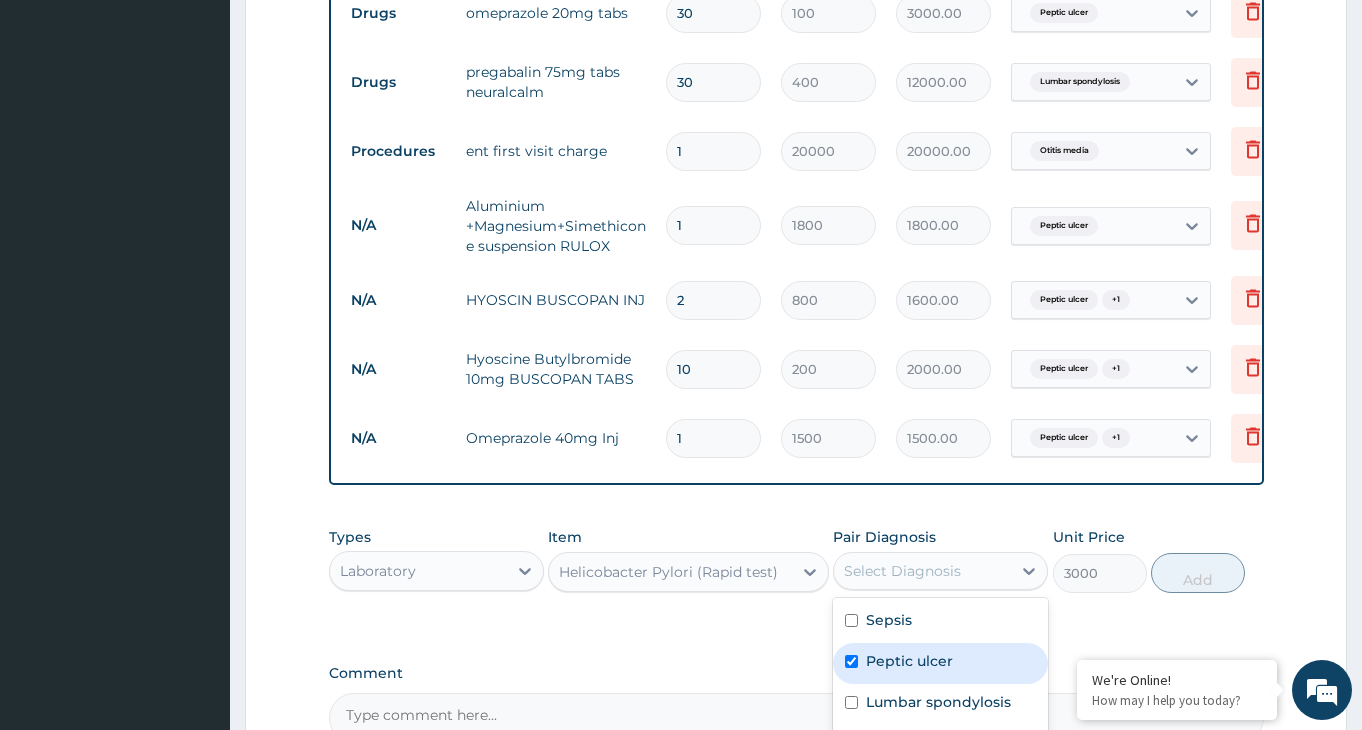 checkbox on "true" 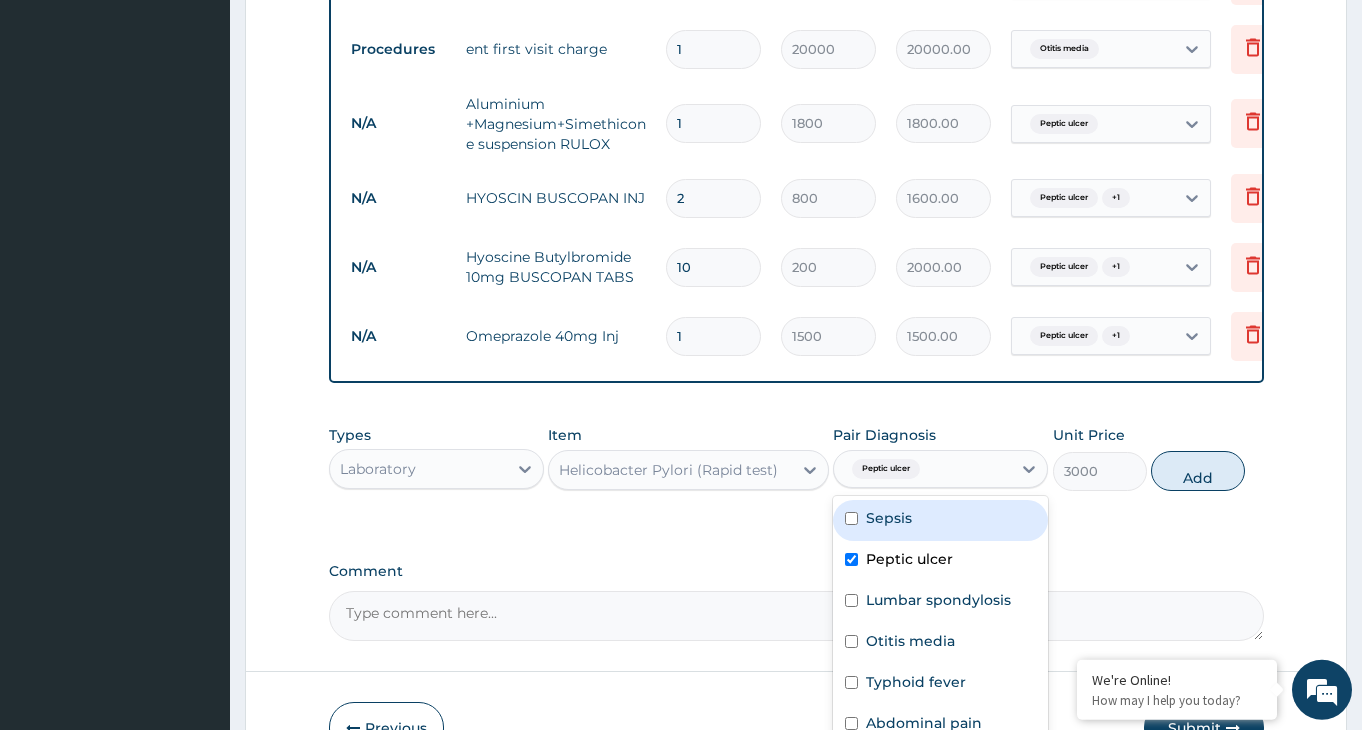 scroll, scrollTop: 1128, scrollLeft: 0, axis: vertical 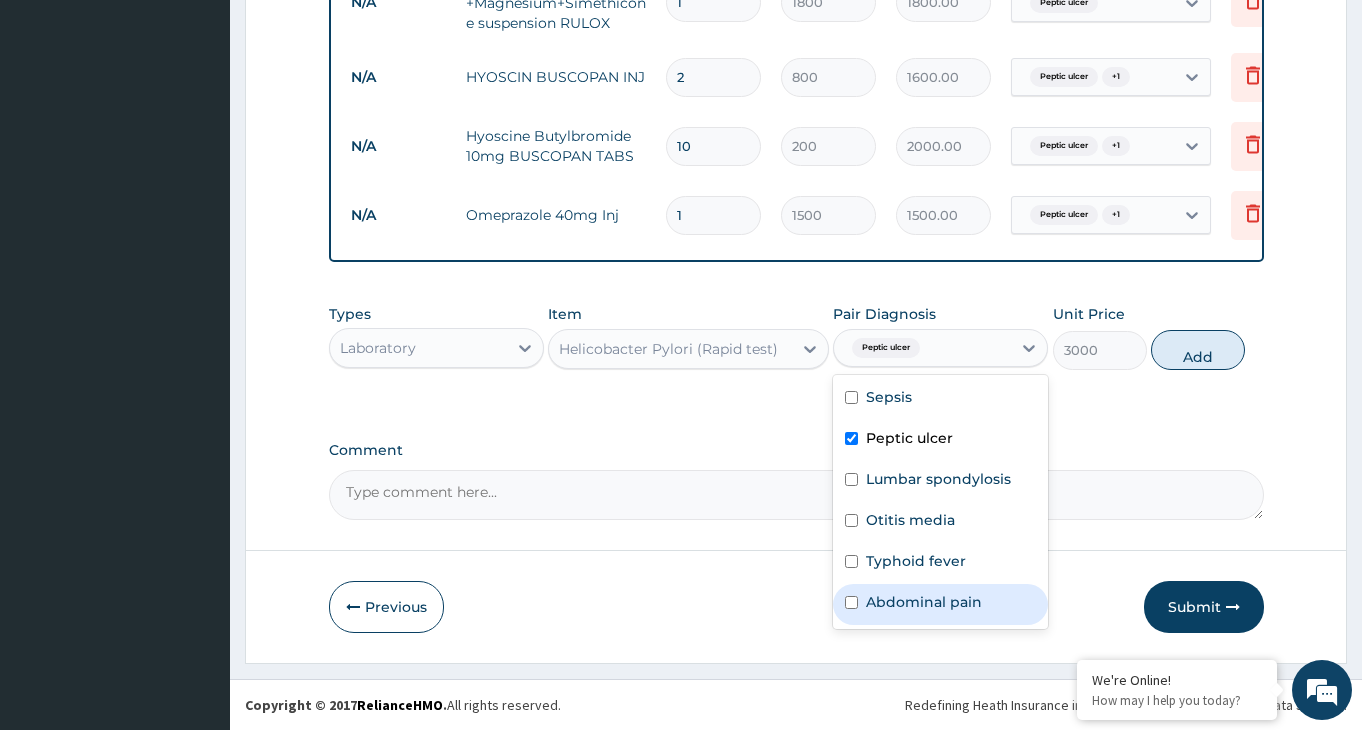 click at bounding box center [851, 602] 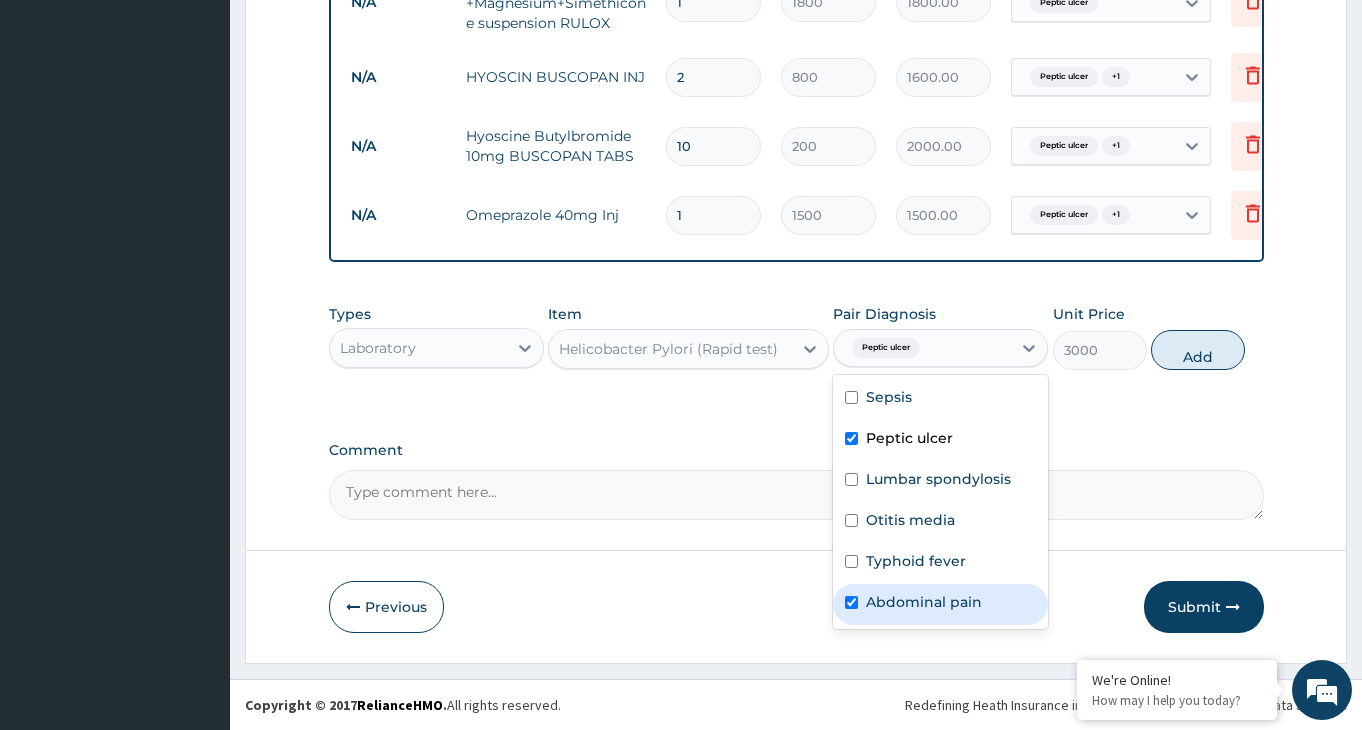 checkbox on "true" 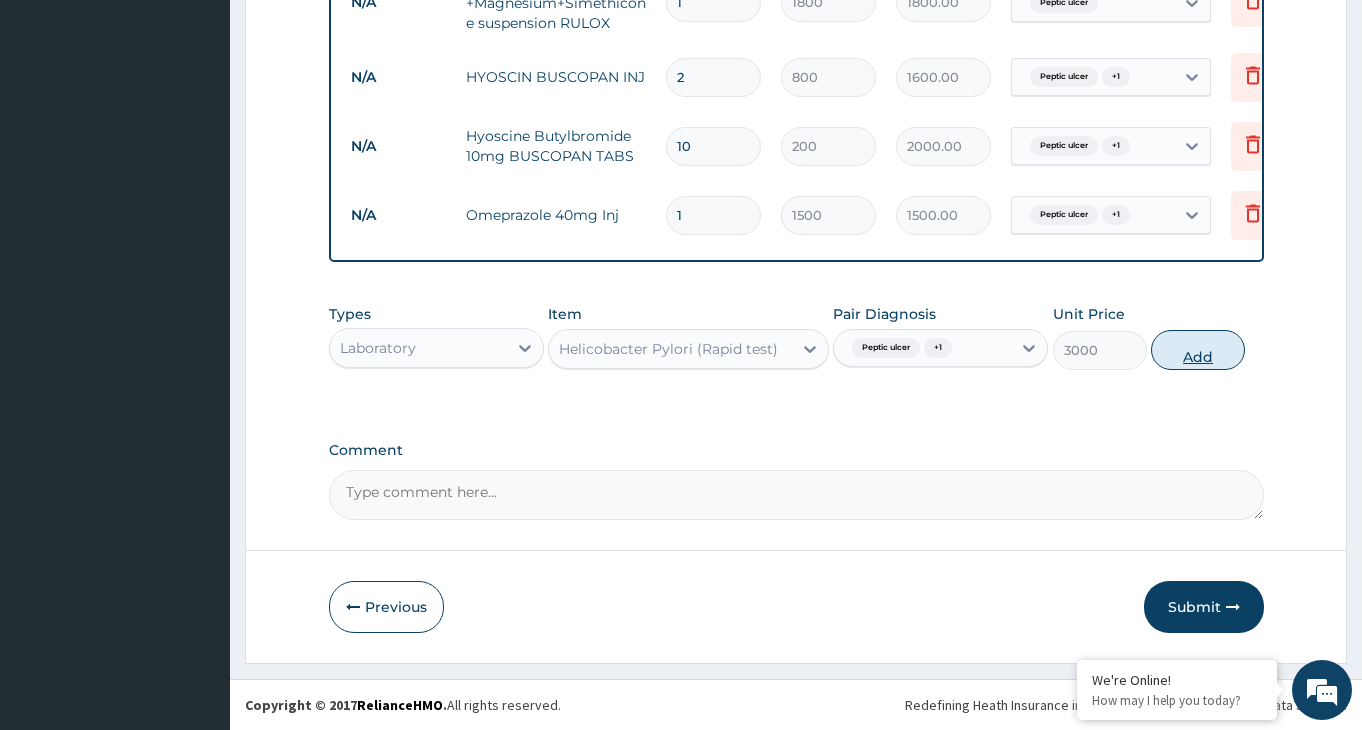 click on "Add" at bounding box center (1198, 350) 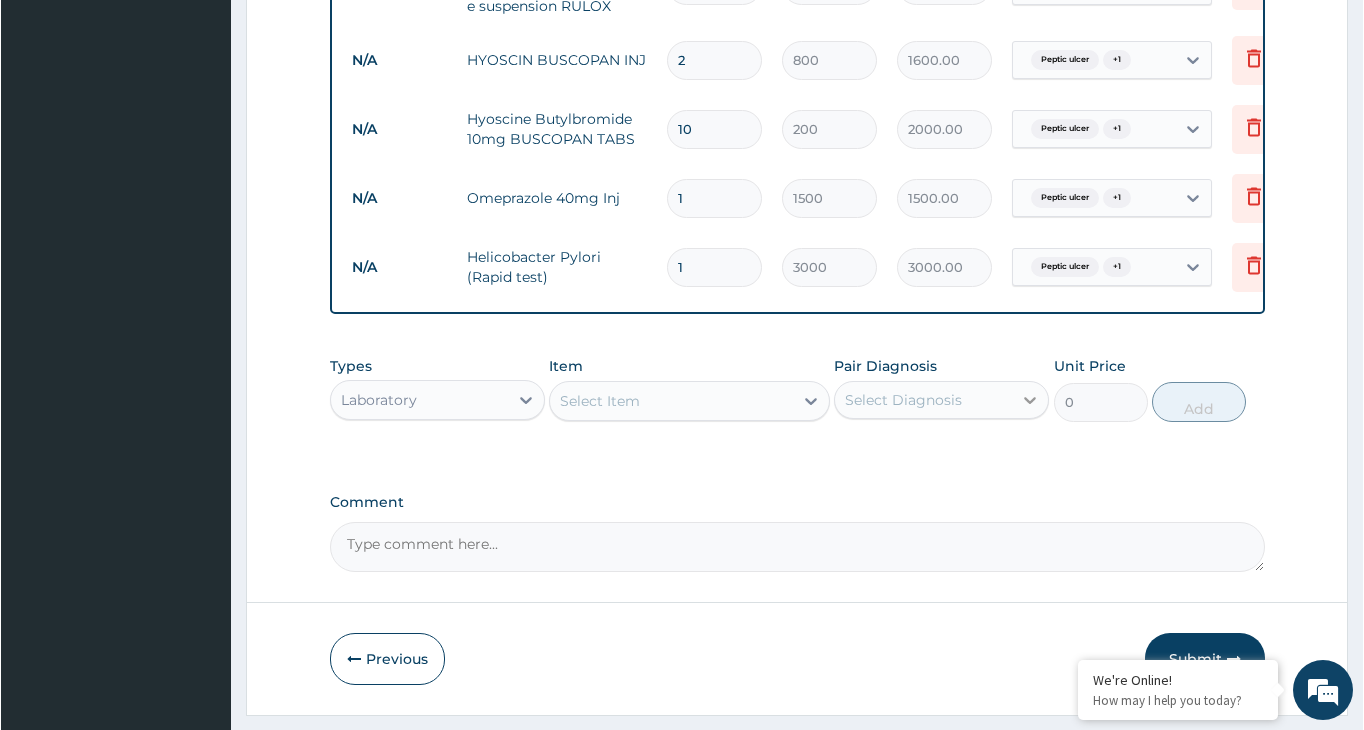 scroll, scrollTop: 1197, scrollLeft: 0, axis: vertical 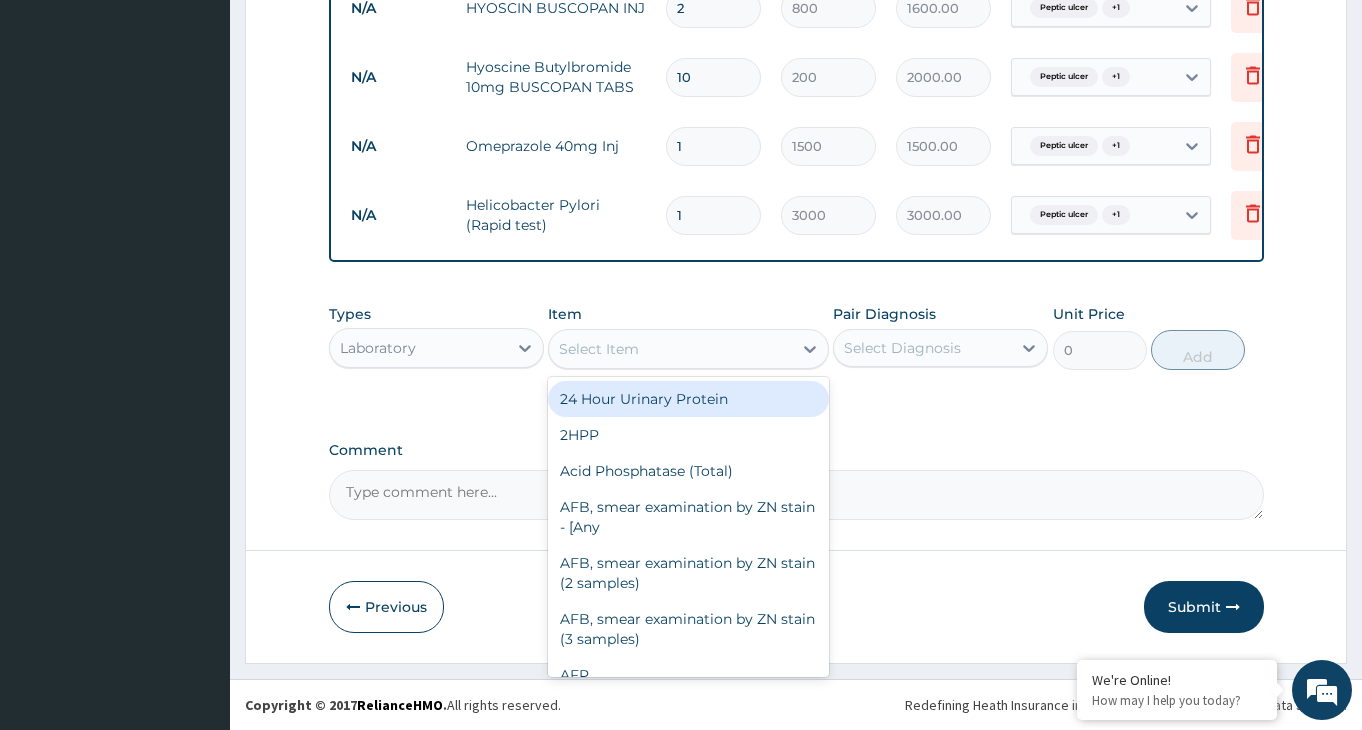 click on "Select Item" at bounding box center (670, 349) 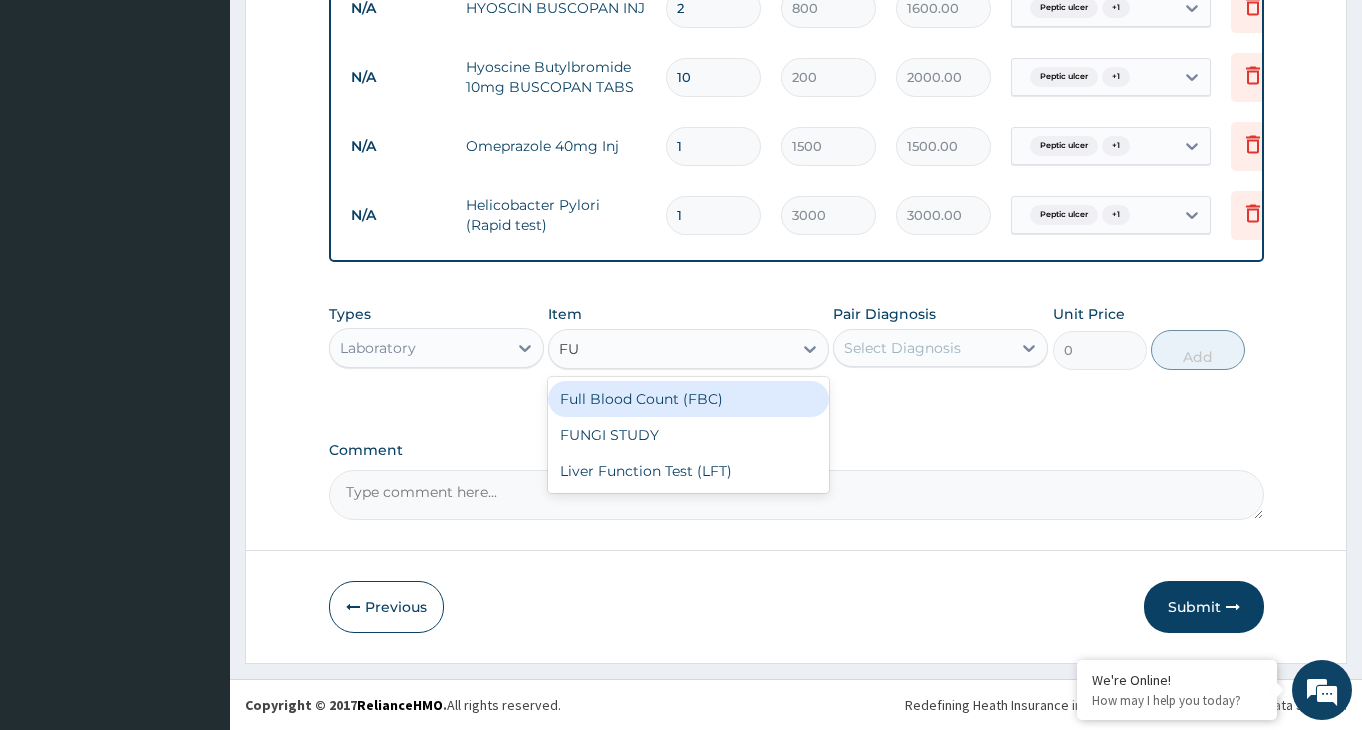 type on "FUL" 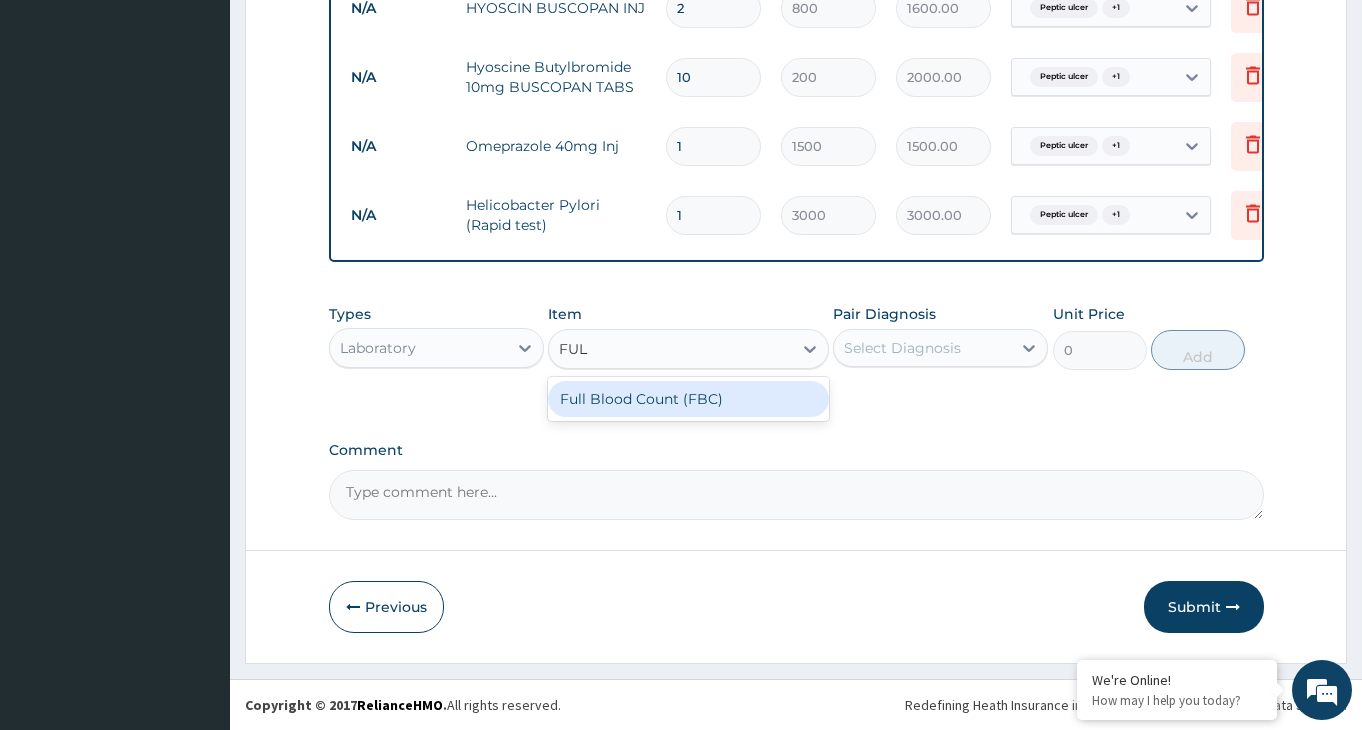 click on "Full Blood Count (FBC)" at bounding box center [688, 399] 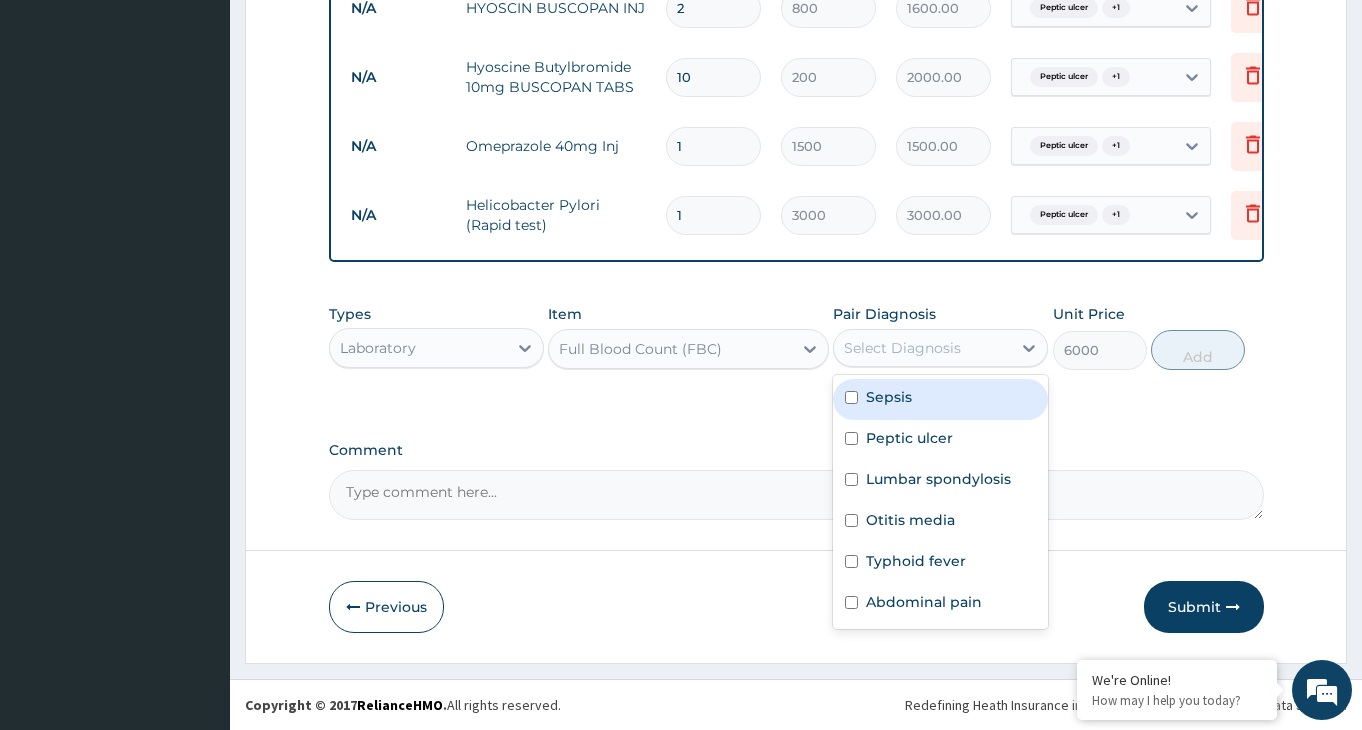 click on "Select Diagnosis" at bounding box center [922, 348] 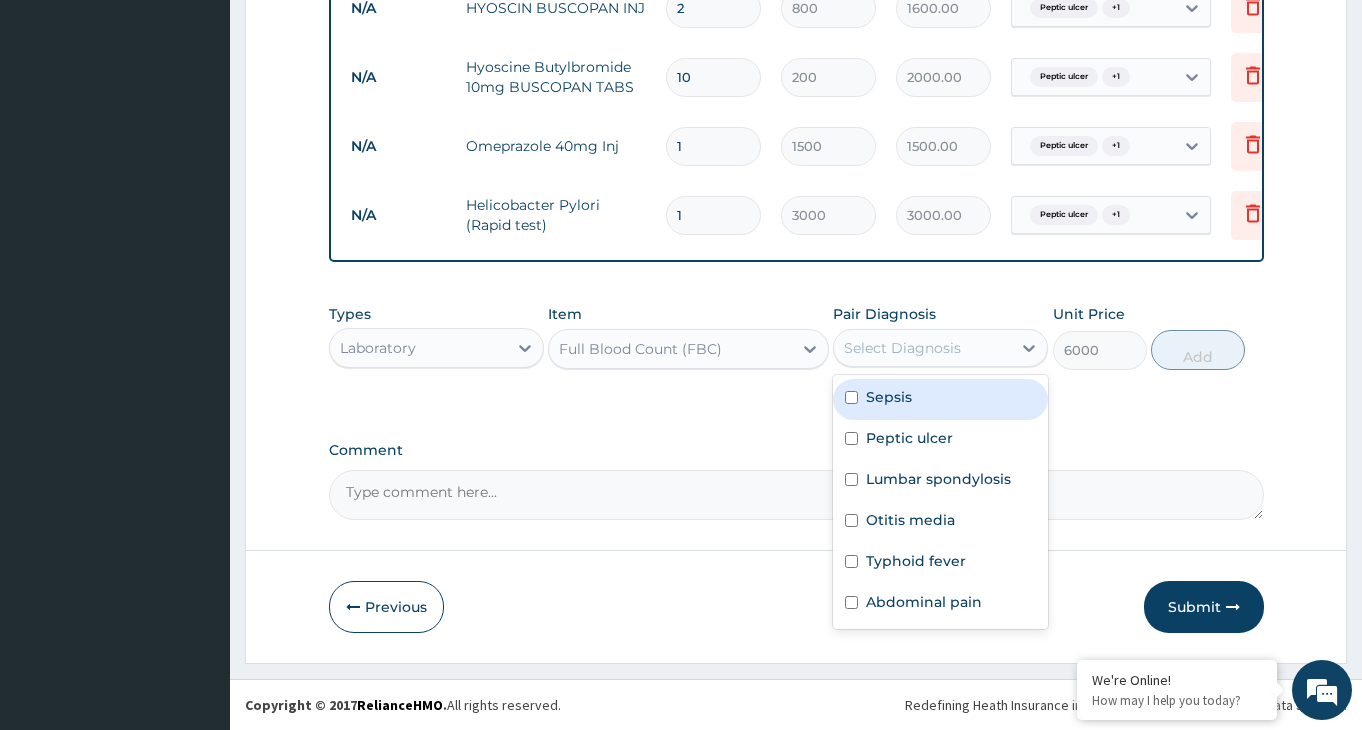 click at bounding box center [851, 397] 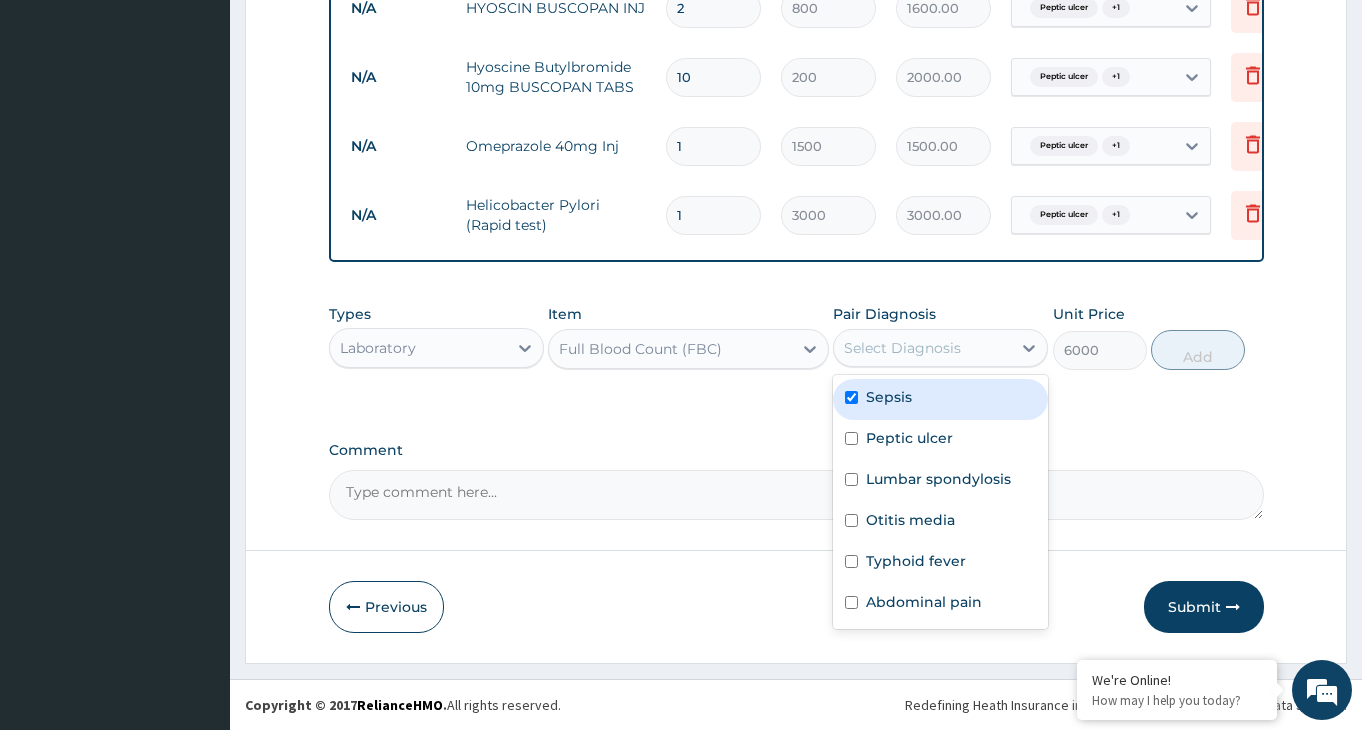 checkbox on "true" 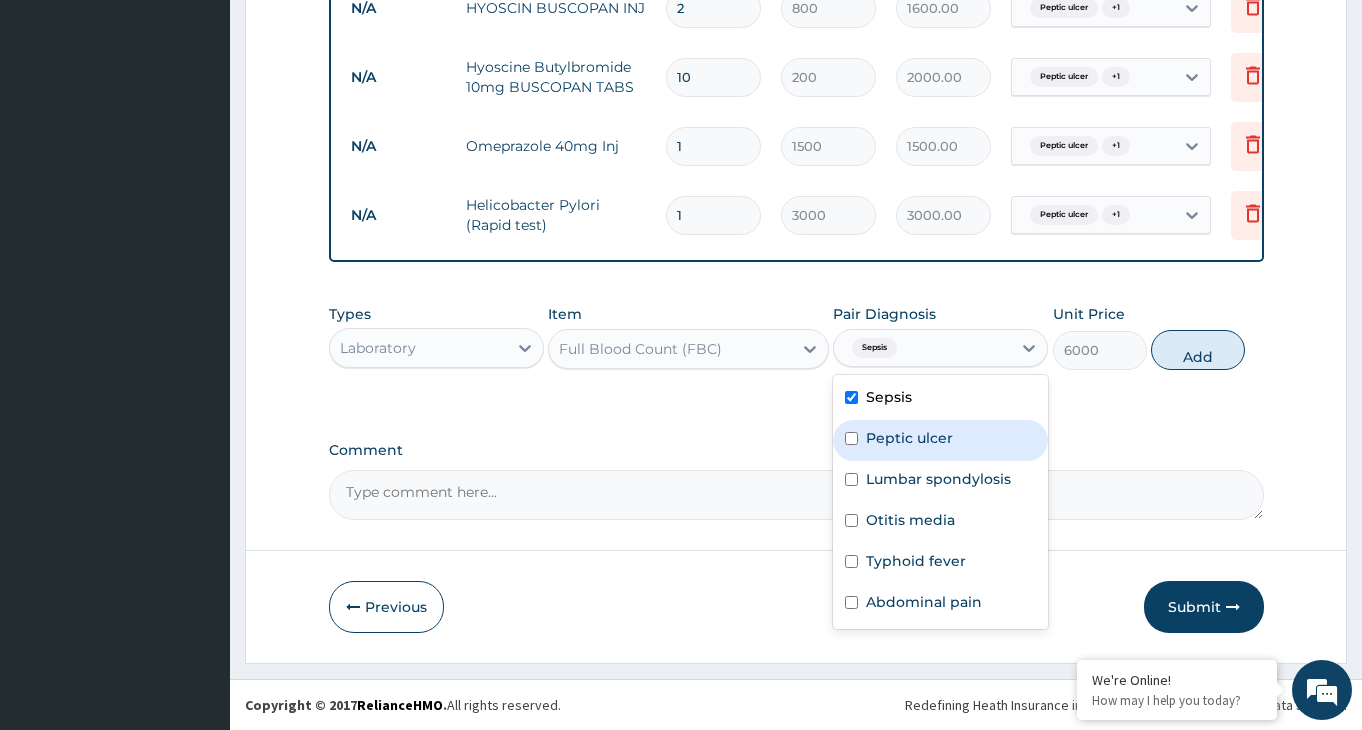 drag, startPoint x: 853, startPoint y: 442, endPoint x: 859, endPoint y: 455, distance: 14.3178215 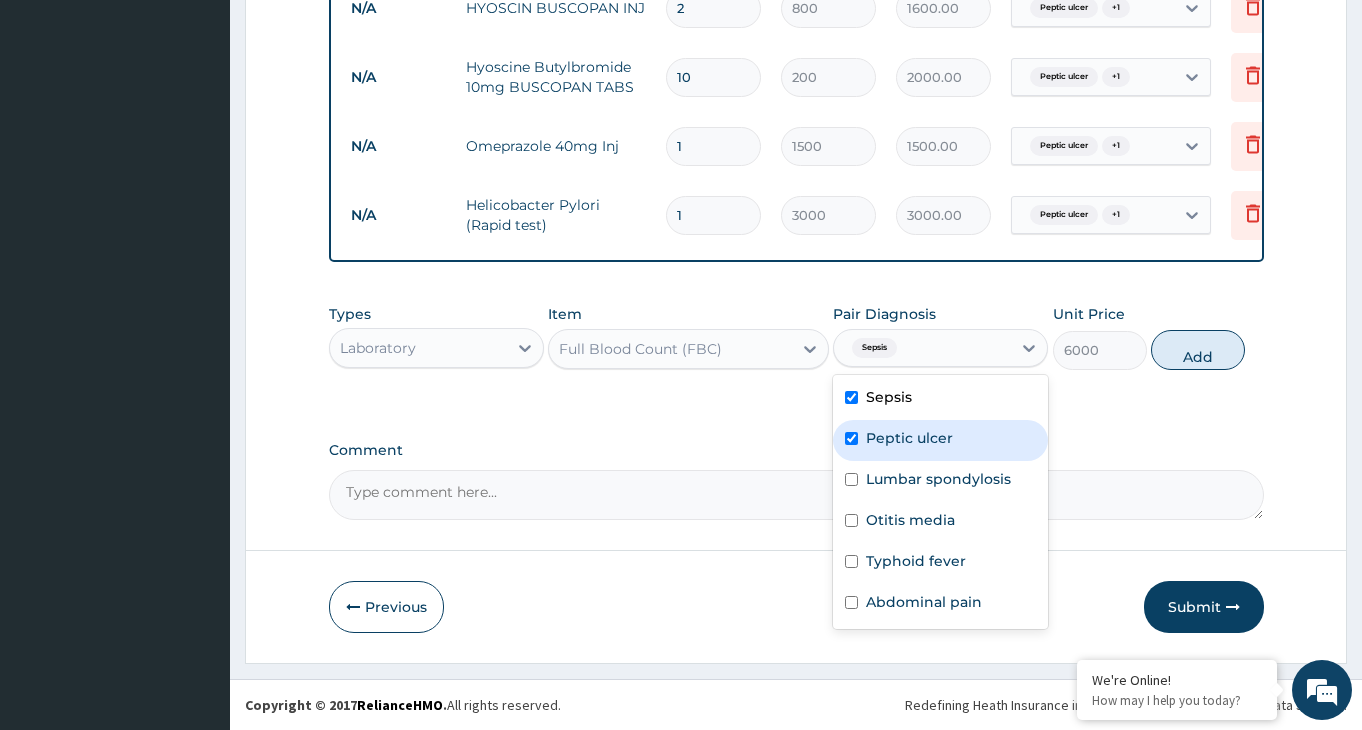 checkbox on "true" 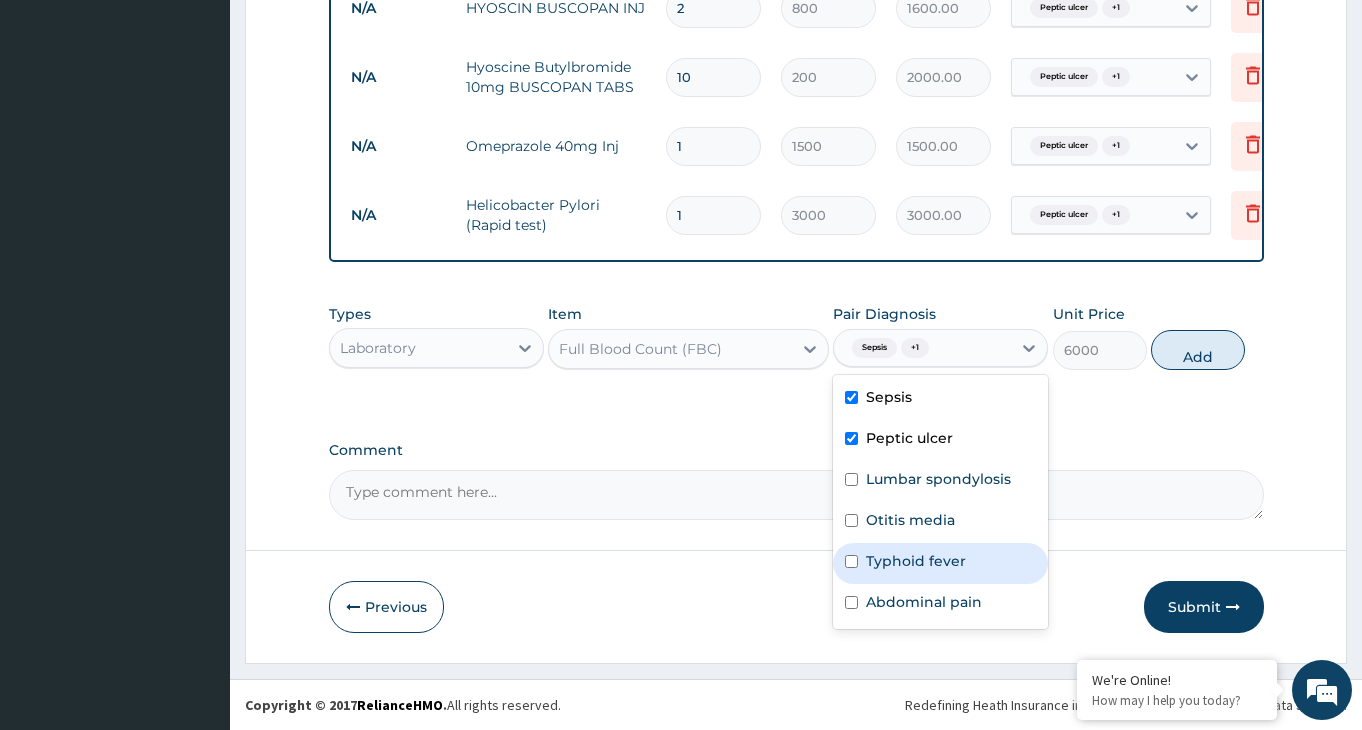 click at bounding box center [851, 561] 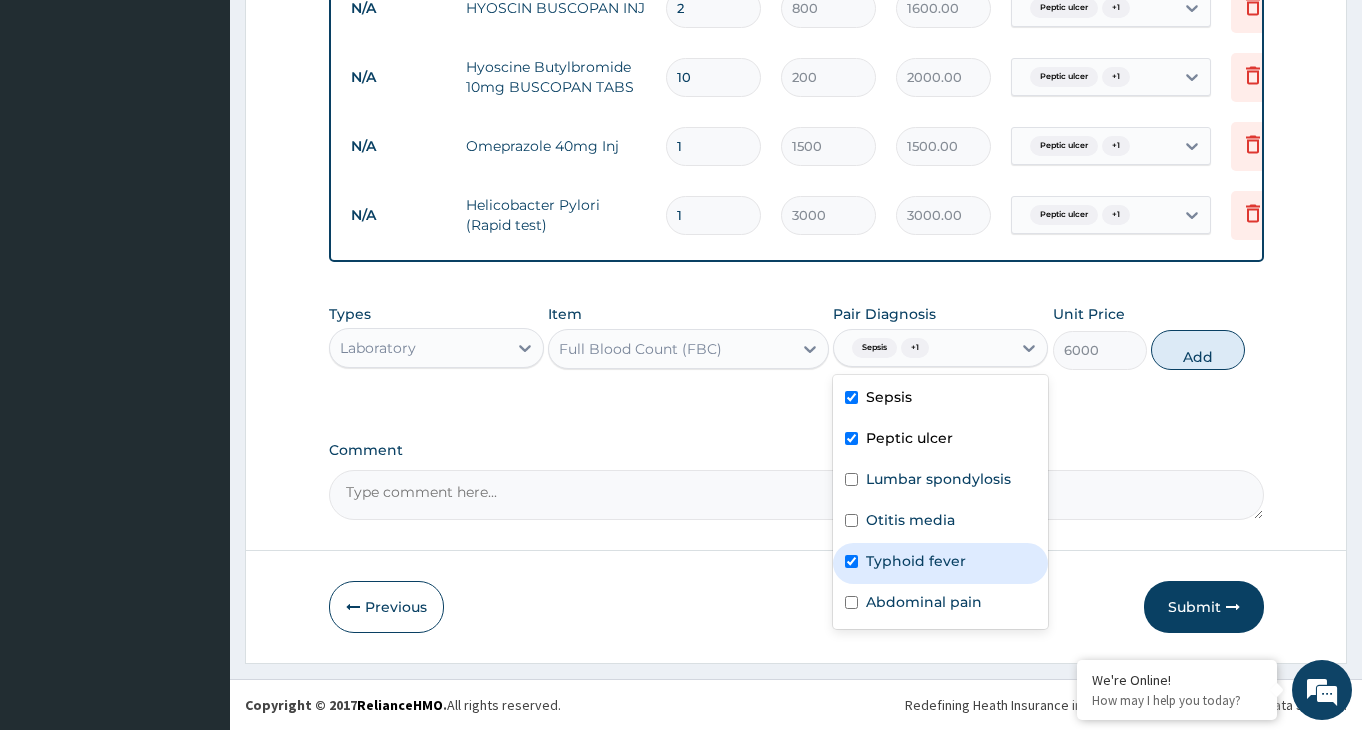 checkbox on "true" 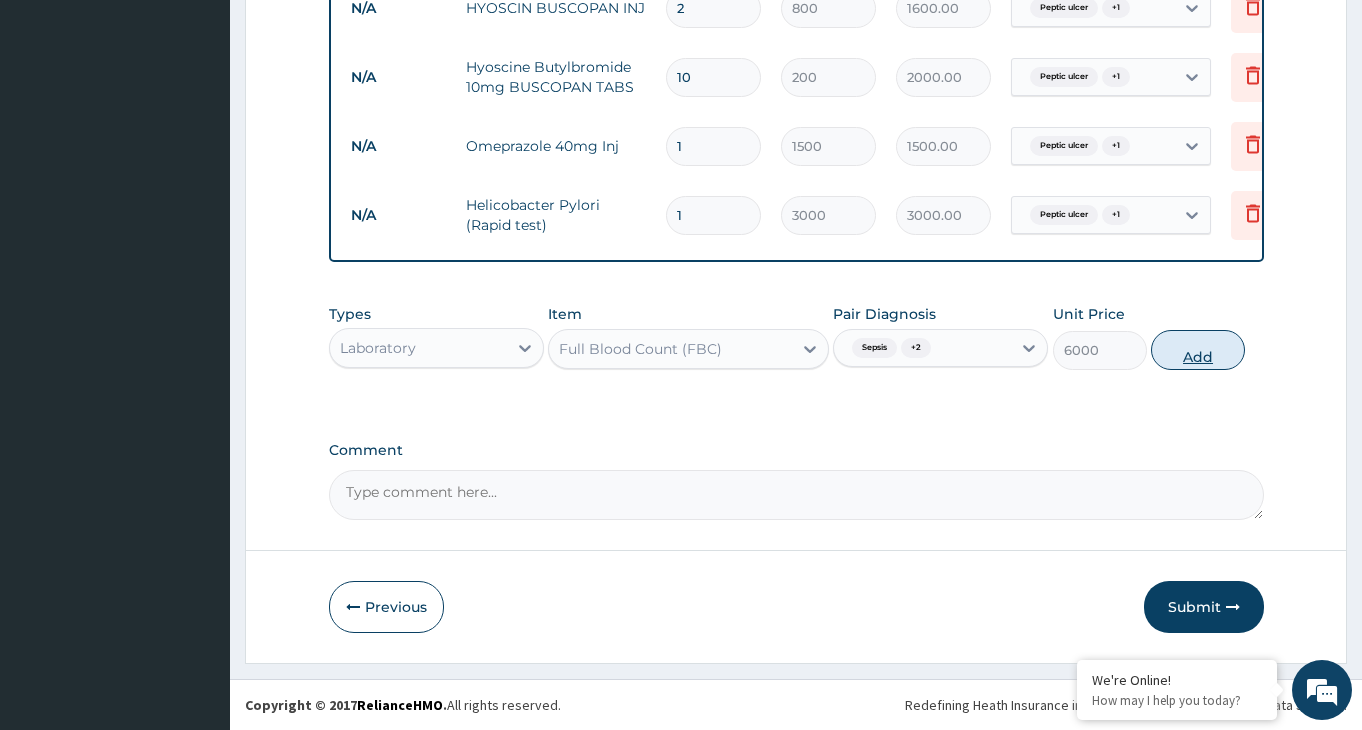 click on "Add" at bounding box center [1198, 350] 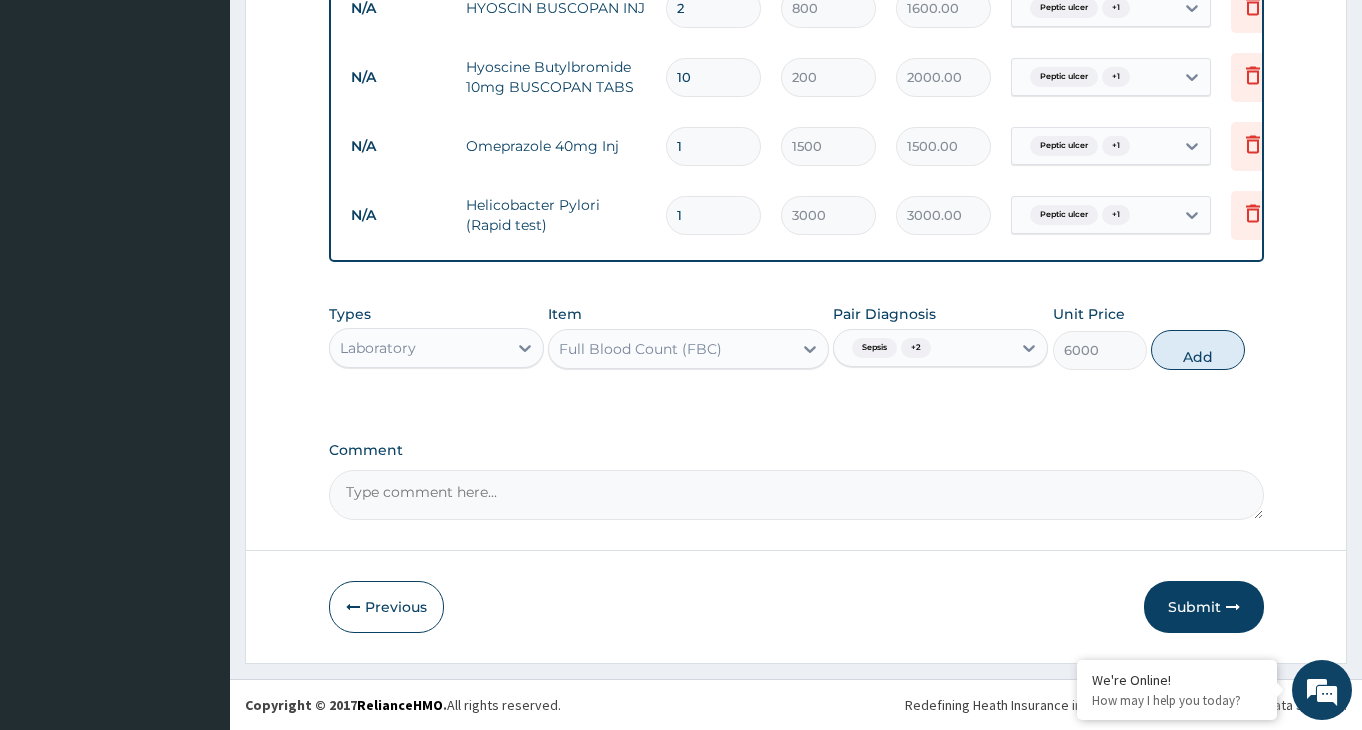 type on "0" 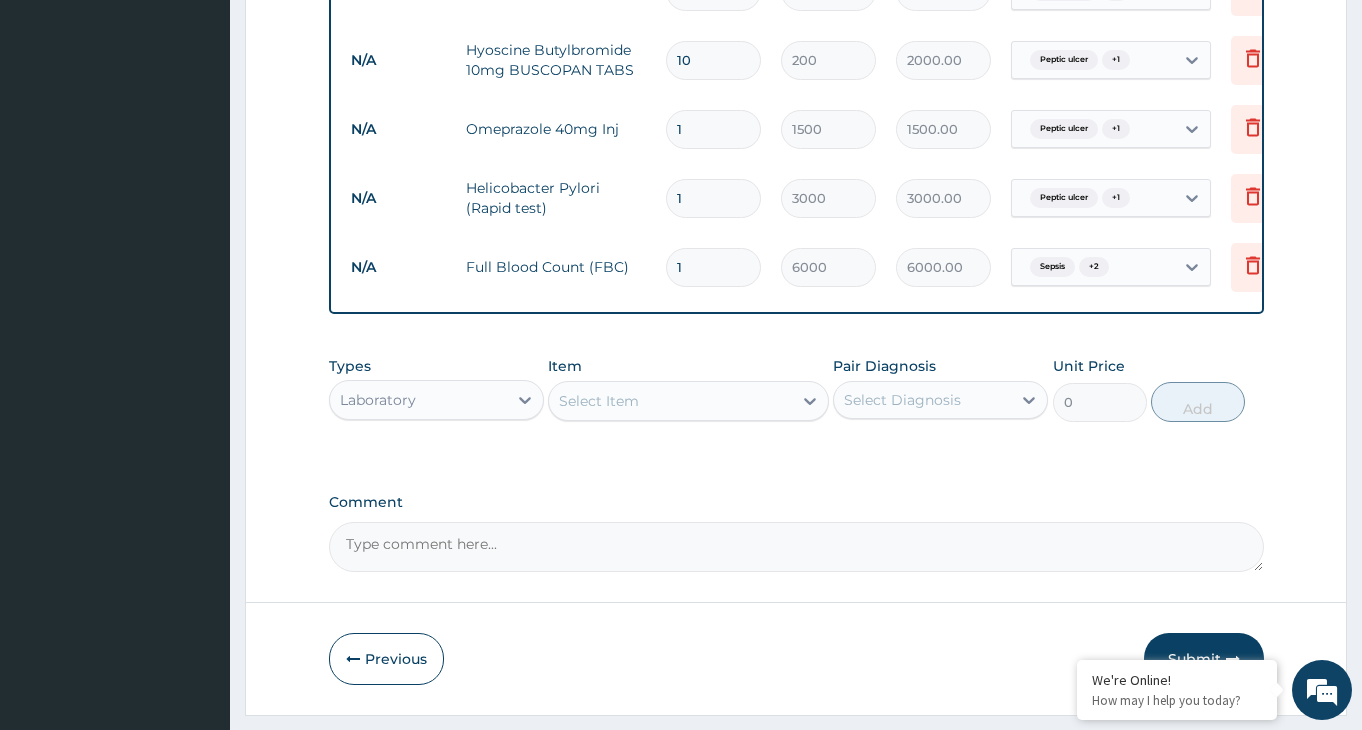click on "1" at bounding box center (713, 129) 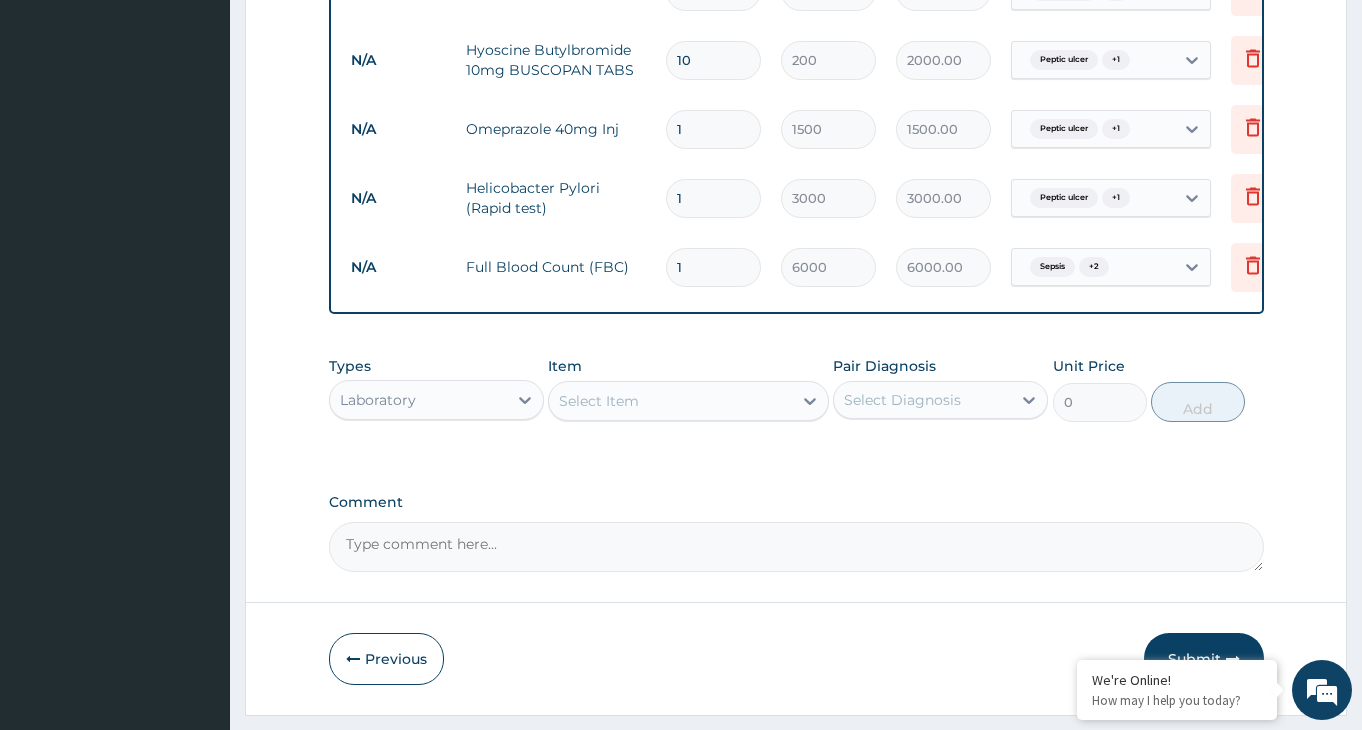 type 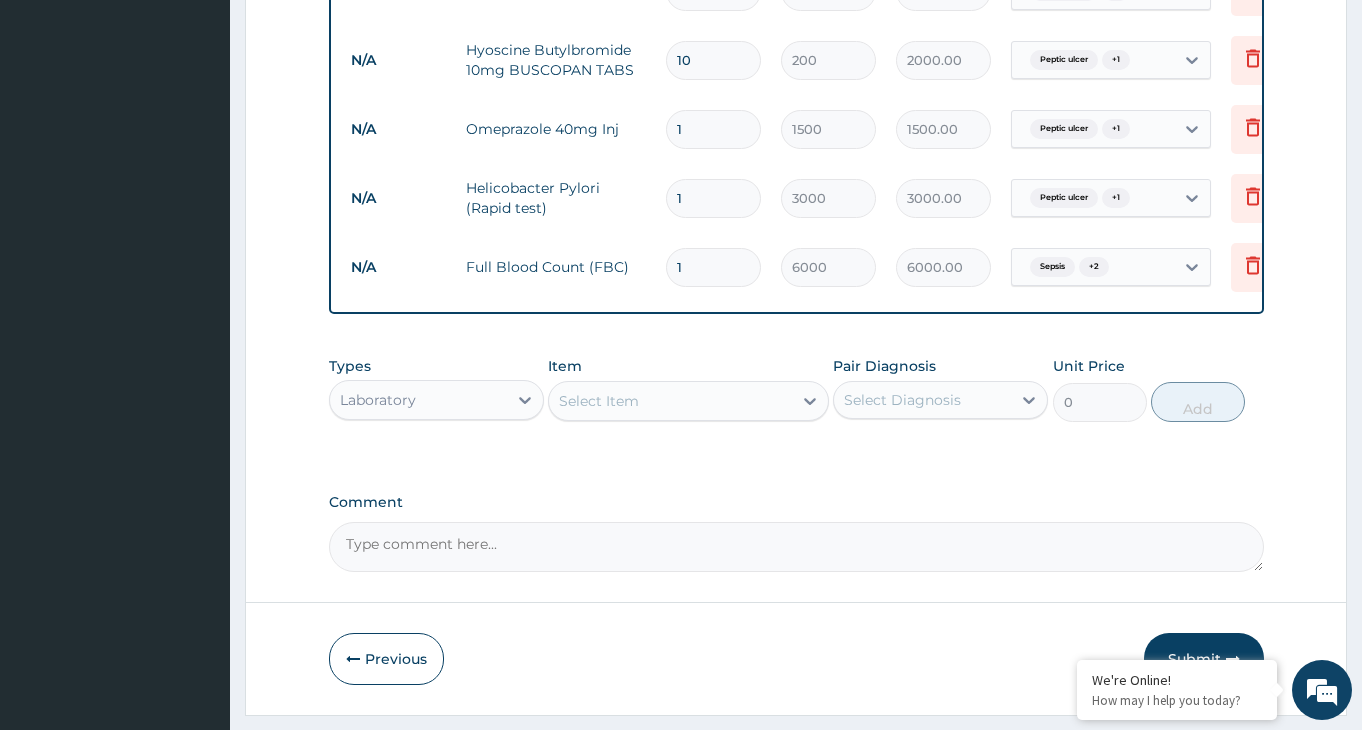 type on "0.00" 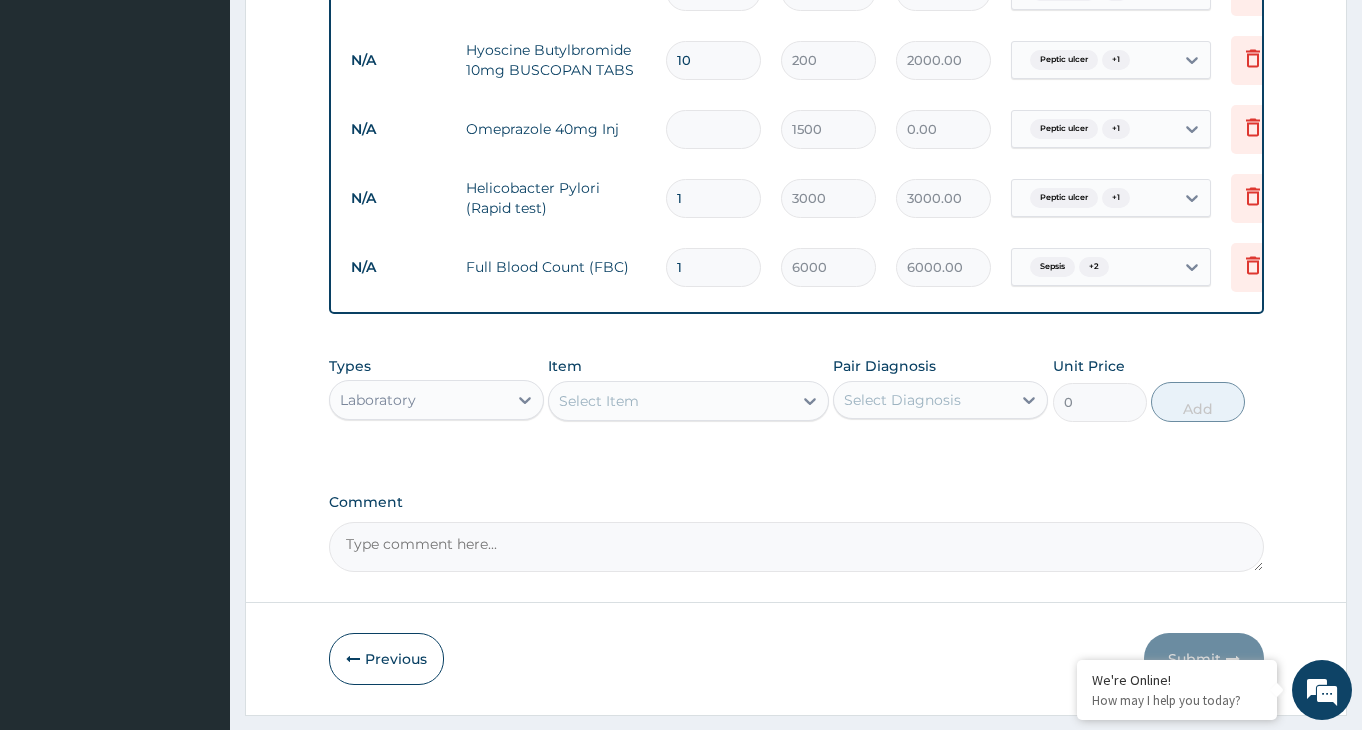 type on "2" 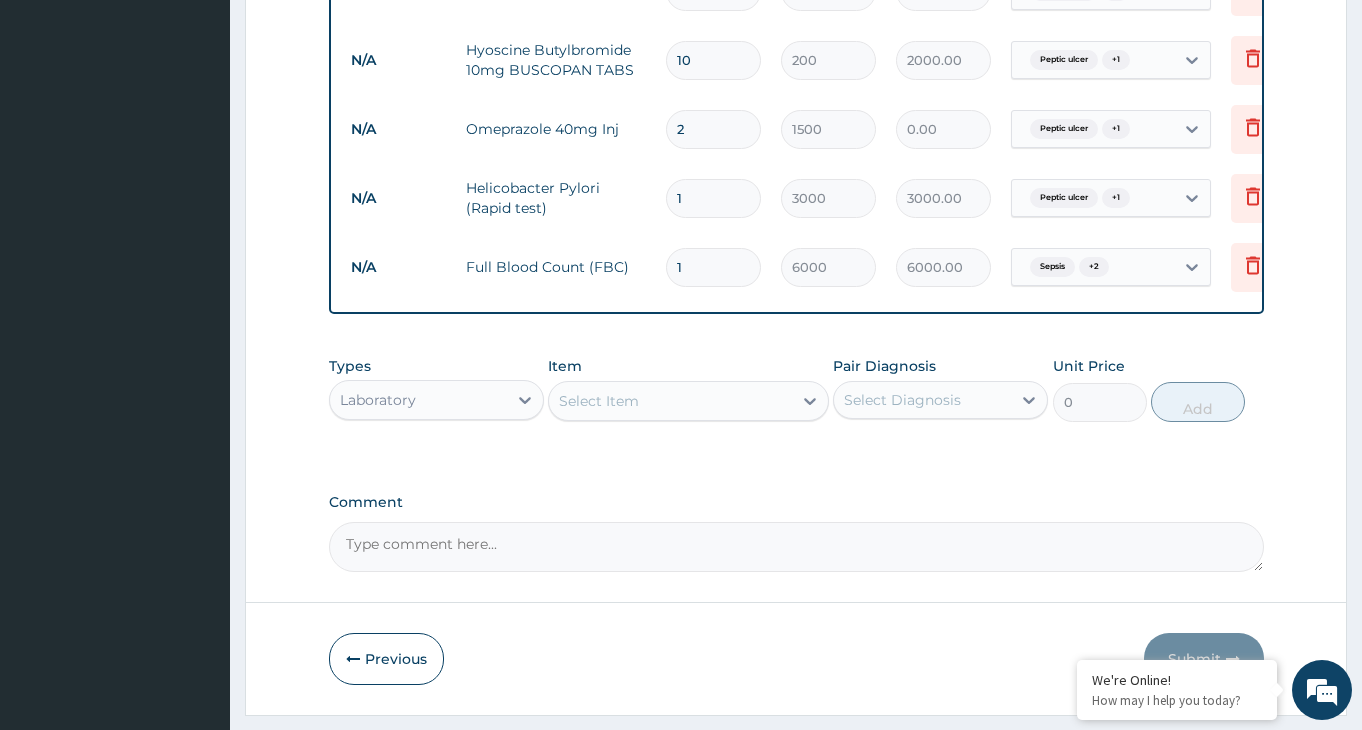type on "3000.00" 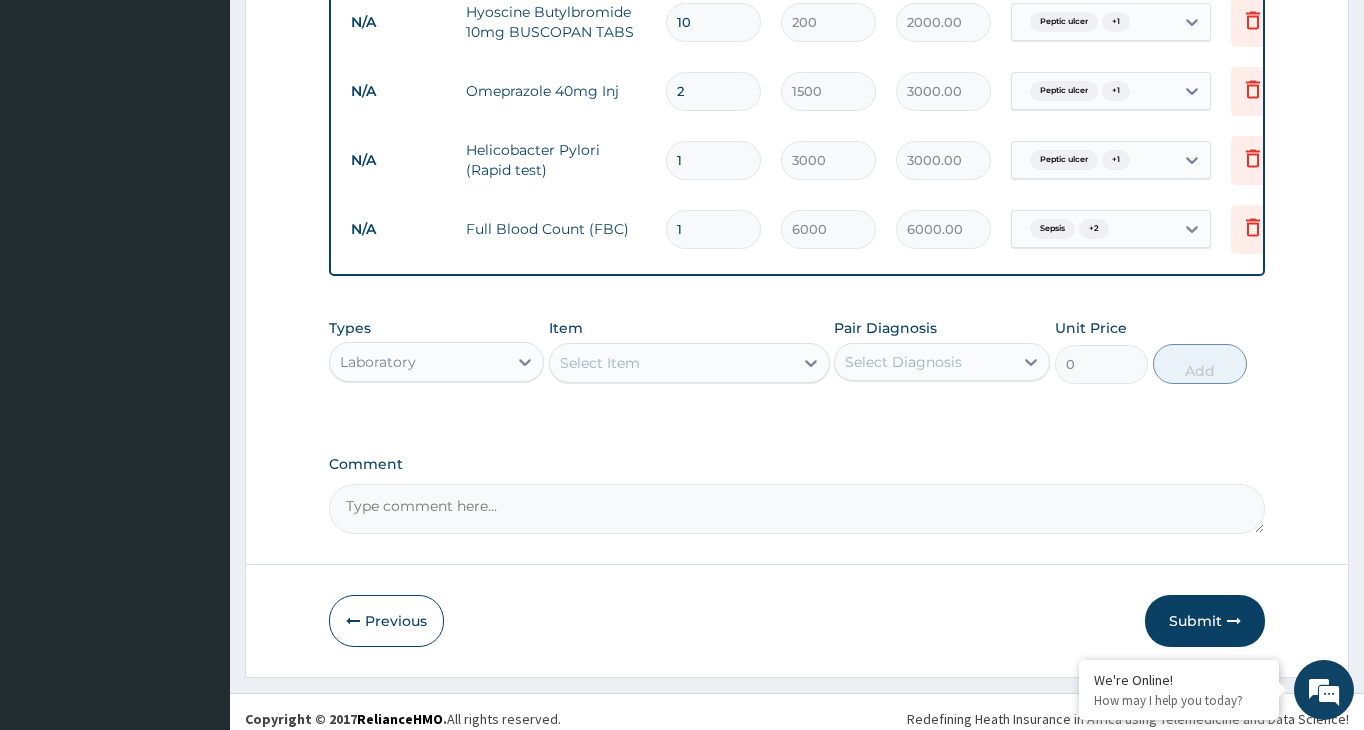 scroll, scrollTop: 1266, scrollLeft: 0, axis: vertical 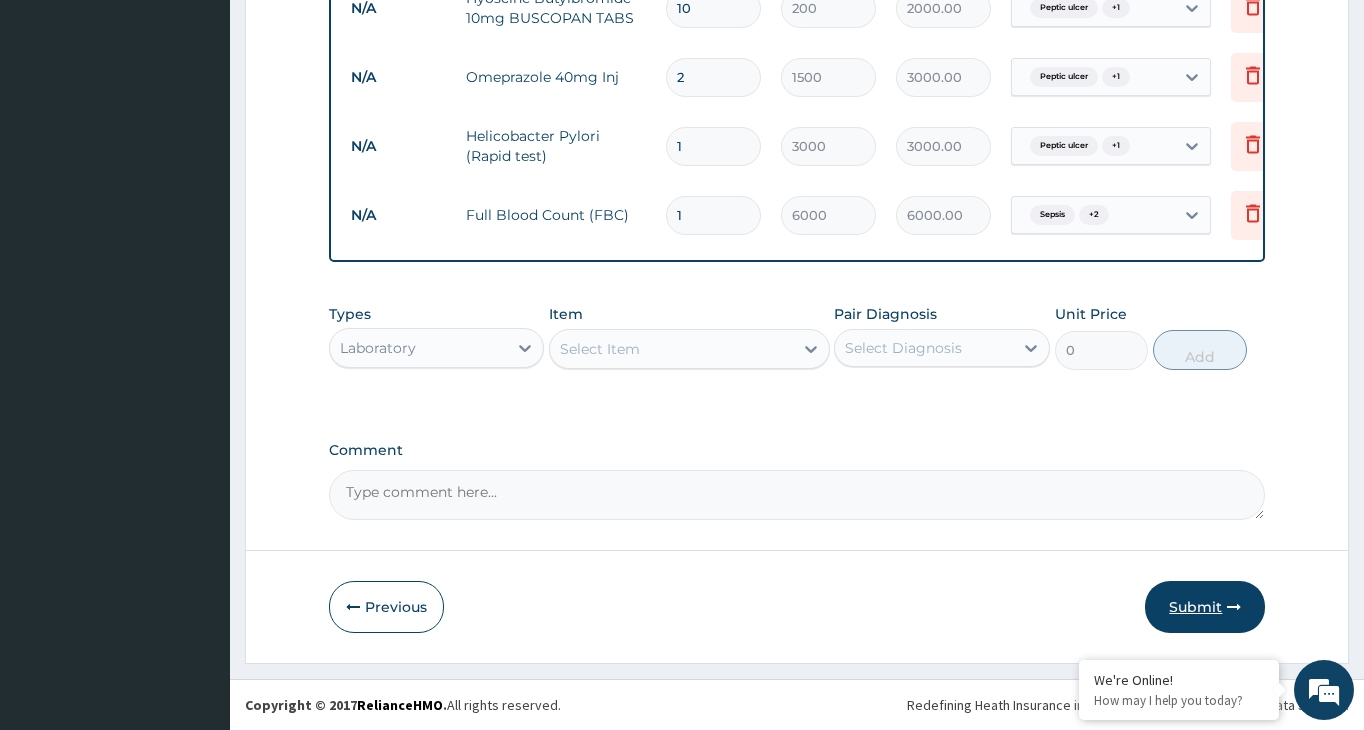 type on "2" 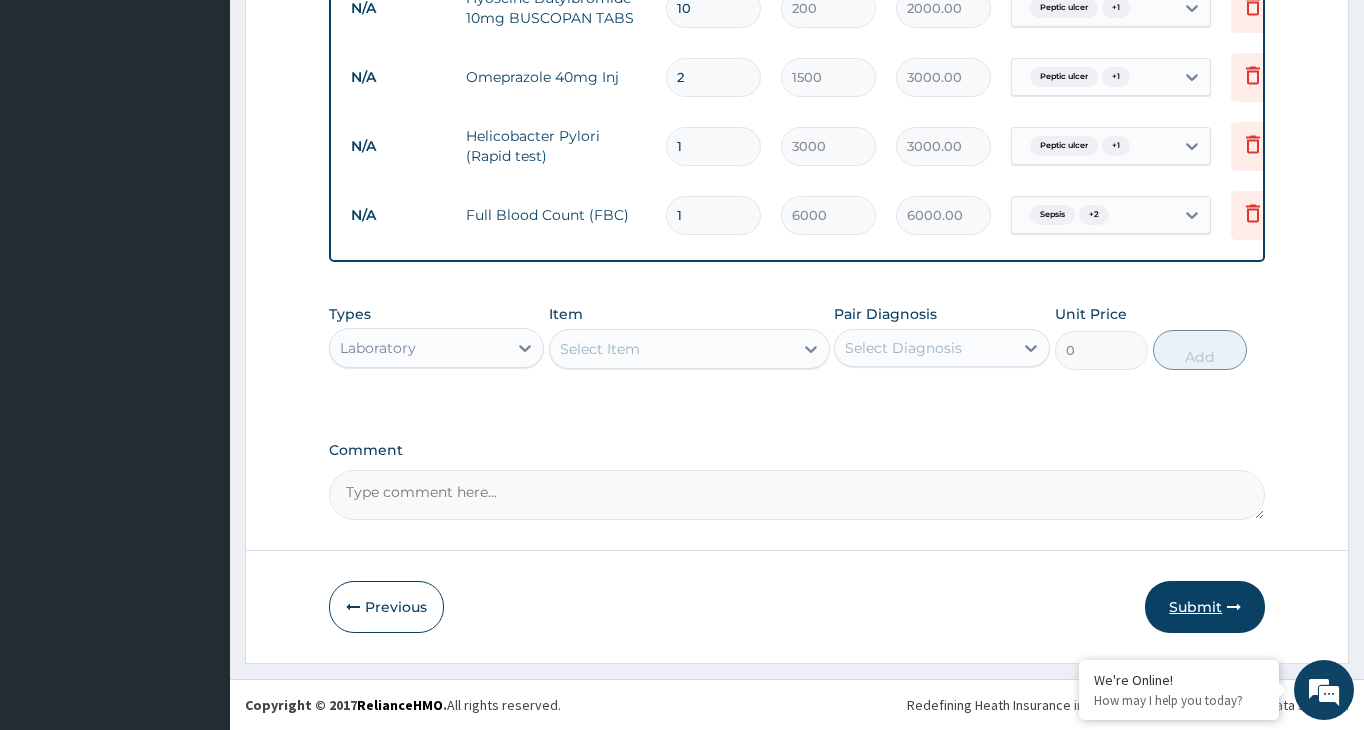 click on "Submit" at bounding box center [1205, 607] 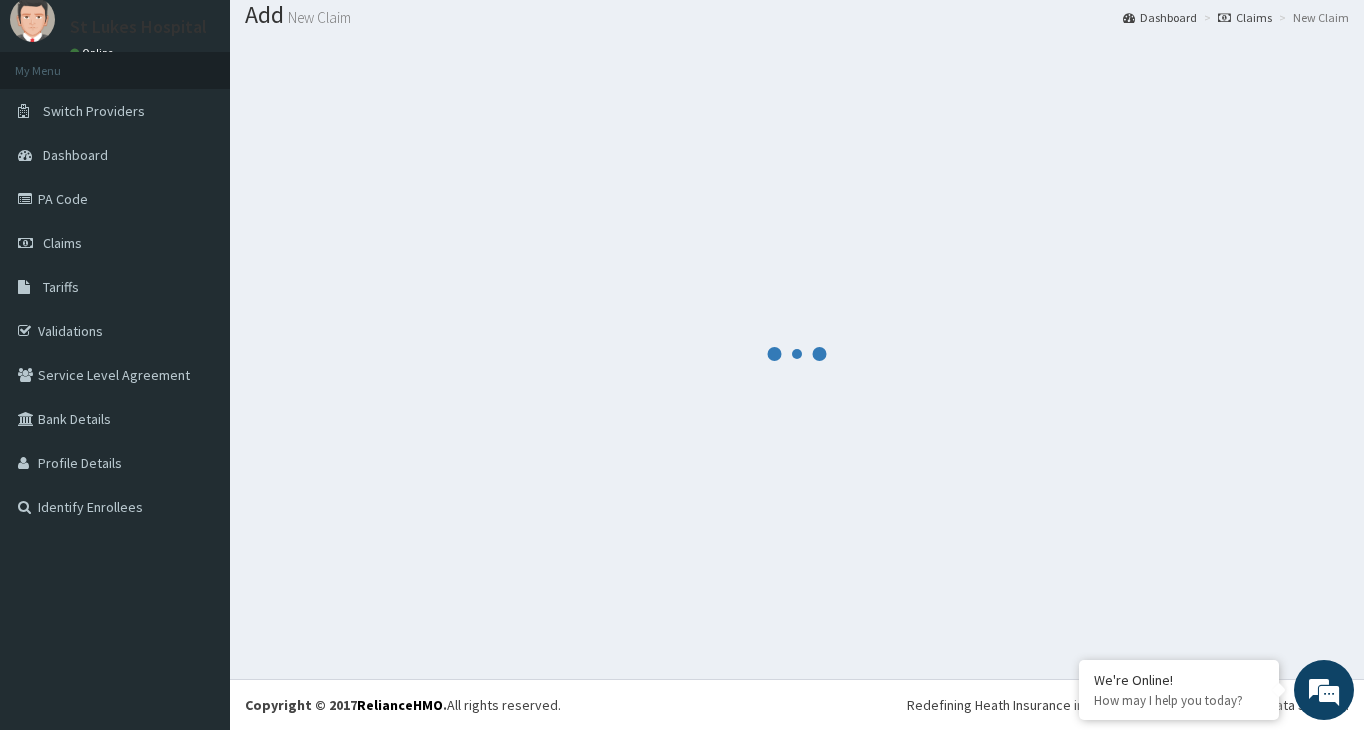 scroll, scrollTop: 63, scrollLeft: 0, axis: vertical 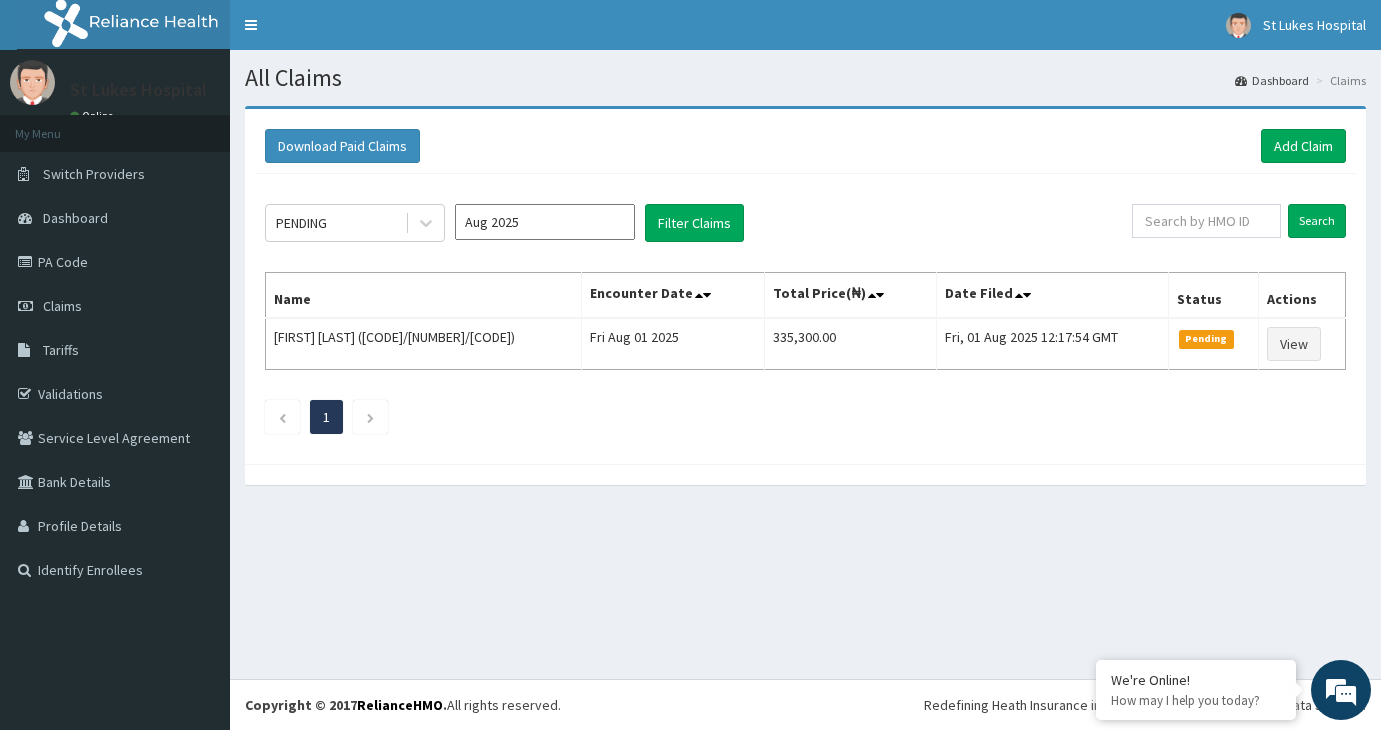 click on "Aug 2025" at bounding box center (545, 222) 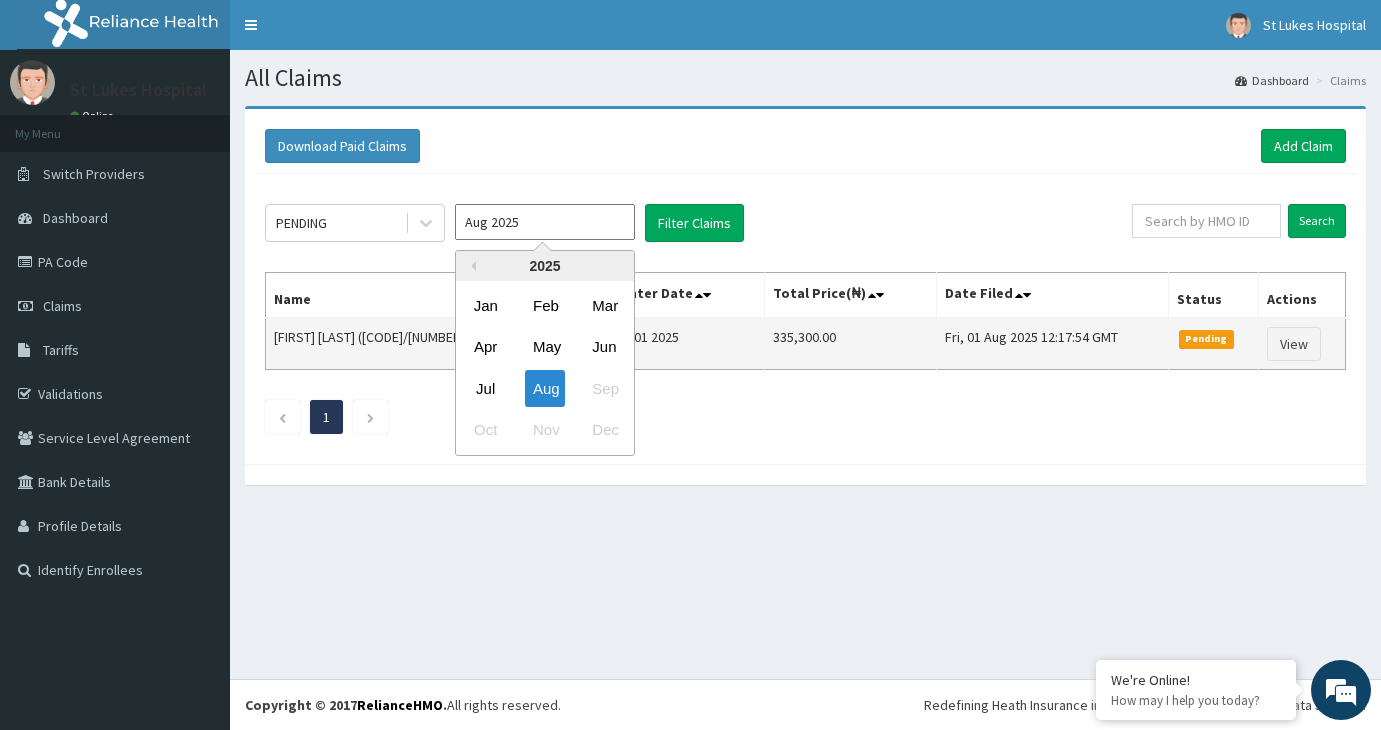 click on "Jul" at bounding box center (486, 388) 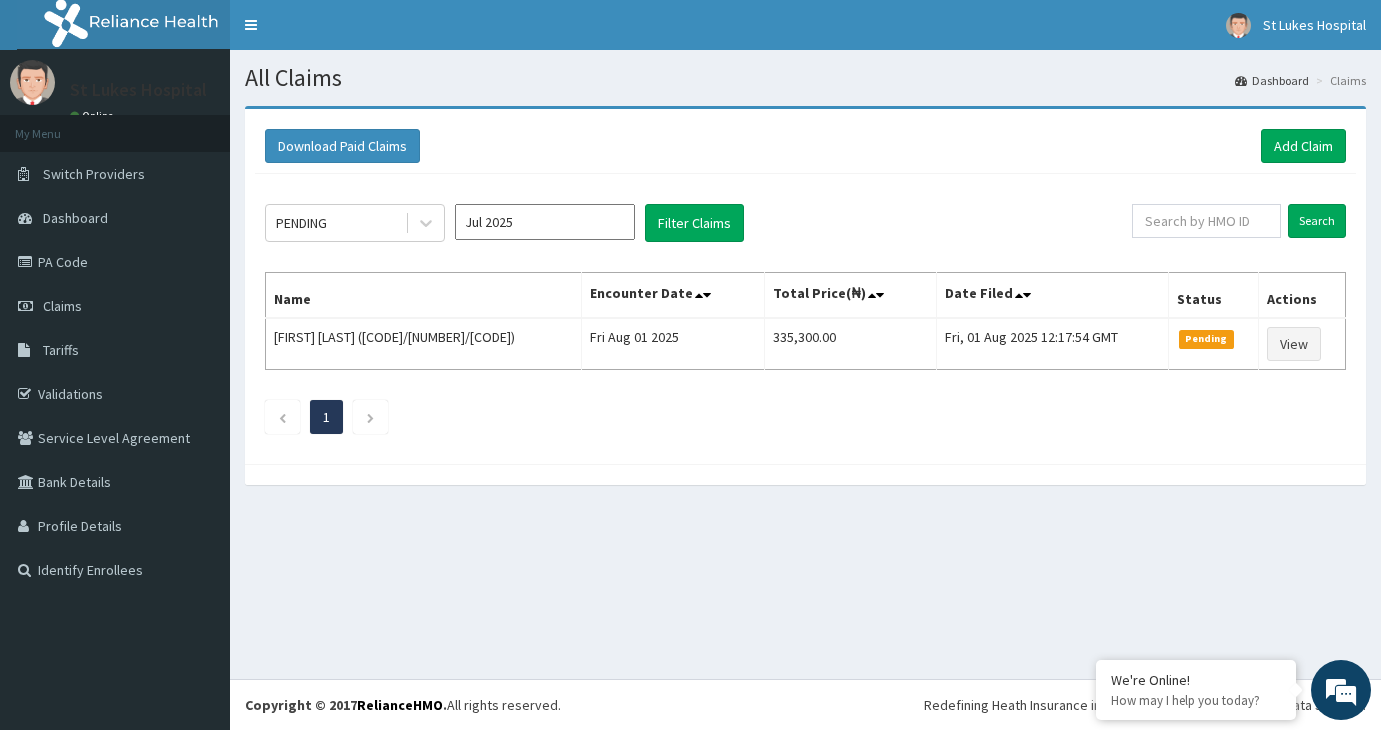 type on "Jul 2025" 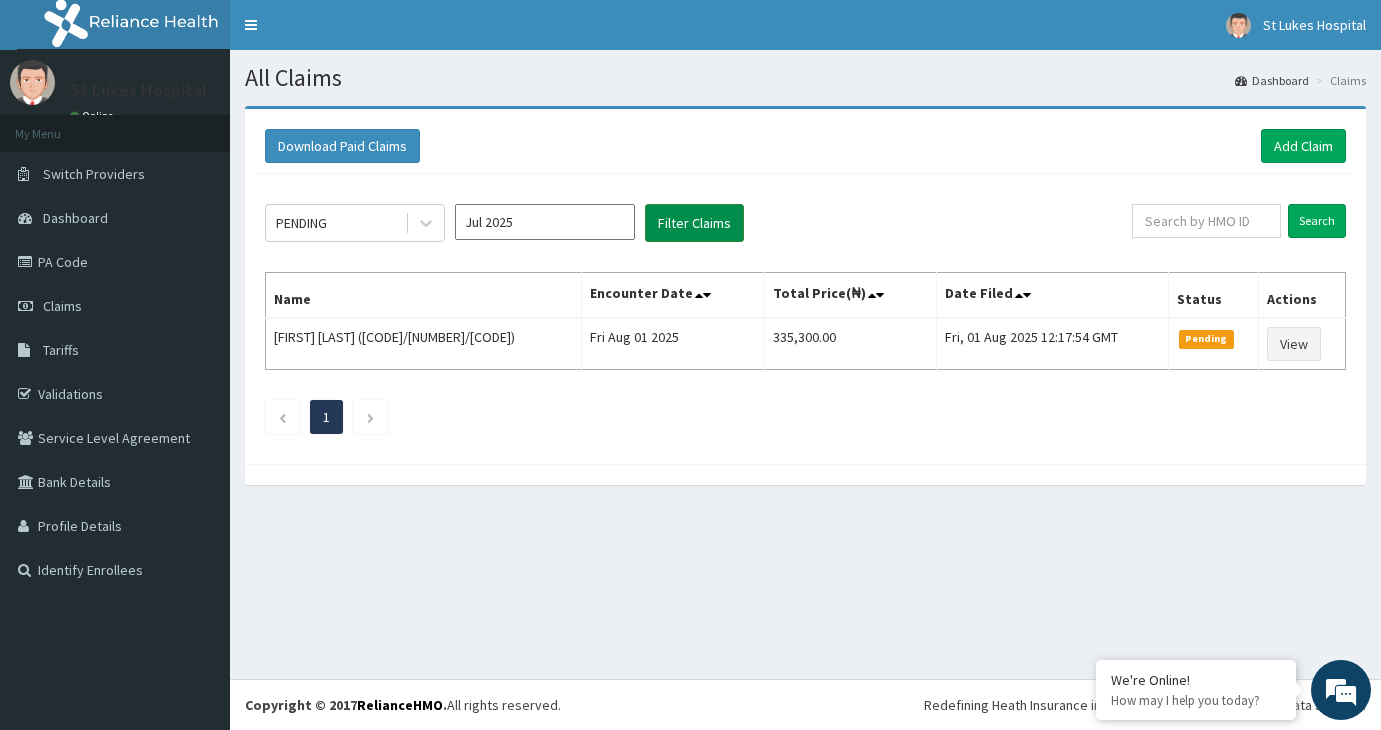 click on "Filter Claims" at bounding box center (694, 223) 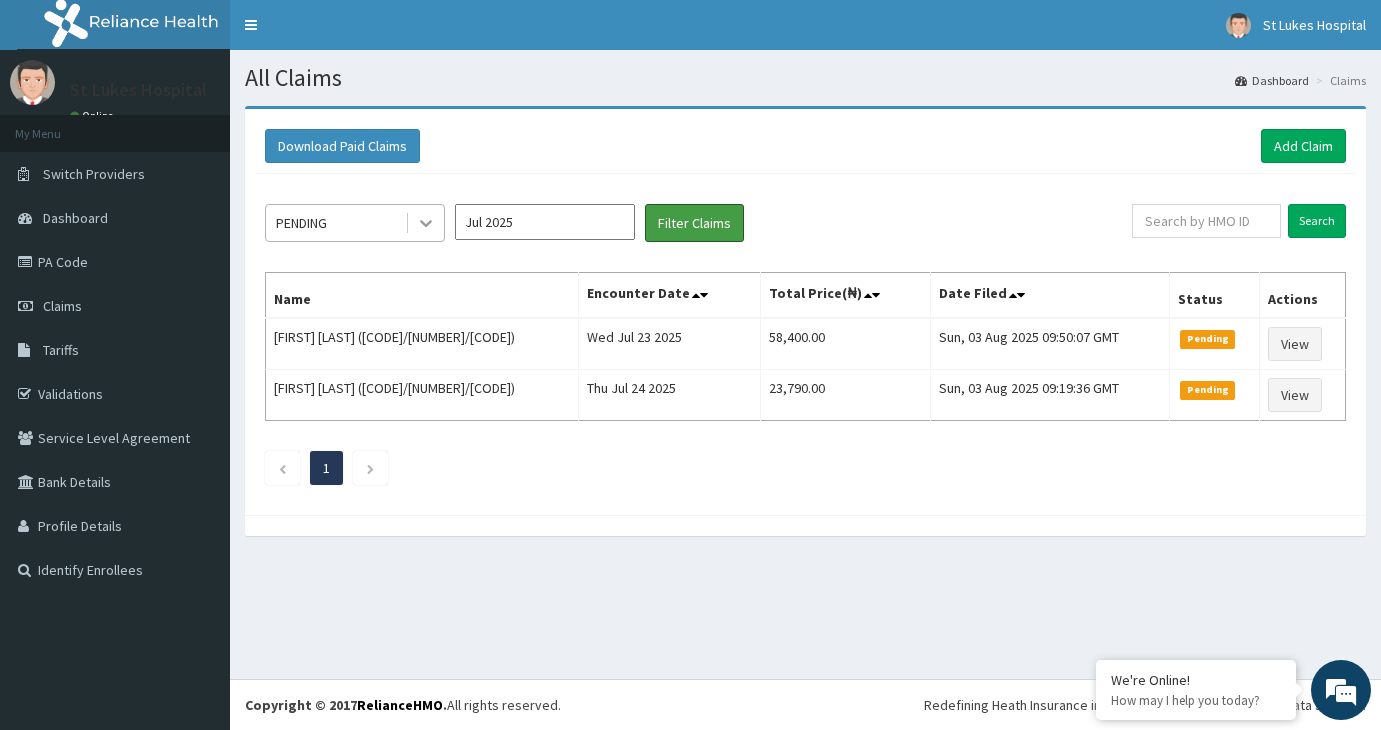 scroll, scrollTop: 0, scrollLeft: 0, axis: both 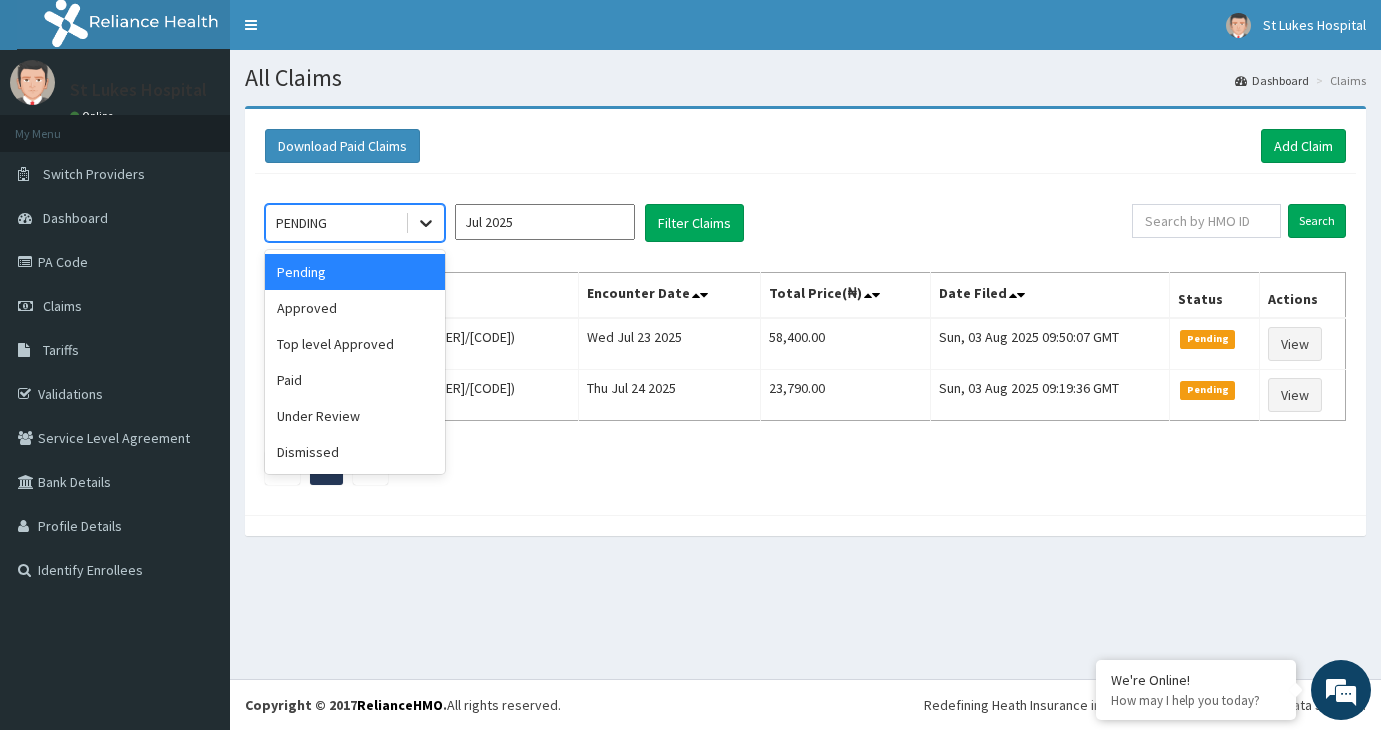 click 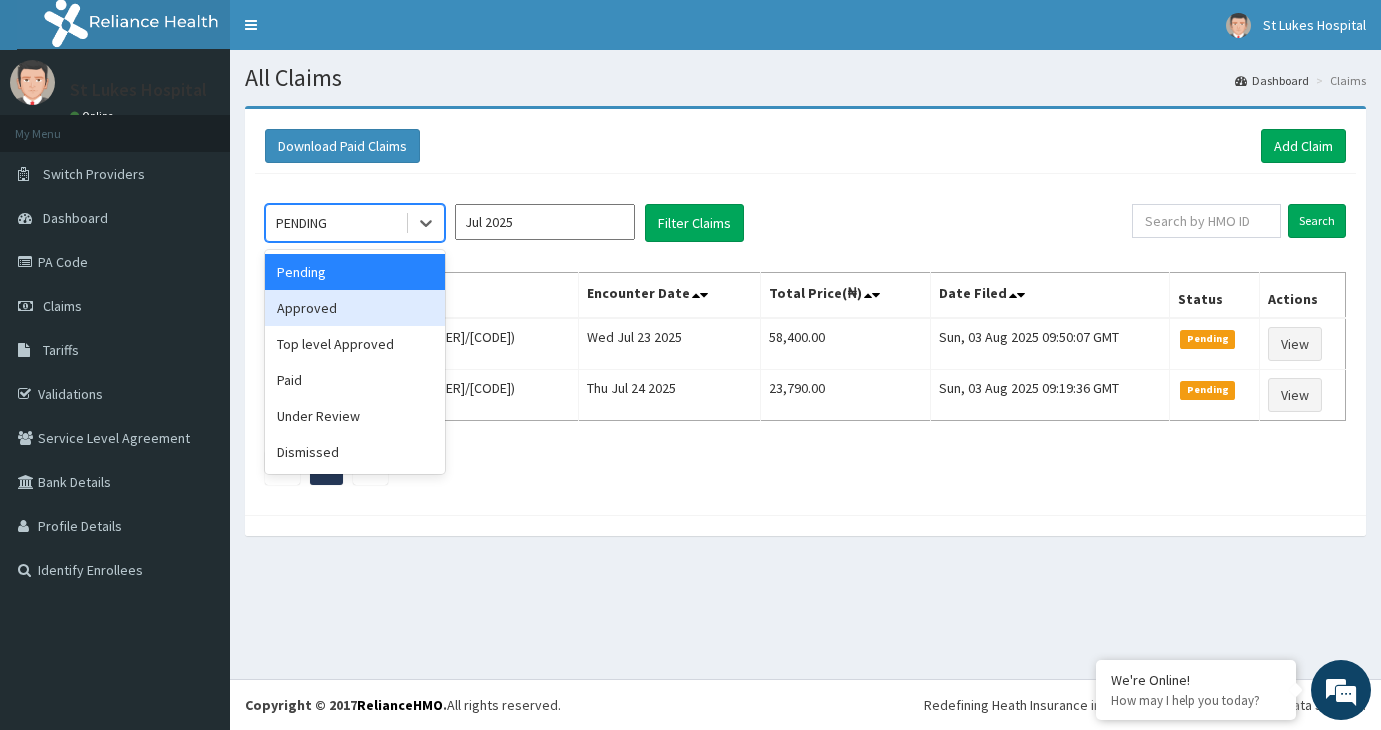 click on "Approved" at bounding box center (355, 308) 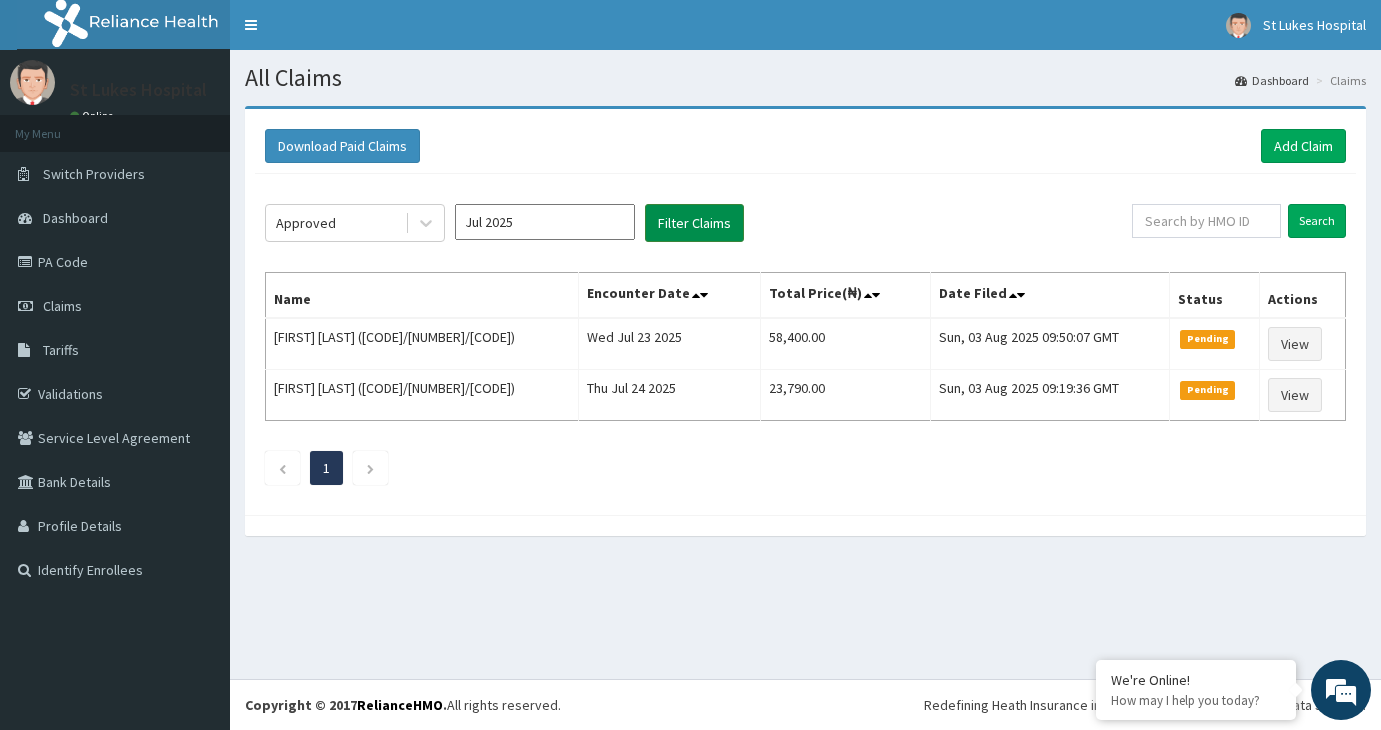 click on "Filter Claims" at bounding box center [694, 223] 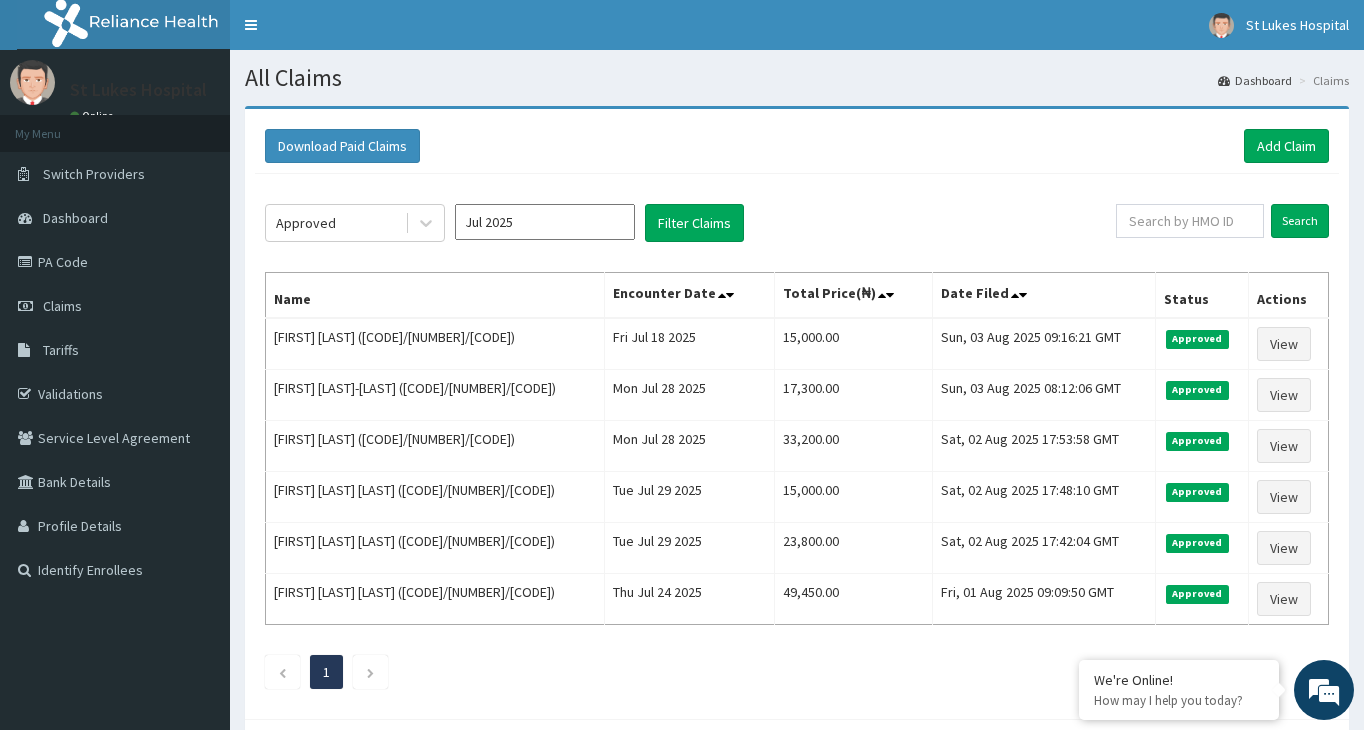 click on "Jul 2025" at bounding box center [545, 222] 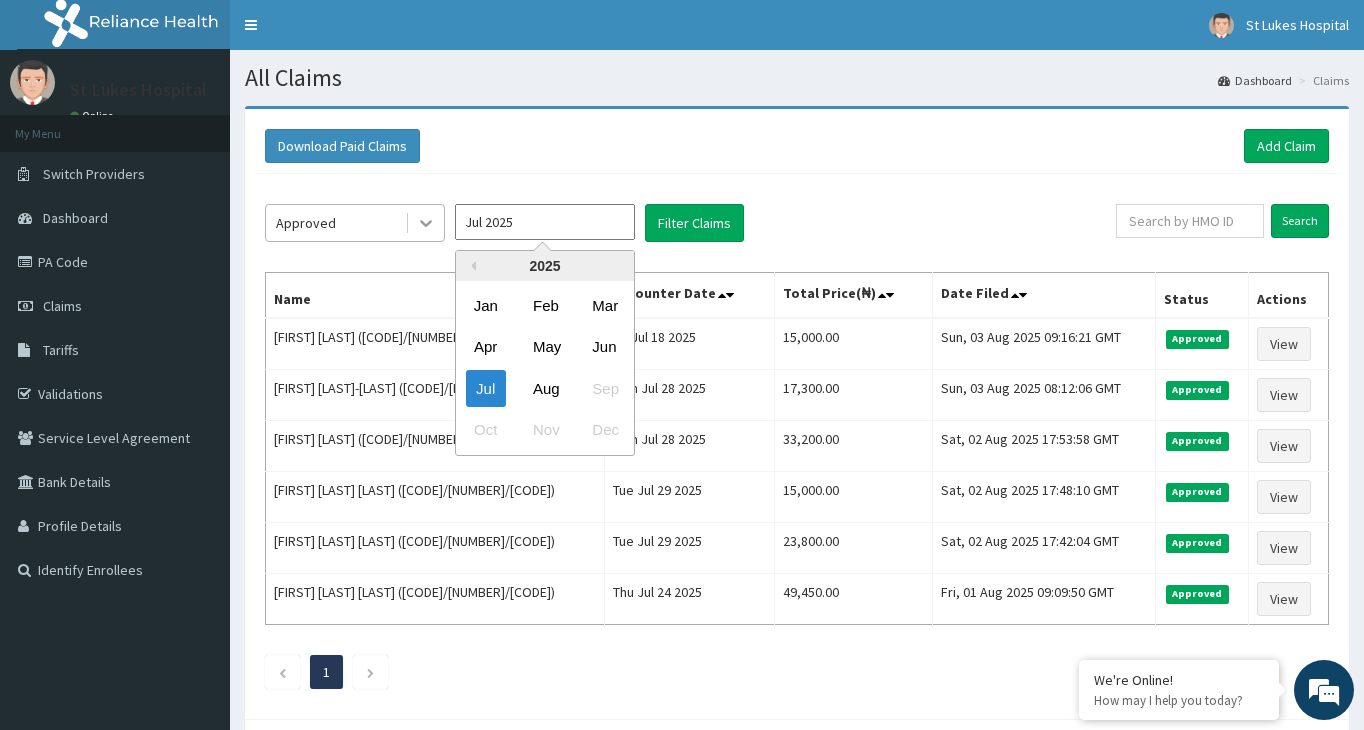 click 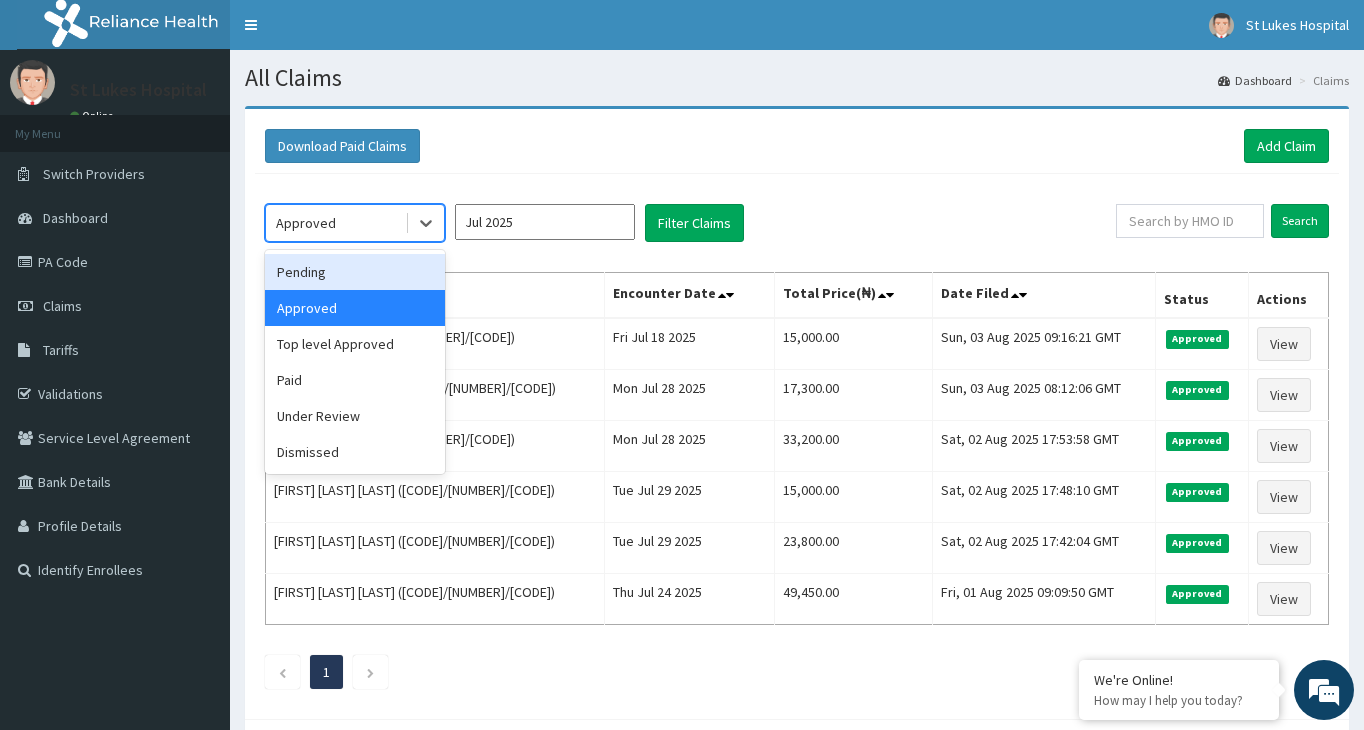 click on "Pending" at bounding box center (355, 272) 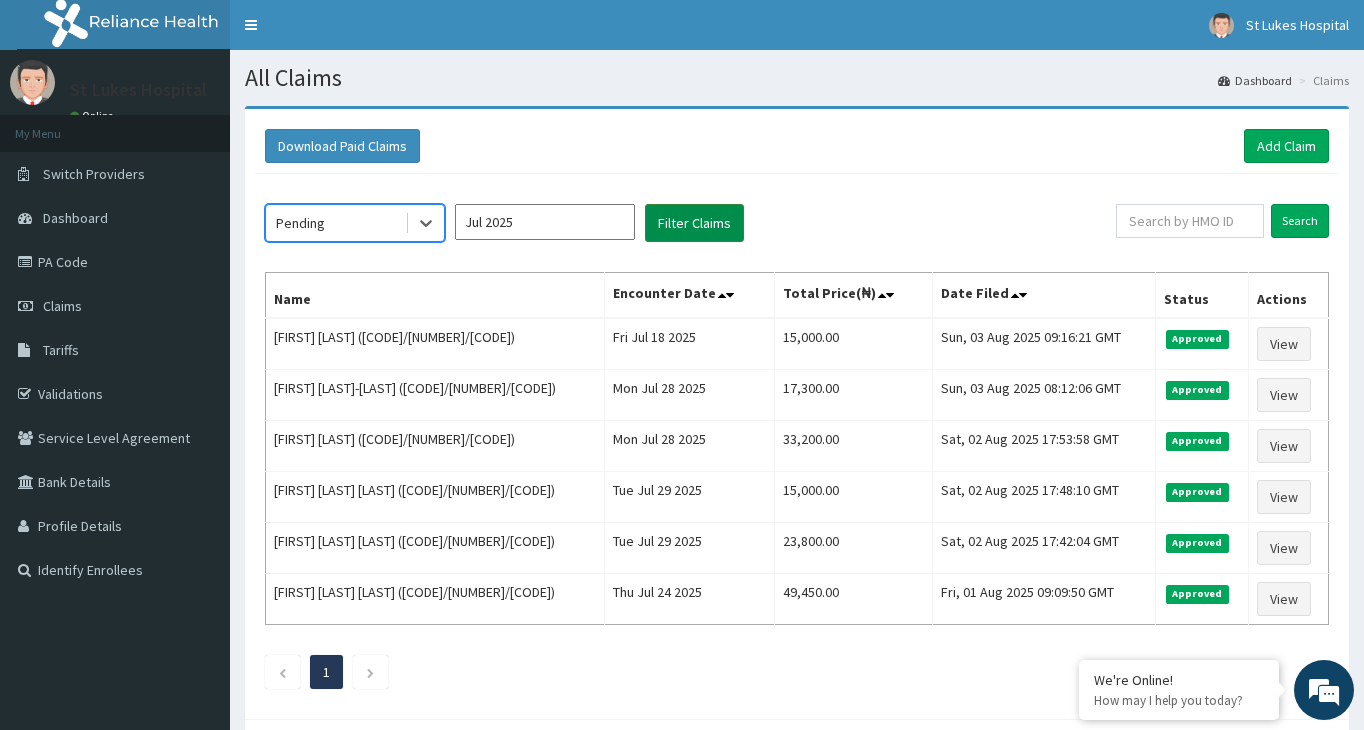 click on "Filter Claims" at bounding box center [694, 223] 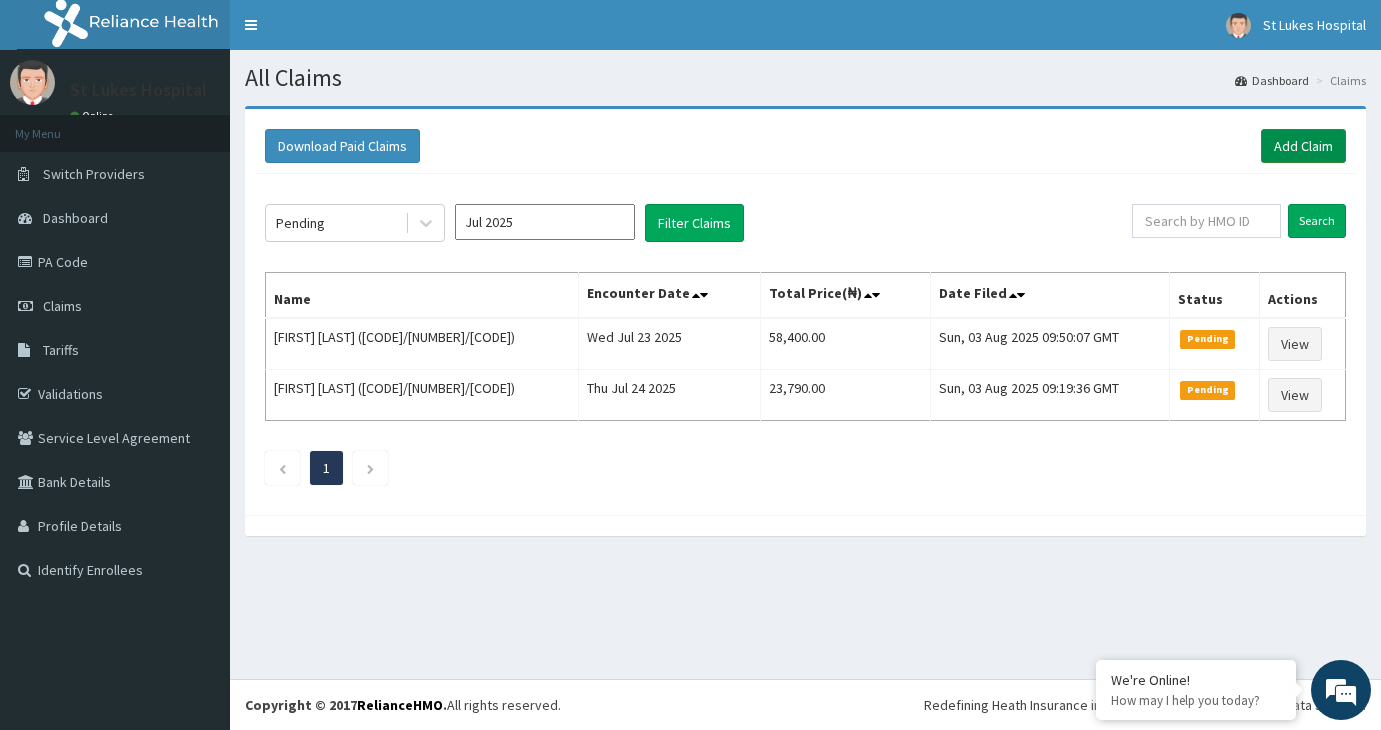 click on "Add Claim" at bounding box center (1303, 146) 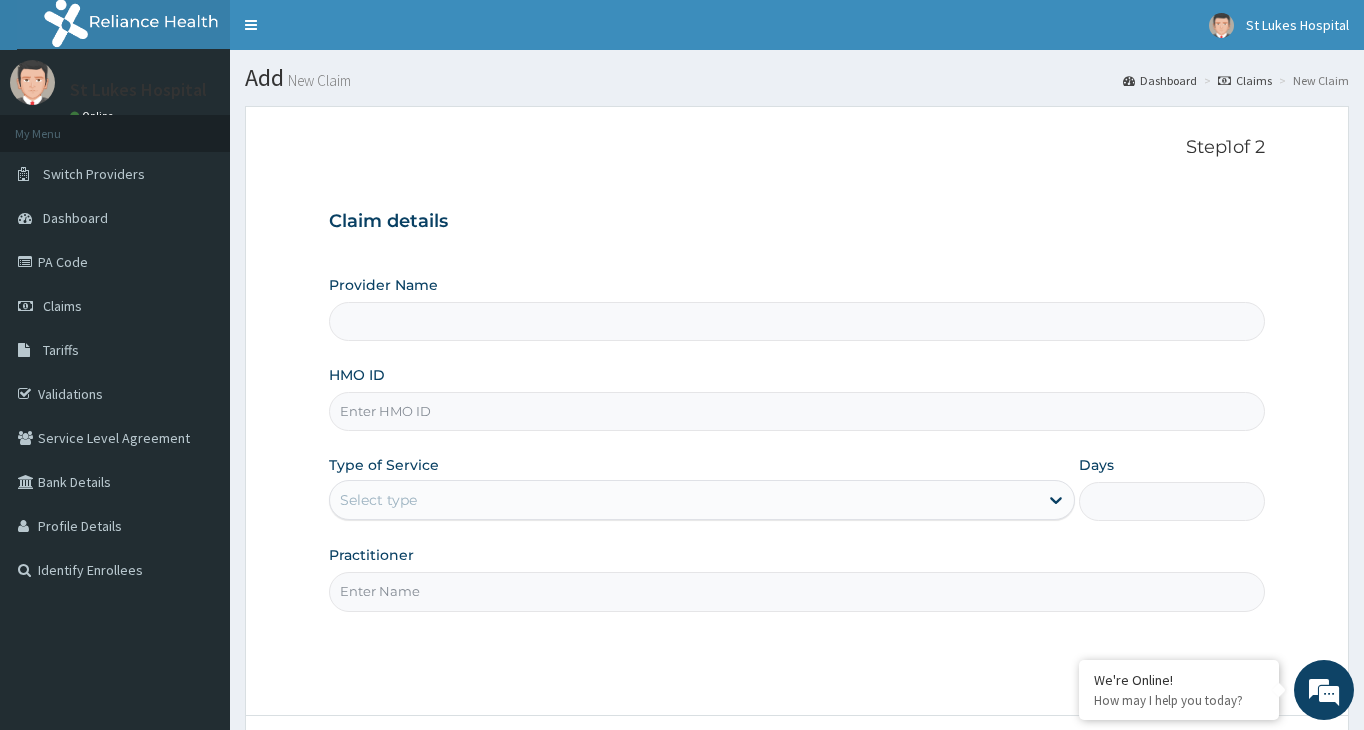 scroll, scrollTop: 0, scrollLeft: 0, axis: both 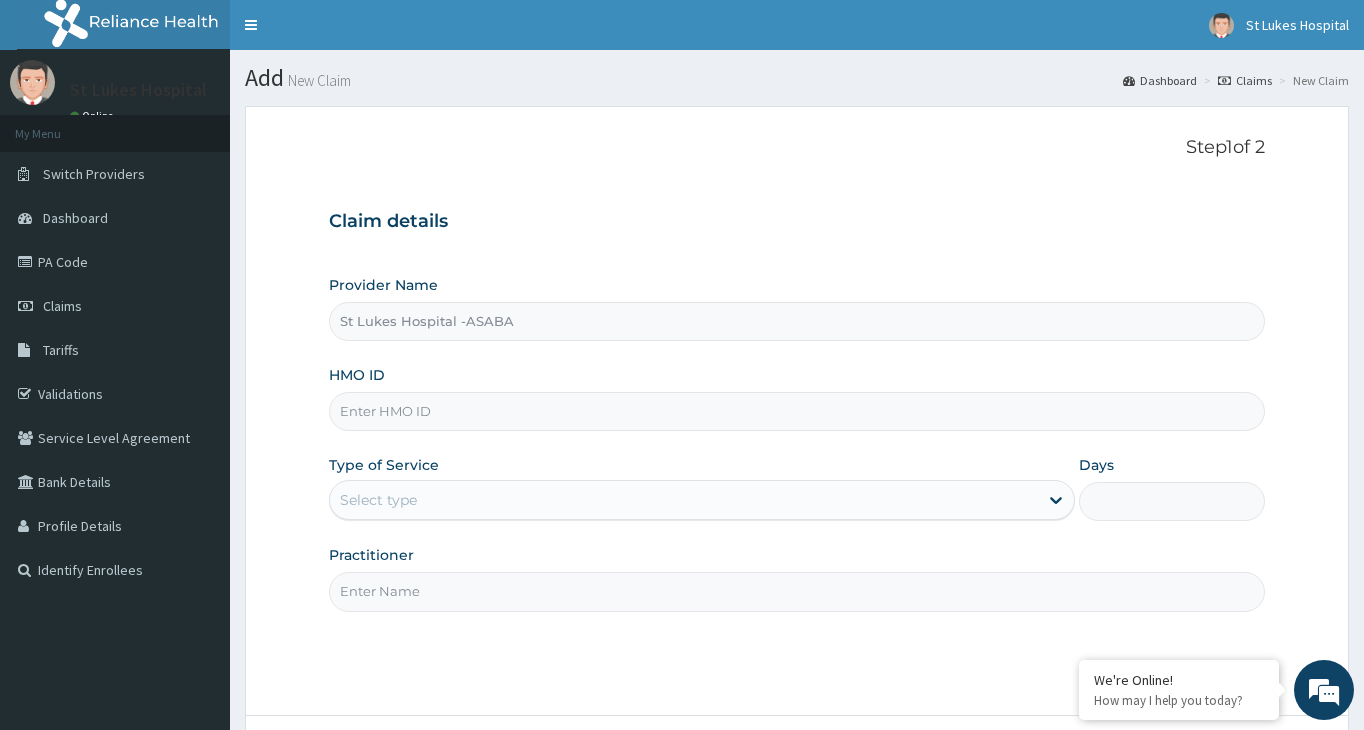 click on "HMO ID" at bounding box center [797, 411] 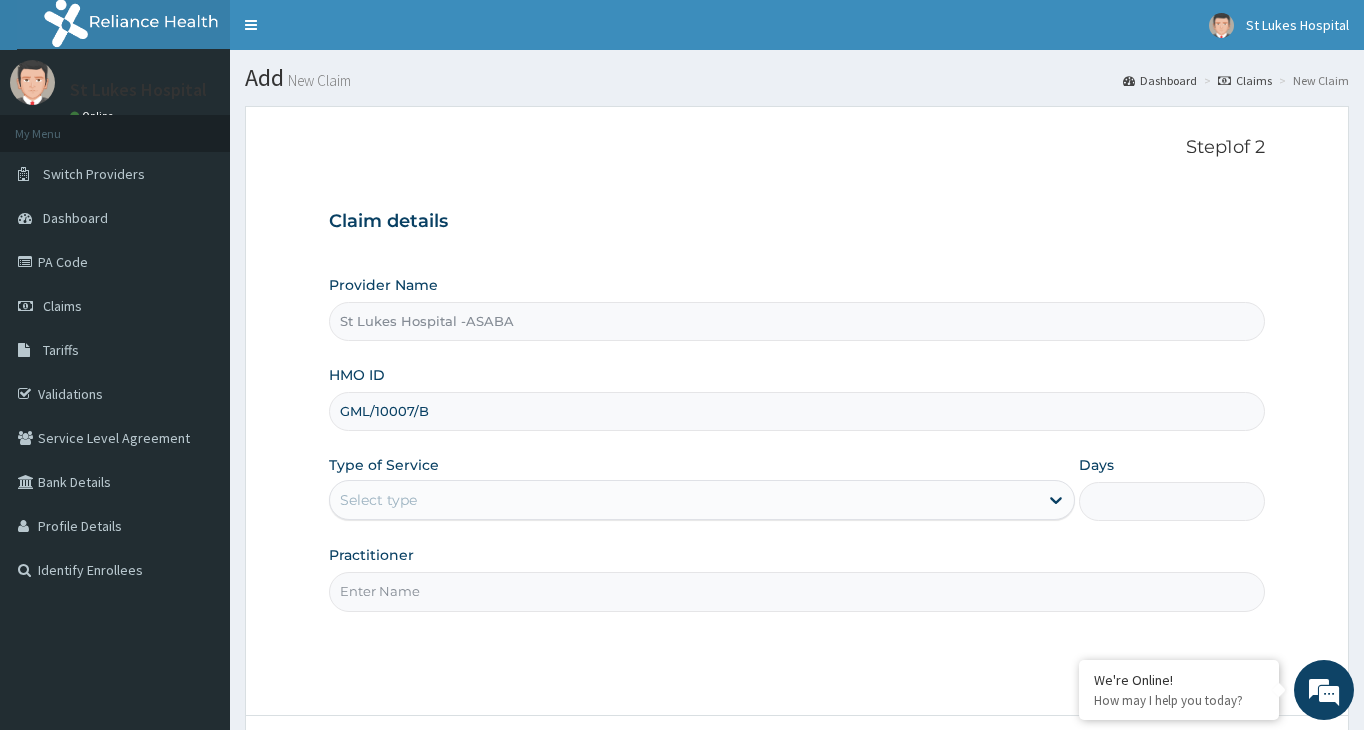 type on "GML/10007/B" 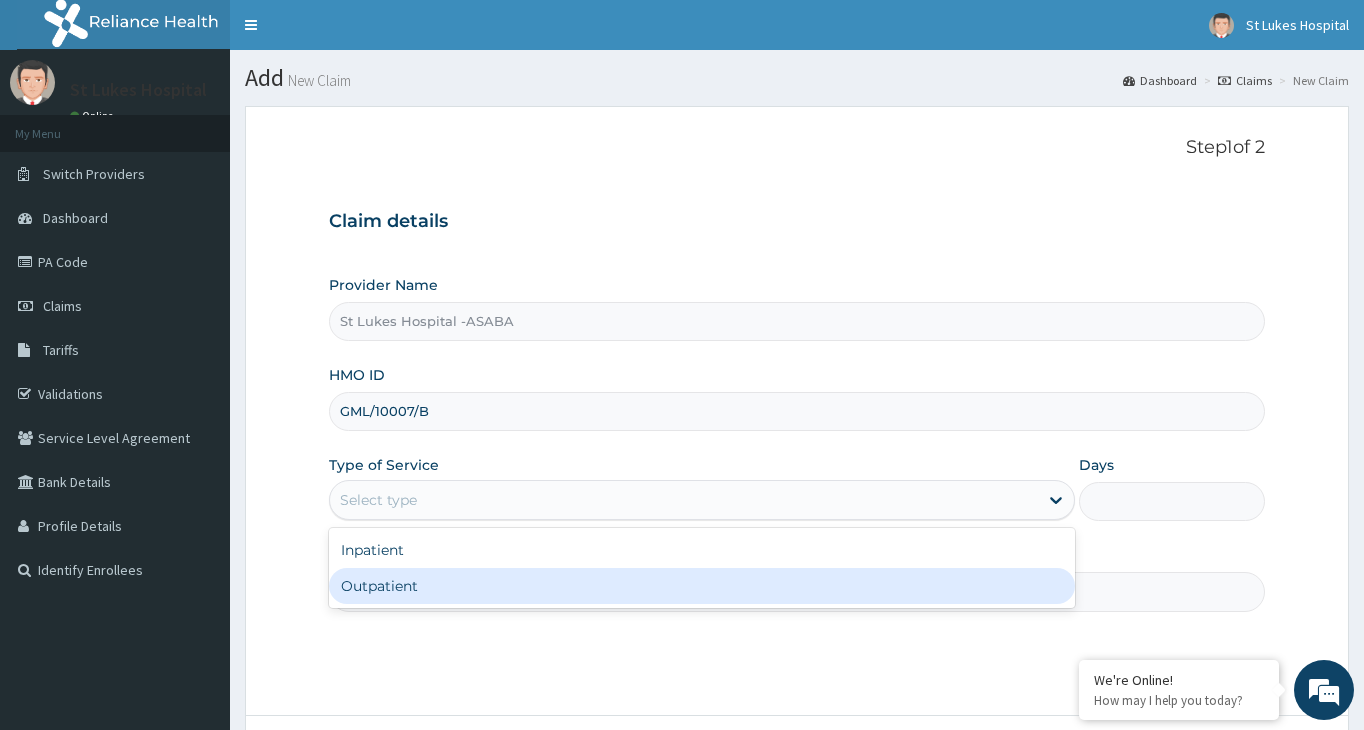 click on "Outpatient" at bounding box center (702, 586) 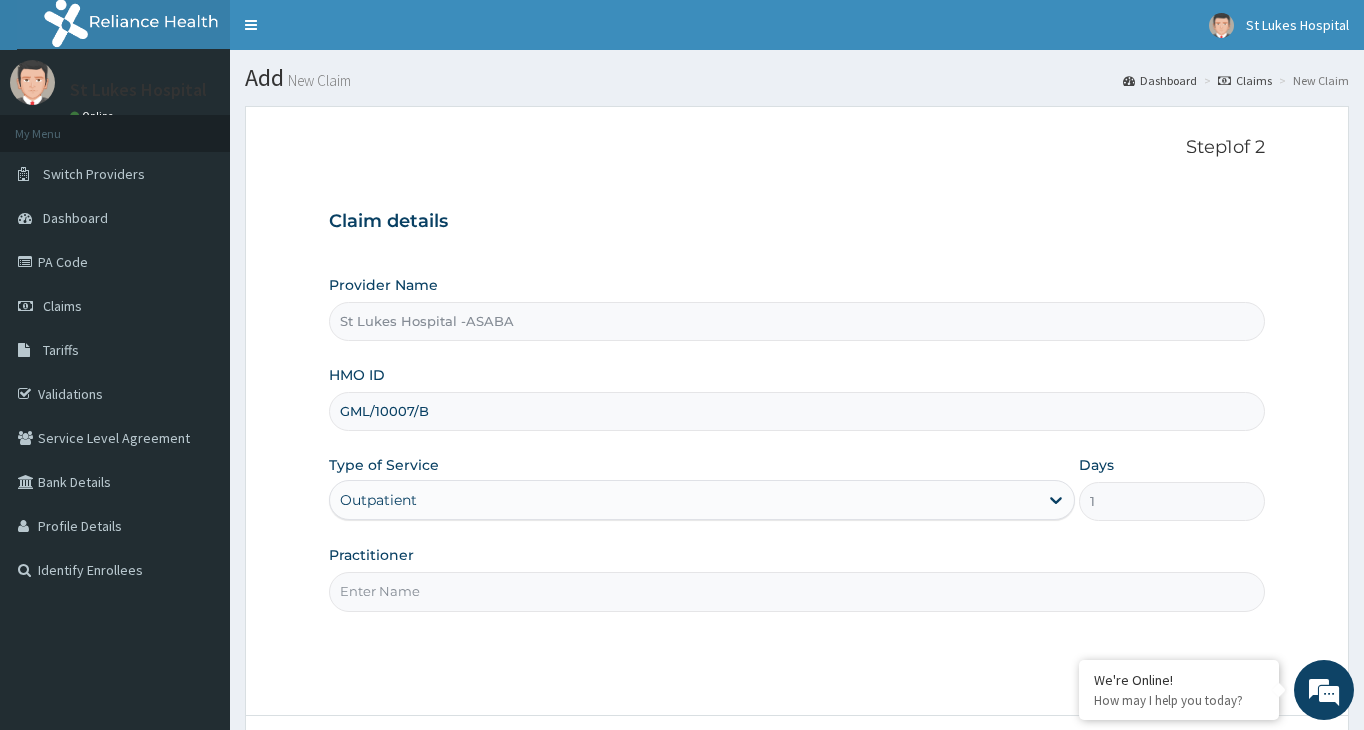 click on "Practitioner" at bounding box center (797, 591) 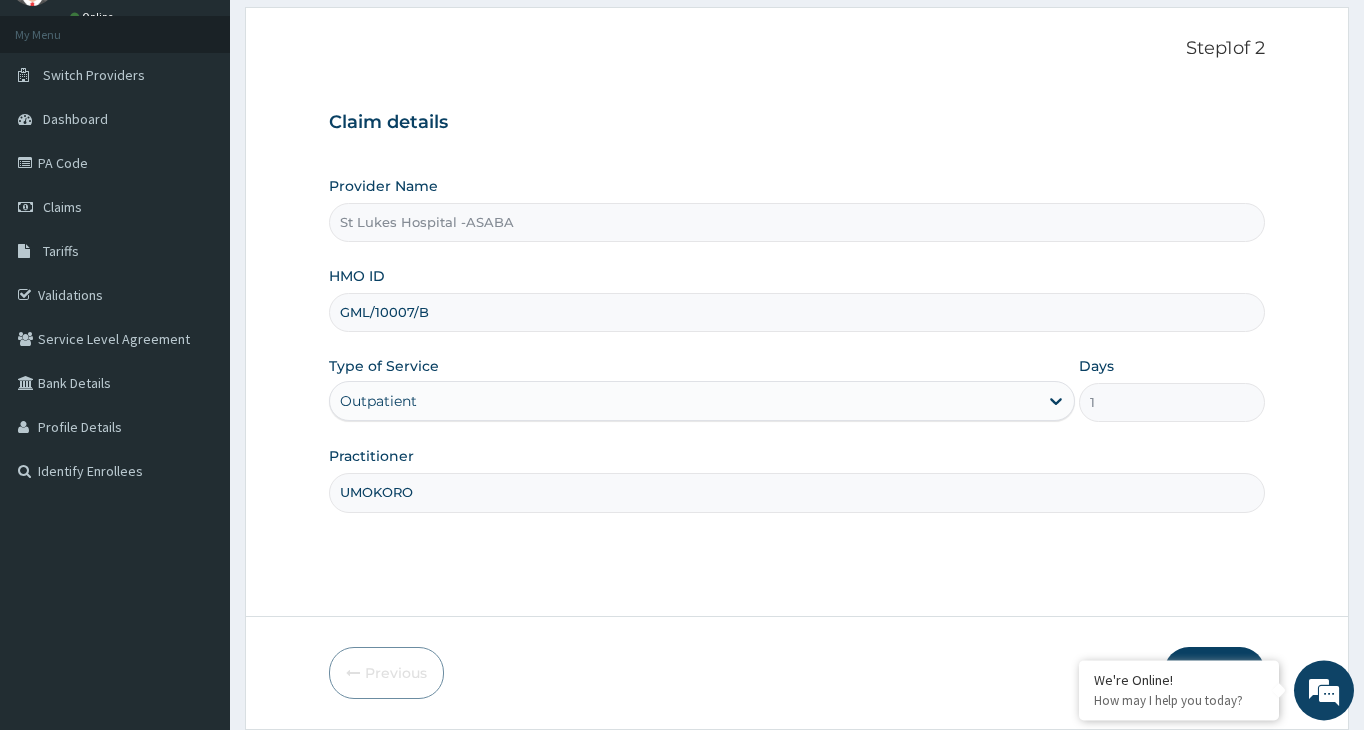 scroll, scrollTop: 165, scrollLeft: 0, axis: vertical 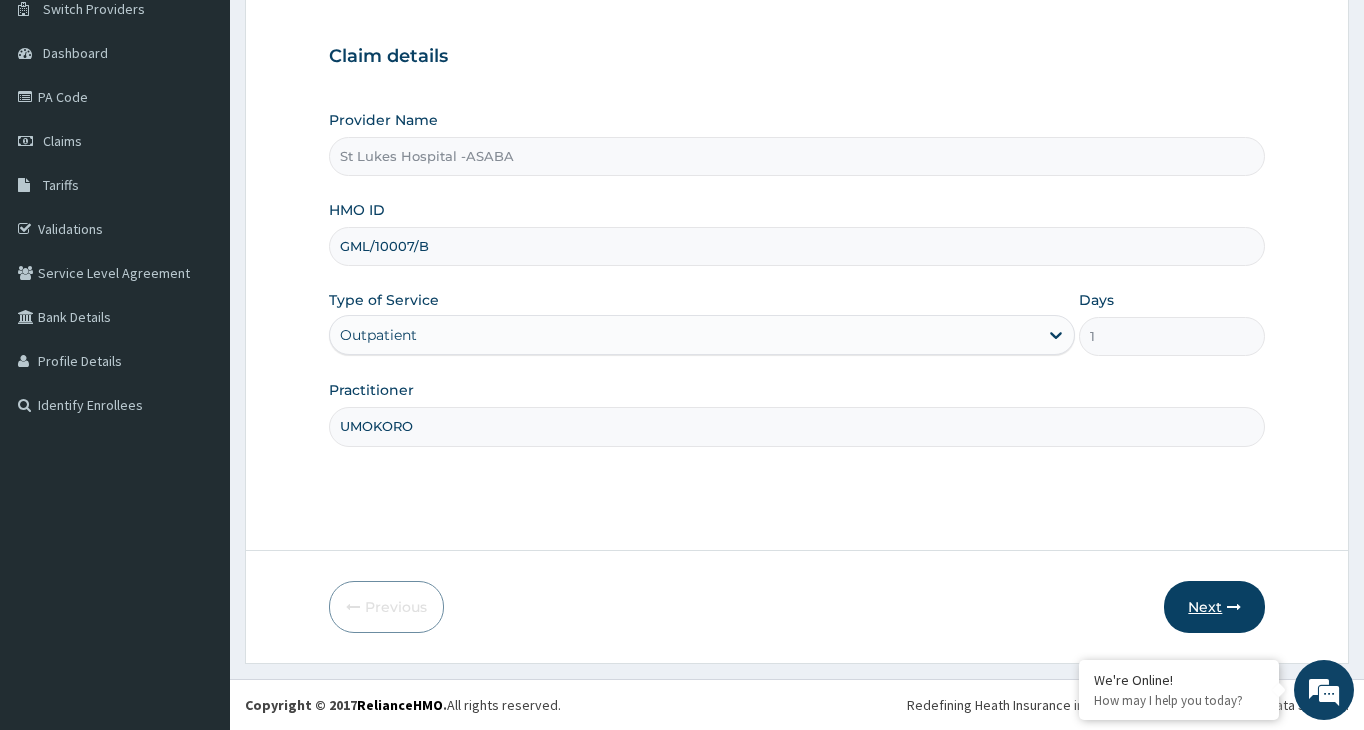type on "UMOKORO" 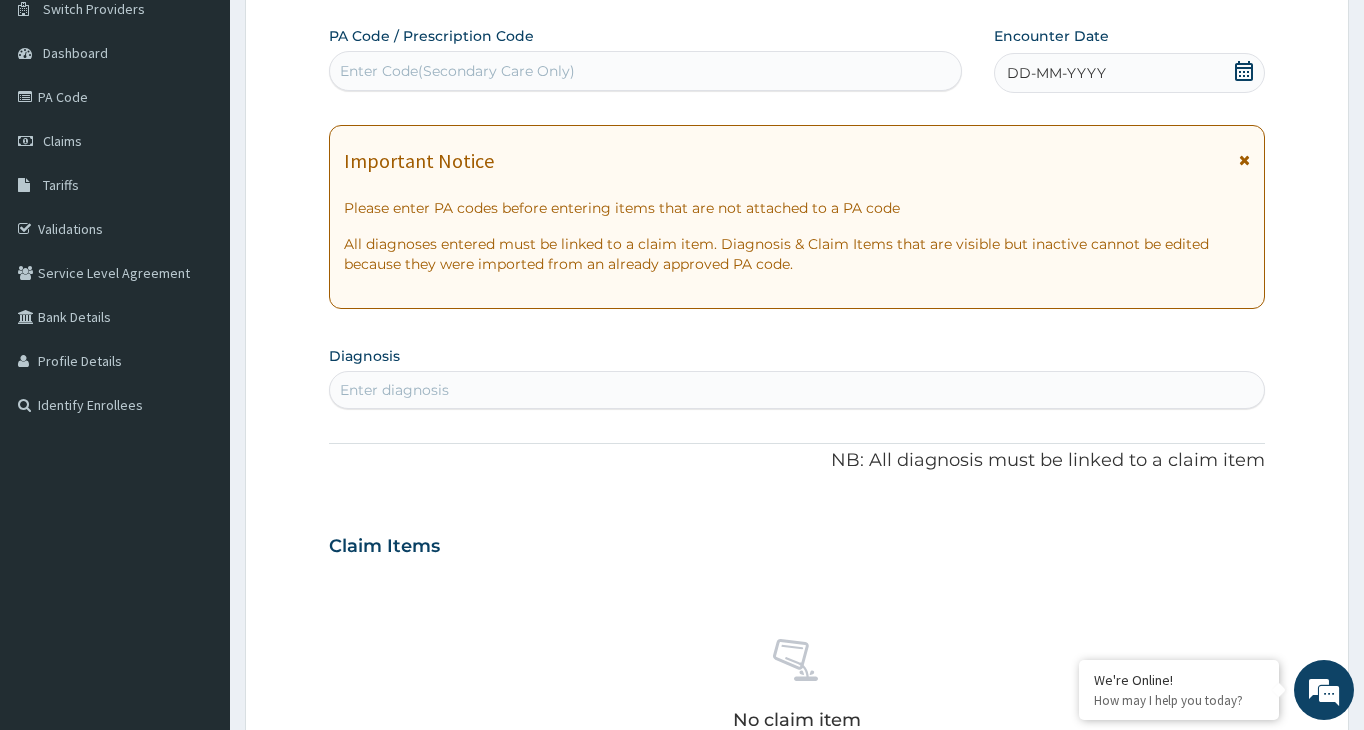 click on "Enter Code(Secondary Care Only)" at bounding box center (645, 71) 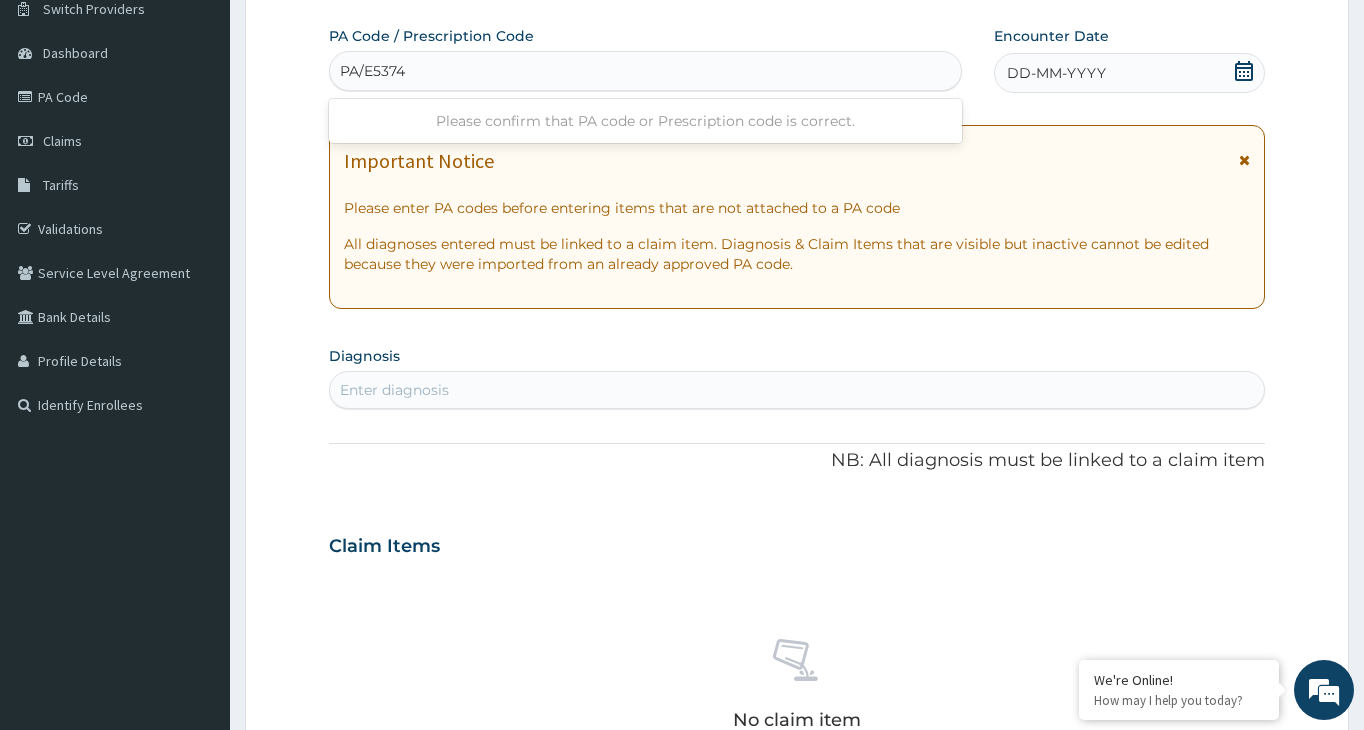type on "PA/E53748" 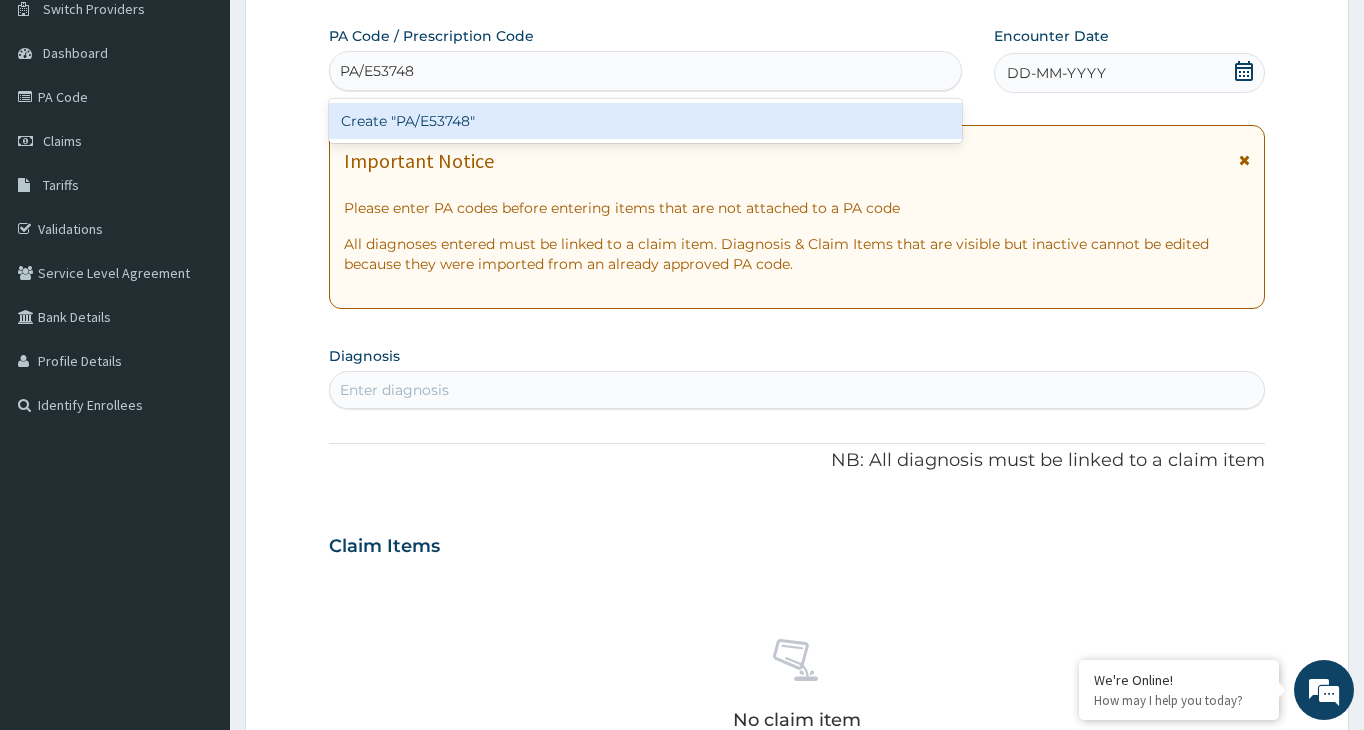 type 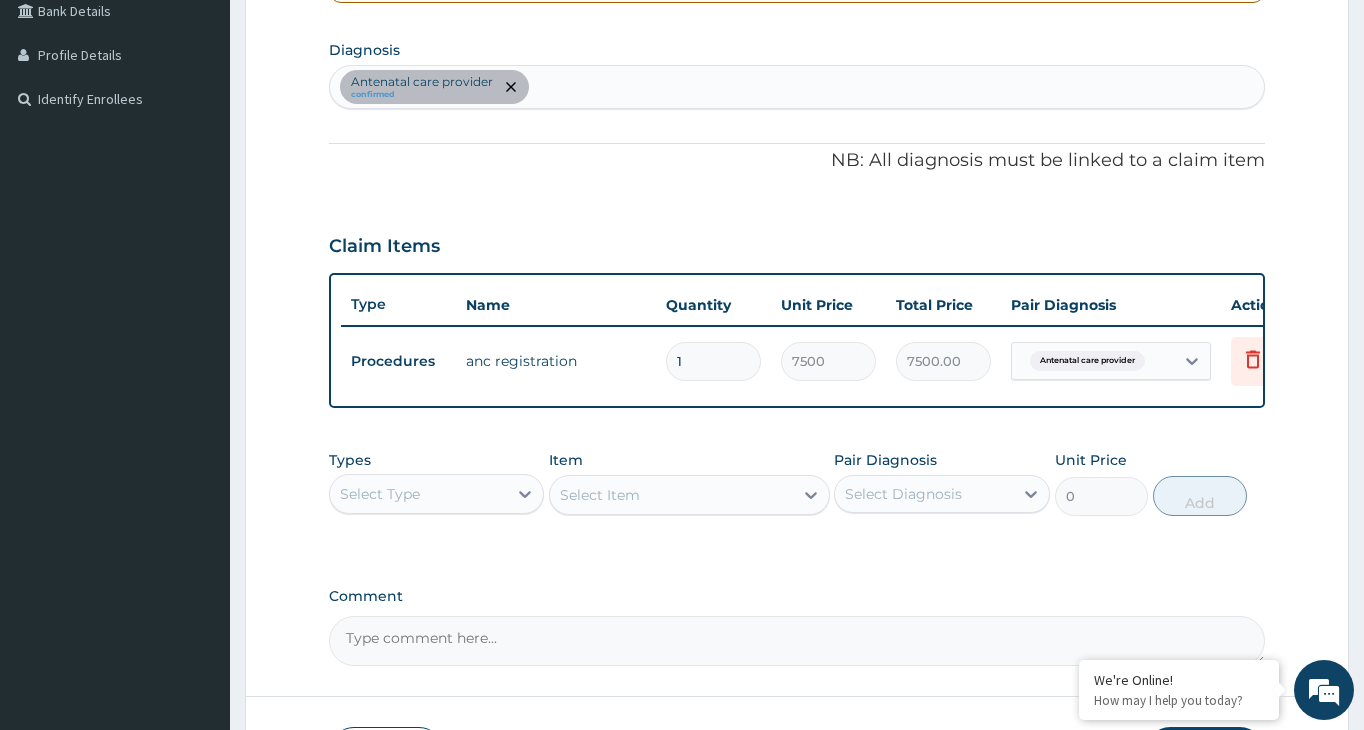 scroll, scrollTop: 573, scrollLeft: 0, axis: vertical 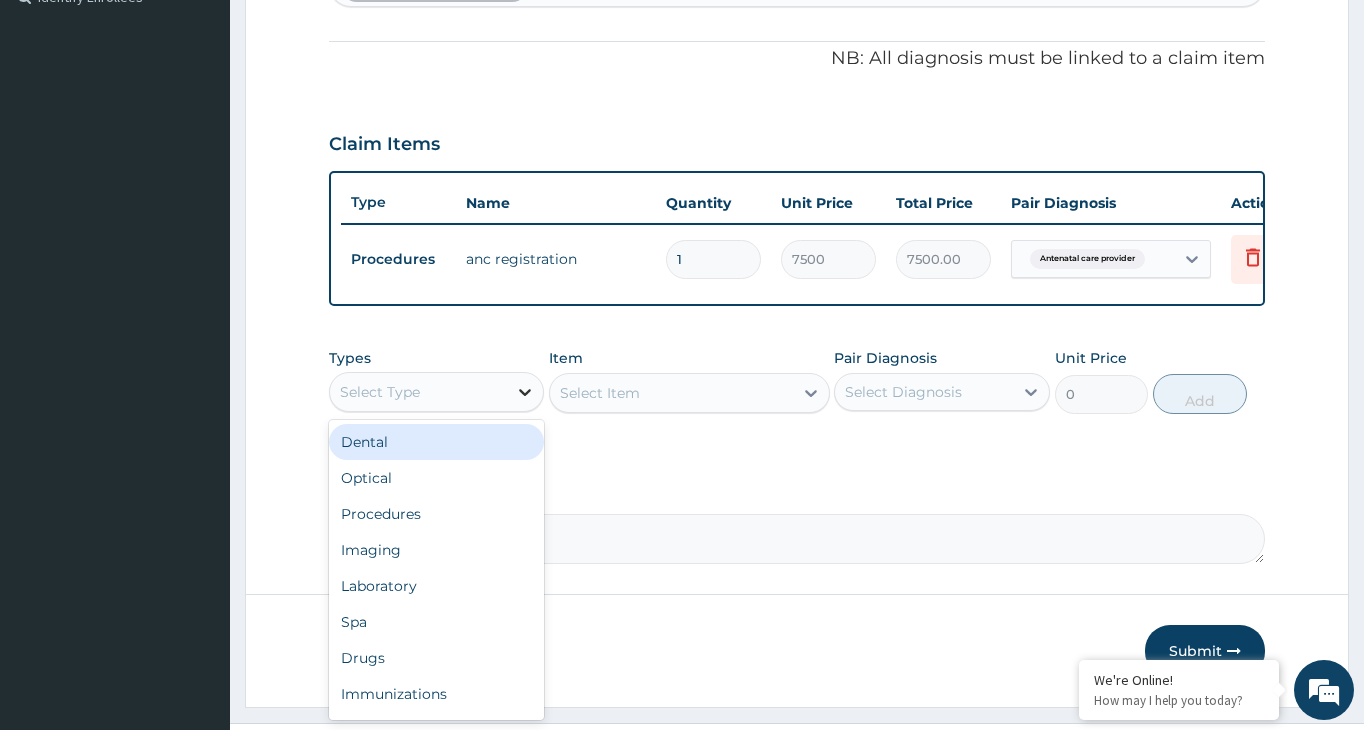 click at bounding box center [525, 392] 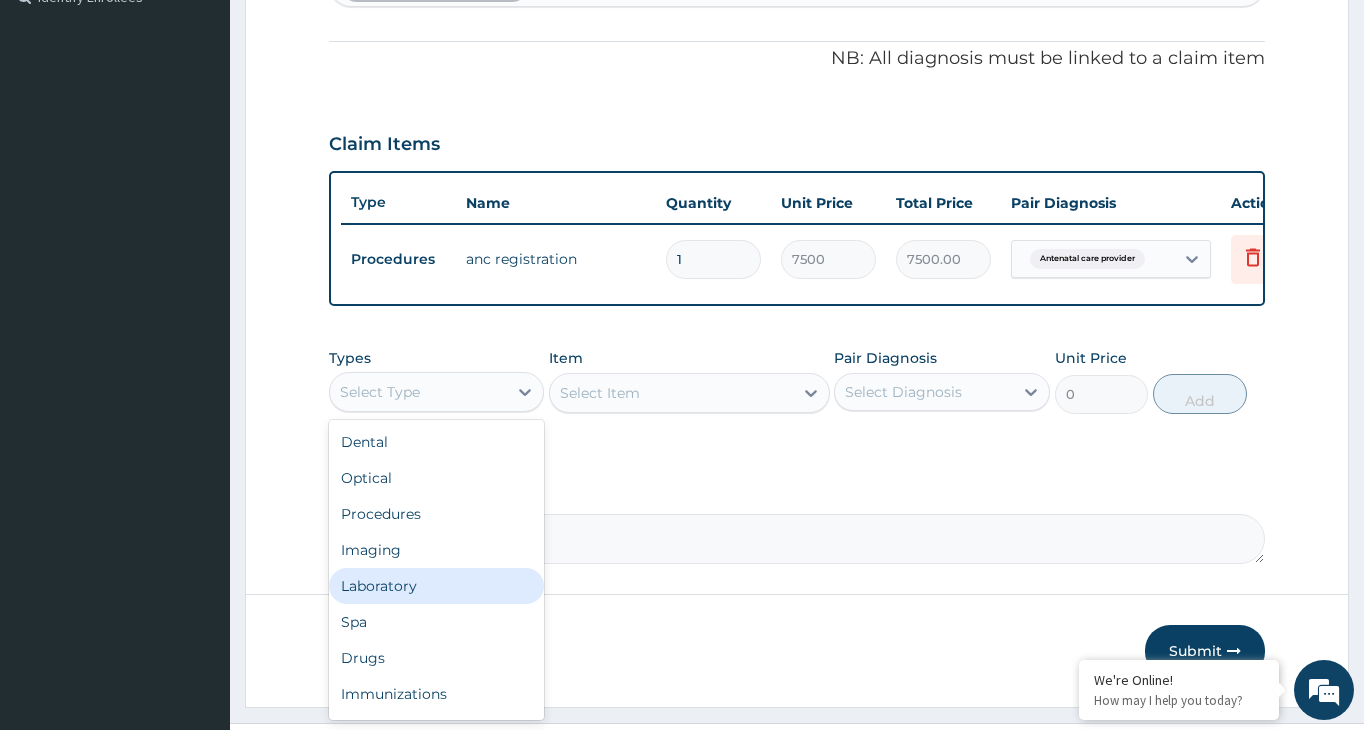 click on "Laboratory" at bounding box center [436, 586] 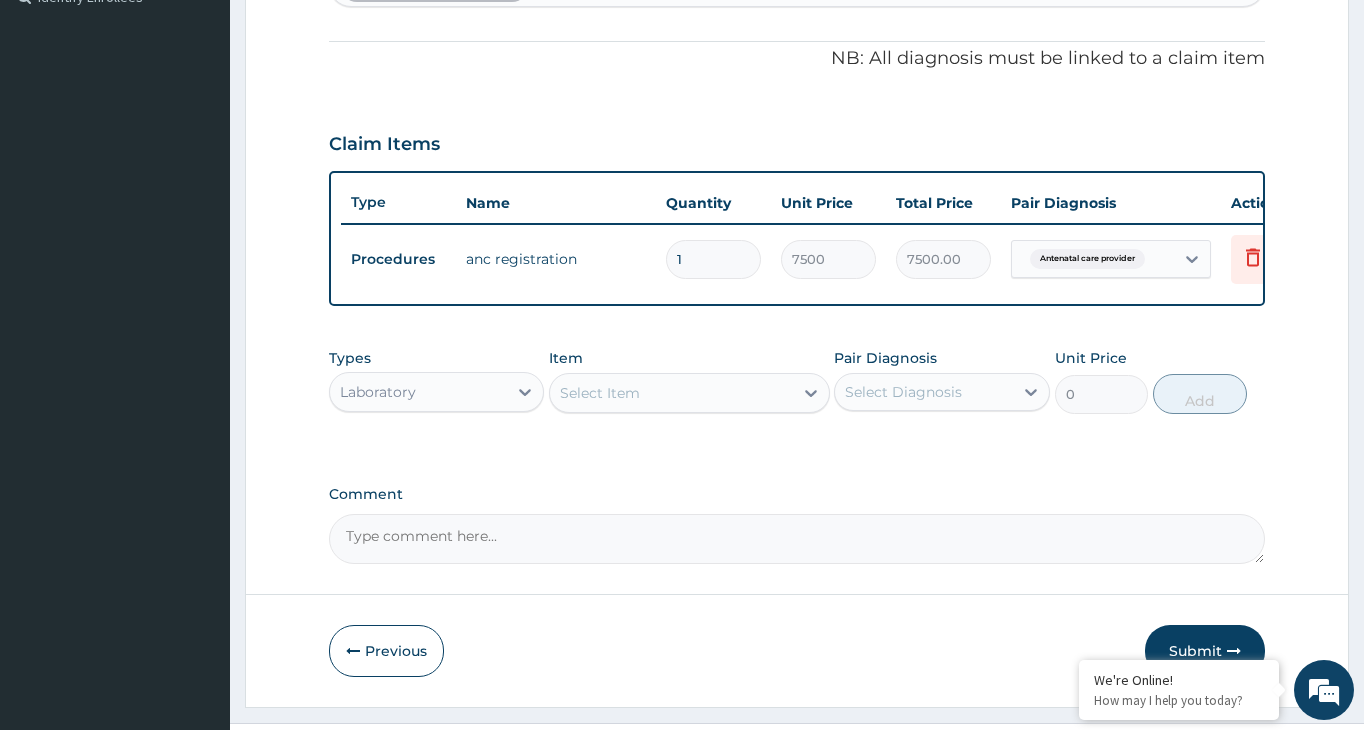 click on "Select Item" at bounding box center (671, 393) 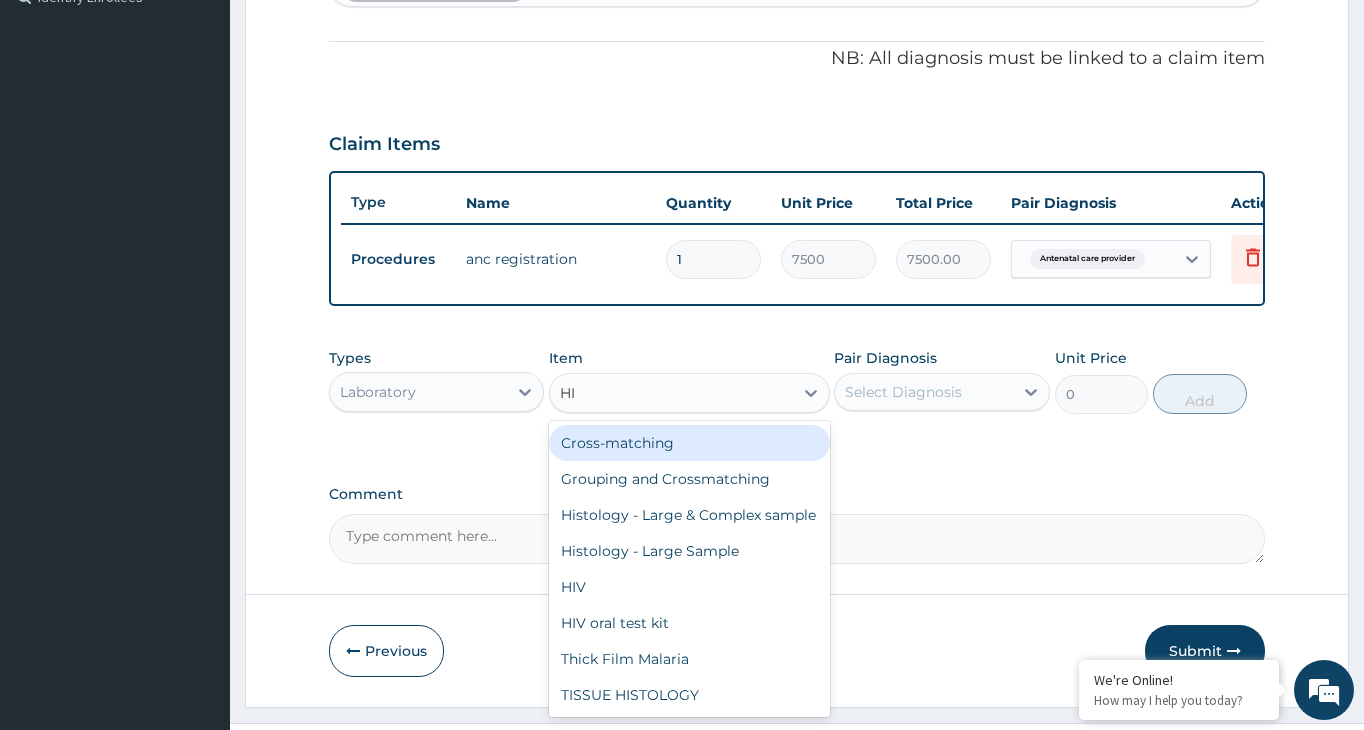 type on "HIV" 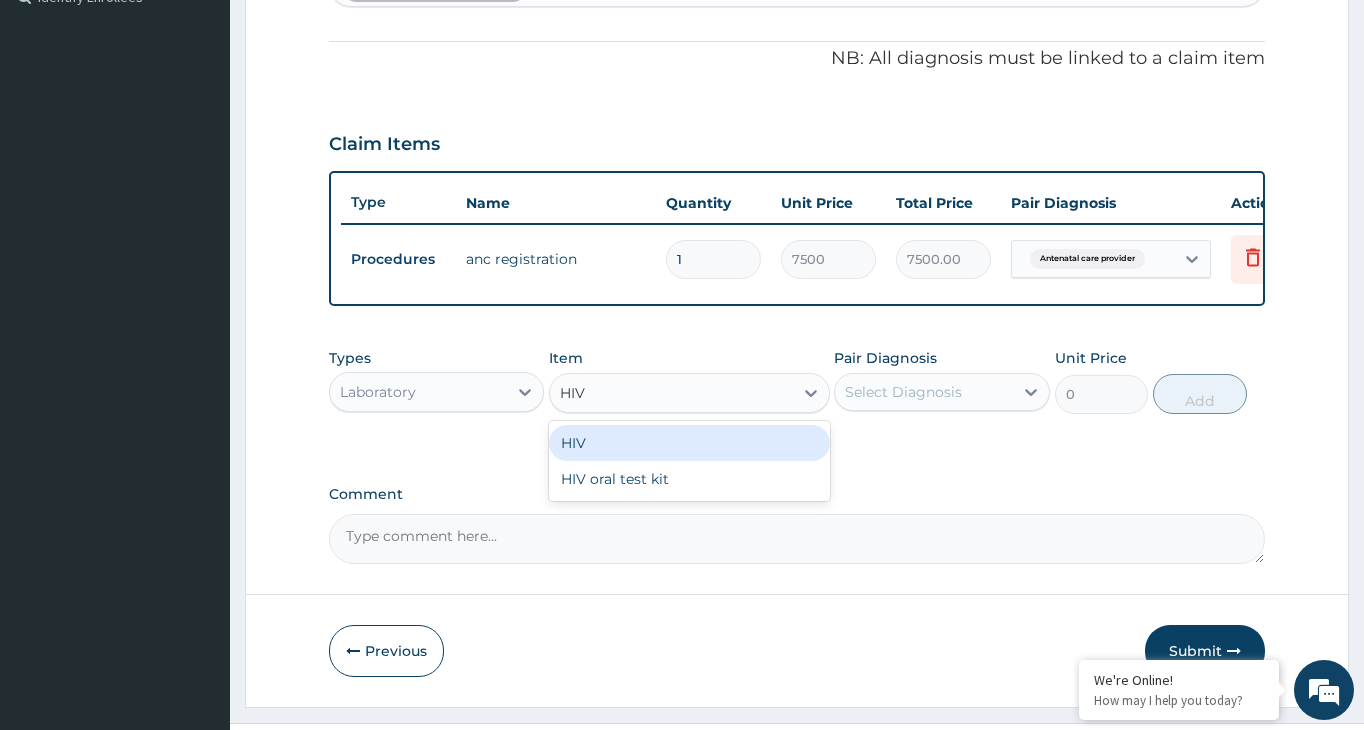 click on "HIV" at bounding box center (689, 443) 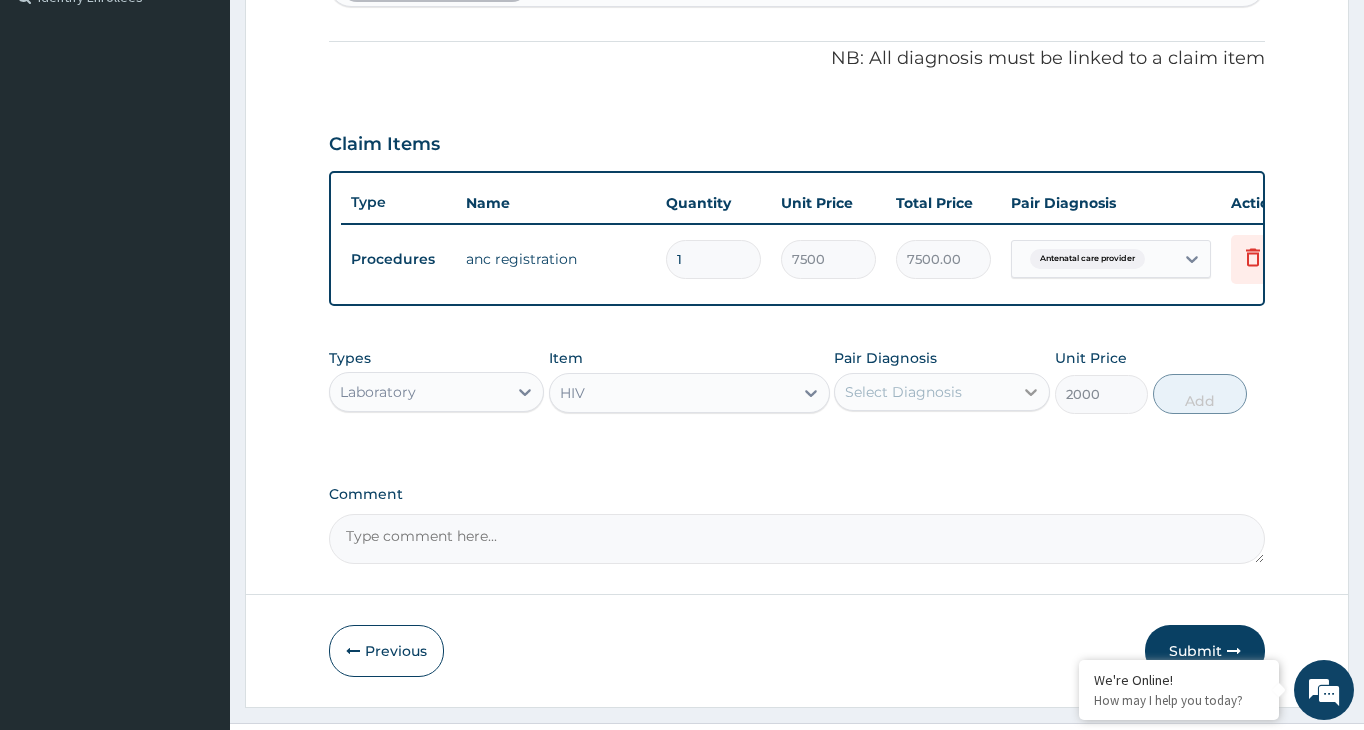 click at bounding box center (1031, 392) 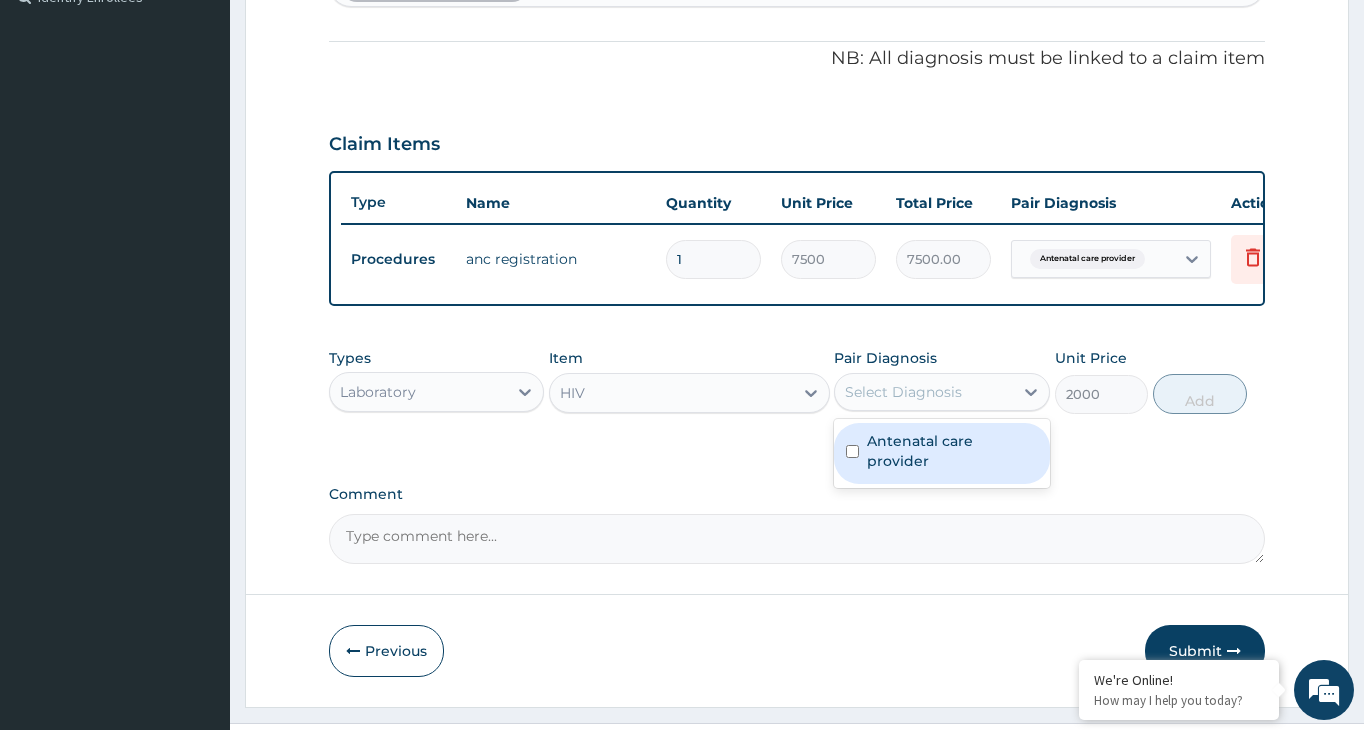 click on "Antenatal care provider" at bounding box center [952, 451] 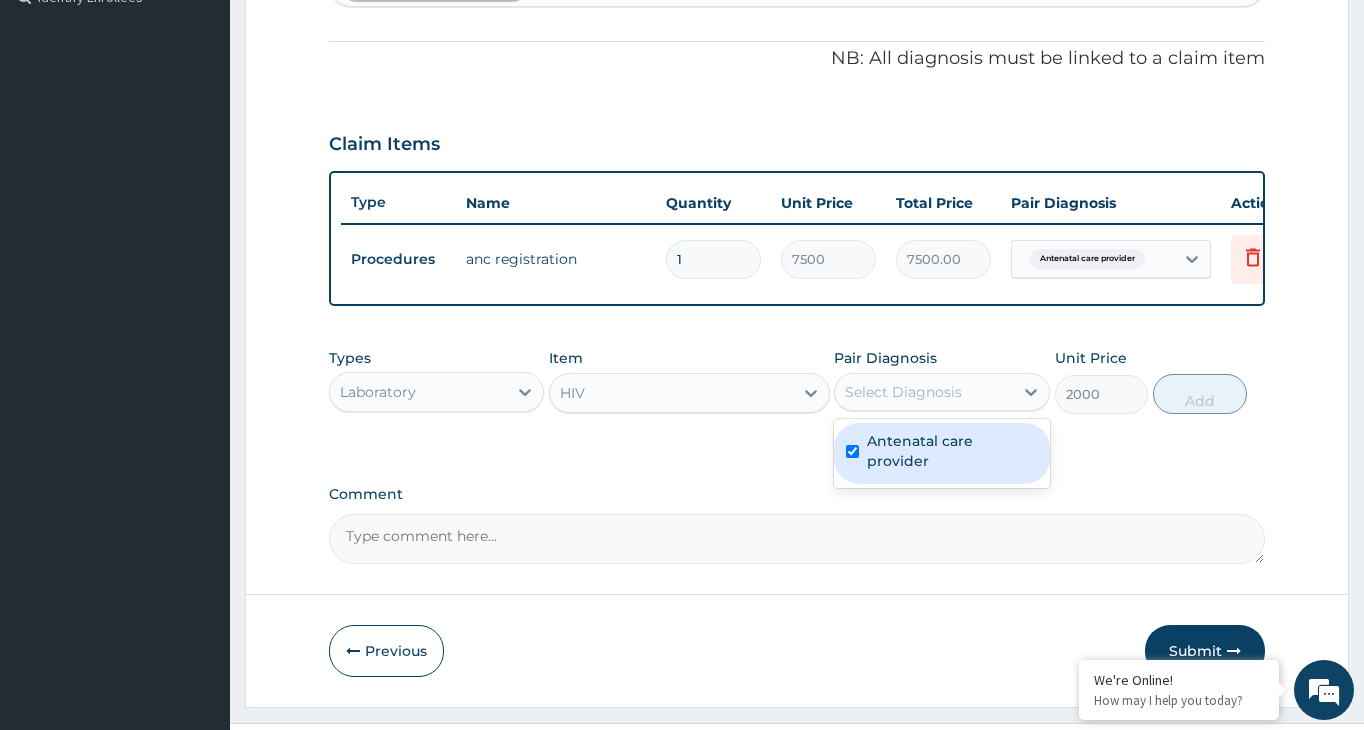 checkbox on "true" 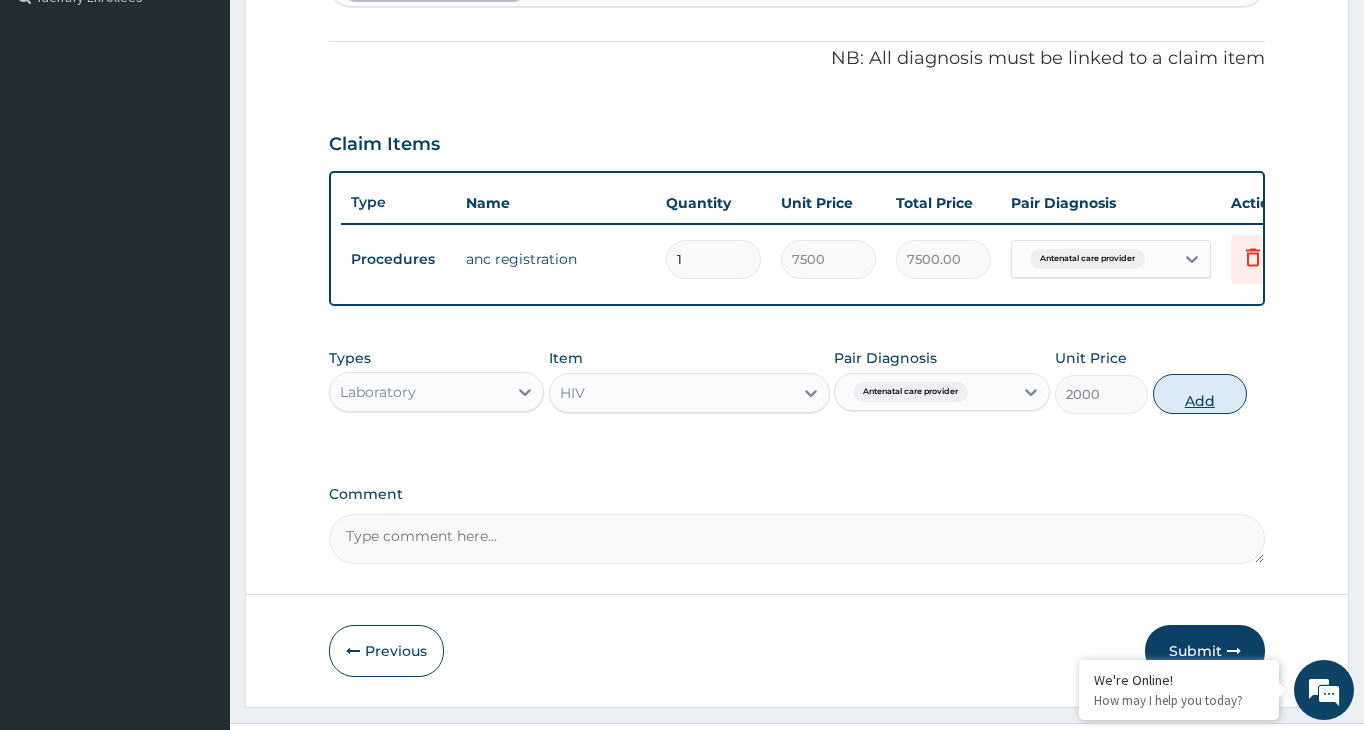 click on "Add" at bounding box center [1200, 394] 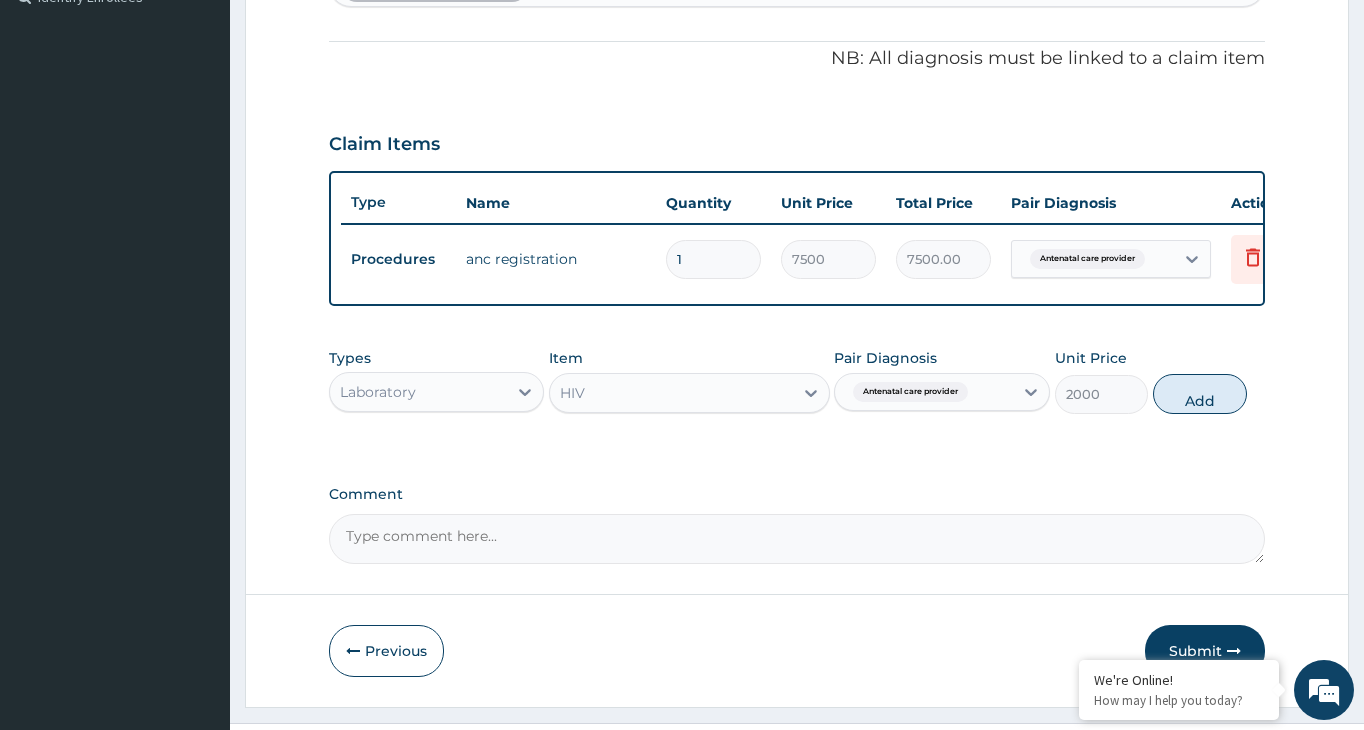 type on "0" 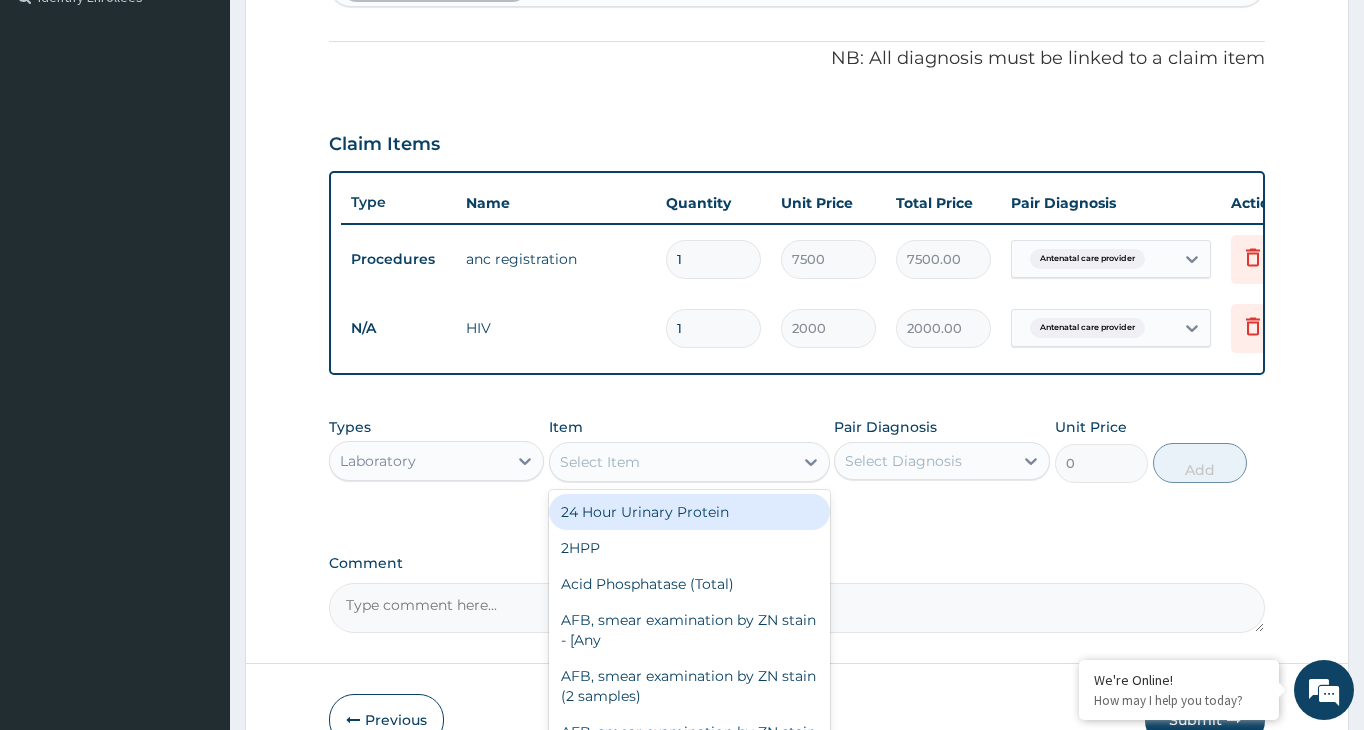 click on "Select Item" at bounding box center (671, 462) 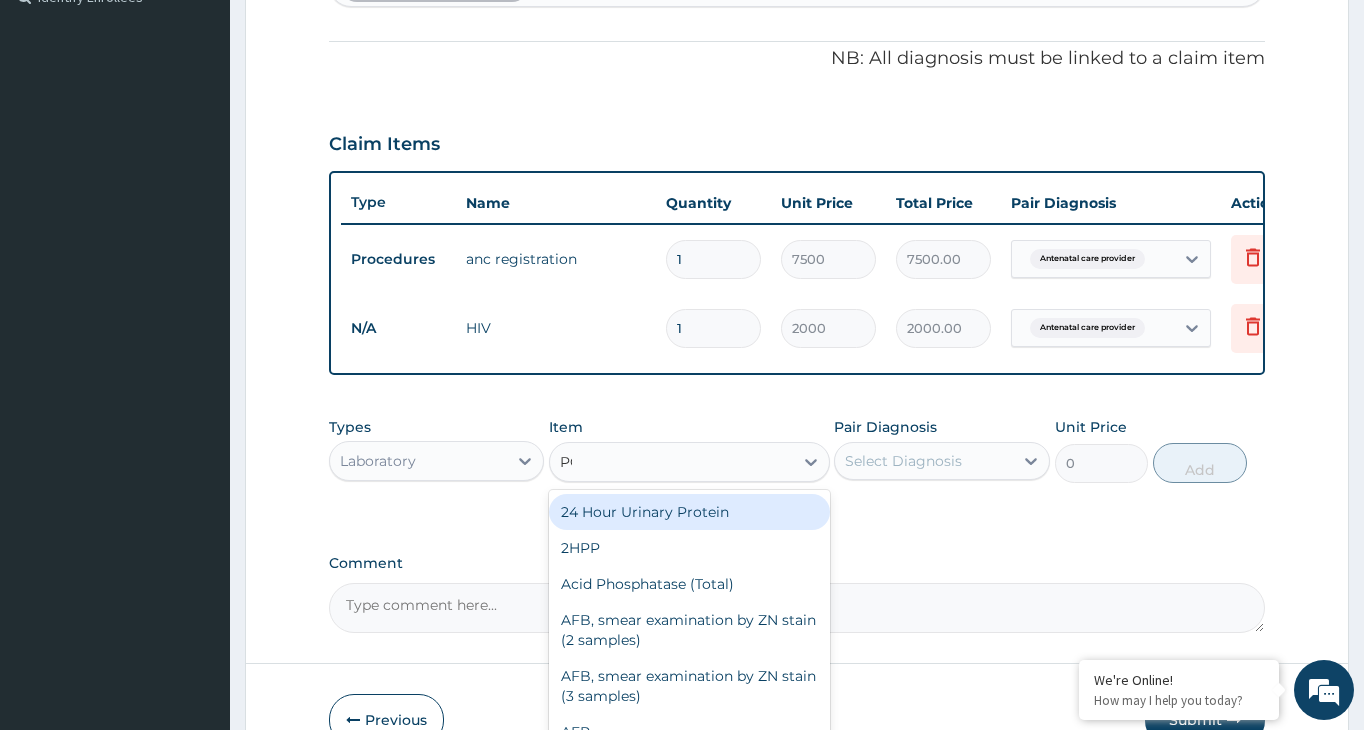 type on "PCV" 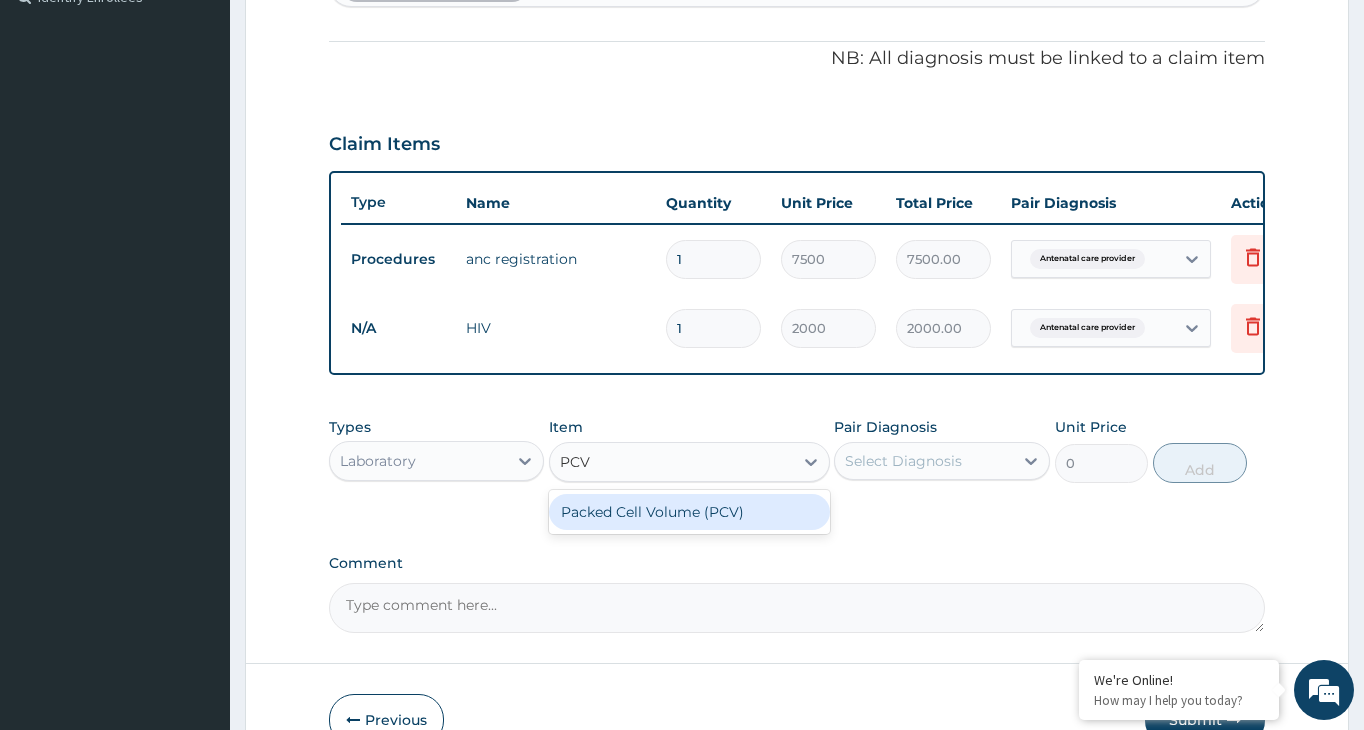 click on "Packed Cell Volume (PCV)" at bounding box center [689, 512] 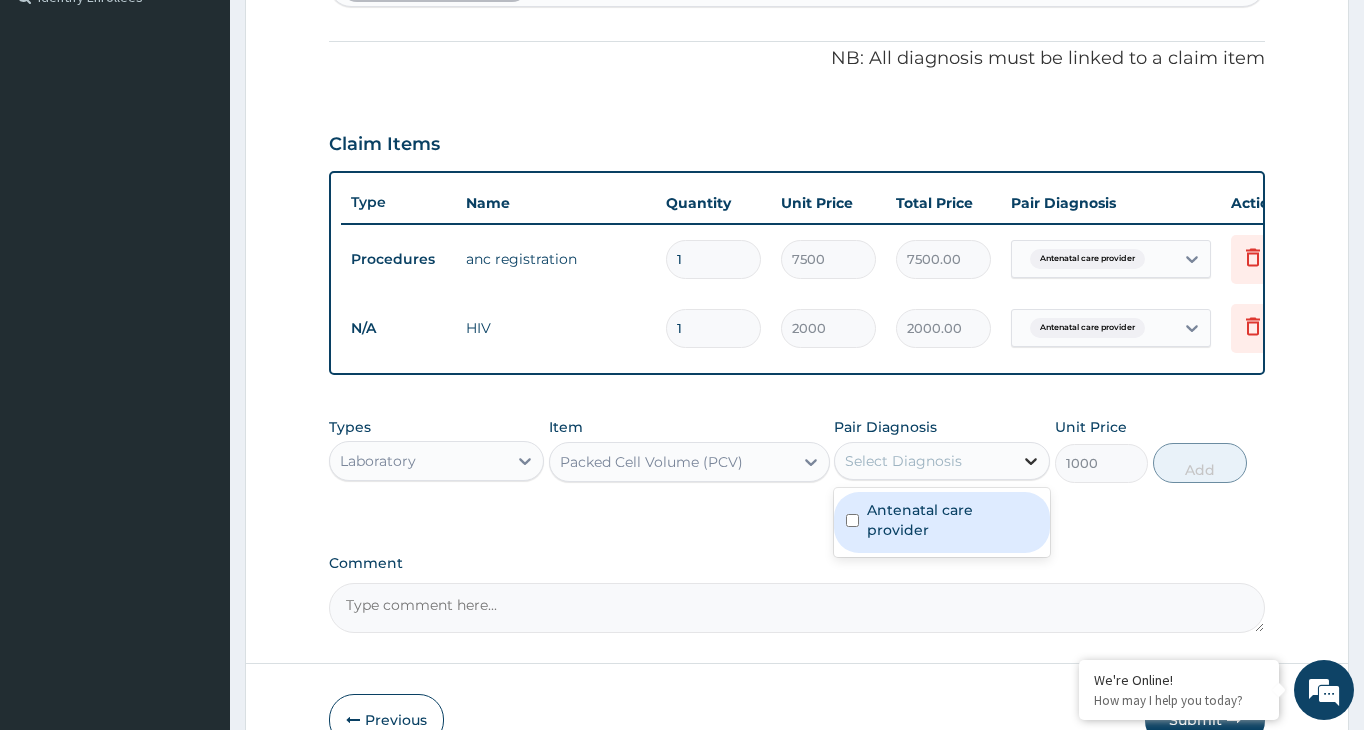 click at bounding box center (1031, 461) 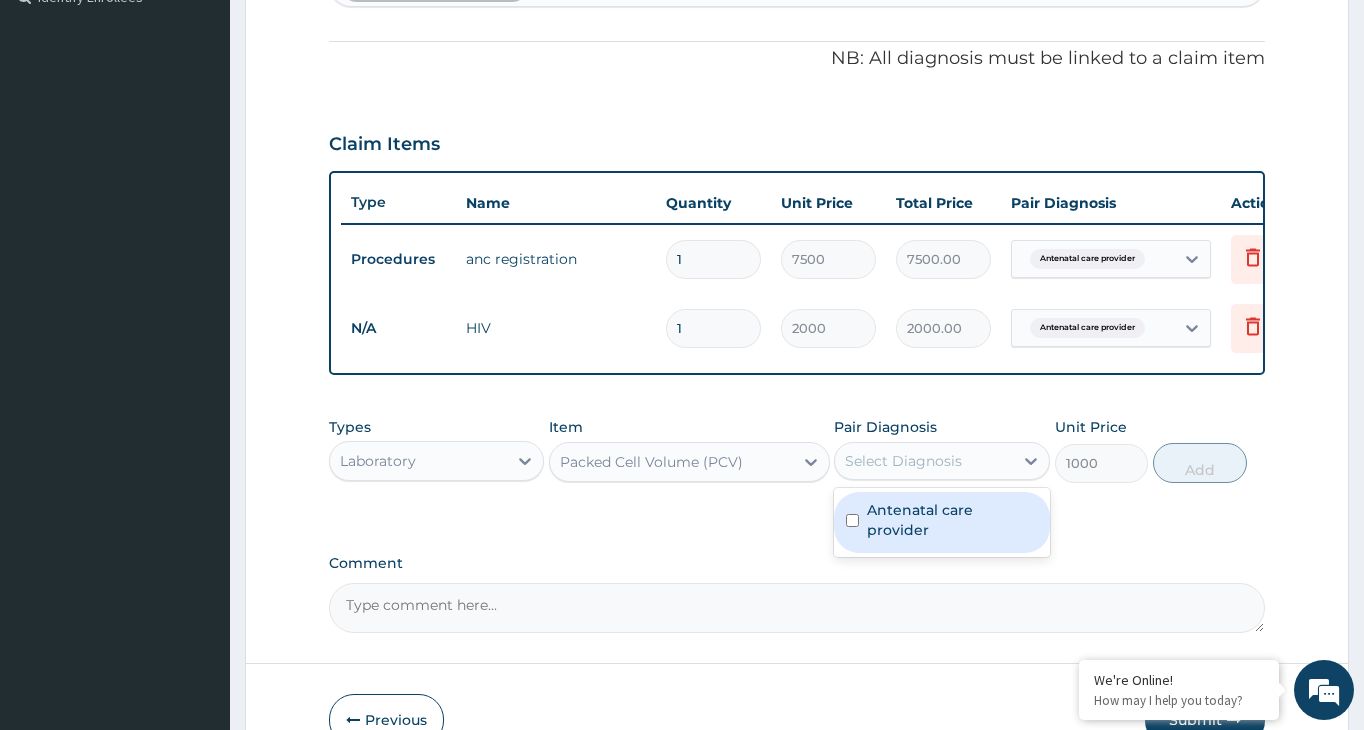 click on "Antenatal care provider" at bounding box center [952, 520] 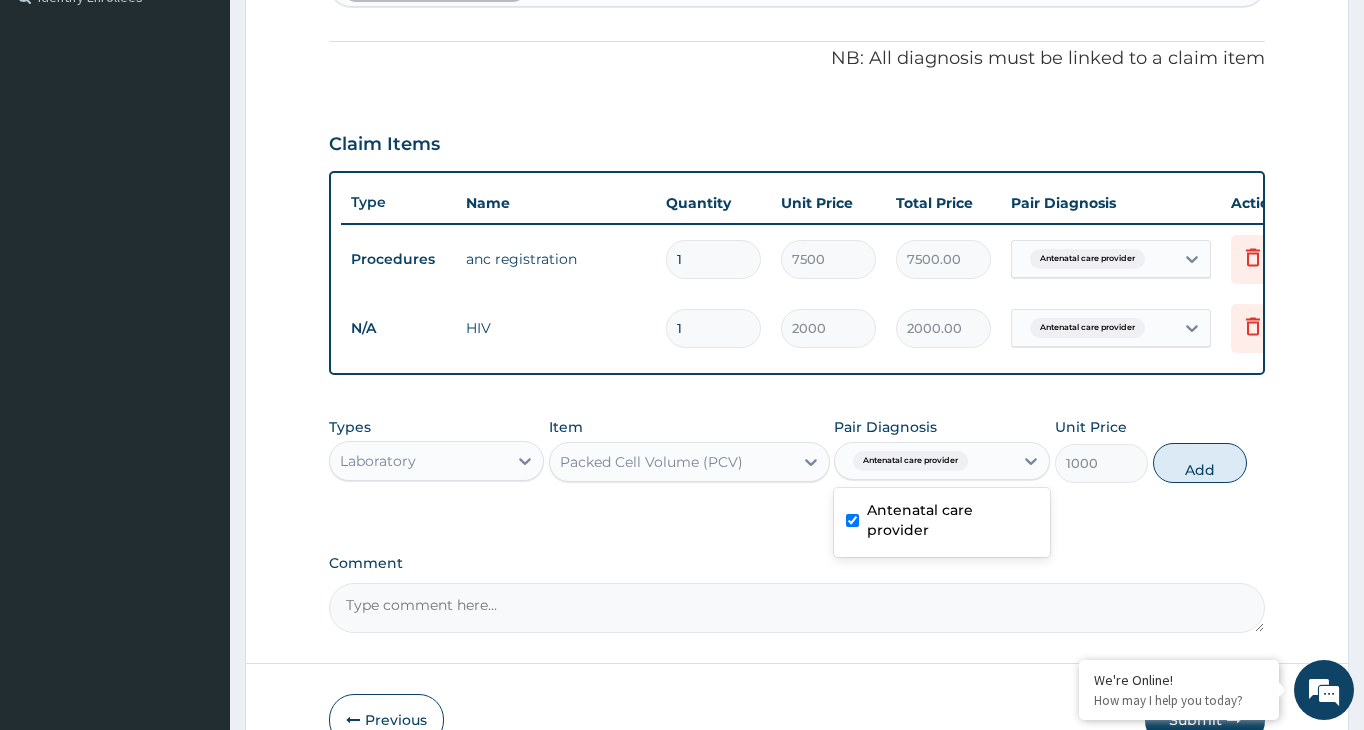 checkbox on "true" 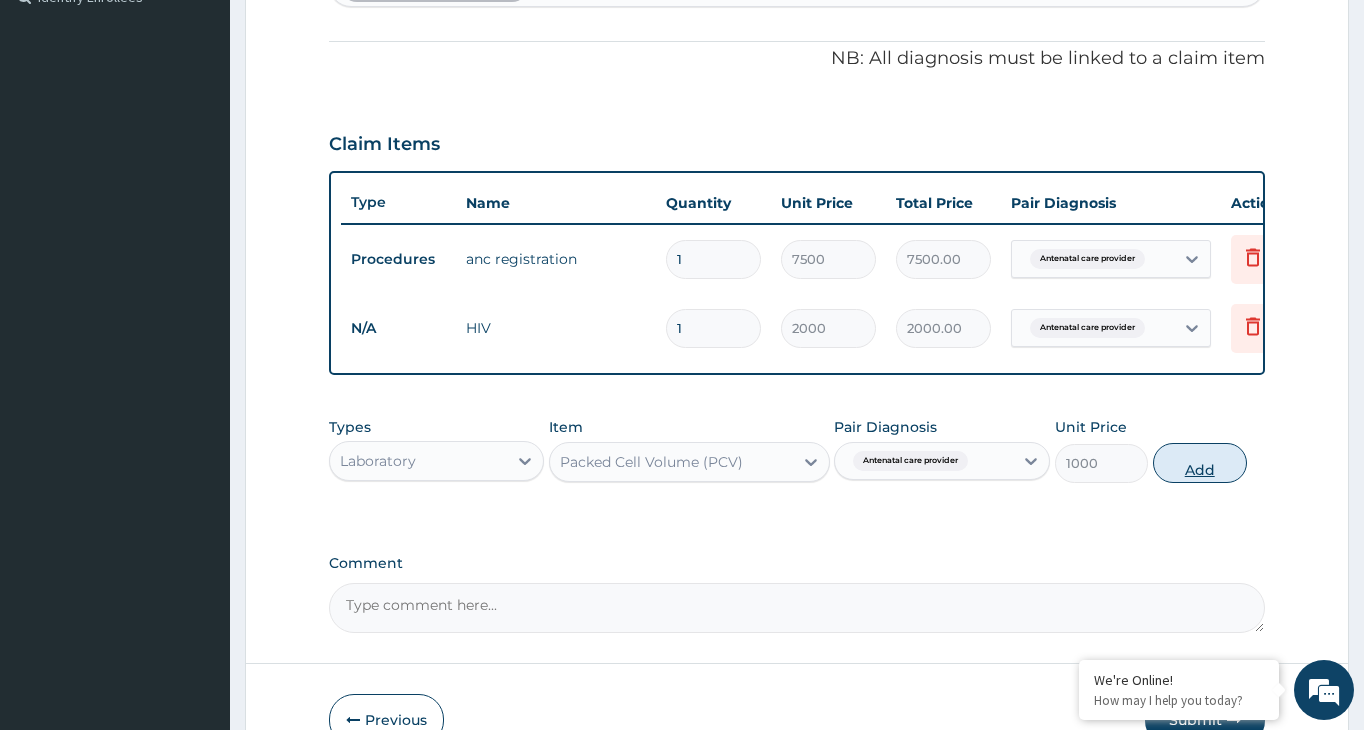 click on "Add" at bounding box center (1200, 463) 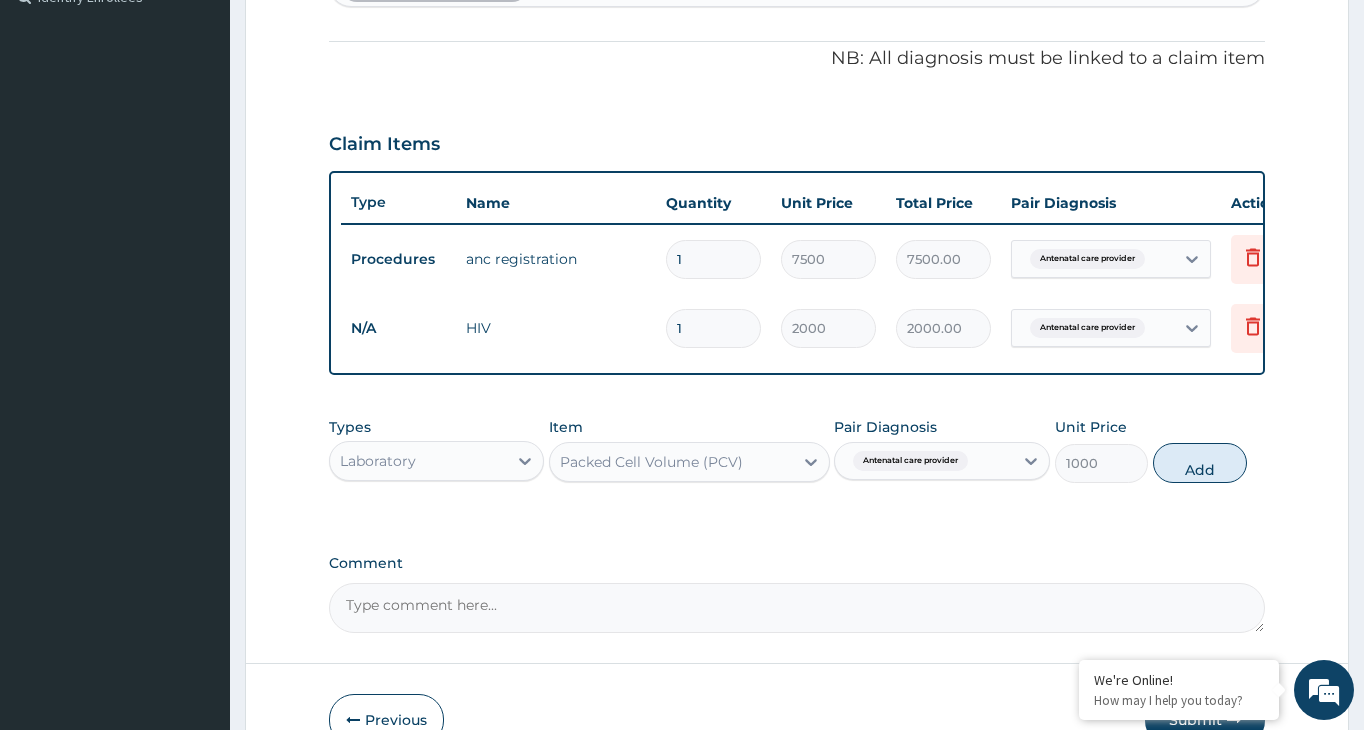 type on "0" 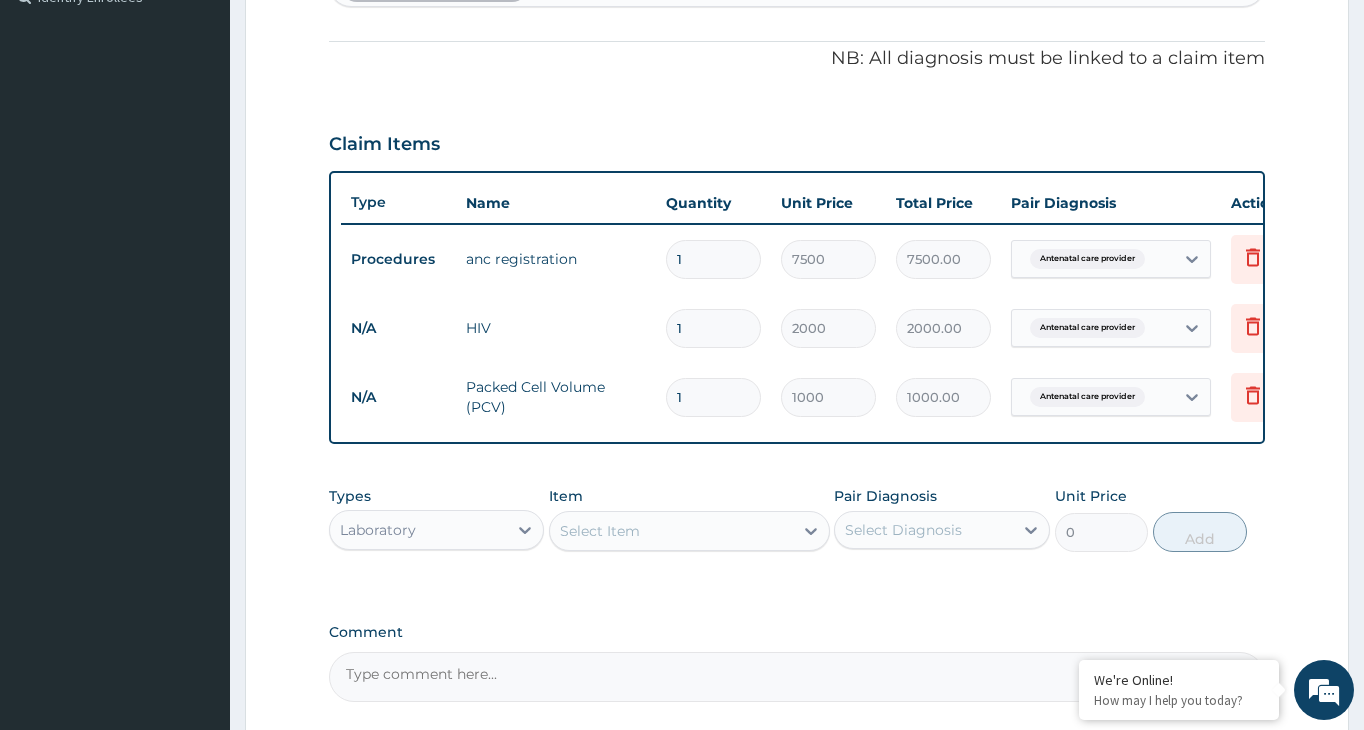 click on "Select Item" at bounding box center [671, 531] 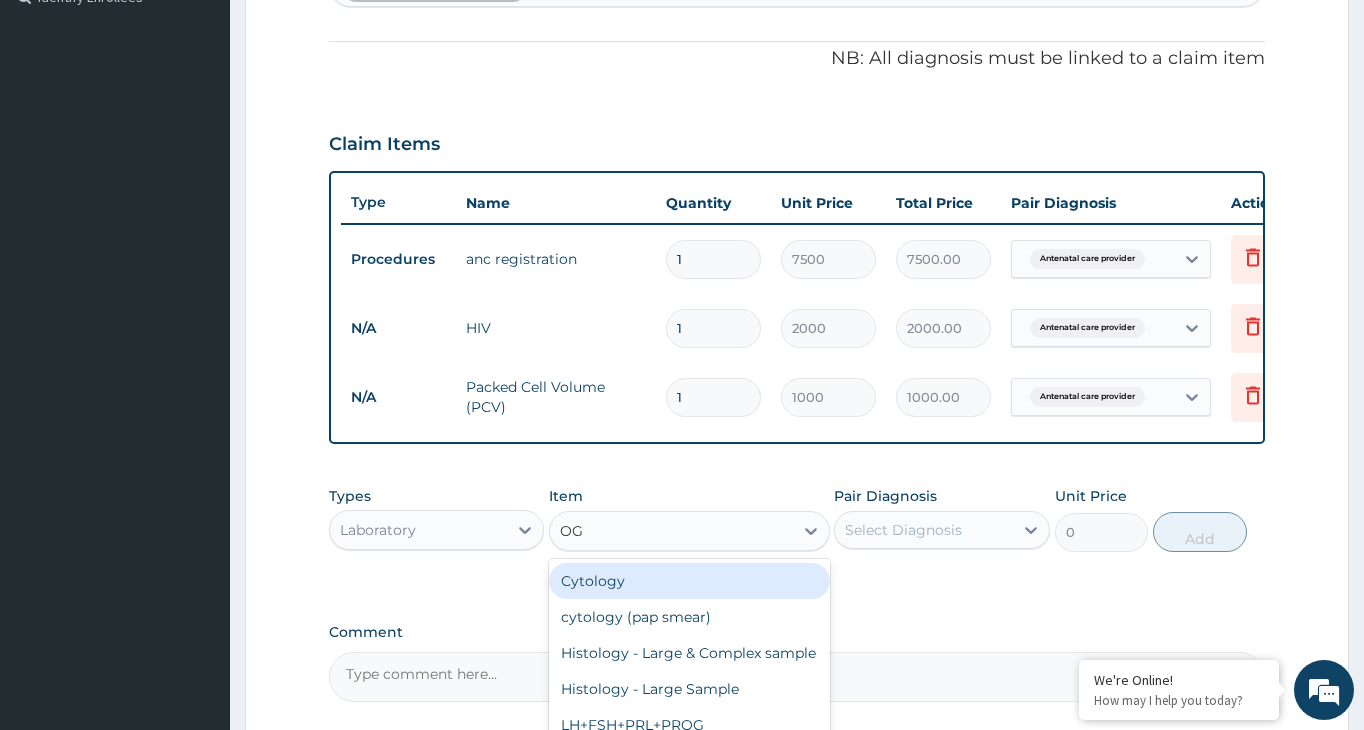 type on "O" 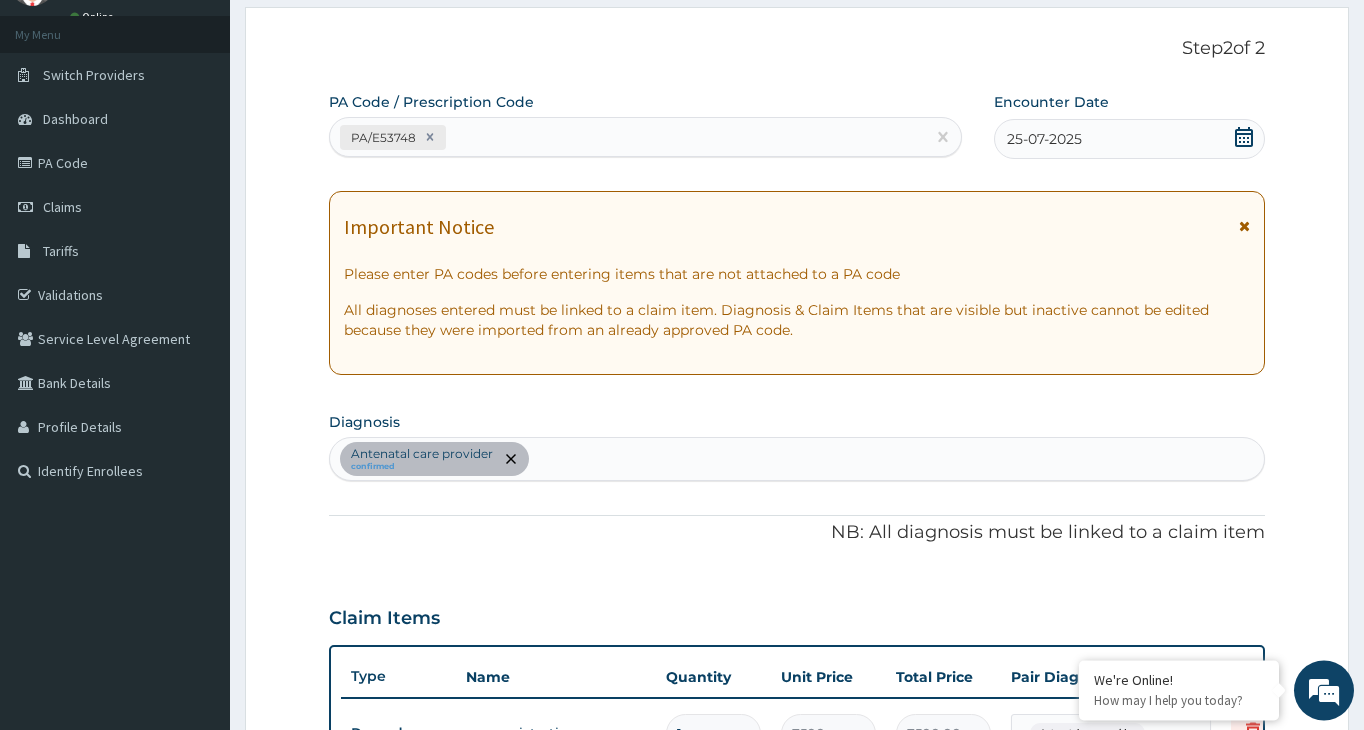 scroll, scrollTop: 63, scrollLeft: 0, axis: vertical 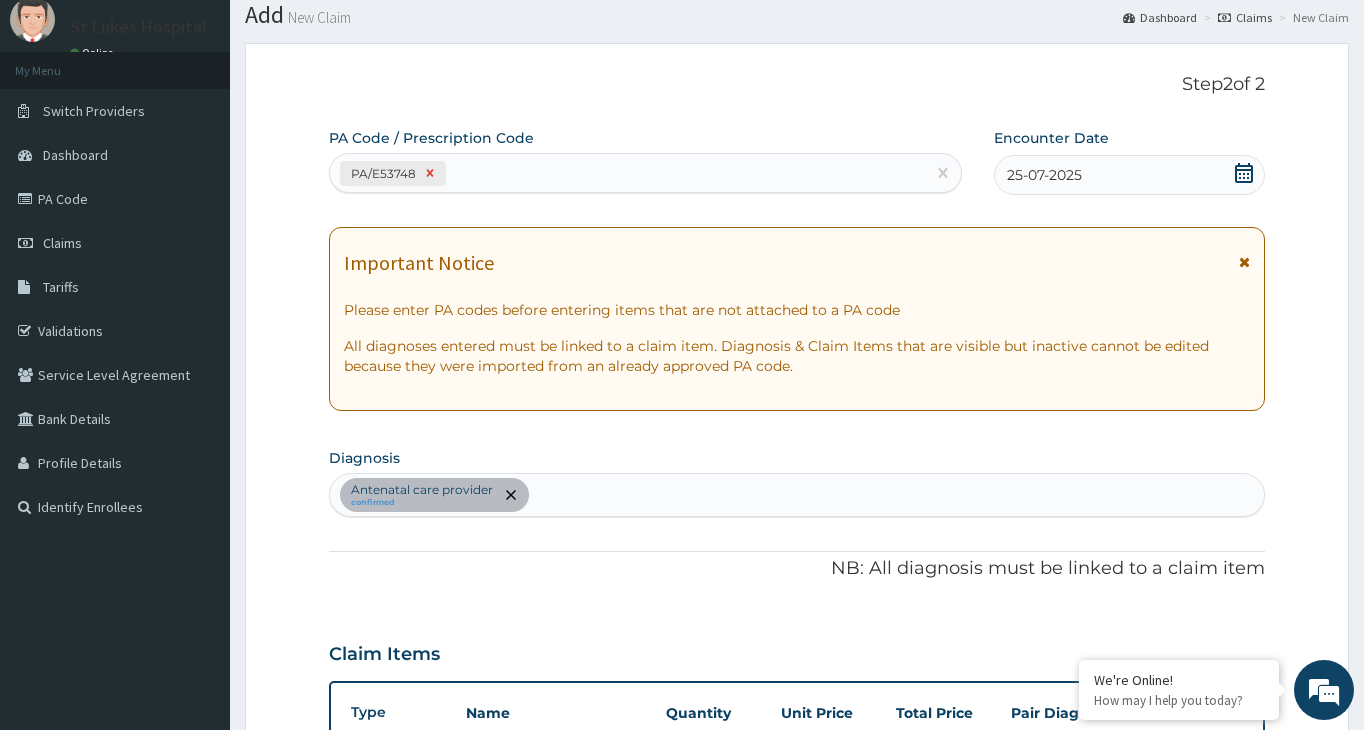 click 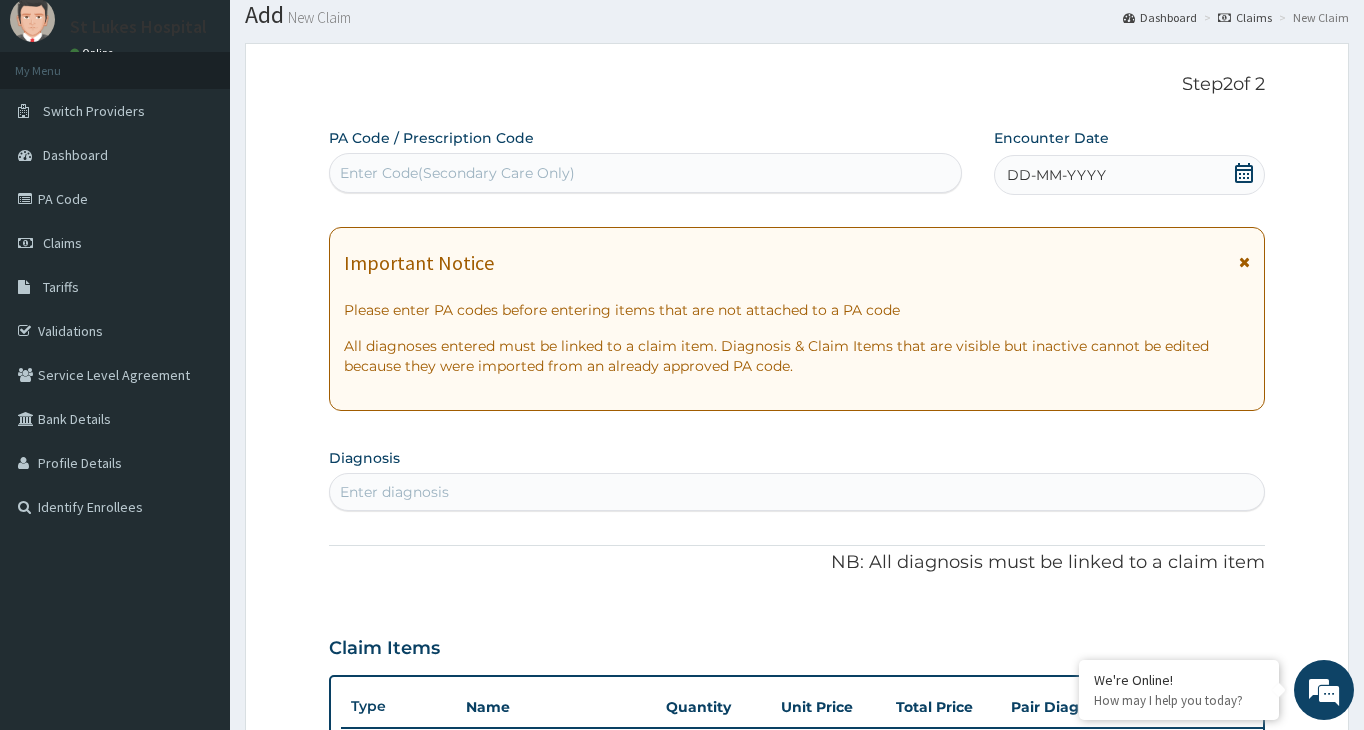 type 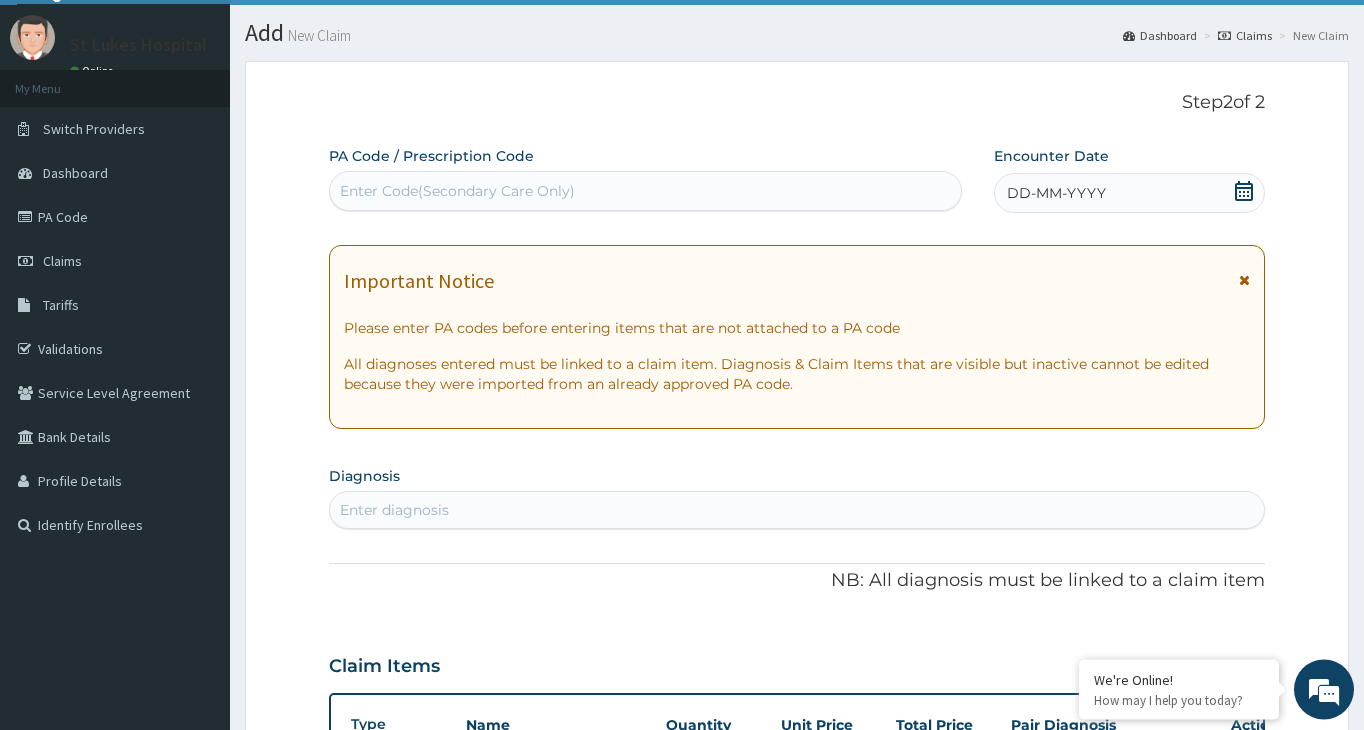 scroll, scrollTop: 0, scrollLeft: 0, axis: both 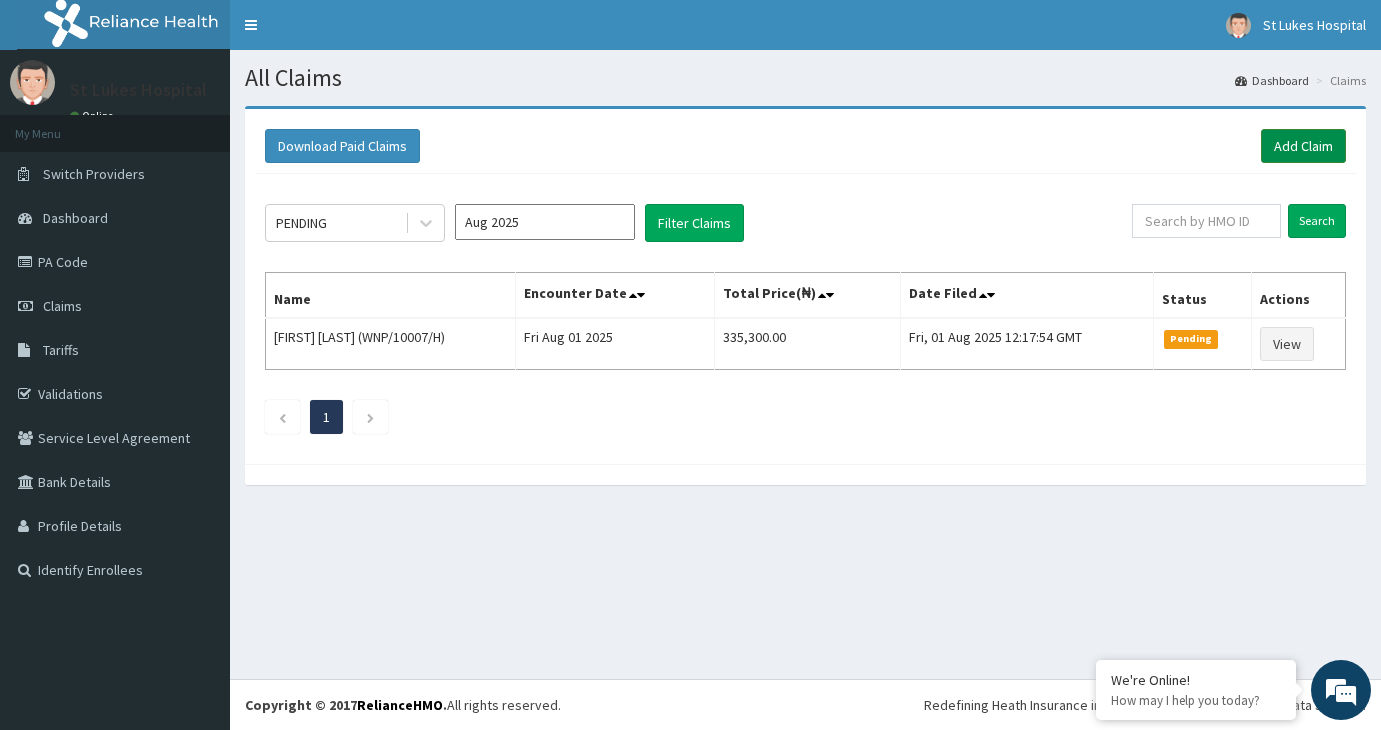 click on "Add Claim" at bounding box center (1303, 146) 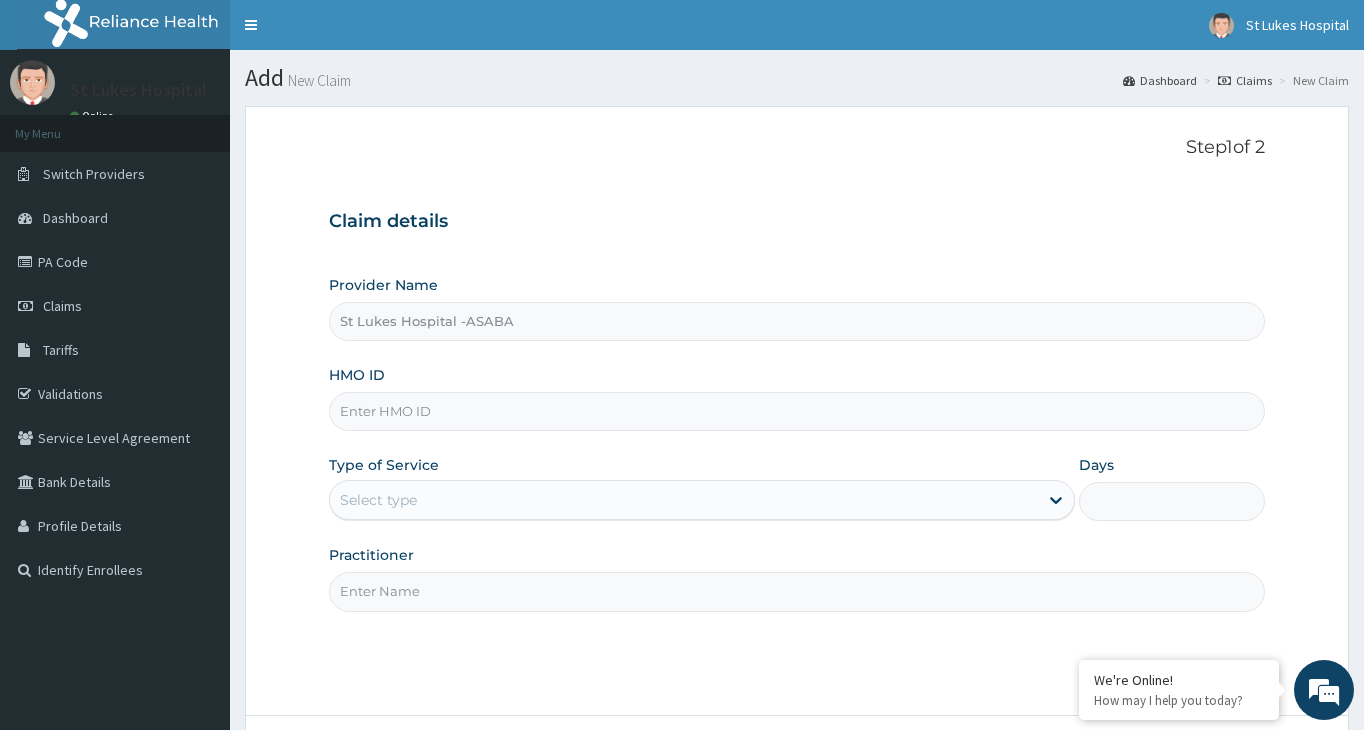 scroll, scrollTop: 0, scrollLeft: 0, axis: both 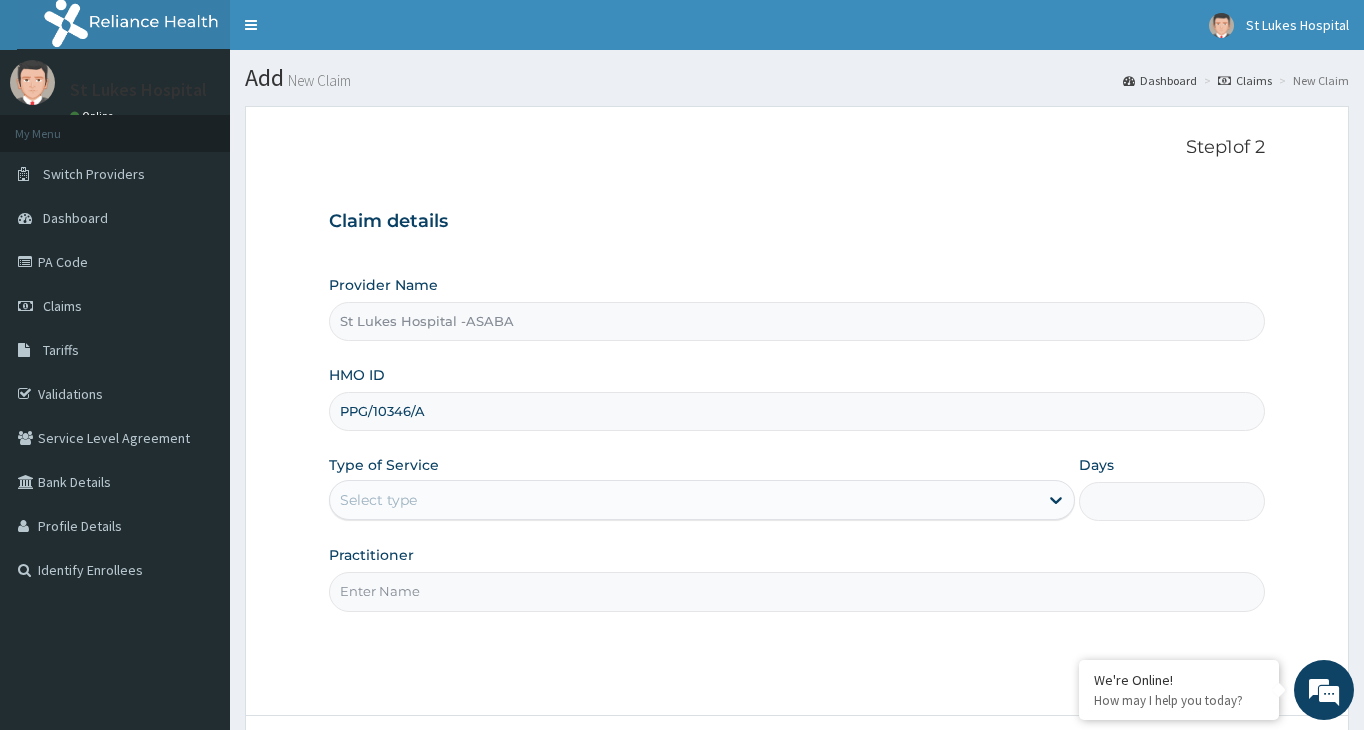 type on "PPG/10346/A" 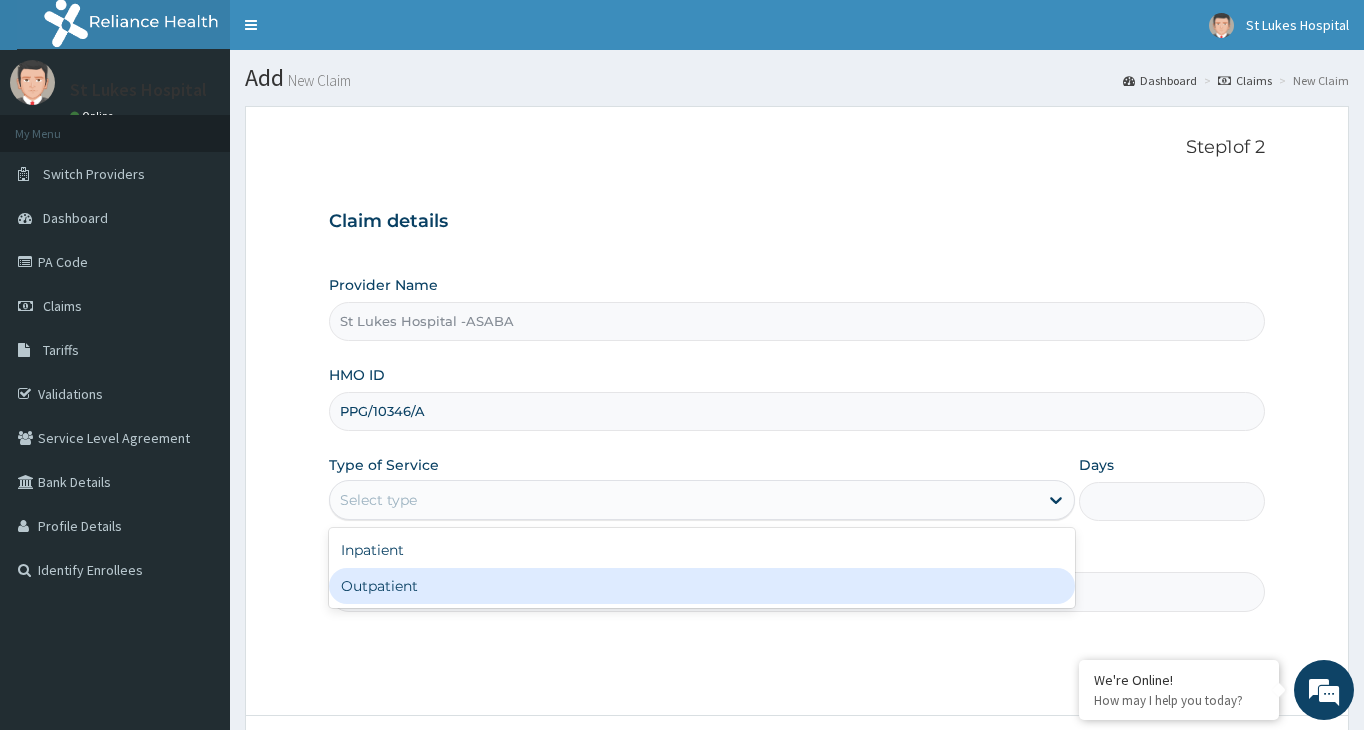 click on "Outpatient" at bounding box center [702, 586] 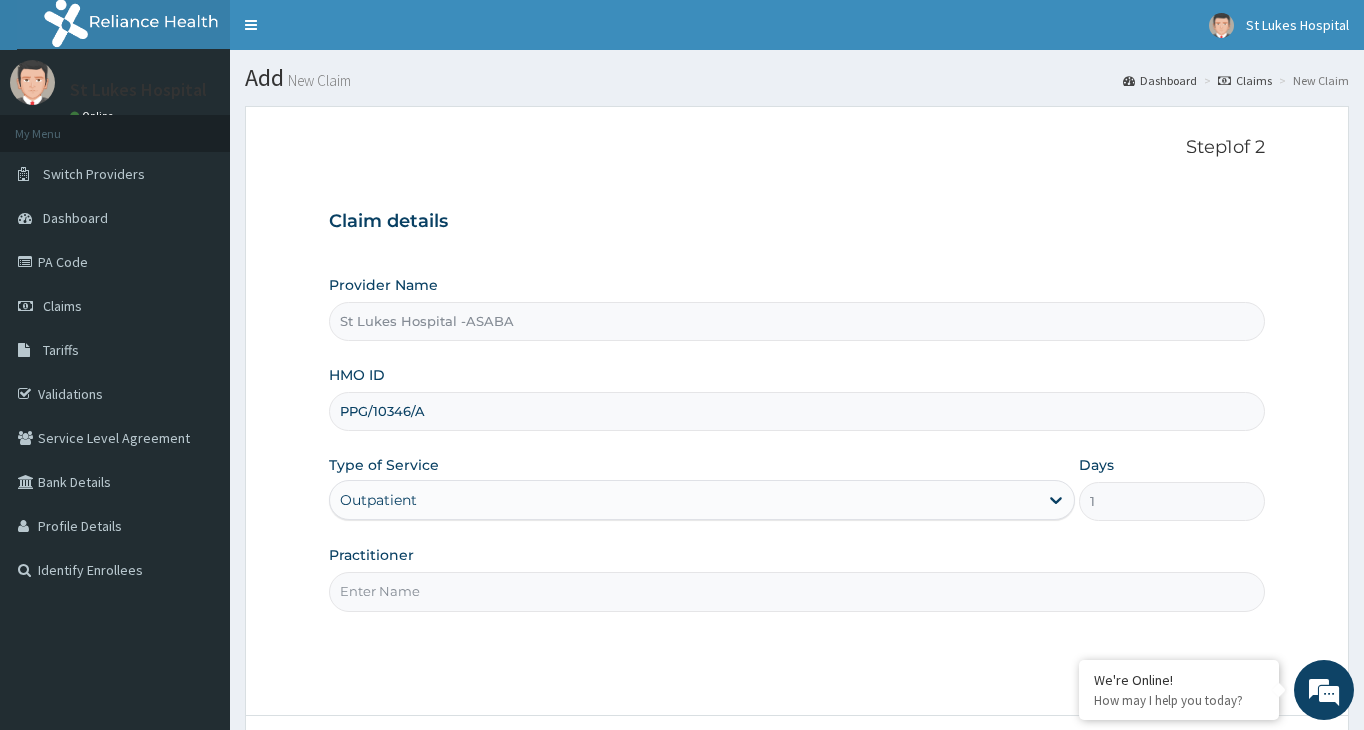 click on "Practitioner" at bounding box center [797, 591] 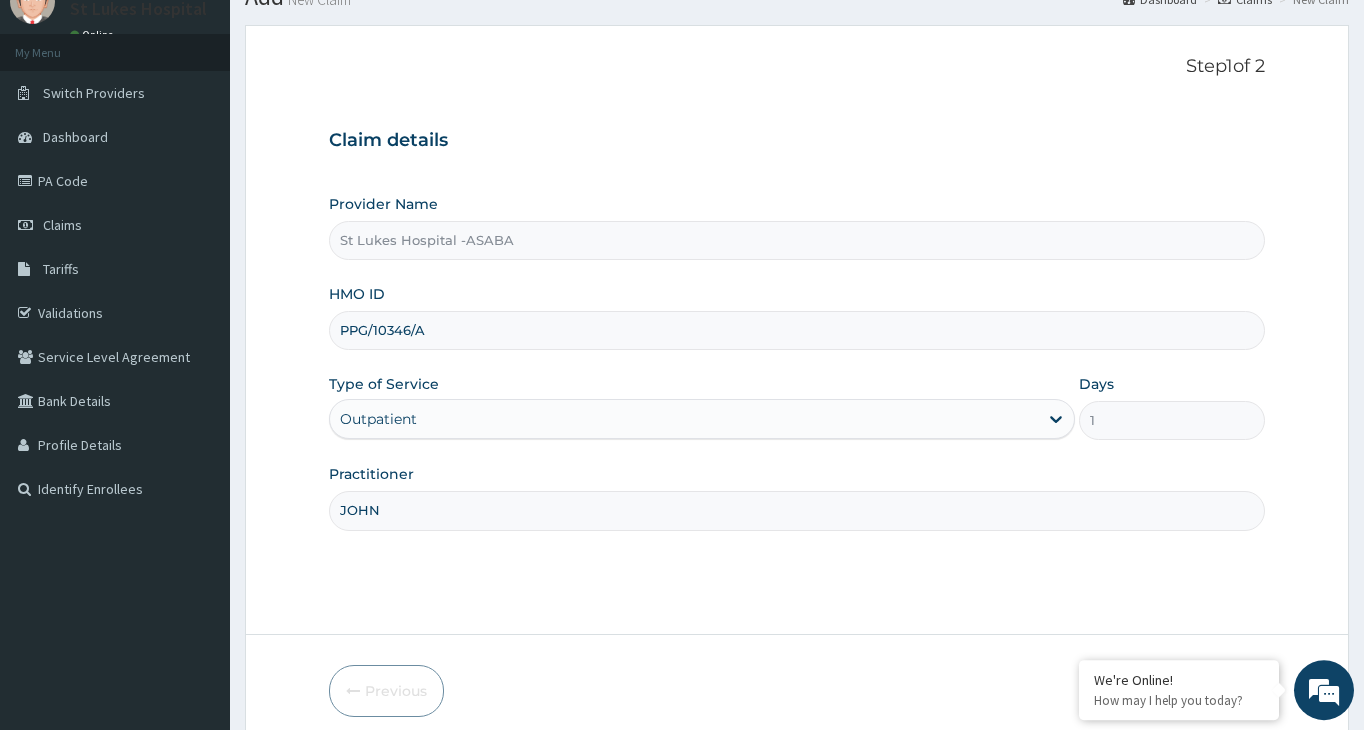 scroll, scrollTop: 165, scrollLeft: 0, axis: vertical 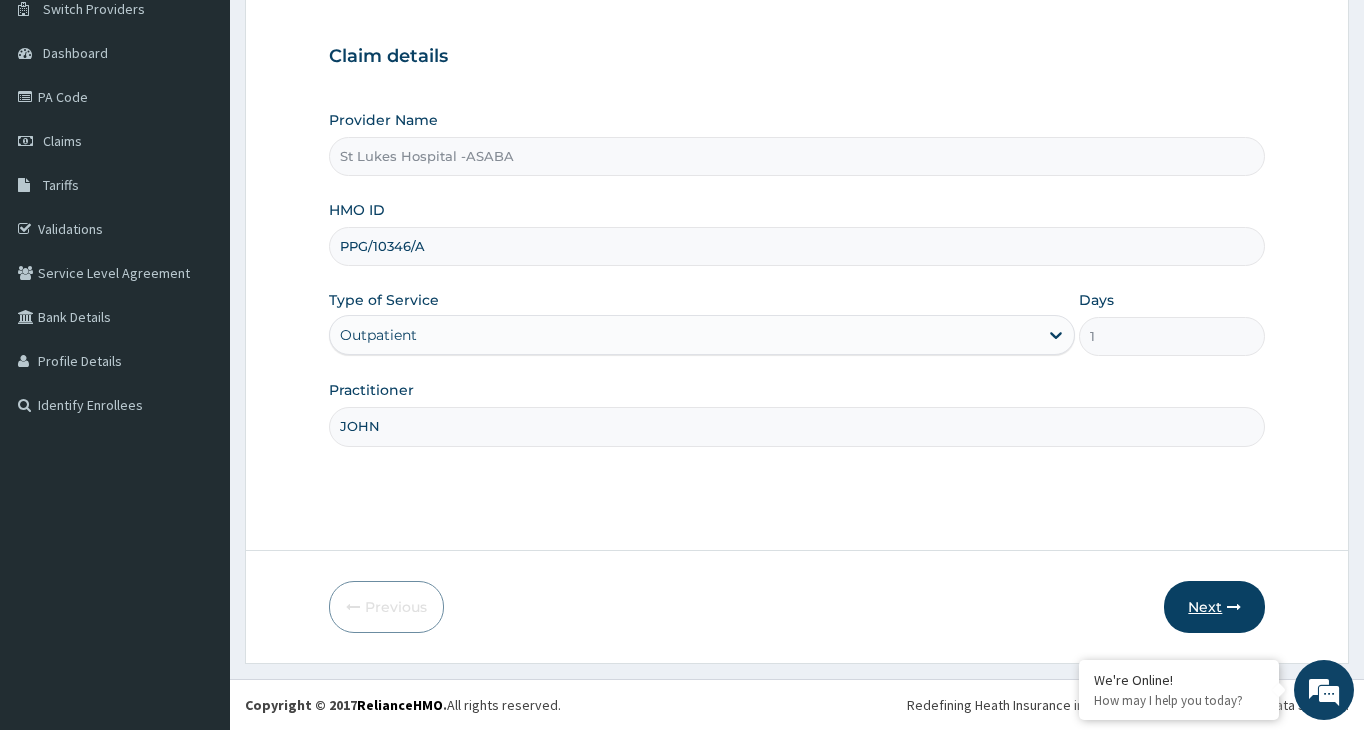 type on "JOHN" 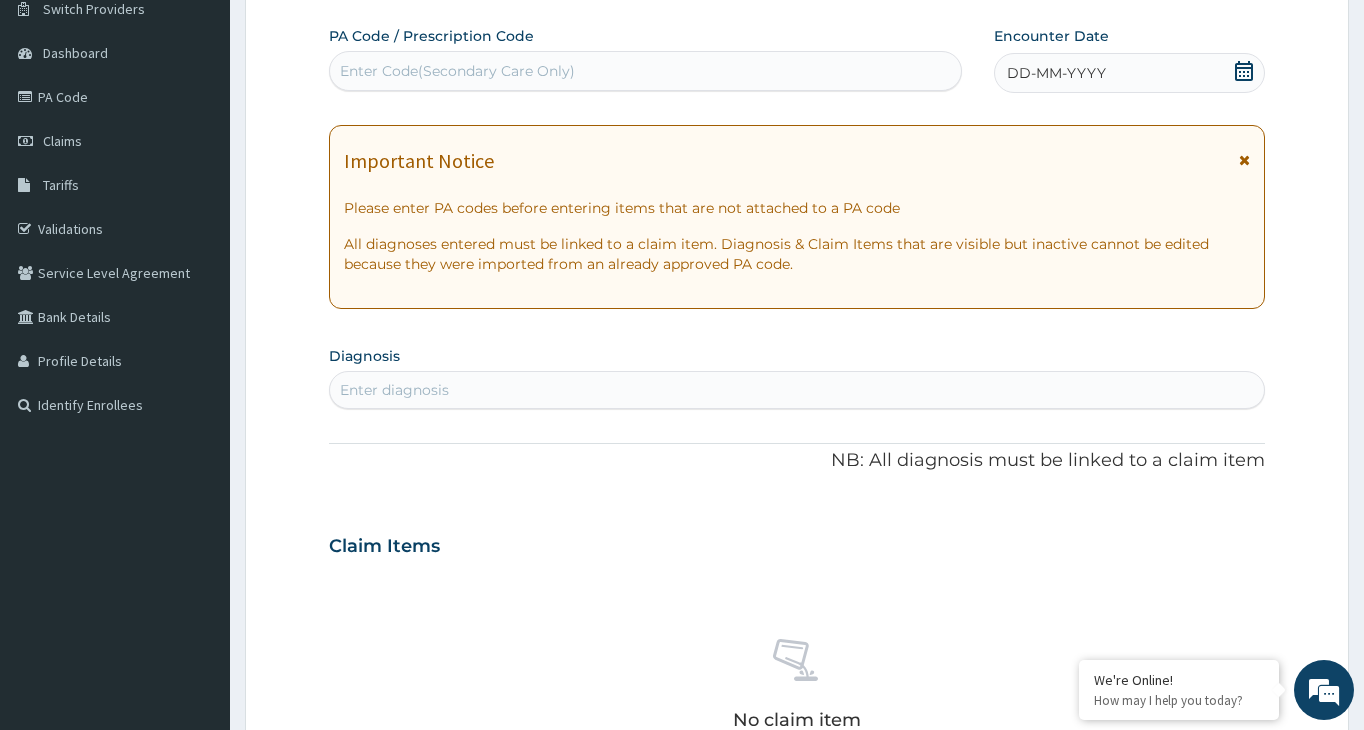 click on "Enter Code(Secondary Care Only)" at bounding box center [457, 71] 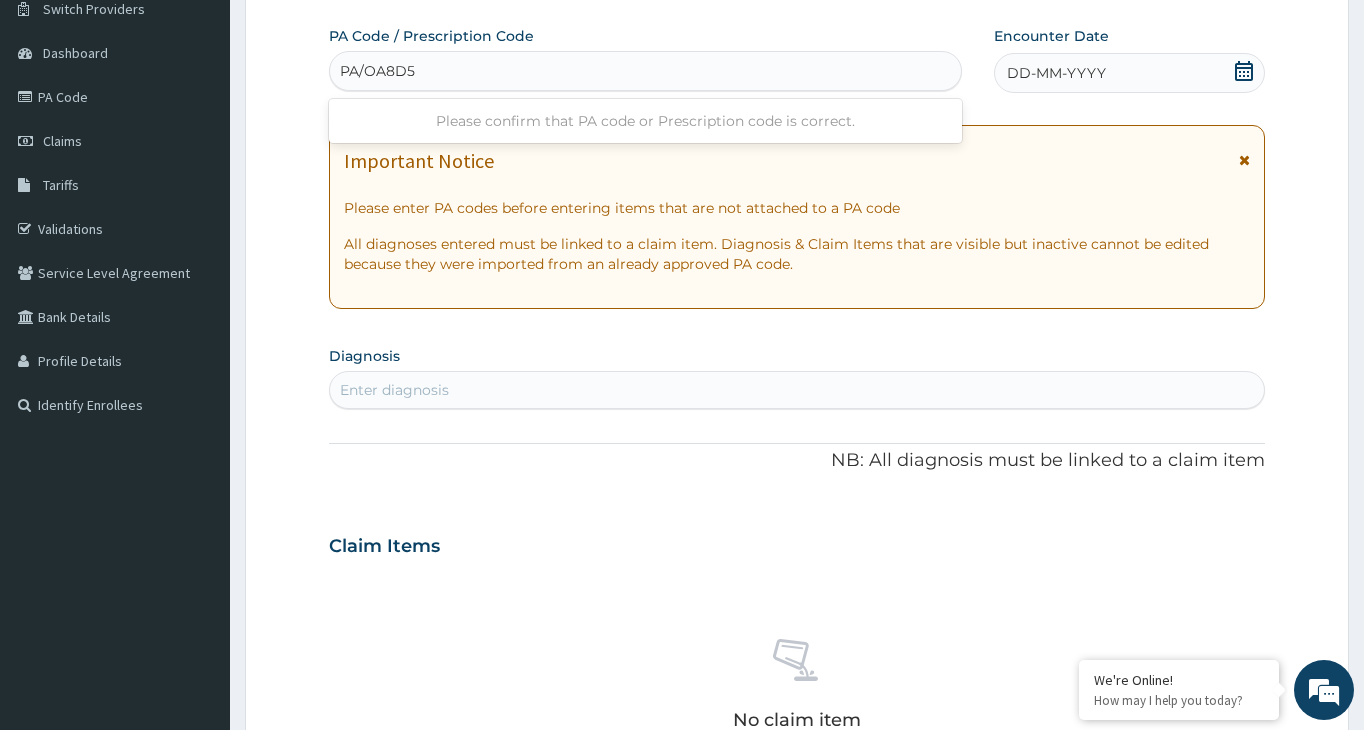 type on "PA/OA8D50" 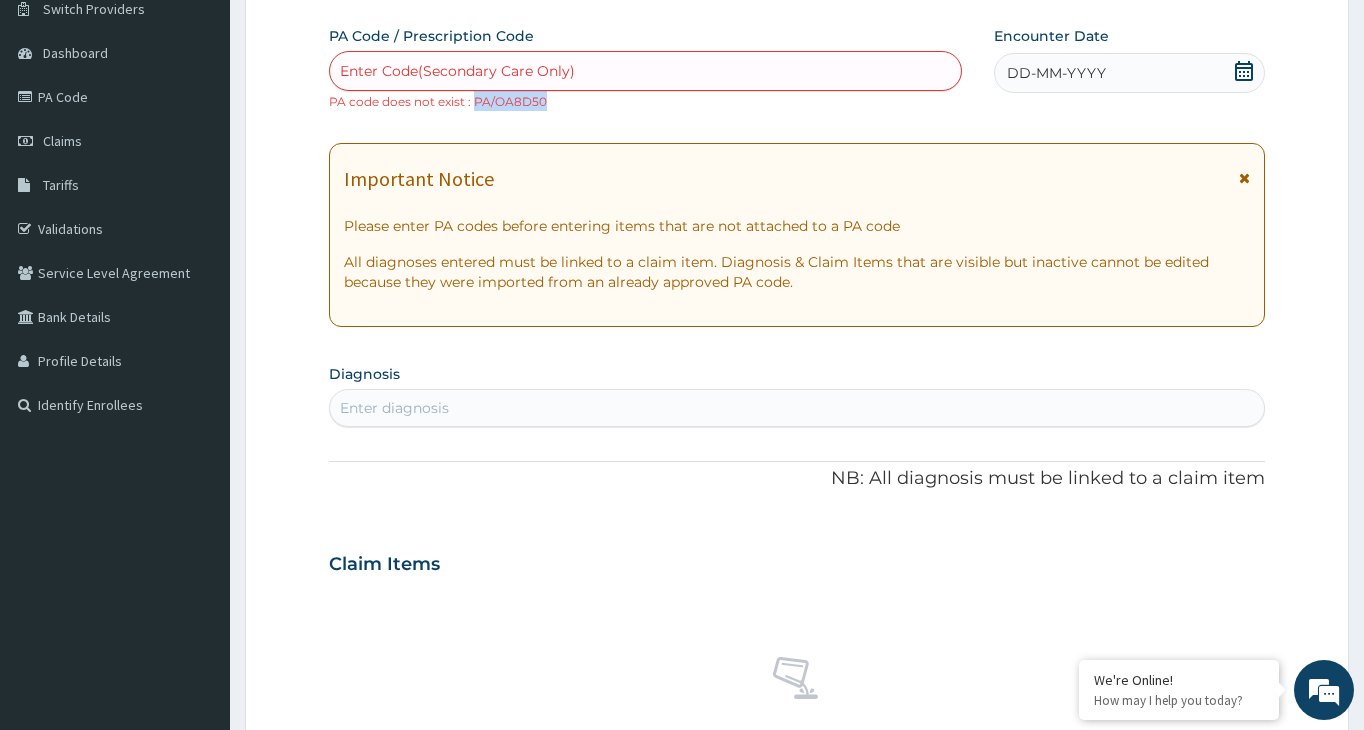 drag, startPoint x: 474, startPoint y: 103, endPoint x: 545, endPoint y: 103, distance: 71 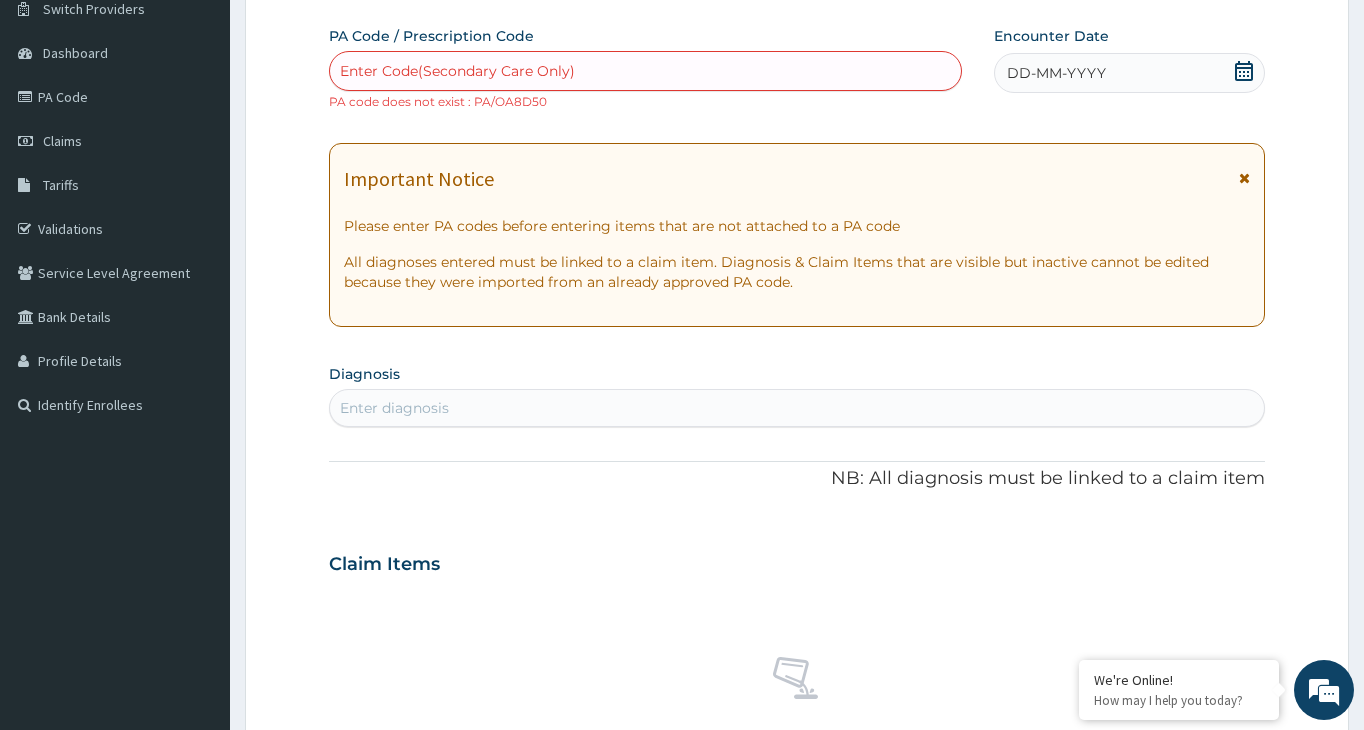click on "Enter Code(Secondary Care Only)" at bounding box center [457, 71] 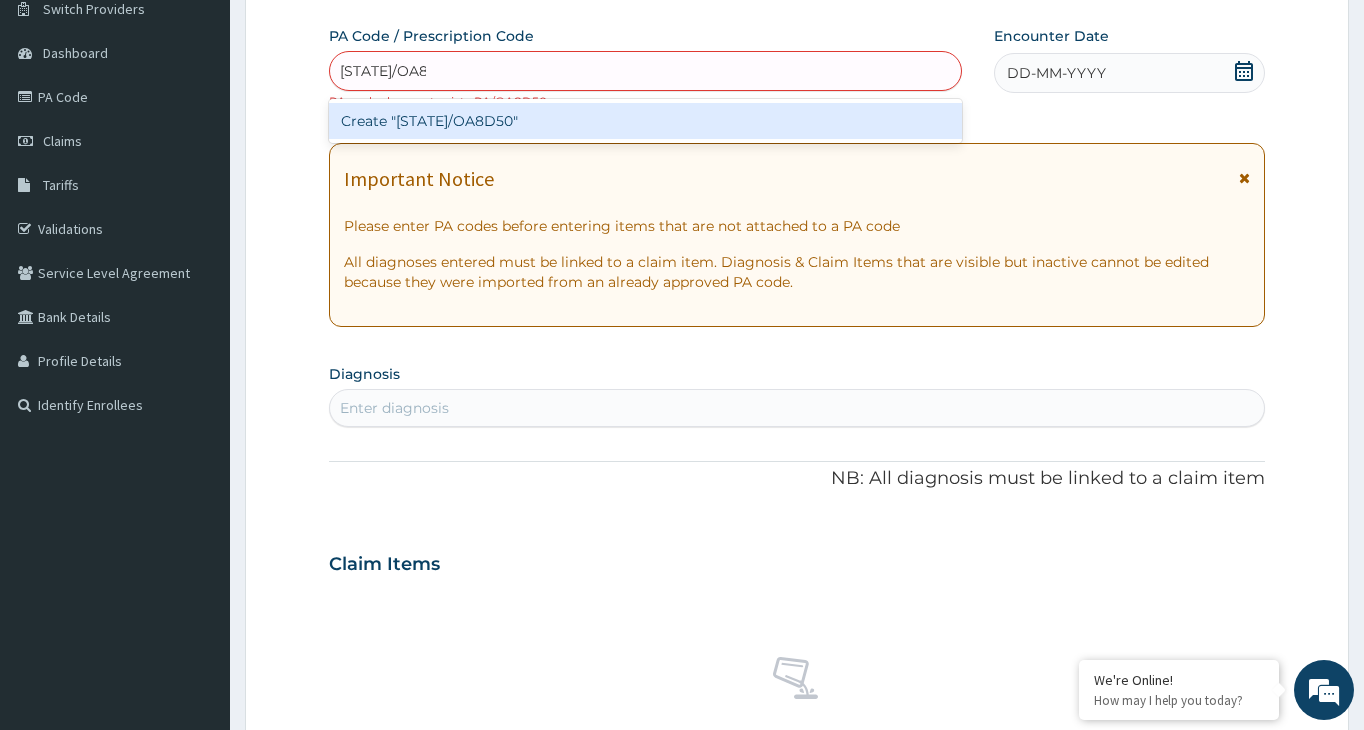click on "PA/OA8D50" at bounding box center (383, 71) 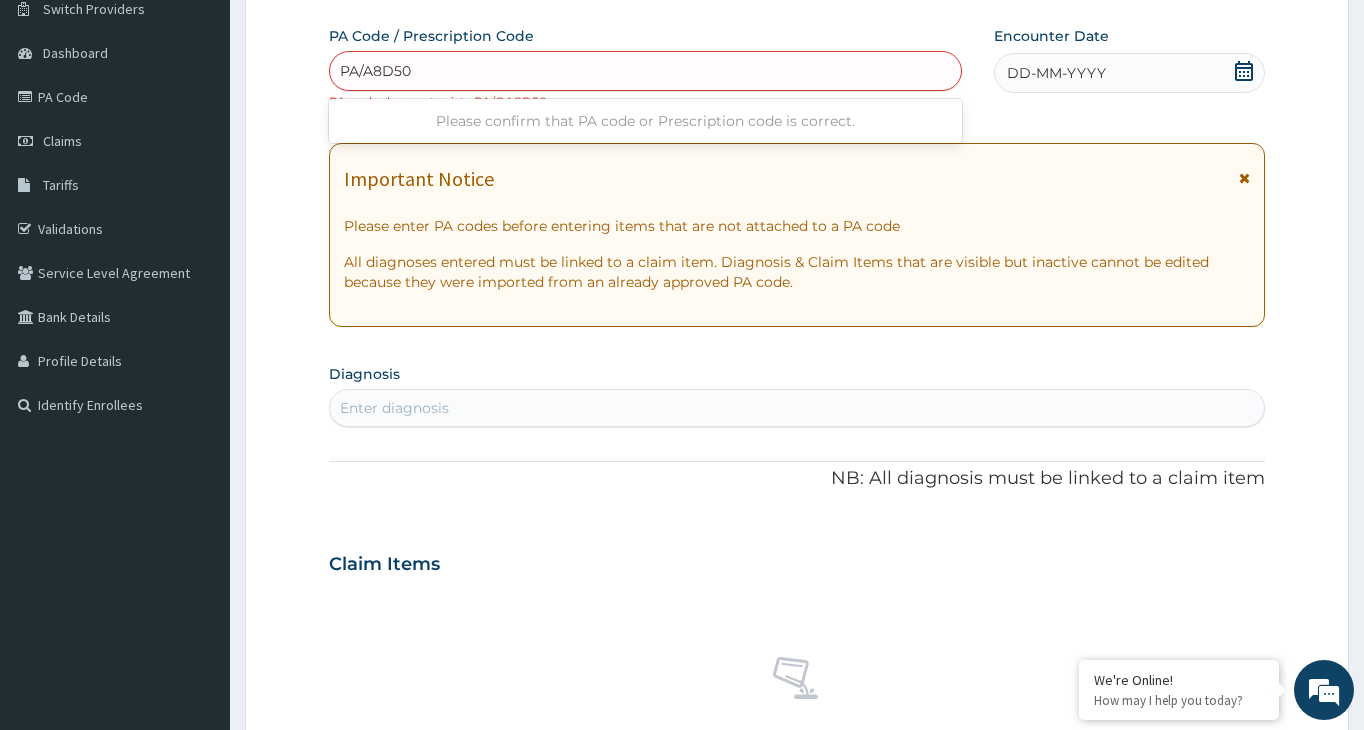 type on "PA/0A8D50" 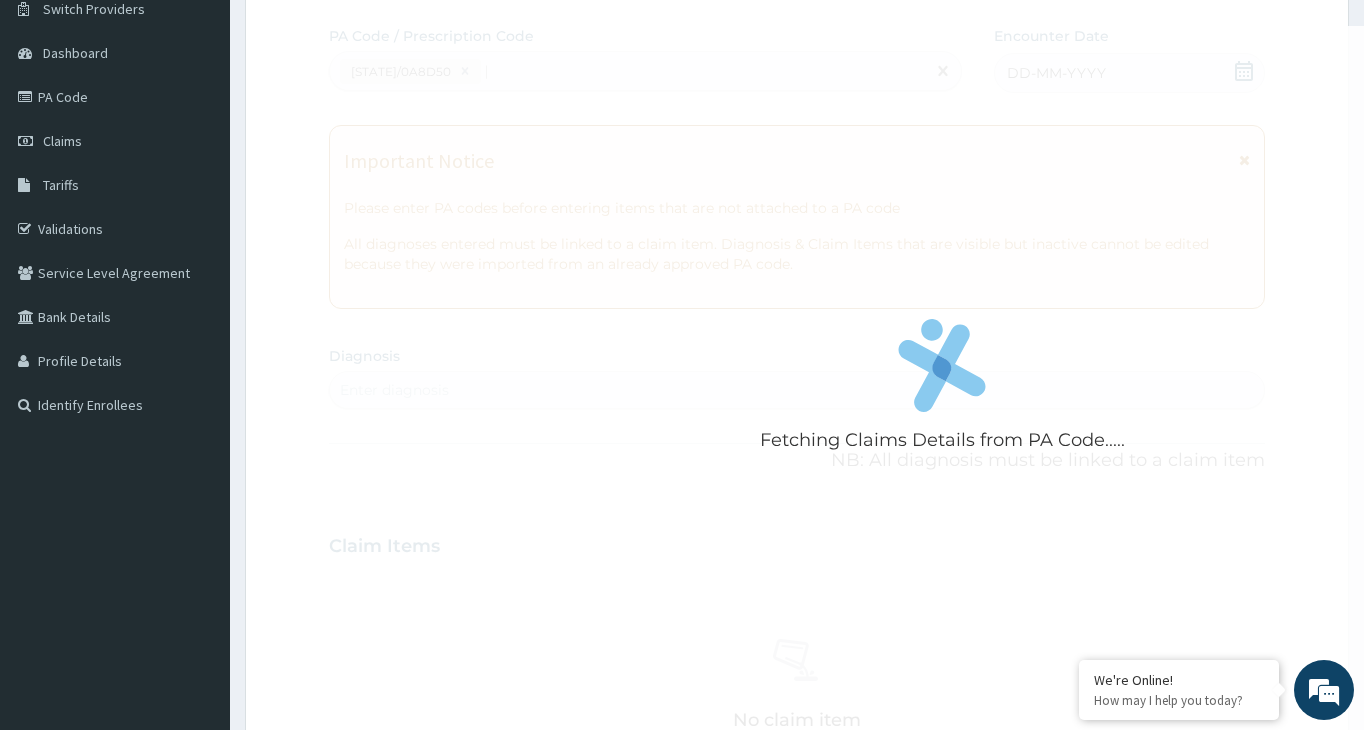 type 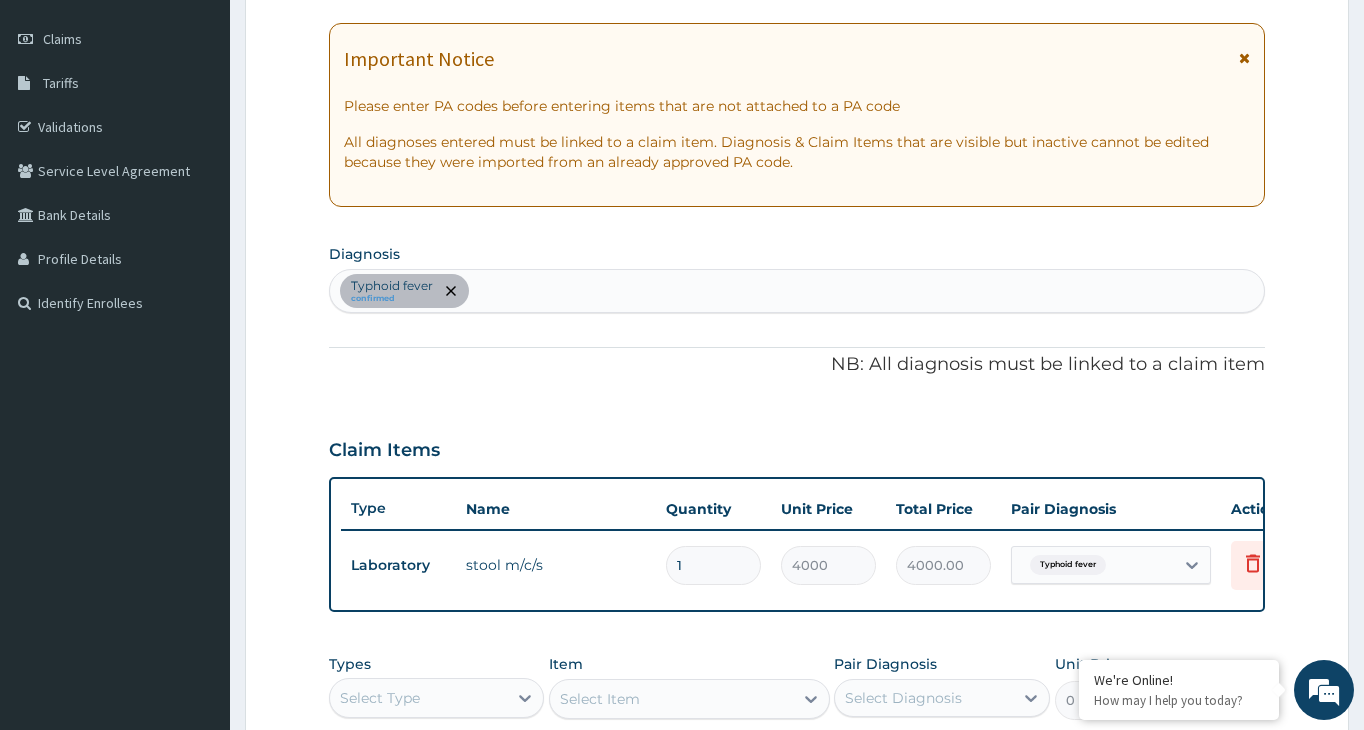 scroll, scrollTop: 369, scrollLeft: 0, axis: vertical 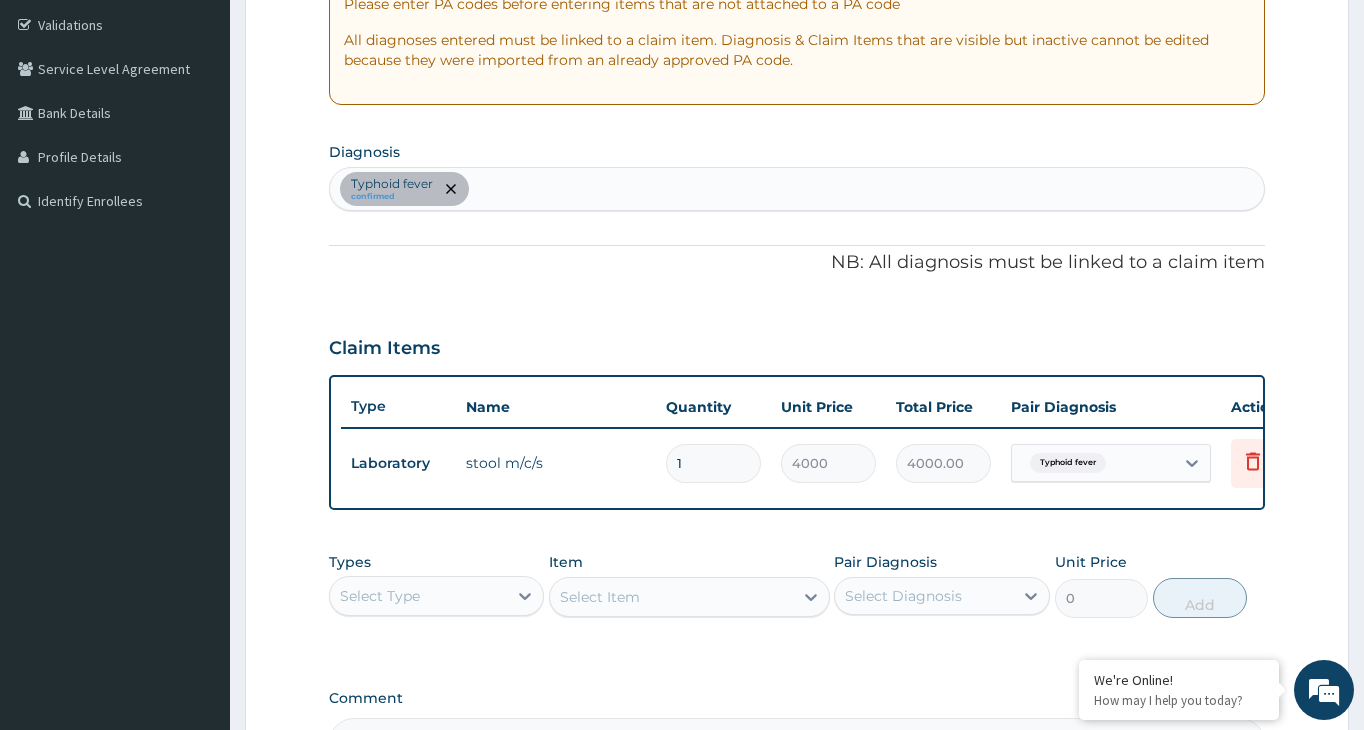 click on "Typhoid fever confirmed" at bounding box center (797, 189) 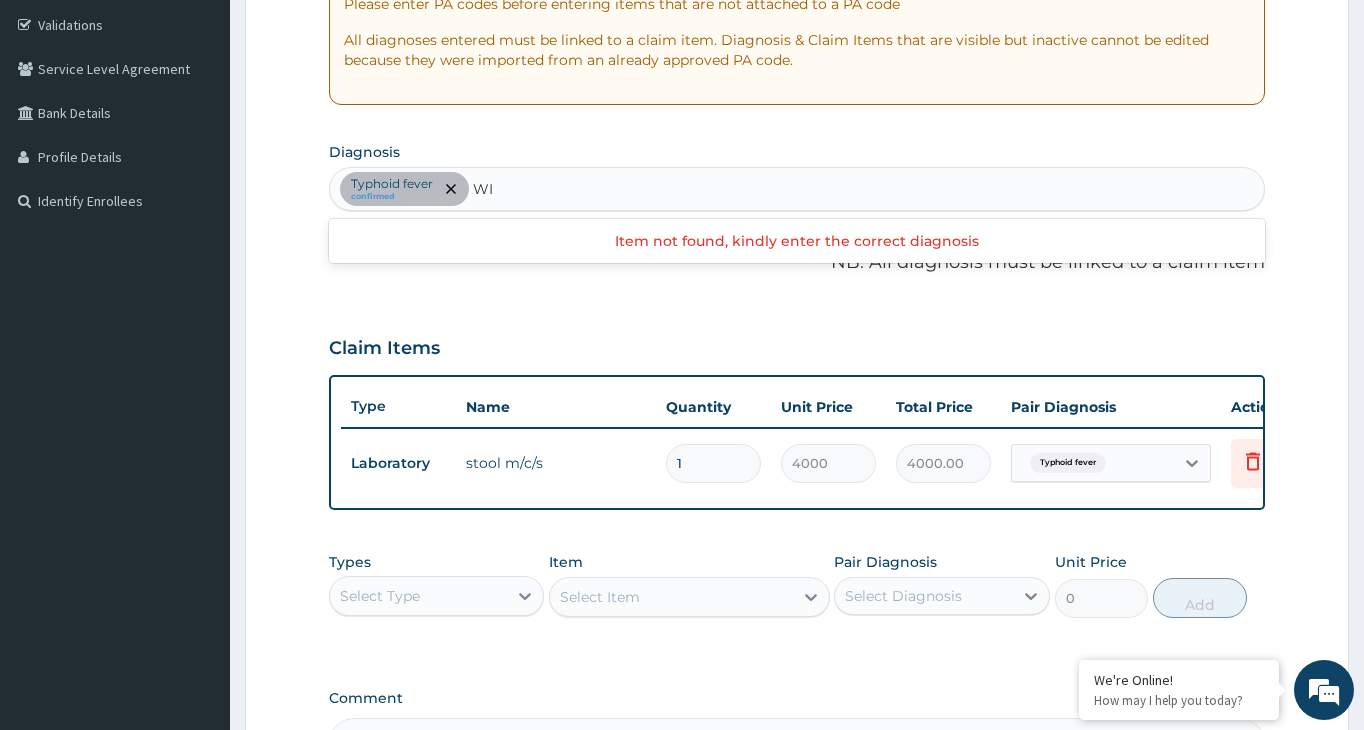 type on "W" 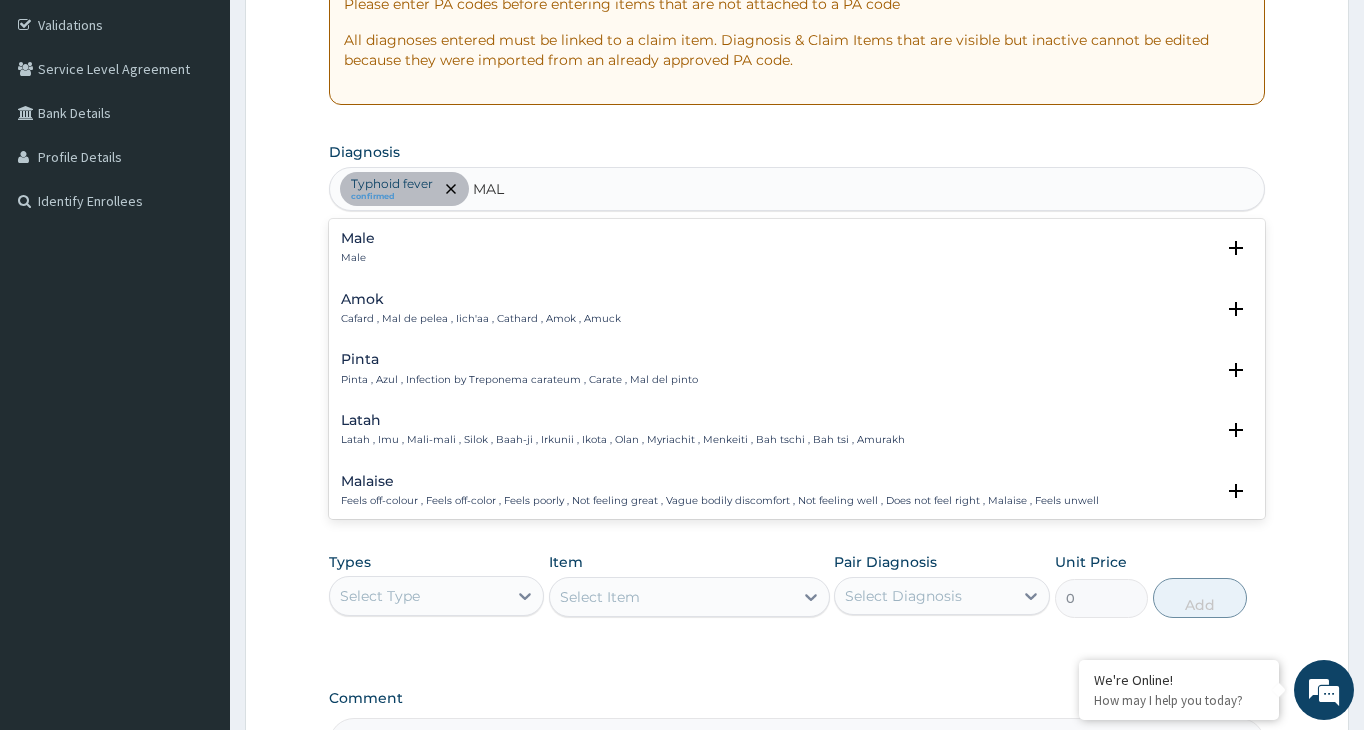 type on "MALA" 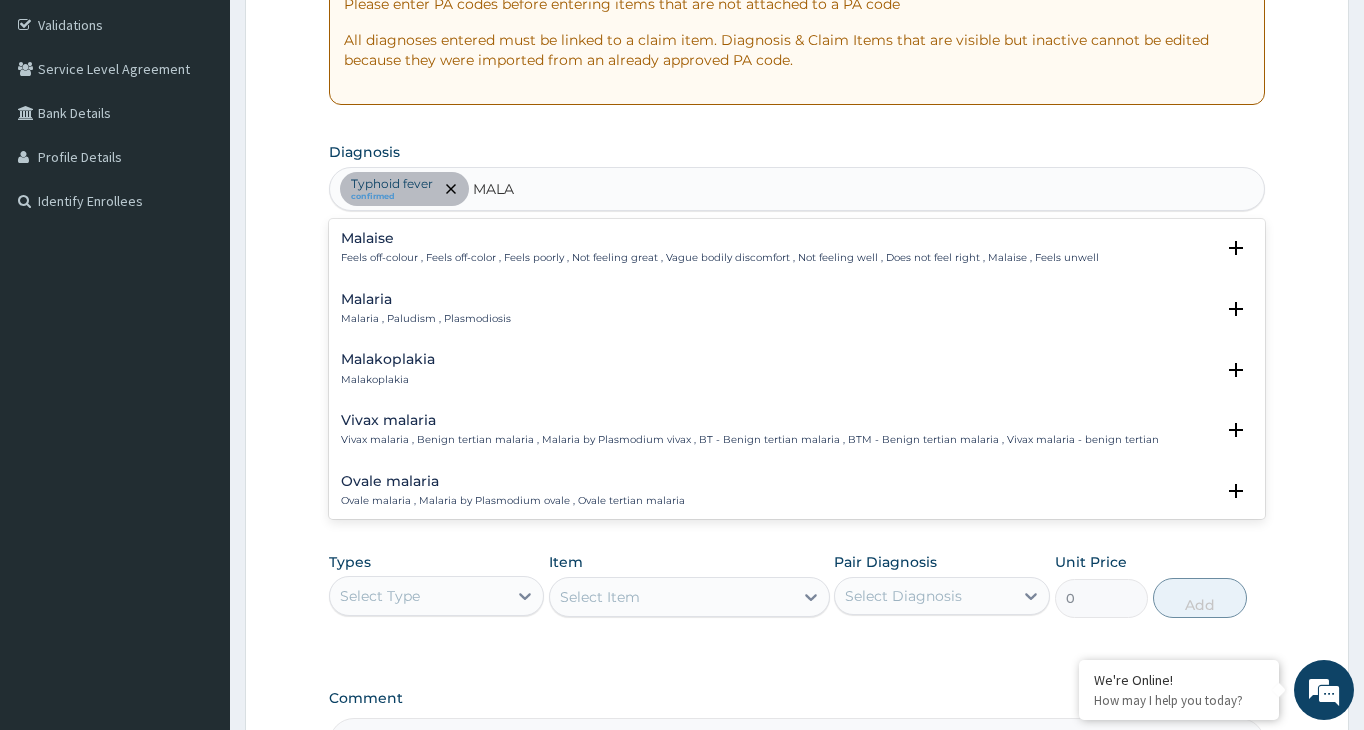 click on "Malaria Malaria , Paludism , Plasmodiosis" at bounding box center (797, 309) 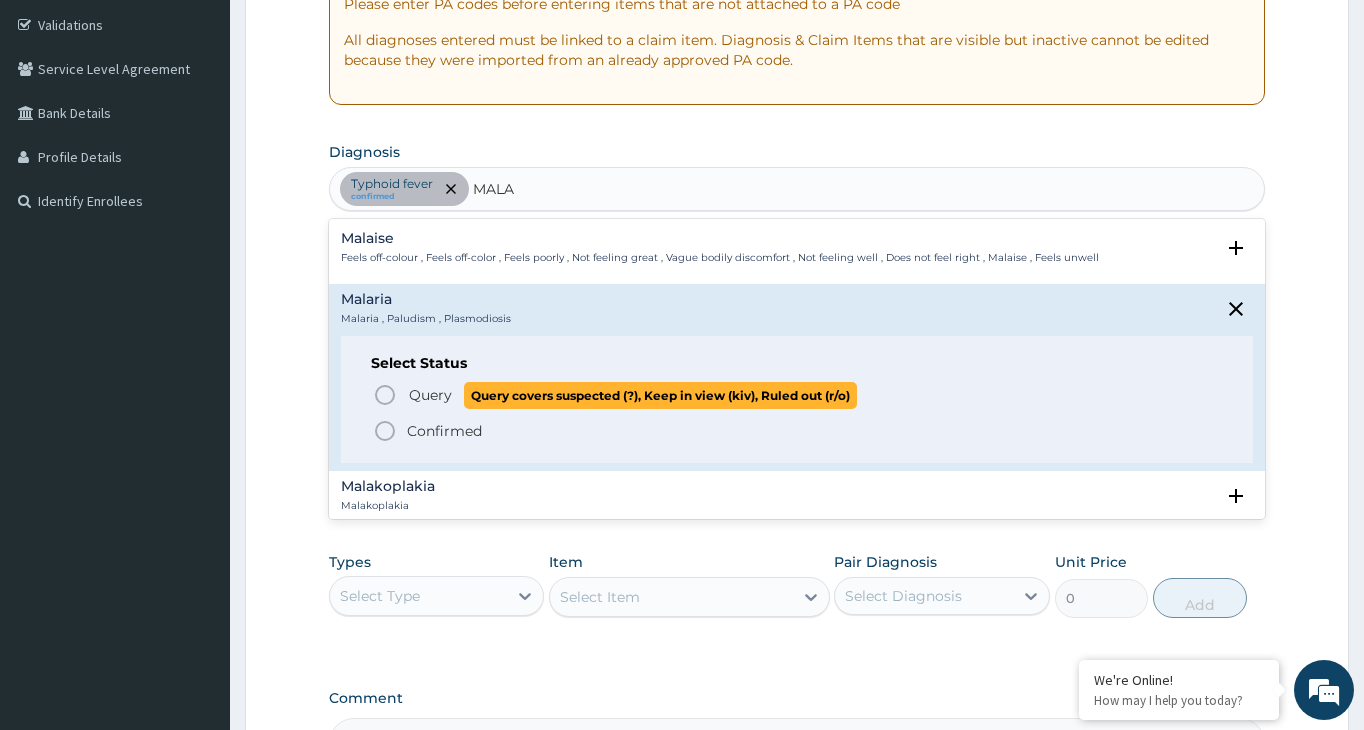 click 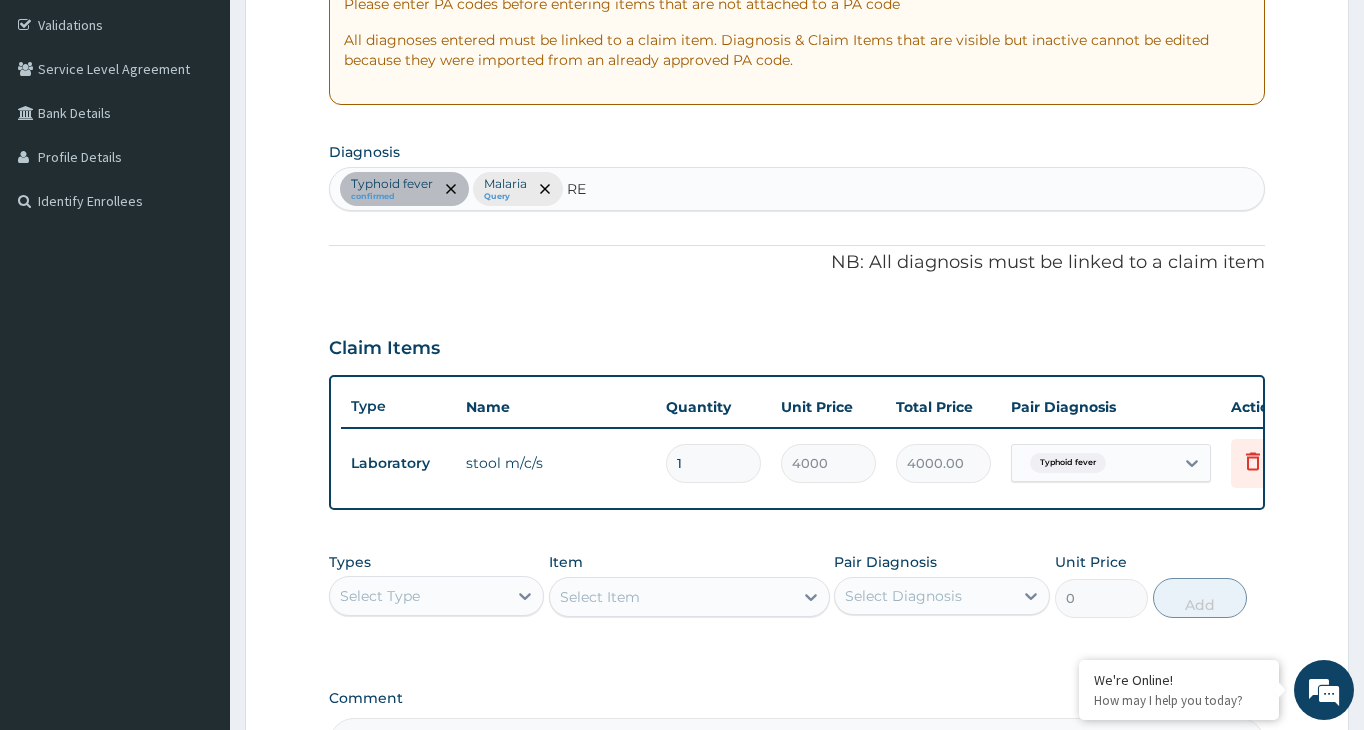 type on "R" 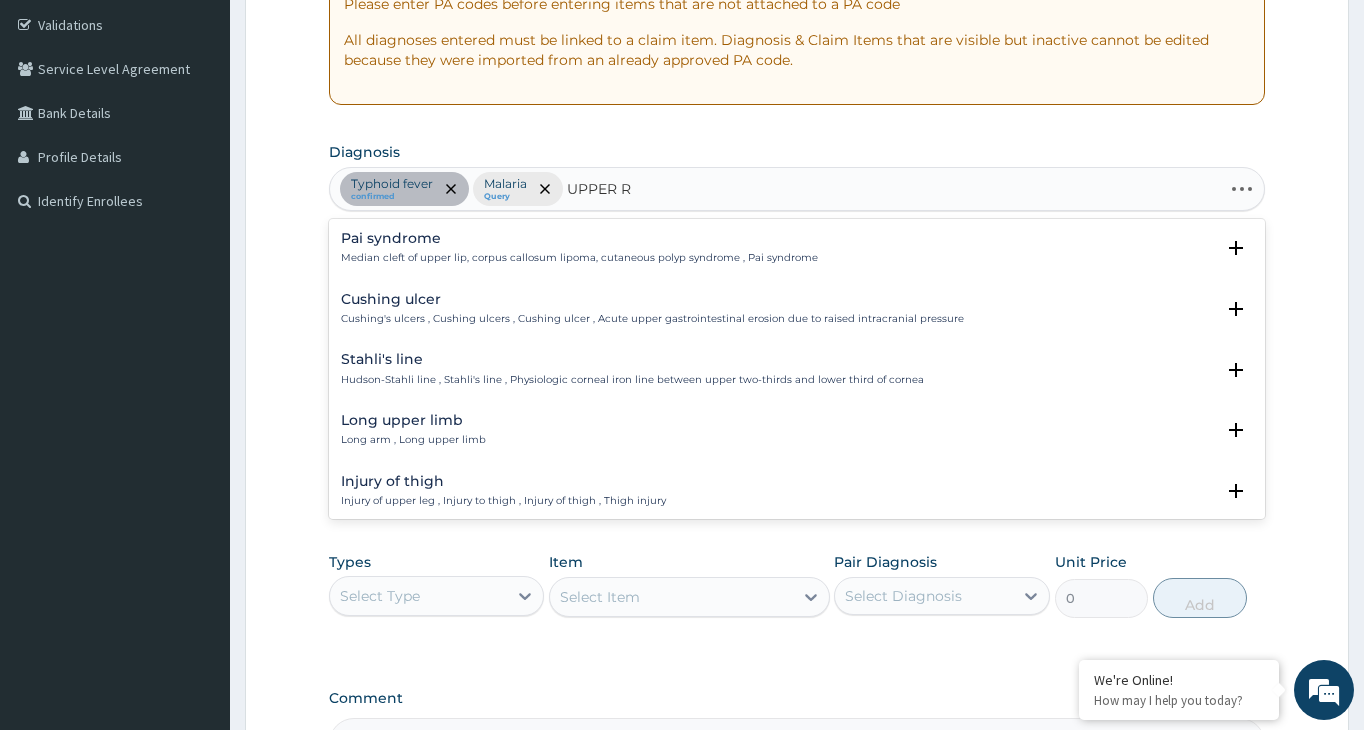 type on "UPPER RE" 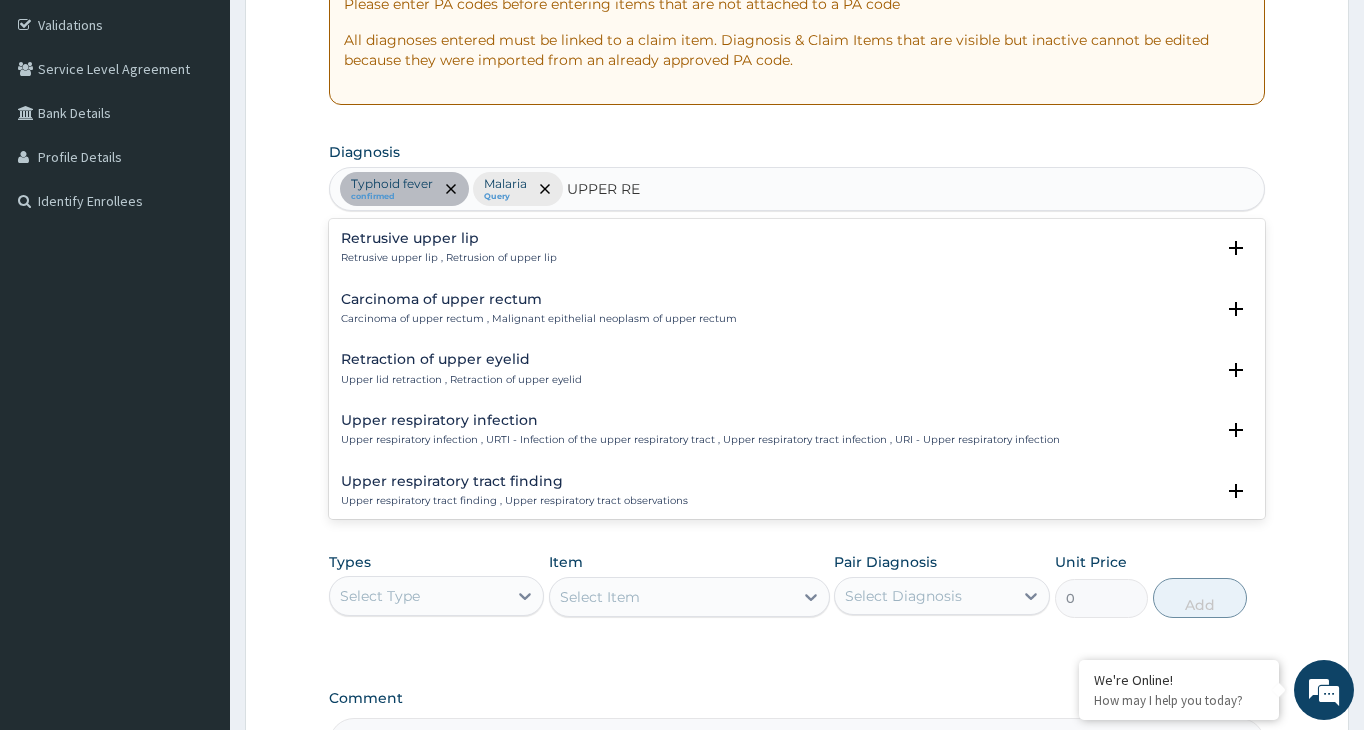 click on "Upper respiratory infection , URTI - Infection of the upper respiratory tract , Upper respiratory tract infection , URI - Upper respiratory infection" at bounding box center [700, 440] 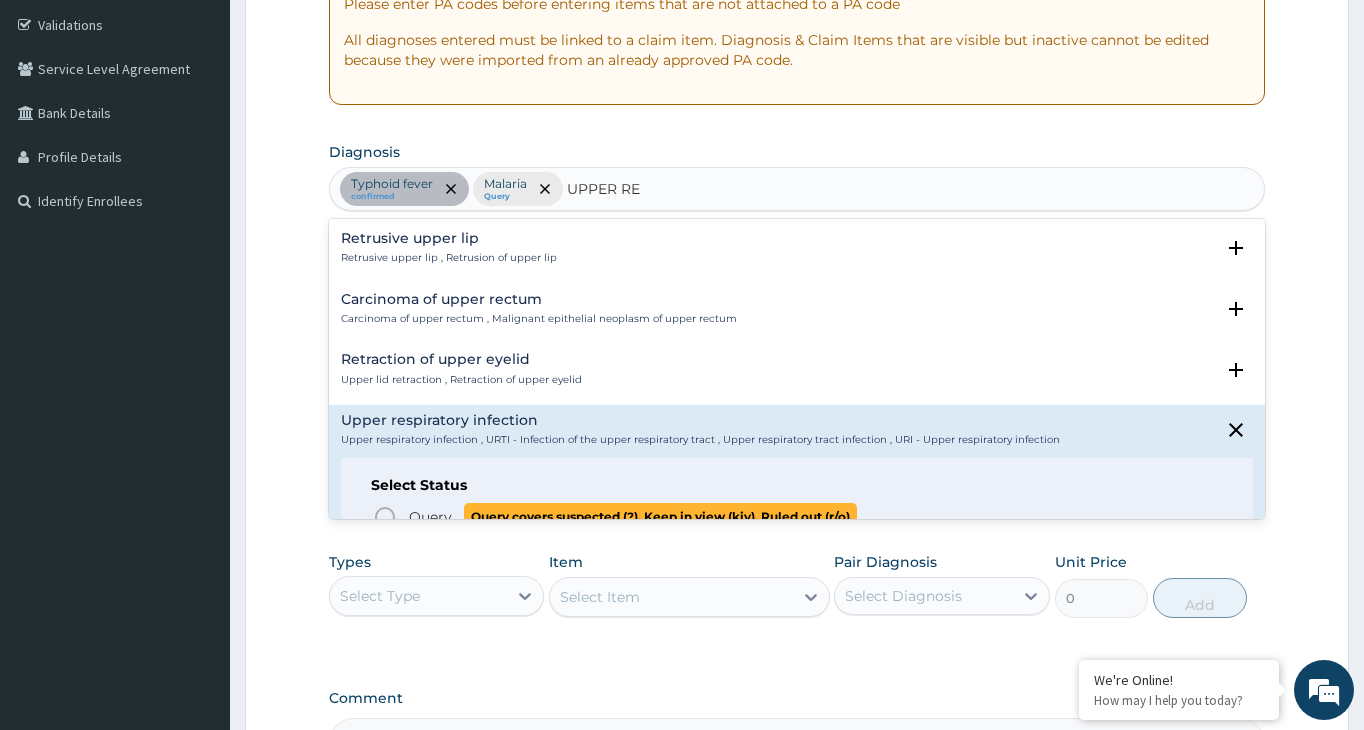 click 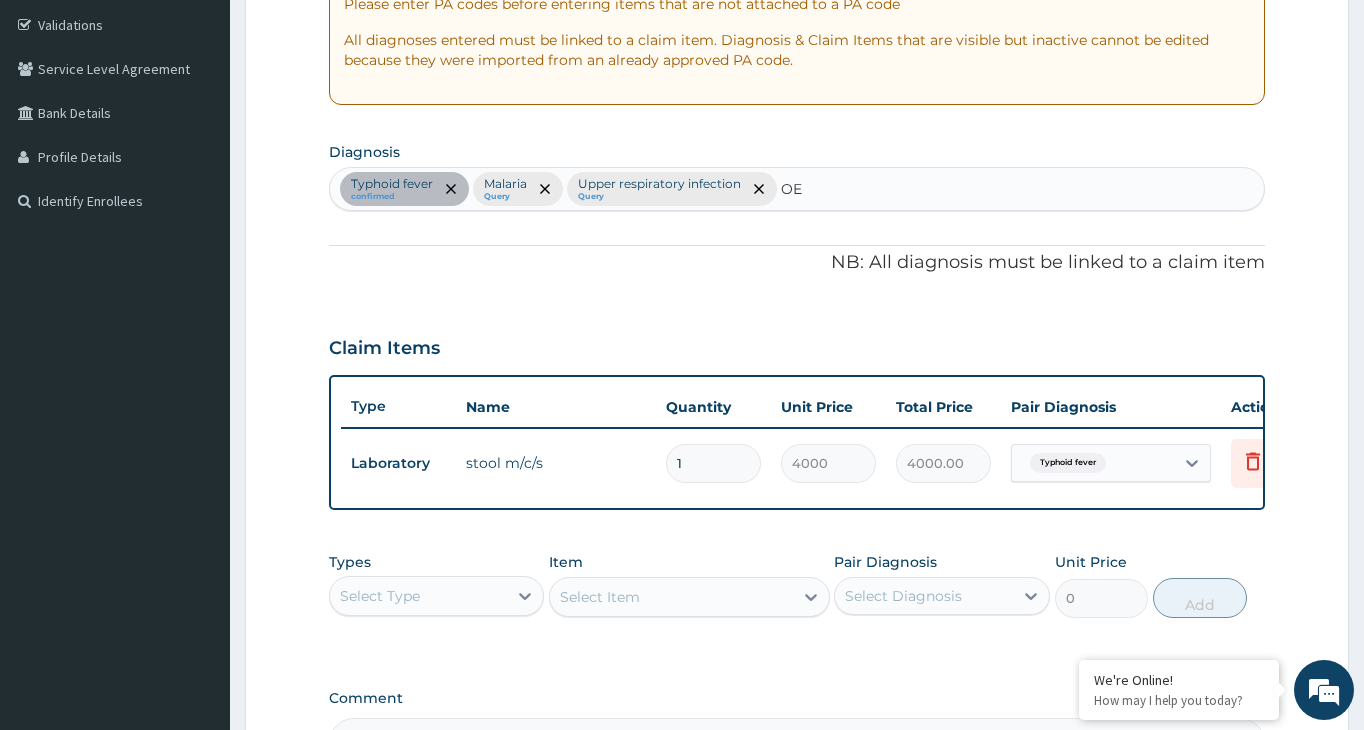 type on "O" 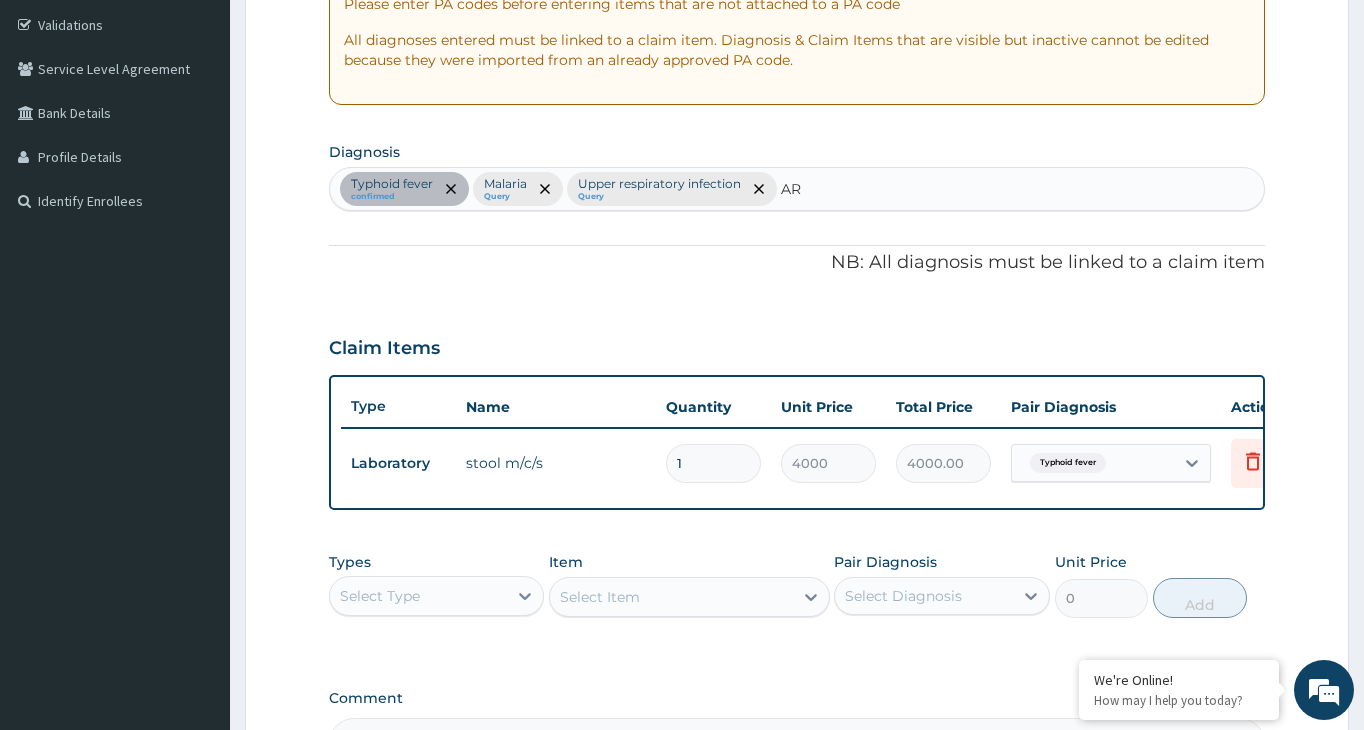 type on "A" 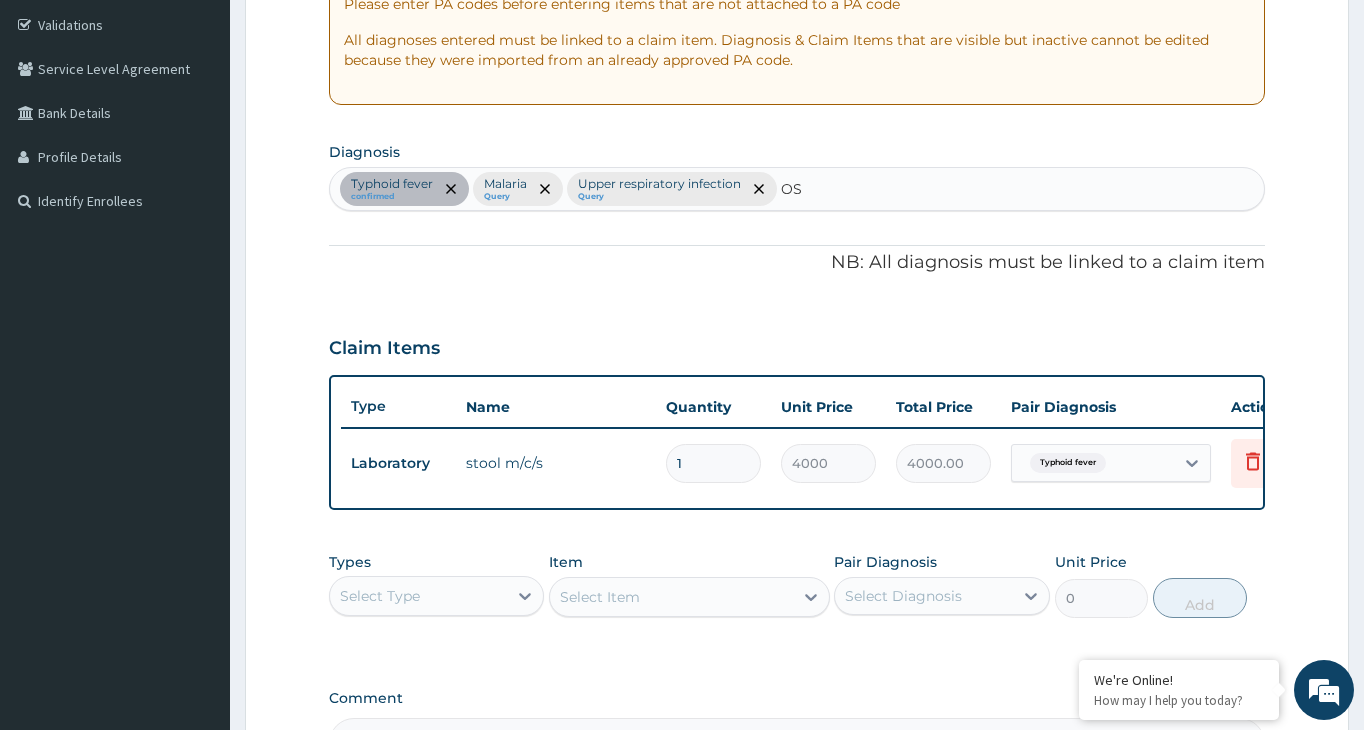 type on "O" 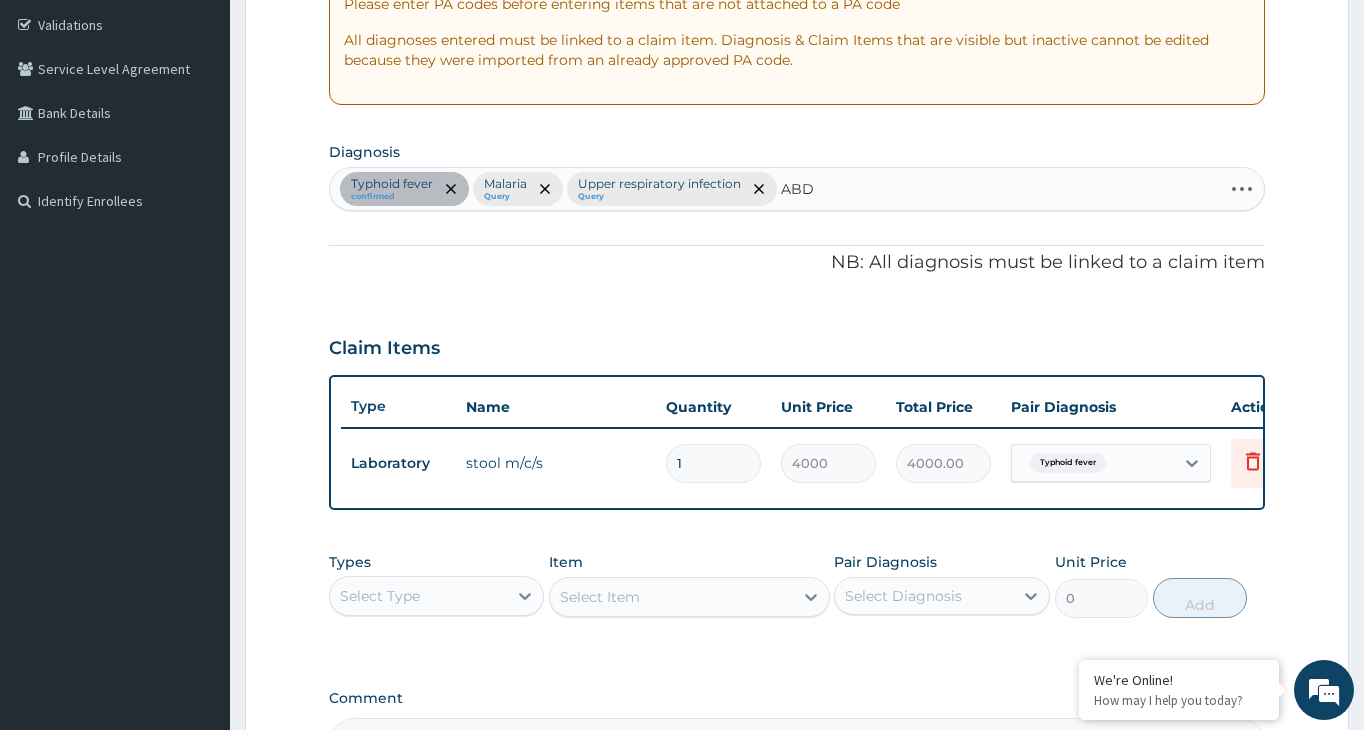 type on "ABDO" 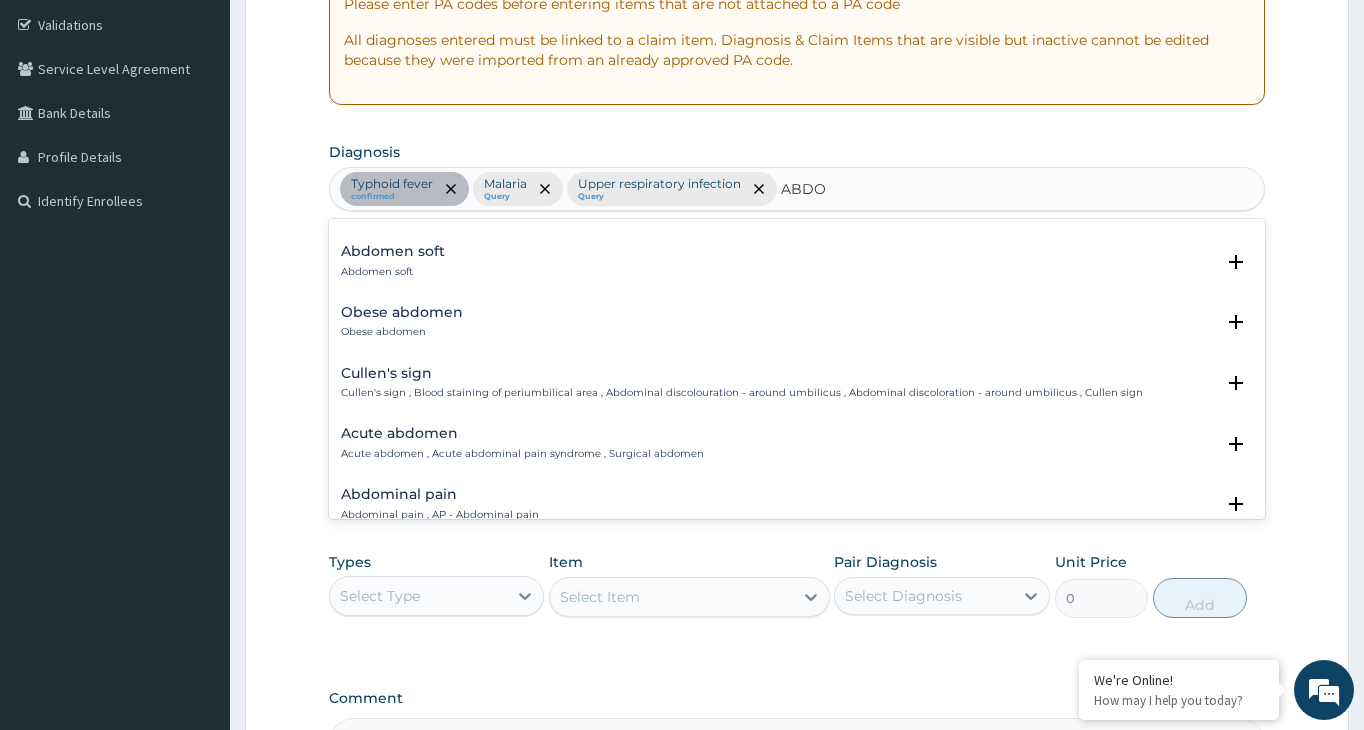 scroll, scrollTop: 216, scrollLeft: 0, axis: vertical 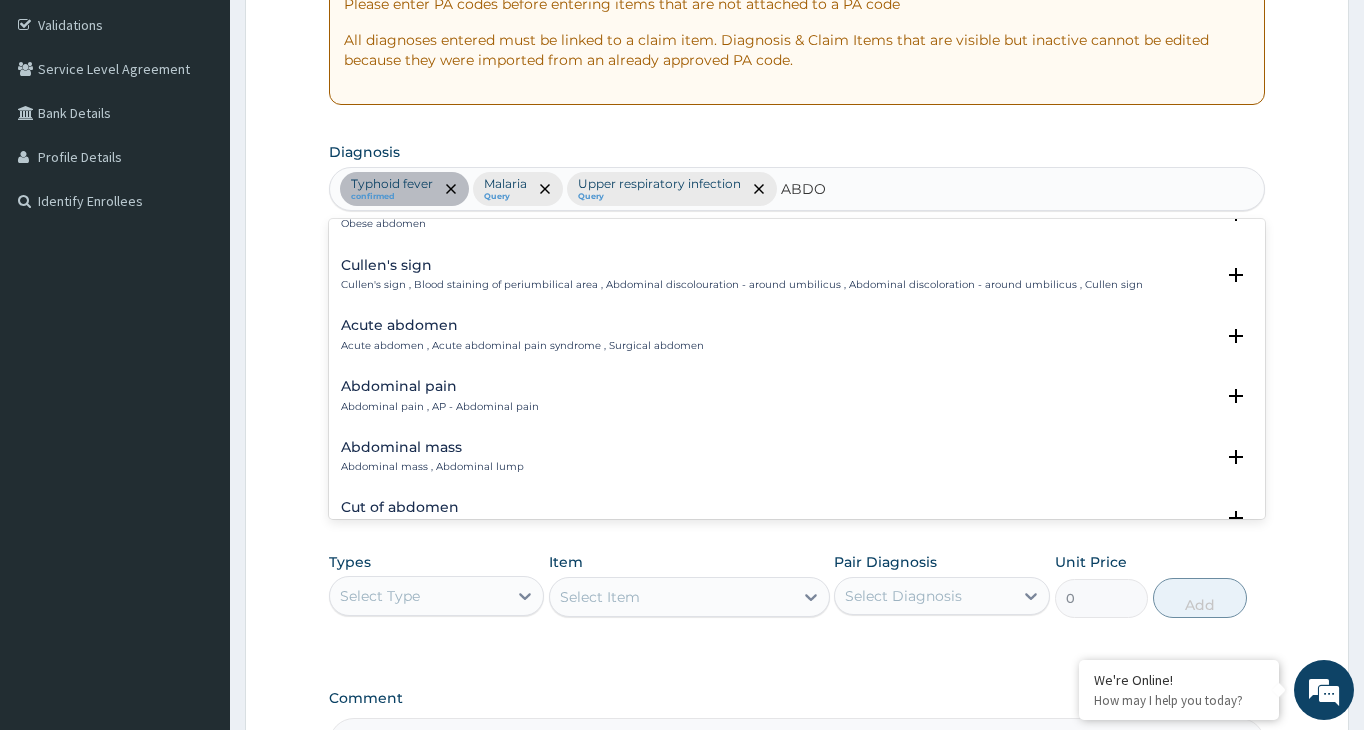 click on "Abdominal pain Abdominal pain , AP - Abdominal pain" at bounding box center [440, 396] 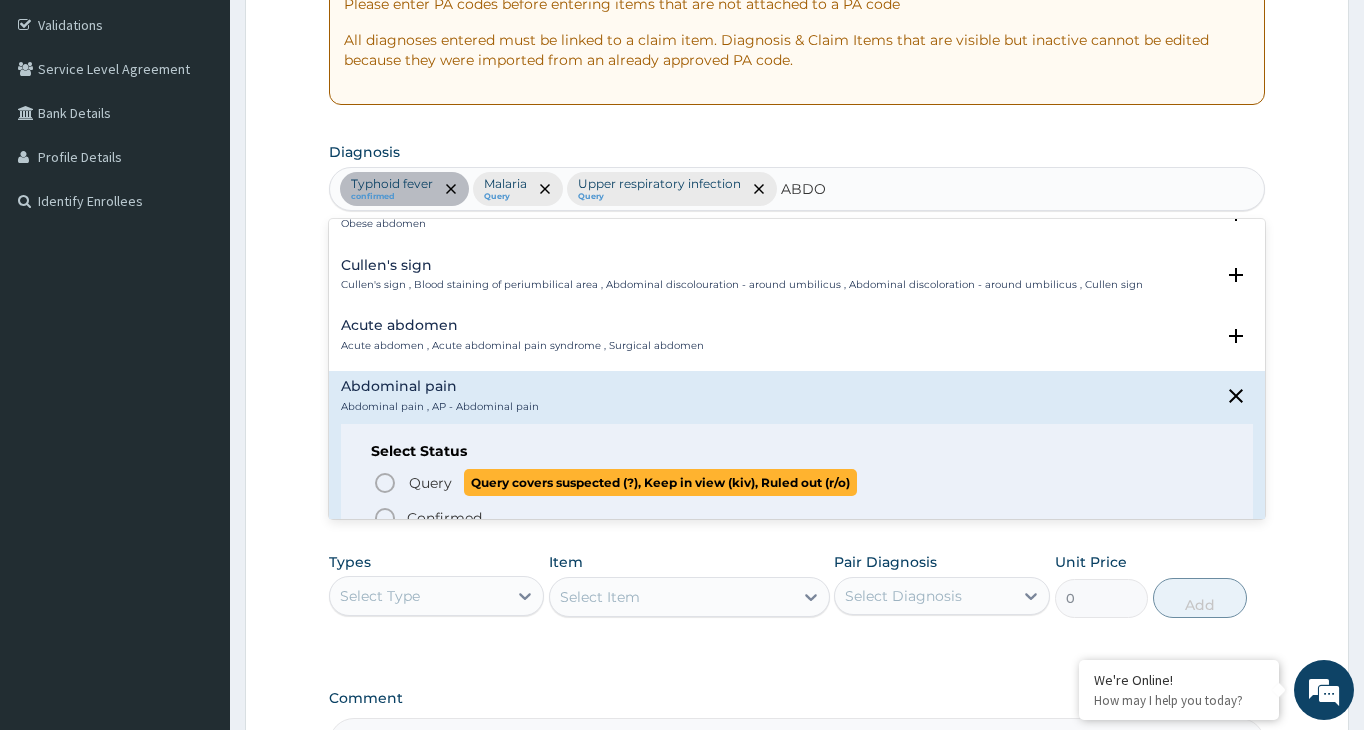 click 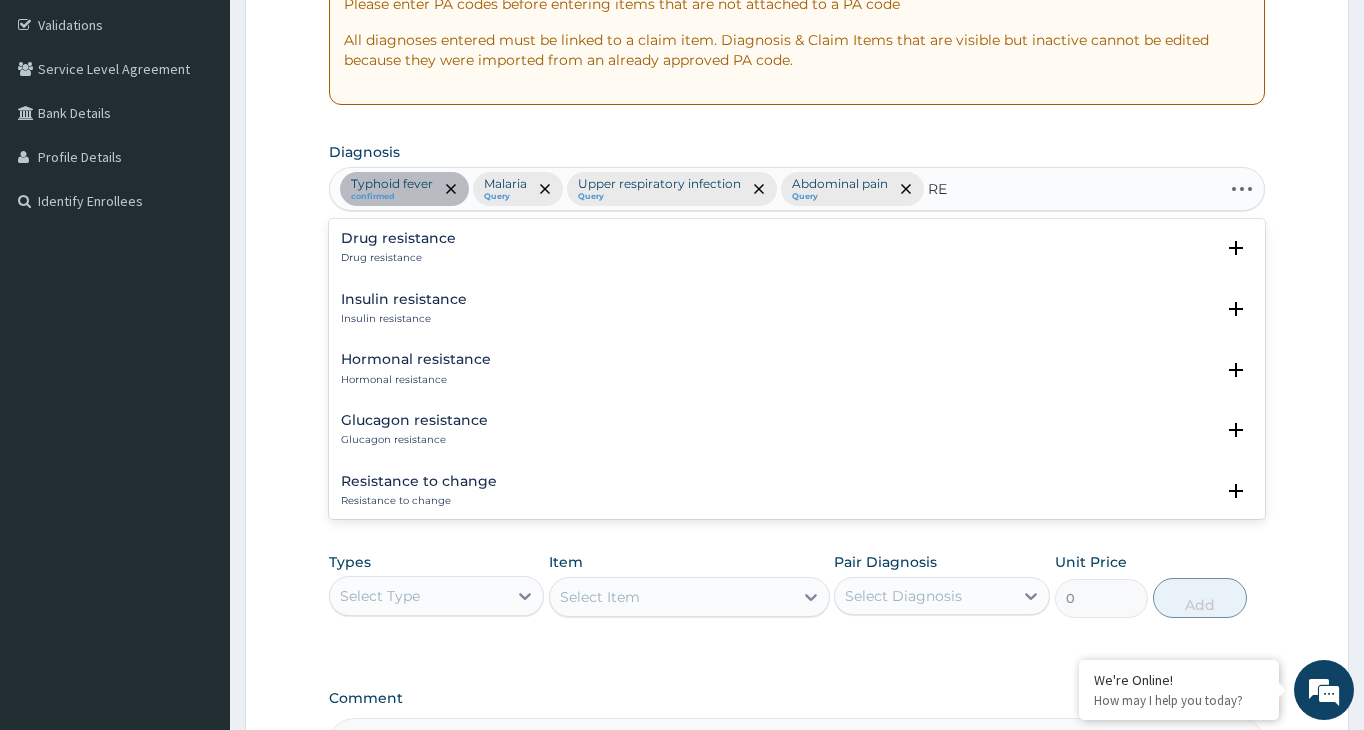 type on "R" 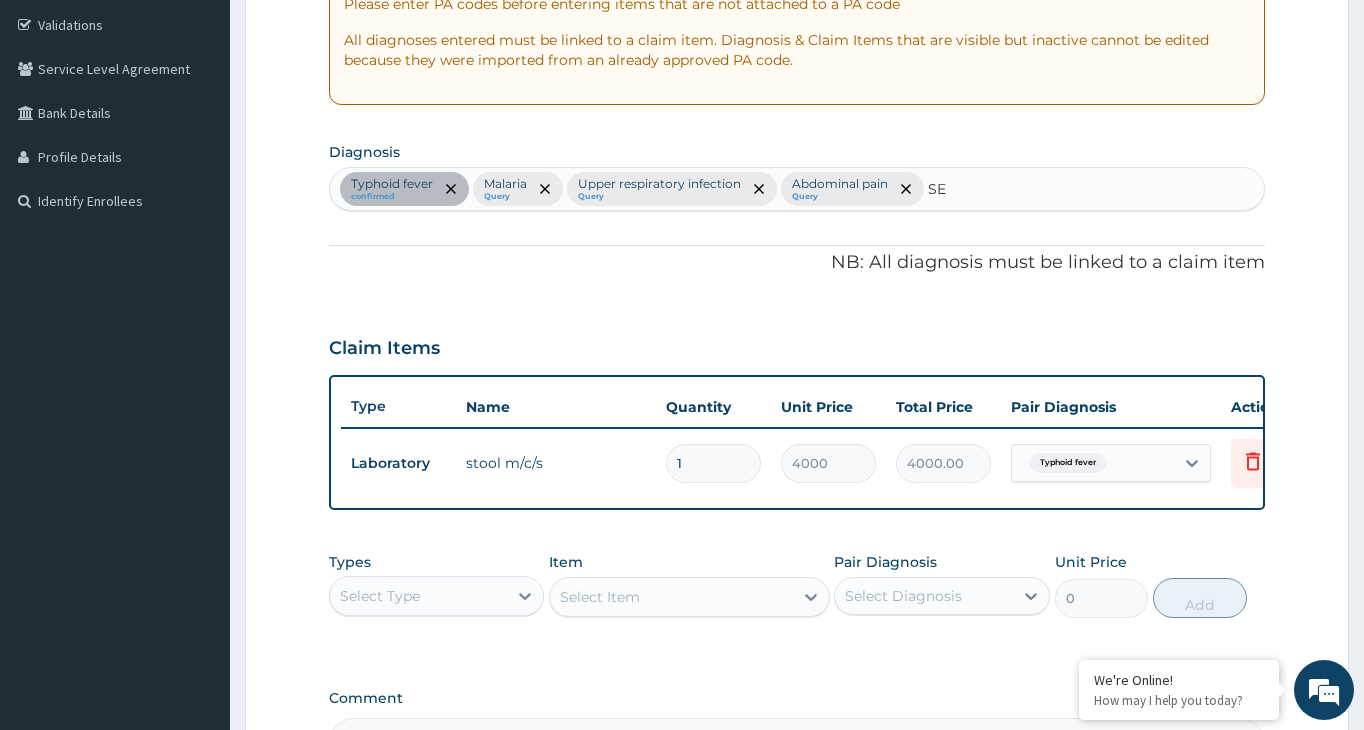 type on "S" 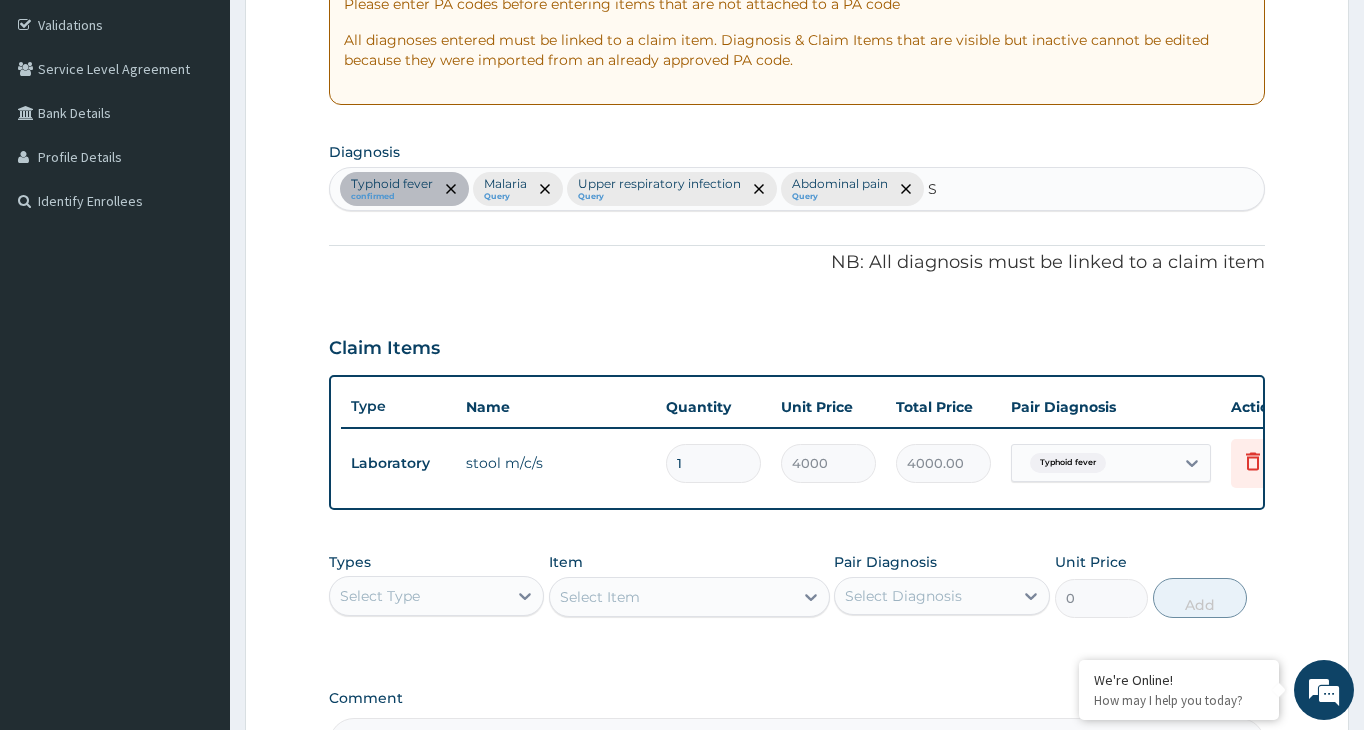 type 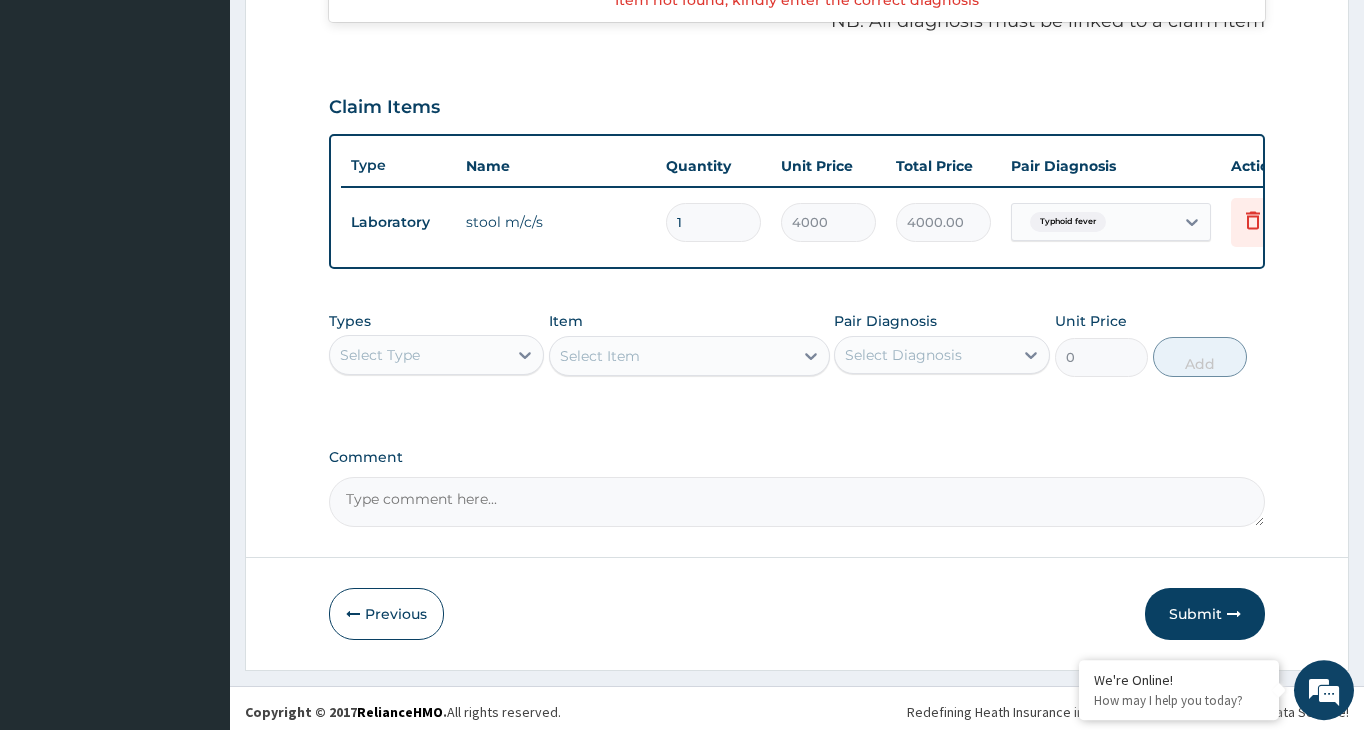 scroll, scrollTop: 634, scrollLeft: 0, axis: vertical 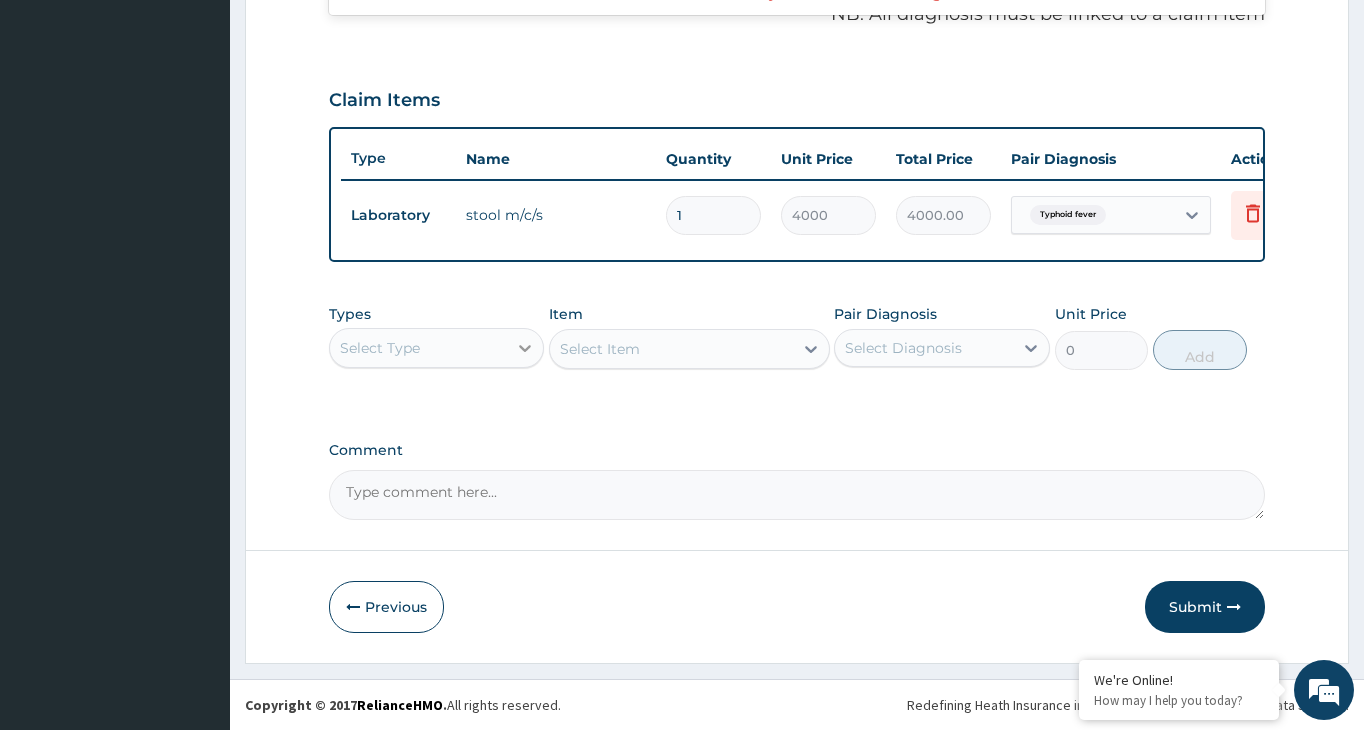 click 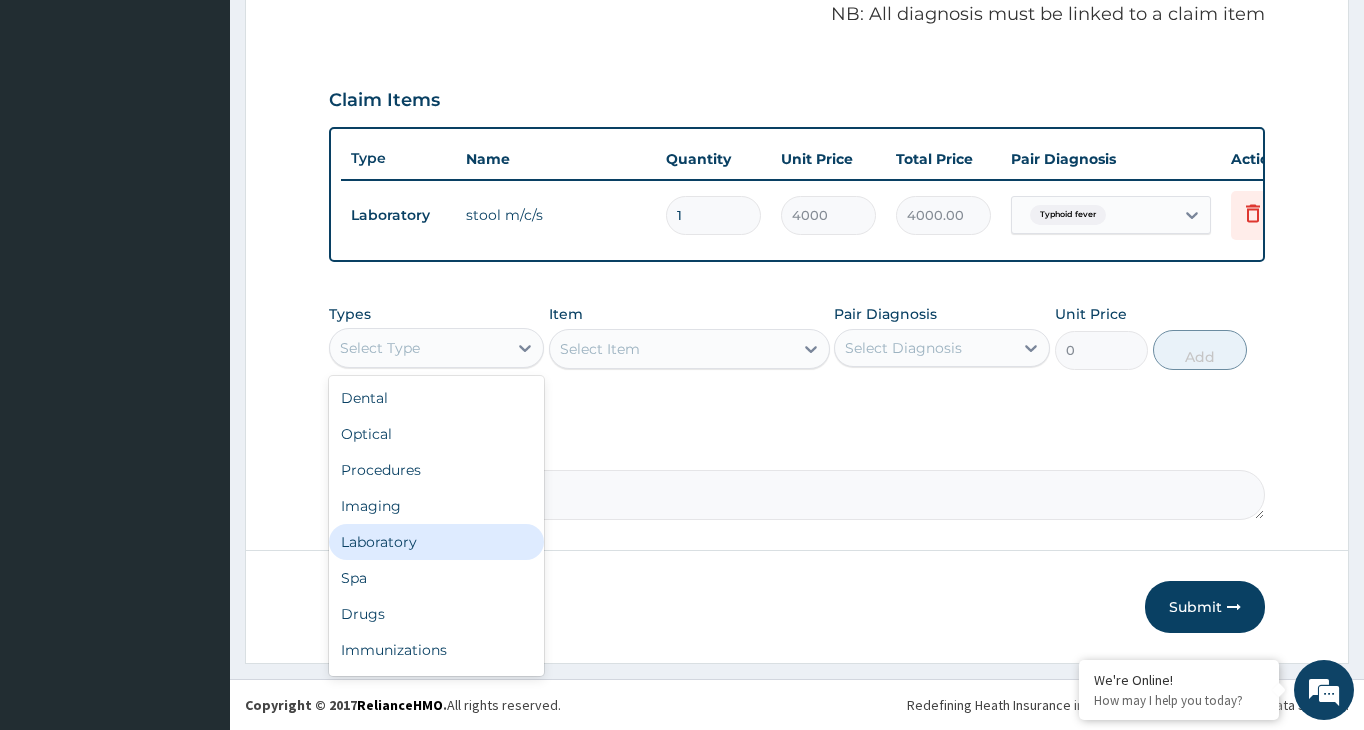 click on "Laboratory" at bounding box center (436, 542) 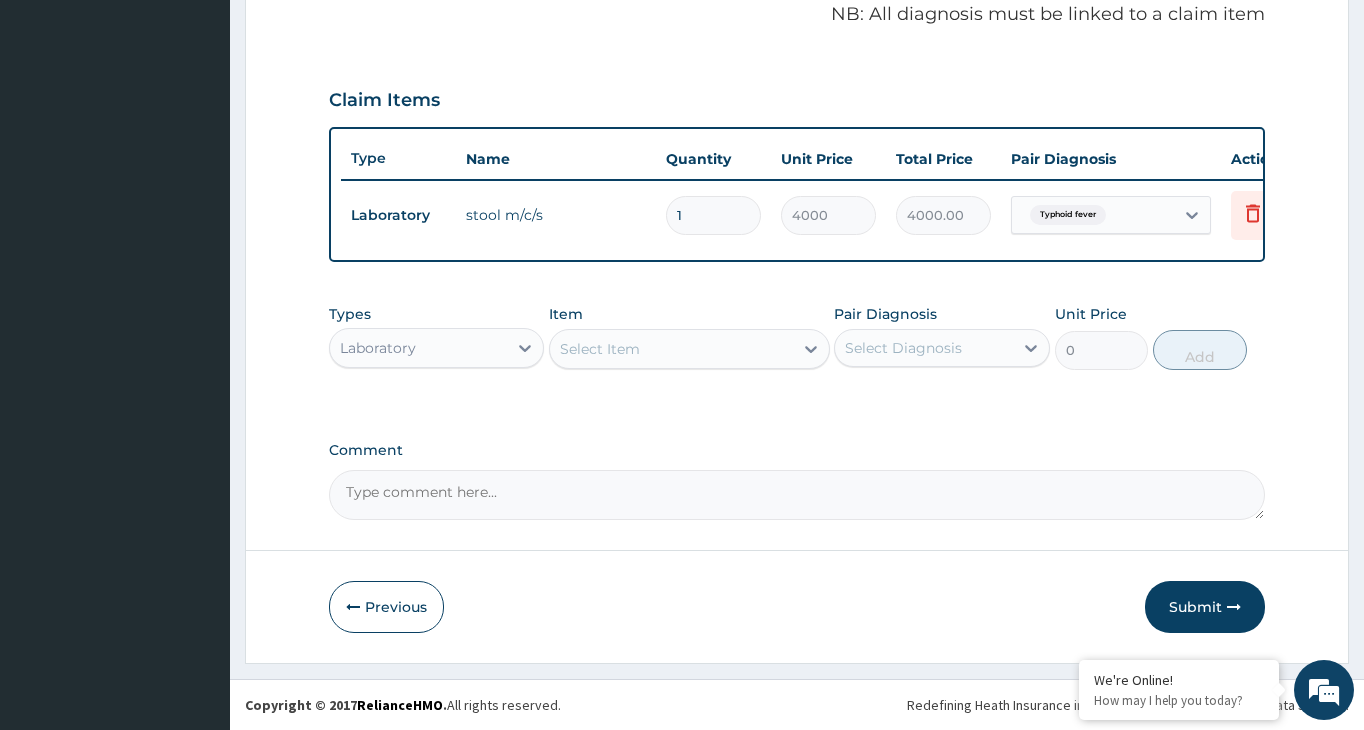 click on "Select Item" at bounding box center (671, 349) 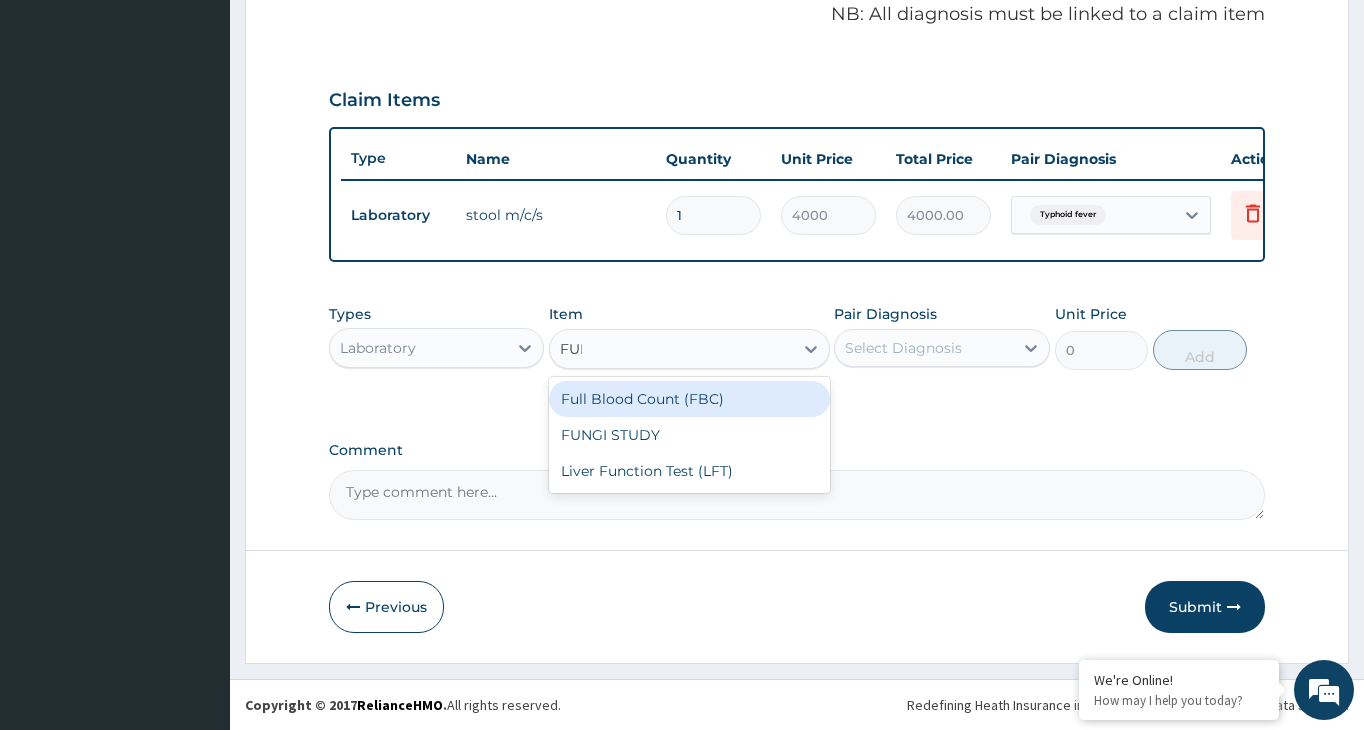 type on "FULL" 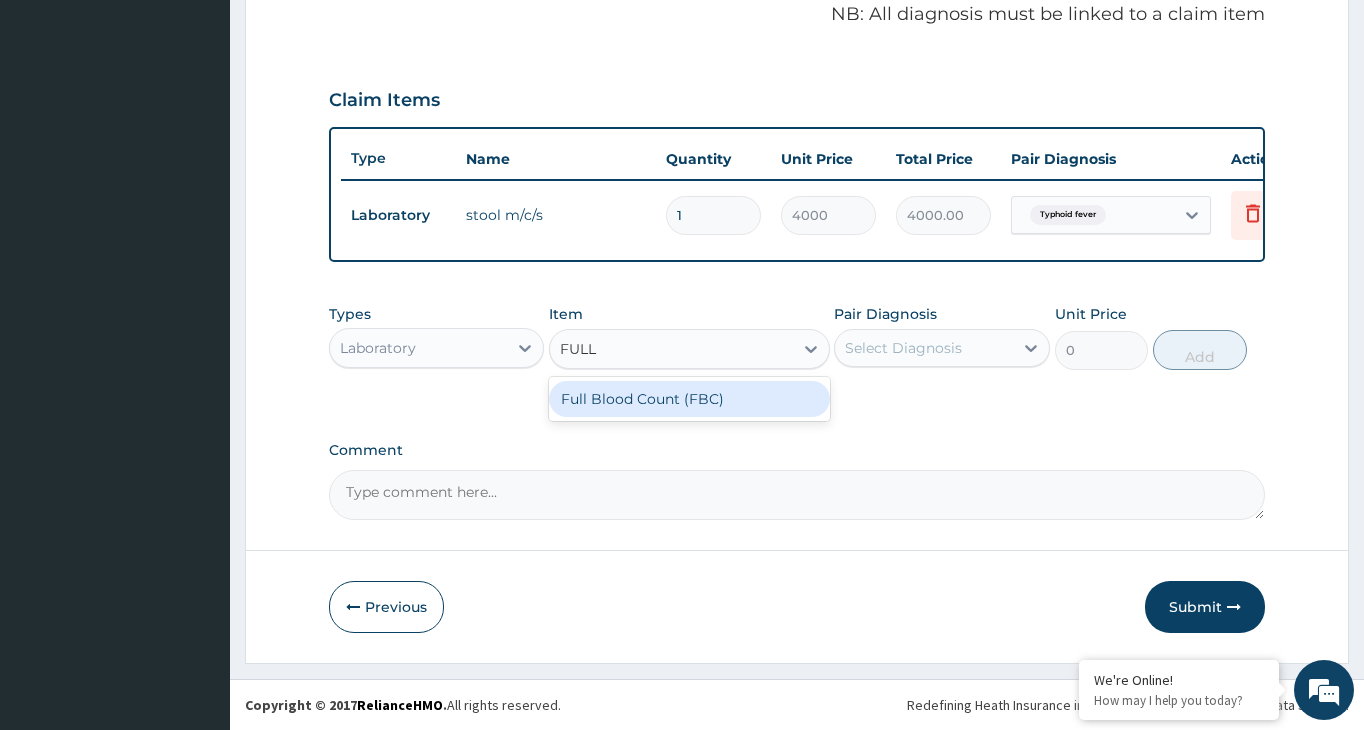 click on "Full Blood Count (FBC)" at bounding box center (689, 399) 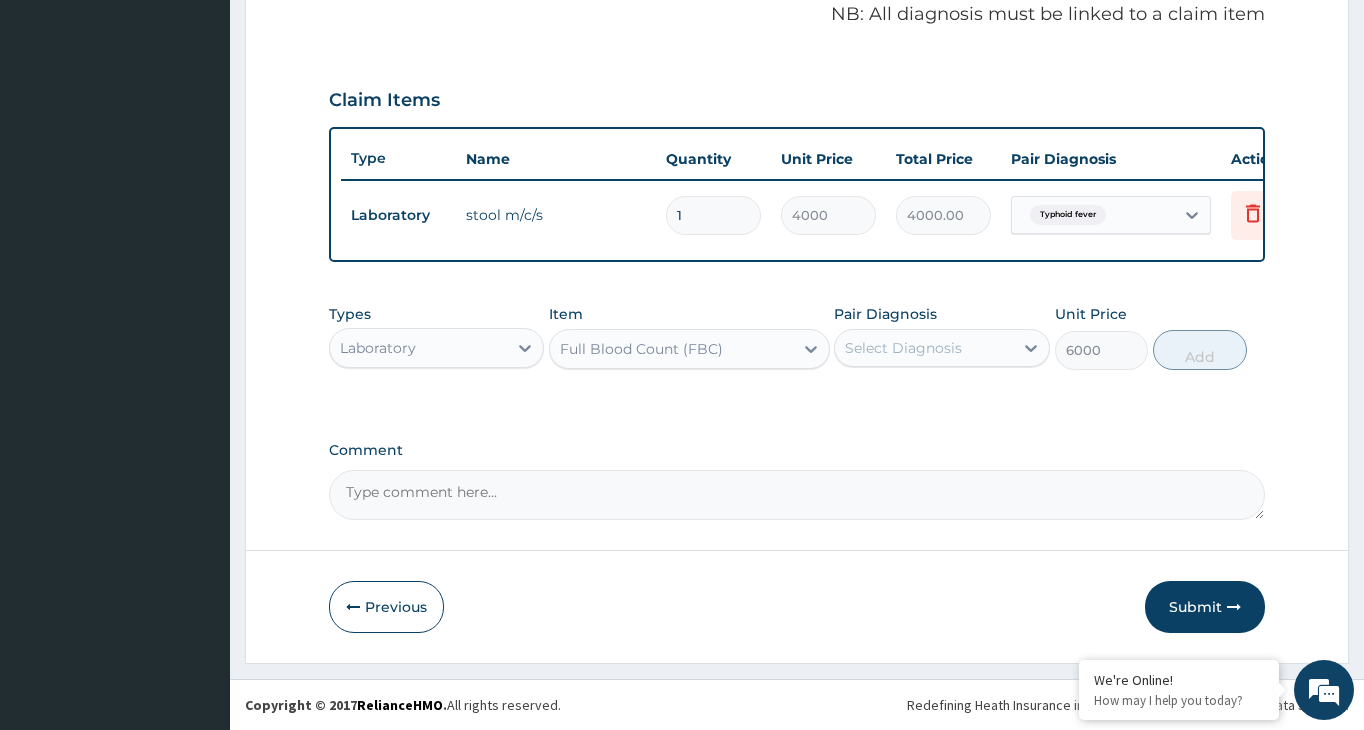 type 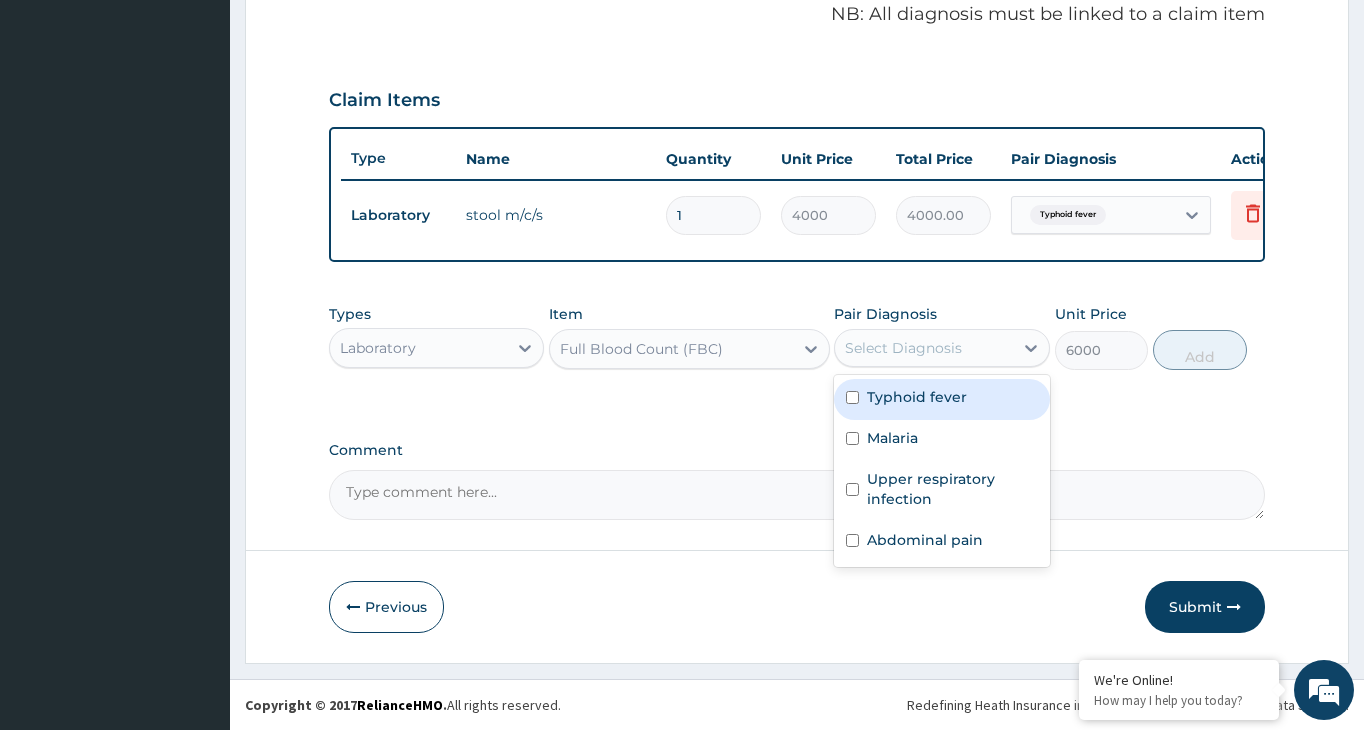 click on "Typhoid fever" at bounding box center (917, 397) 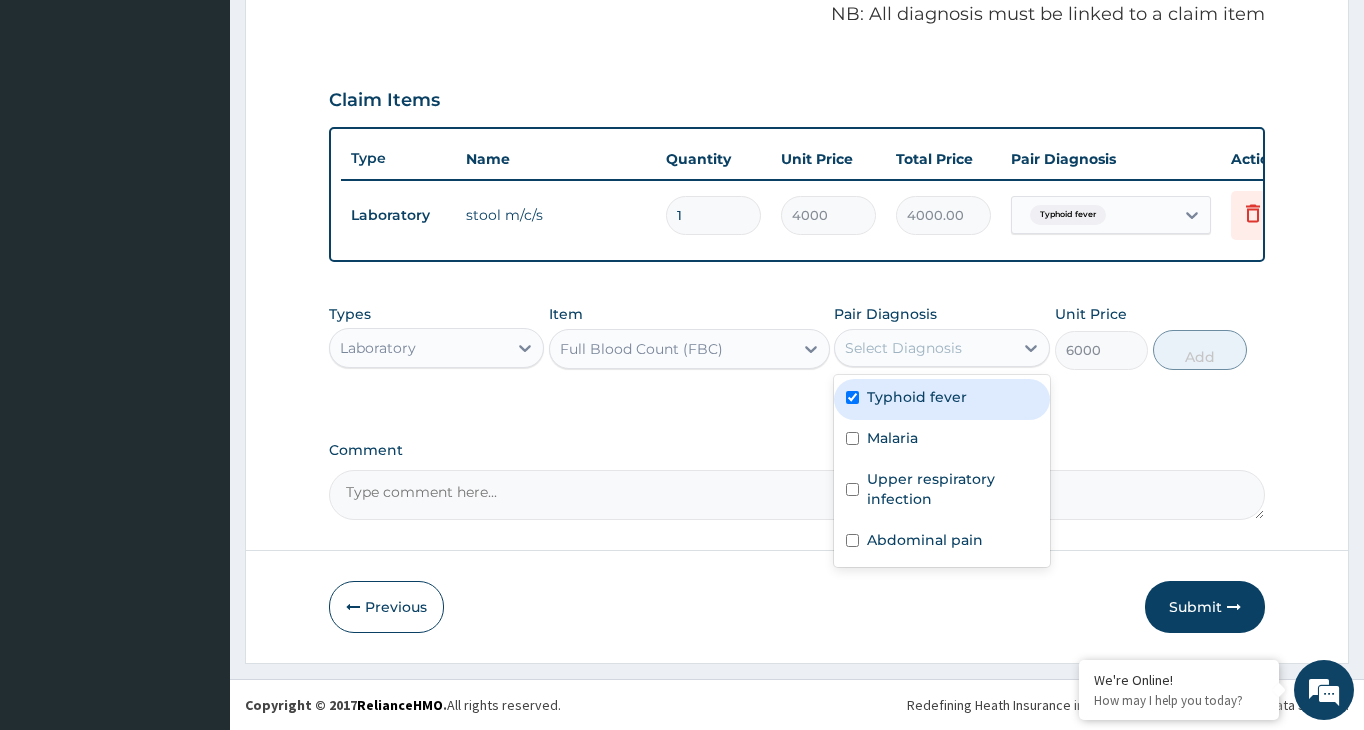 checkbox on "true" 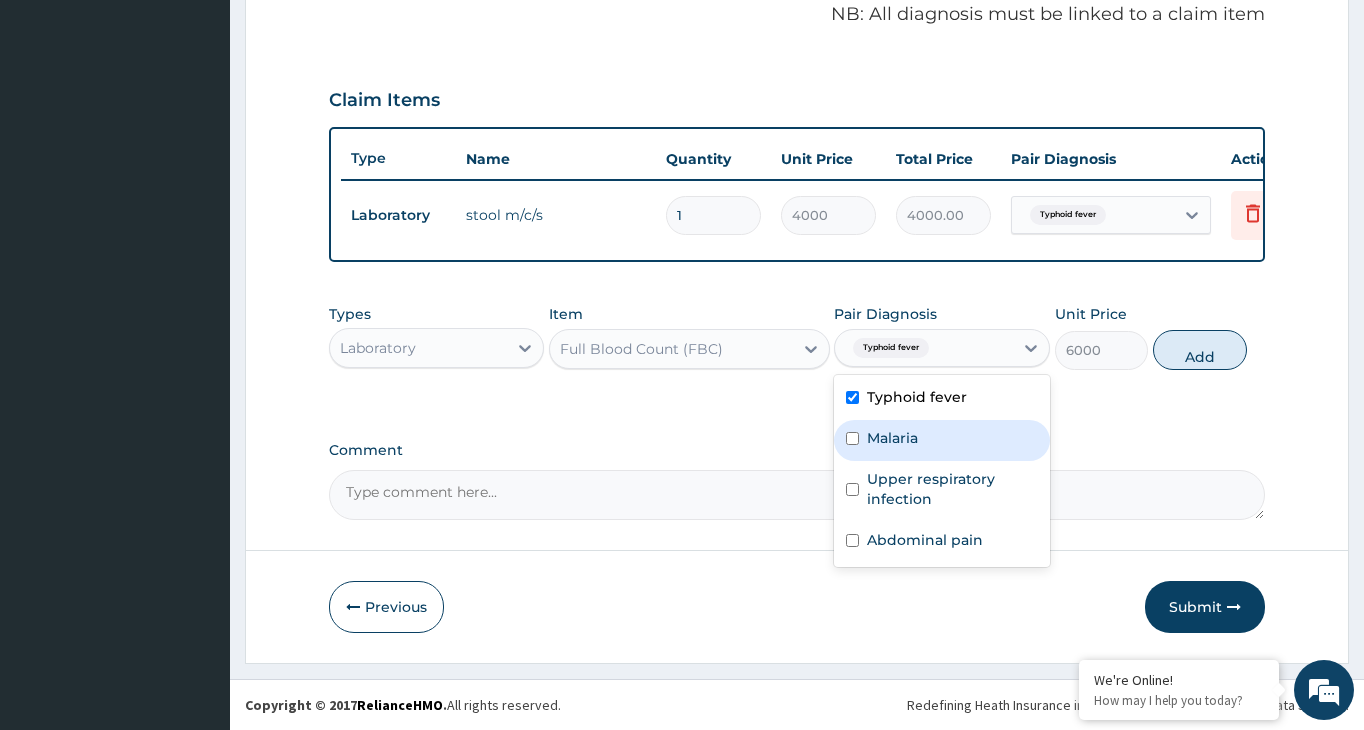 click at bounding box center [852, 438] 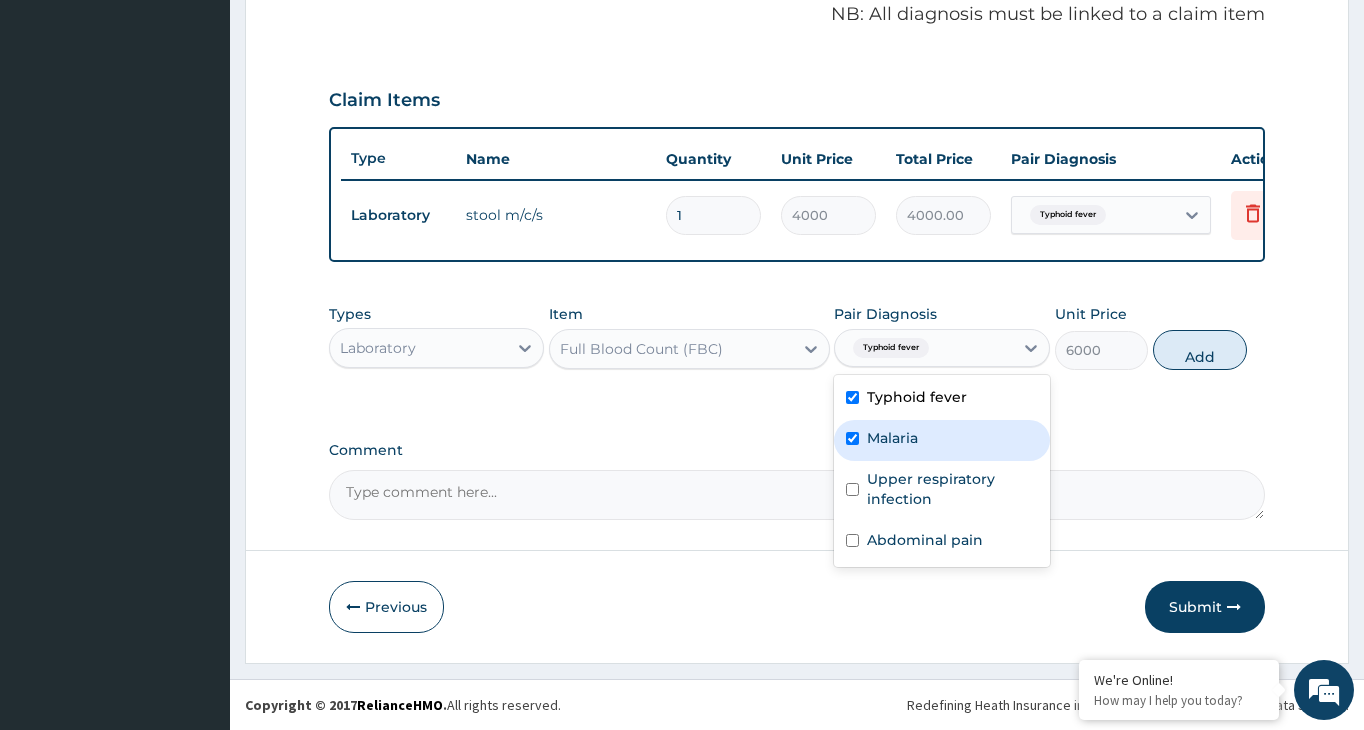 checkbox on "true" 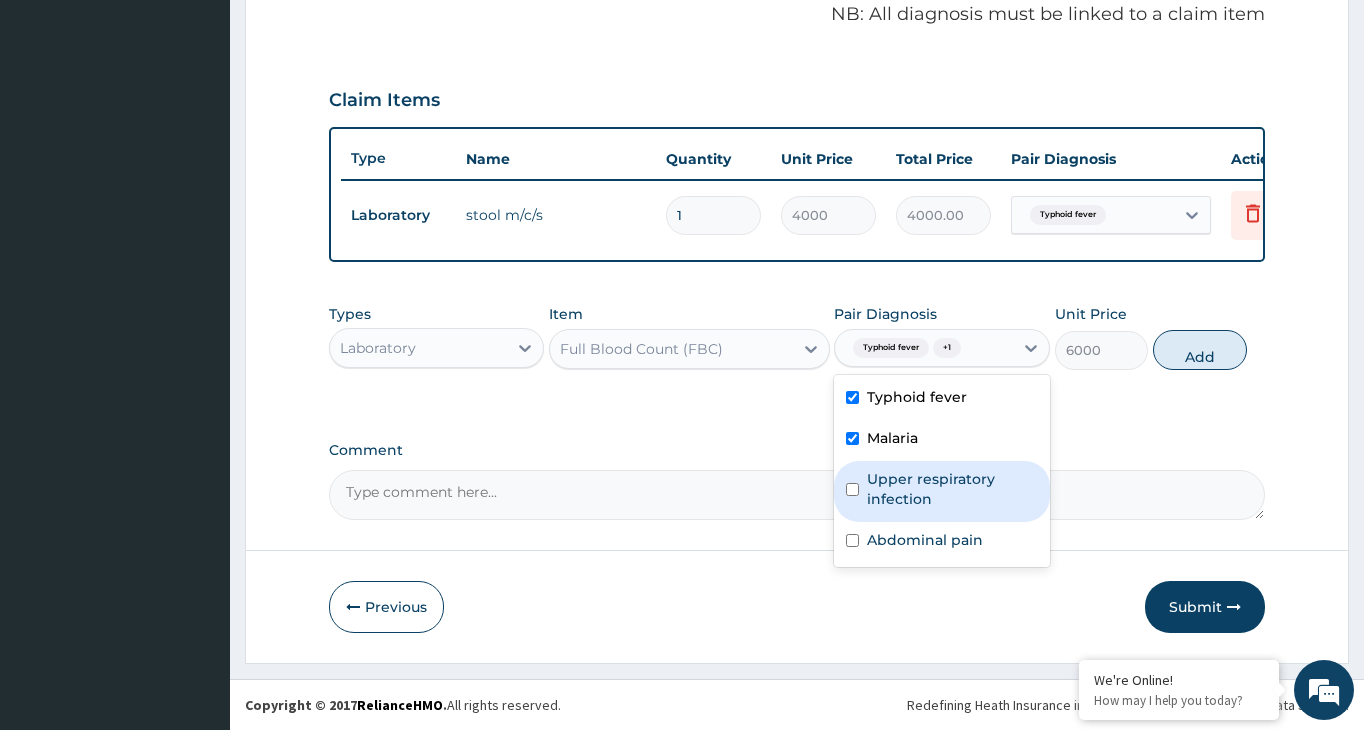 click on "Upper respiratory infection" at bounding box center [941, 491] 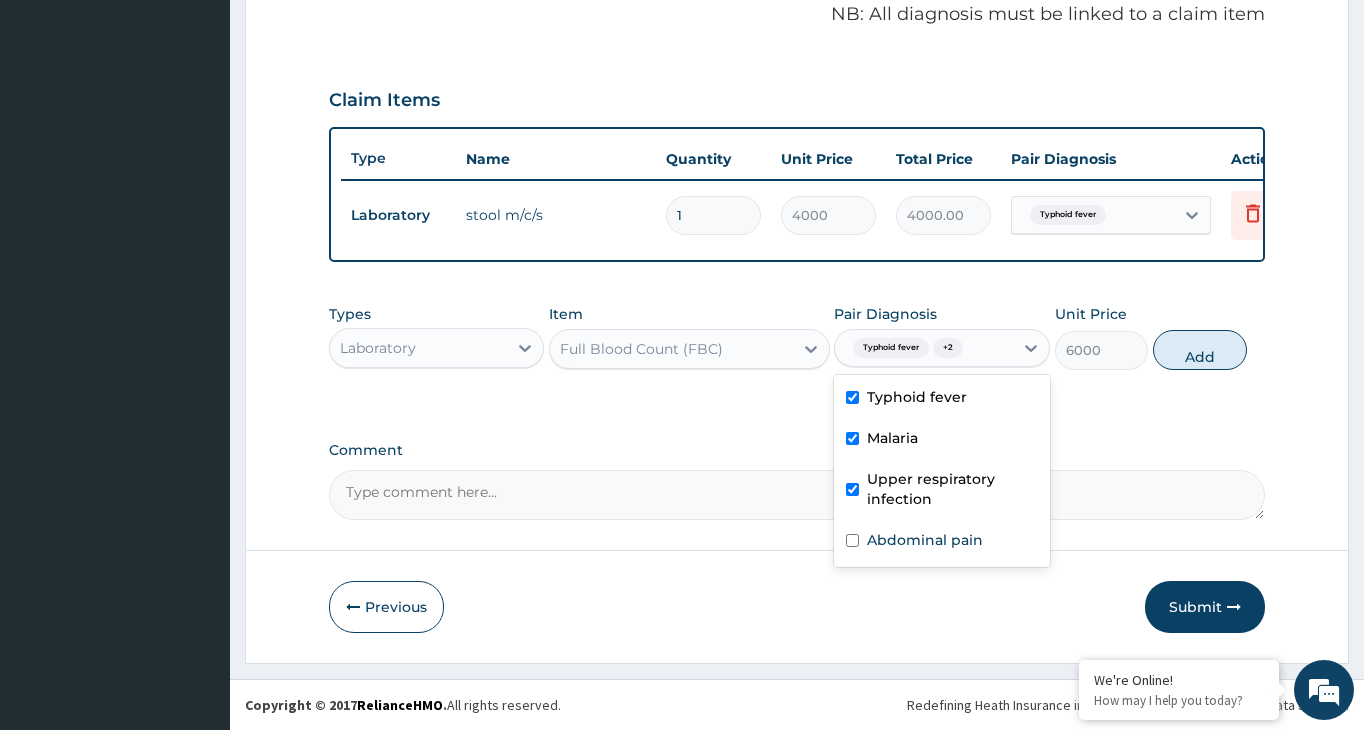 checkbox on "true" 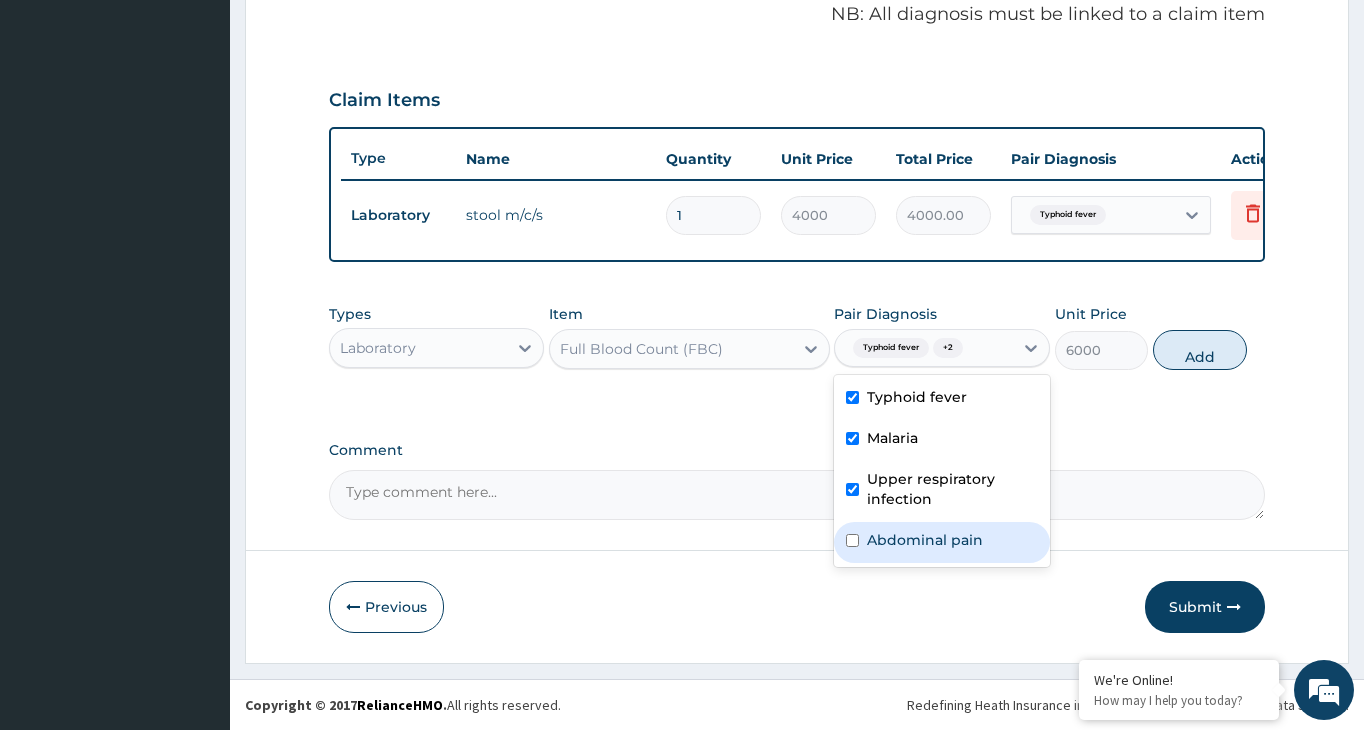 click at bounding box center [852, 540] 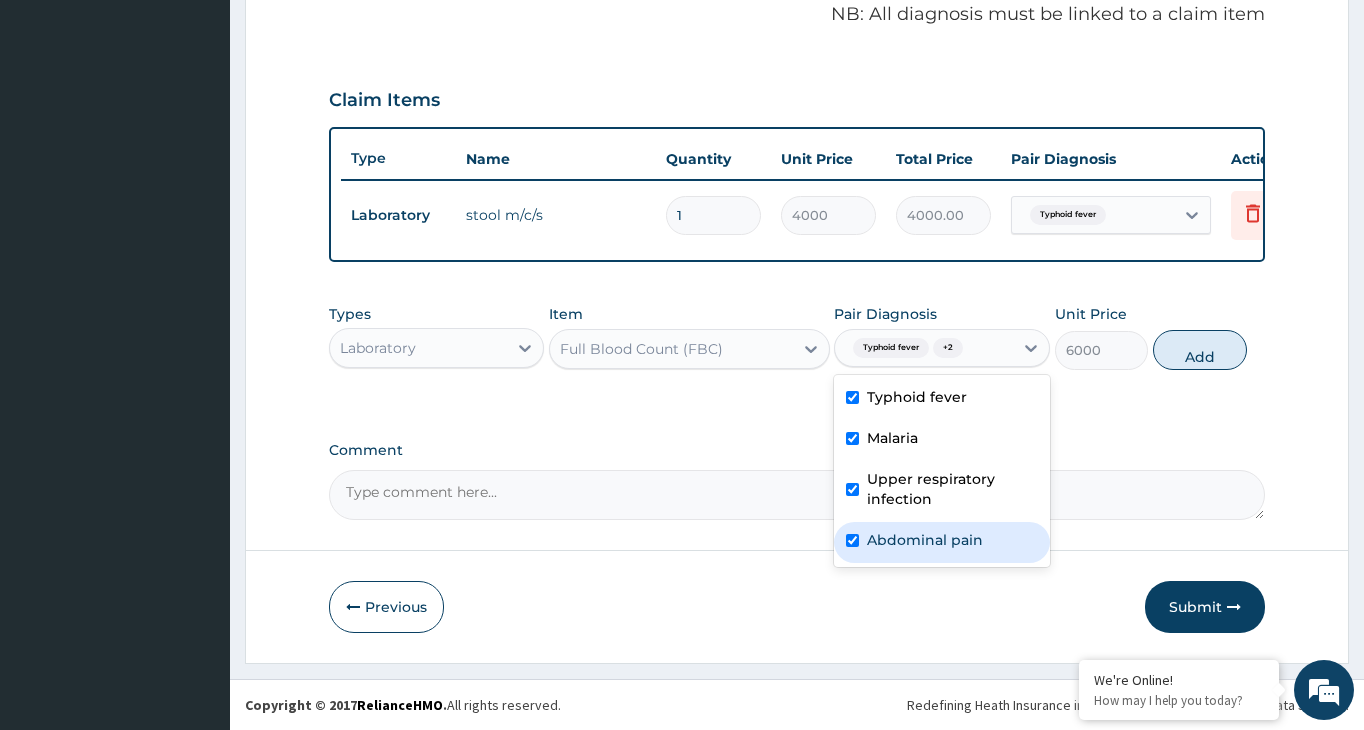 checkbox on "true" 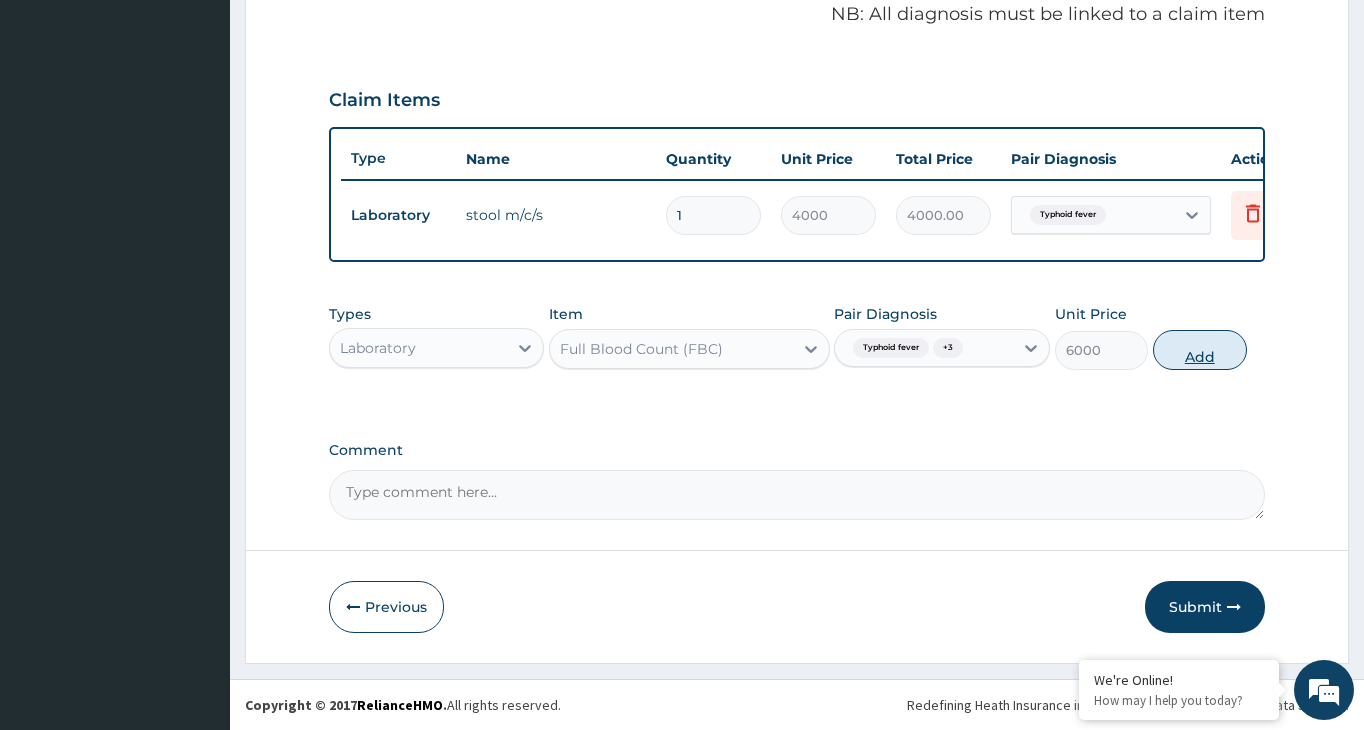 click on "Add" at bounding box center [1200, 350] 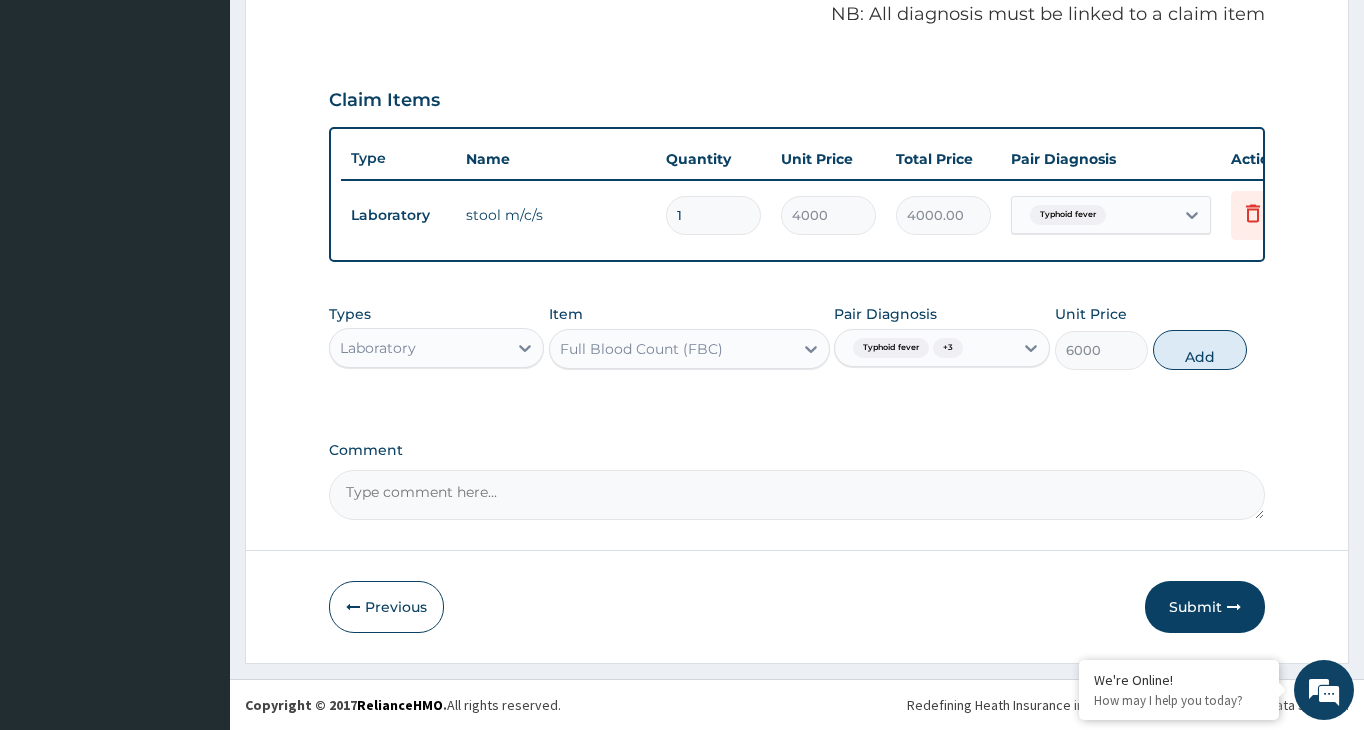 type on "0" 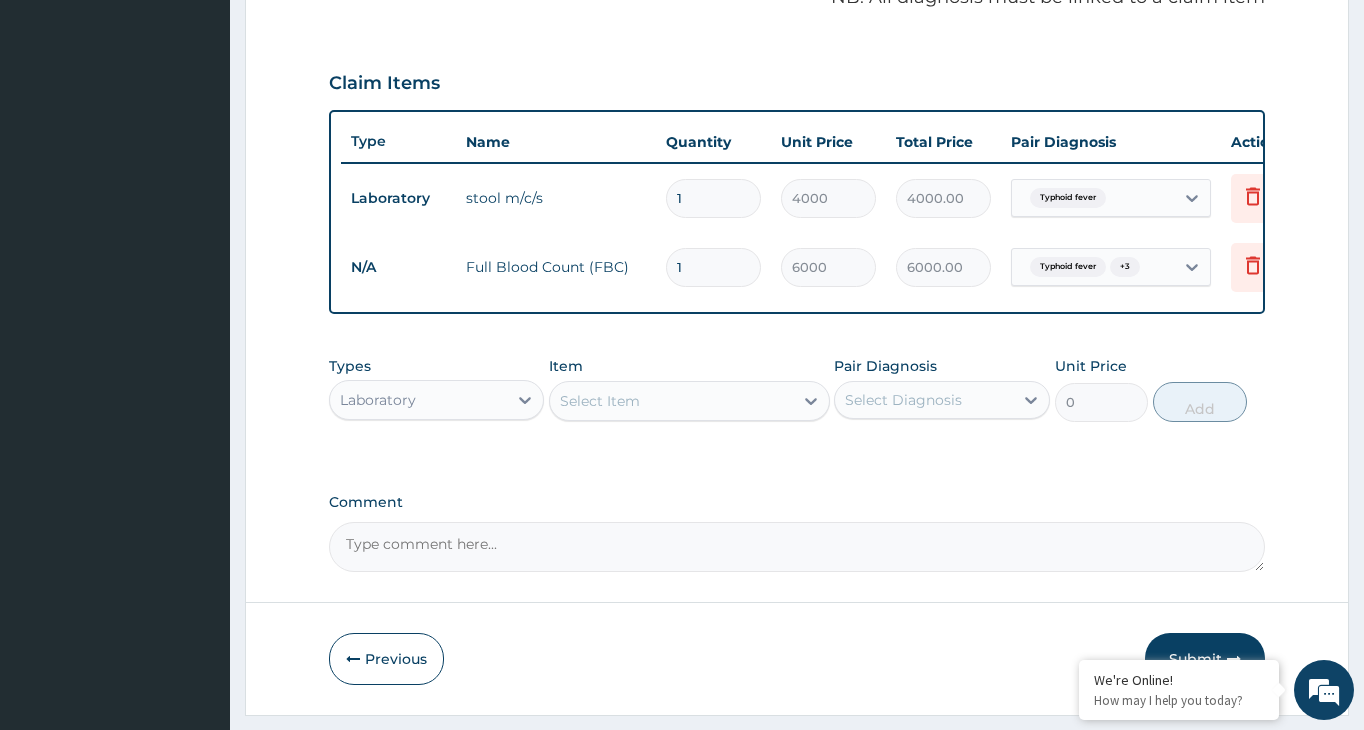 click on "Select Item" at bounding box center [671, 401] 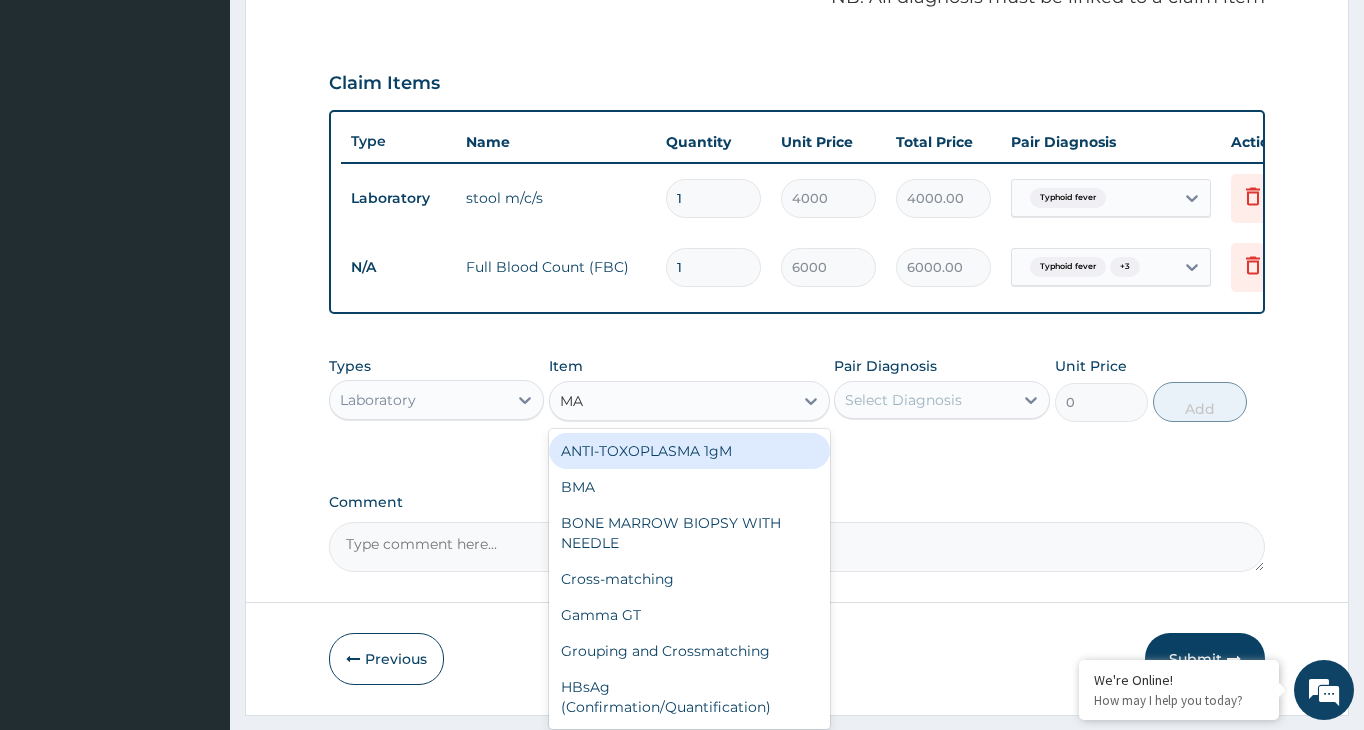 type on "MAL" 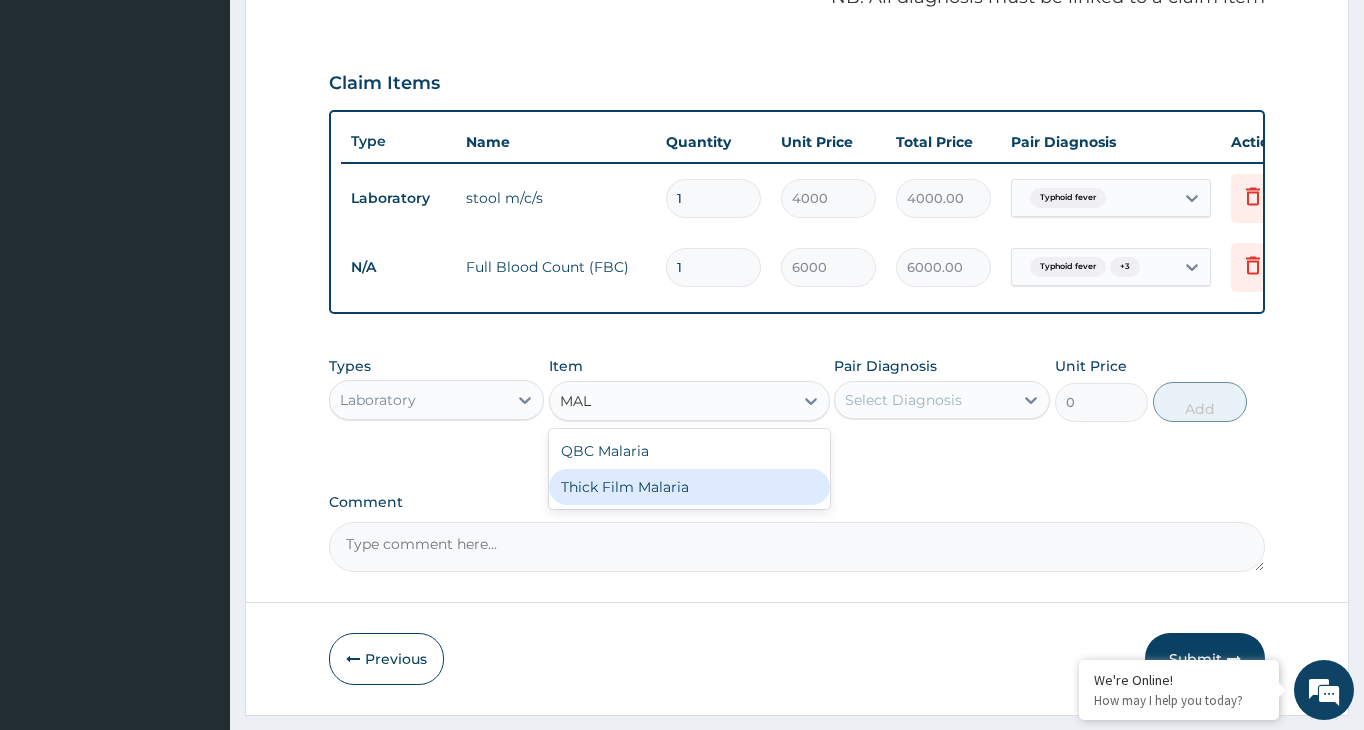 click on "Thick Film Malaria" at bounding box center [689, 487] 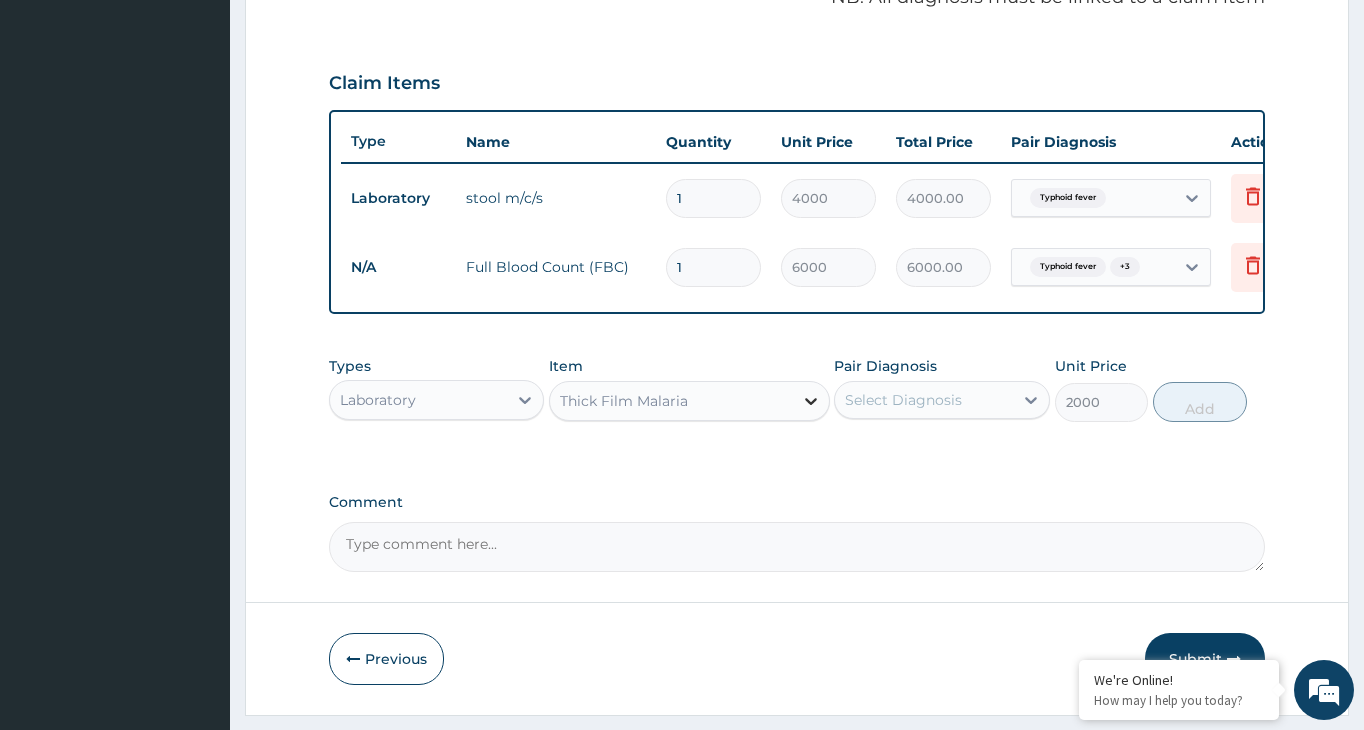 click 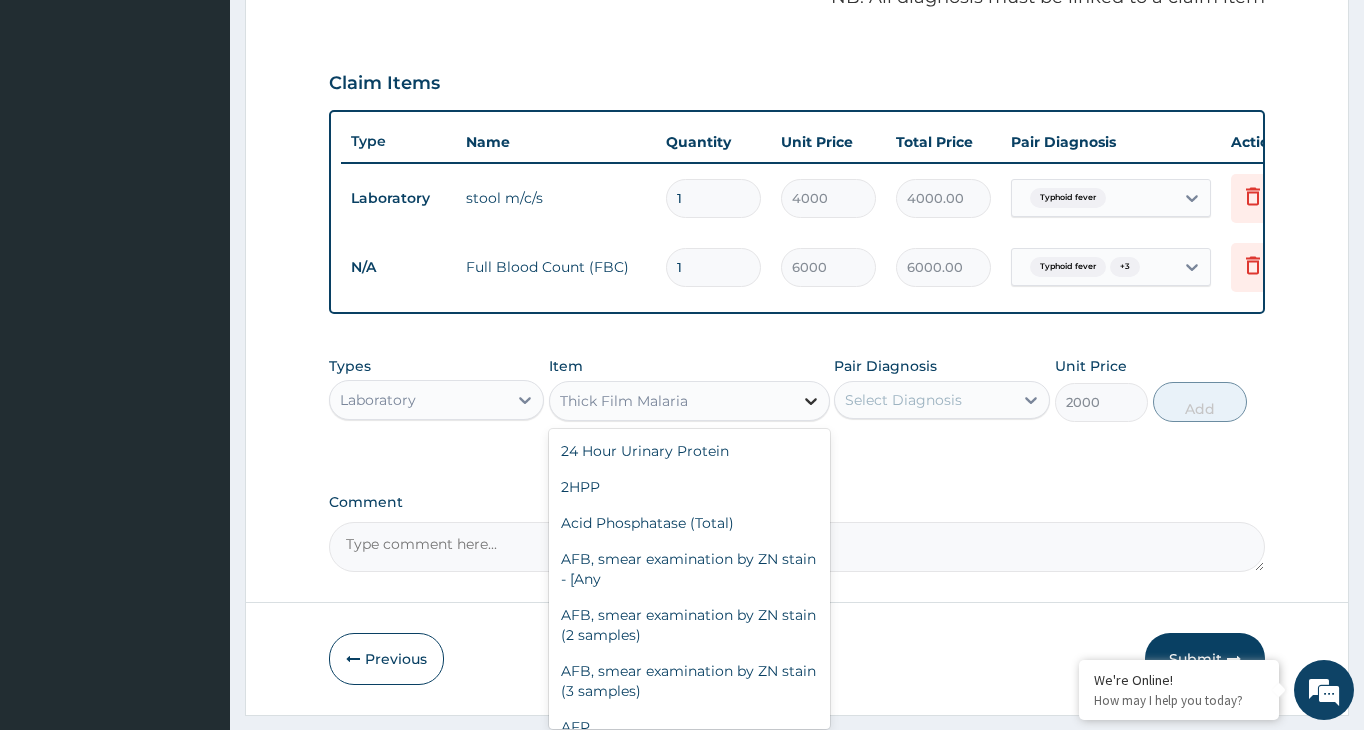 scroll, scrollTop: 6644, scrollLeft: 0, axis: vertical 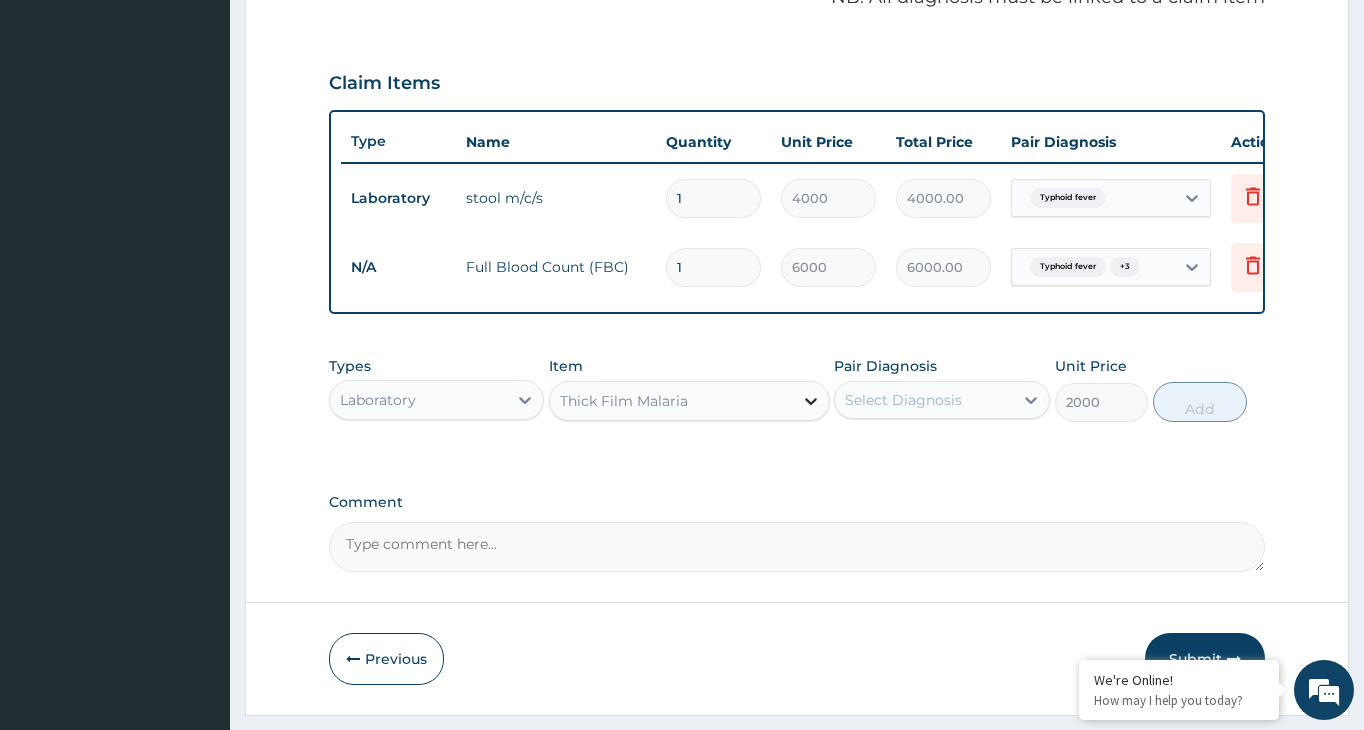 click 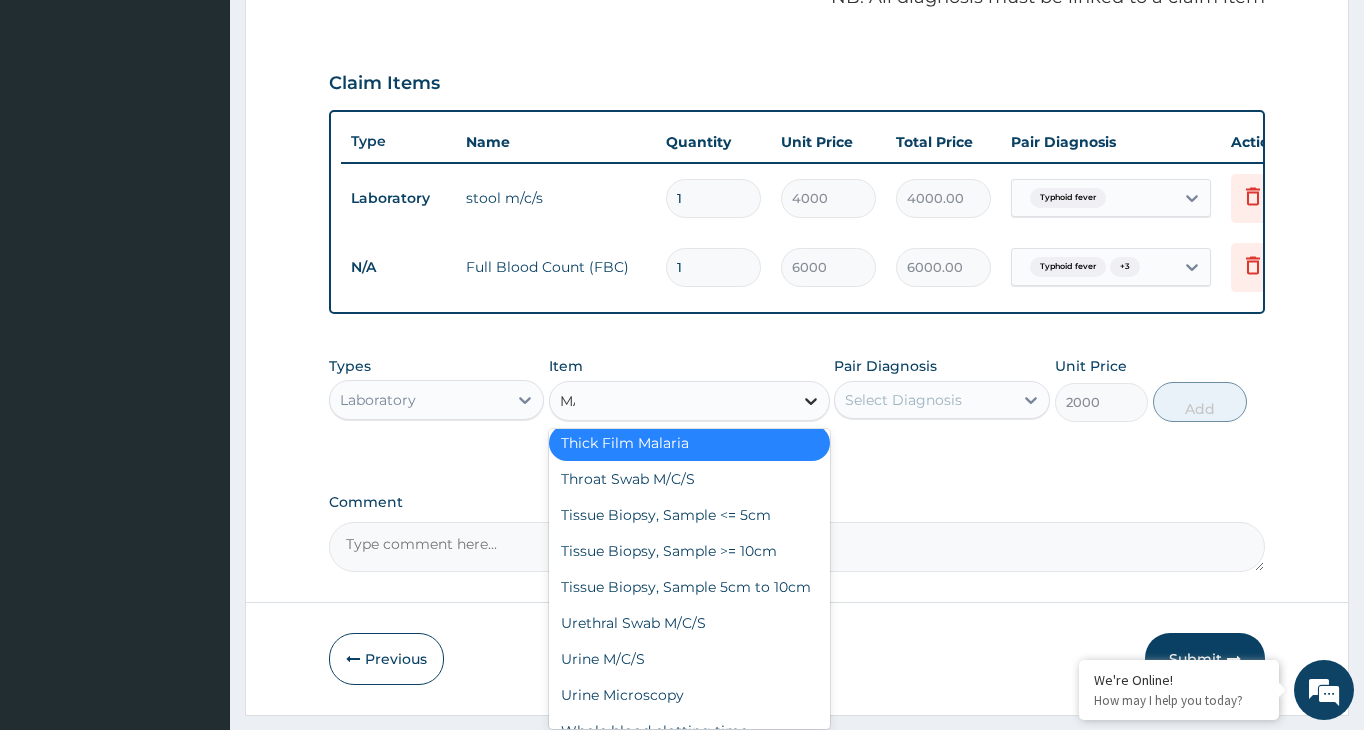 scroll, scrollTop: 252, scrollLeft: 0, axis: vertical 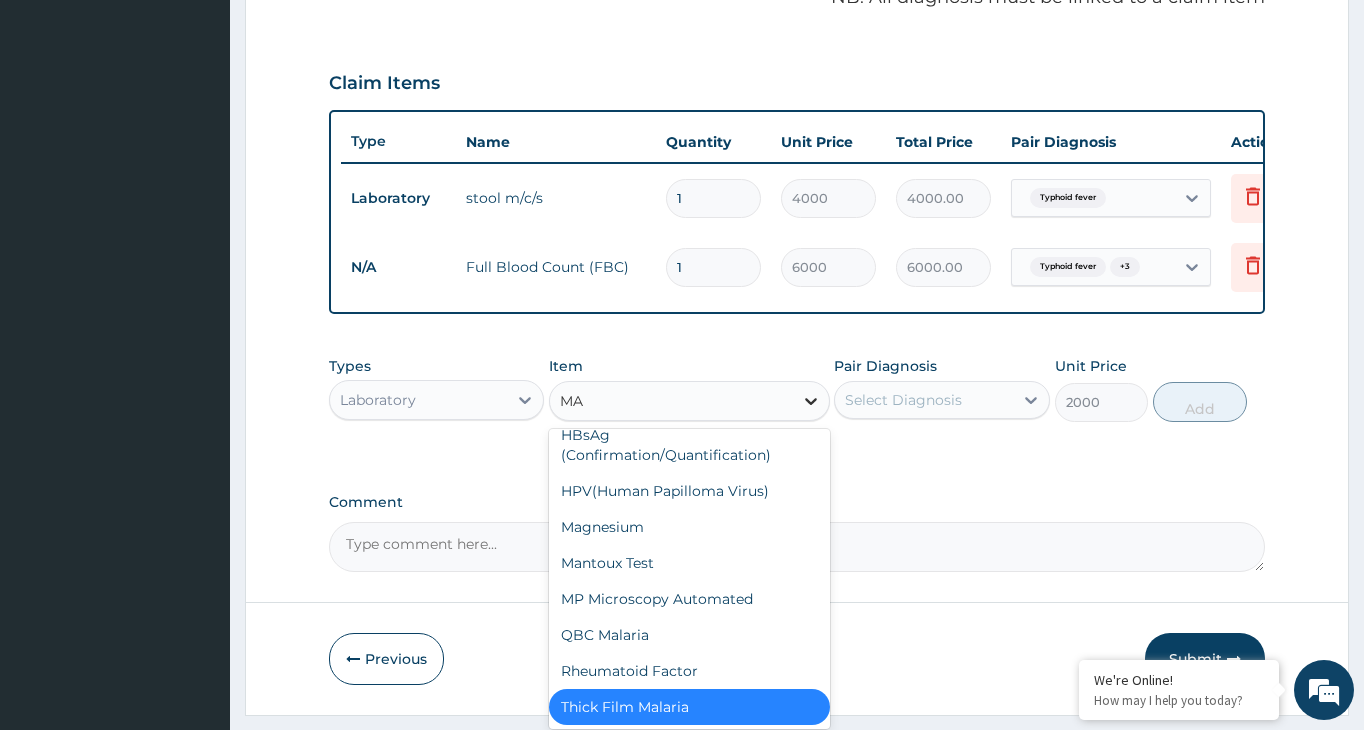 type on "MAL" 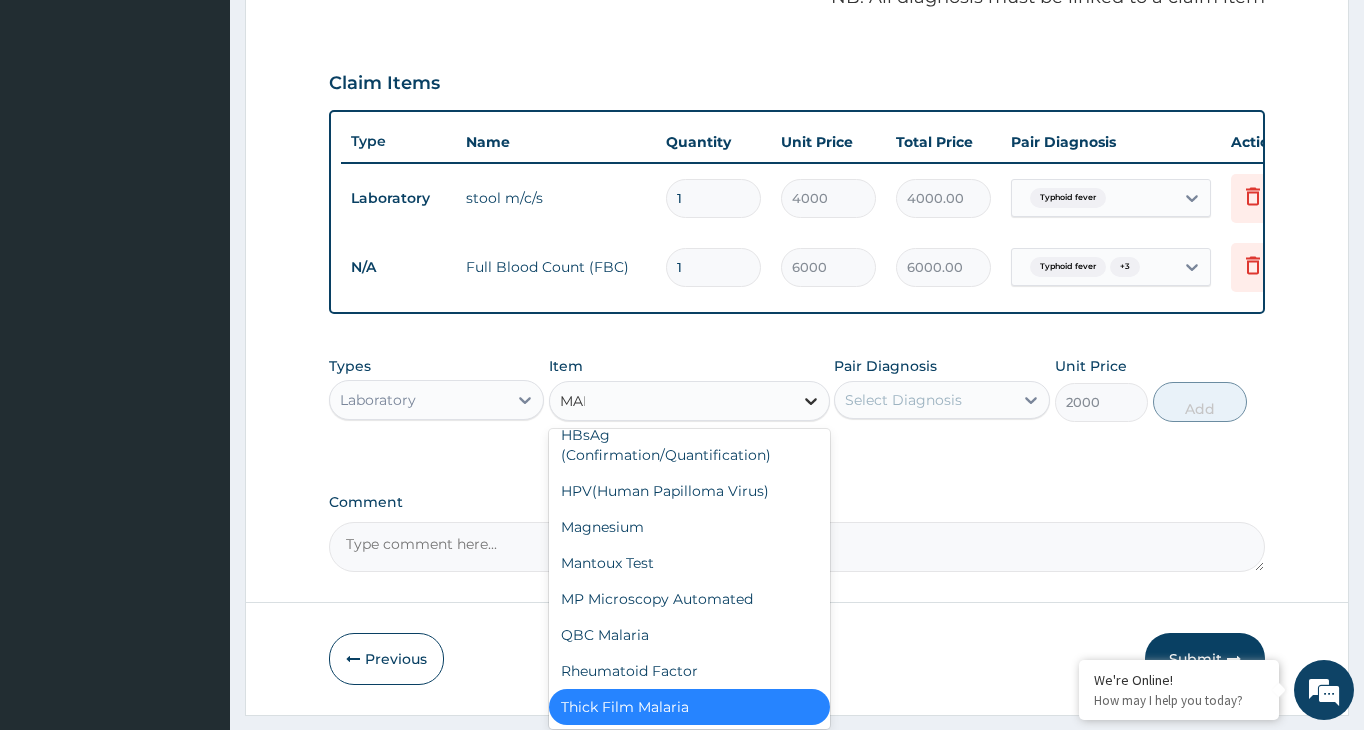scroll, scrollTop: 0, scrollLeft: 0, axis: both 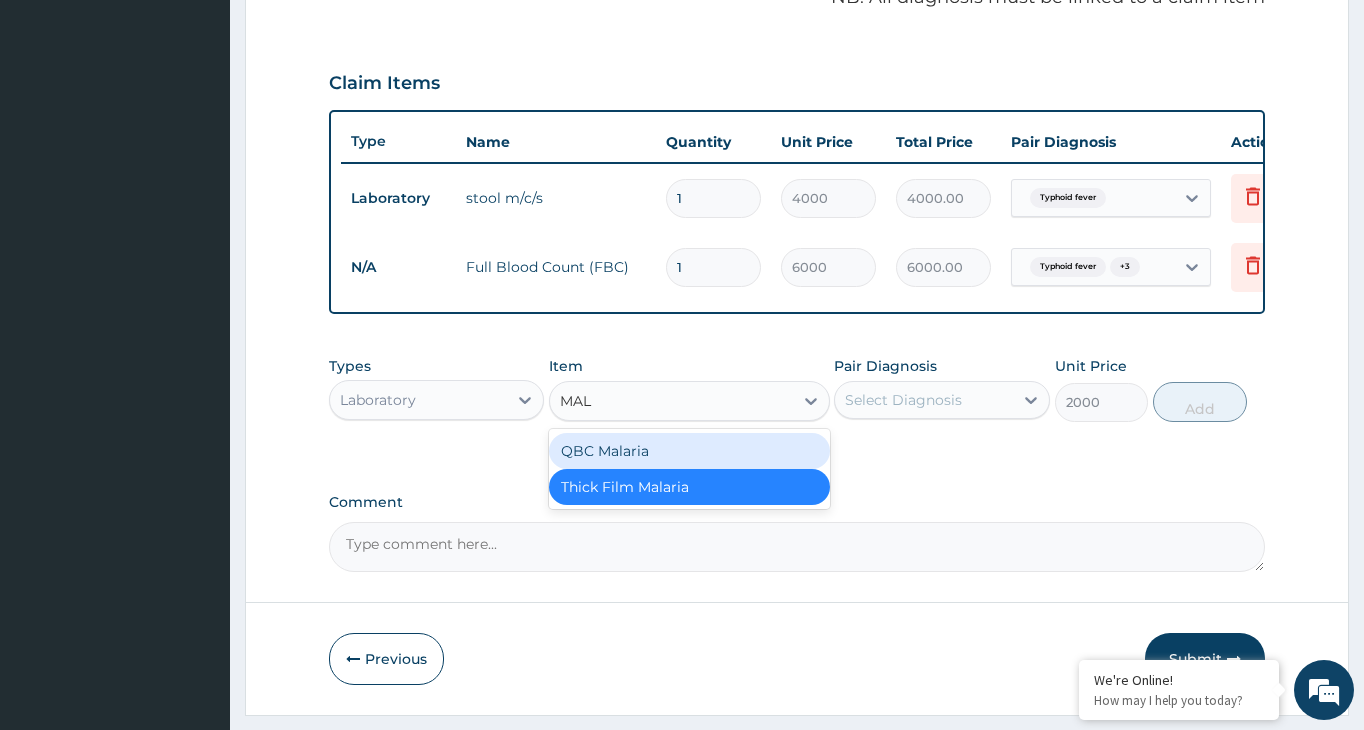 click on "QBC Malaria" at bounding box center (689, 451) 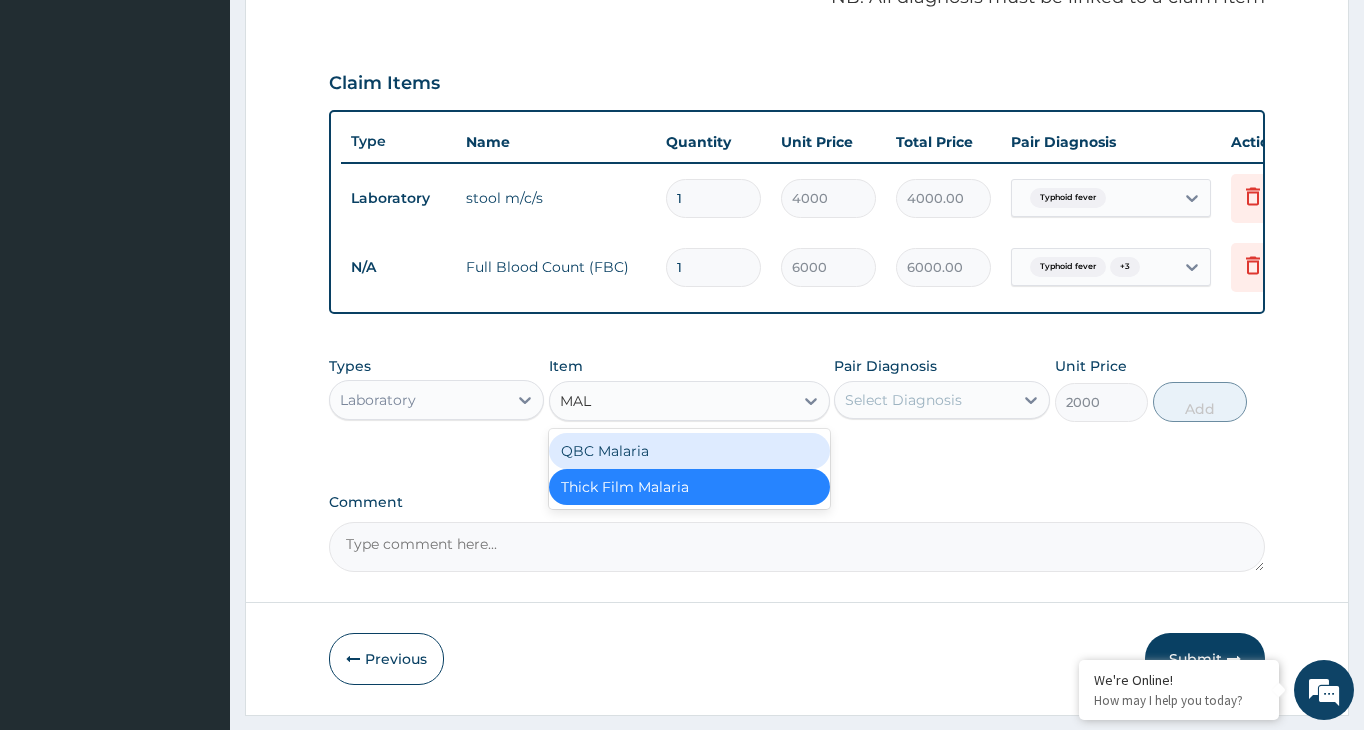 type 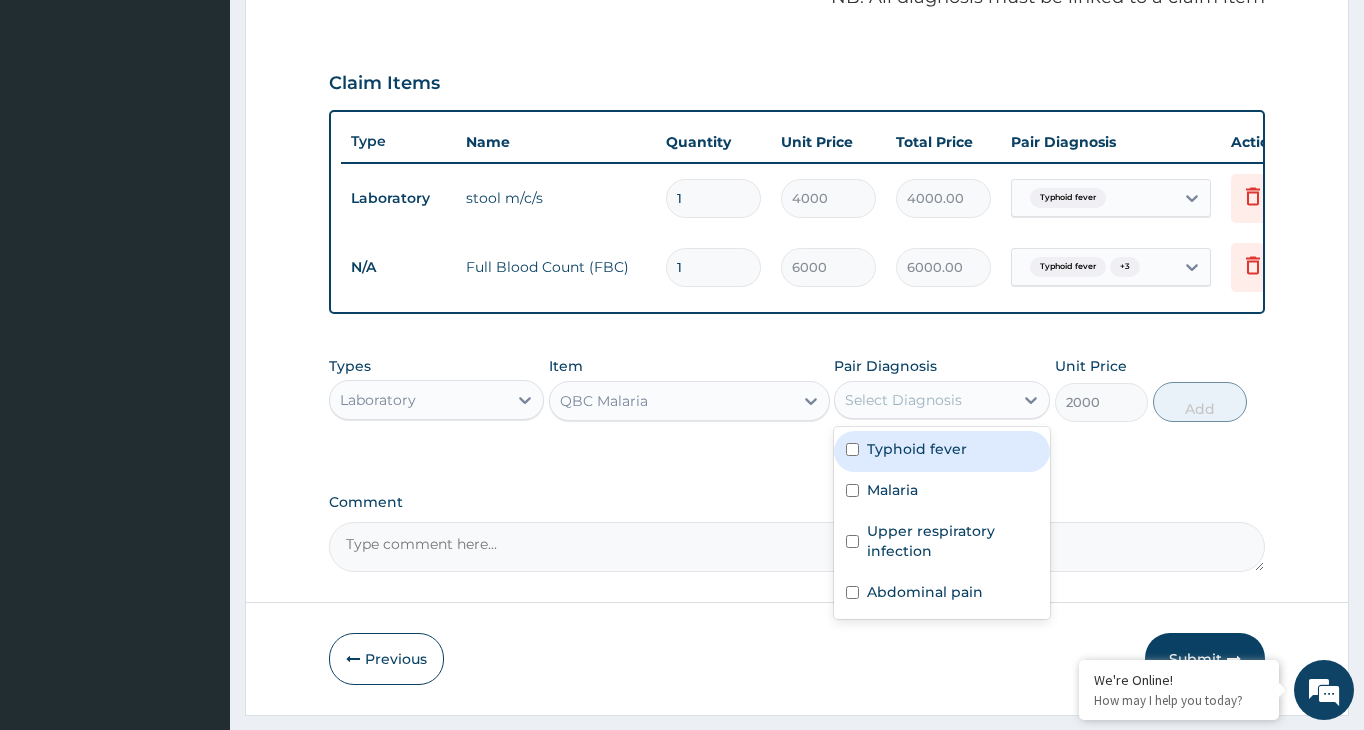 click on "Select Diagnosis" at bounding box center [903, 400] 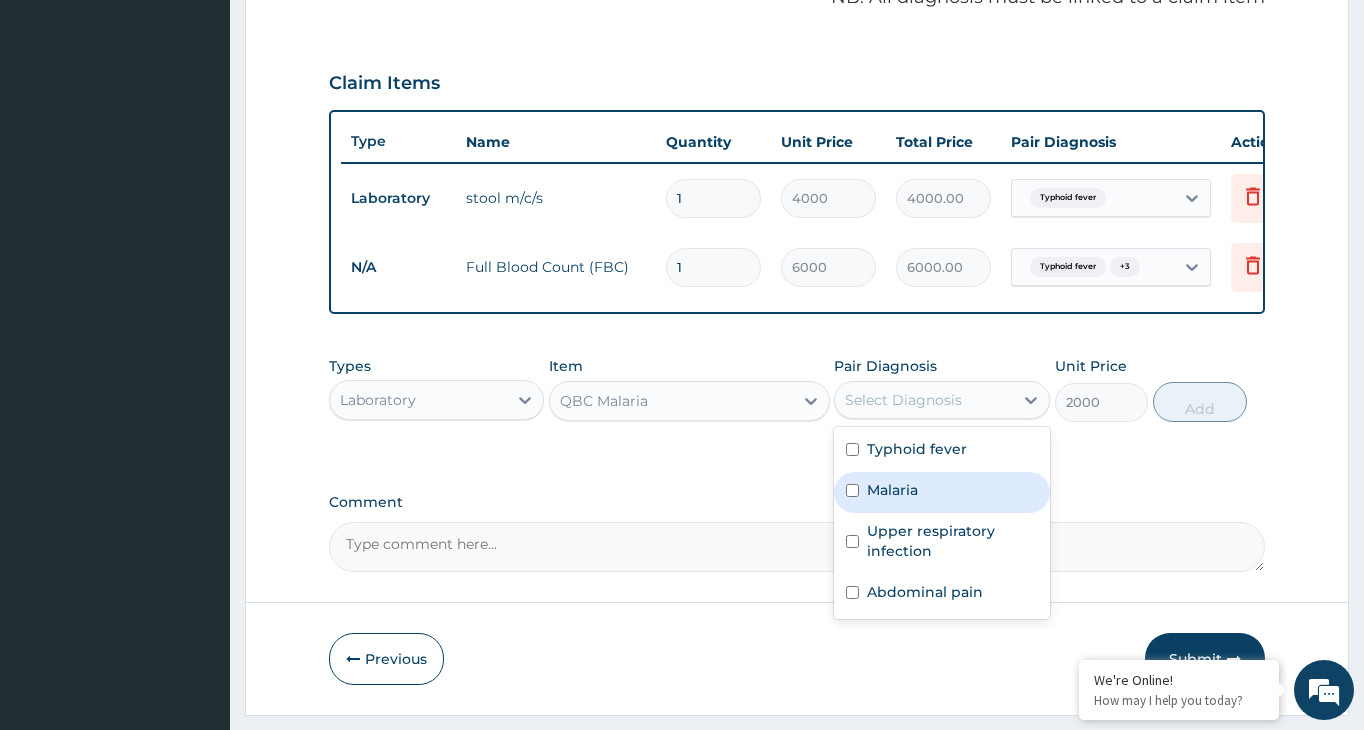 click at bounding box center [852, 490] 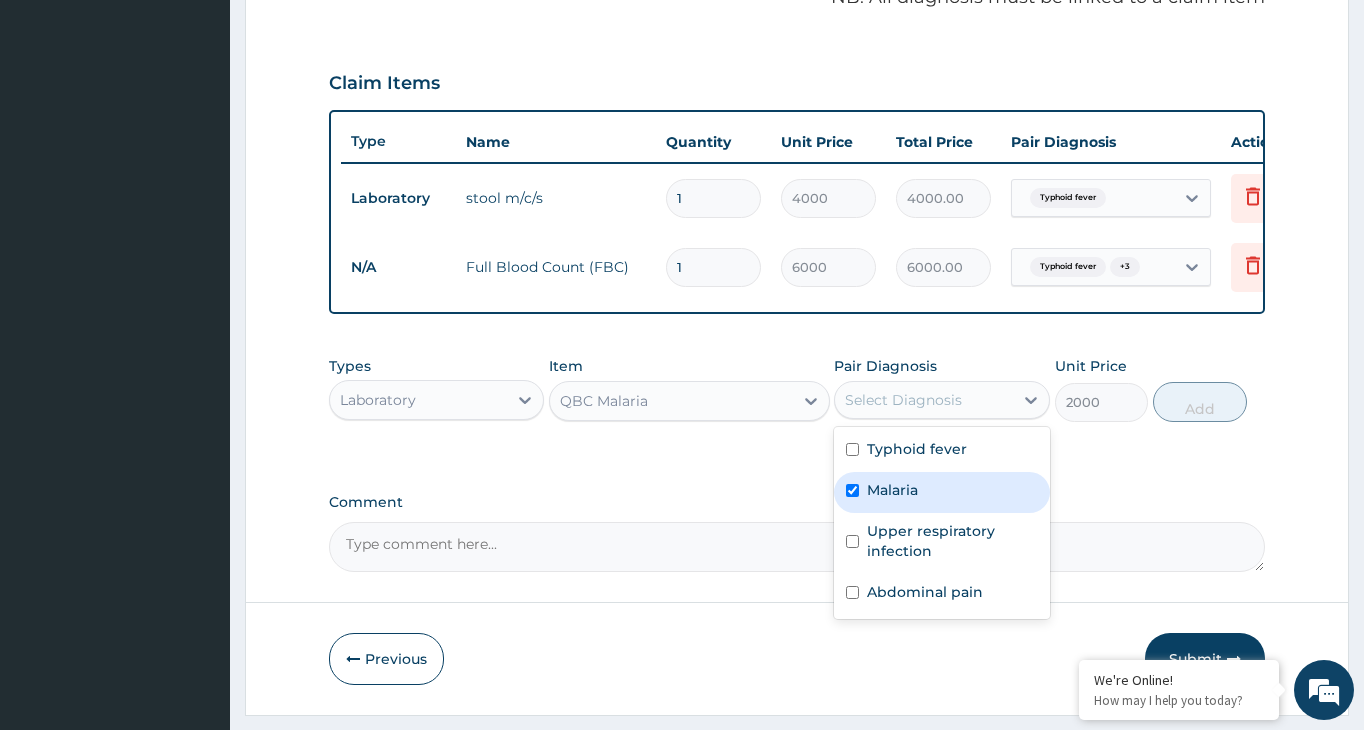 checkbox on "true" 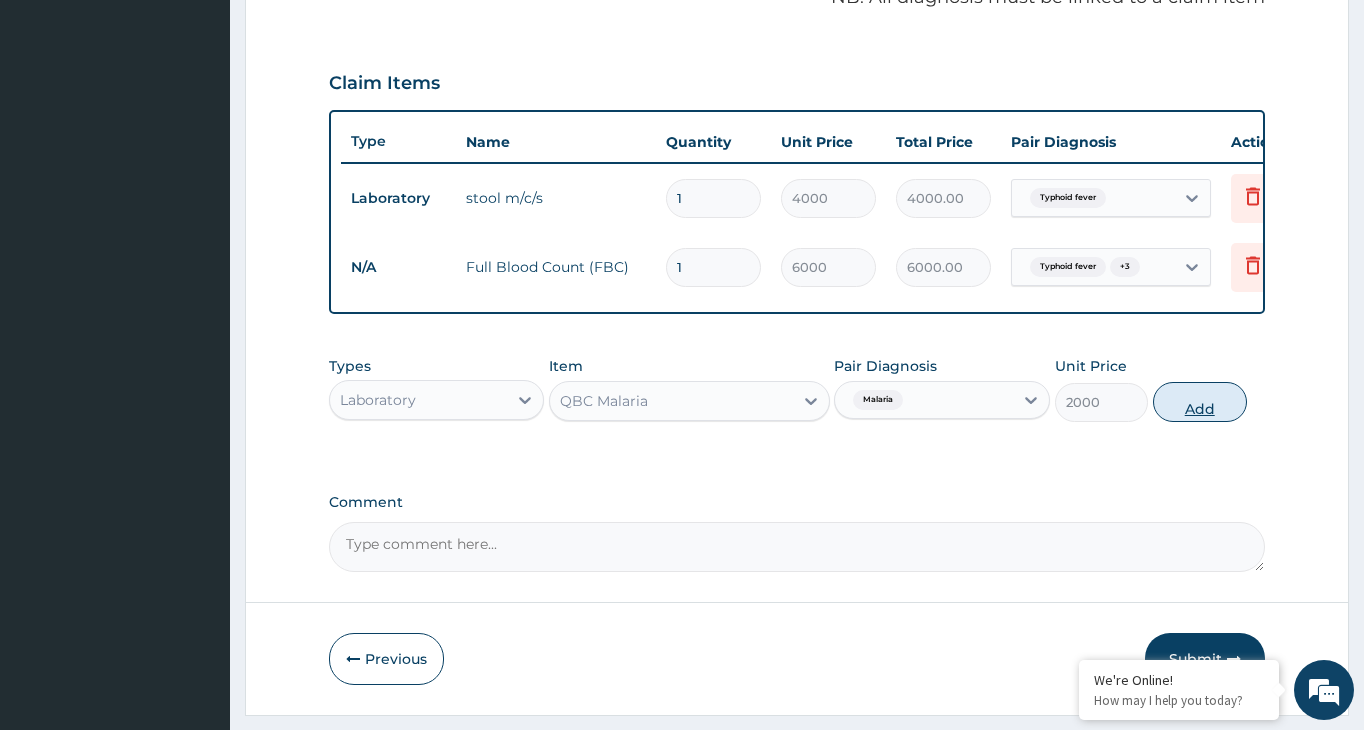click on "Add" at bounding box center [1200, 402] 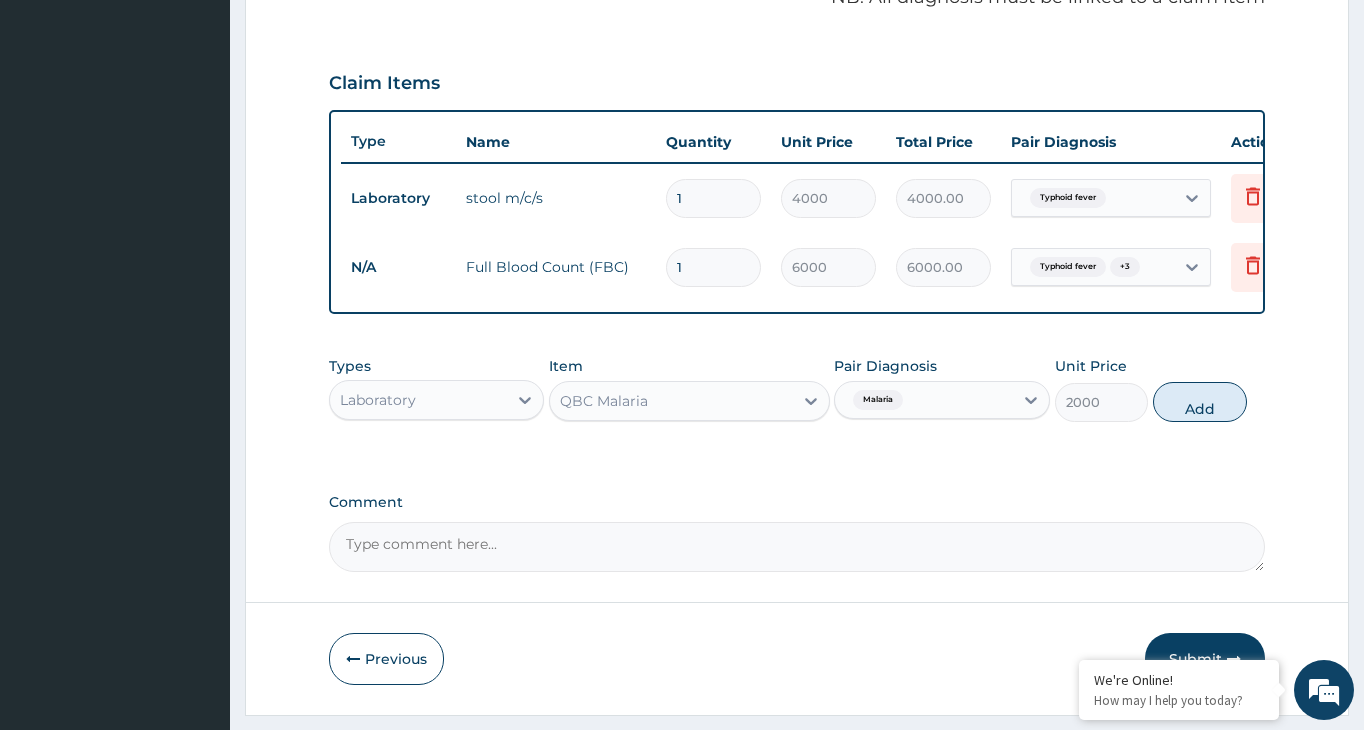 type on "0" 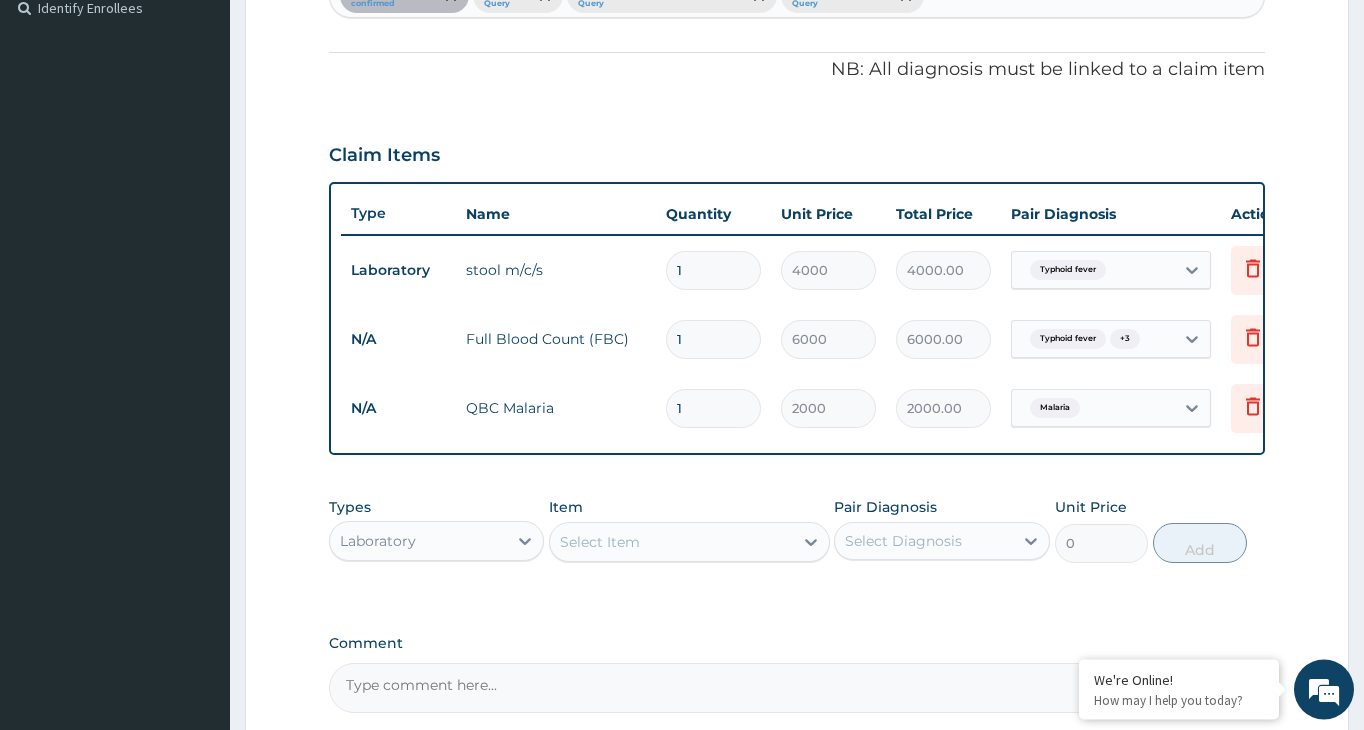 scroll, scrollTop: 634, scrollLeft: 0, axis: vertical 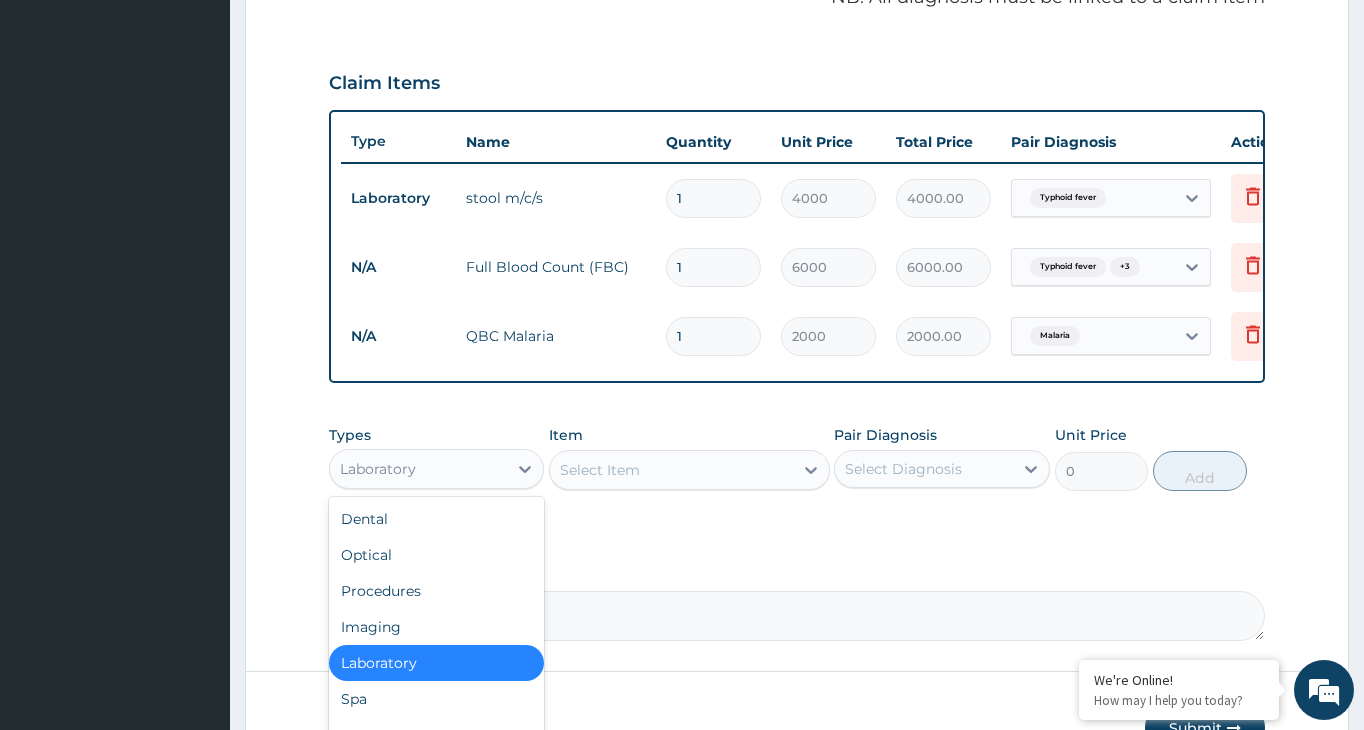 click on "Laboratory" at bounding box center (418, 469) 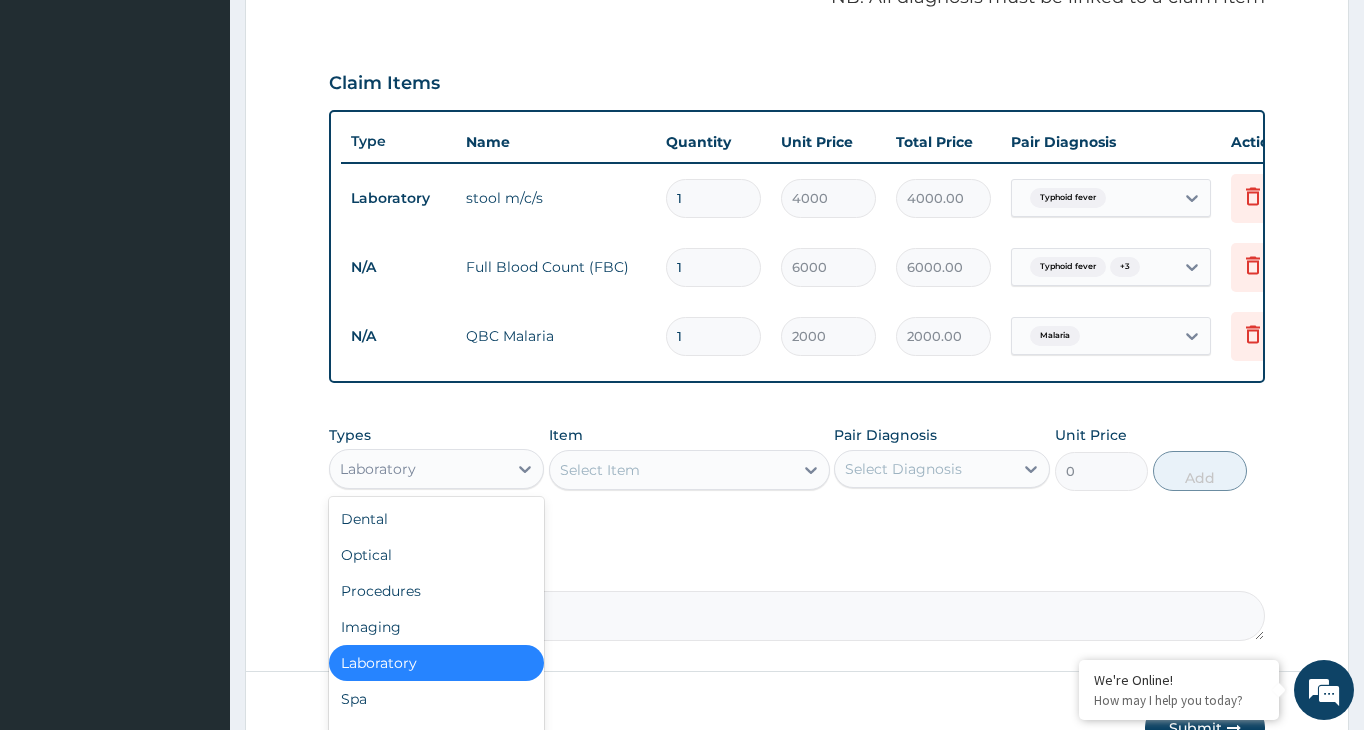 scroll, scrollTop: 68, scrollLeft: 0, axis: vertical 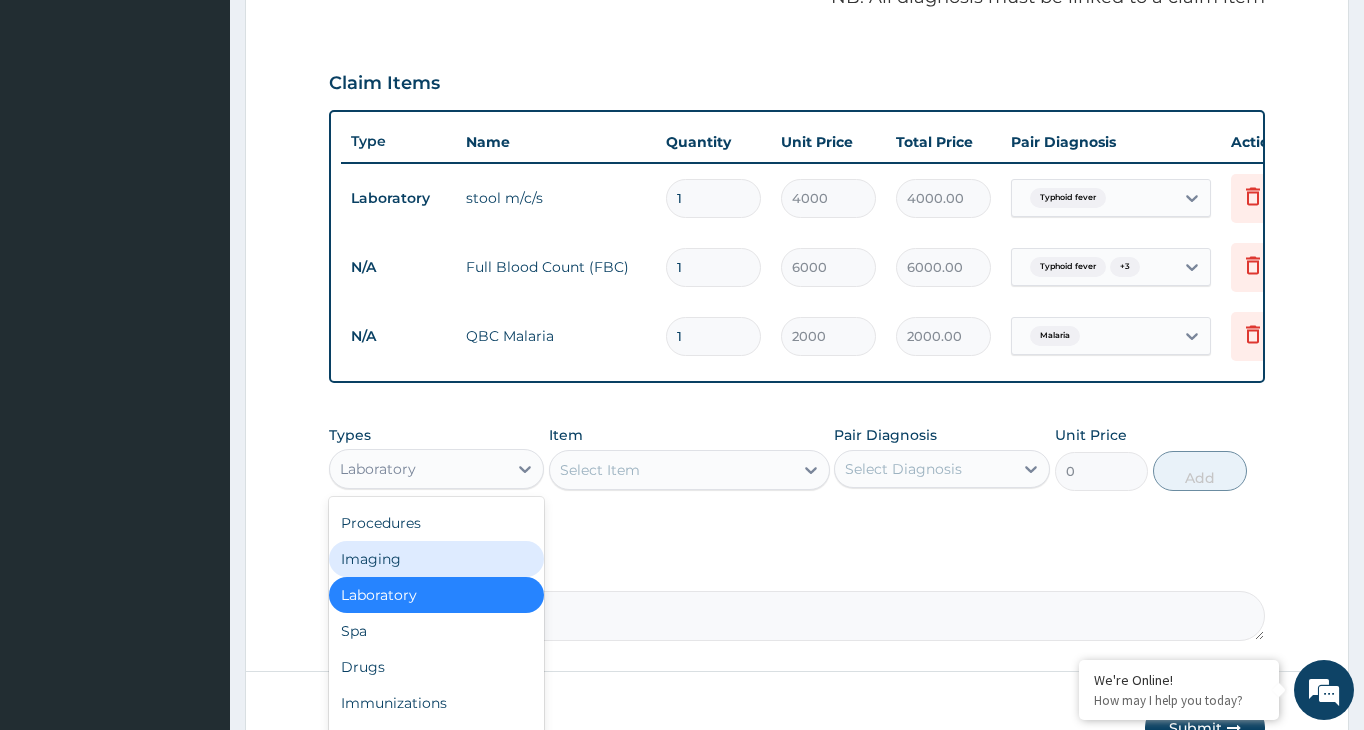 click on "Imaging" at bounding box center [436, 559] 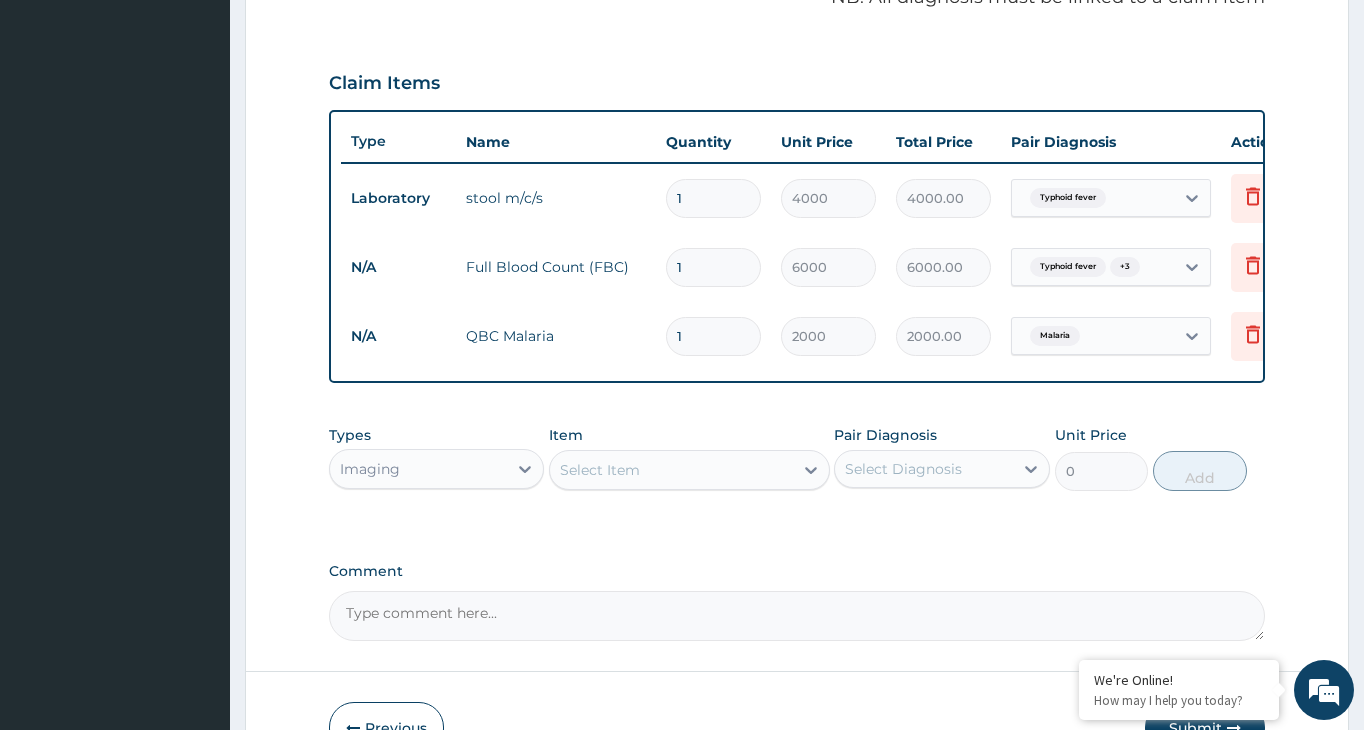 click on "Select Item" at bounding box center (671, 470) 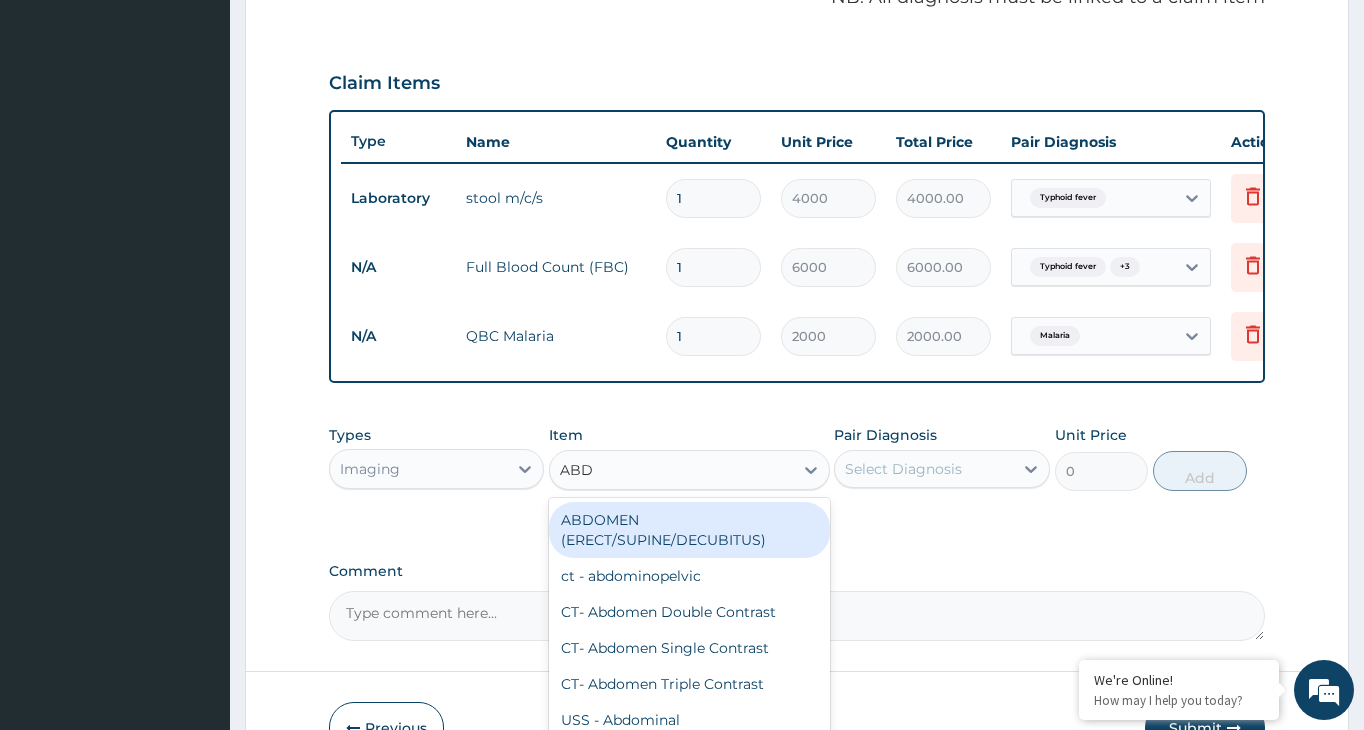 type on "ABDO" 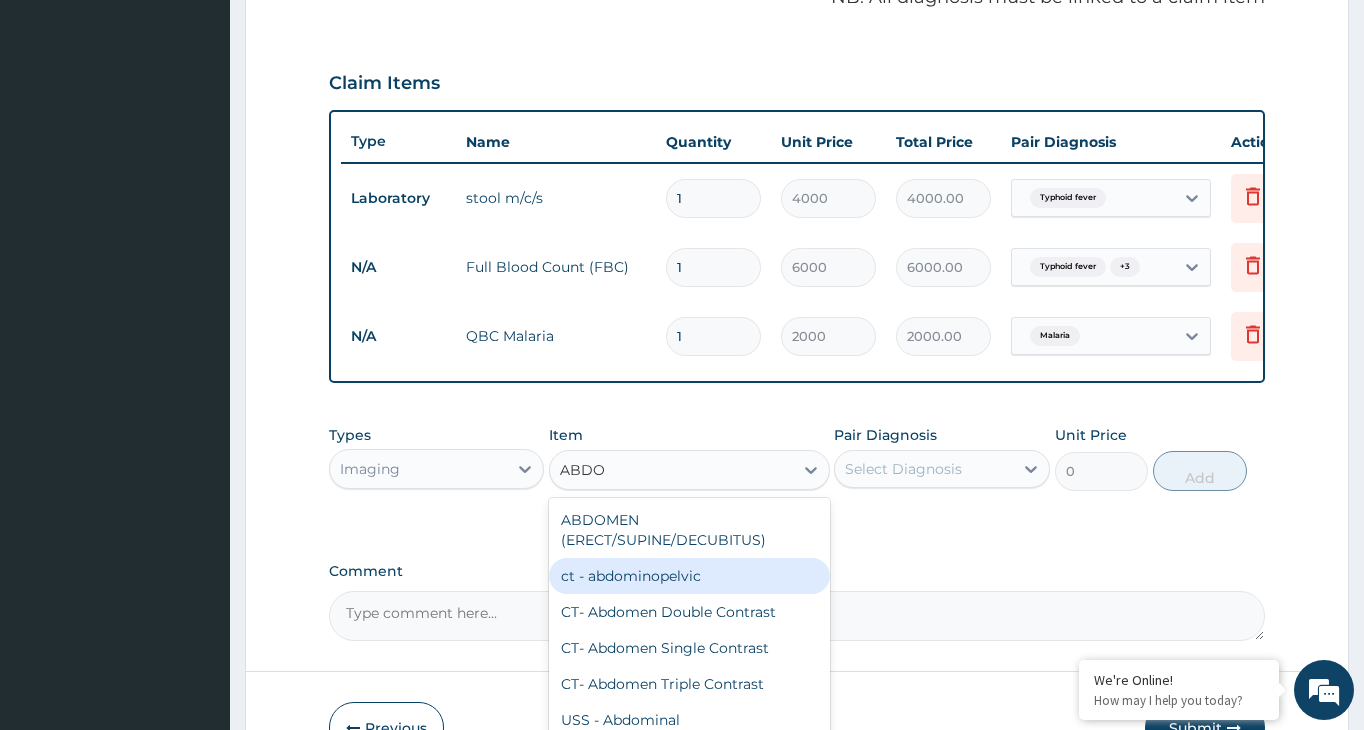 scroll, scrollTop: 88, scrollLeft: 0, axis: vertical 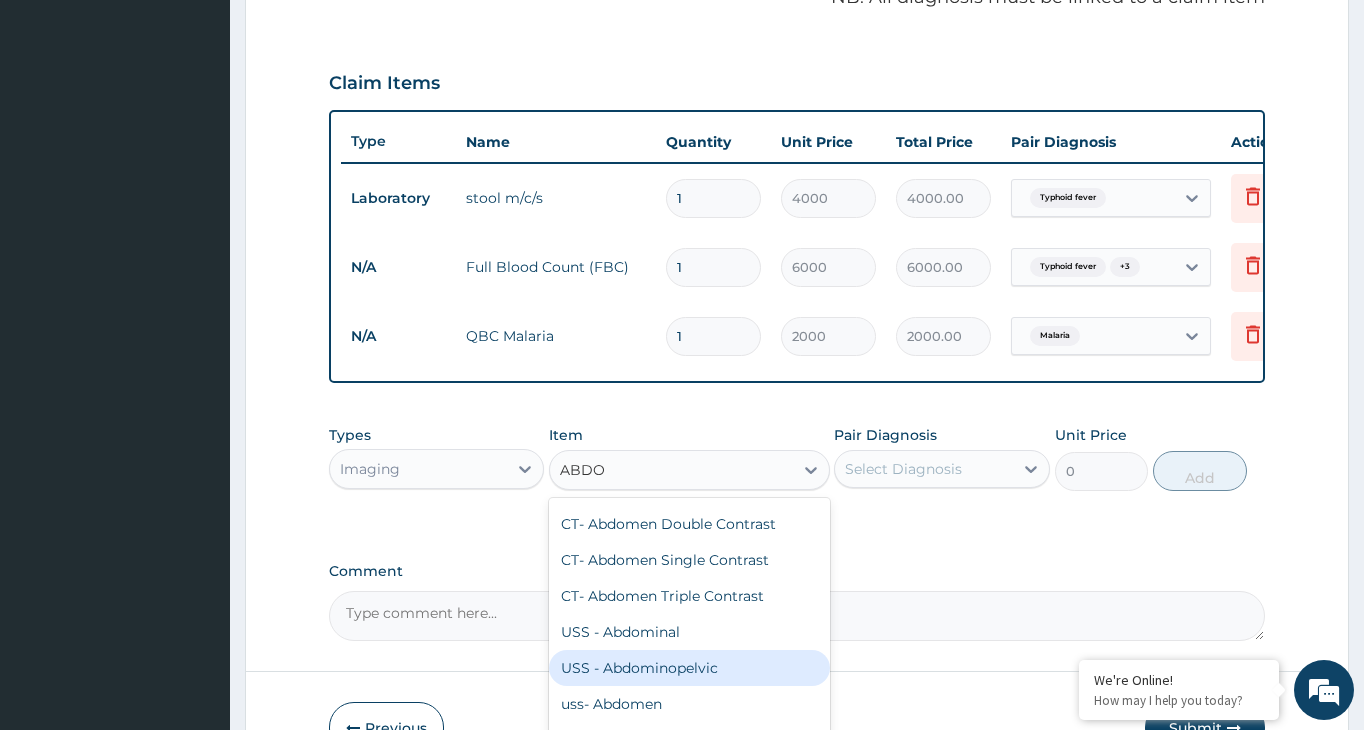 click on "USS - Abdominopelvic" at bounding box center (689, 668) 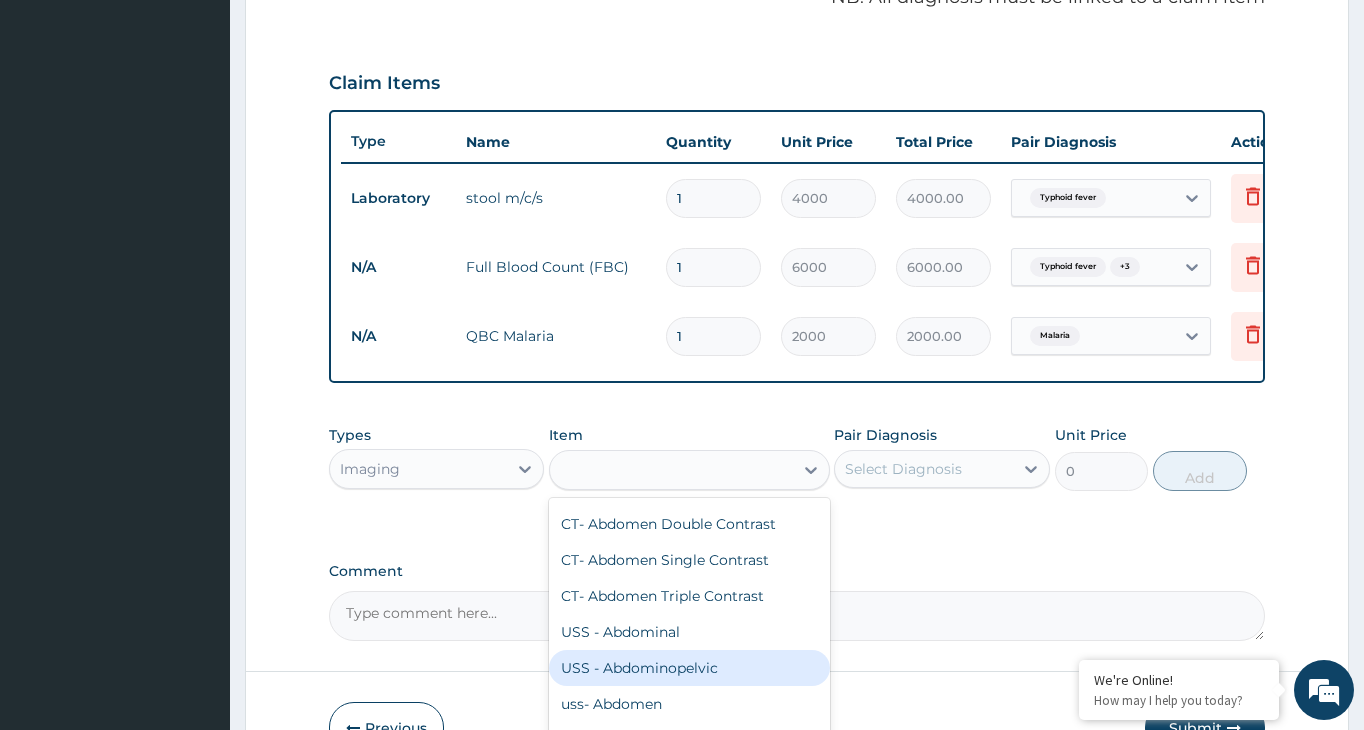 type on "7000" 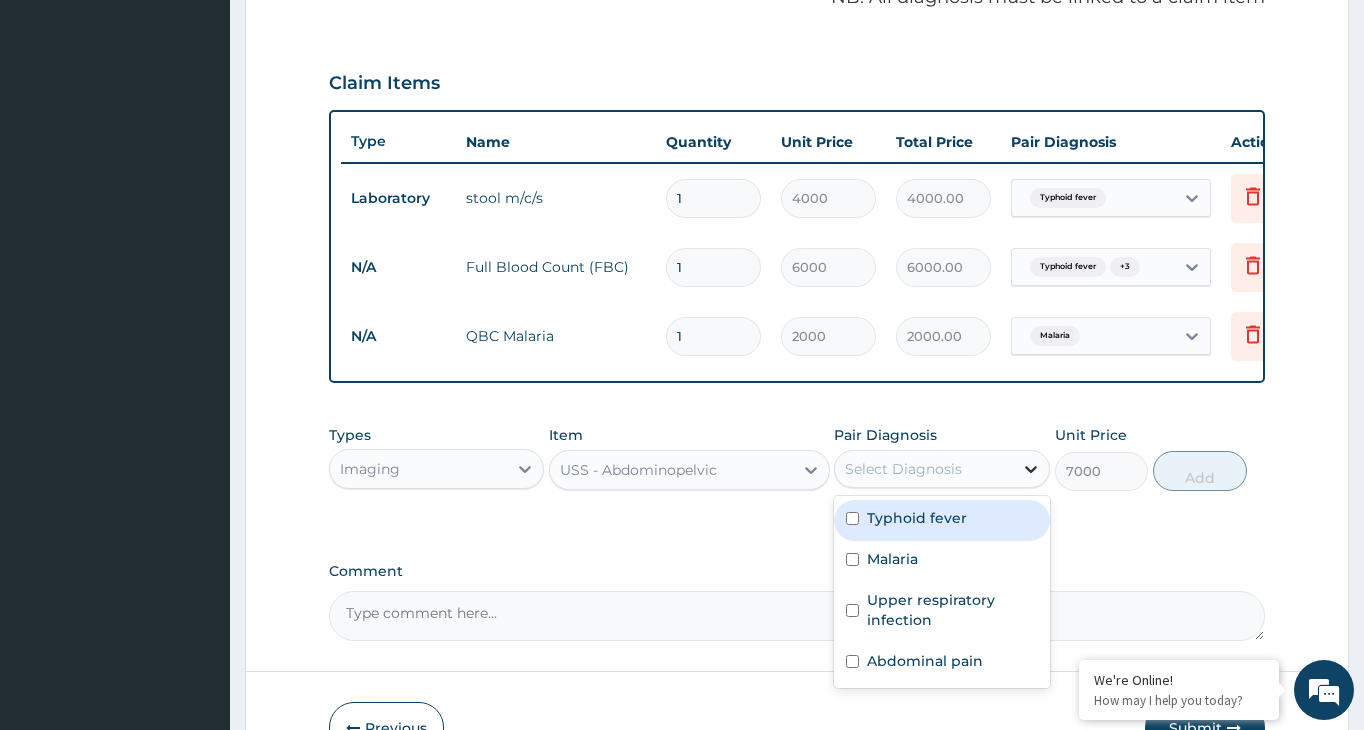 click at bounding box center (1031, 469) 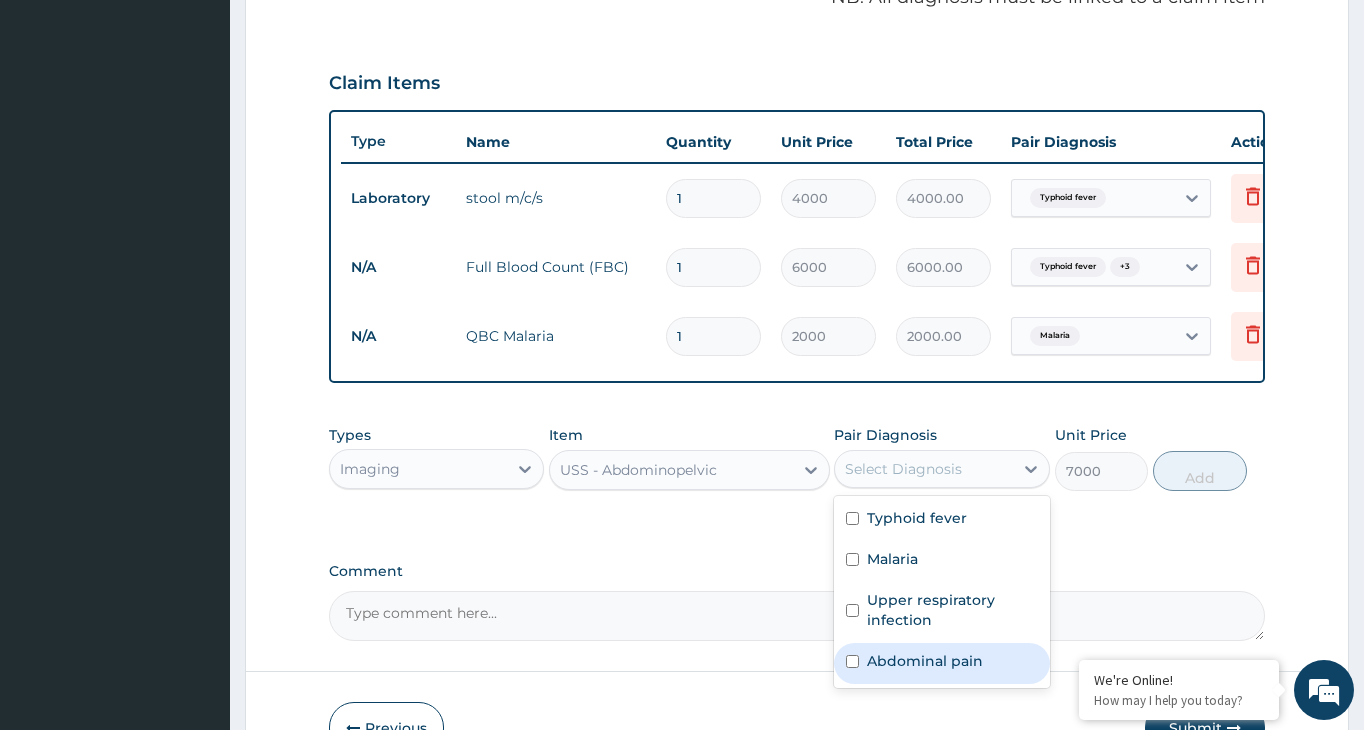 click at bounding box center (852, 661) 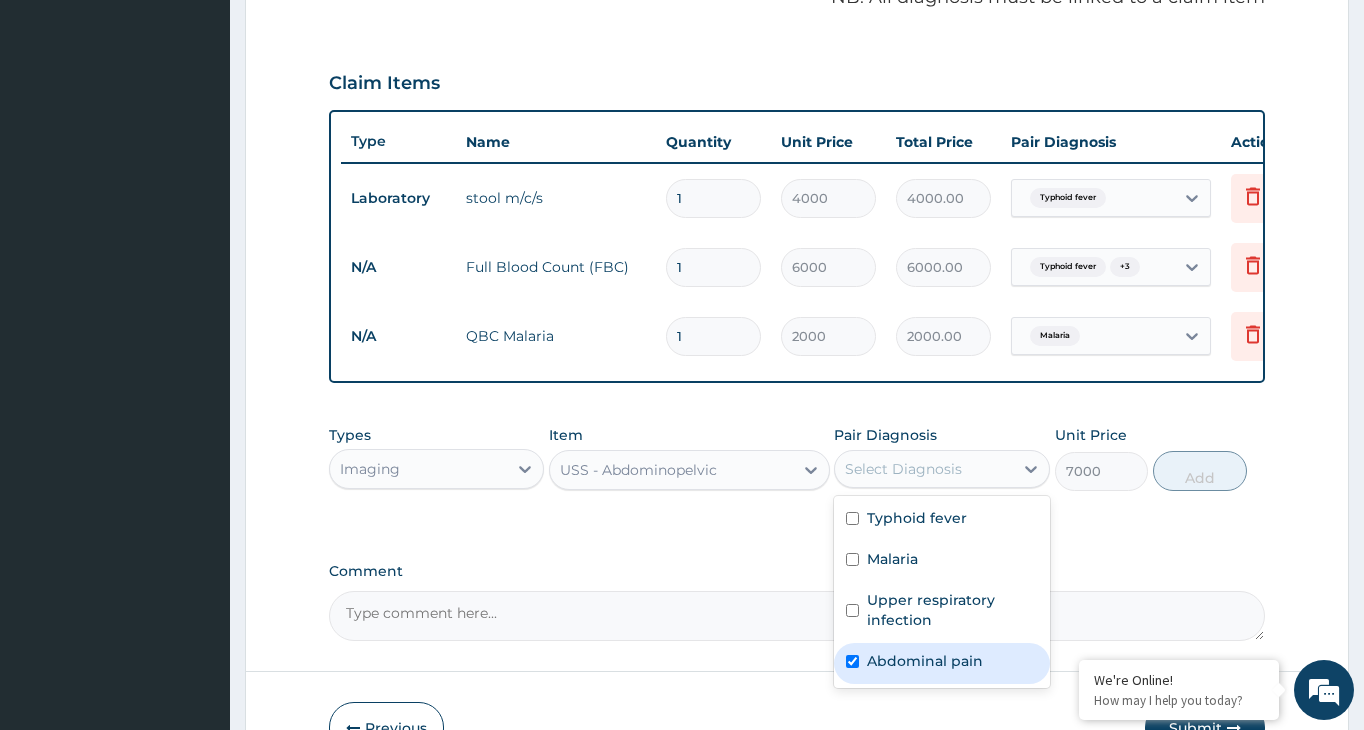 checkbox on "true" 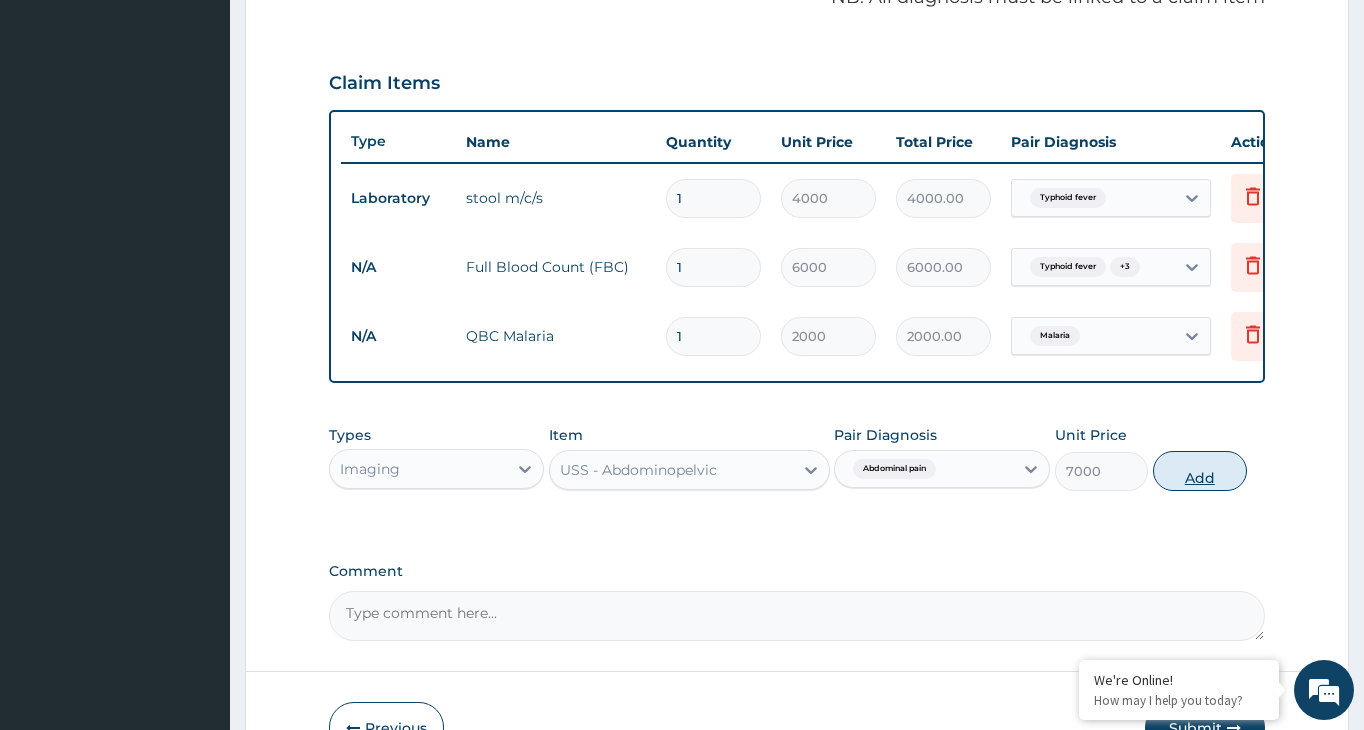click on "Add" at bounding box center (1200, 471) 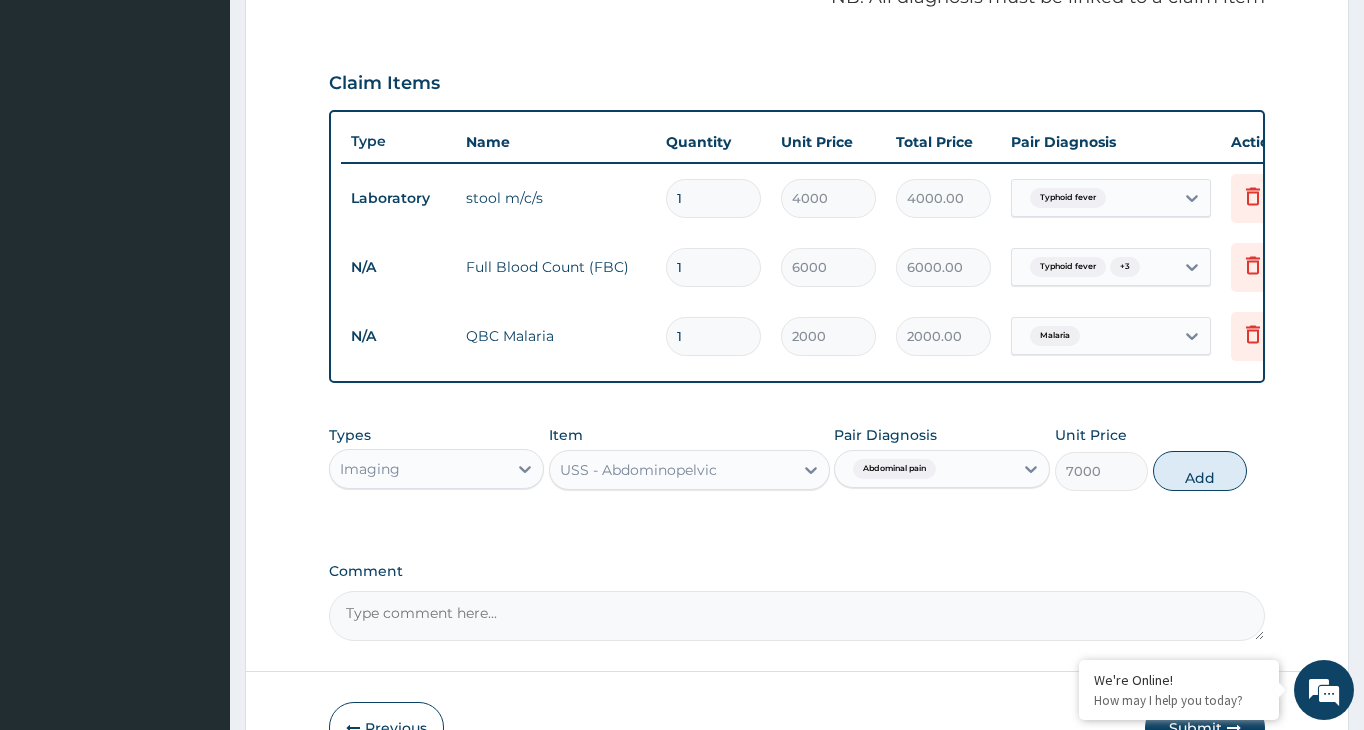 type on "0" 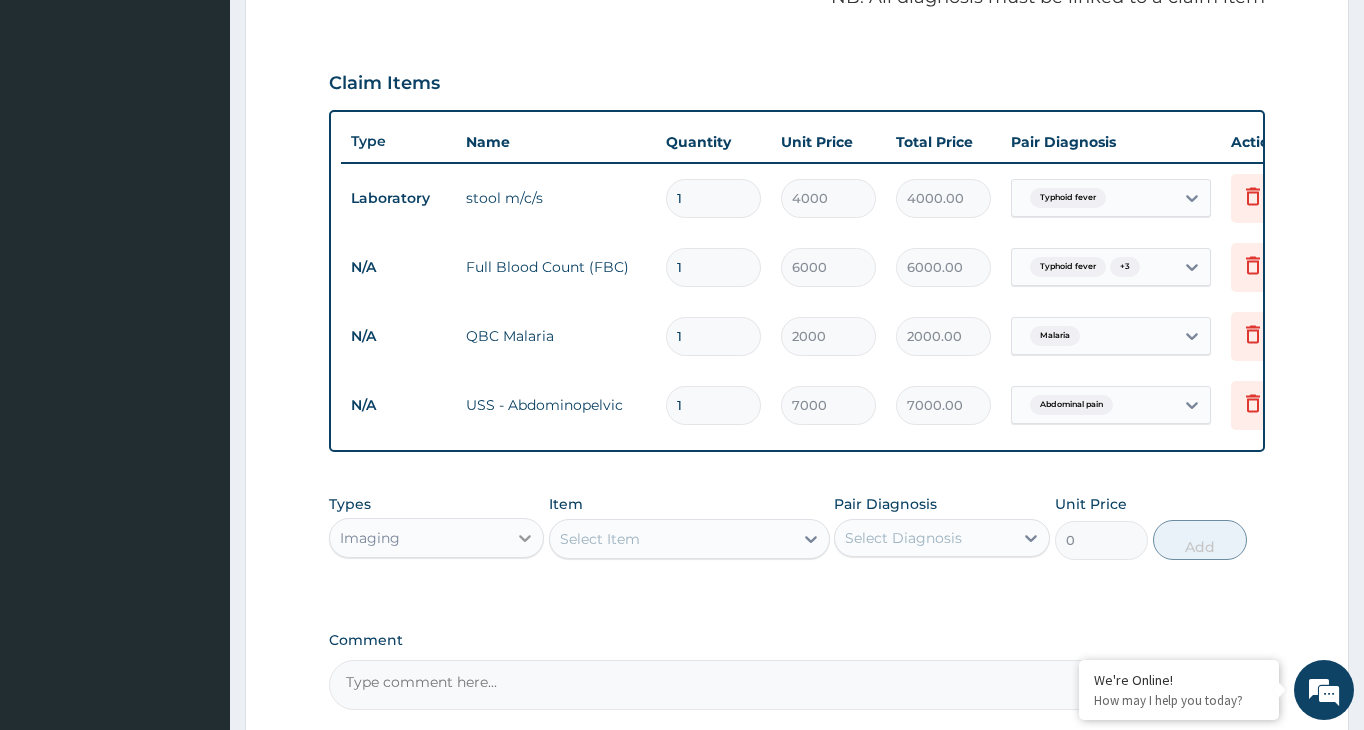 click 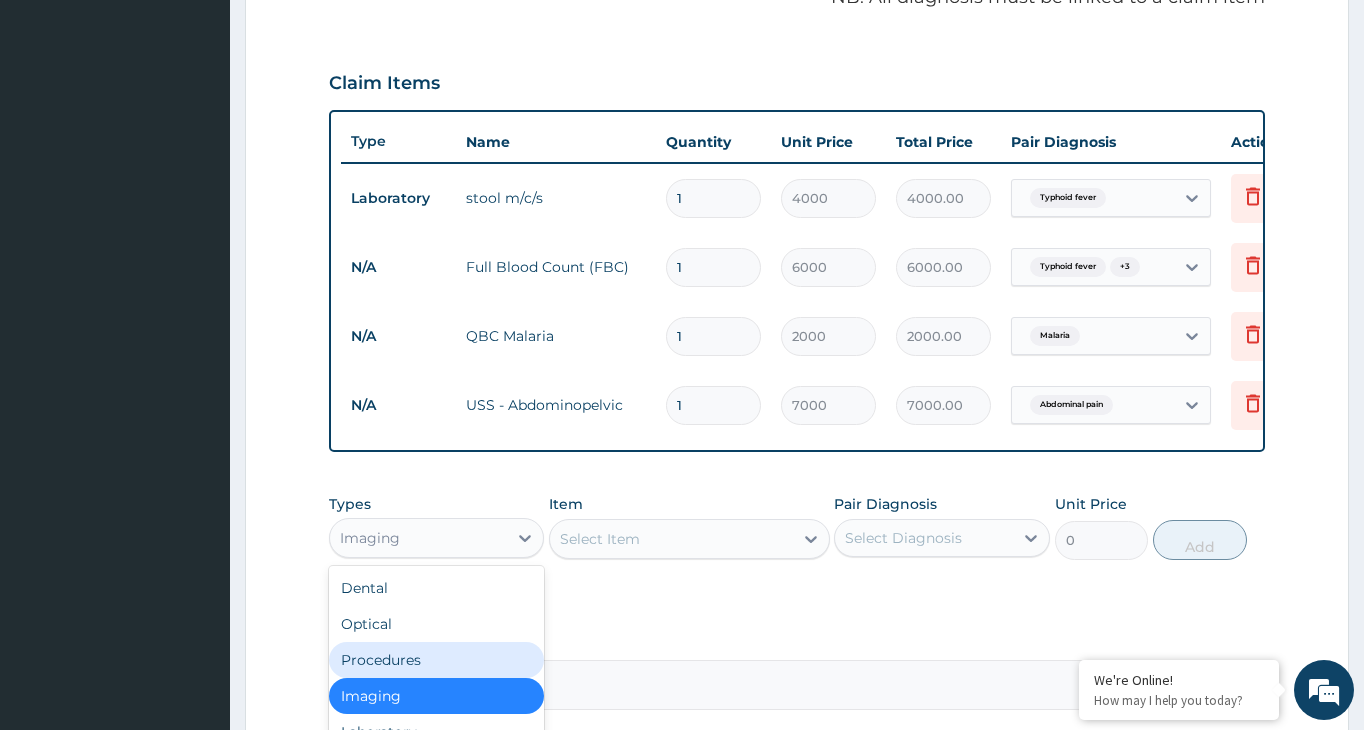 scroll, scrollTop: 68, scrollLeft: 0, axis: vertical 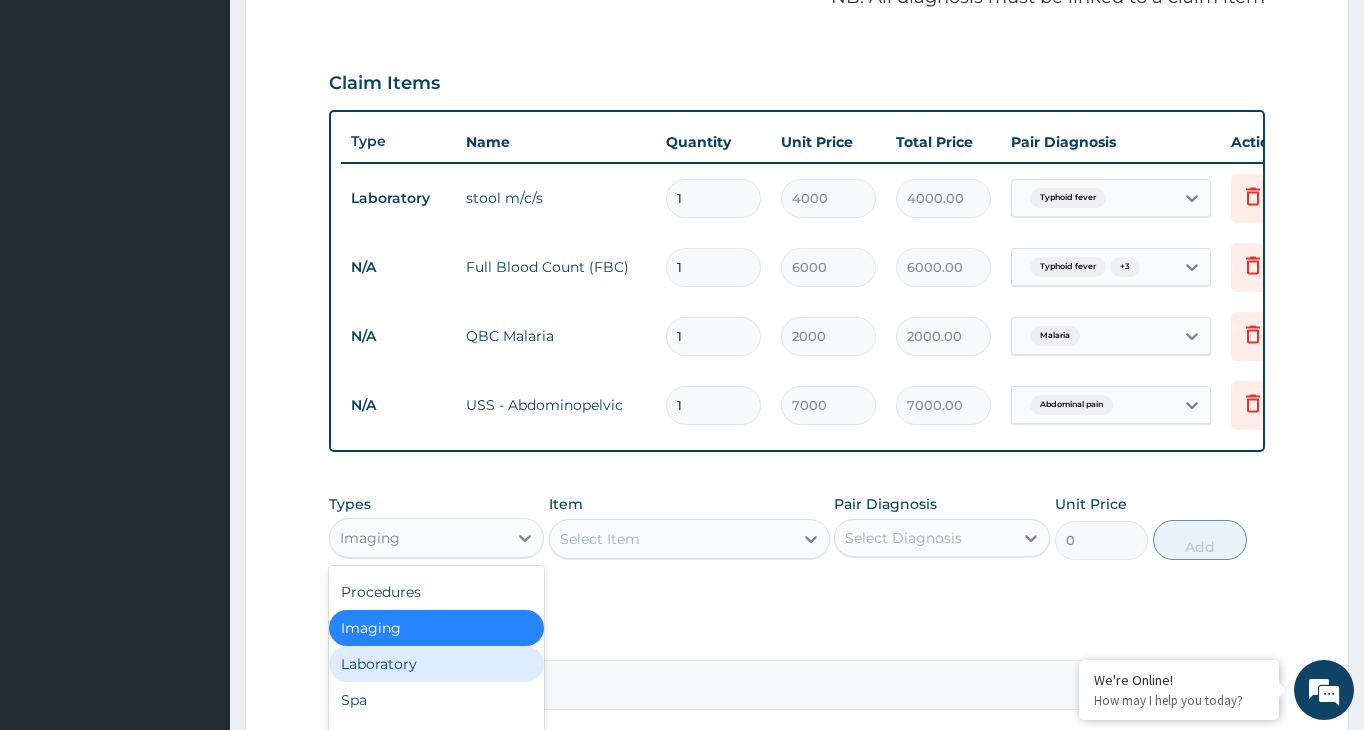 click on "Laboratory" at bounding box center (436, 664) 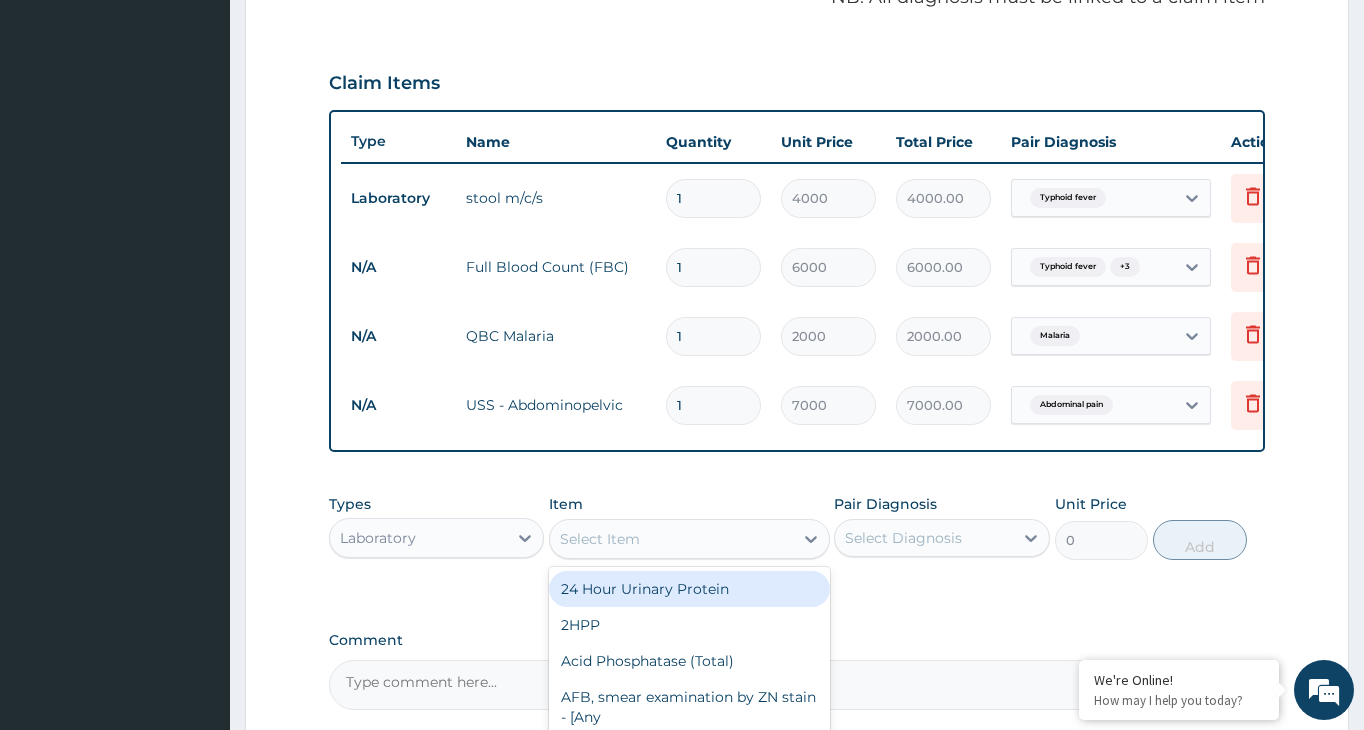 click on "Select Item" at bounding box center [671, 539] 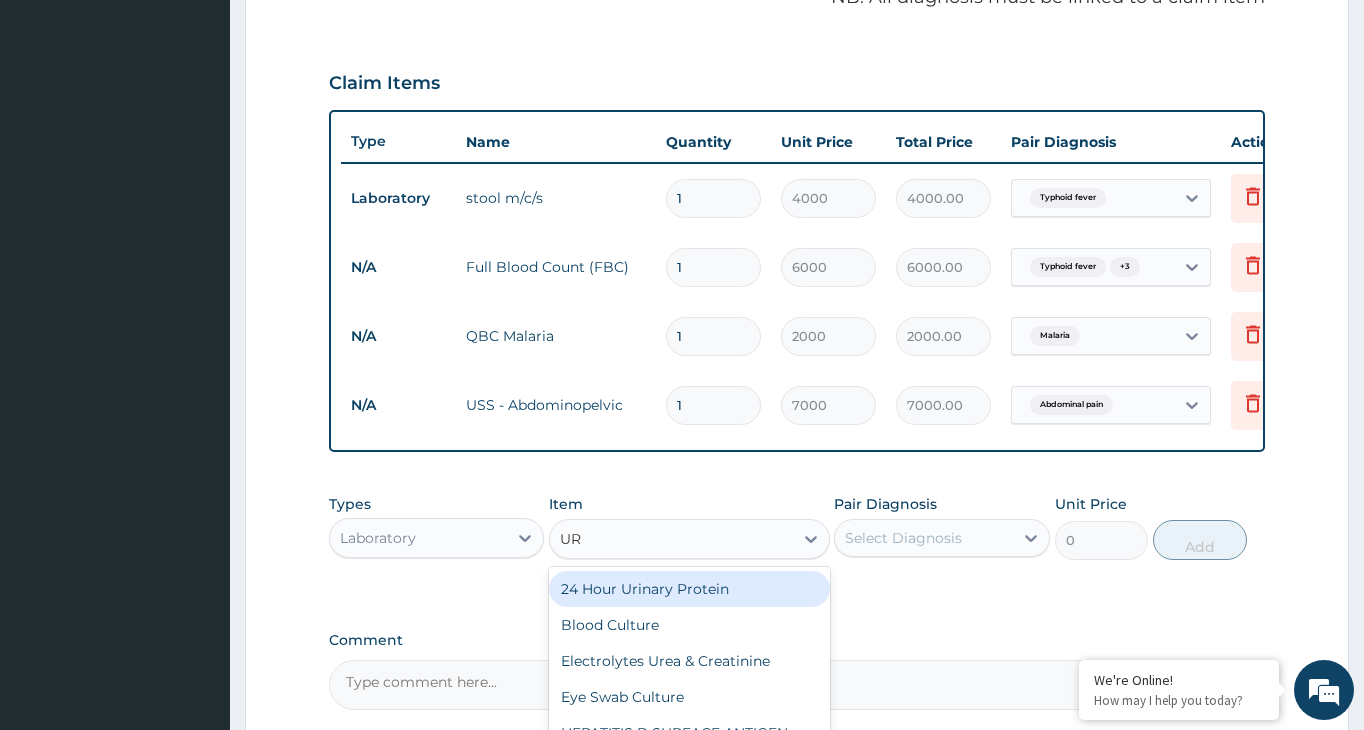type on "URI" 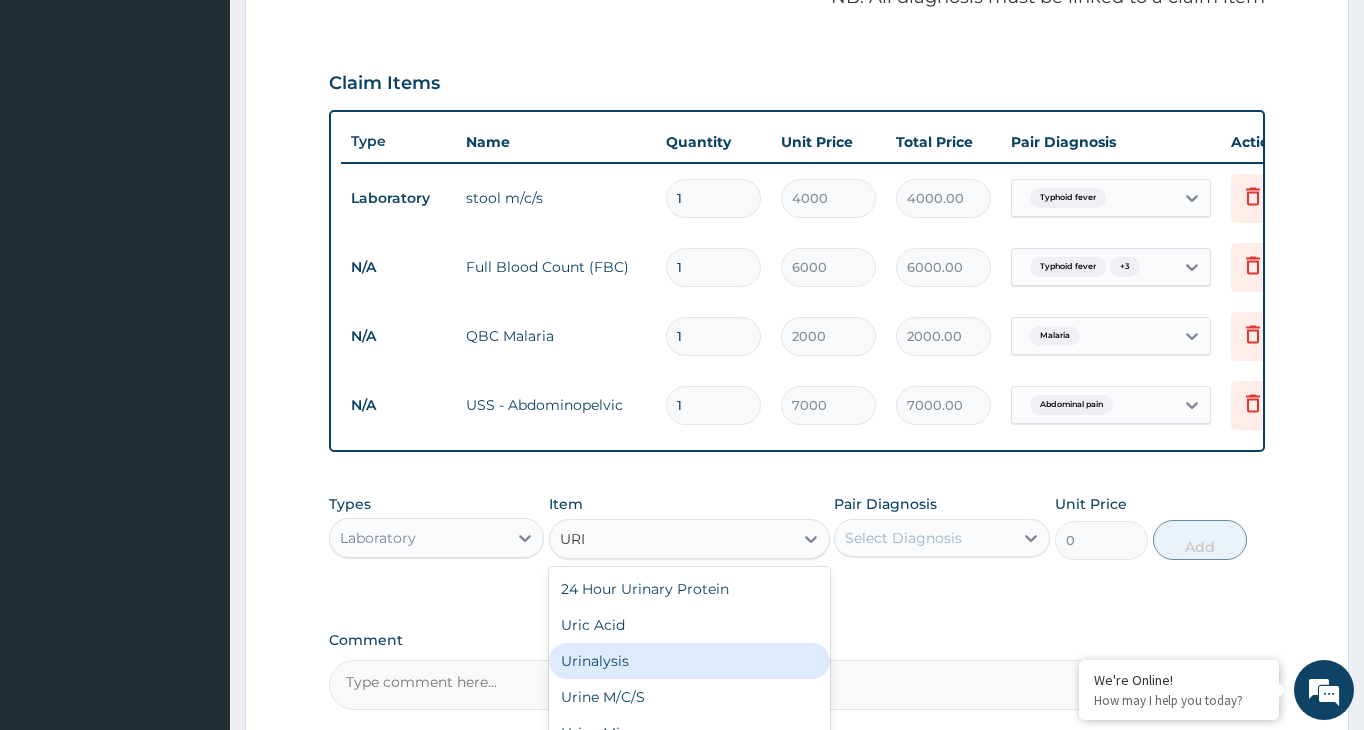 click on "Urinalysis" at bounding box center [689, 661] 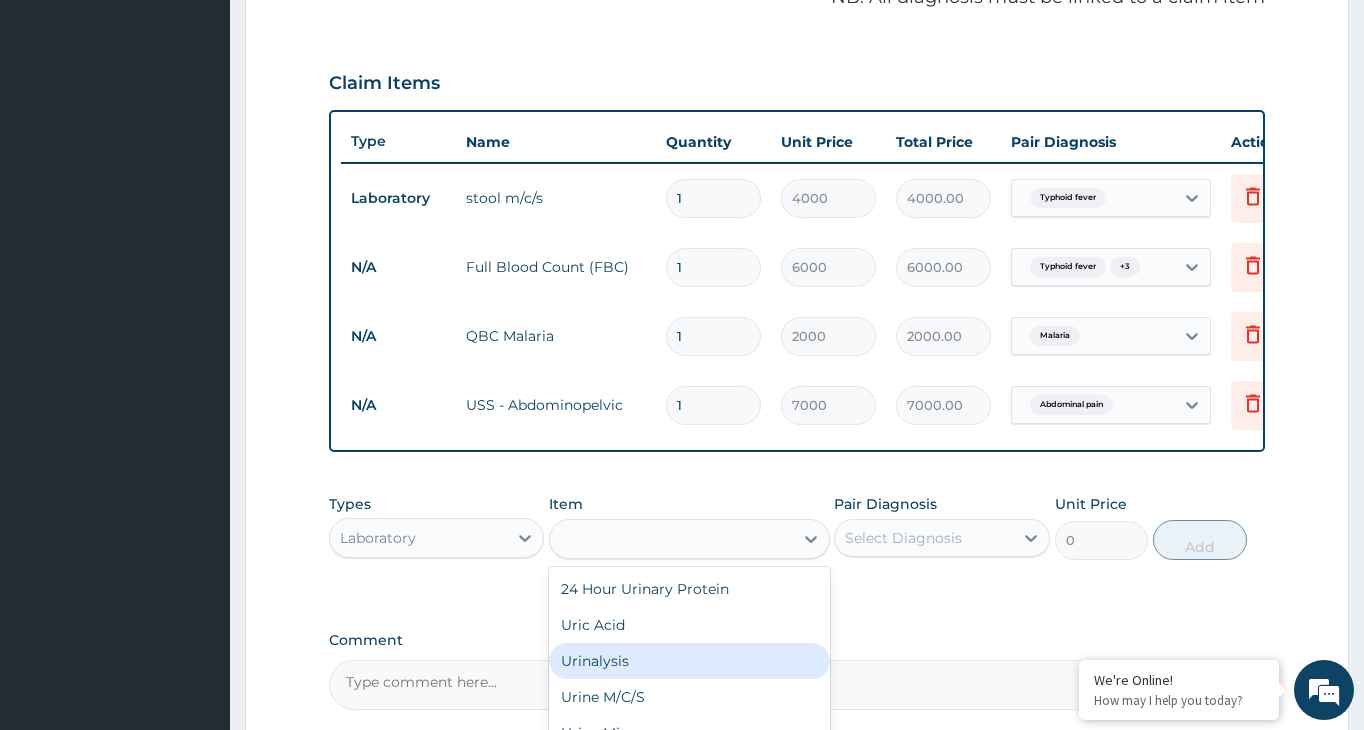 type on "2000" 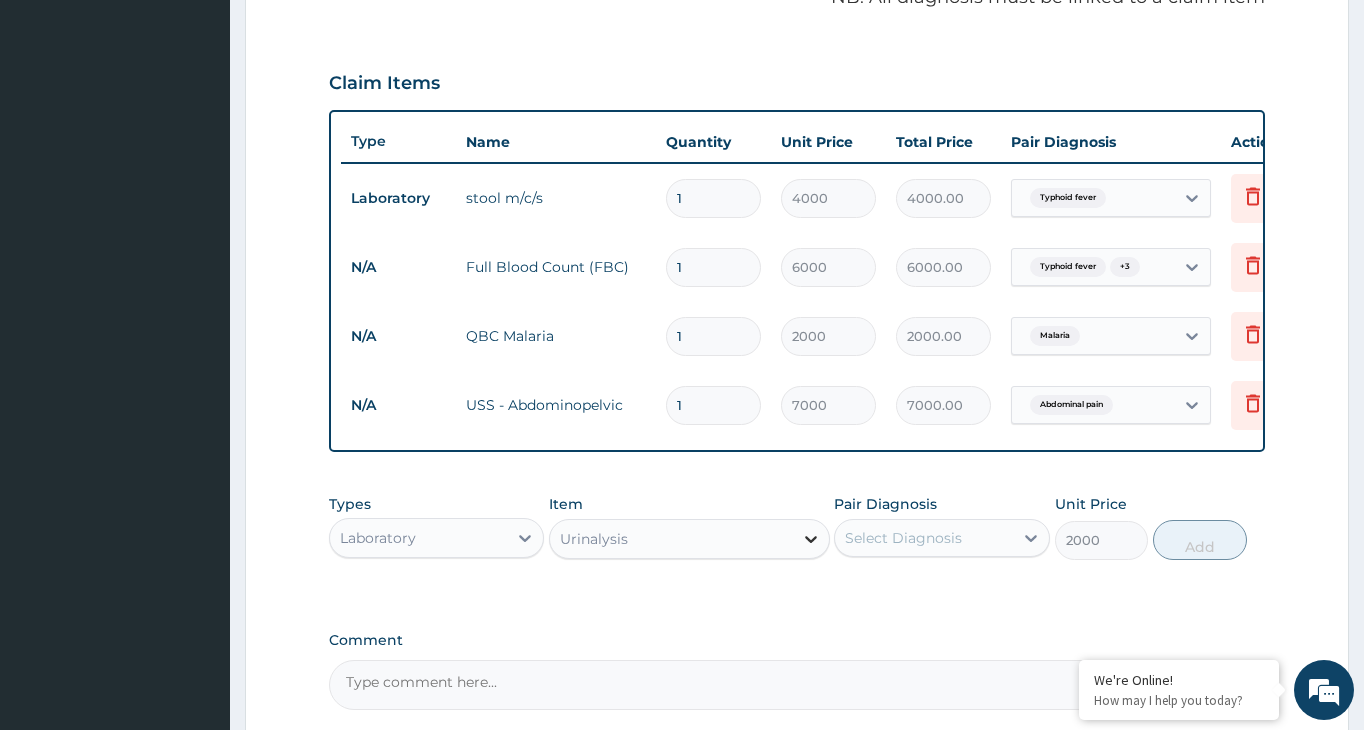 click 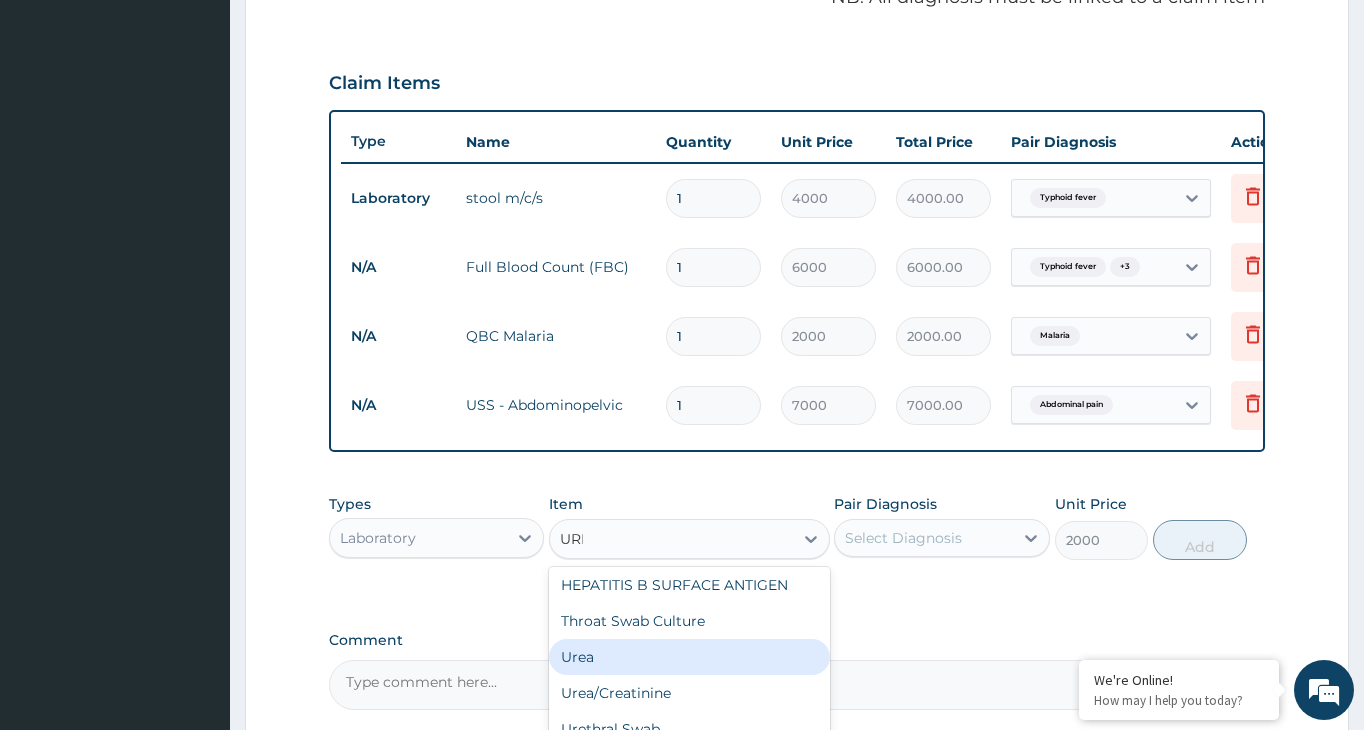 scroll, scrollTop: 0, scrollLeft: 0, axis: both 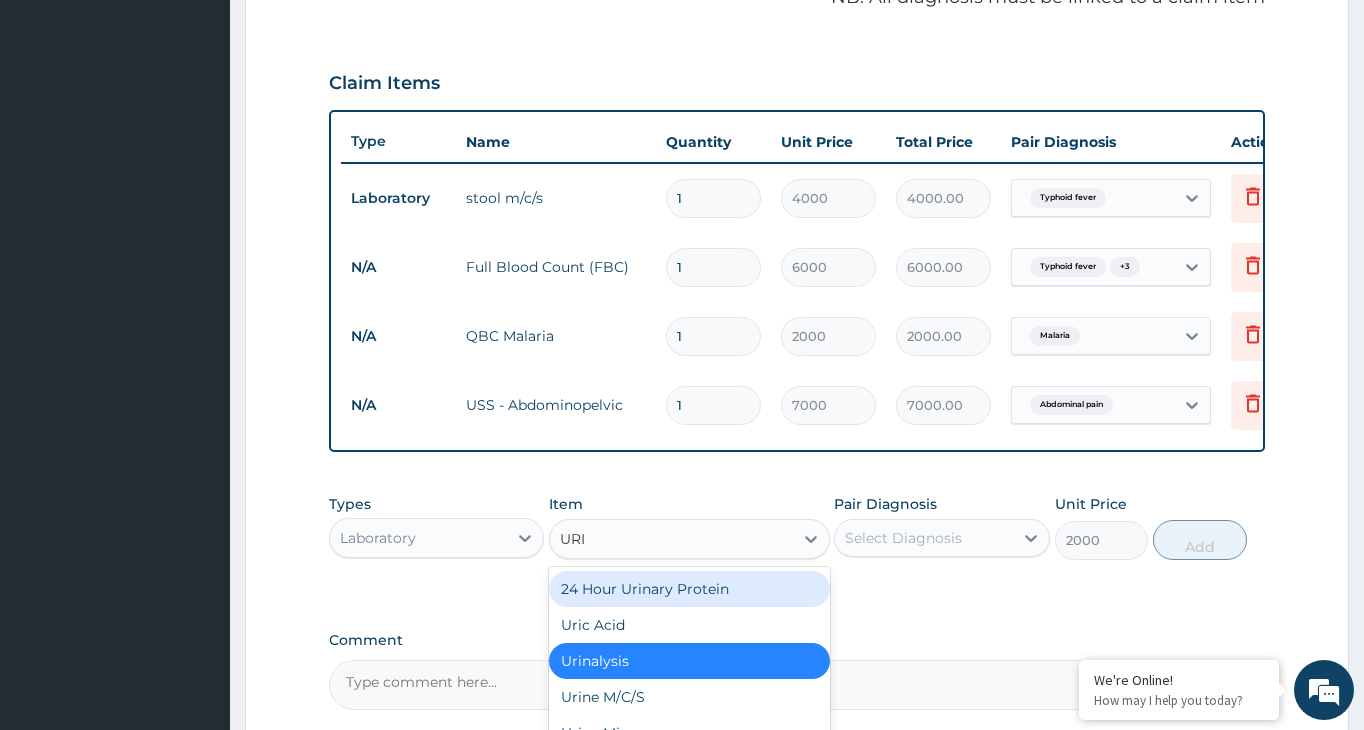 type on "URIN" 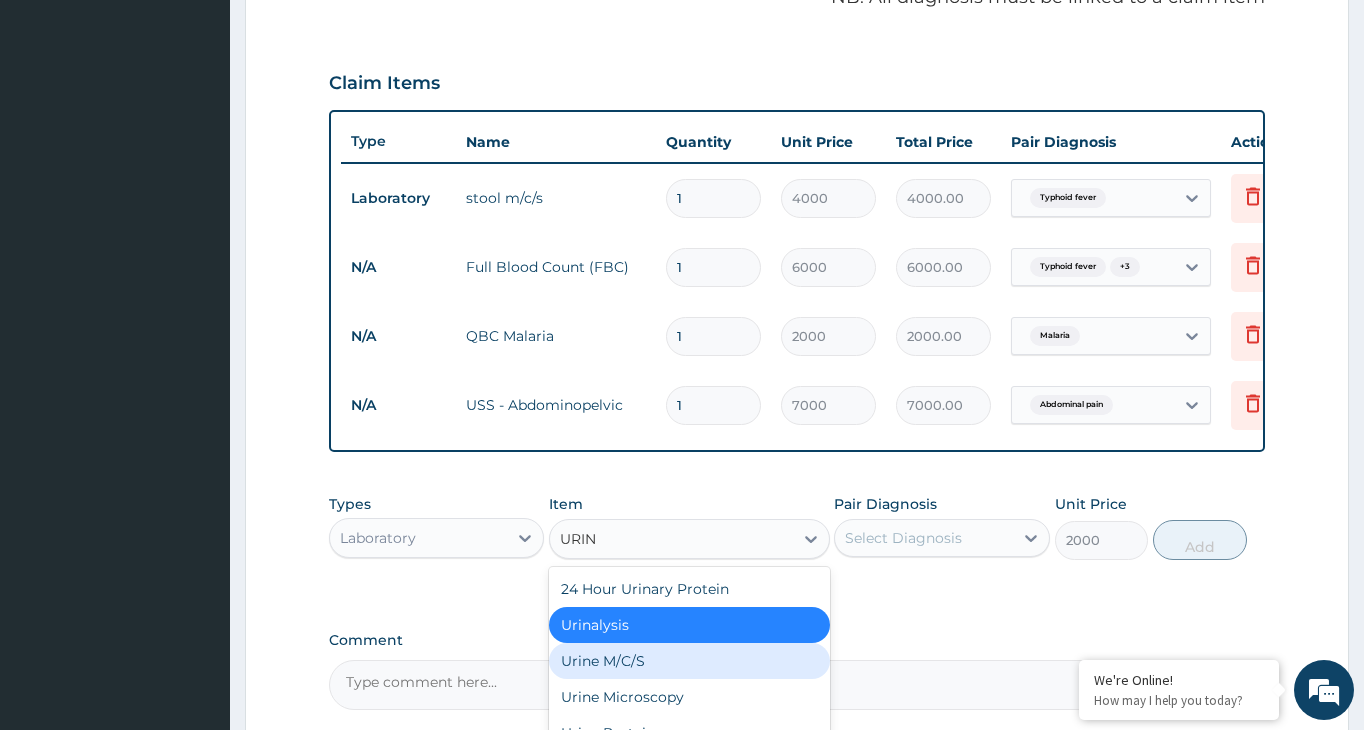 click on "Urine M/C/S" at bounding box center [689, 661] 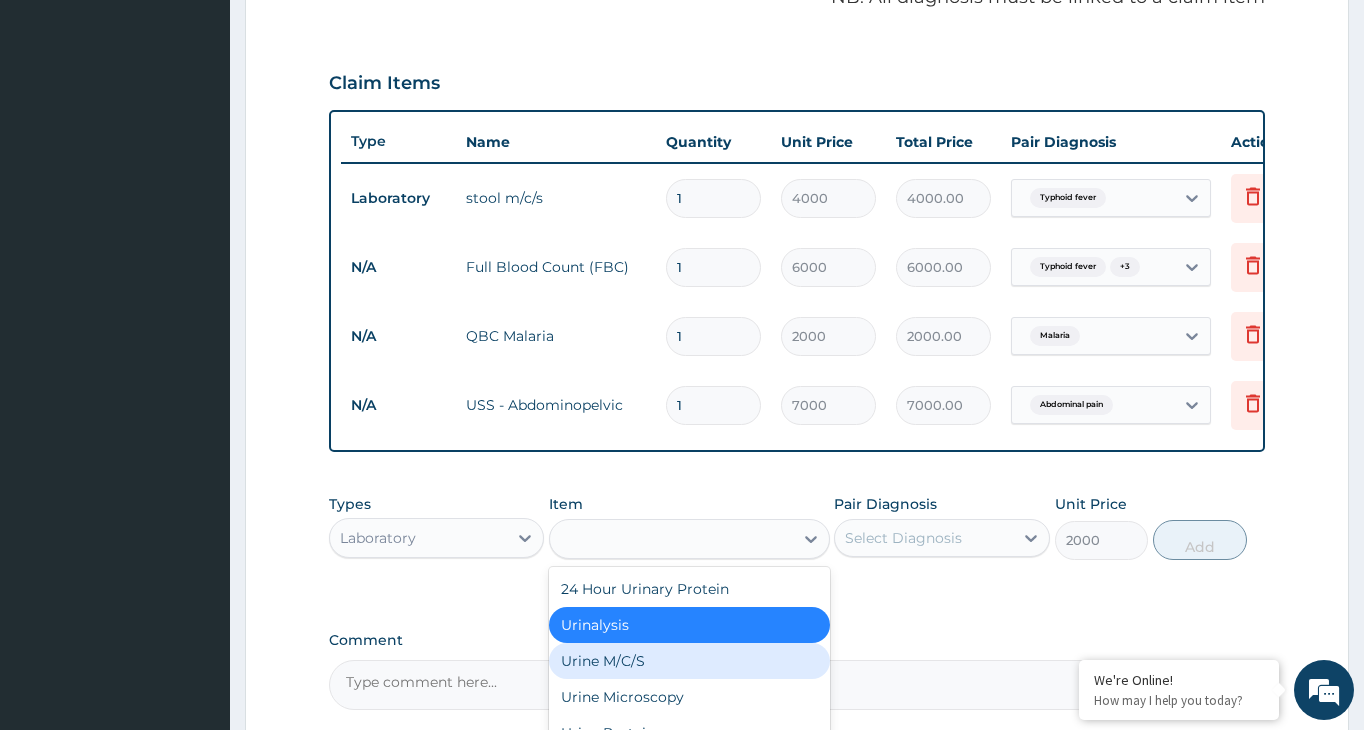 type on "3500" 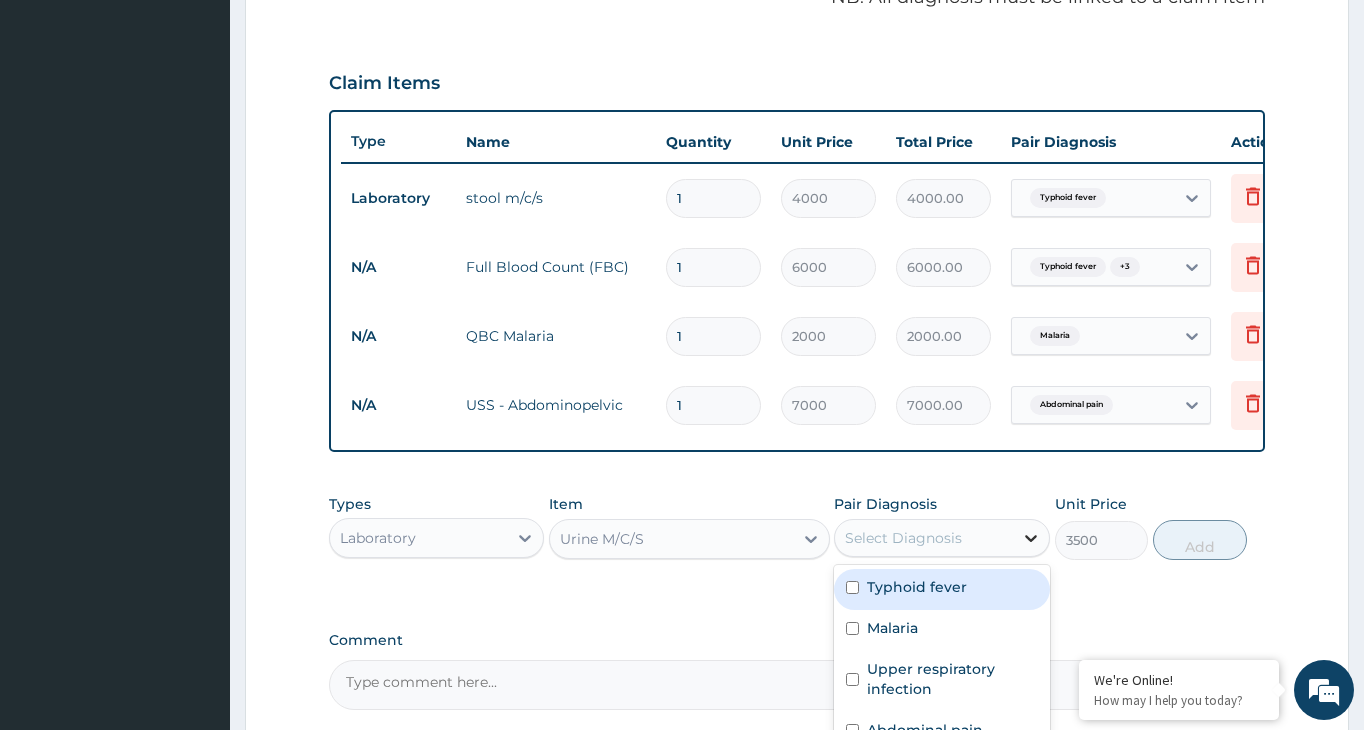 click 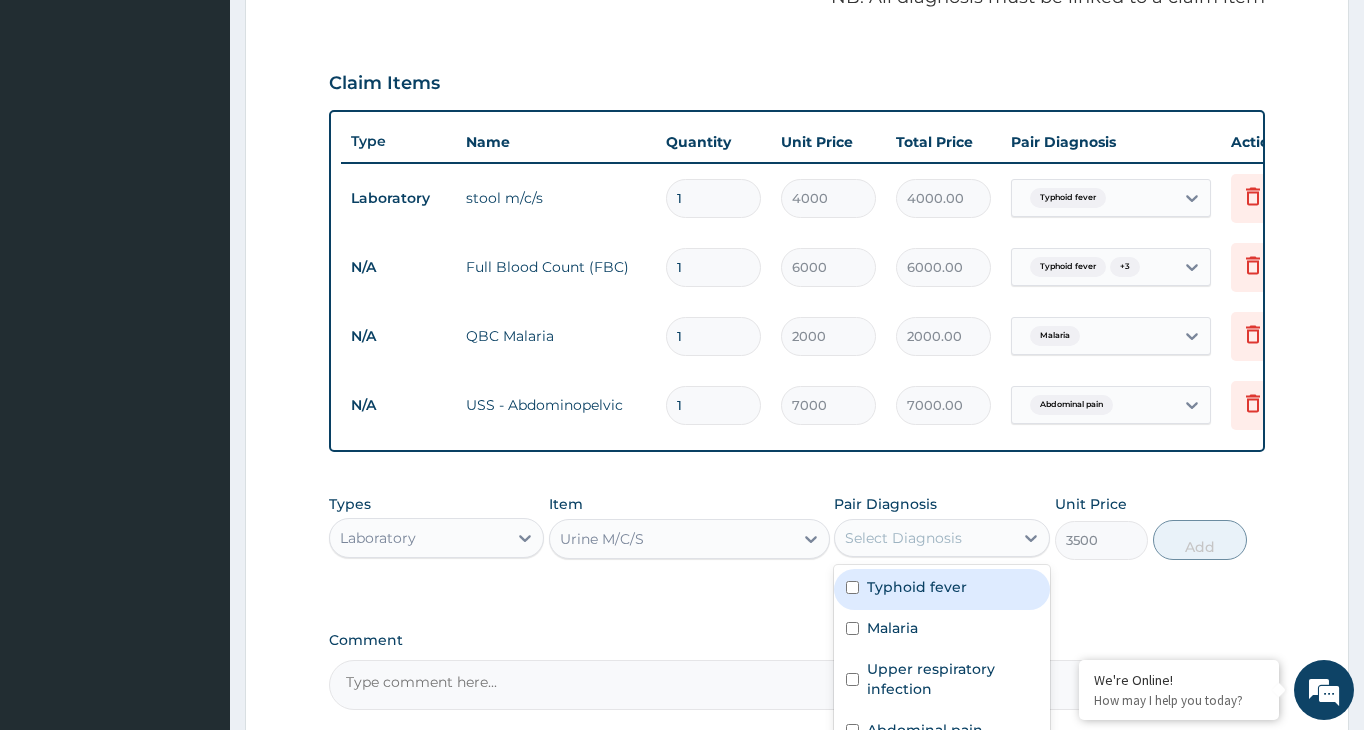 click at bounding box center [852, 587] 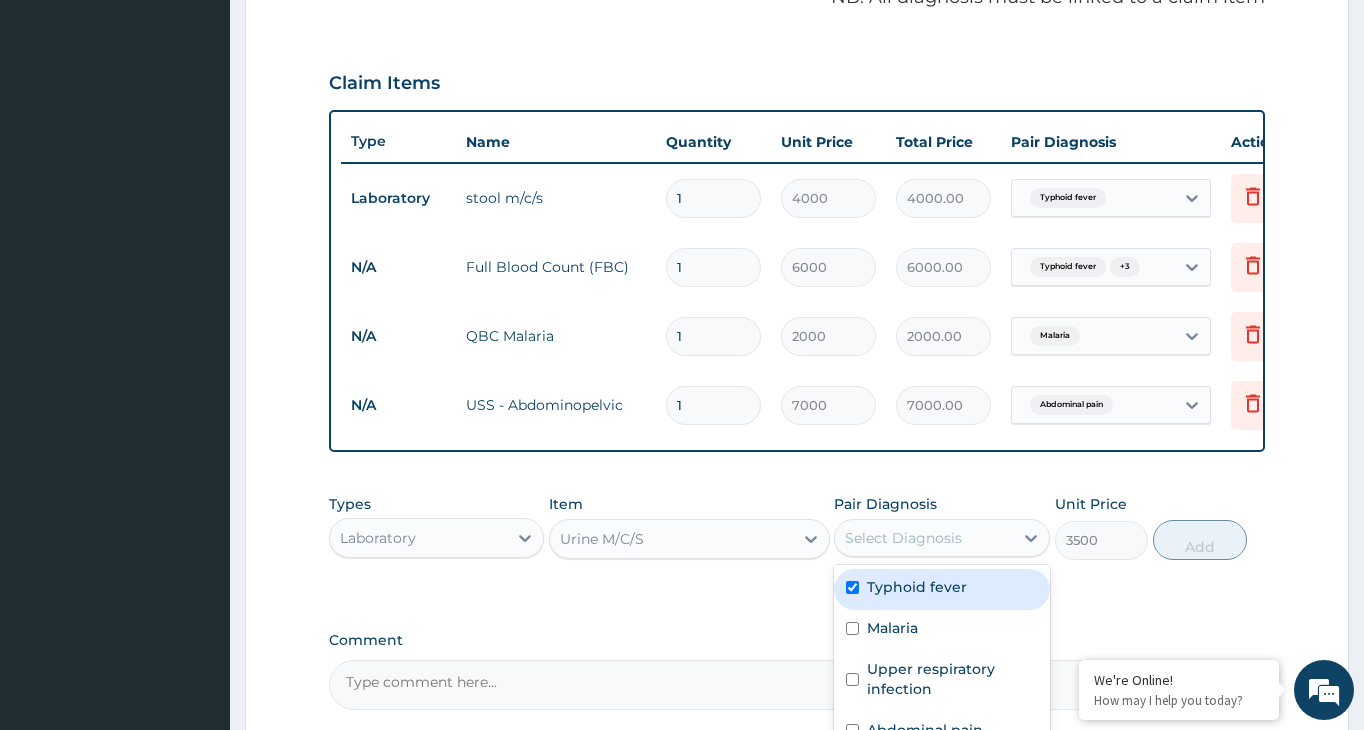 checkbox on "true" 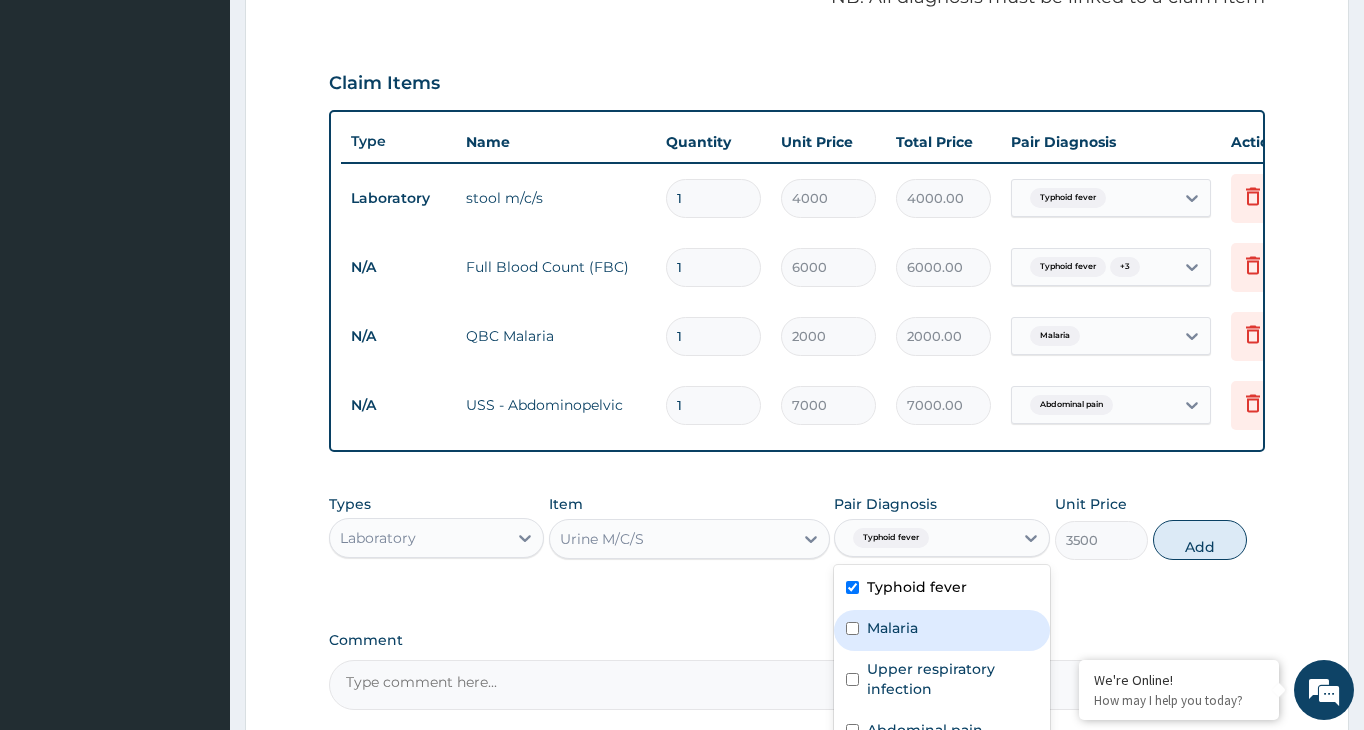 click on "Malaria" at bounding box center (941, 630) 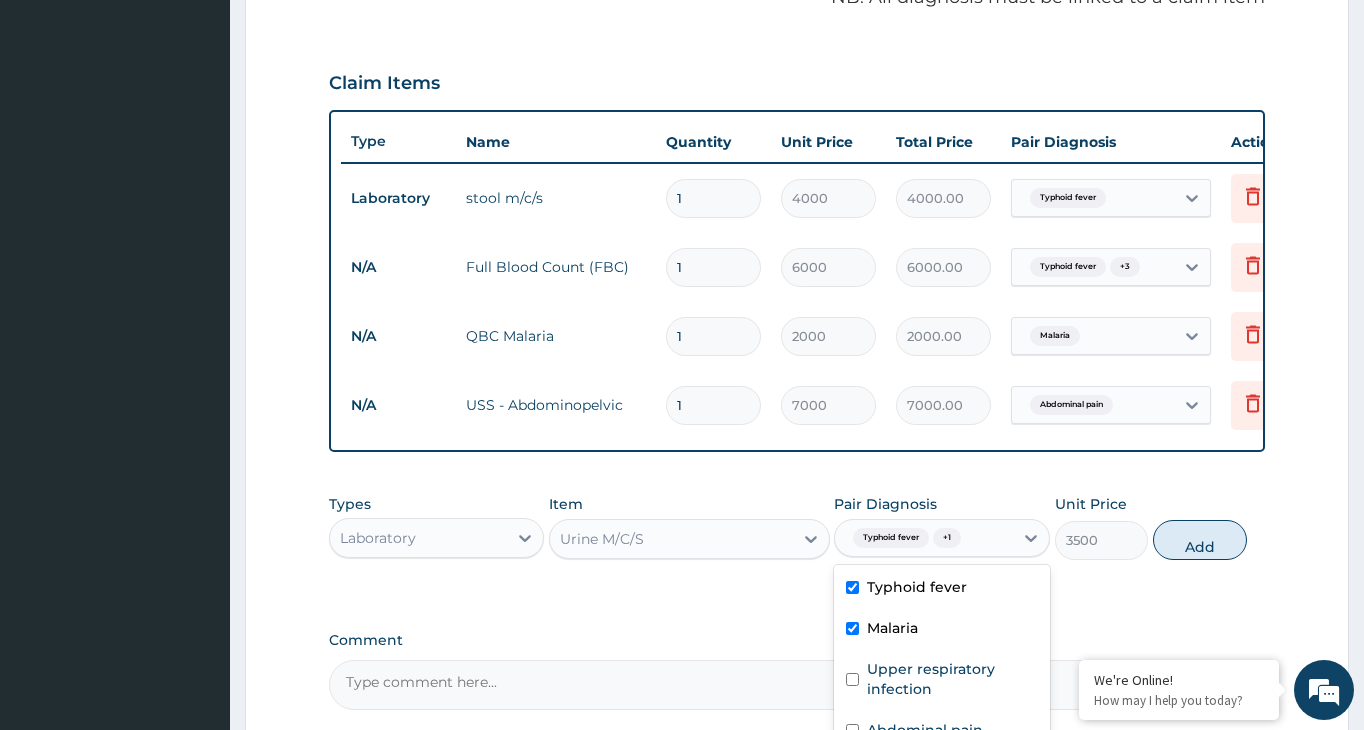 checkbox on "true" 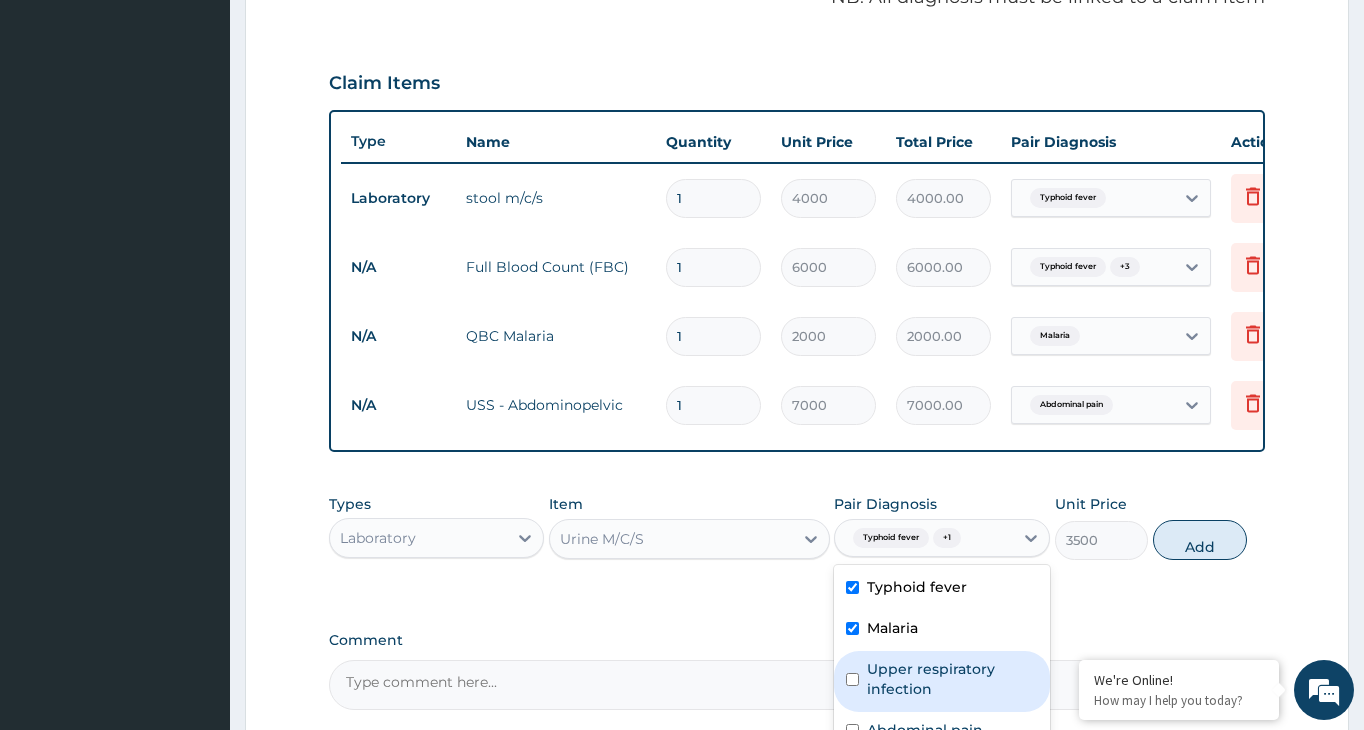 click on "Upper respiratory infection" at bounding box center [941, 681] 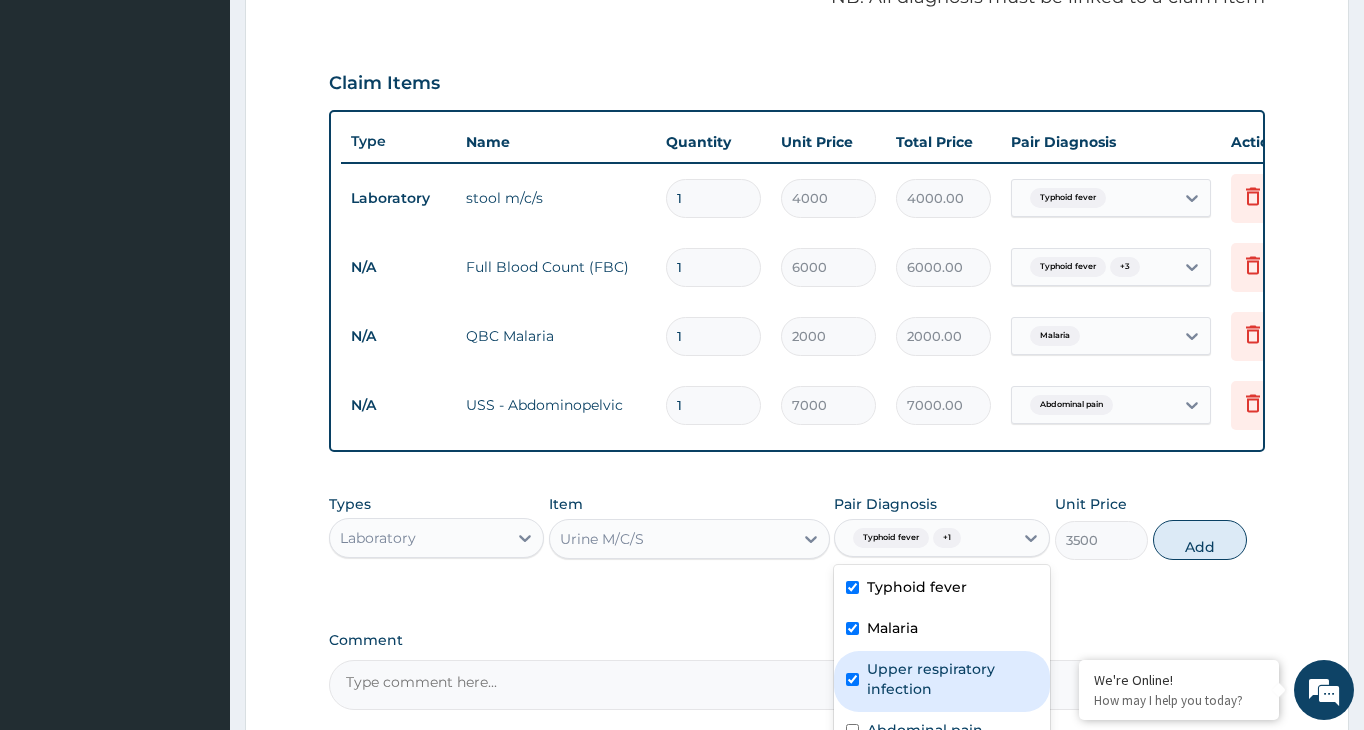 checkbox on "true" 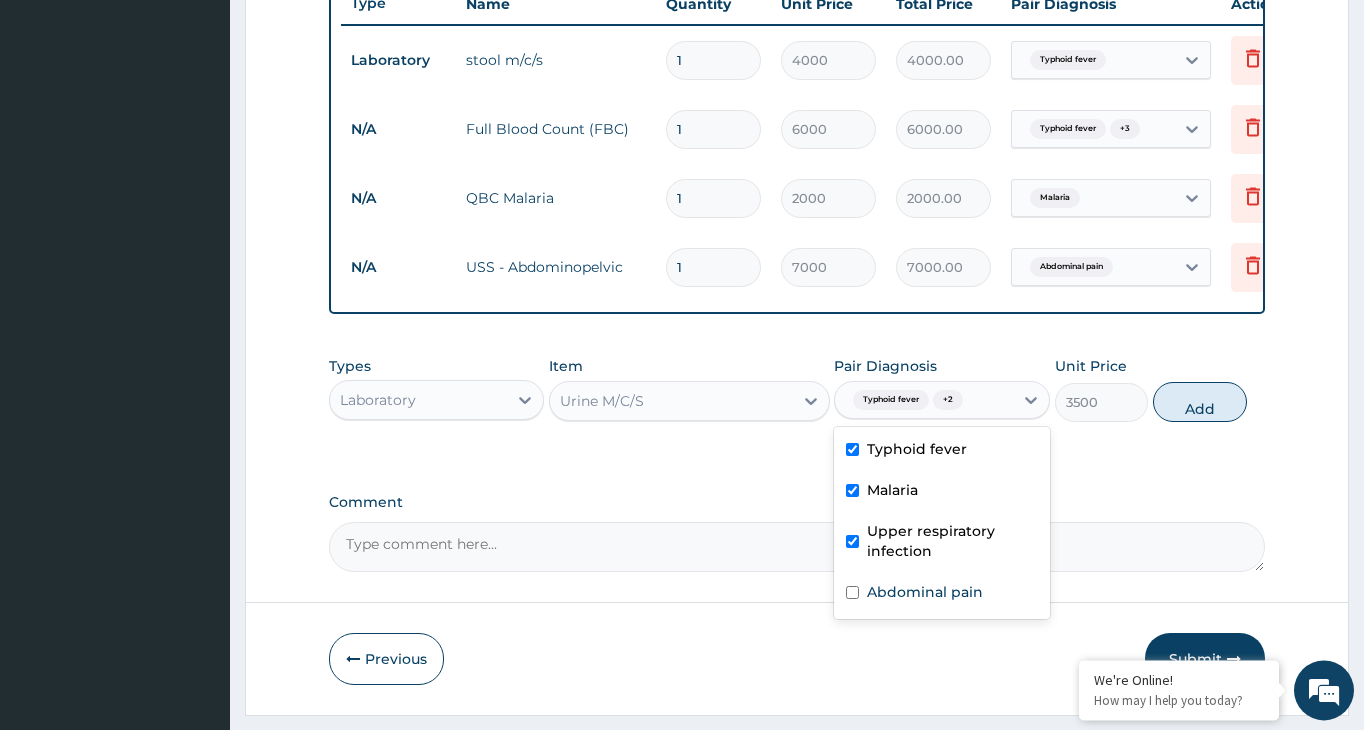 scroll, scrollTop: 793, scrollLeft: 0, axis: vertical 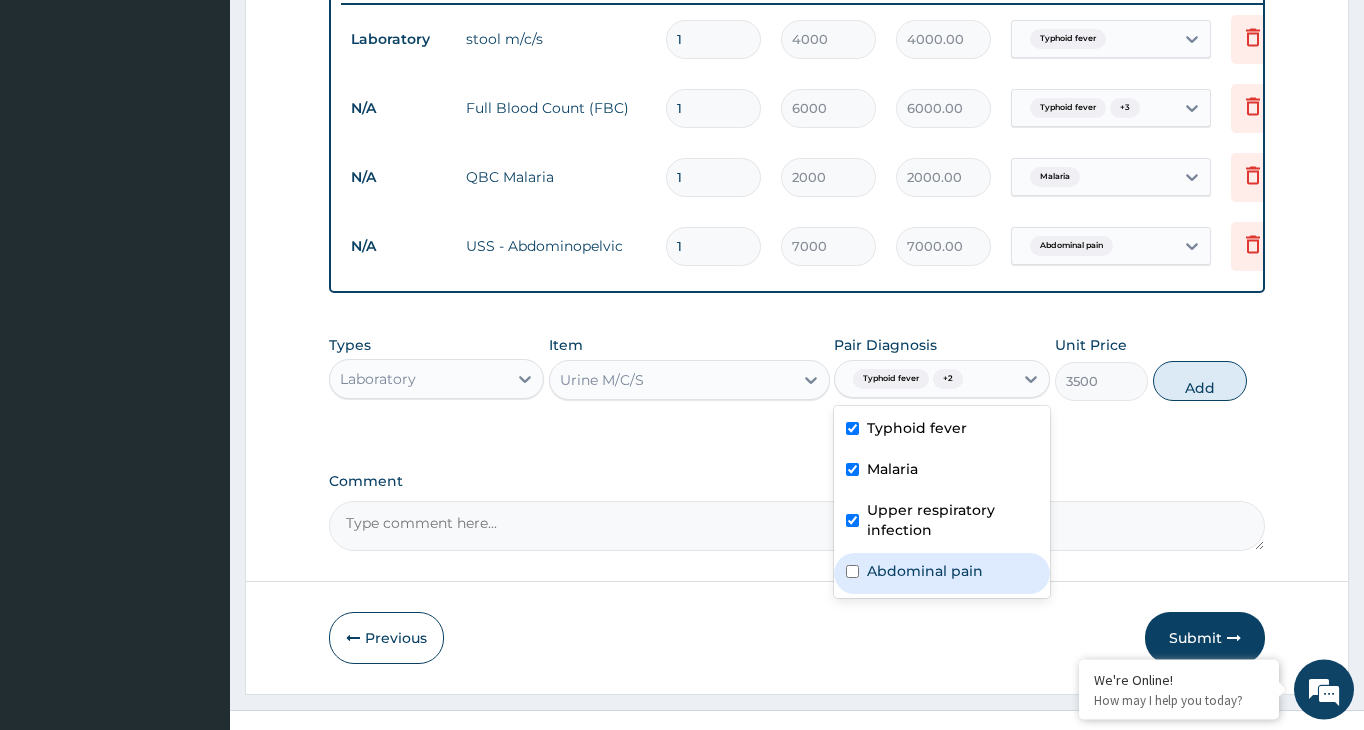 click at bounding box center [852, 571] 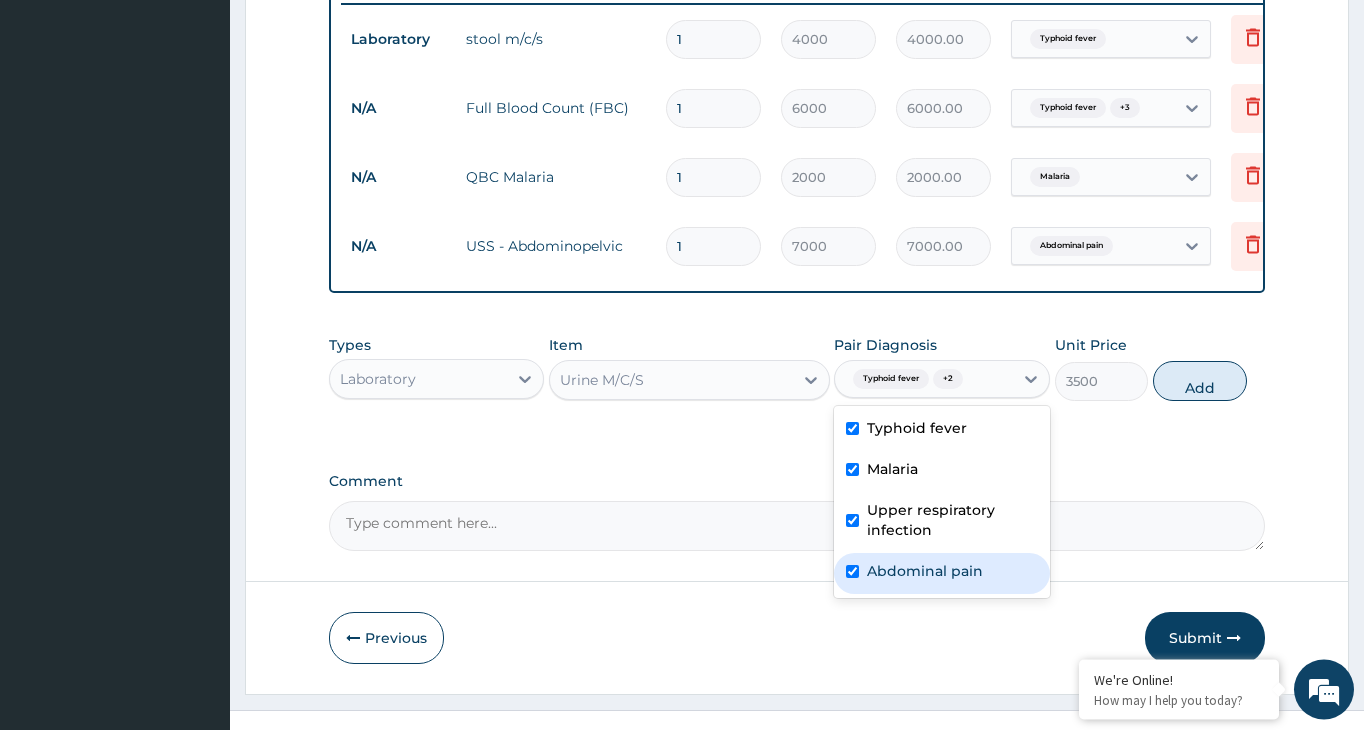 checkbox on "true" 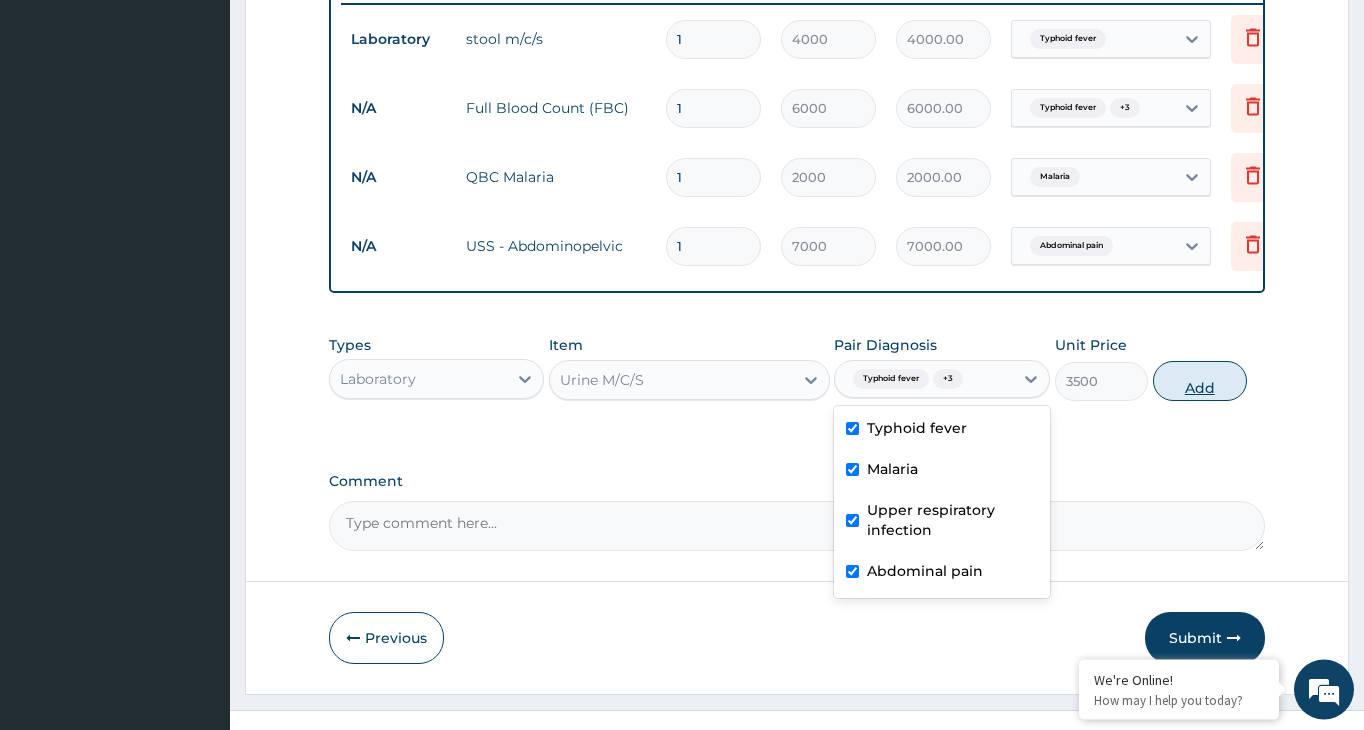 click on "Add" at bounding box center (1200, 381) 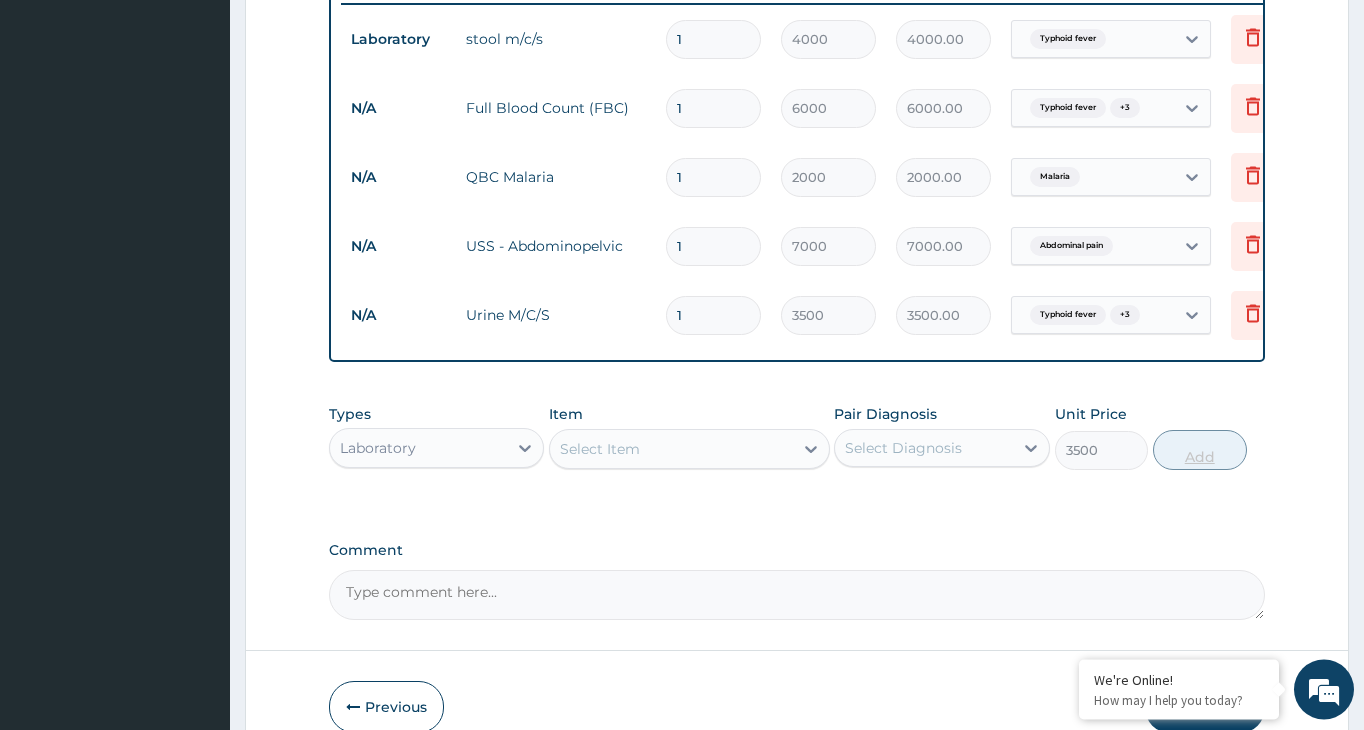 type on "0" 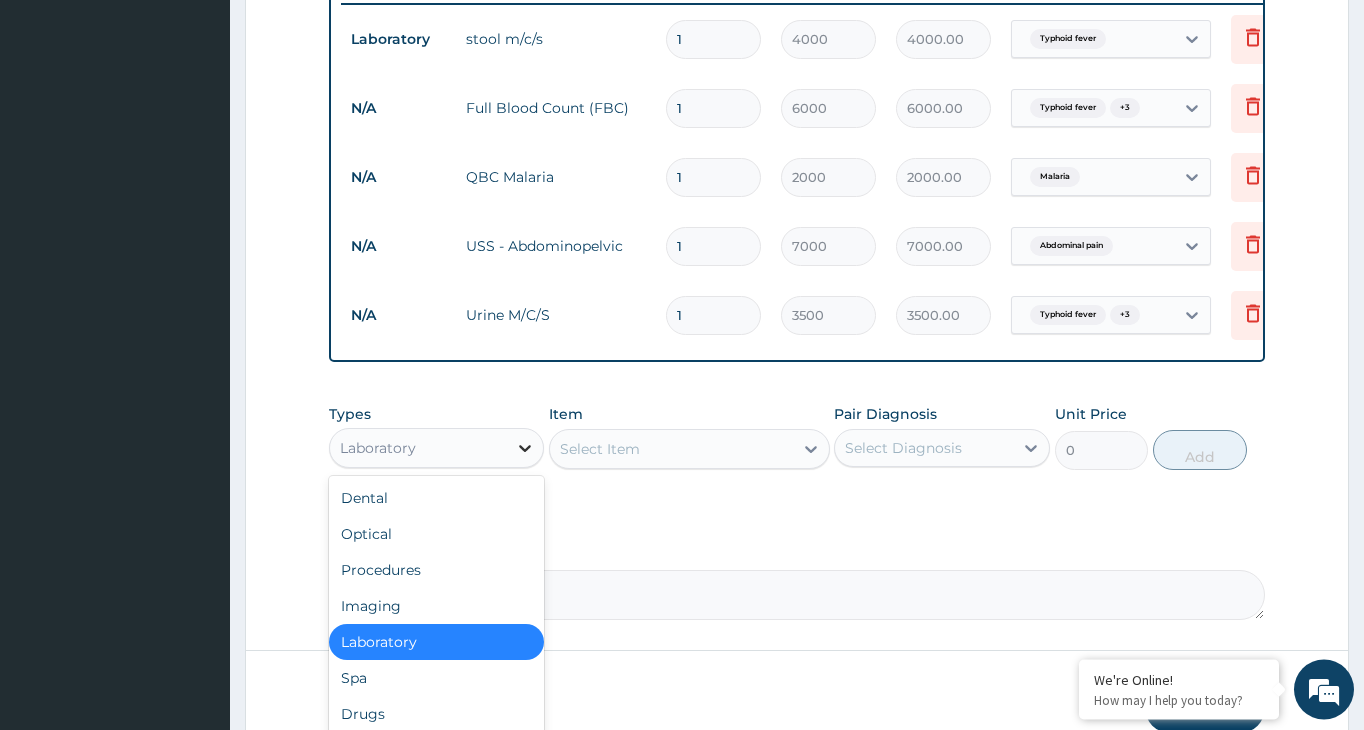 click 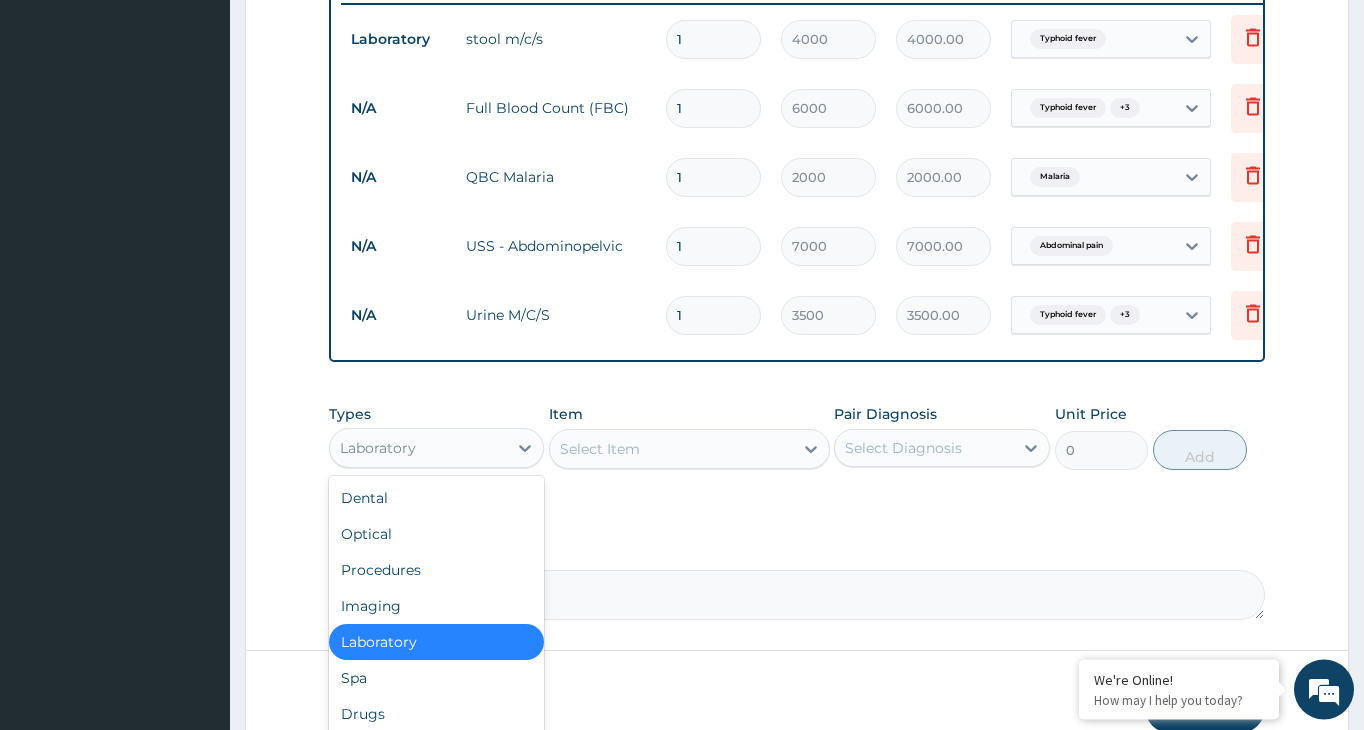 scroll, scrollTop: 68, scrollLeft: 0, axis: vertical 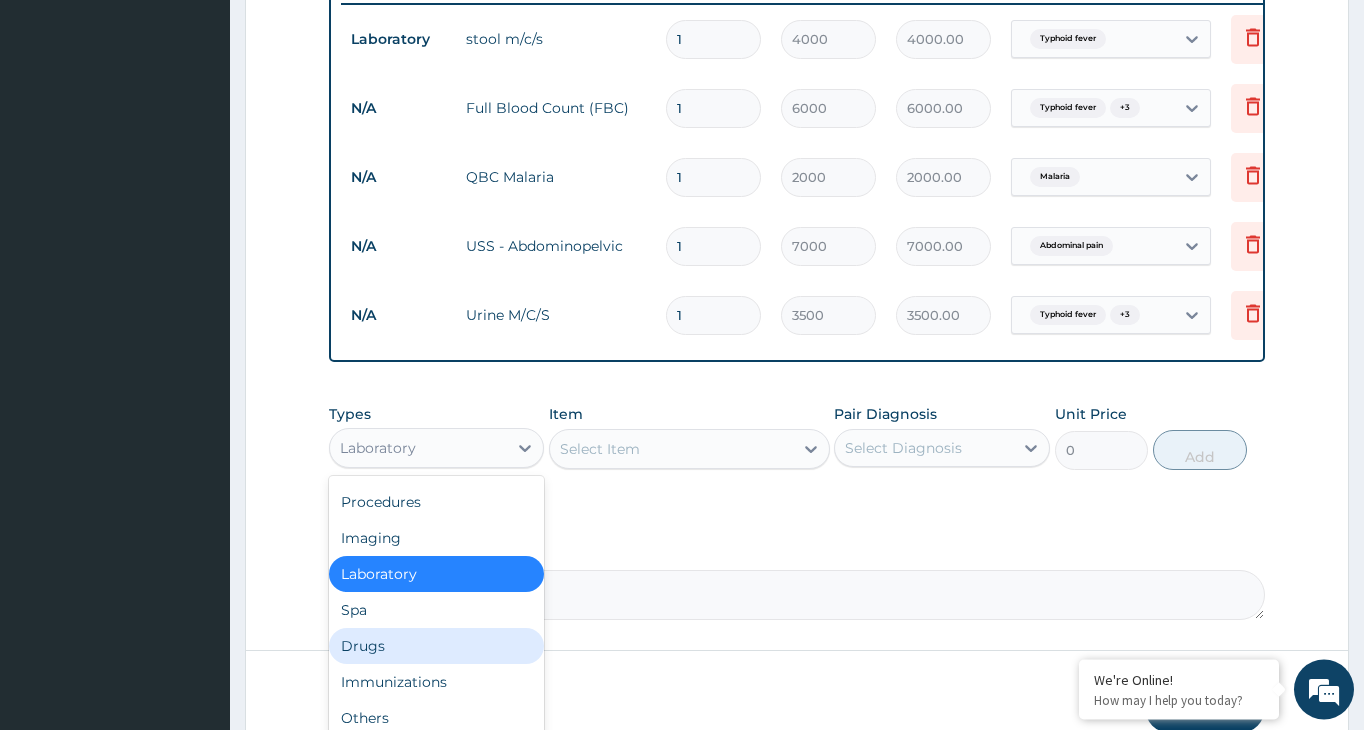 click on "Drugs" at bounding box center (436, 646) 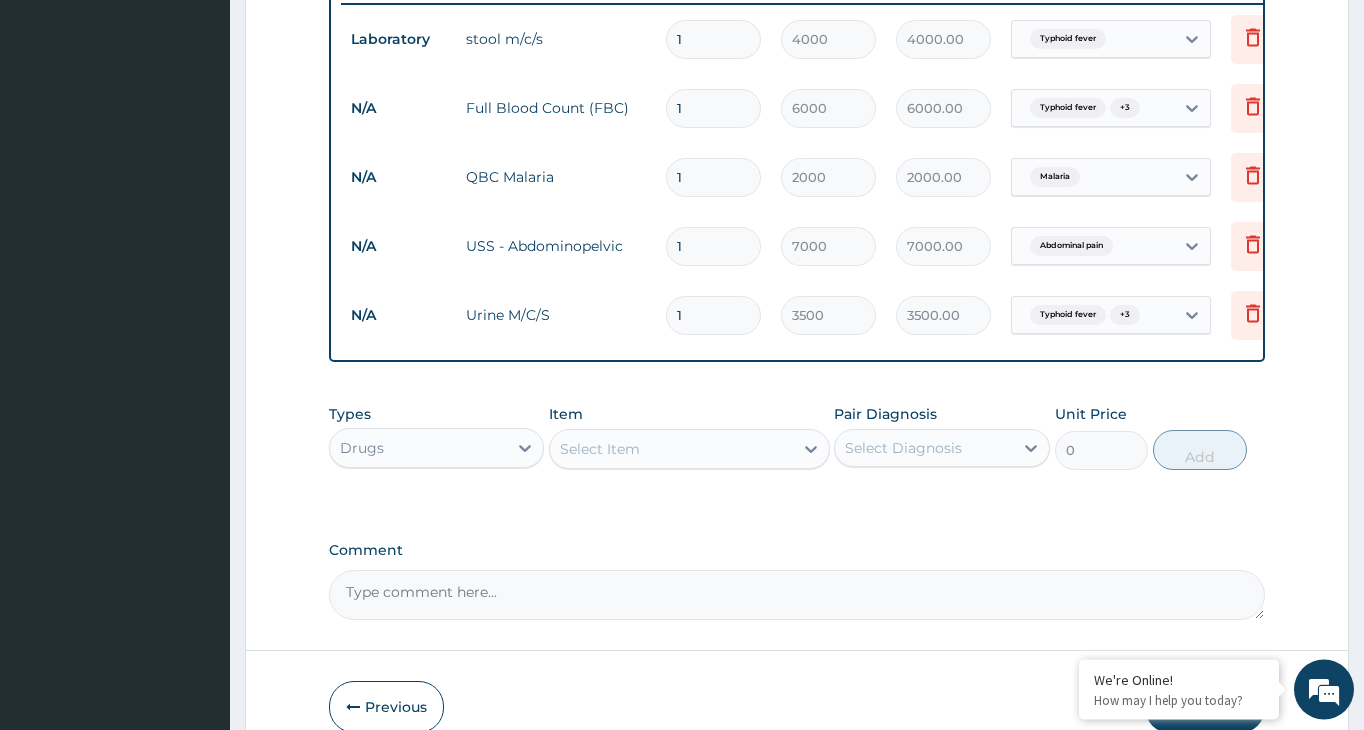 click on "Select Item" at bounding box center [671, 449] 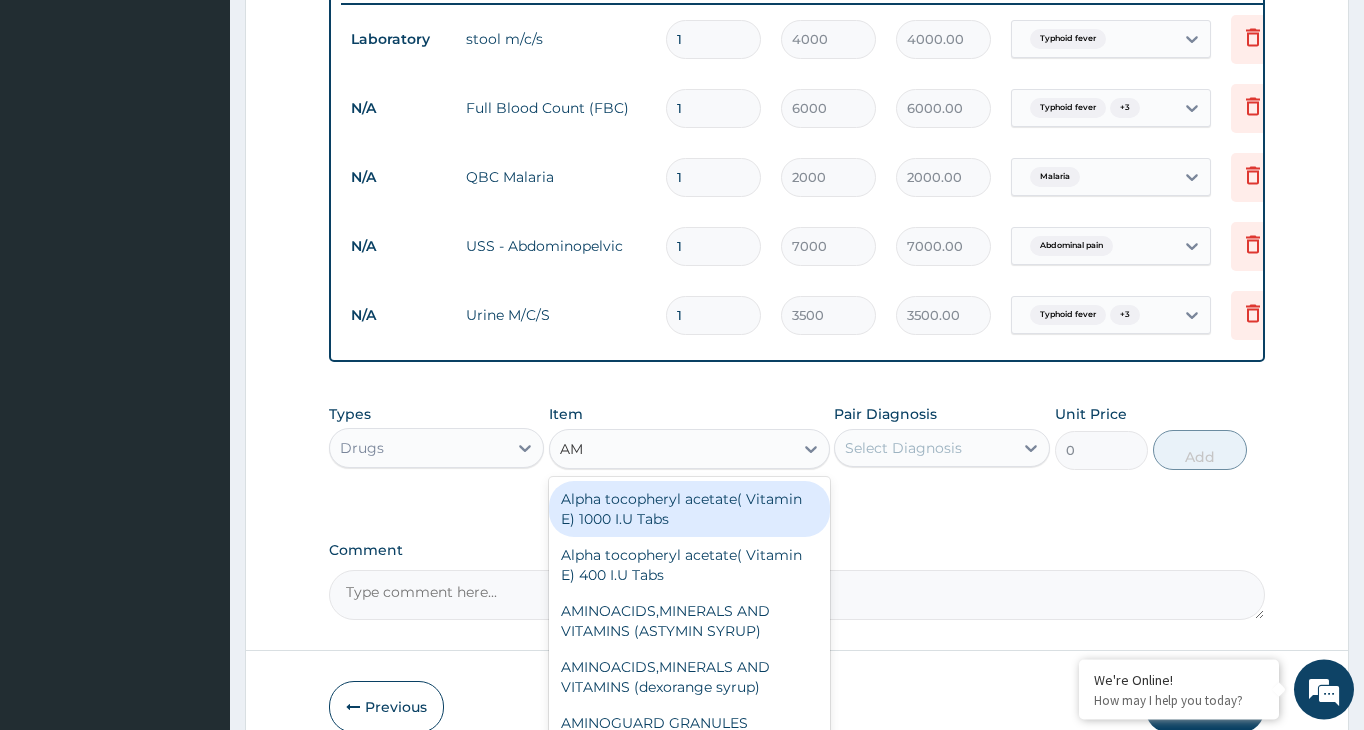 type on "AMO" 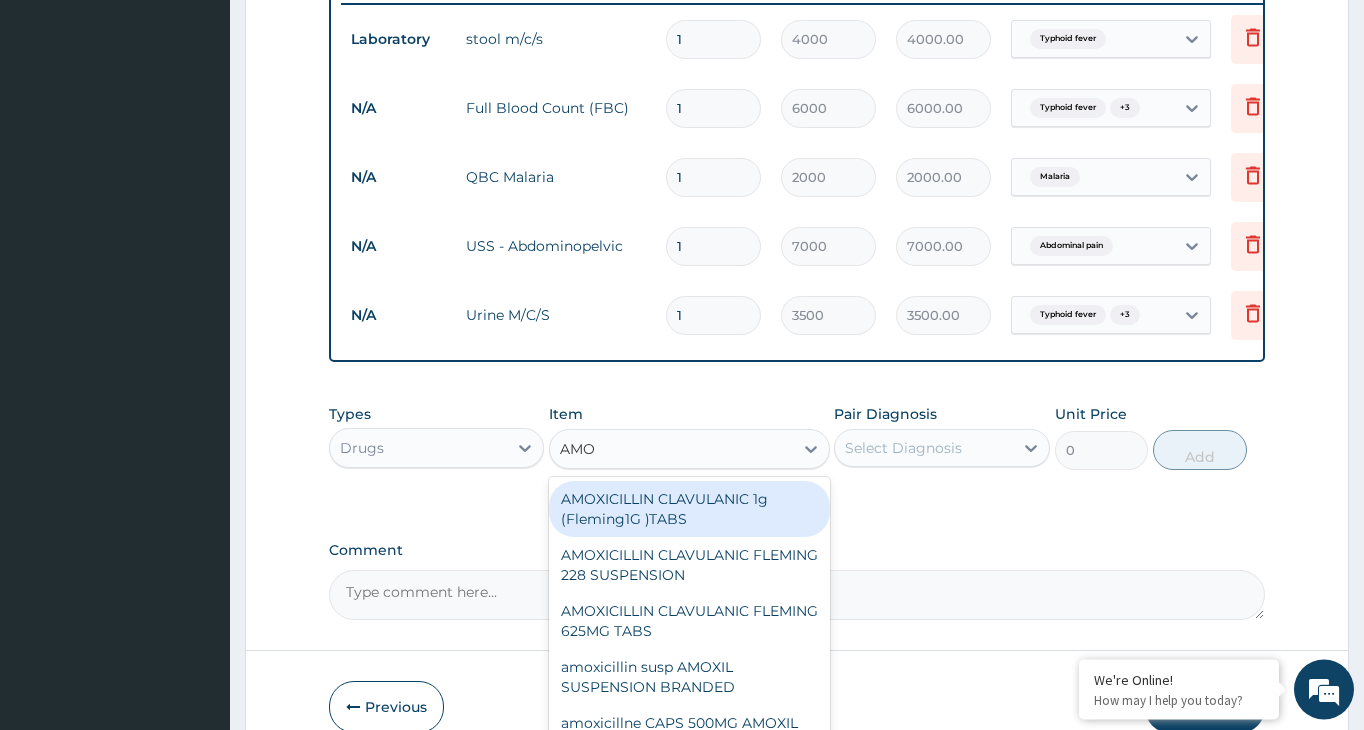 click on "AMOXICILLIN CLAVULANIC 1g (Fleming1G )TABS" at bounding box center [689, 509] 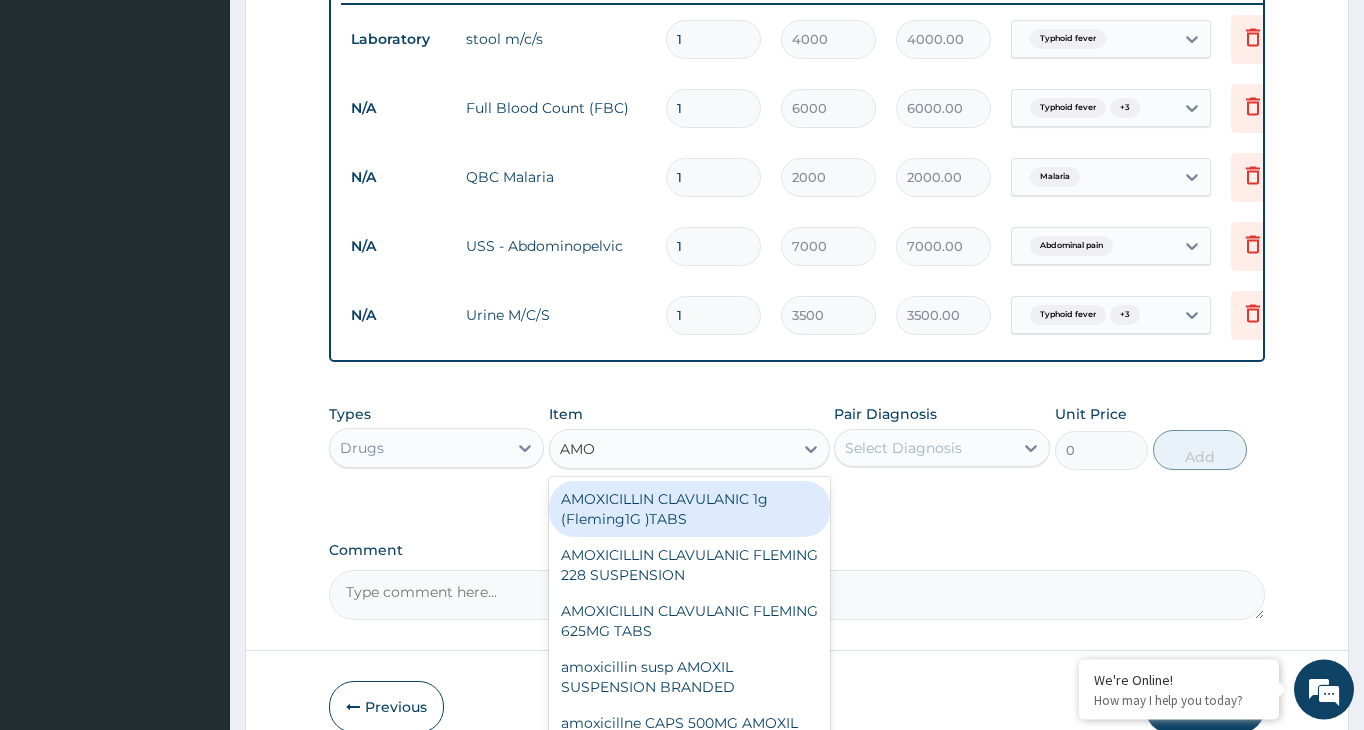 type 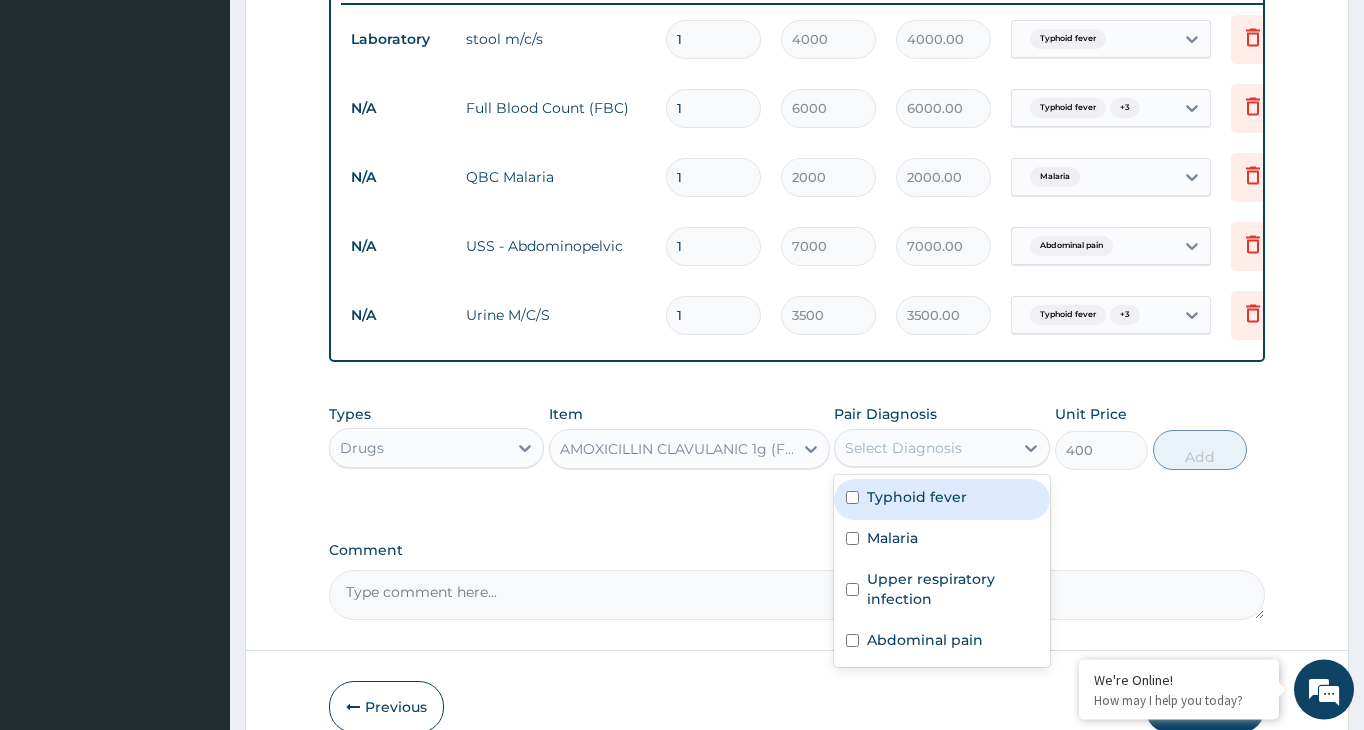 click on "Select Diagnosis" at bounding box center [903, 448] 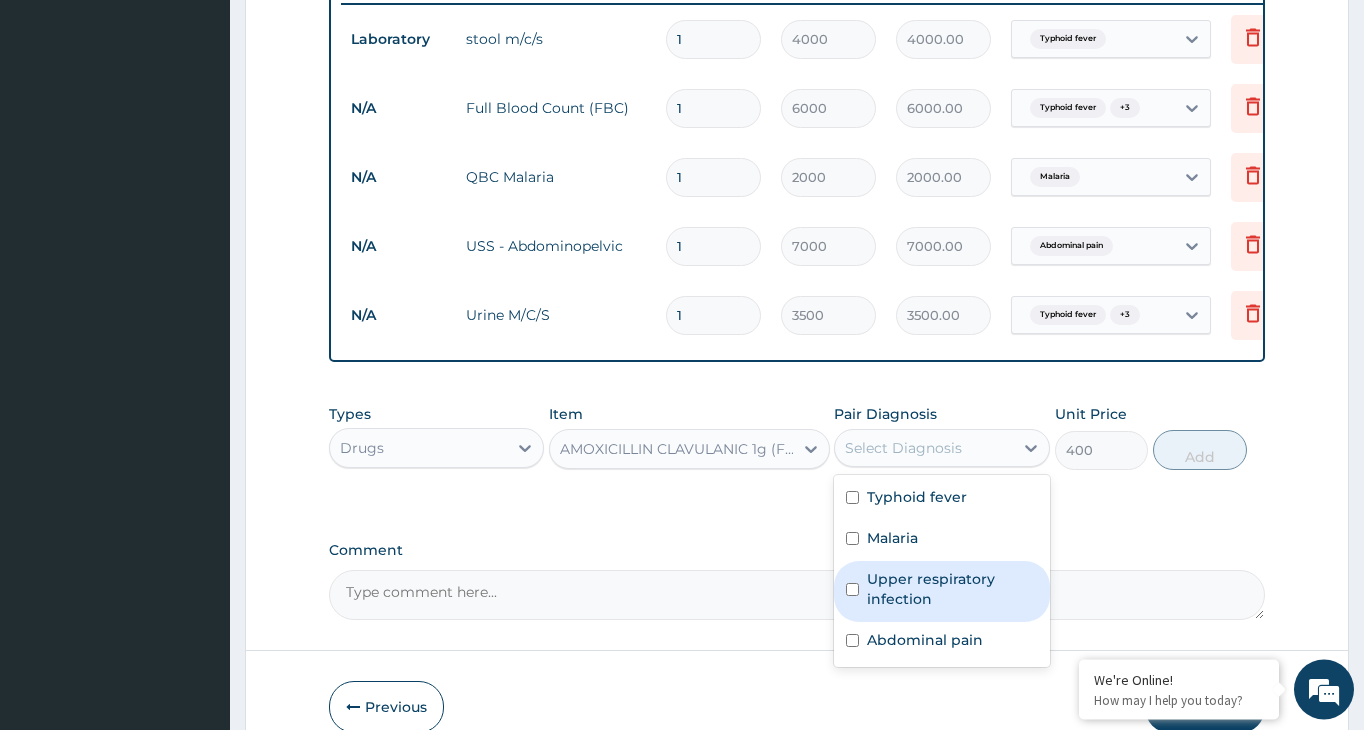 click at bounding box center [852, 589] 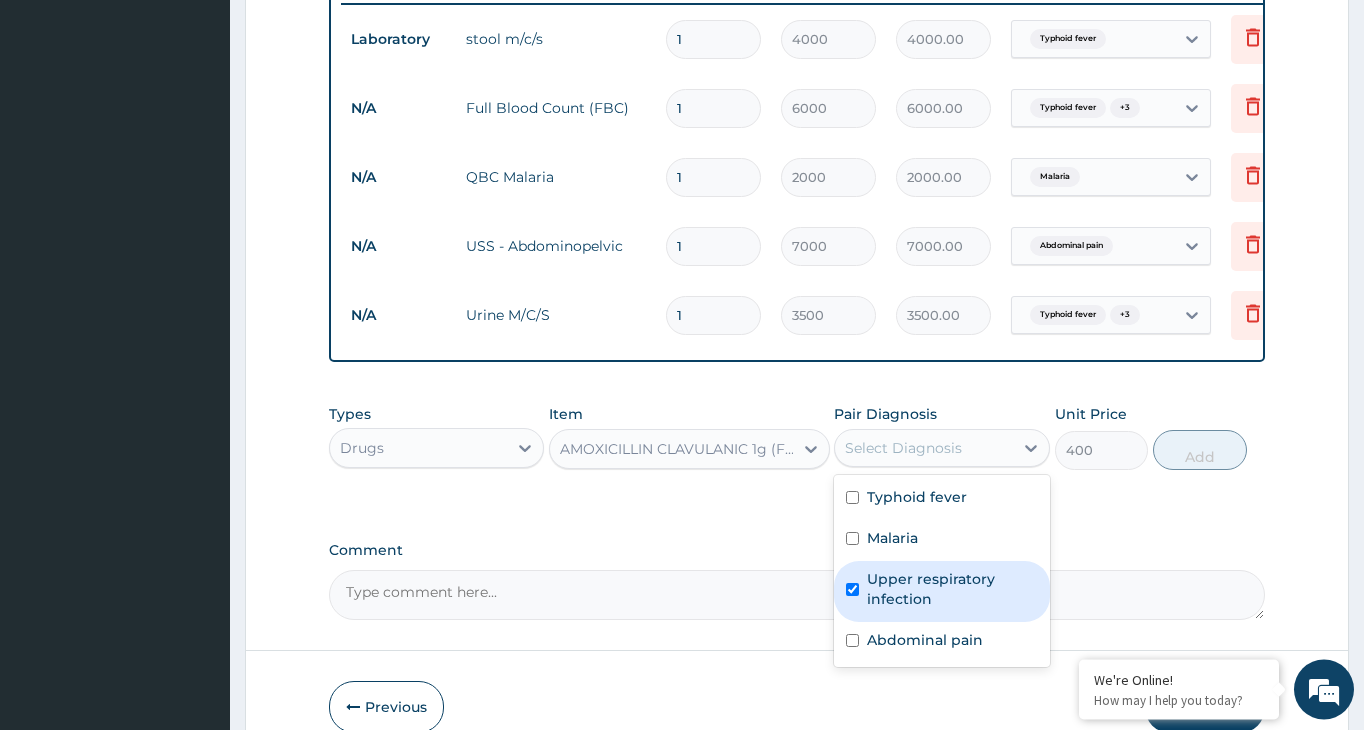 checkbox on "true" 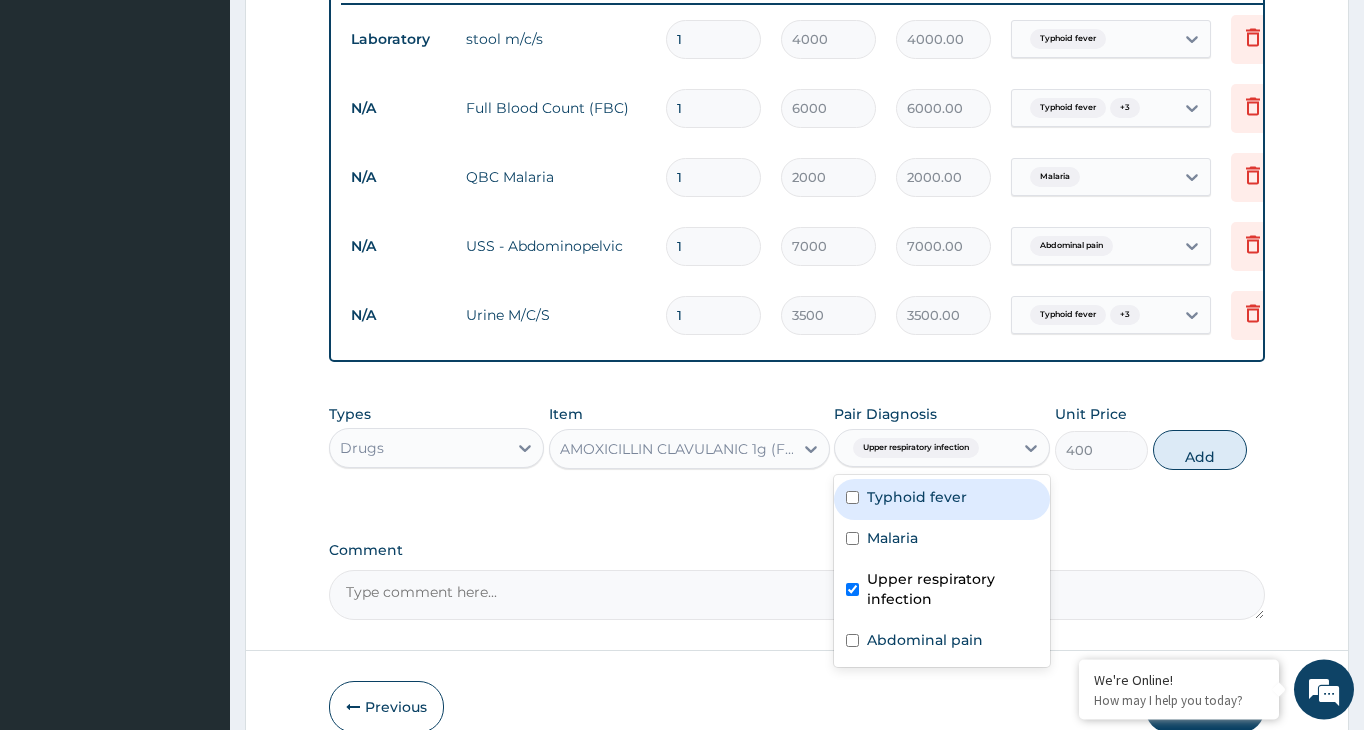 click at bounding box center [852, 497] 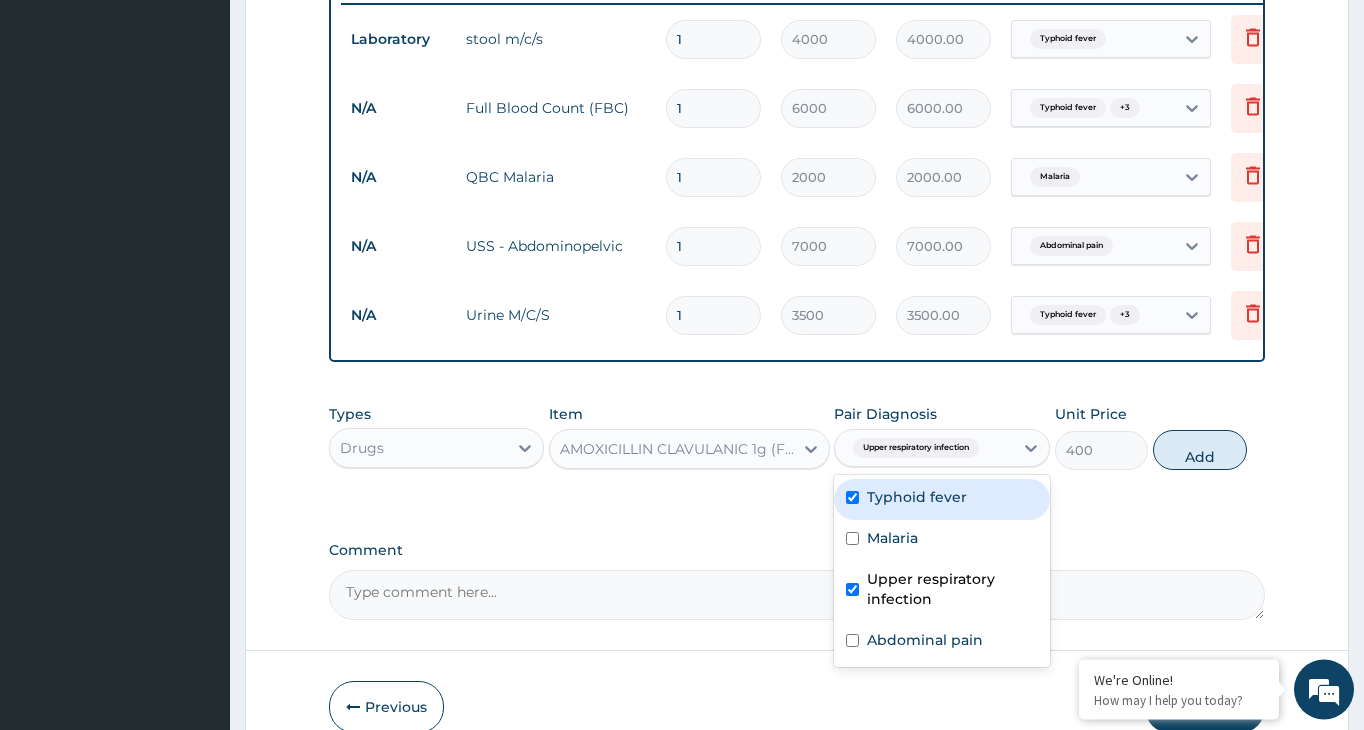 checkbox on "true" 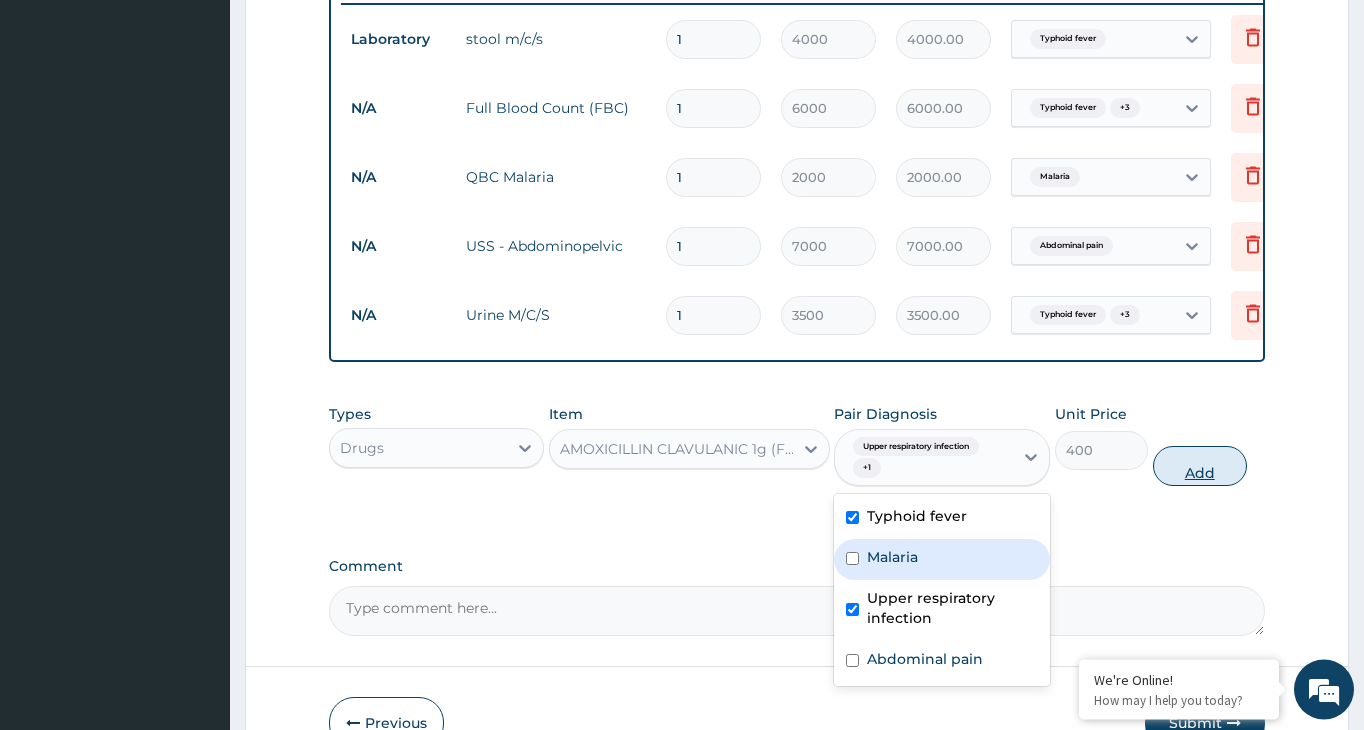 click on "Add" at bounding box center (1200, 466) 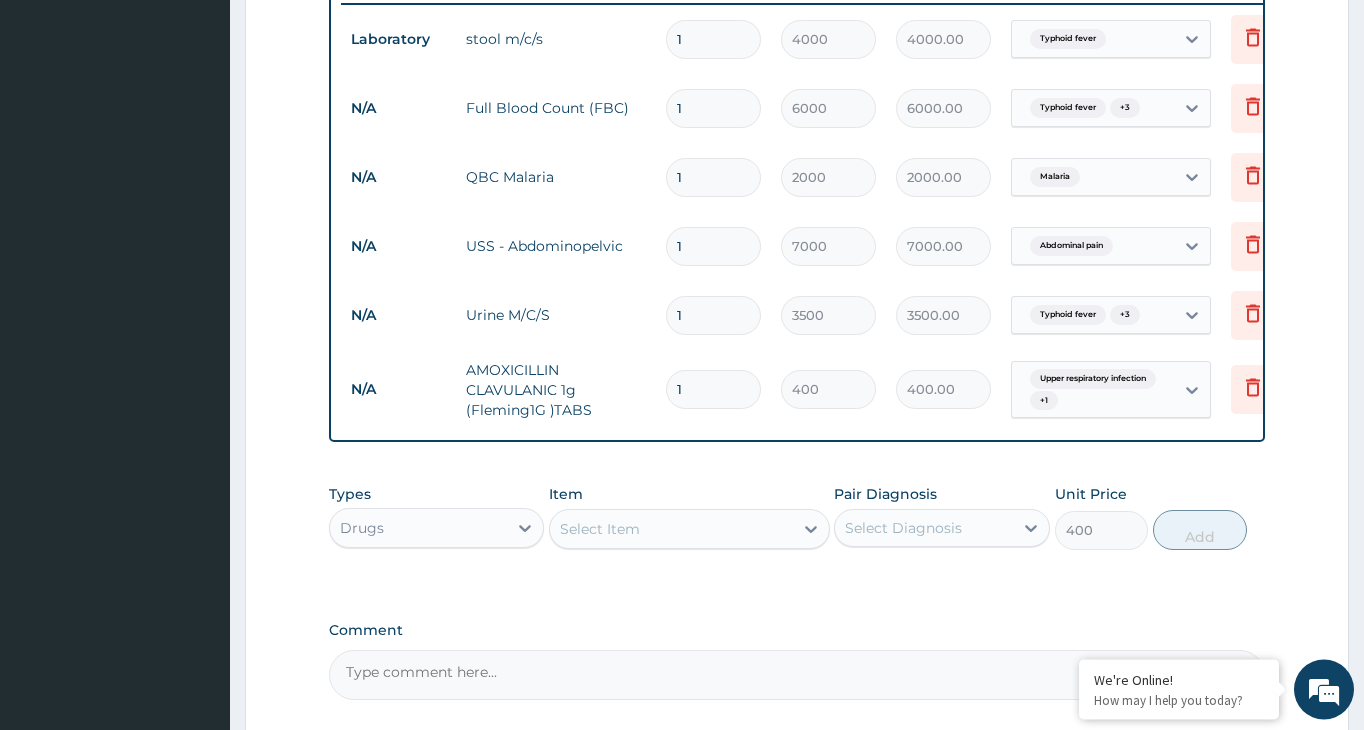 type on "0" 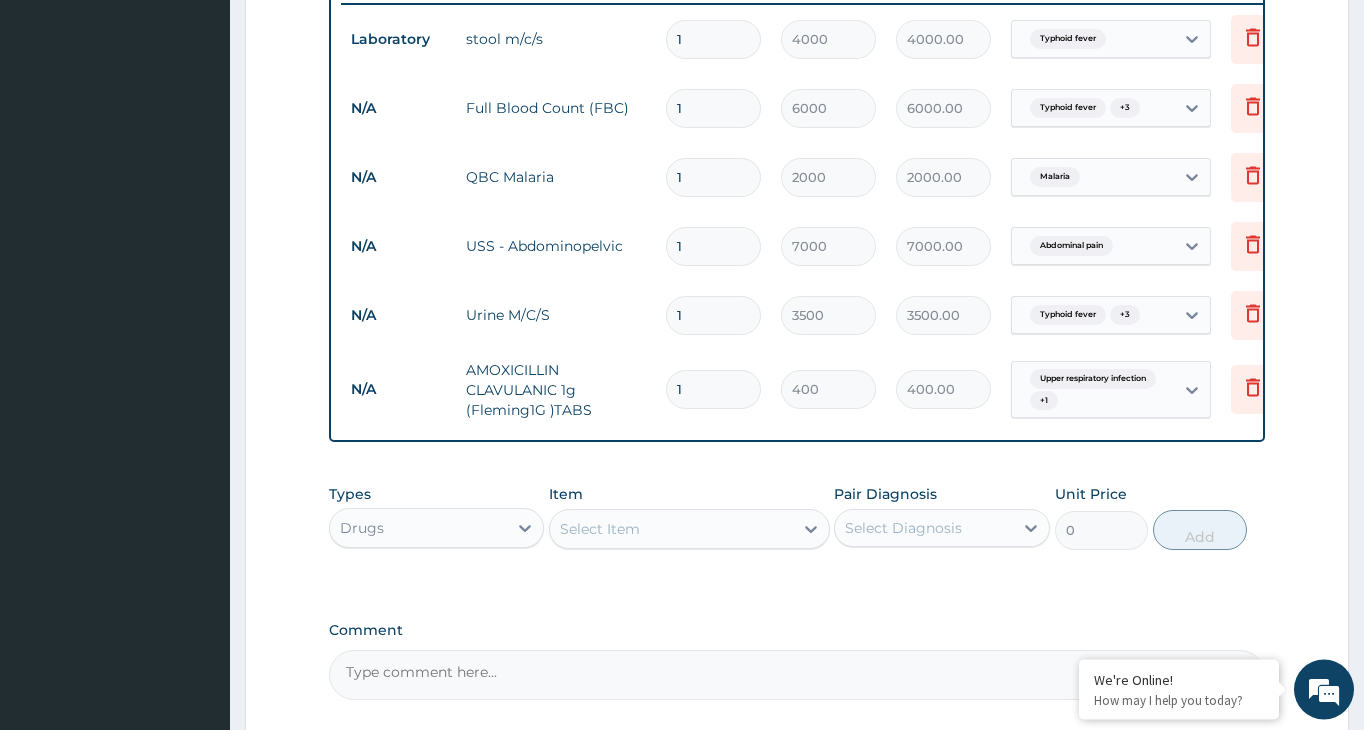 type on "14" 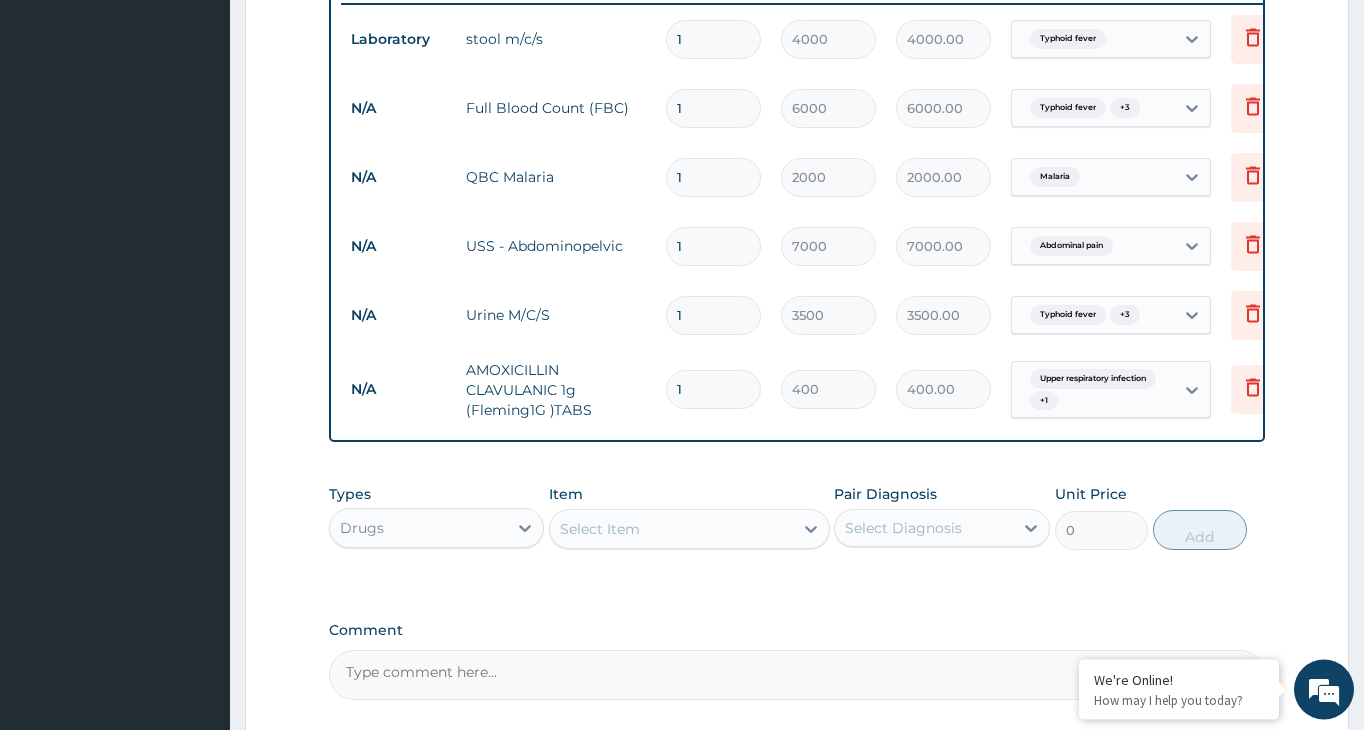 type on "5600.00" 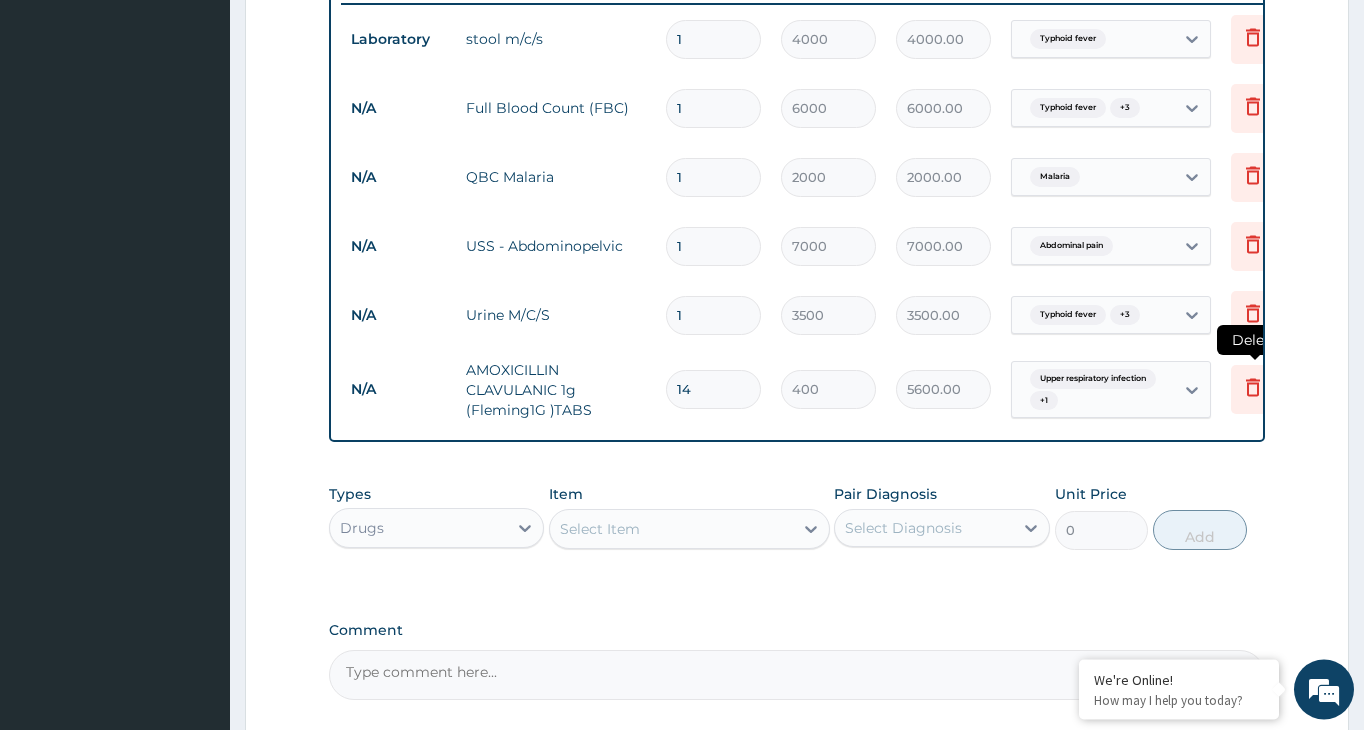 type on "14" 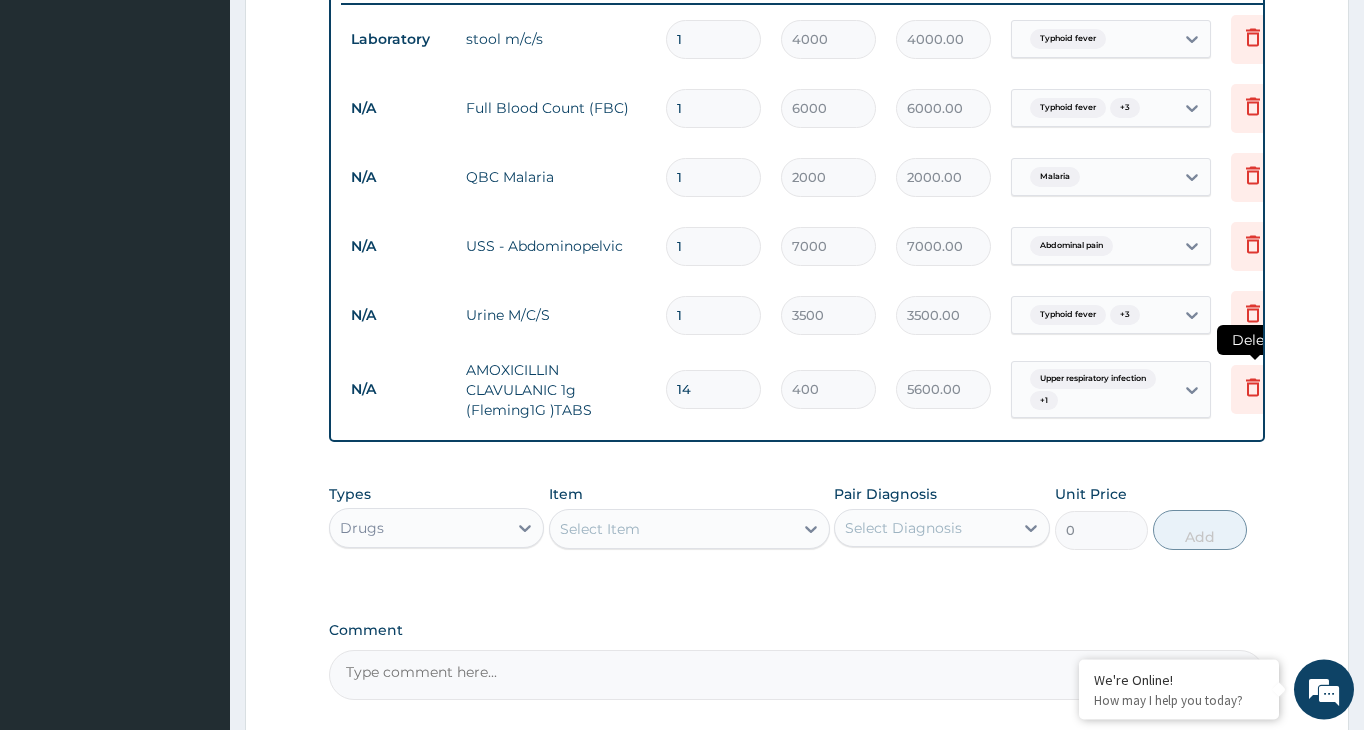 click 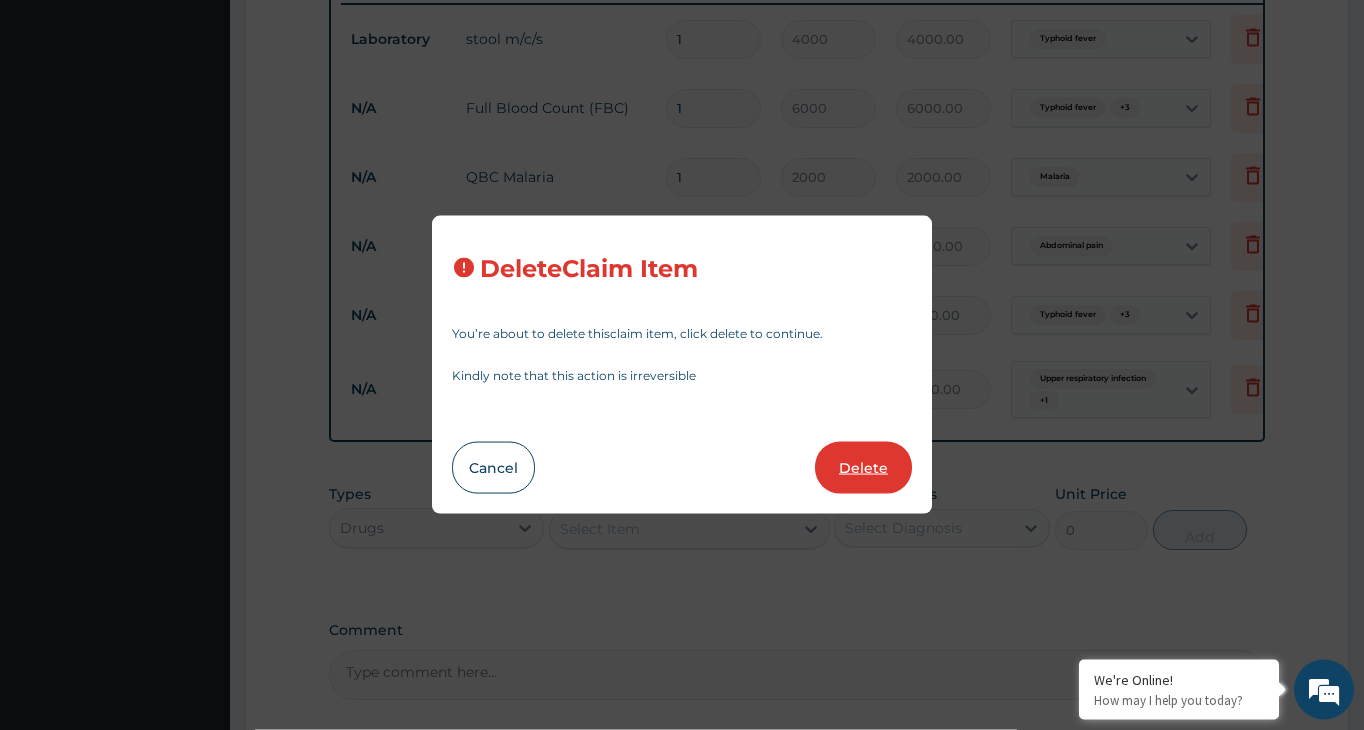 click on "Delete" at bounding box center [863, 468] 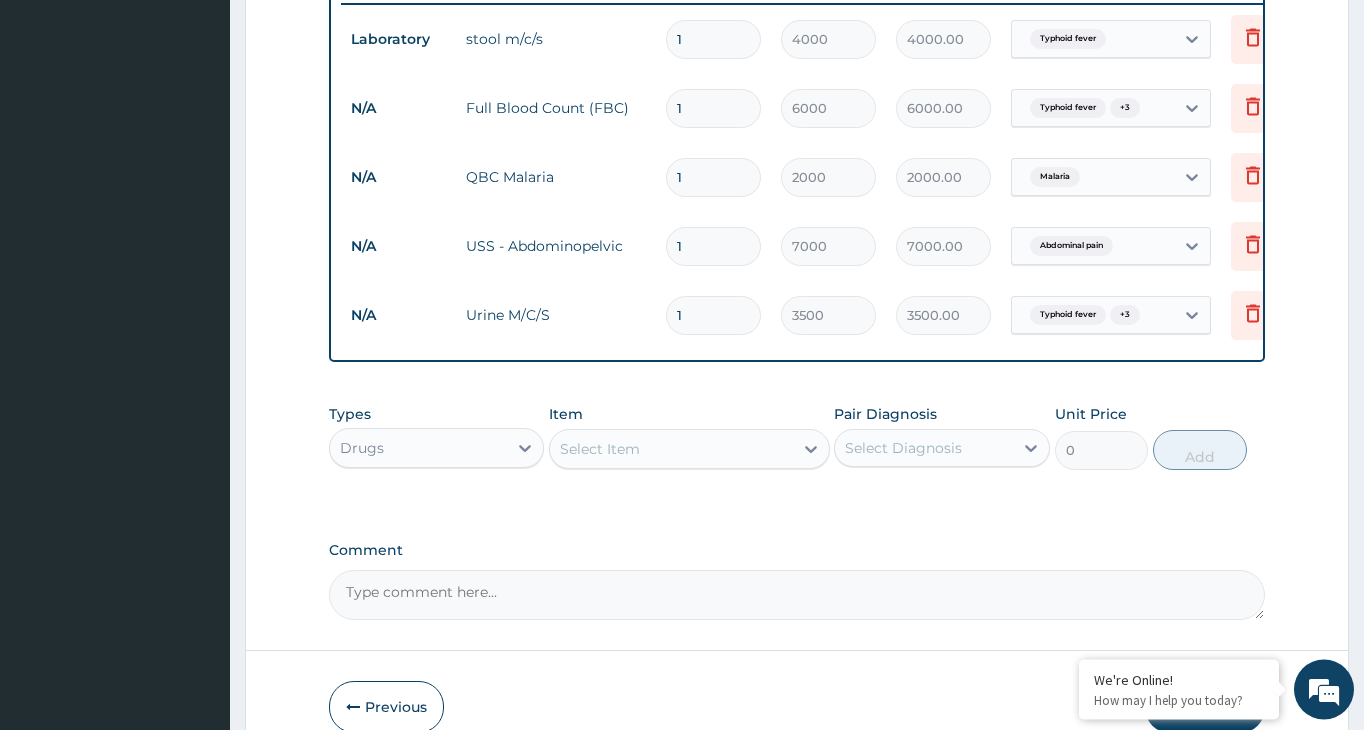 click on "Select Item" at bounding box center [671, 449] 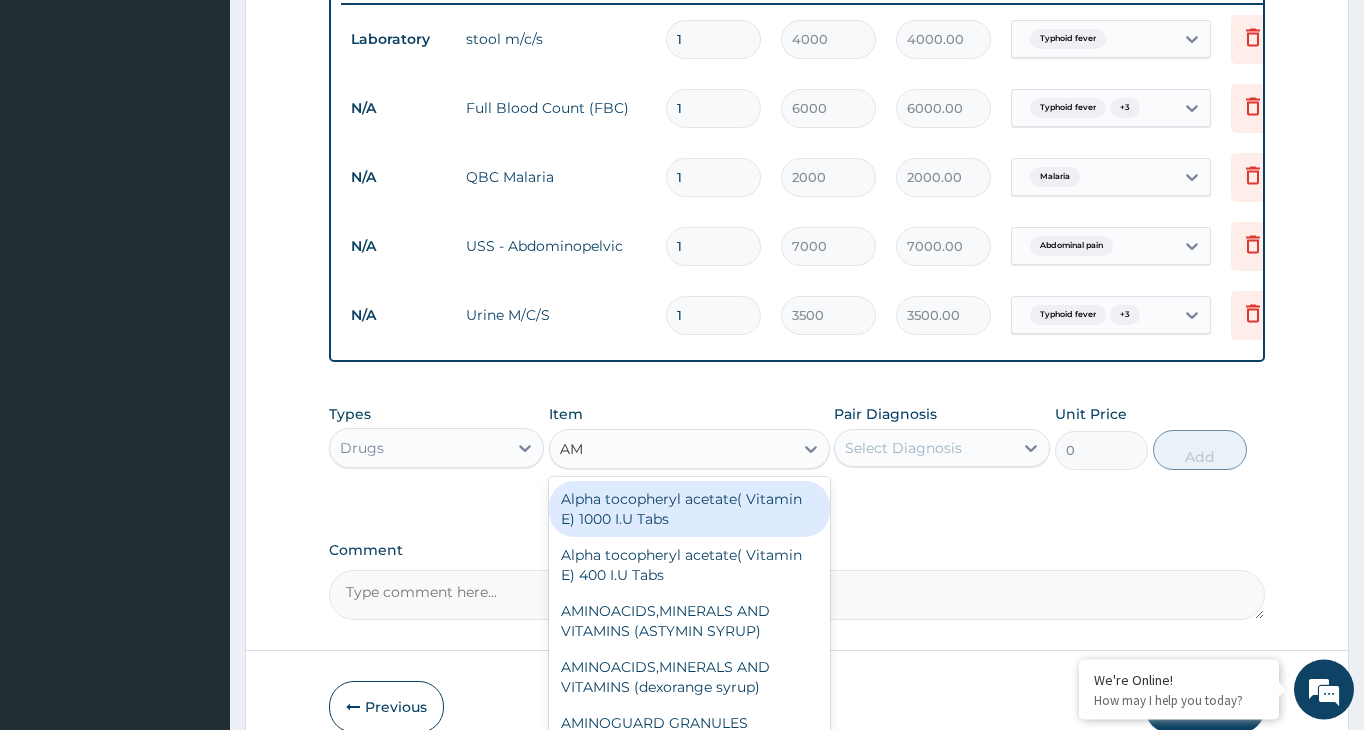 type on "AMO" 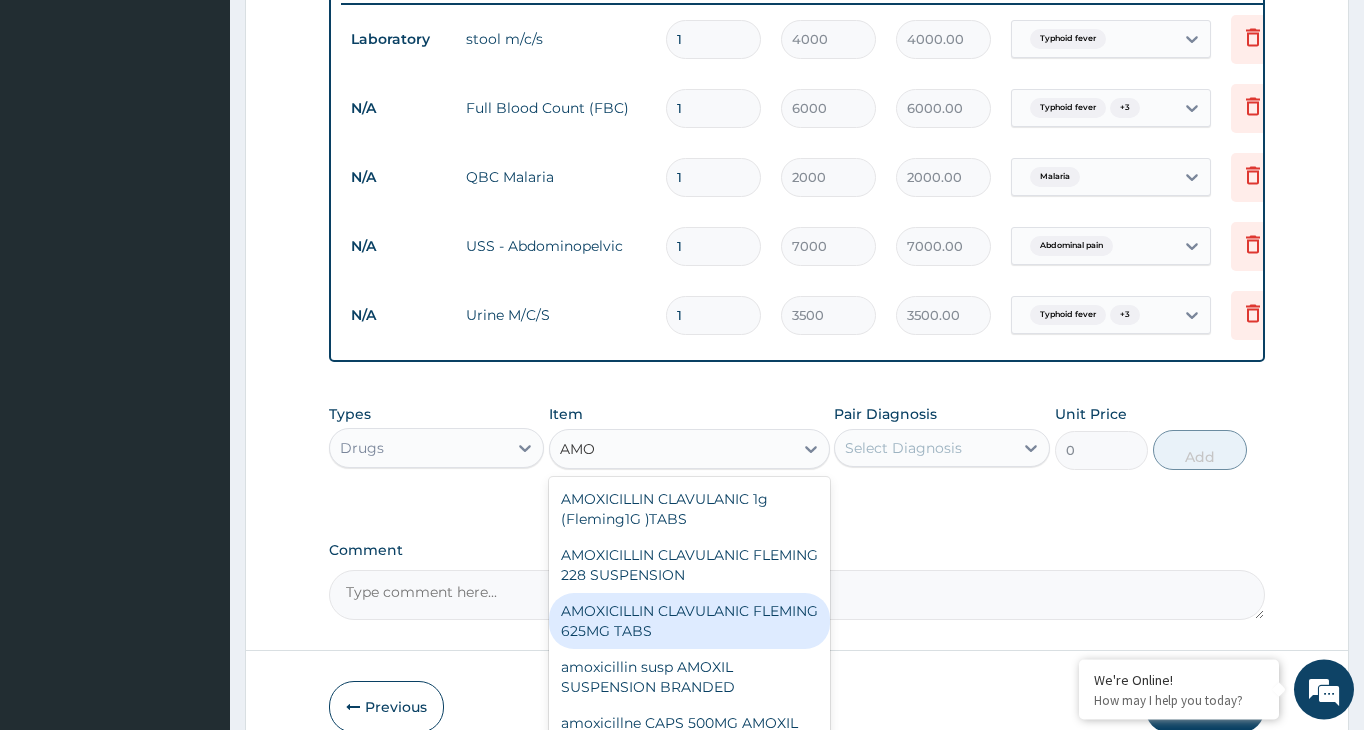 click on "AMOXICILLIN CLAVULANIC FLEMING 625MG TABS" at bounding box center (689, 621) 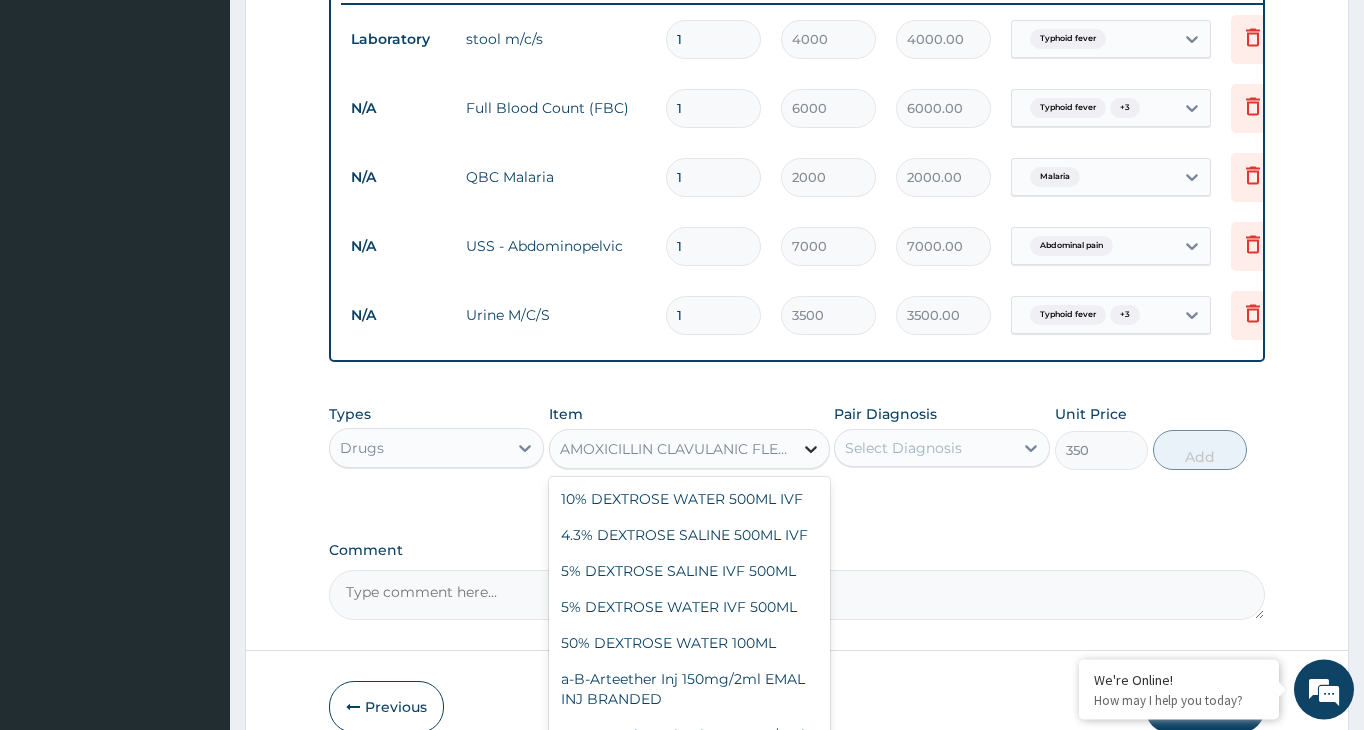 click 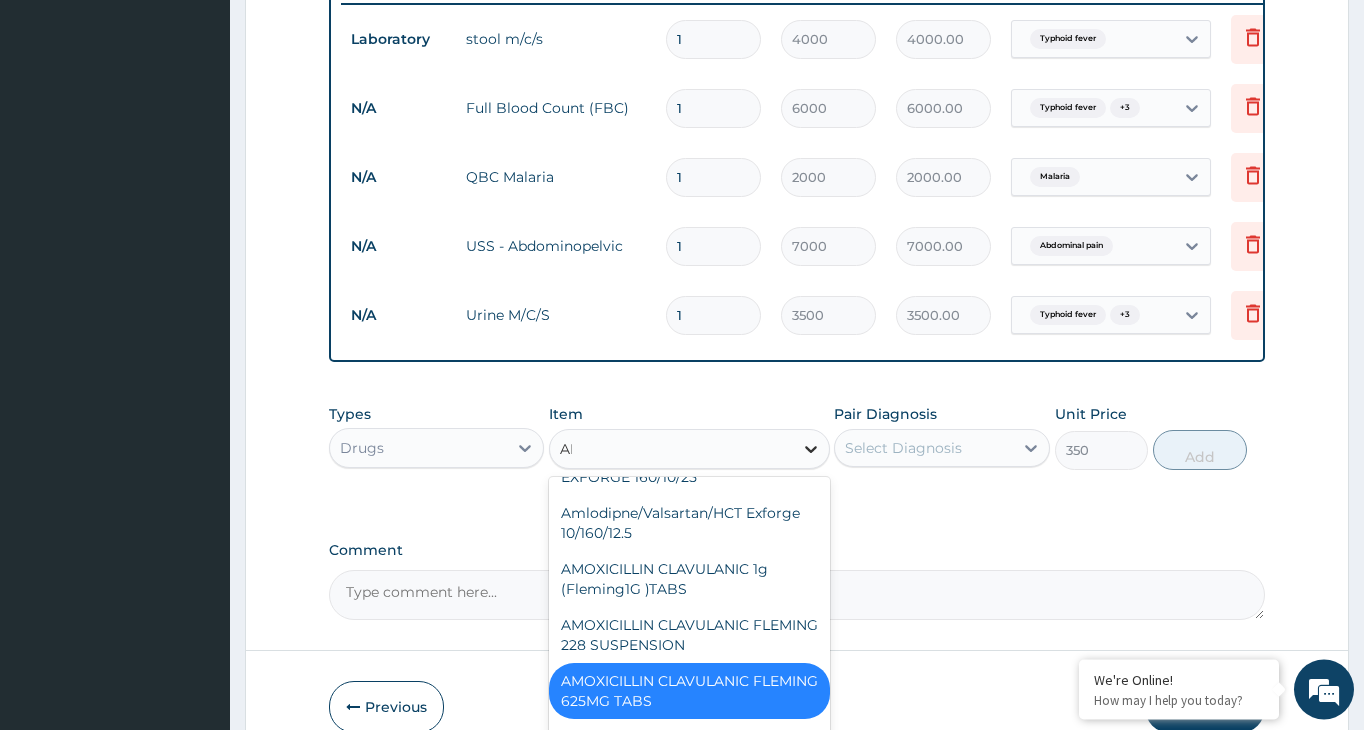 scroll, scrollTop: 758, scrollLeft: 0, axis: vertical 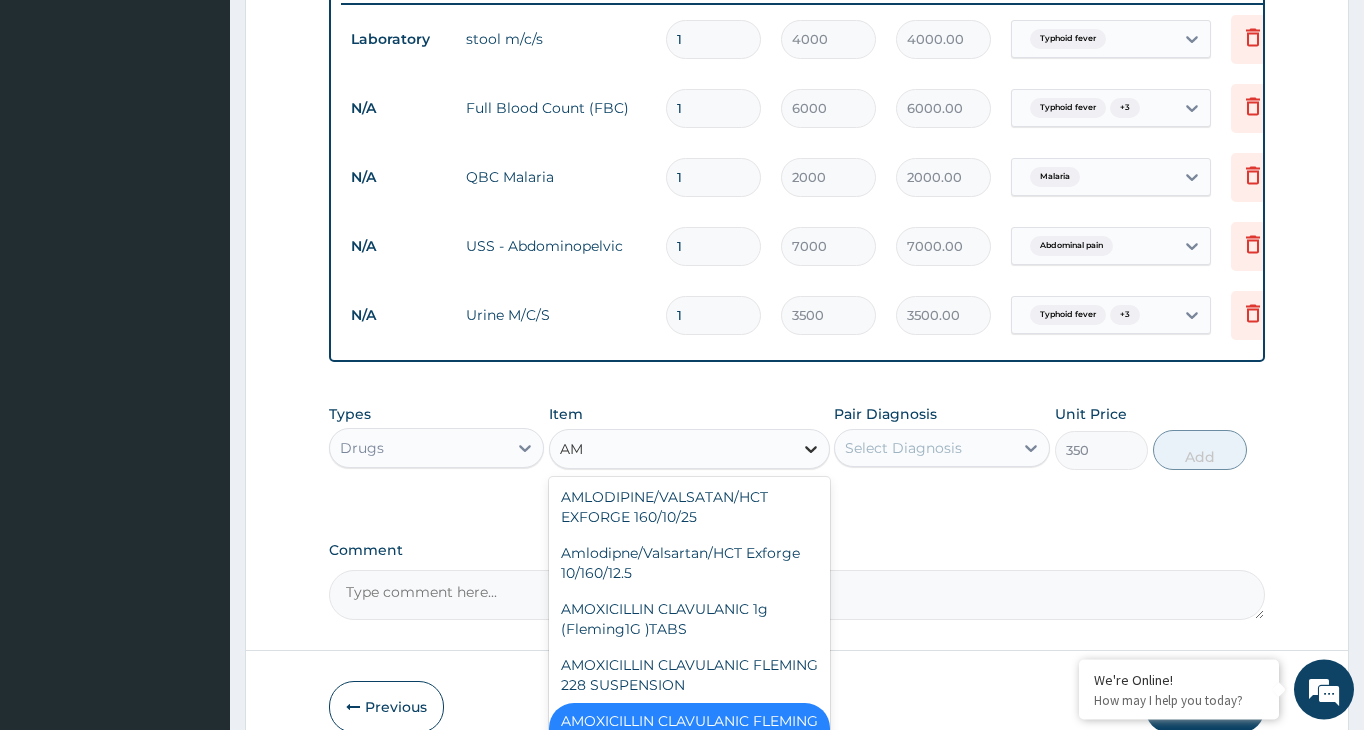 type on "AMO" 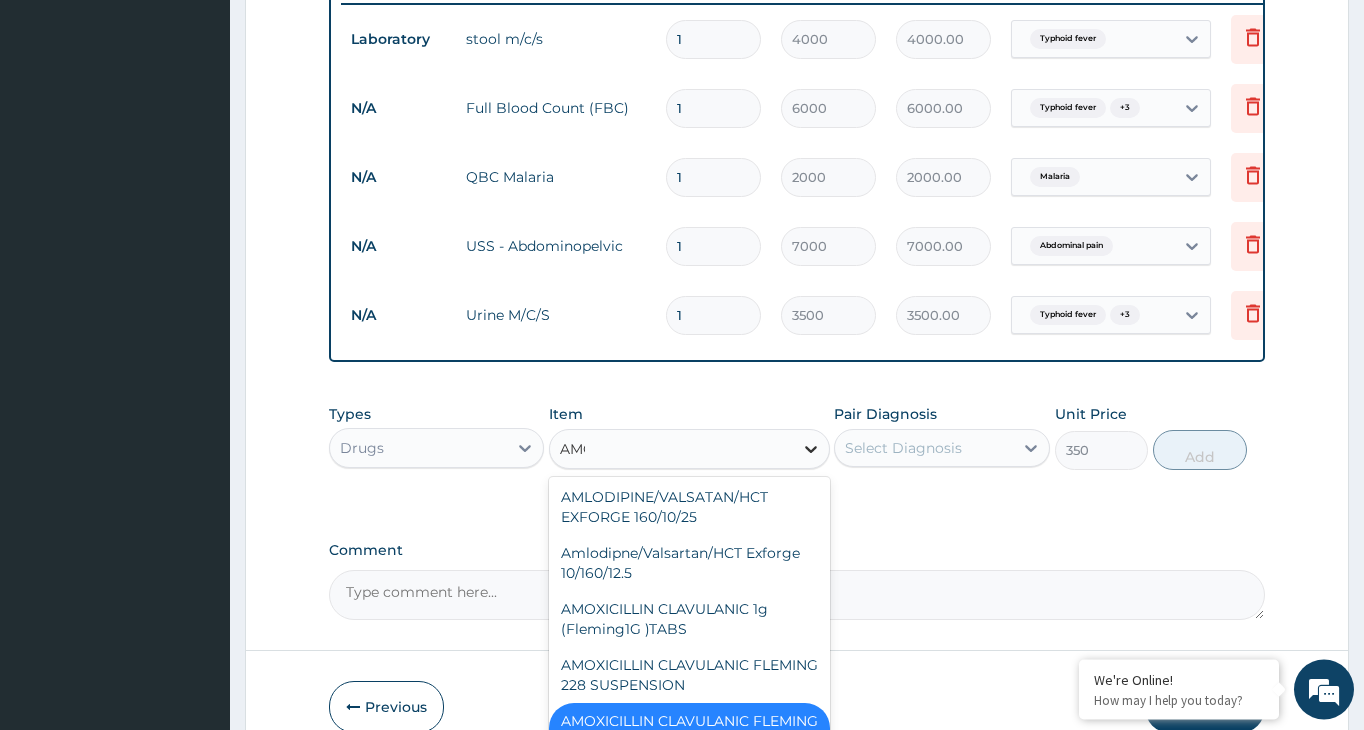 scroll, scrollTop: 0, scrollLeft: 0, axis: both 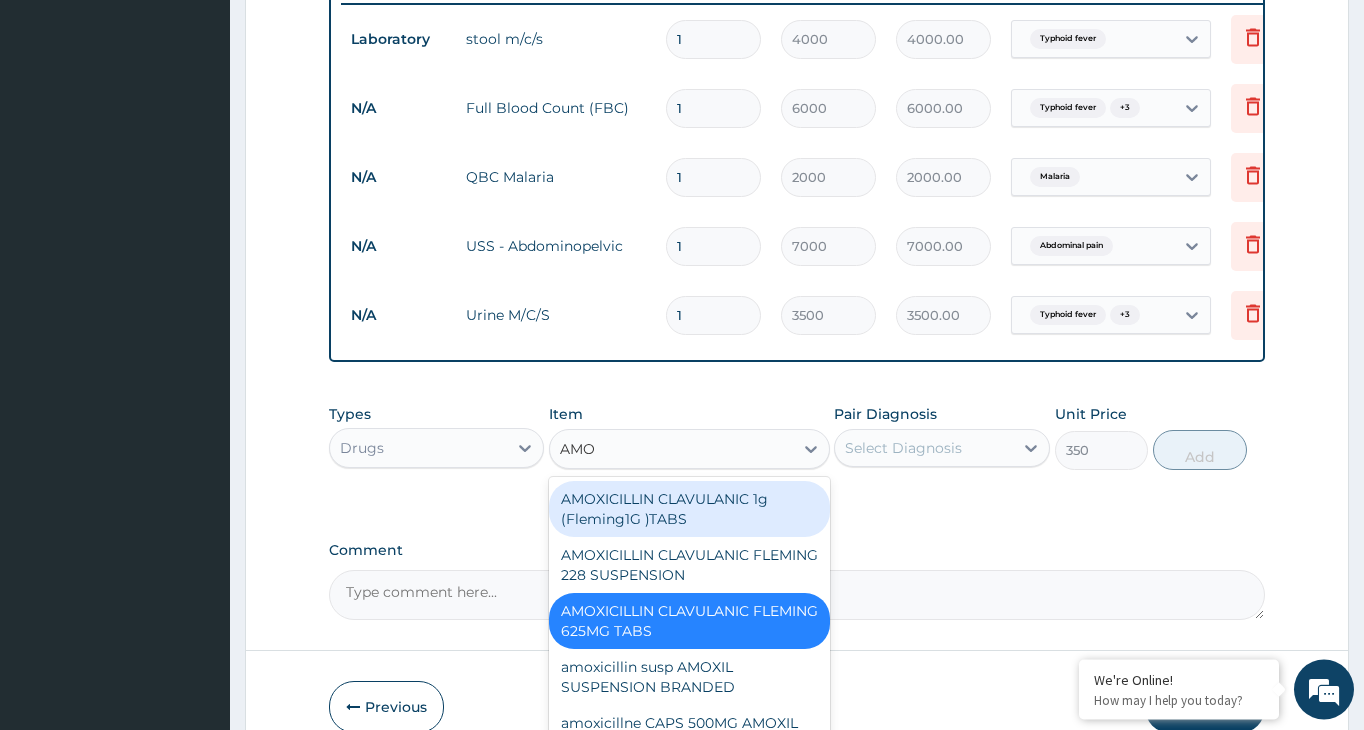 click on "AMOXICILLIN CLAVULANIC 1g (Fleming1G )TABS" at bounding box center (689, 509) 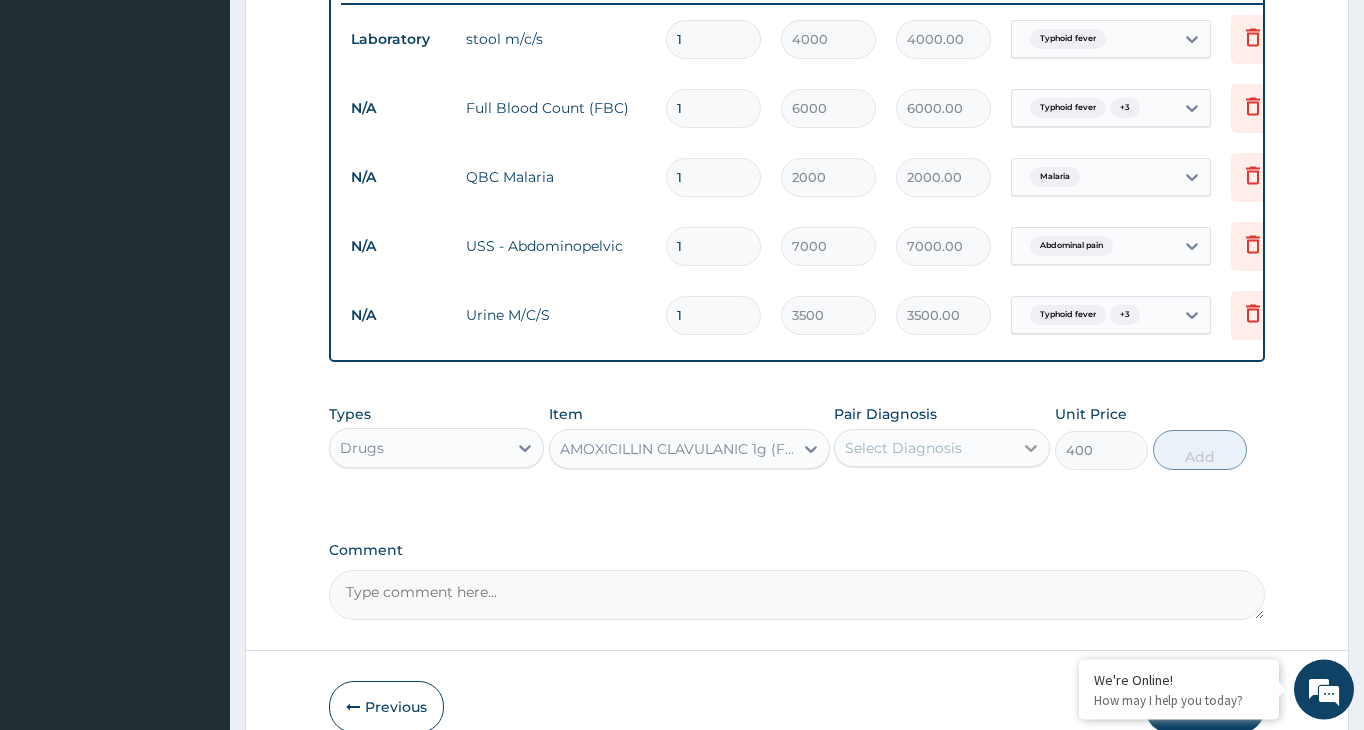 click at bounding box center (1031, 448) 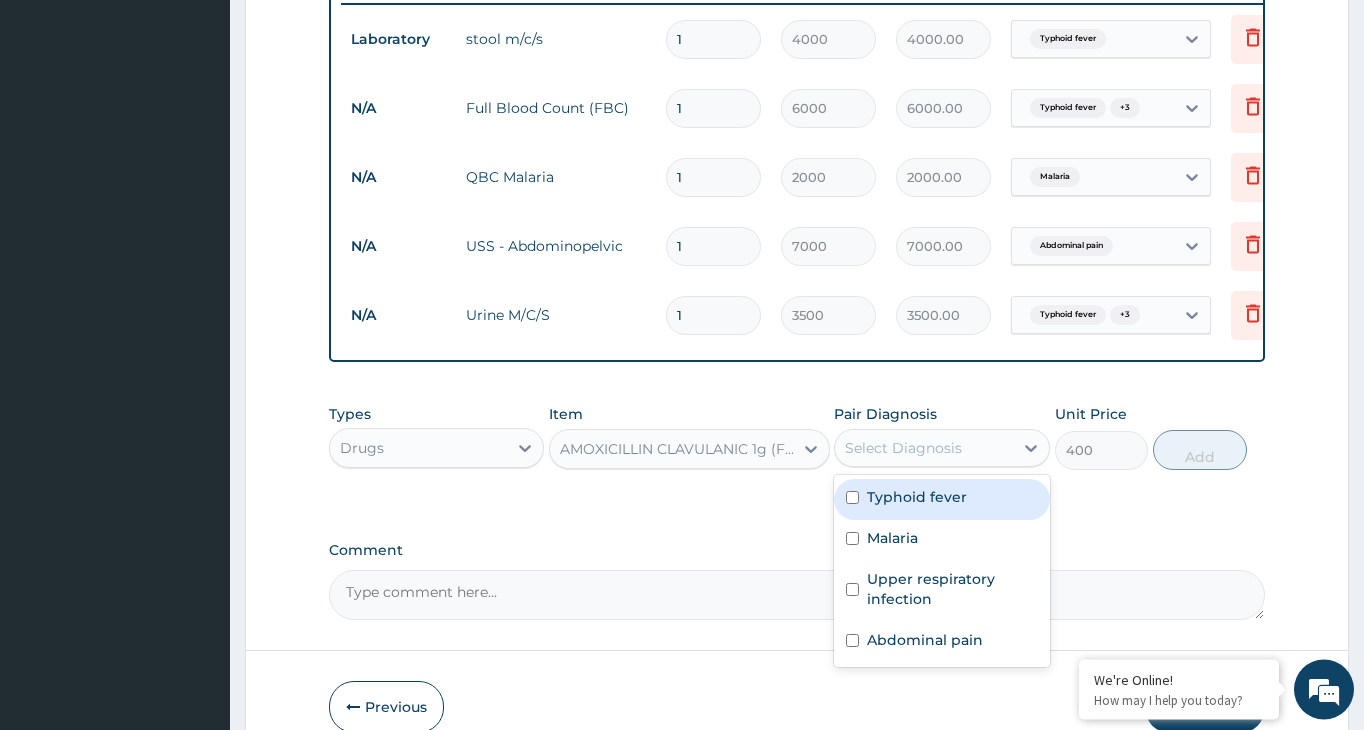click on "Typhoid fever" at bounding box center [917, 497] 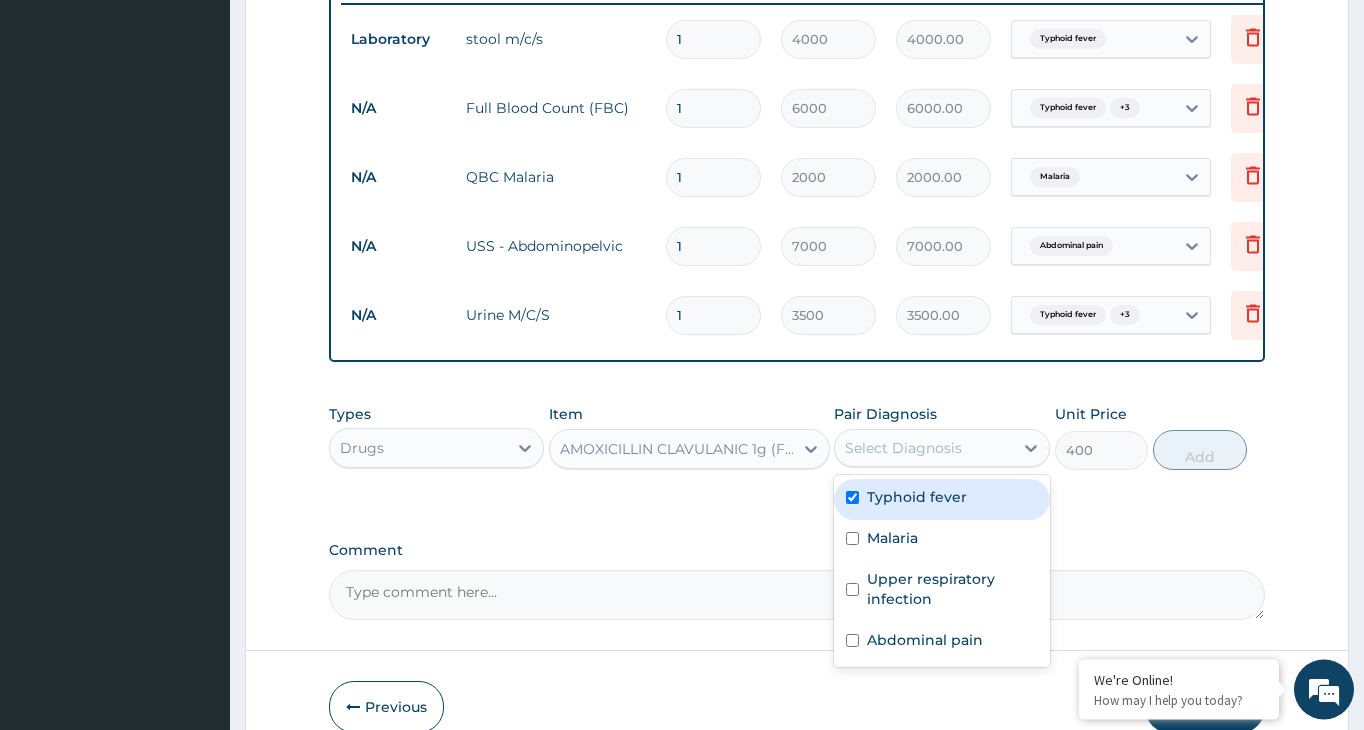 checkbox on "true" 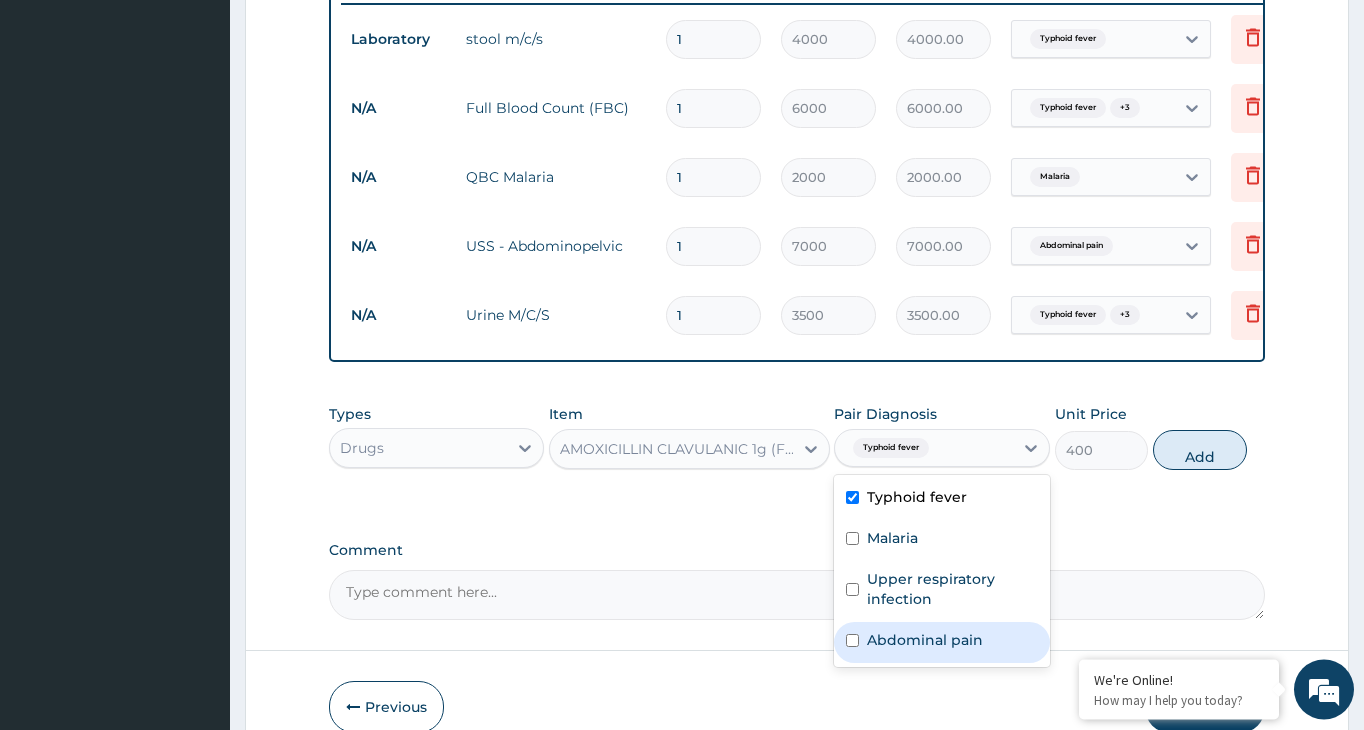 click at bounding box center [852, 640] 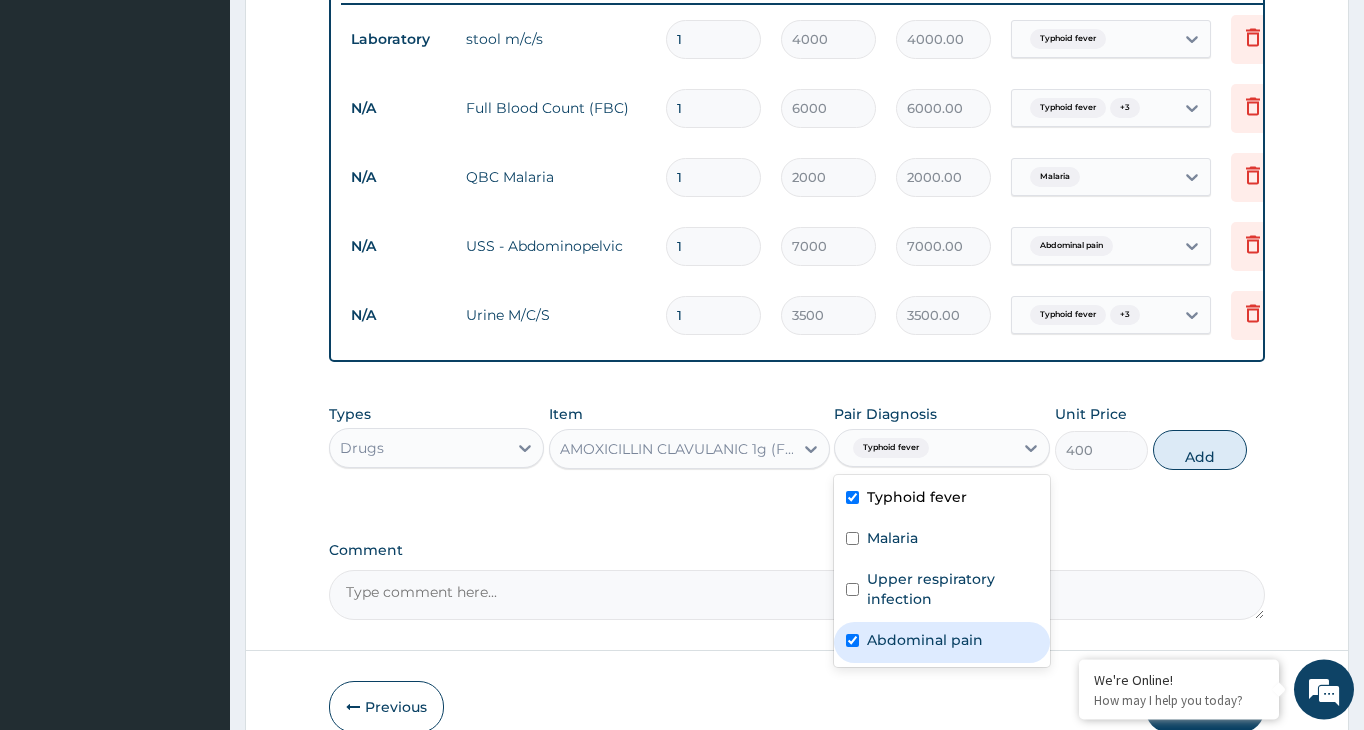 checkbox on "true" 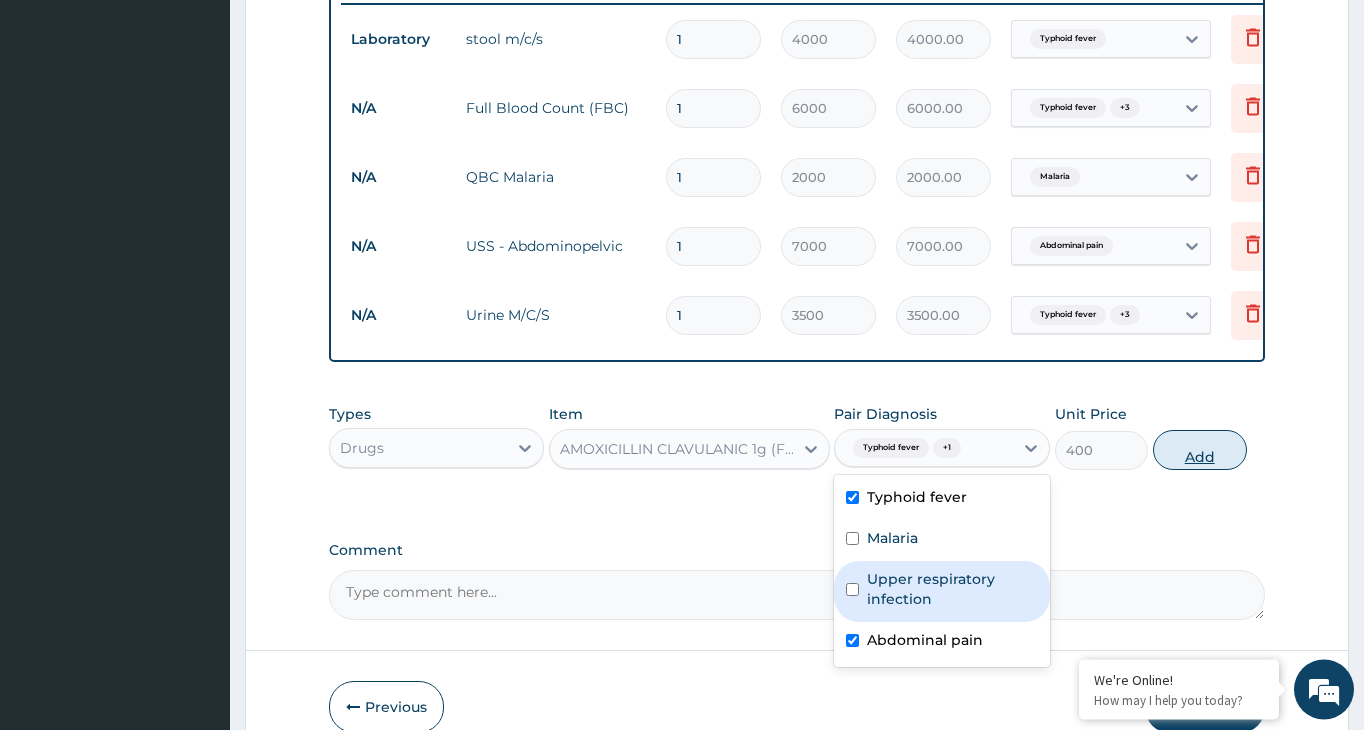 click on "Add" at bounding box center [1200, 450] 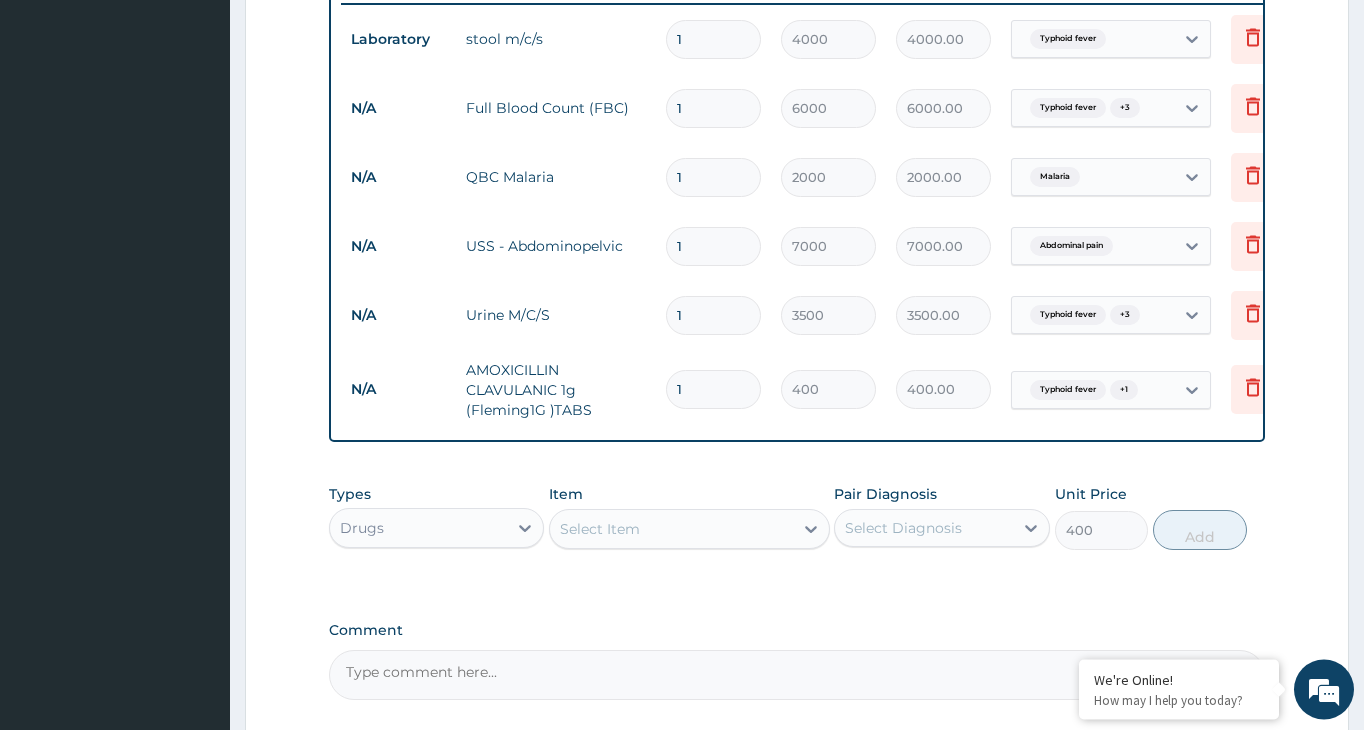 type on "0" 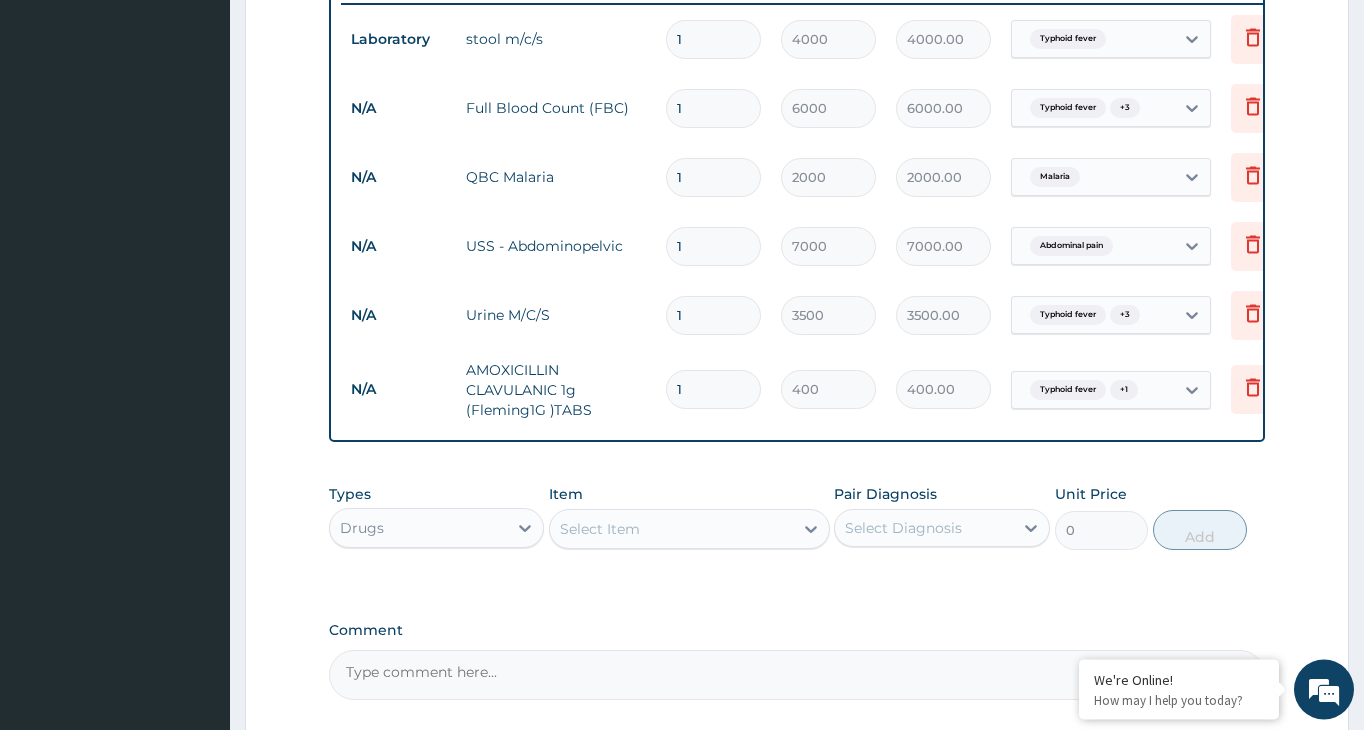 type 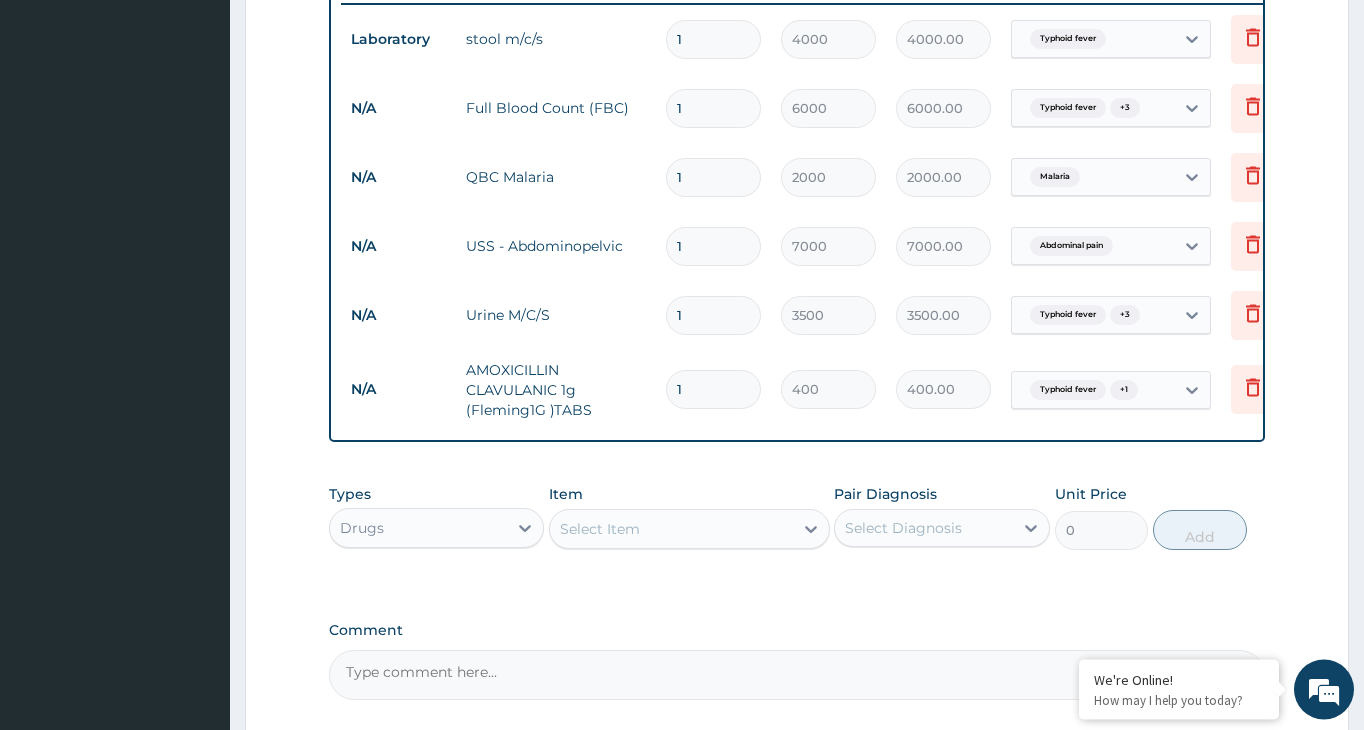 type on "0.00" 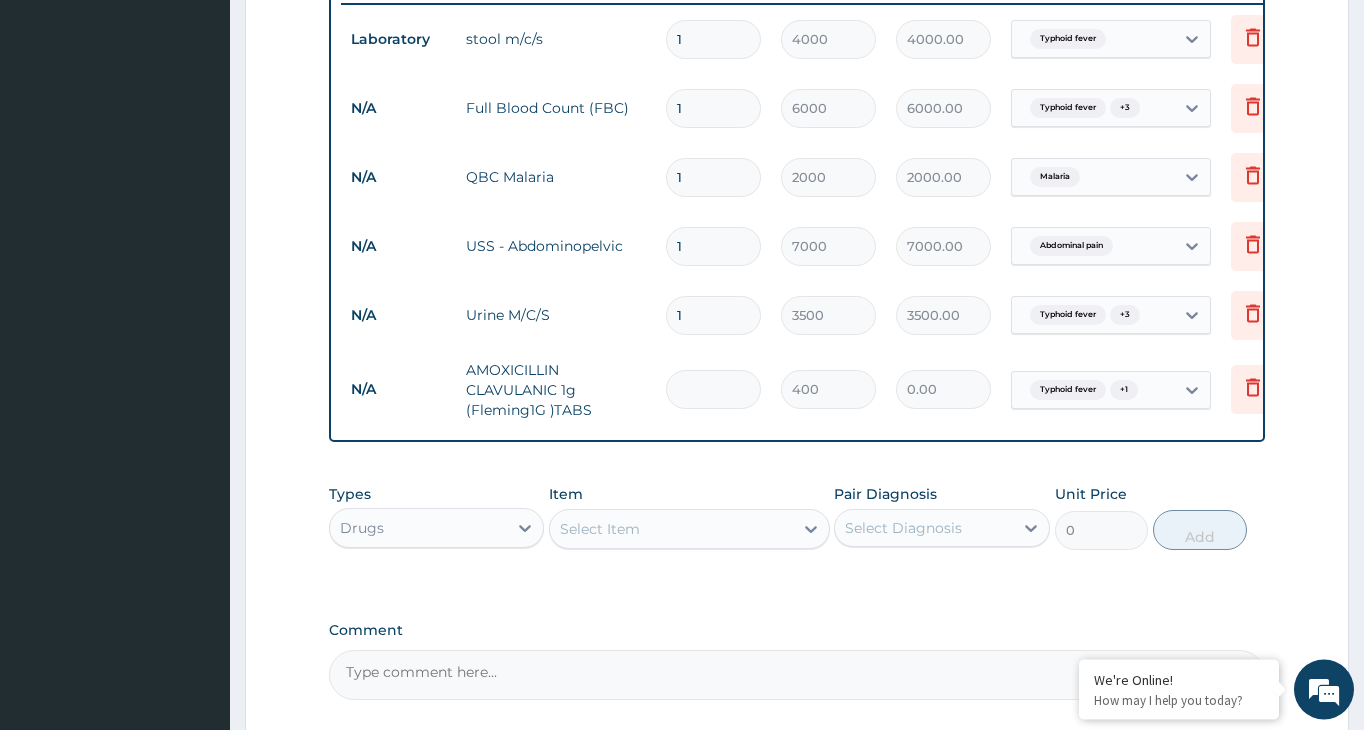 type on "2" 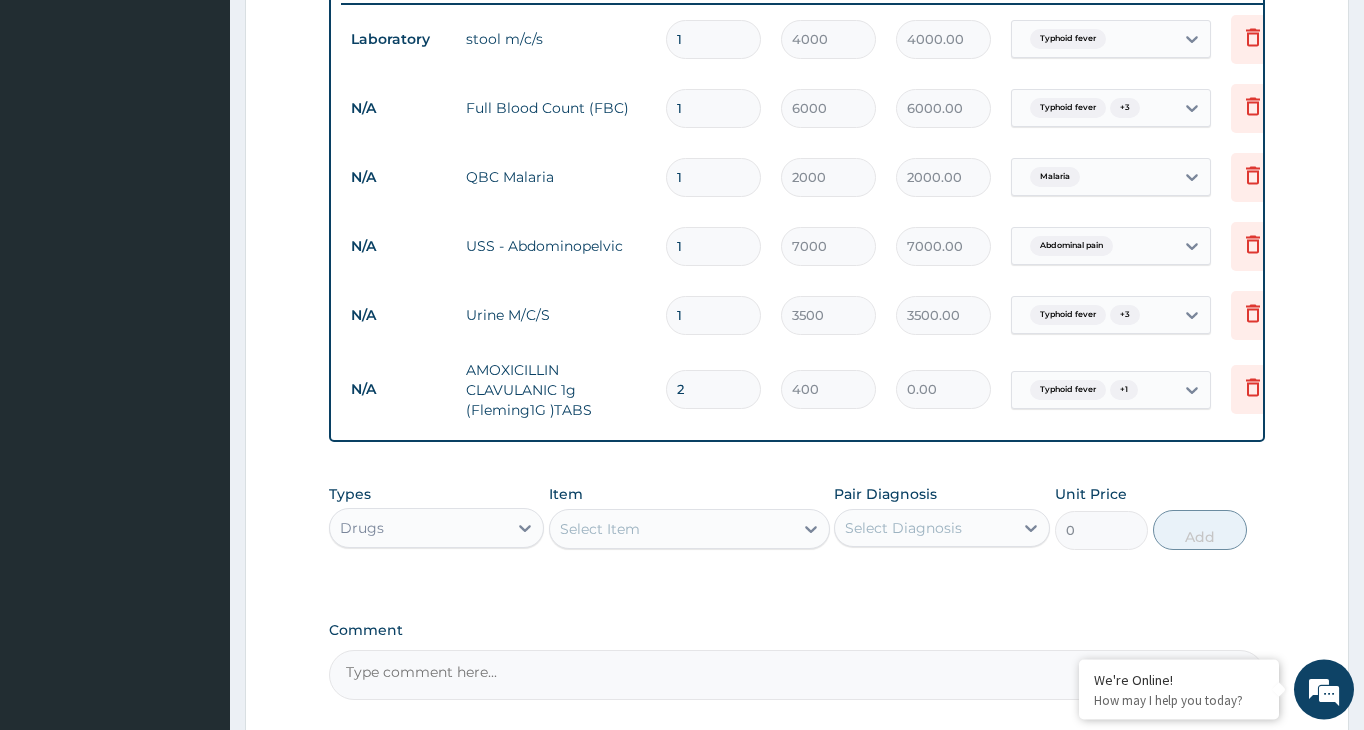 type on "800.00" 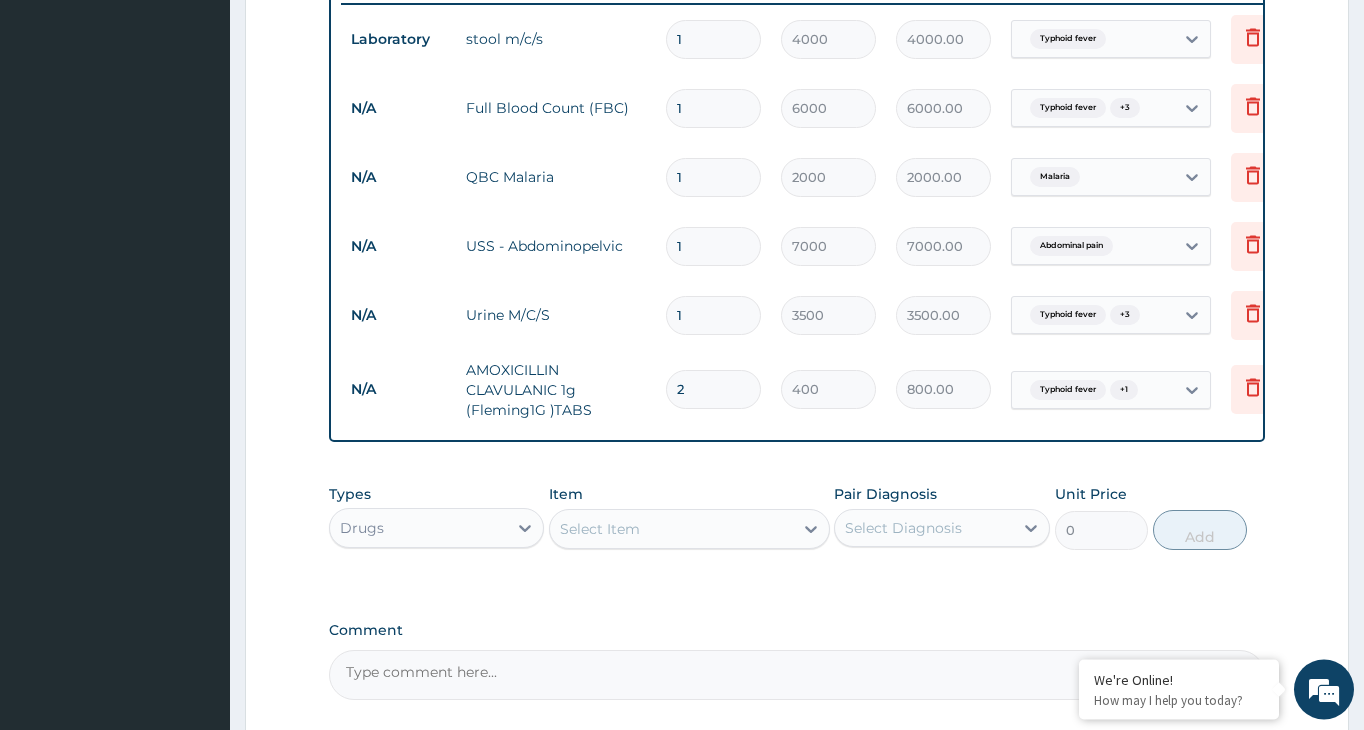 type on "21" 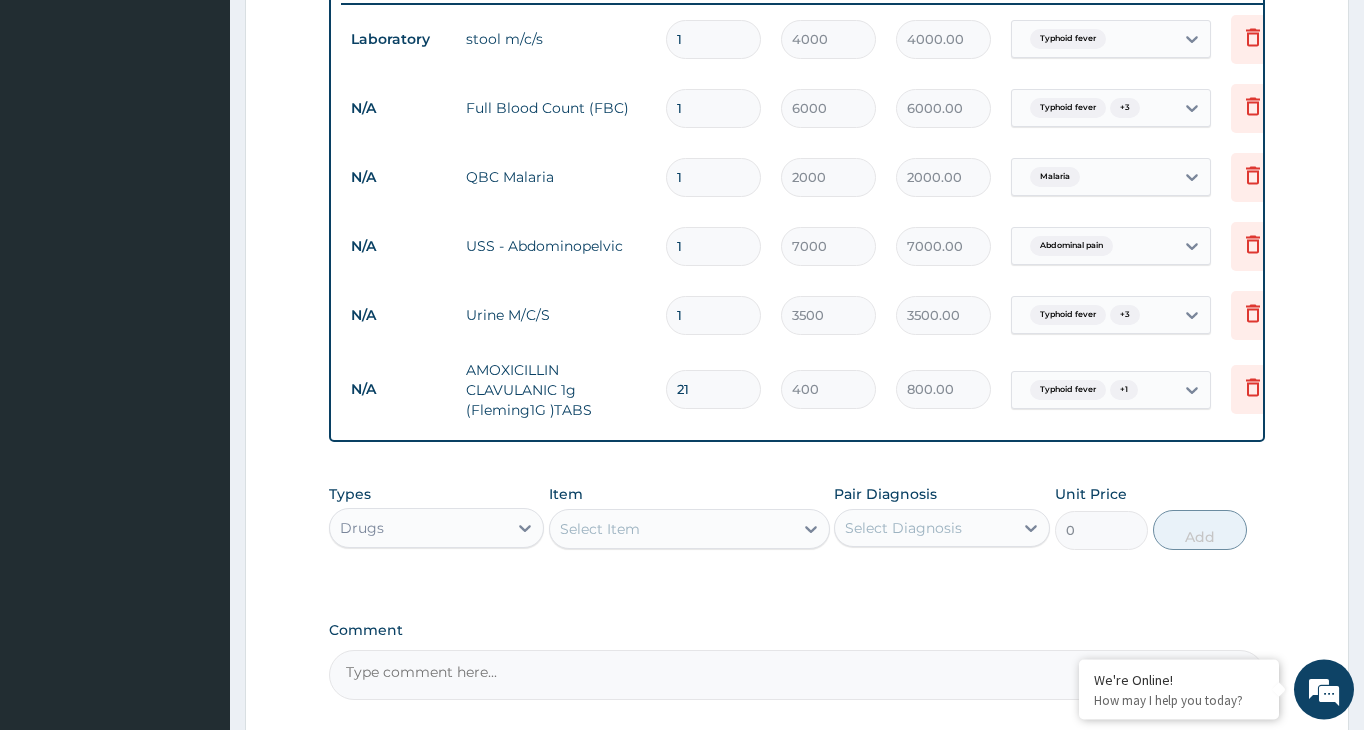type on "8400.00" 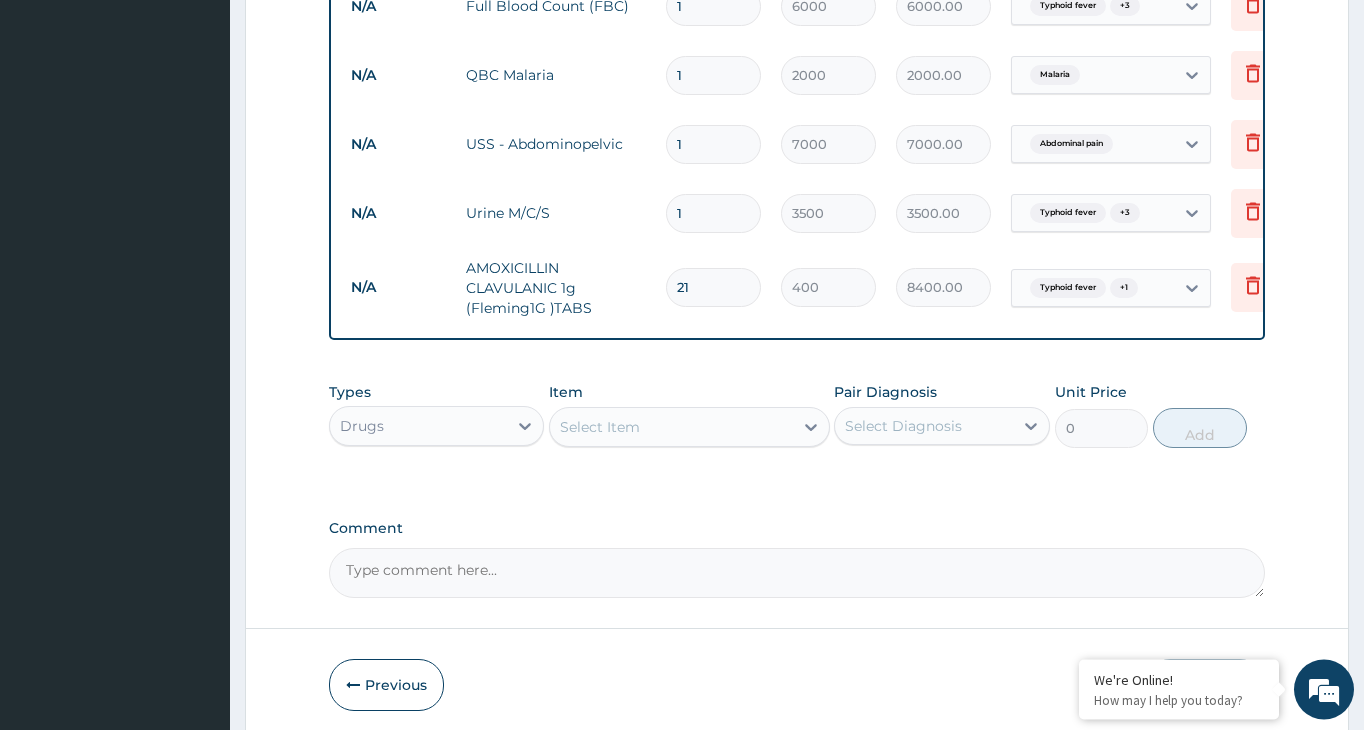 scroll, scrollTop: 990, scrollLeft: 0, axis: vertical 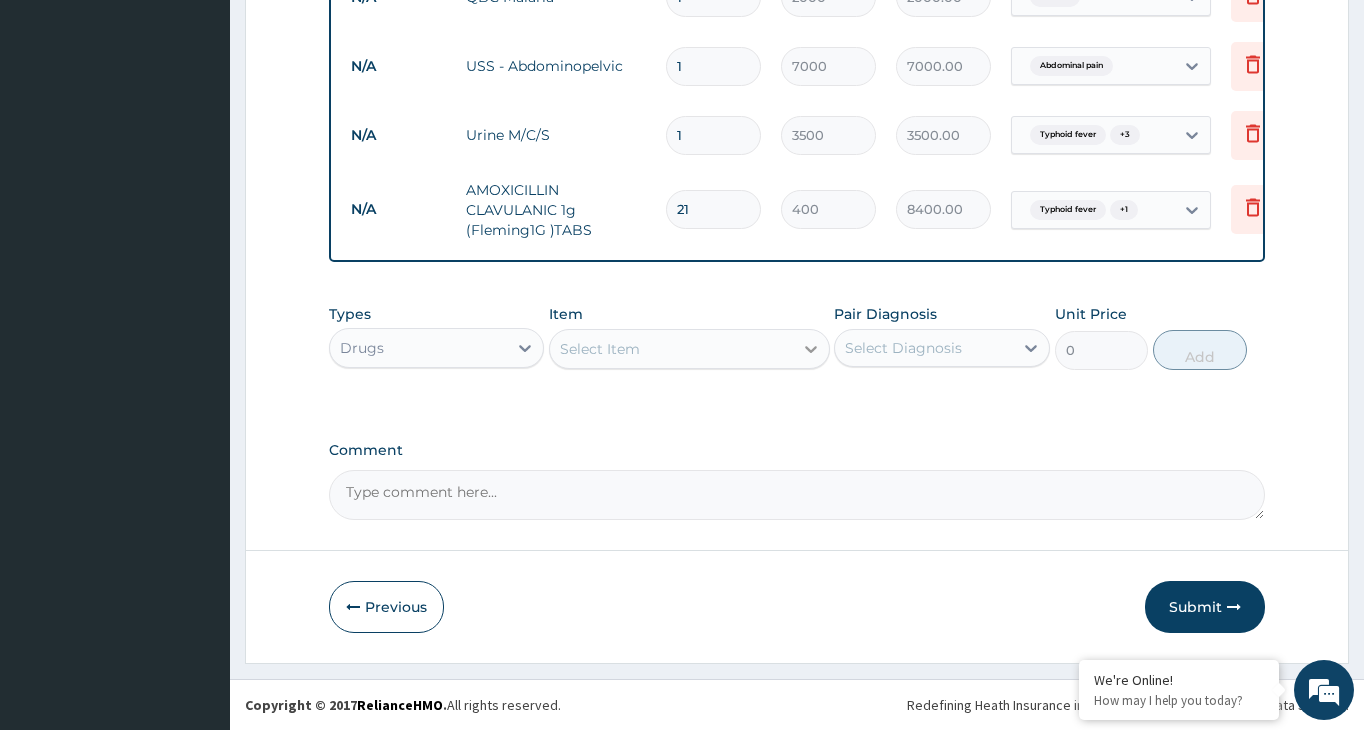 type on "21" 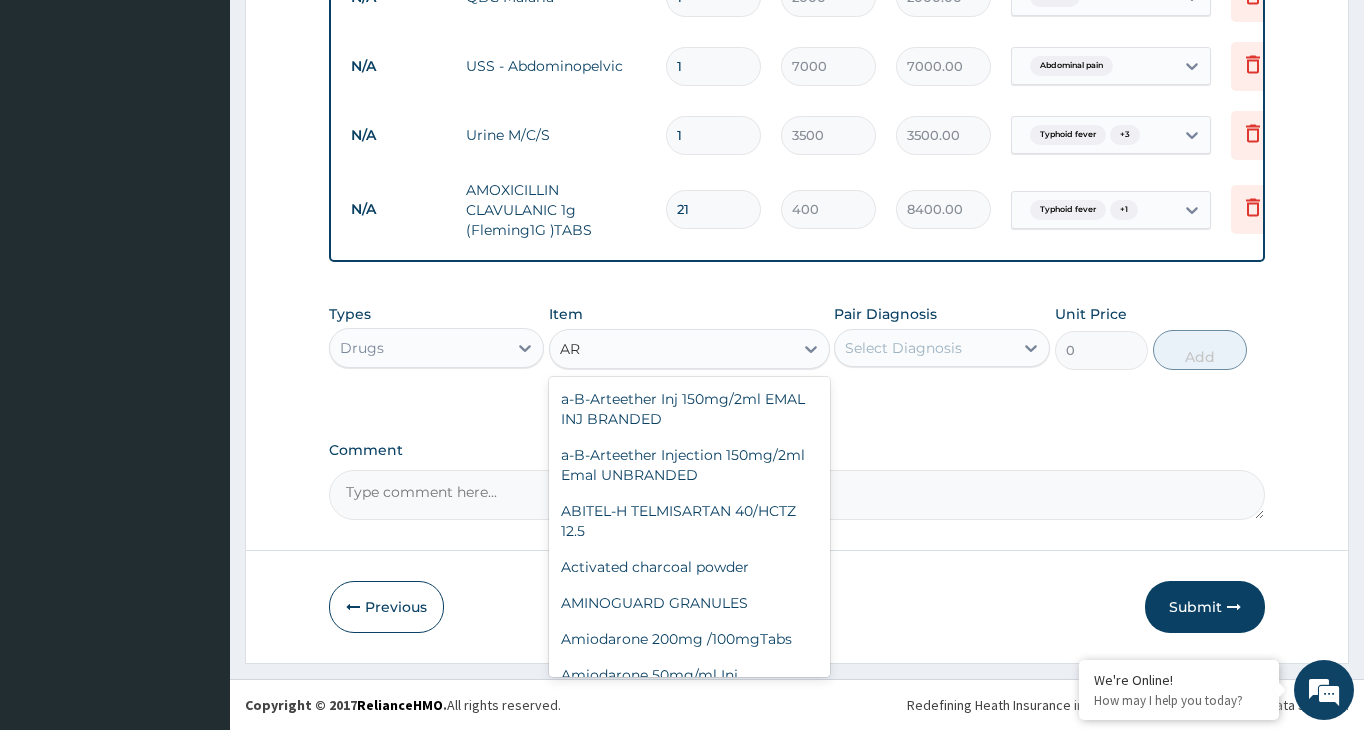type on "A" 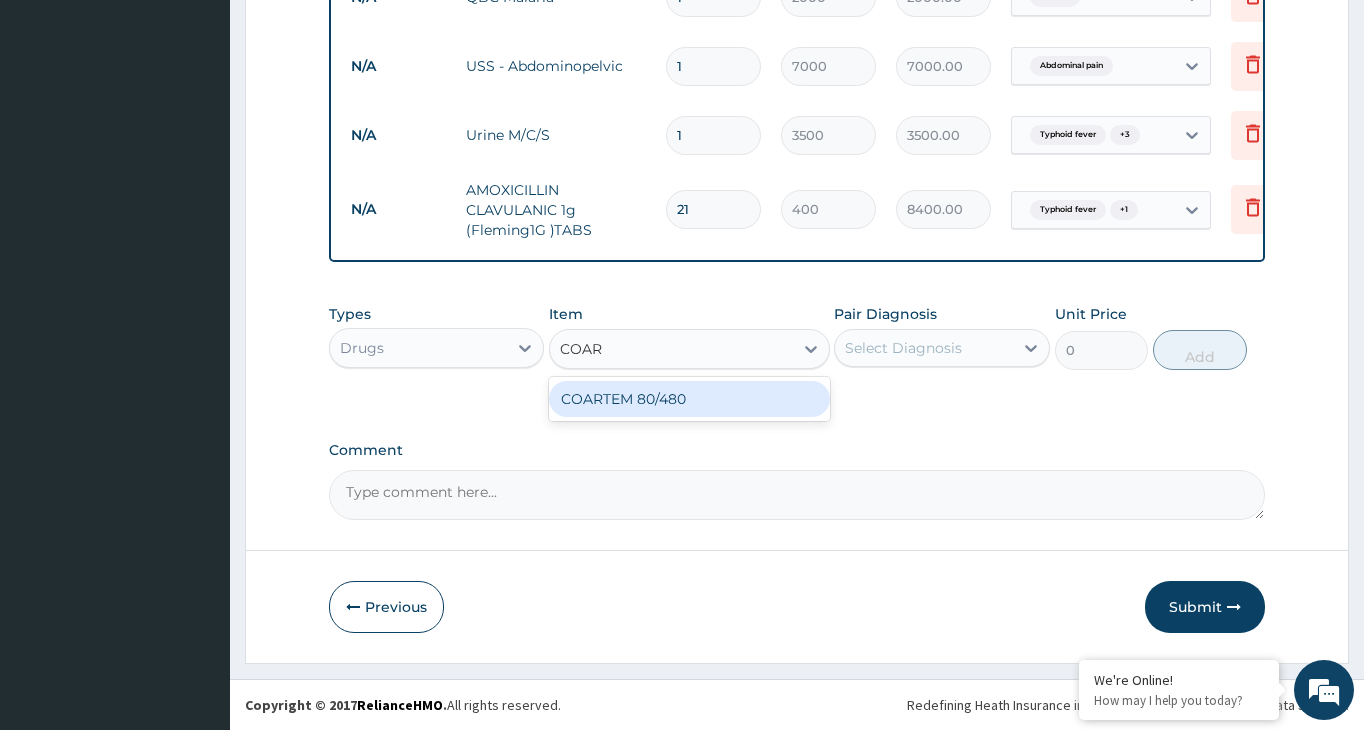 type on "COART" 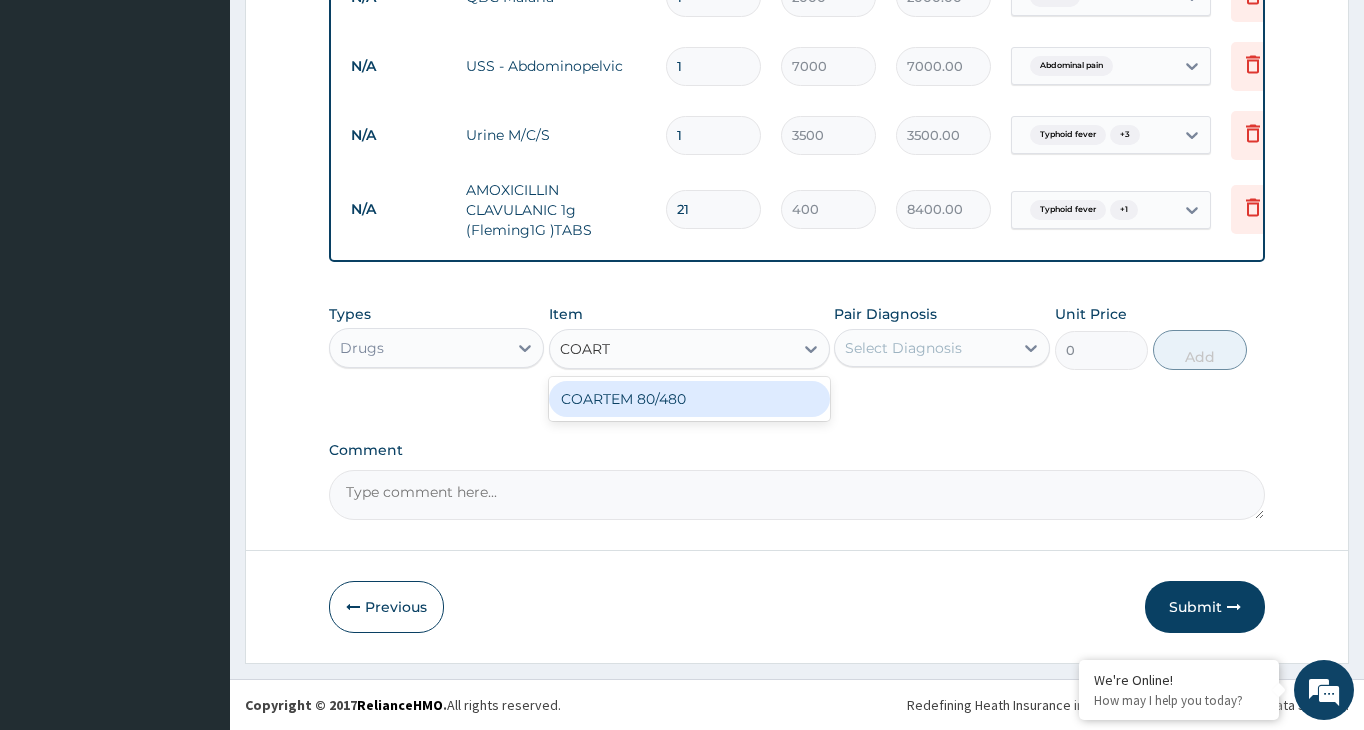 click on "COARTEM 80/480" at bounding box center (689, 399) 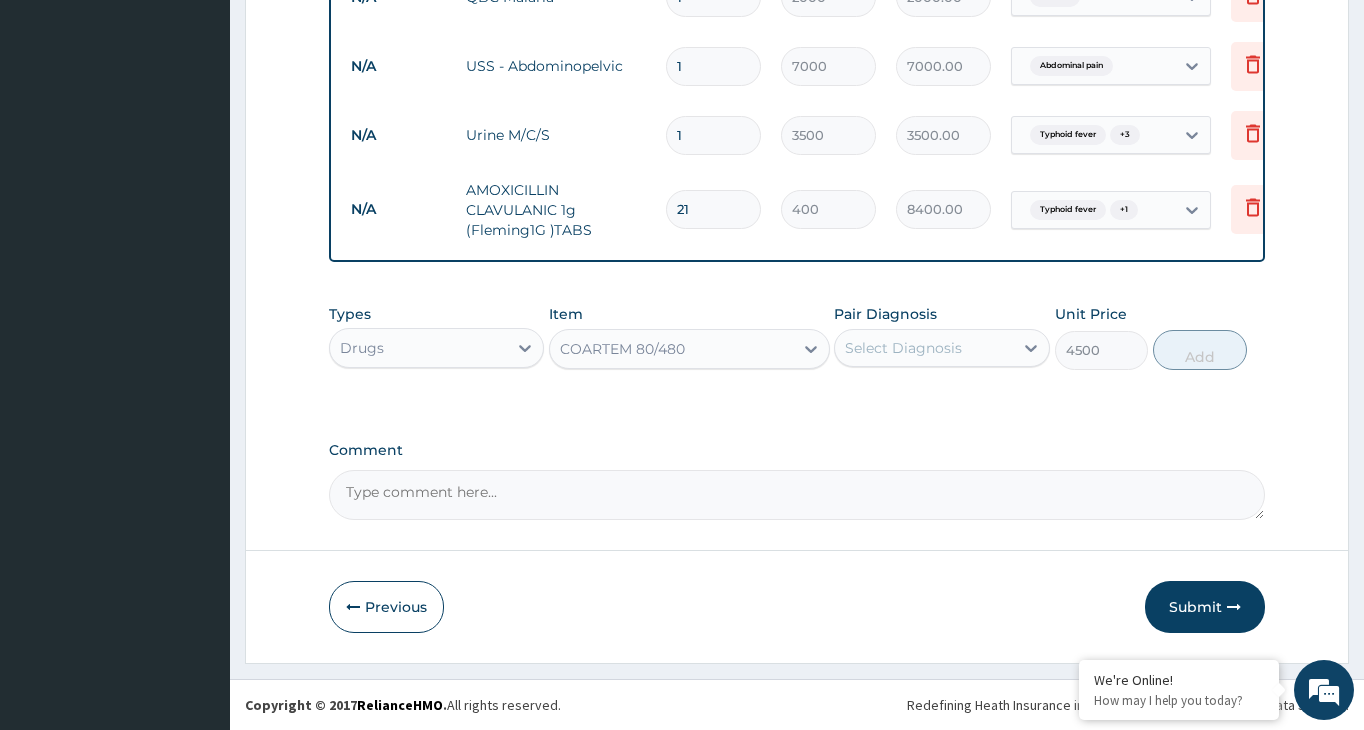 click on "Select Diagnosis" at bounding box center (923, 348) 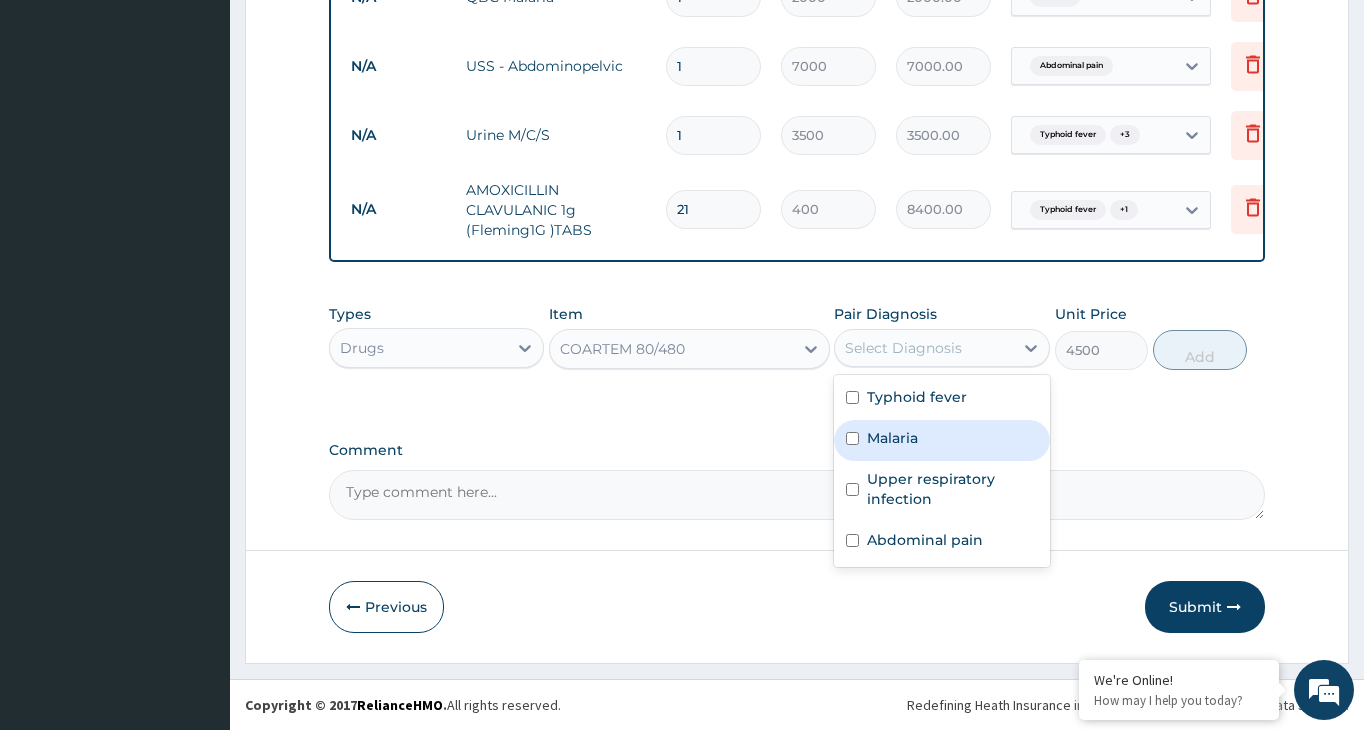 click at bounding box center (852, 438) 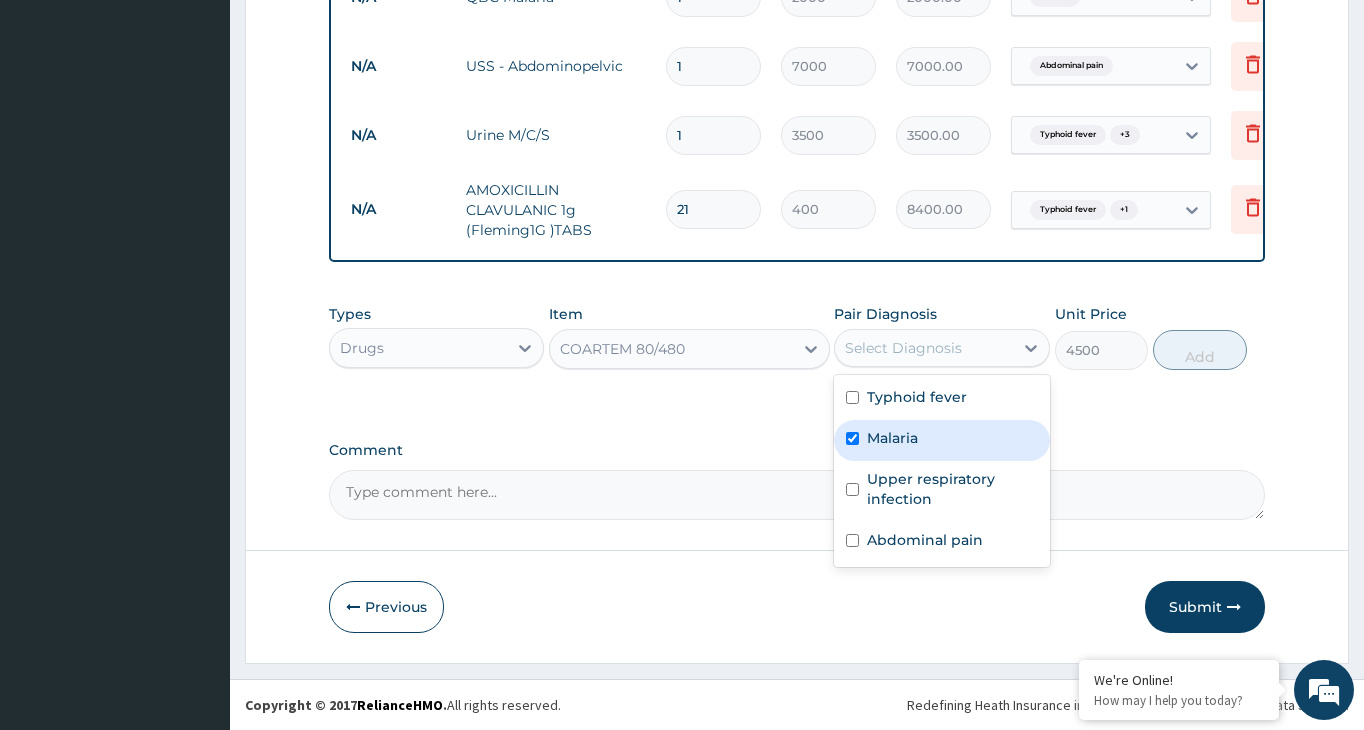 checkbox on "true" 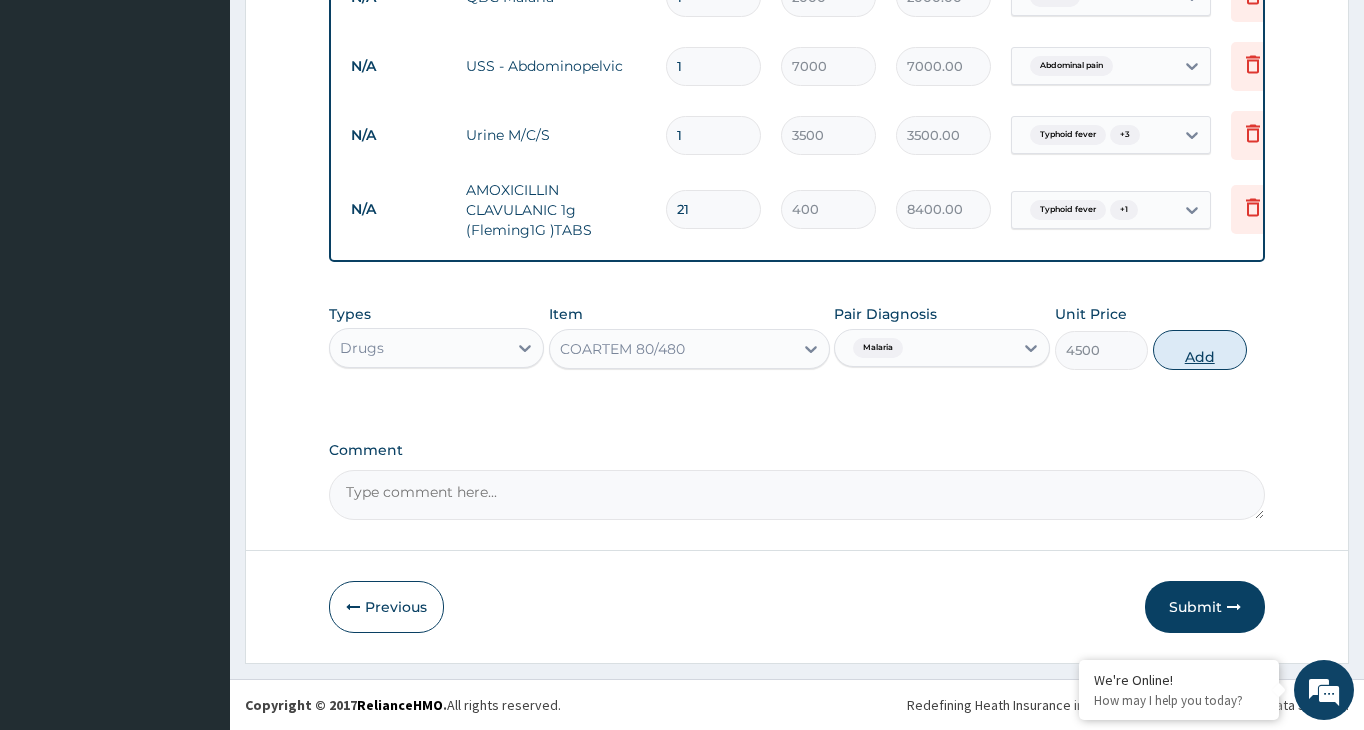 click on "Add" at bounding box center [1200, 350] 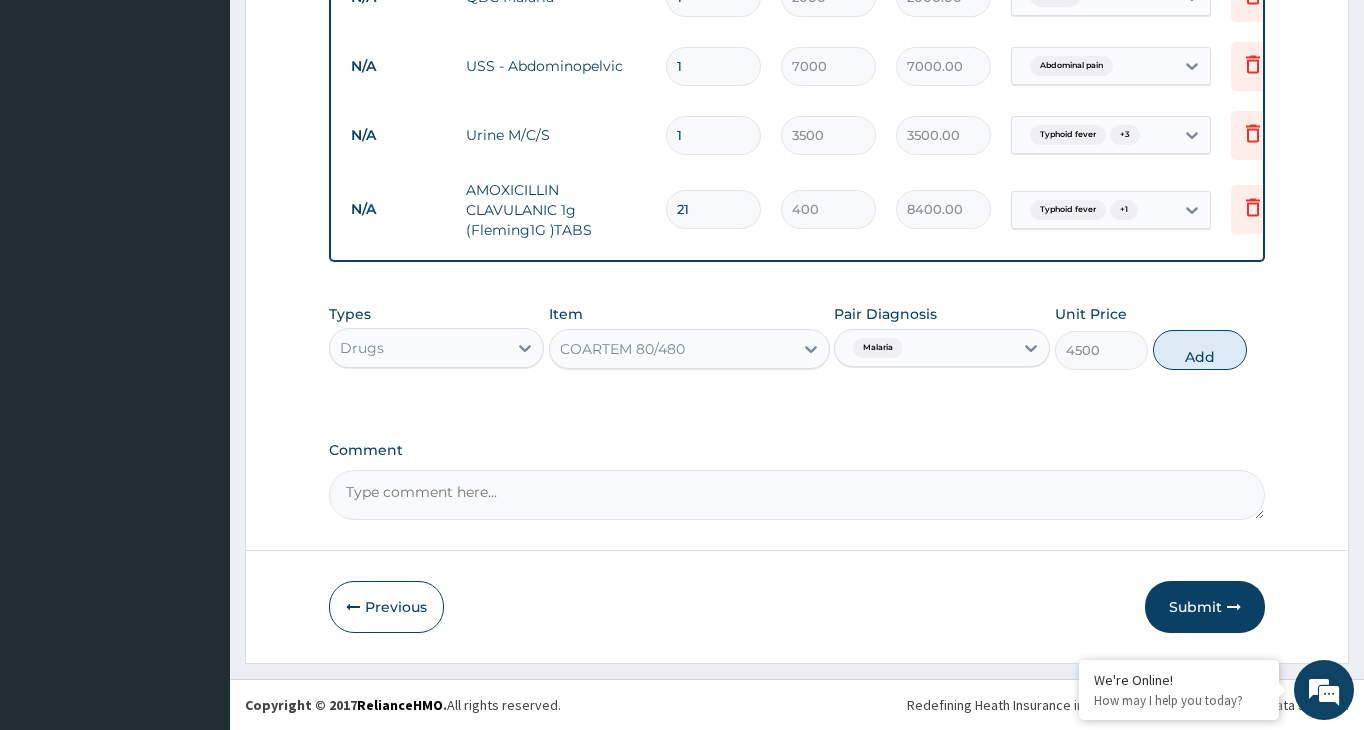 type on "0" 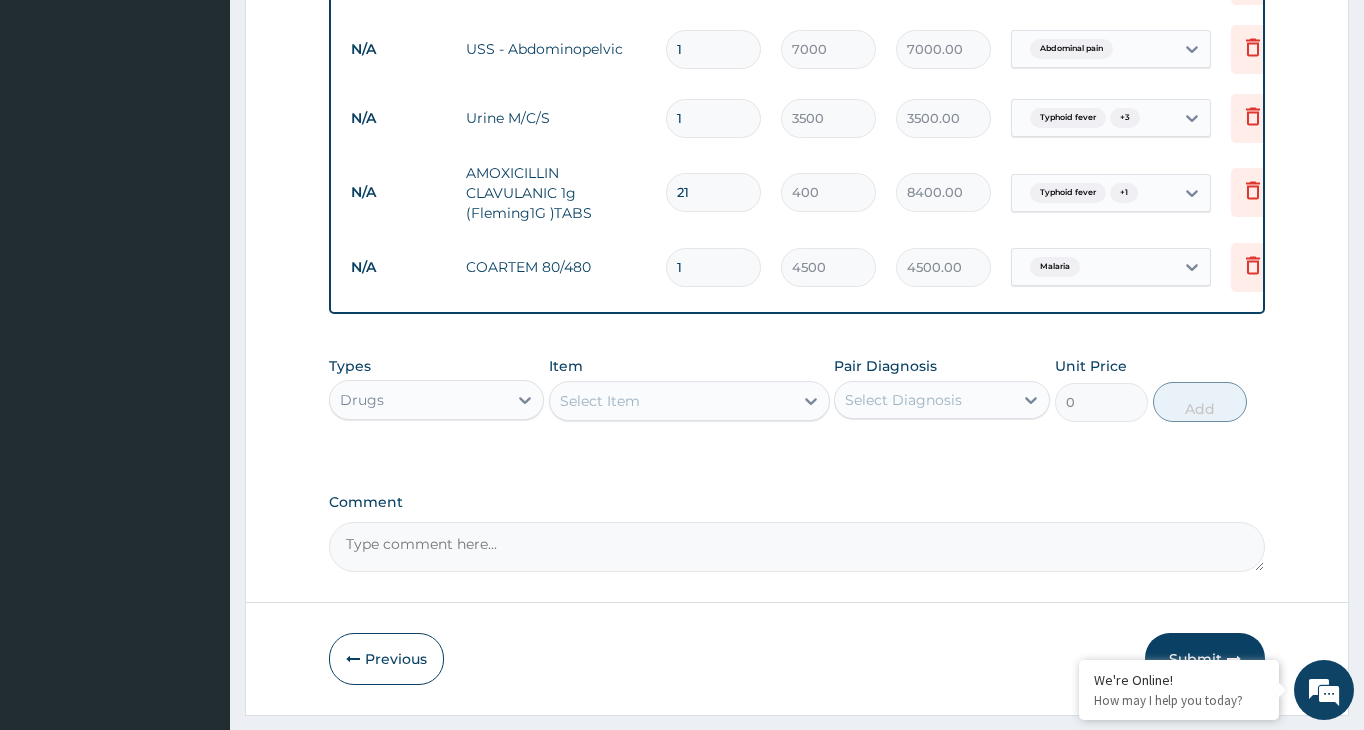 click on "Select Item" at bounding box center [600, 401] 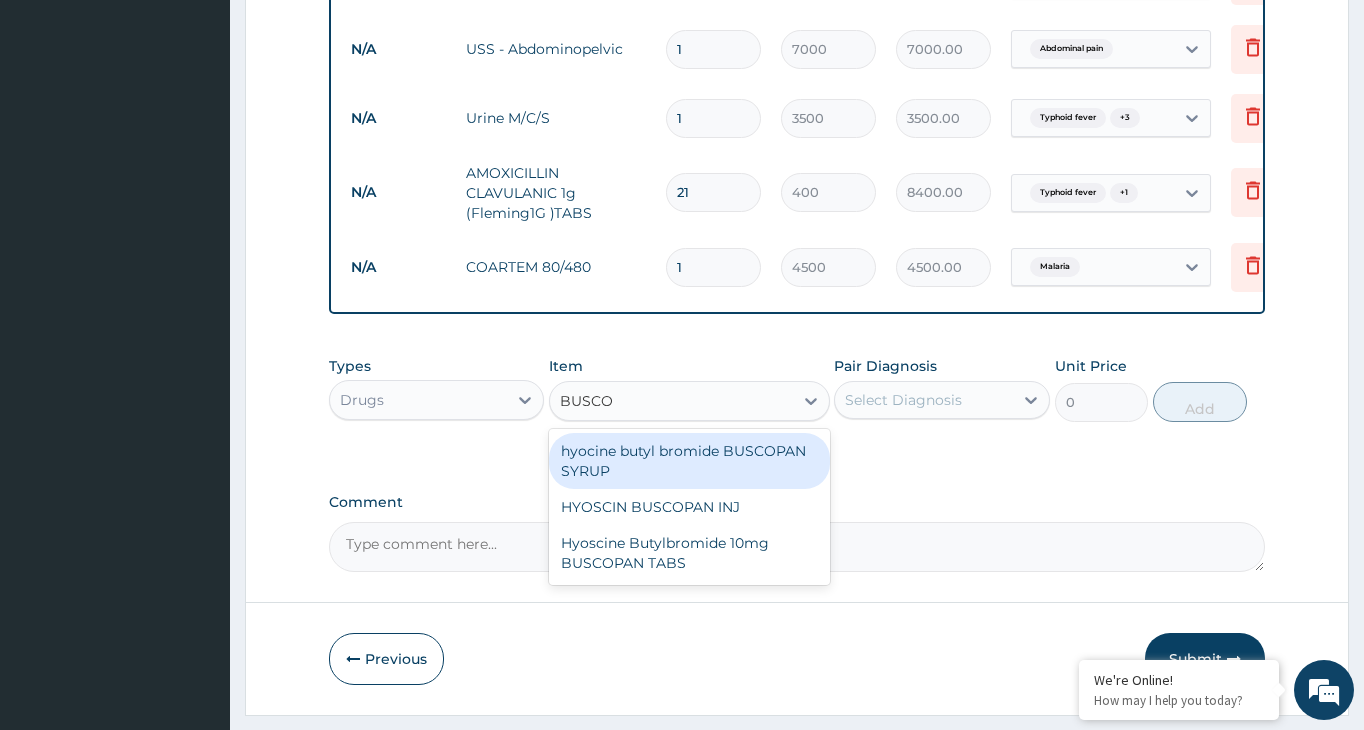 type on "BUSCOP" 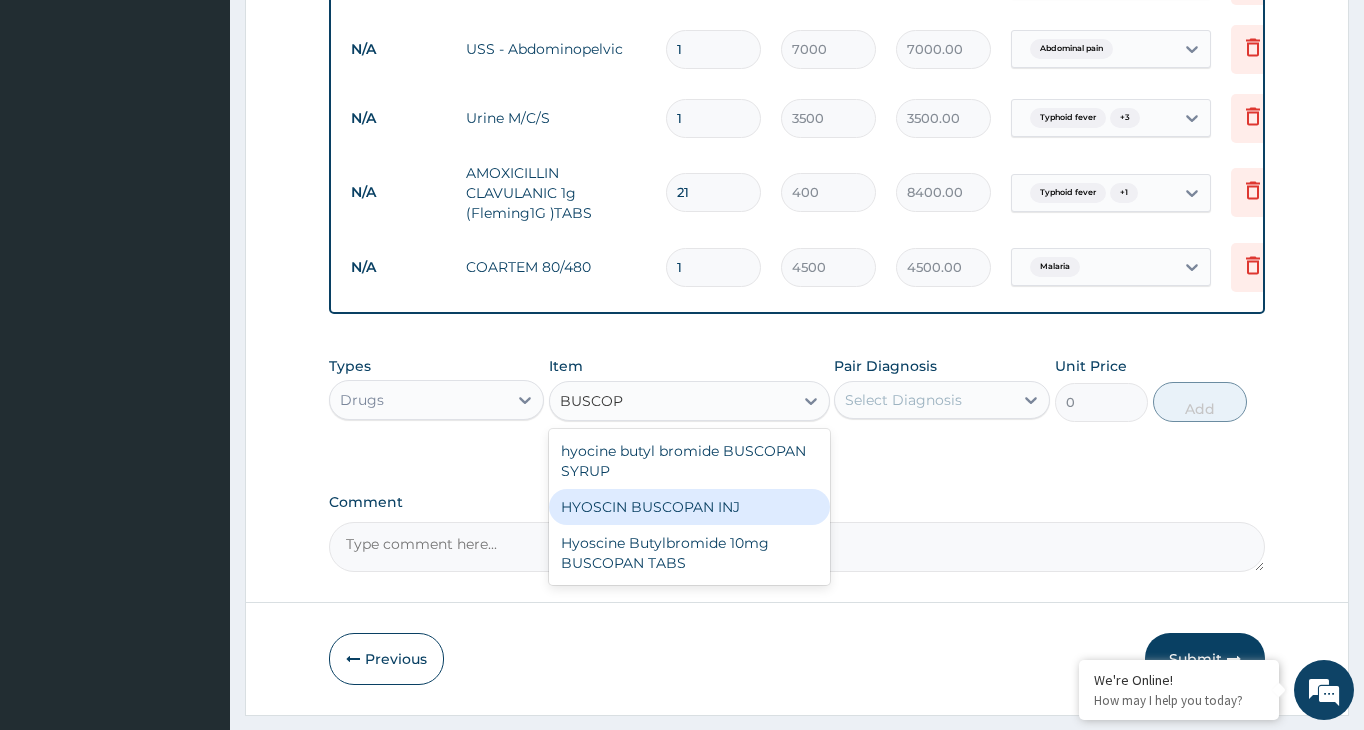 click on "HYOSCIN BUSCOPAN INJ" at bounding box center (689, 507) 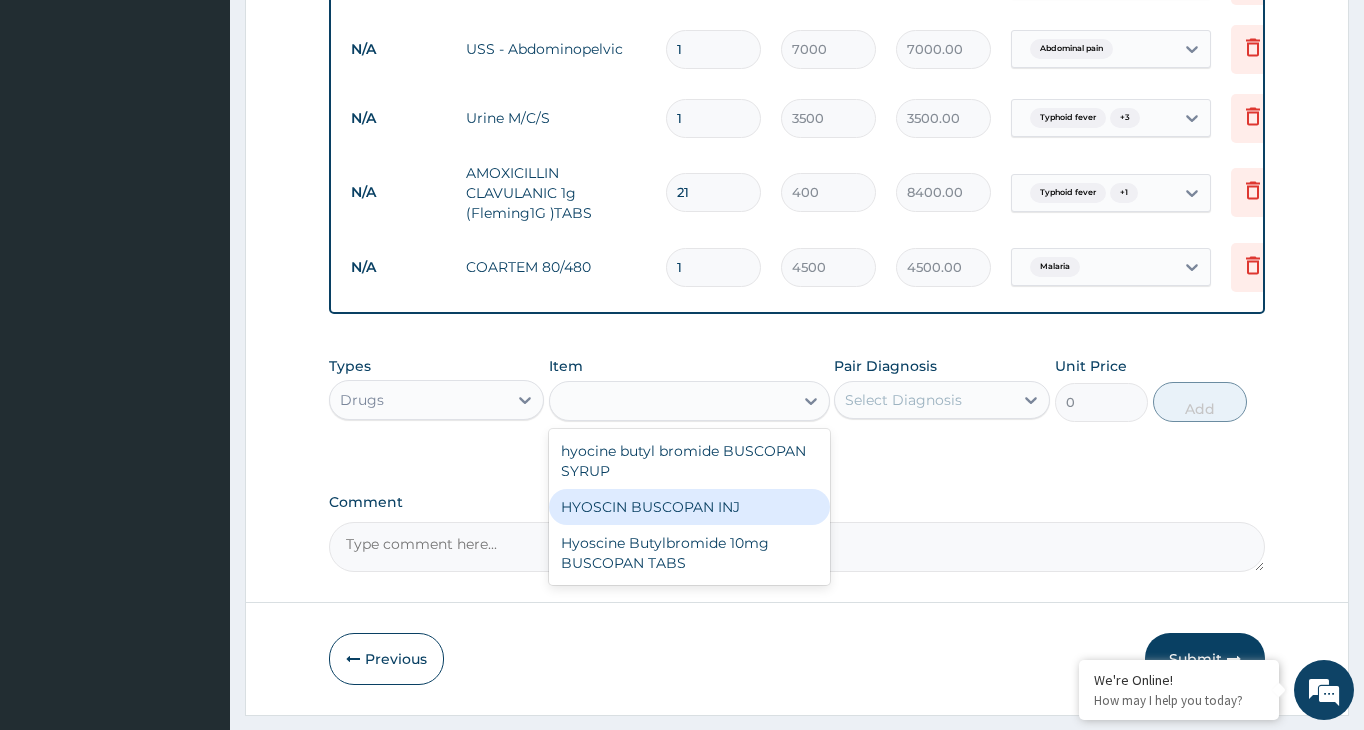 type on "800" 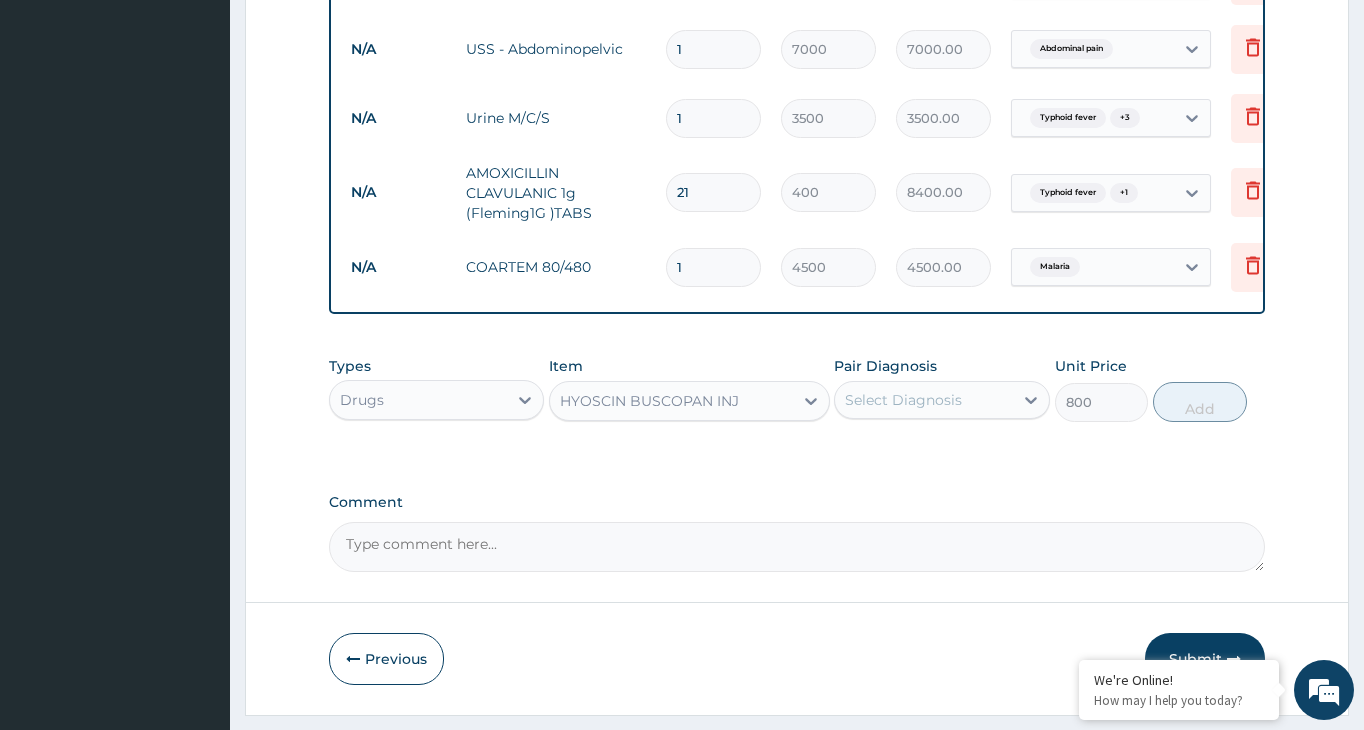 click on "Select Diagnosis" at bounding box center (923, 400) 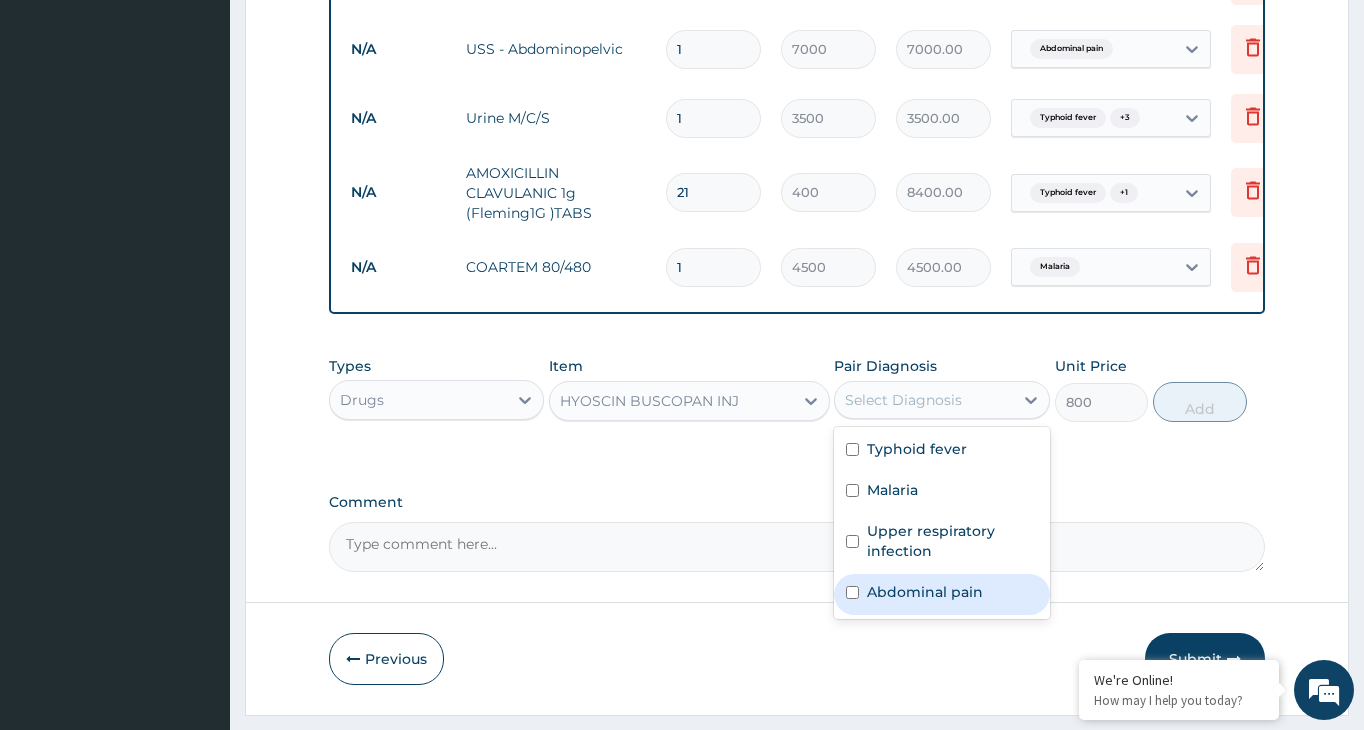 click at bounding box center (852, 592) 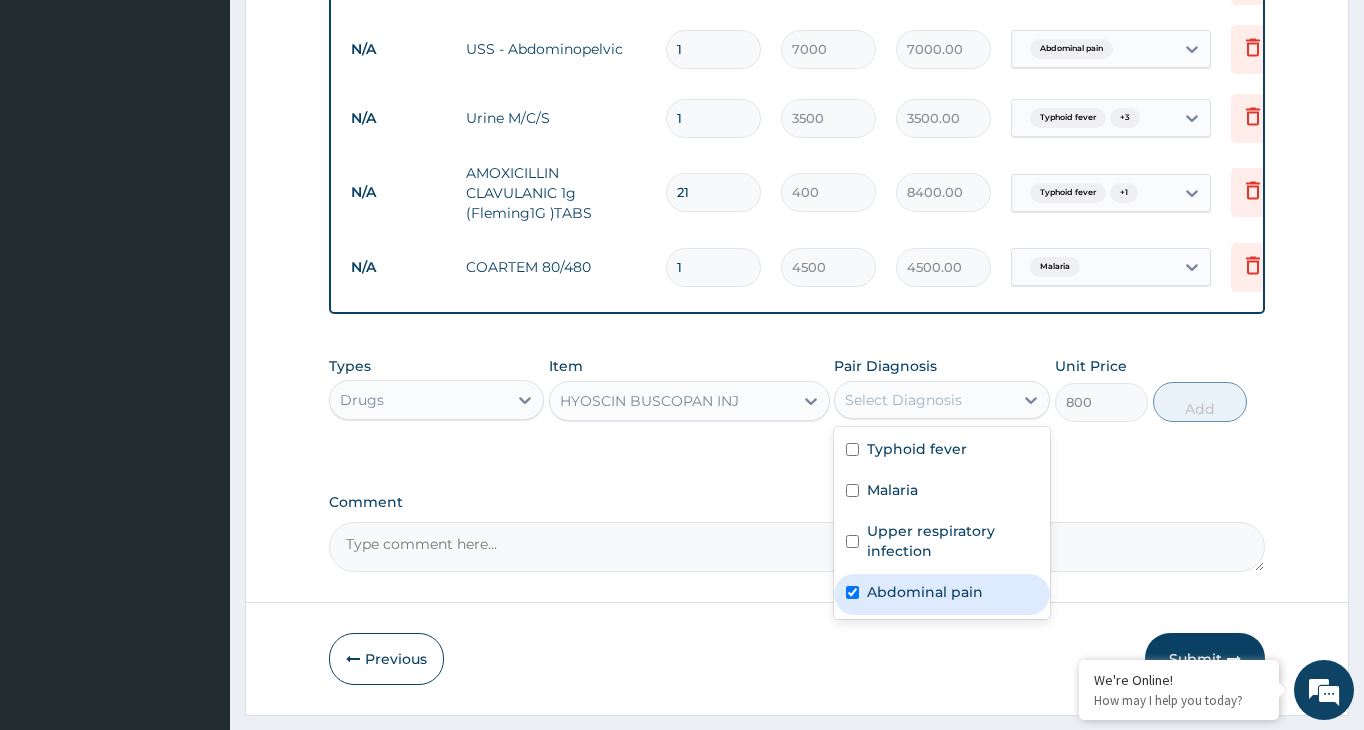 checkbox on "true" 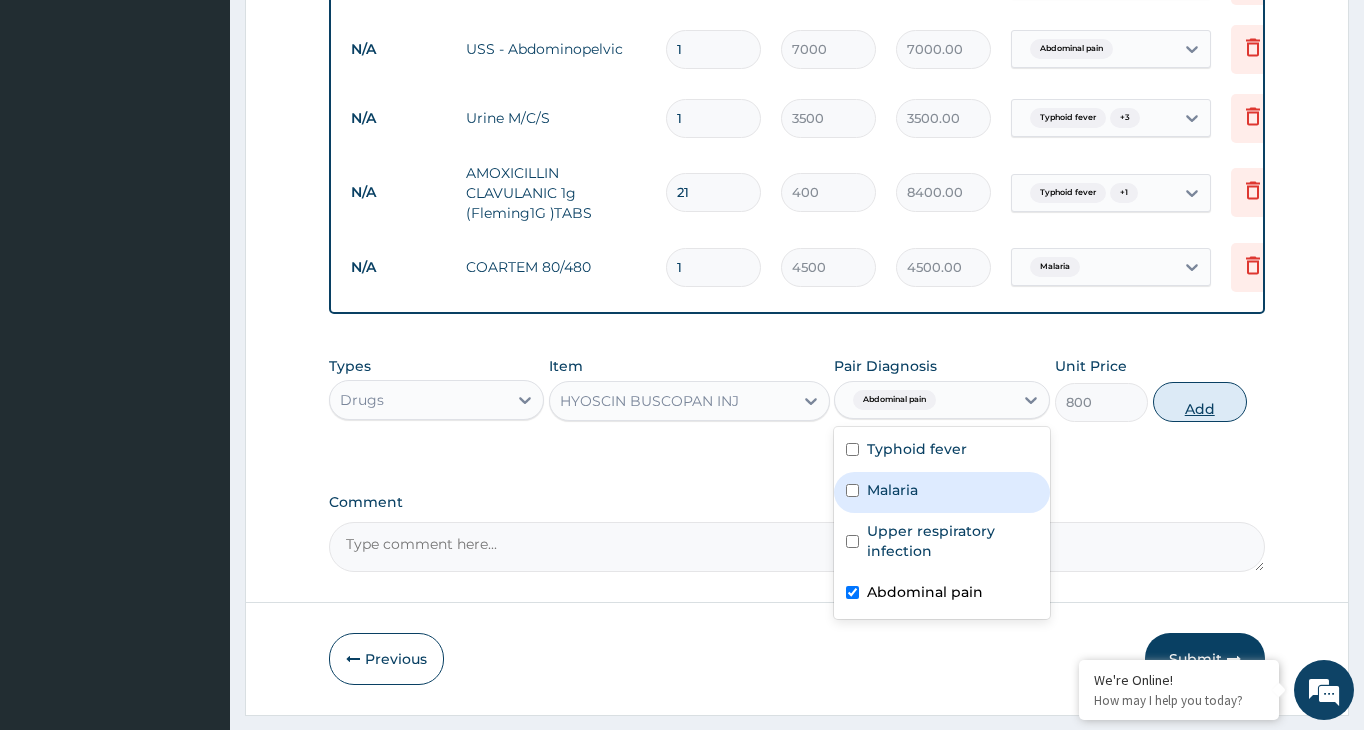 click on "Add" at bounding box center [1200, 402] 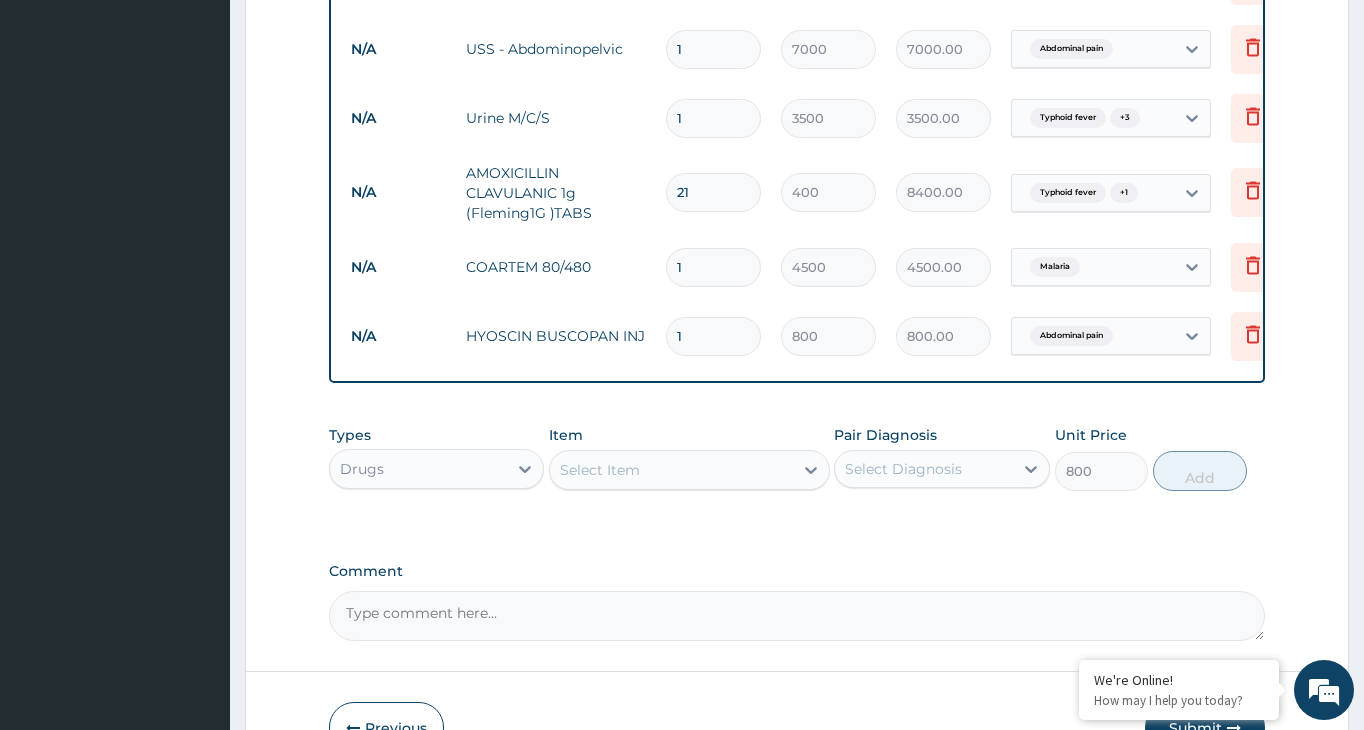 type on "0" 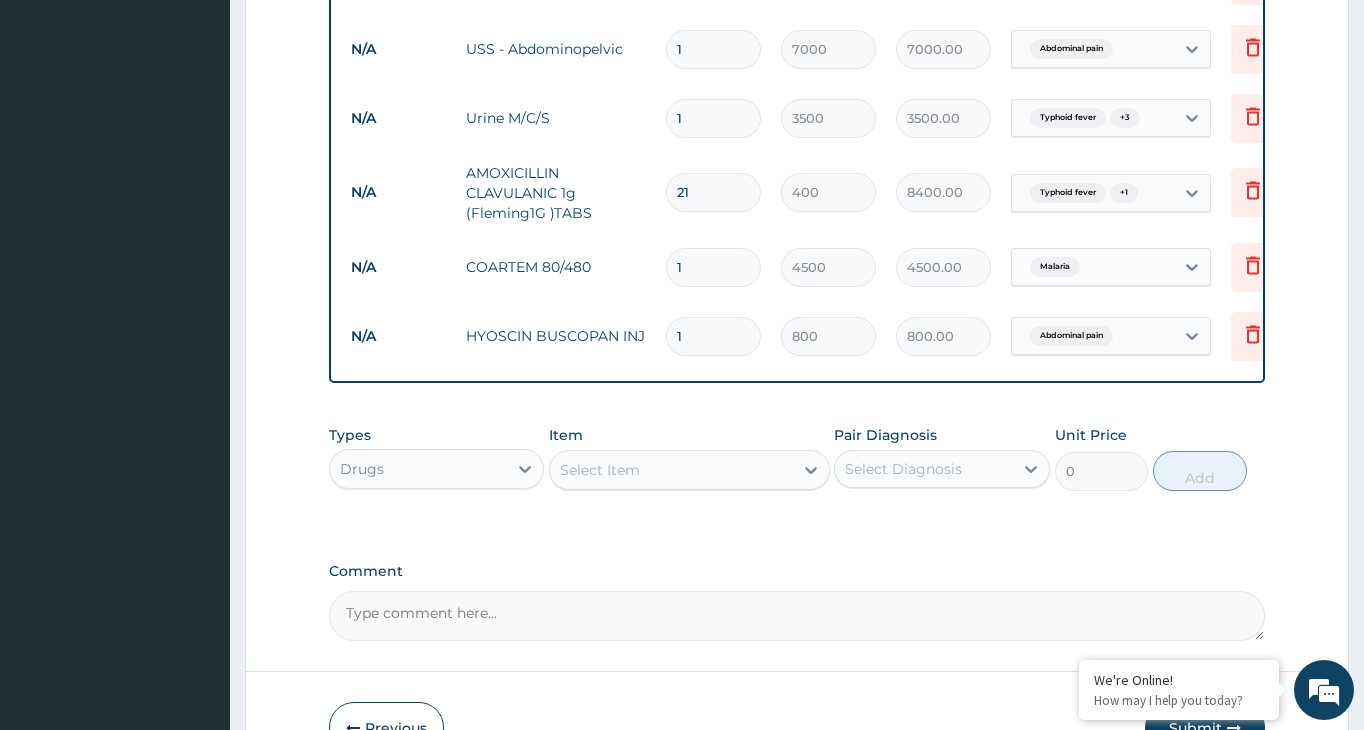 click on "Select Item" at bounding box center (671, 470) 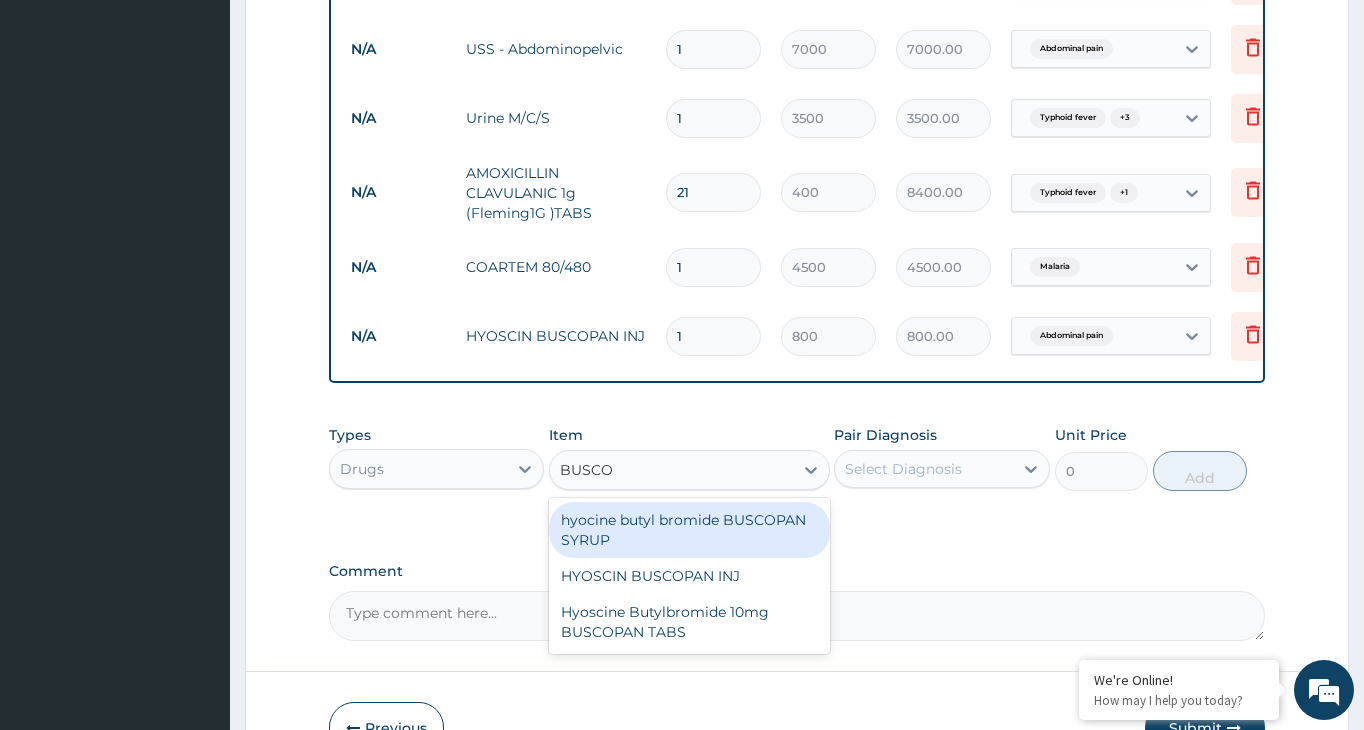 type on "BUSCOP" 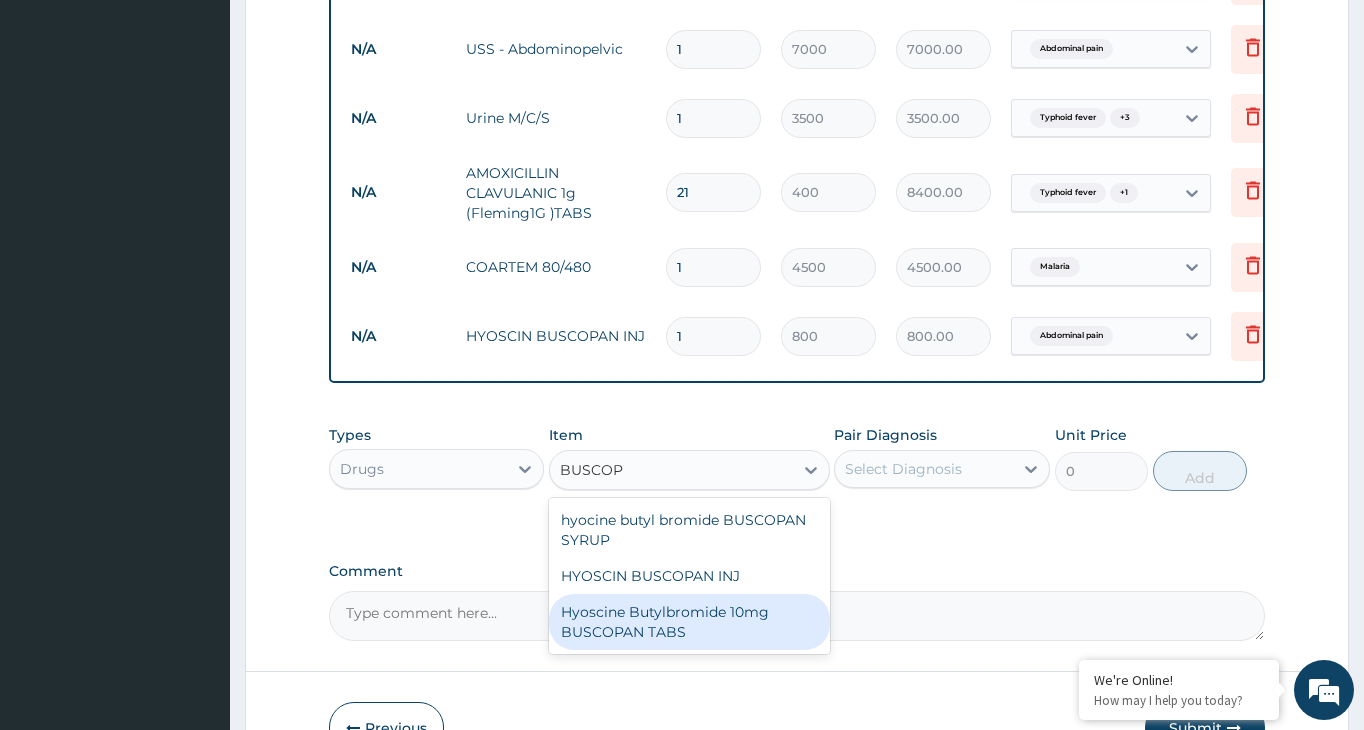 click on "Hyoscine Butylbromide 10mg BUSCOPAN TABS" at bounding box center [689, 622] 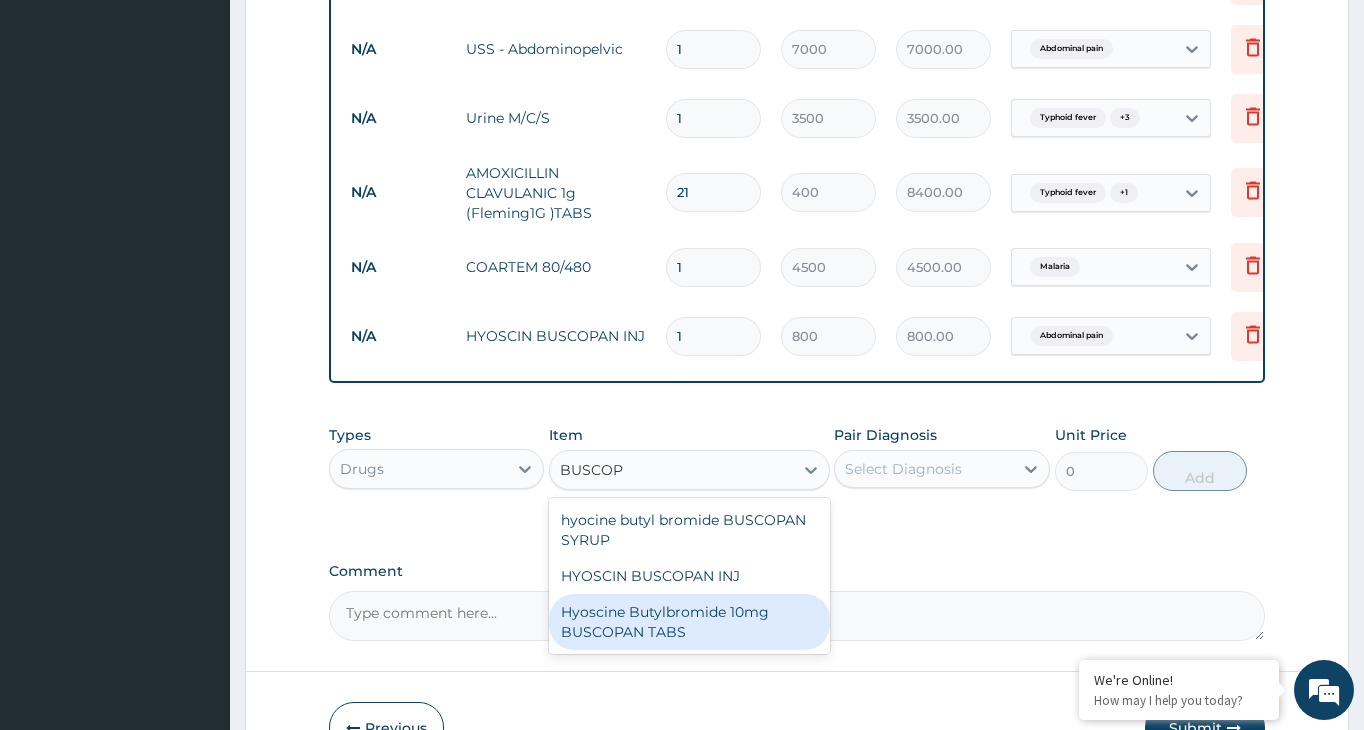 type 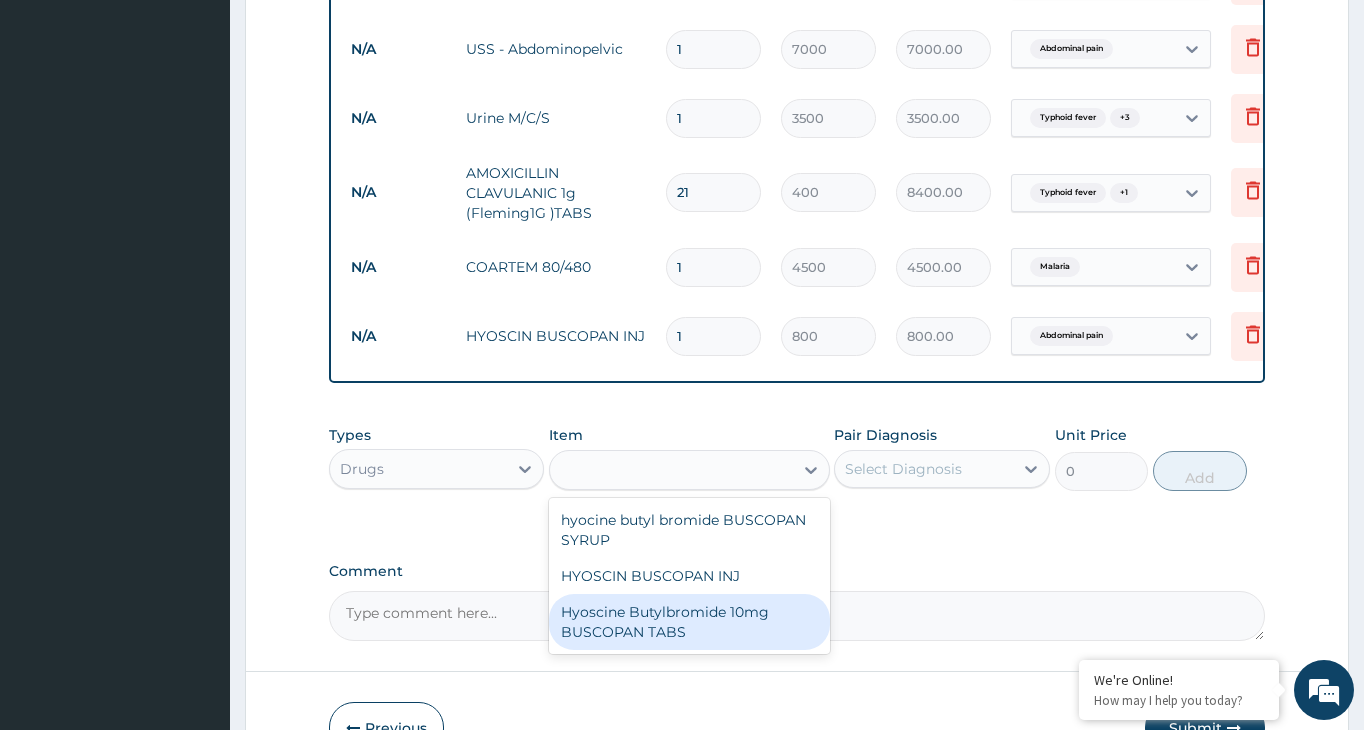 type on "200" 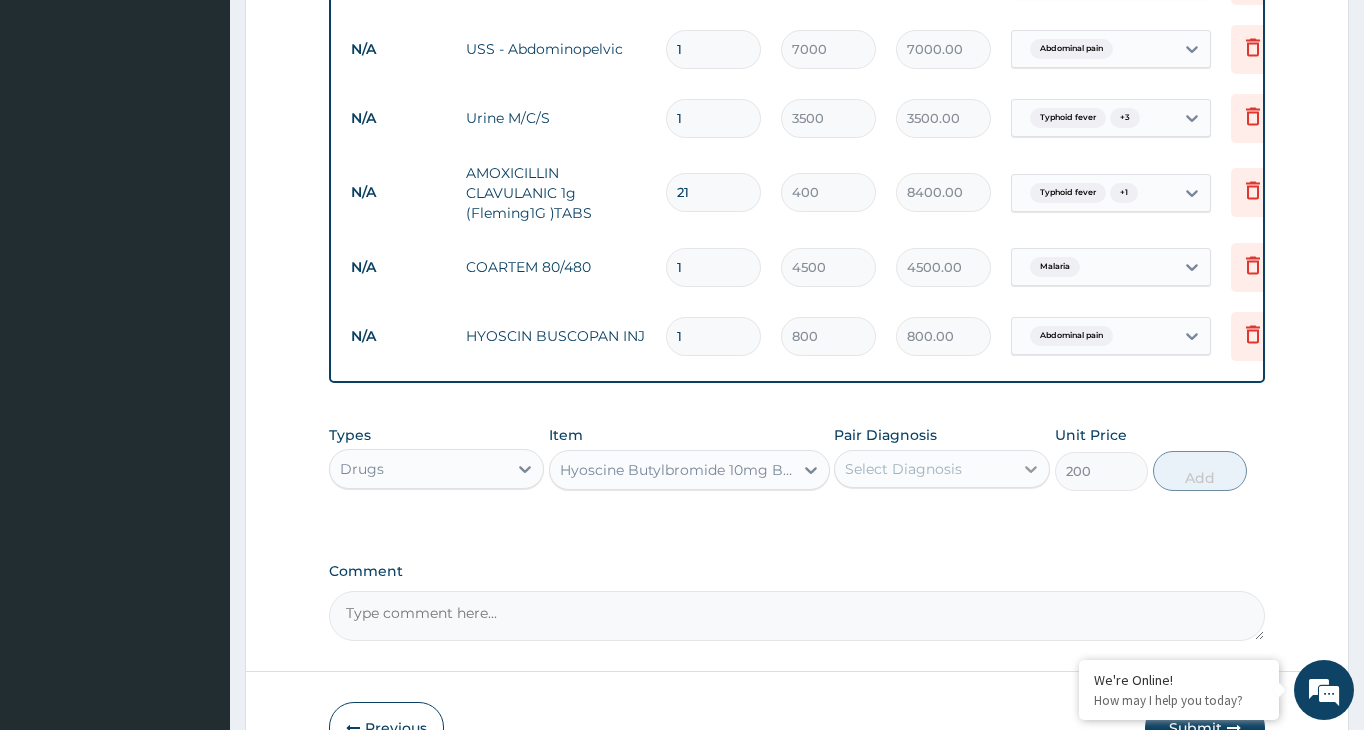 click at bounding box center [1031, 469] 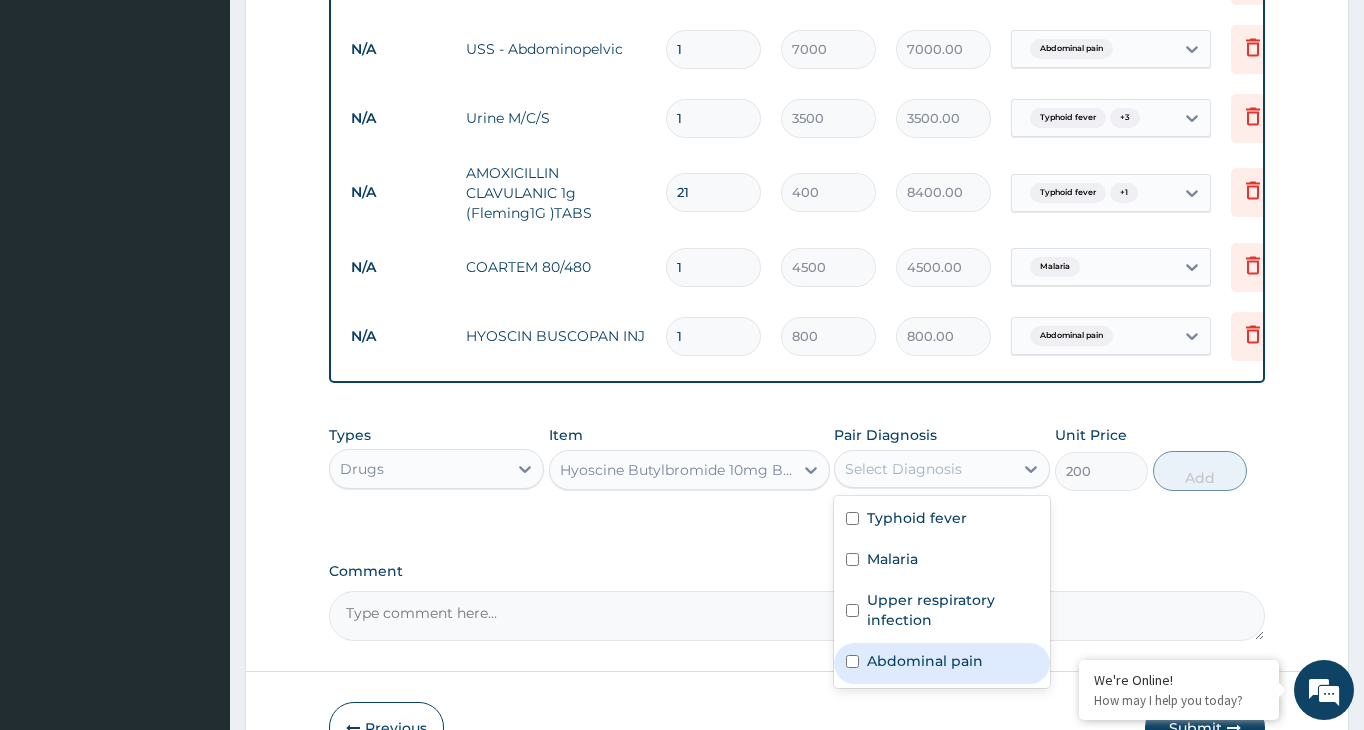 click on "Abdominal pain" at bounding box center (925, 661) 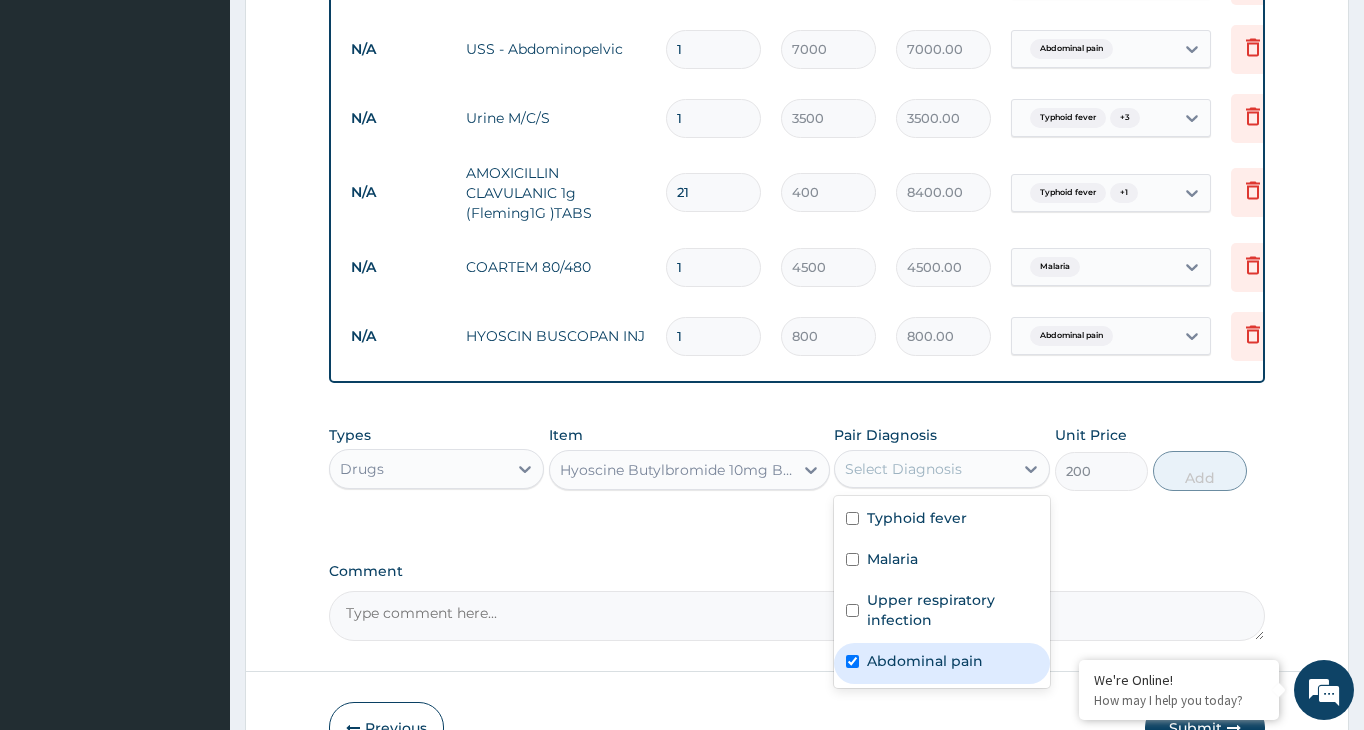 checkbox on "true" 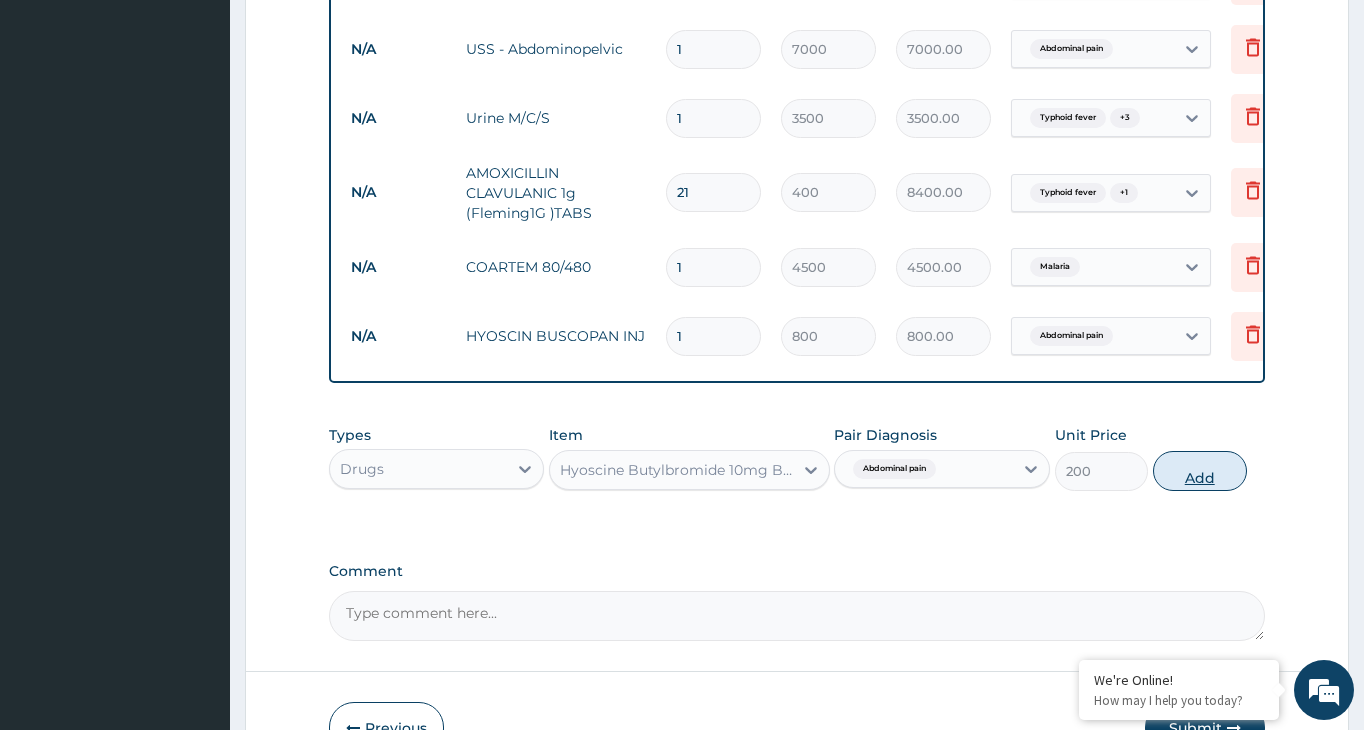 click on "Add" at bounding box center (1200, 471) 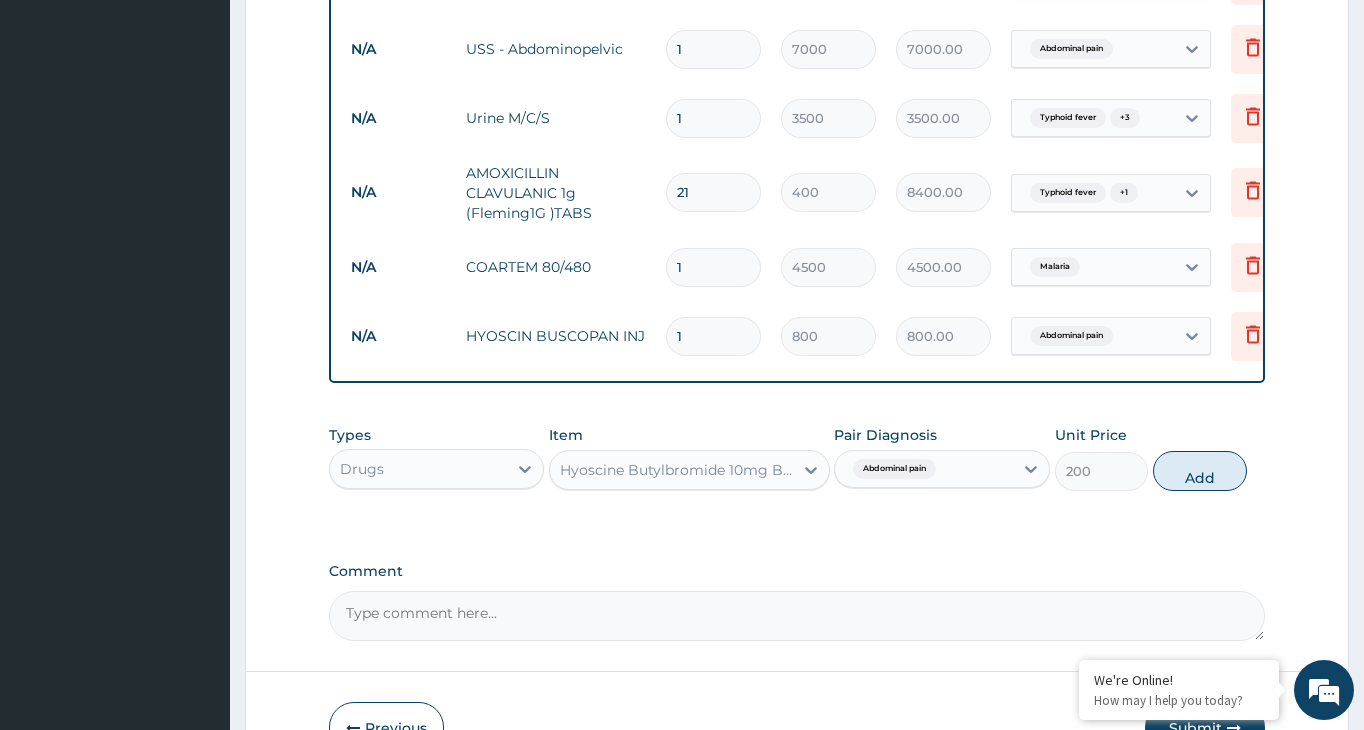 type on "0" 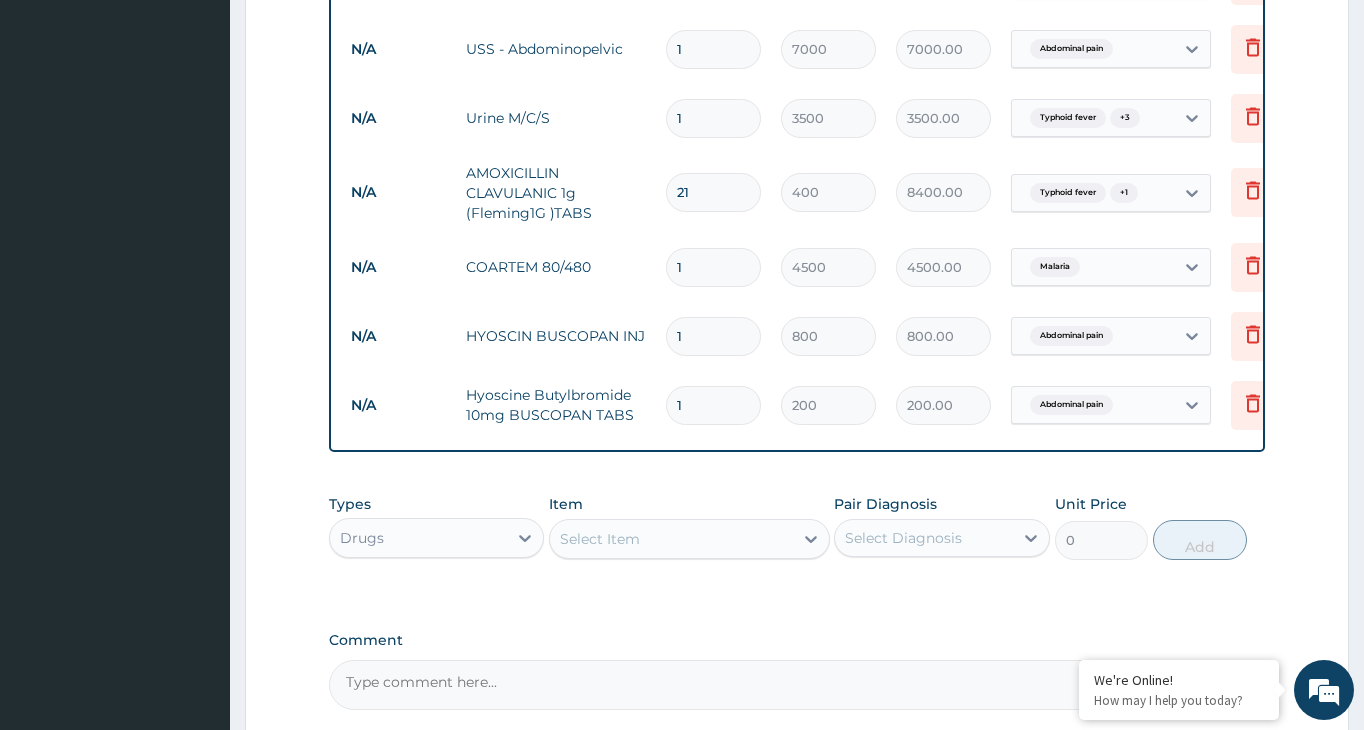 type on "10" 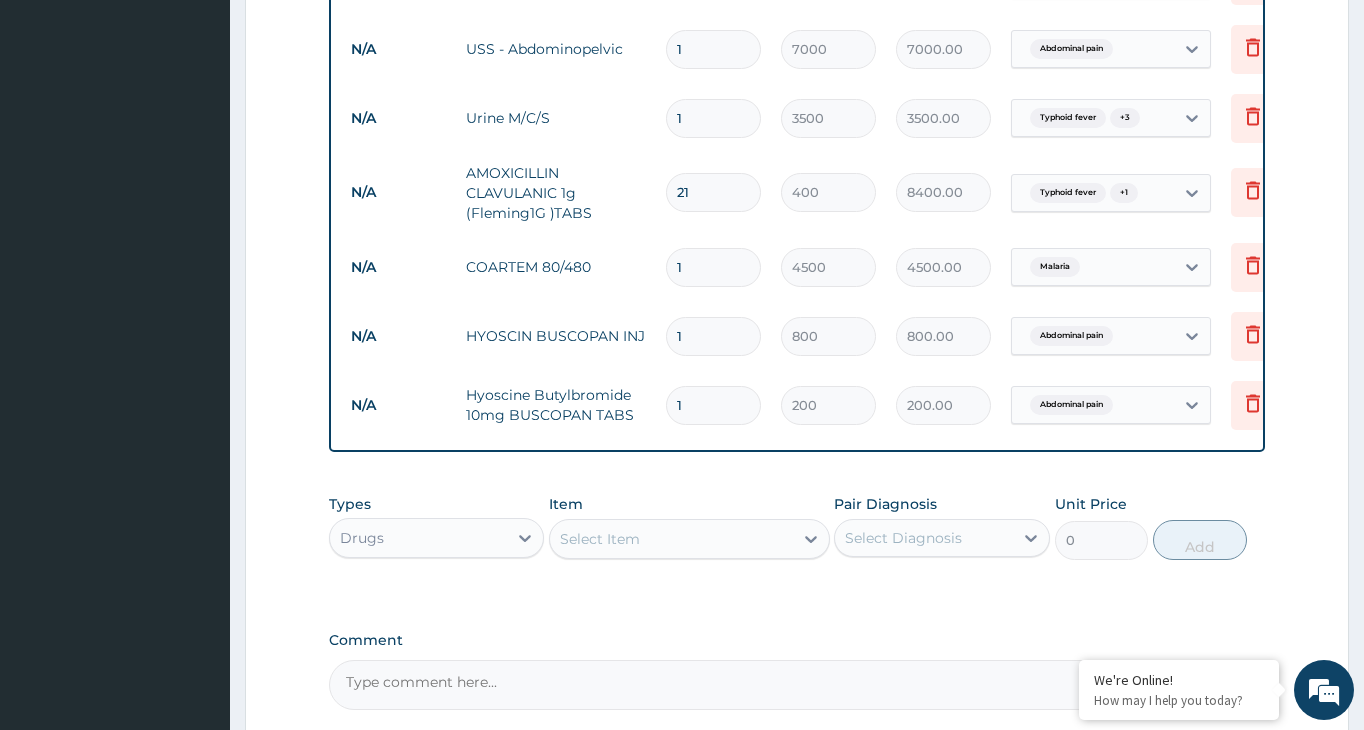 type on "2000.00" 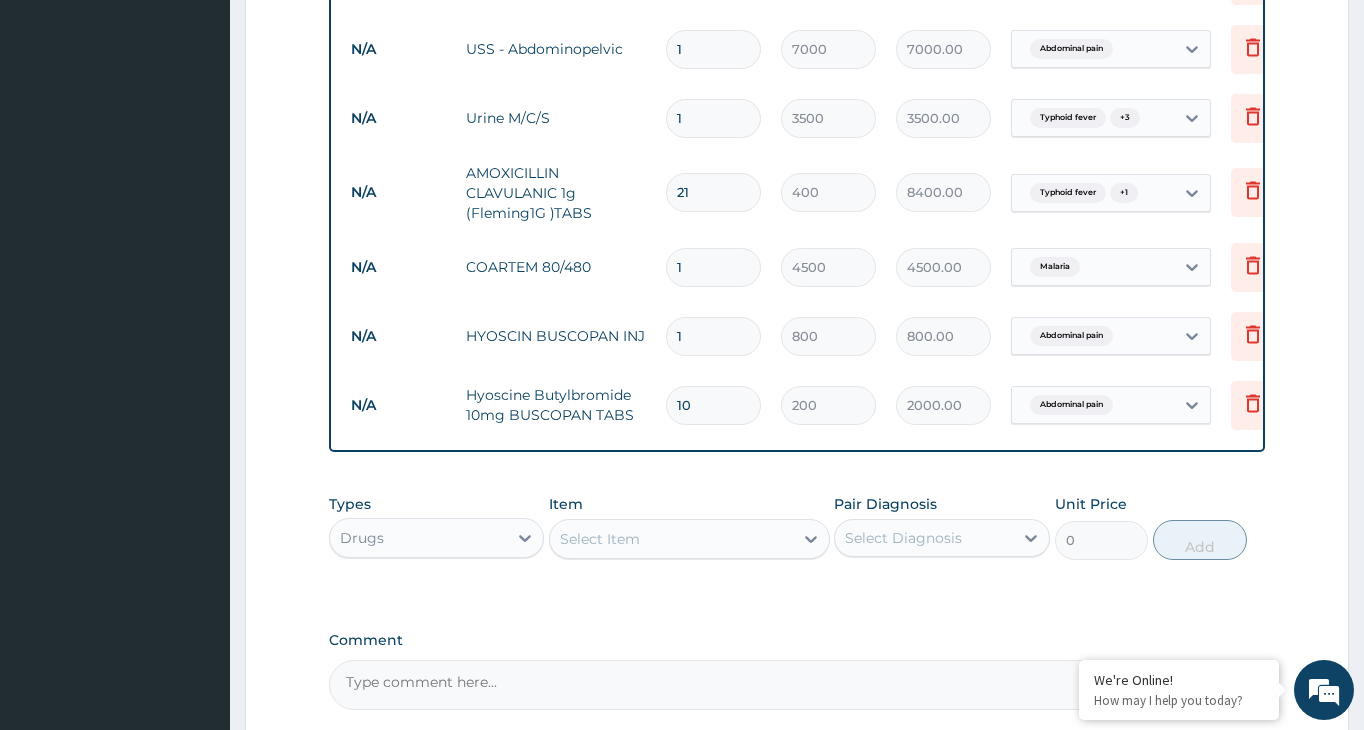 type on "10" 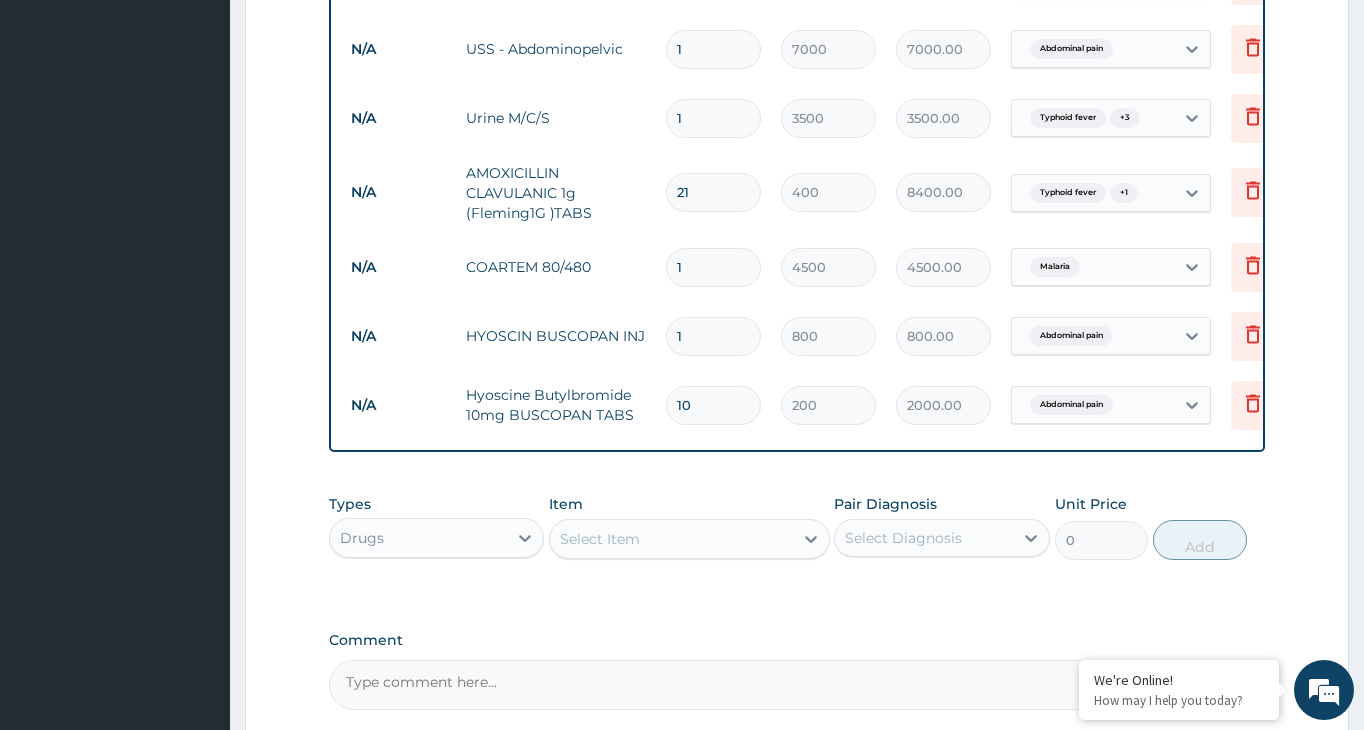 click on "1" at bounding box center [713, 336] 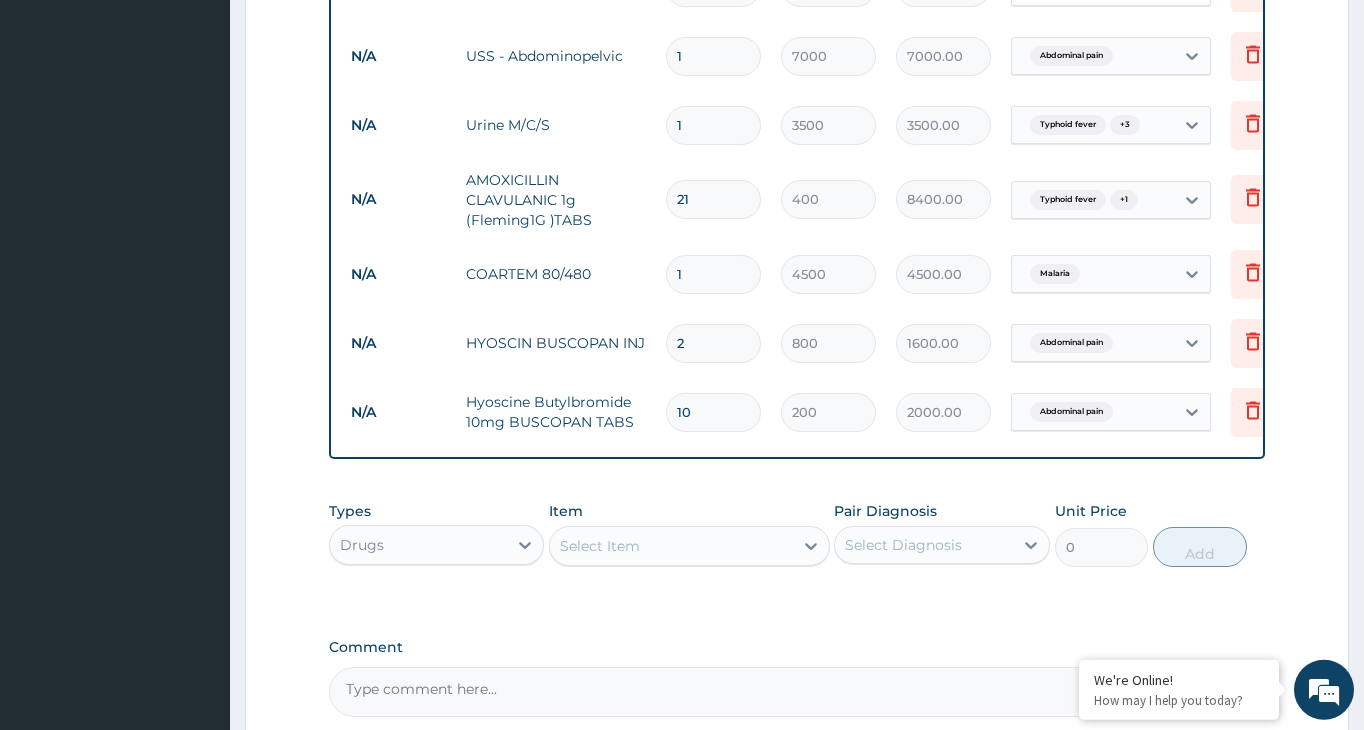 scroll, scrollTop: 1095, scrollLeft: 0, axis: vertical 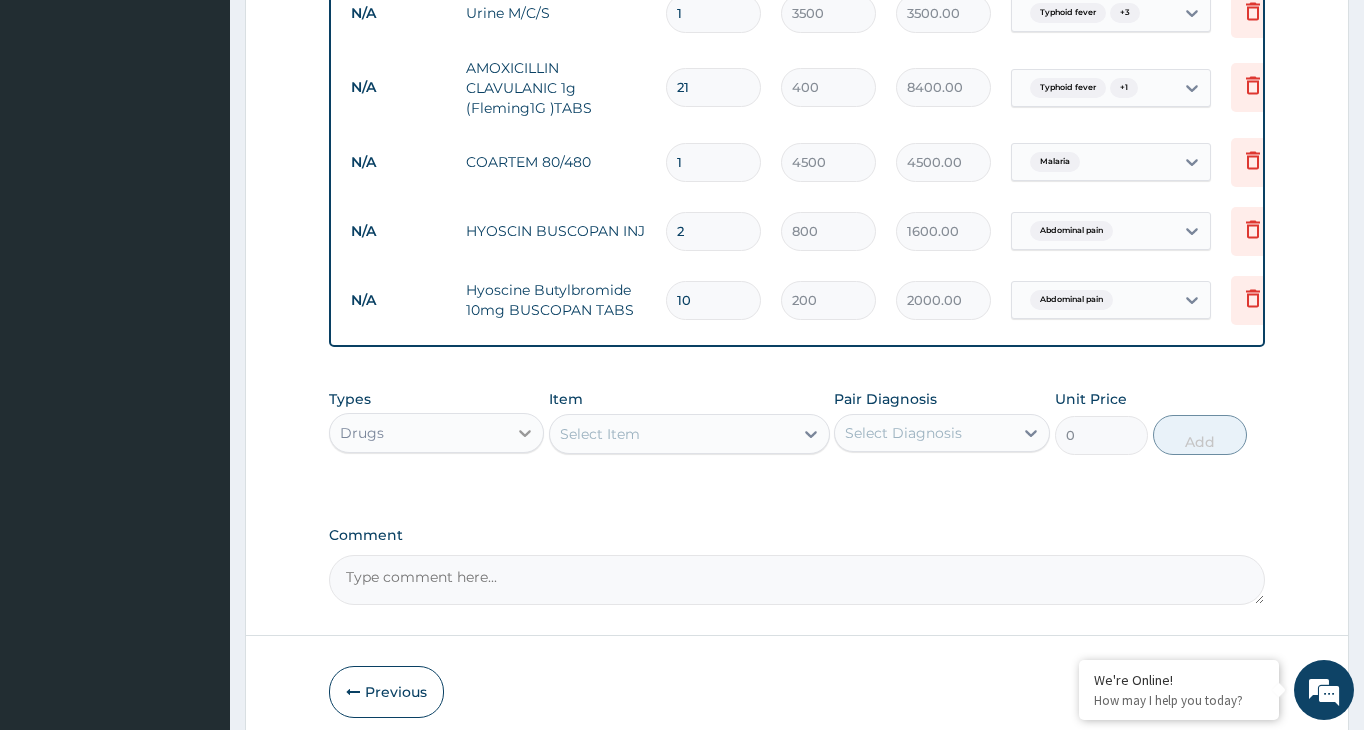 type on "2" 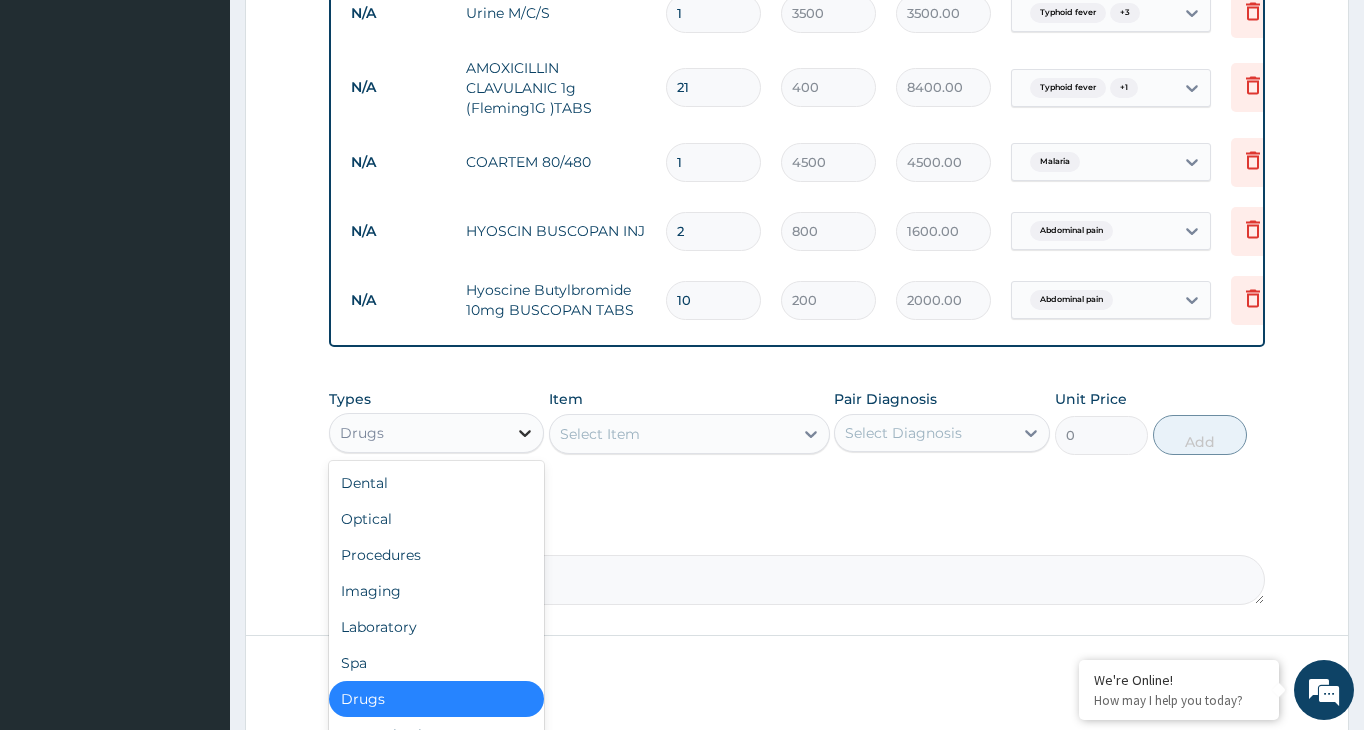 click 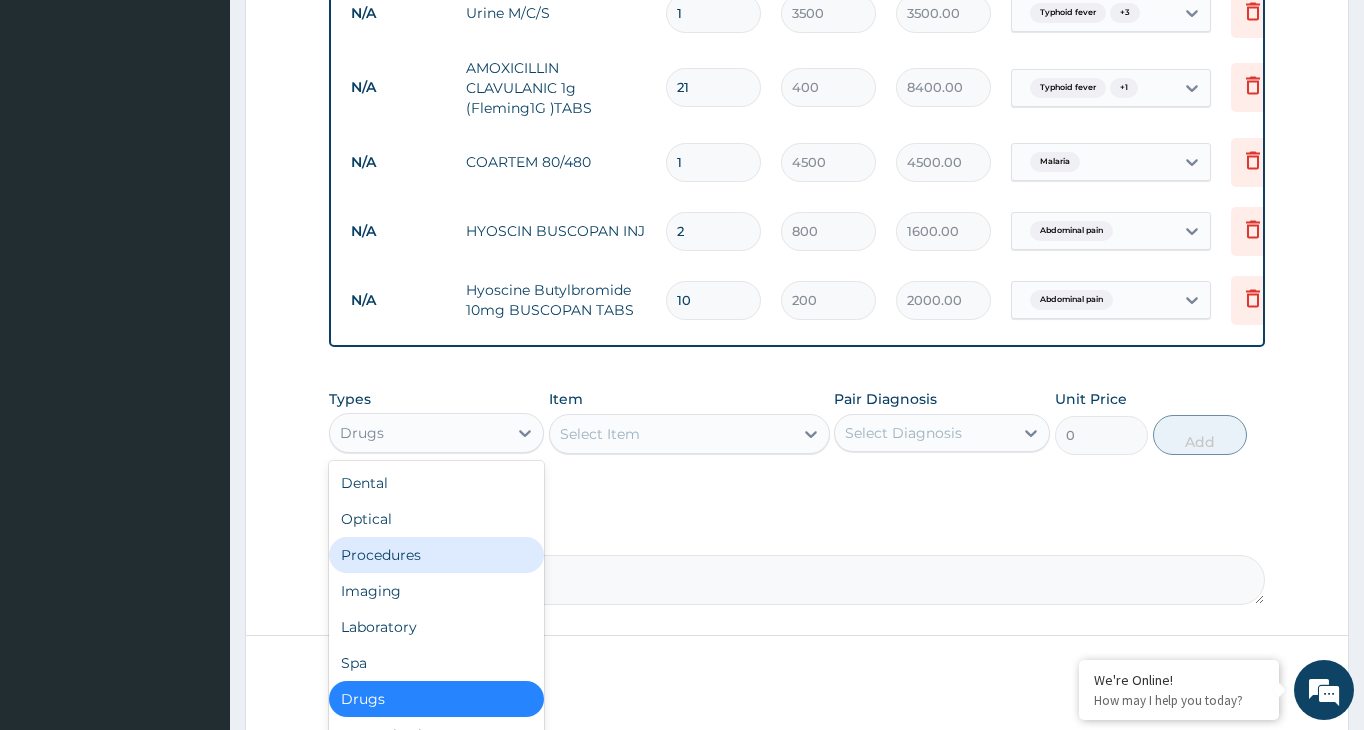 click on "Procedures" at bounding box center (436, 555) 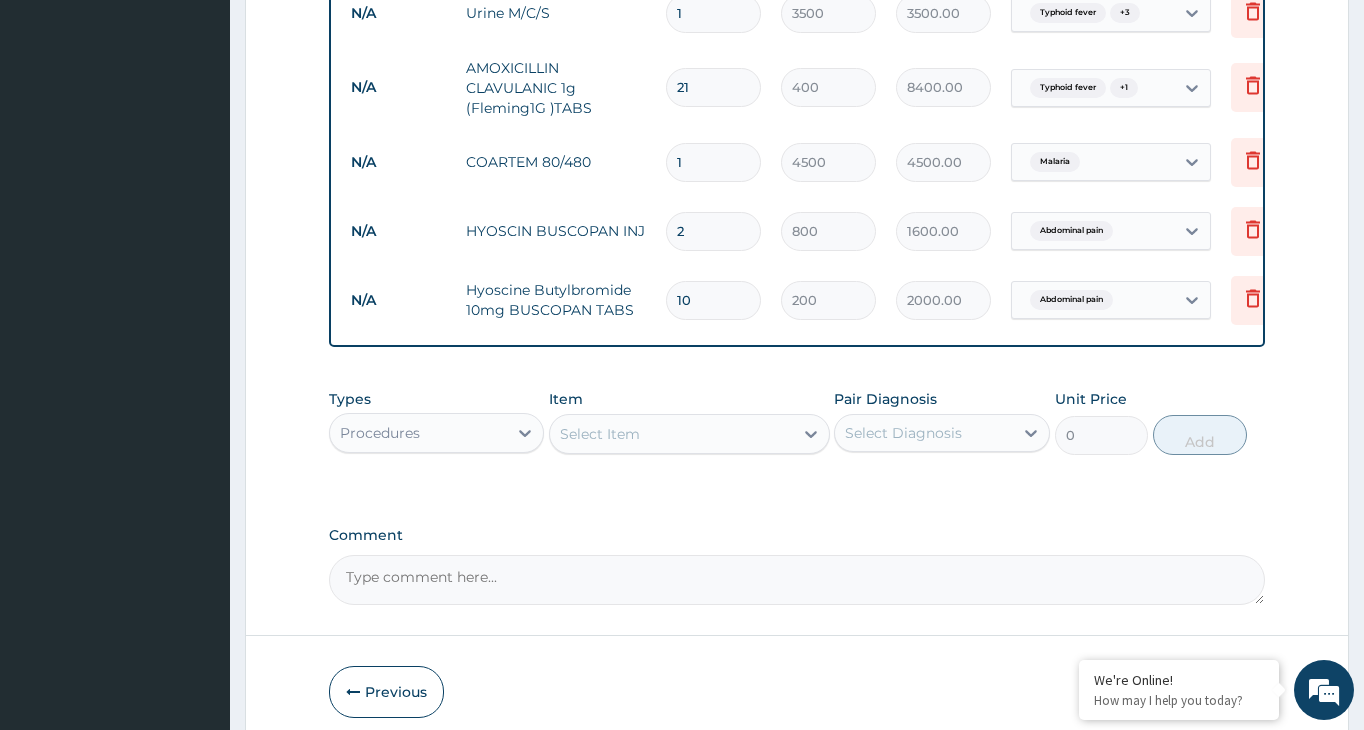click on "Select Item" at bounding box center (671, 434) 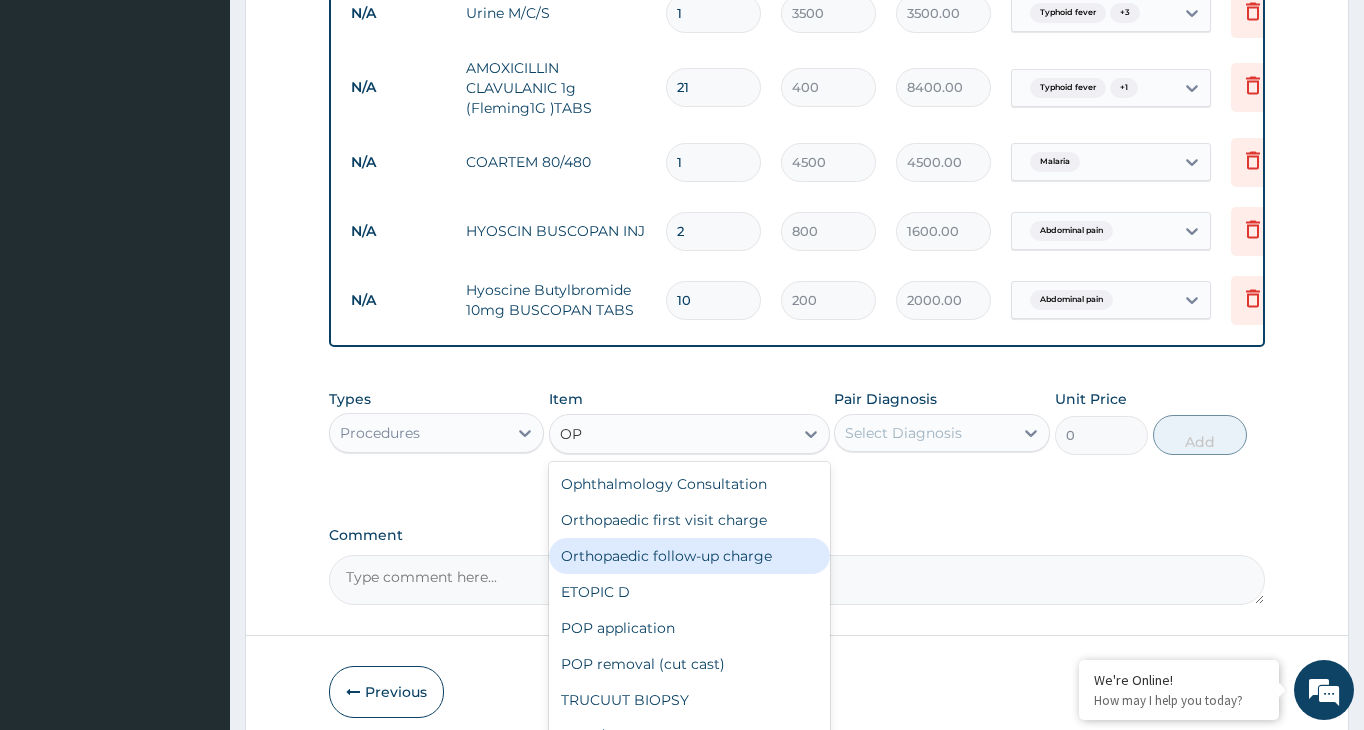 type on "OPD" 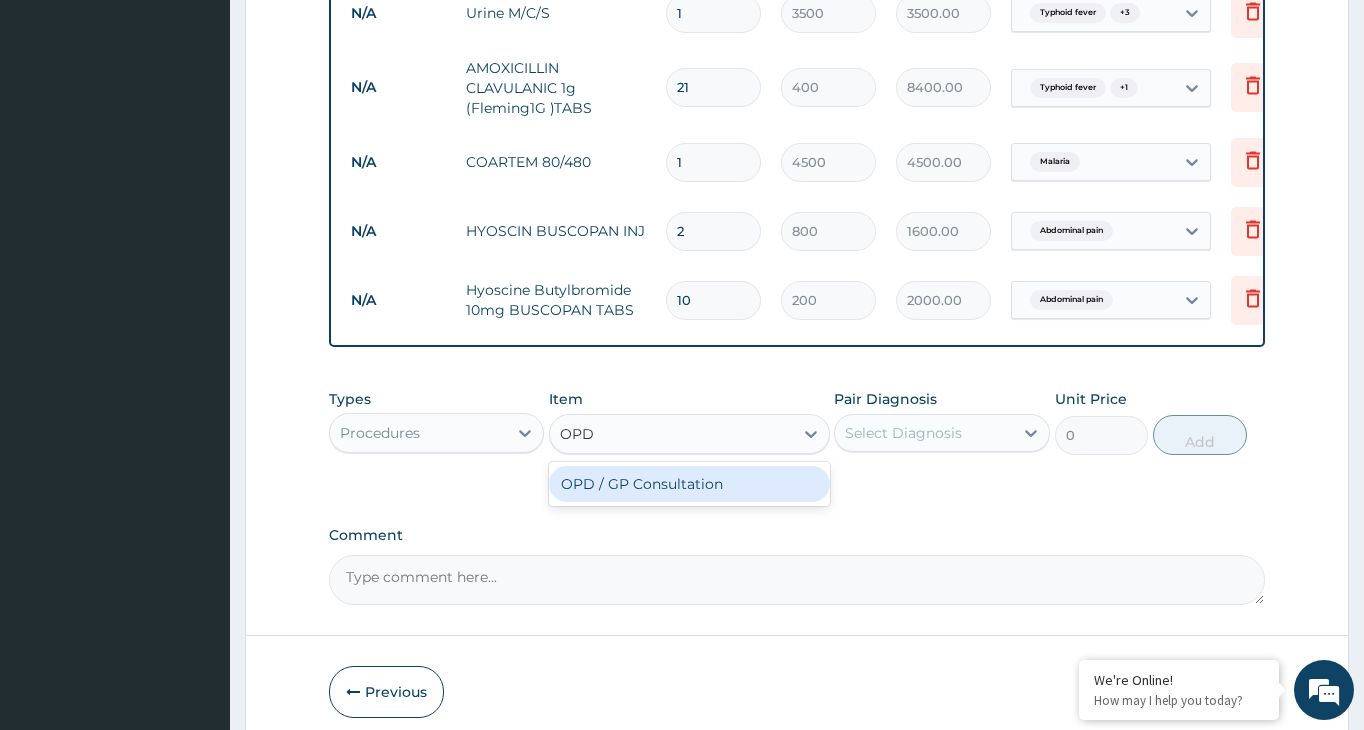 click on "OPD / GP Consultation" at bounding box center [689, 484] 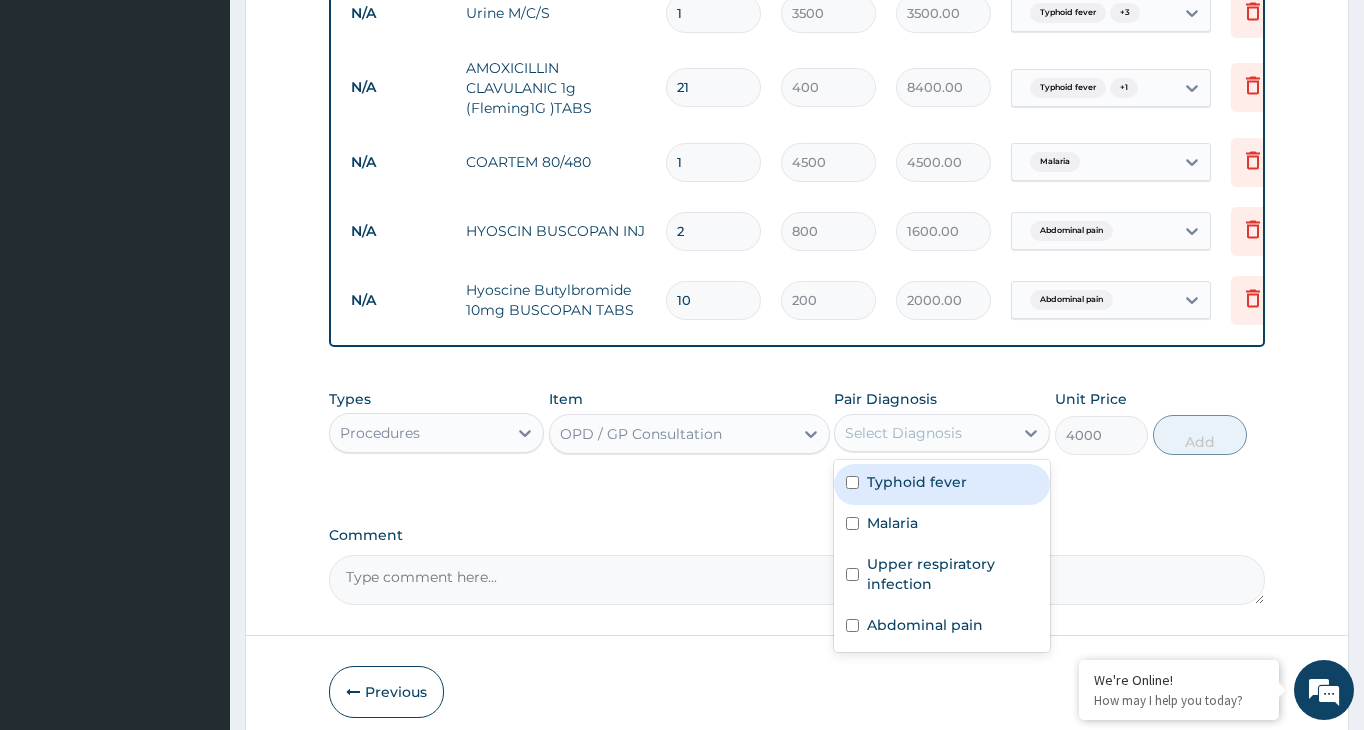 click on "Select Diagnosis" at bounding box center (923, 433) 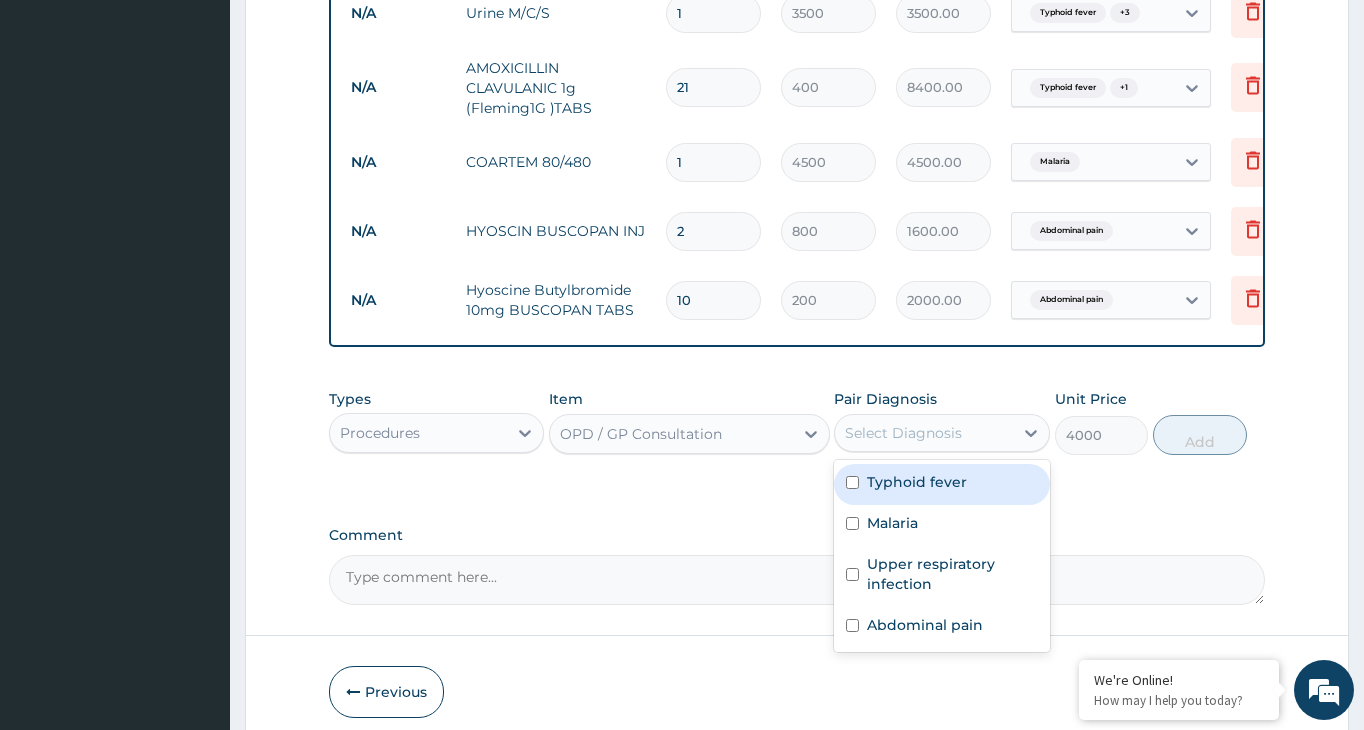 drag, startPoint x: 855, startPoint y: 503, endPoint x: 852, endPoint y: 520, distance: 17.262676 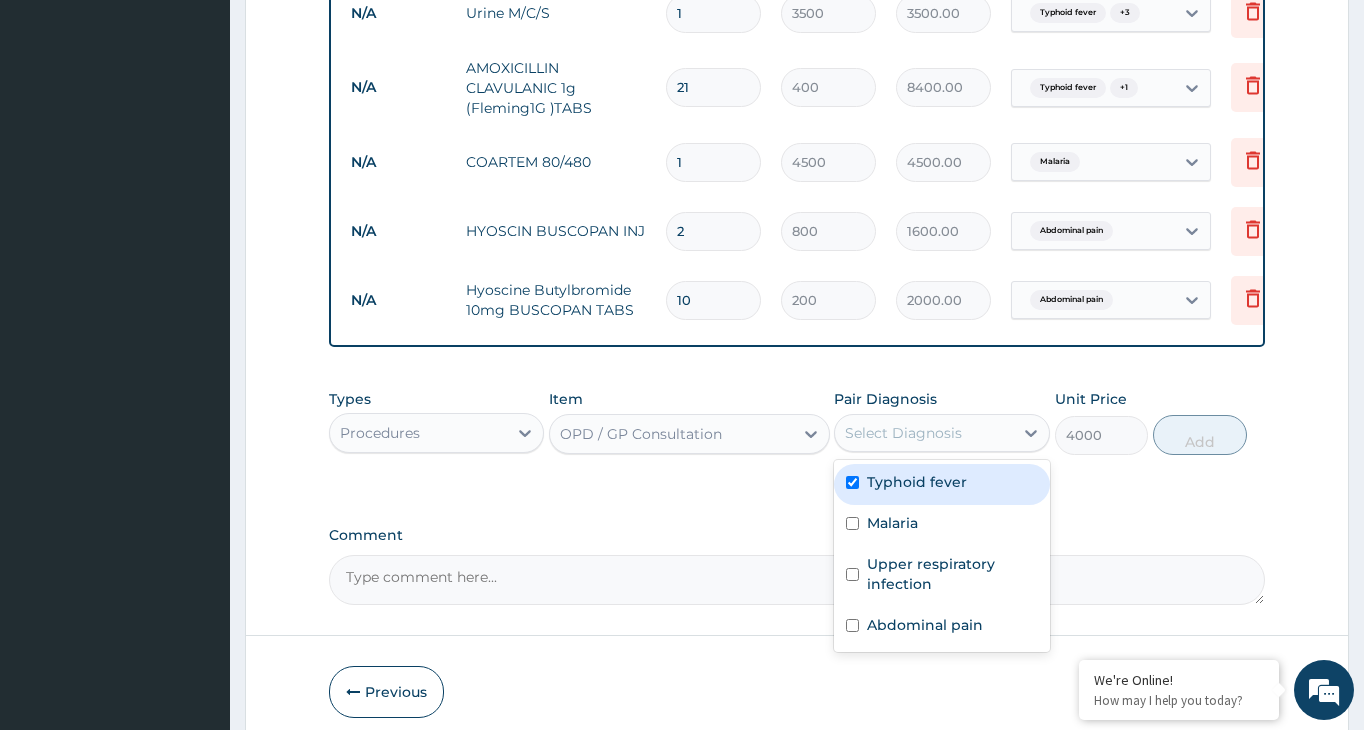 checkbox on "true" 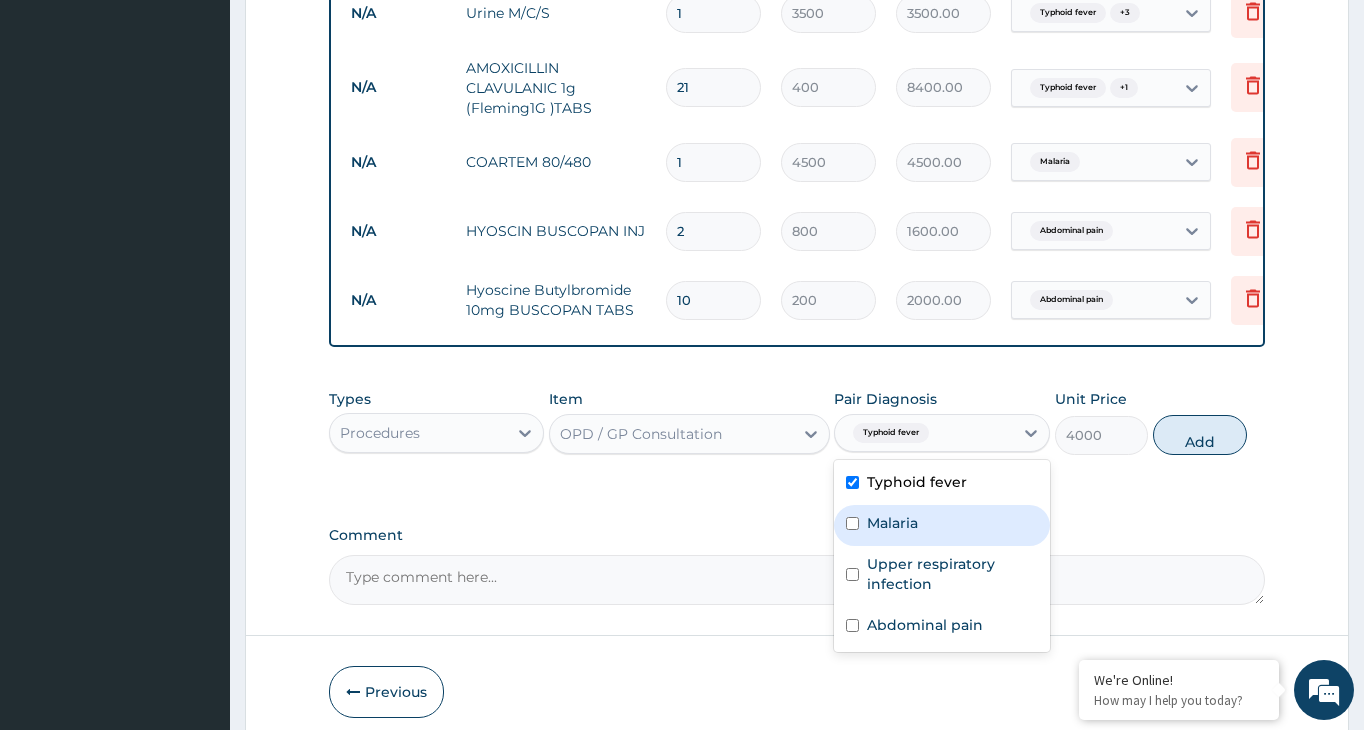 click at bounding box center [852, 523] 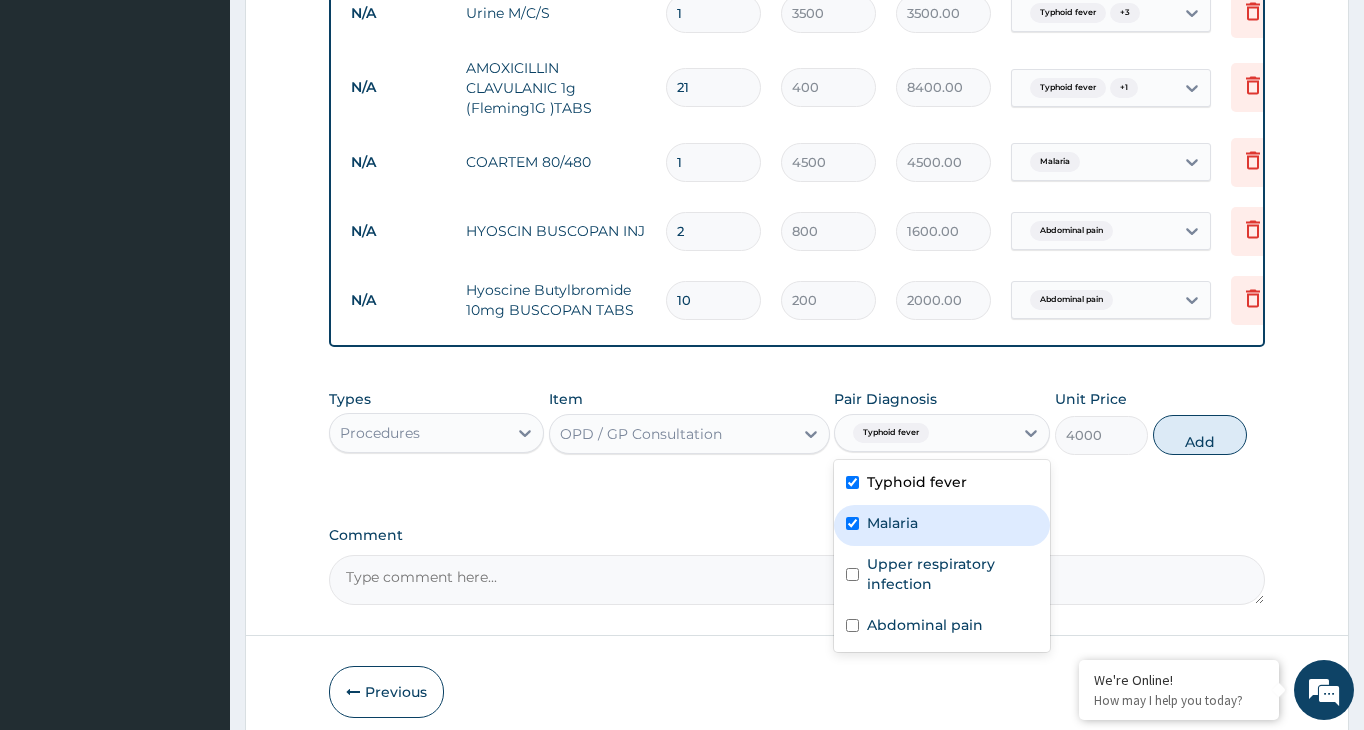 checkbox on "true" 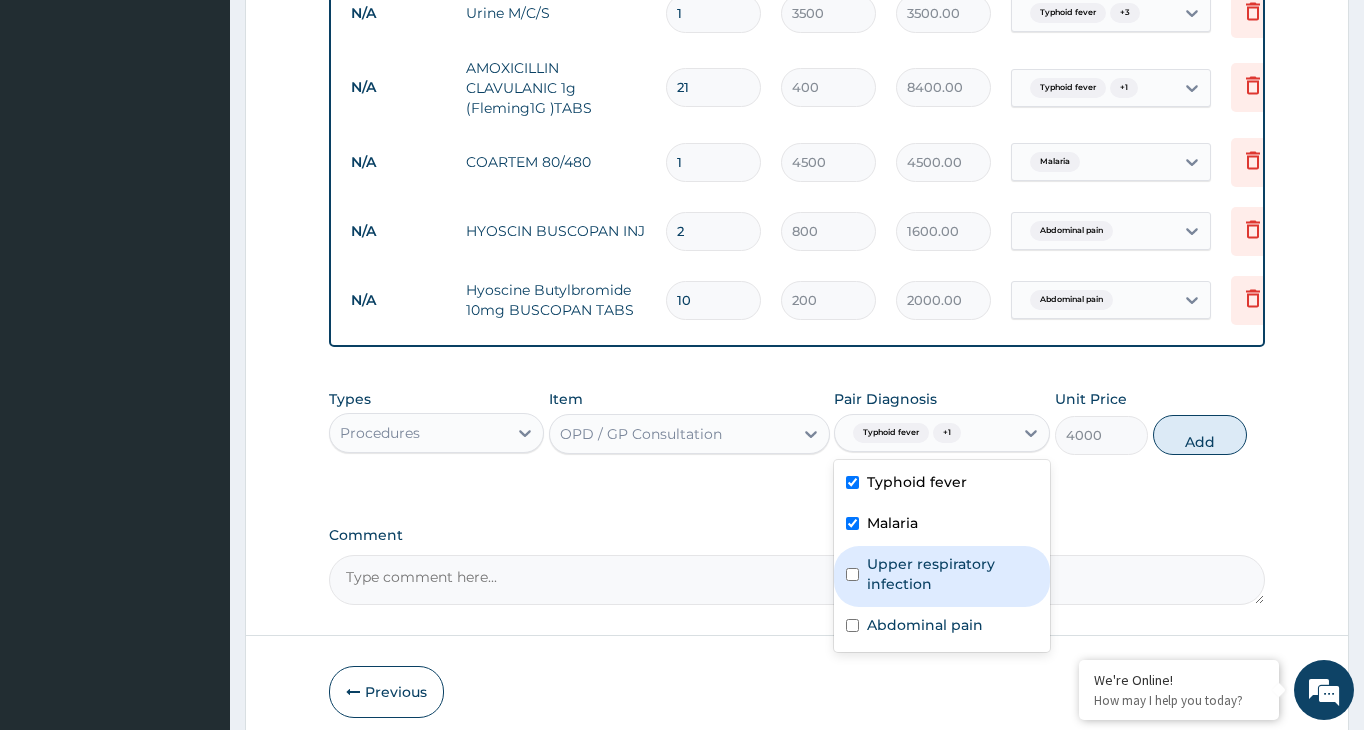 drag, startPoint x: 858, startPoint y: 588, endPoint x: 866, endPoint y: 607, distance: 20.615528 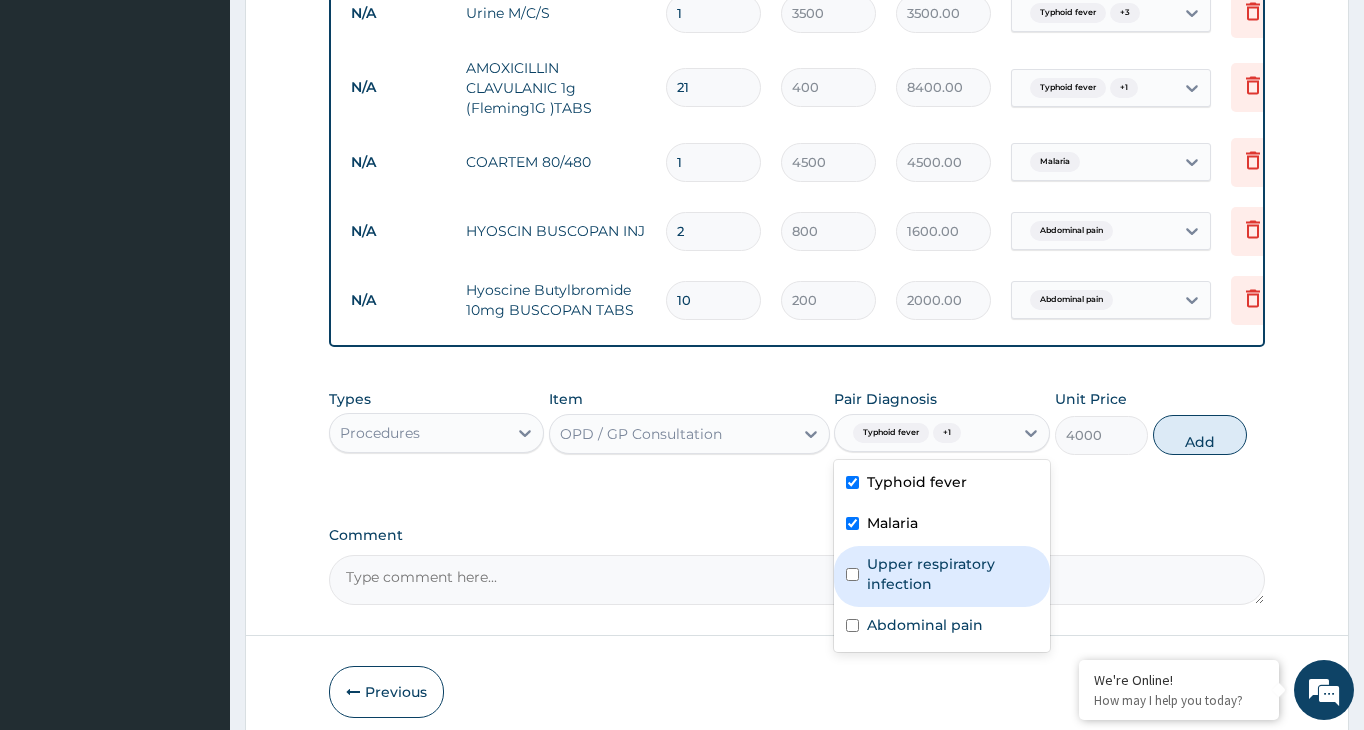 click at bounding box center (852, 574) 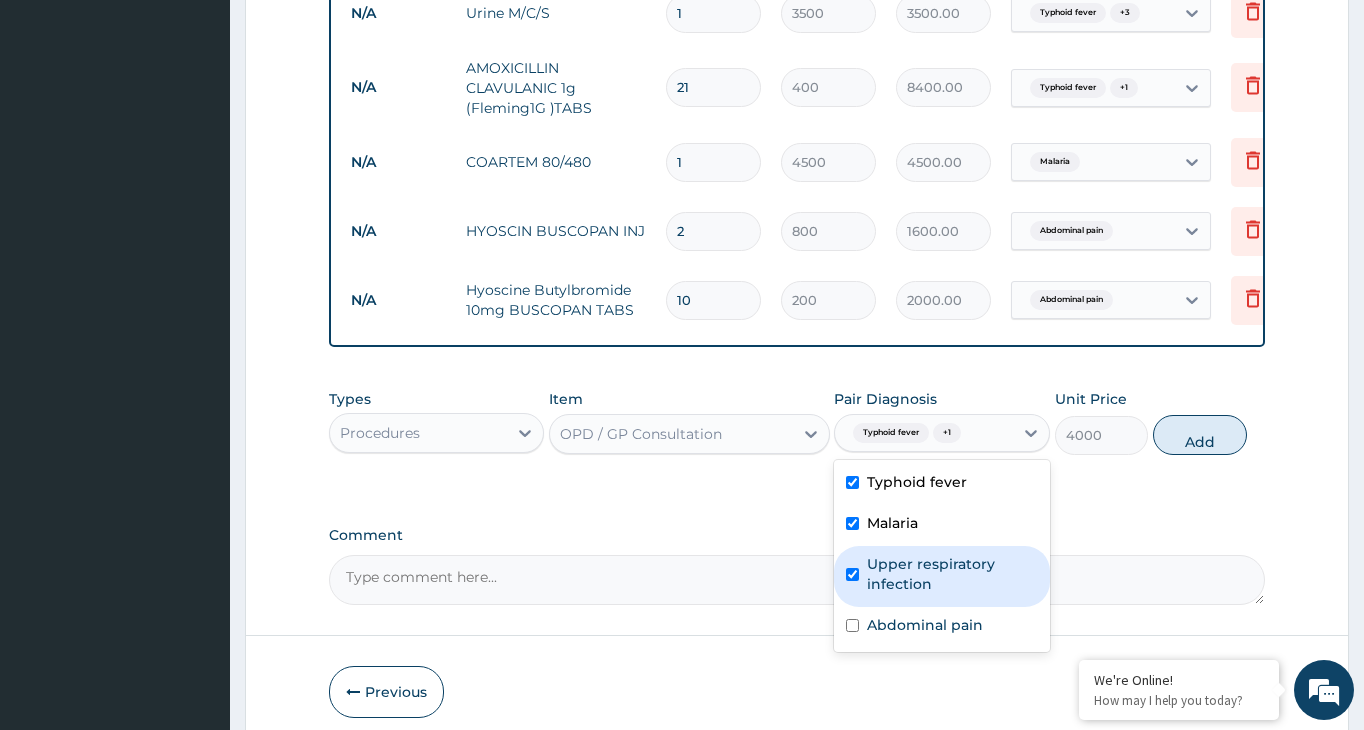 checkbox on "true" 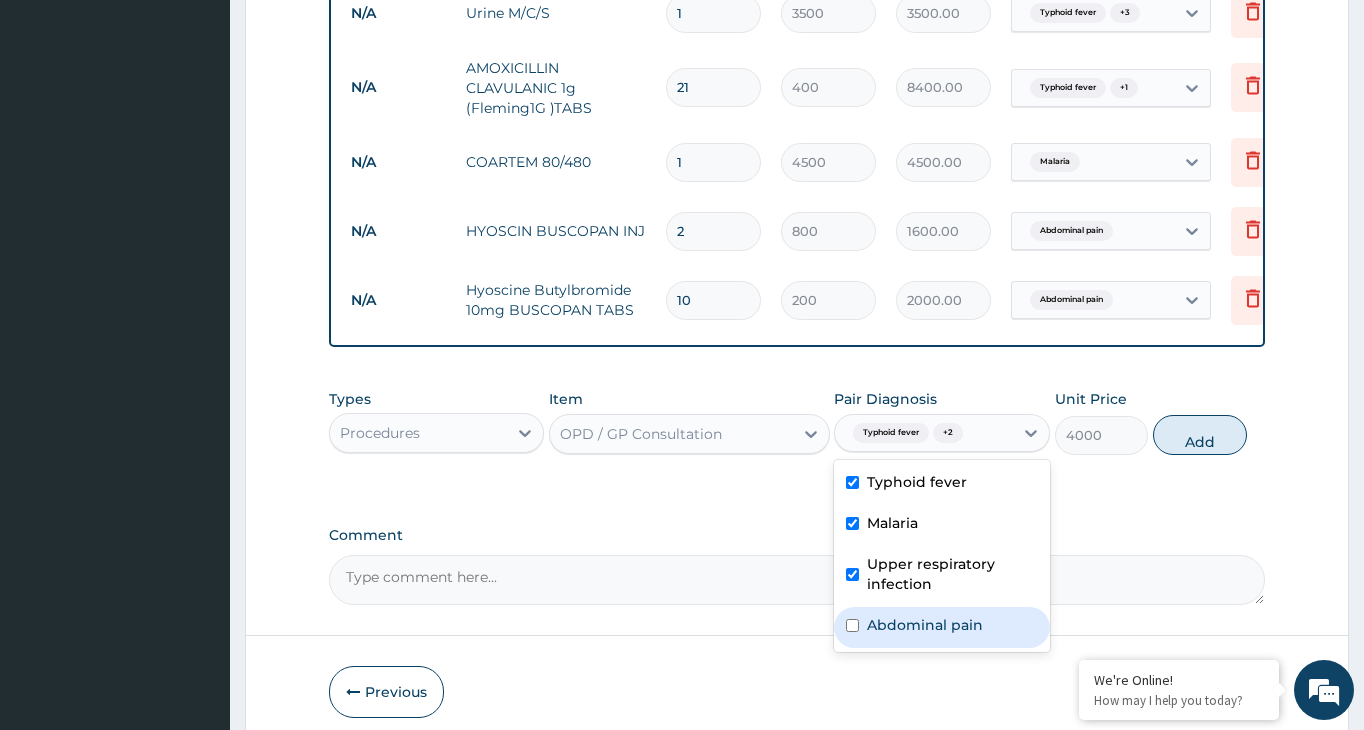 click on "Abdominal pain" at bounding box center (941, 627) 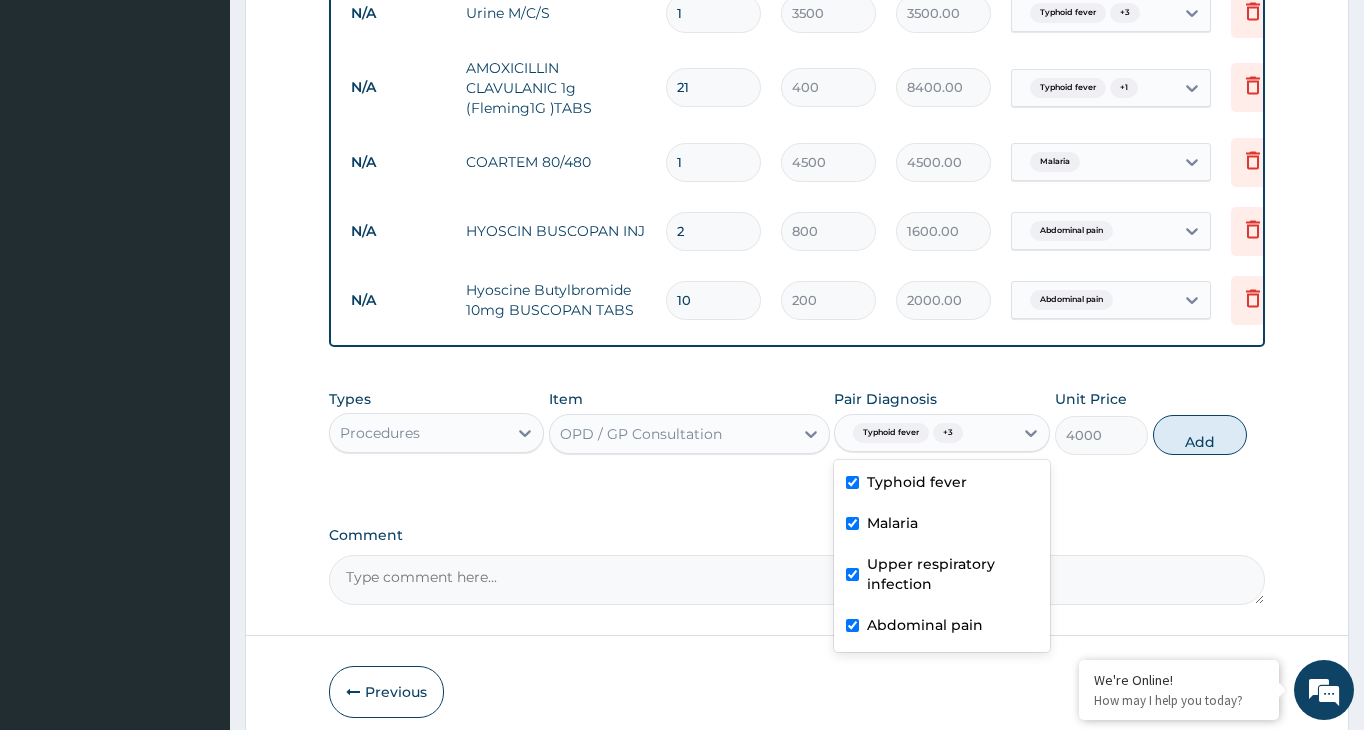 checkbox on "true" 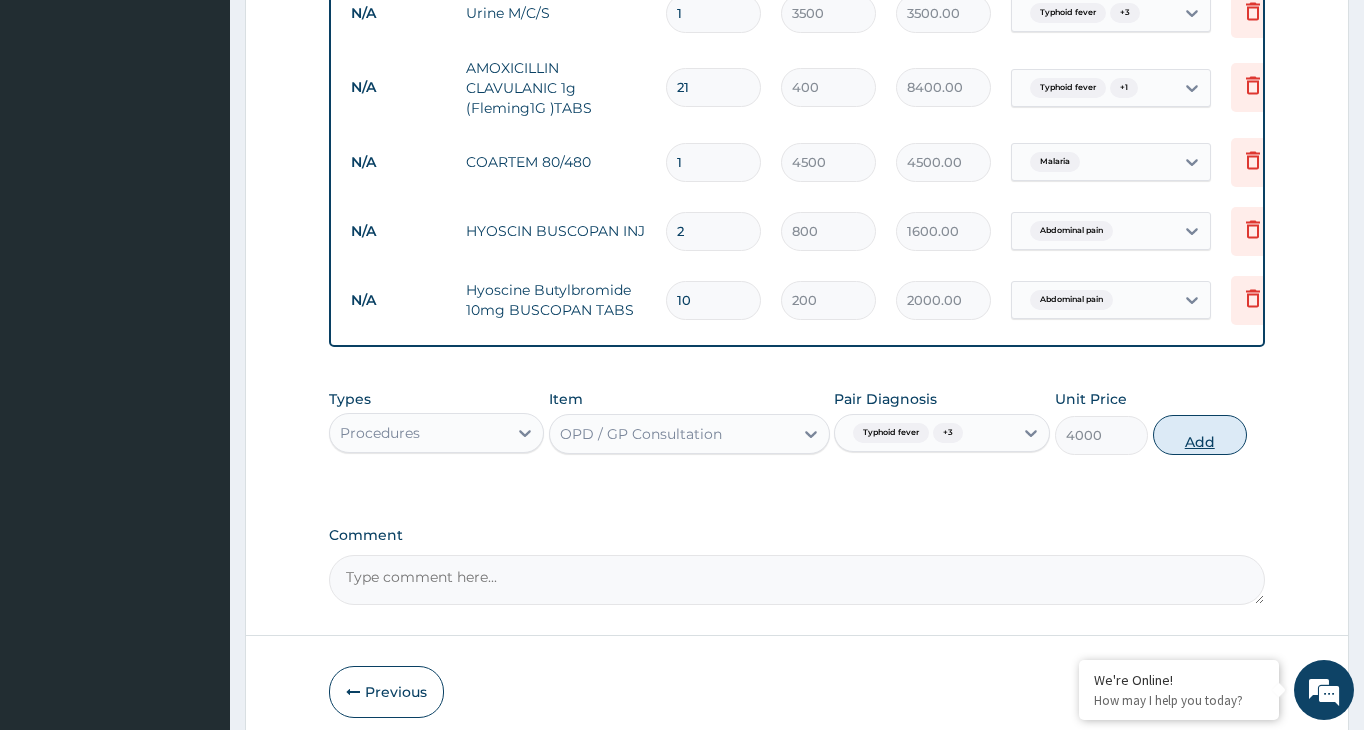 click on "Add" at bounding box center [1200, 435] 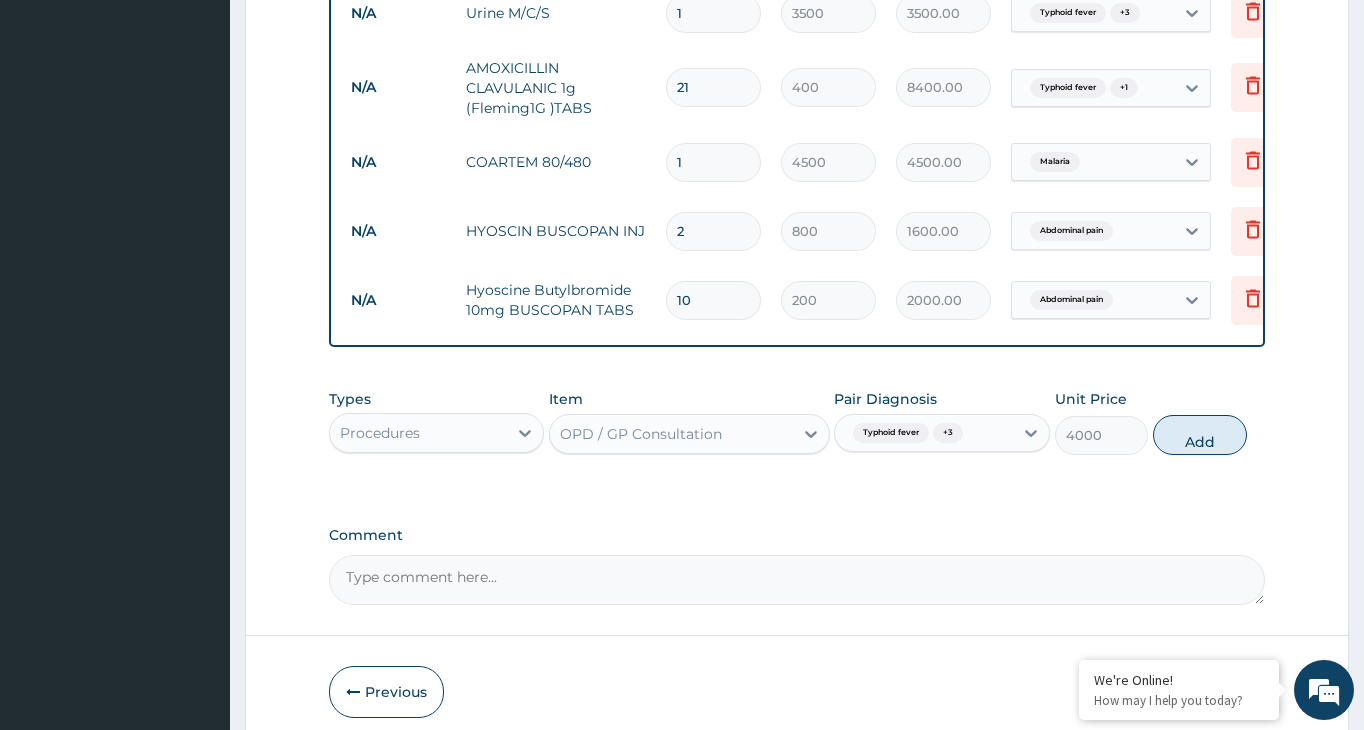 type on "0" 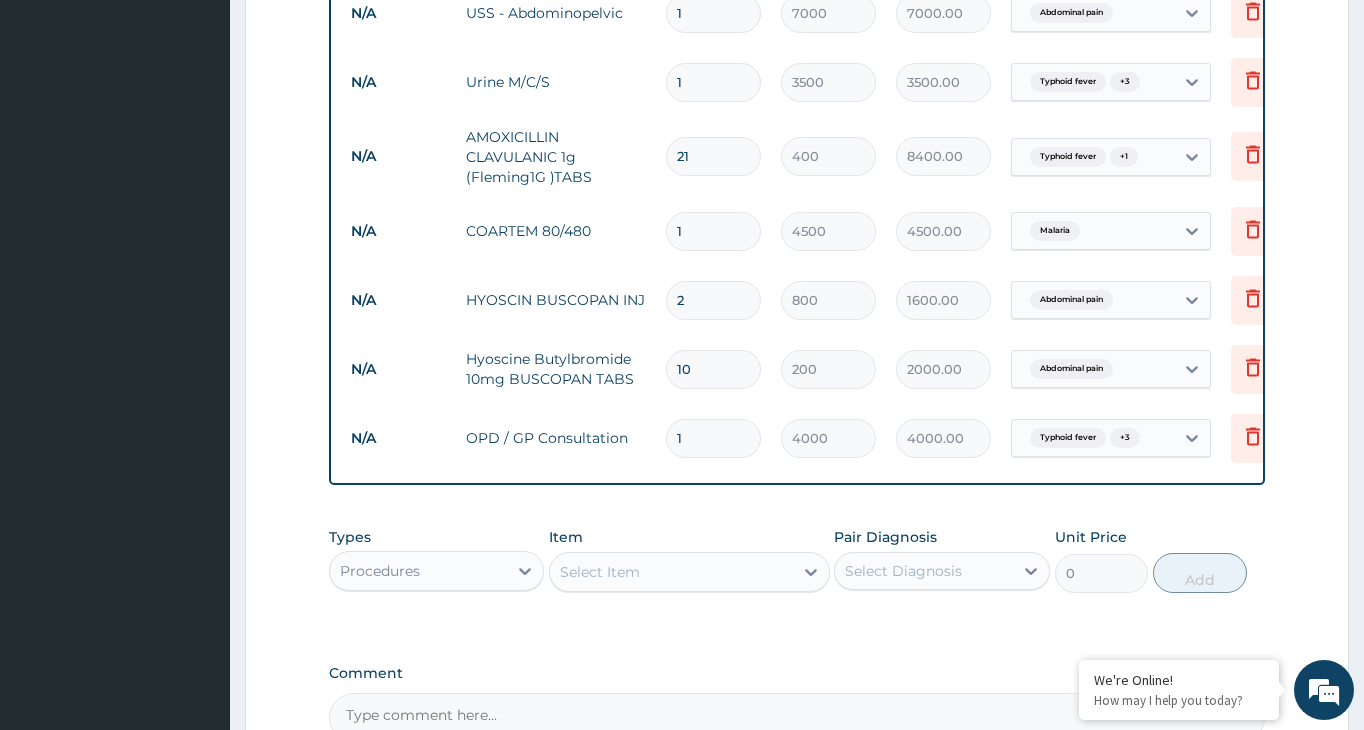 scroll, scrollTop: 1062, scrollLeft: 0, axis: vertical 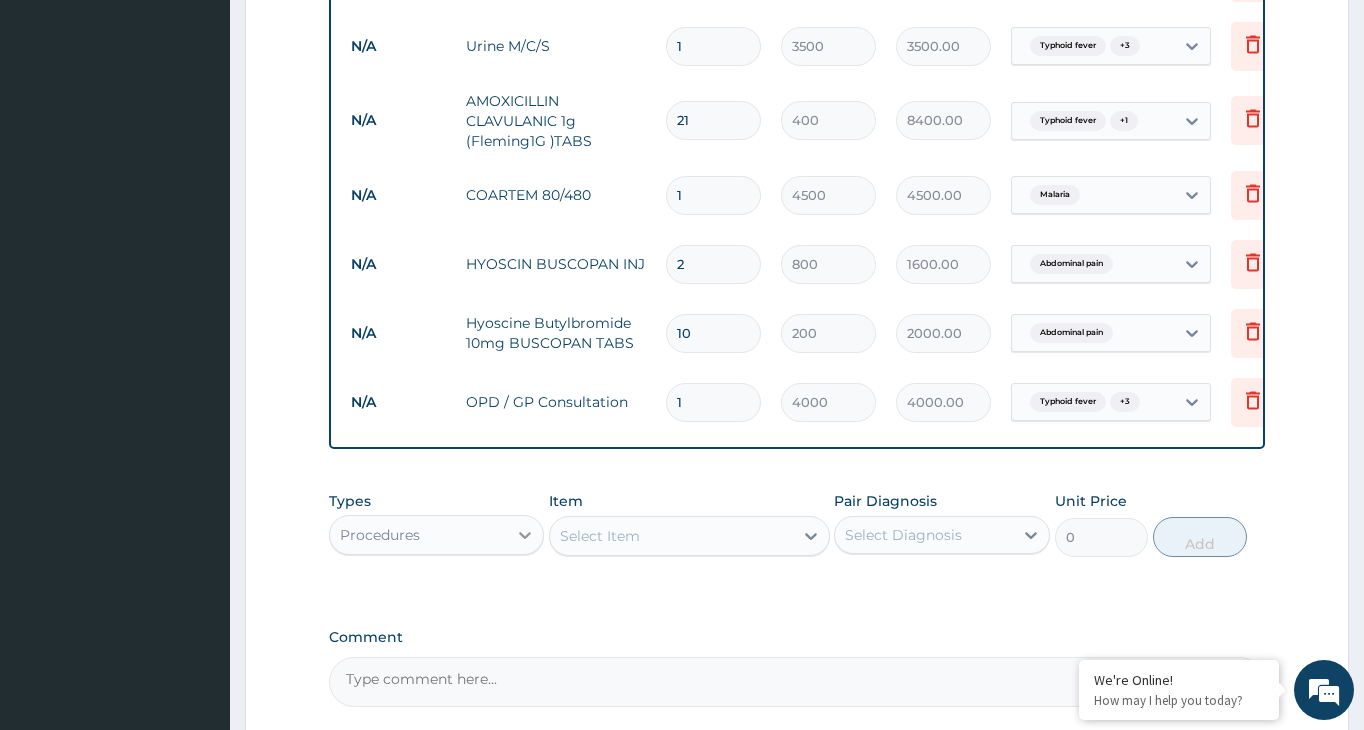 click 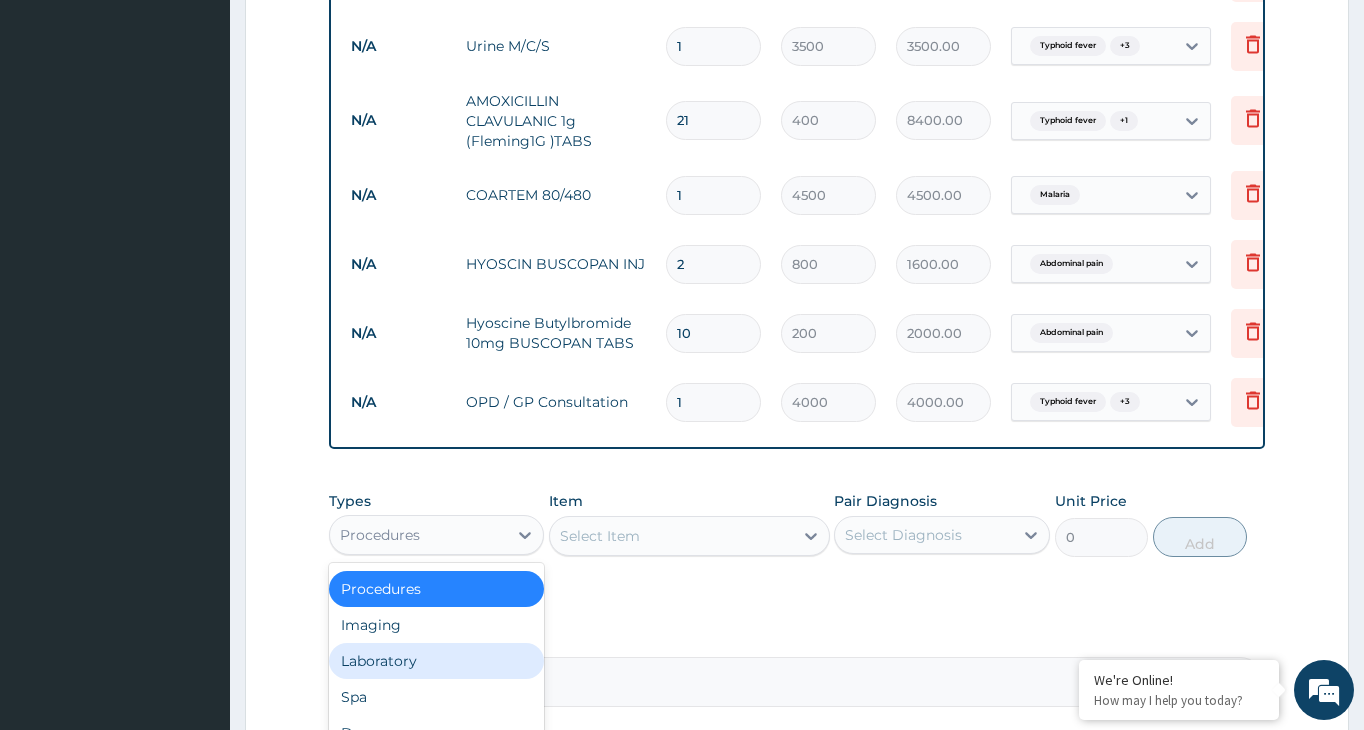 scroll, scrollTop: 0, scrollLeft: 0, axis: both 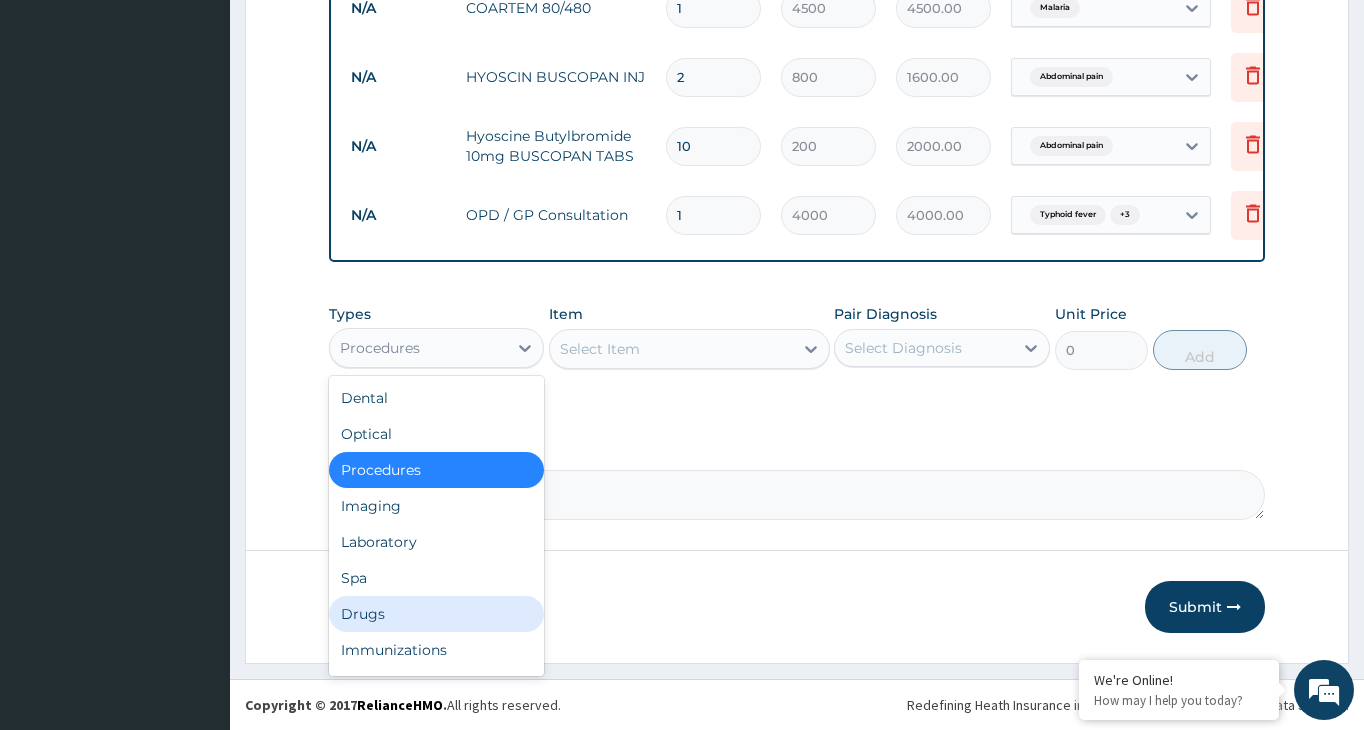 click on "Drugs" at bounding box center (436, 614) 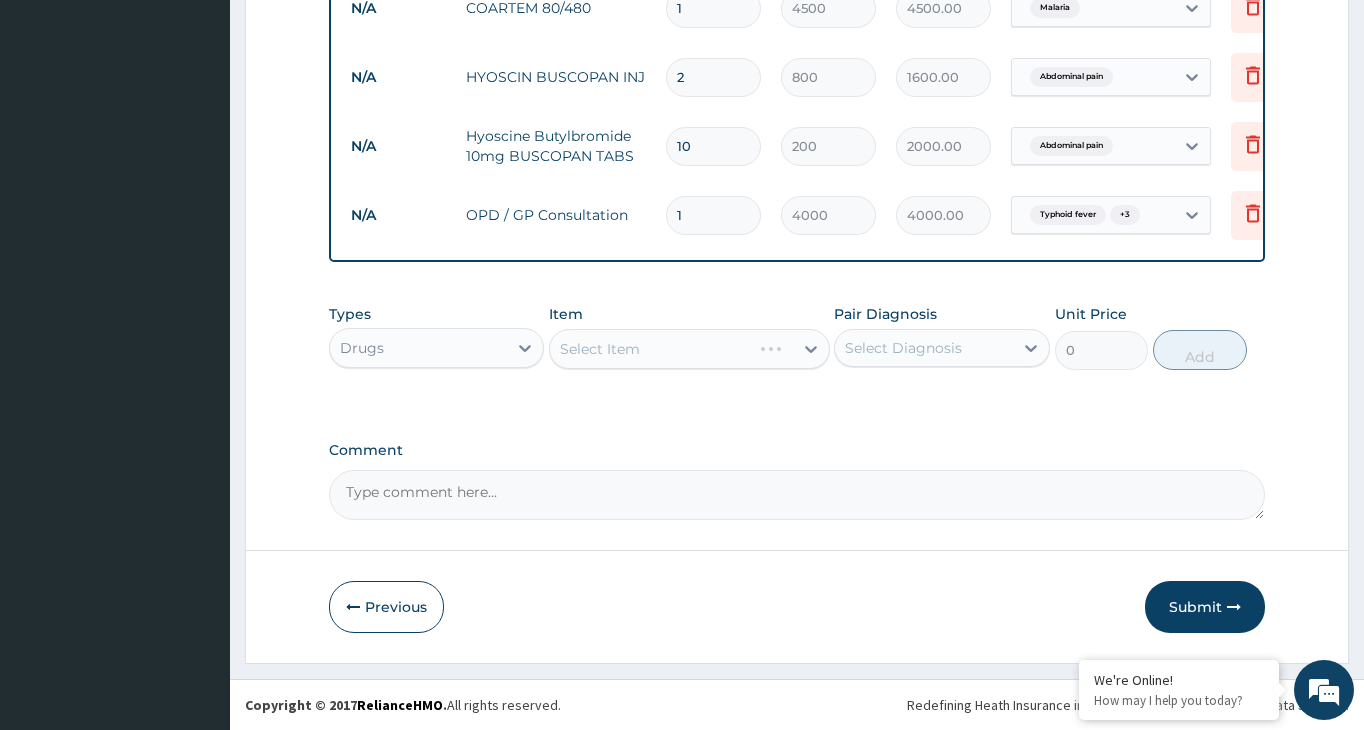click on "Select Item" at bounding box center [689, 349] 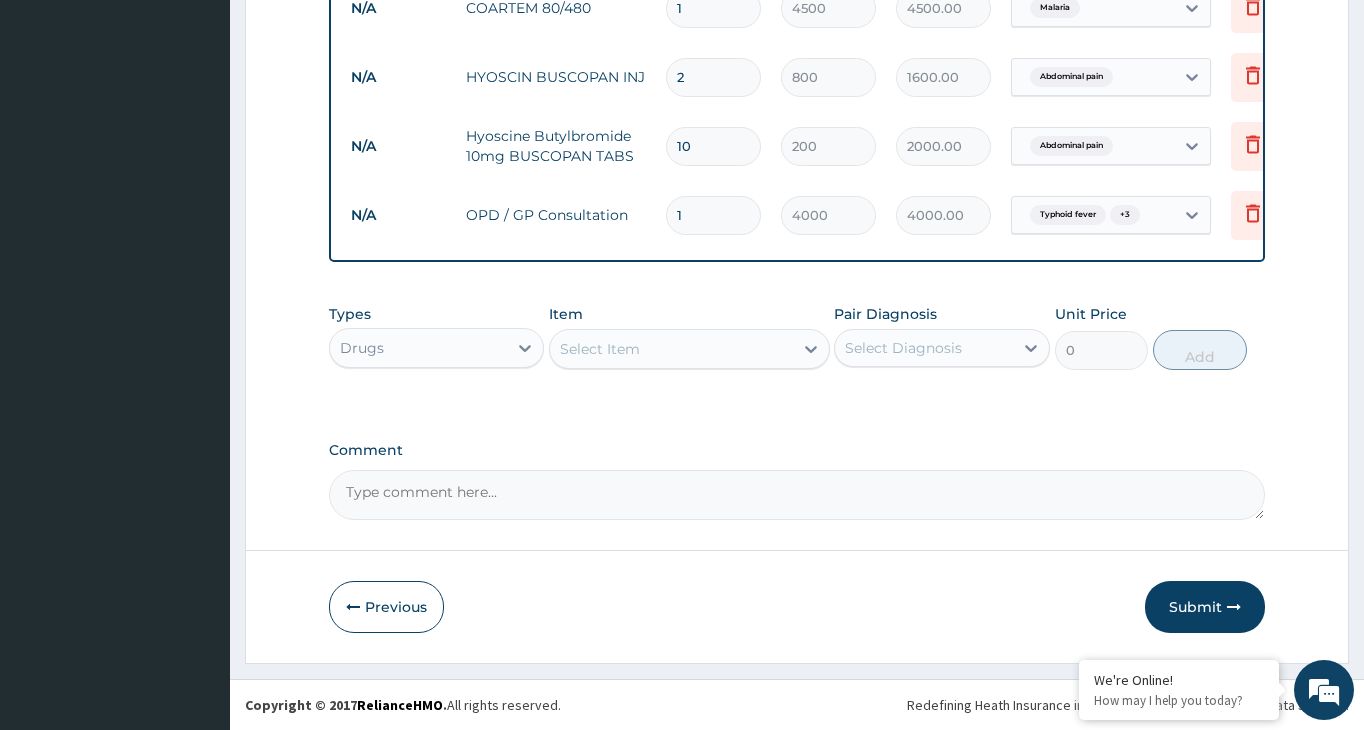 click on "Select Item" at bounding box center (671, 349) 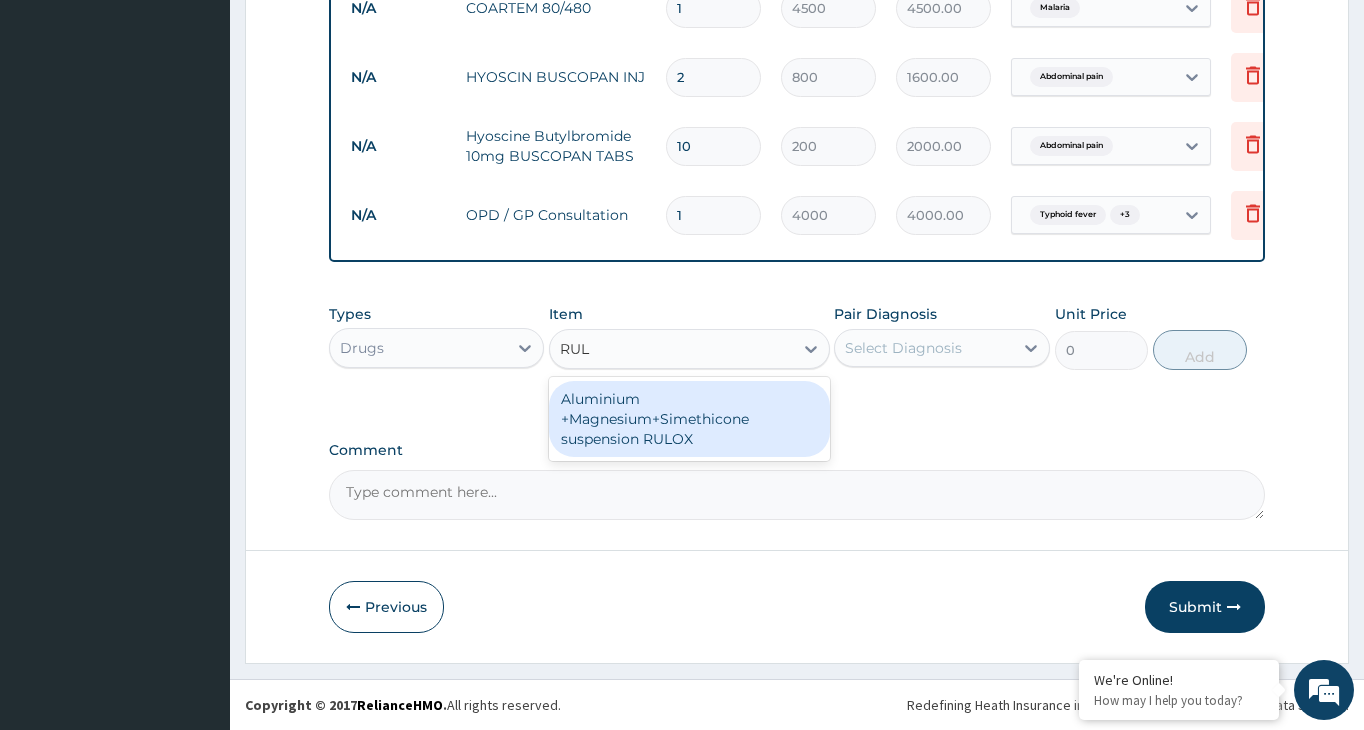 type on "RULO" 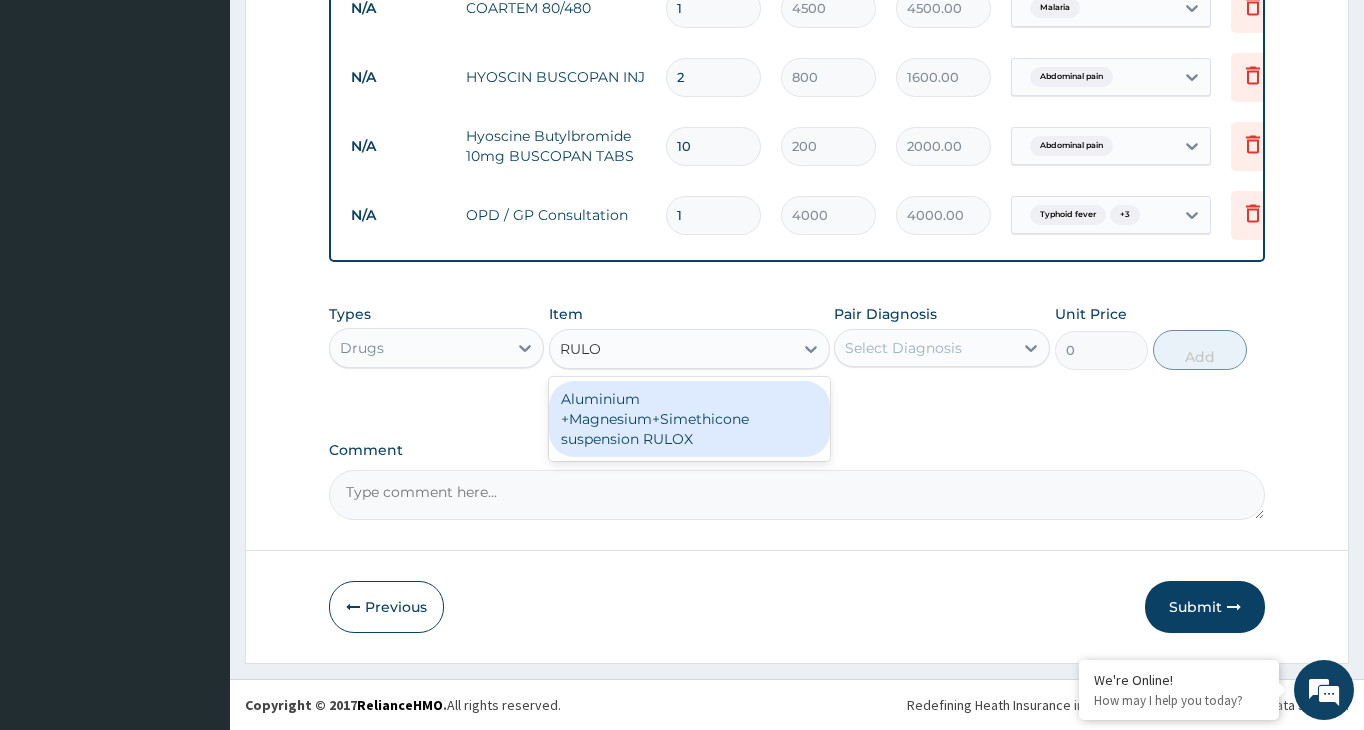 drag, startPoint x: 701, startPoint y: 422, endPoint x: 732, endPoint y: 411, distance: 32.89377 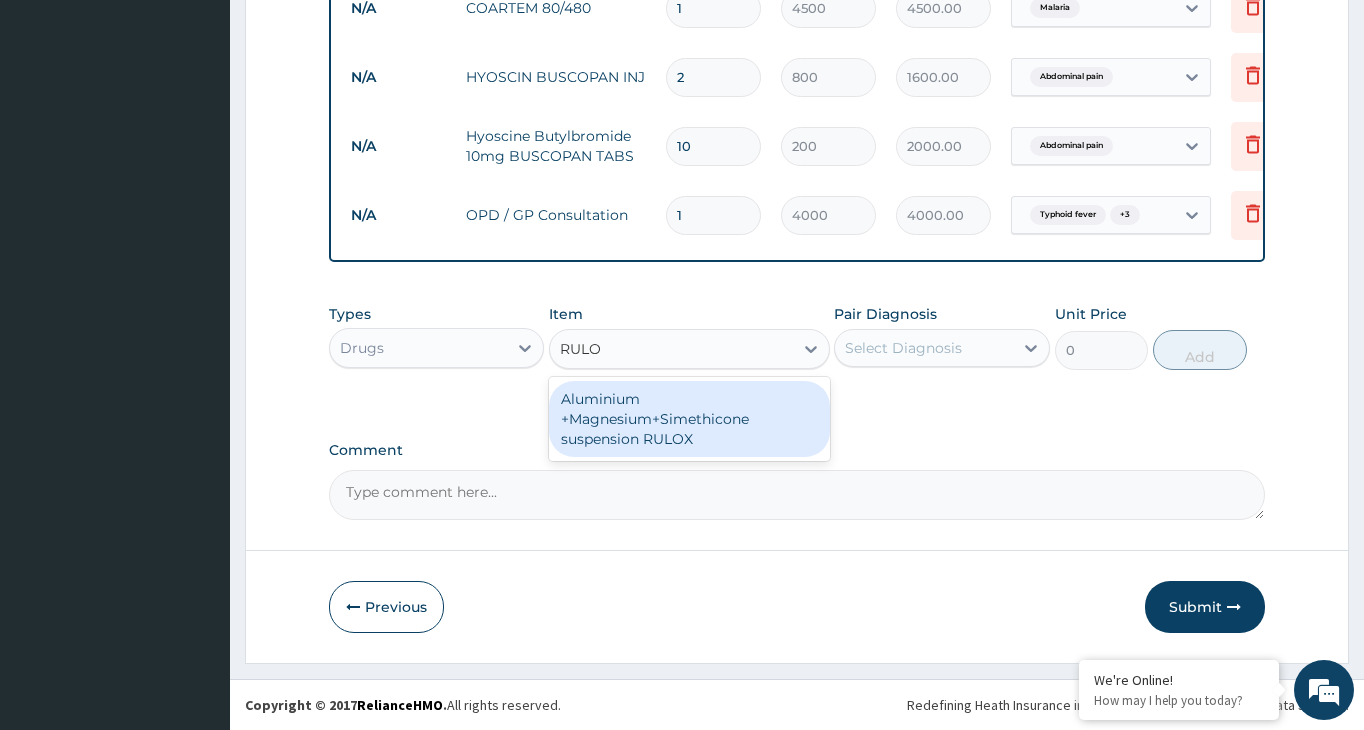 click on "Aluminium +Magnesium+Simethicone suspension RULOX" at bounding box center [689, 419] 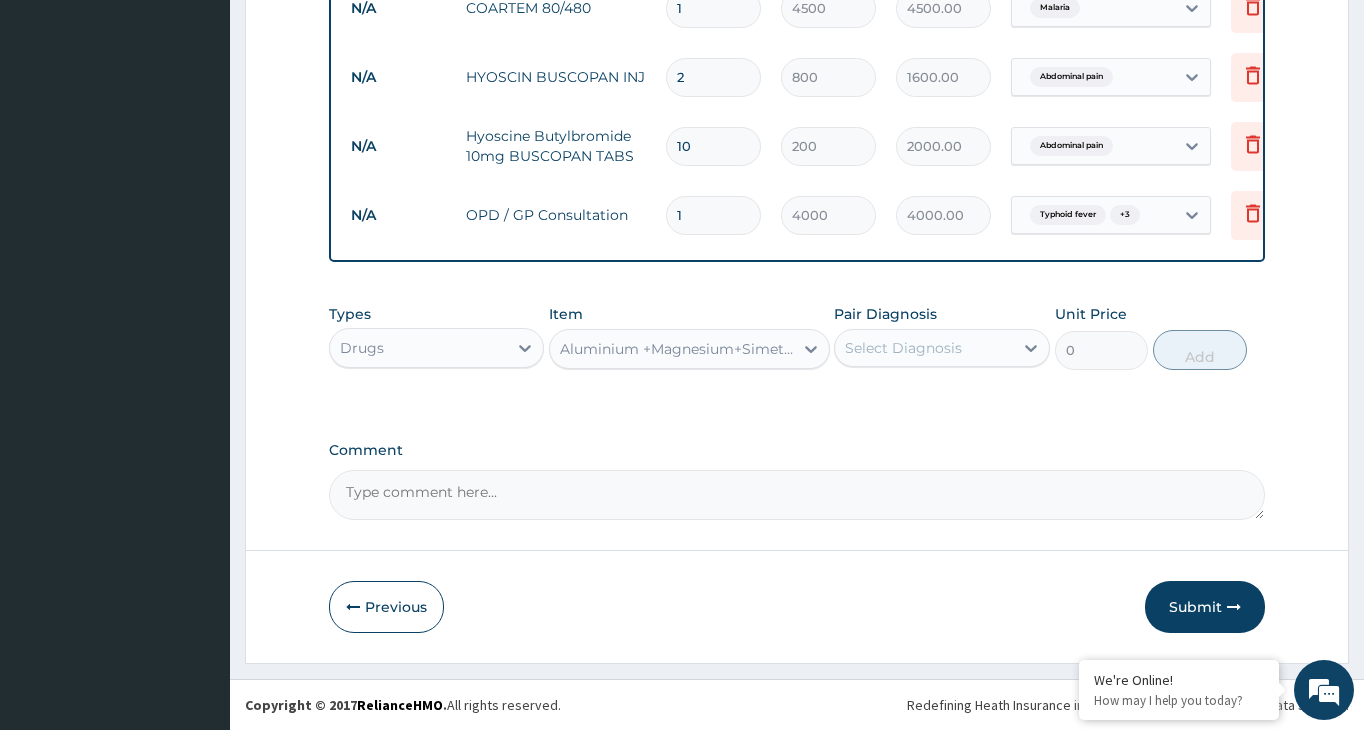 type 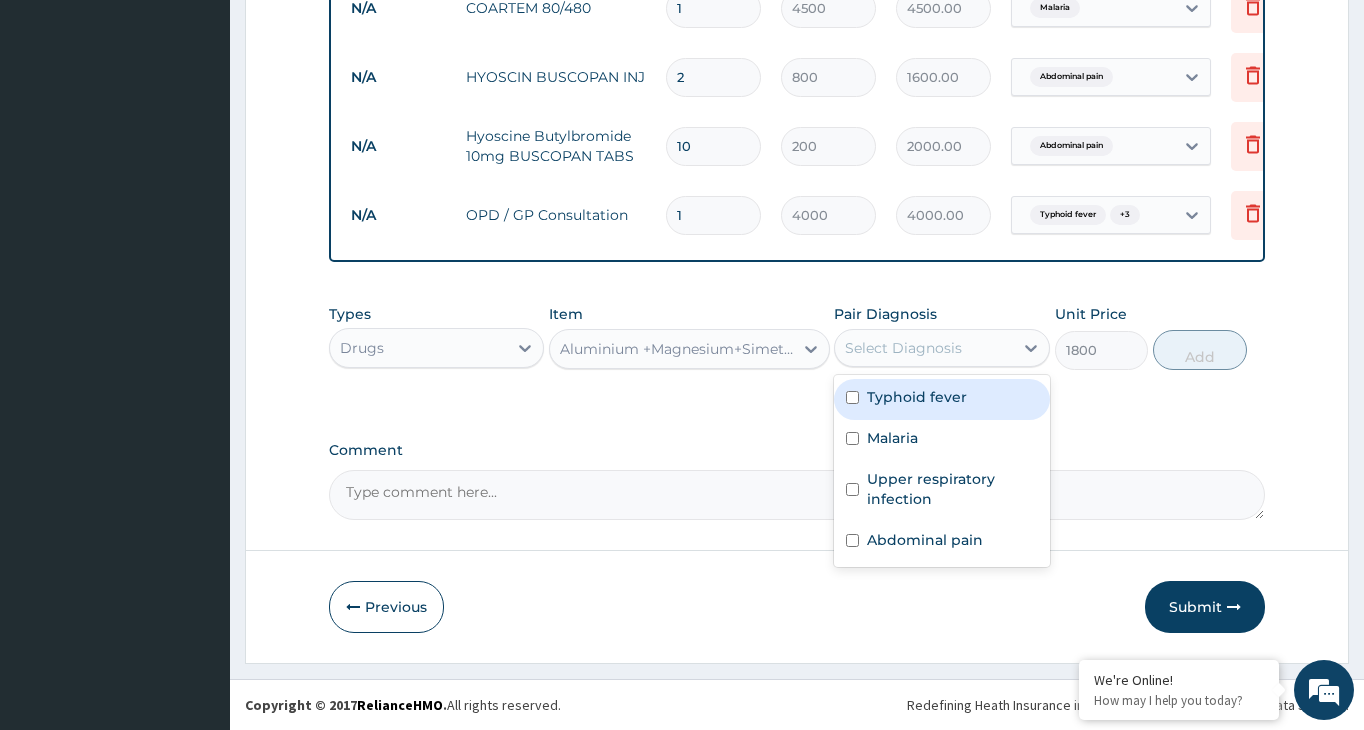 click on "Select Diagnosis" at bounding box center [923, 348] 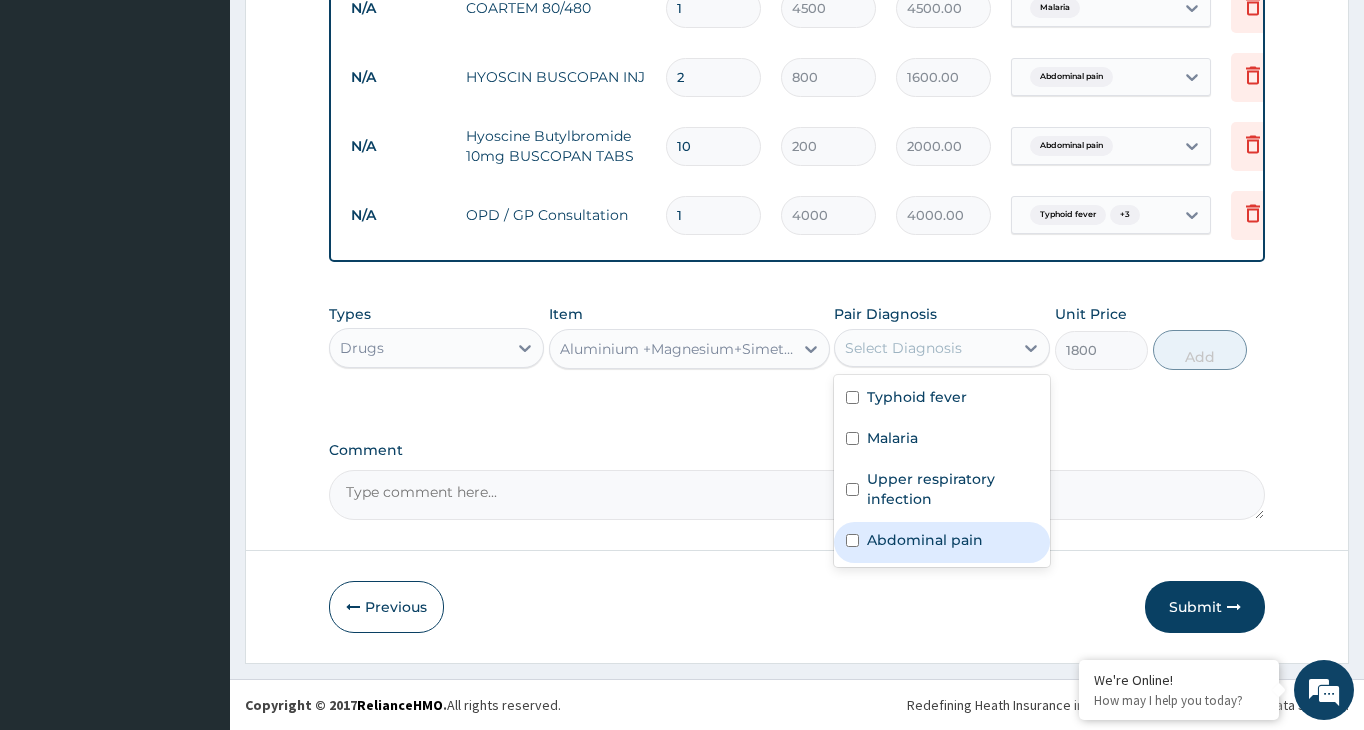 click at bounding box center (852, 540) 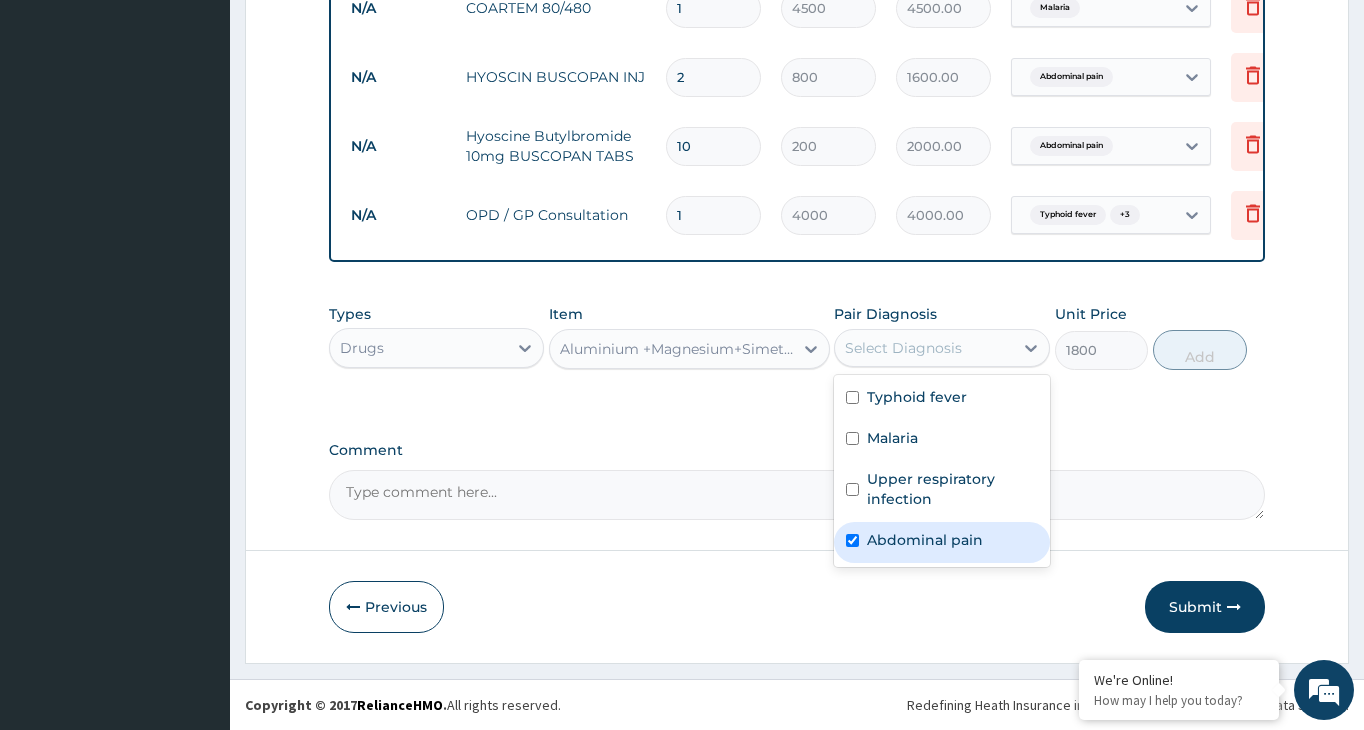 checkbox on "true" 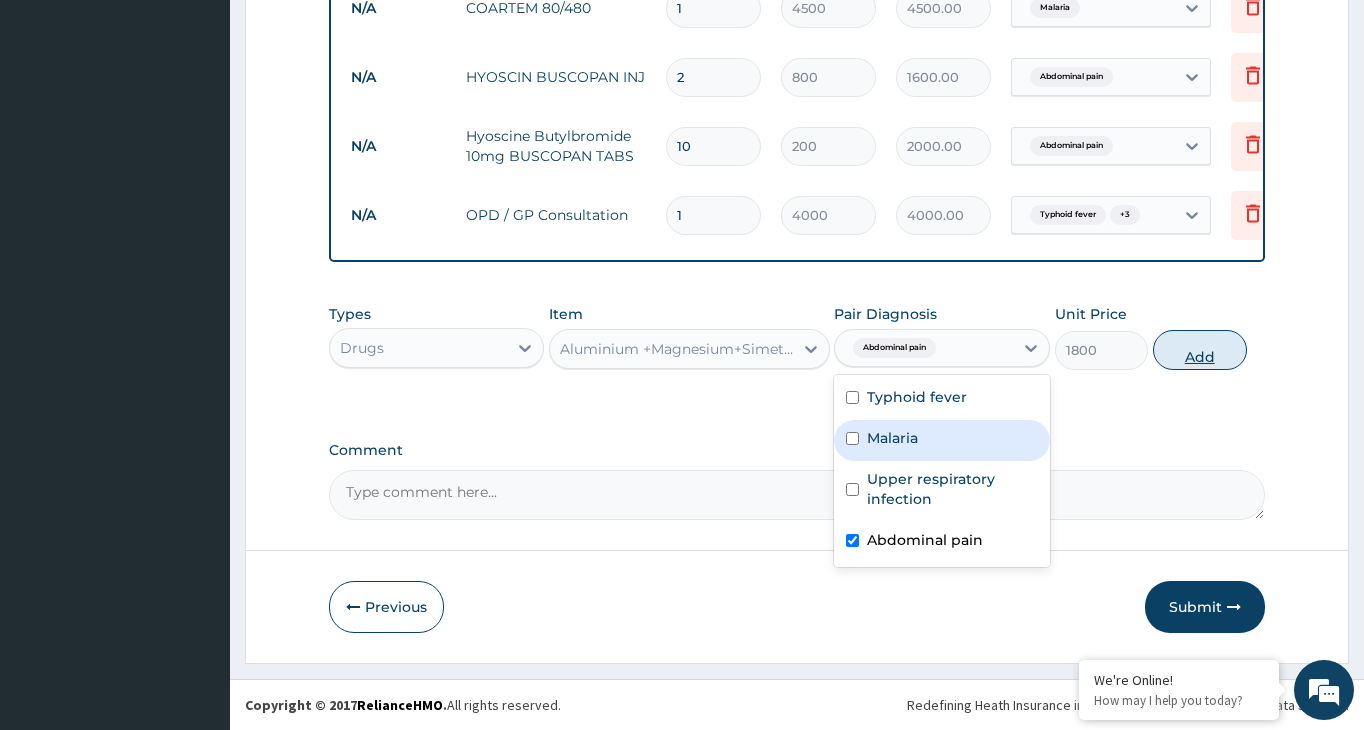 click on "Add" at bounding box center [1200, 350] 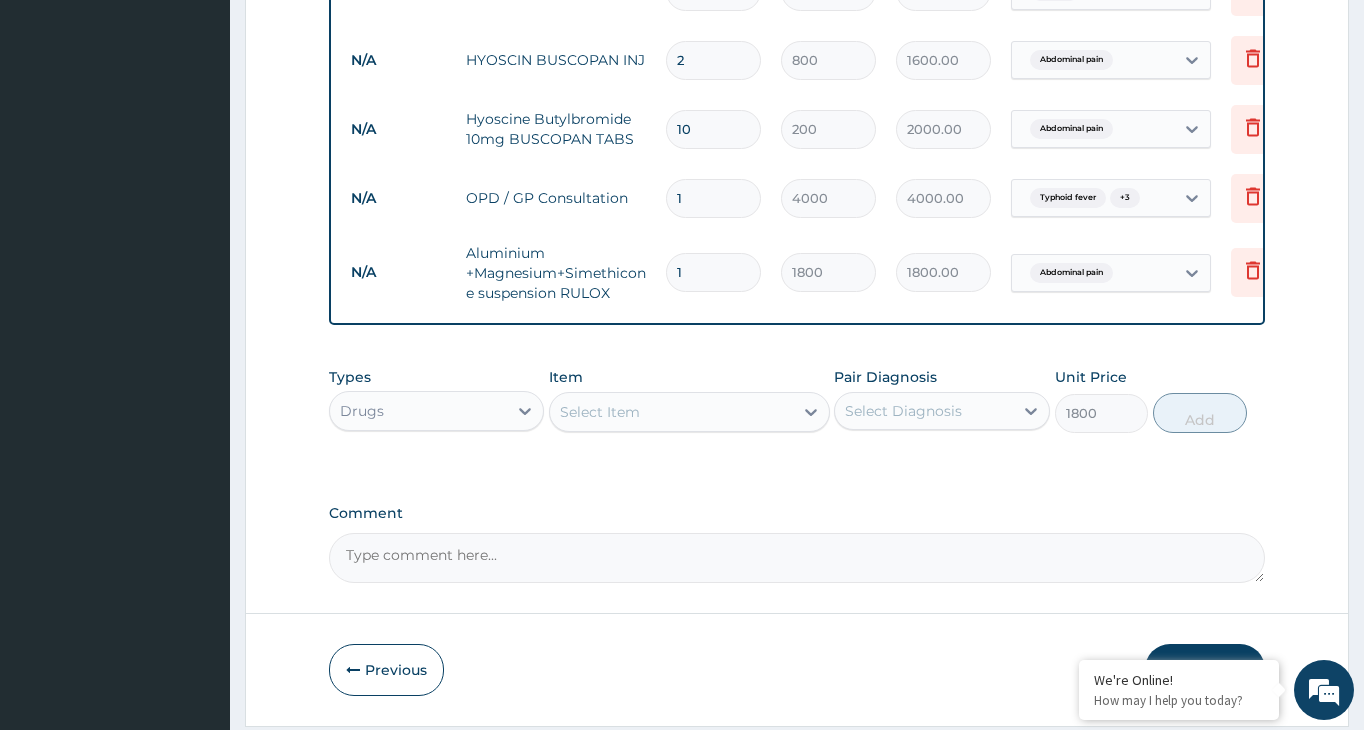 type on "0" 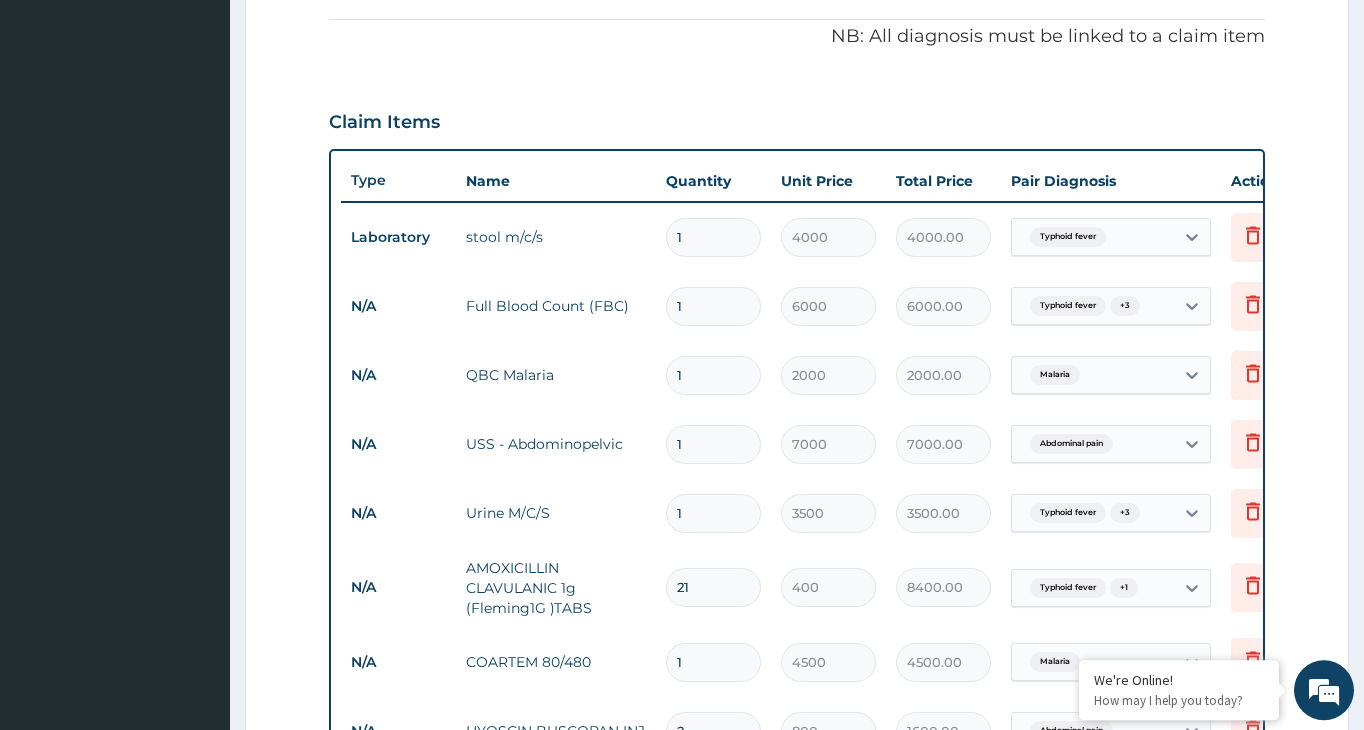 scroll, scrollTop: 144, scrollLeft: 0, axis: vertical 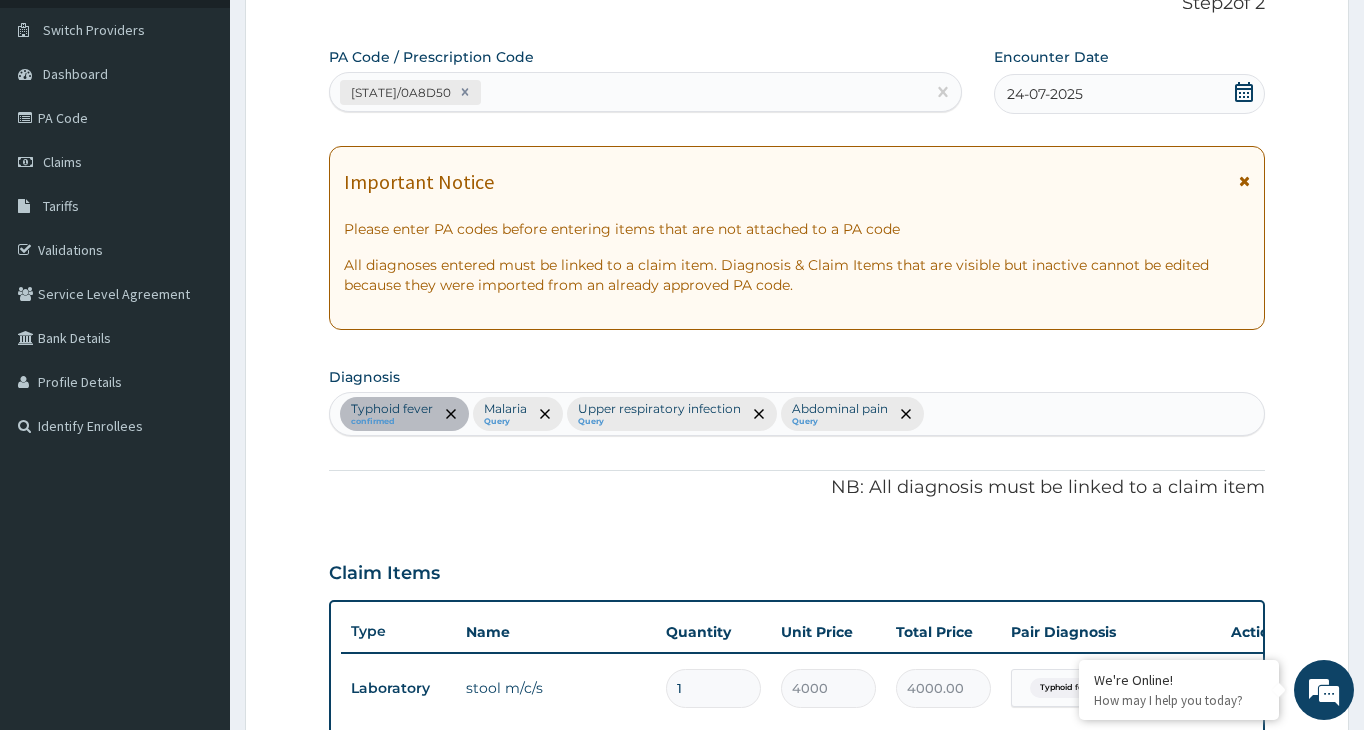 click on "PA/0A8D50" at bounding box center (627, 92) 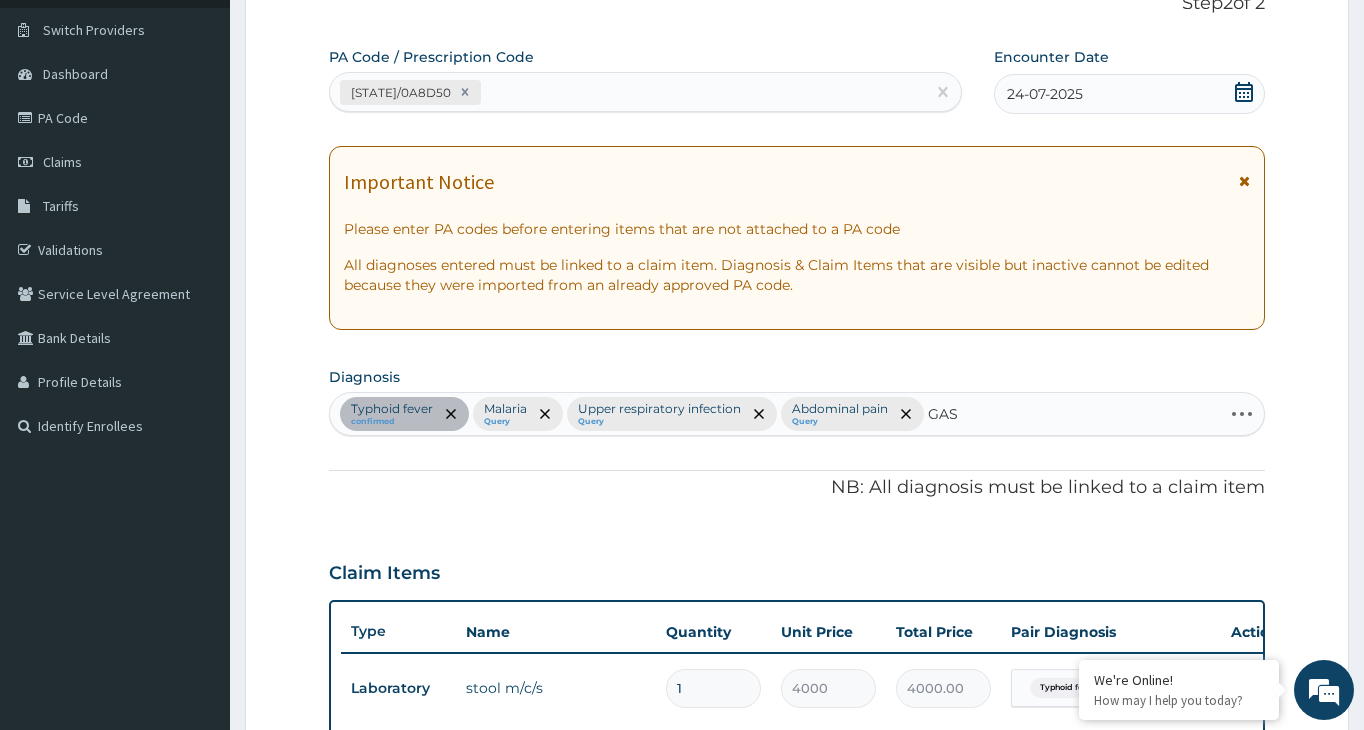 type on "GAST" 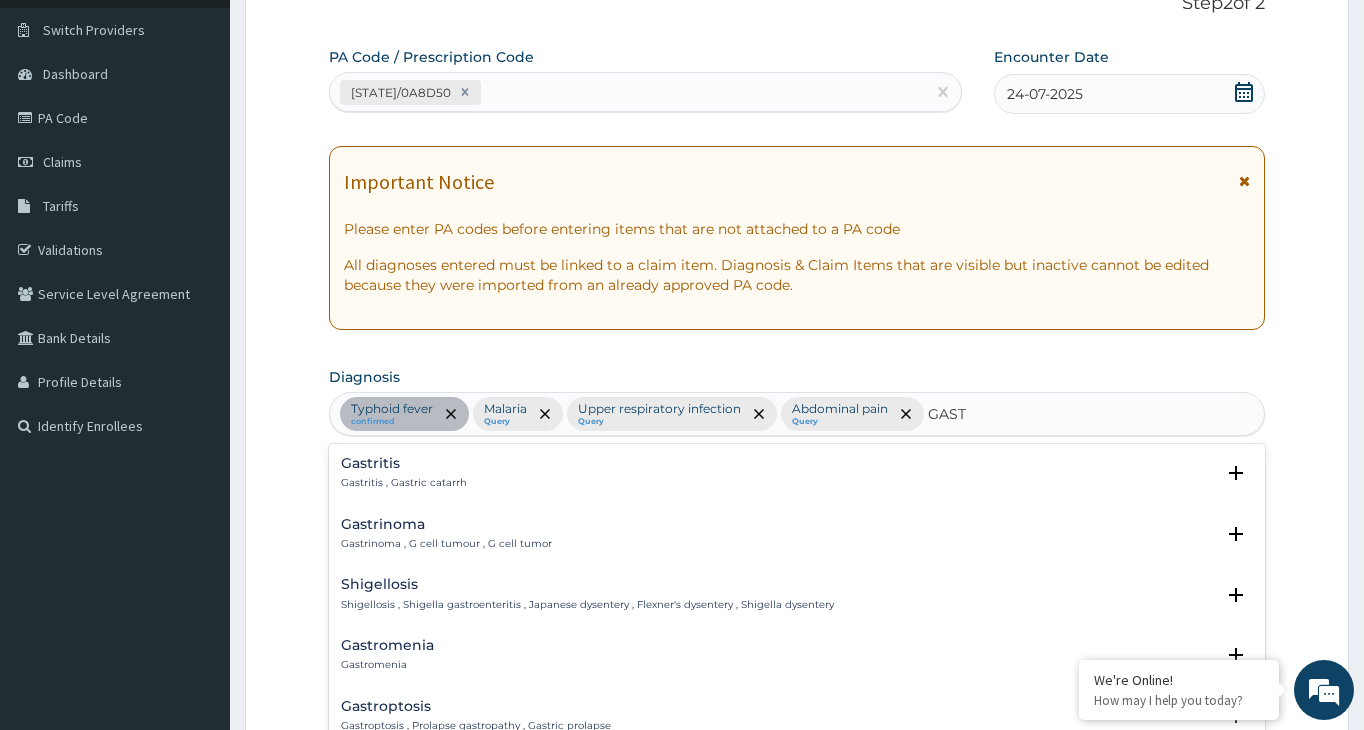 click on "Gastritis , Gastric catarrh" at bounding box center (404, 483) 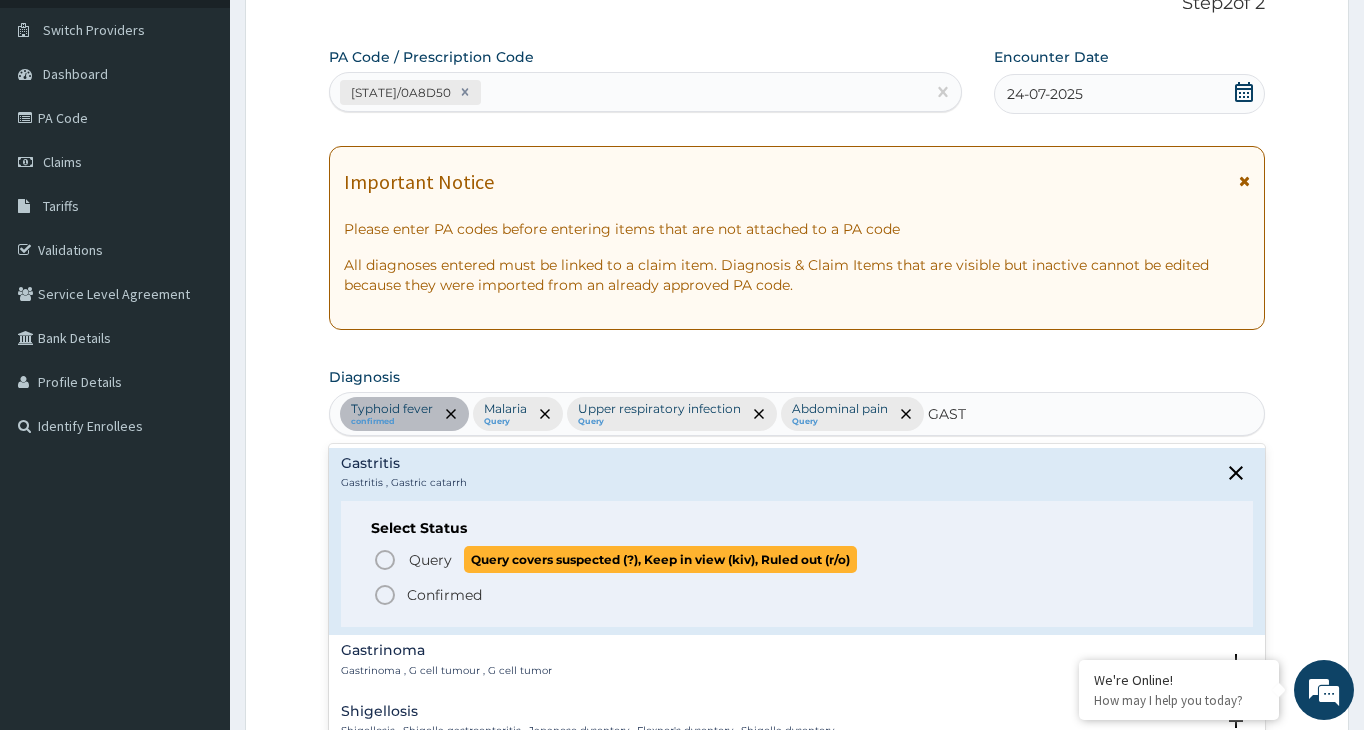 click 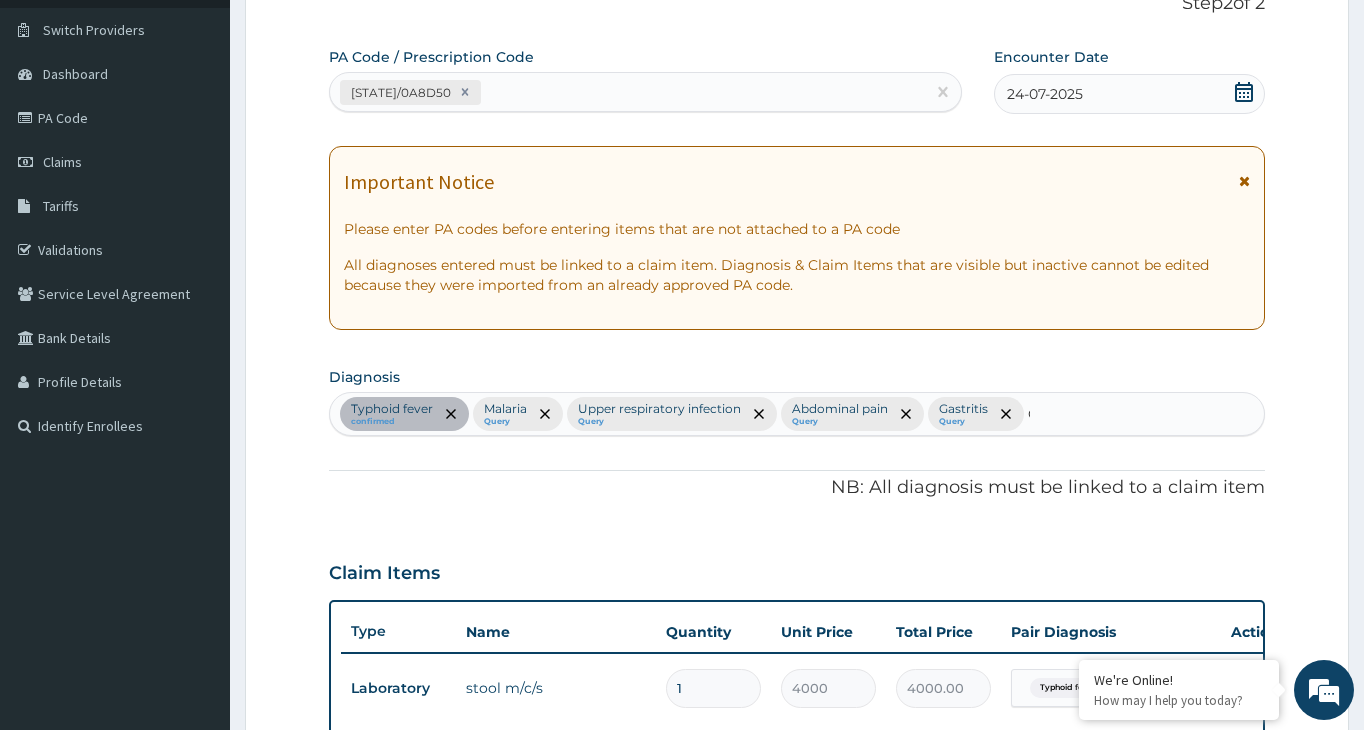type 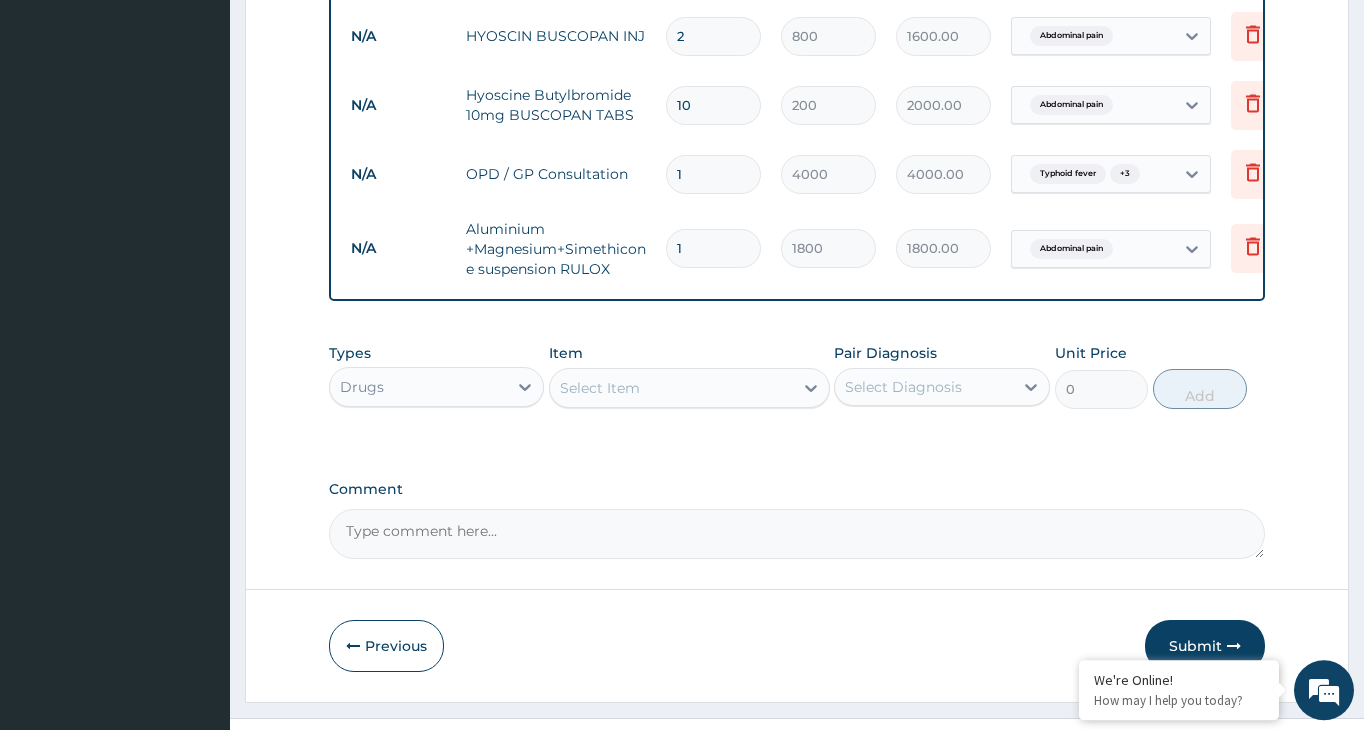 scroll, scrollTop: 1346, scrollLeft: 0, axis: vertical 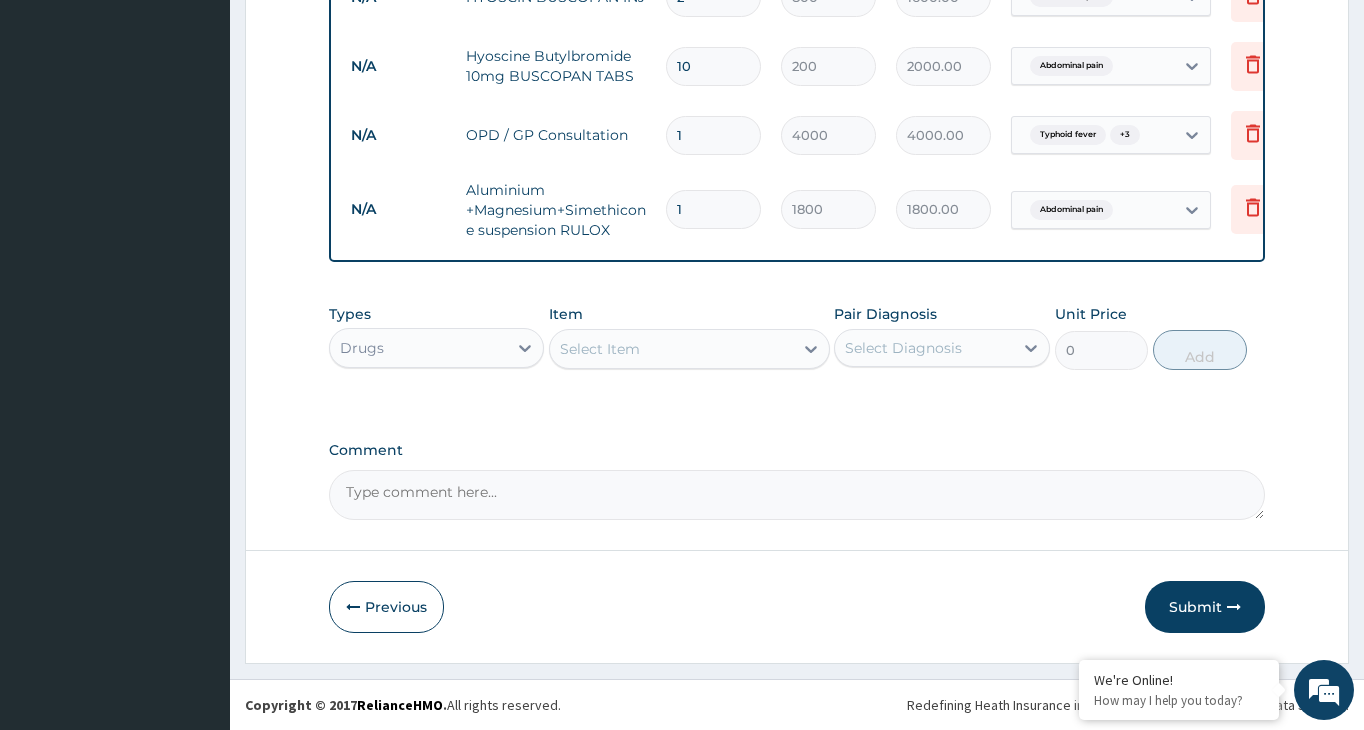 click on "Select Item" at bounding box center (671, 349) 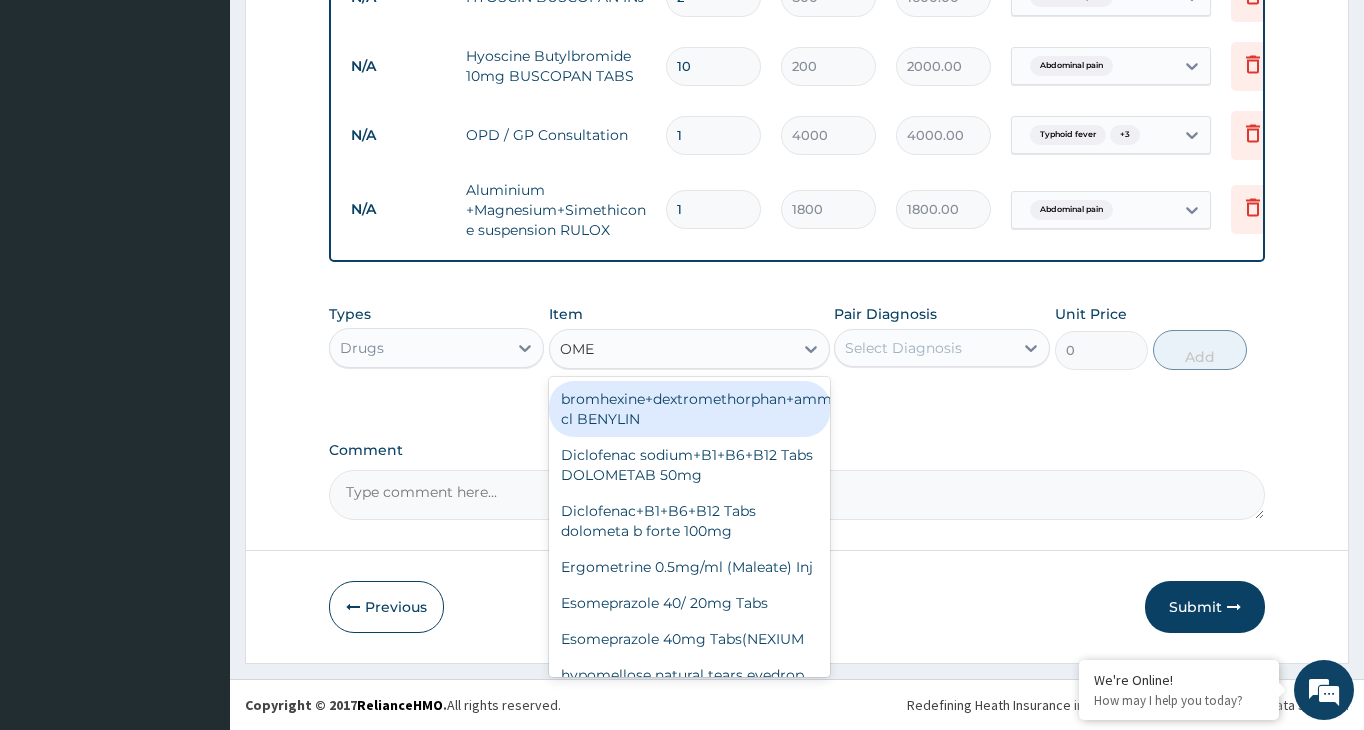 type on "OMEP" 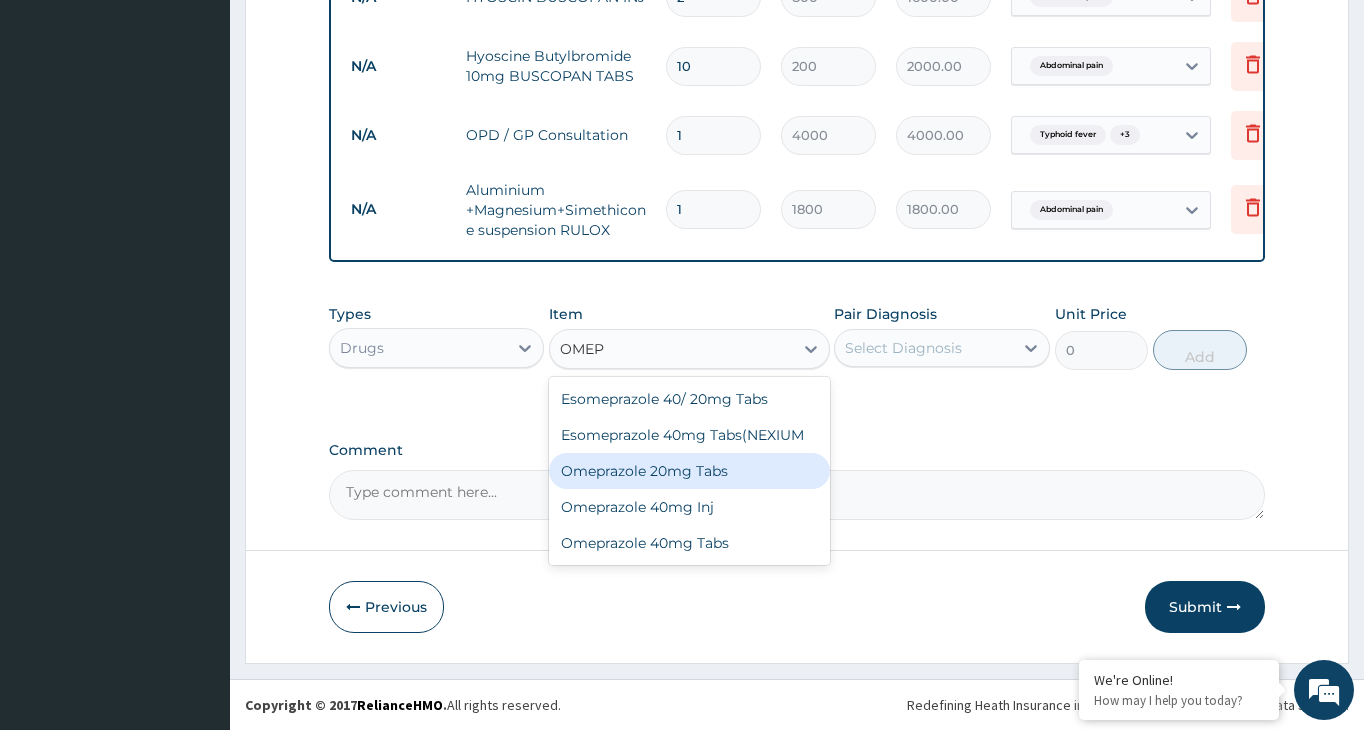 click on "Omeprazole 20mg Tabs" at bounding box center (689, 471) 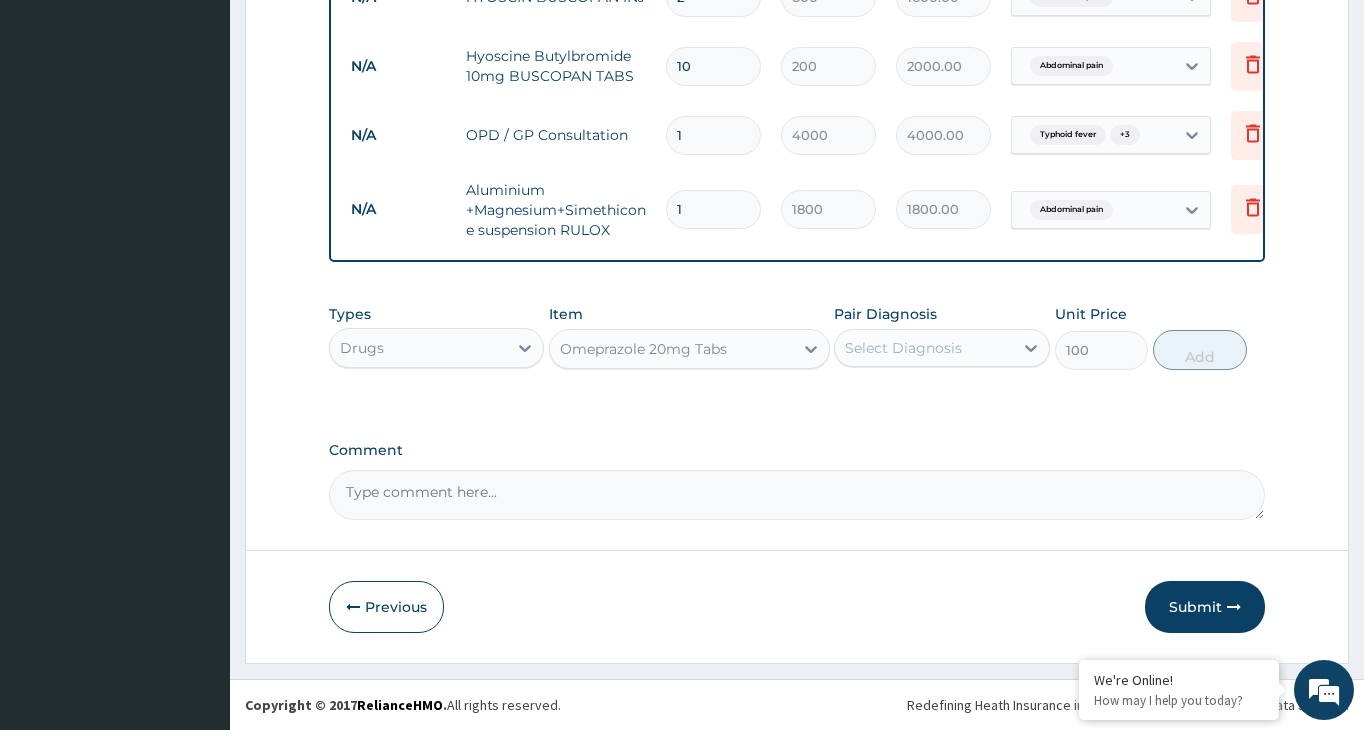 click on "Select Diagnosis" at bounding box center (903, 348) 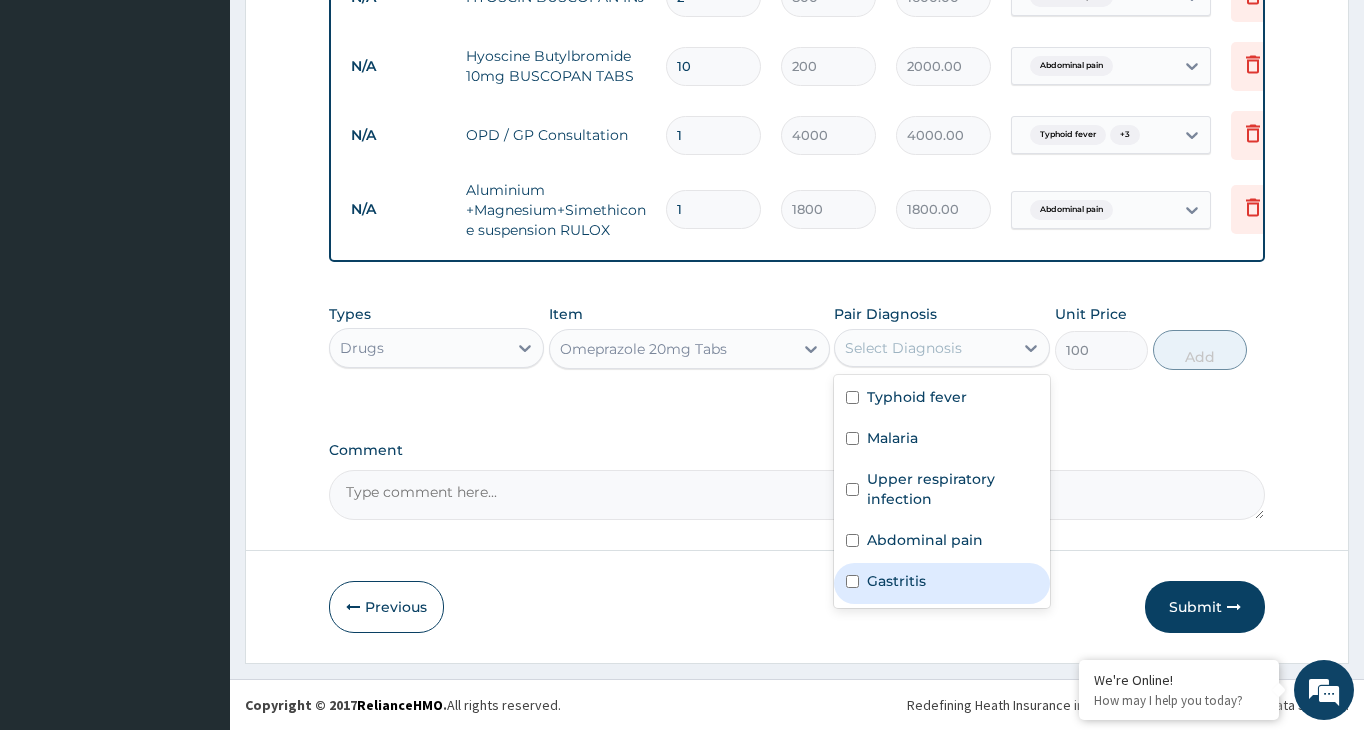 click at bounding box center [852, 581] 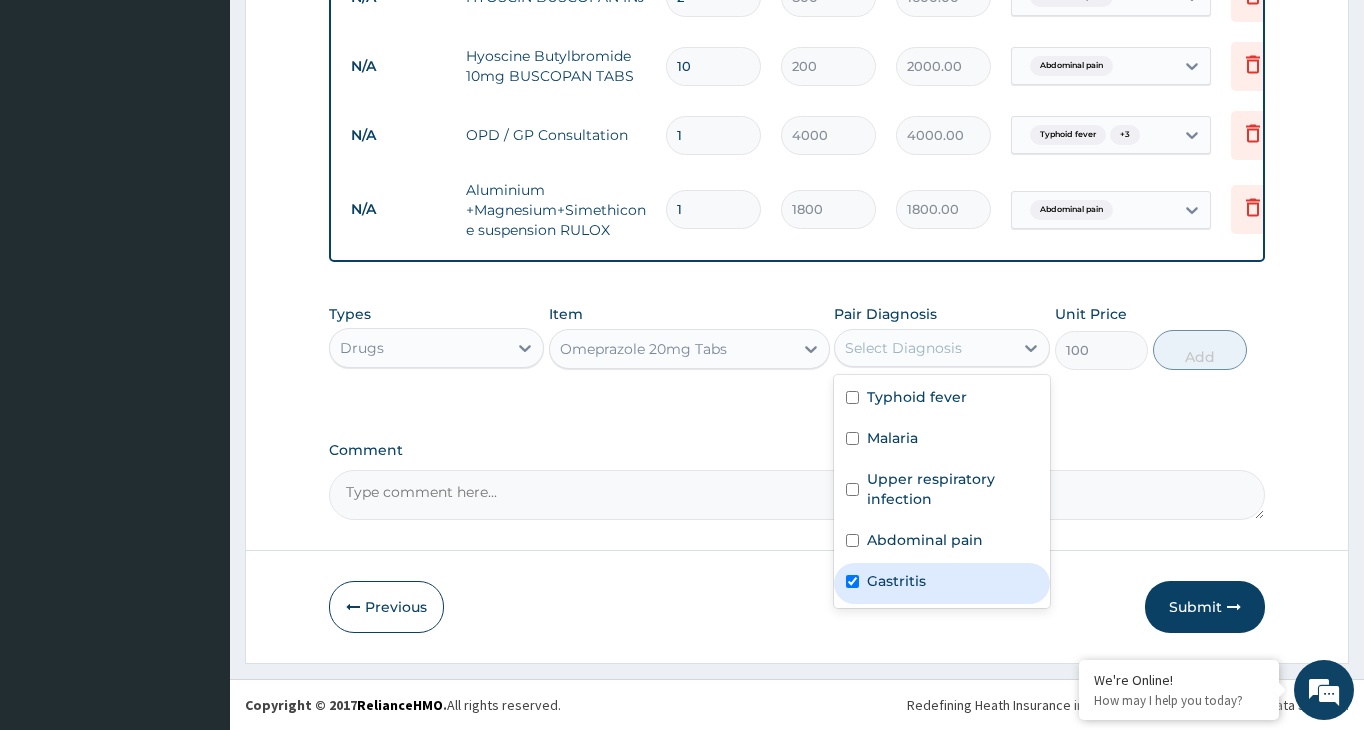 checkbox on "true" 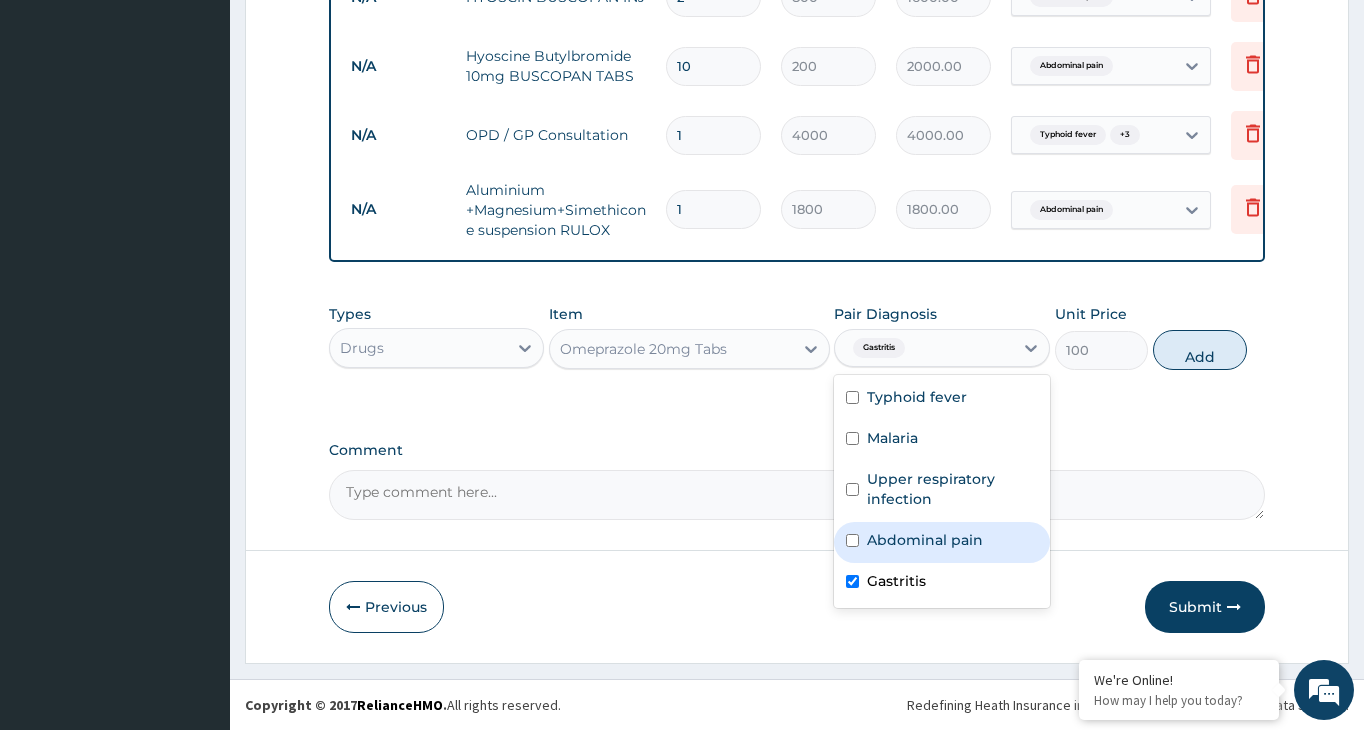 click at bounding box center [852, 540] 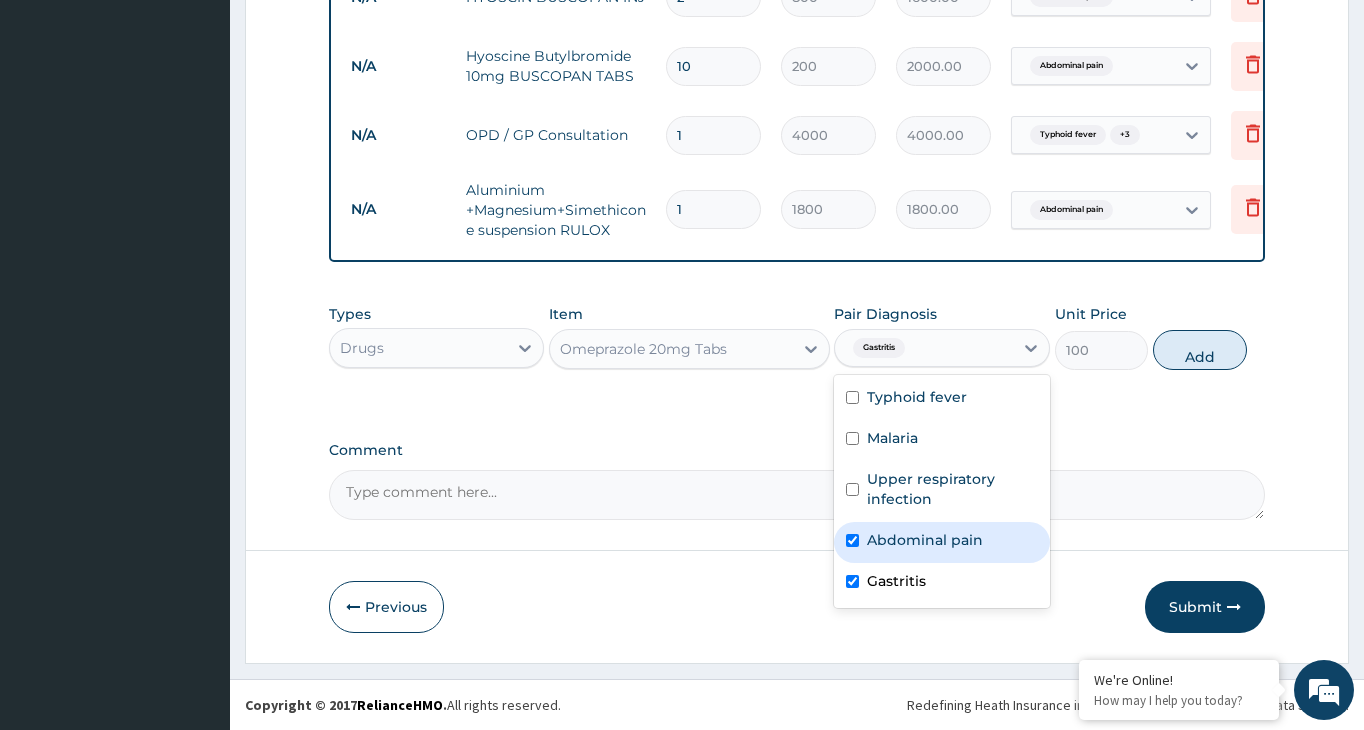 checkbox on "true" 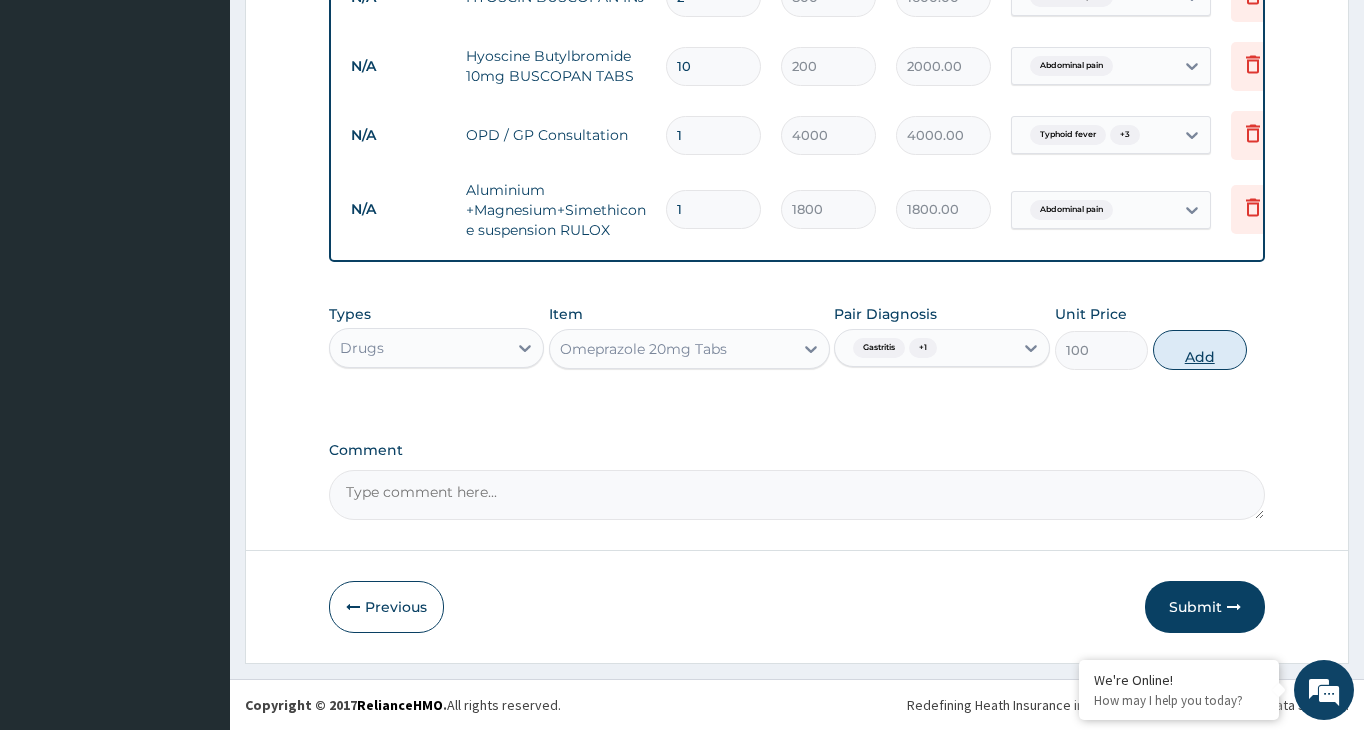 click on "Add" at bounding box center (1200, 350) 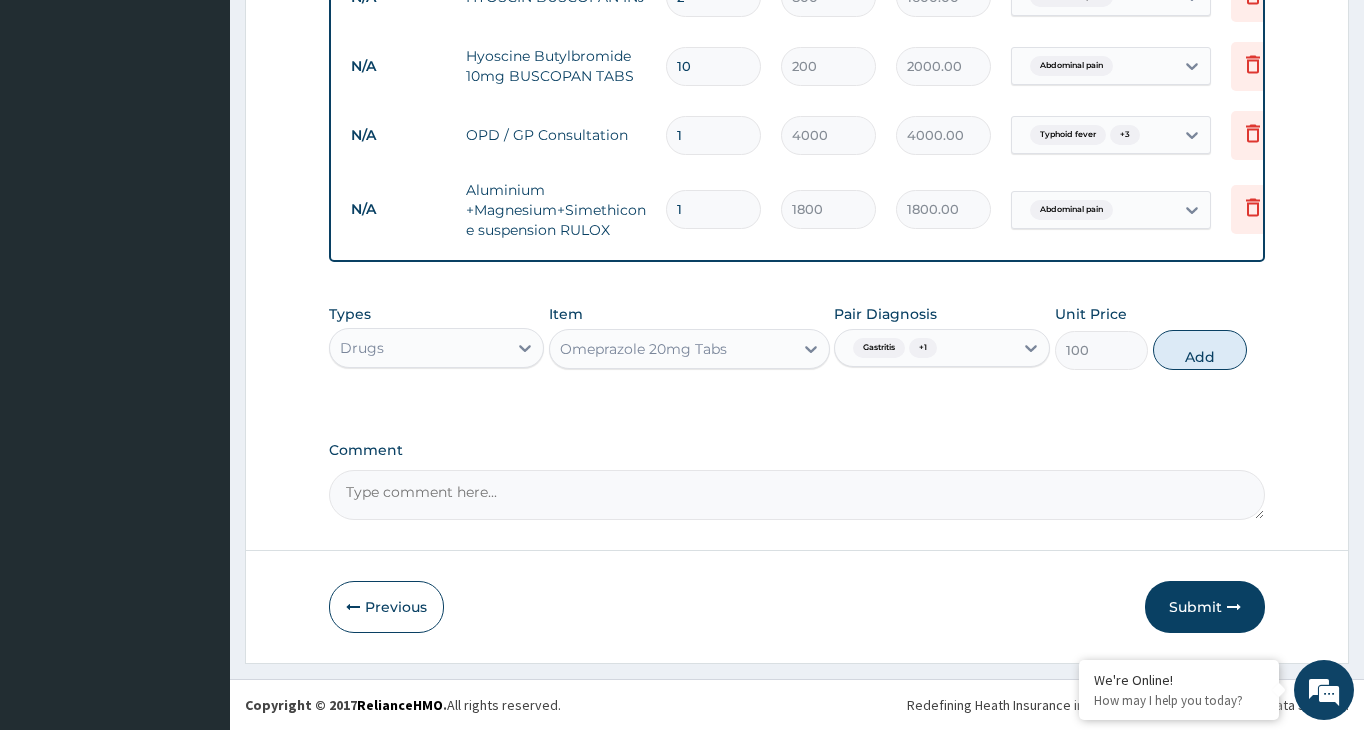 type on "0" 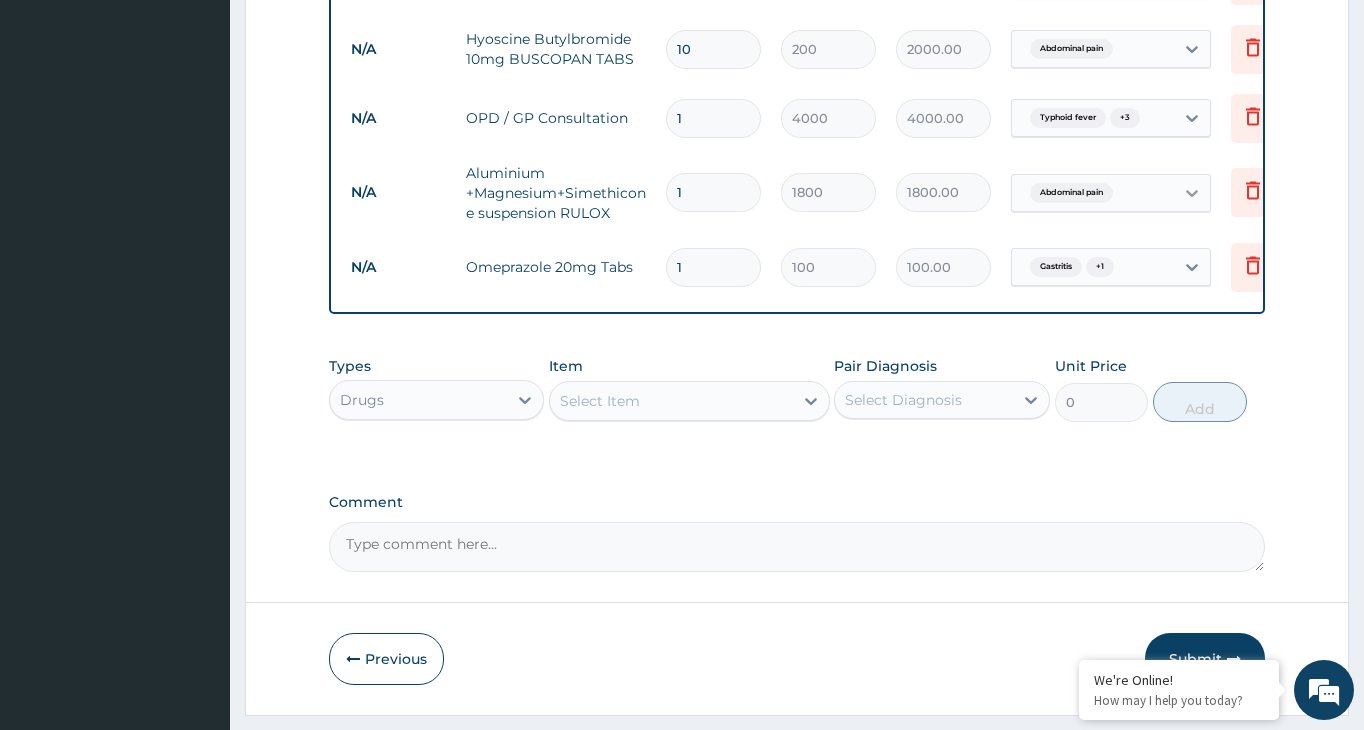 click 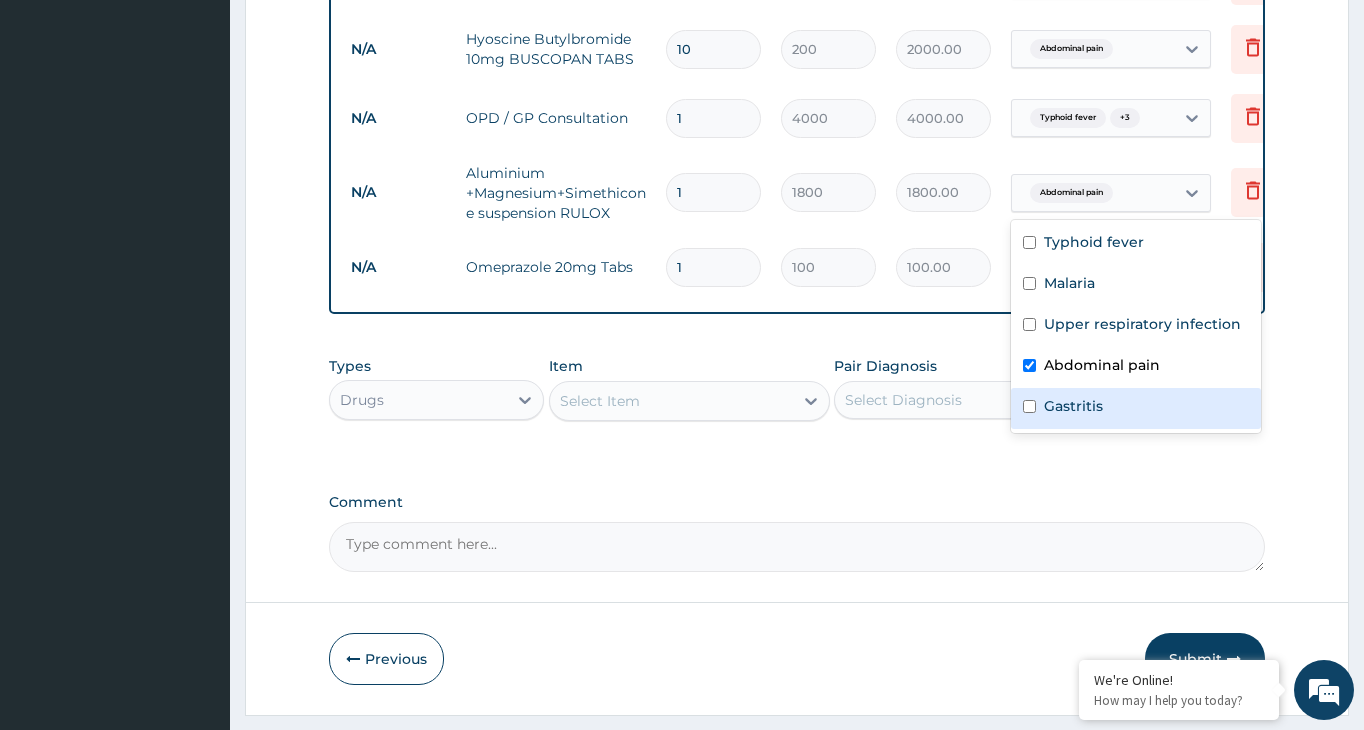 click on "Gastritis" at bounding box center (1136, 408) 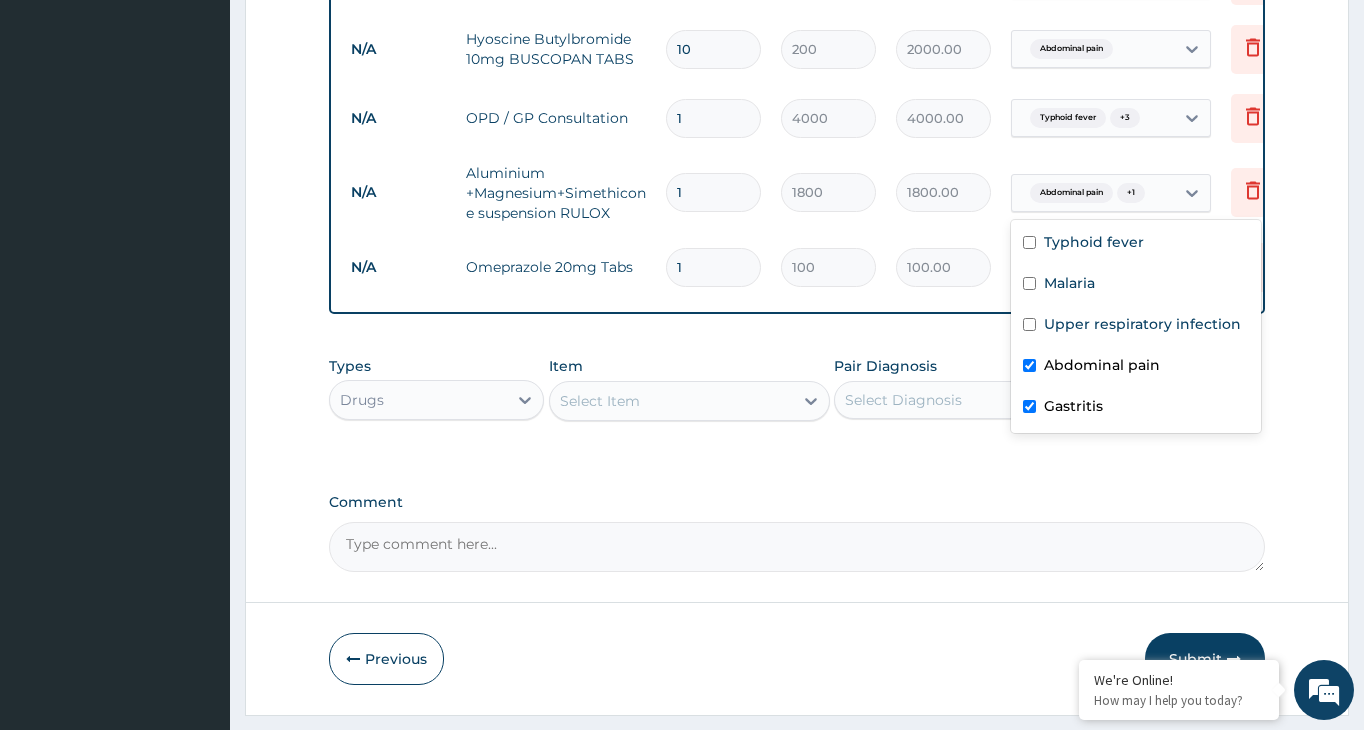 checkbox on "true" 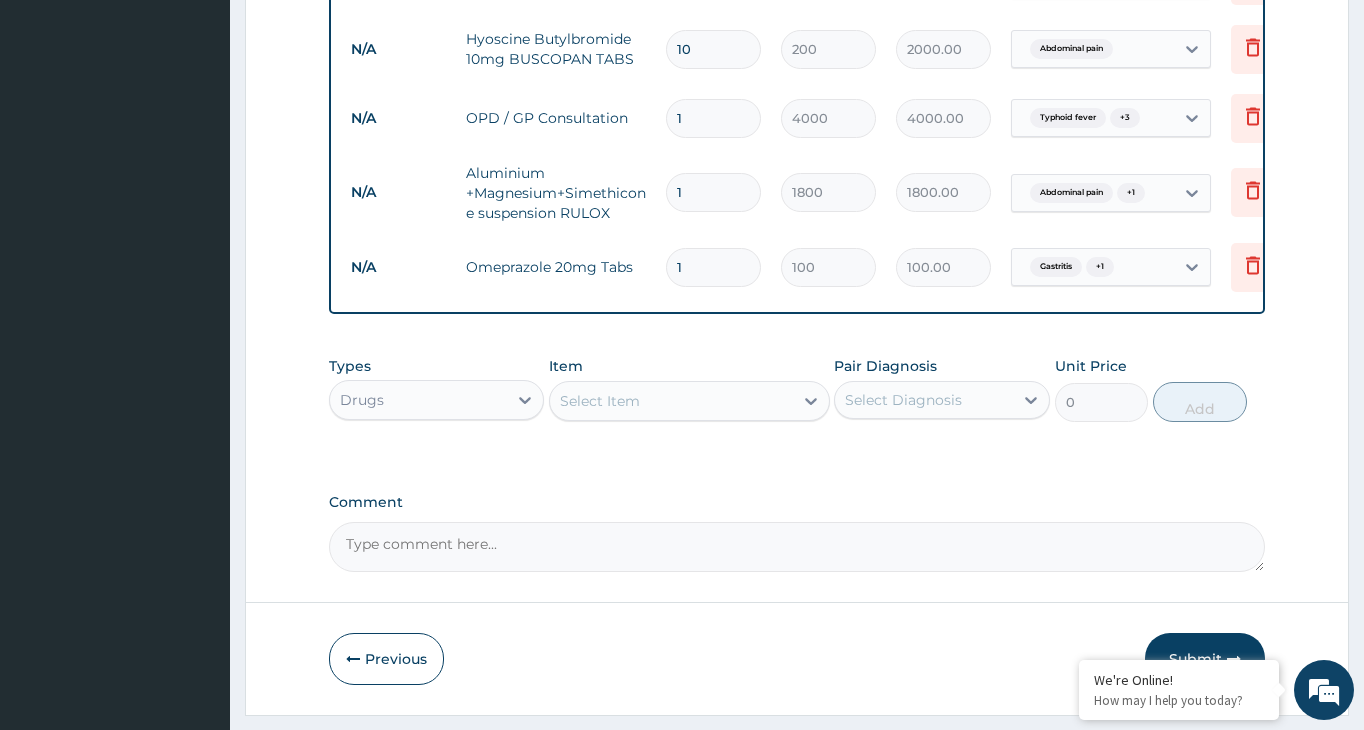 click on "100" at bounding box center [828, 267] 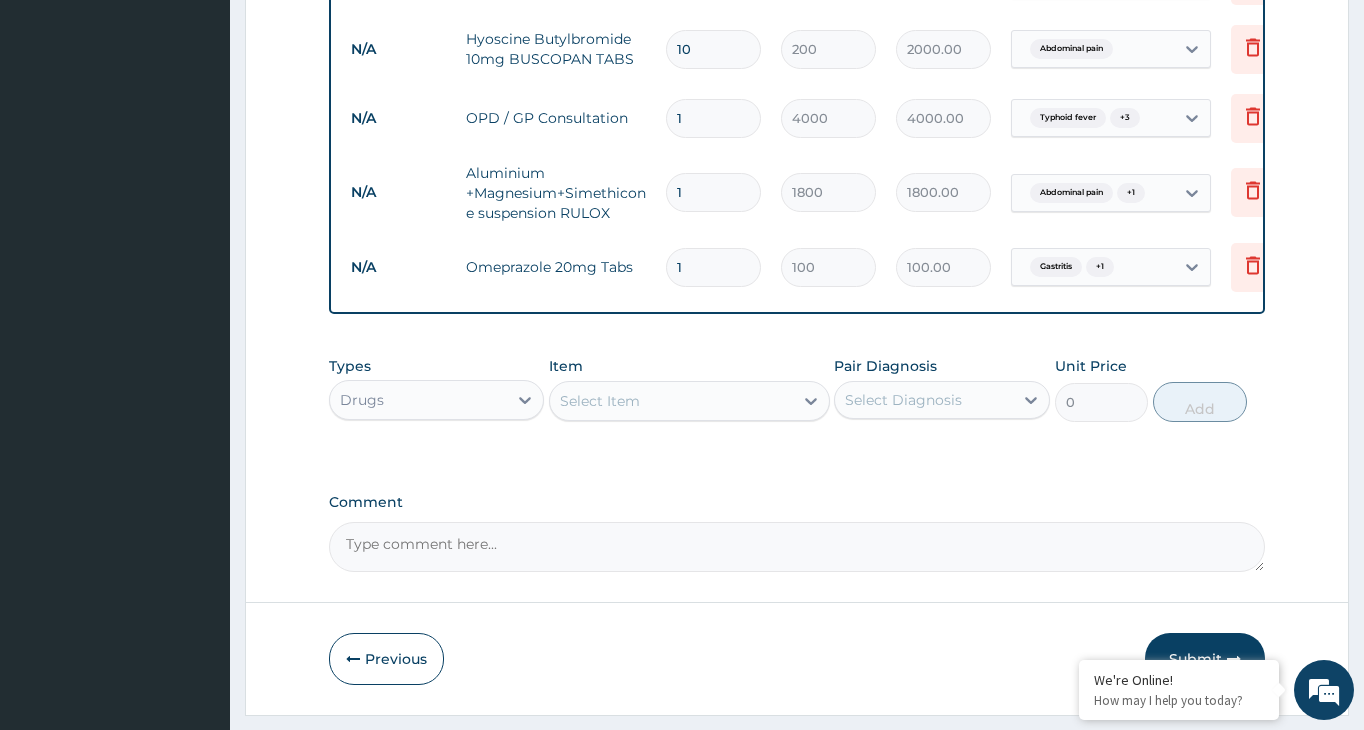 click on "1" at bounding box center (713, 267) 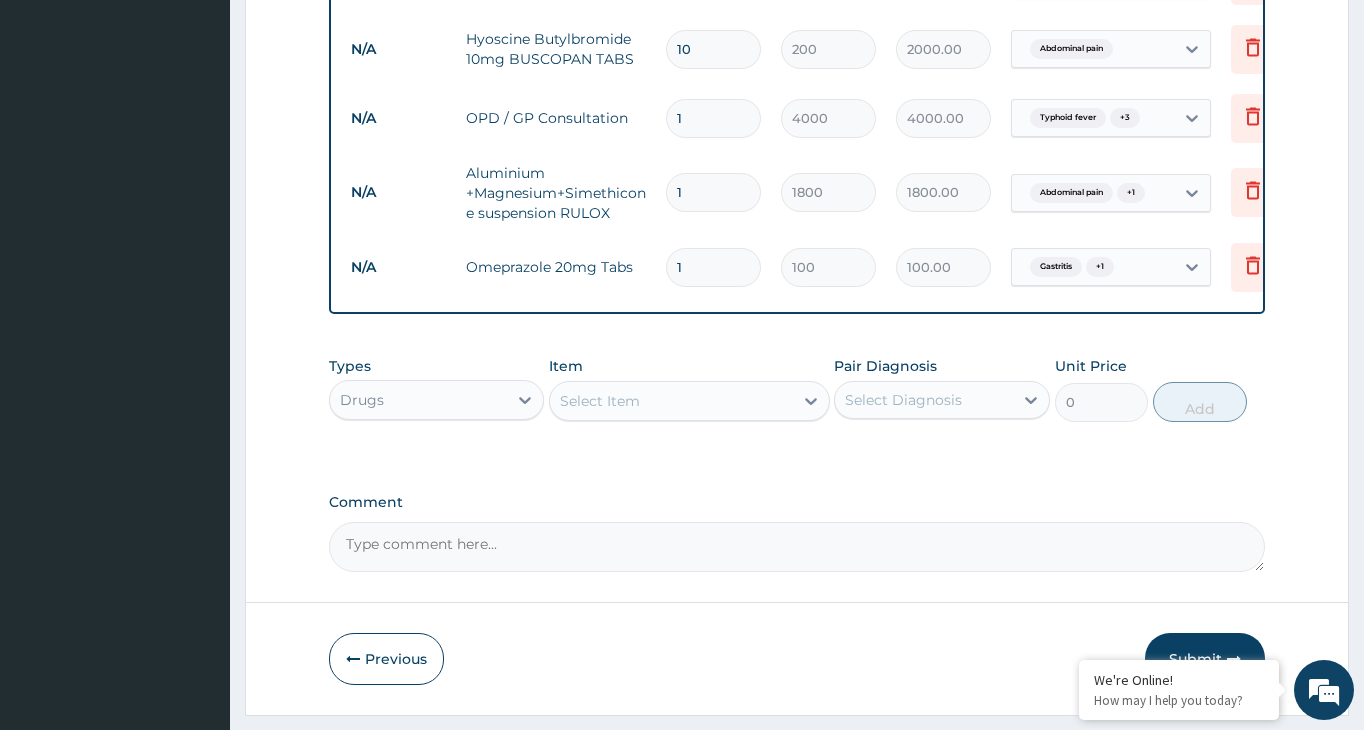 type on "15" 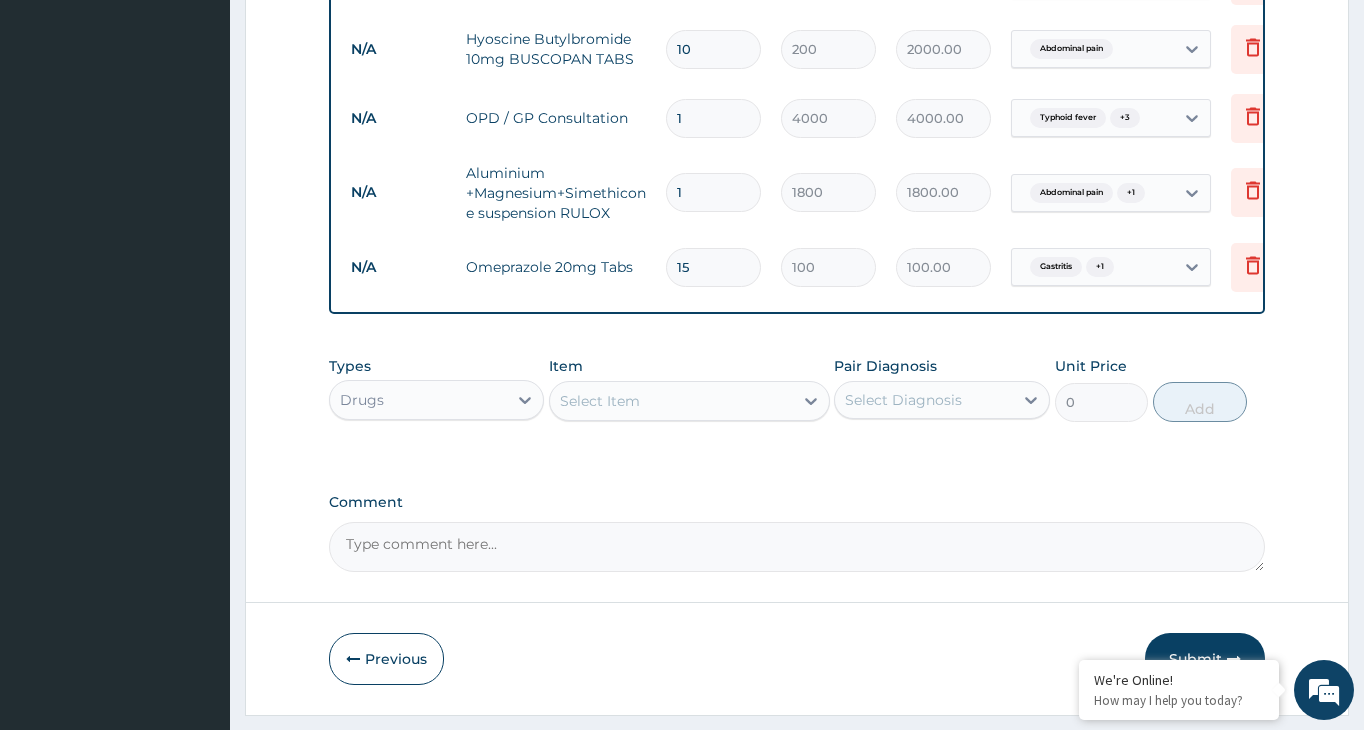 type on "1500.00" 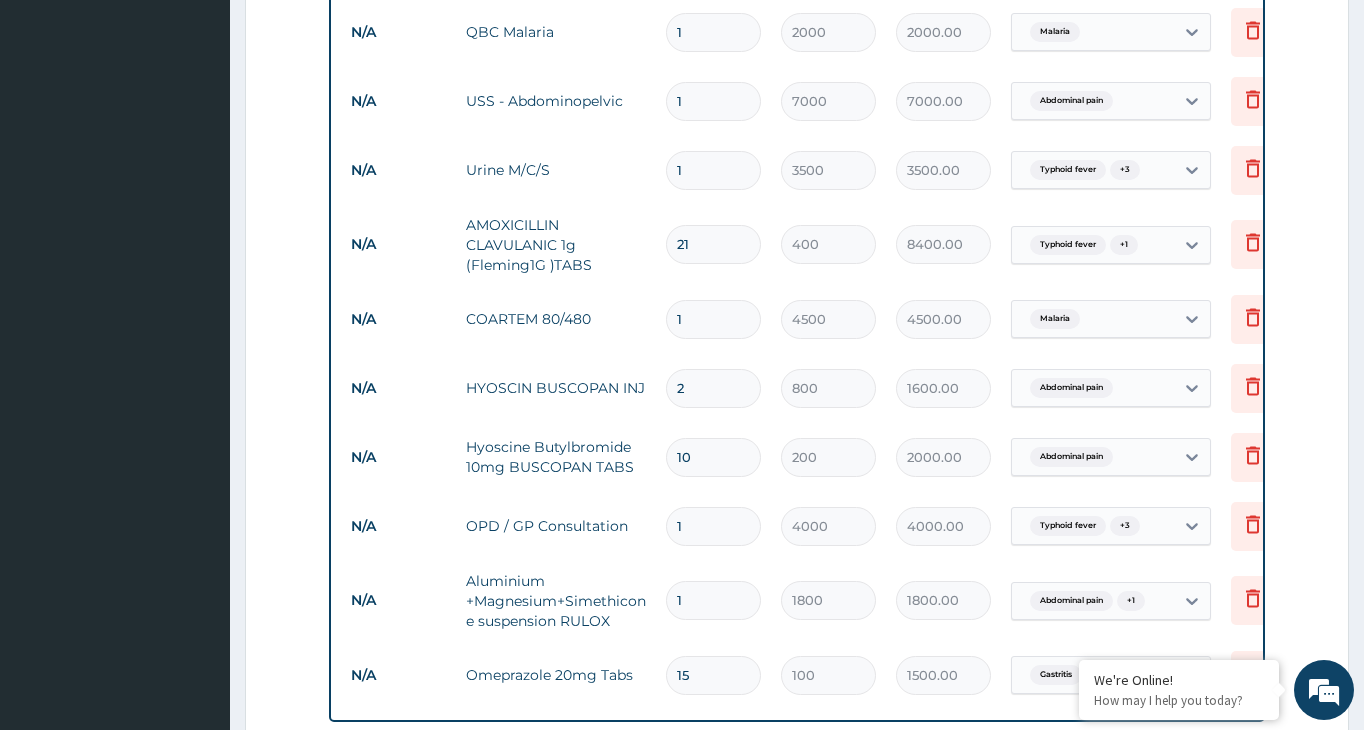 scroll, scrollTop: 836, scrollLeft: 0, axis: vertical 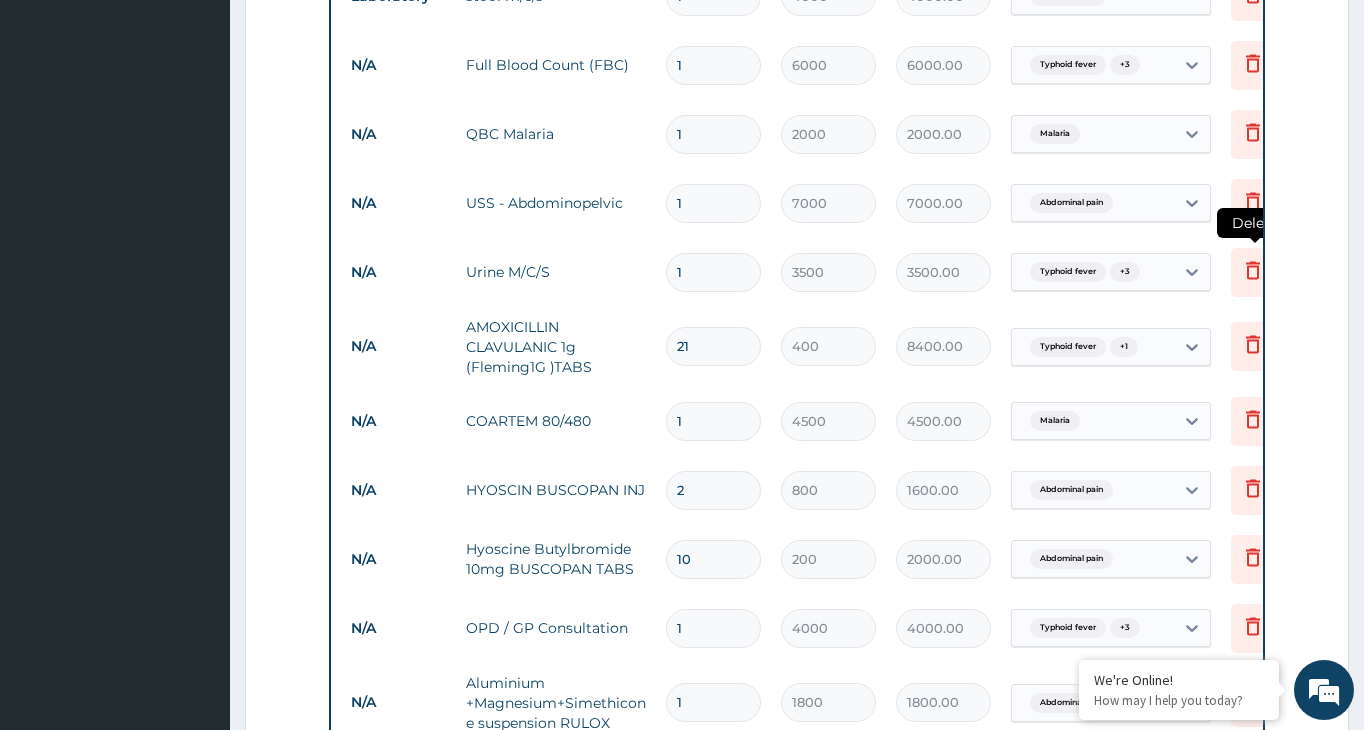 type on "15" 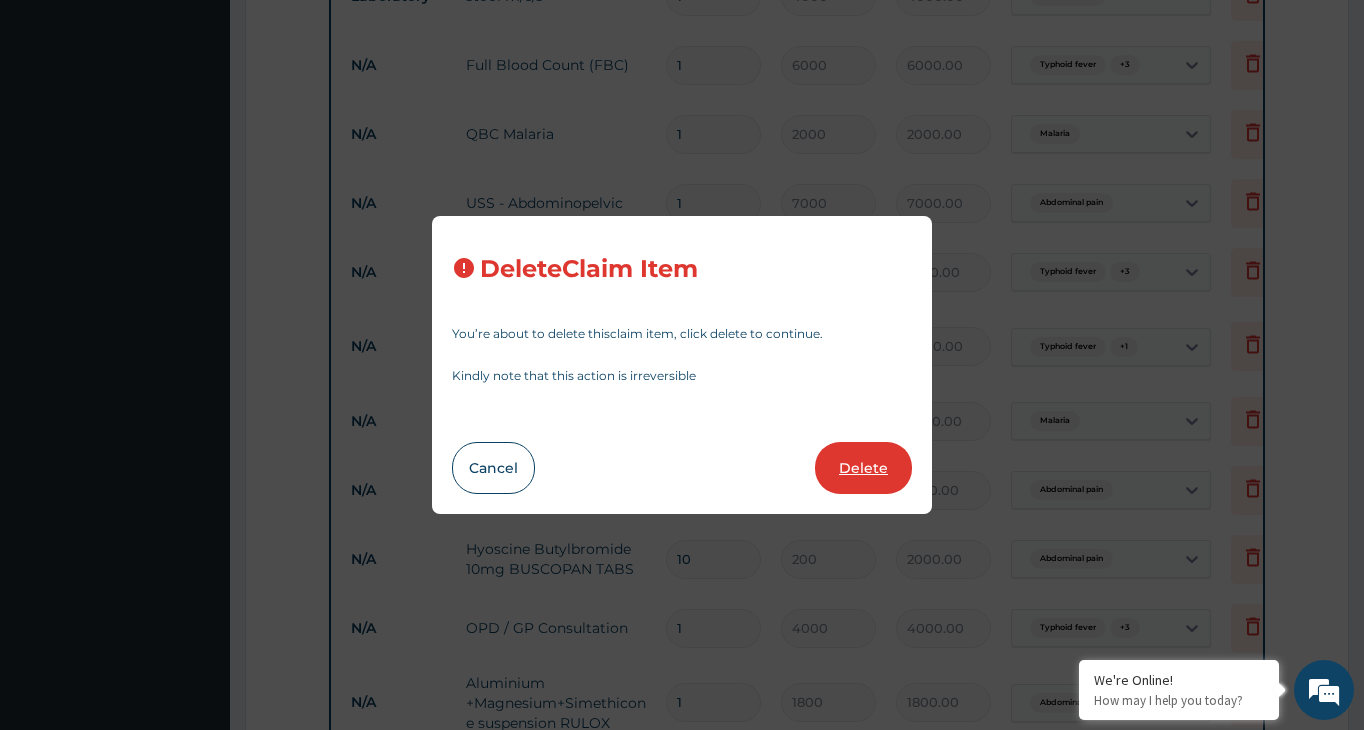 click on "Delete" at bounding box center [863, 468] 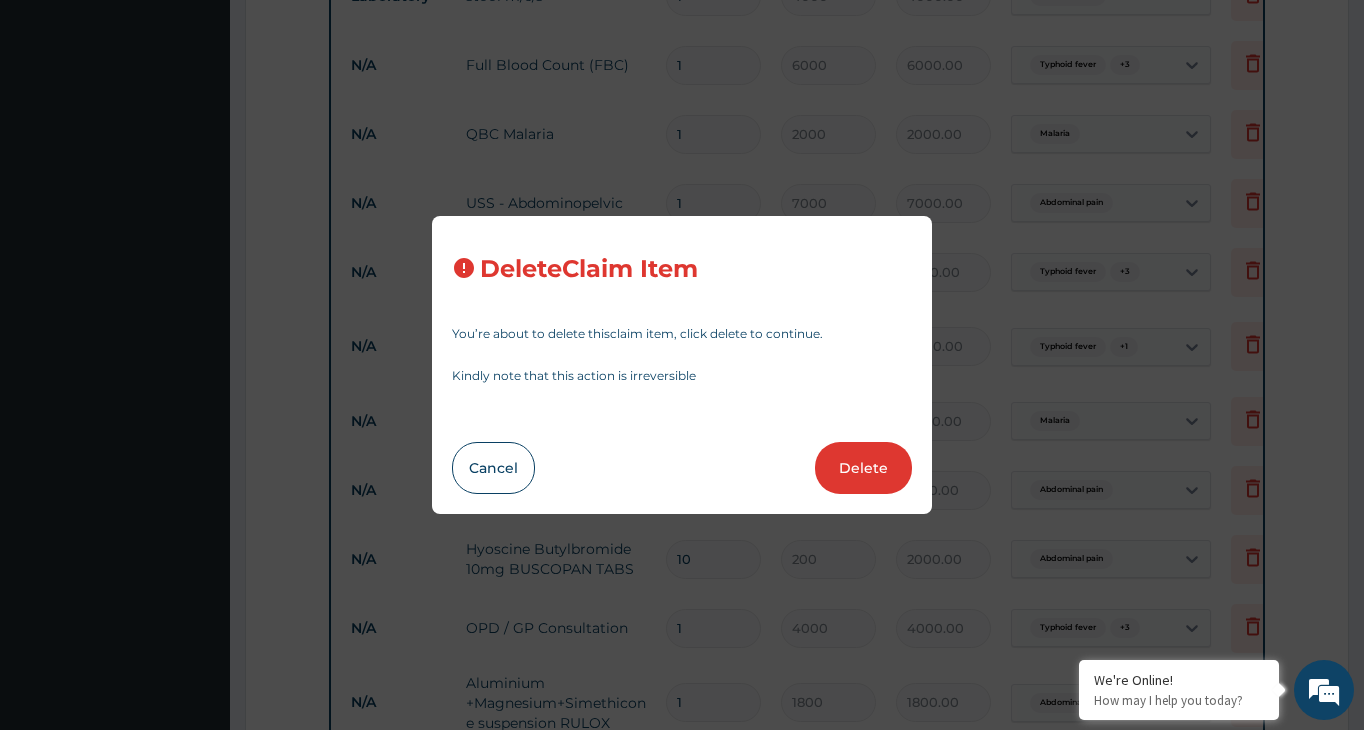 type on "21" 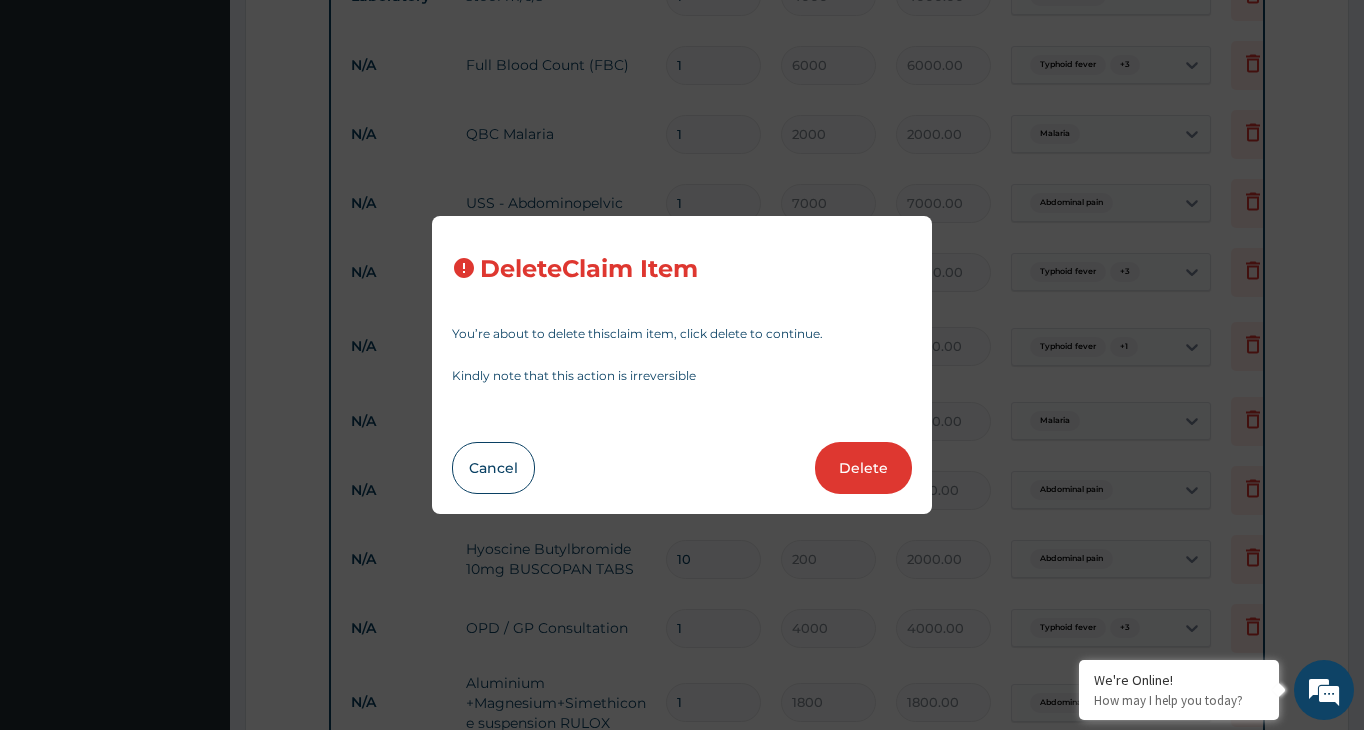 type on "2" 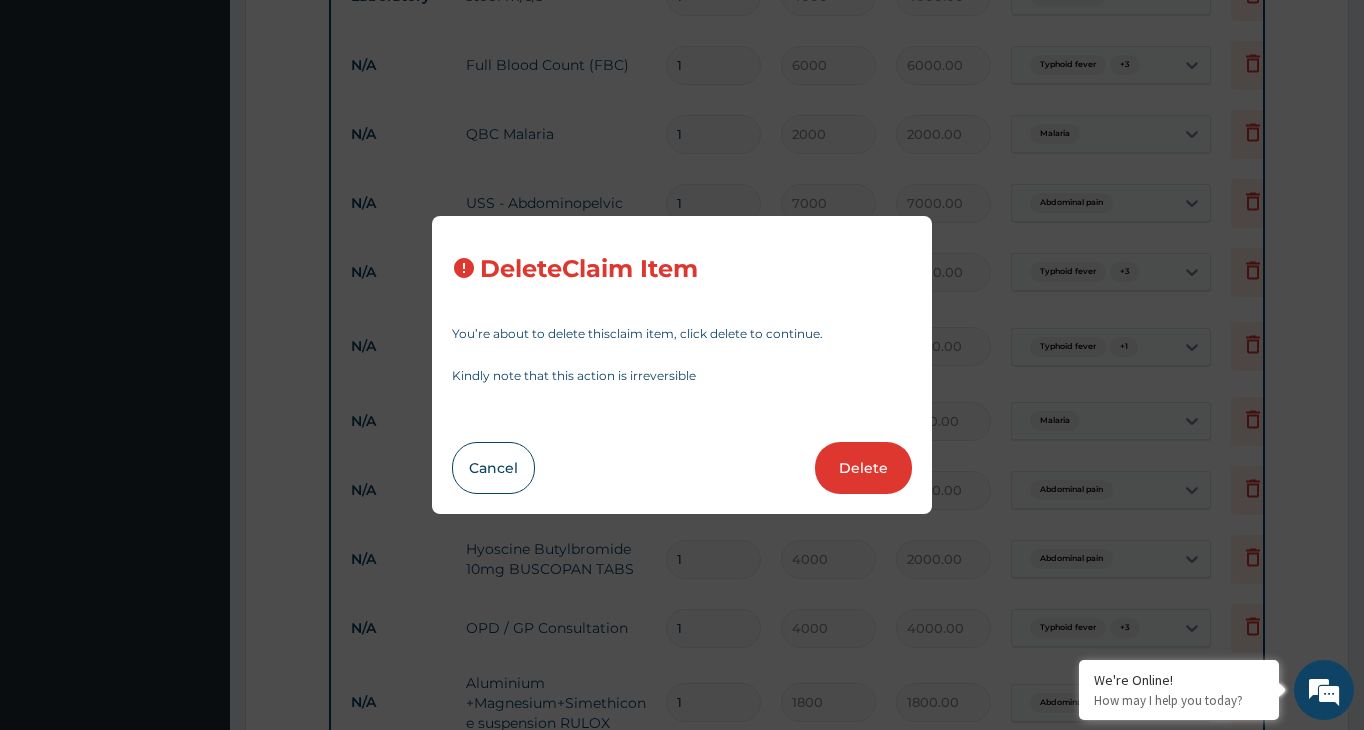 type on "4000.00" 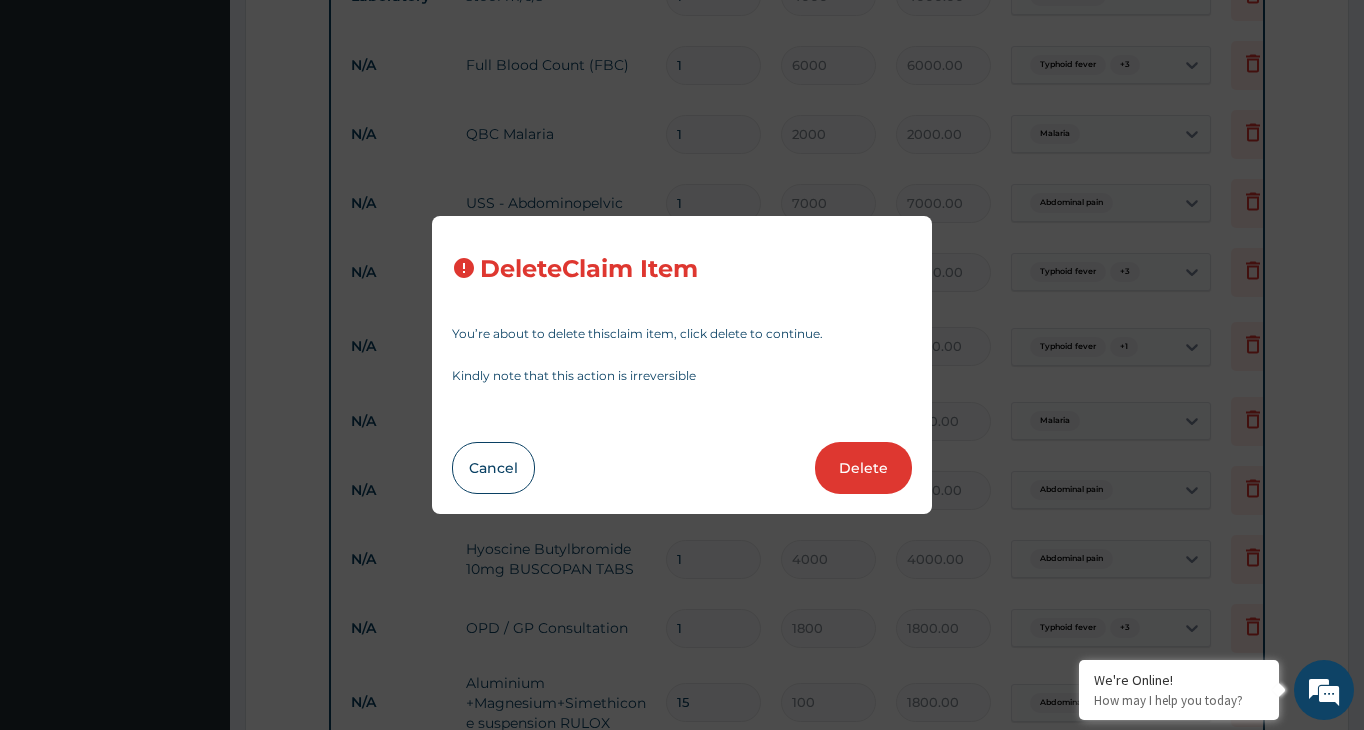 type on "1500.00" 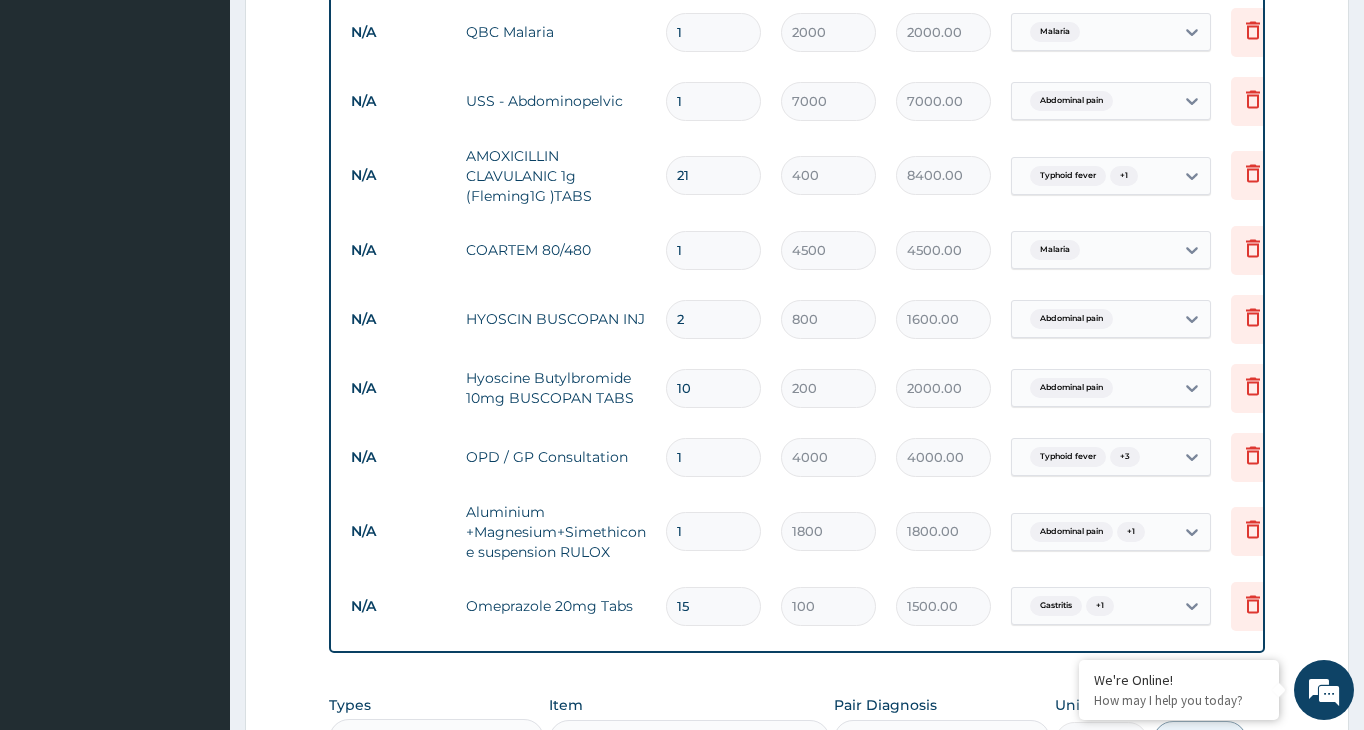scroll, scrollTop: 1346, scrollLeft: 0, axis: vertical 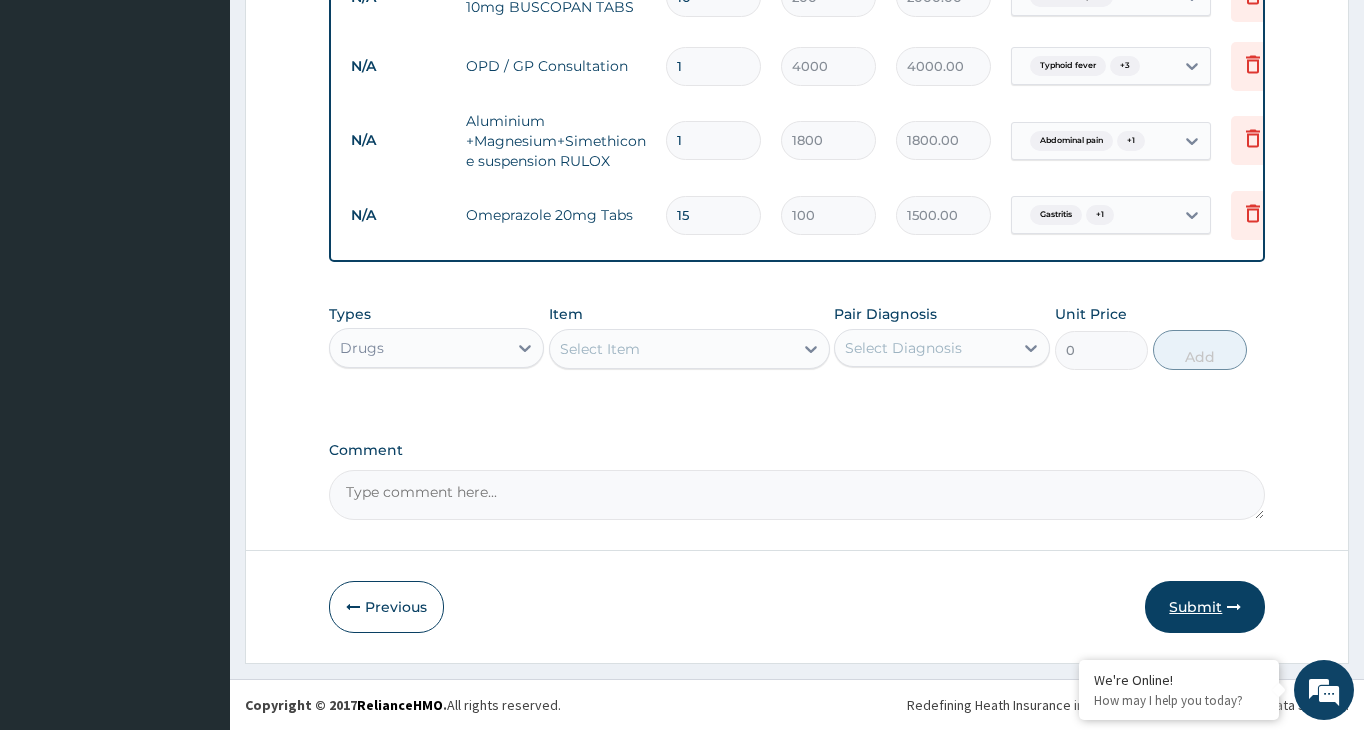 click on "Submit" at bounding box center (1205, 607) 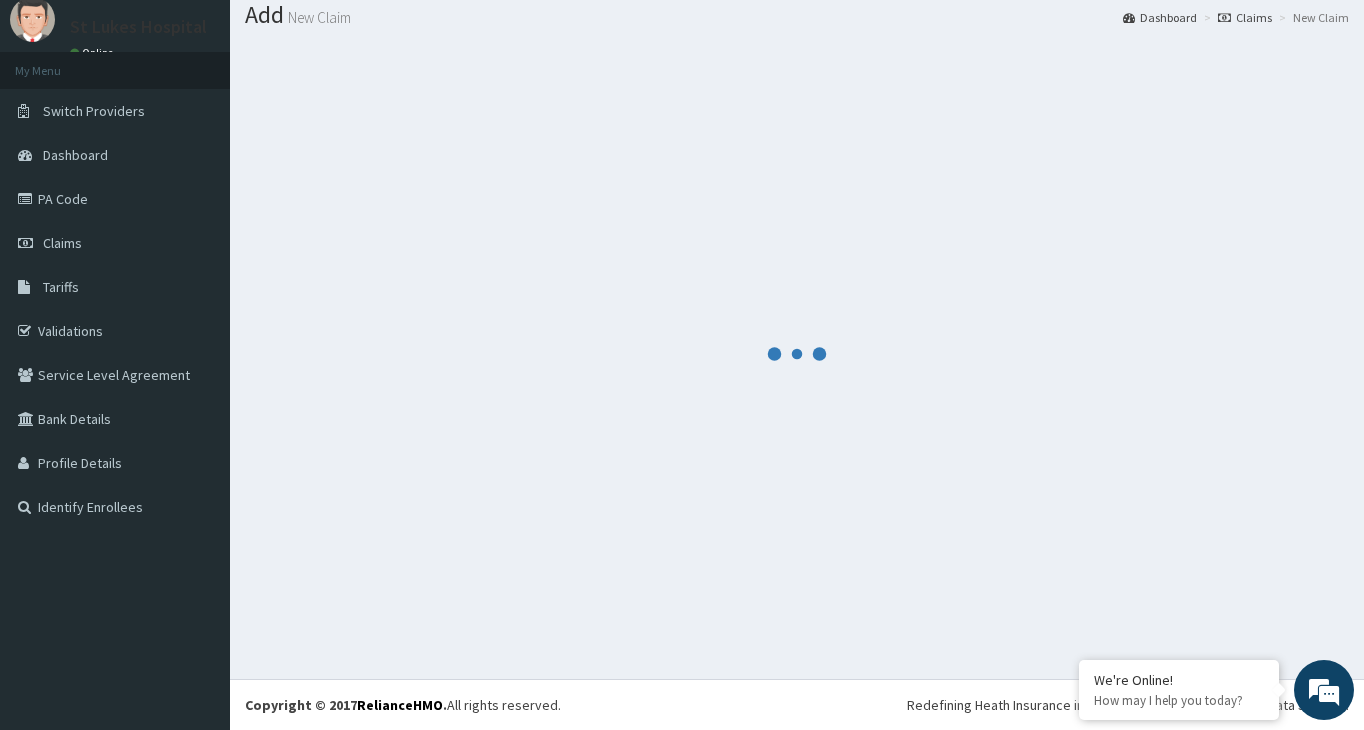 scroll, scrollTop: 63, scrollLeft: 0, axis: vertical 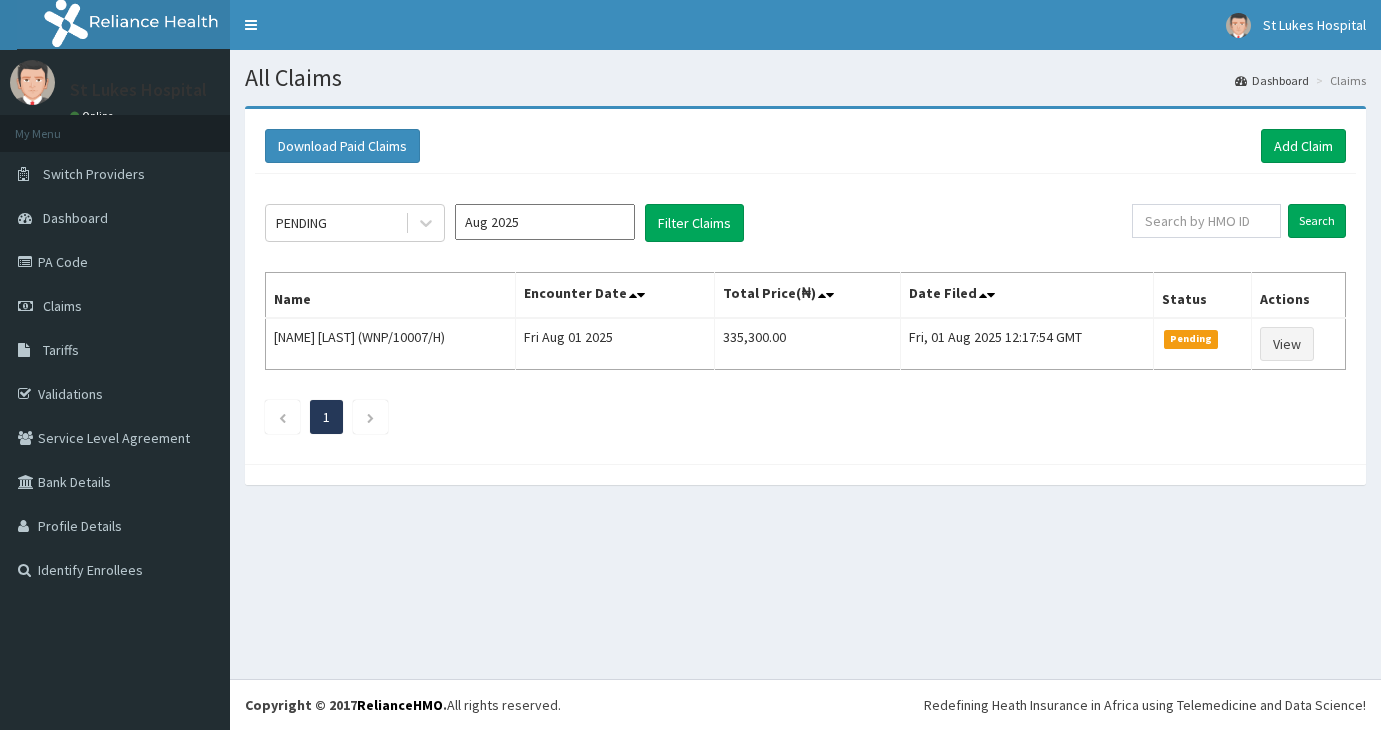 click on "Aug 2025" at bounding box center [545, 222] 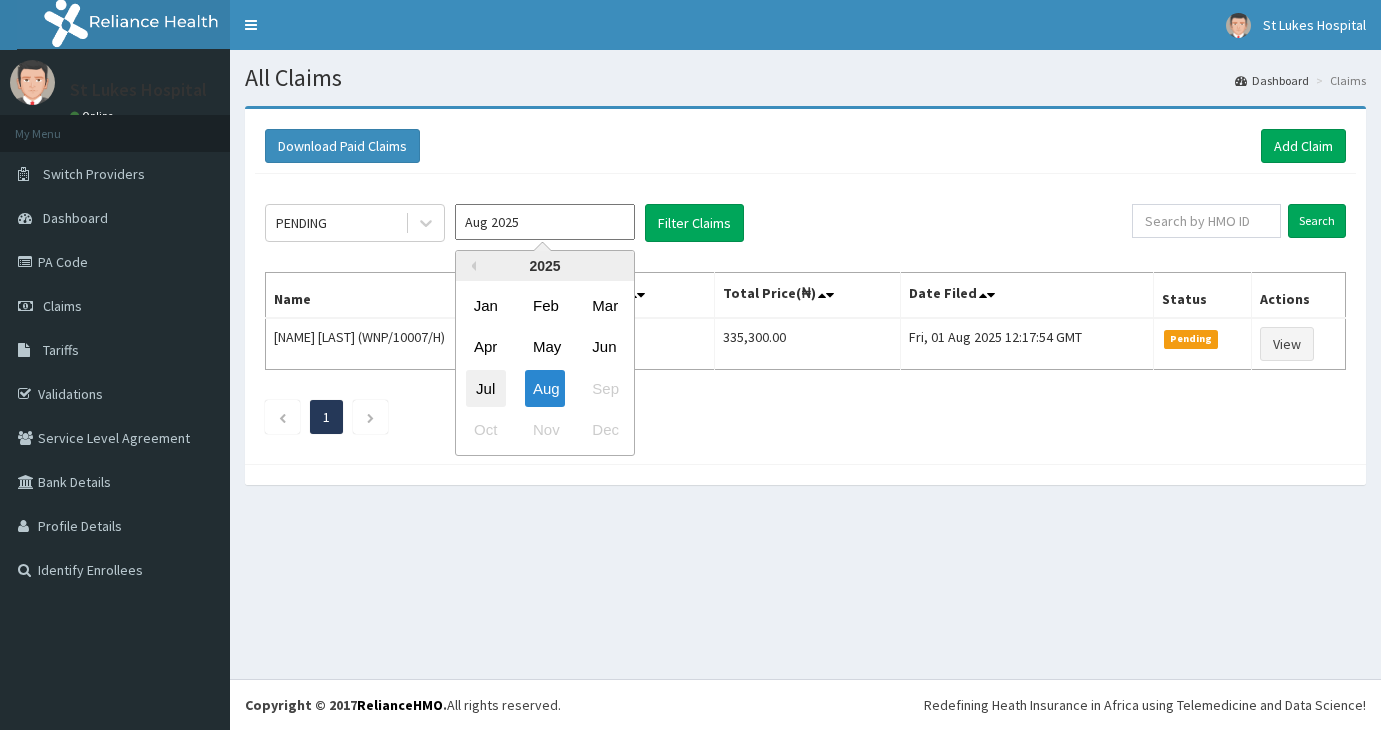 click on "Jul" at bounding box center (486, 388) 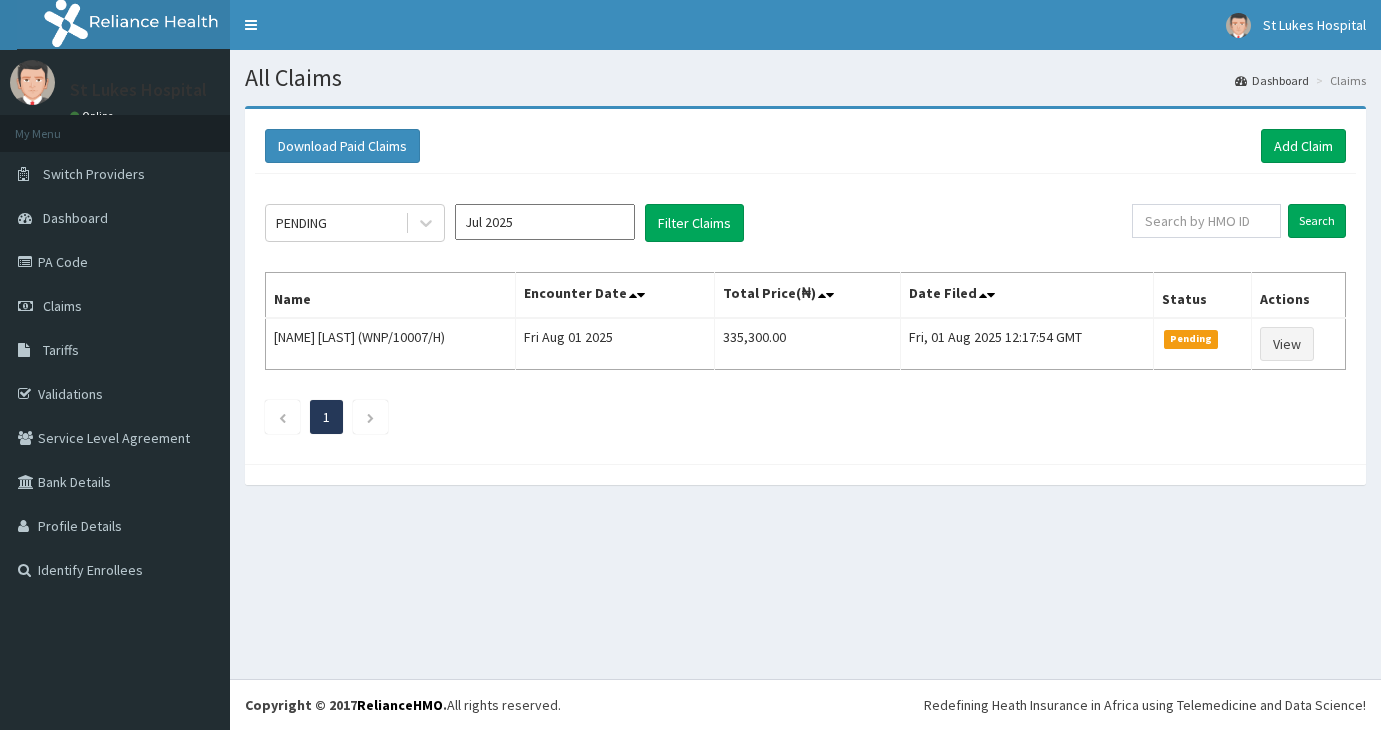 type on "Jul 2025" 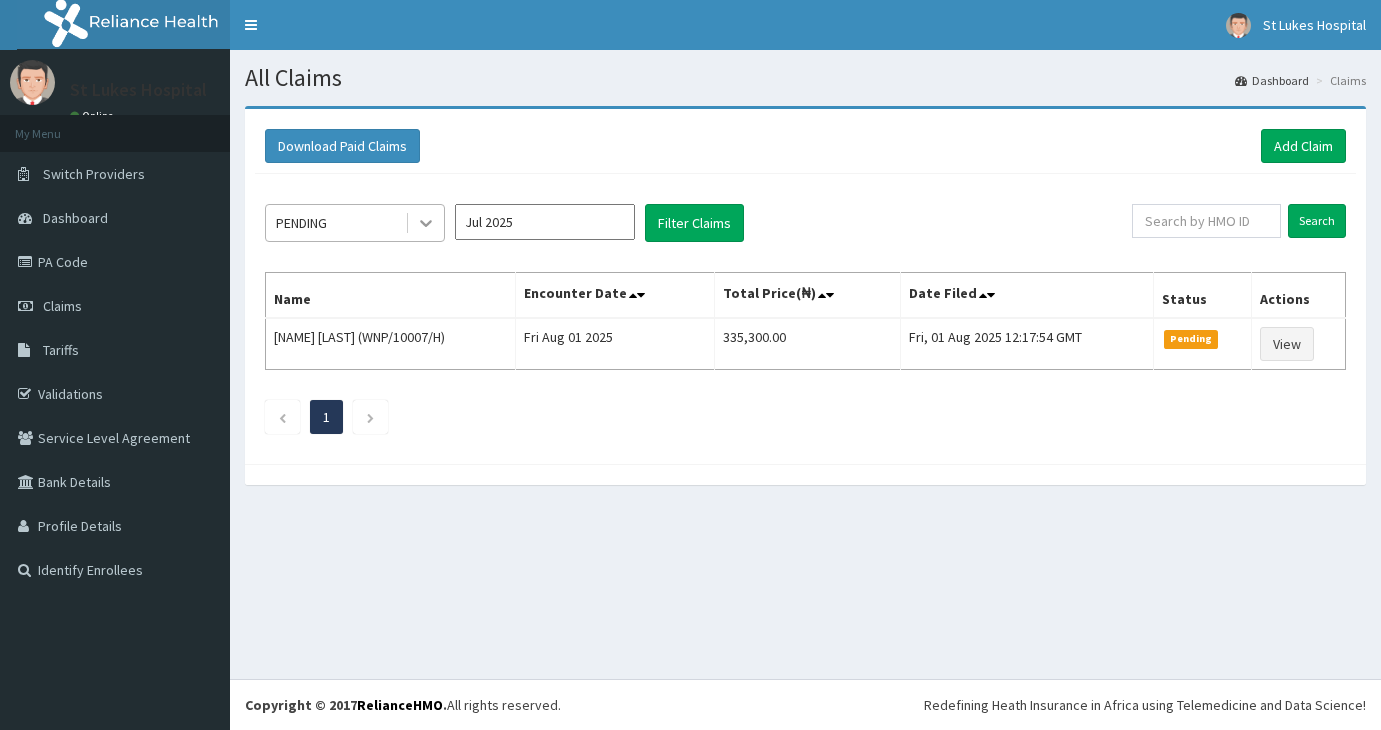 click 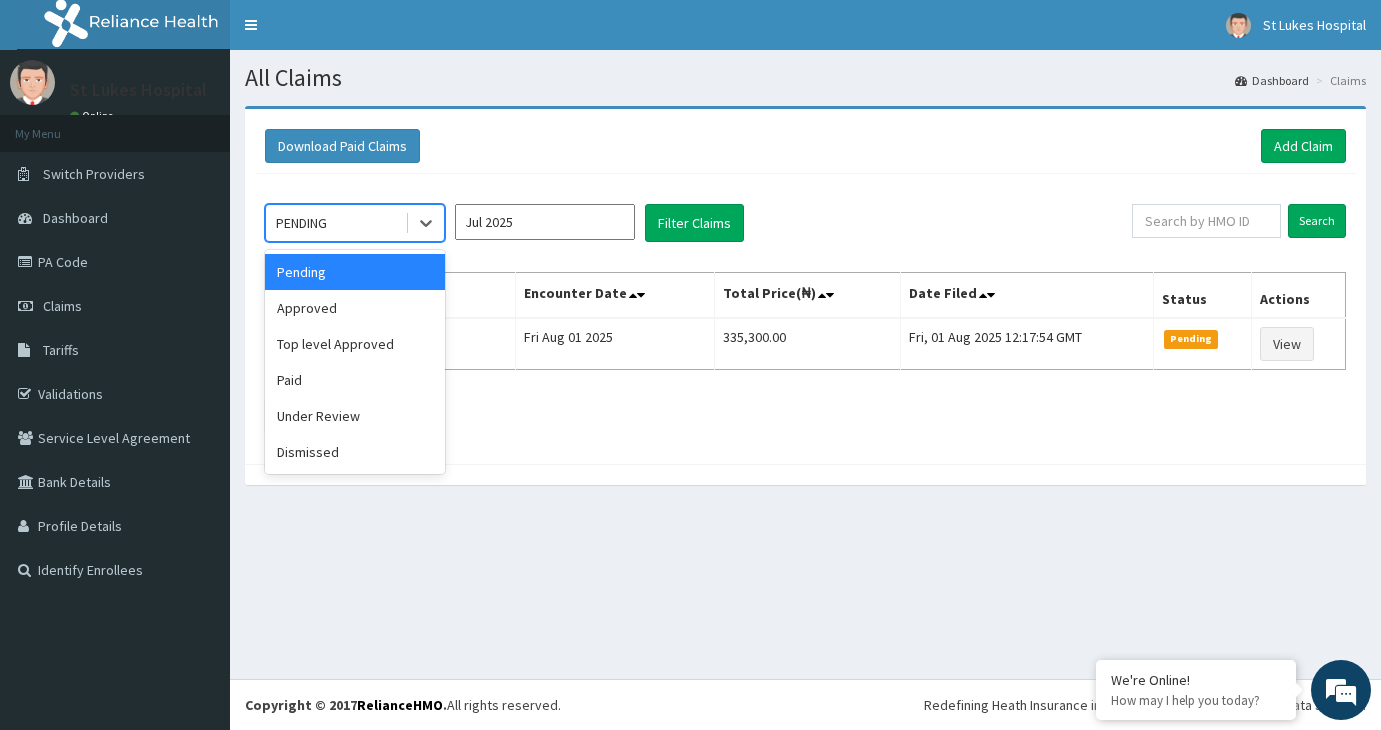 click on "Pending" at bounding box center (355, 272) 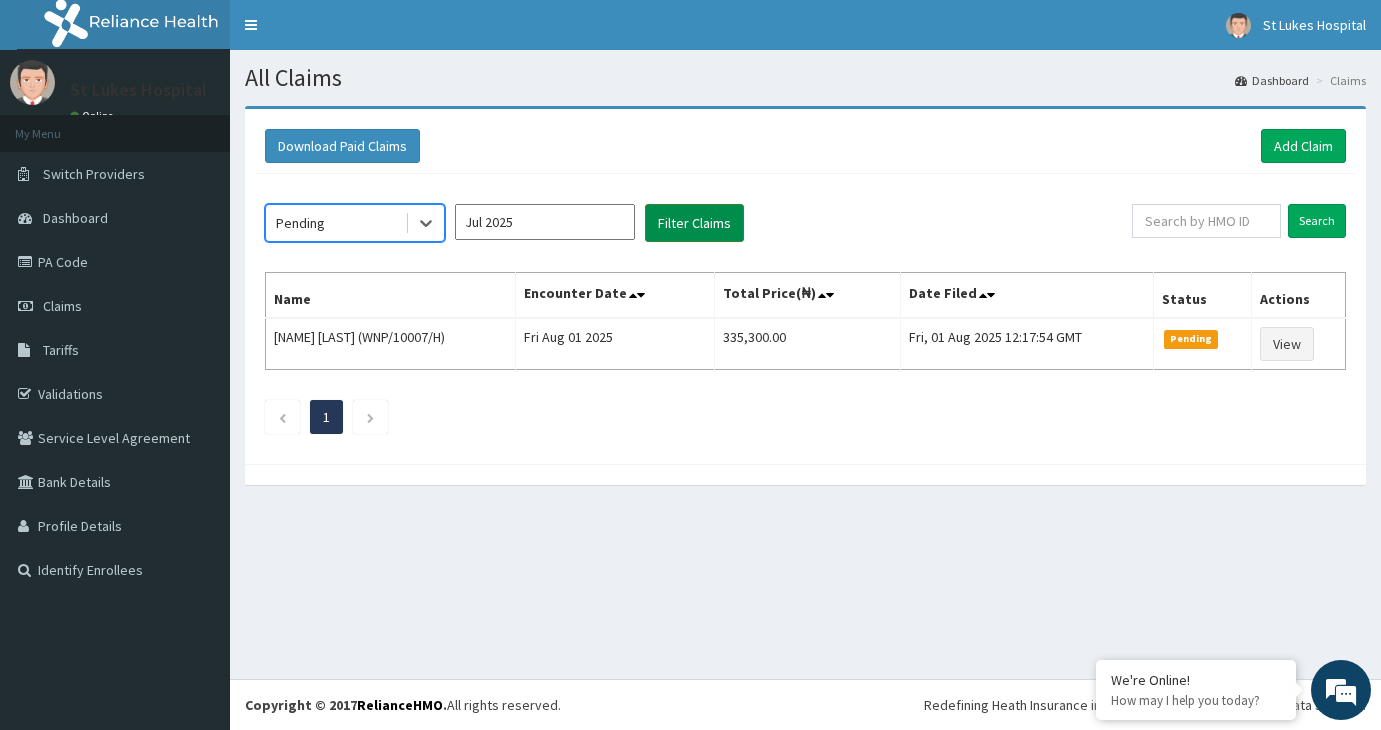 click on "Filter Claims" at bounding box center (694, 223) 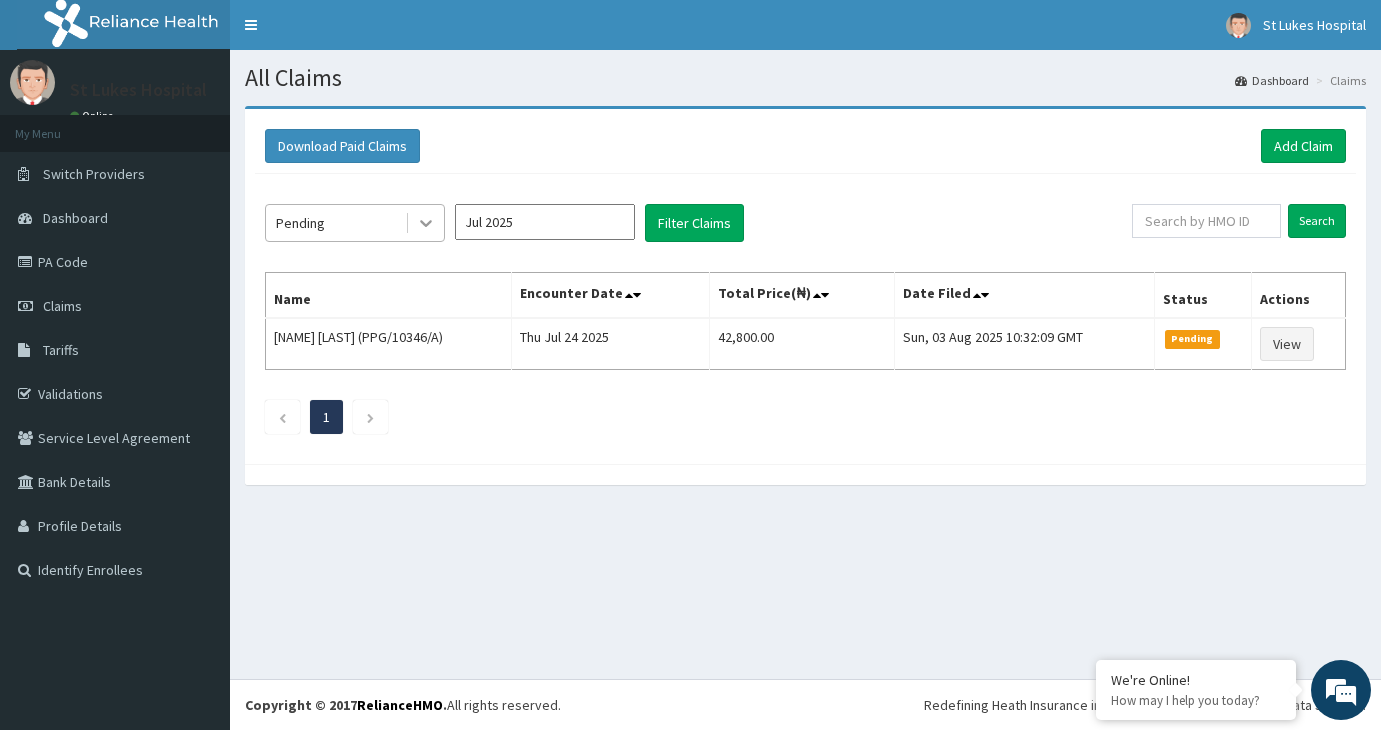 click 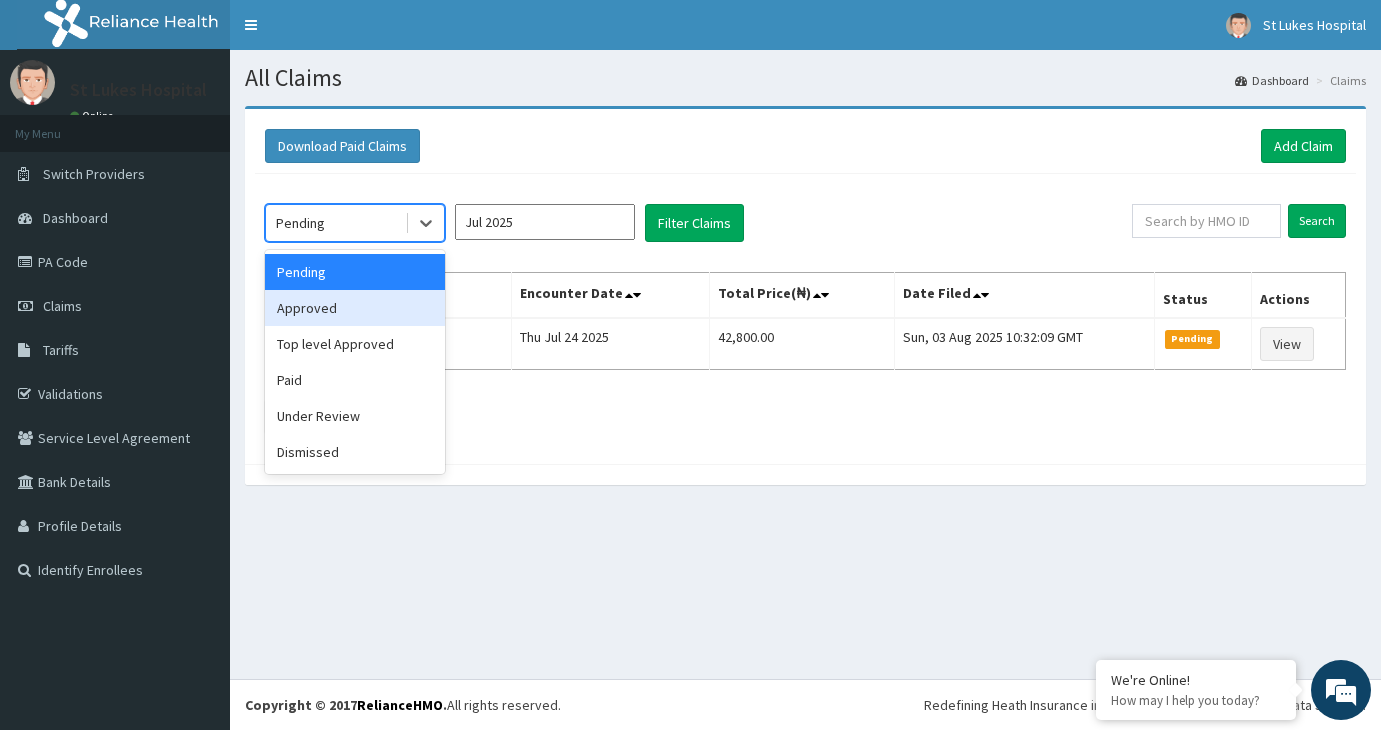 click on "Approved" at bounding box center (355, 308) 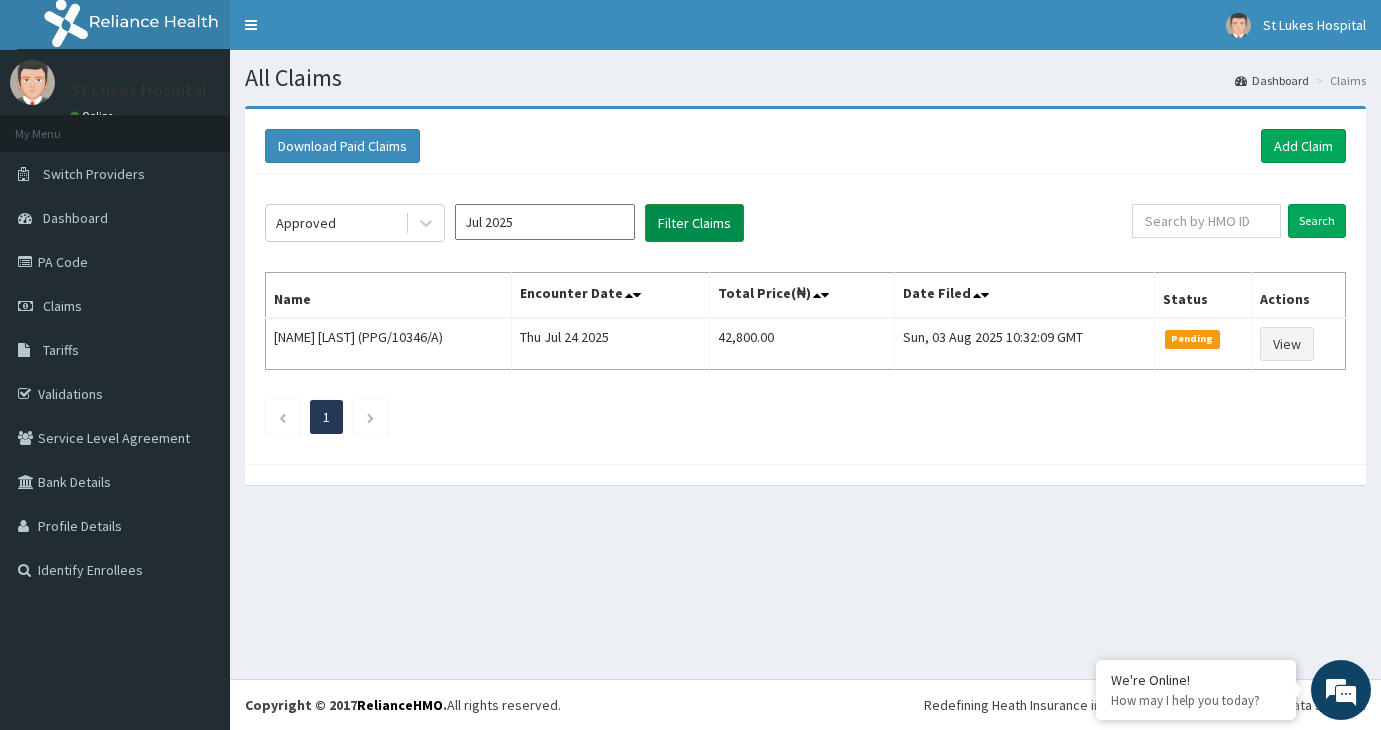 click on "Filter Claims" at bounding box center [694, 223] 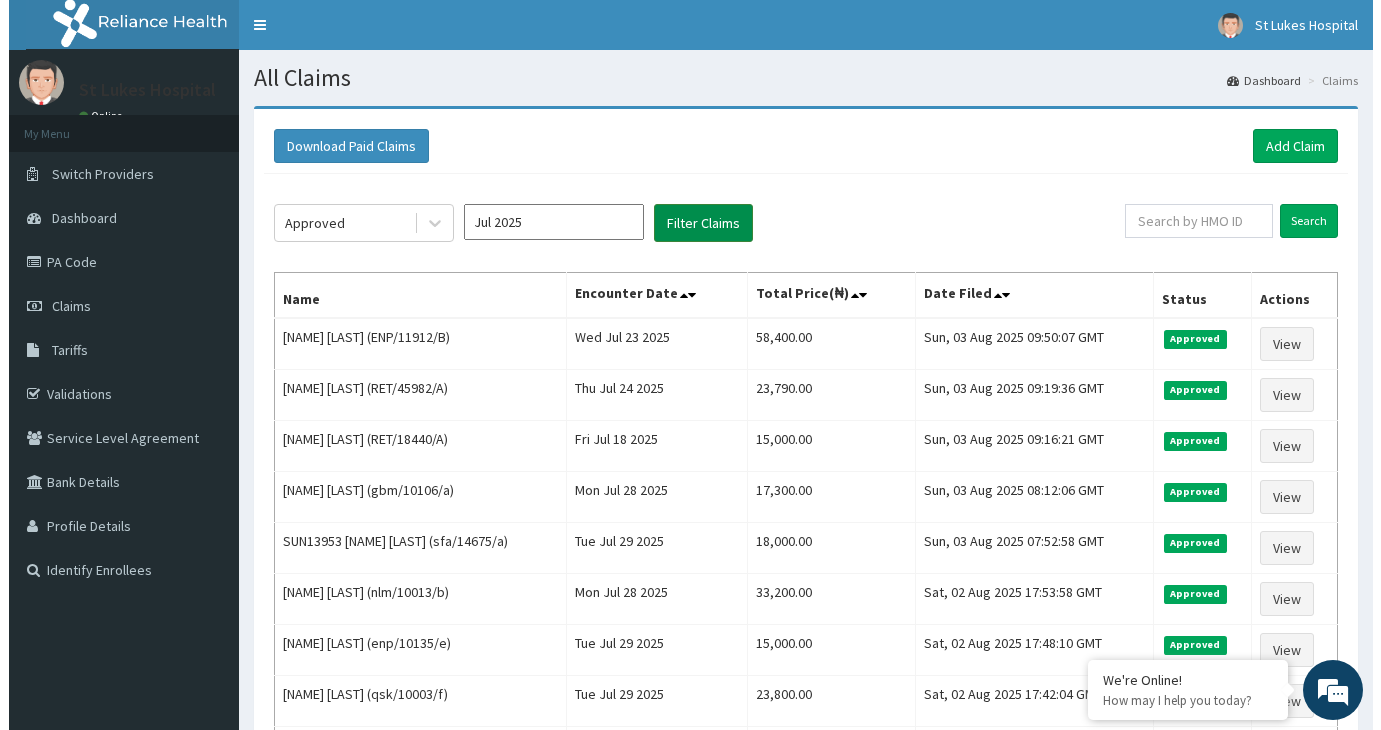 scroll, scrollTop: 0, scrollLeft: 0, axis: both 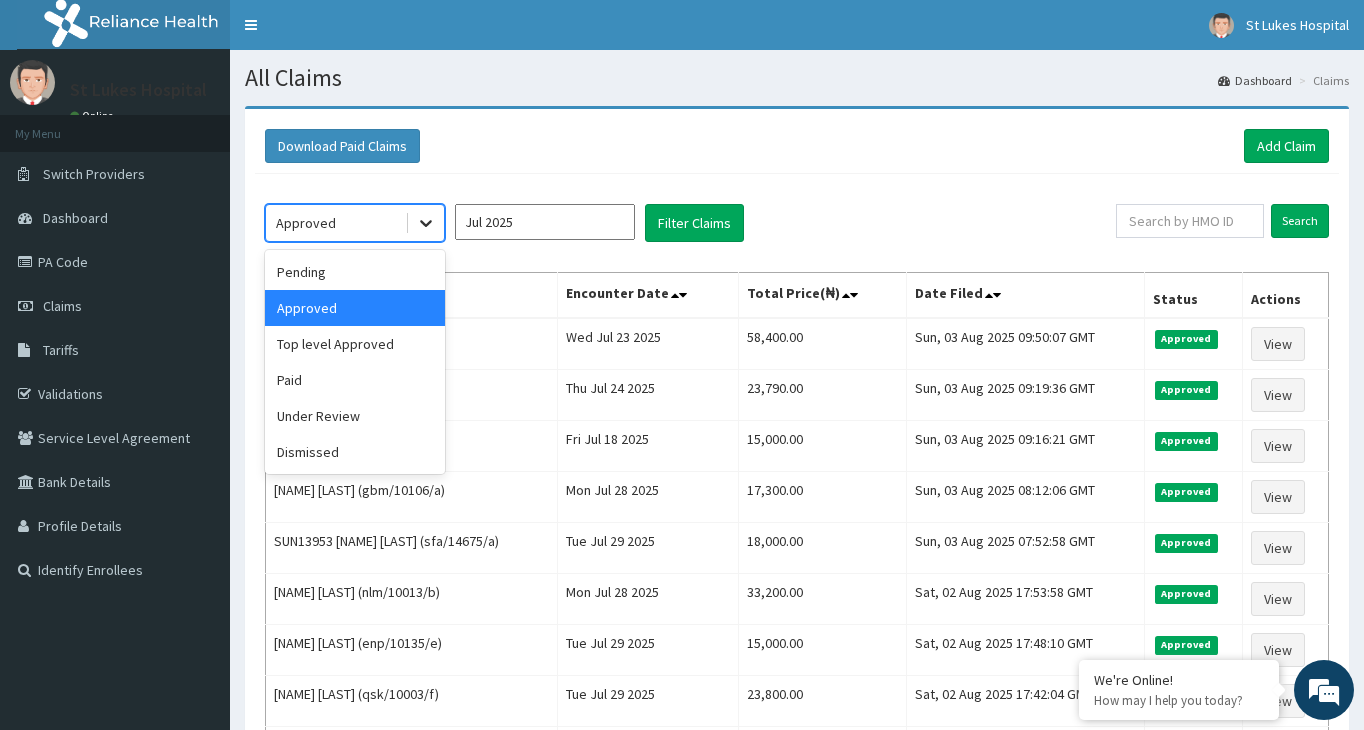 click 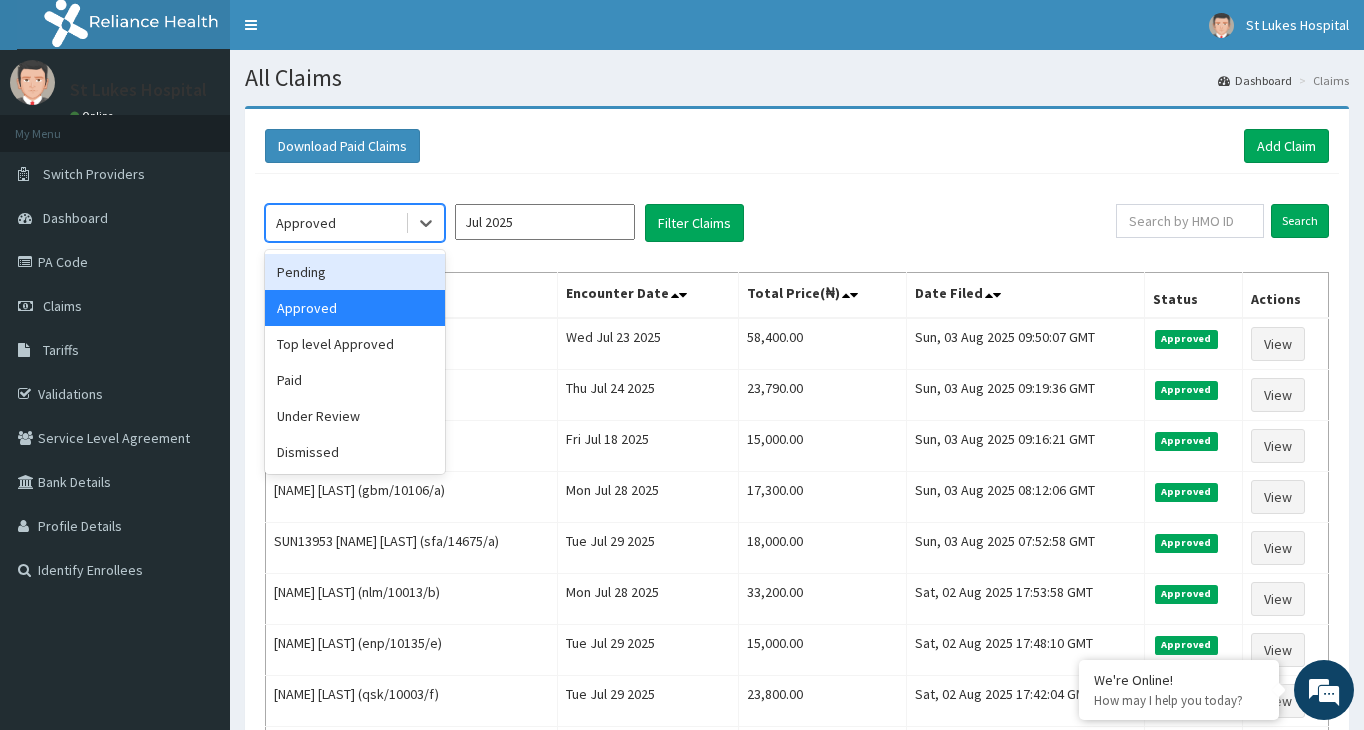 click on "Pending" at bounding box center (355, 272) 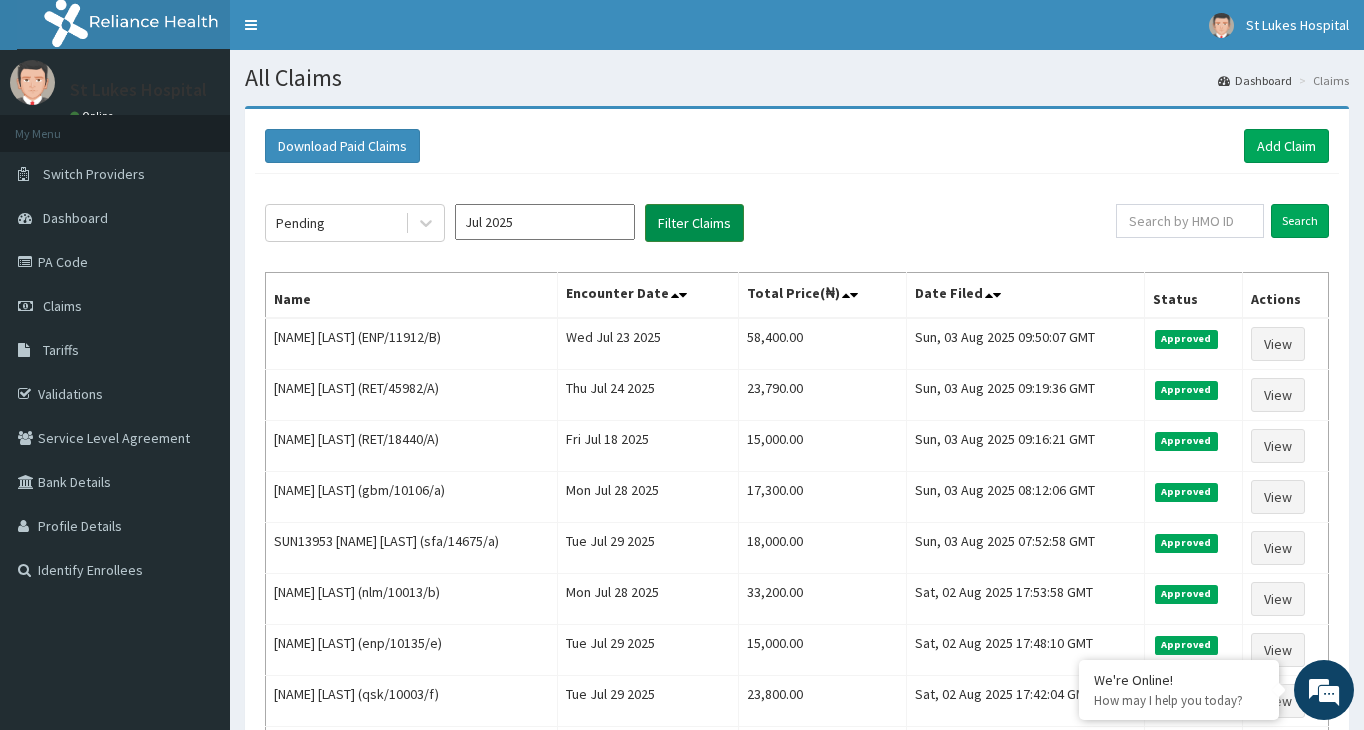 click on "Filter Claims" at bounding box center [694, 223] 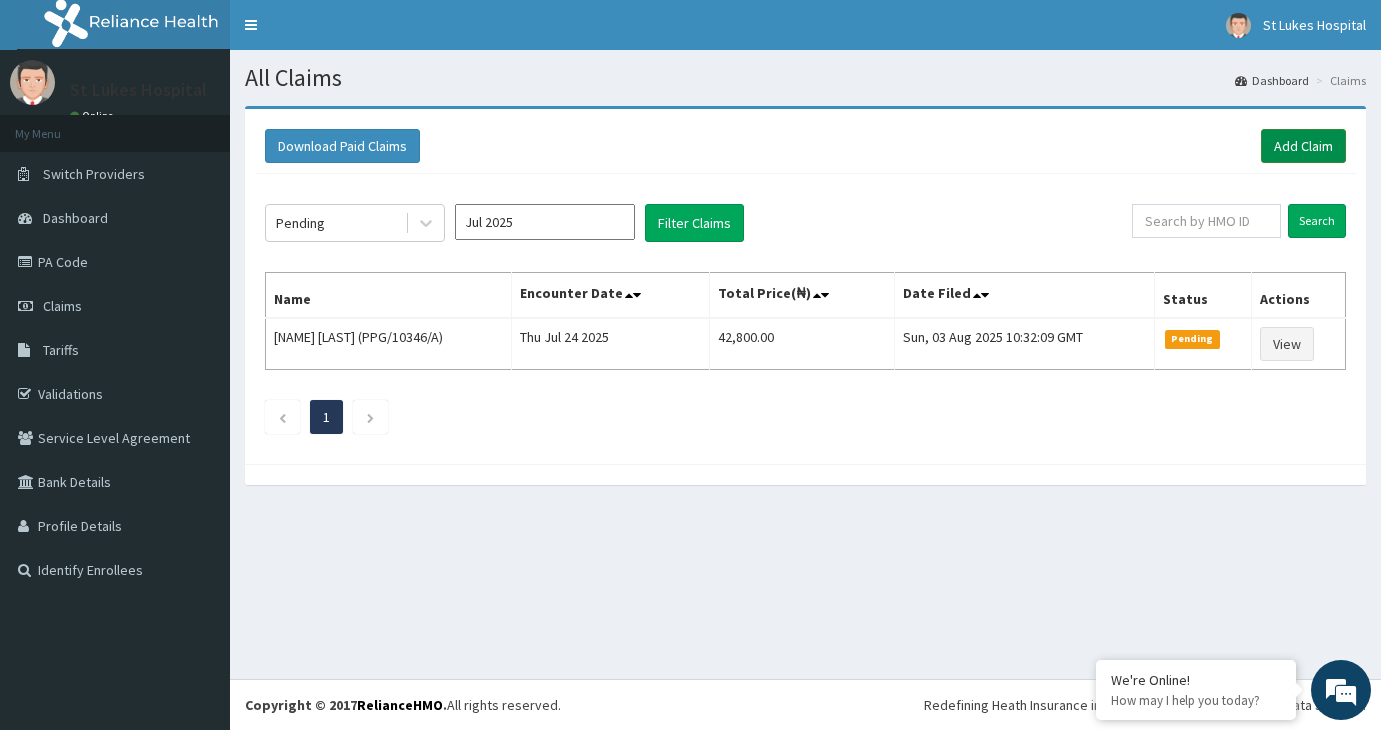 click on "Add Claim" at bounding box center (1303, 146) 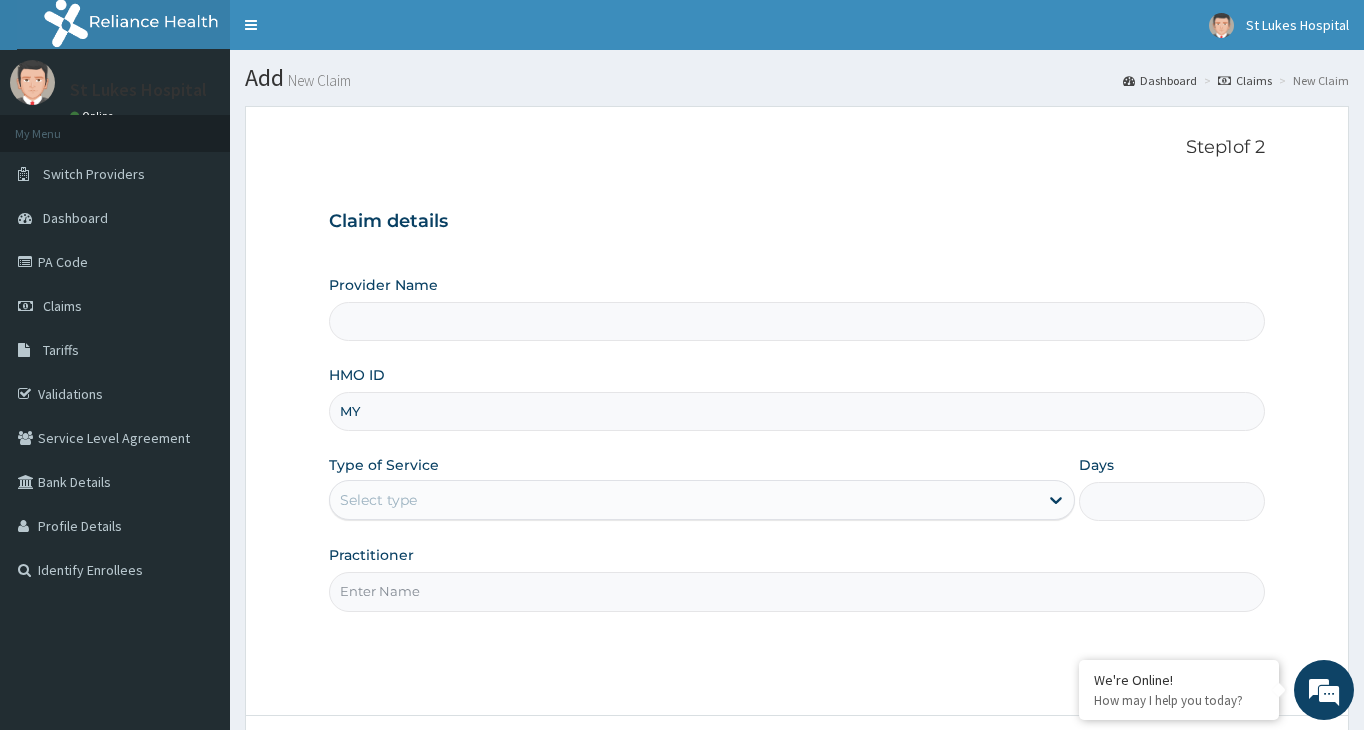 scroll, scrollTop: 0, scrollLeft: 0, axis: both 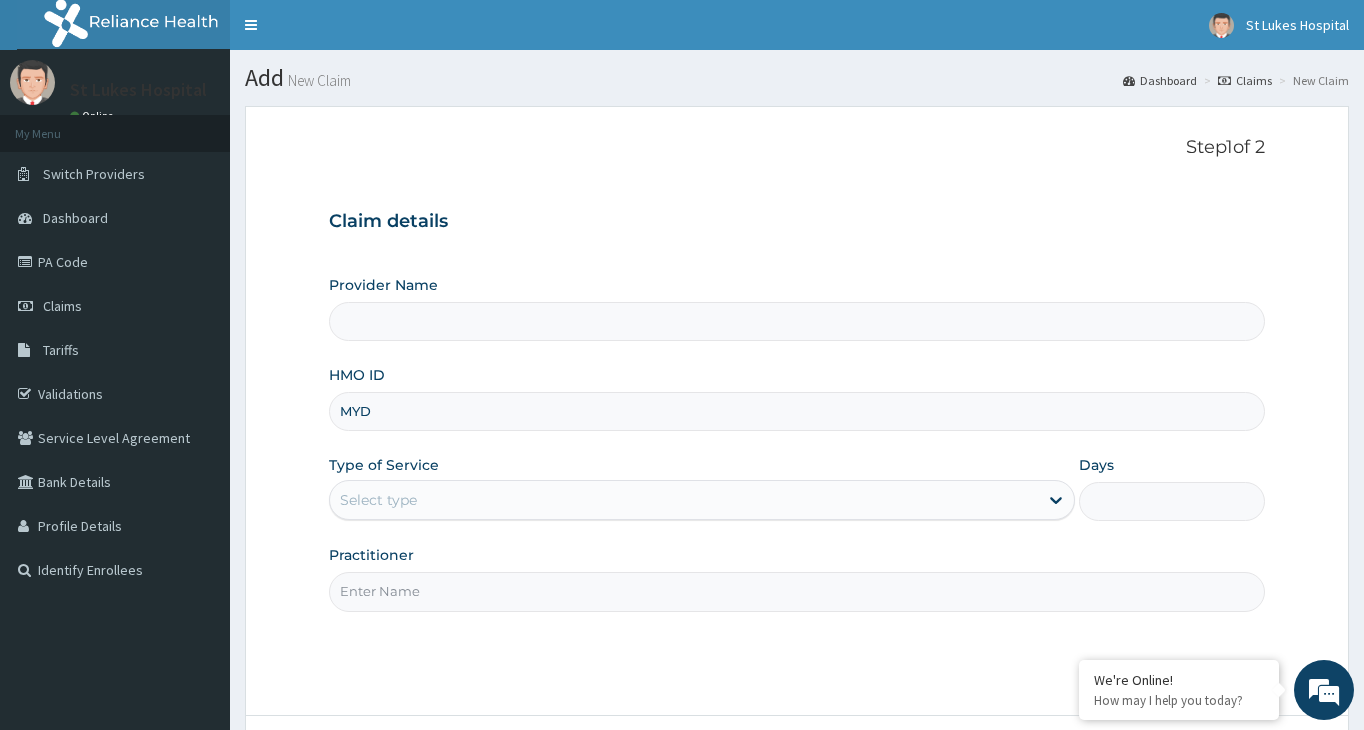type on "St Lukes Hospital -ASABA" 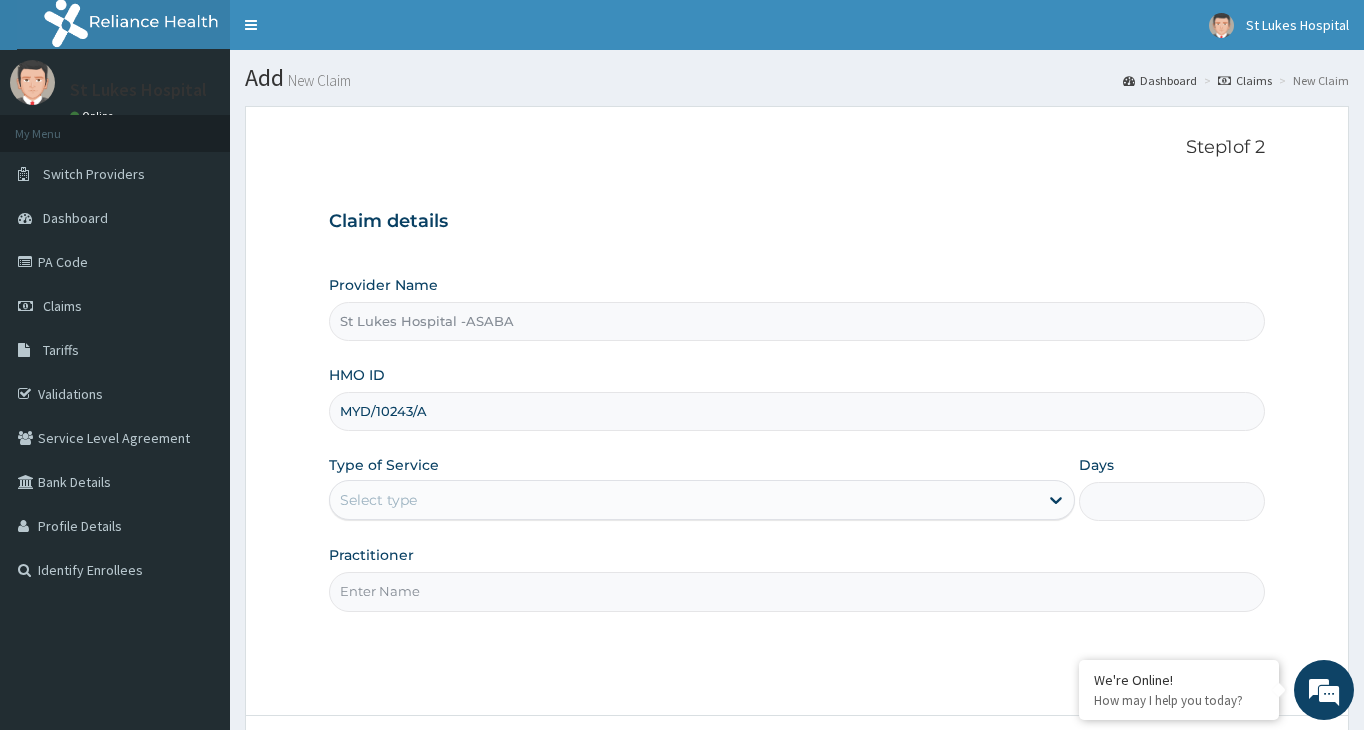 scroll, scrollTop: 0, scrollLeft: 0, axis: both 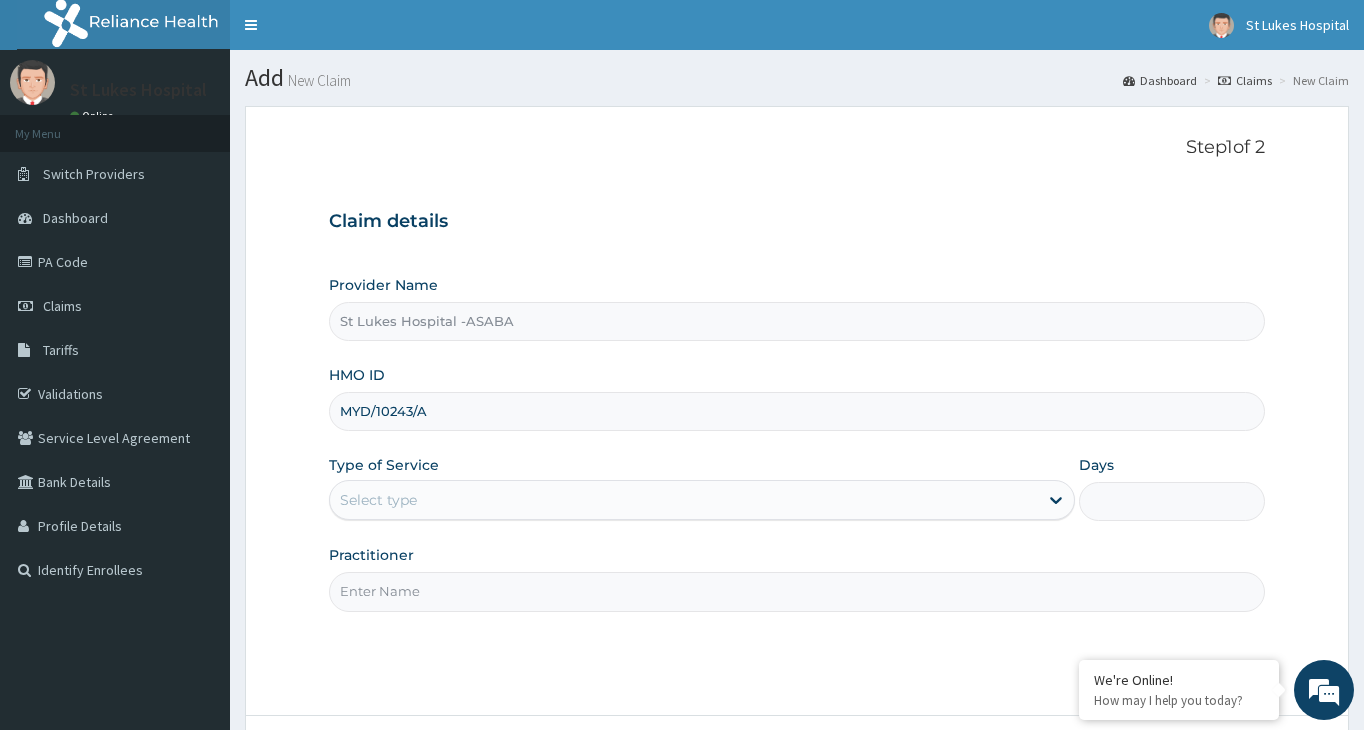 type on "MYD/10243/A" 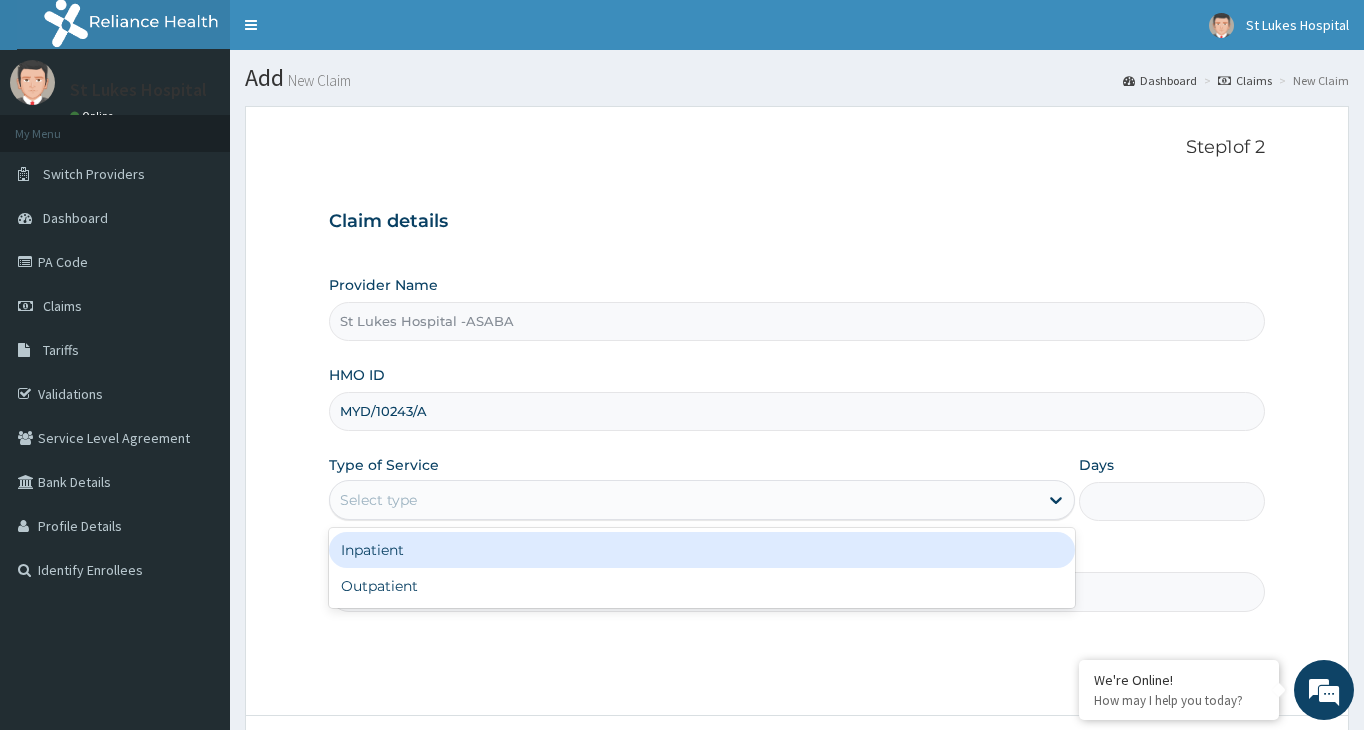 click on "Select type" at bounding box center (684, 500) 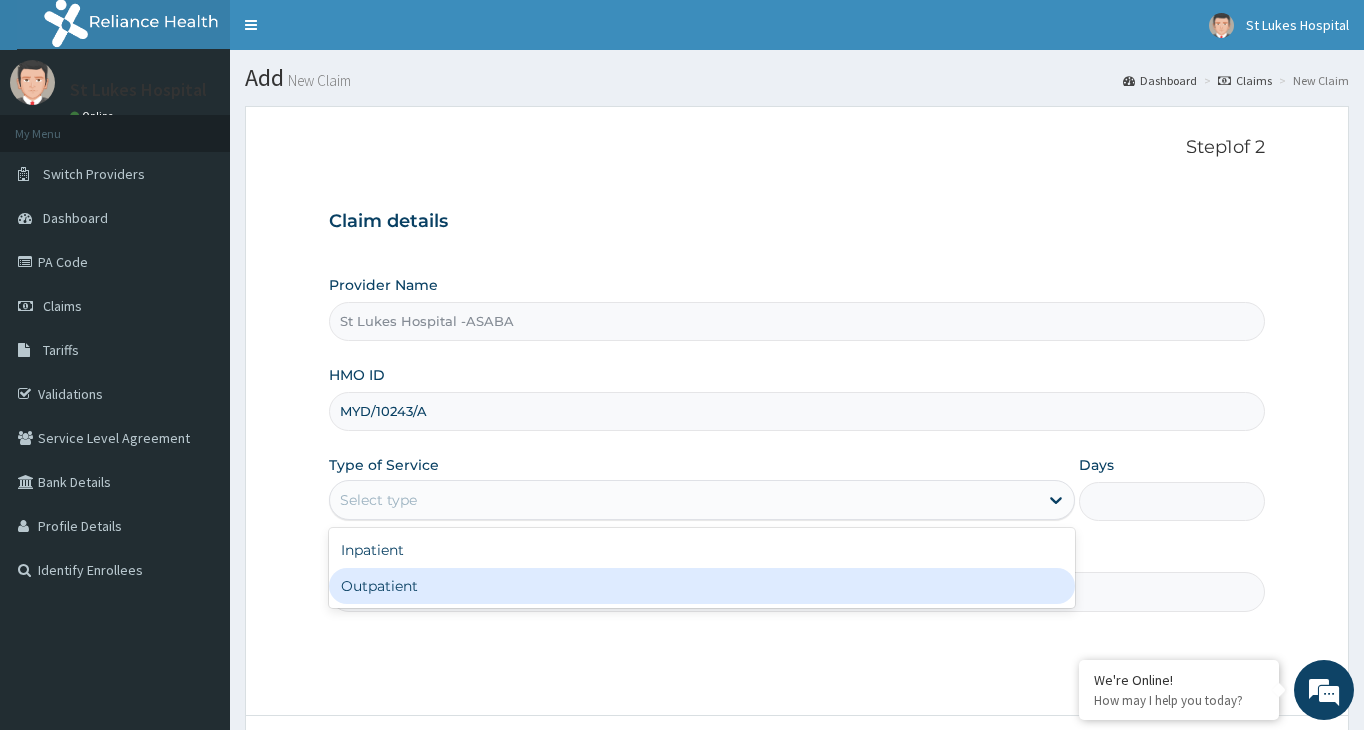 click on "Outpatient" at bounding box center (702, 586) 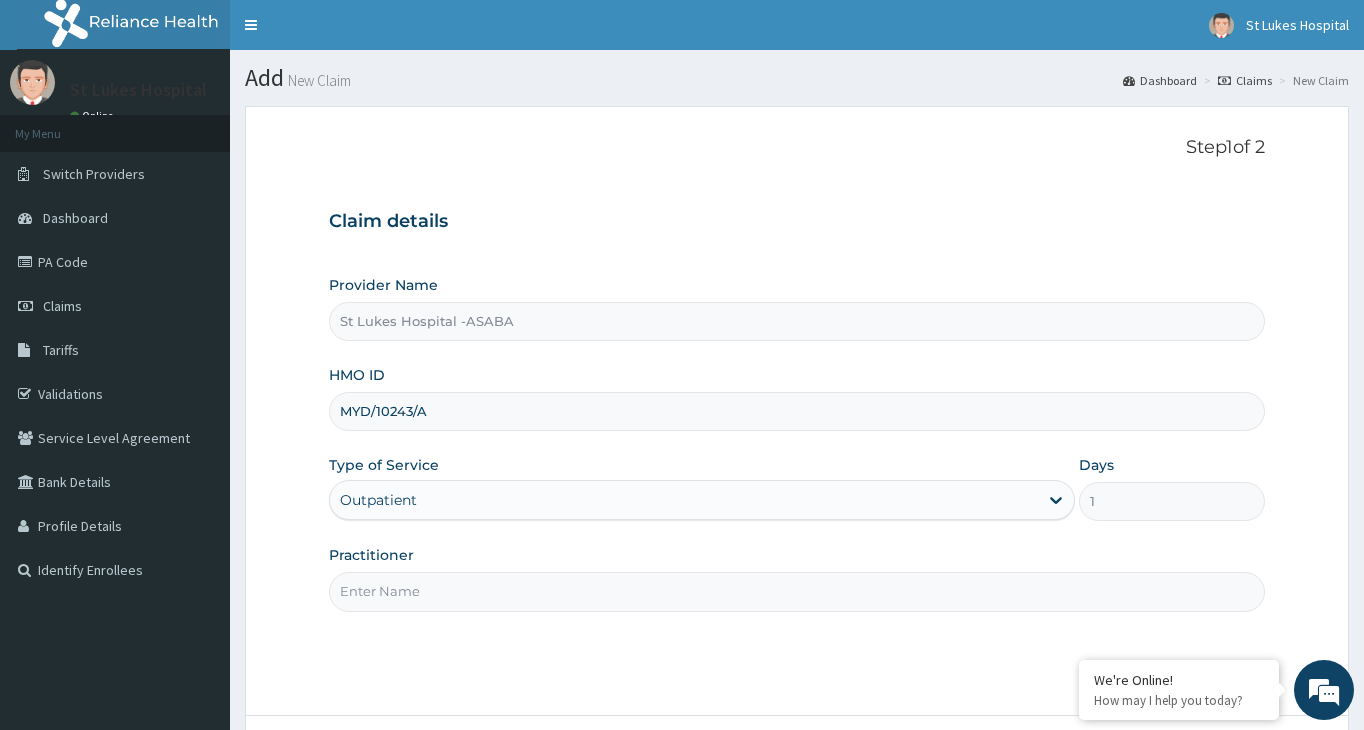 click on "Practitioner" at bounding box center [797, 591] 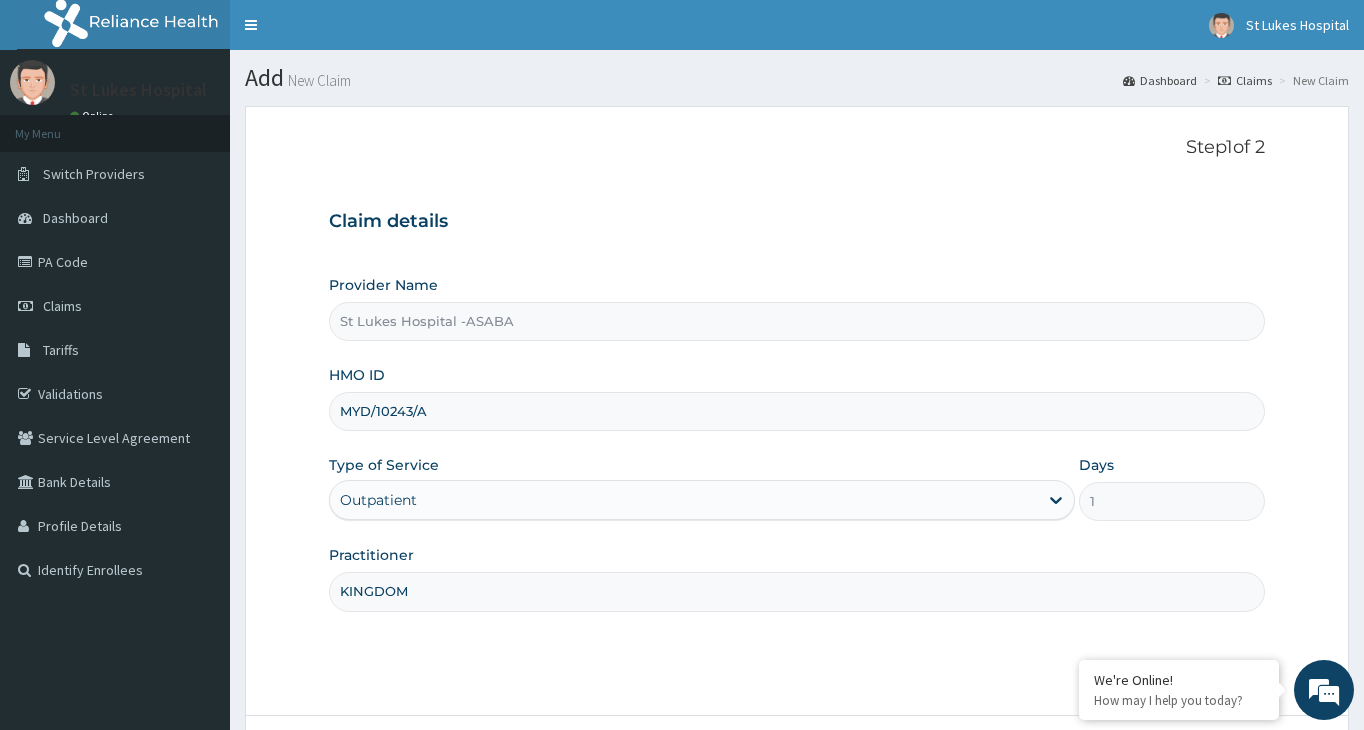 scroll, scrollTop: 165, scrollLeft: 0, axis: vertical 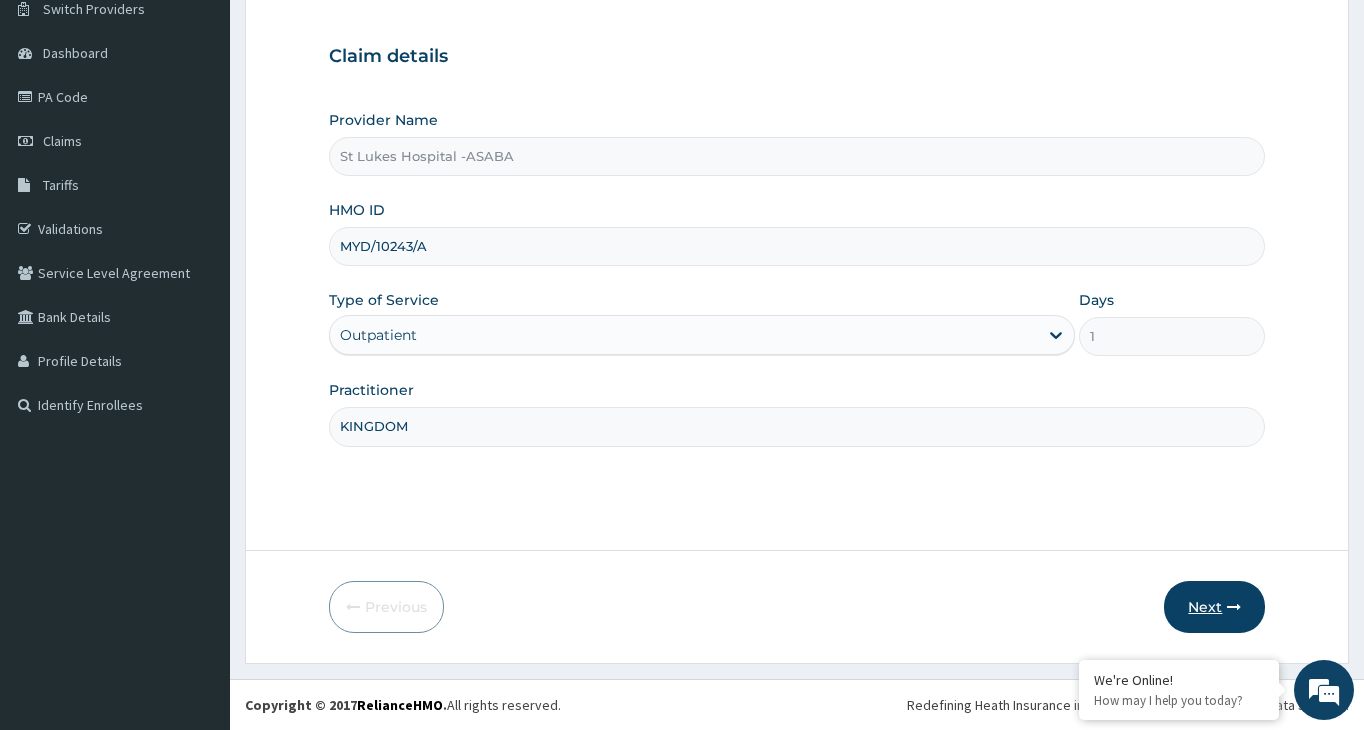 type on "KINGDOM" 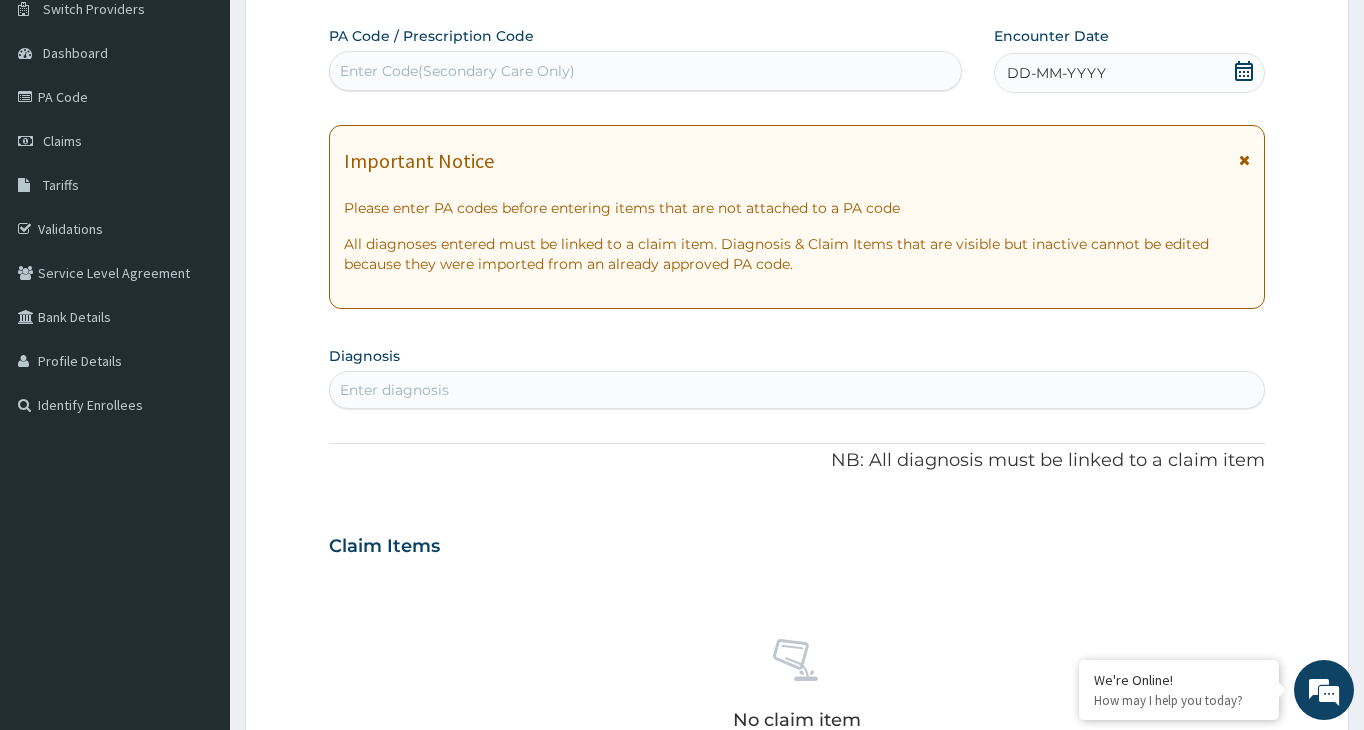 click on "Enter Code(Secondary Care Only)" at bounding box center [457, 71] 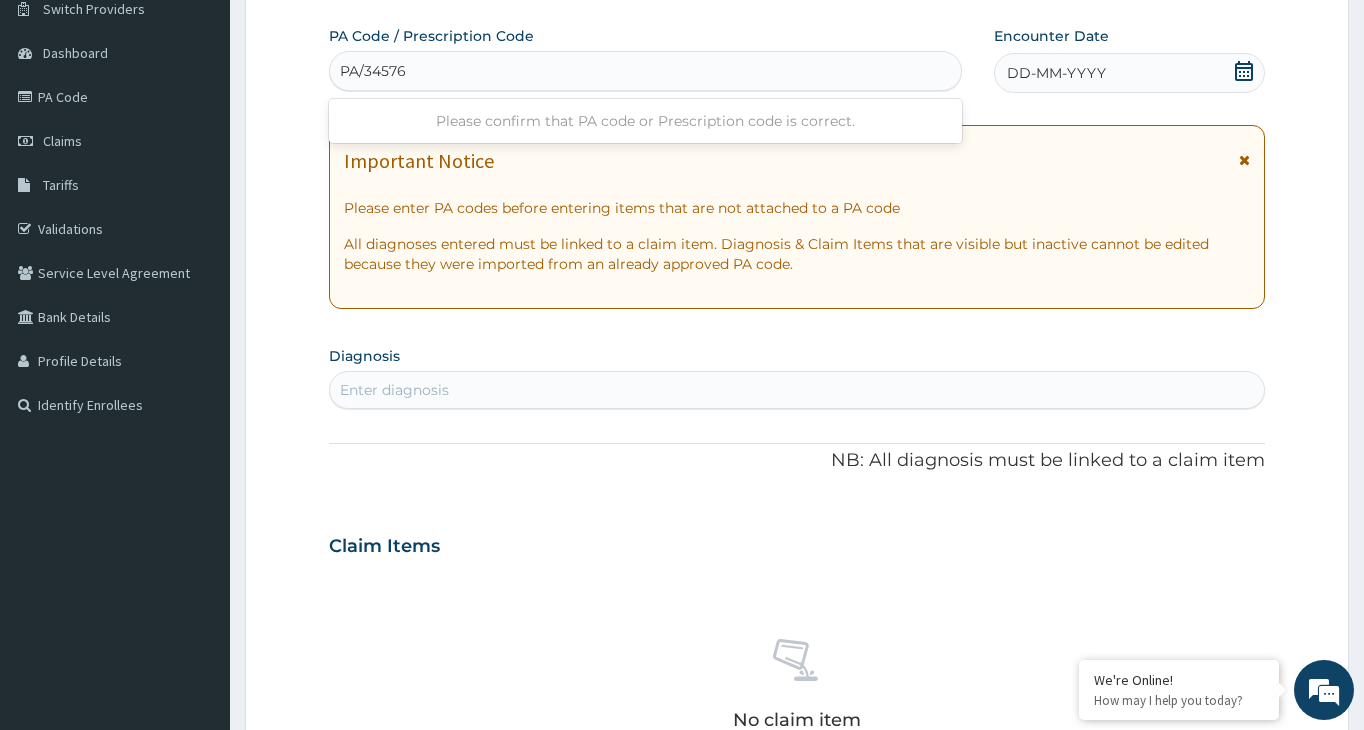 type on "[PRODUCT_CODE]" 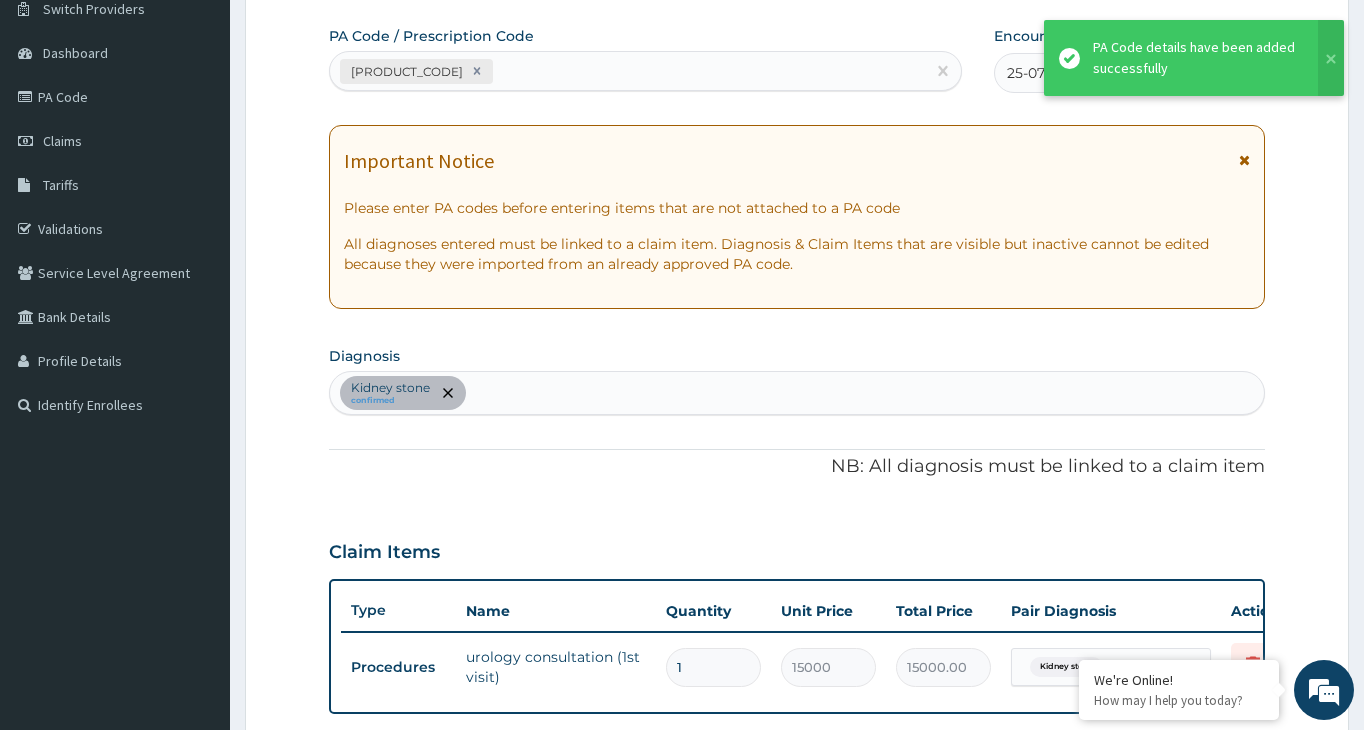 click on "[PRODUCT_CODE]" at bounding box center (627, 71) 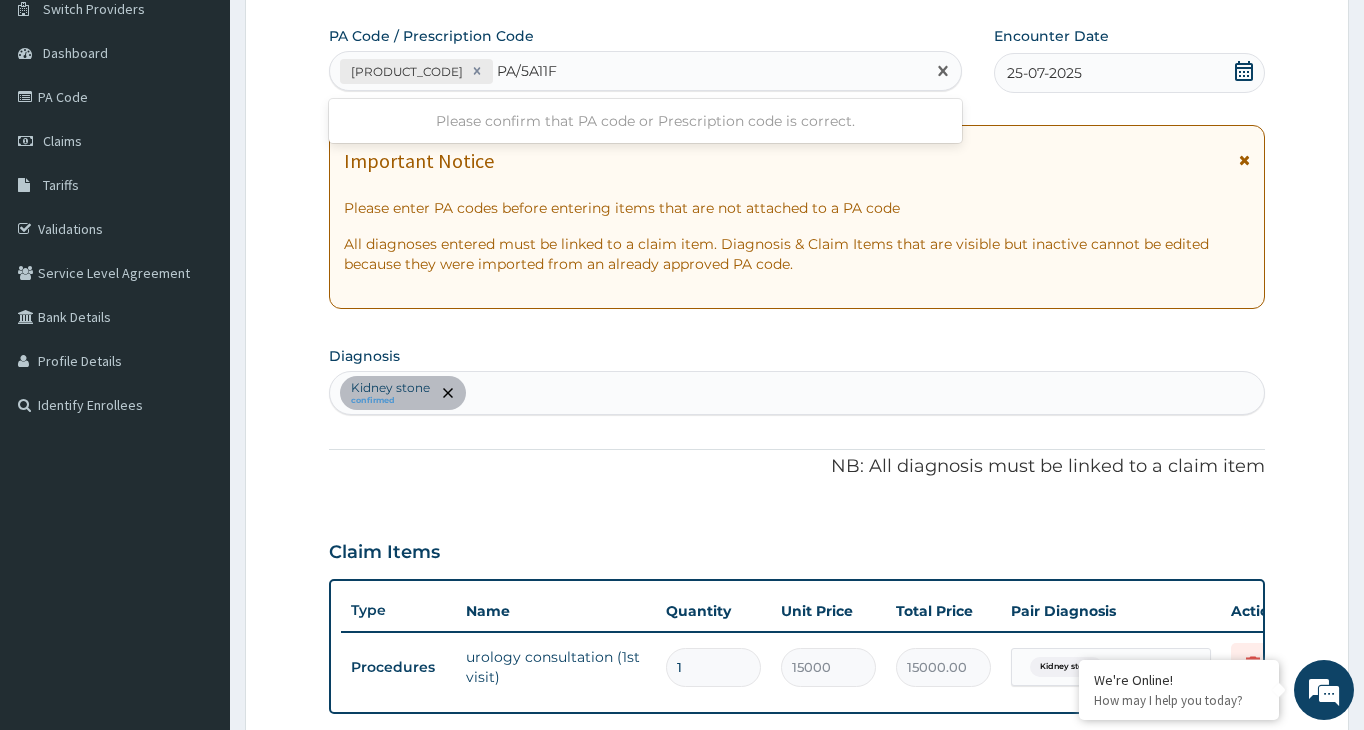 type on "PA/5A11F5" 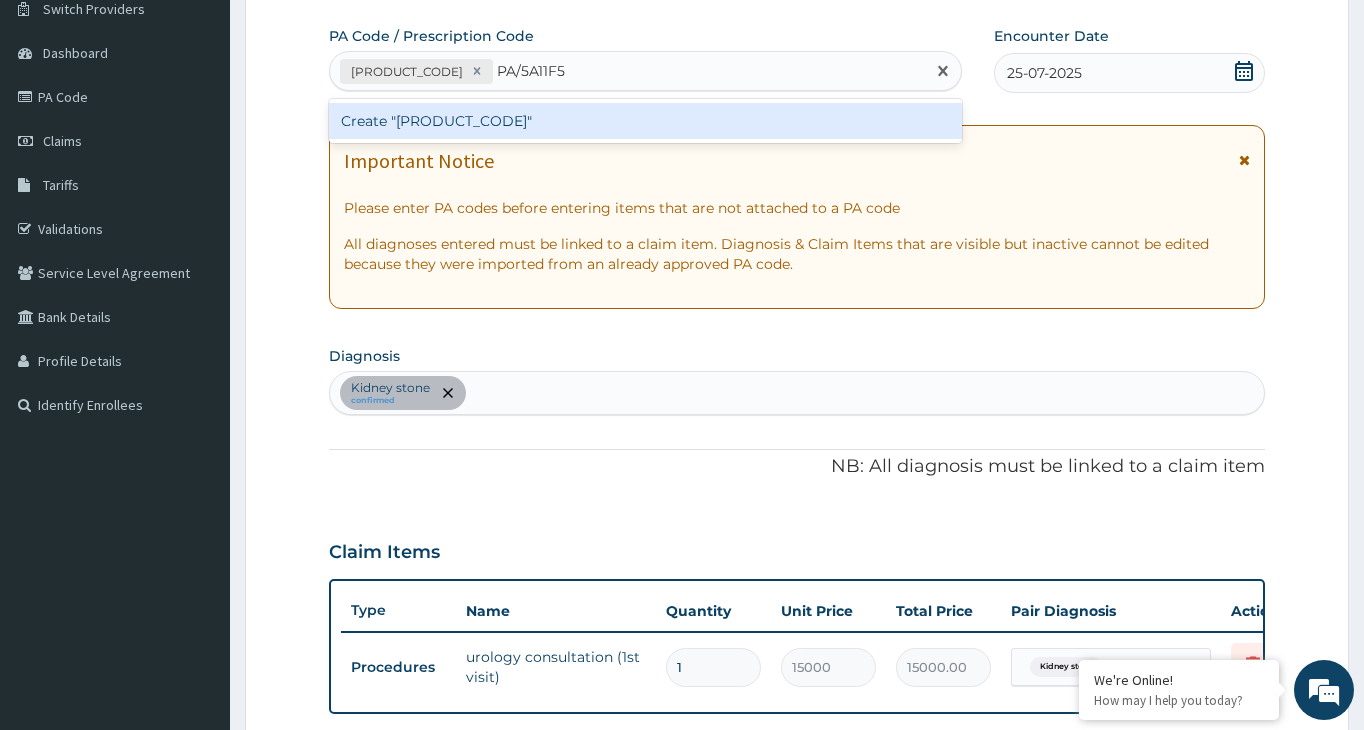 type 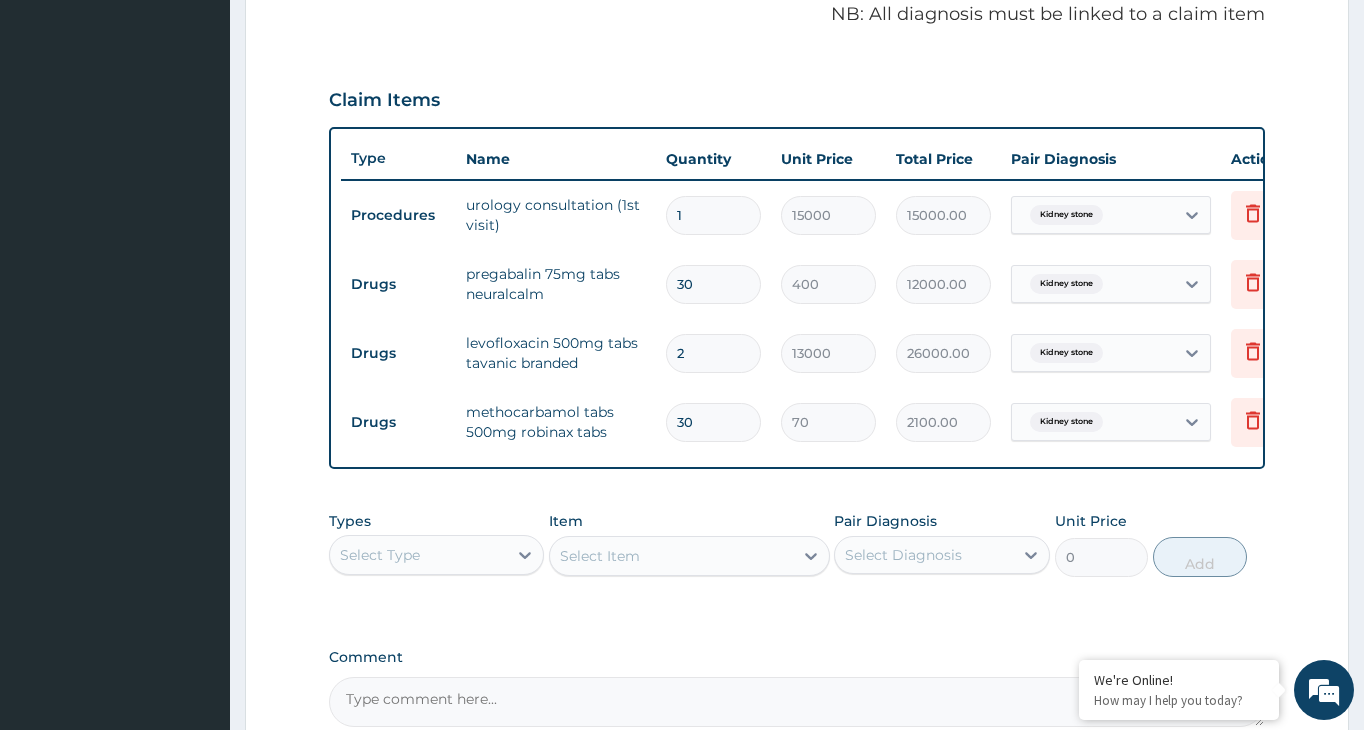 scroll, scrollTop: 635, scrollLeft: 0, axis: vertical 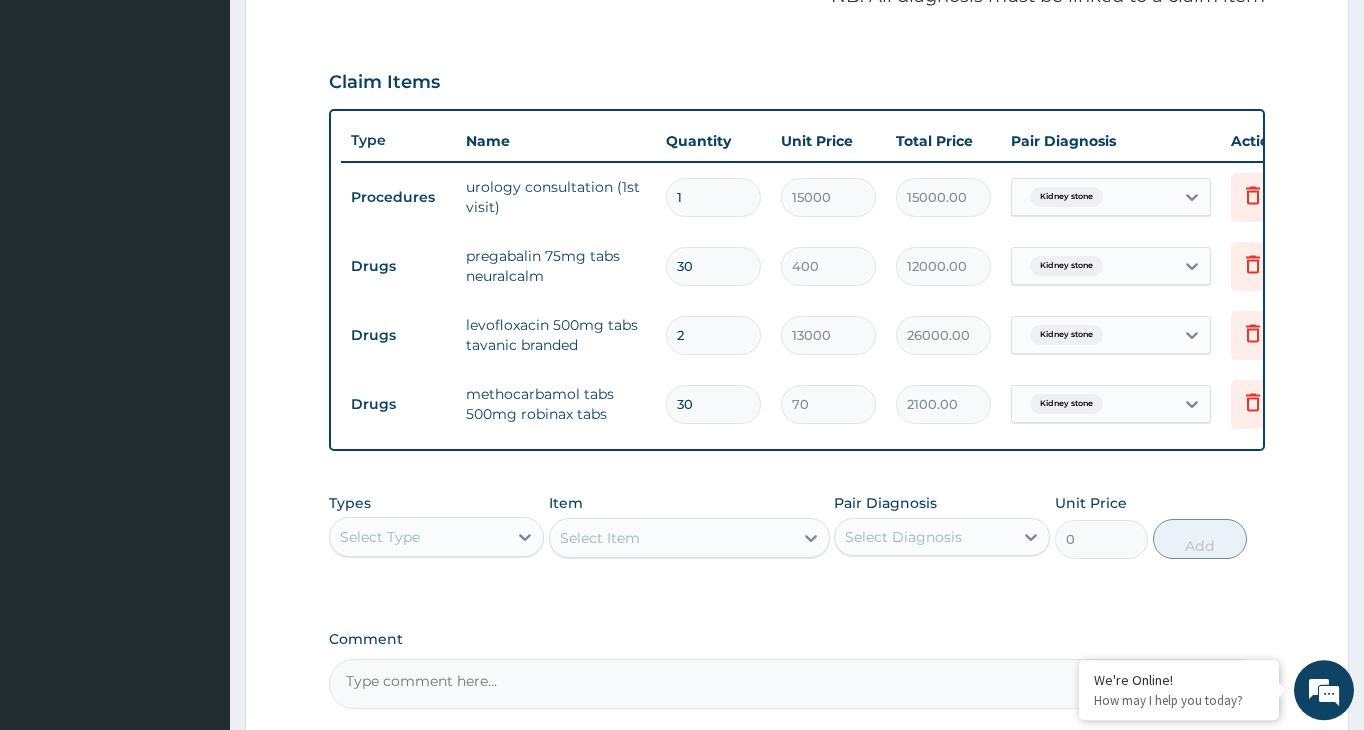 type on "29" 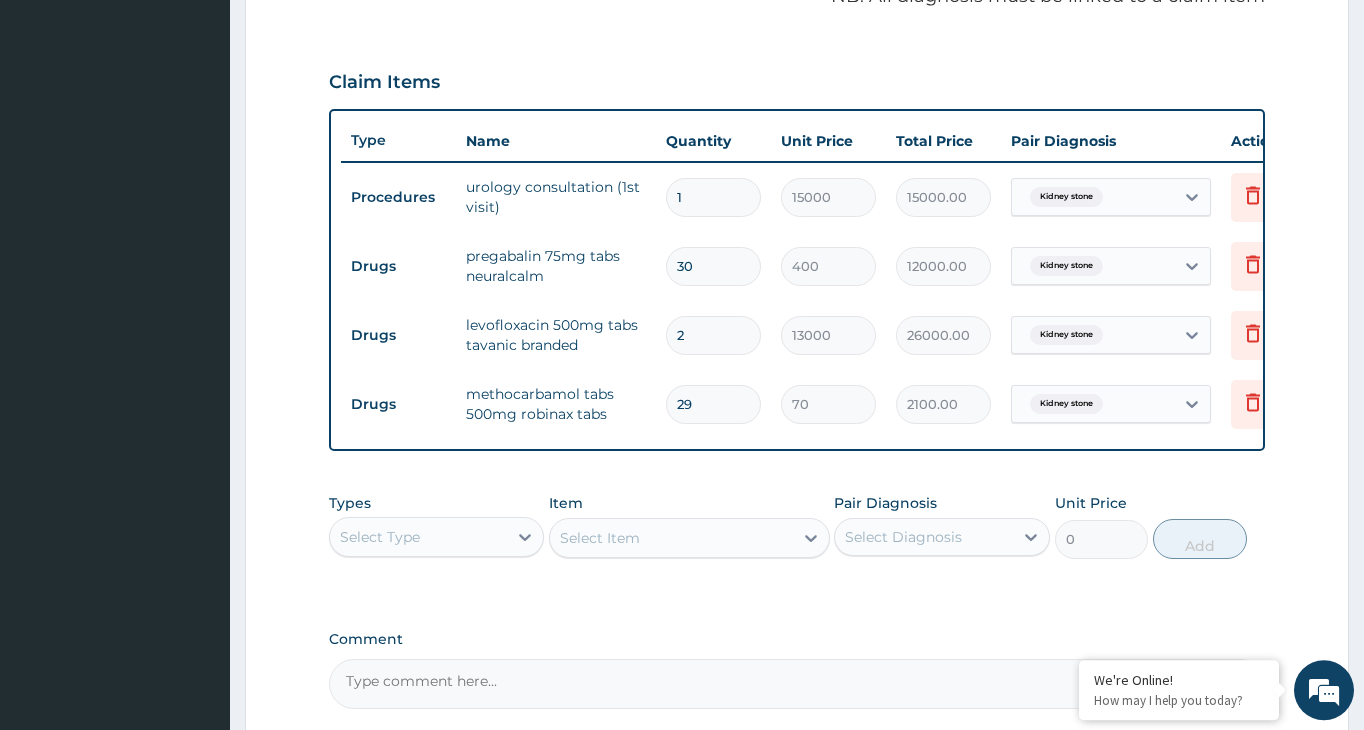 type on "2030.00" 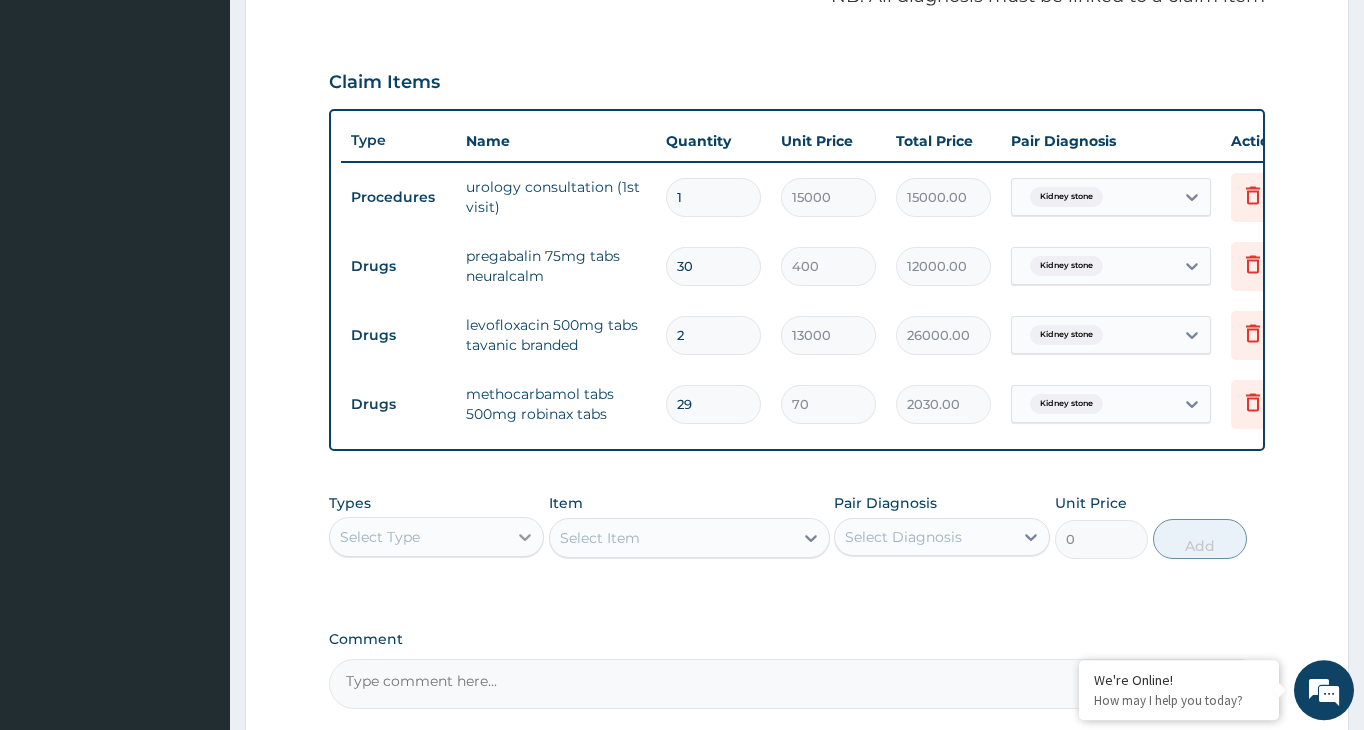 click 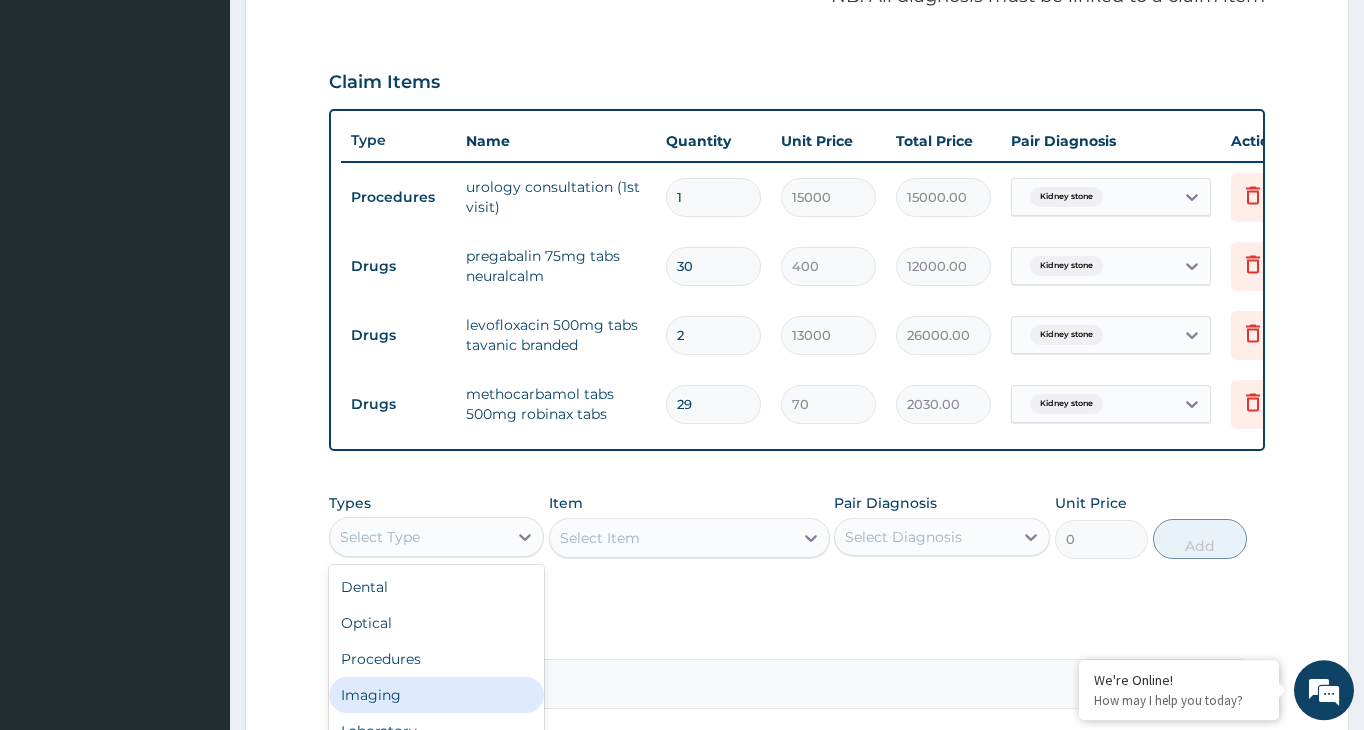 scroll, scrollTop: 68, scrollLeft: 0, axis: vertical 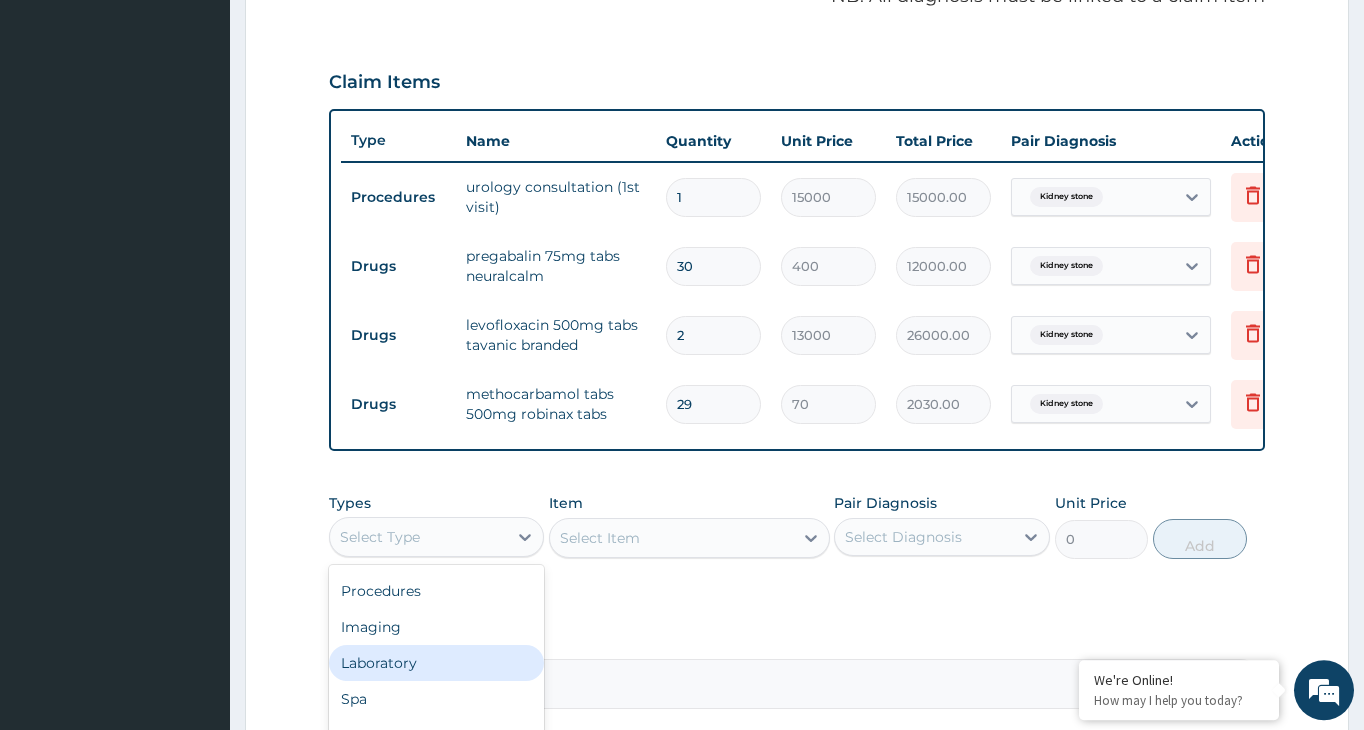 click on "Laboratory" at bounding box center [436, 663] 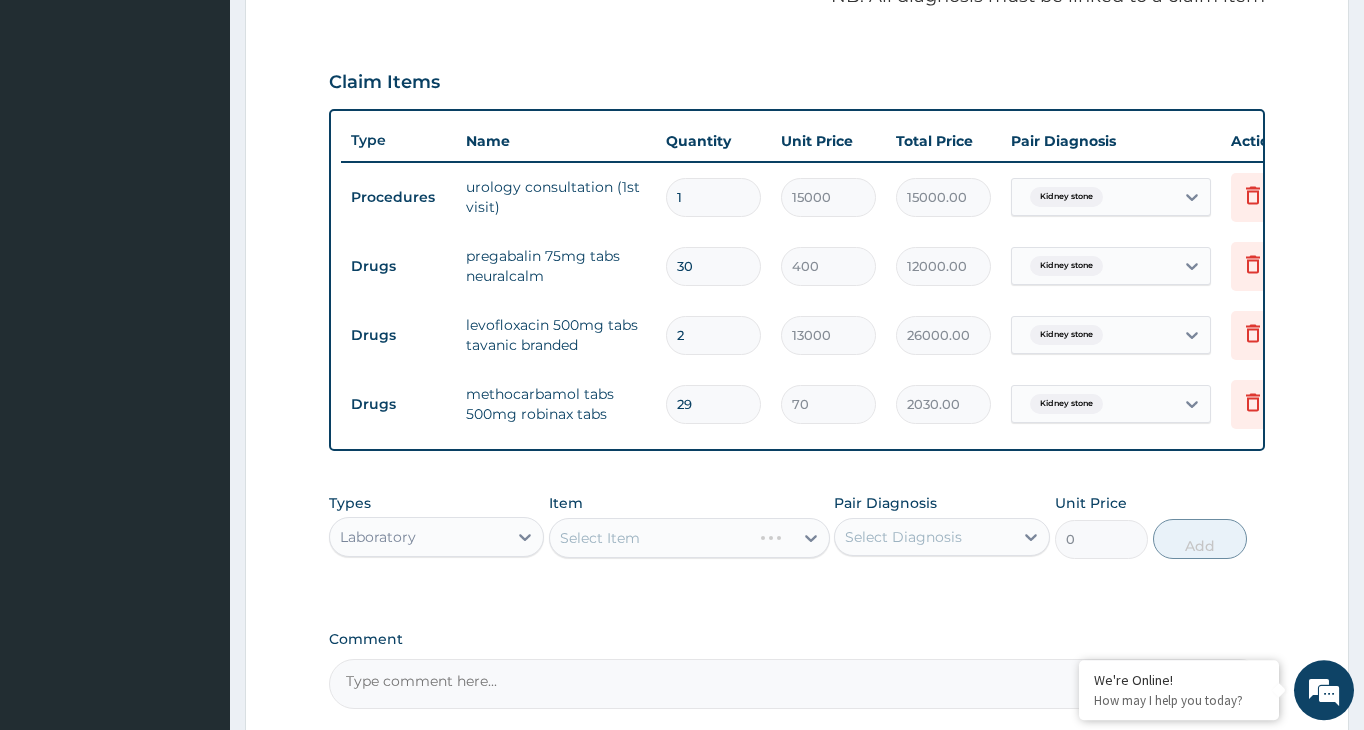 click on "Select Item" at bounding box center [689, 538] 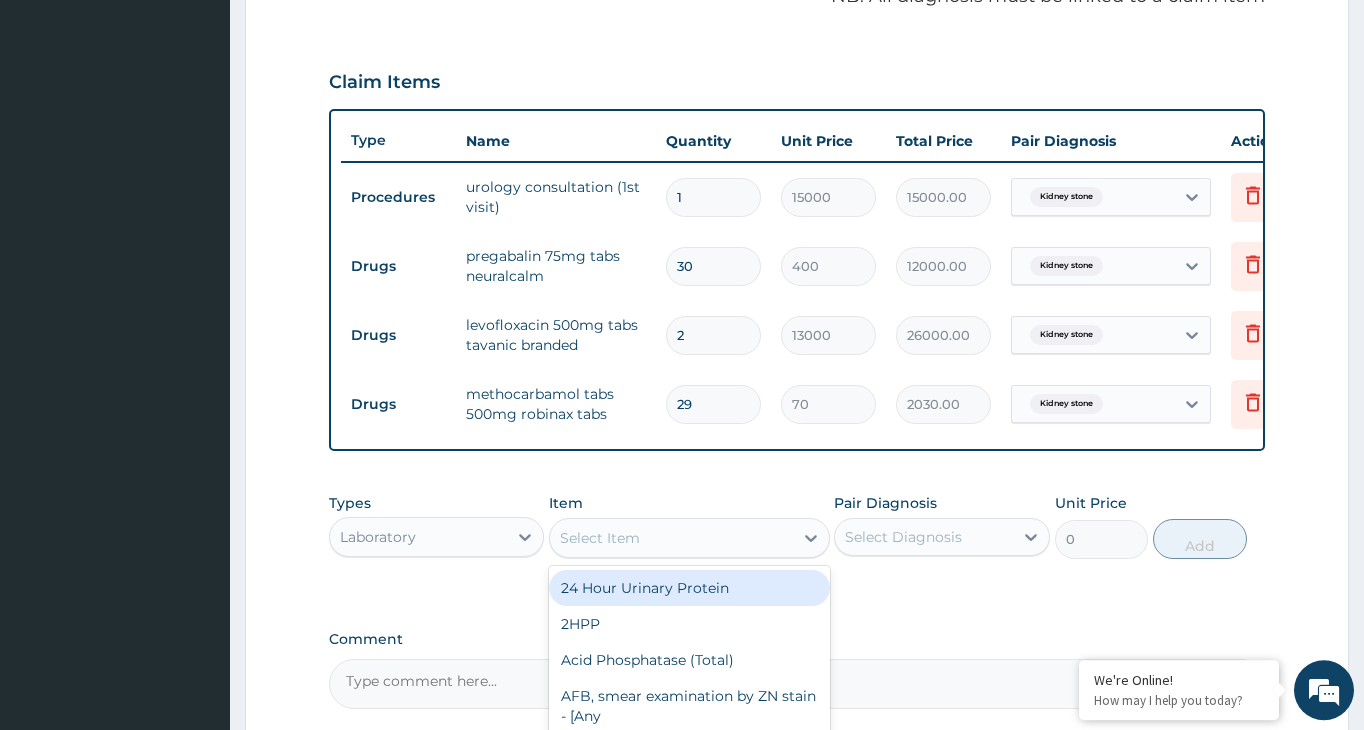 click on "Select Item" at bounding box center (671, 538) 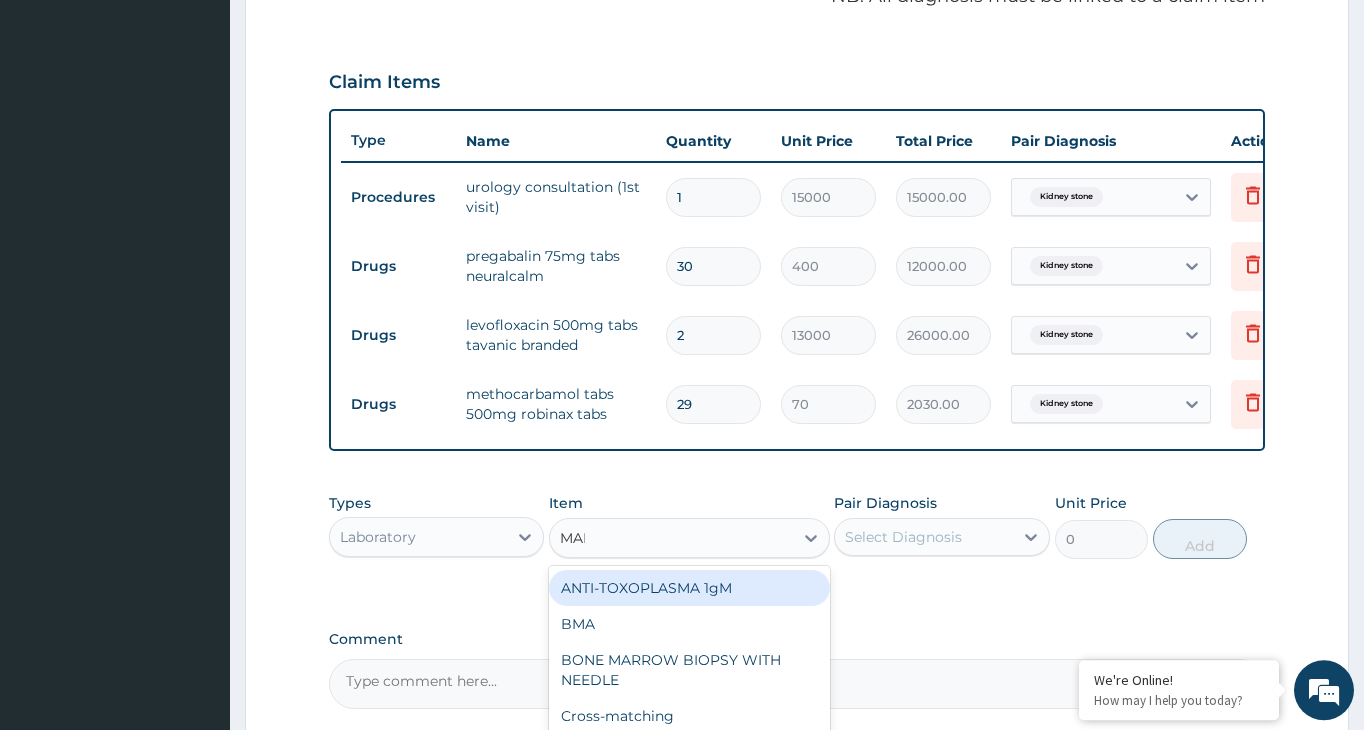 type on "MALA" 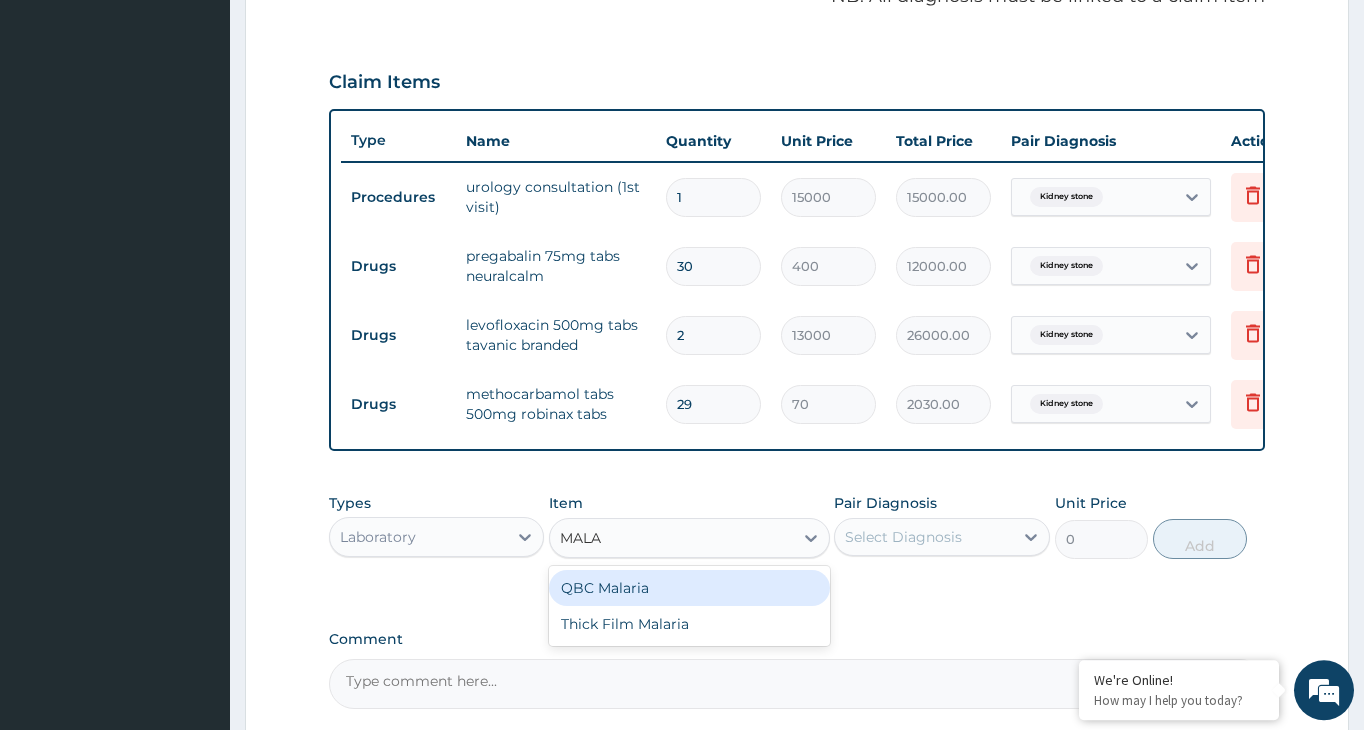 click on "QBC Malaria" at bounding box center (689, 588) 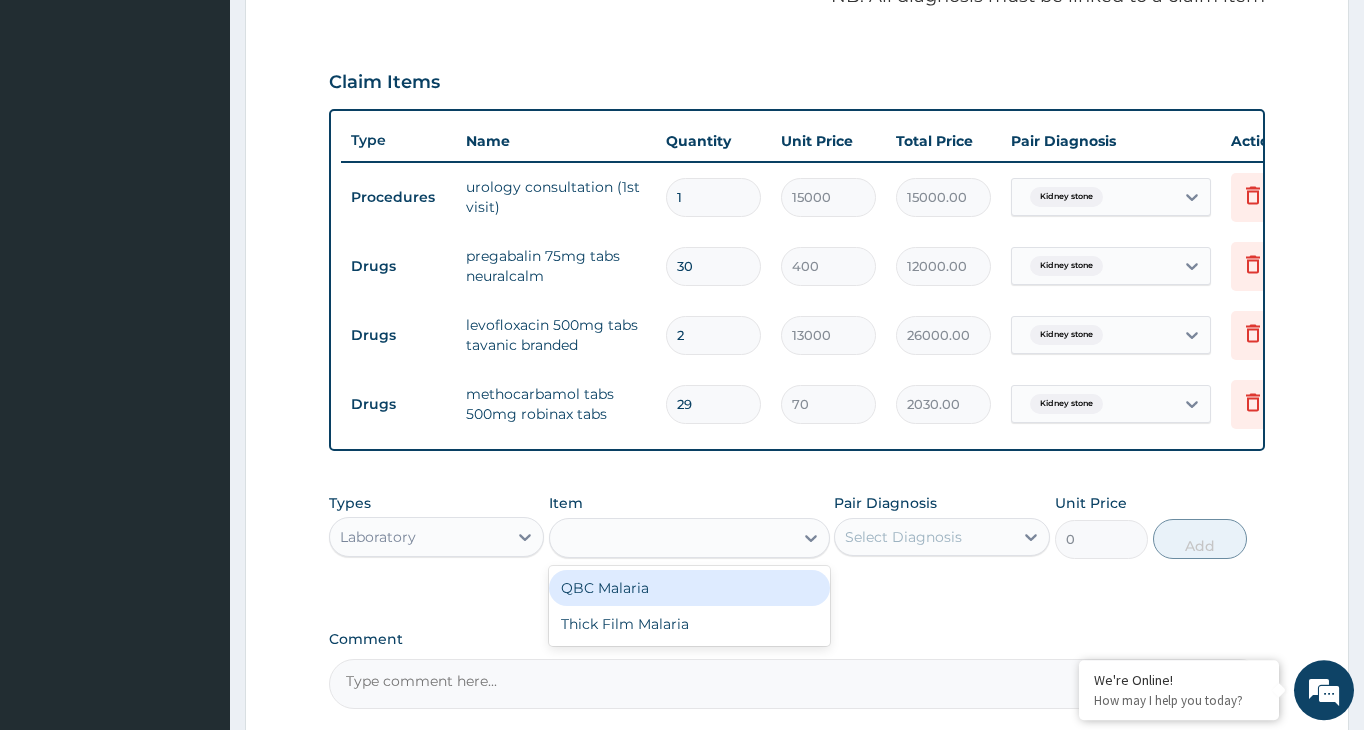 type on "2000" 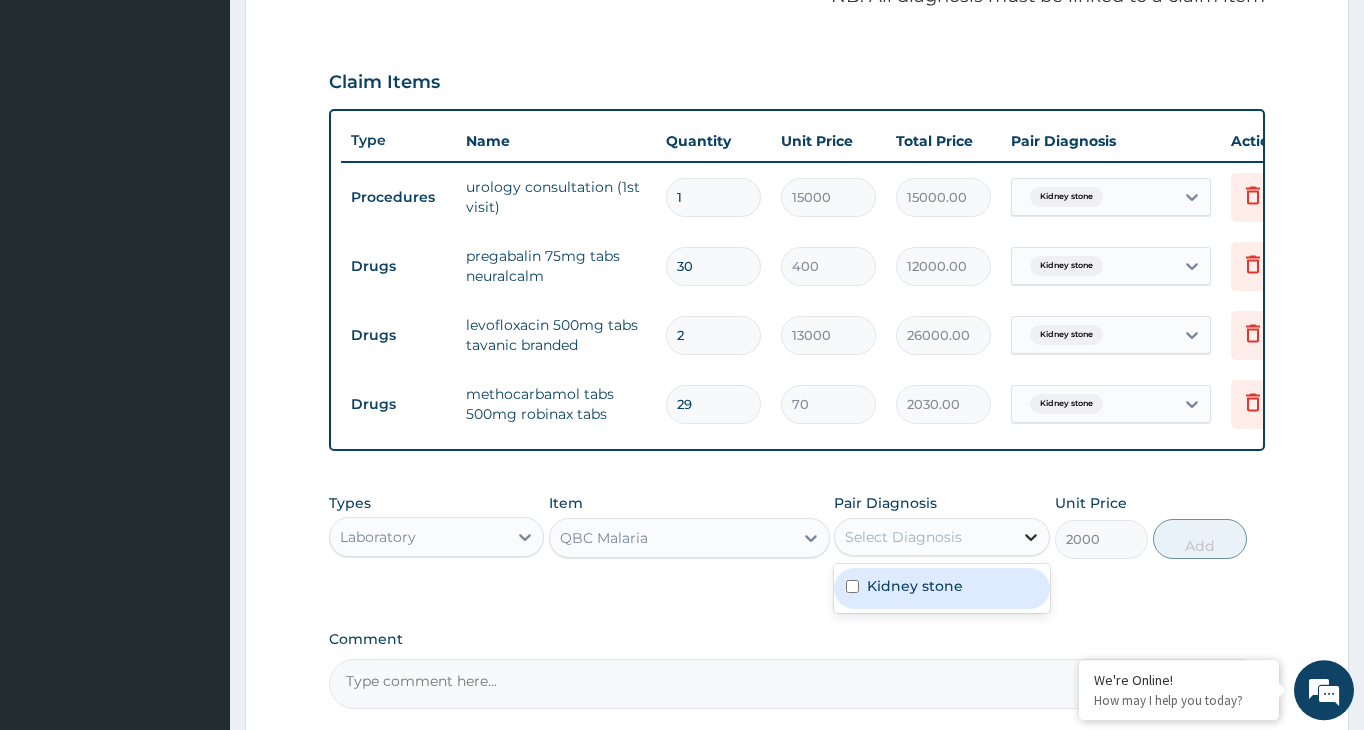 click at bounding box center [1031, 537] 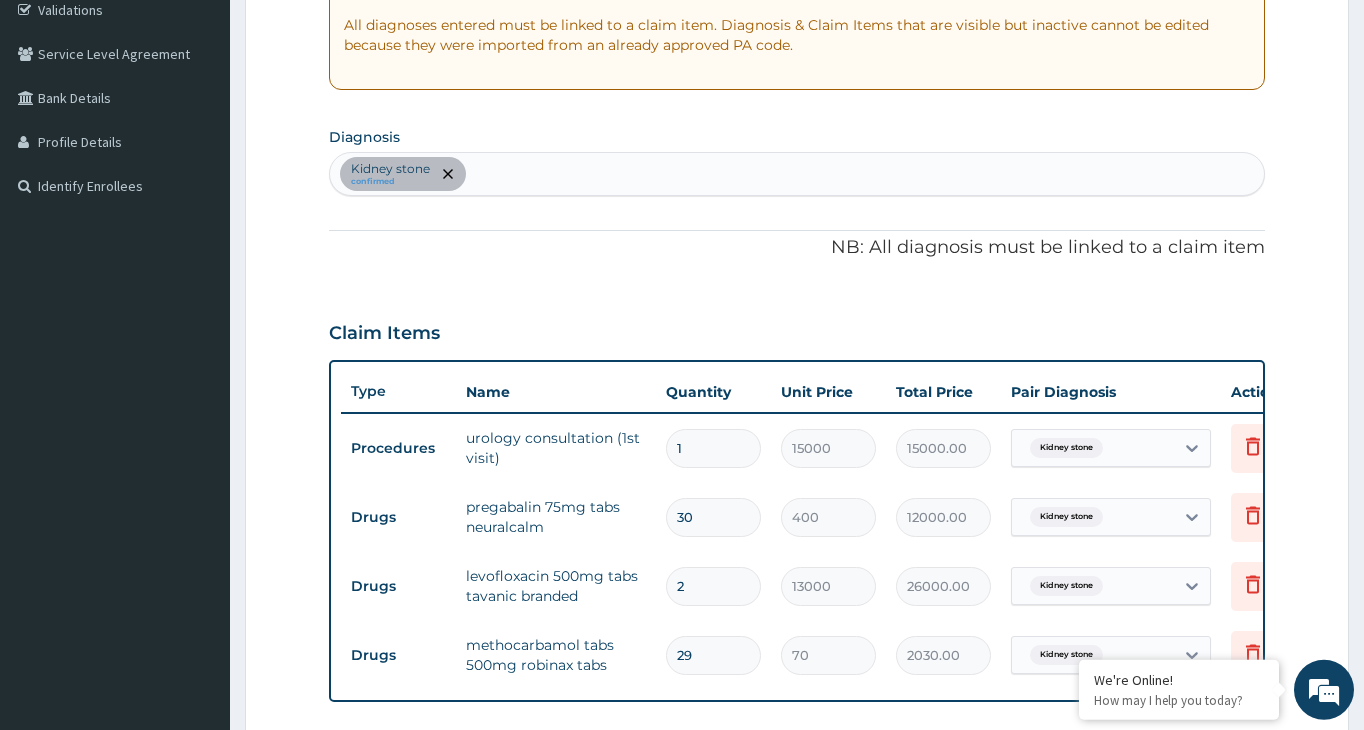 scroll, scrollTop: 329, scrollLeft: 0, axis: vertical 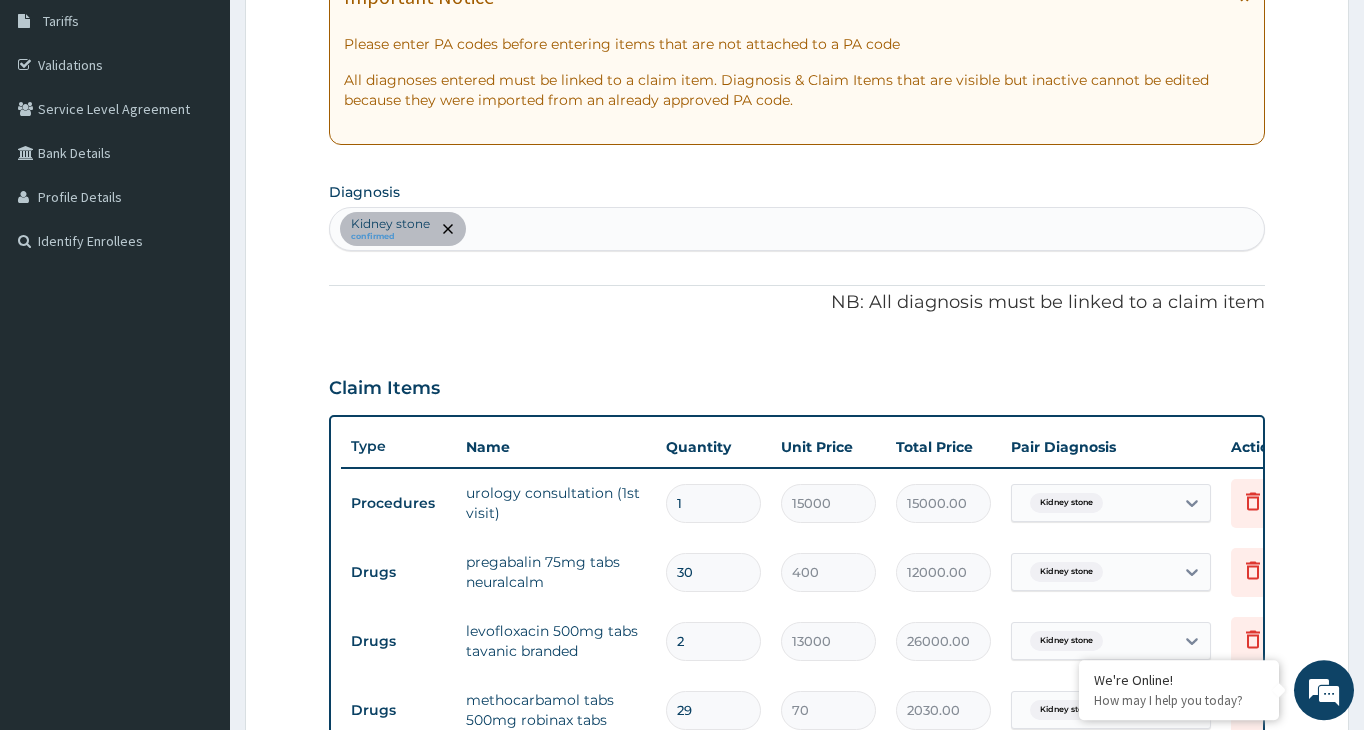 click on "Kidney stone confirmed" at bounding box center [797, 229] 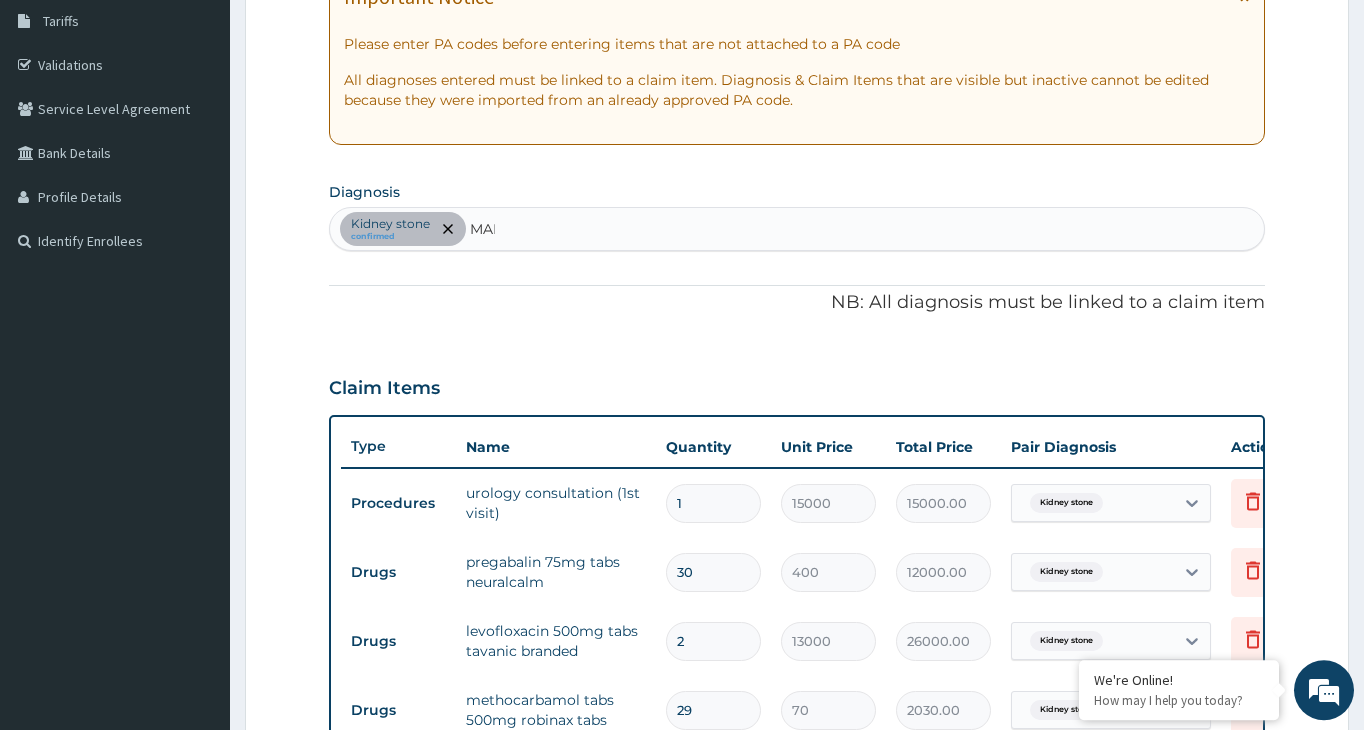 type on "MALA" 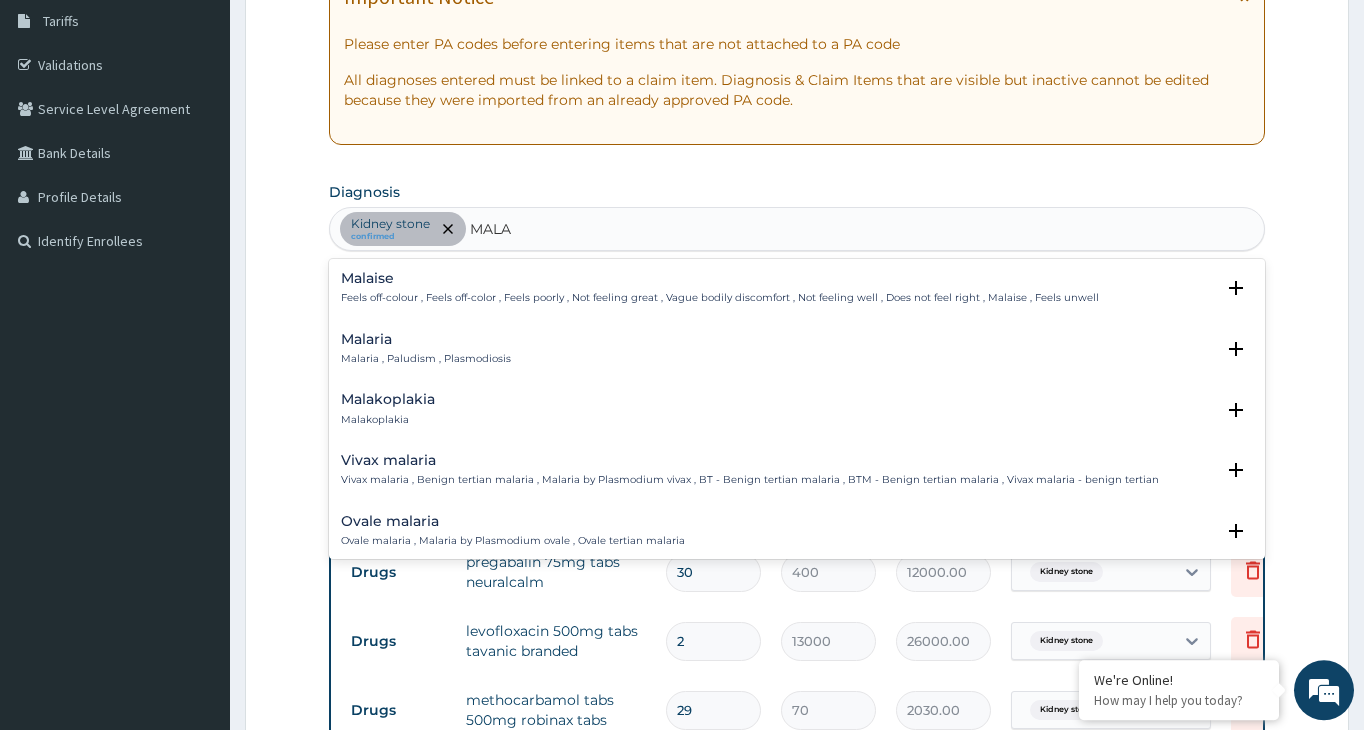 click on "Malaria" at bounding box center (426, 339) 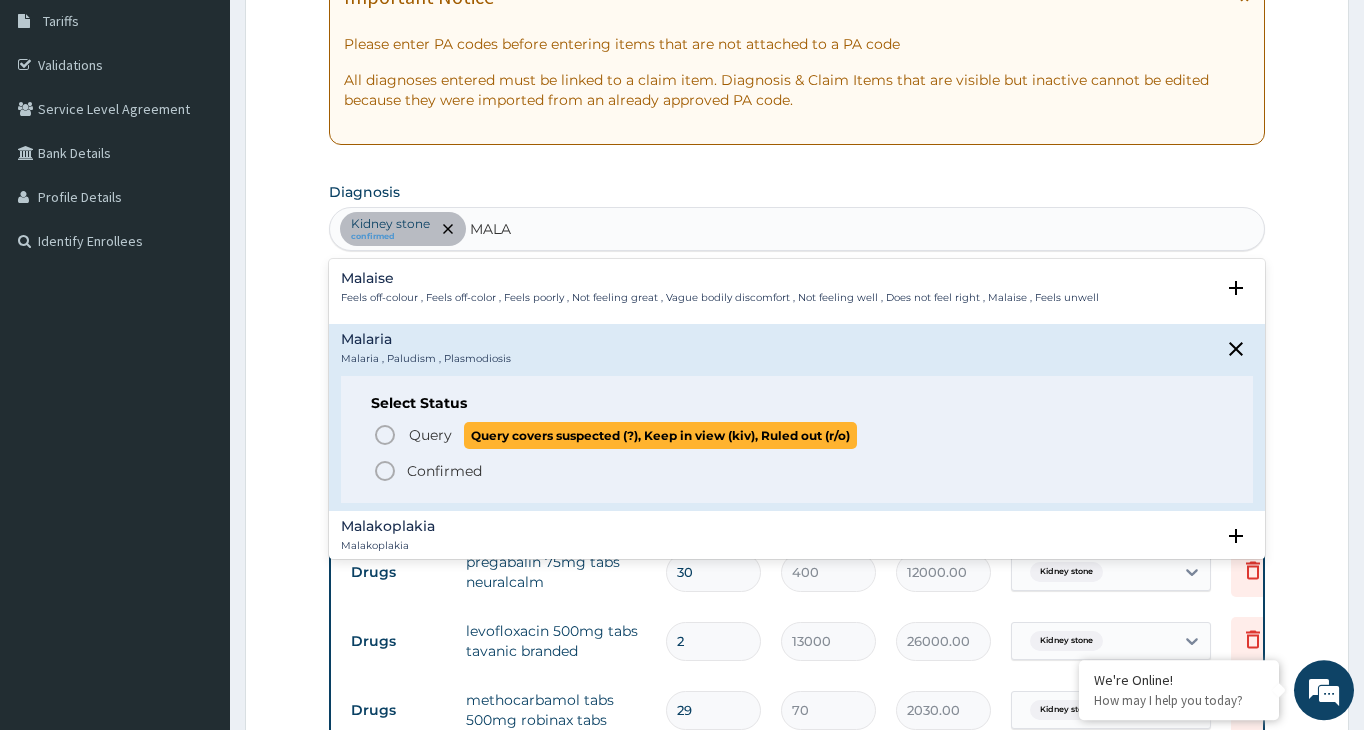 click 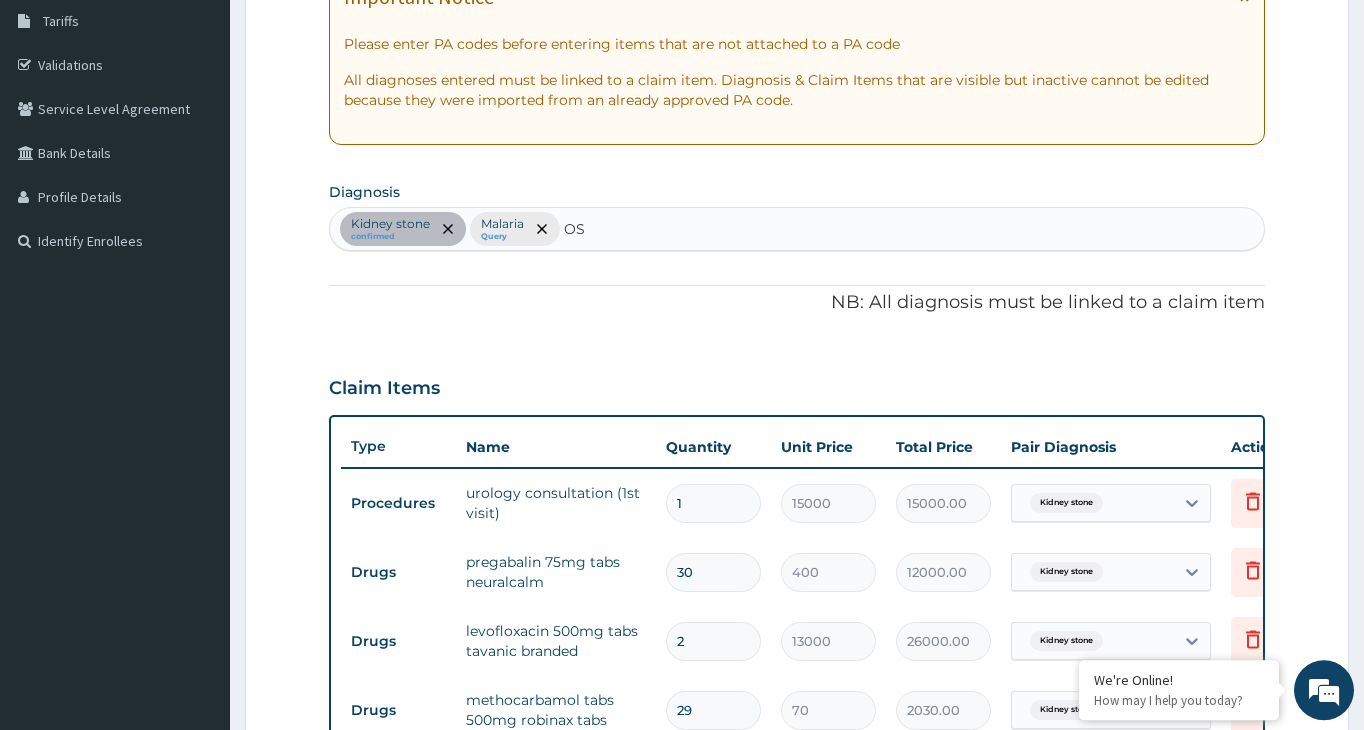 type on "O" 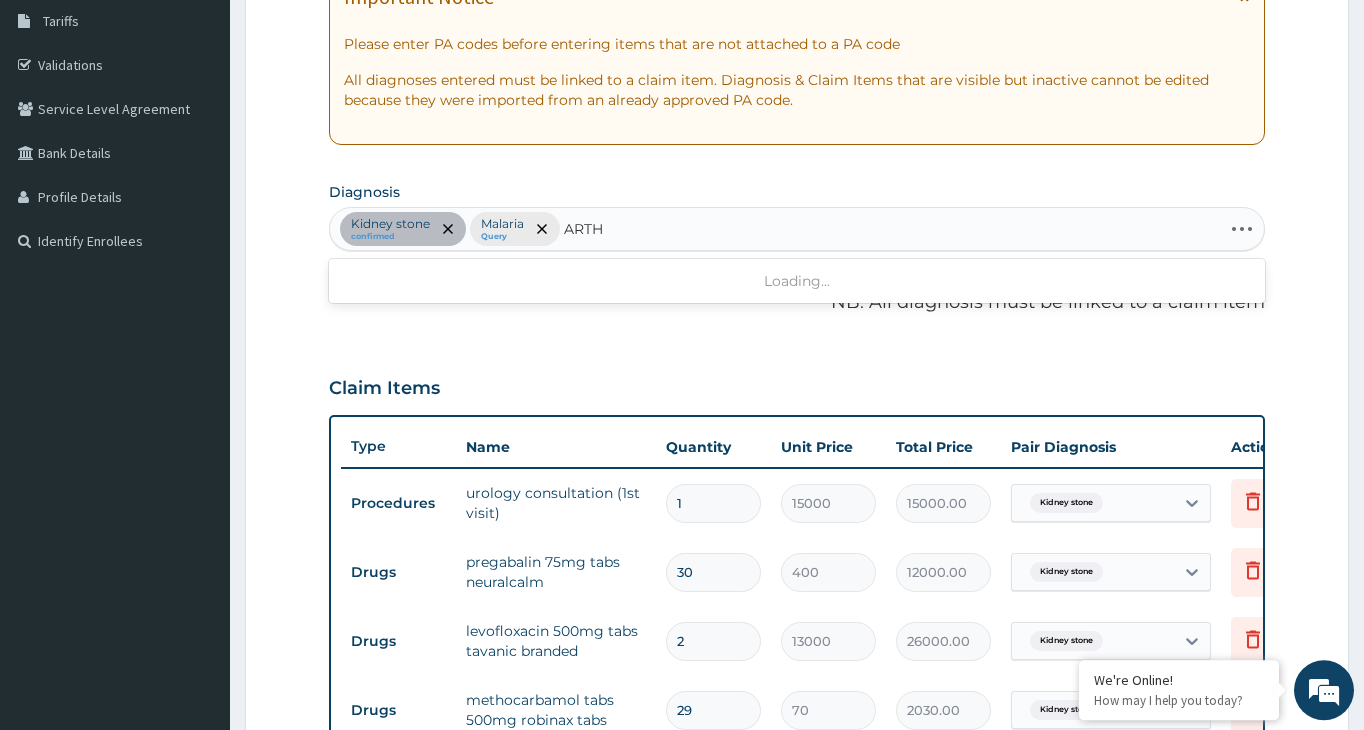 type on "ARTHR" 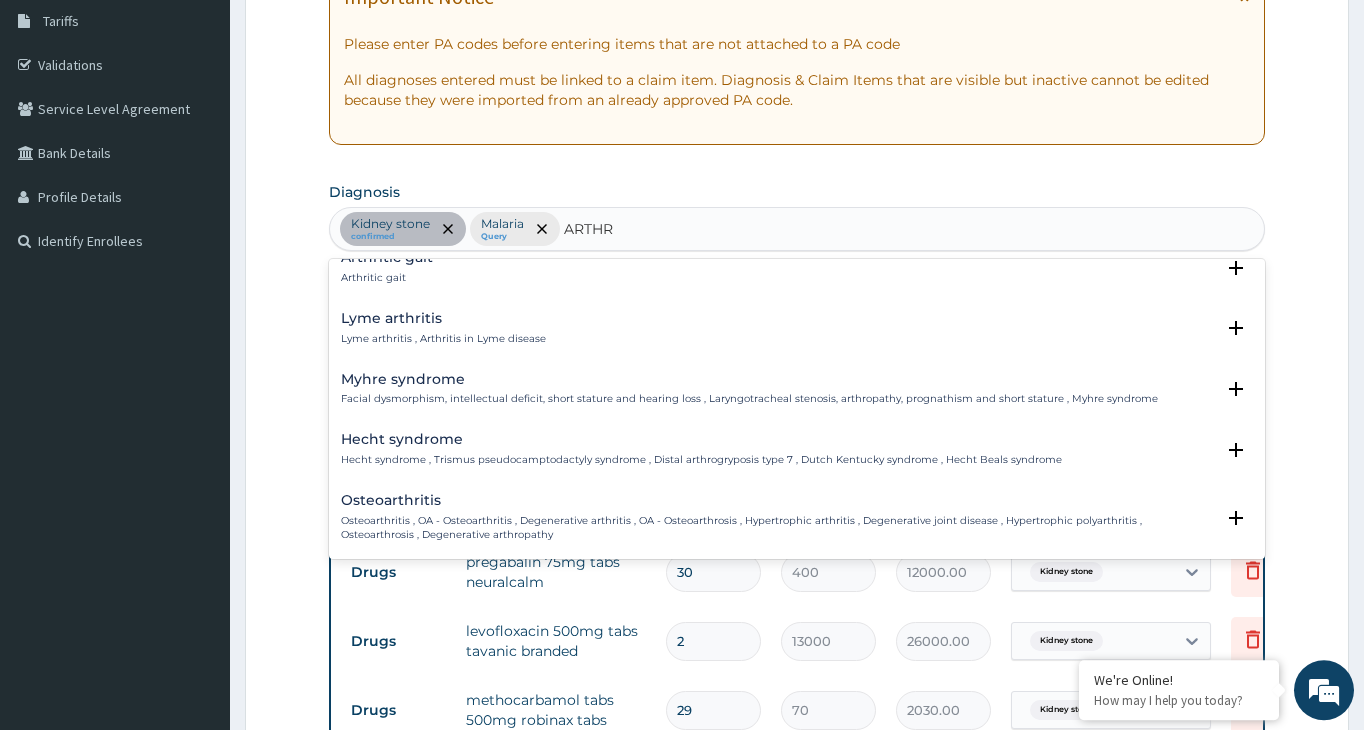 scroll, scrollTop: 432, scrollLeft: 0, axis: vertical 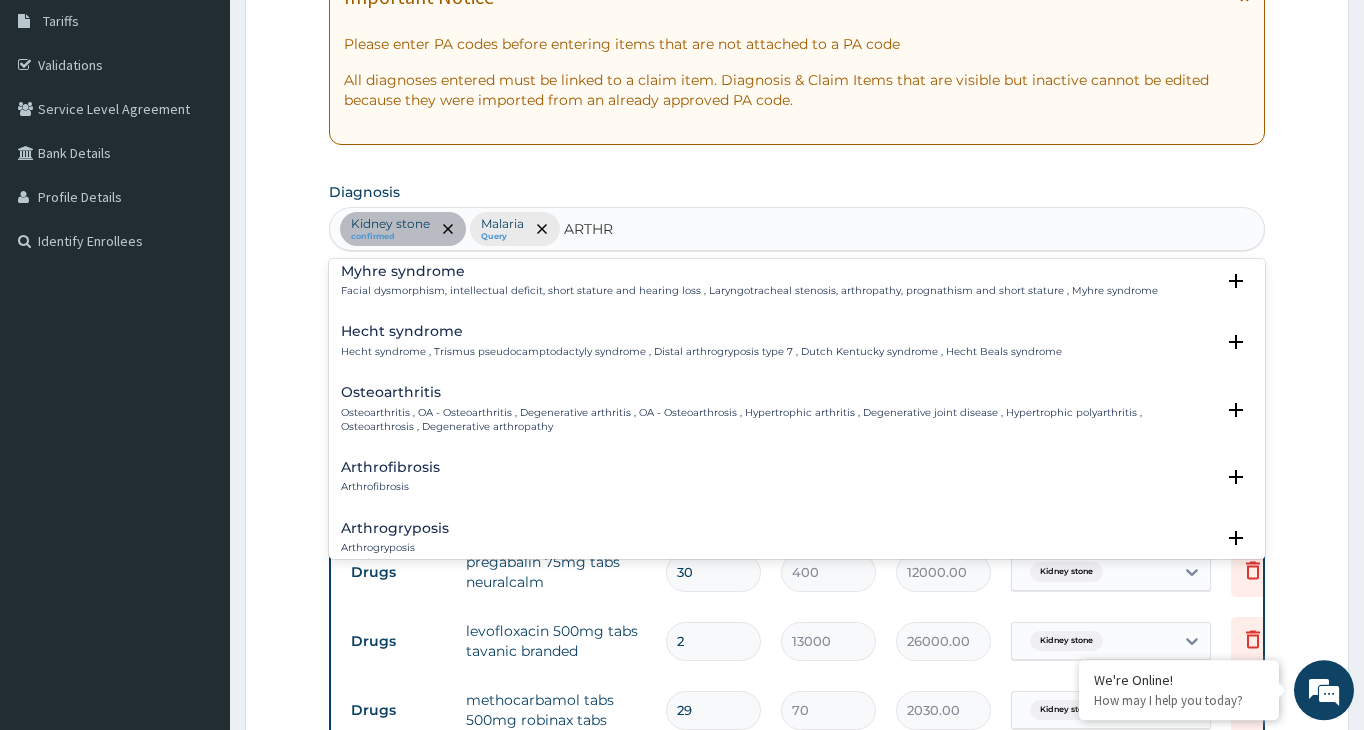 click on "Osteoarthritis , OA - Osteoarthritis , Degenerative arthritis , OA - Osteoarthrosis , Hypertrophic arthritis , Degenerative joint disease , Hypertrophic polyarthritis , Osteoarthrosis , Degenerative arthropathy" at bounding box center (778, 420) 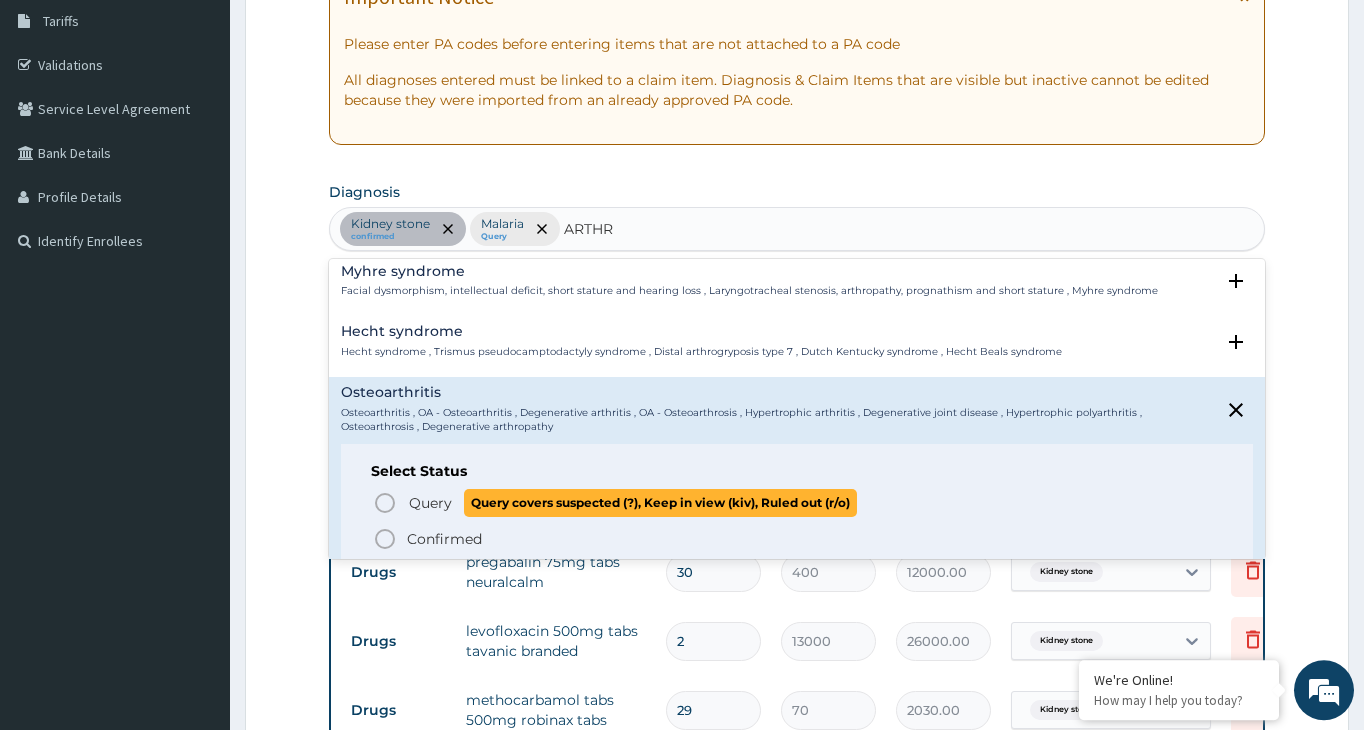 click 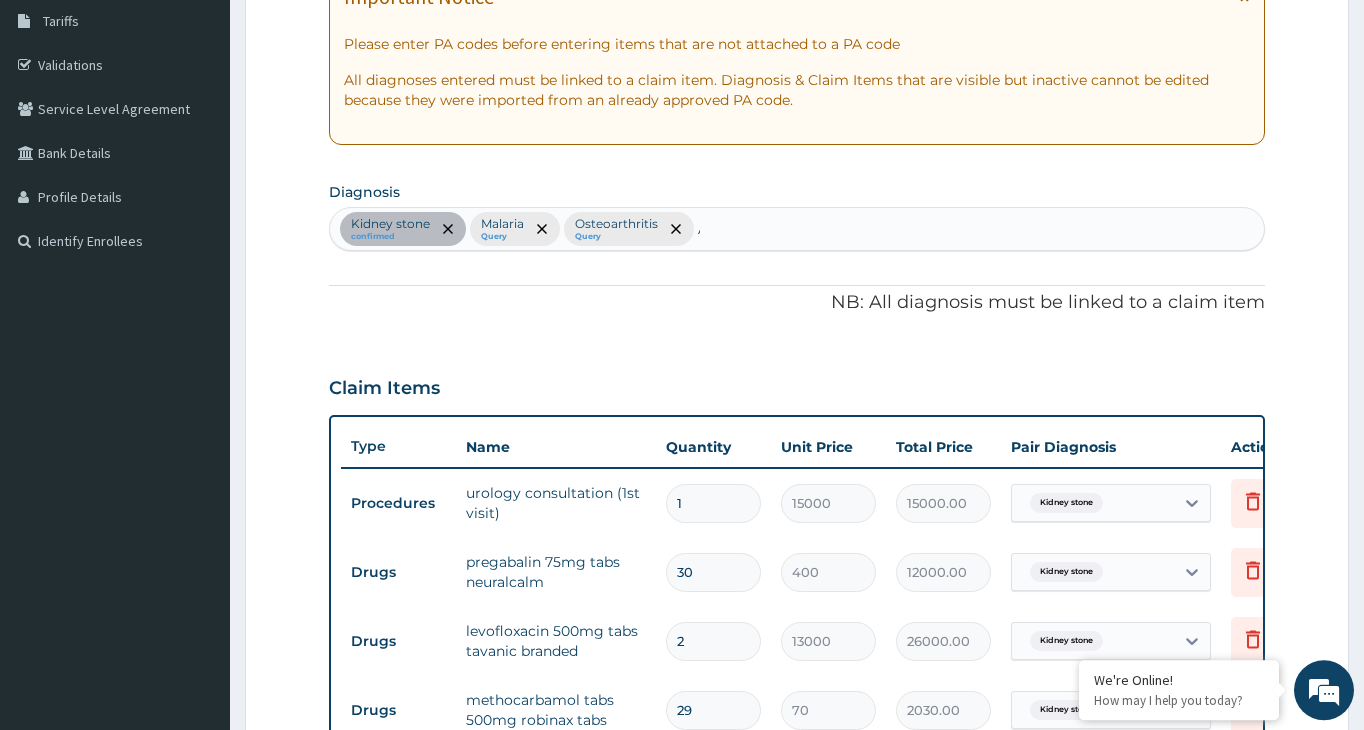 type 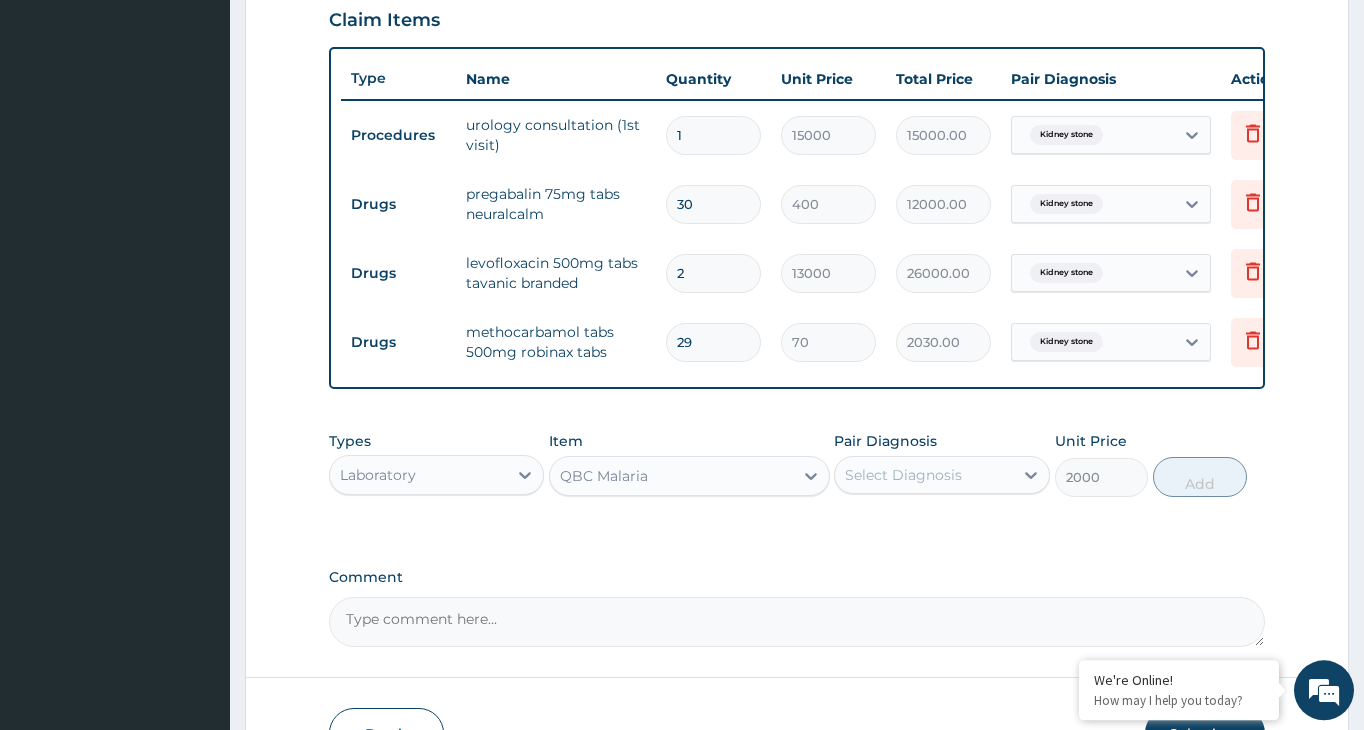 scroll, scrollTop: 737, scrollLeft: 0, axis: vertical 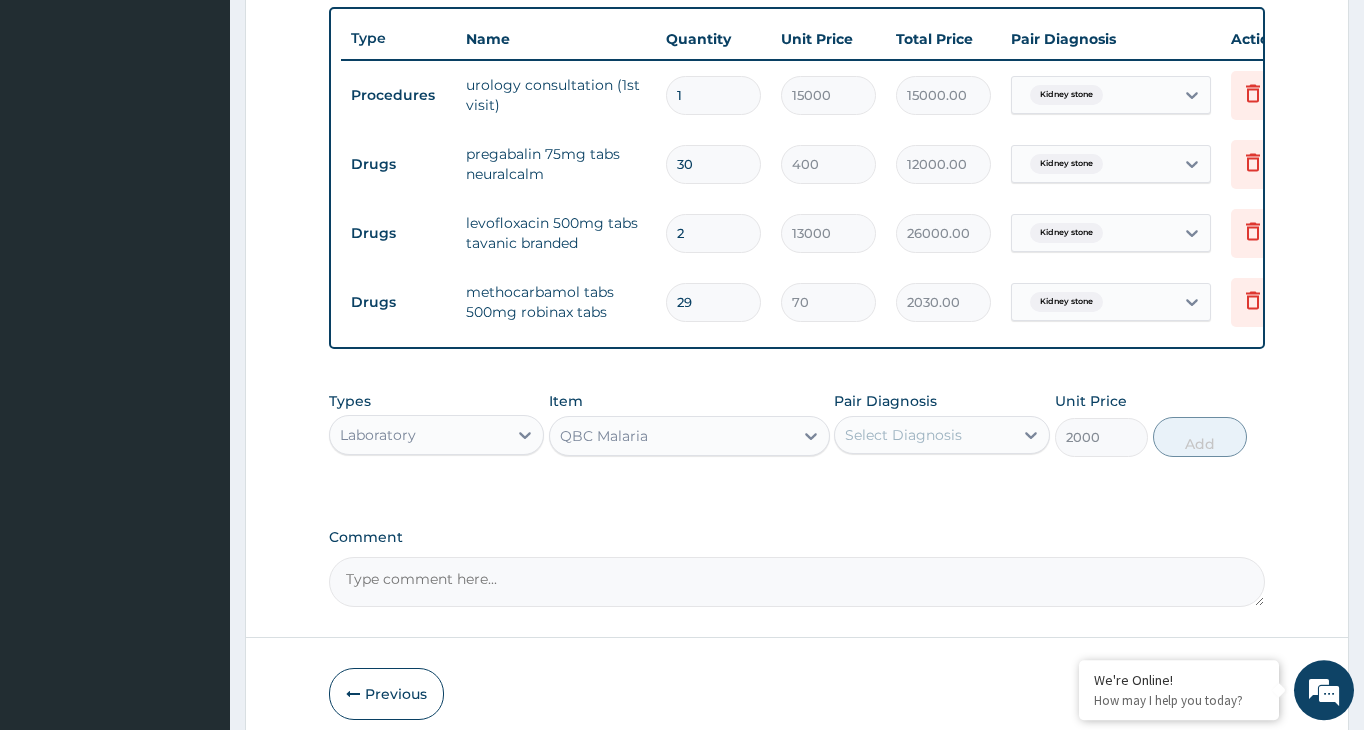 click on "Select Diagnosis" at bounding box center [923, 435] 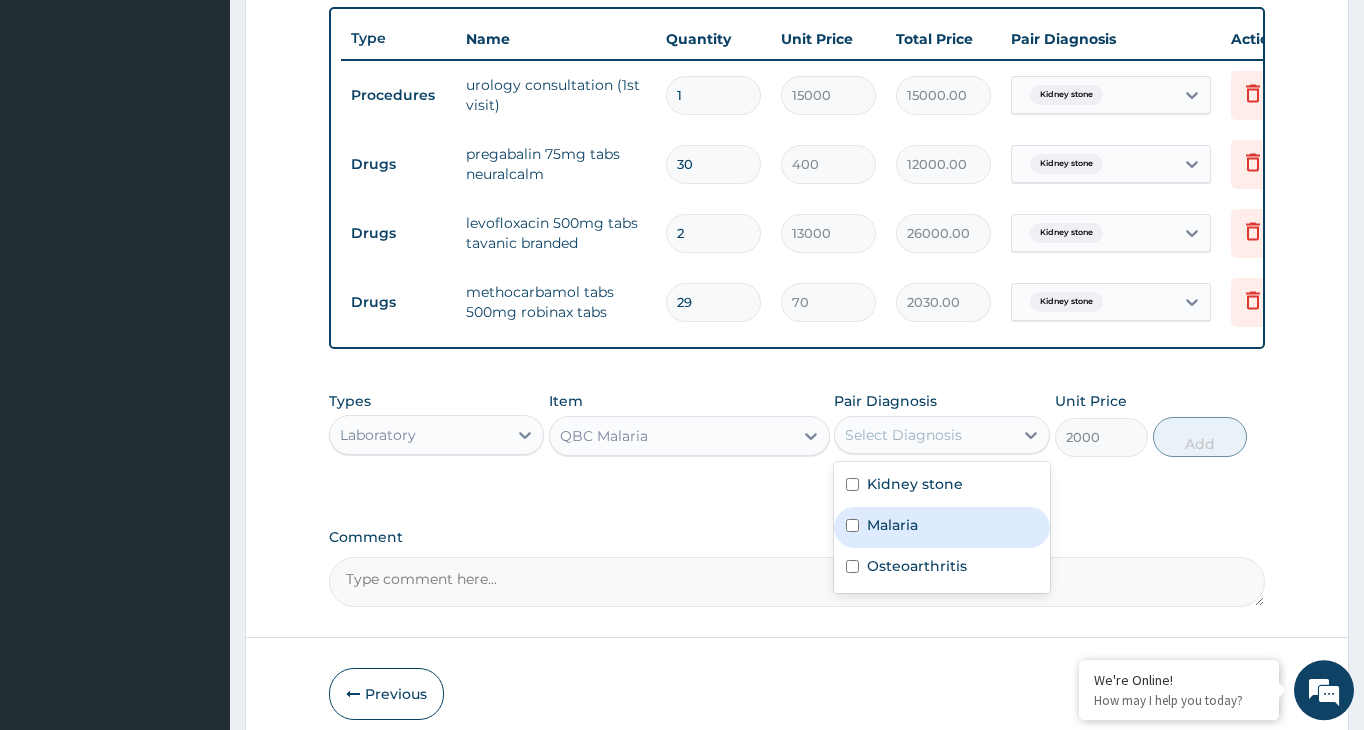 click at bounding box center [852, 525] 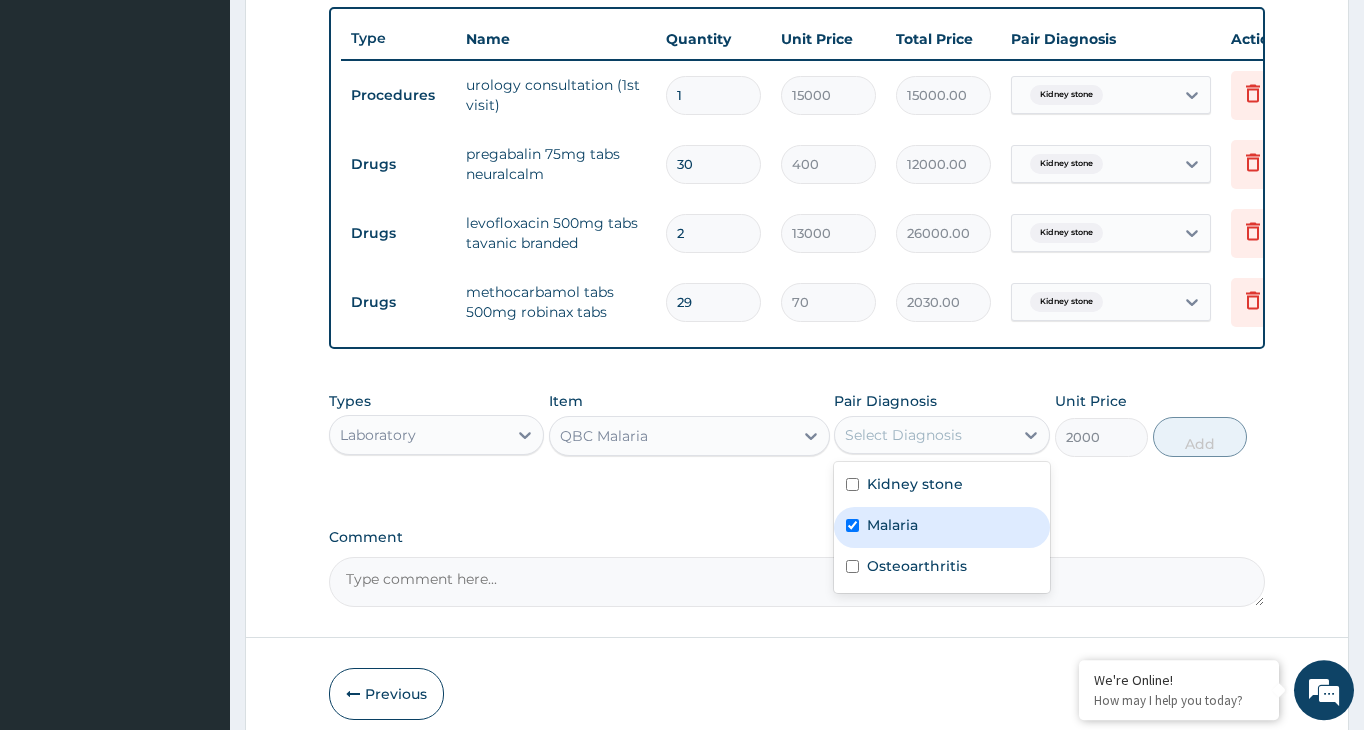 checkbox on "true" 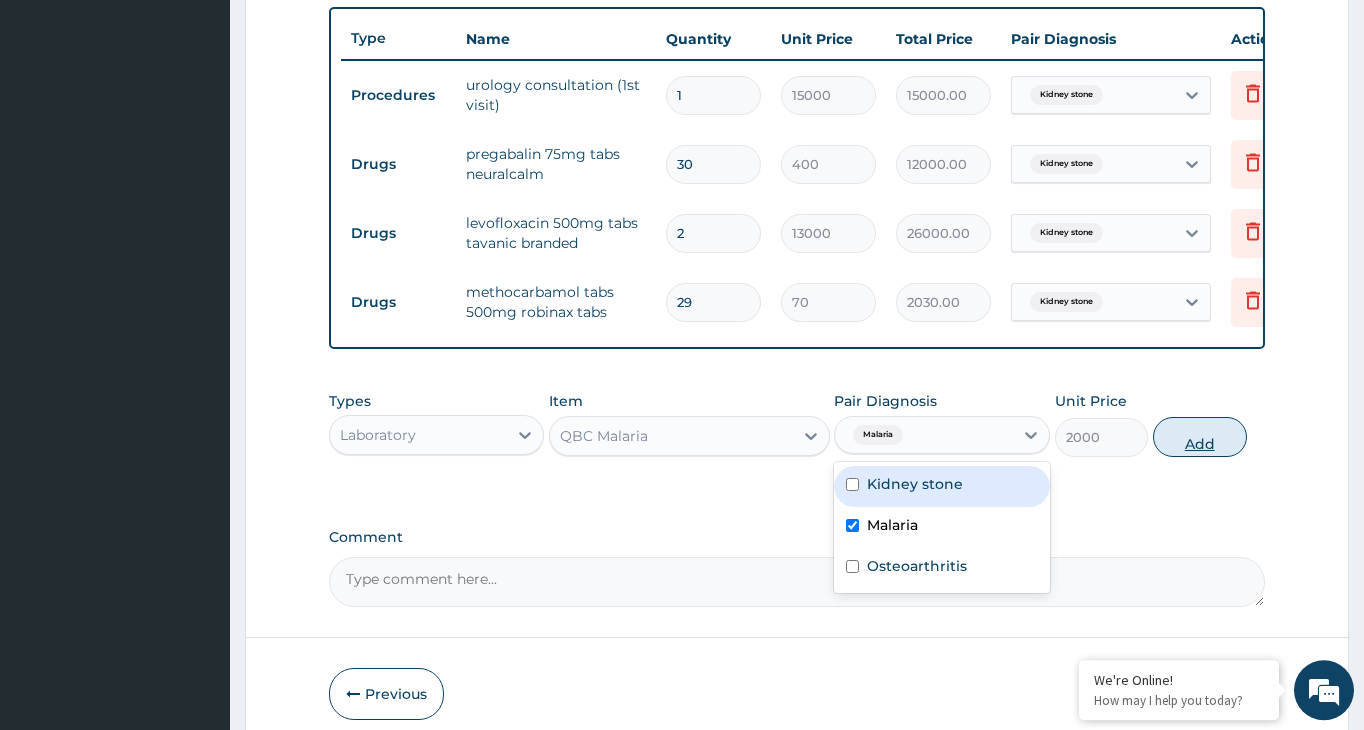 click on "Add" at bounding box center (1200, 437) 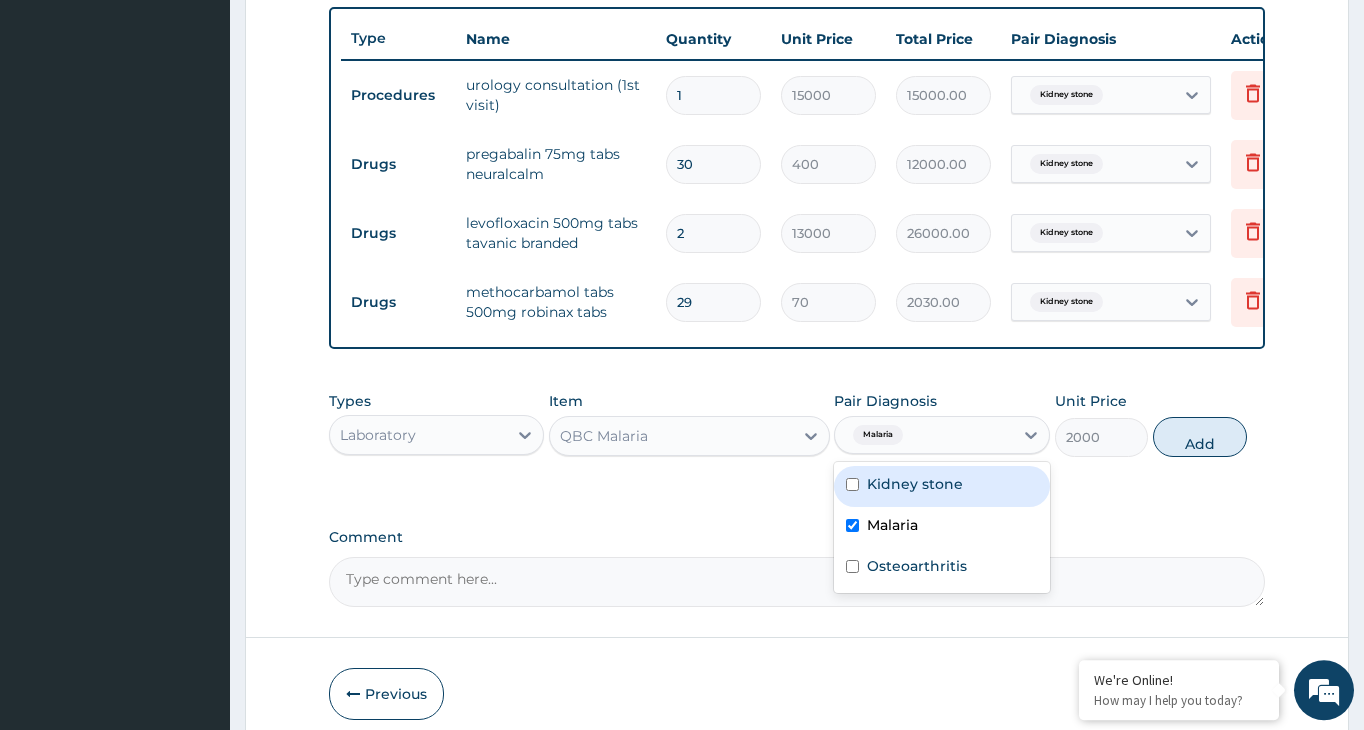 type on "0" 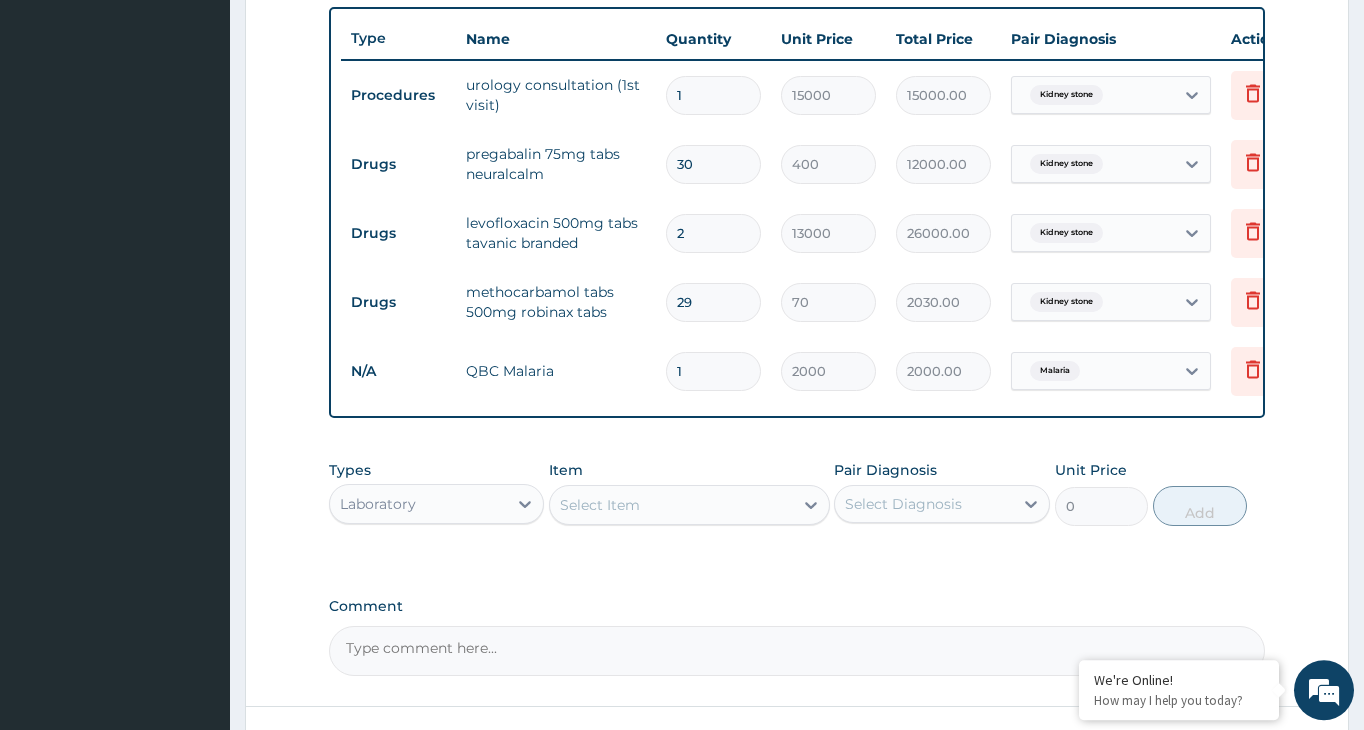 scroll, scrollTop: 839, scrollLeft: 0, axis: vertical 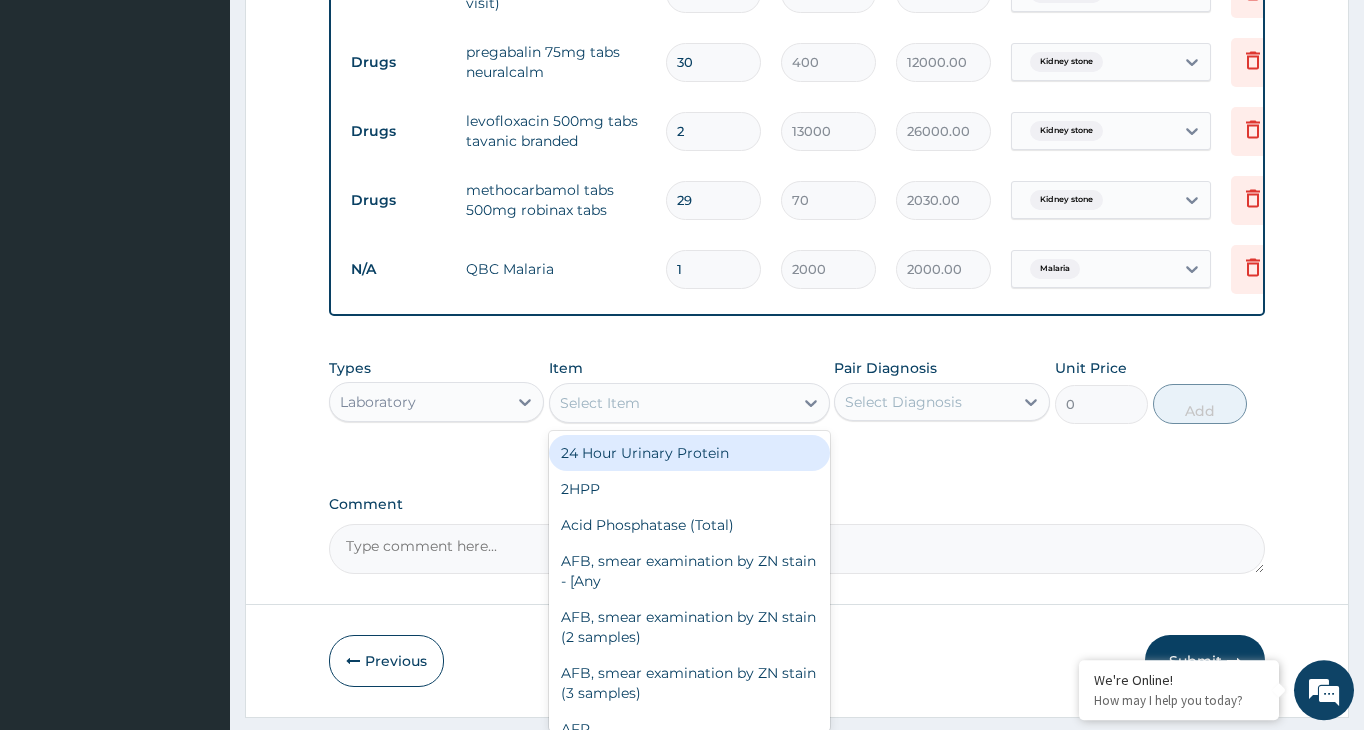 click on "Select Item" at bounding box center [671, 403] 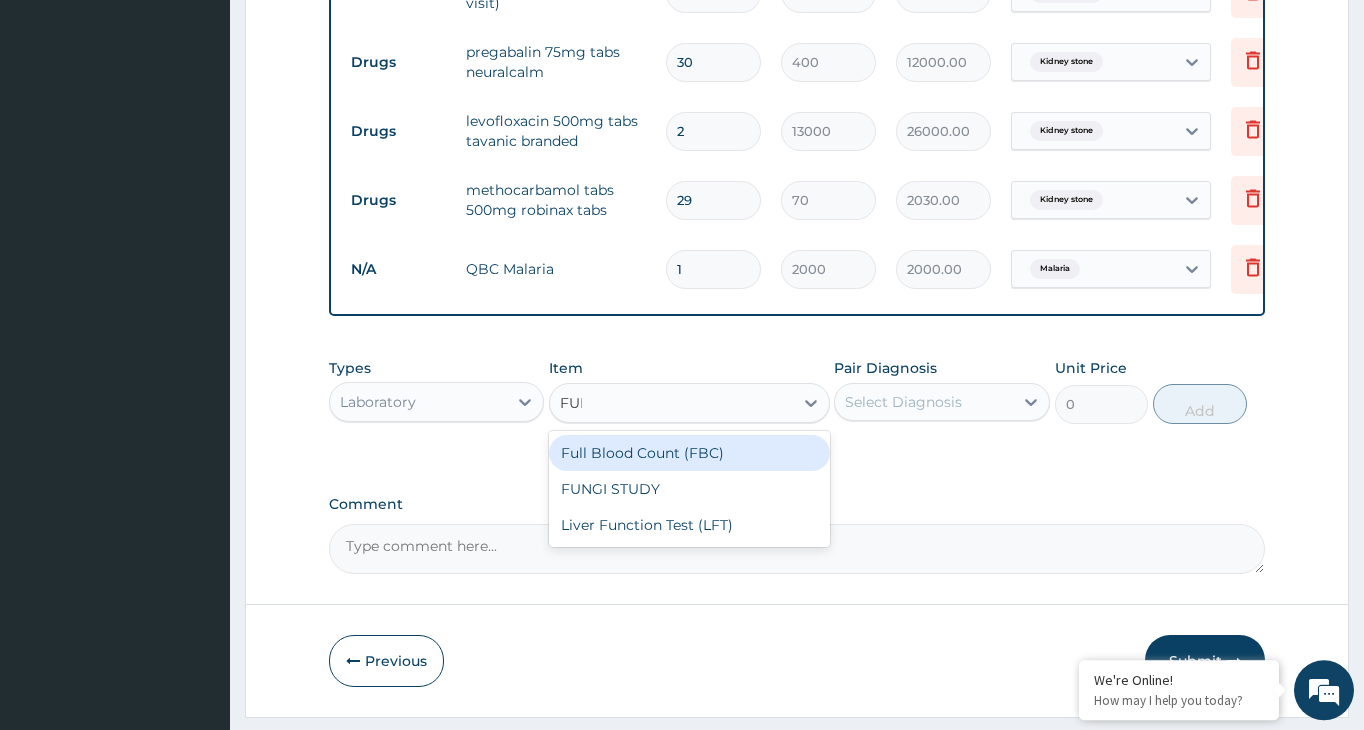 type on "FULL" 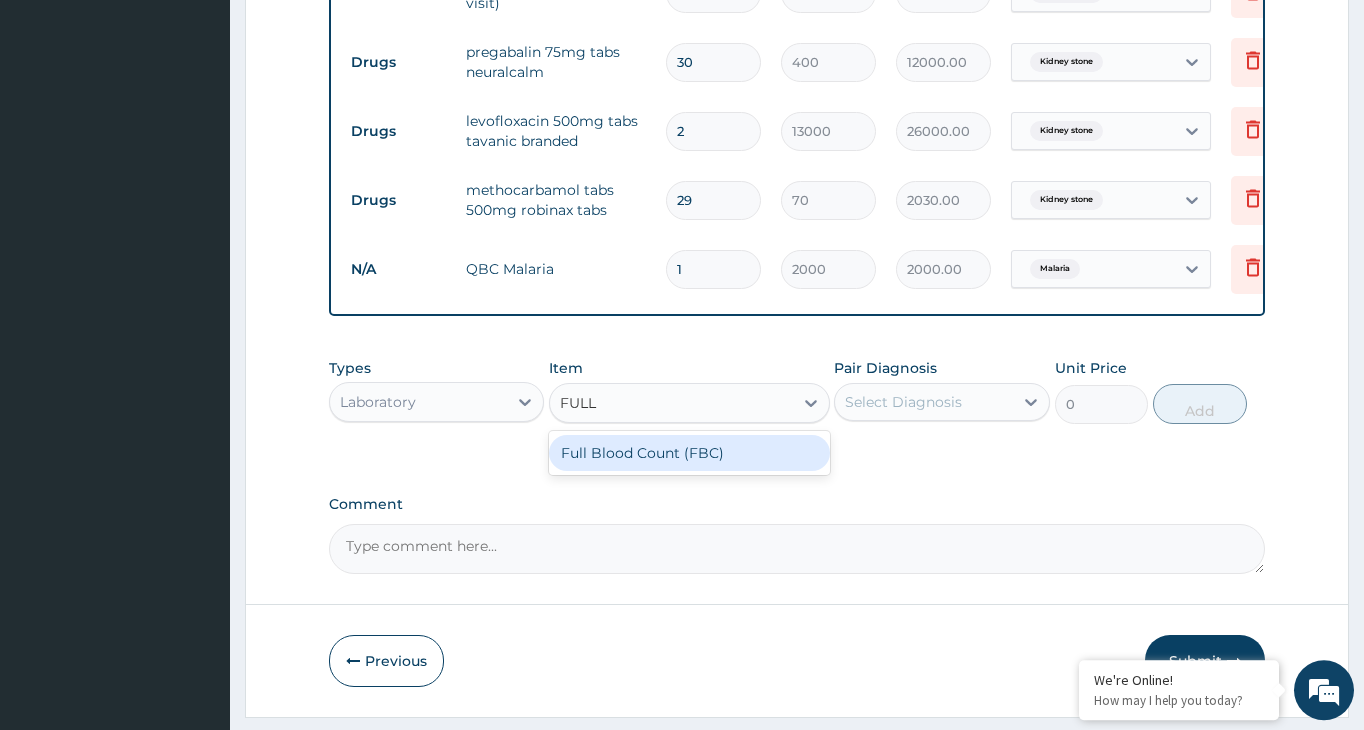 click on "Full Blood Count (FBC)" at bounding box center (689, 453) 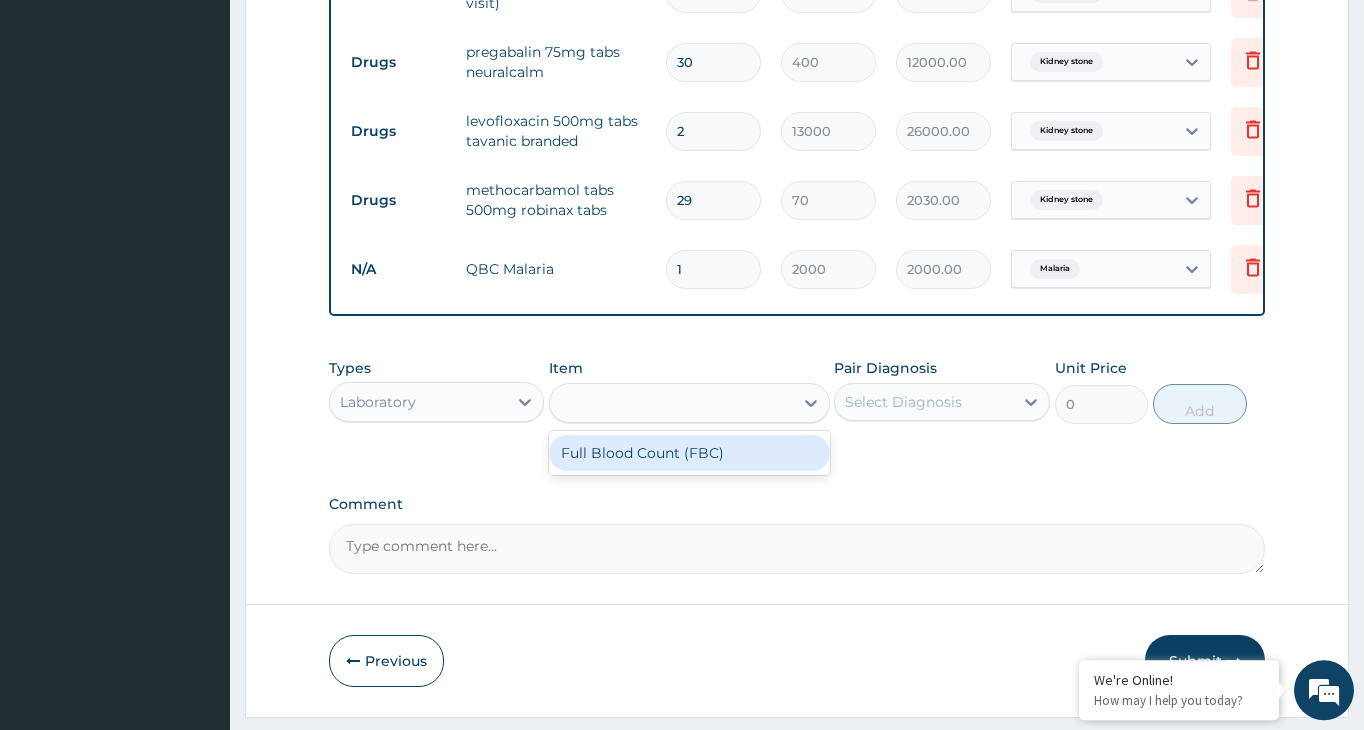 type on "6000" 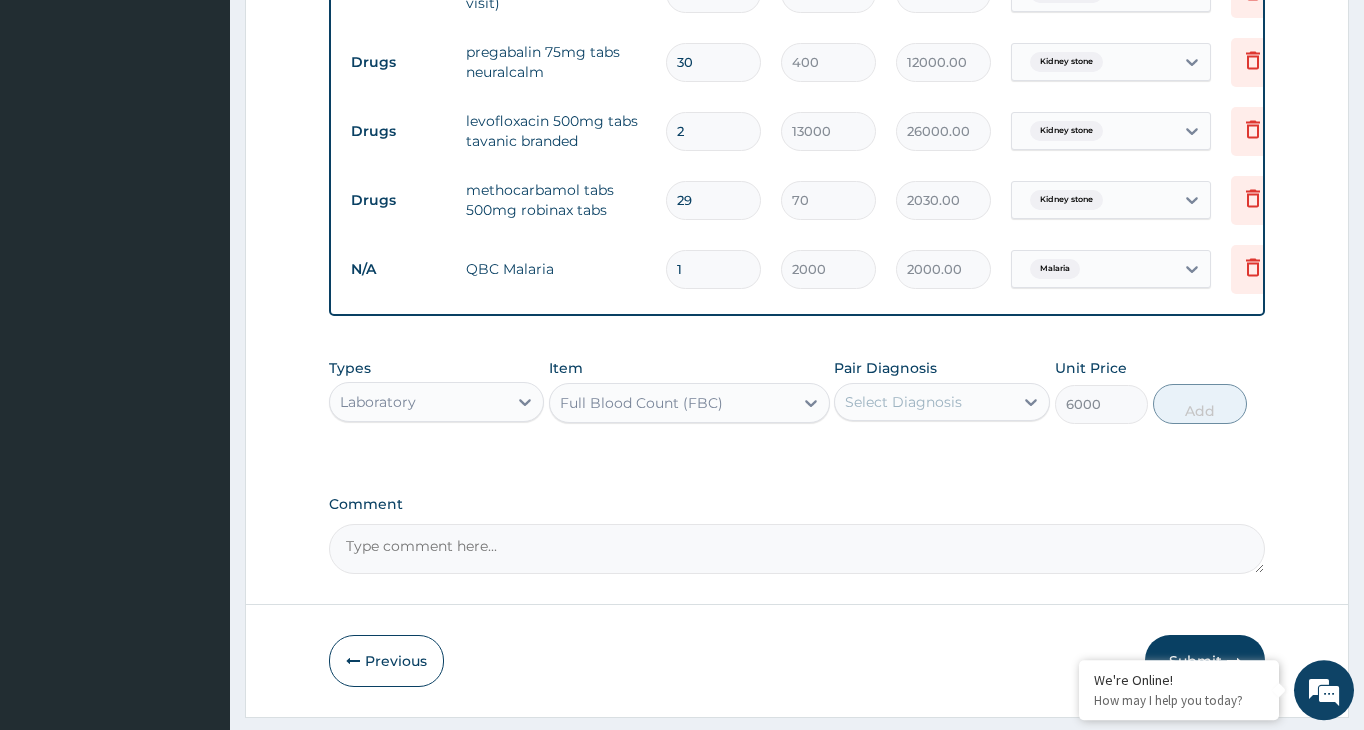 click on "Select Diagnosis" at bounding box center [903, 402] 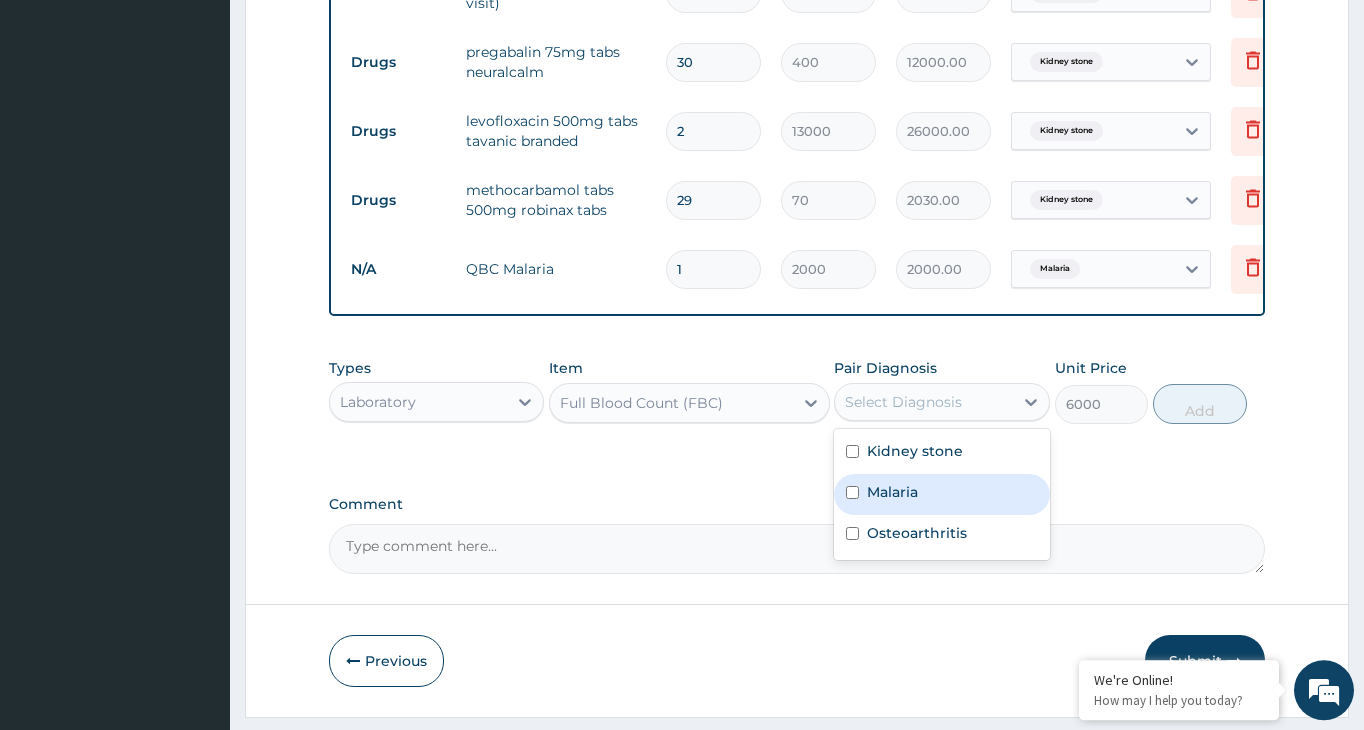 click on "Malaria" at bounding box center (892, 492) 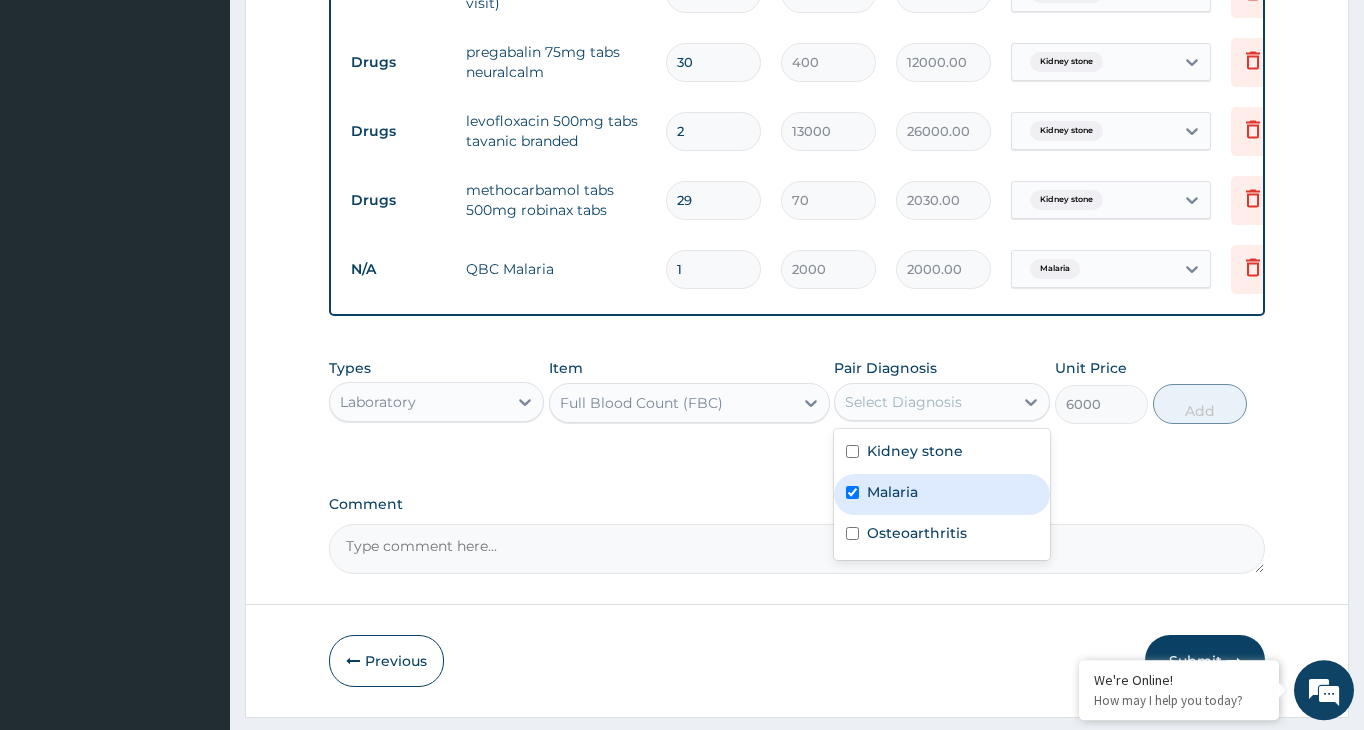 checkbox on "true" 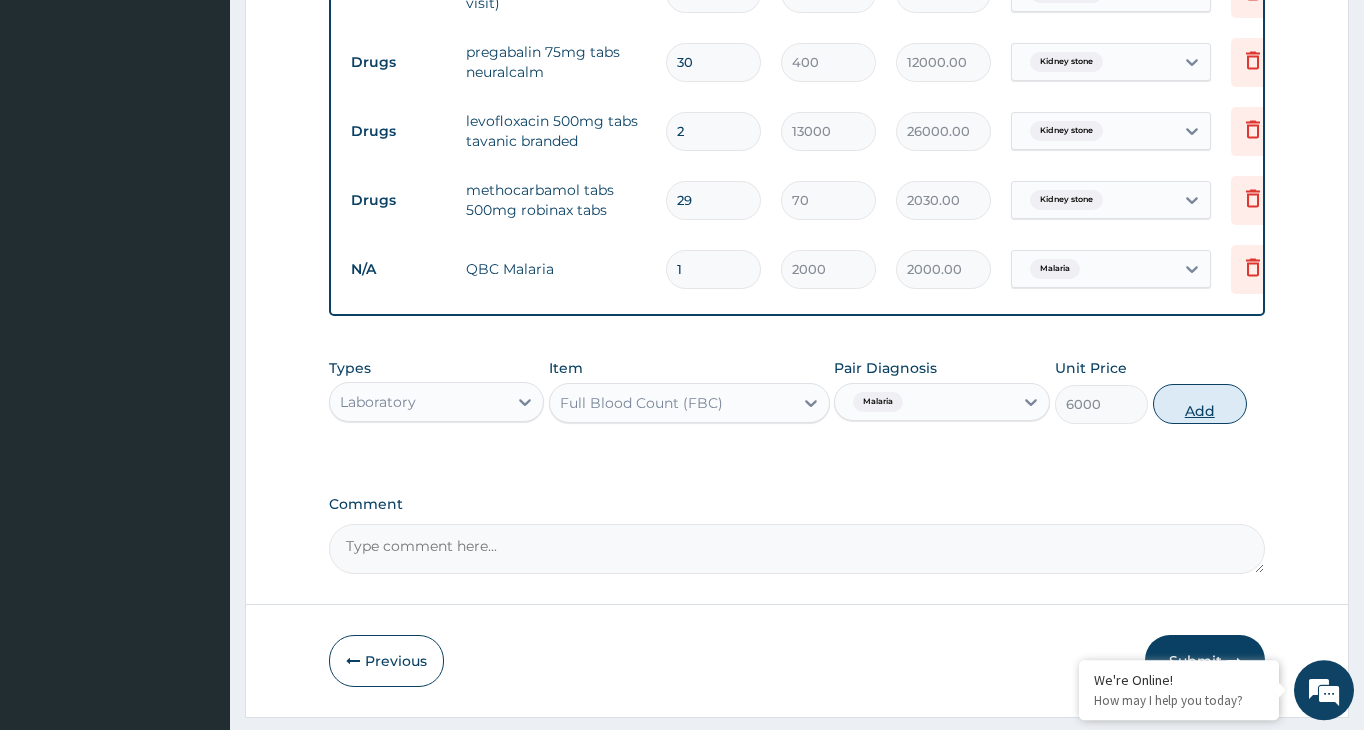 click on "Add" at bounding box center (1200, 404) 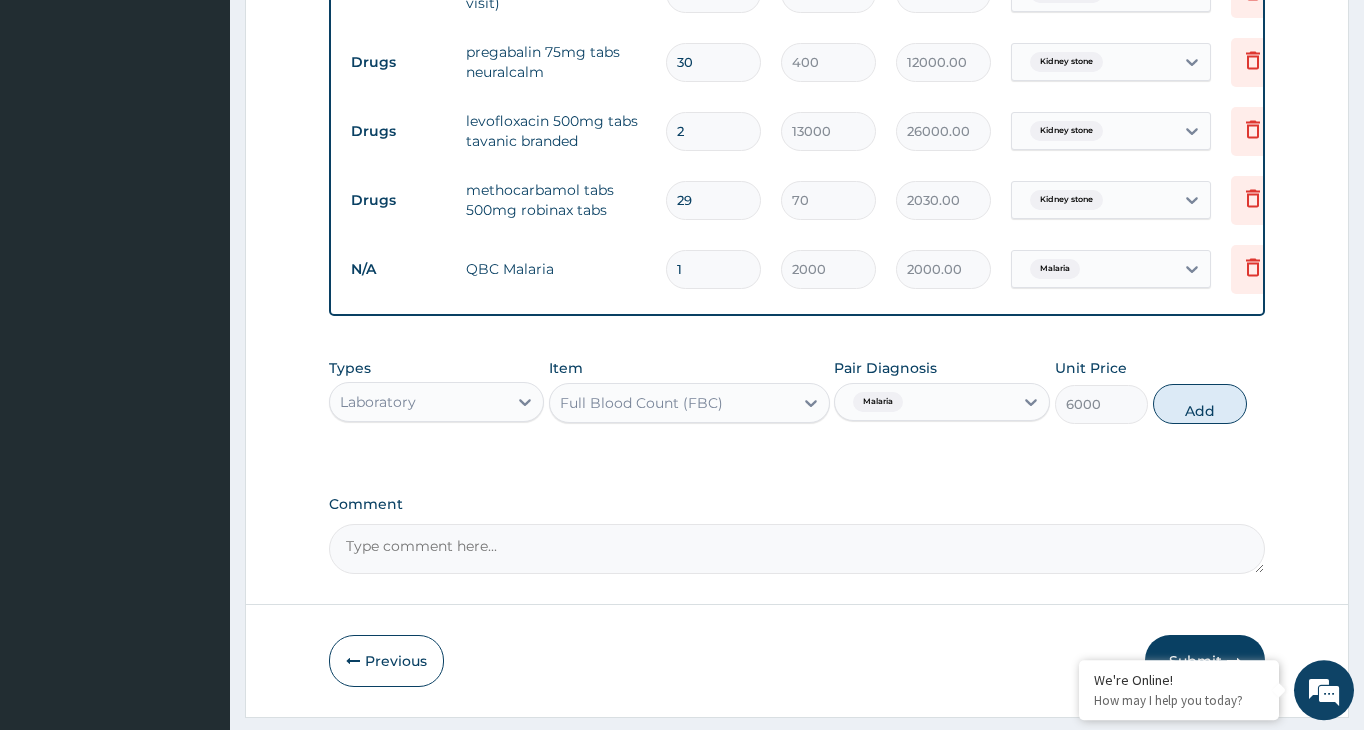 type on "0" 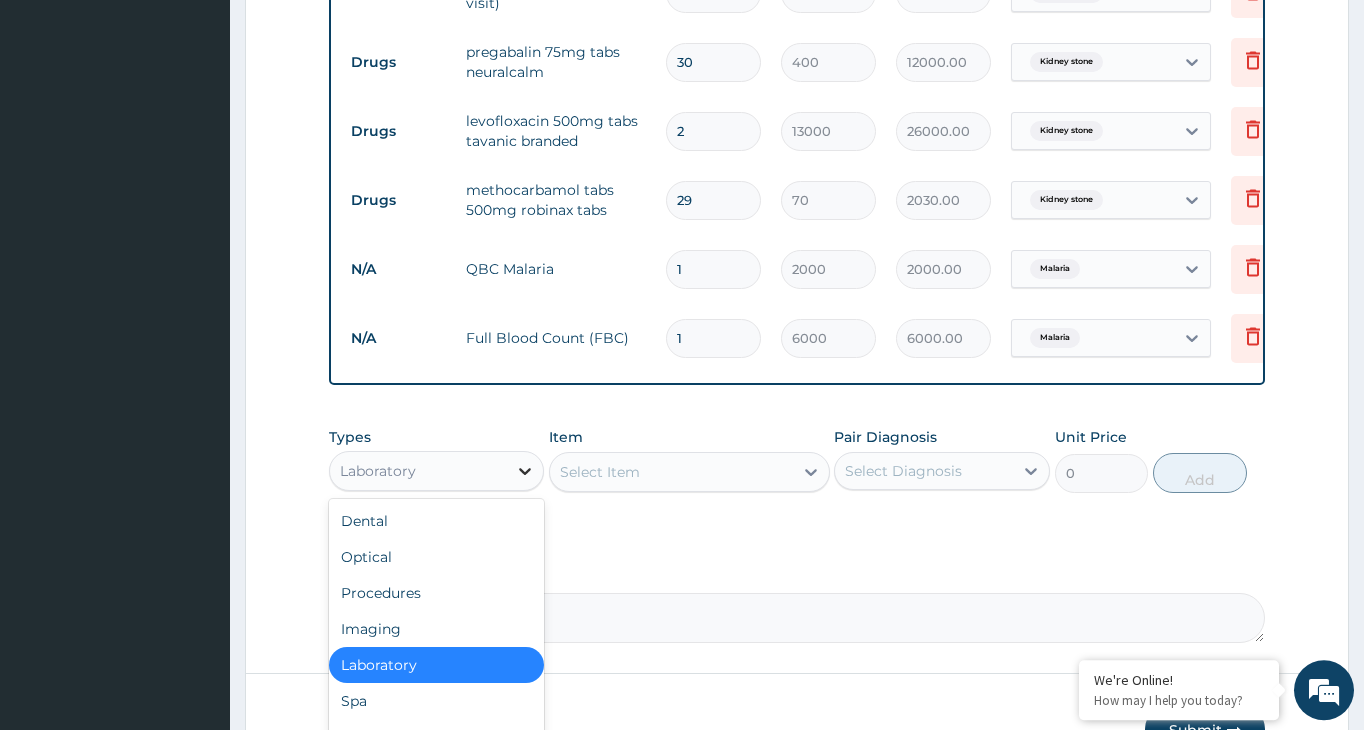 click 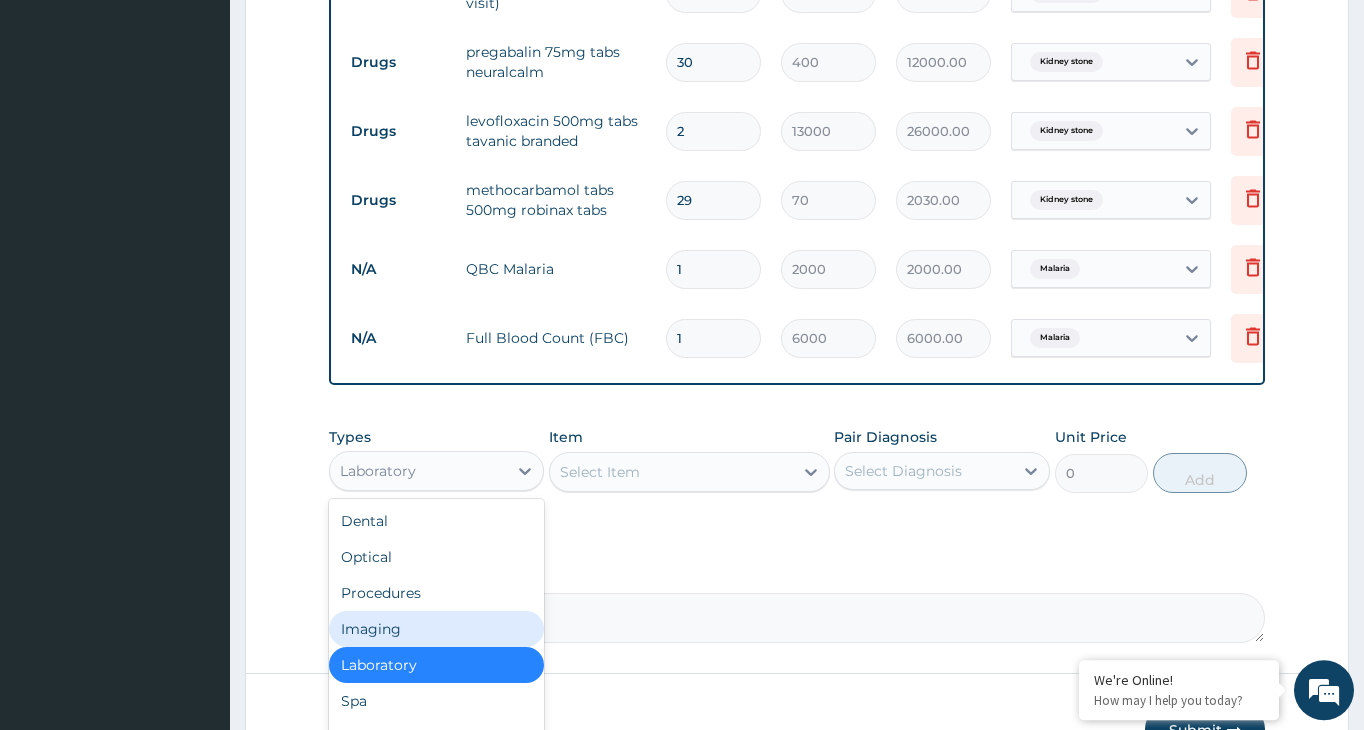 scroll, scrollTop: 68, scrollLeft: 0, axis: vertical 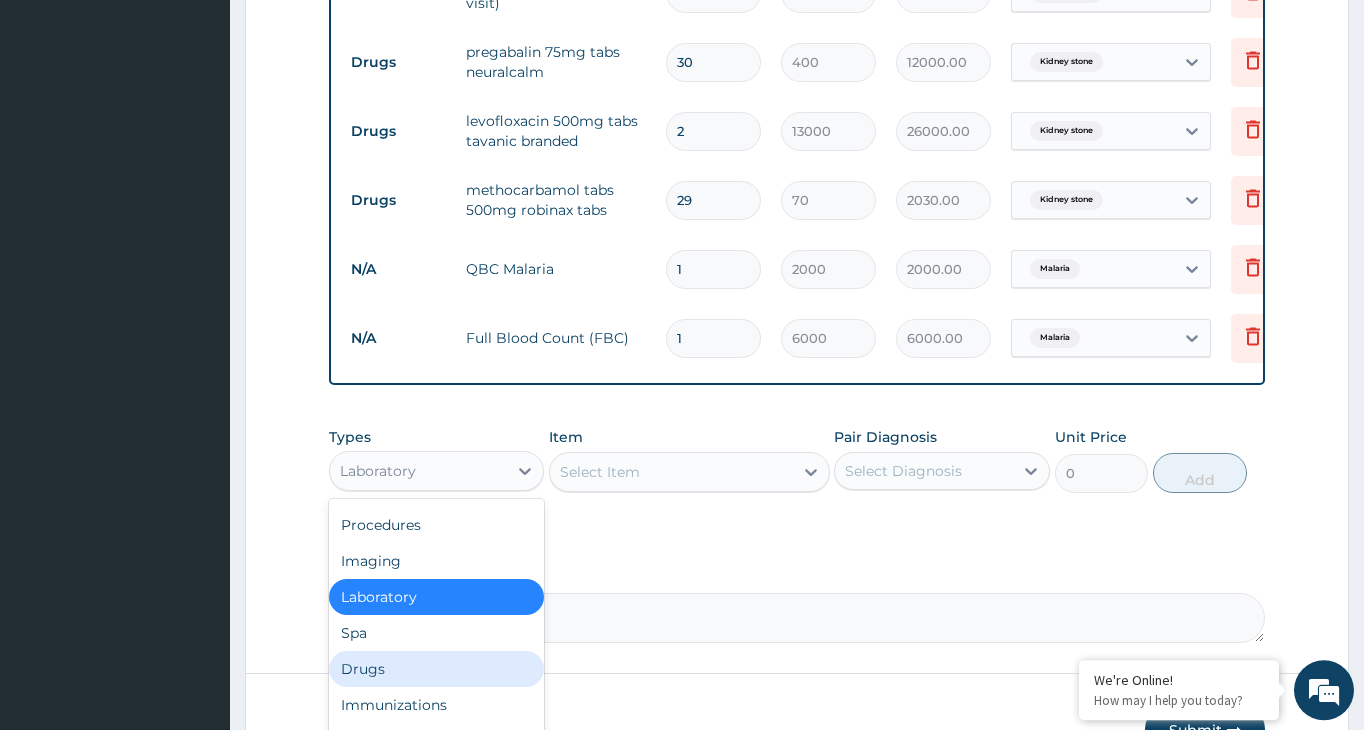 click on "Drugs" at bounding box center (436, 669) 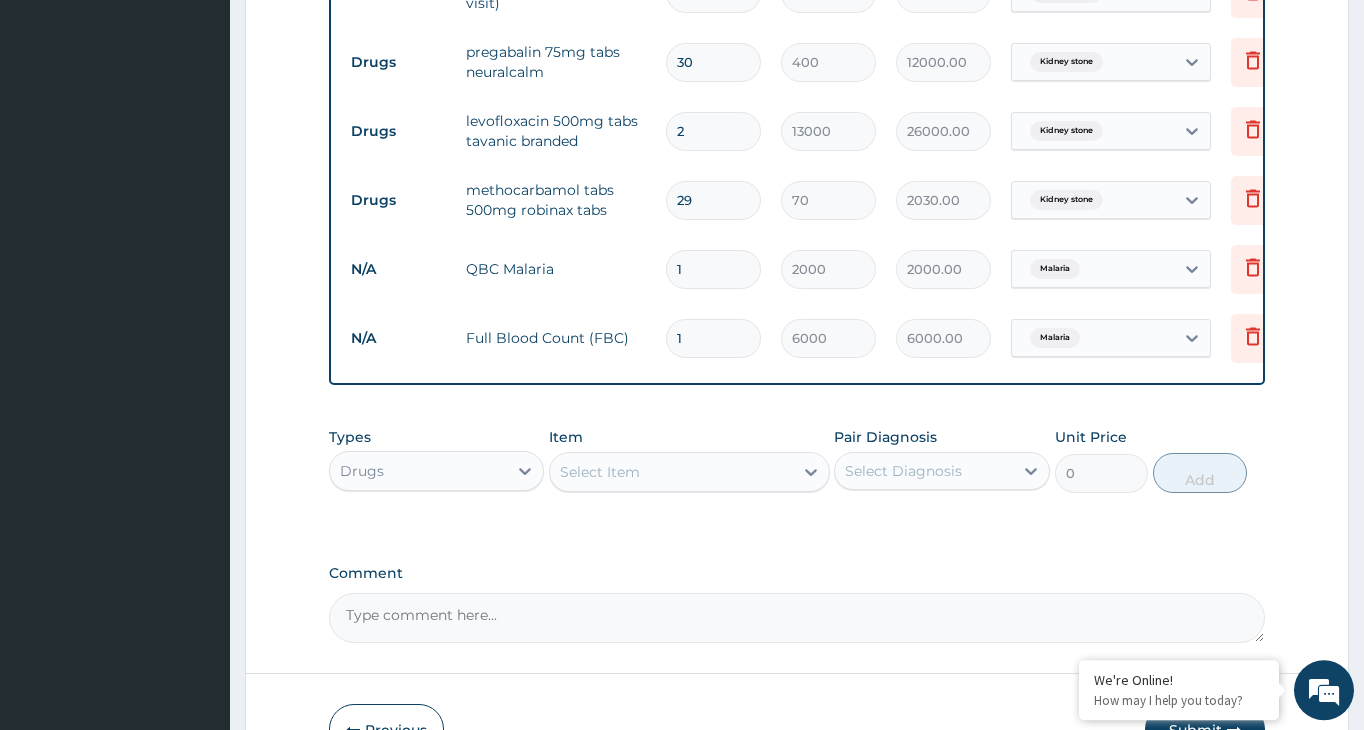 click on "Select Item" at bounding box center (671, 472) 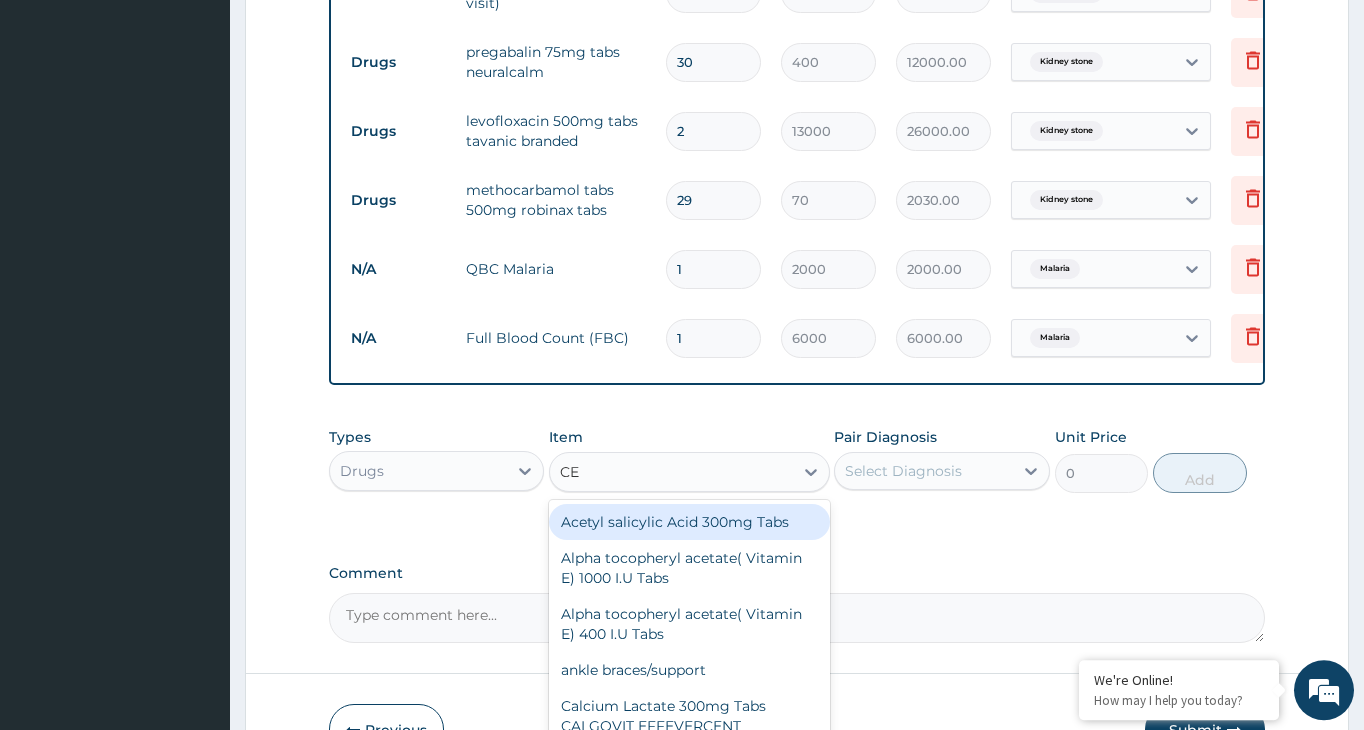 type on "CEL" 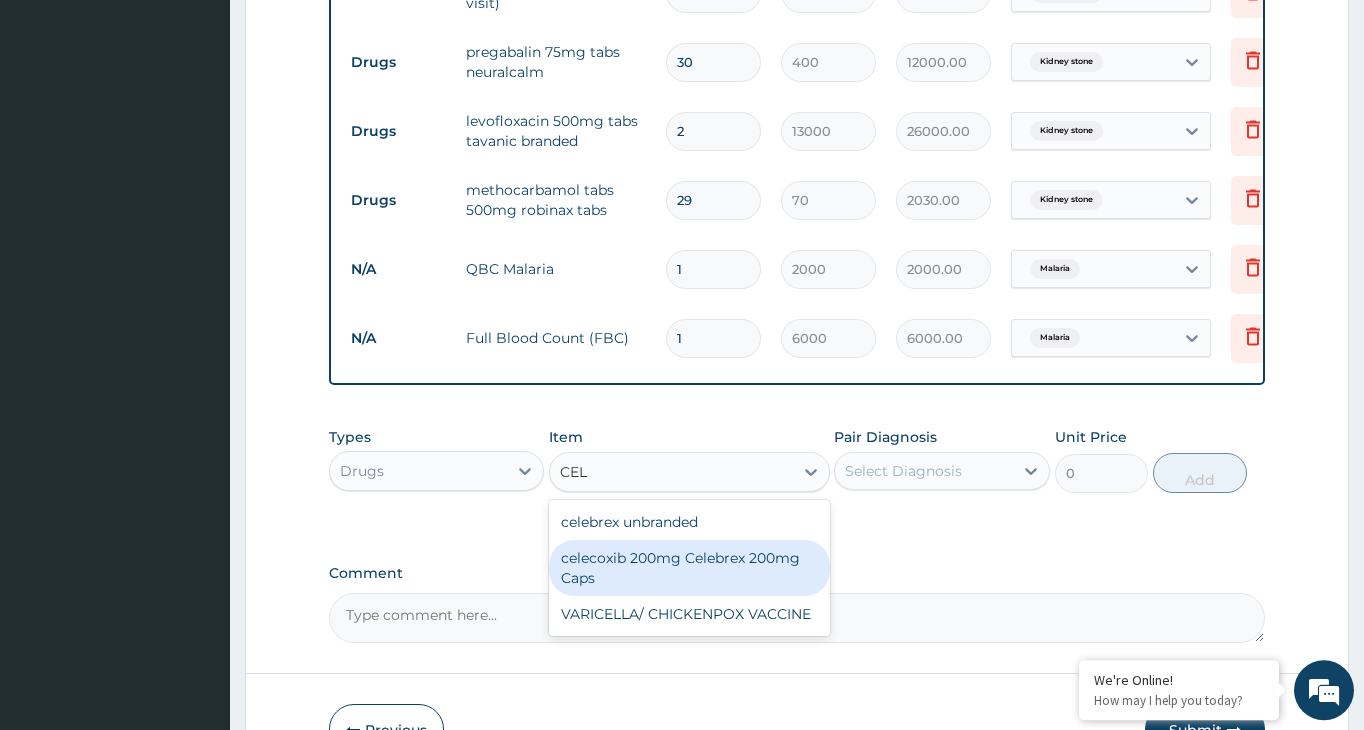 click on "celecoxib 200mg Celebrex 200mg Caps" at bounding box center [689, 568] 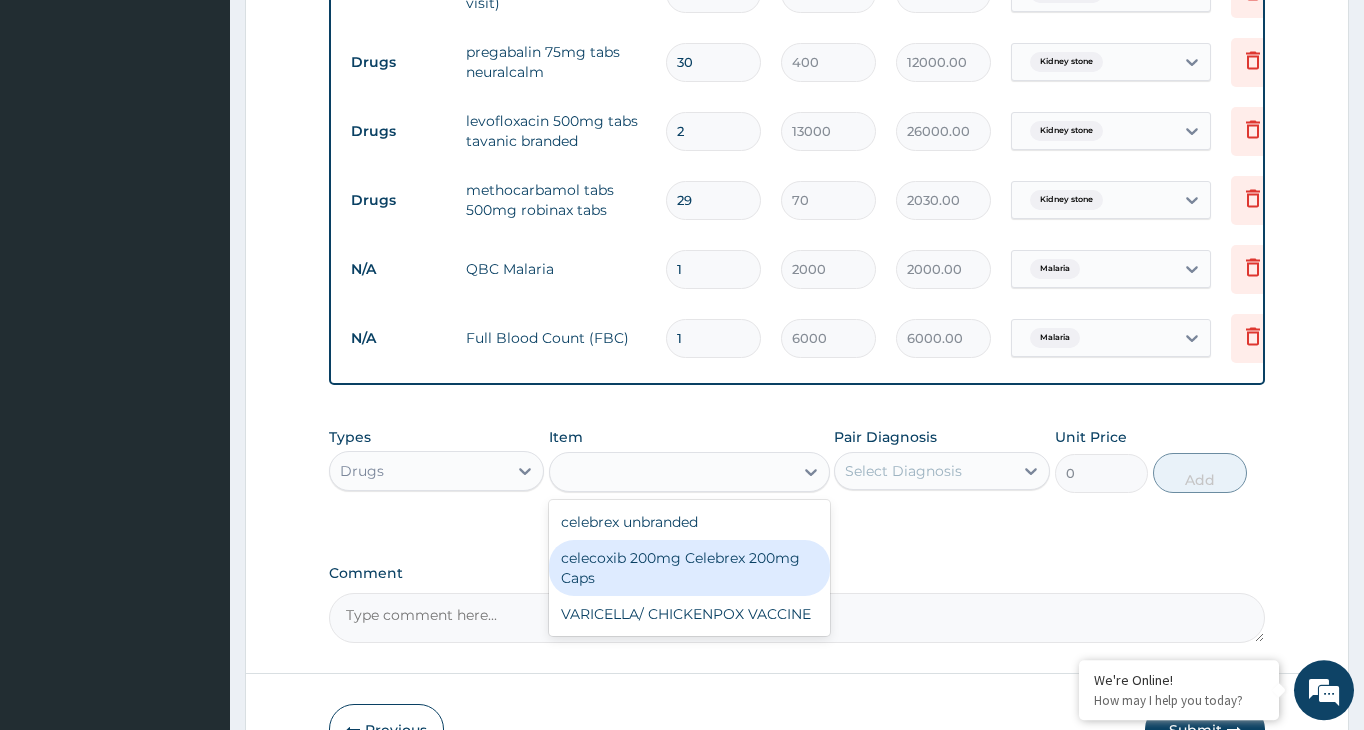 type on "550" 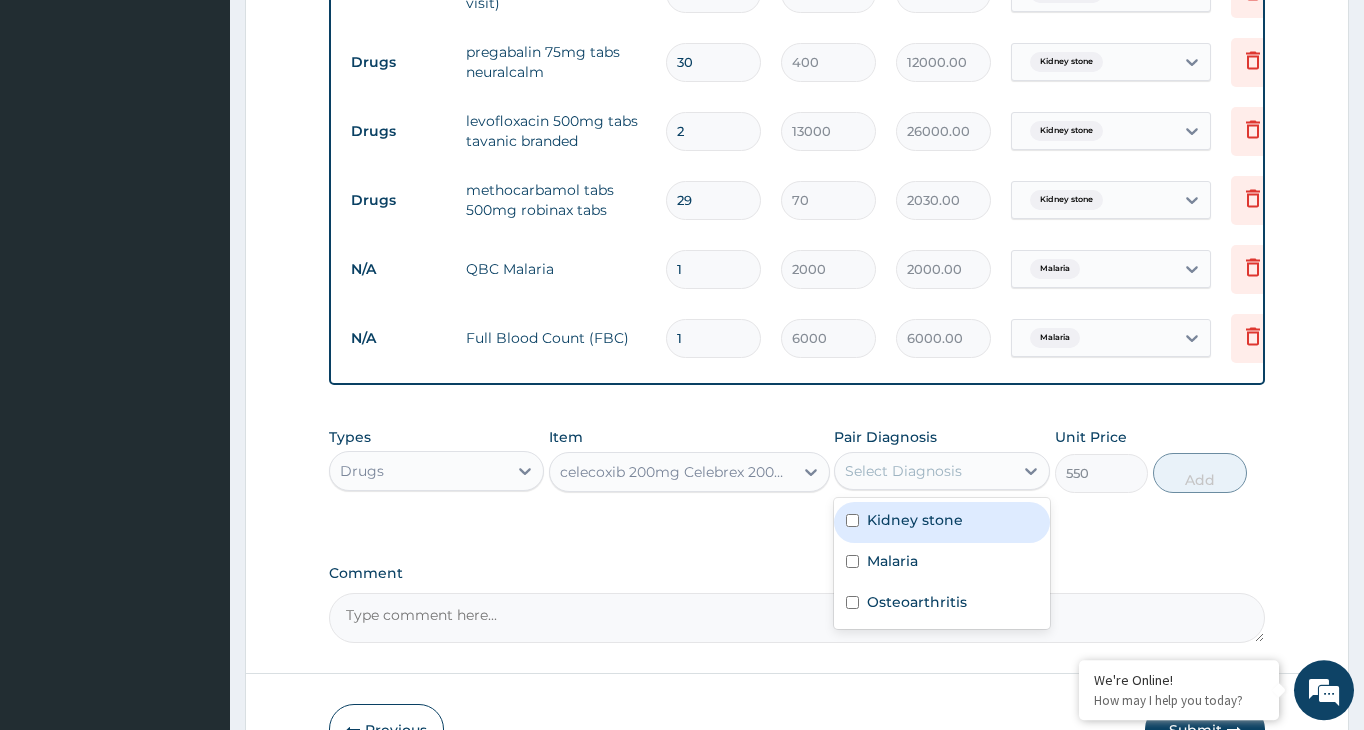 click on "Select Diagnosis" at bounding box center (923, 471) 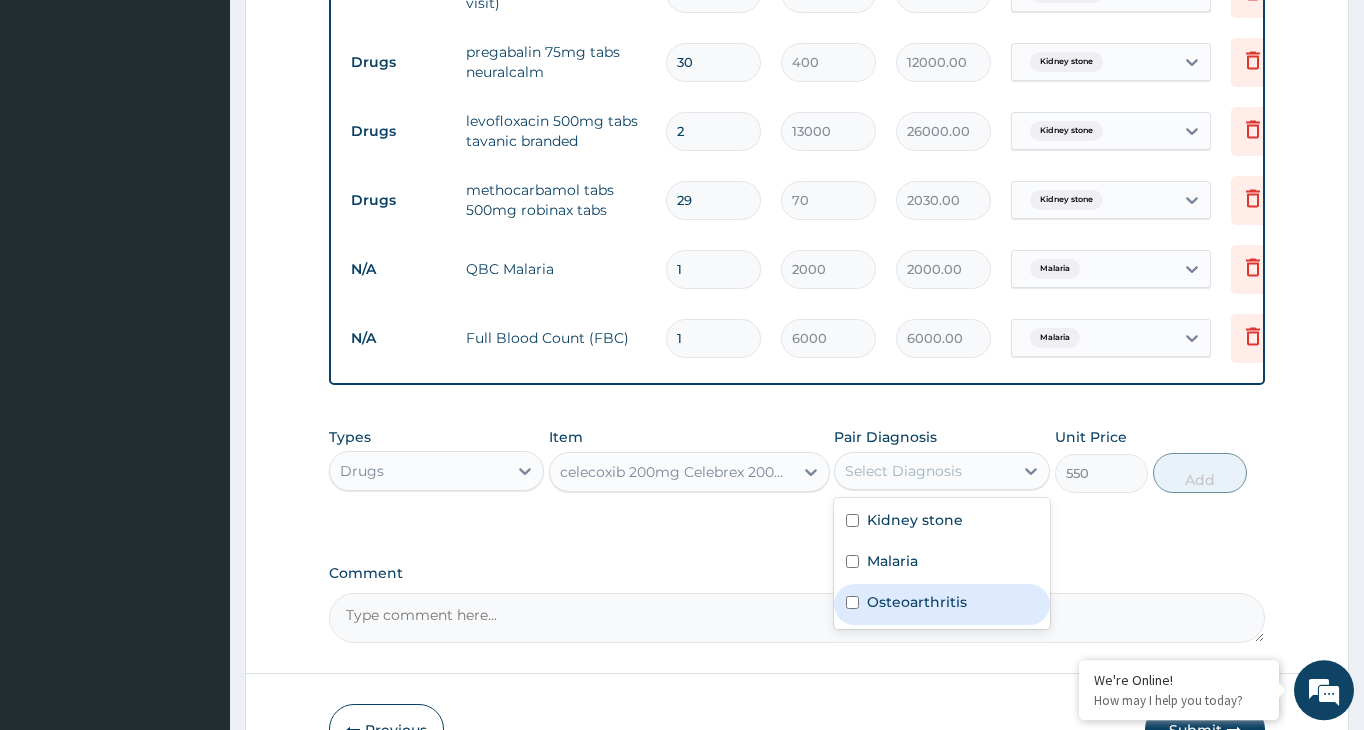 click at bounding box center [852, 602] 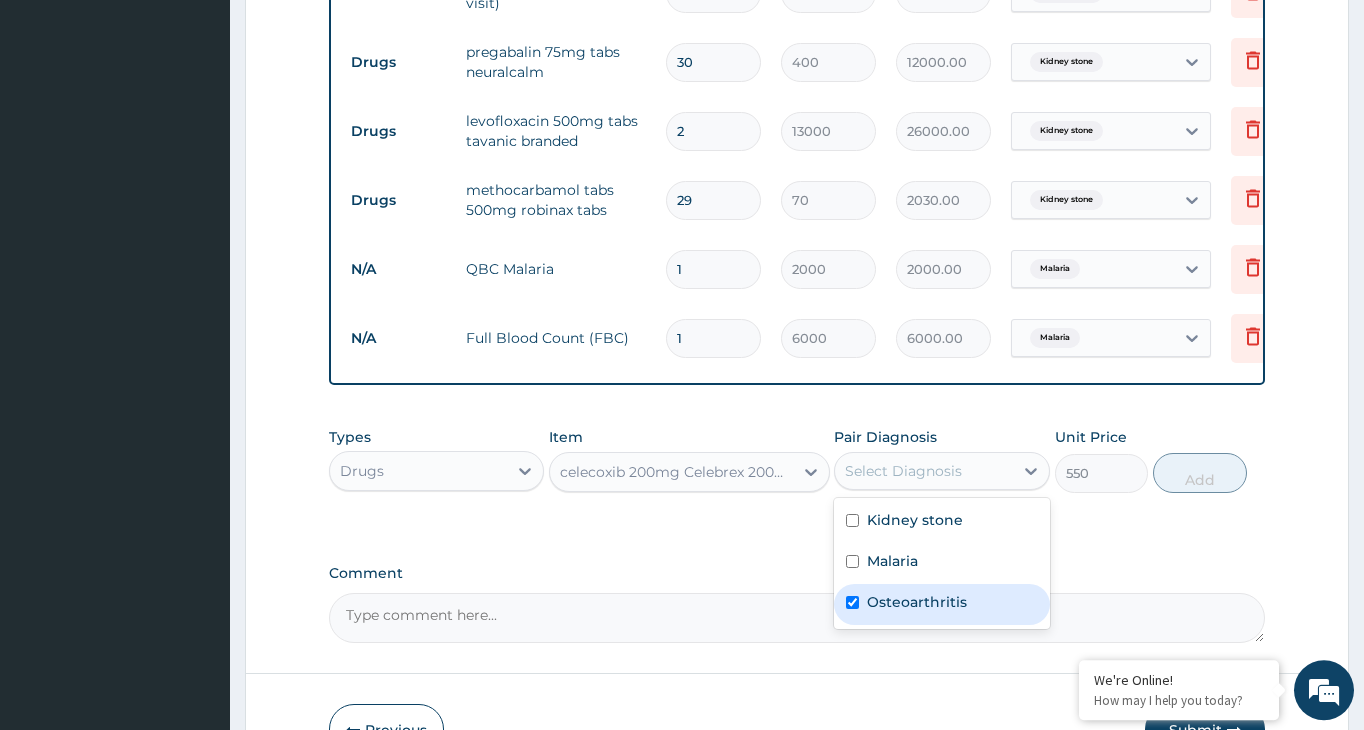 checkbox on "true" 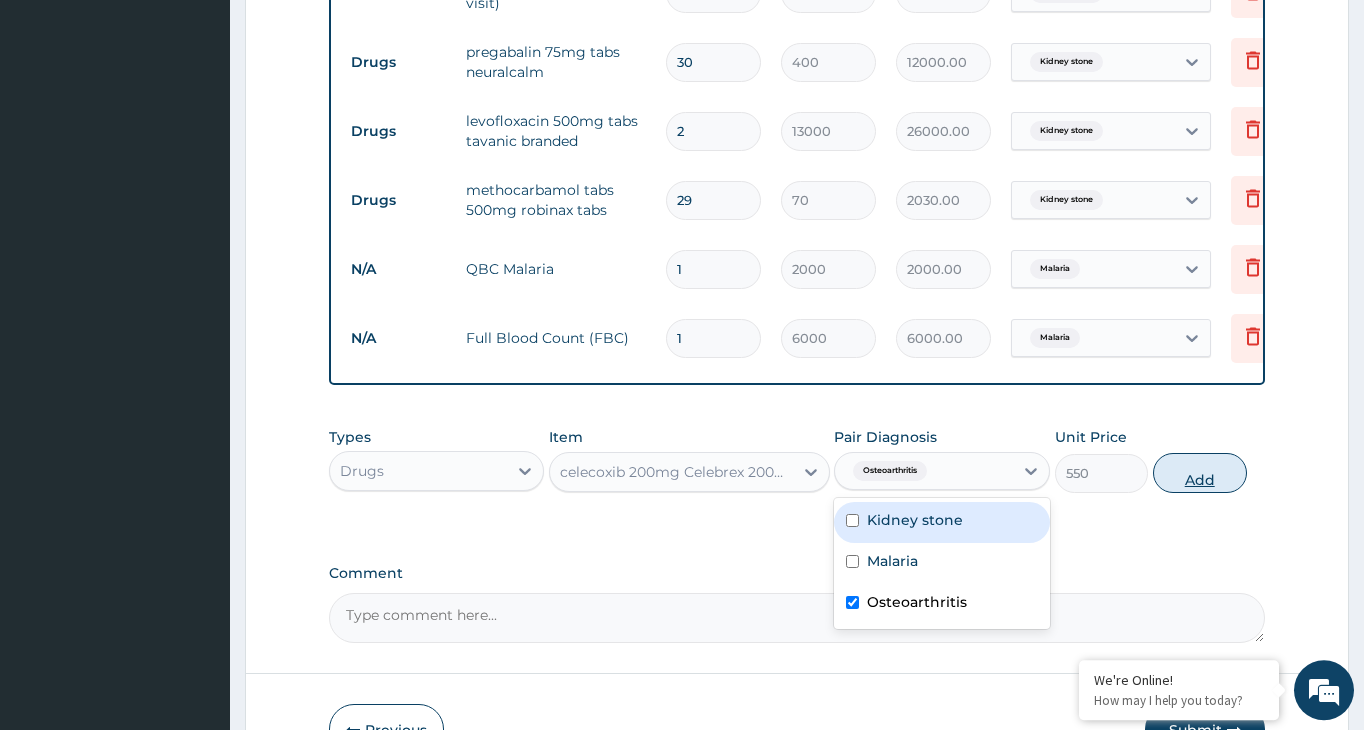 click on "Add" at bounding box center (1200, 473) 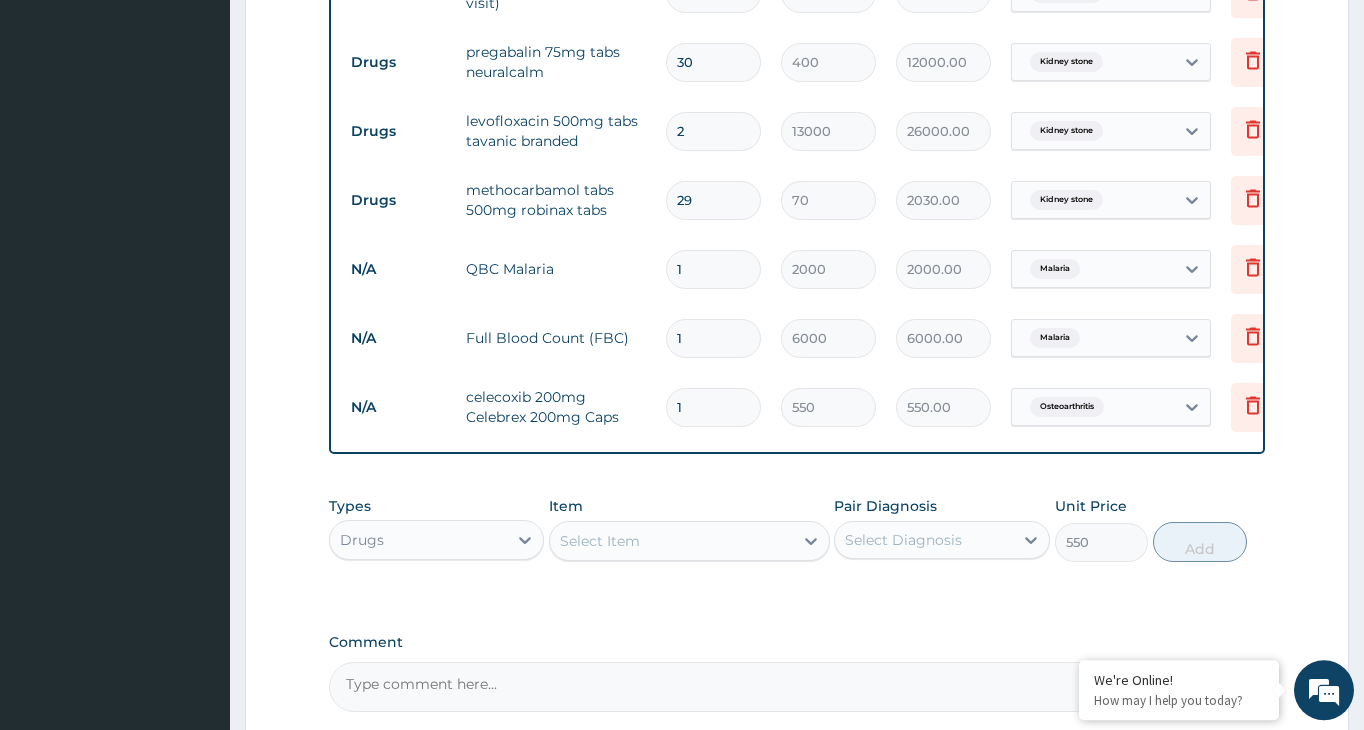 type on "0" 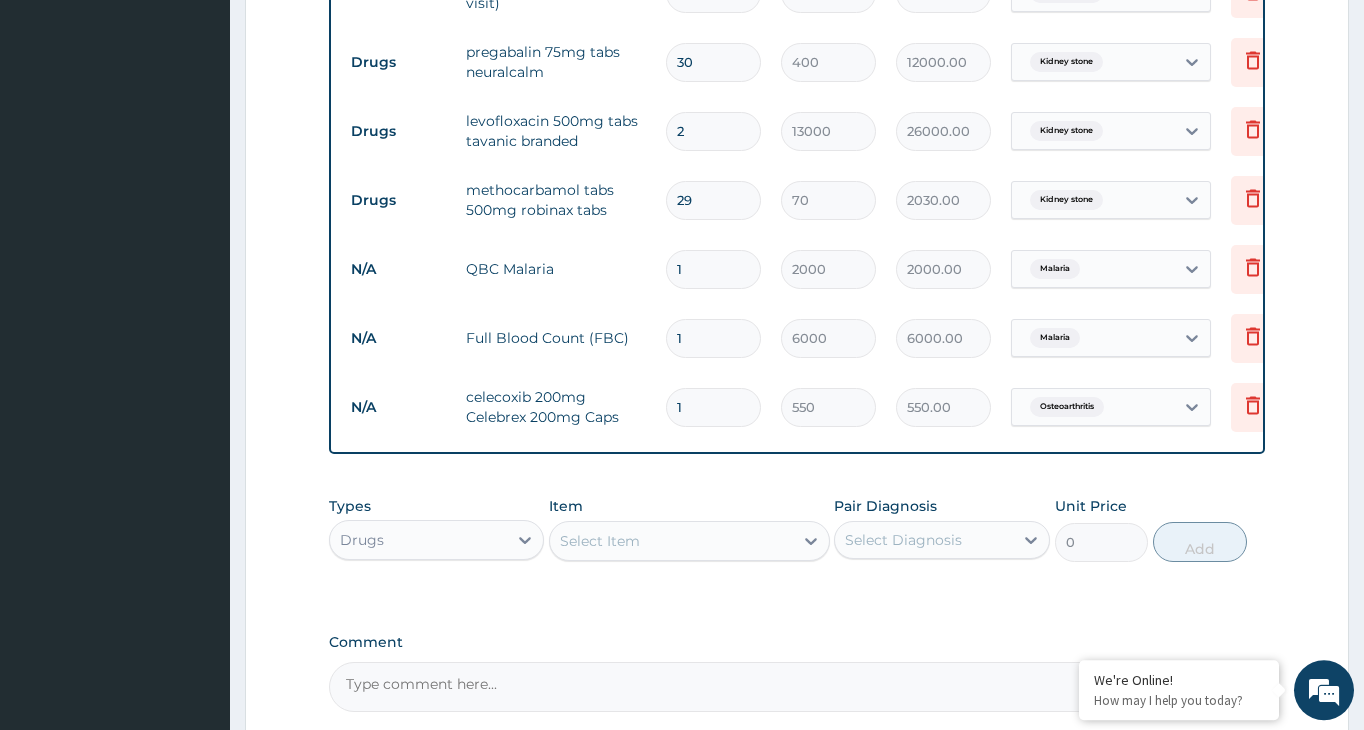 type 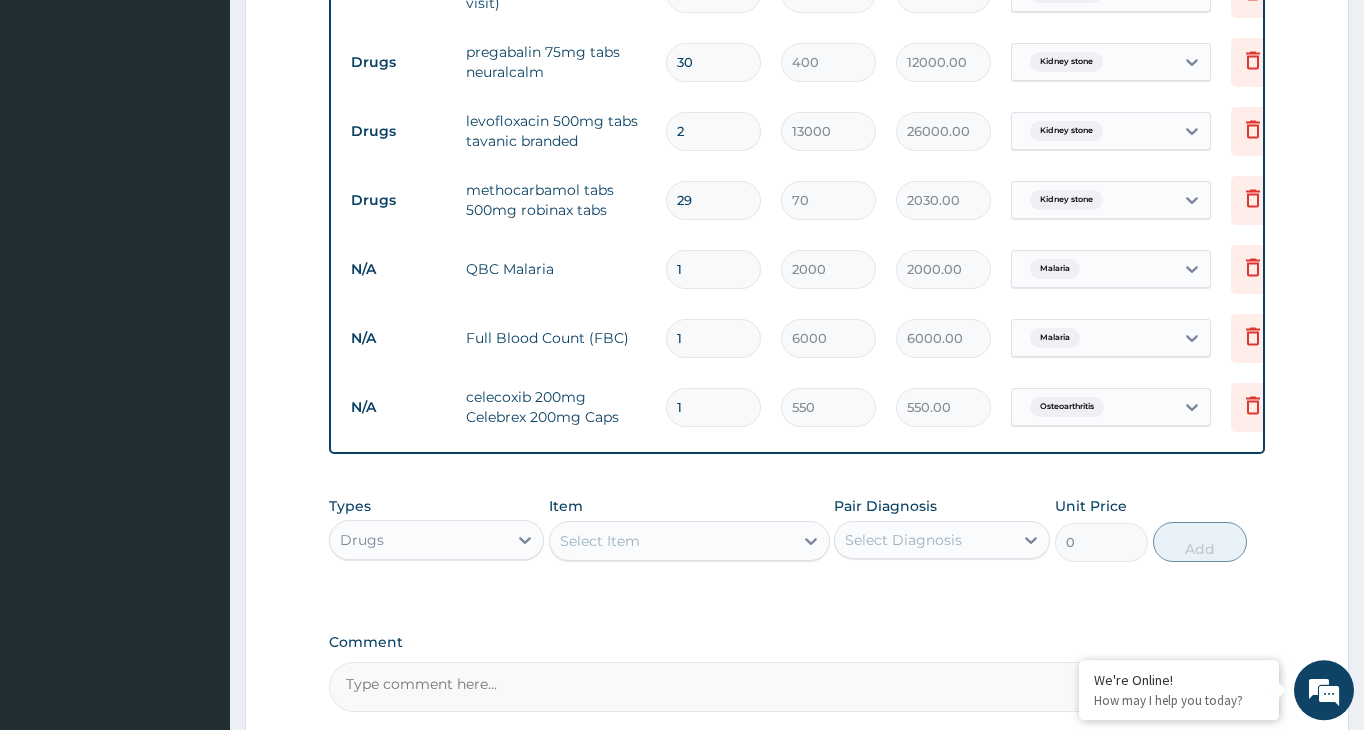 type on "0.00" 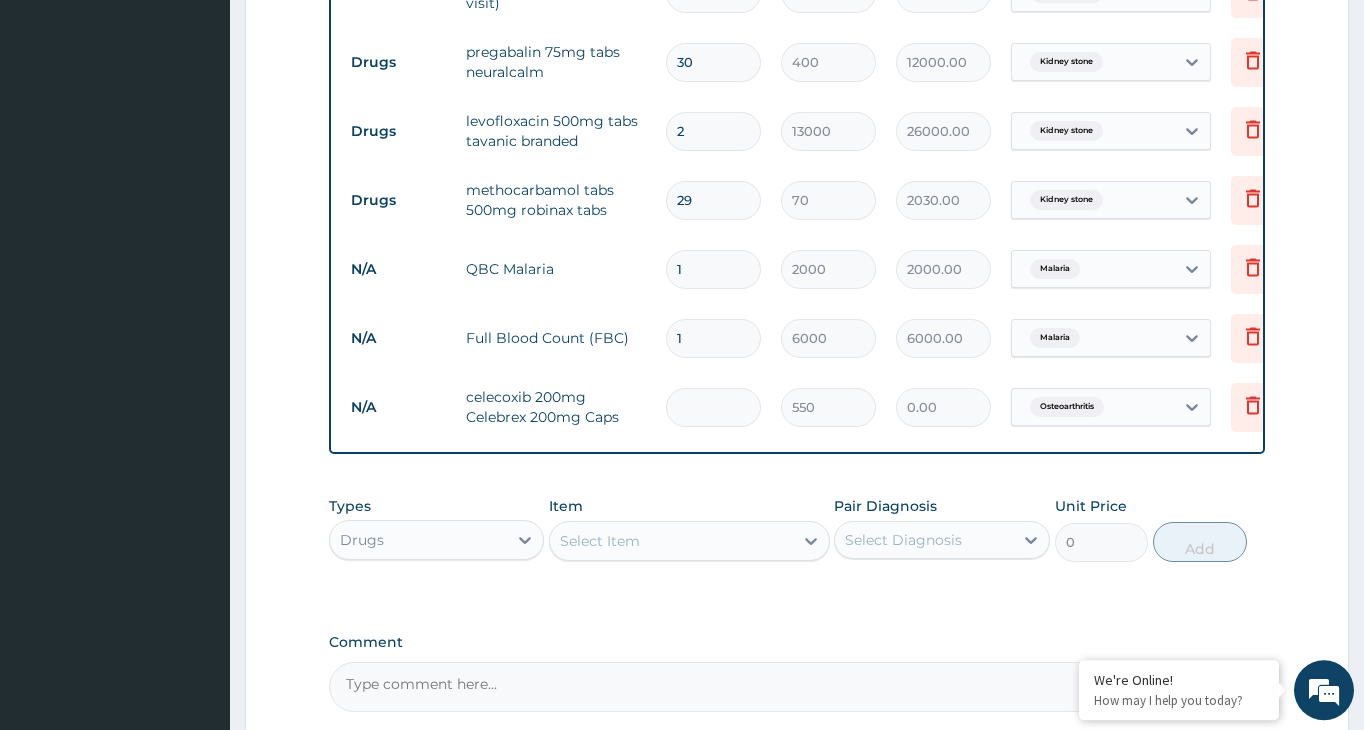 type on "3" 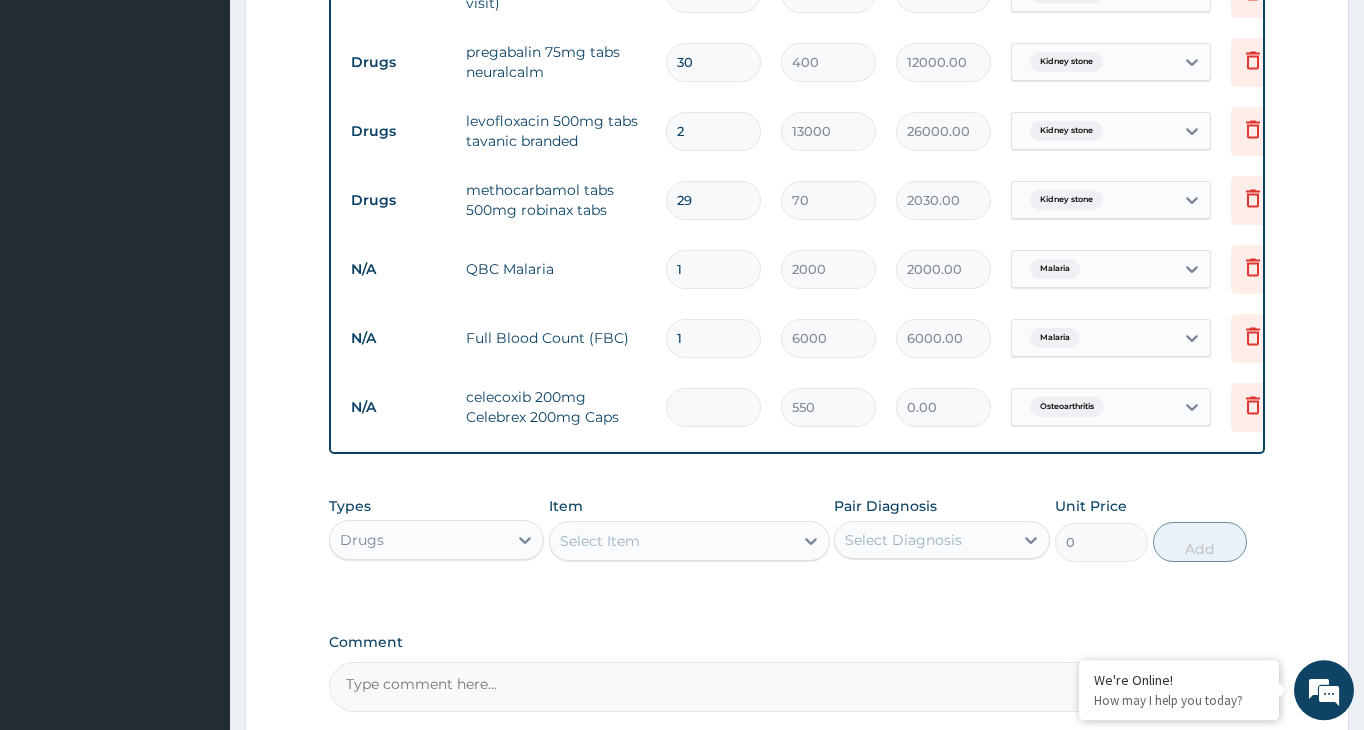 type on "1650.00" 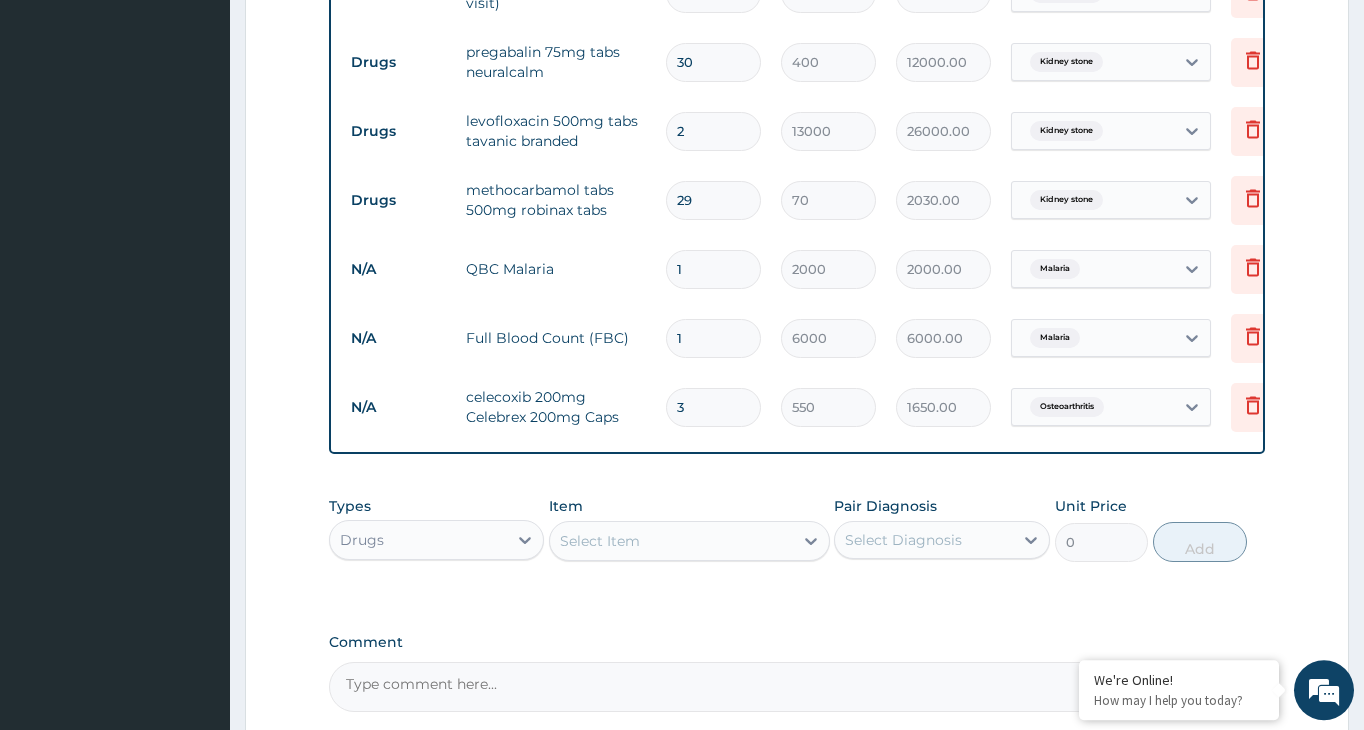 type on "30" 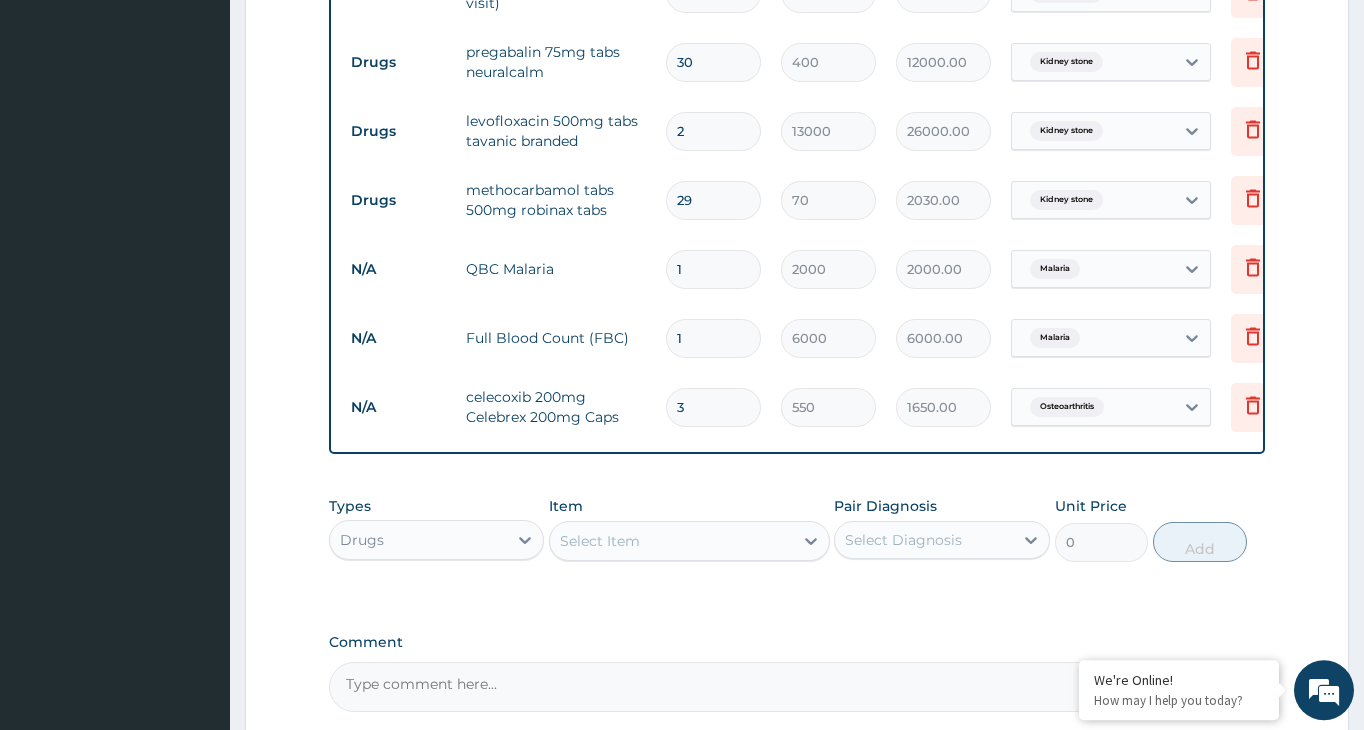 type on "16500.00" 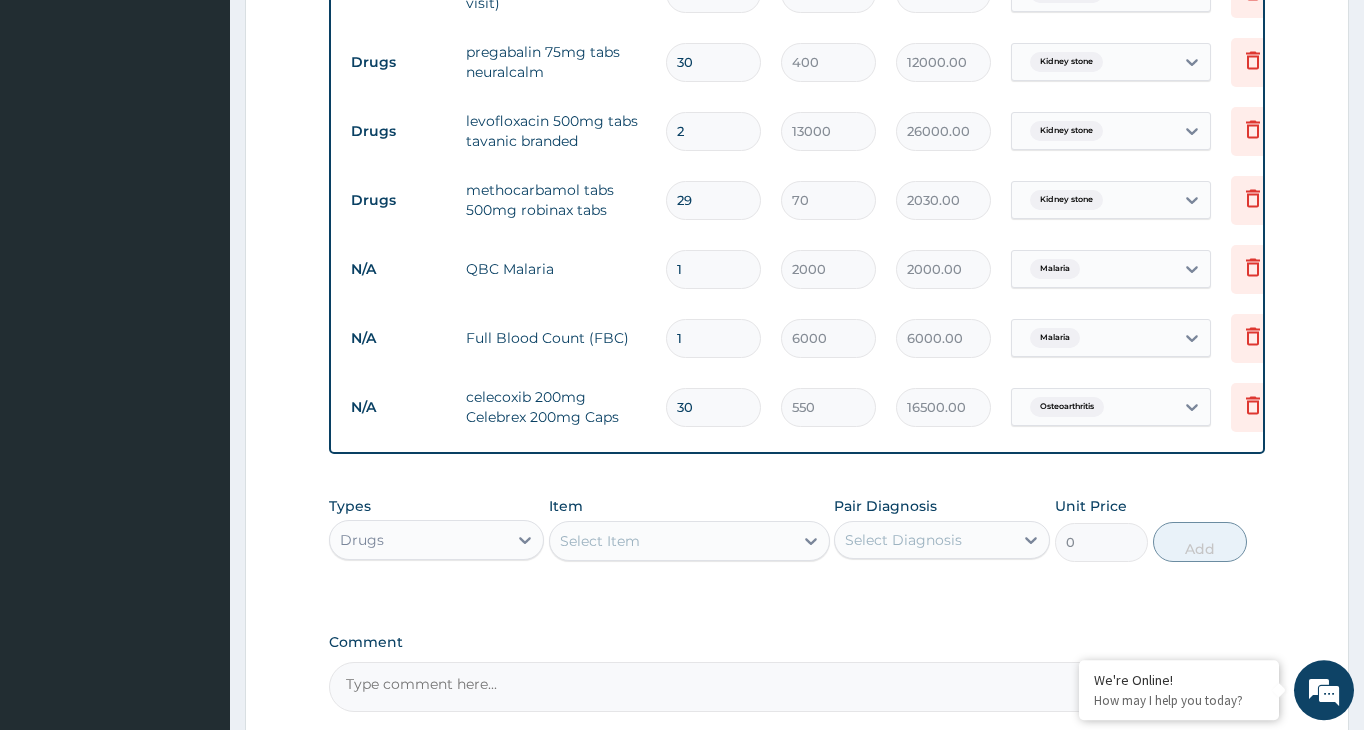 type on "30" 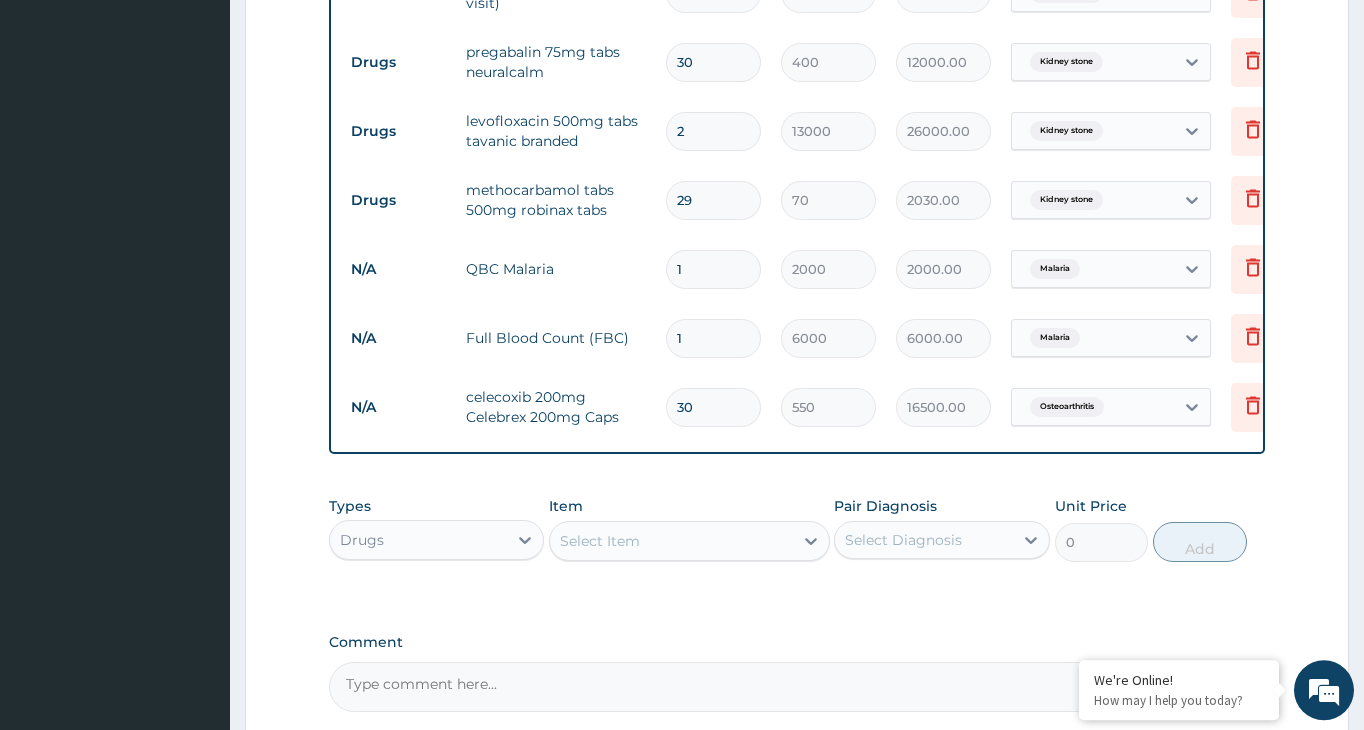 click on "29" at bounding box center (713, 200) 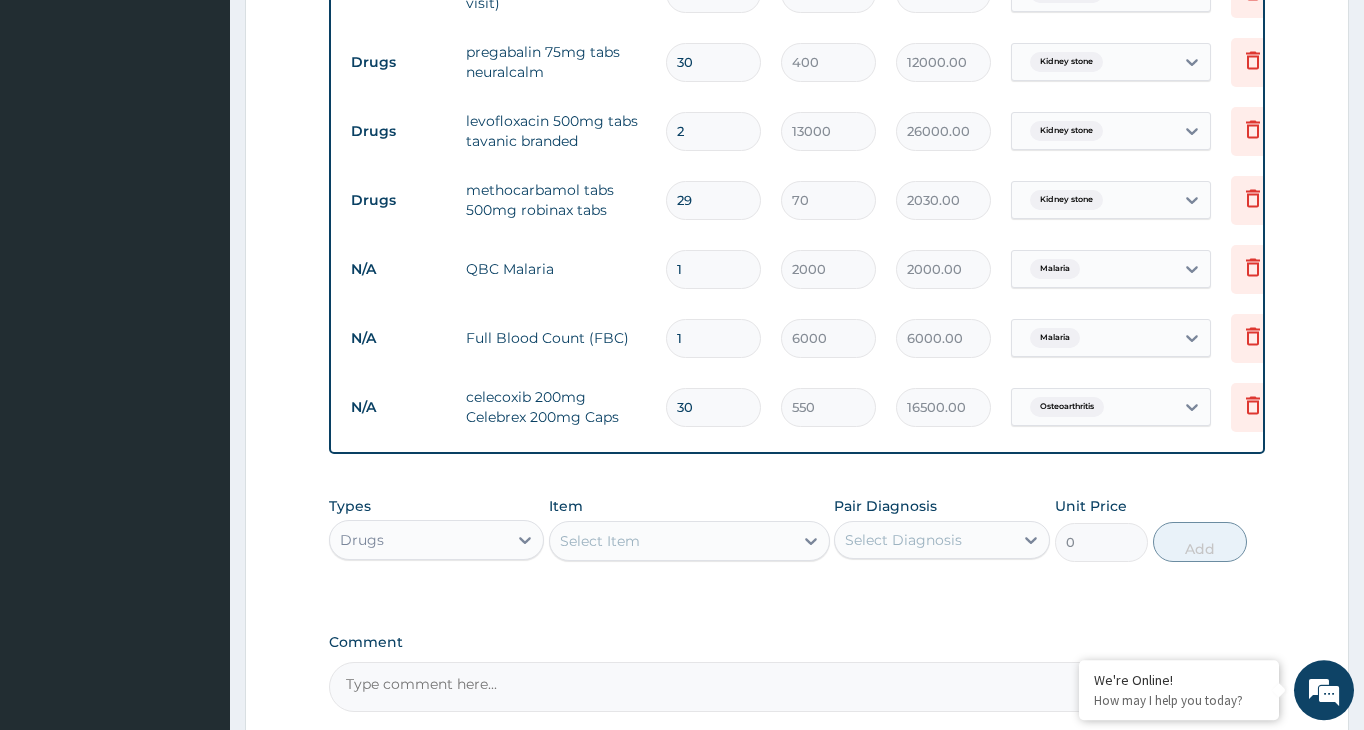 type on "2" 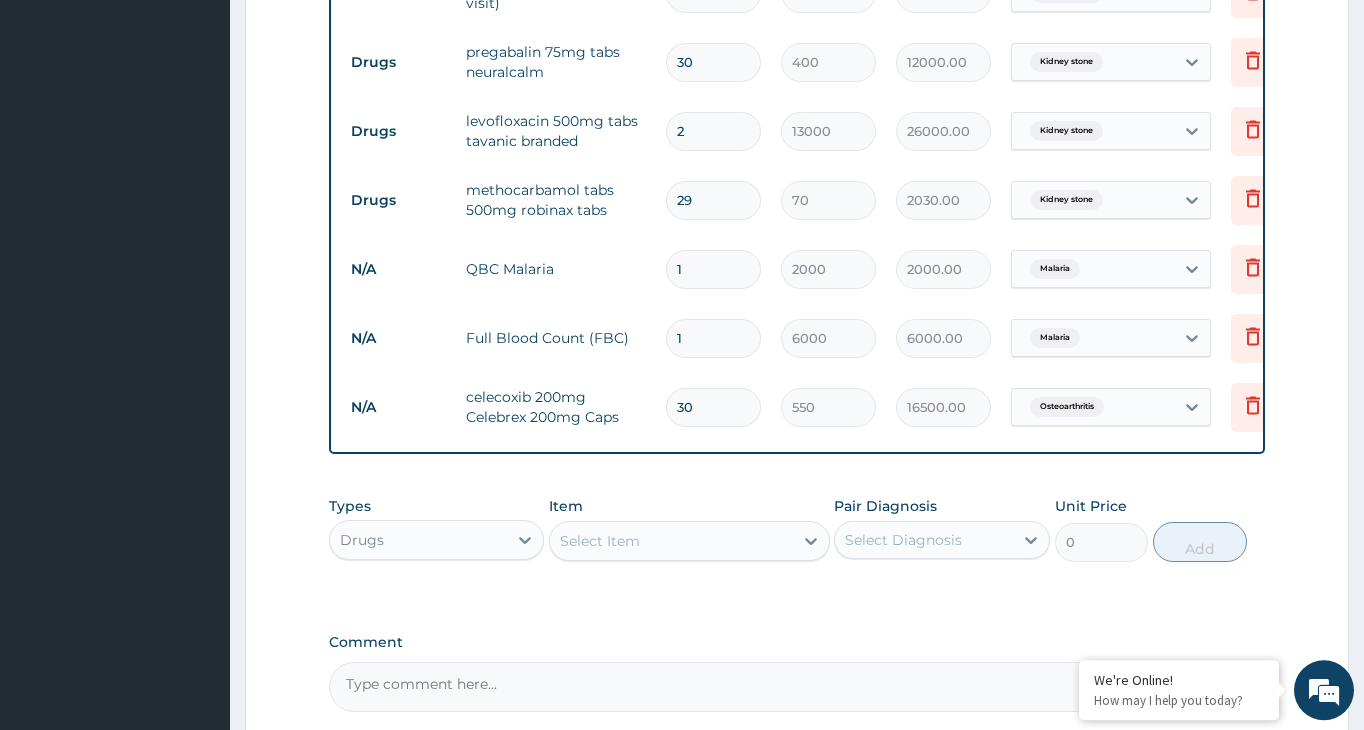 type on "140.00" 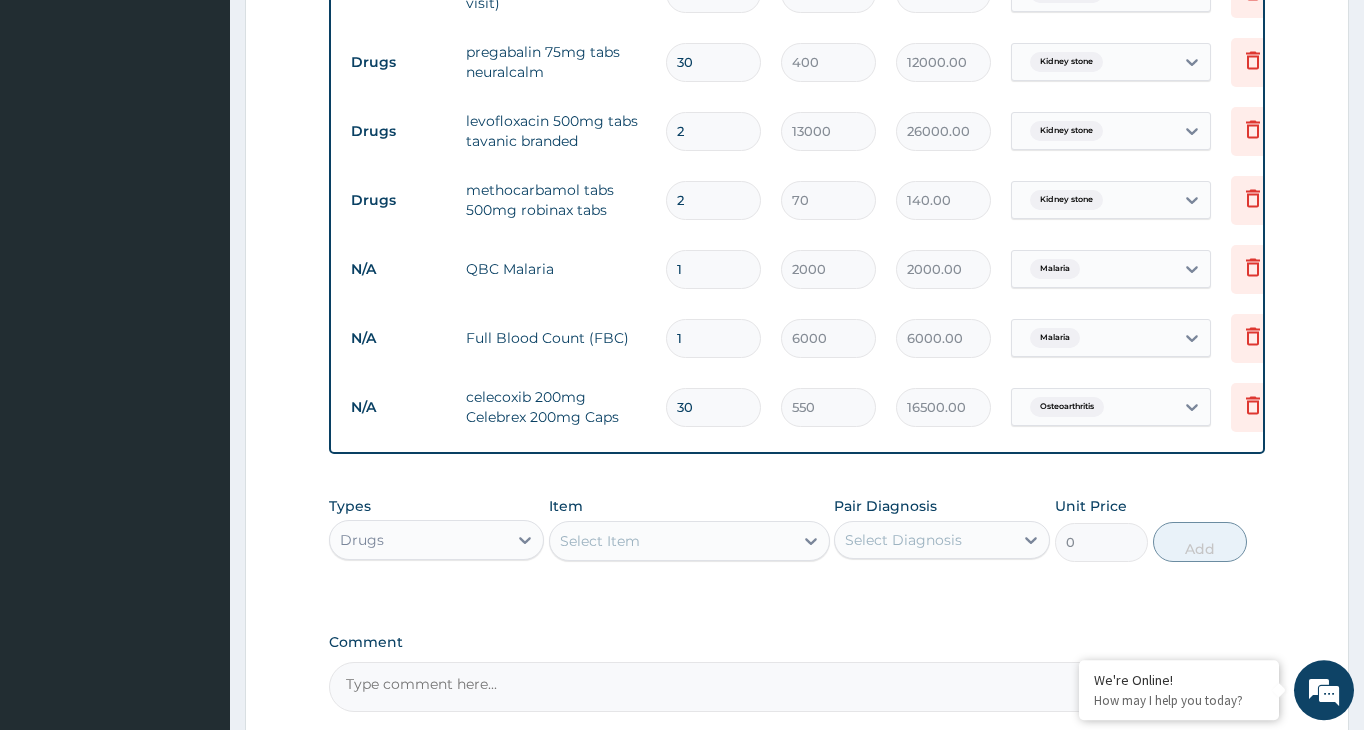 type 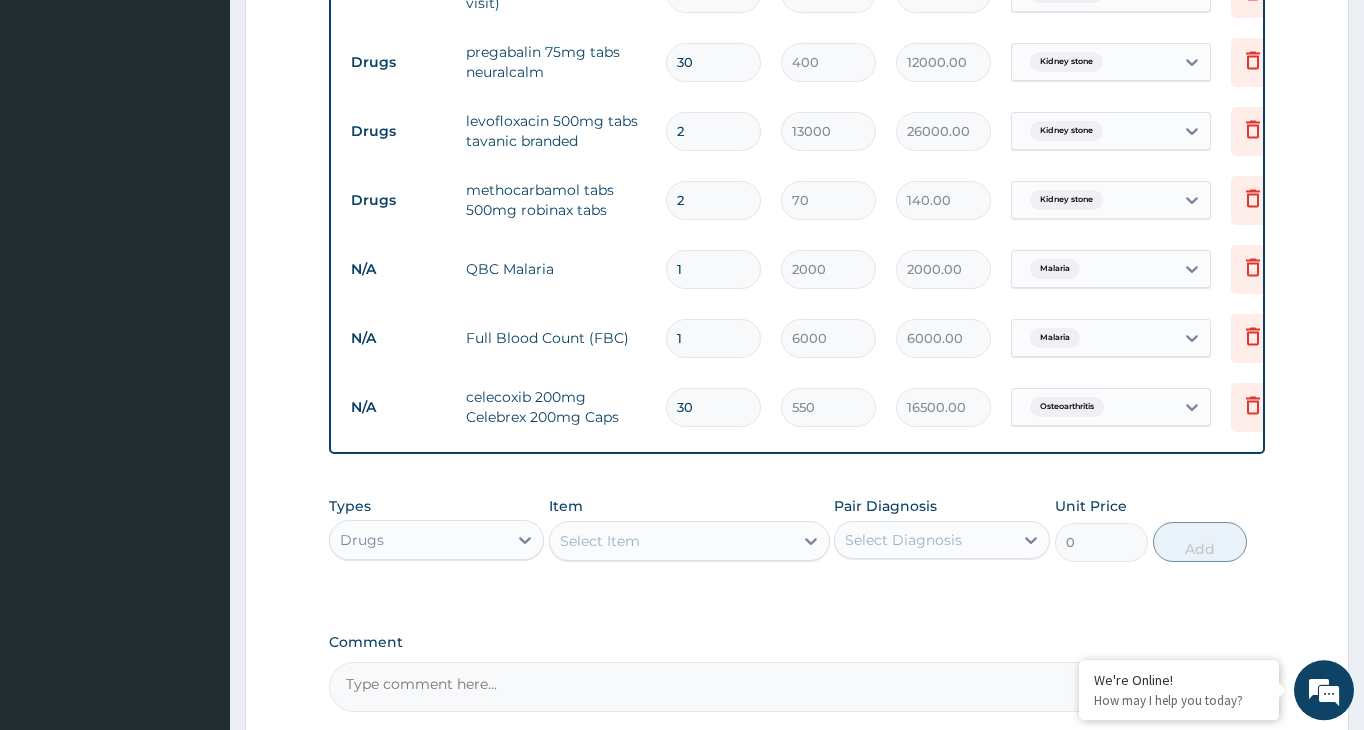 type on "0.00" 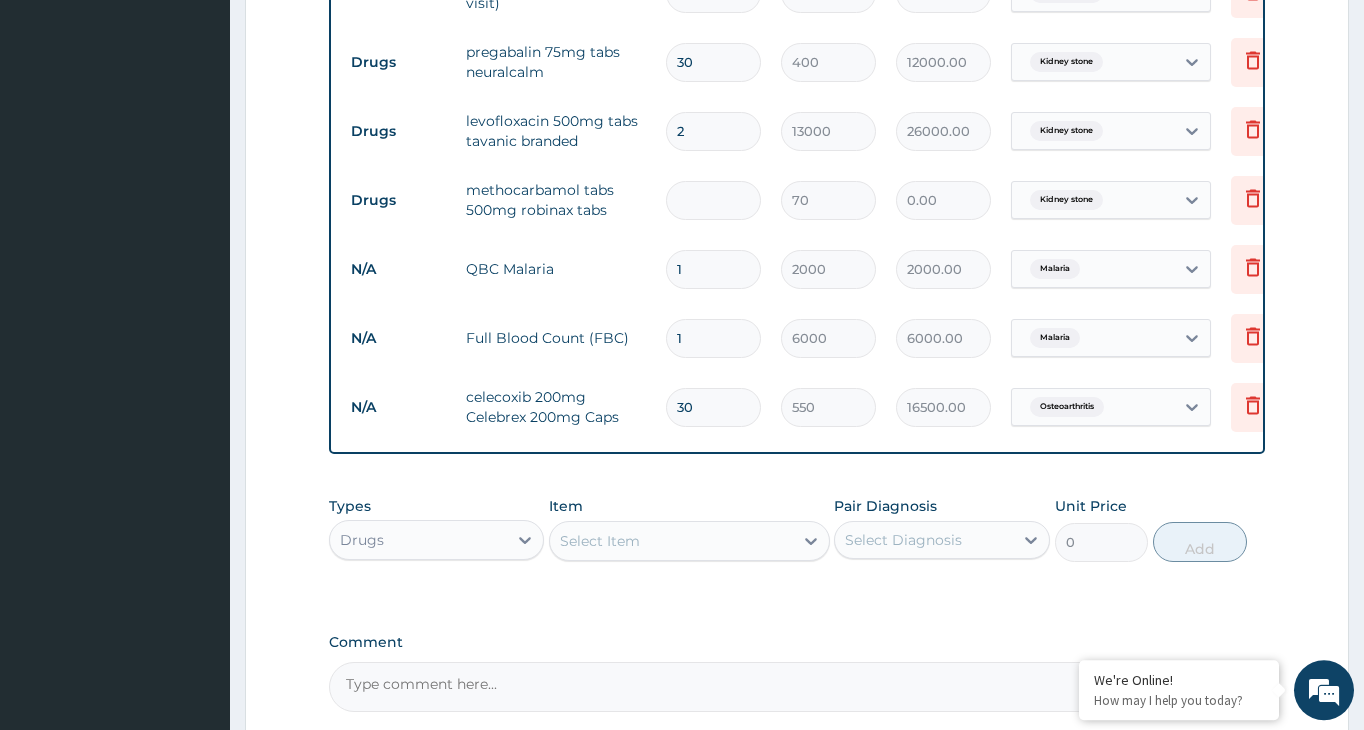 type on "3" 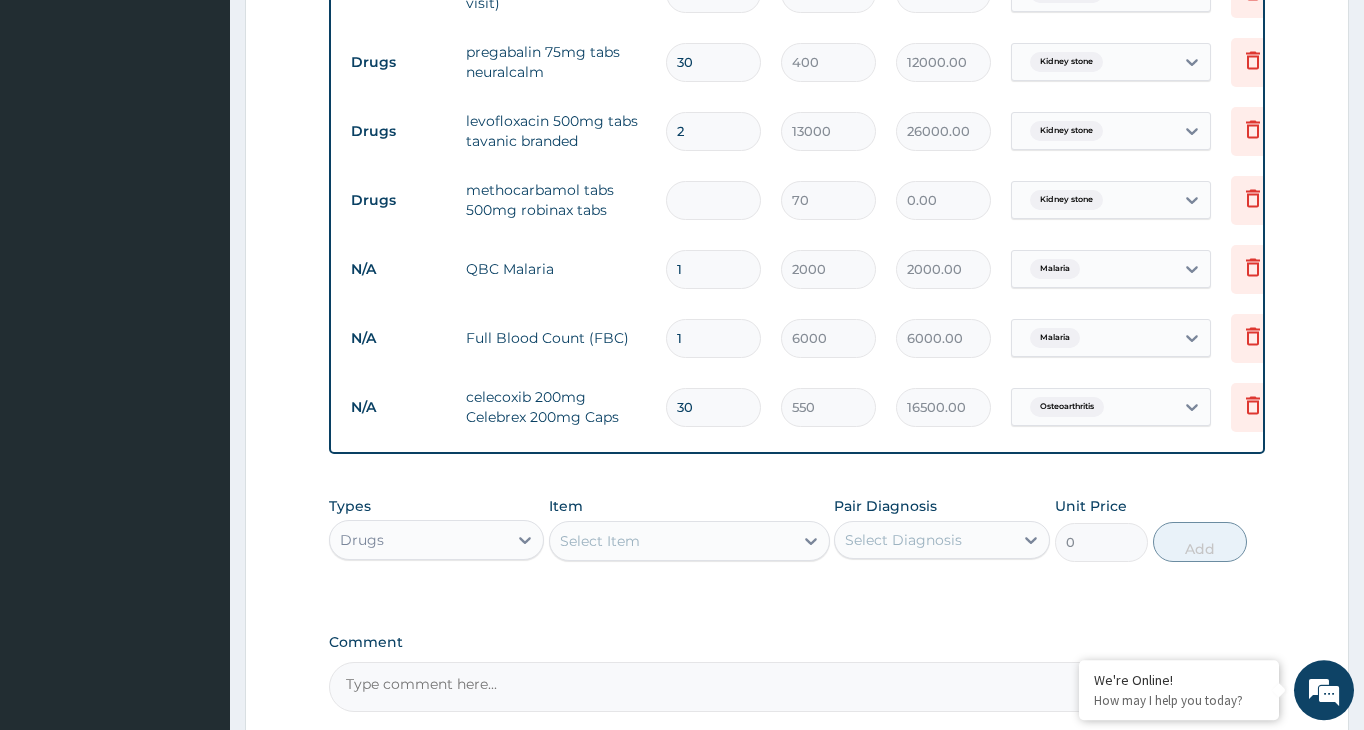 type on "210.00" 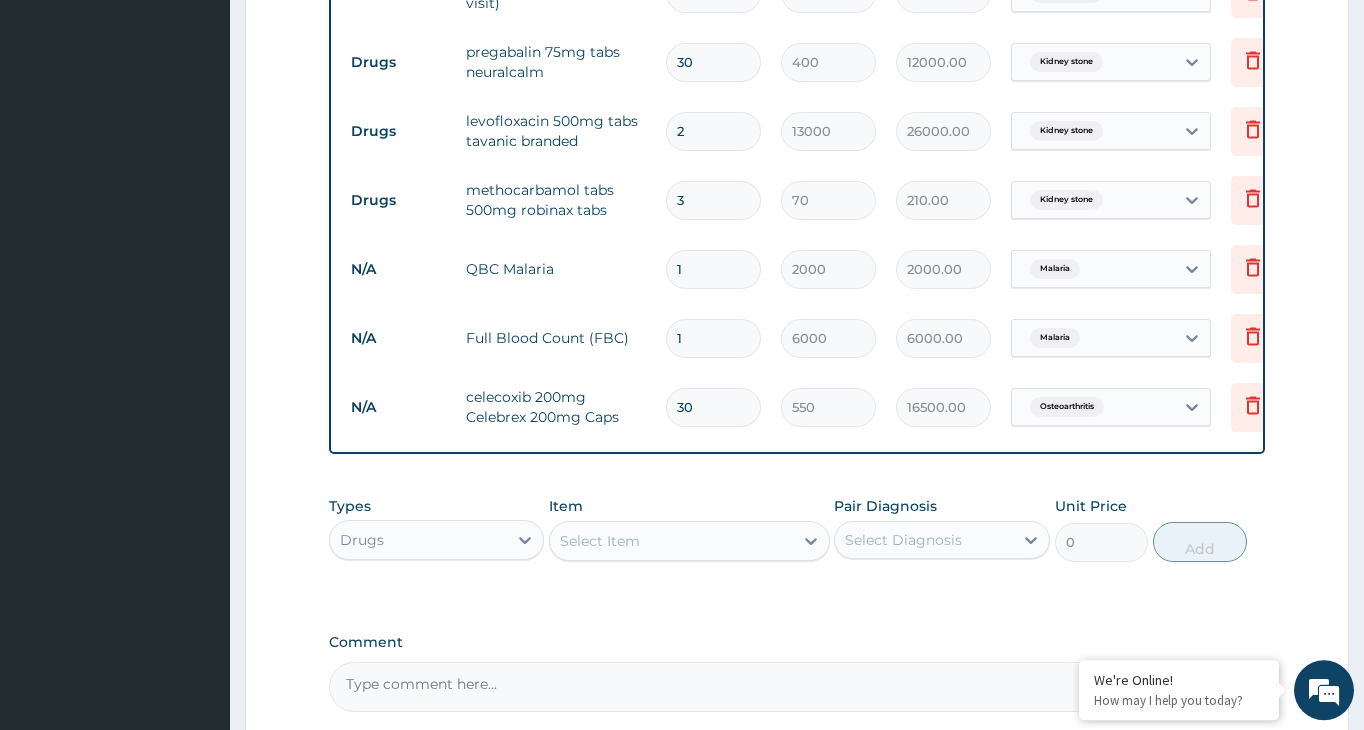 type on "30" 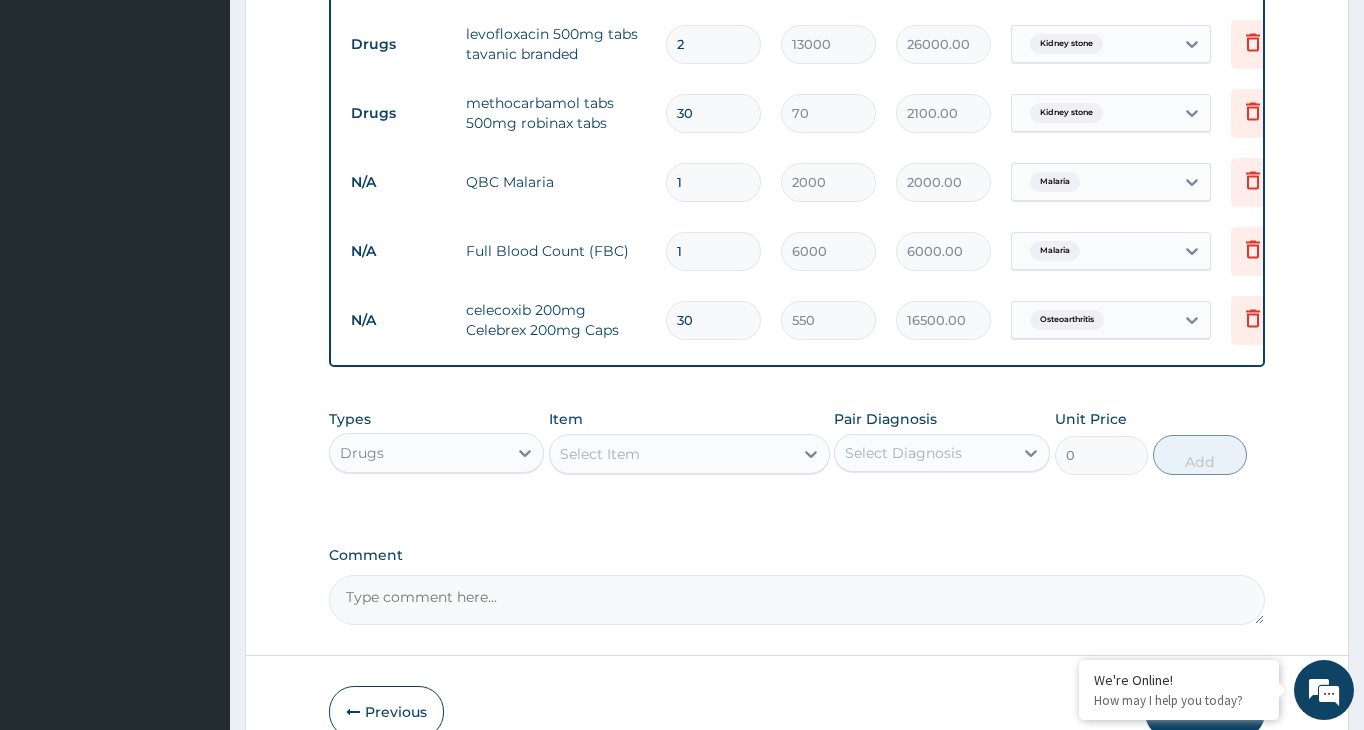 scroll, scrollTop: 946, scrollLeft: 0, axis: vertical 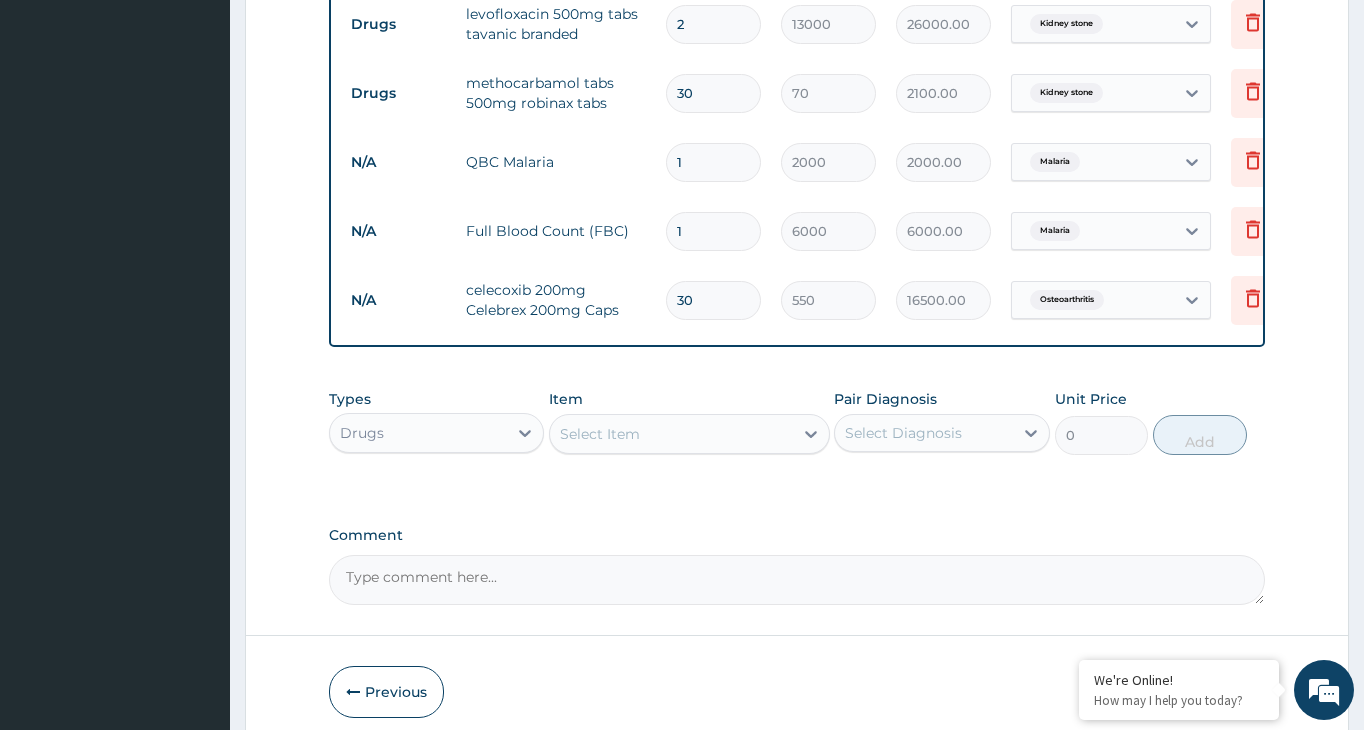 type on "3" 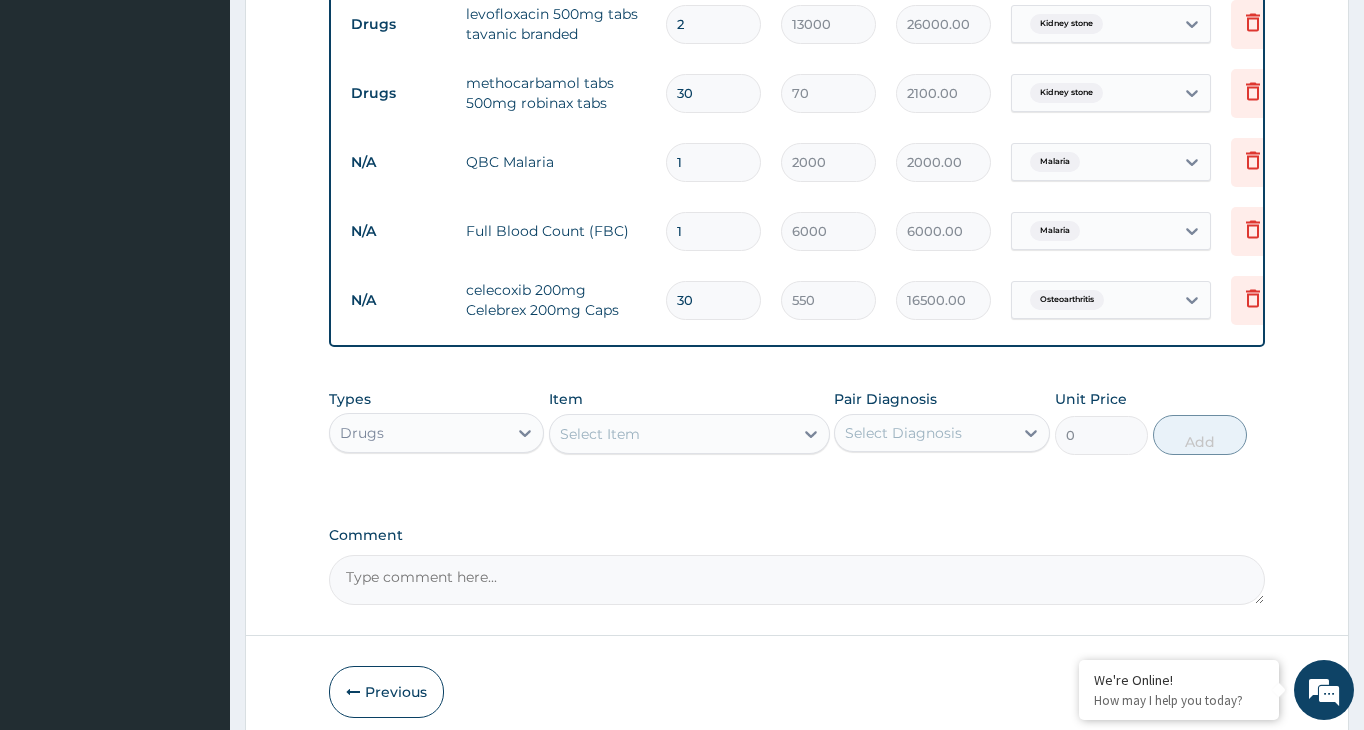 type on "210.00" 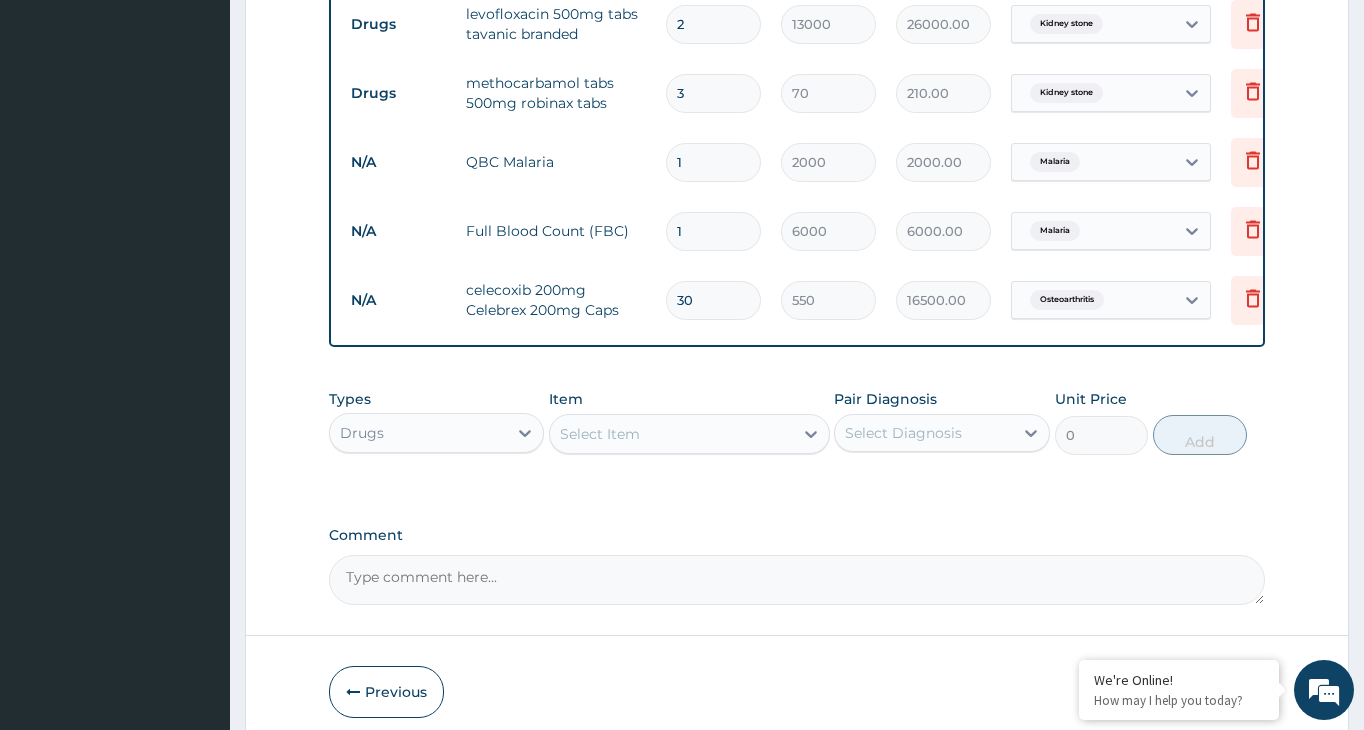 type 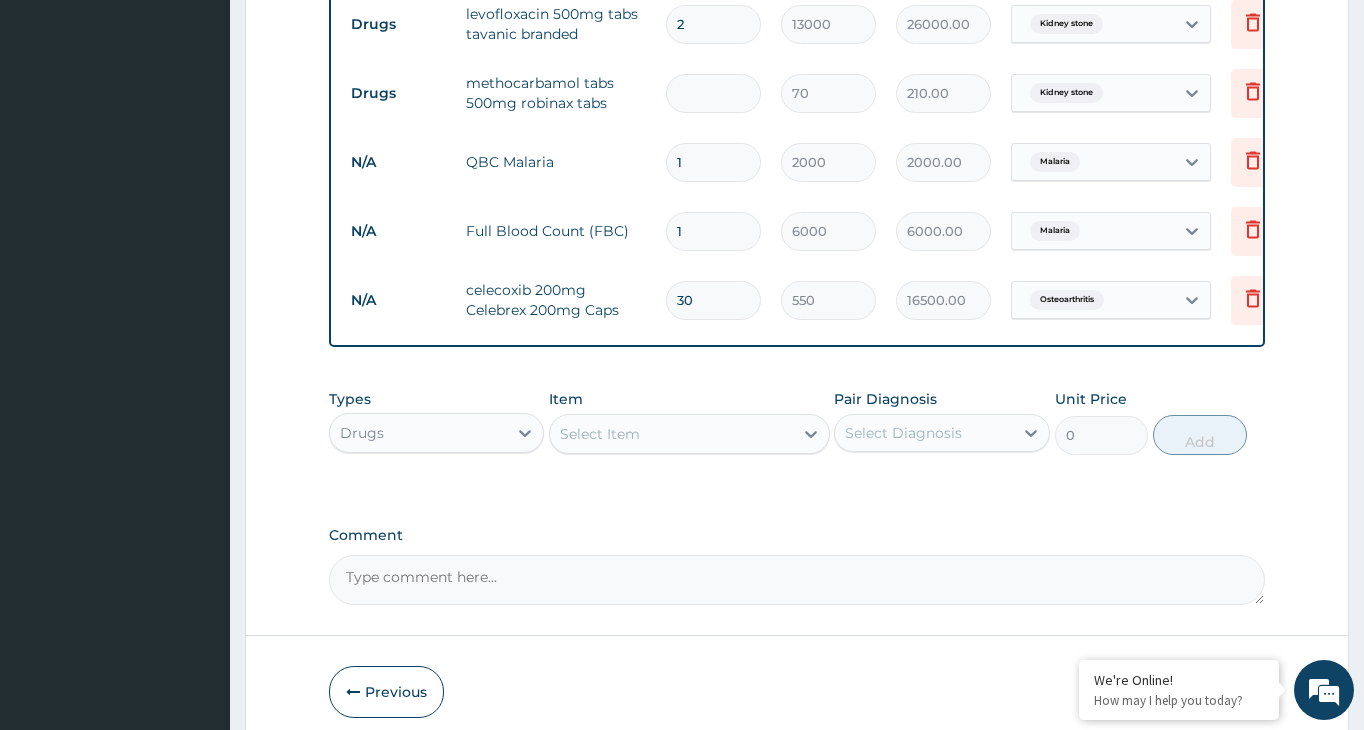 type on "0.00" 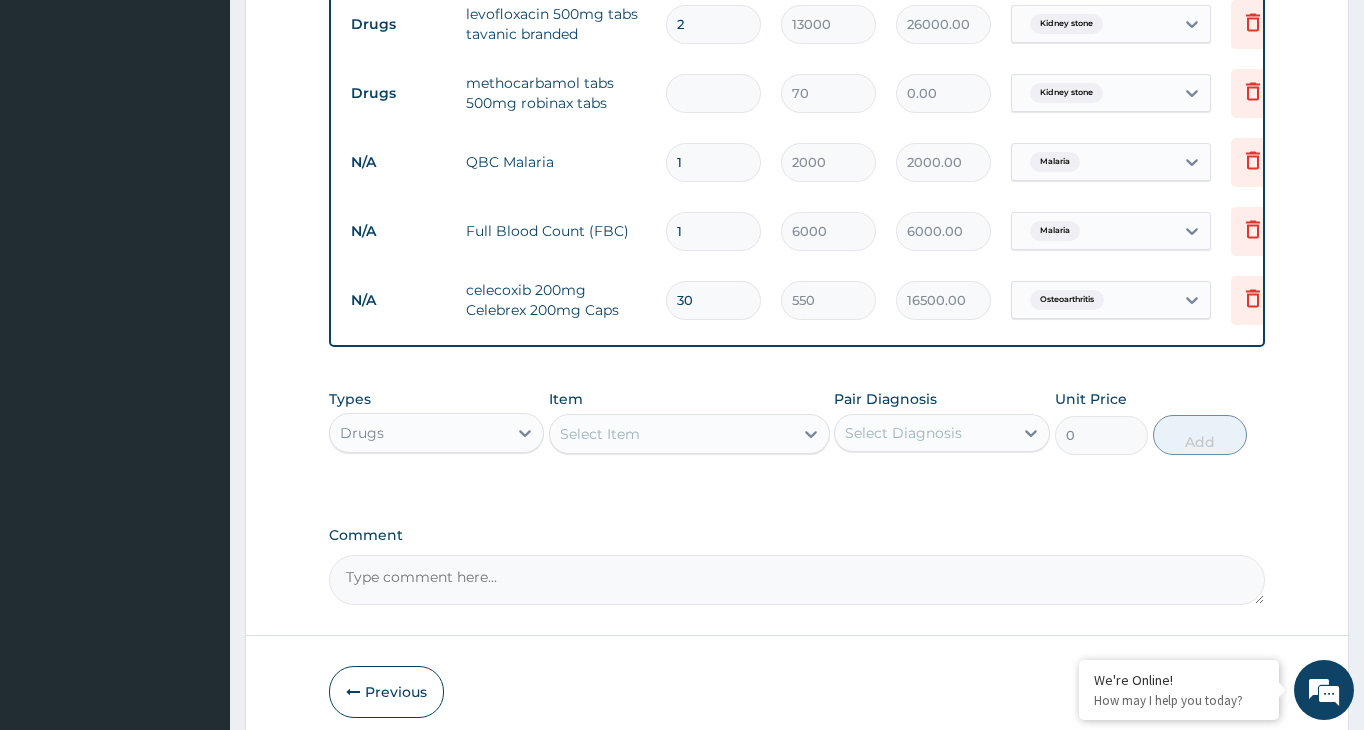 type on "2" 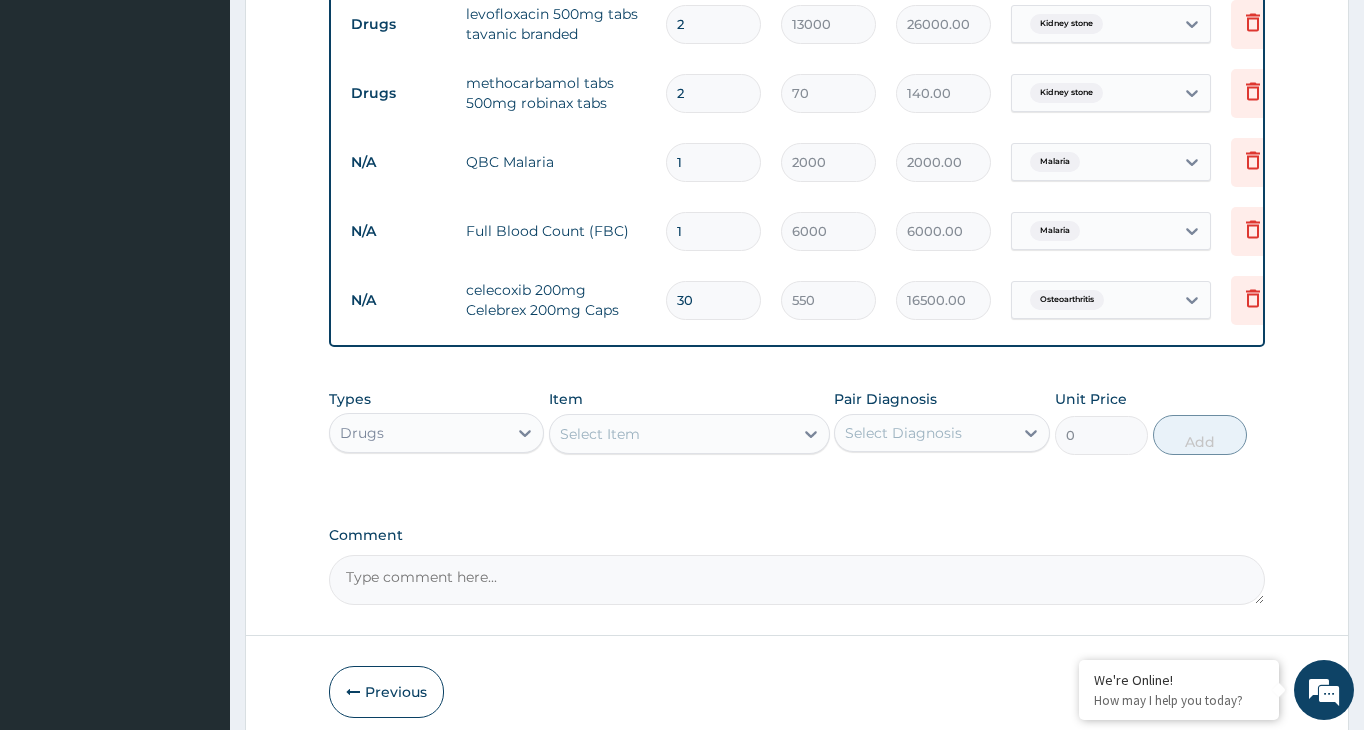 type on "29" 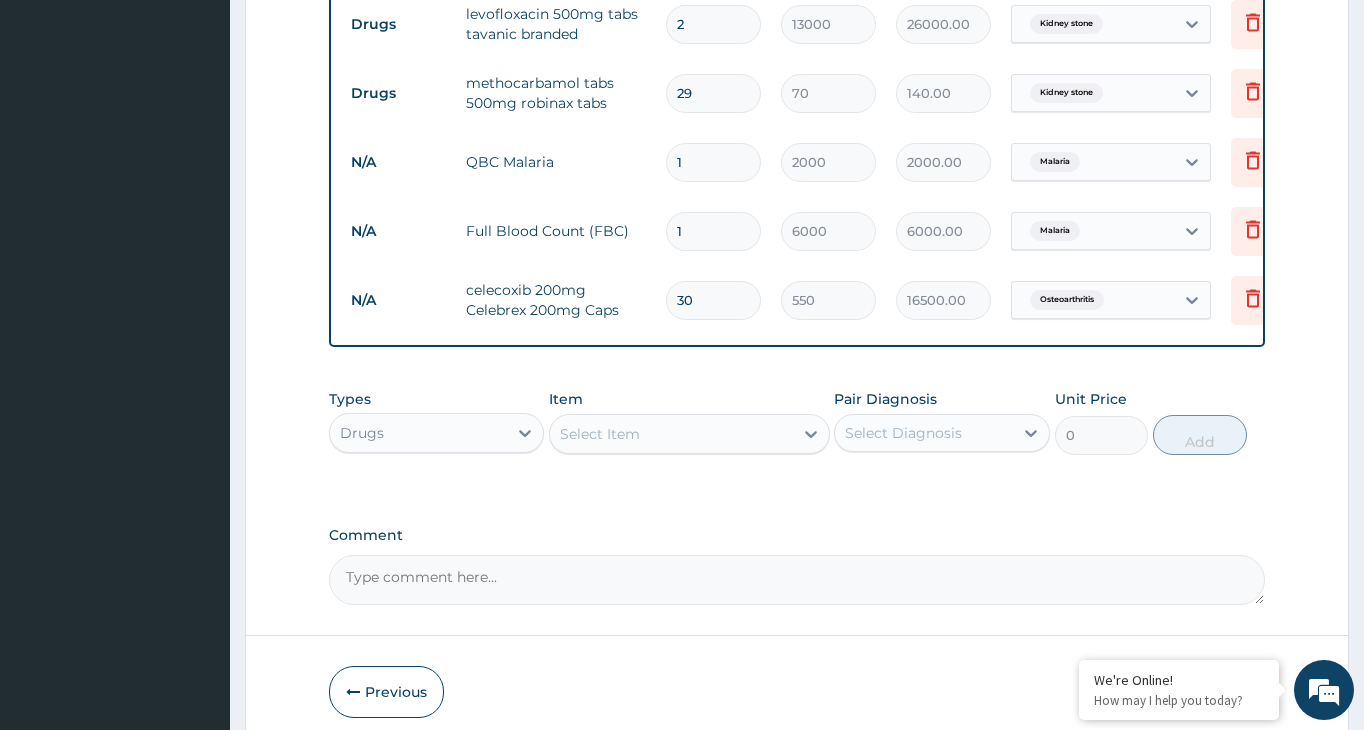 type on "2030.00" 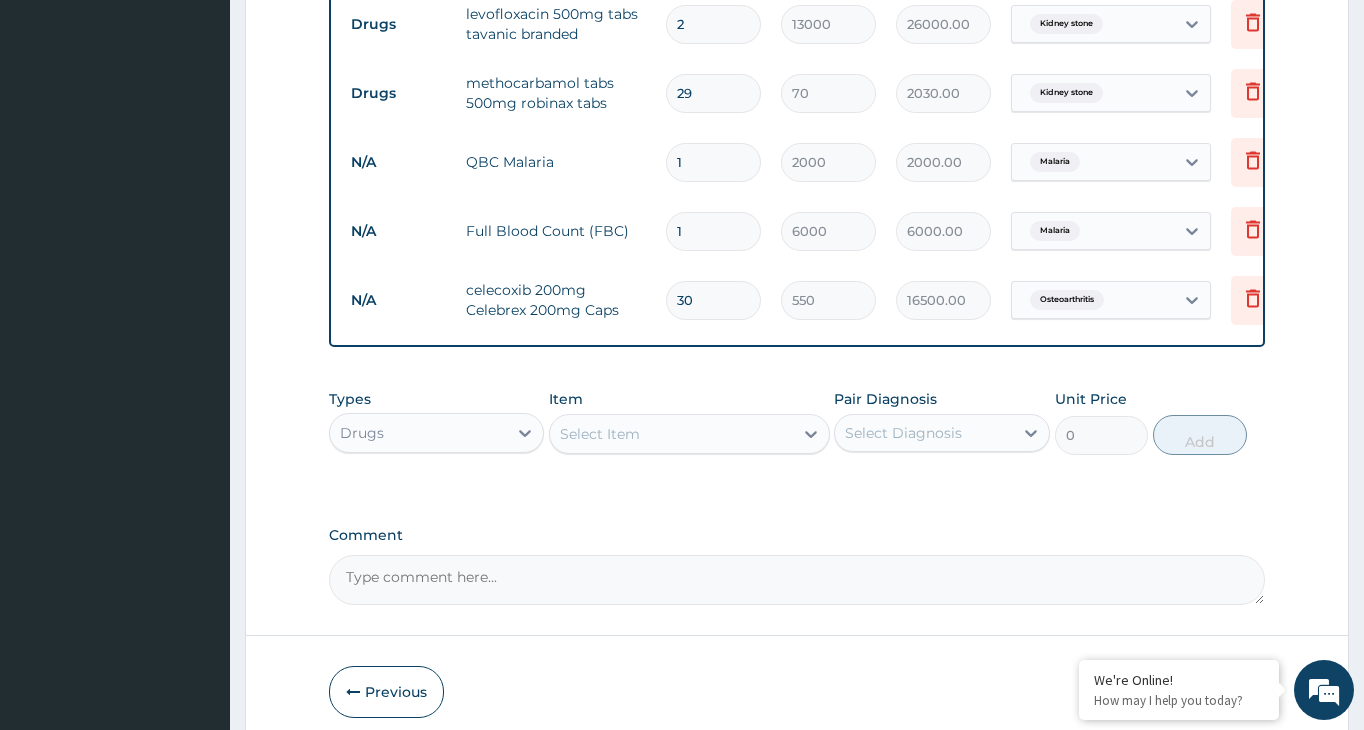 click on "Select Item" at bounding box center [600, 434] 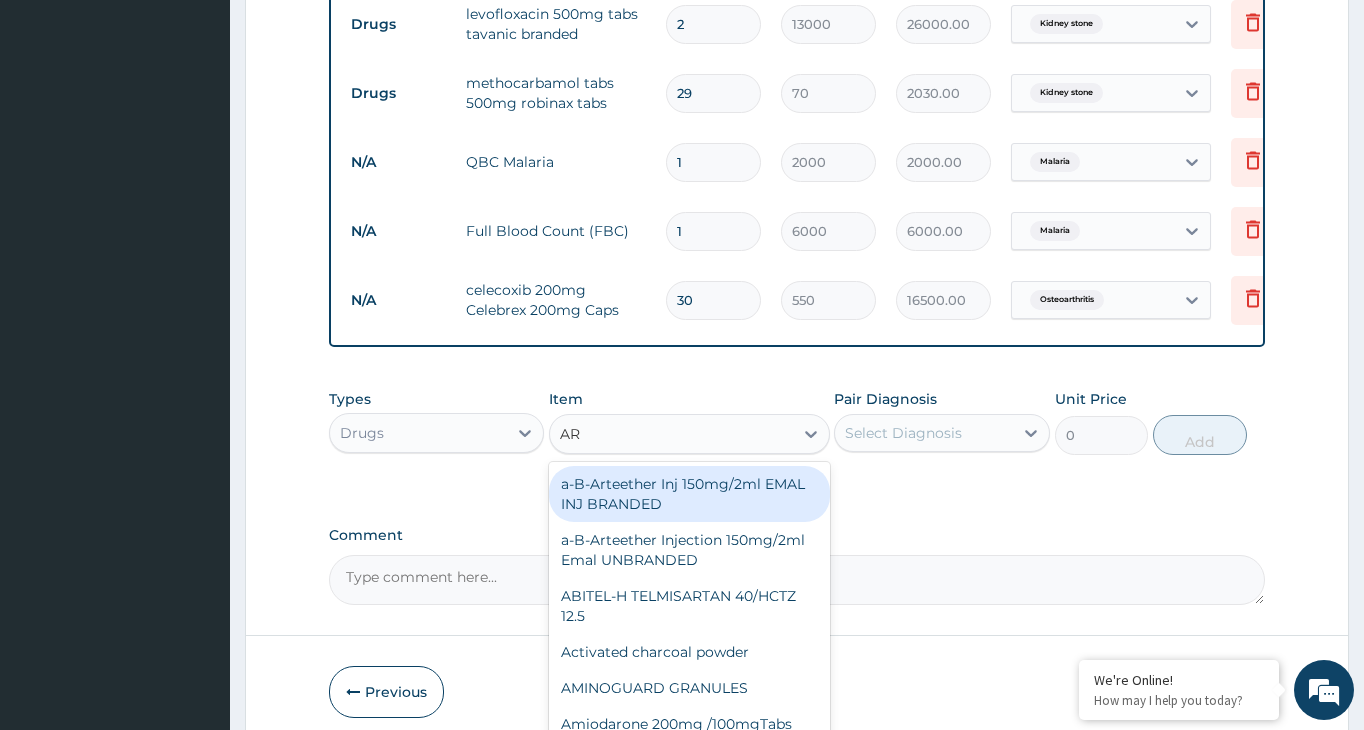 type on "ARE" 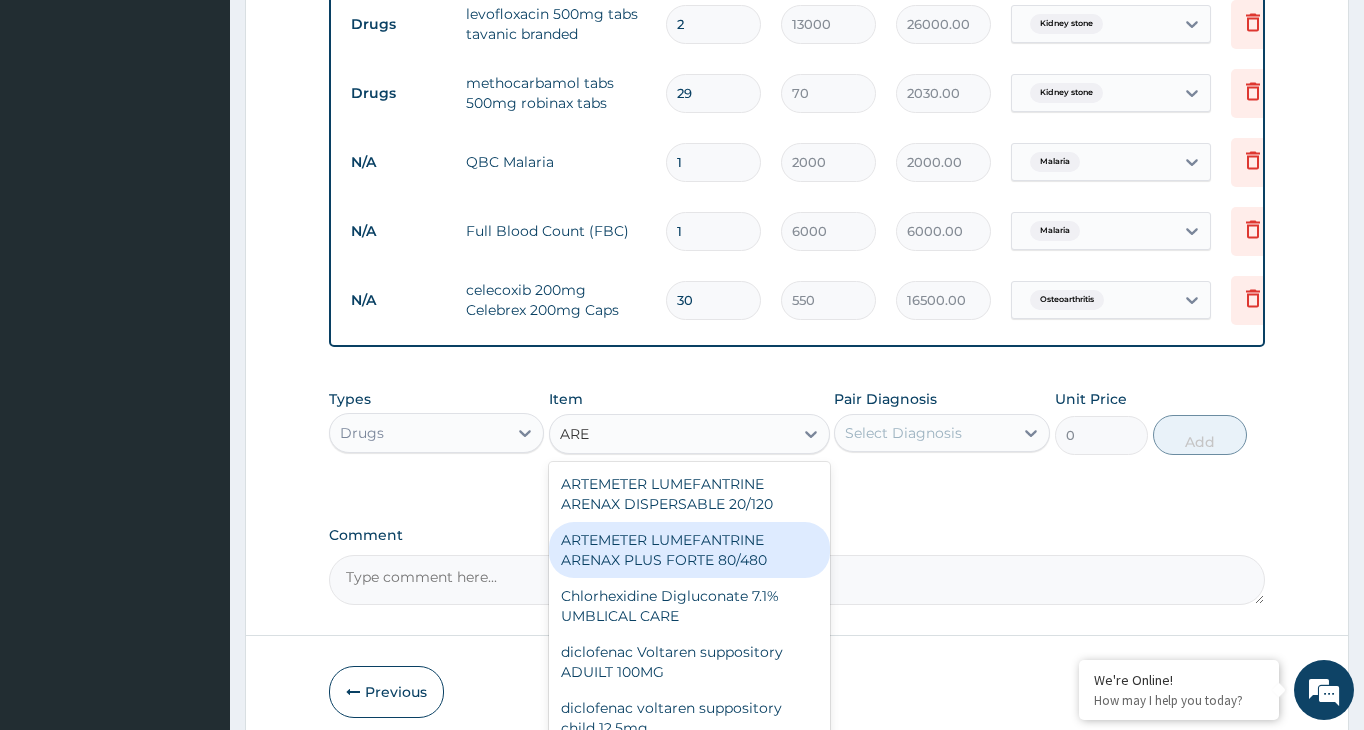click on "ARTEMETER LUMEFANTRINE ARENAX PLUS FORTE 80/480" at bounding box center [689, 550] 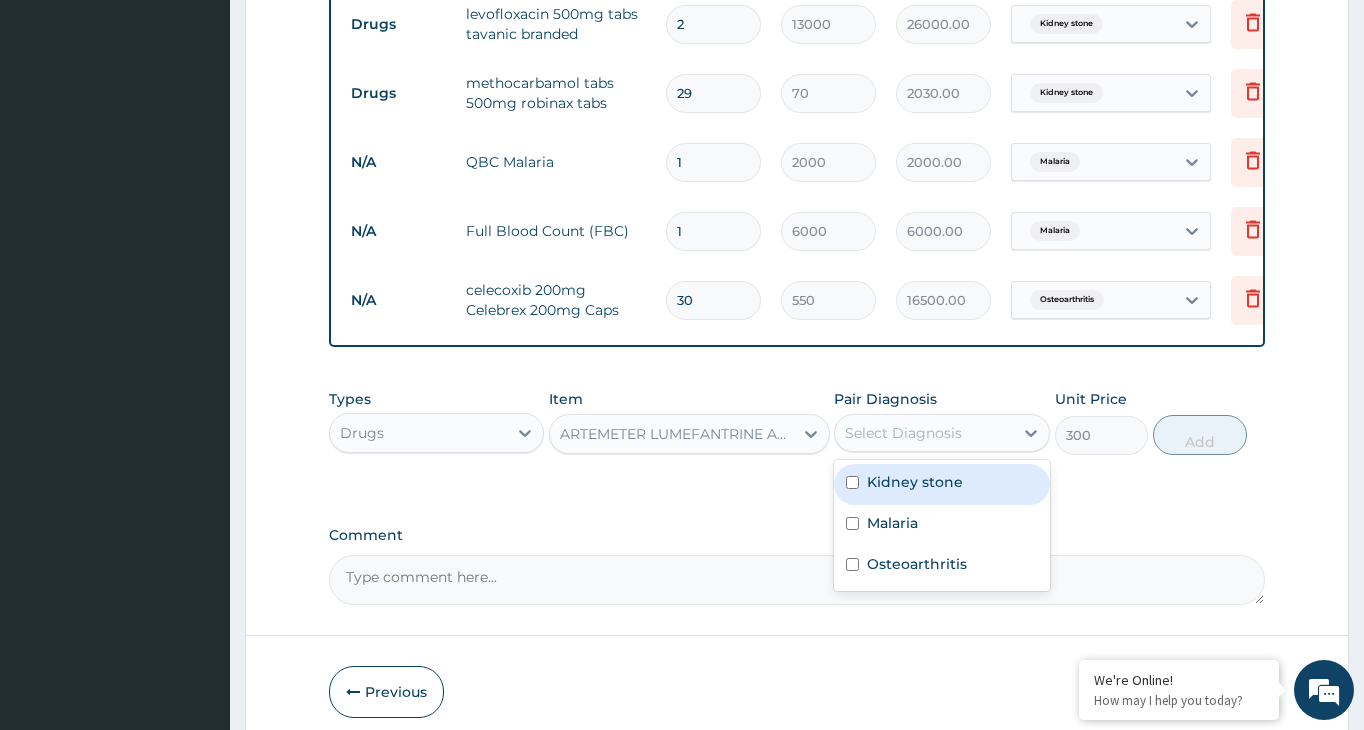 click on "Select Diagnosis" at bounding box center (903, 433) 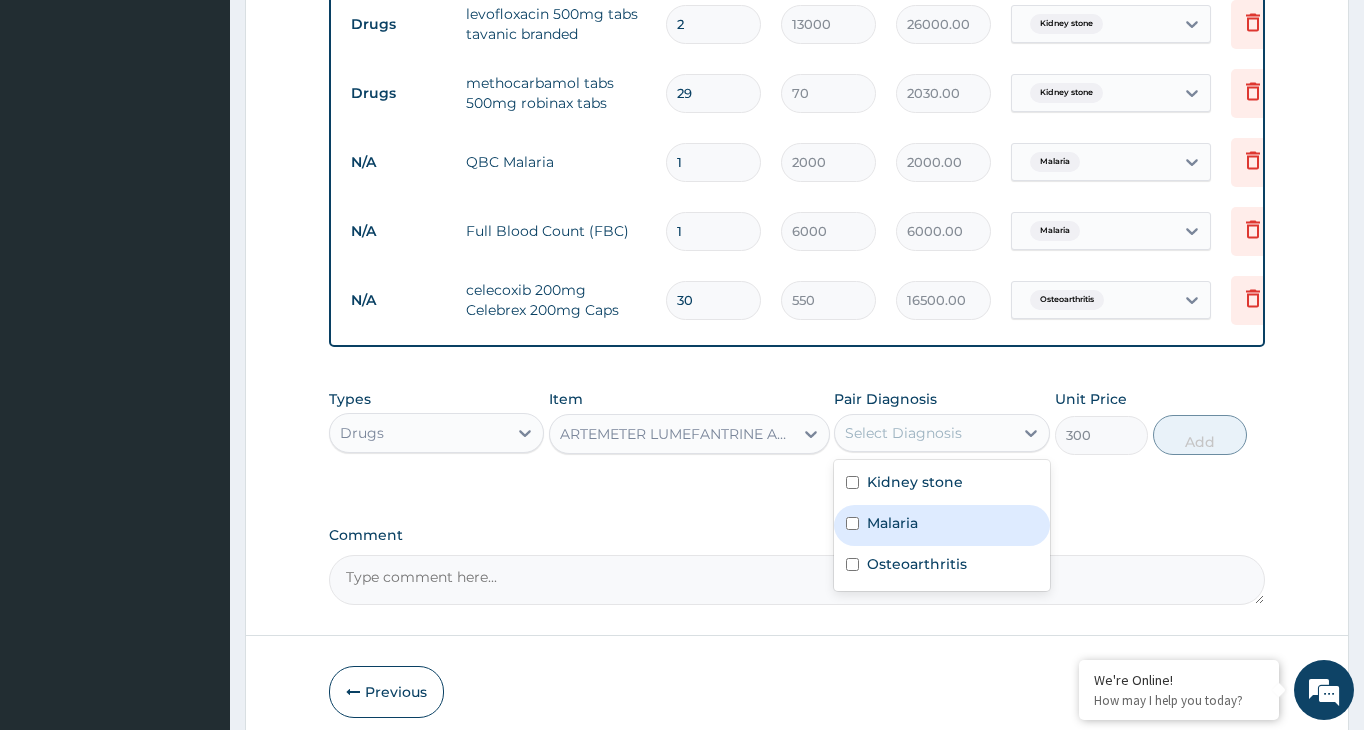 click at bounding box center (852, 523) 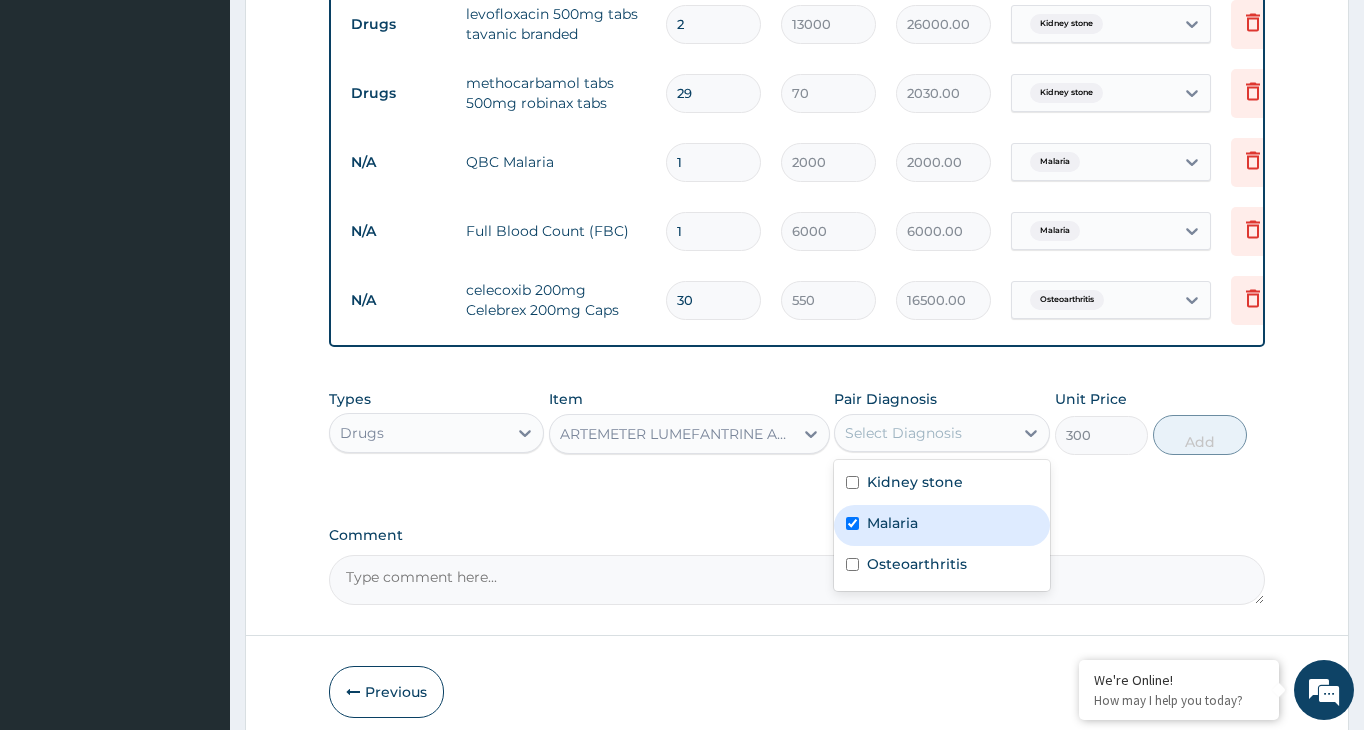 checkbox on "true" 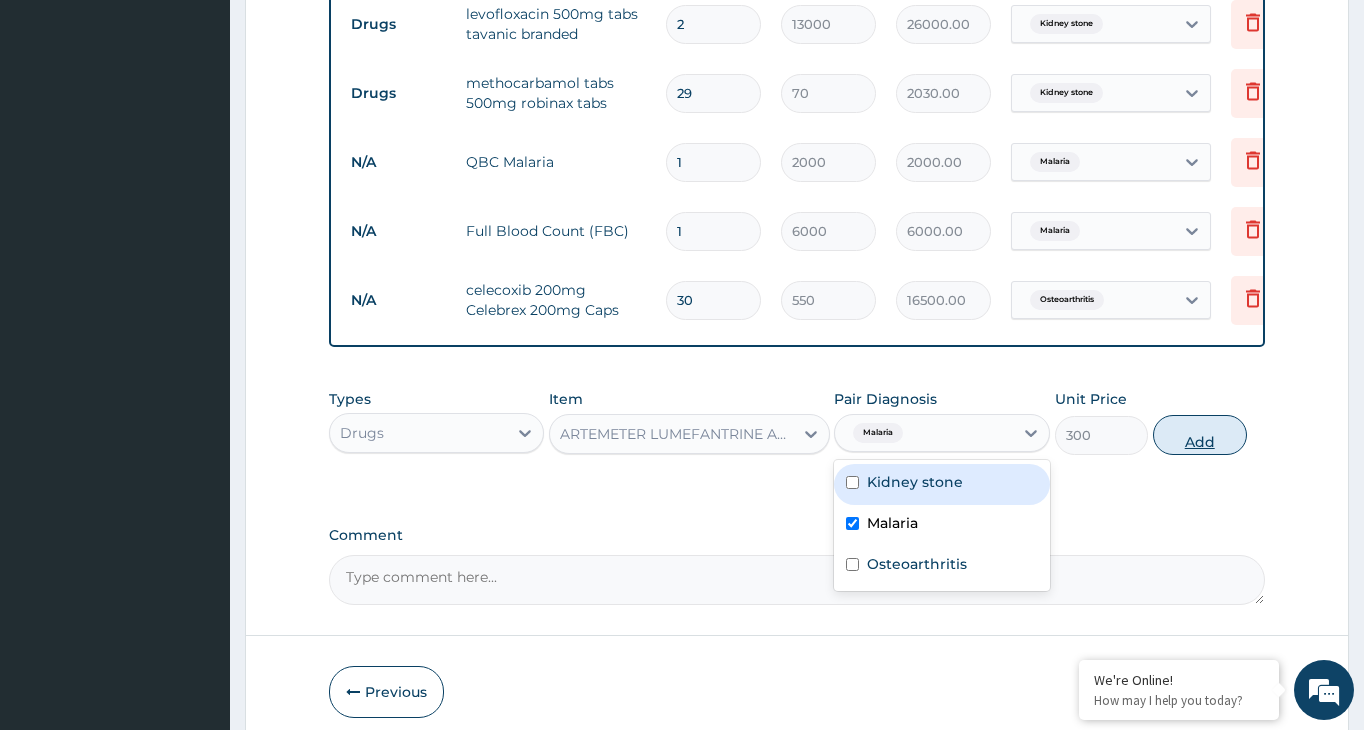 click on "Add" at bounding box center [1200, 435] 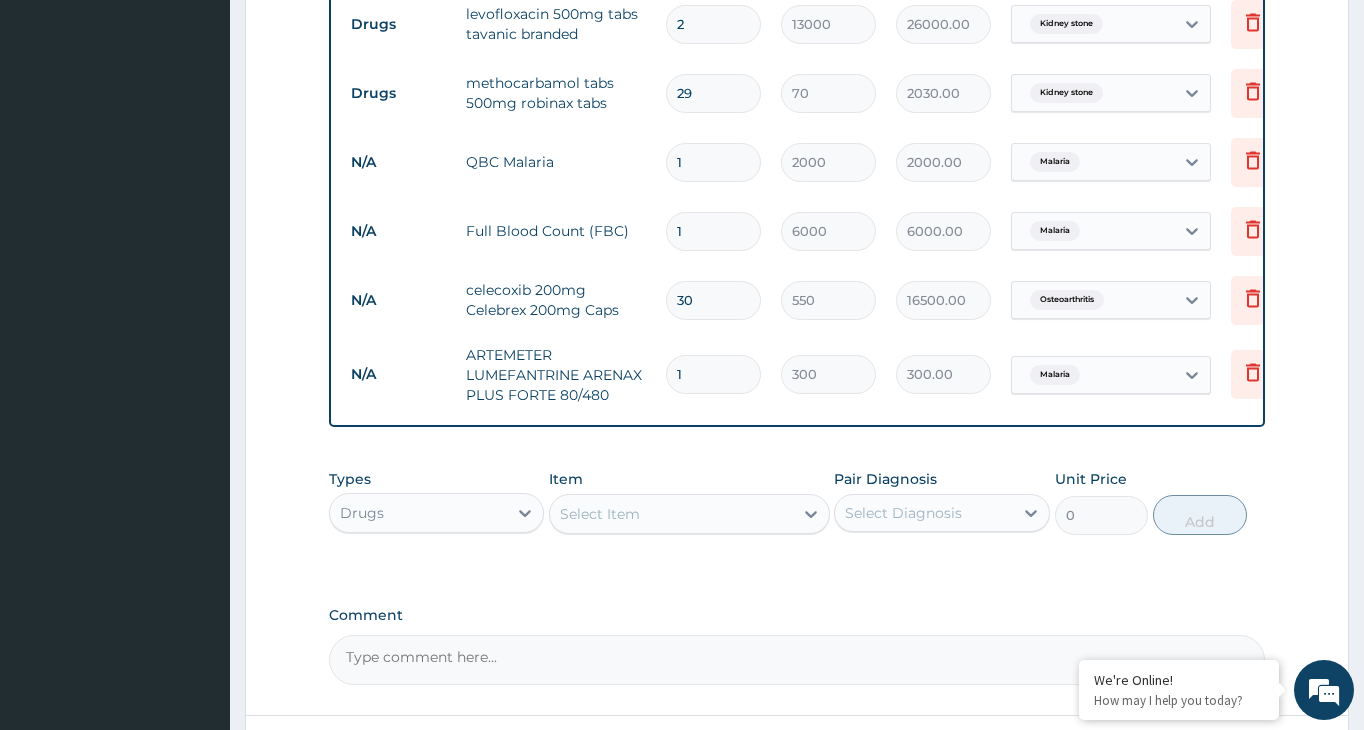 type 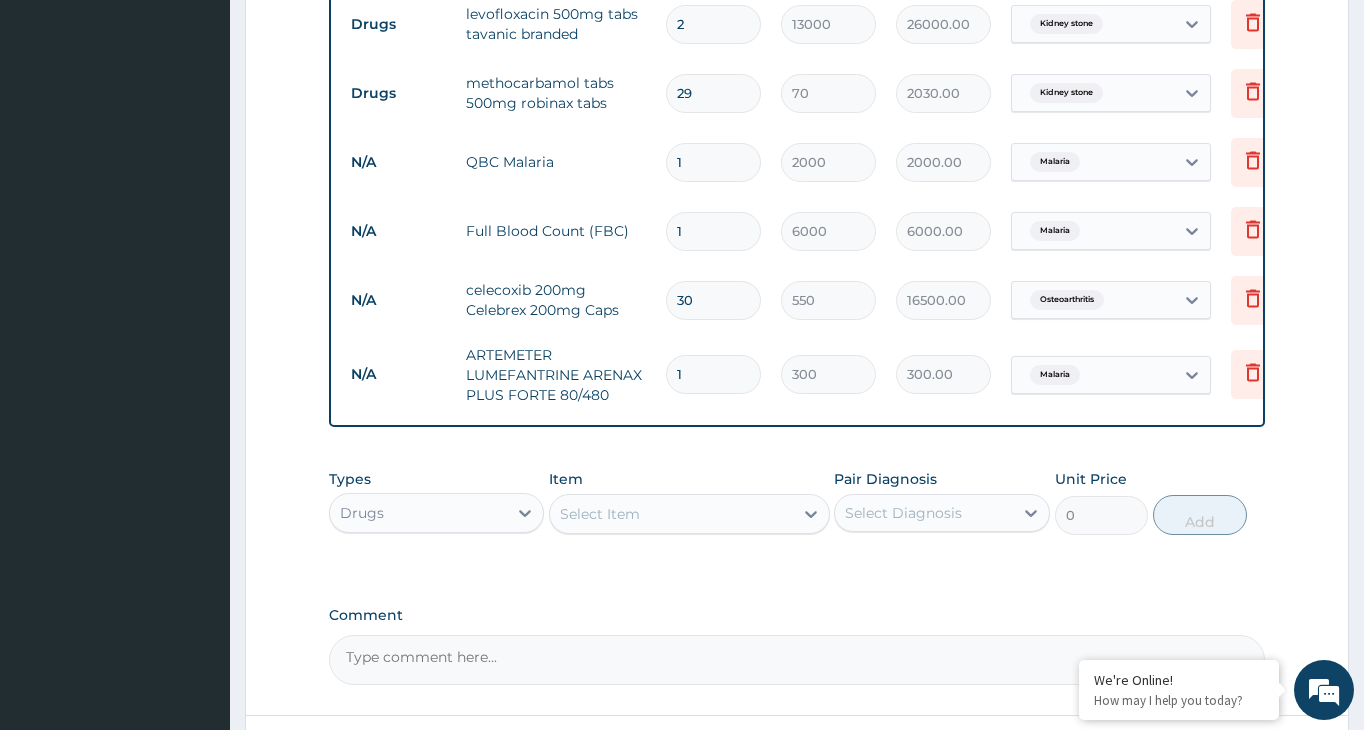 type on "0.00" 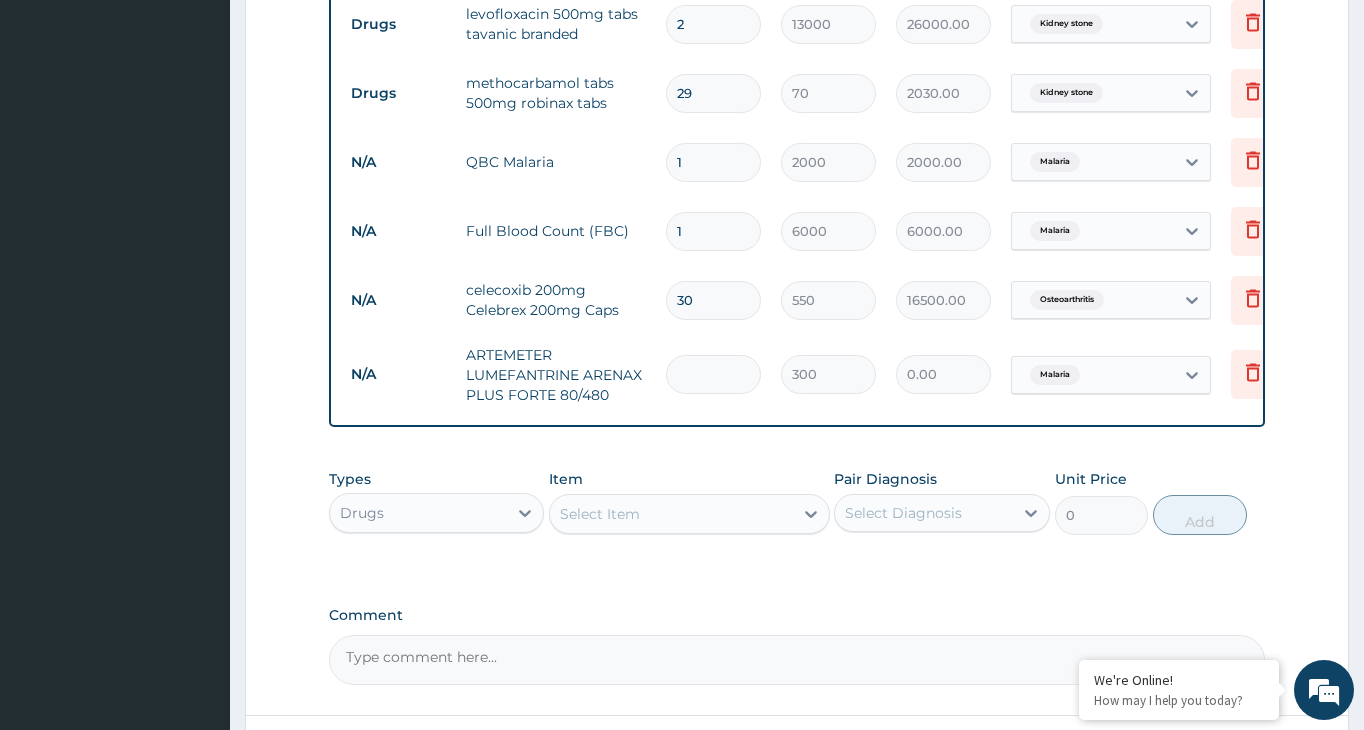 type on "6" 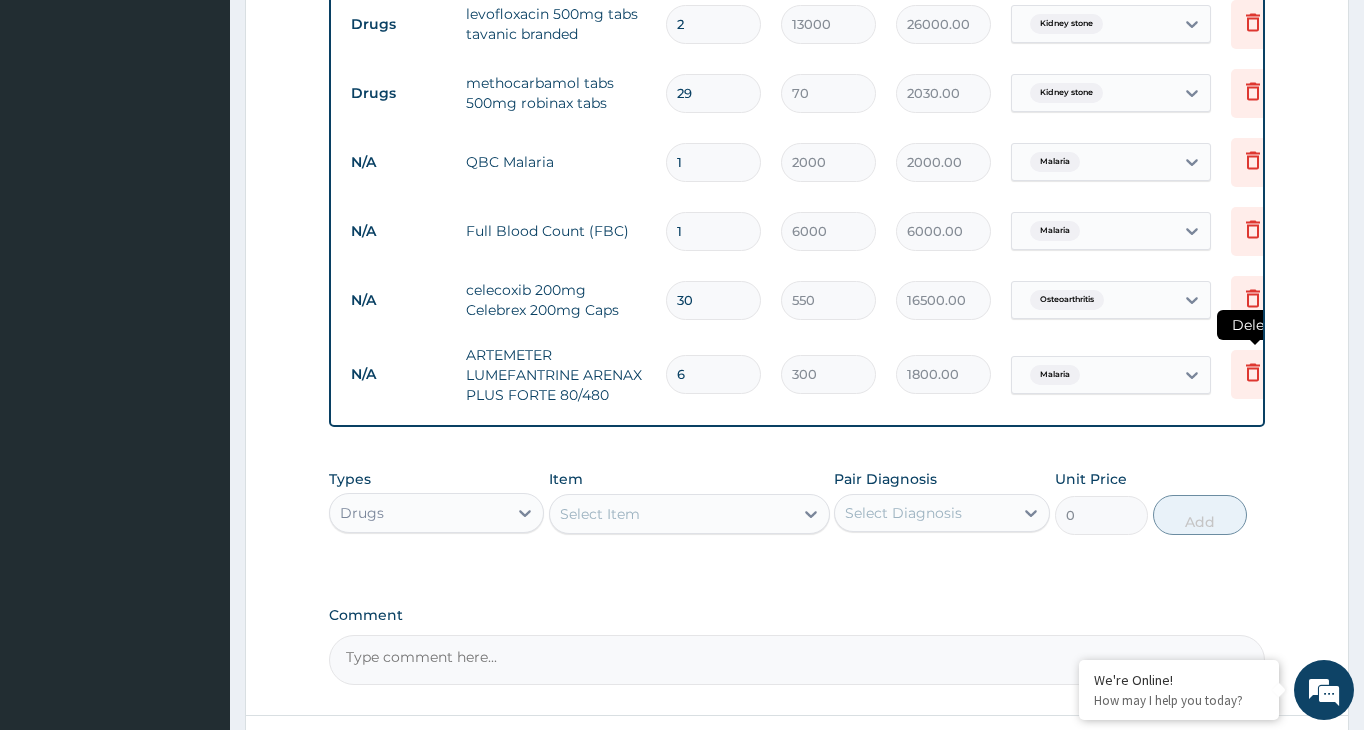 type on "6" 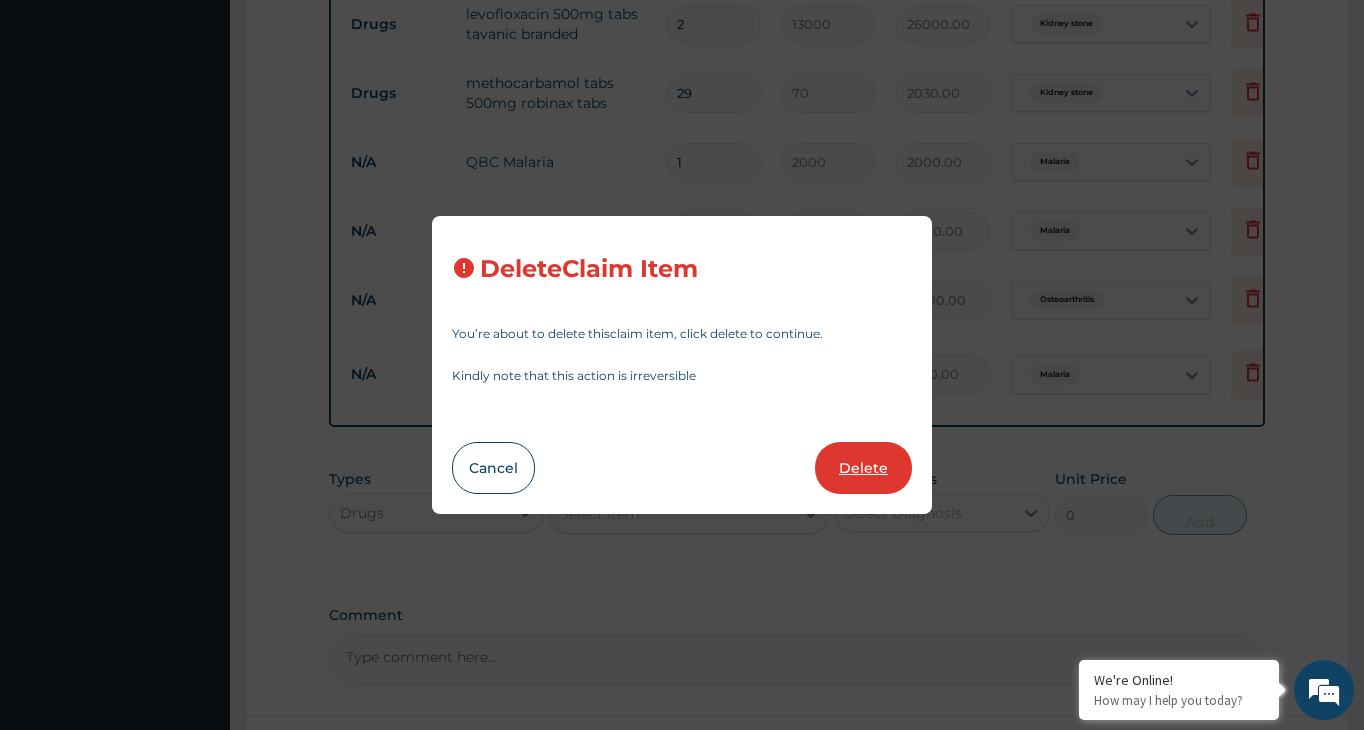 click on "Delete" at bounding box center (863, 468) 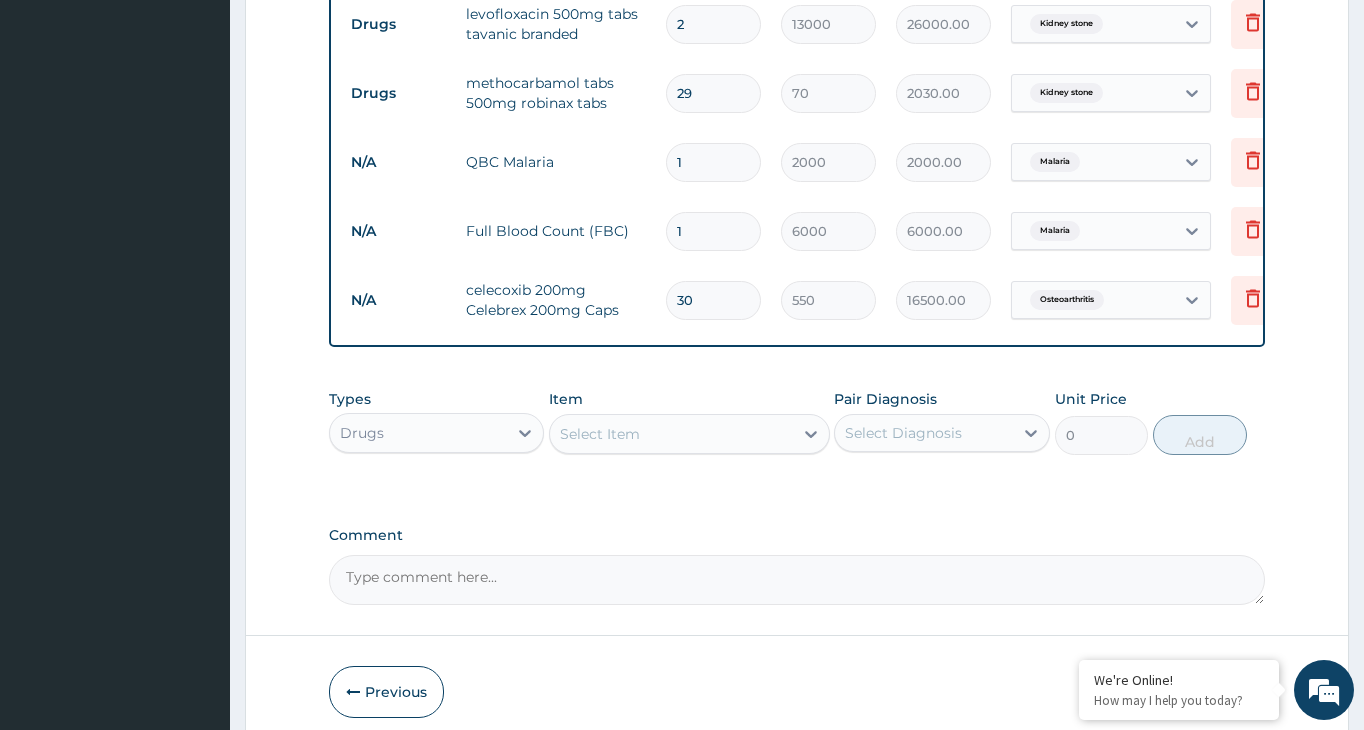 click on "Select Item" at bounding box center (671, 434) 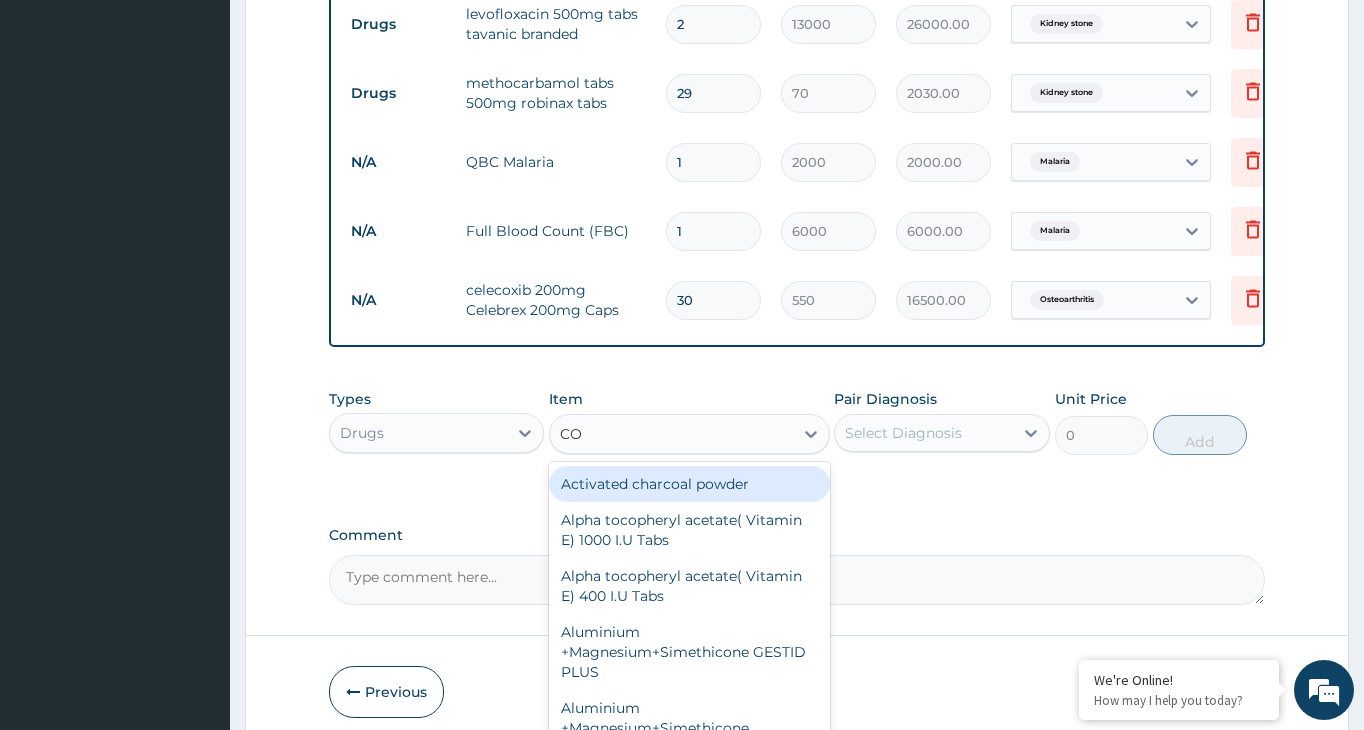 type on "COA" 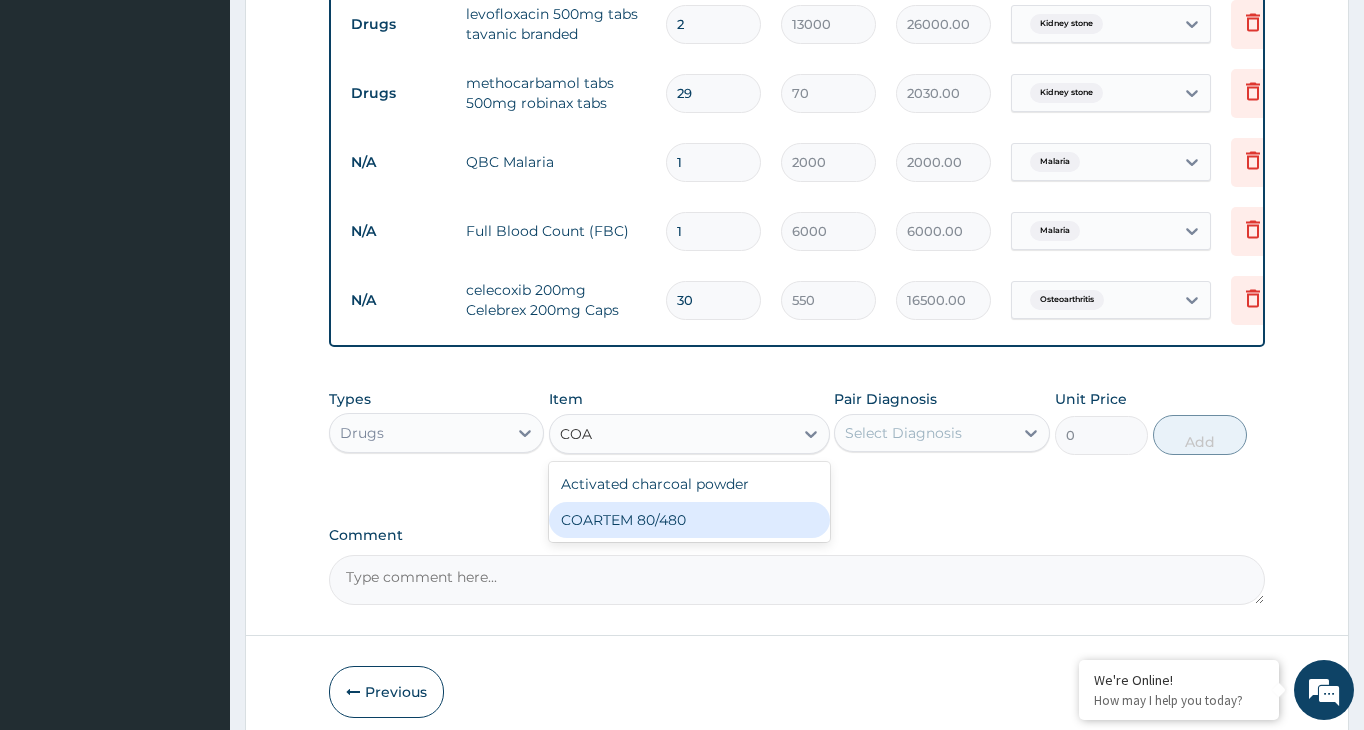 click on "COARTEM 80/480" at bounding box center (689, 520) 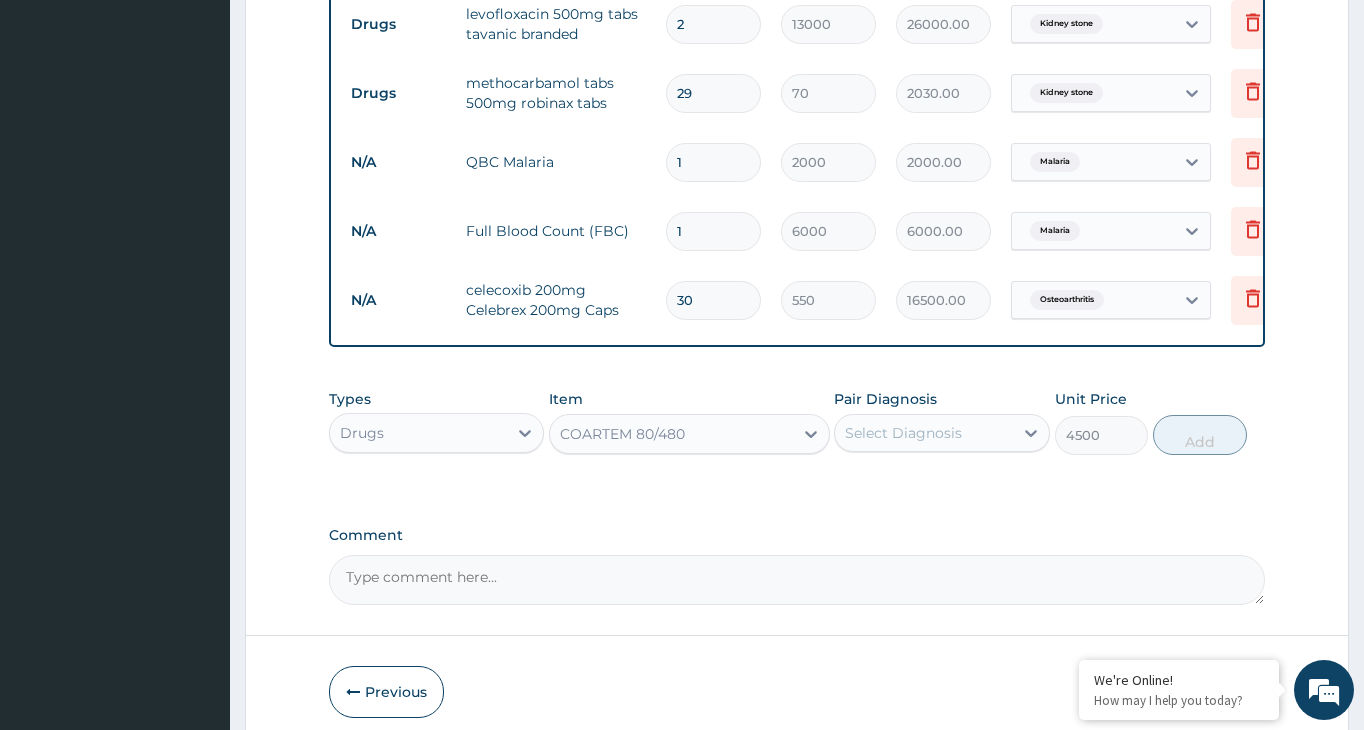 click on "Select Diagnosis" at bounding box center [923, 433] 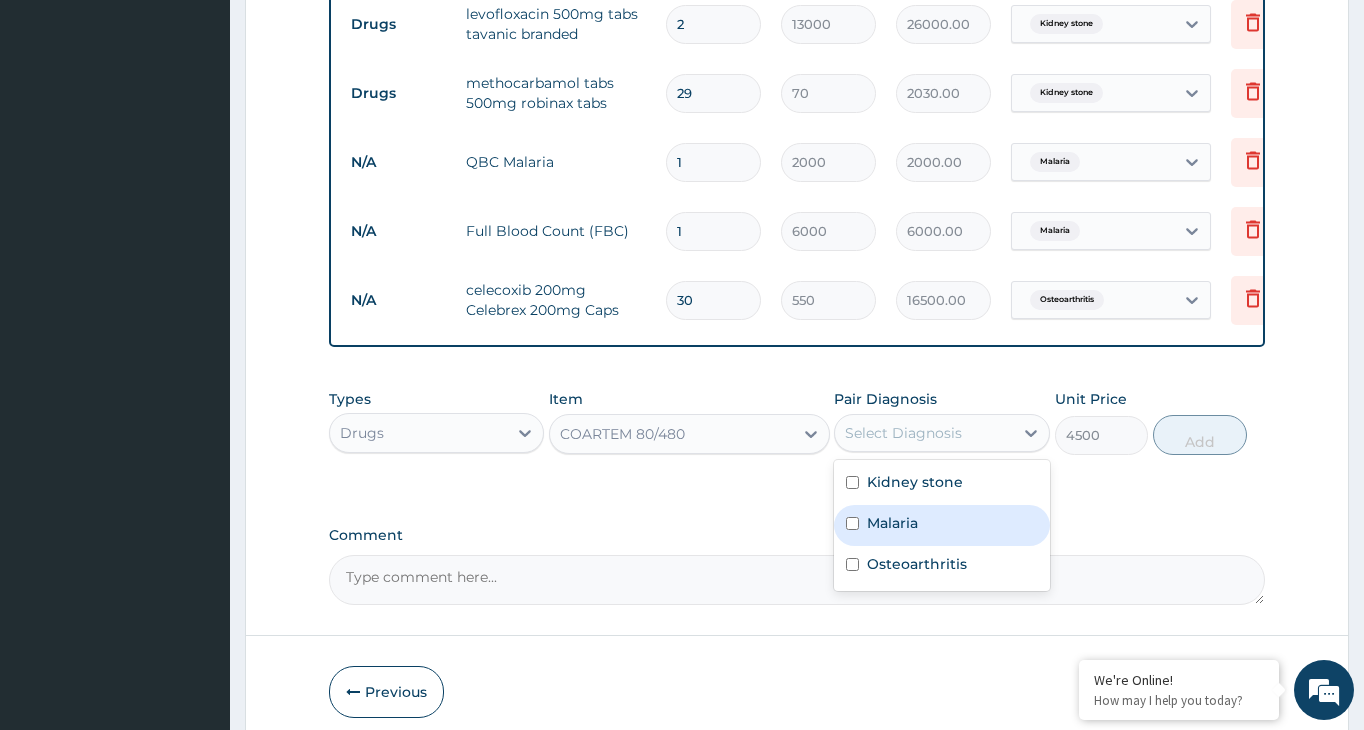 click on "Malaria" at bounding box center [892, 523] 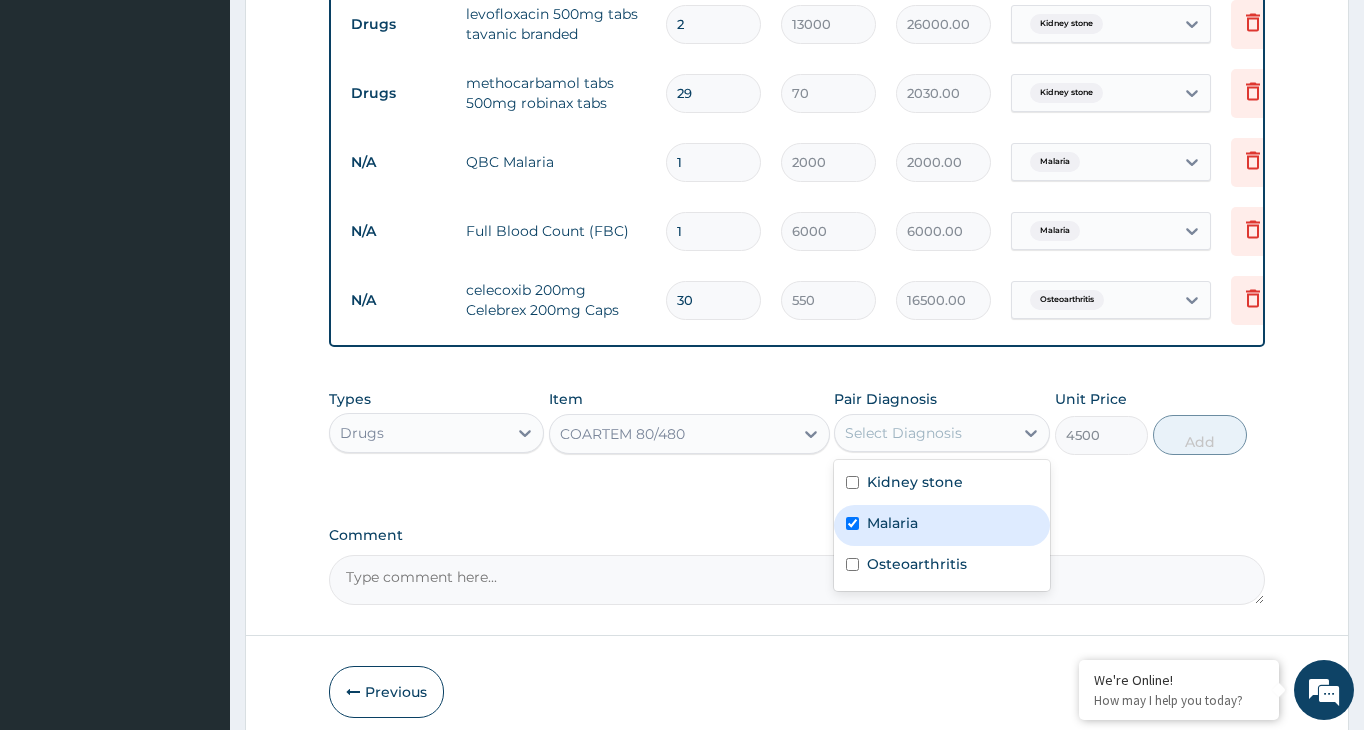 checkbox on "true" 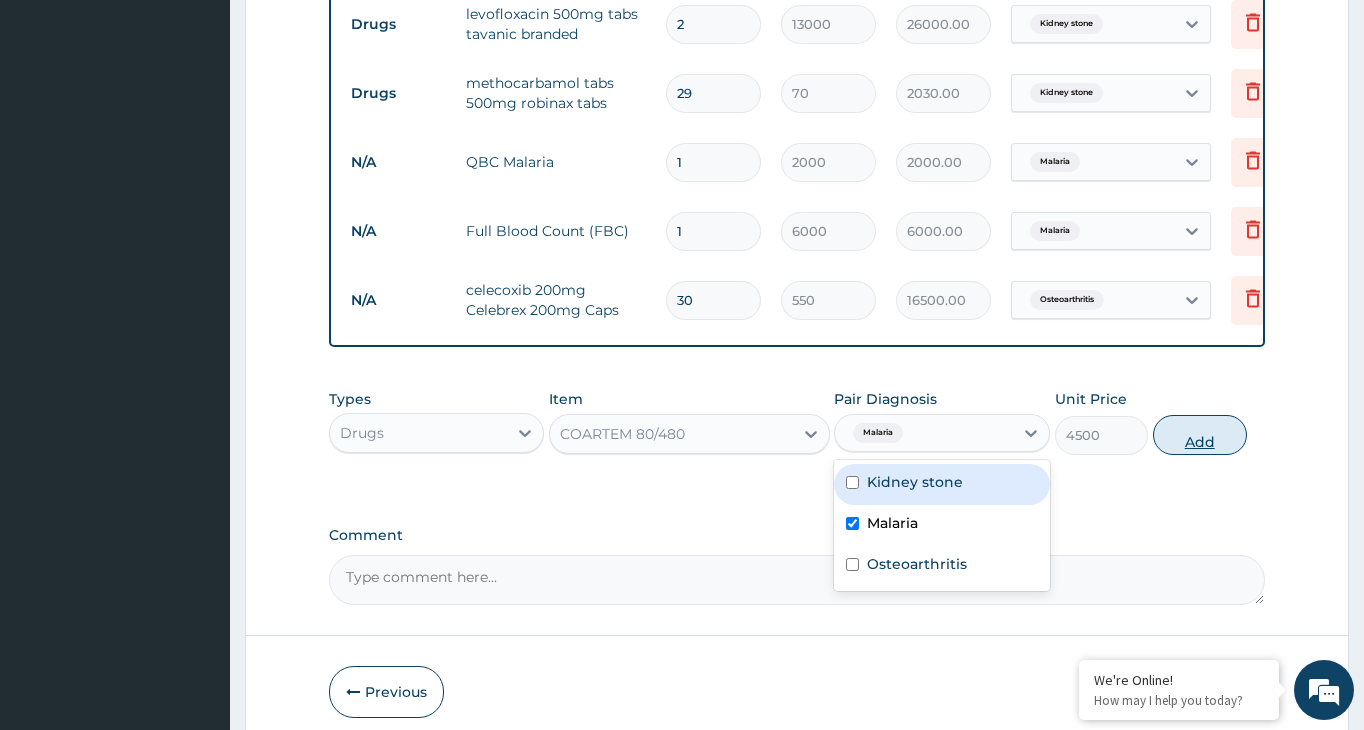 click on "Add" at bounding box center [1200, 435] 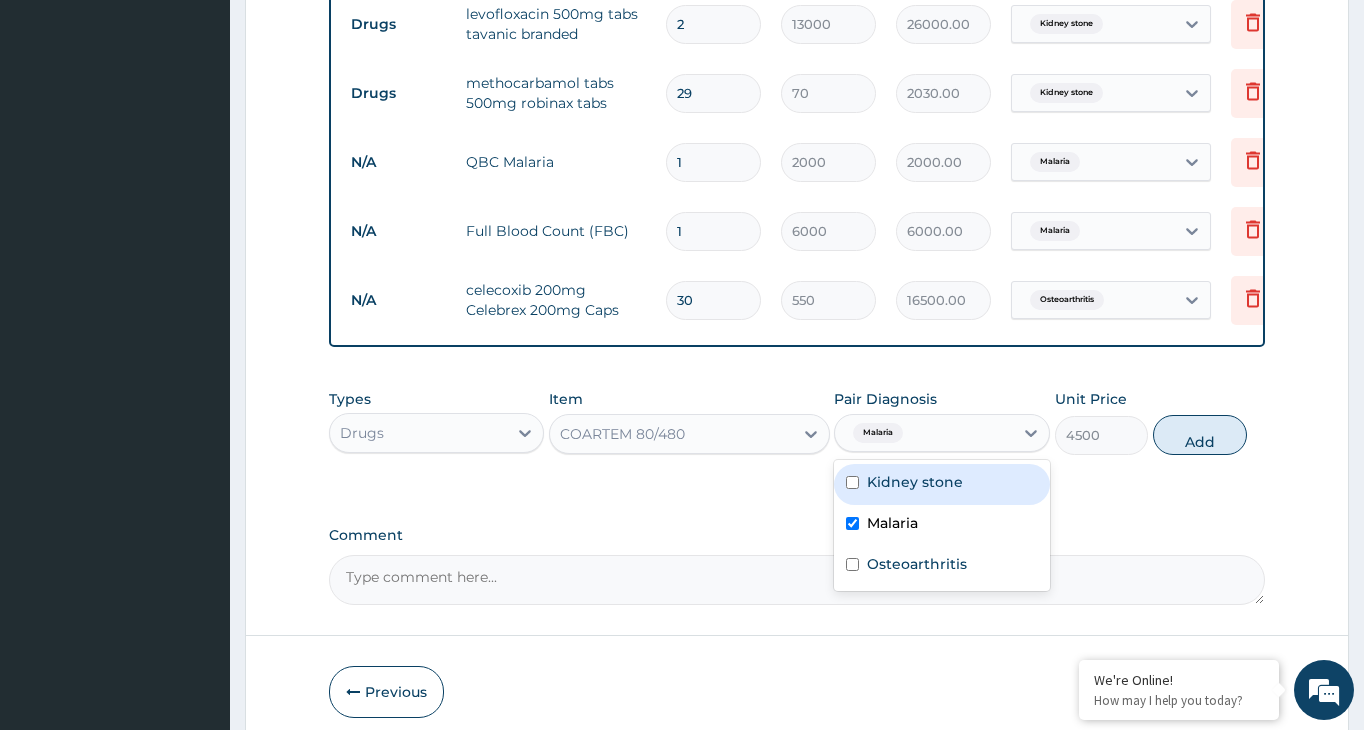 type on "0" 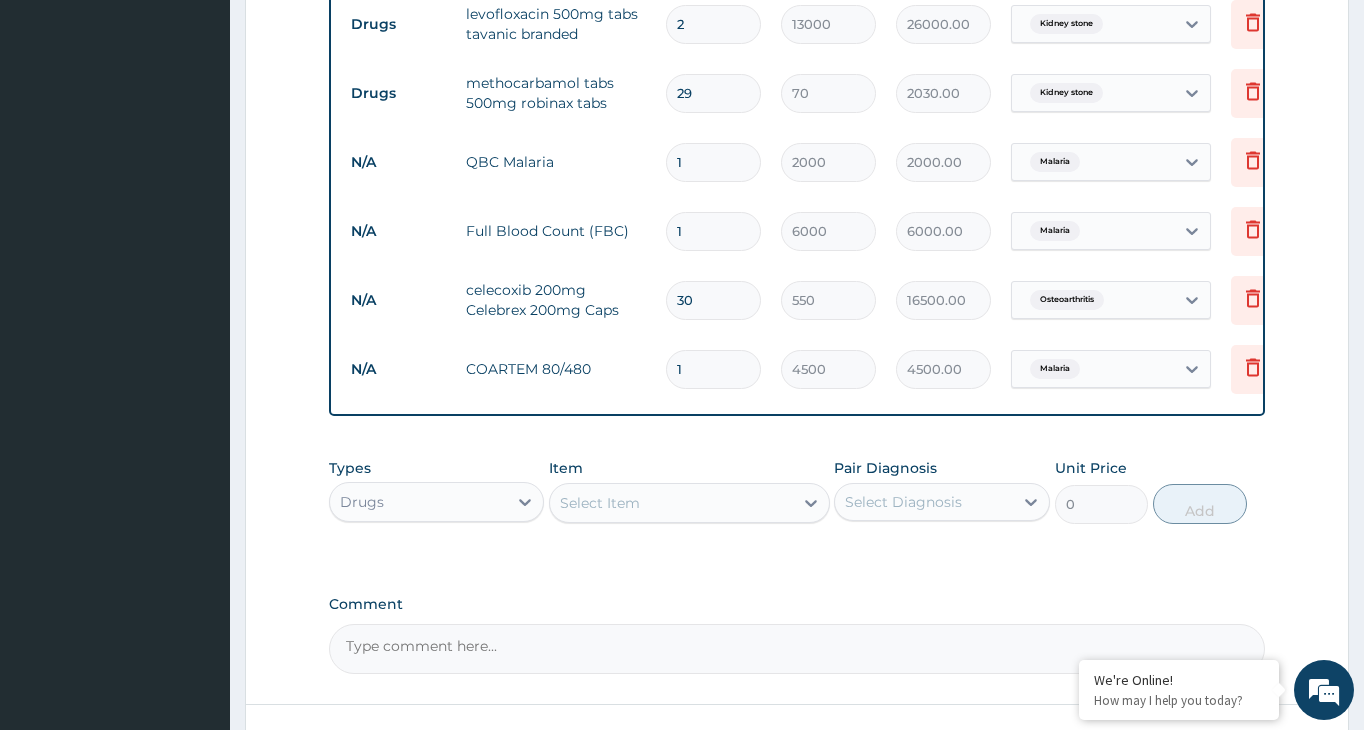click on "Select Item" at bounding box center [671, 503] 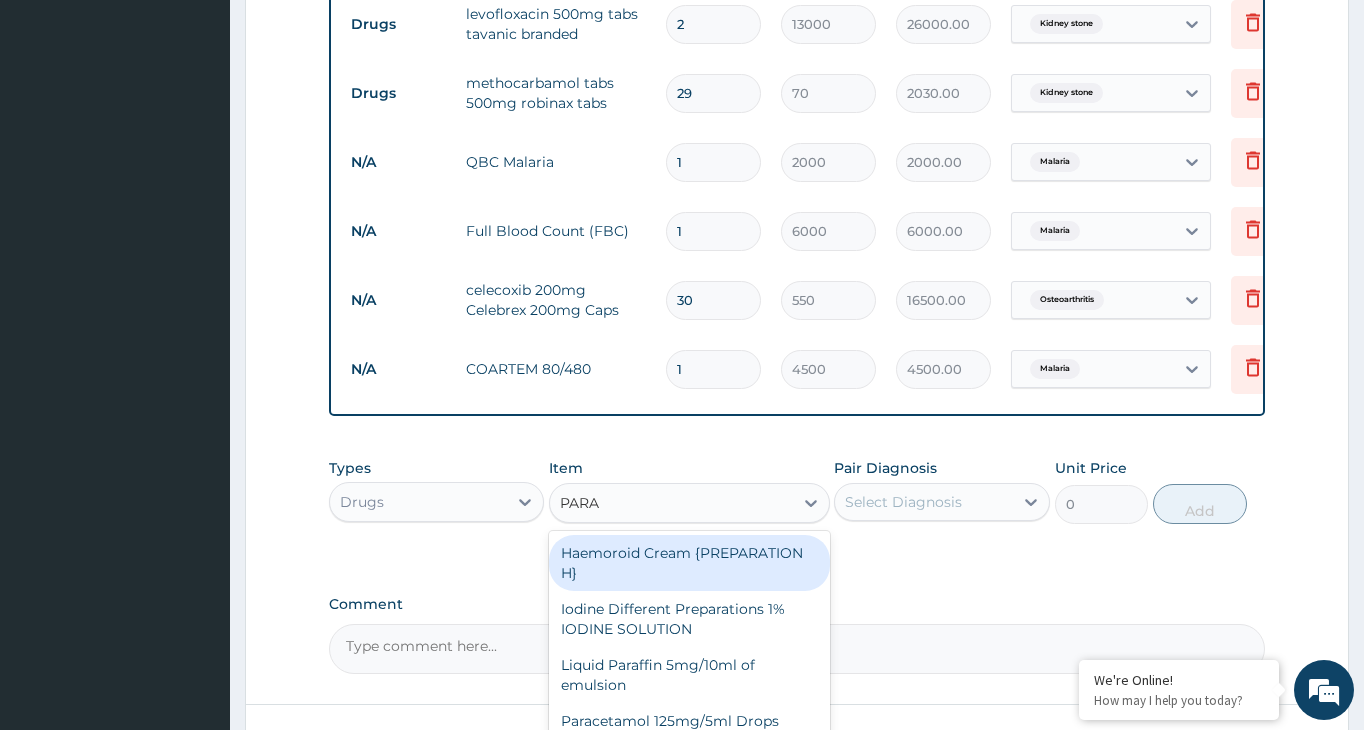 type on "PARAC" 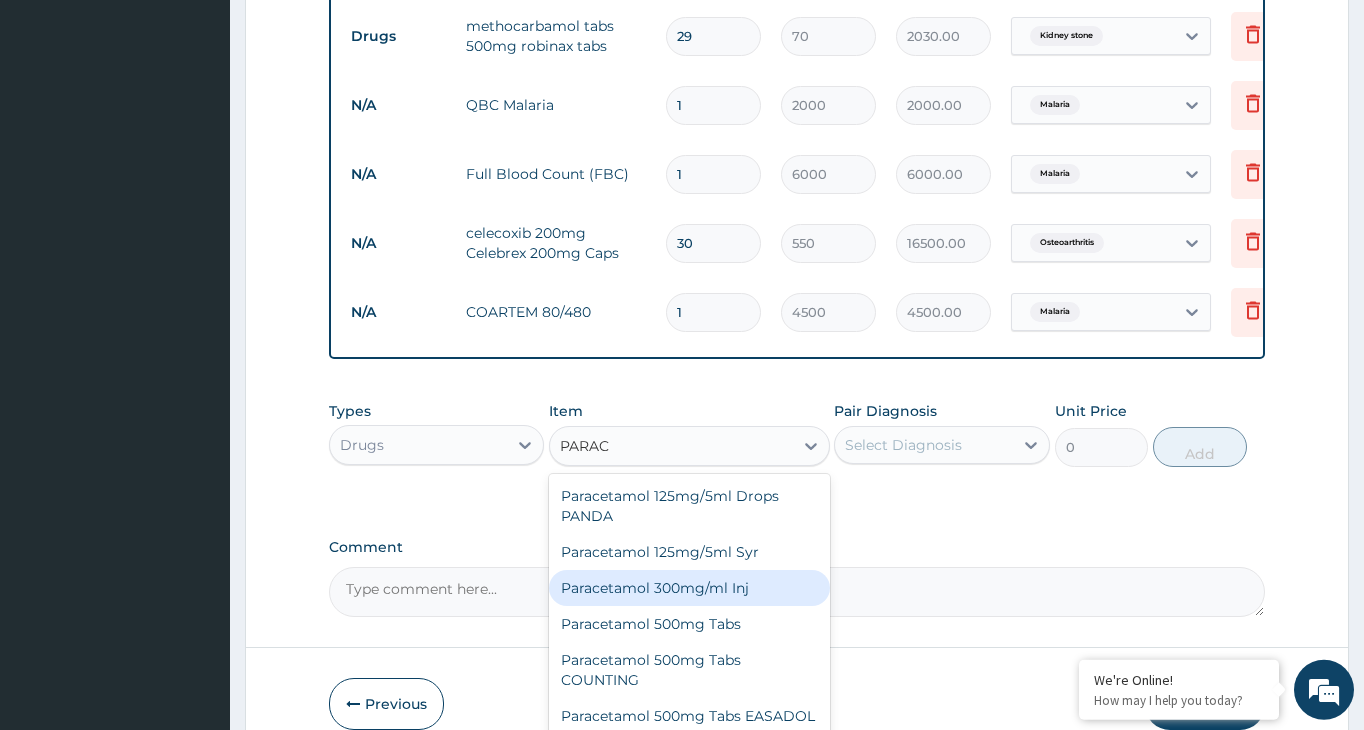 scroll, scrollTop: 1048, scrollLeft: 0, axis: vertical 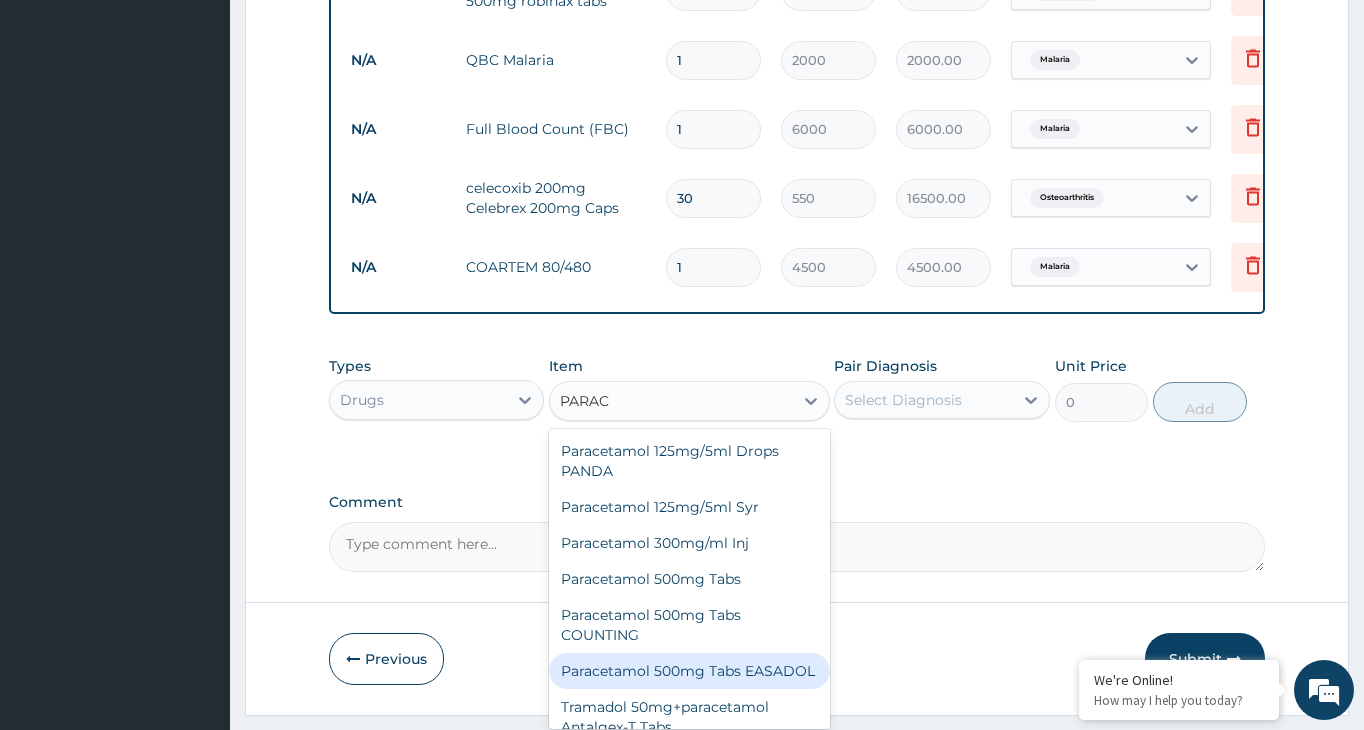 drag, startPoint x: 649, startPoint y: 708, endPoint x: 665, endPoint y: 691, distance: 23.345236 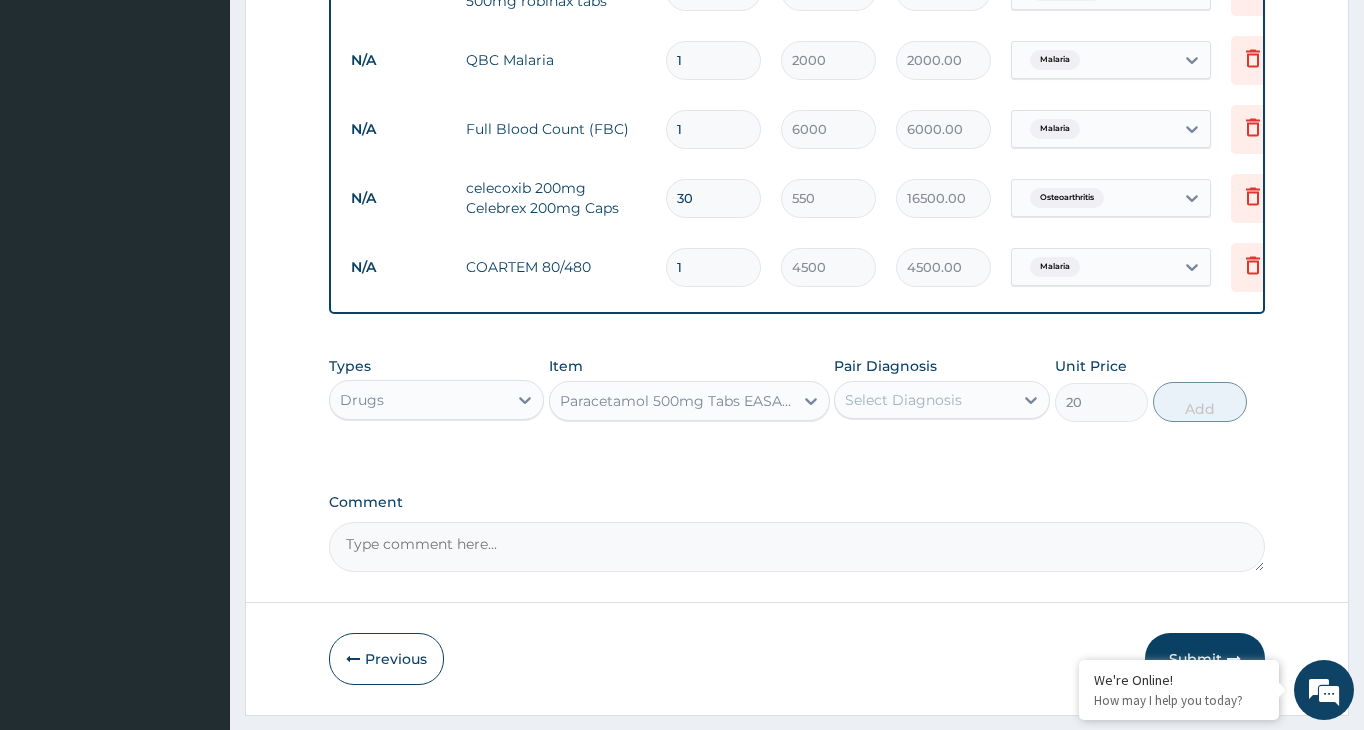 click on "Select Diagnosis" at bounding box center [923, 400] 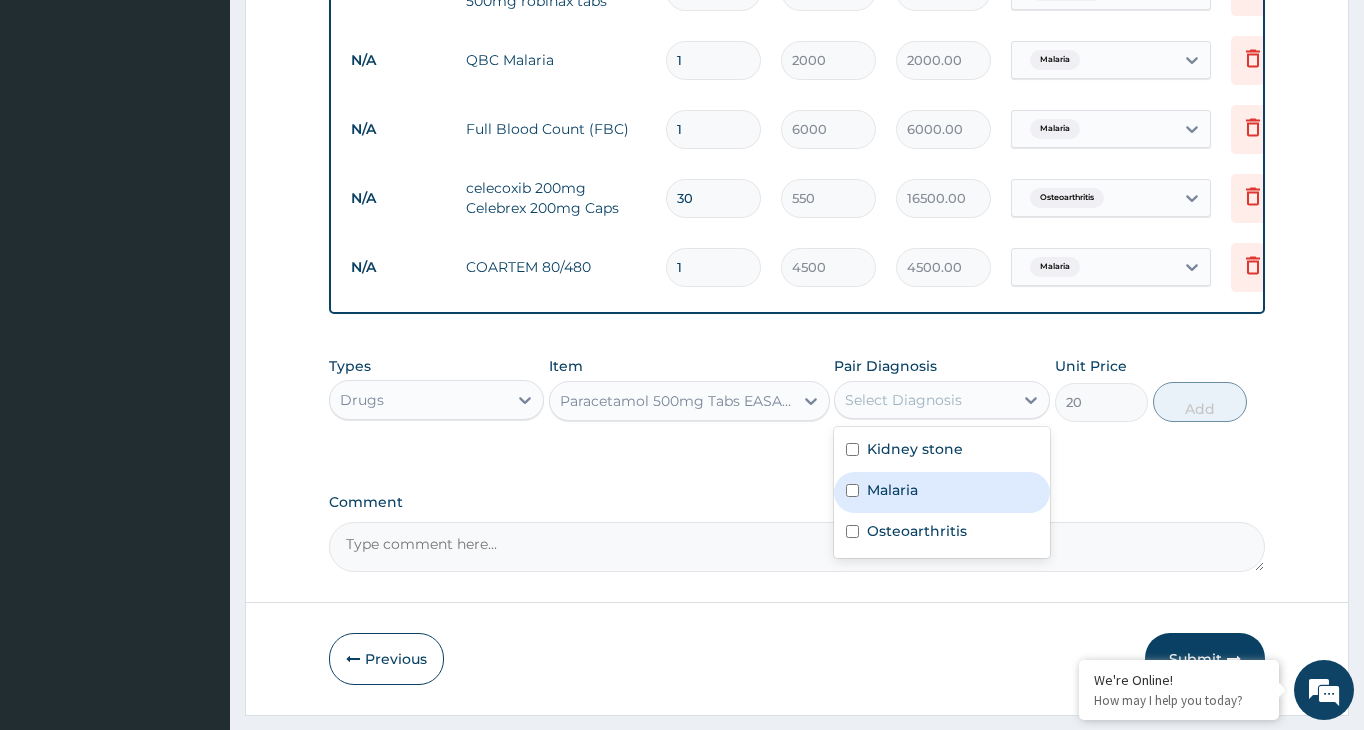 click on "Malaria" at bounding box center (892, 490) 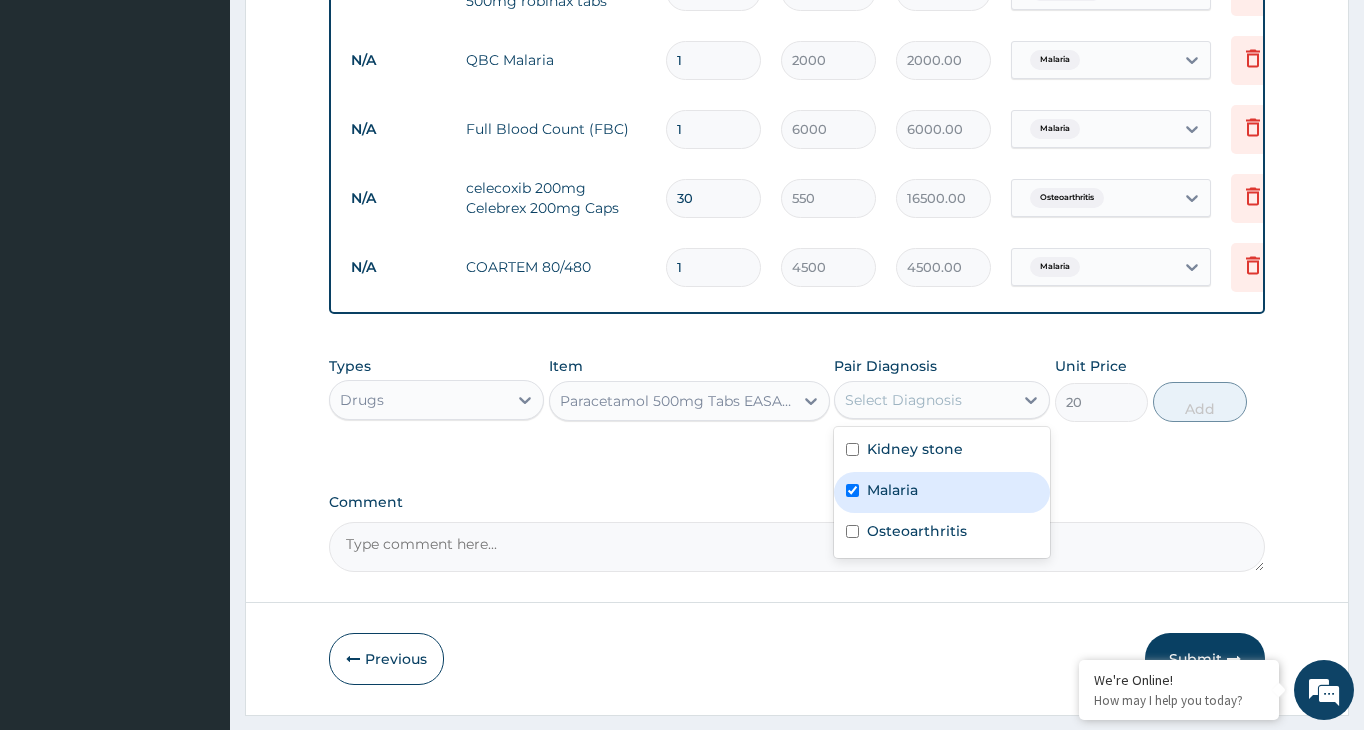 checkbox on "true" 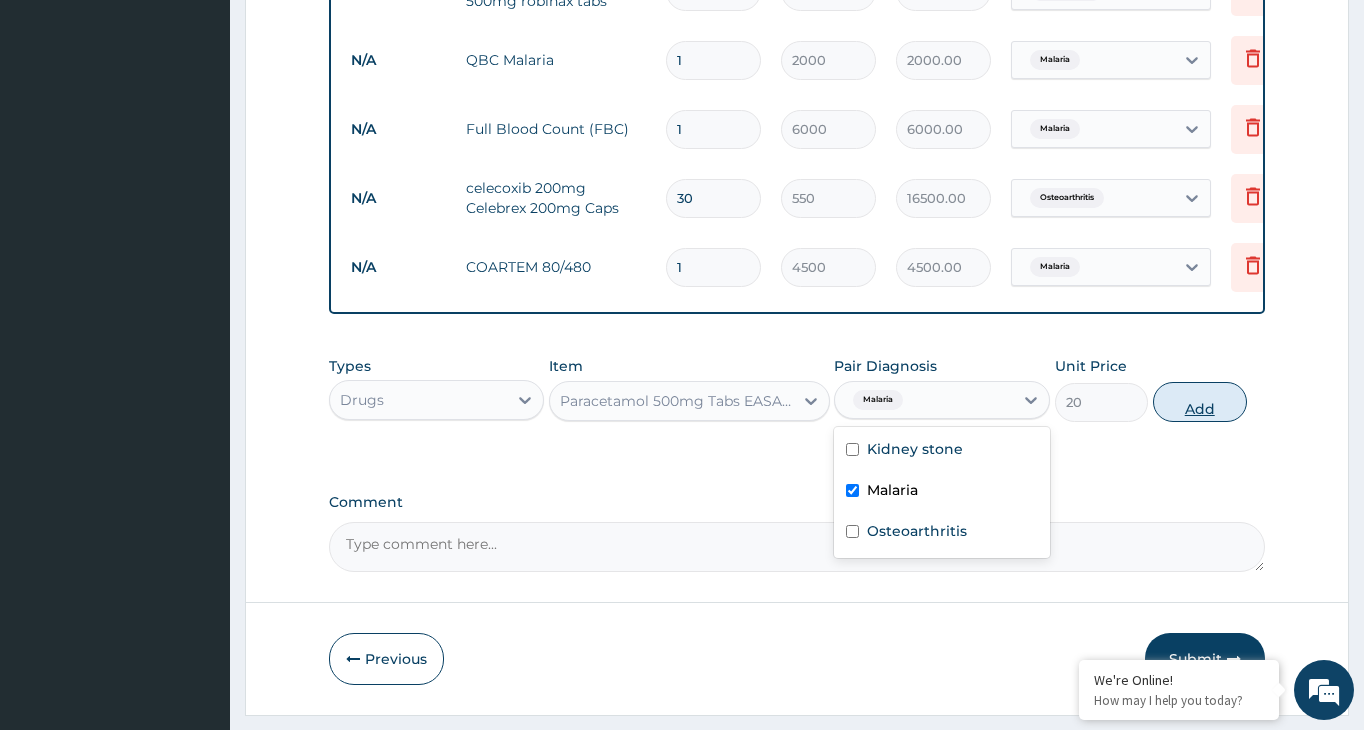 click on "Add" at bounding box center [1200, 402] 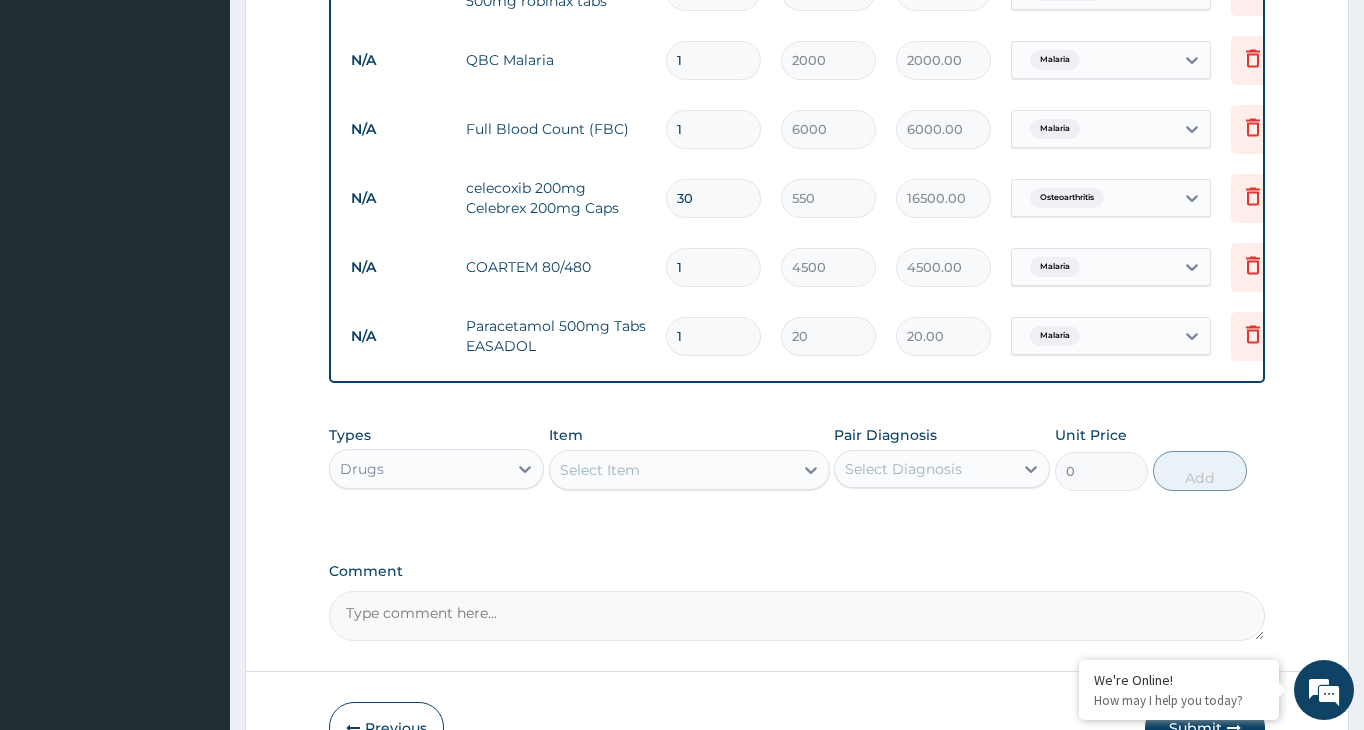 click on "Select Item" at bounding box center (671, 470) 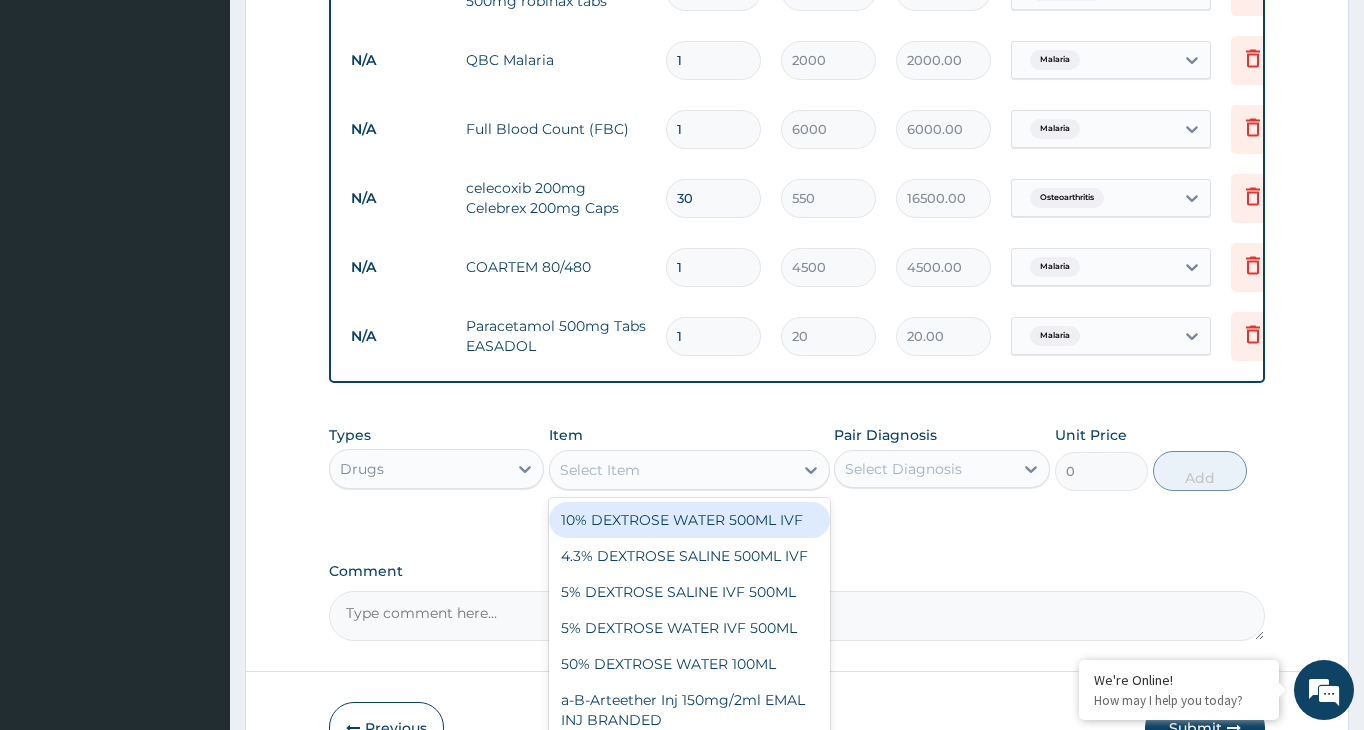 click on "1" at bounding box center (713, 336) 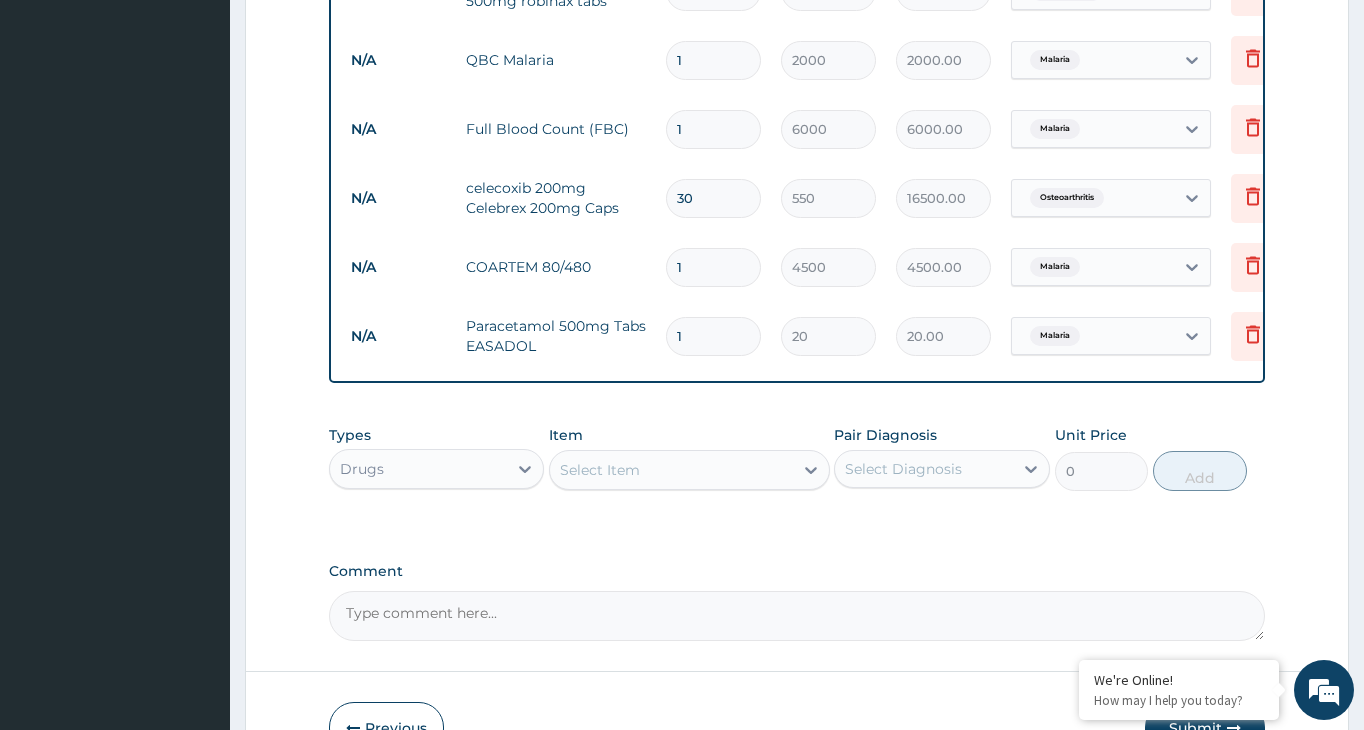 click on "1" at bounding box center [713, 336] 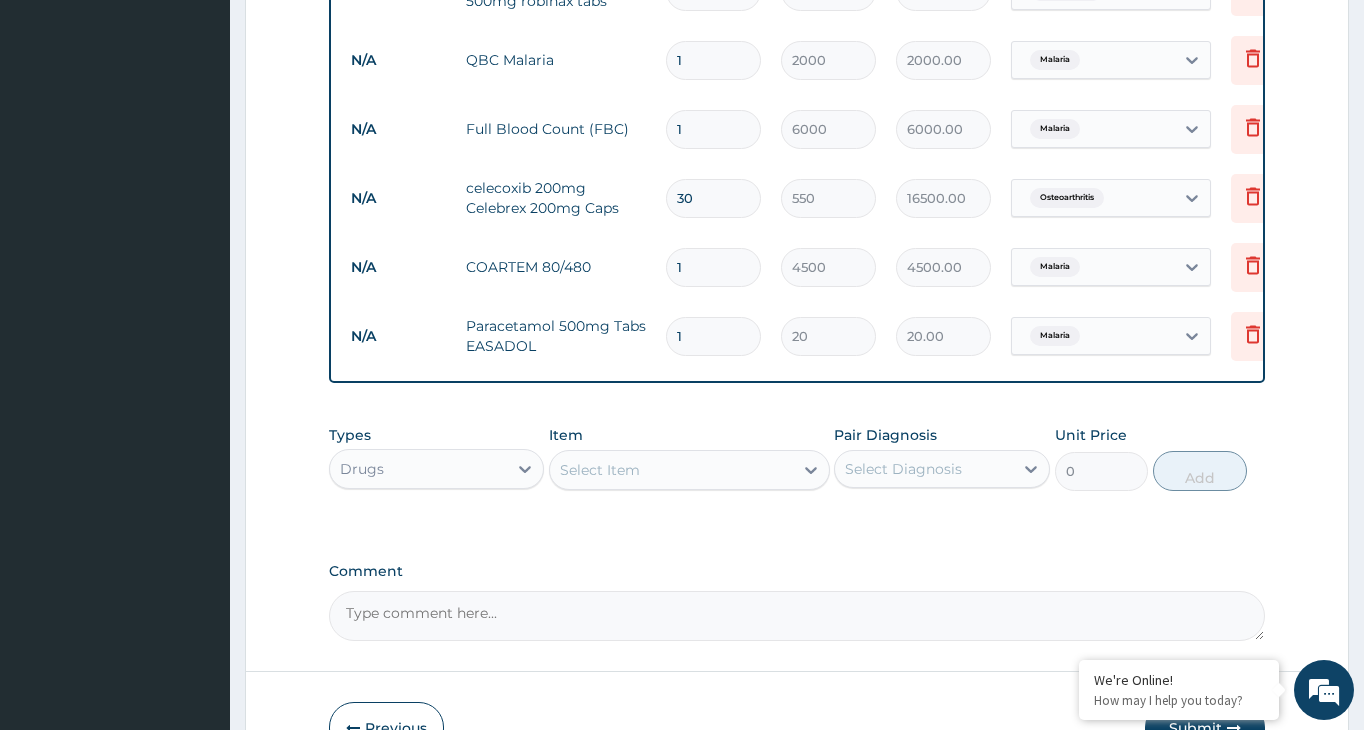 type 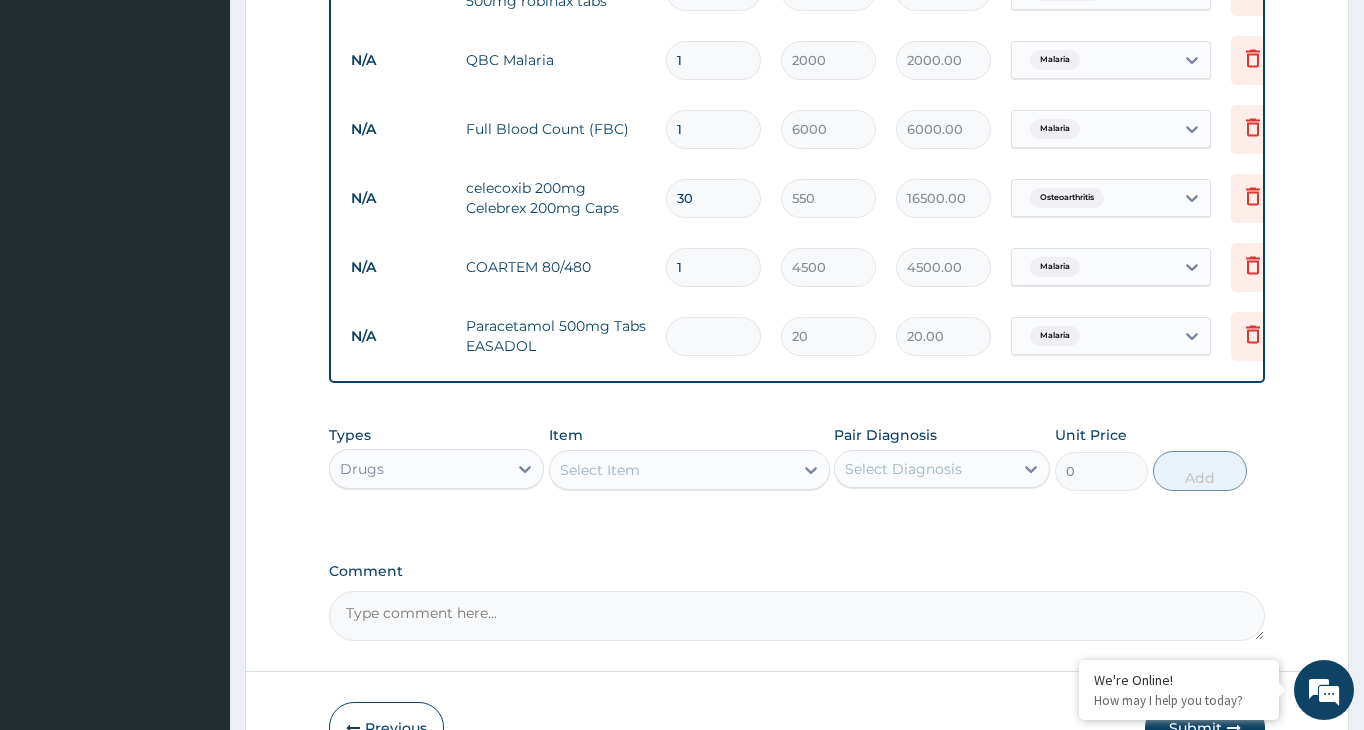 type on "0.00" 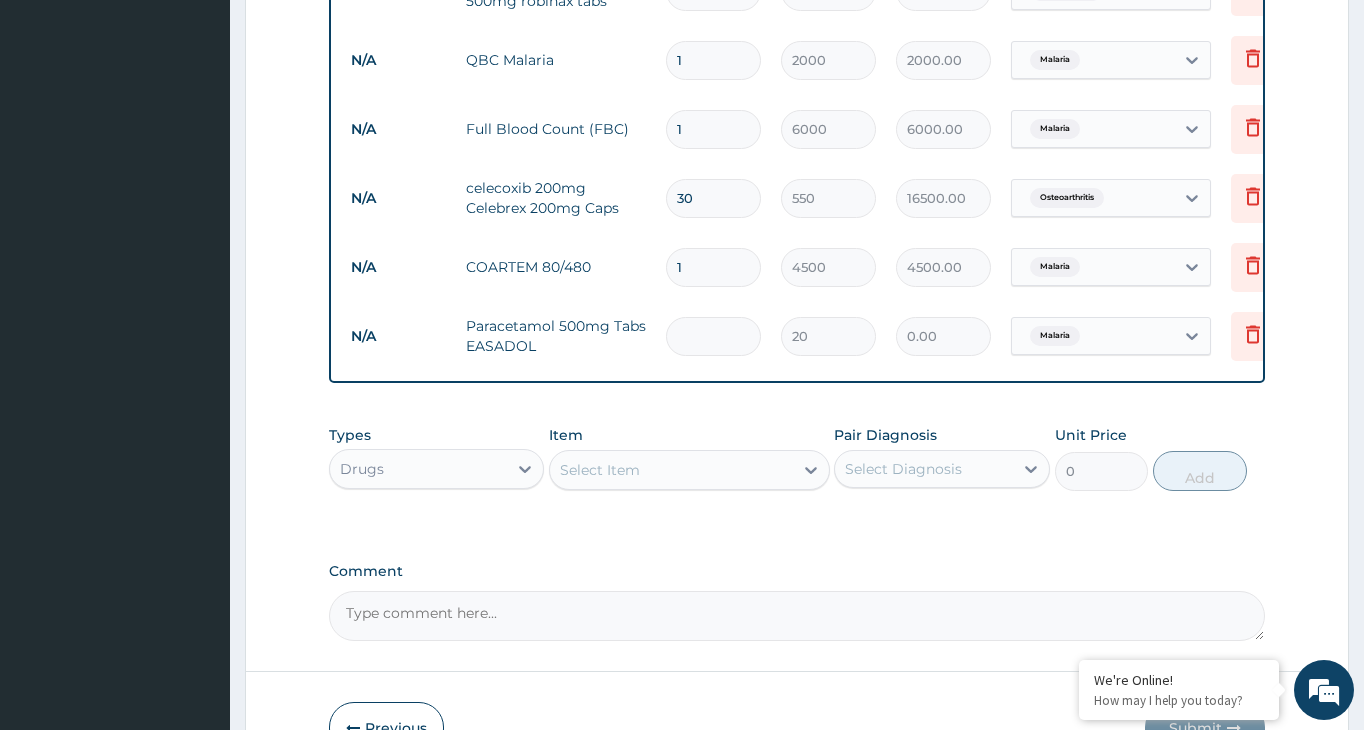 type on "2" 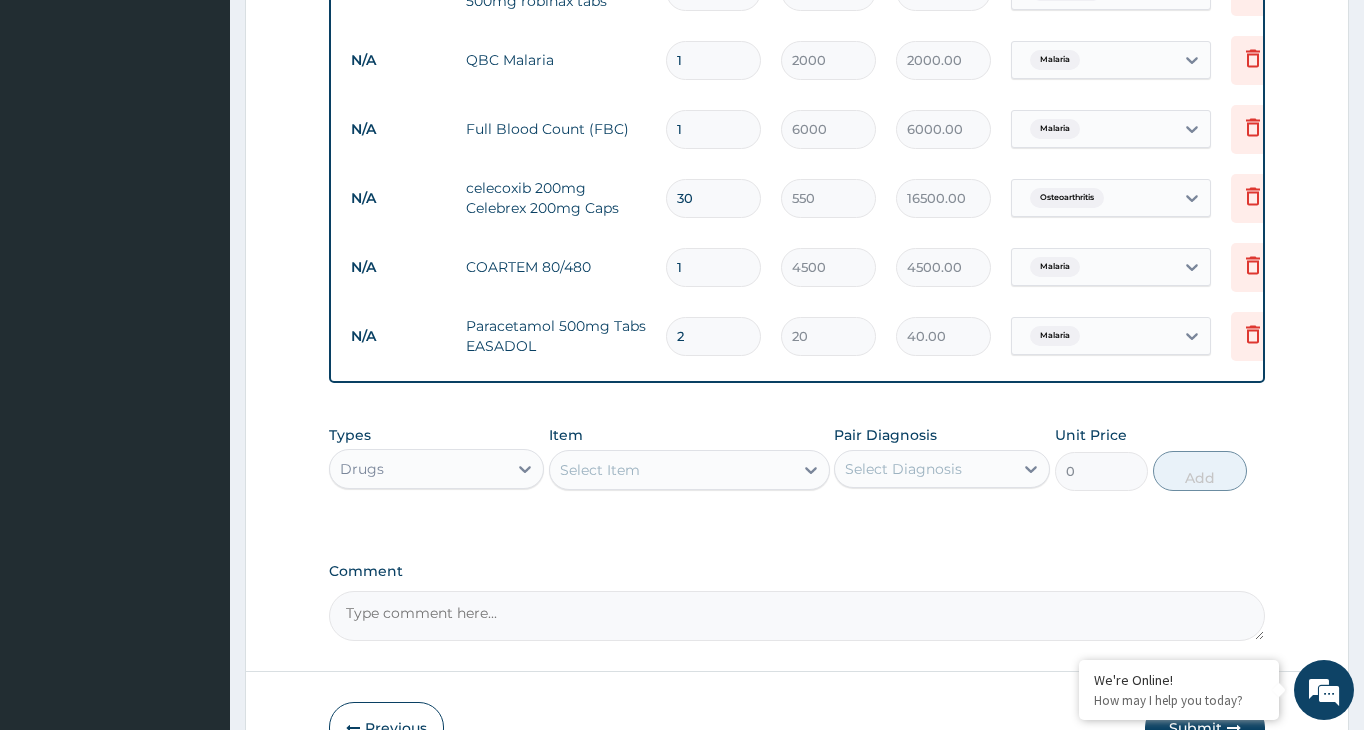 type on "20" 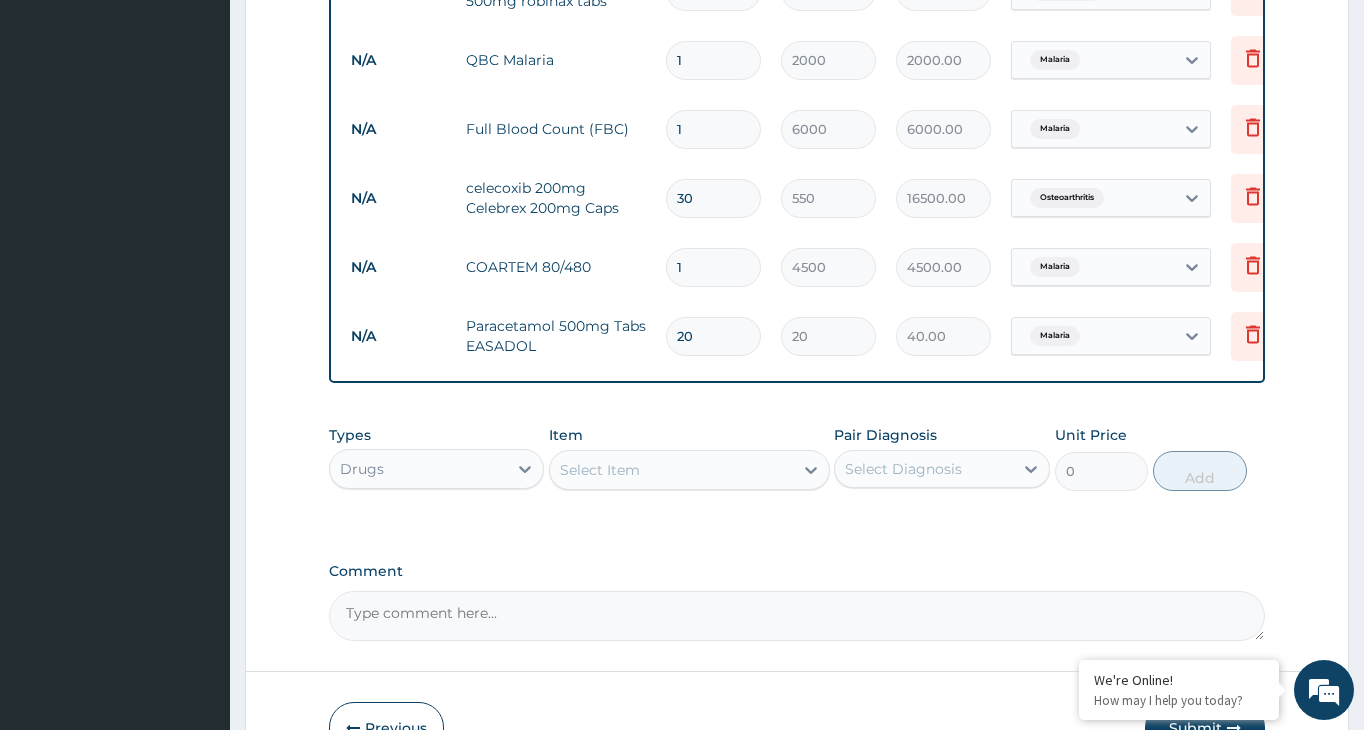type on "400.00" 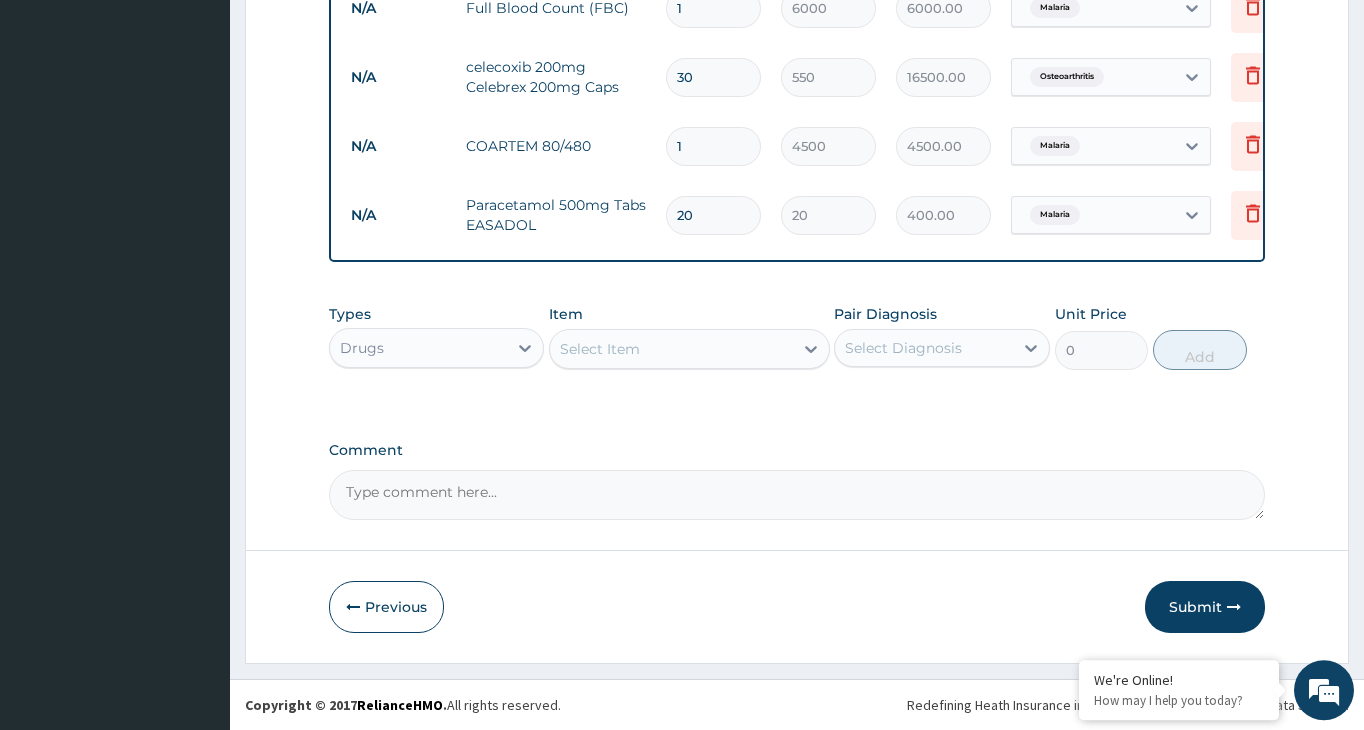 scroll, scrollTop: 1186, scrollLeft: 0, axis: vertical 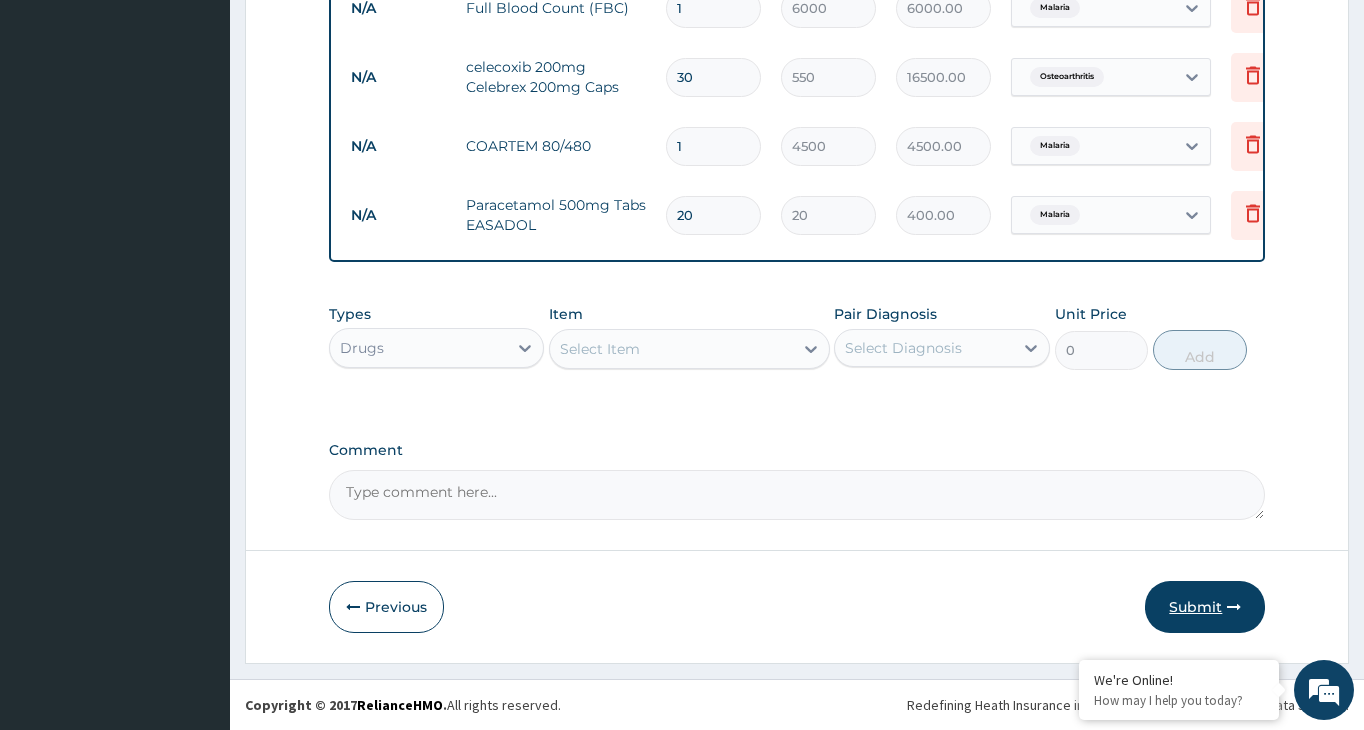 type on "20" 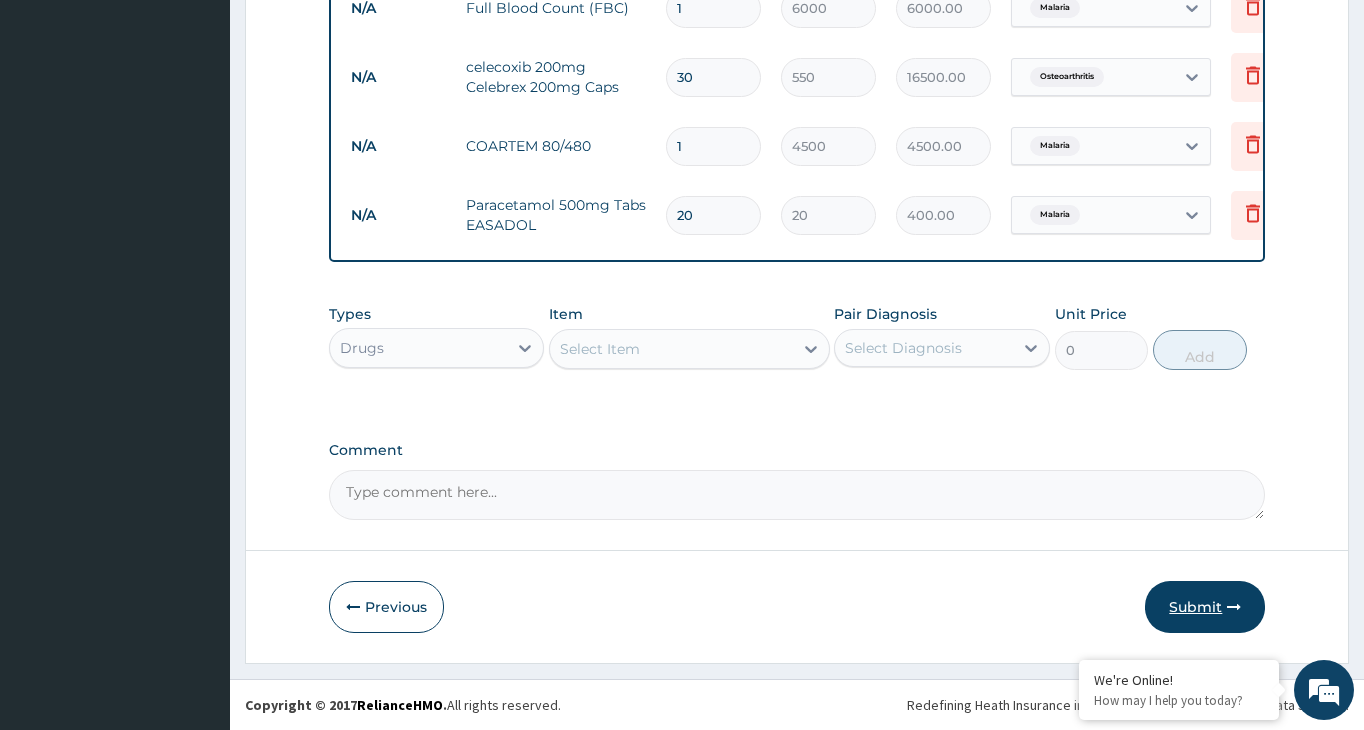 click on "Submit" at bounding box center (1205, 607) 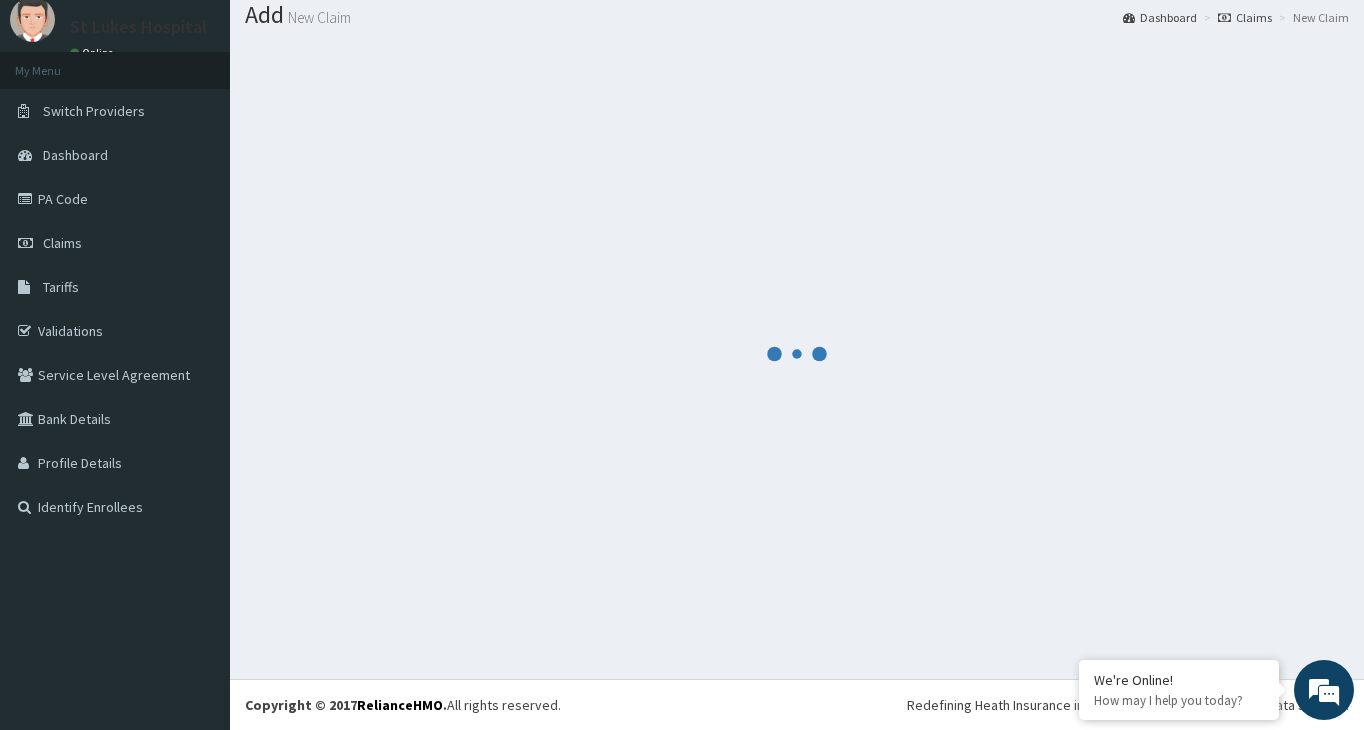 scroll, scrollTop: 63, scrollLeft: 0, axis: vertical 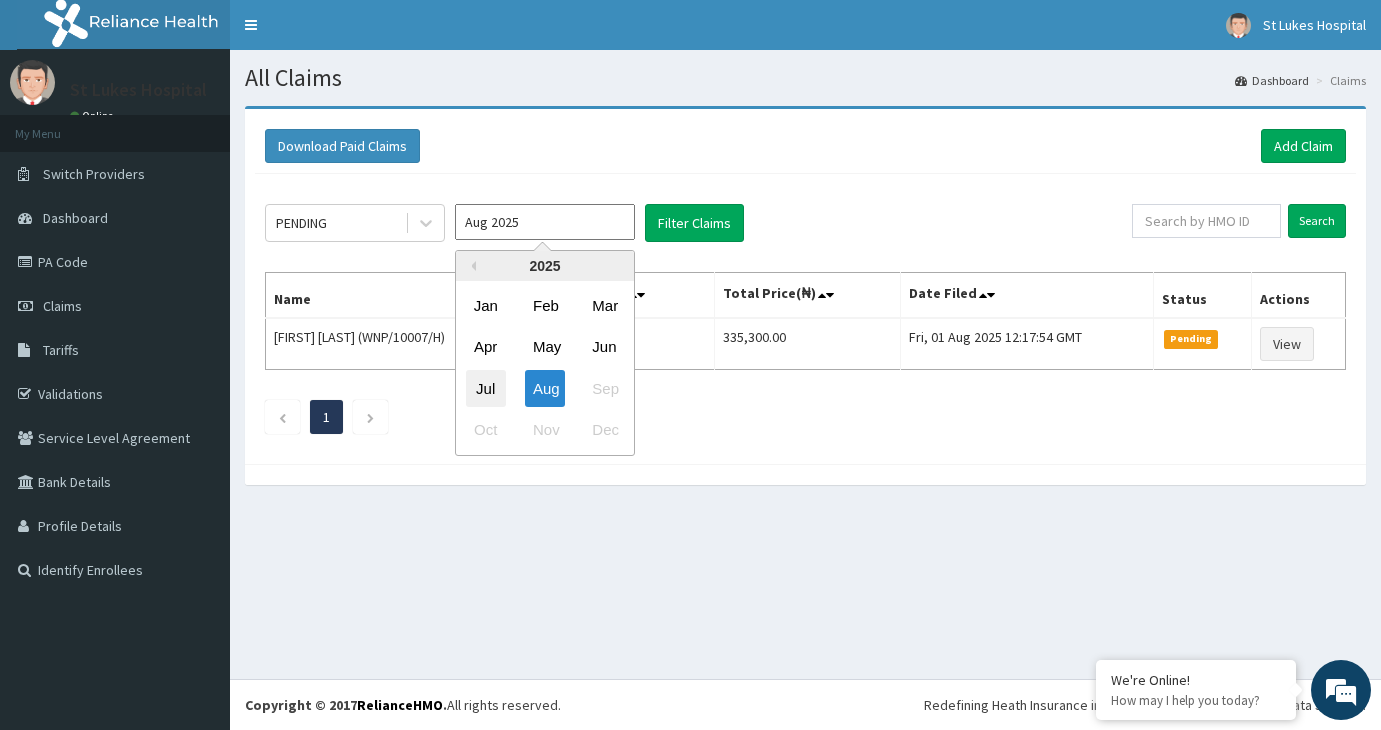 click on "Jul" at bounding box center [486, 388] 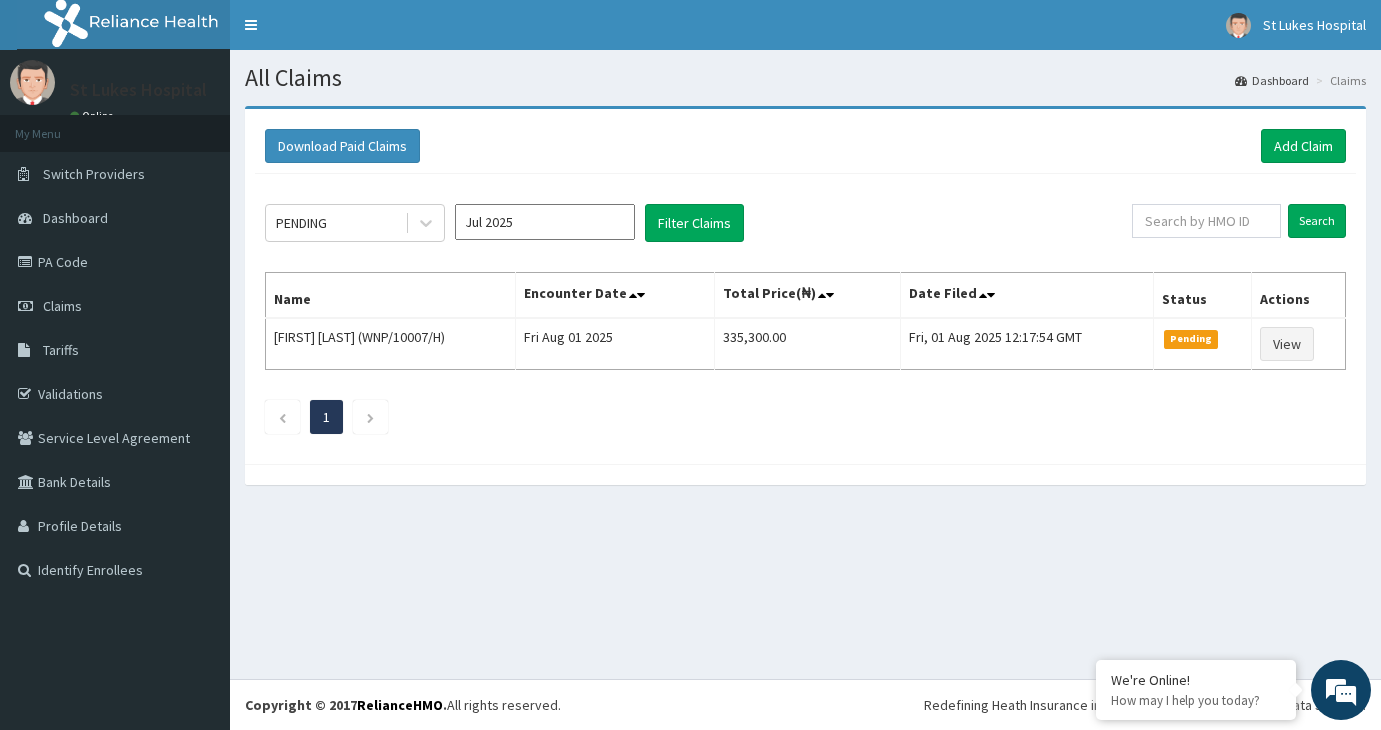 type on "Jul 2025" 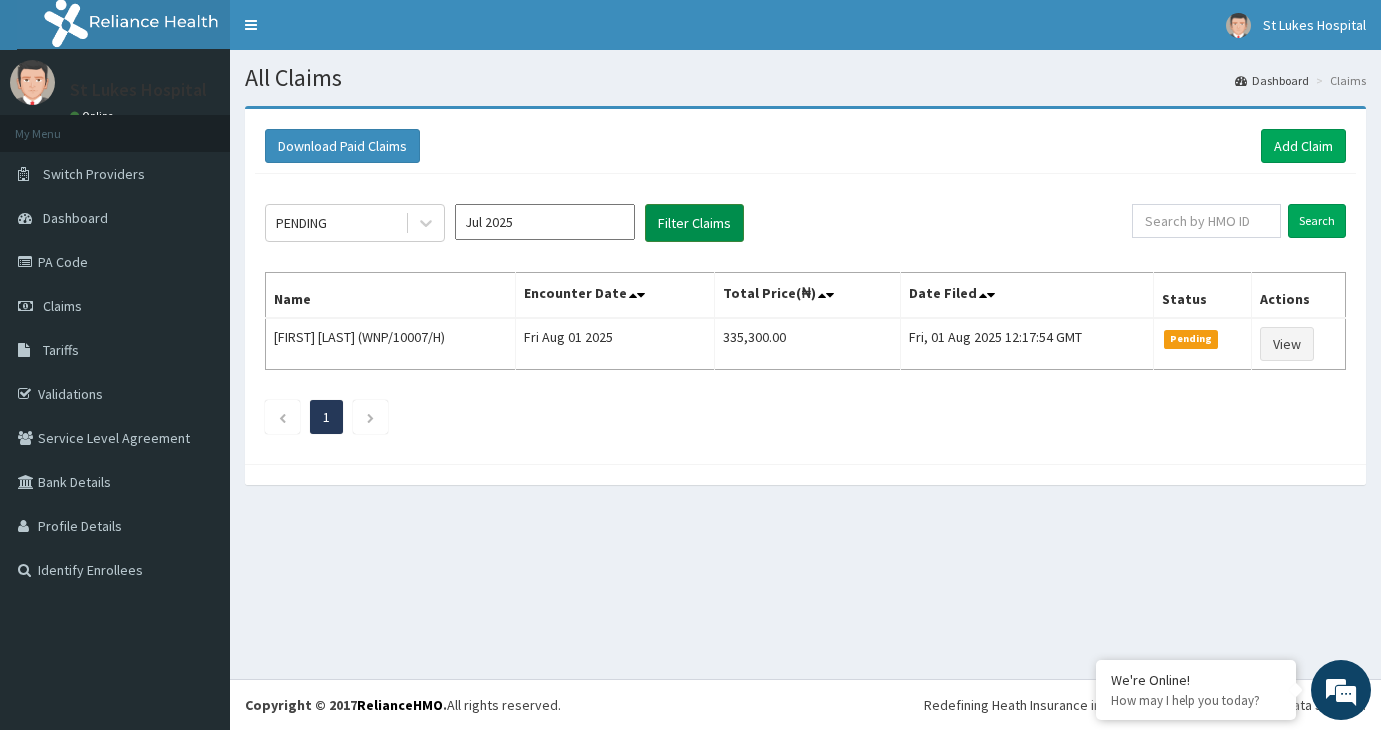 click on "Filter Claims" at bounding box center [694, 223] 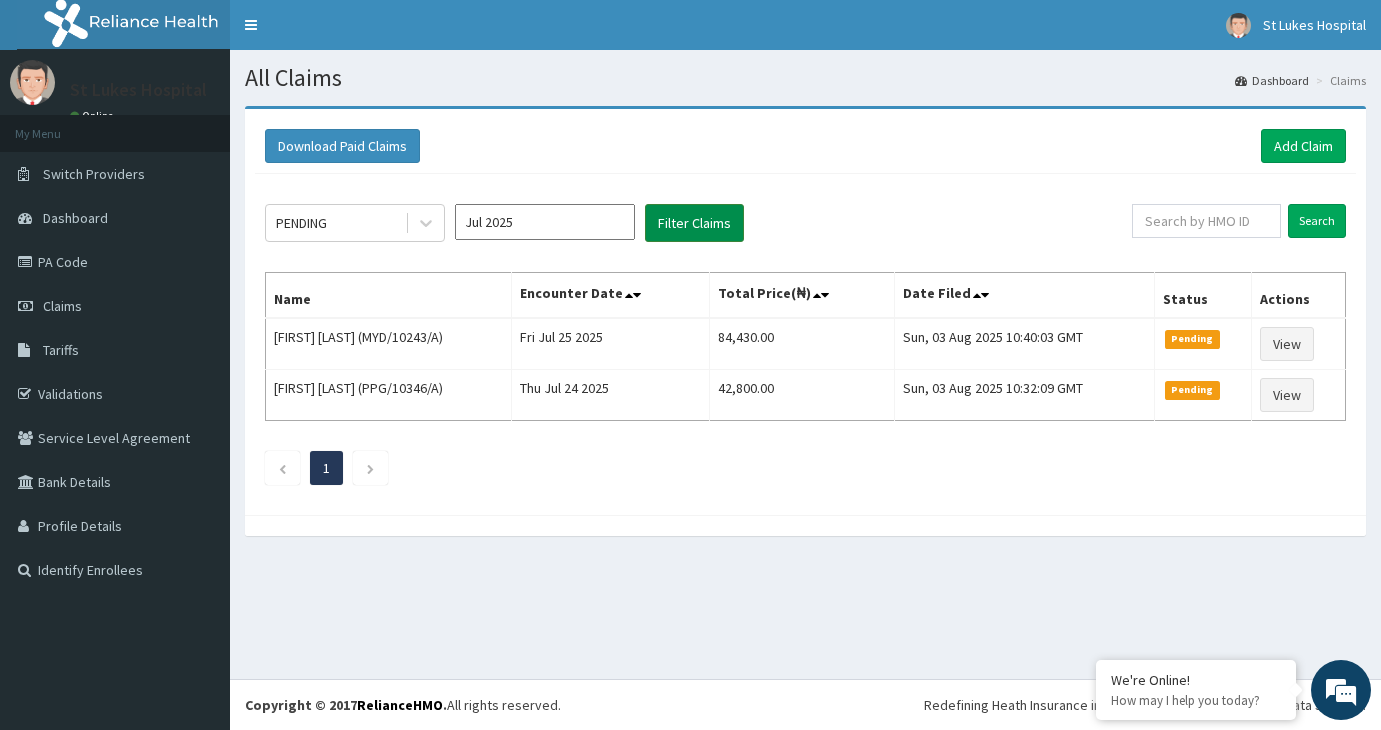 scroll, scrollTop: 0, scrollLeft: 0, axis: both 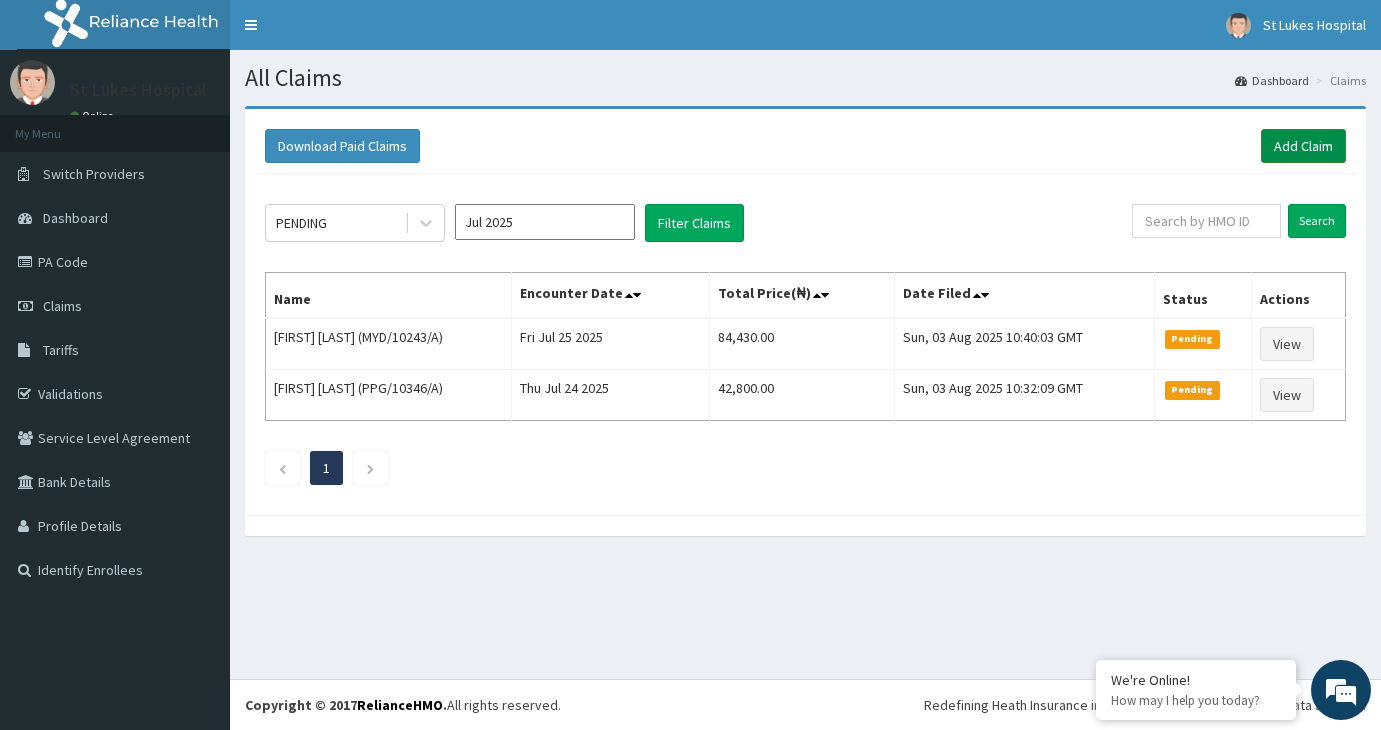 click on "Add Claim" at bounding box center [1303, 146] 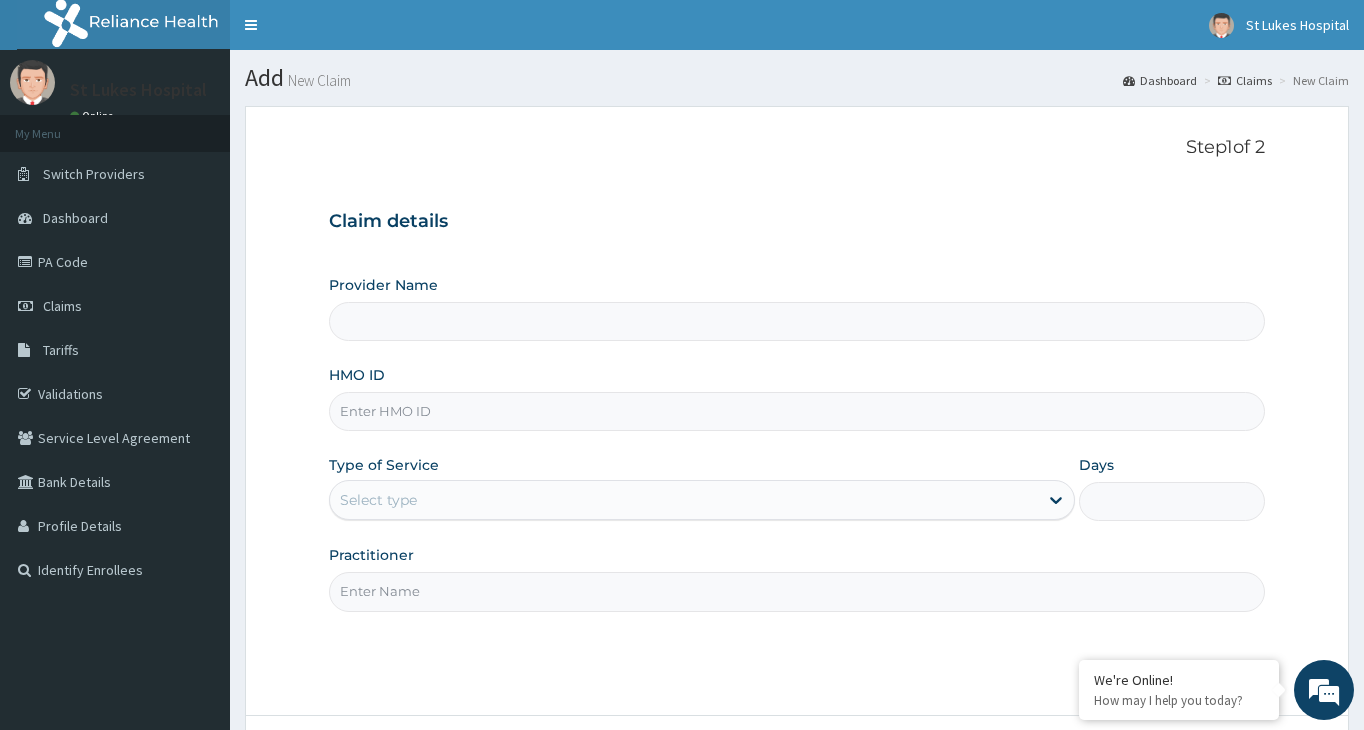 scroll, scrollTop: 0, scrollLeft: 0, axis: both 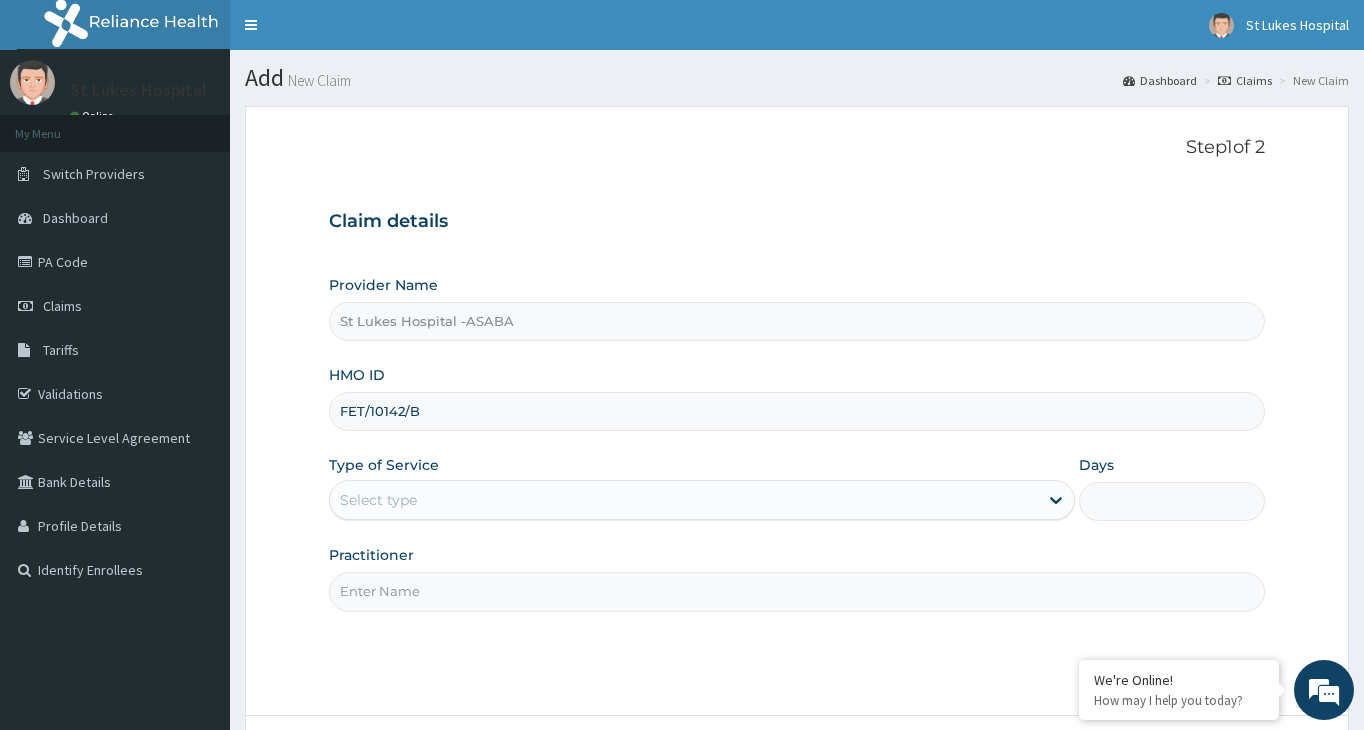 type on "FET/10142/B" 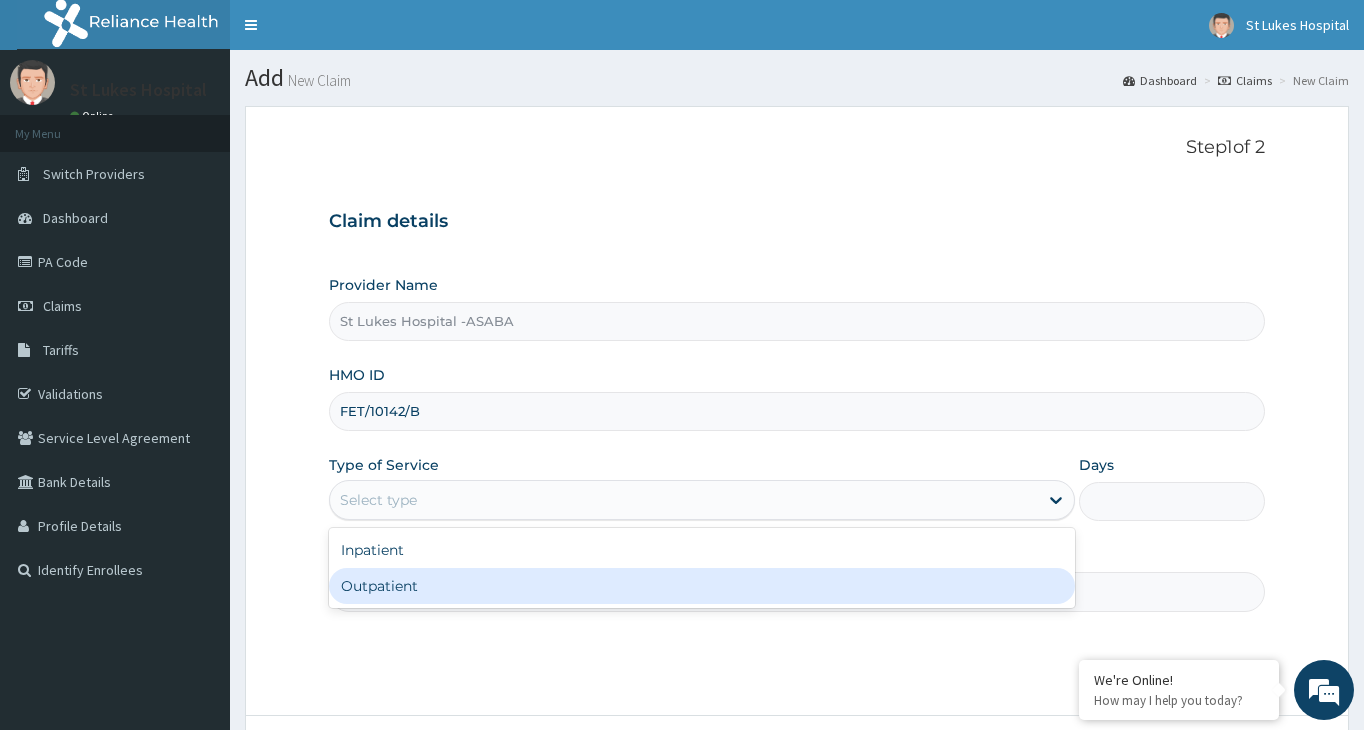 click on "Outpatient" at bounding box center (702, 586) 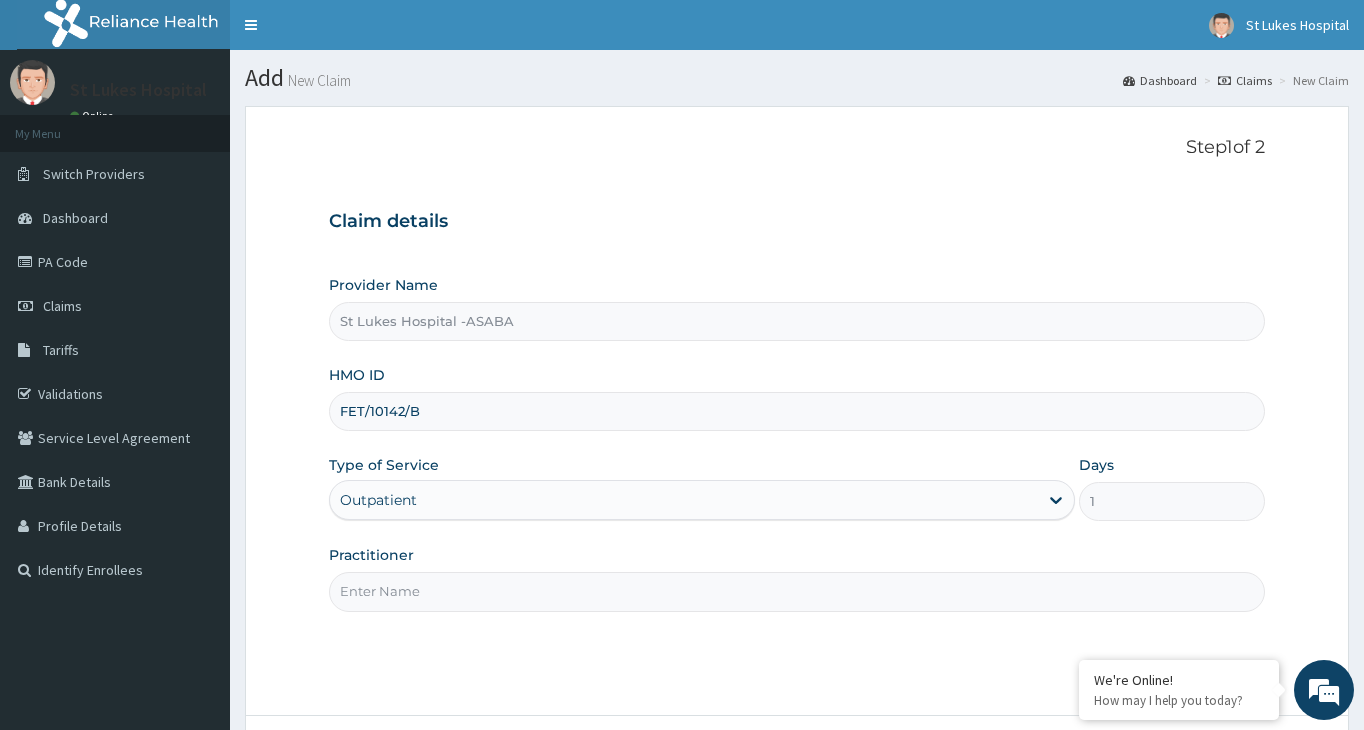 click on "Practitioner" at bounding box center [797, 591] 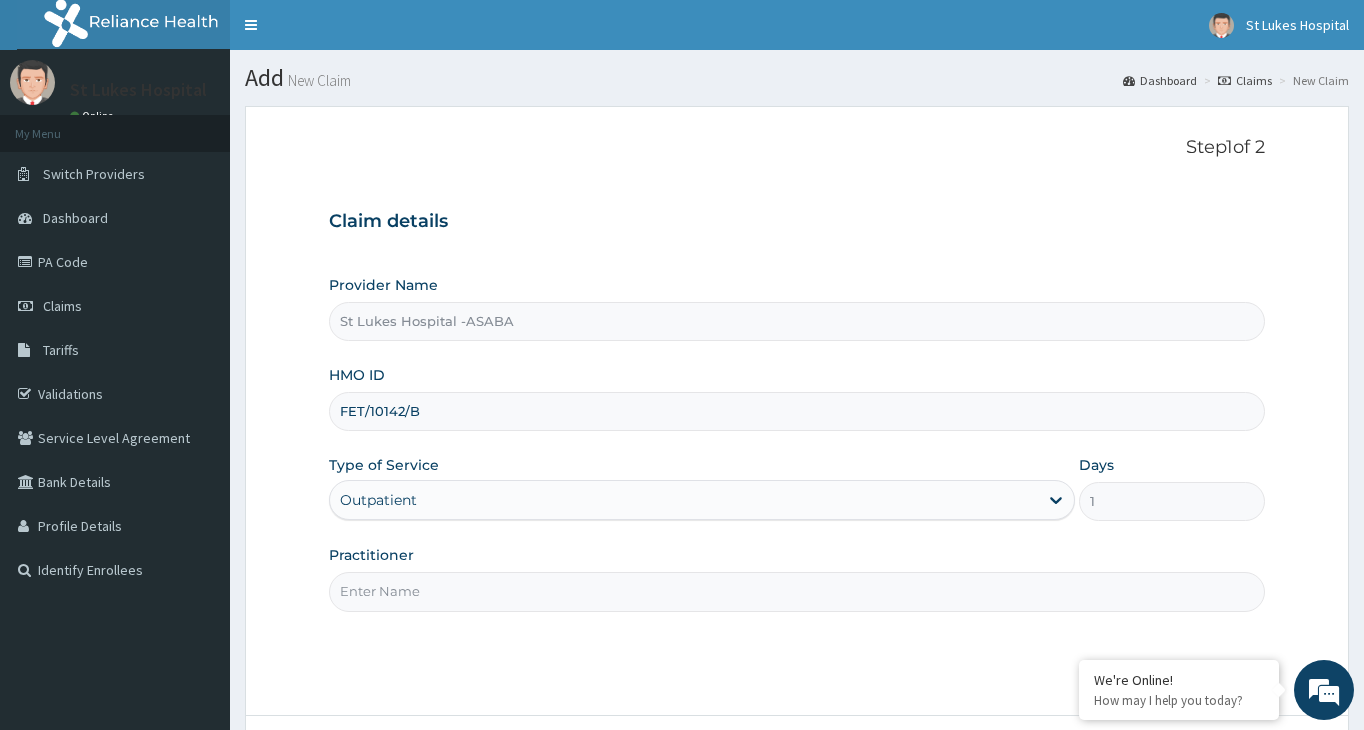 type on "H" 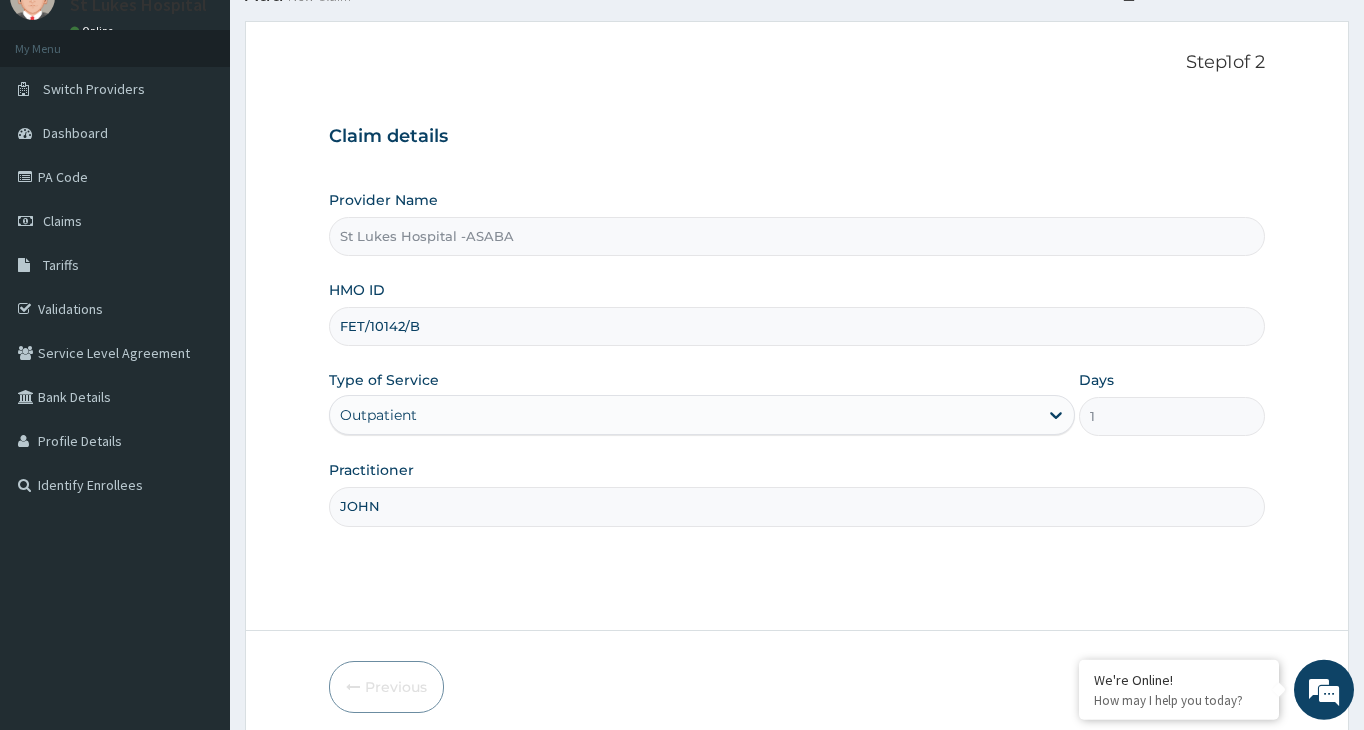 scroll, scrollTop: 165, scrollLeft: 0, axis: vertical 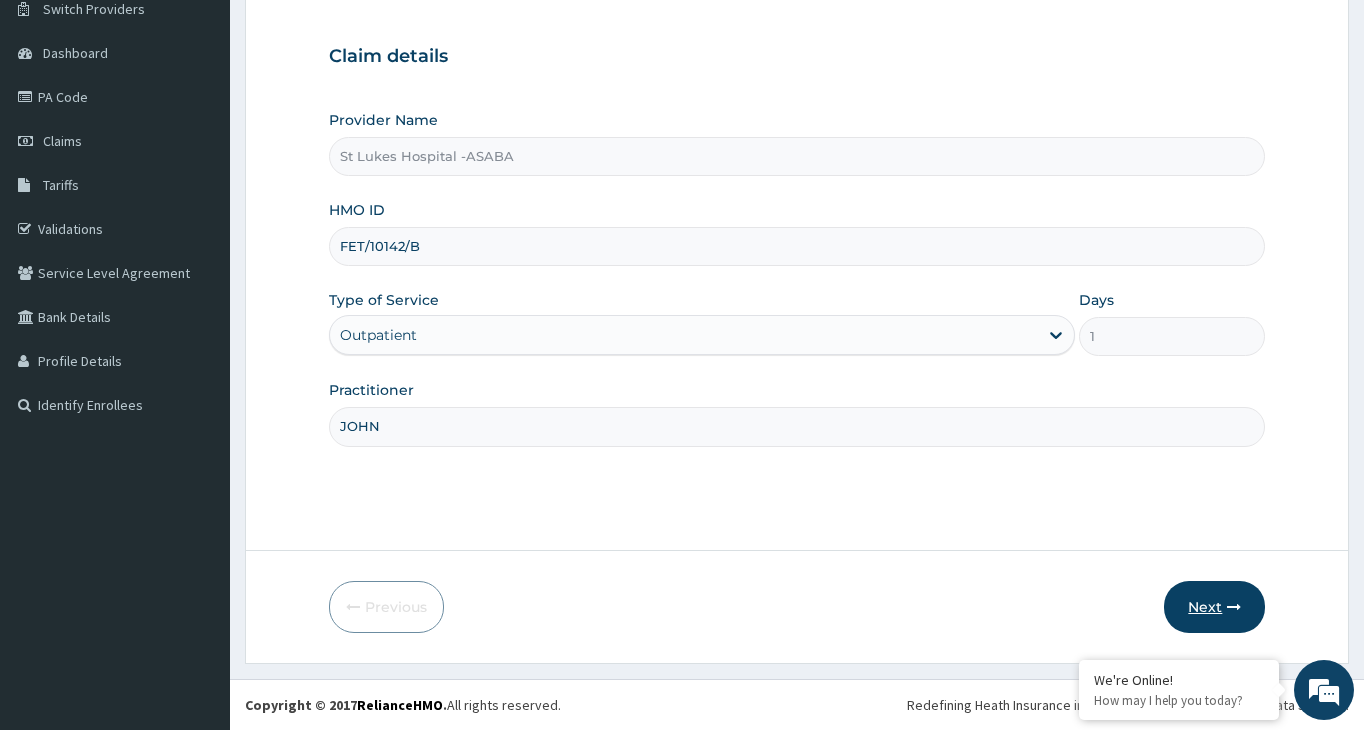 type on "JOHN" 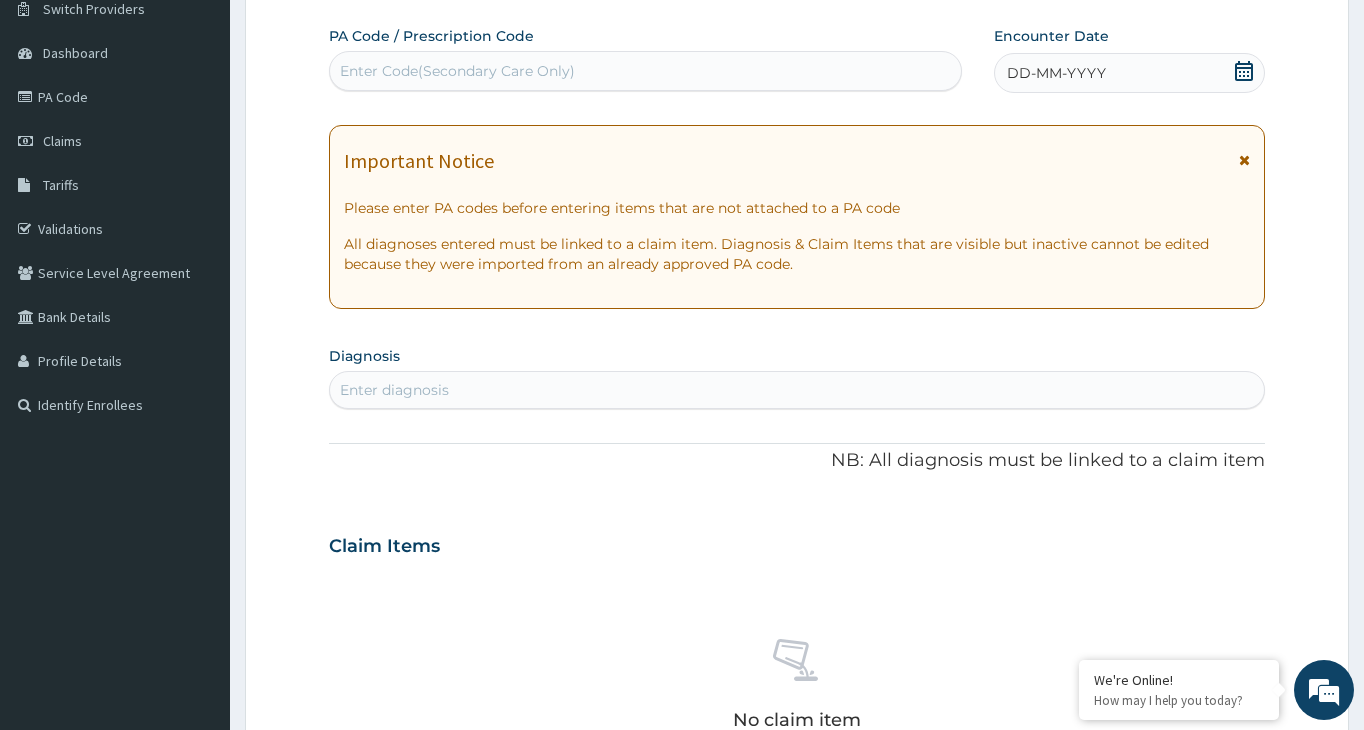click on "Enter Code(Secondary Care Only)" at bounding box center [457, 71] 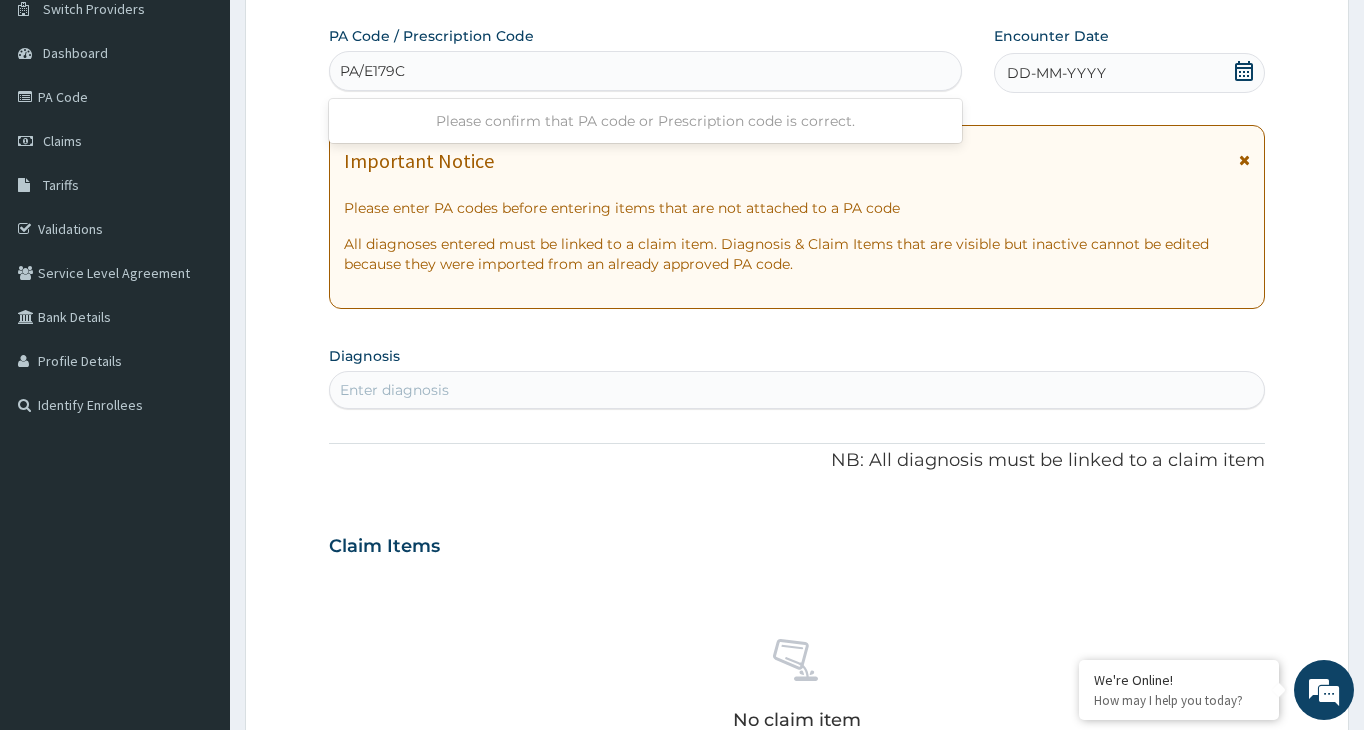 type on "PA/E179C3" 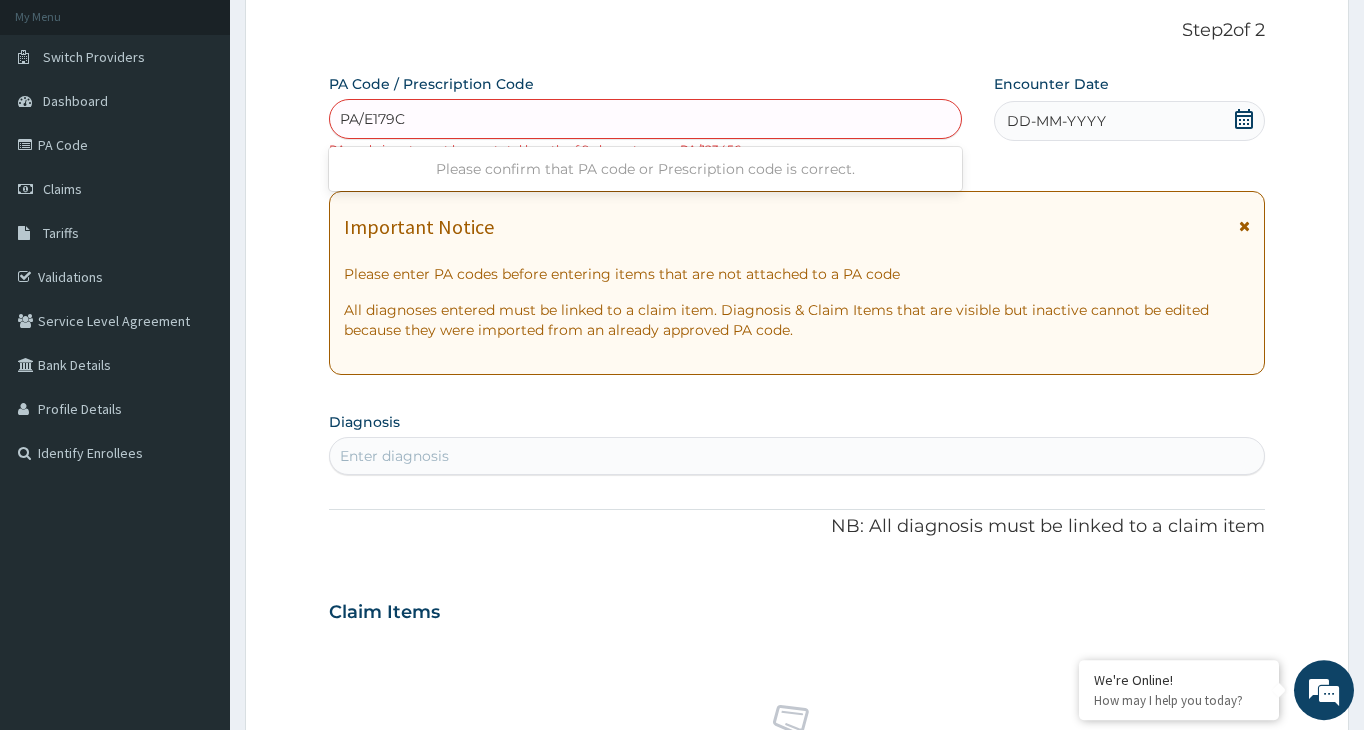 scroll, scrollTop: 63, scrollLeft: 0, axis: vertical 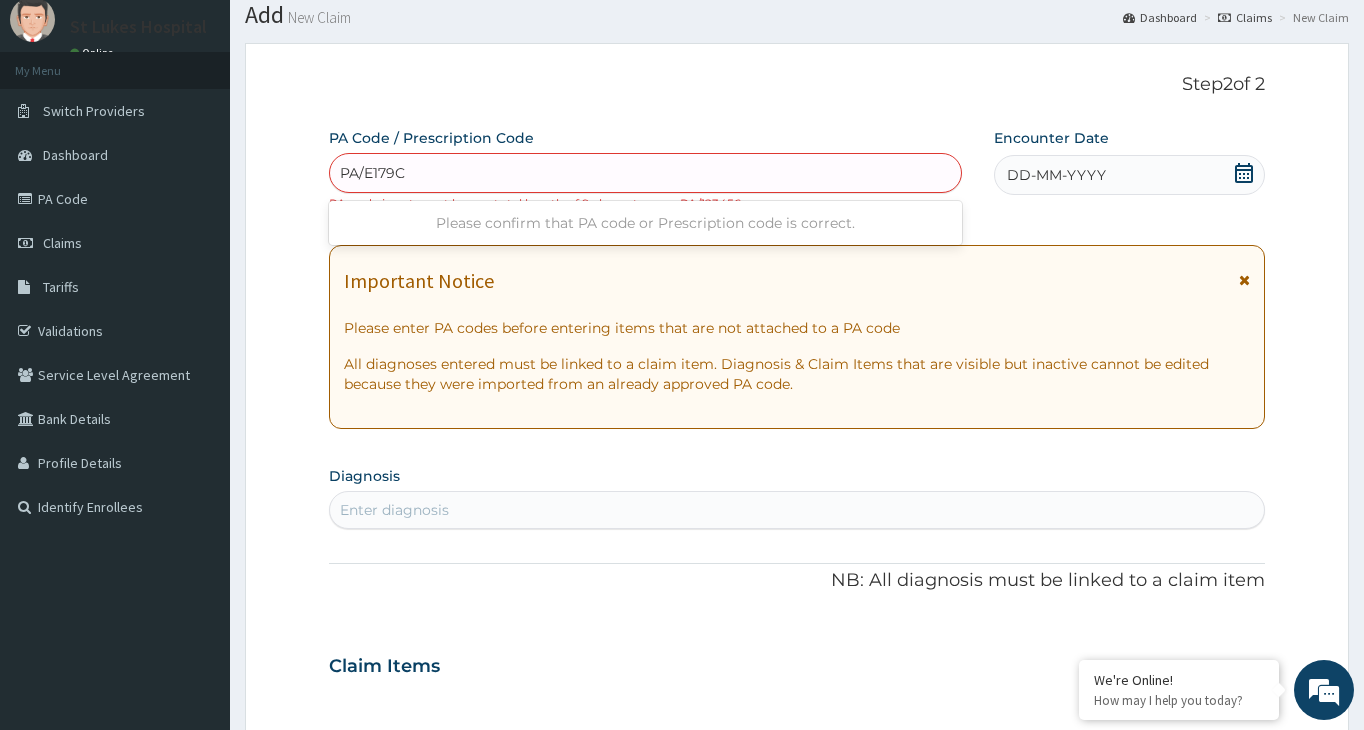 type on "PA/E179C" 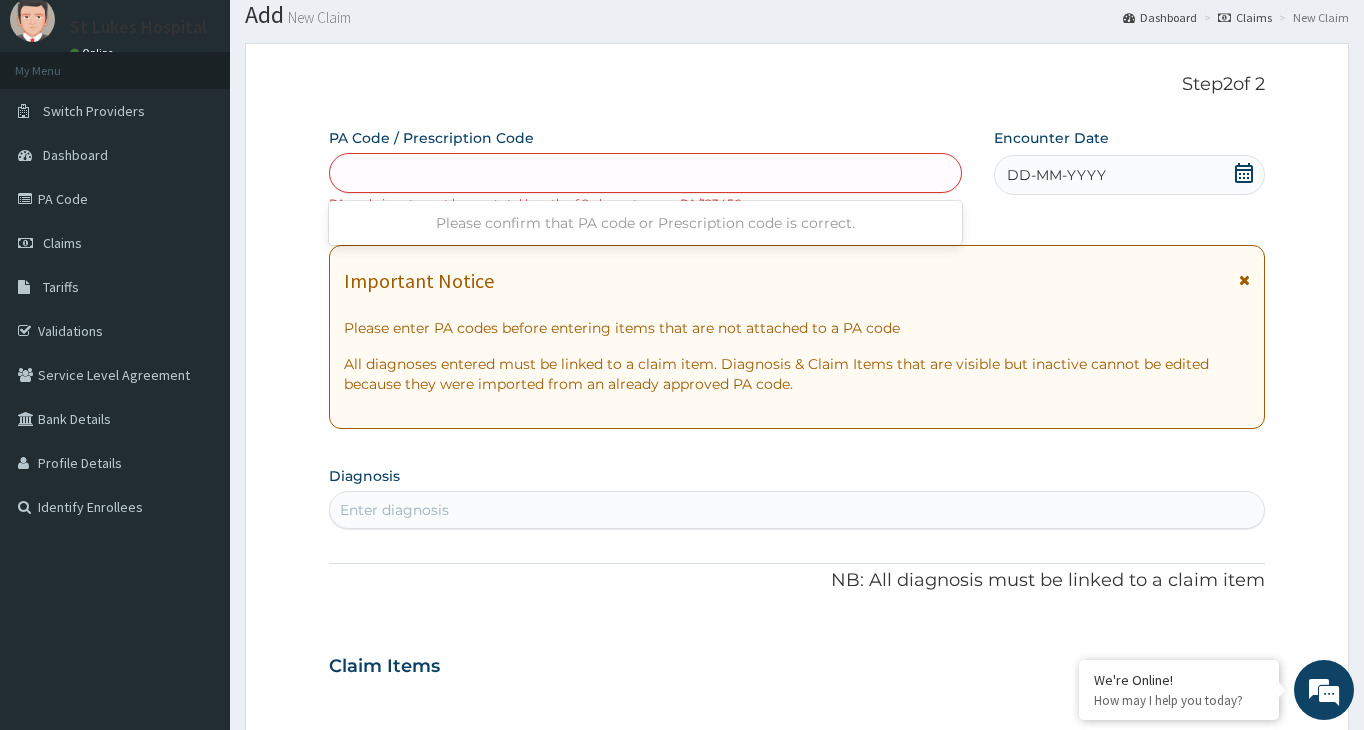 click on "Step  2  of 2 PA Code / Prescription Code option Create "PA/E179C3", selected.   Use Up and Down to choose options, press Enter to select the currently focused option, press Escape to exit the menu, press Tab to select the option and exit the menu. PA/E179C Please confirm that PA code or Prescription code is correct. PA code input must have a total length of 9 characters e.g PA/123456 Encounter Date DD-MM-YYYY Important Notice Please enter PA codes before entering items that are not attached to a PA code   All diagnoses entered must be linked to a claim item. Diagnosis & Claim Items that are visible but inactive cannot be edited because they were imported from an already approved PA code. Diagnosis Enter diagnosis NB: All diagnosis must be linked to a claim item Claim Items No claim item Types Select Type Item Select Item Pair Diagnosis Select Diagnosis Unit Price 0 Add Comment     Previous   Submit" at bounding box center (797, 684) 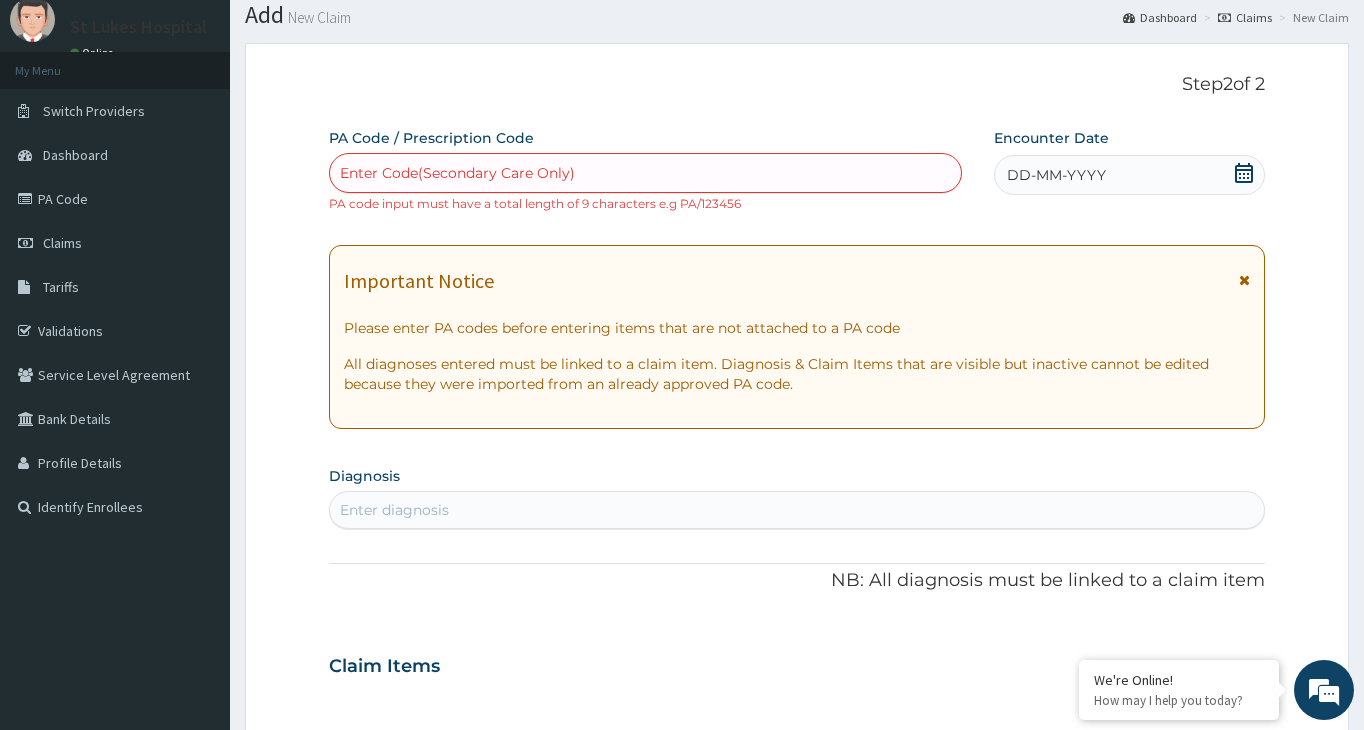 click on "Enter Code(Secondary Care Only)" at bounding box center (457, 173) 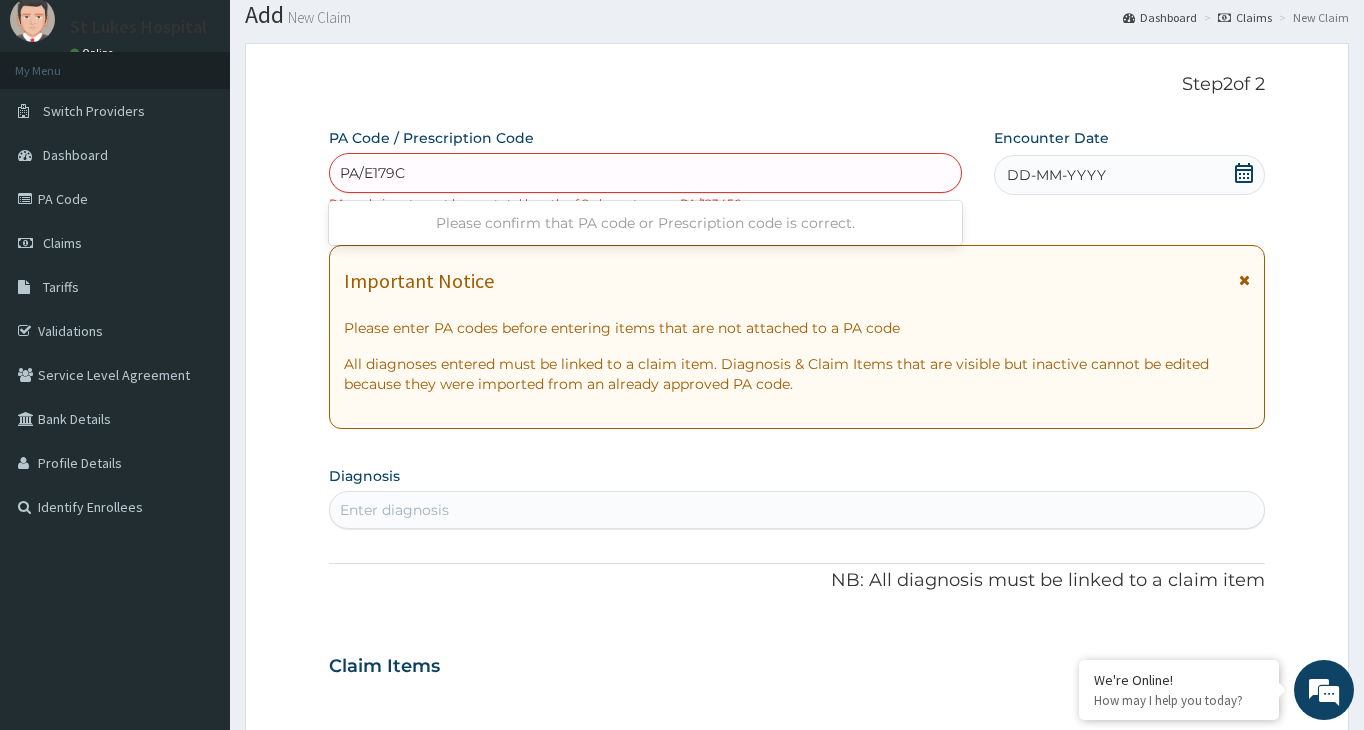 type on "PA/E179C3" 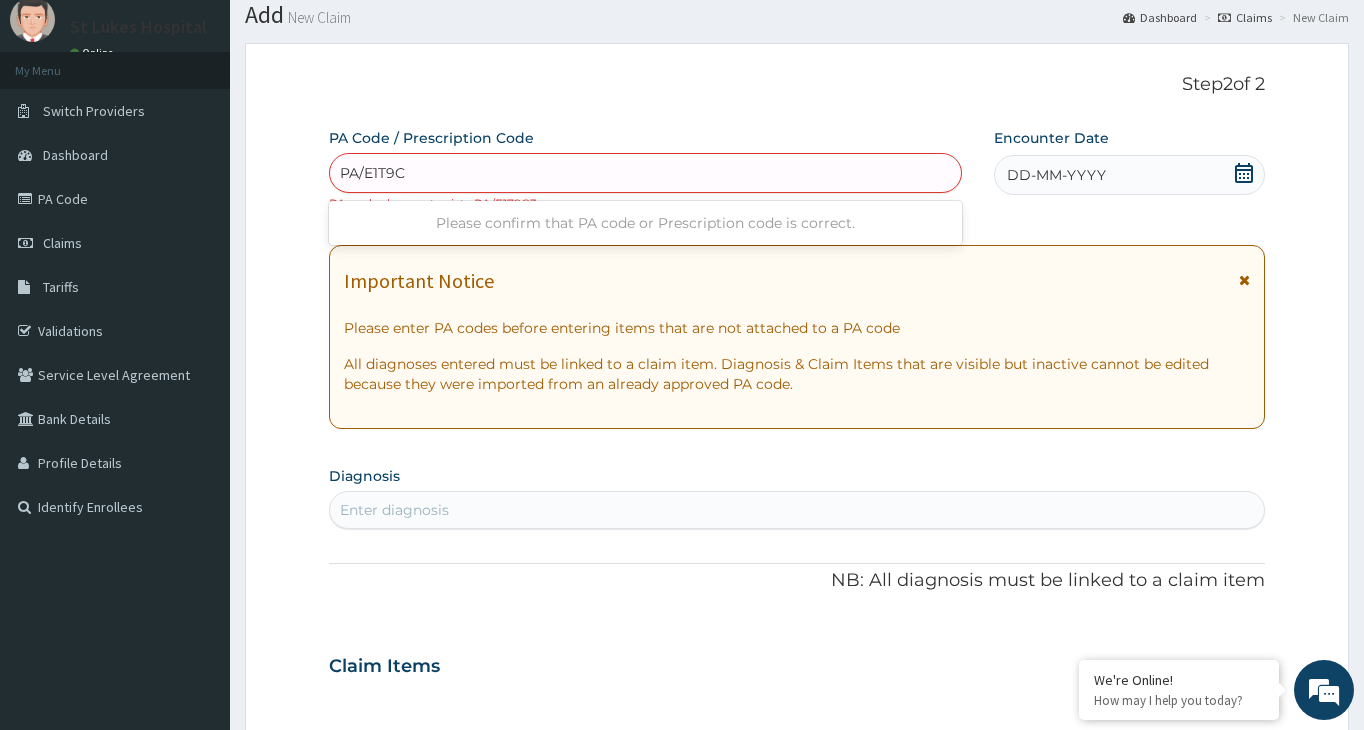 type on "PA/E1T9C3" 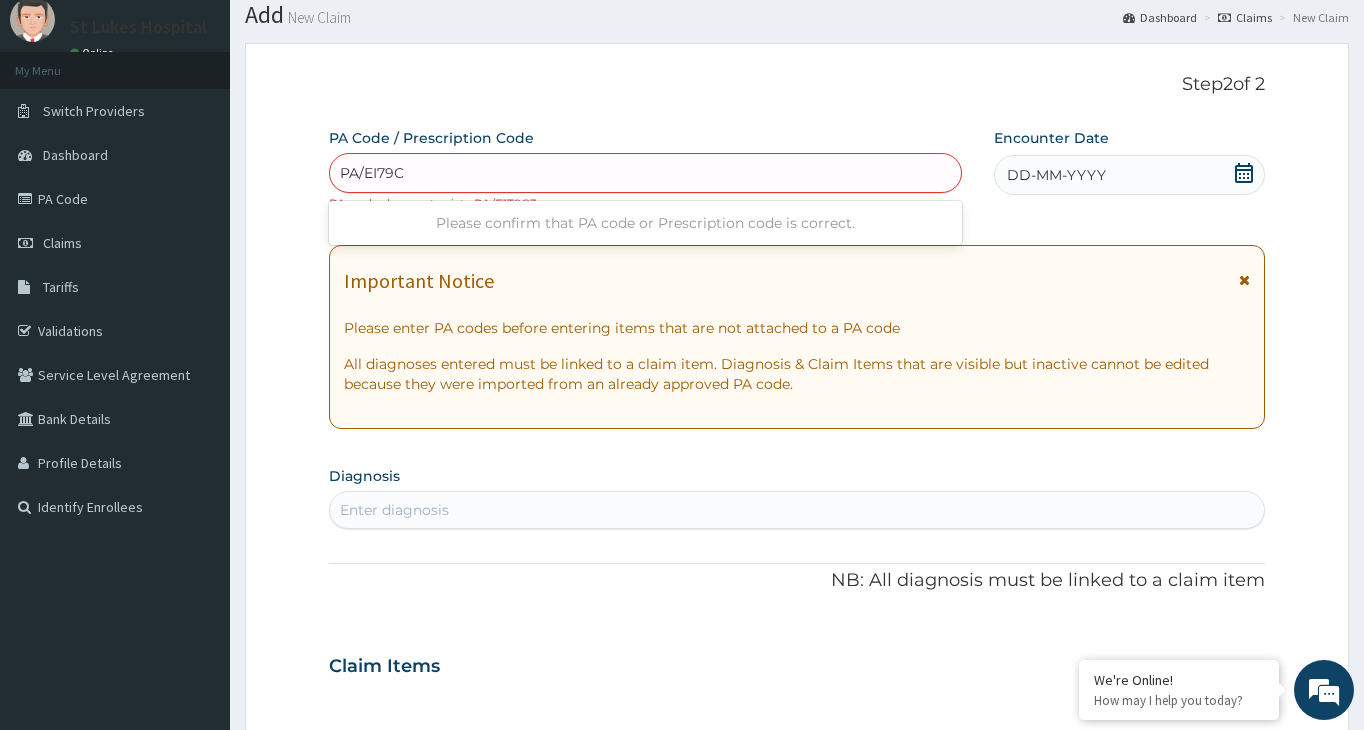 type on "PA/EI79C3" 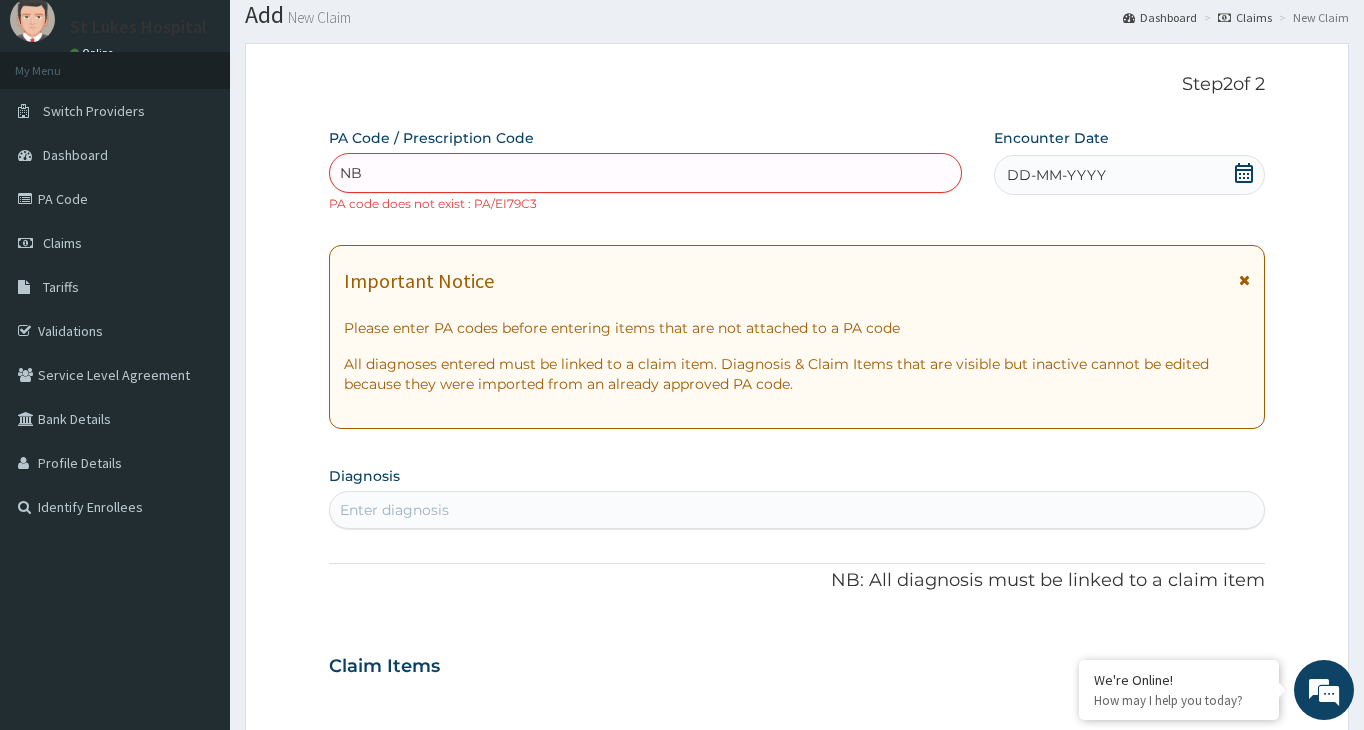 type on "N" 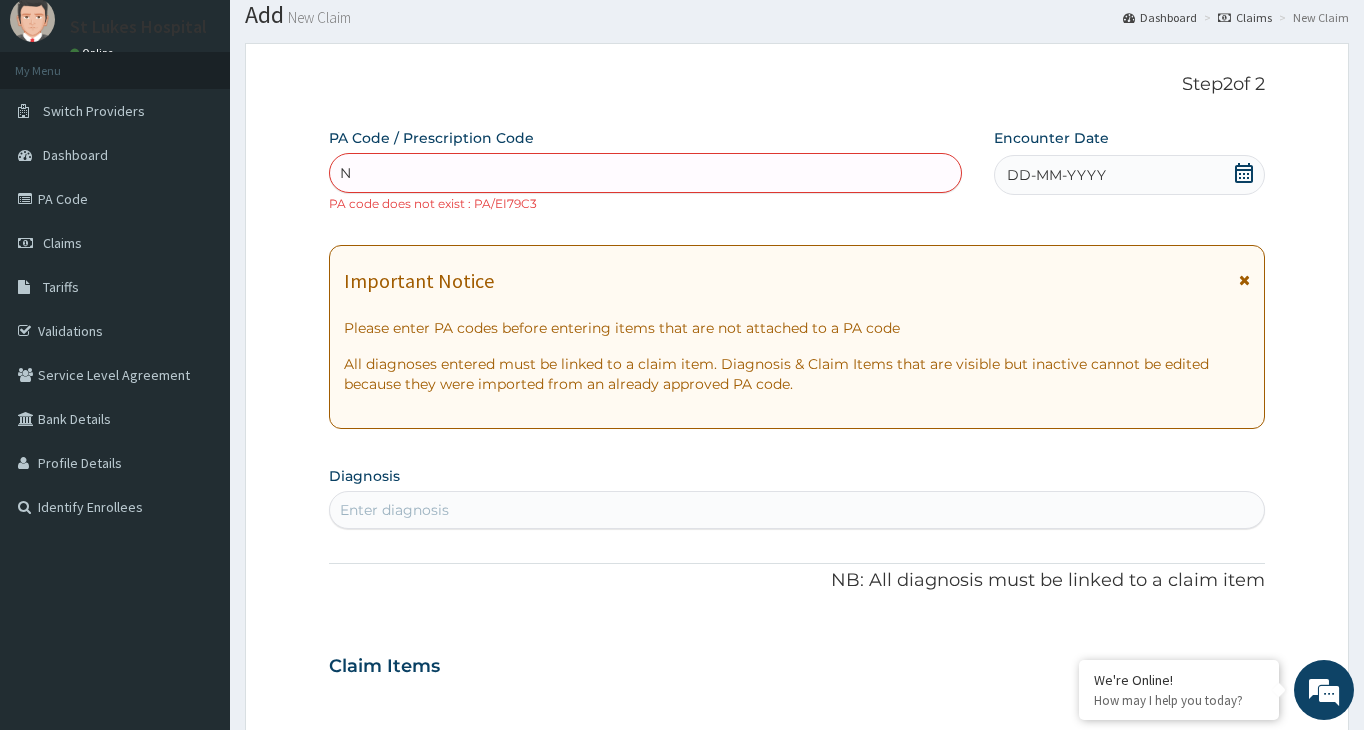 type 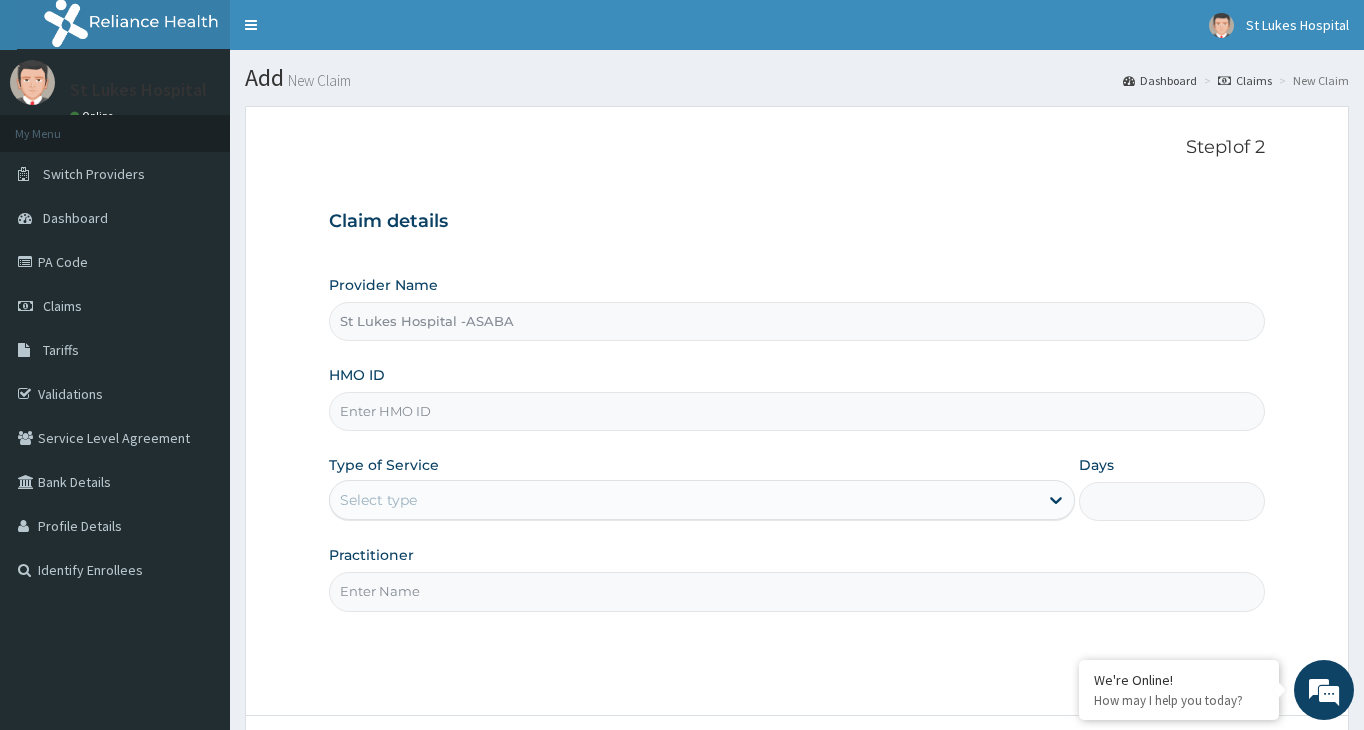 scroll, scrollTop: 0, scrollLeft: 0, axis: both 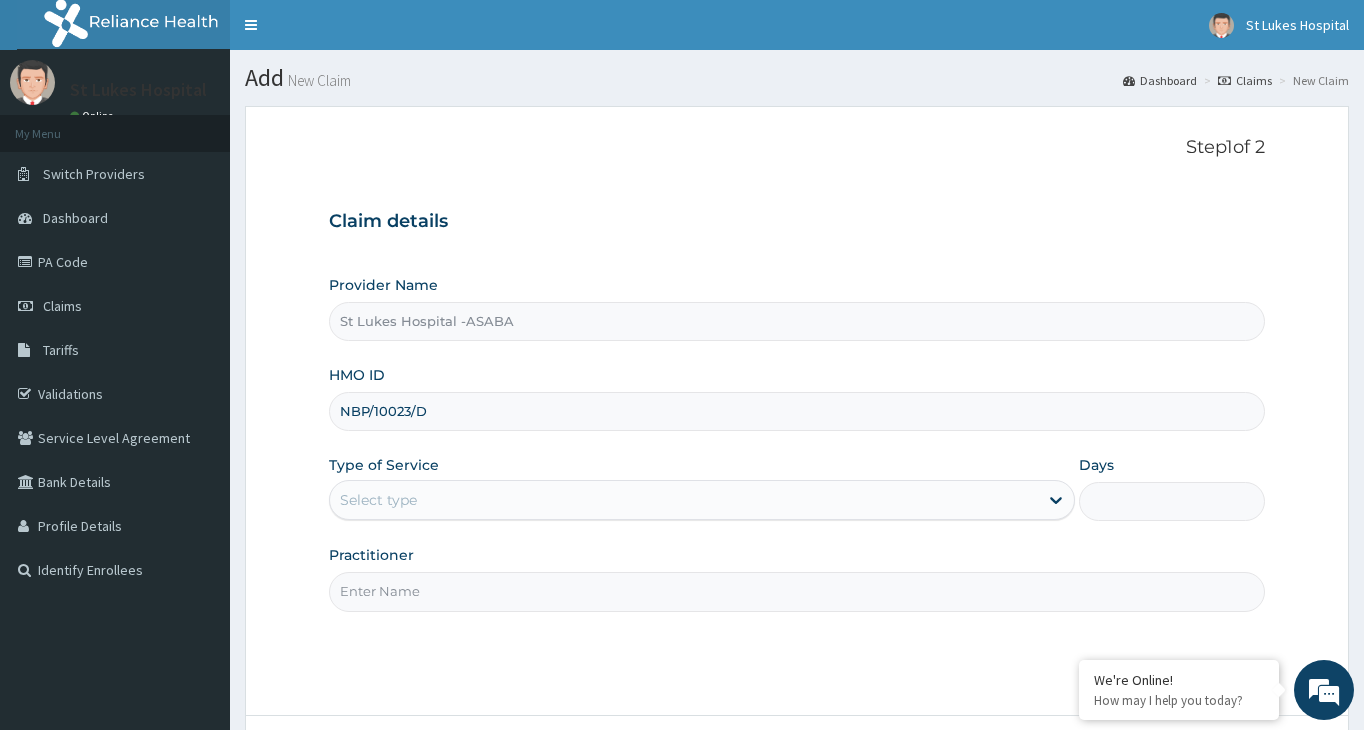 type on "NBP/10023/D" 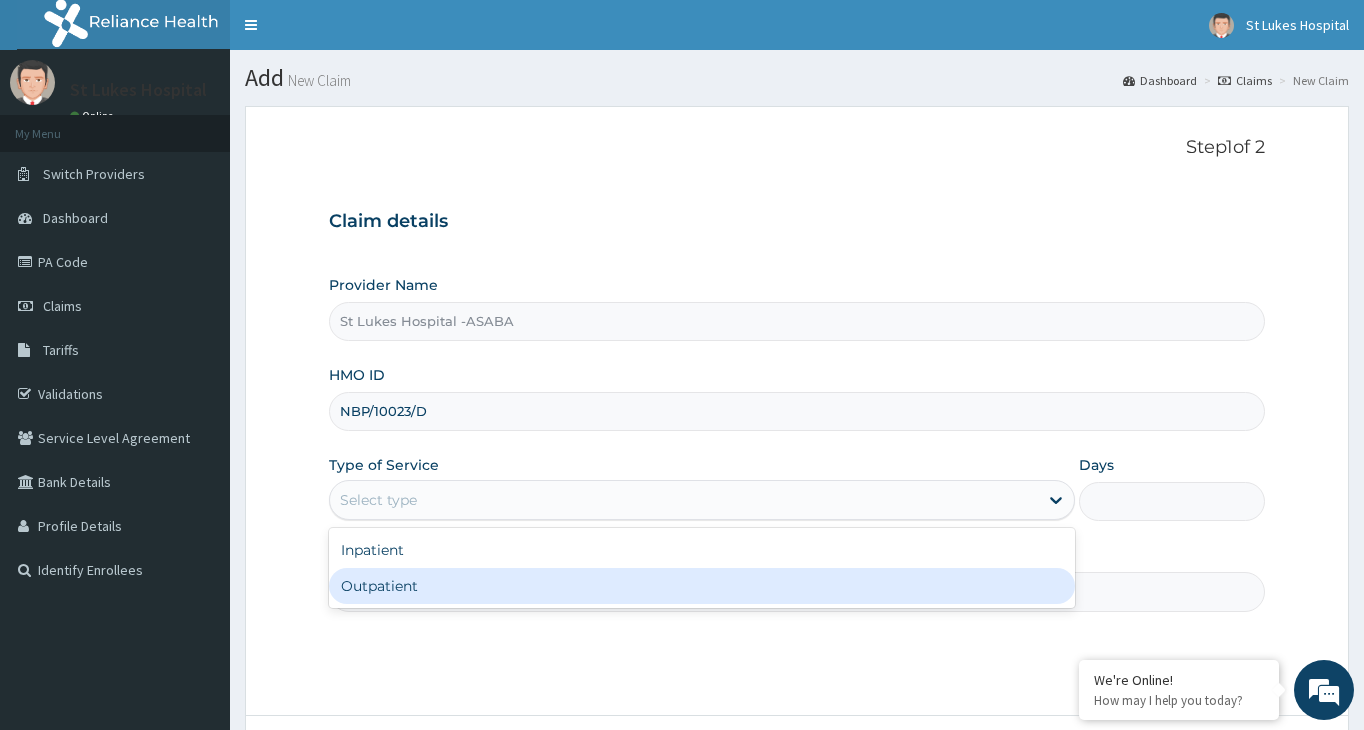 click on "Outpatient" at bounding box center [702, 586] 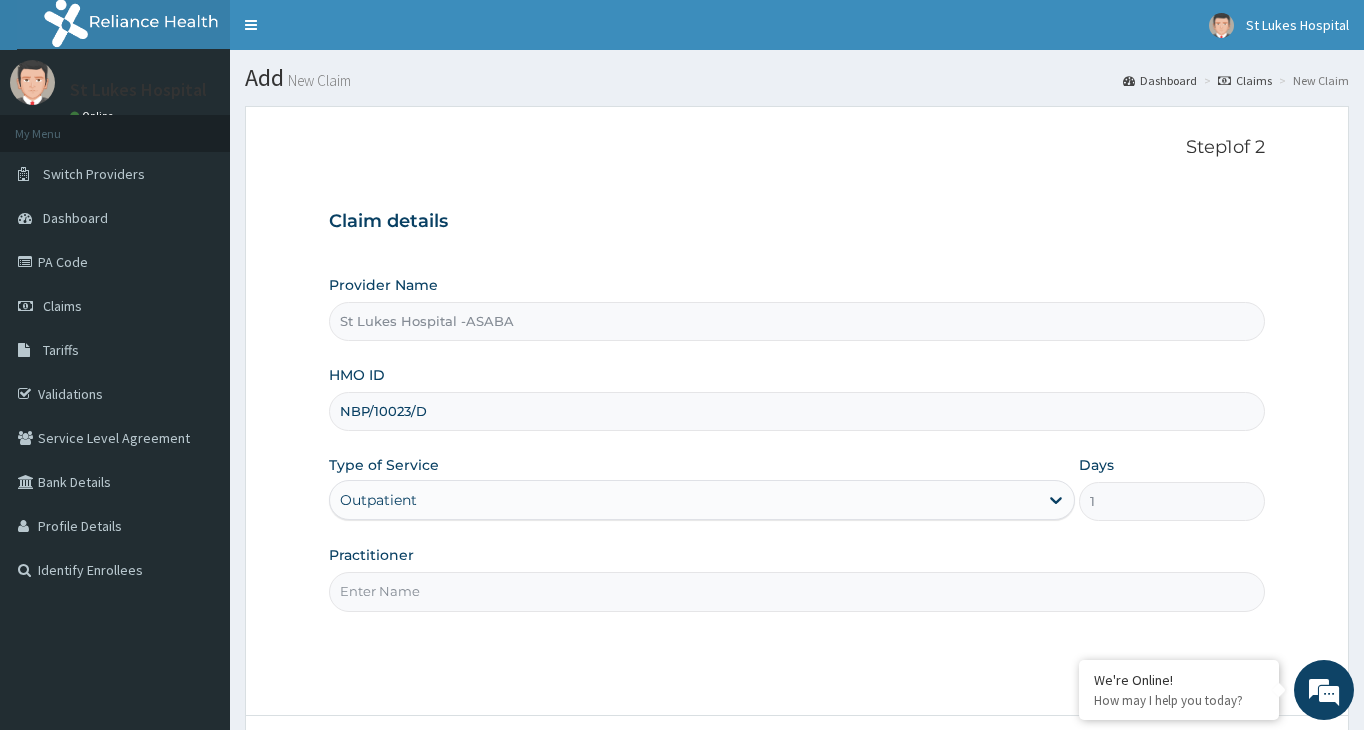 click on "Practitioner" at bounding box center [797, 591] 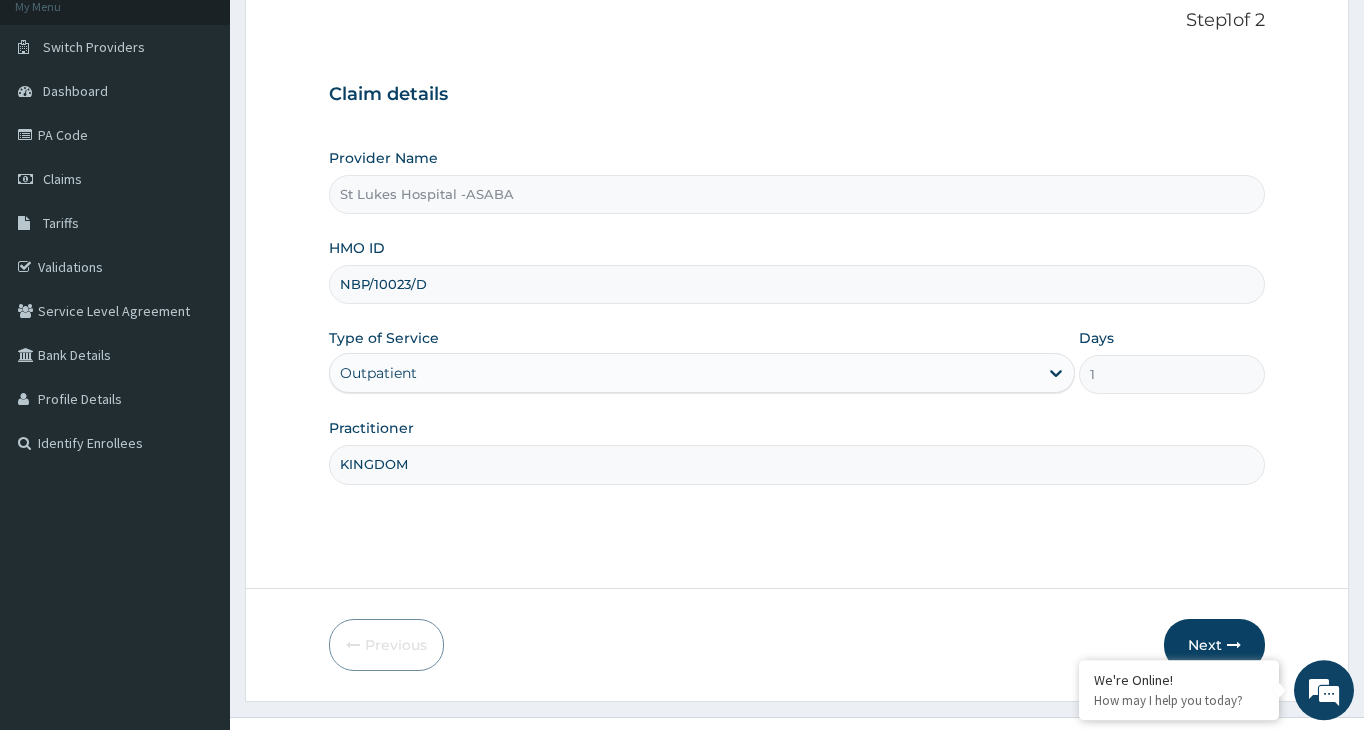 scroll, scrollTop: 165, scrollLeft: 0, axis: vertical 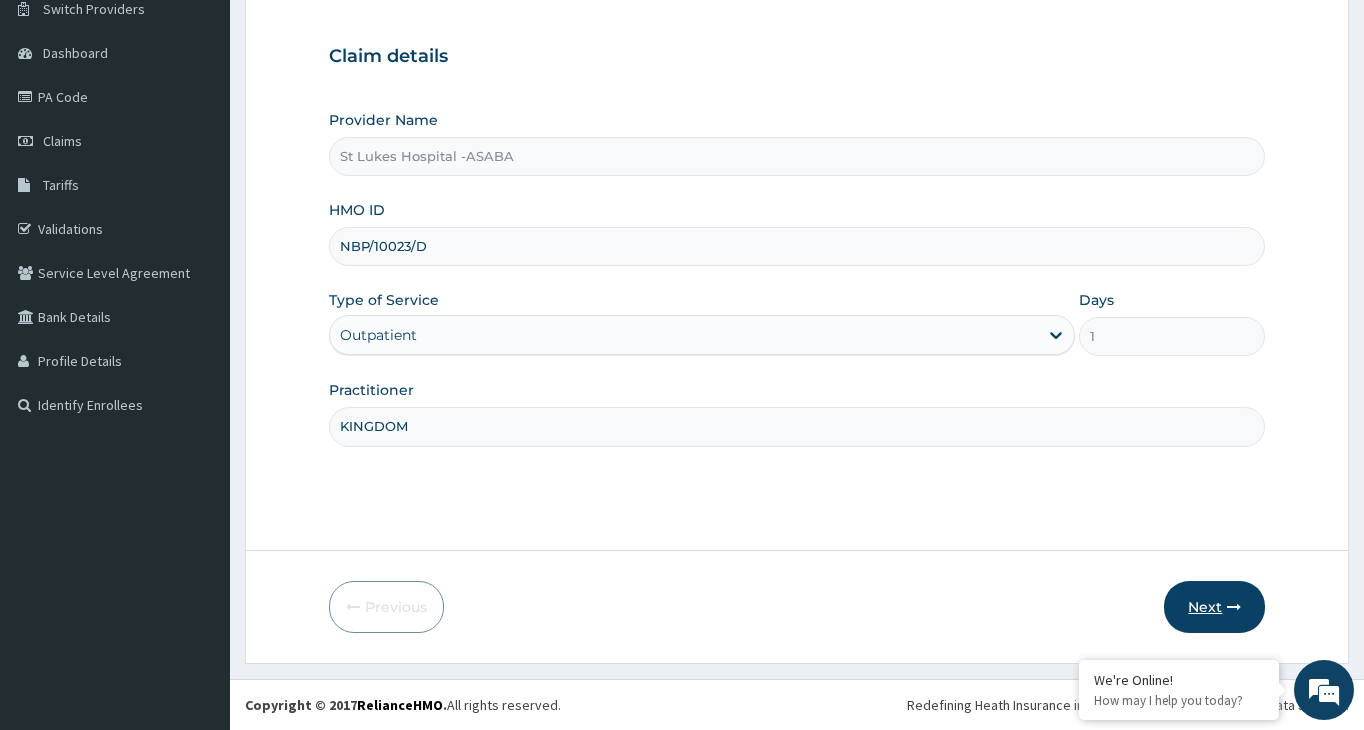 type on "KINGDOM" 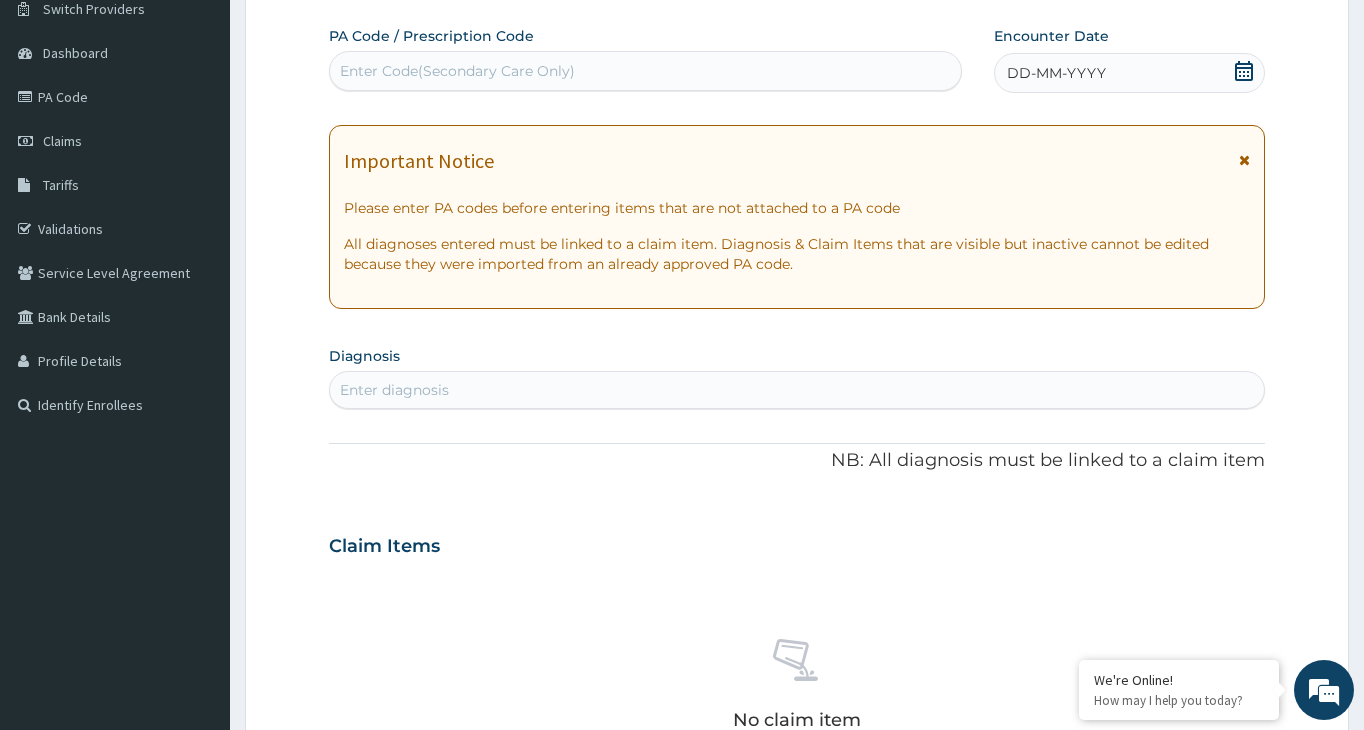 click on "Enter Code(Secondary Care Only)" at bounding box center (457, 71) 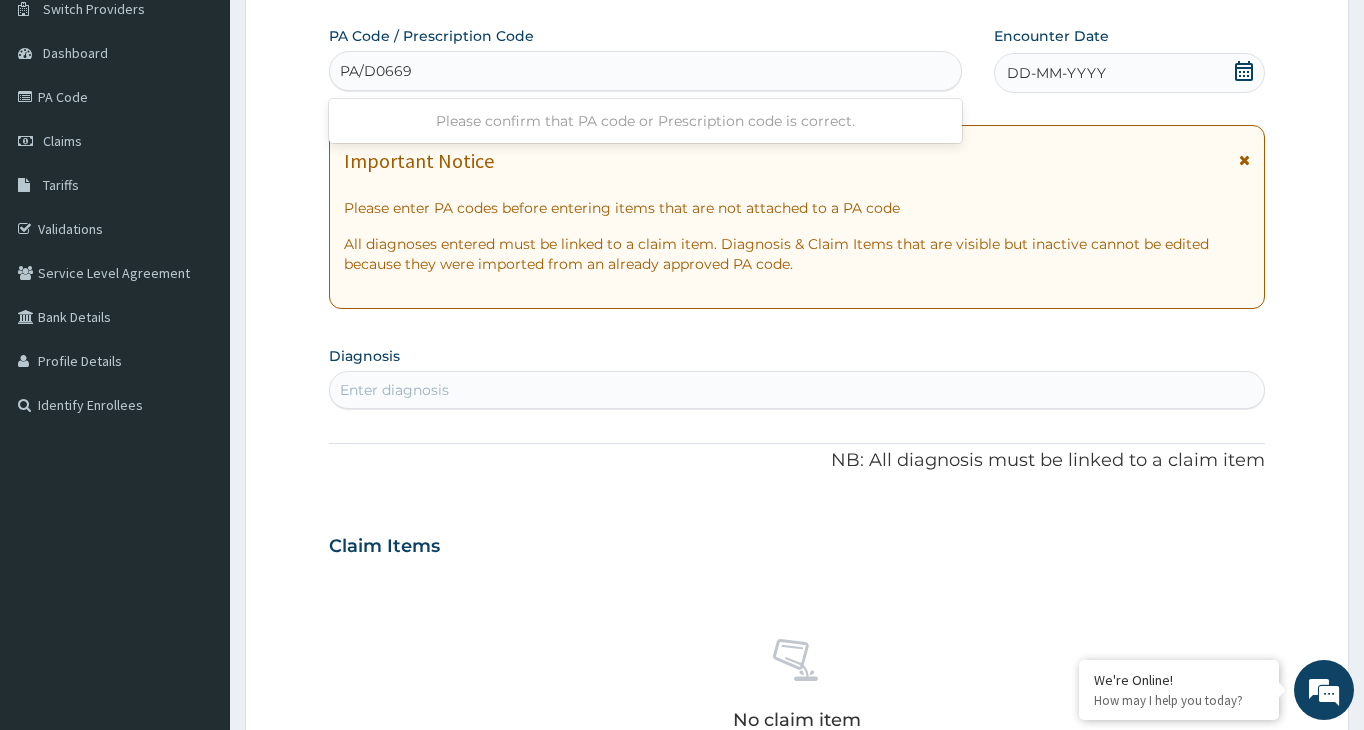 type on "PA/D06696" 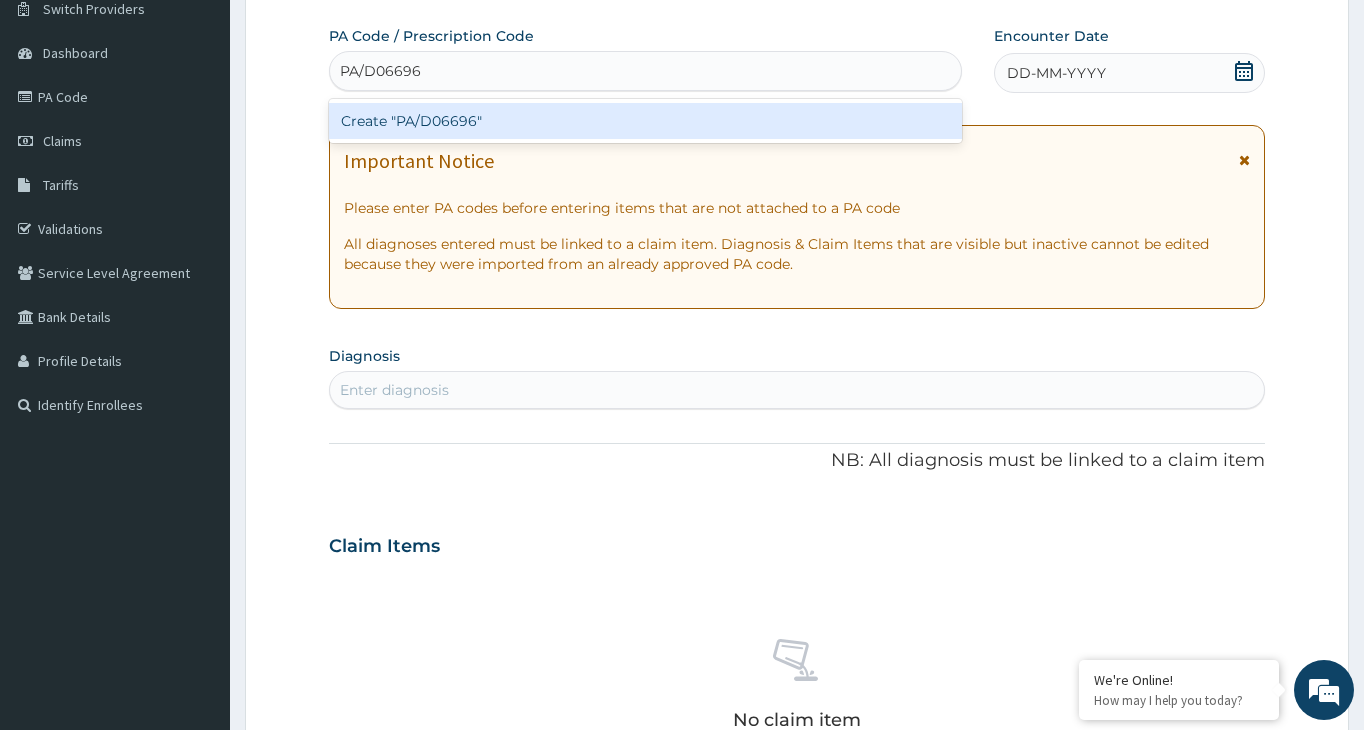 type 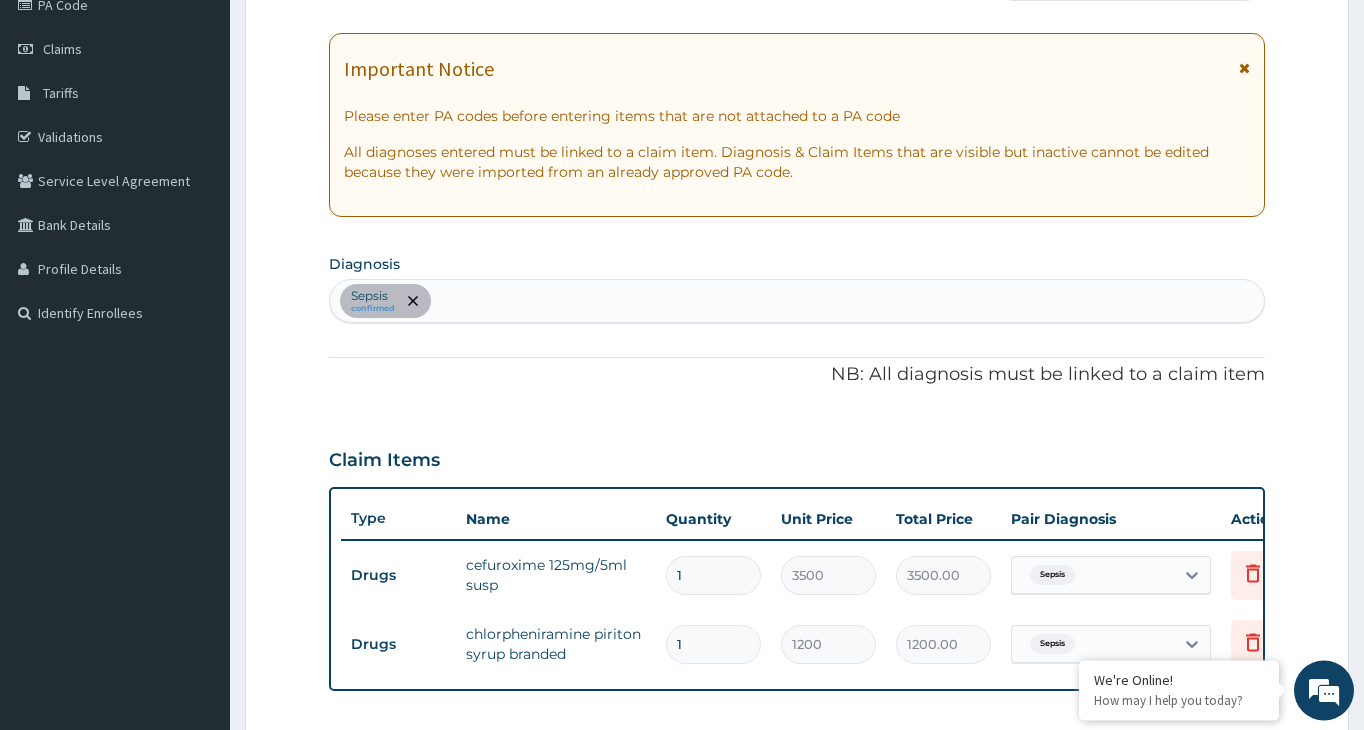 scroll, scrollTop: 191, scrollLeft: 0, axis: vertical 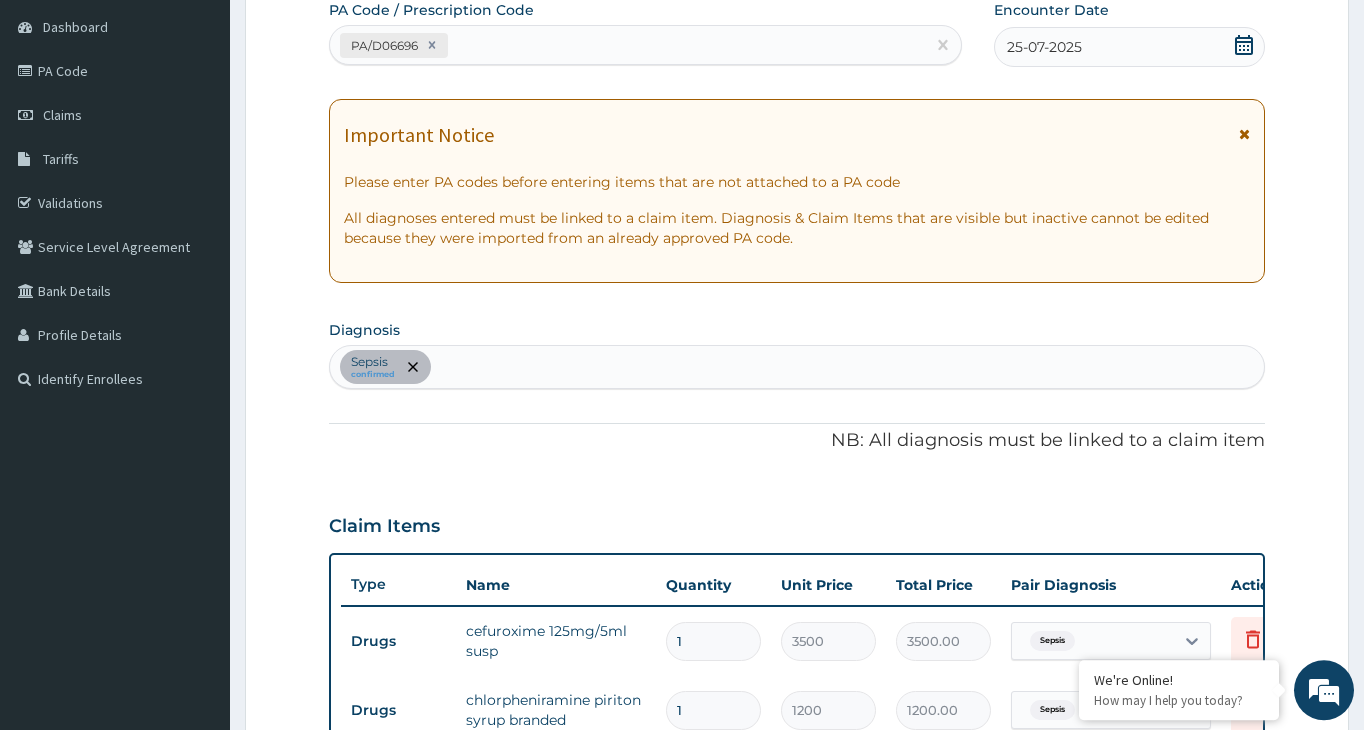 click on "Sepsis confirmed" at bounding box center [797, 367] 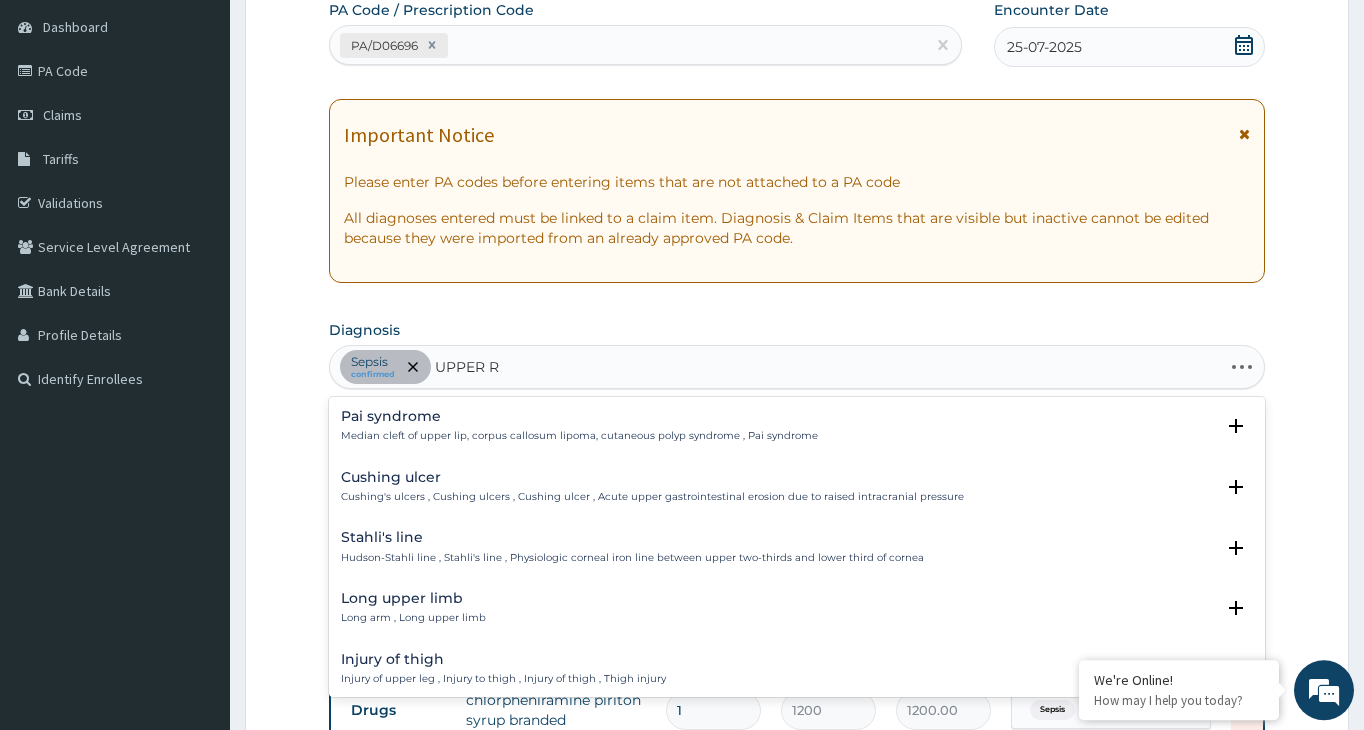 type on "UPPER RE" 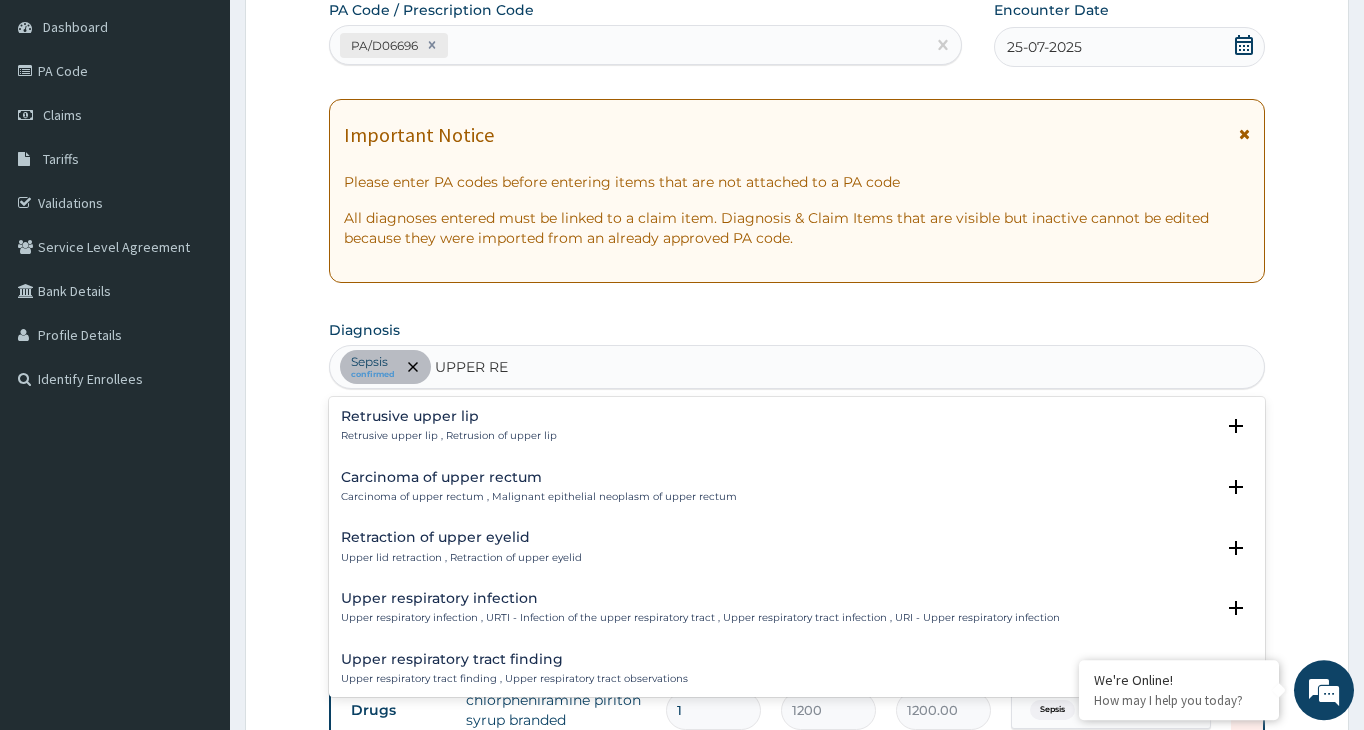 click on "Upper respiratory infection , URTI - Infection of the upper respiratory tract , Upper respiratory tract infection , URI - Upper respiratory infection" at bounding box center [700, 618] 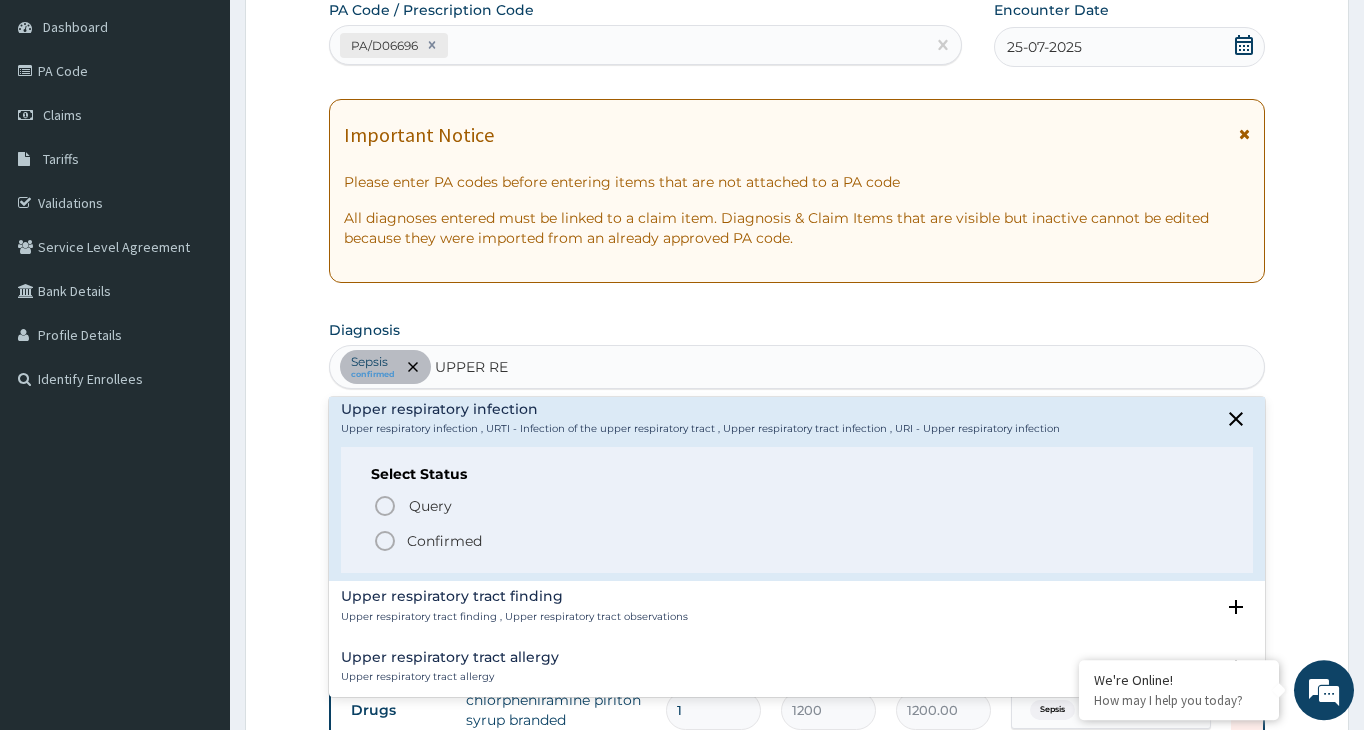 scroll, scrollTop: 216, scrollLeft: 0, axis: vertical 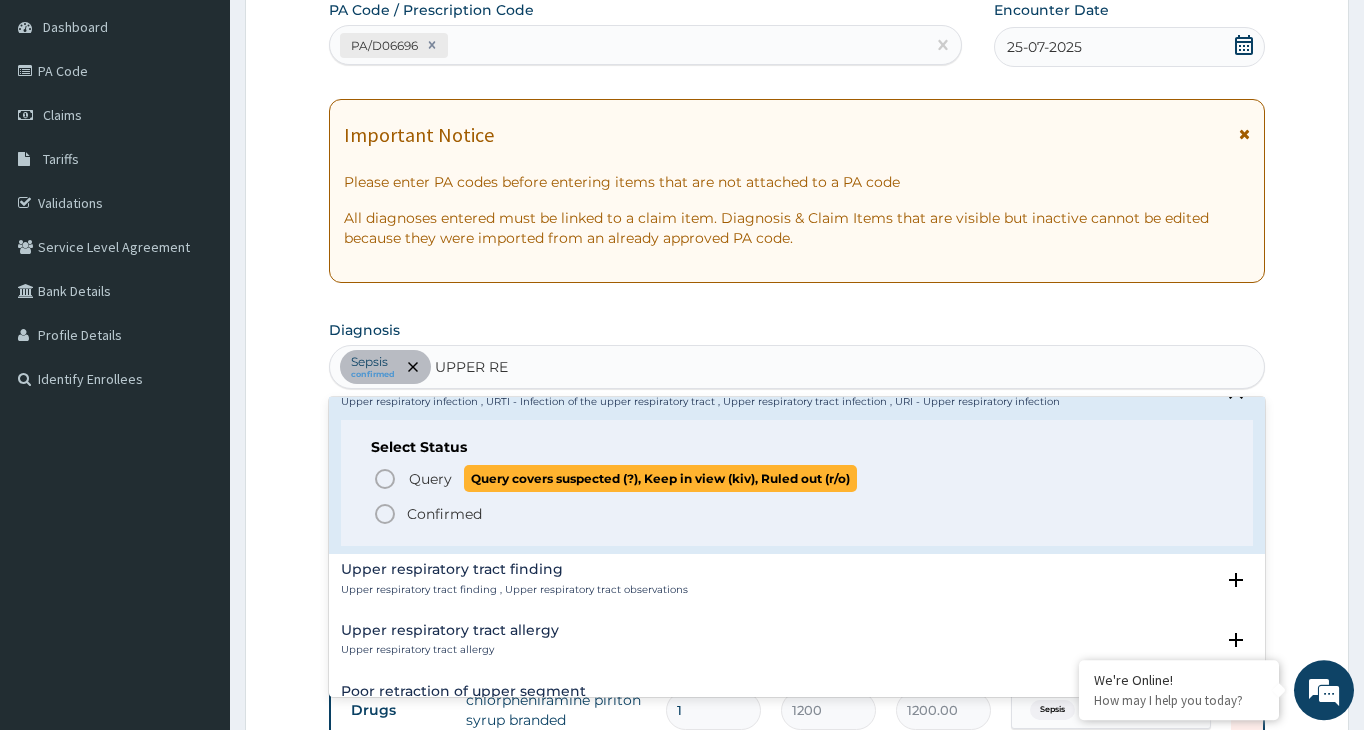 click 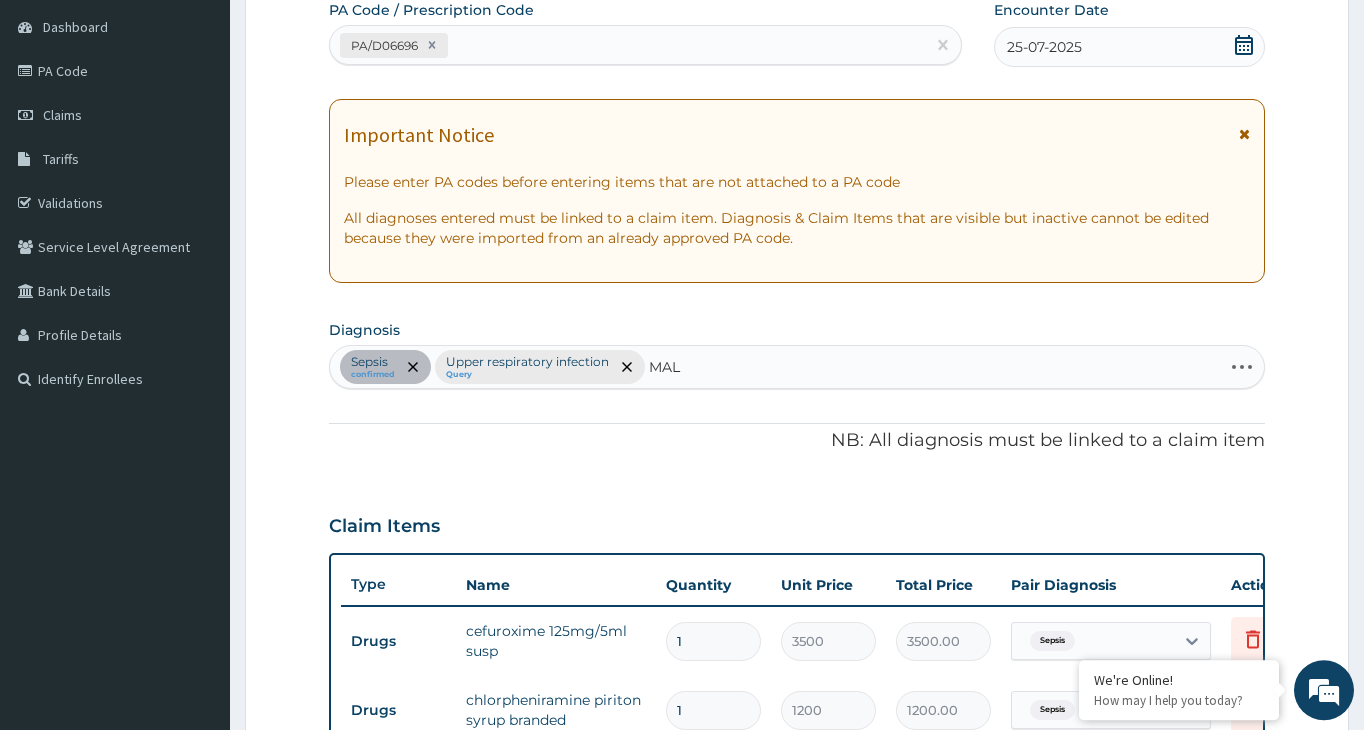 type on "MALA" 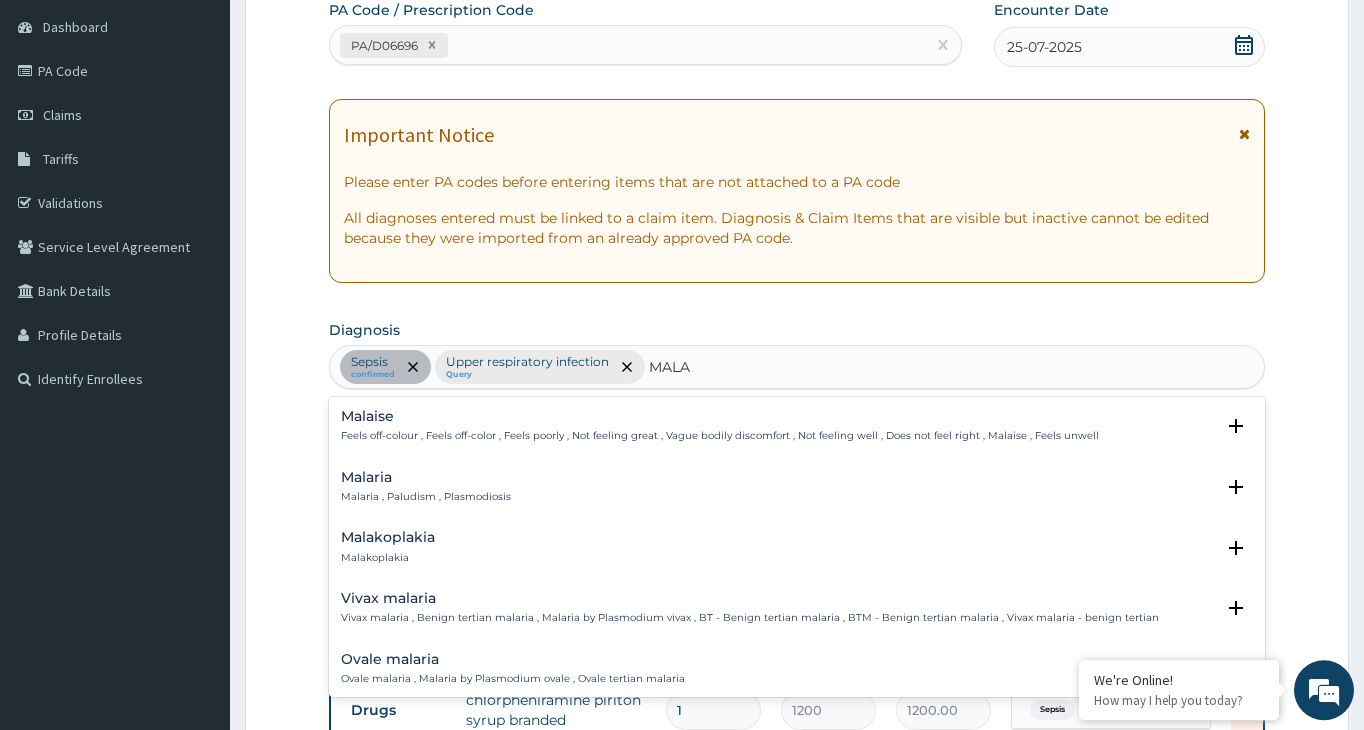 click on "Malaria Malaria , Paludism , Plasmodiosis Select Status Query Query covers suspected (?), Keep in view (kiv), Ruled out (r/o) Confirmed" at bounding box center (797, 492) 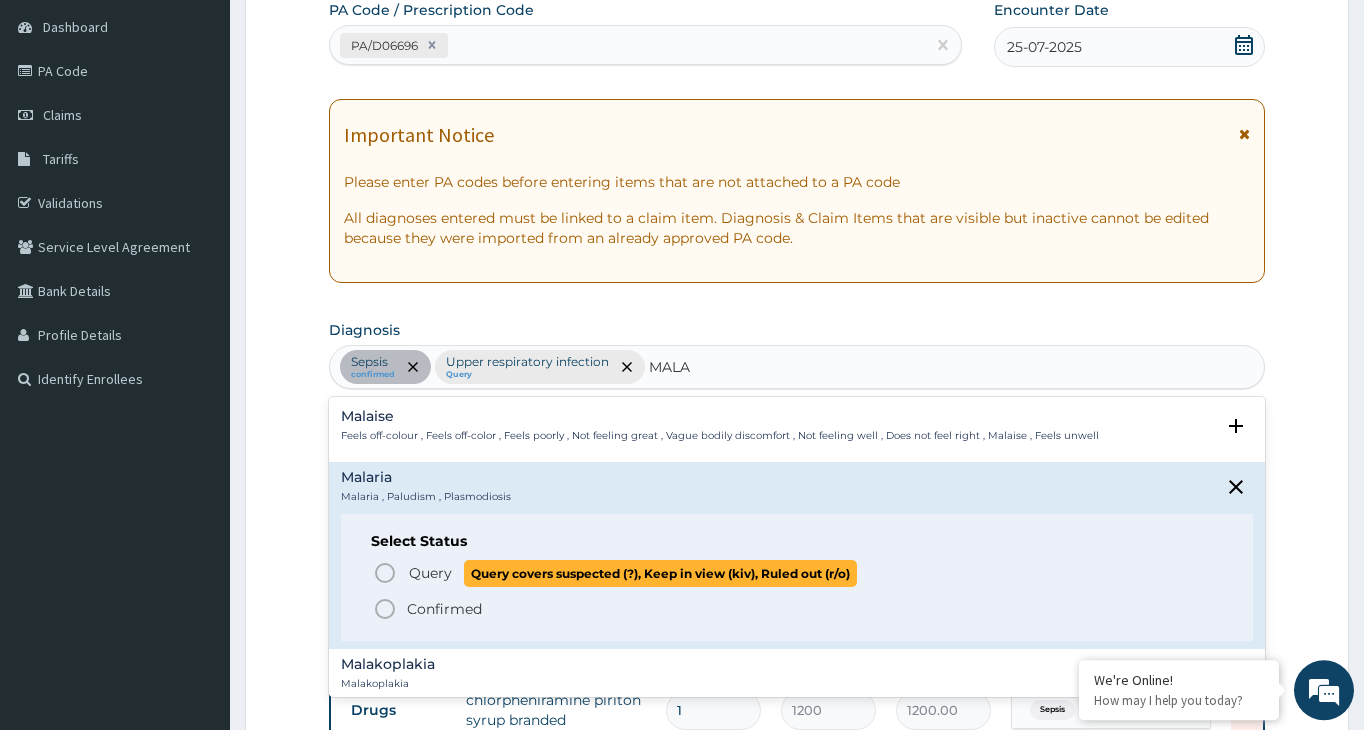click 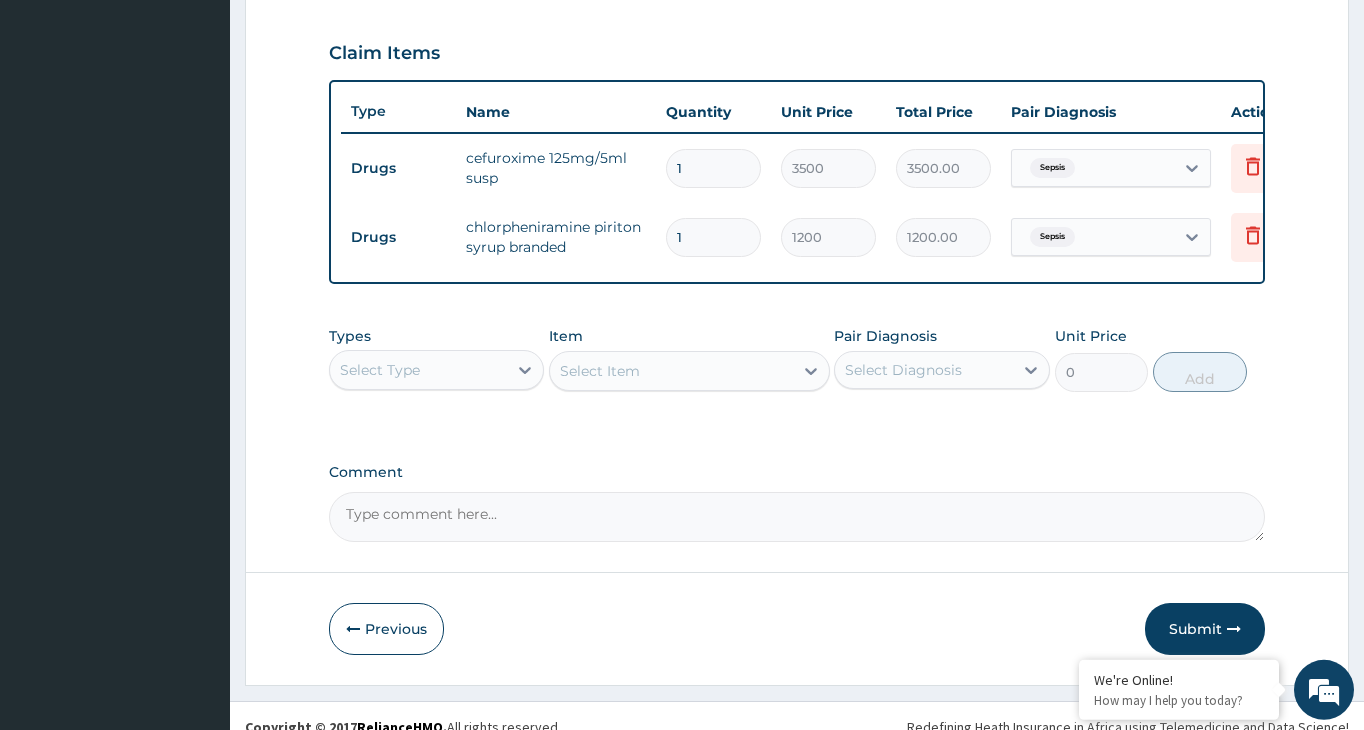 scroll, scrollTop: 701, scrollLeft: 0, axis: vertical 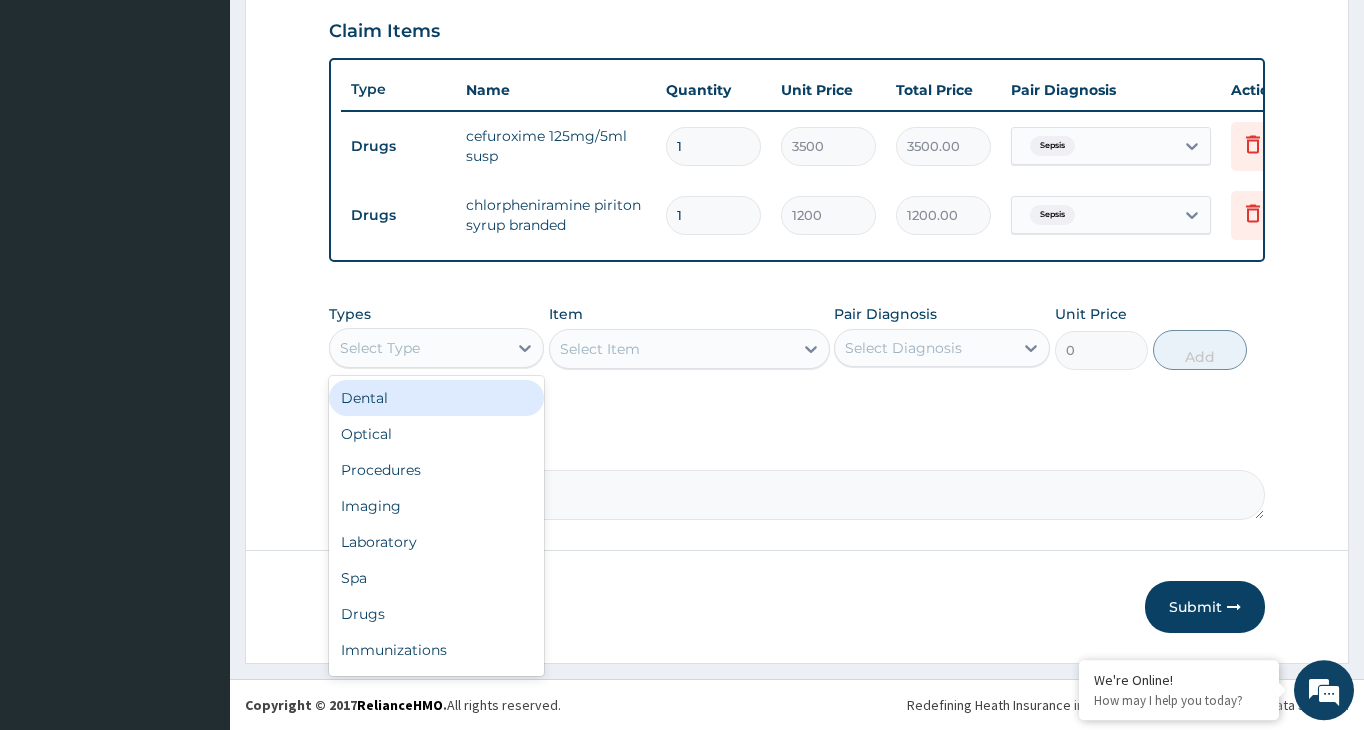 click on "Select Type" at bounding box center (418, 348) 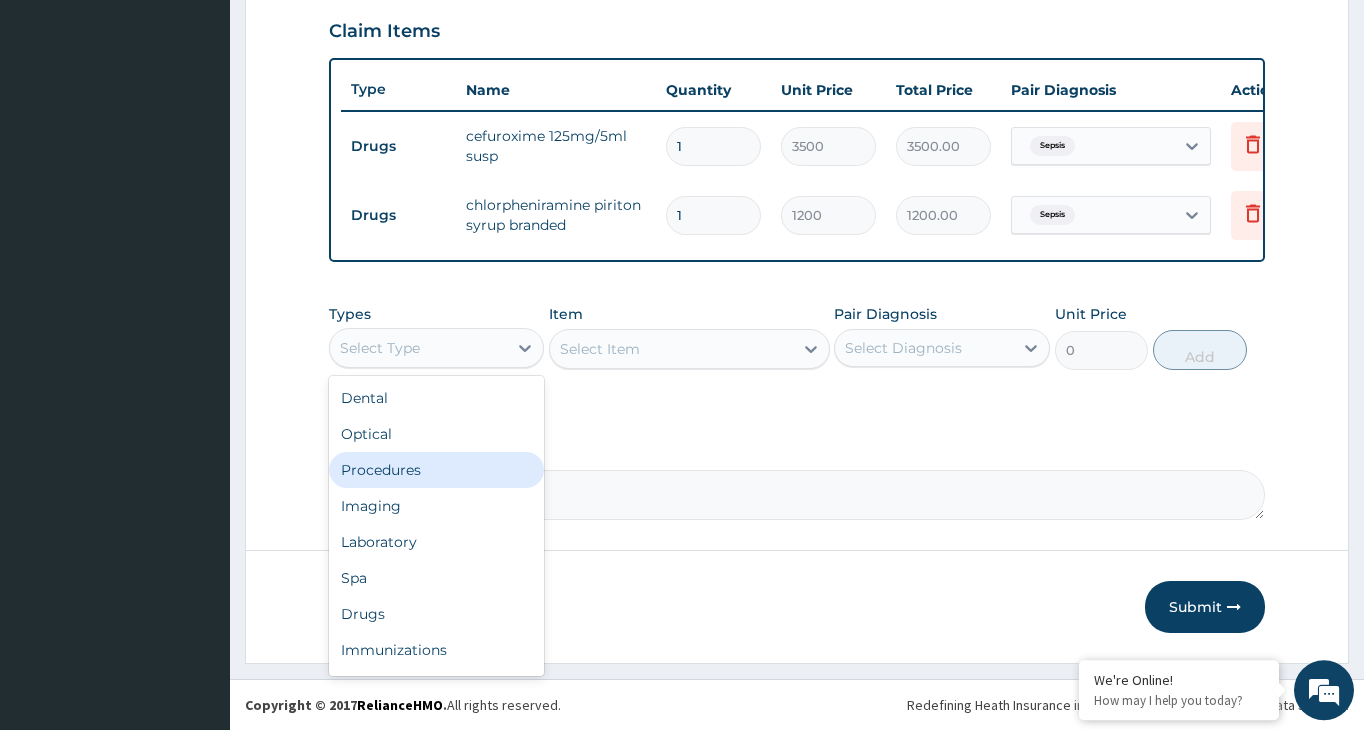 click on "Procedures" at bounding box center [436, 470] 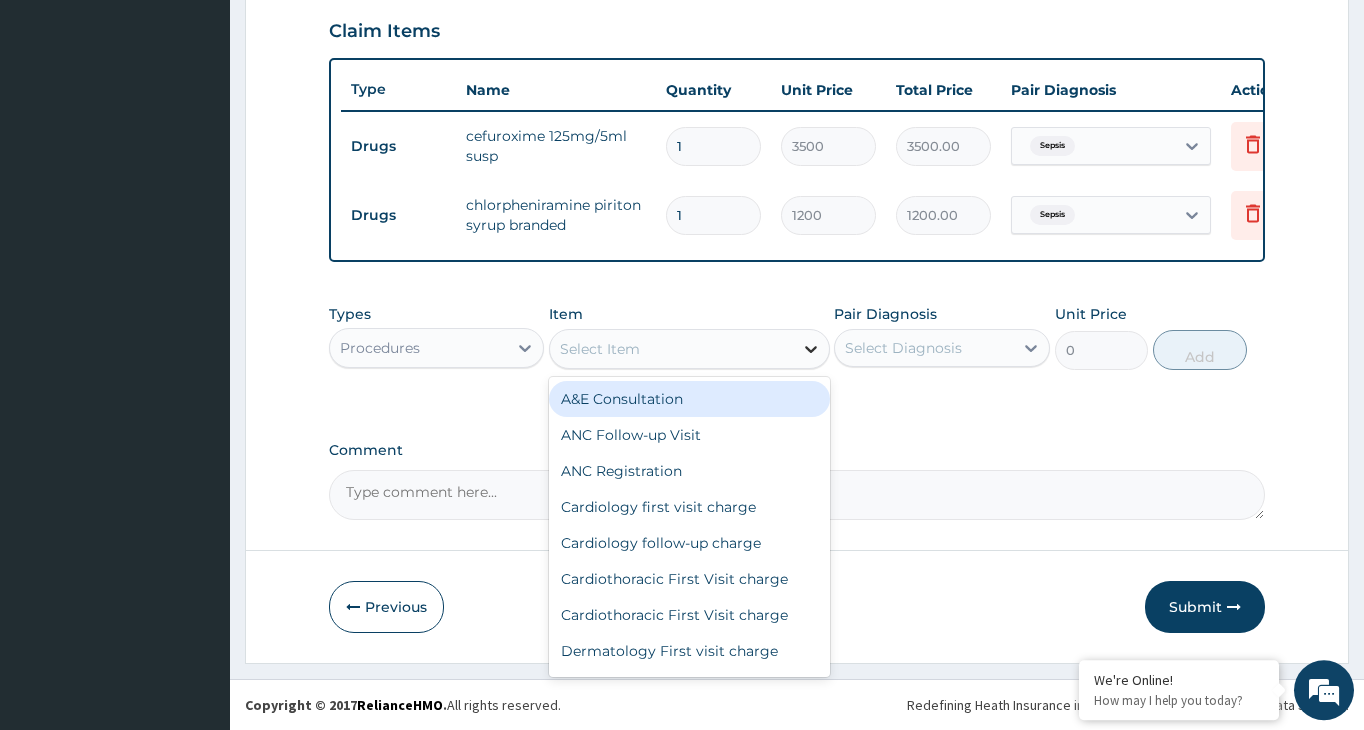 click at bounding box center (811, 349) 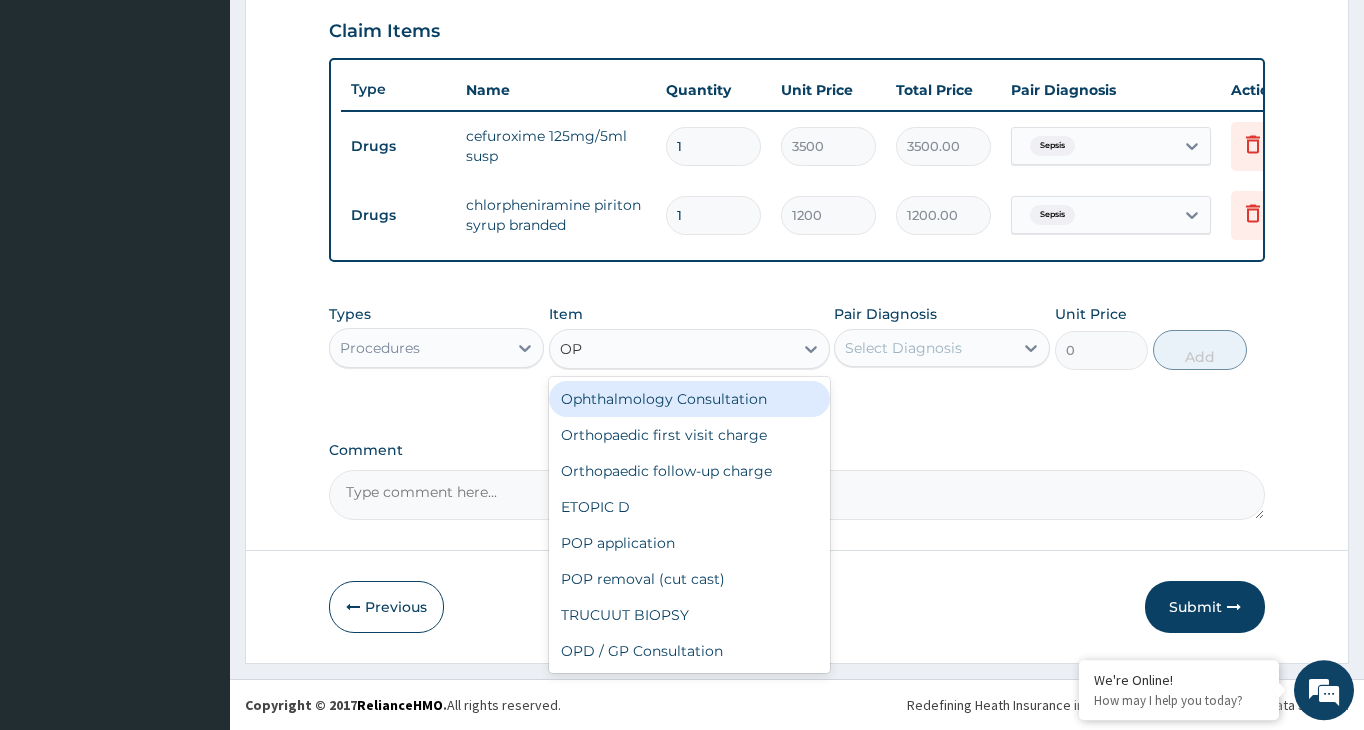 type on "OPD" 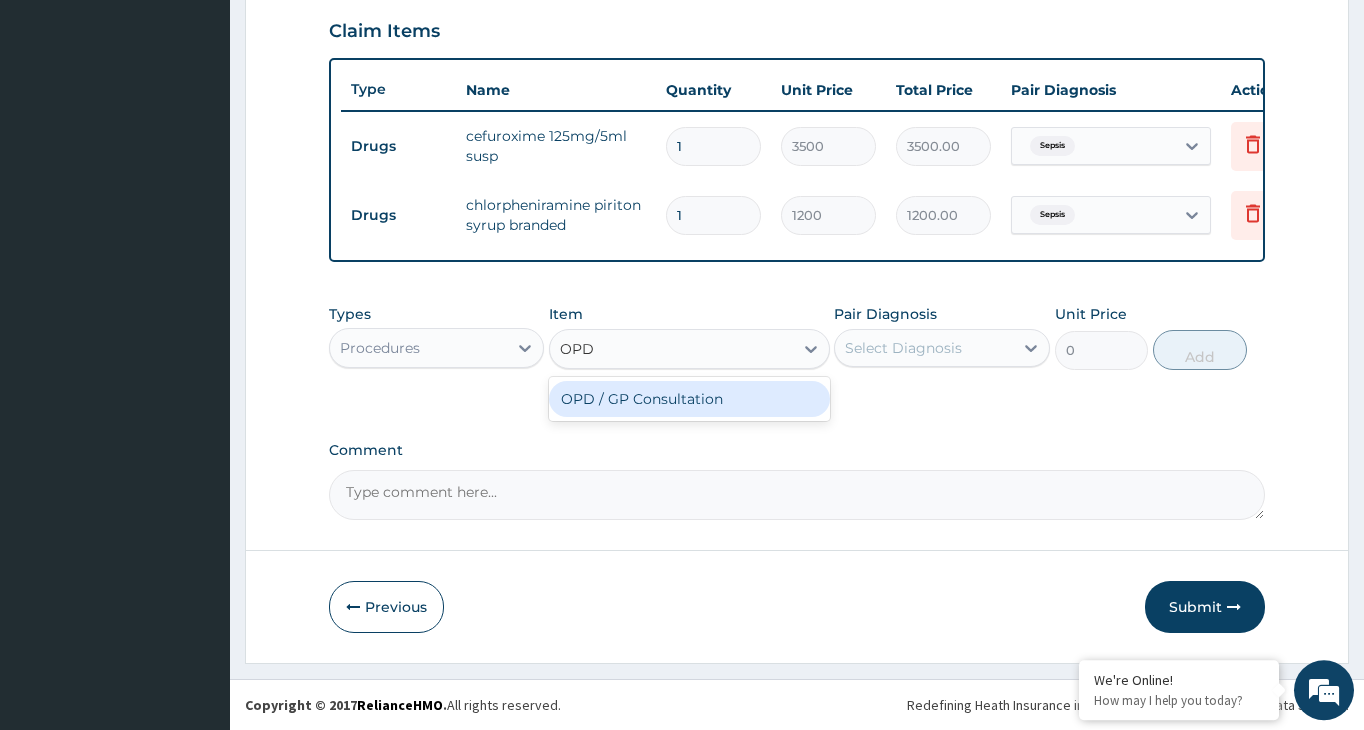 click on "OPD / GP Consultation" at bounding box center (689, 399) 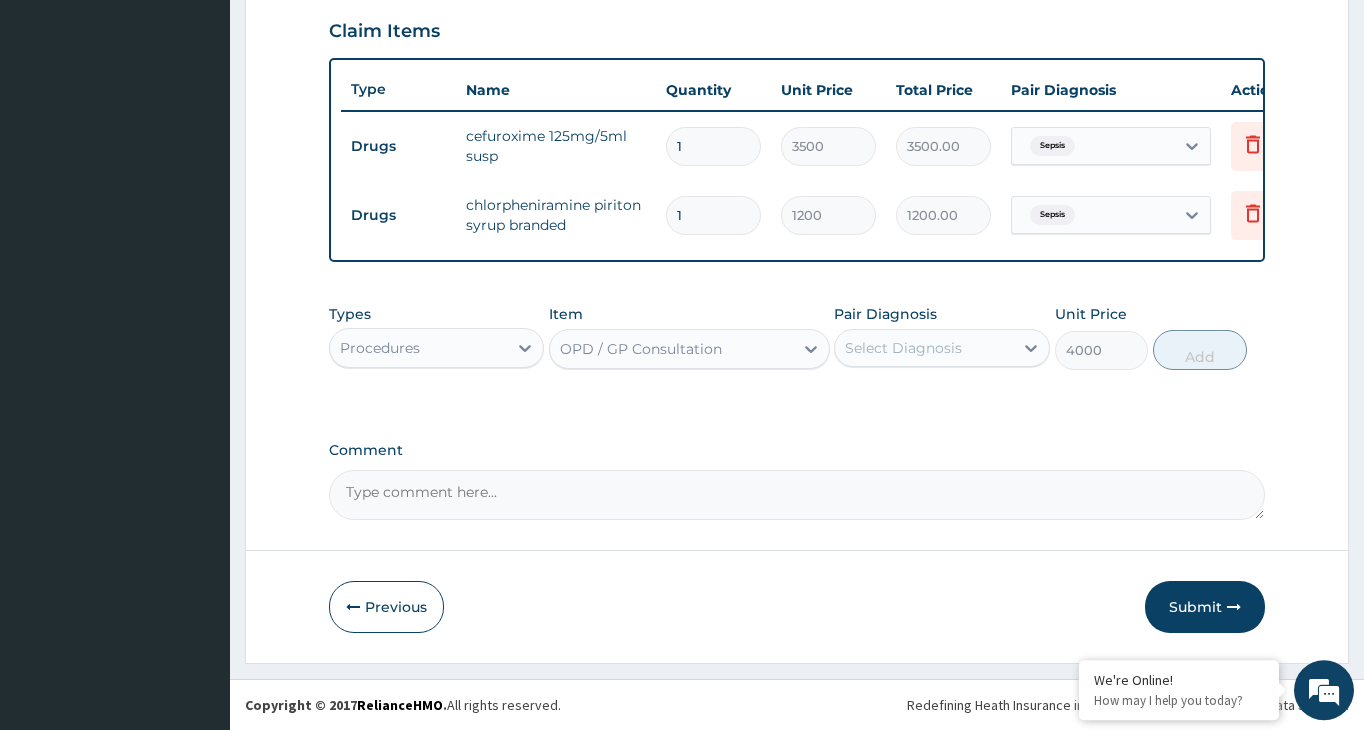 click on "Select Diagnosis" at bounding box center [903, 348] 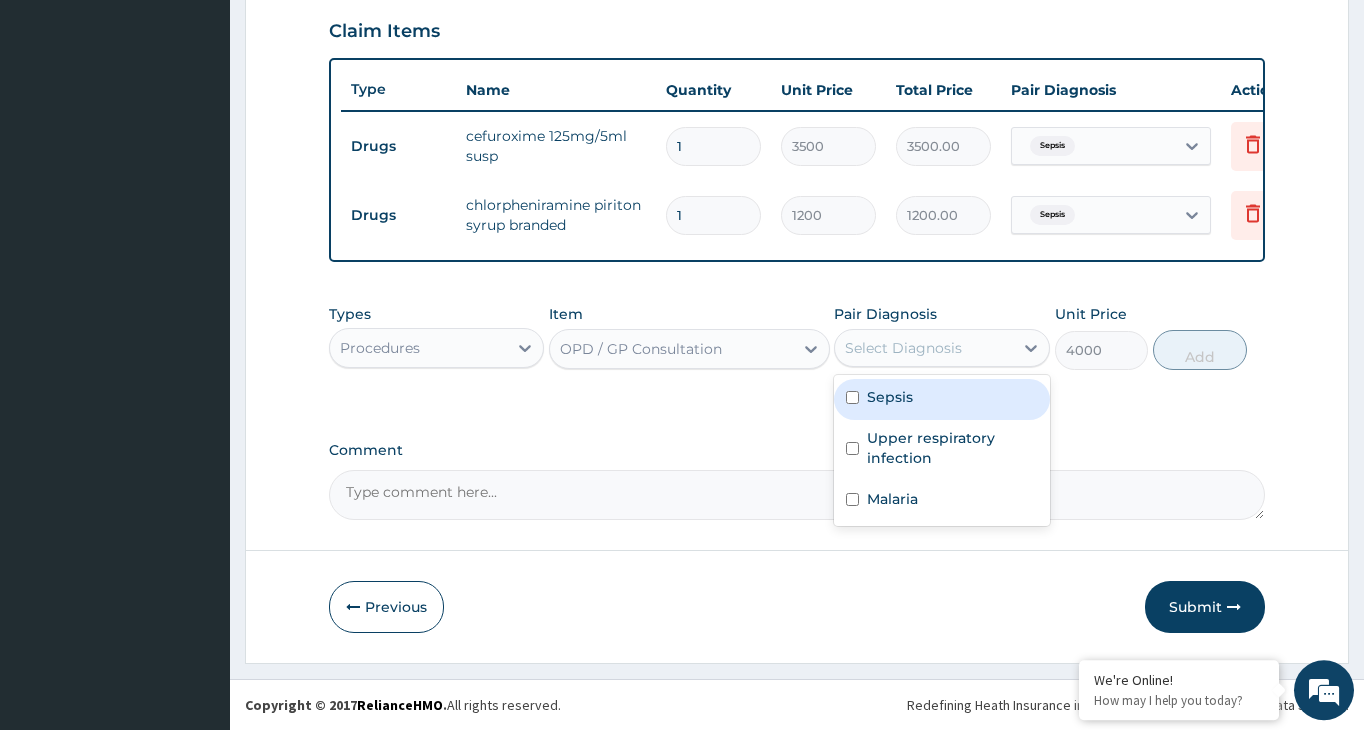 click at bounding box center [852, 397] 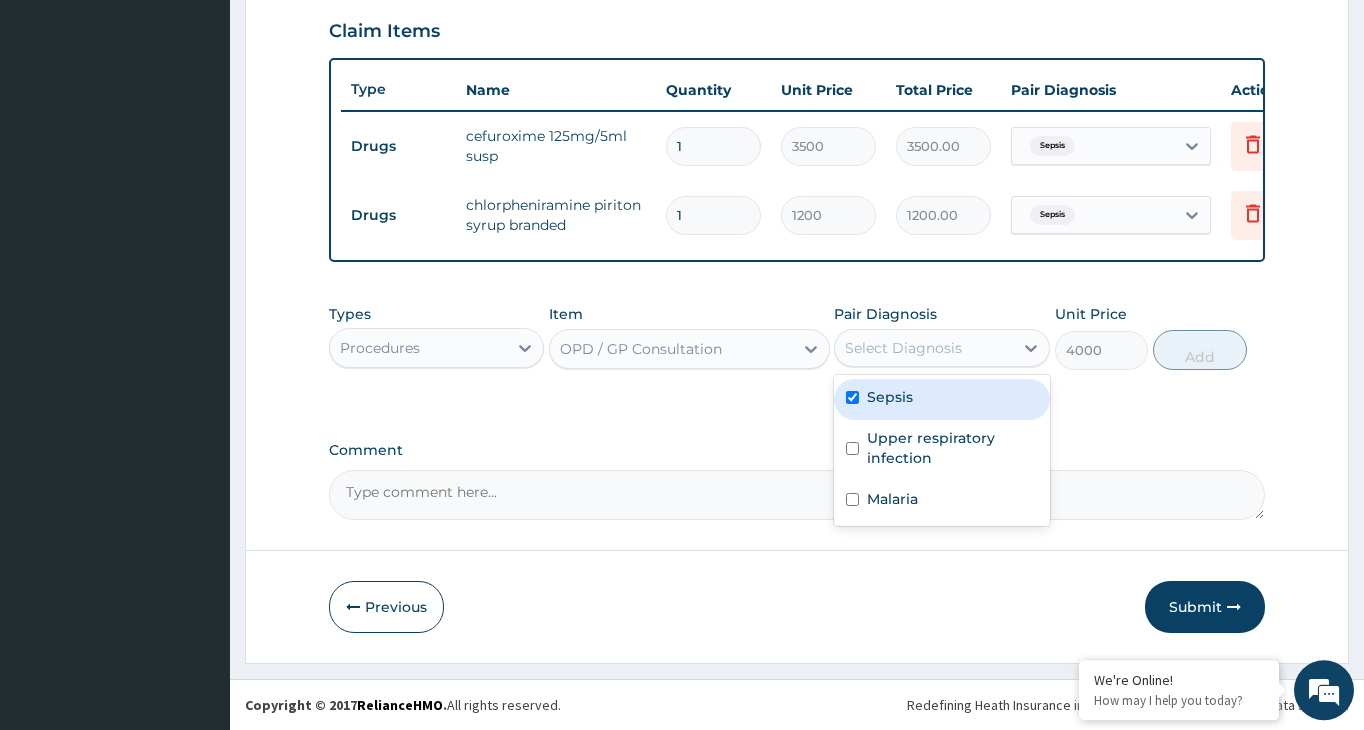 checkbox on "true" 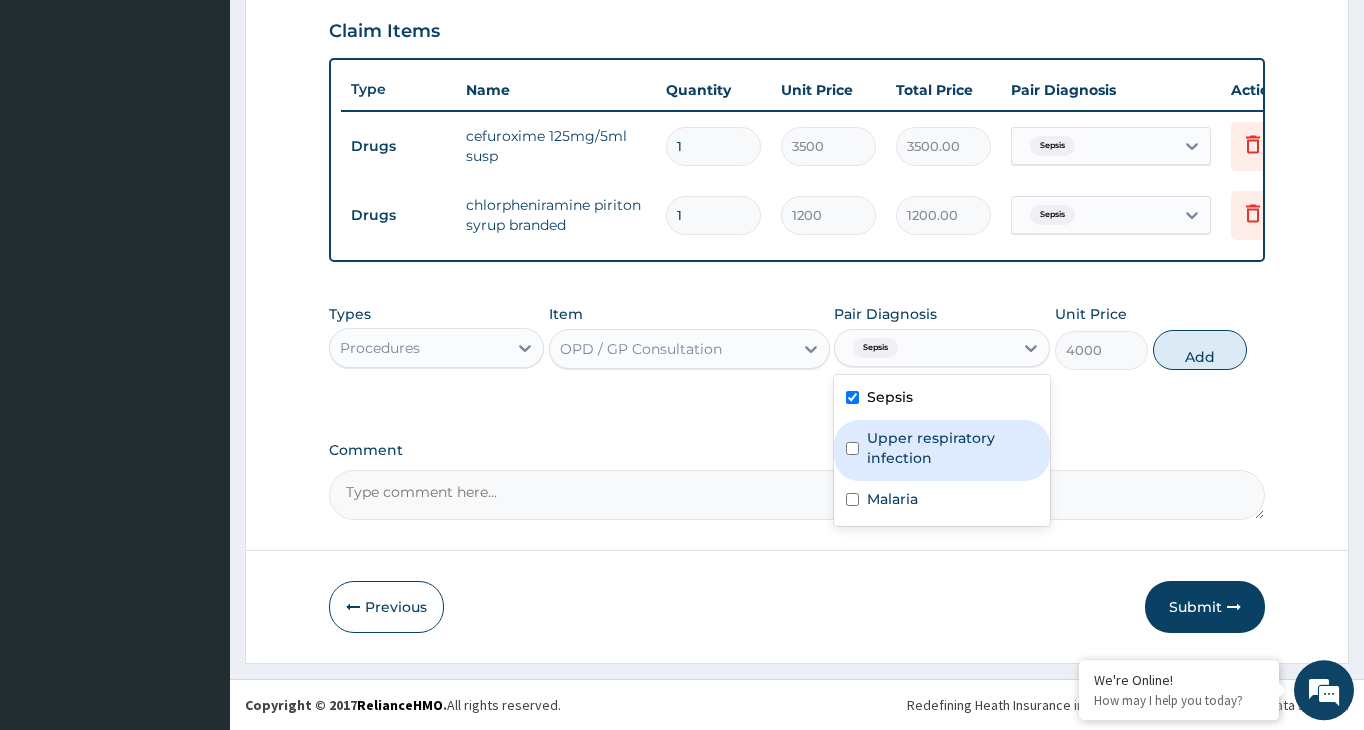 click on "Upper respiratory infection" at bounding box center [941, 450] 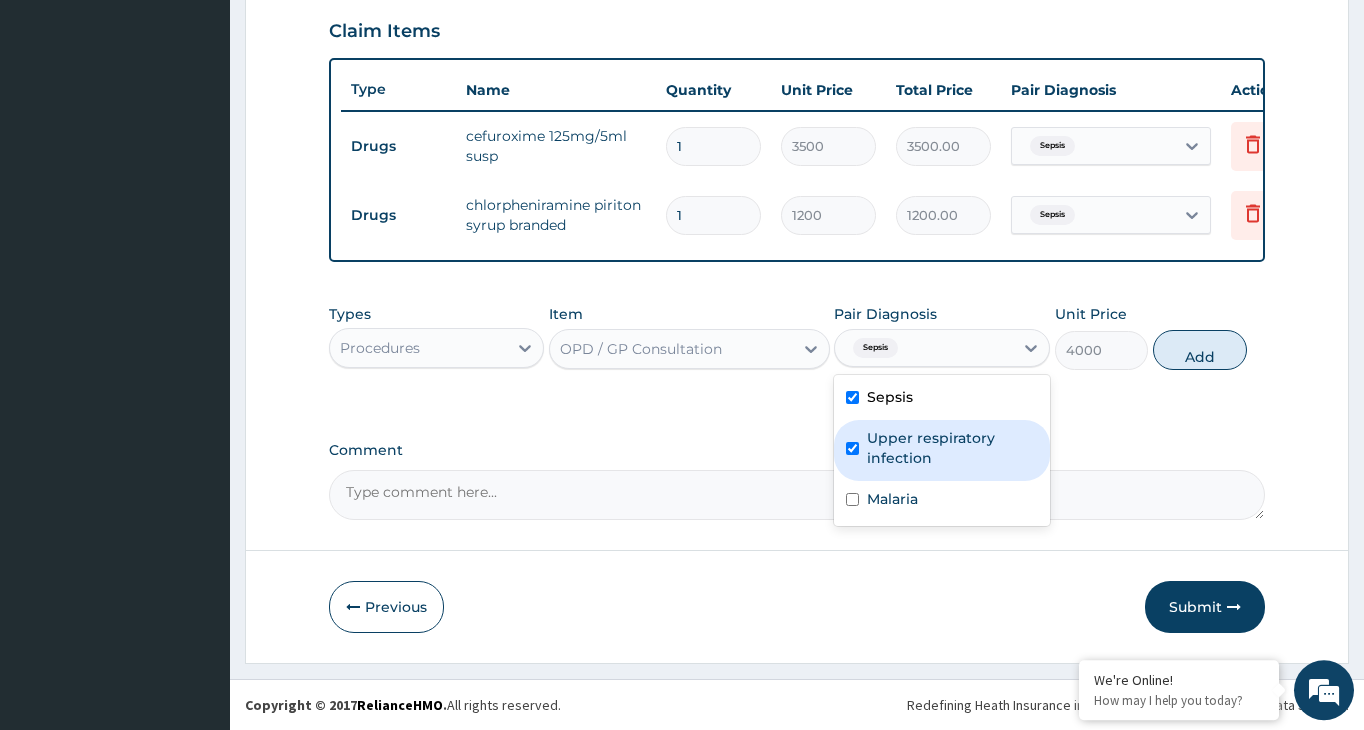 checkbox on "true" 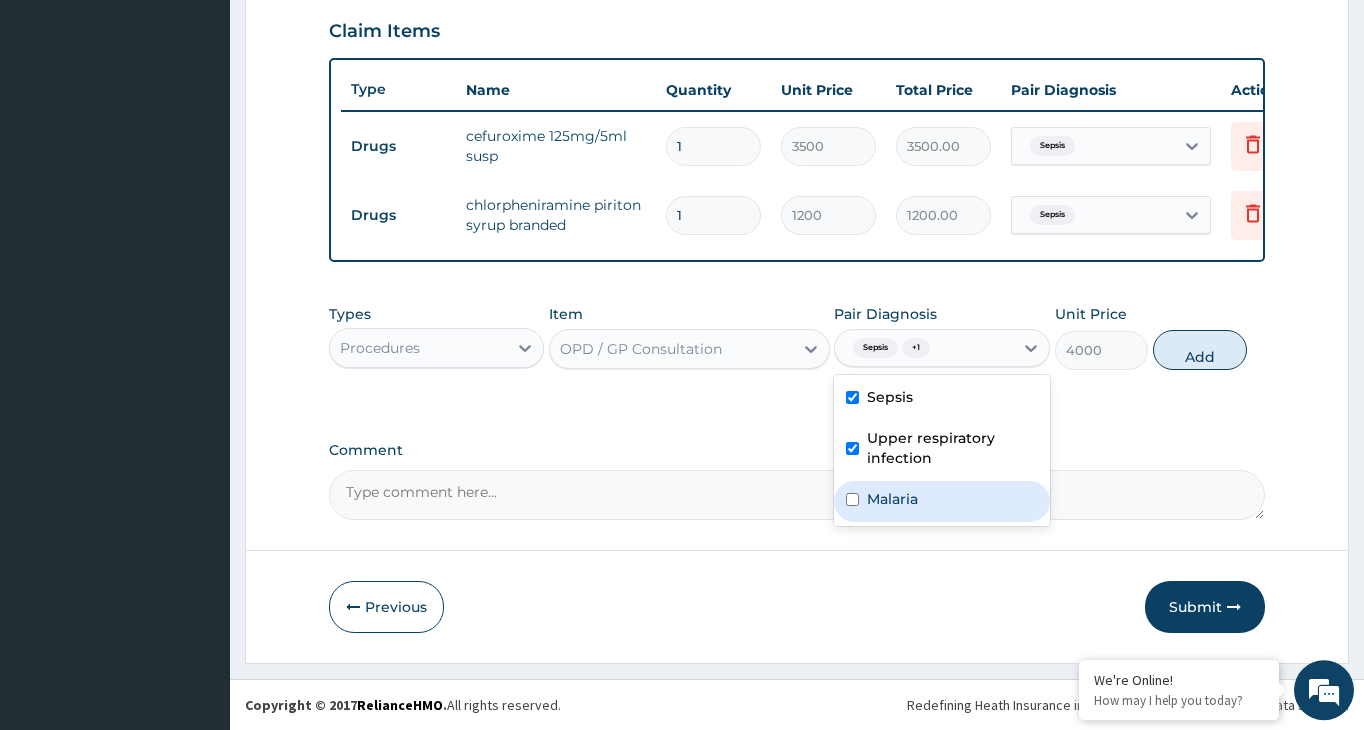 click at bounding box center [852, 499] 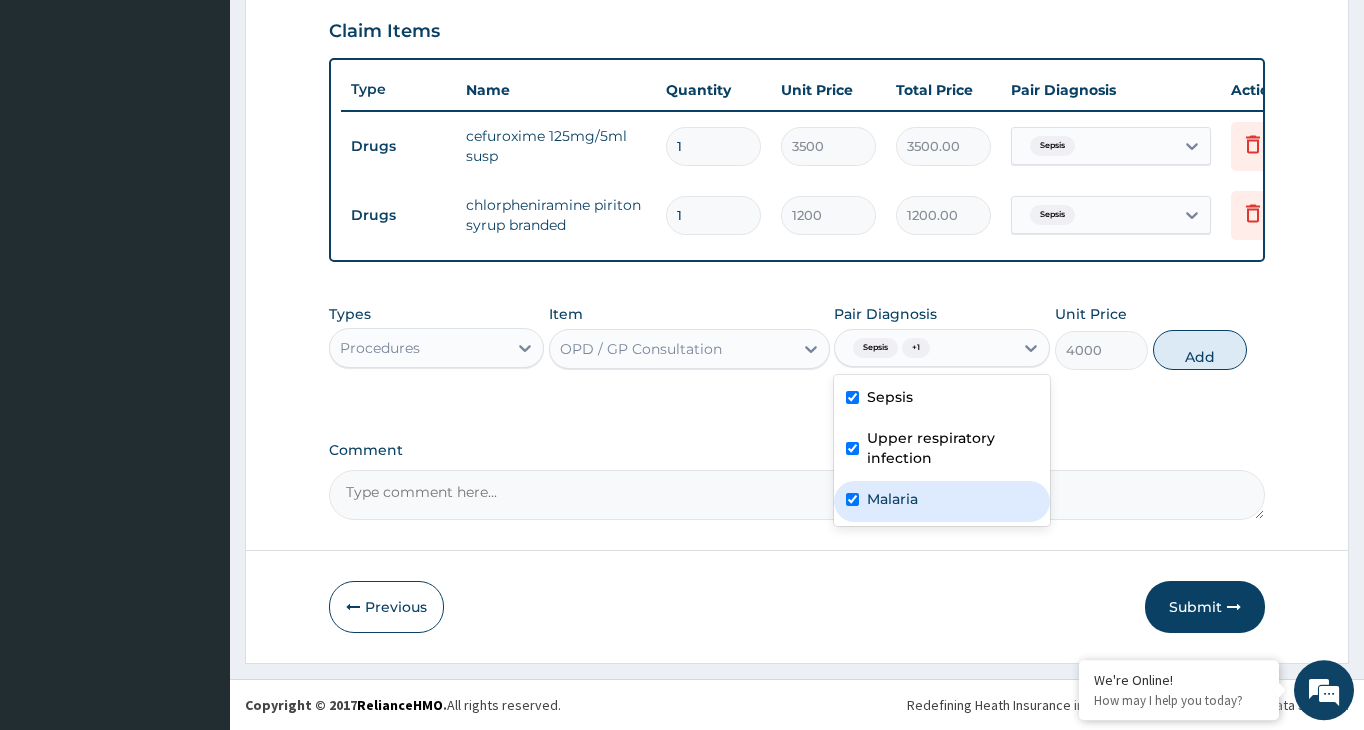 checkbox on "true" 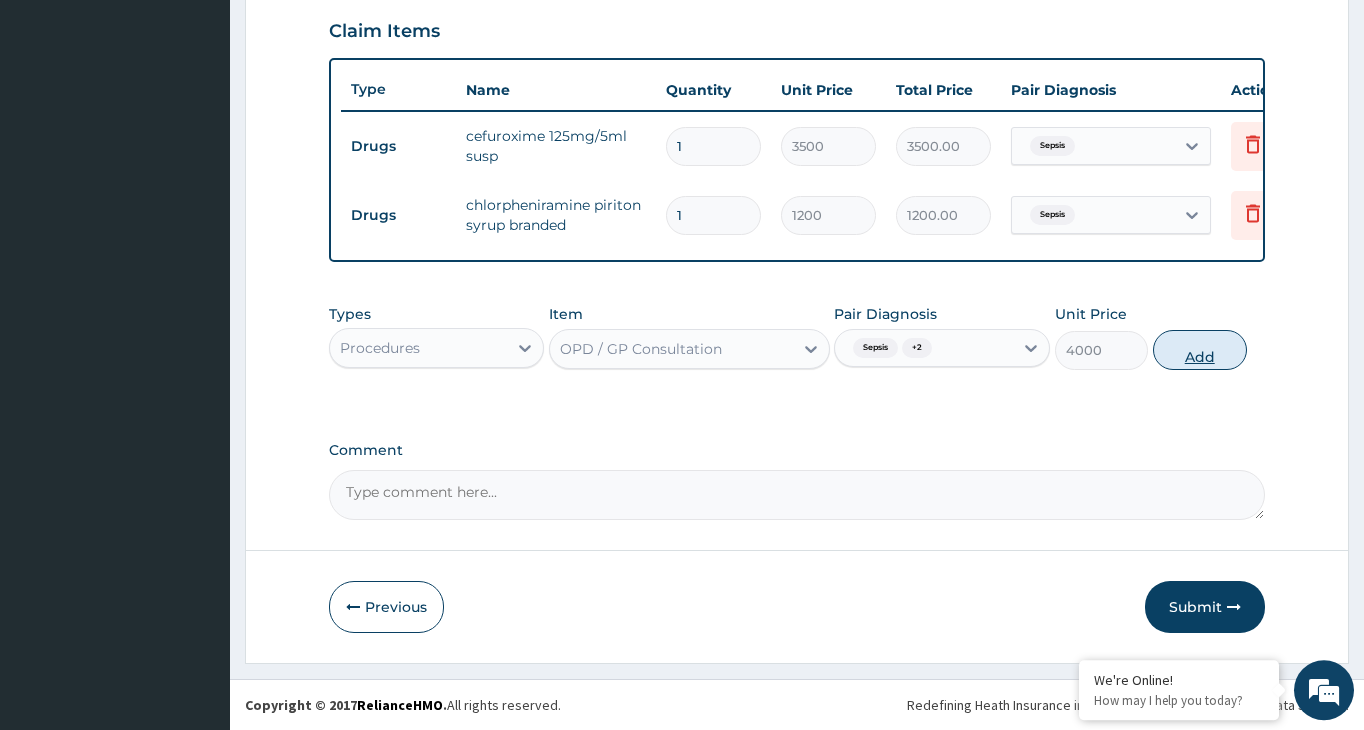 click on "Add" at bounding box center (1200, 350) 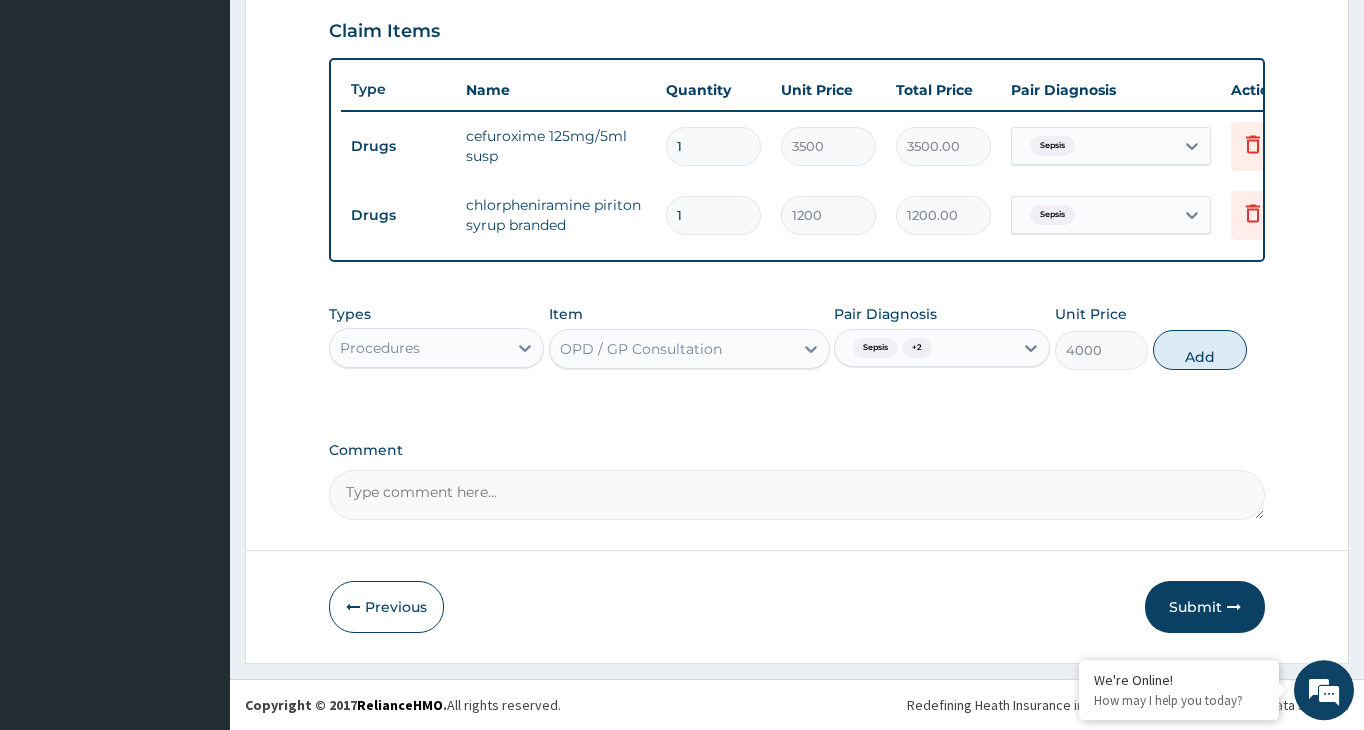 type on "0" 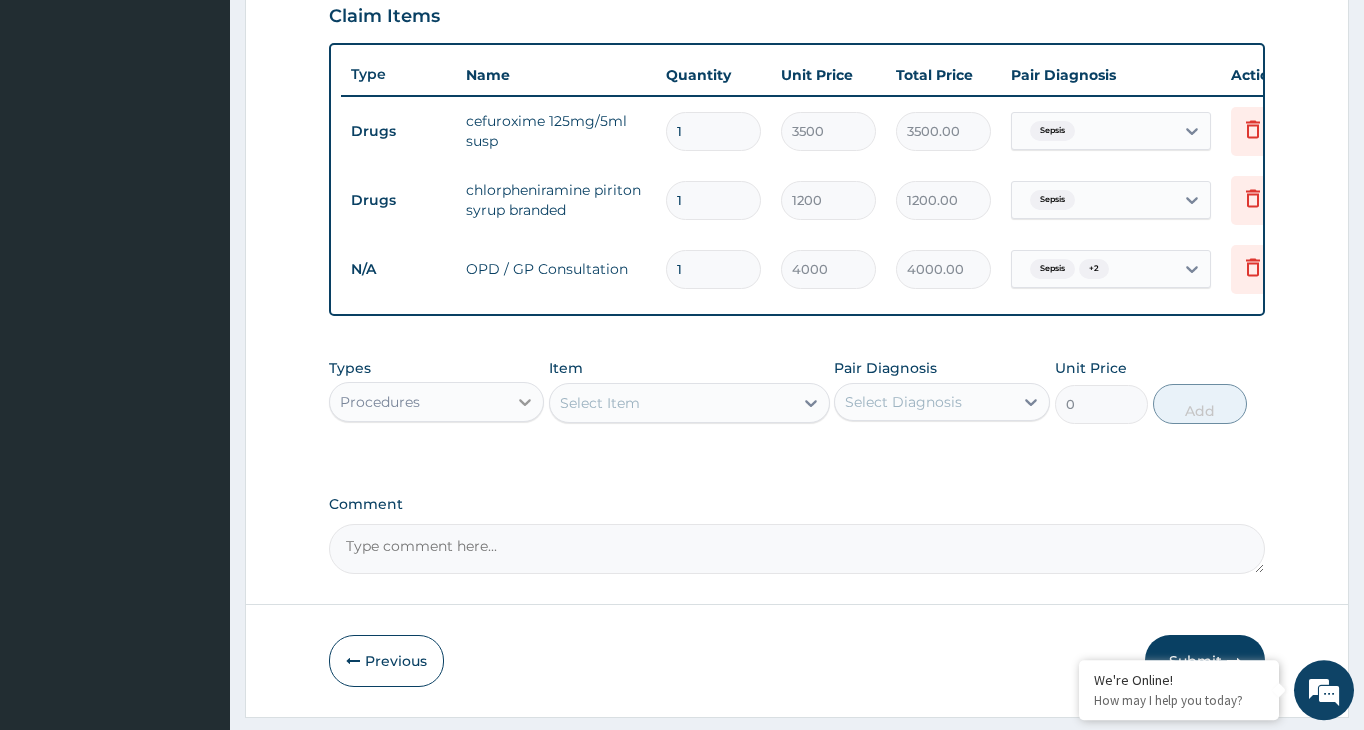 click 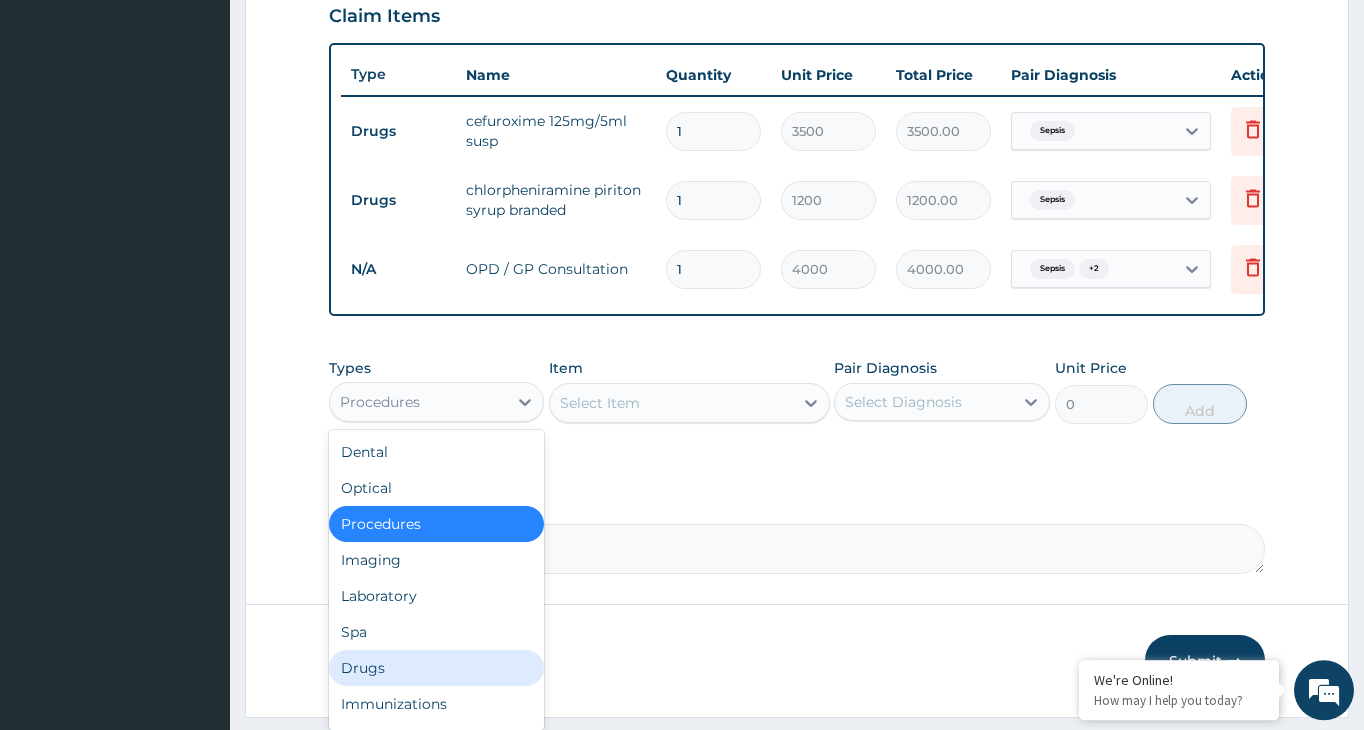 click on "Drugs" at bounding box center [436, 668] 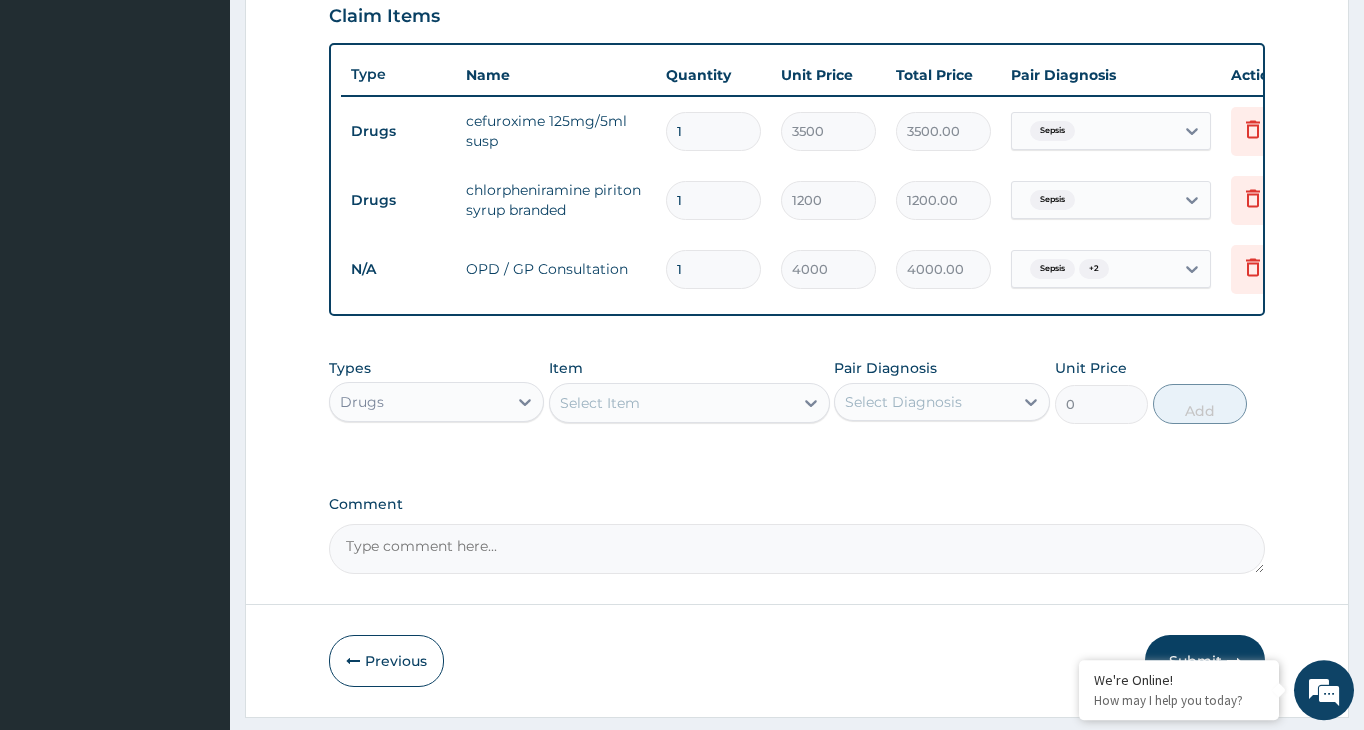 click on "Select Item" at bounding box center [671, 403] 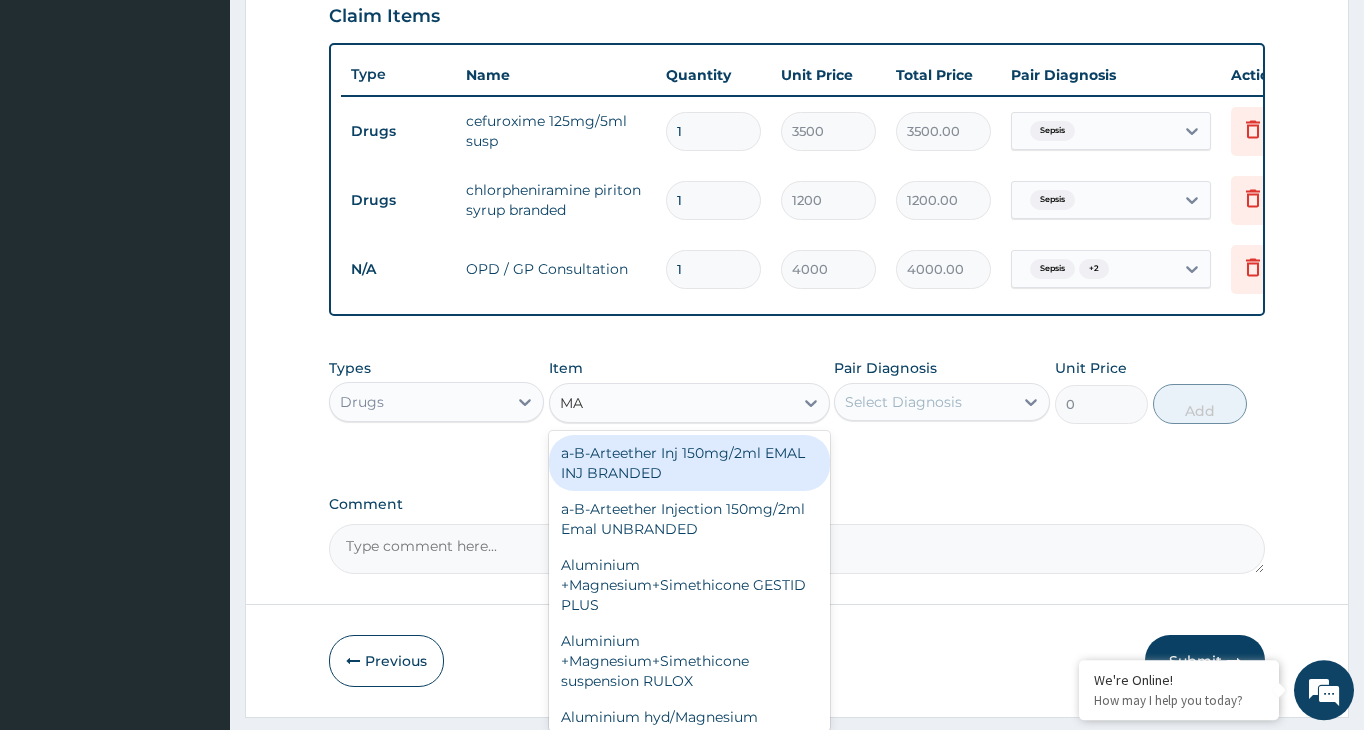 type on "M" 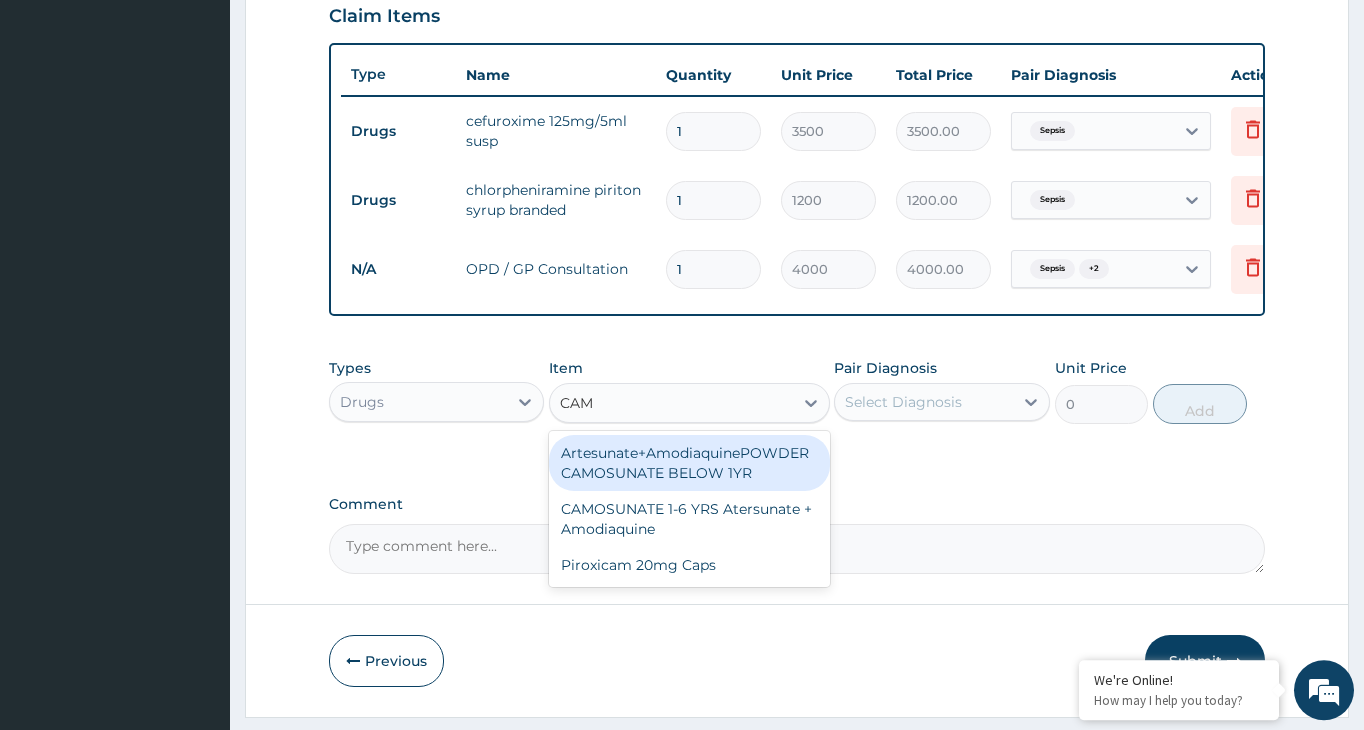 type on "CAMO" 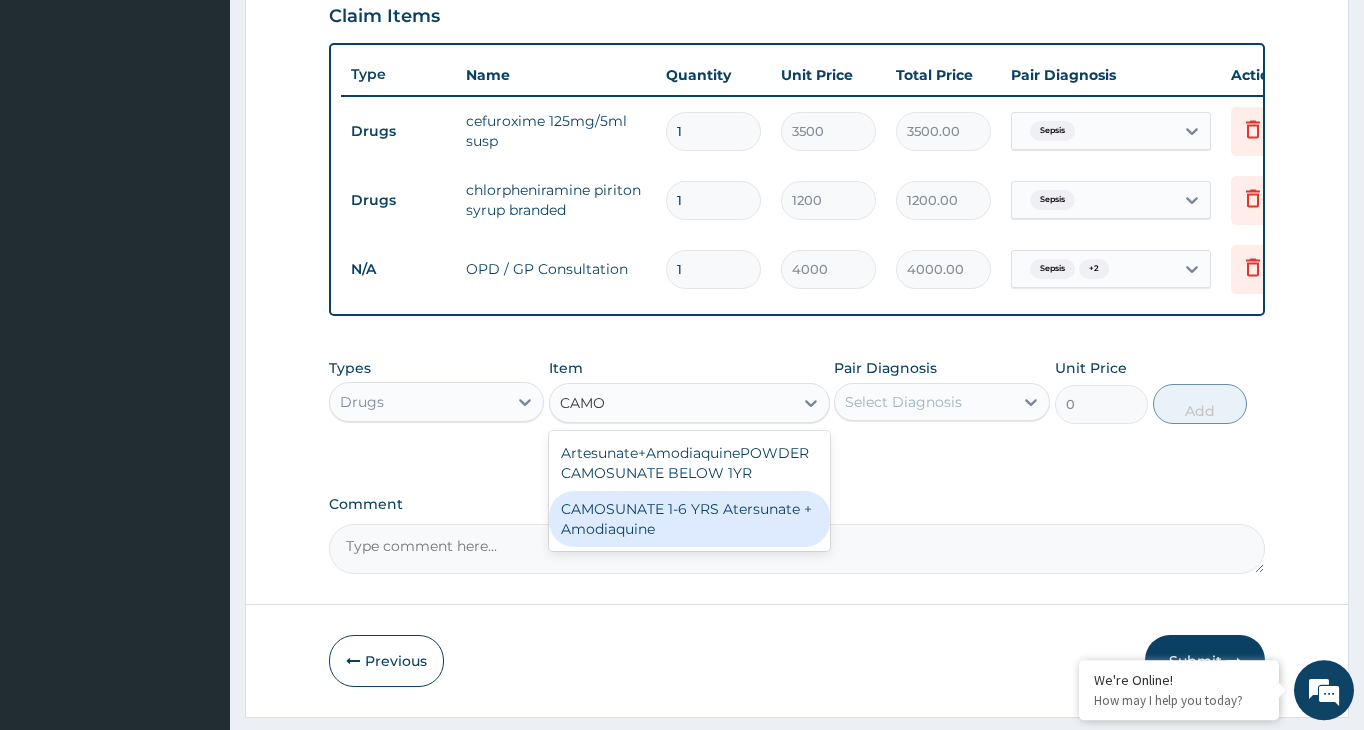 click on "CAMOSUNATE 1-6 YRS Atersunate + Amodiaquine" at bounding box center [689, 519] 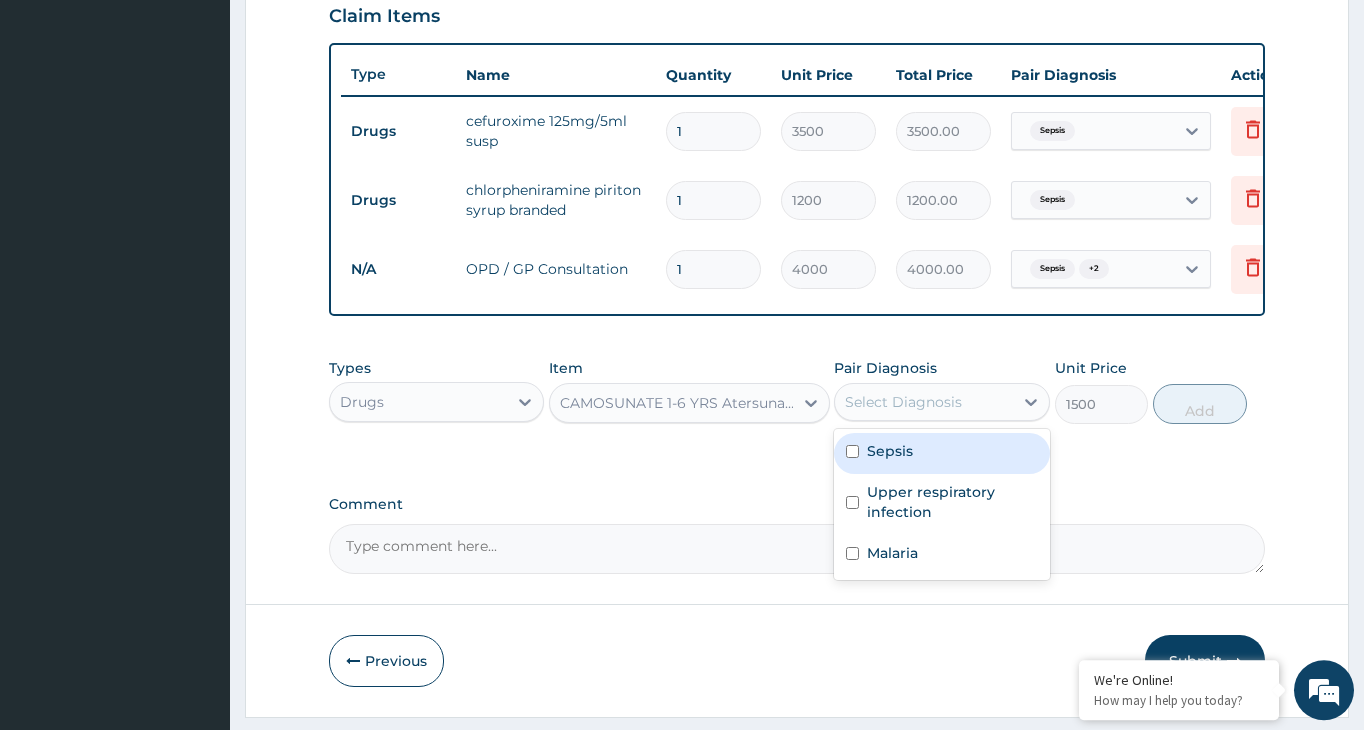 click on "Select Diagnosis" at bounding box center (923, 402) 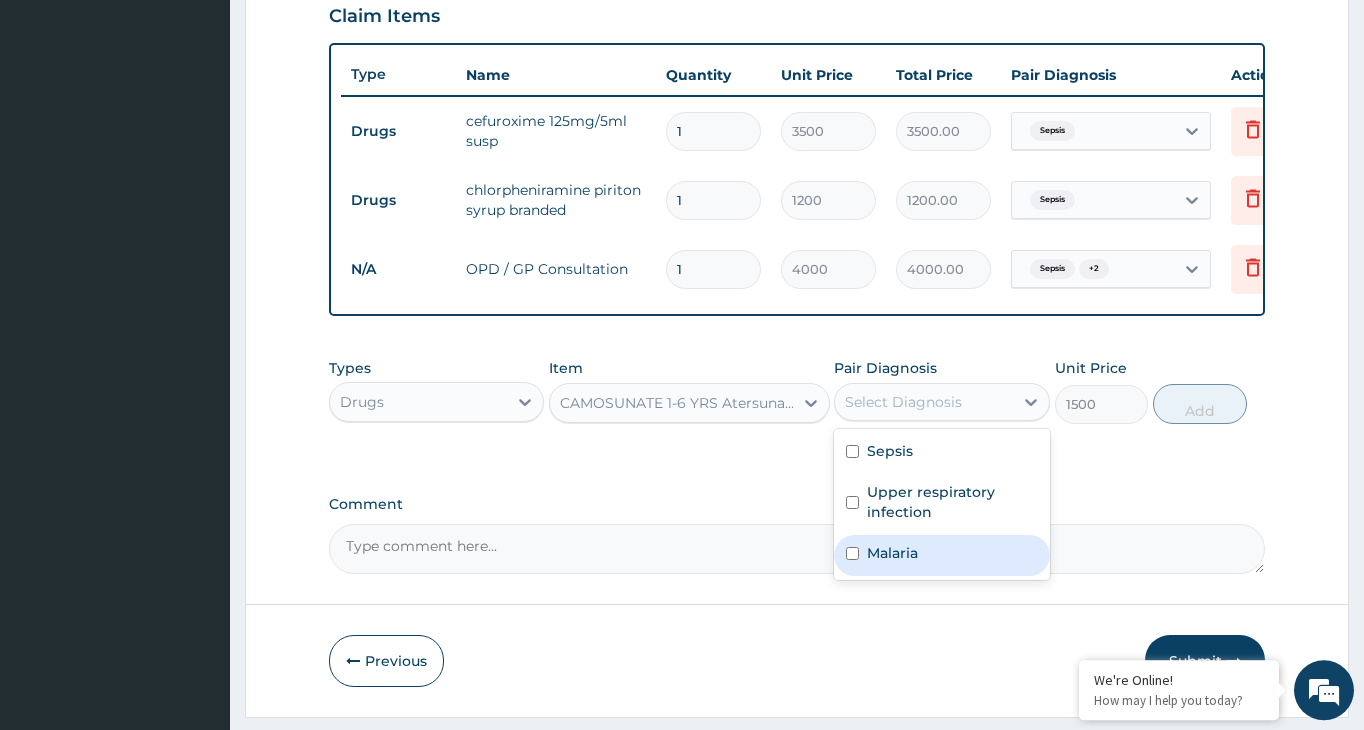click at bounding box center [852, 553] 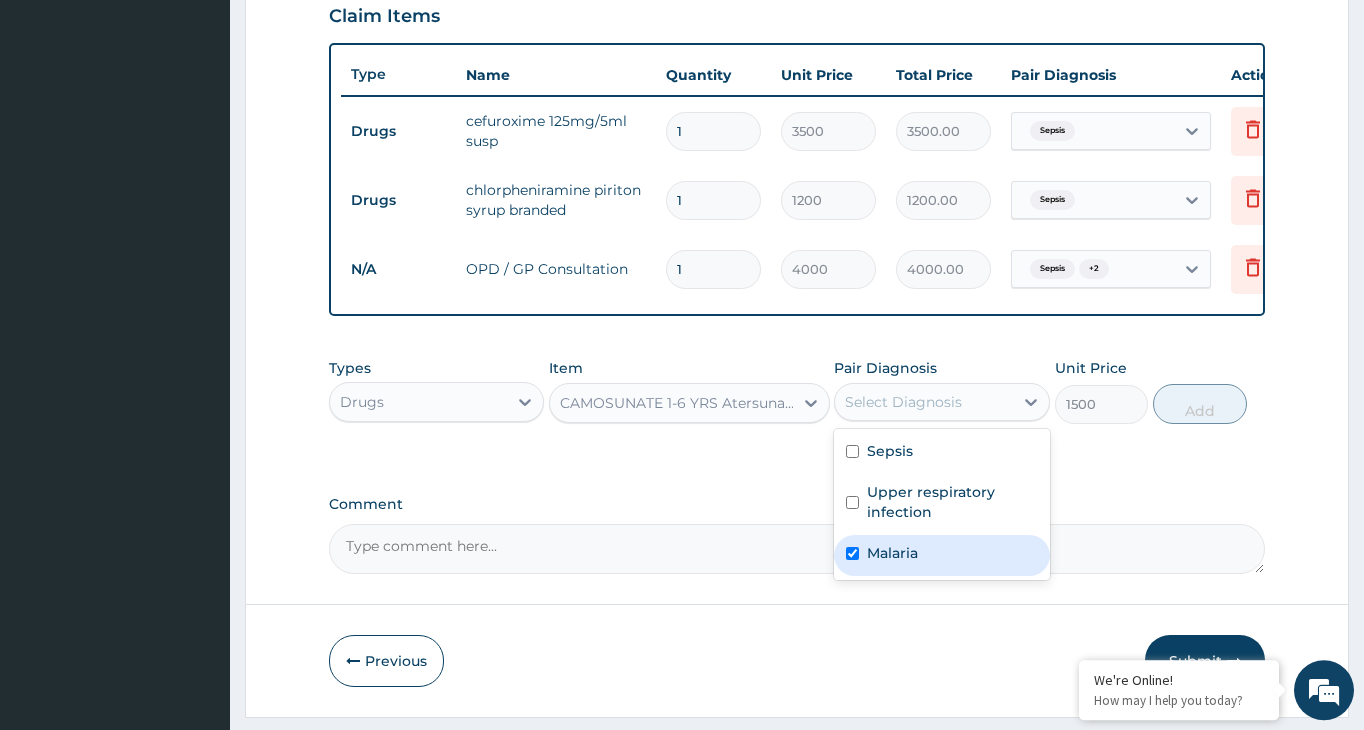 checkbox on "true" 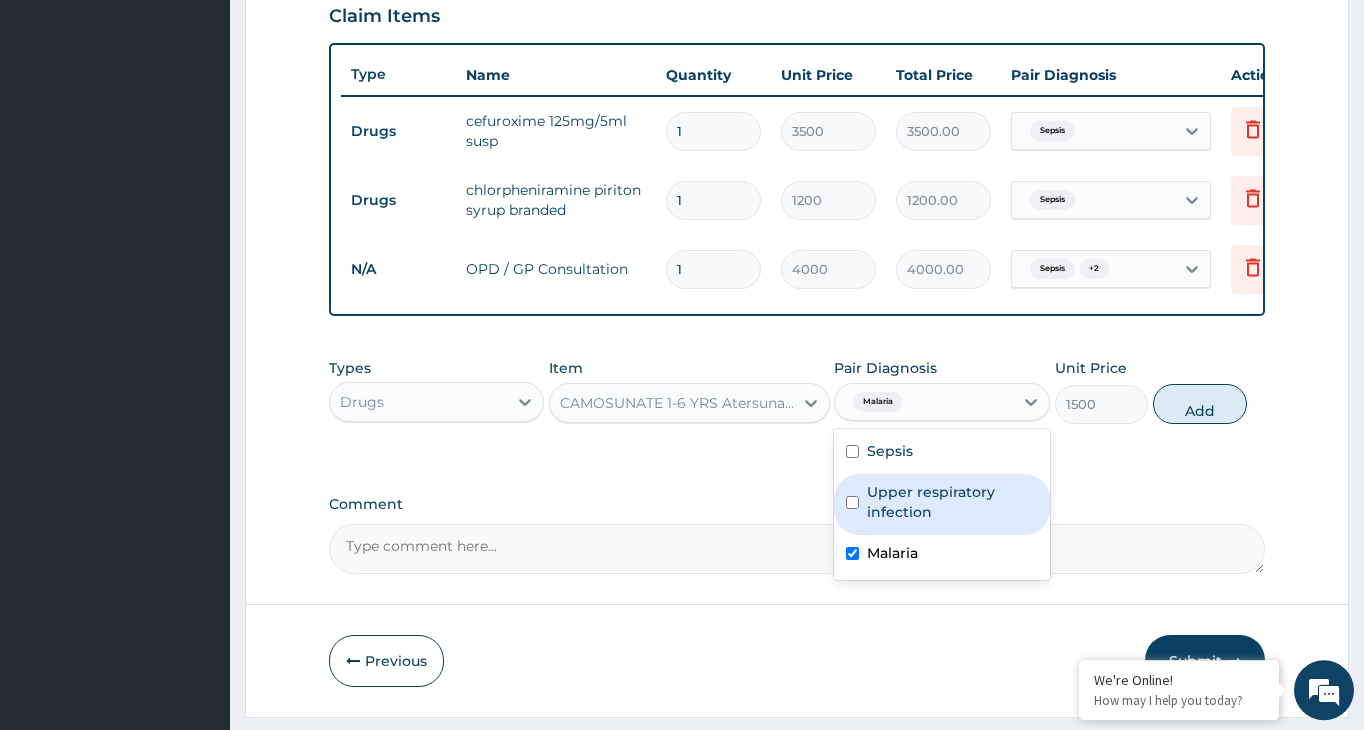 click at bounding box center [852, 502] 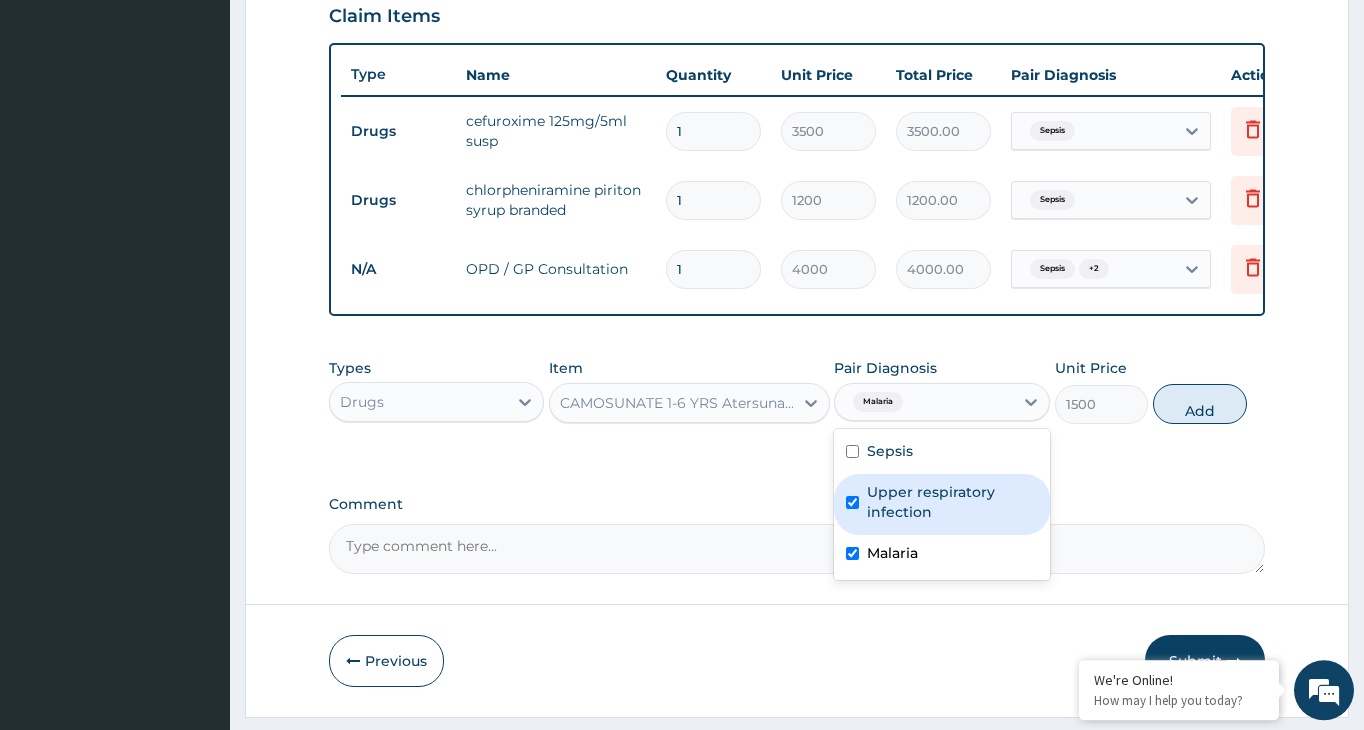 checkbox on "true" 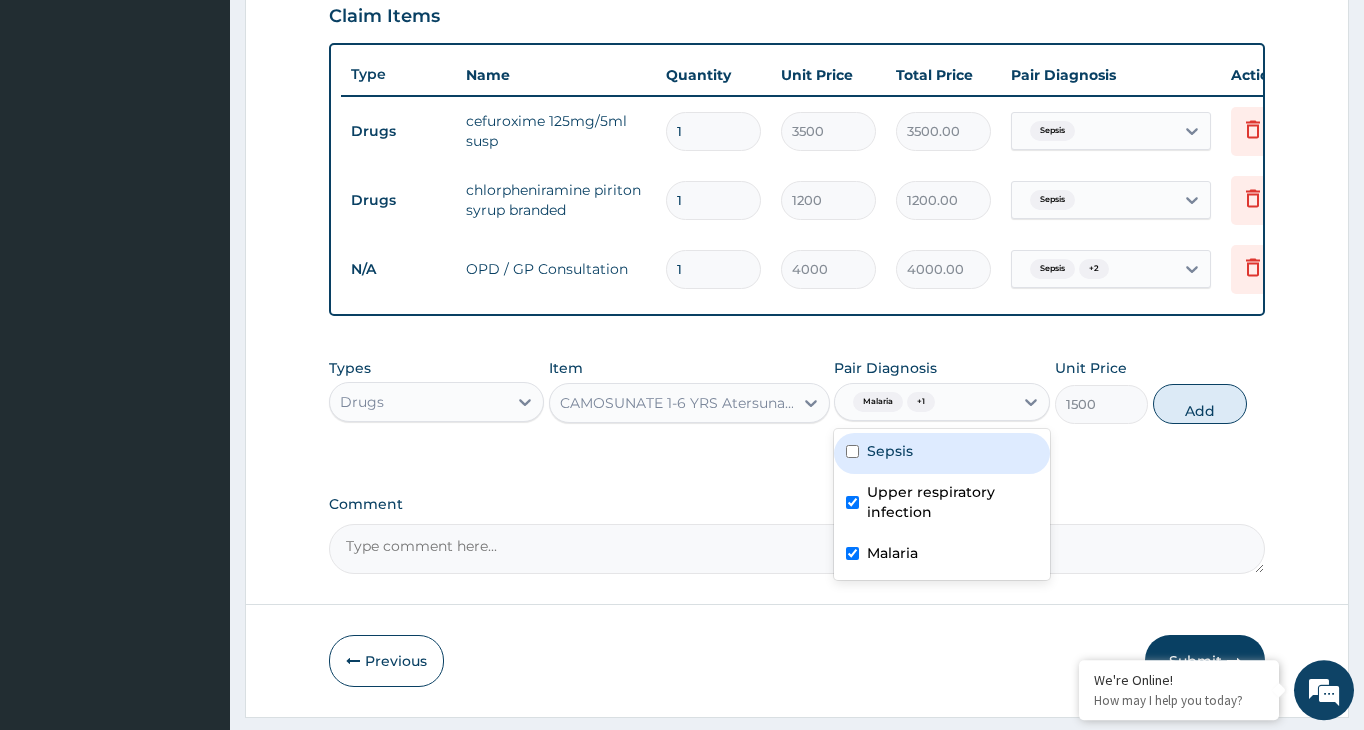 click at bounding box center (852, 451) 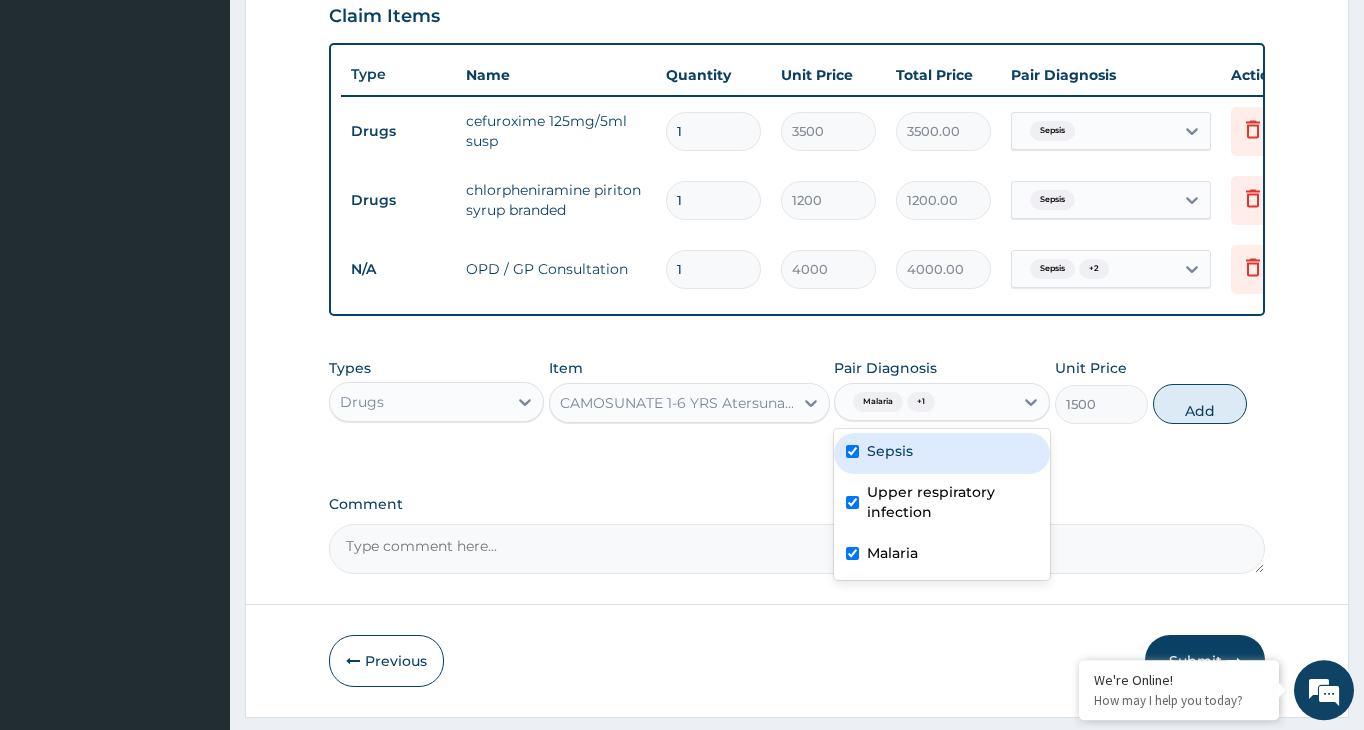 checkbox on "true" 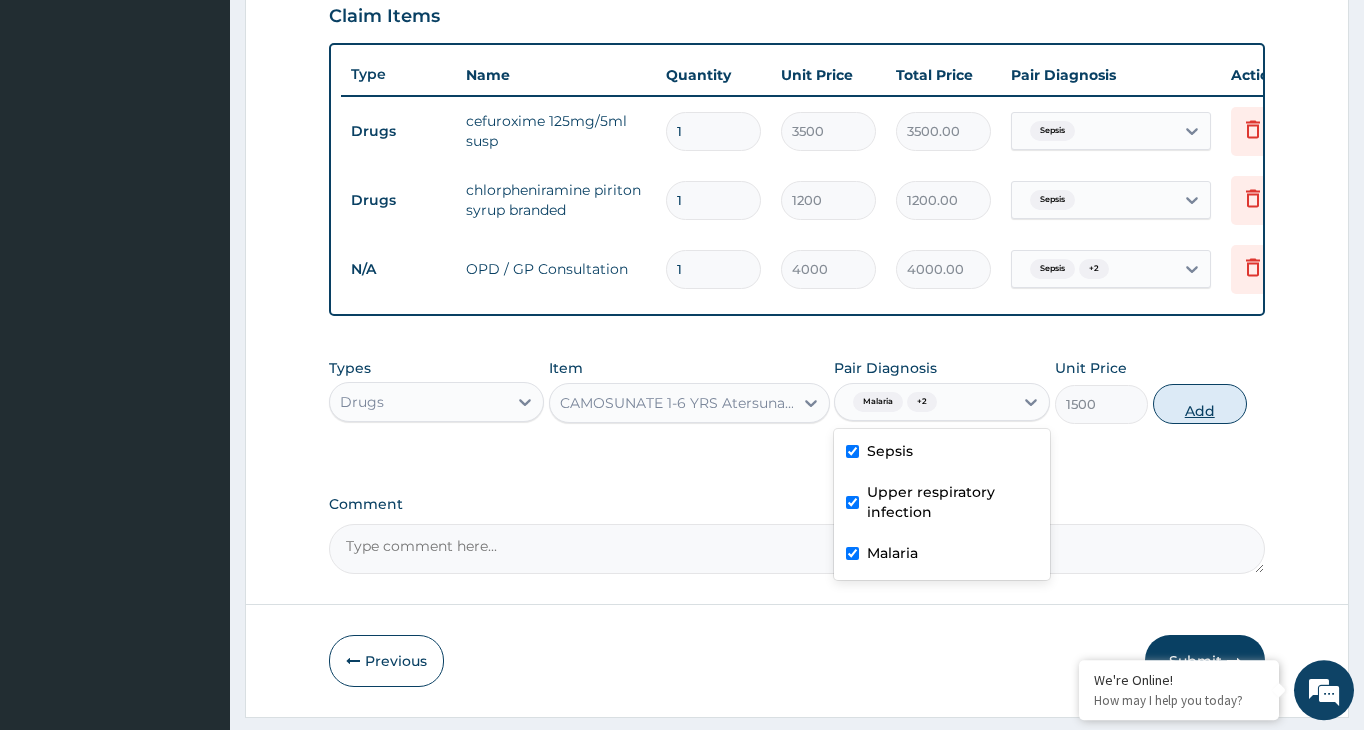 click on "Add" at bounding box center [1200, 404] 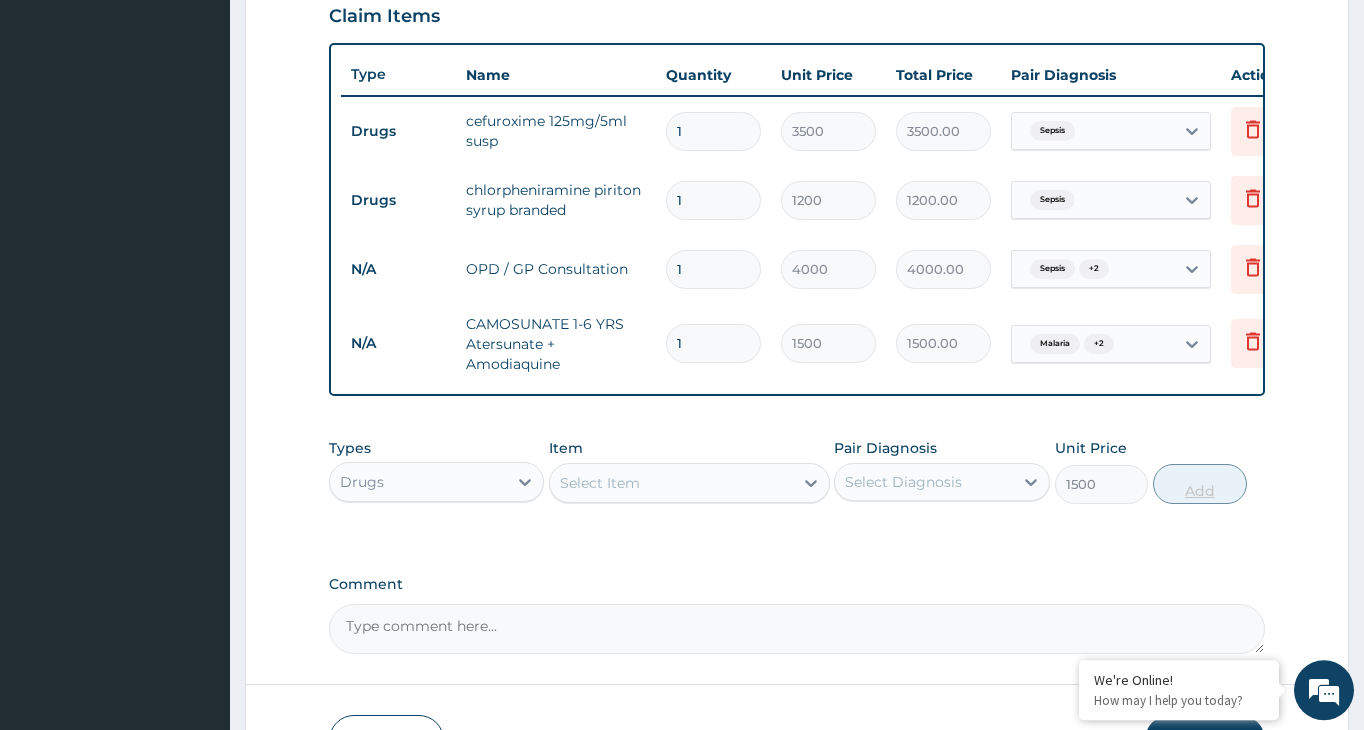 type on "0" 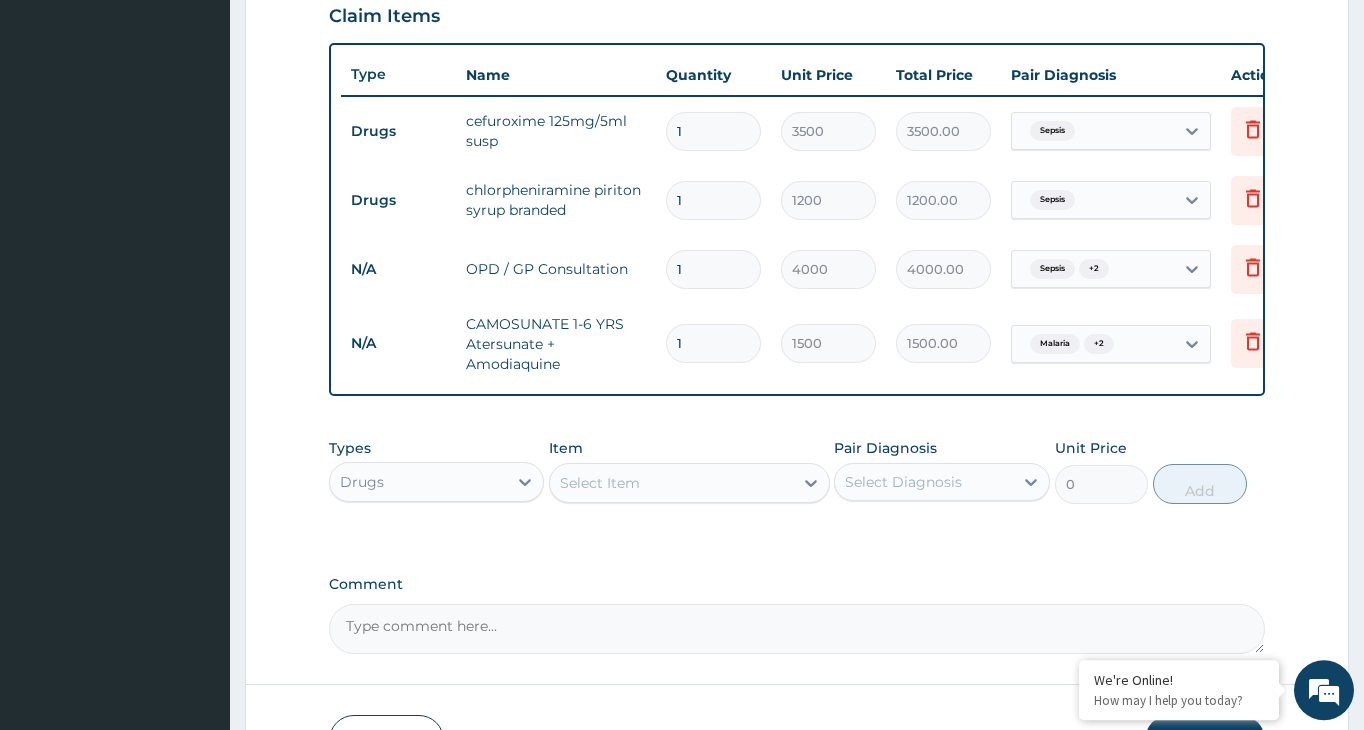 type 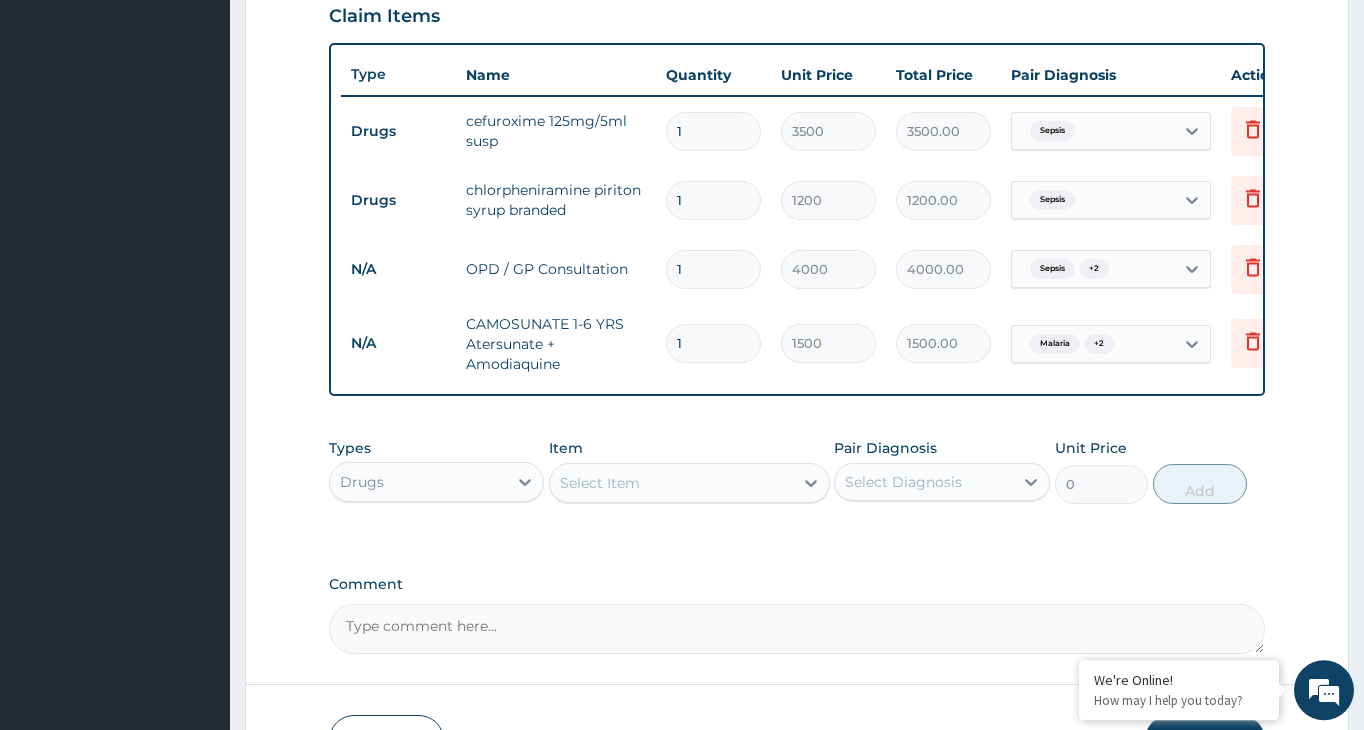 type on "0.00" 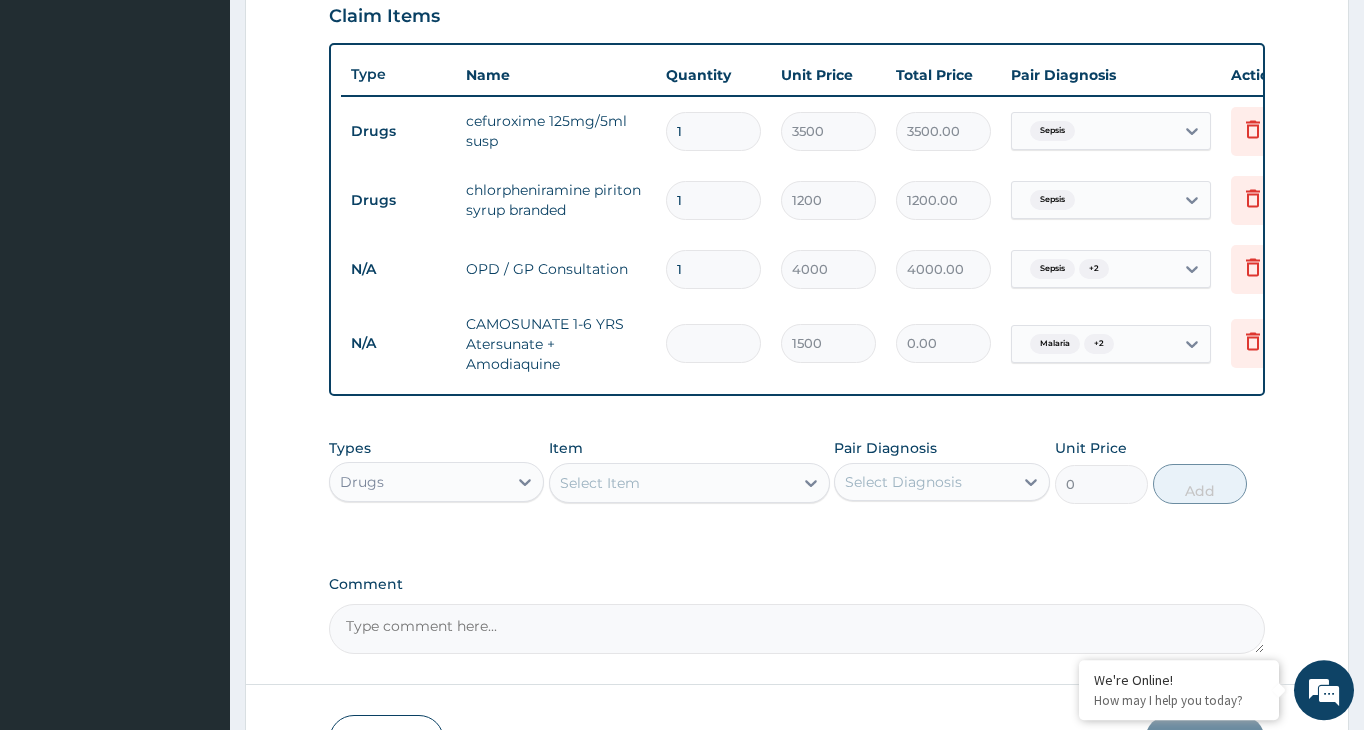 type on "3" 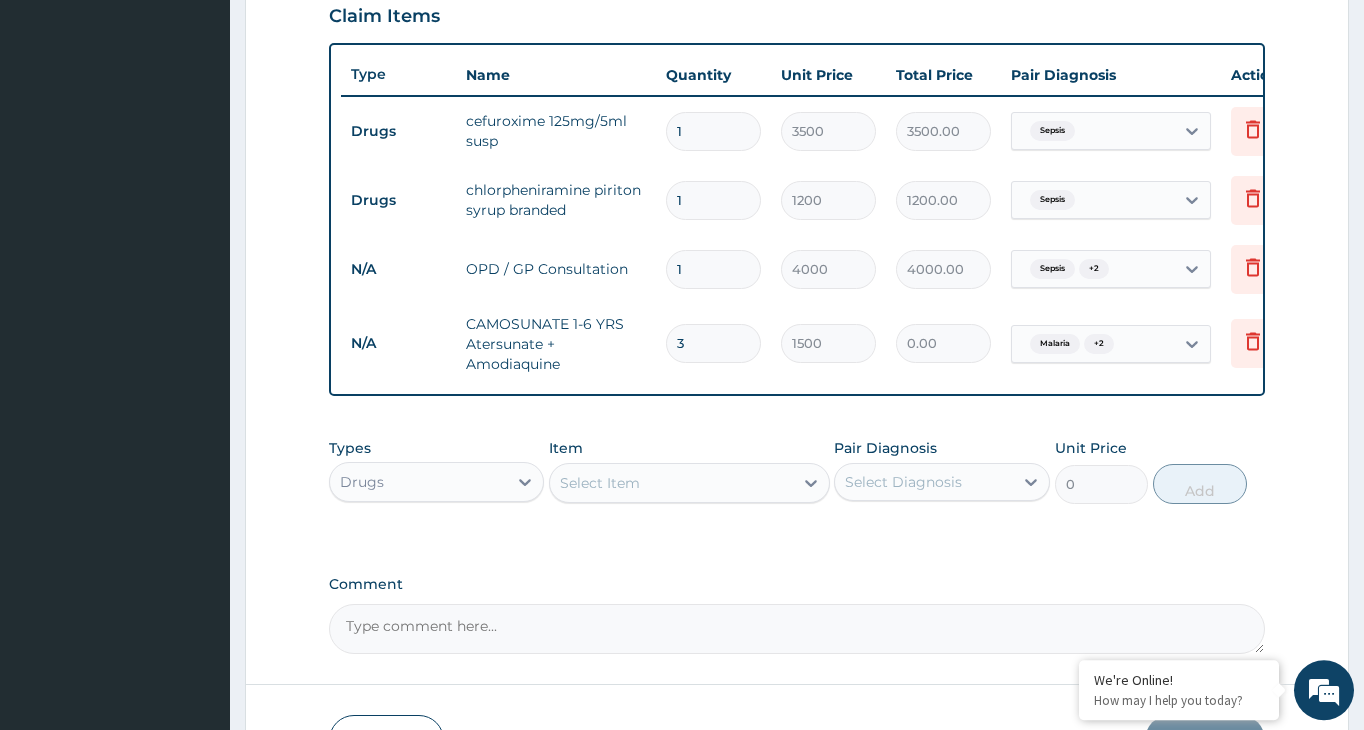 type on "4500.00" 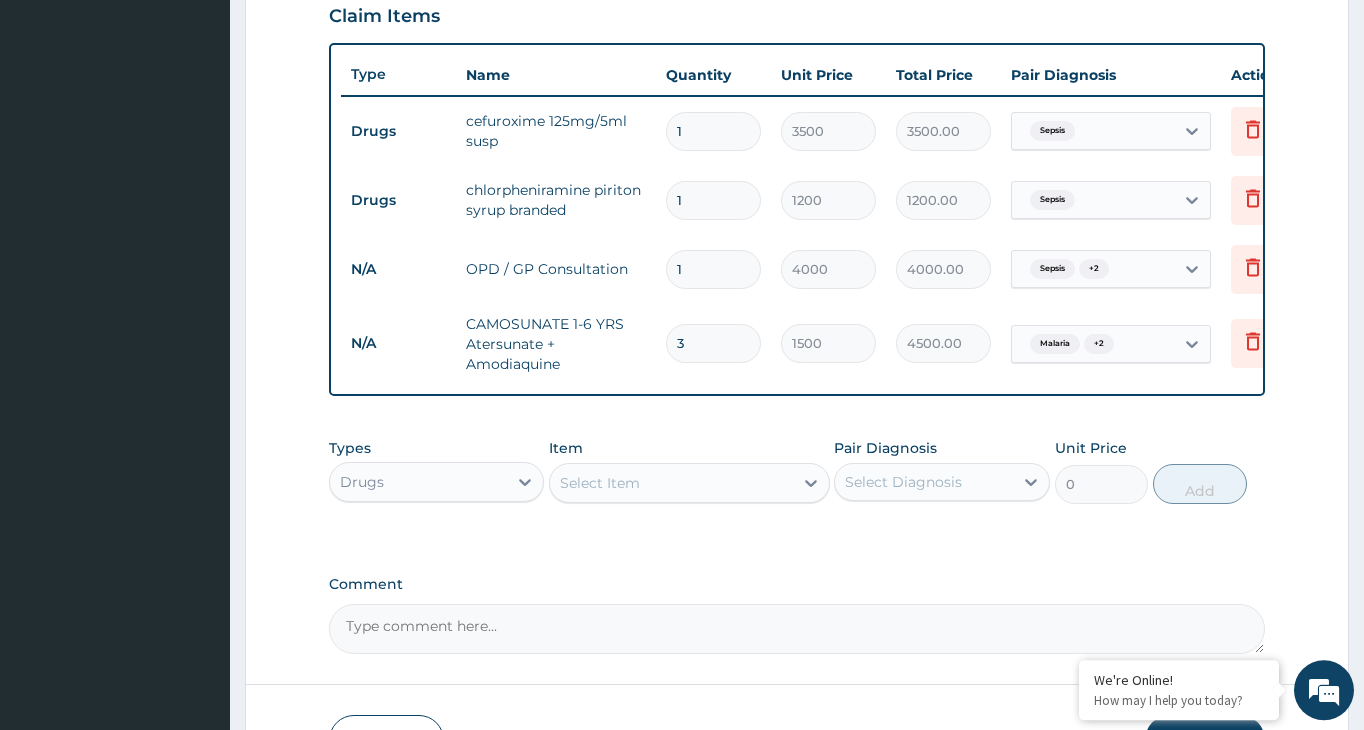 type 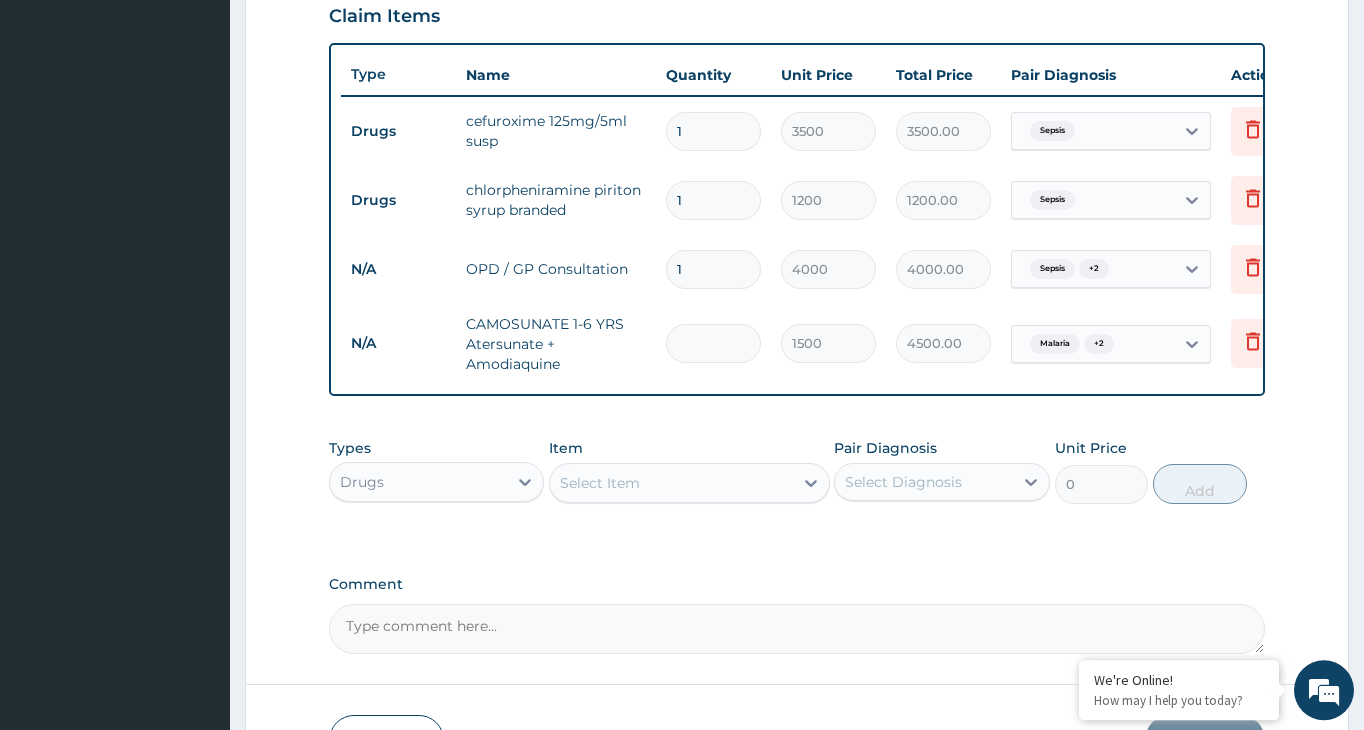 type on "0.00" 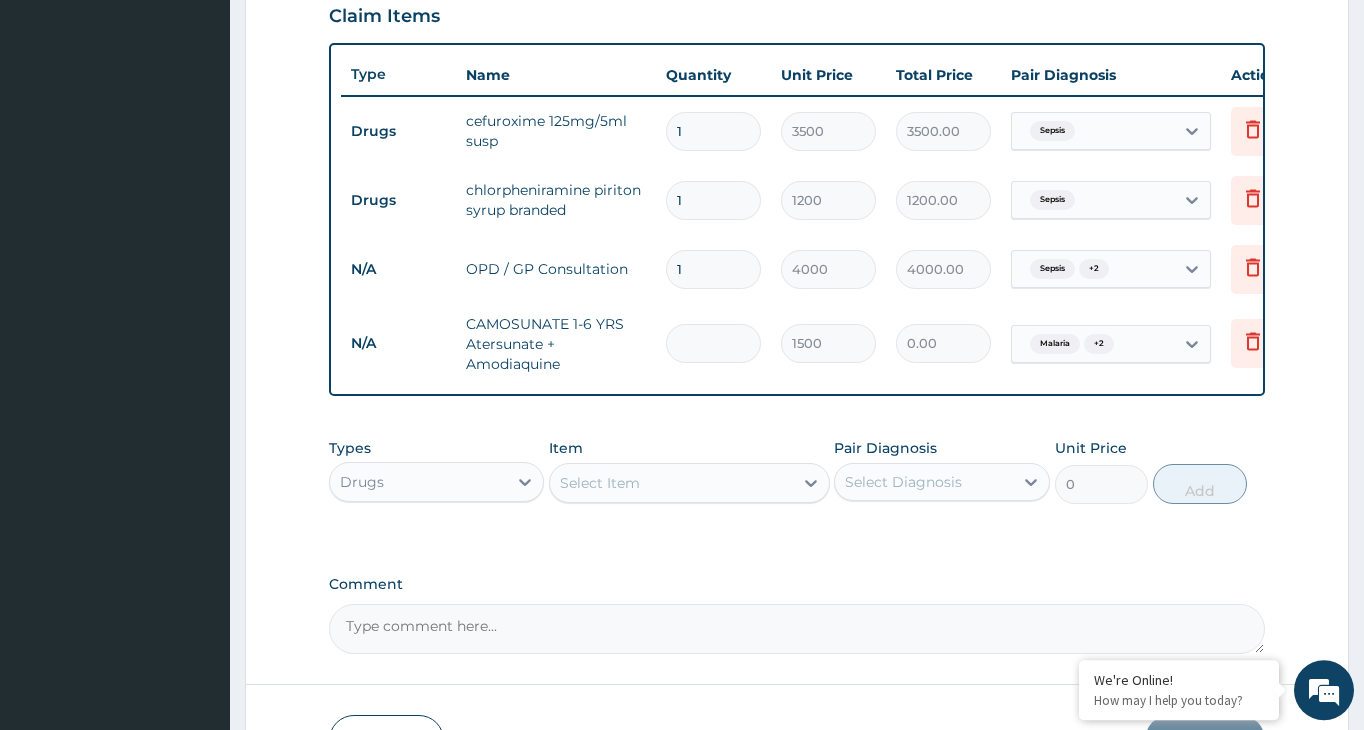 type on "1" 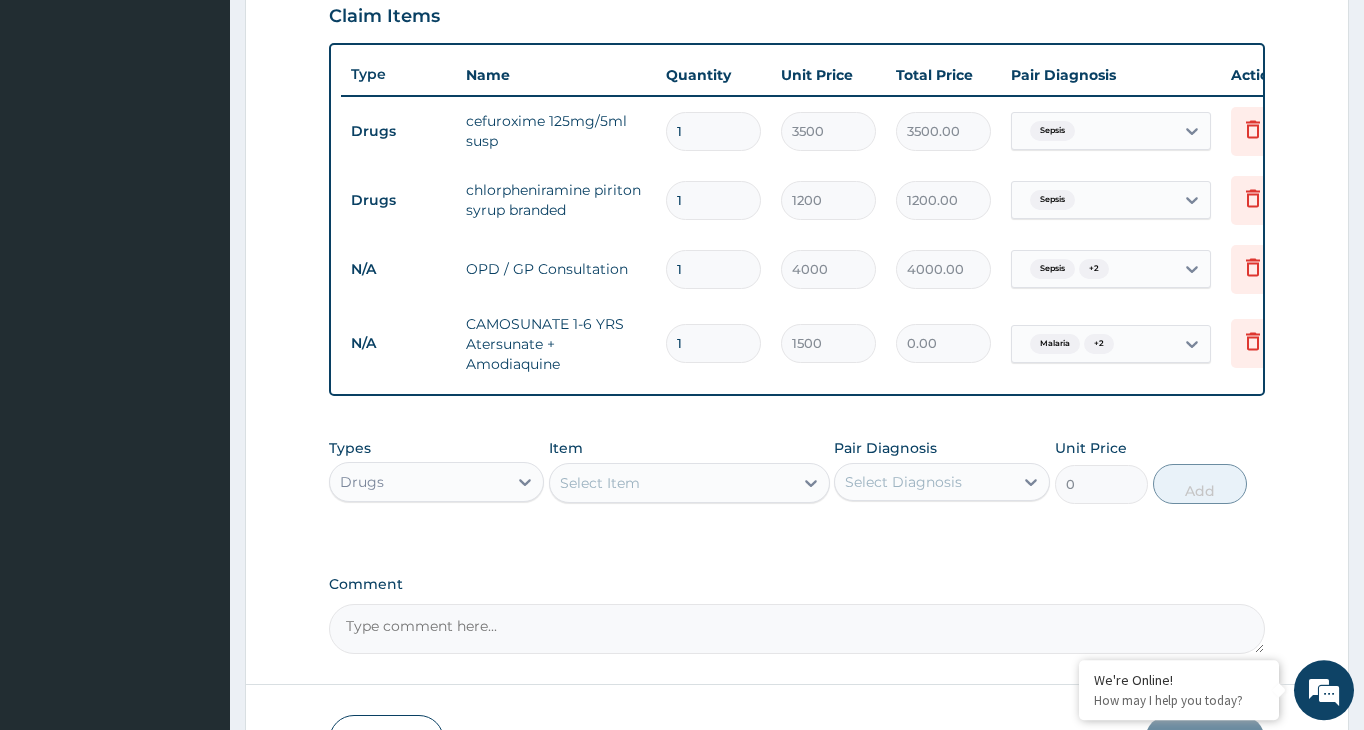 type on "1500.00" 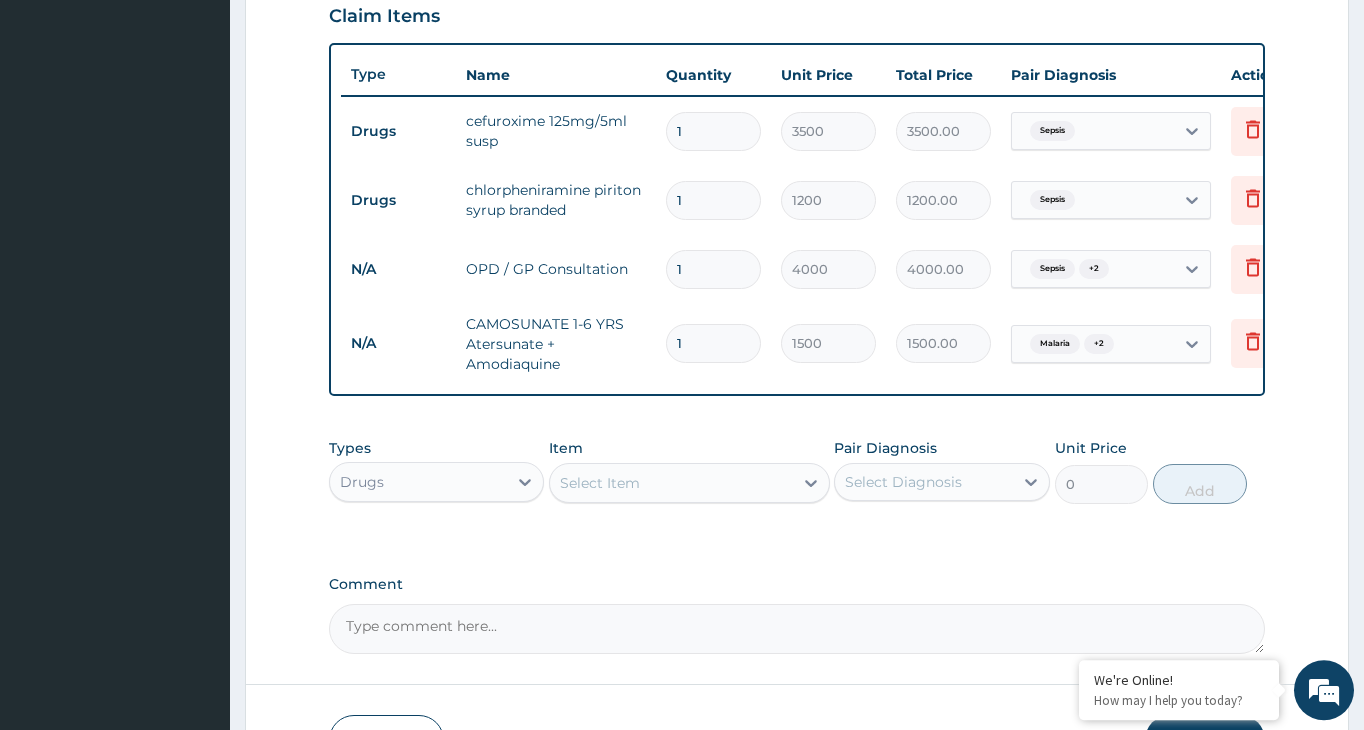 click on "Select Item" at bounding box center (671, 483) 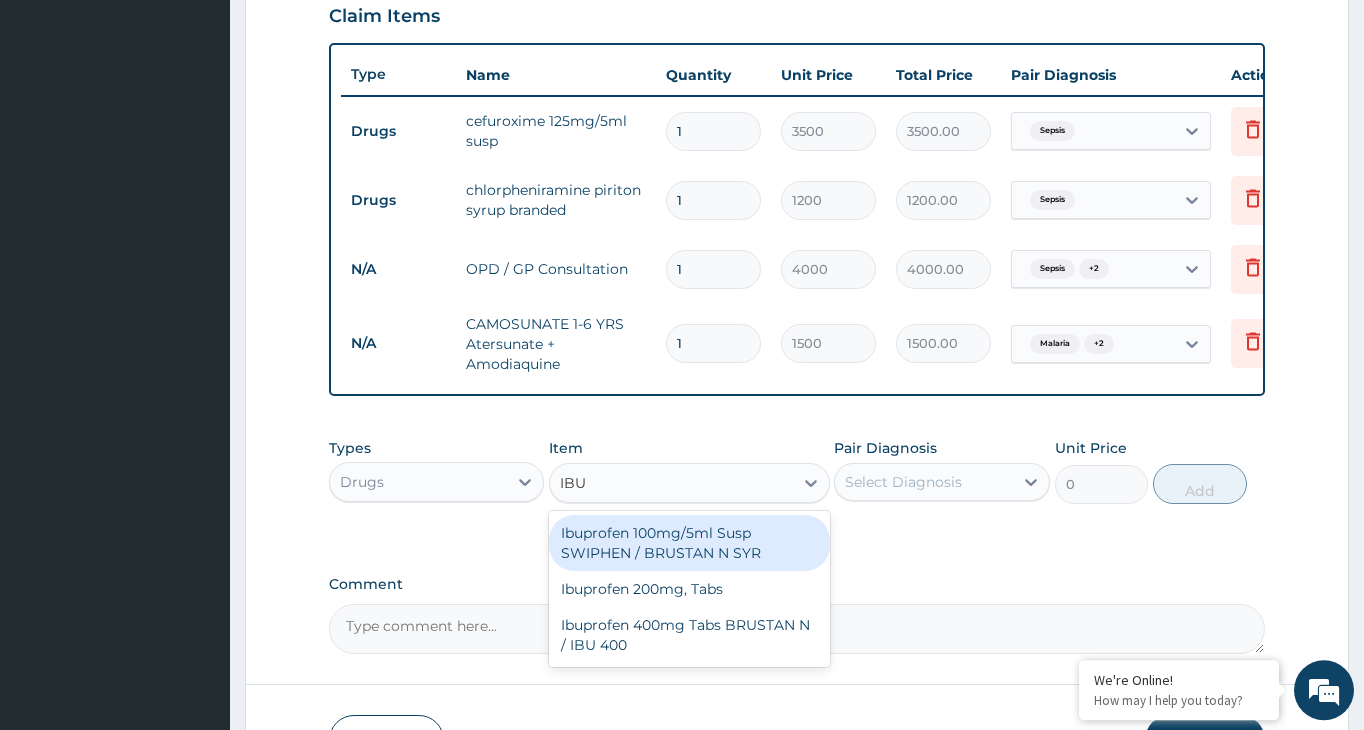type on "IBUP" 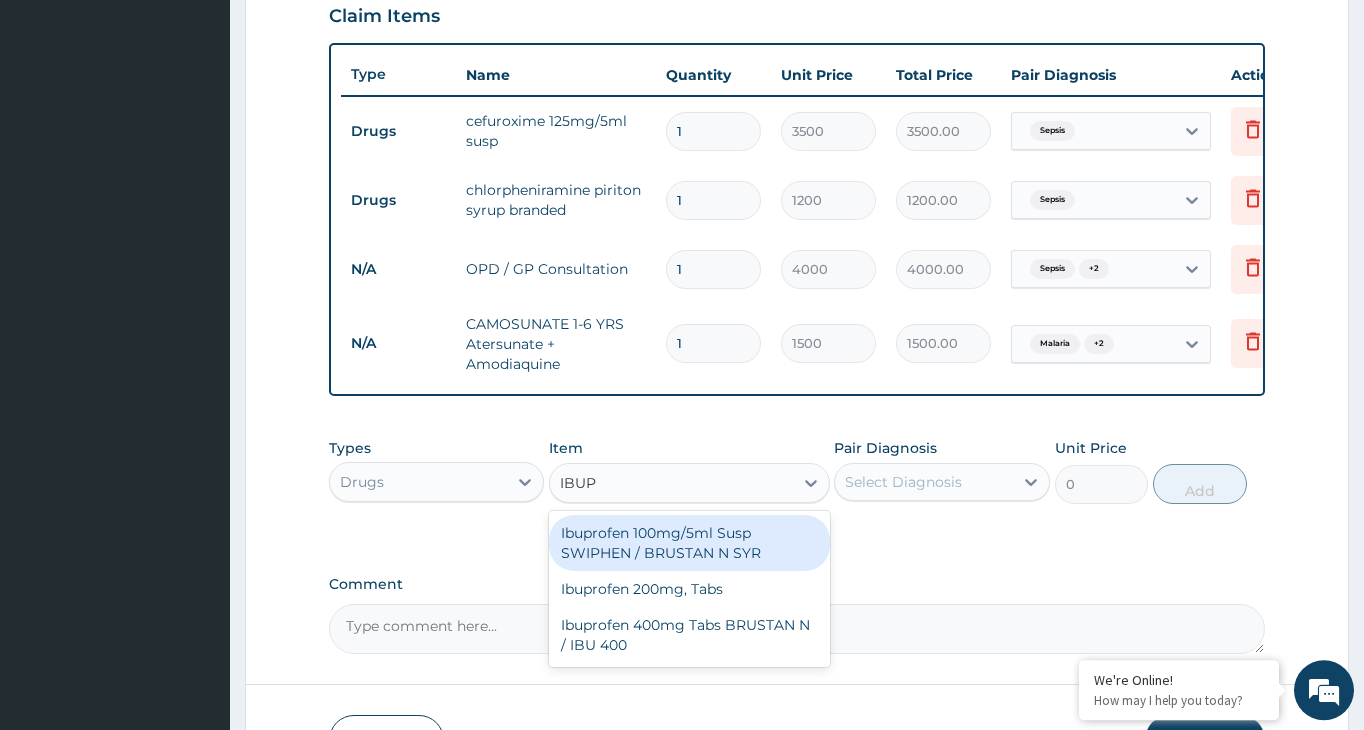 click on "Ibuprofen 100mg/5ml Susp SWIPHEN / BRUSTAN N SYR" at bounding box center (689, 543) 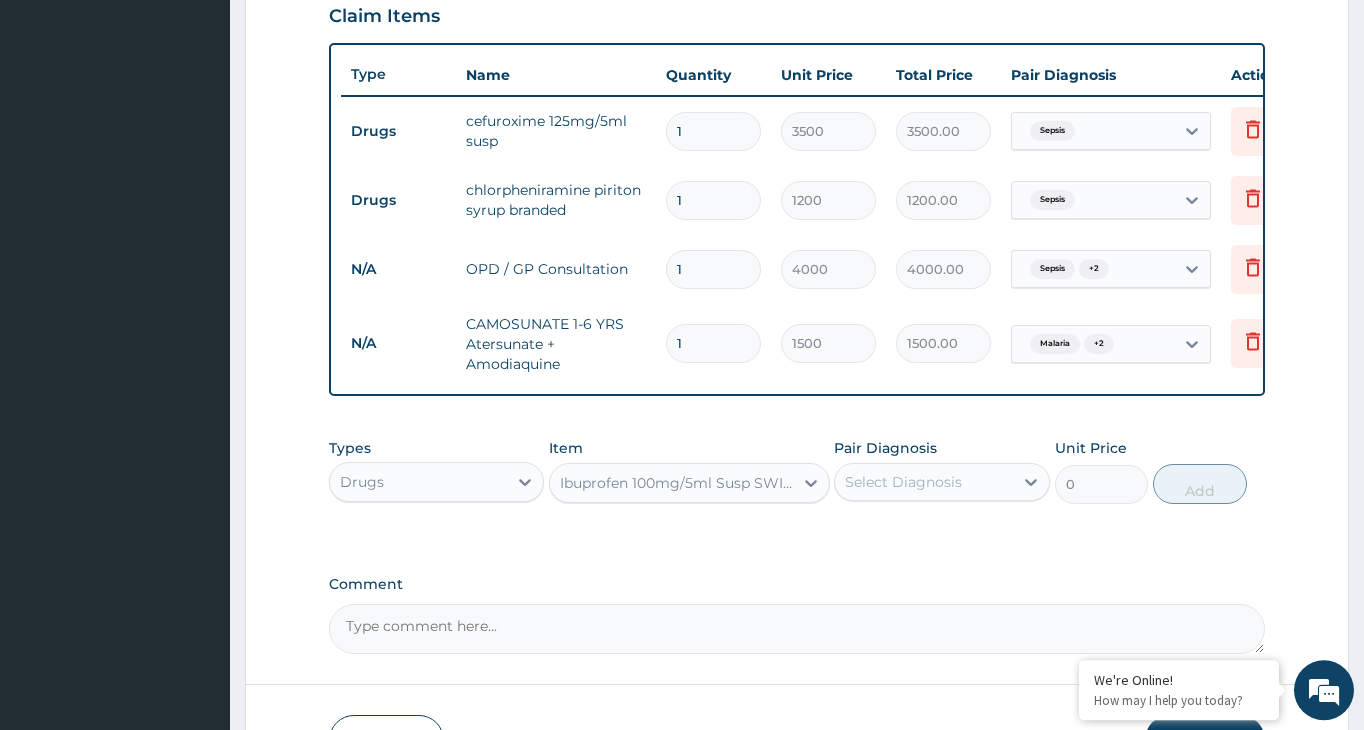 type 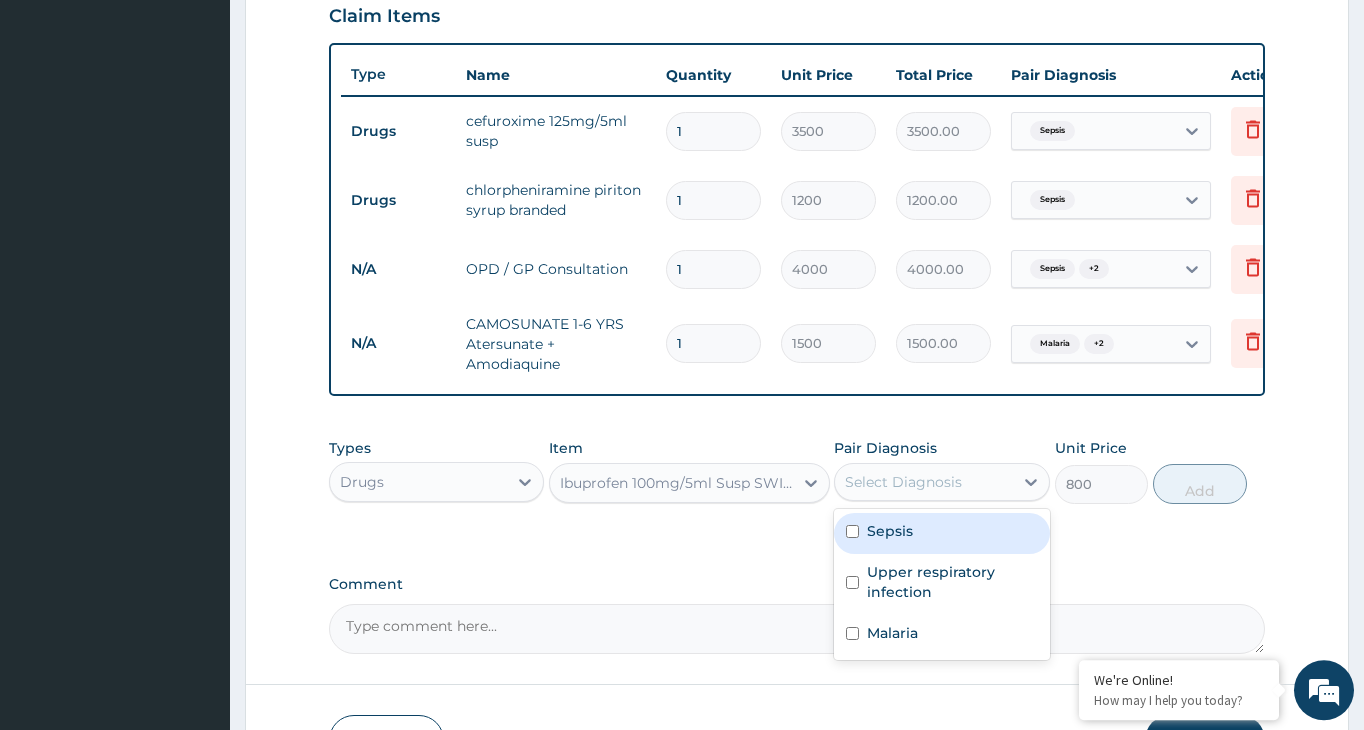 click on "Select Diagnosis" at bounding box center [903, 482] 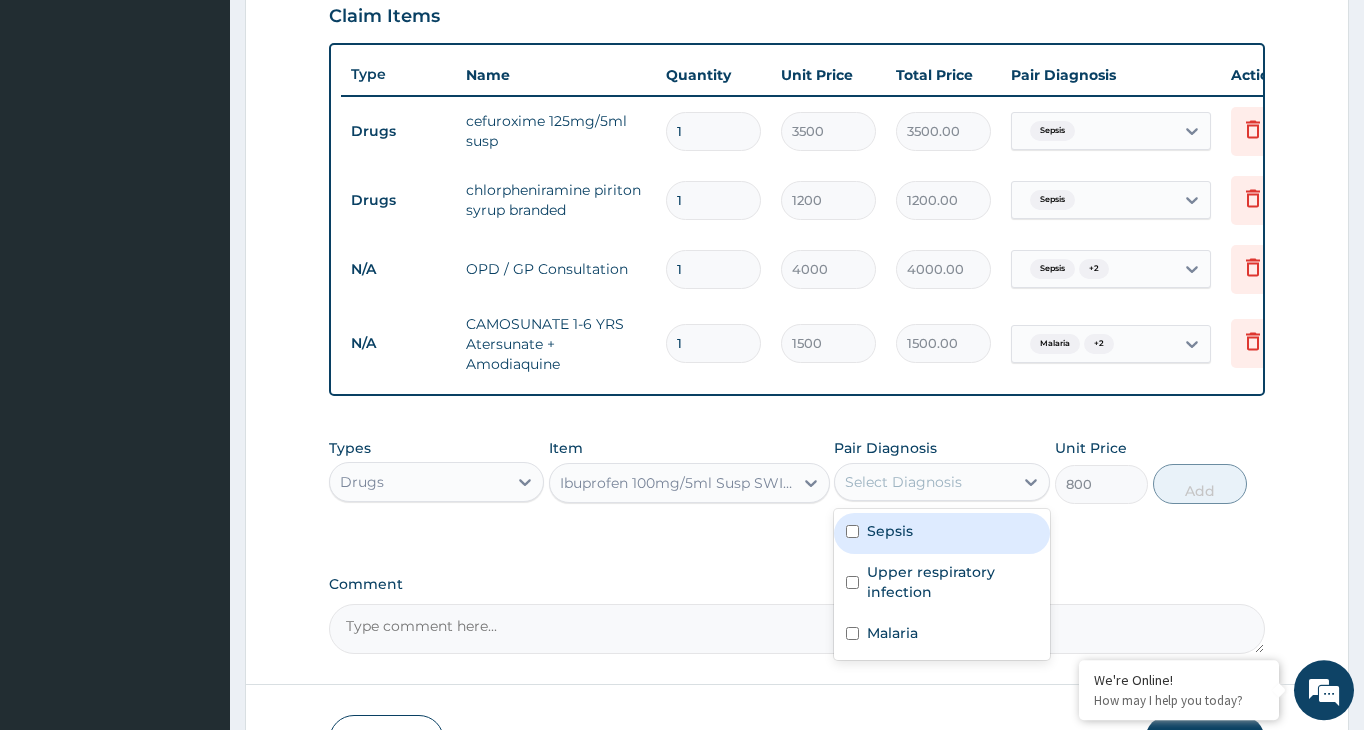 click at bounding box center (852, 531) 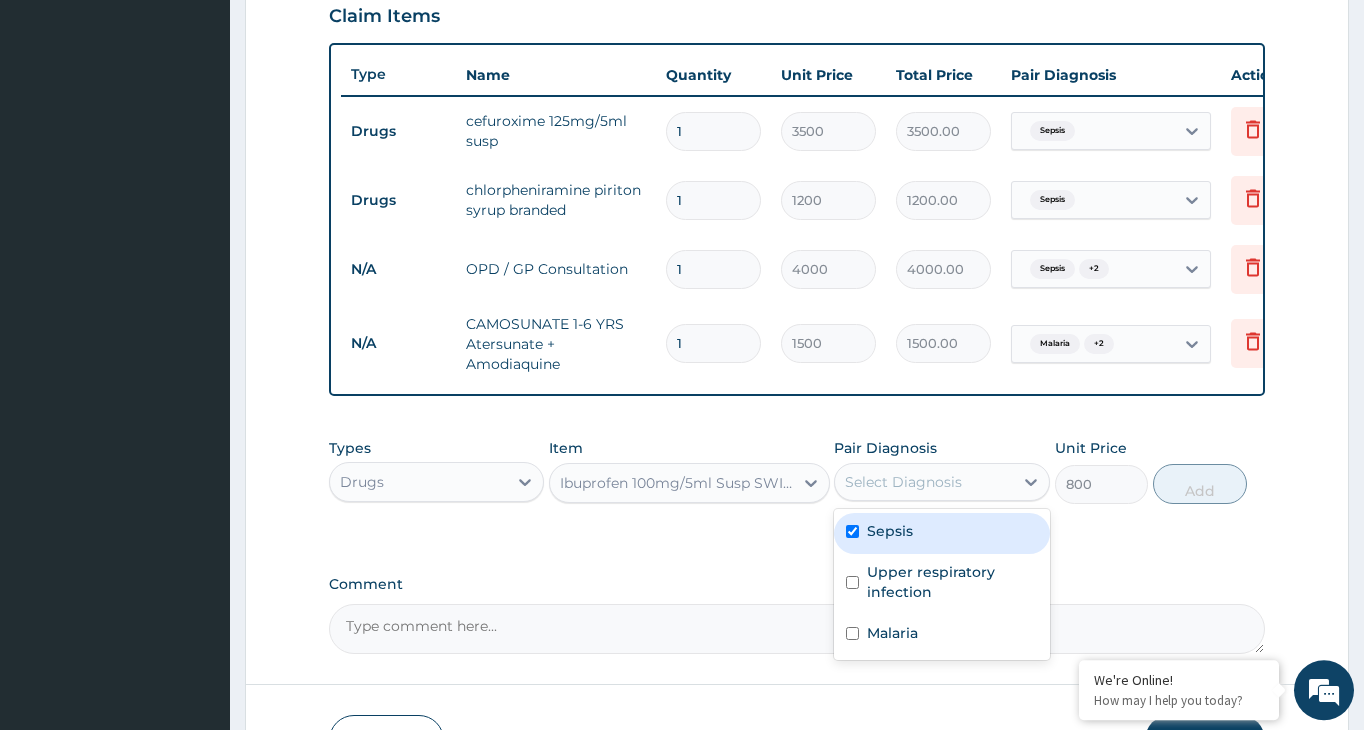 checkbox on "true" 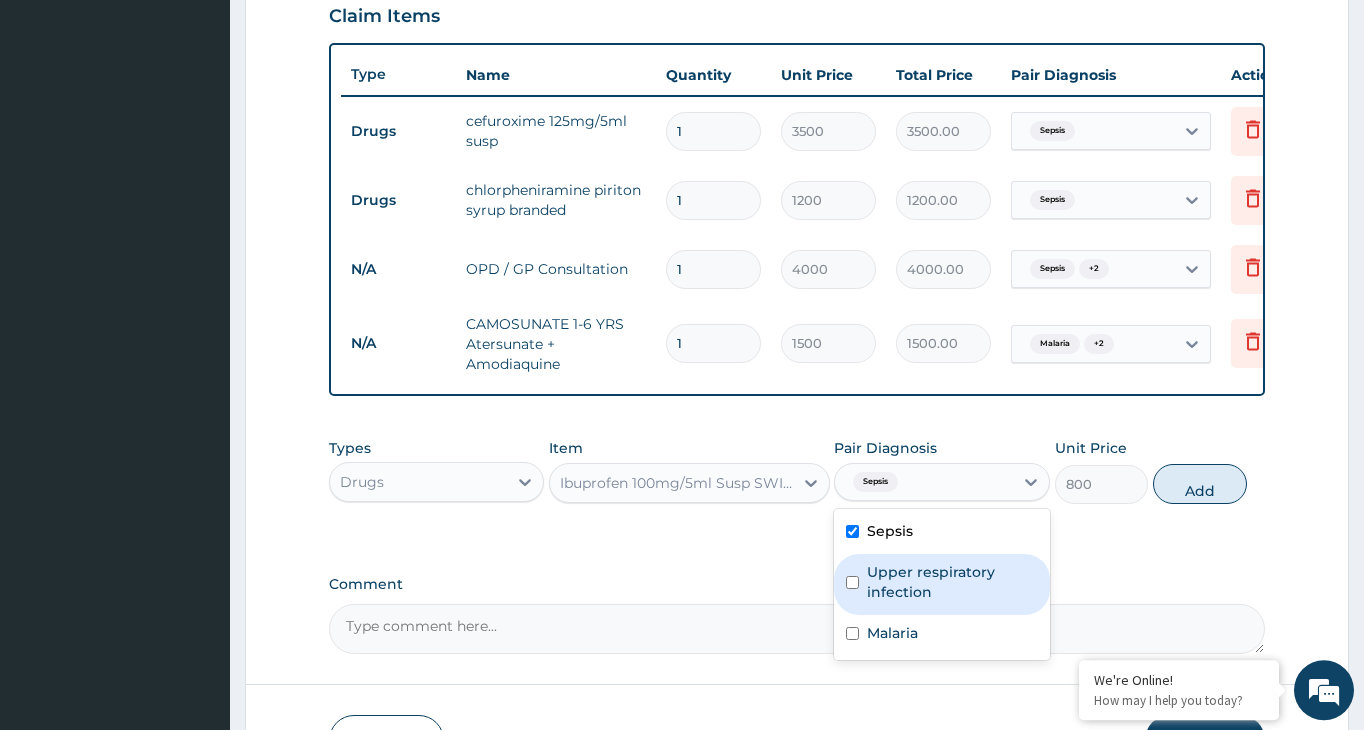 click on "Upper respiratory infection" at bounding box center [941, 584] 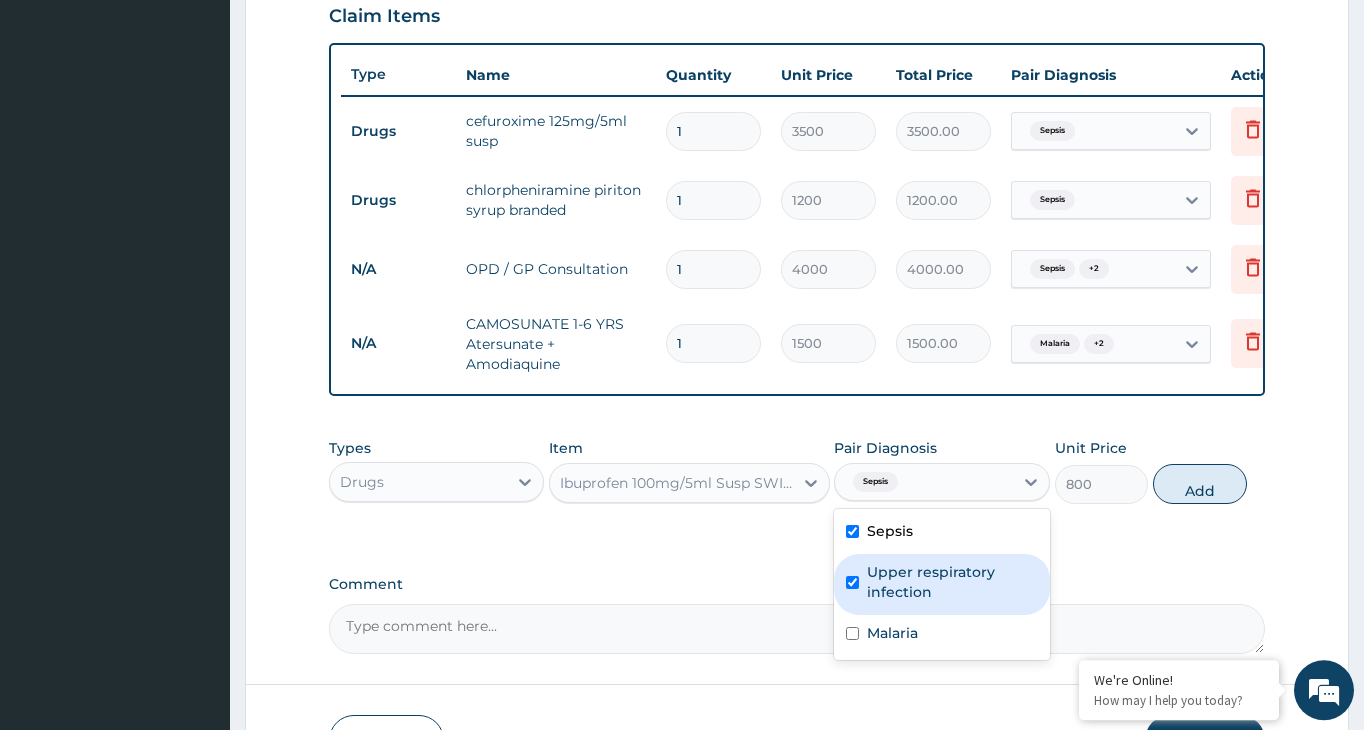 checkbox on "true" 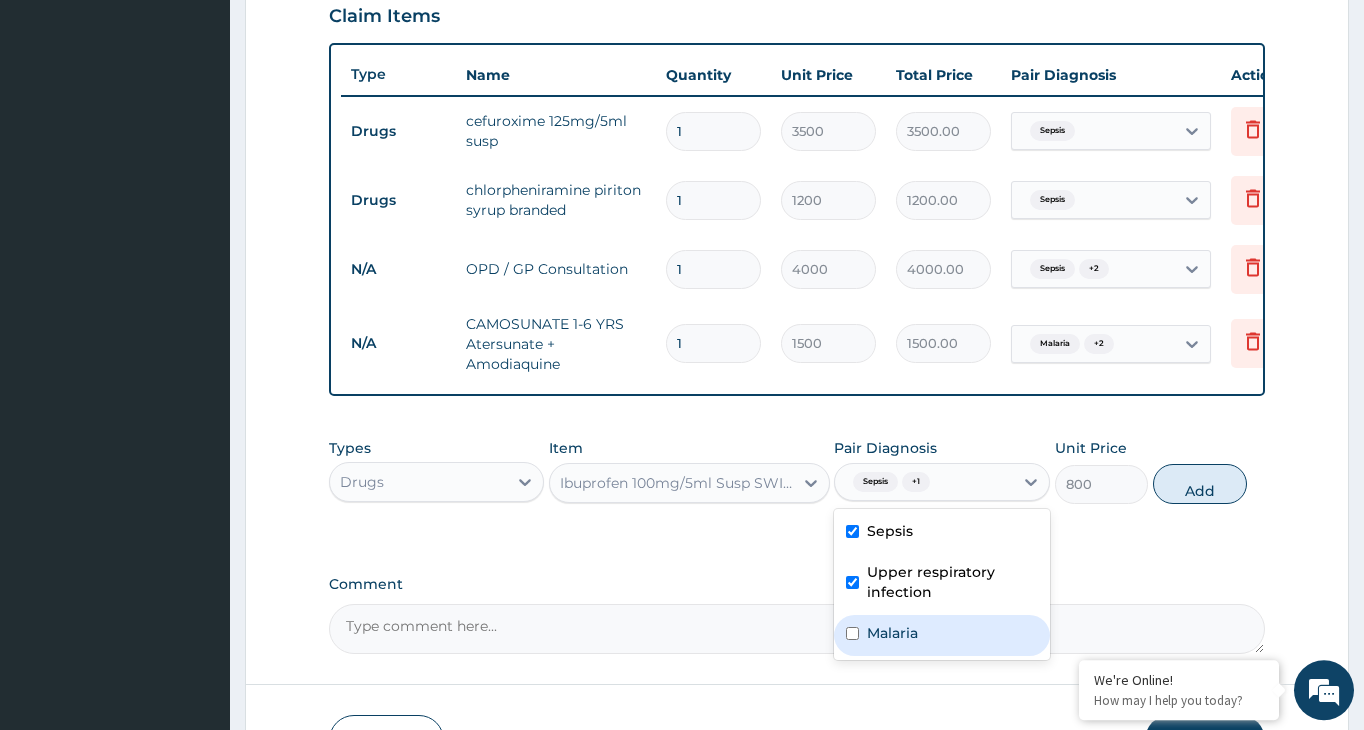click on "Malaria" at bounding box center (941, 635) 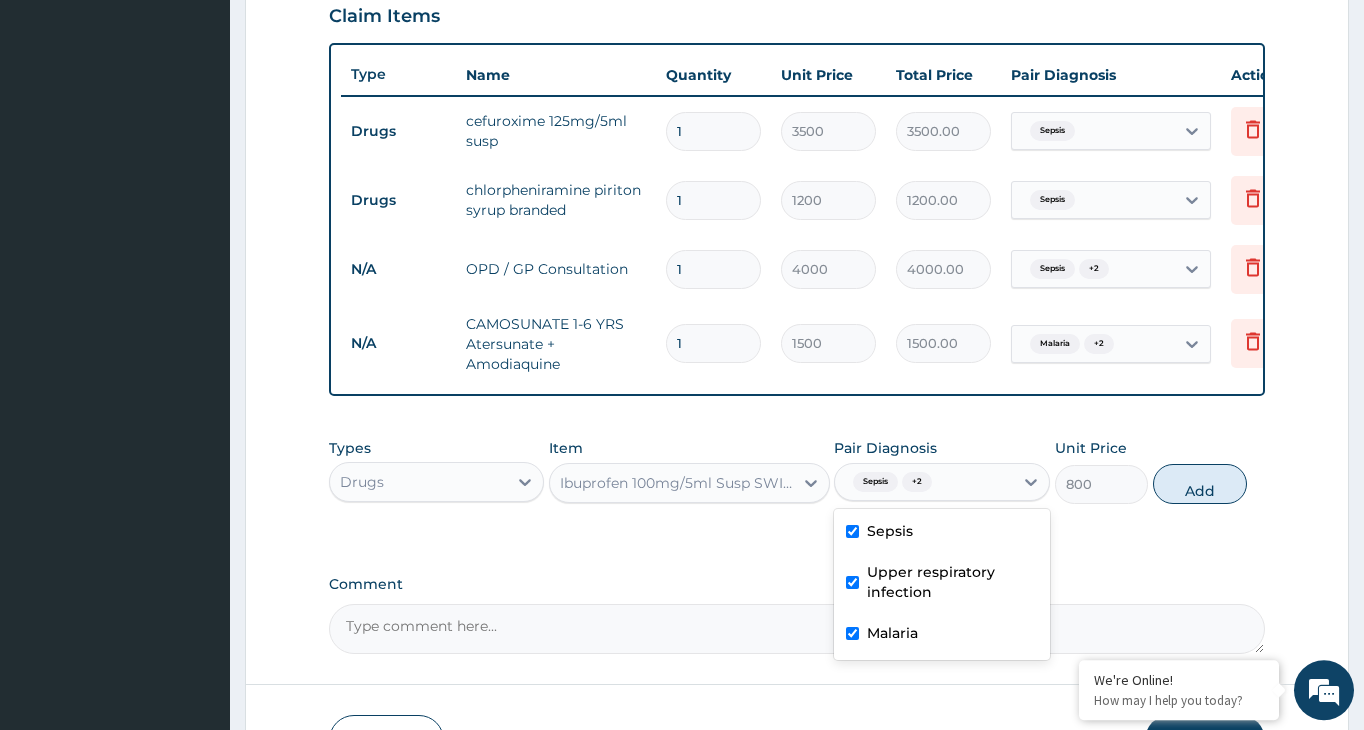 checkbox on "true" 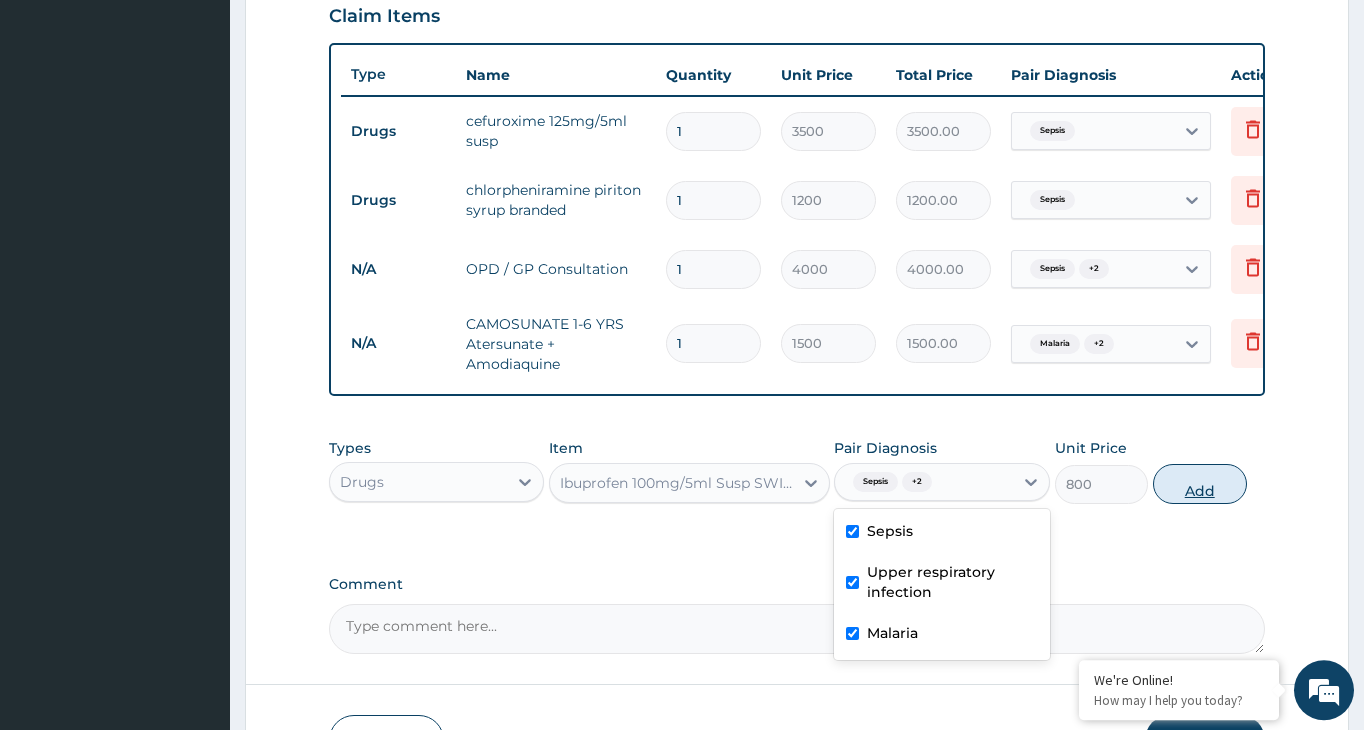 click on "Add" at bounding box center (1200, 484) 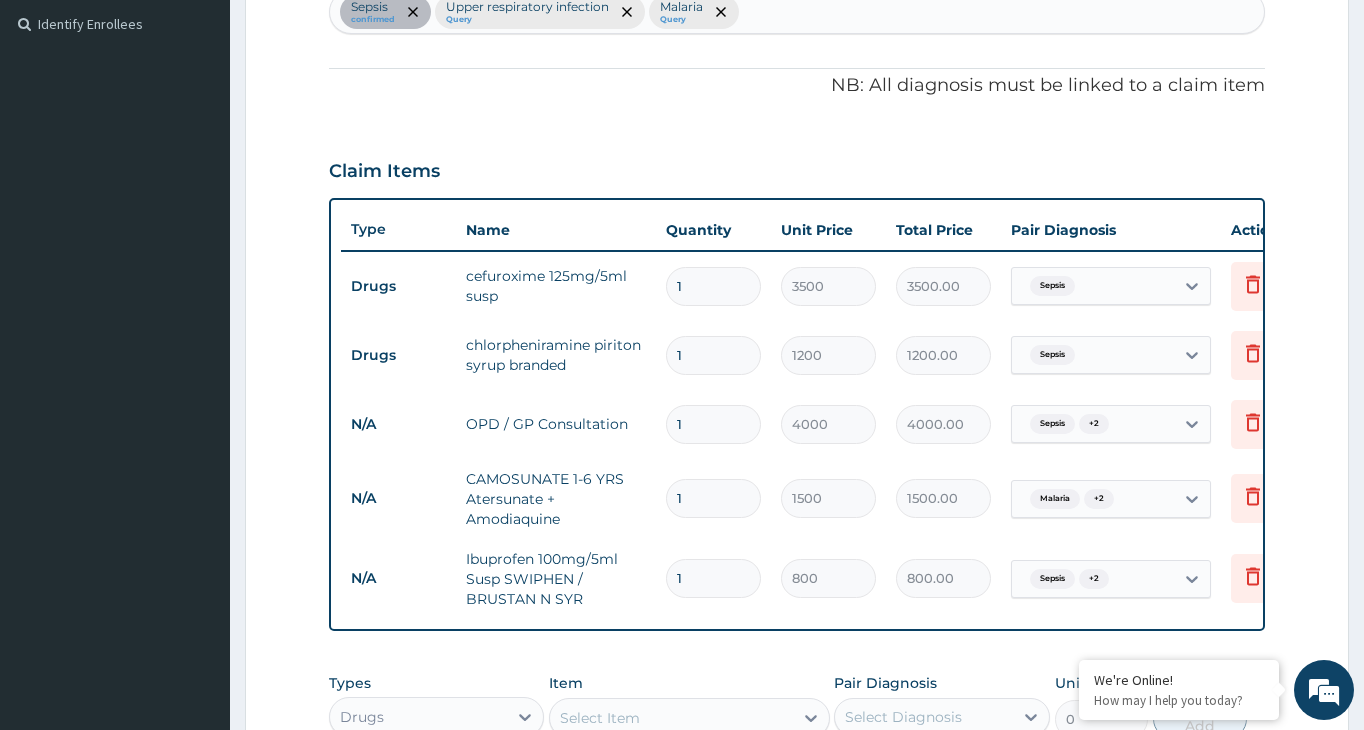scroll, scrollTop: 803, scrollLeft: 0, axis: vertical 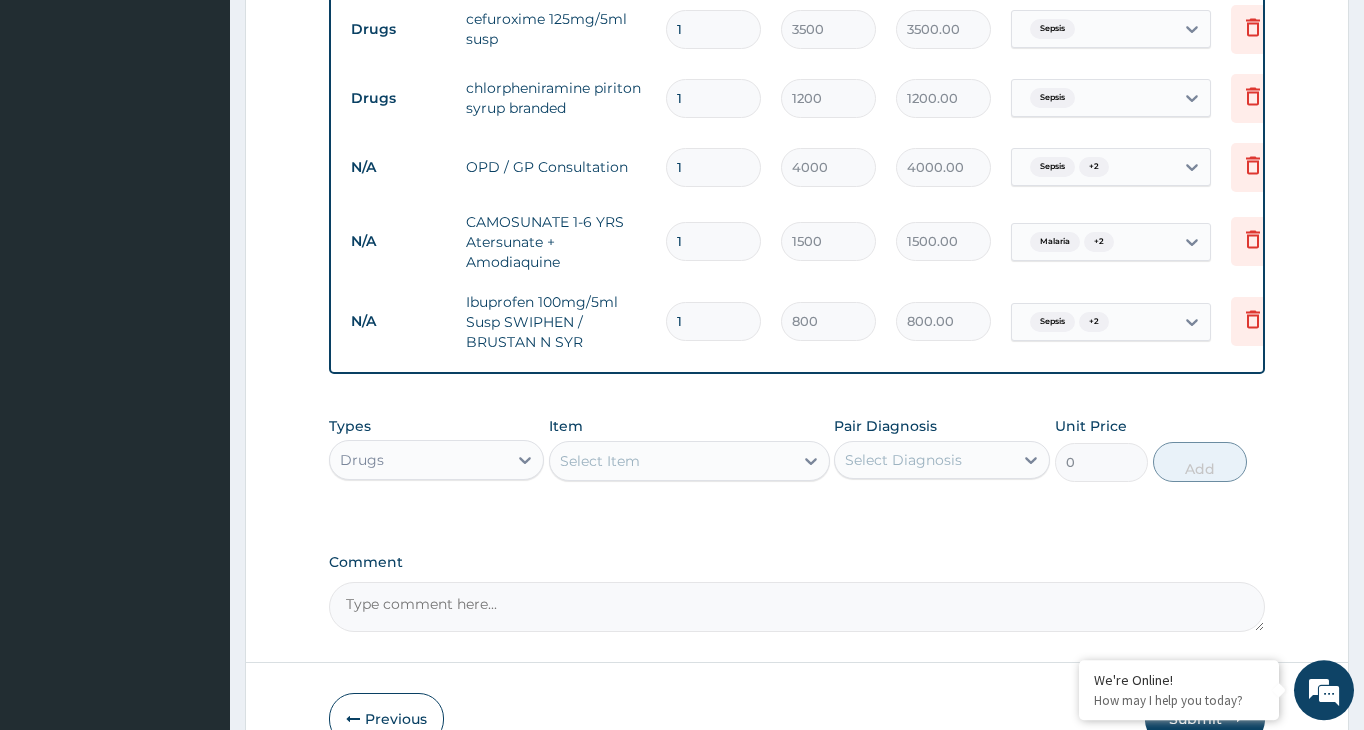 click on "Select Item" at bounding box center [671, 461] 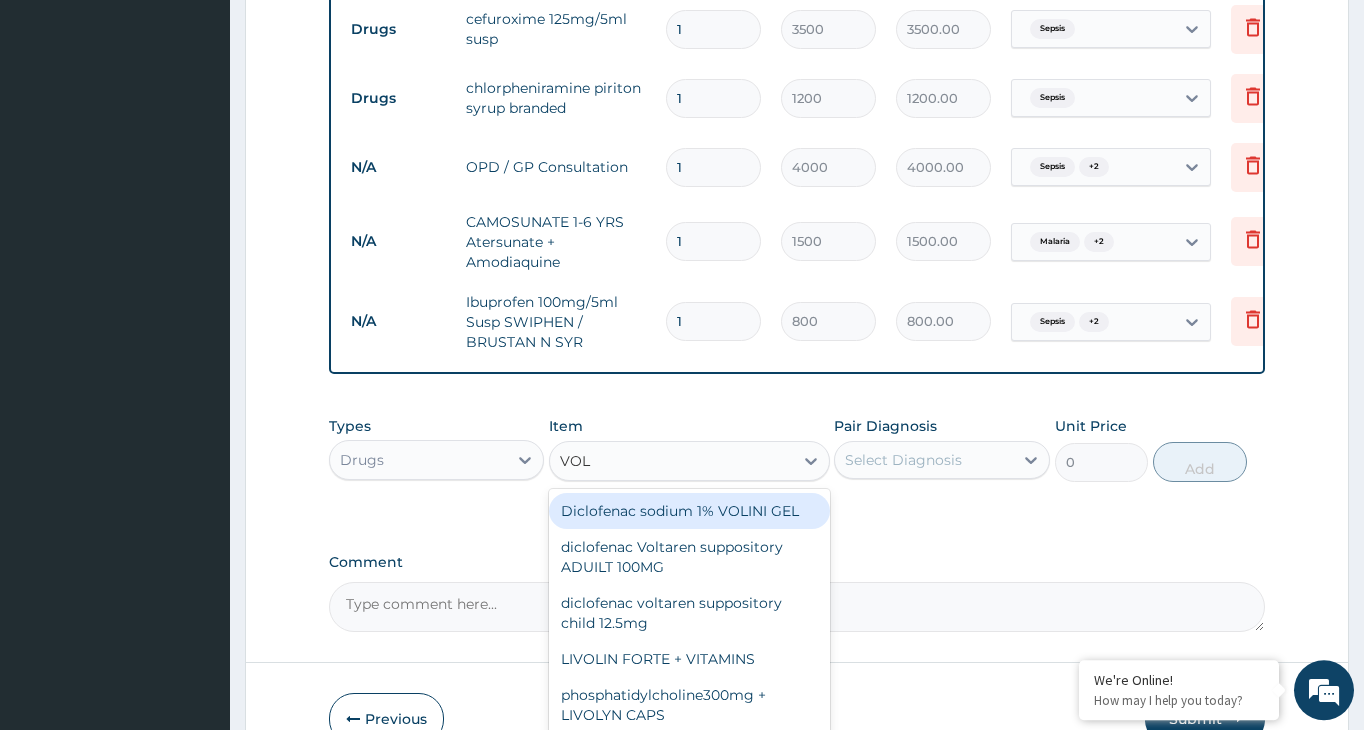 type on "VOLT" 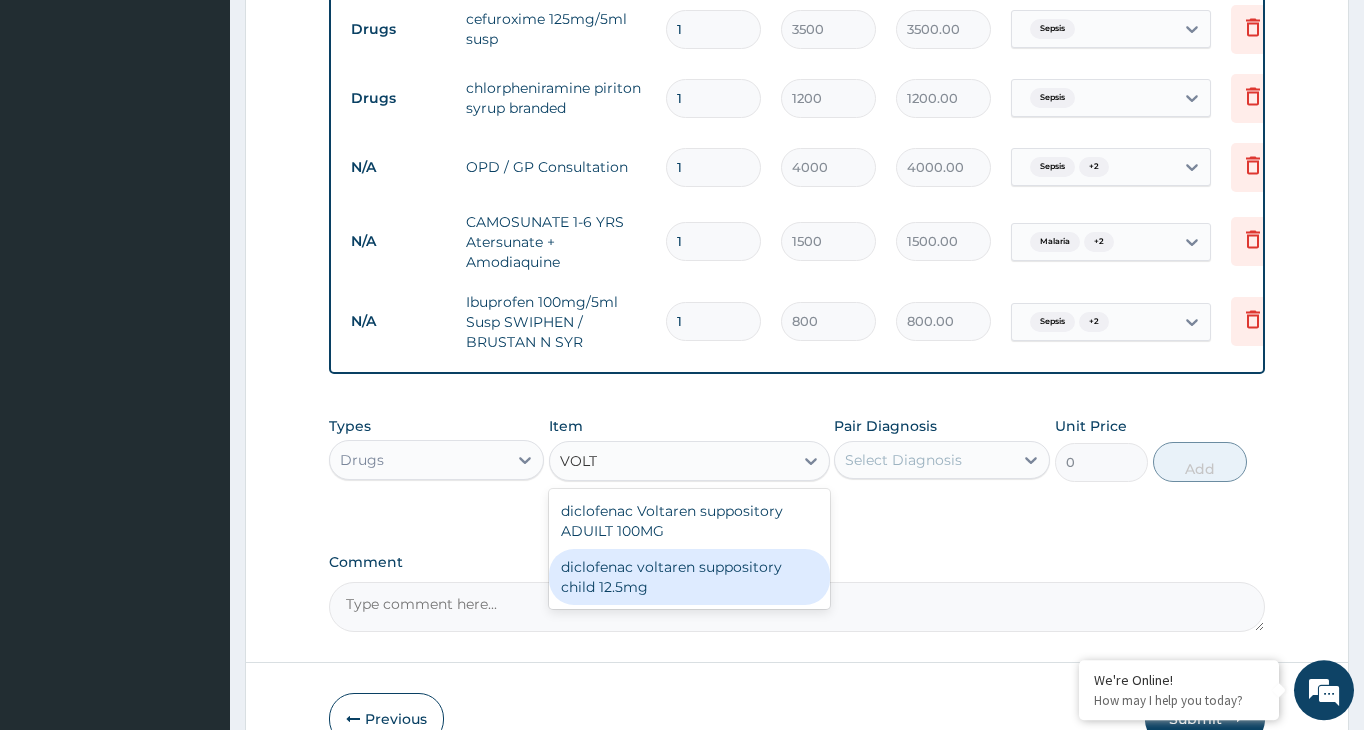 click on "diclofenac voltaren suppository child 12.5mg" at bounding box center [689, 577] 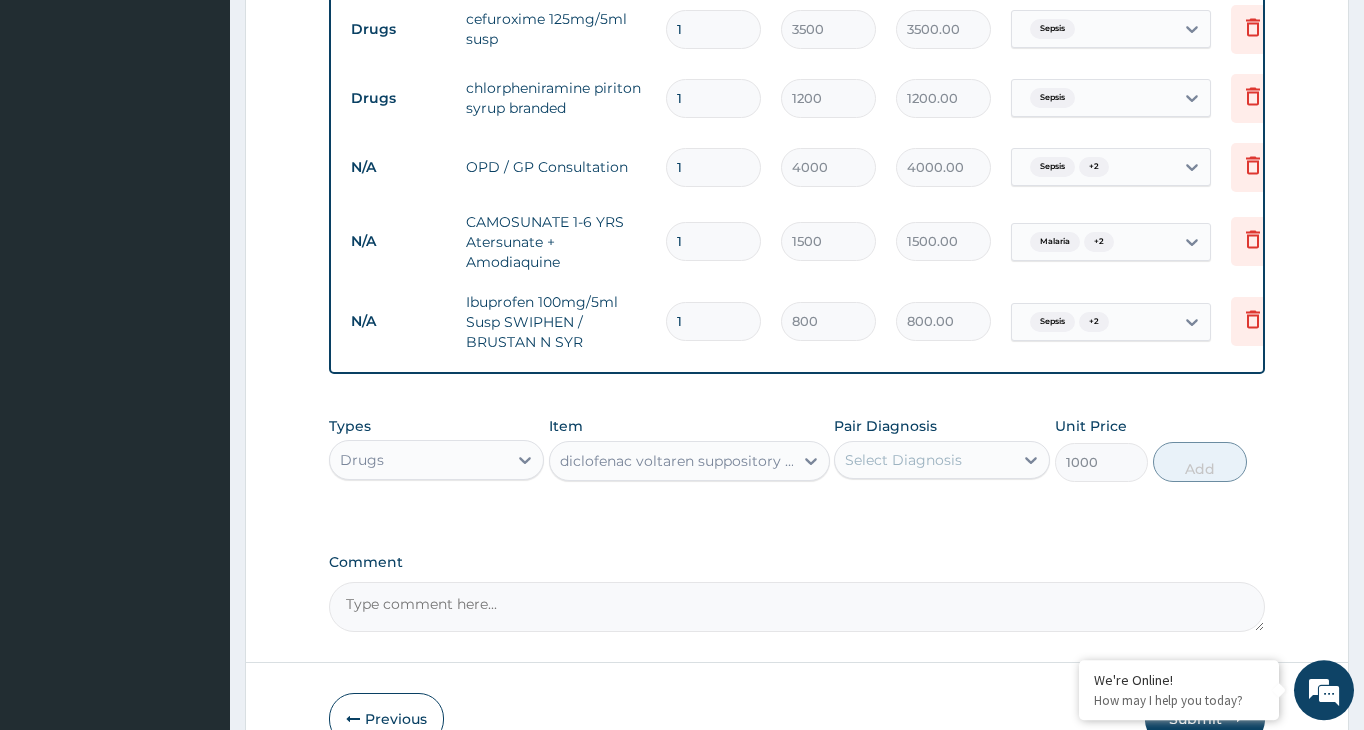 click on "Select Diagnosis" at bounding box center (923, 460) 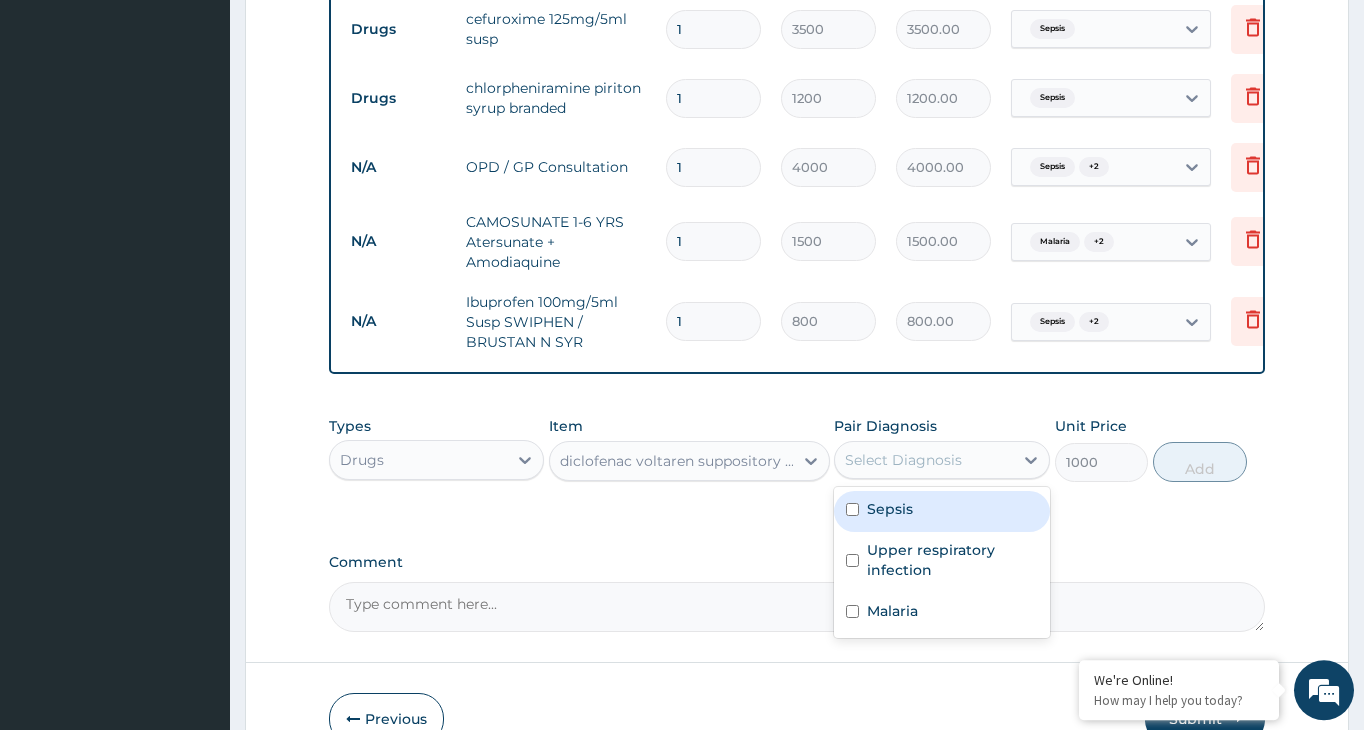 click at bounding box center (852, 509) 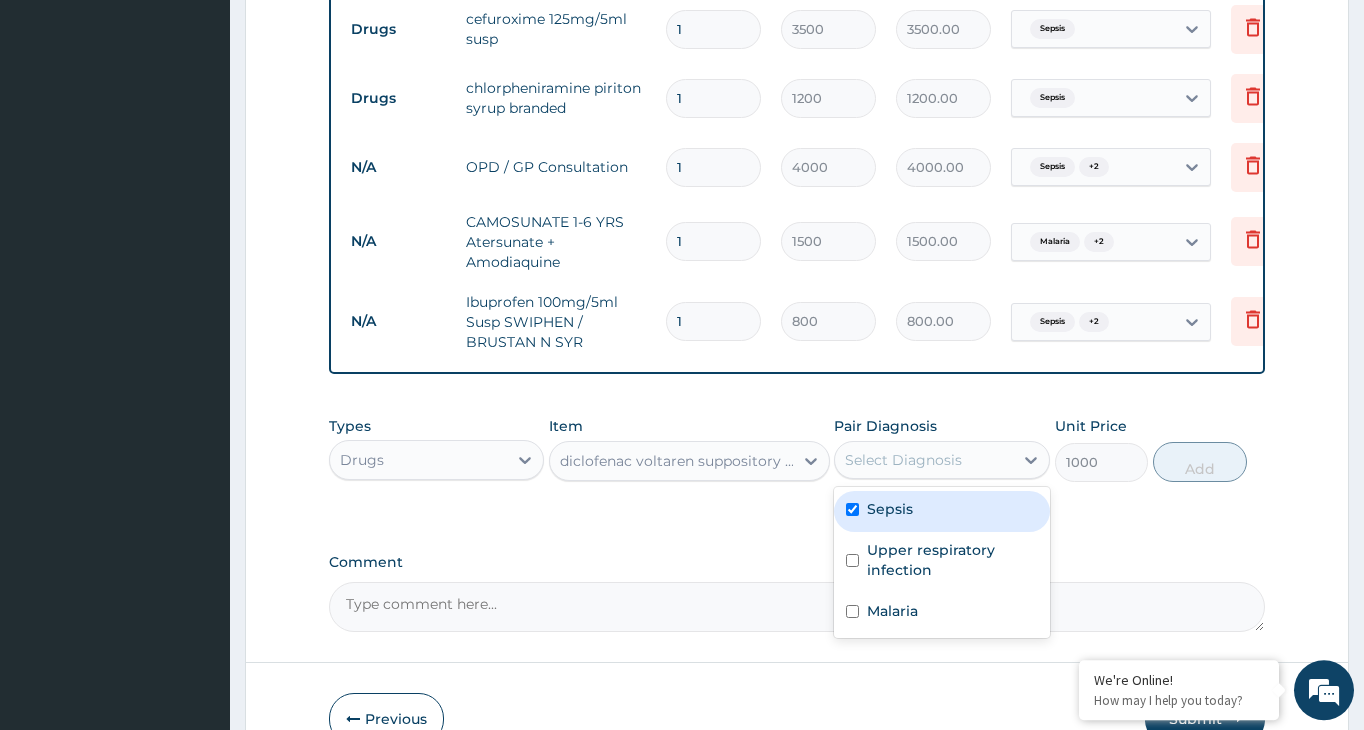 checkbox on "true" 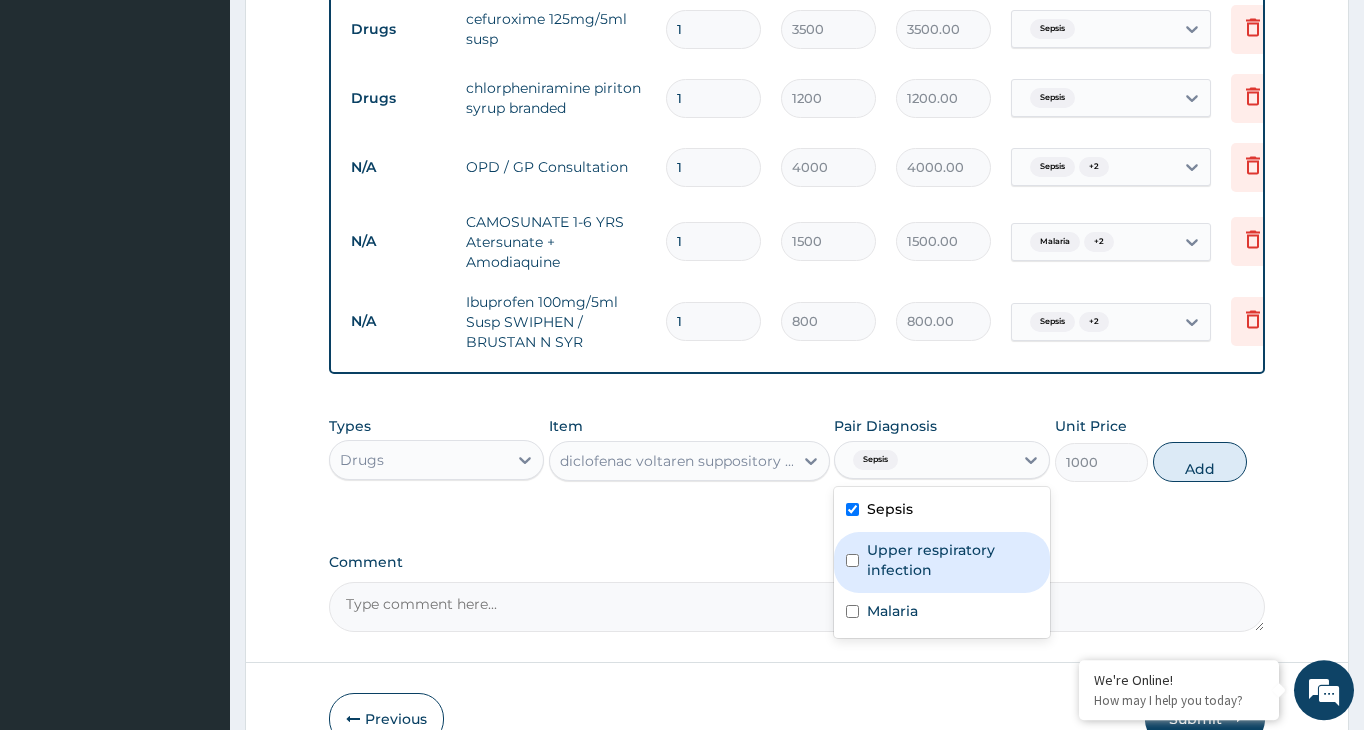click on "Upper respiratory infection" at bounding box center [941, 562] 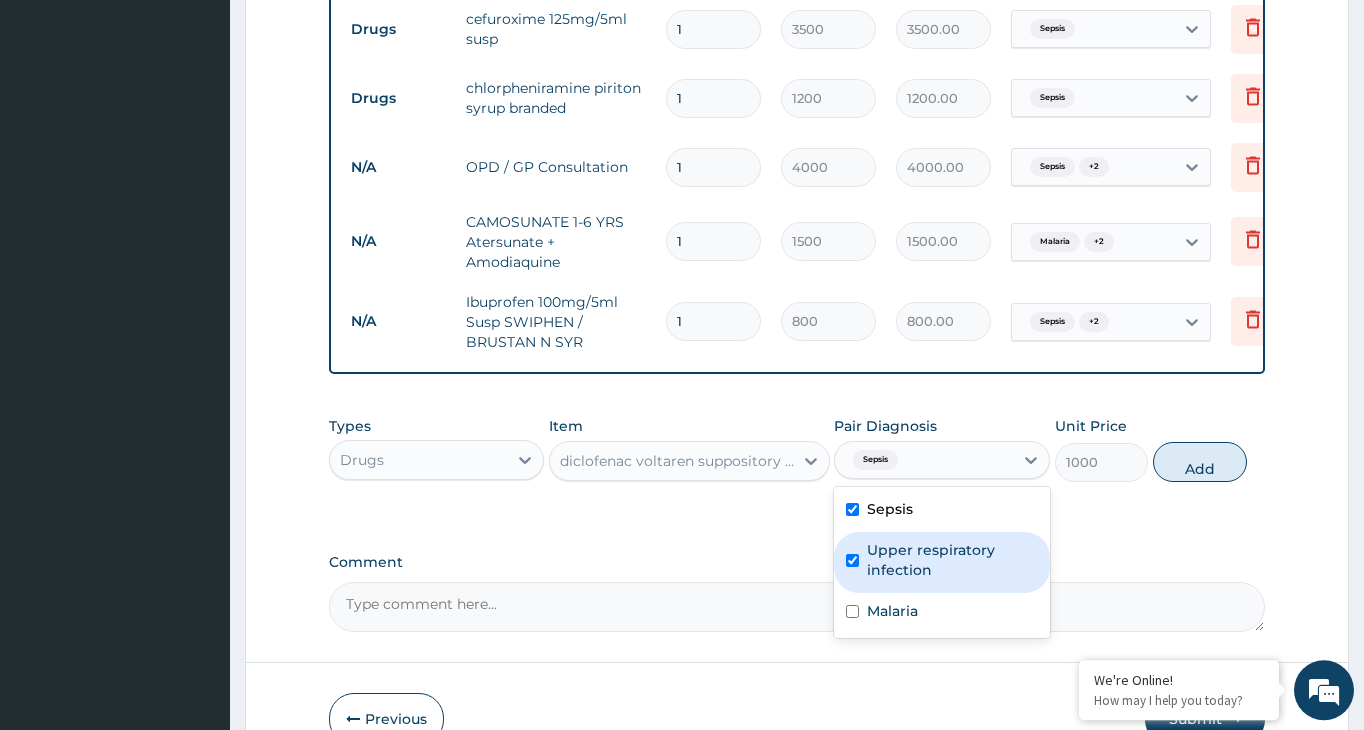 checkbox on "true" 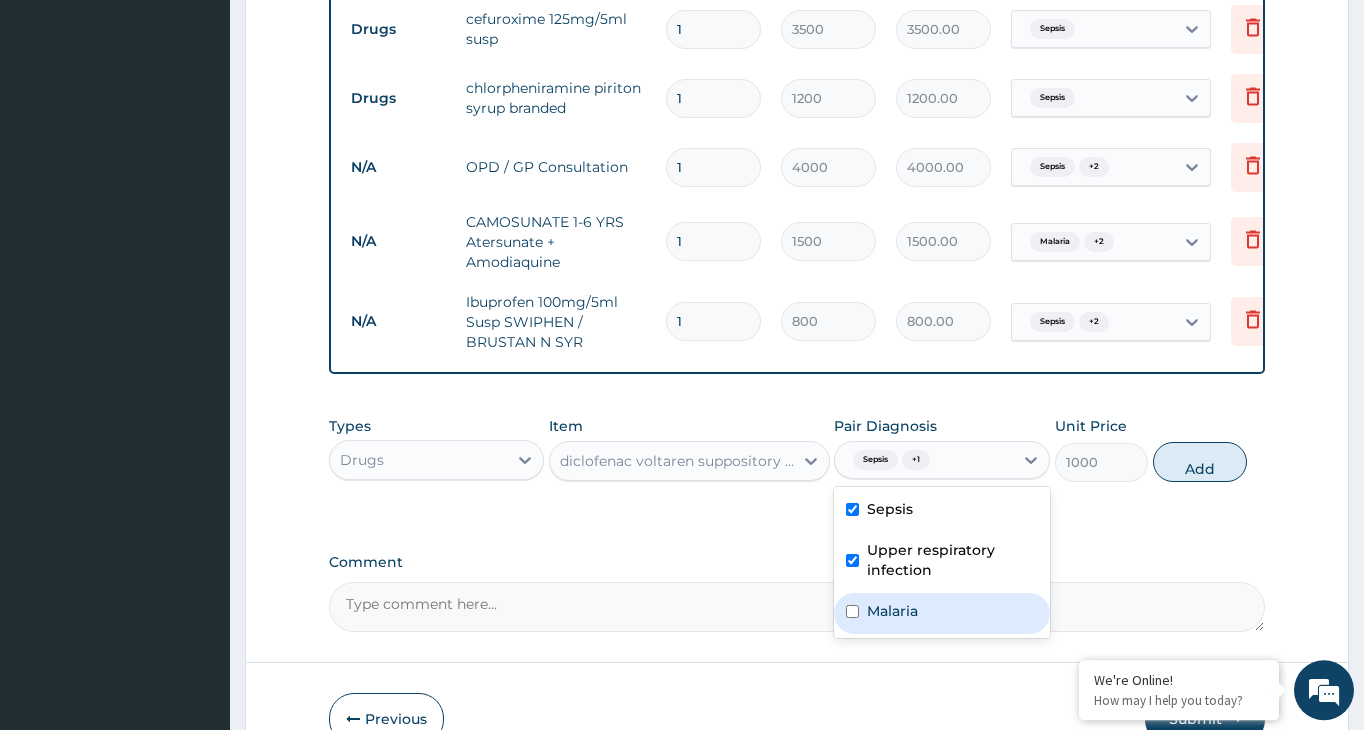 click at bounding box center [852, 611] 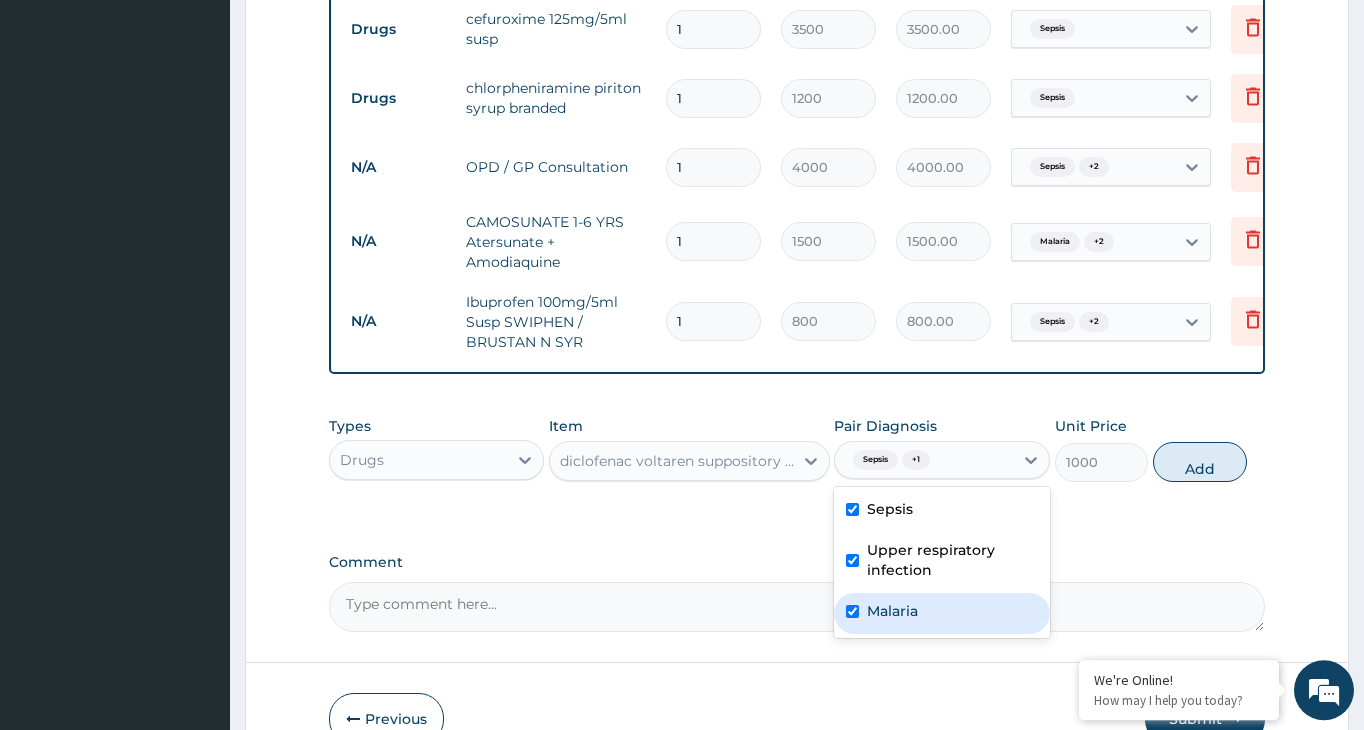 checkbox on "true" 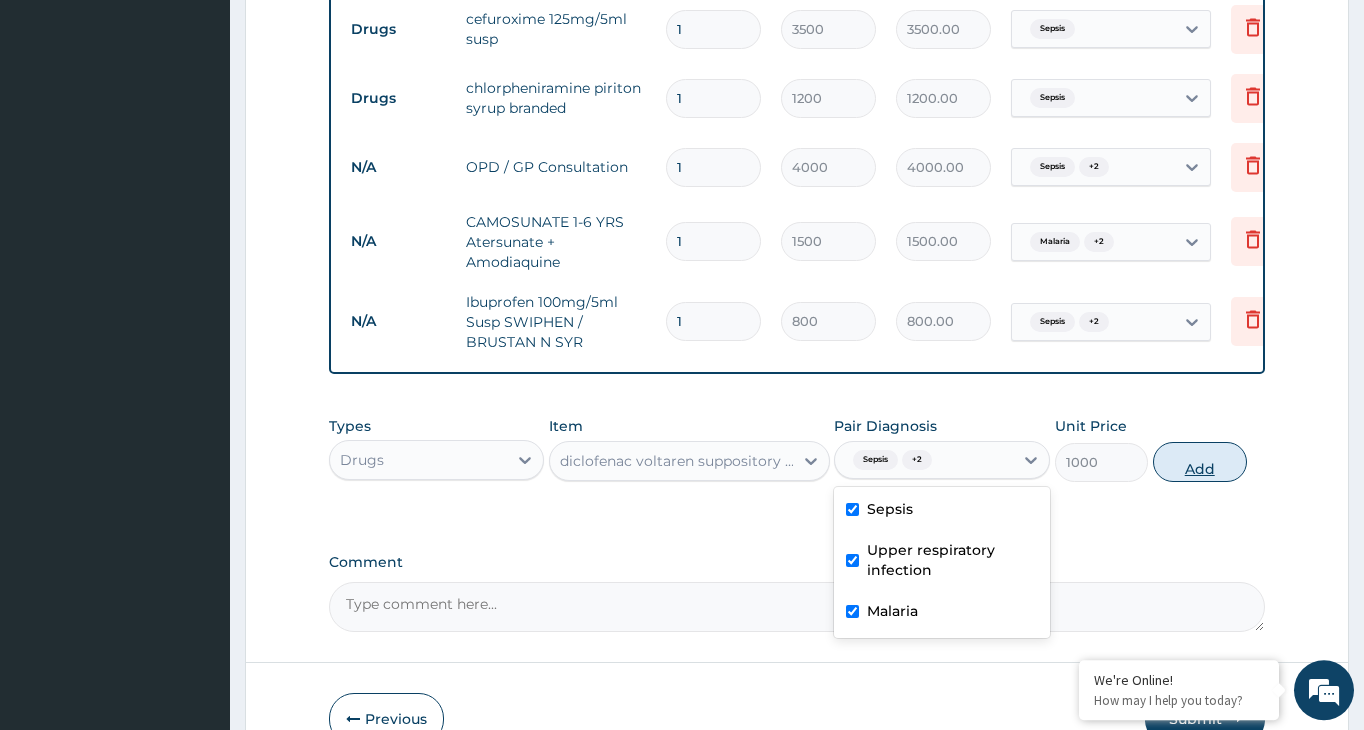 click on "Add" at bounding box center (1200, 462) 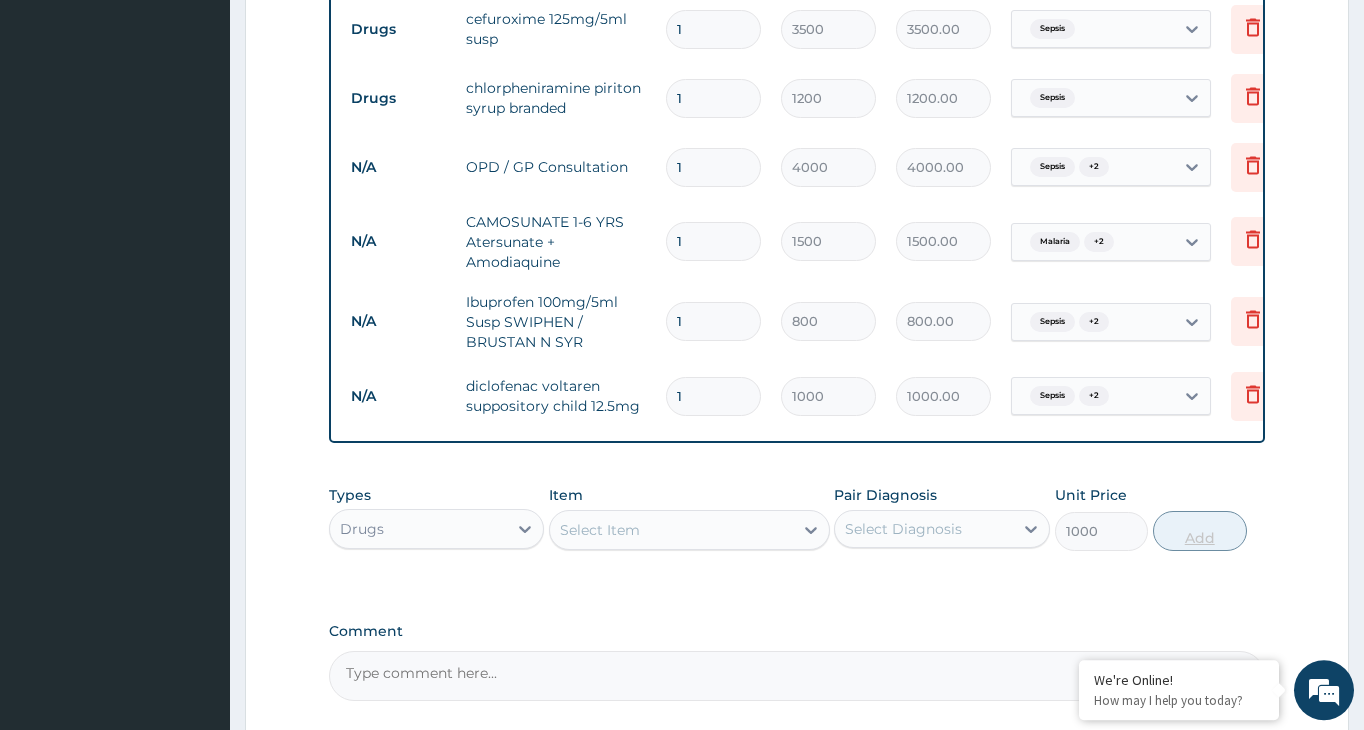 type on "0" 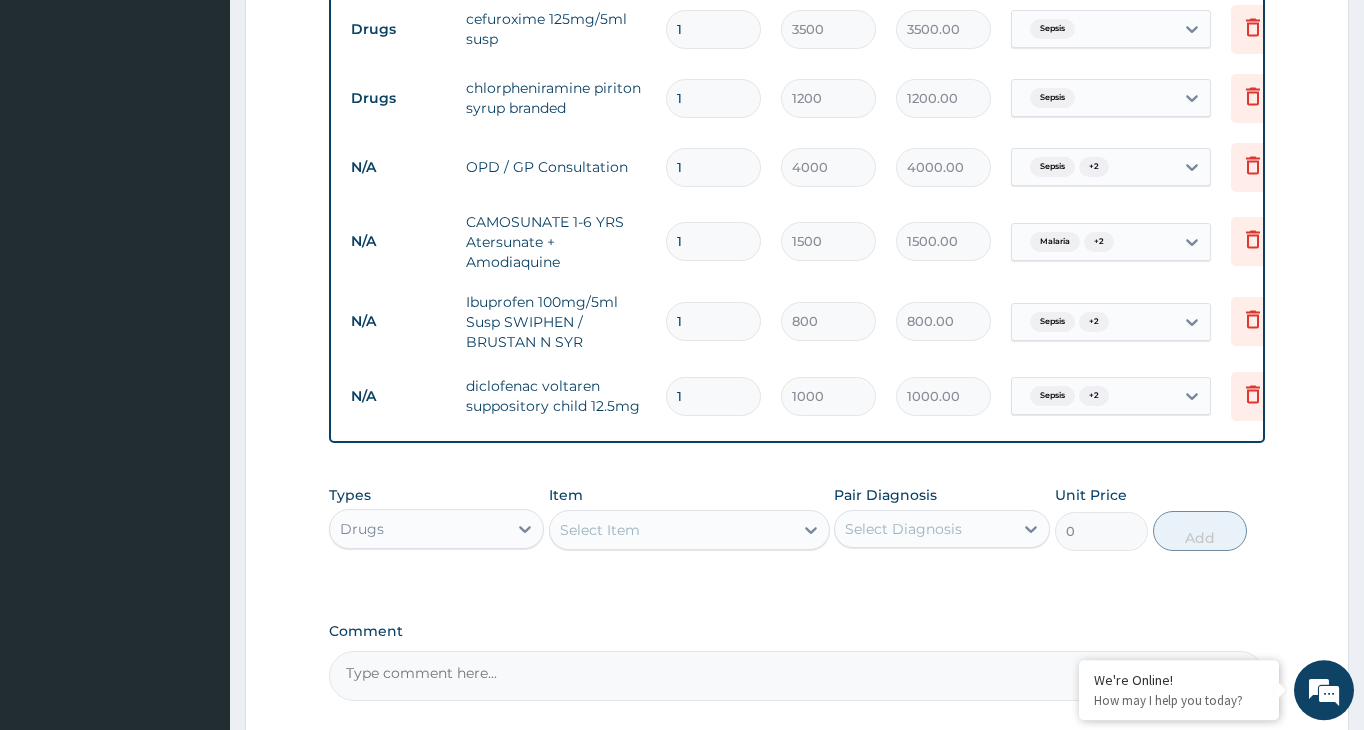 scroll, scrollTop: 905, scrollLeft: 0, axis: vertical 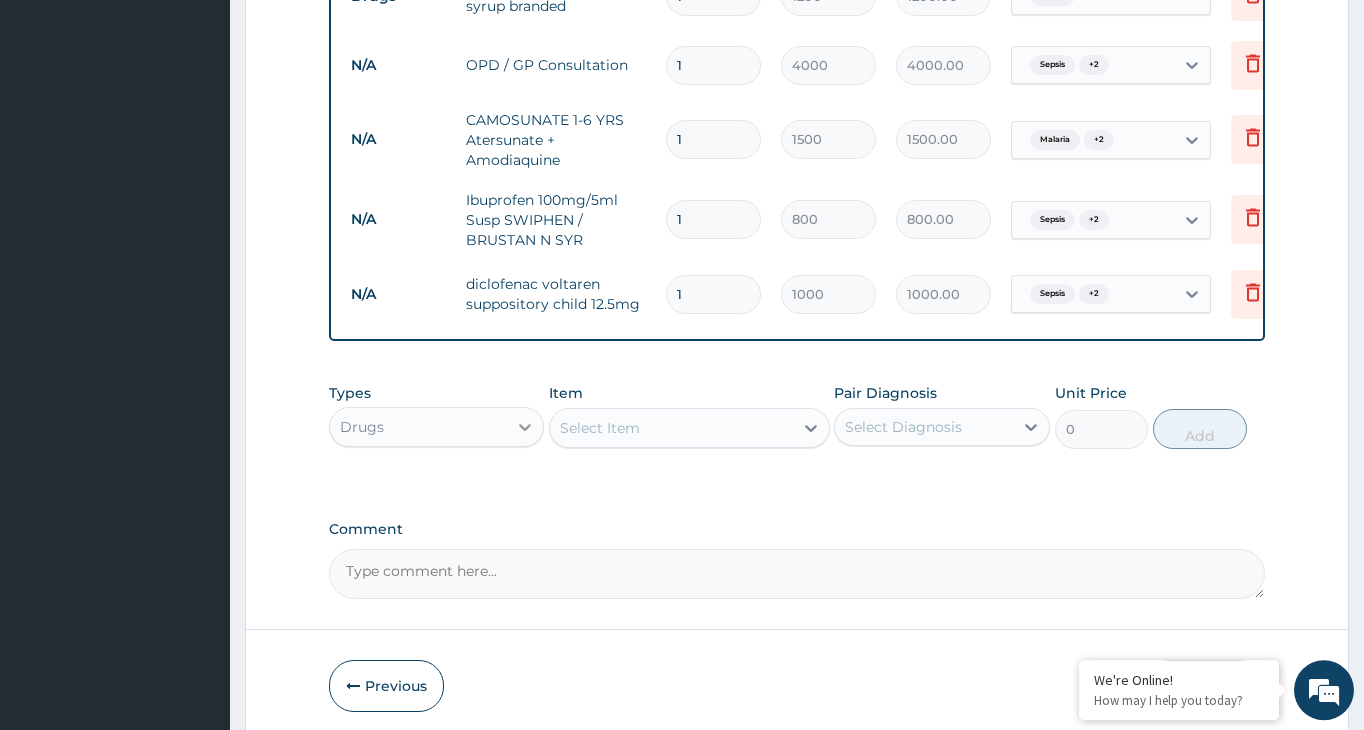 click 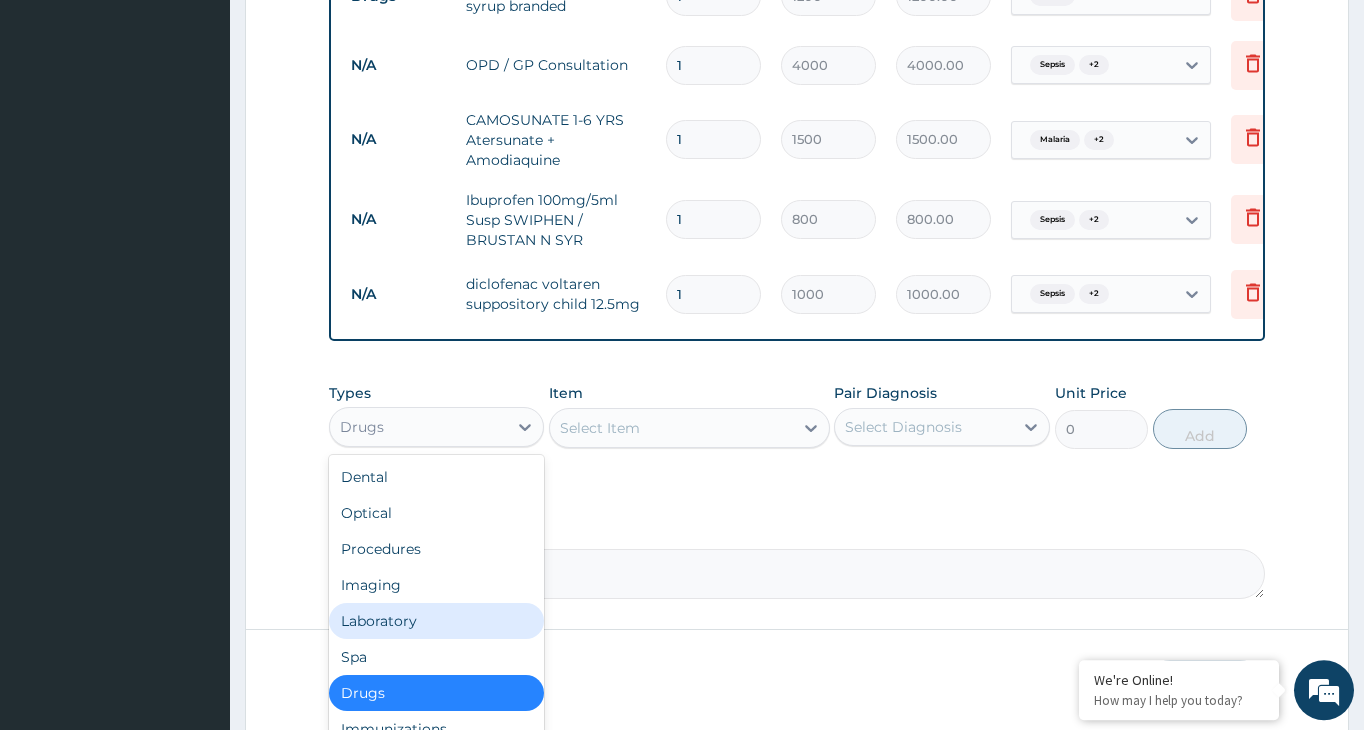 click on "Laboratory" at bounding box center (436, 621) 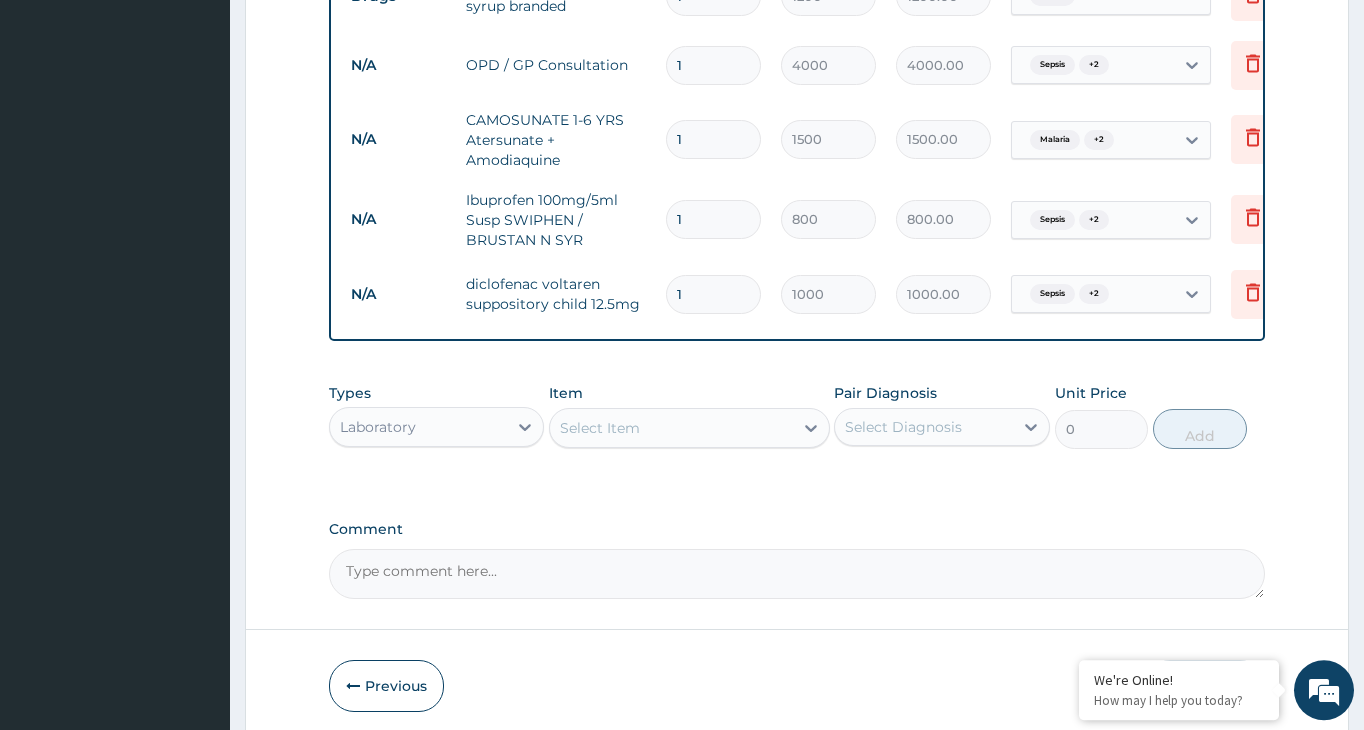 click on "Select Item" at bounding box center [671, 428] 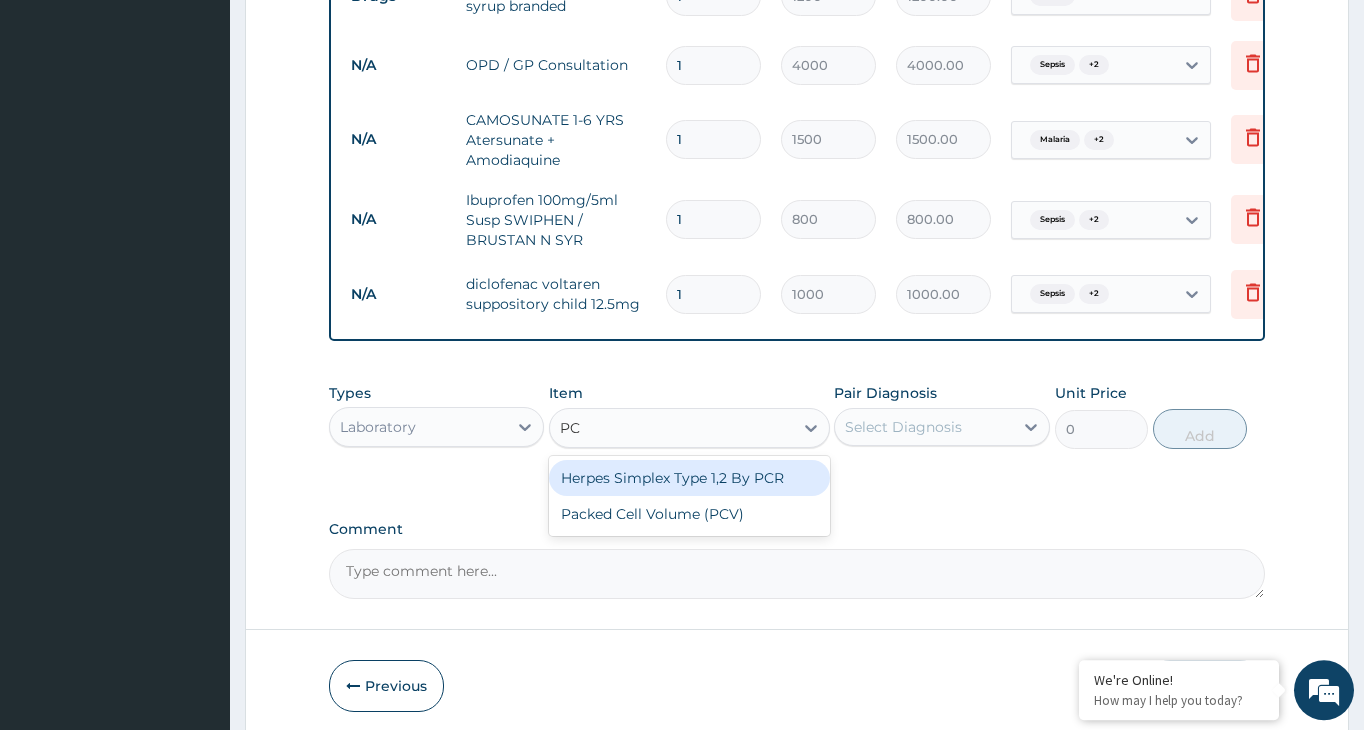 type on "PCV" 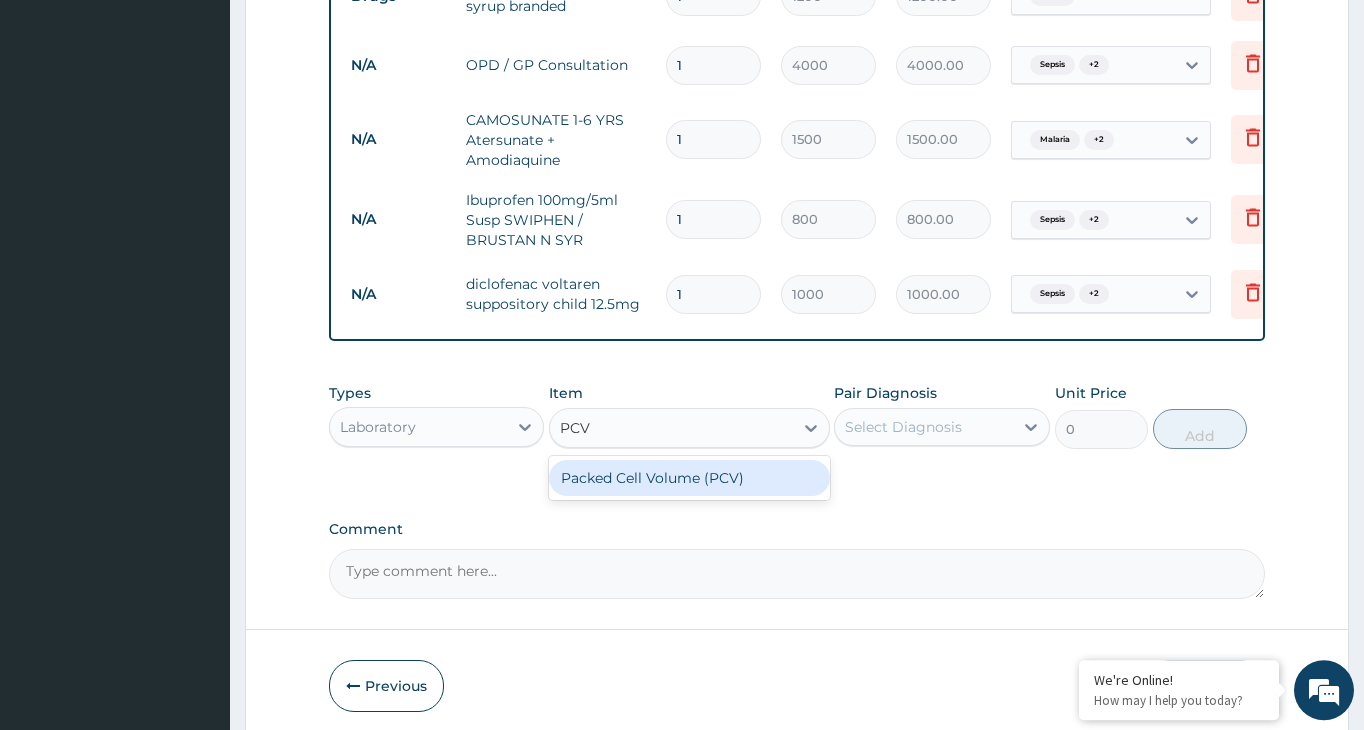 click on "Packed Cell Volume (PCV)" at bounding box center (689, 478) 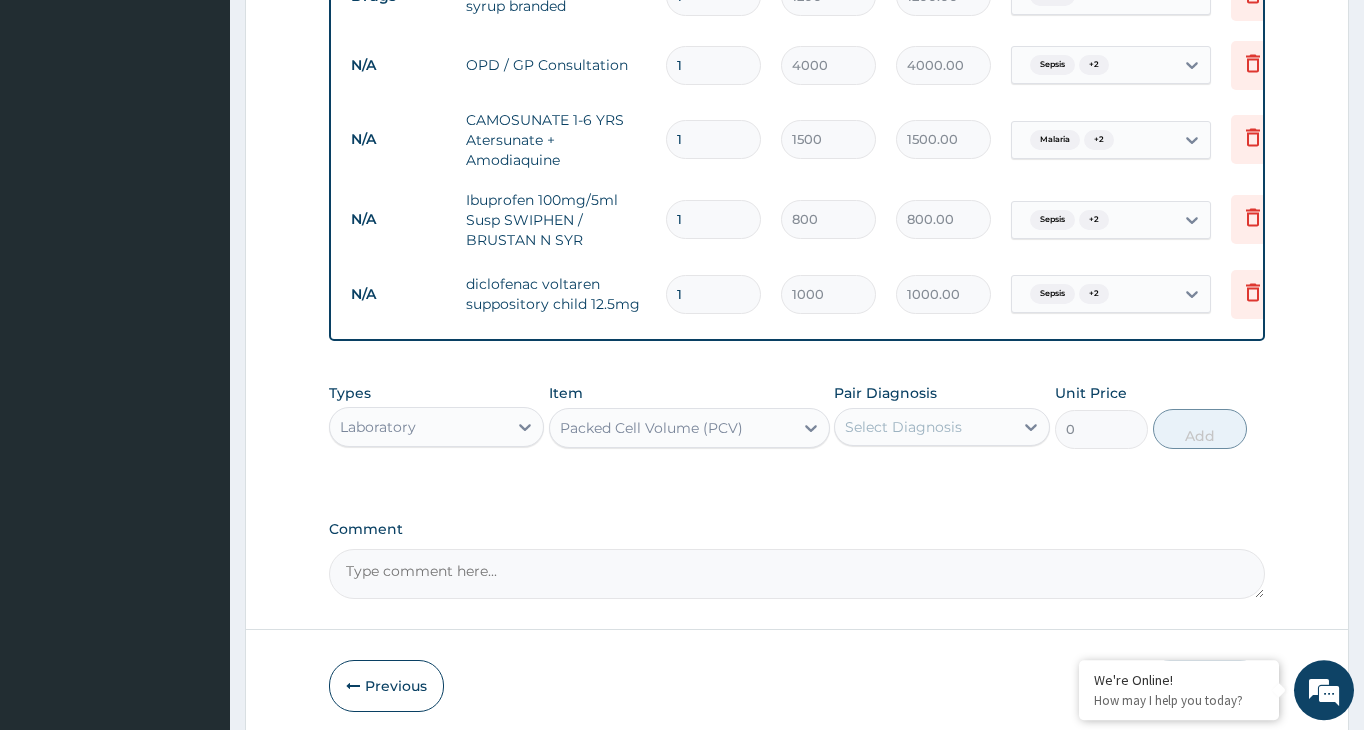 type 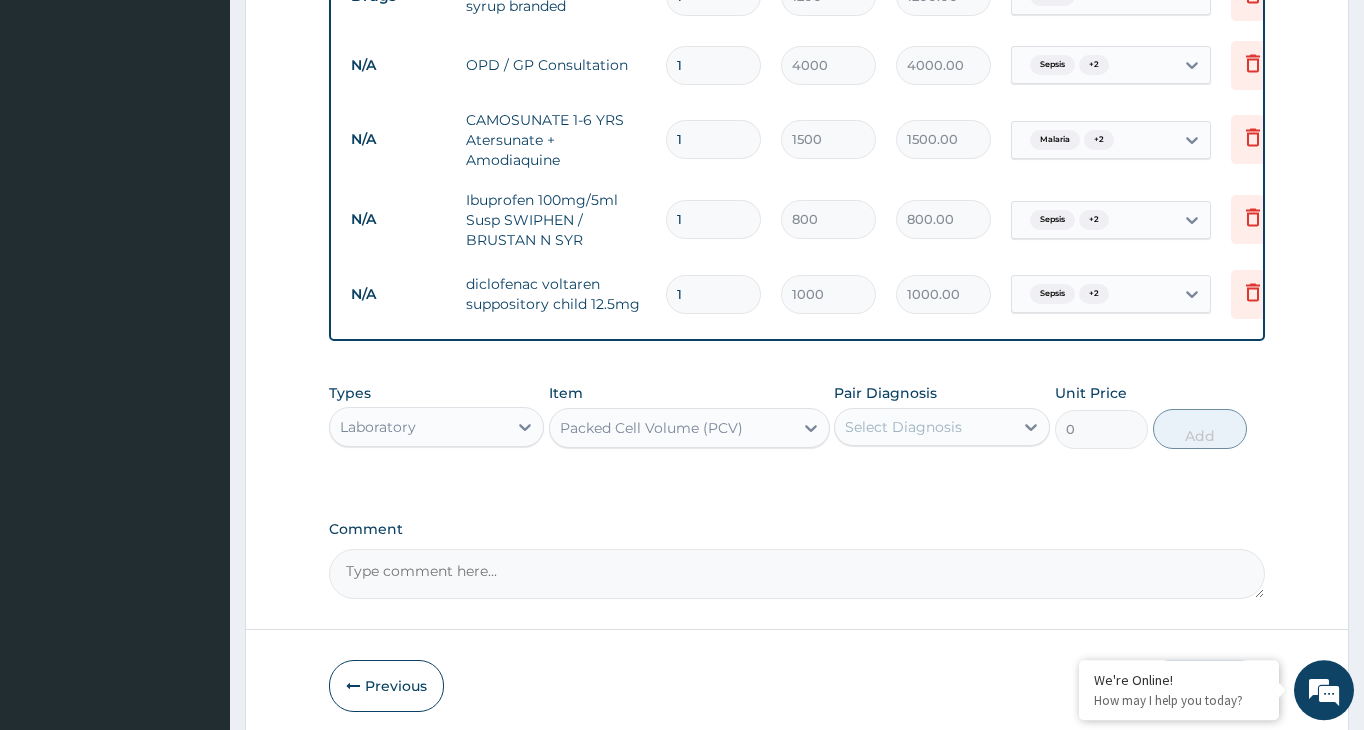 type on "1000" 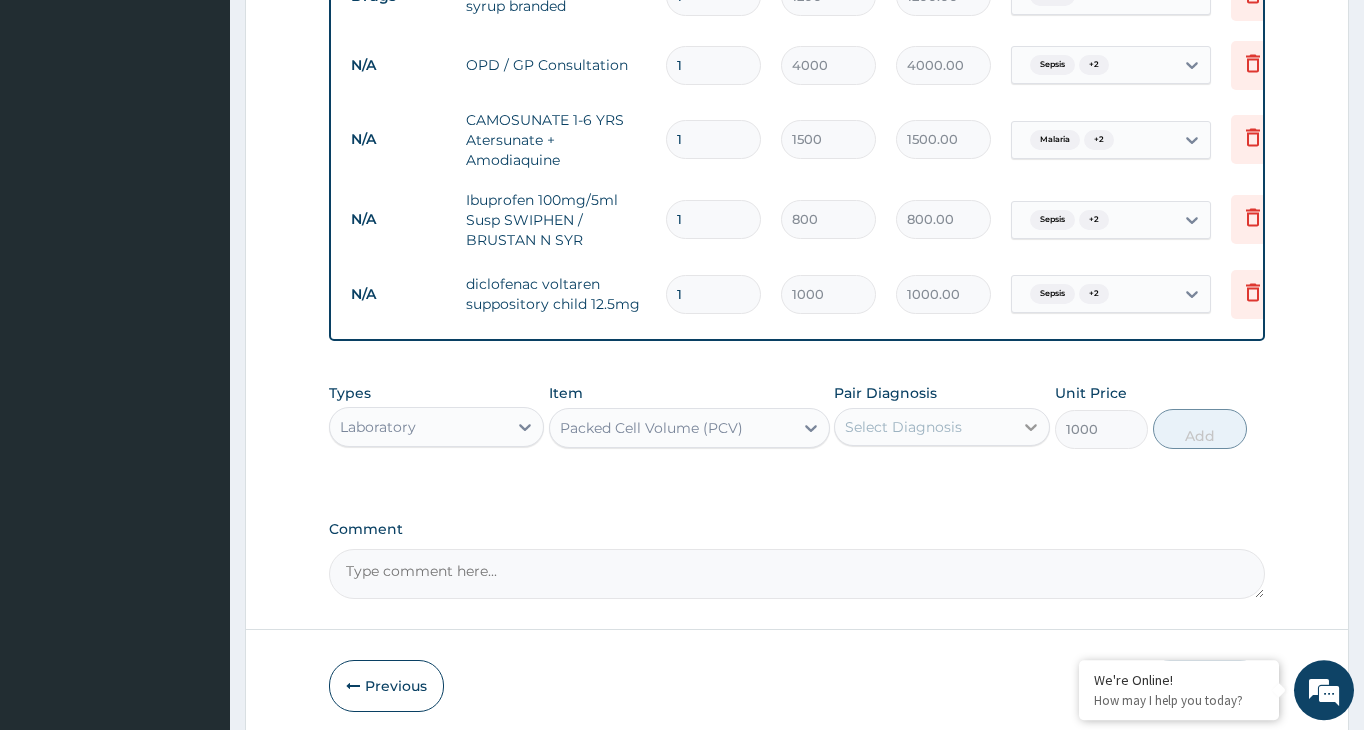click 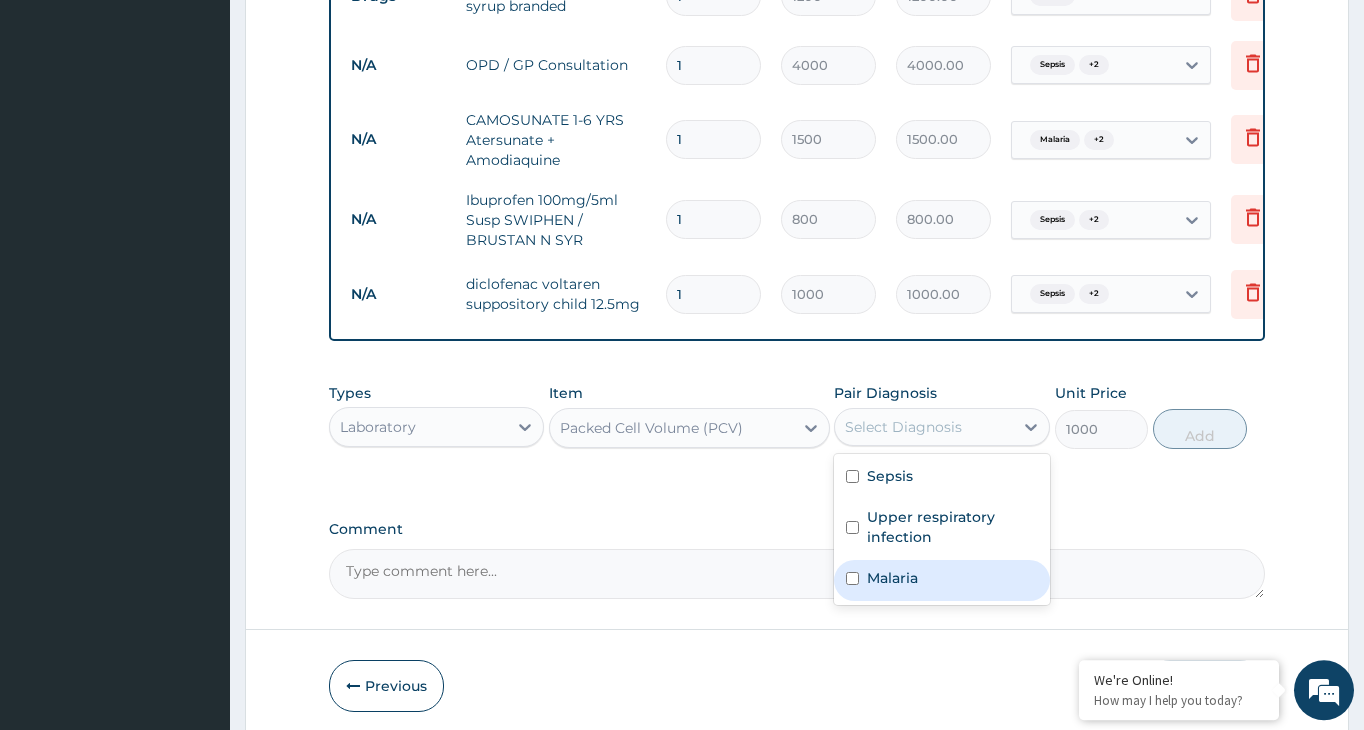 click at bounding box center (852, 578) 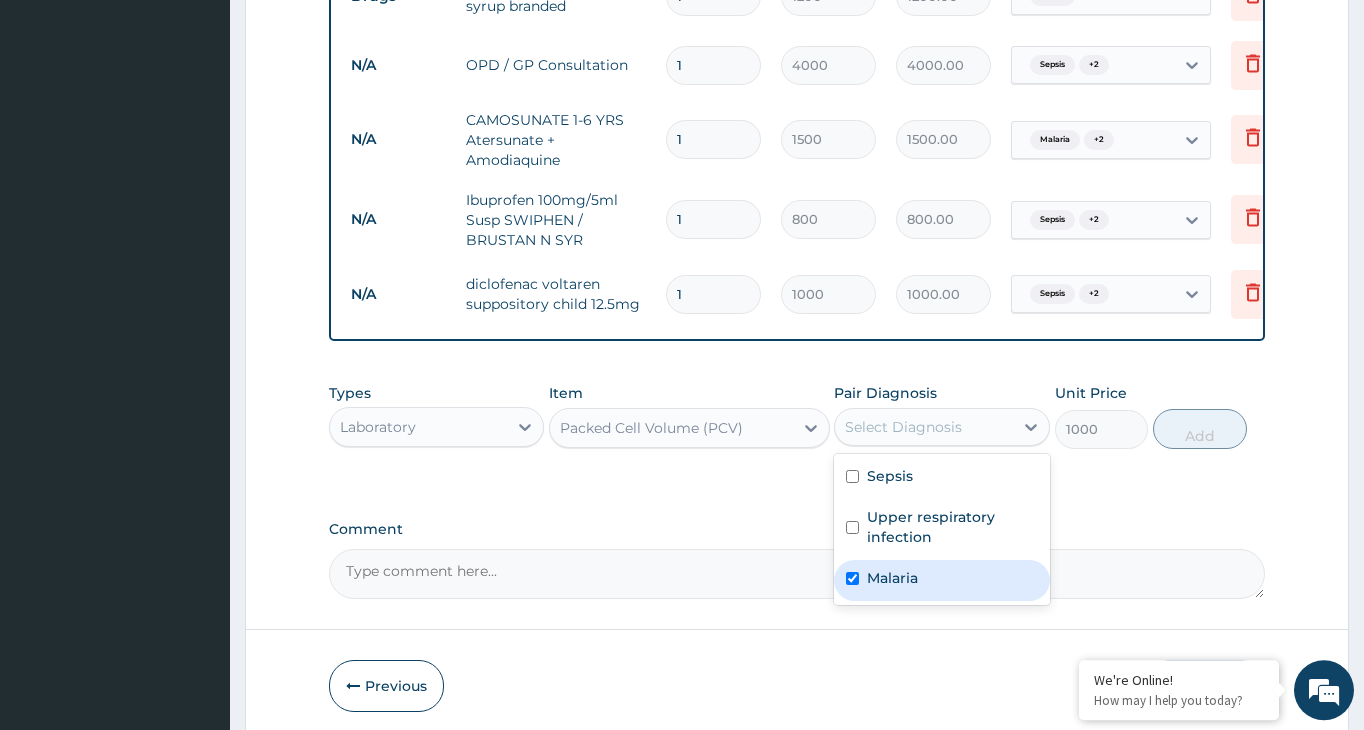 checkbox on "true" 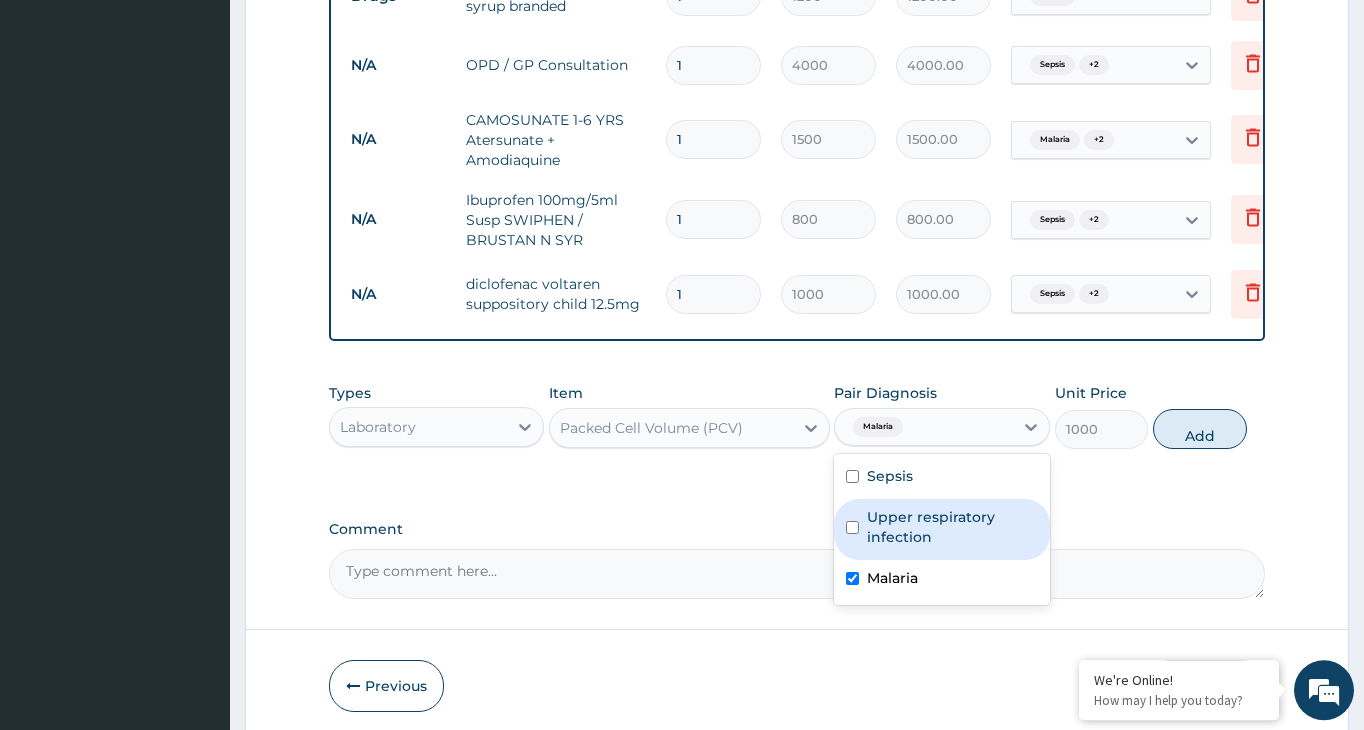 click at bounding box center [852, 527] 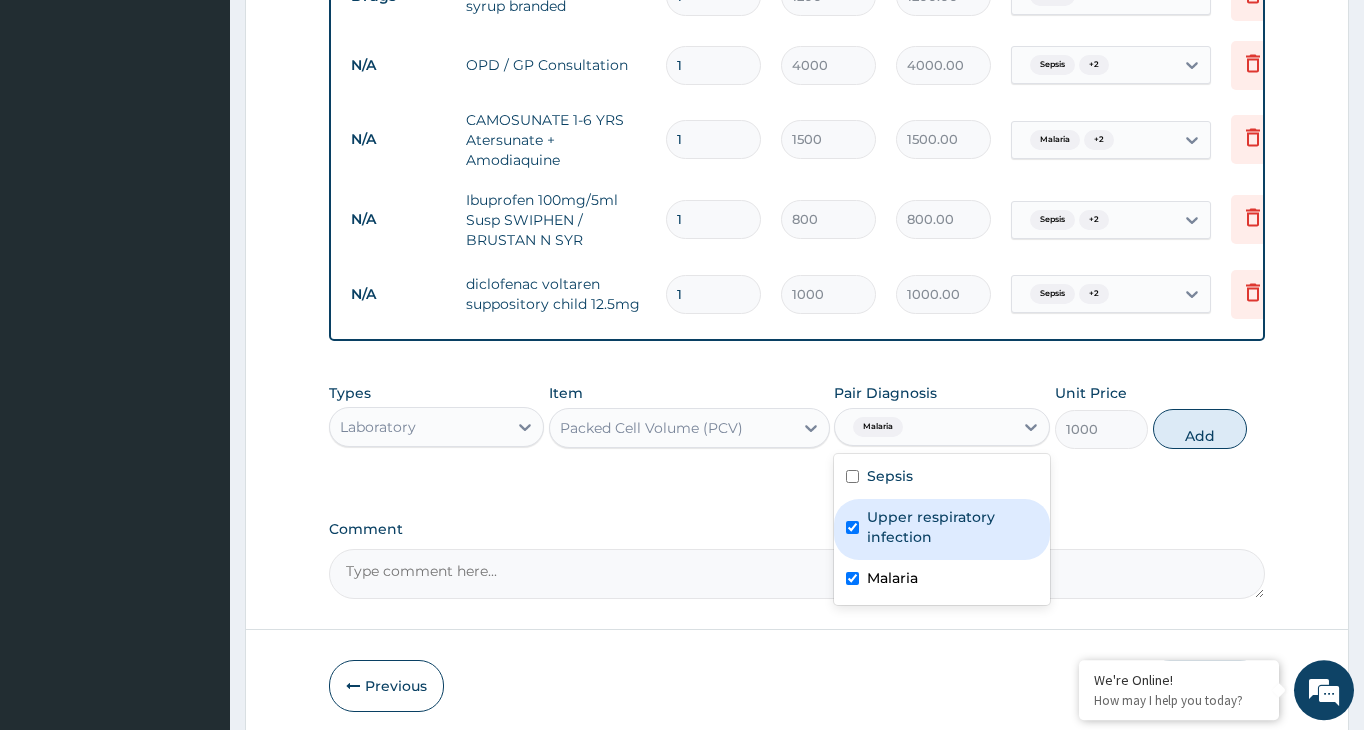 checkbox on "true" 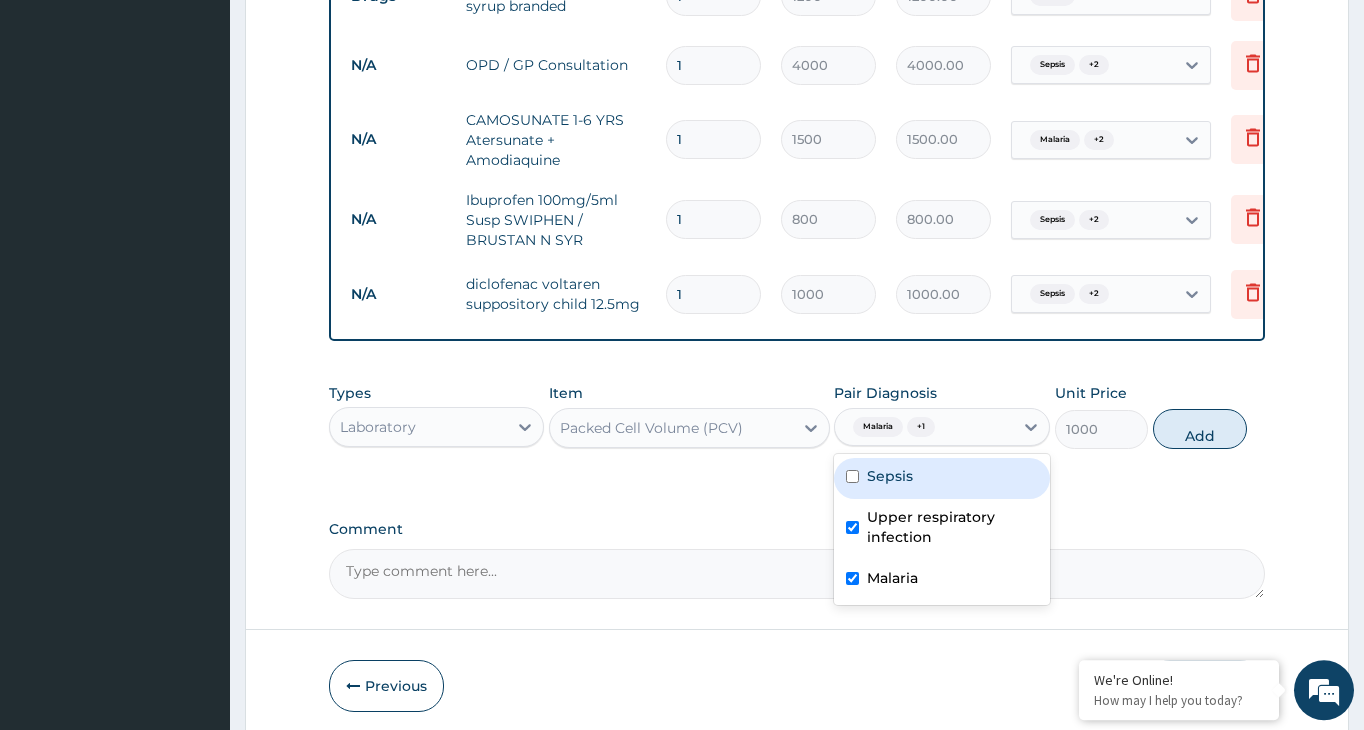 click at bounding box center (852, 476) 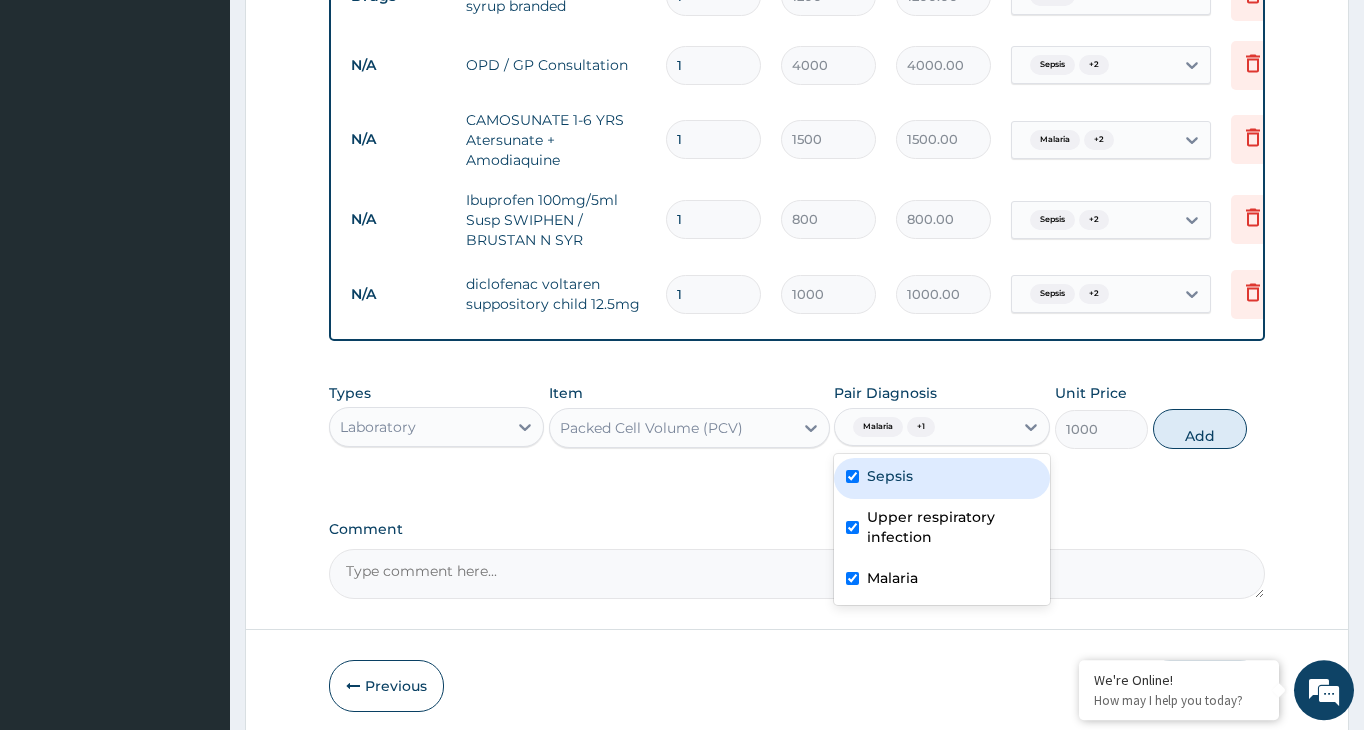 checkbox on "true" 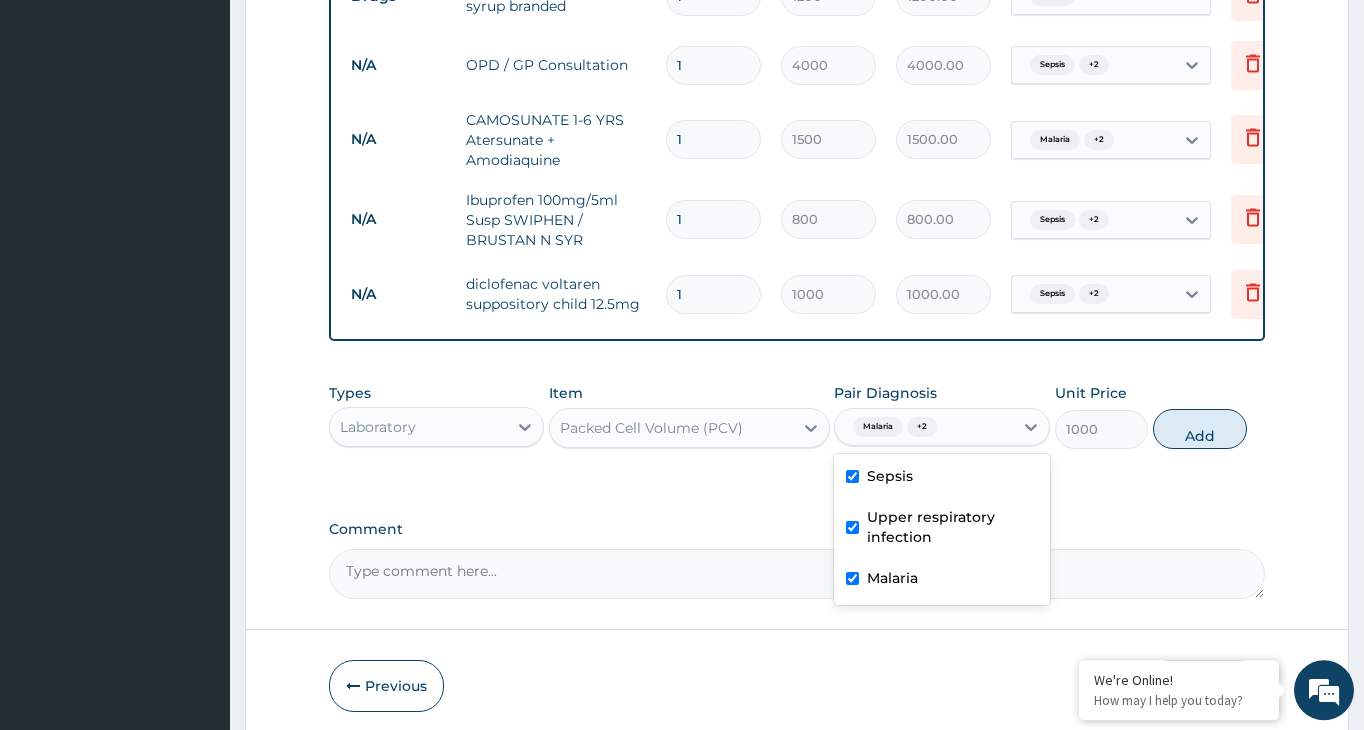 click on "Add" at bounding box center (1200, 429) 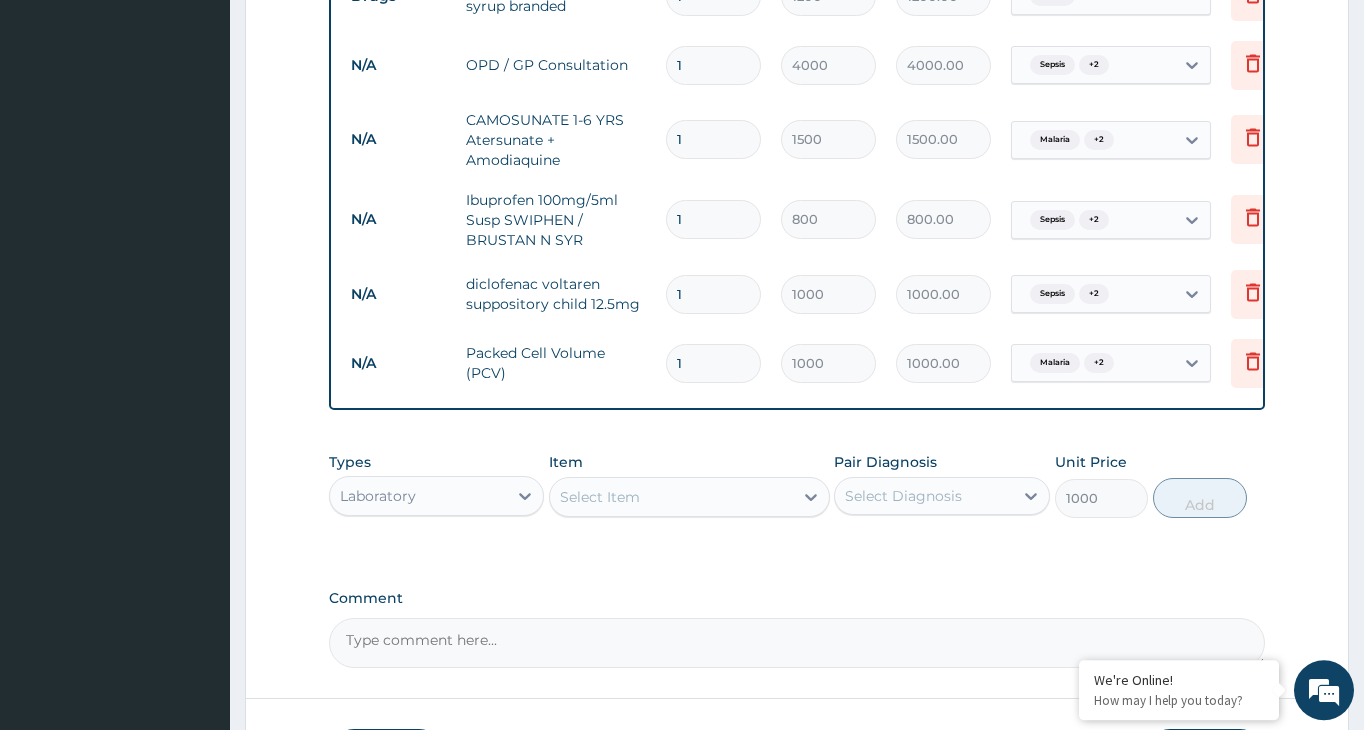 type on "0" 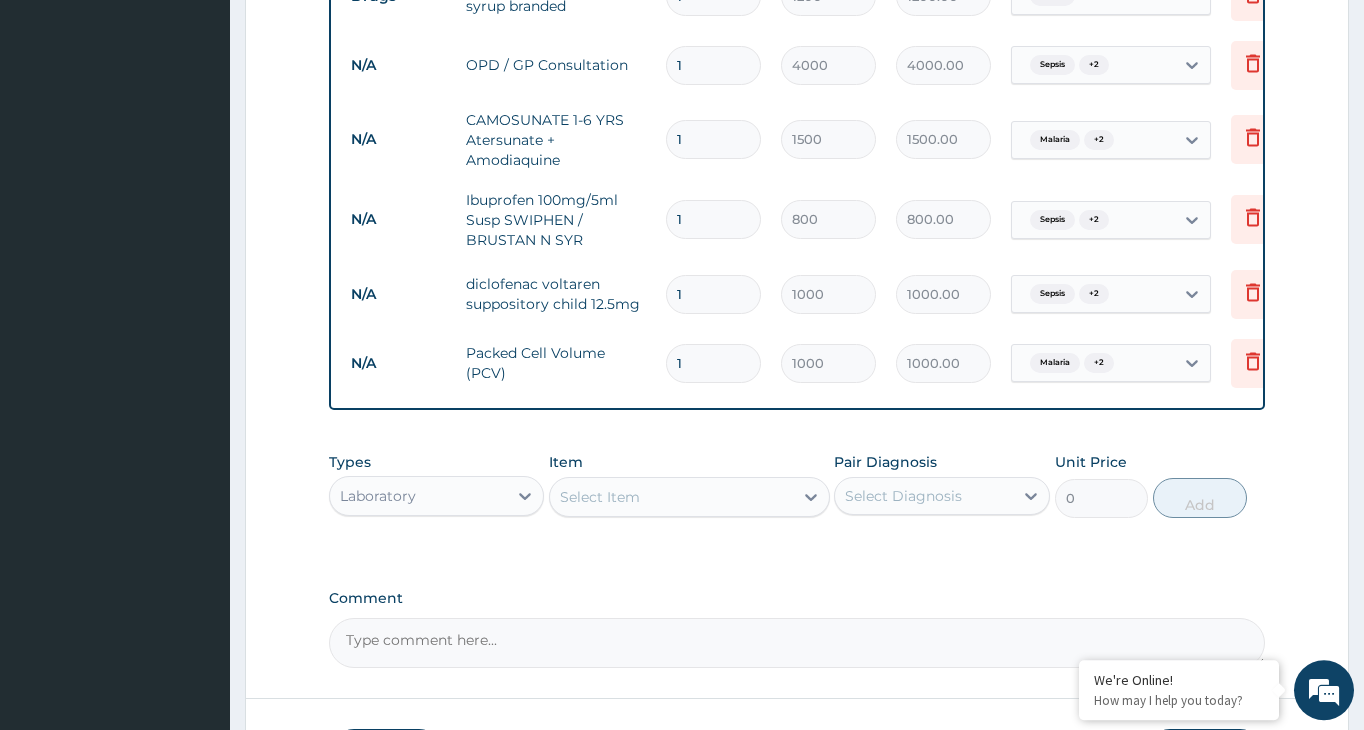 click on "Select Item" at bounding box center (671, 497) 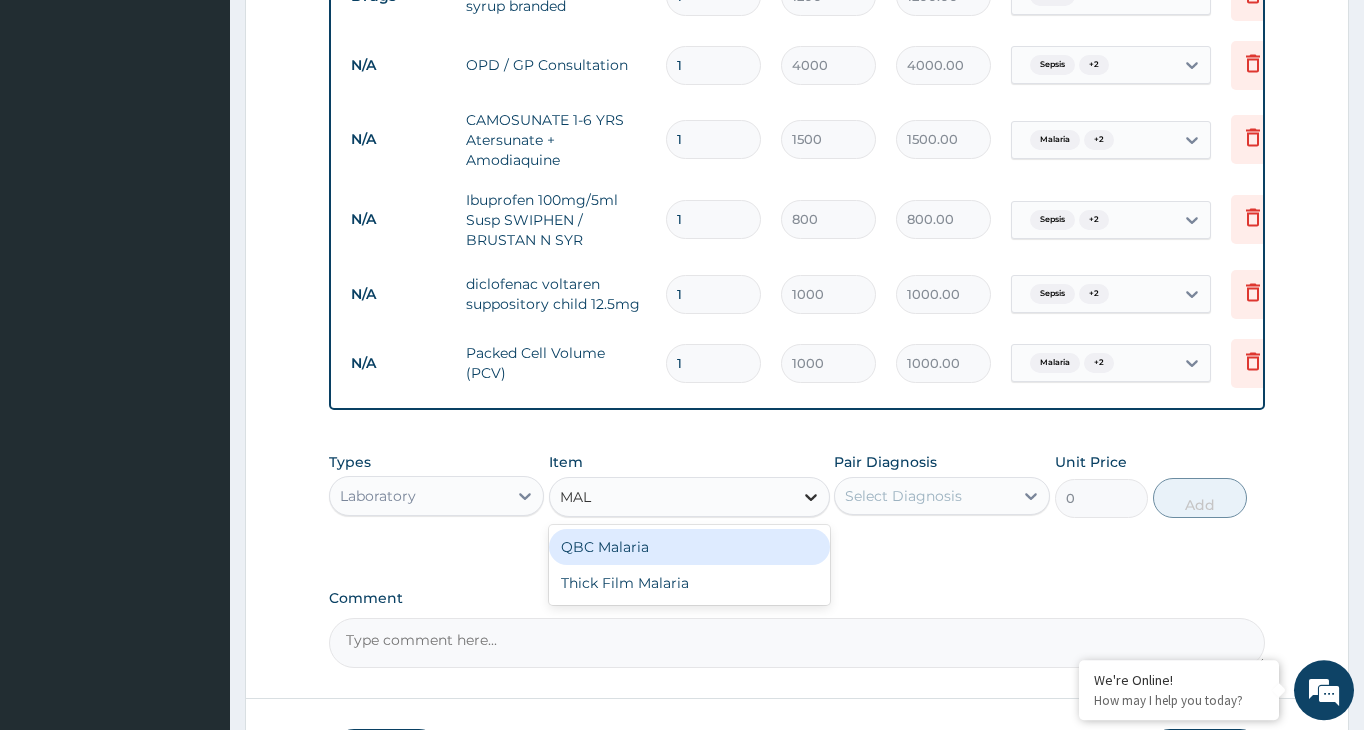type on "MALA" 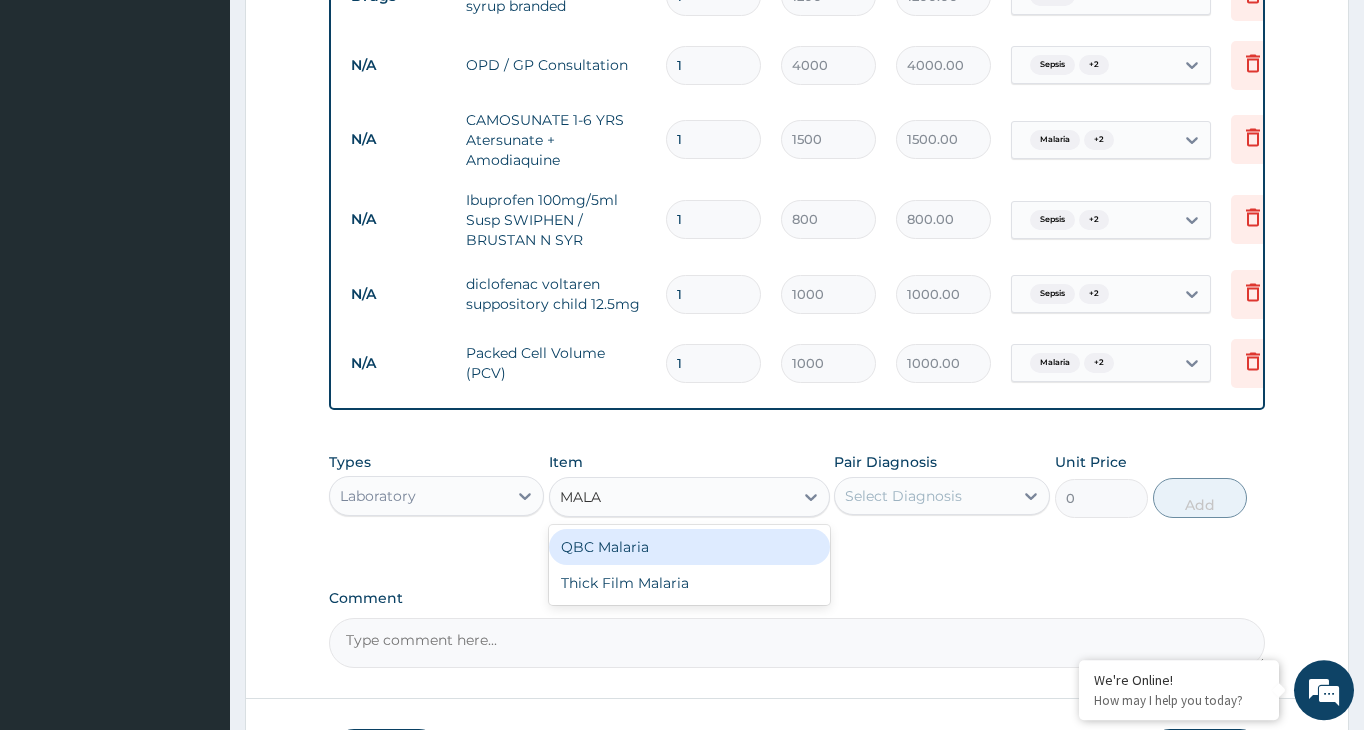 click on "QBC Malaria" at bounding box center [689, 547] 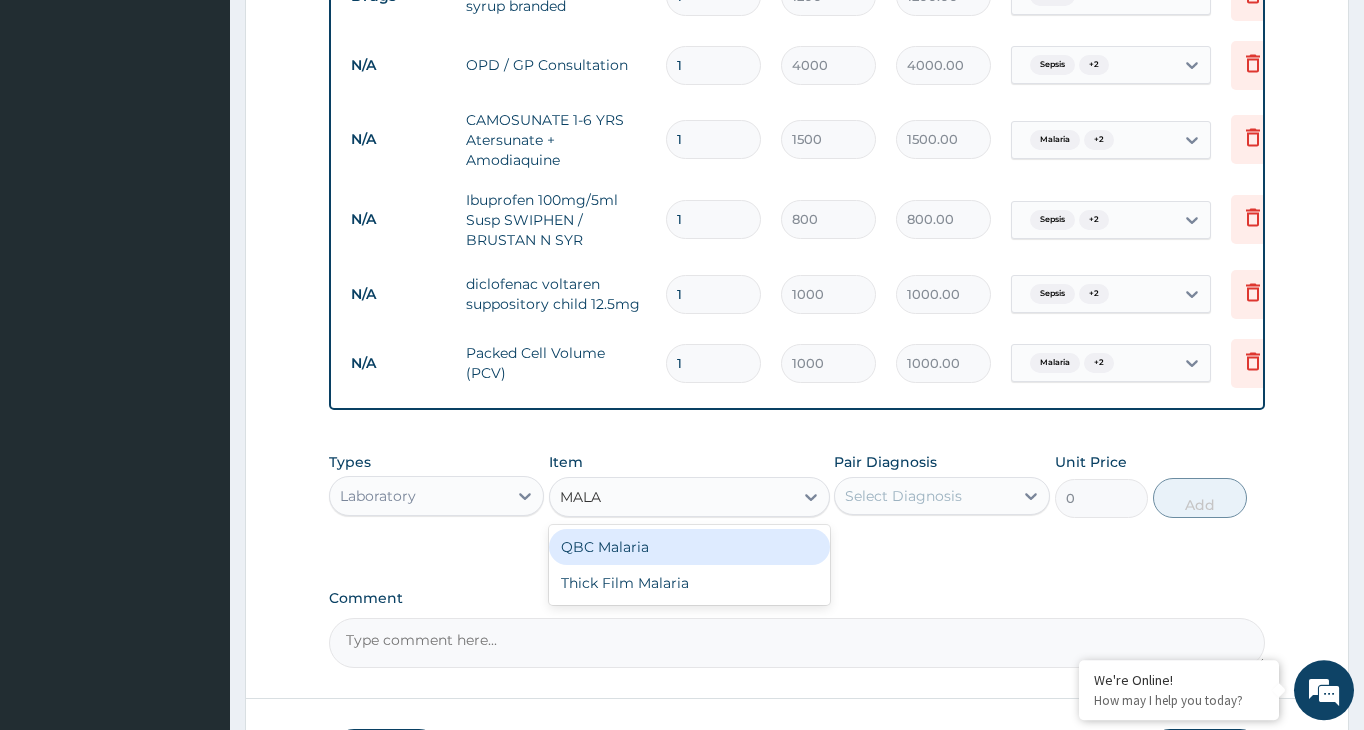 type 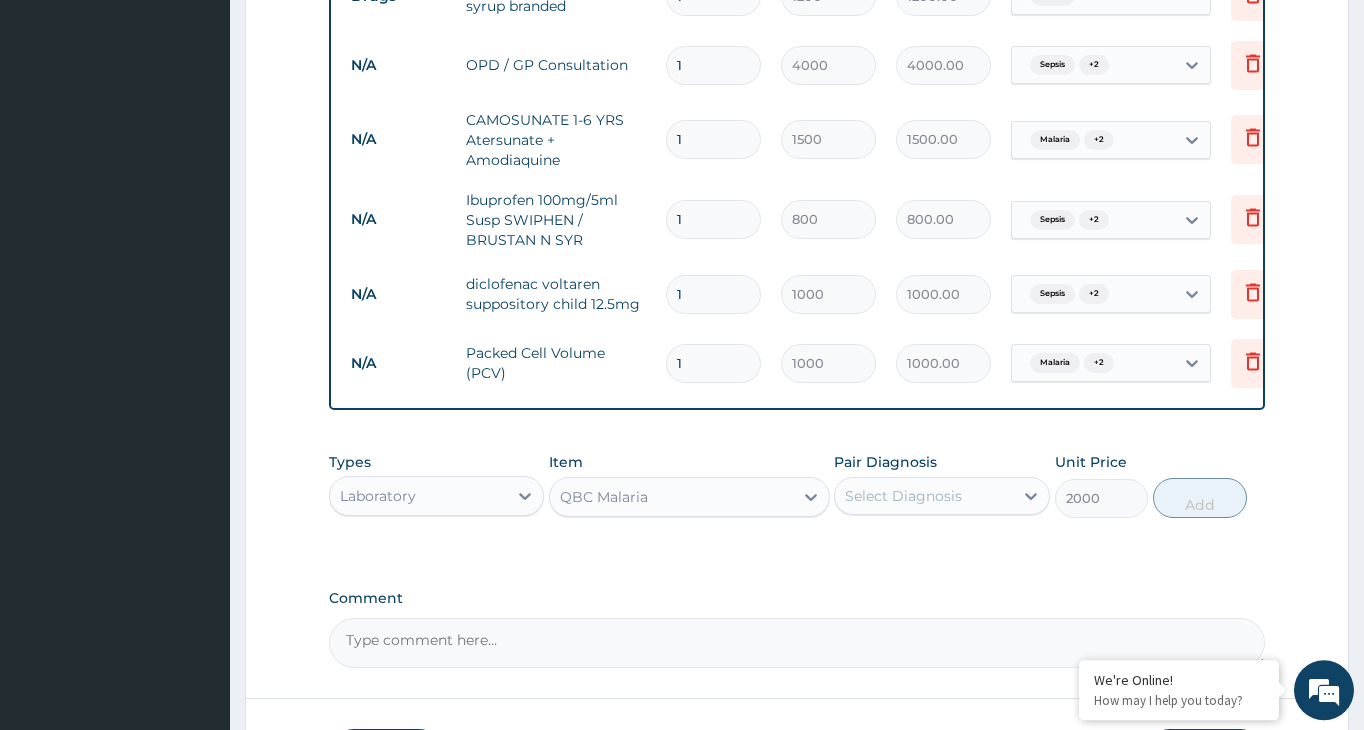 click on "Select Diagnosis" at bounding box center [903, 496] 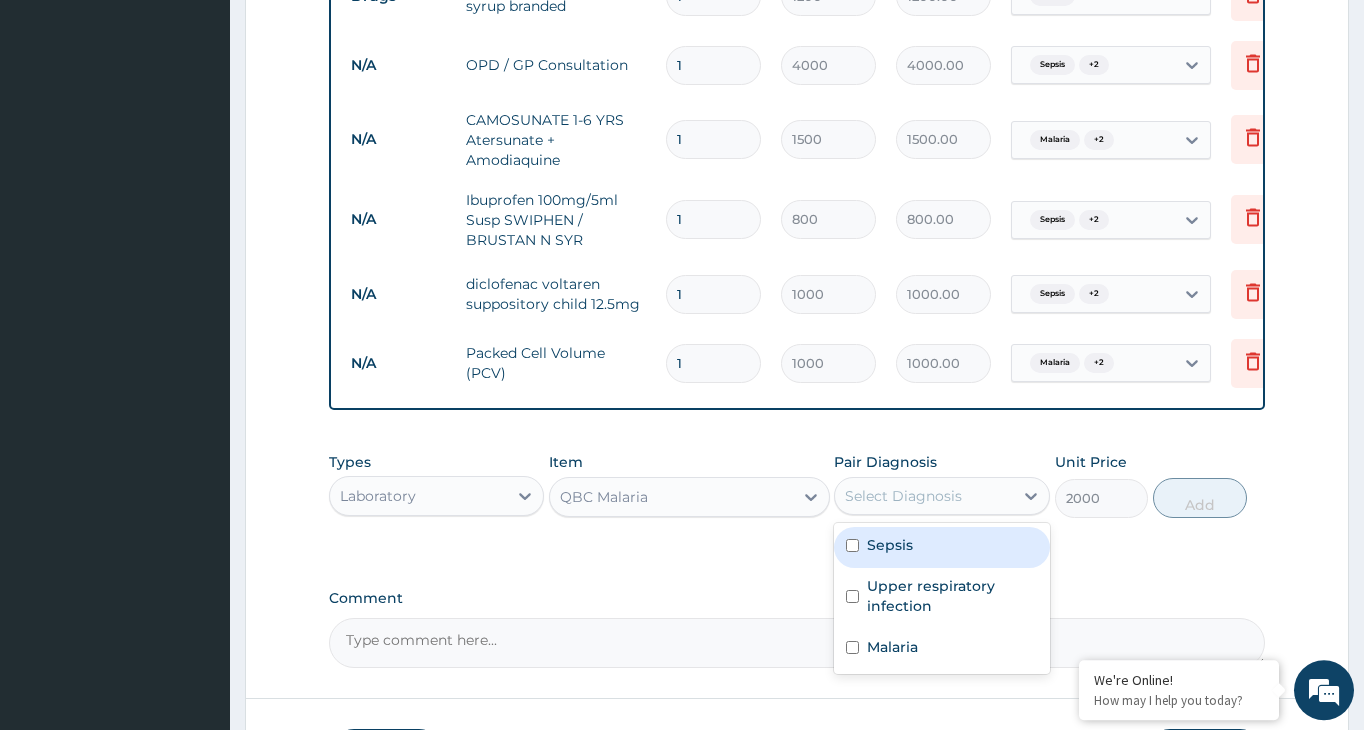 click on "Sepsis" at bounding box center [890, 545] 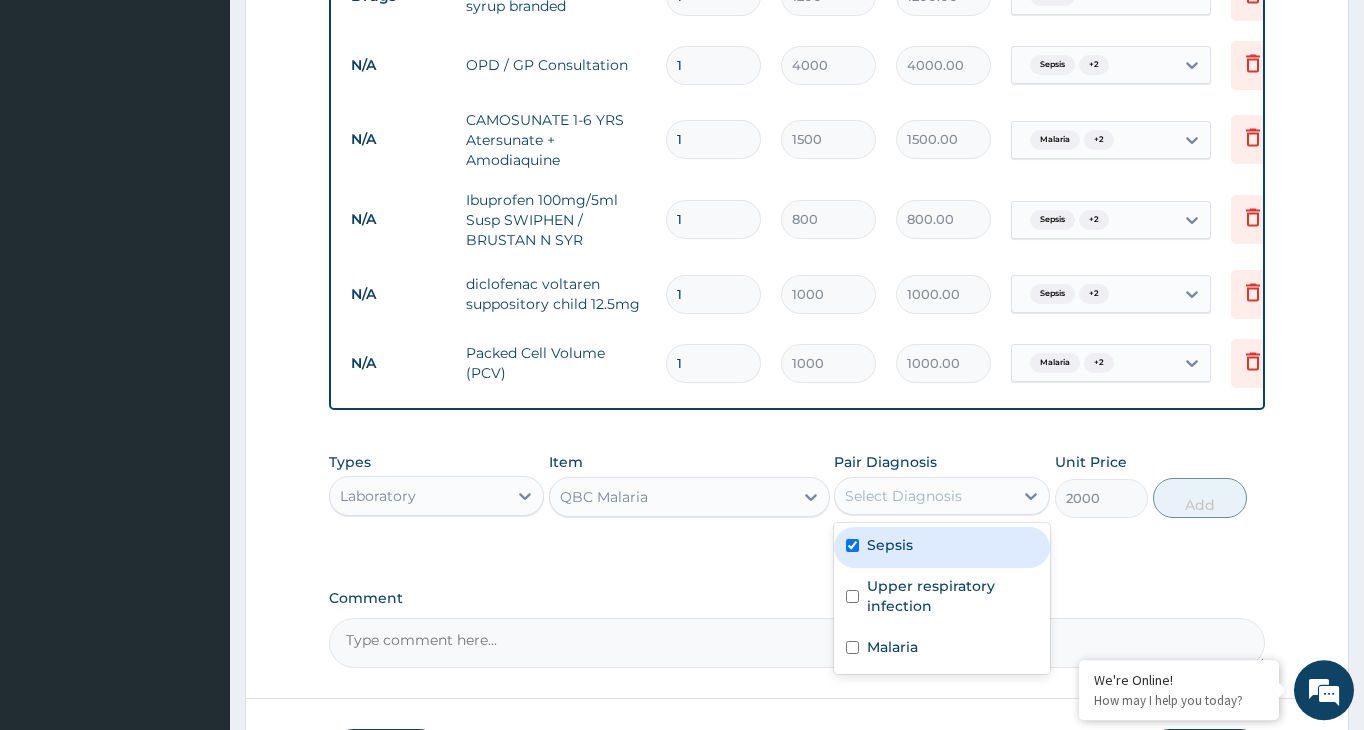 checkbox on "true" 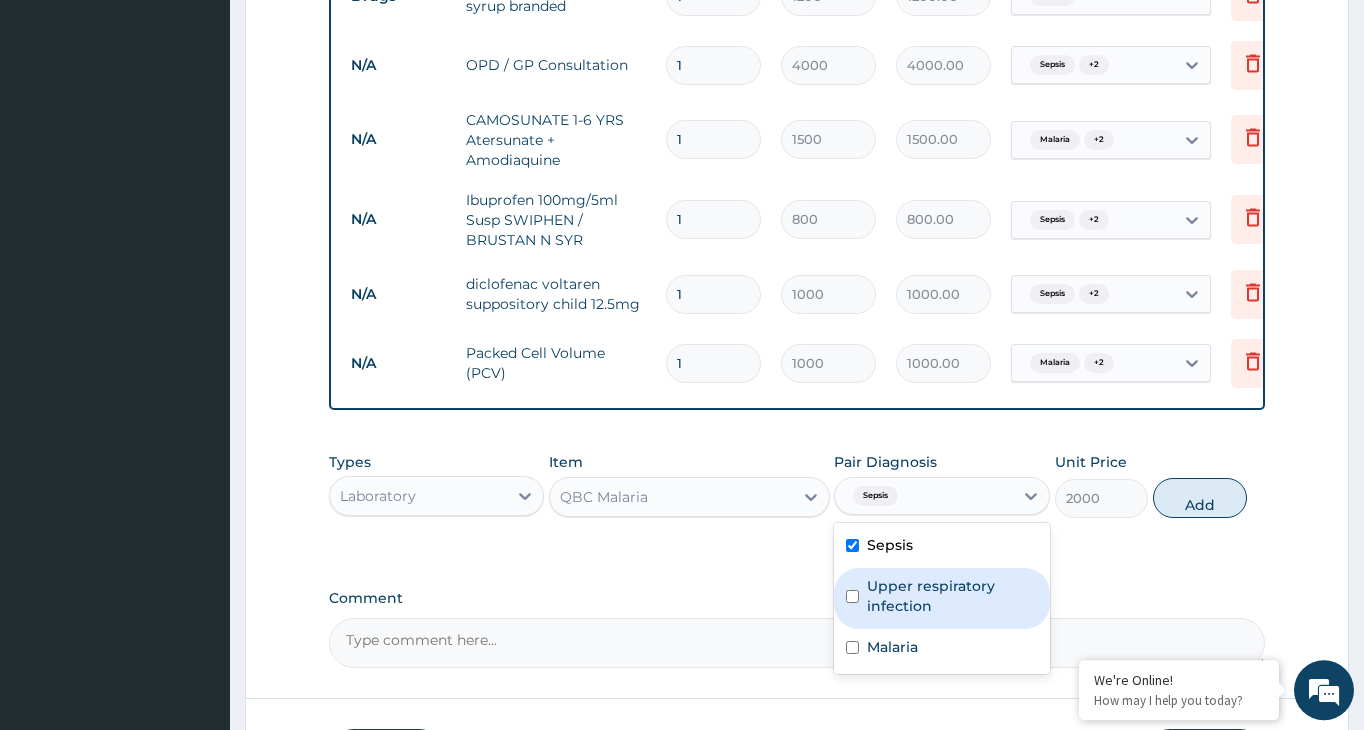 click on "Upper respiratory infection" at bounding box center (952, 596) 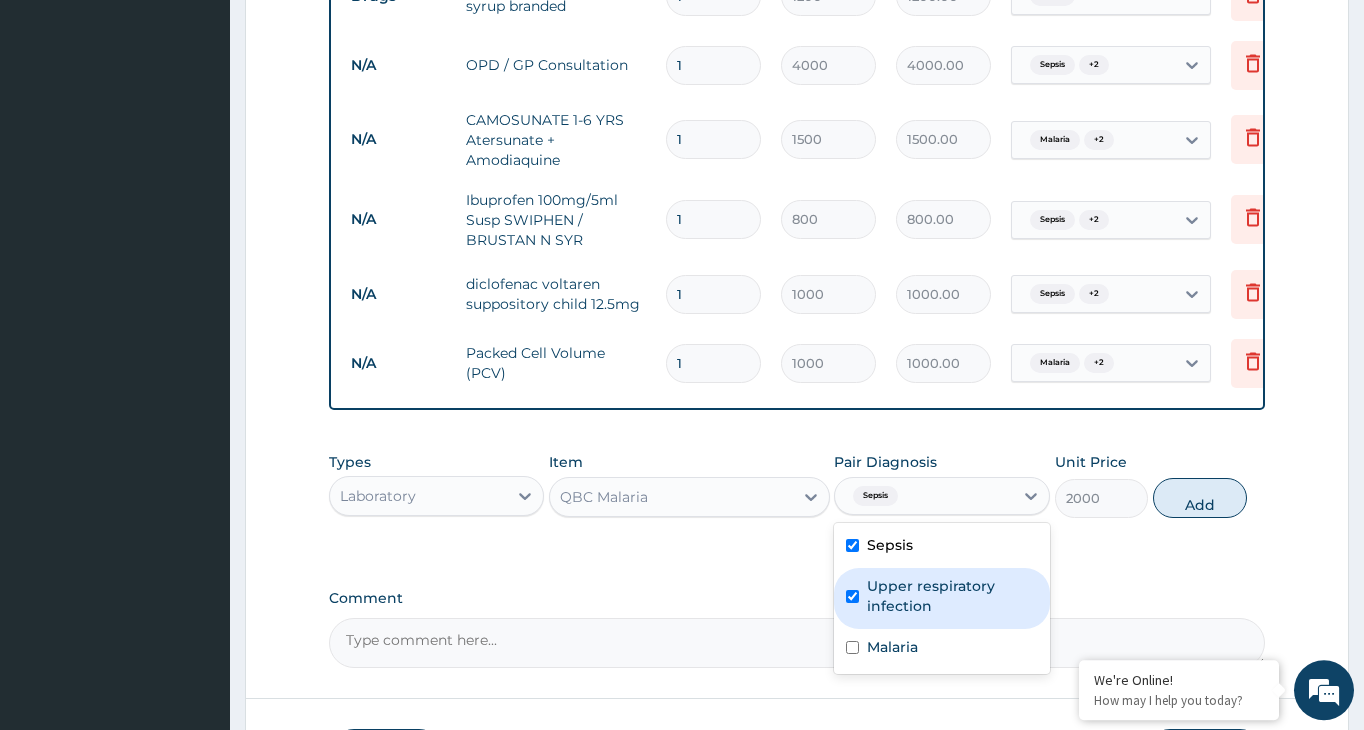 checkbox on "true" 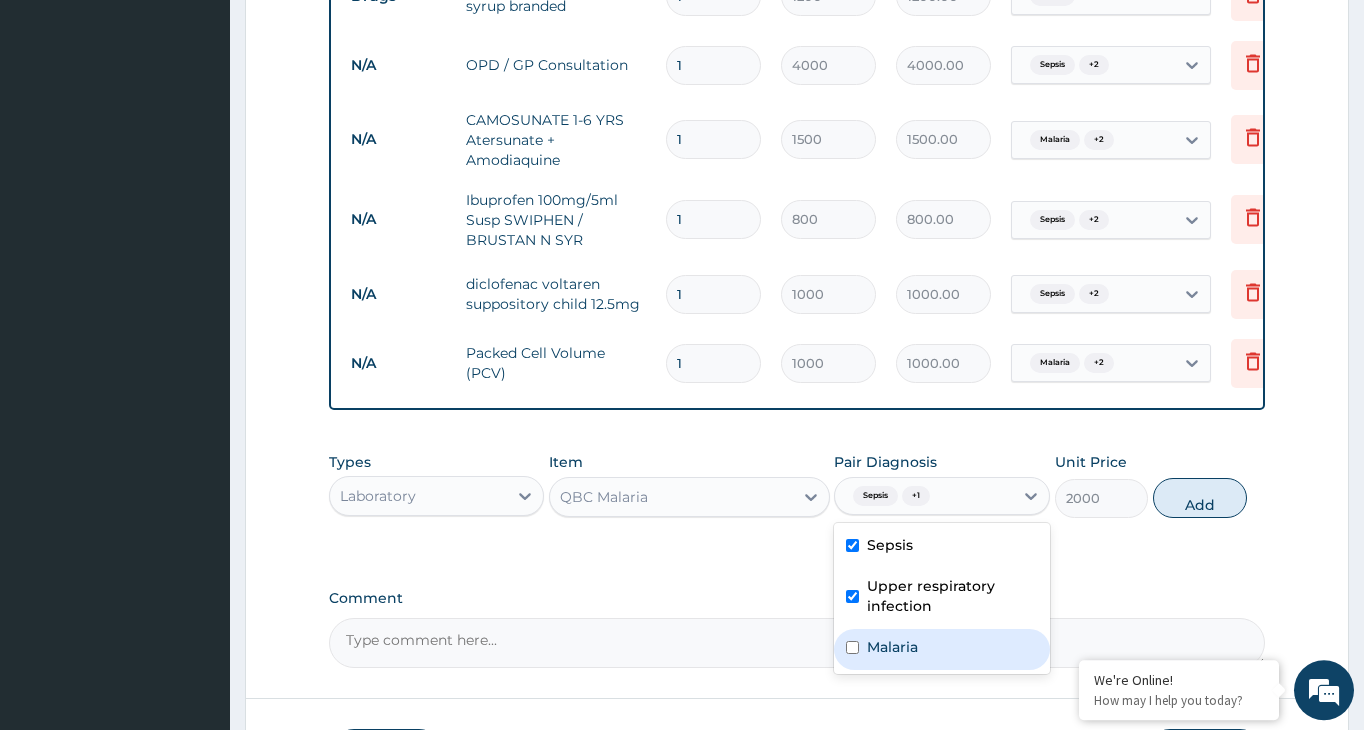 click on "Malaria" at bounding box center [892, 647] 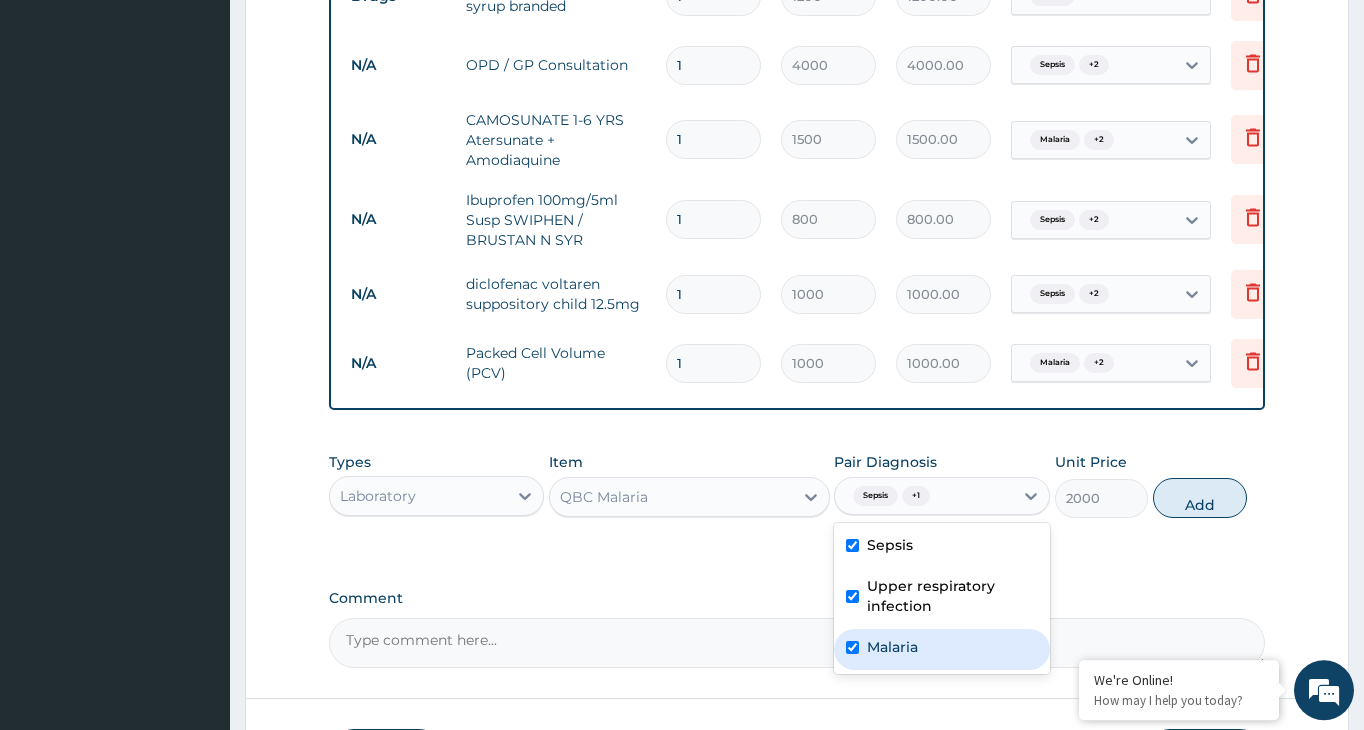 checkbox on "true" 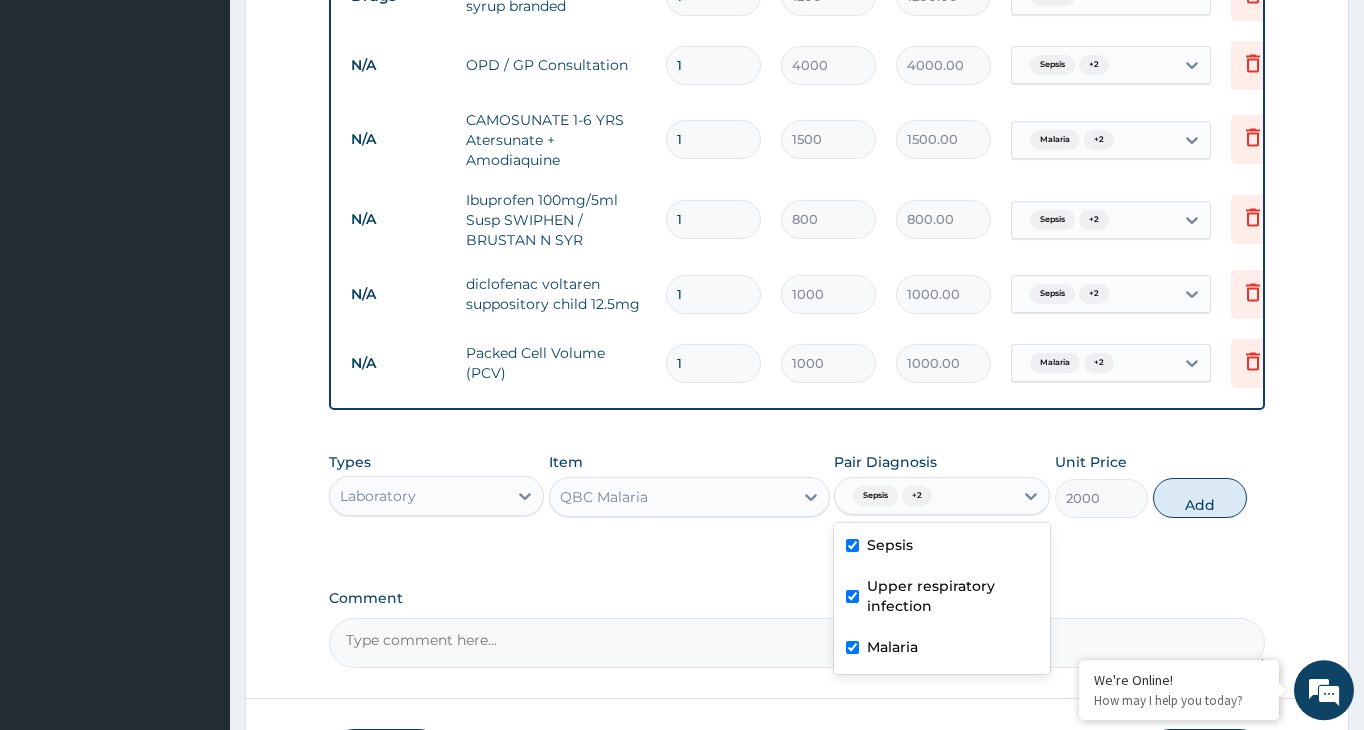 click on "Upper respiratory infection" at bounding box center [952, 596] 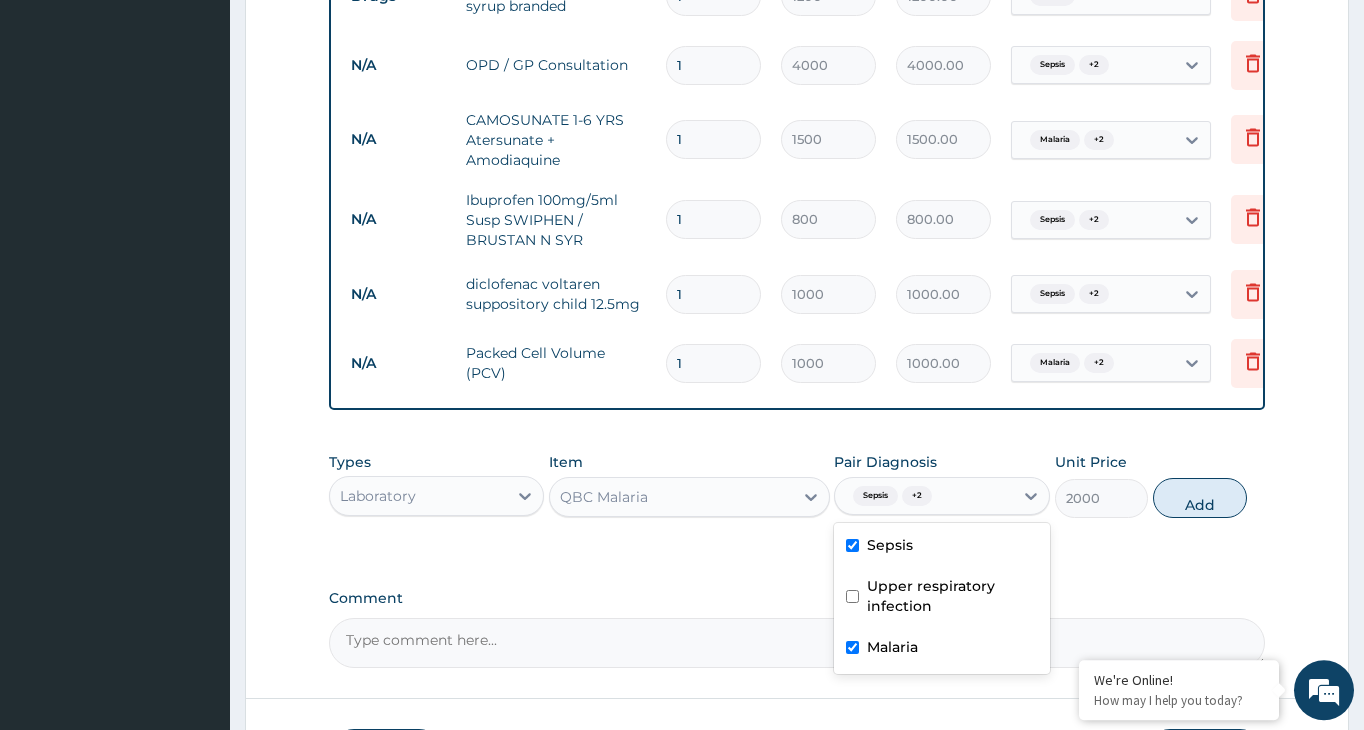 checkbox on "false" 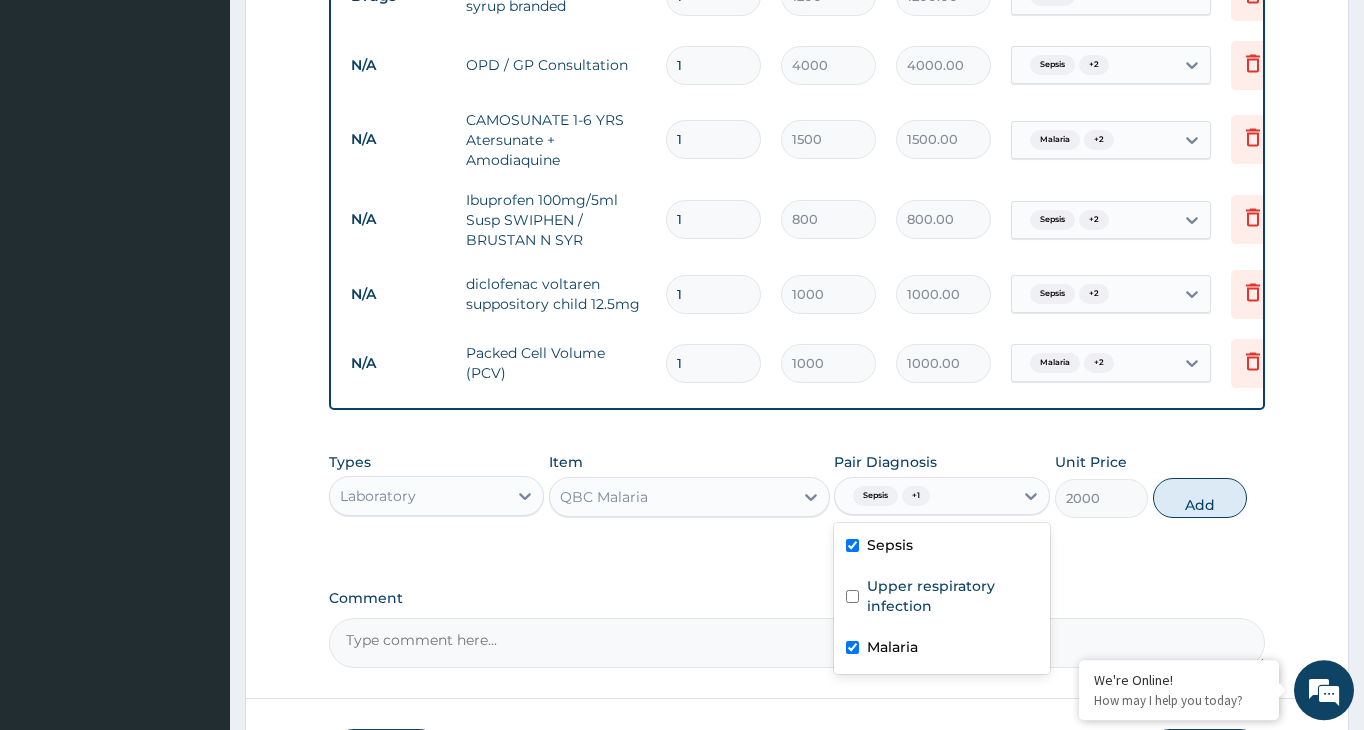 click on "Sepsis" at bounding box center [890, 545] 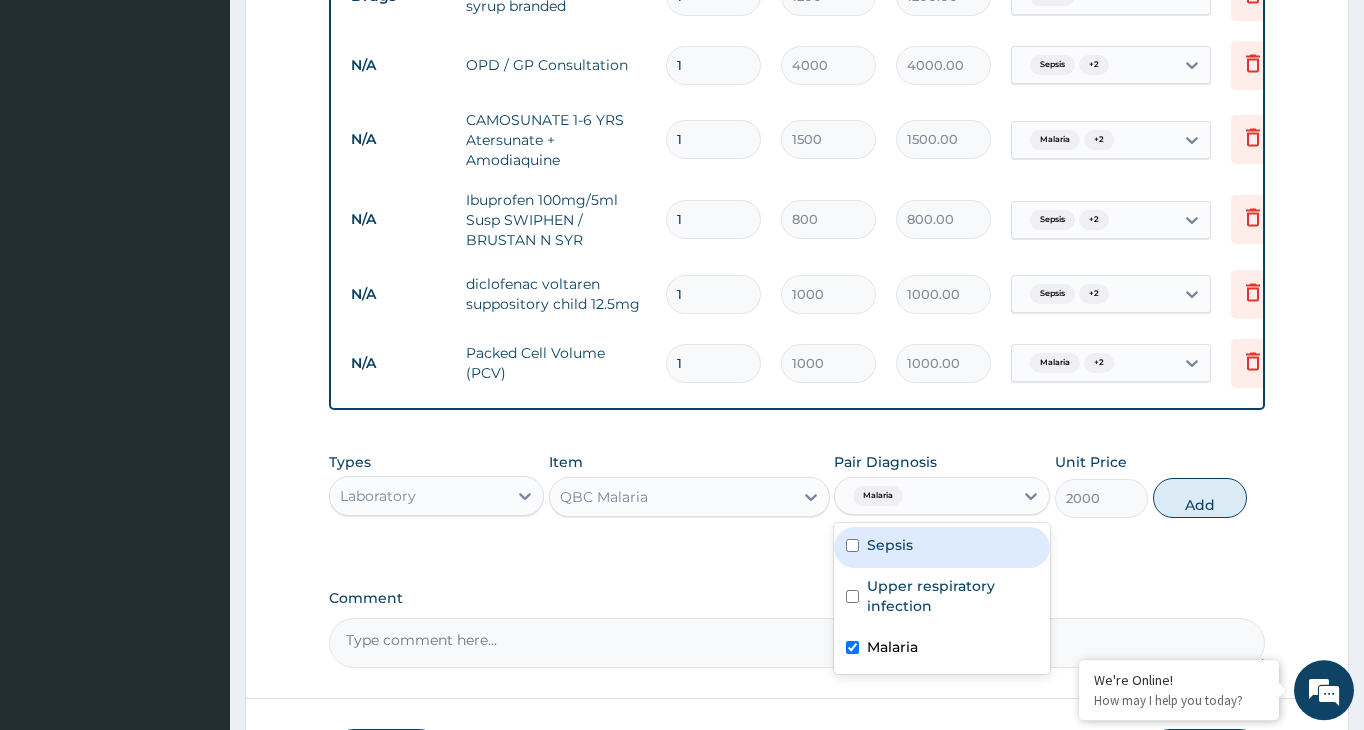 checkbox on "false" 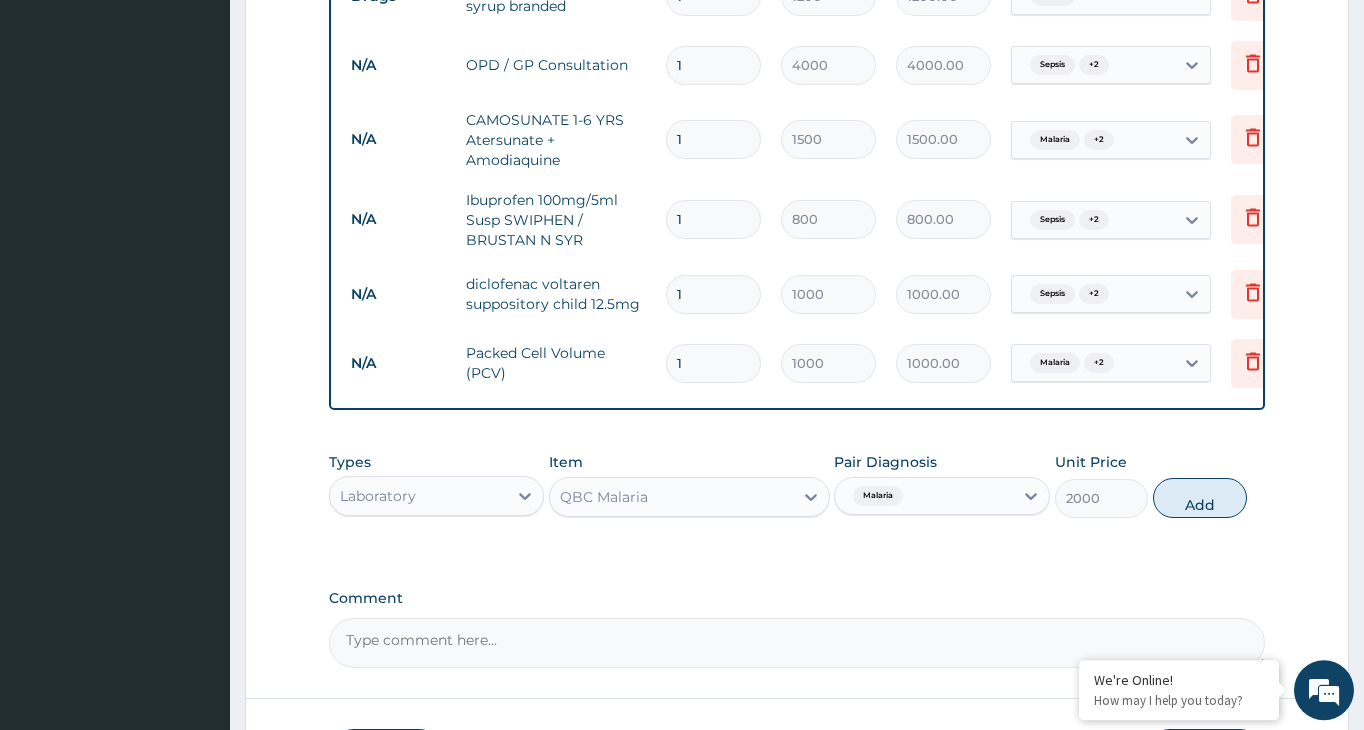 drag, startPoint x: 1192, startPoint y: 515, endPoint x: 1092, endPoint y: 501, distance: 100.97524 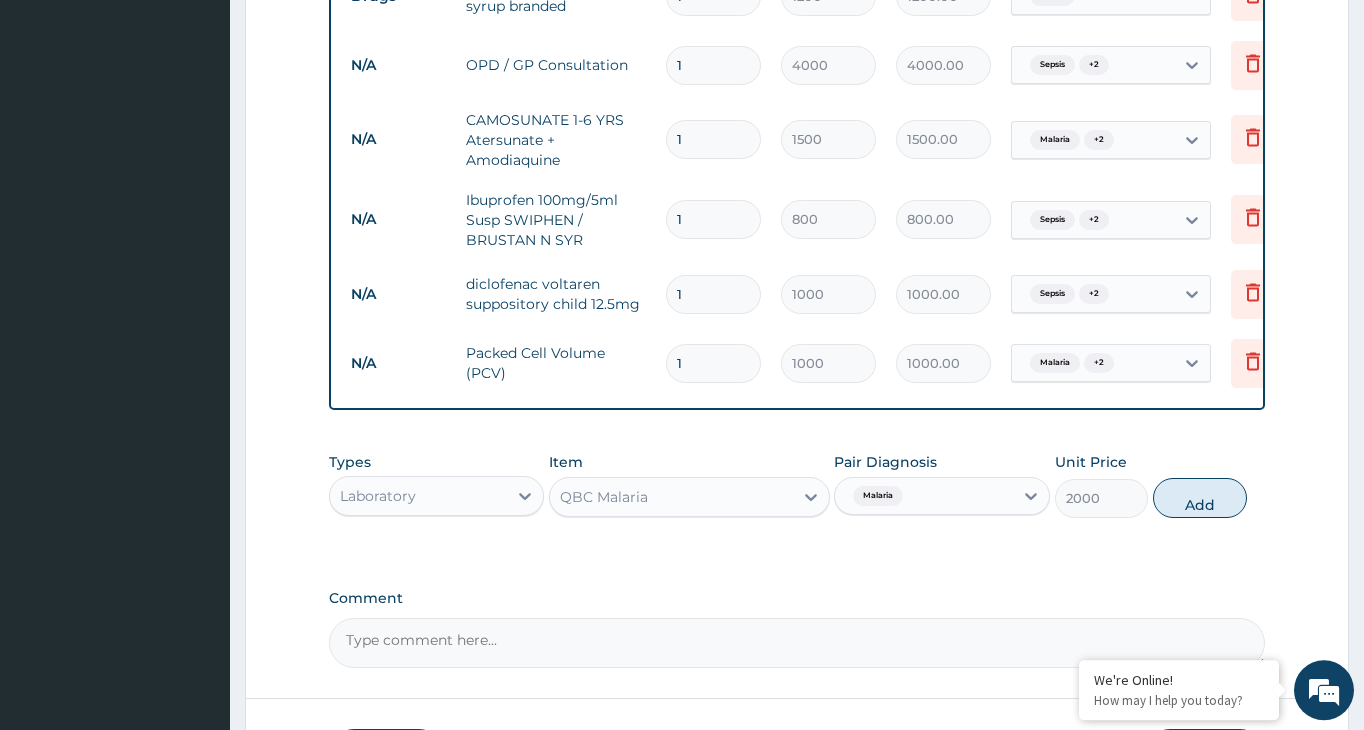 click on "Add" at bounding box center (1200, 498) 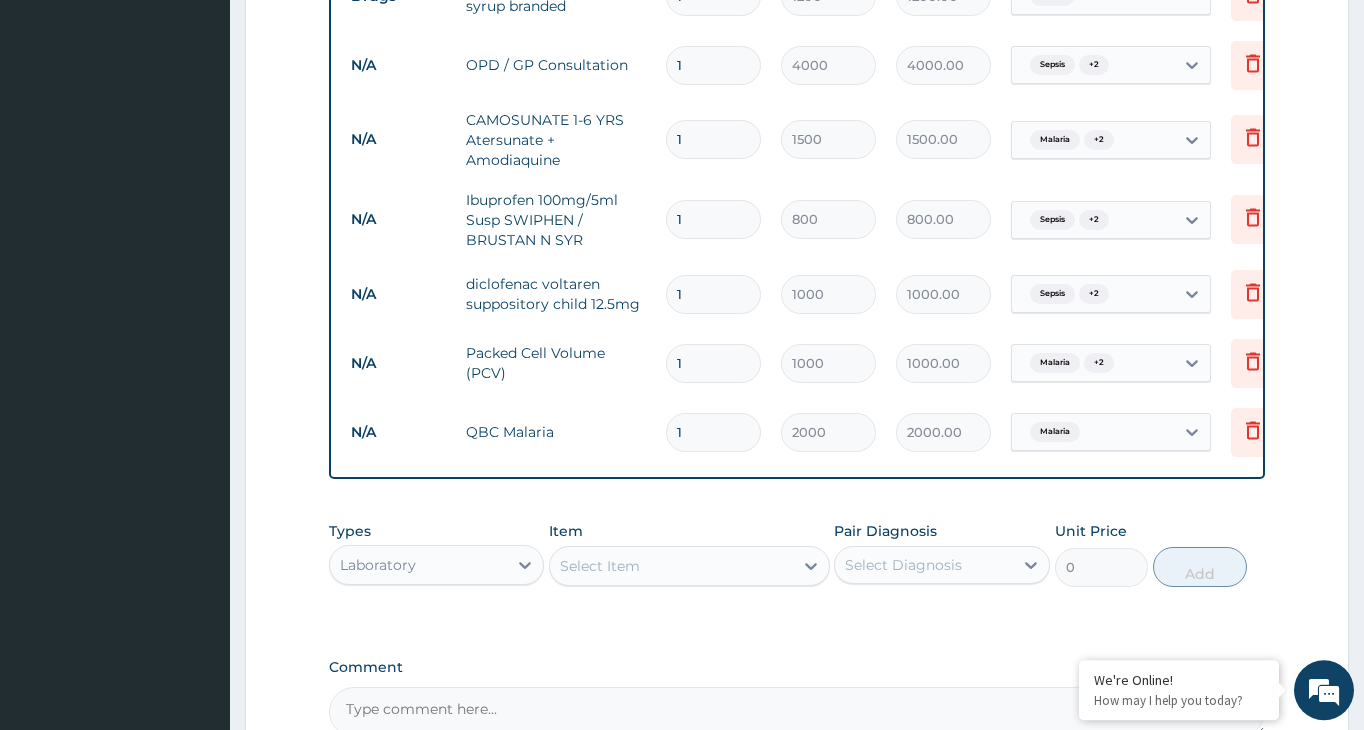 click on "Select Item" at bounding box center [671, 566] 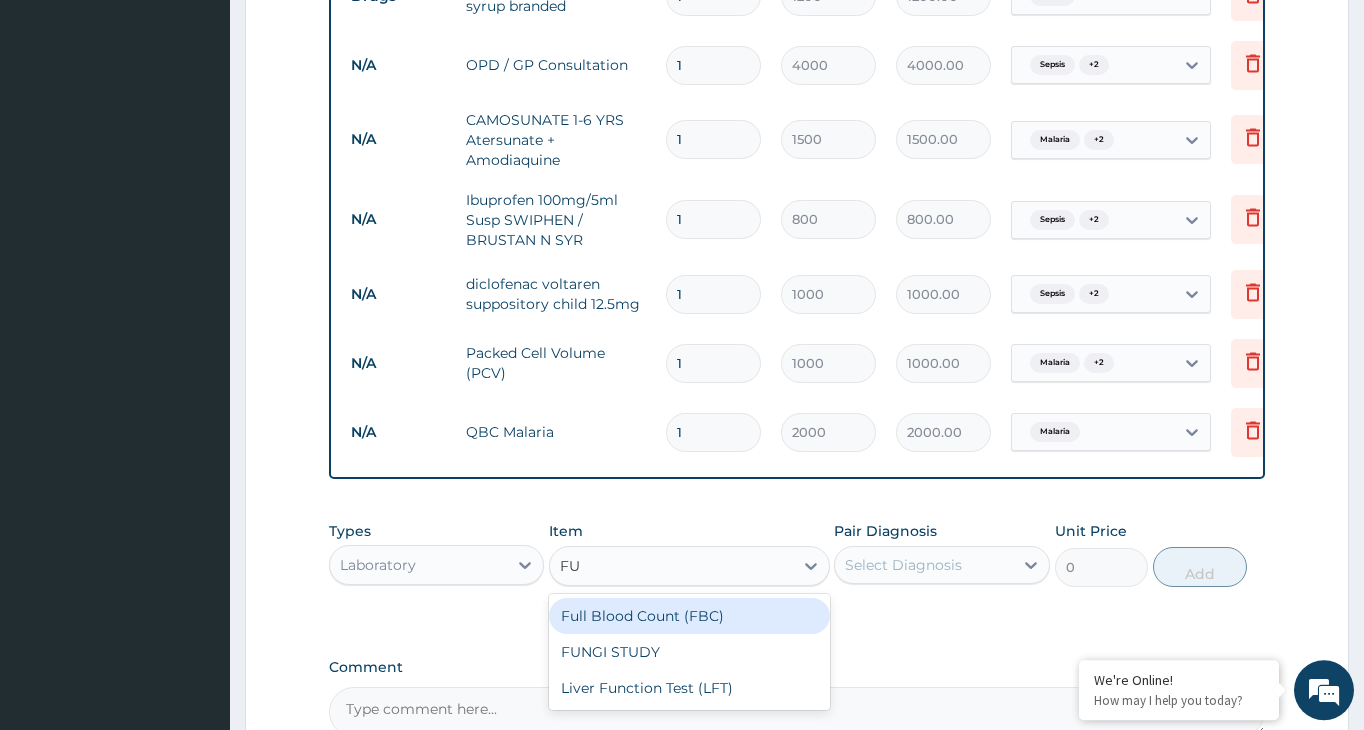 type on "FUL" 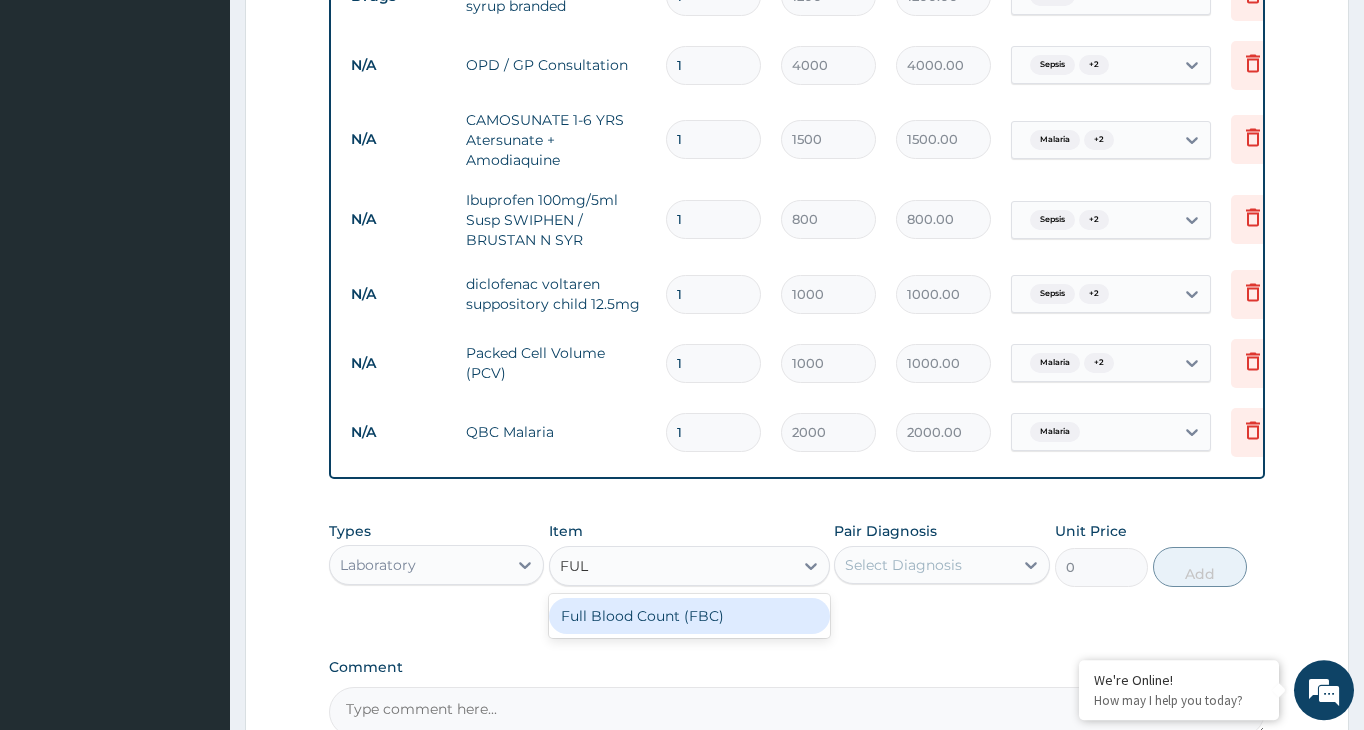 click on "Full Blood Count (FBC)" at bounding box center [689, 616] 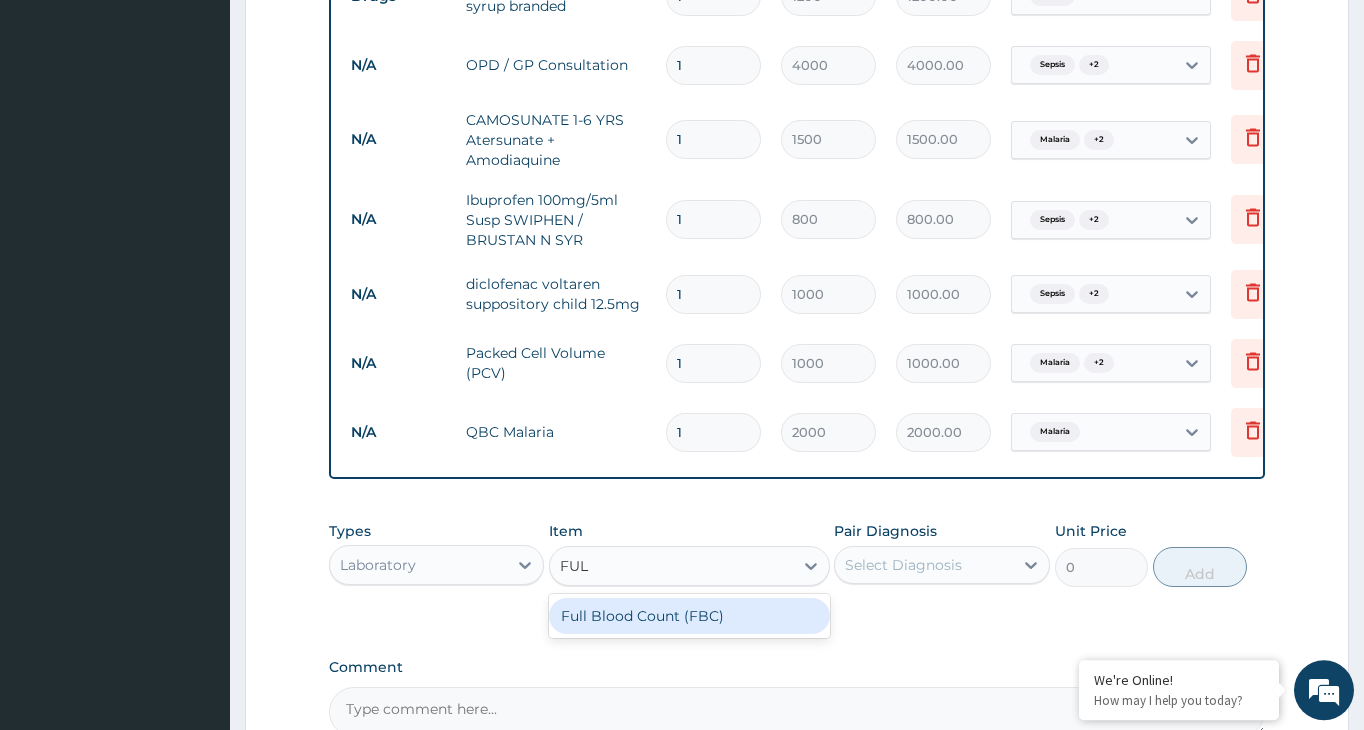 type 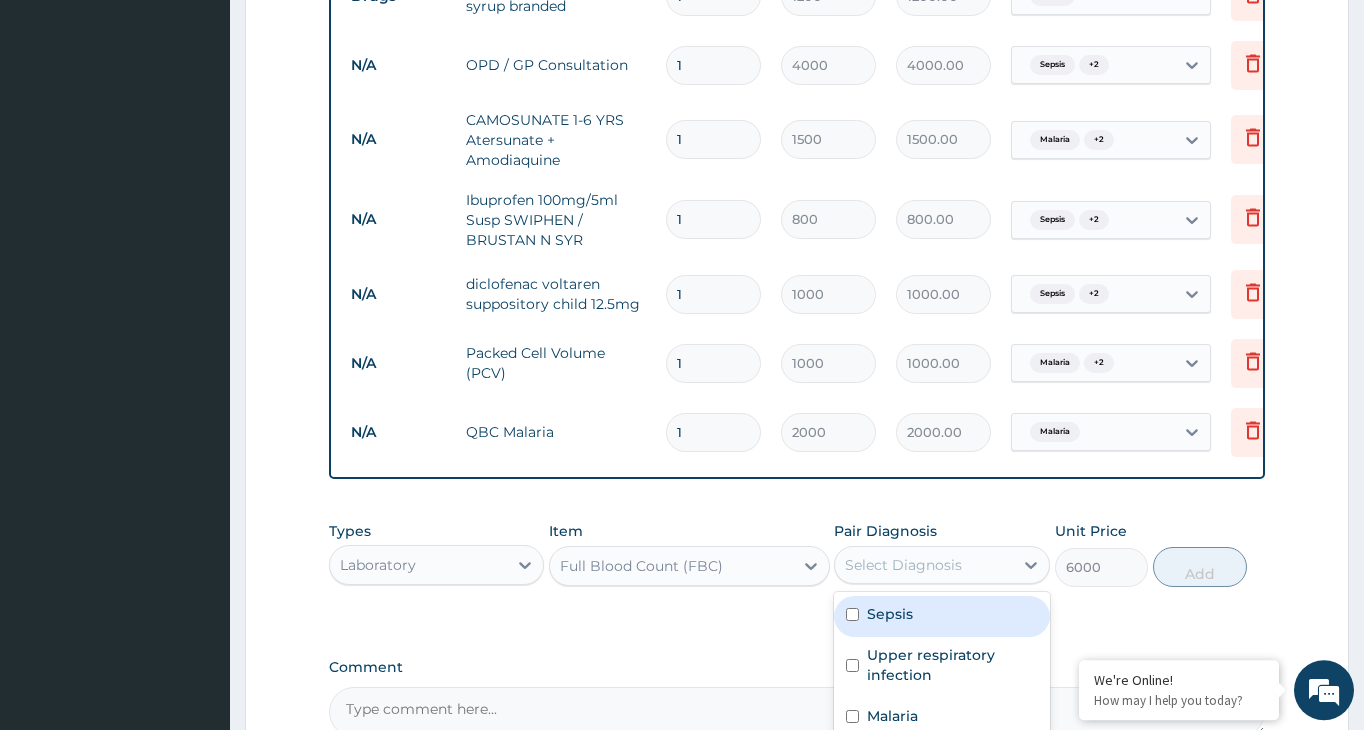 click on "Select Diagnosis" at bounding box center (903, 565) 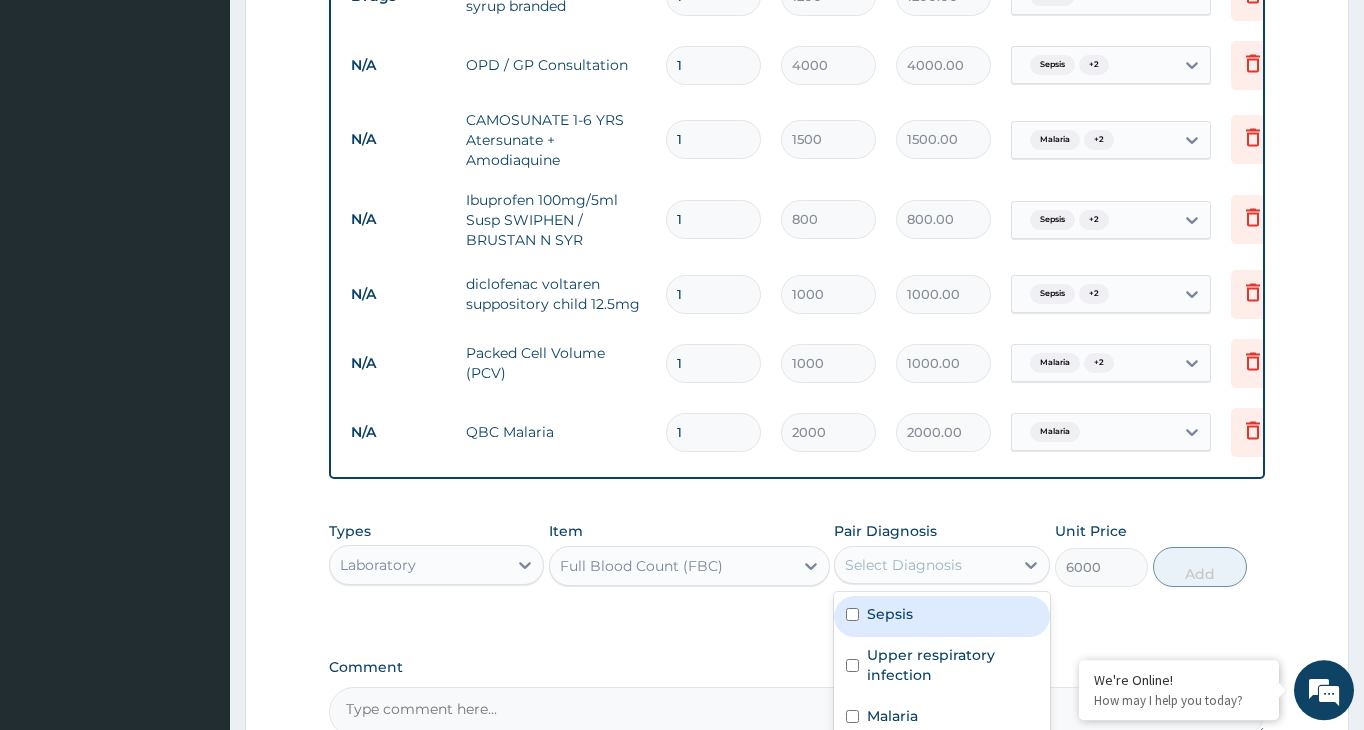 click on "Sepsis" at bounding box center (941, 616) 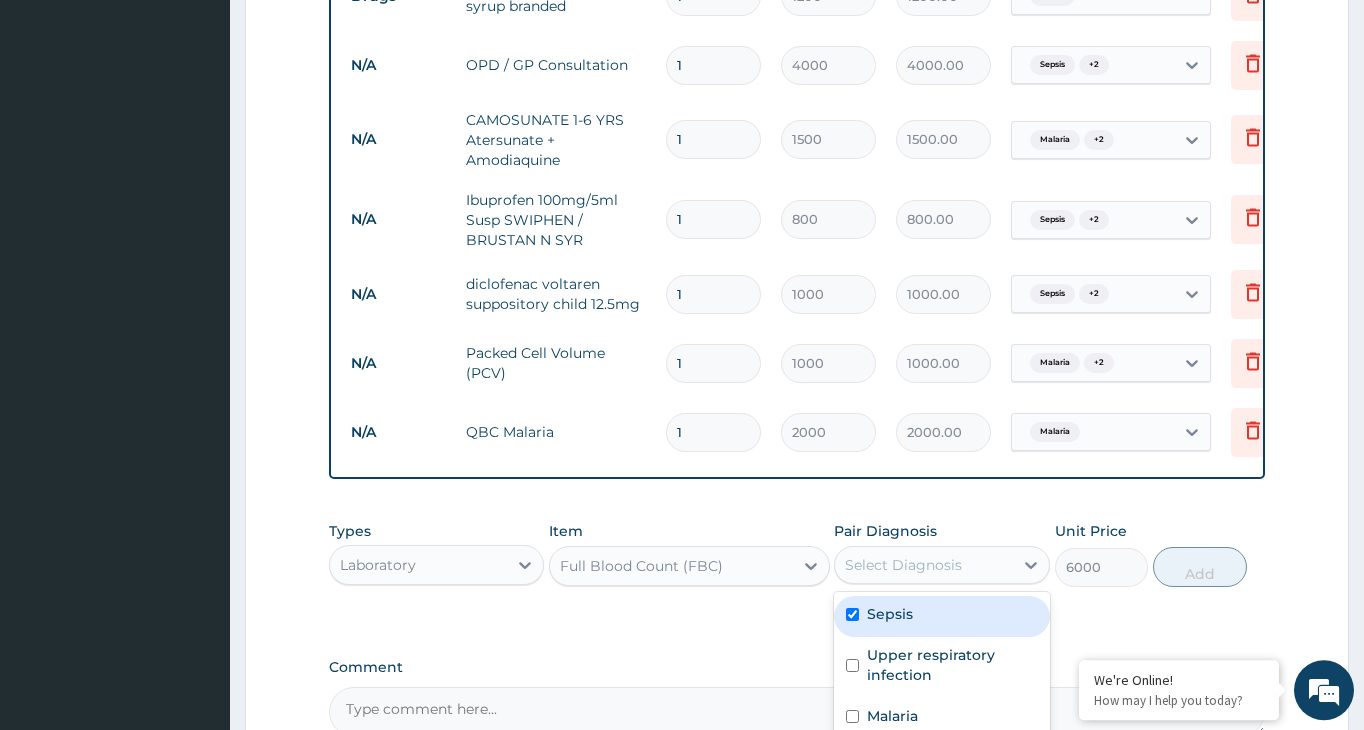checkbox on "true" 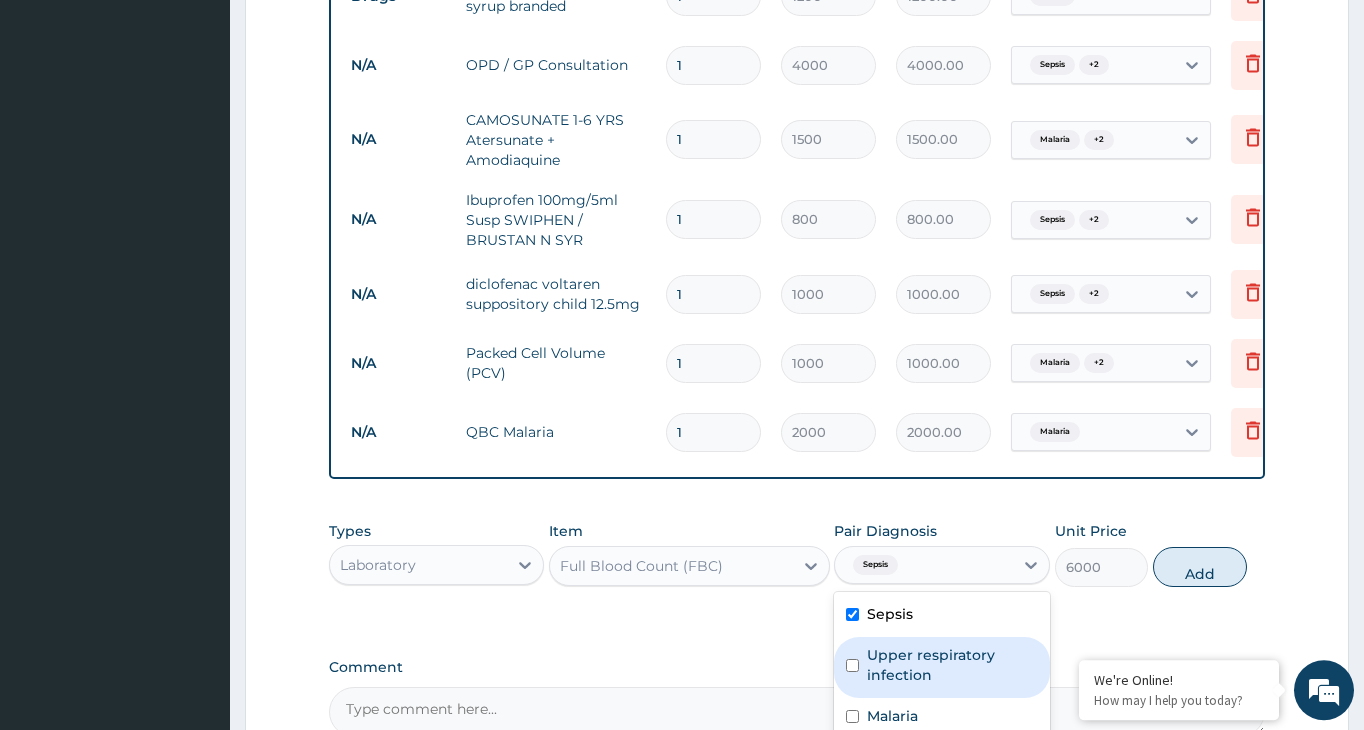 click on "Upper respiratory infection" at bounding box center [941, 667] 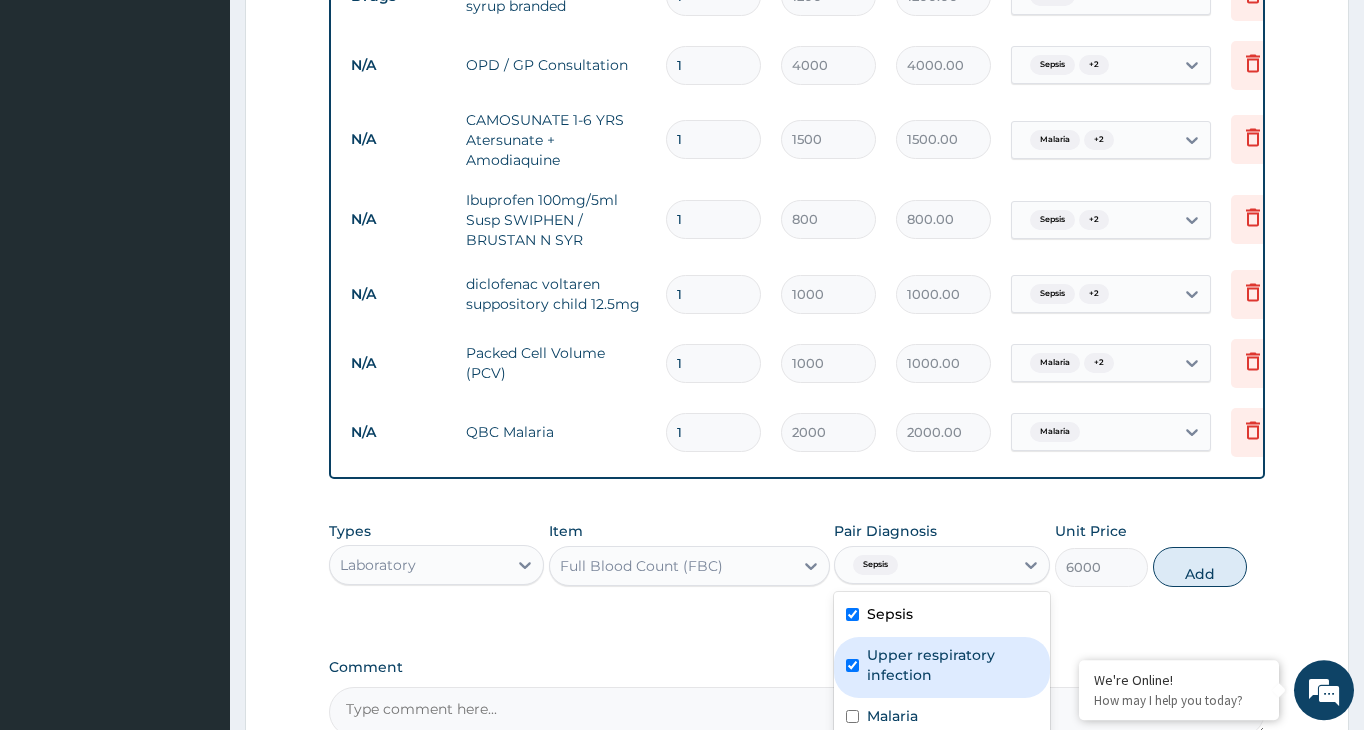 checkbox on "true" 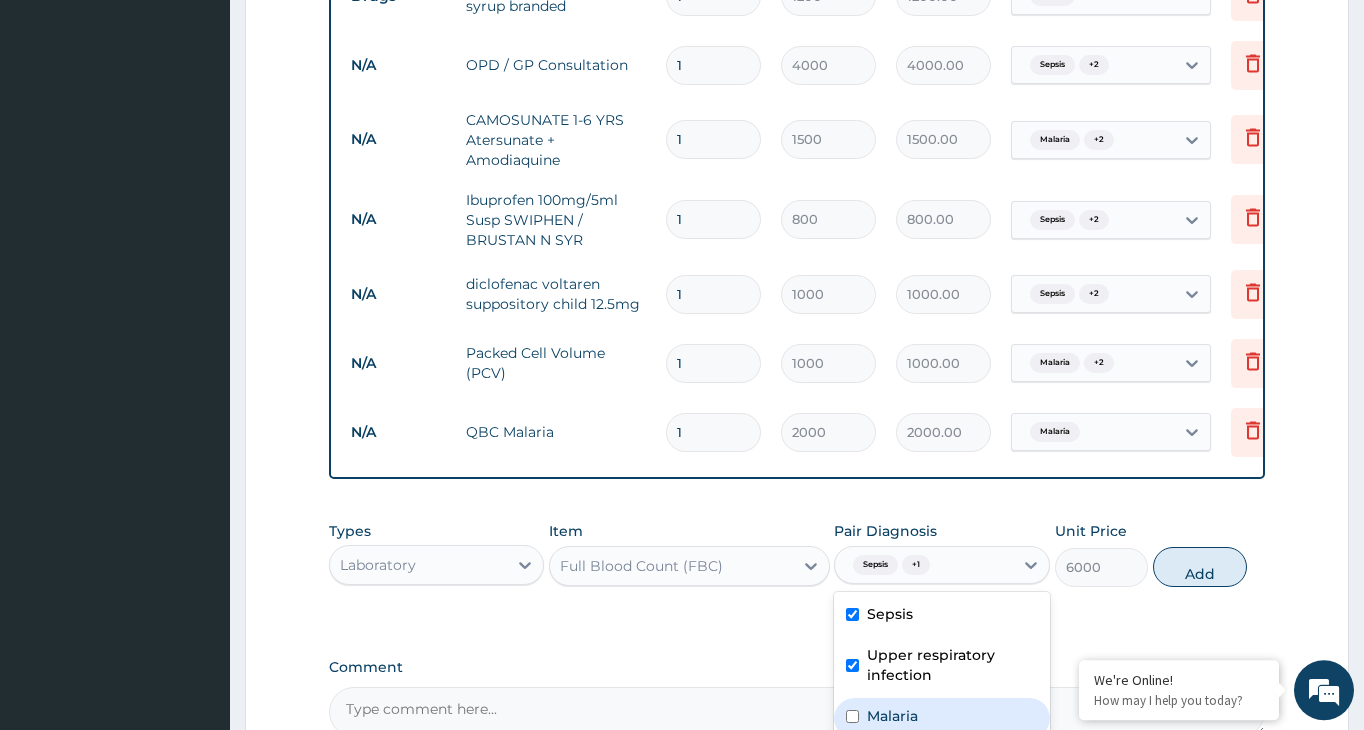 click on "Malaria" at bounding box center (941, 718) 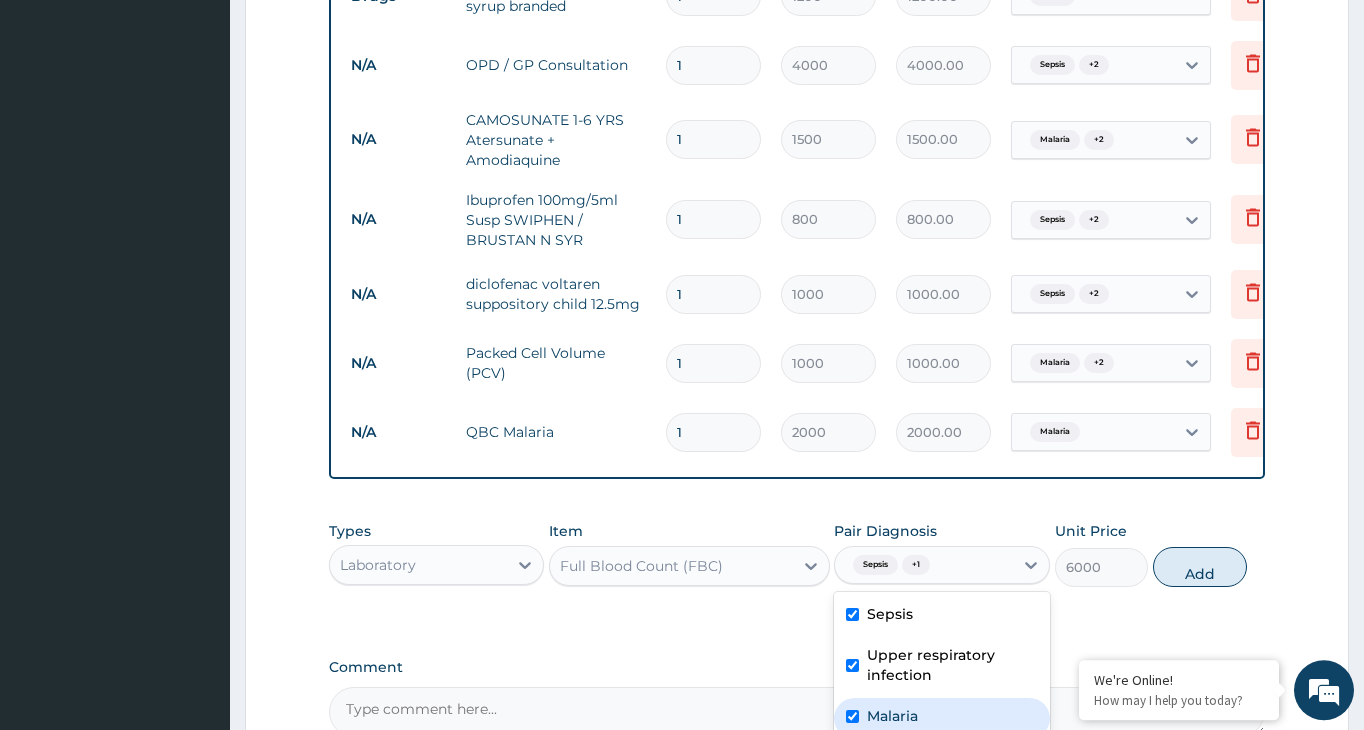 checkbox on "true" 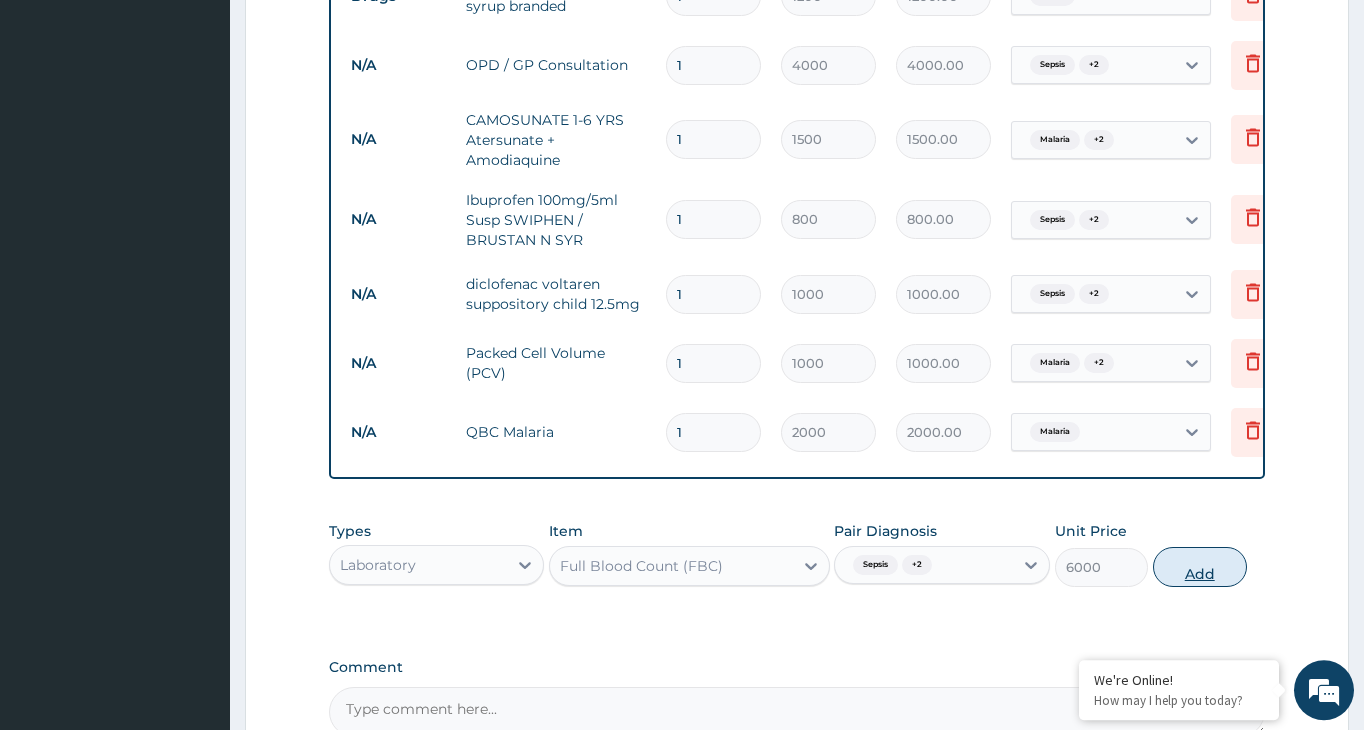 click on "Add" at bounding box center (1200, 567) 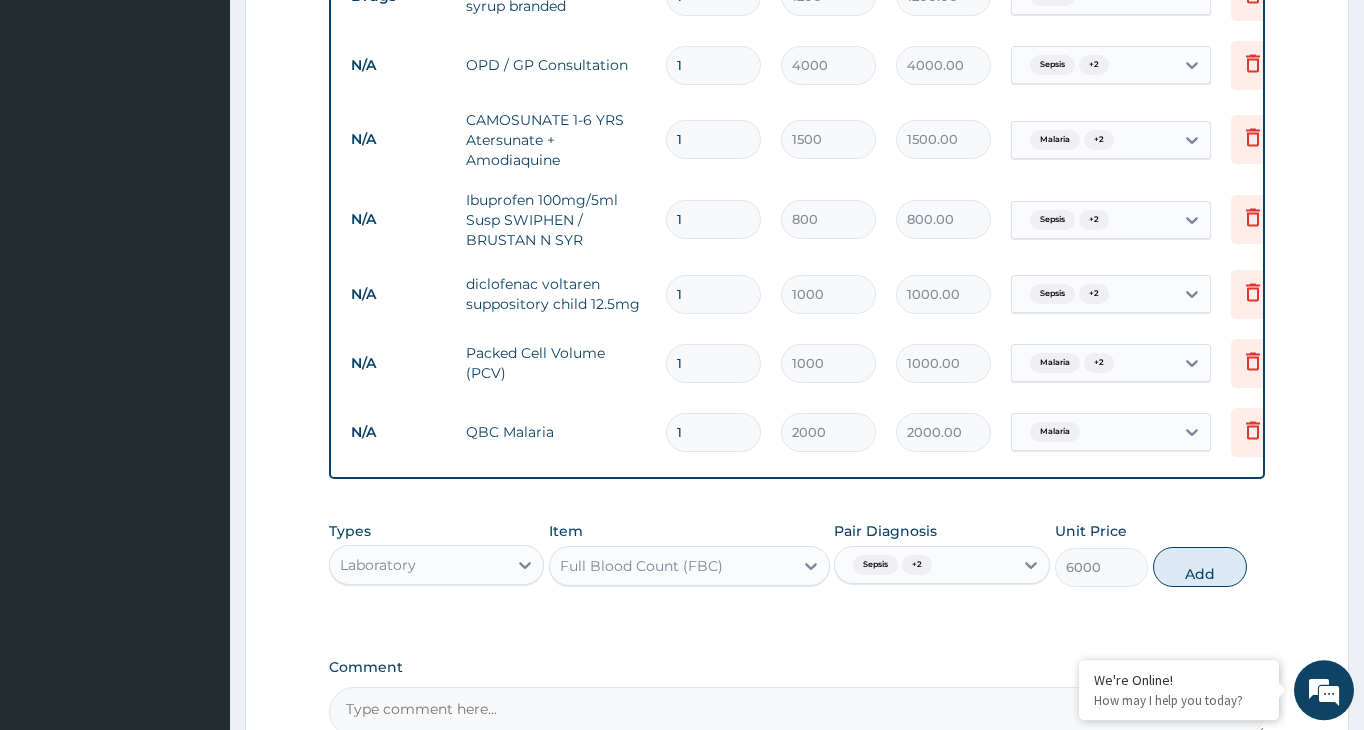 type on "0" 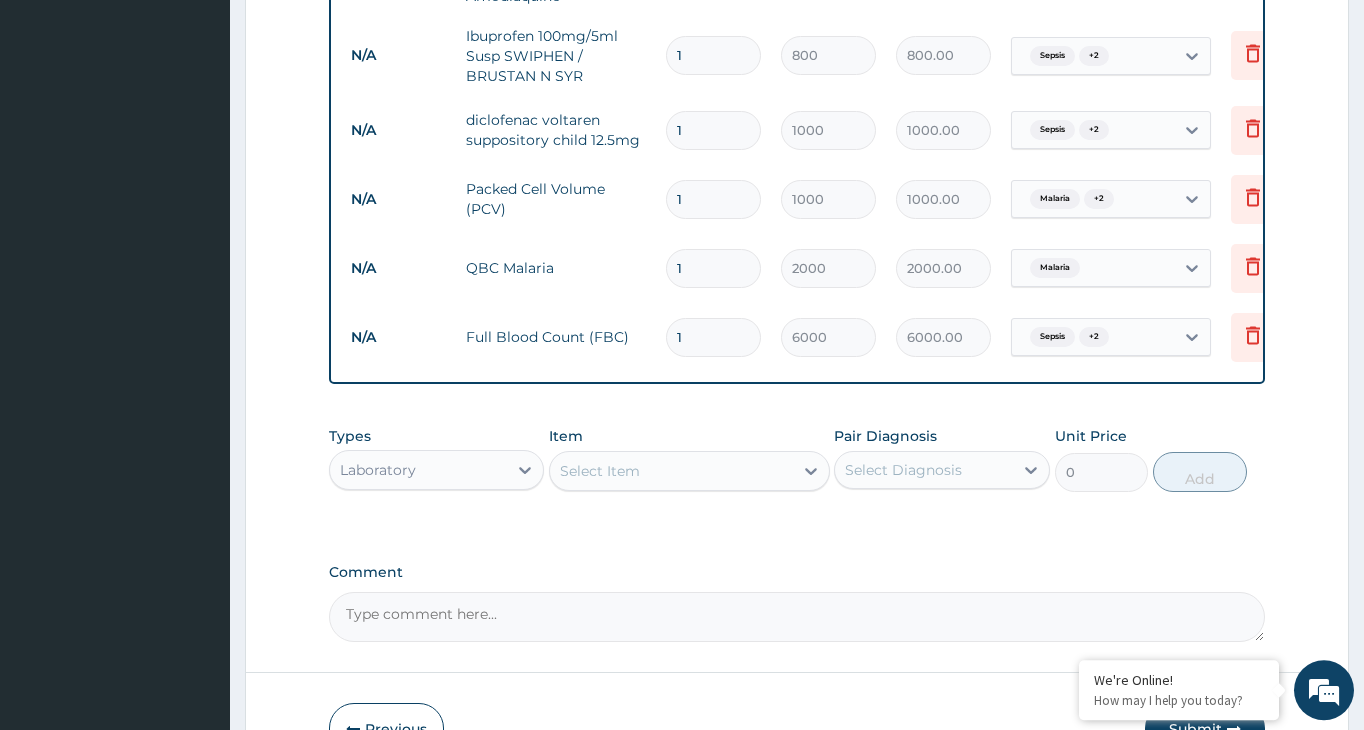 scroll, scrollTop: 1109, scrollLeft: 0, axis: vertical 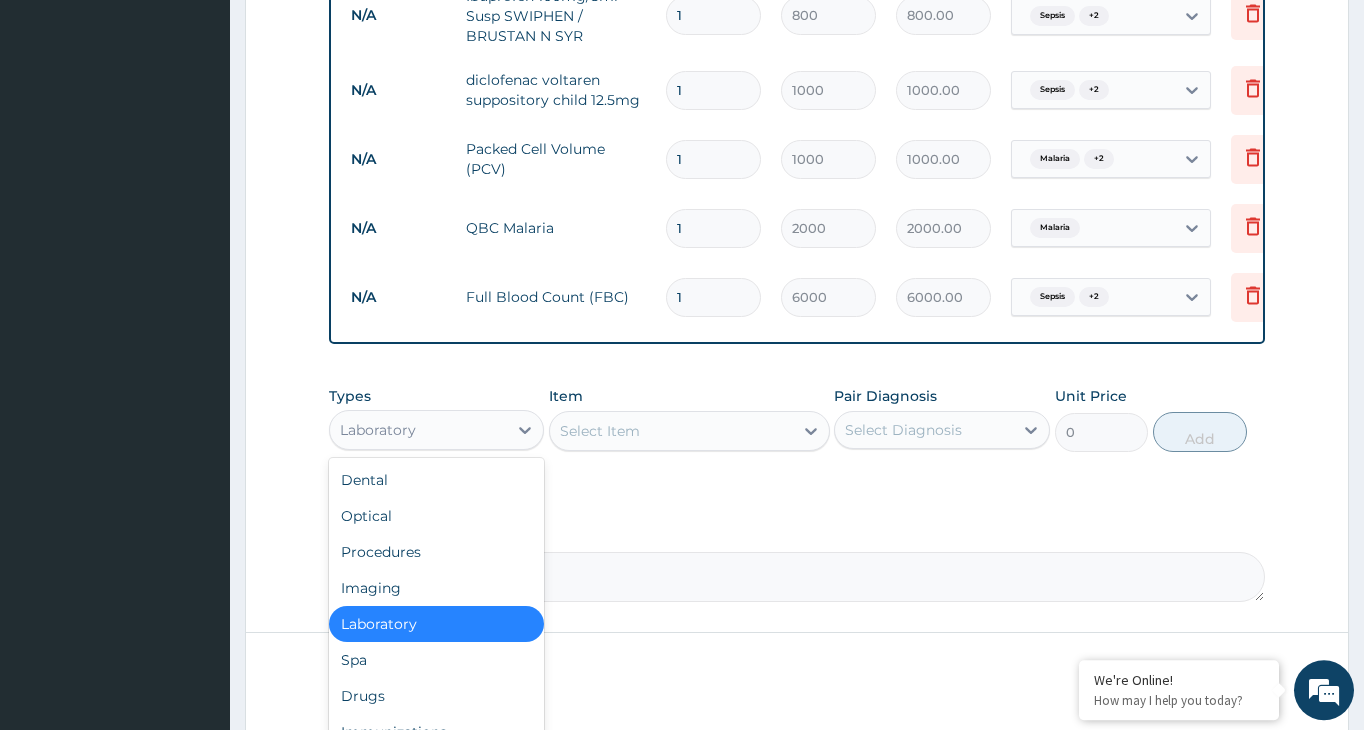 click on "Laboratory" at bounding box center [418, 430] 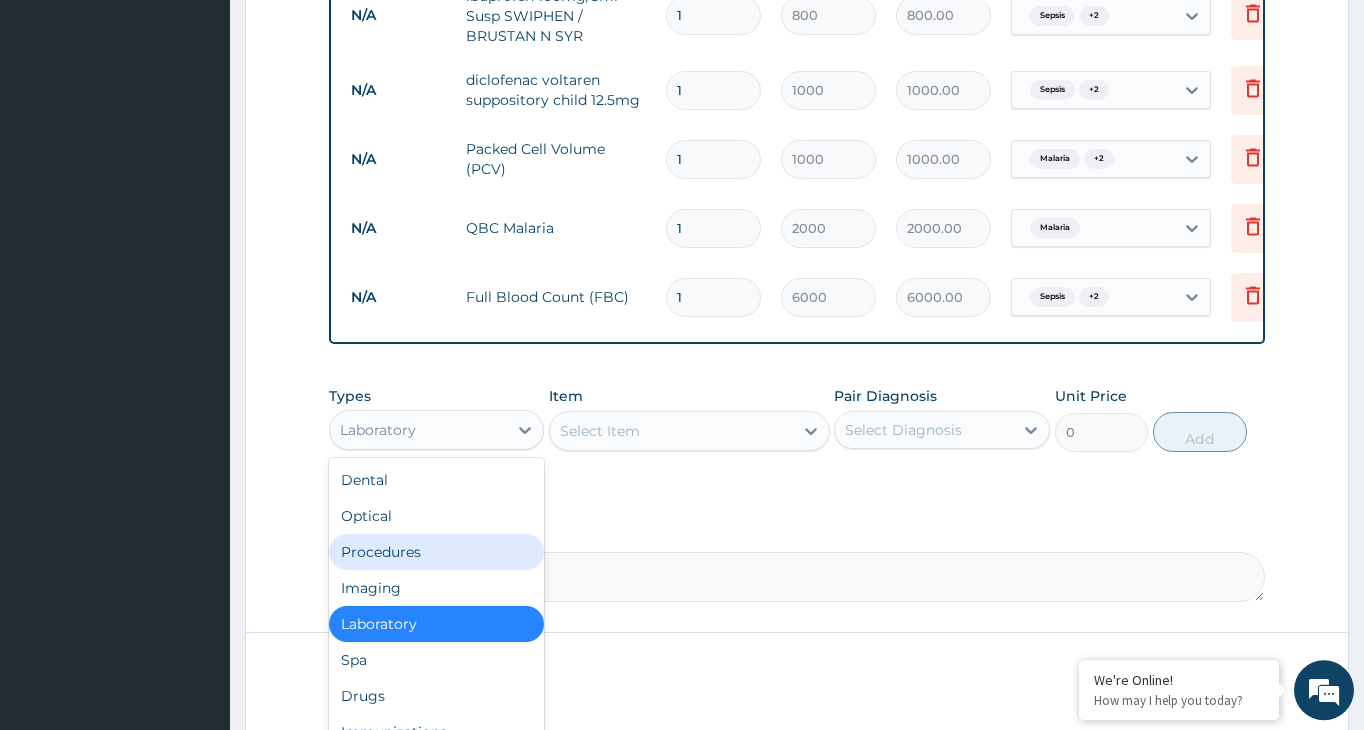 click on "Procedures" at bounding box center [436, 552] 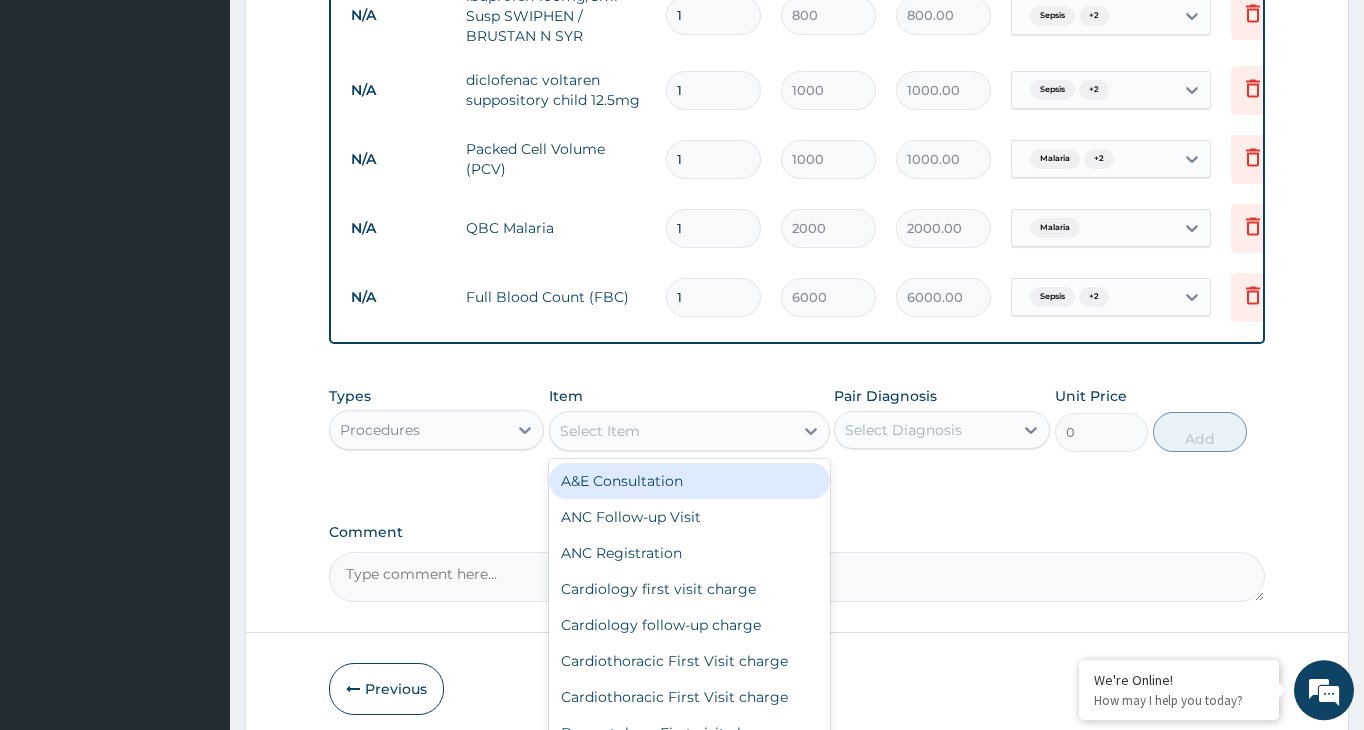 click on "Select Item" at bounding box center (671, 431) 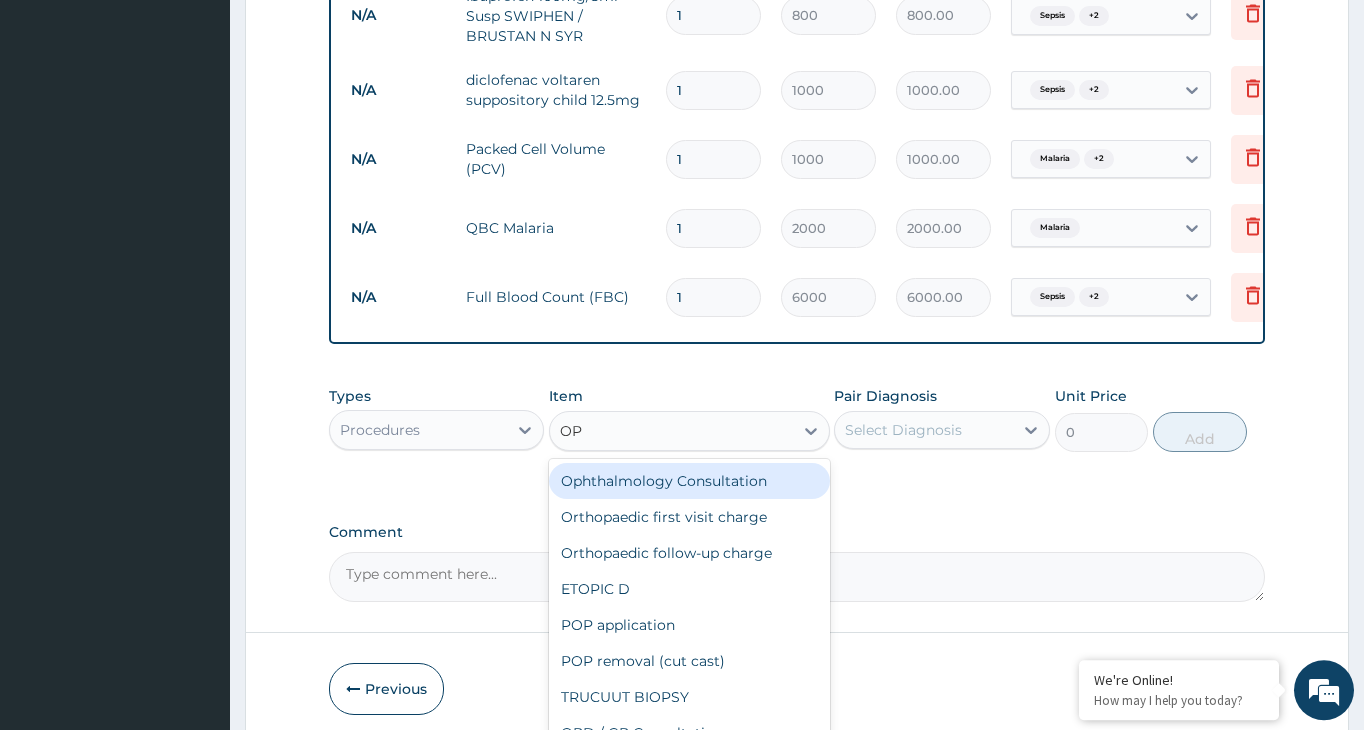 type on "OPD" 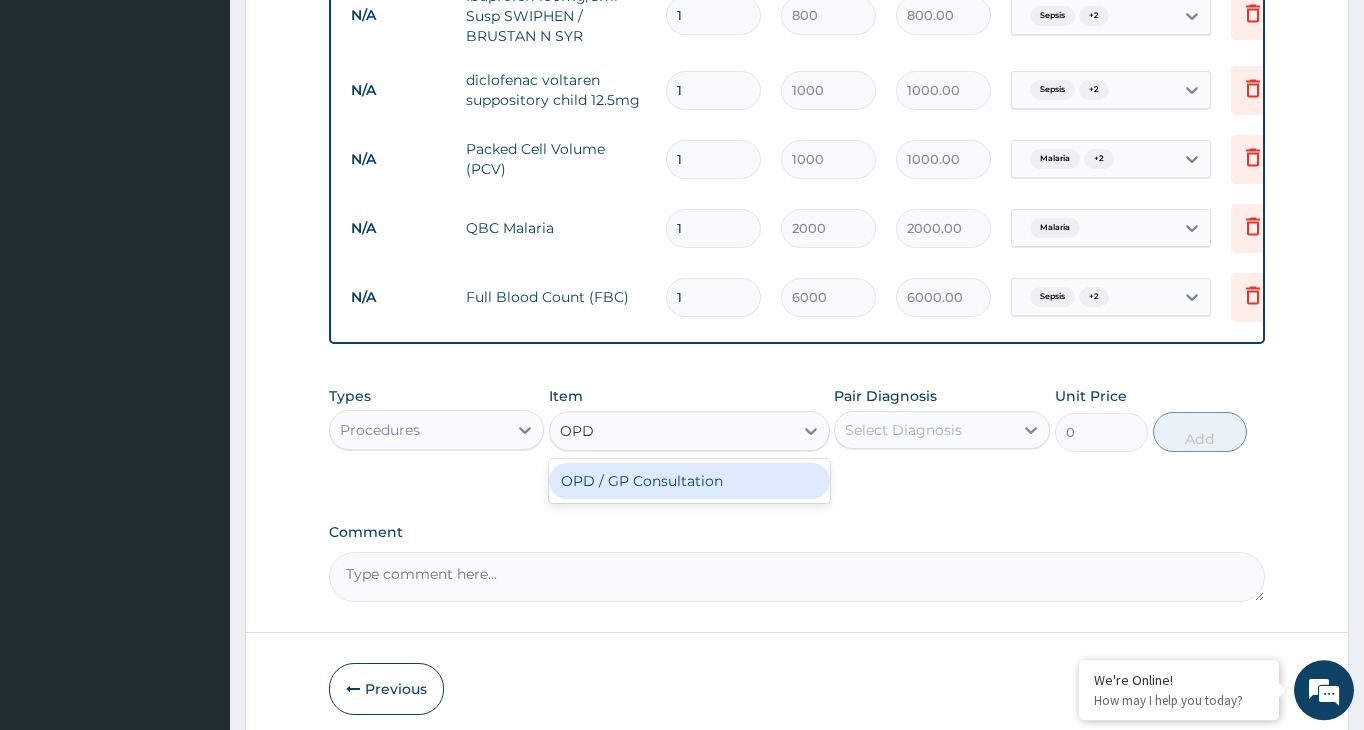 click on "OPD / GP Consultation" at bounding box center (689, 481) 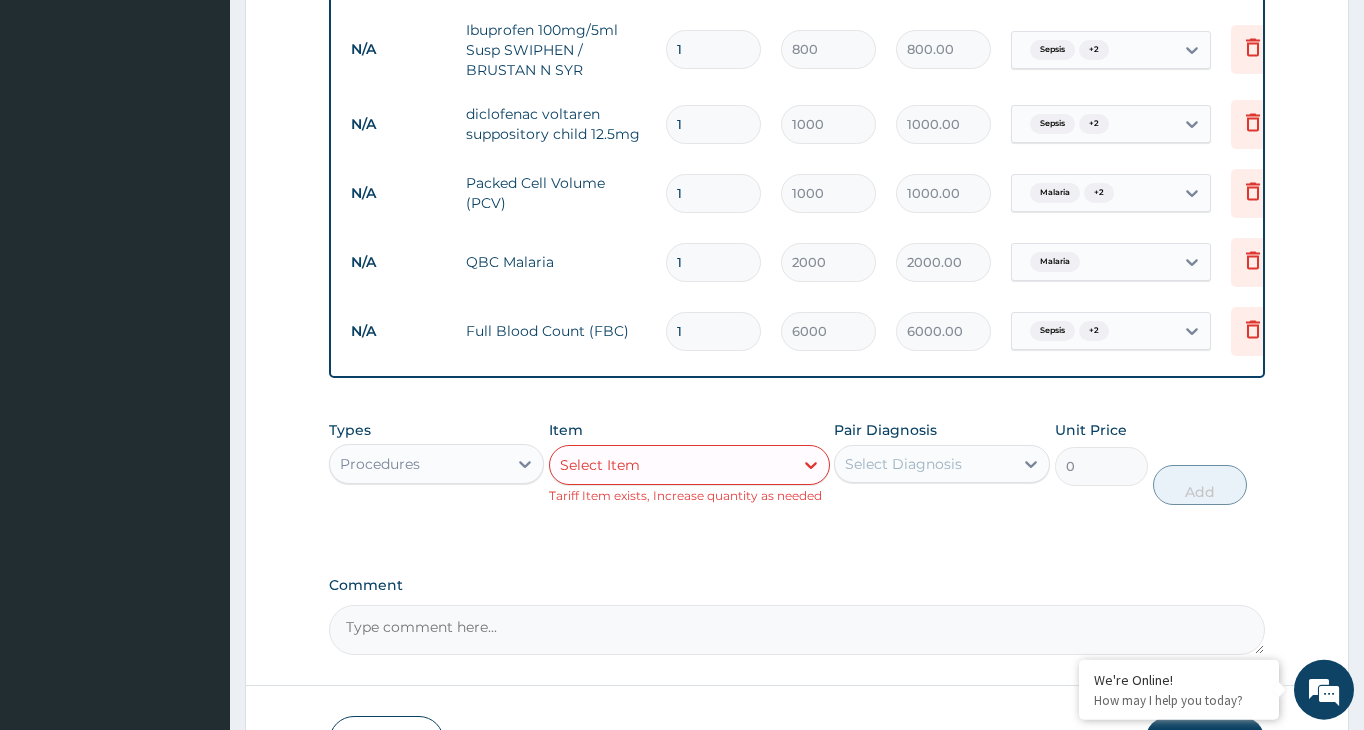 scroll, scrollTop: 1227, scrollLeft: 0, axis: vertical 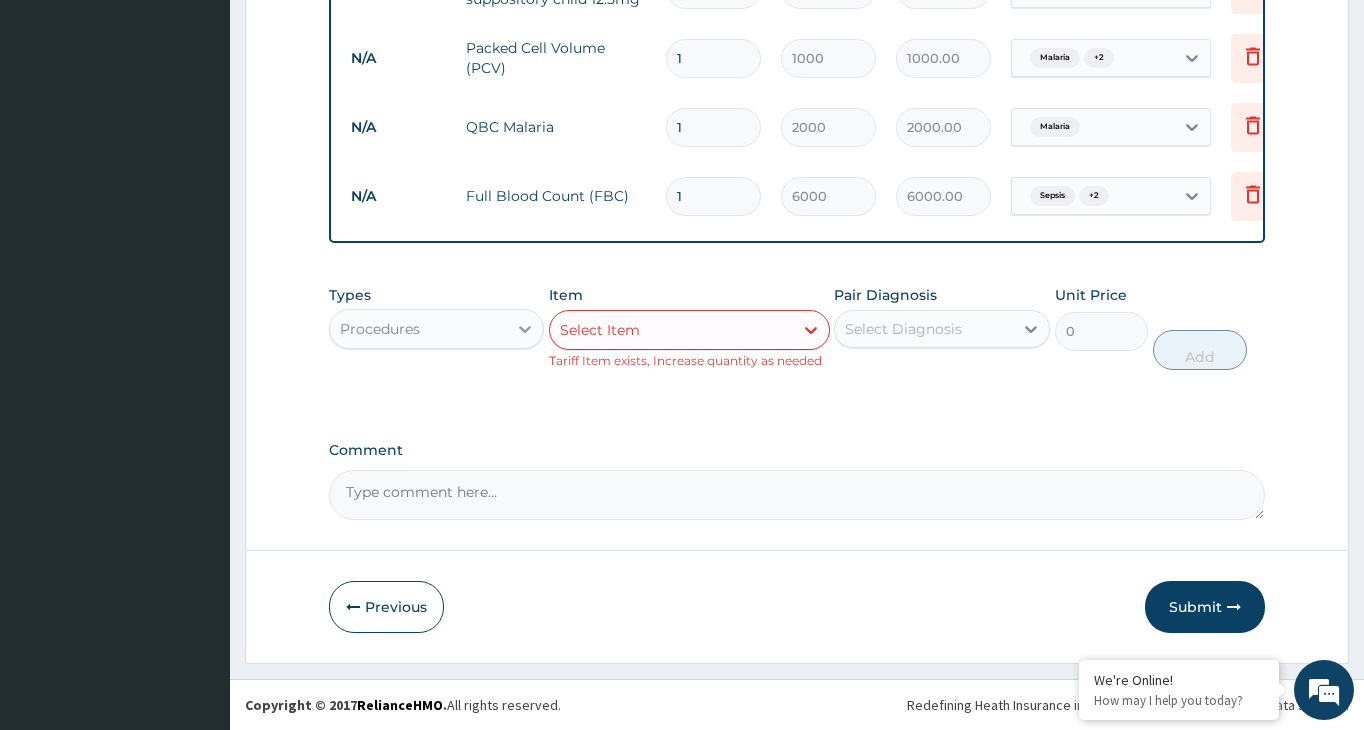 click 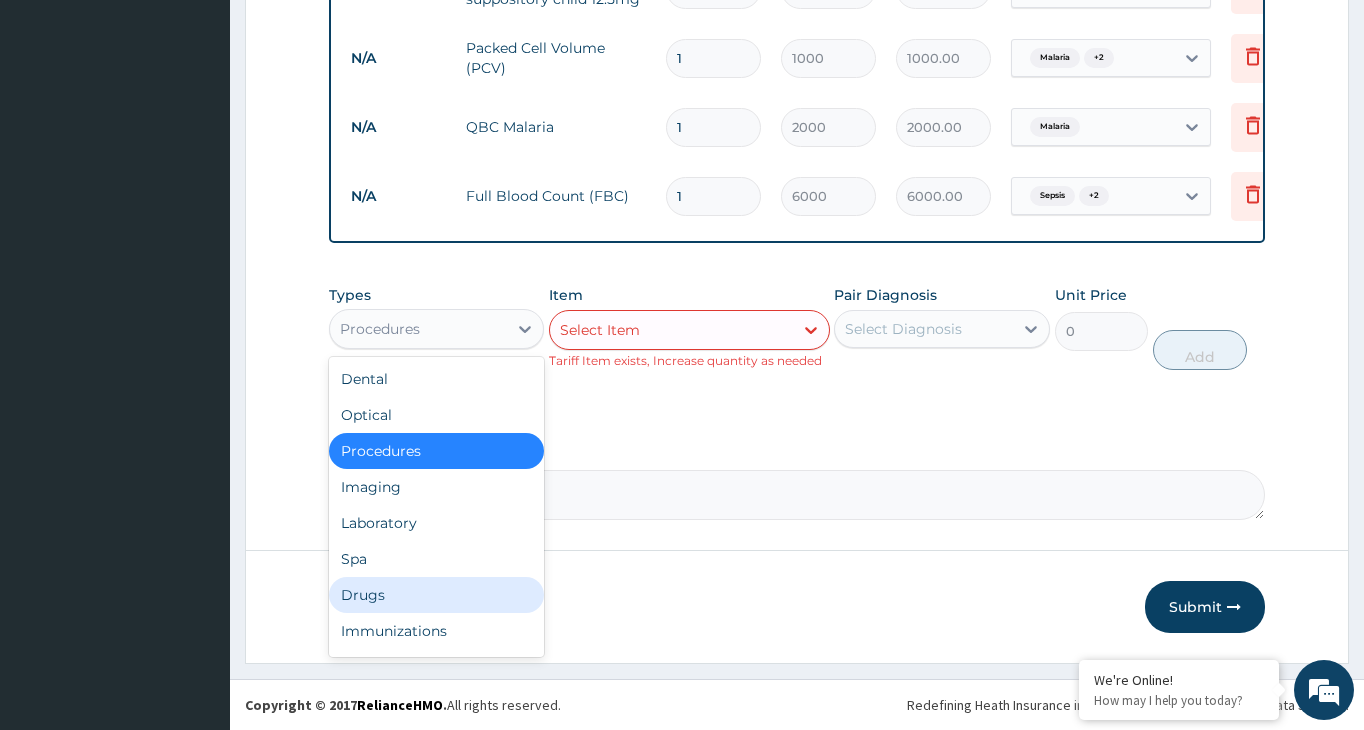 click on "Drugs" at bounding box center (436, 595) 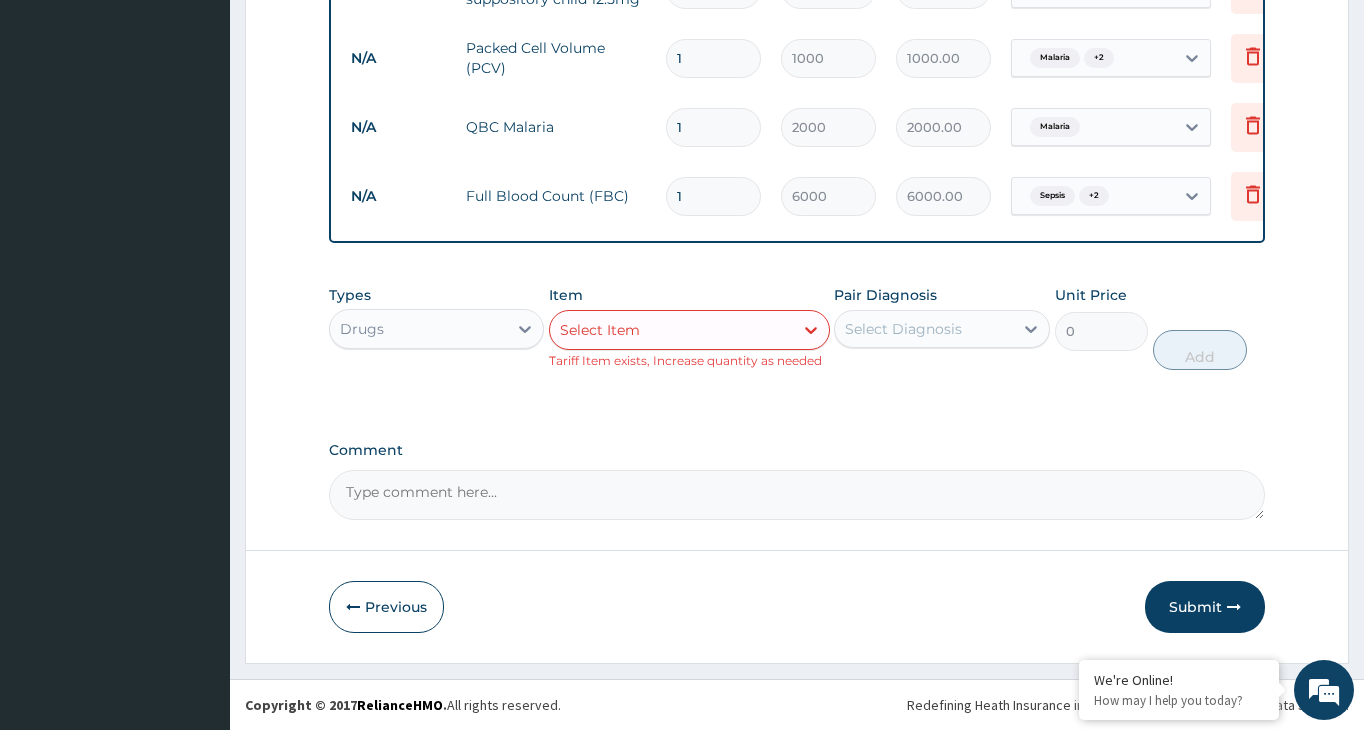 click on "Select Item" at bounding box center (671, 330) 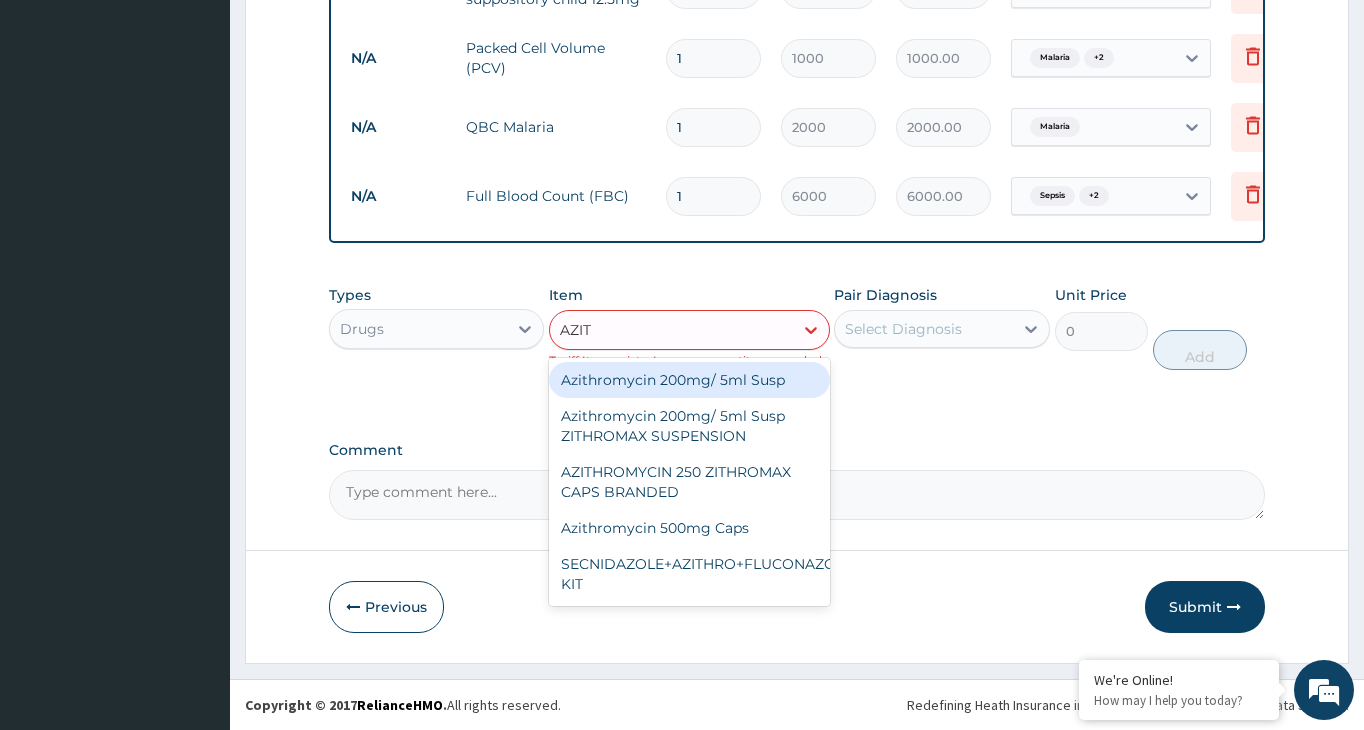 type on "AZITH" 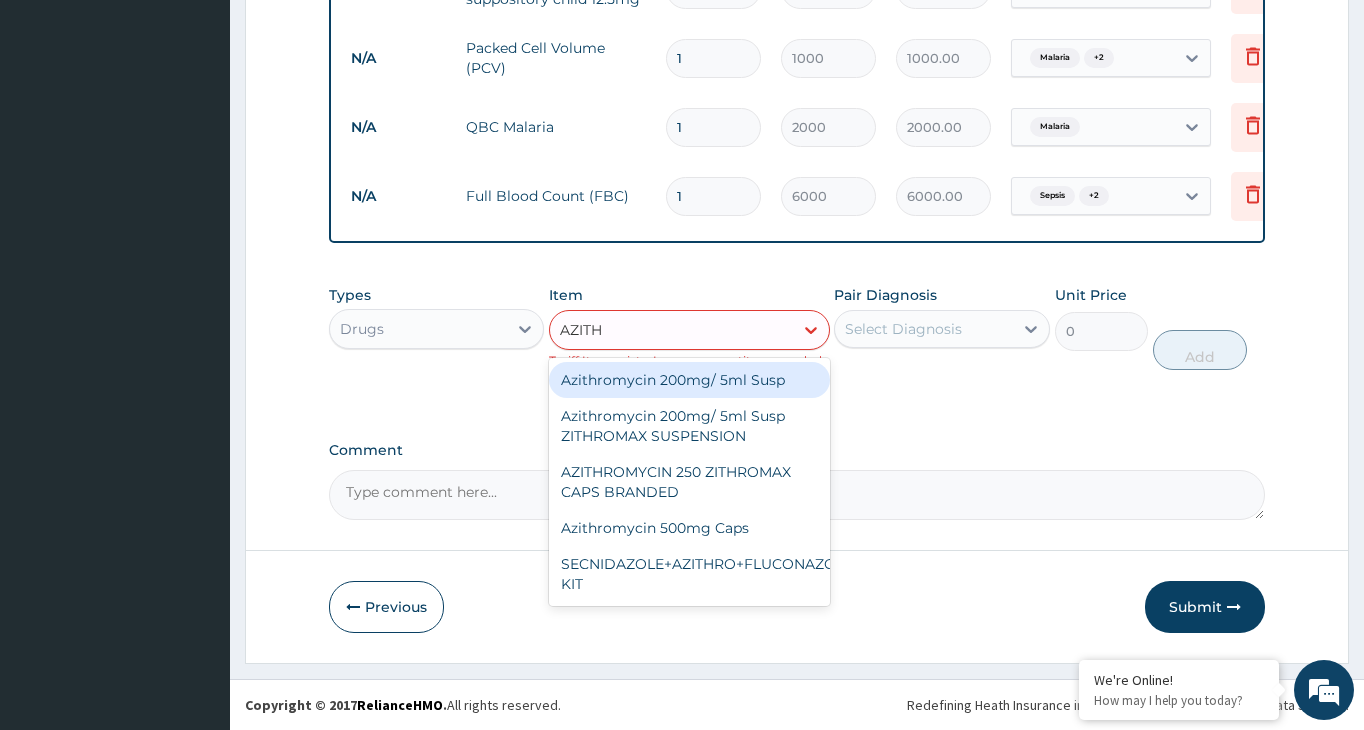 click on "Azithromycin 200mg/ 5ml Susp" at bounding box center (689, 380) 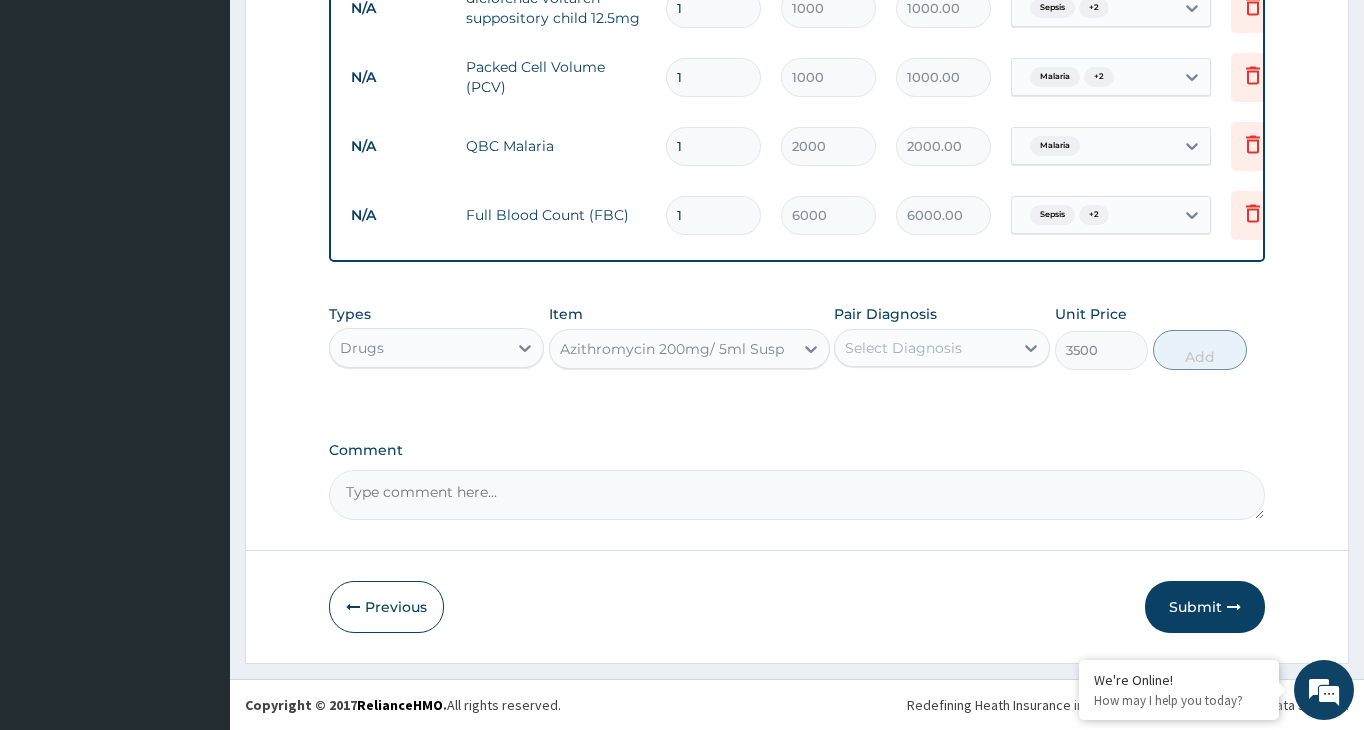 scroll, scrollTop: 1208, scrollLeft: 0, axis: vertical 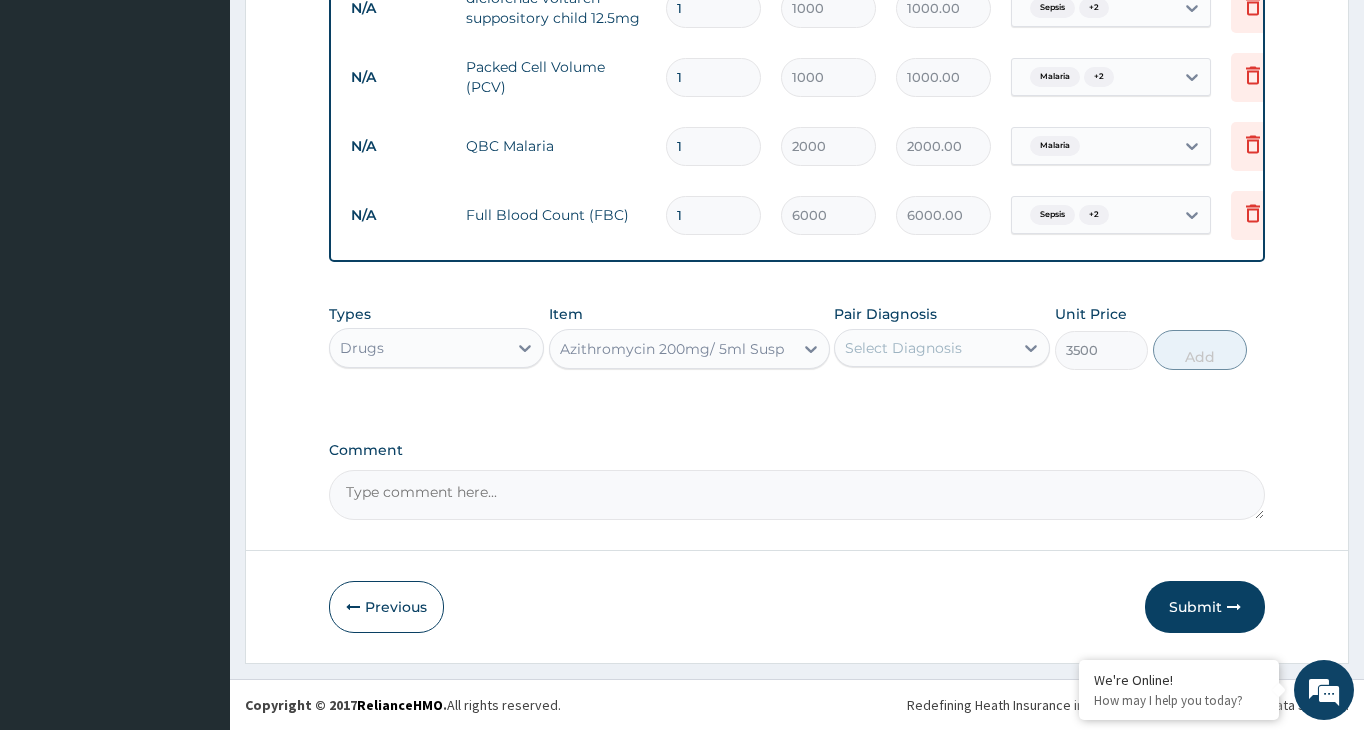 click on "Select Diagnosis" at bounding box center [903, 348] 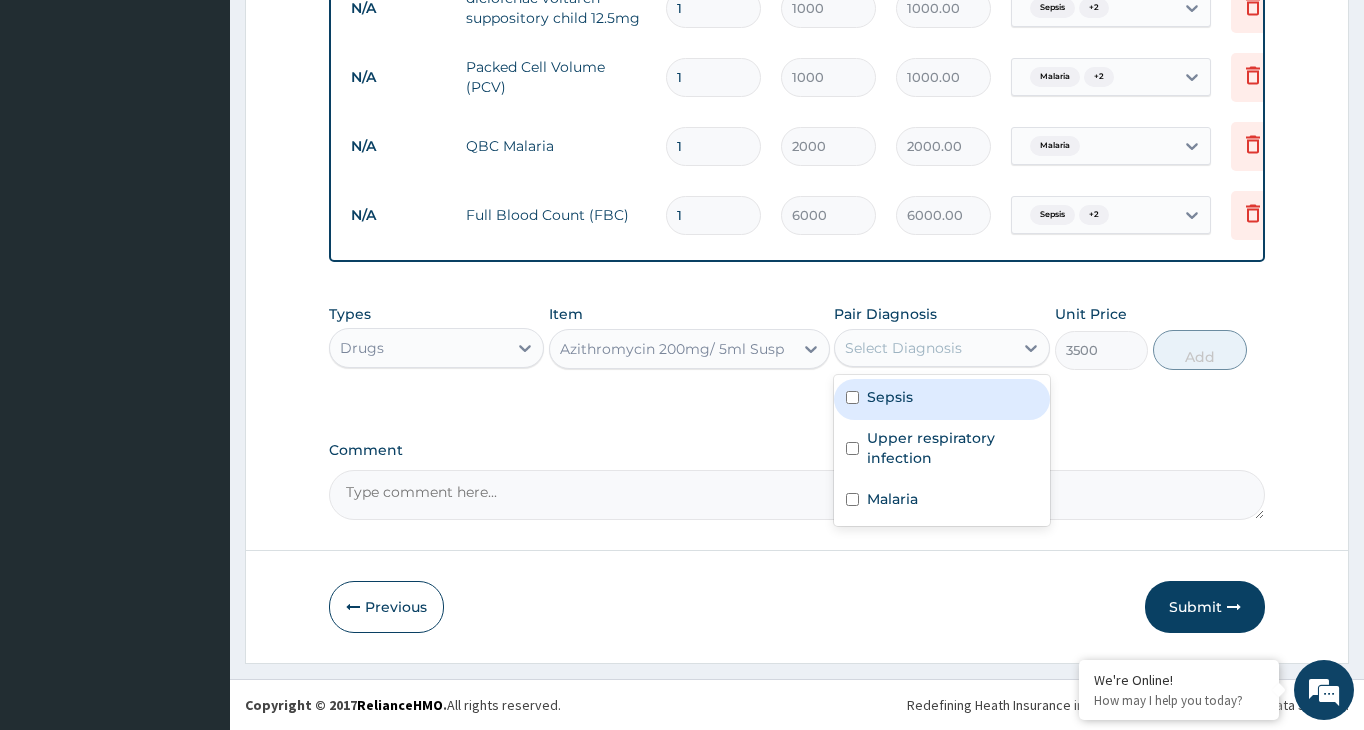 click at bounding box center [852, 397] 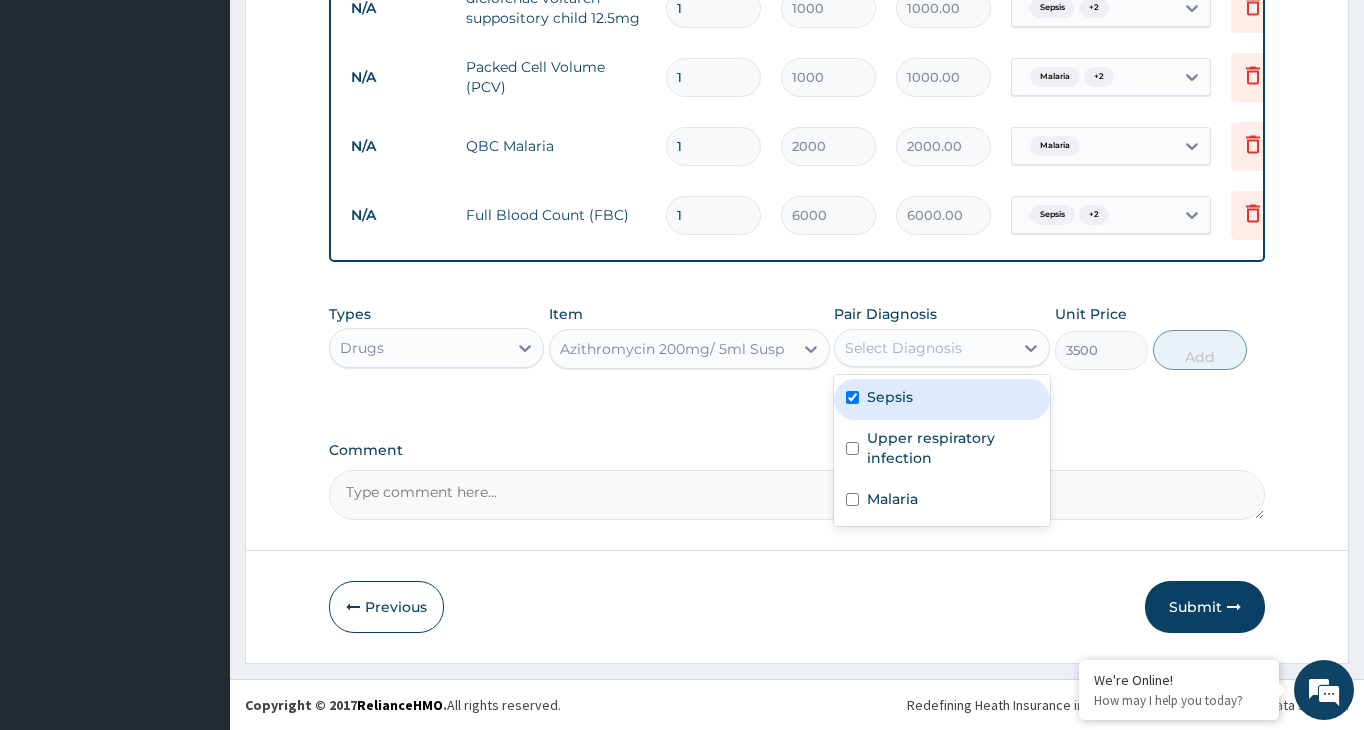 checkbox on "true" 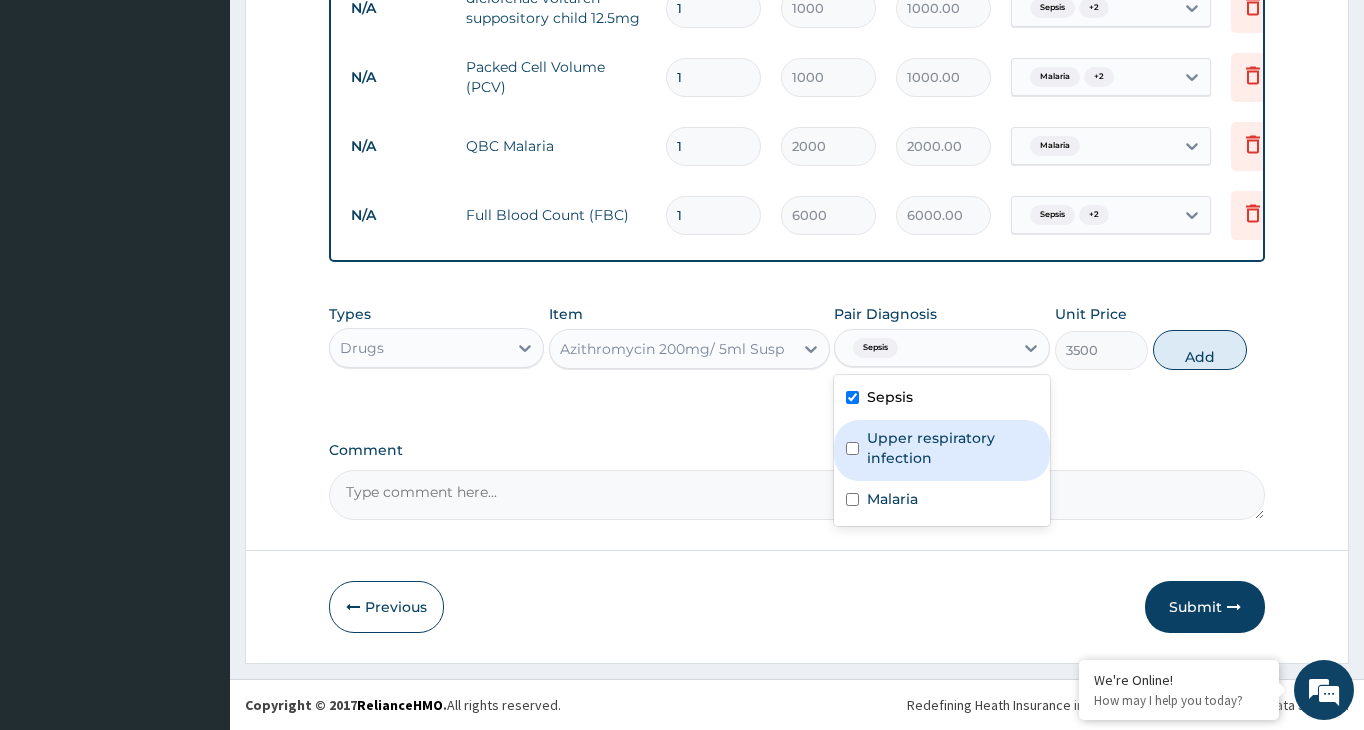 click on "Upper respiratory infection" at bounding box center [941, 450] 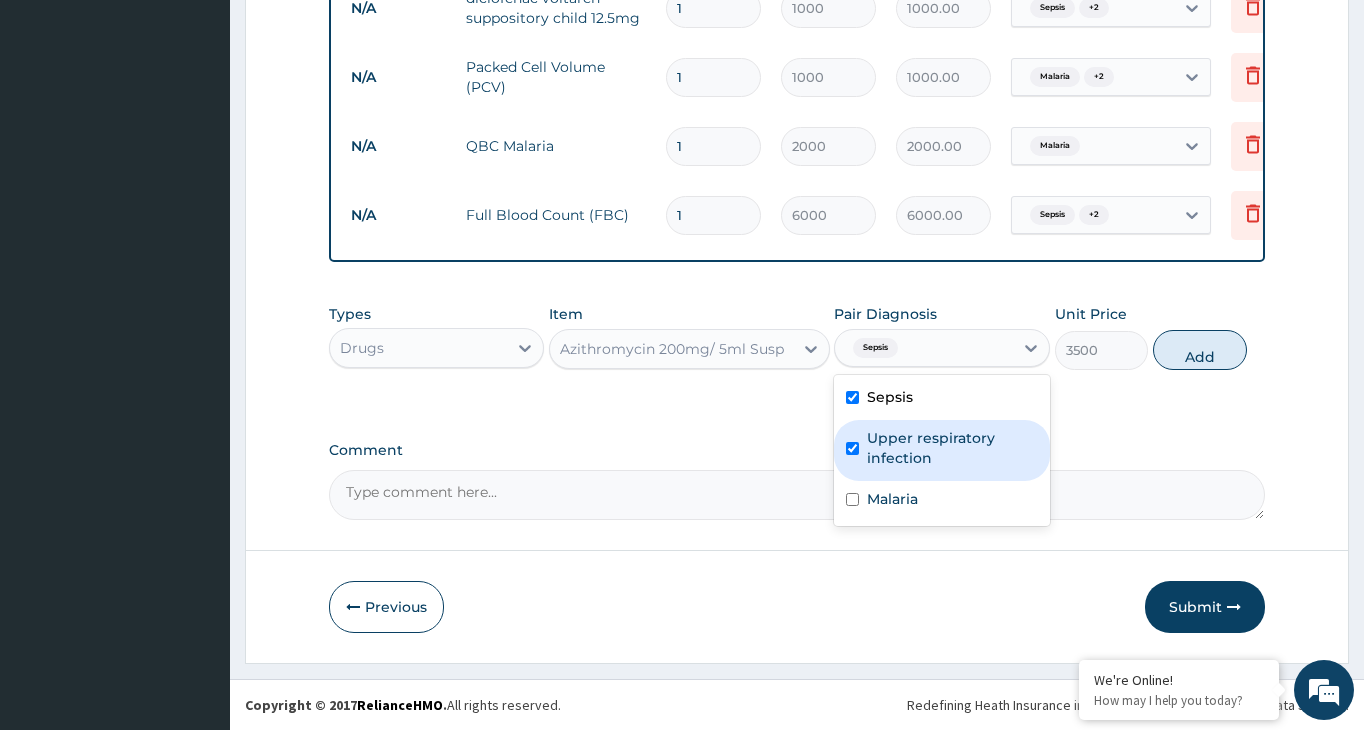 checkbox on "true" 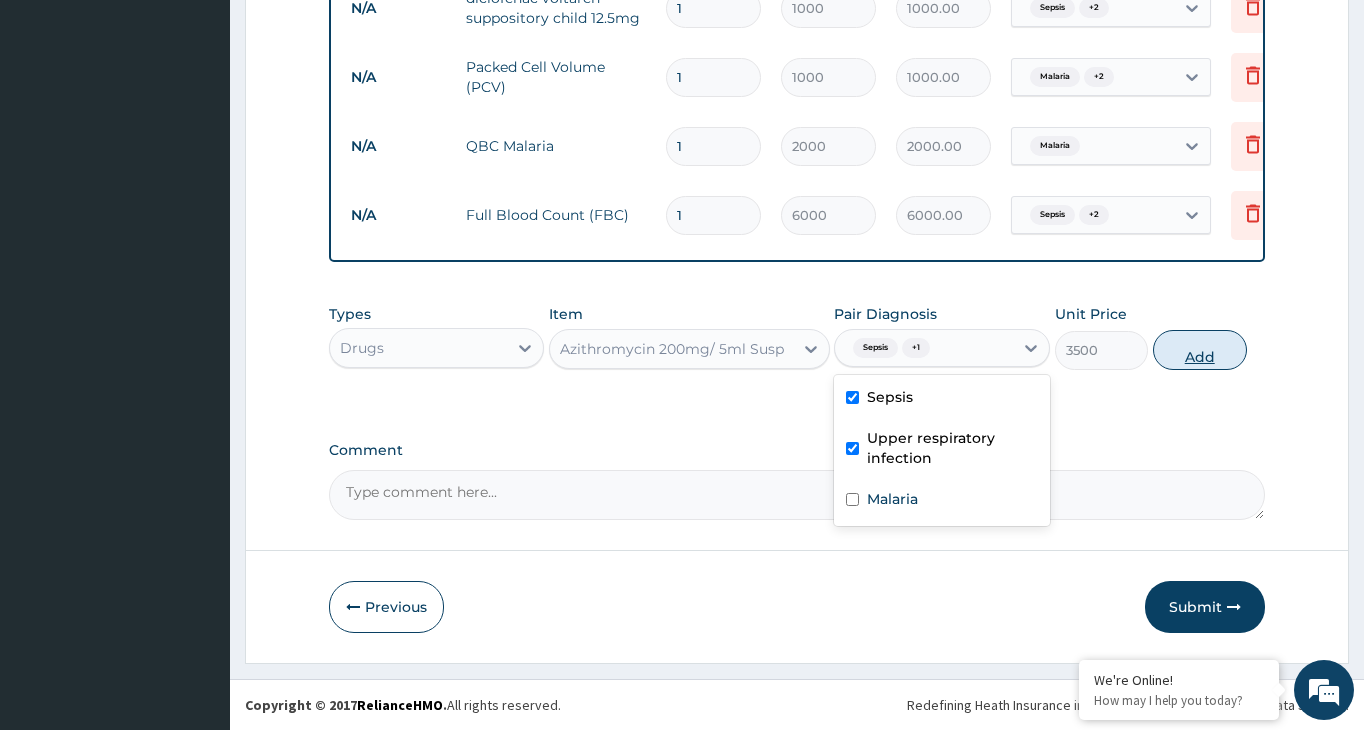 click on "Add" at bounding box center (1200, 350) 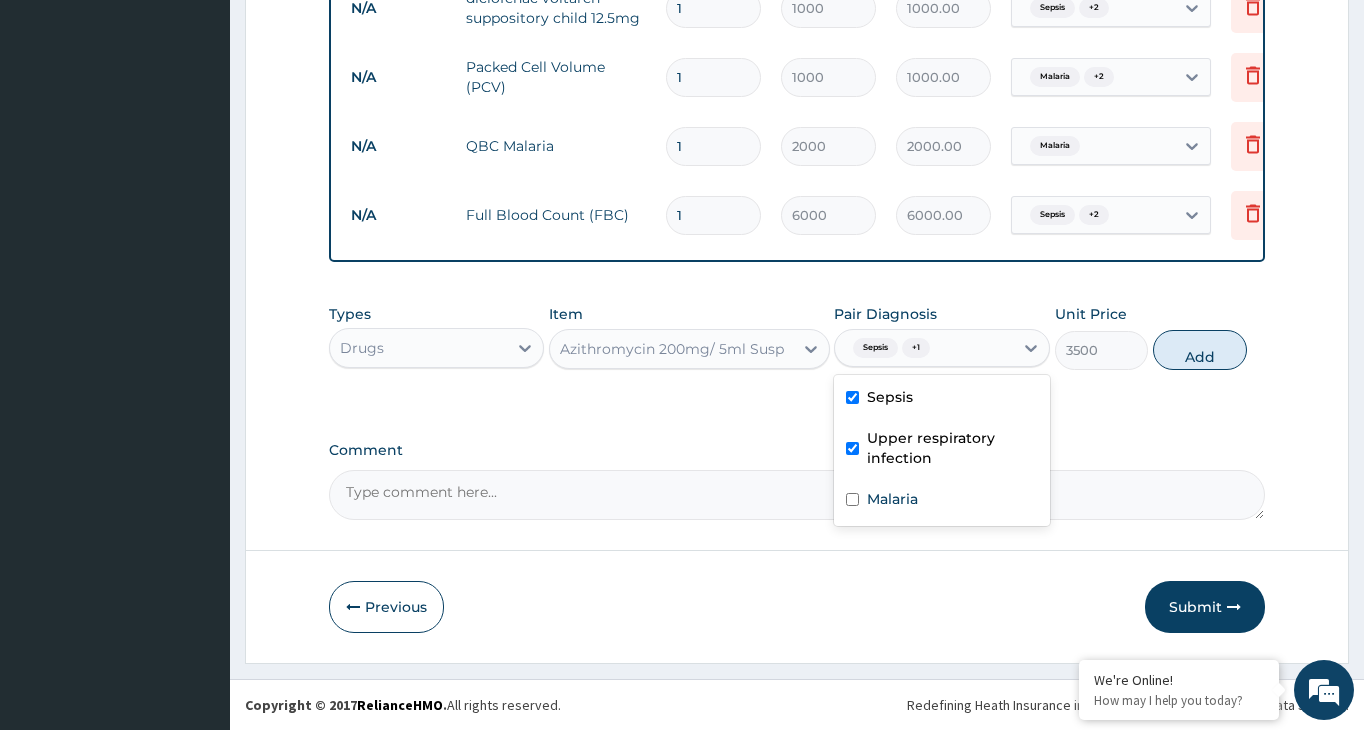 type on "0" 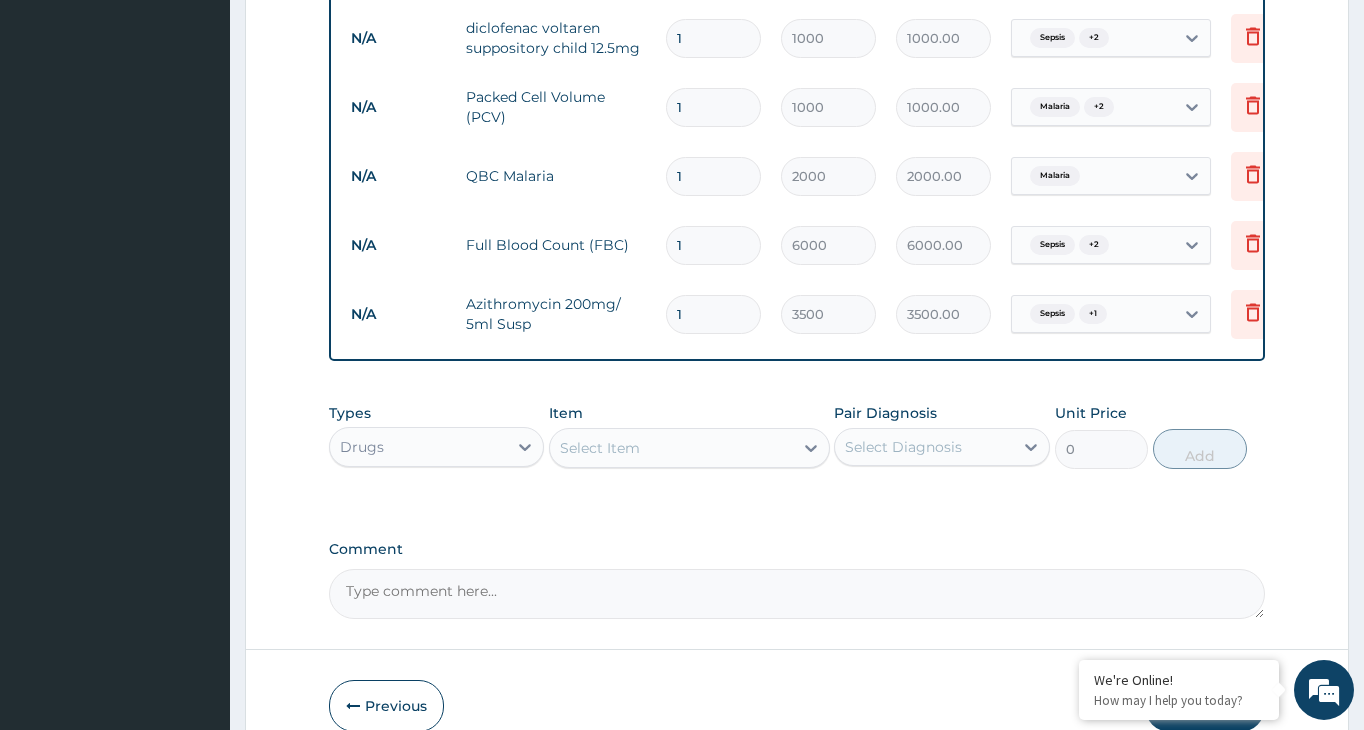 scroll, scrollTop: 1106, scrollLeft: 0, axis: vertical 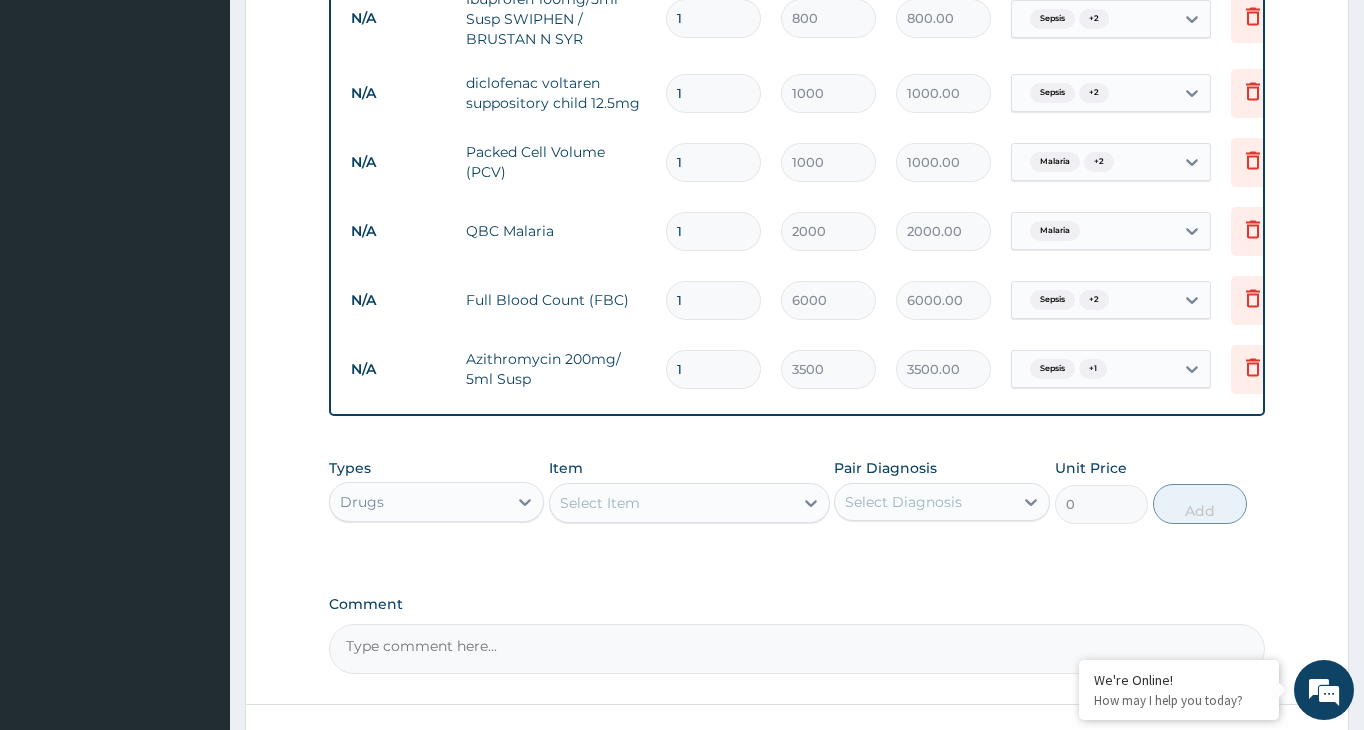 click on "Select Item" at bounding box center (671, 503) 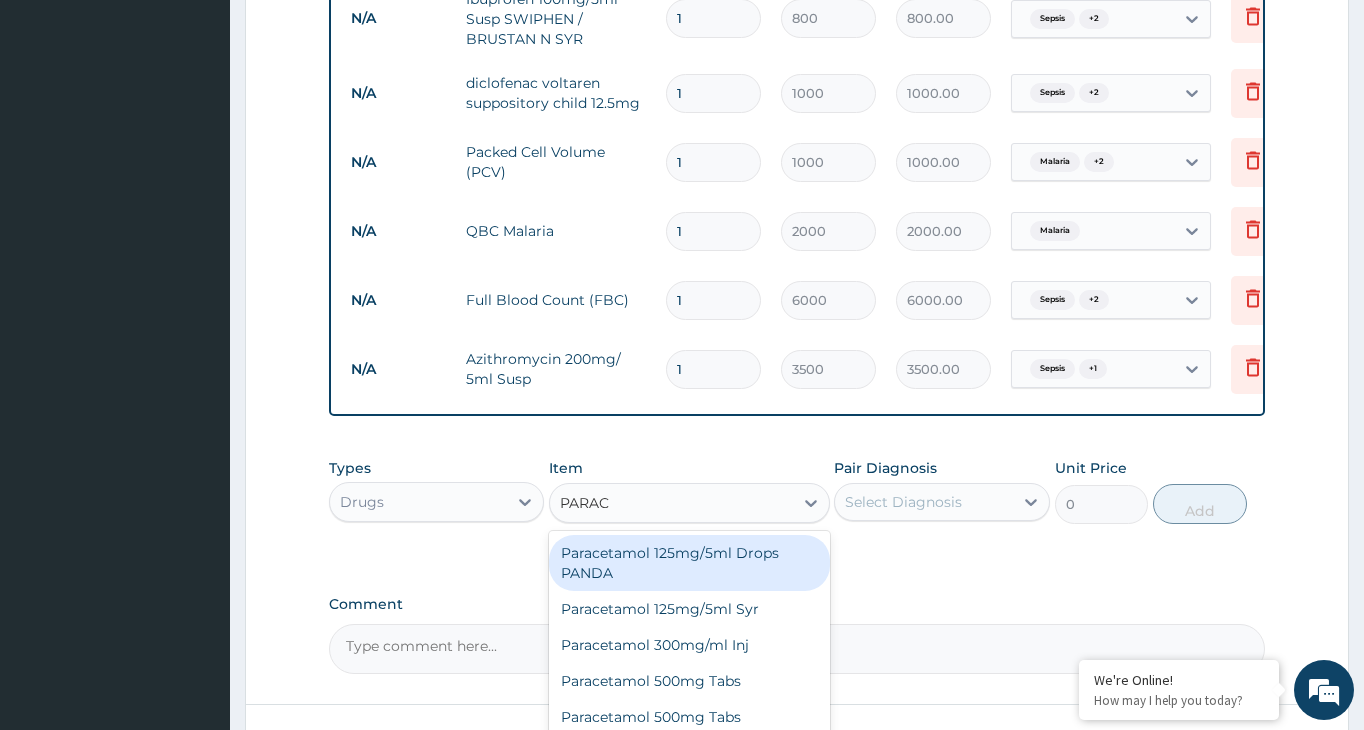 type on "PARACE" 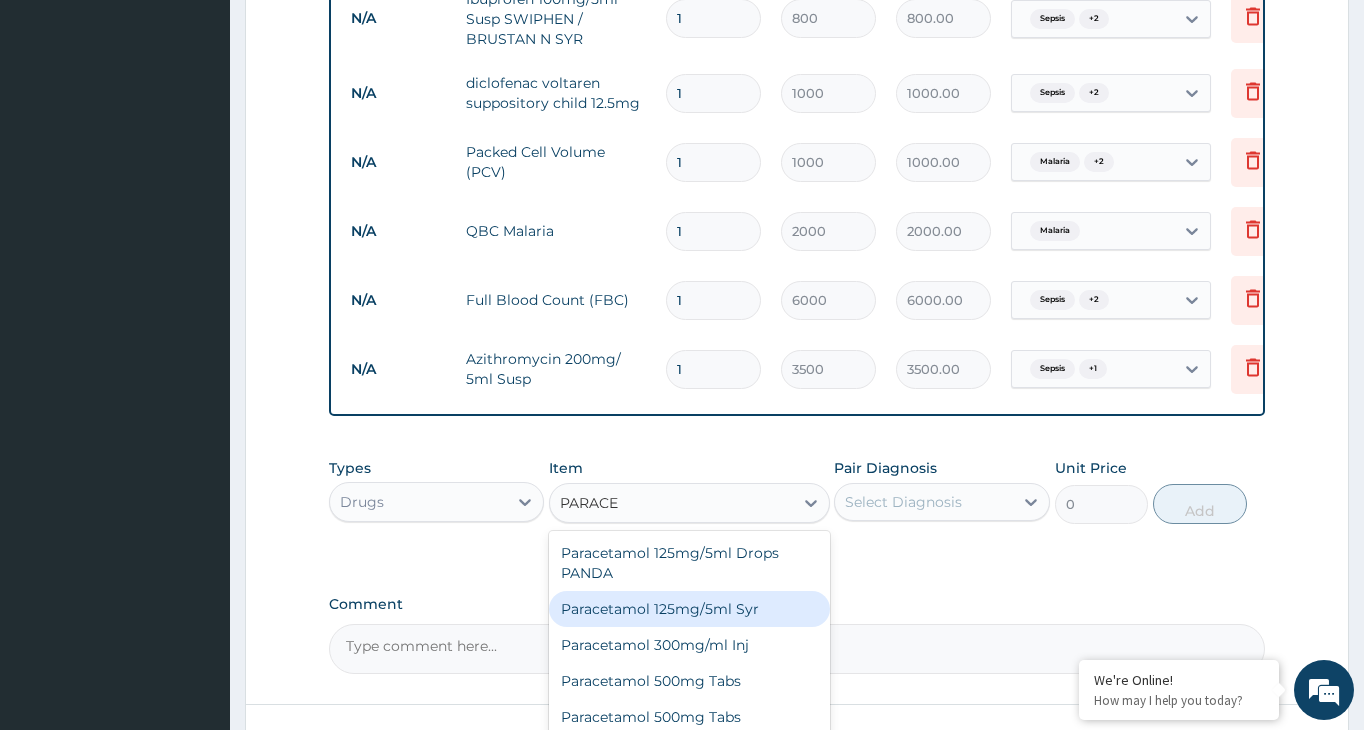 click on "Paracetamol 125mg/5ml Syr" at bounding box center [689, 609] 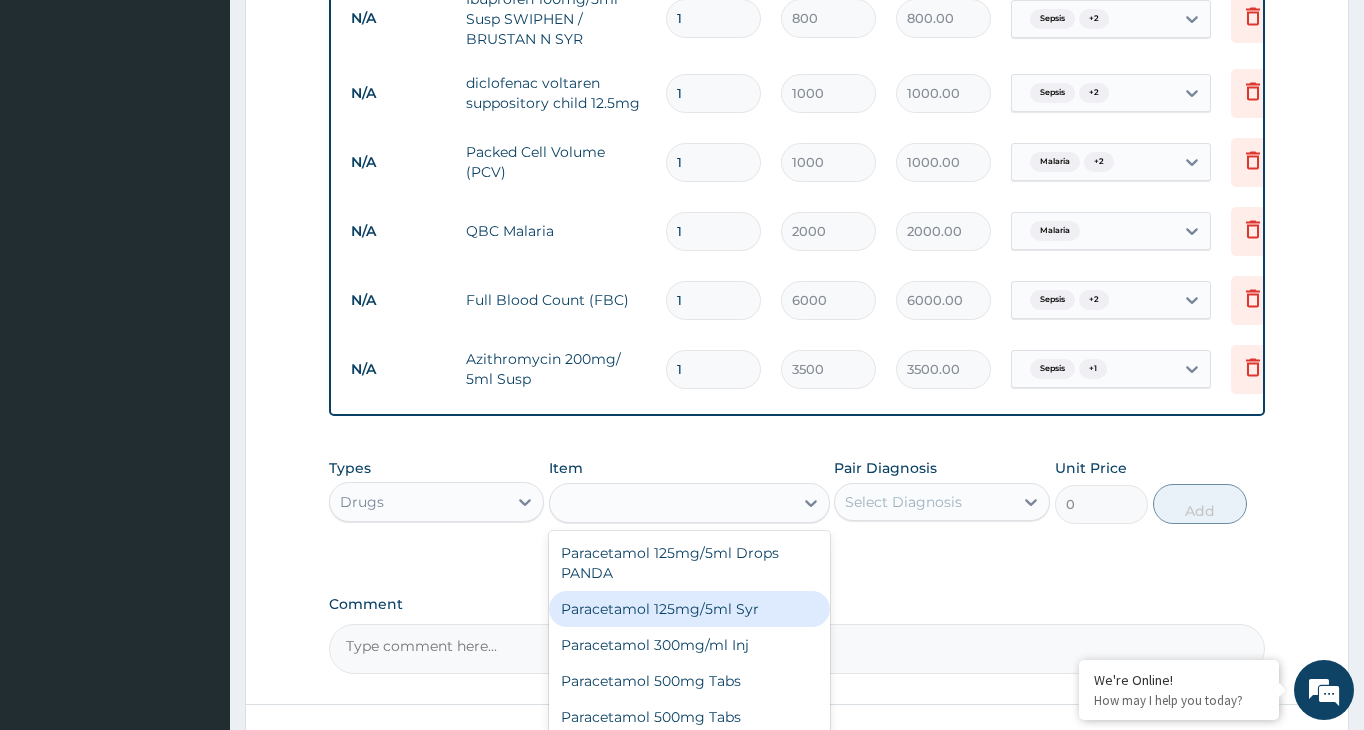 type on "600" 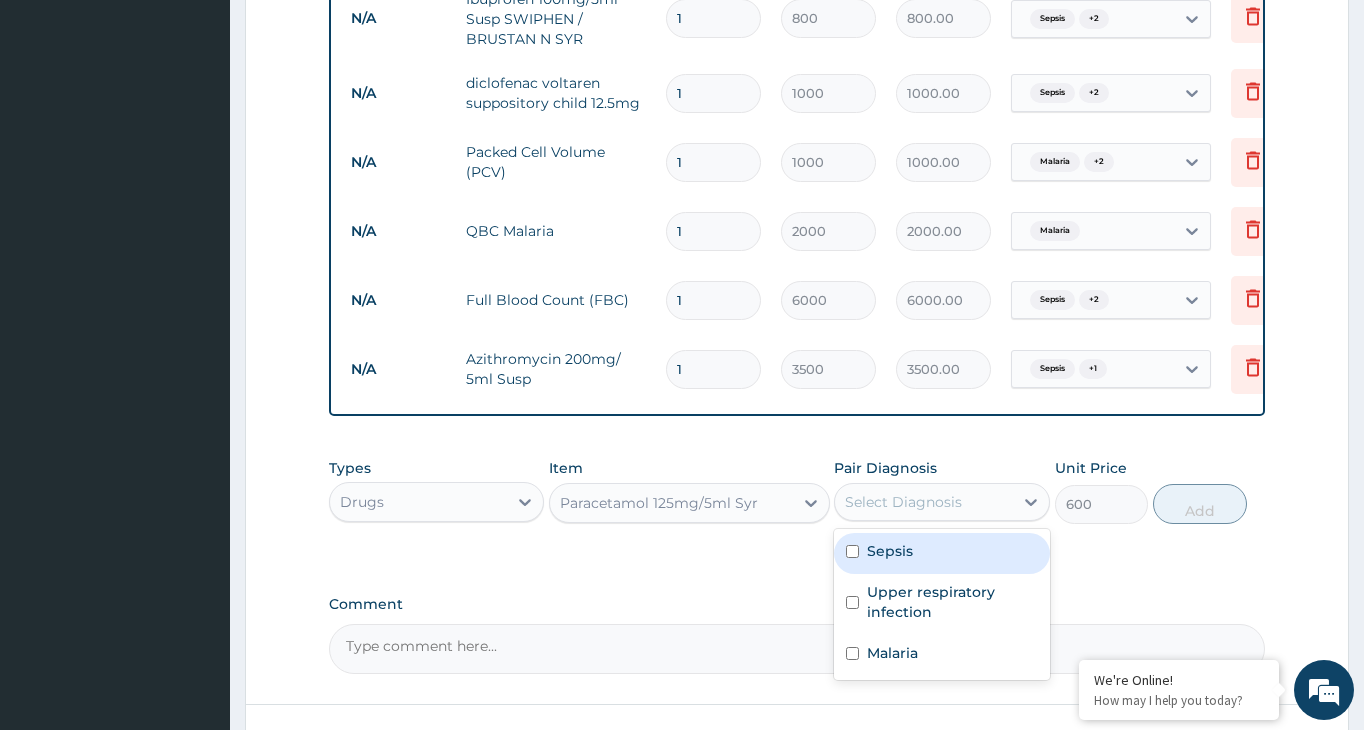 click on "Select Diagnosis" at bounding box center (923, 502) 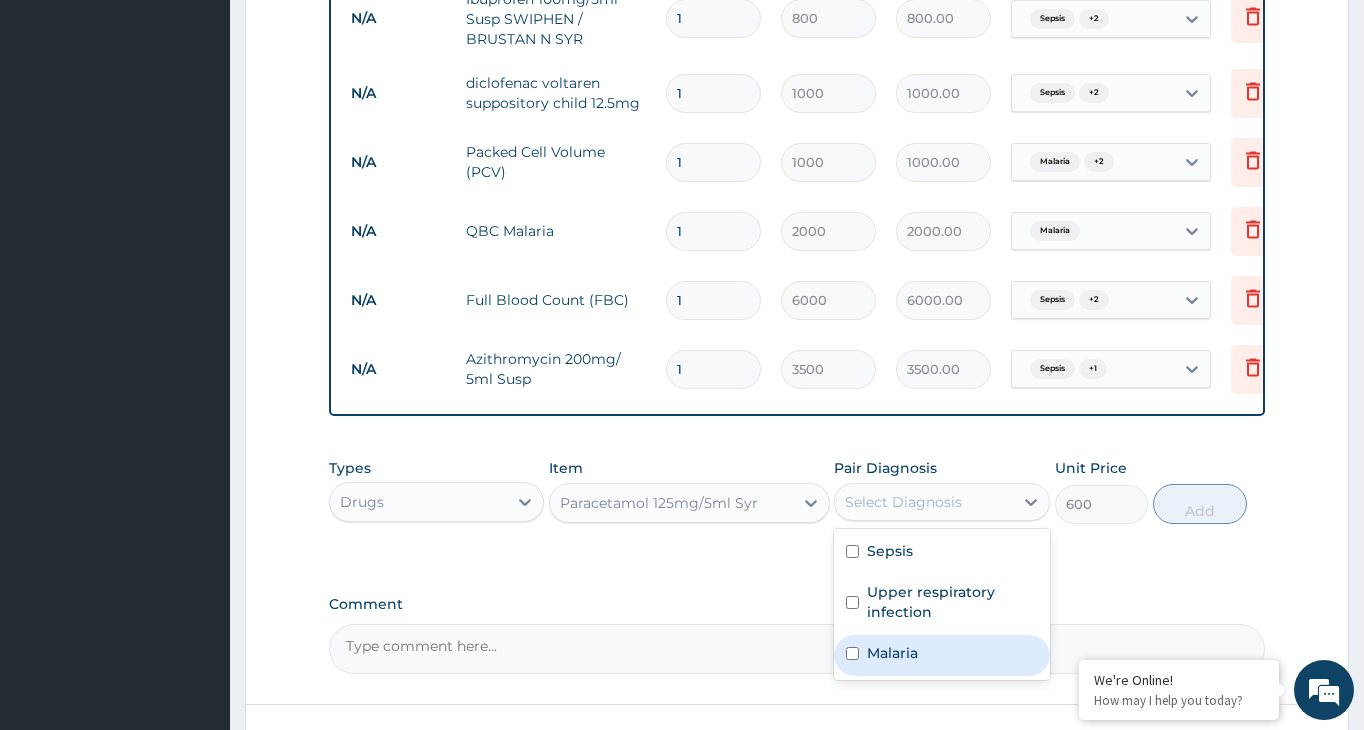 click at bounding box center (852, 653) 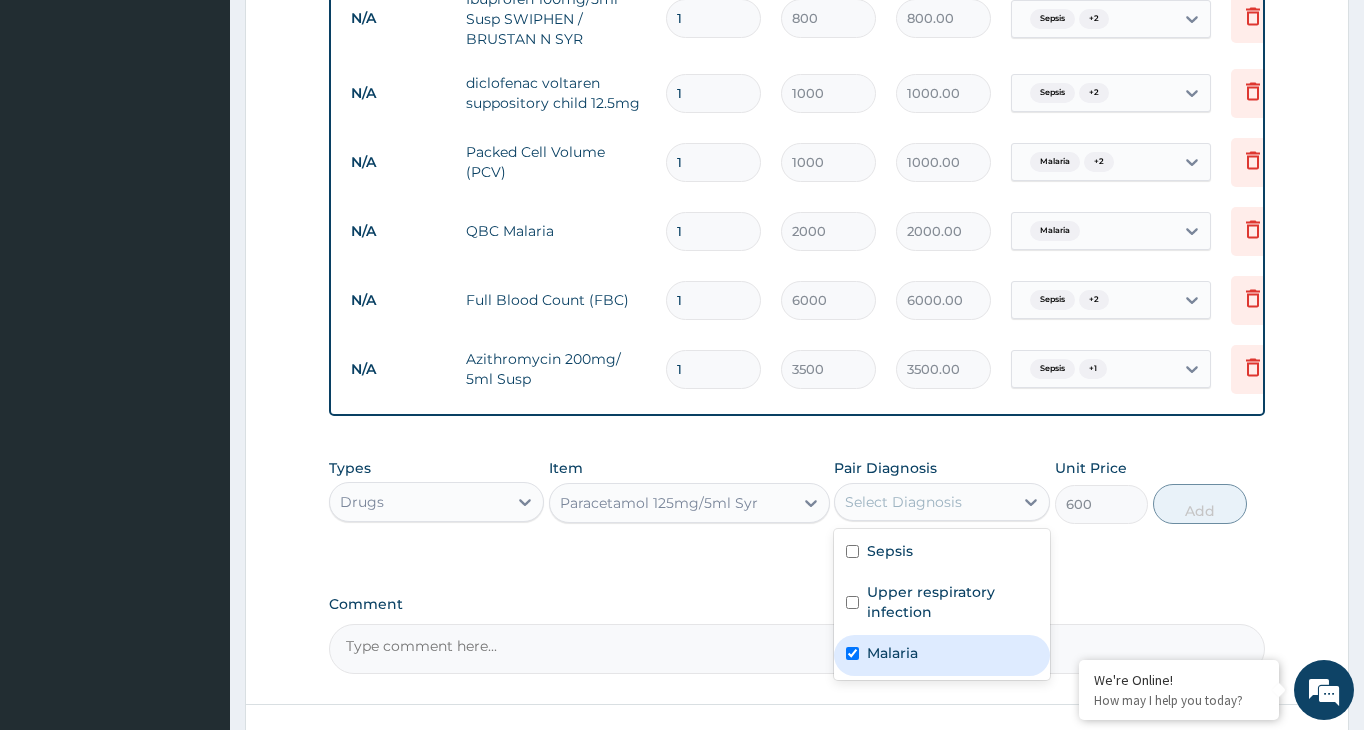 checkbox on "true" 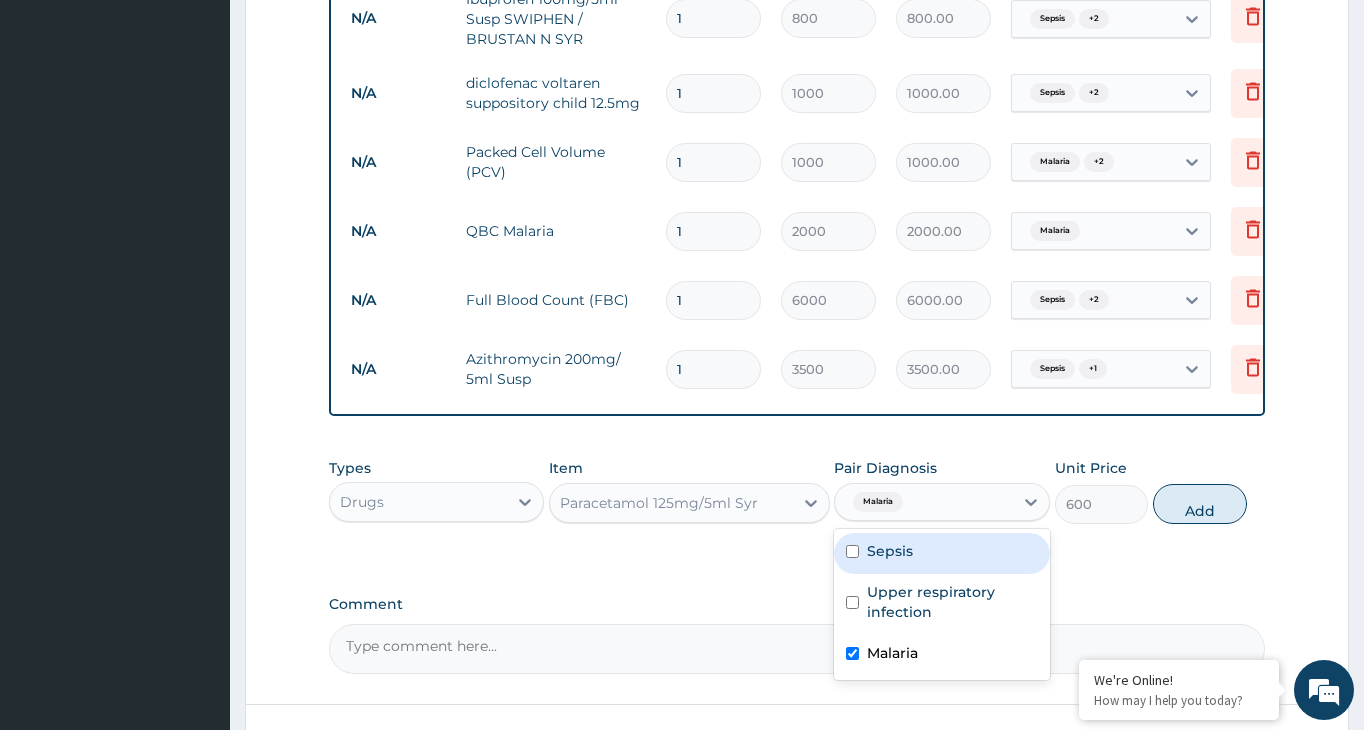 click at bounding box center [852, 551] 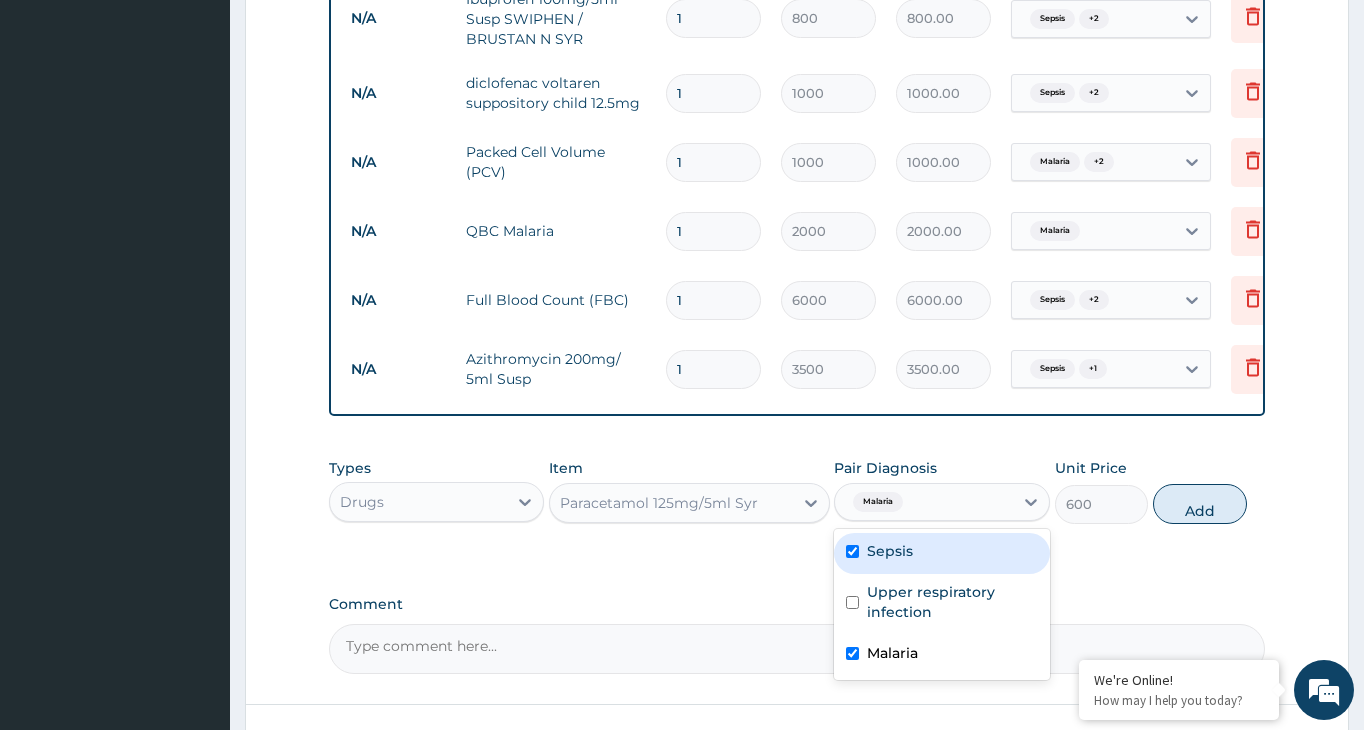checkbox on "true" 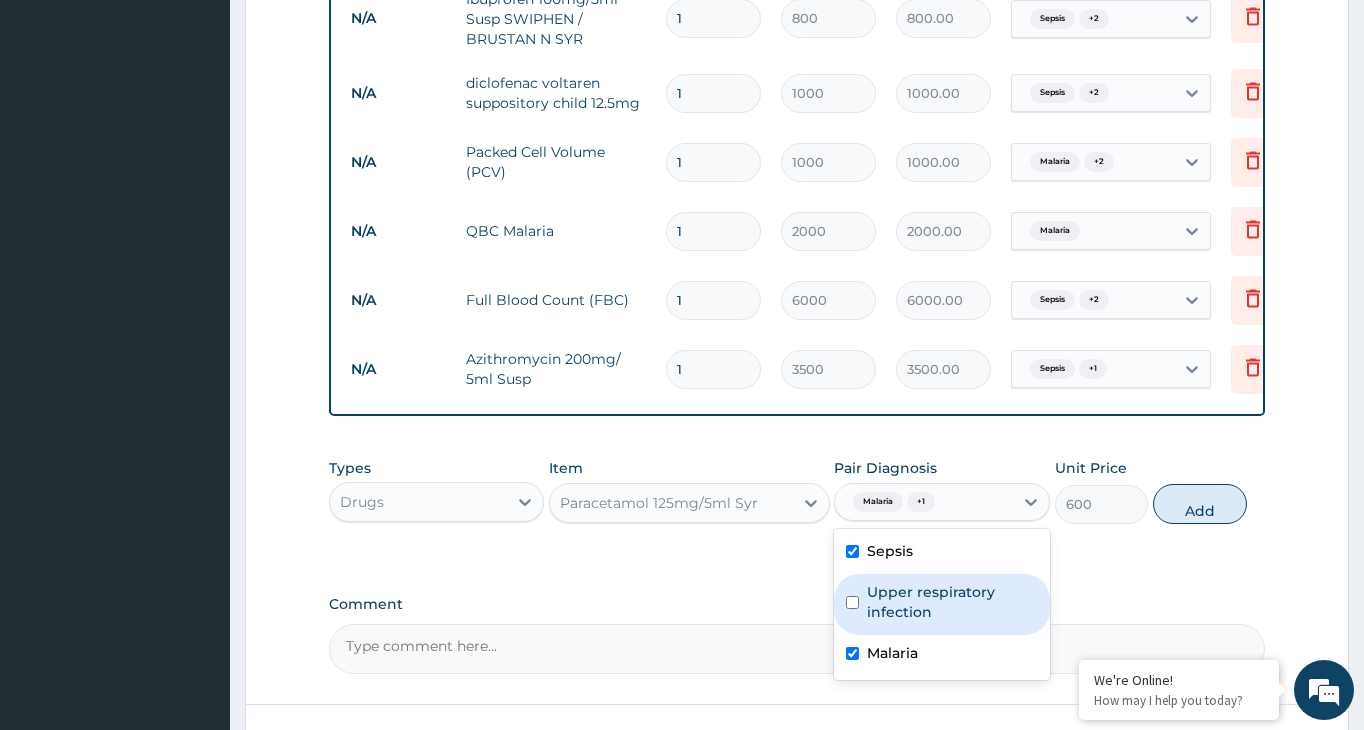 click on "Upper respiratory infection" at bounding box center [941, 604] 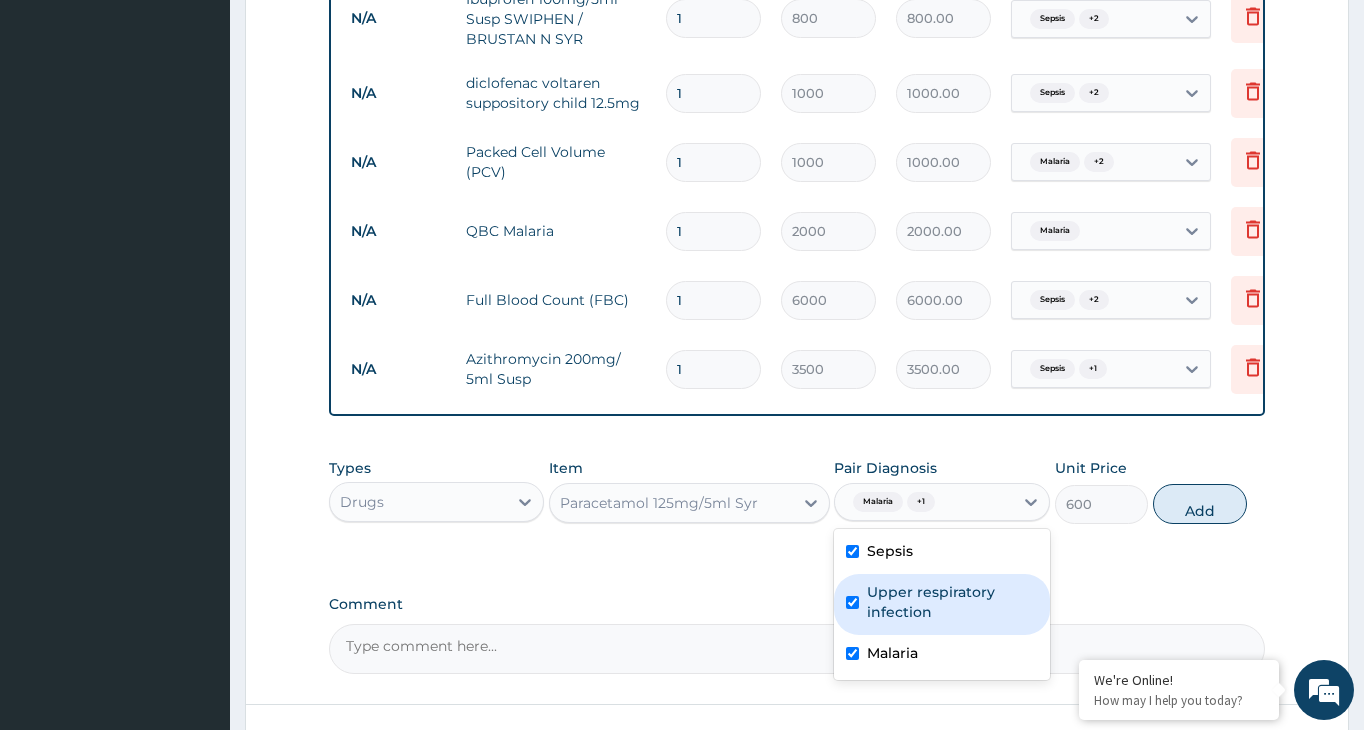 checkbox on "true" 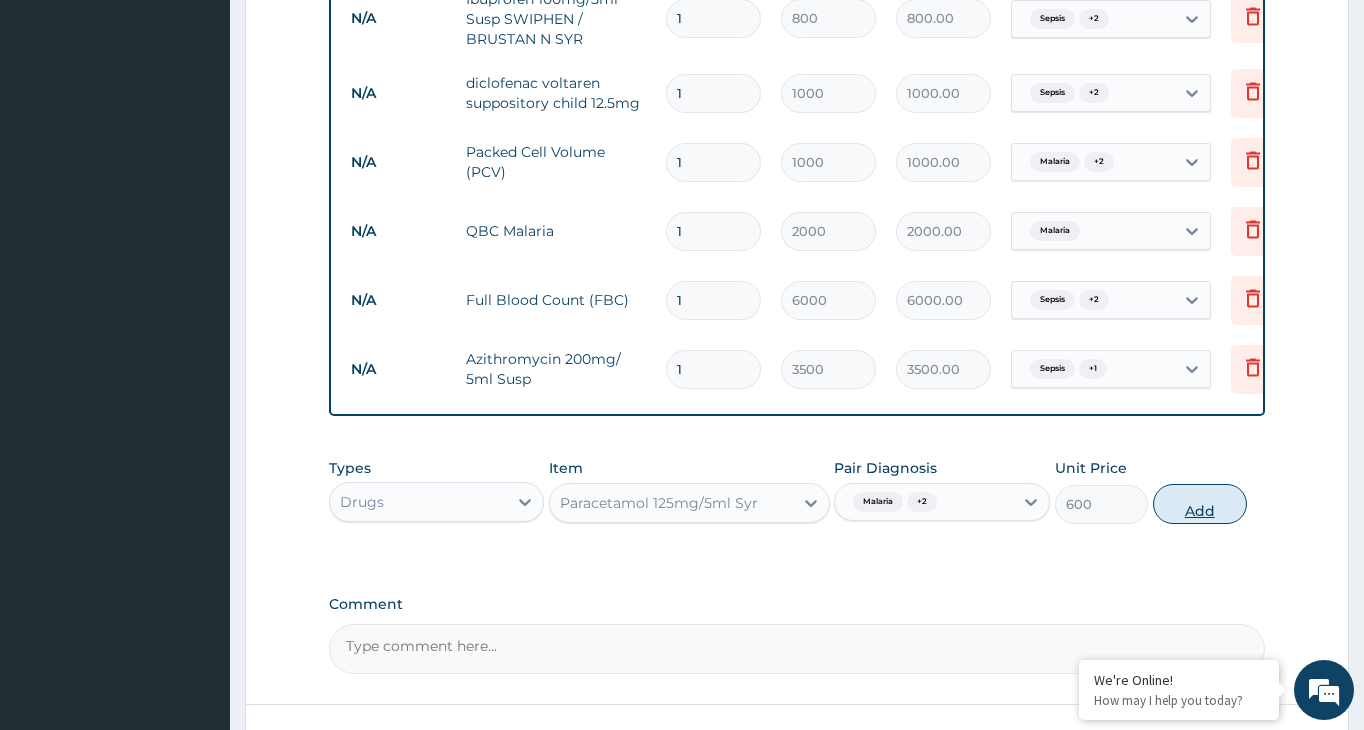 click on "Add" at bounding box center [1200, 504] 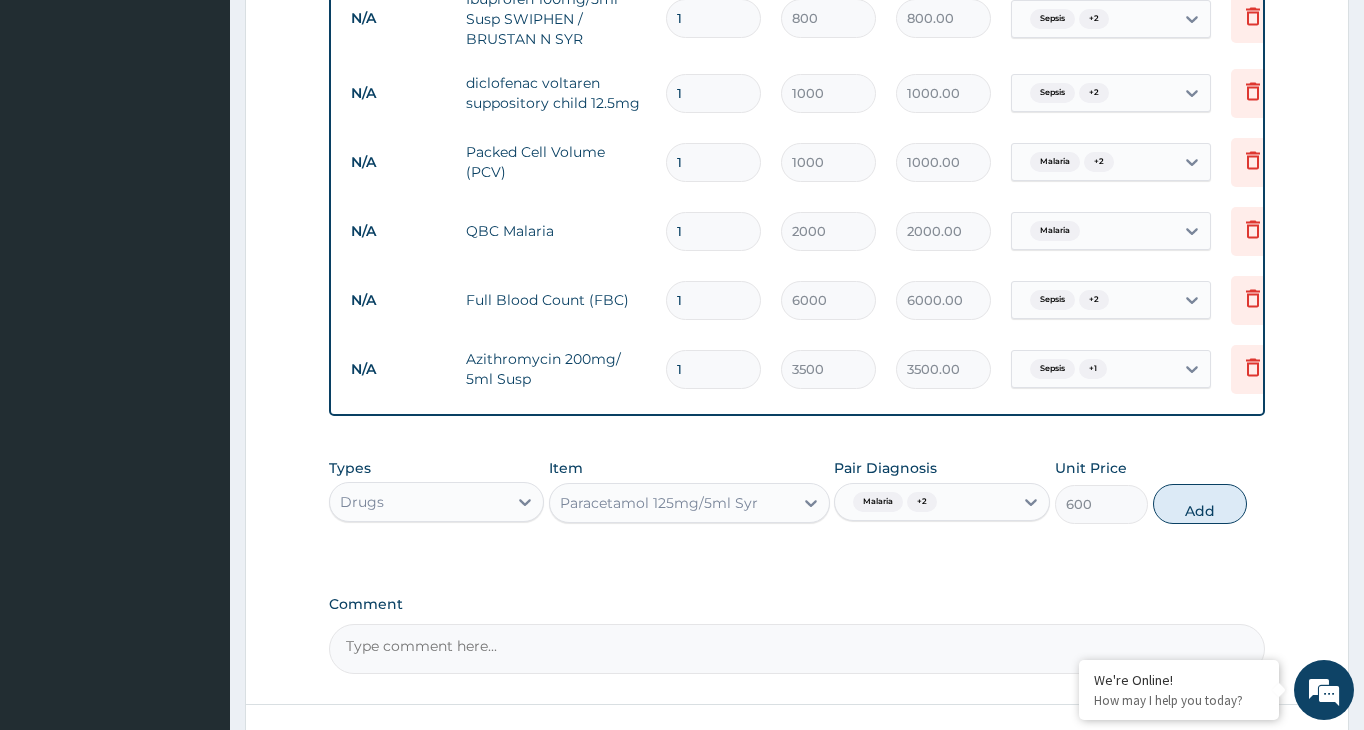 type on "0" 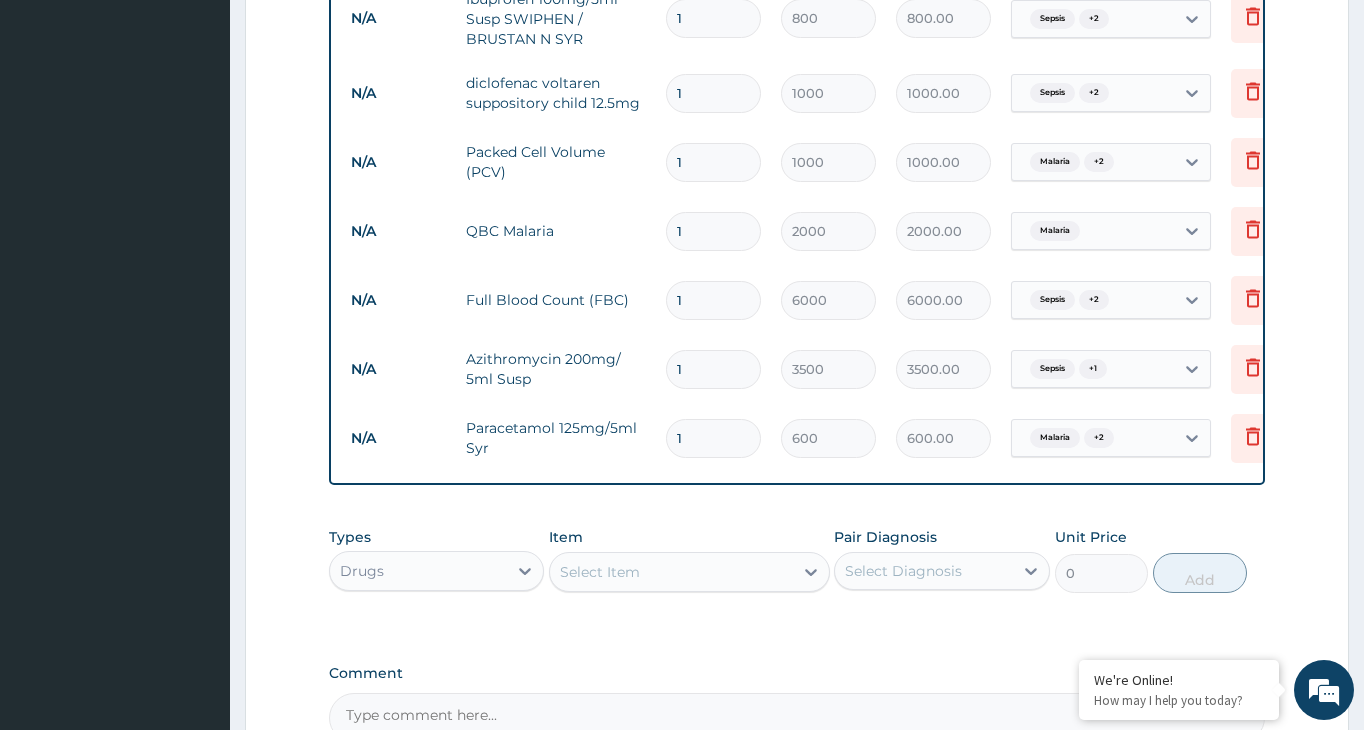 scroll, scrollTop: 1346, scrollLeft: 0, axis: vertical 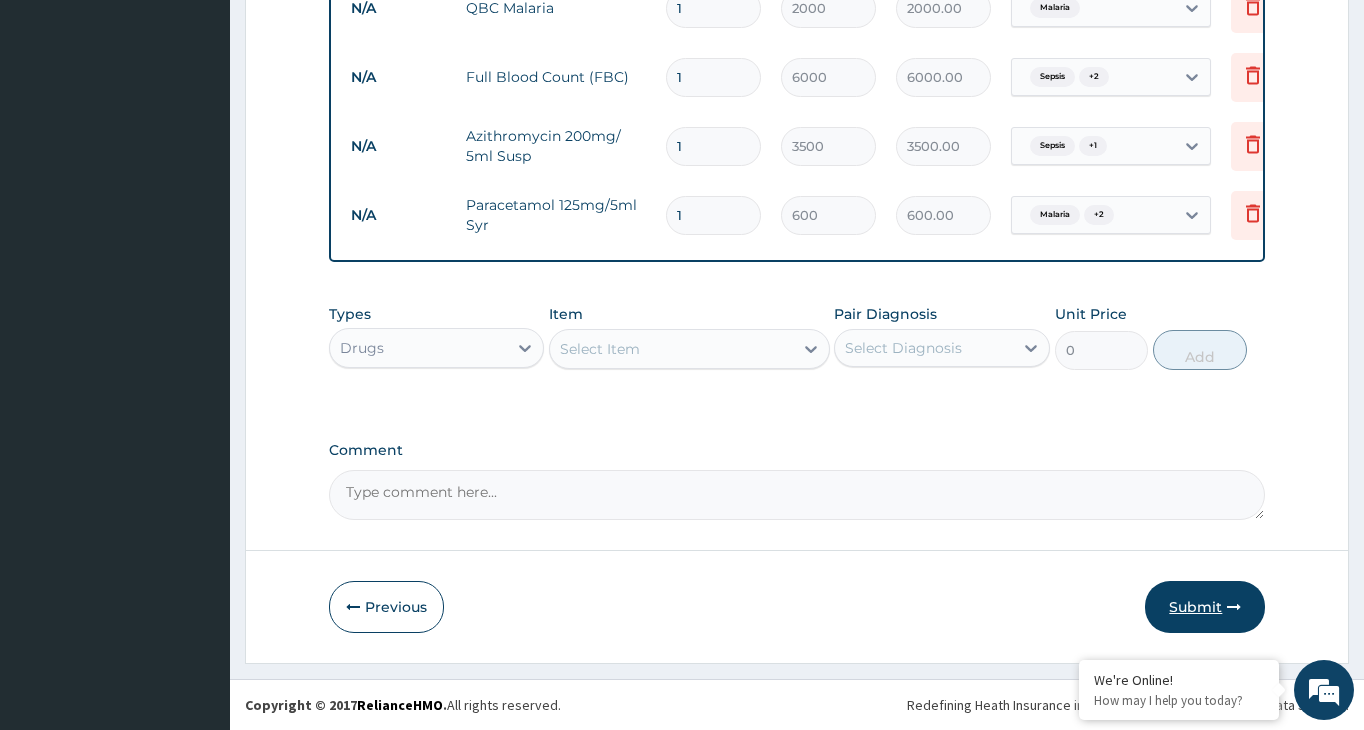 click on "Submit" at bounding box center (1205, 607) 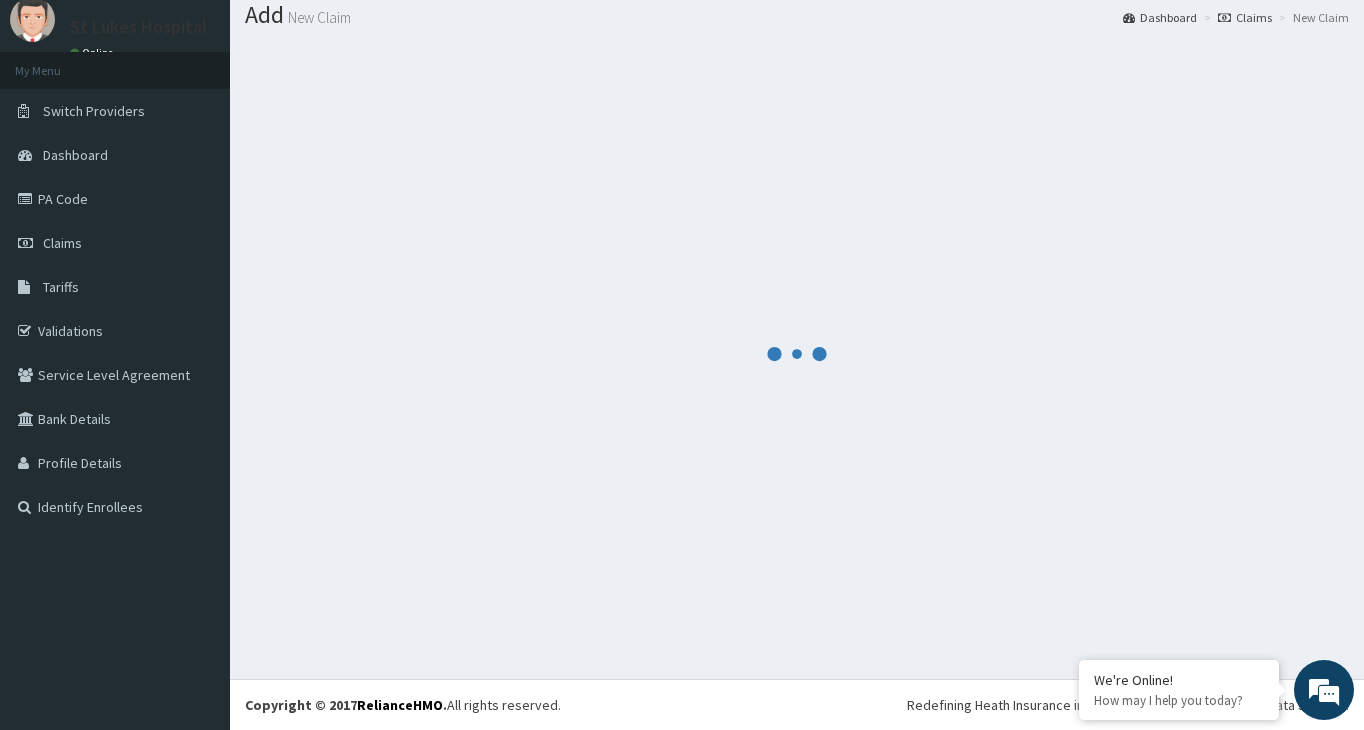 scroll, scrollTop: 63, scrollLeft: 0, axis: vertical 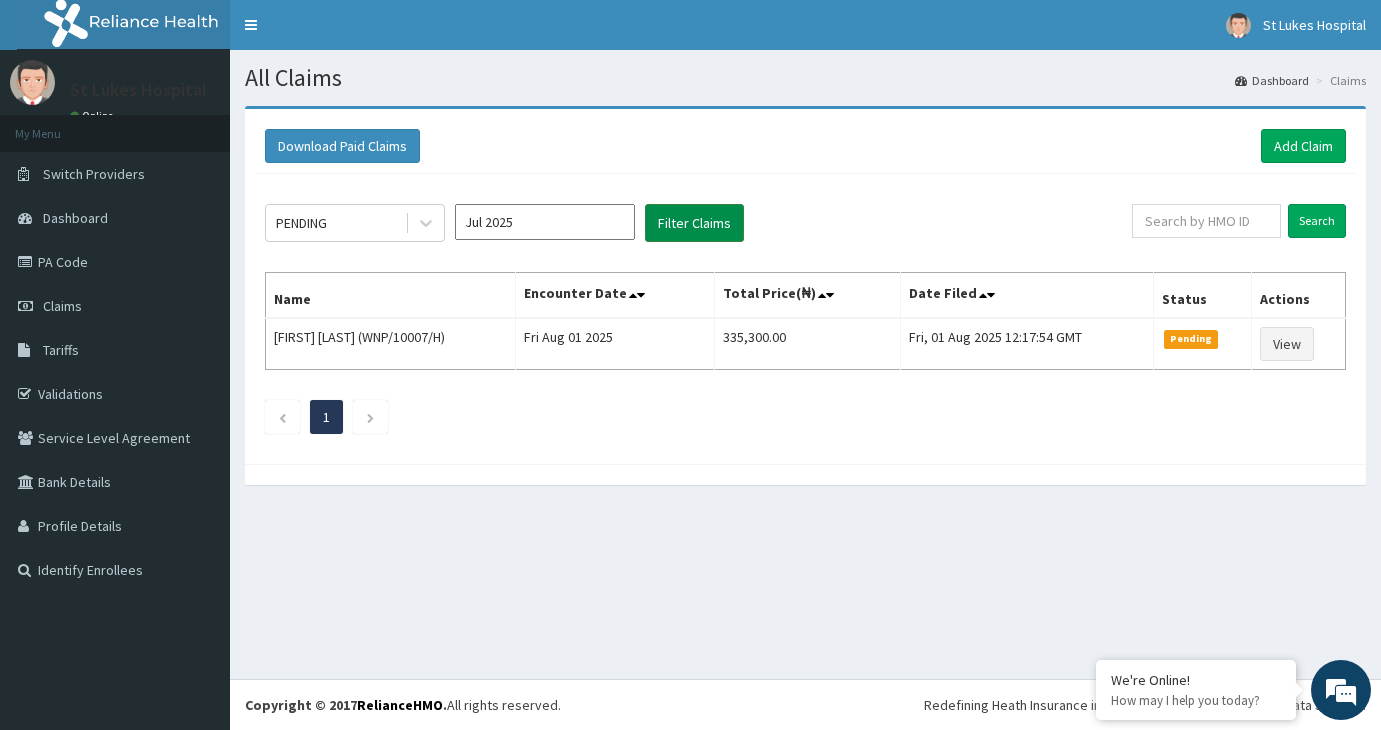 click on "Filter Claims" at bounding box center [694, 223] 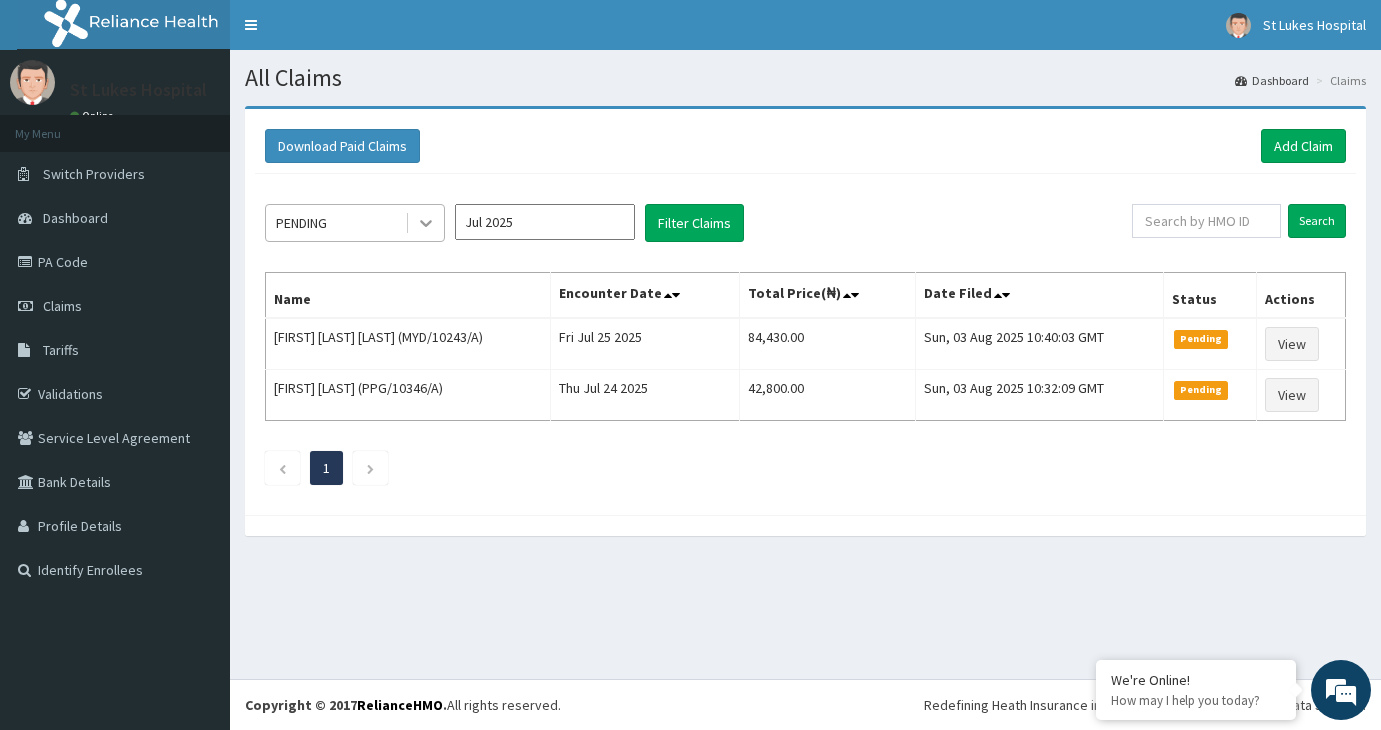 click 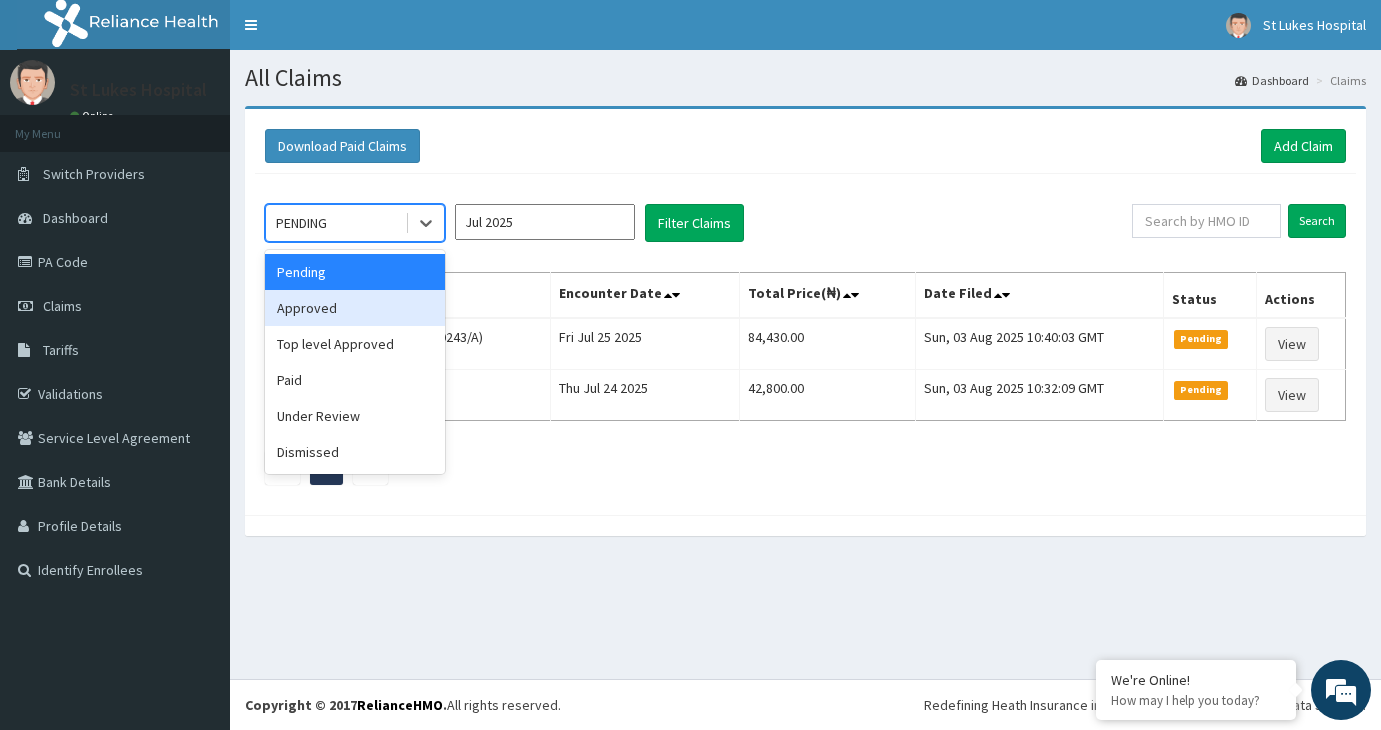 click on "Approved" at bounding box center (355, 308) 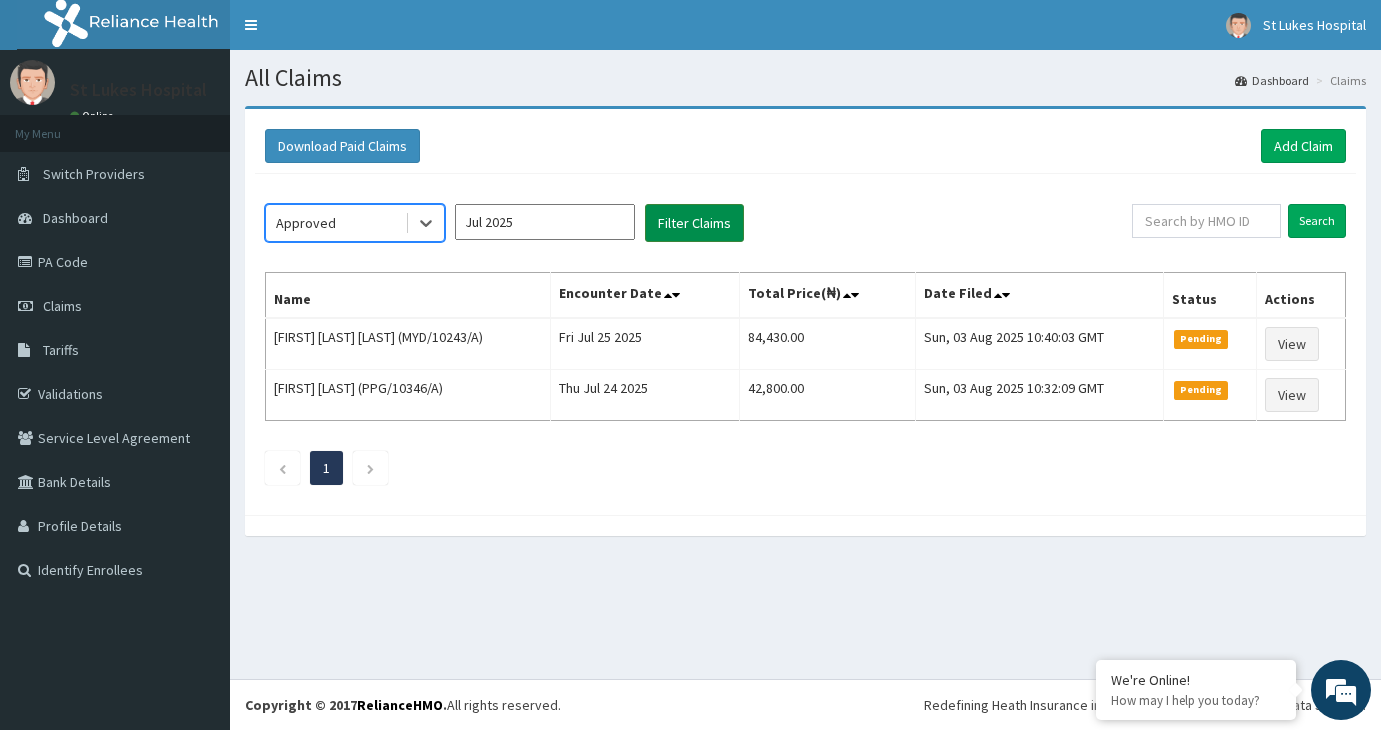 click on "Filter Claims" at bounding box center [694, 223] 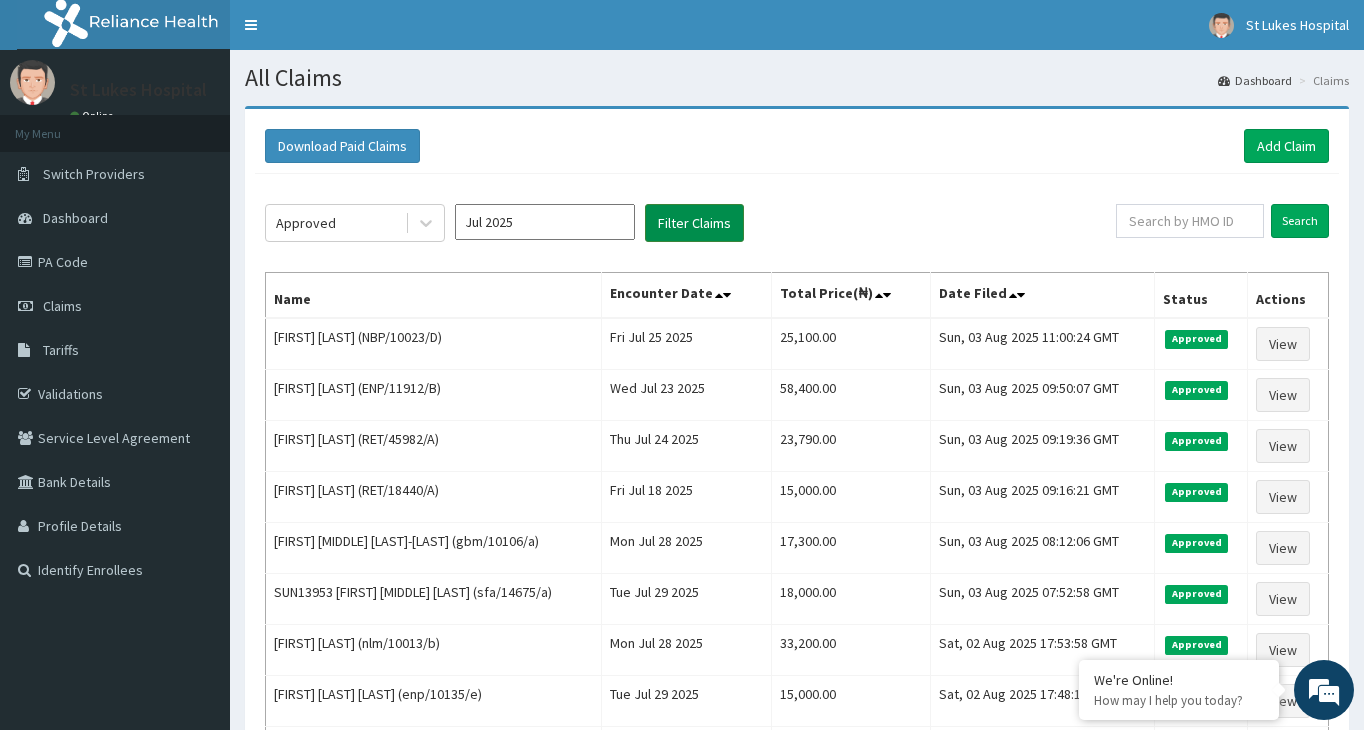 scroll, scrollTop: 0, scrollLeft: 0, axis: both 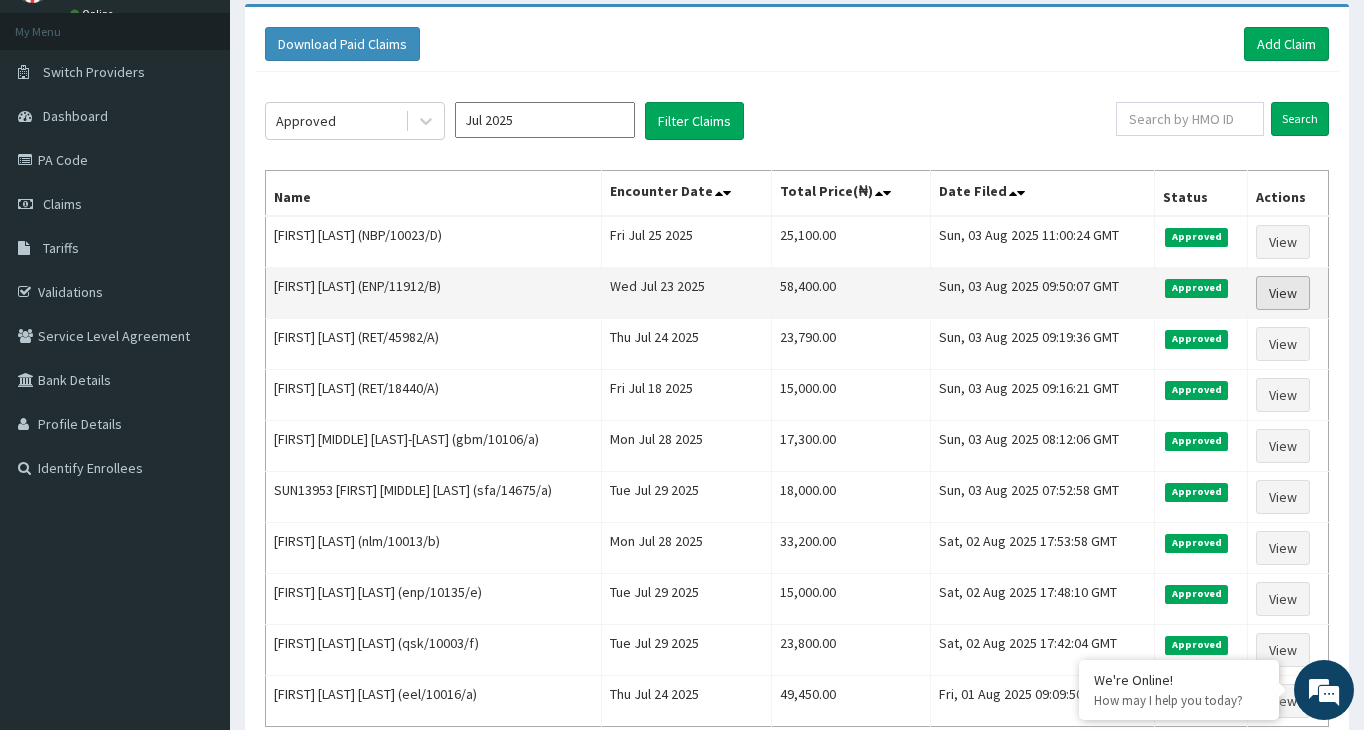 click on "View" at bounding box center (1283, 293) 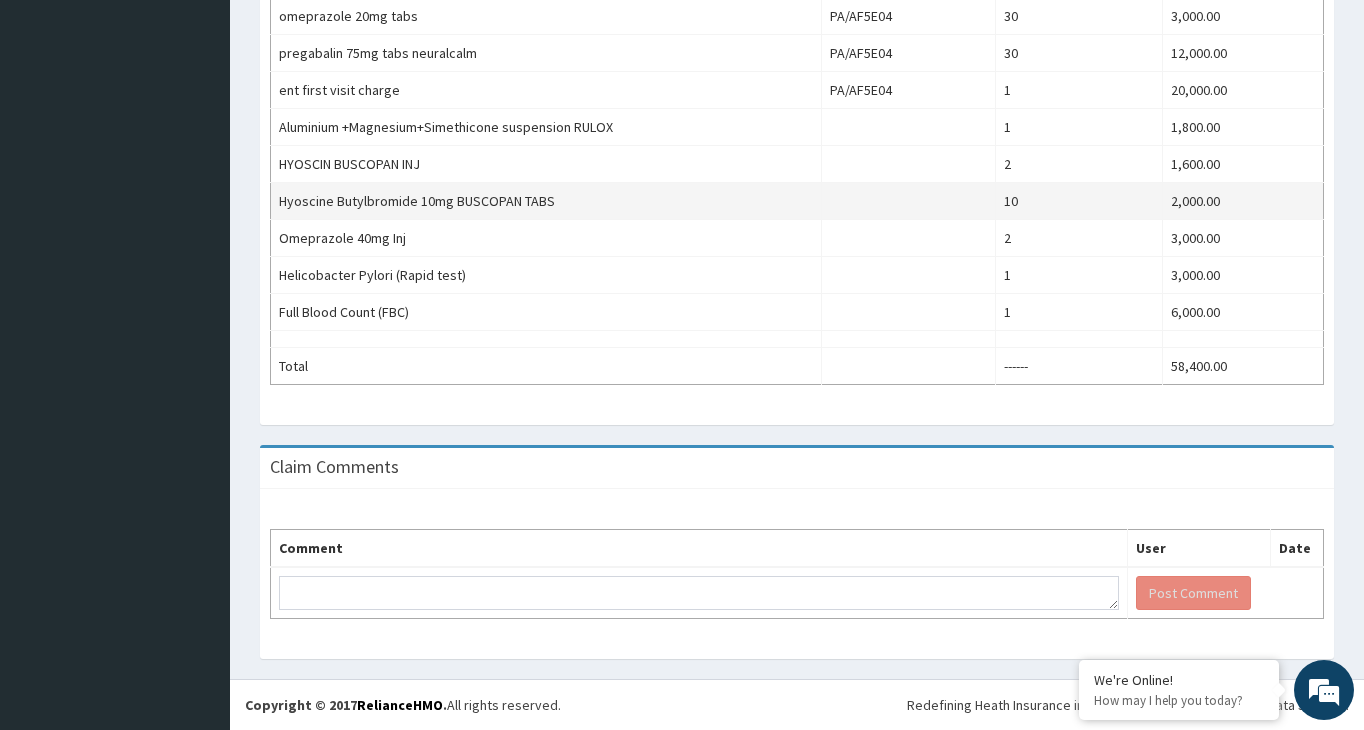 scroll, scrollTop: 768, scrollLeft: 0, axis: vertical 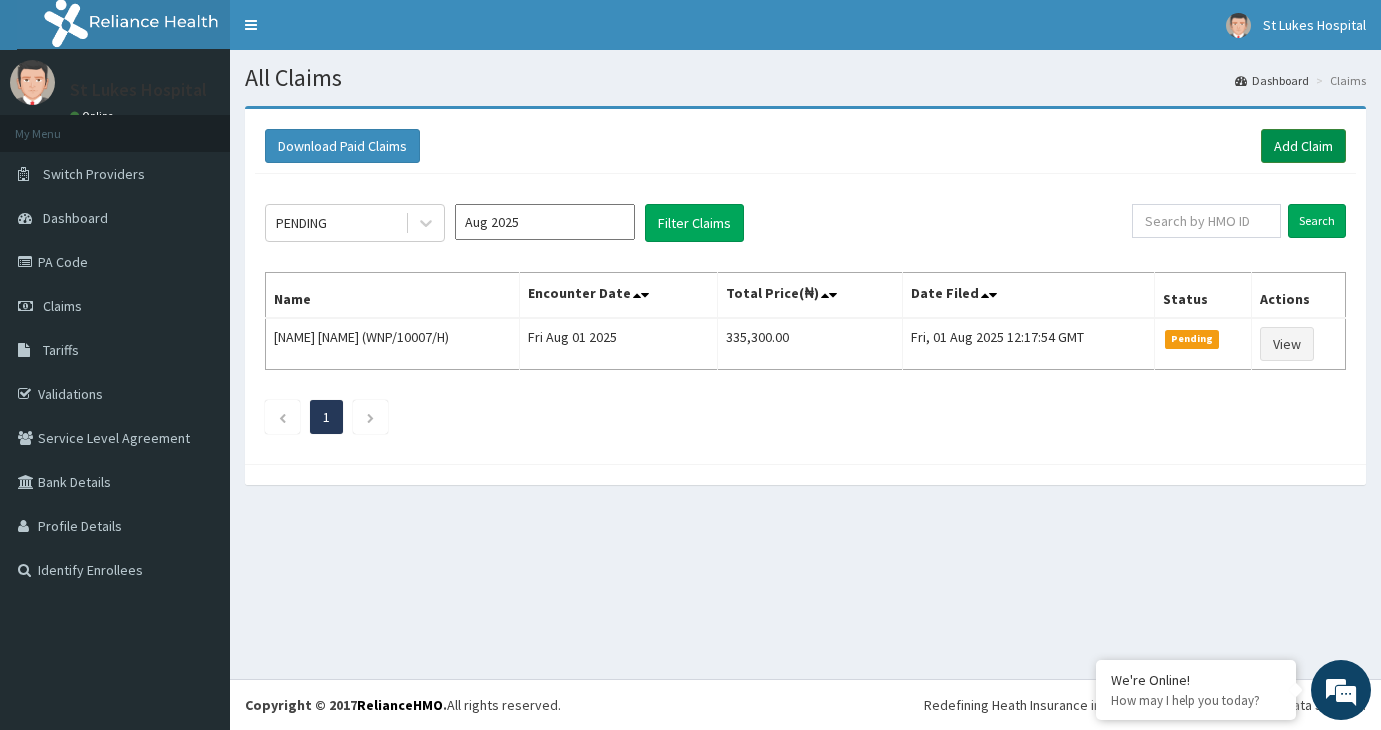 click on "Add Claim" at bounding box center [1303, 146] 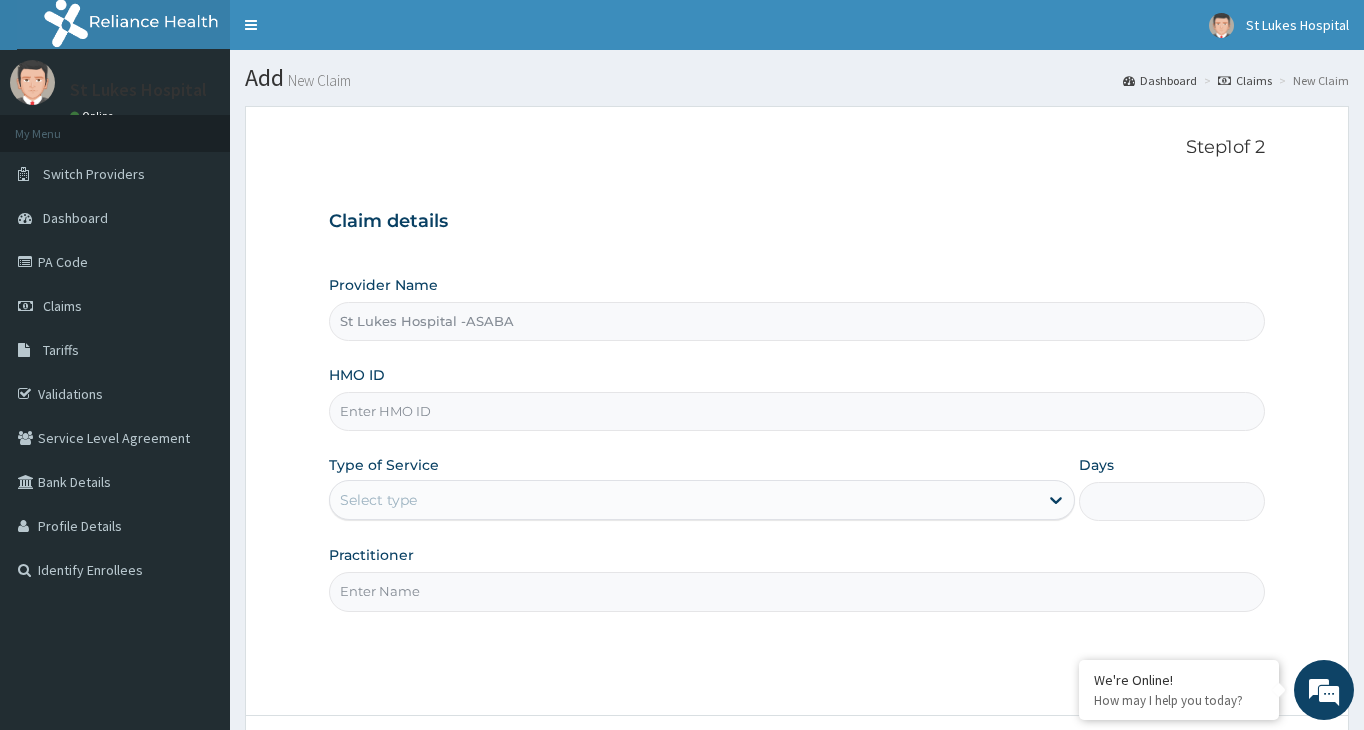 click on "HMO ID" at bounding box center [797, 411] 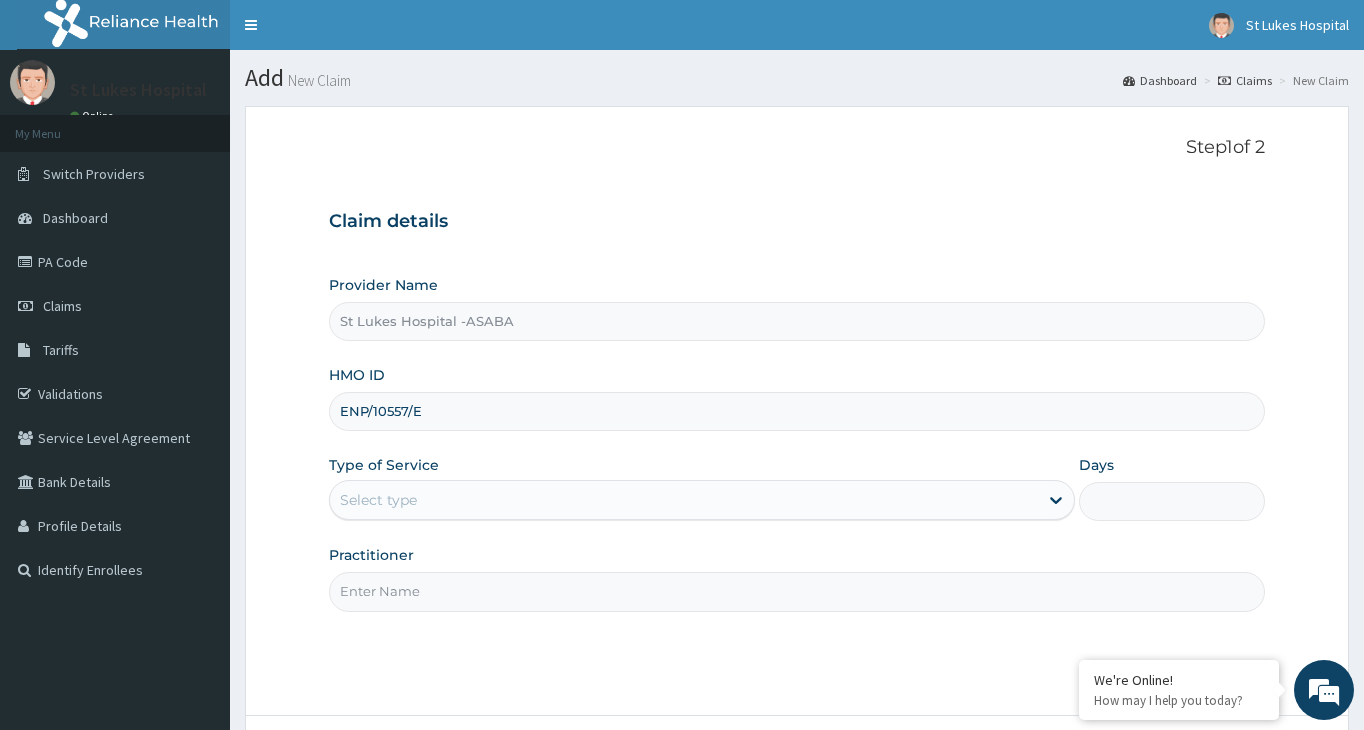 scroll, scrollTop: 0, scrollLeft: 0, axis: both 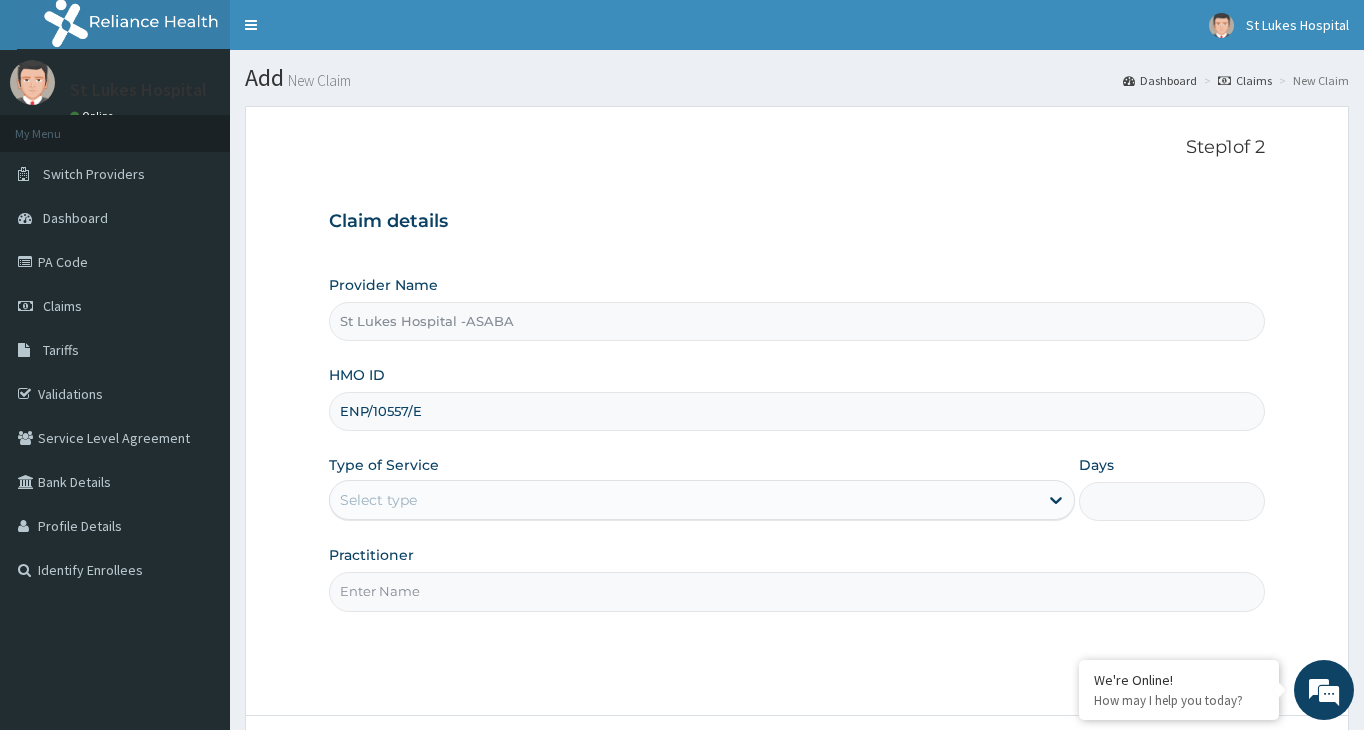 type on "ENP/10557/E" 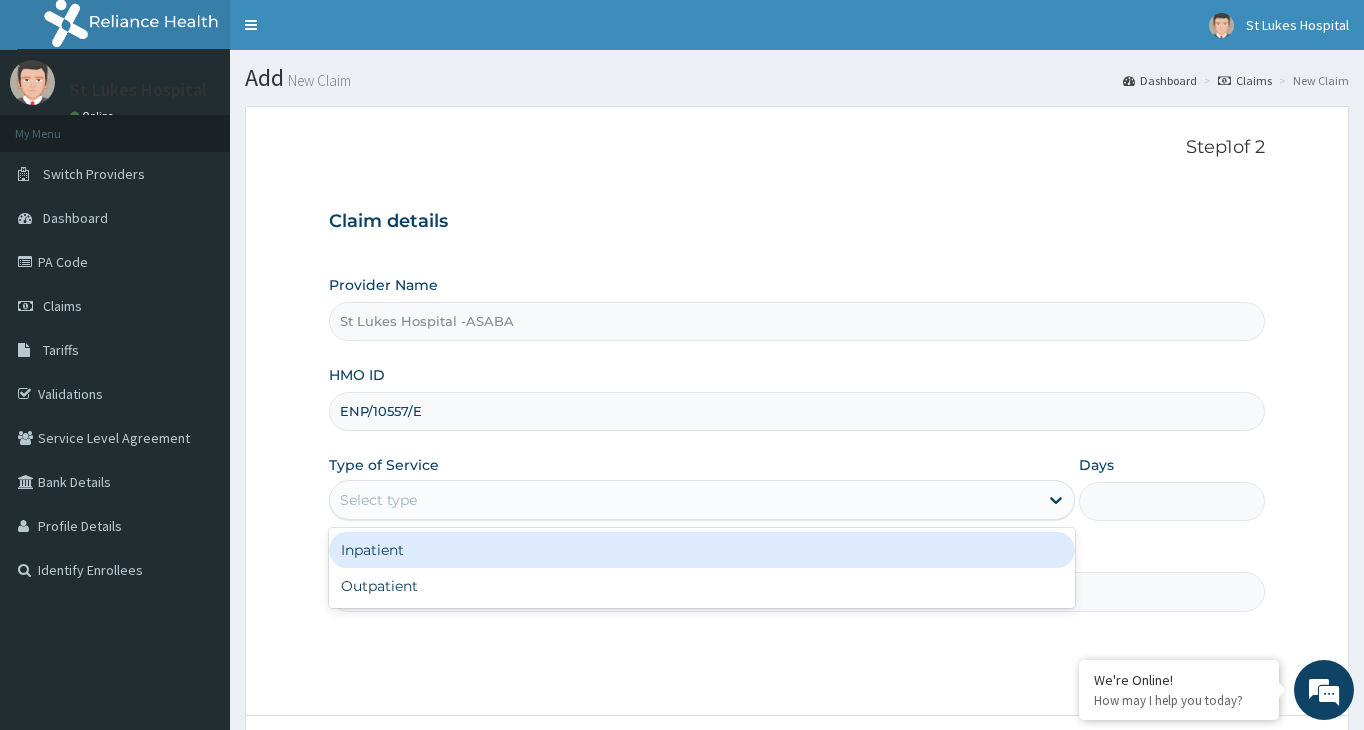 click on "Select type" at bounding box center (684, 500) 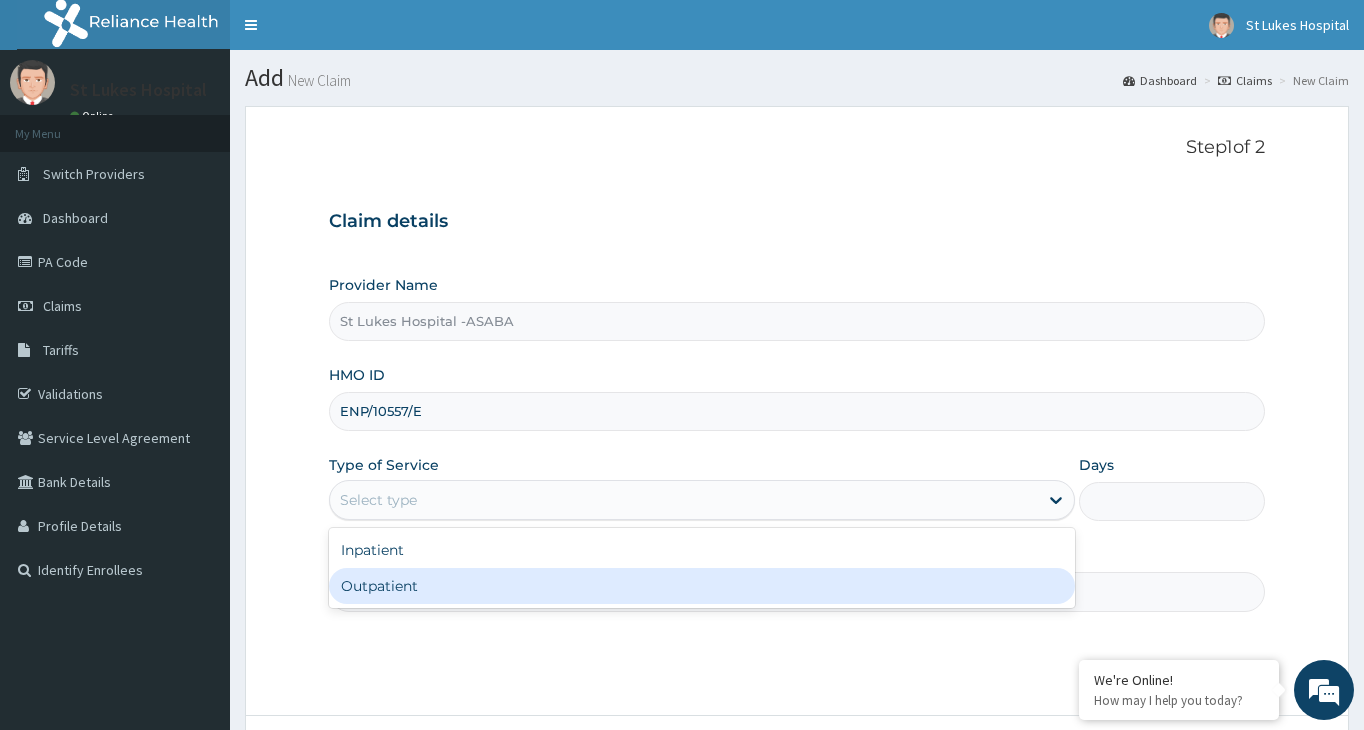 click on "Outpatient" at bounding box center (702, 586) 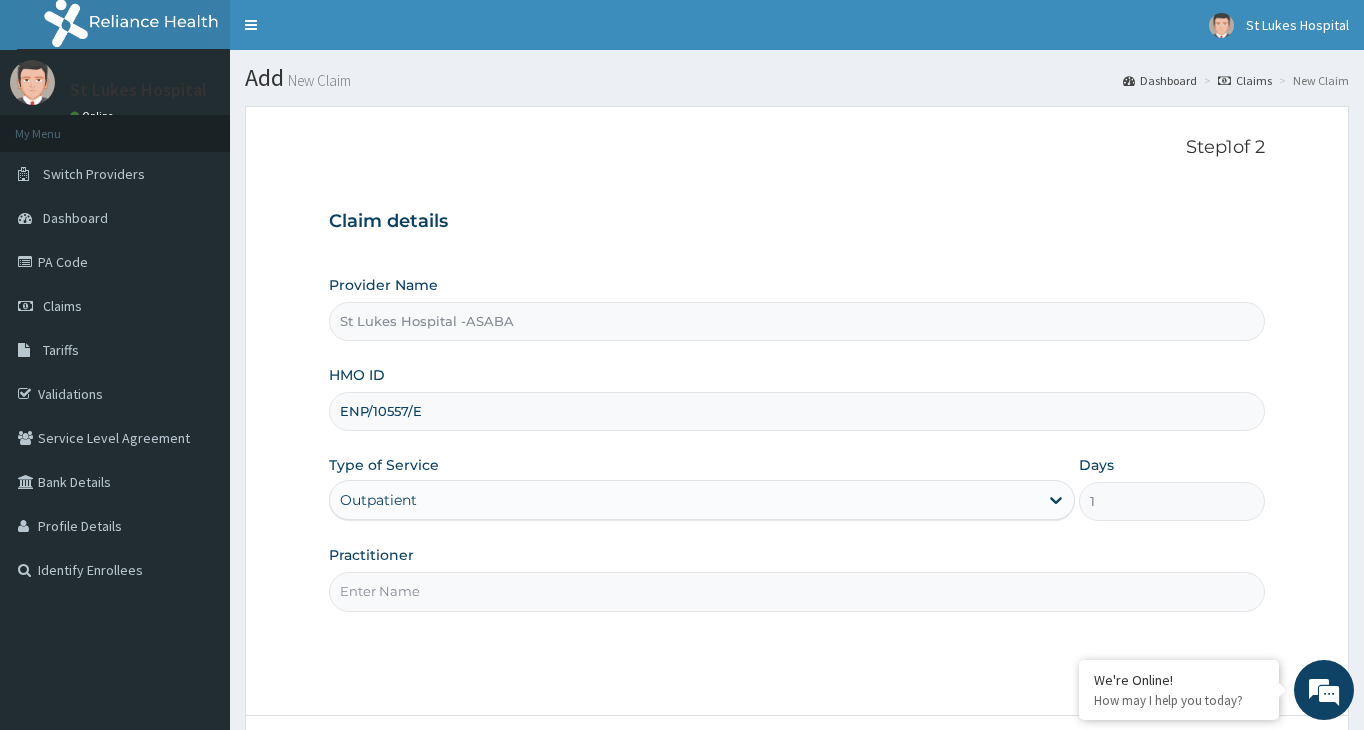click on "Practitioner" at bounding box center (797, 591) 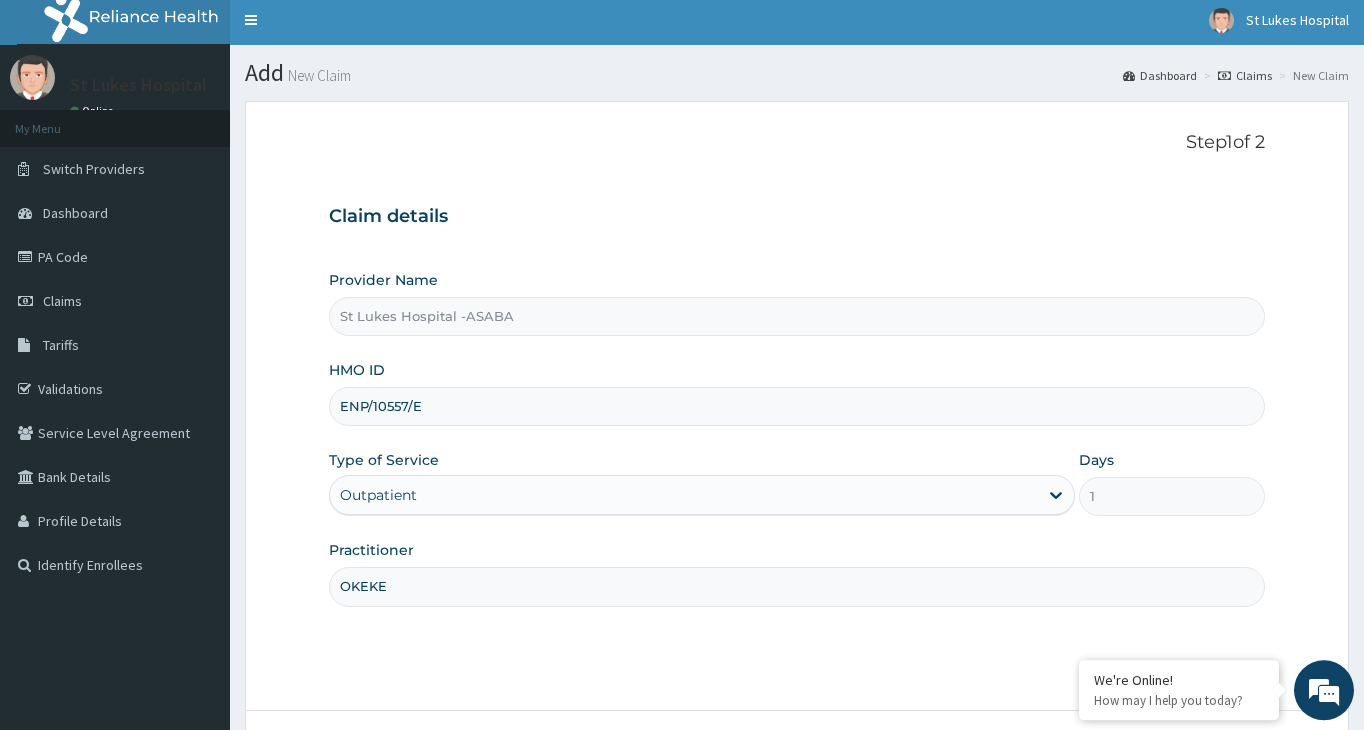 scroll, scrollTop: 165, scrollLeft: 0, axis: vertical 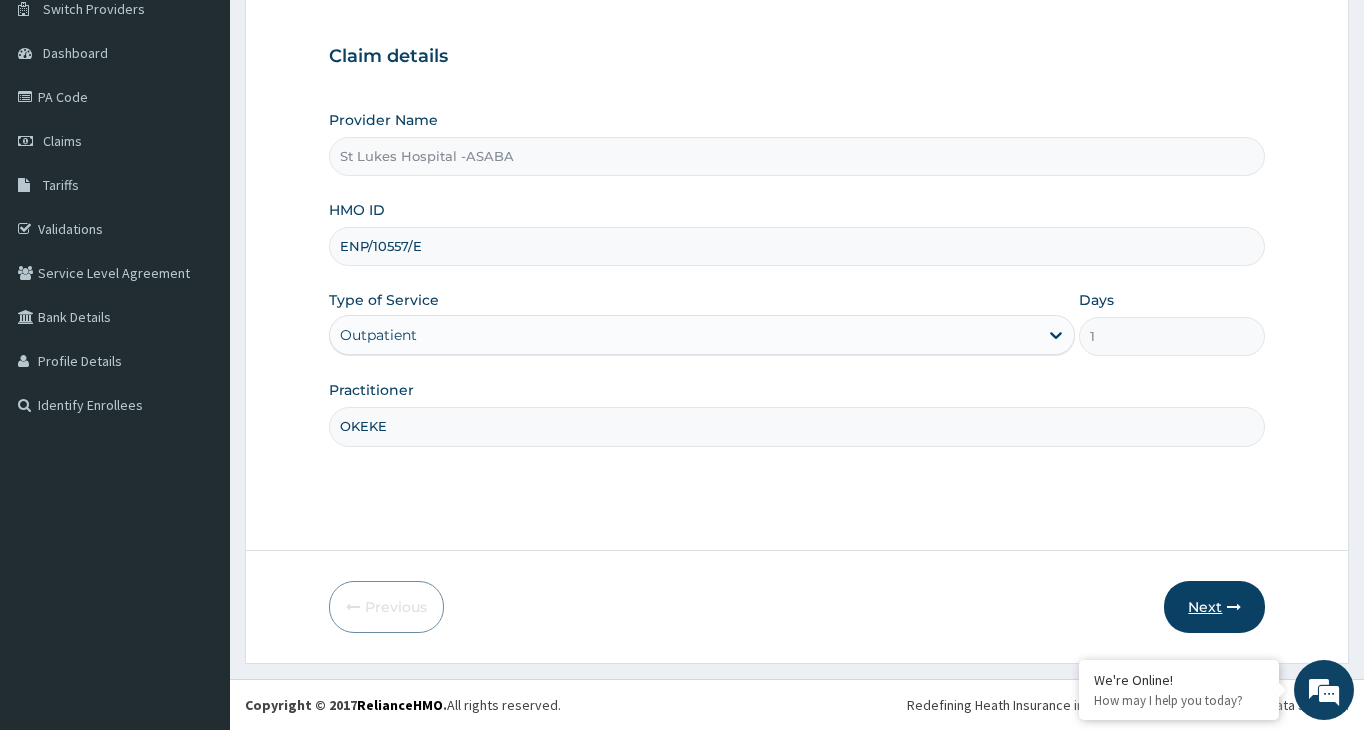 type on "OKEKE" 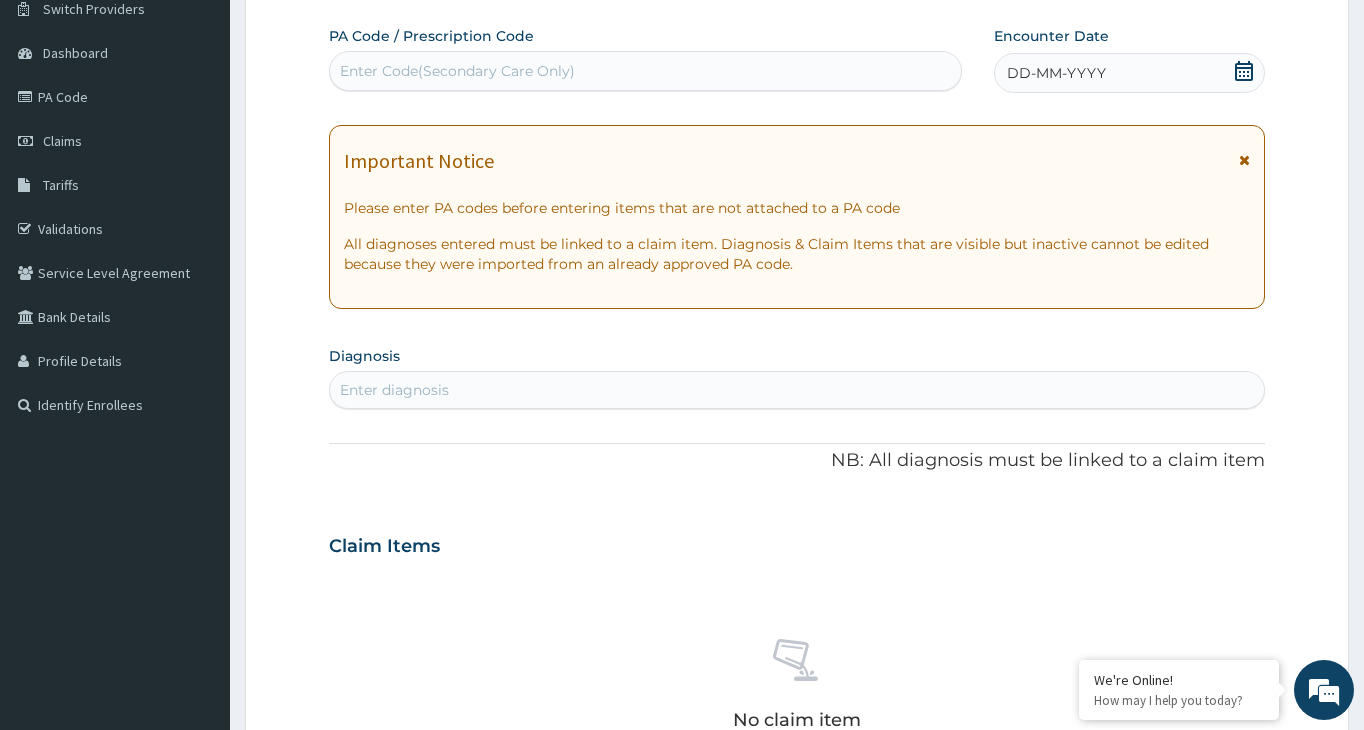 click on "Enter Code(Secondary Care Only)" at bounding box center [457, 71] 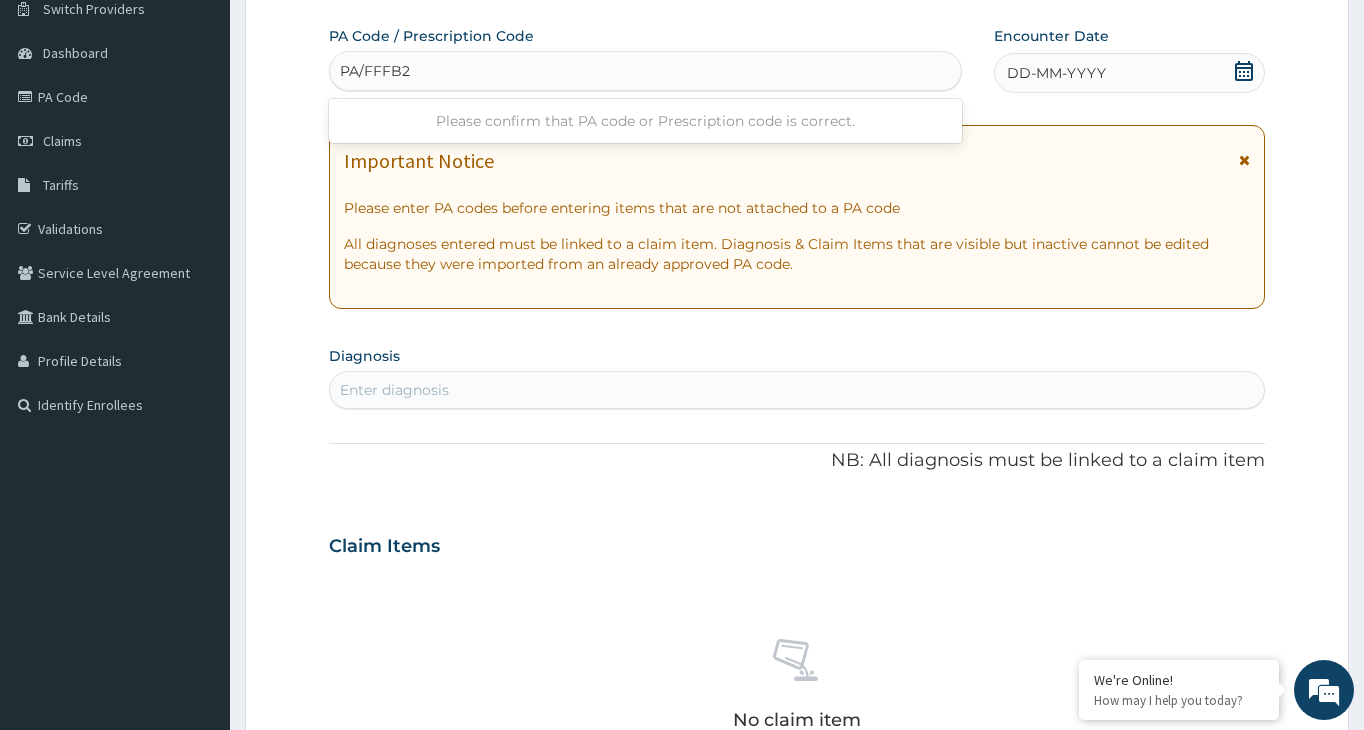 type on "PA/FFFB22" 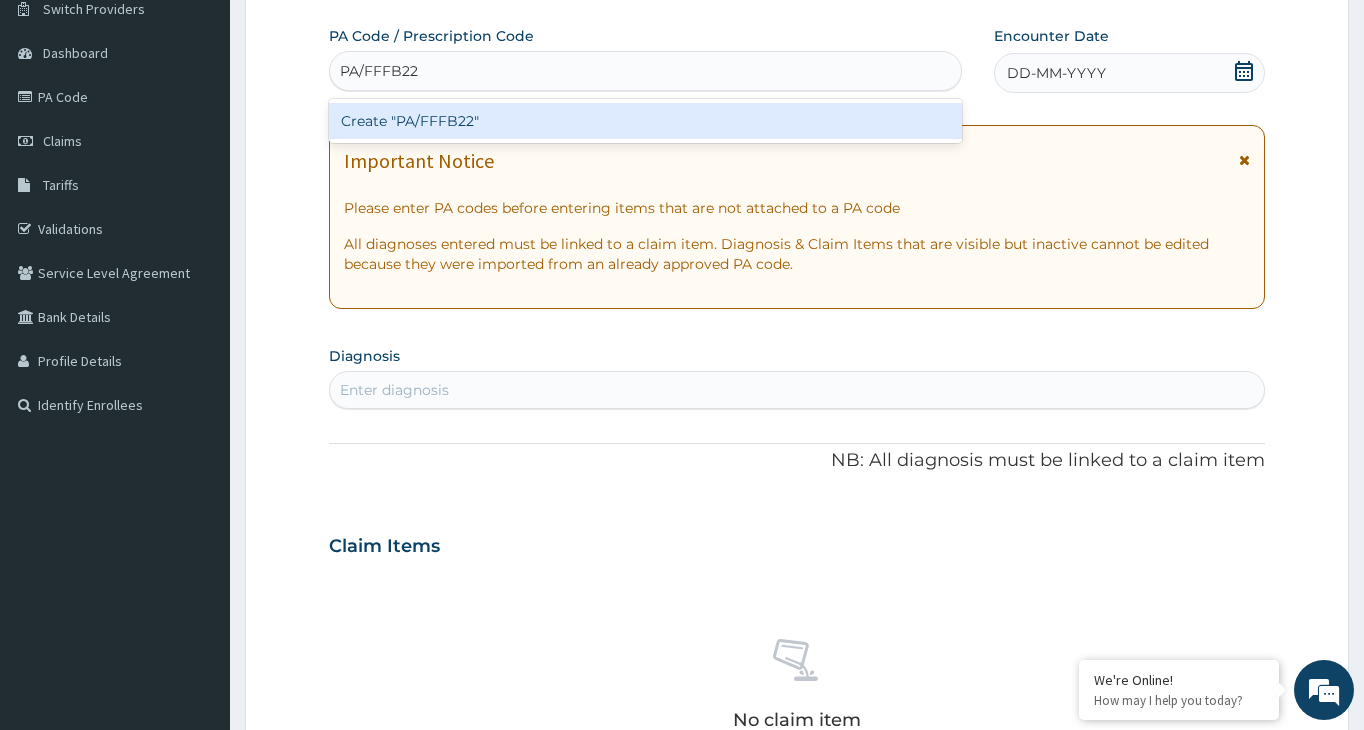 type 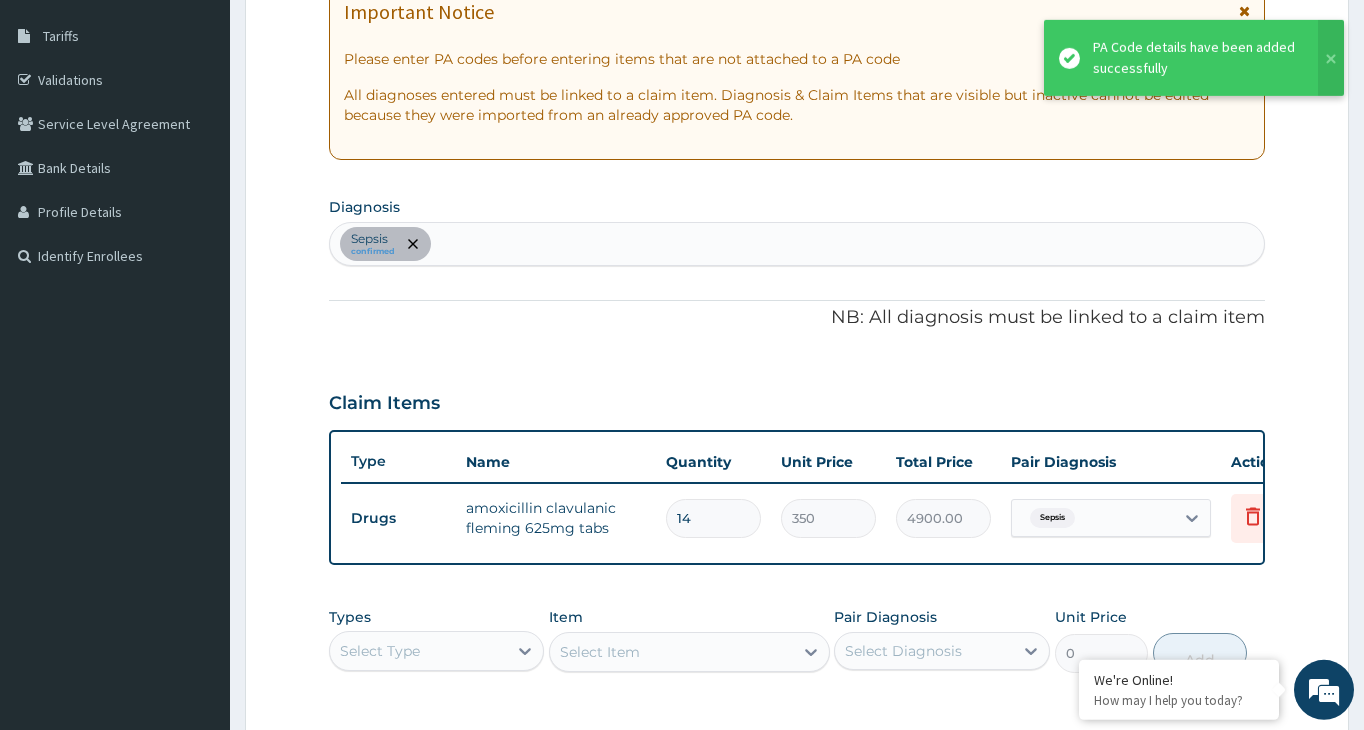 scroll, scrollTop: 369, scrollLeft: 0, axis: vertical 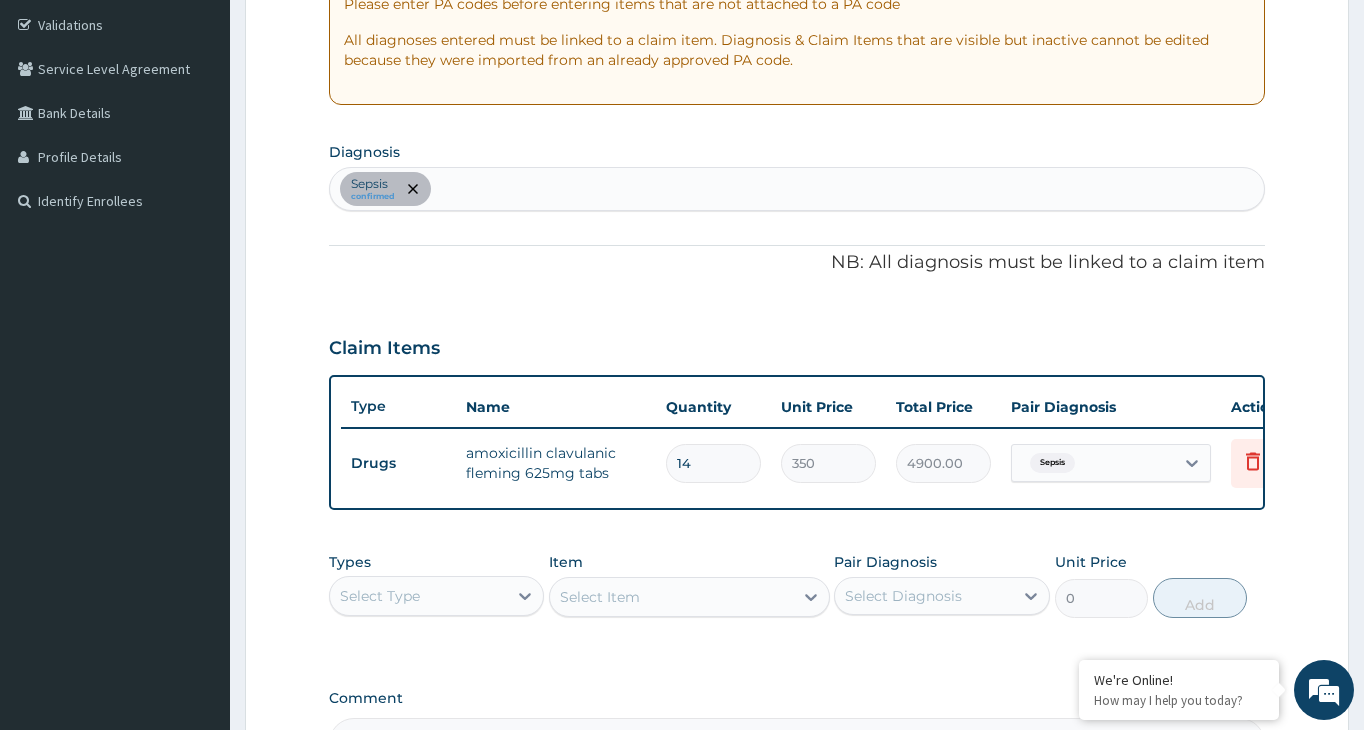click on "Sepsis confirmed" at bounding box center (797, 189) 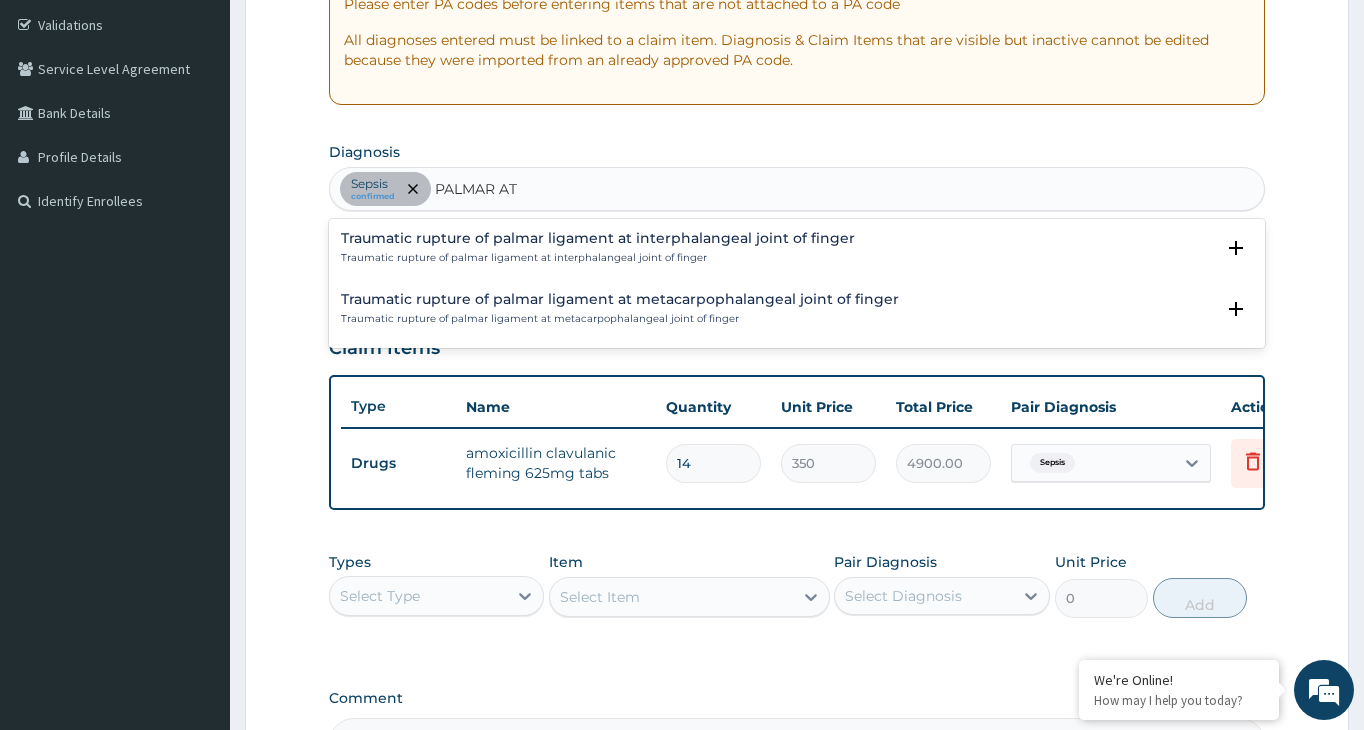 type on "PALMAR A" 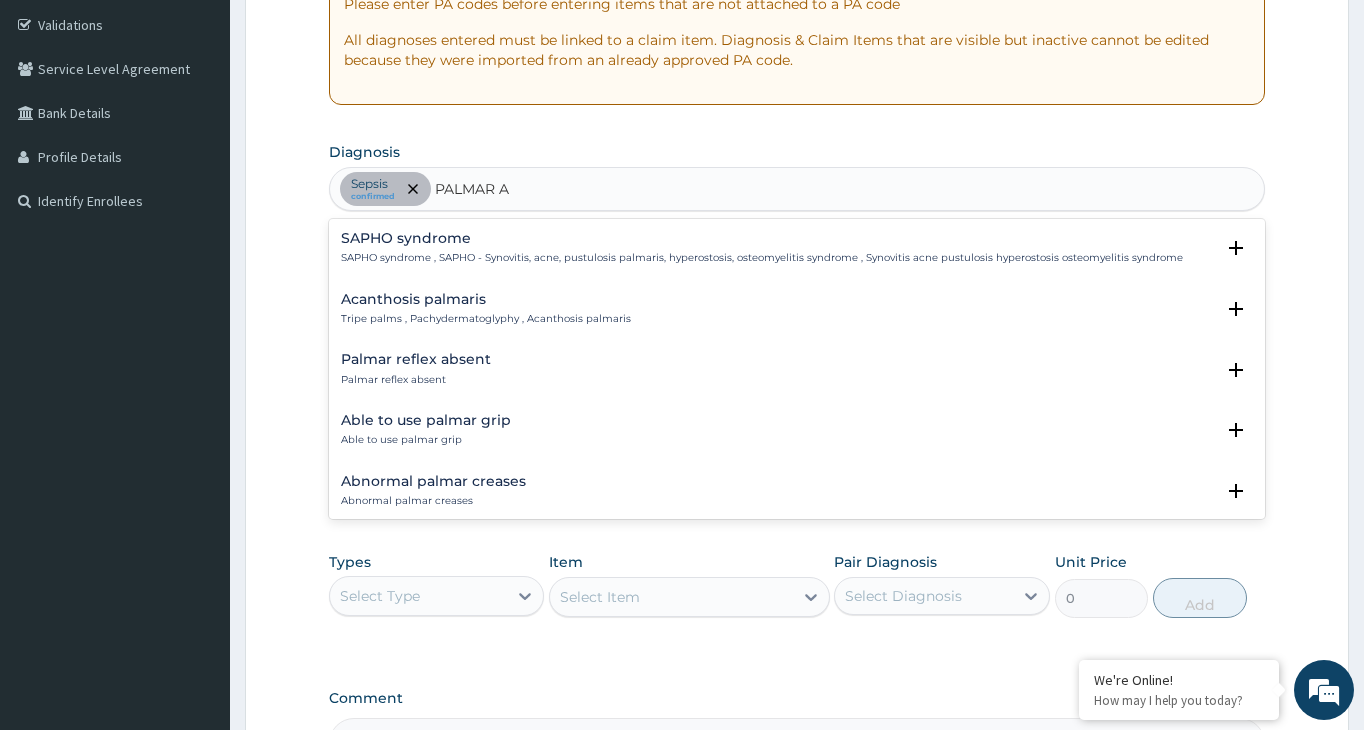 click on "Acanthosis palmaris Tripe palms , Pachydermatoglyphy , Acanthosis palmaris" at bounding box center [486, 309] 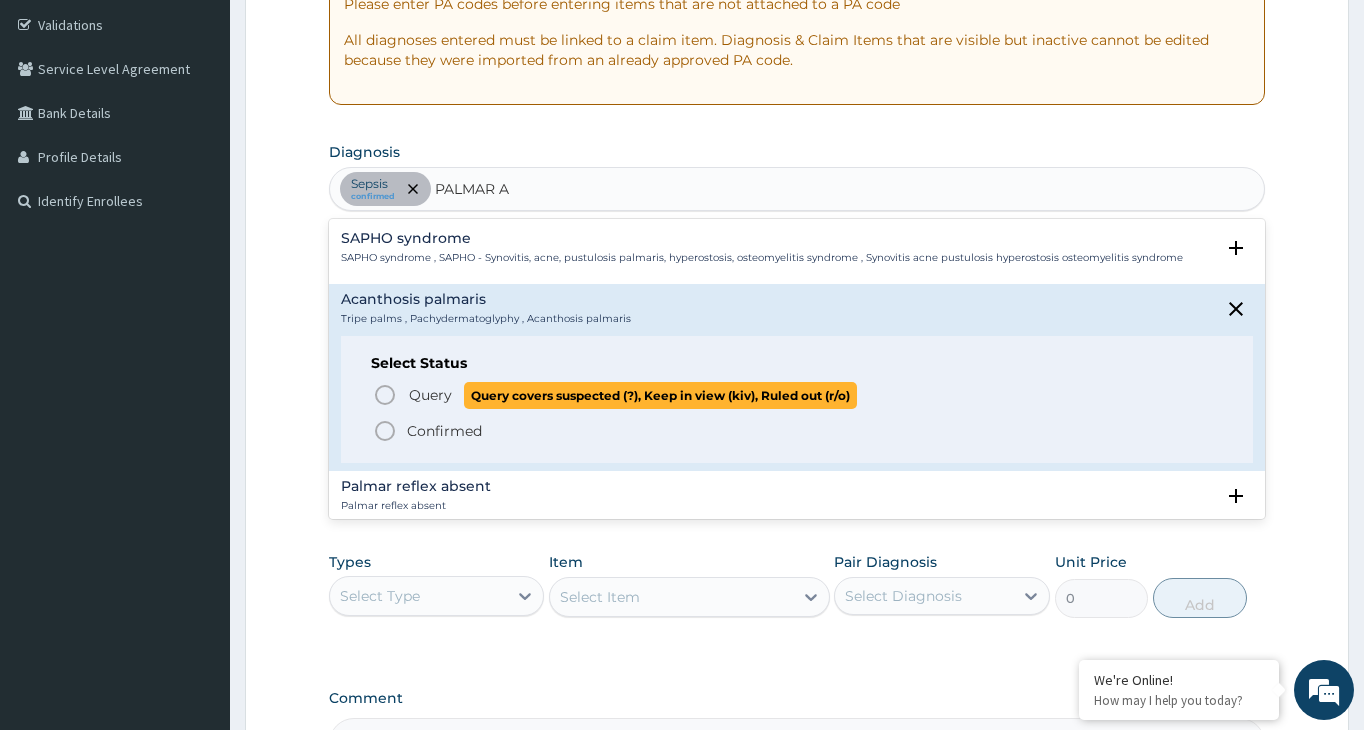 click 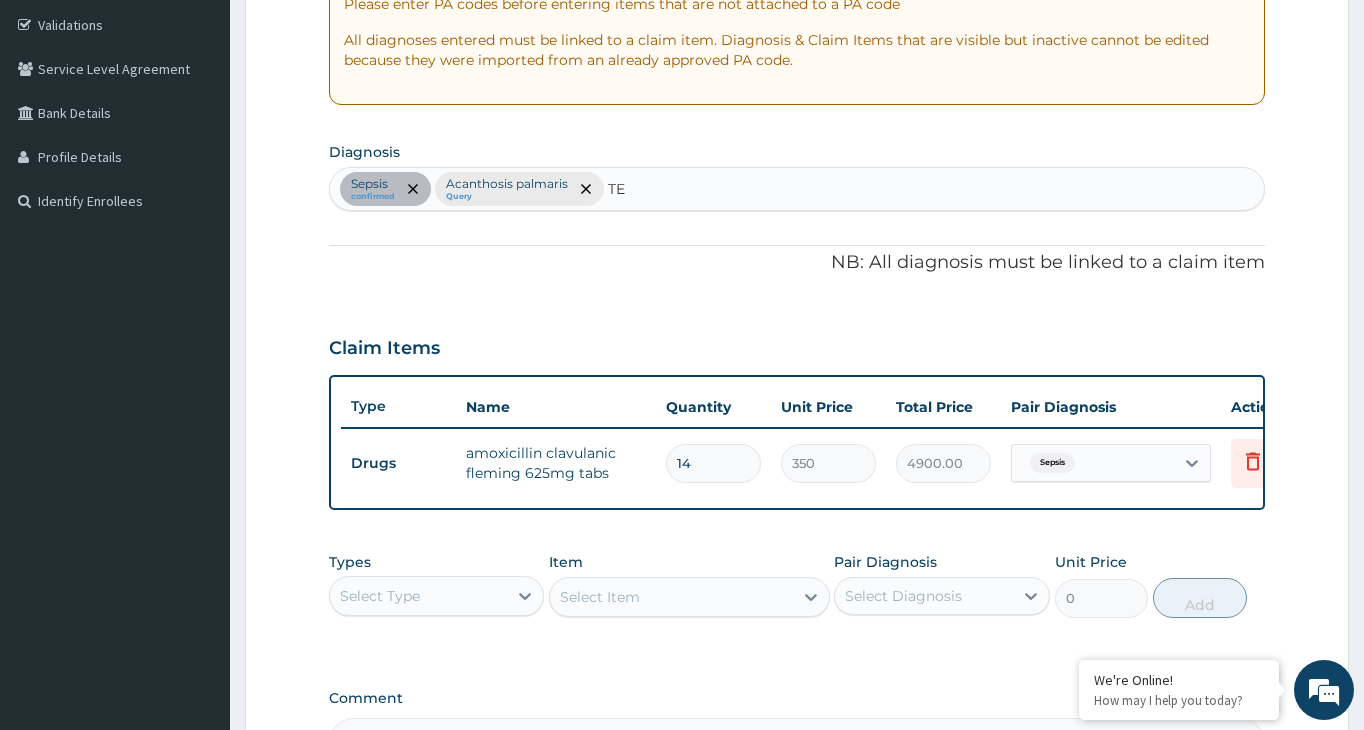 type on "TET" 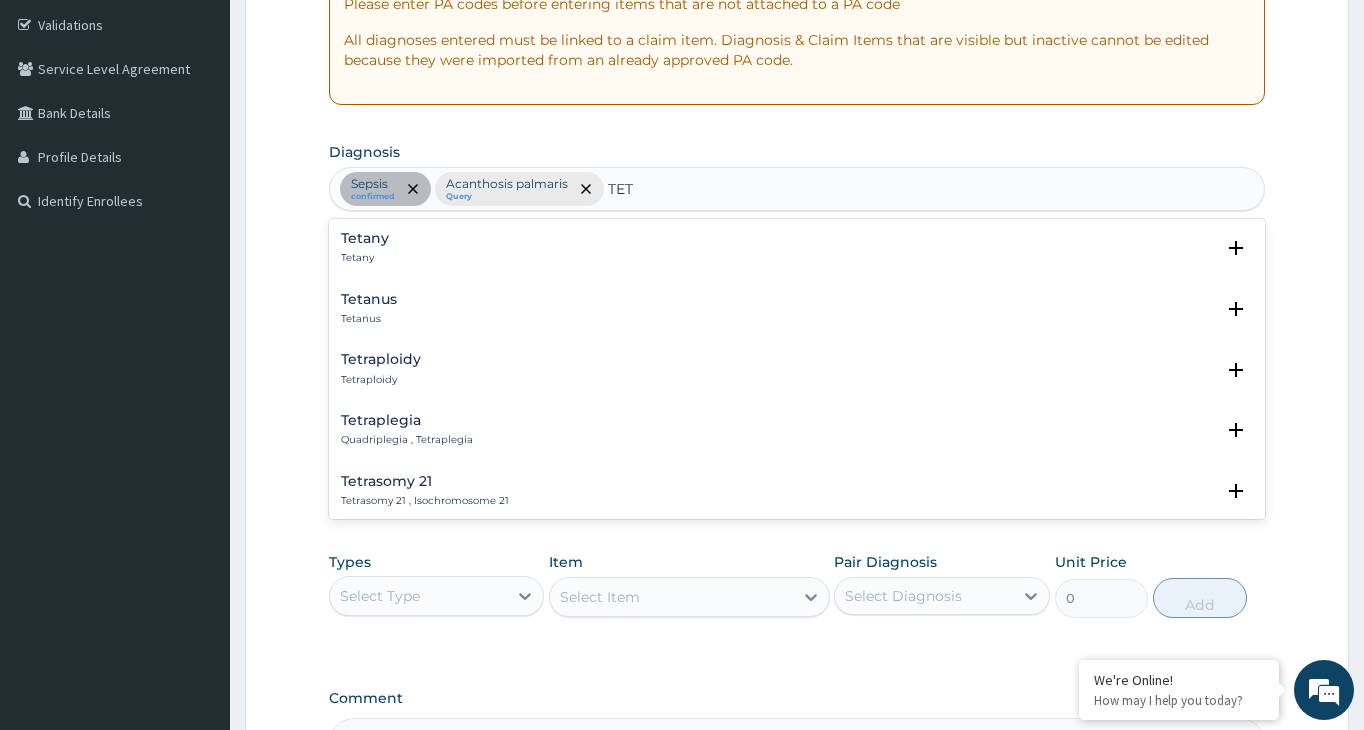click on "Tetanus Tetanus" at bounding box center (797, 309) 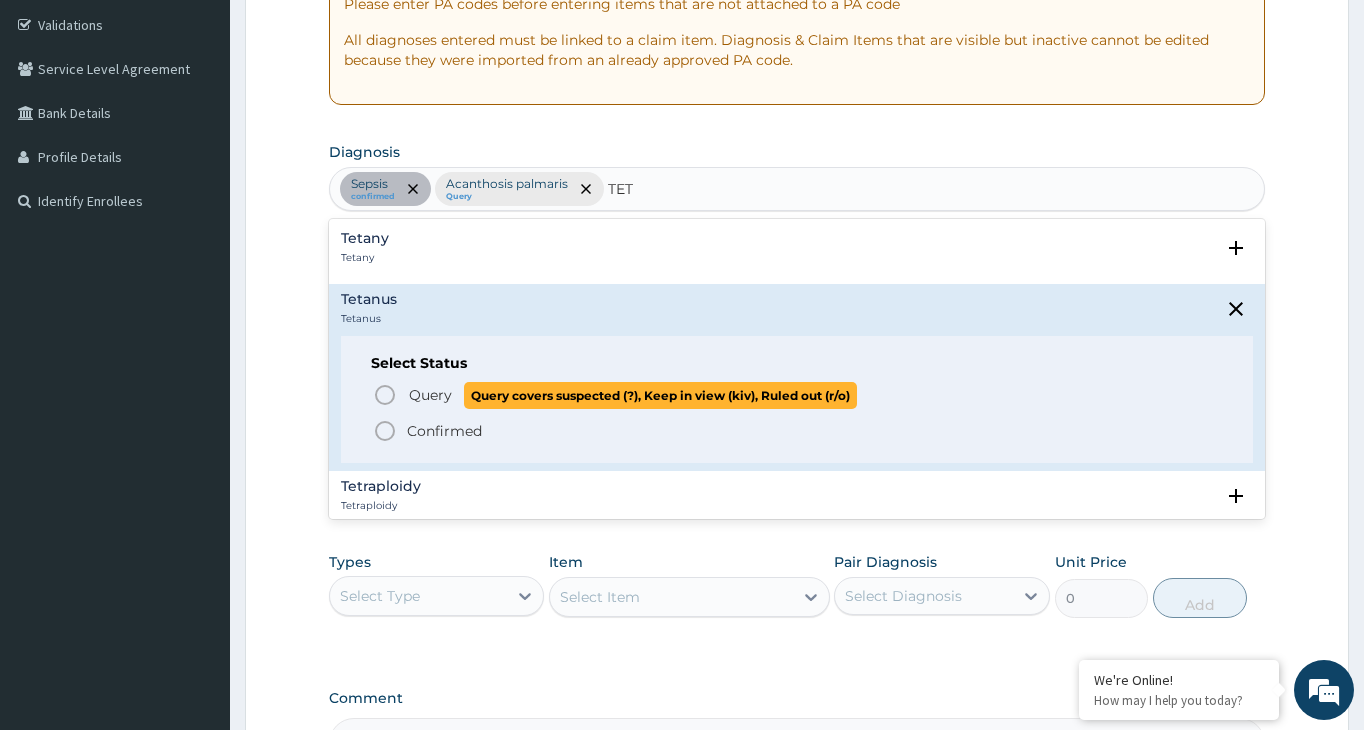 click 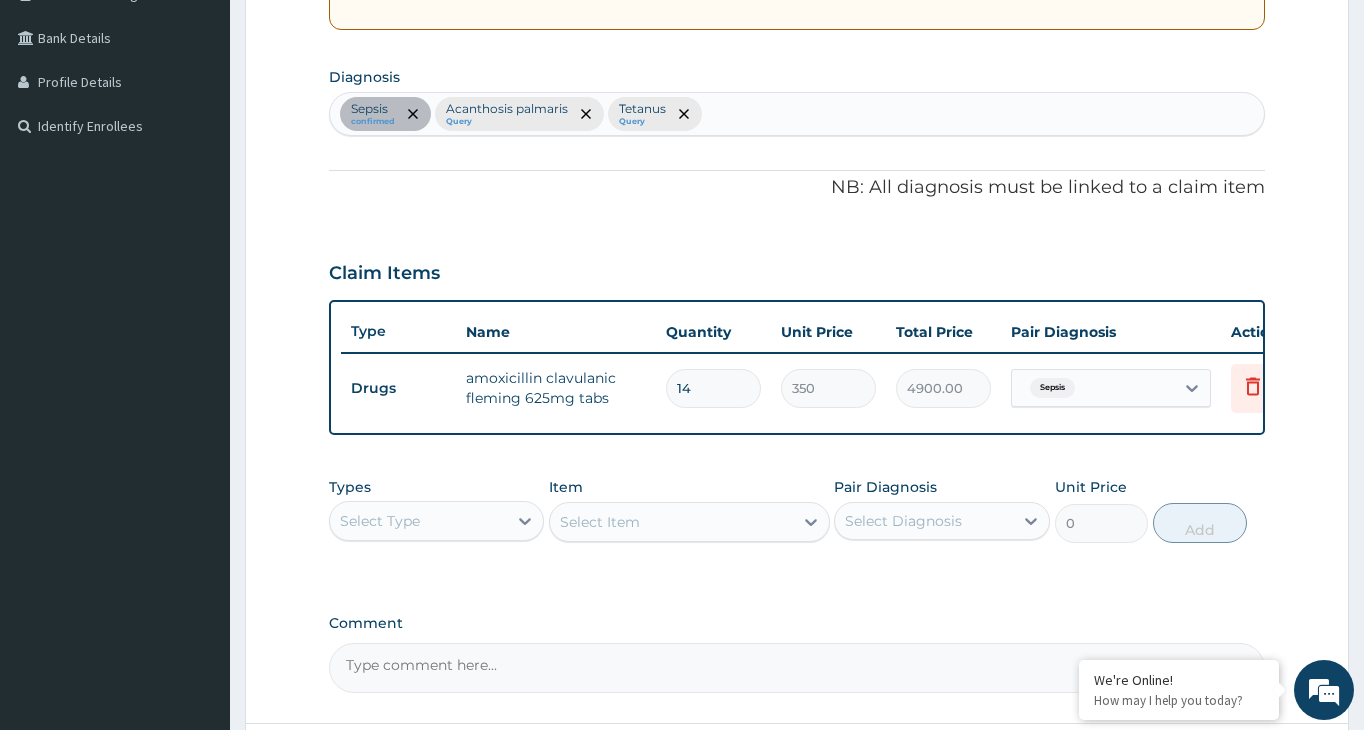 scroll, scrollTop: 471, scrollLeft: 0, axis: vertical 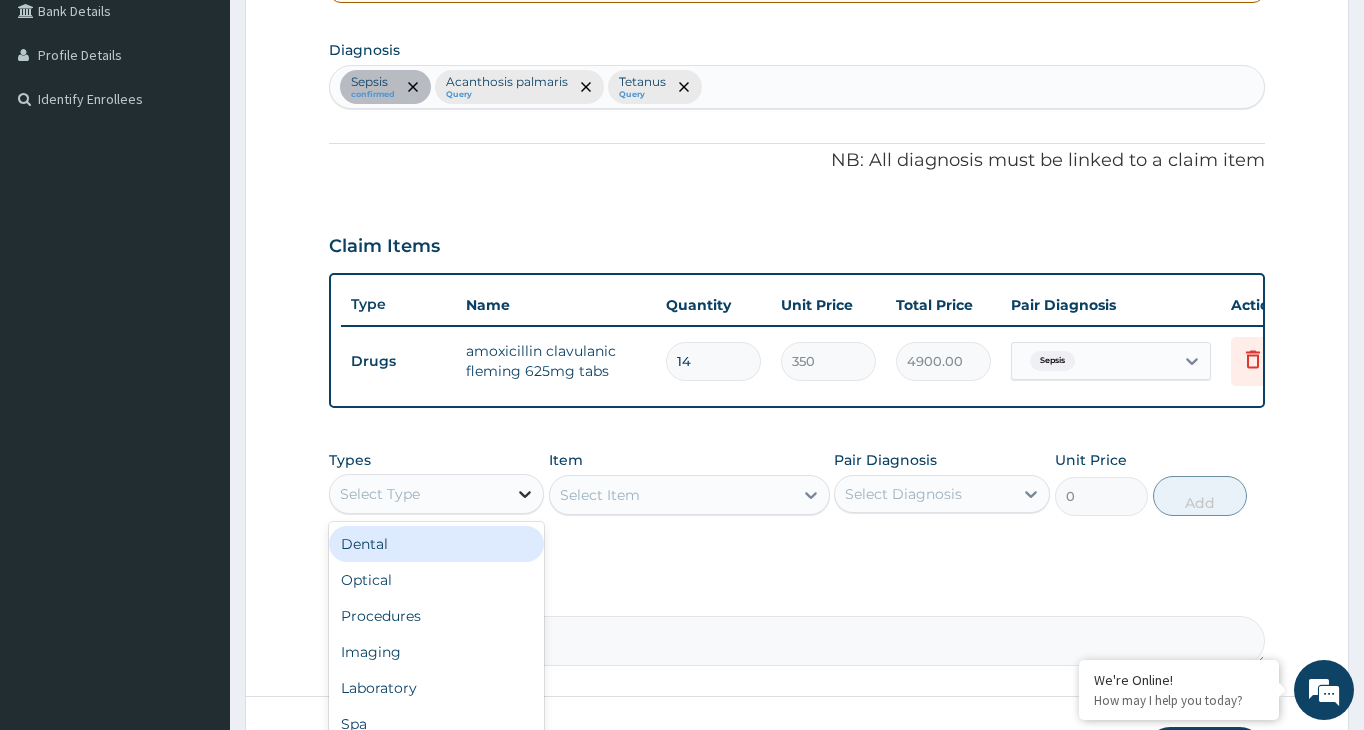 click 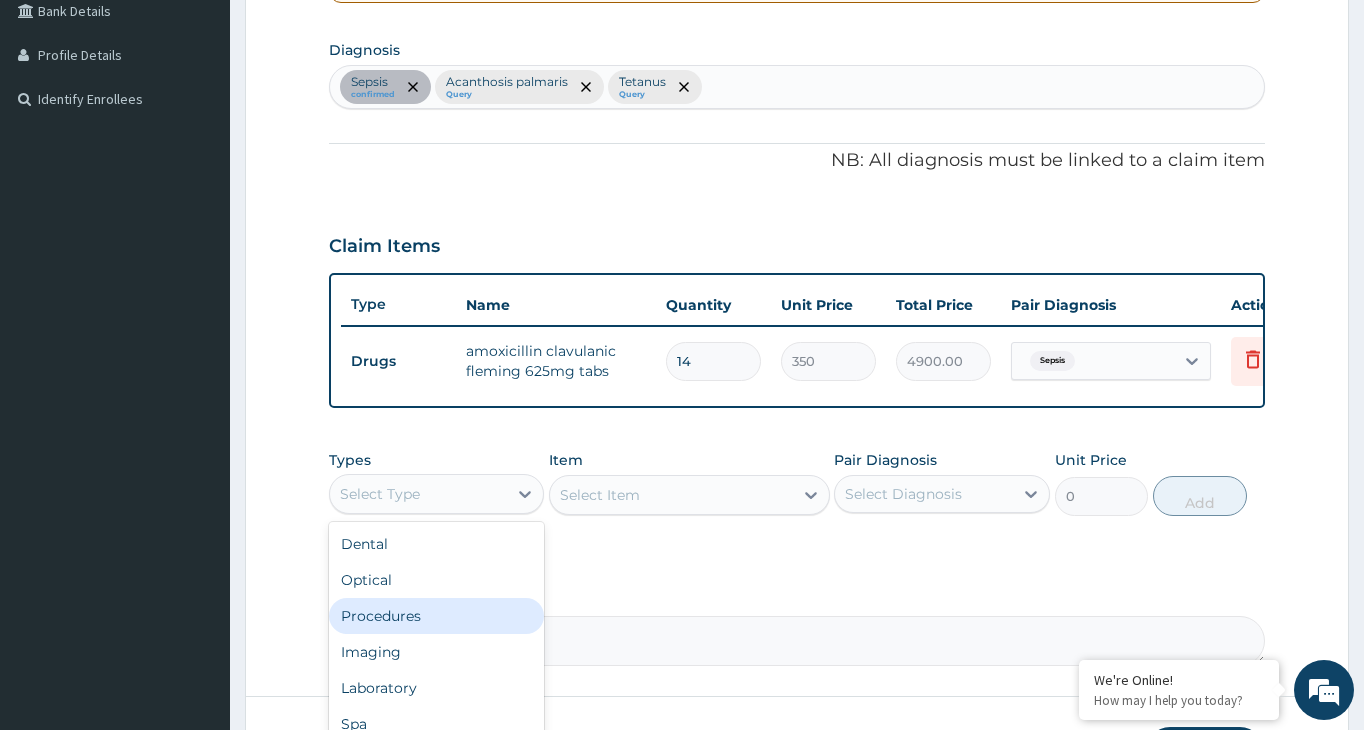 click on "Procedures" at bounding box center [436, 616] 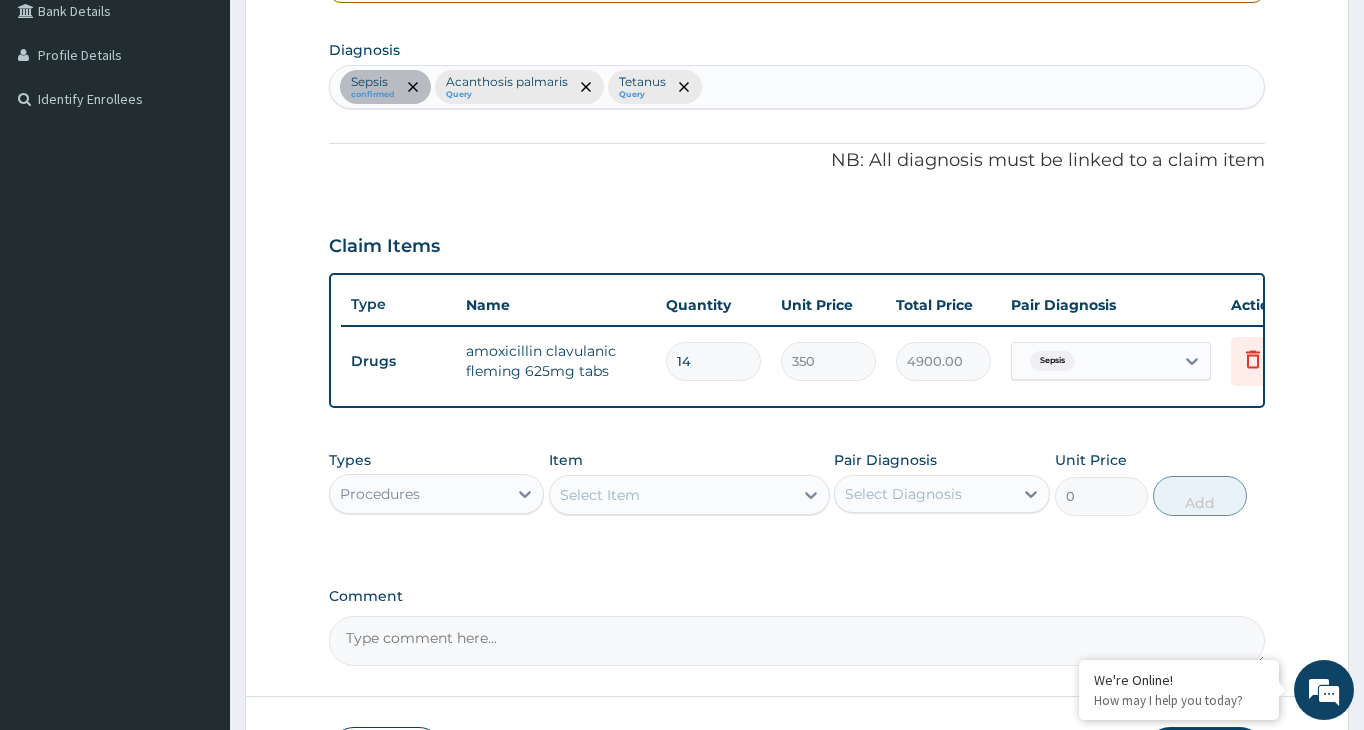 click on "Select Item" at bounding box center (671, 495) 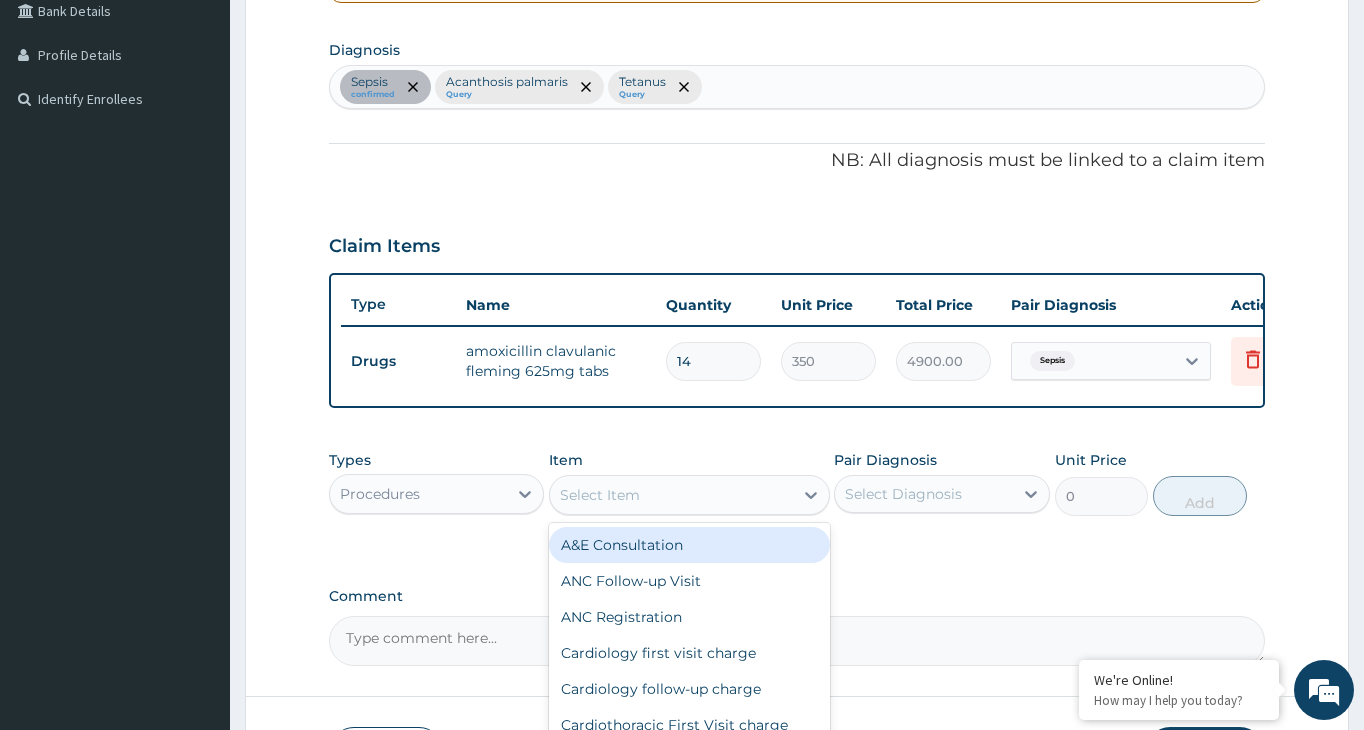 click on "A&E Consultation" at bounding box center (689, 545) 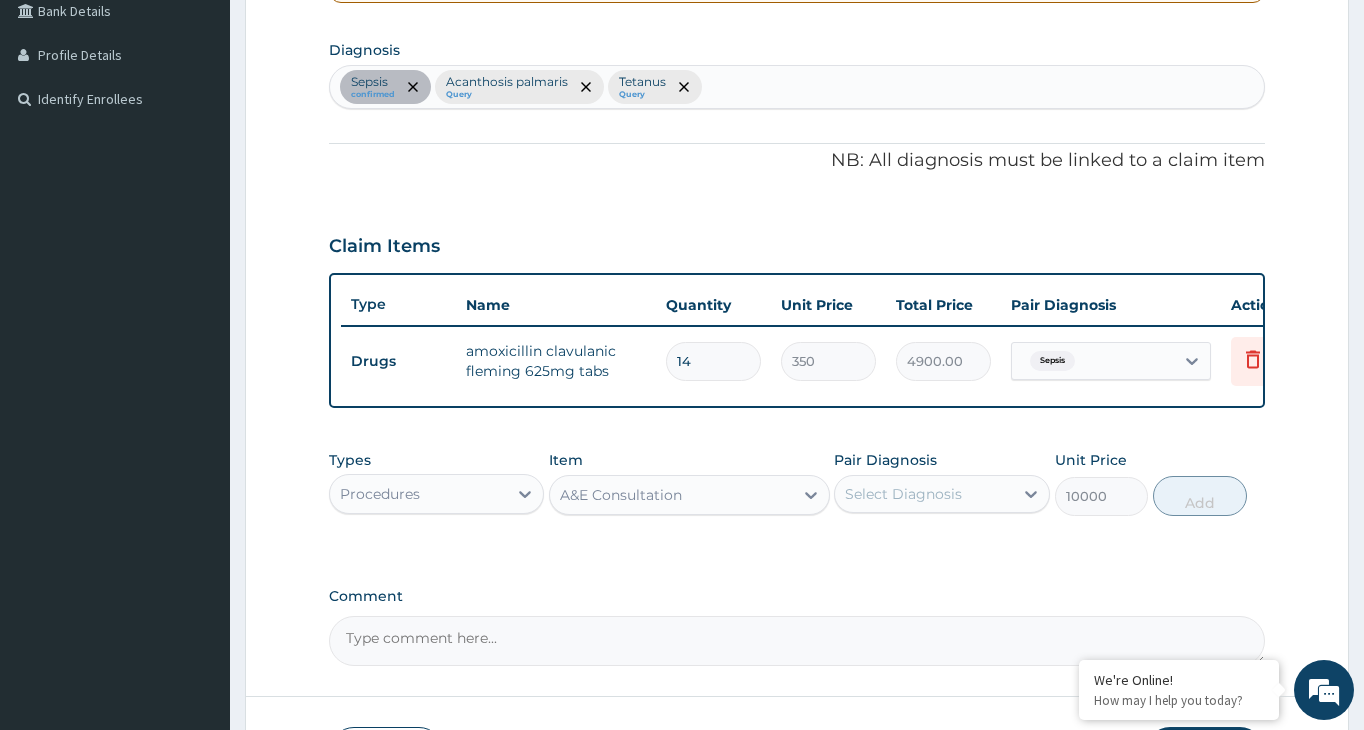 click on "Select Diagnosis" at bounding box center (903, 494) 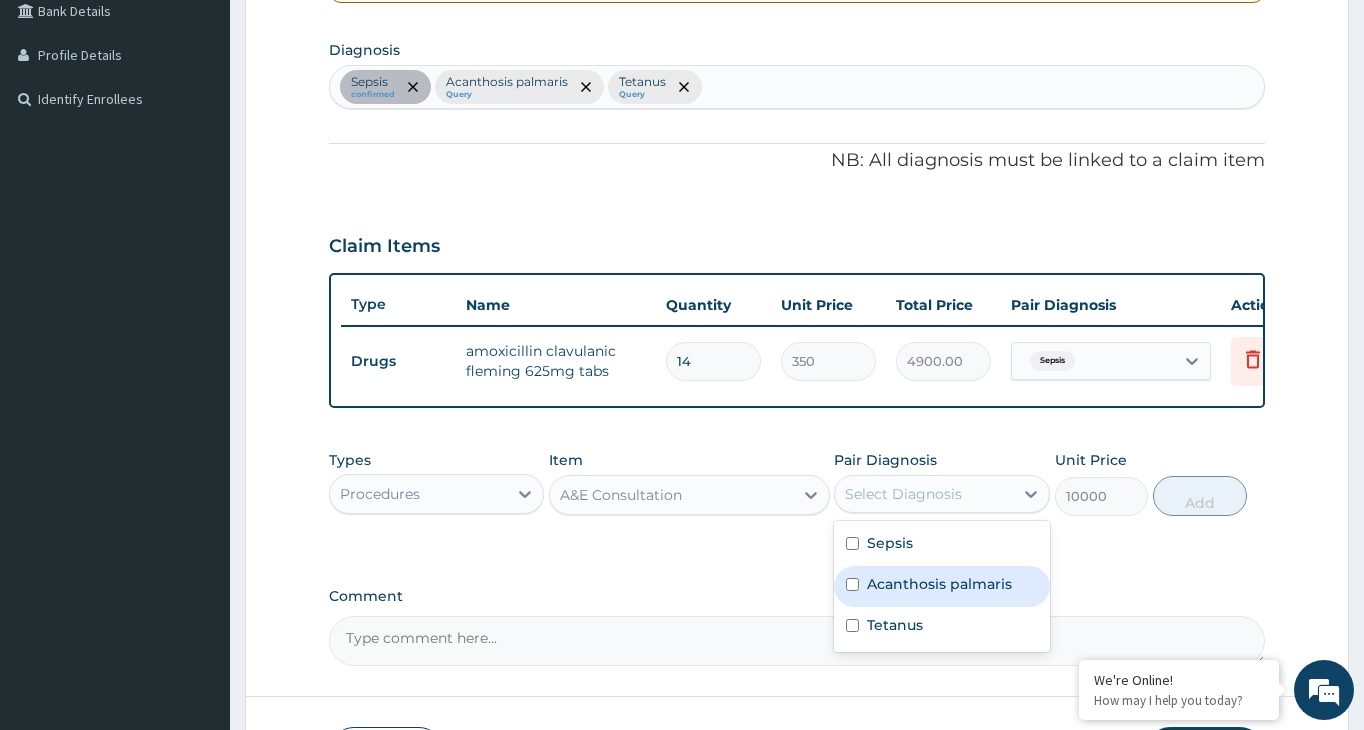 click at bounding box center (852, 584) 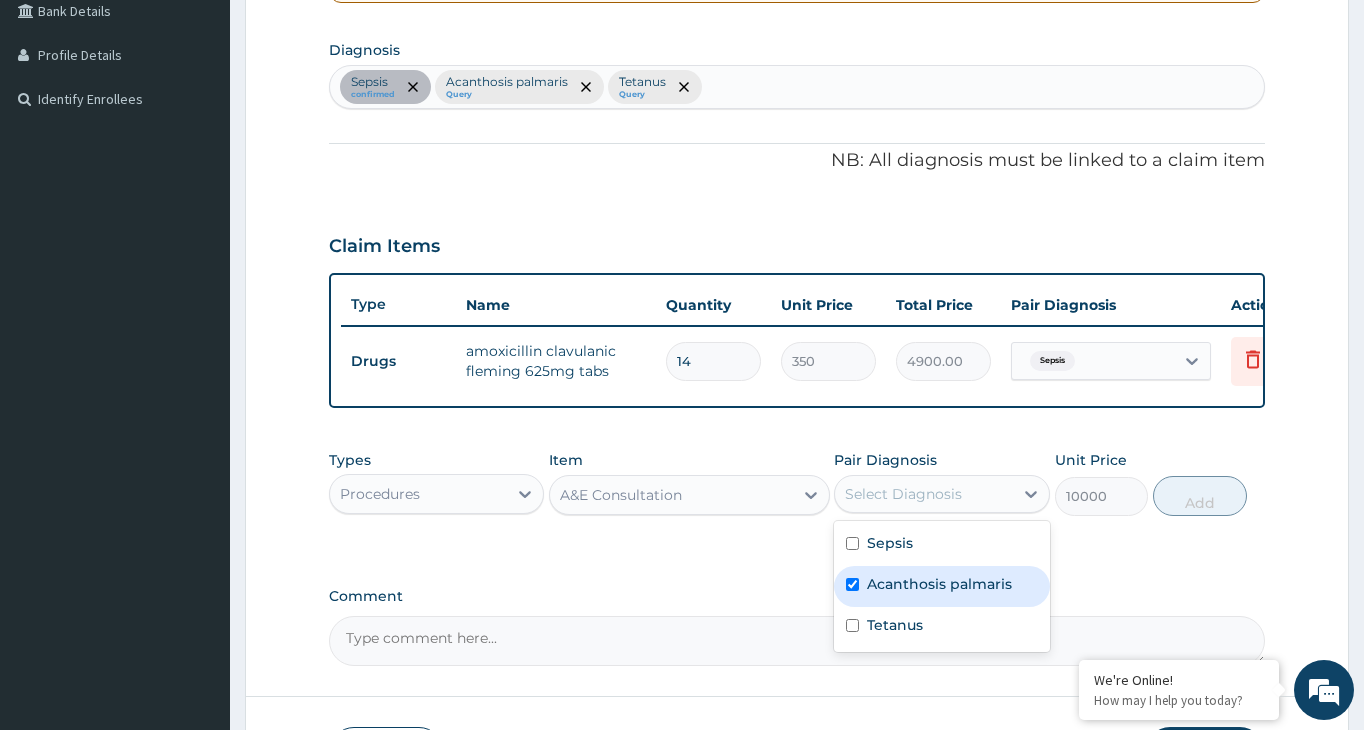 checkbox on "true" 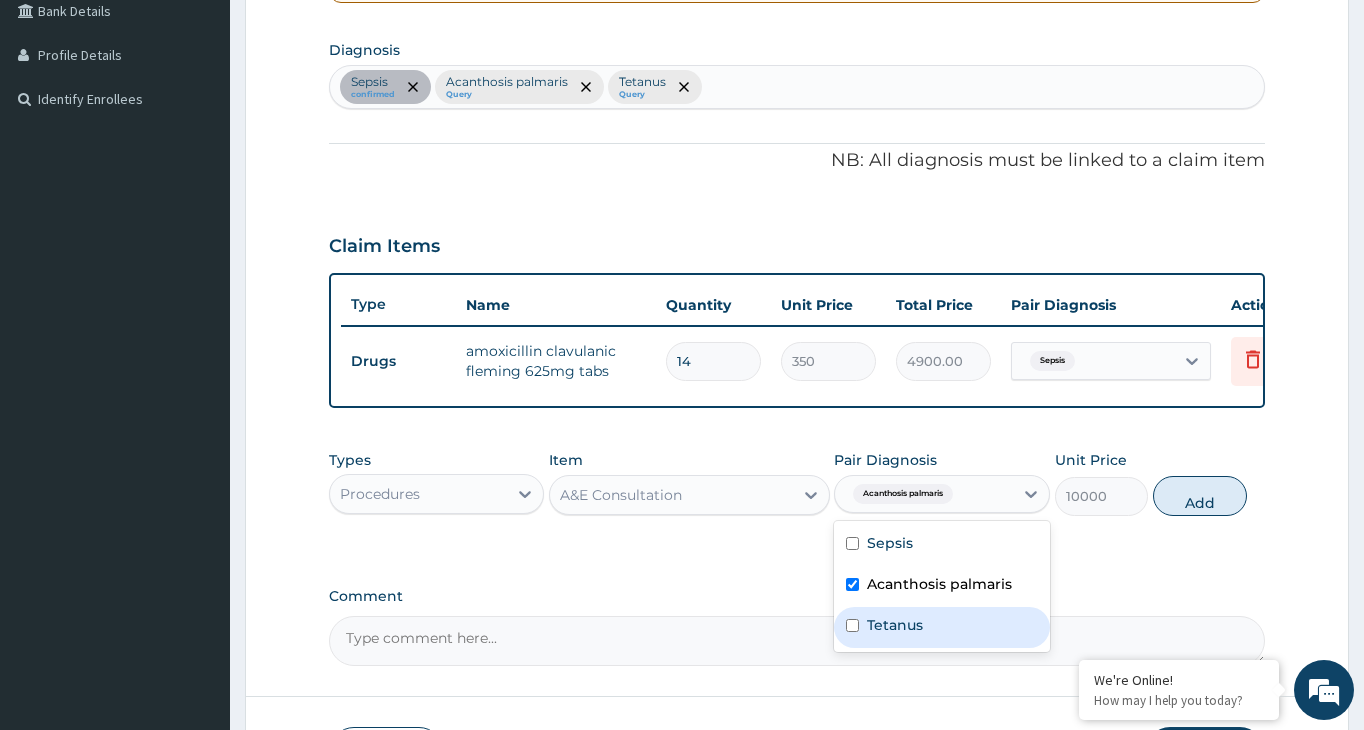 click at bounding box center [852, 625] 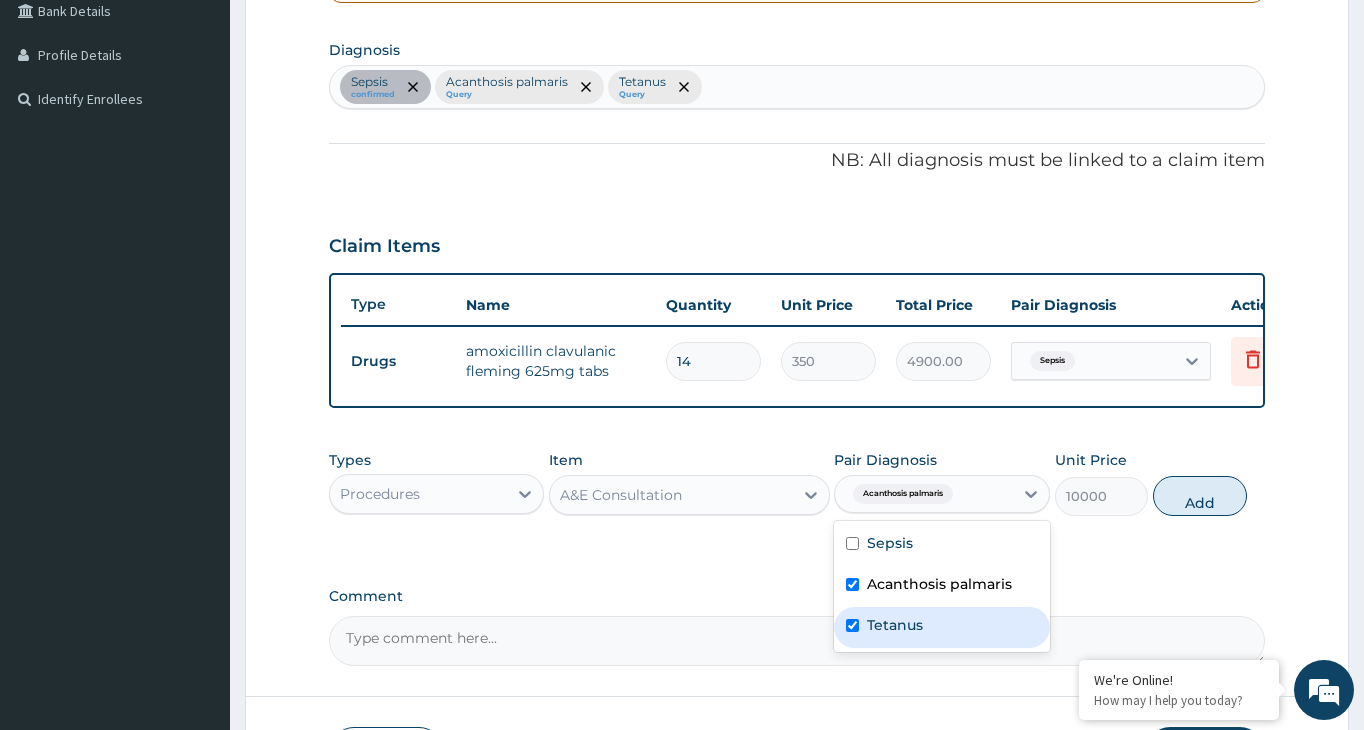 checkbox on "true" 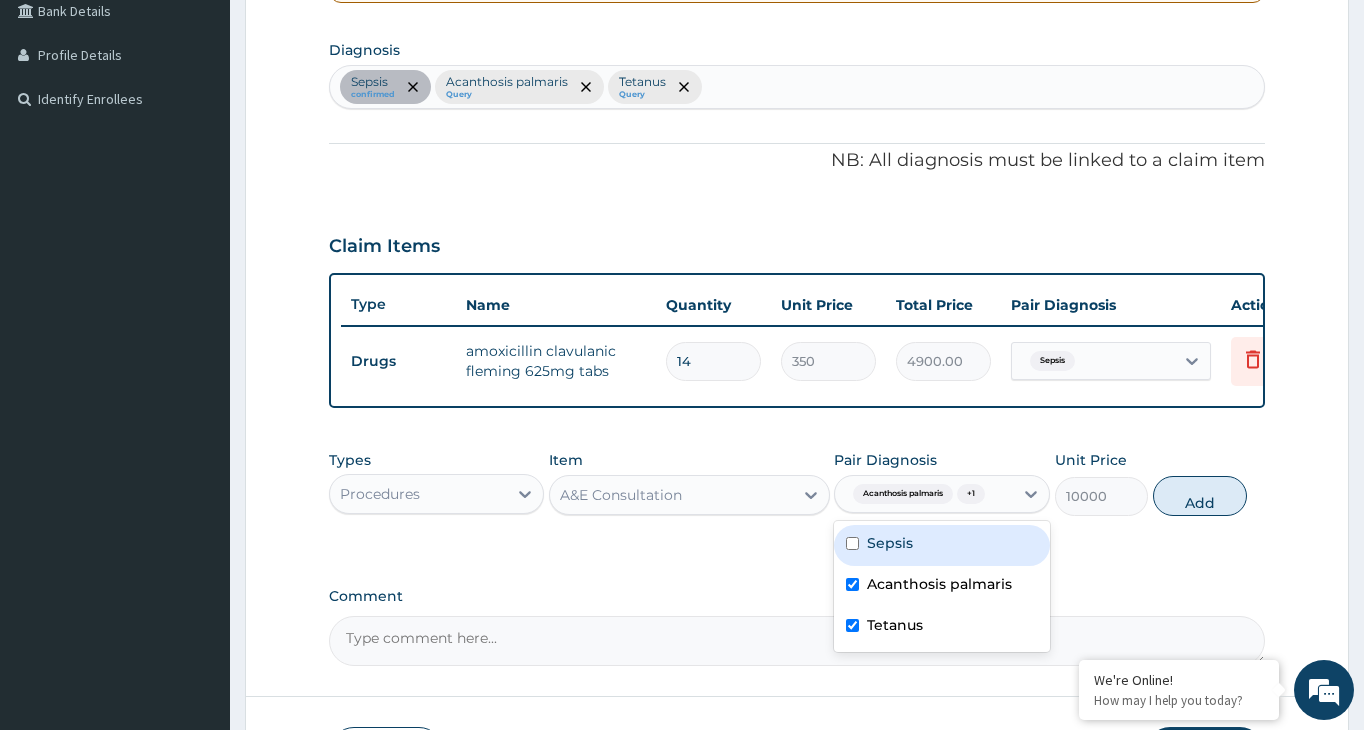 click on "Sepsis" at bounding box center [941, 545] 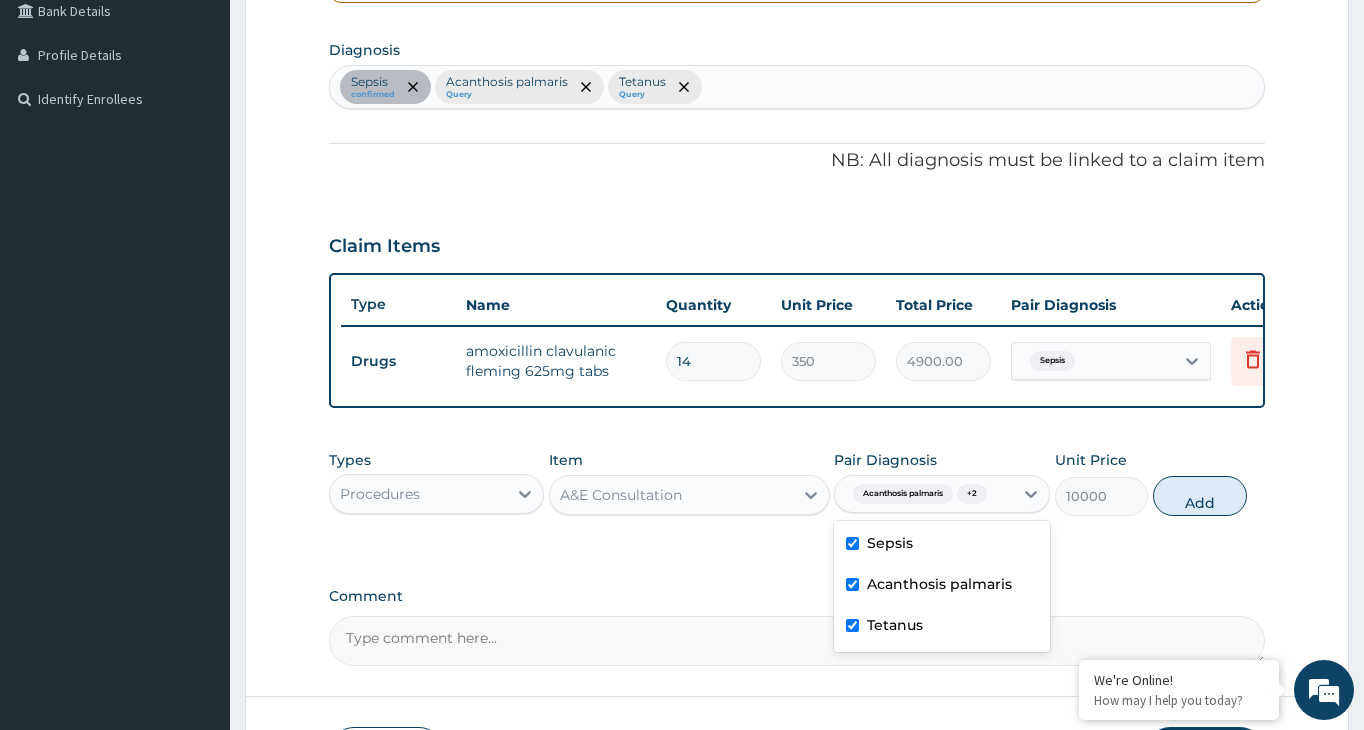 checkbox on "true" 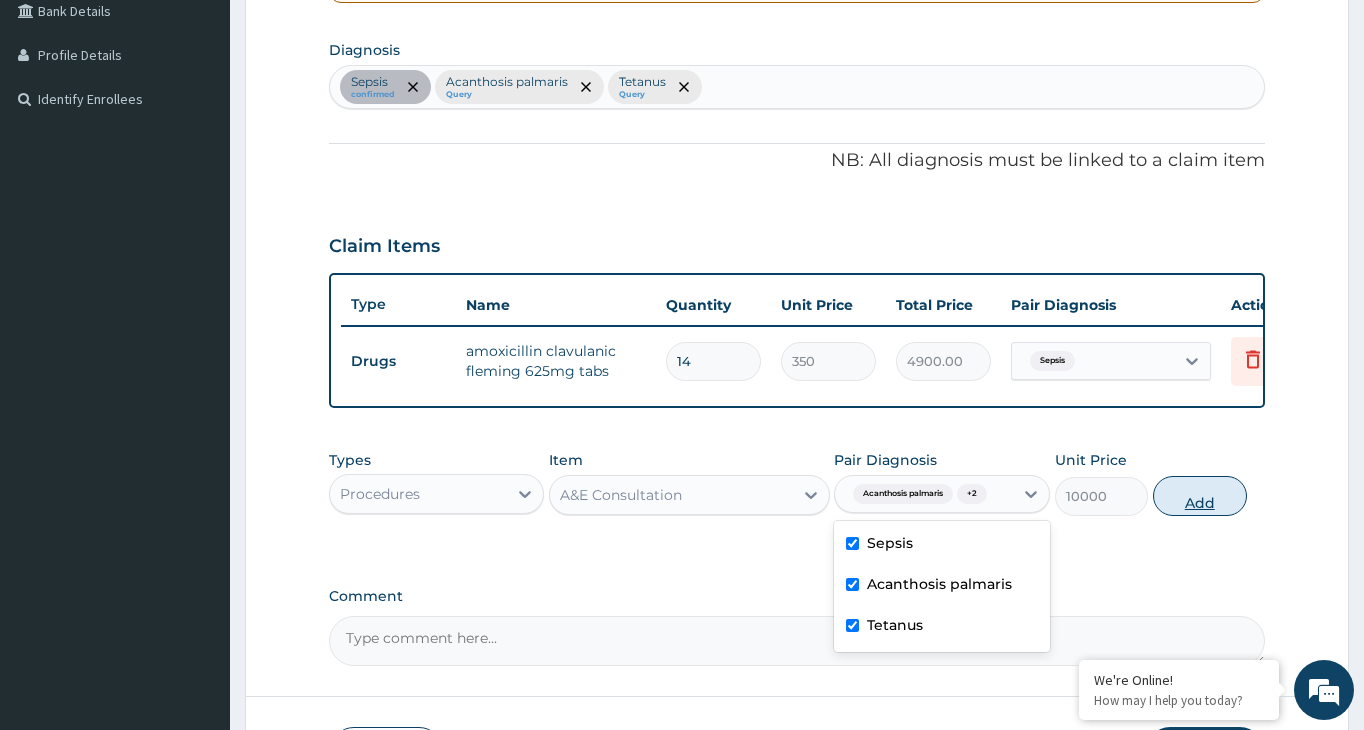 click on "Add" at bounding box center [1200, 496] 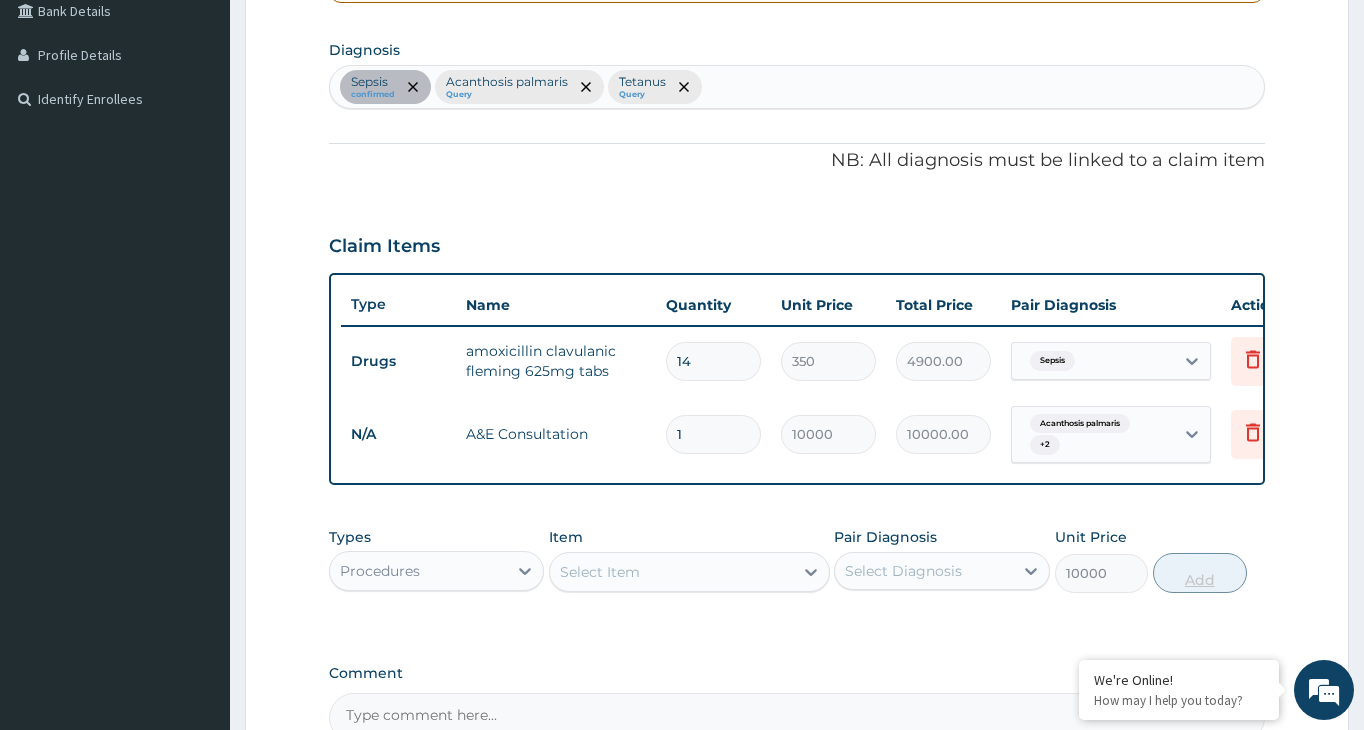 type on "0" 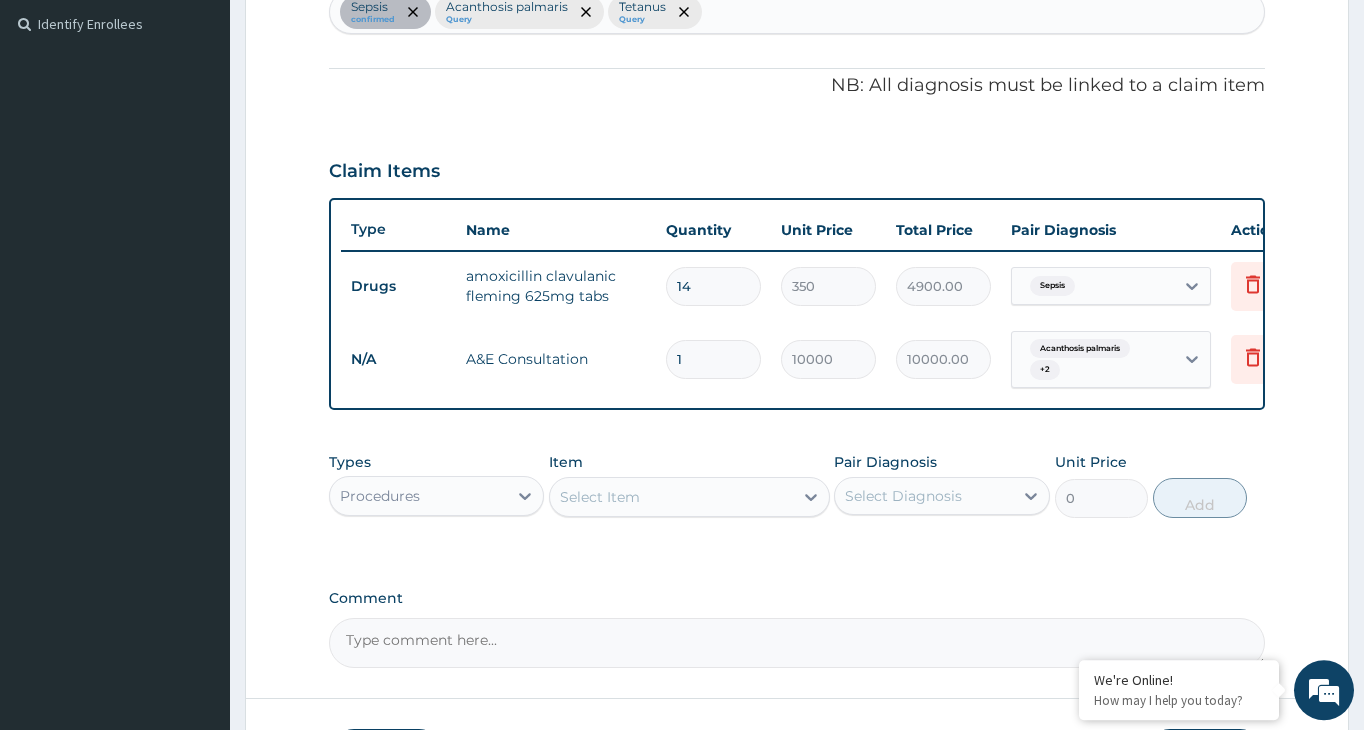 scroll, scrollTop: 573, scrollLeft: 0, axis: vertical 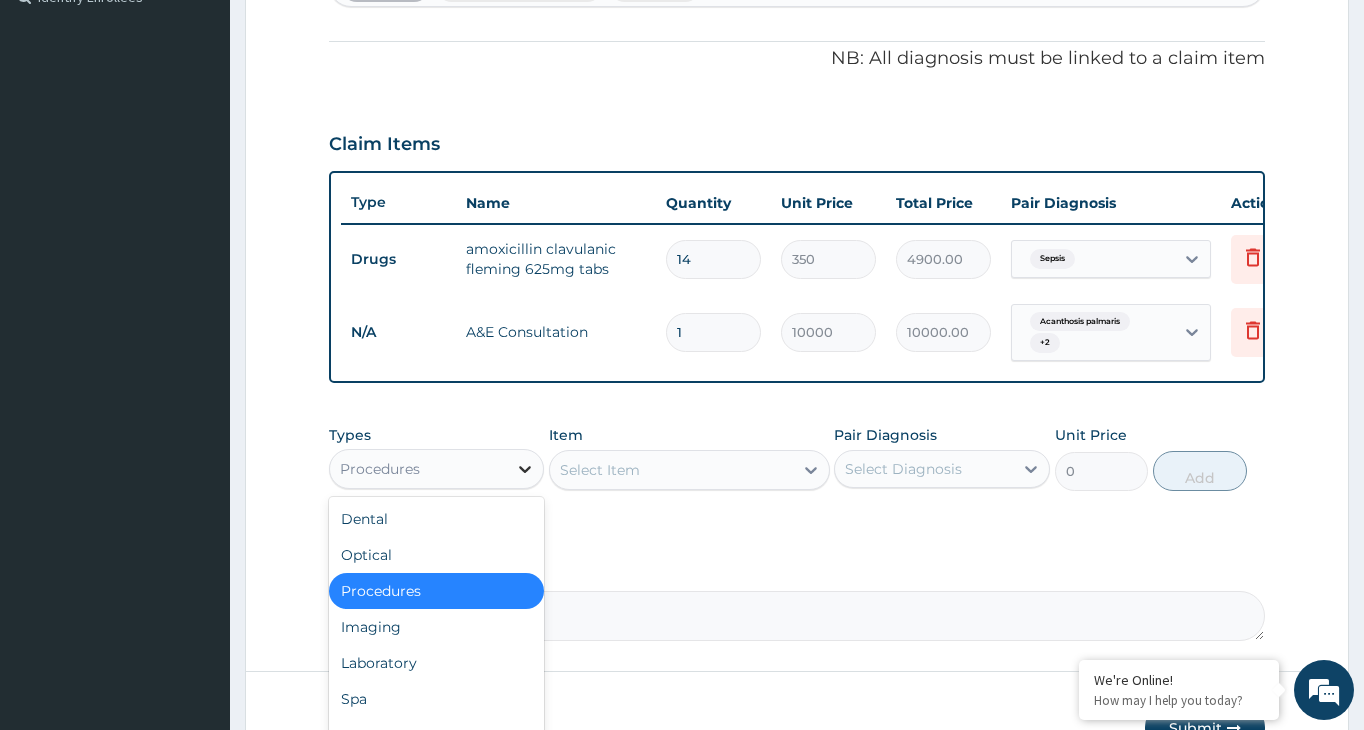 click 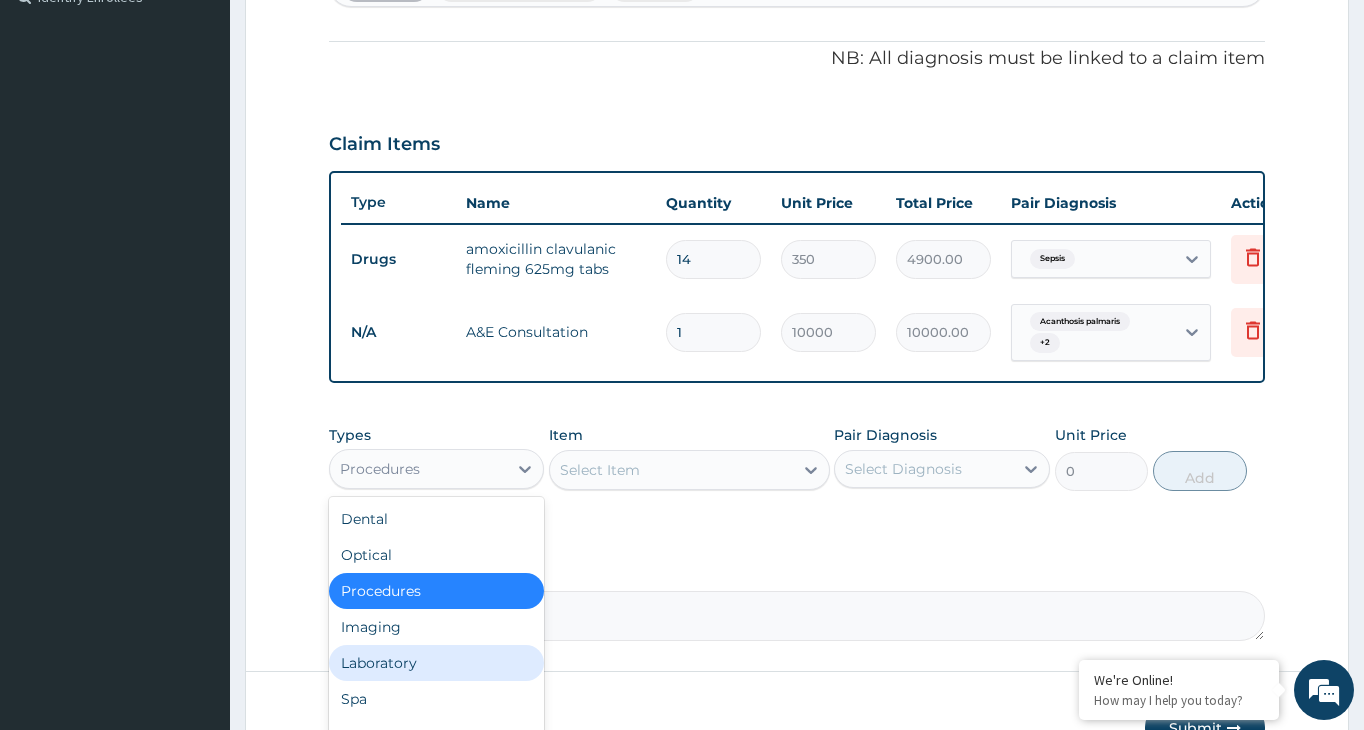 scroll, scrollTop: 68, scrollLeft: 0, axis: vertical 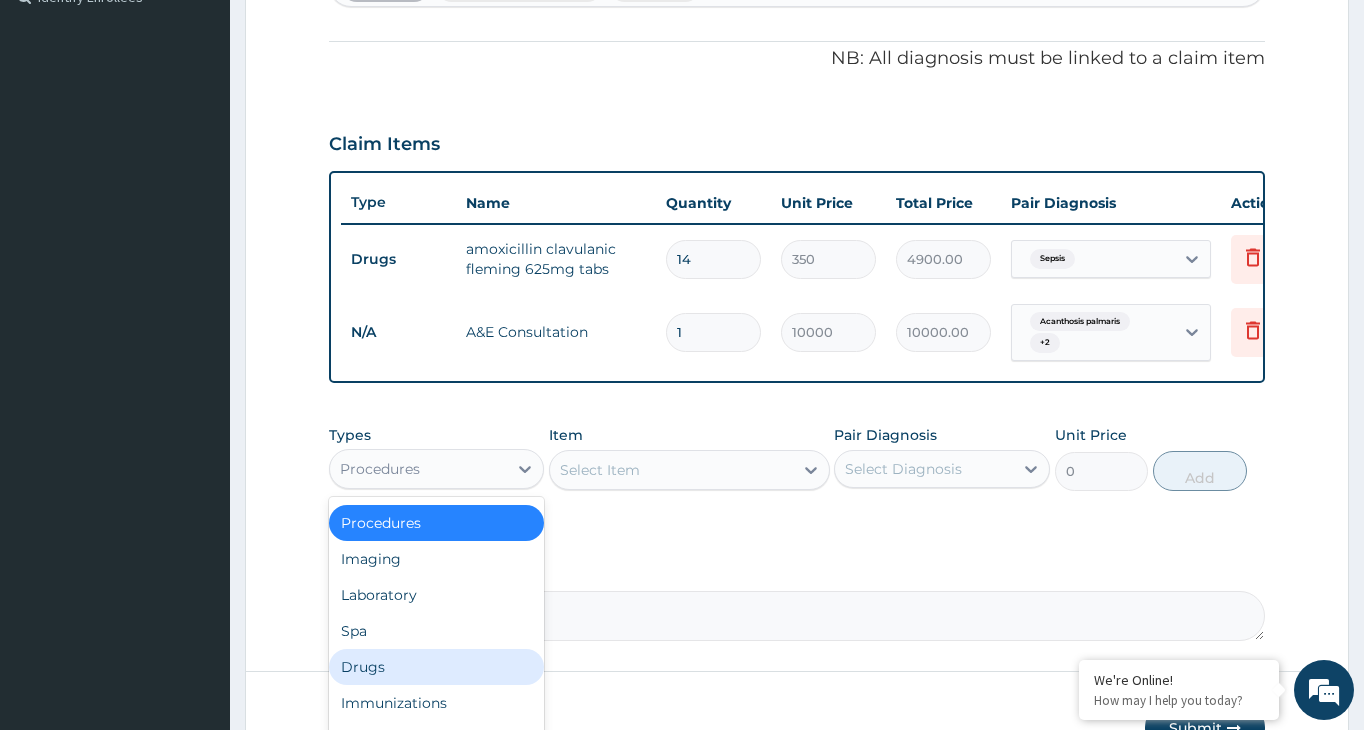 click on "Drugs" at bounding box center (436, 667) 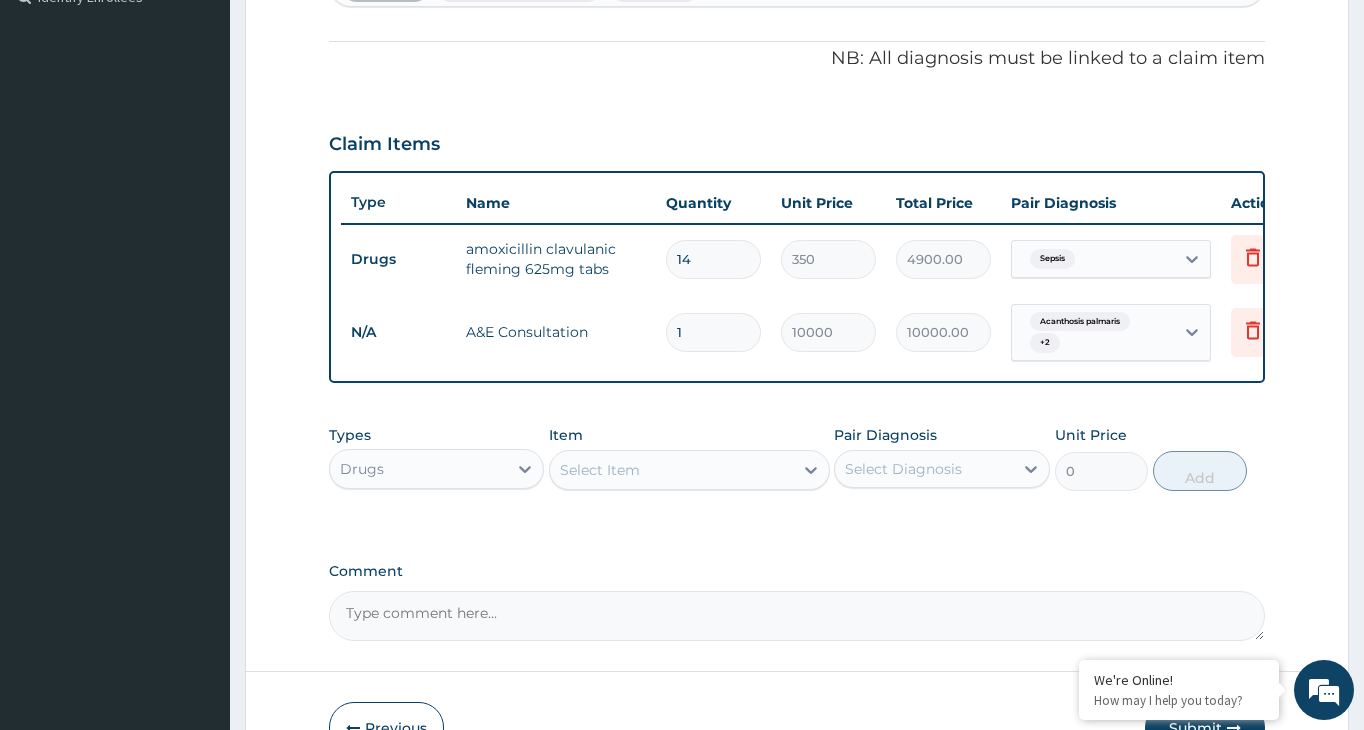 click on "Select Item" at bounding box center (671, 470) 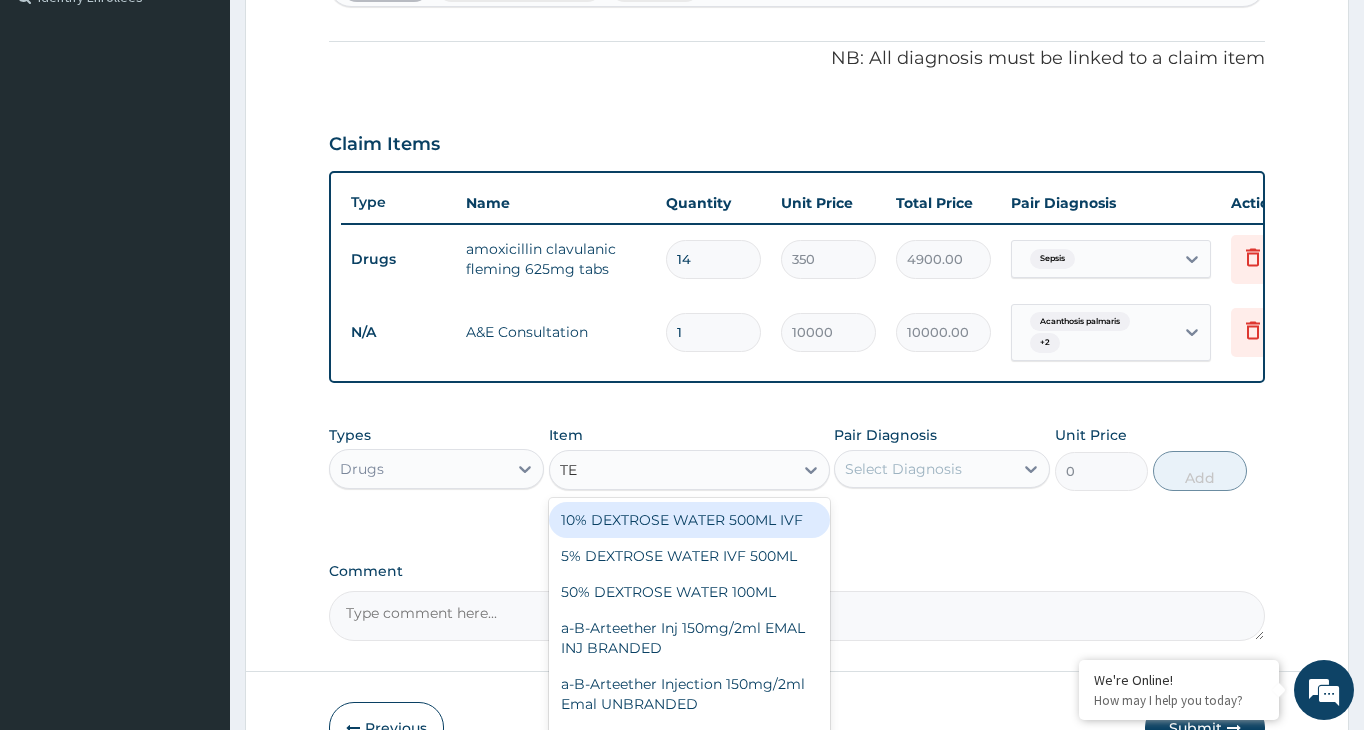 type on "TET" 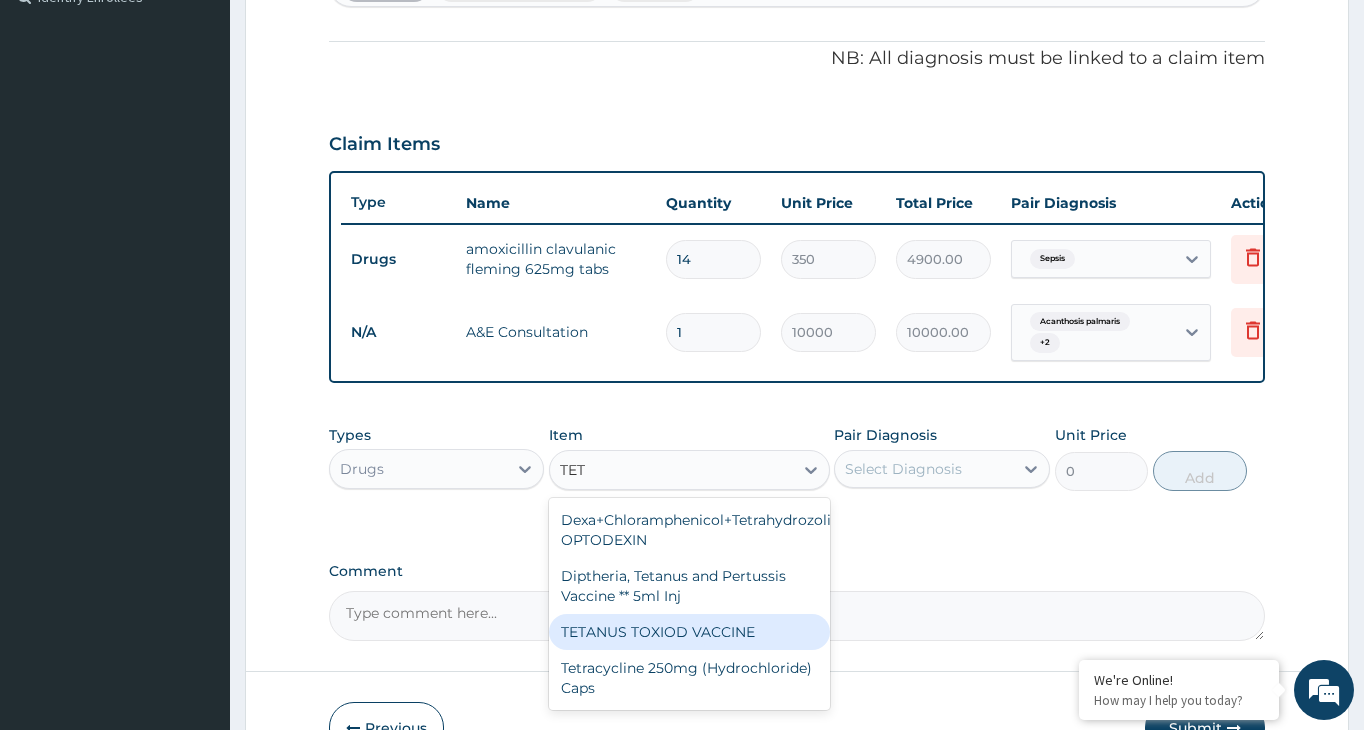 click on "TETANUS TOXIOD VACCINE" at bounding box center (689, 632) 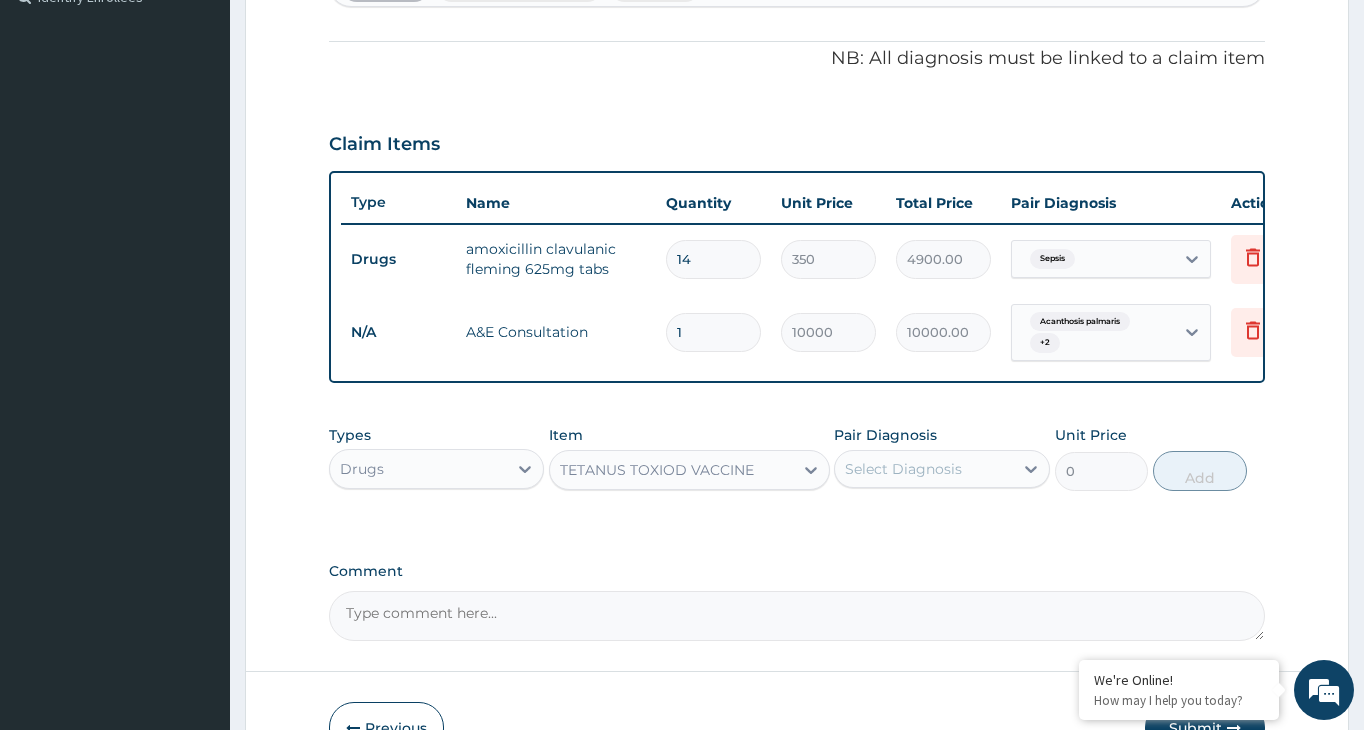 type 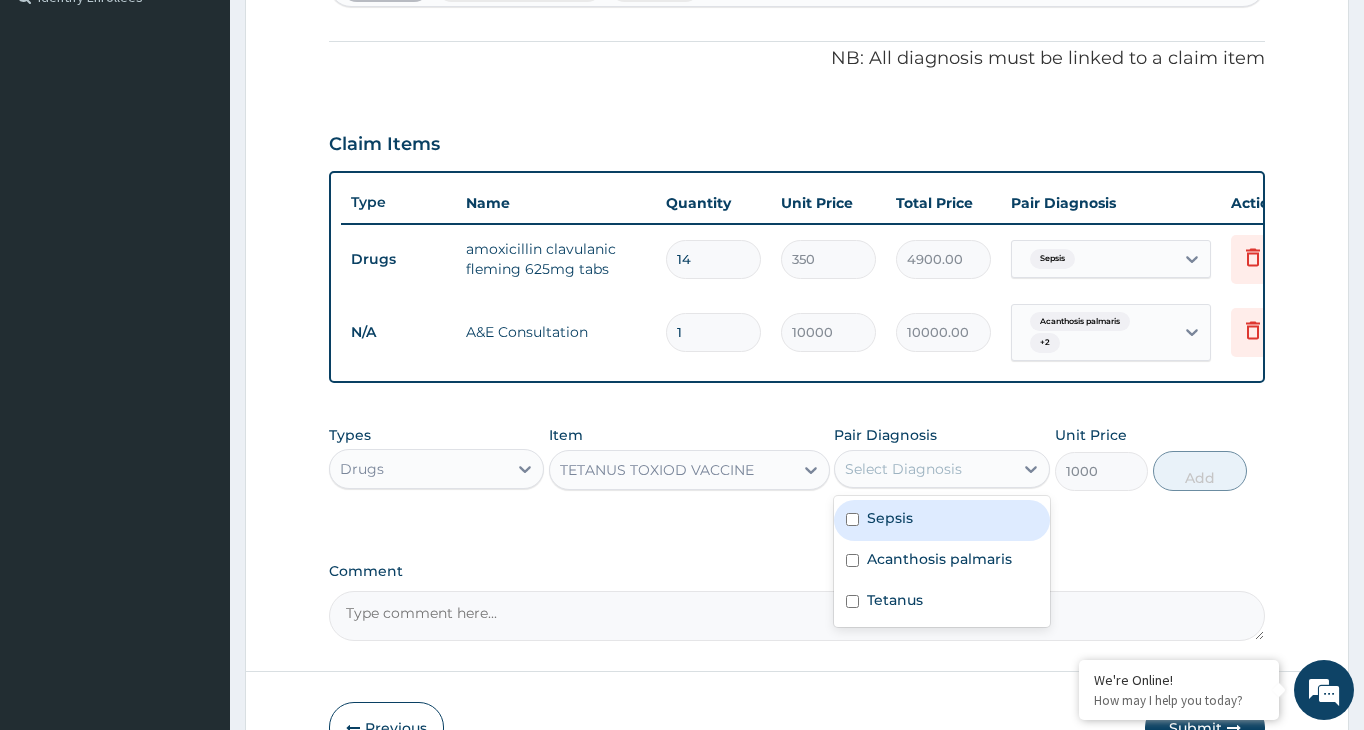 click on "Select Diagnosis" at bounding box center (903, 469) 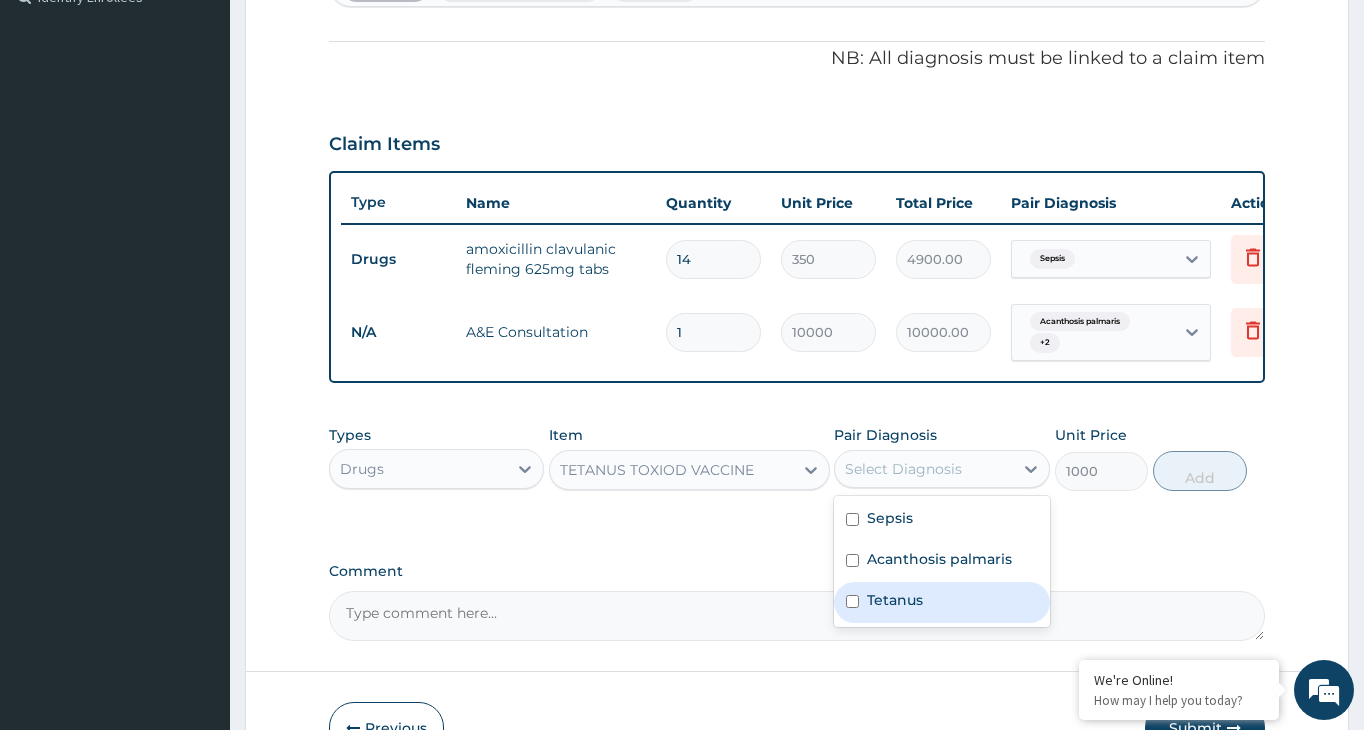 click at bounding box center (852, 601) 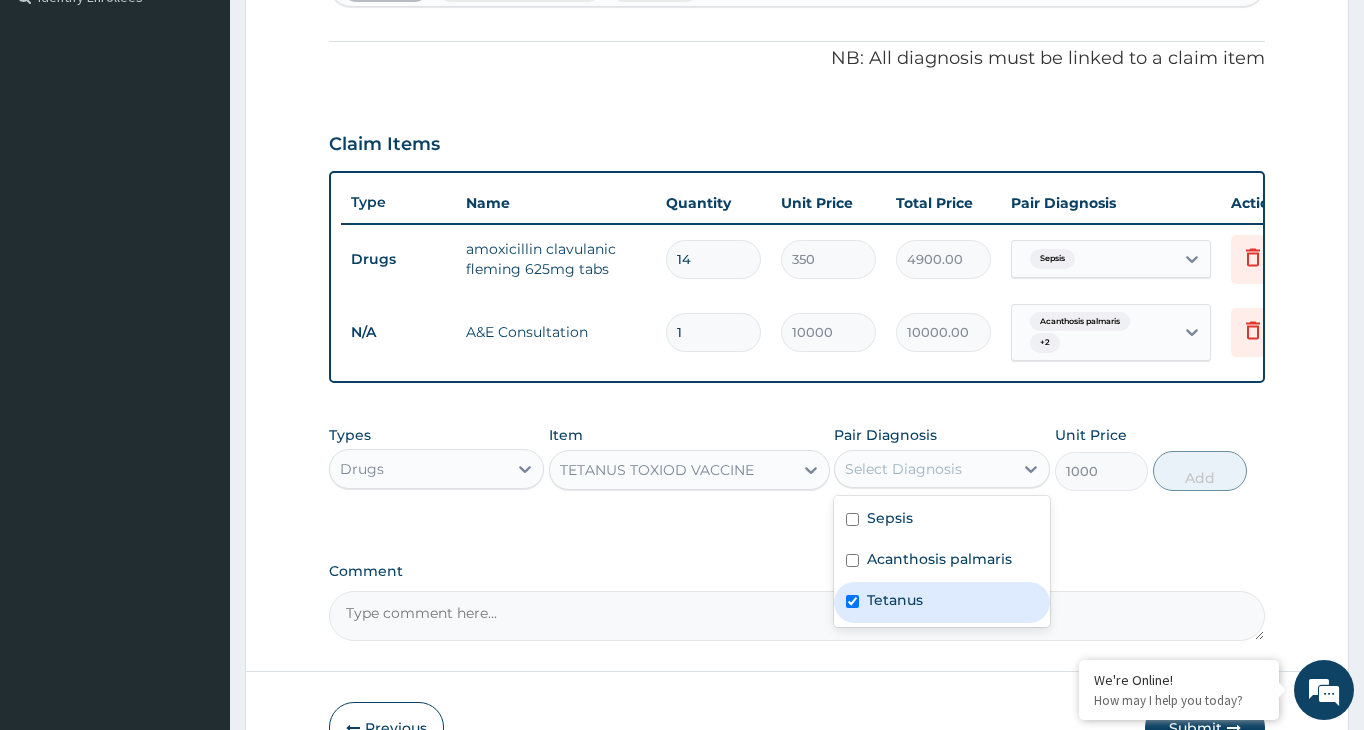 checkbox on "true" 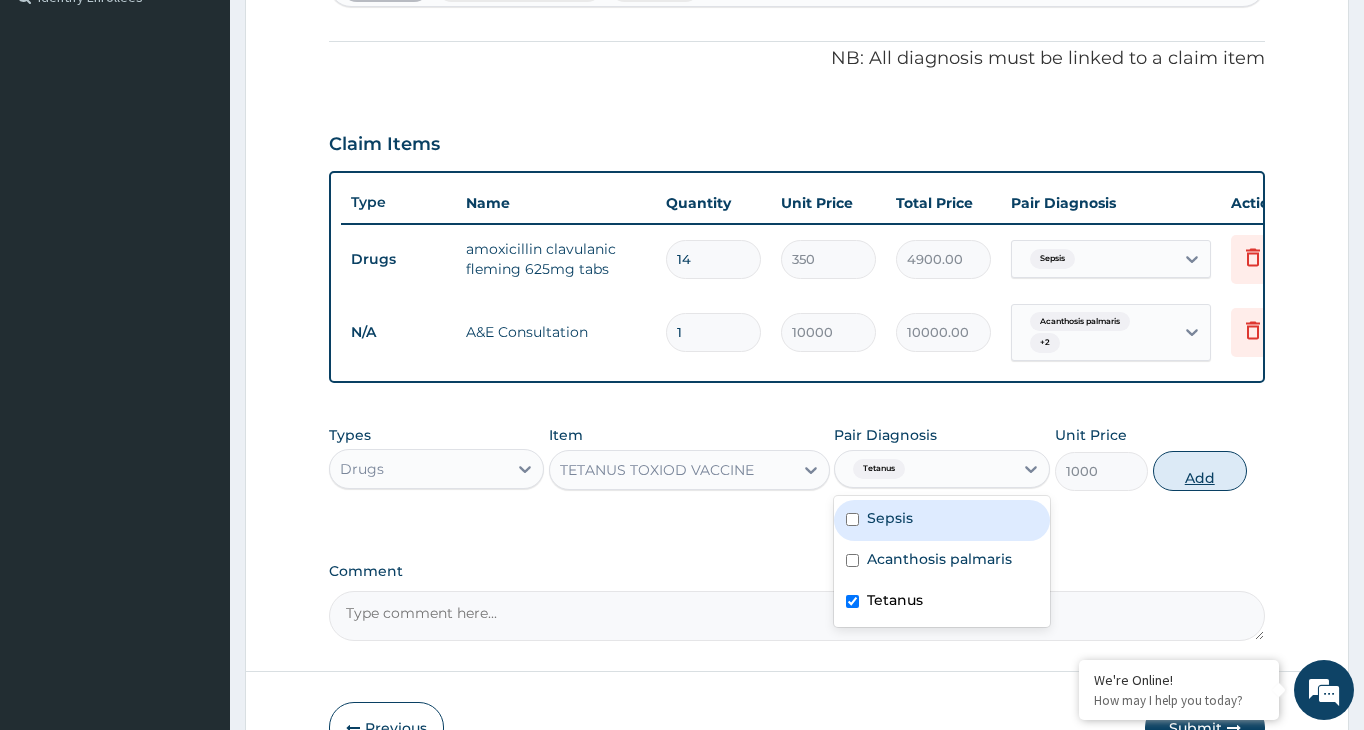 click on "Add" at bounding box center (1200, 471) 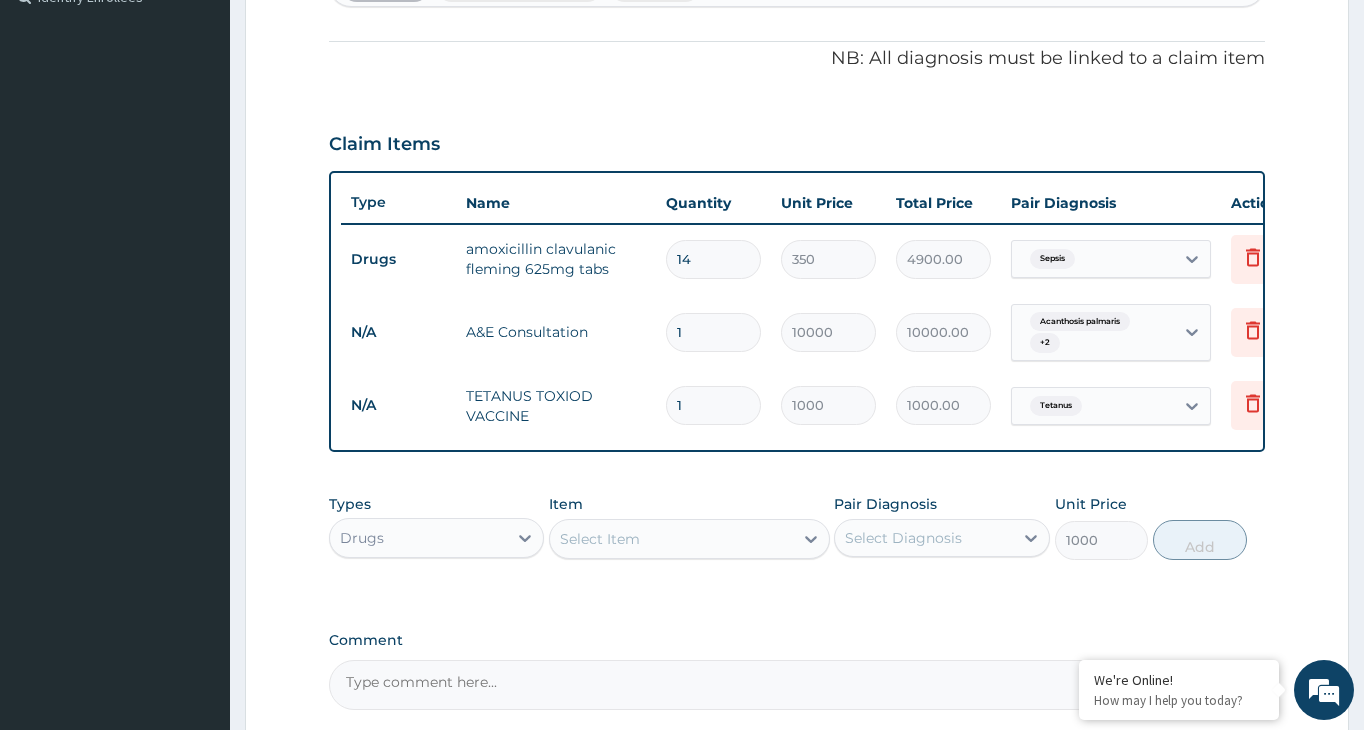 type on "0" 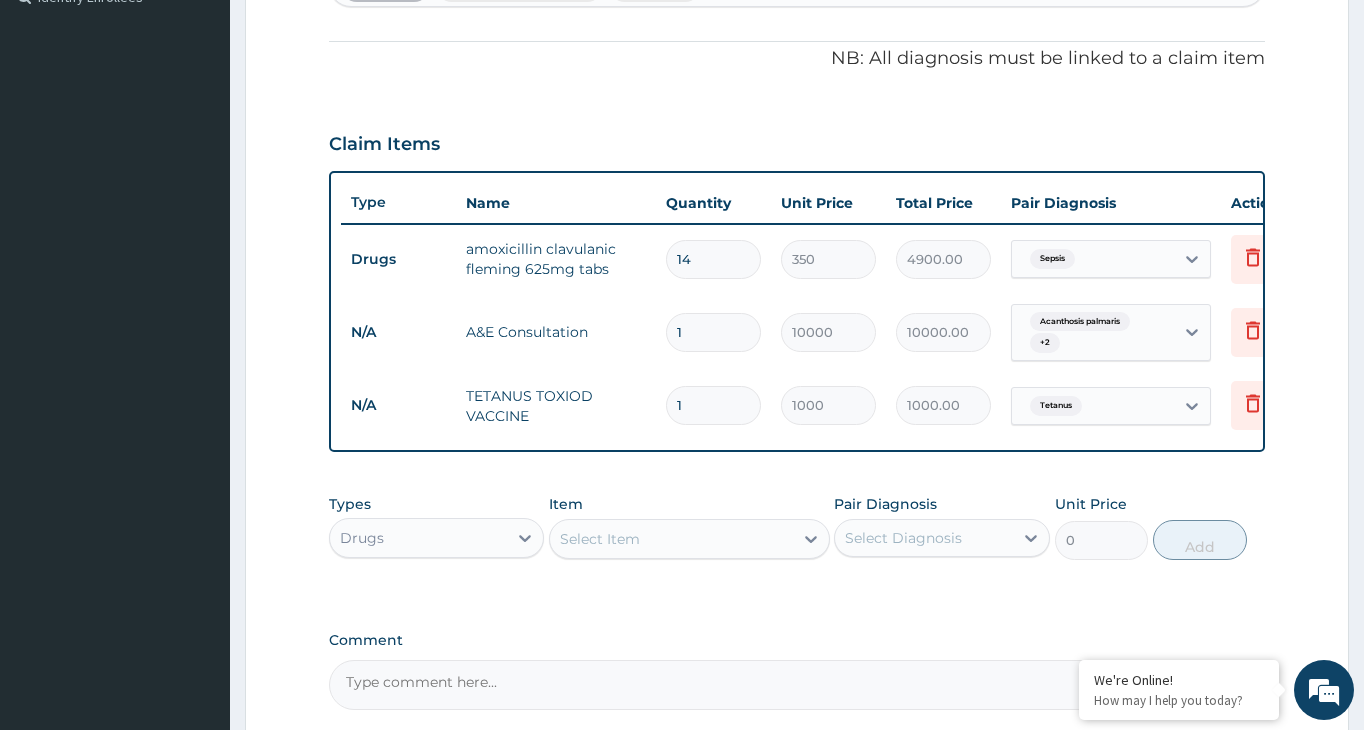 click on "Select Item" at bounding box center [671, 539] 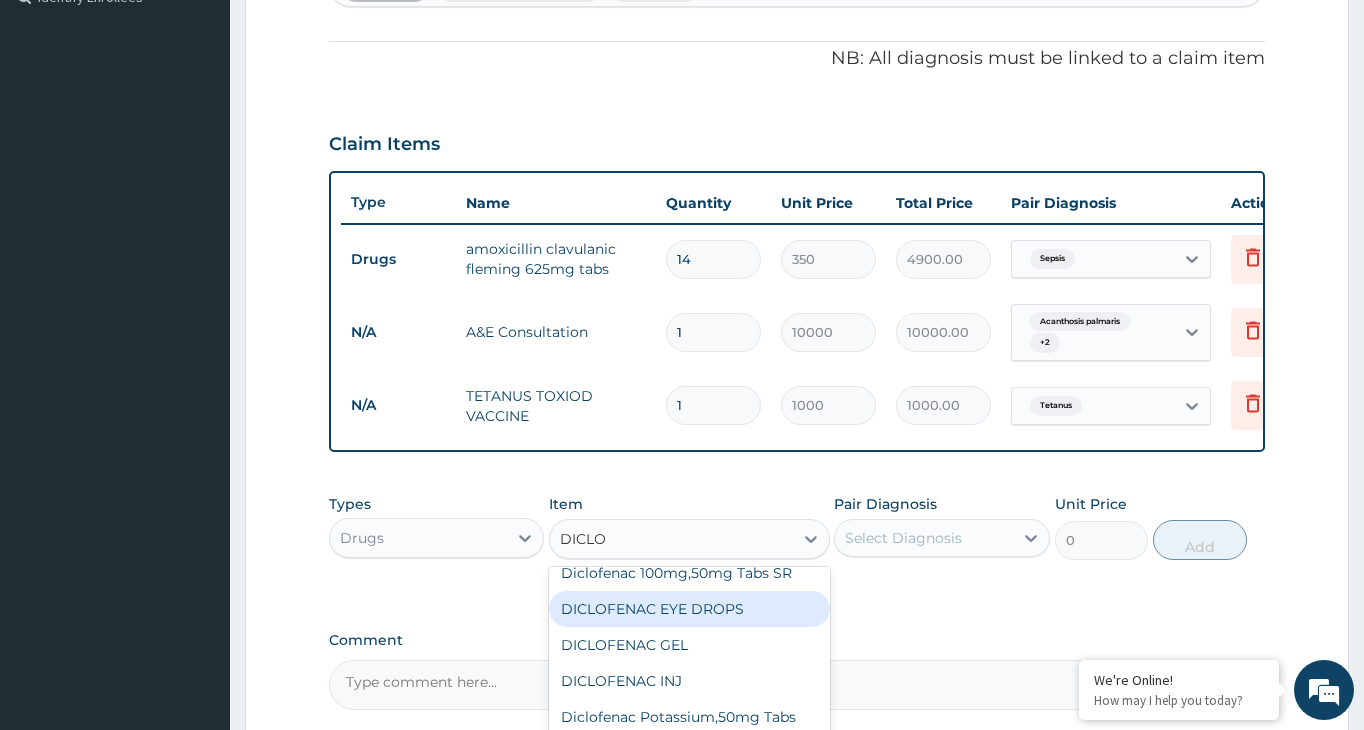 scroll, scrollTop: 0, scrollLeft: 0, axis: both 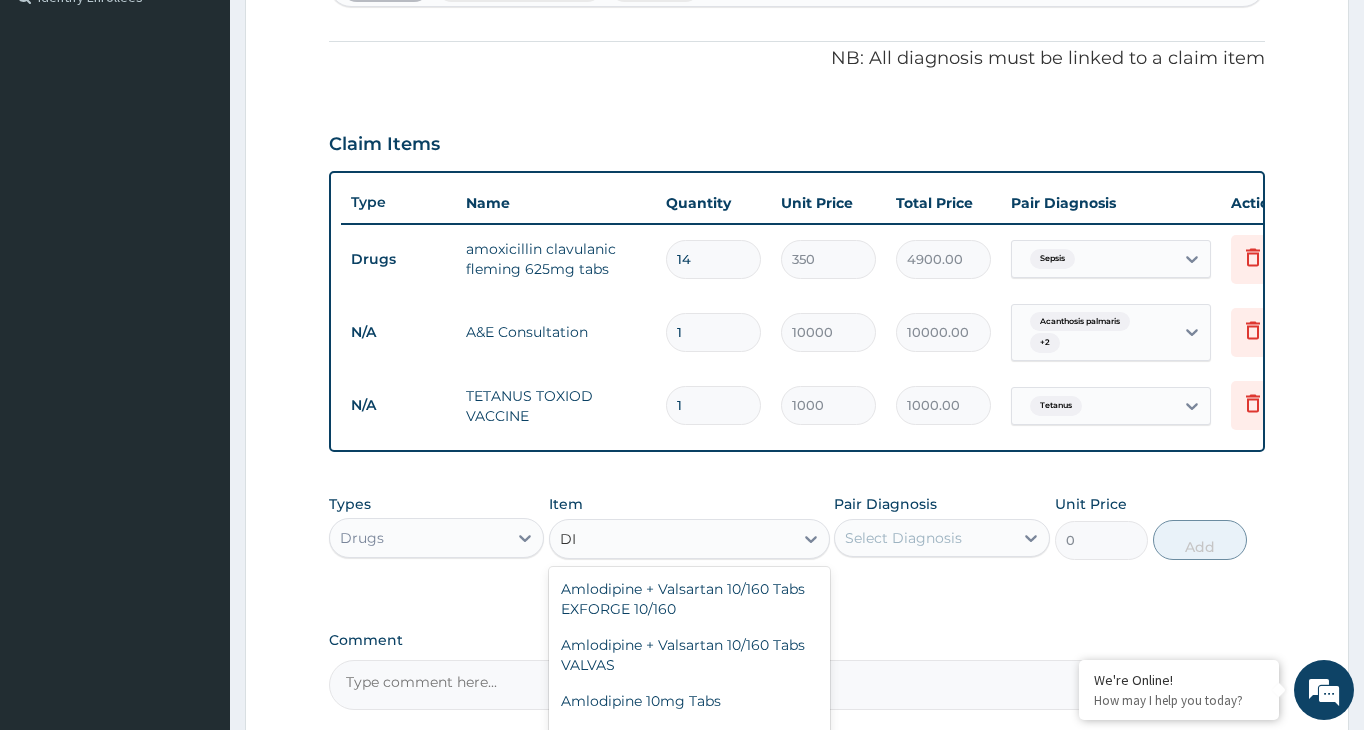 type on "D" 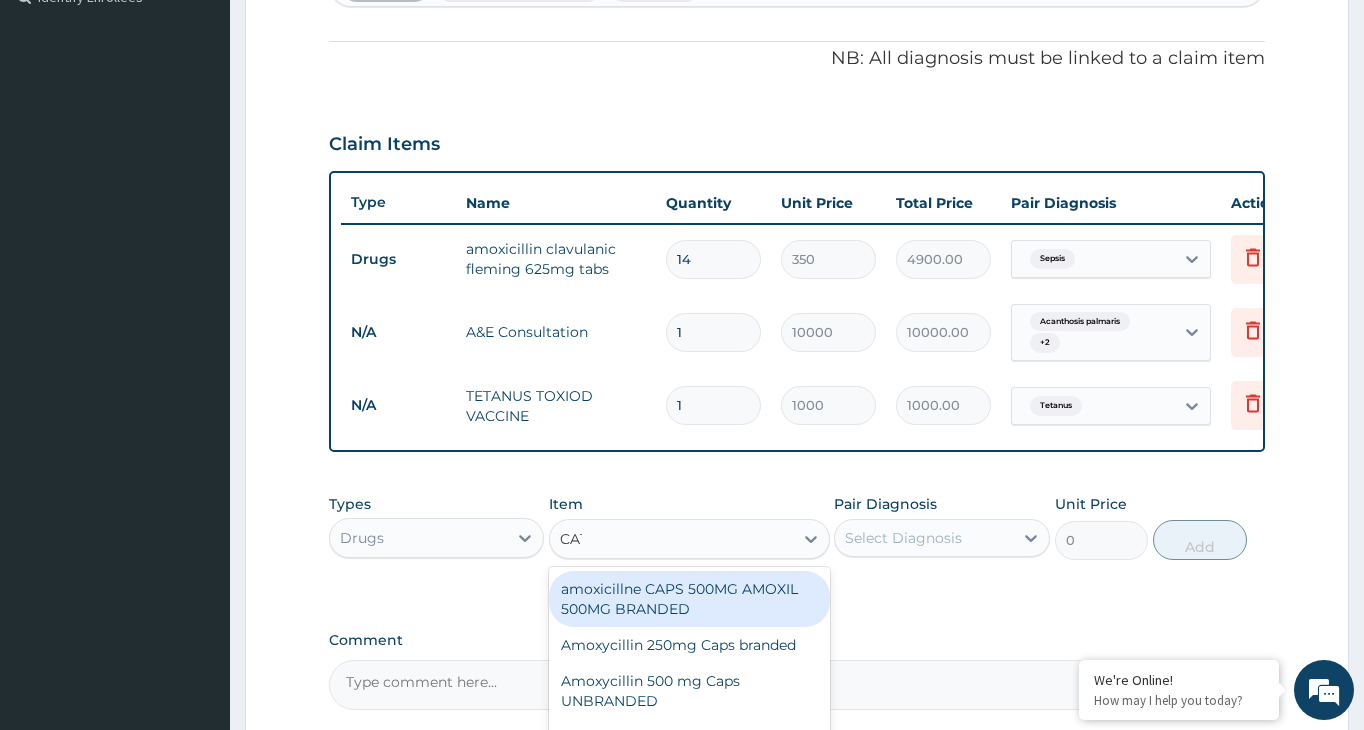 type on "CATA" 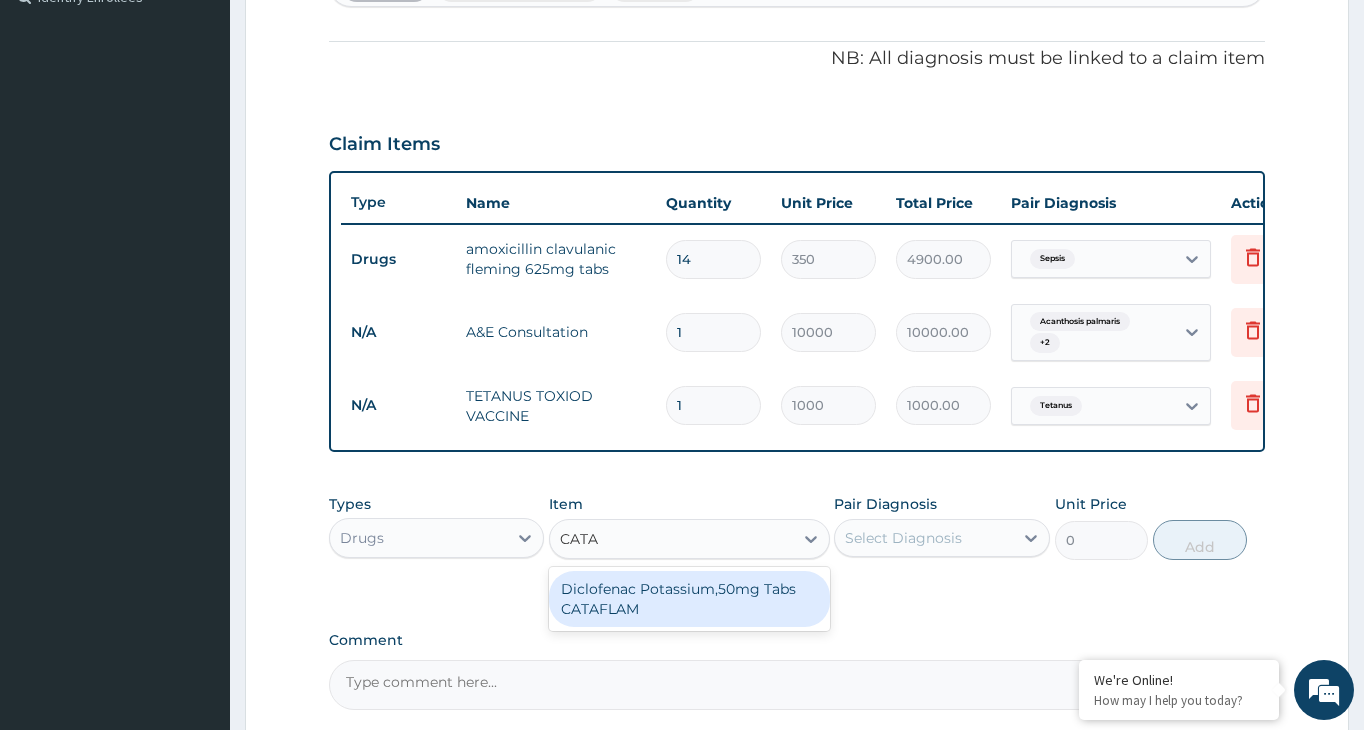 click on "Diclofenac Potassium,50mg Tabs CATAFLAM" at bounding box center (689, 599) 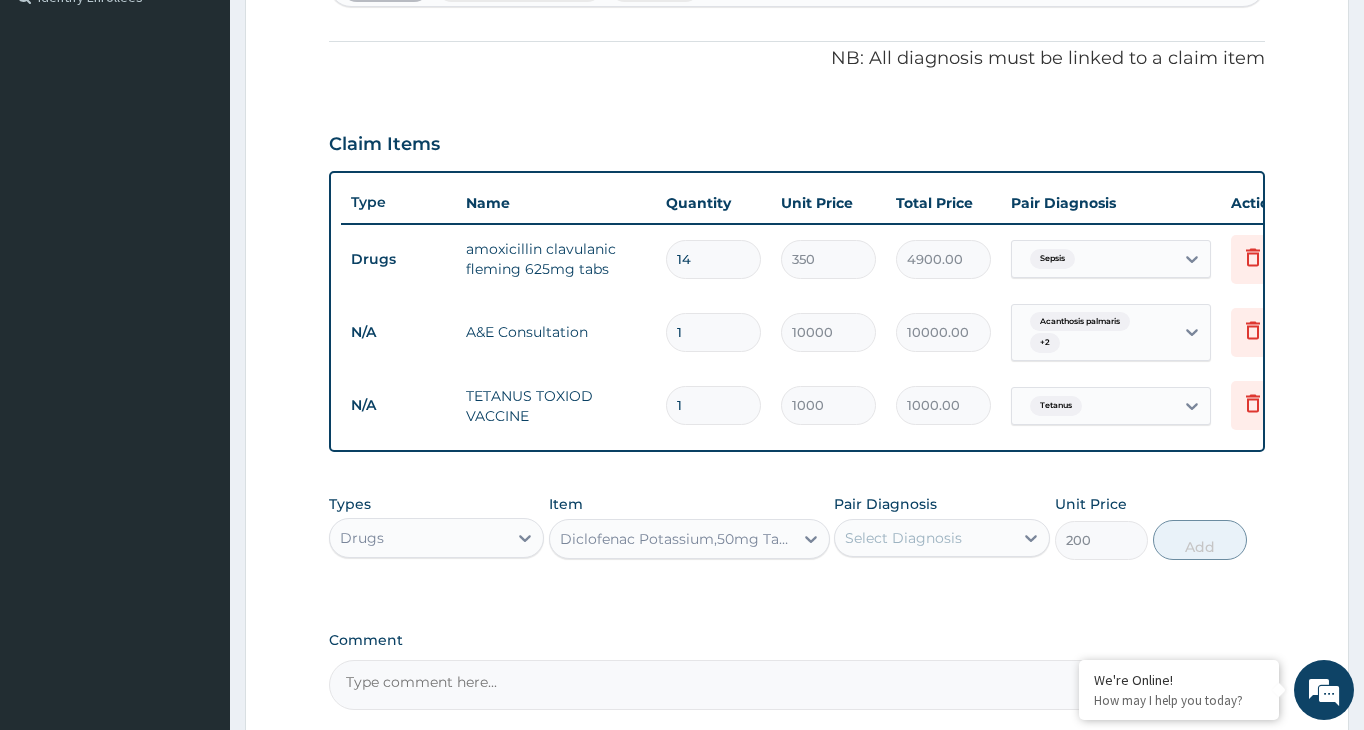 click on "Select Diagnosis" at bounding box center [923, 538] 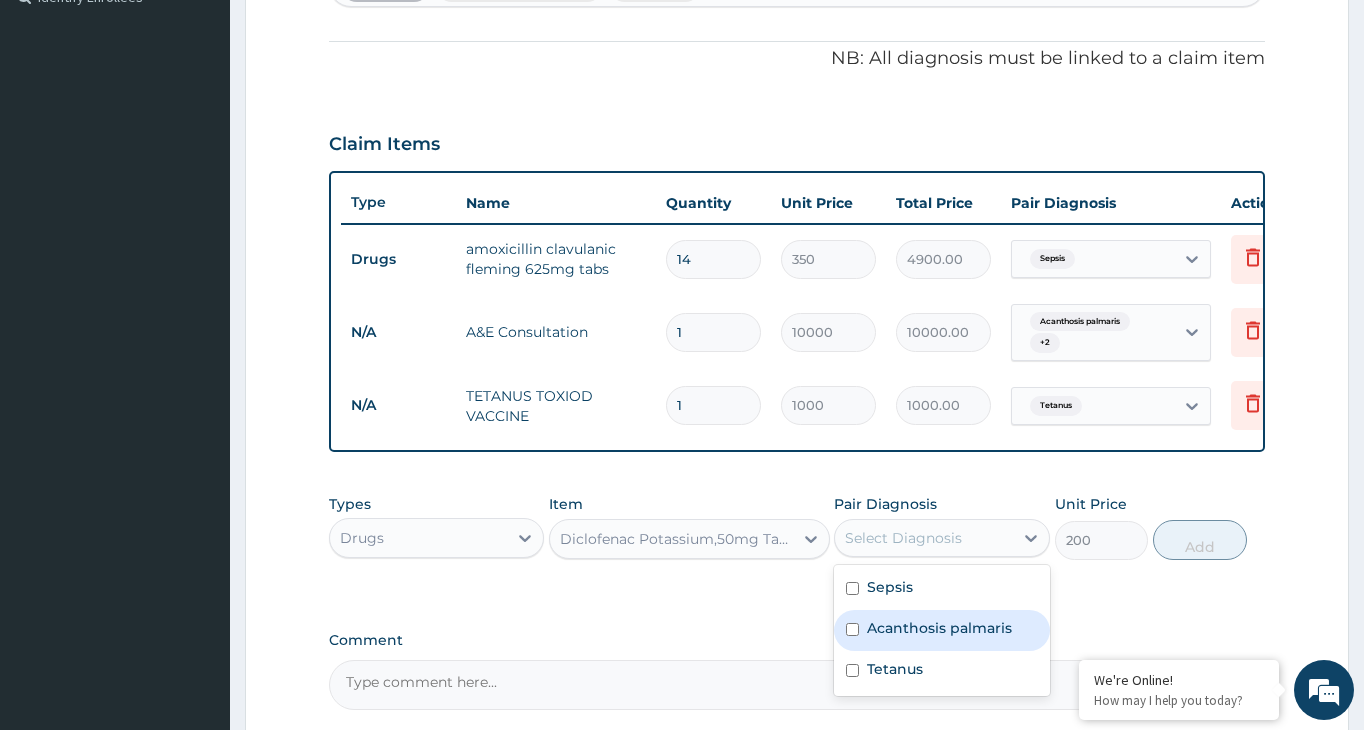 click on "Acanthosis palmaris" at bounding box center [941, 630] 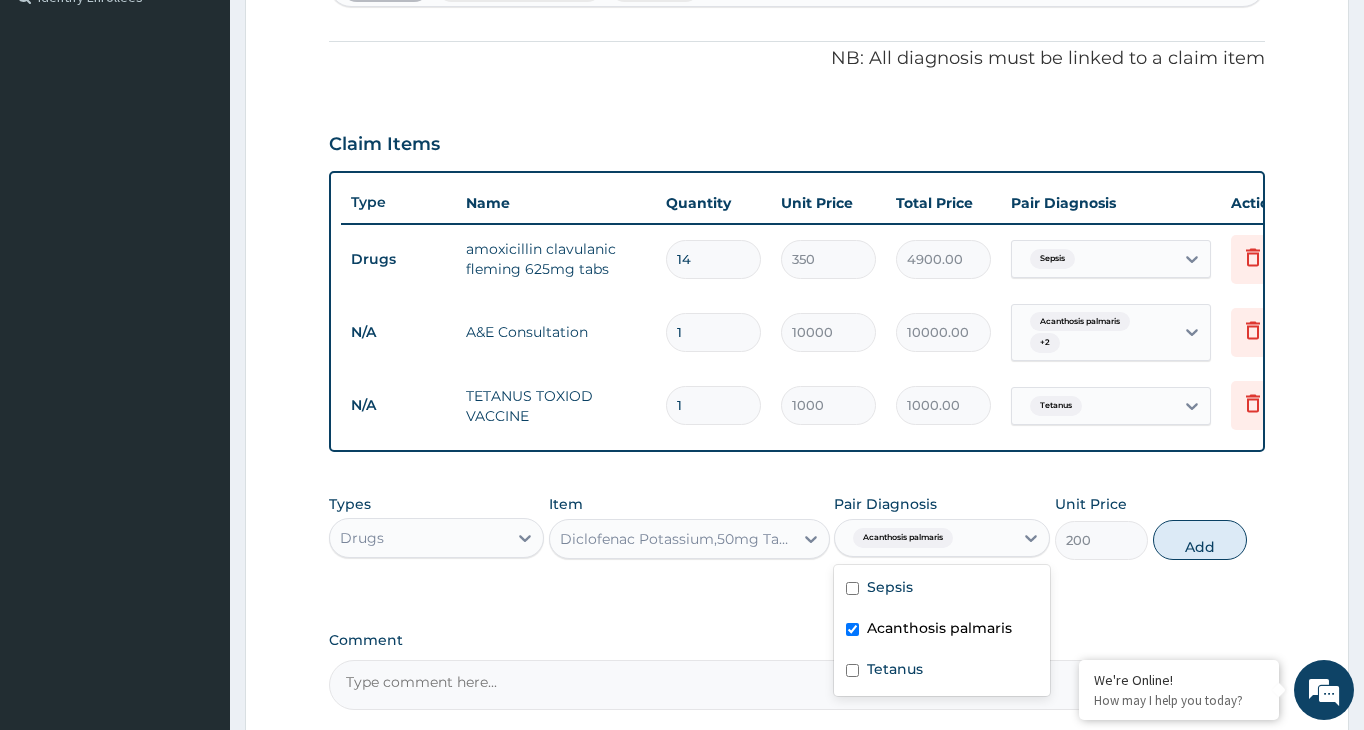 checkbox on "true" 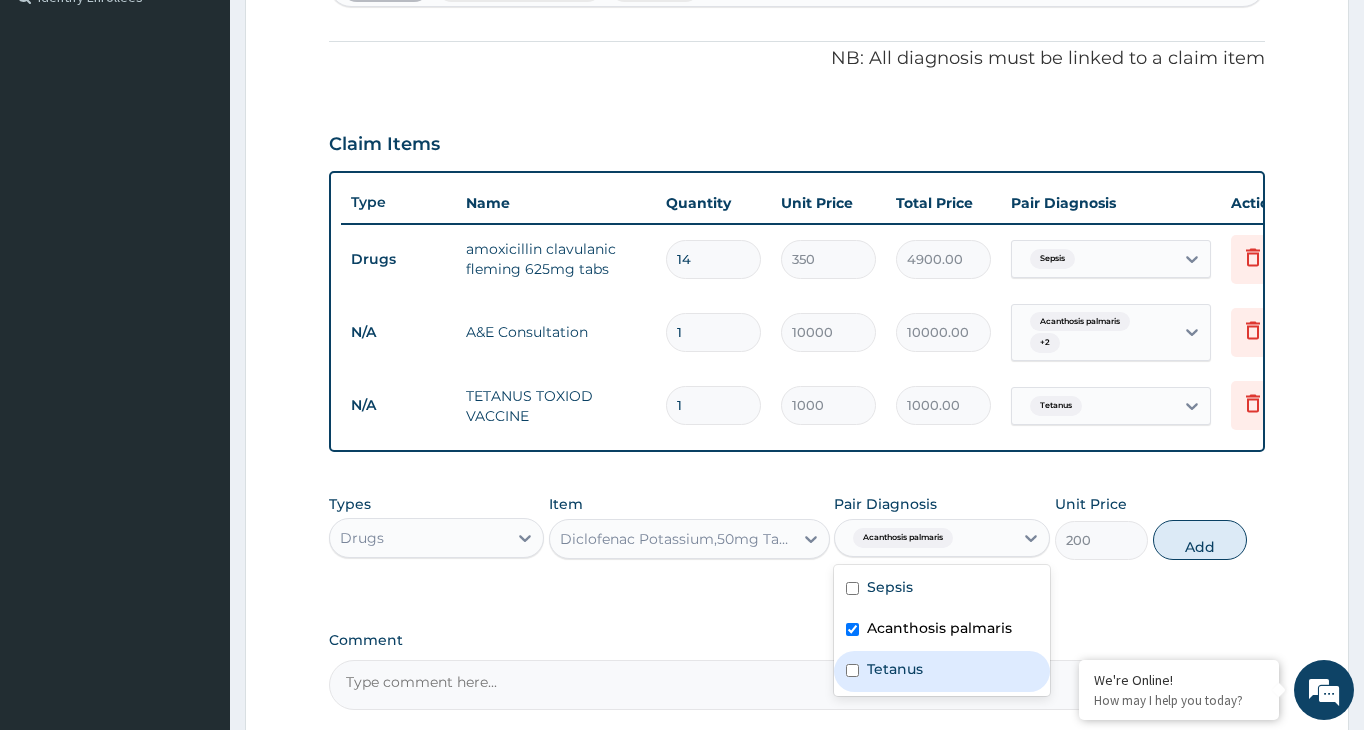 click at bounding box center (852, 670) 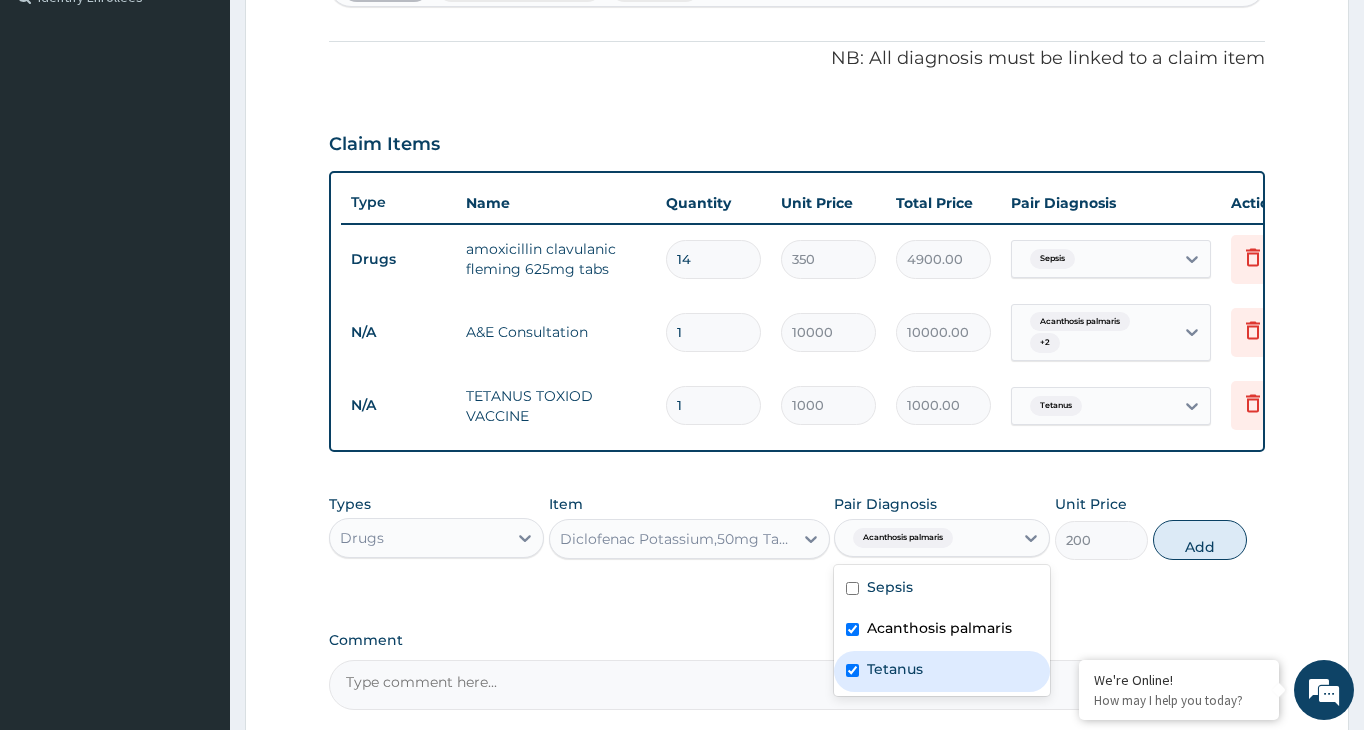 checkbox on "true" 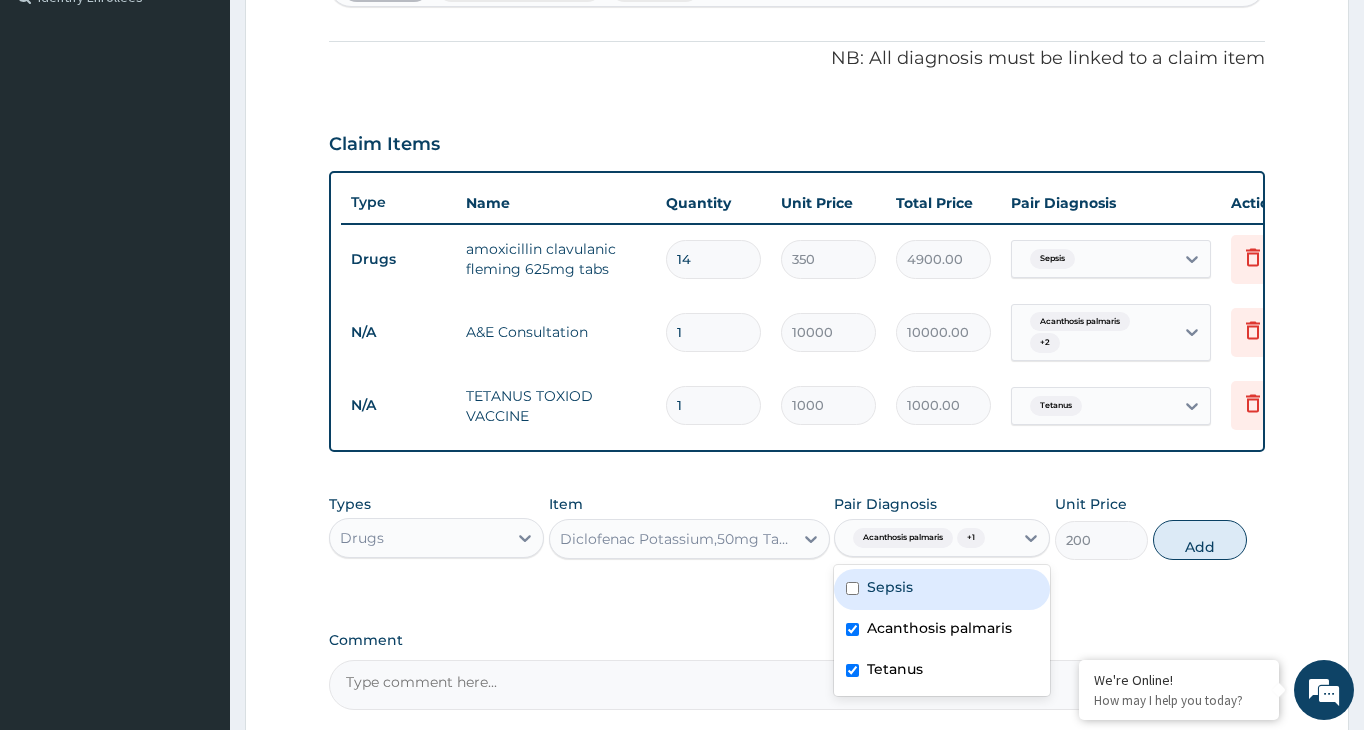 click on "Sepsis" at bounding box center (941, 589) 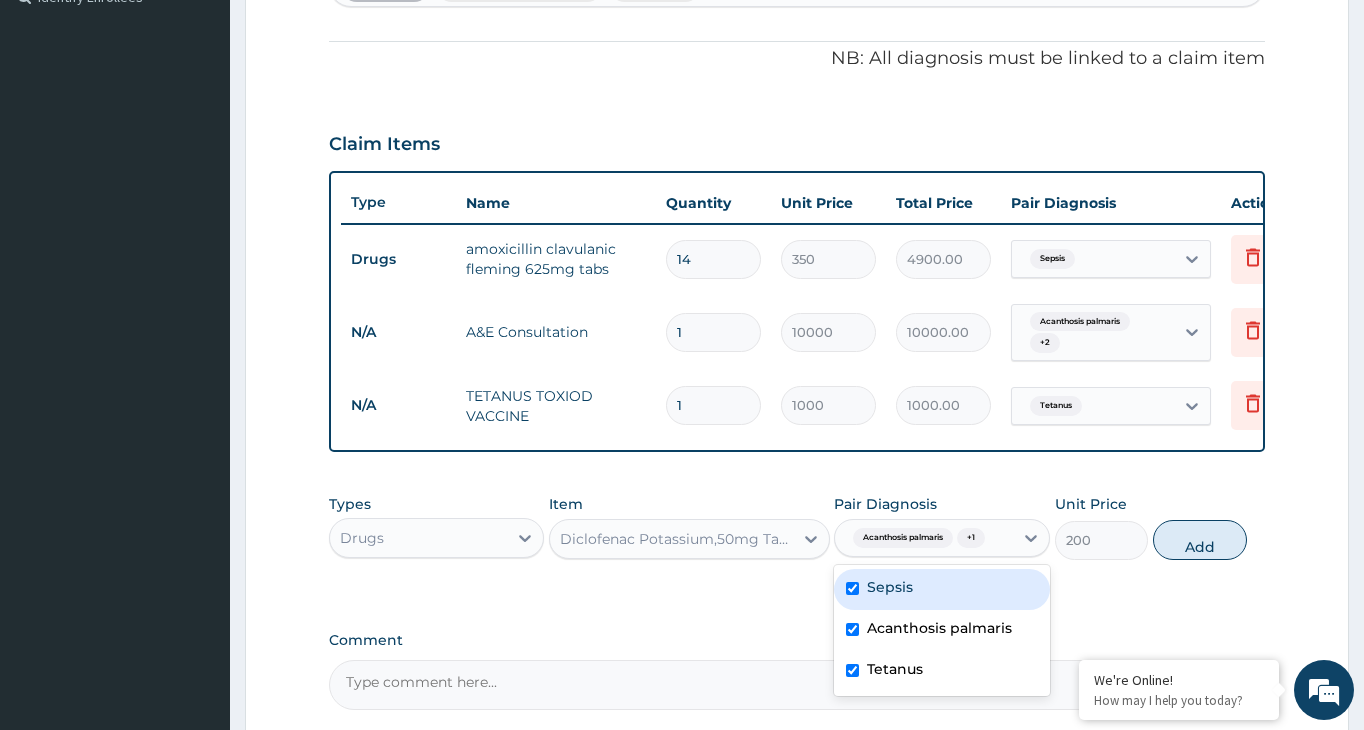 checkbox on "true" 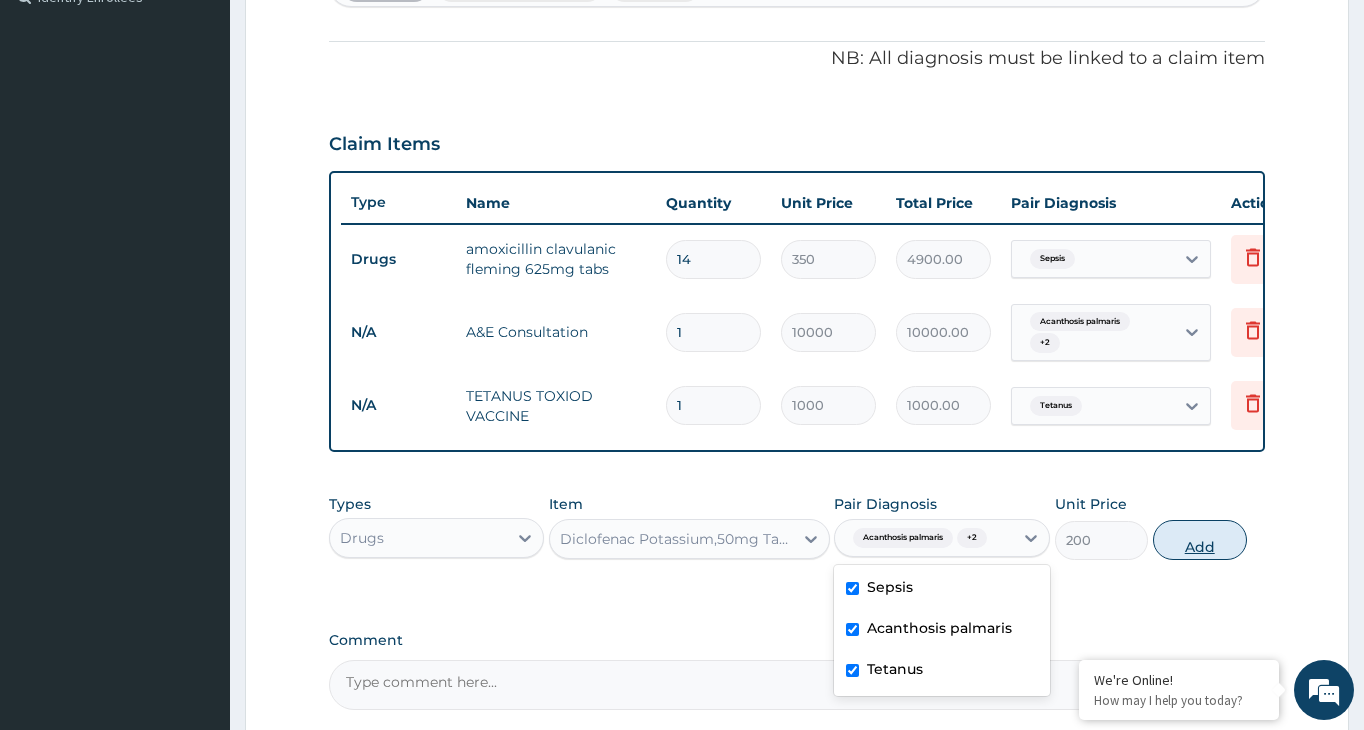 click on "Add" at bounding box center [1200, 540] 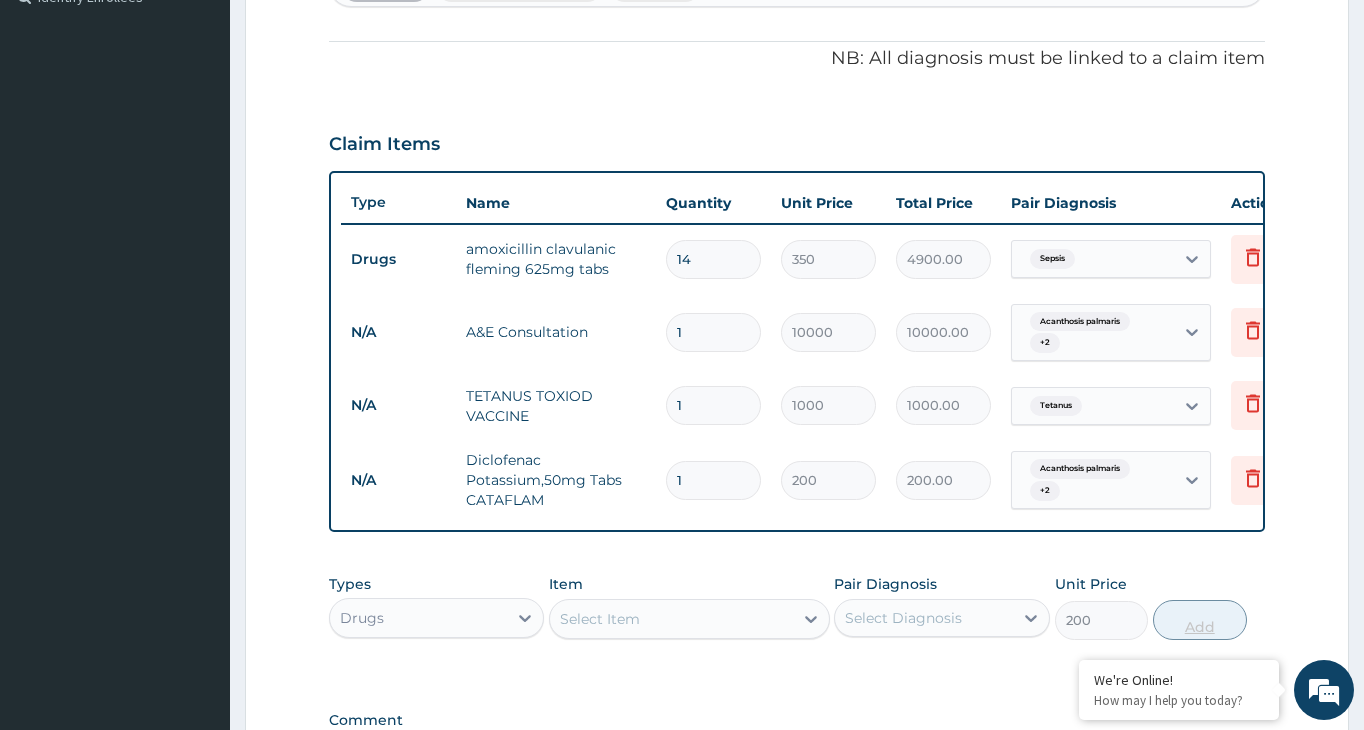 type on "0" 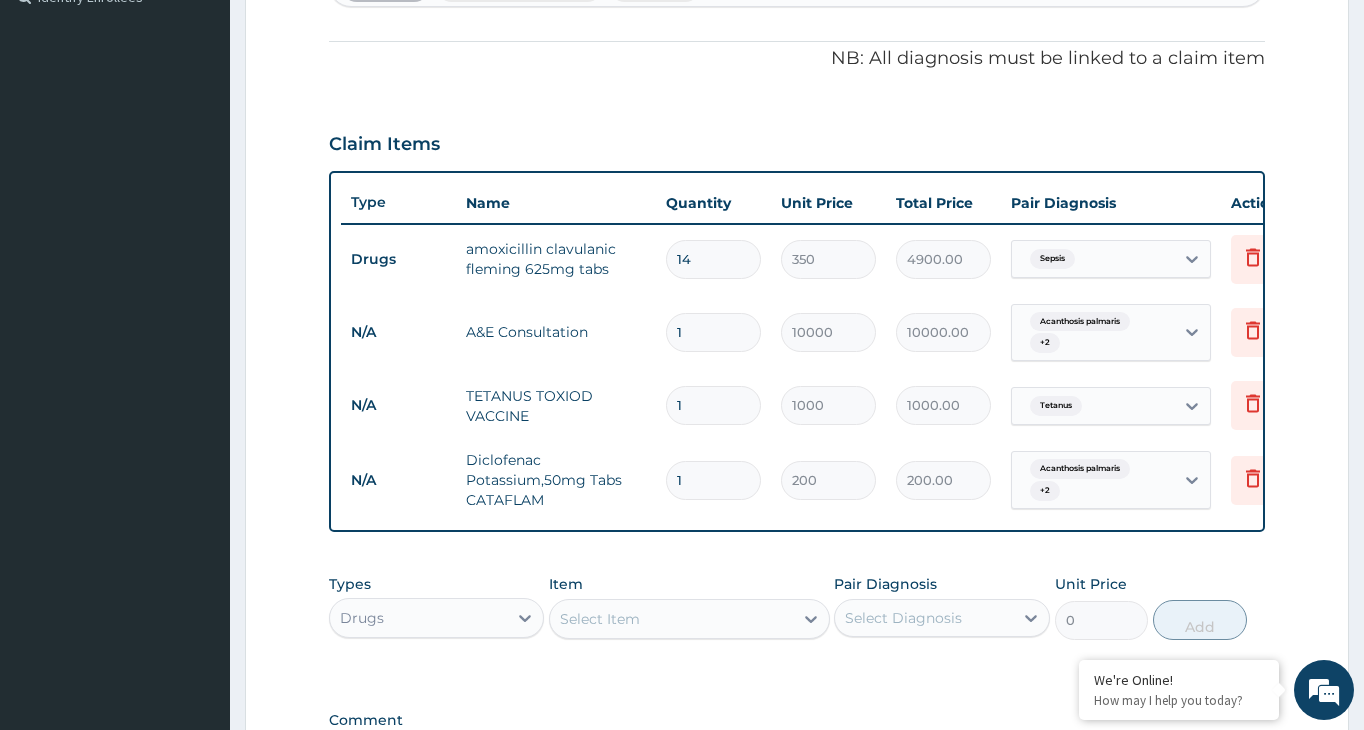 type on "15" 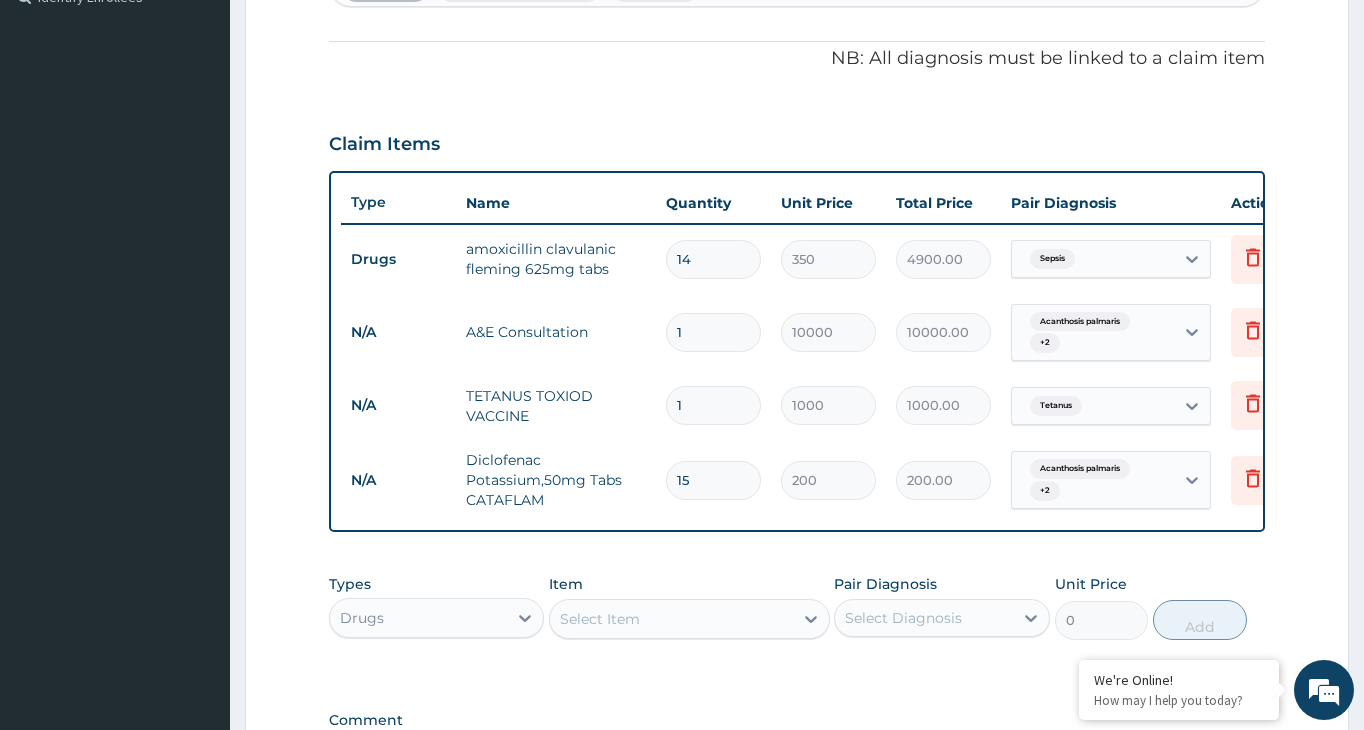 type on "3000.00" 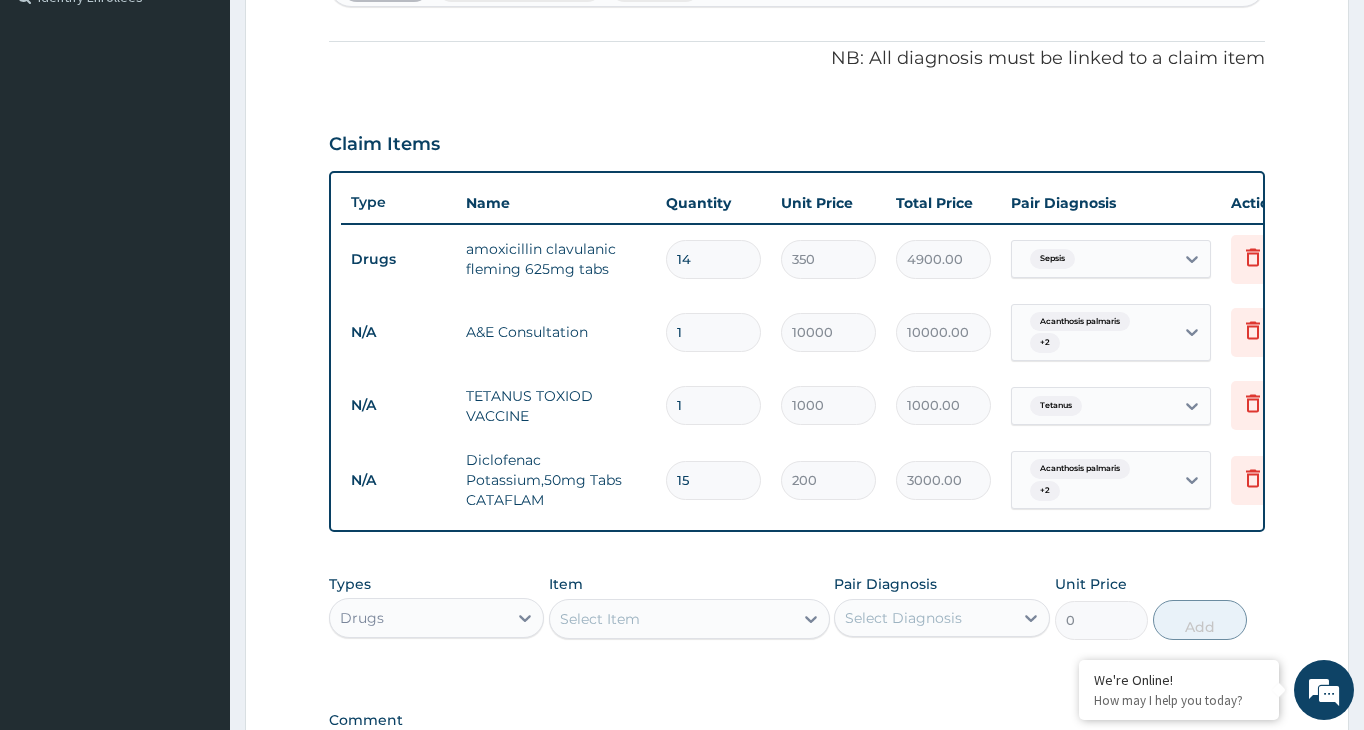 type on "1" 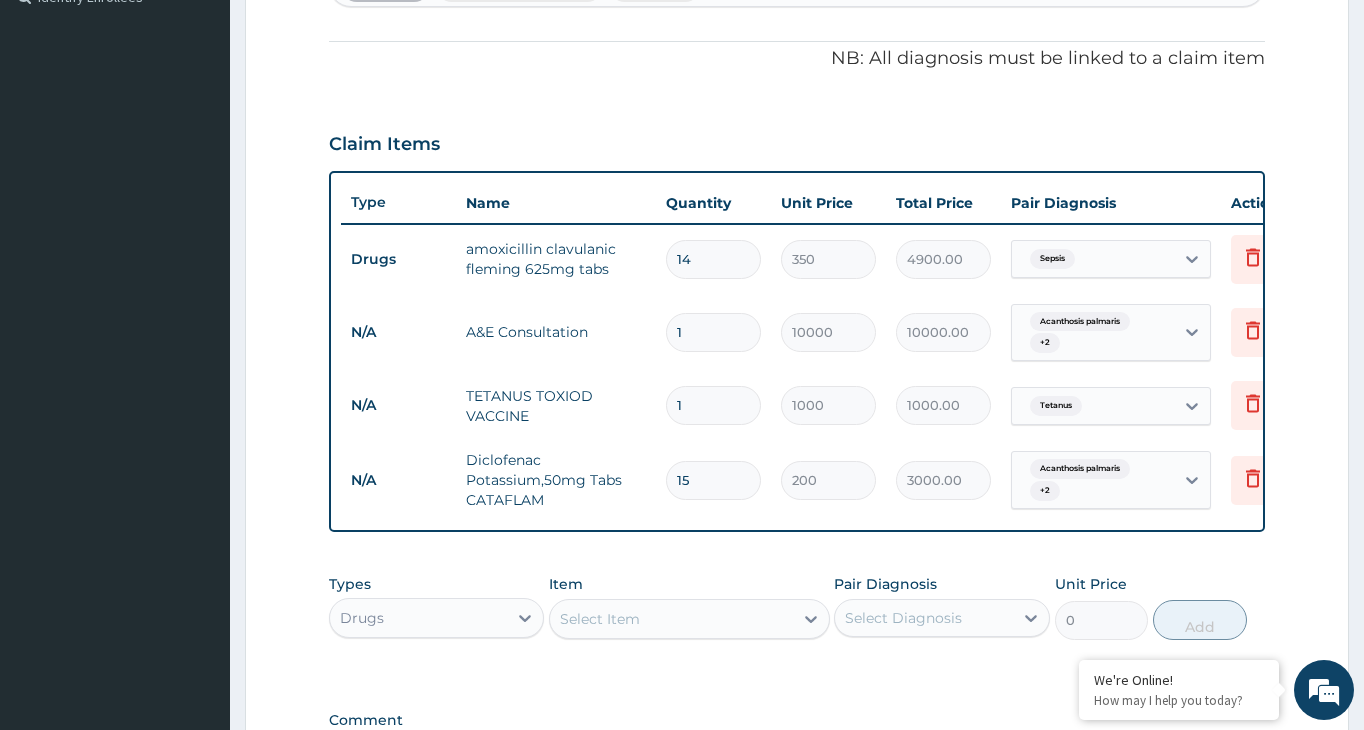 type on "200.00" 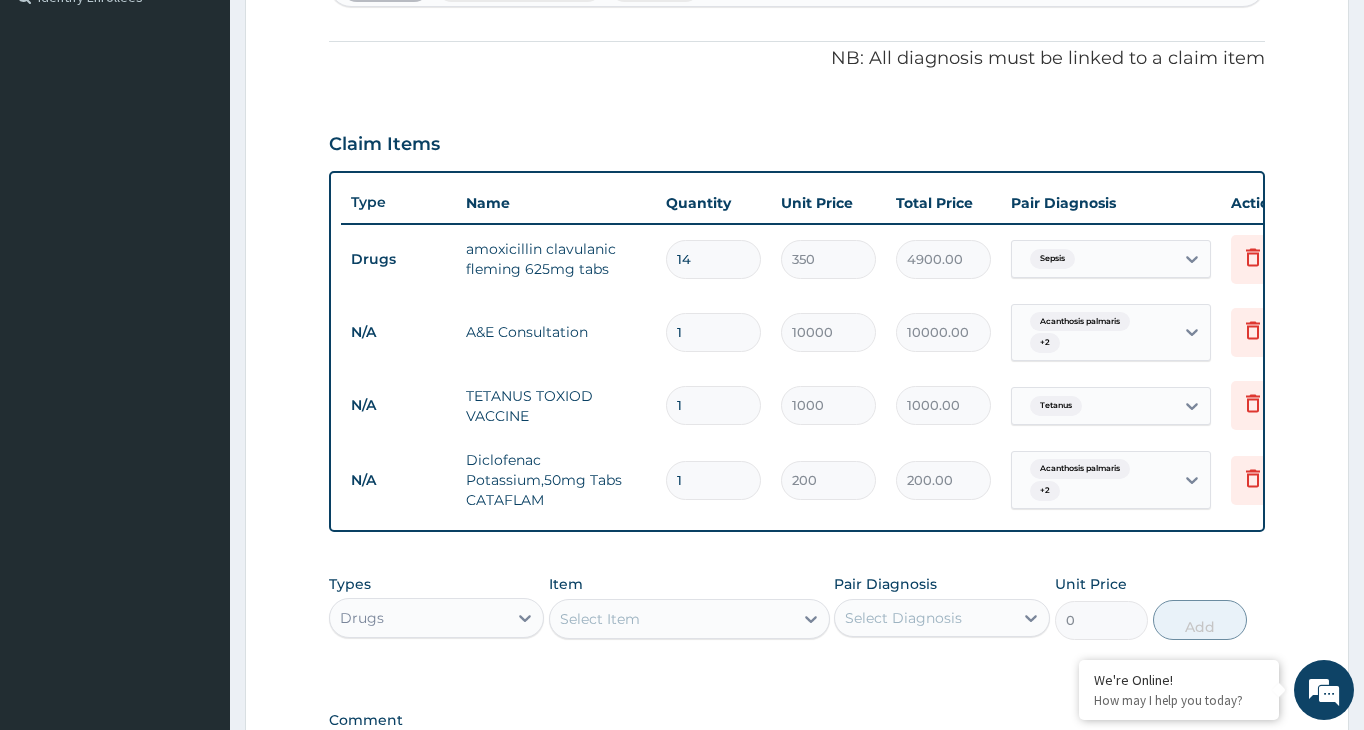 type 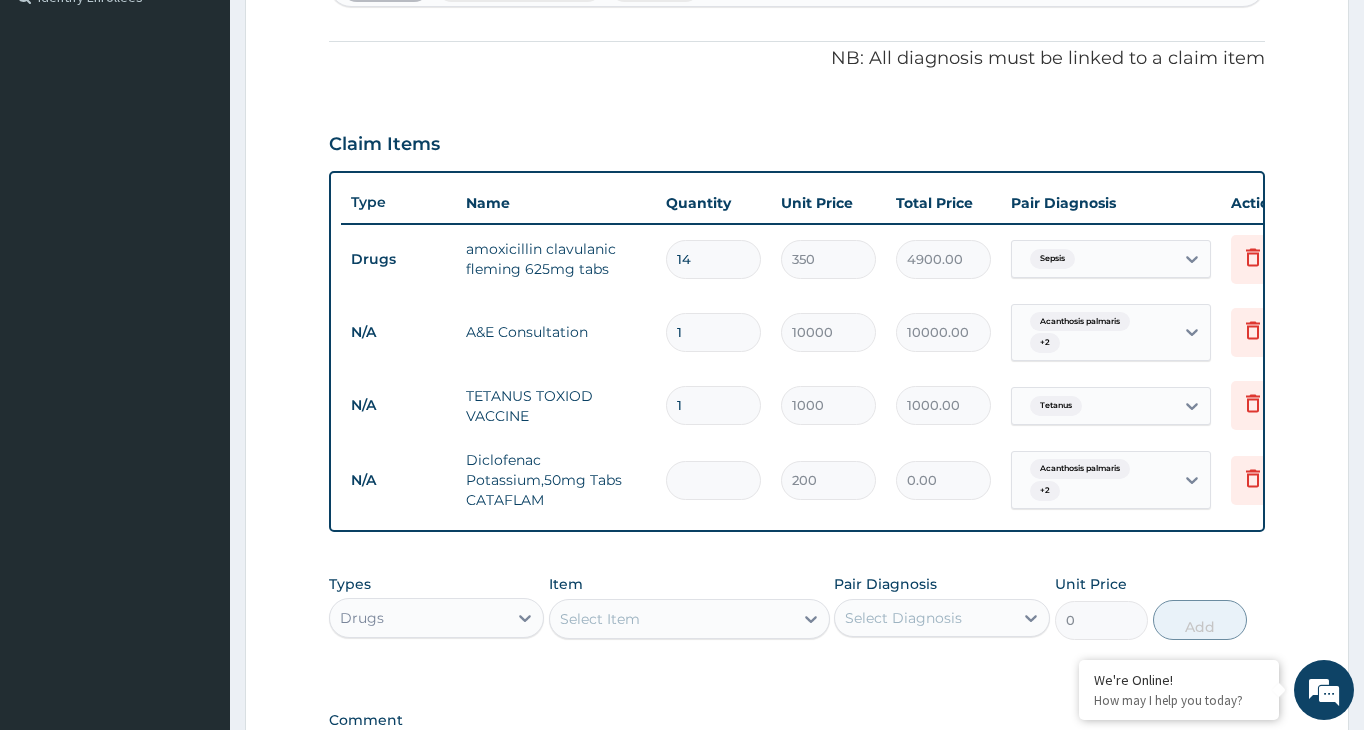 type on "2" 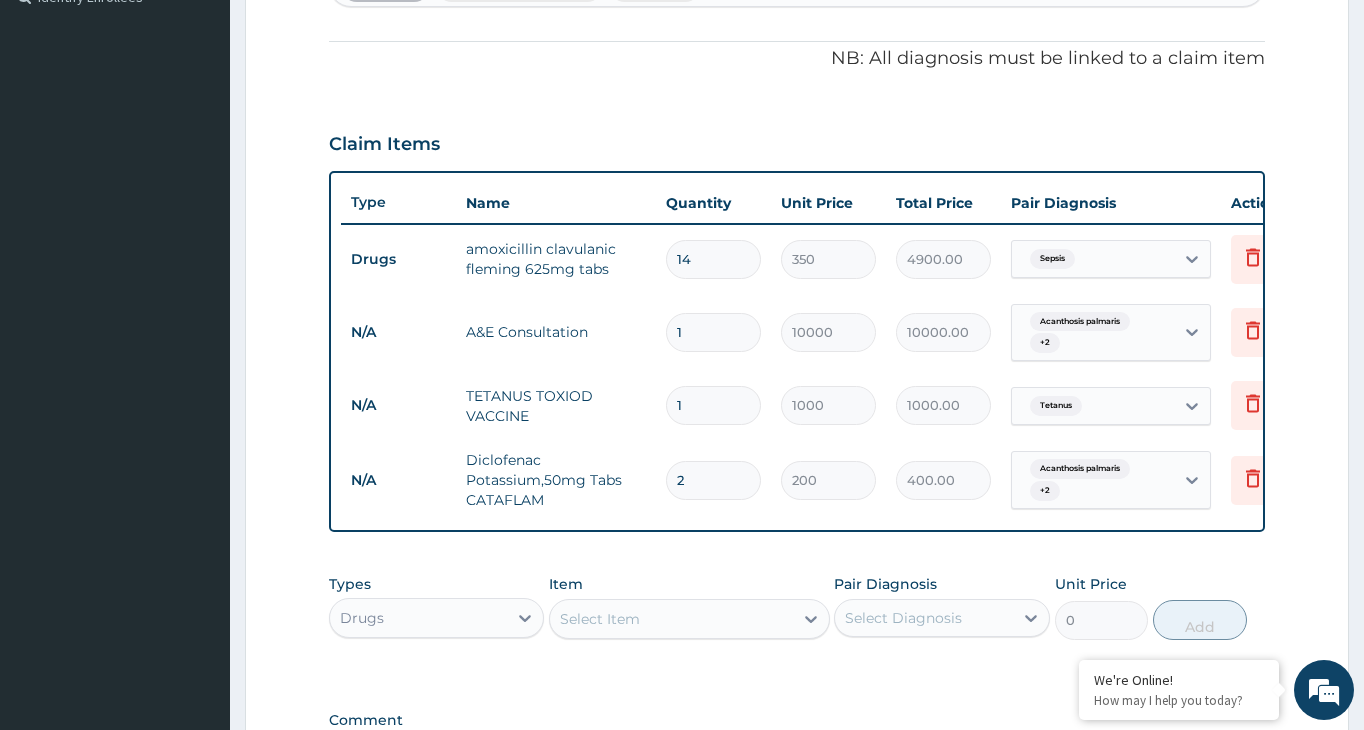 type on "20" 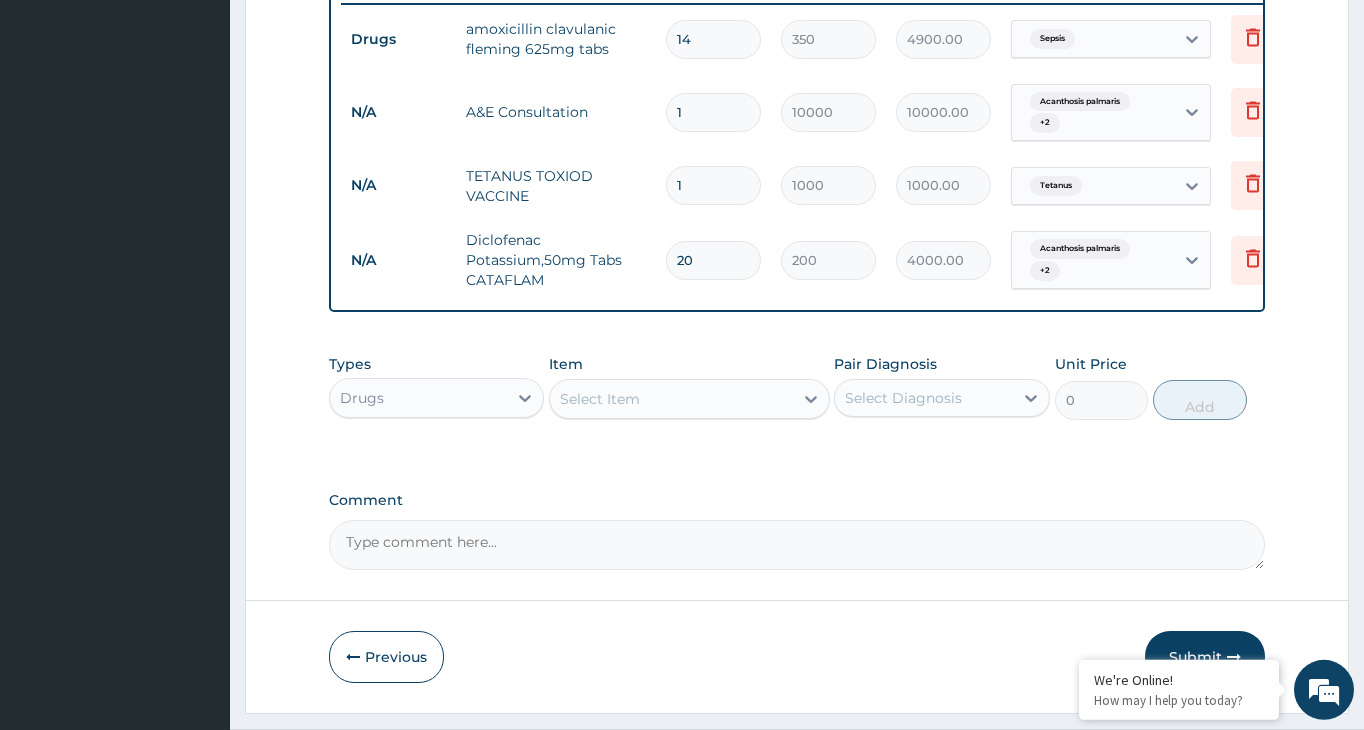 scroll, scrollTop: 860, scrollLeft: 0, axis: vertical 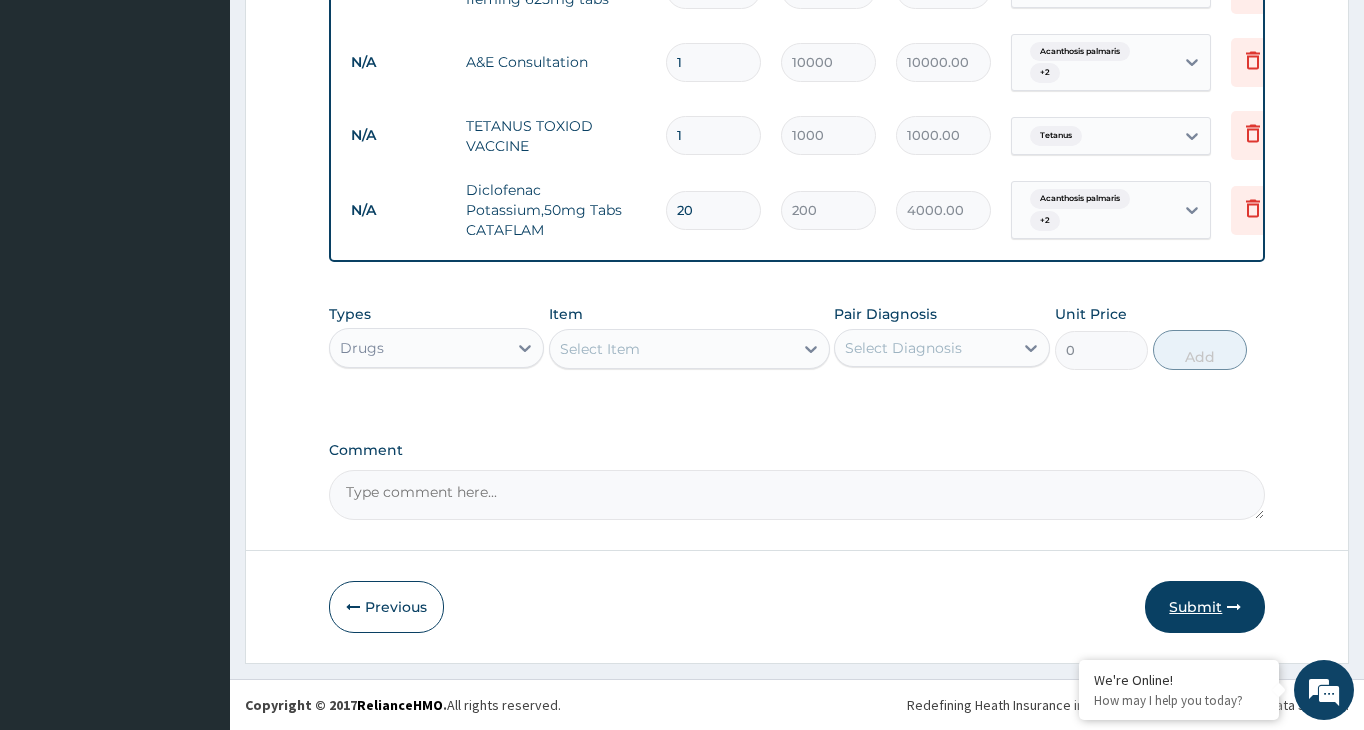 type on "20" 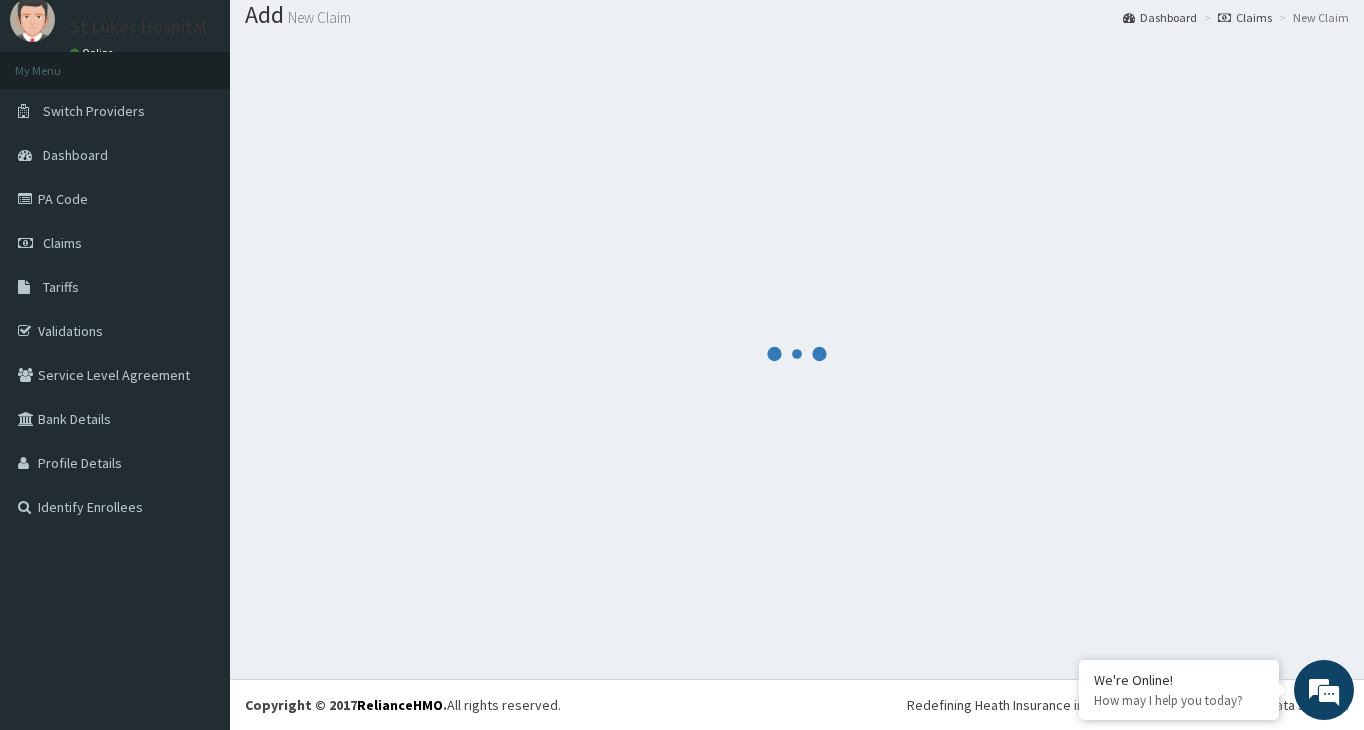 scroll, scrollTop: 63, scrollLeft: 0, axis: vertical 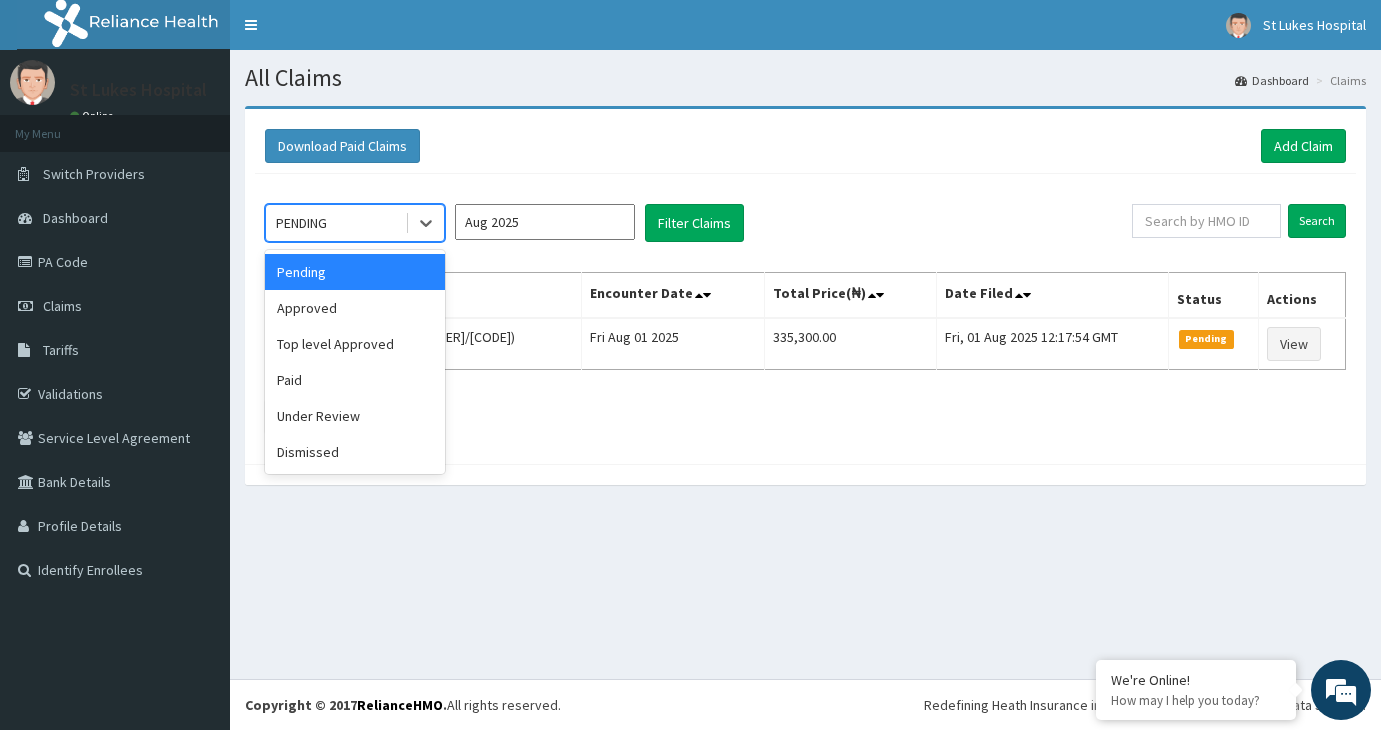 click on "Aug 2025" at bounding box center (545, 222) 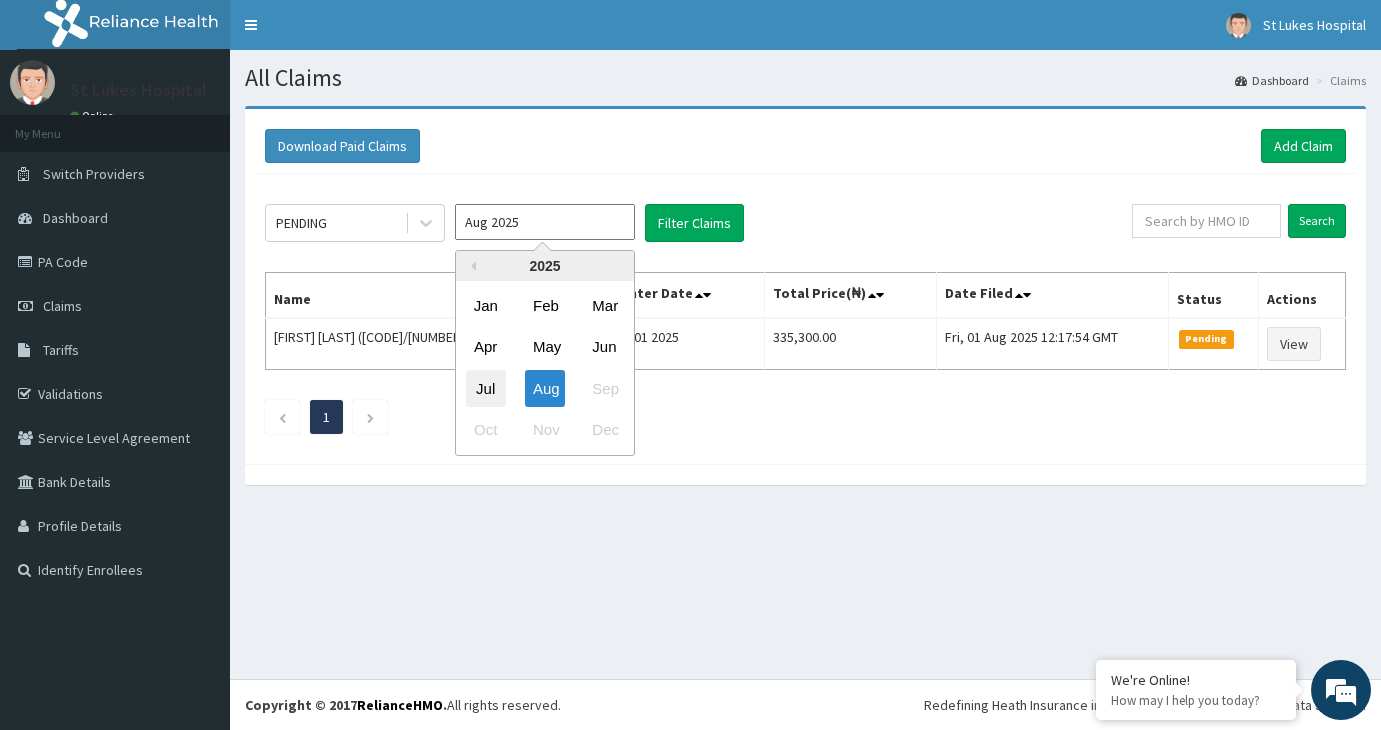 click on "Jul" at bounding box center (486, 388) 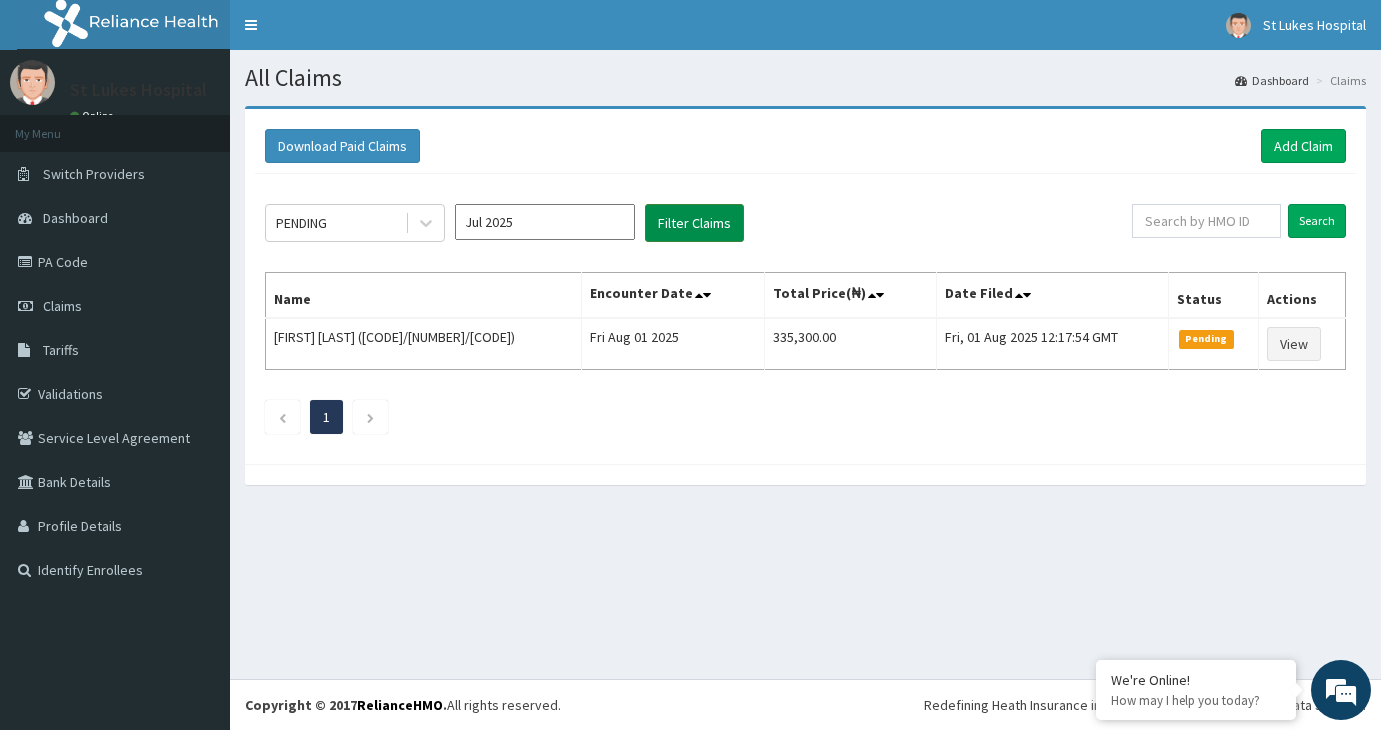 click on "Filter Claims" at bounding box center [694, 223] 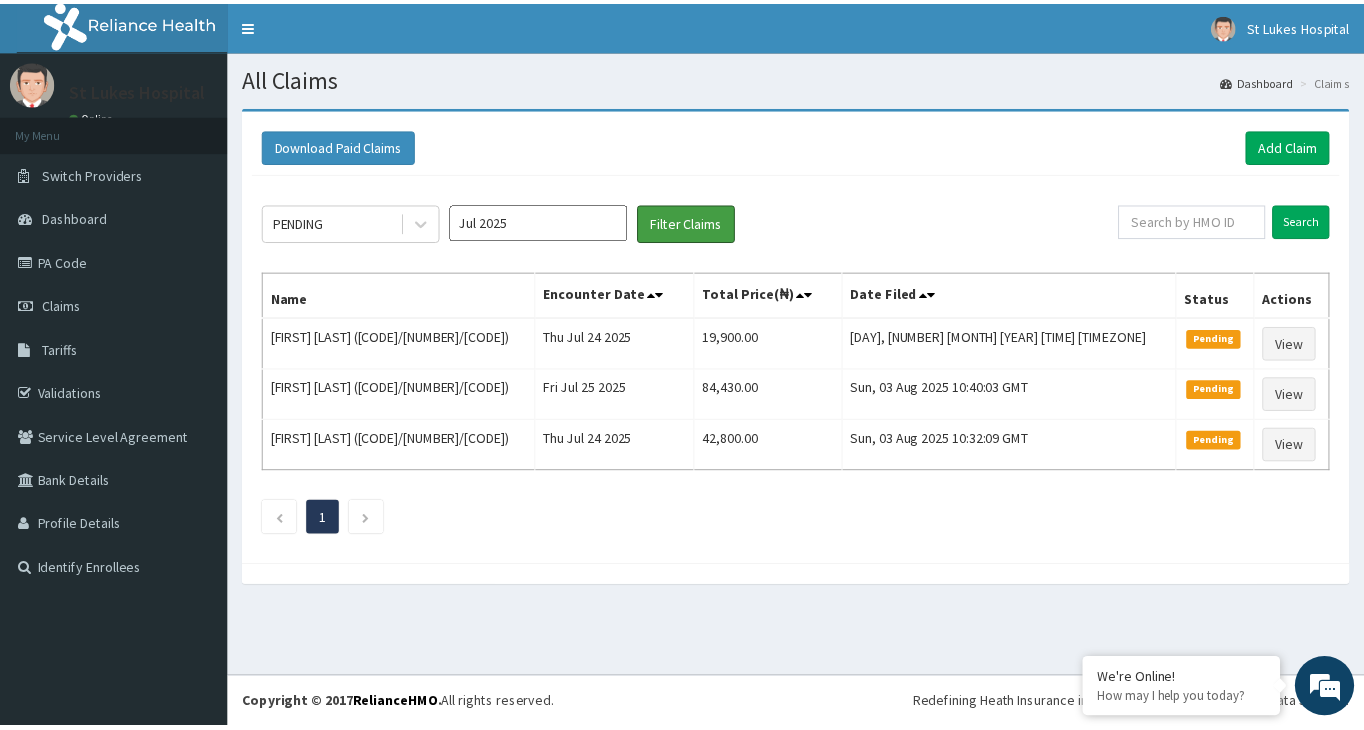 scroll, scrollTop: 0, scrollLeft: 0, axis: both 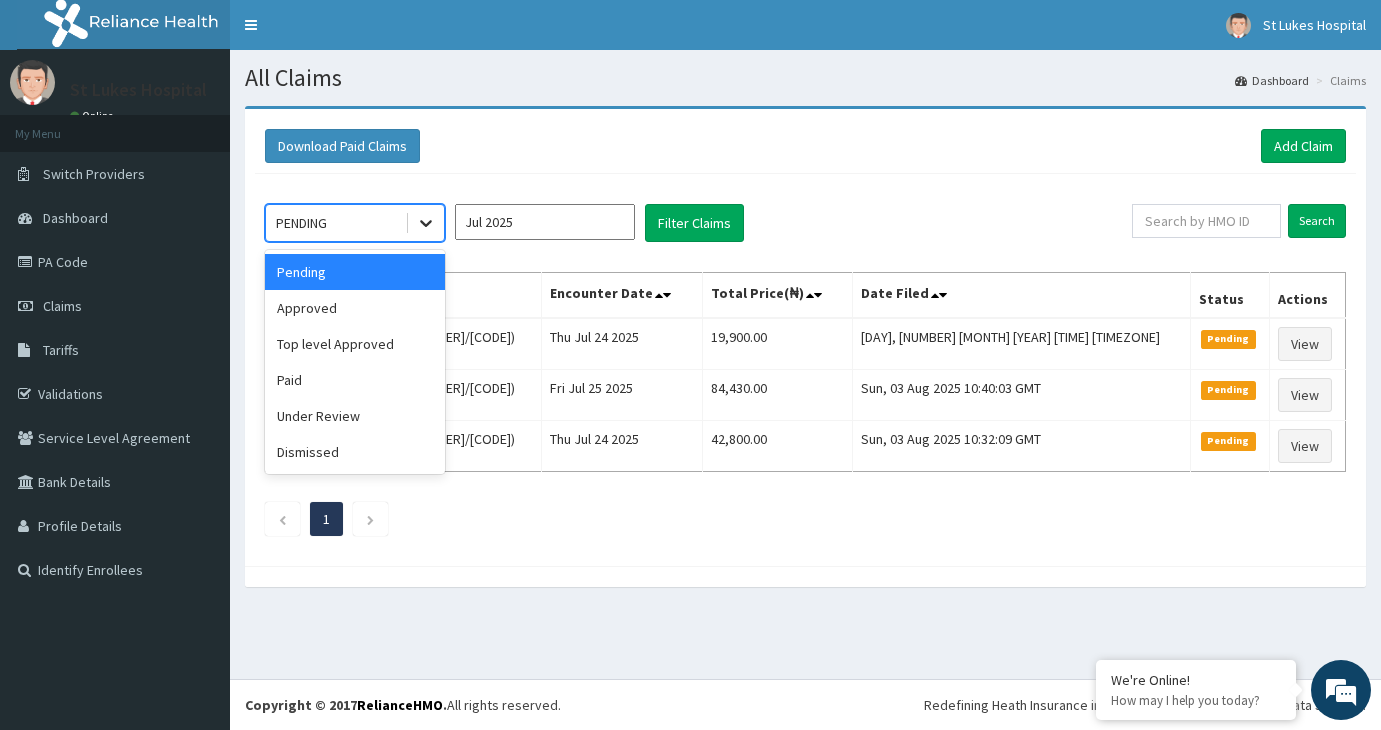 click 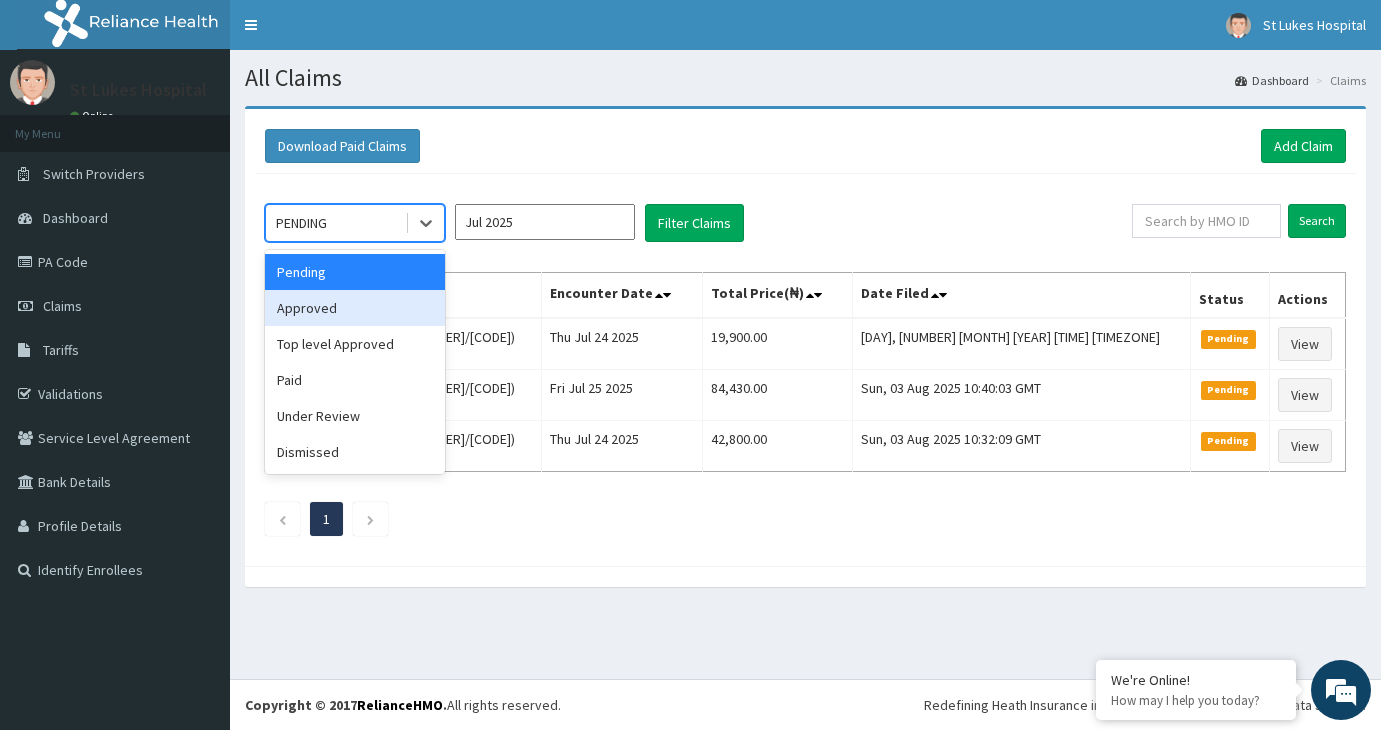click on "Approved" at bounding box center [355, 308] 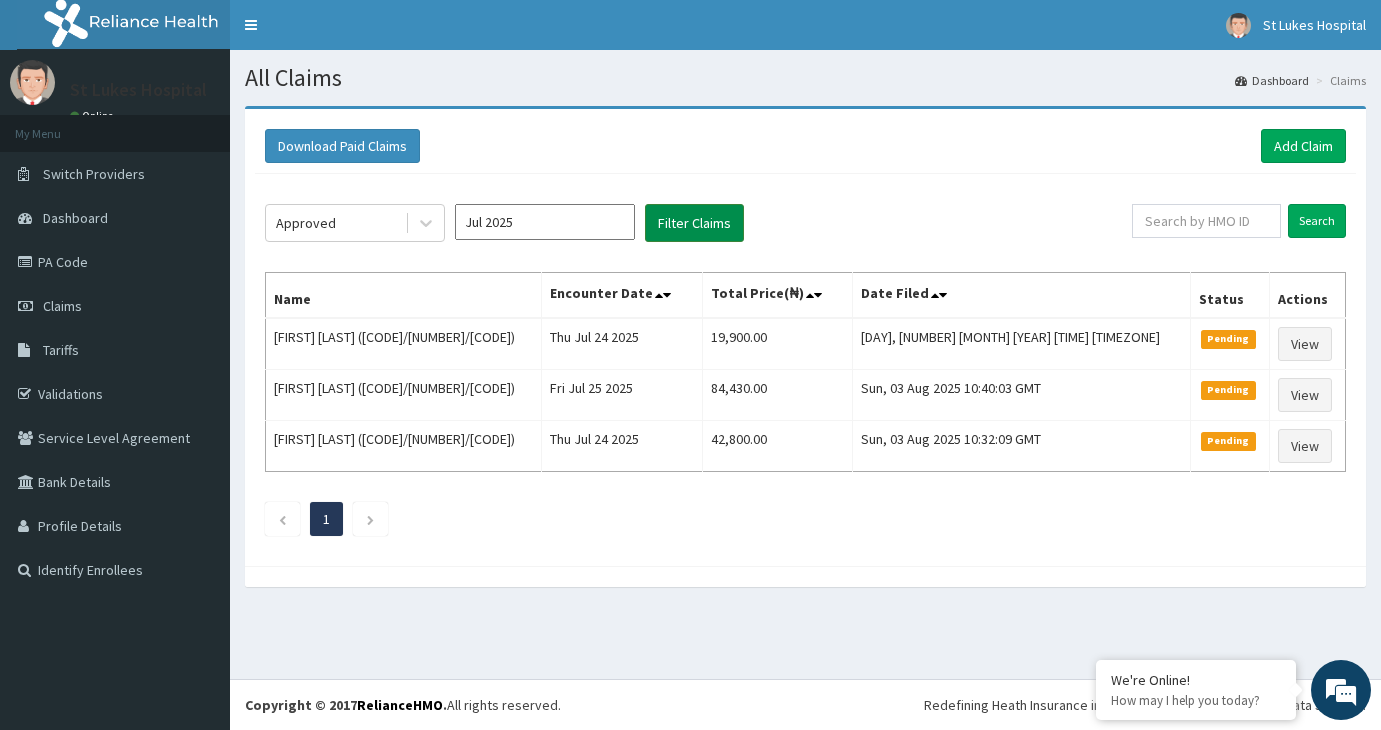 click on "Filter Claims" at bounding box center [694, 223] 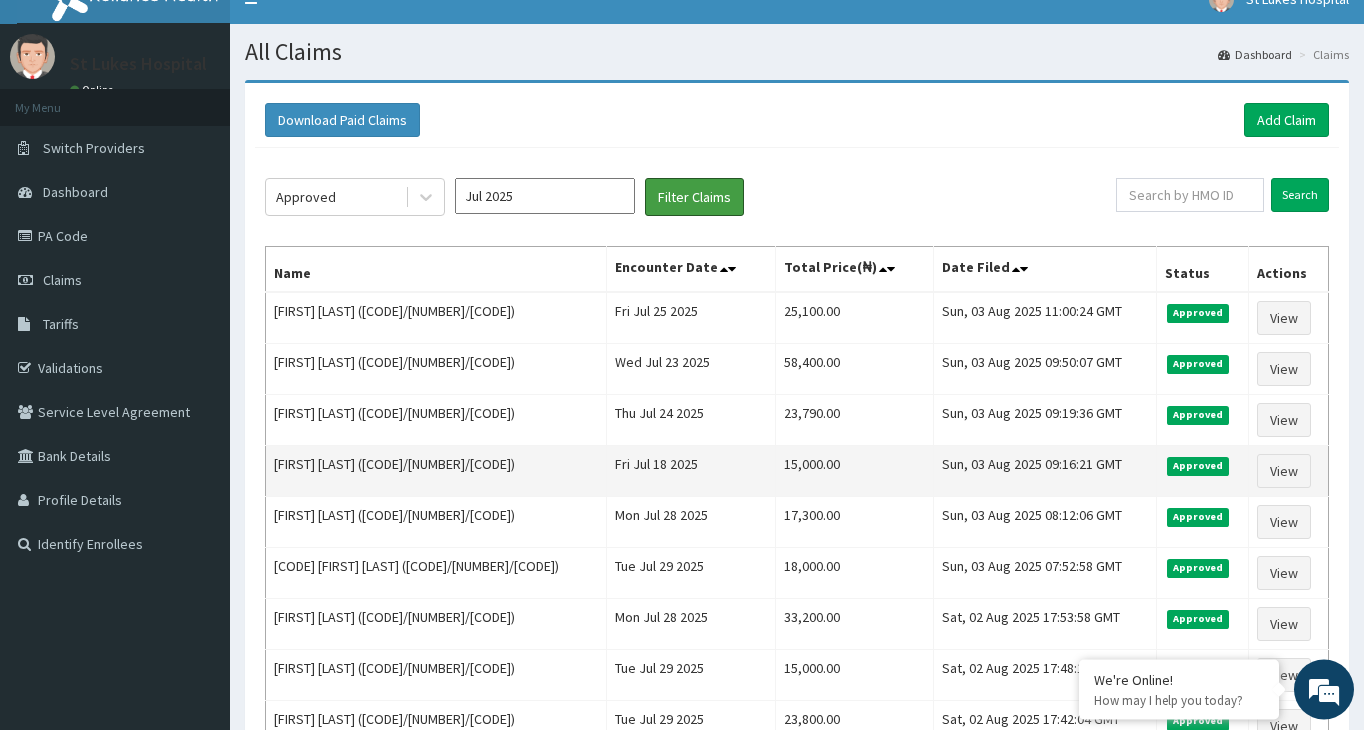 scroll, scrollTop: 0, scrollLeft: 0, axis: both 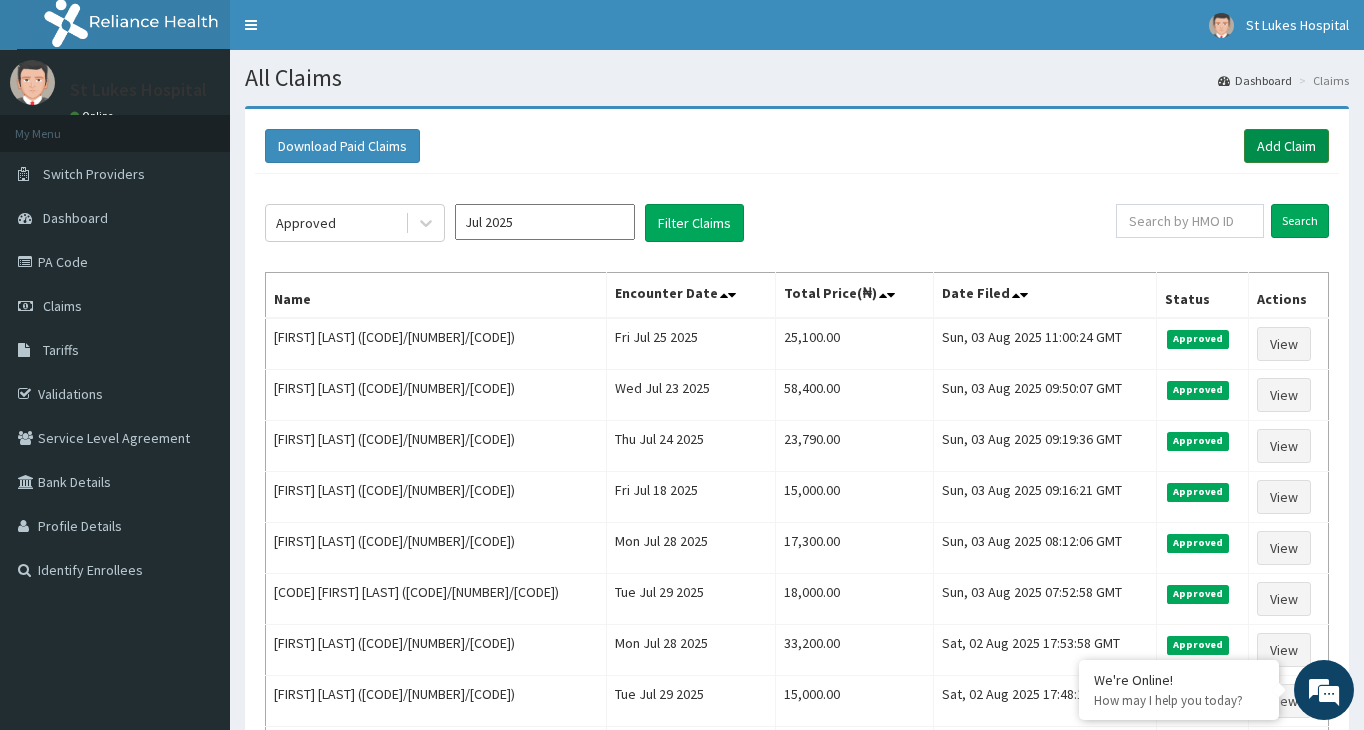 click on "Add Claim" at bounding box center [1286, 146] 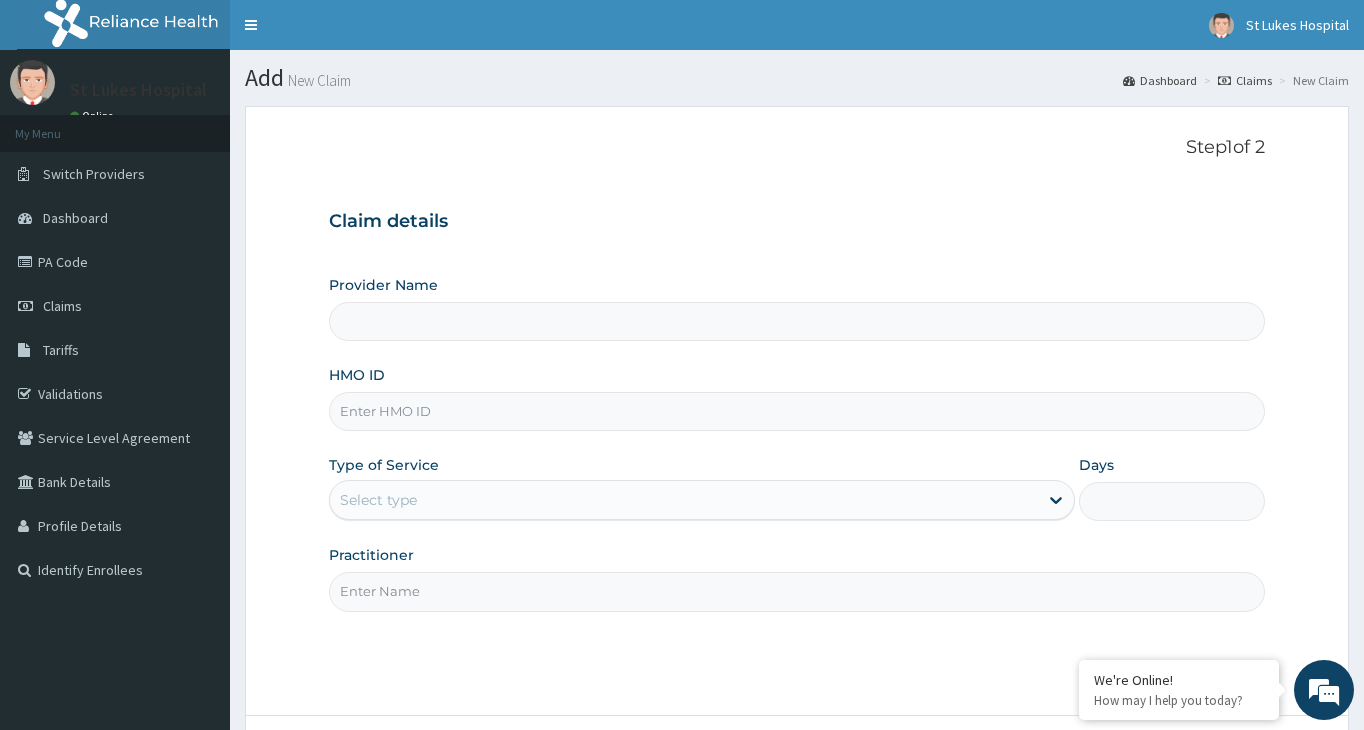 scroll, scrollTop: 0, scrollLeft: 0, axis: both 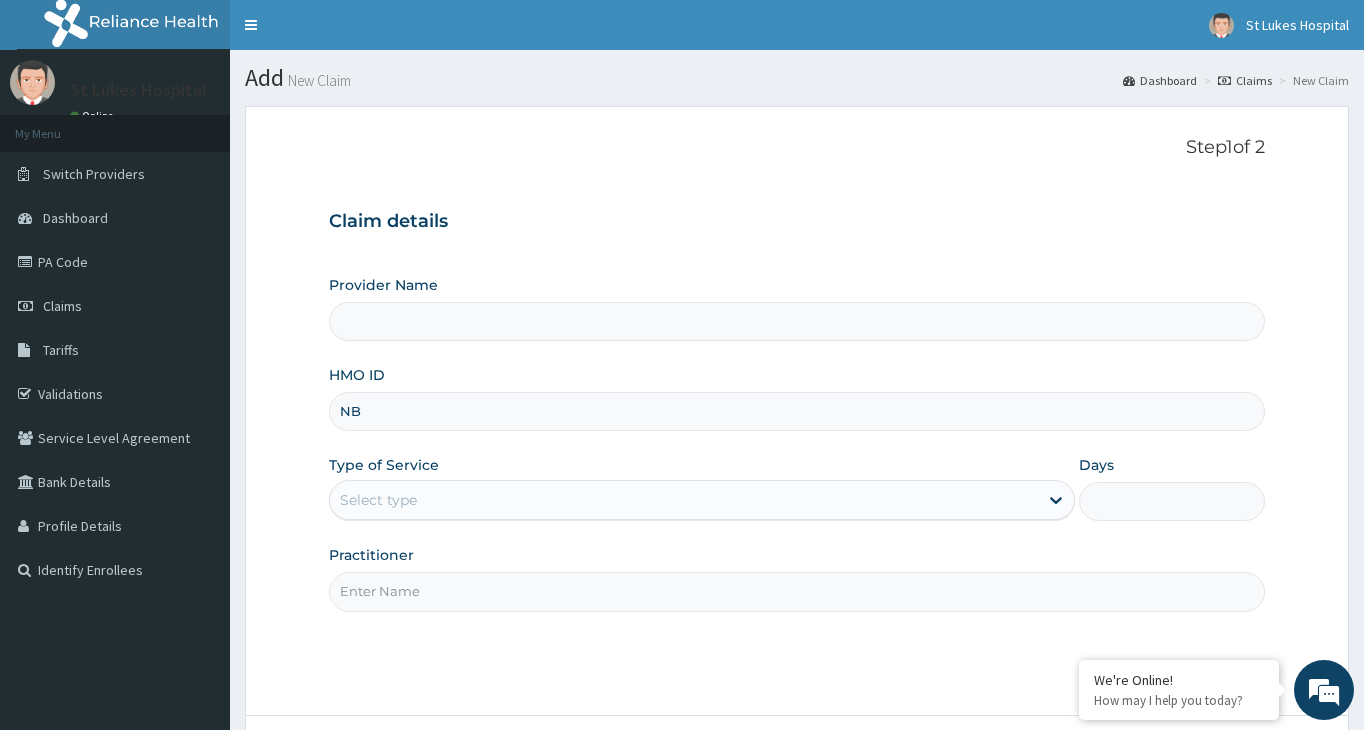 type on "NBP" 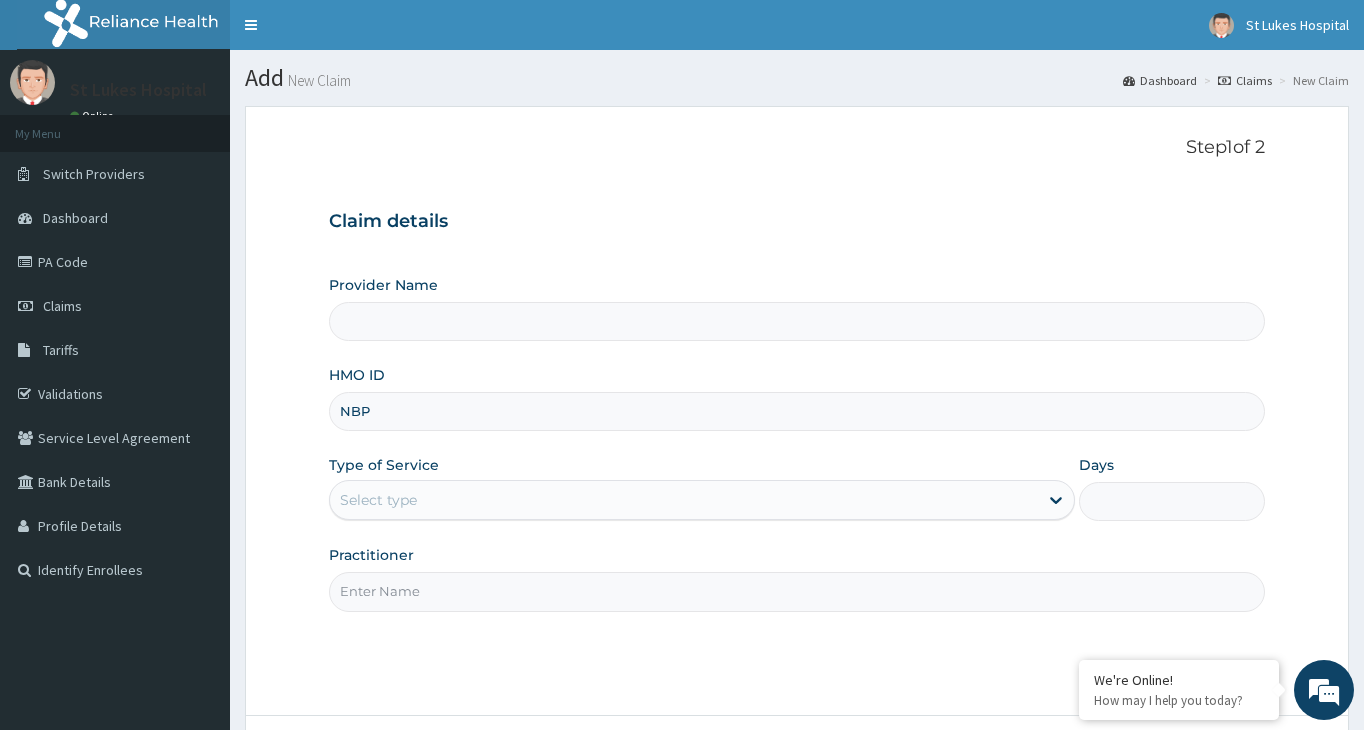 type on "St Lukes Hospital -ASABA" 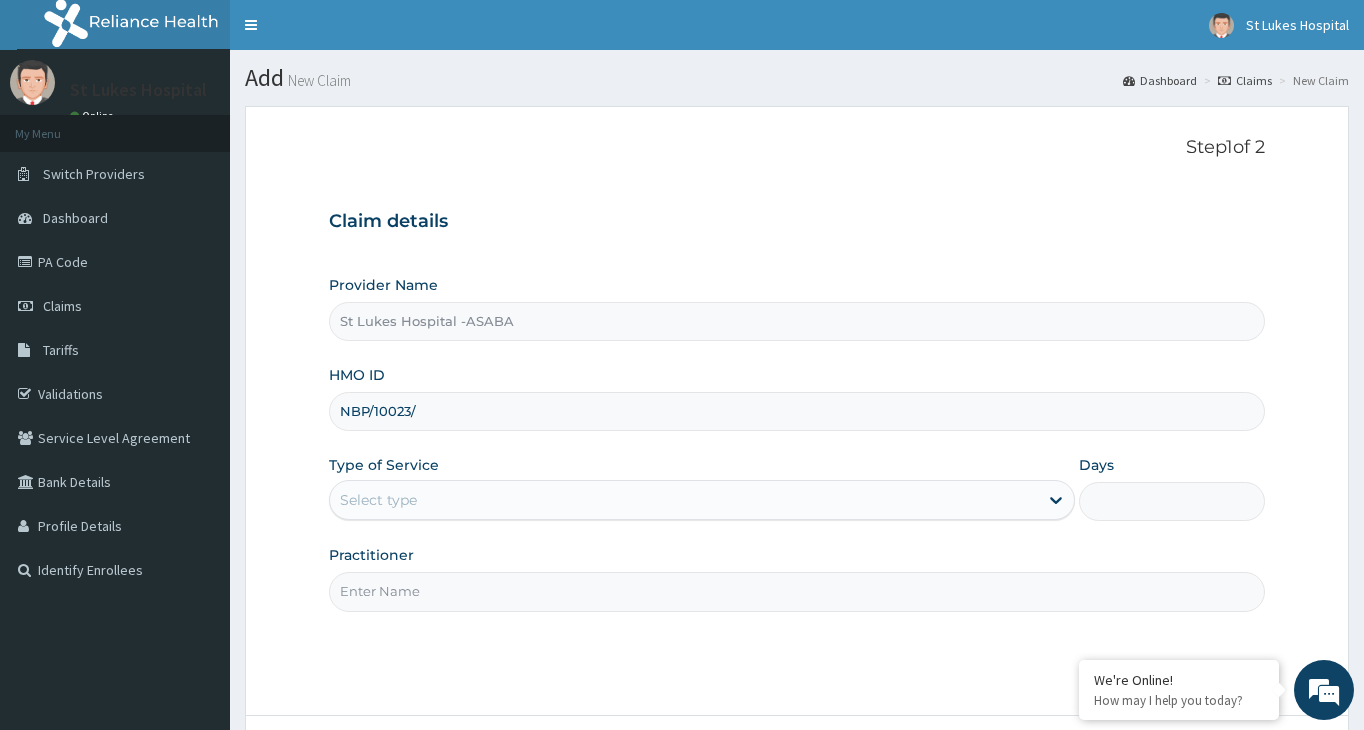 scroll, scrollTop: 0, scrollLeft: 0, axis: both 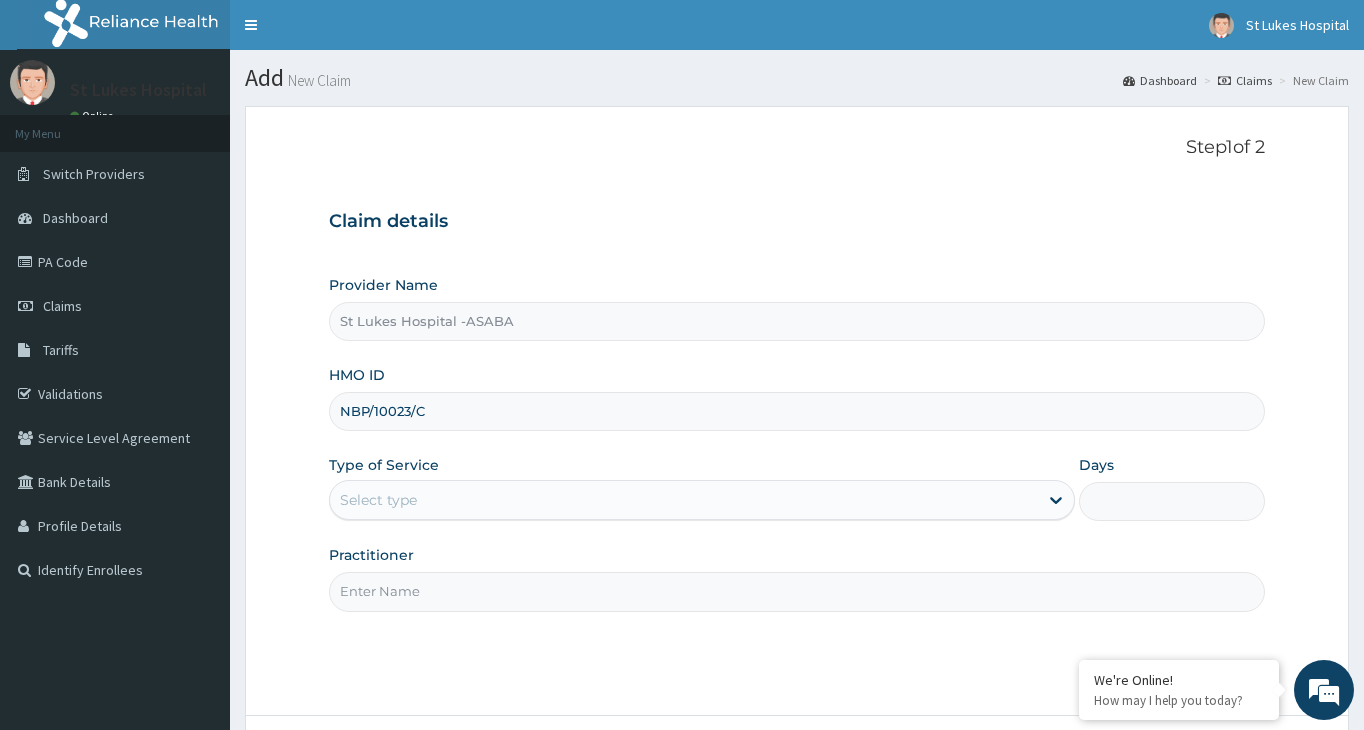 type on "NBP/10023/C" 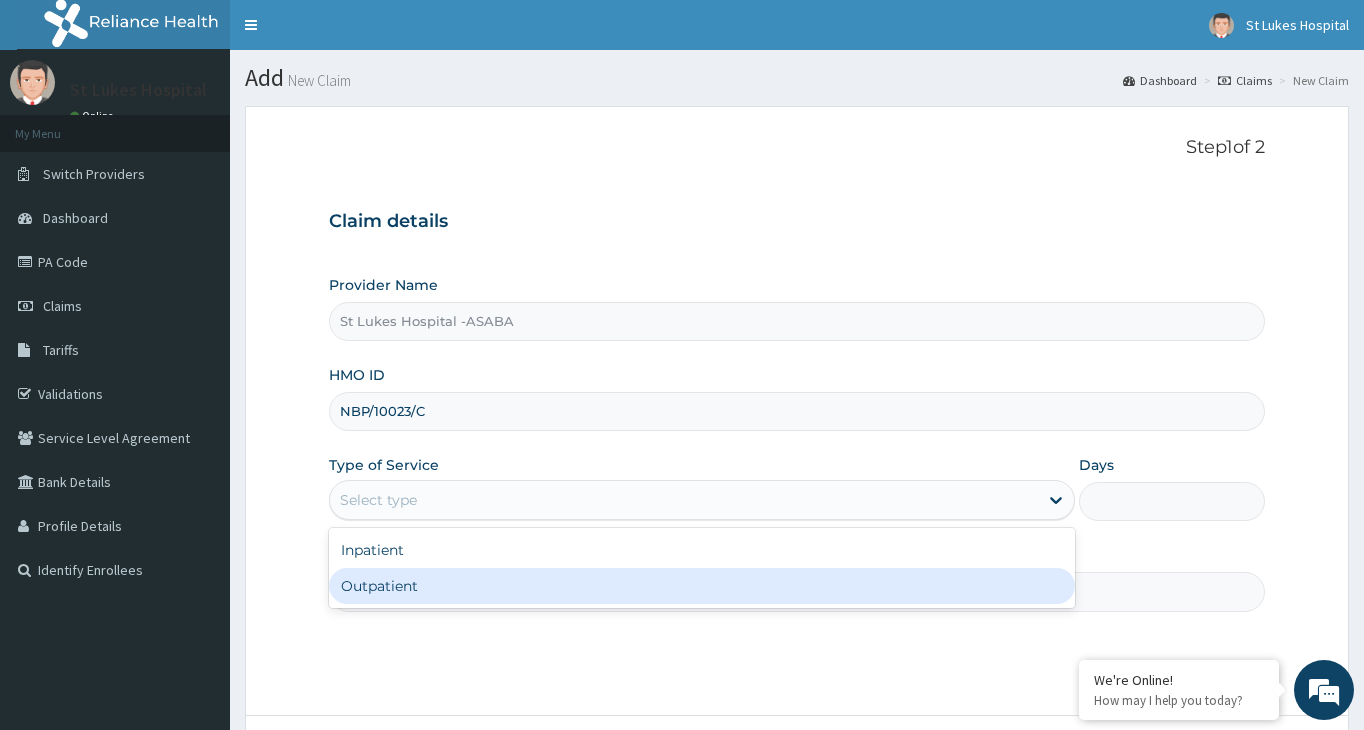 click on "Outpatient" at bounding box center (702, 586) 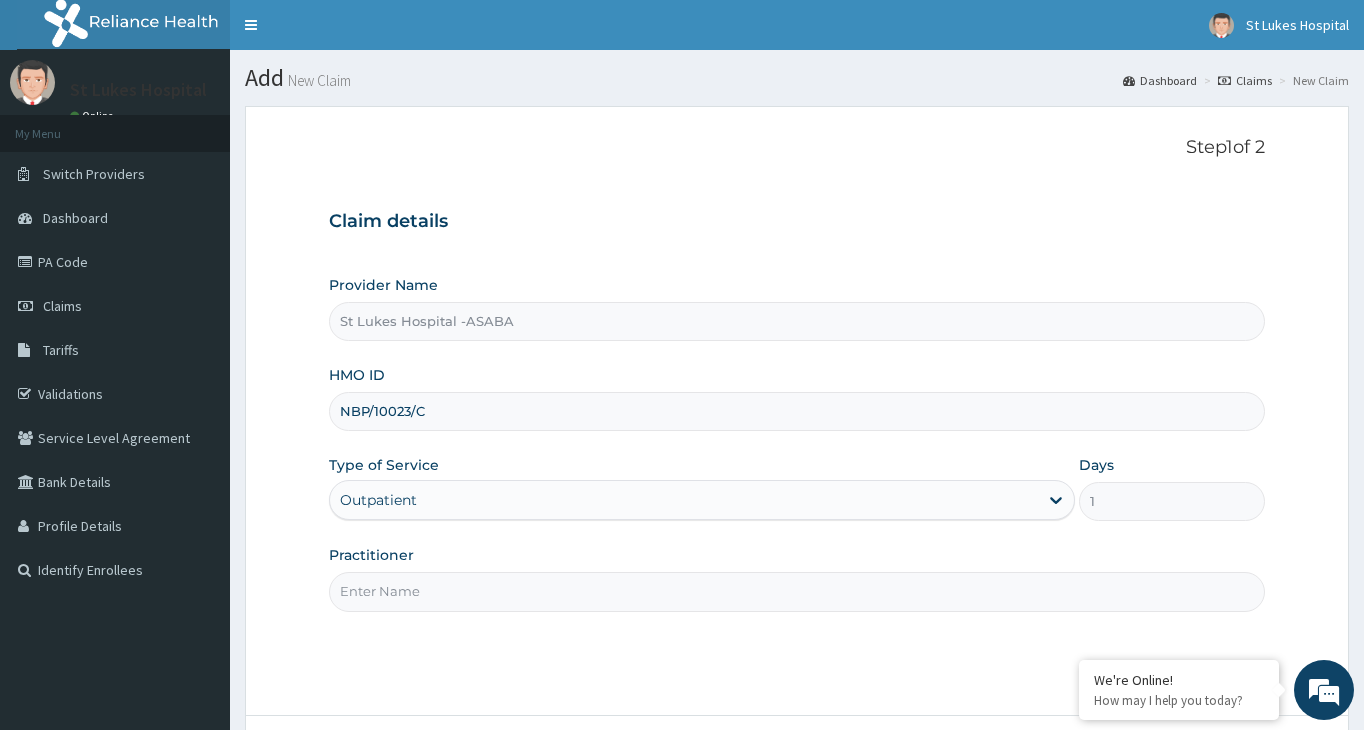 click on "Practitioner" at bounding box center (797, 591) 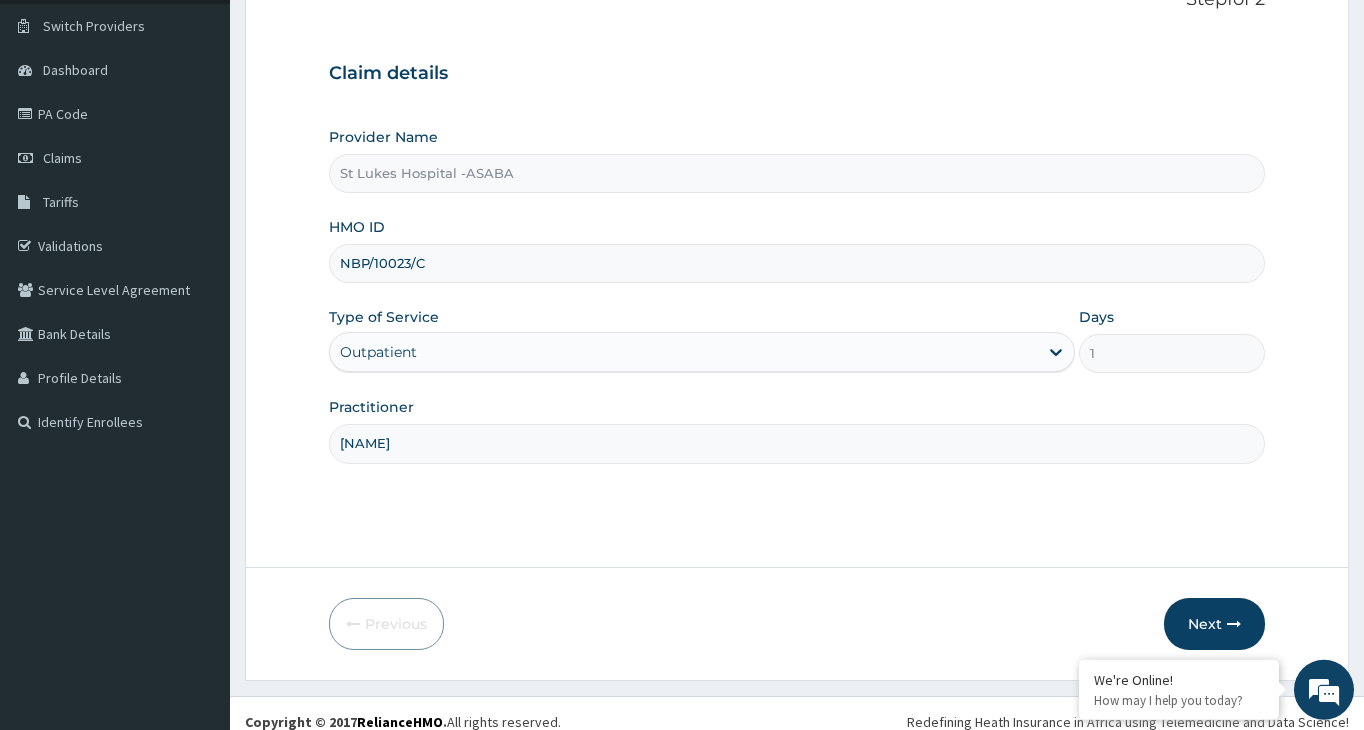 scroll, scrollTop: 165, scrollLeft: 0, axis: vertical 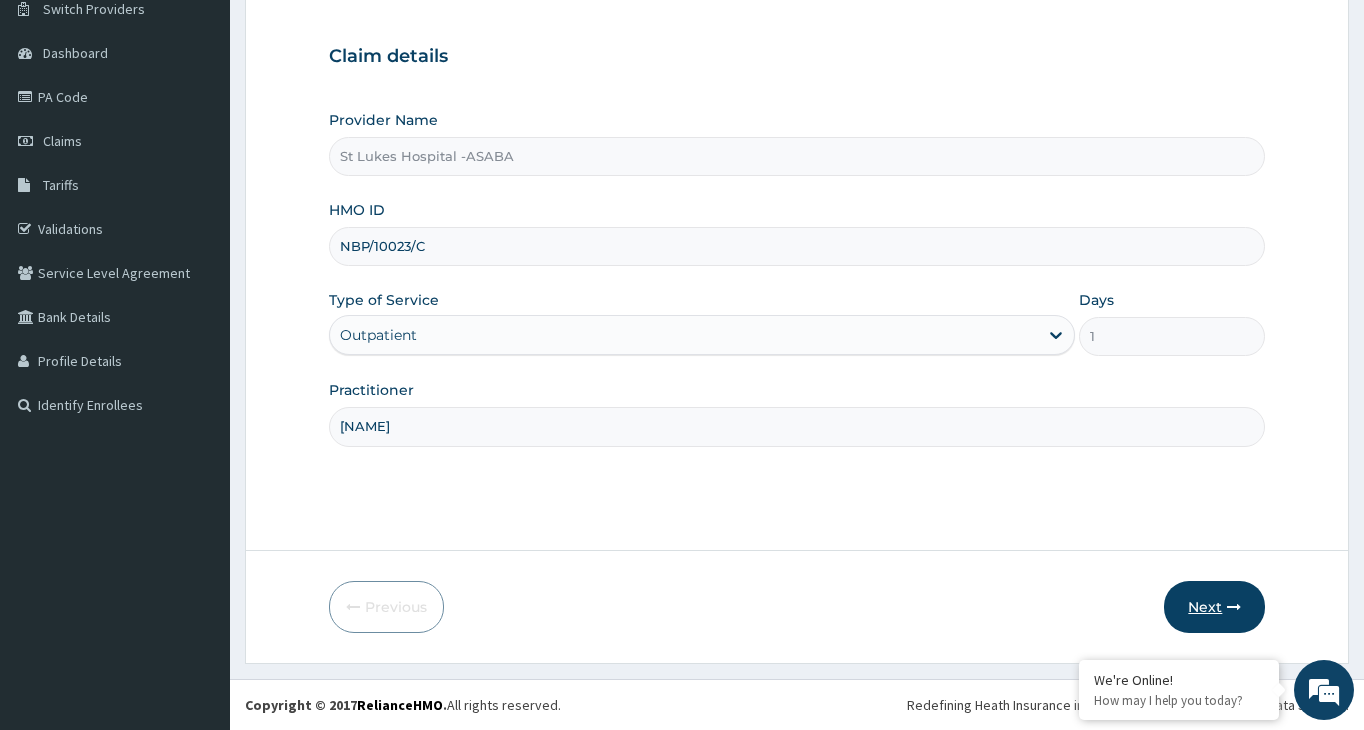 type on "[NAME]" 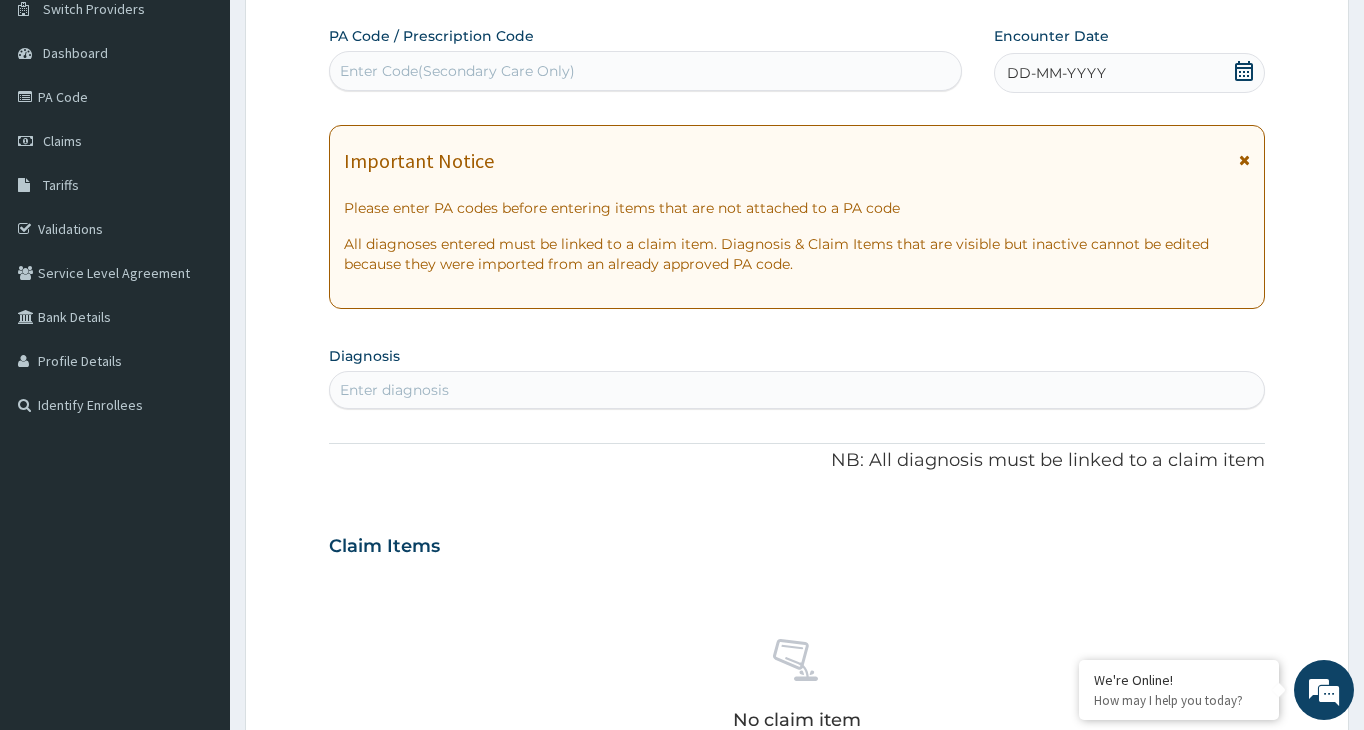 click on "Enter diagnosis" at bounding box center (394, 390) 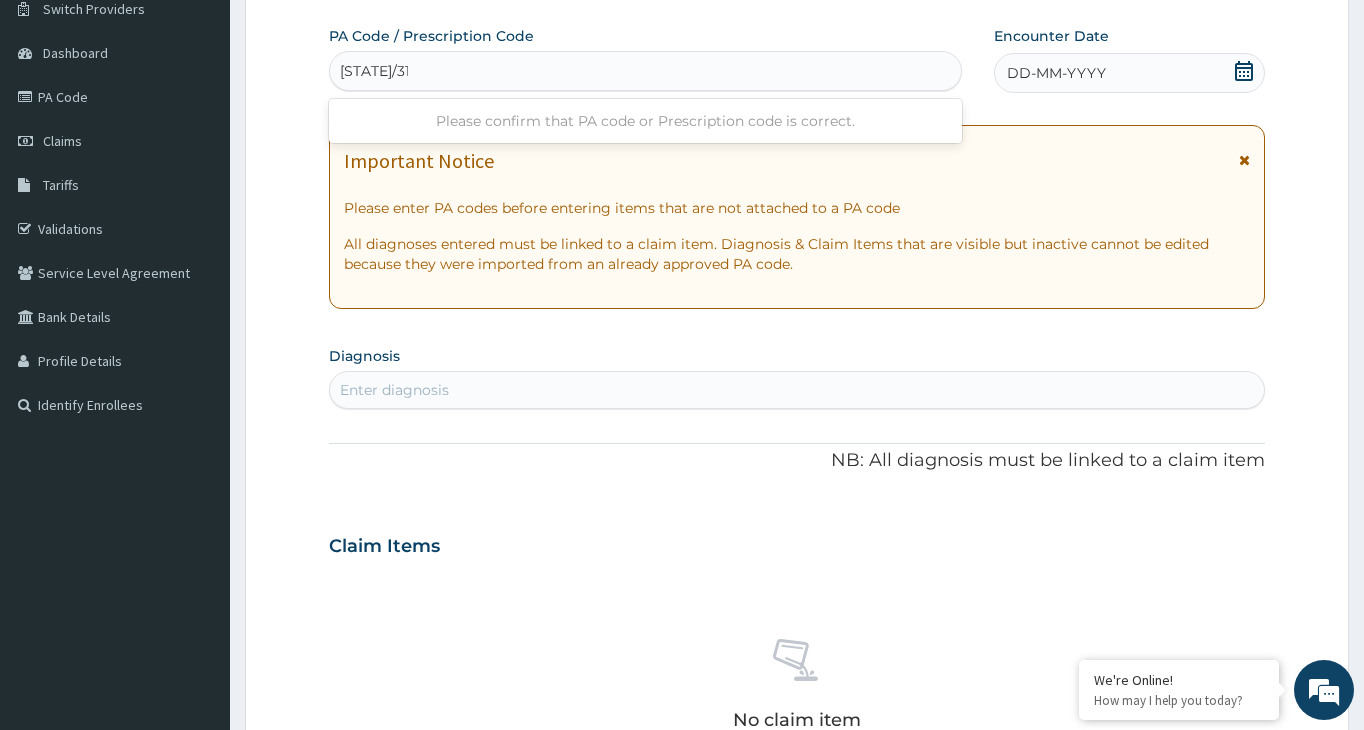 type on "[STATE]/312AB9" 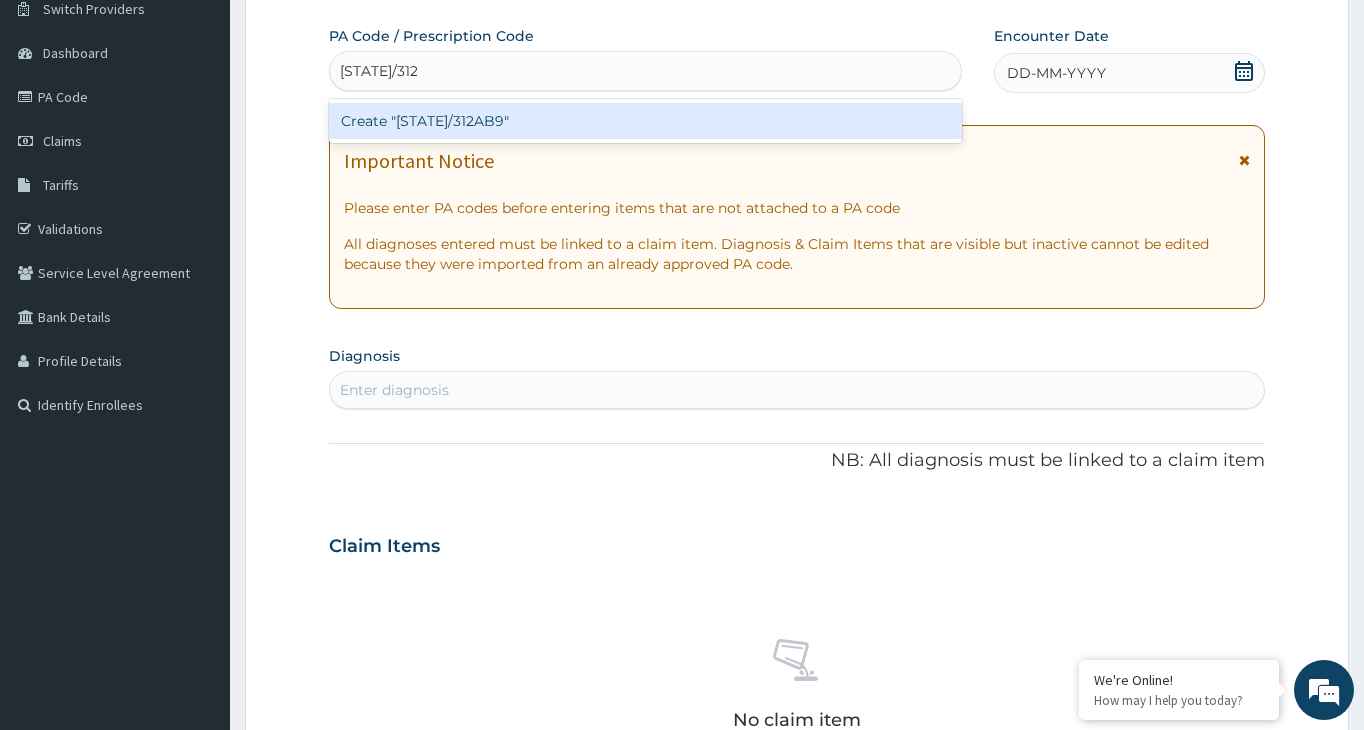 type 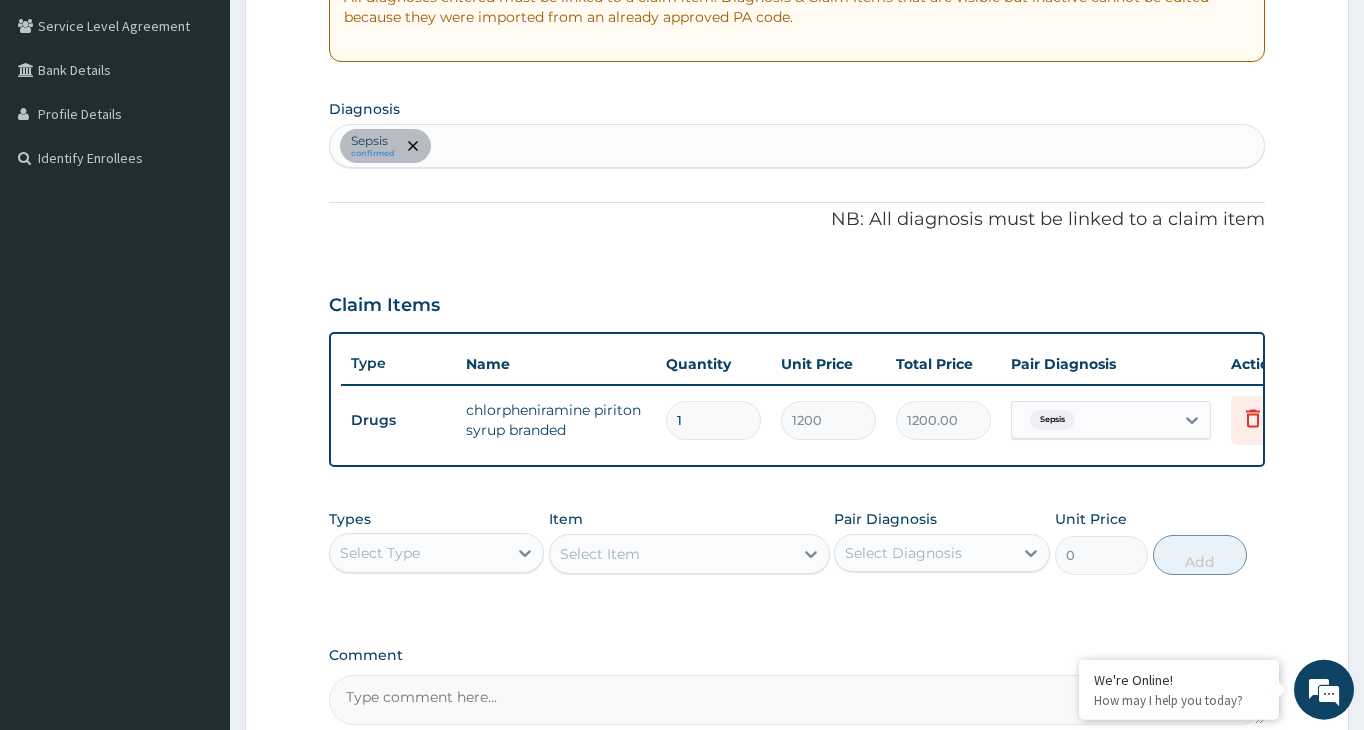 scroll, scrollTop: 471, scrollLeft: 0, axis: vertical 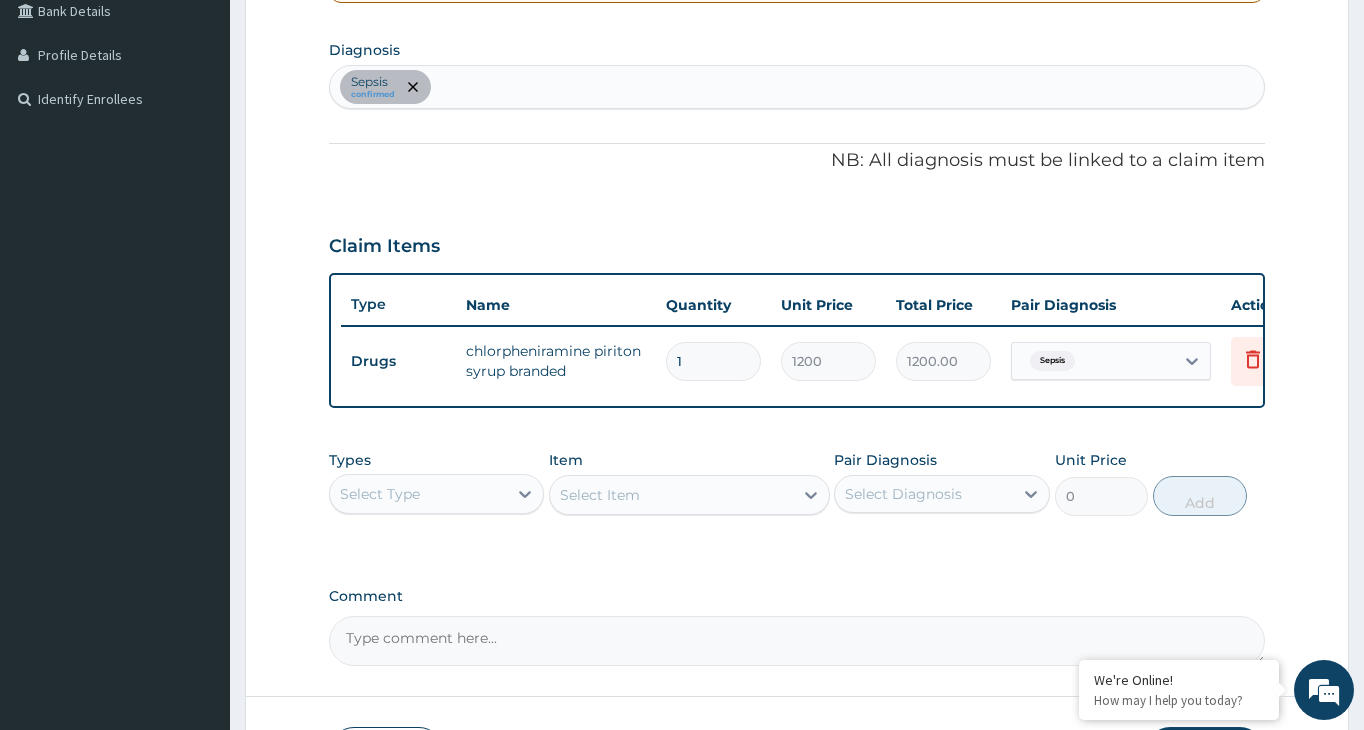 click on "Sepsis confirmed" at bounding box center [797, 87] 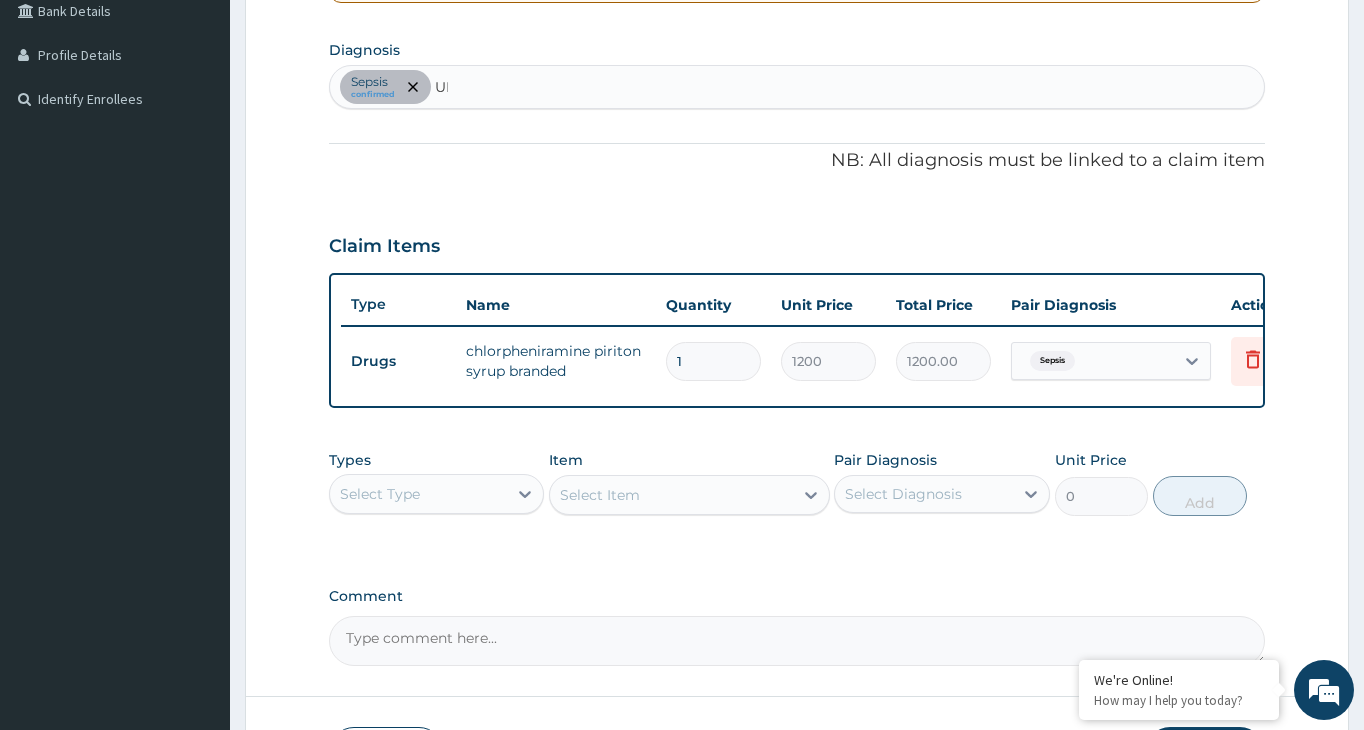 type on "U" 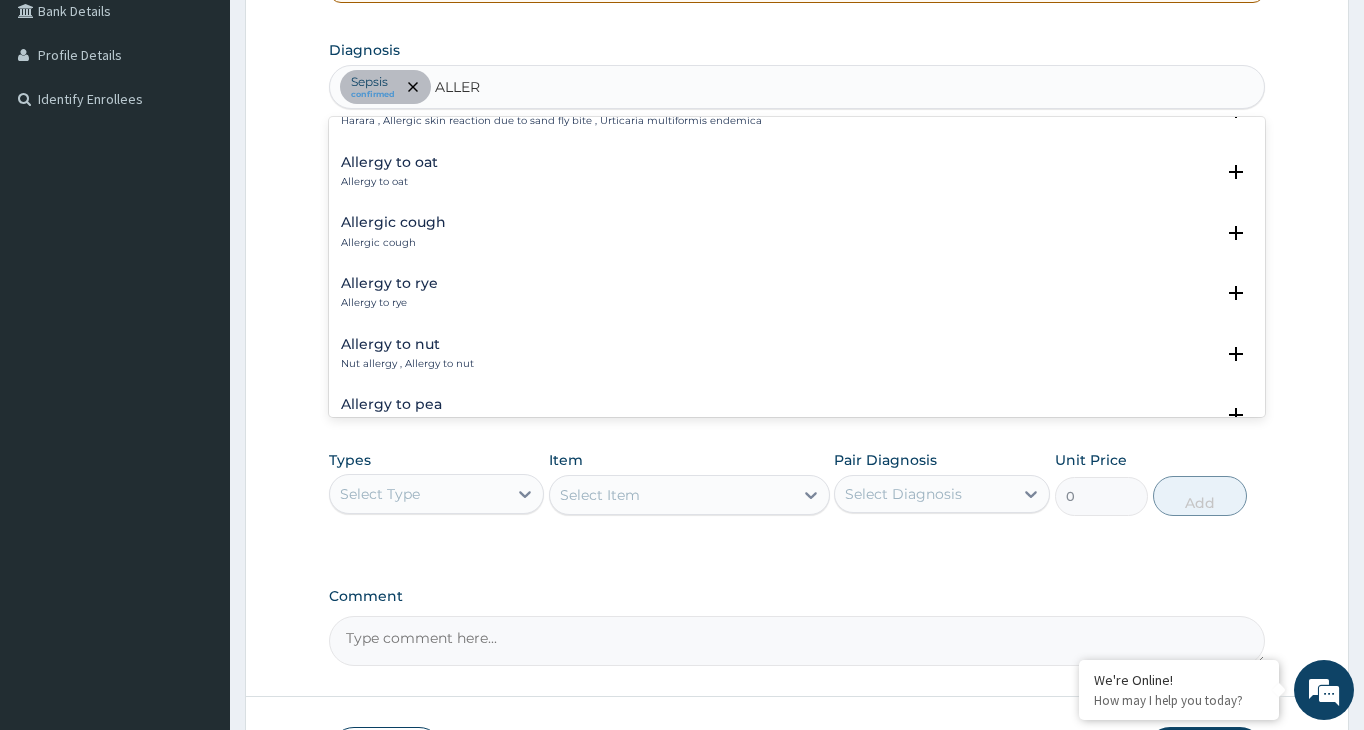 scroll, scrollTop: 0, scrollLeft: 0, axis: both 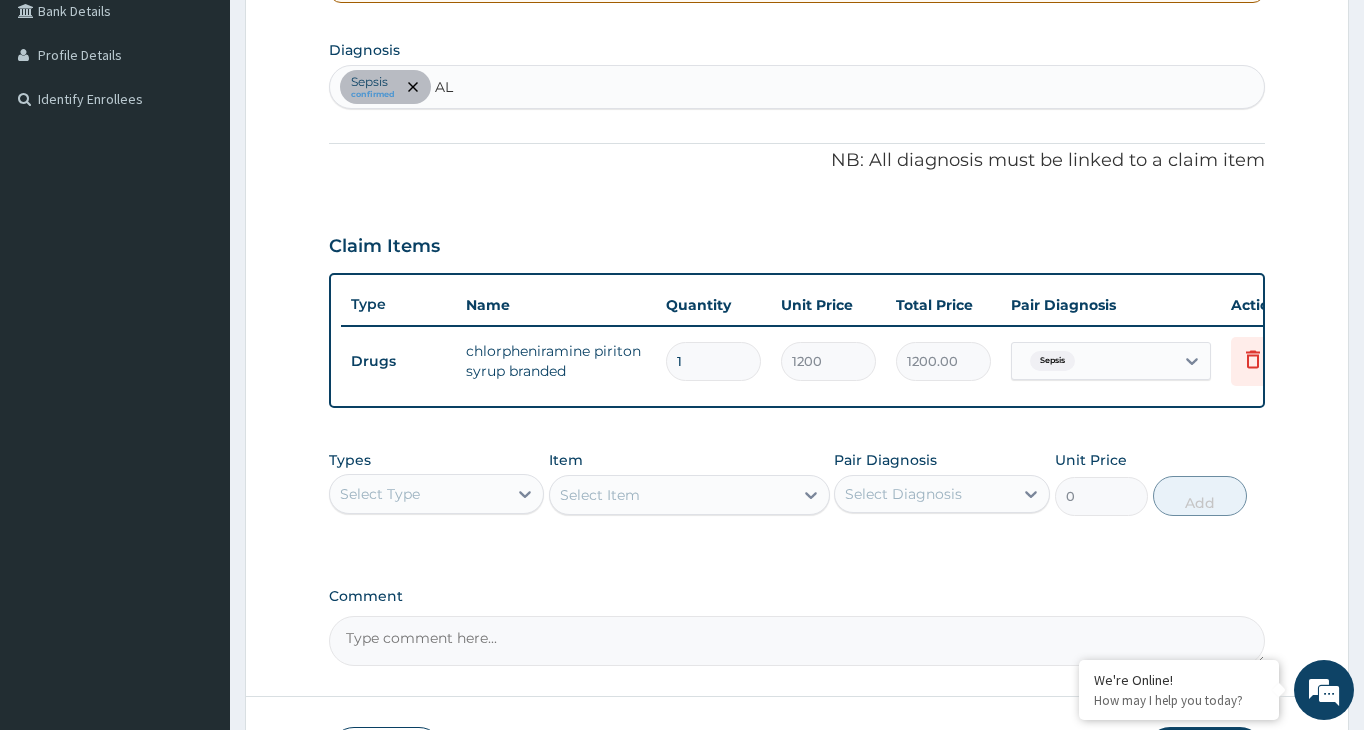 type on "A" 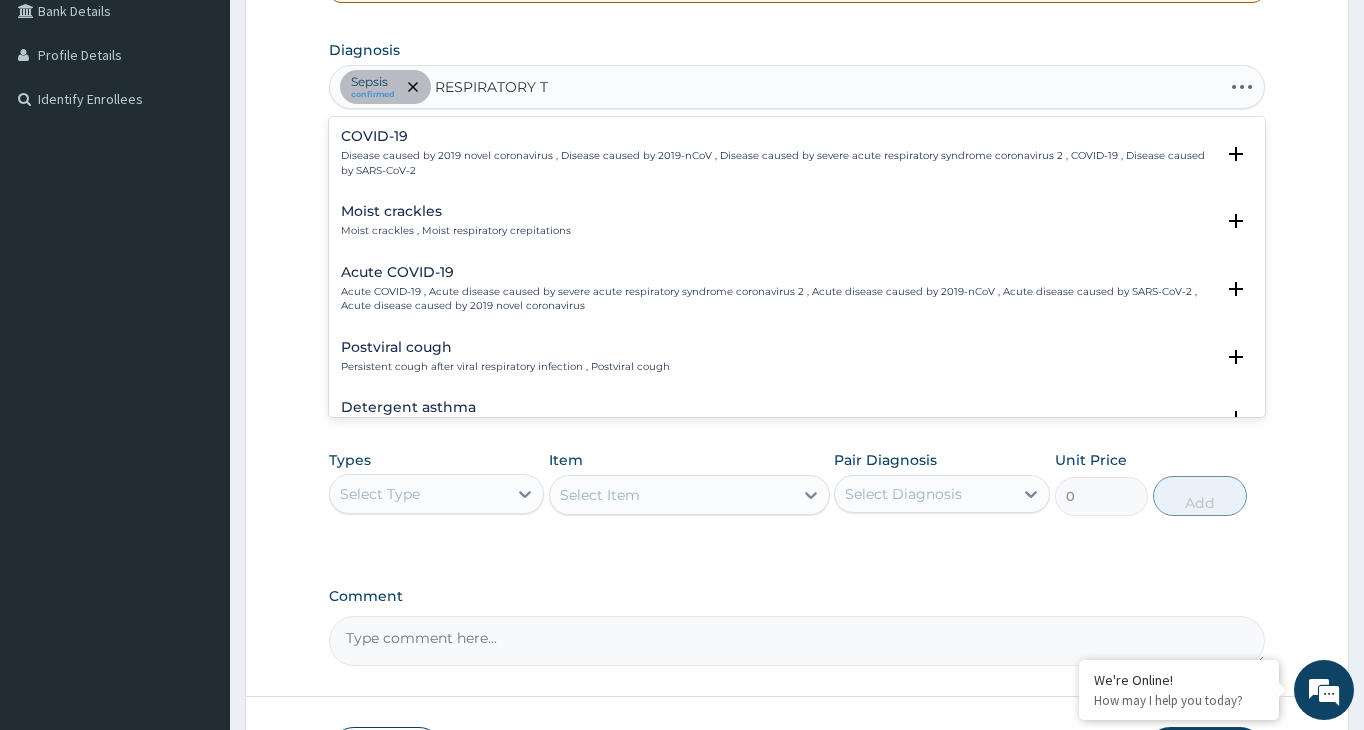 type on "RESPIRATORY TR" 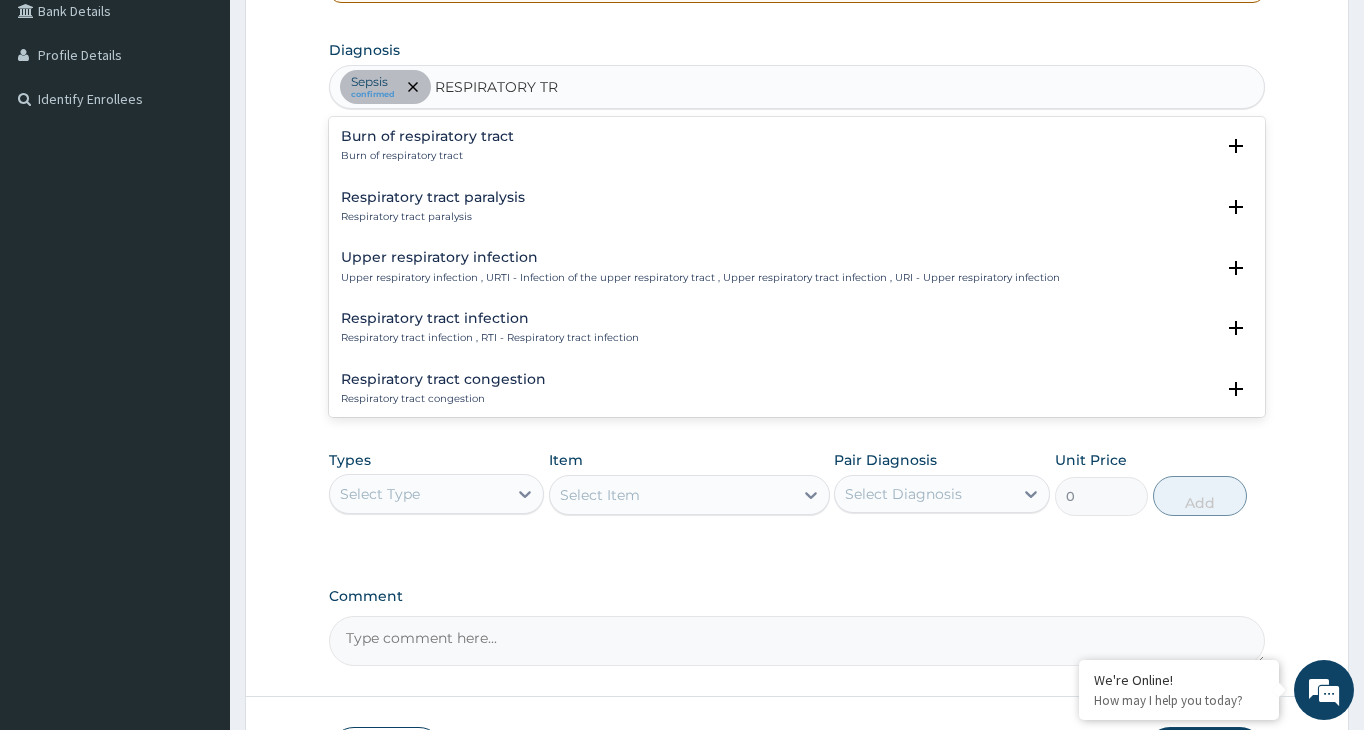 click on "Respiratory tract infection , RTI - Respiratory tract infection" at bounding box center [490, 338] 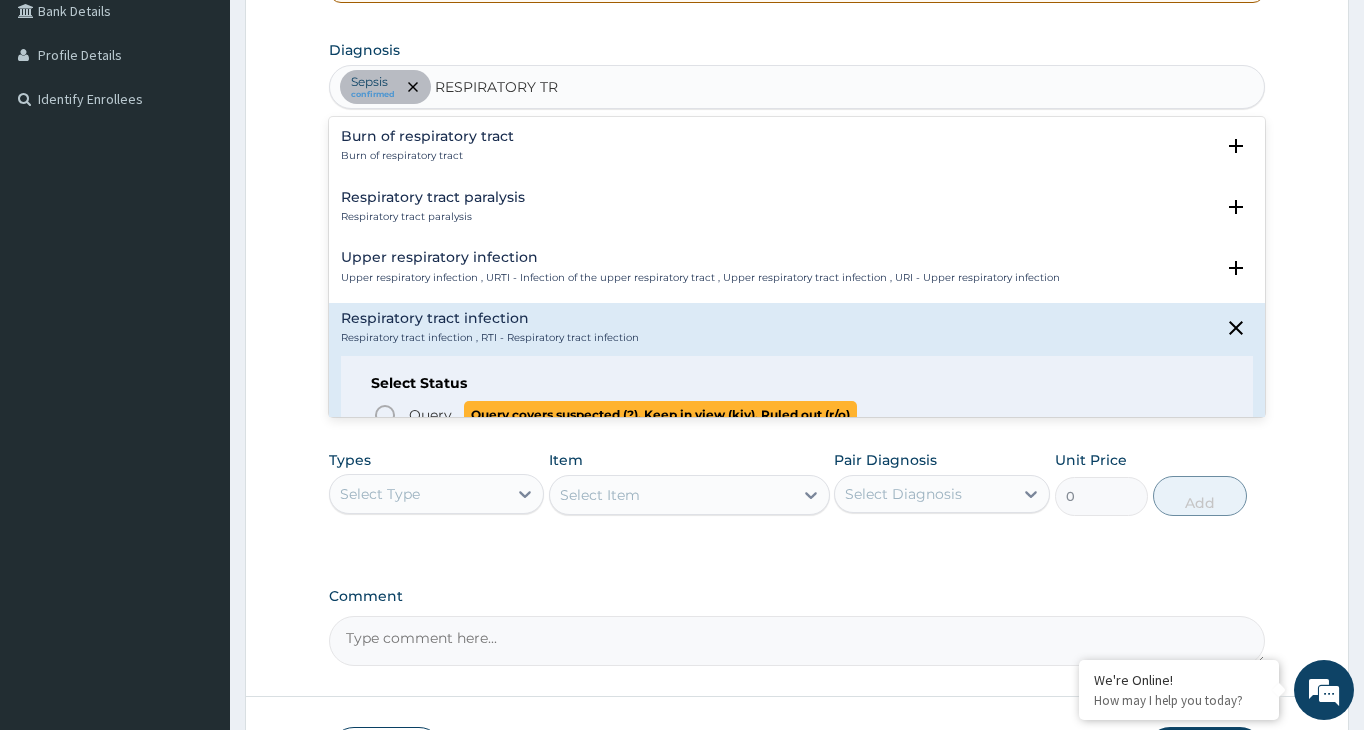 click 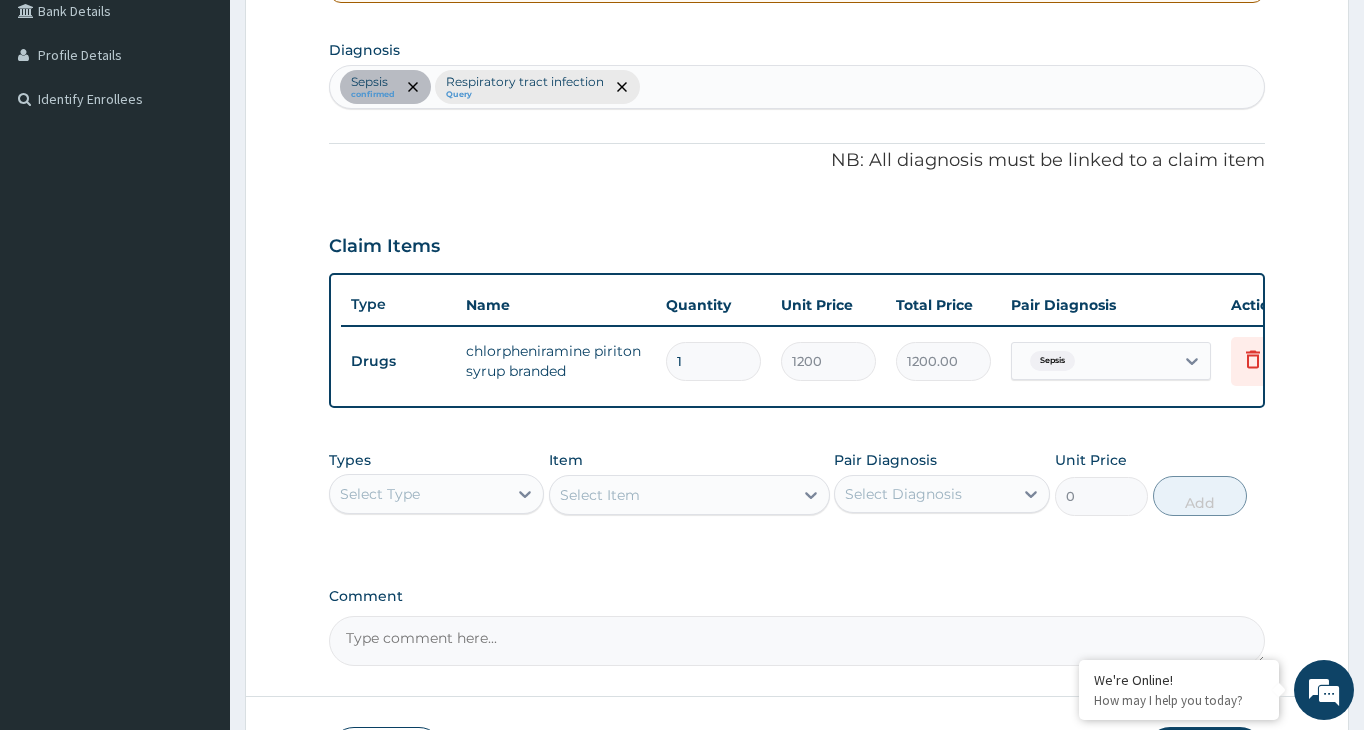 click on "Sepsis confirmed Respiratory tract infection Query" at bounding box center (797, 87) 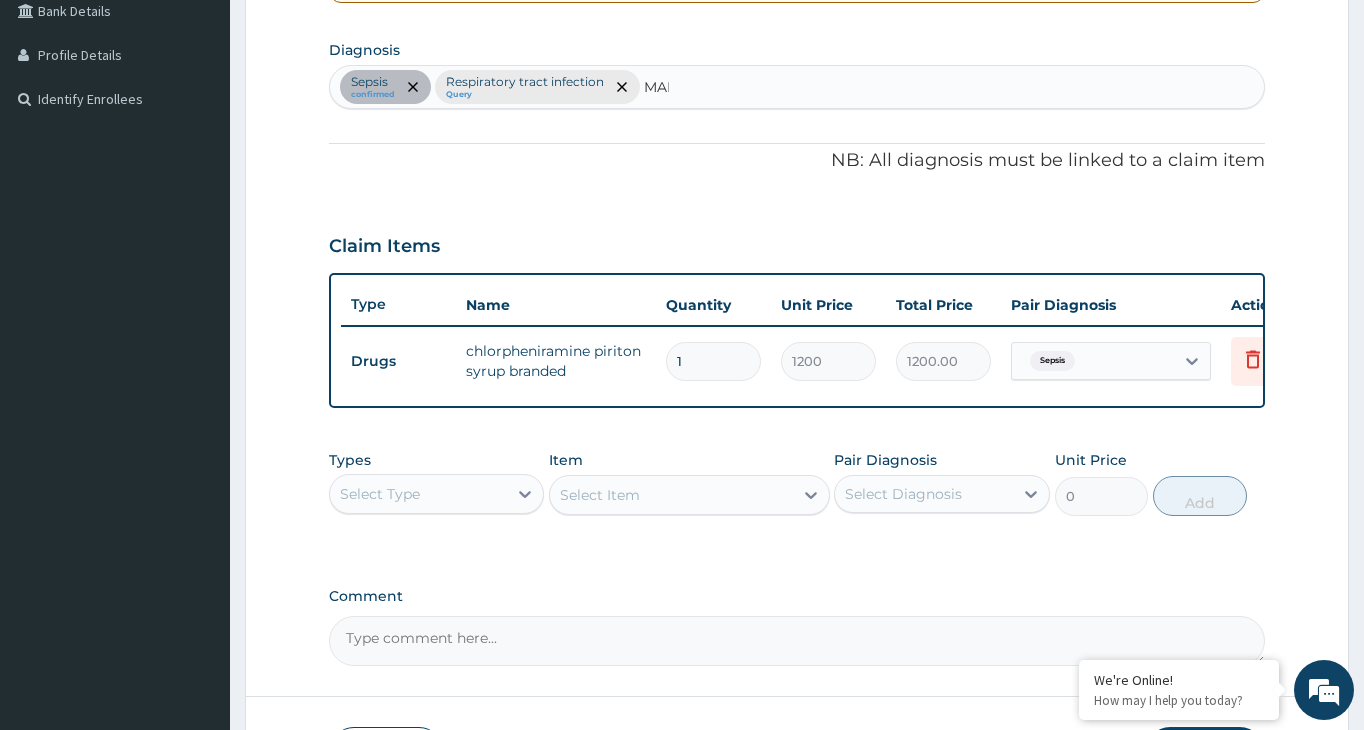 type on "MALA" 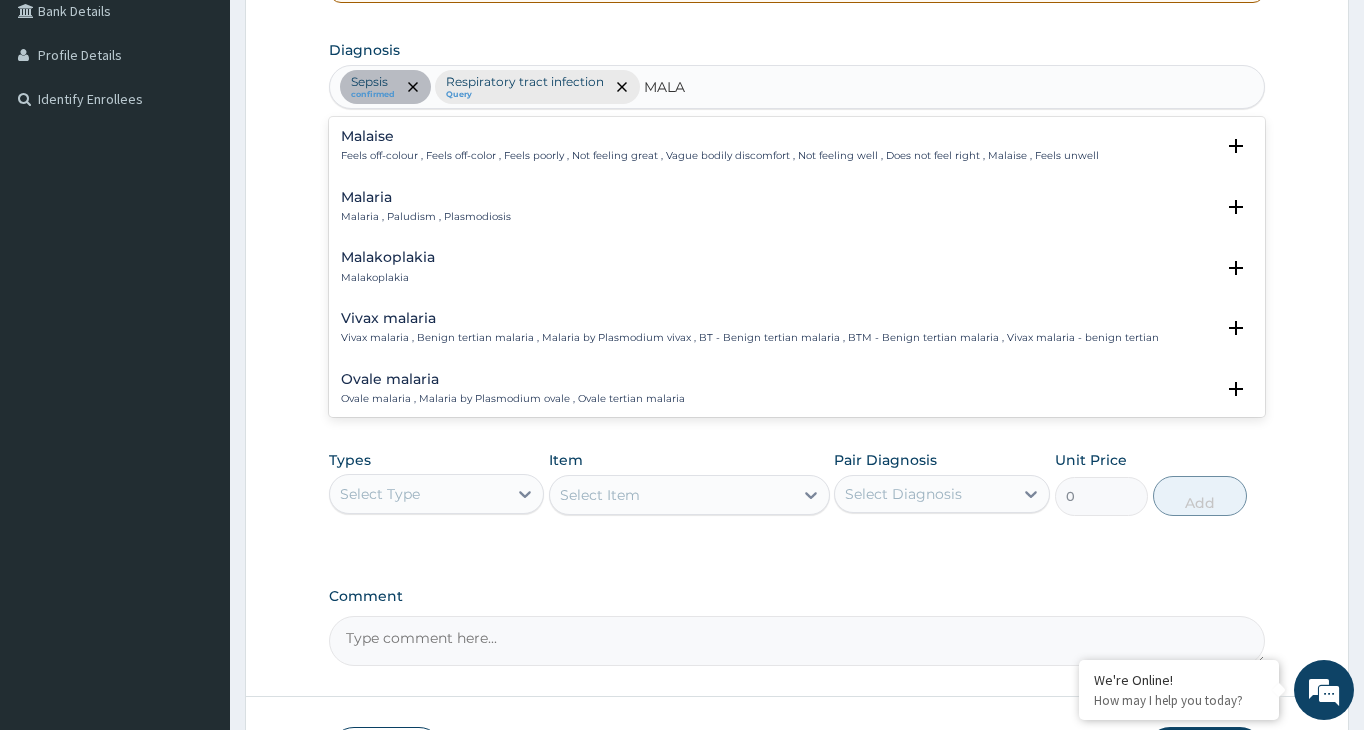 click on "Malaria , Paludism , Plasmodiosis" at bounding box center [426, 217] 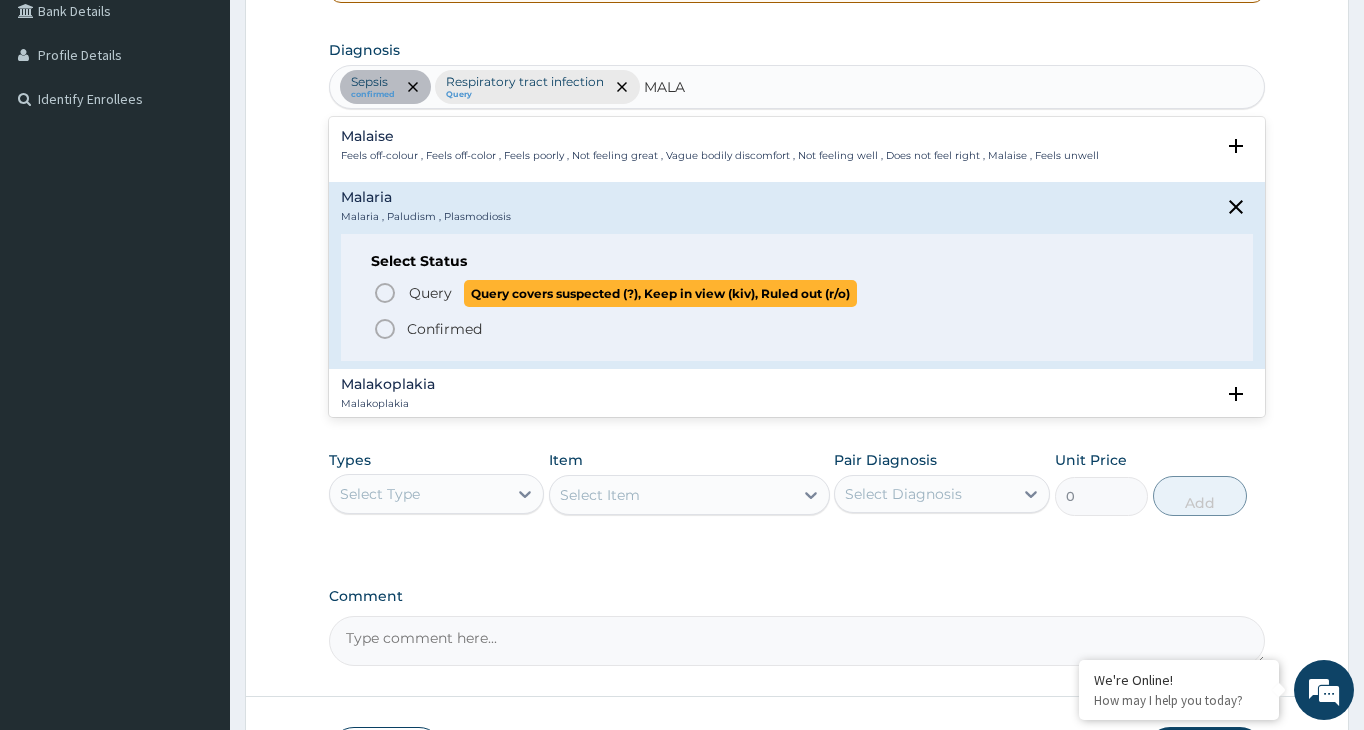 click 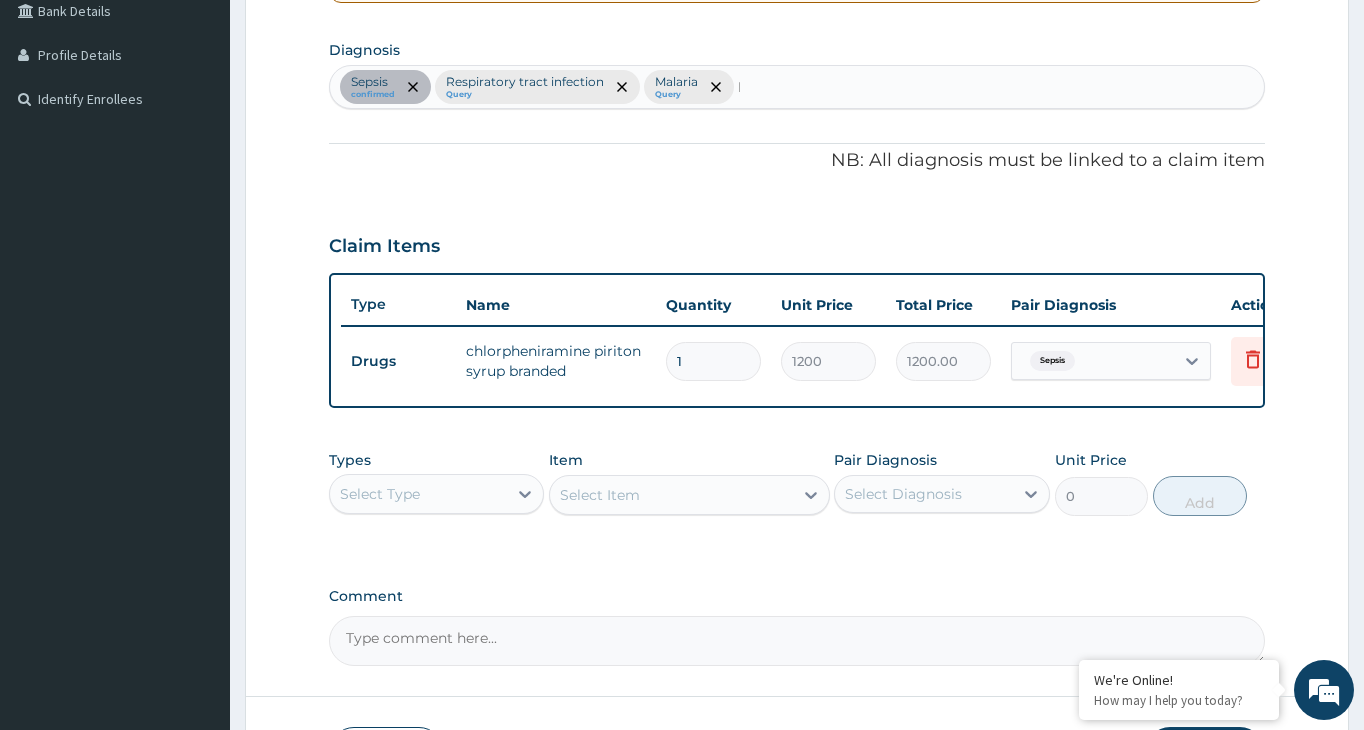 type 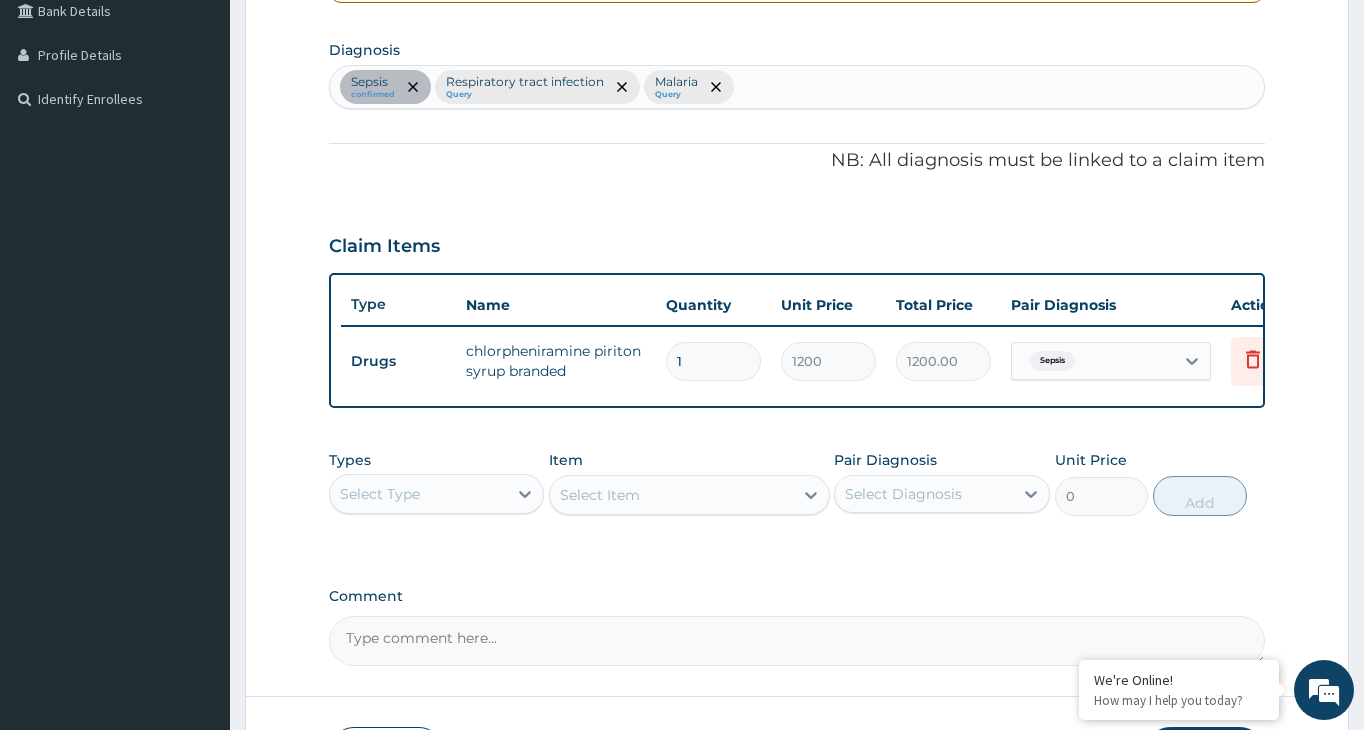 scroll, scrollTop: 573, scrollLeft: 0, axis: vertical 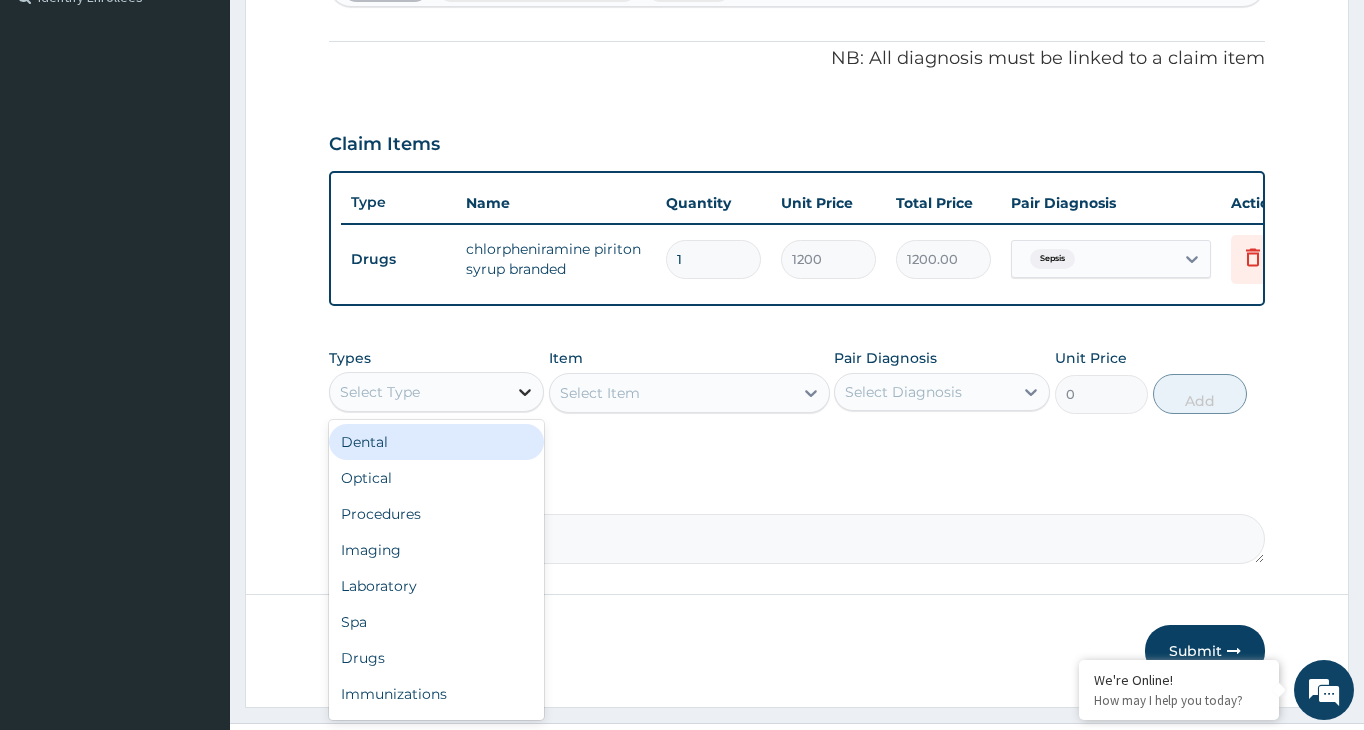 click 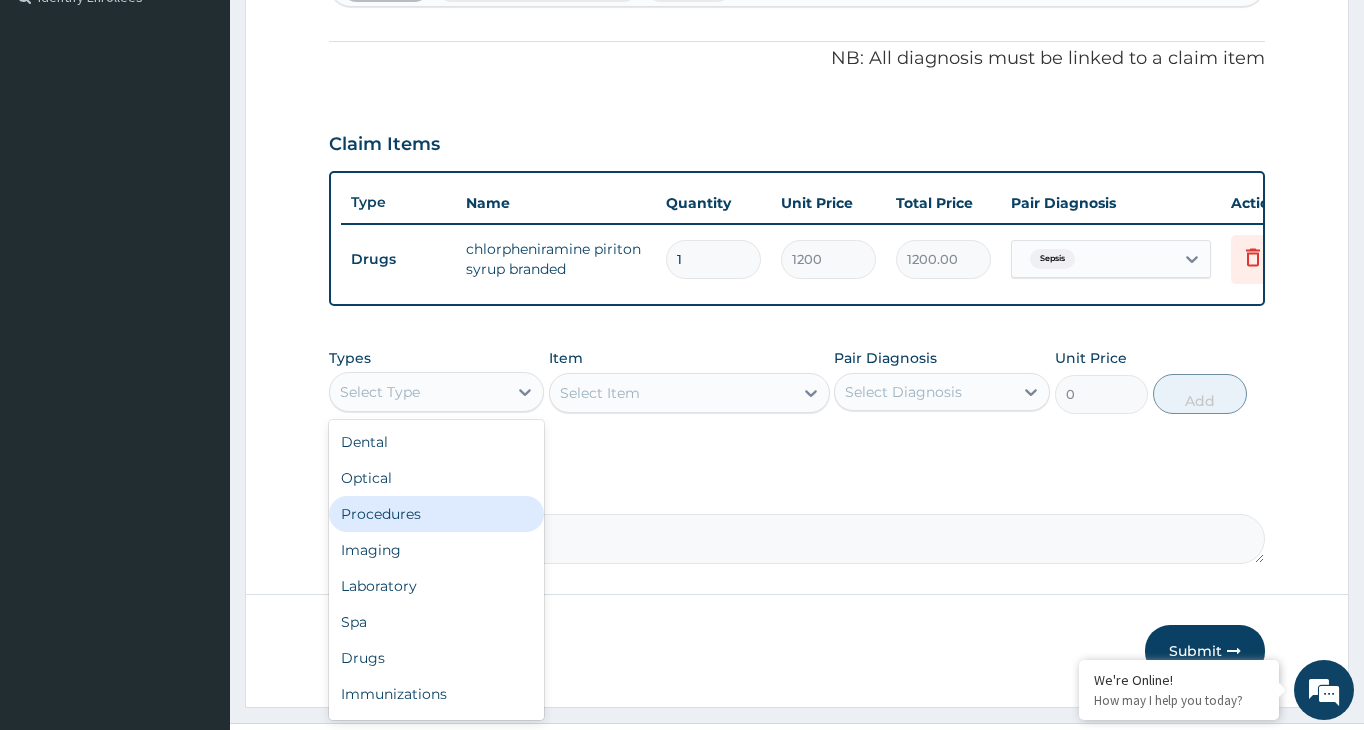 click on "Procedures" at bounding box center (436, 514) 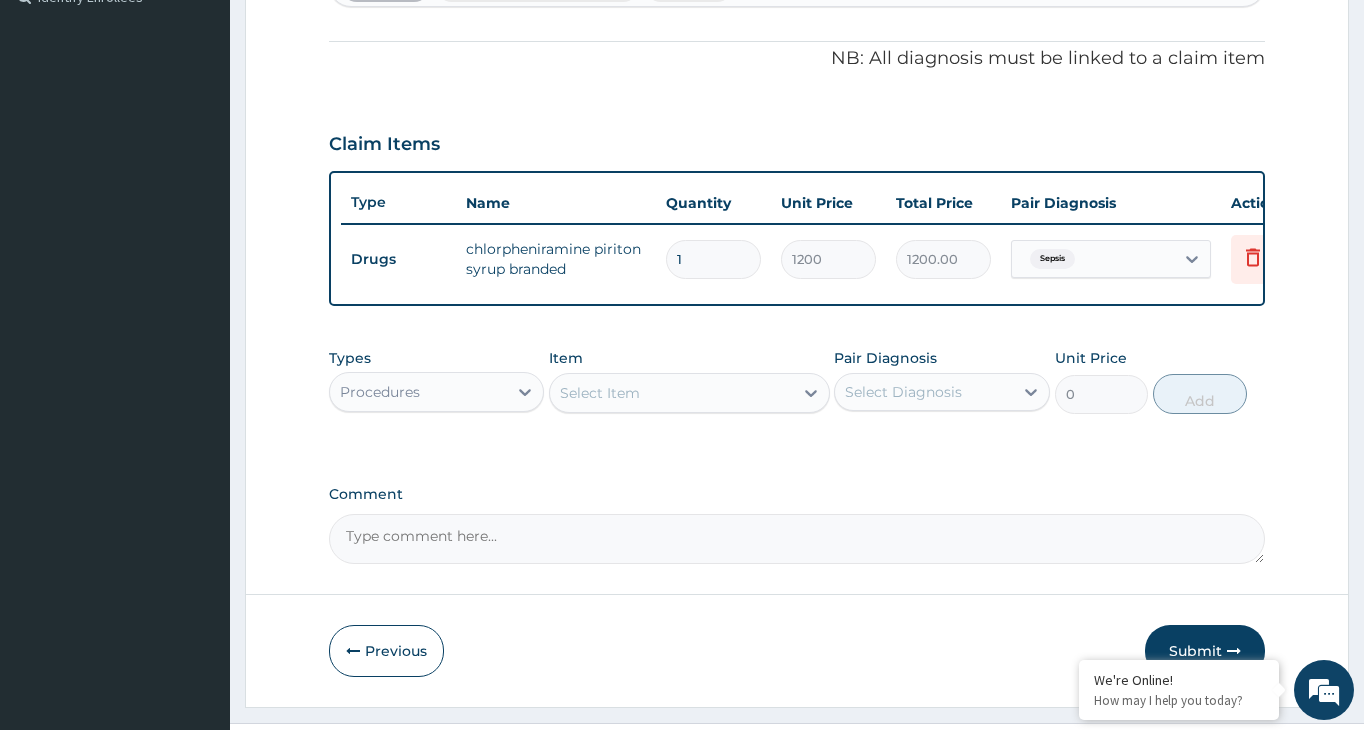 click on "Select Item" at bounding box center [671, 393] 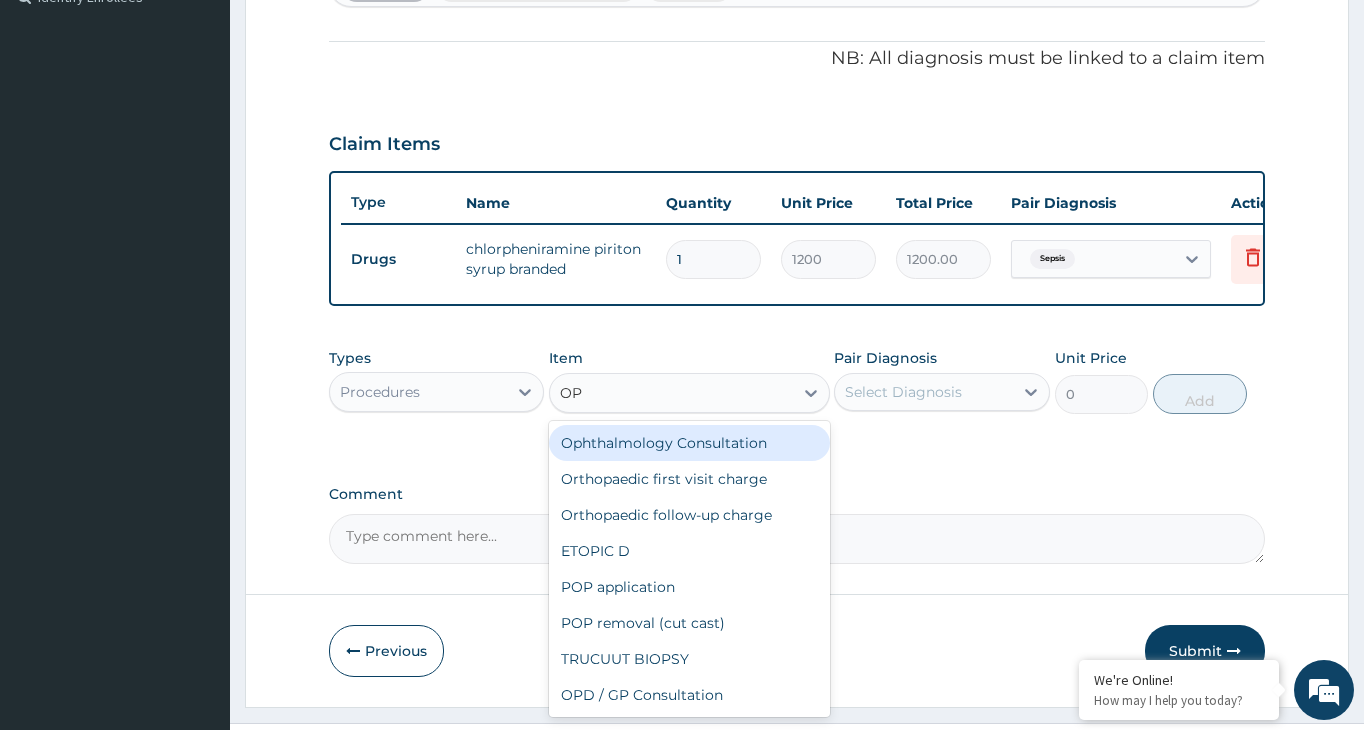 type on "OPD" 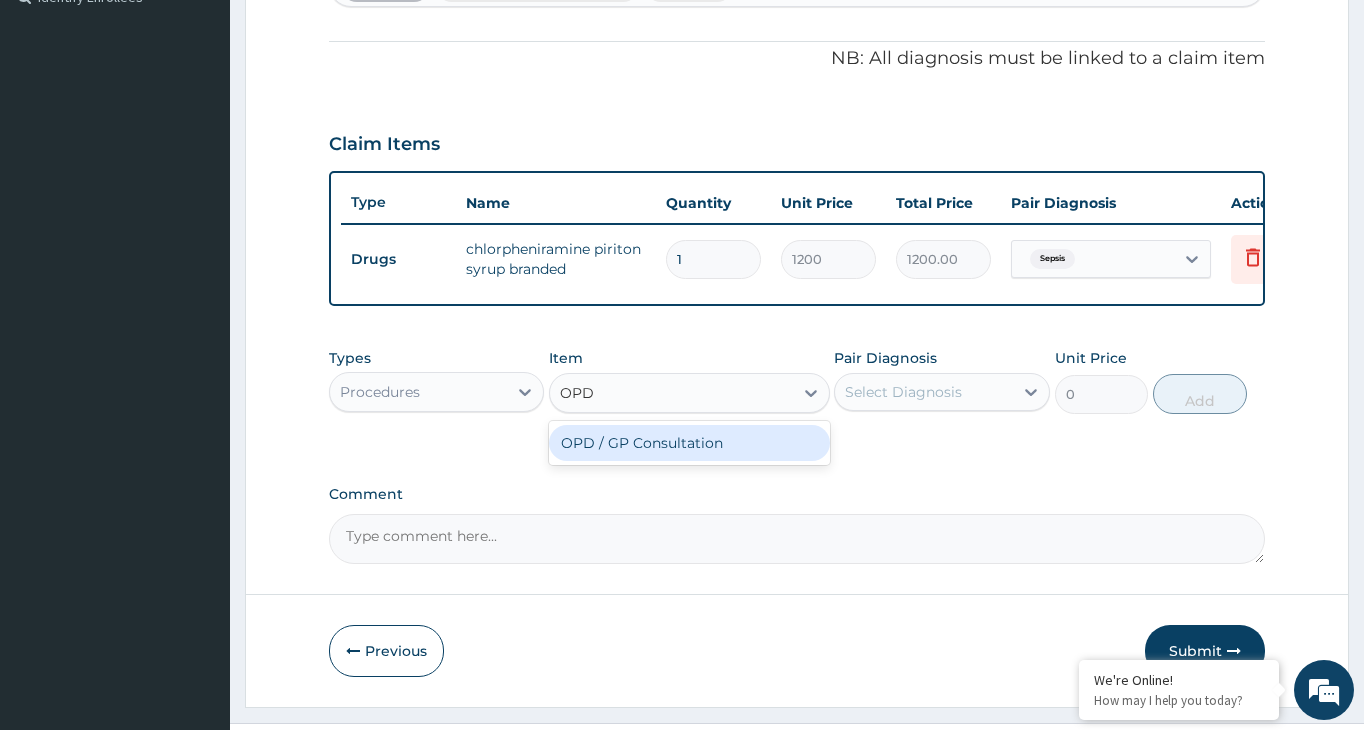 click on "OPD / GP Consultation" at bounding box center (689, 443) 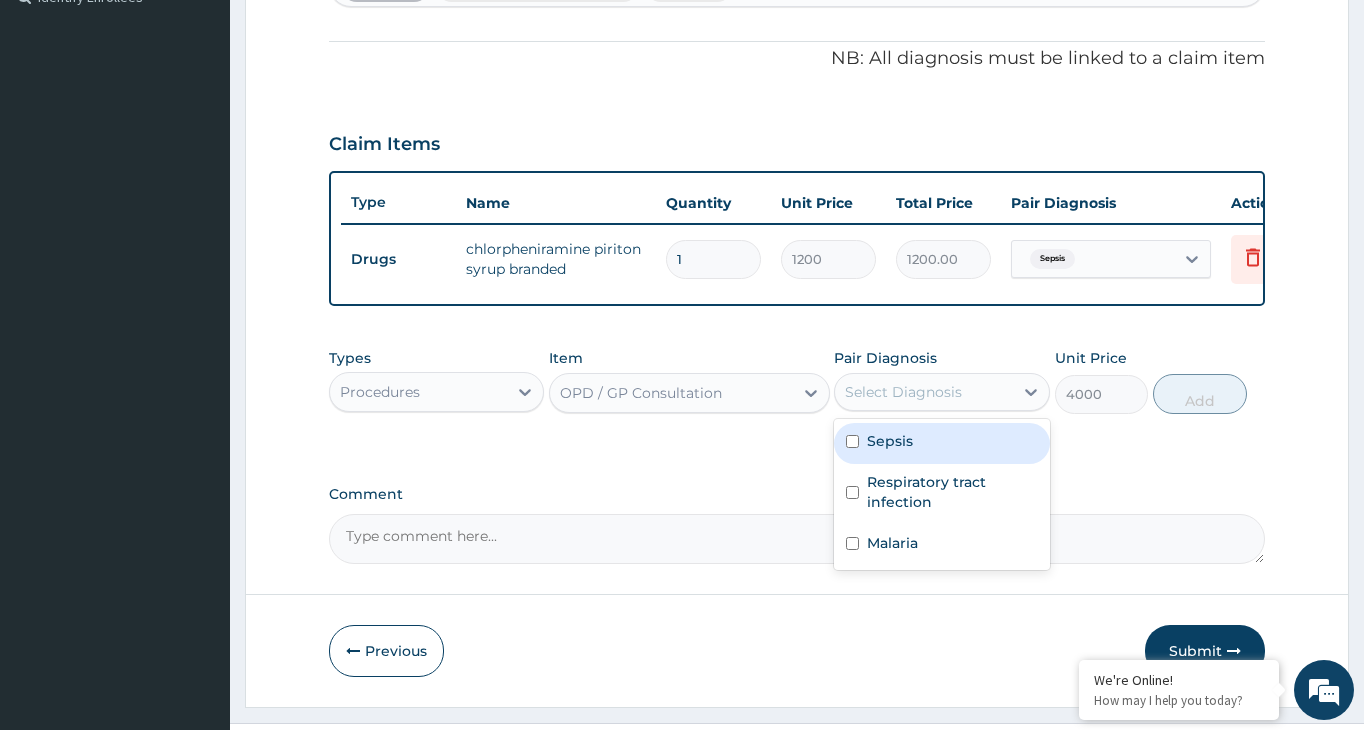 click on "Select Diagnosis" at bounding box center (903, 392) 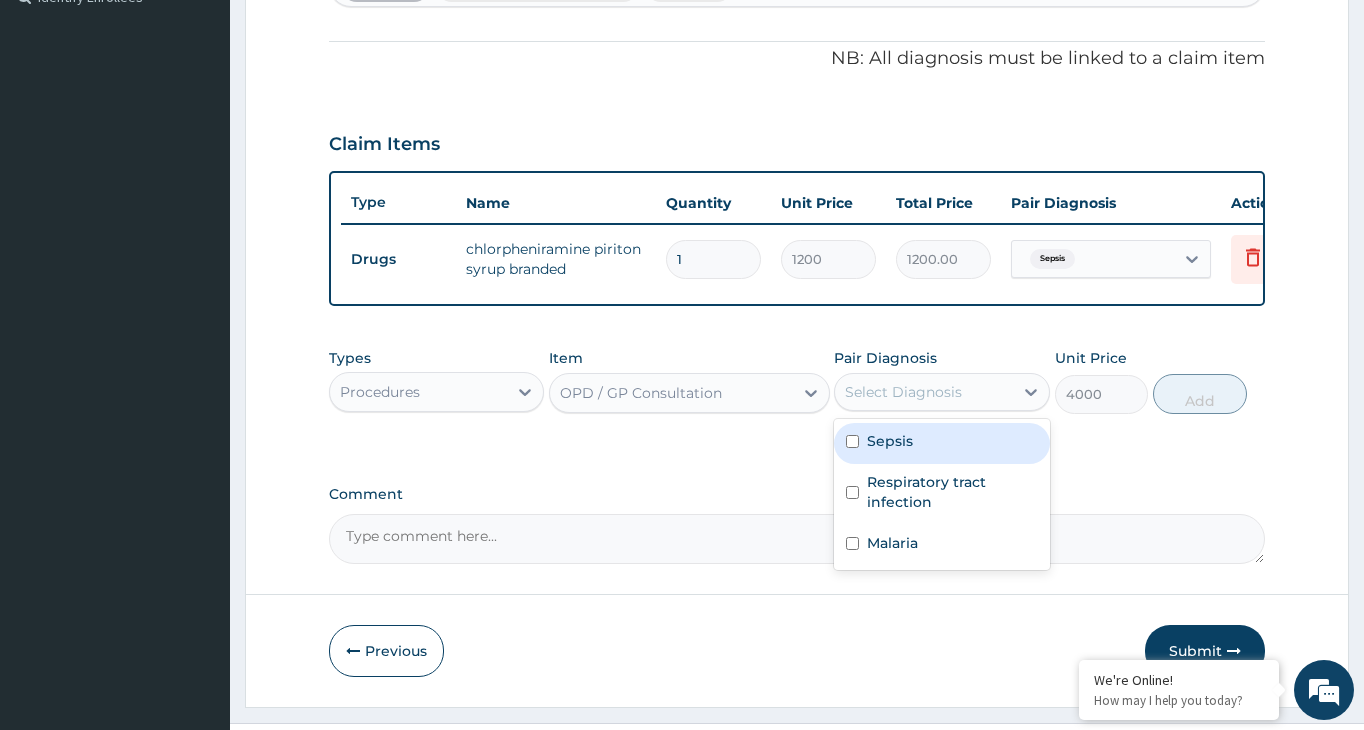 drag, startPoint x: 880, startPoint y: 467, endPoint x: 873, endPoint y: 488, distance: 22.135944 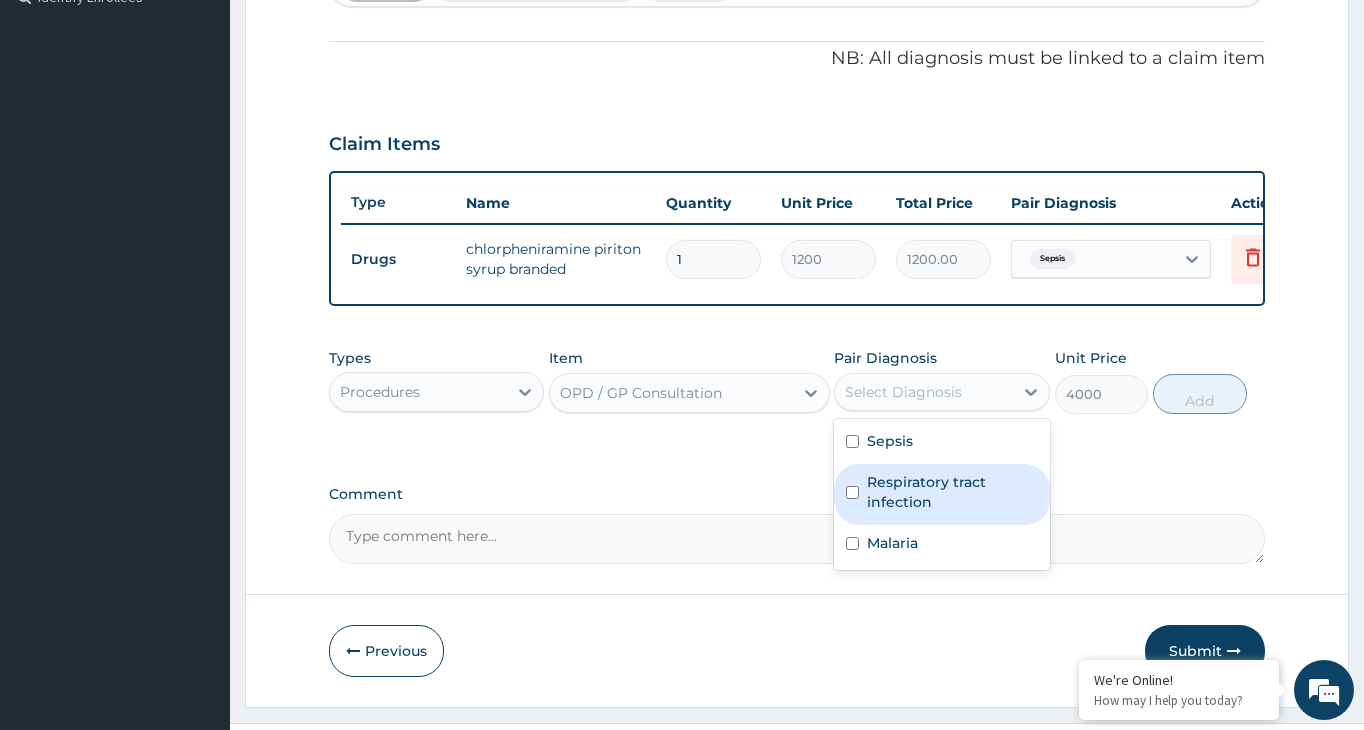 click on "Respiratory tract infection" at bounding box center [941, 494] 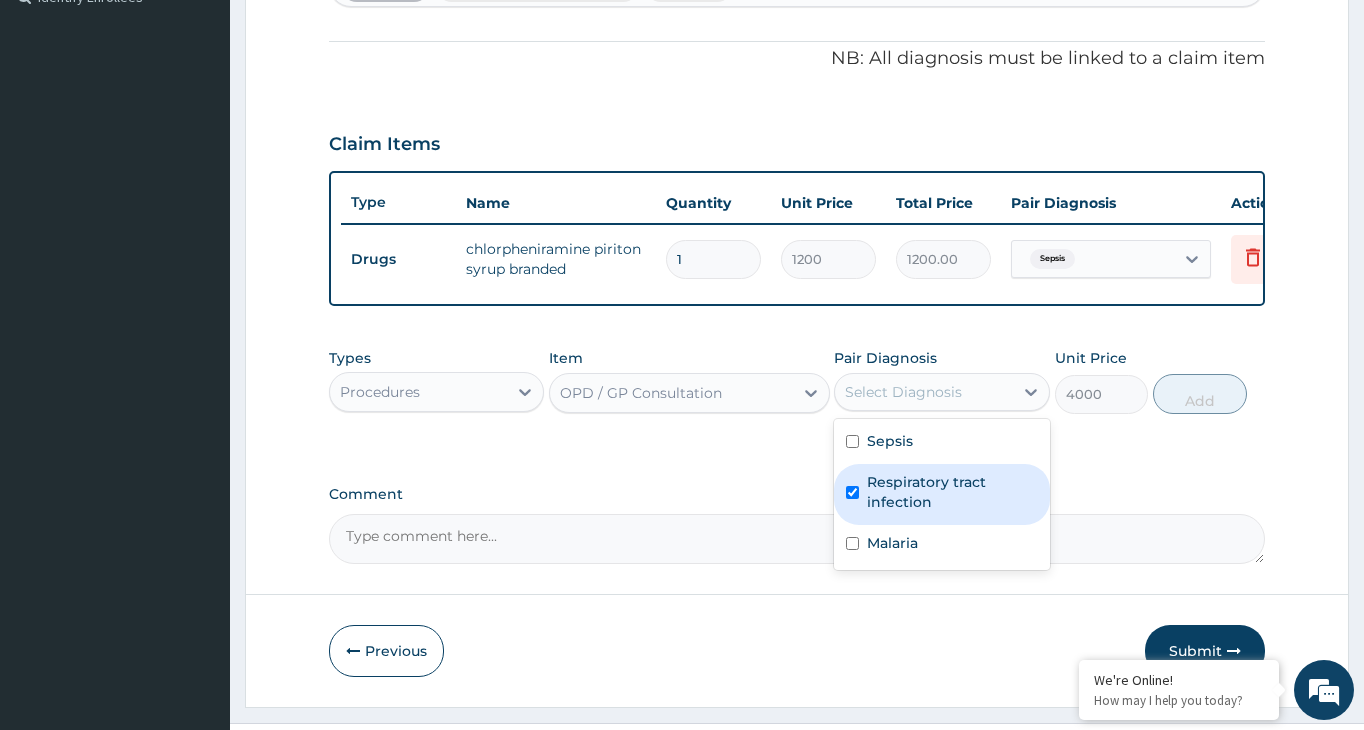 checkbox on "true" 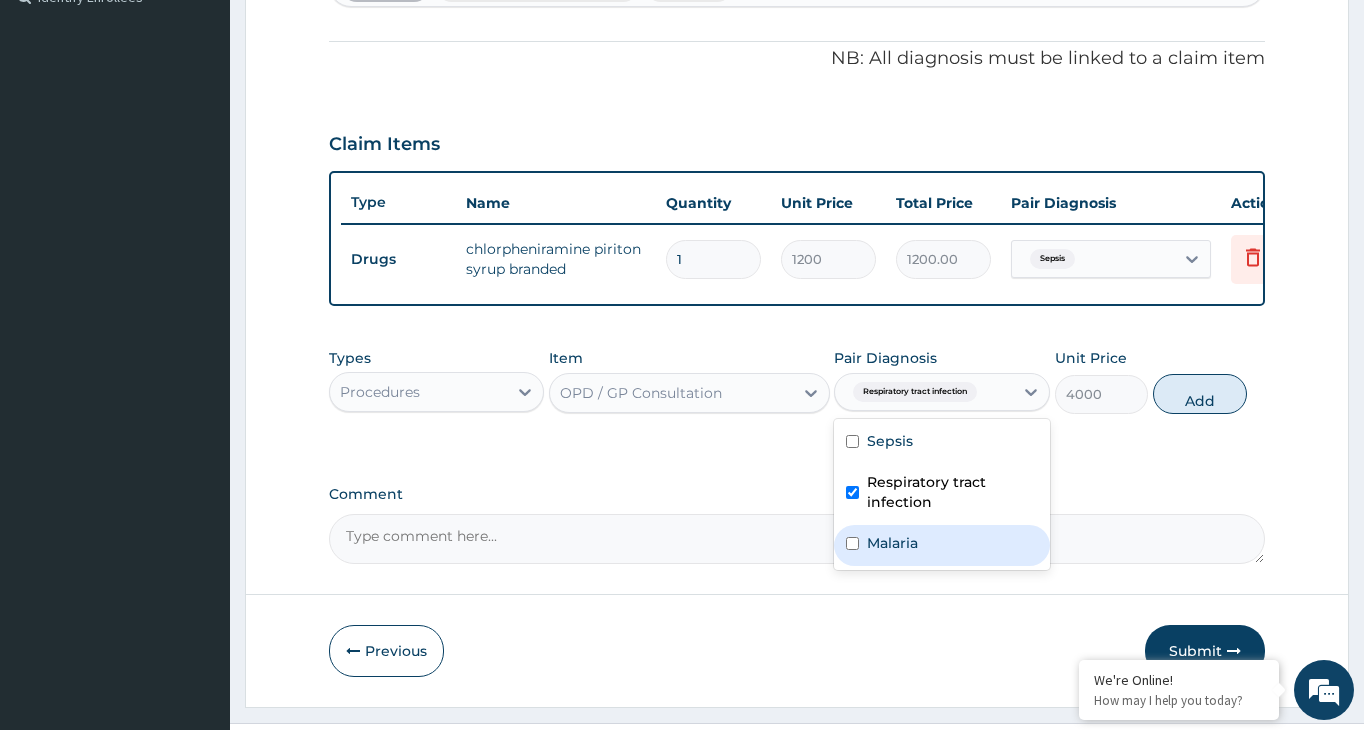 click on "Malaria" at bounding box center [941, 545] 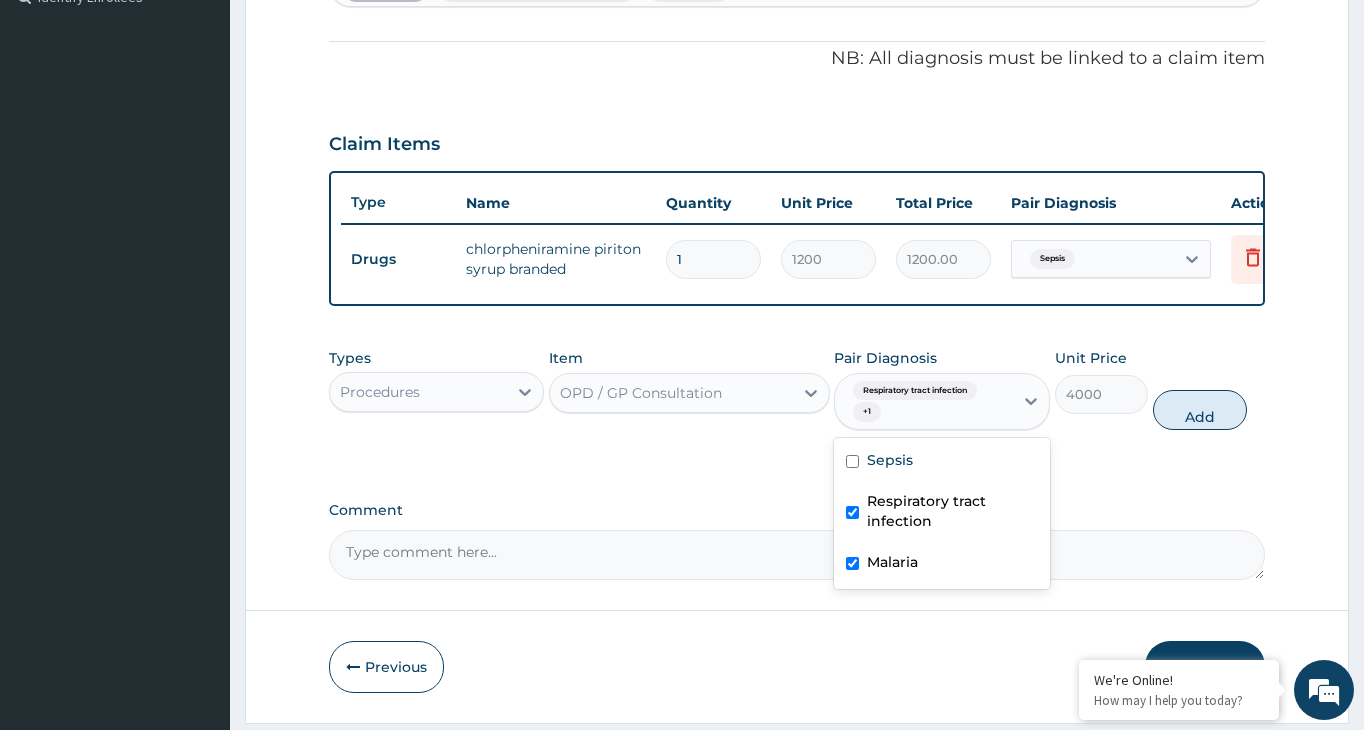 checkbox on "true" 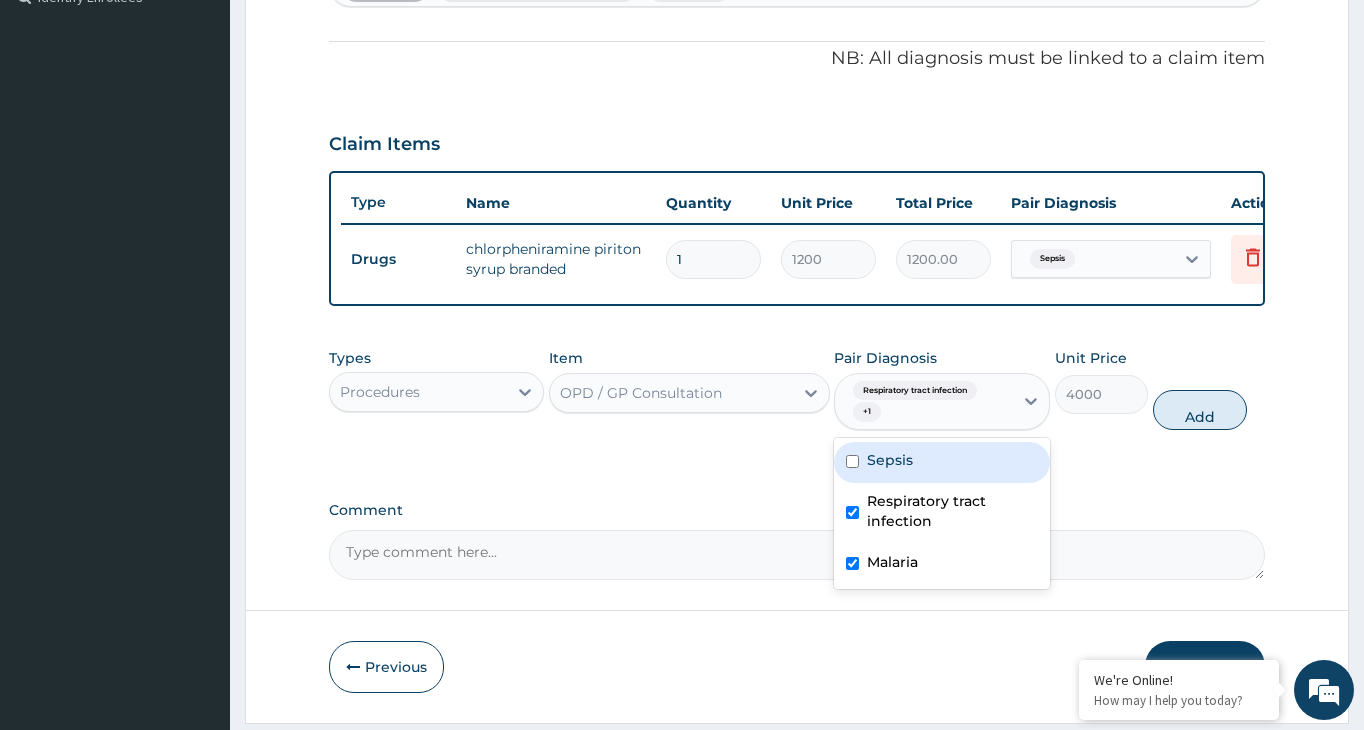 click on "Sepsis" at bounding box center [941, 462] 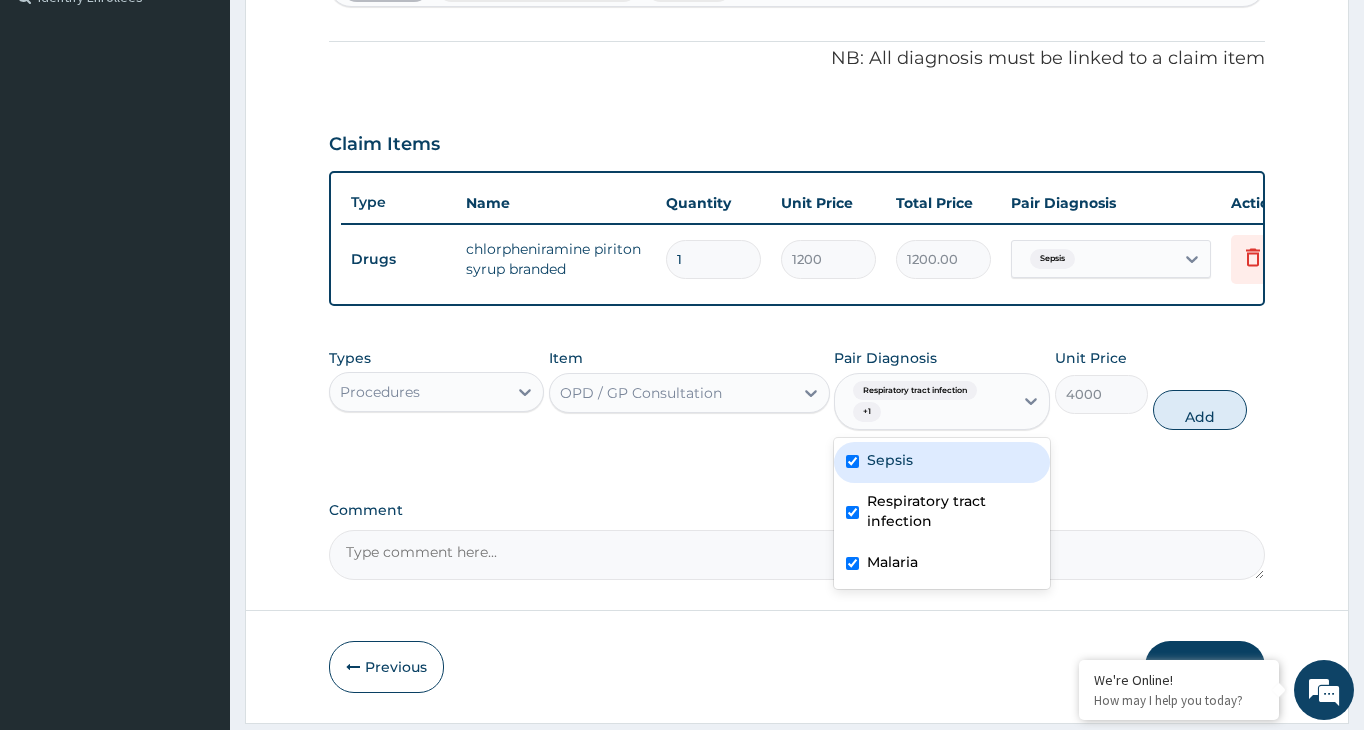 checkbox on "true" 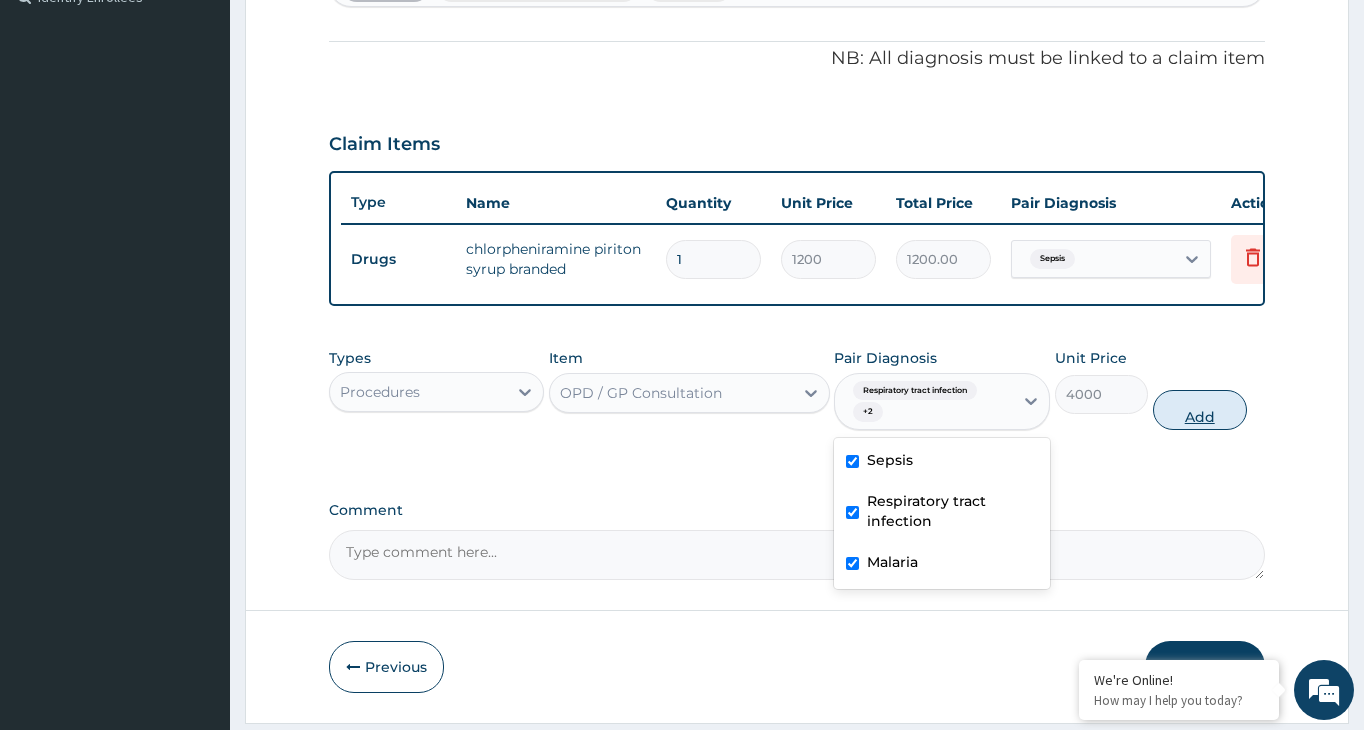 click on "Add" at bounding box center [1200, 410] 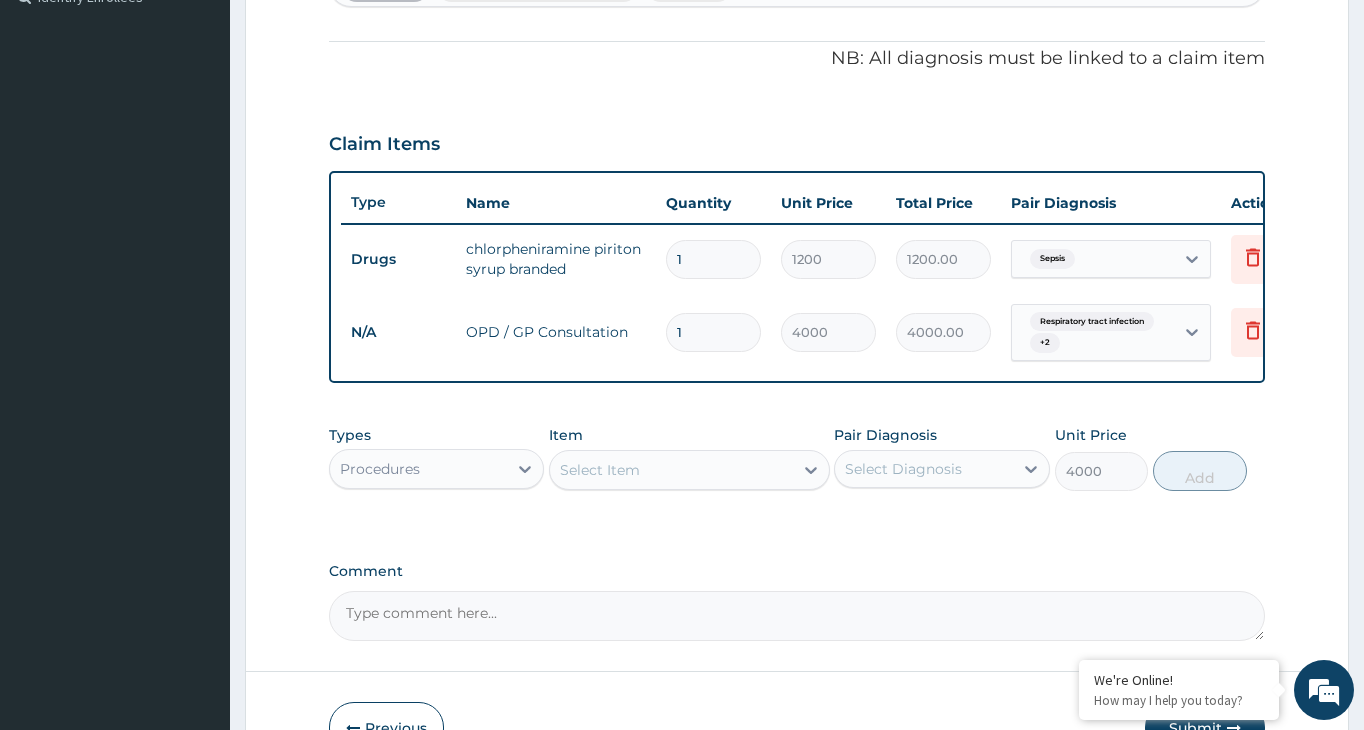 type on "0" 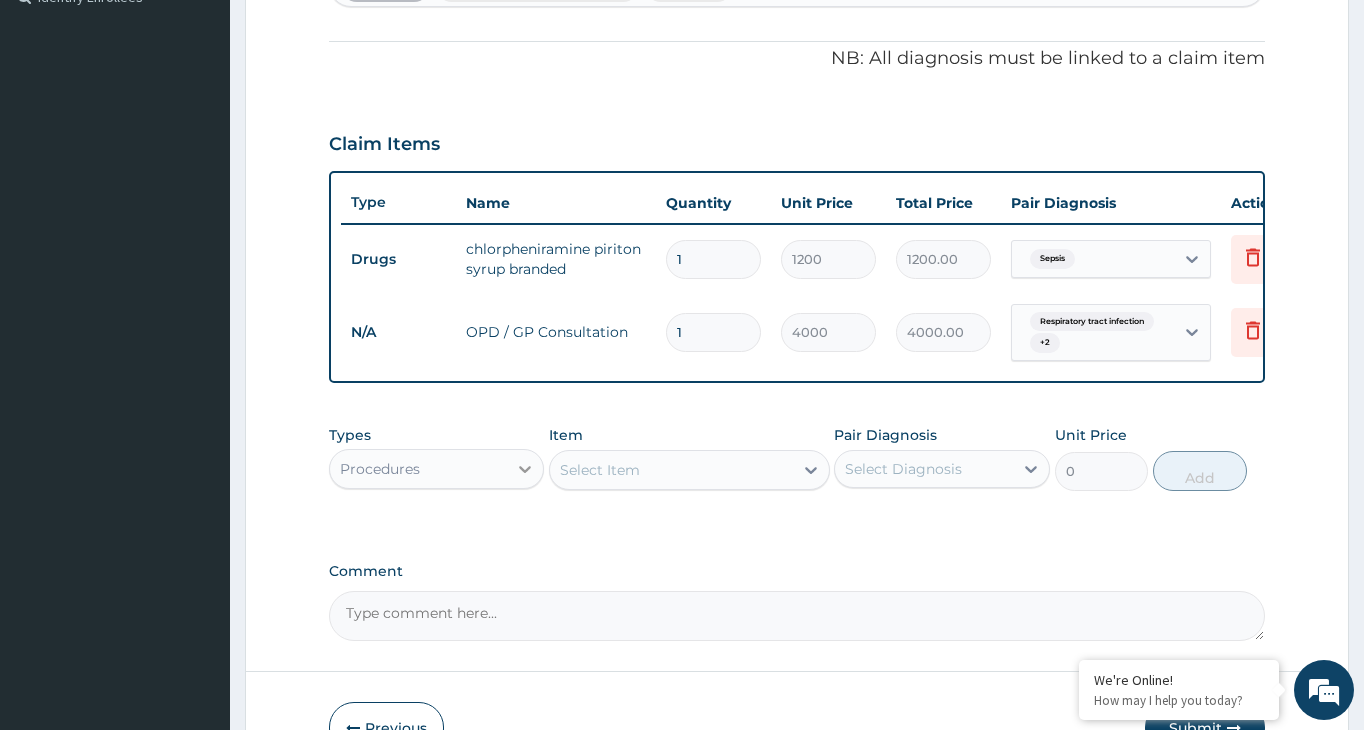 click 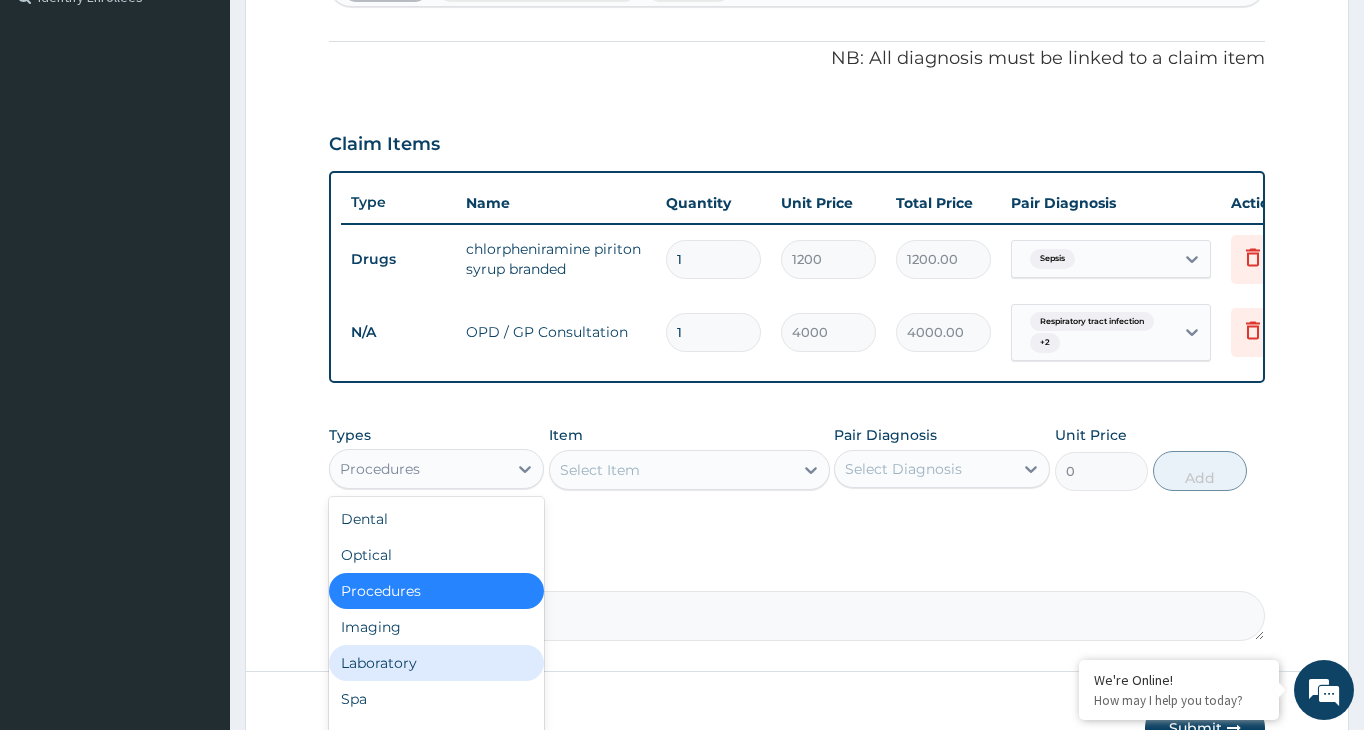 click on "Laboratory" at bounding box center [436, 663] 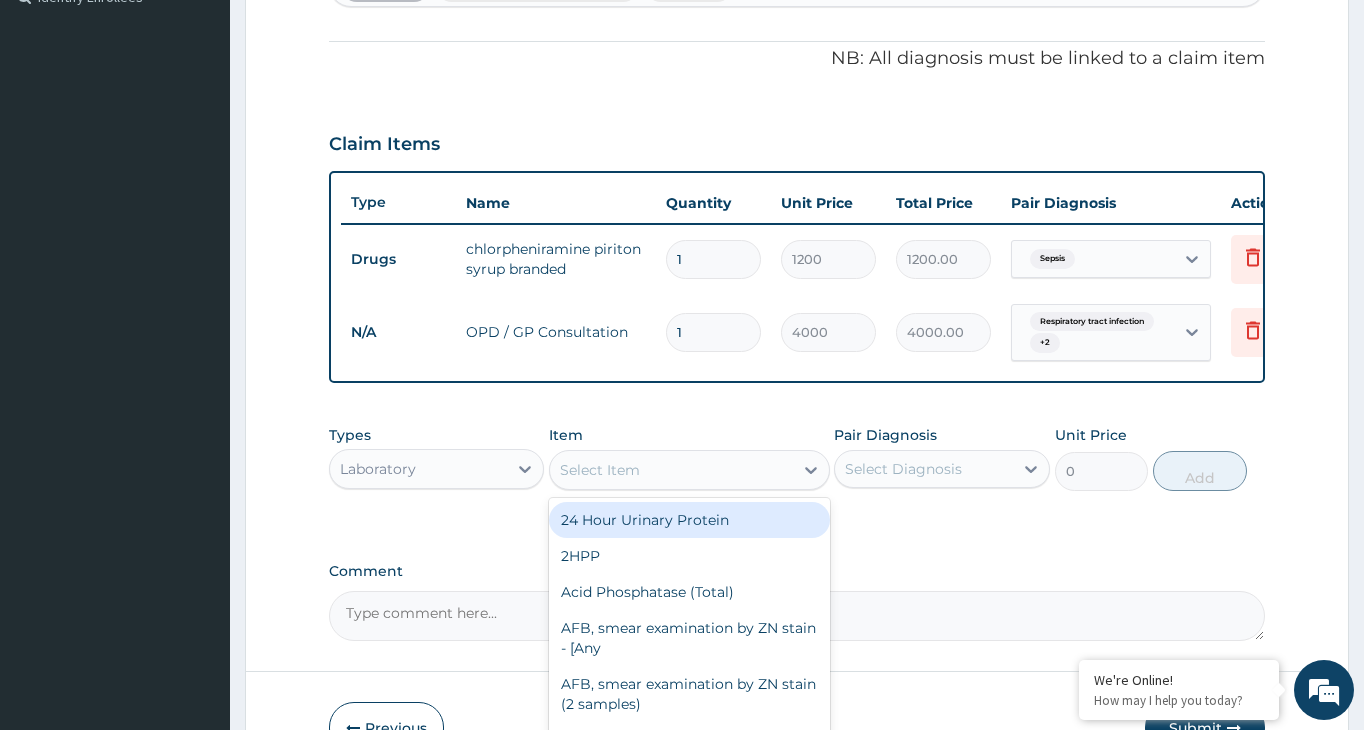 click on "Select Item" at bounding box center (671, 470) 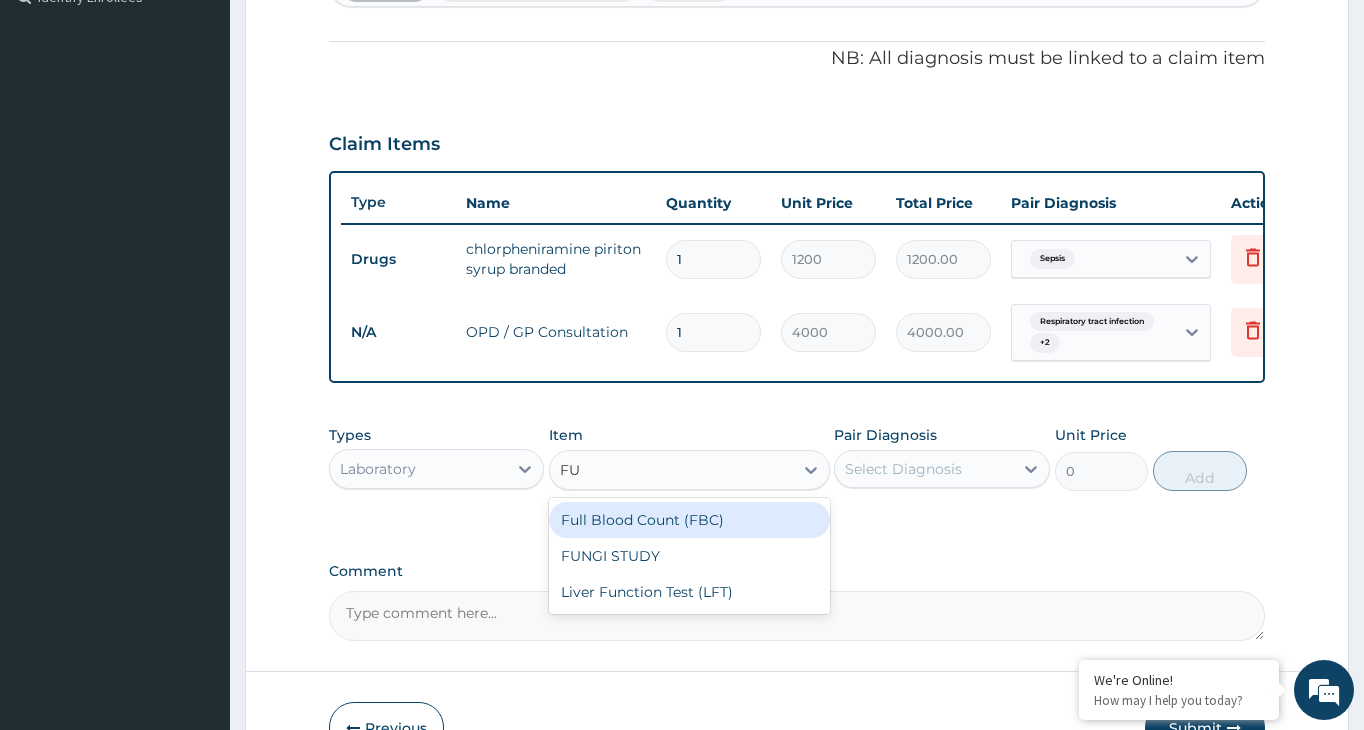 type on "FUL" 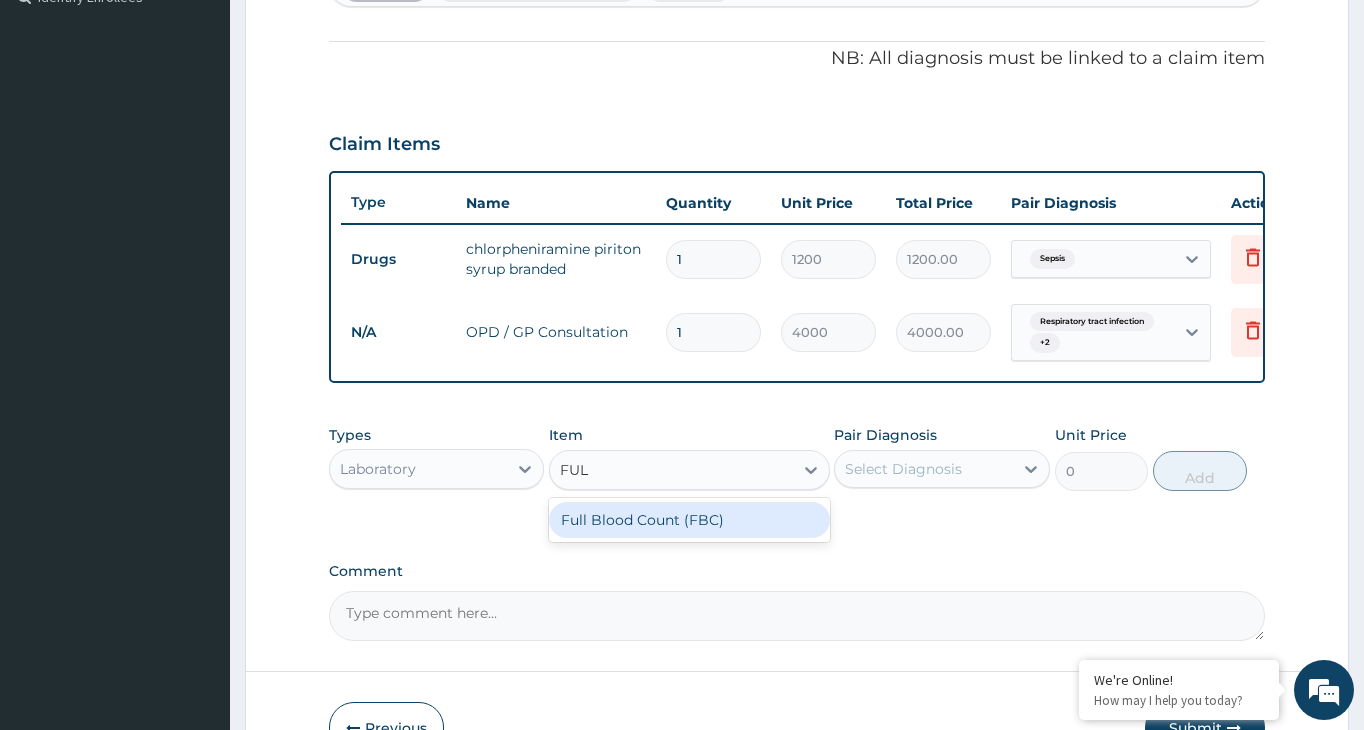 click on "Full Blood Count (FBC)" at bounding box center (689, 520) 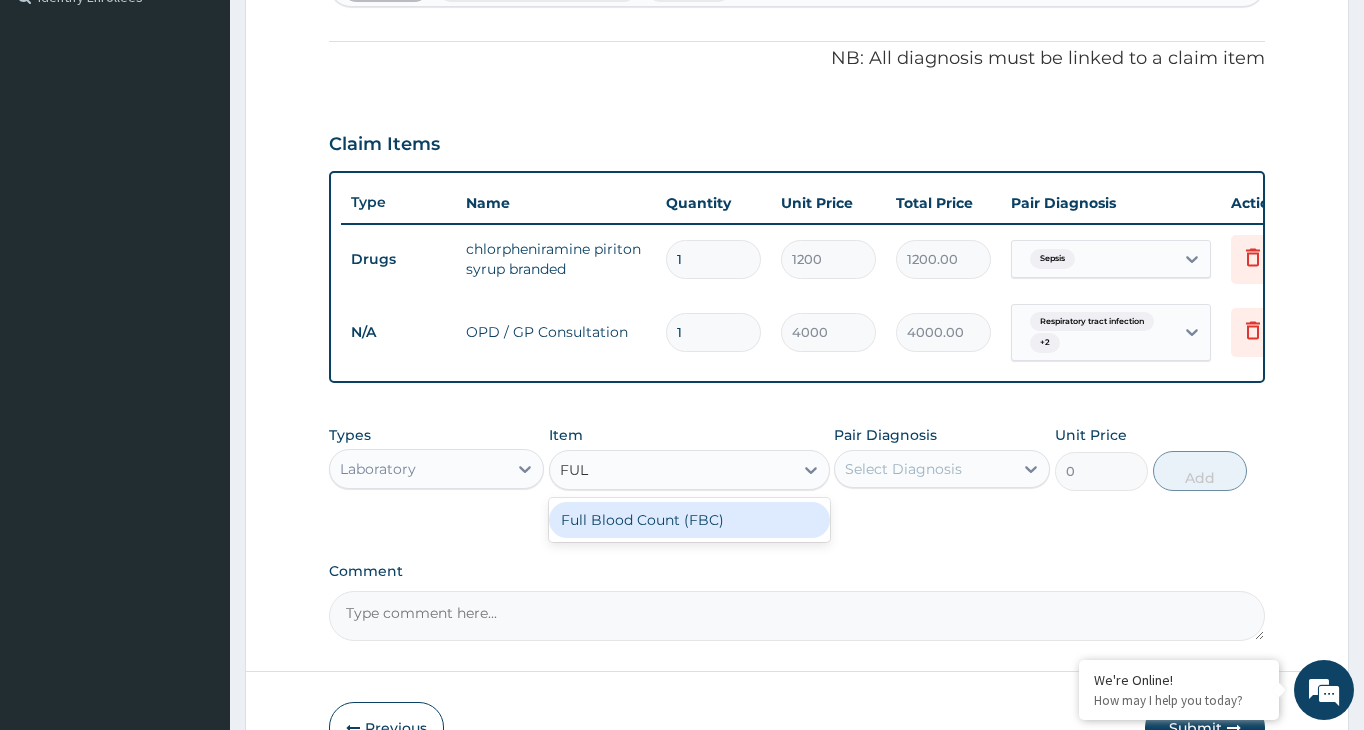 type 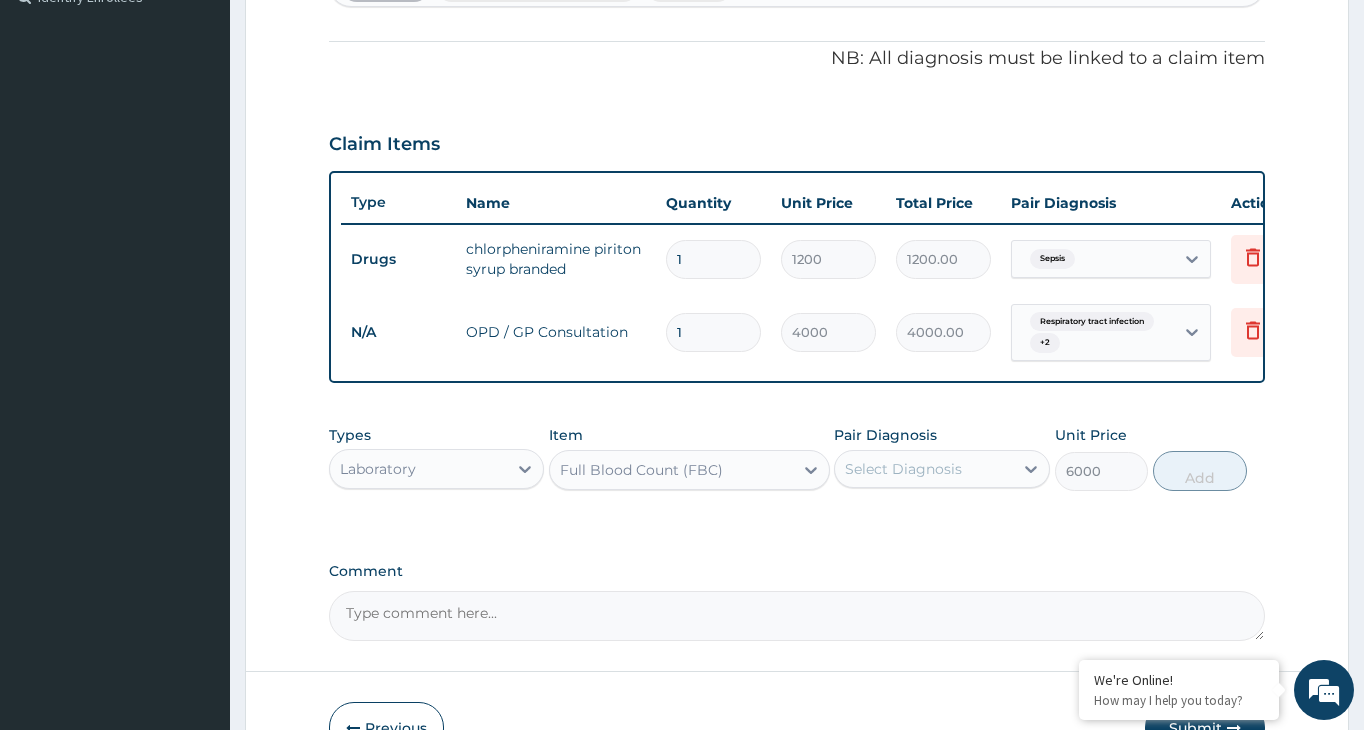 click on "Select Diagnosis" at bounding box center [923, 469] 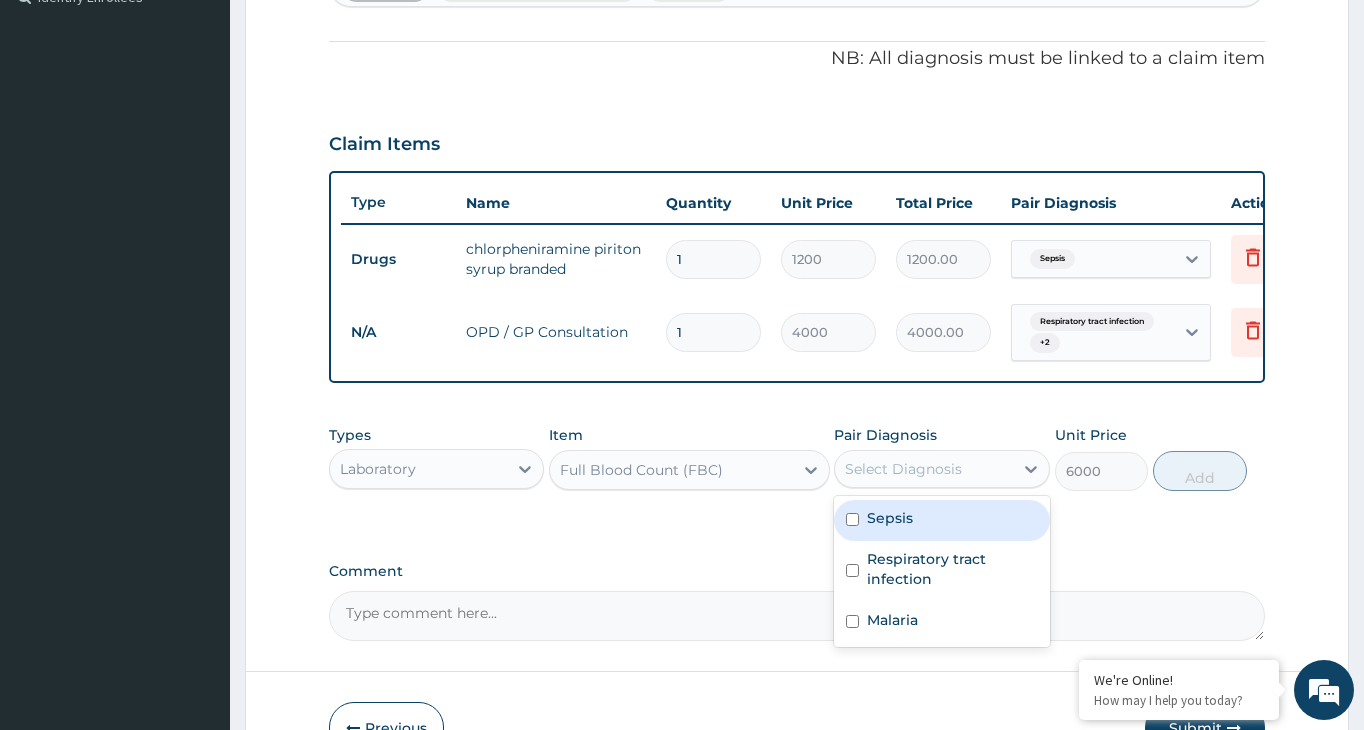 click on "Sepsis" at bounding box center [941, 520] 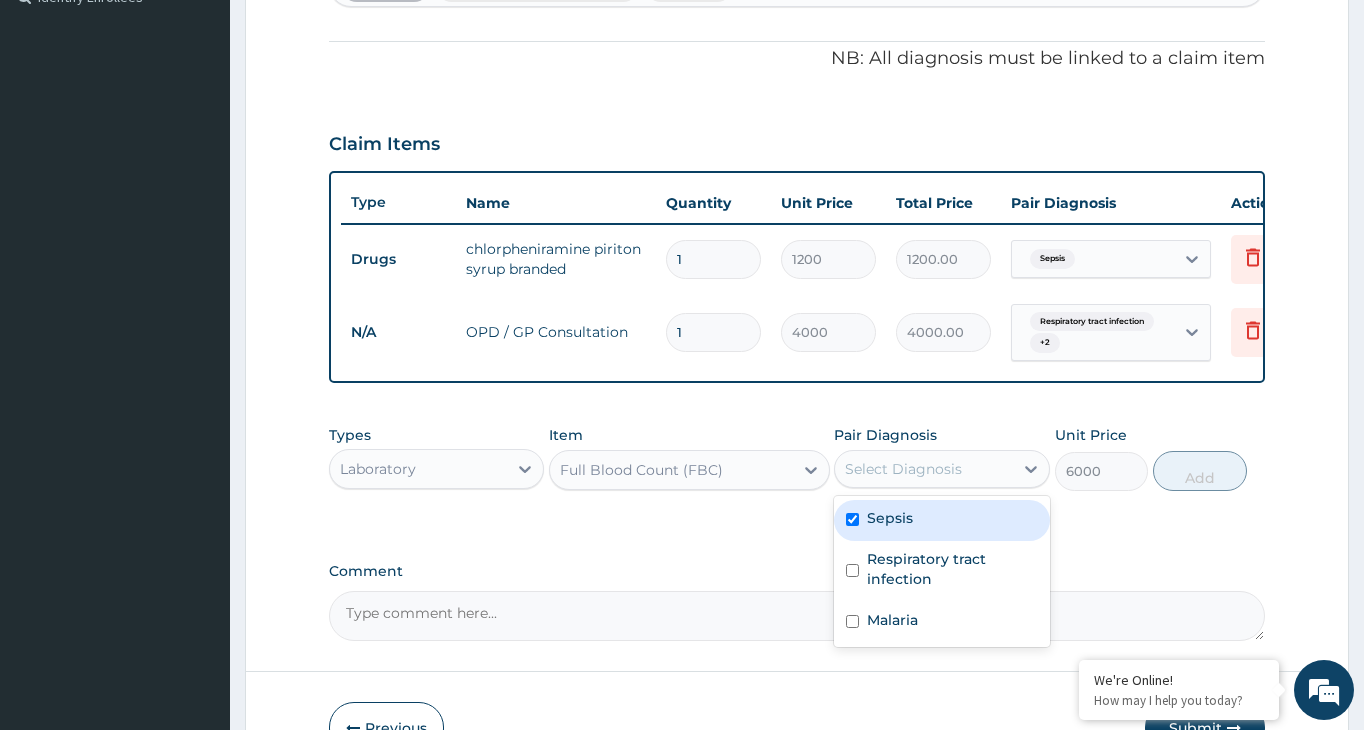 checkbox on "true" 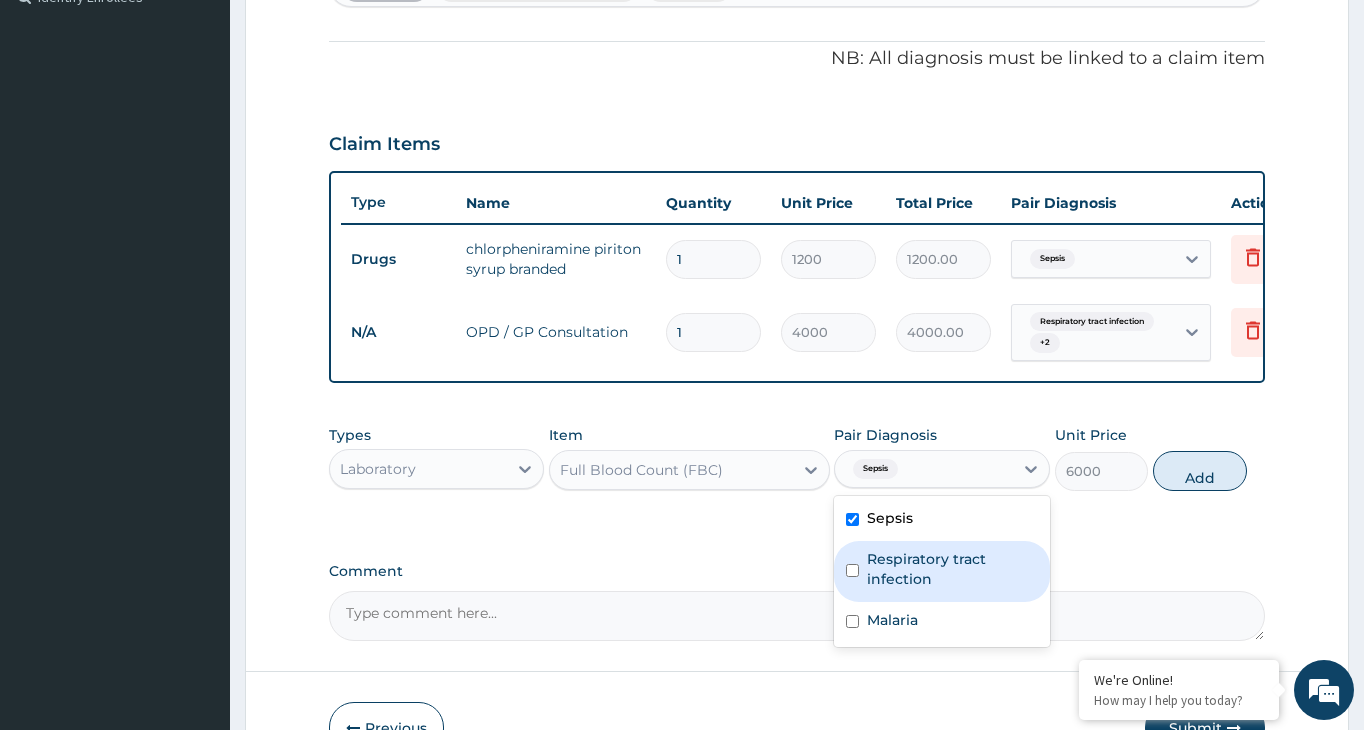 click on "Respiratory tract infection" at bounding box center (952, 569) 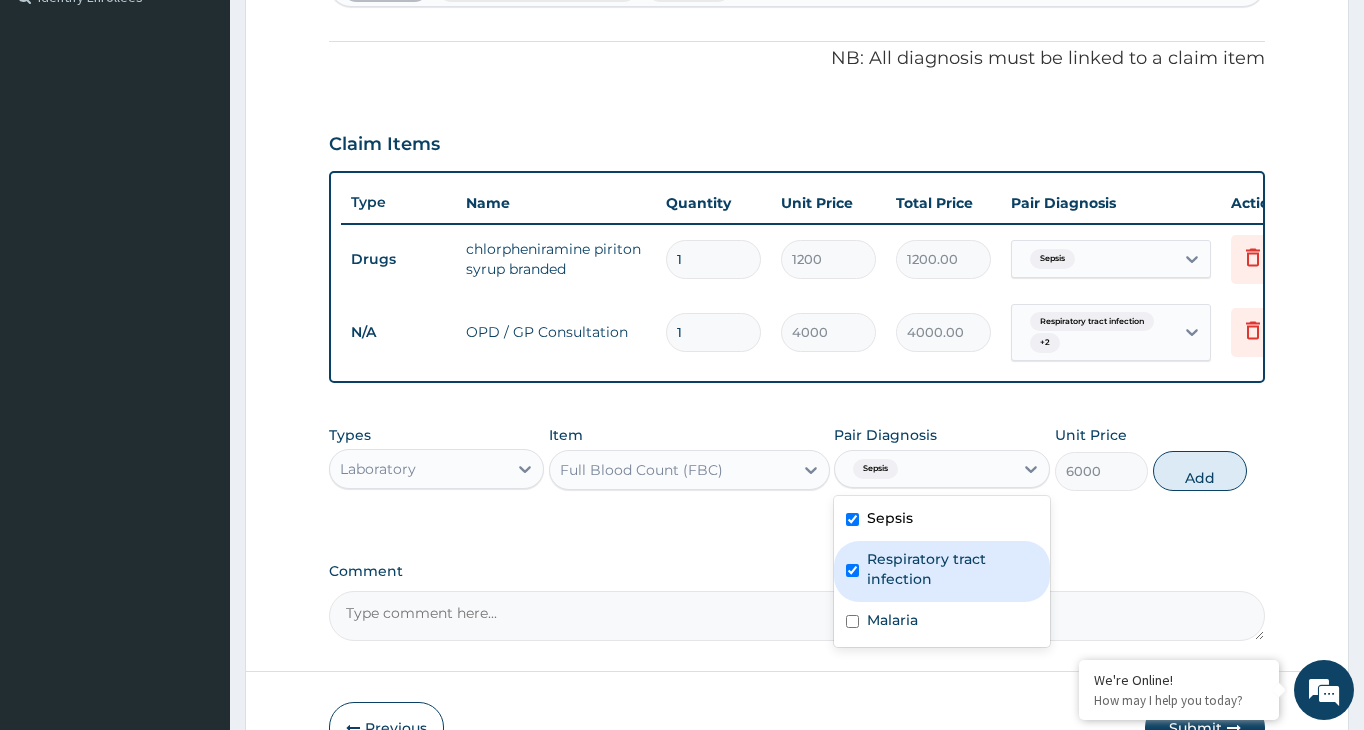 checkbox on "true" 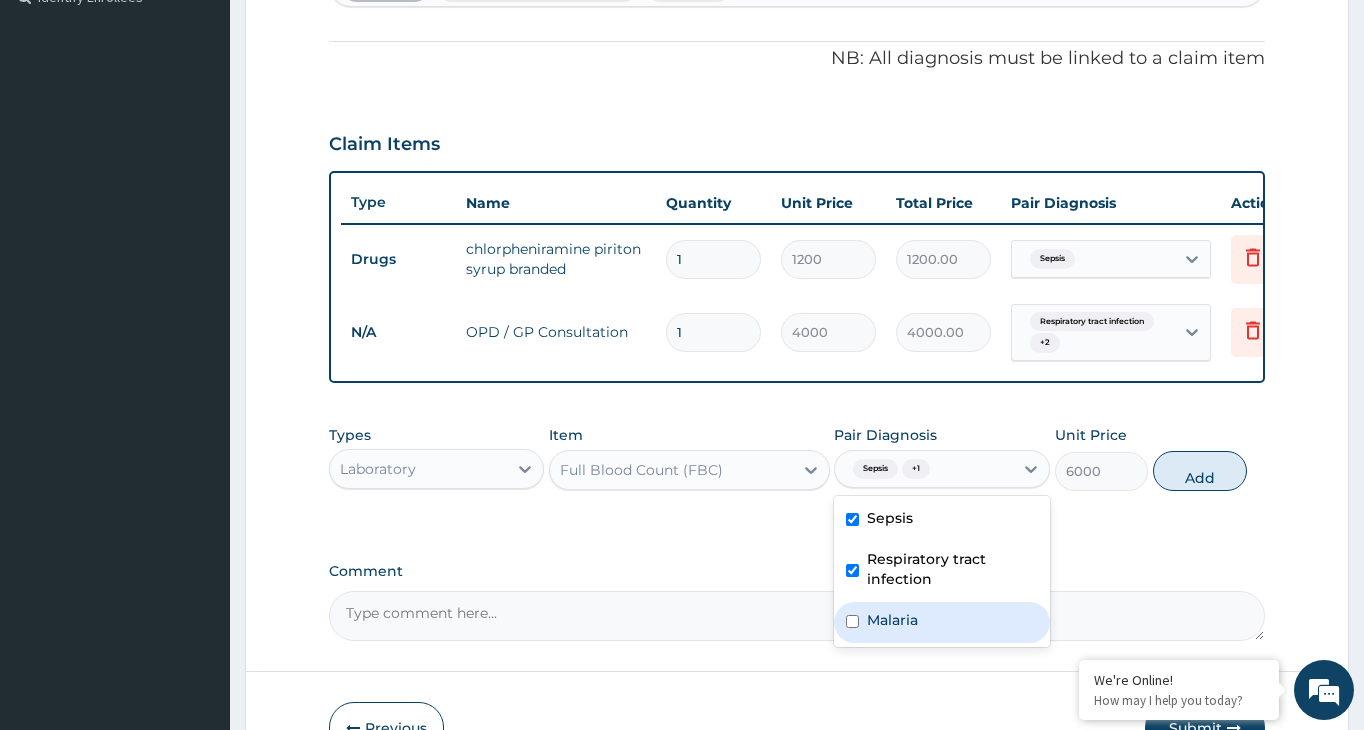 click at bounding box center (852, 621) 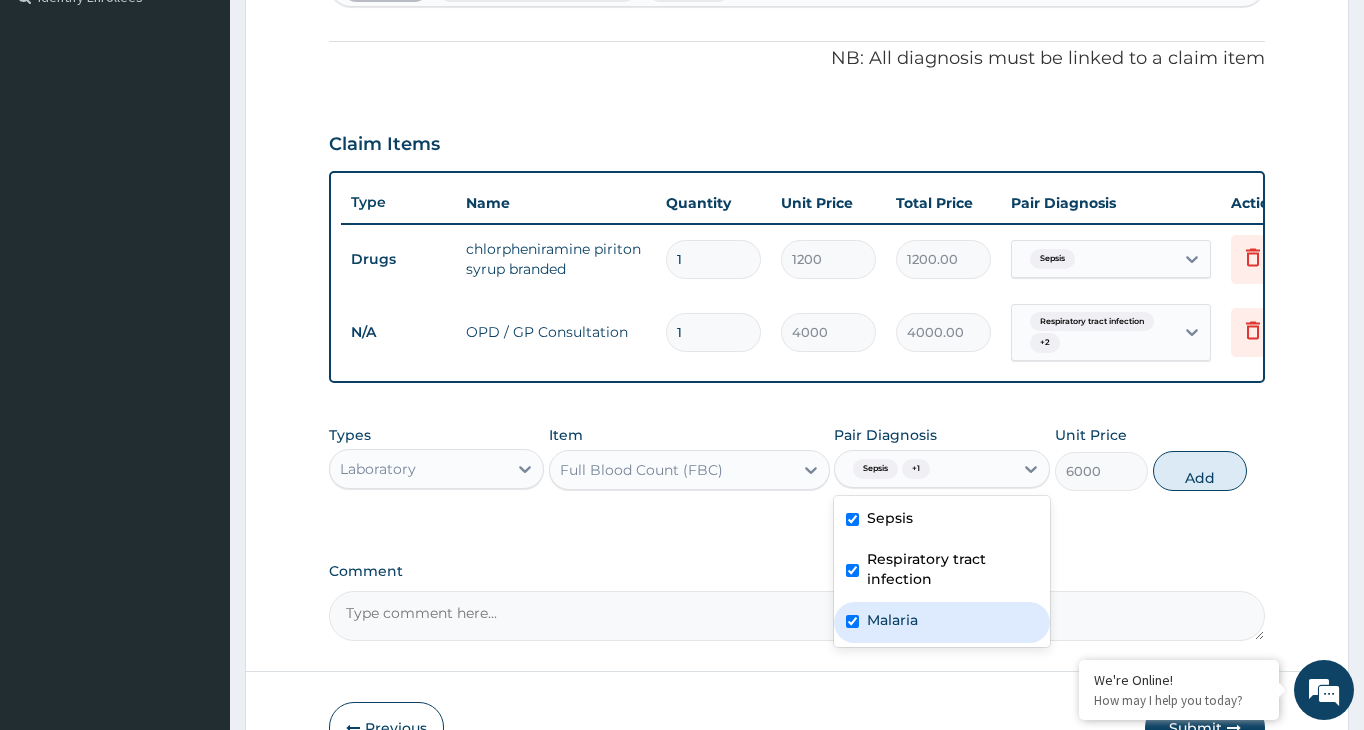 checkbox on "true" 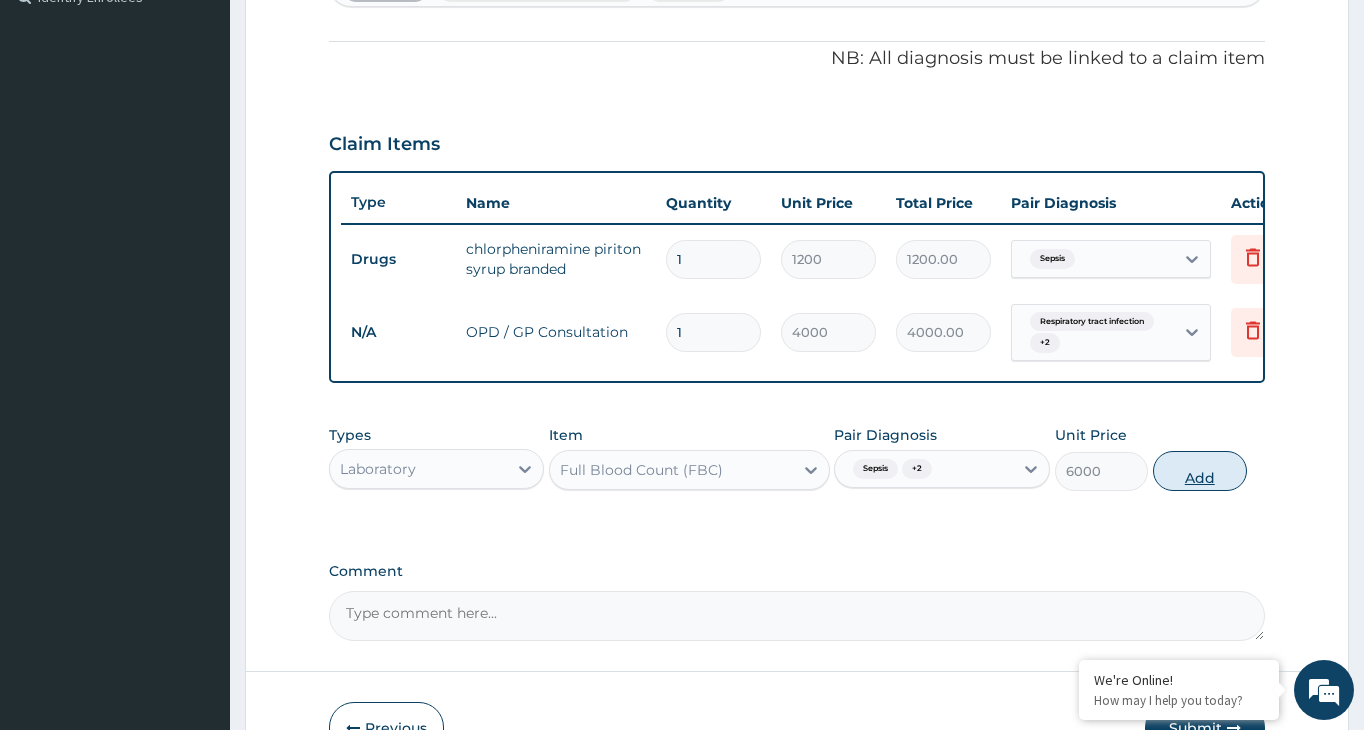 click on "Add" at bounding box center [1200, 471] 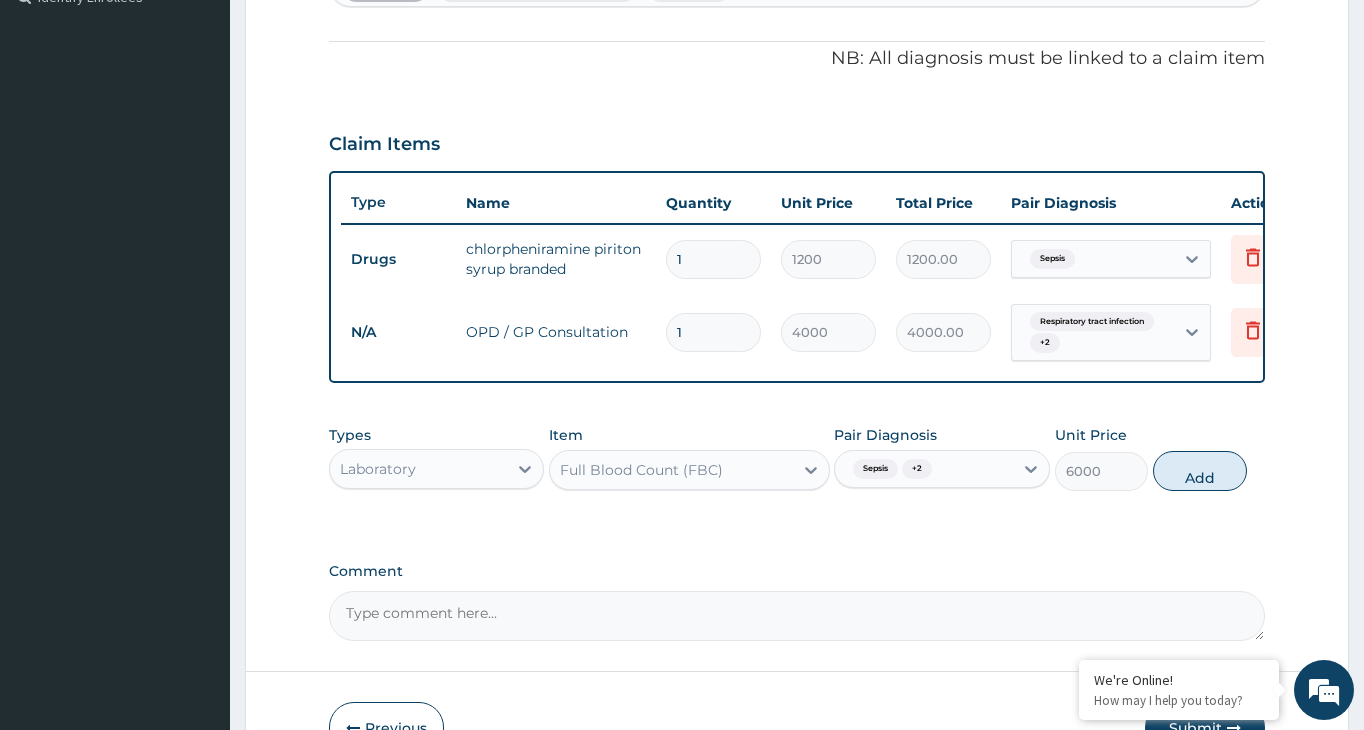 type on "0" 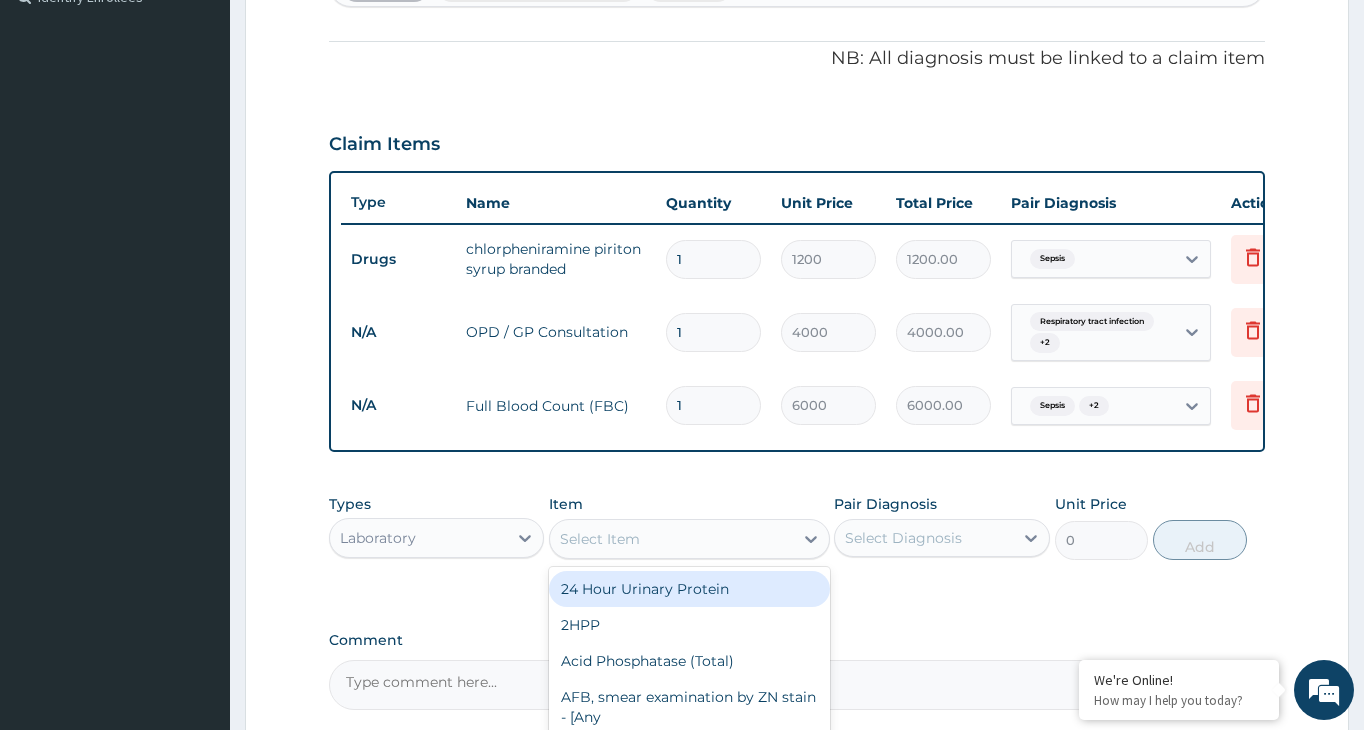 click on "Select Item" at bounding box center [671, 539] 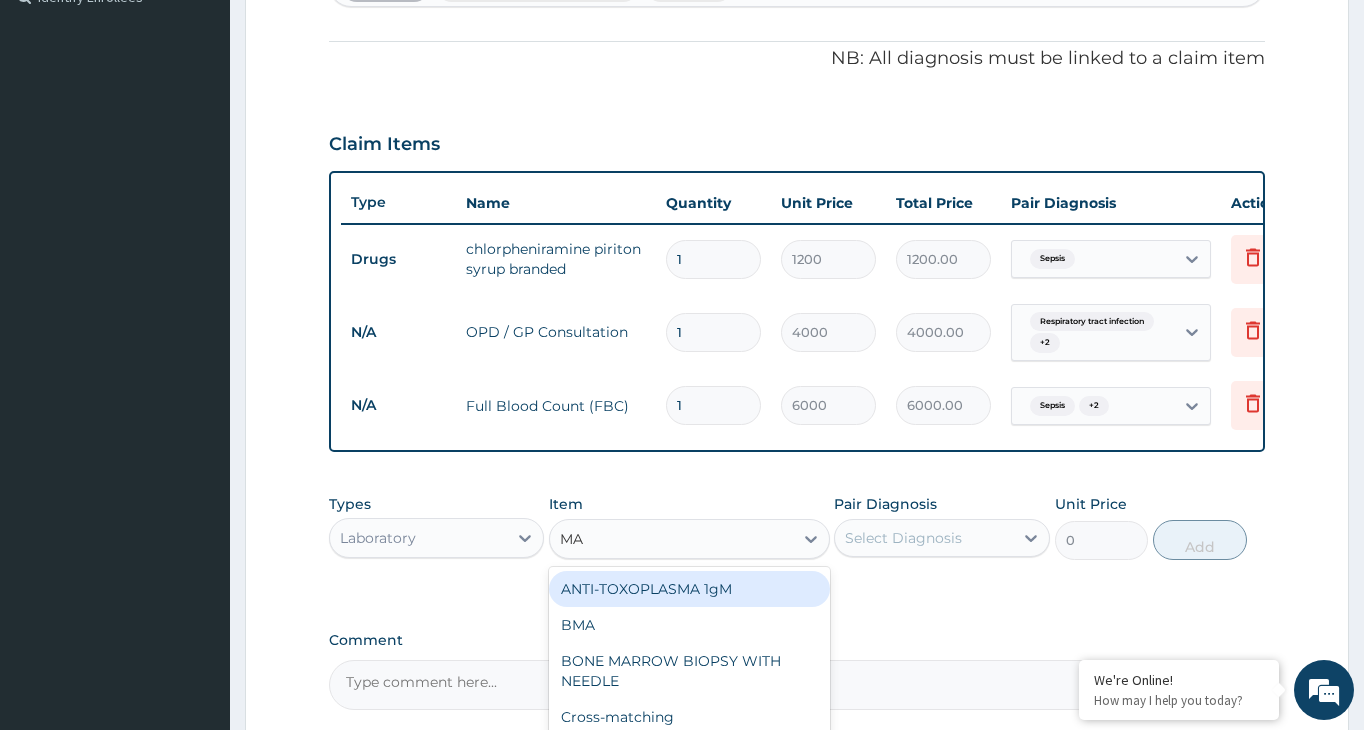 type on "MAL" 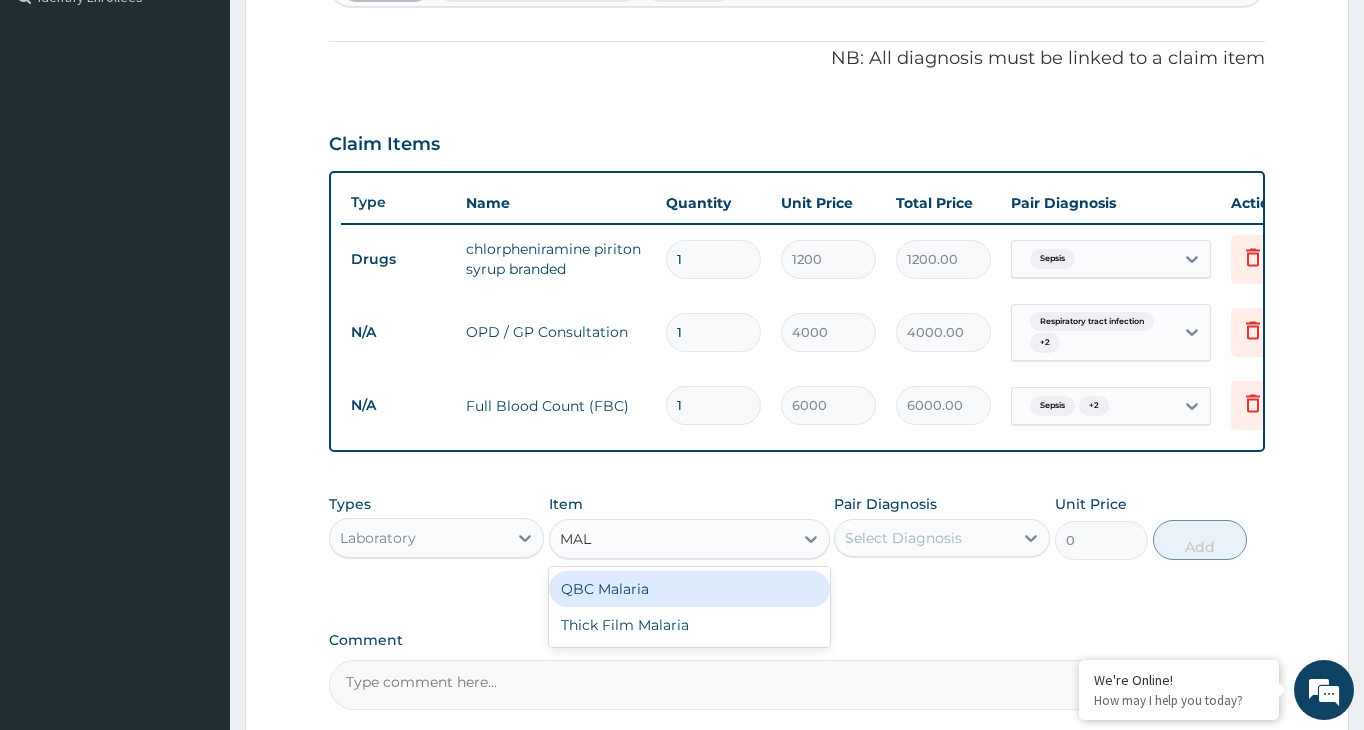 click on "QBC Malaria" at bounding box center [689, 589] 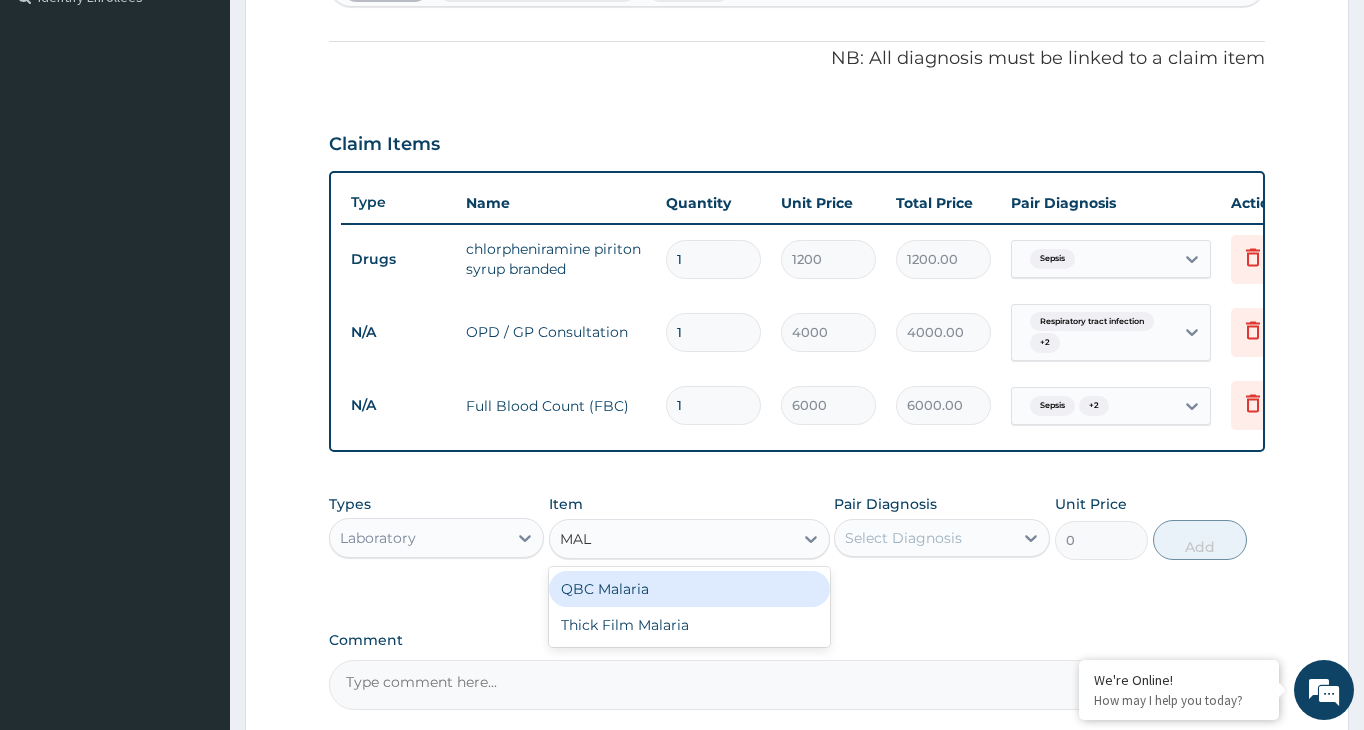 type 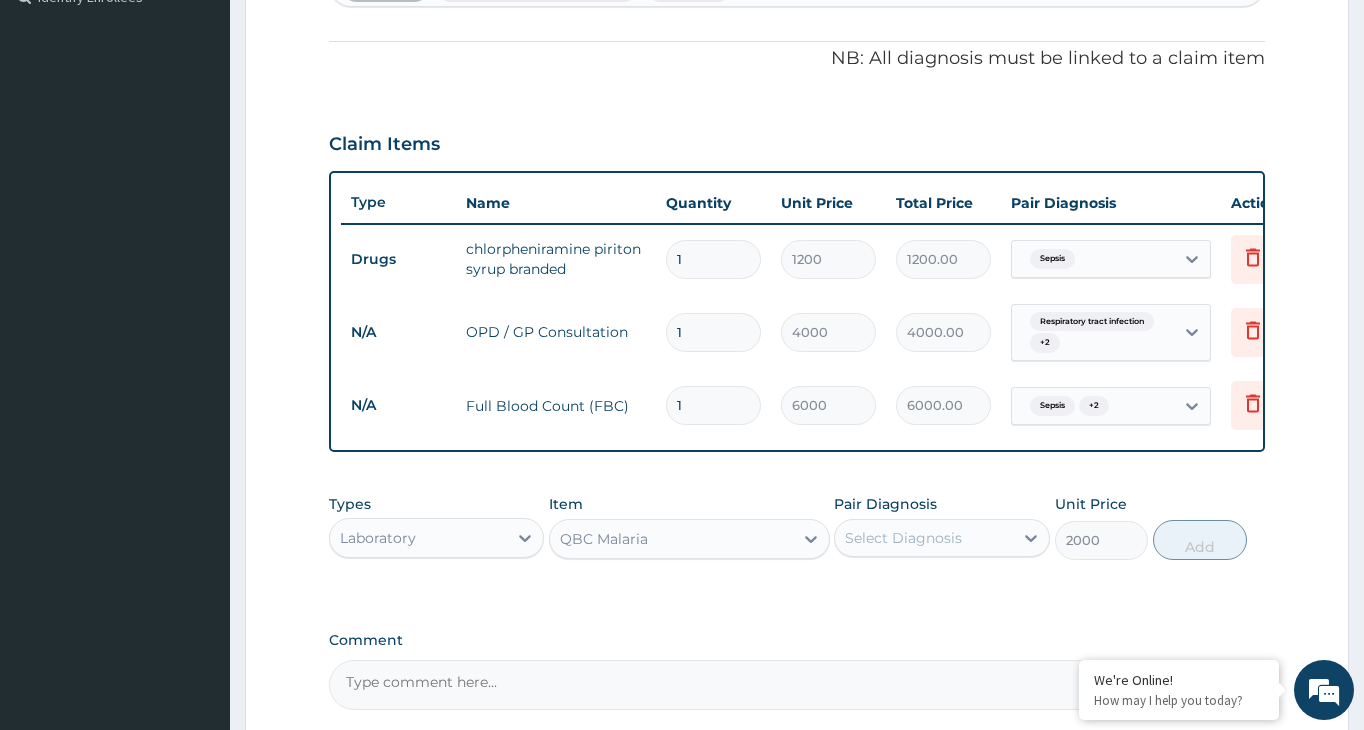 click on "Select Diagnosis" at bounding box center [923, 538] 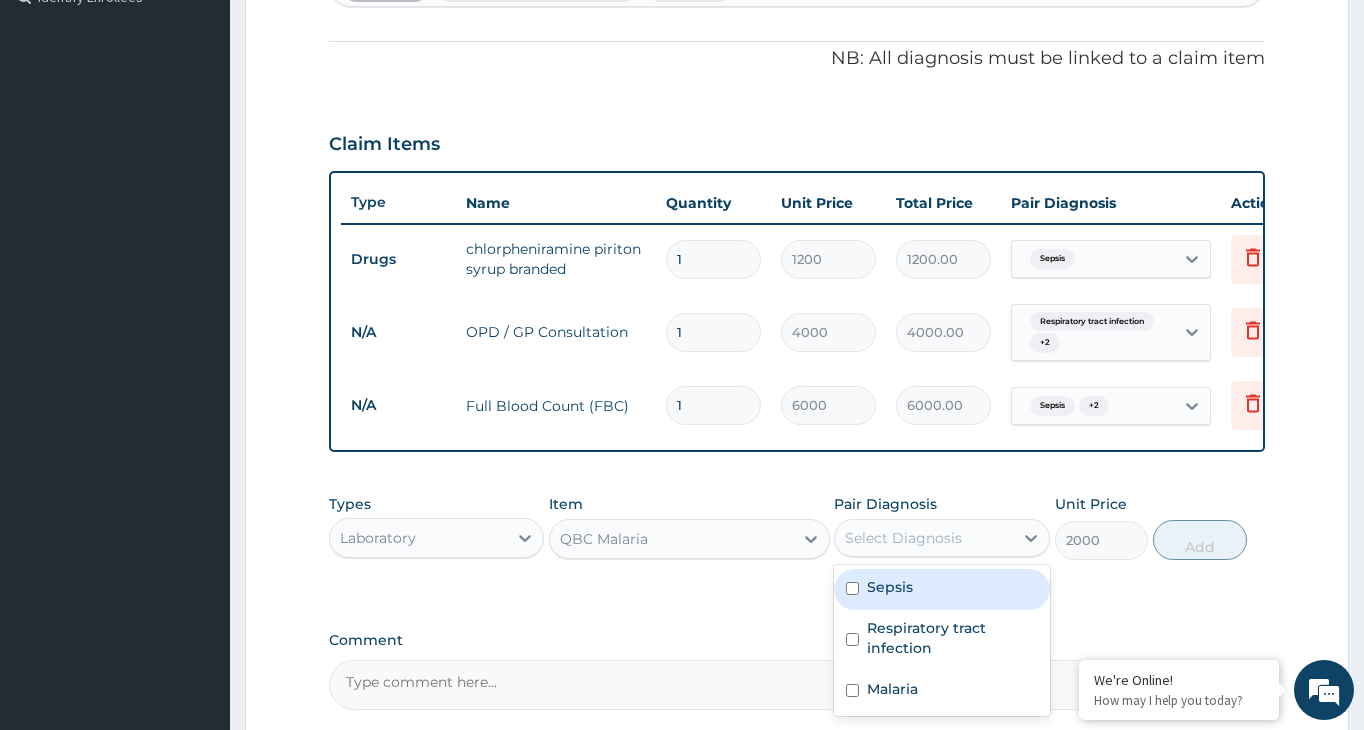 click on "Sepsis" at bounding box center (890, 587) 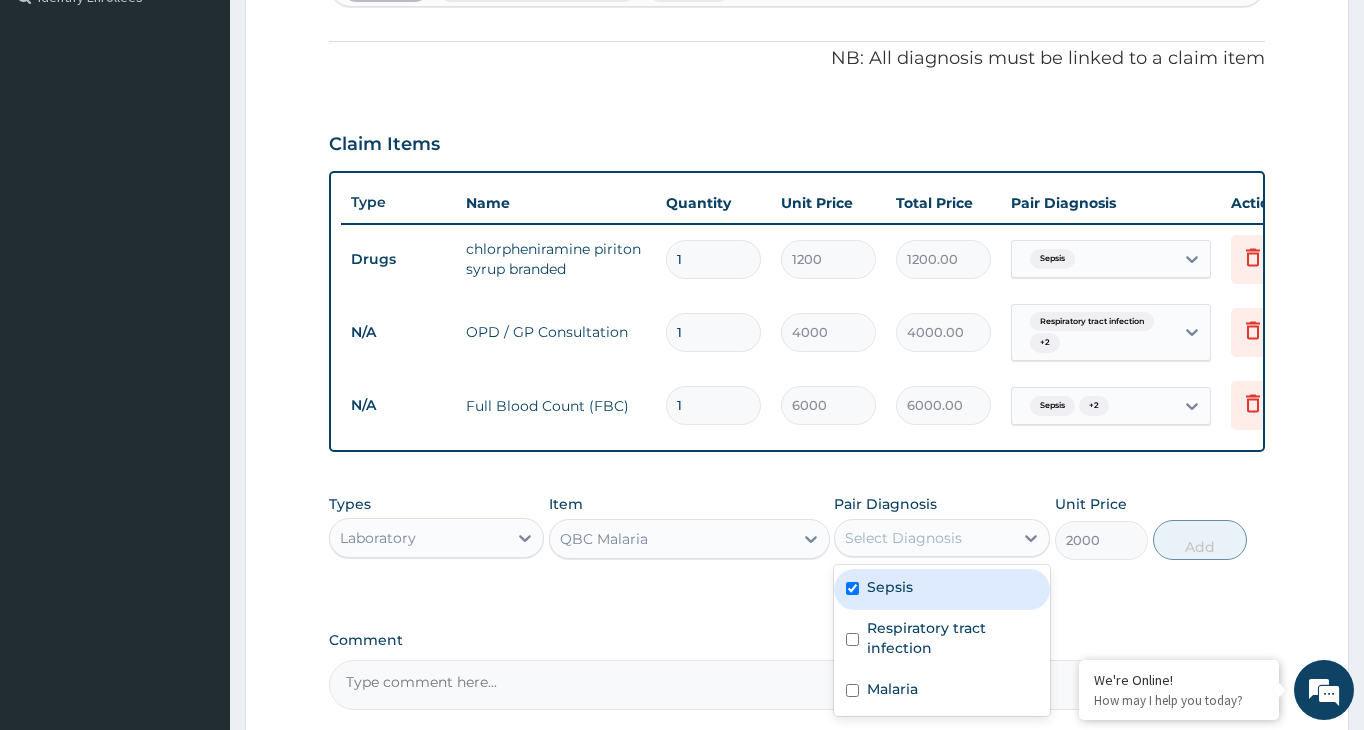 checkbox on "true" 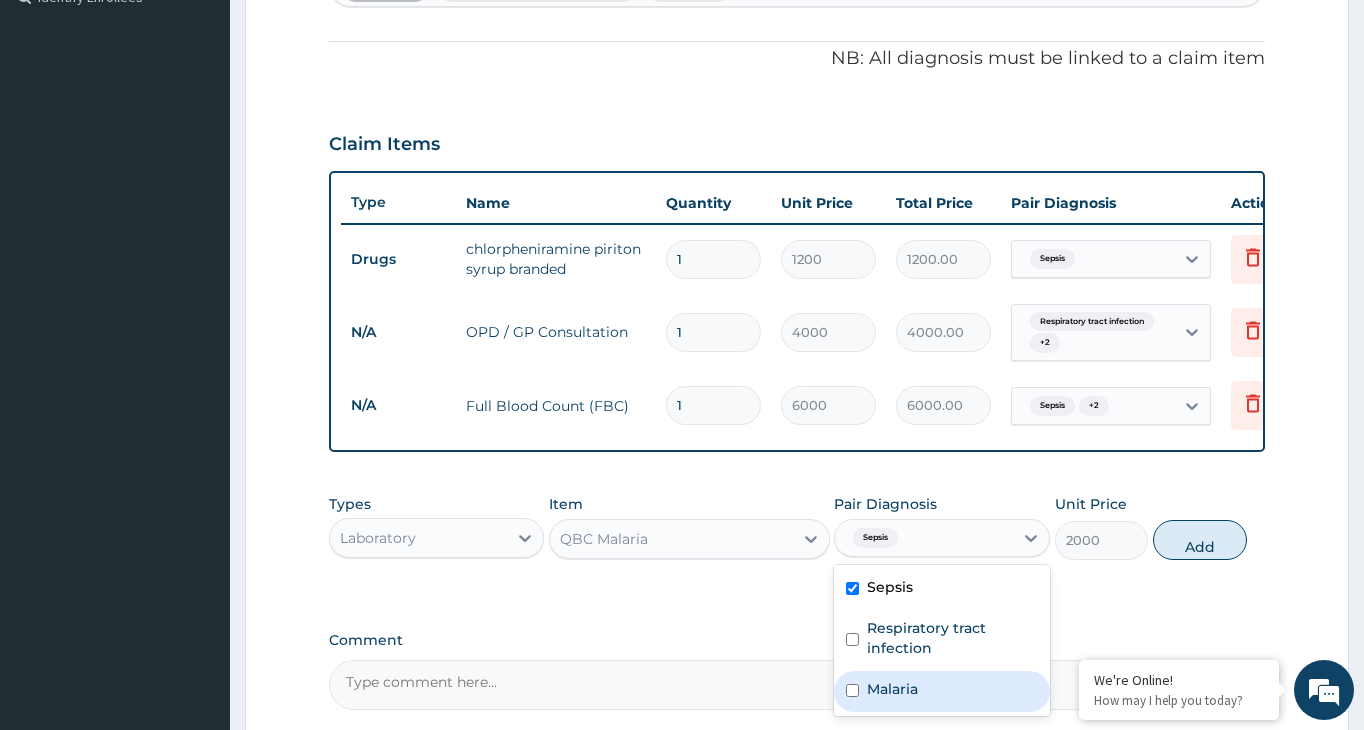 click on "Malaria" at bounding box center [892, 689] 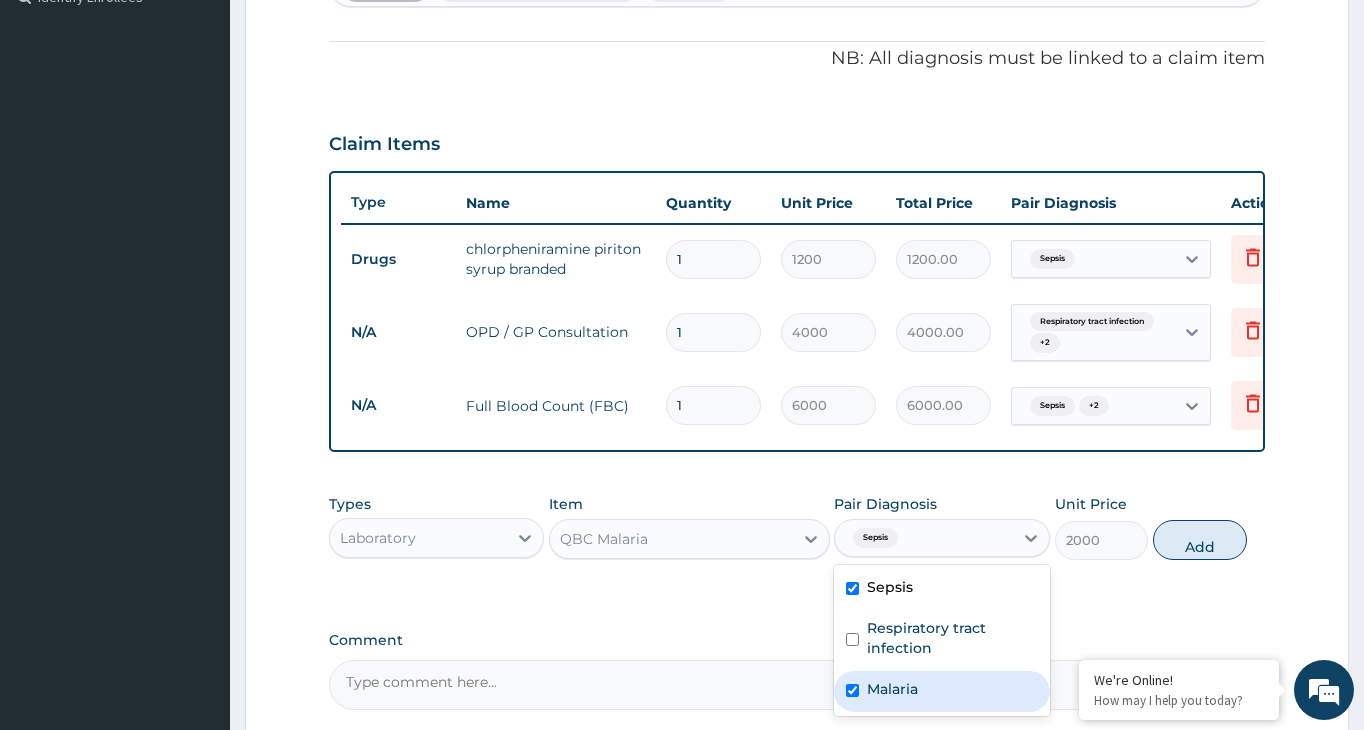 checkbox on "true" 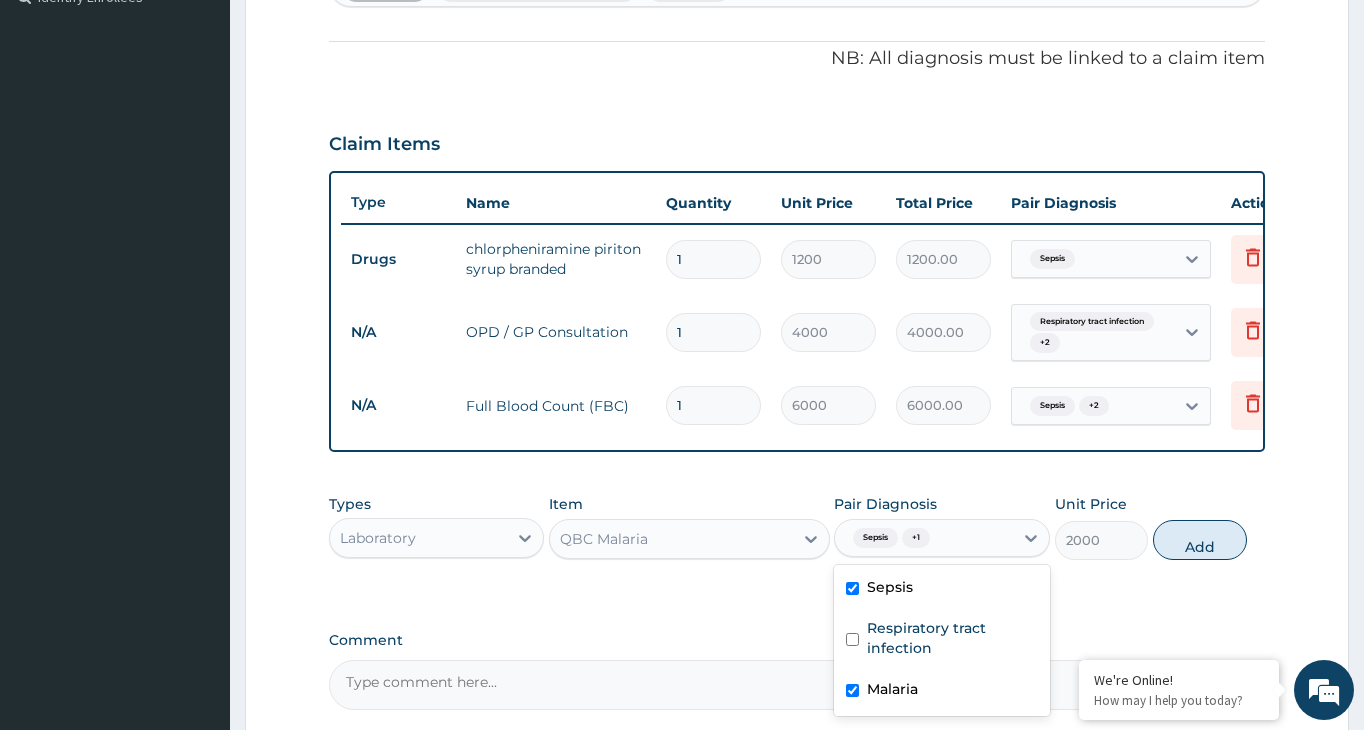 click on "Sepsis" at bounding box center (890, 587) 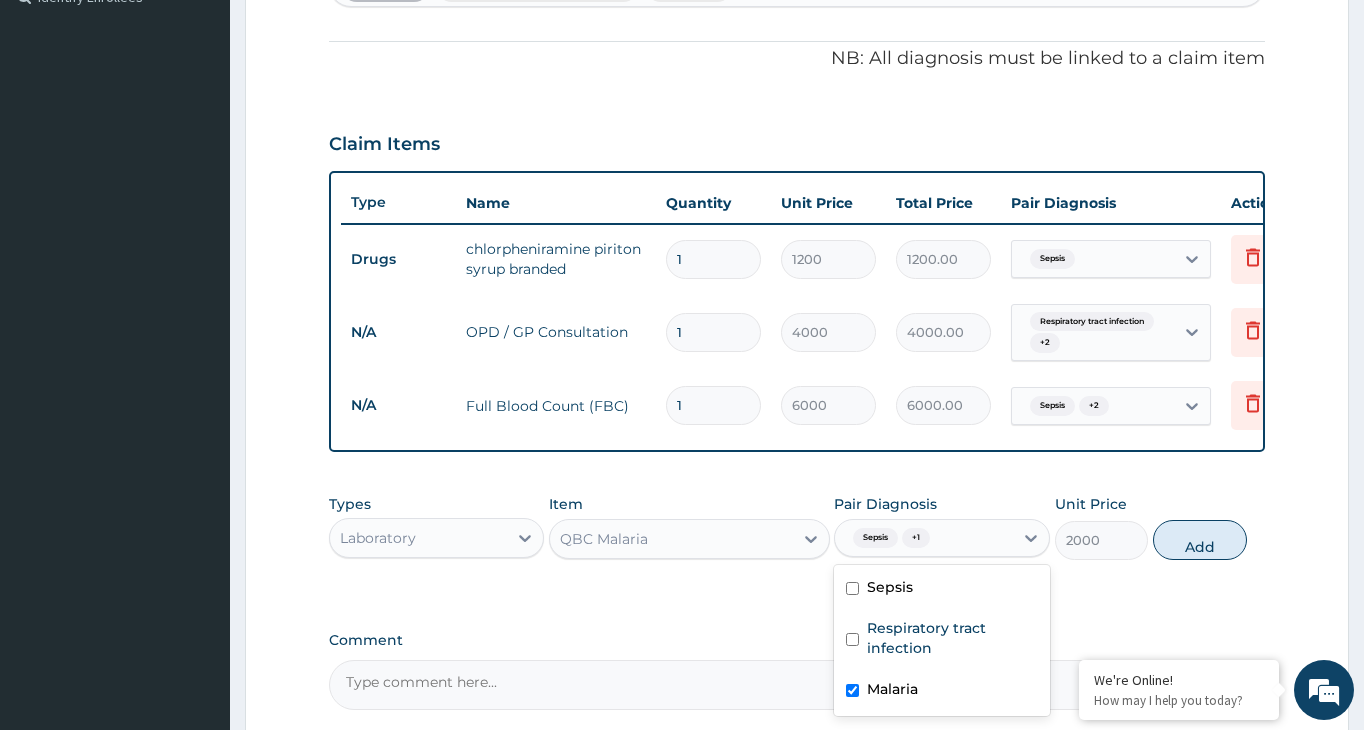 checkbox on "false" 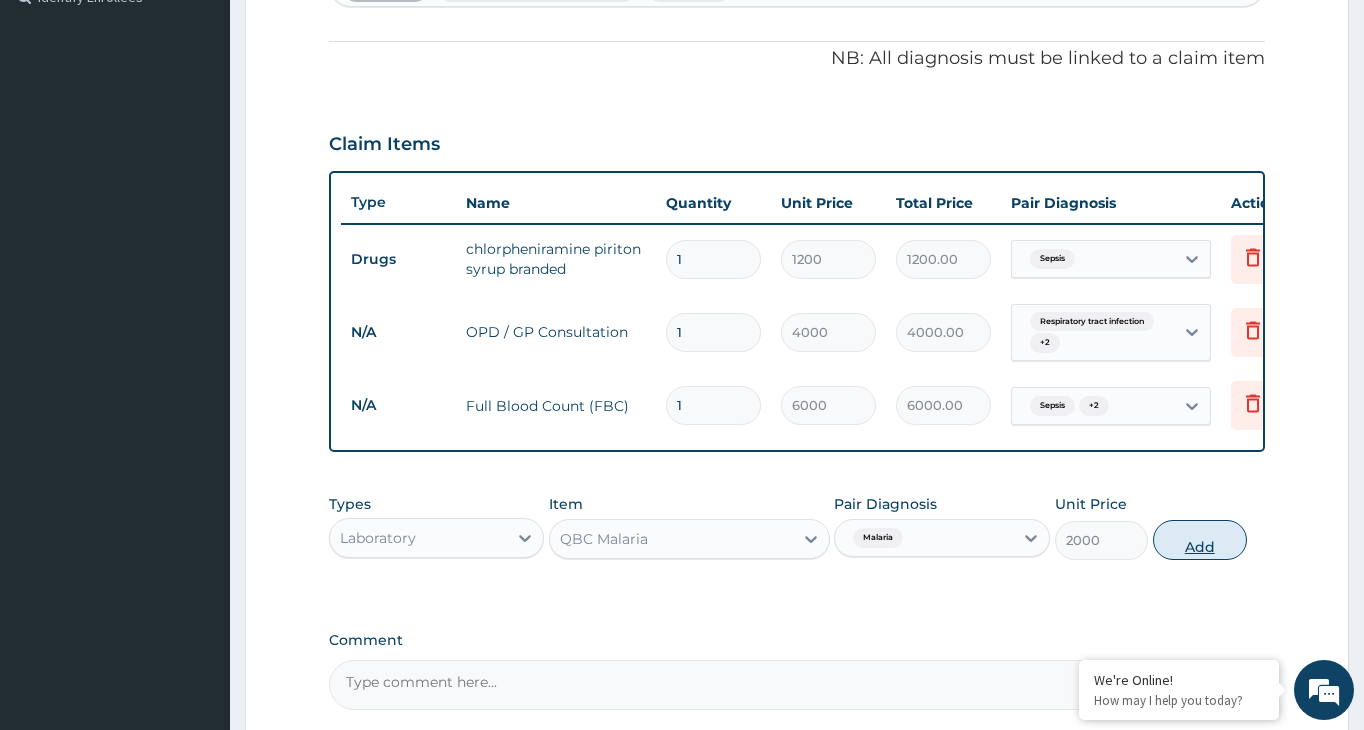 click on "Add" at bounding box center [1200, 540] 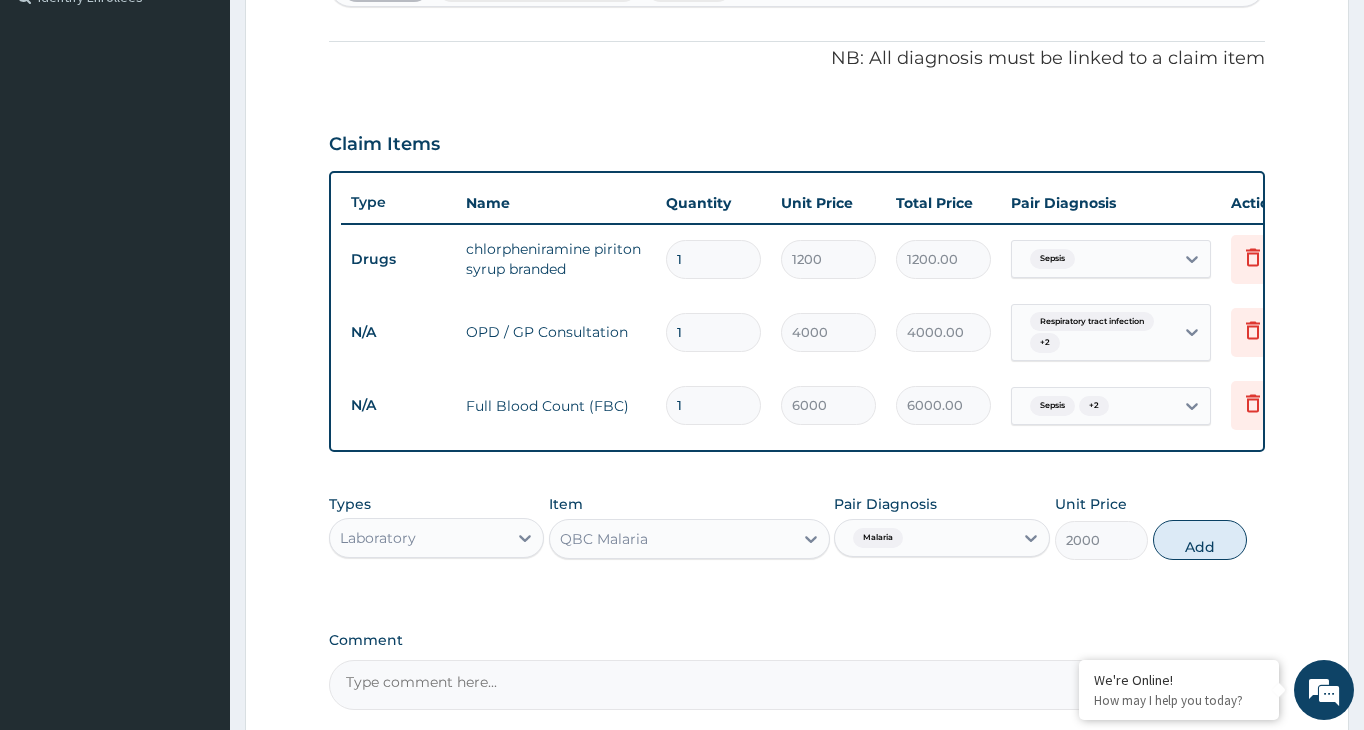 type on "0" 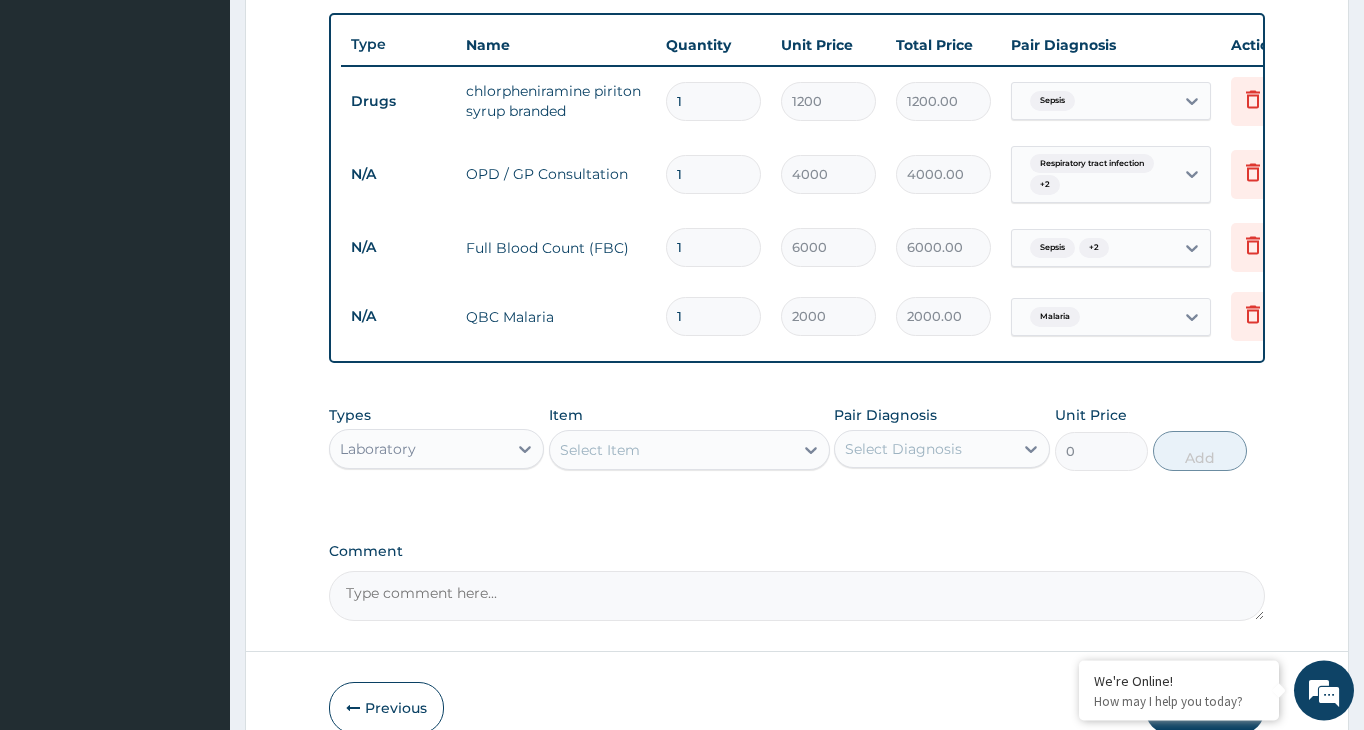 scroll, scrollTop: 777, scrollLeft: 0, axis: vertical 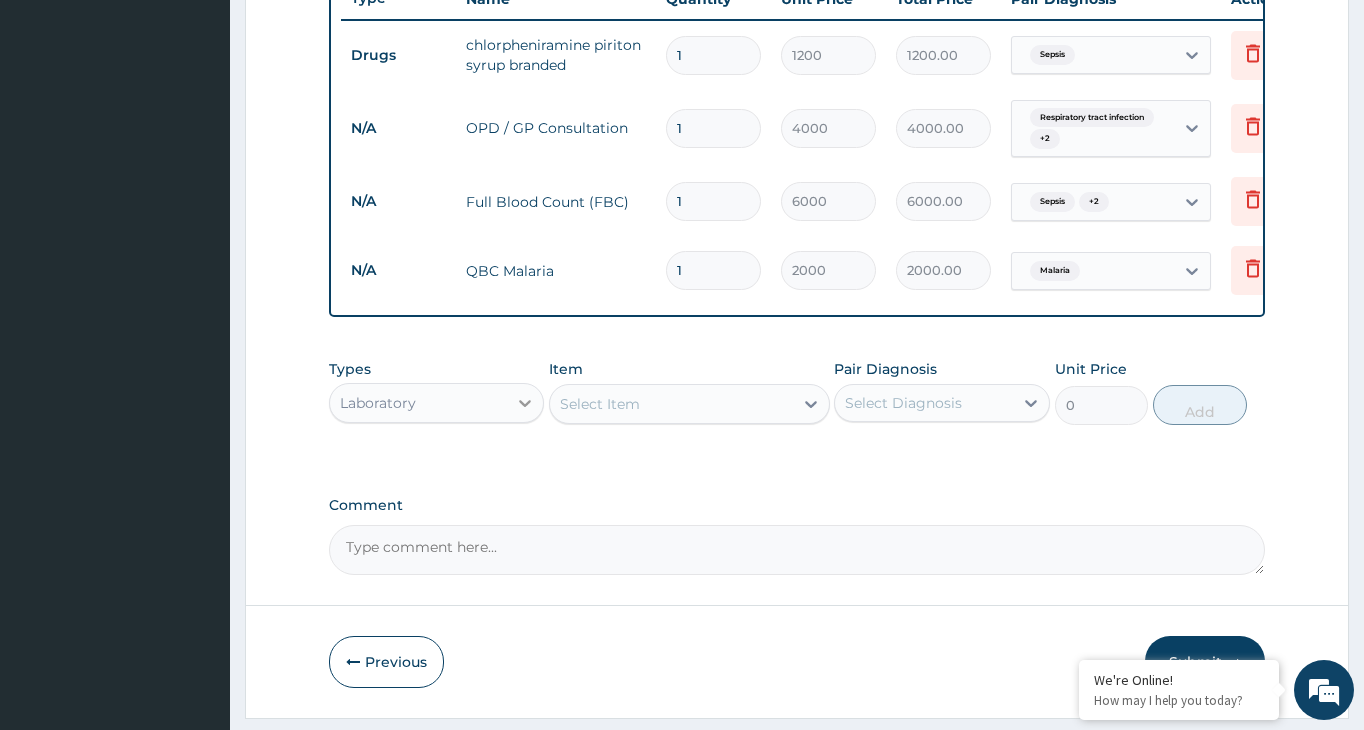 click at bounding box center (525, 403) 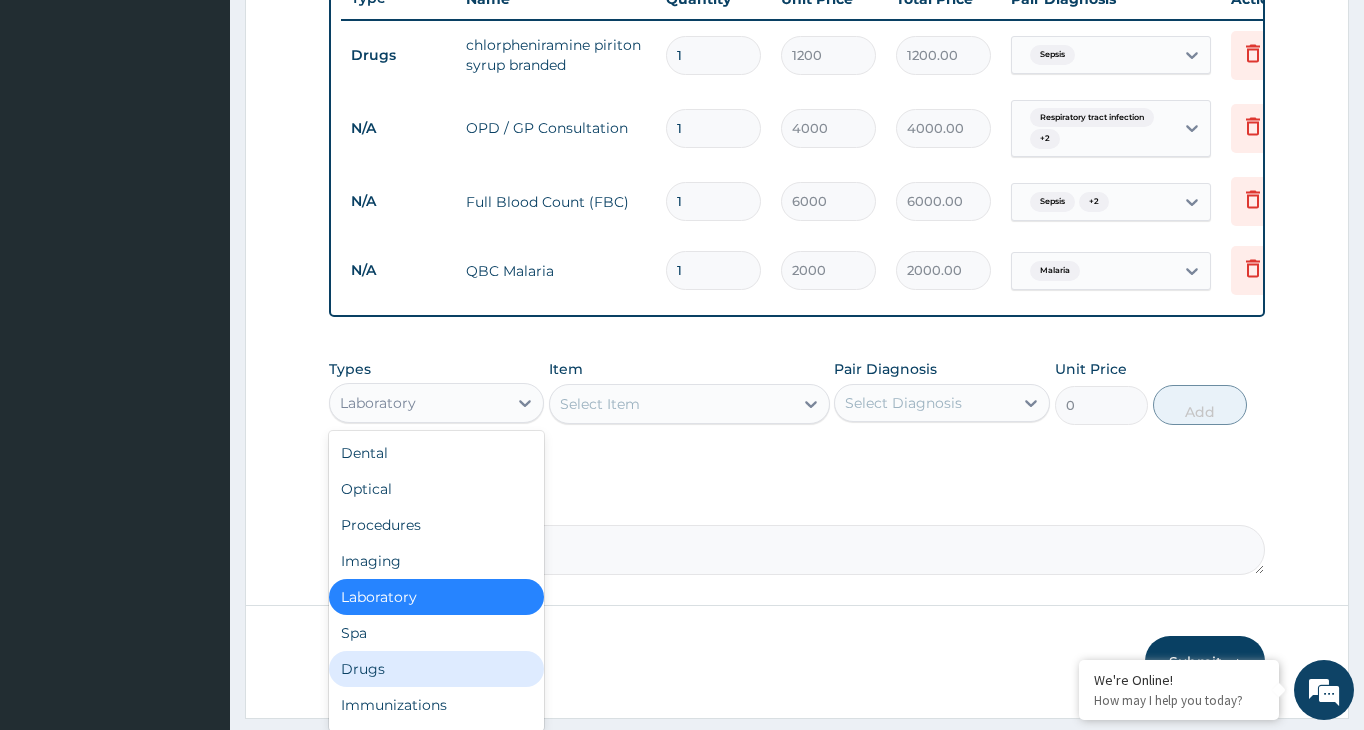 click on "Drugs" at bounding box center (436, 669) 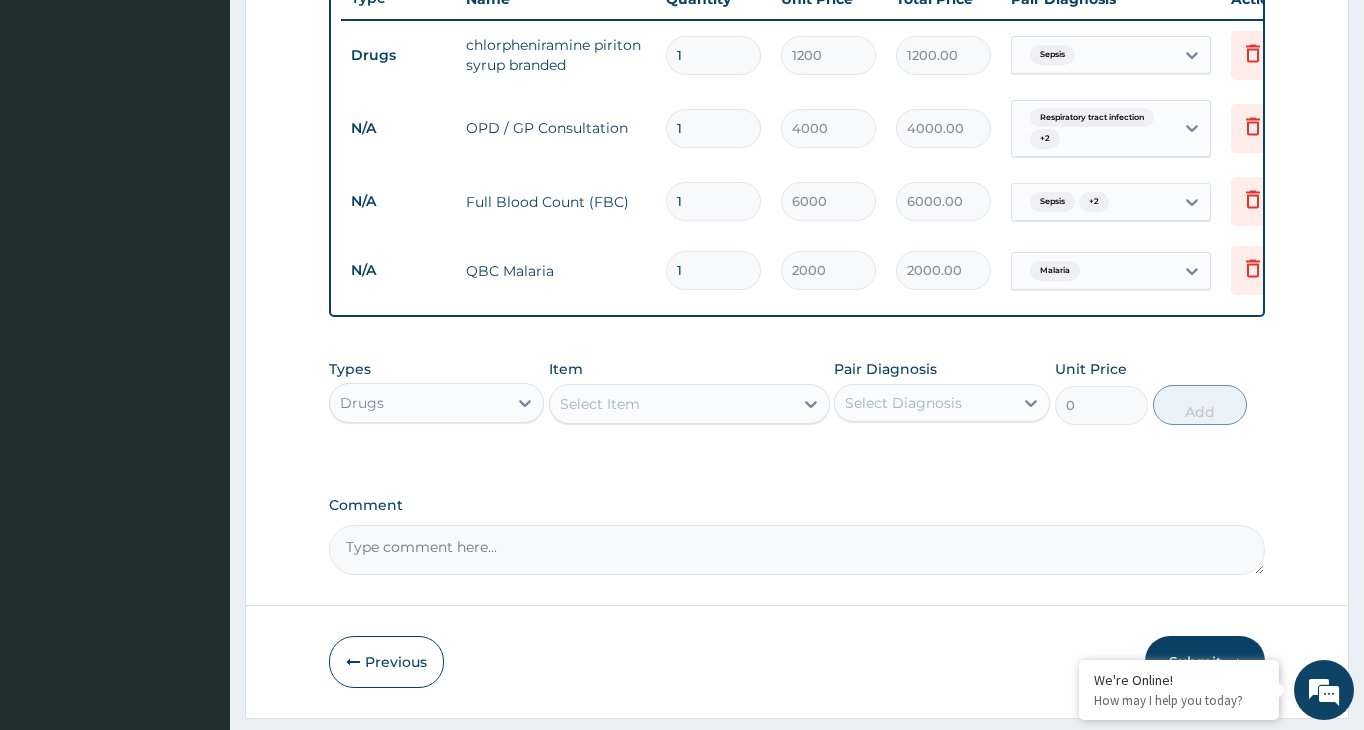 click on "Select Item" at bounding box center (671, 404) 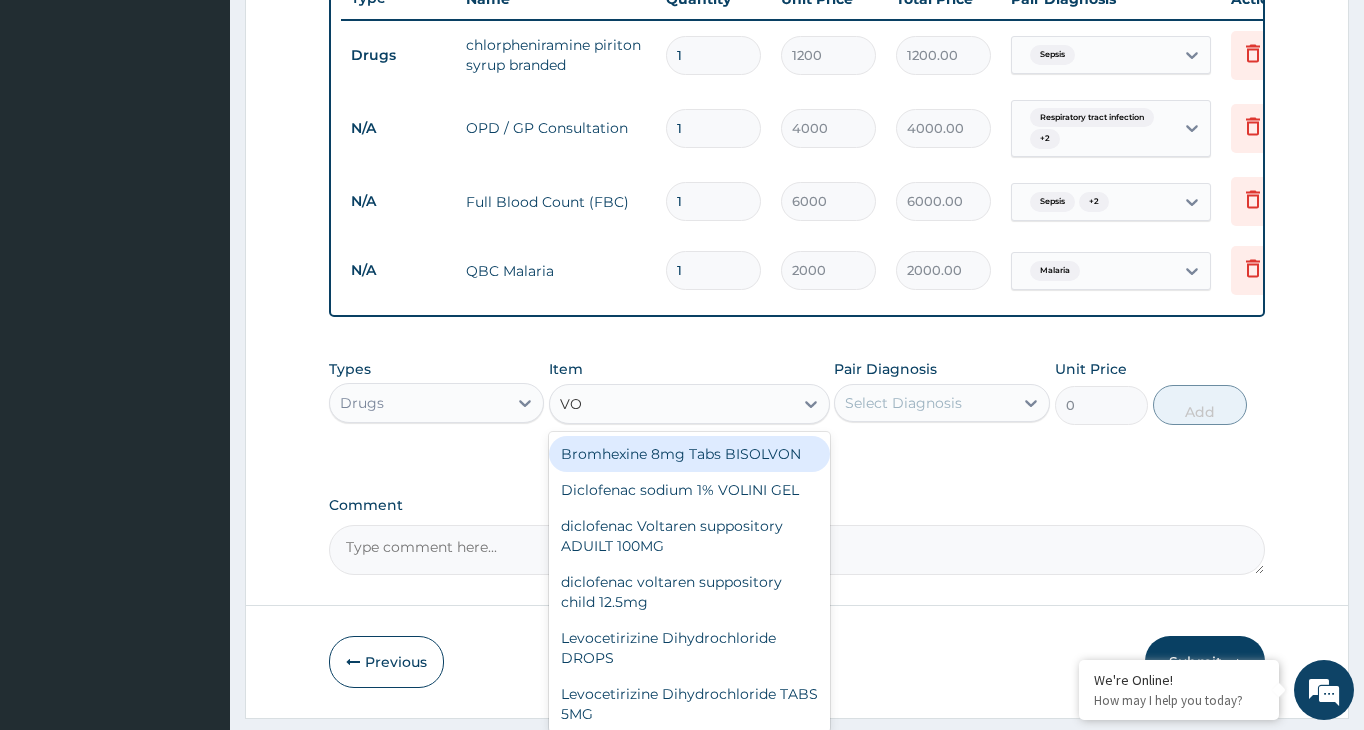 type on "VOL" 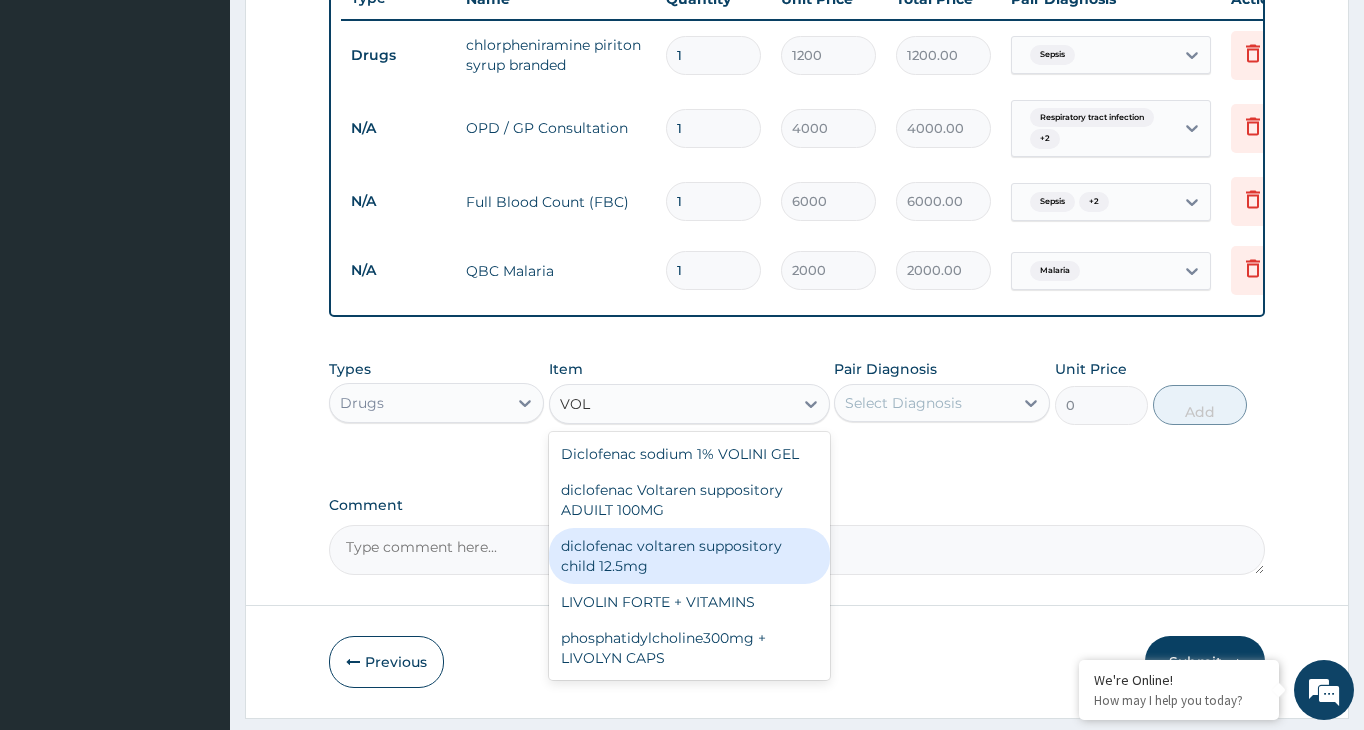 click on "diclofenac voltaren suppository child 12.5mg" at bounding box center [689, 556] 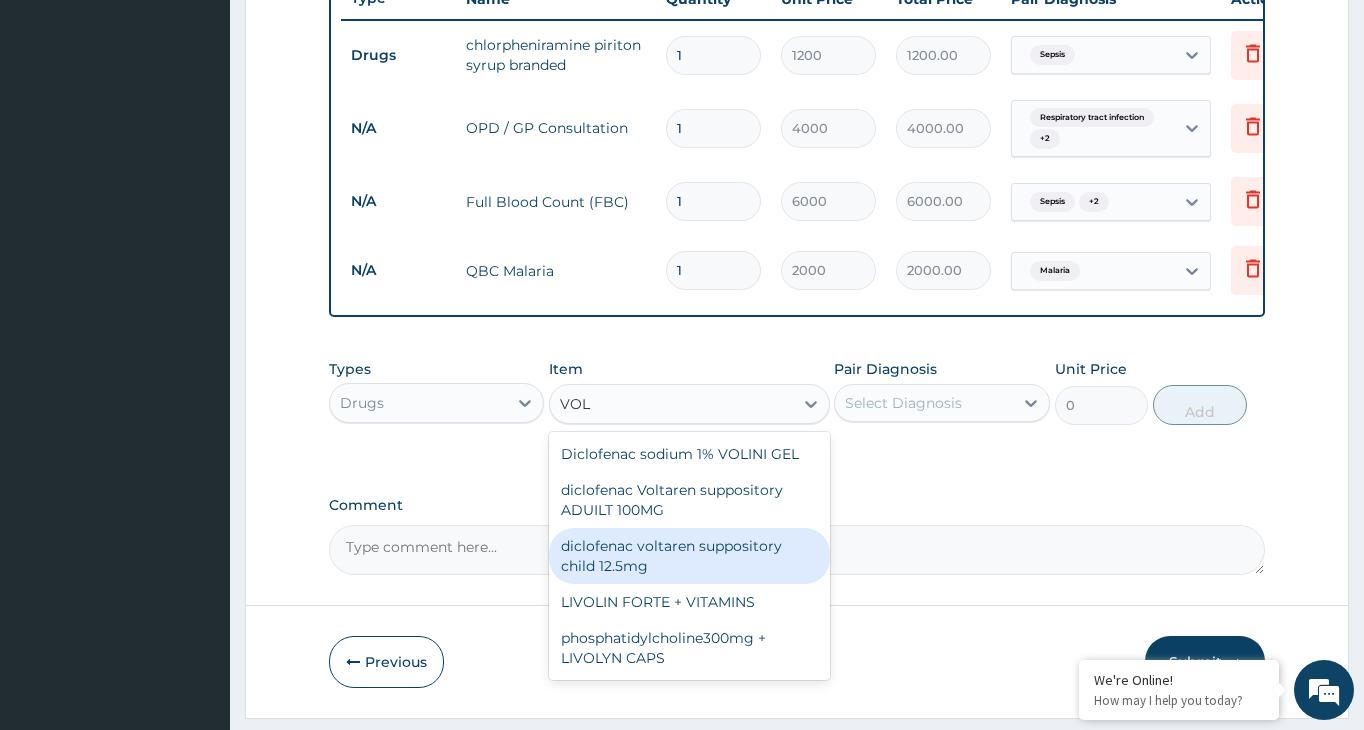 type 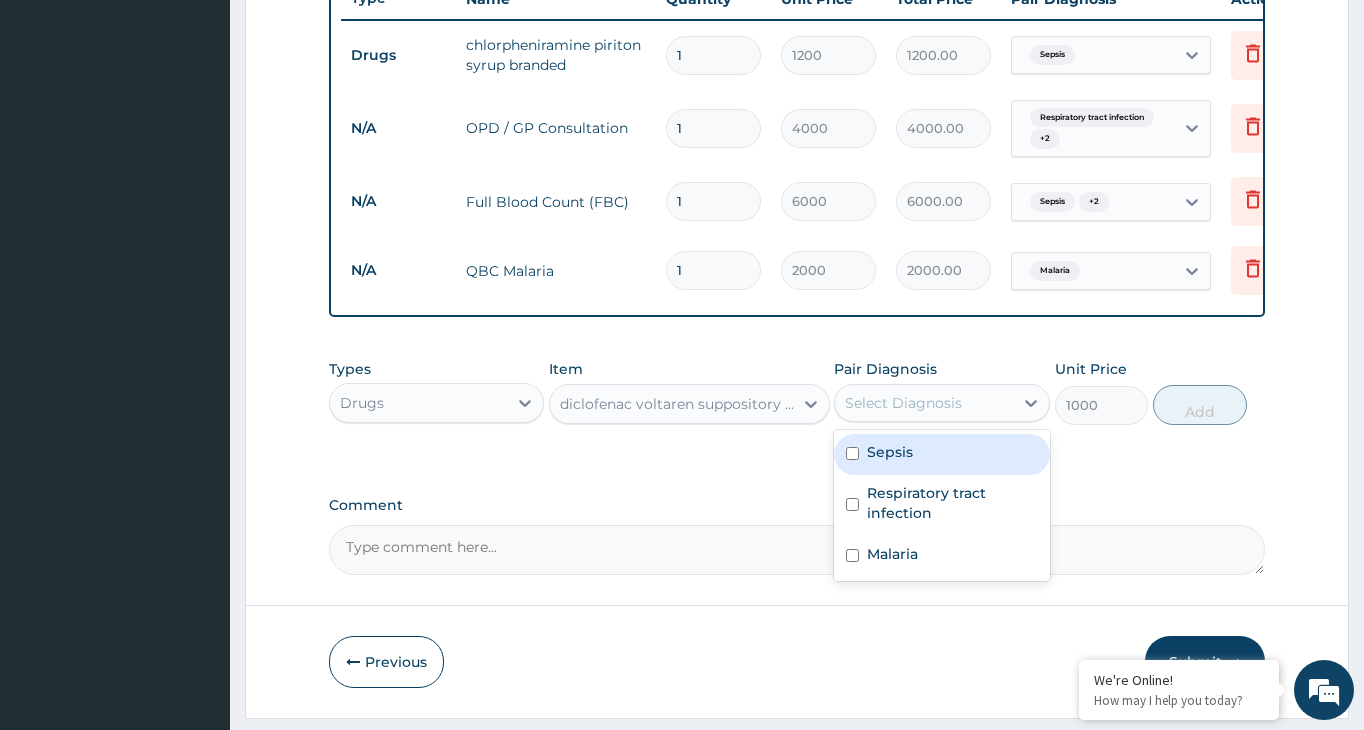 click on "Select Diagnosis" at bounding box center (903, 403) 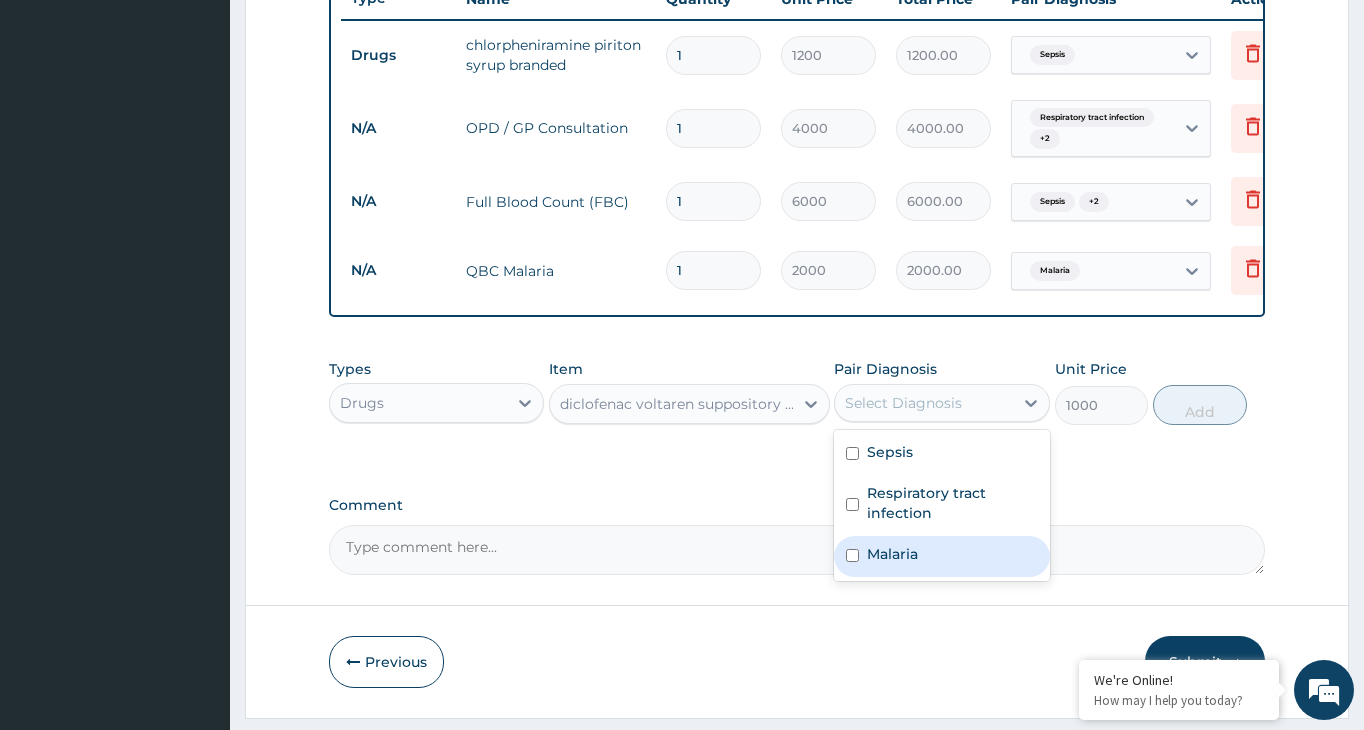 click on "Malaria" at bounding box center (941, 556) 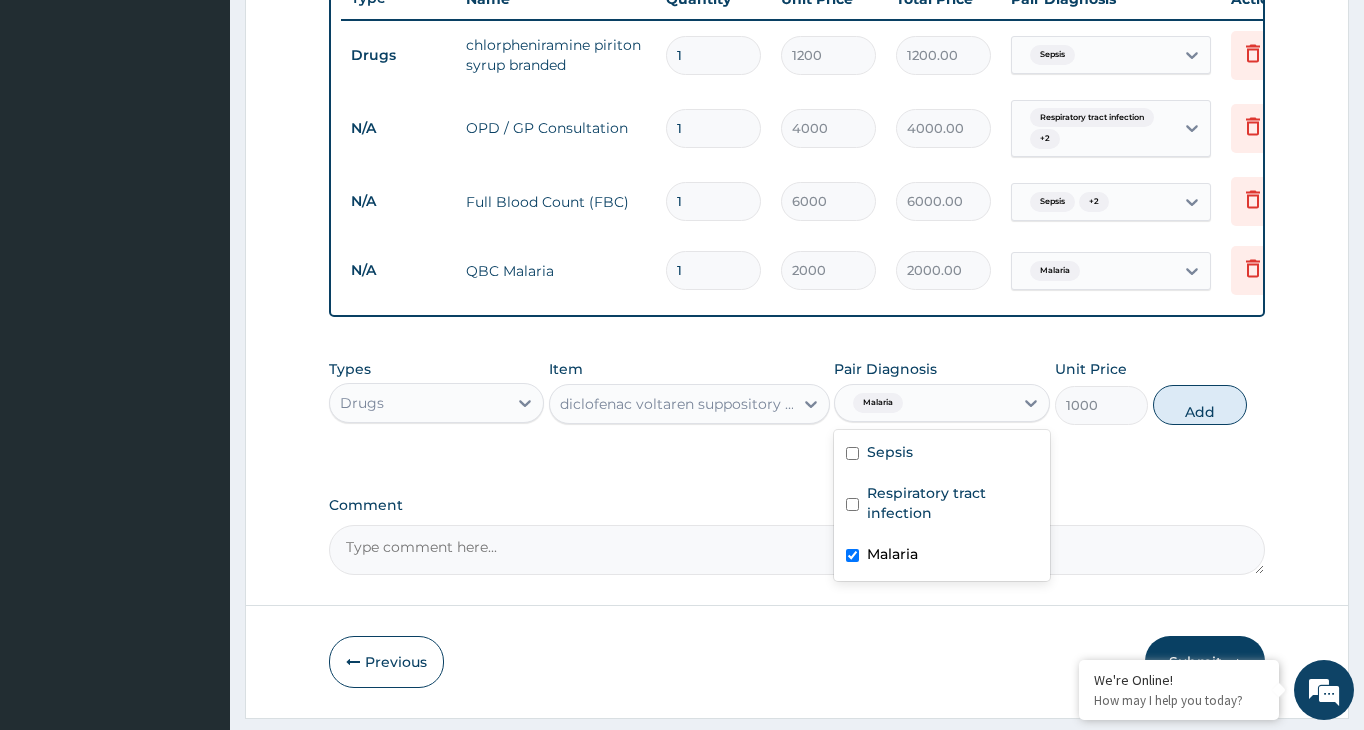 checkbox on "true" 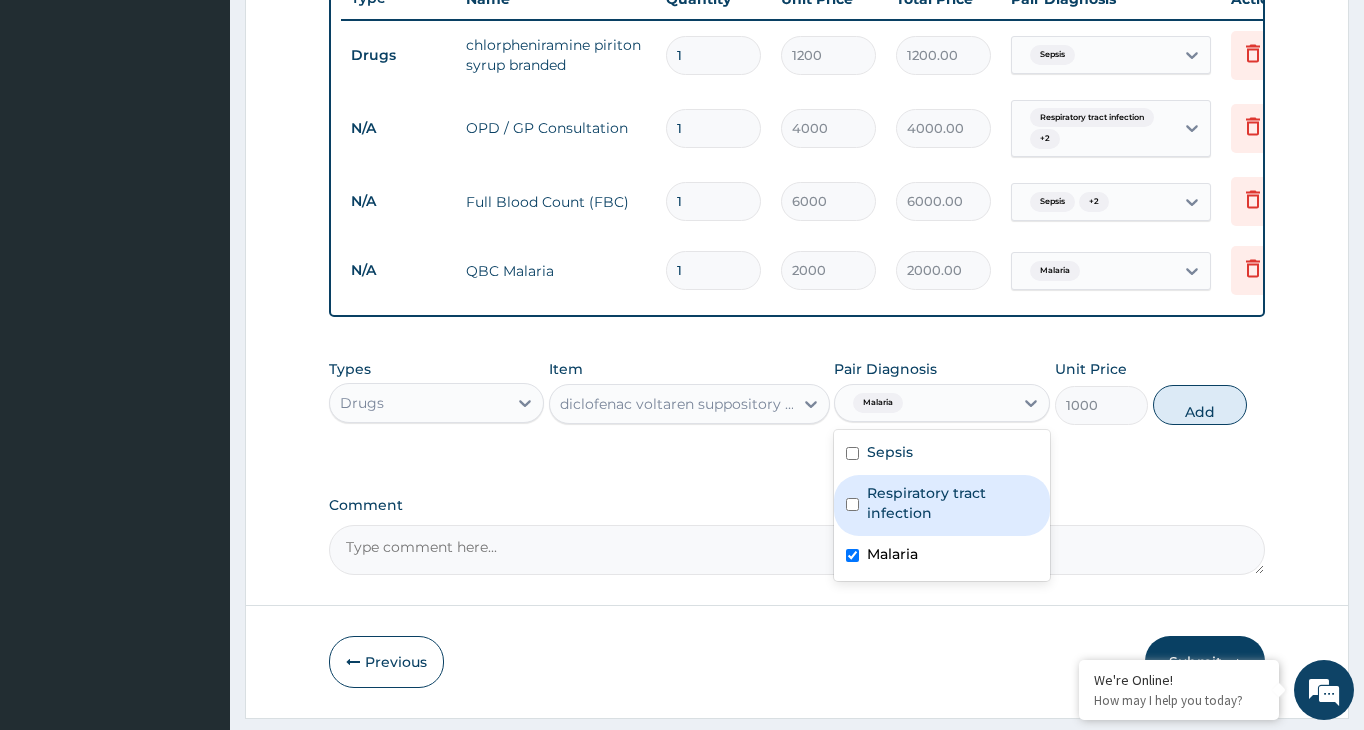 click on "Respiratory tract infection" at bounding box center [941, 505] 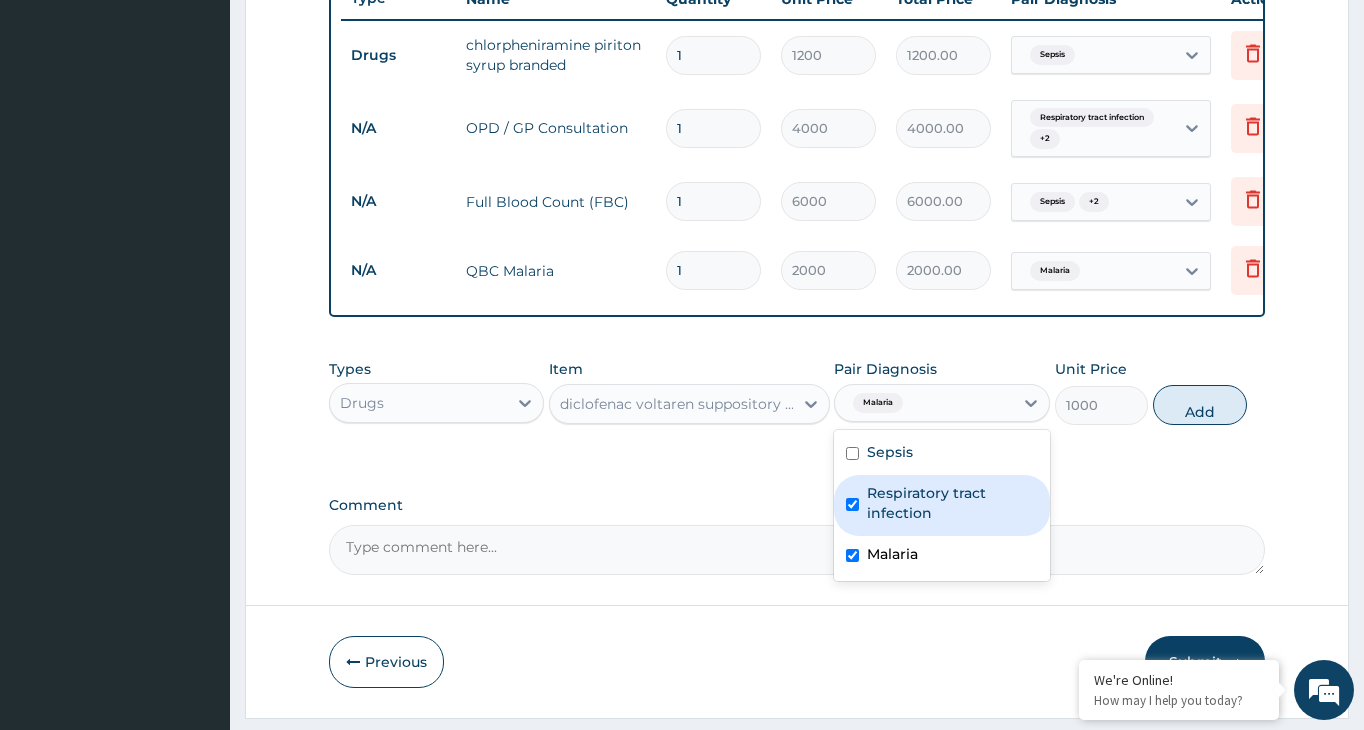 checkbox on "true" 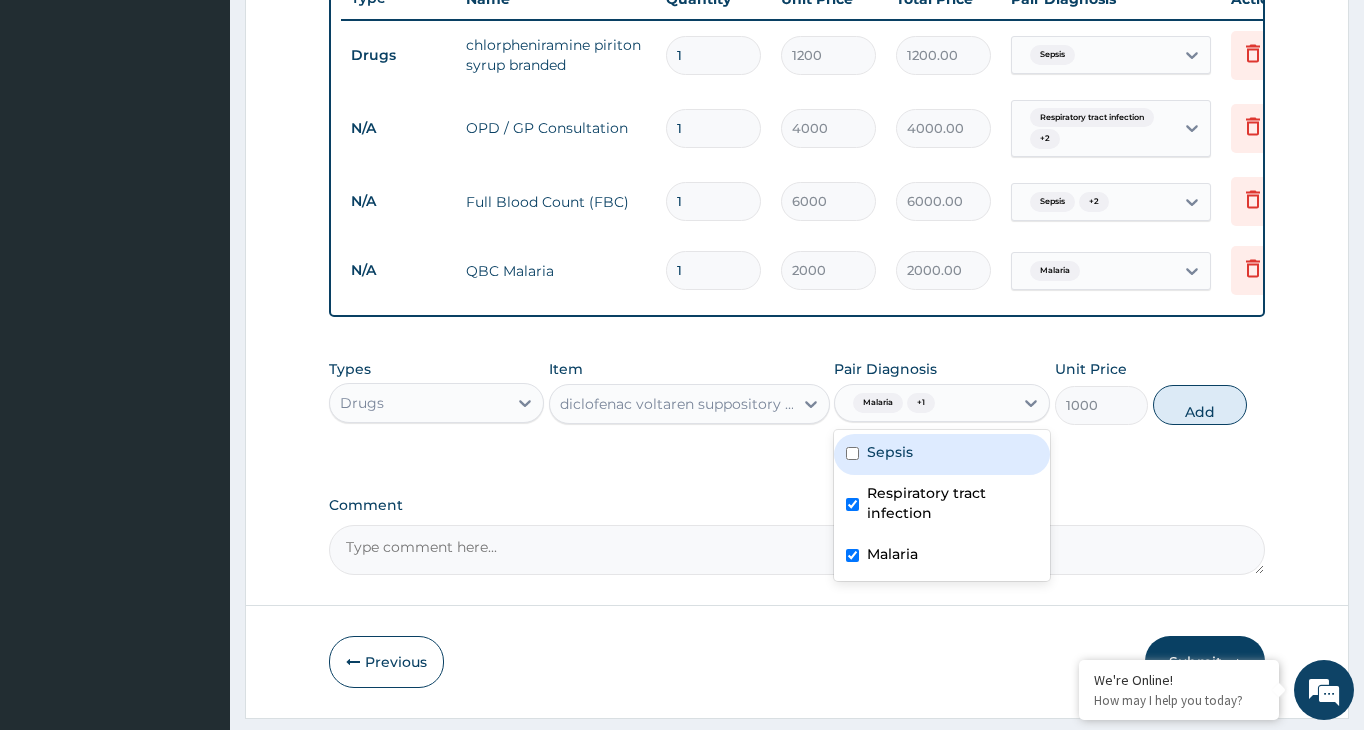 click on "Sepsis" at bounding box center [941, 454] 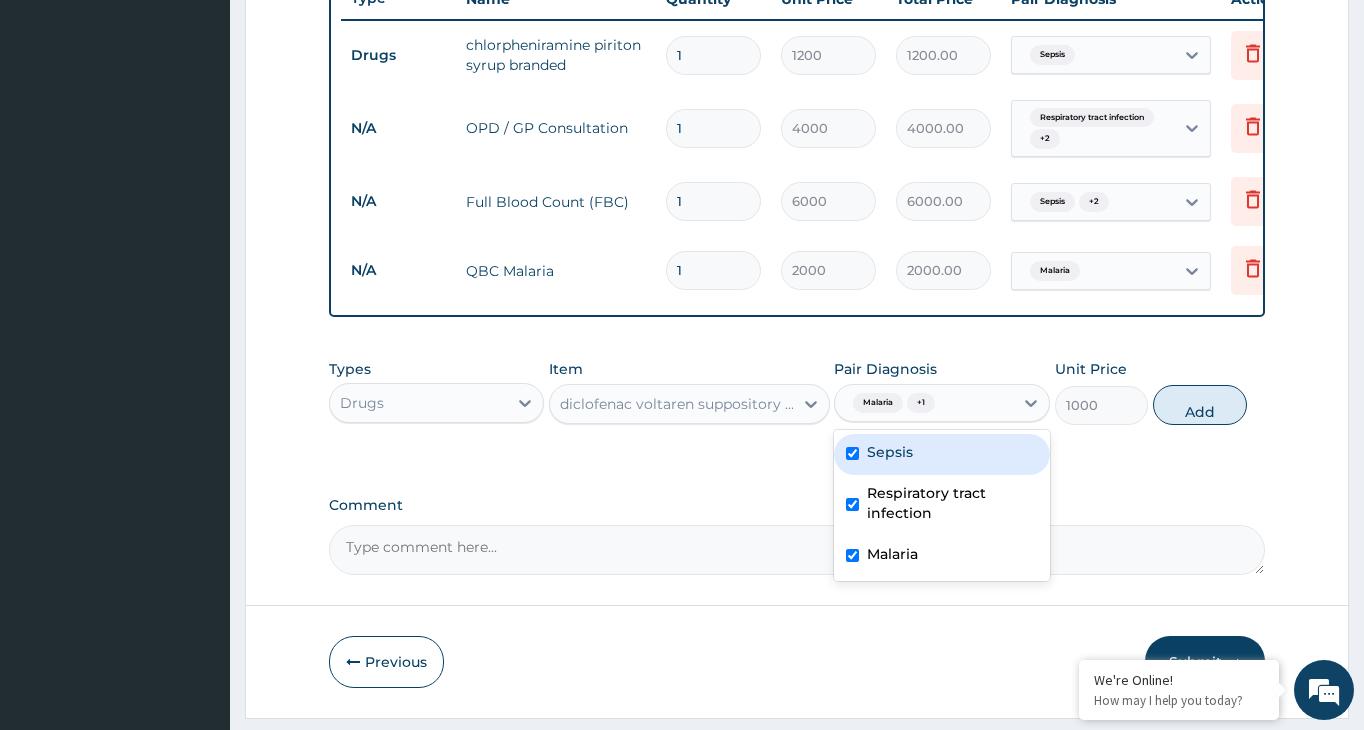 checkbox on "true" 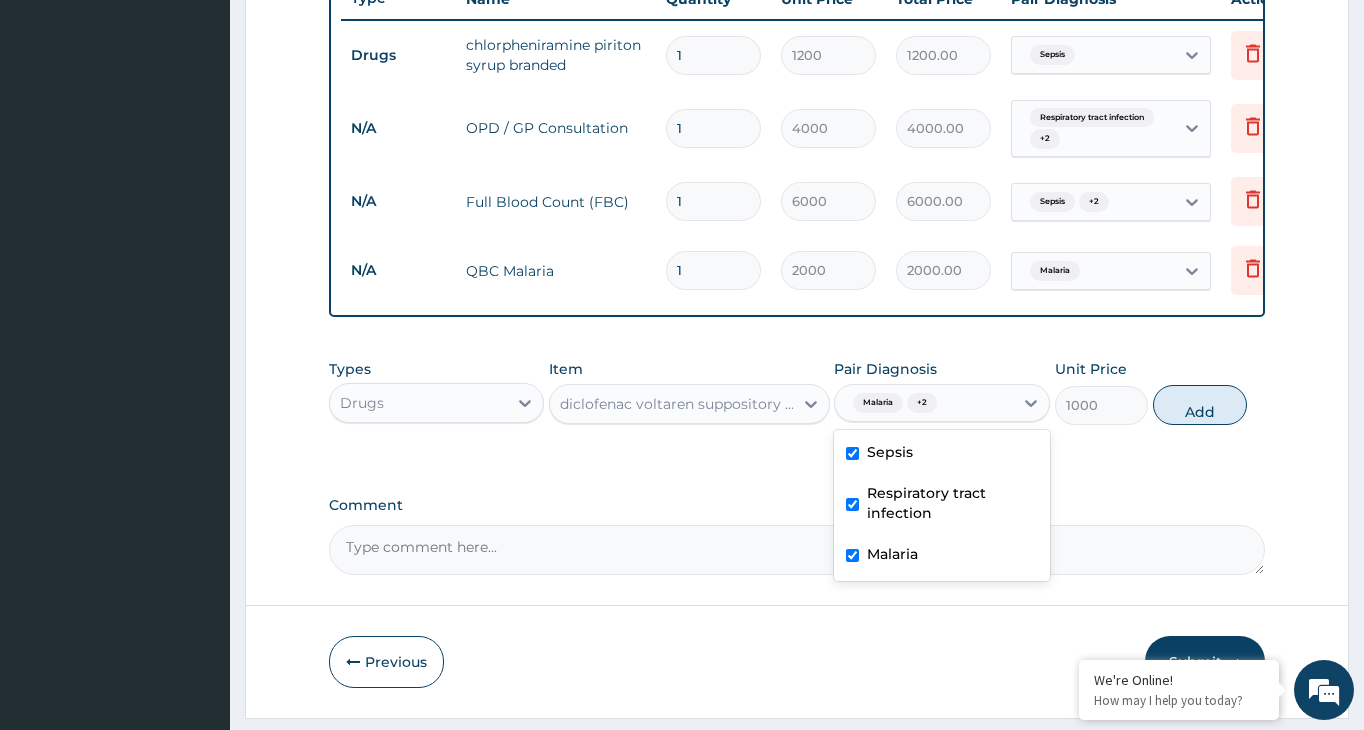 click on "Add" at bounding box center (1200, 405) 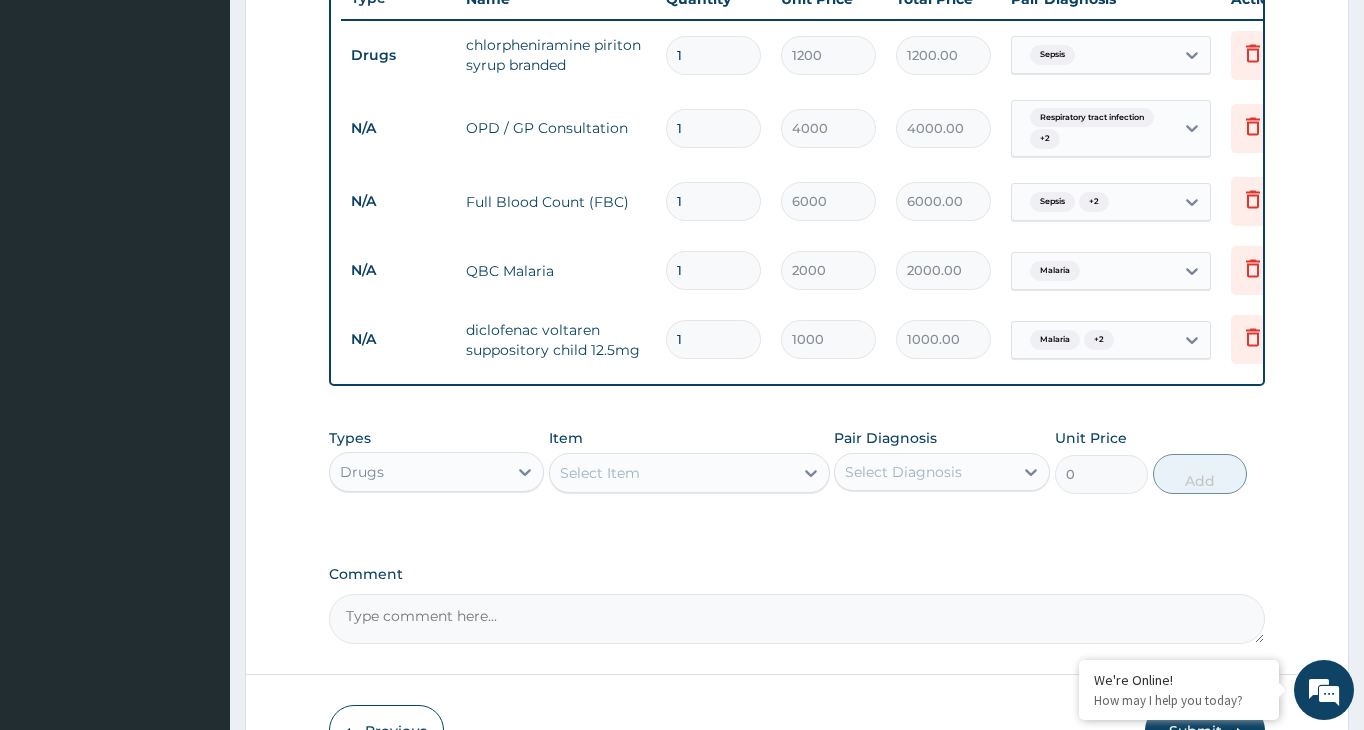 click on "Select Item" at bounding box center (600, 473) 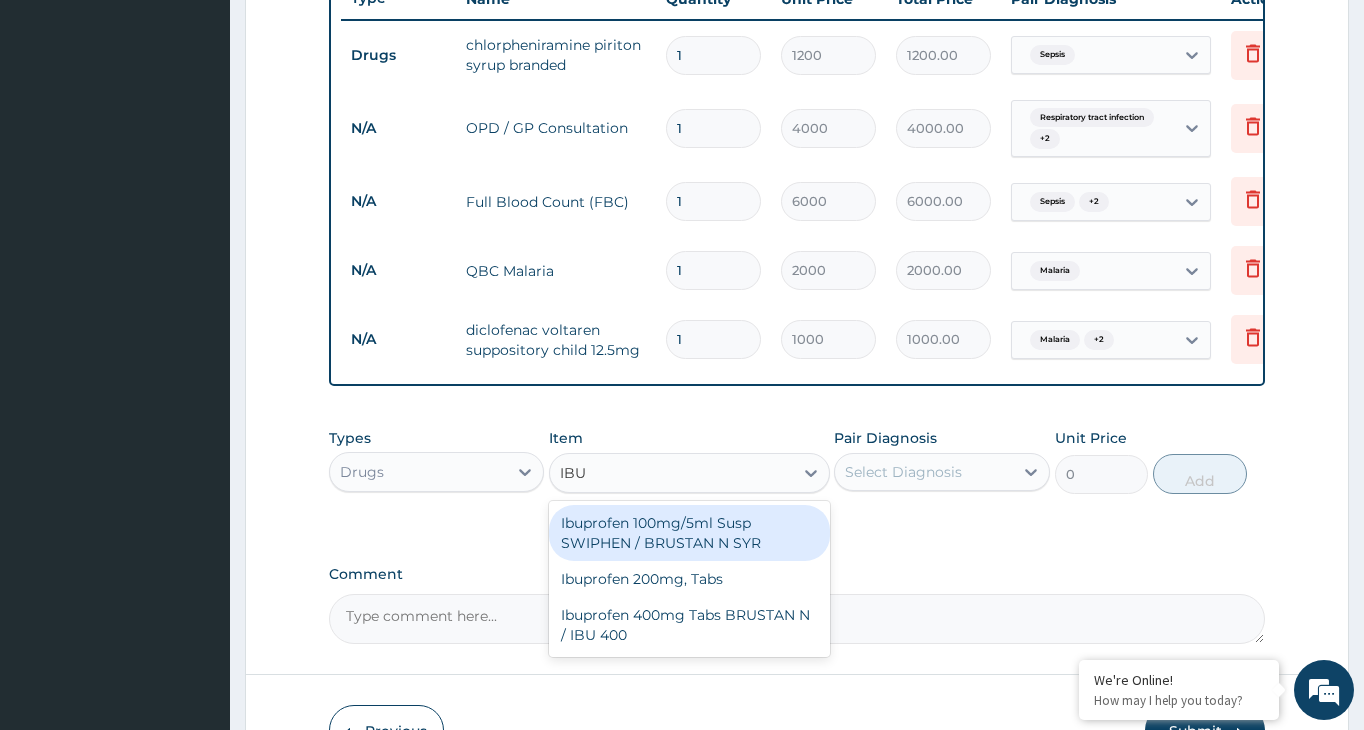 type on "IBUP" 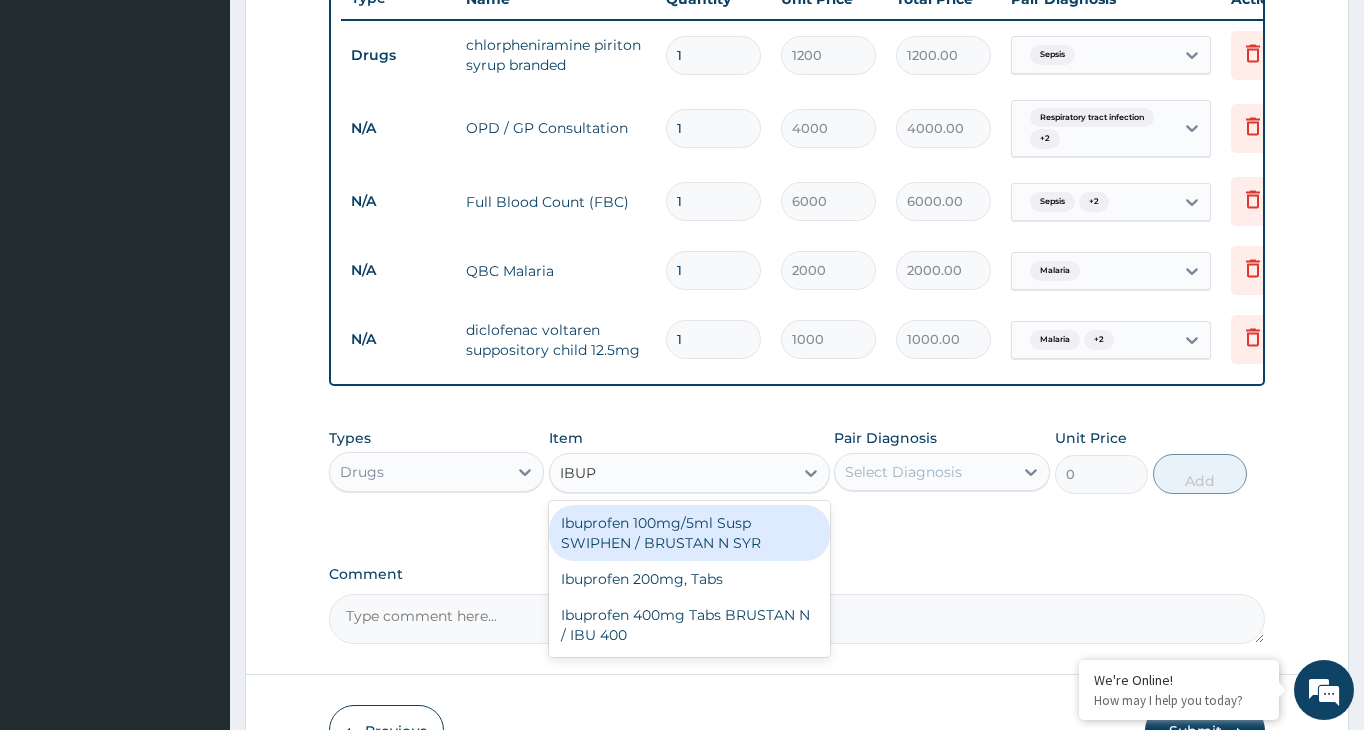 click on "Ibuprofen 100mg/5ml Susp SWIPHEN / BRUSTAN N SYR" at bounding box center (689, 533) 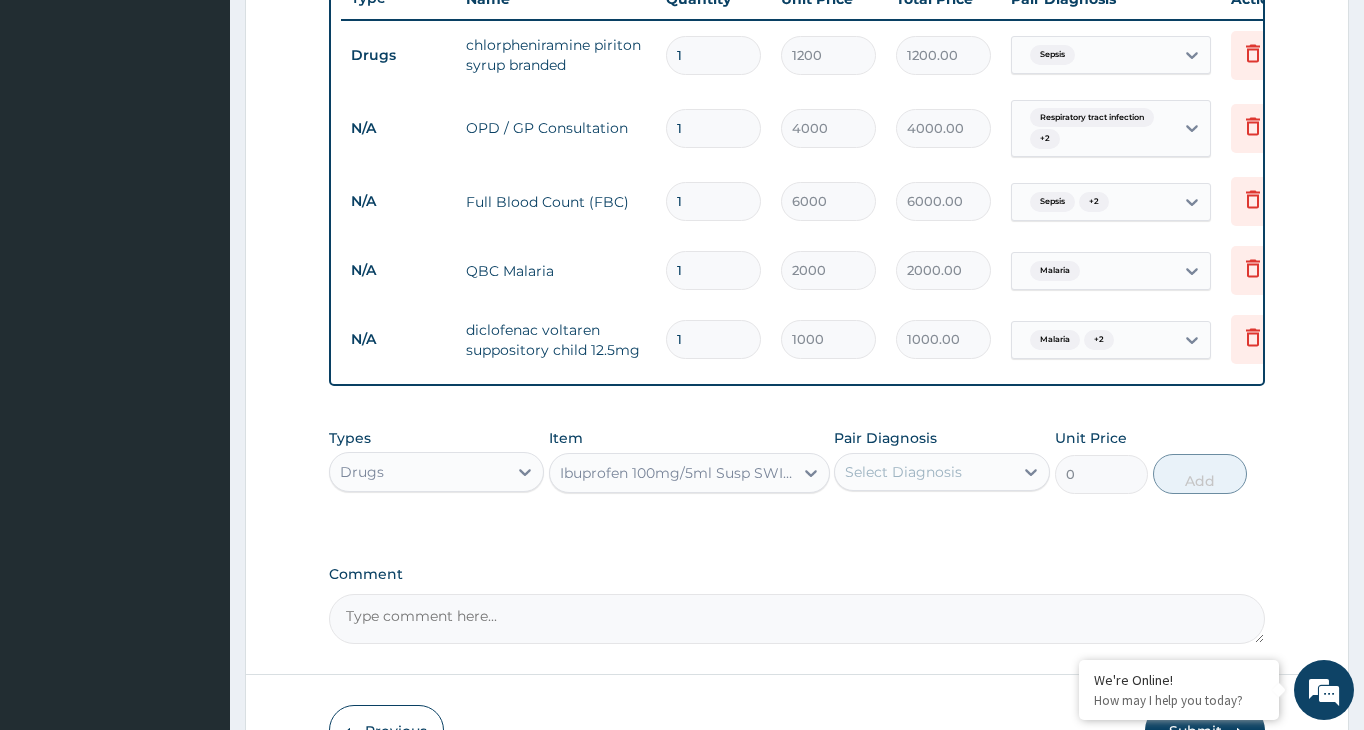 type 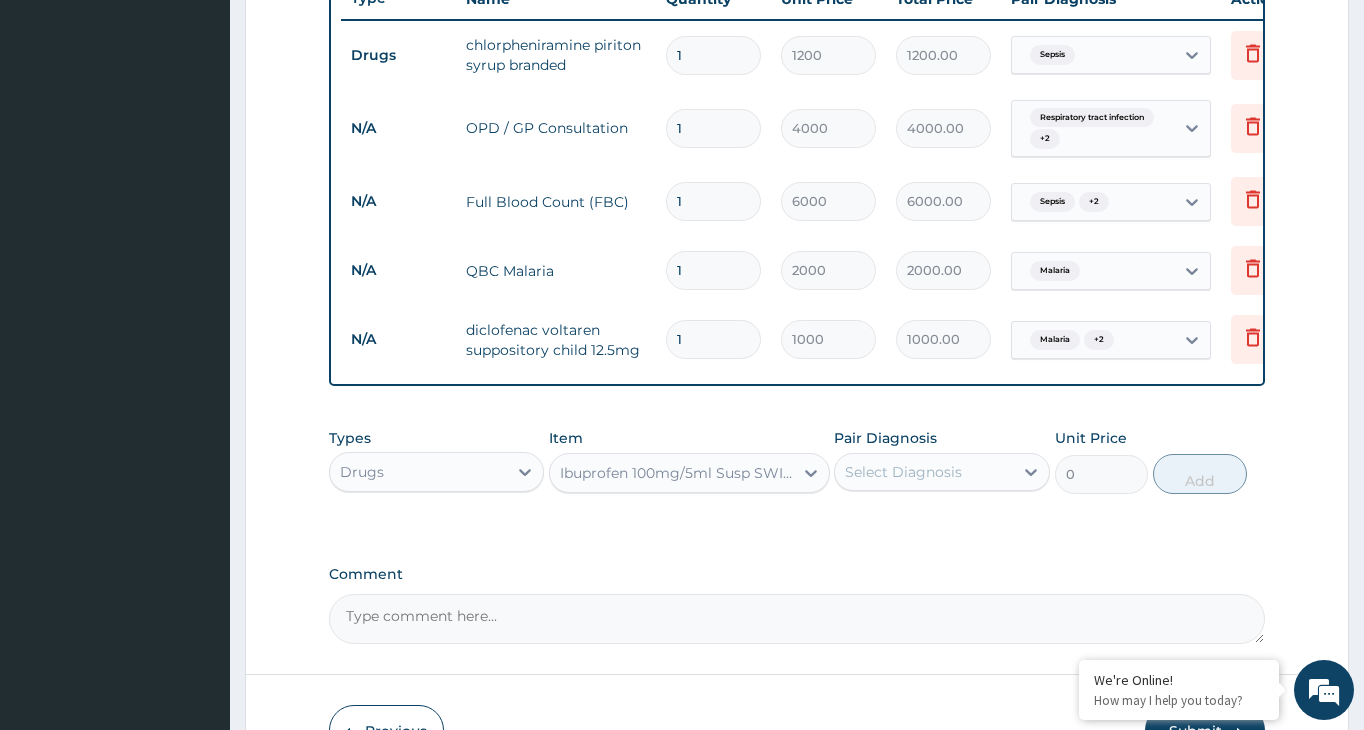 type on "800" 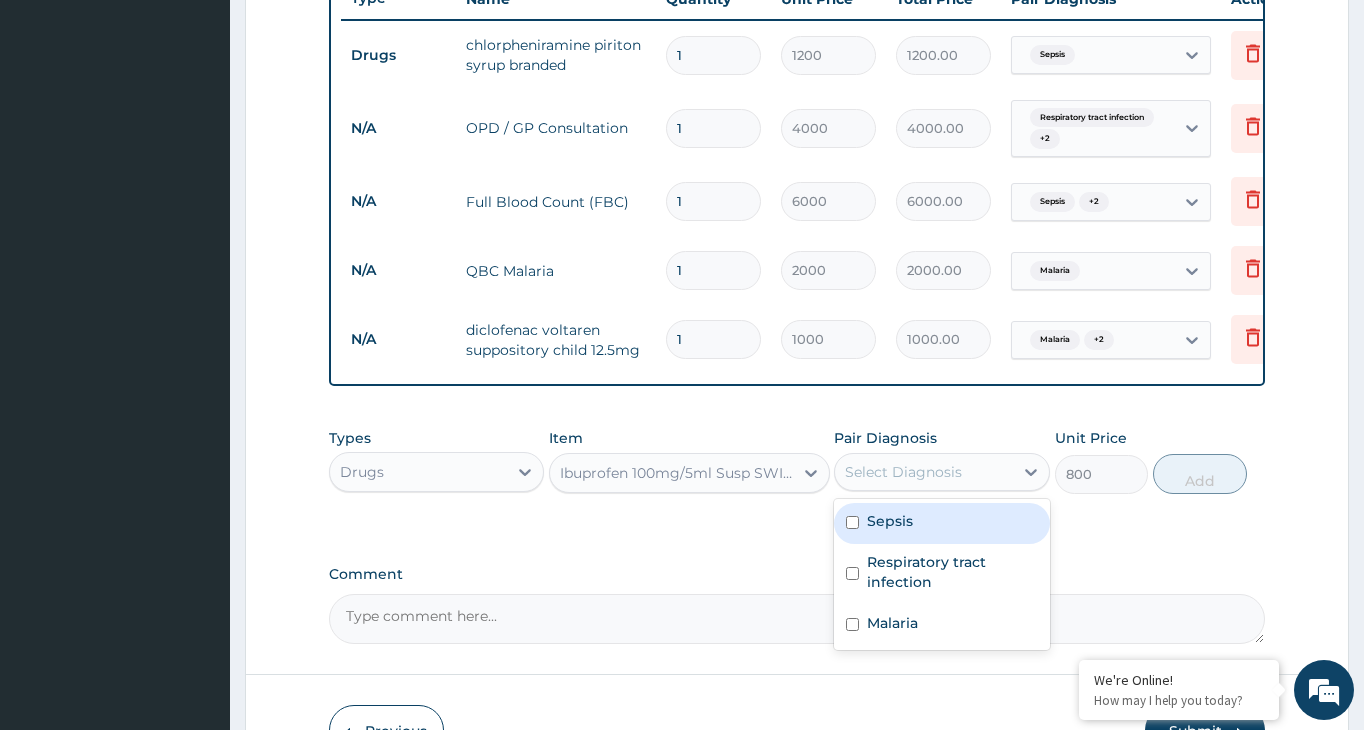 click on "Select Diagnosis" at bounding box center [903, 472] 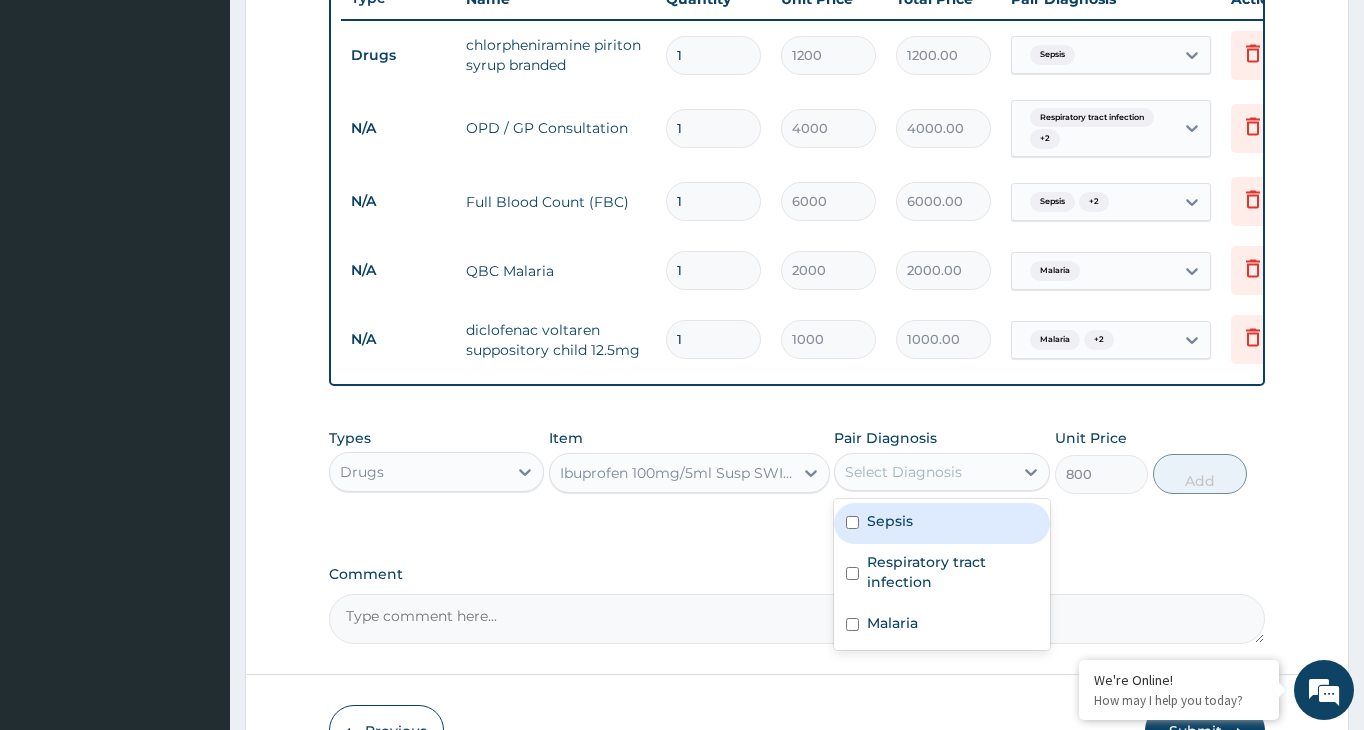 click on "Sepsis" at bounding box center (890, 521) 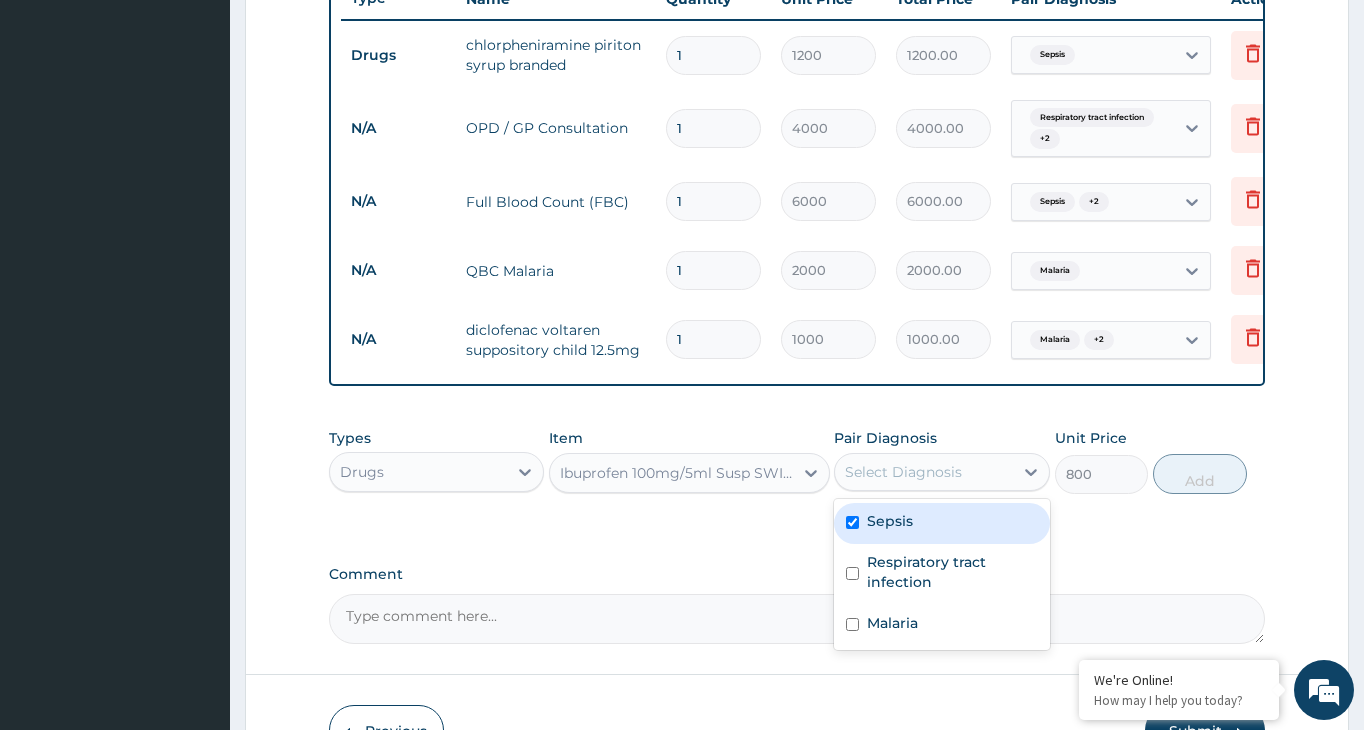 checkbox on "true" 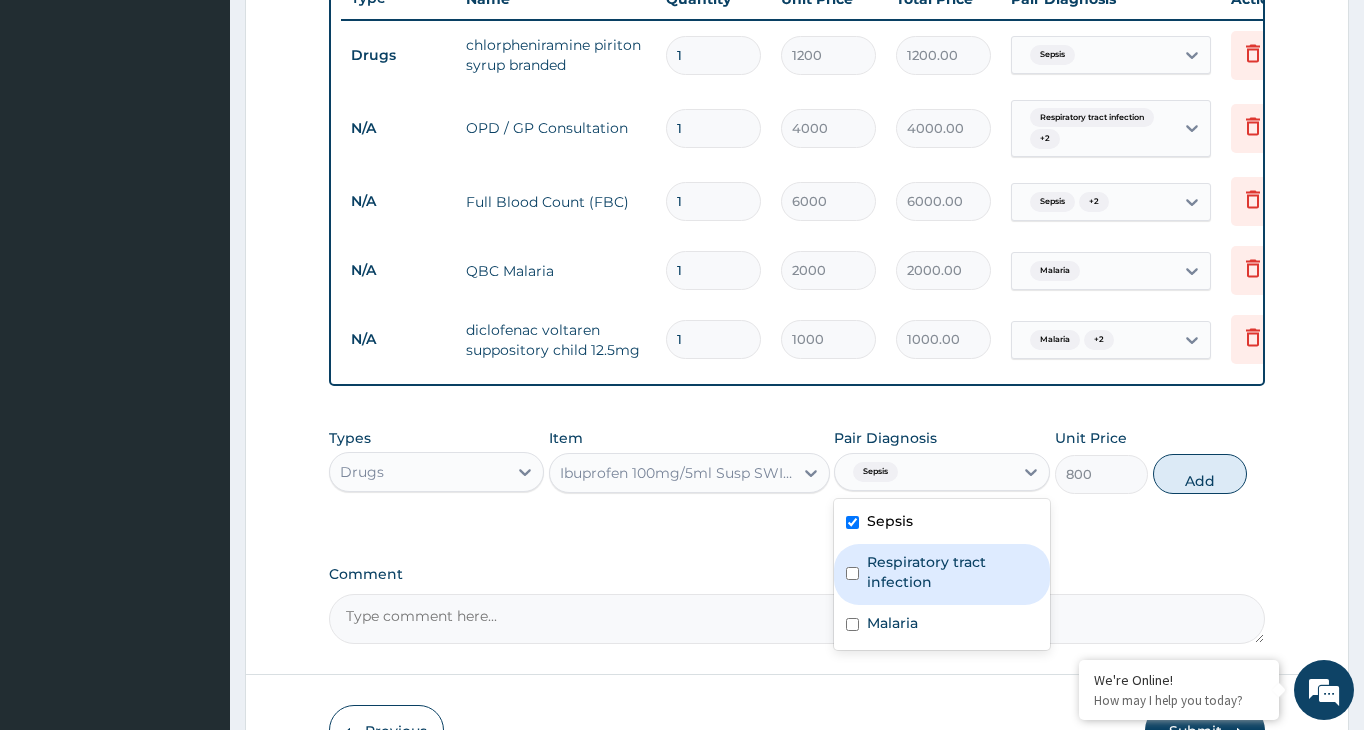 click on "Respiratory tract infection" at bounding box center [941, 574] 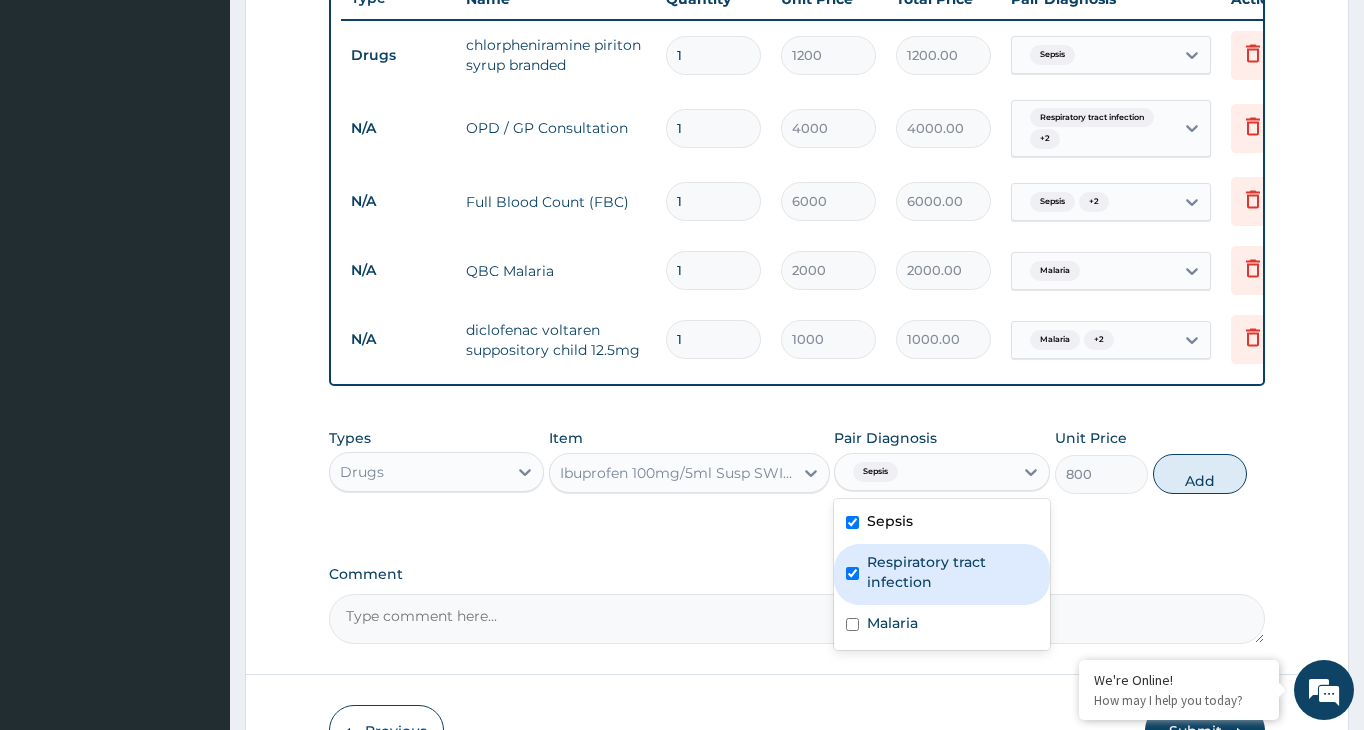 checkbox on "true" 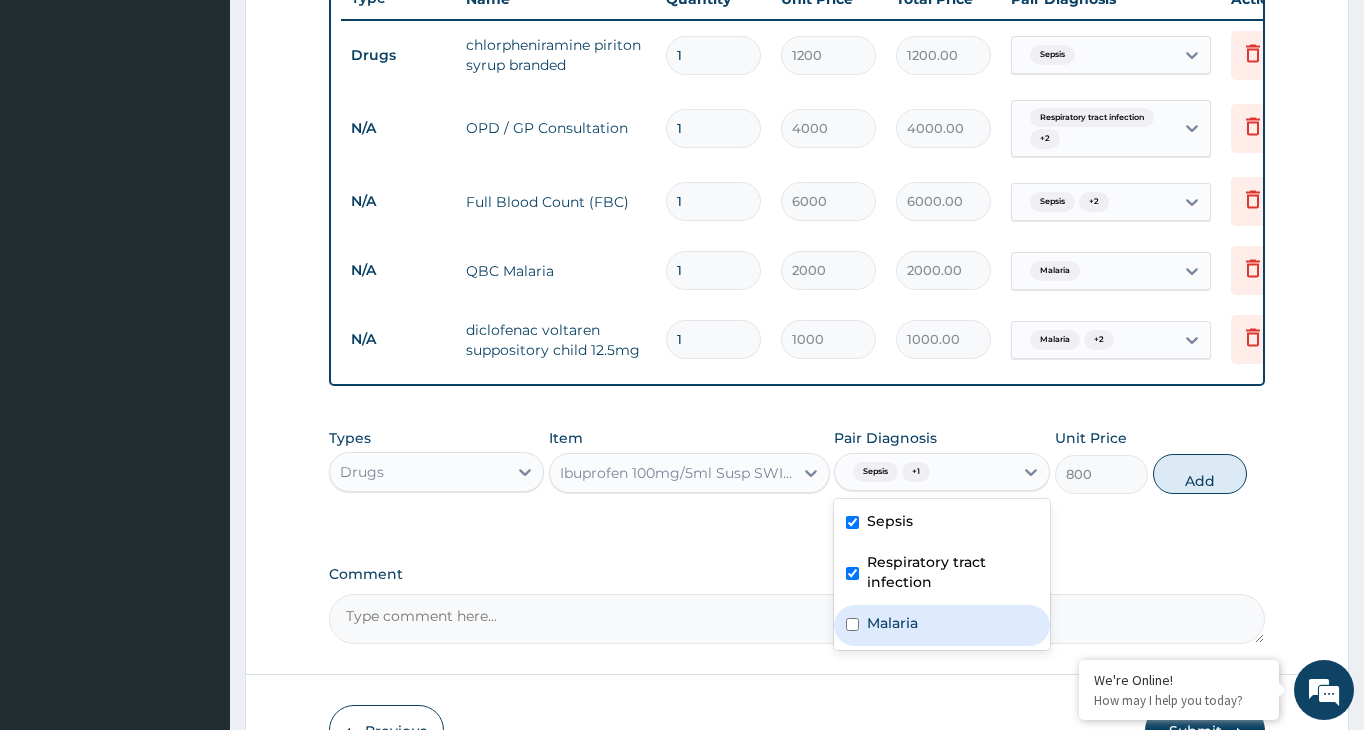 click on "Malaria" at bounding box center (941, 625) 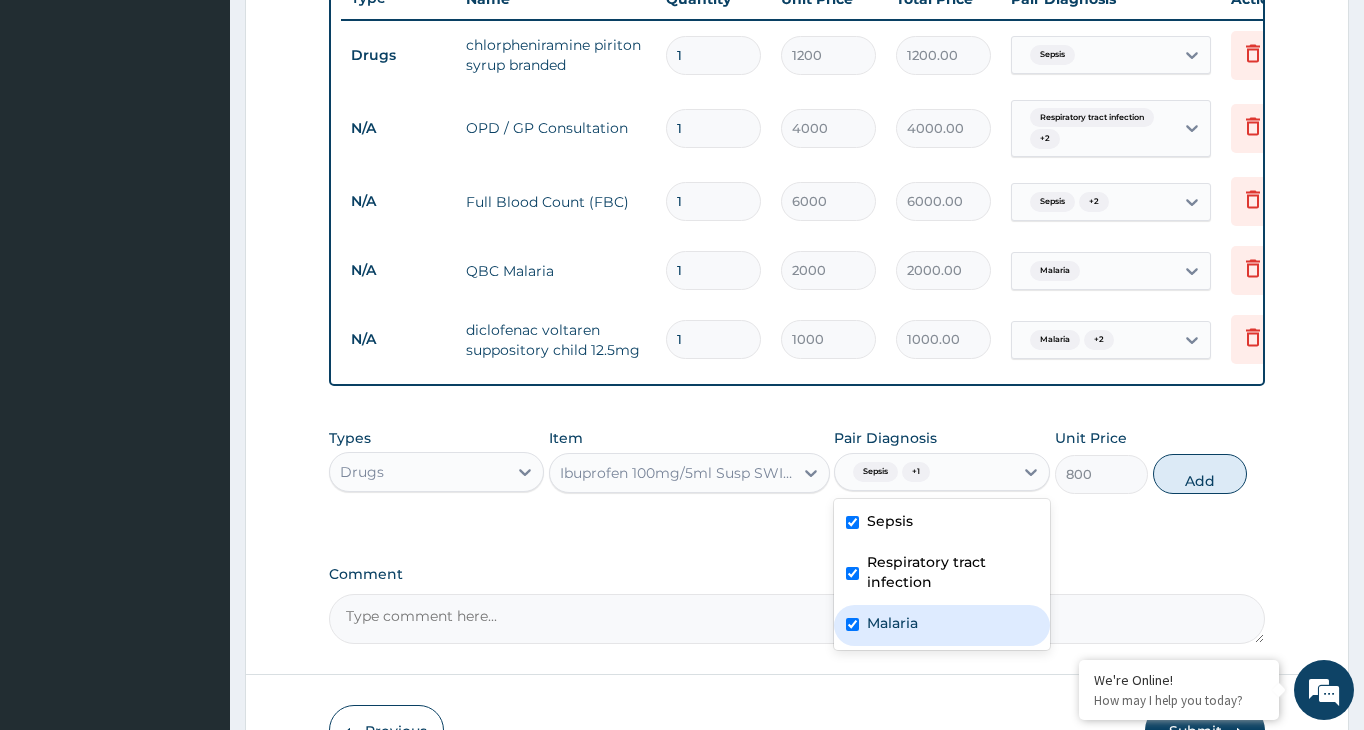 checkbox on "true" 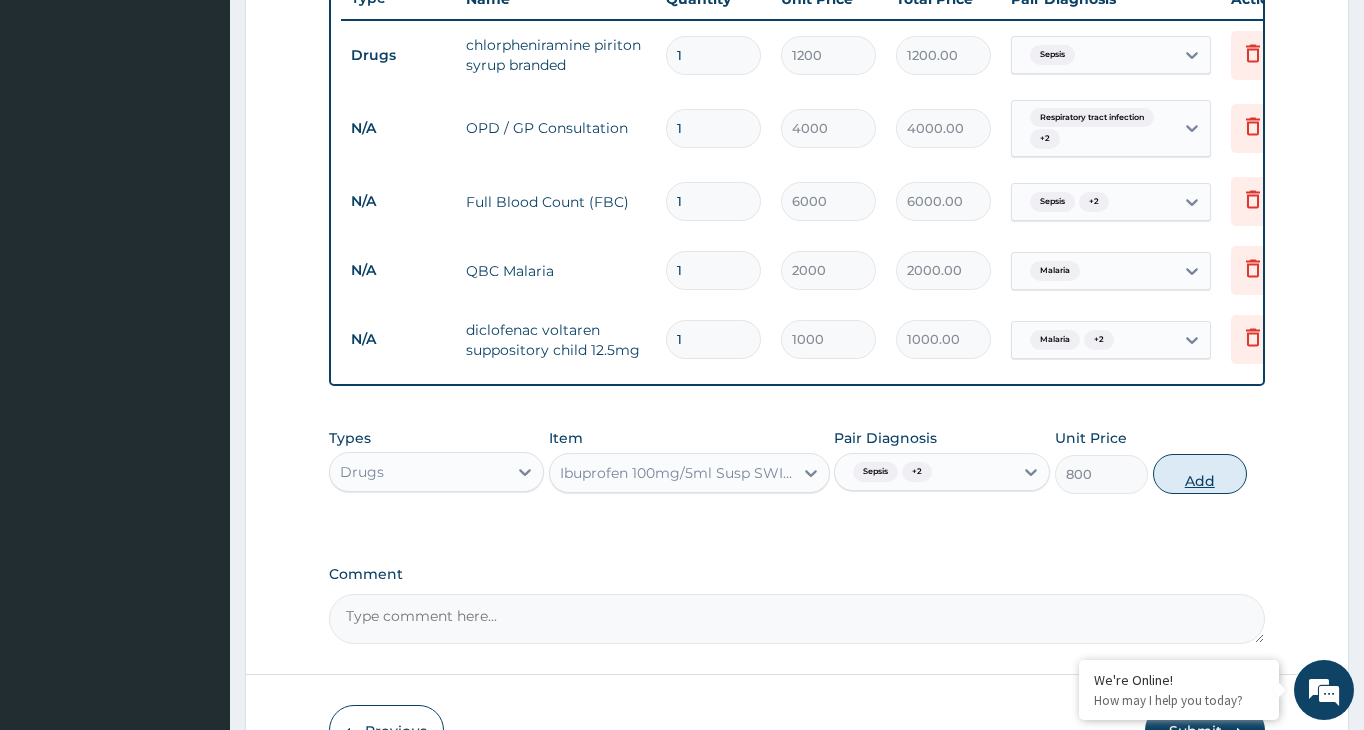 click on "Add" at bounding box center (1200, 474) 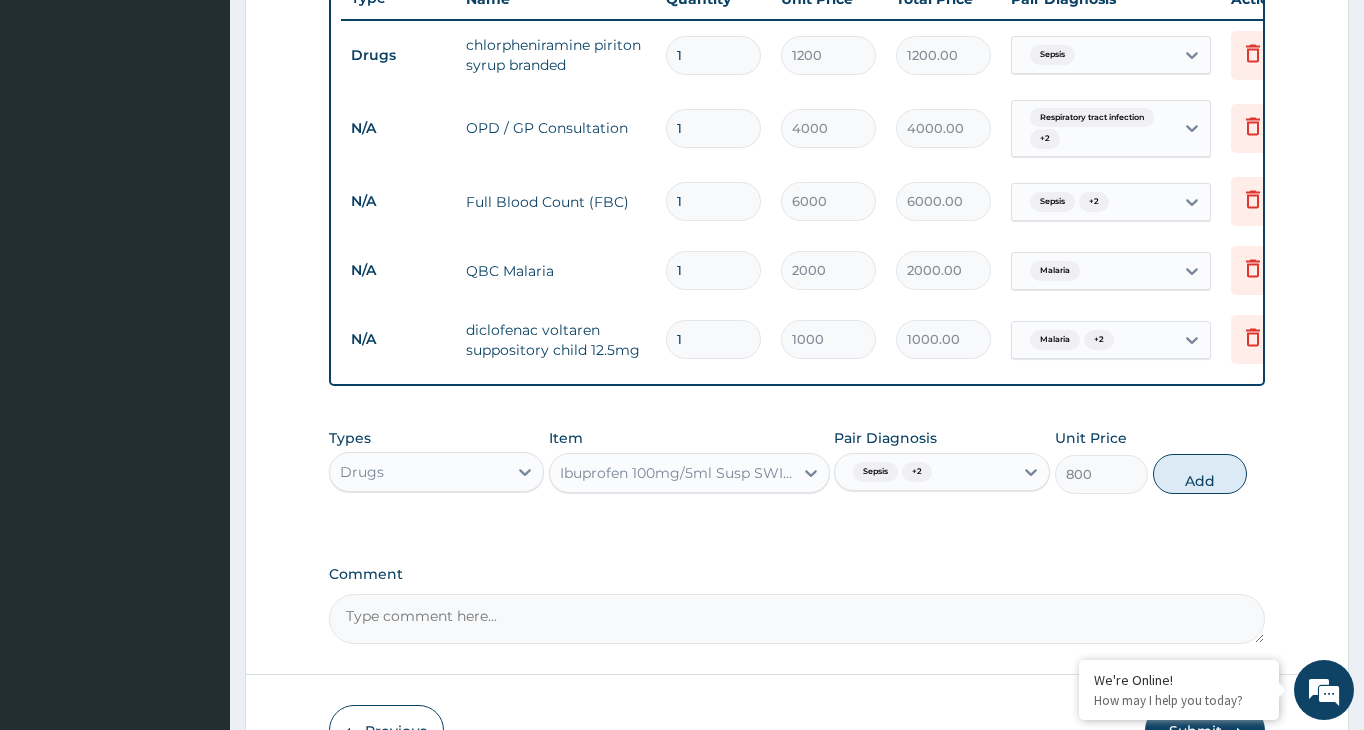 type on "0" 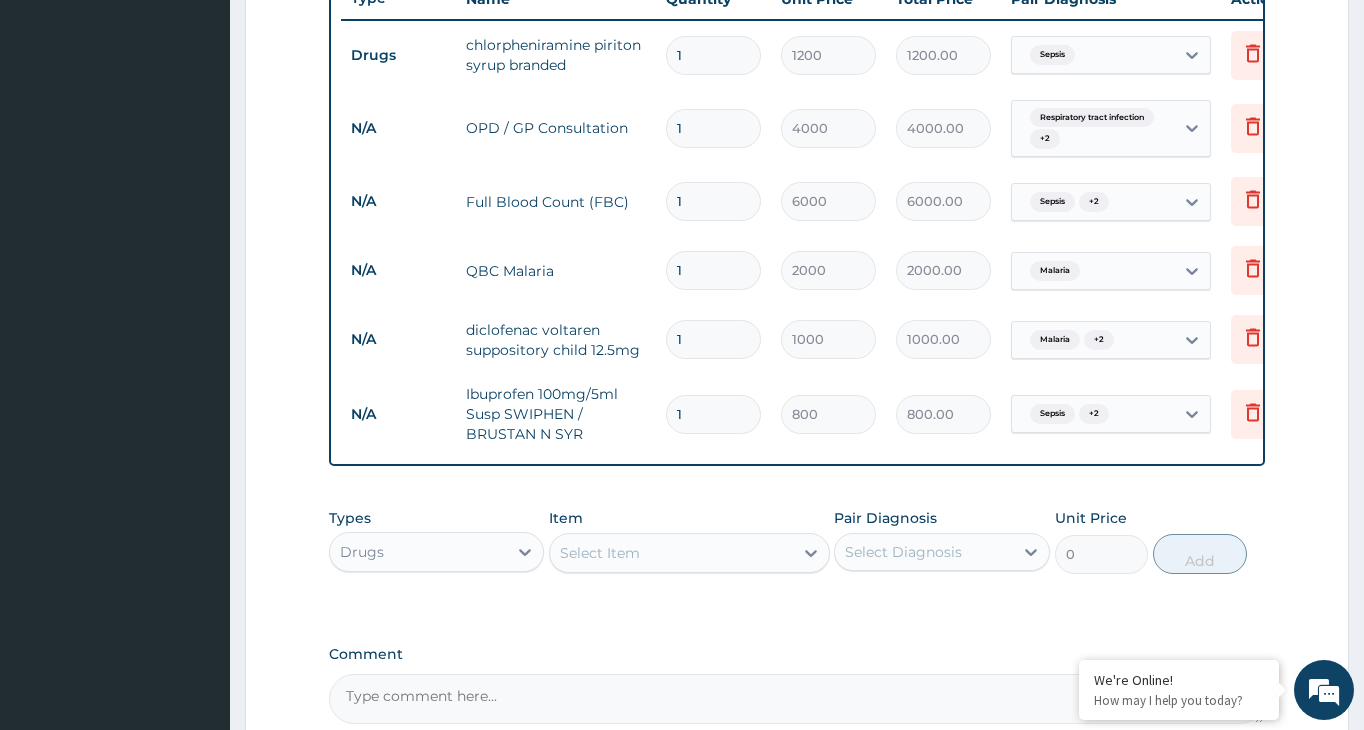 click on "Select Item" at bounding box center (600, 553) 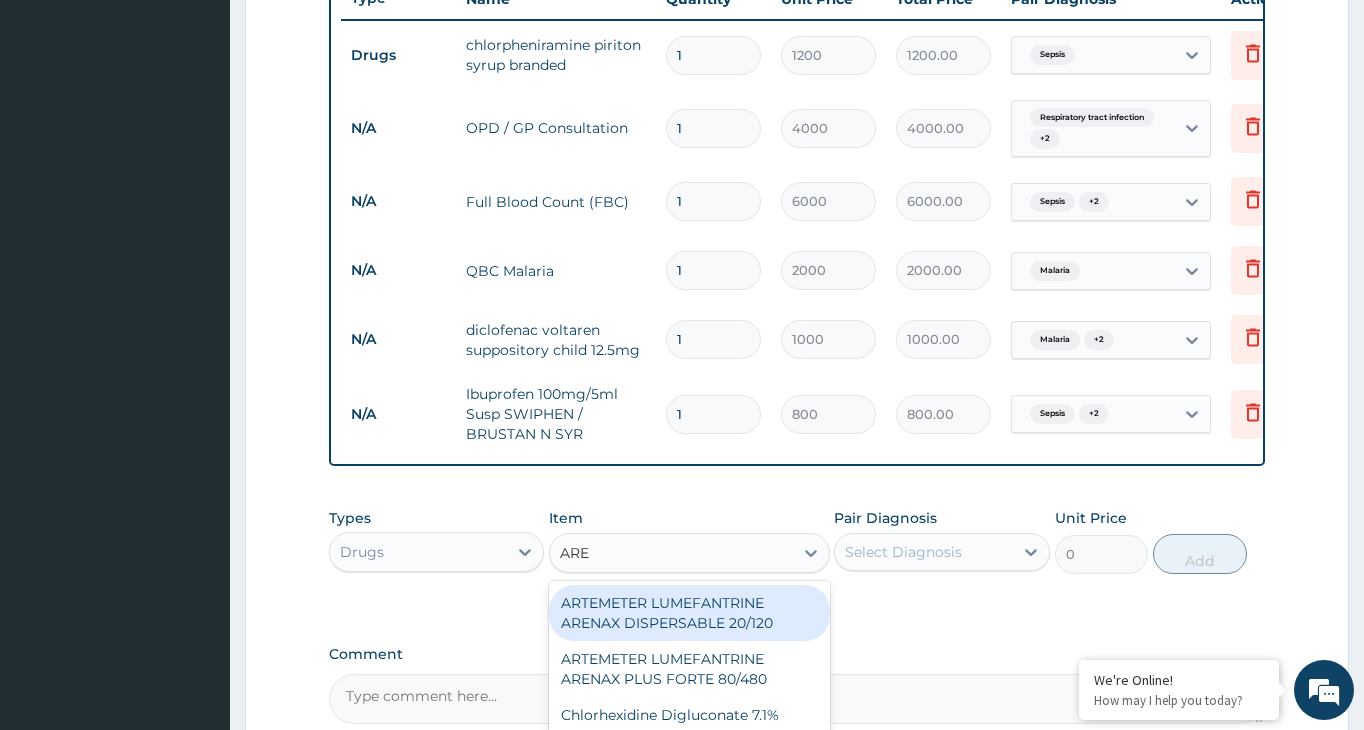 type on "AREN" 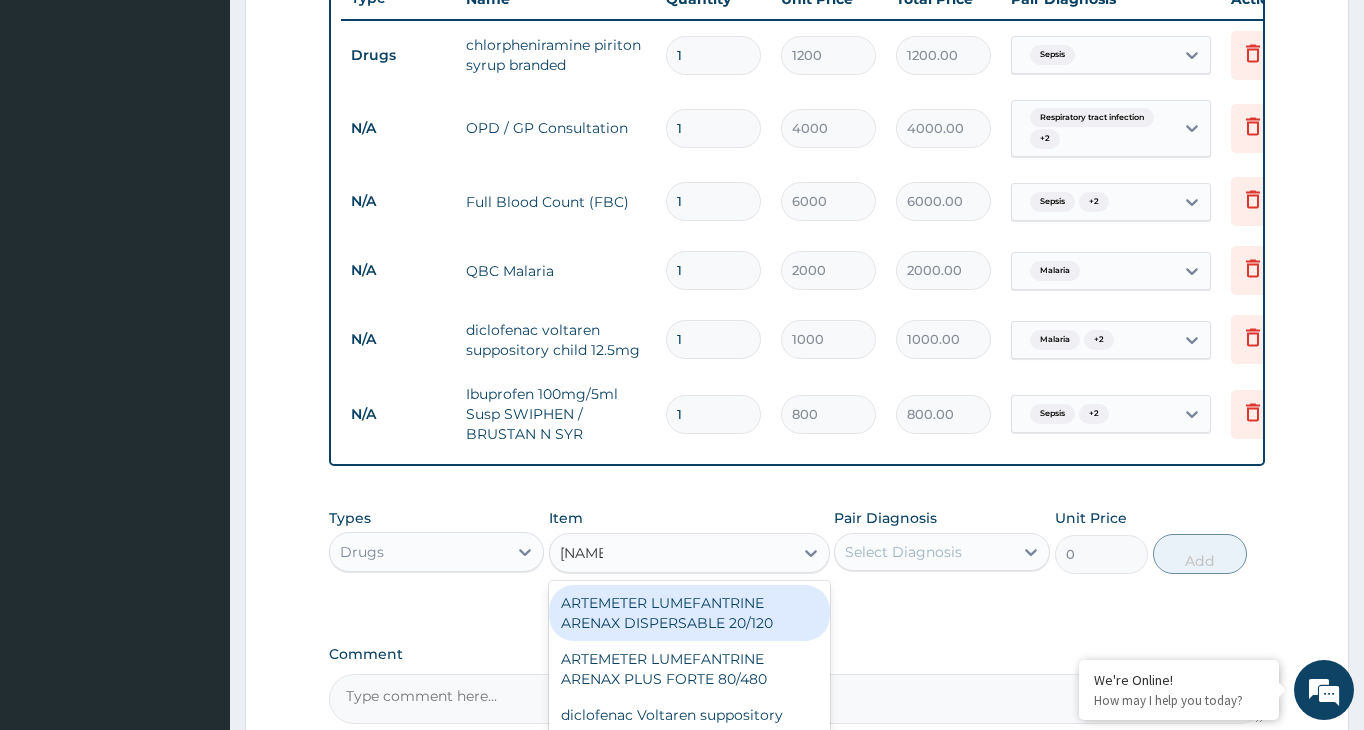 click on "ARTEMETER LUMEFANTRINE ARENAX DISPERSABLE 20/120" at bounding box center [689, 613] 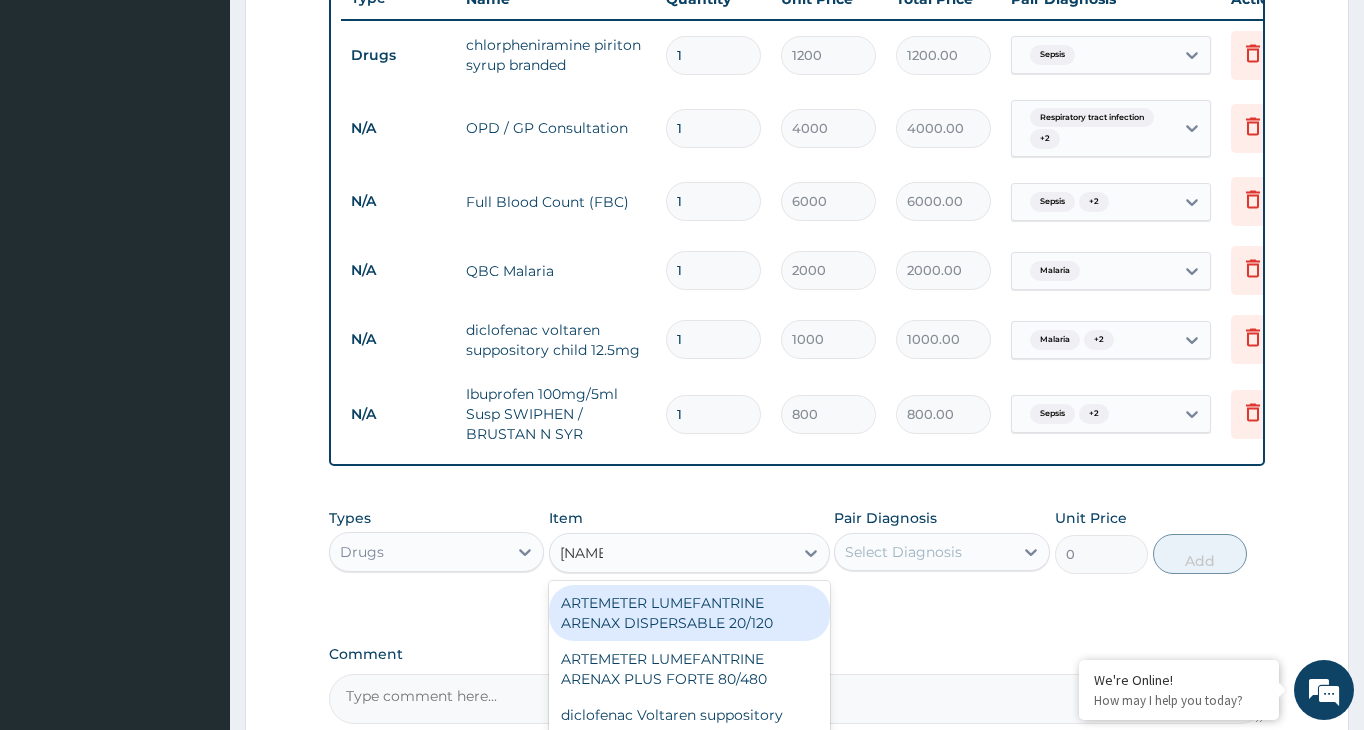 type 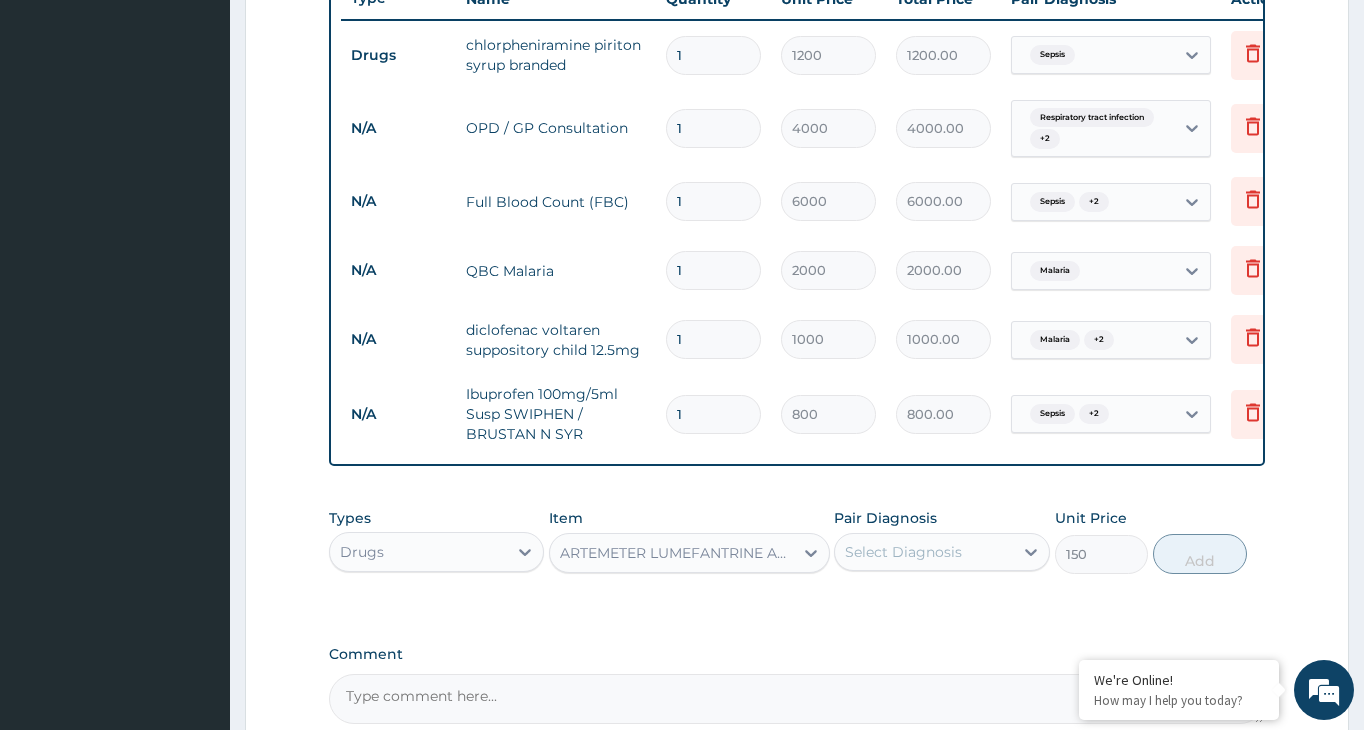 click on "Select Diagnosis" at bounding box center (903, 552) 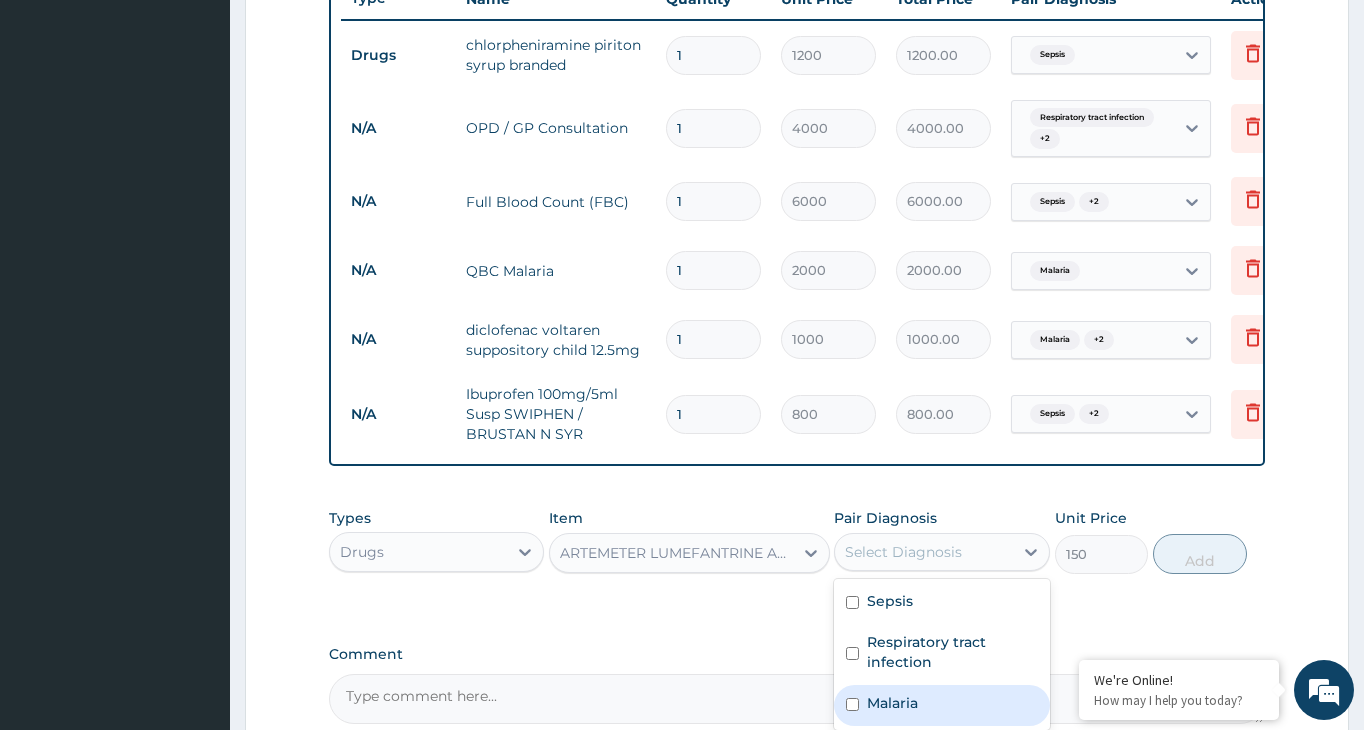 click at bounding box center [852, 704] 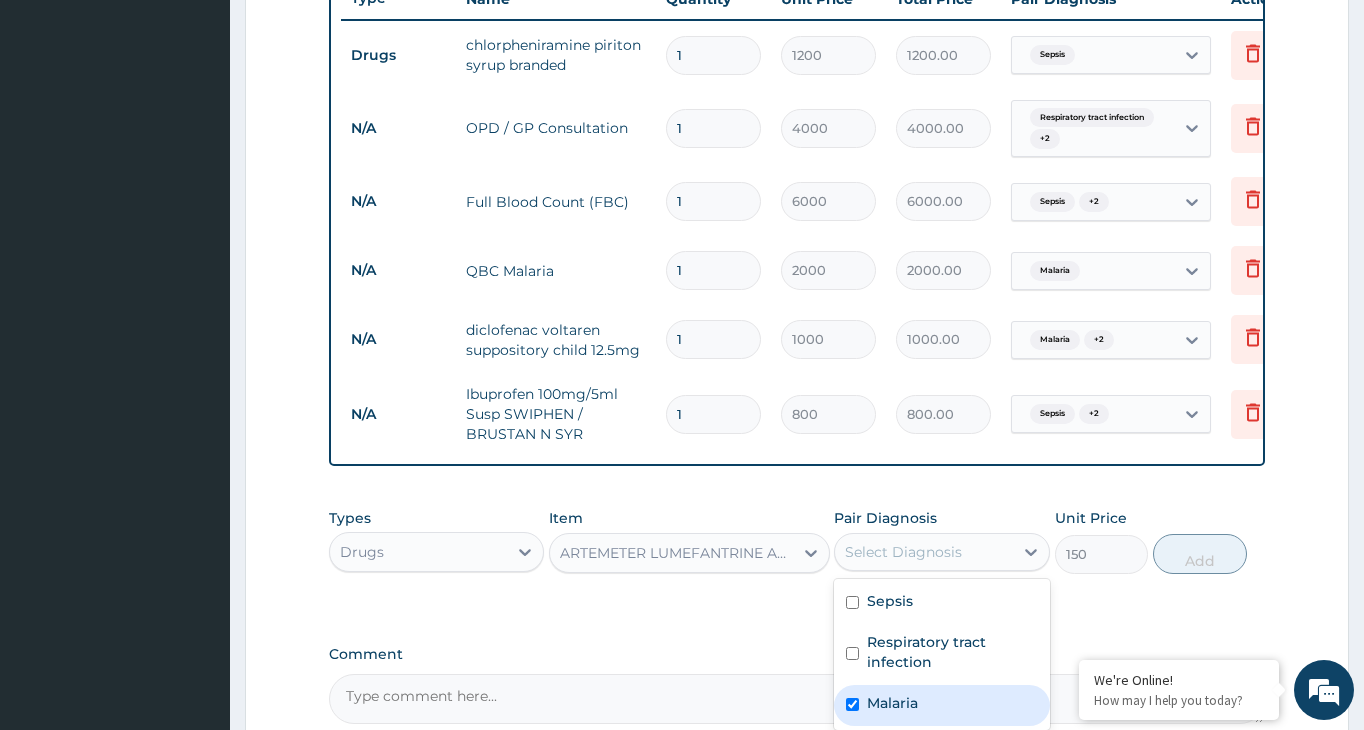 checkbox on "true" 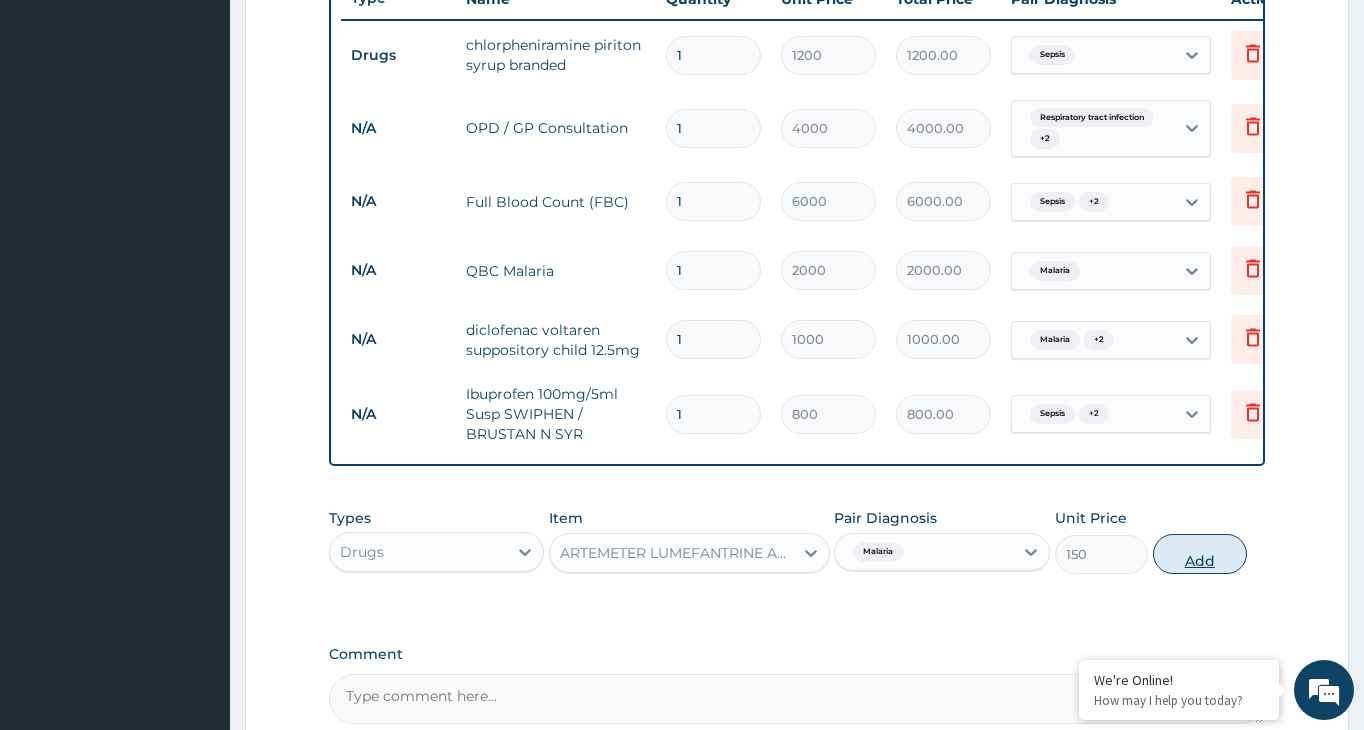 click on "Add" at bounding box center [1200, 554] 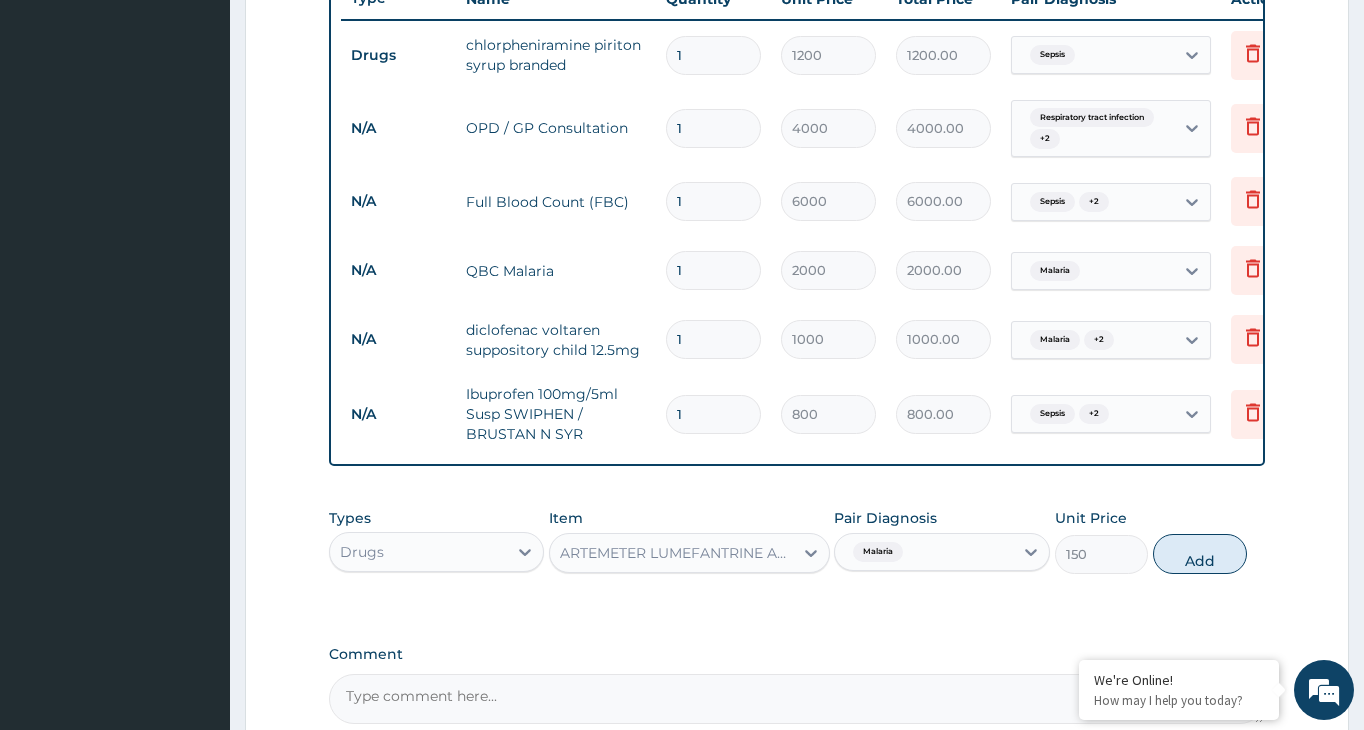 type on "0" 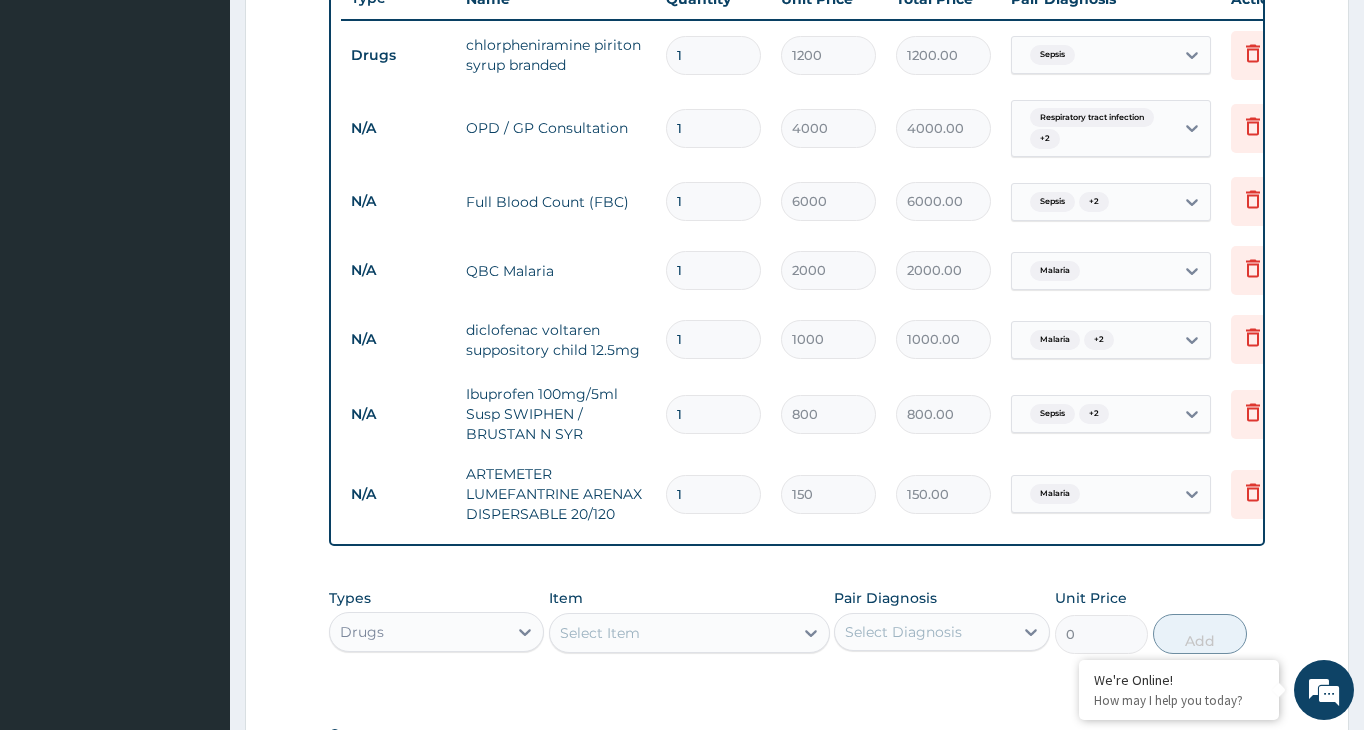 click on "1" at bounding box center [713, 494] 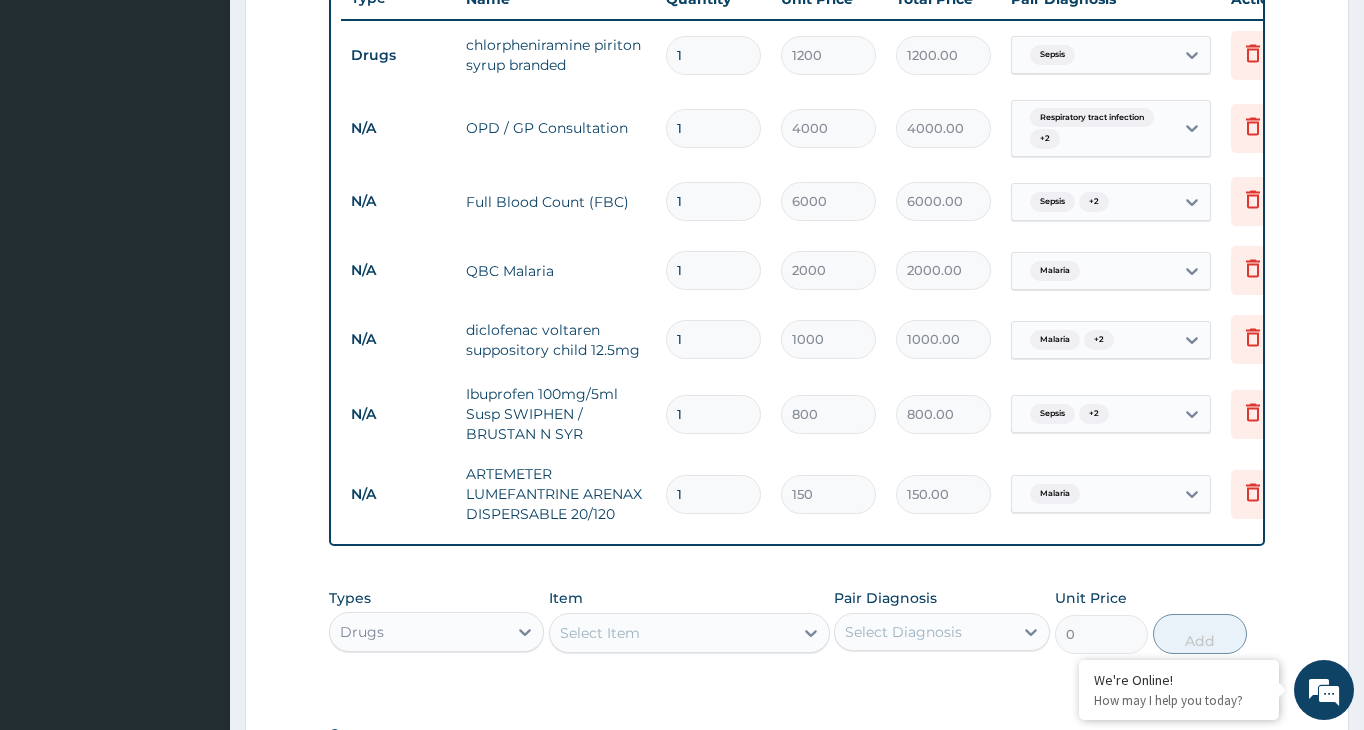 click on "1" at bounding box center [713, 494] 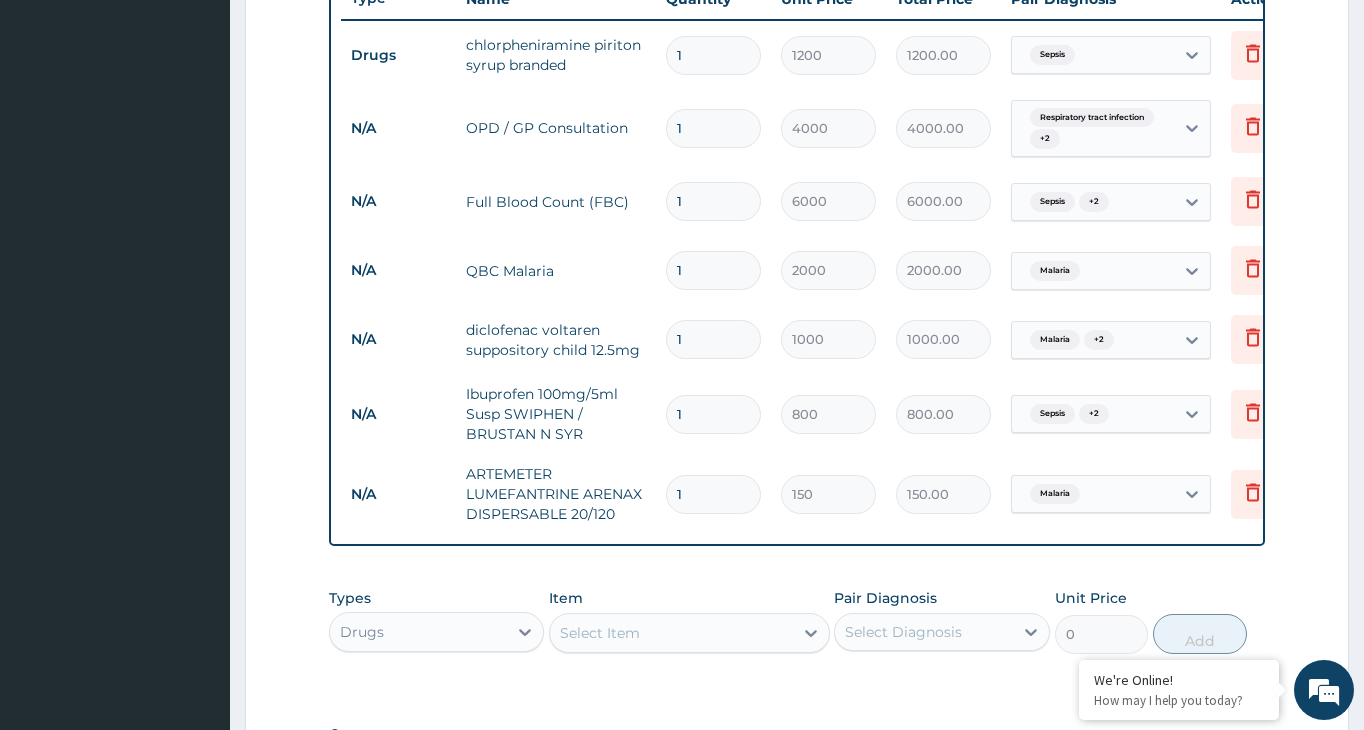 type on "18" 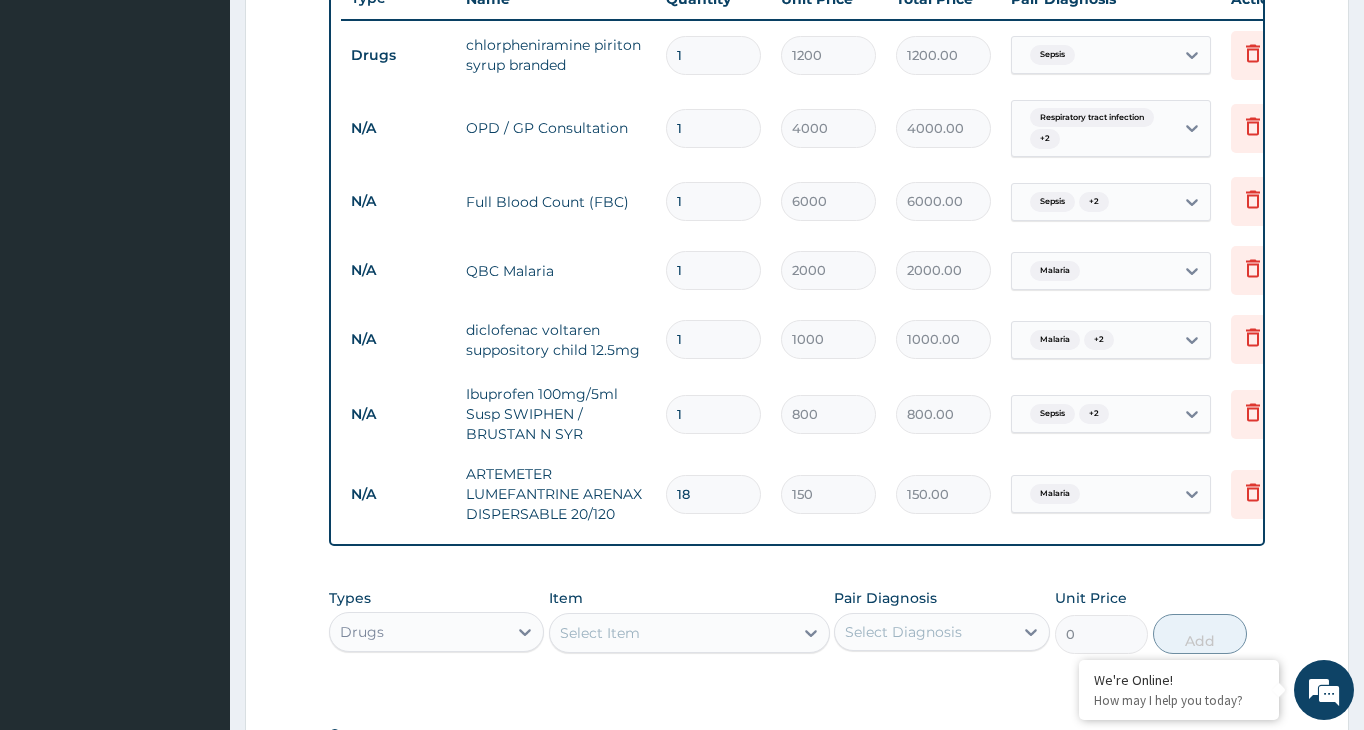 type on "2700.00" 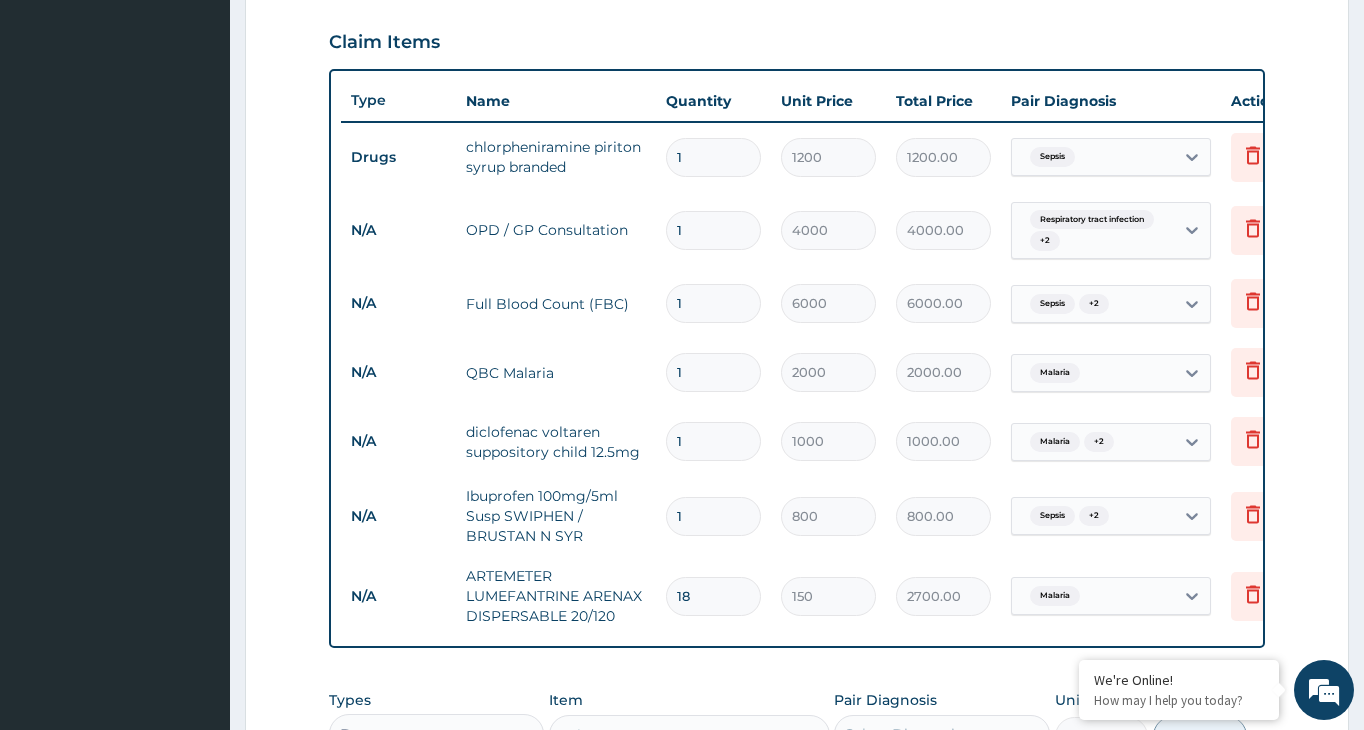 scroll, scrollTop: 1078, scrollLeft: 0, axis: vertical 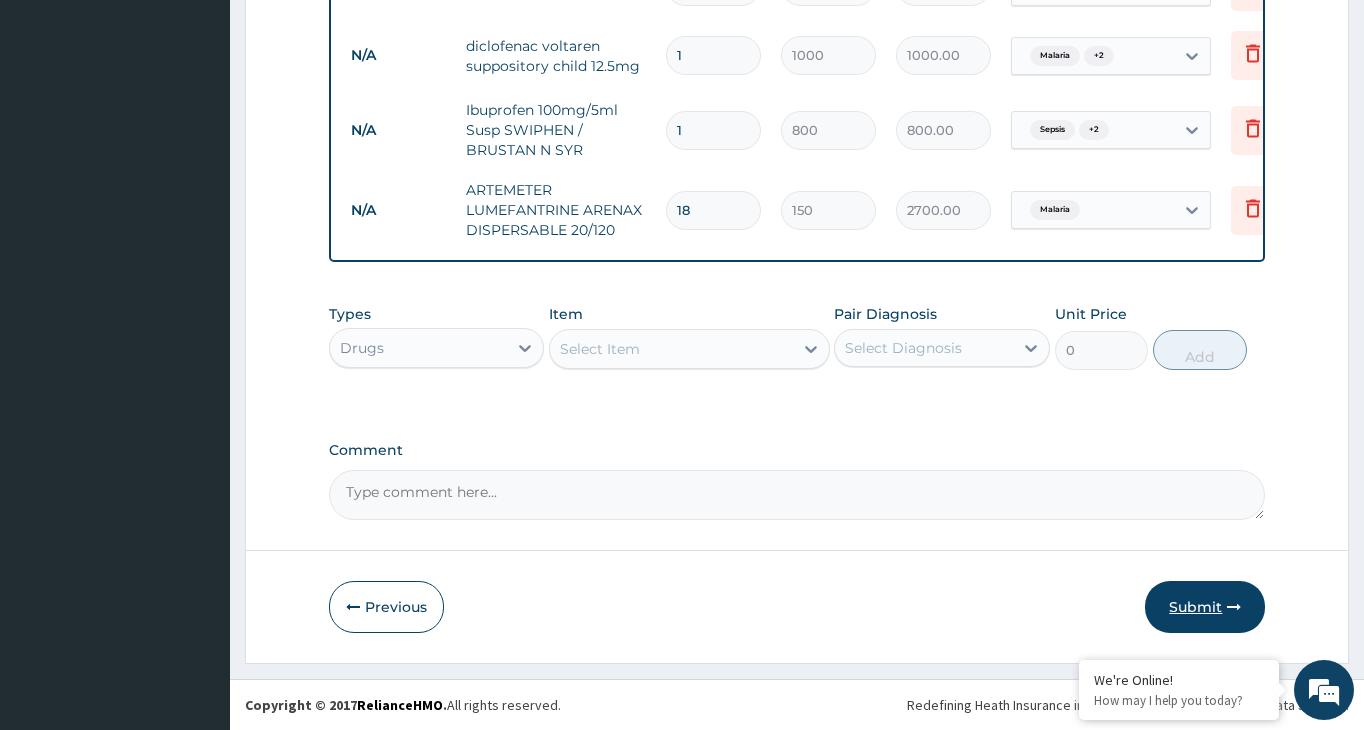 type on "18" 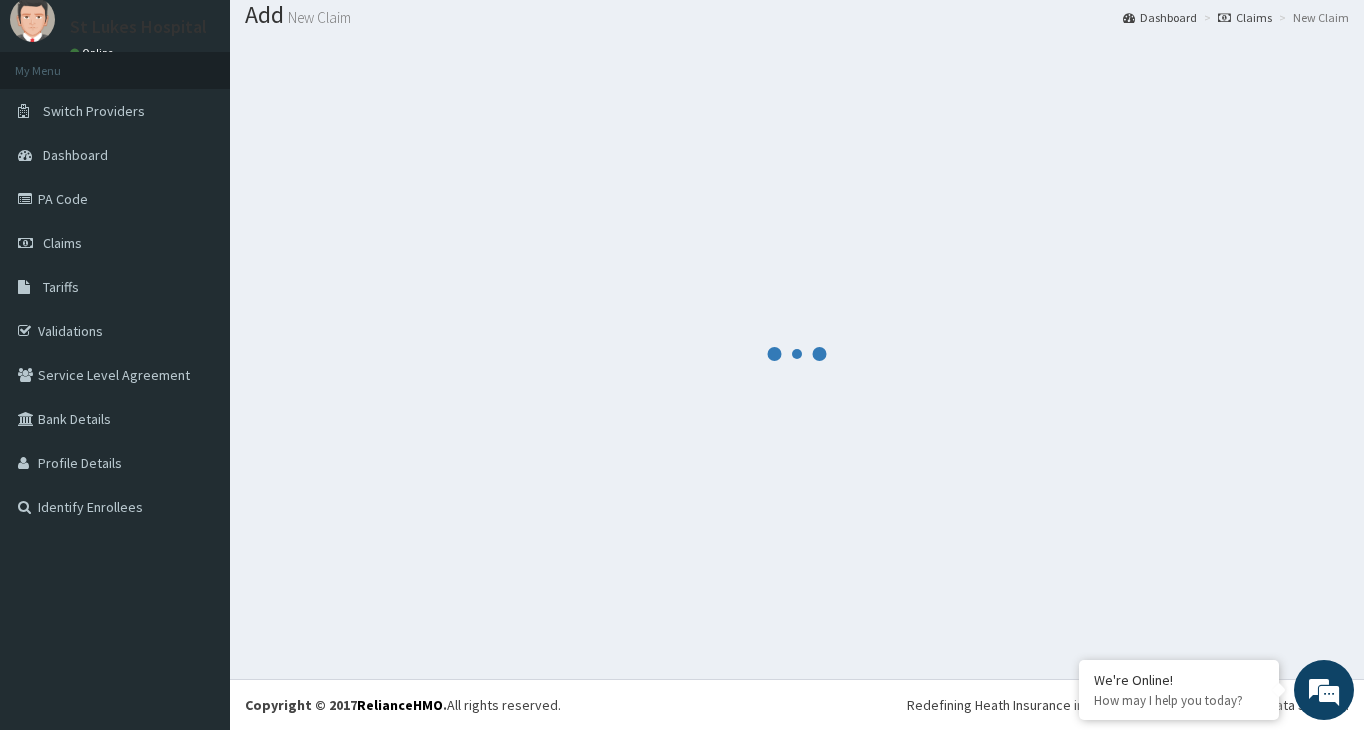 scroll, scrollTop: 63, scrollLeft: 0, axis: vertical 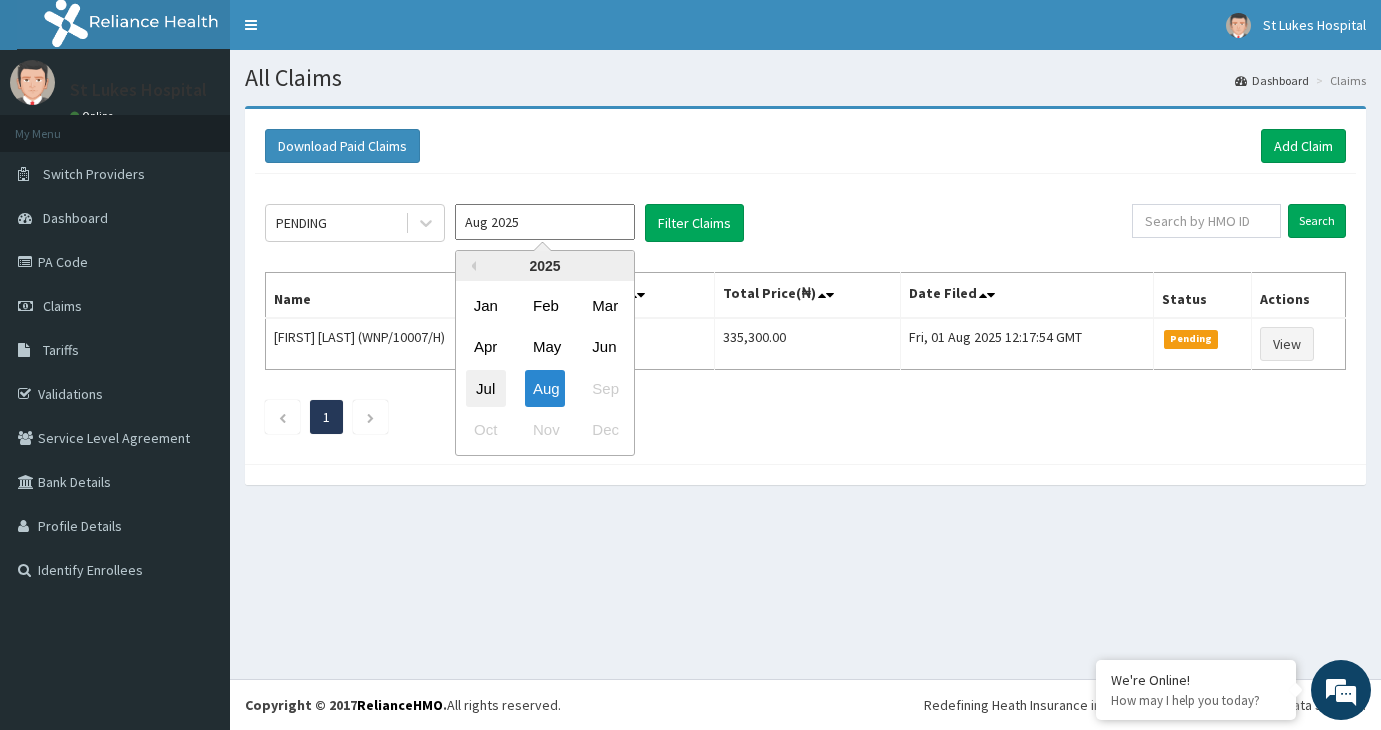 click on "Jul" at bounding box center (486, 388) 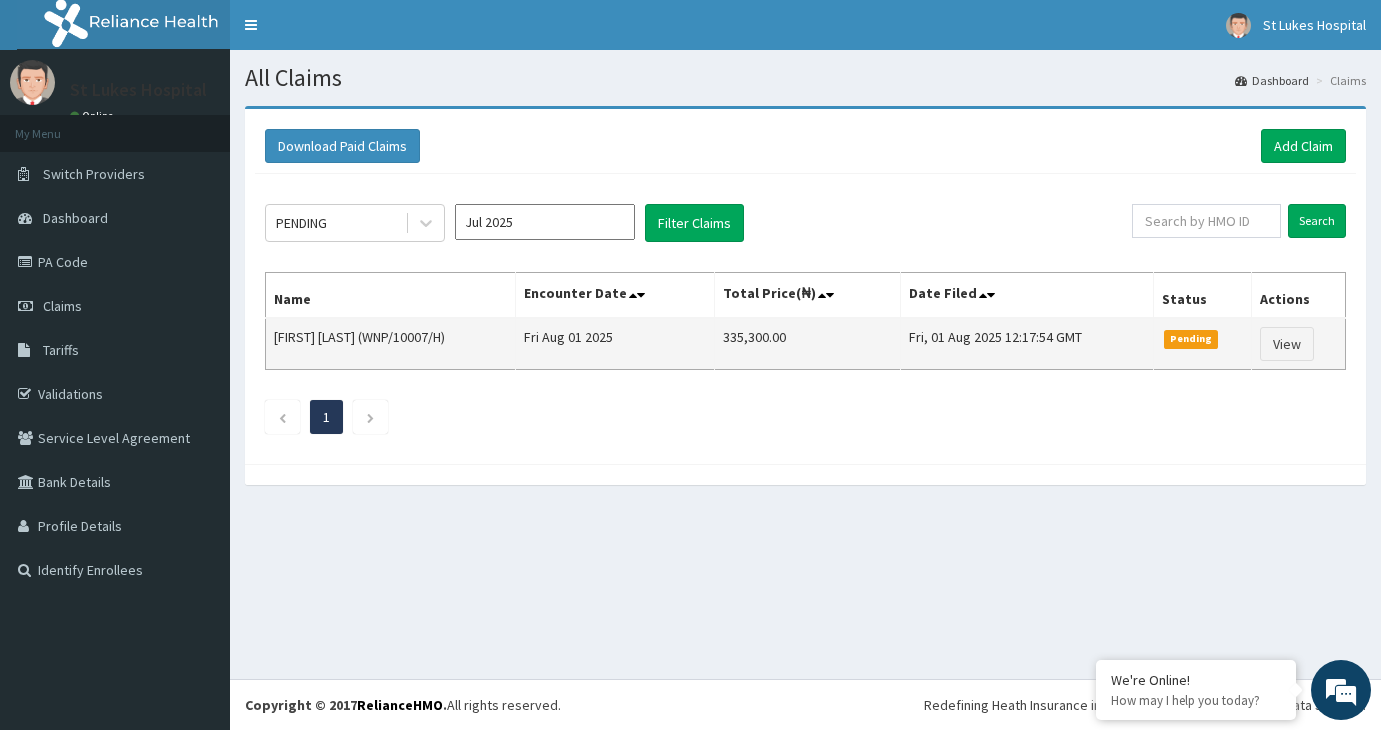 type on "Jul 2025" 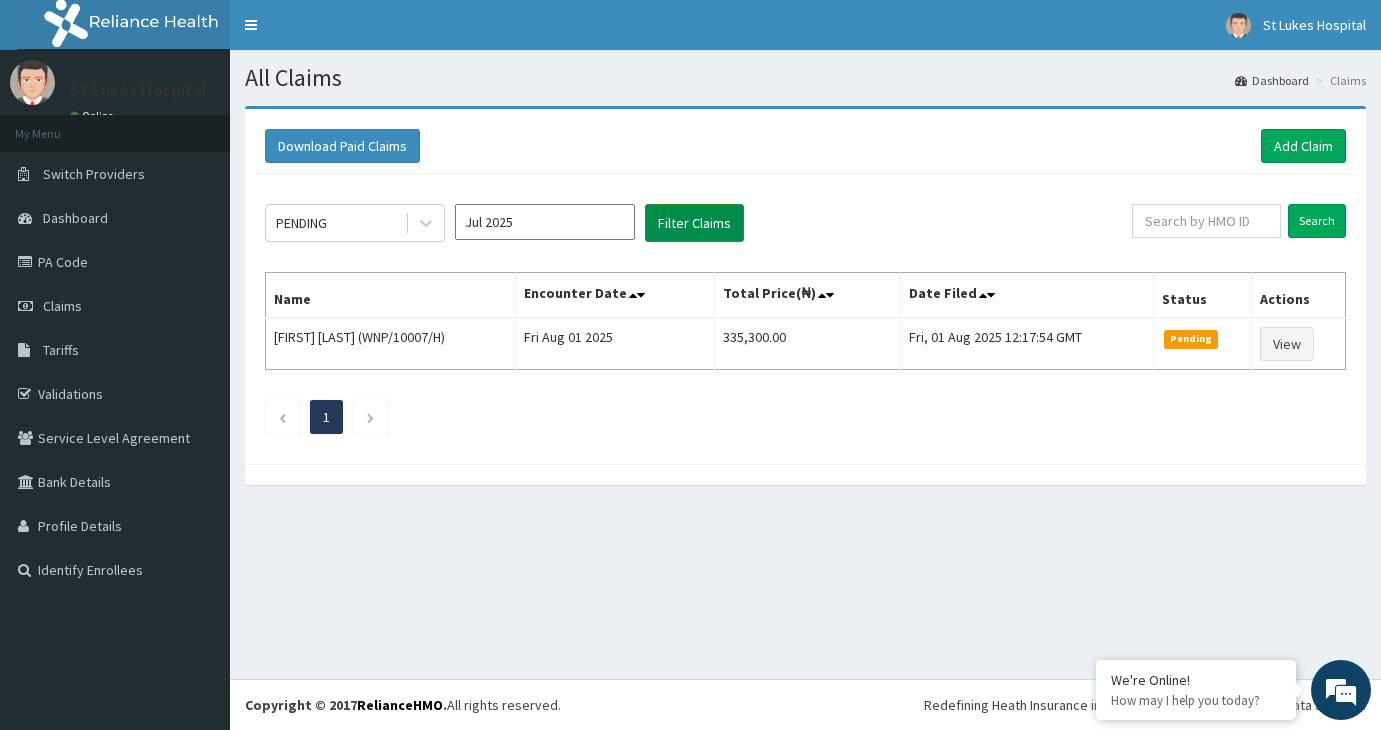 click on "Filter Claims" at bounding box center (694, 223) 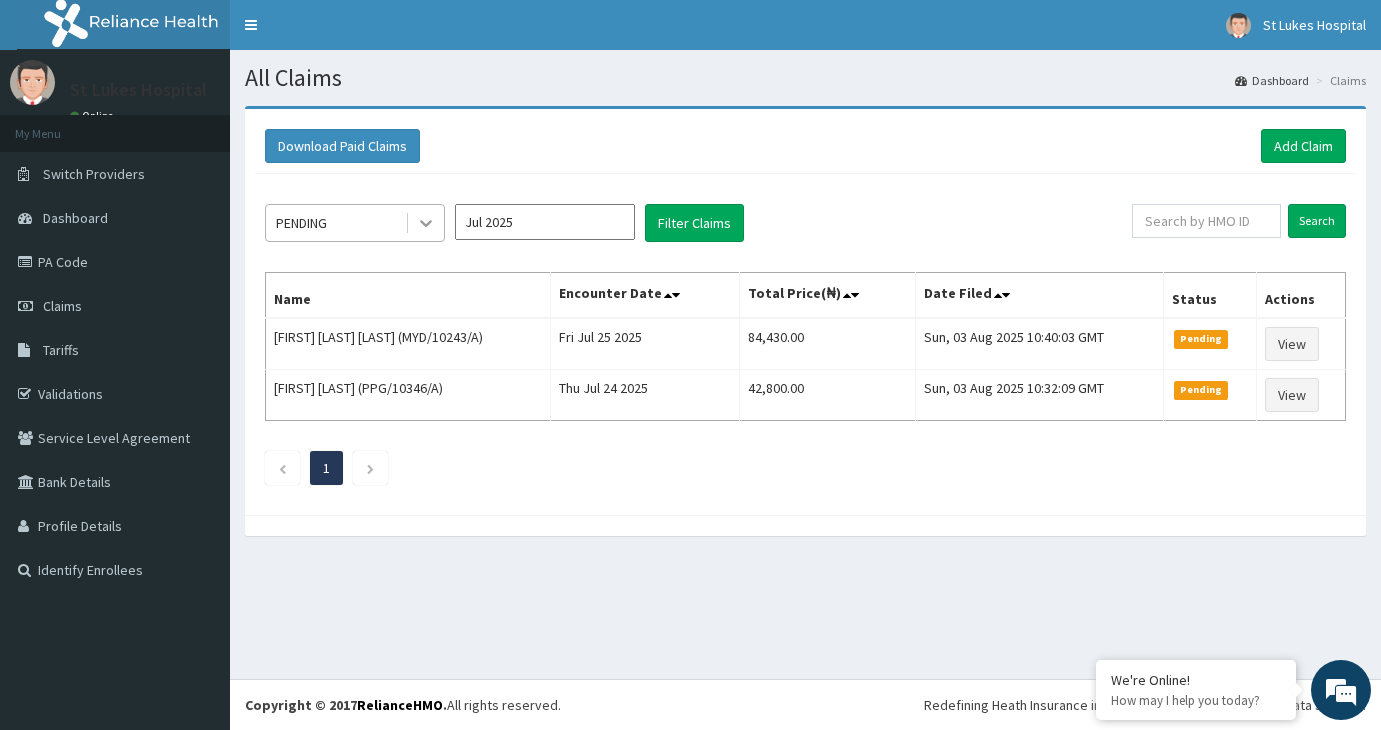 click 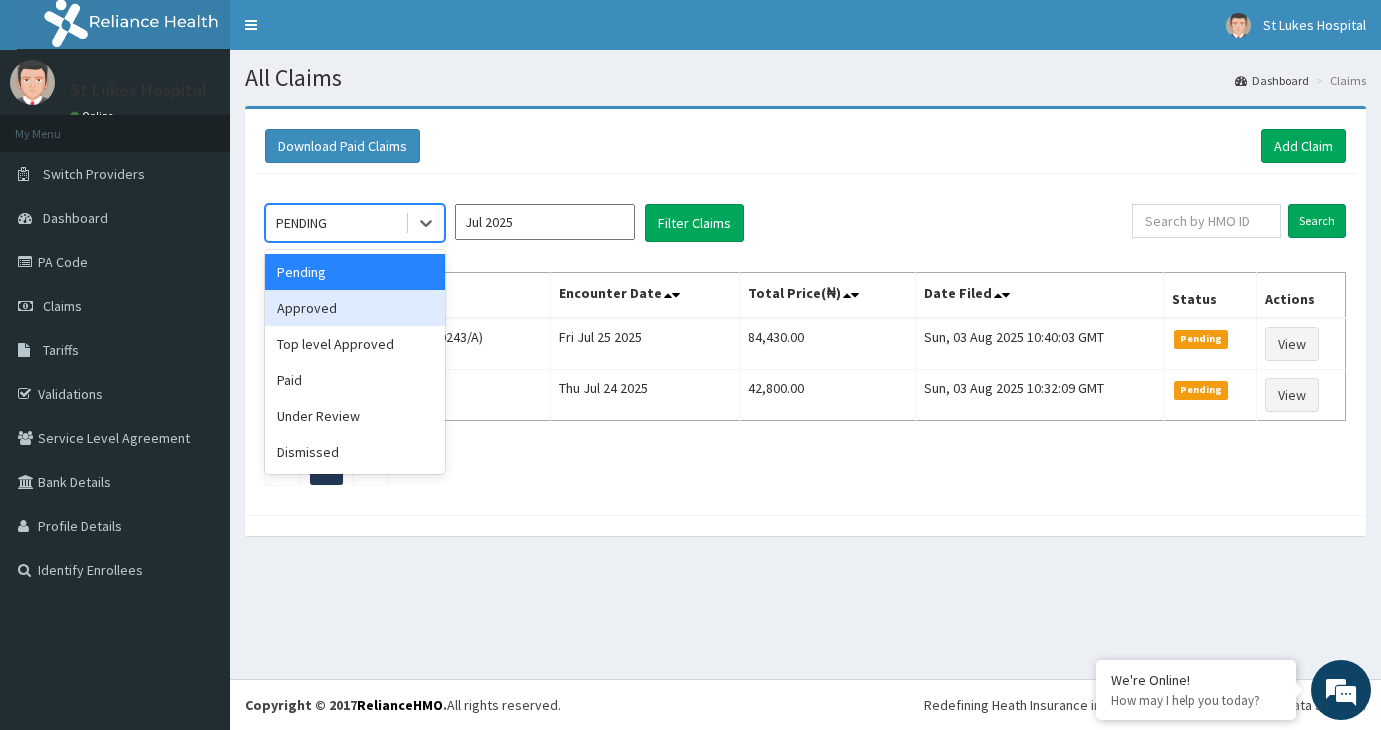 click on "Approved" at bounding box center [355, 308] 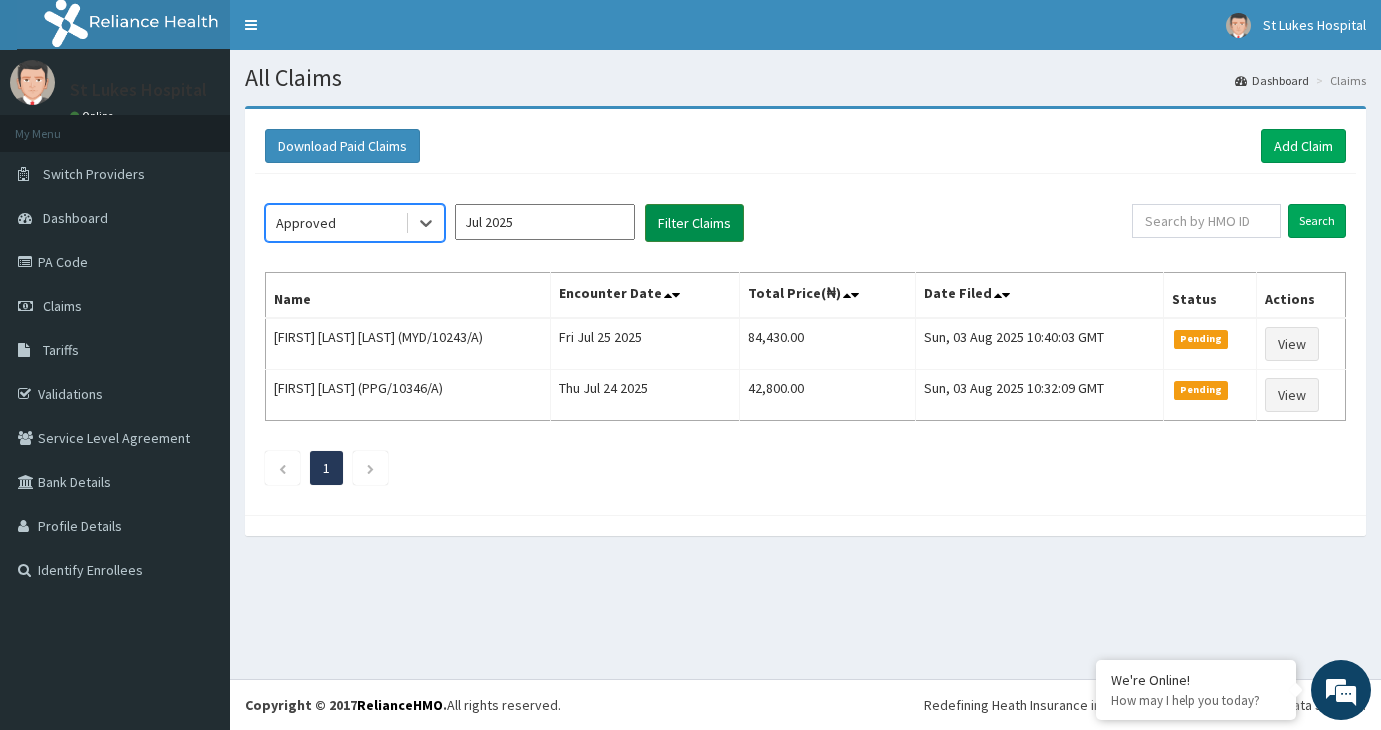 click on "Filter Claims" at bounding box center [694, 223] 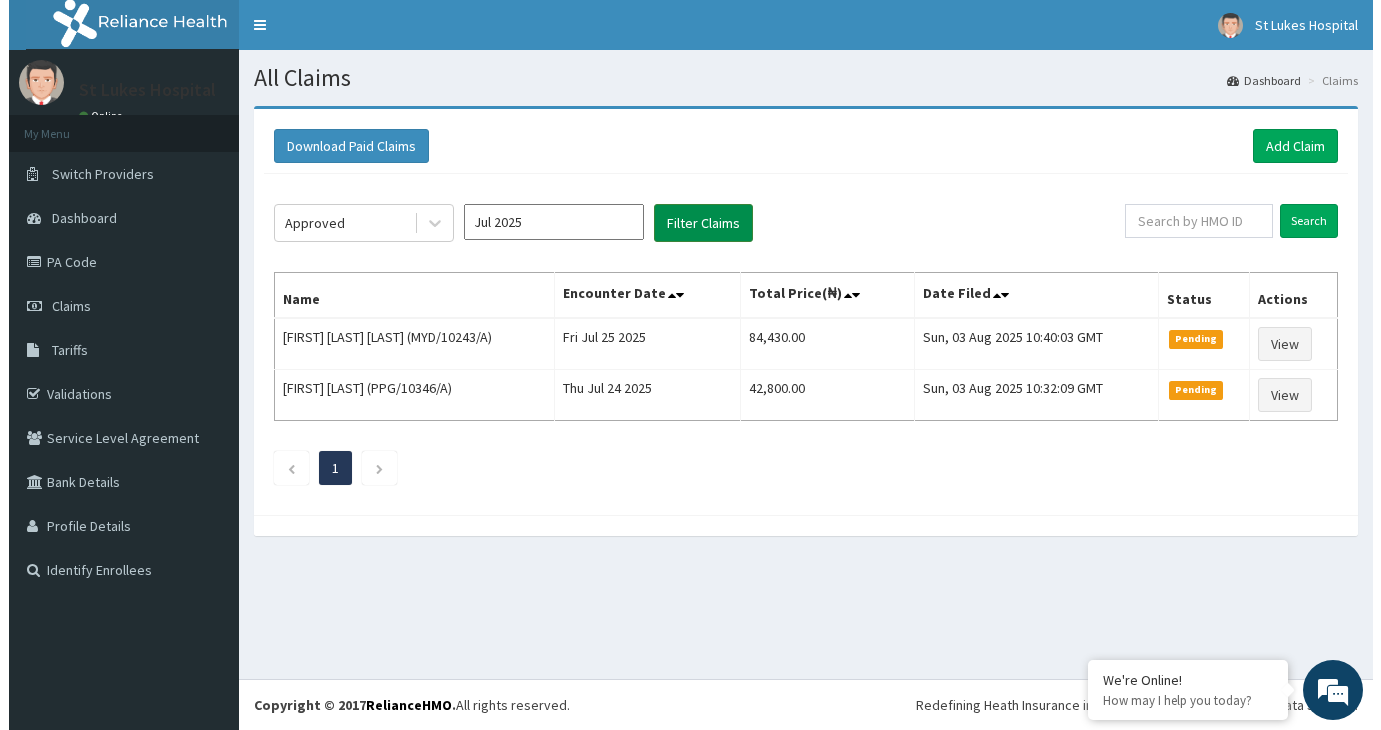 scroll, scrollTop: 0, scrollLeft: 0, axis: both 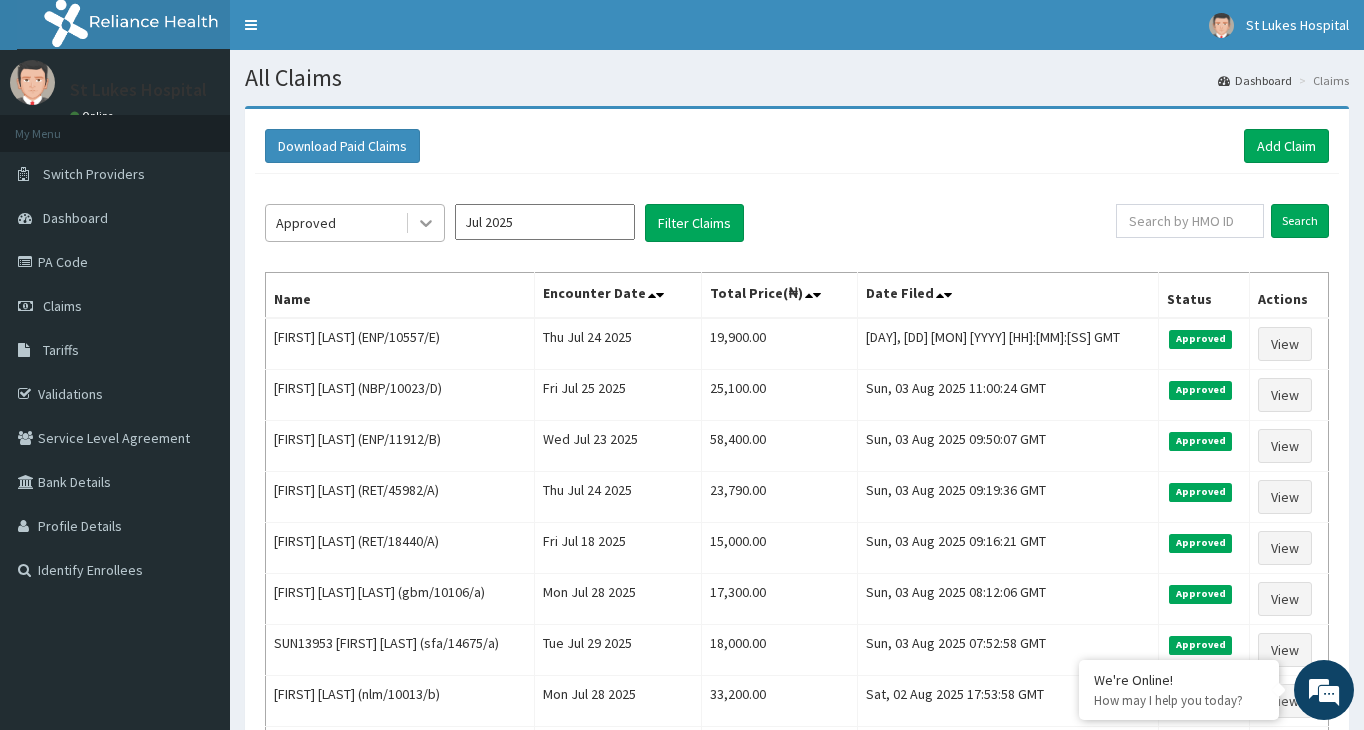 click at bounding box center [426, 223] 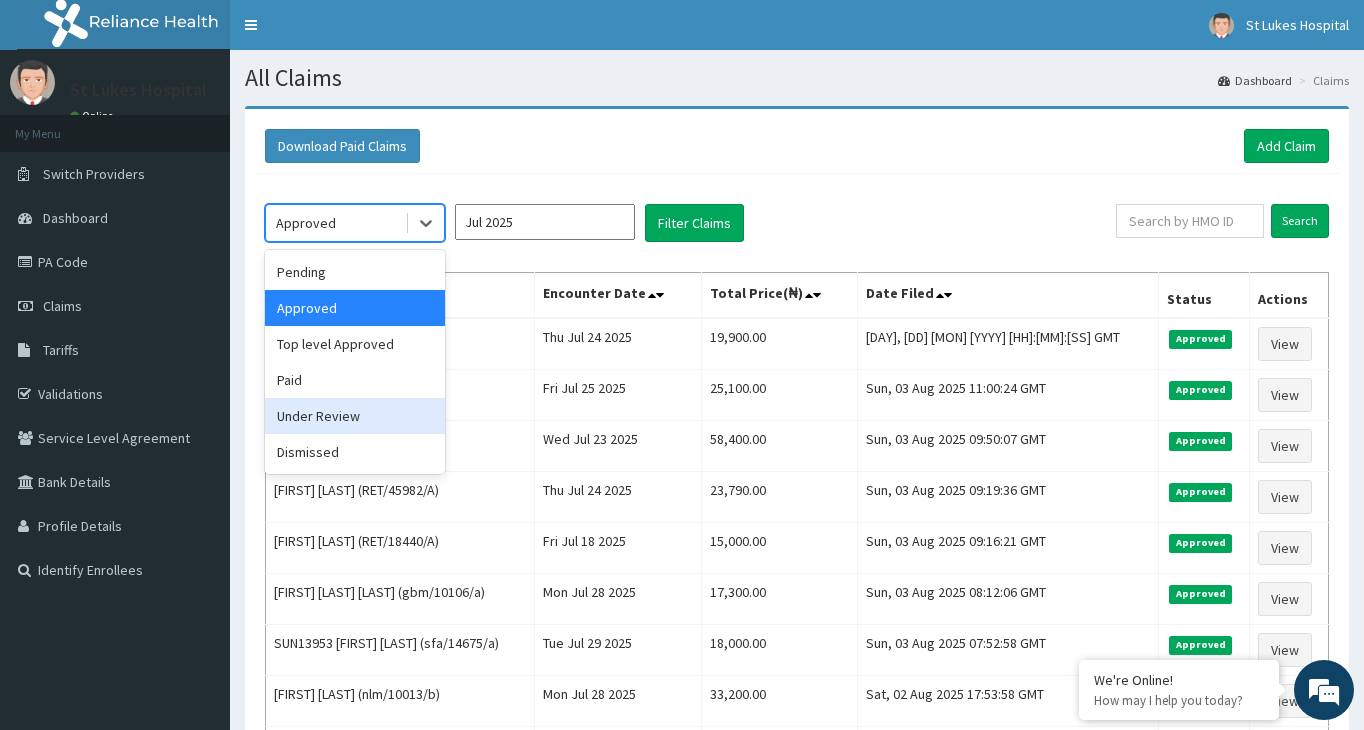 click on "Under Review" at bounding box center [355, 416] 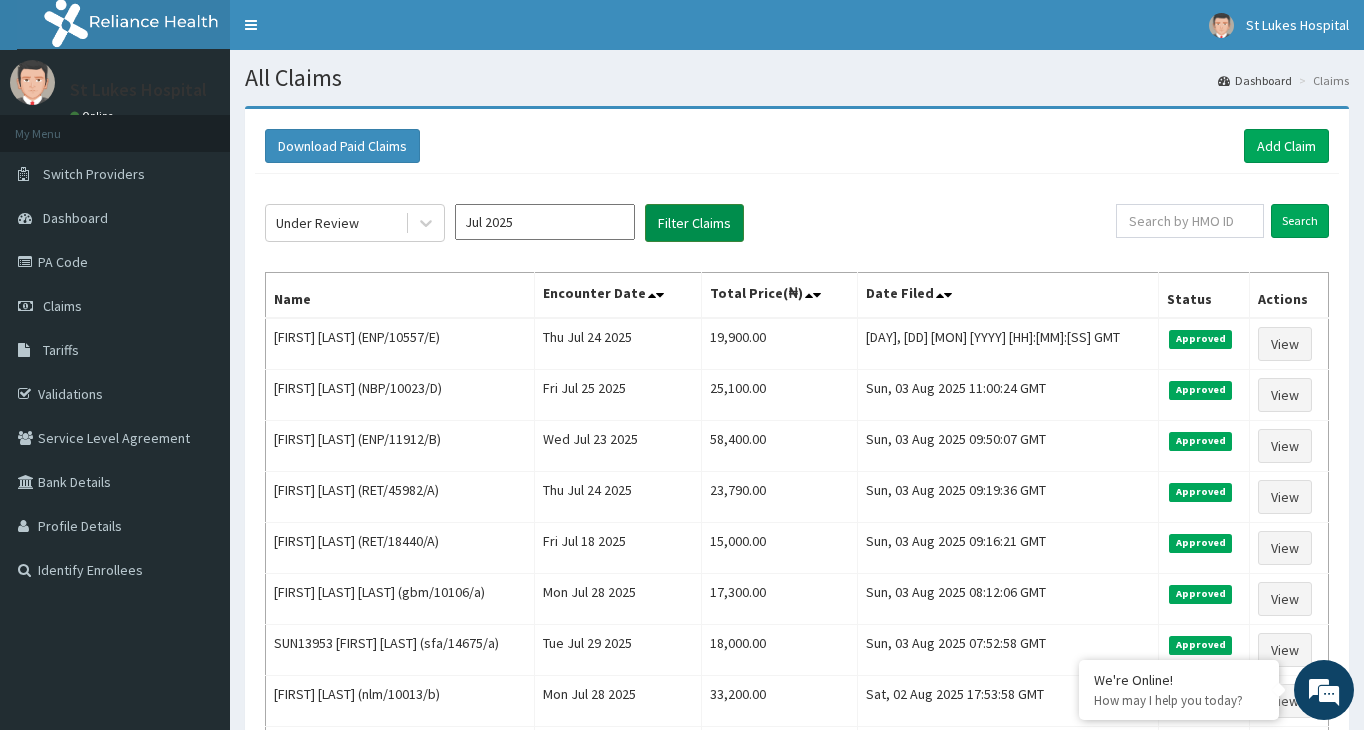 click on "Filter Claims" at bounding box center [694, 223] 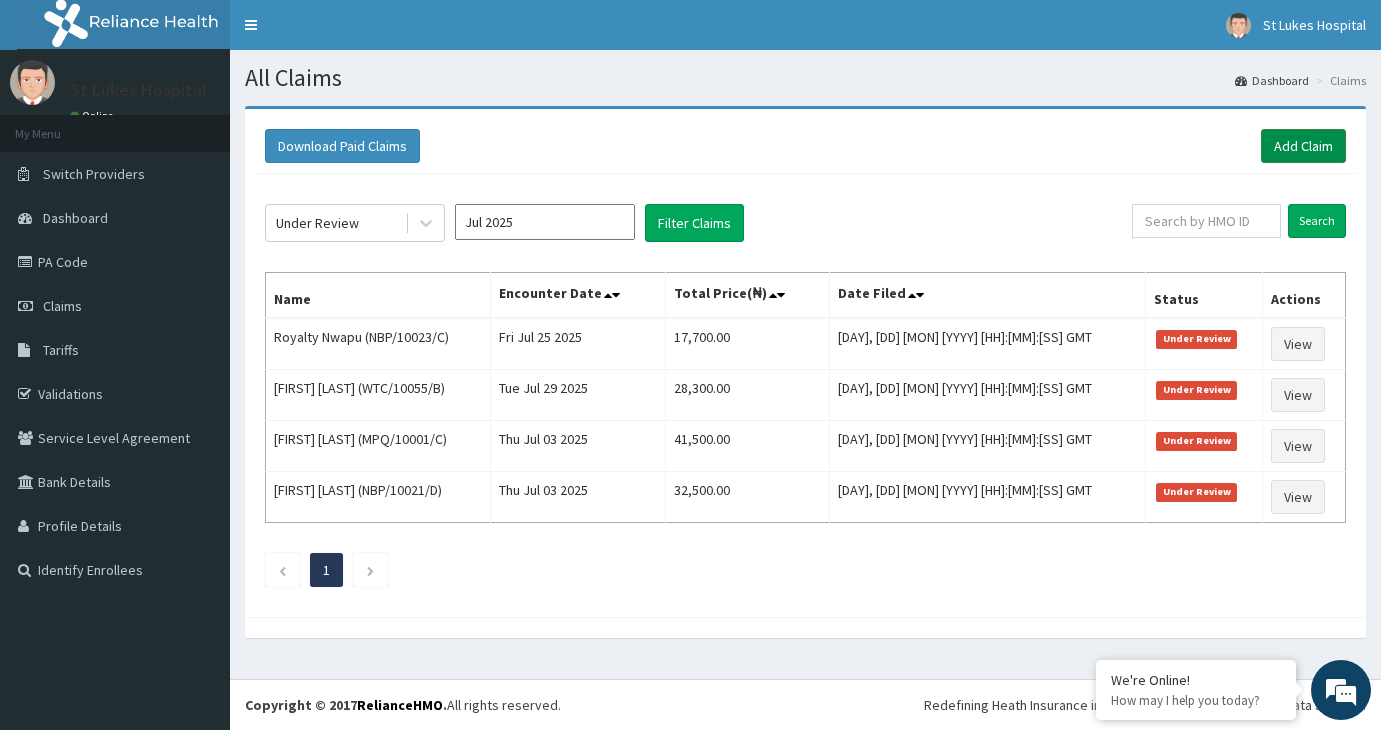 click on "Add Claim" at bounding box center (1303, 146) 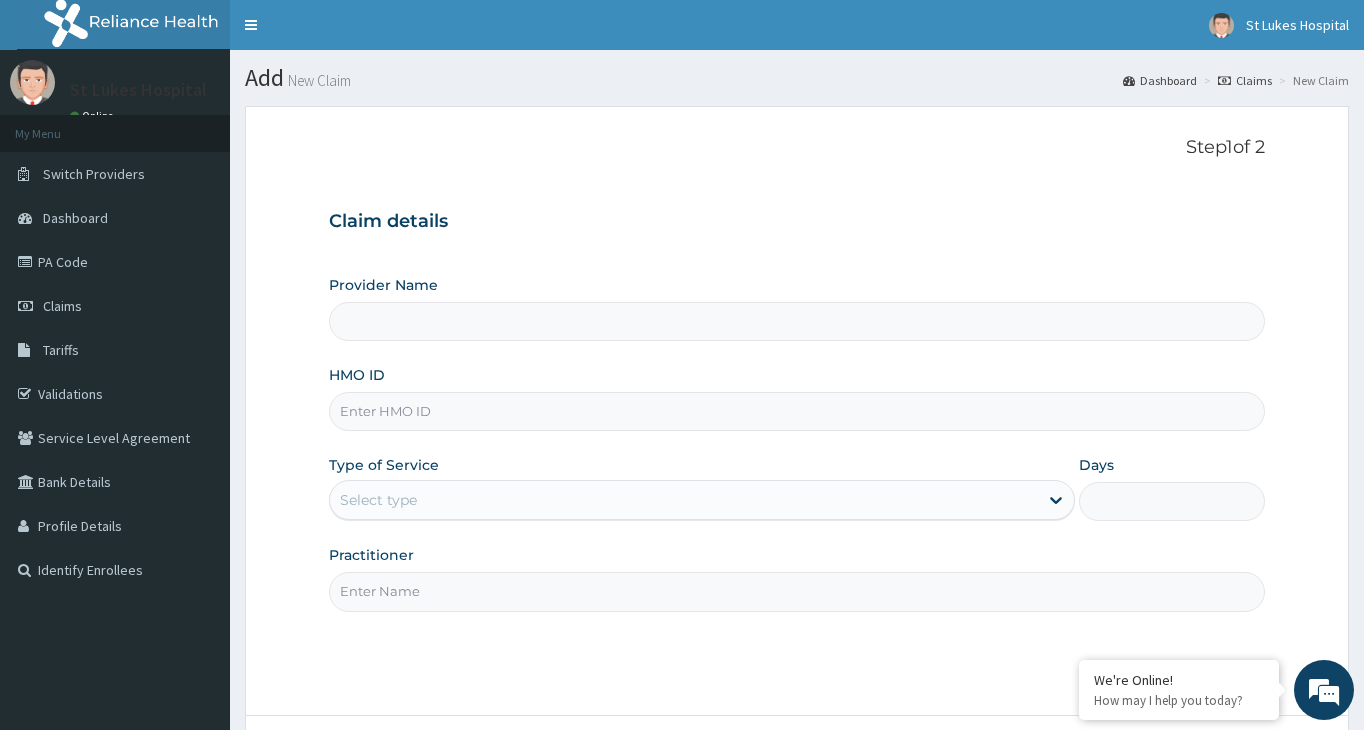 scroll, scrollTop: 0, scrollLeft: 0, axis: both 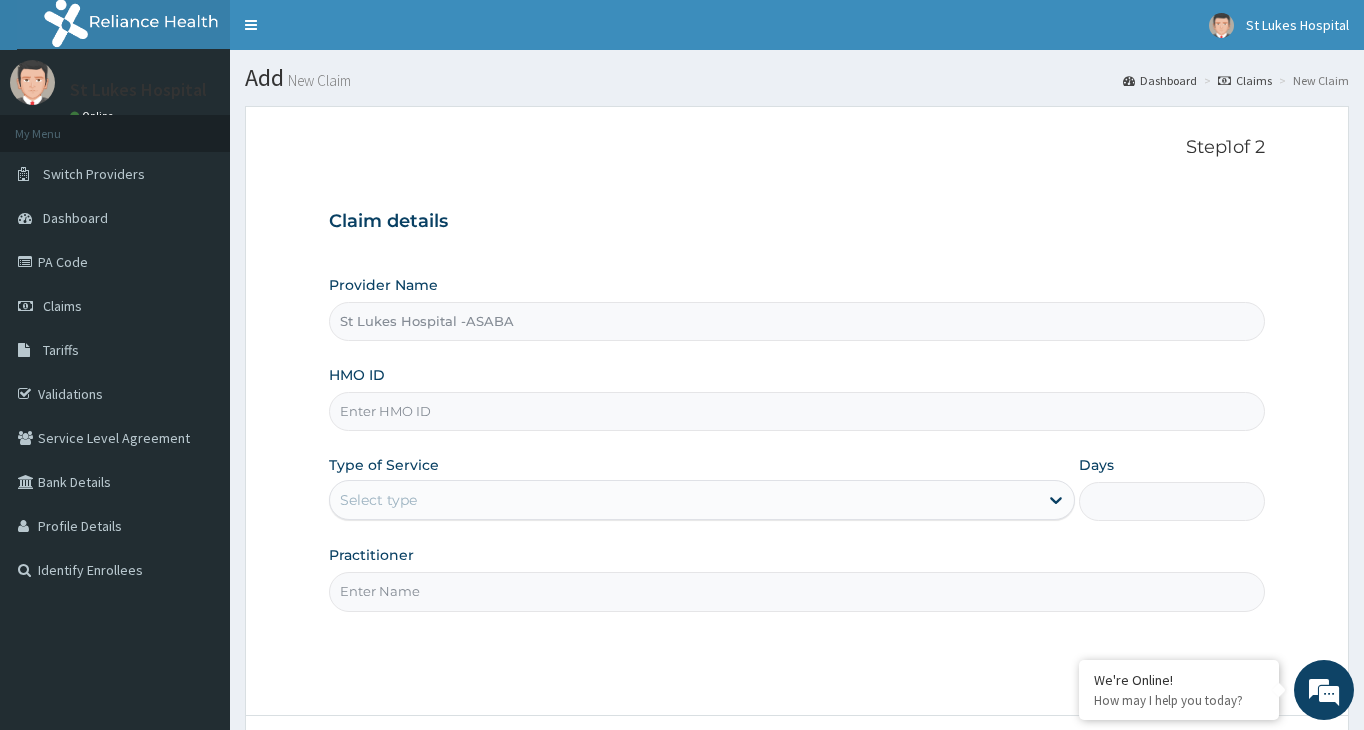 click on "HMO ID" at bounding box center [797, 411] 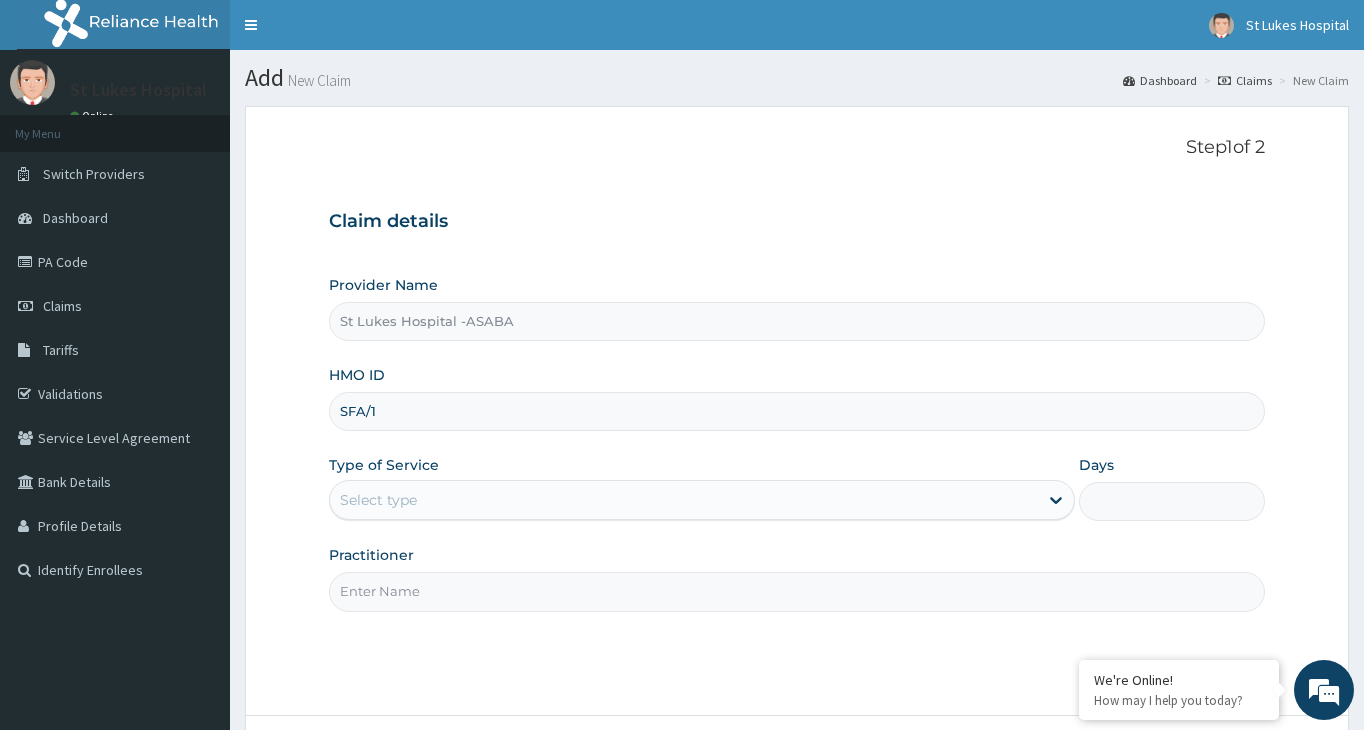 scroll, scrollTop: 0, scrollLeft: 0, axis: both 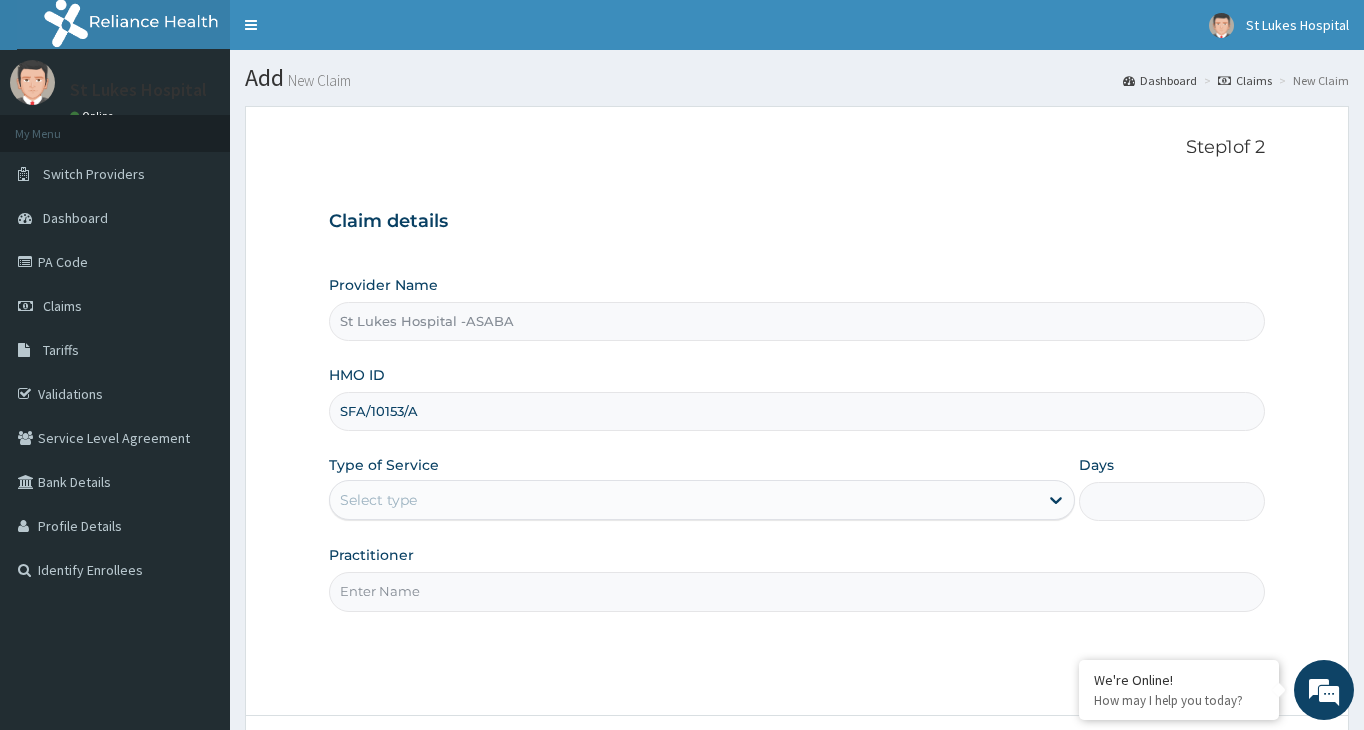 type on "SFA/10153/A" 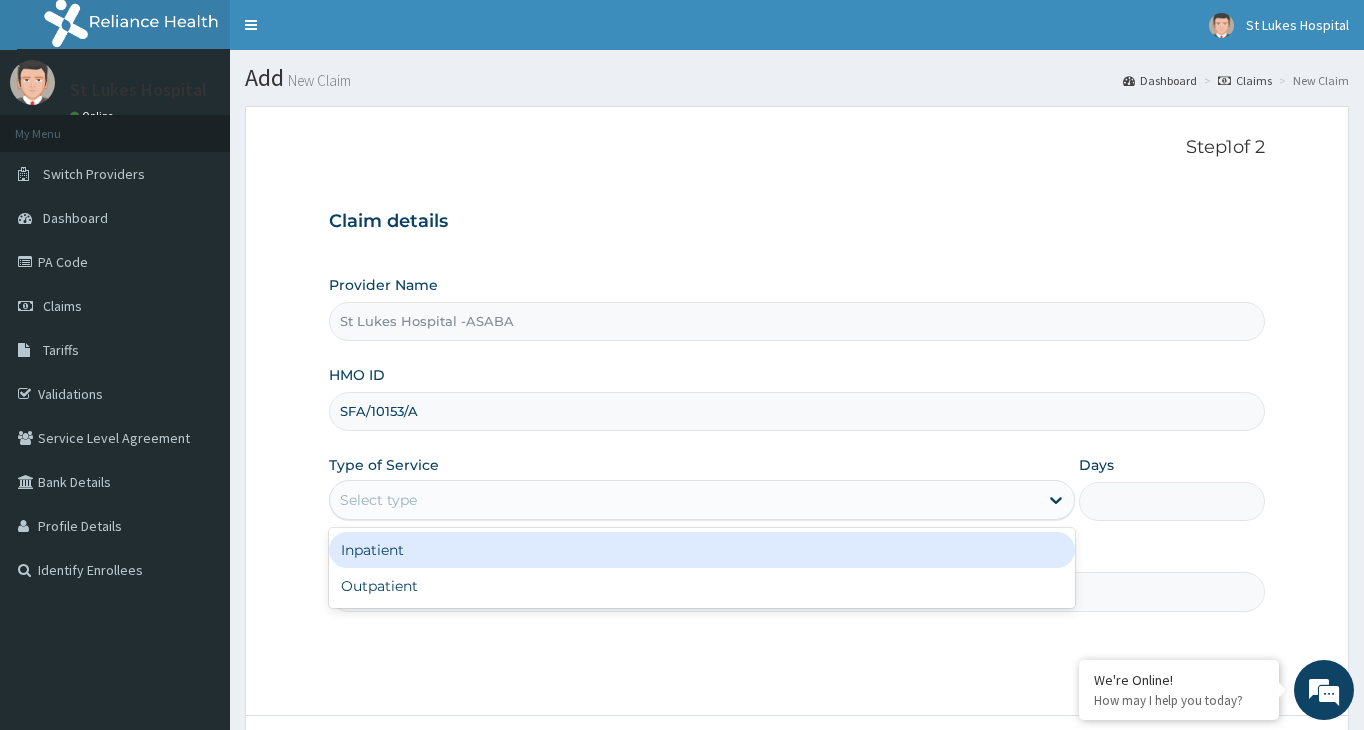 click on "Select type" at bounding box center (378, 500) 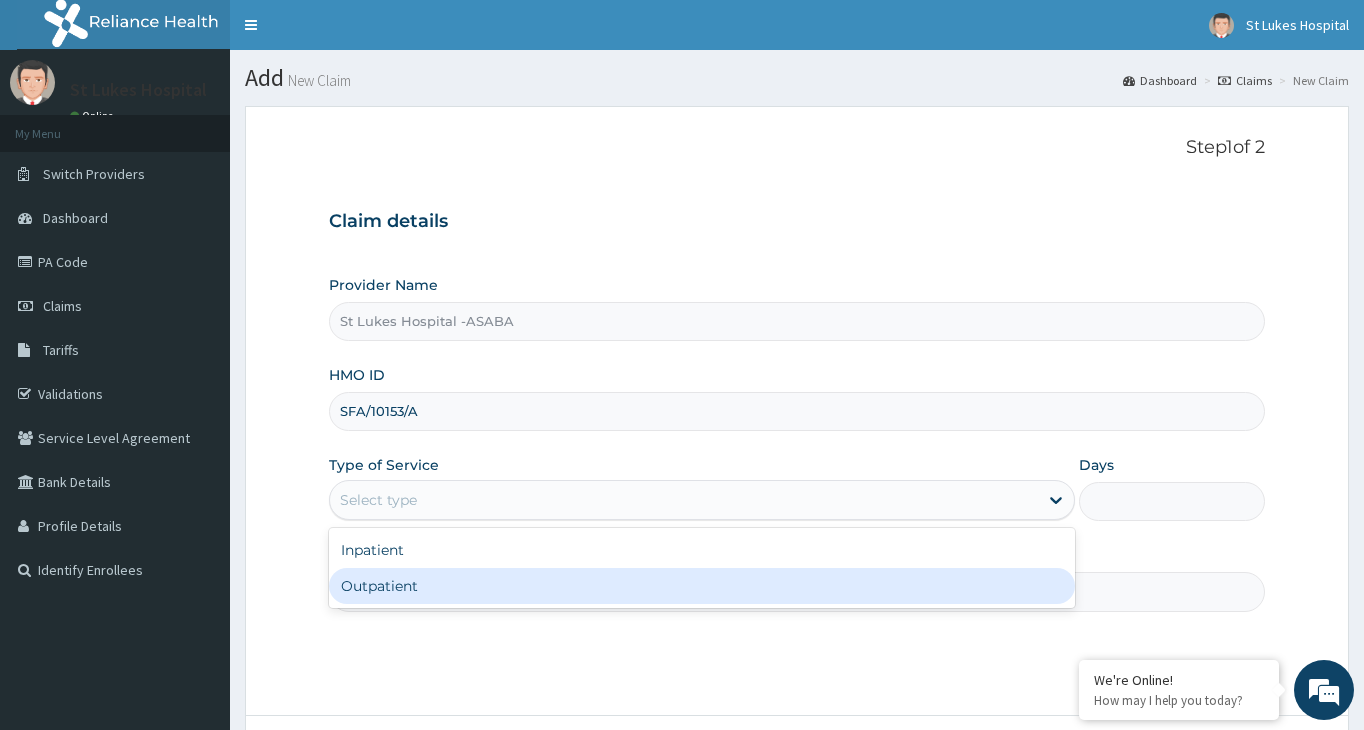 click on "Outpatient" at bounding box center [702, 586] 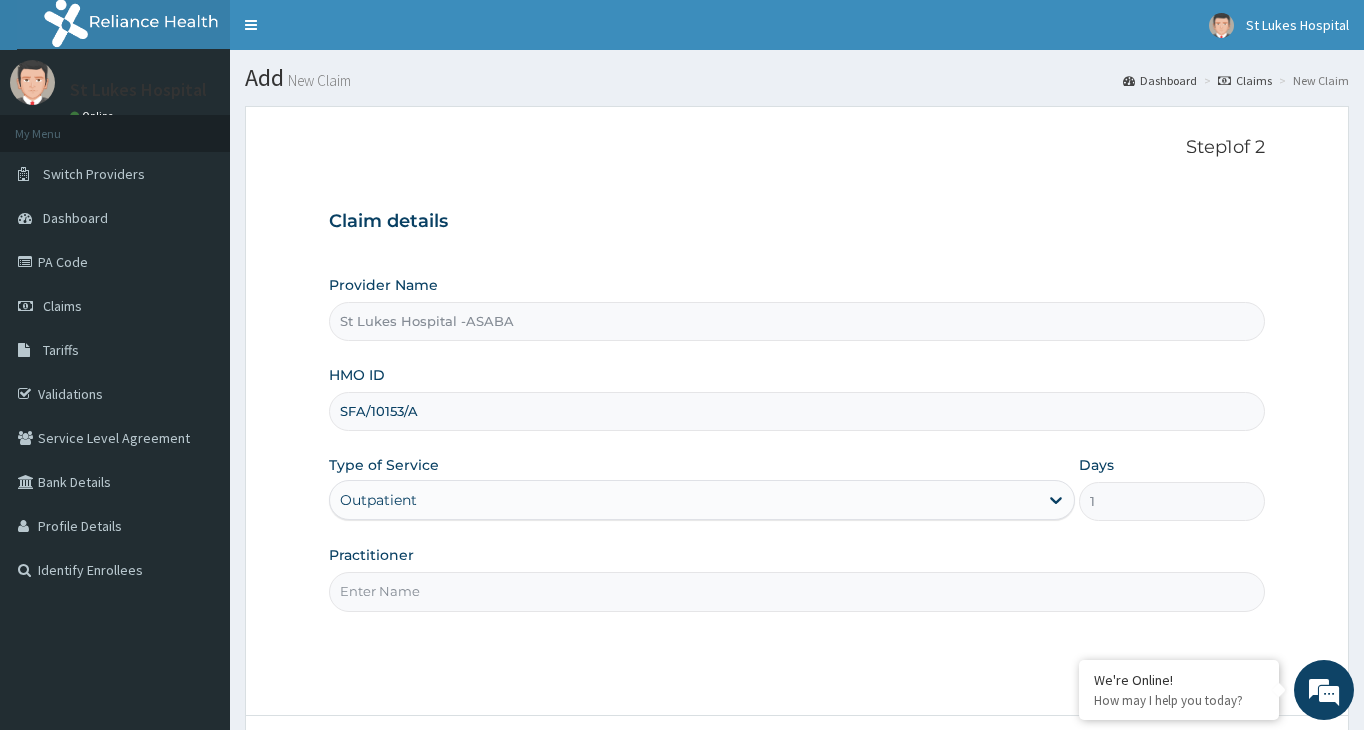 click on "Practitioner" at bounding box center [797, 591] 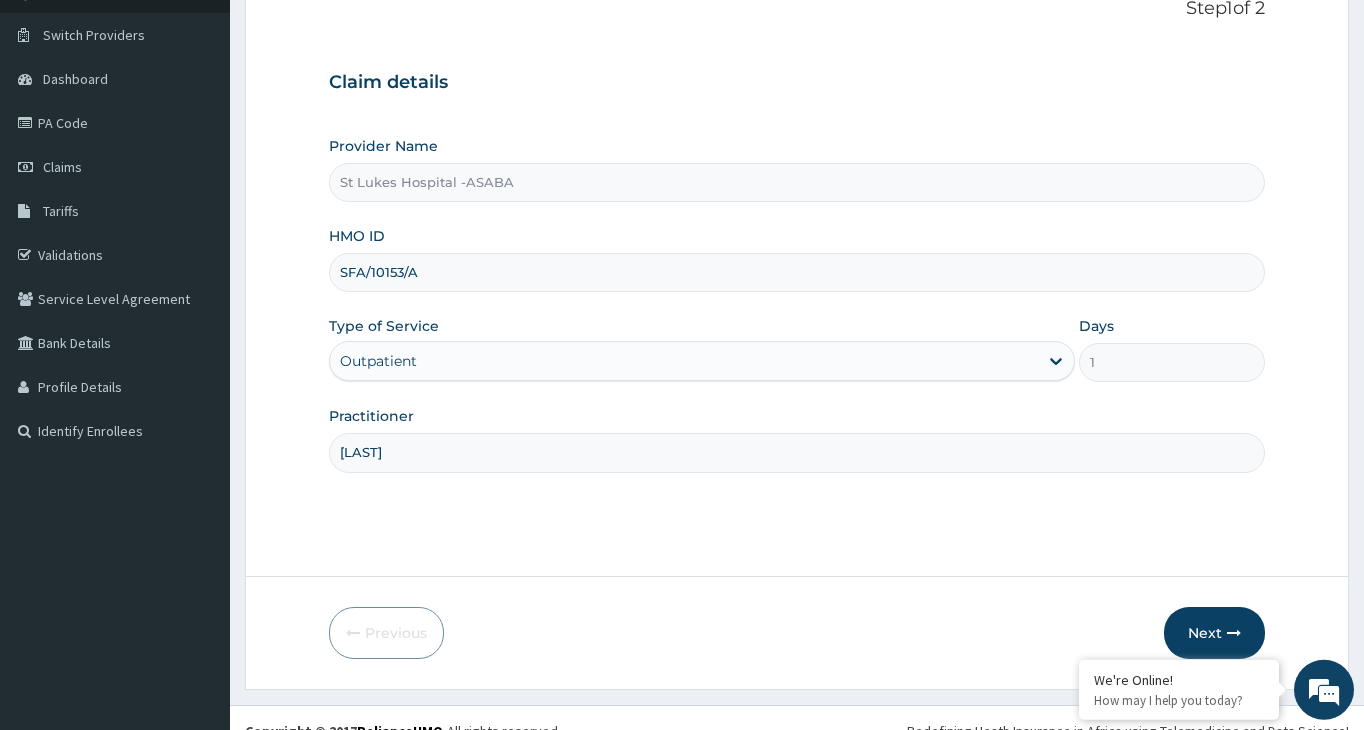 scroll, scrollTop: 165, scrollLeft: 0, axis: vertical 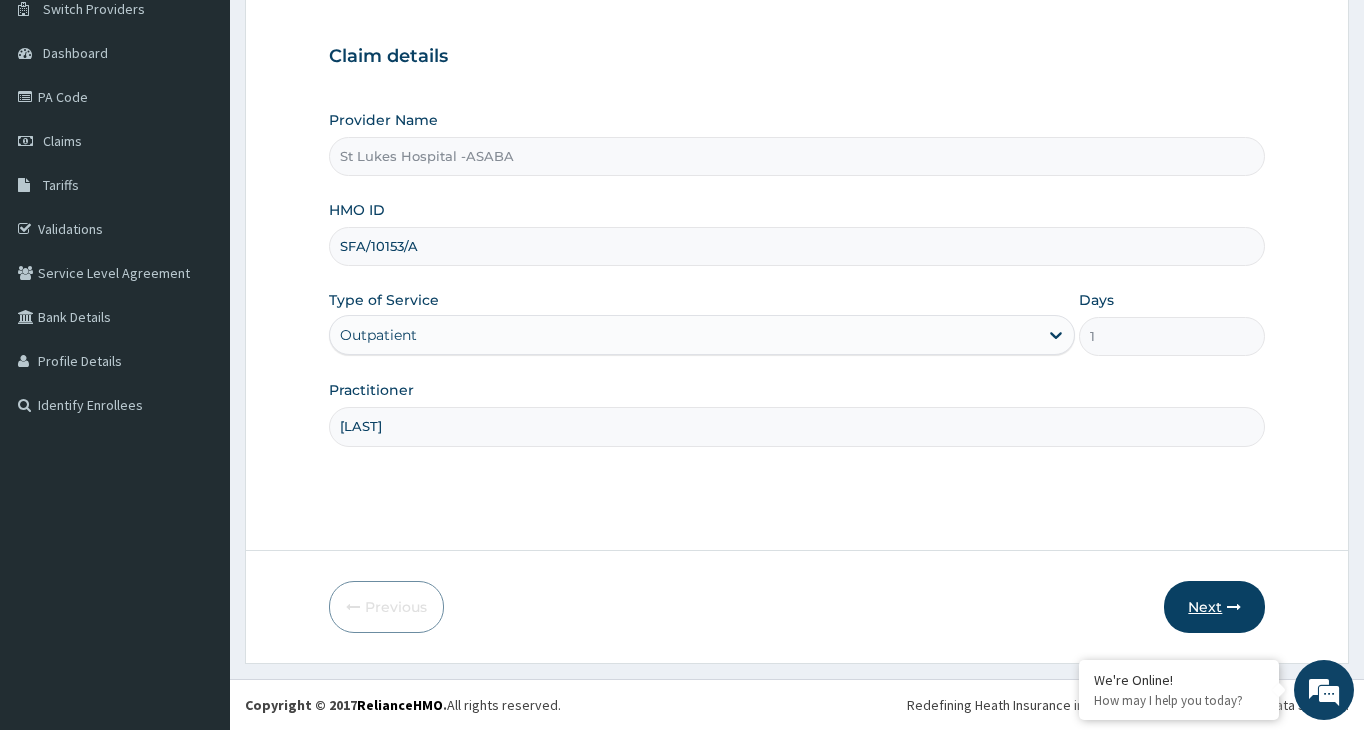 type on "[LAST]" 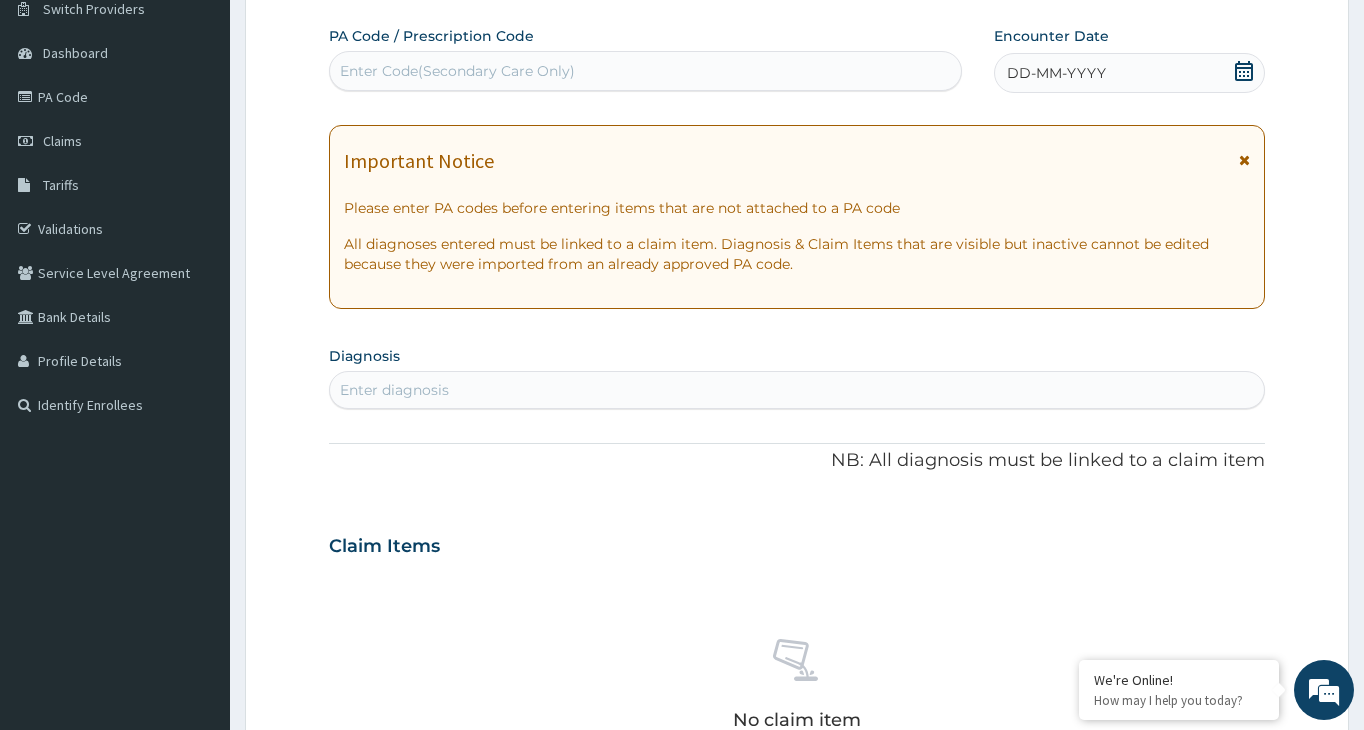click on "Enter Code(Secondary Care Only)" at bounding box center (457, 71) 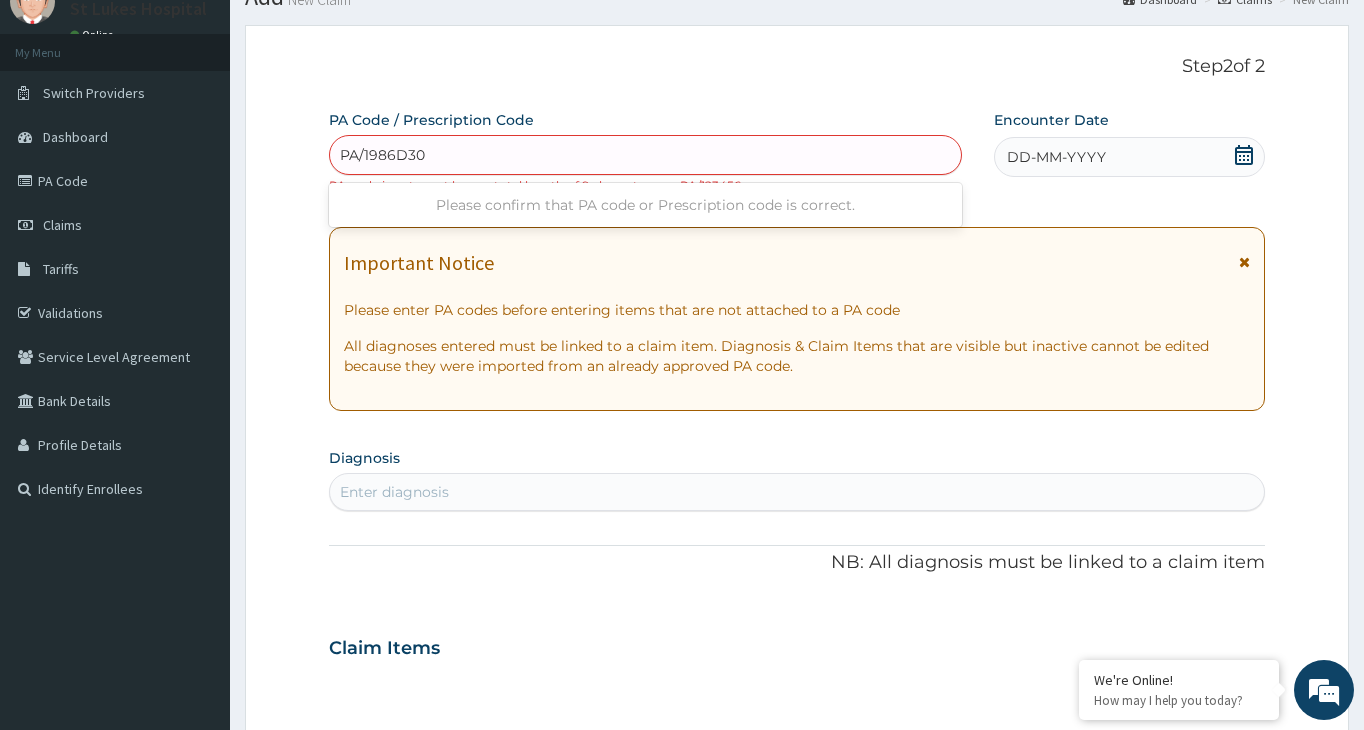 scroll, scrollTop: 0, scrollLeft: 0, axis: both 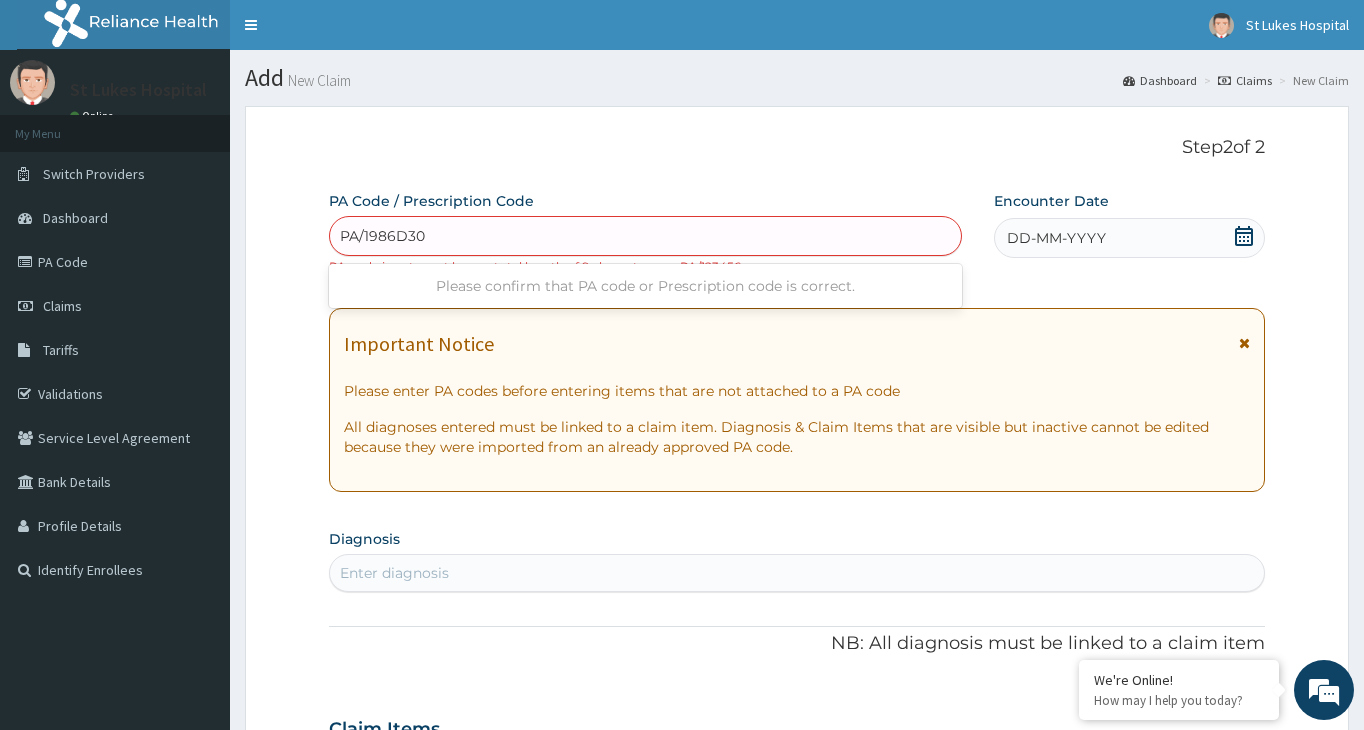 click on "PA/1986D30" at bounding box center (383, 236) 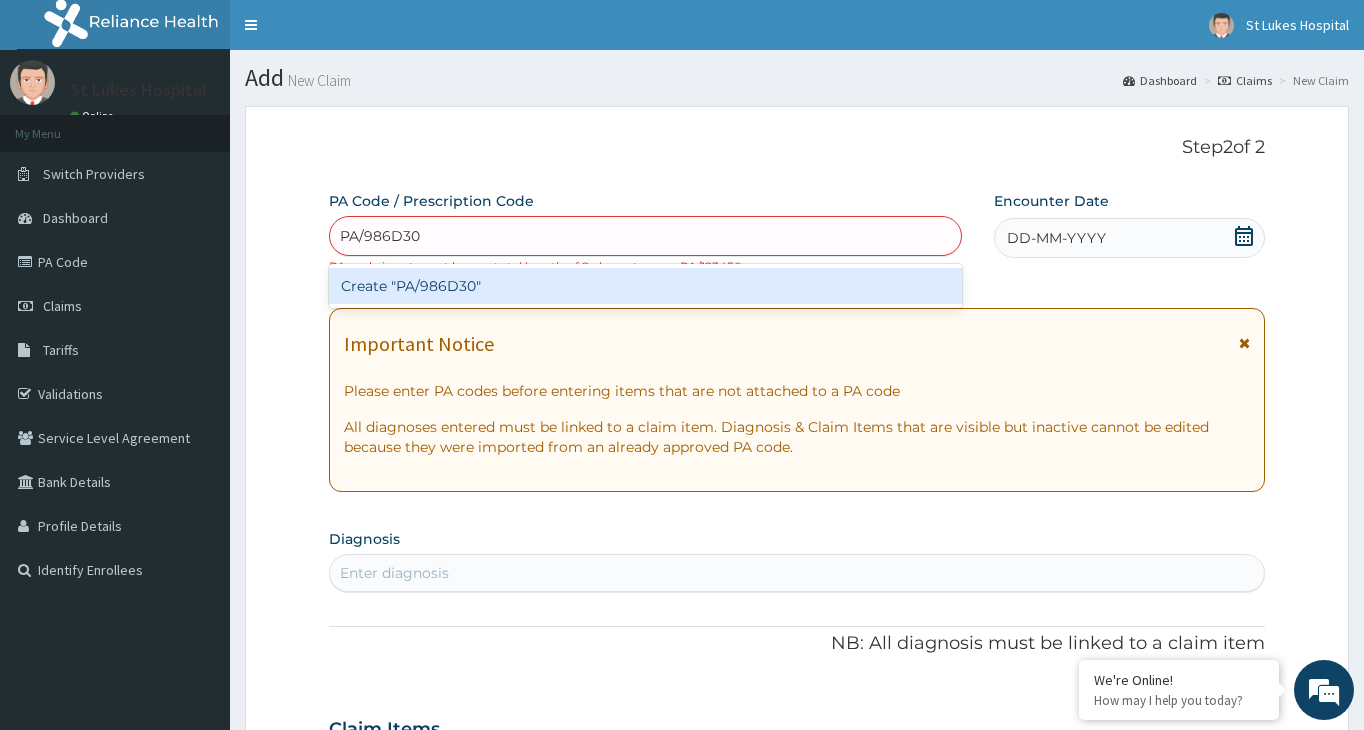 type 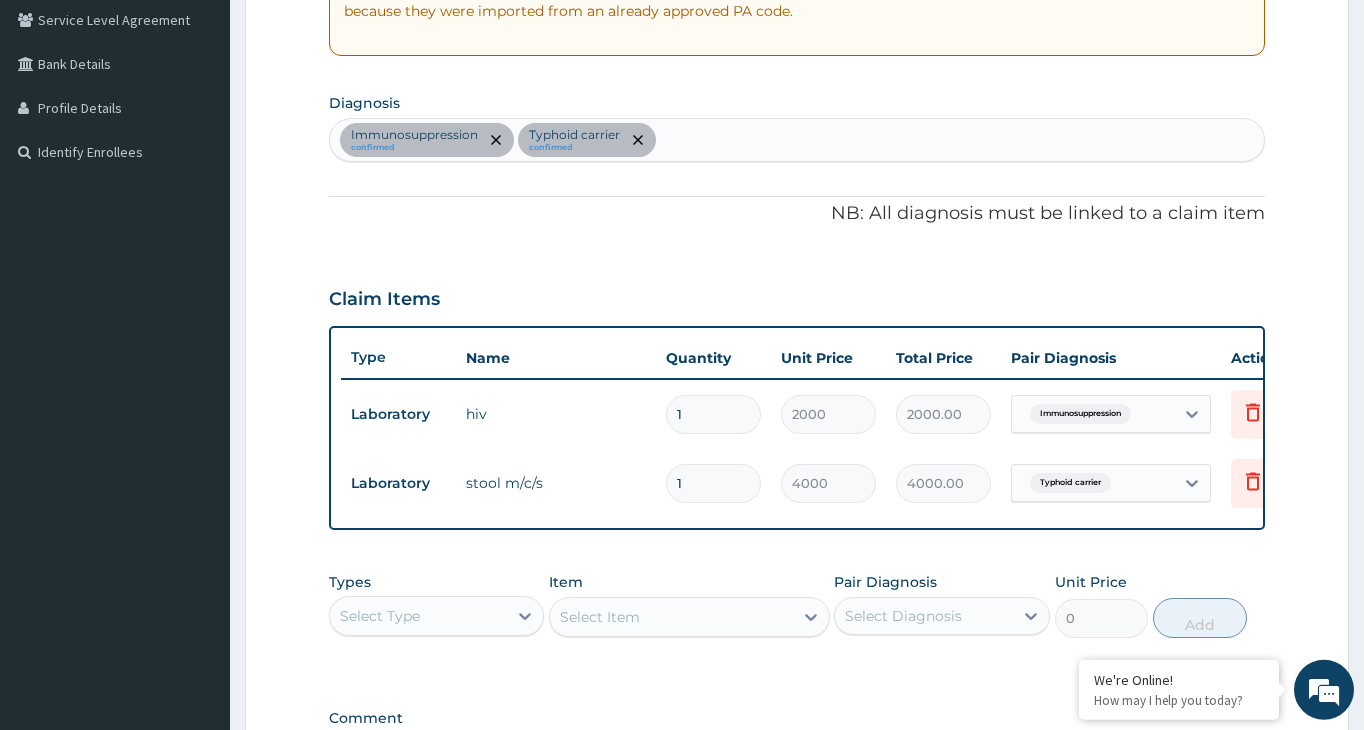 scroll, scrollTop: 395, scrollLeft: 0, axis: vertical 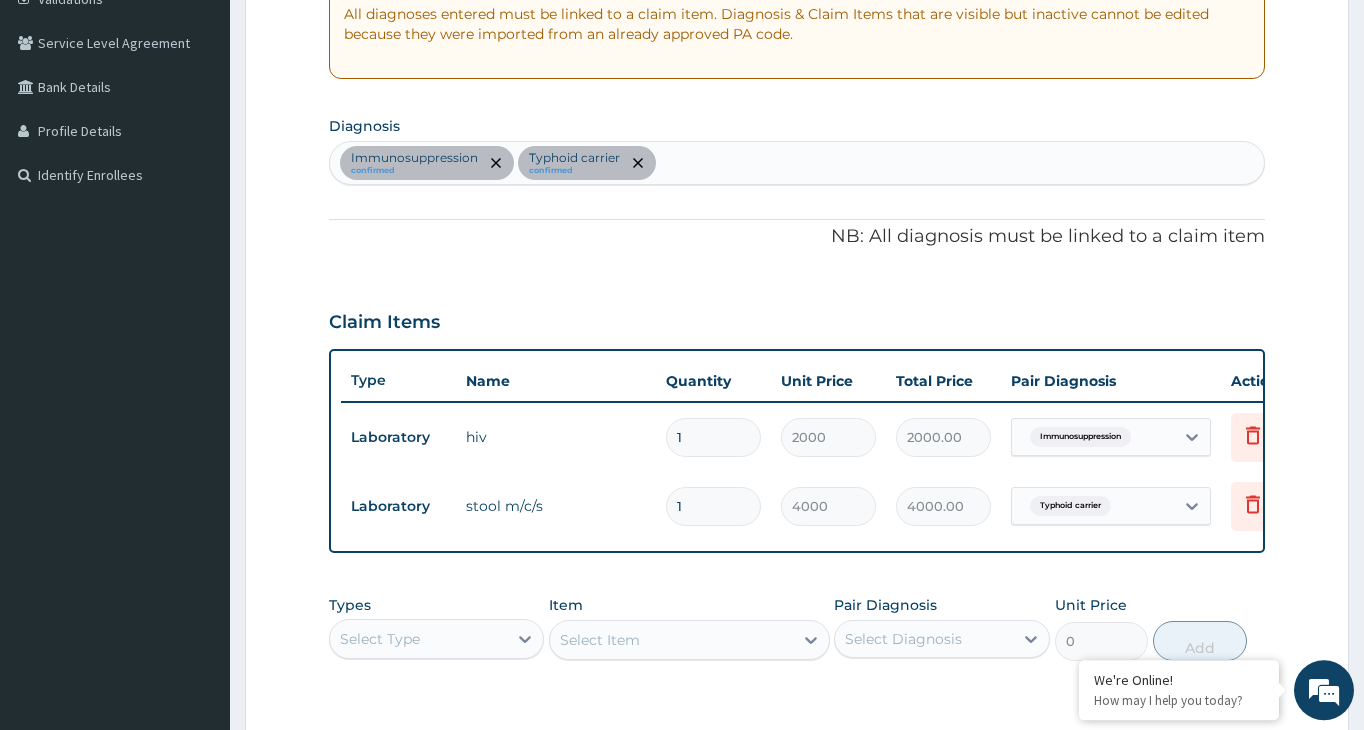 click on "Immunosuppression confirmed Typhoid carrier confirmed" at bounding box center [797, 163] 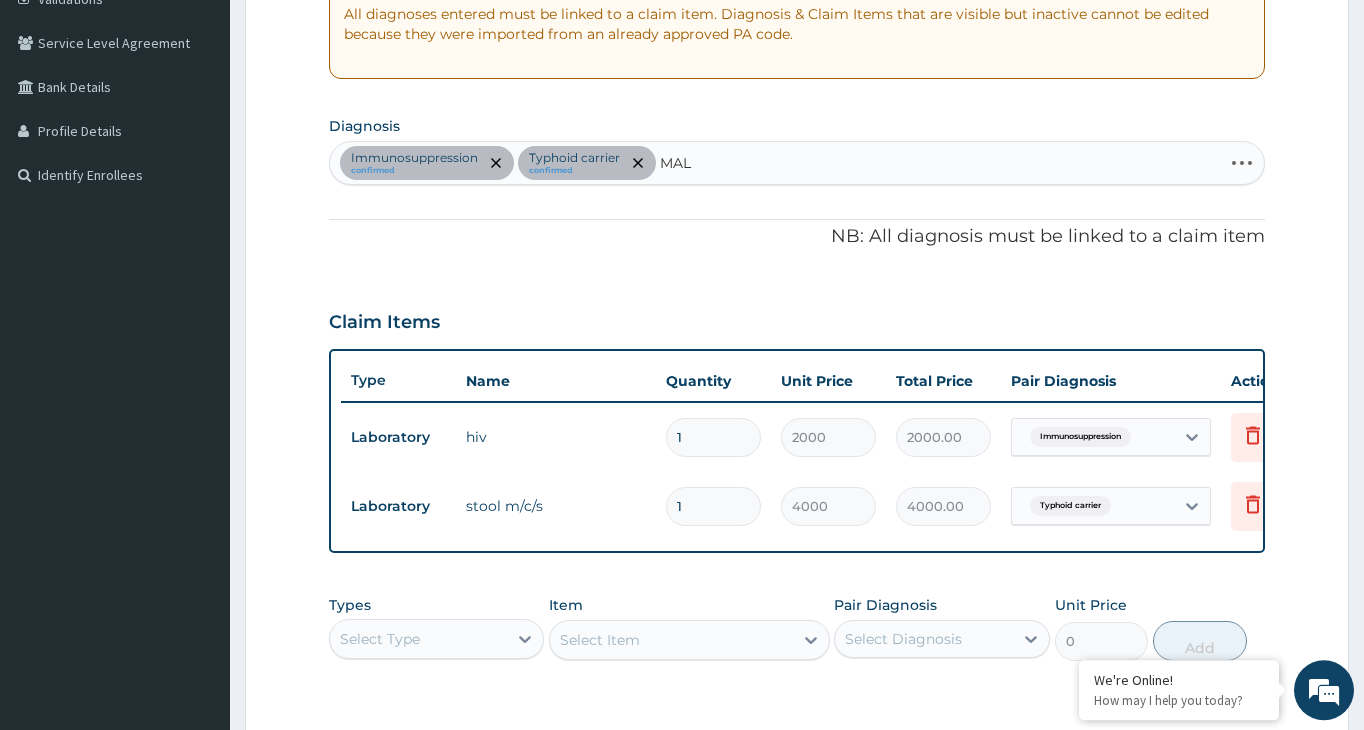 type on "MALA" 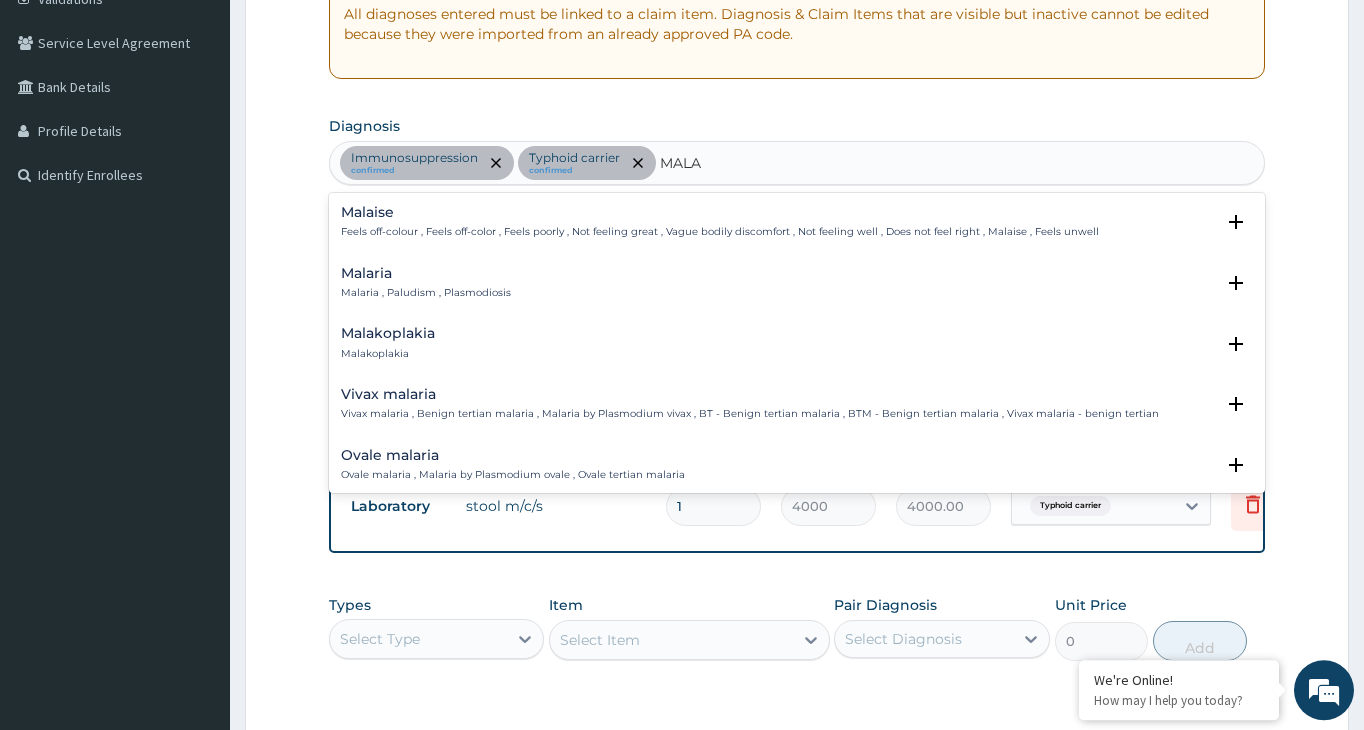 click on "Malaria , Paludism , Plasmodiosis" at bounding box center [426, 293] 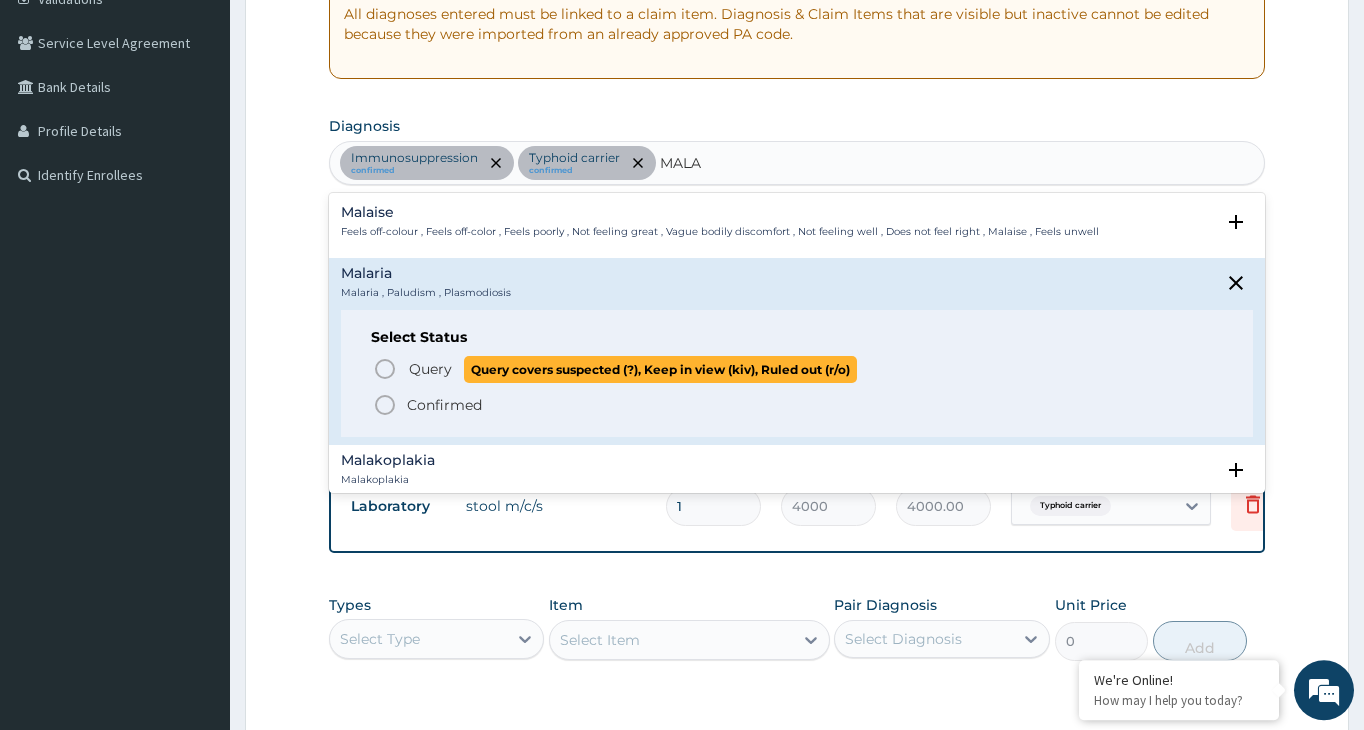 click on "Query" at bounding box center (430, 369) 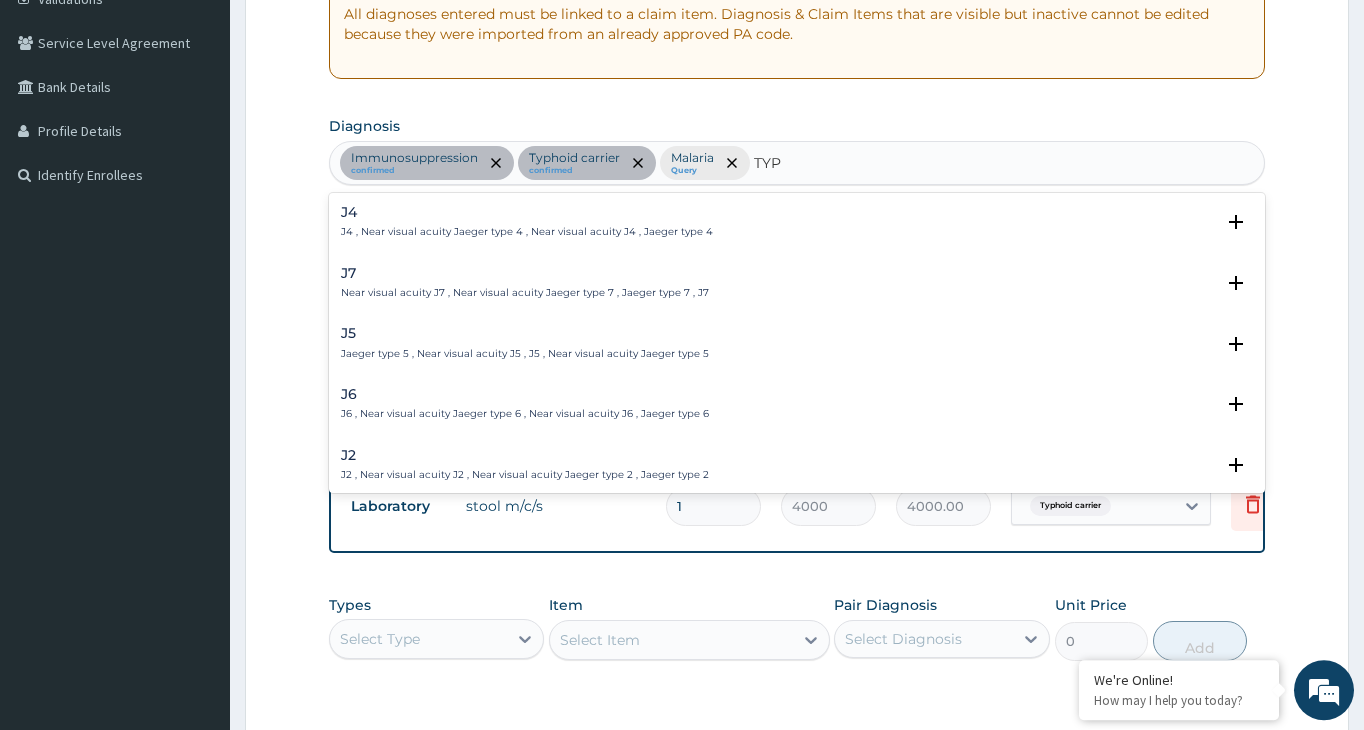 type on "TYPH" 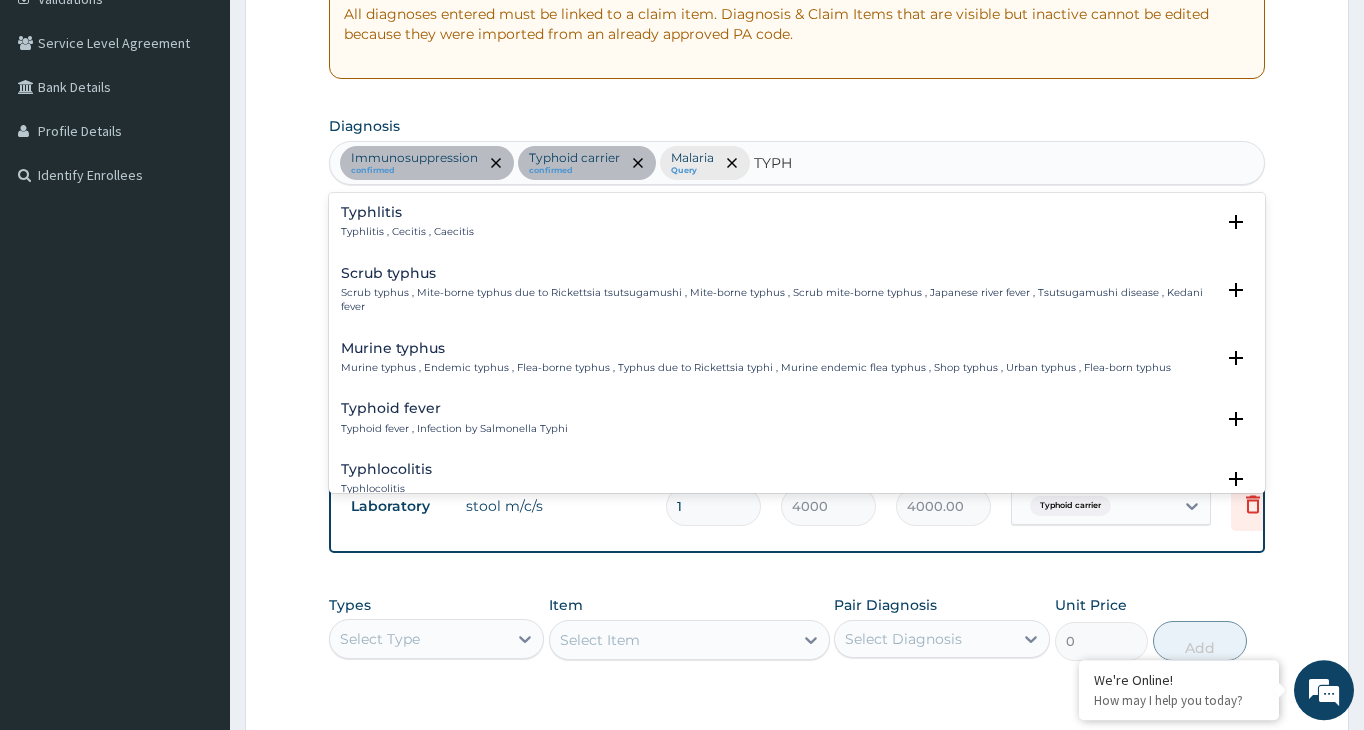 click on "Typhoid fever" at bounding box center [454, 408] 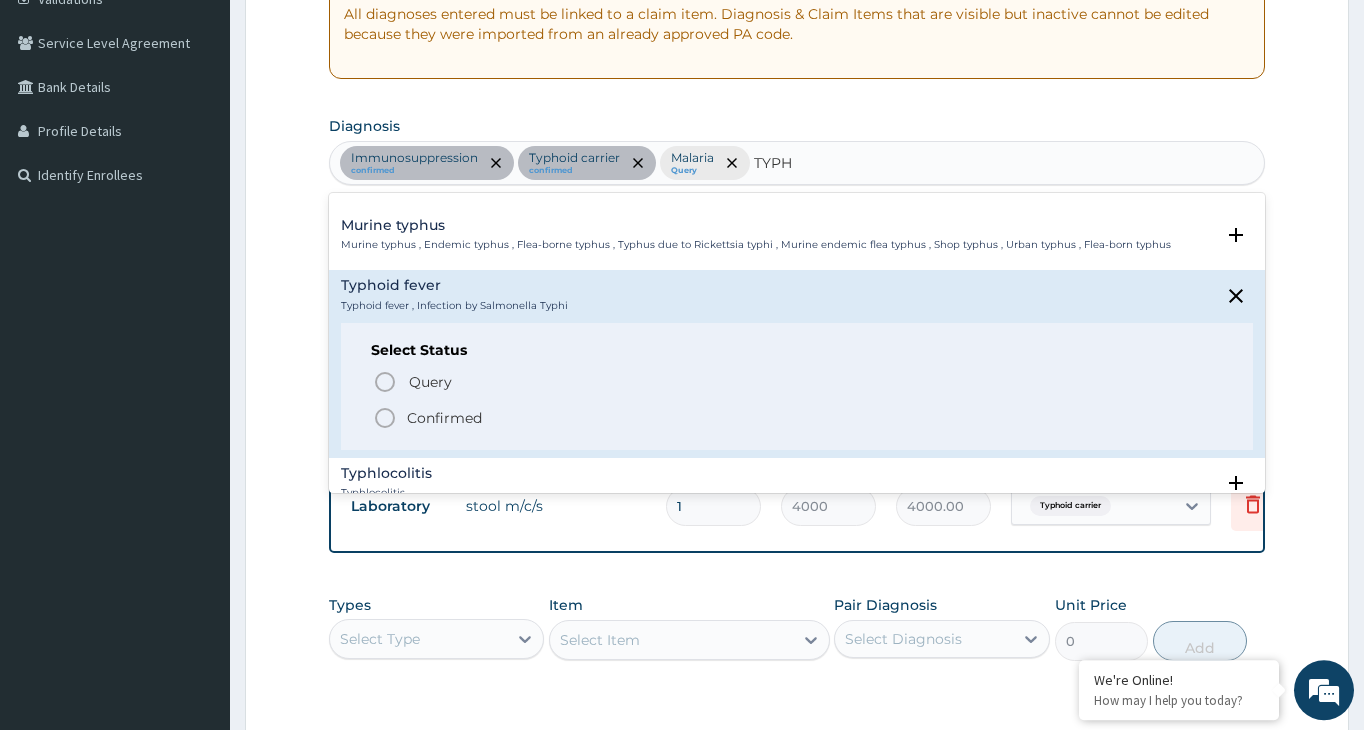 scroll, scrollTop: 216, scrollLeft: 0, axis: vertical 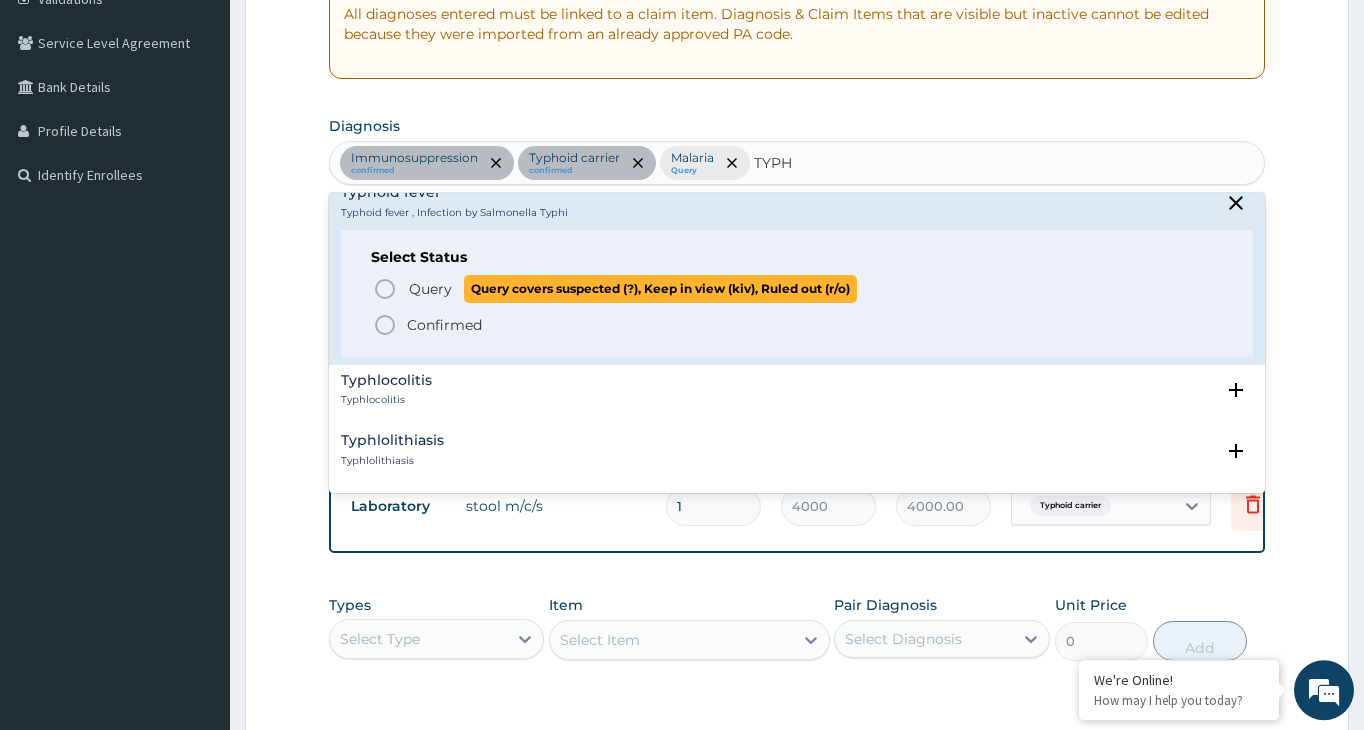 click 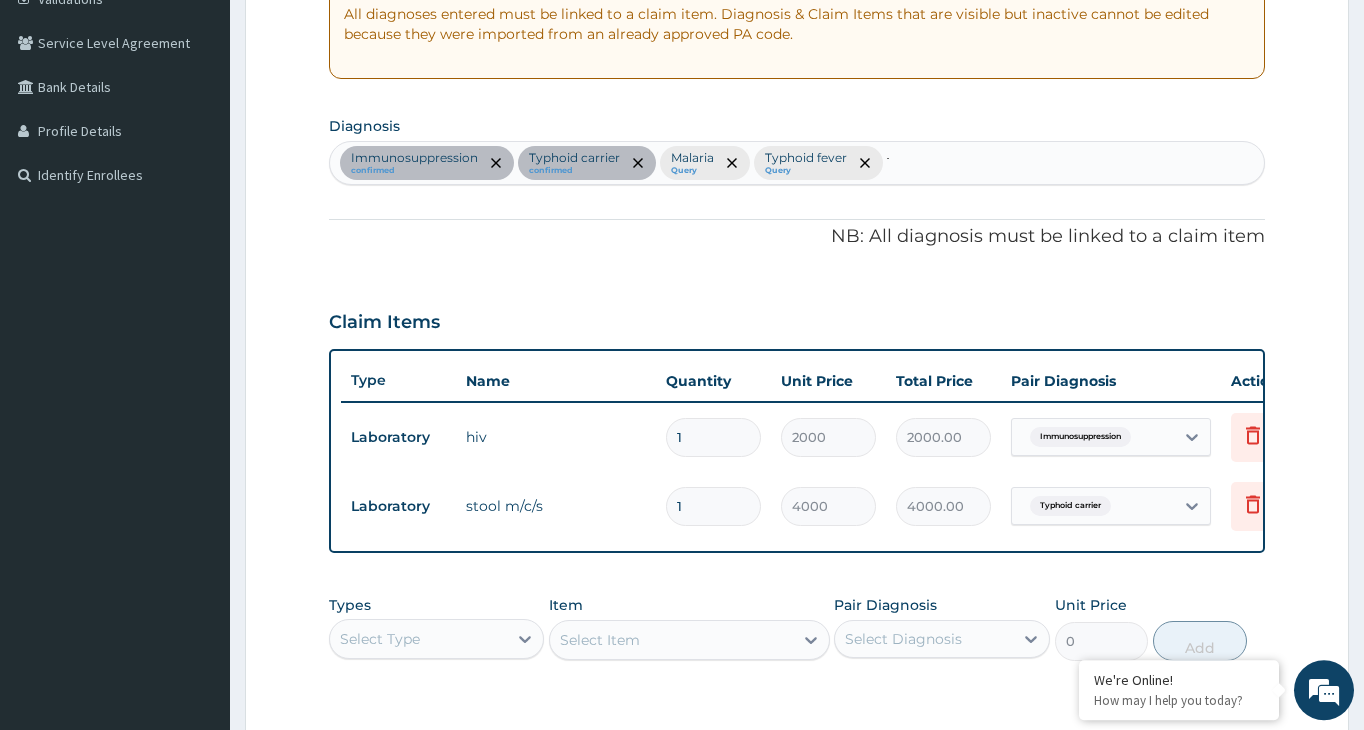type 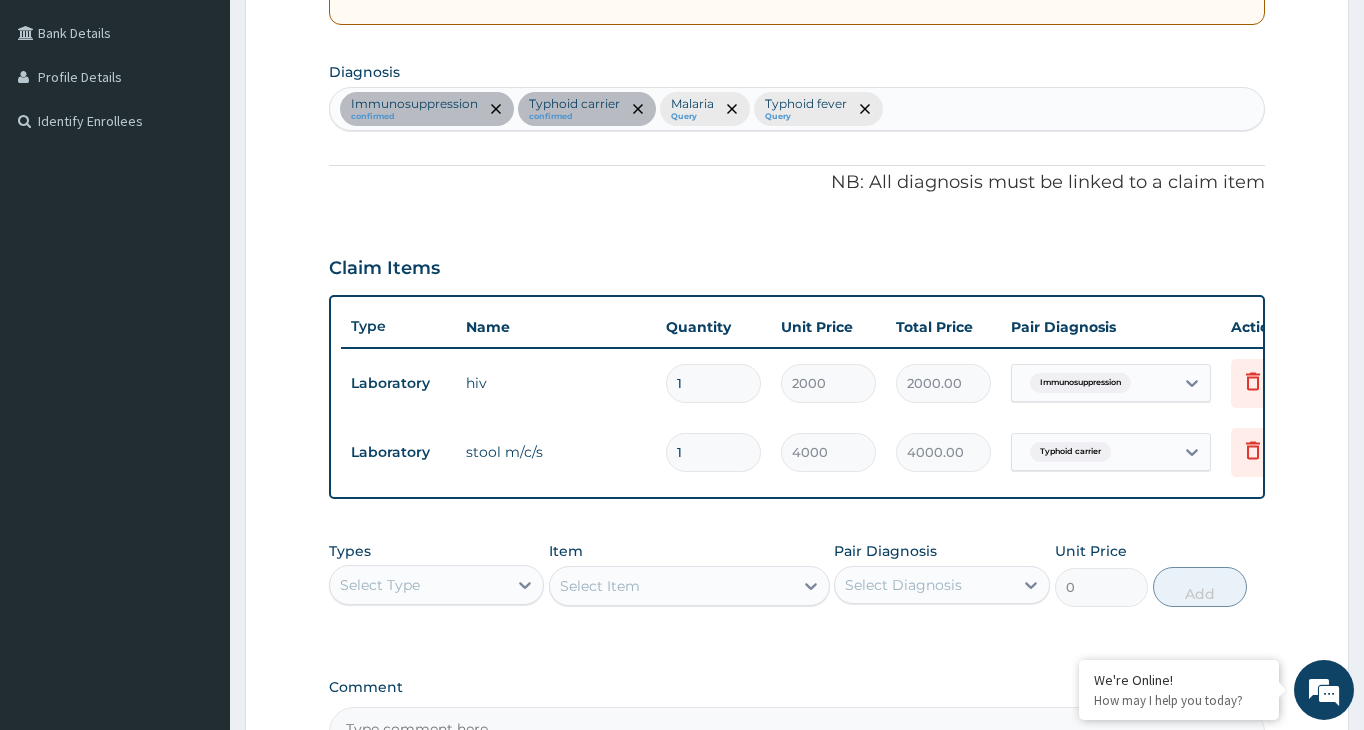 scroll, scrollTop: 497, scrollLeft: 0, axis: vertical 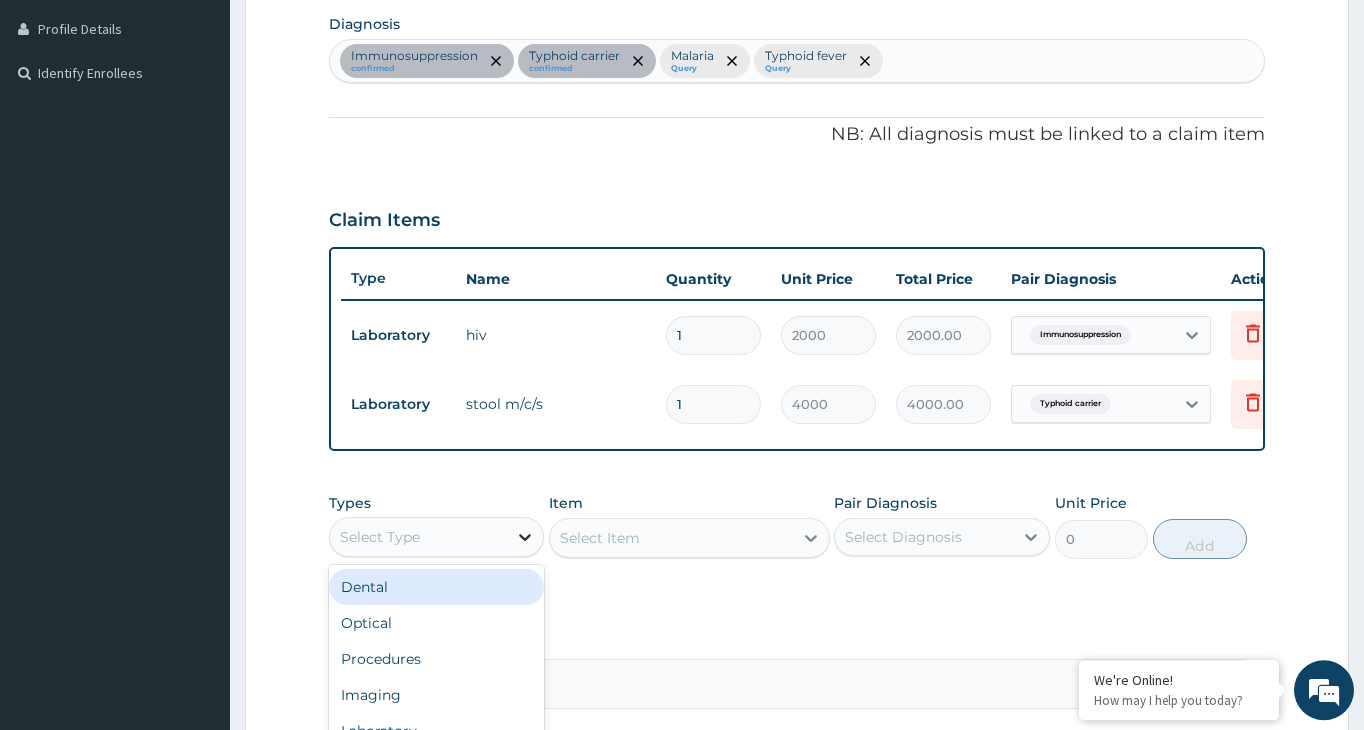 click 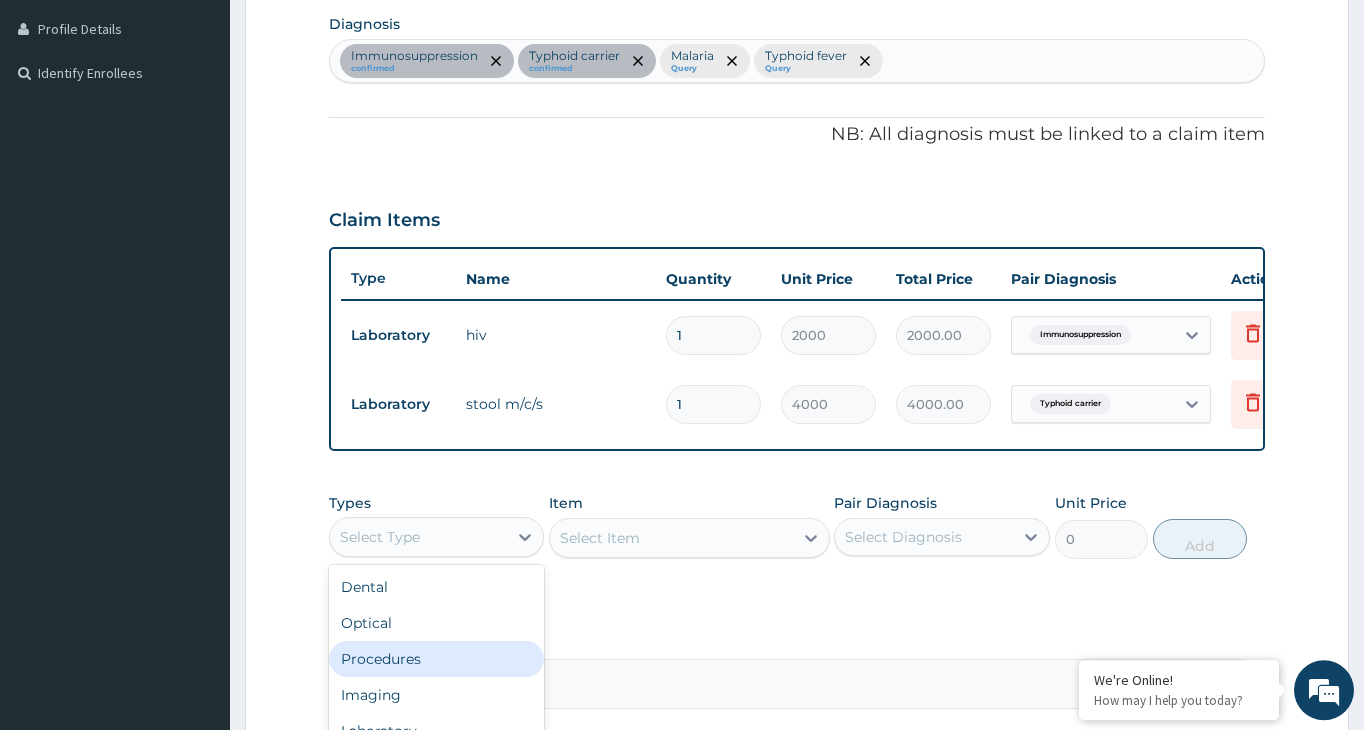 click on "Procedures" at bounding box center (436, 659) 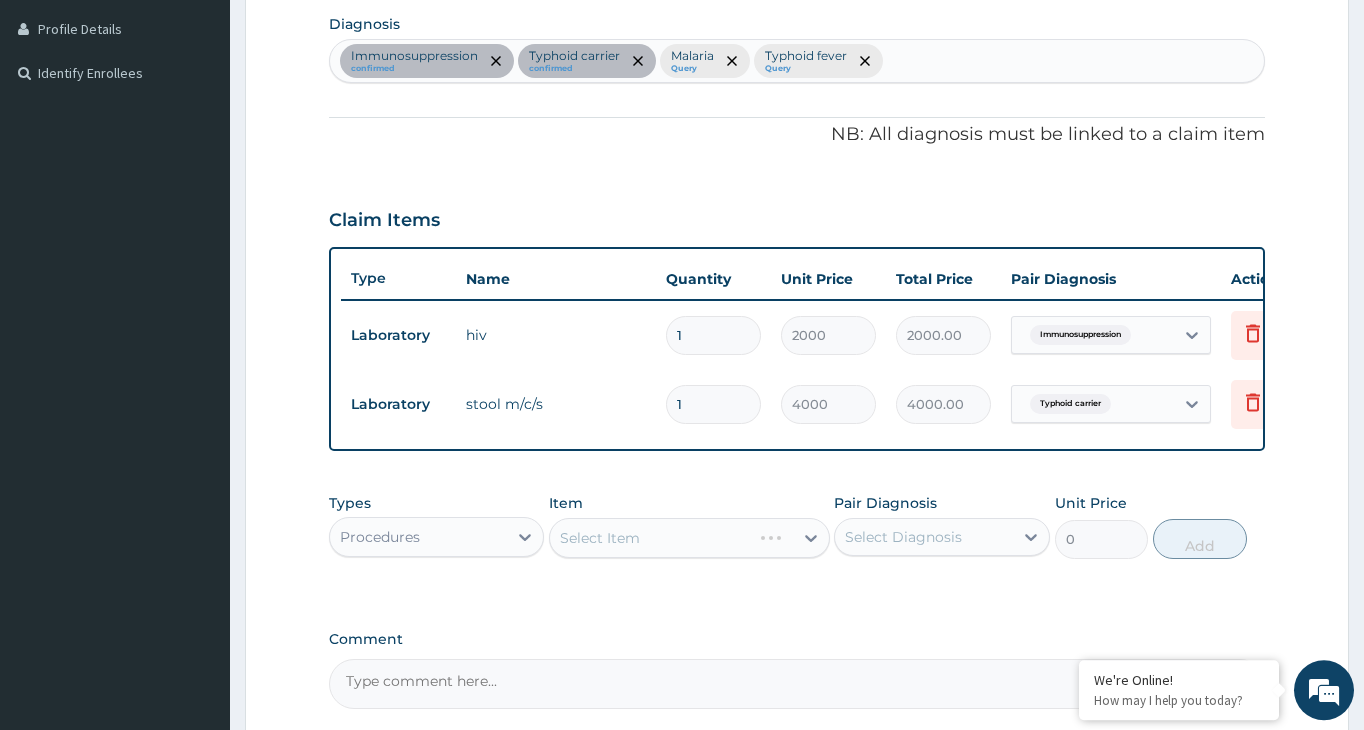click on "Select Item" at bounding box center [689, 538] 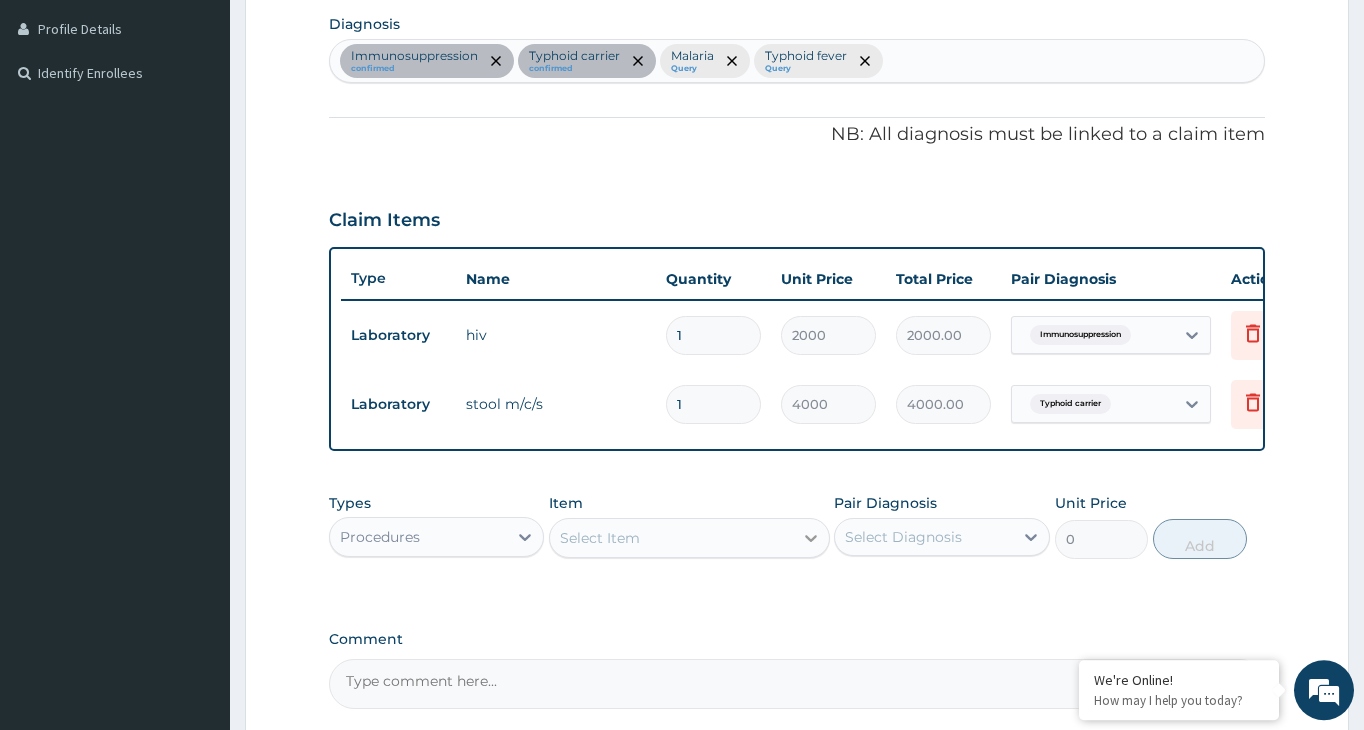 click 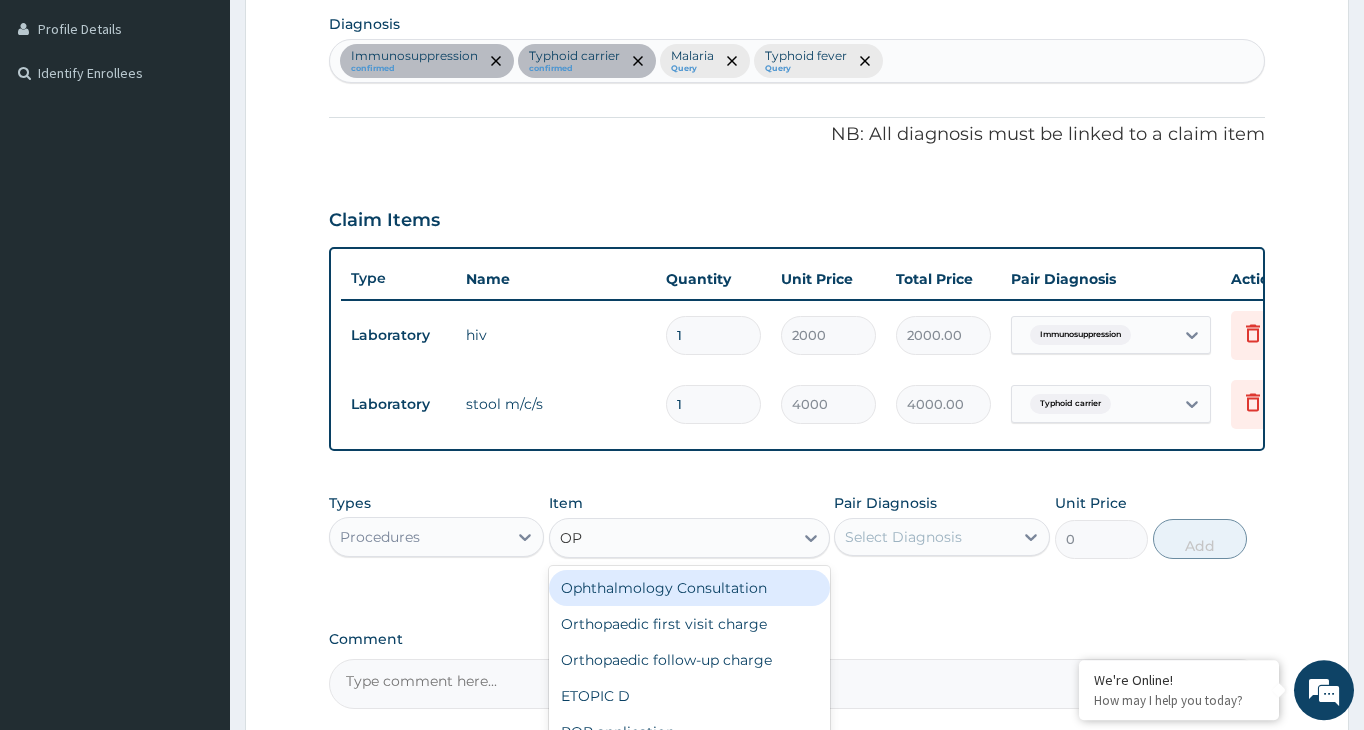 type on "OPD" 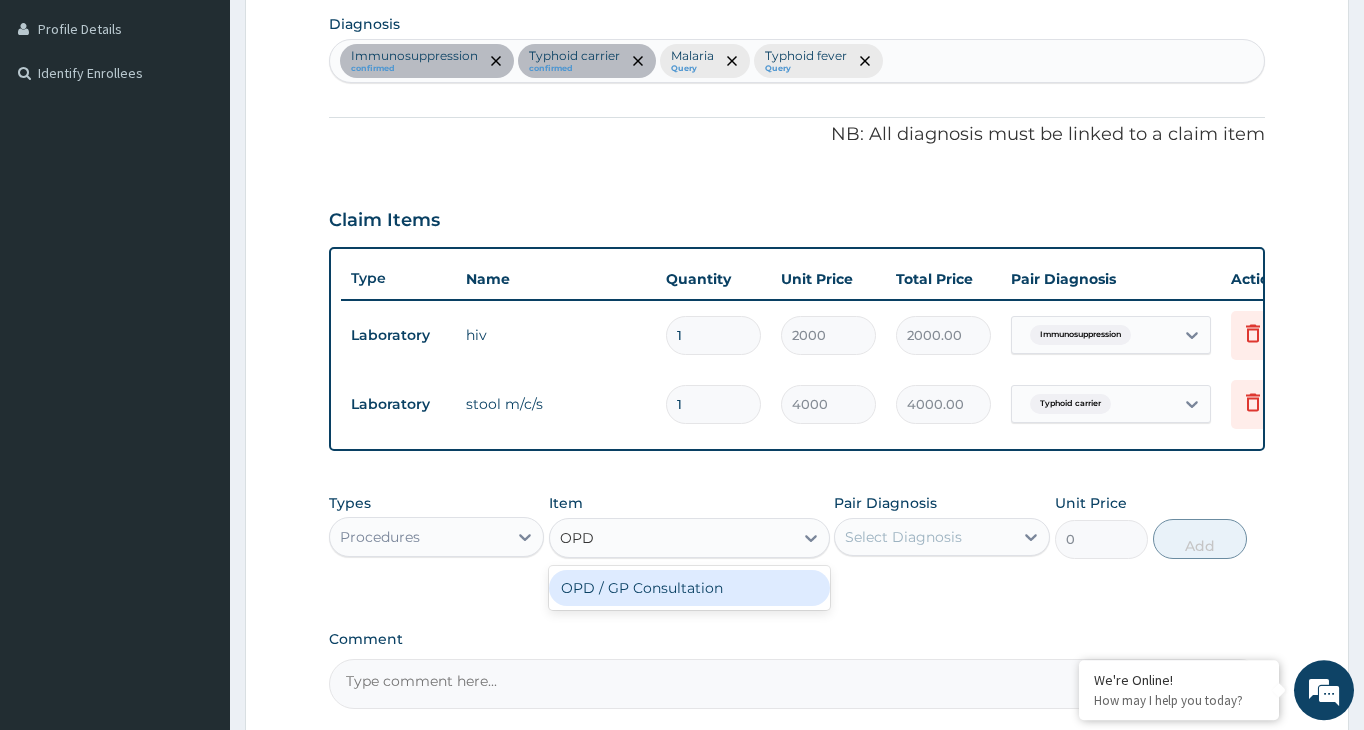 click on "OPD / GP Consultation" at bounding box center [689, 588] 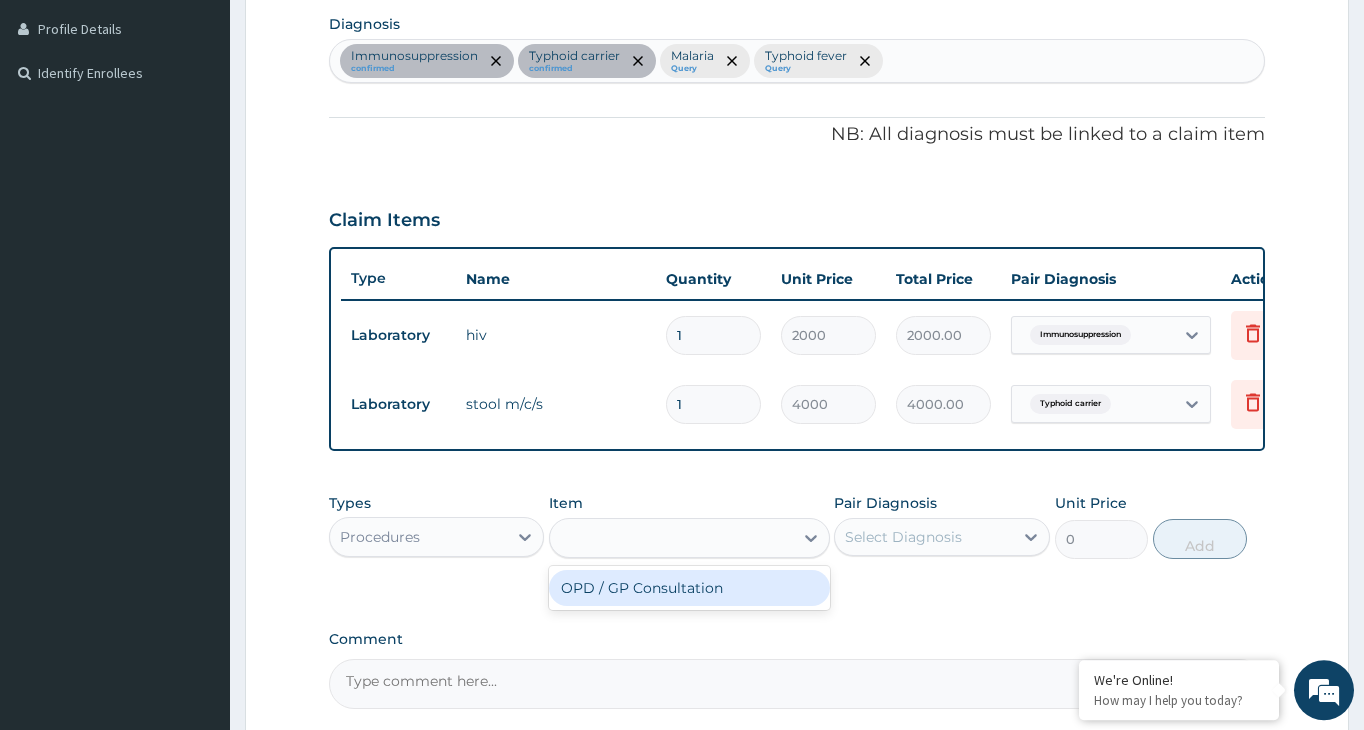 type on "4000" 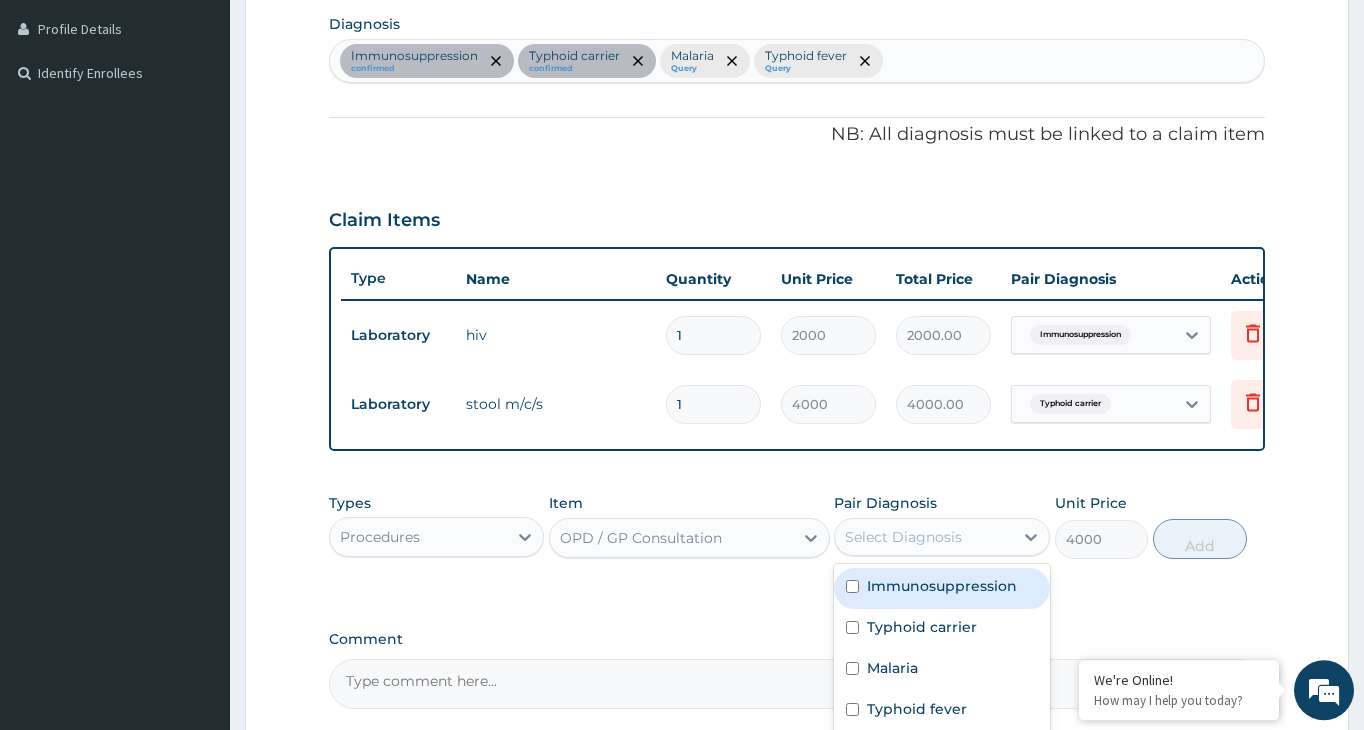 click on "Select Diagnosis" at bounding box center (923, 537) 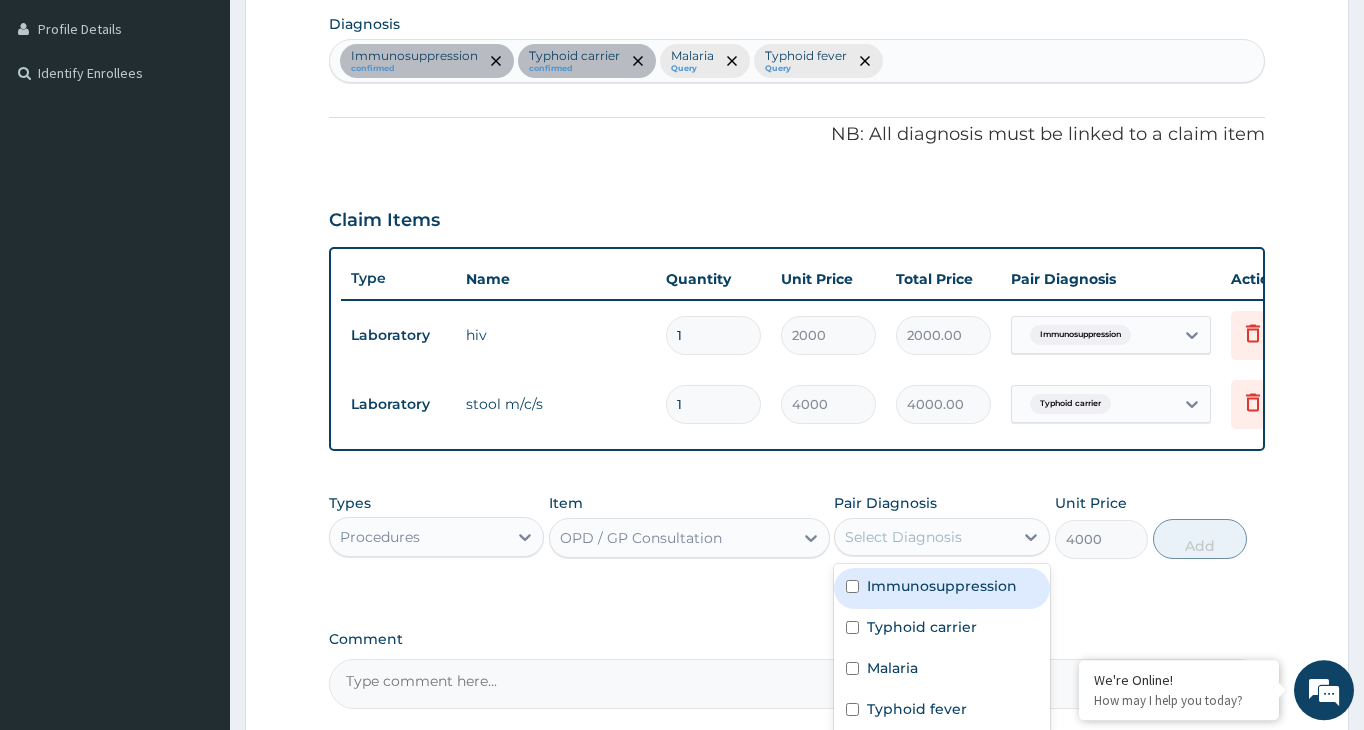click at bounding box center [852, 586] 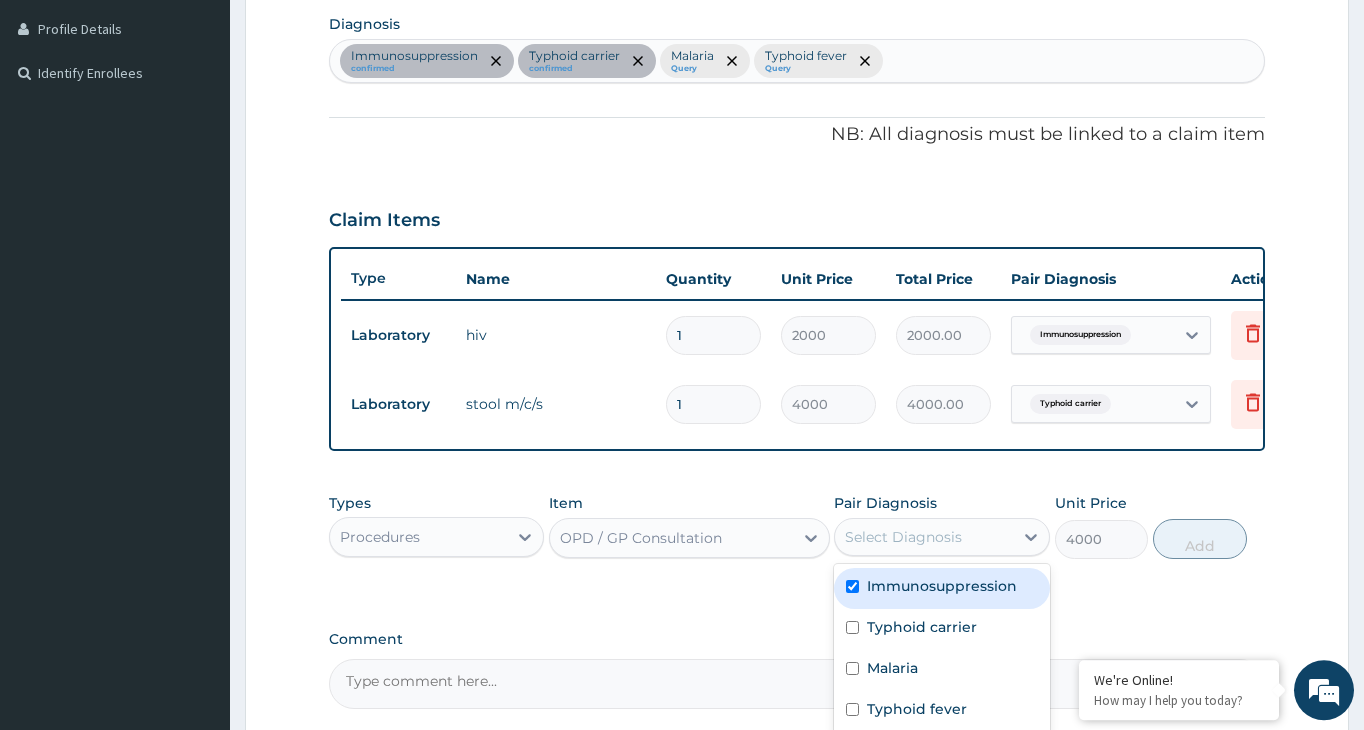 checkbox on "true" 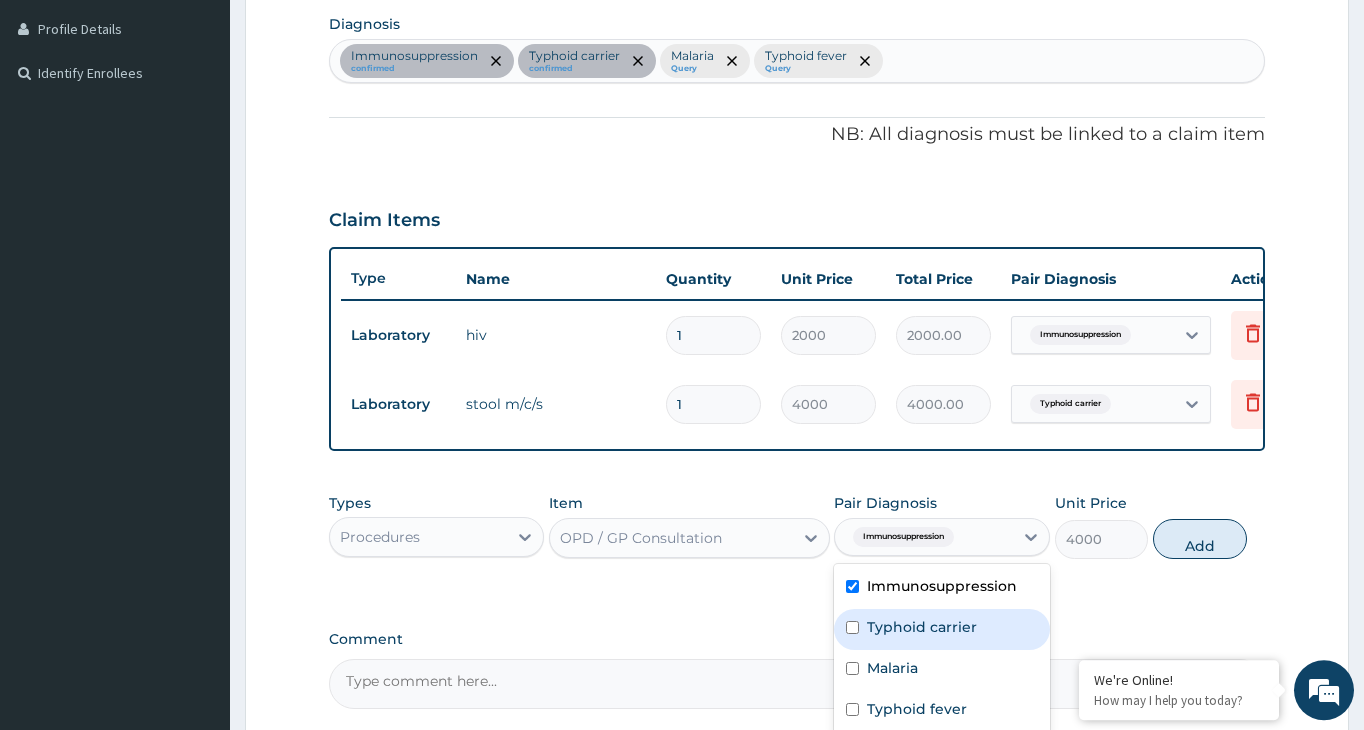 click on "Typhoid carrier" at bounding box center (941, 629) 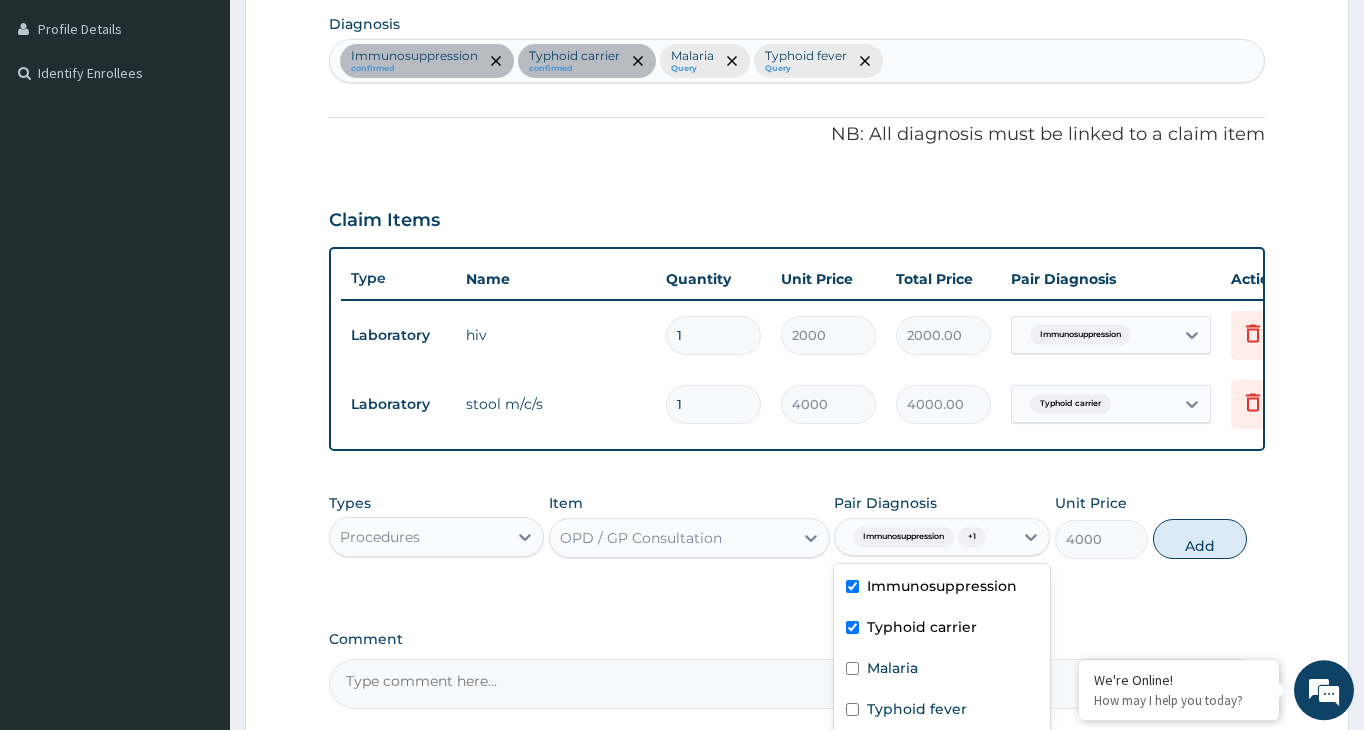 checkbox on "true" 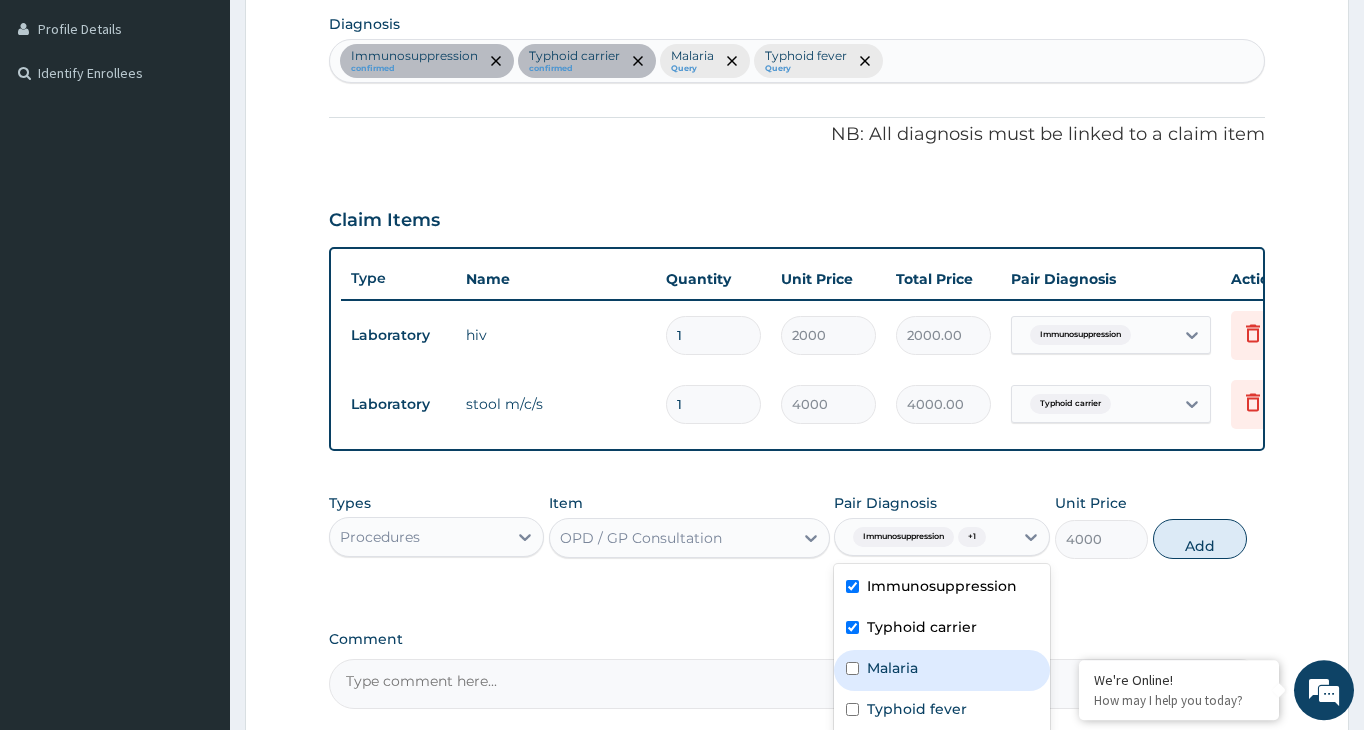 click at bounding box center (852, 668) 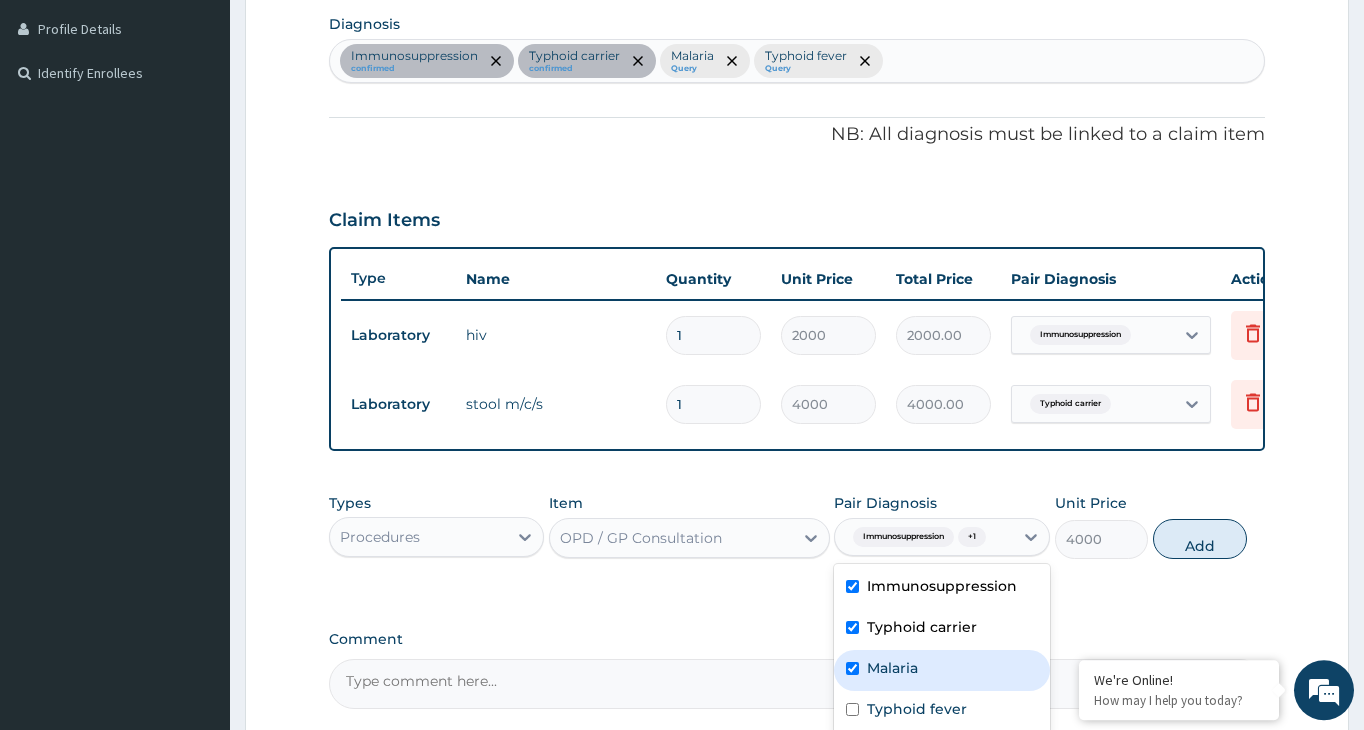 checkbox on "true" 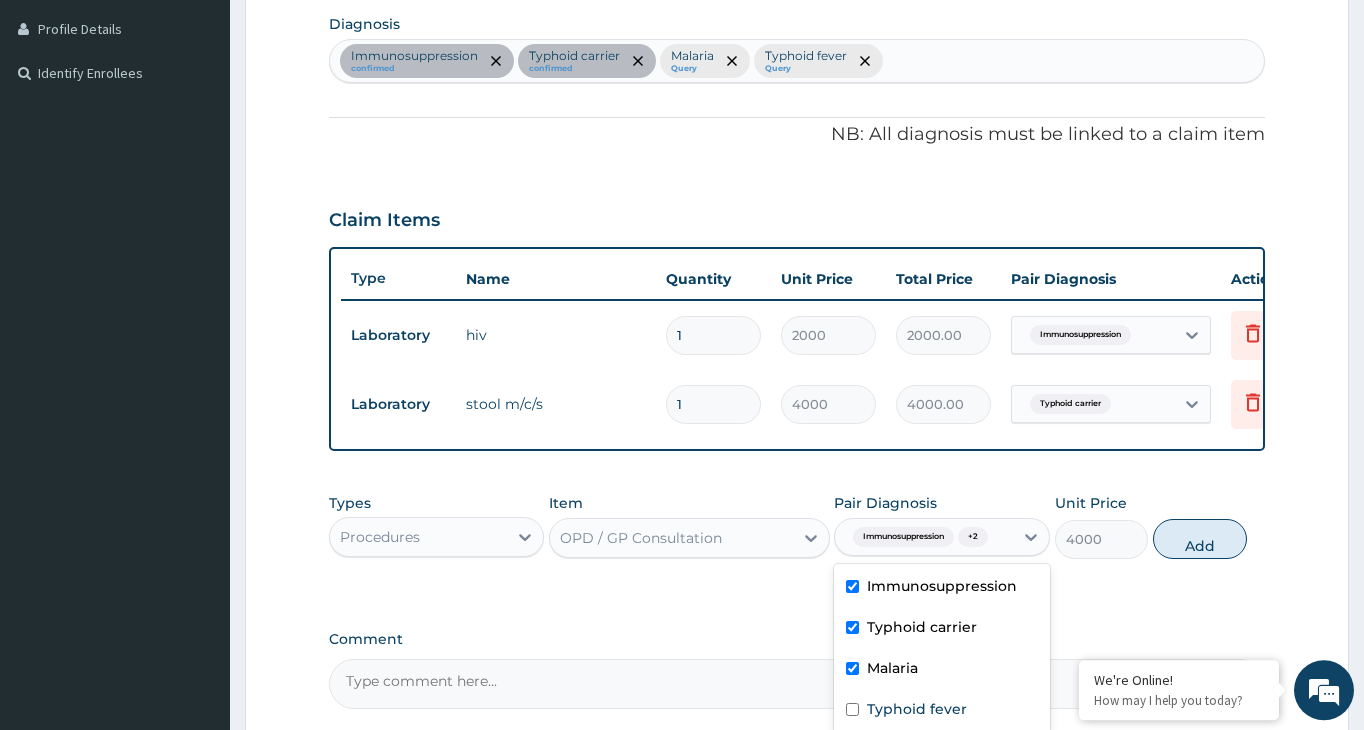 scroll, scrollTop: 673, scrollLeft: 0, axis: vertical 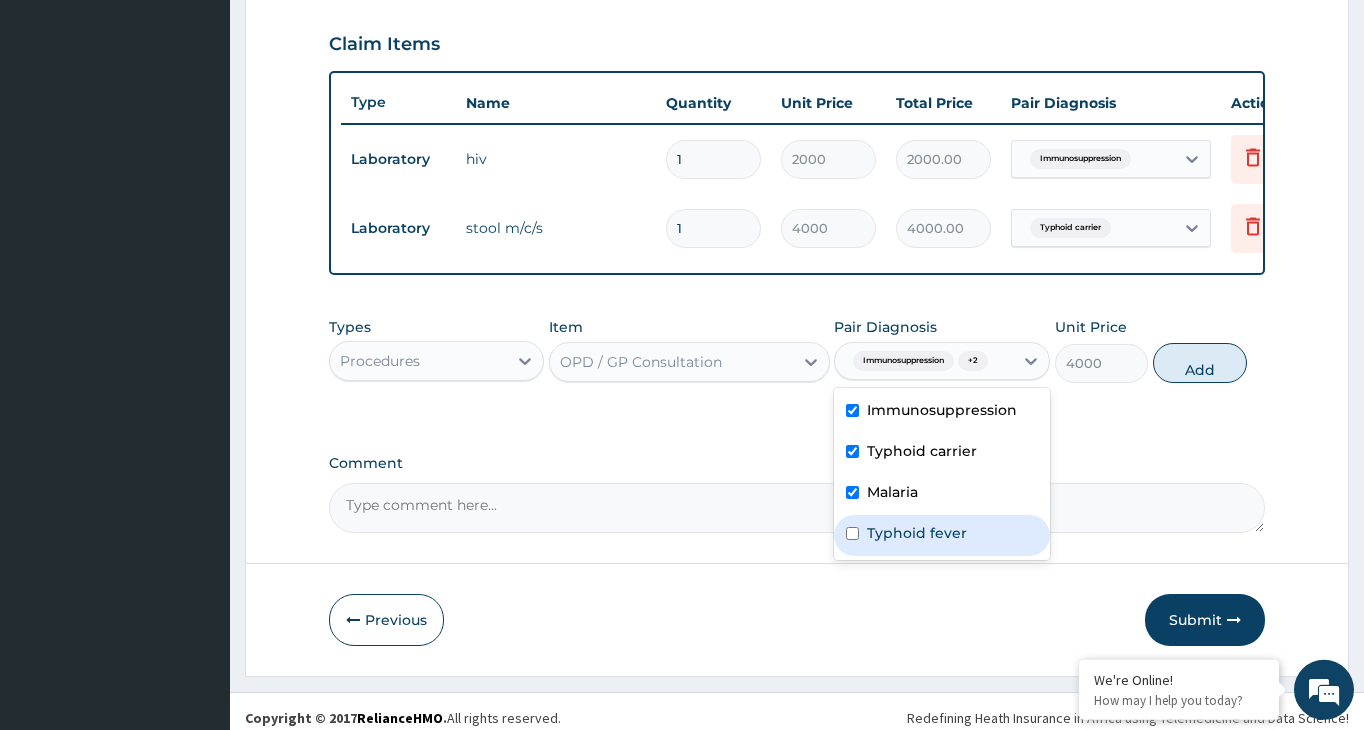 click at bounding box center (852, 533) 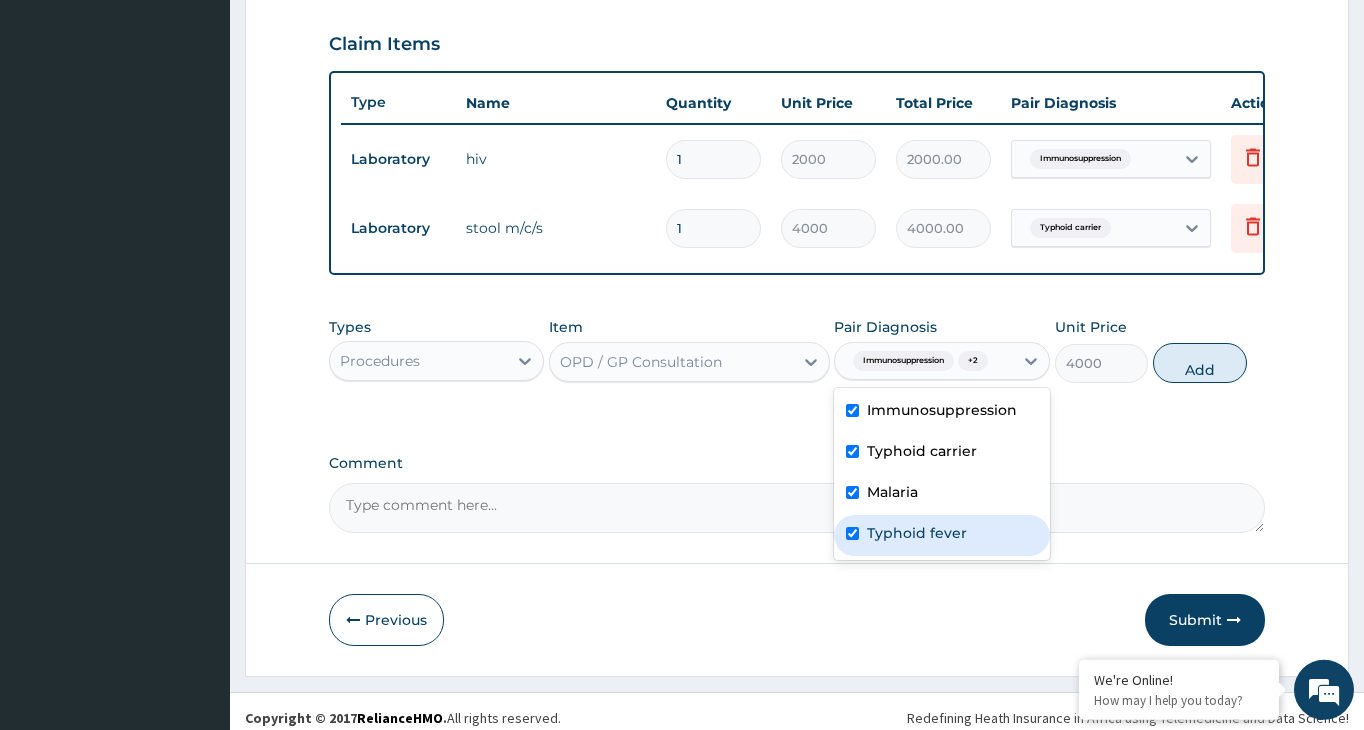 checkbox on "true" 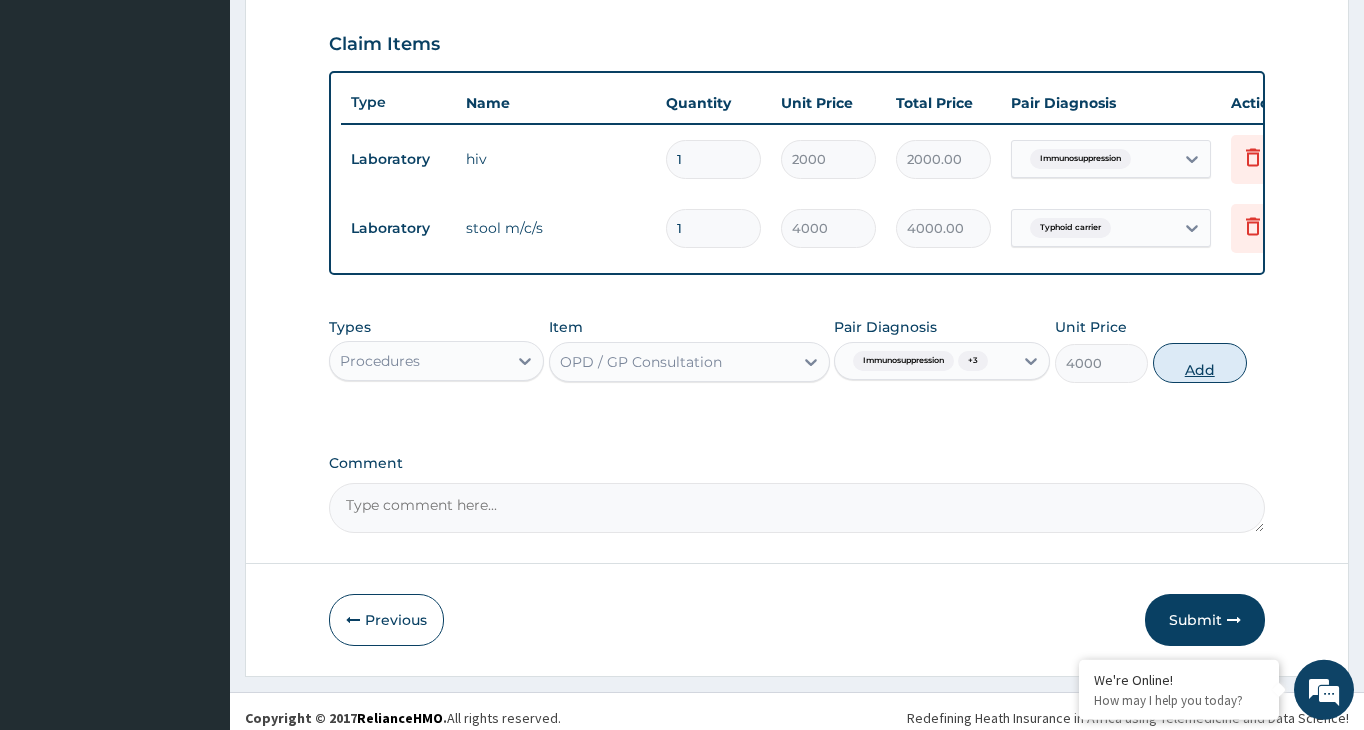 click on "Add" at bounding box center (1200, 363) 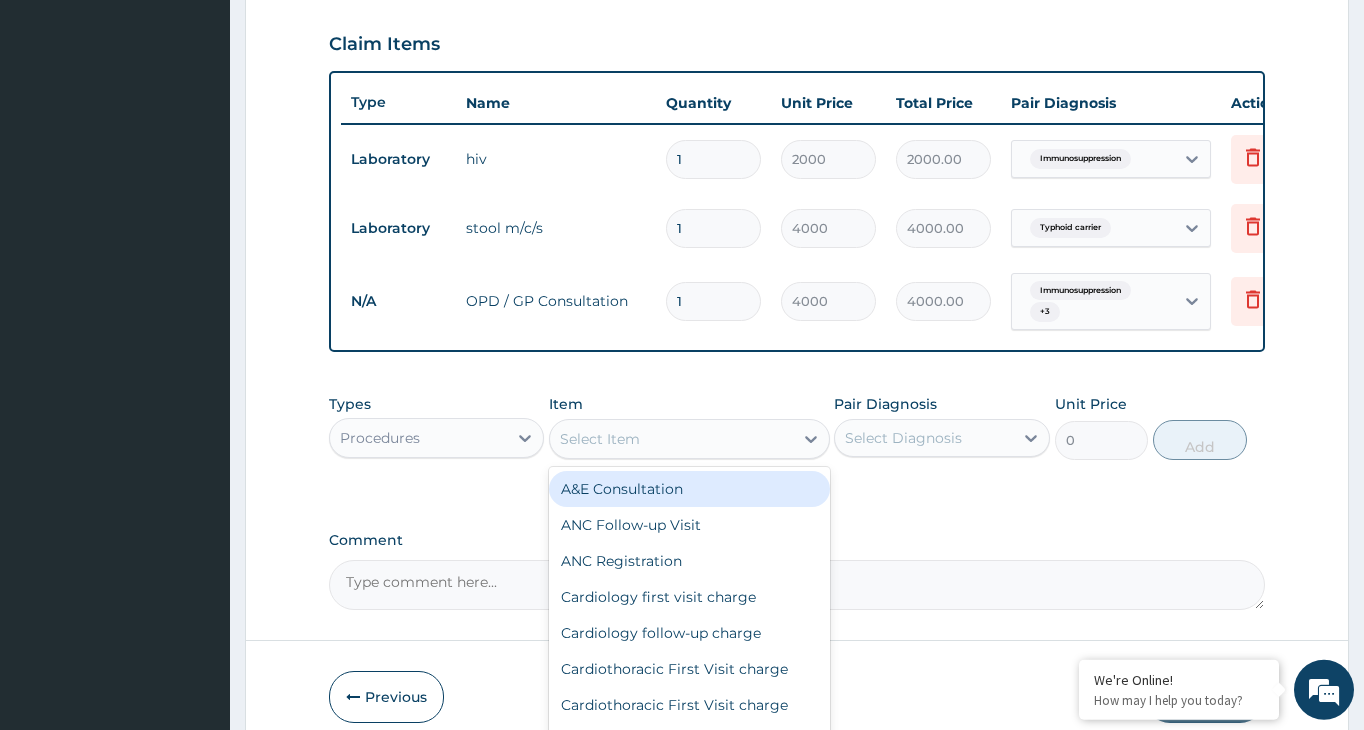 click on "Select Item" at bounding box center (671, 439) 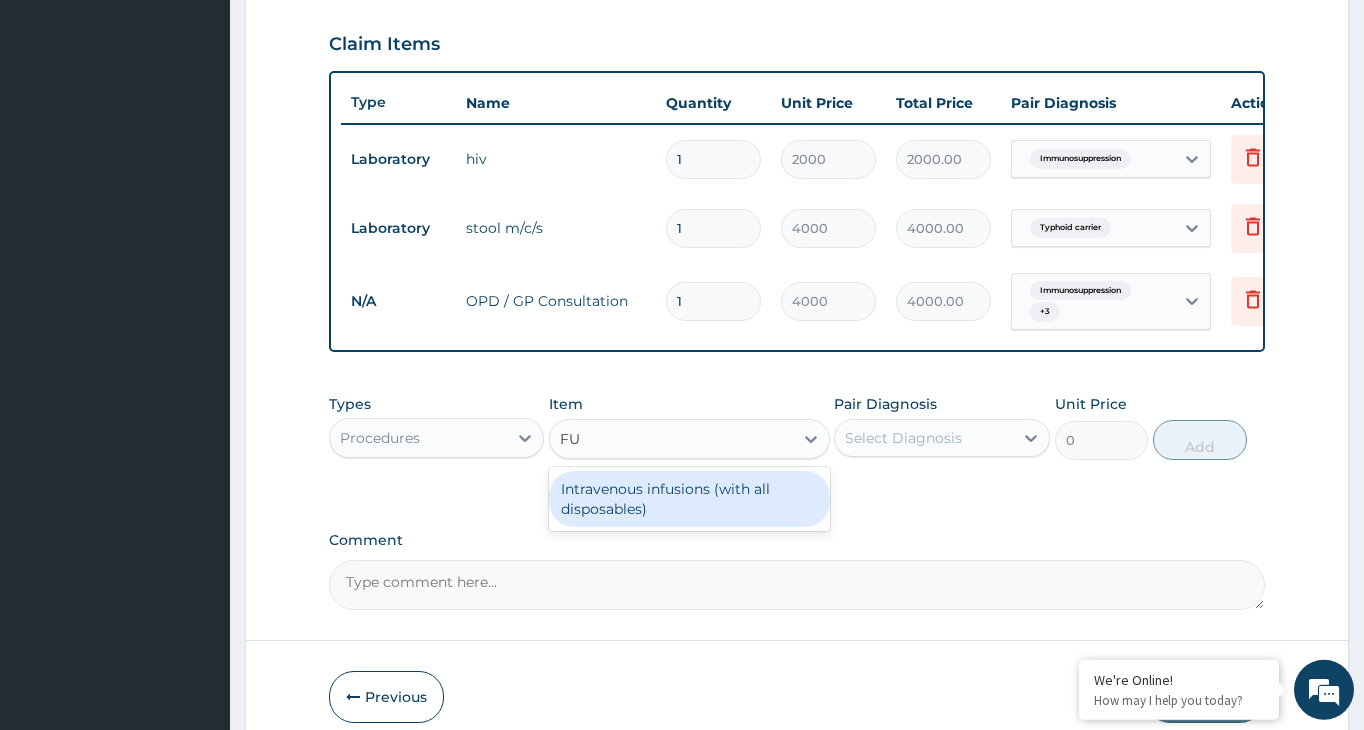 type on "F" 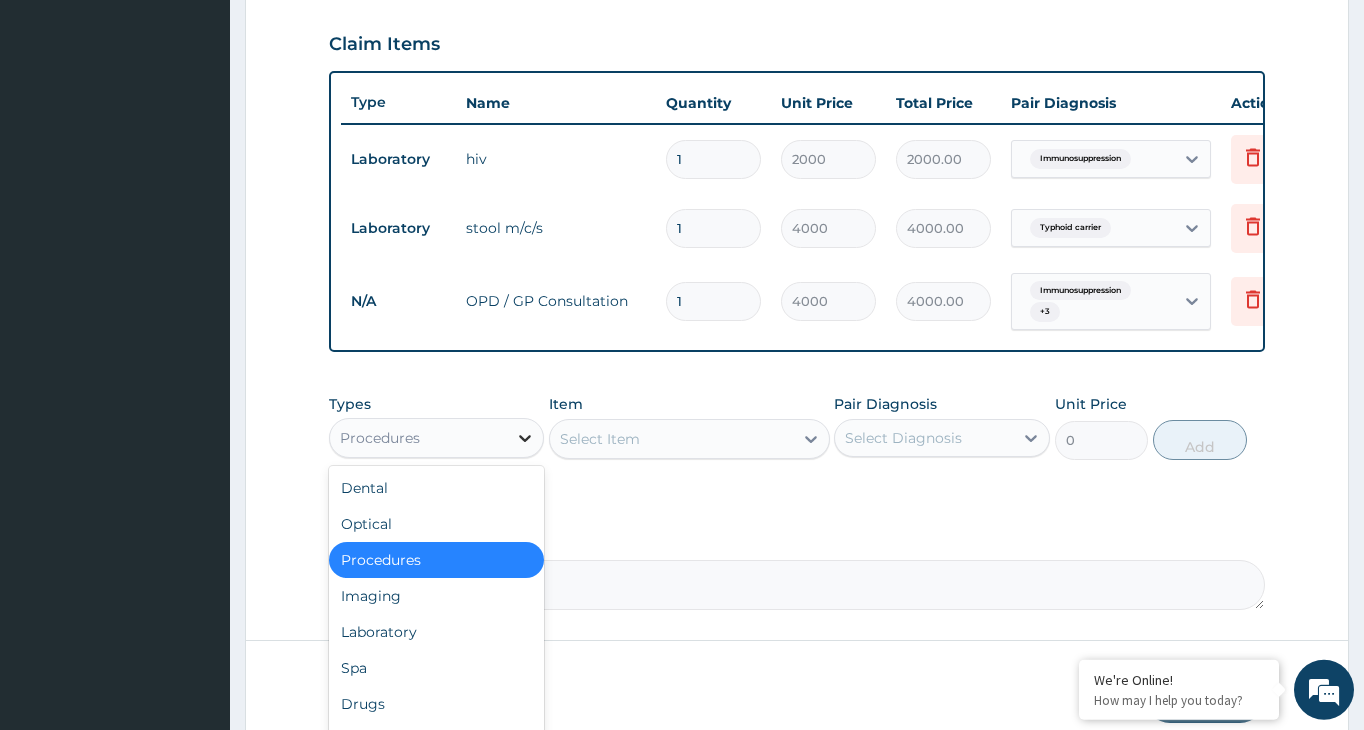 click 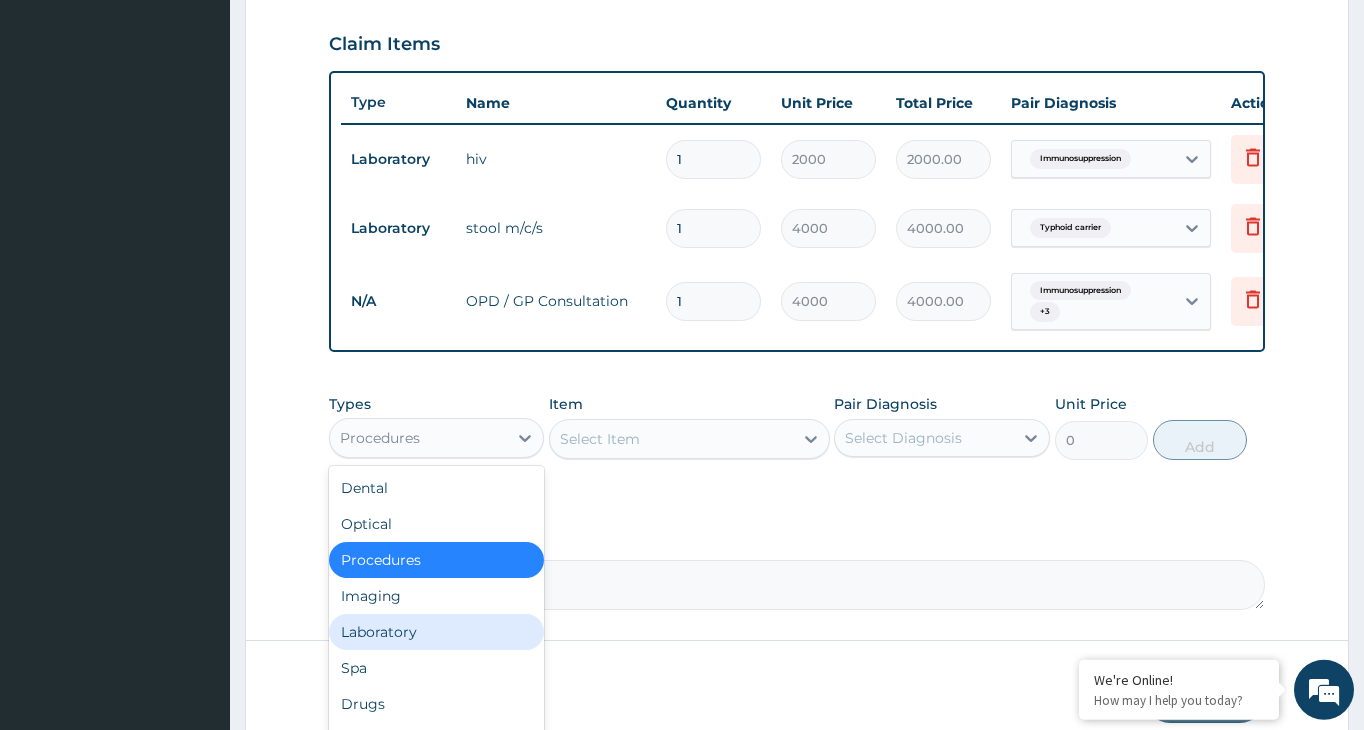 click on "Laboratory" at bounding box center (436, 632) 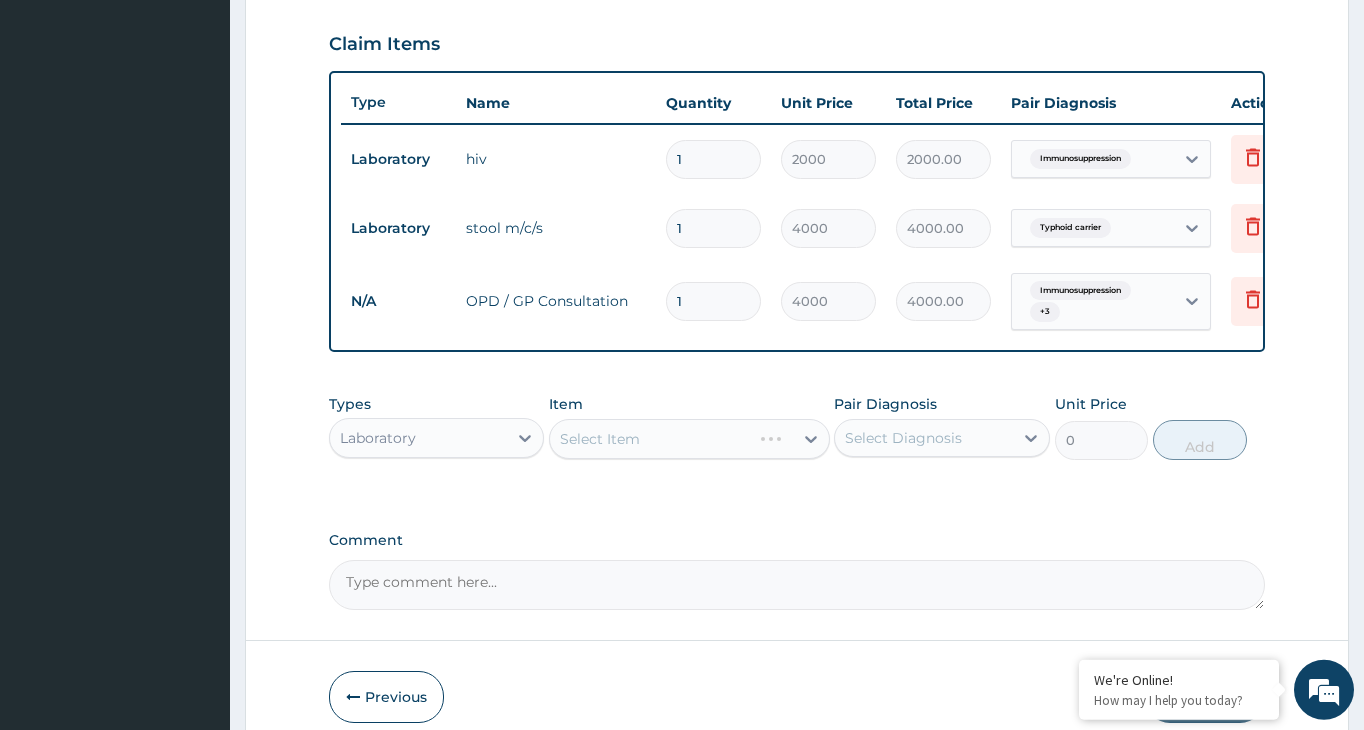 click on "Select Item" at bounding box center (689, 439) 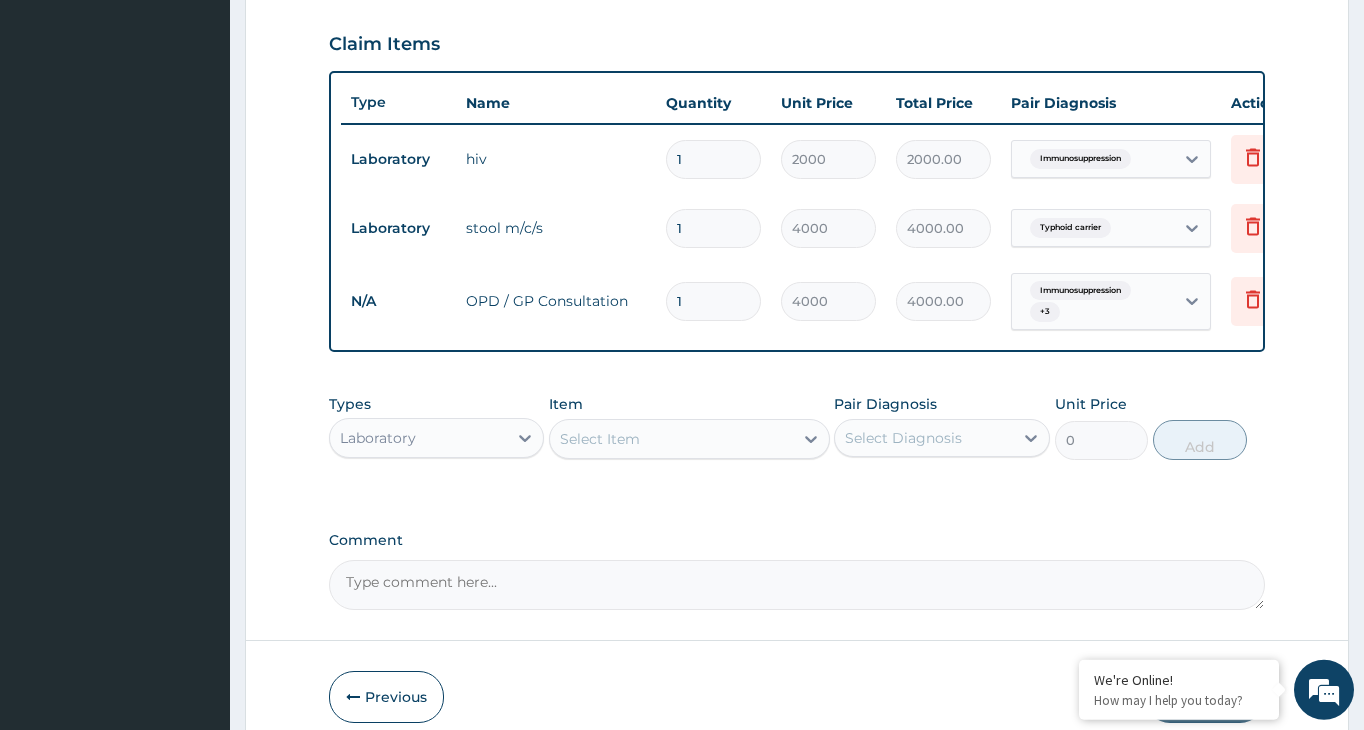 click on "Select Item" at bounding box center [671, 439] 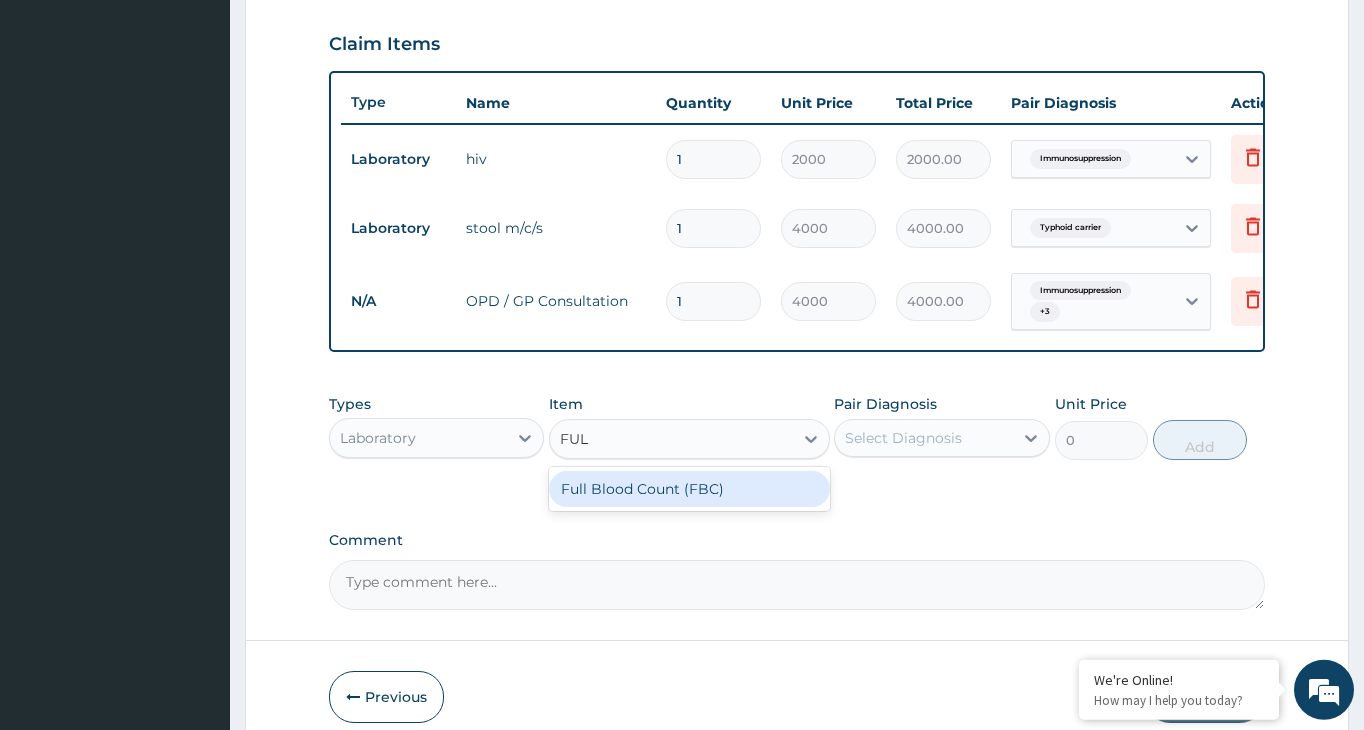type on "FULL" 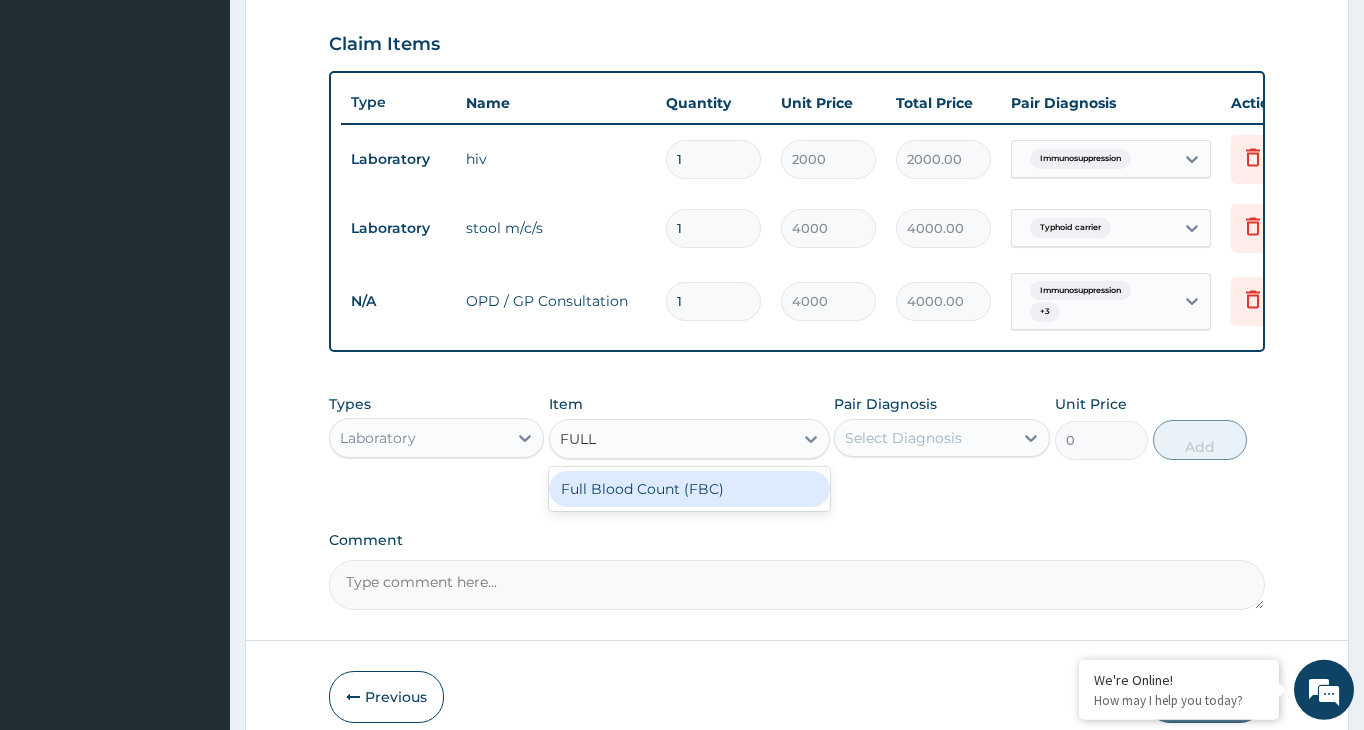 click on "Full Blood Count (FBC)" at bounding box center (689, 489) 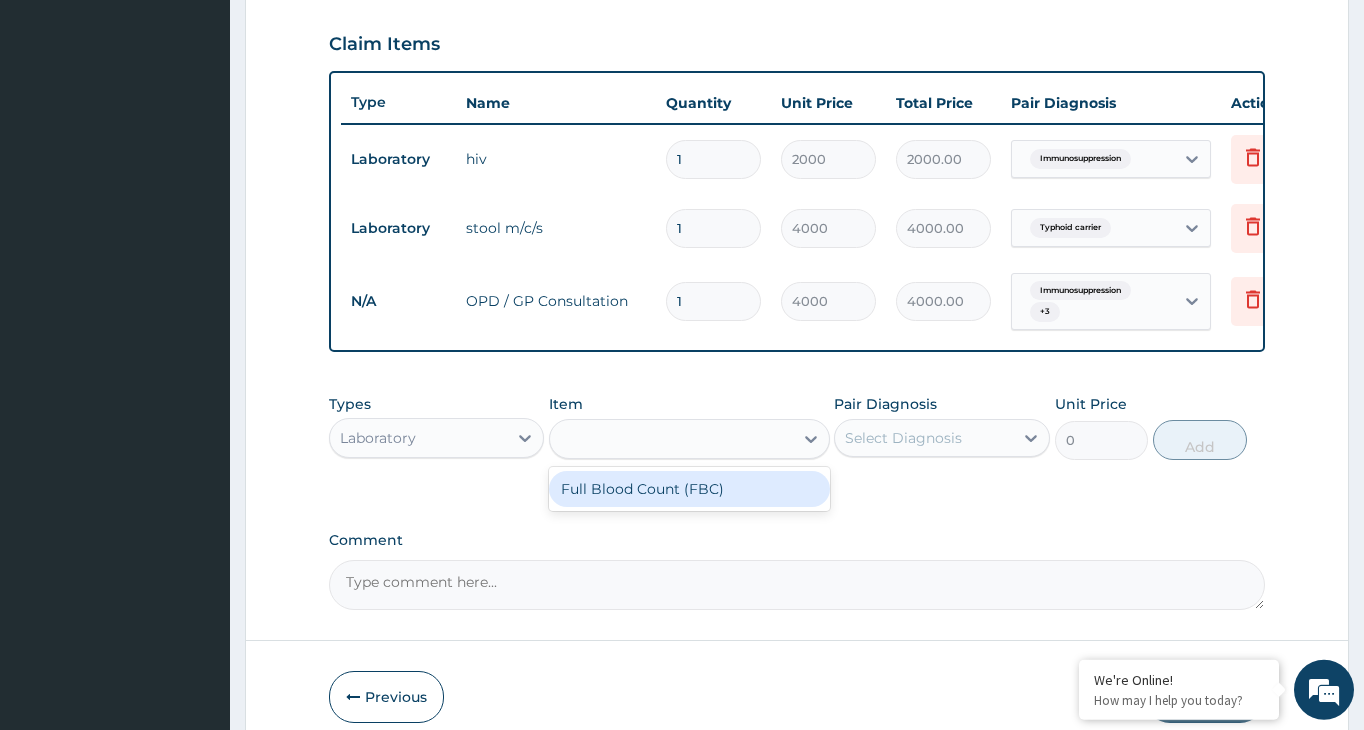 type on "6000" 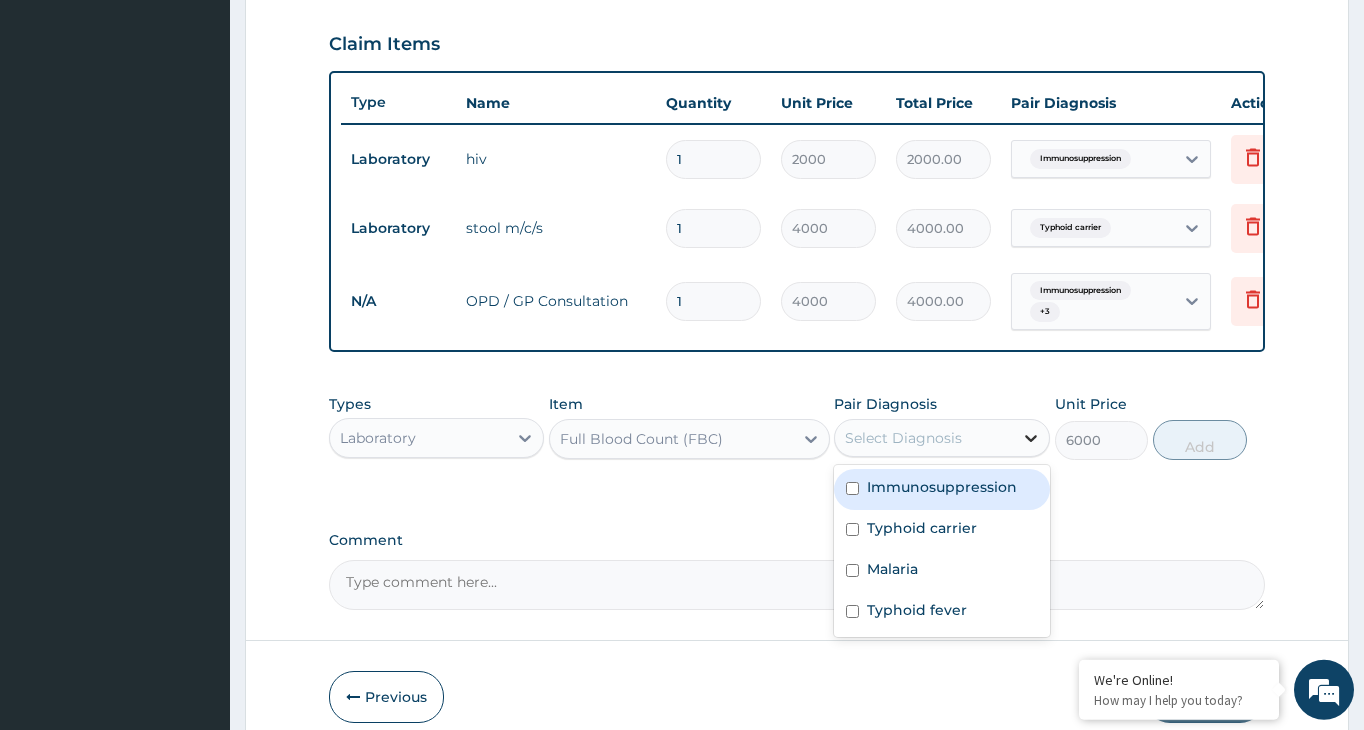 click at bounding box center (1031, 438) 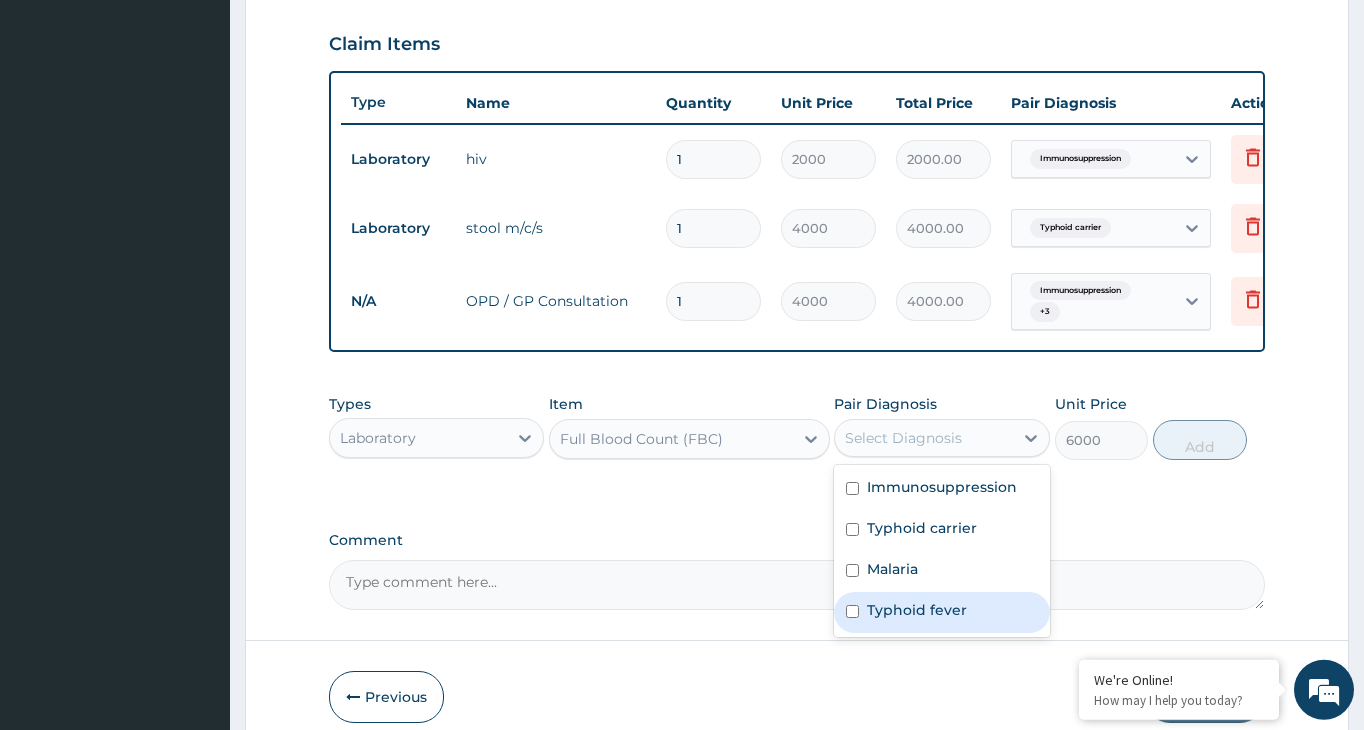 click at bounding box center [852, 611] 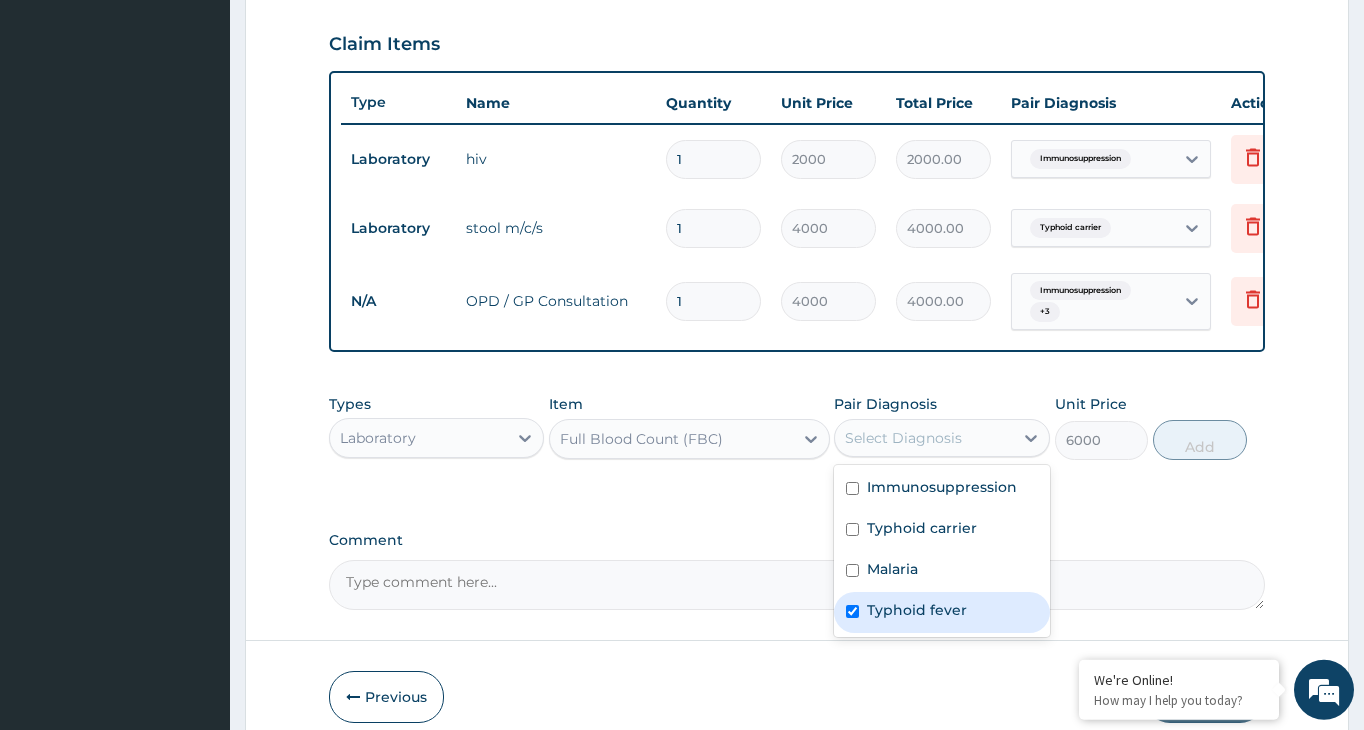 checkbox on "true" 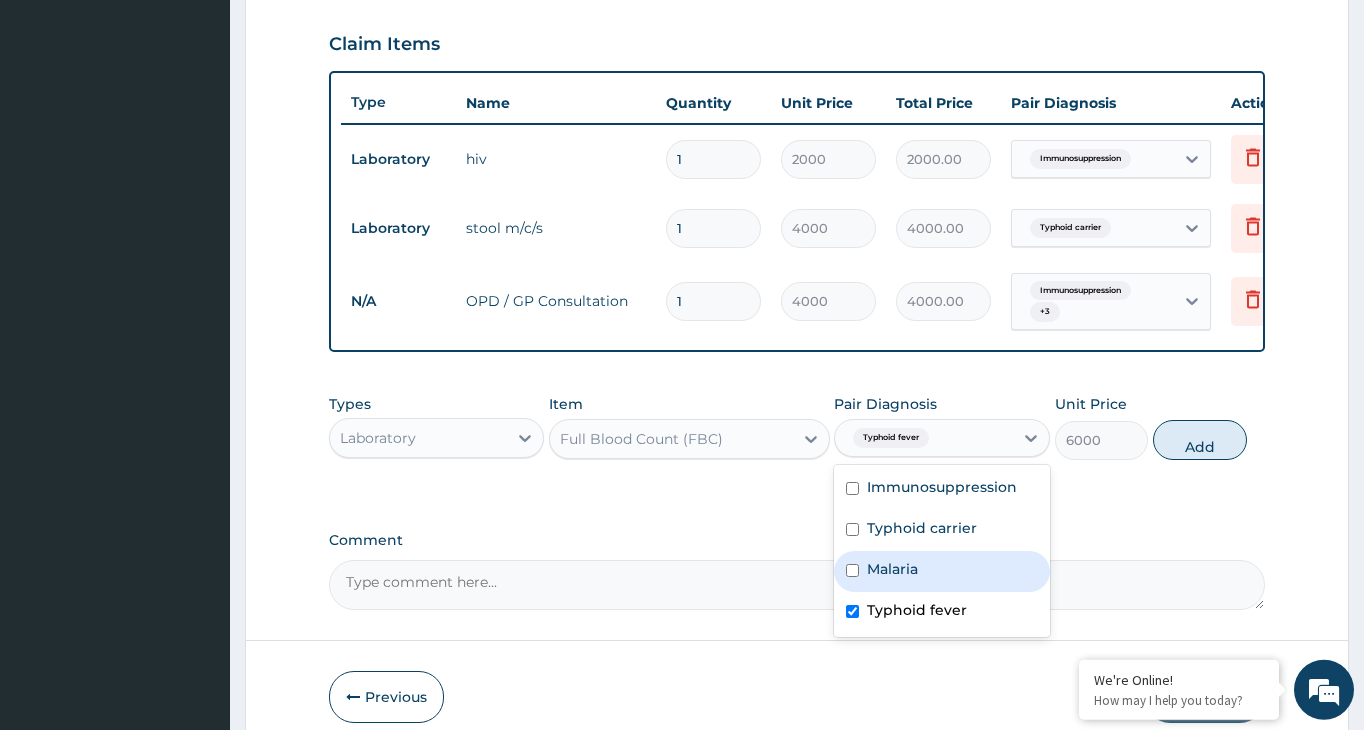 click at bounding box center [852, 570] 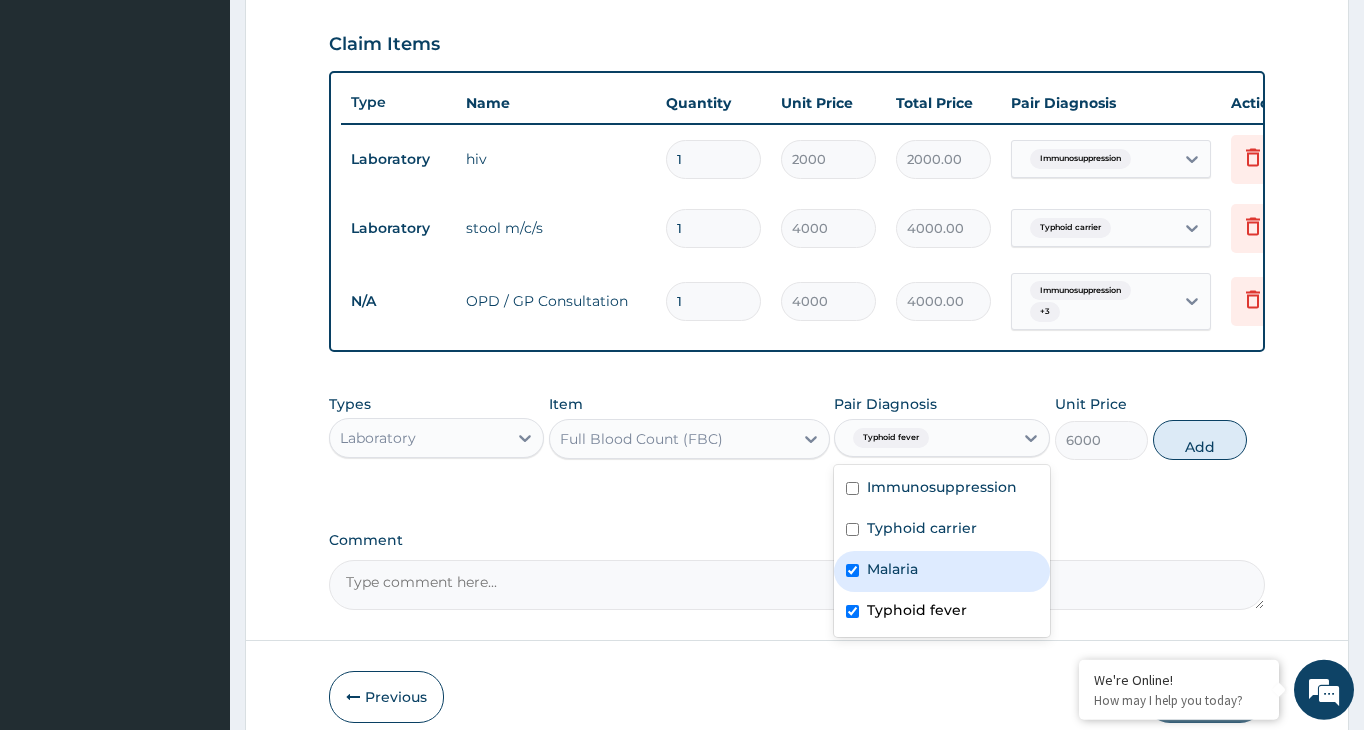 checkbox on "true" 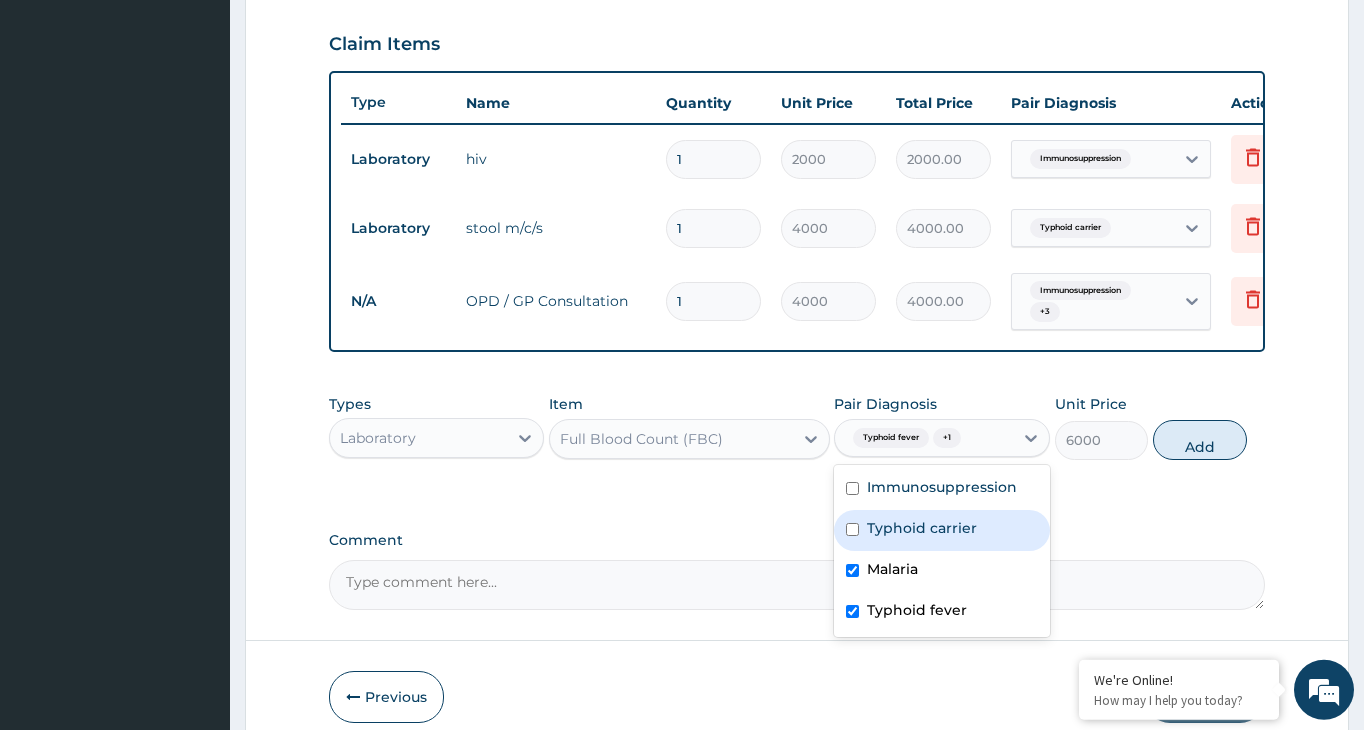 click at bounding box center [852, 529] 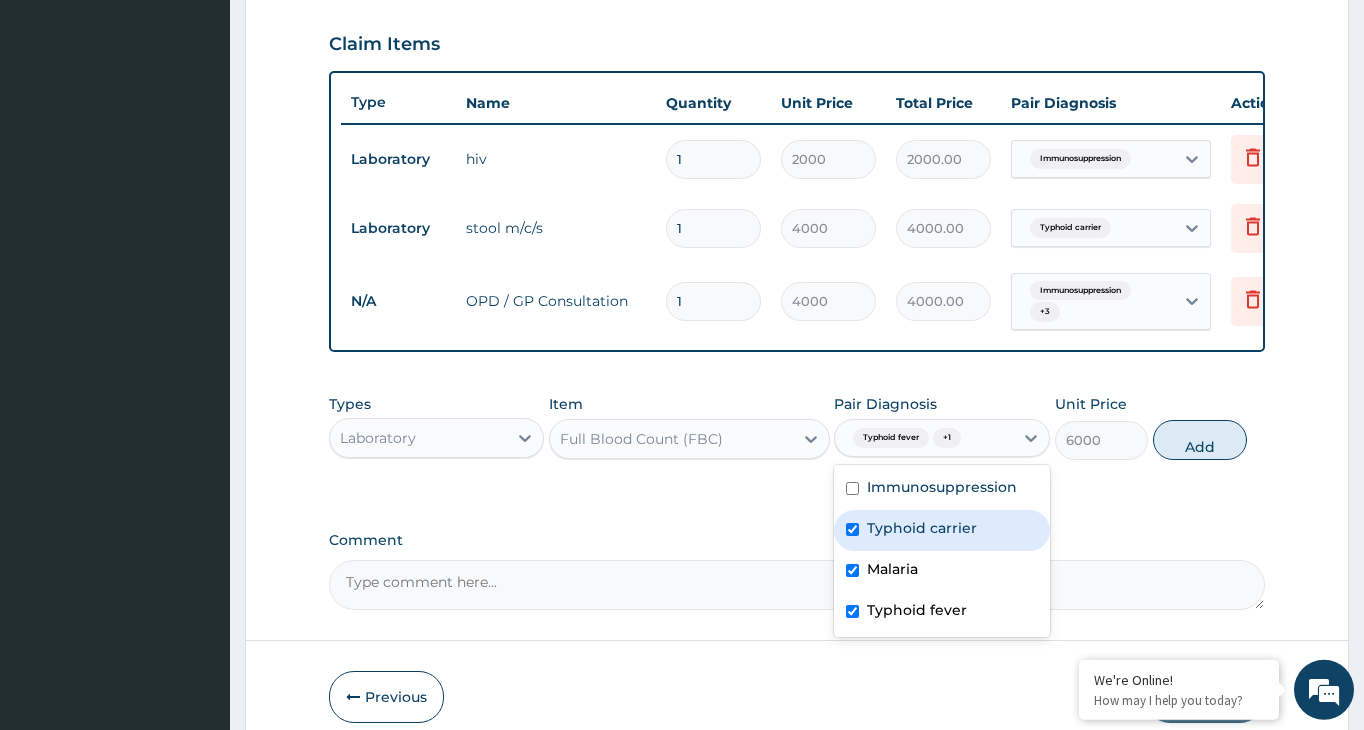checkbox on "true" 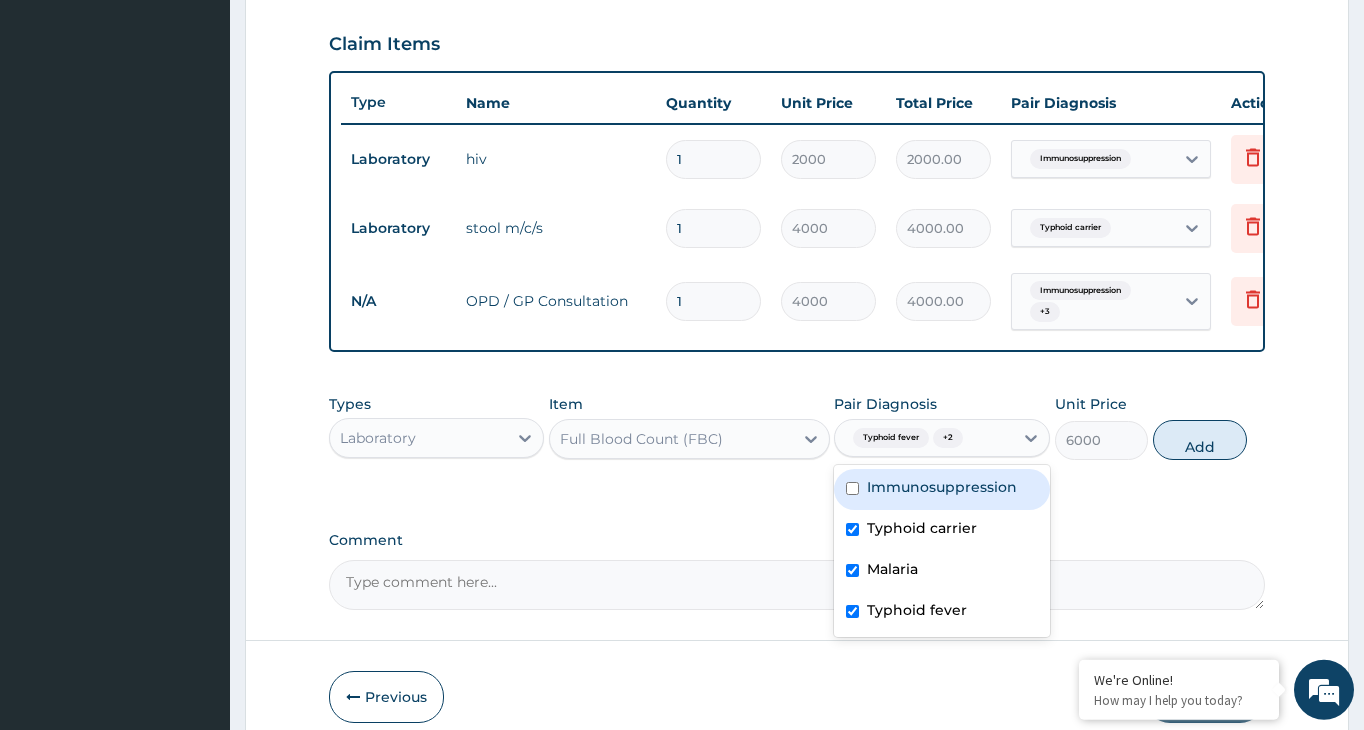 click on "Immunosuppression" at bounding box center [941, 489] 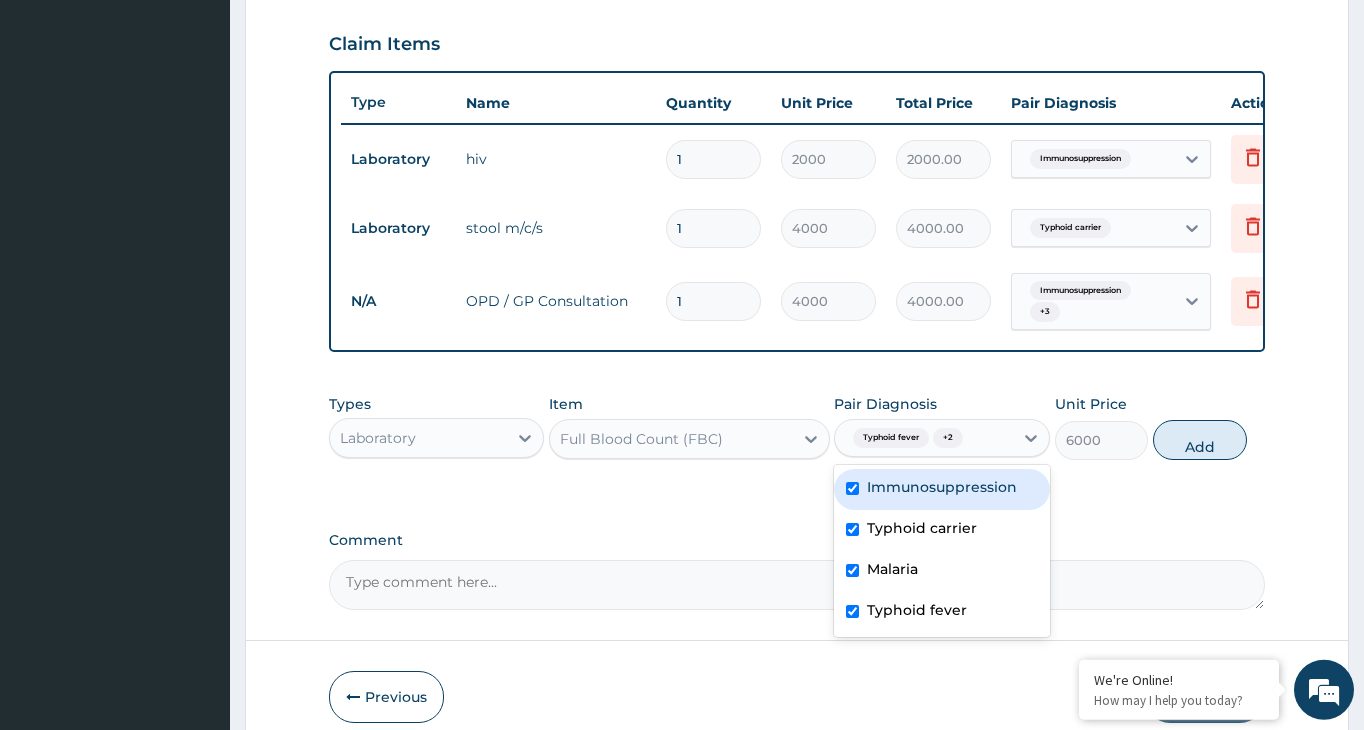 checkbox on "true" 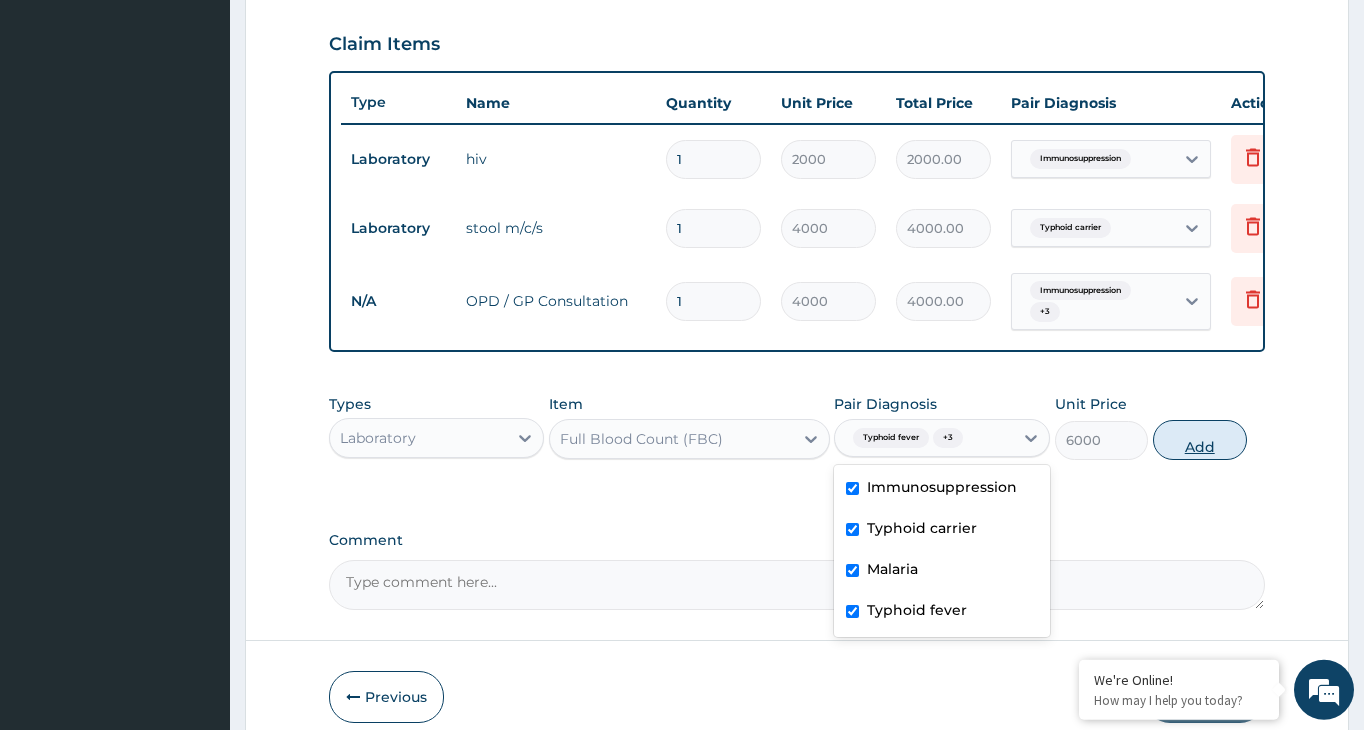 click on "Add" at bounding box center [1200, 440] 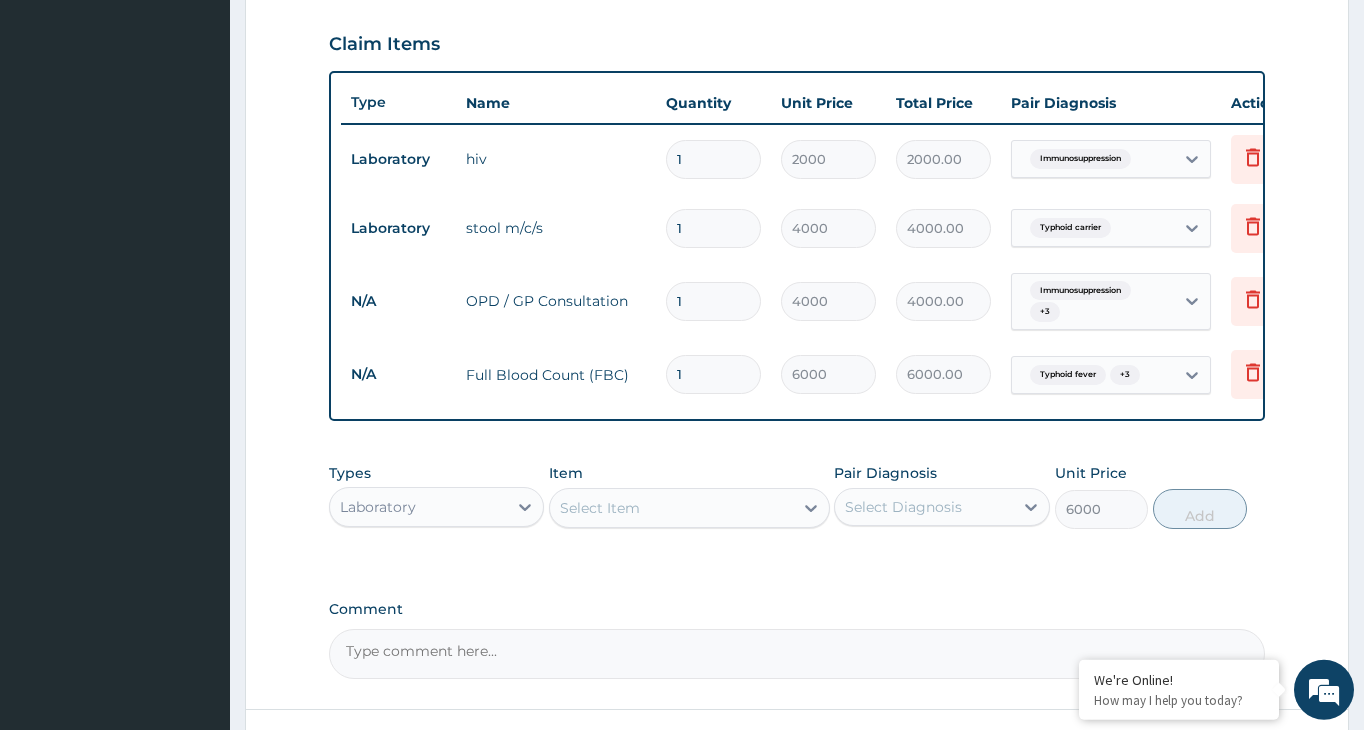 type on "0" 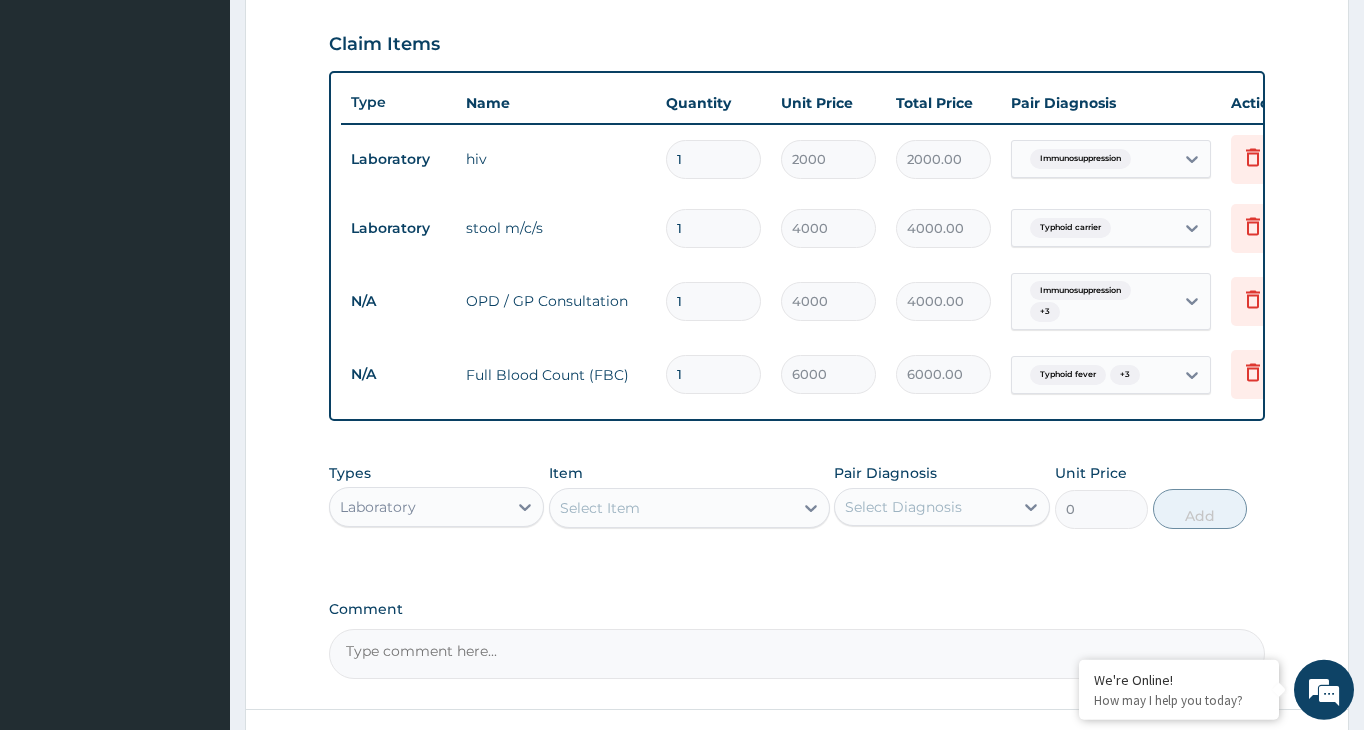 click on "Select Item" at bounding box center (671, 508) 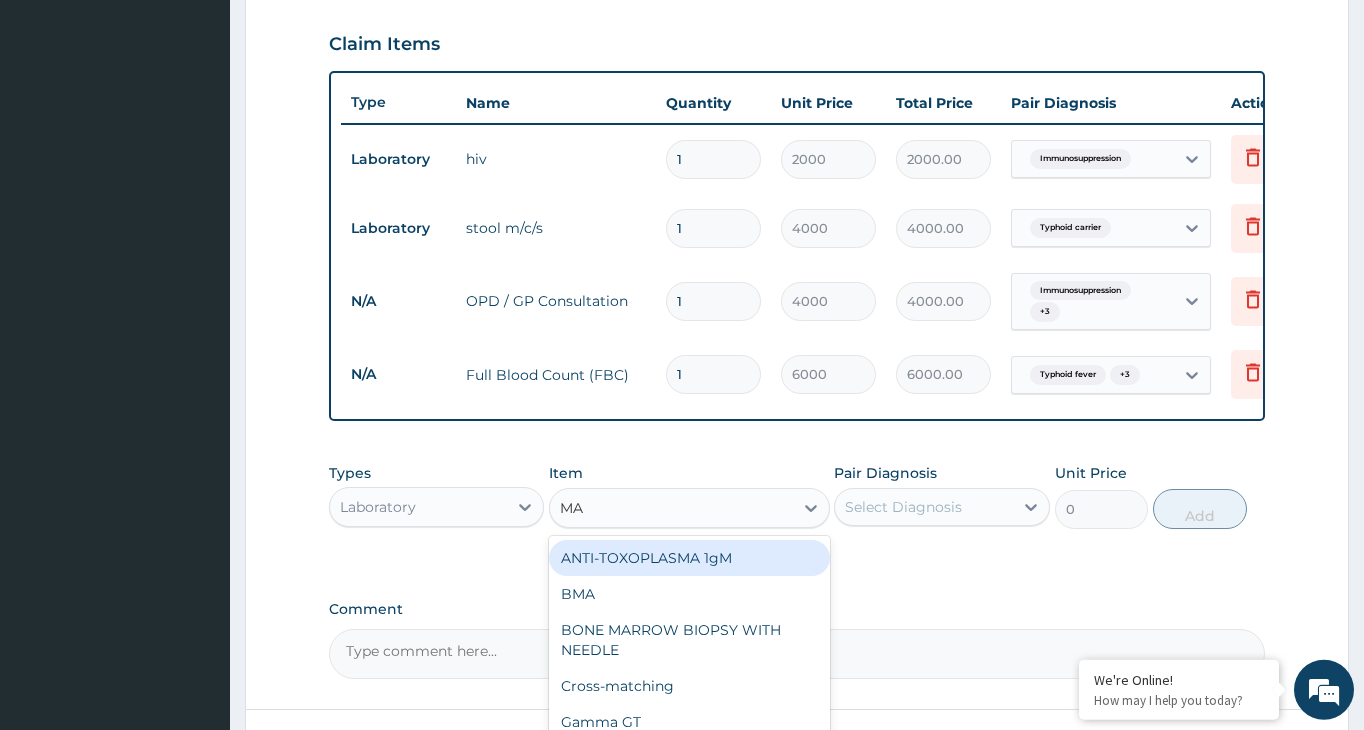 type on "MAL" 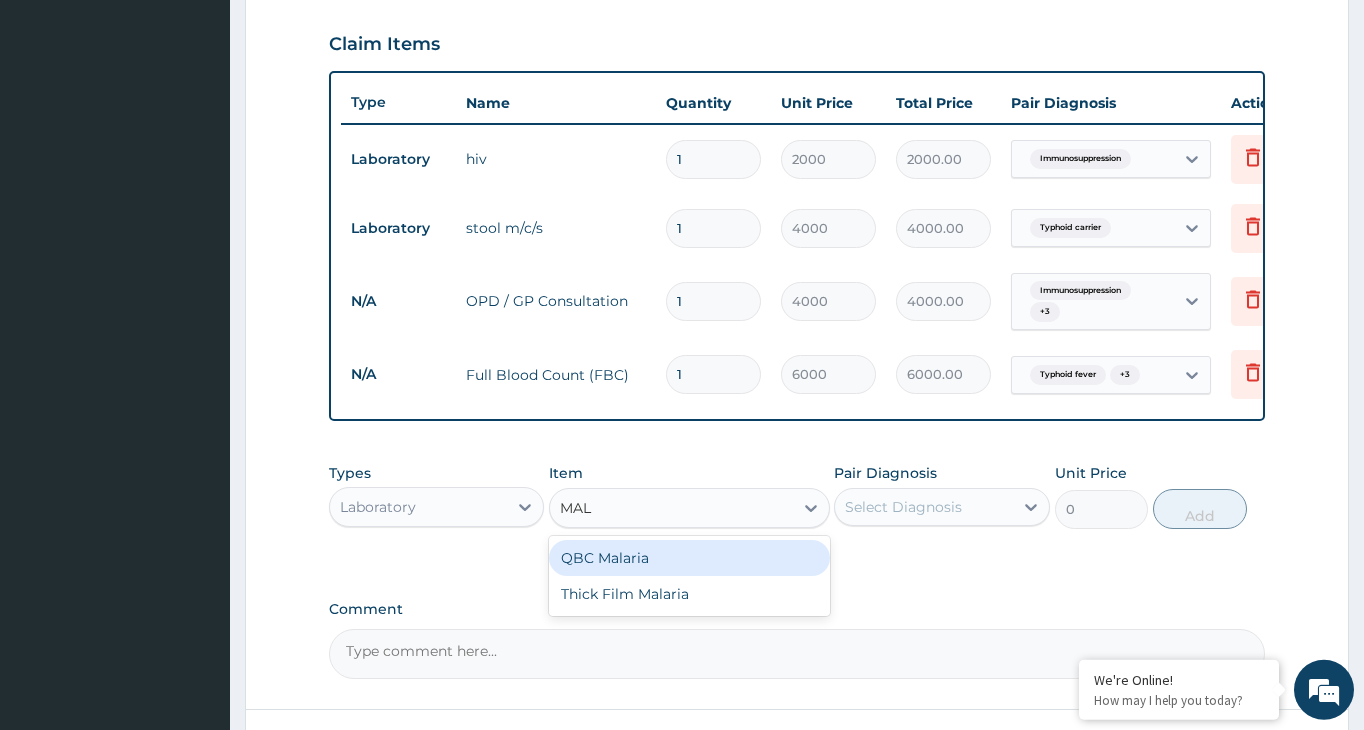 click on "QBC Malaria" at bounding box center (689, 558) 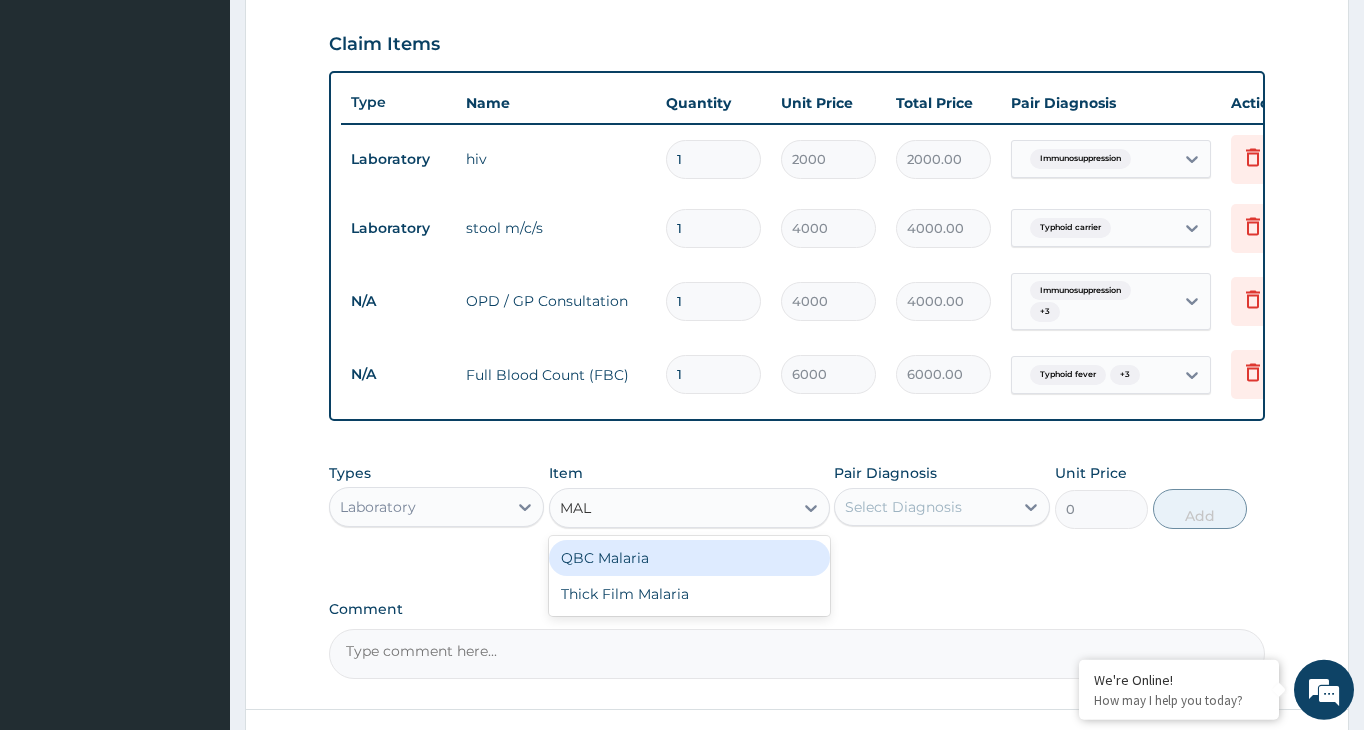 type 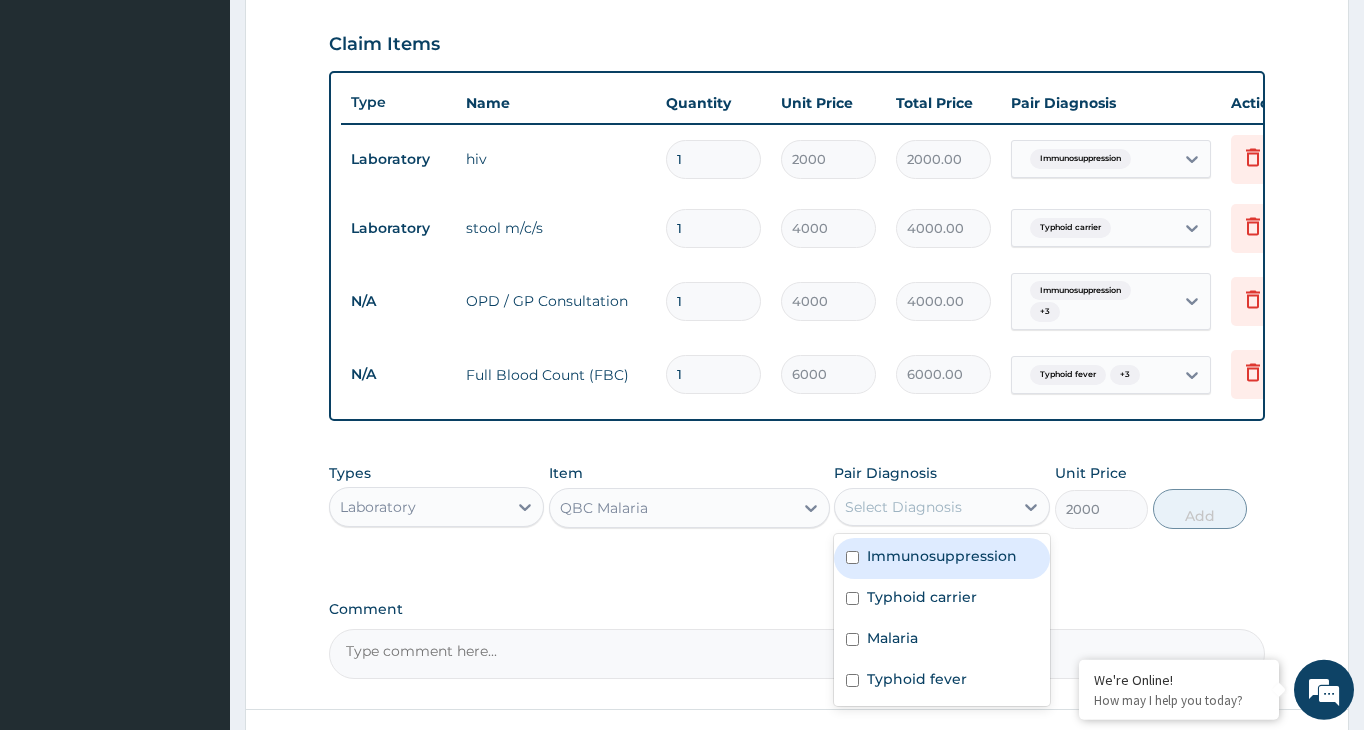 click on "Select Diagnosis" at bounding box center (903, 507) 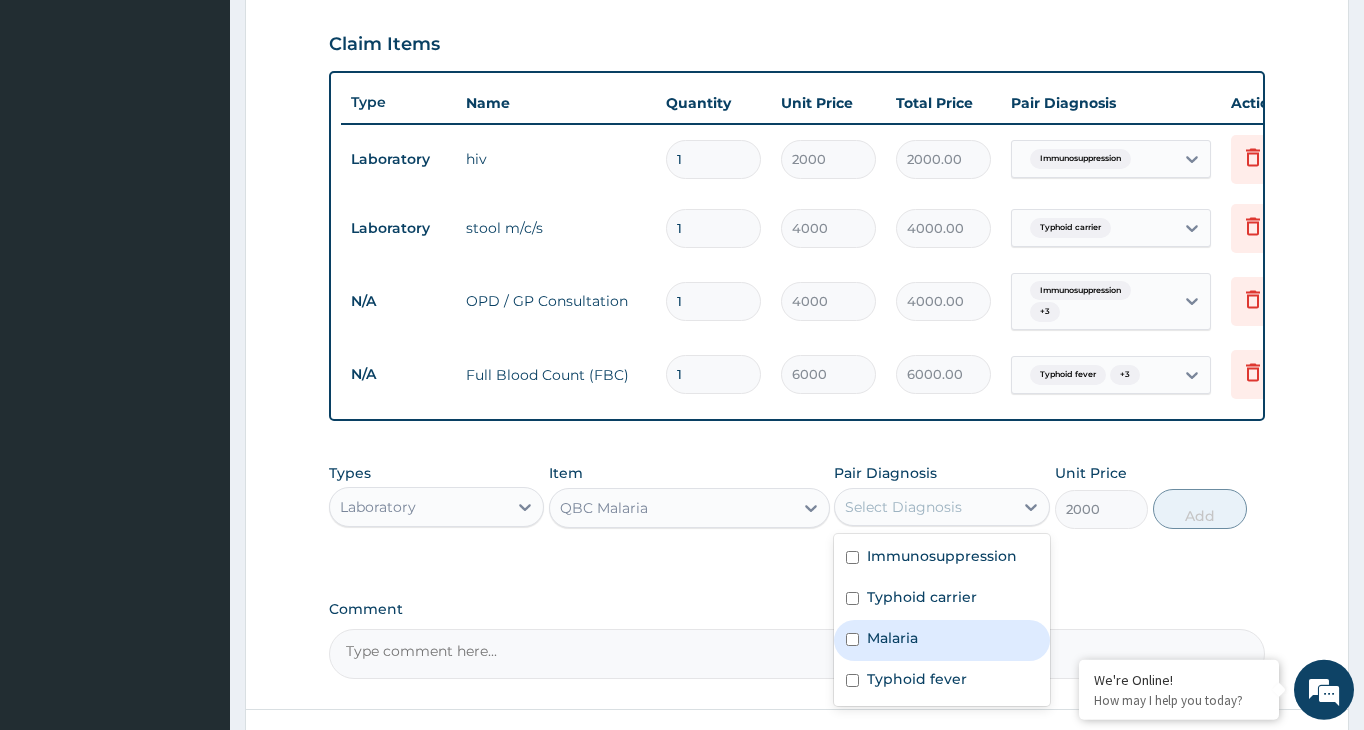 click on "Malaria" at bounding box center [941, 640] 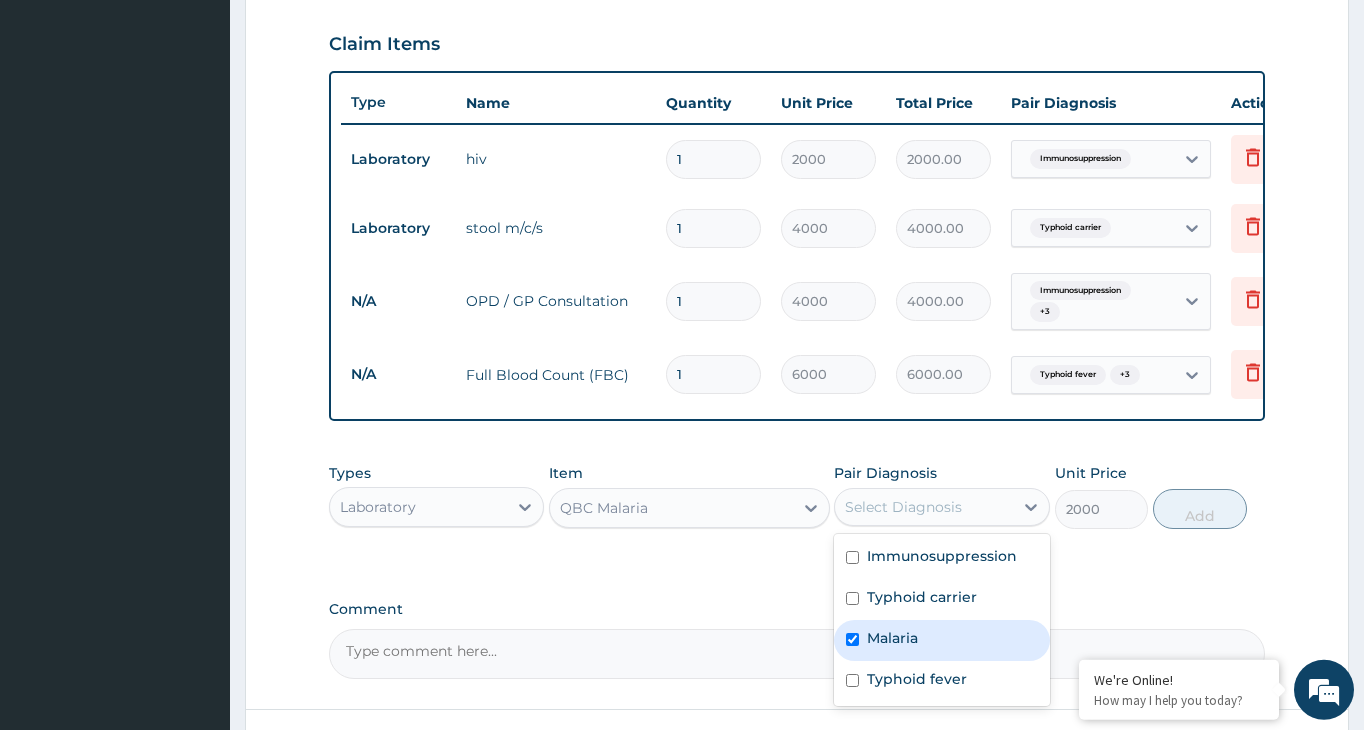 checkbox on "true" 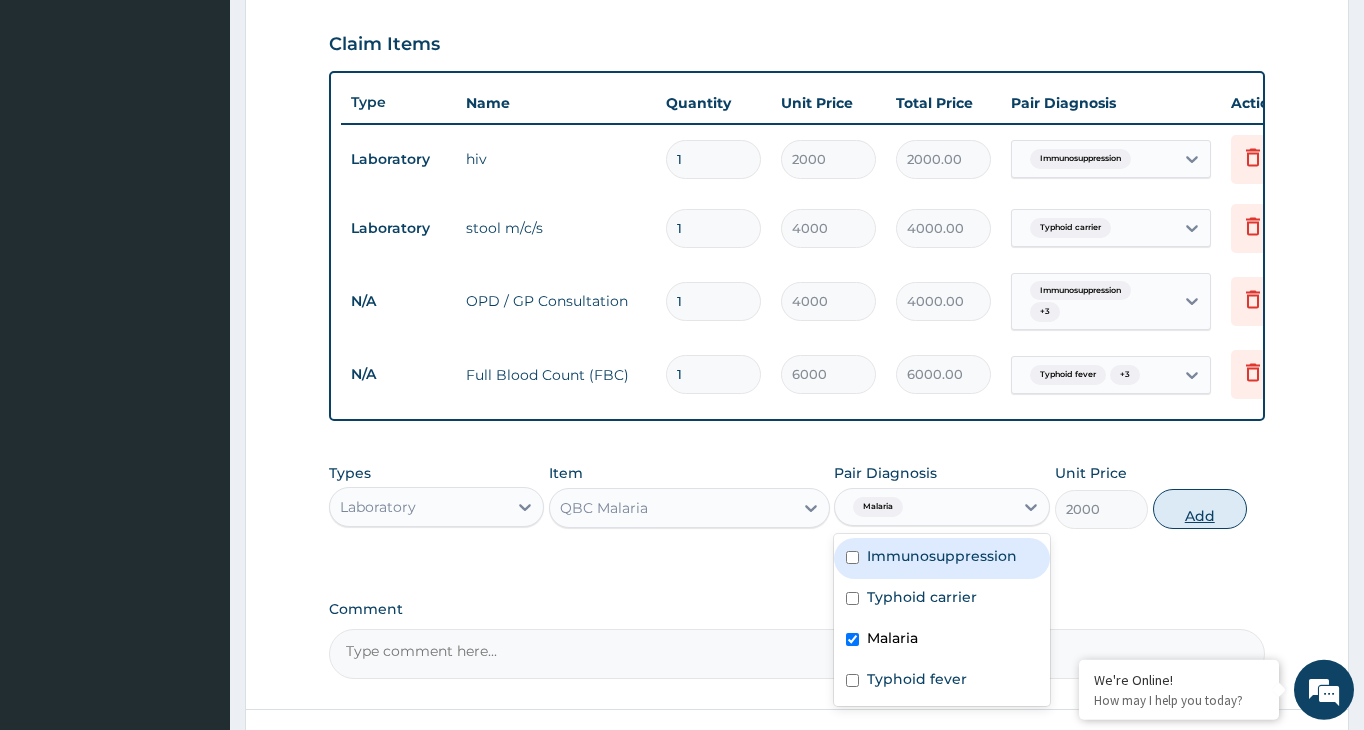click on "Add" at bounding box center [1200, 509] 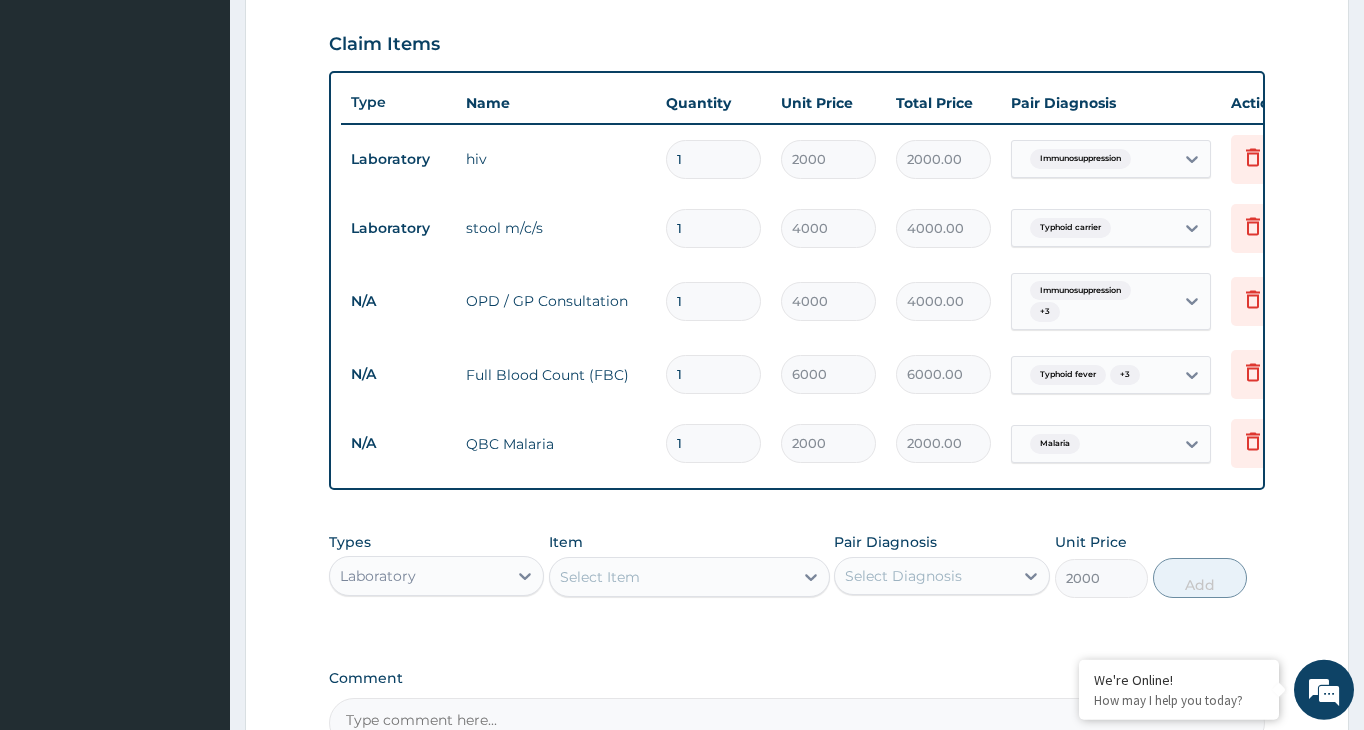type on "0" 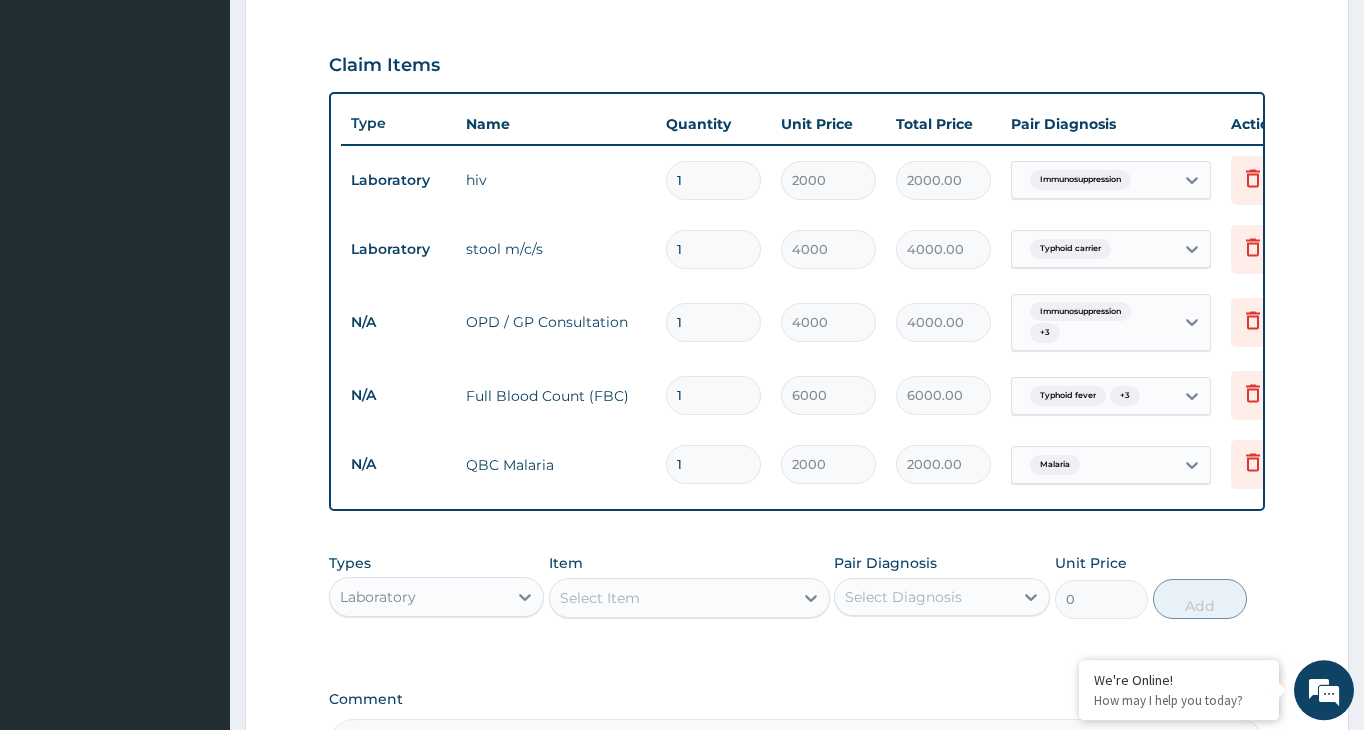 scroll, scrollTop: 673, scrollLeft: 0, axis: vertical 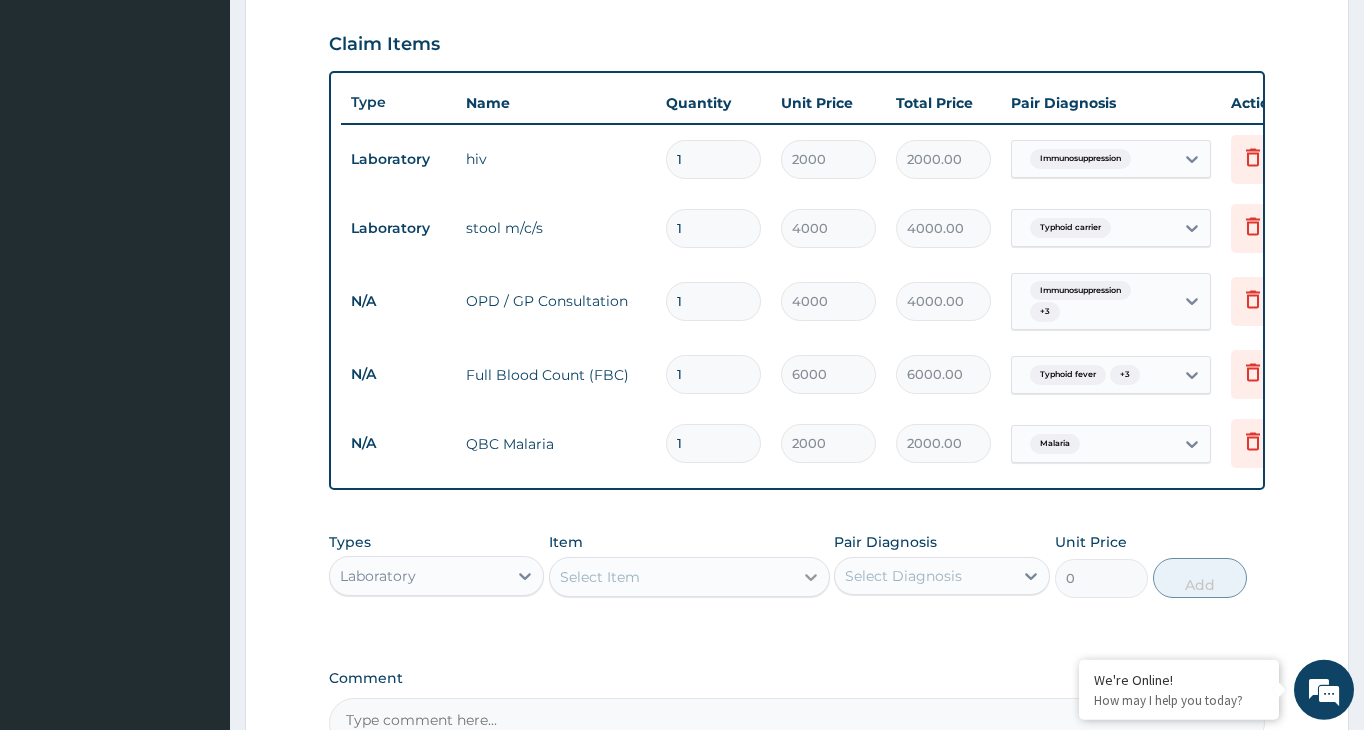 click 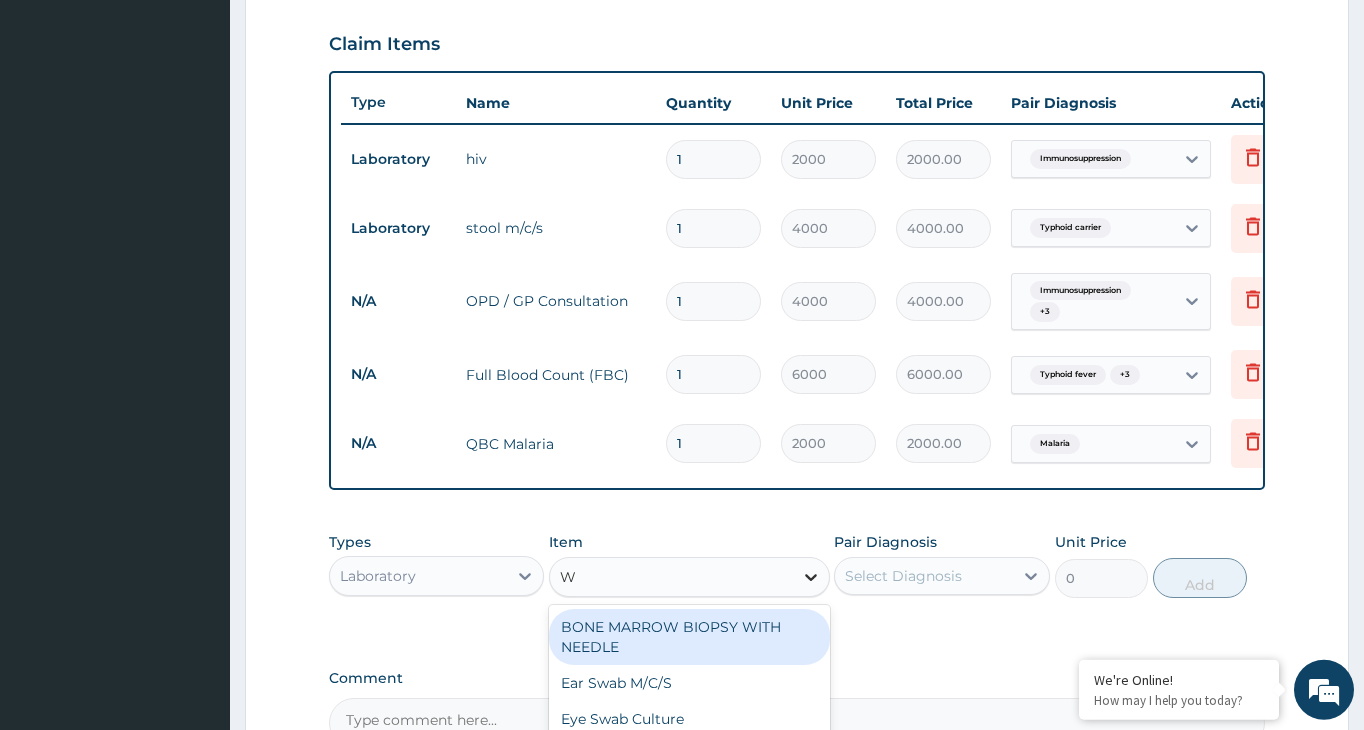 type on "WI" 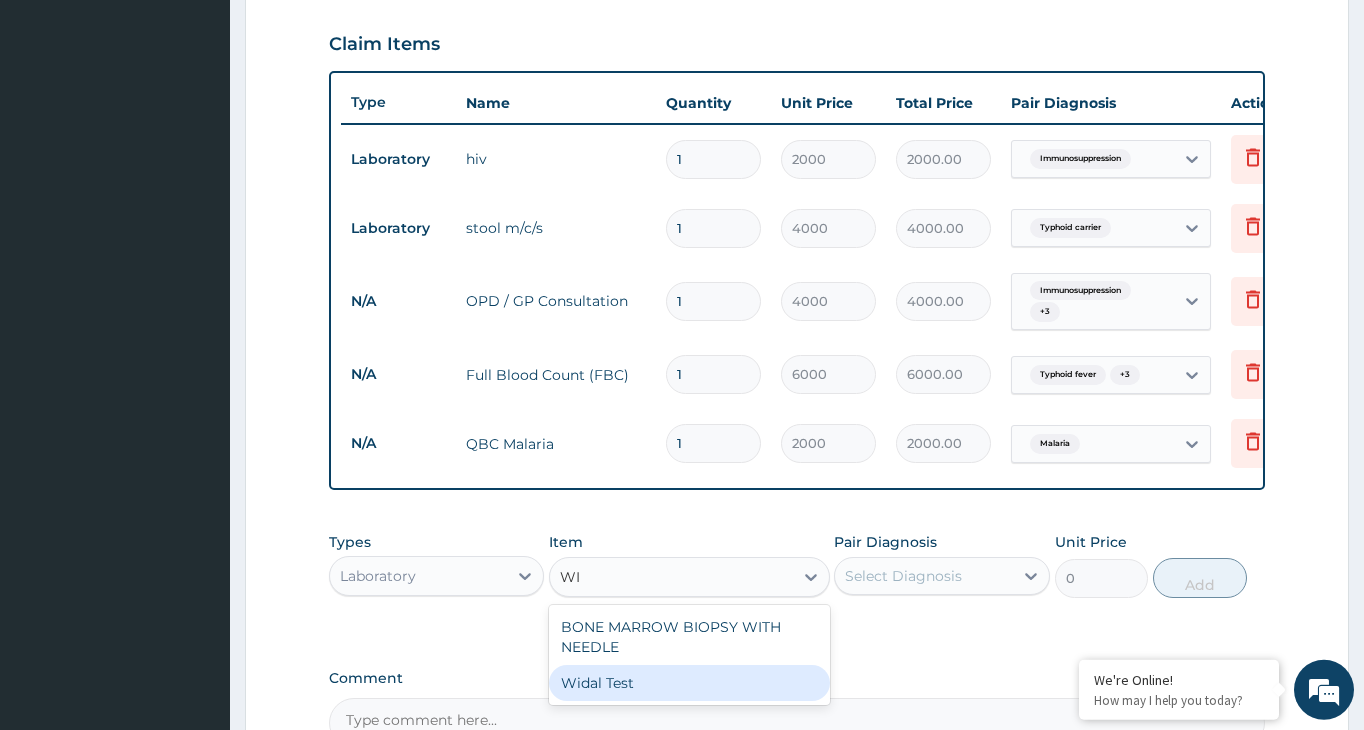 click on "Widal Test" at bounding box center [689, 683] 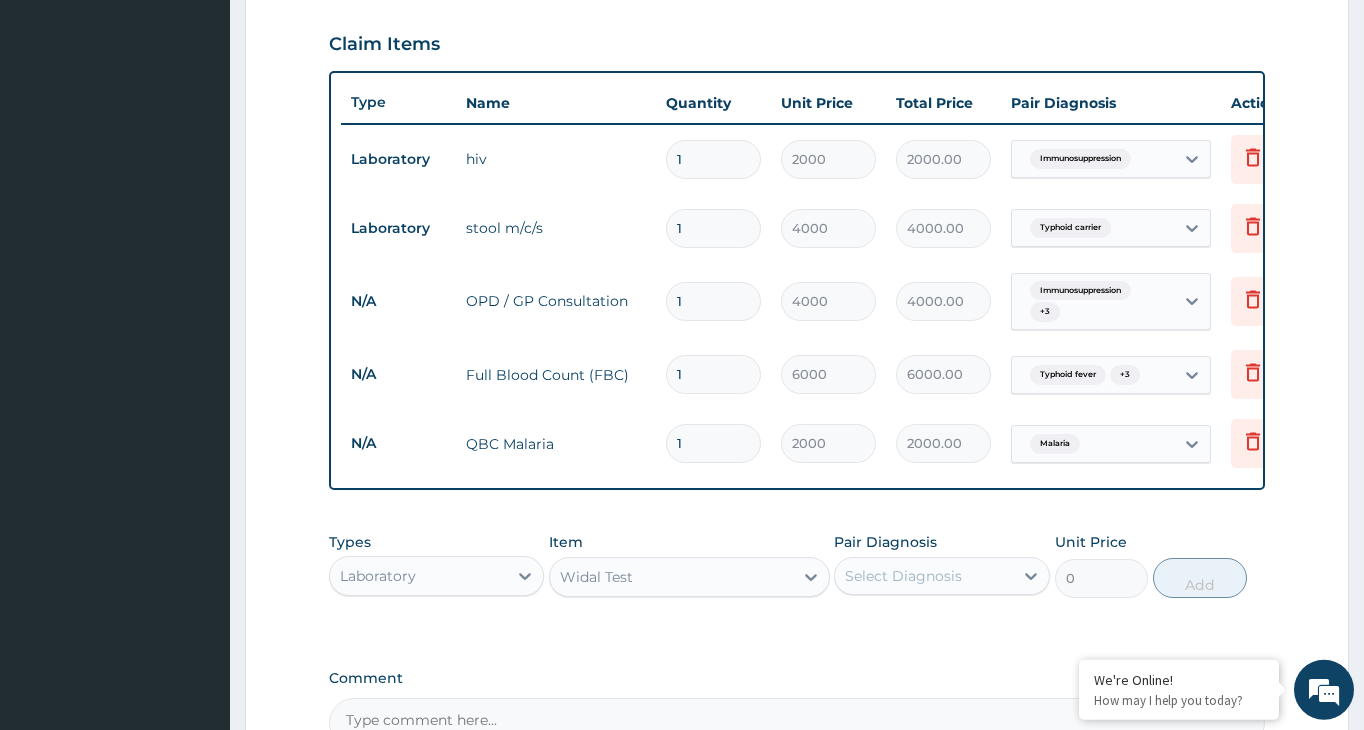 type 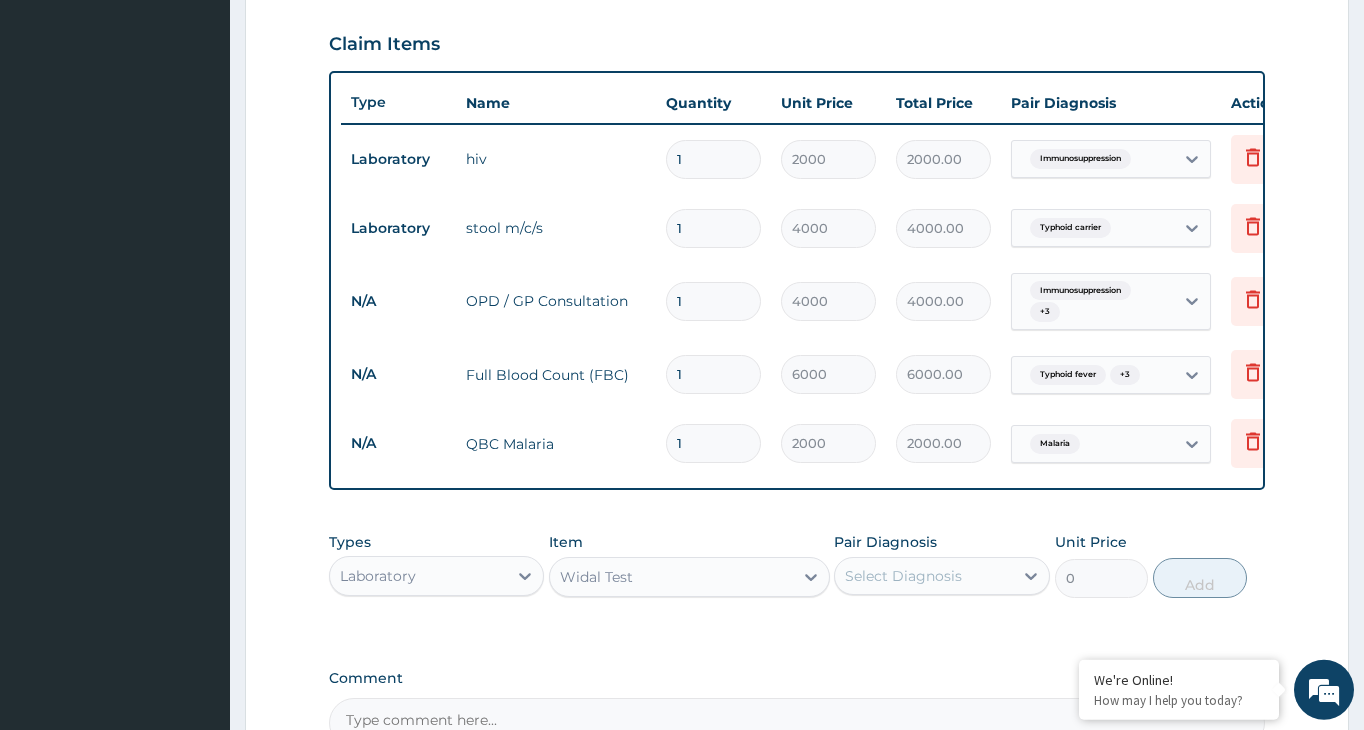 type on "2500" 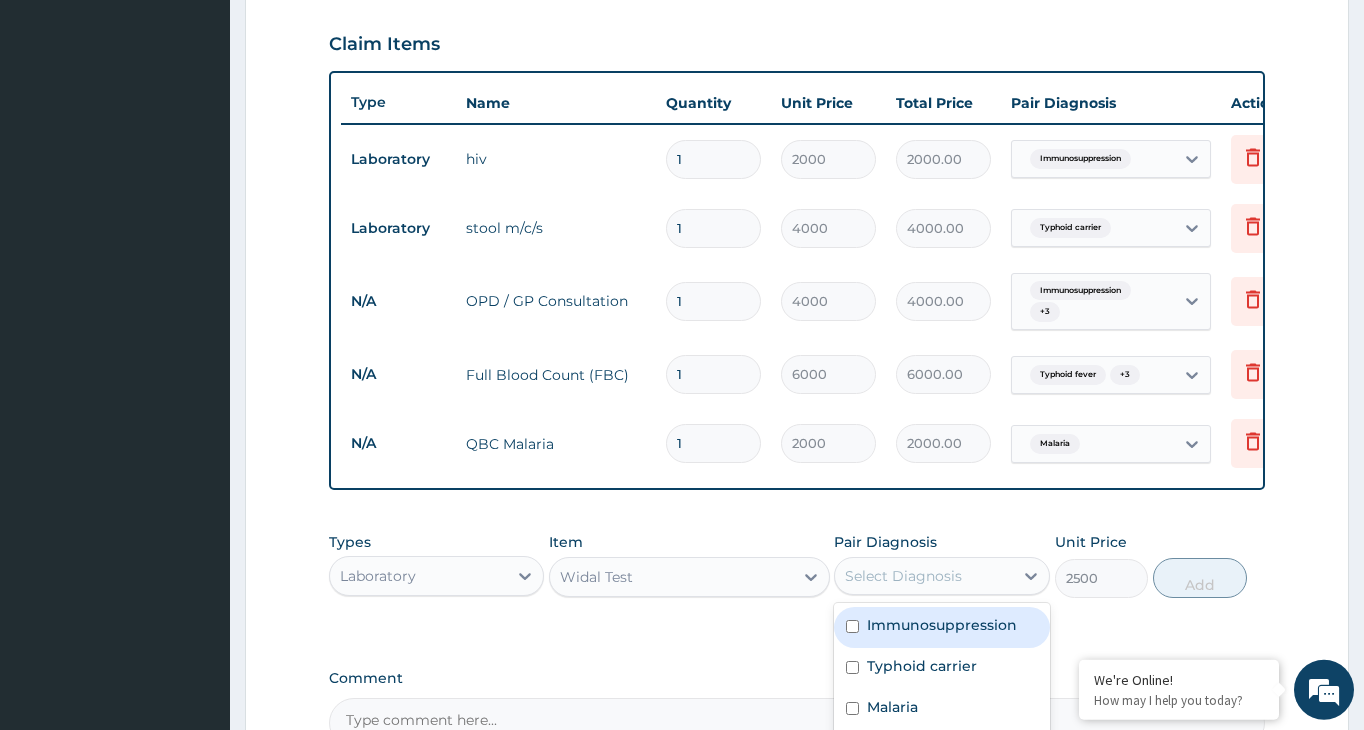 click on "Select Diagnosis" at bounding box center [923, 576] 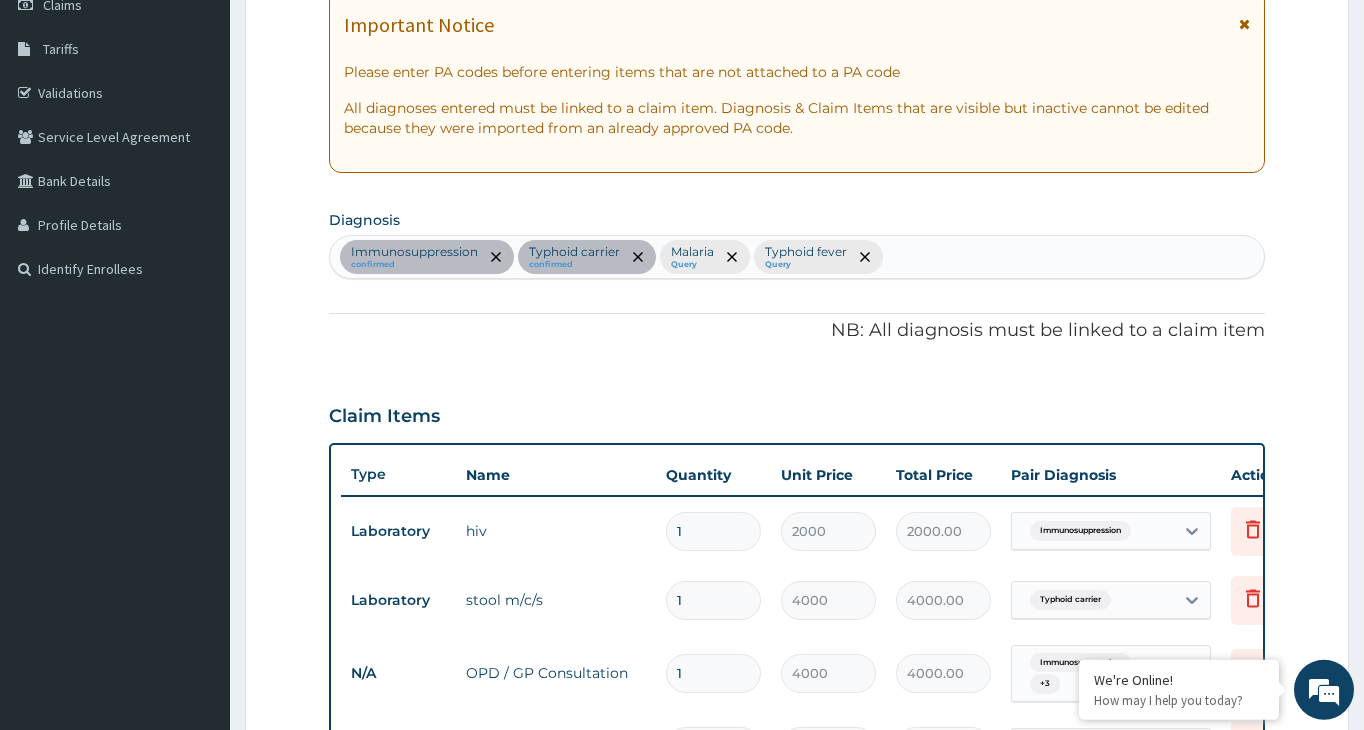 scroll, scrollTop: 265, scrollLeft: 0, axis: vertical 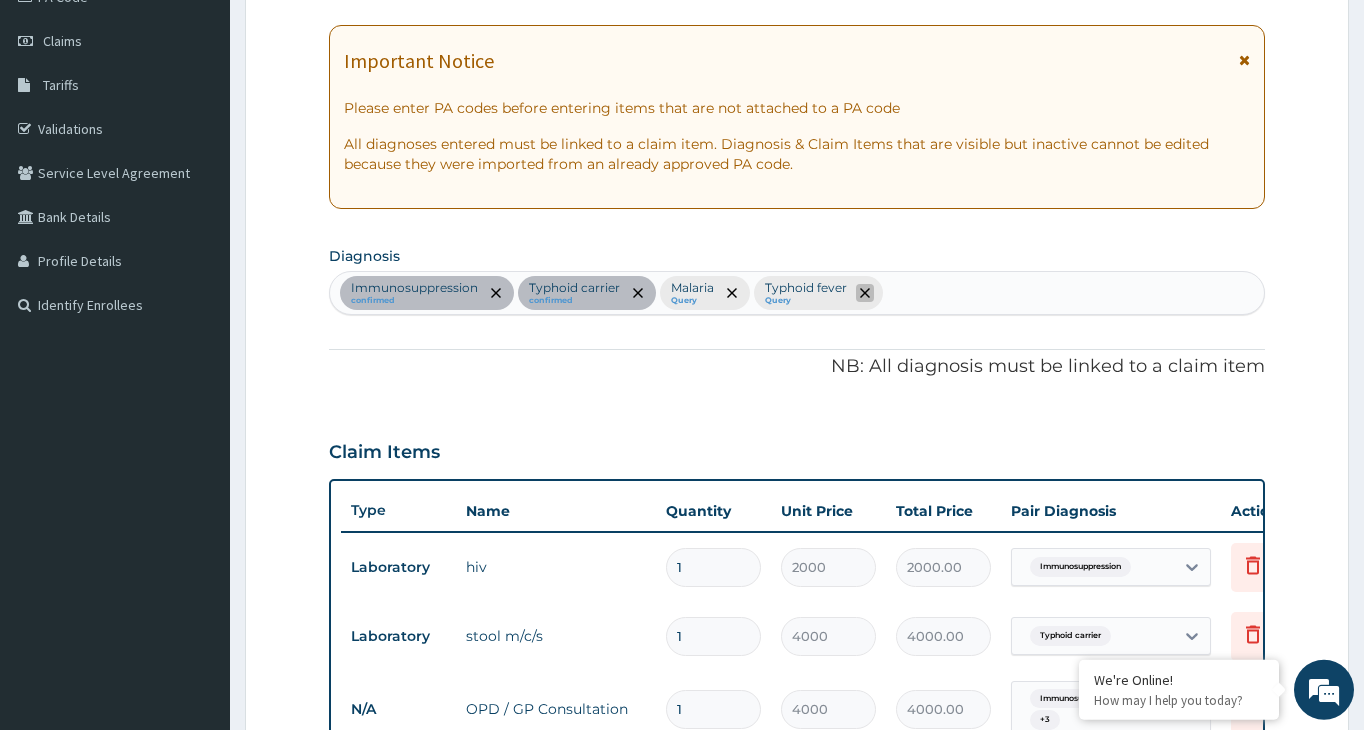 click 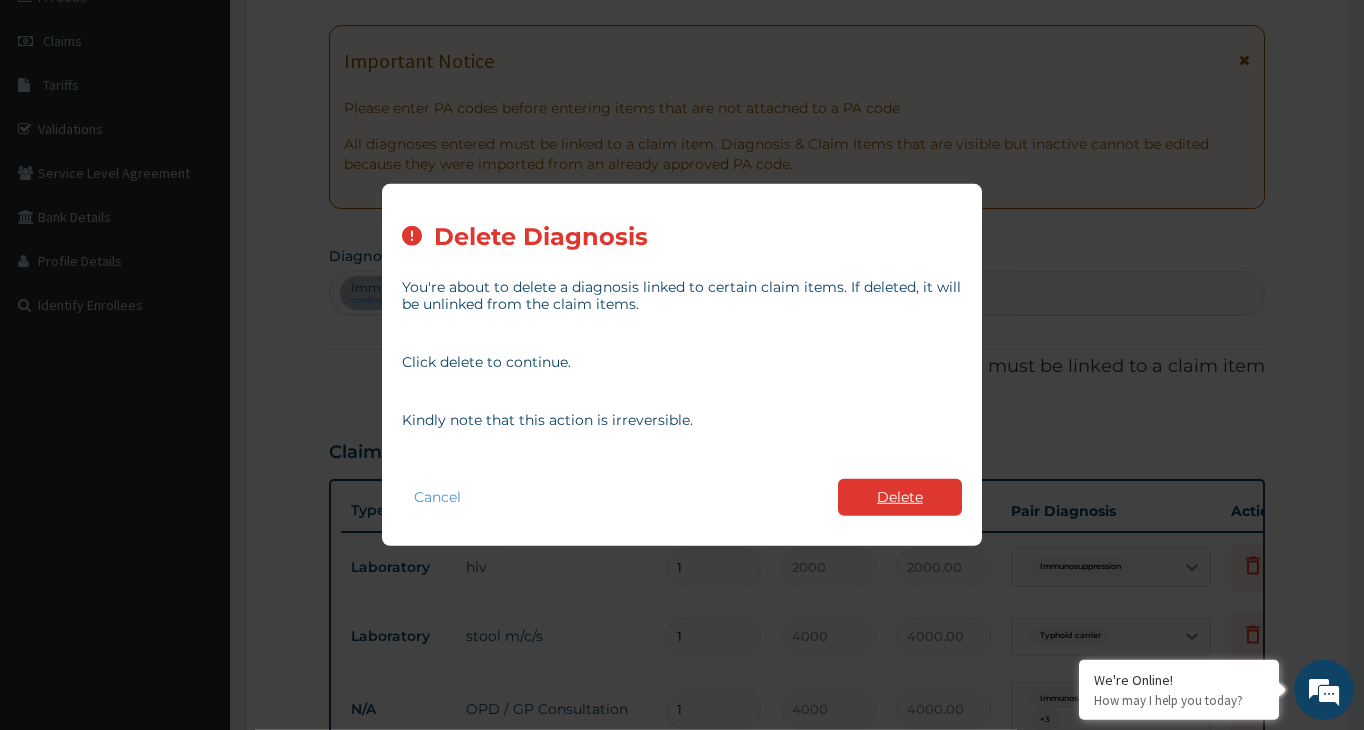 click on "Delete" at bounding box center [900, 497] 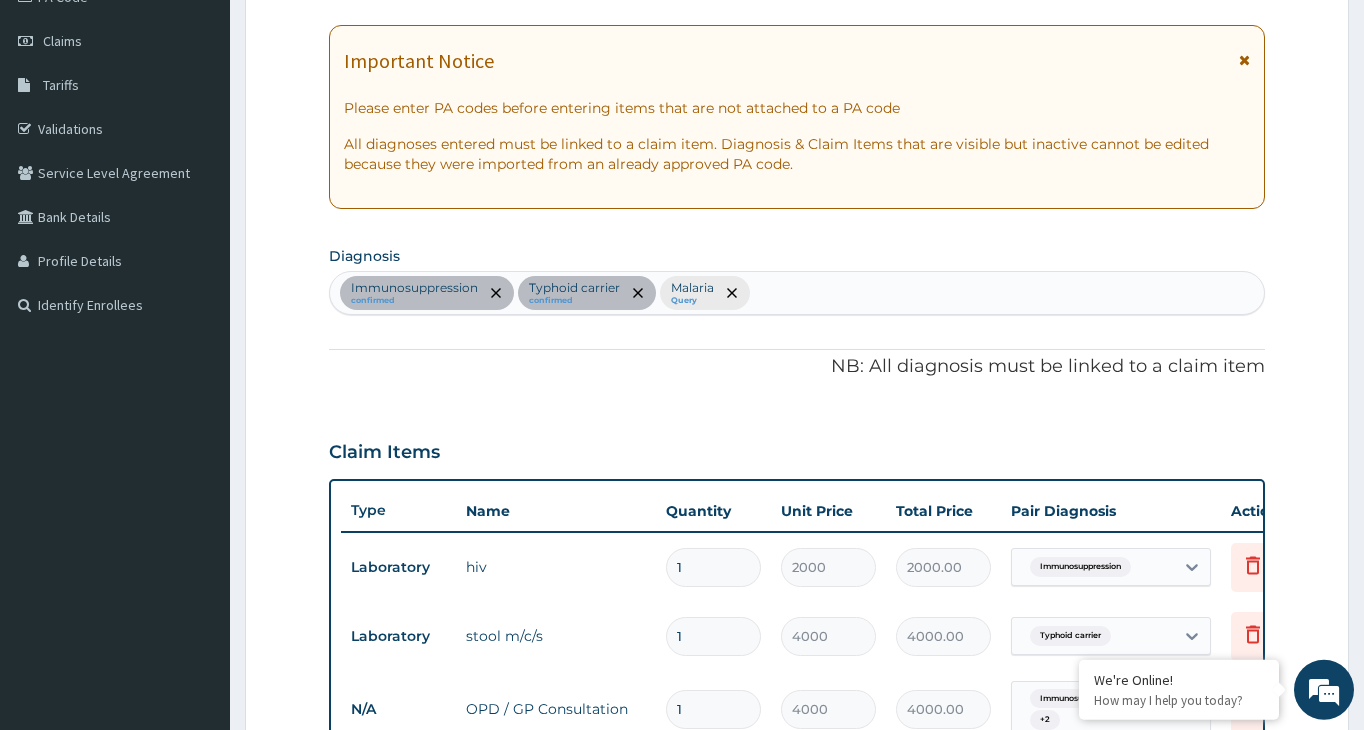 click on "Immunosuppression confirmed Typhoid carrier confirmed Malaria Query" at bounding box center (797, 293) 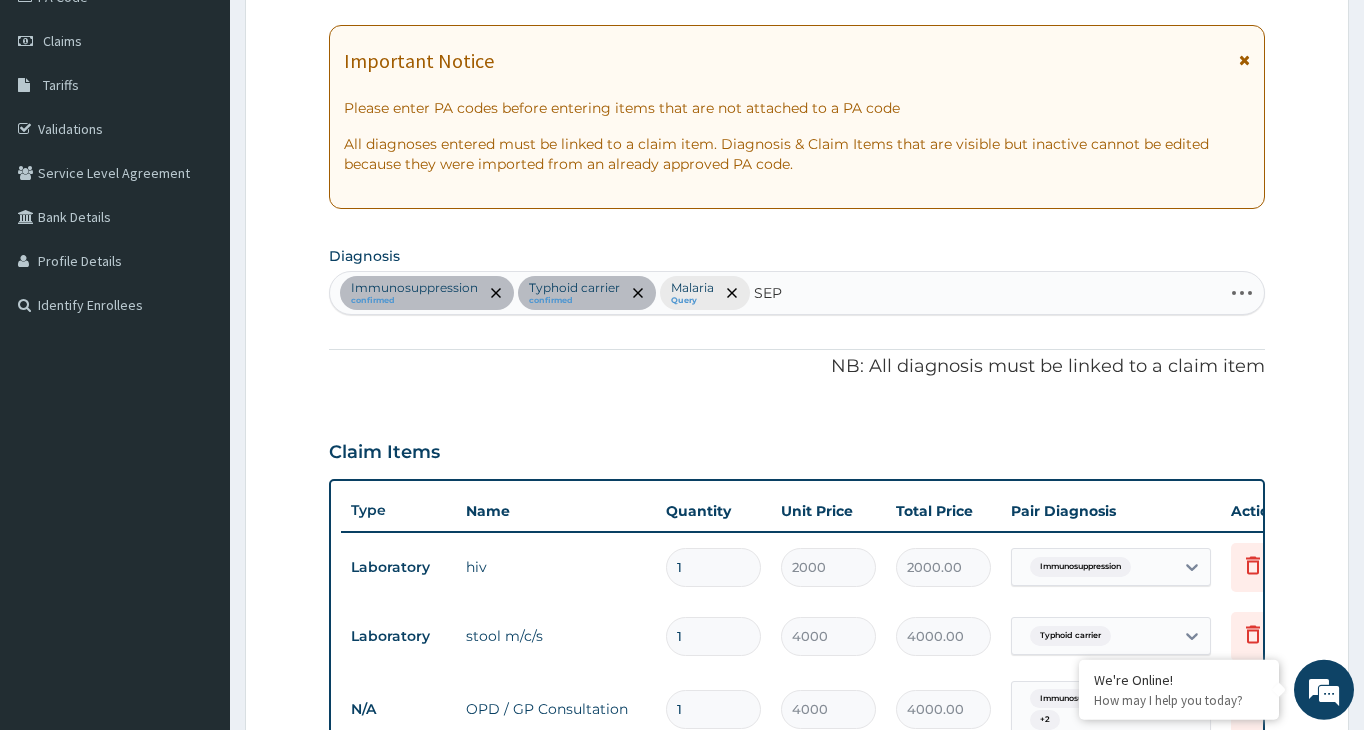 type on "SEPS" 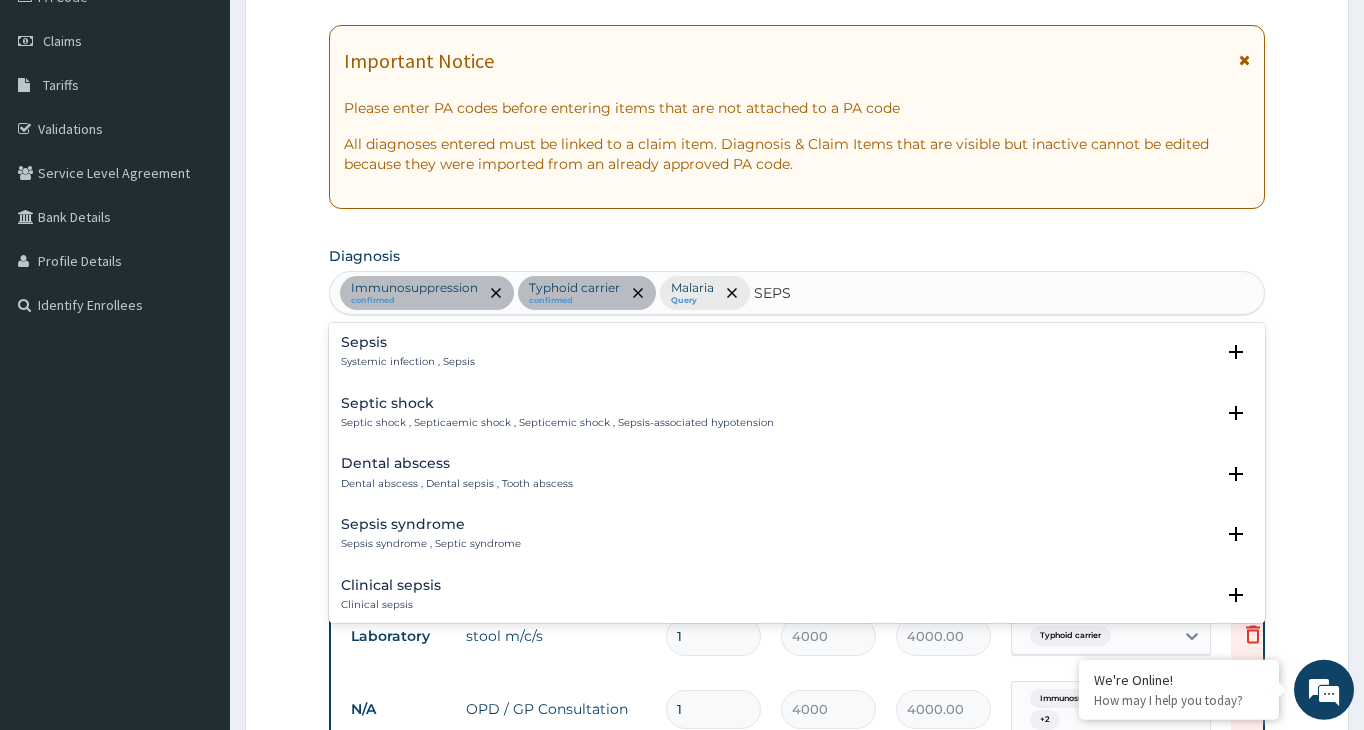 click on "Systemic infection , Sepsis" at bounding box center (408, 362) 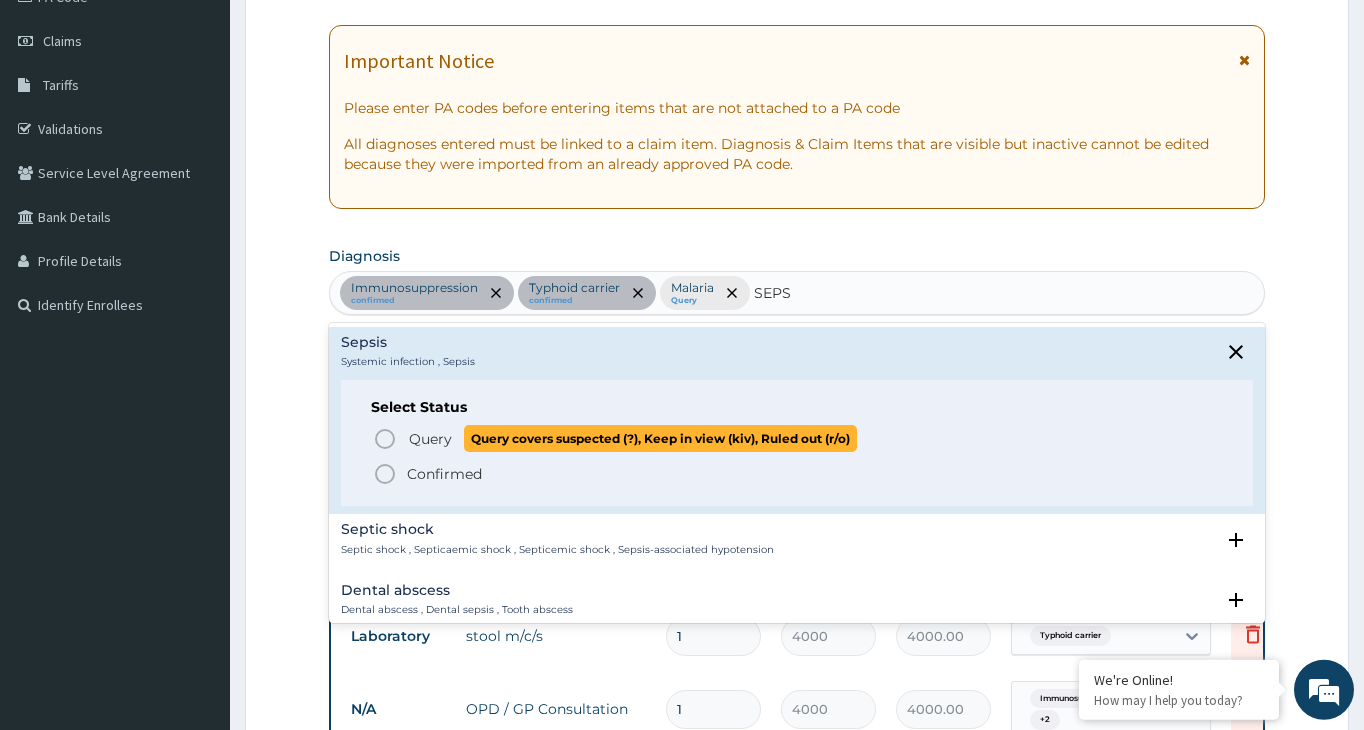 click 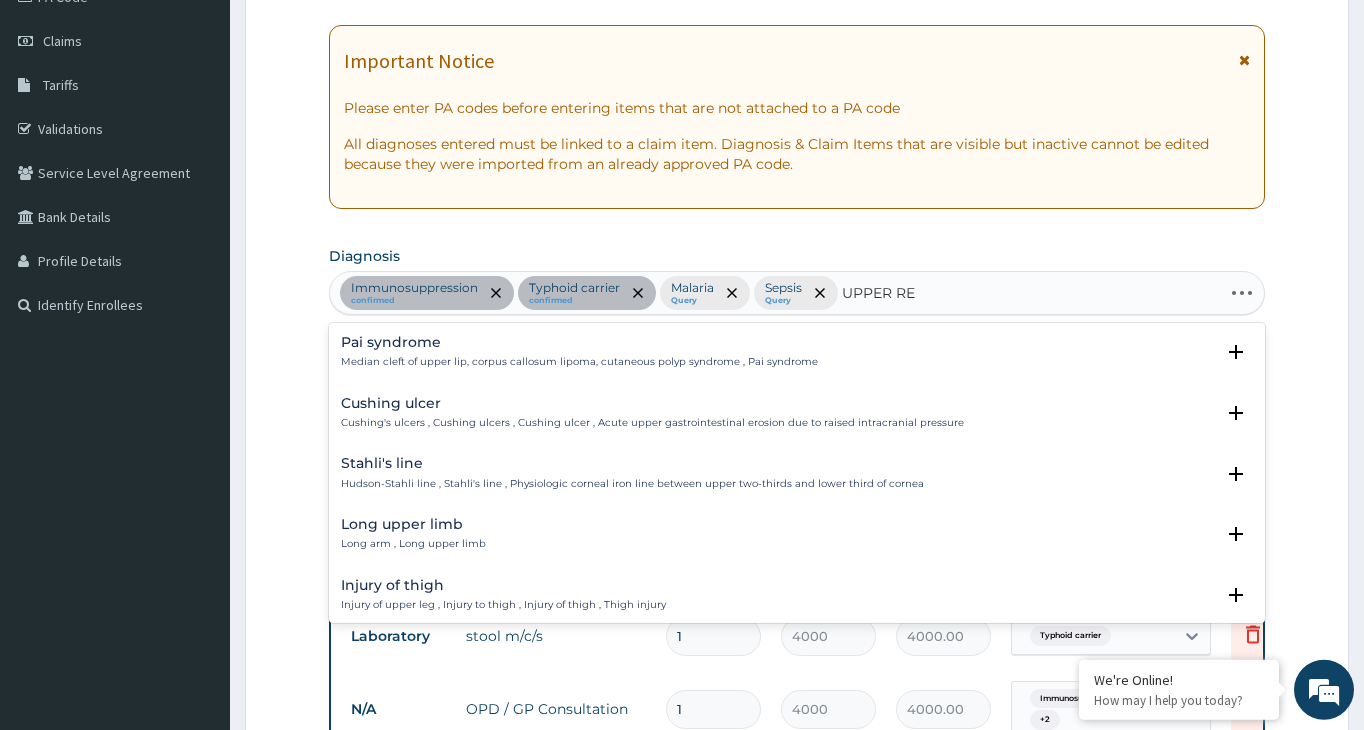 type on "UPPER RES" 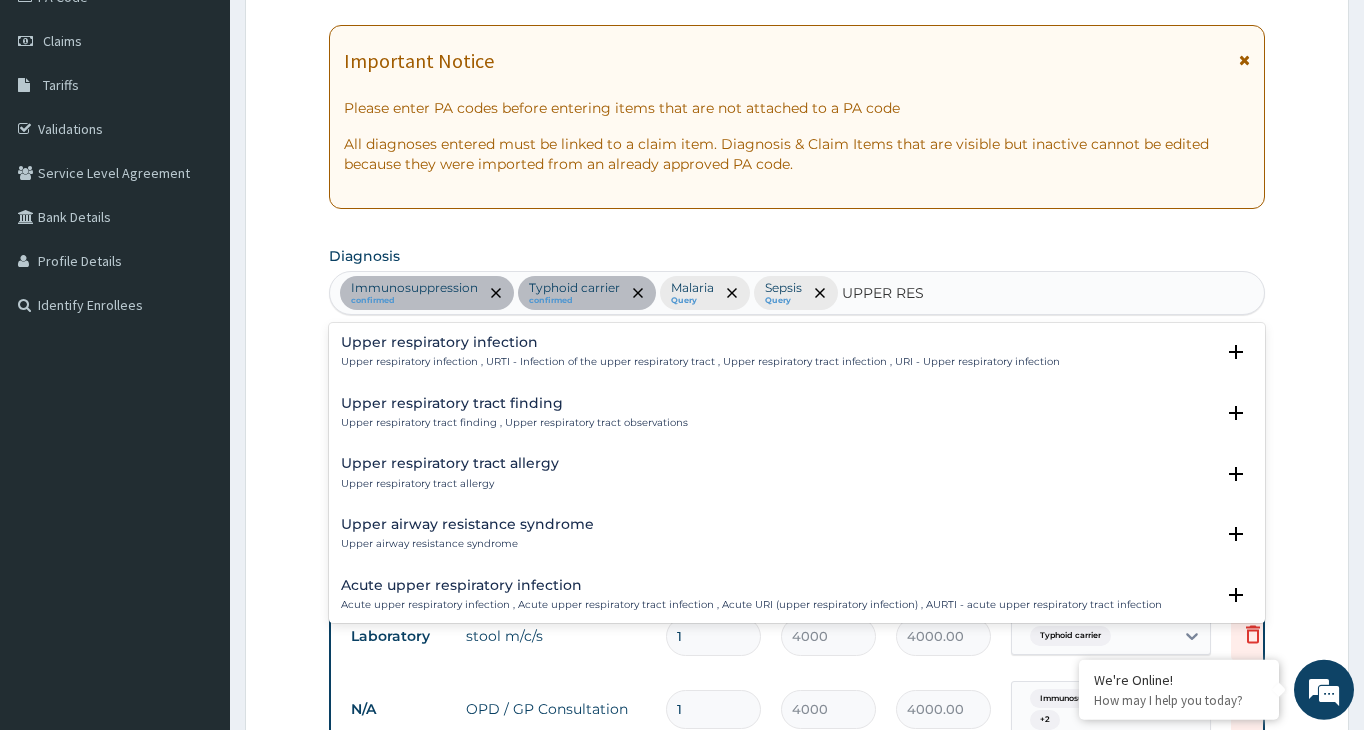 click on "Upper respiratory infection Upper respiratory infection , URTI - Infection of the upper respiratory tract , Upper respiratory tract infection , URI - Upper respiratory infection" at bounding box center [700, 352] 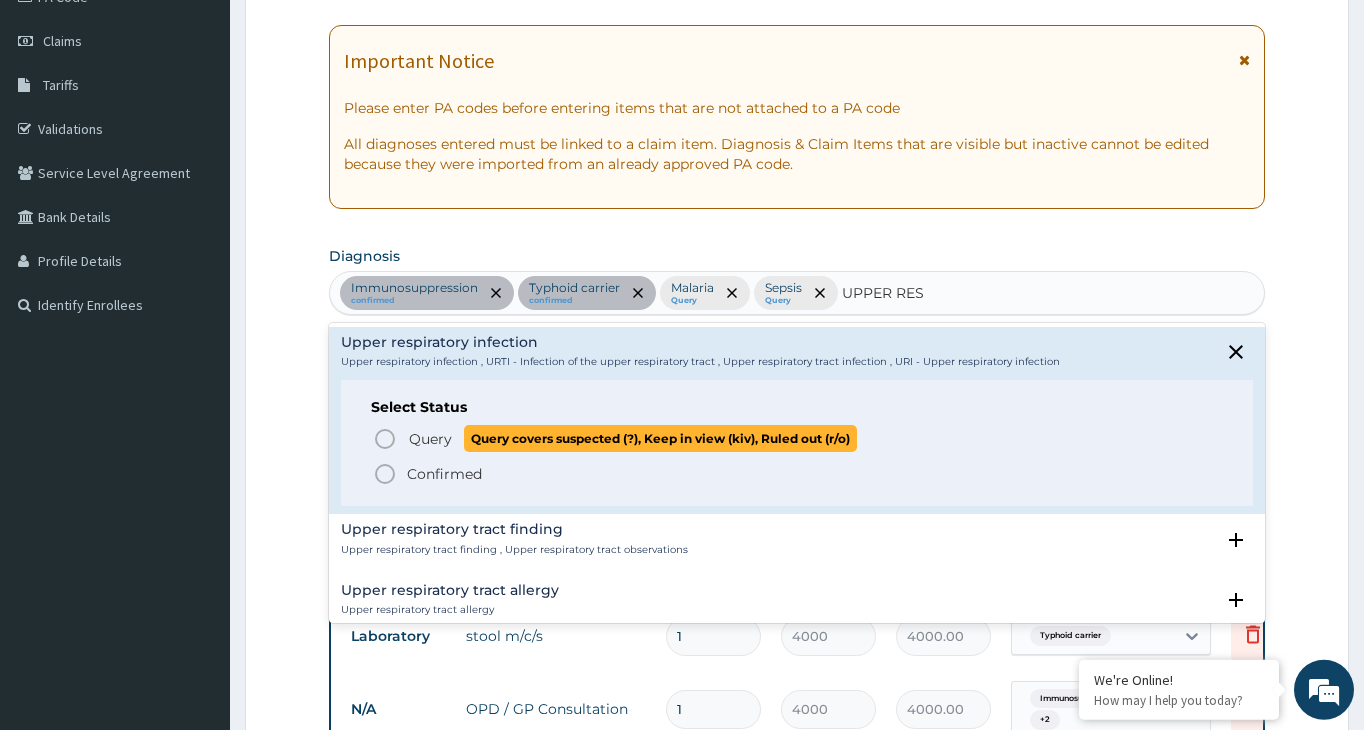 click 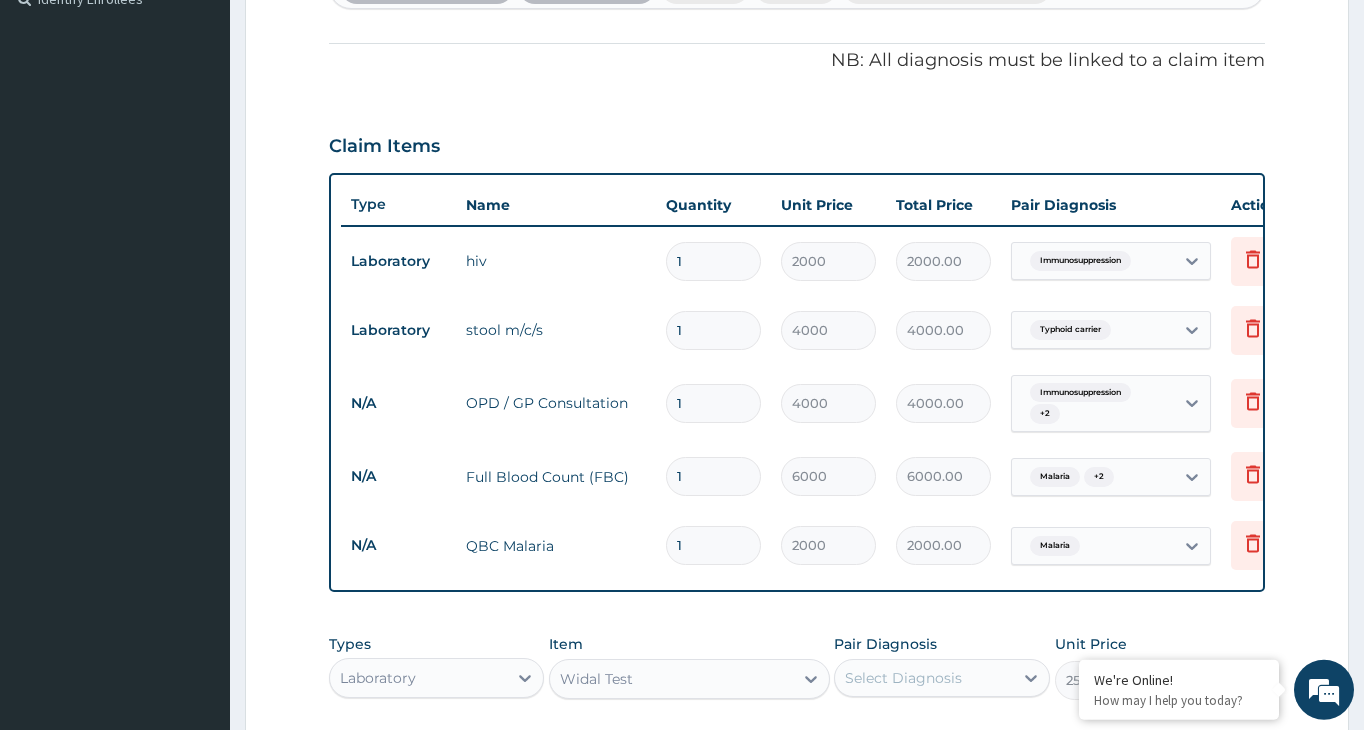 scroll, scrollTop: 673, scrollLeft: 0, axis: vertical 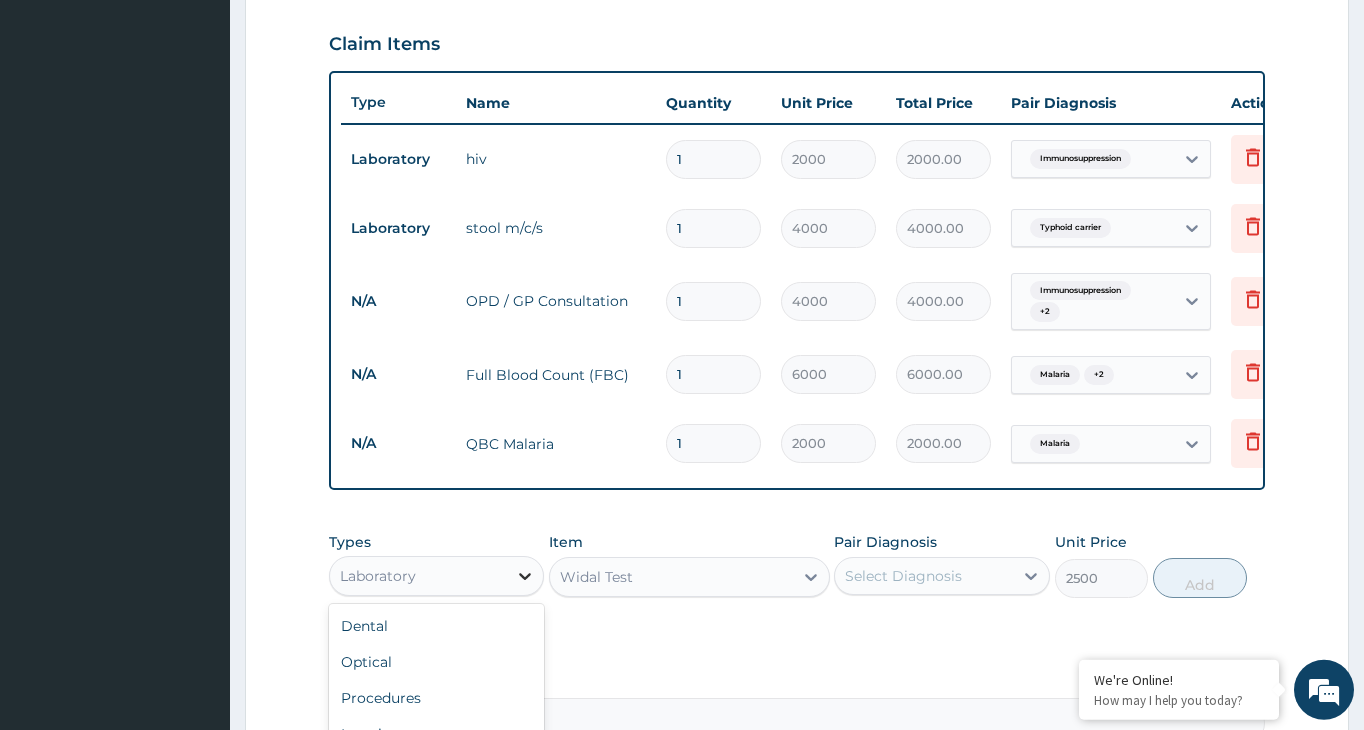 click at bounding box center (525, 576) 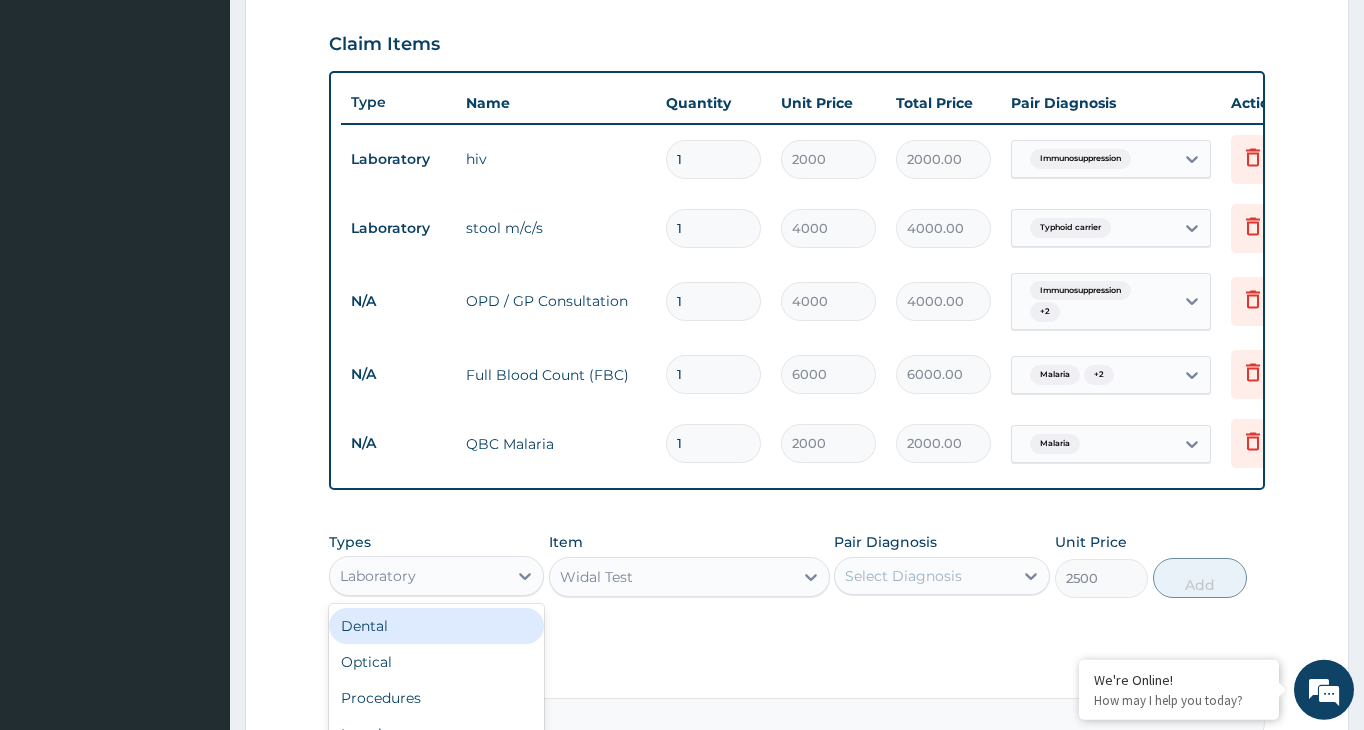 scroll, scrollTop: 877, scrollLeft: 0, axis: vertical 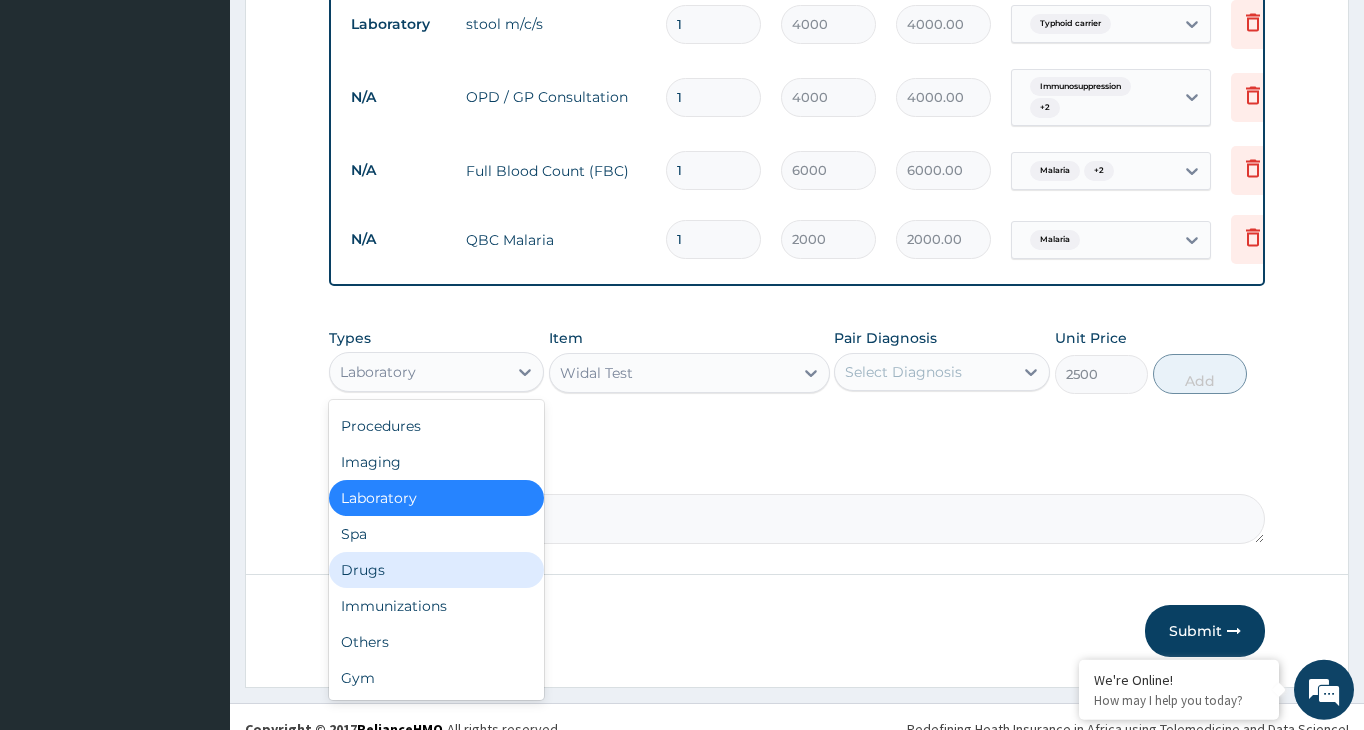 click on "Drugs" at bounding box center (436, 570) 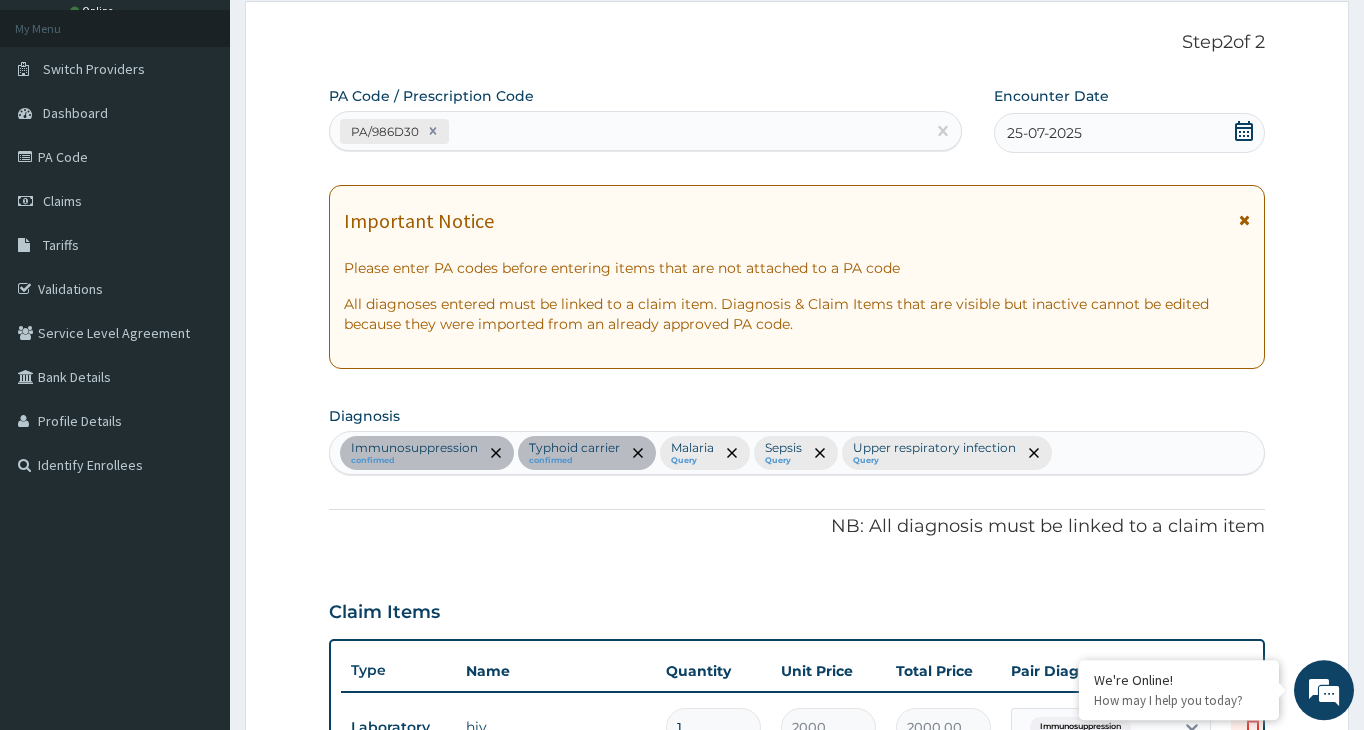 scroll, scrollTop: 61, scrollLeft: 0, axis: vertical 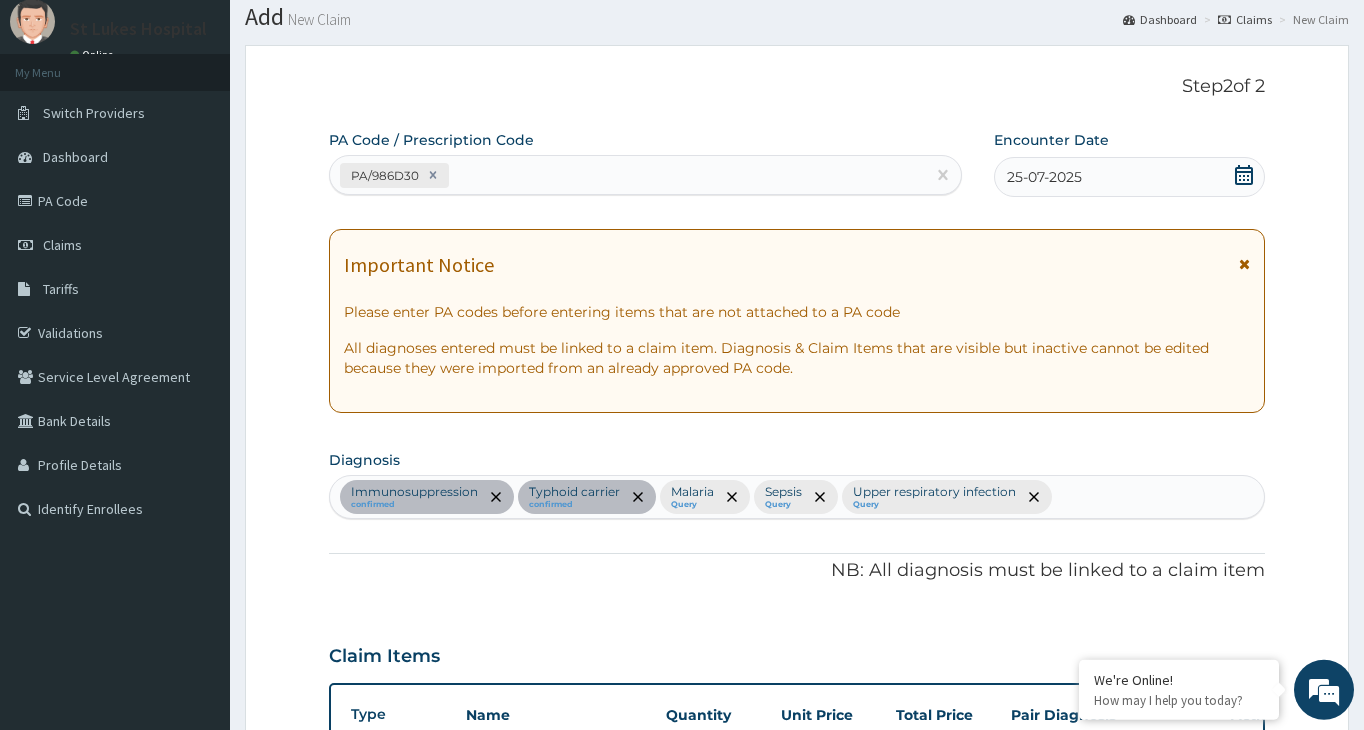 click on "Immunosuppression confirmed Typhoid carrier confirmed Malaria Query Sepsis Query Upper respiratory infection Query" at bounding box center [797, 497] 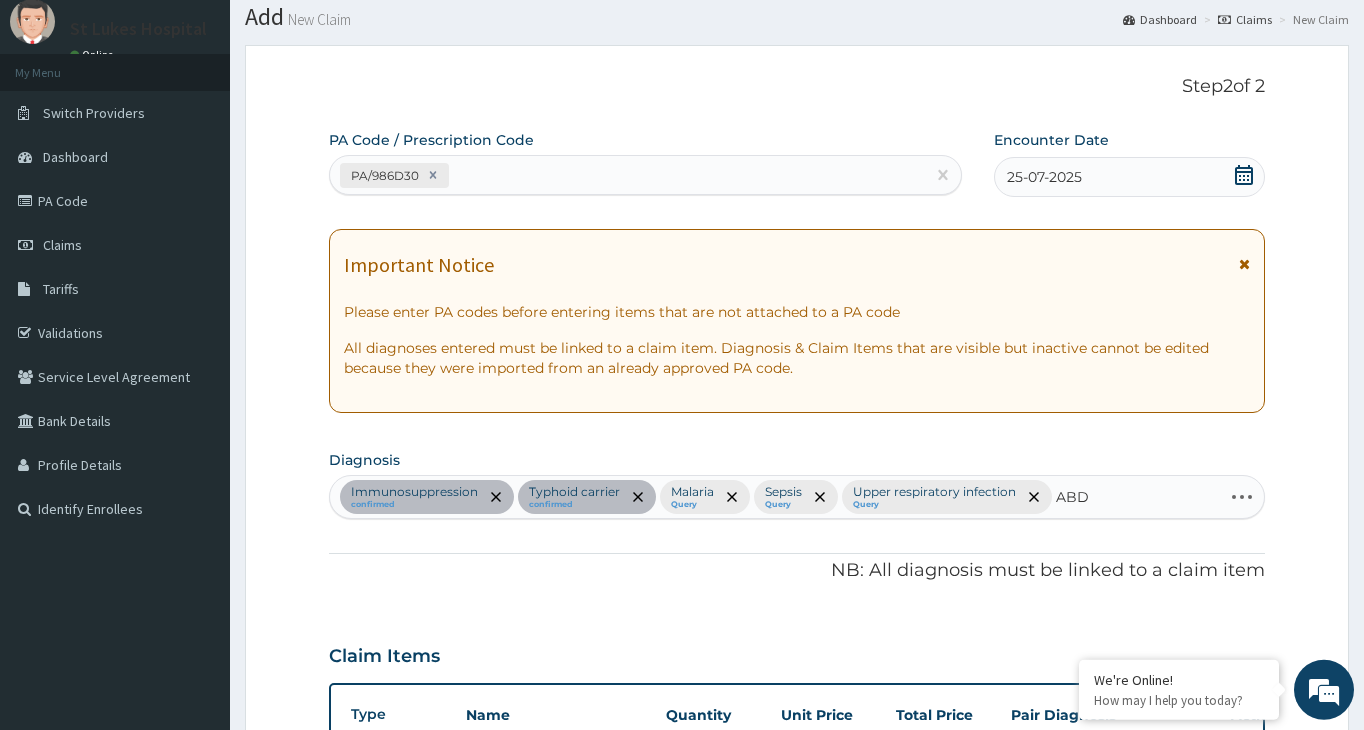 type on "ABDO" 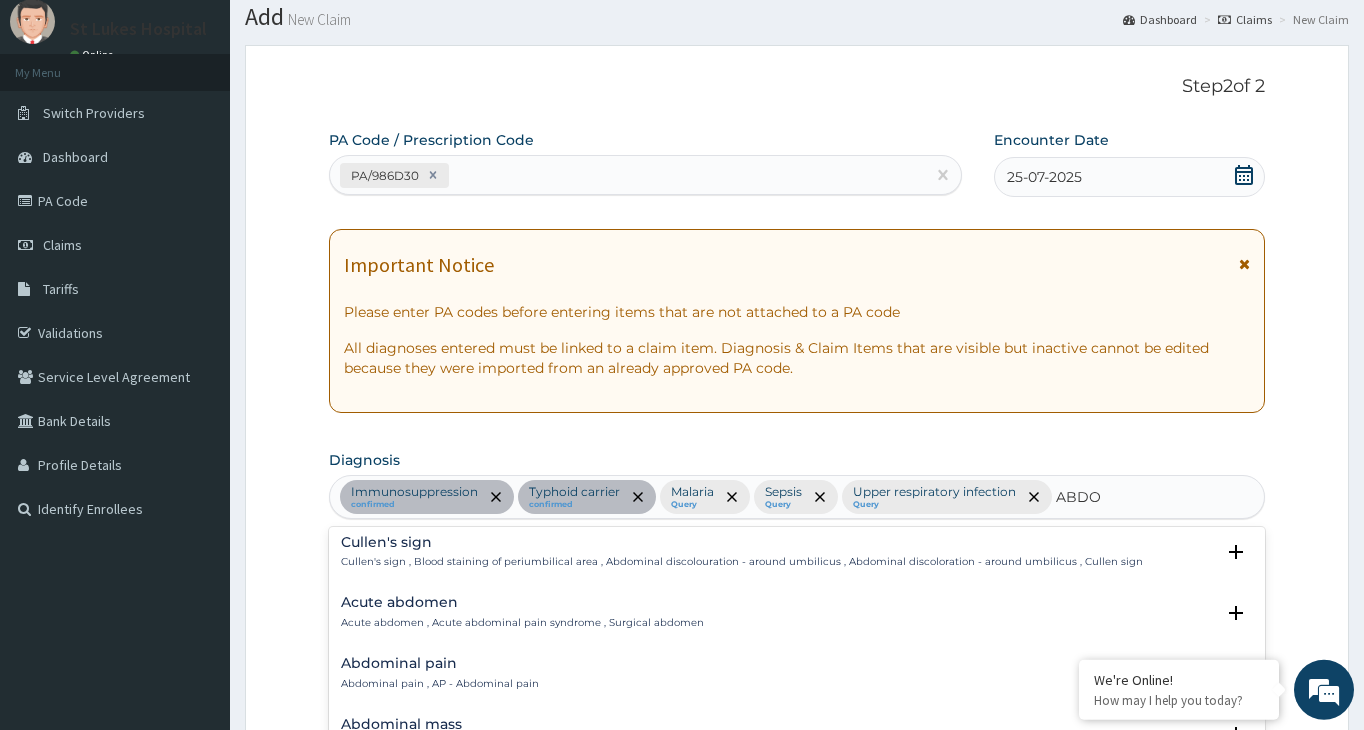 scroll, scrollTop: 216, scrollLeft: 0, axis: vertical 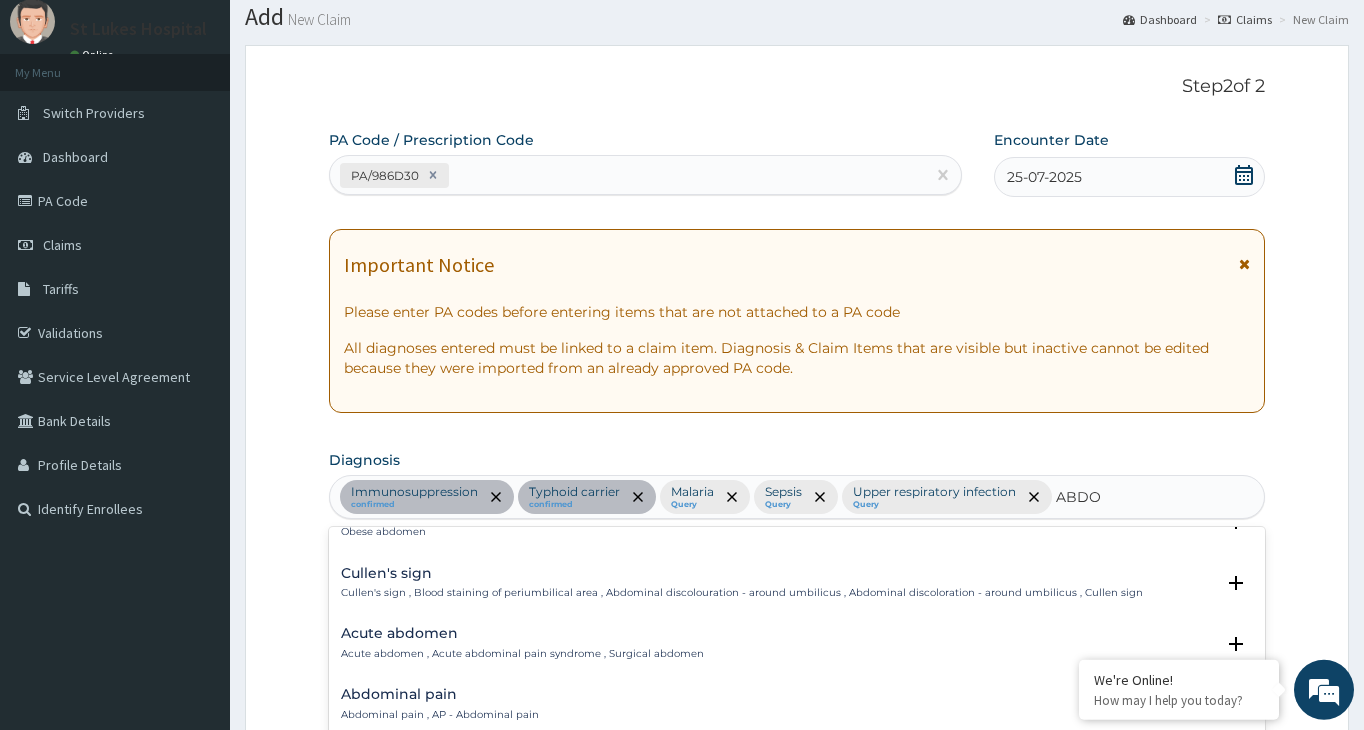 click on "Abdominal pain , AP - Abdominal pain" at bounding box center (440, 715) 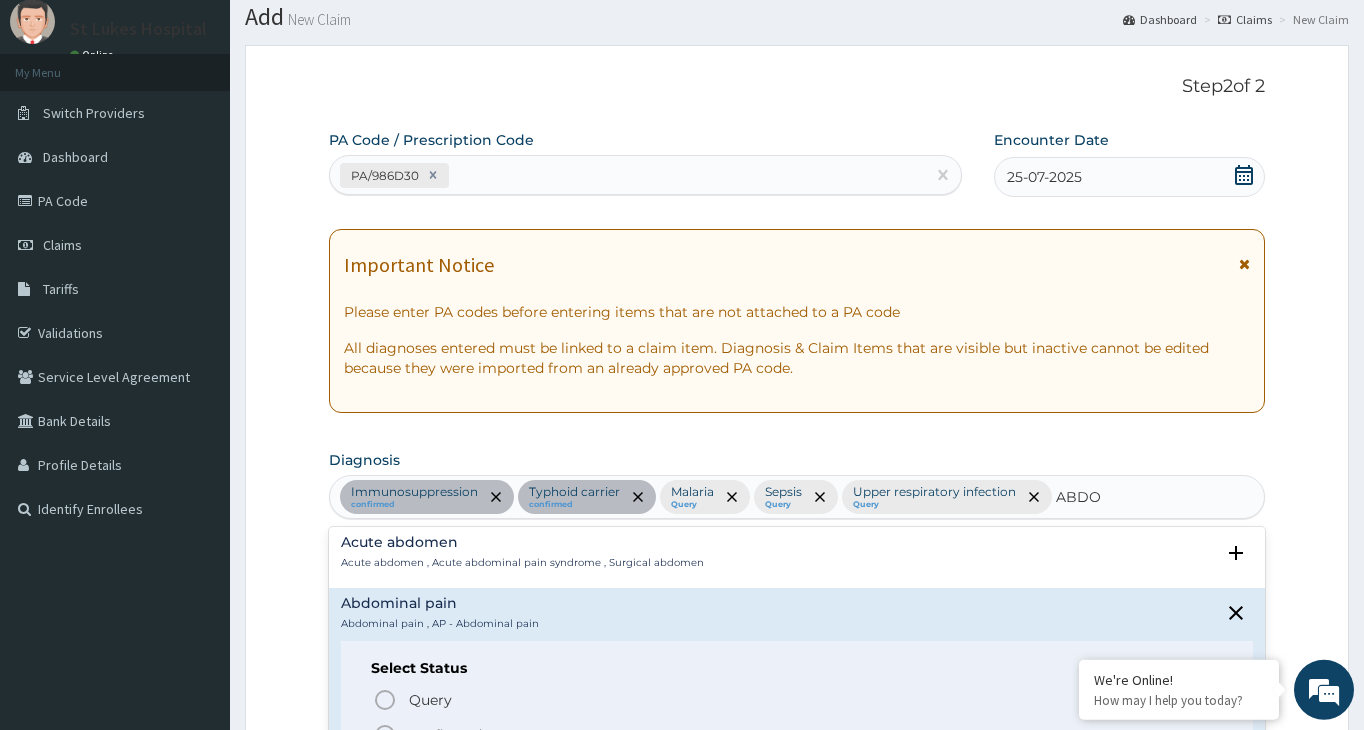 scroll, scrollTop: 324, scrollLeft: 0, axis: vertical 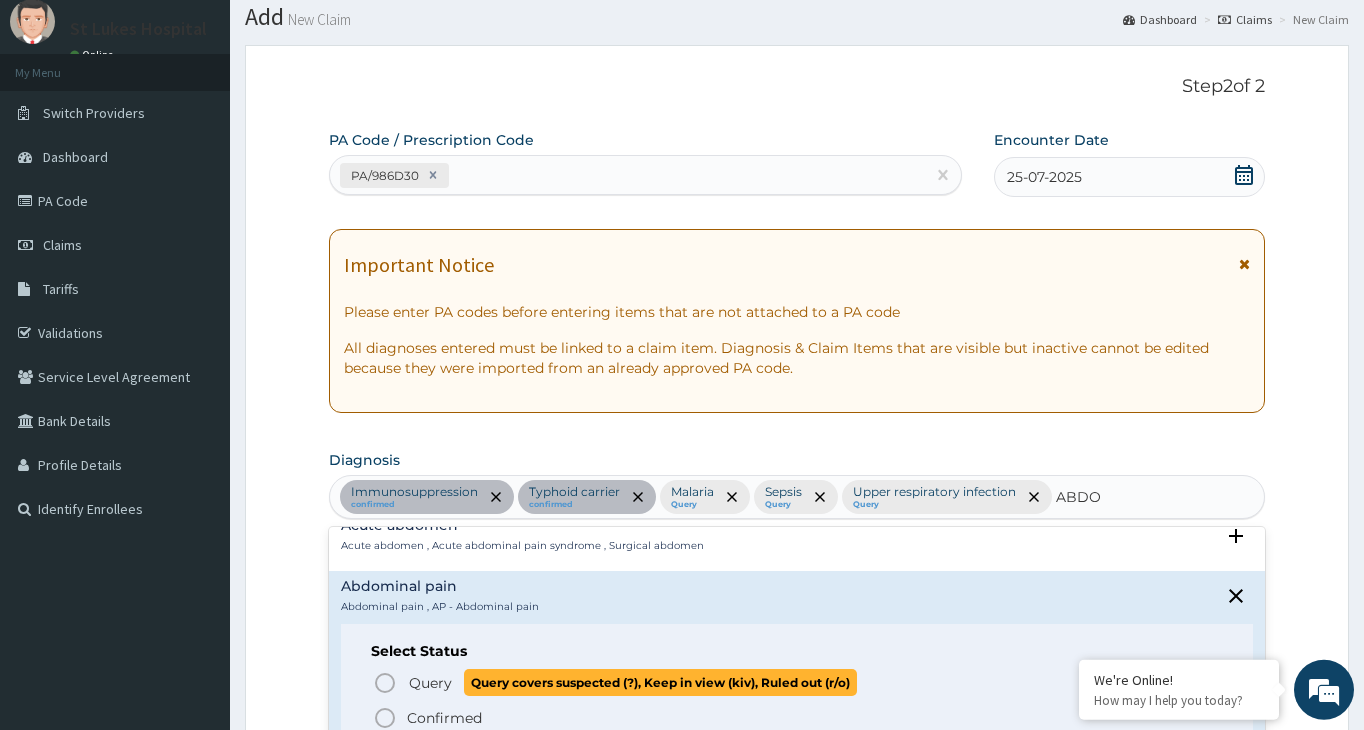 click 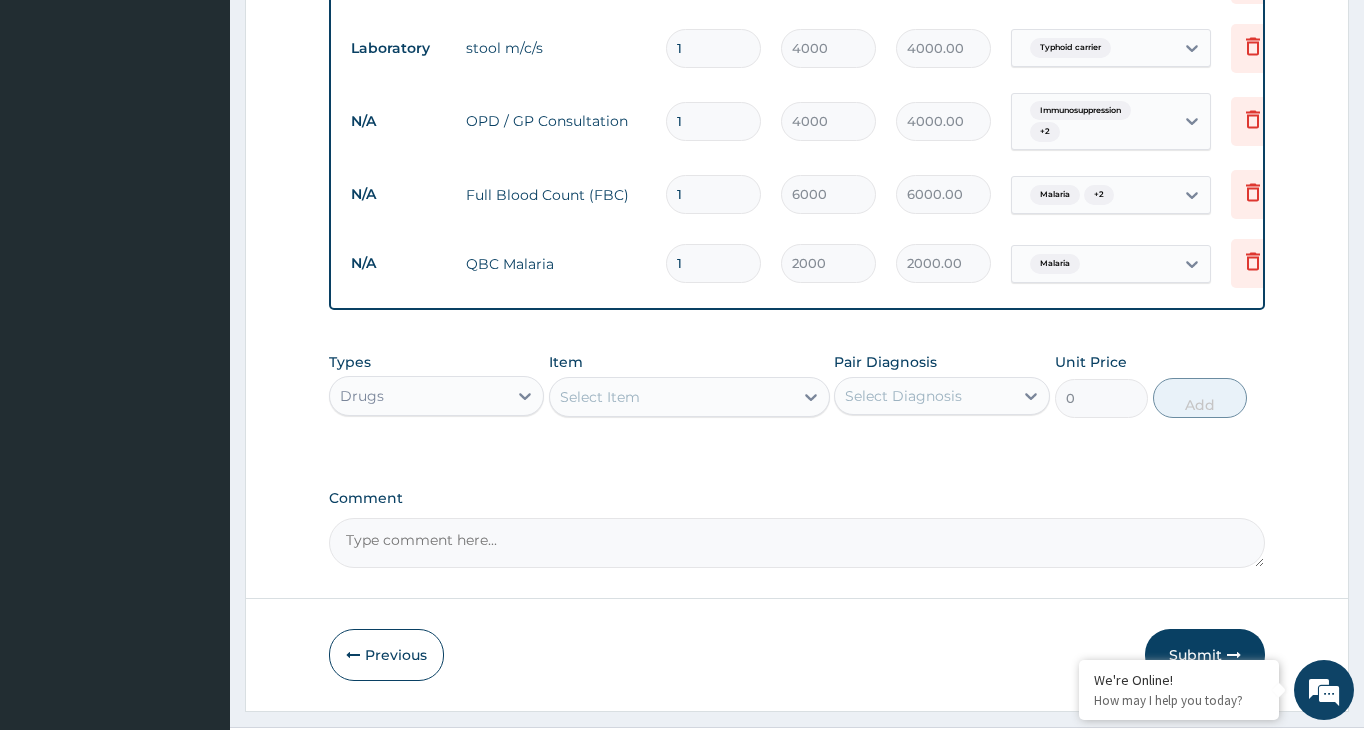 scroll, scrollTop: 877, scrollLeft: 0, axis: vertical 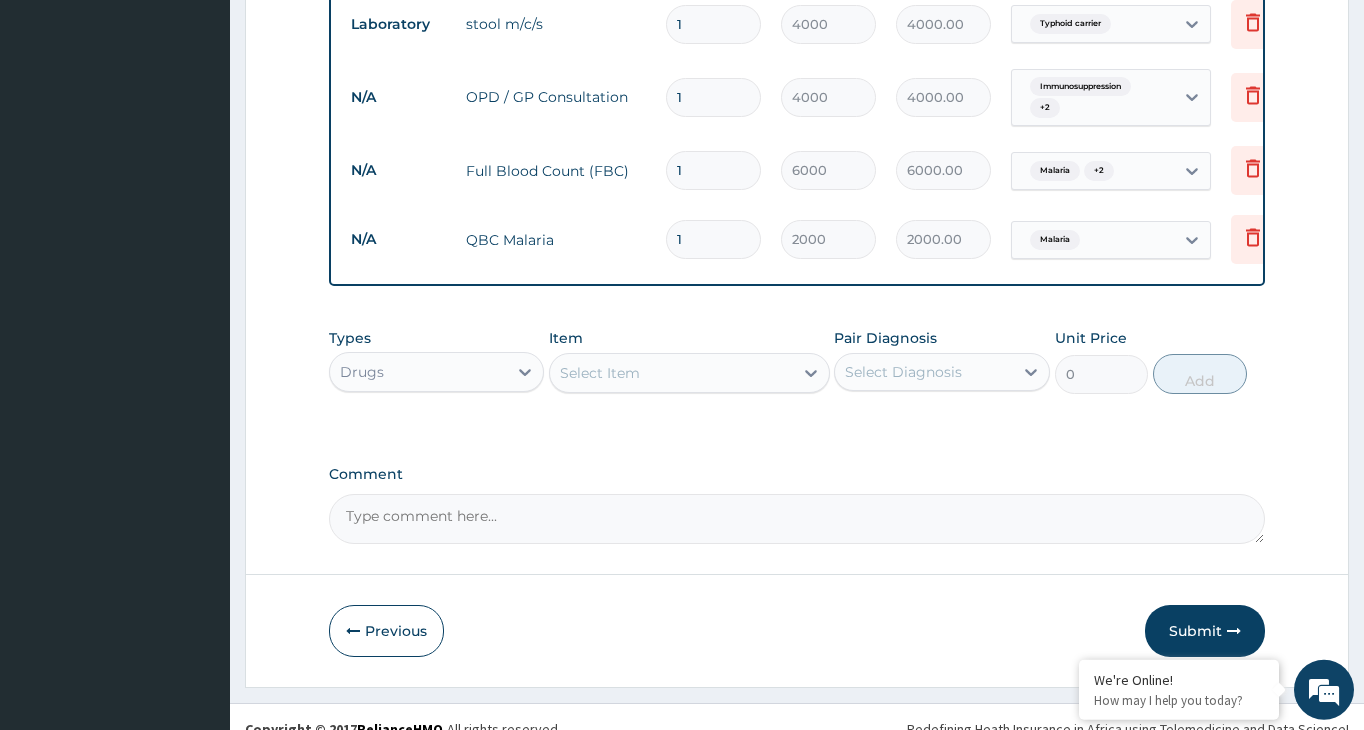 click on "Select Item" at bounding box center (671, 373) 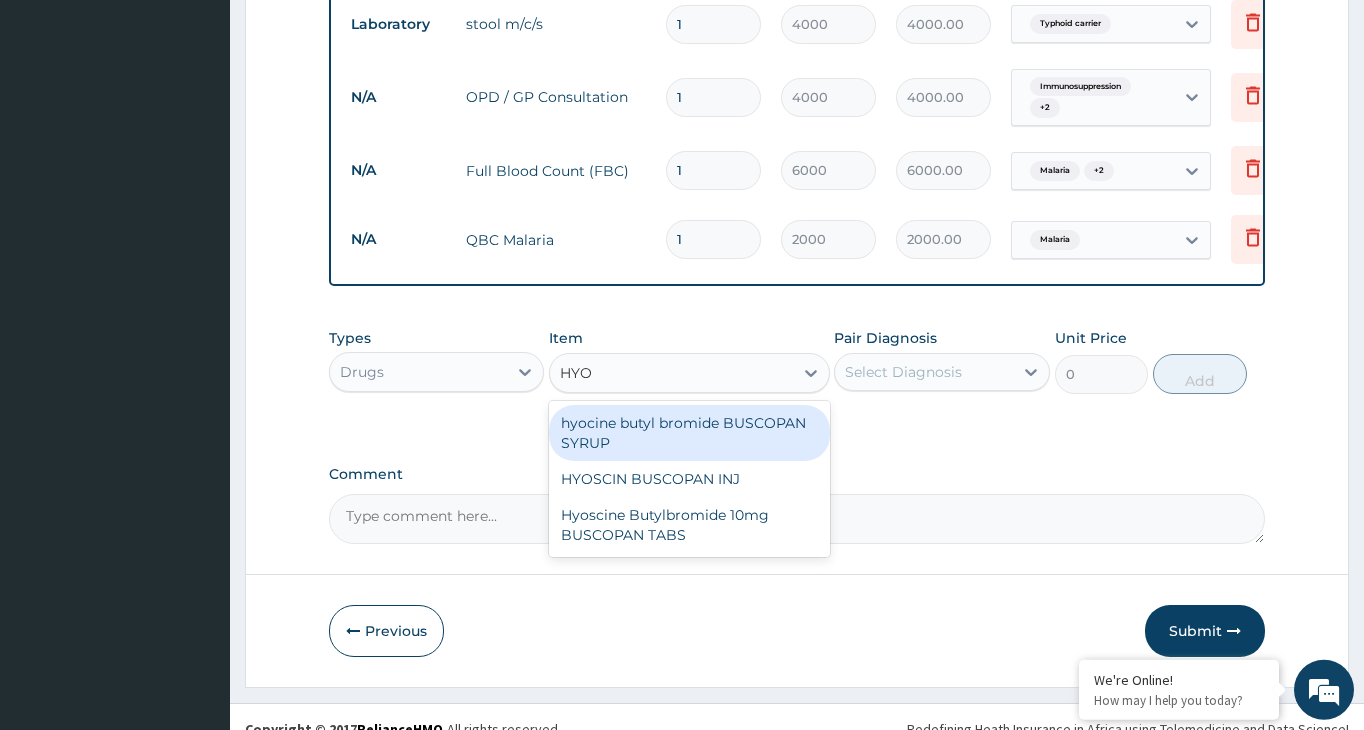 type on "HYOS" 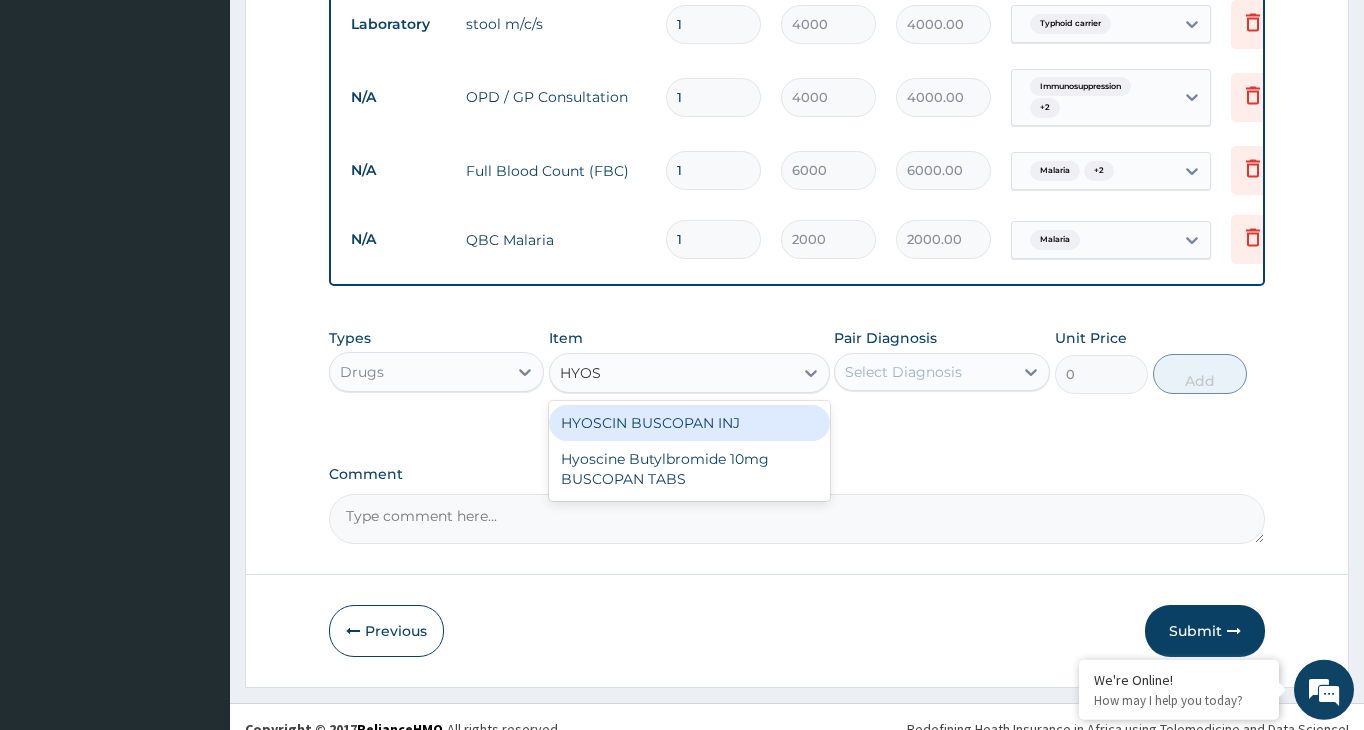click on "HYOSCIN BUSCOPAN INJ" at bounding box center [689, 423] 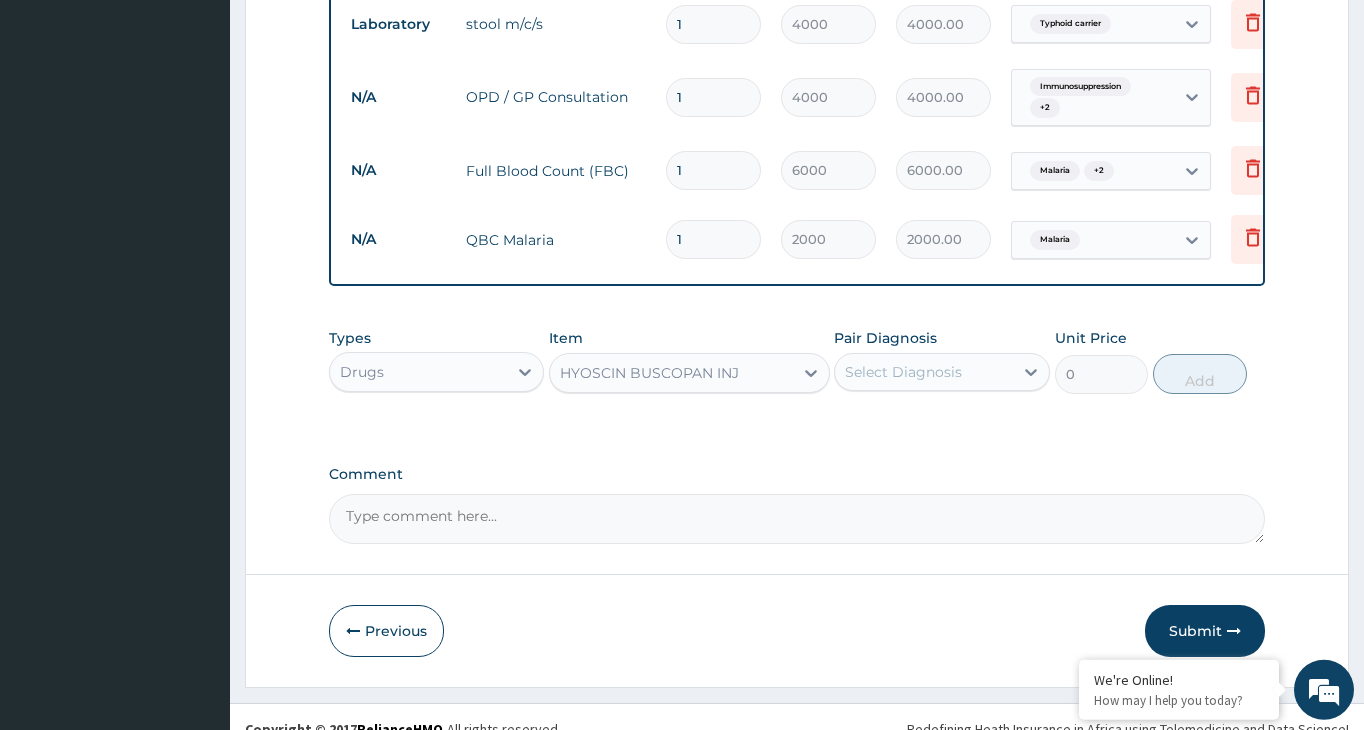type 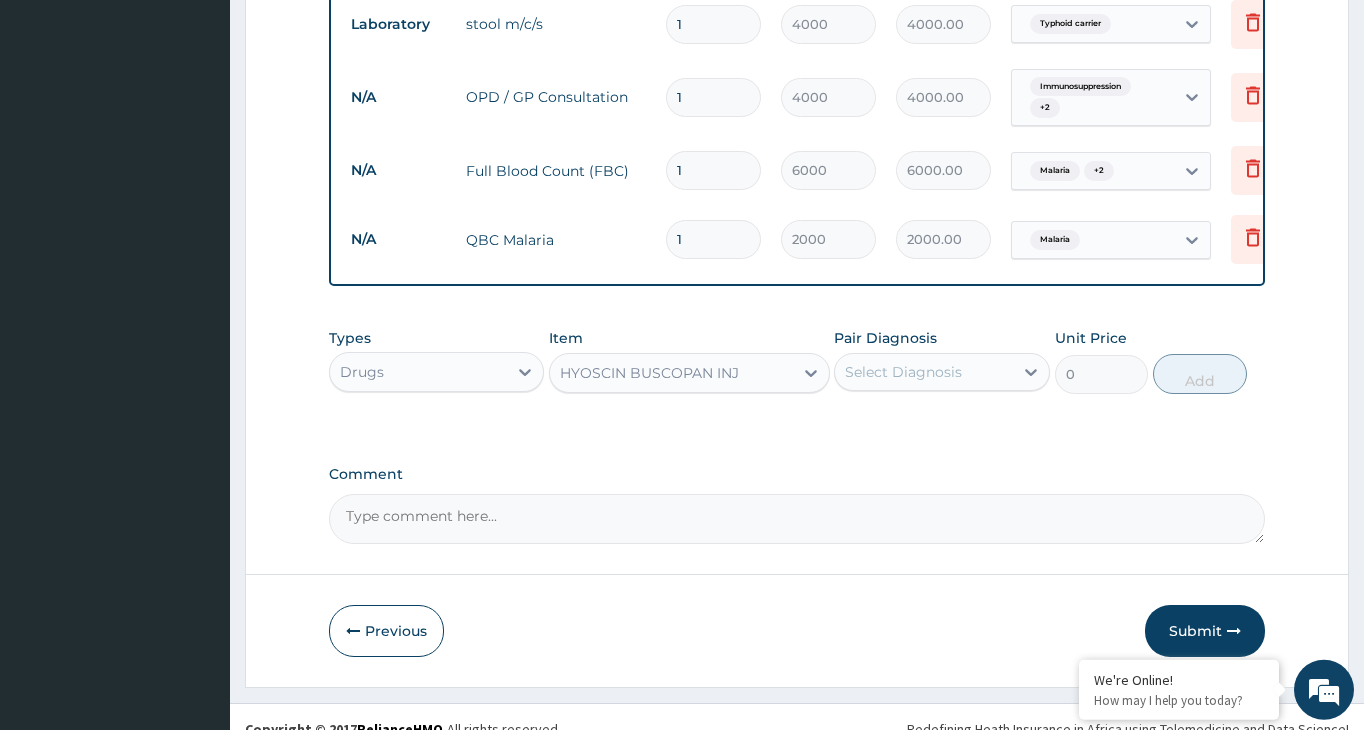type on "800" 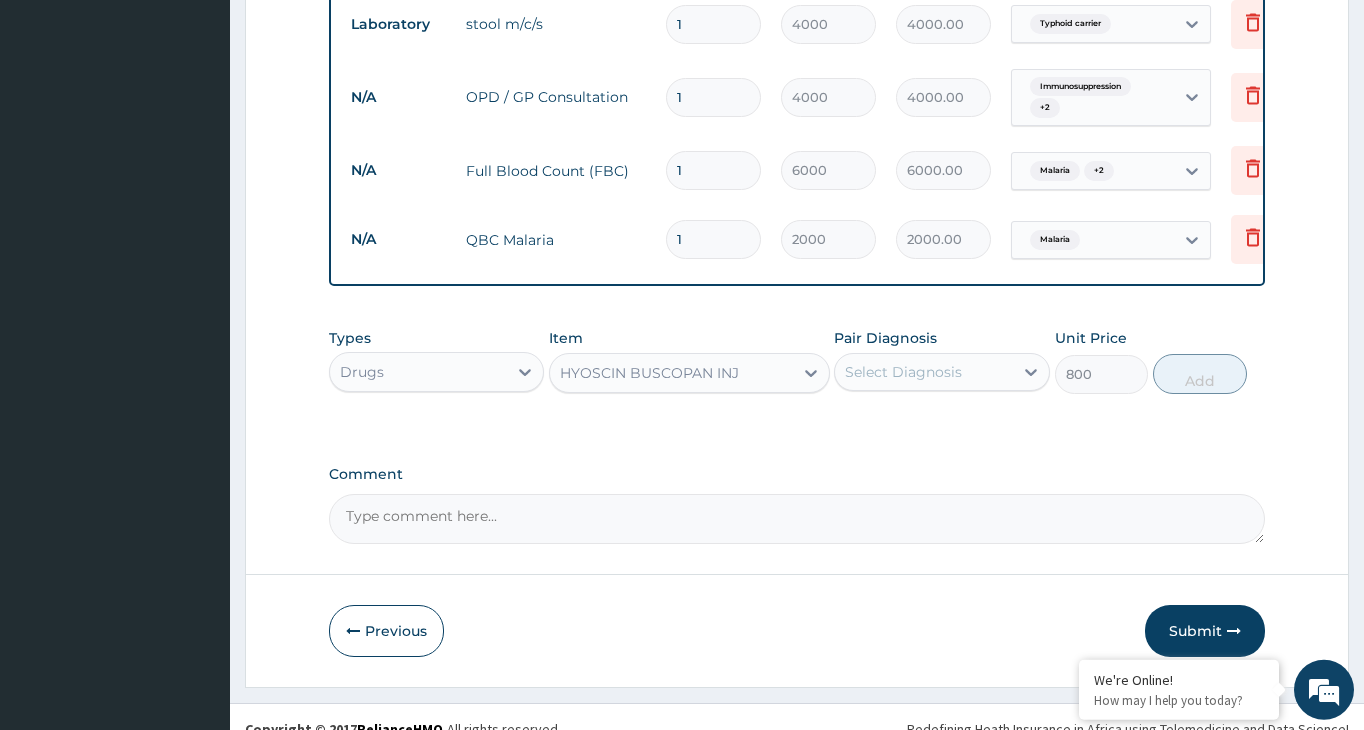 click on "Select Diagnosis" at bounding box center [903, 372] 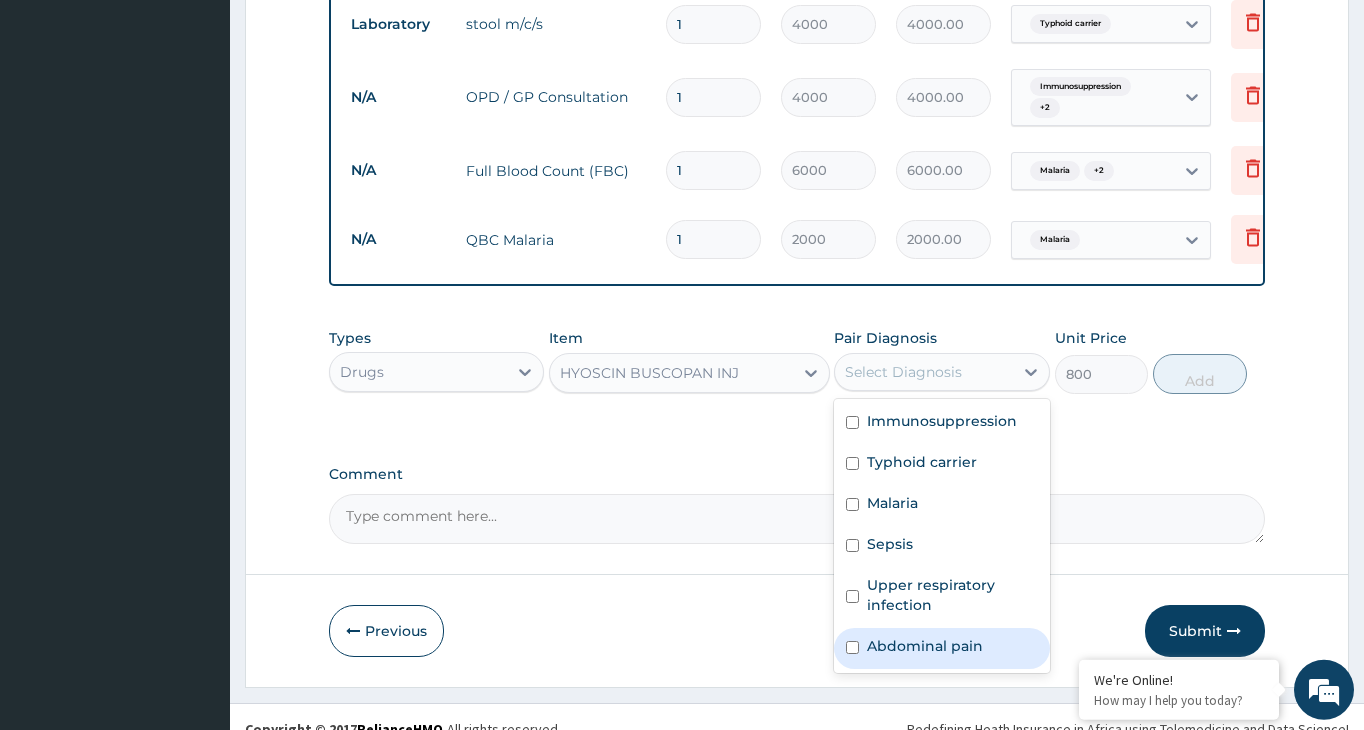click at bounding box center [852, 647] 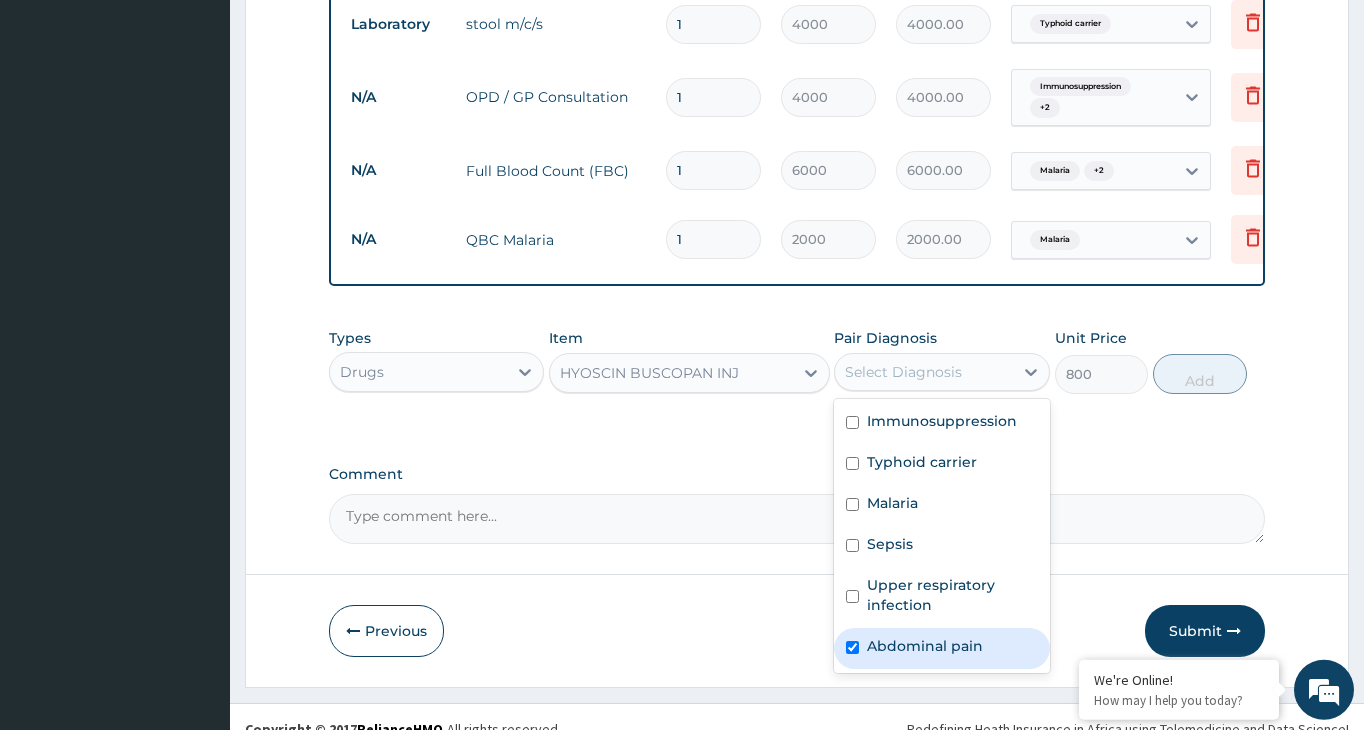 checkbox on "true" 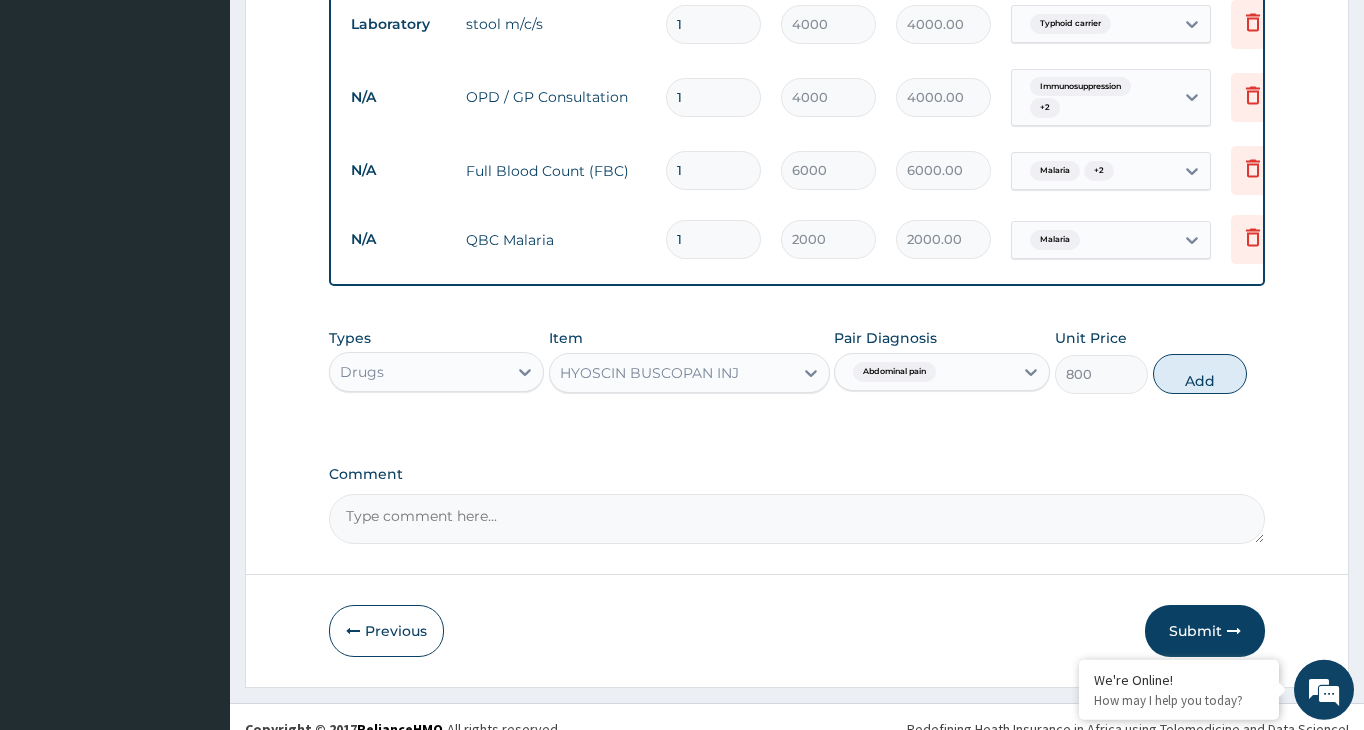 drag, startPoint x: 1179, startPoint y: 398, endPoint x: 1039, endPoint y: 398, distance: 140 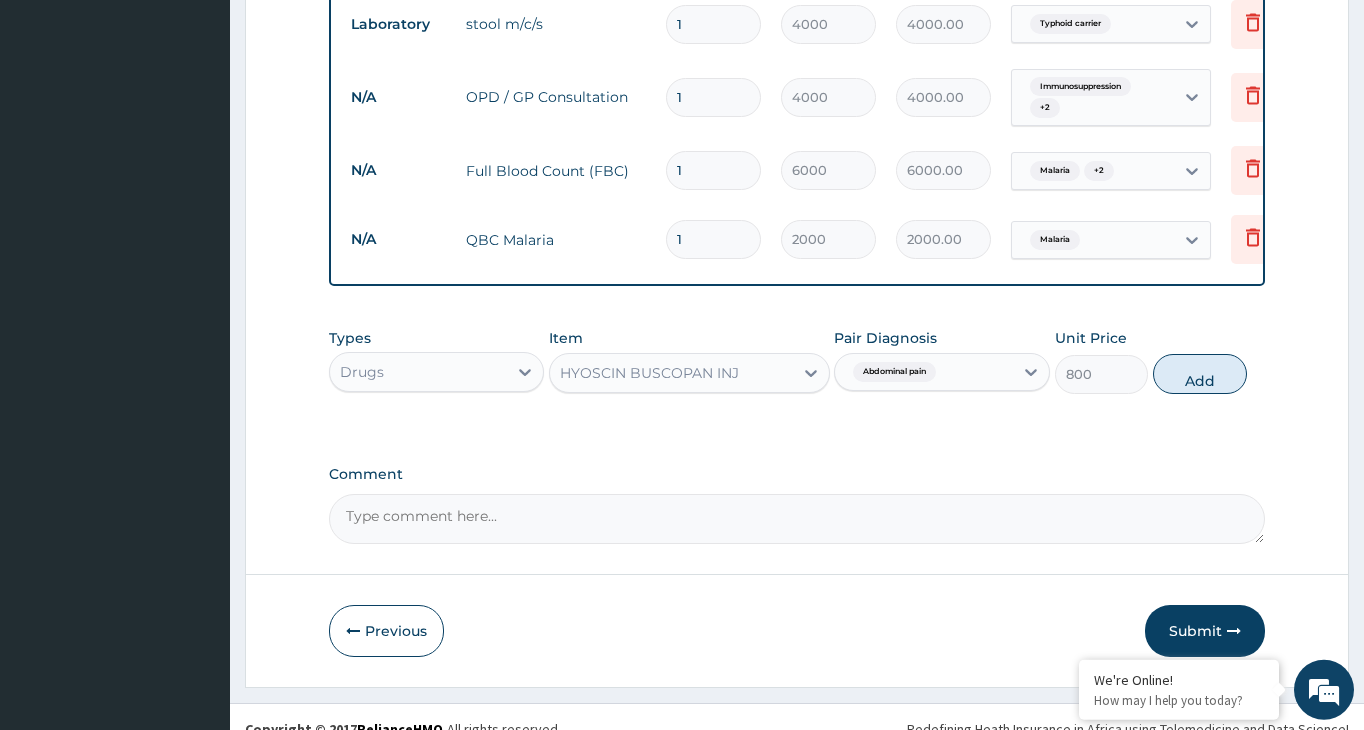 click on "Add" at bounding box center (1200, 374) 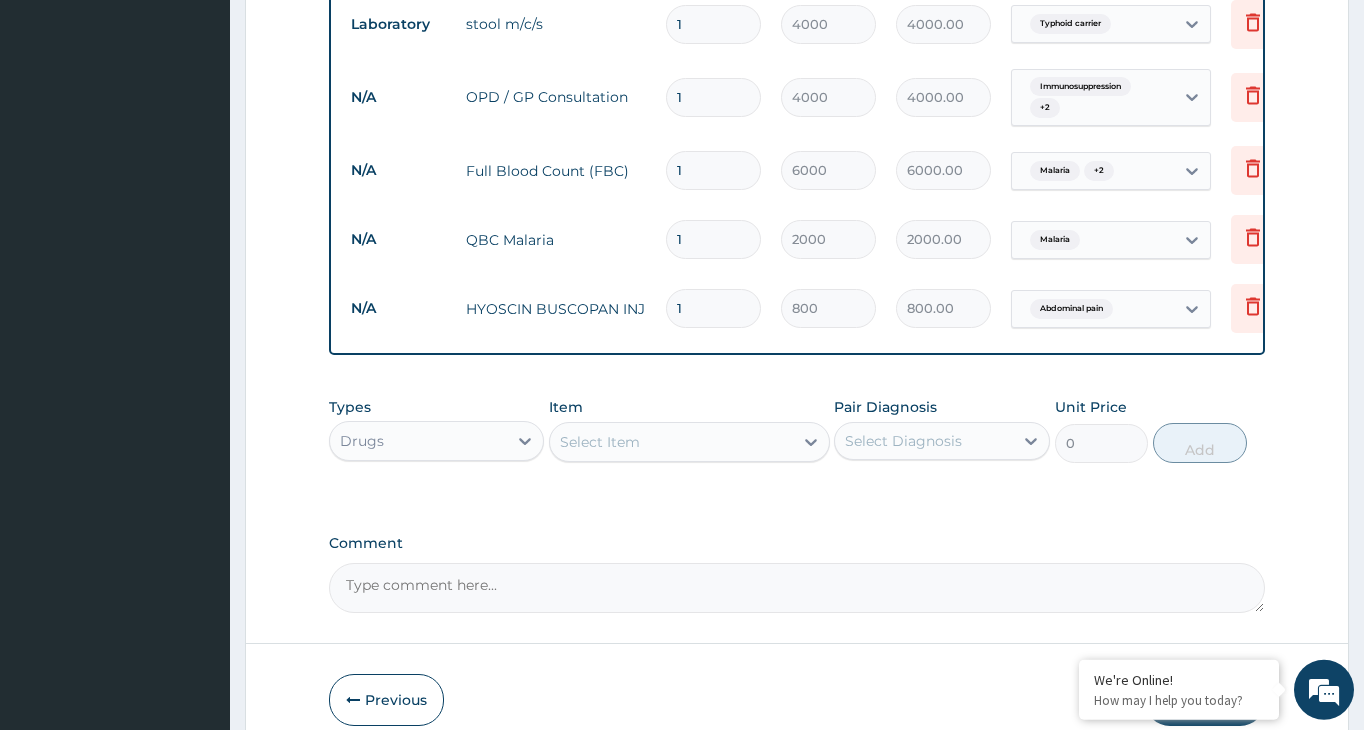 click on "Select Item" at bounding box center (671, 442) 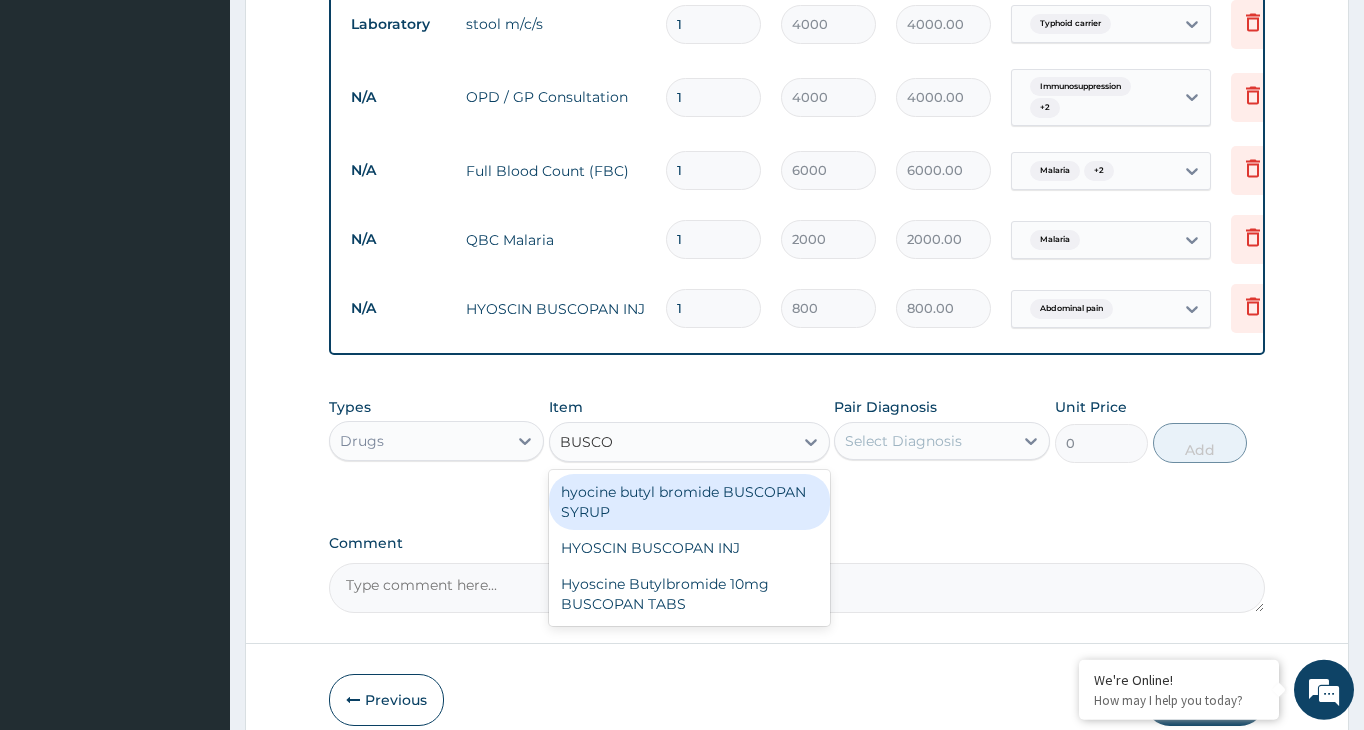 type on "BUSCOP" 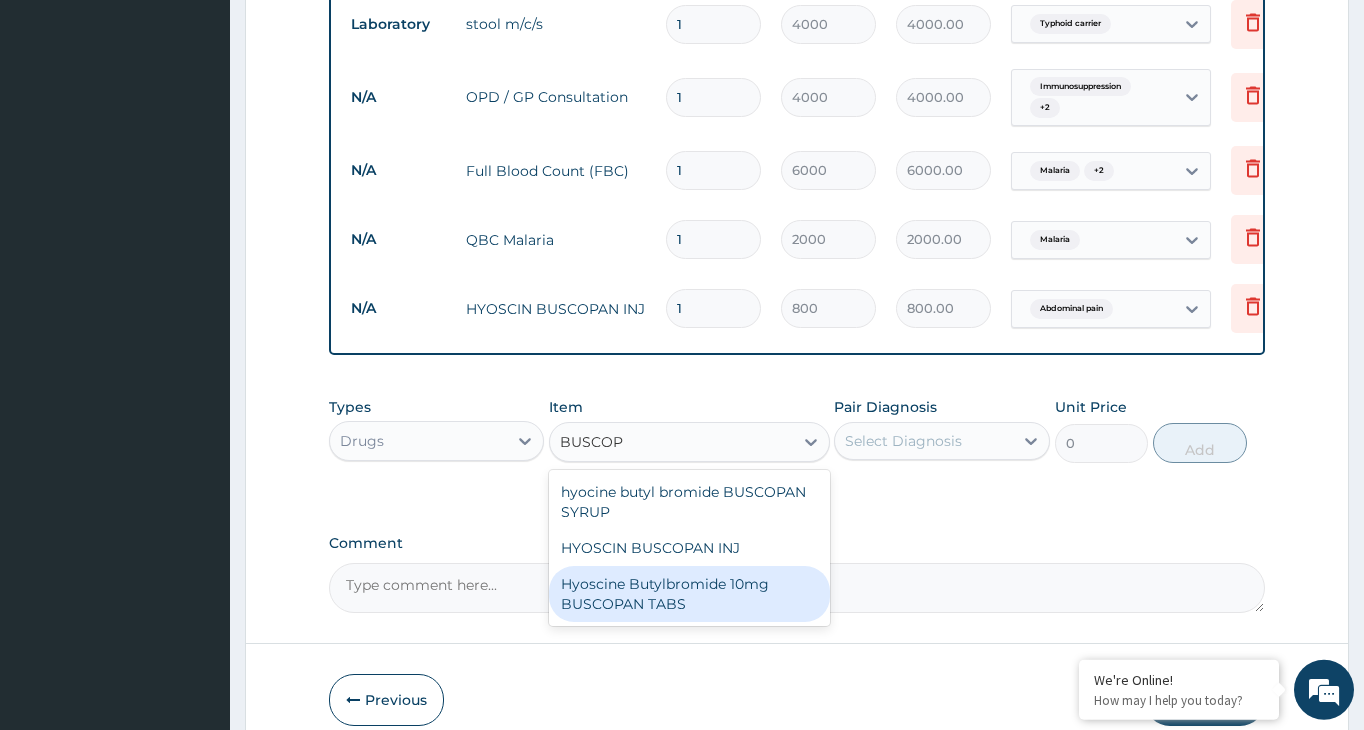 click on "Hyoscine Butylbromide 10mg BUSCOPAN TABS" at bounding box center [689, 594] 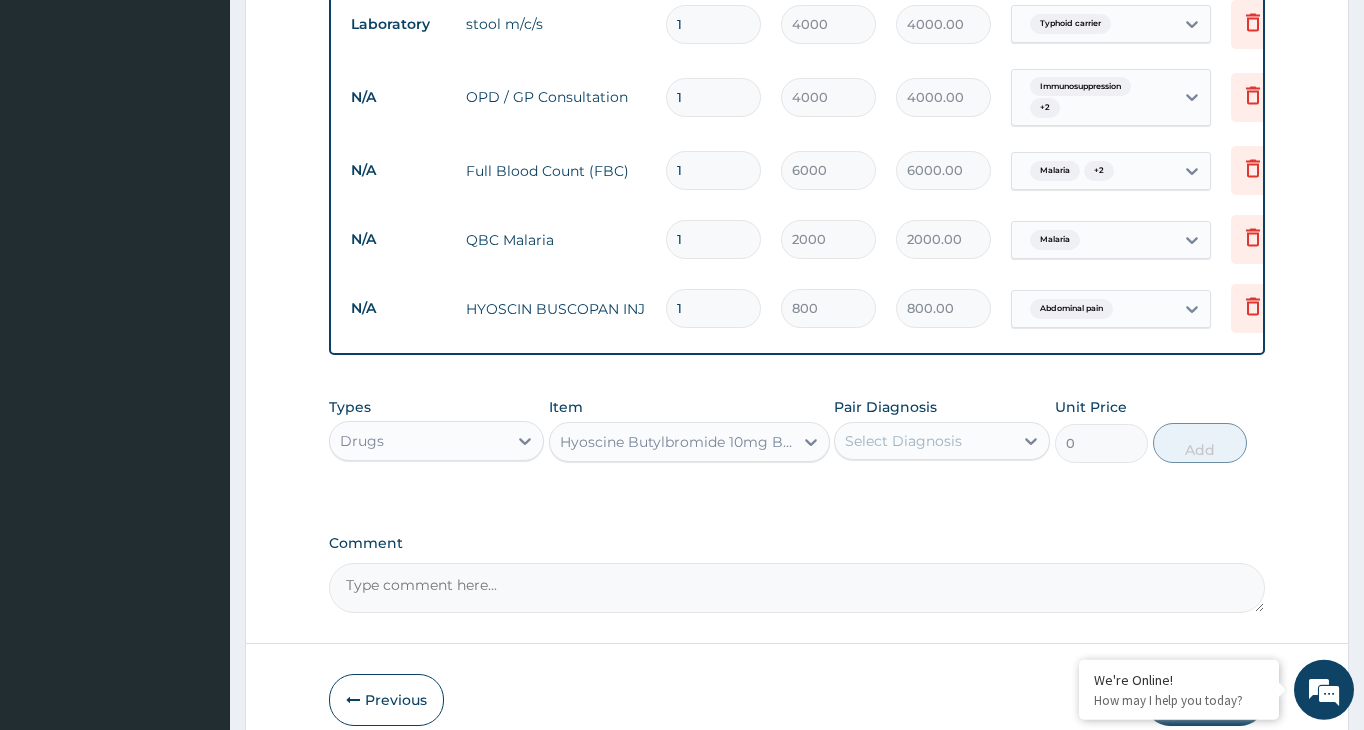 type 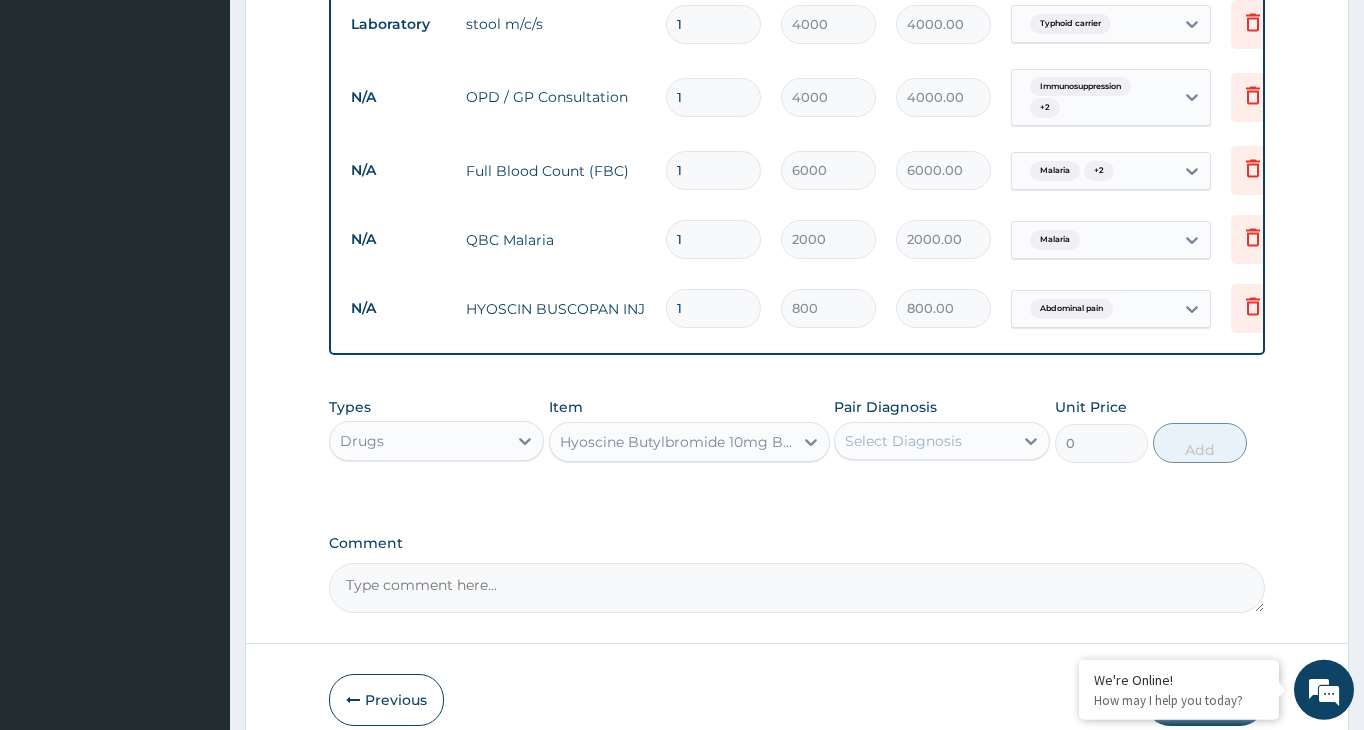 type on "200" 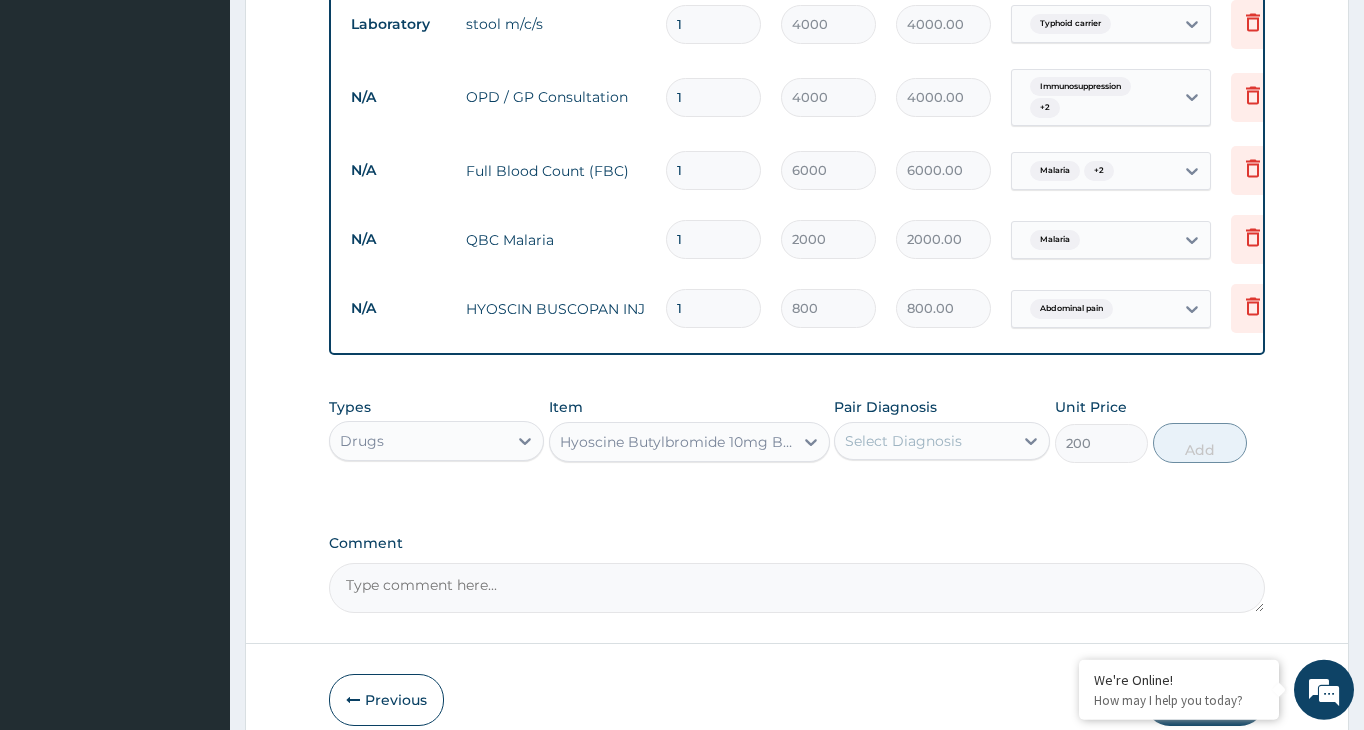 click on "Select Diagnosis" at bounding box center [923, 441] 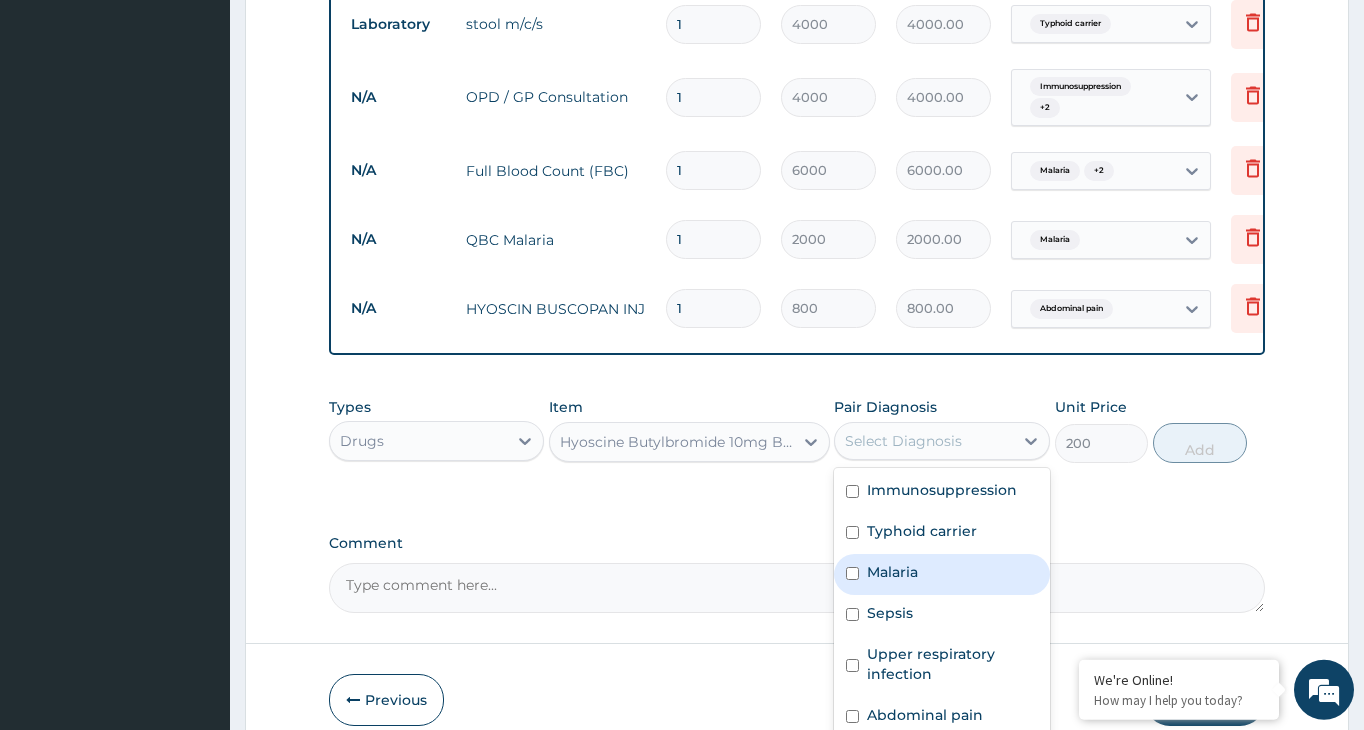 scroll, scrollTop: 987, scrollLeft: 0, axis: vertical 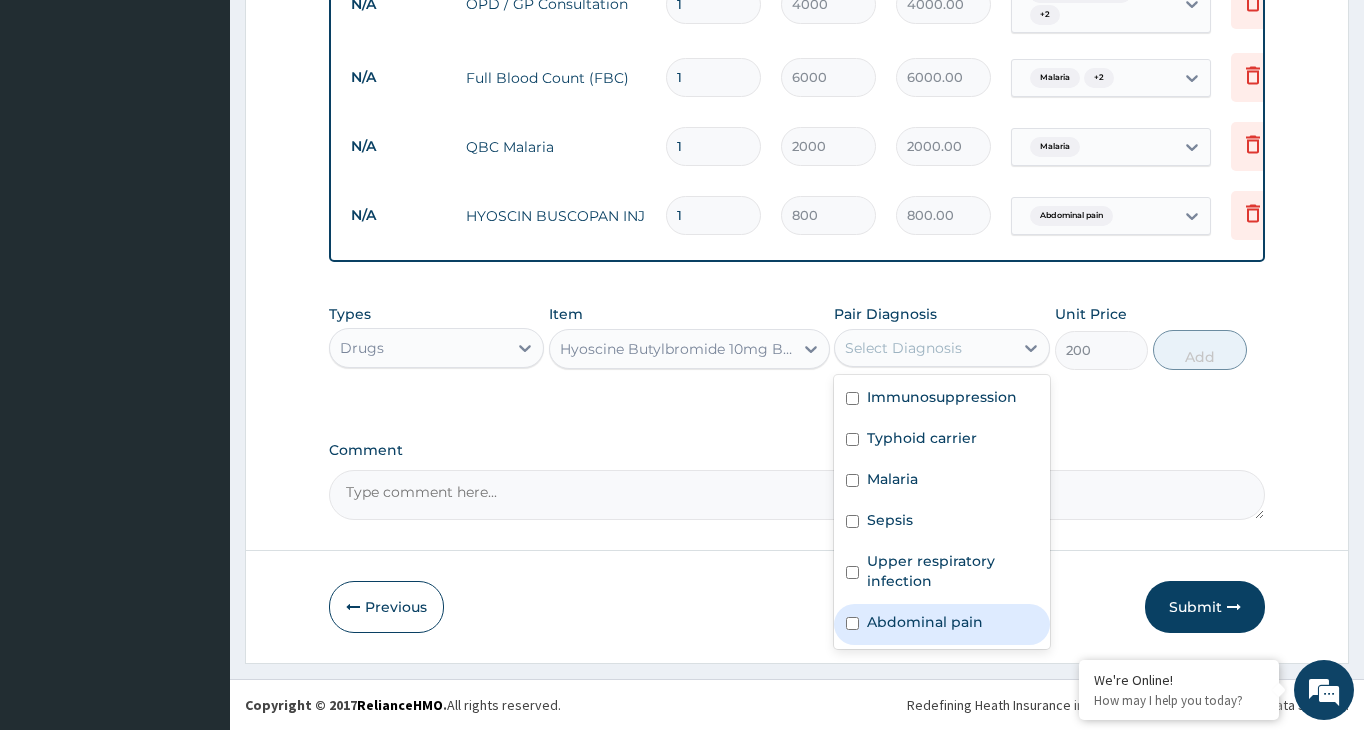 click on "Abdominal pain" at bounding box center (941, 624) 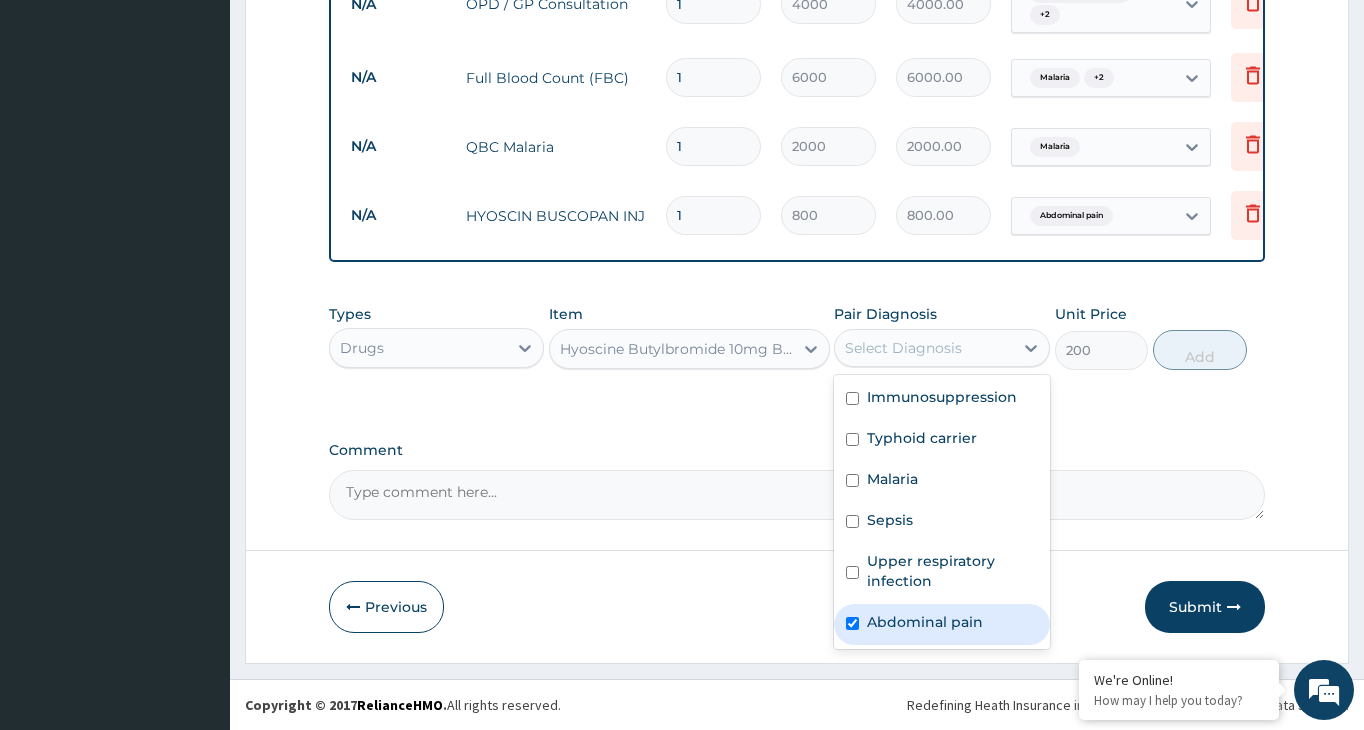 checkbox on "true" 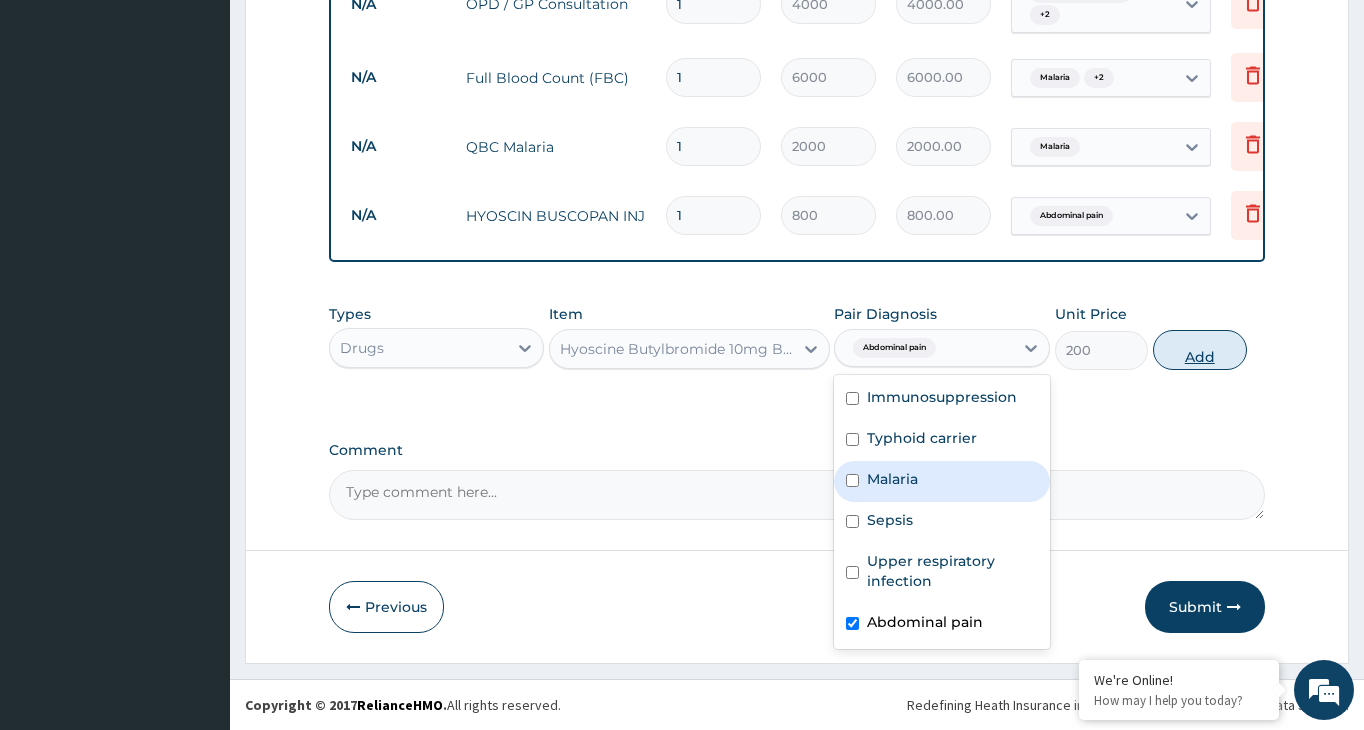 click on "Add" at bounding box center [1200, 350] 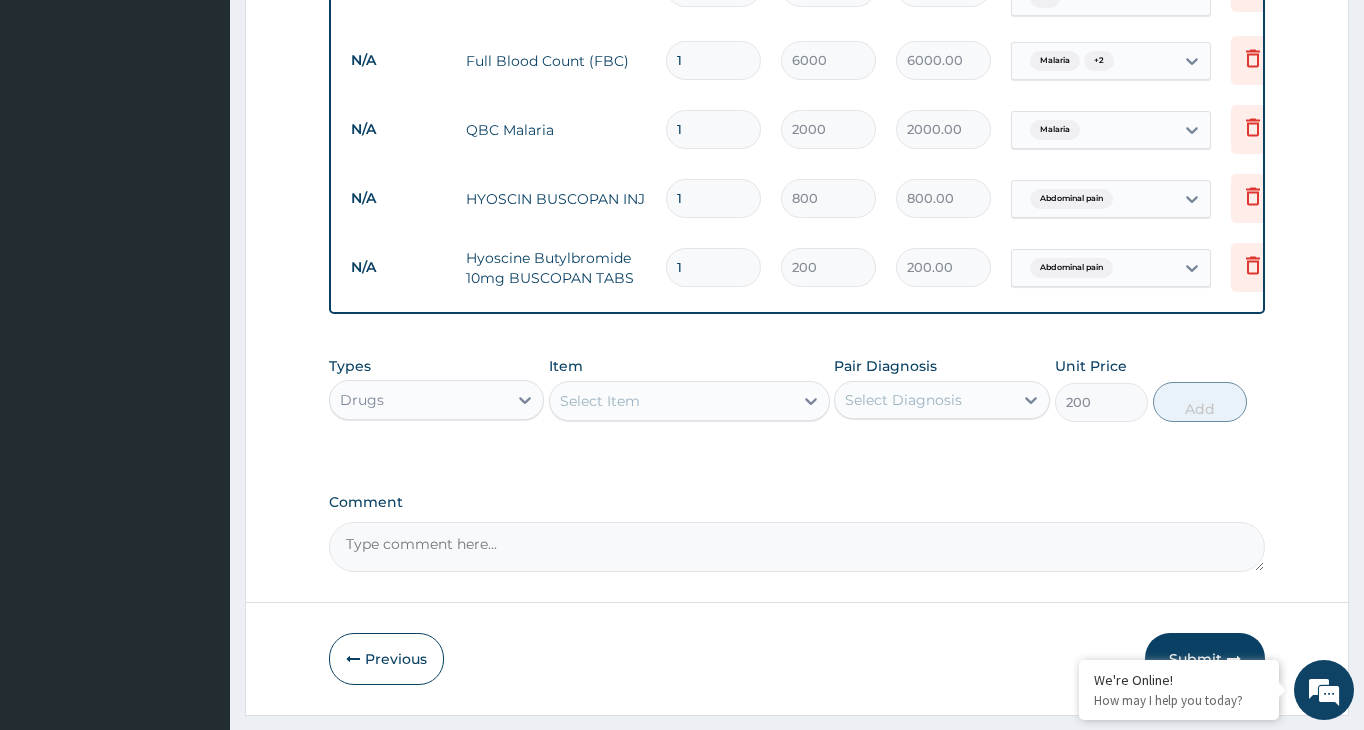 type on "0" 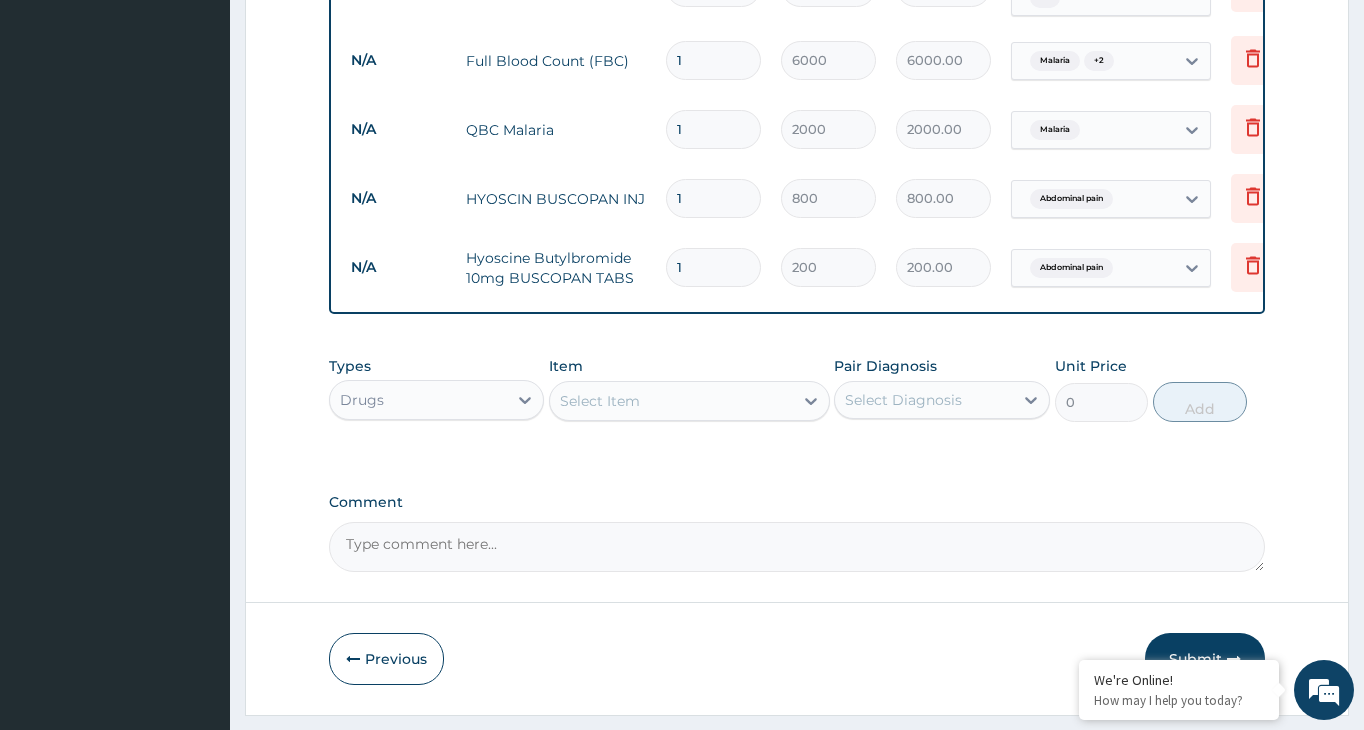 click on "Select Item" at bounding box center (671, 401) 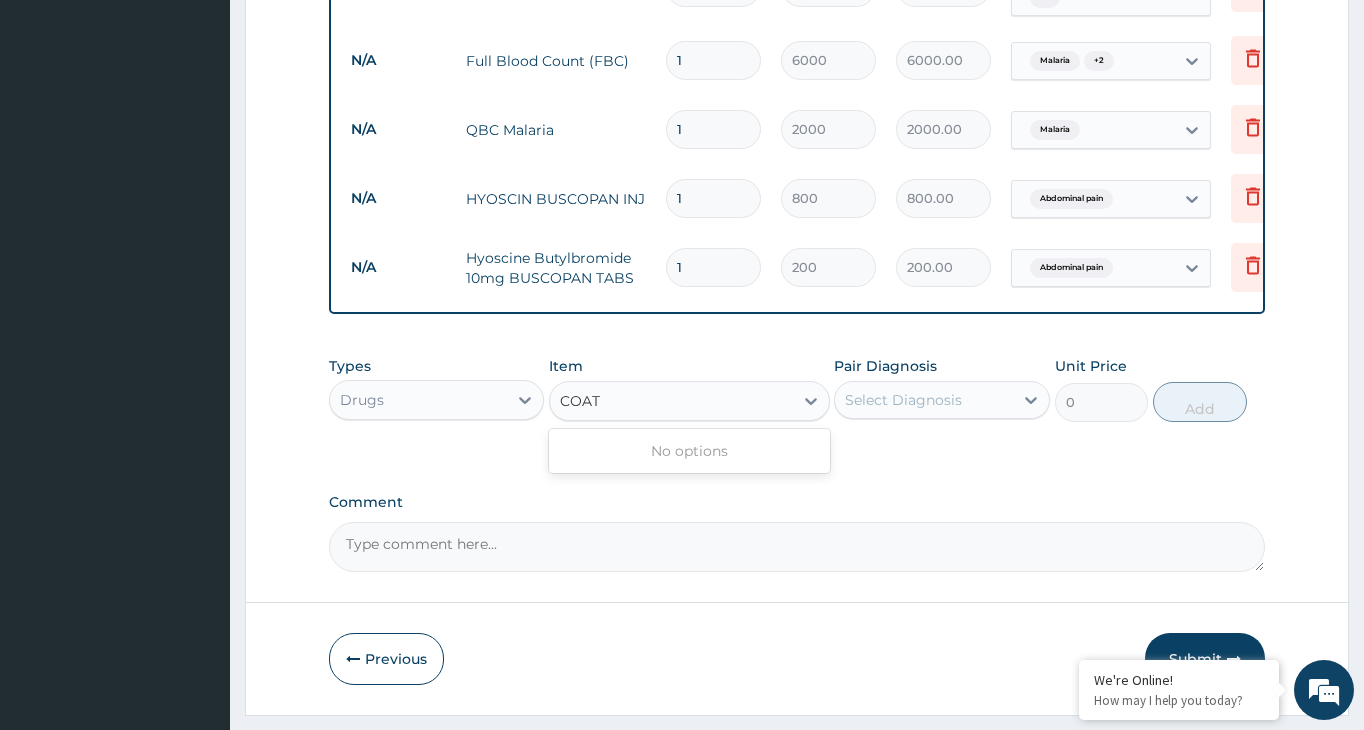 type on "COA" 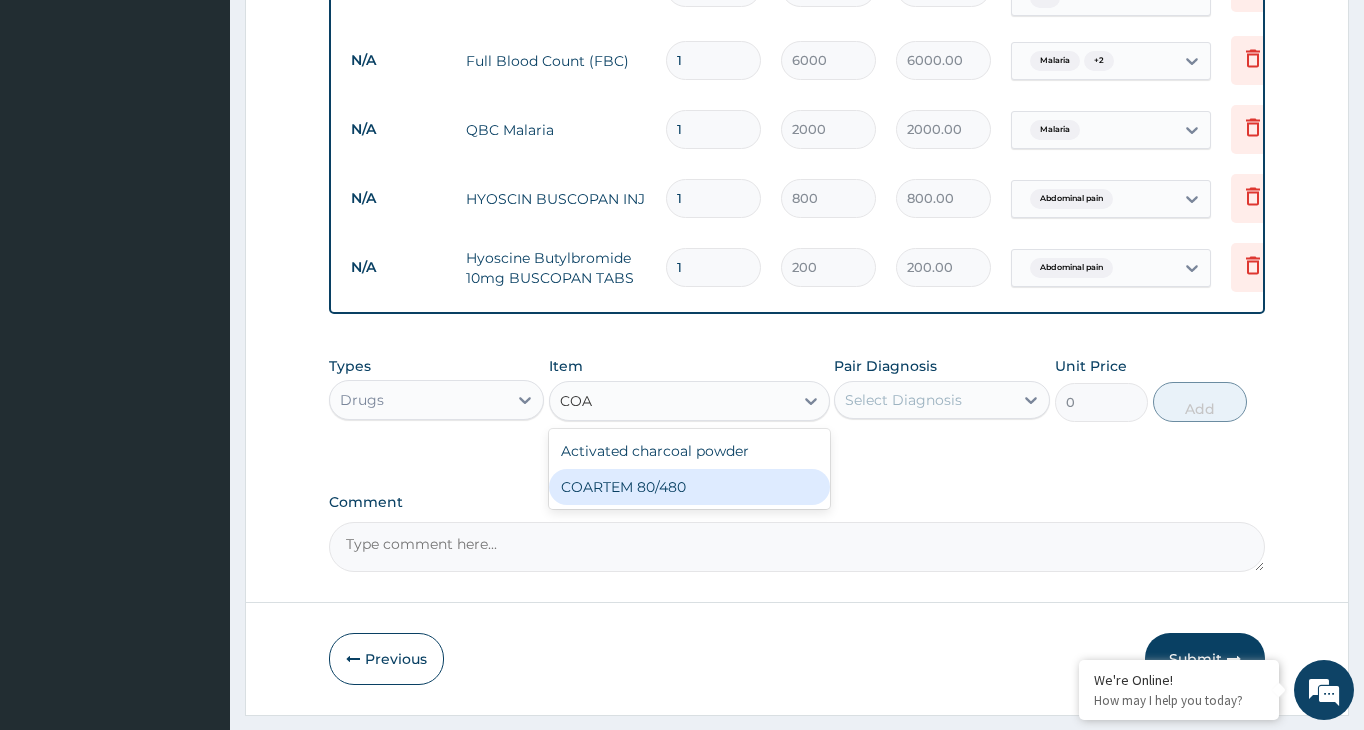 click on "COARTEM 80/480" at bounding box center [689, 487] 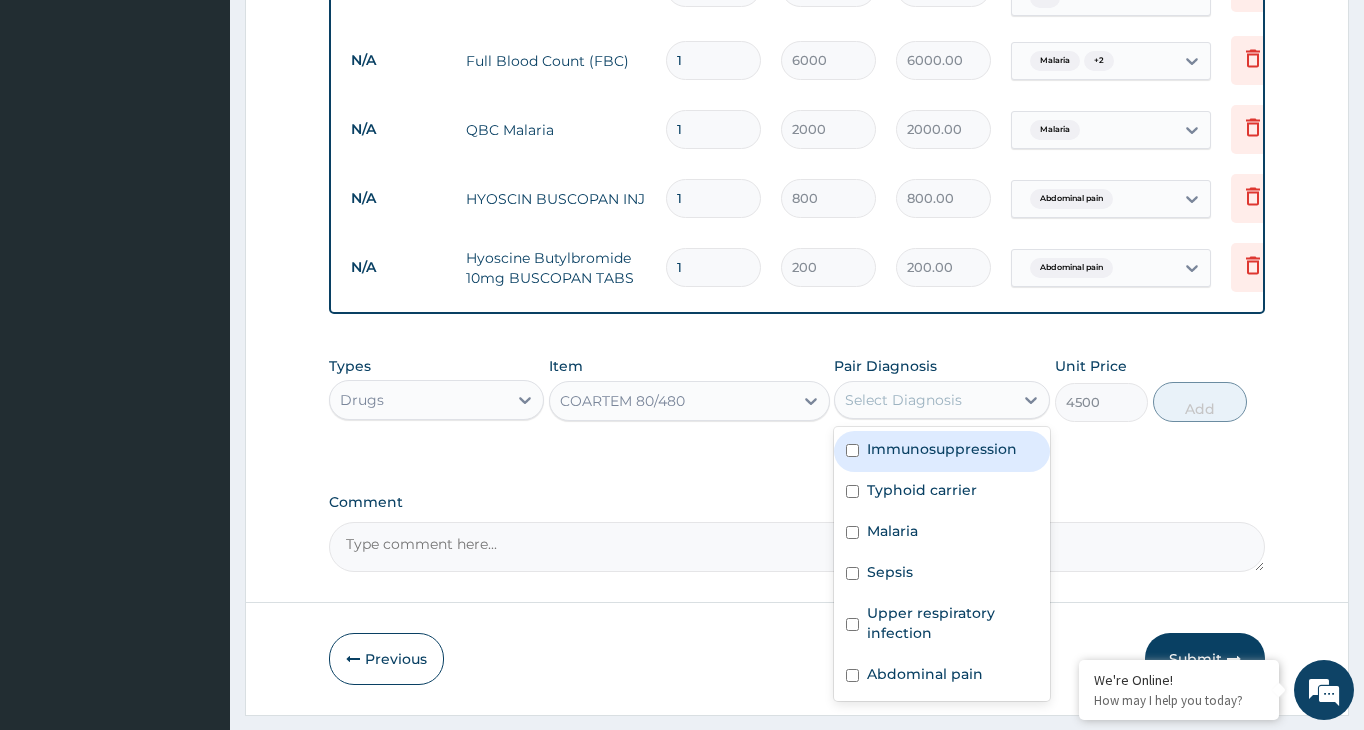click on "Select Diagnosis" at bounding box center (903, 400) 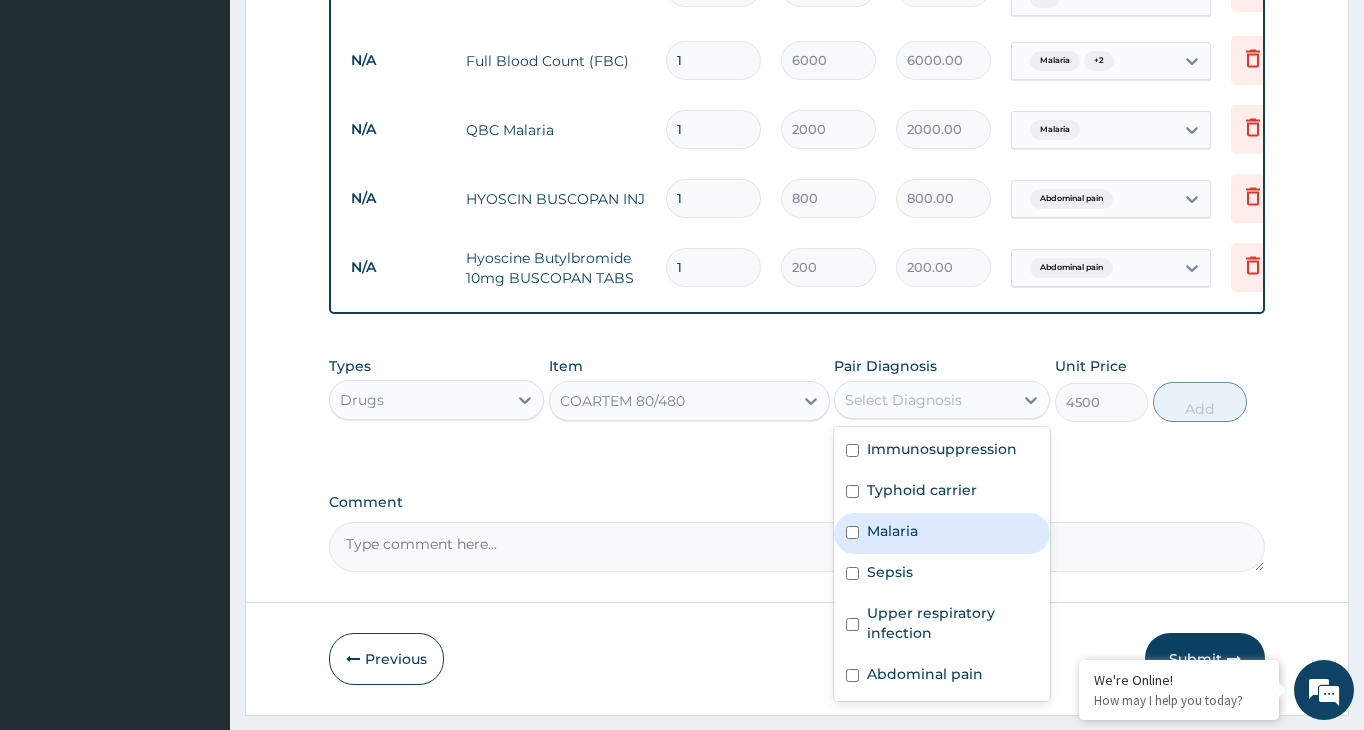 click at bounding box center [852, 532] 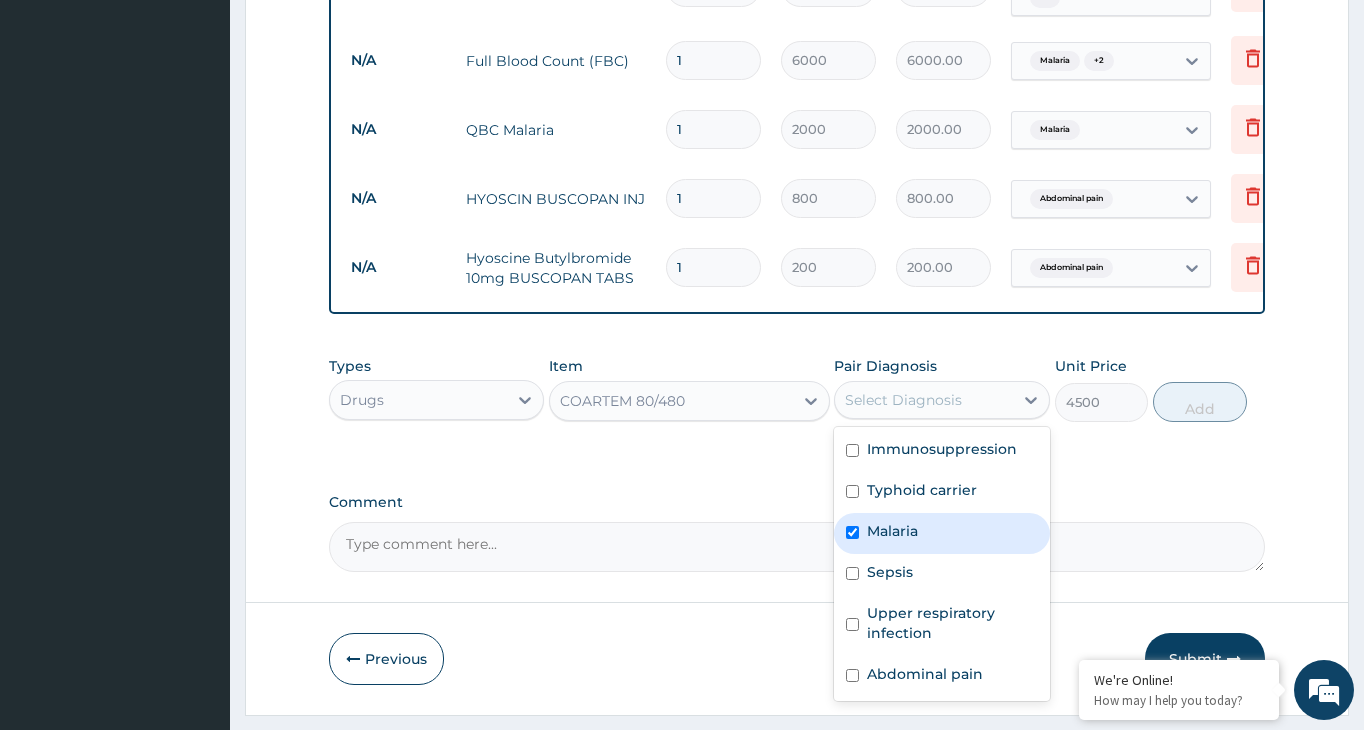 checkbox on "true" 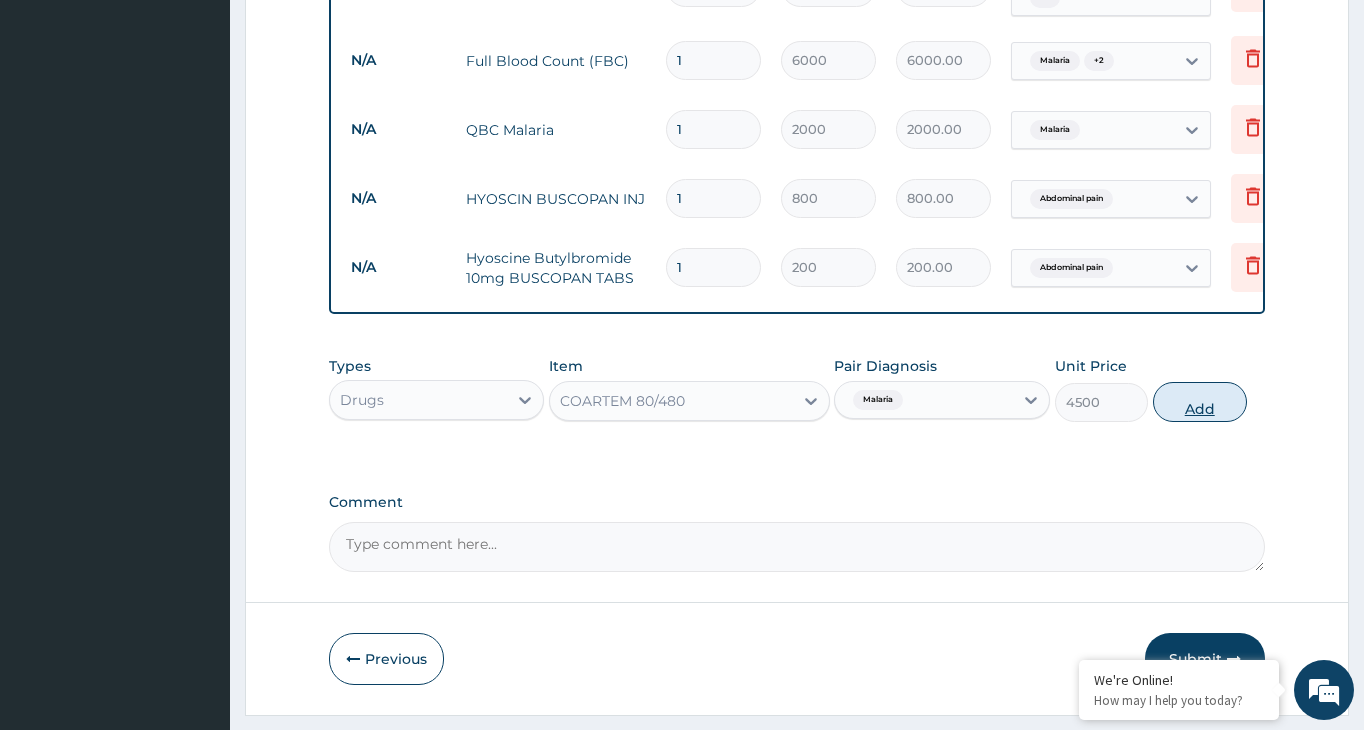 click on "Add" at bounding box center [1200, 402] 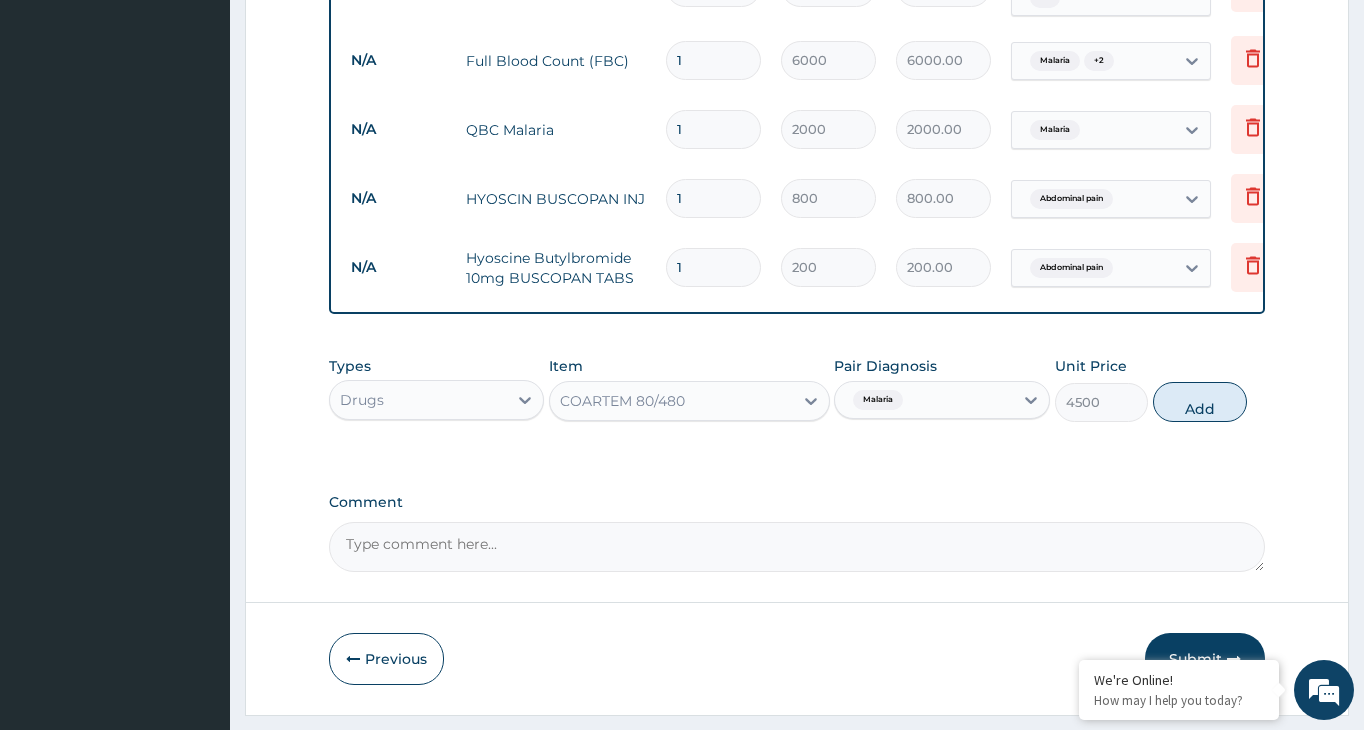 type on "0" 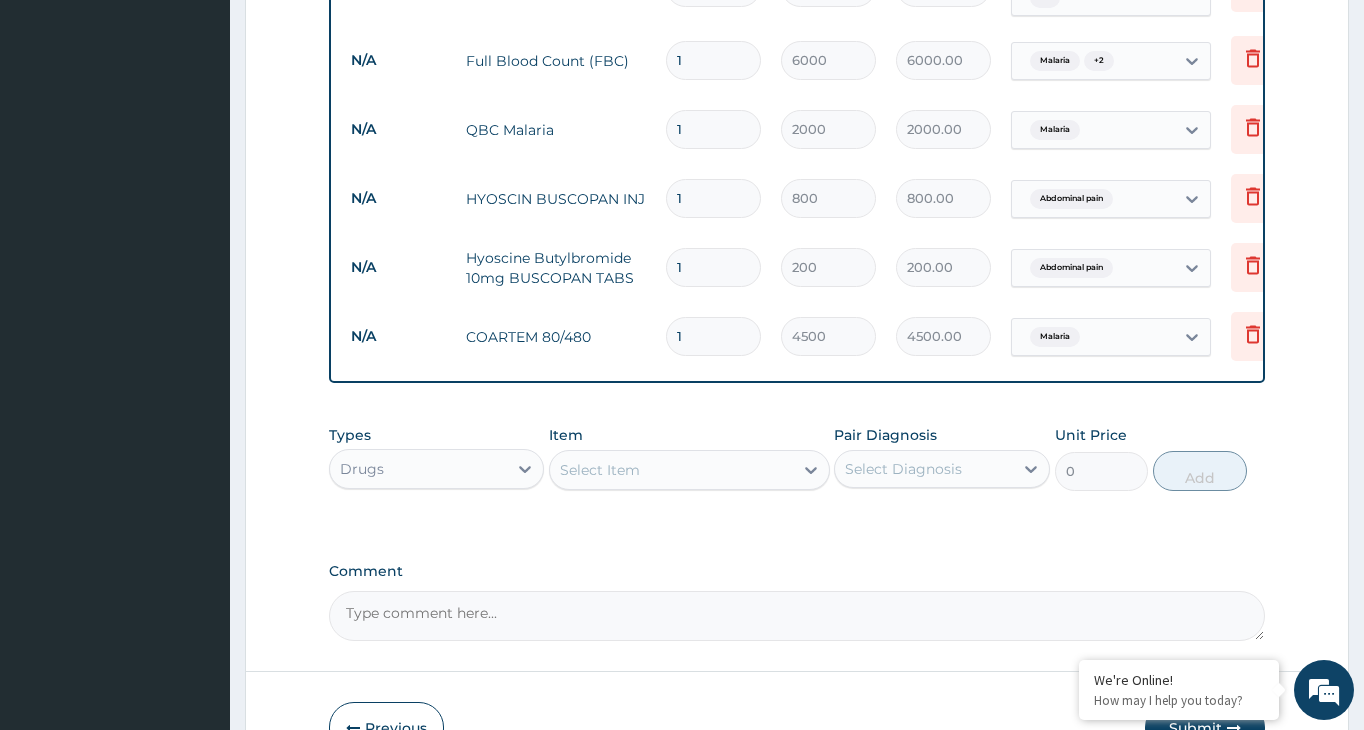 click on "Select Item" at bounding box center (671, 470) 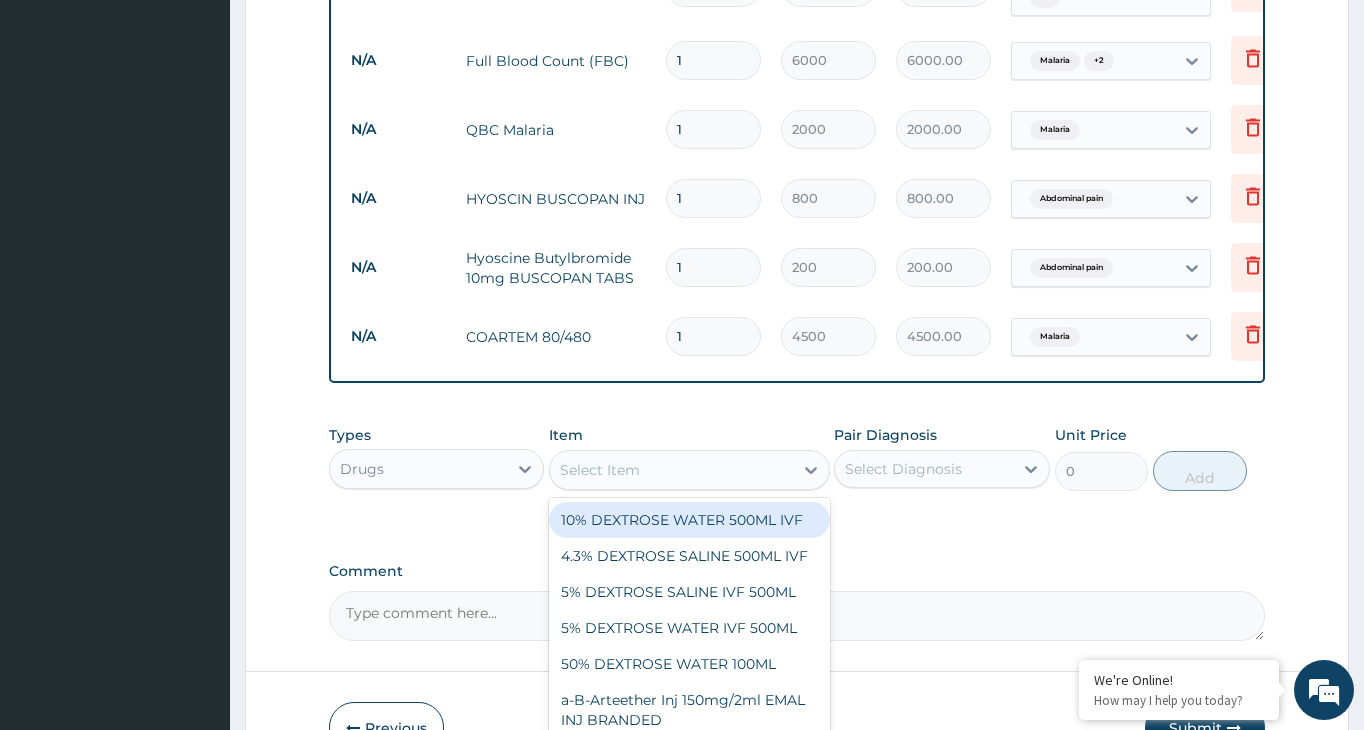 type on "P" 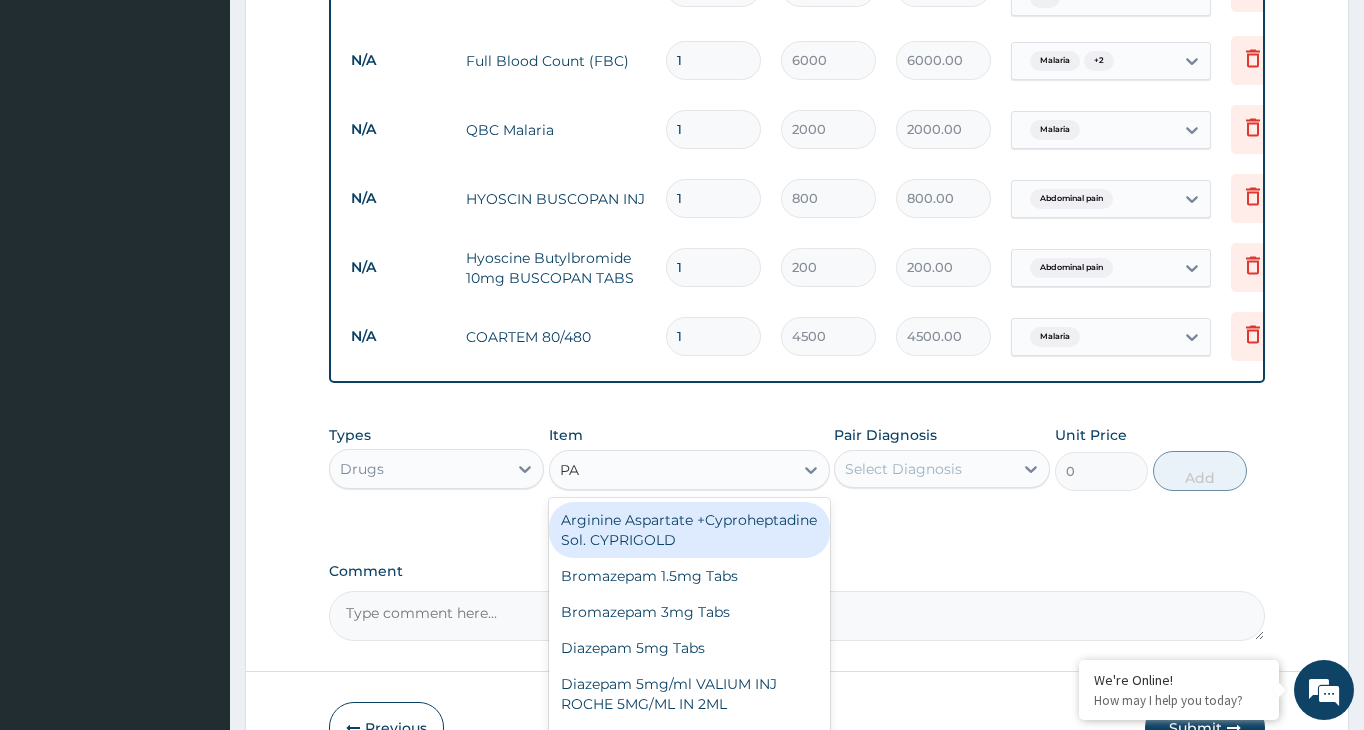 type on "P" 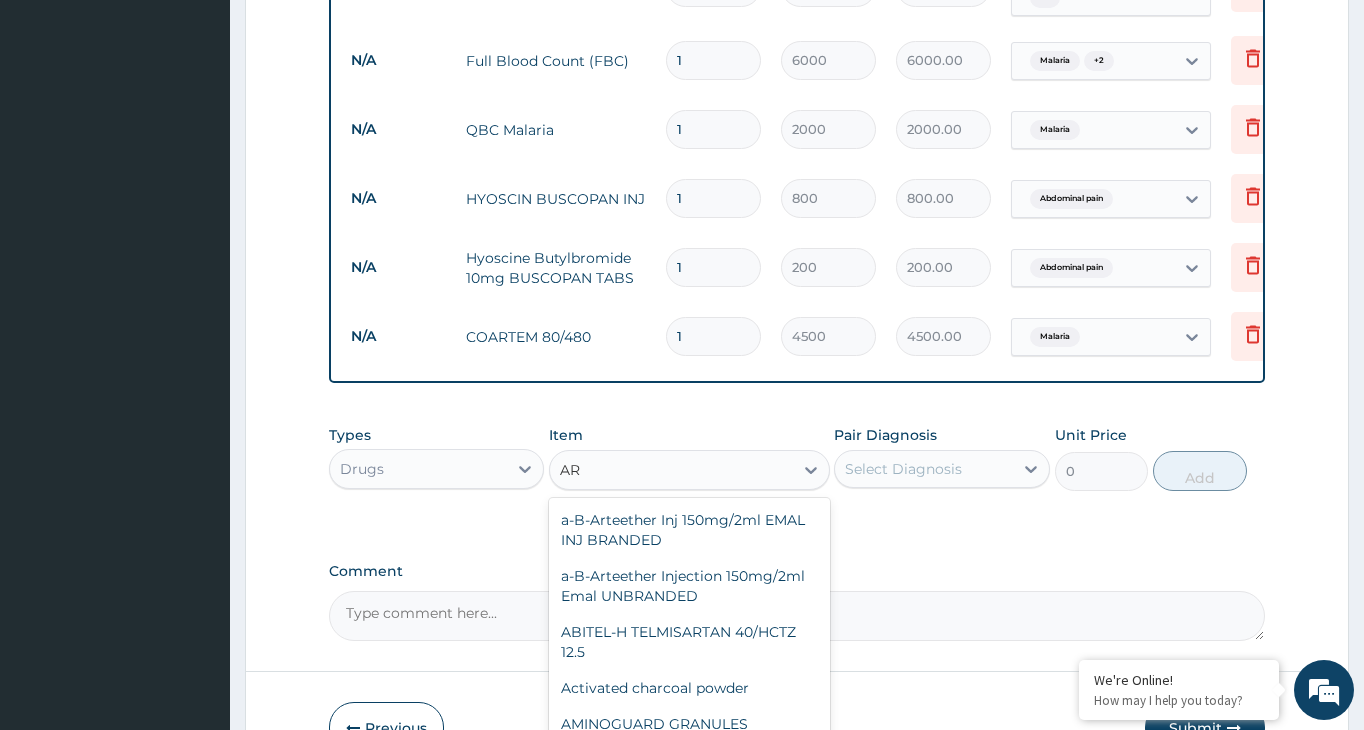 type on "A" 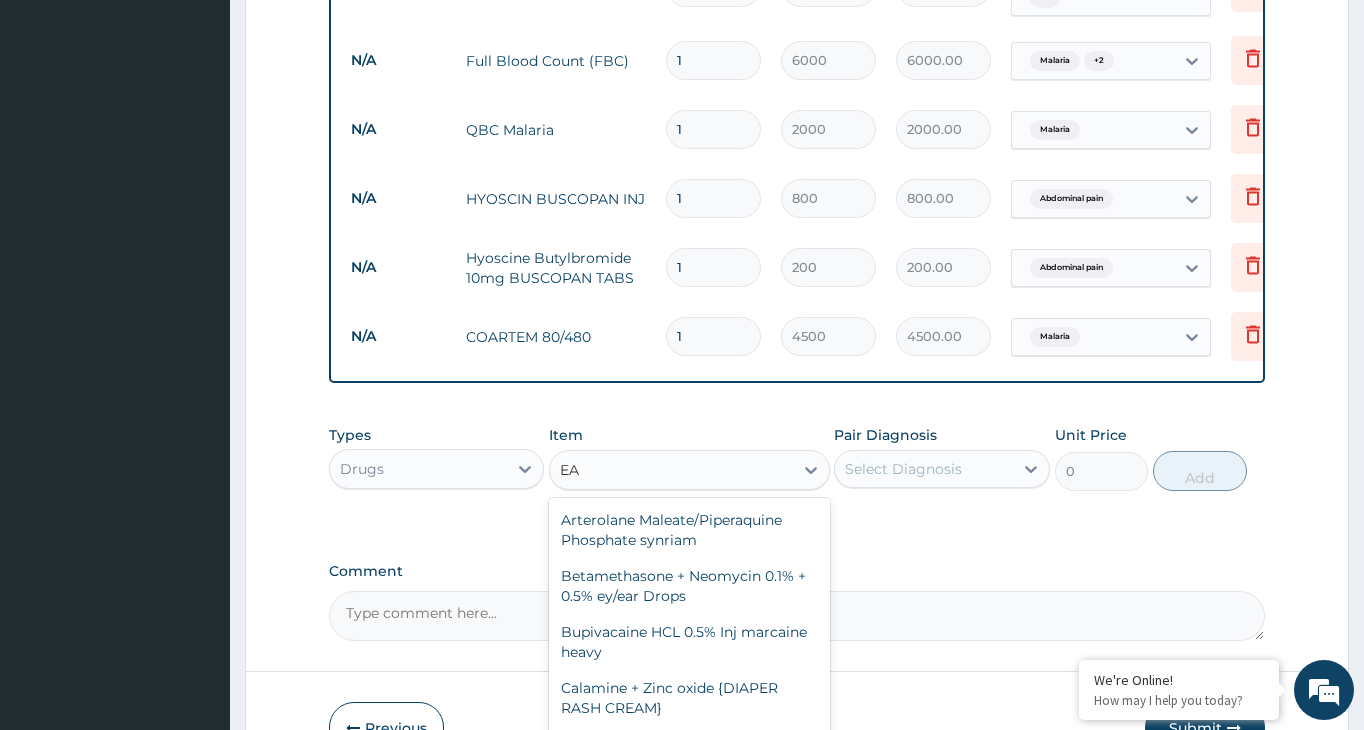type on "EAS" 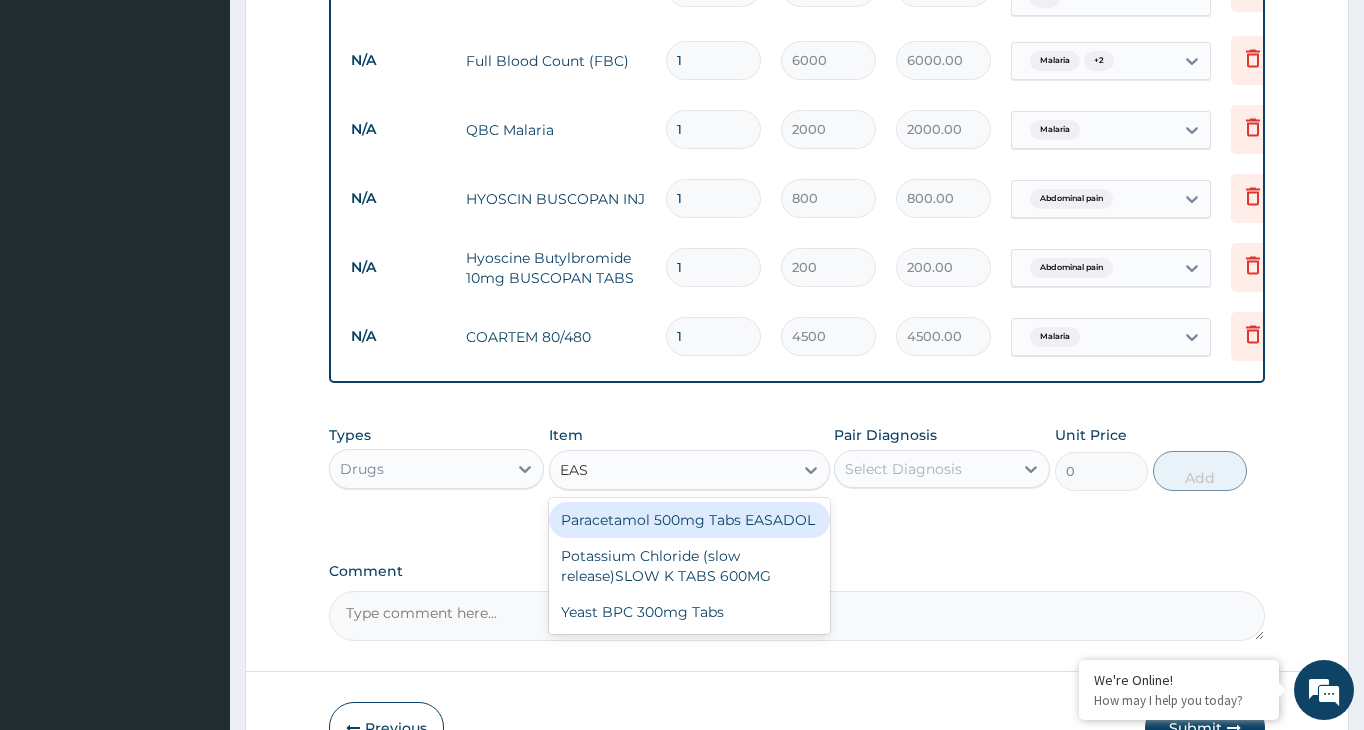 click on "Paracetamol 500mg Tabs EASADOL" at bounding box center (689, 520) 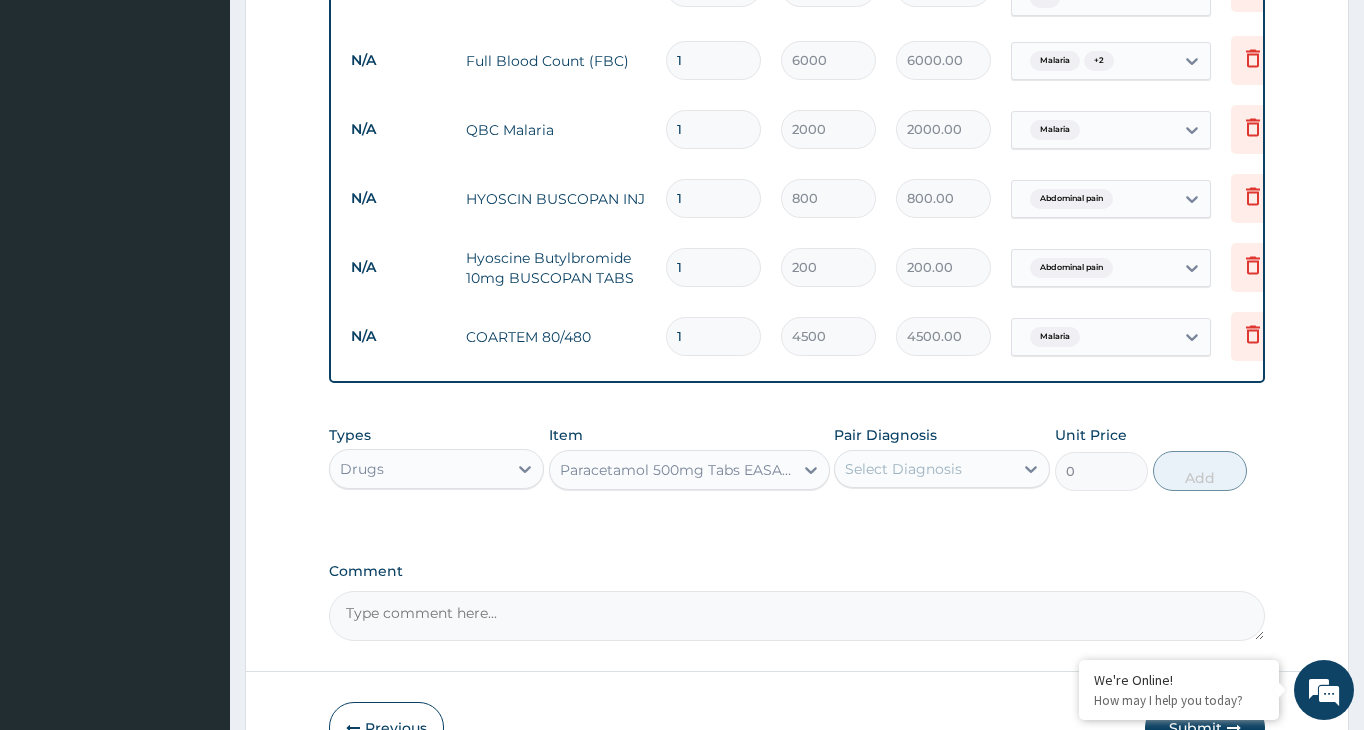 type 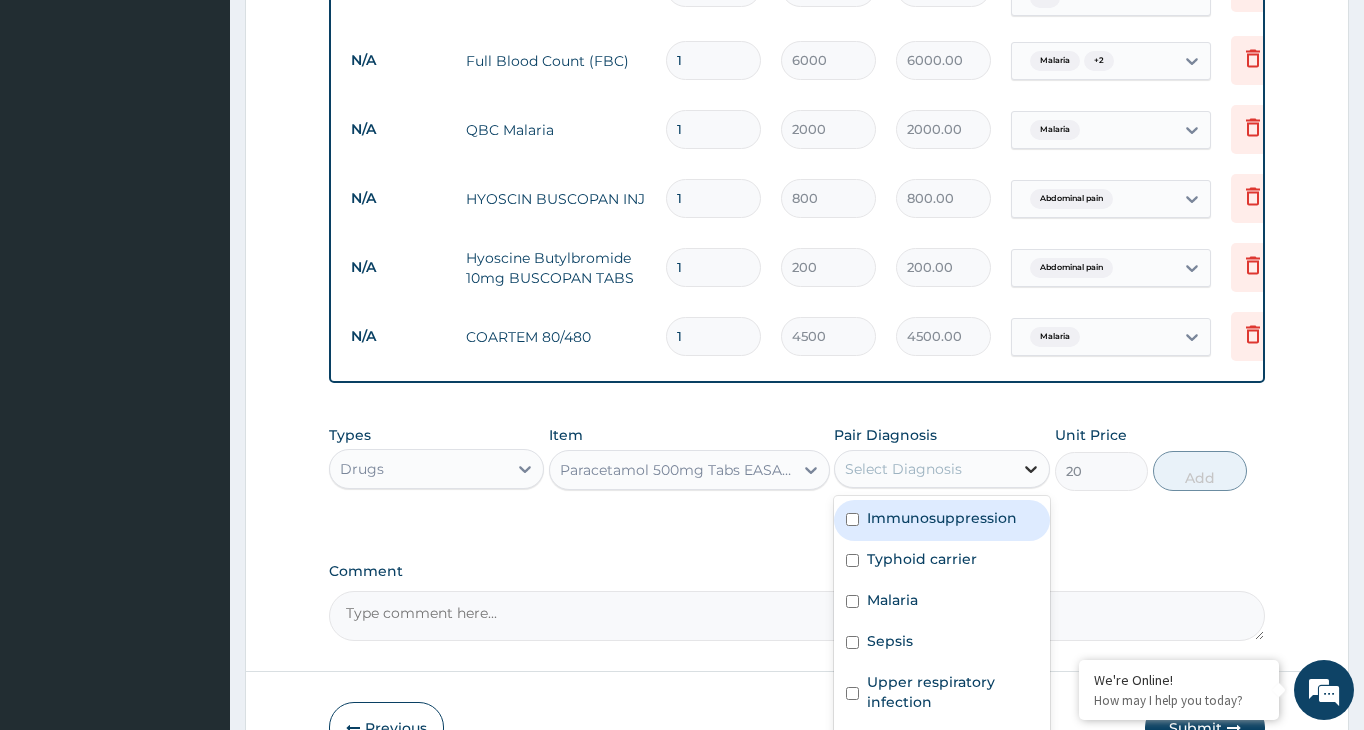 click 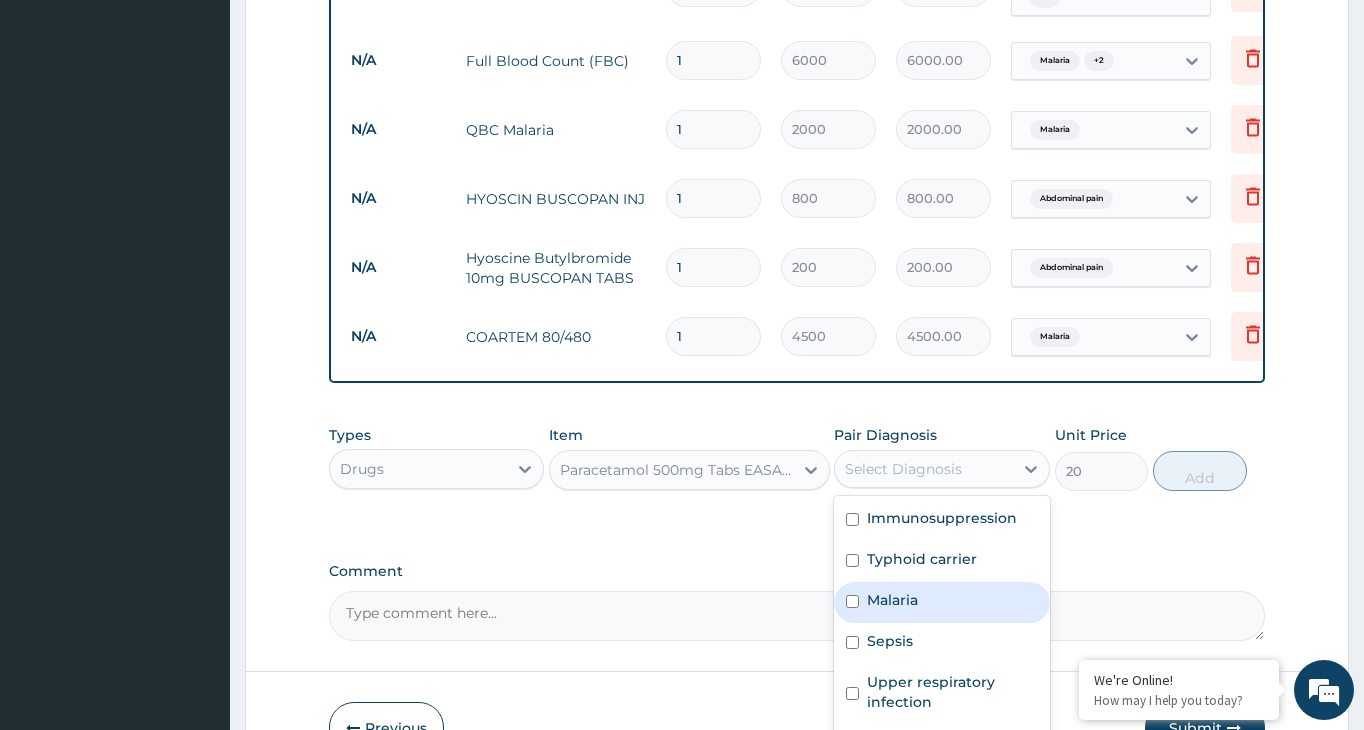 click on "Malaria" at bounding box center (941, 602) 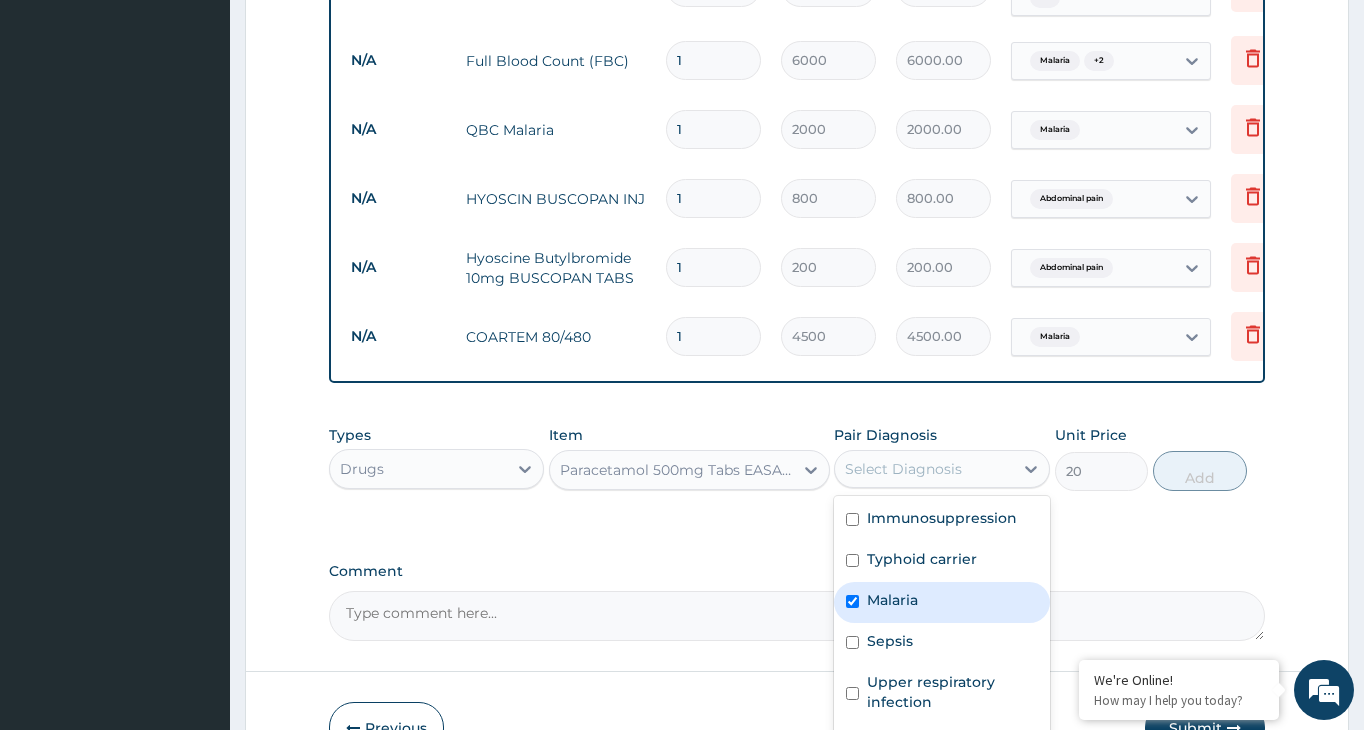 checkbox on "true" 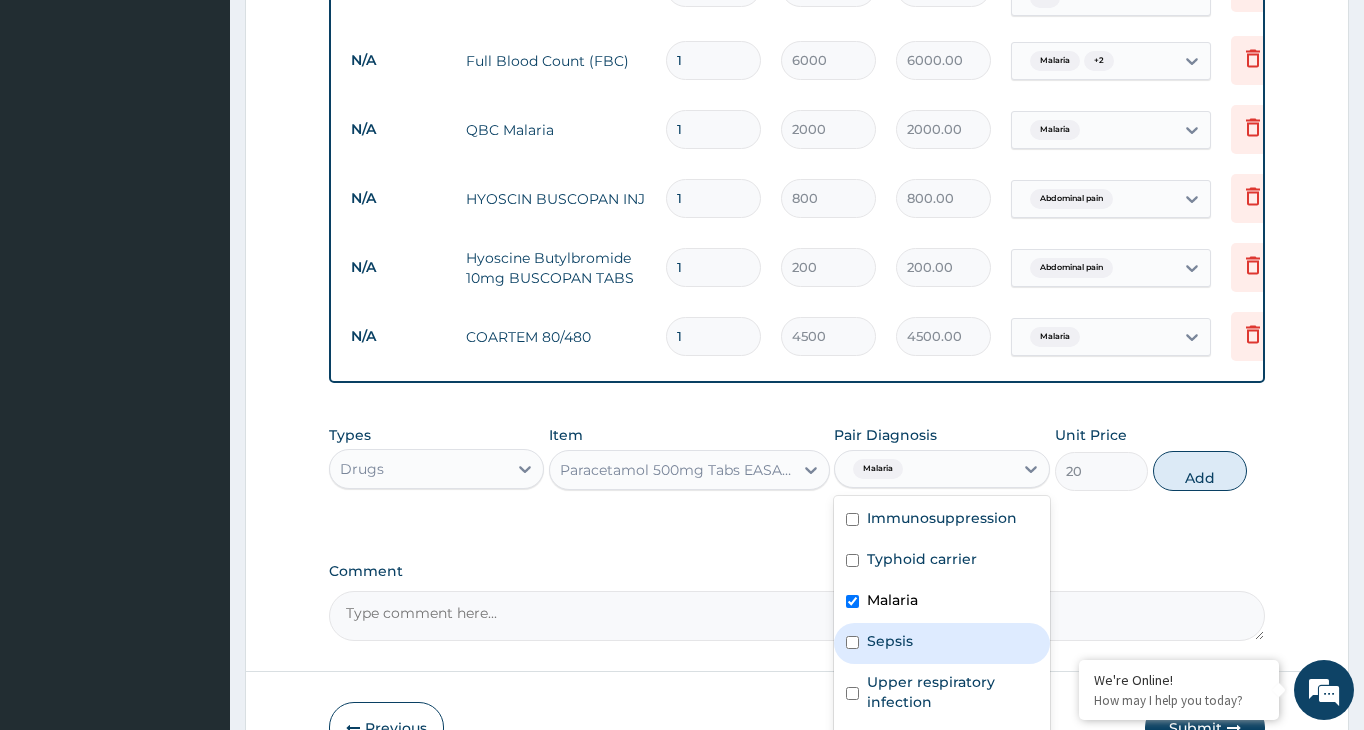 click at bounding box center [852, 642] 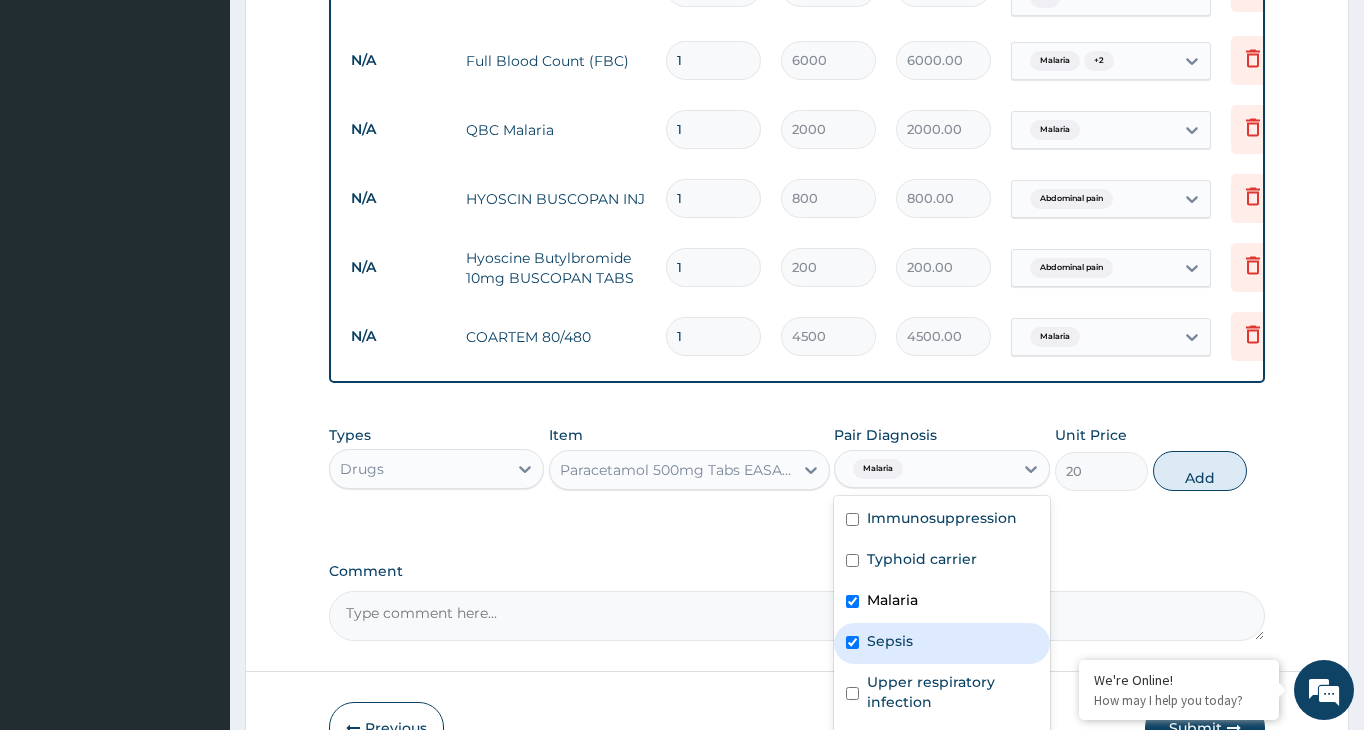 checkbox on "true" 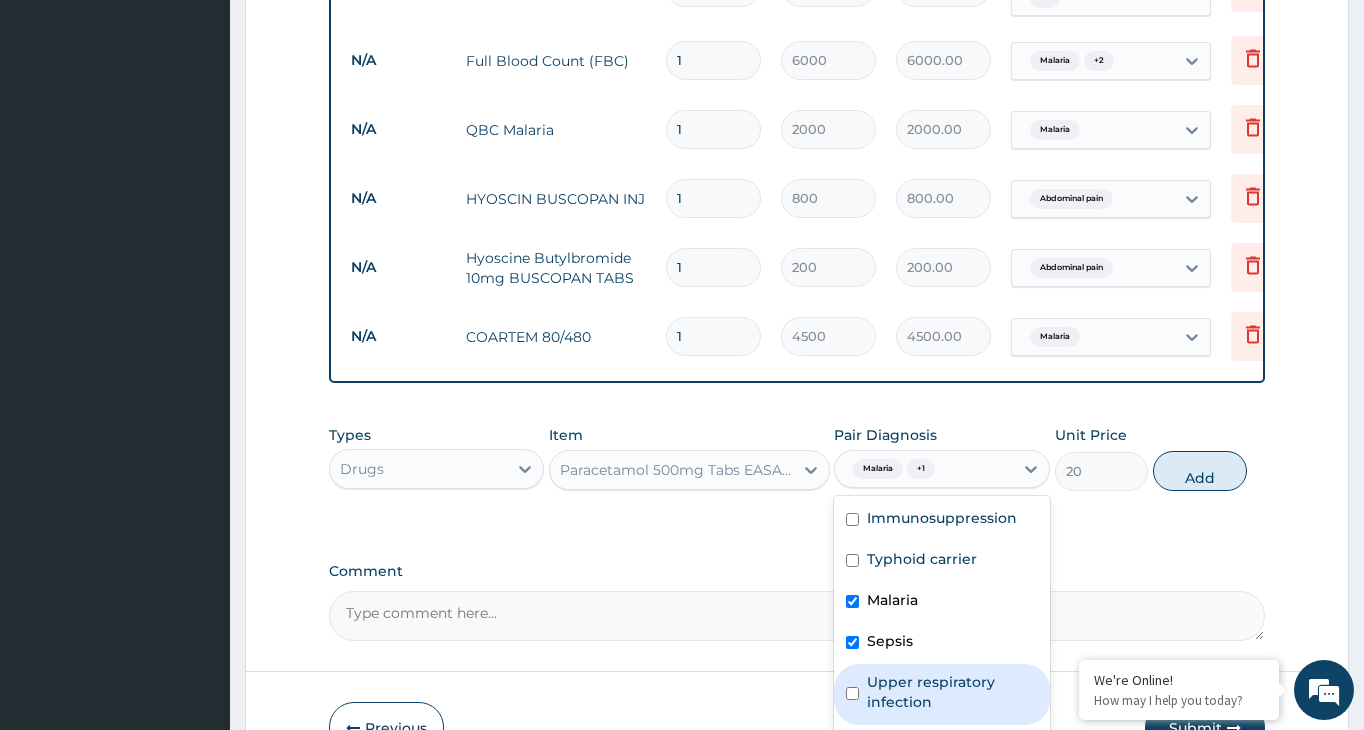 click on "Upper respiratory infection" at bounding box center (941, 694) 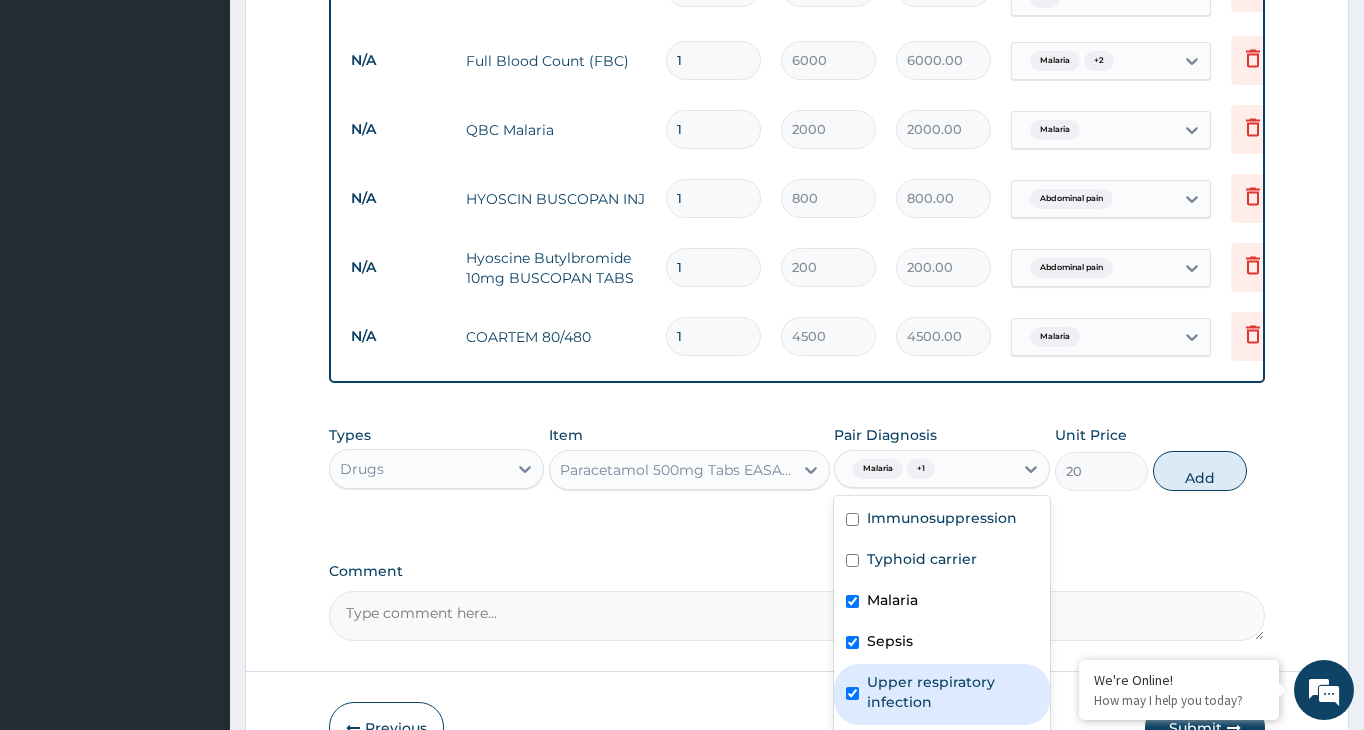 checkbox on "true" 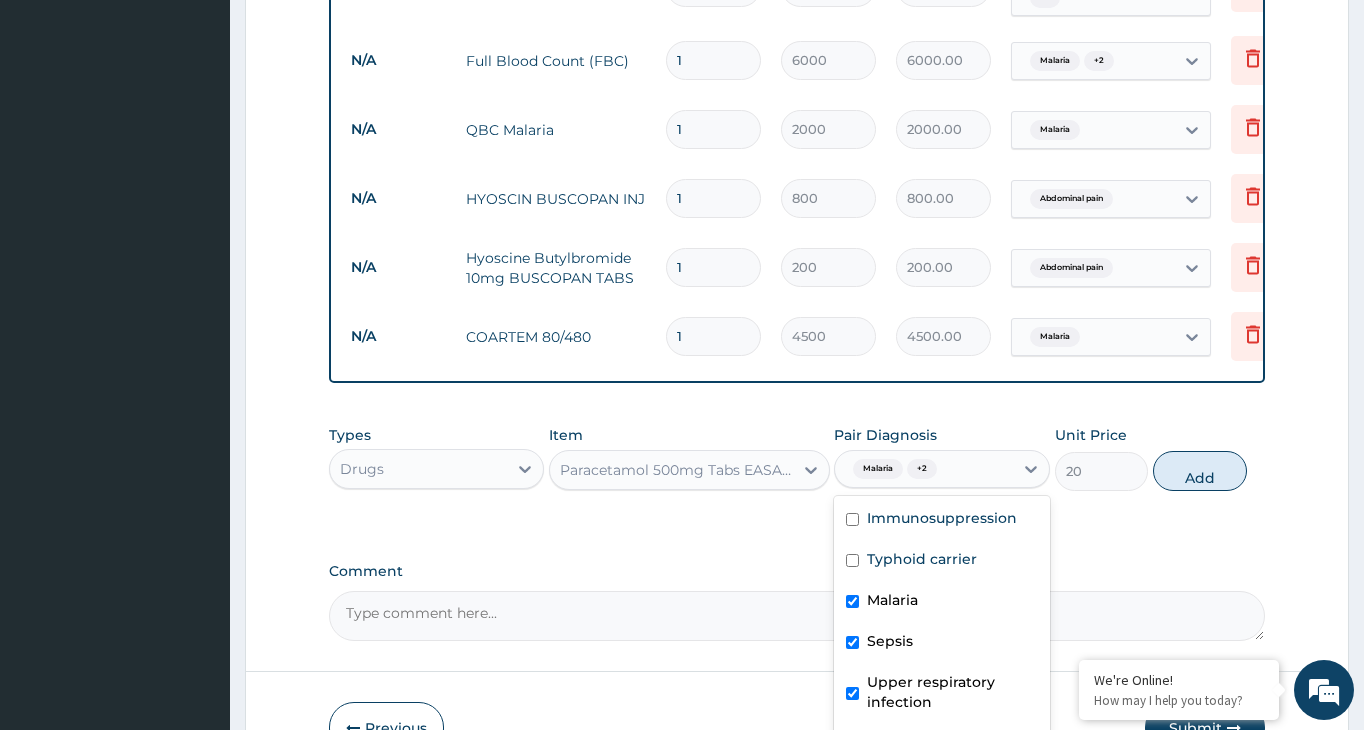 click at bounding box center (852, 642) 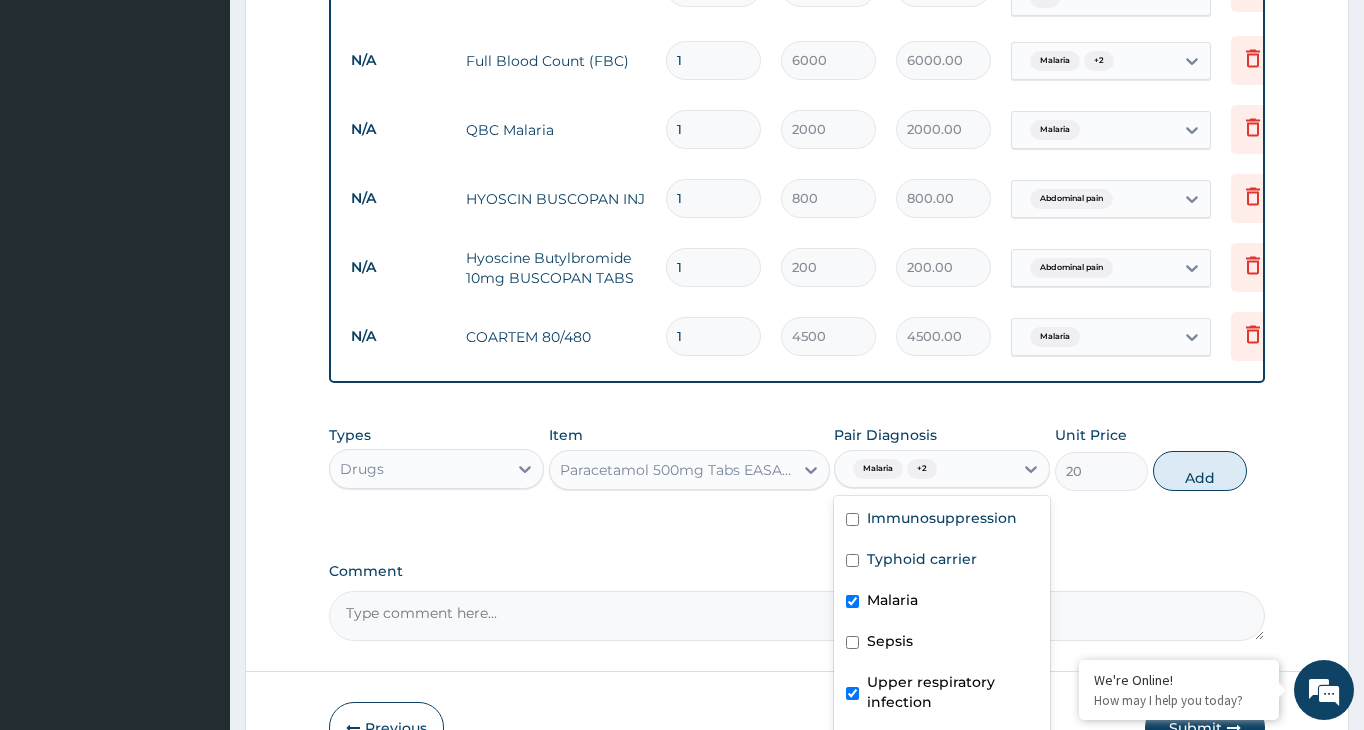 checkbox on "false" 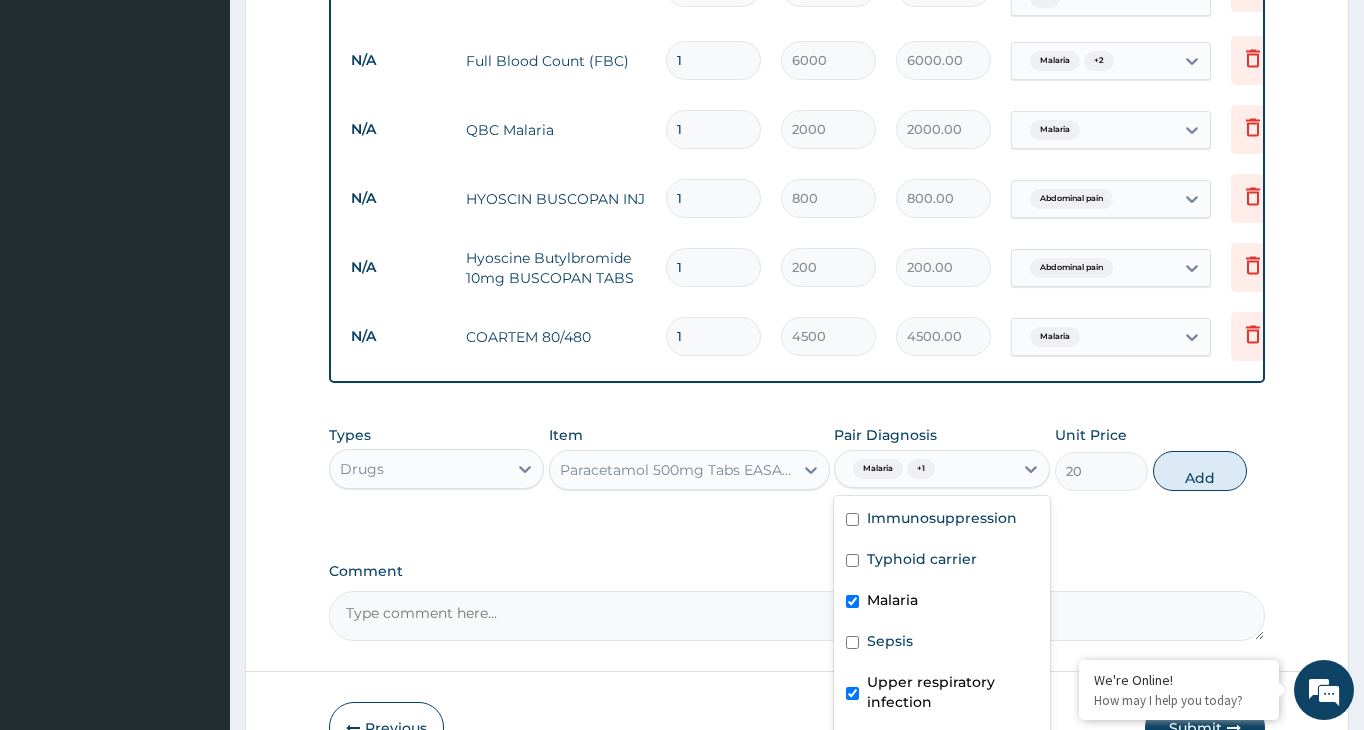 click at bounding box center (852, 693) 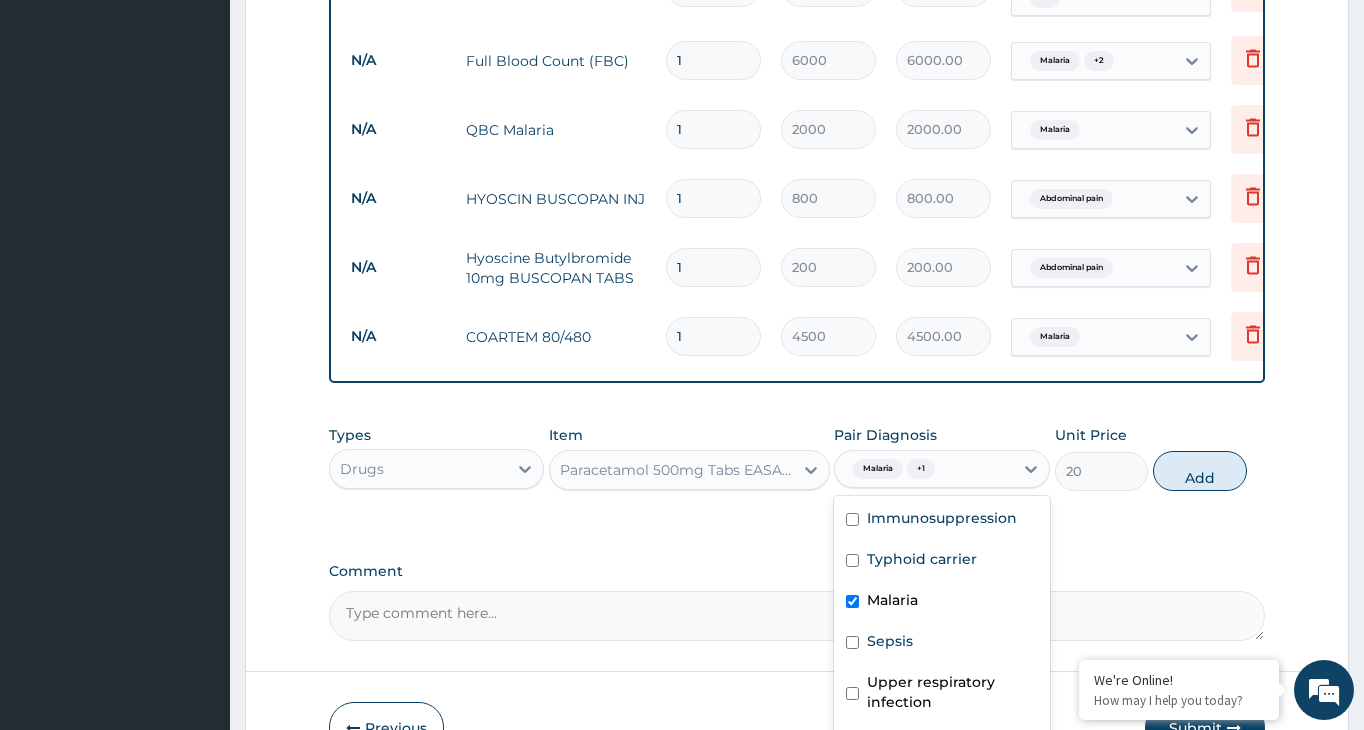 checkbox on "false" 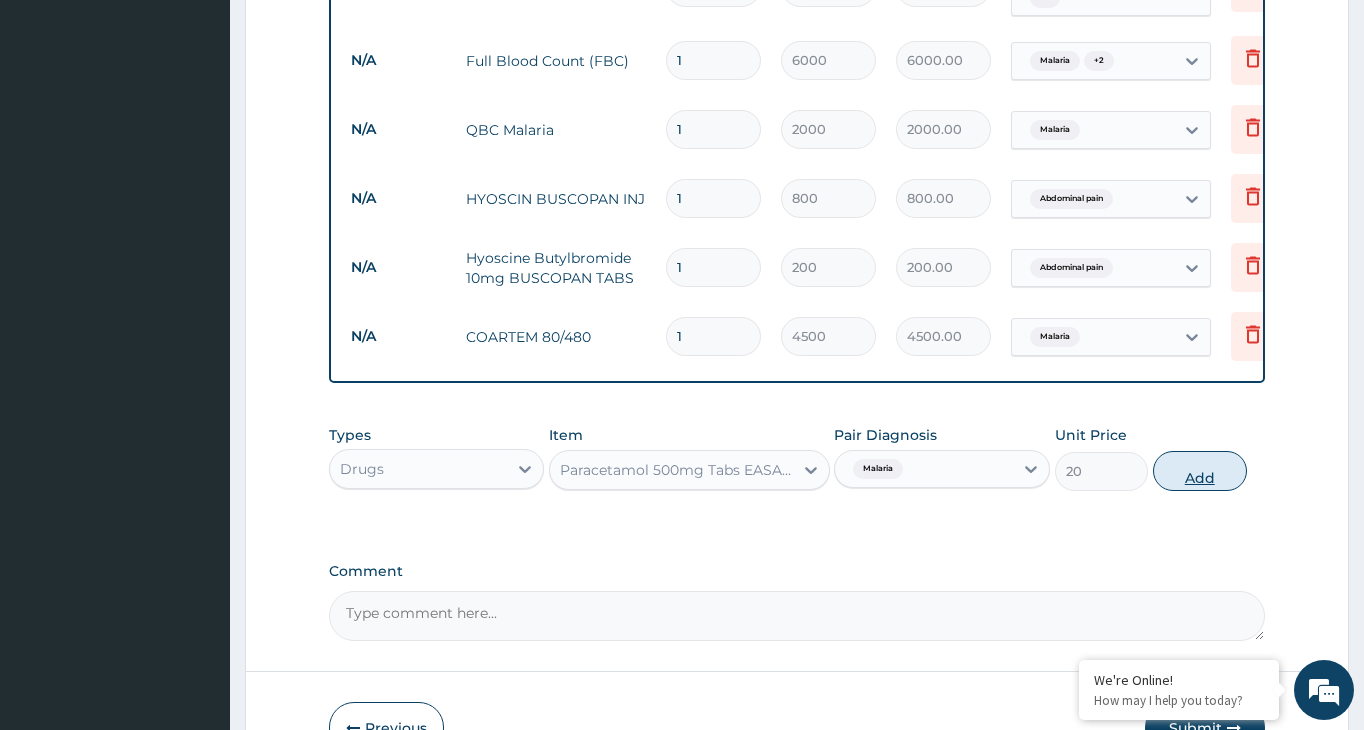 click on "Add" at bounding box center (1200, 471) 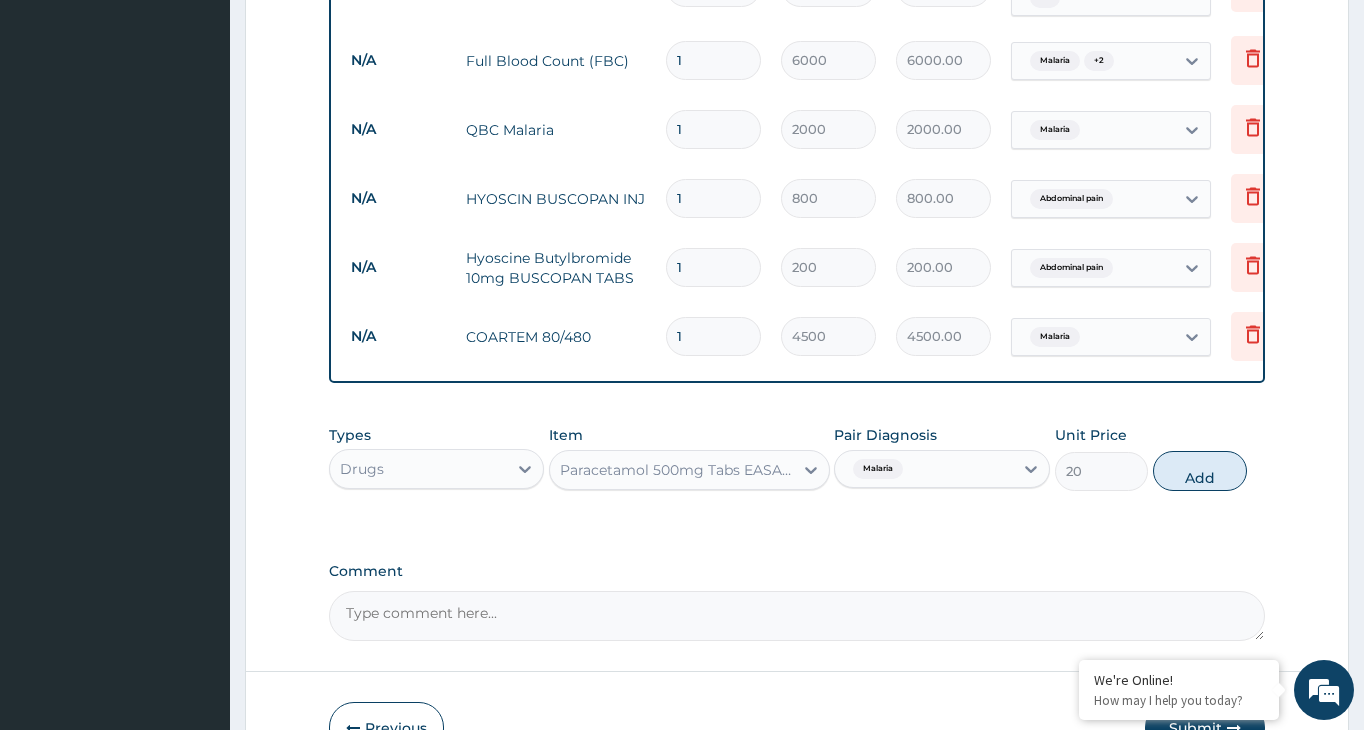 type on "0" 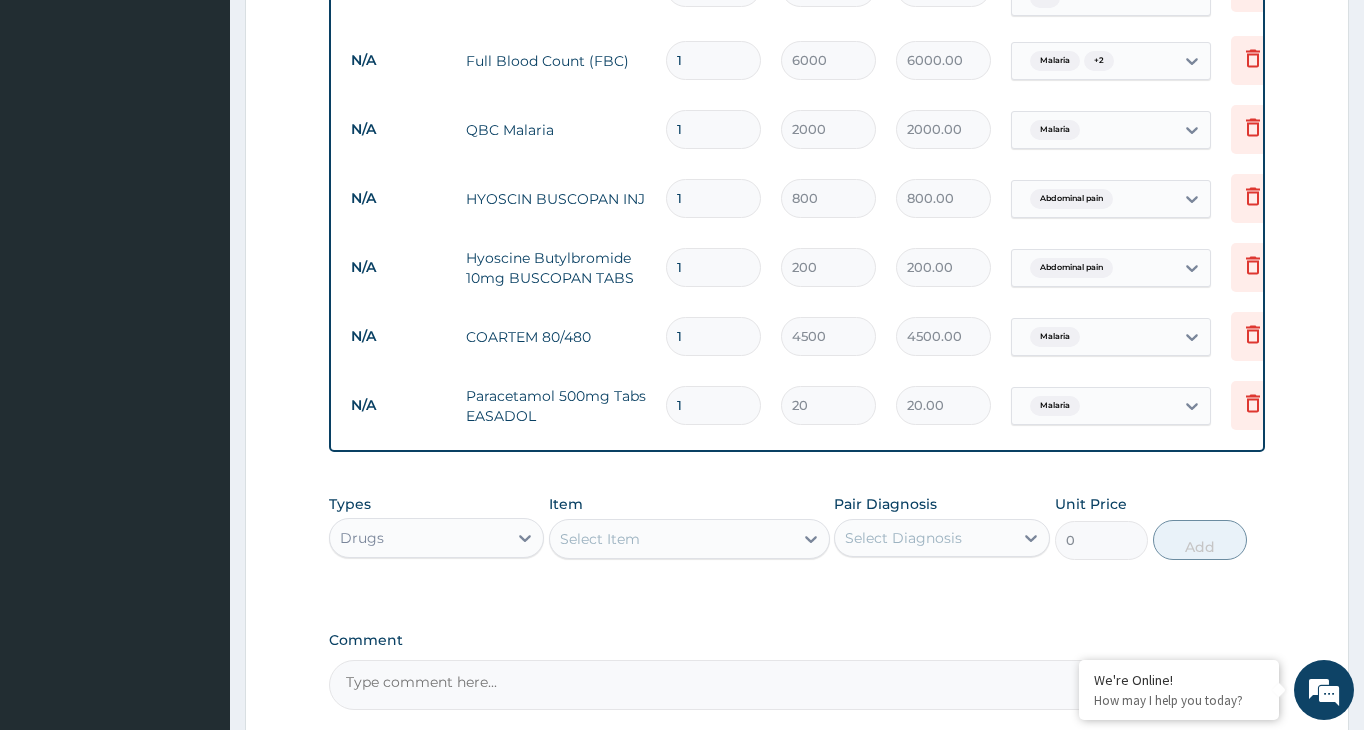 type 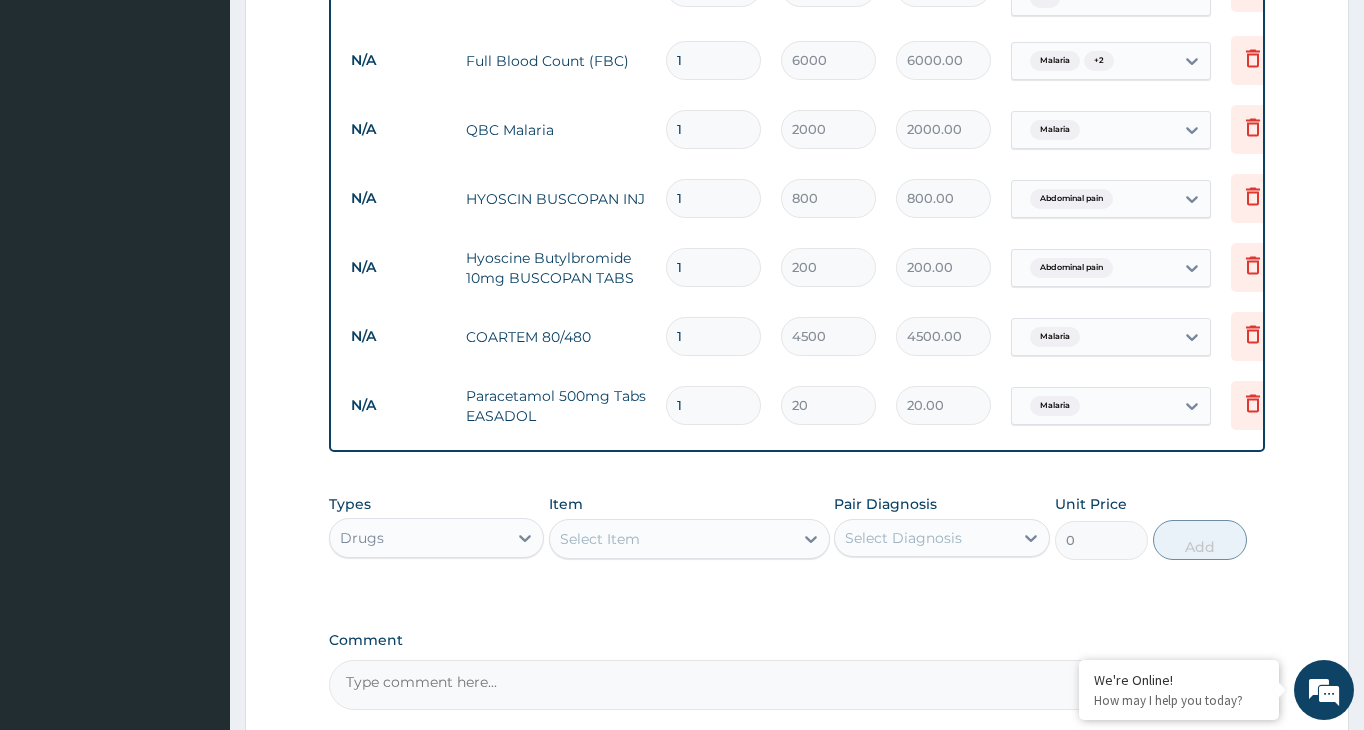 type on "0.00" 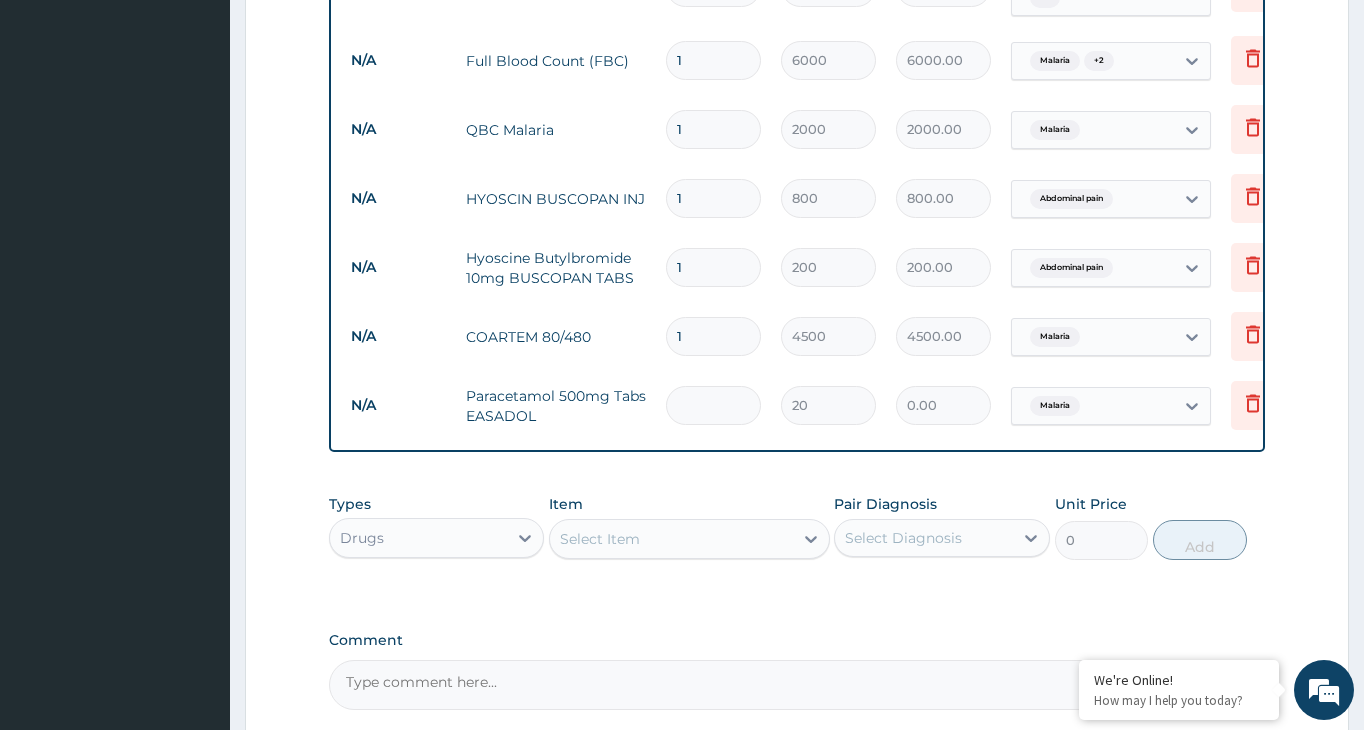 type on "3" 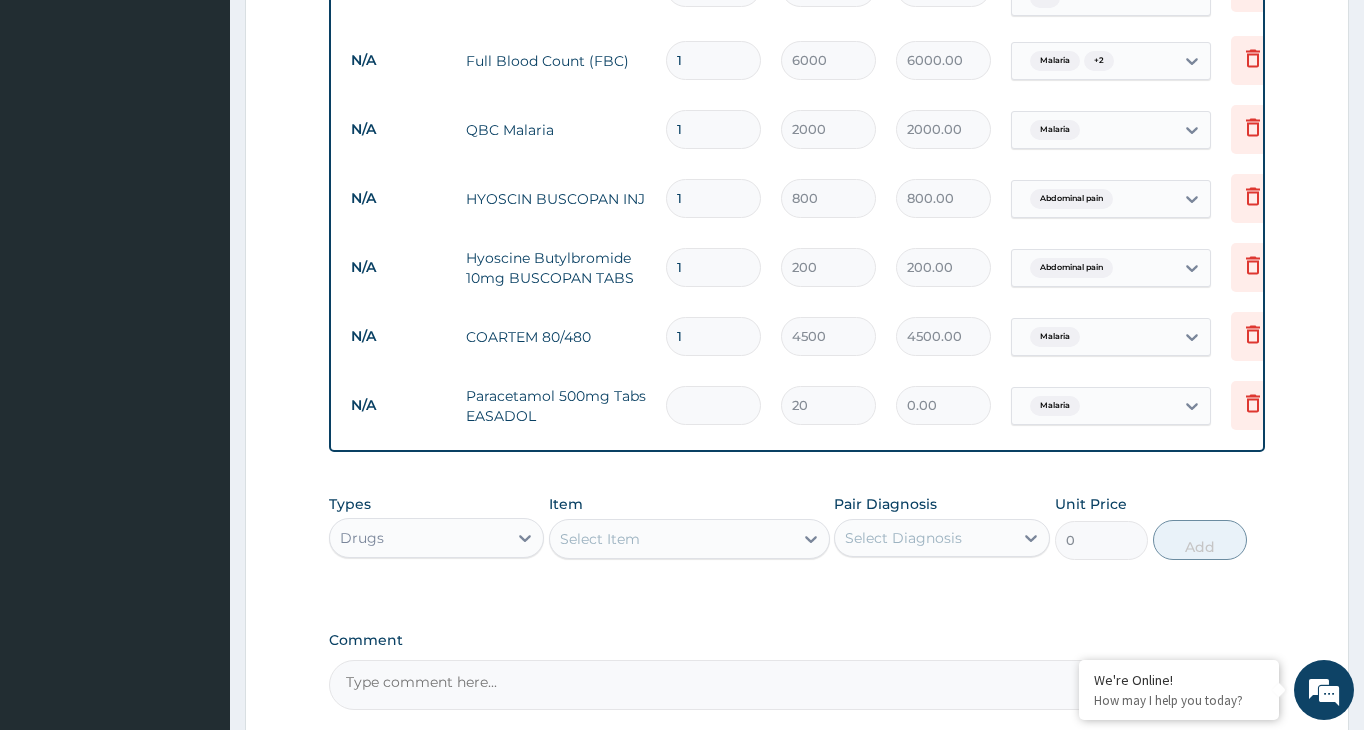 type on "60.00" 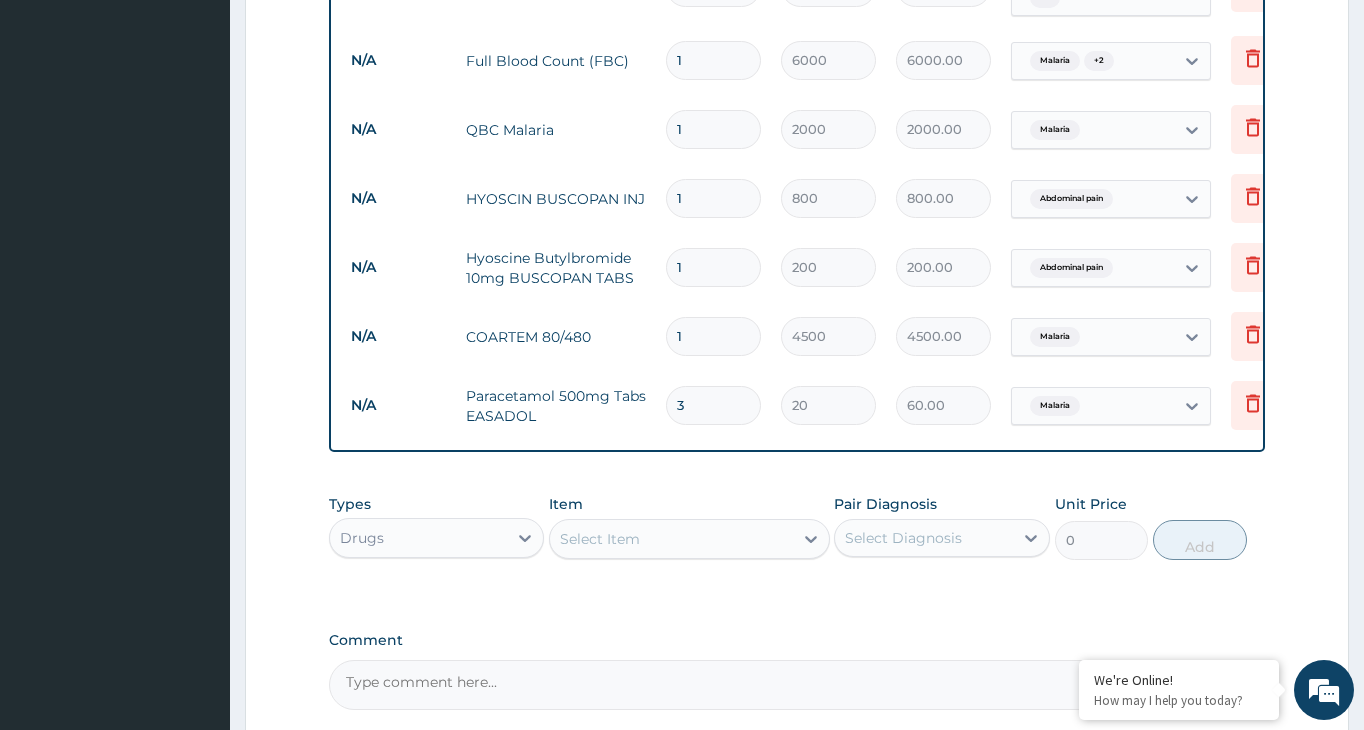 type on "30" 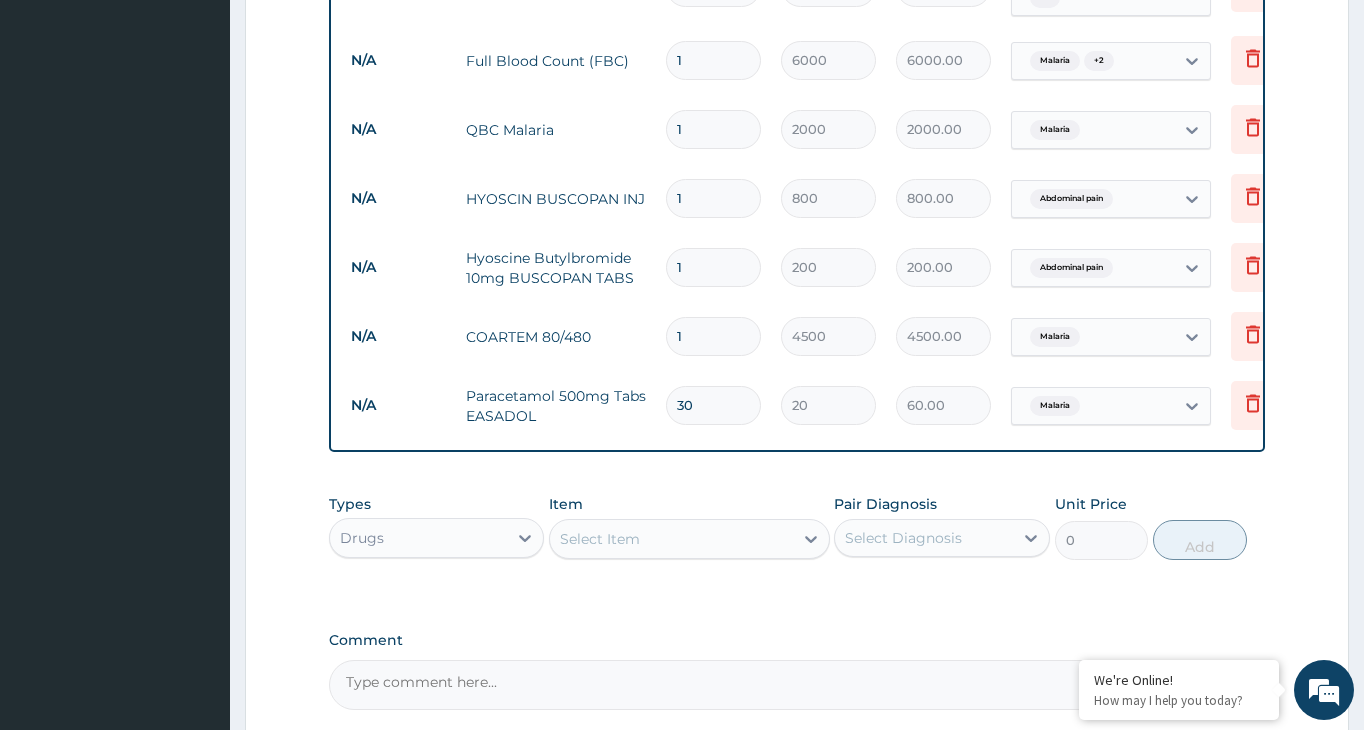 type on "600.00" 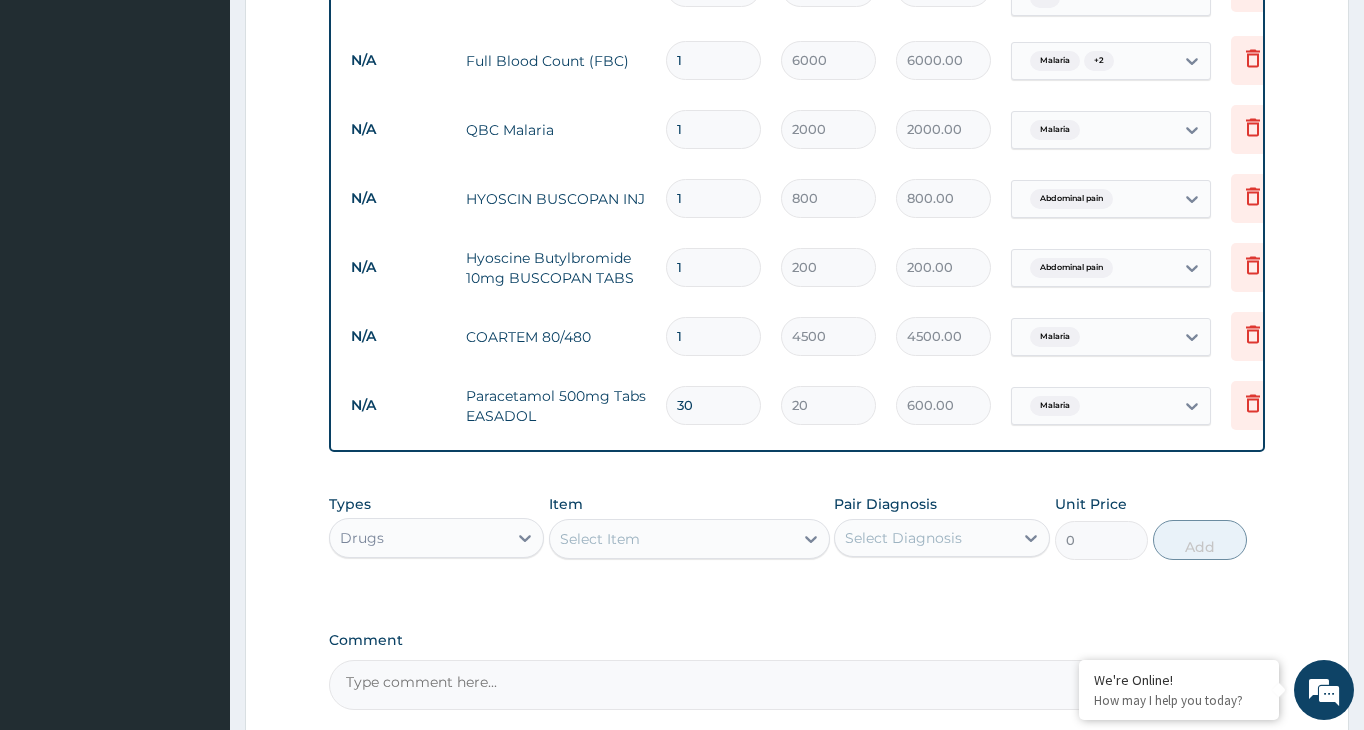 type on "30" 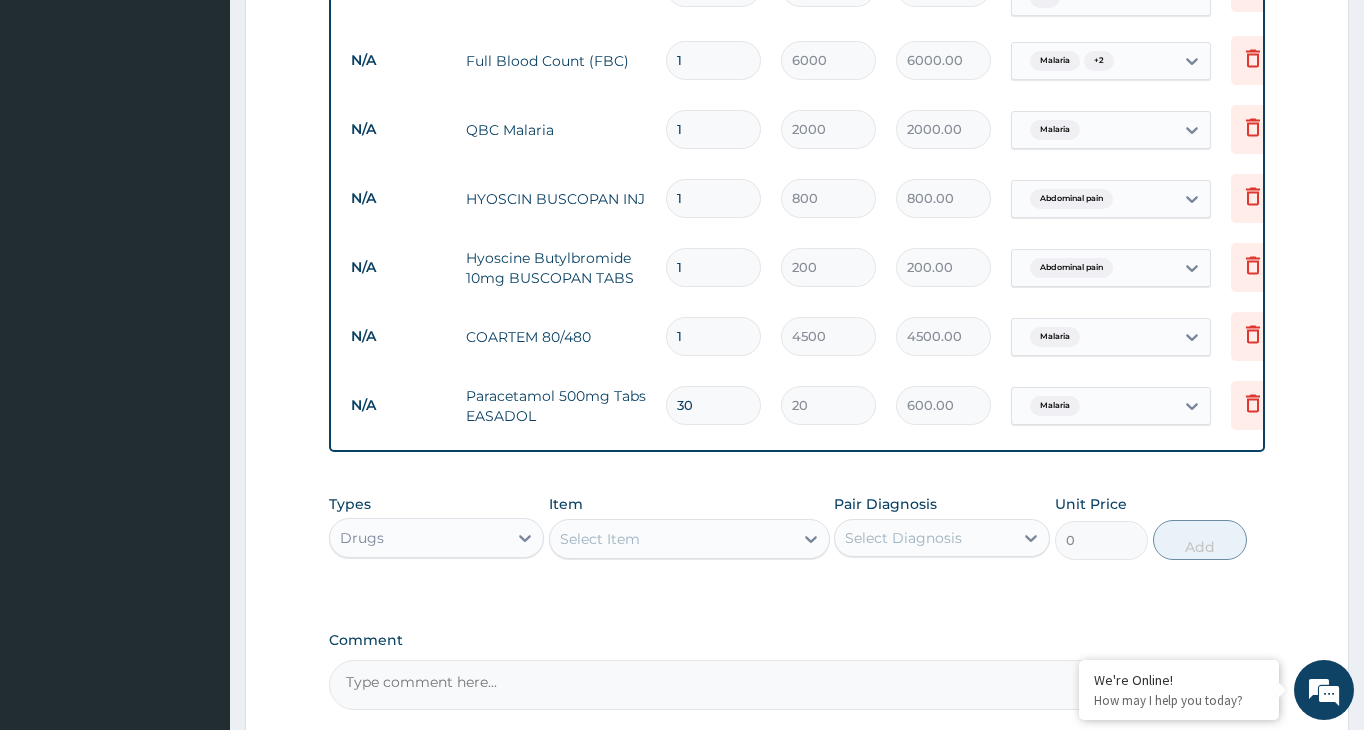 type on "15" 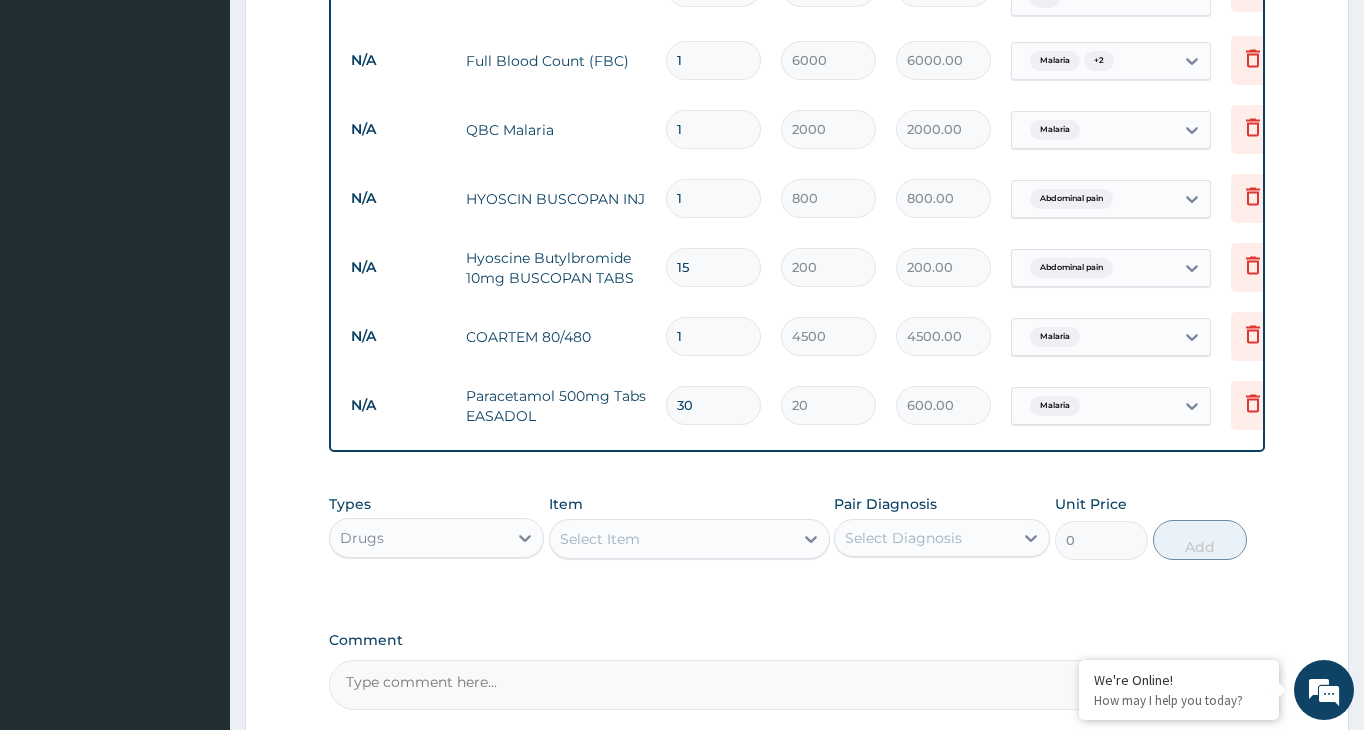 type on "3000.00" 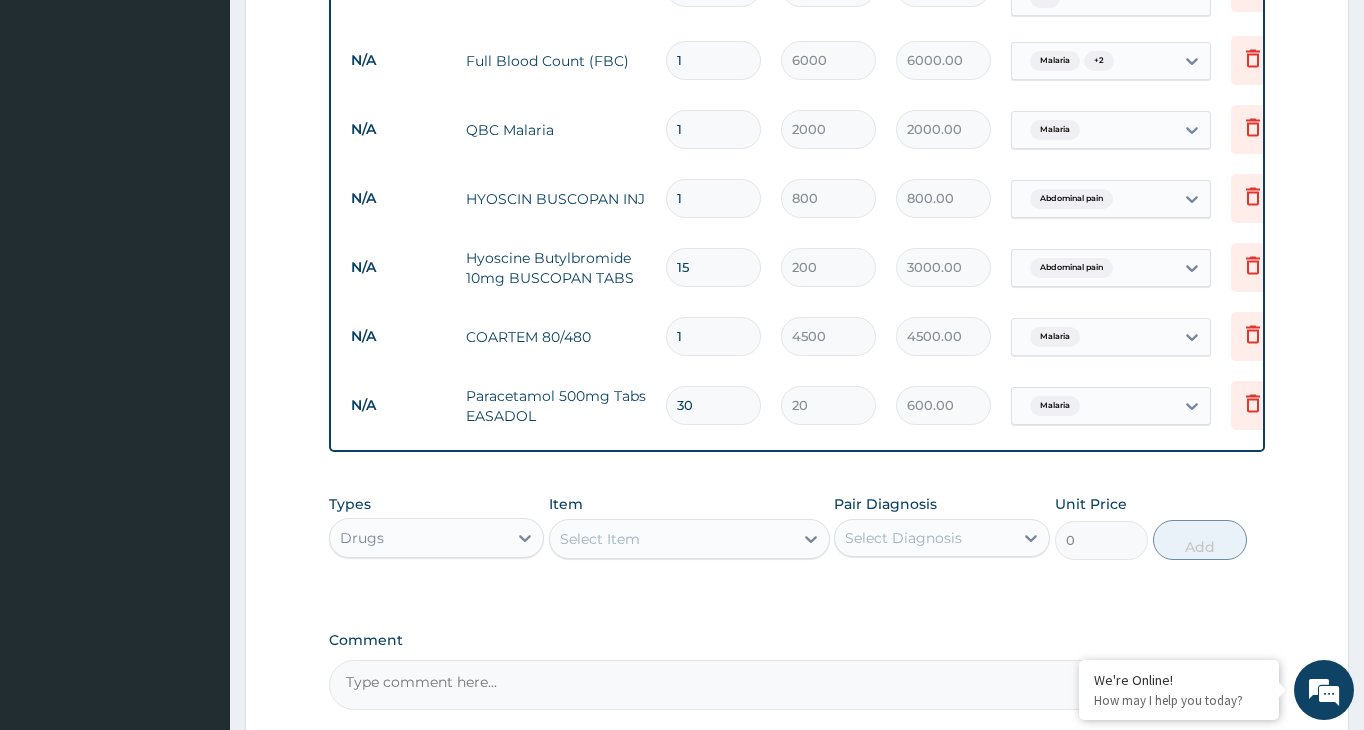 type on "15" 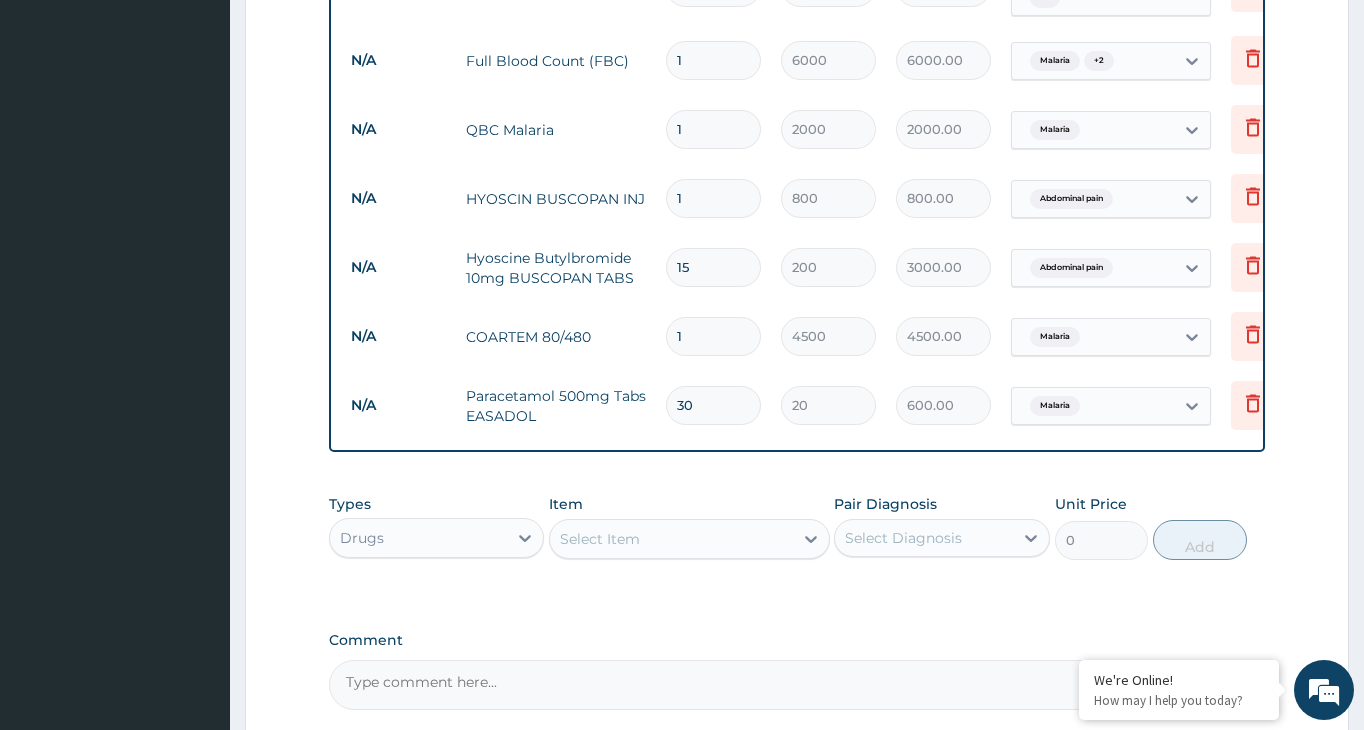 click on "1" at bounding box center (713, 198) 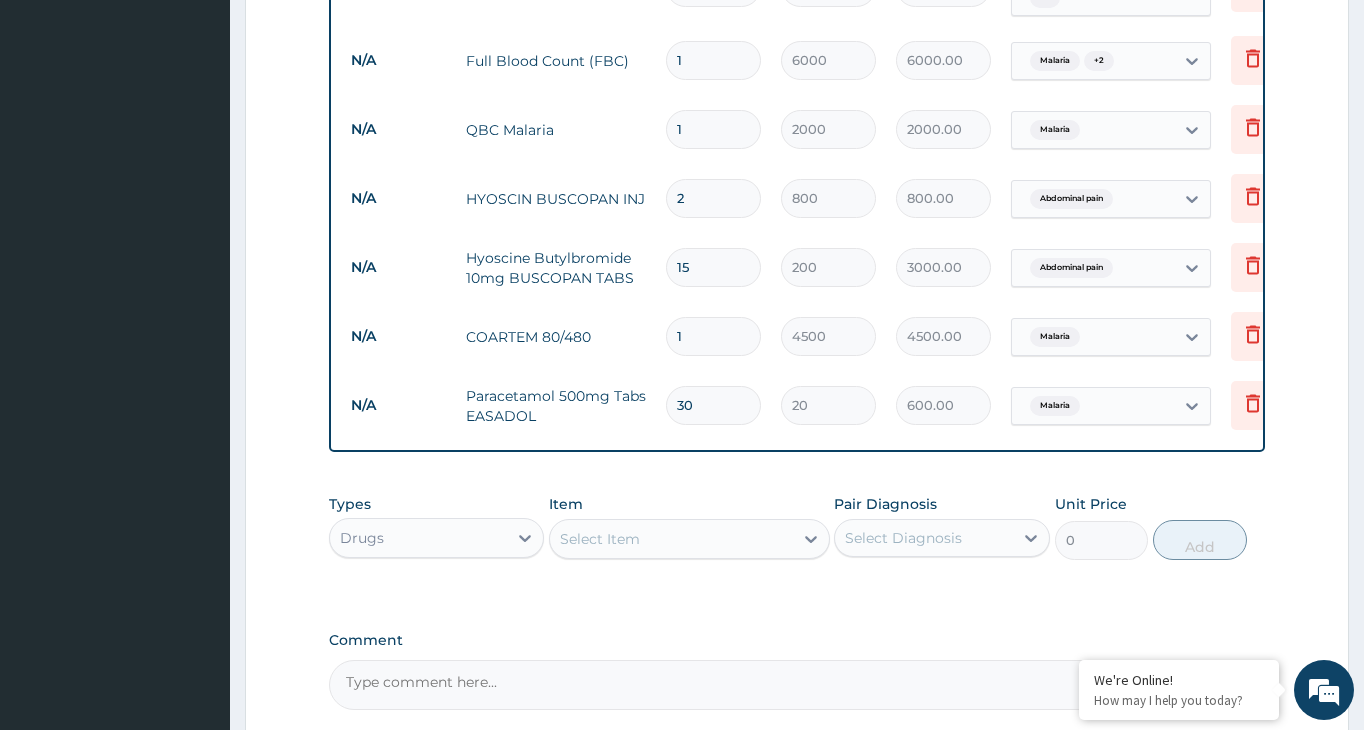 type on "1600.00" 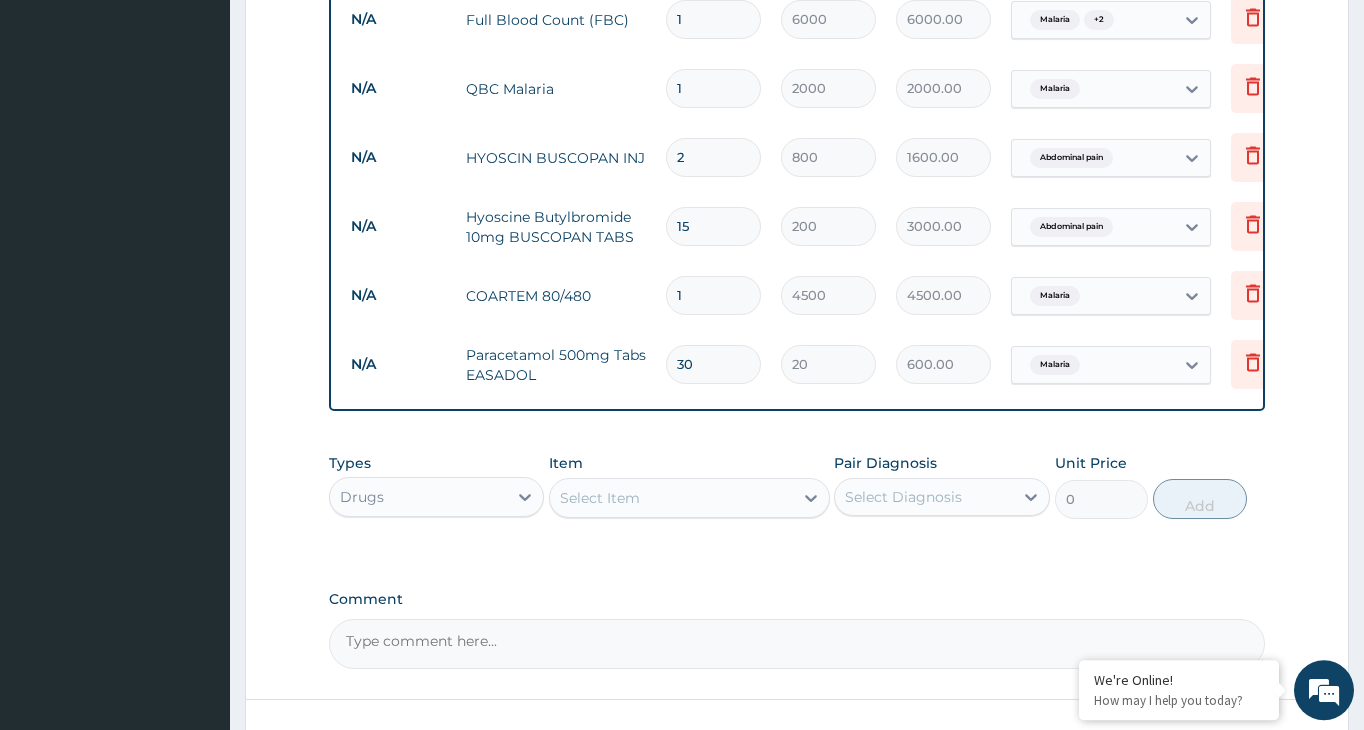 scroll, scrollTop: 987, scrollLeft: 0, axis: vertical 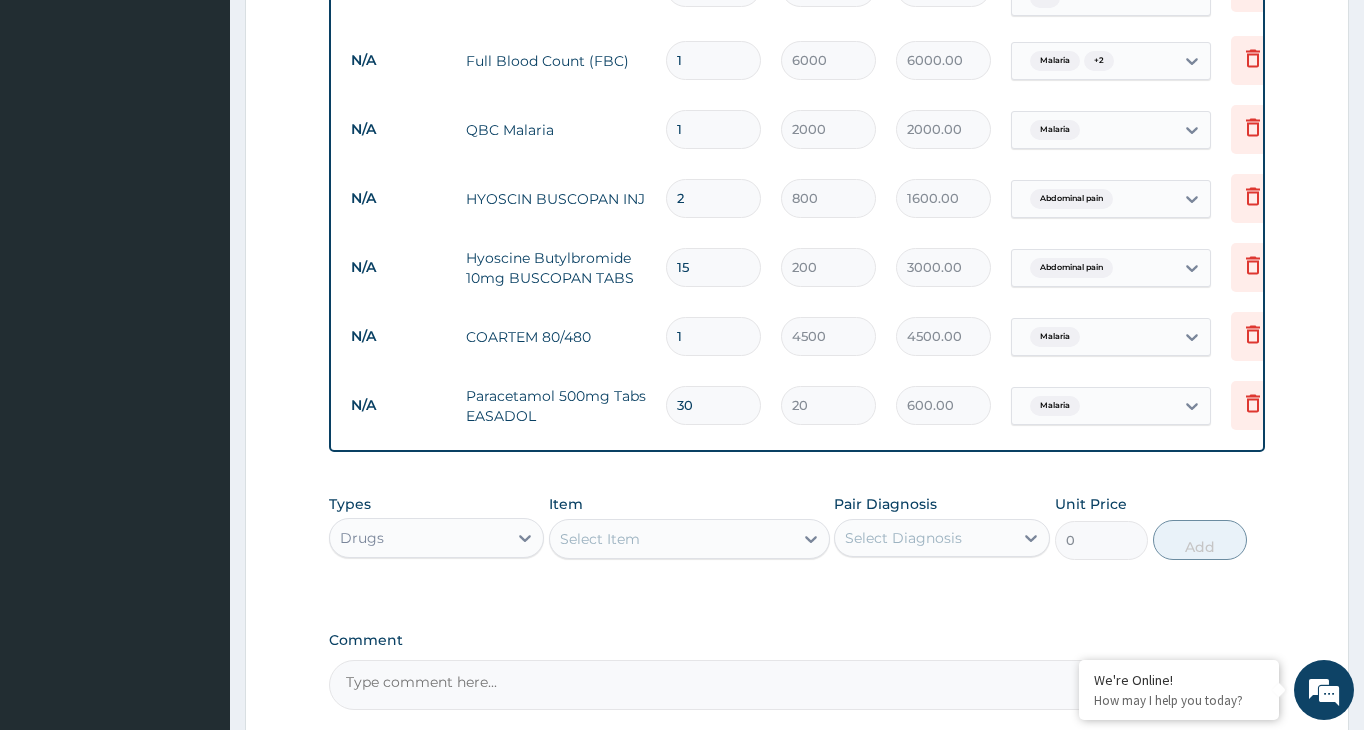 type on "2" 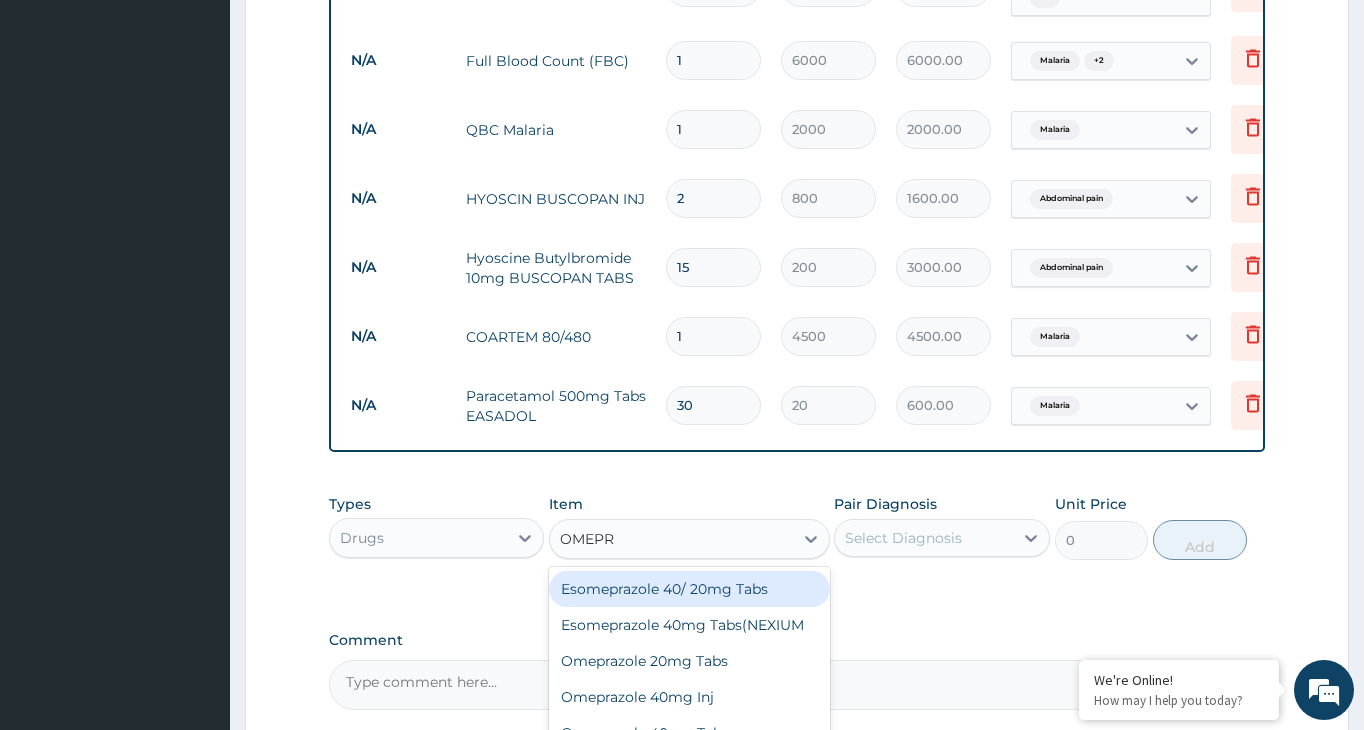 type on "OMEPRA" 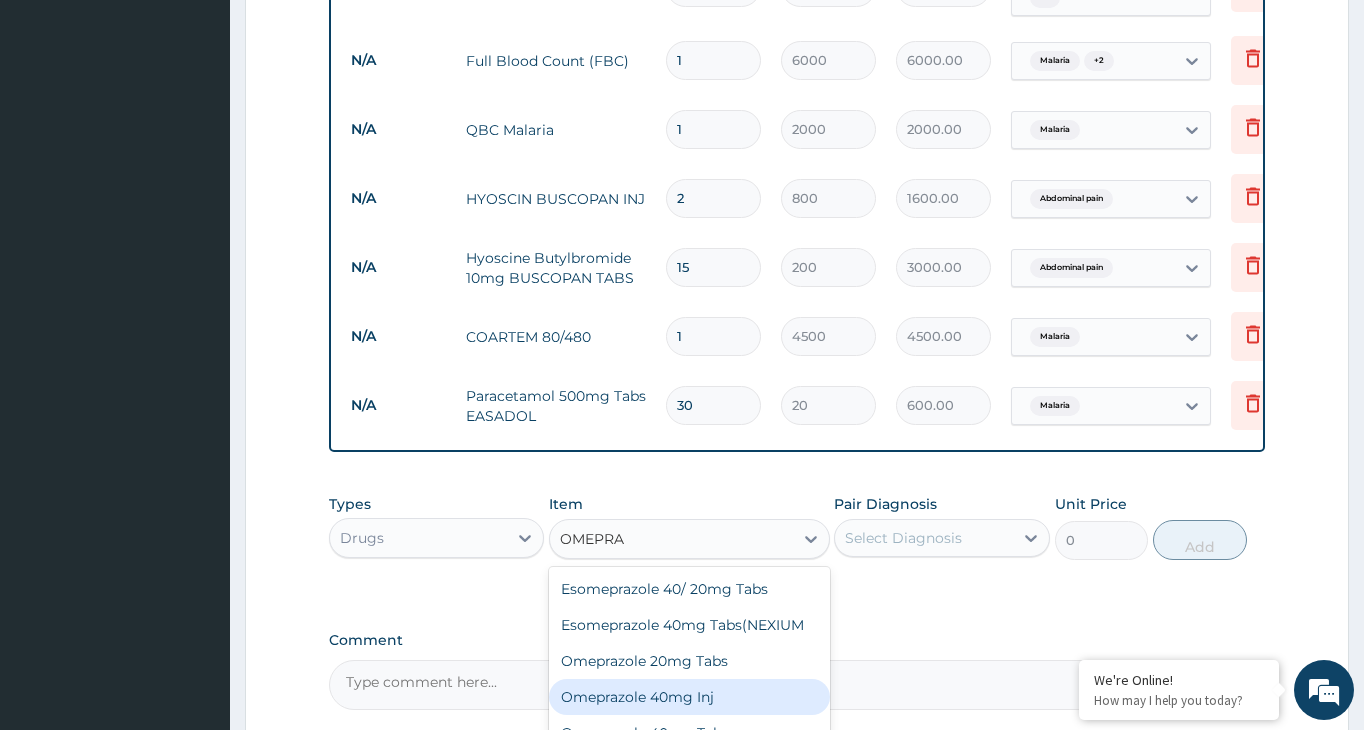 click on "Omeprazole 40mg Inj" at bounding box center [689, 697] 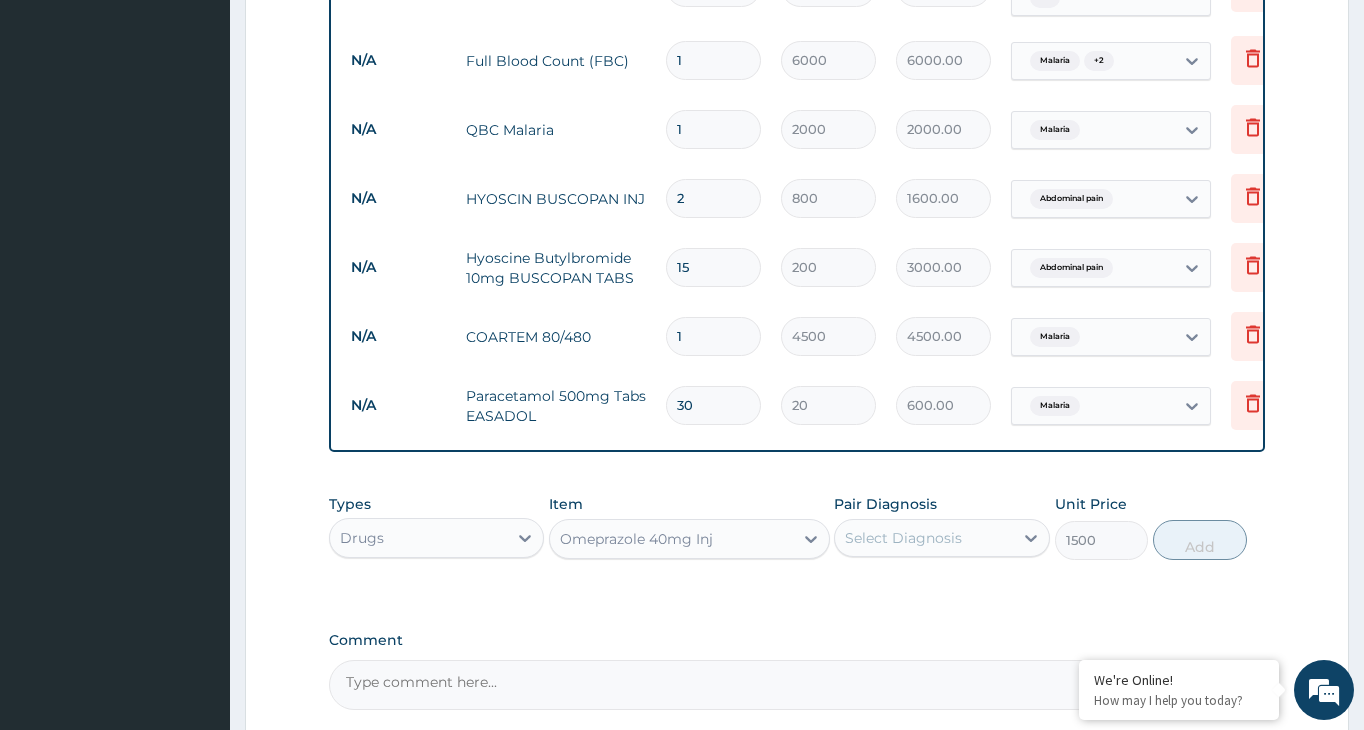 click on "Select Diagnosis" at bounding box center (923, 538) 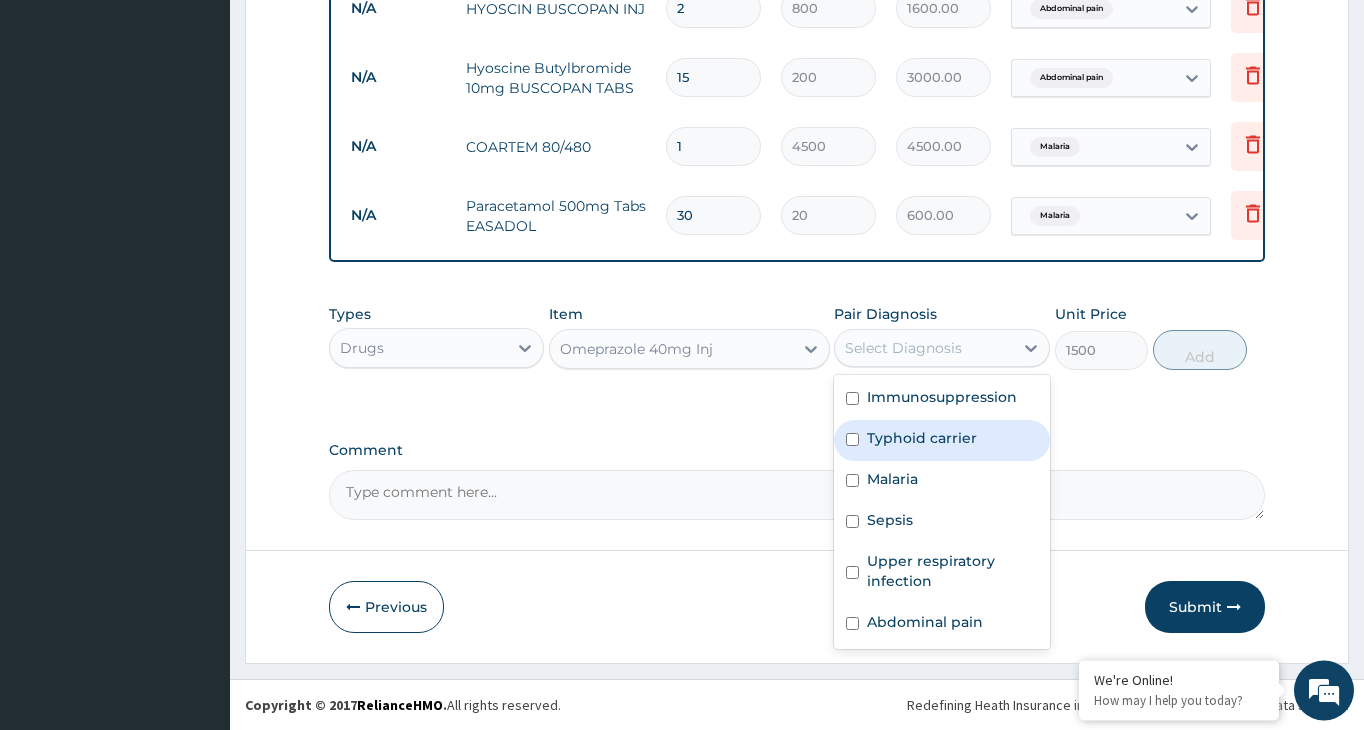 scroll, scrollTop: 1194, scrollLeft: 0, axis: vertical 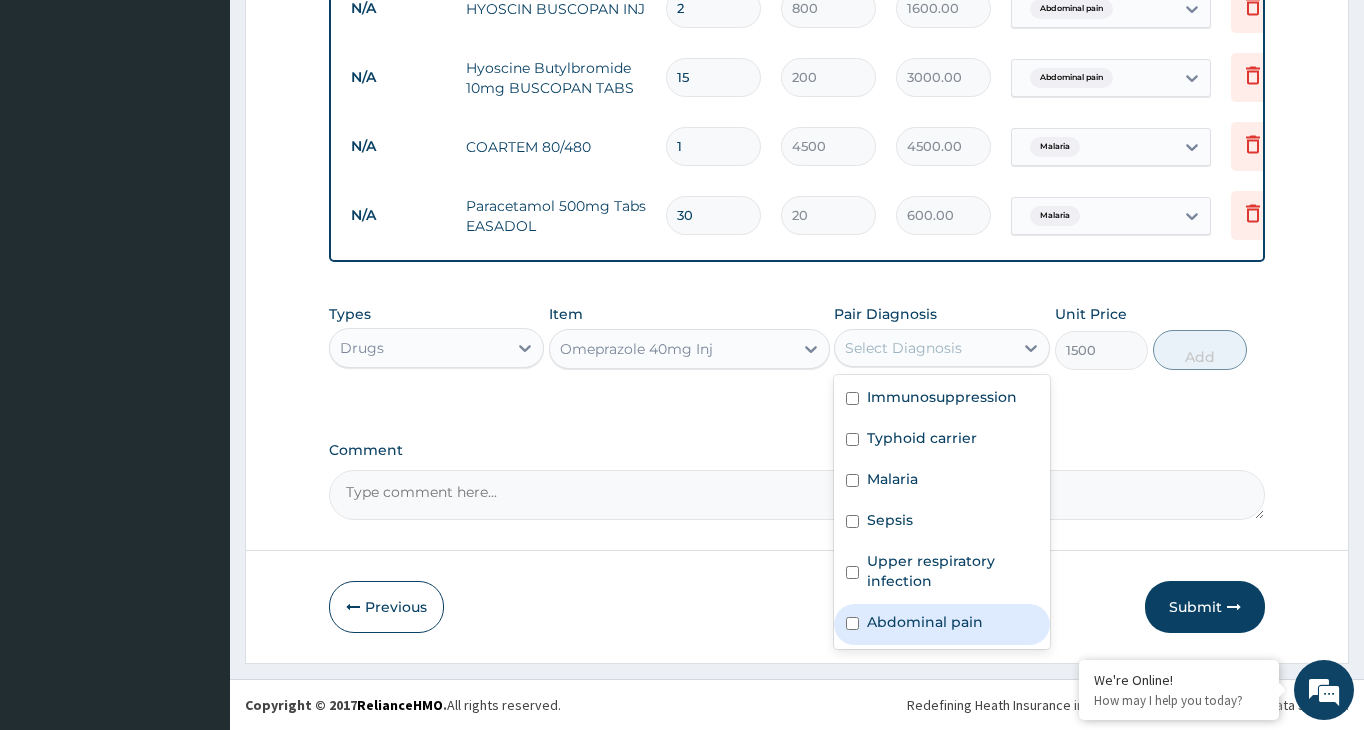 click at bounding box center [852, 623] 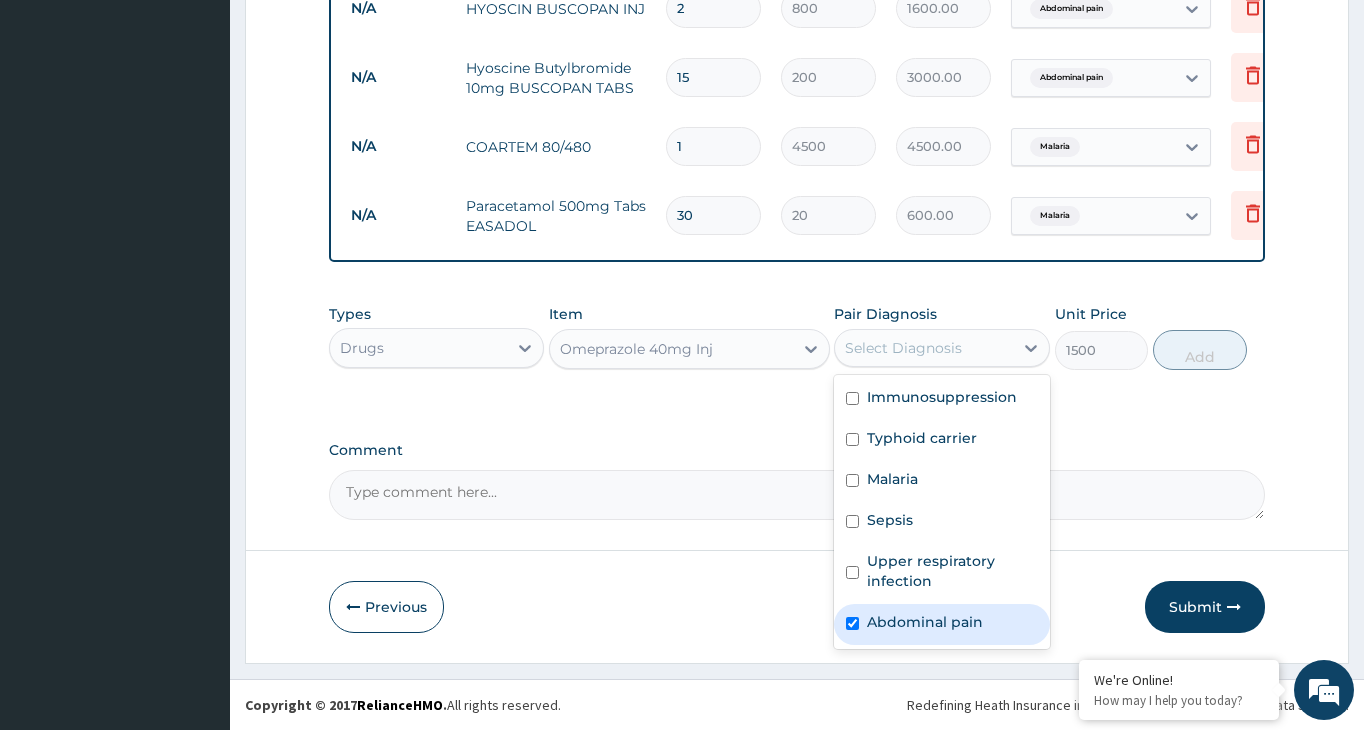 checkbox on "true" 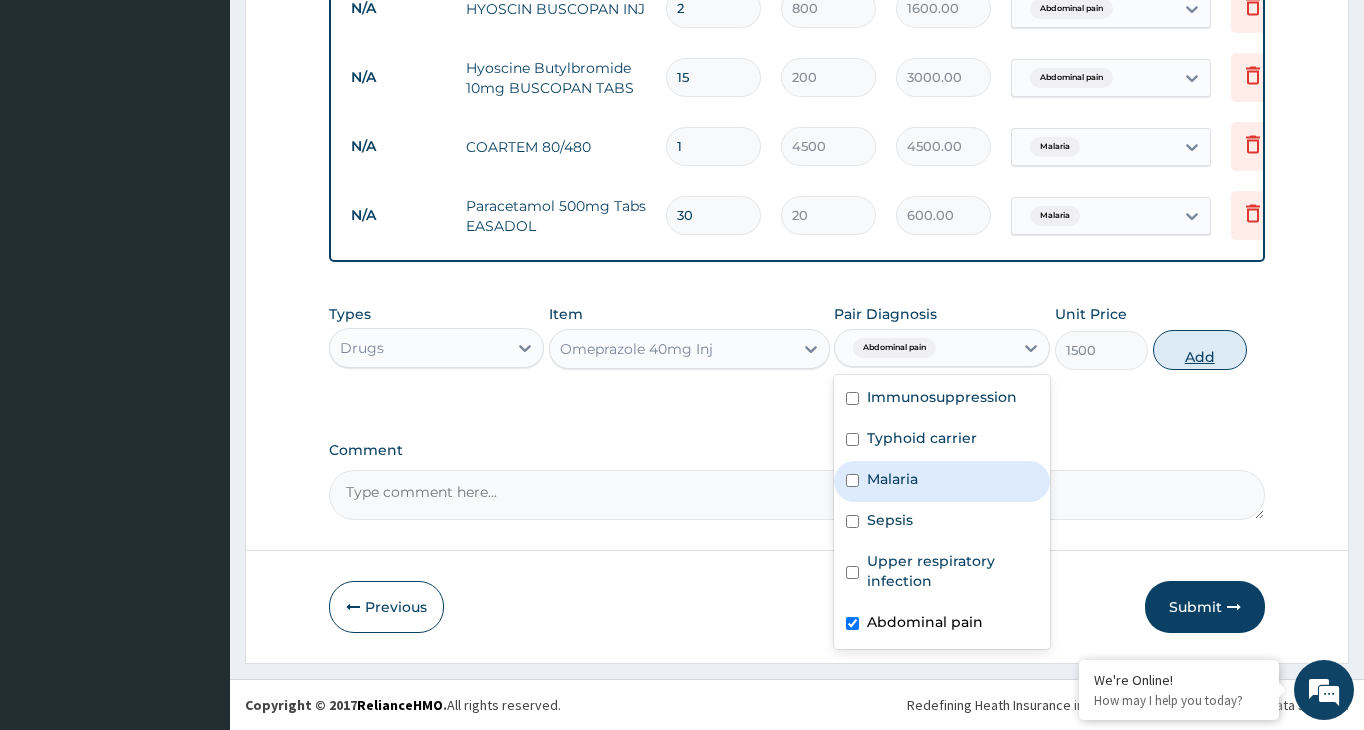 click on "Add" at bounding box center [1200, 350] 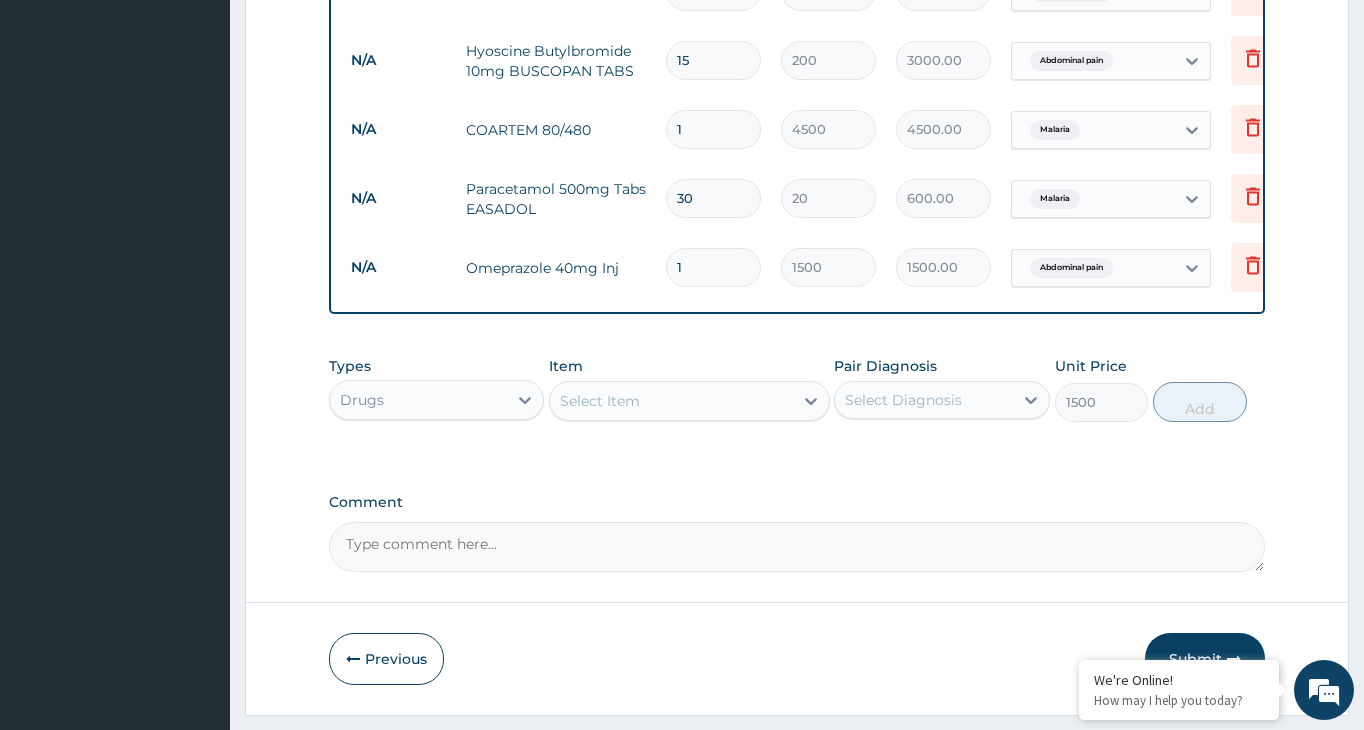 type on "0" 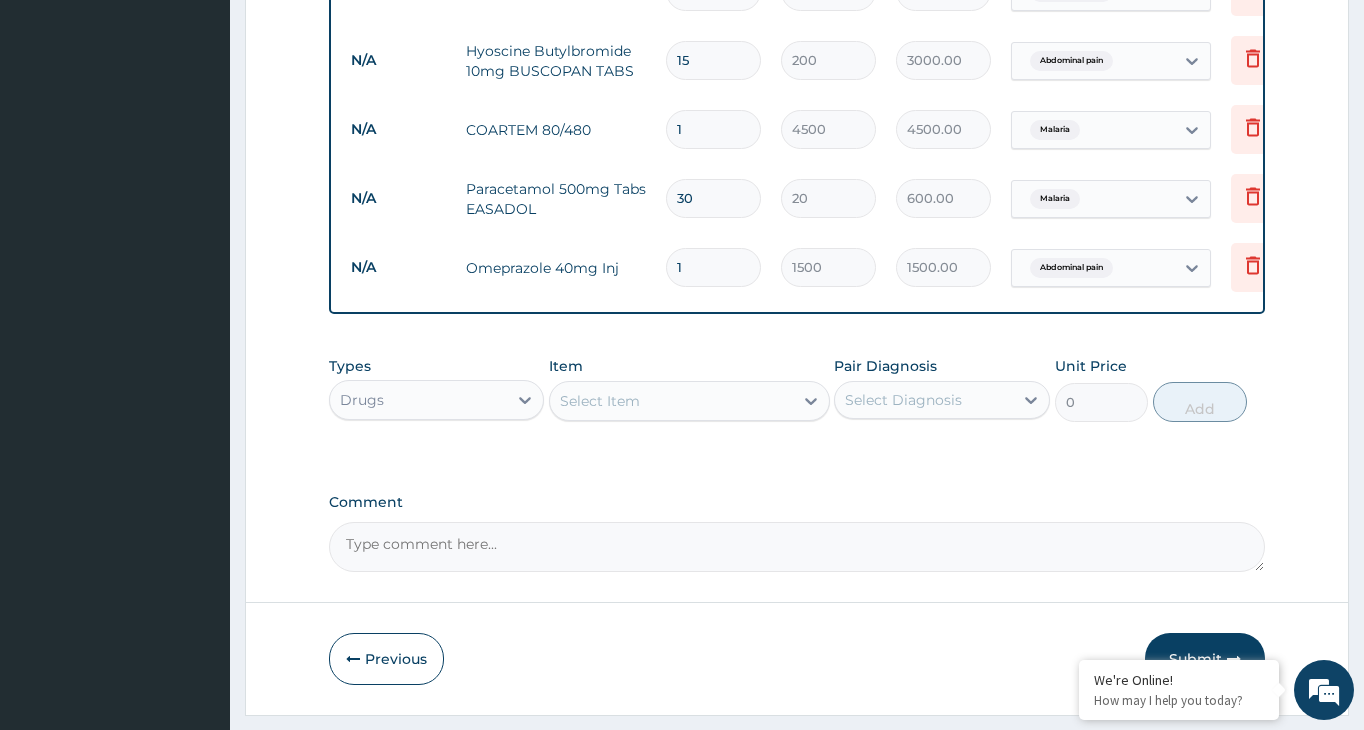 click on "Select Item" at bounding box center [600, 401] 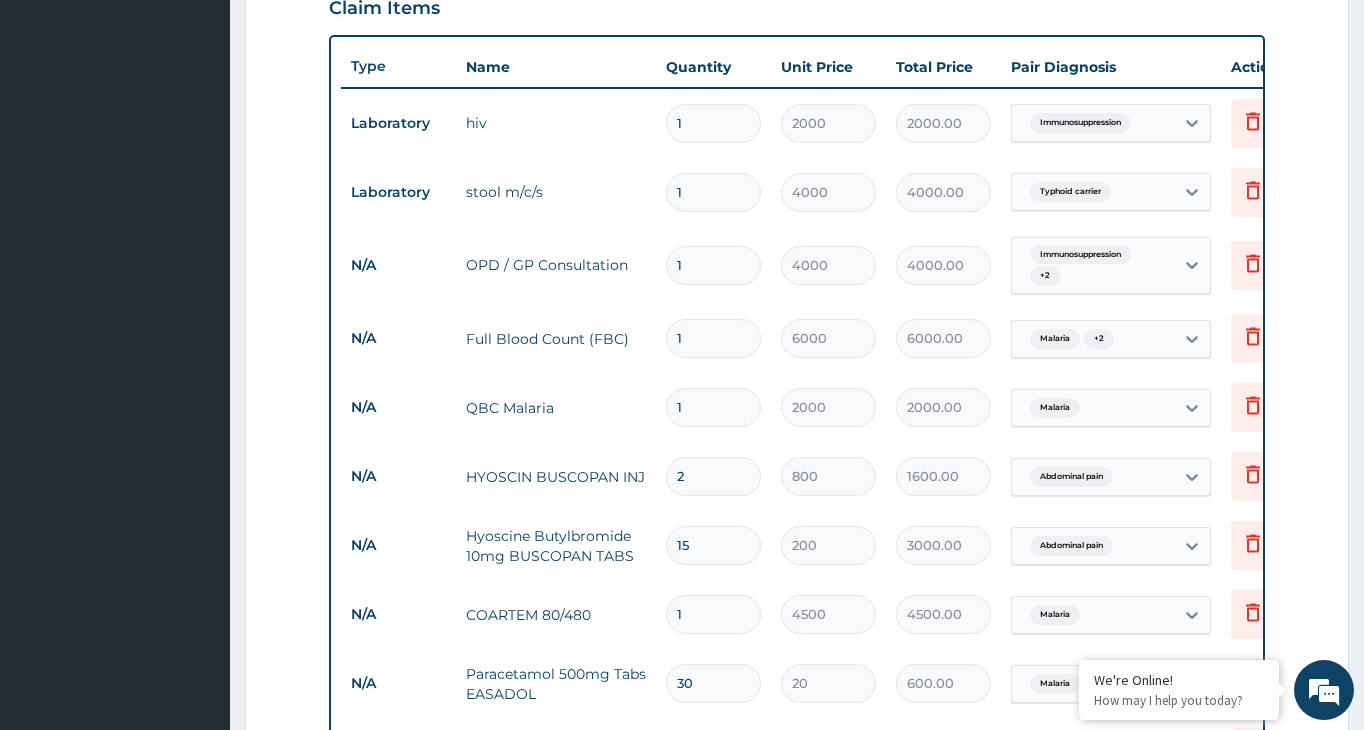 scroll, scrollTop: 1092, scrollLeft: 0, axis: vertical 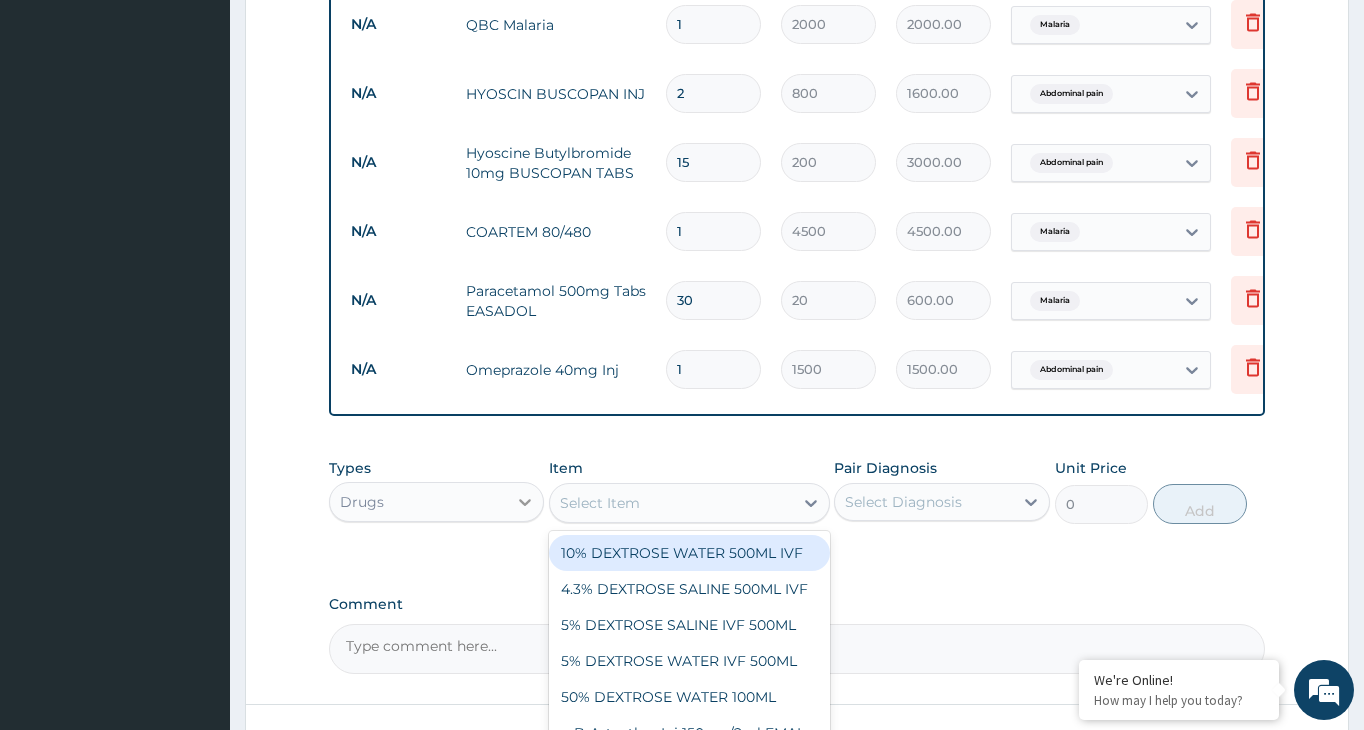 click 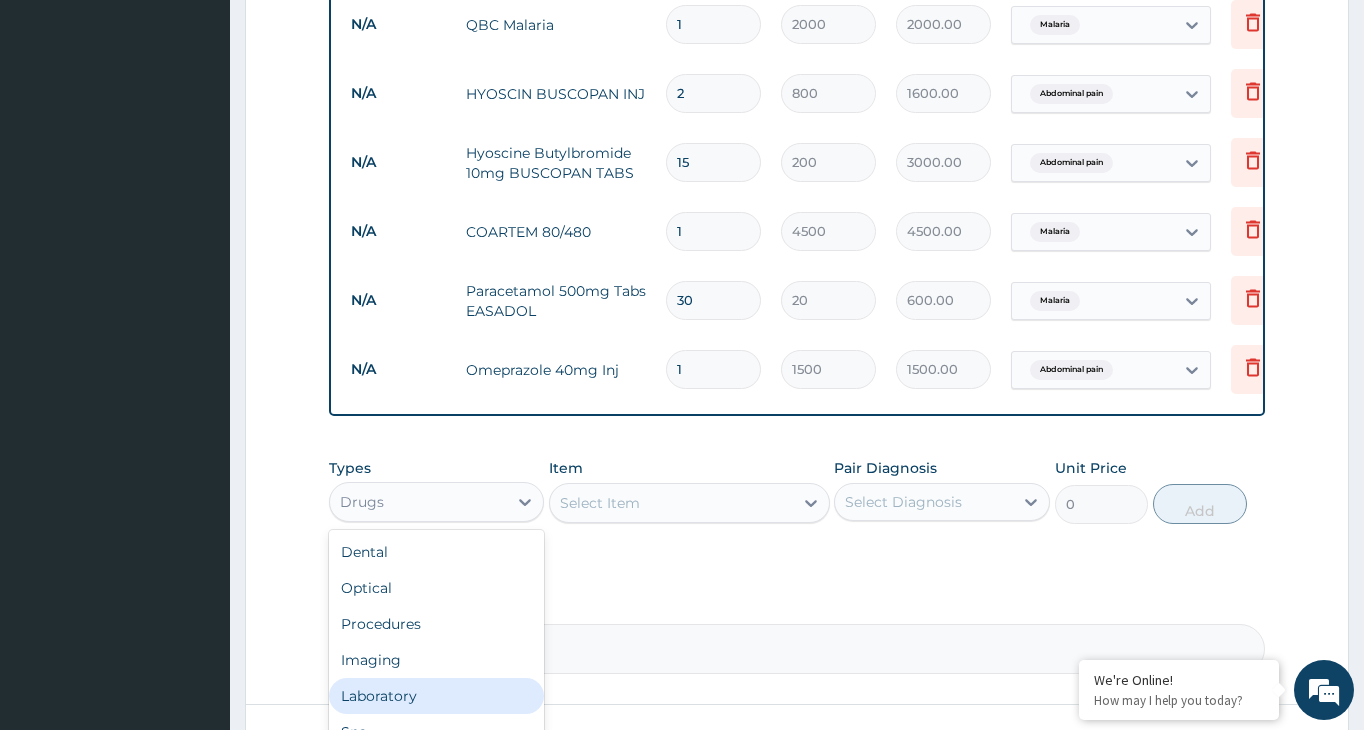 click on "Laboratory" at bounding box center [436, 696] 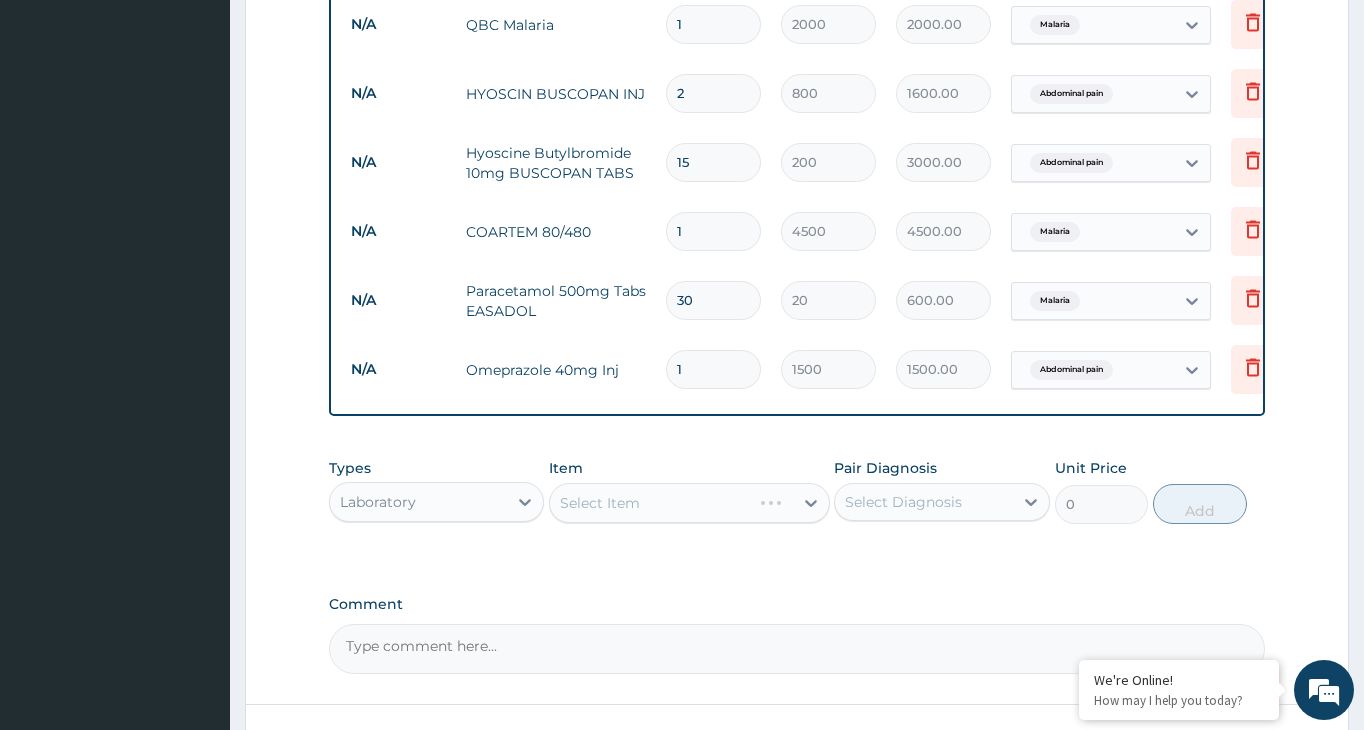 click on "Select Item" at bounding box center (689, 503) 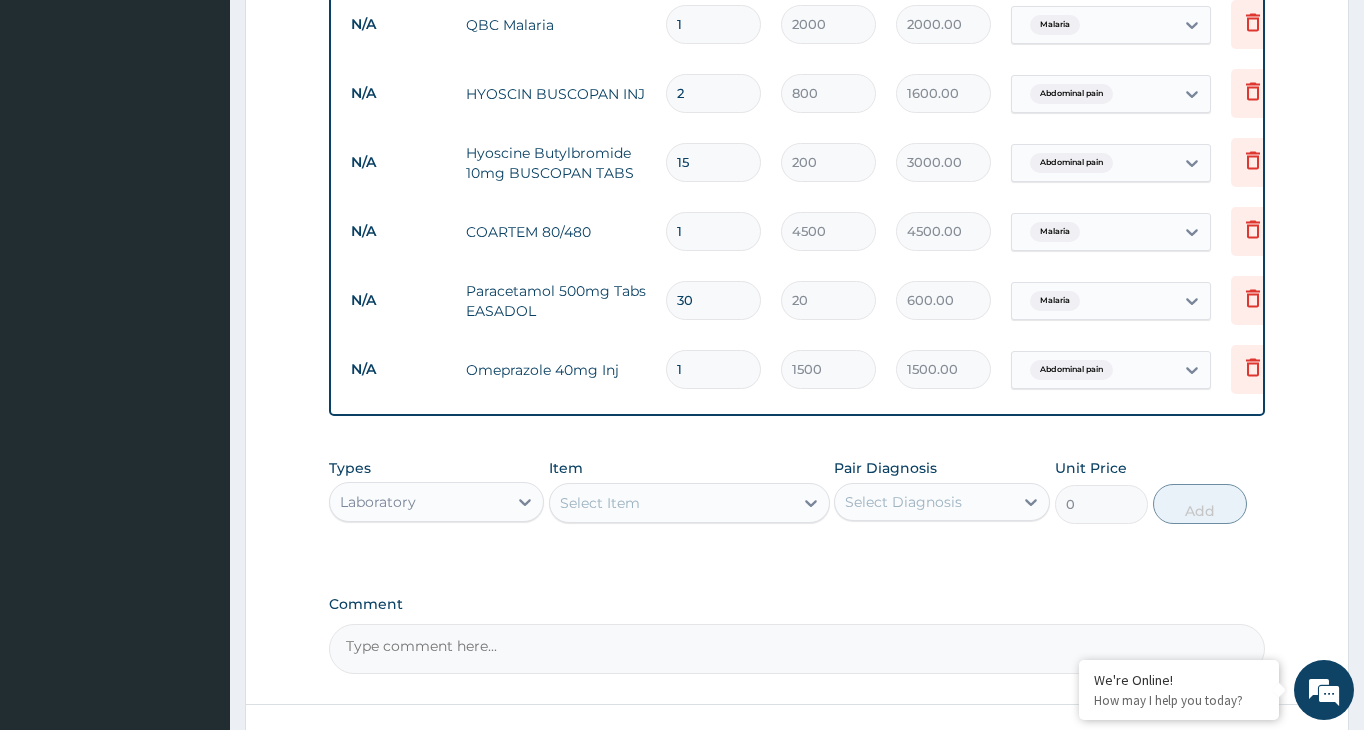 click on "Select Item" at bounding box center (671, 503) 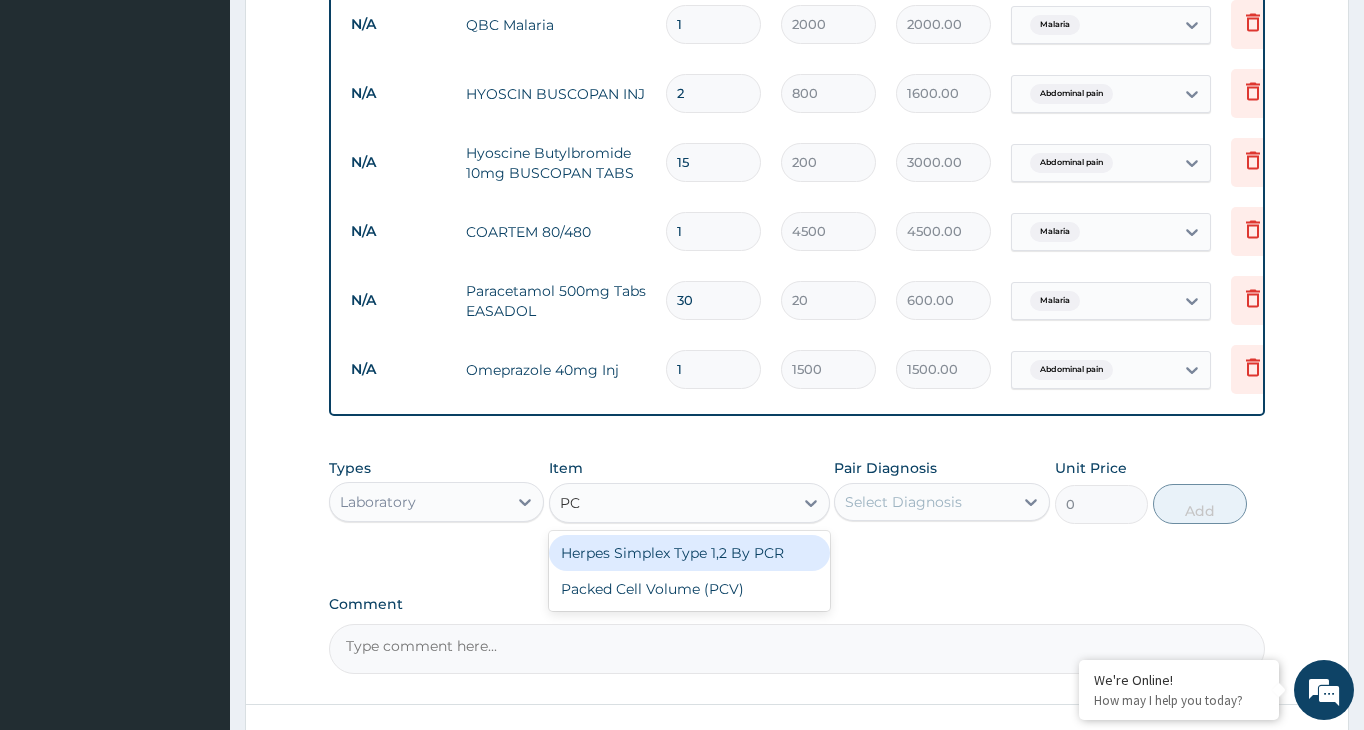 type on "PCV" 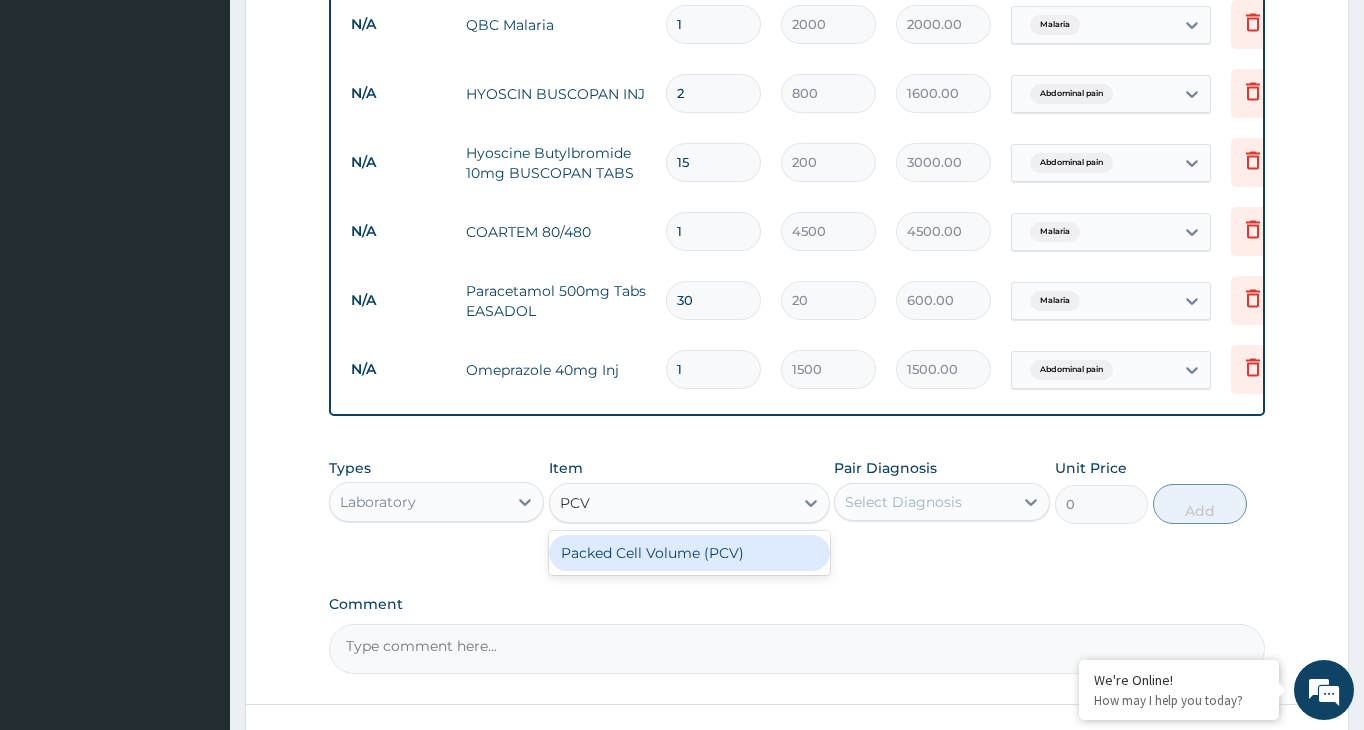 click on "Packed Cell Volume (PCV)" at bounding box center [689, 553] 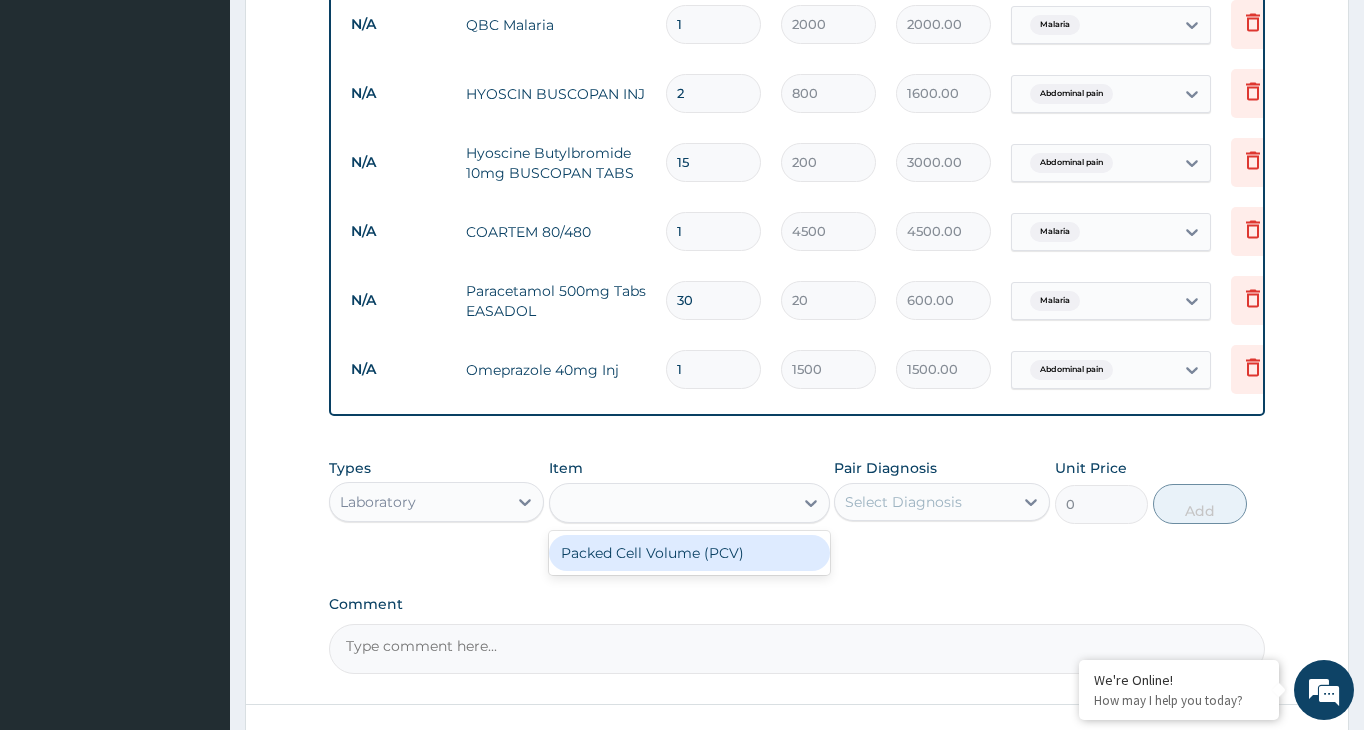 type on "1000" 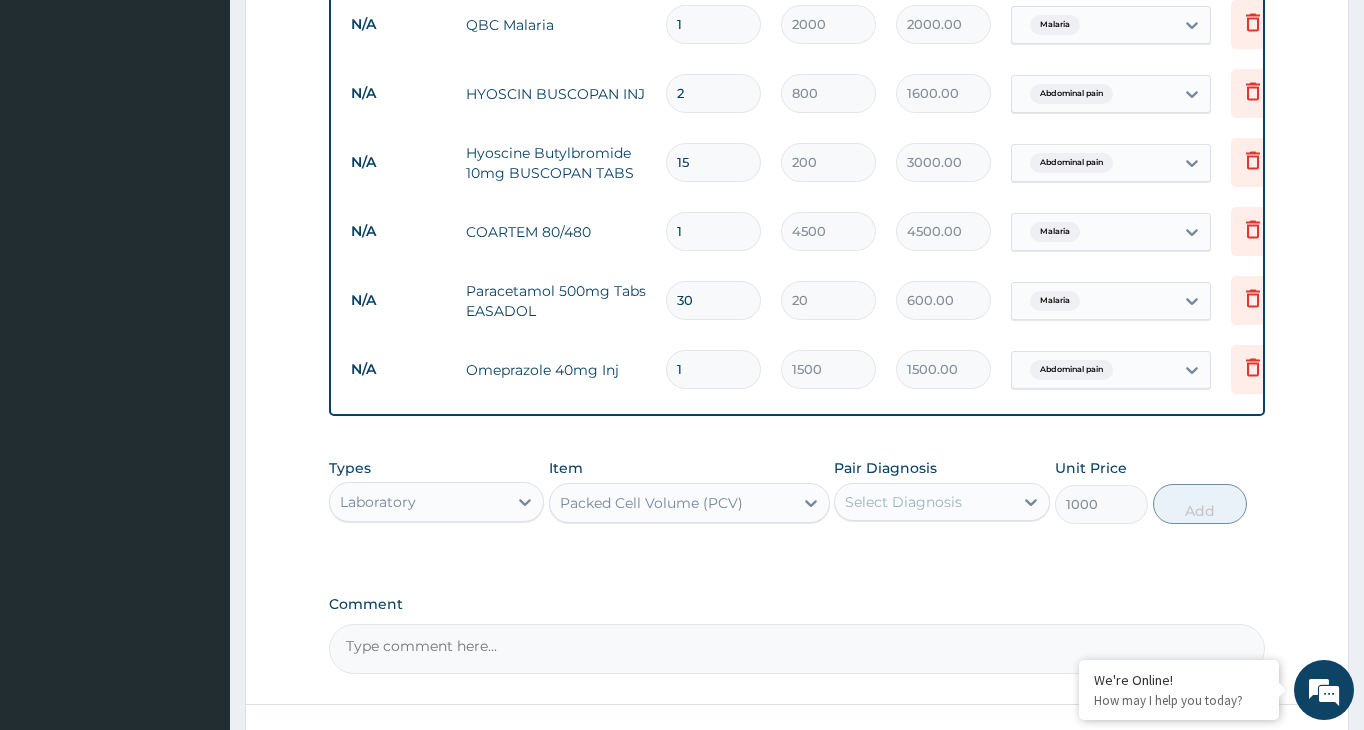 click on "Select Diagnosis" at bounding box center [923, 502] 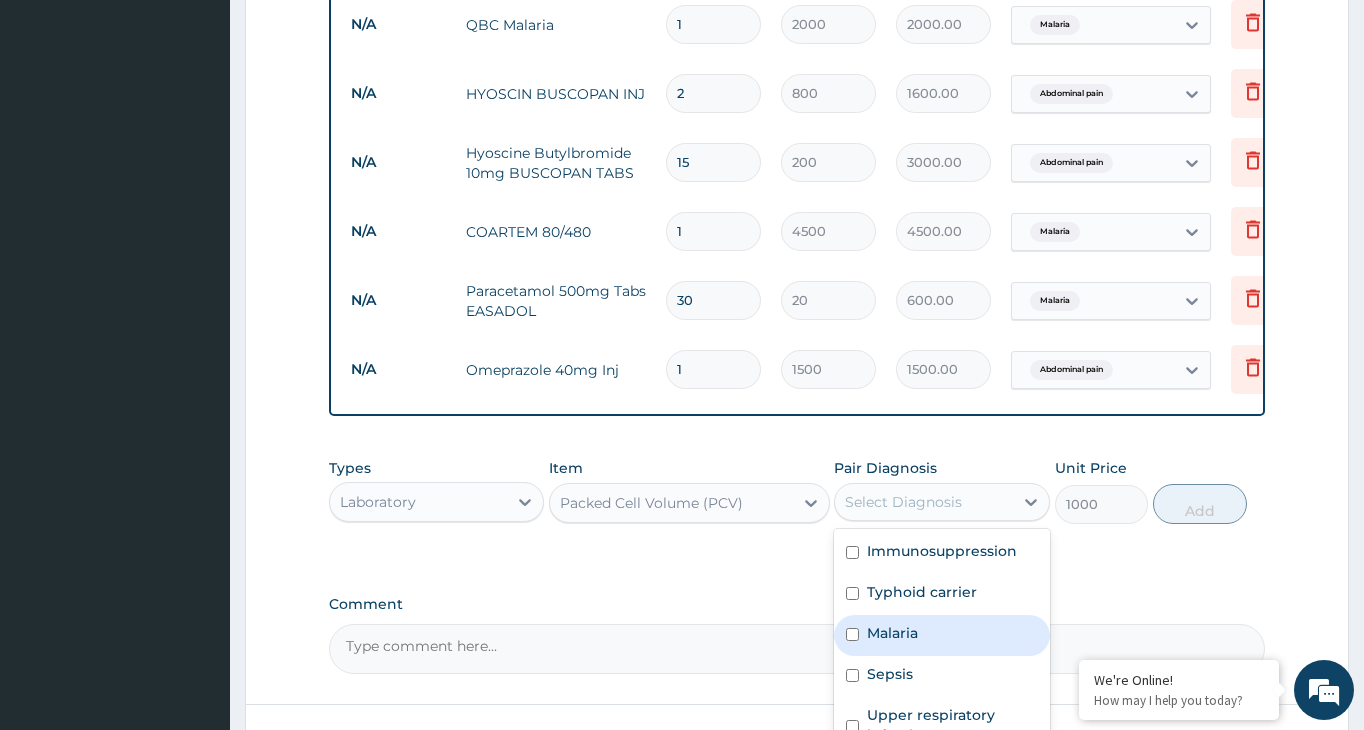 scroll, scrollTop: 1263, scrollLeft: 0, axis: vertical 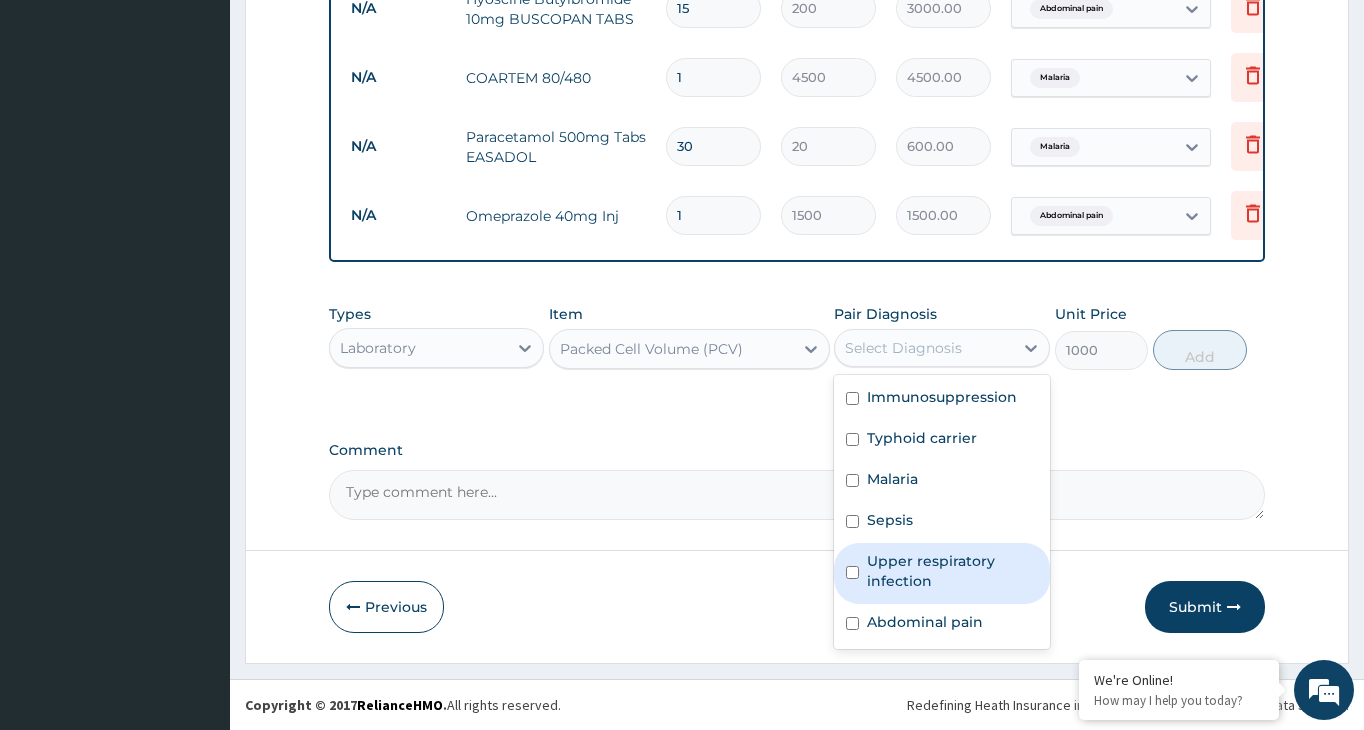 drag, startPoint x: 852, startPoint y: 572, endPoint x: 852, endPoint y: 552, distance: 20 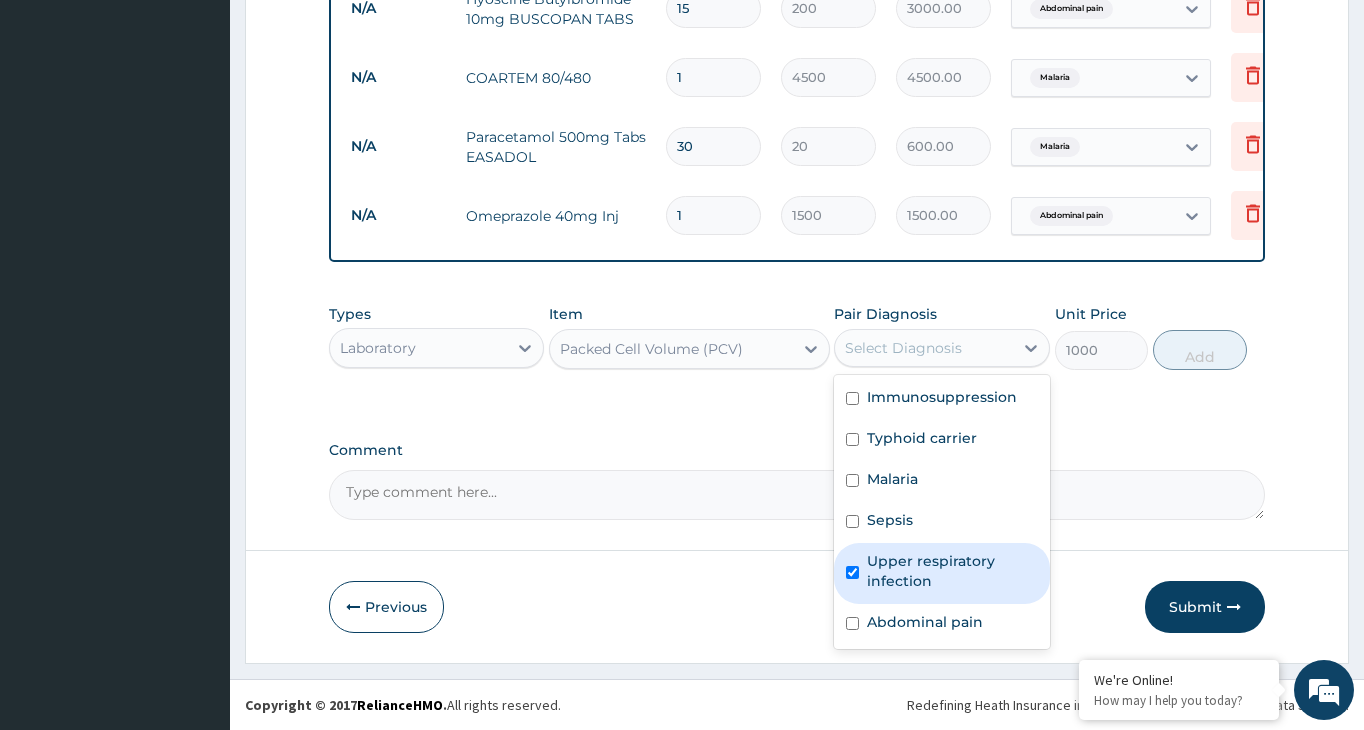 checkbox on "true" 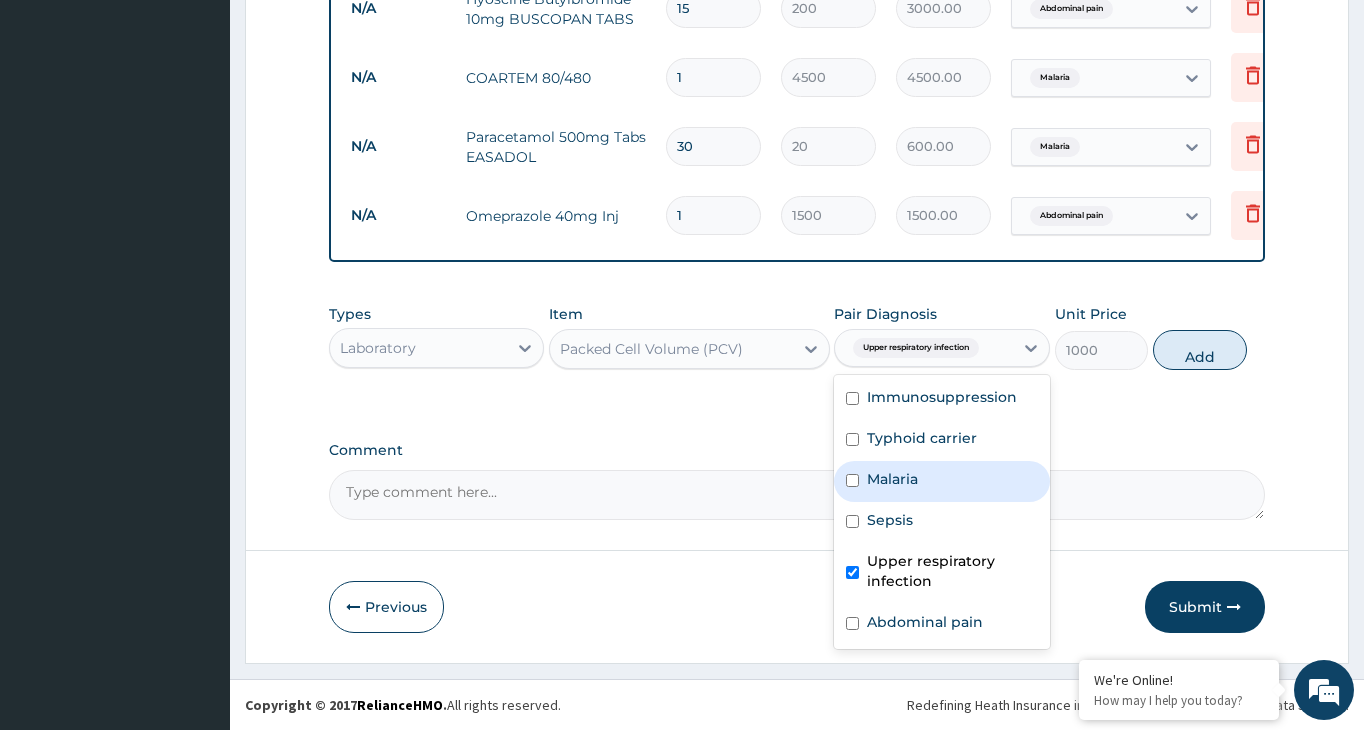 click on "Malaria" at bounding box center [941, 481] 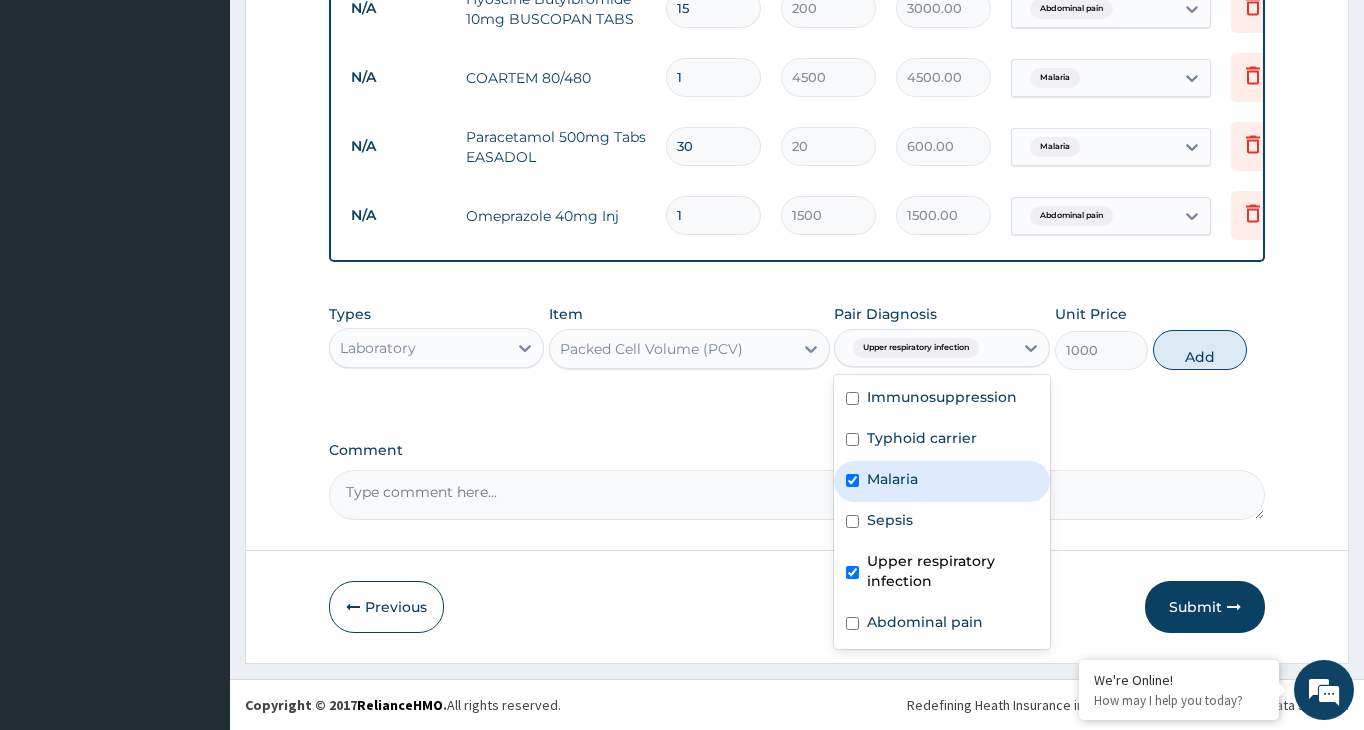 checkbox on "true" 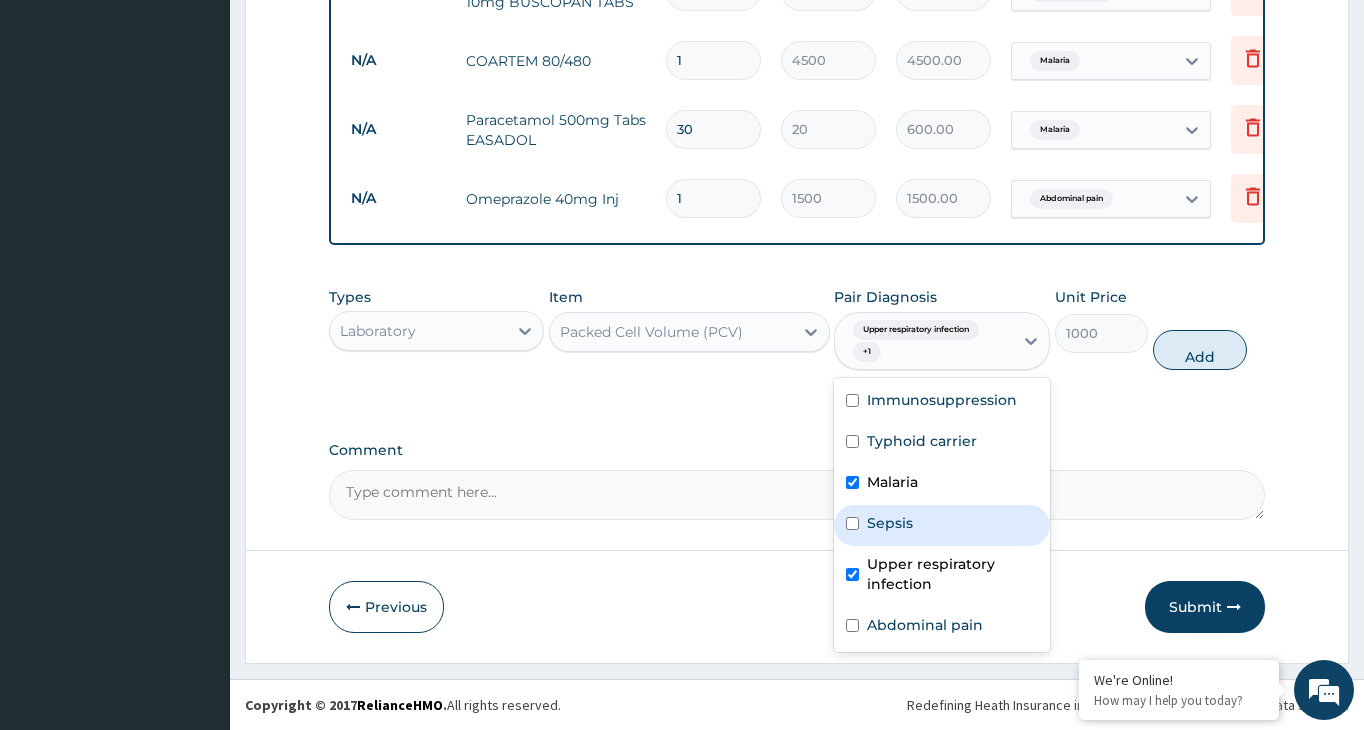 click at bounding box center (852, 523) 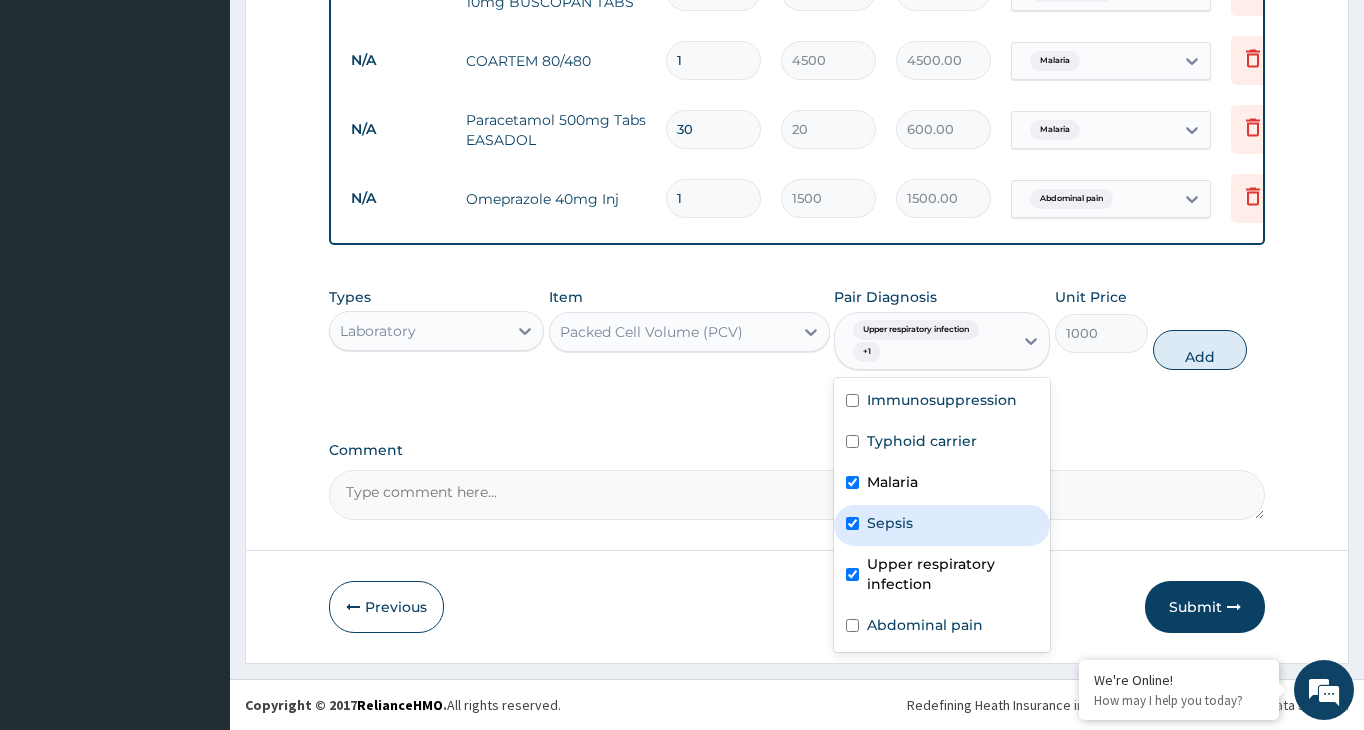 checkbox on "true" 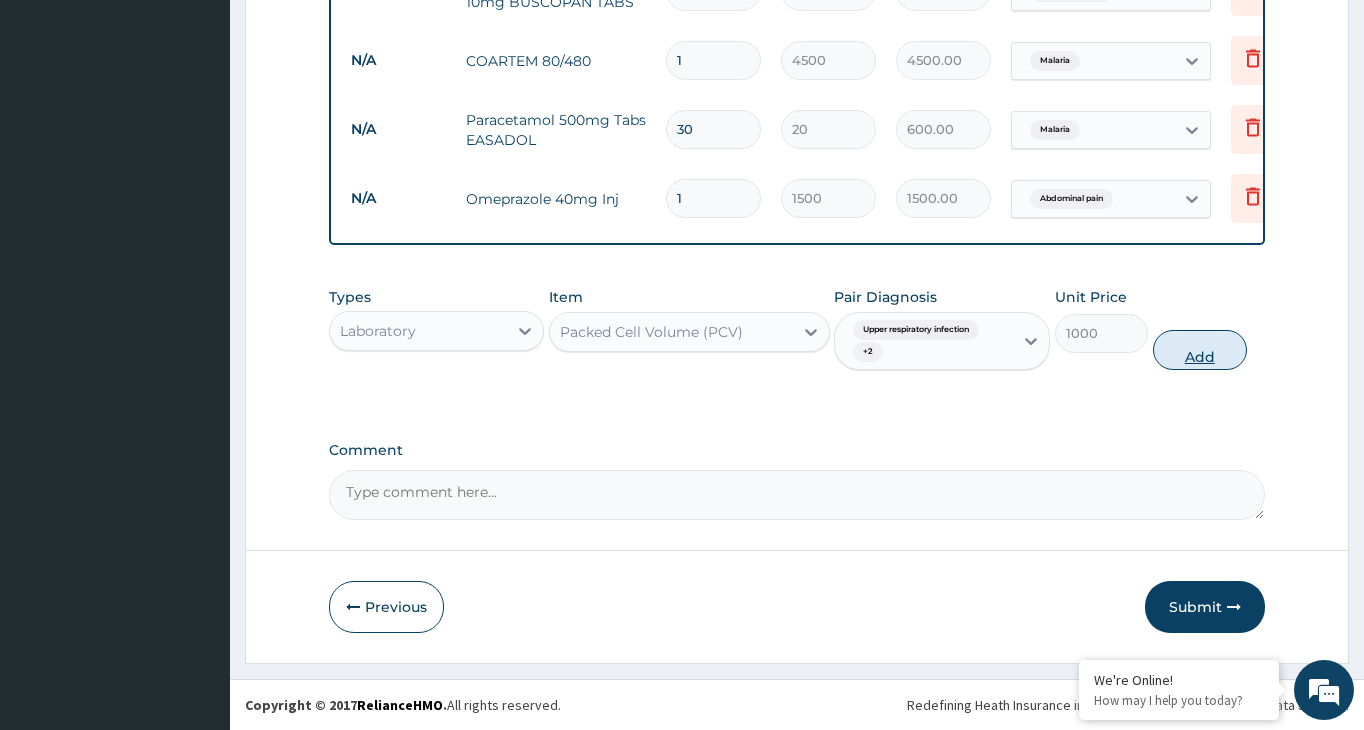 click on "Add" at bounding box center [1200, 350] 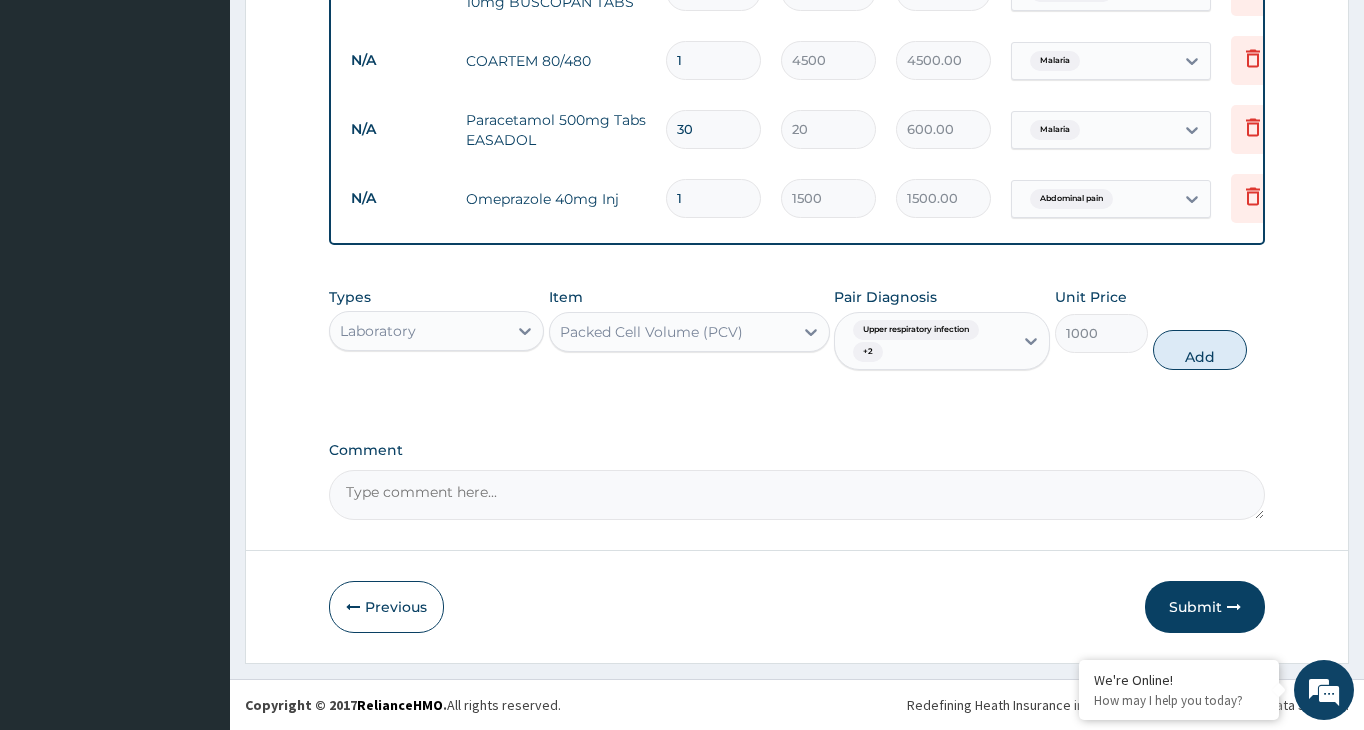 type on "0" 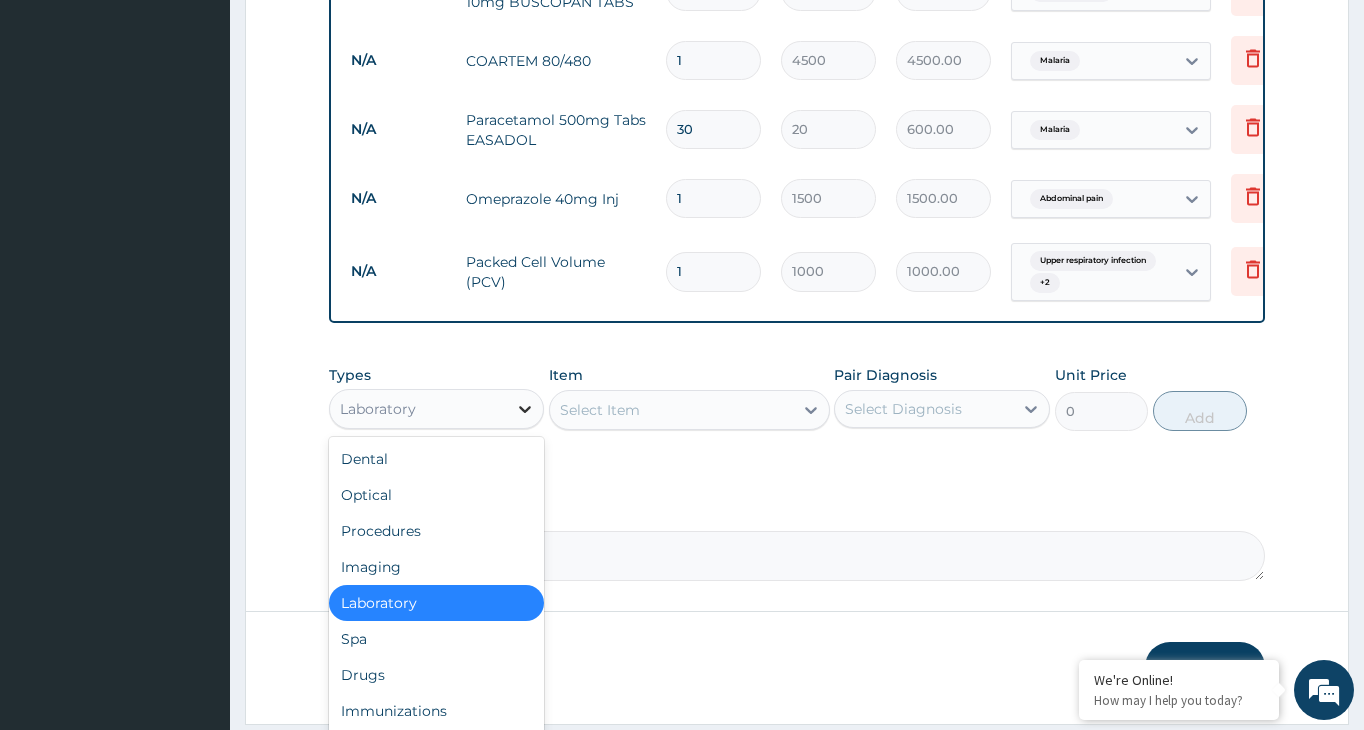 click 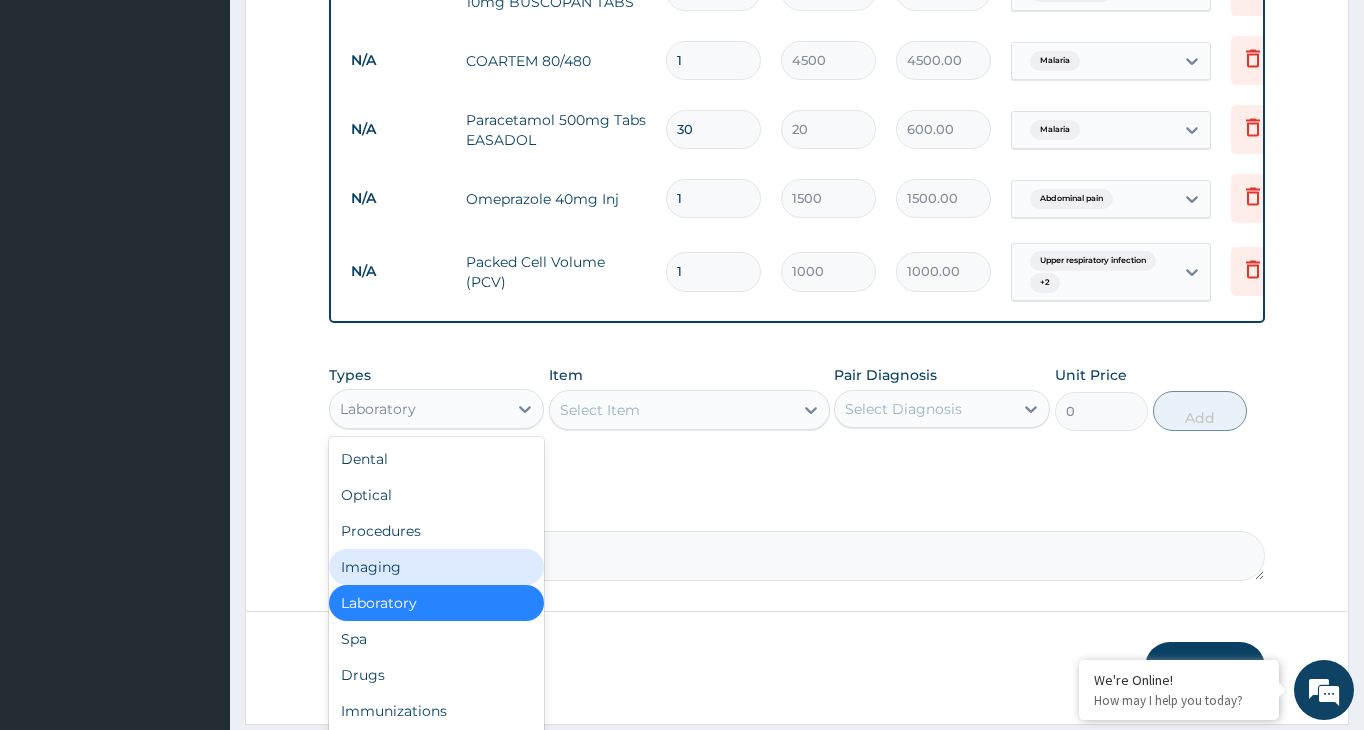 click on "Imaging" at bounding box center (436, 567) 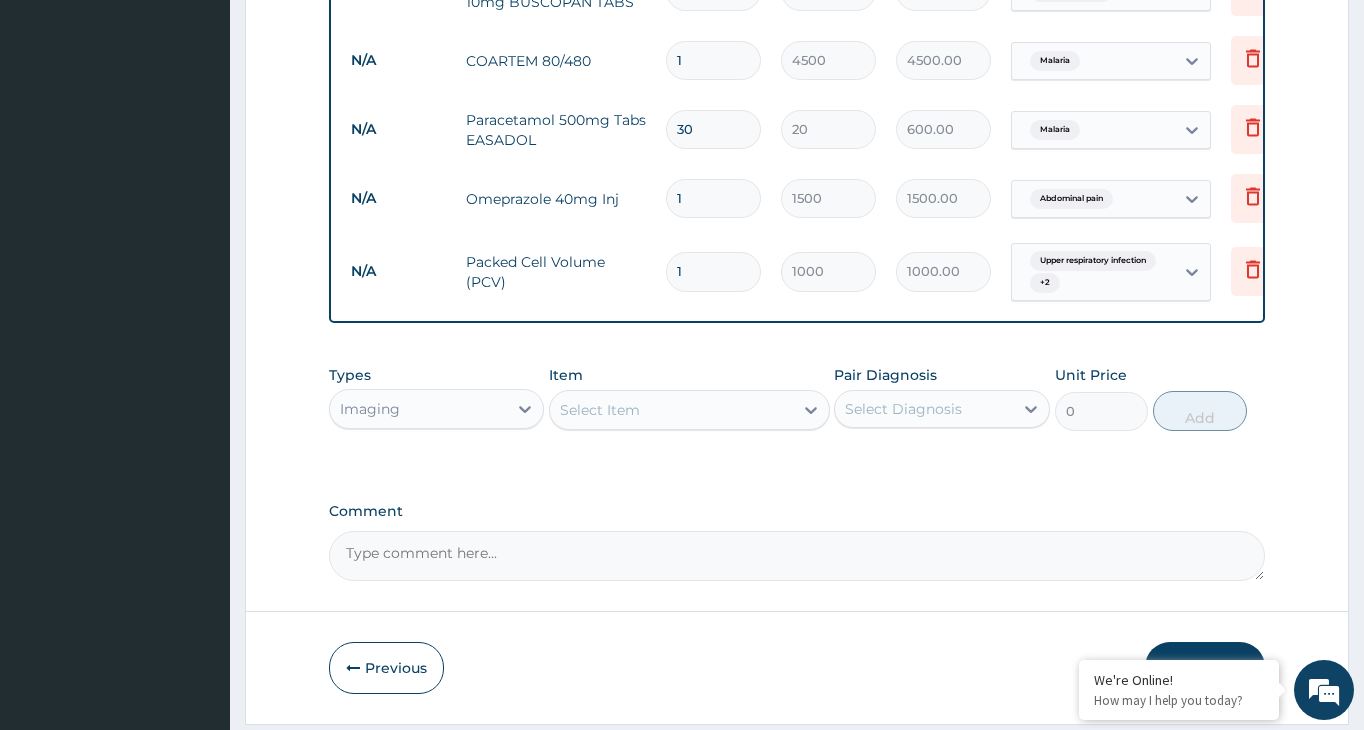 click on "Select Item" at bounding box center [671, 410] 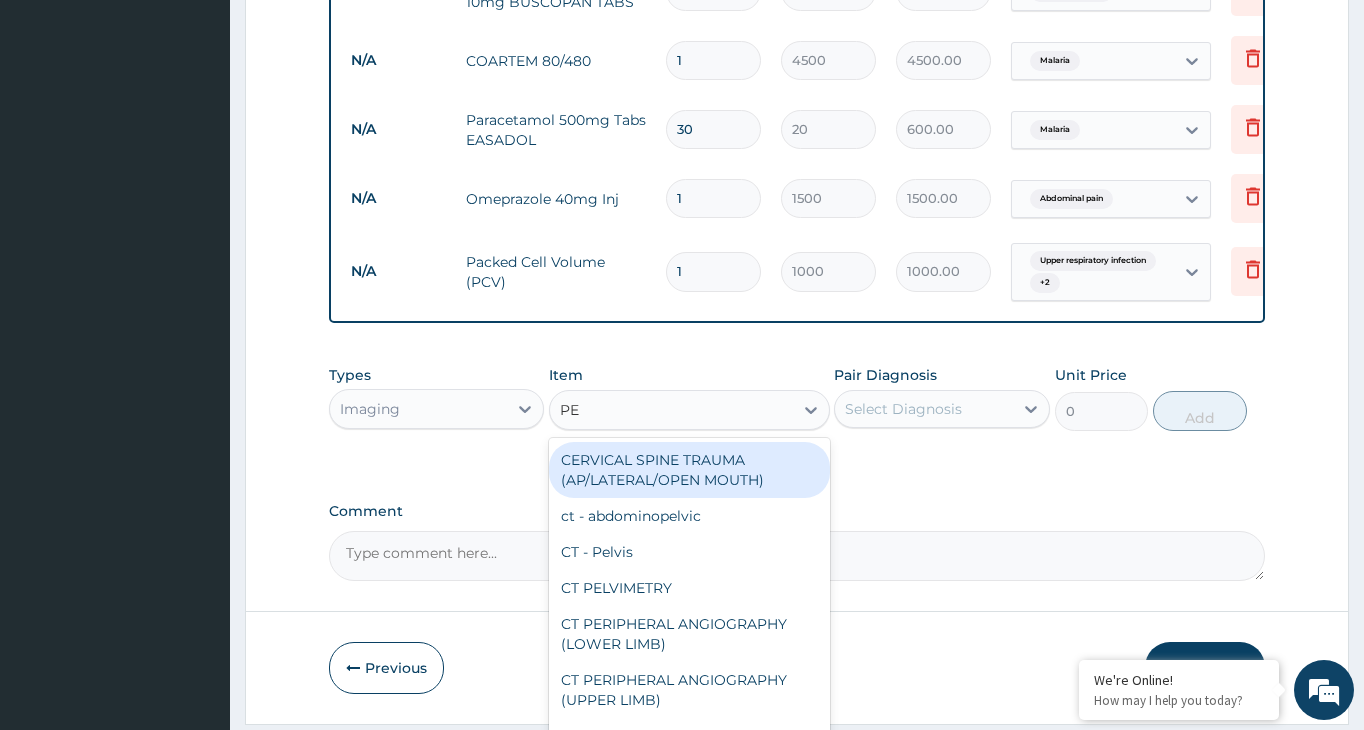 type on "PEL" 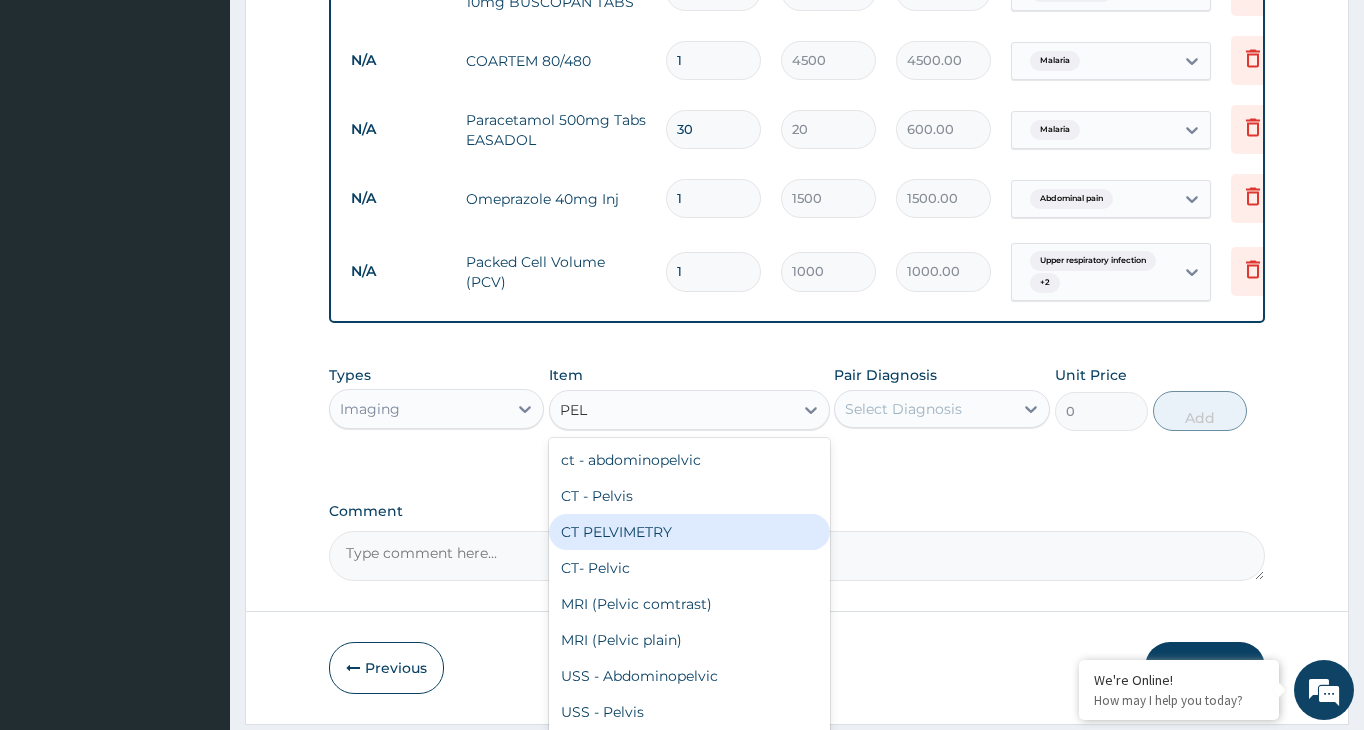scroll, scrollTop: 32, scrollLeft: 0, axis: vertical 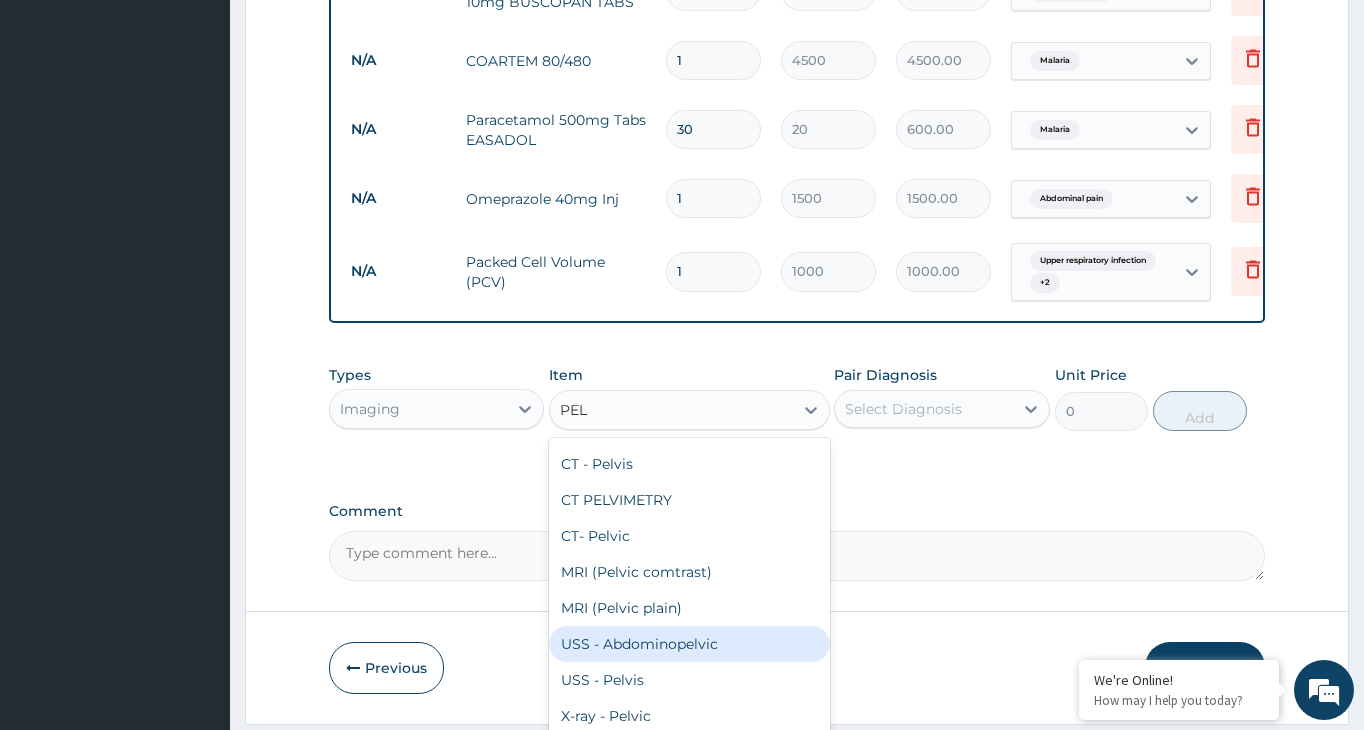 click on "USS - Abdominopelvic" at bounding box center [689, 644] 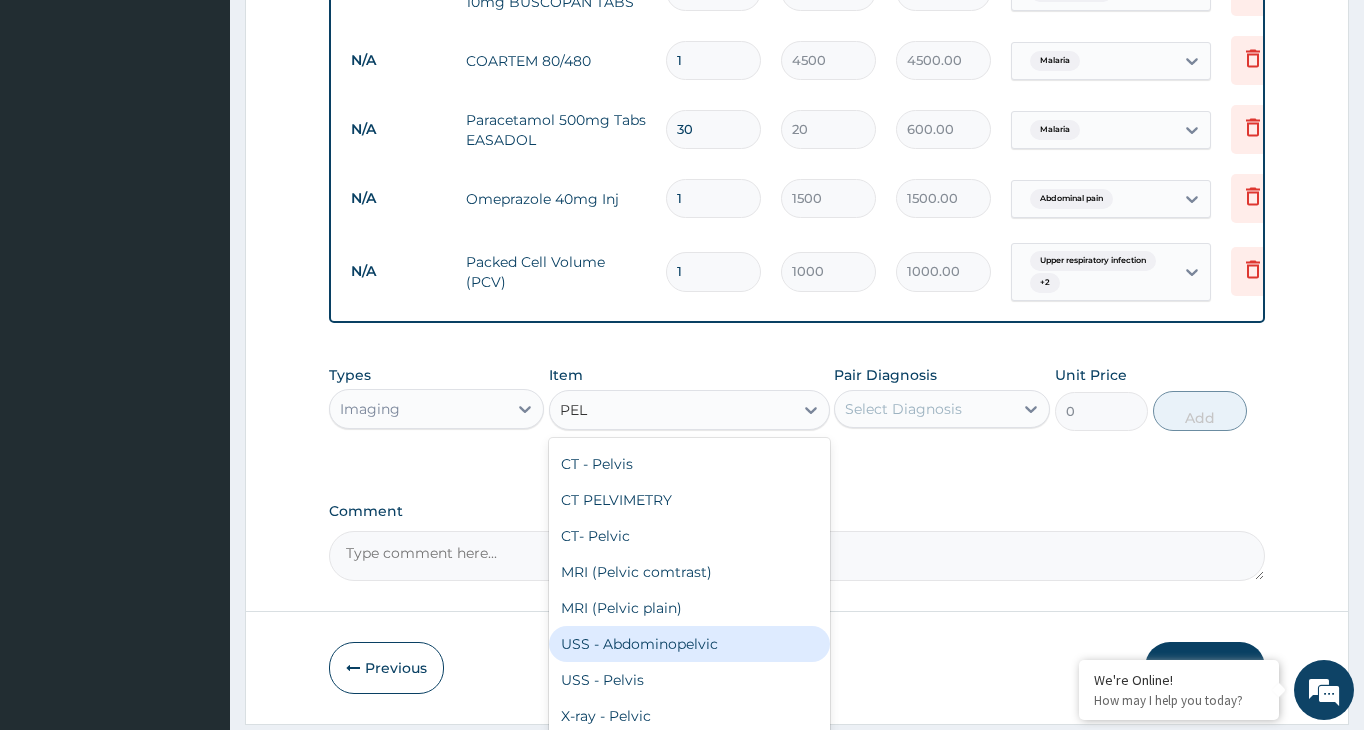type 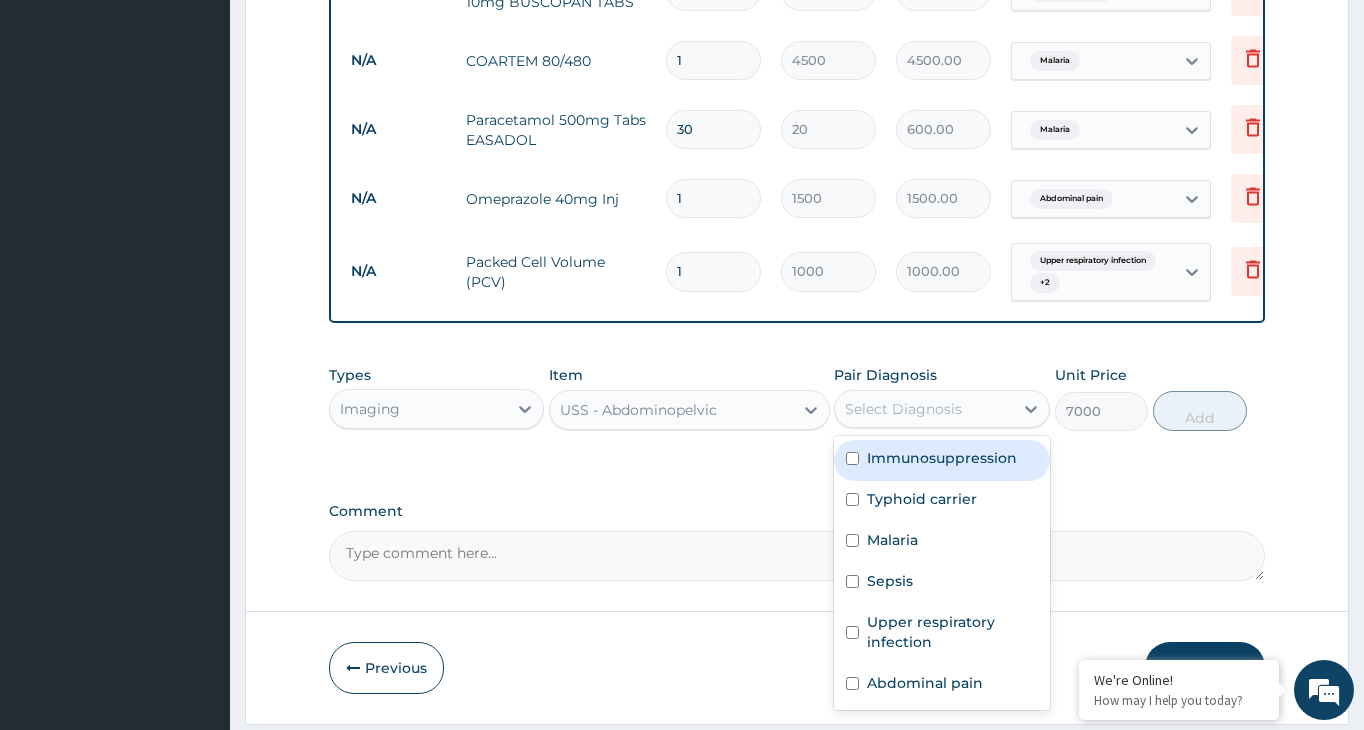 drag, startPoint x: 949, startPoint y: 429, endPoint x: 937, endPoint y: 444, distance: 19.209373 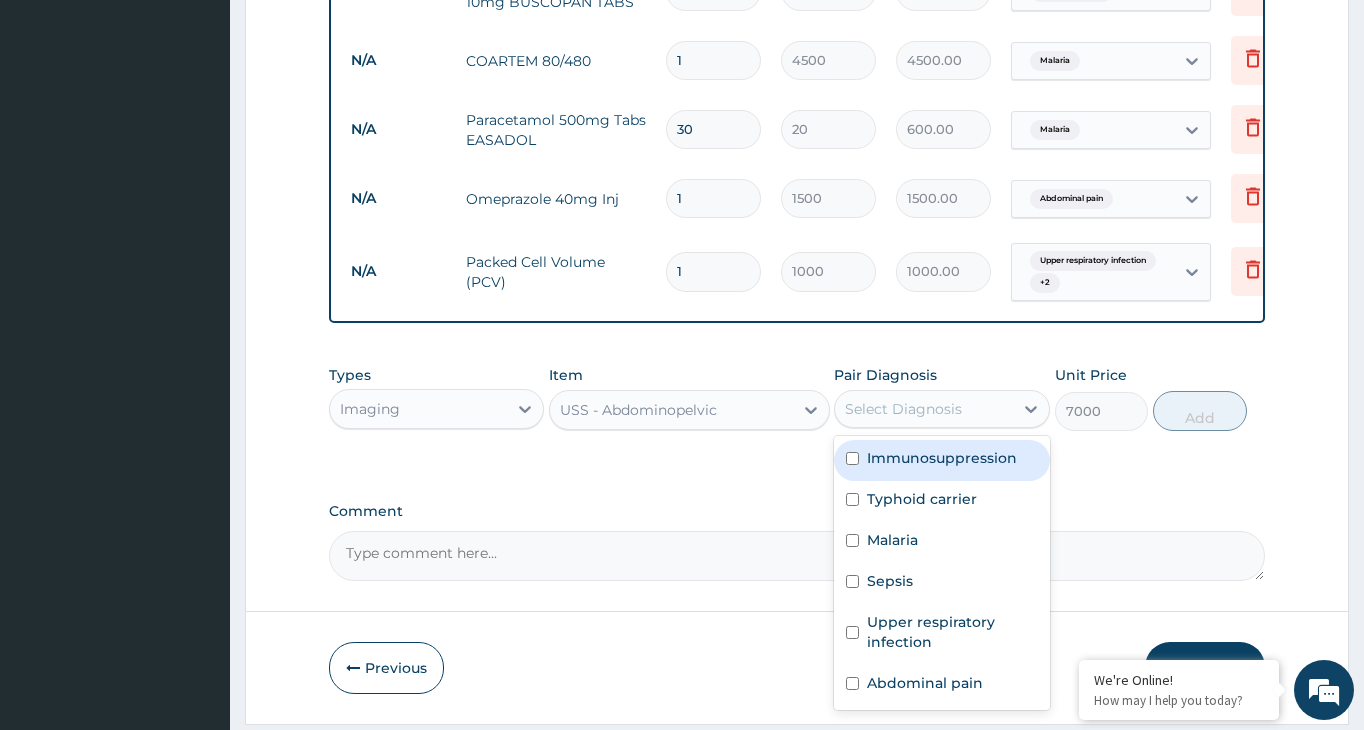 click on "Select Diagnosis" at bounding box center [903, 409] 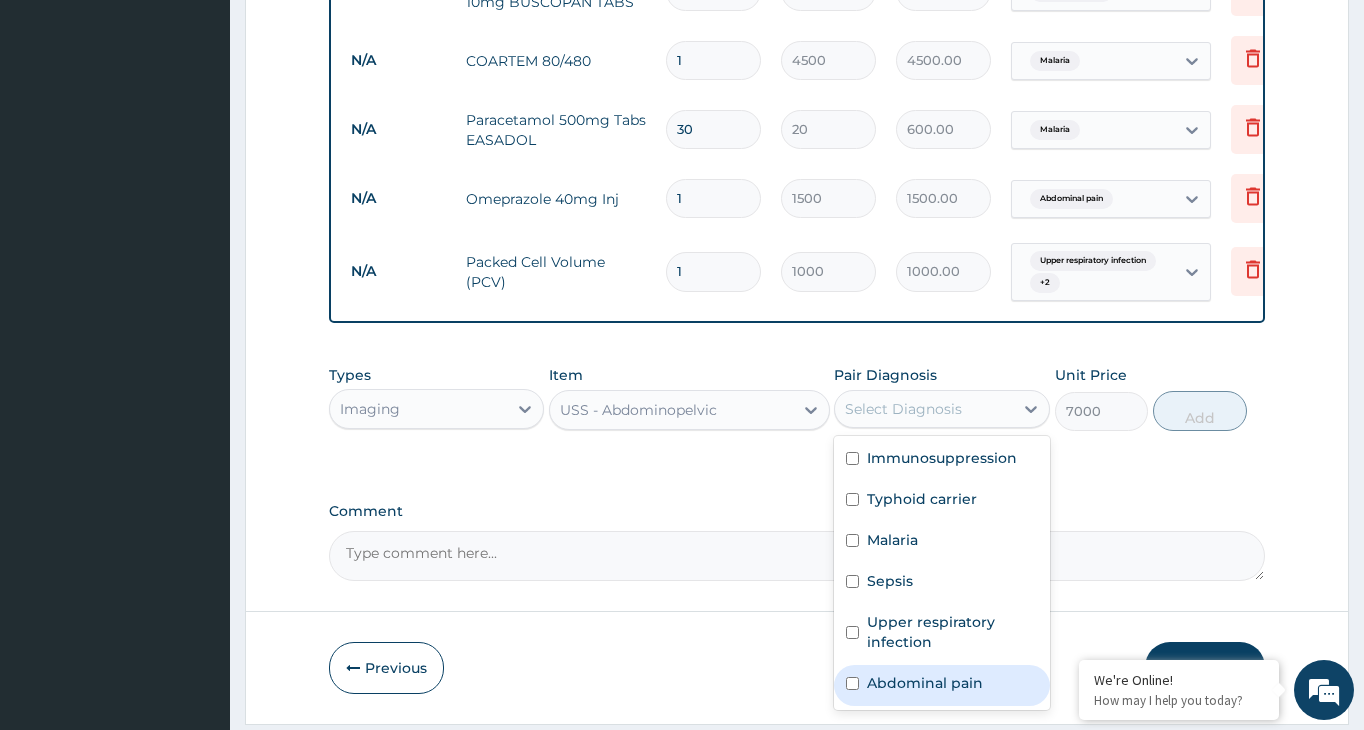click at bounding box center [852, 683] 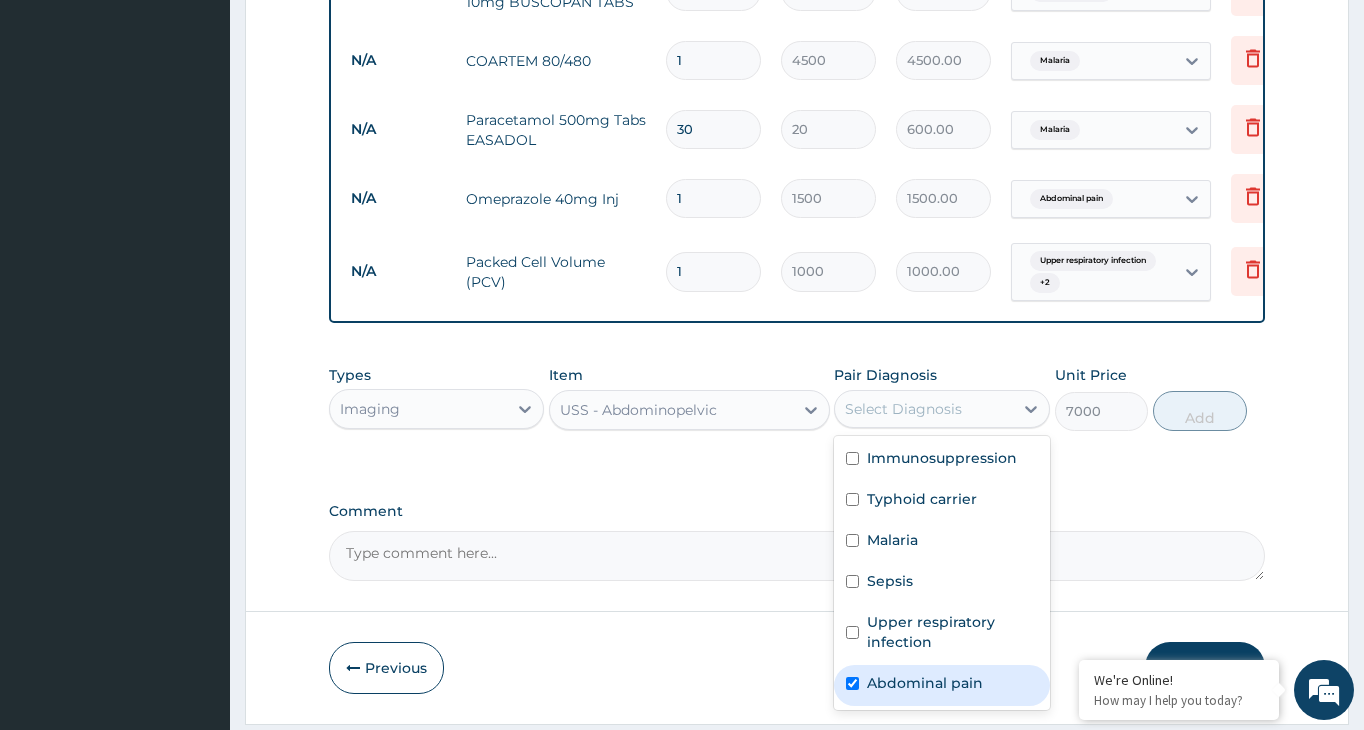 checkbox on "true" 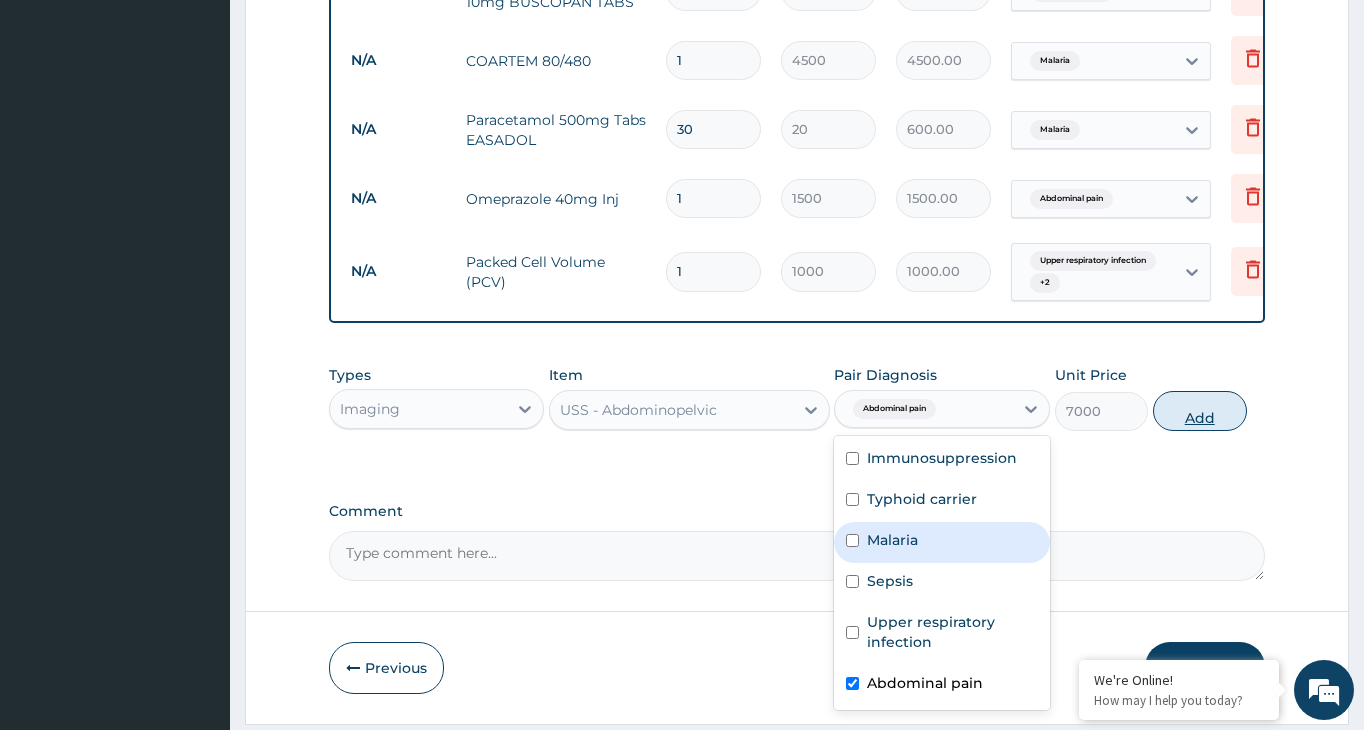 click on "Add" at bounding box center (1200, 411) 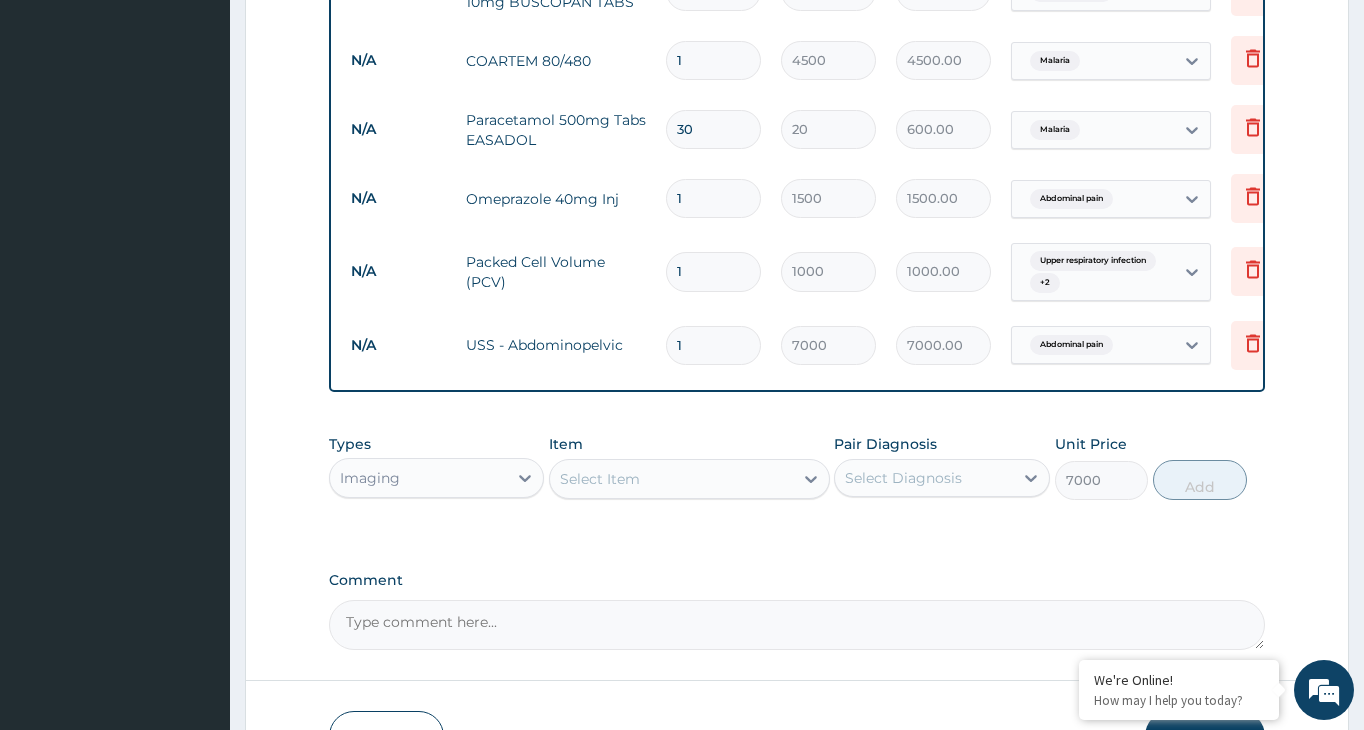 type on "0" 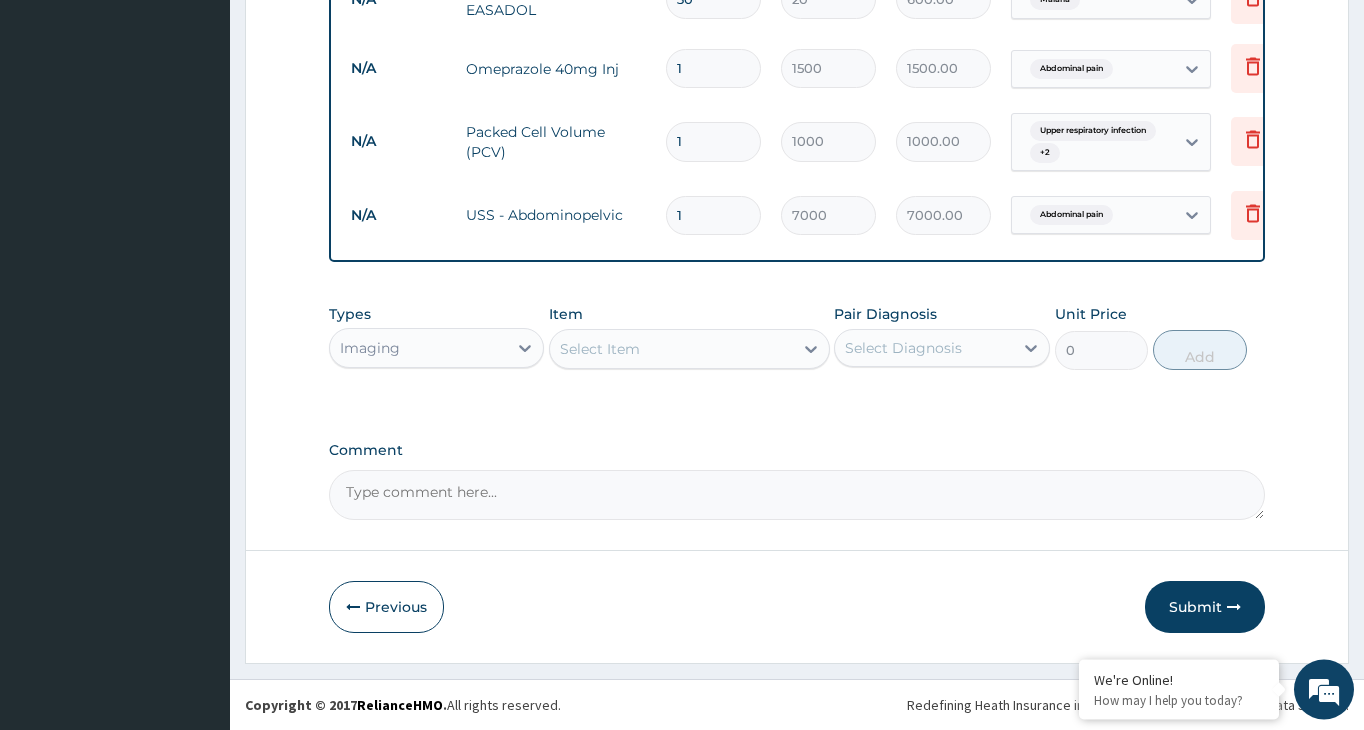 scroll, scrollTop: 1410, scrollLeft: 0, axis: vertical 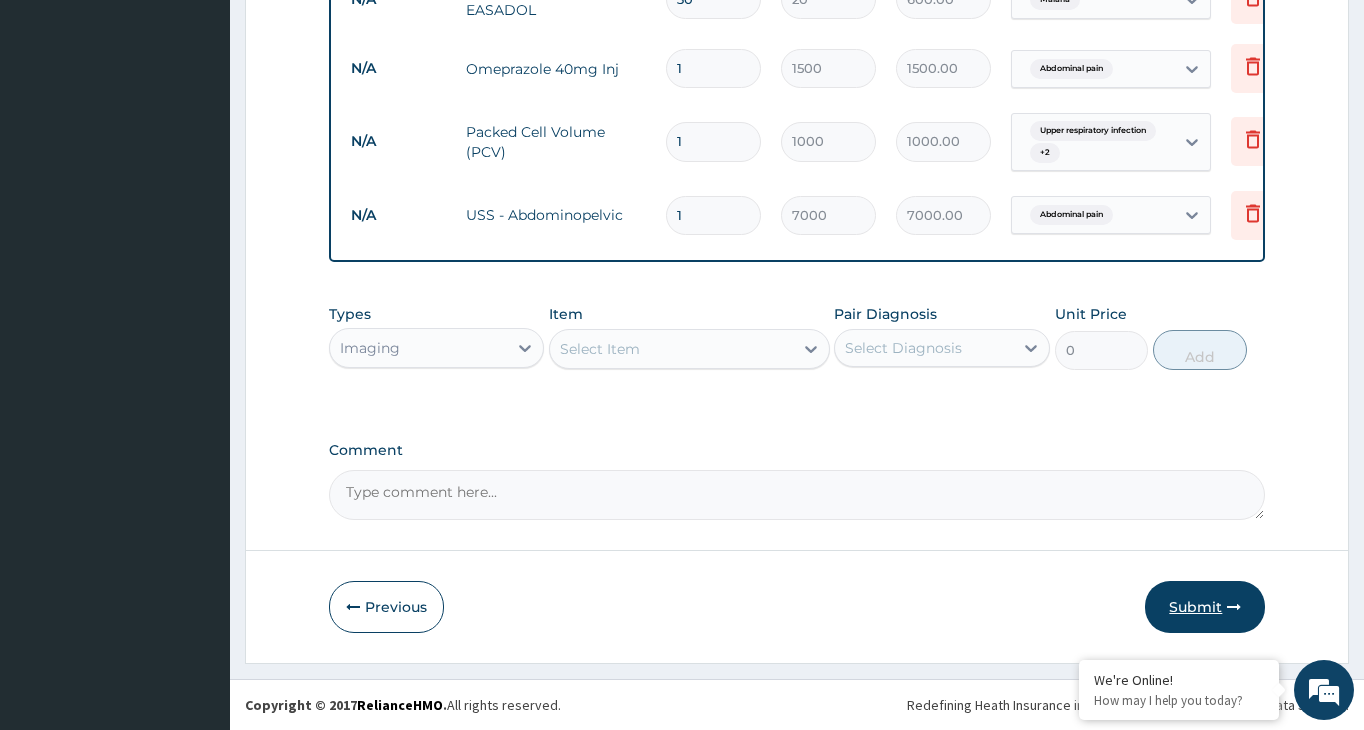 click on "Submit" at bounding box center (1205, 607) 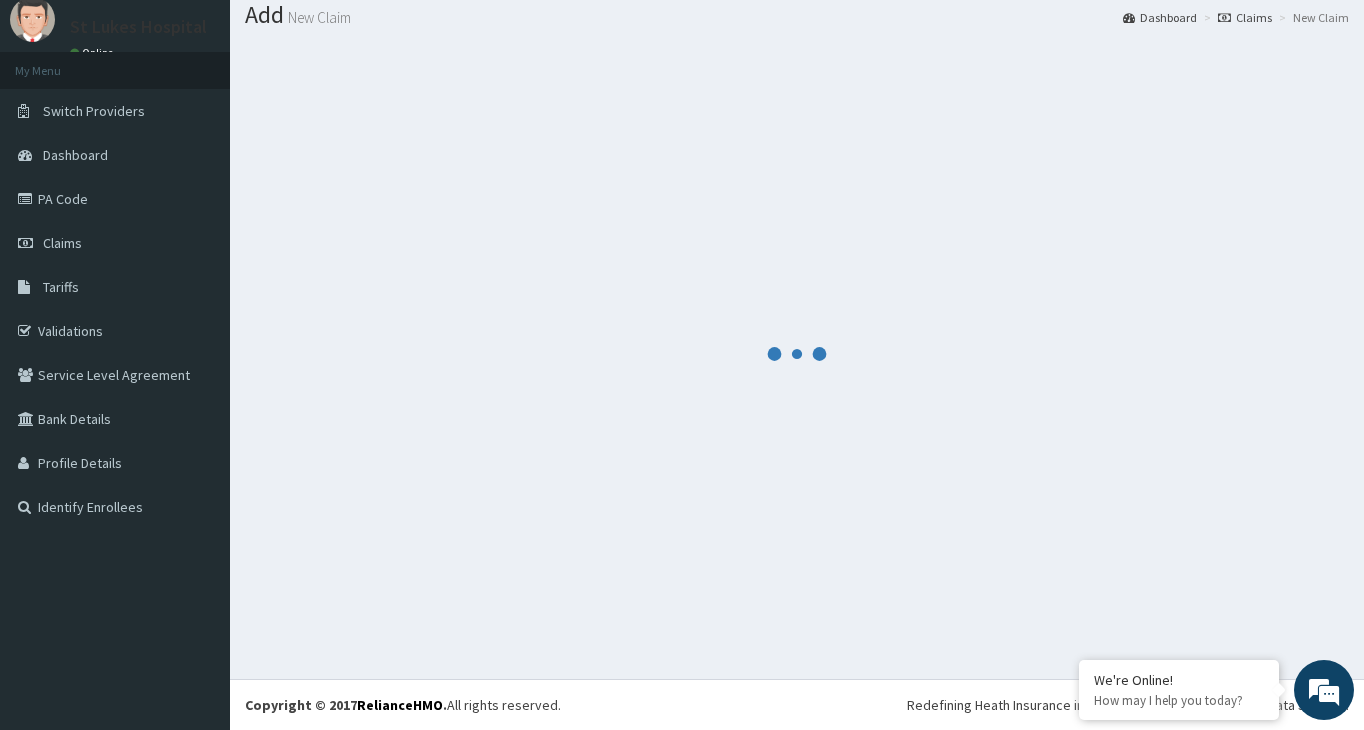 scroll, scrollTop: 63, scrollLeft: 0, axis: vertical 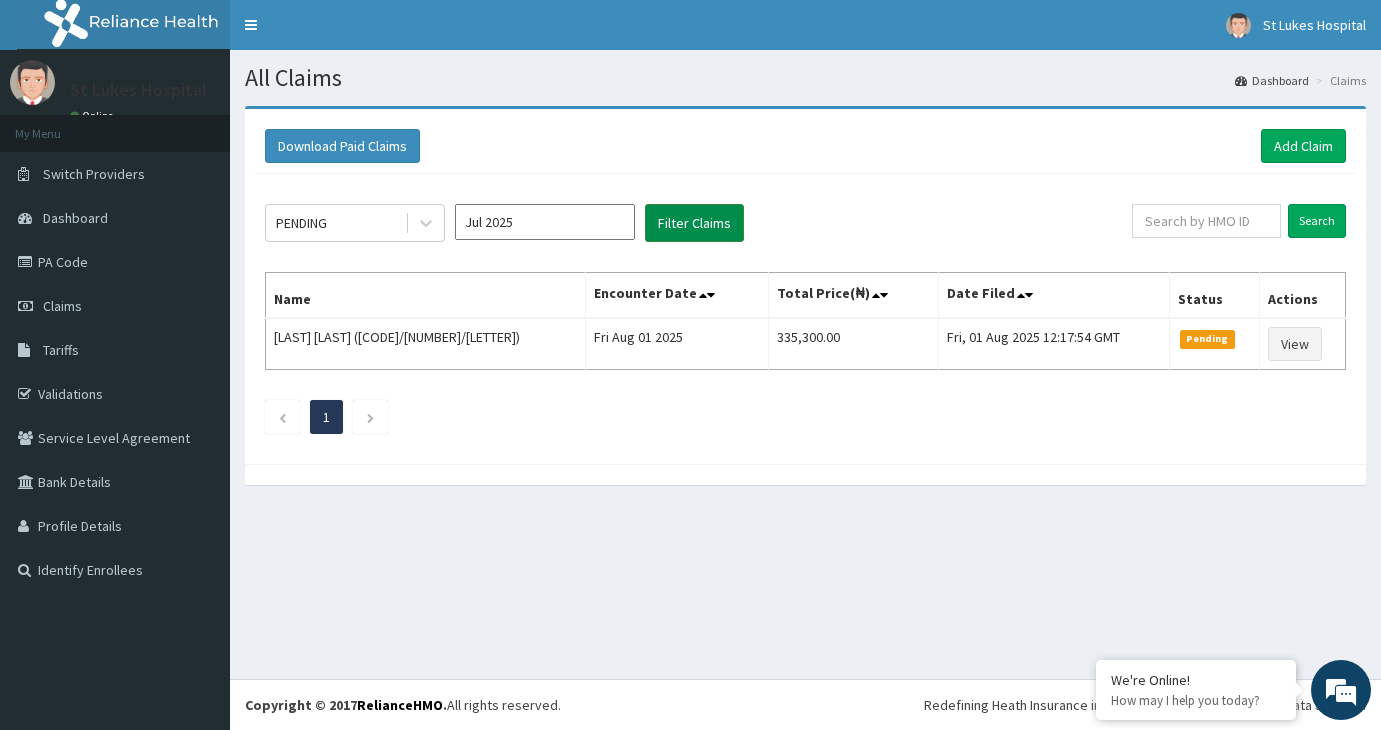 click on "Filter Claims" at bounding box center (694, 223) 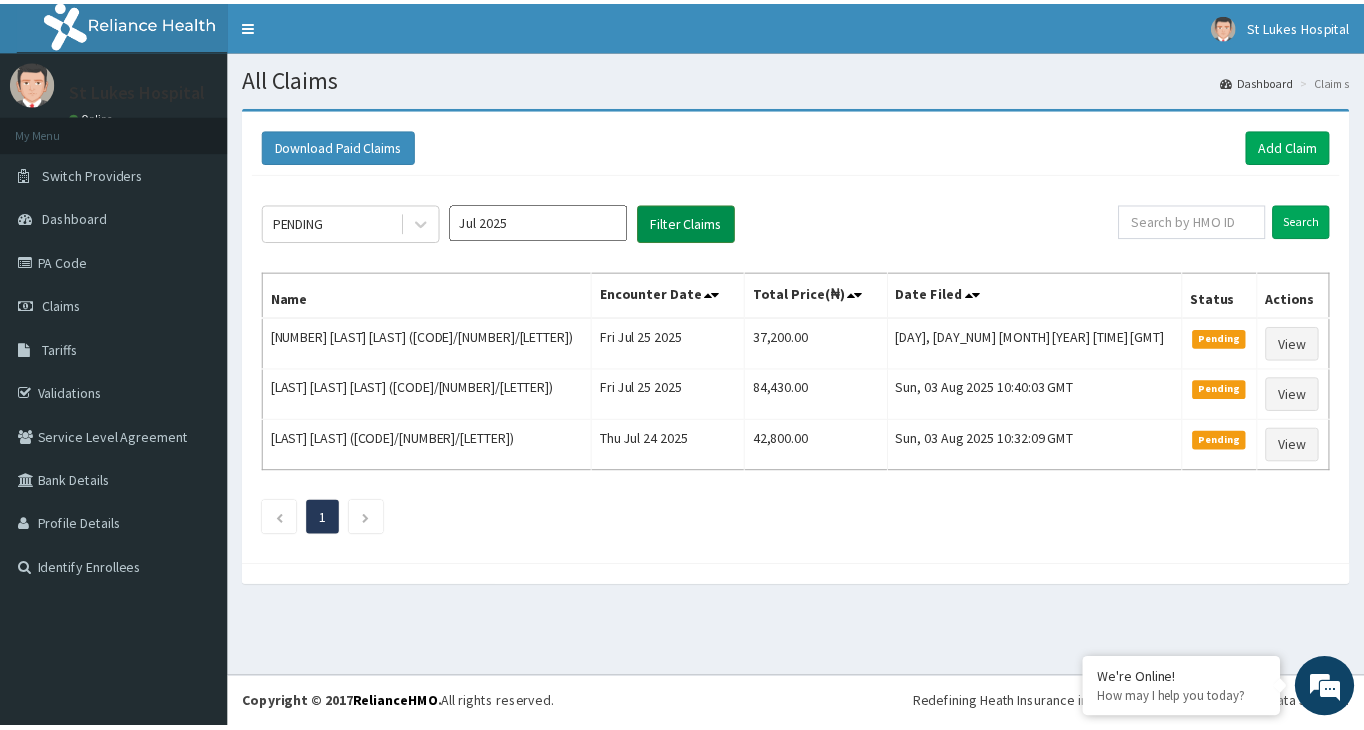 scroll, scrollTop: 0, scrollLeft: 0, axis: both 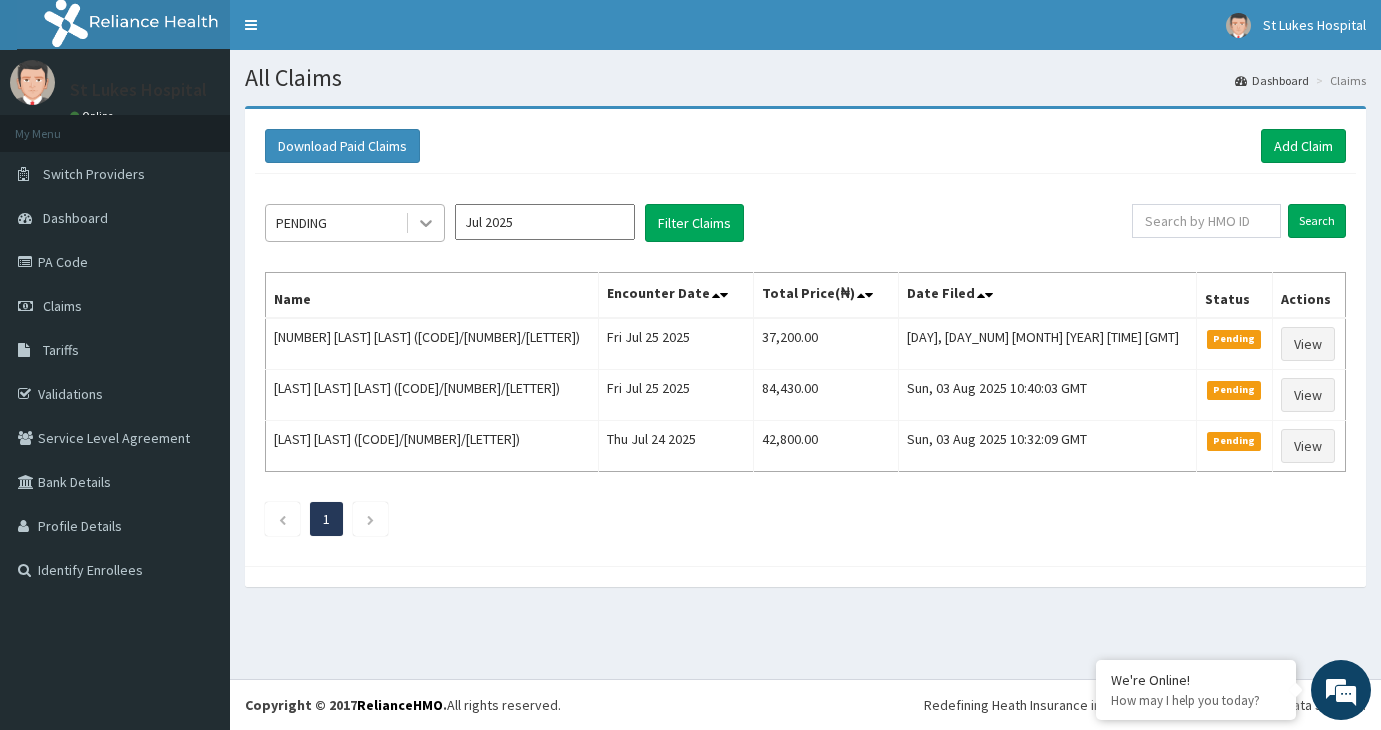 click at bounding box center [426, 223] 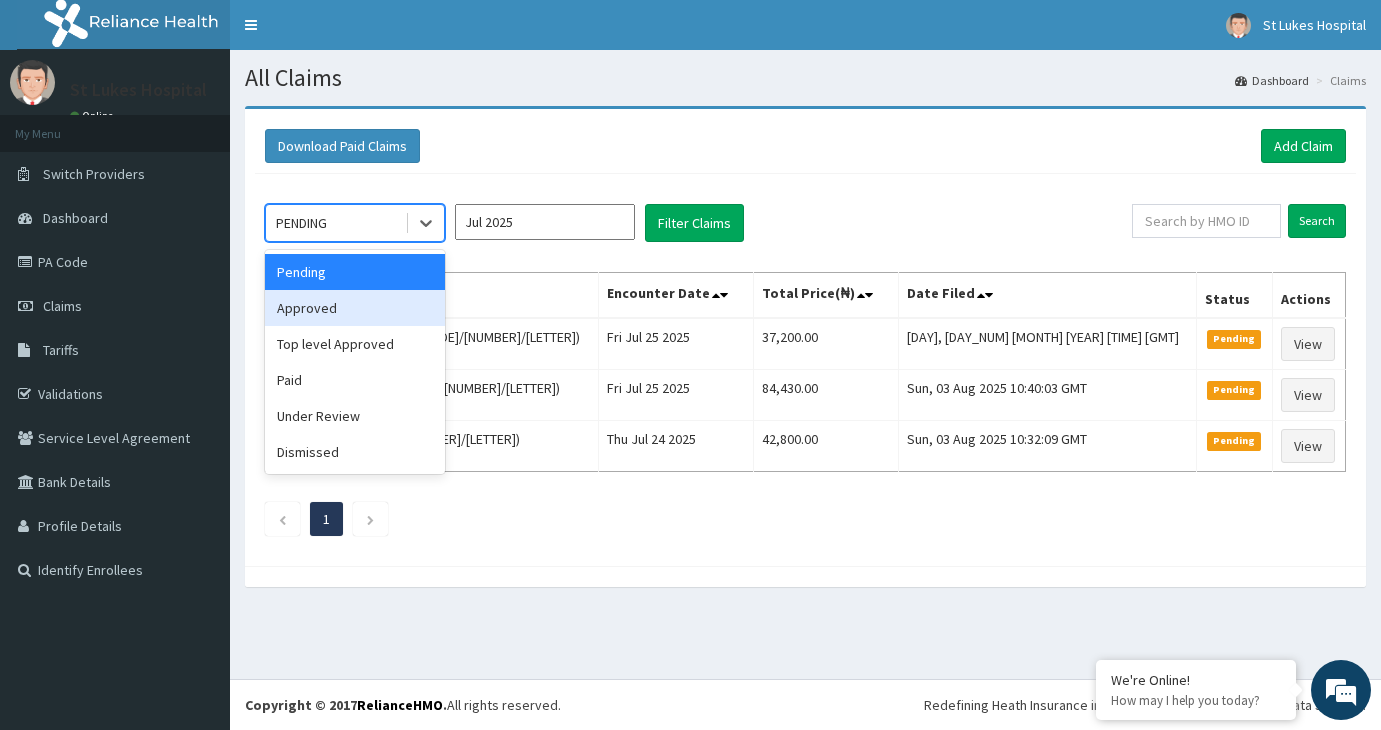 click on "Approved" at bounding box center [355, 308] 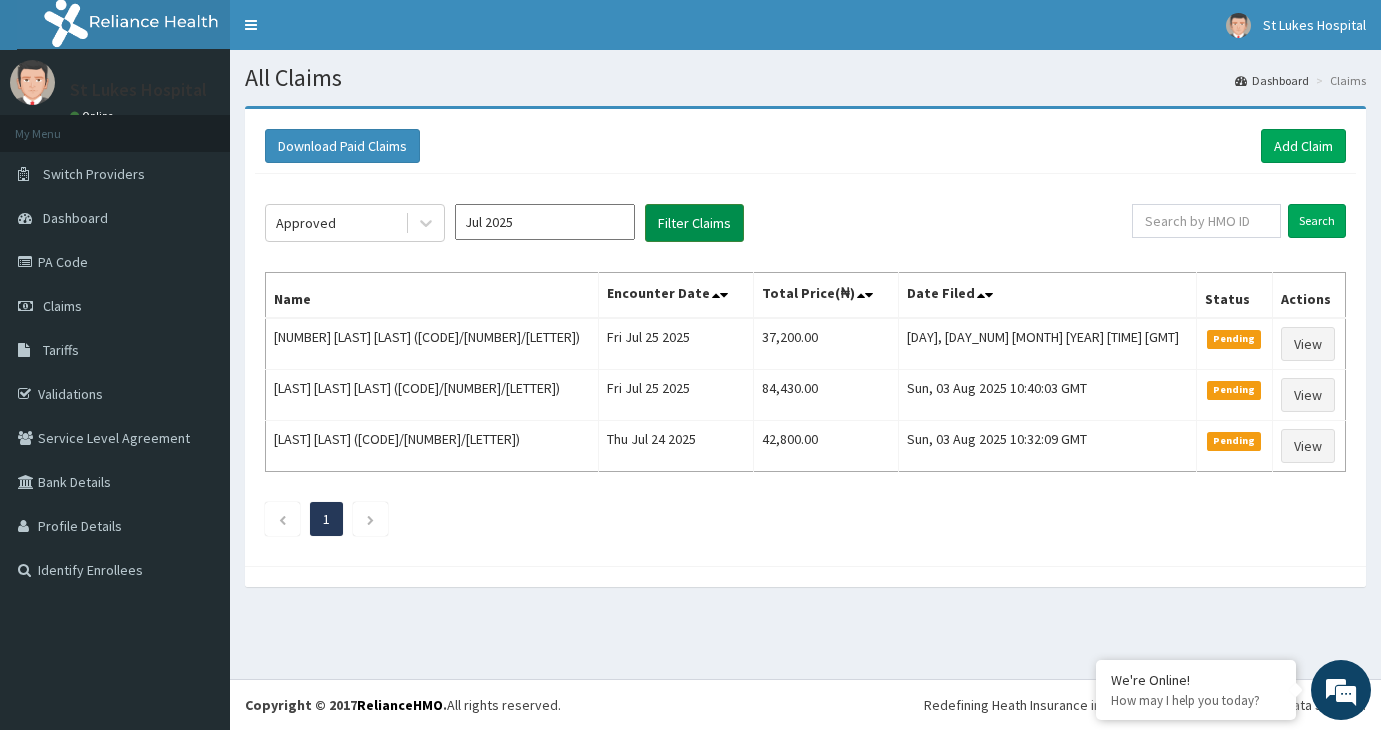 click on "Filter Claims" at bounding box center [694, 223] 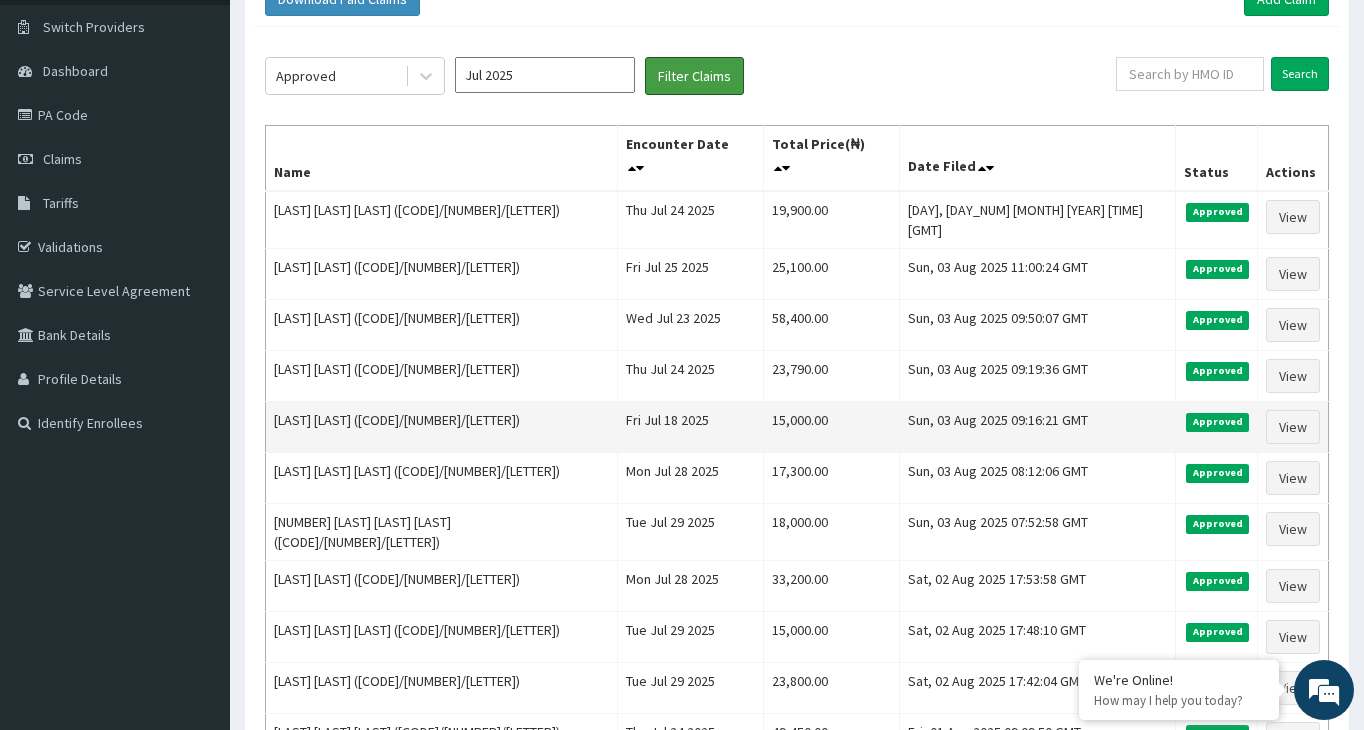 scroll, scrollTop: 45, scrollLeft: 0, axis: vertical 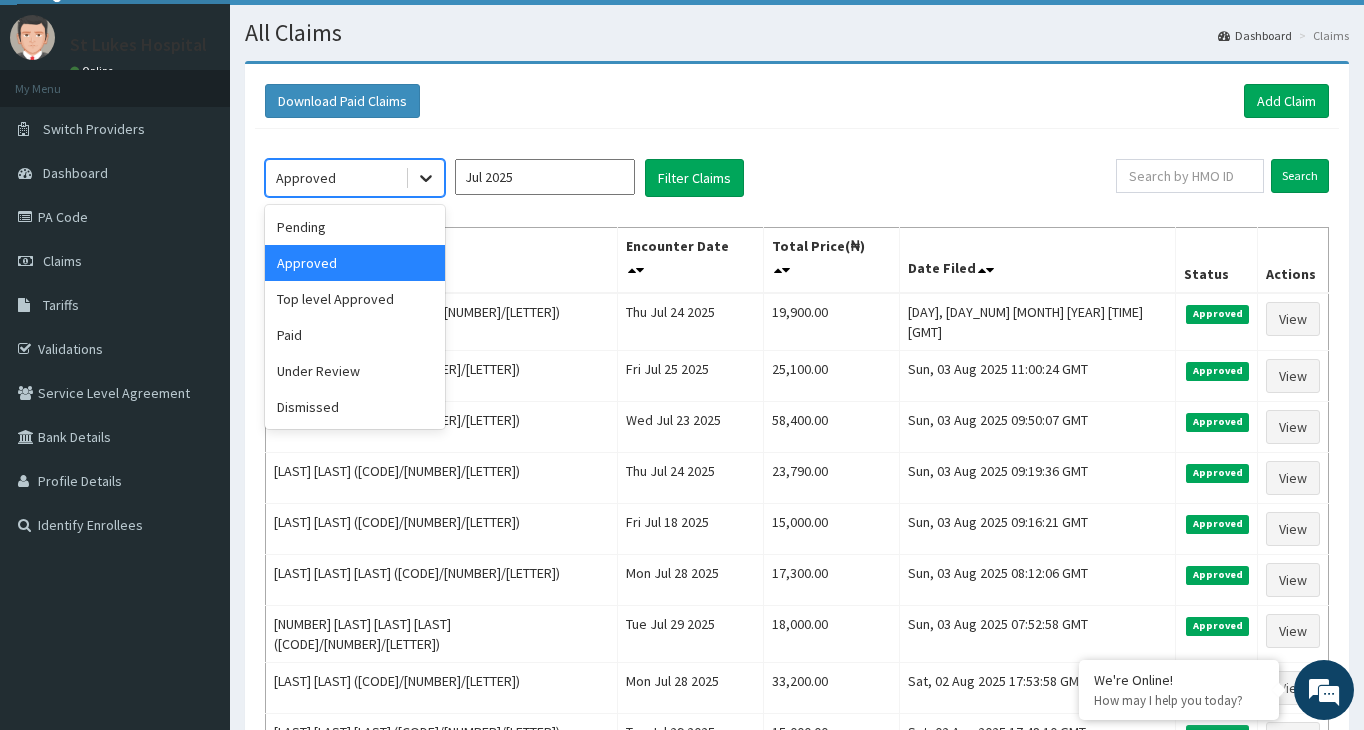 click 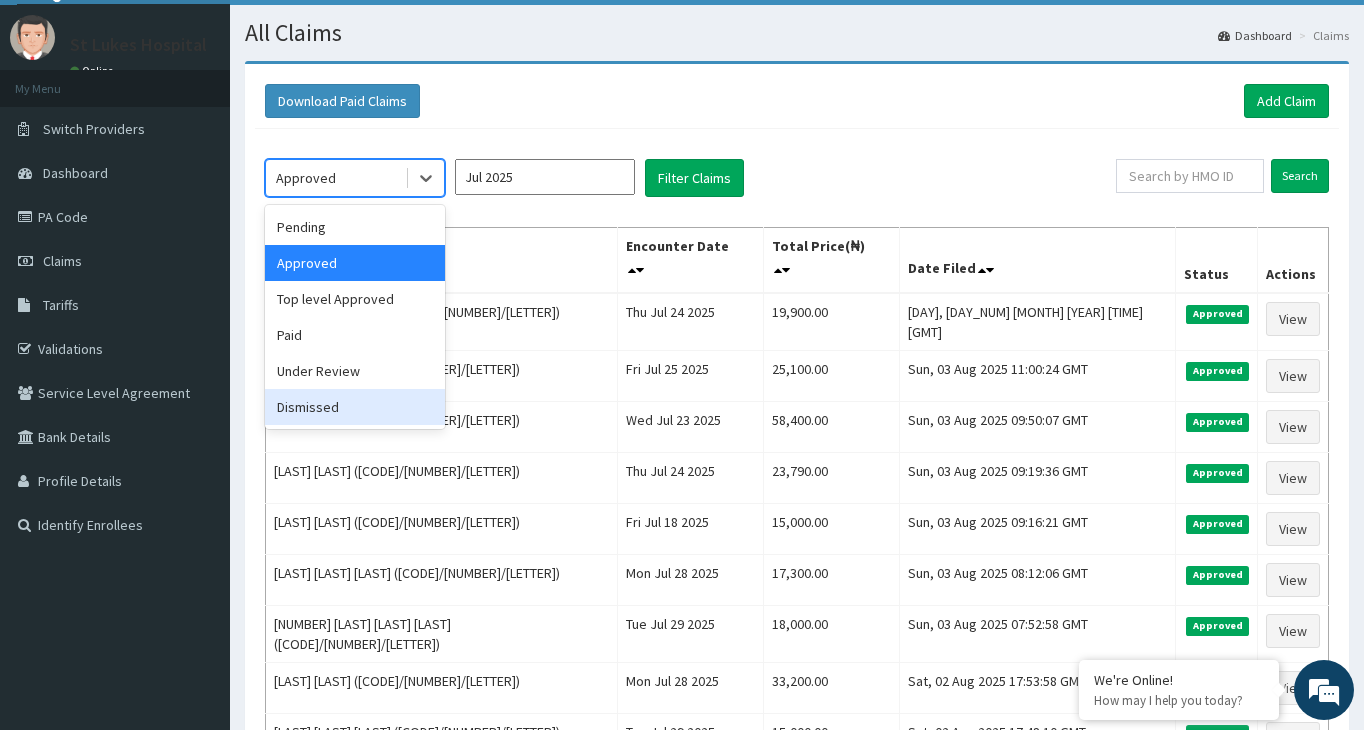 click on "Dismissed" at bounding box center [355, 407] 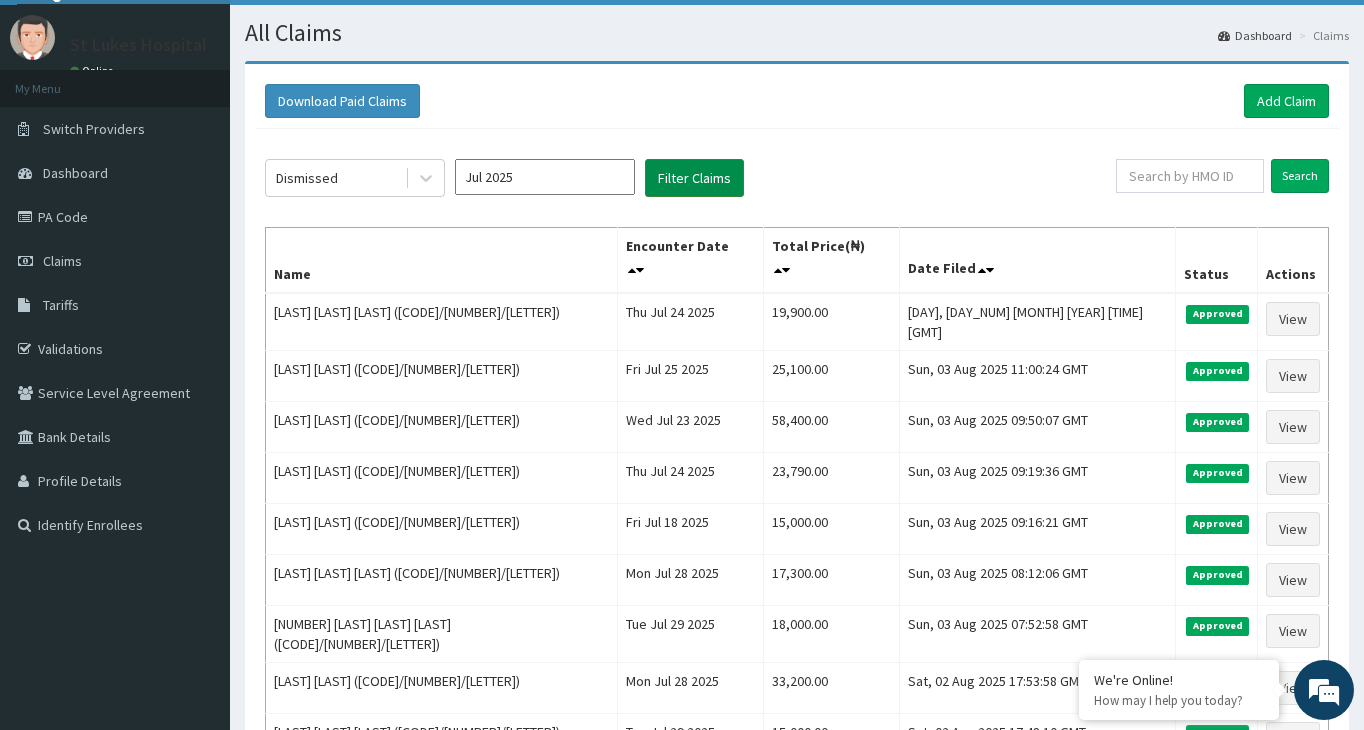 click on "Filter Claims" at bounding box center (694, 178) 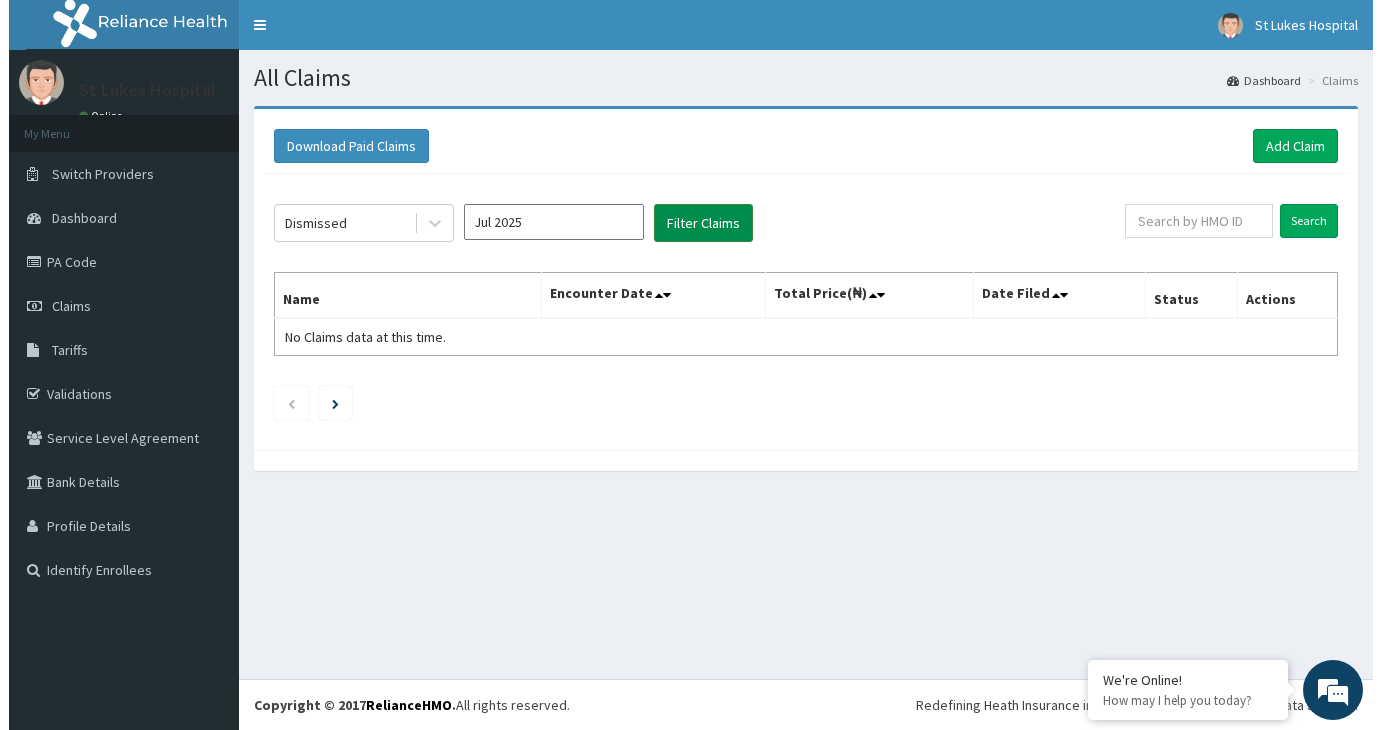 scroll, scrollTop: 0, scrollLeft: 0, axis: both 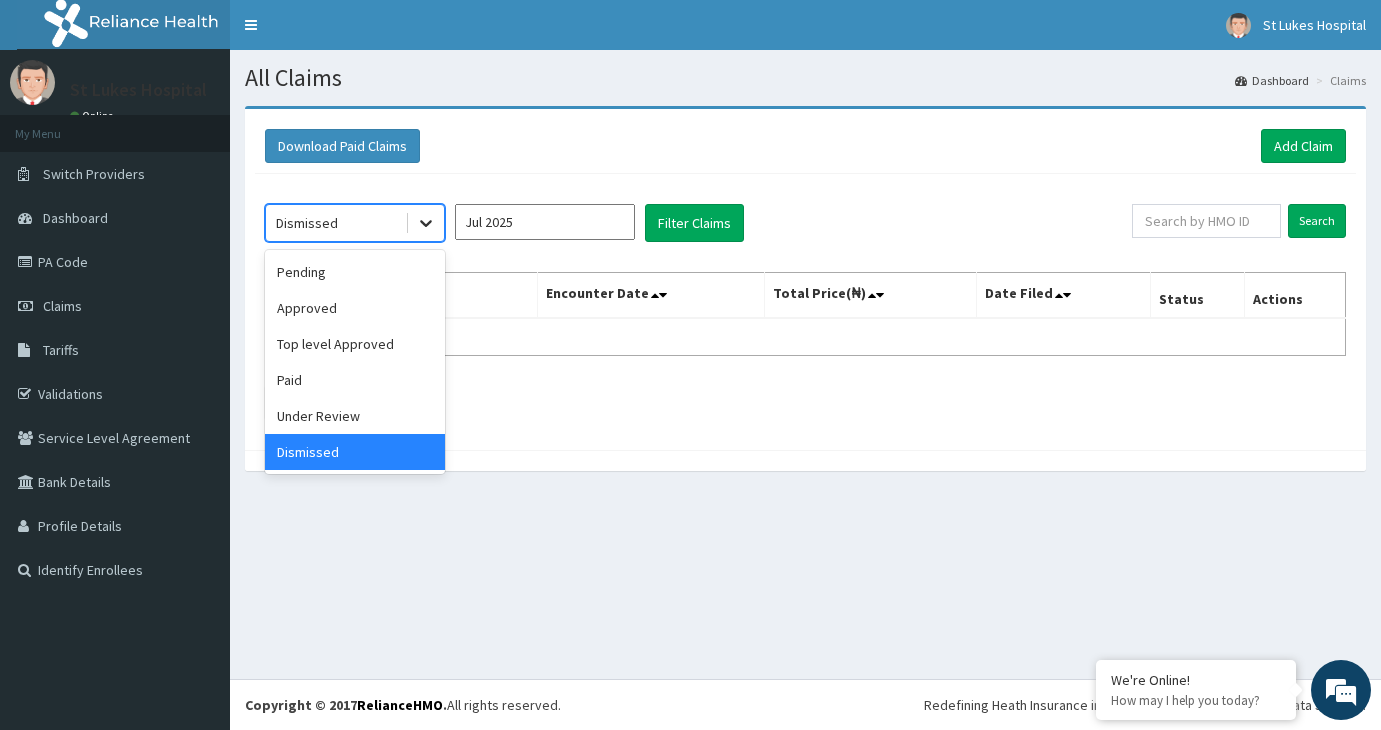 click 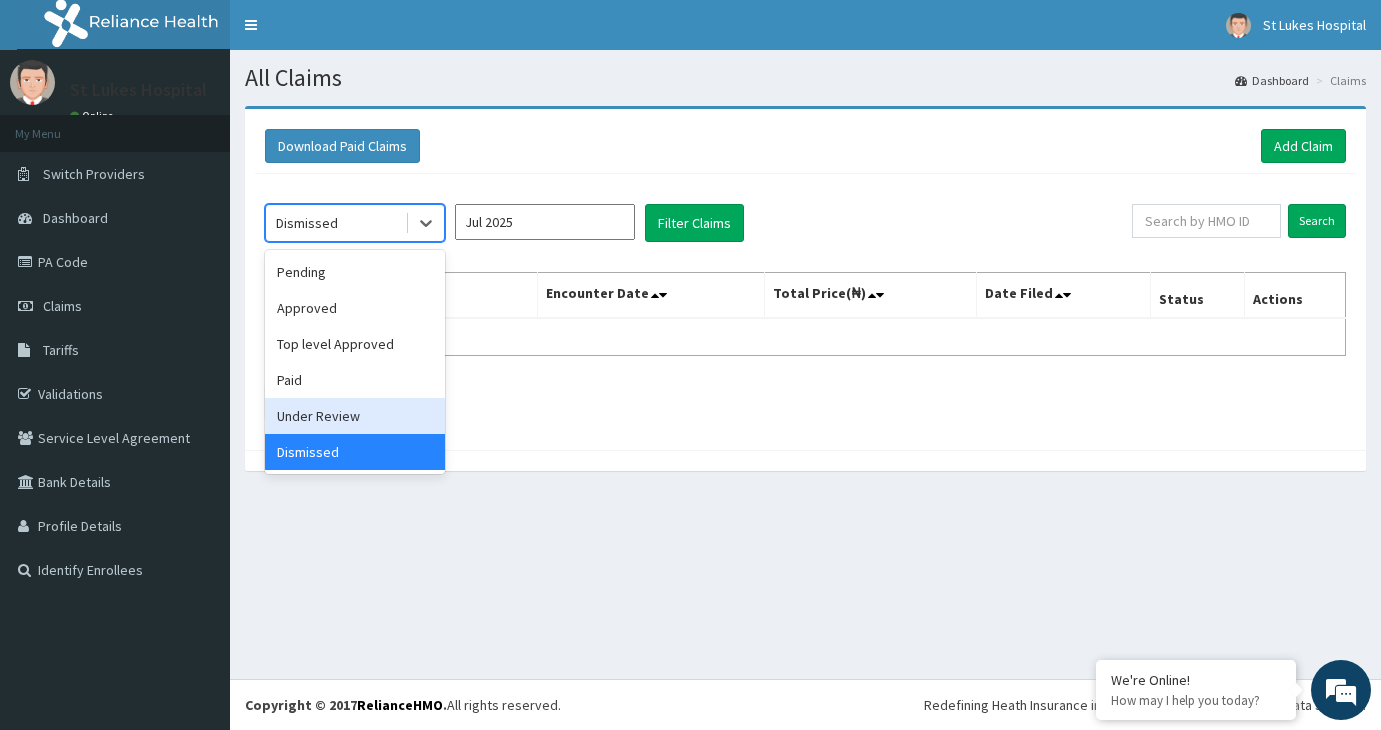 click on "Under Review" at bounding box center (355, 416) 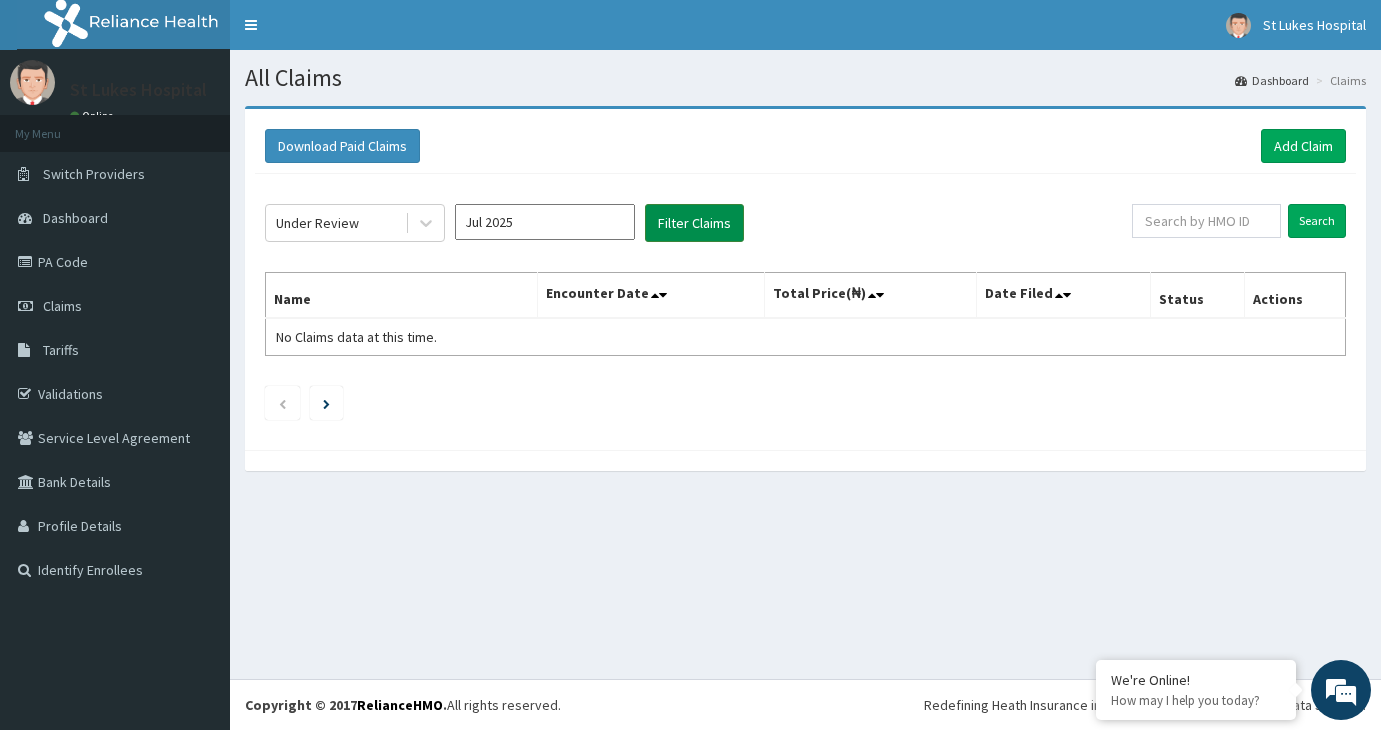 click on "Filter Claims" at bounding box center (694, 223) 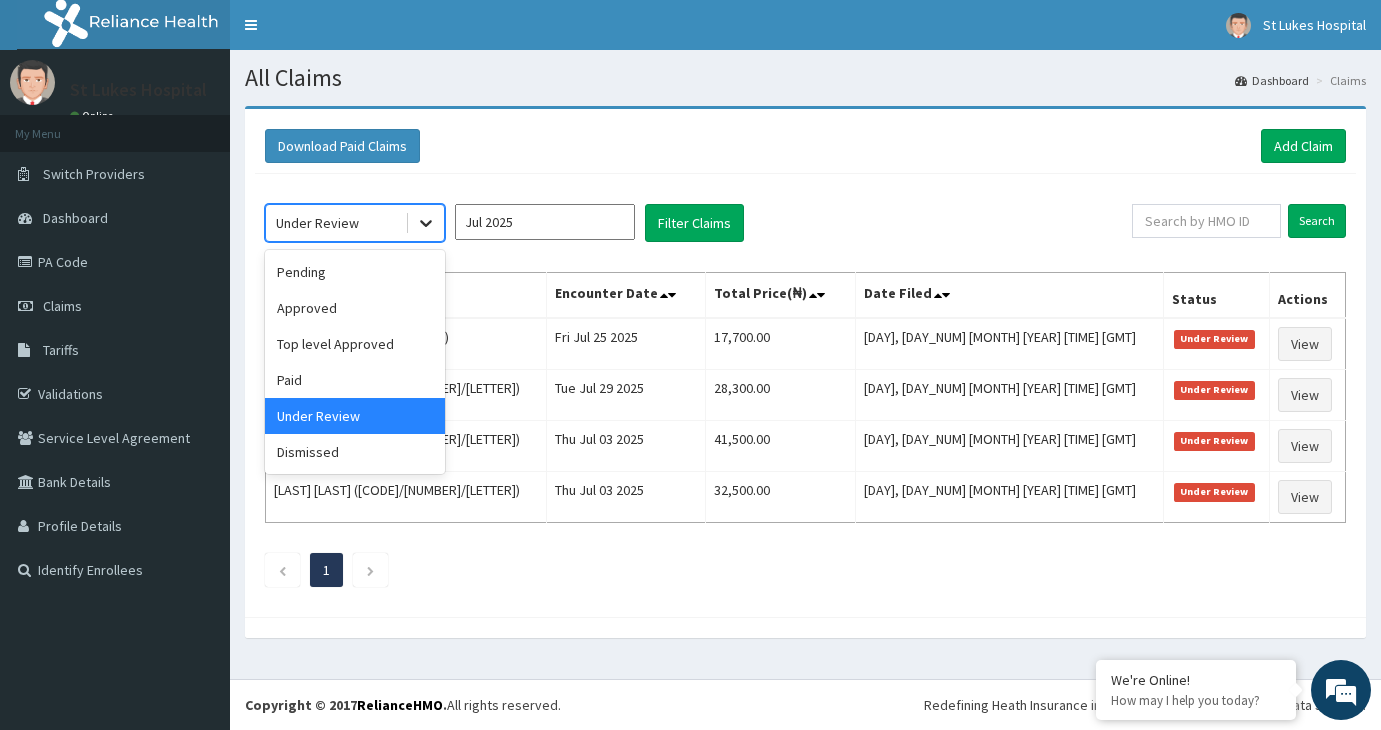 click 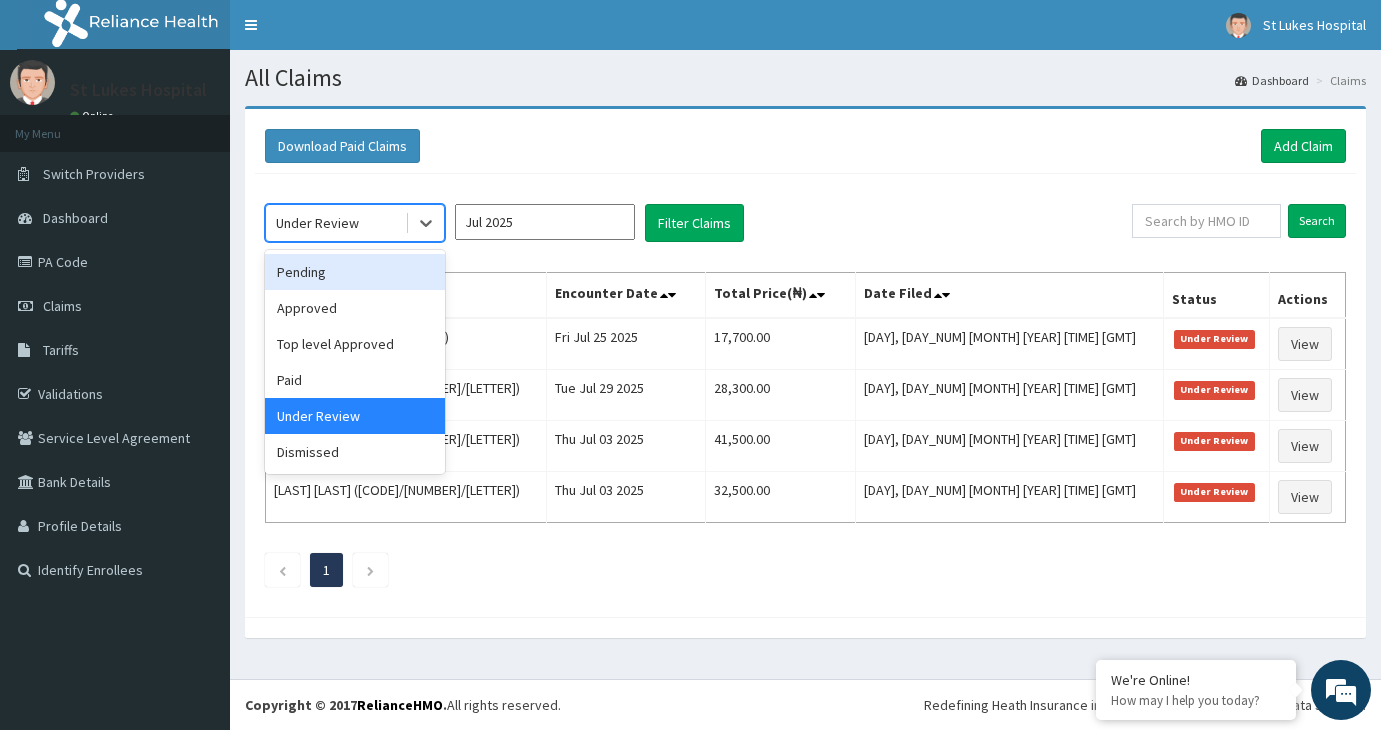 click on "Pending" at bounding box center [355, 272] 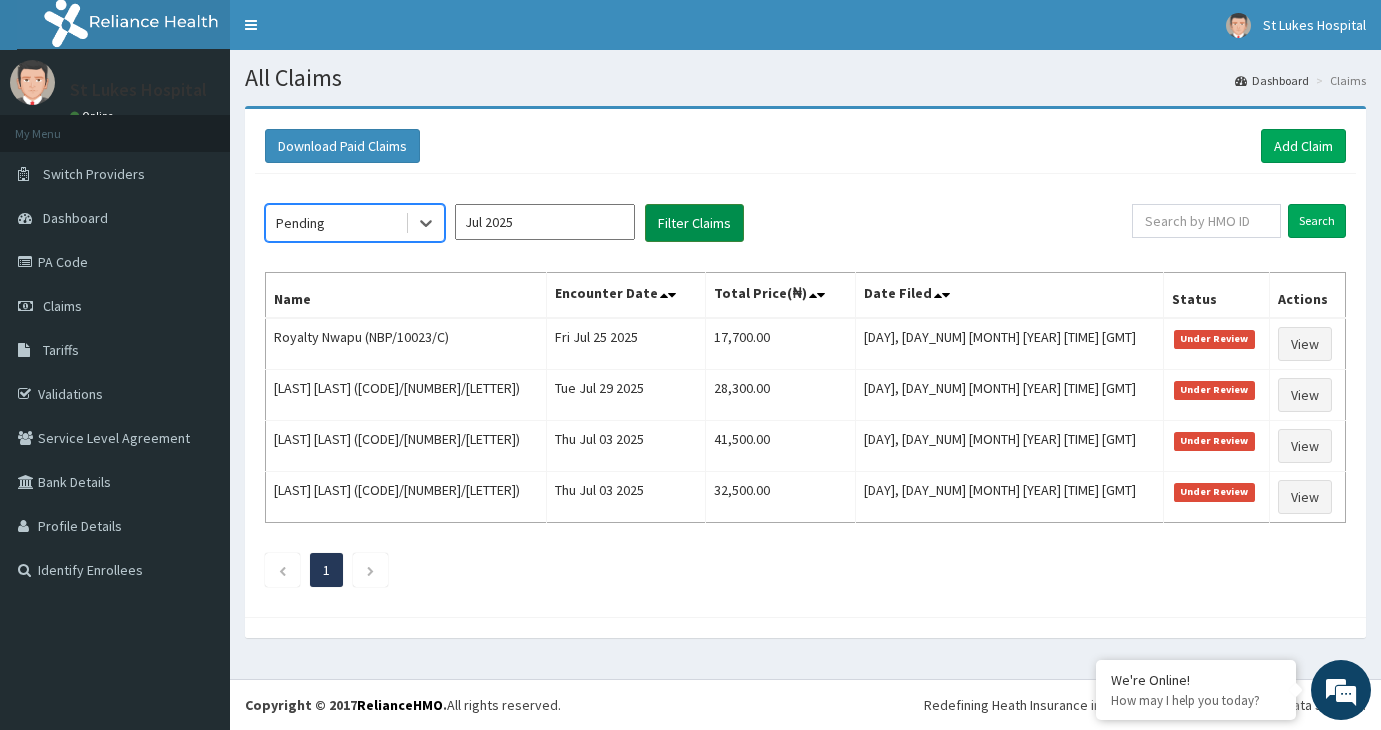 click on "Filter Claims" at bounding box center [694, 223] 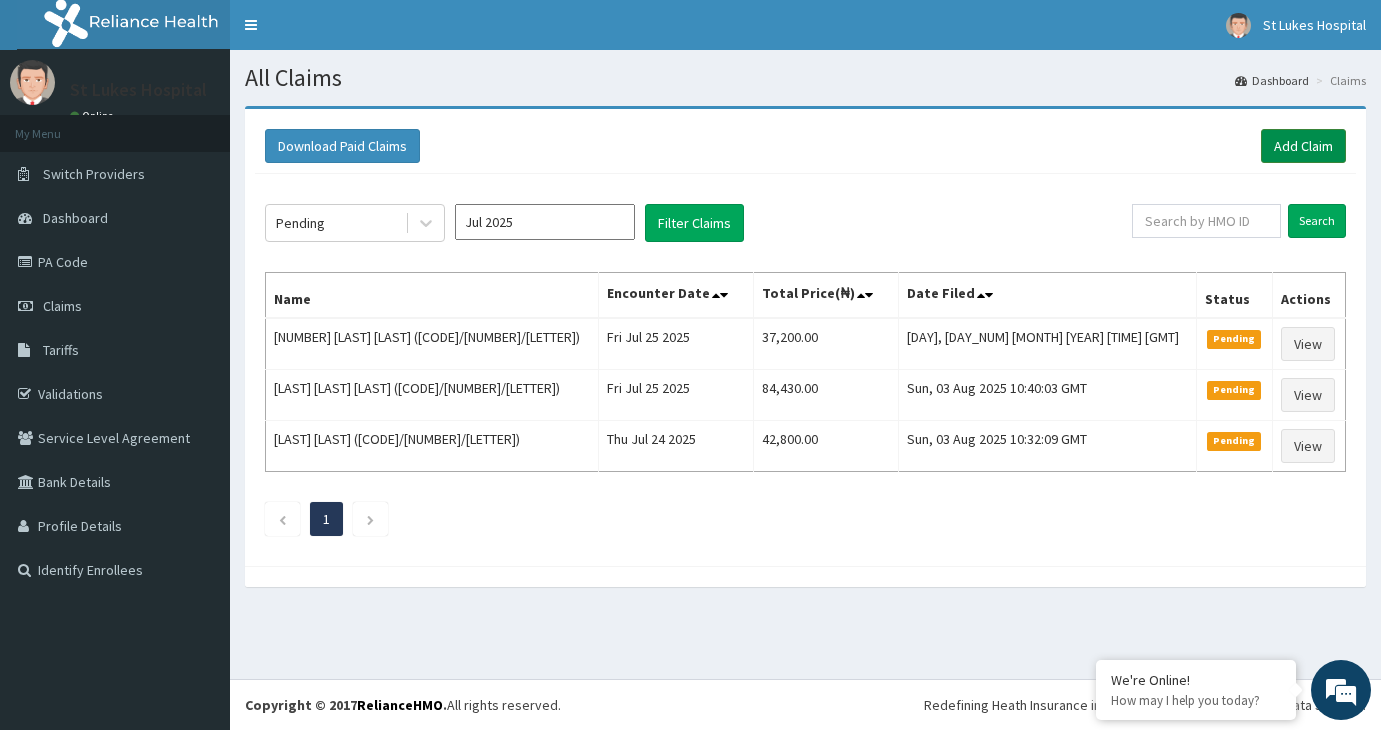 click on "Add Claim" at bounding box center (1303, 146) 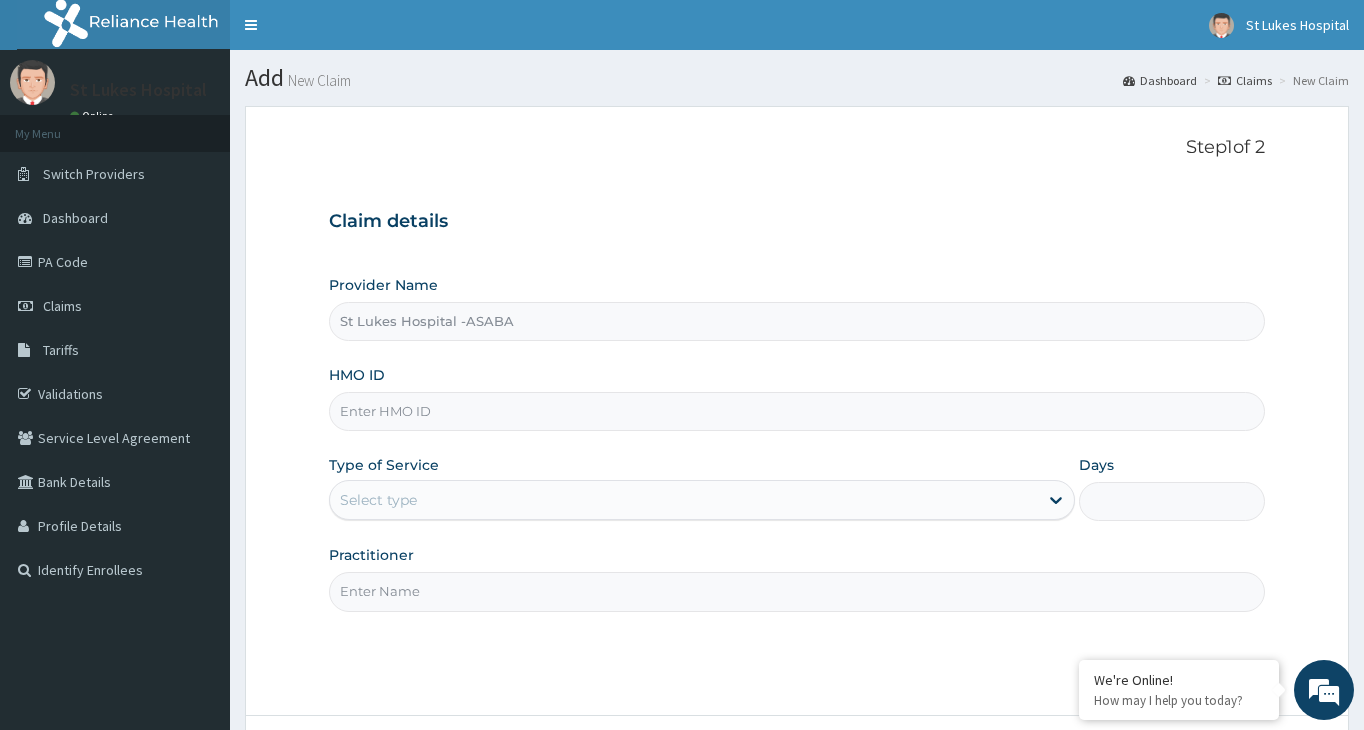 scroll, scrollTop: 0, scrollLeft: 0, axis: both 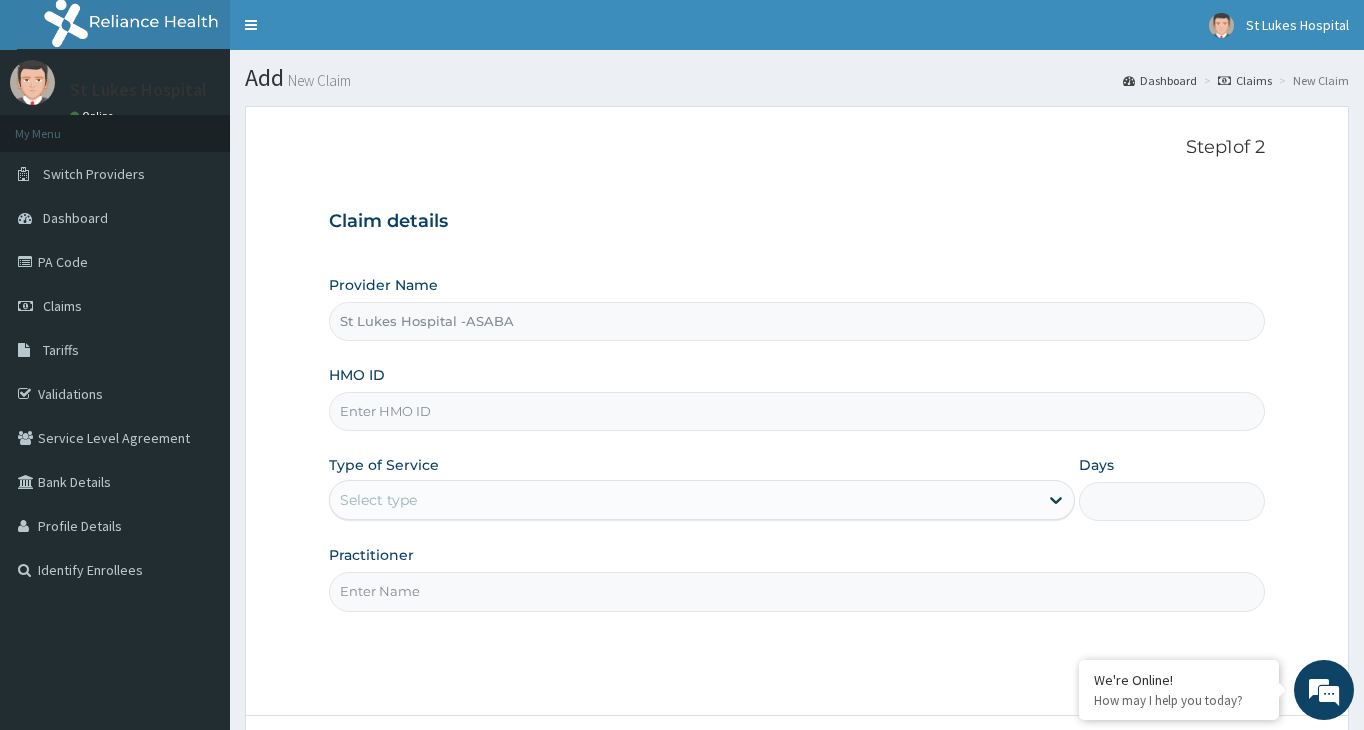 click on "HMO ID" at bounding box center [797, 411] 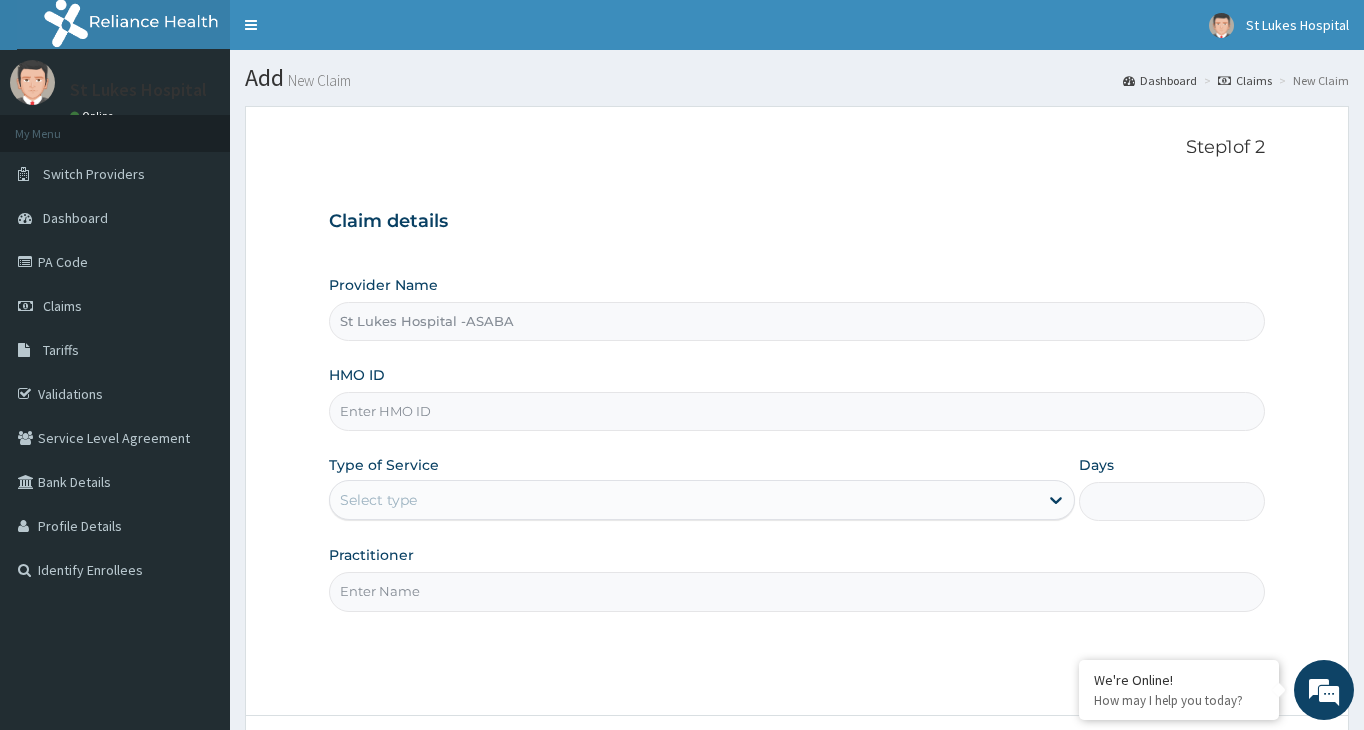 scroll, scrollTop: 0, scrollLeft: 0, axis: both 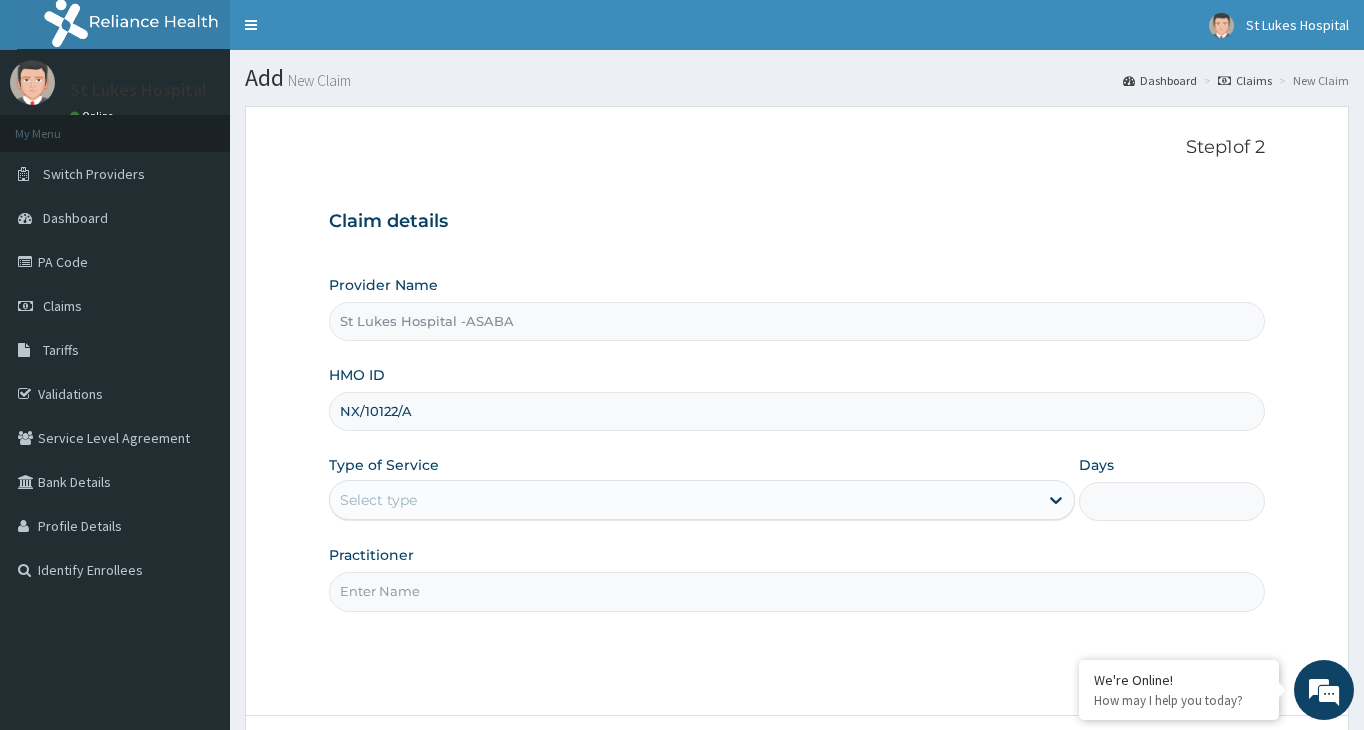 type on "NX/10122/A" 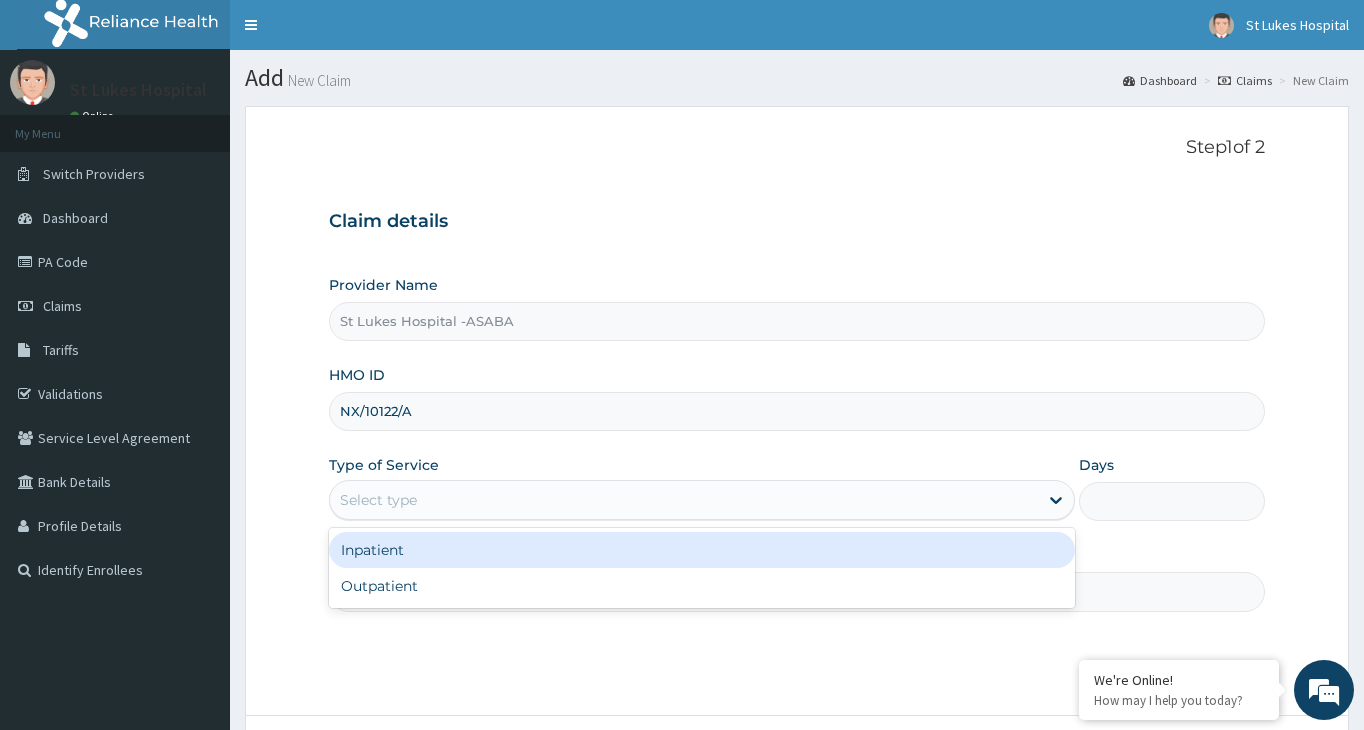 click on "Select type" at bounding box center [684, 500] 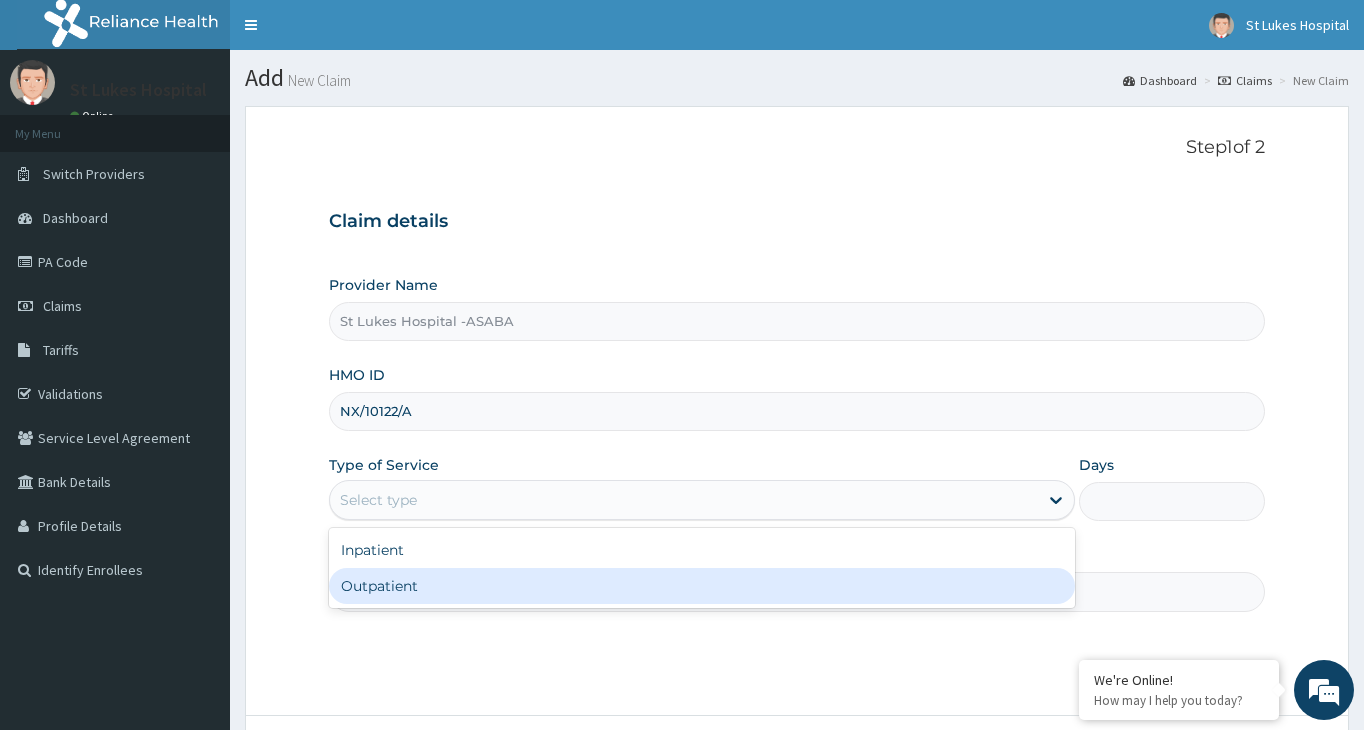 click on "Outpatient" at bounding box center [702, 586] 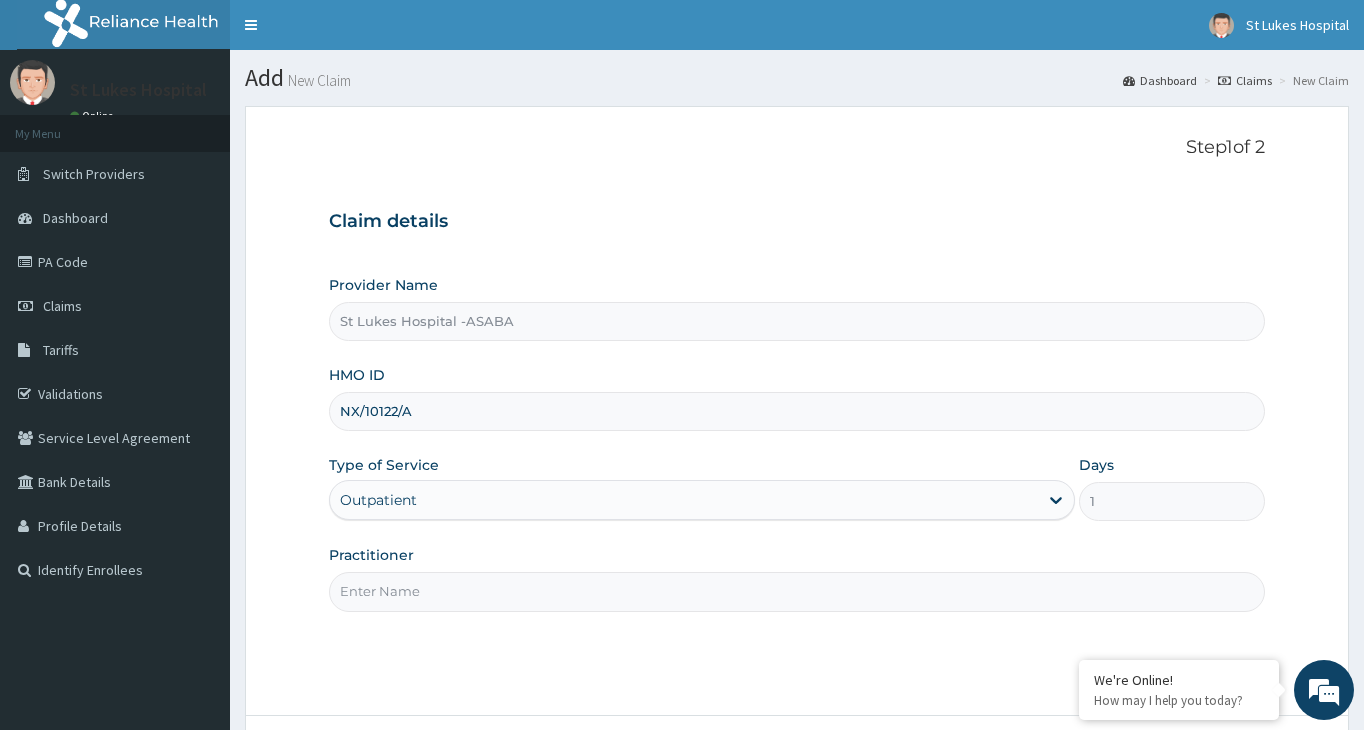 click on "Practitioner" at bounding box center (797, 591) 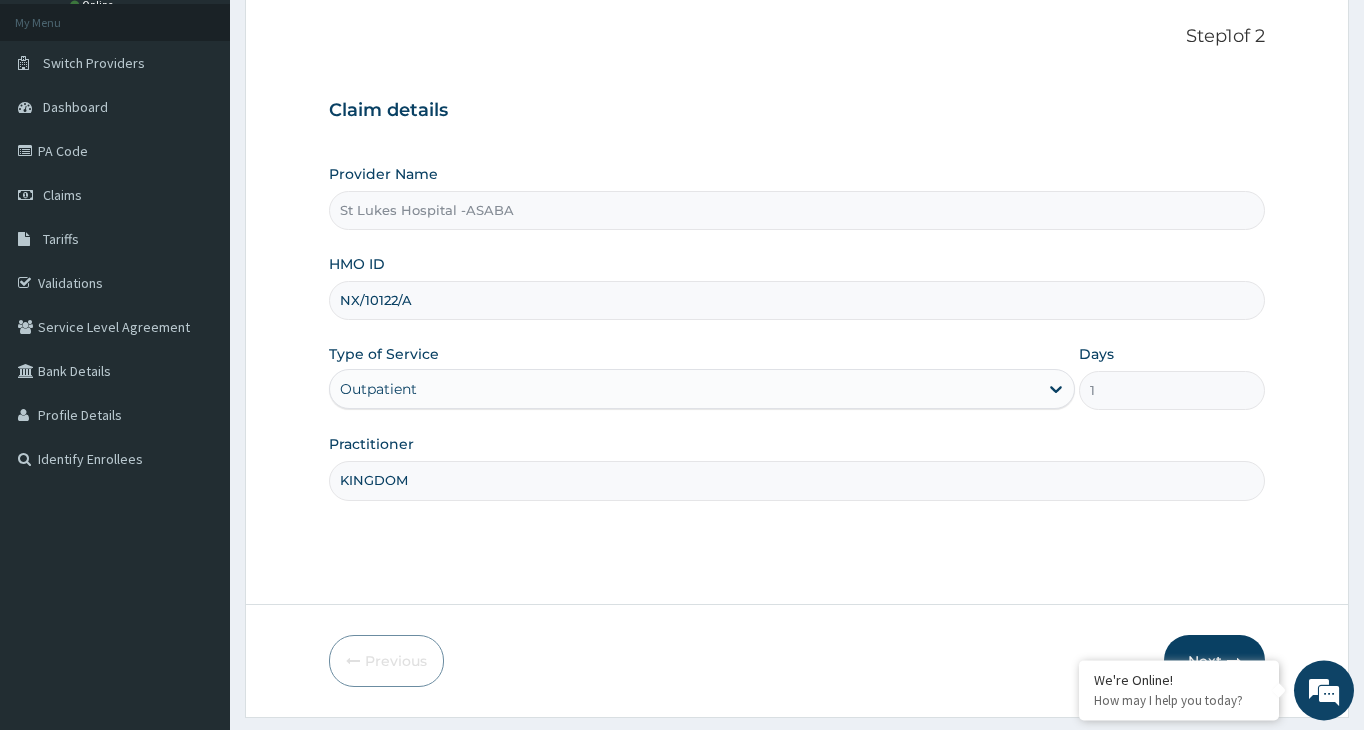 scroll, scrollTop: 165, scrollLeft: 0, axis: vertical 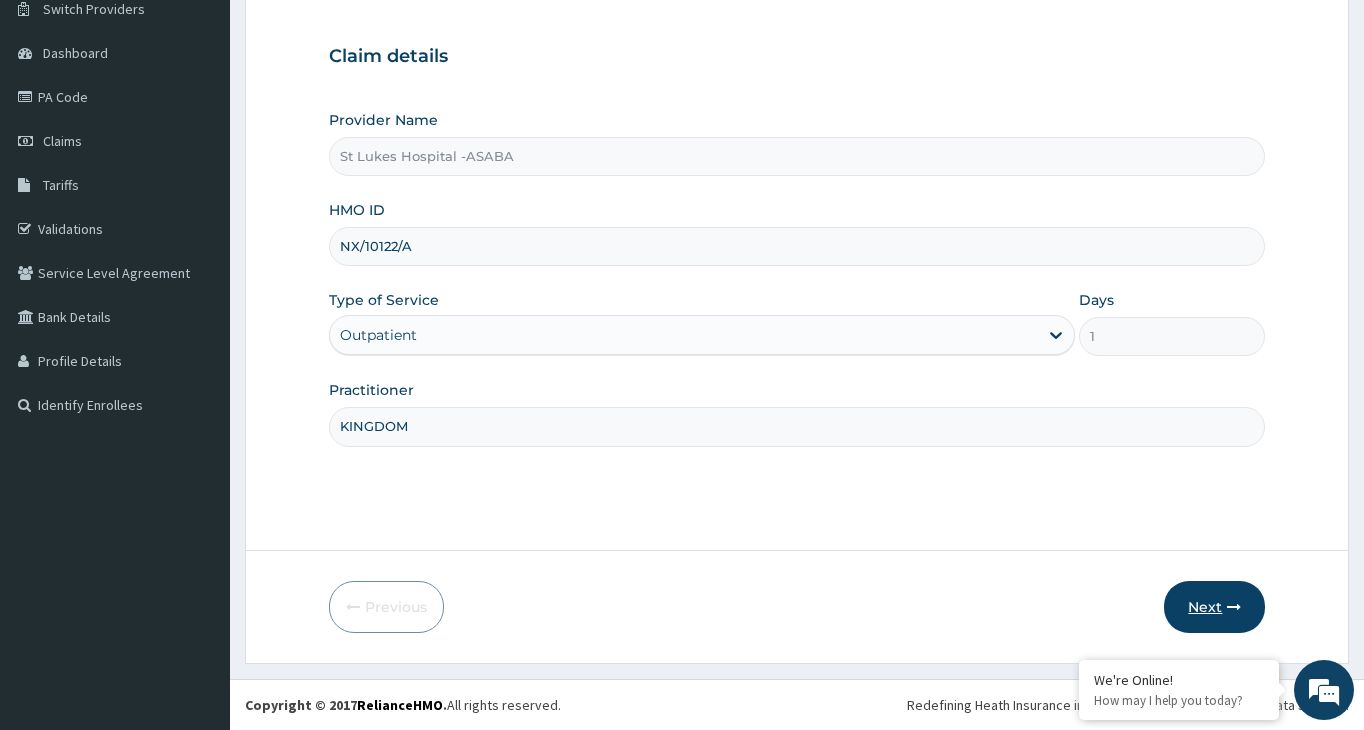 type on "KINGDOM" 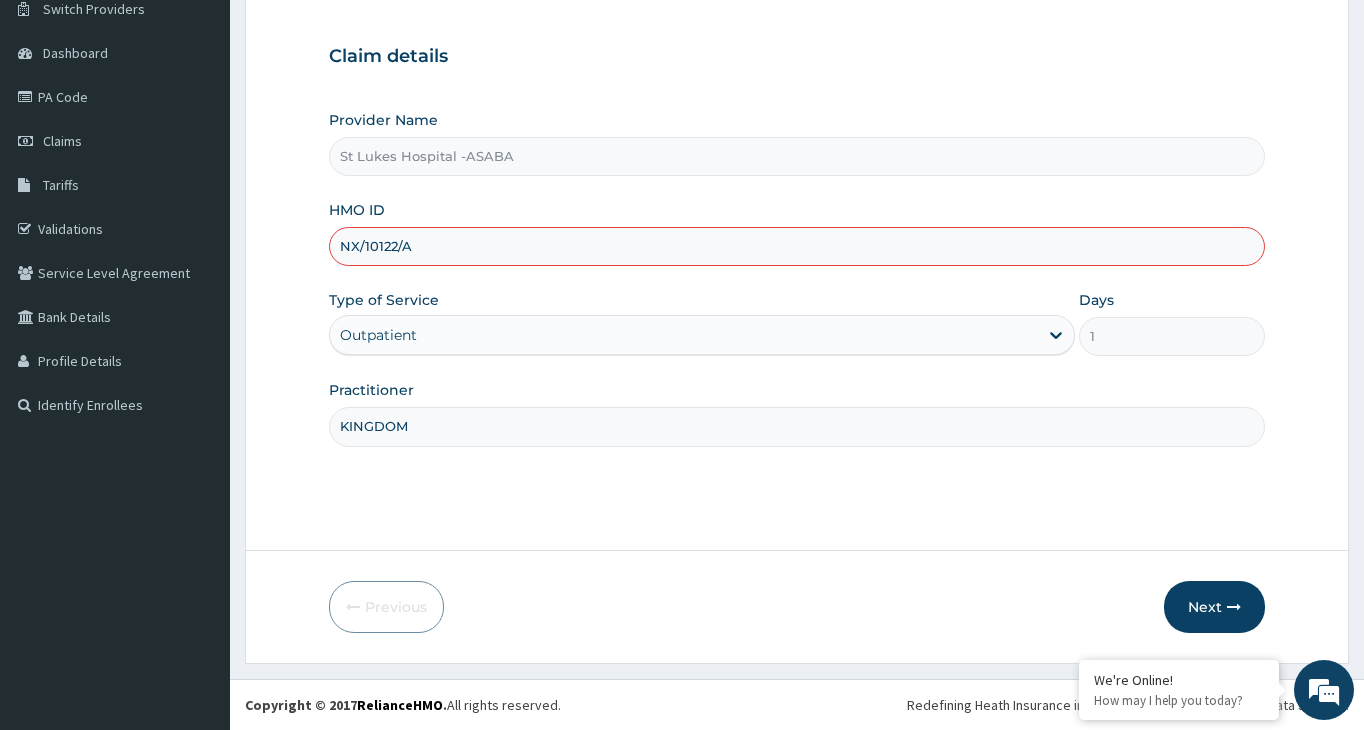 click on "NX/10122/A" at bounding box center [797, 246] 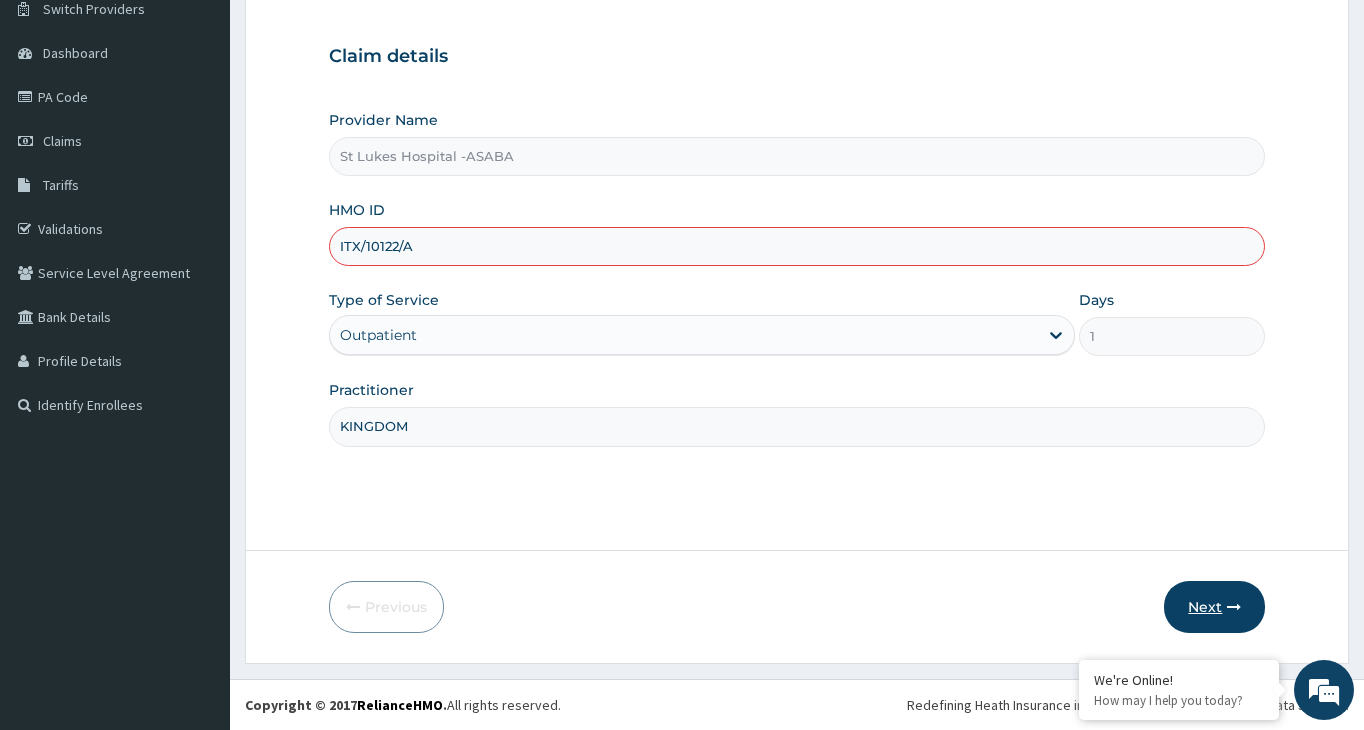 type on "ITX/10122/A" 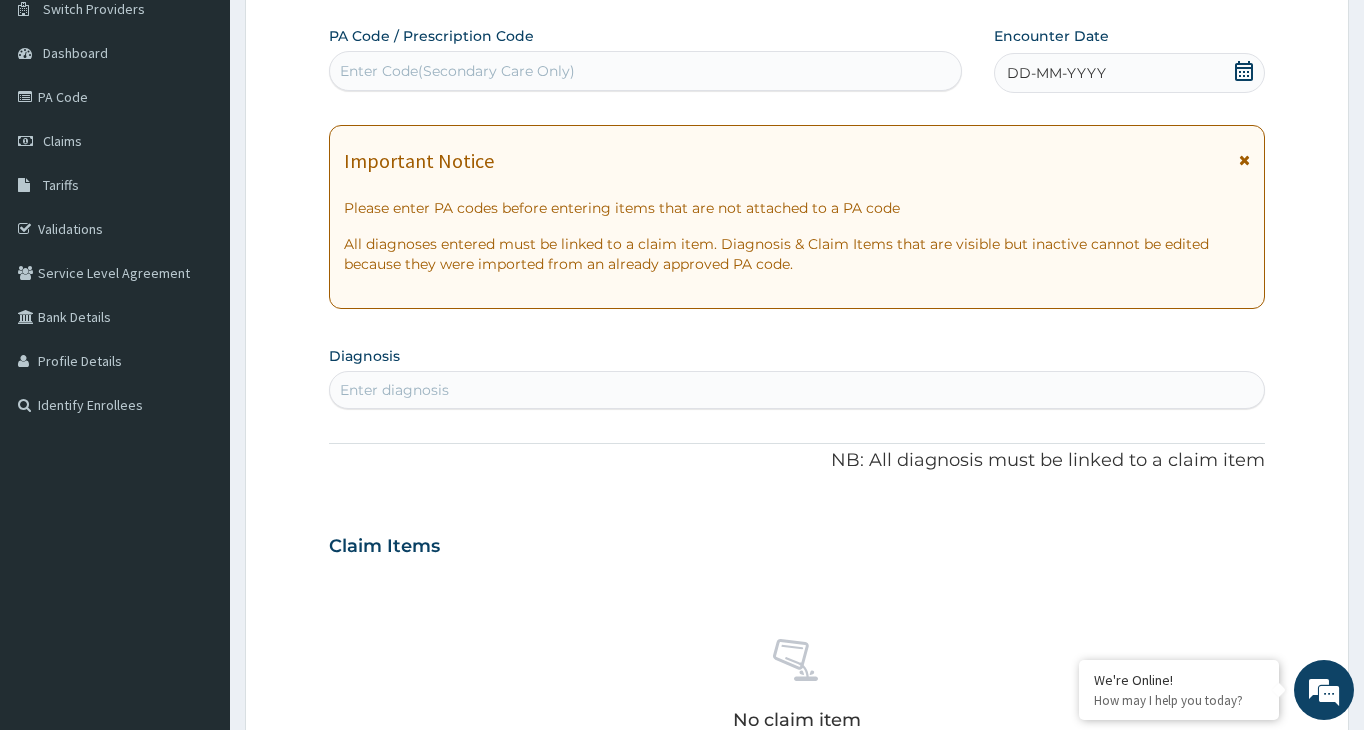 click on "Enter Code(Secondary Care Only)" at bounding box center (457, 71) 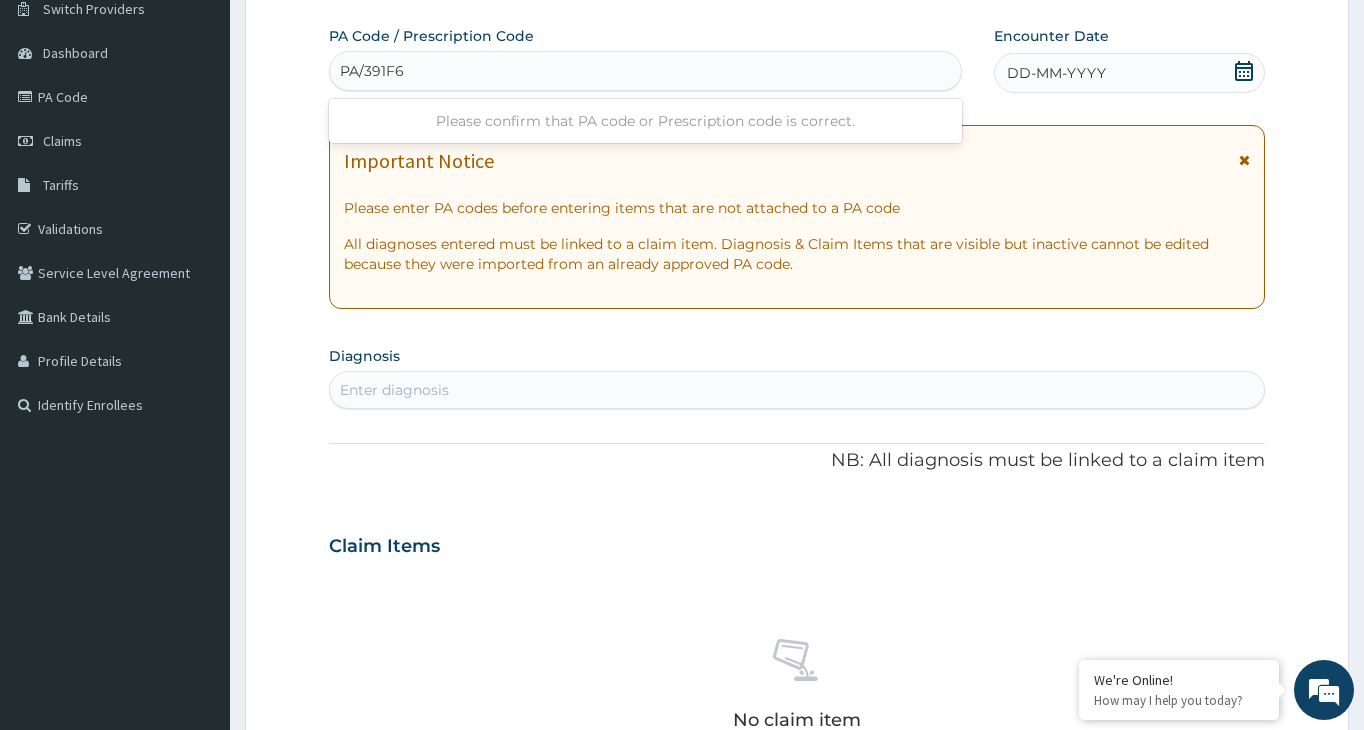 type on "PA/391F60" 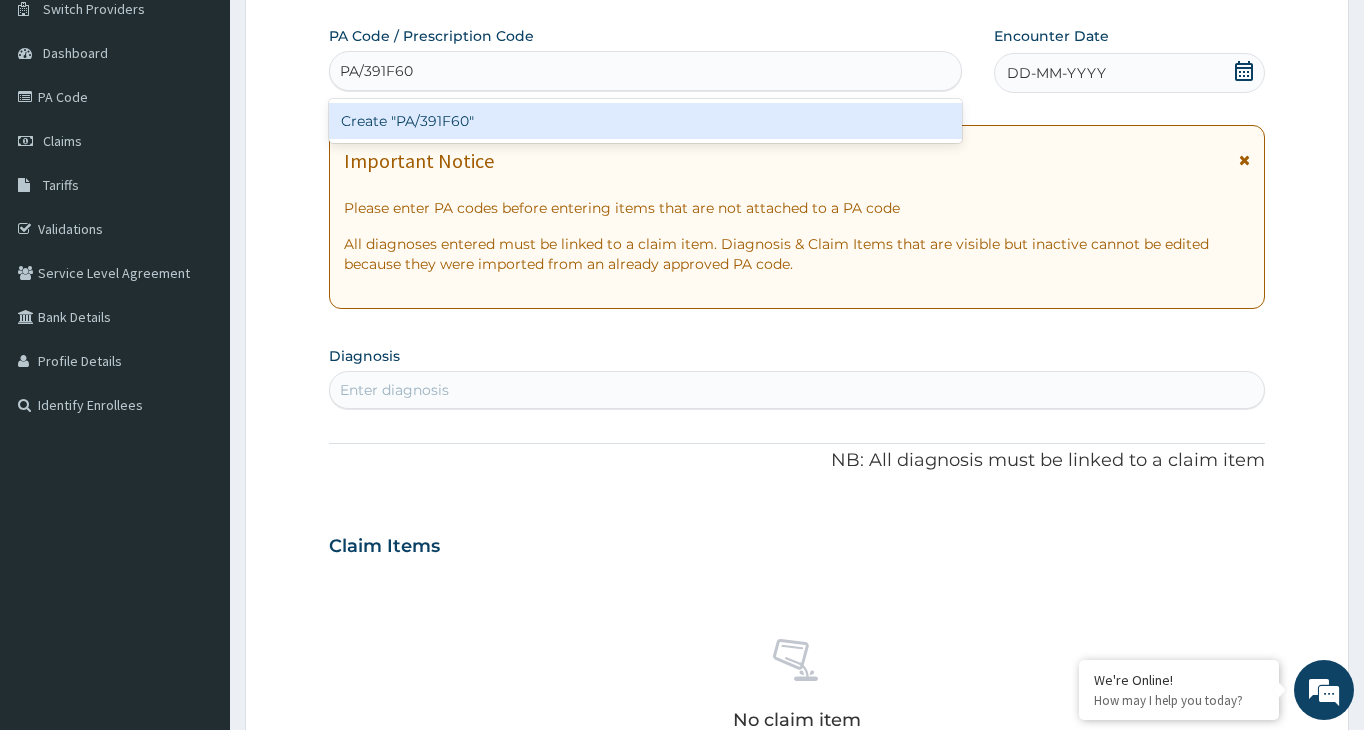 type 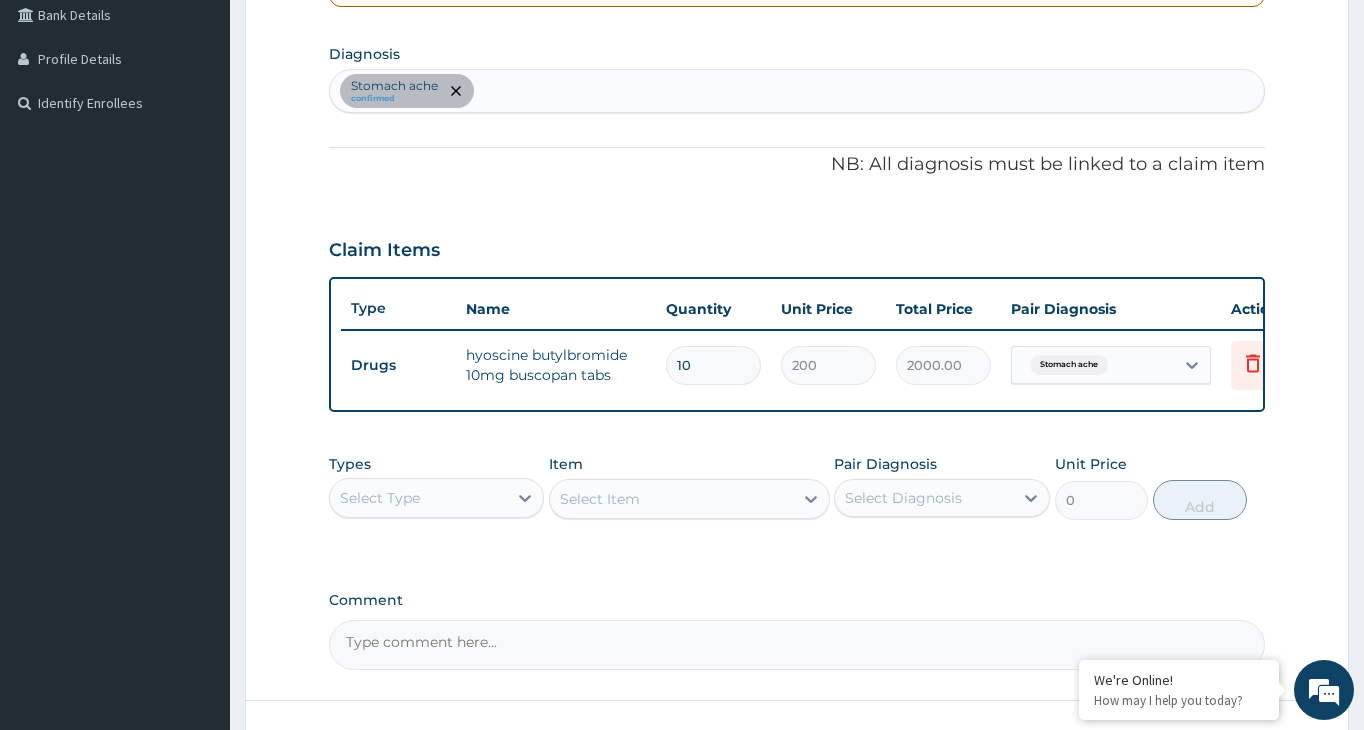 scroll, scrollTop: 471, scrollLeft: 0, axis: vertical 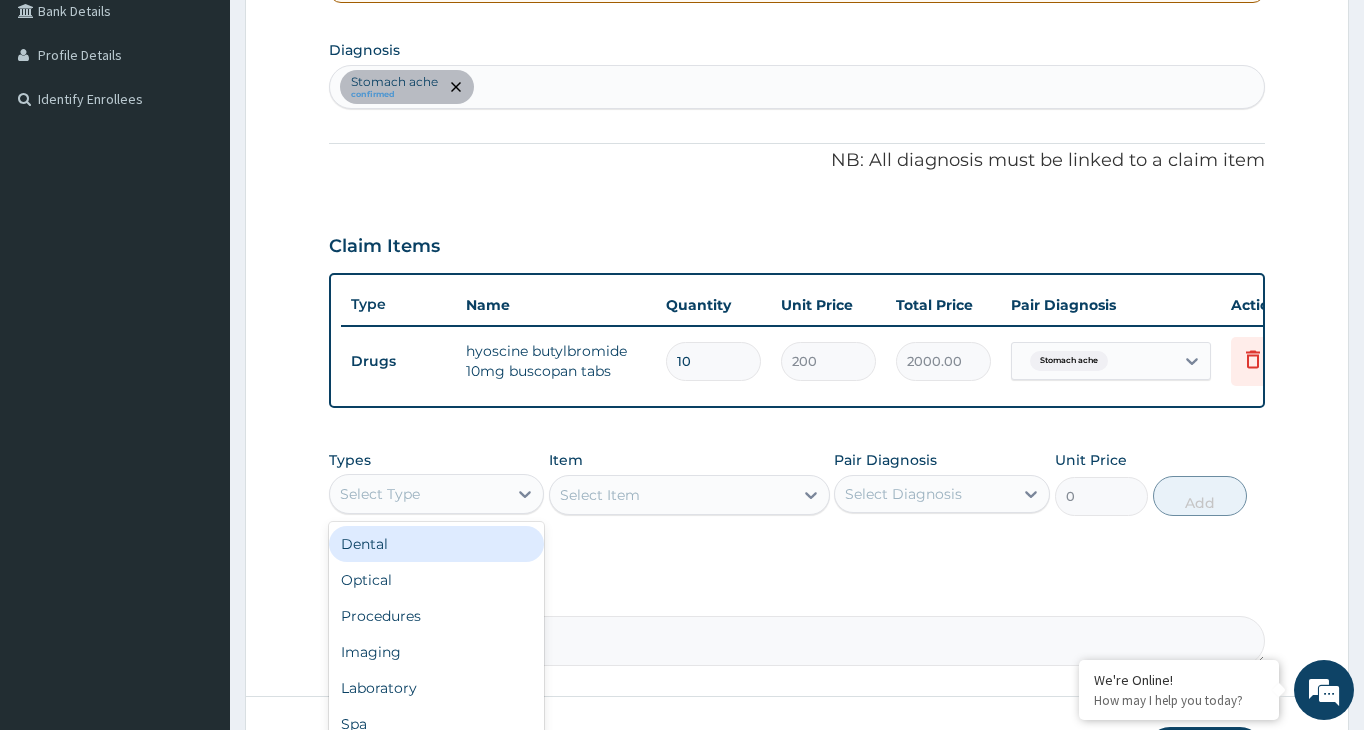 click on "Select Type" at bounding box center (418, 494) 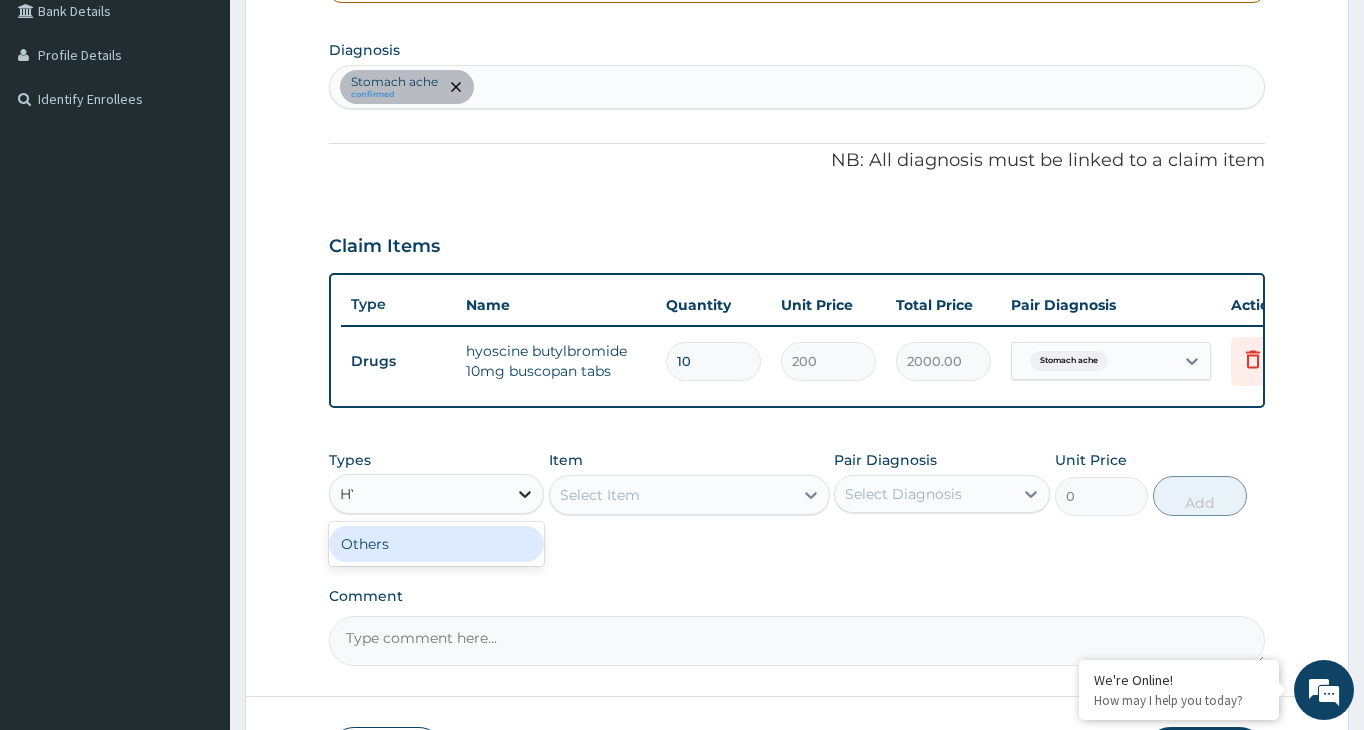 type on "H" 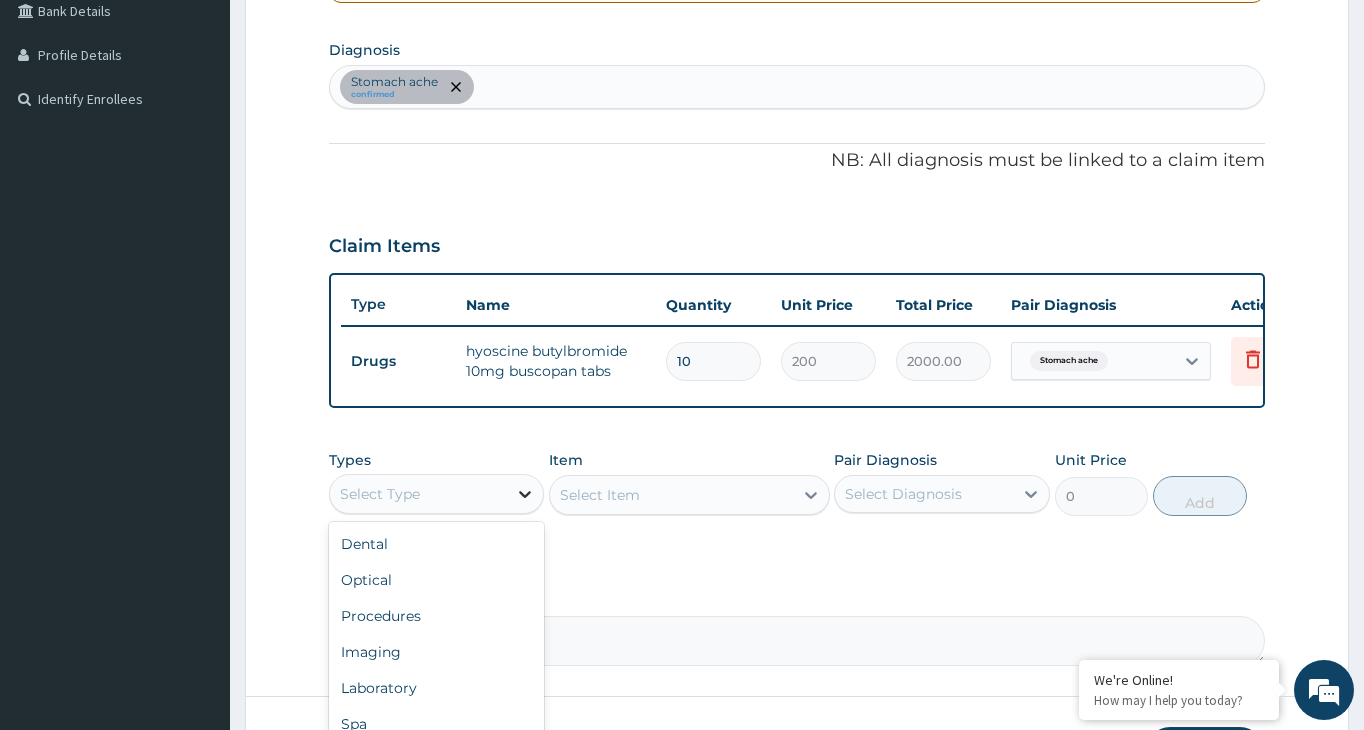 type on "L" 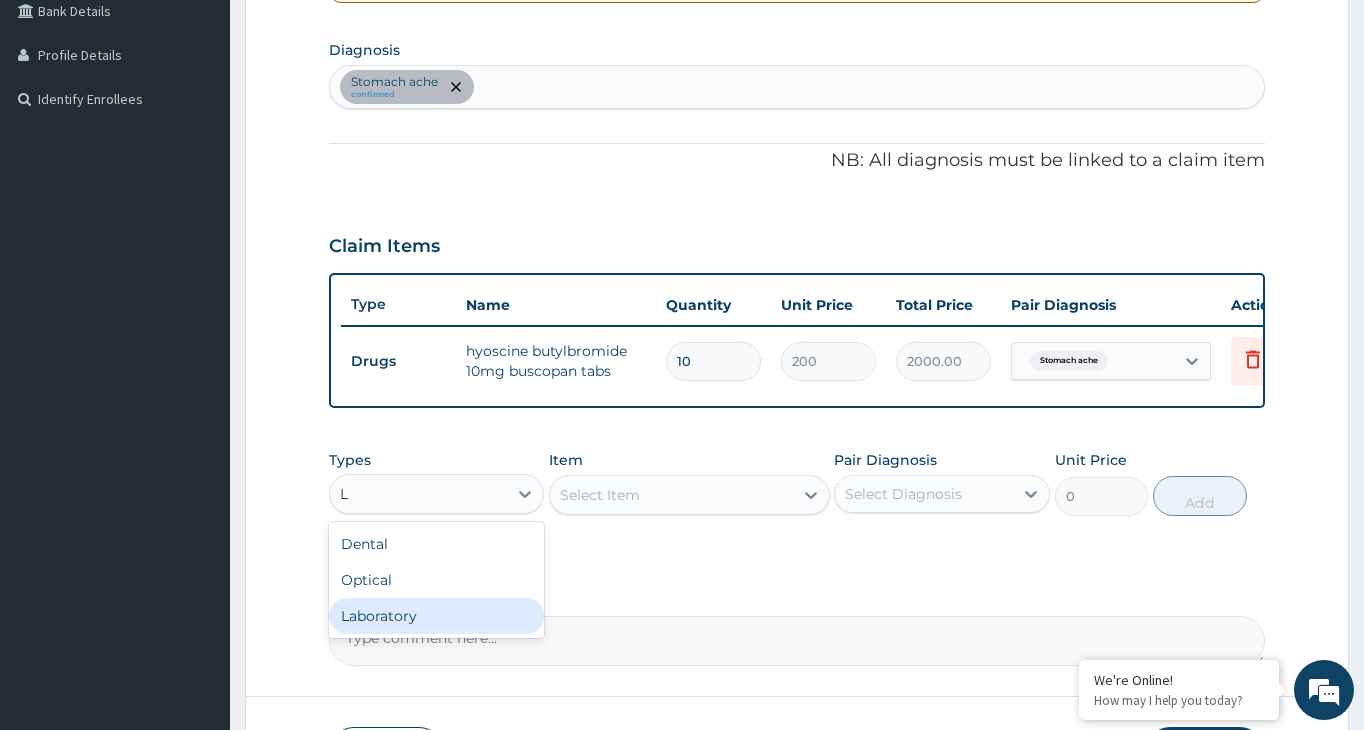 click on "Laboratory" at bounding box center [436, 616] 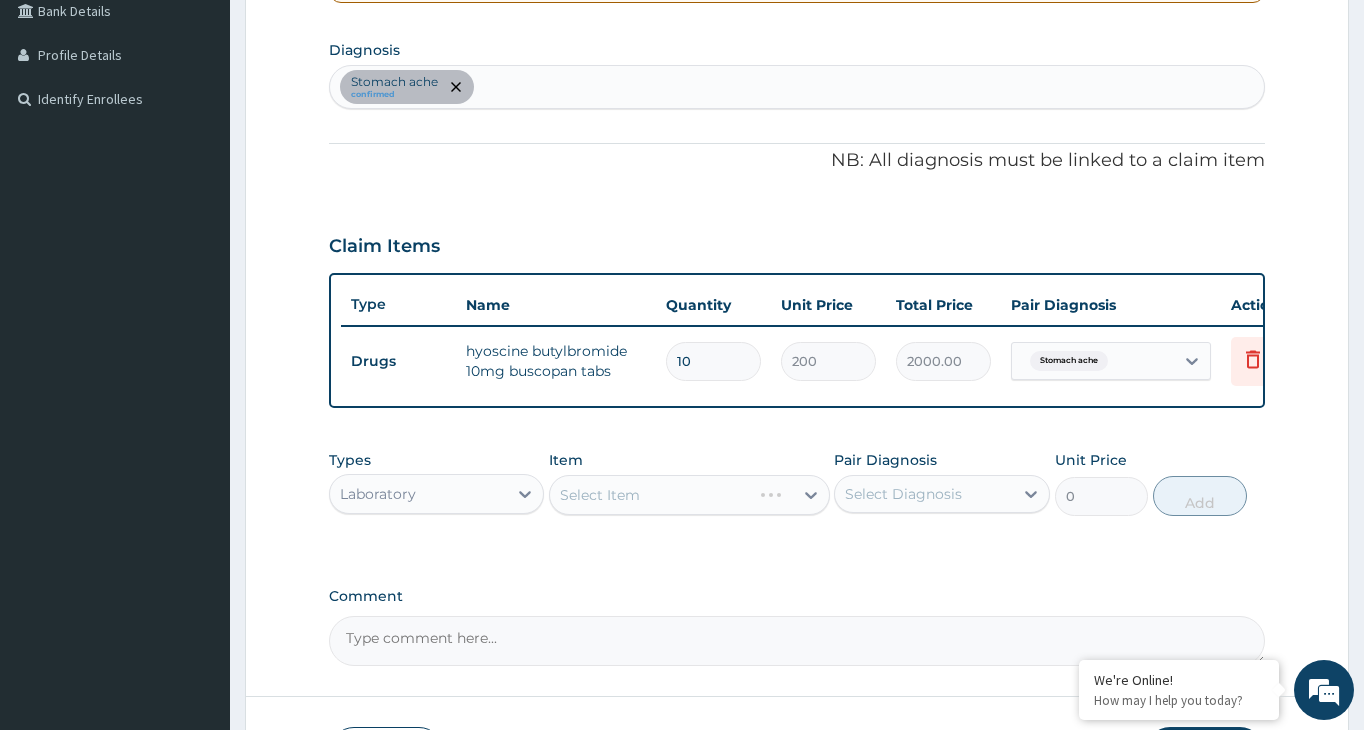 type 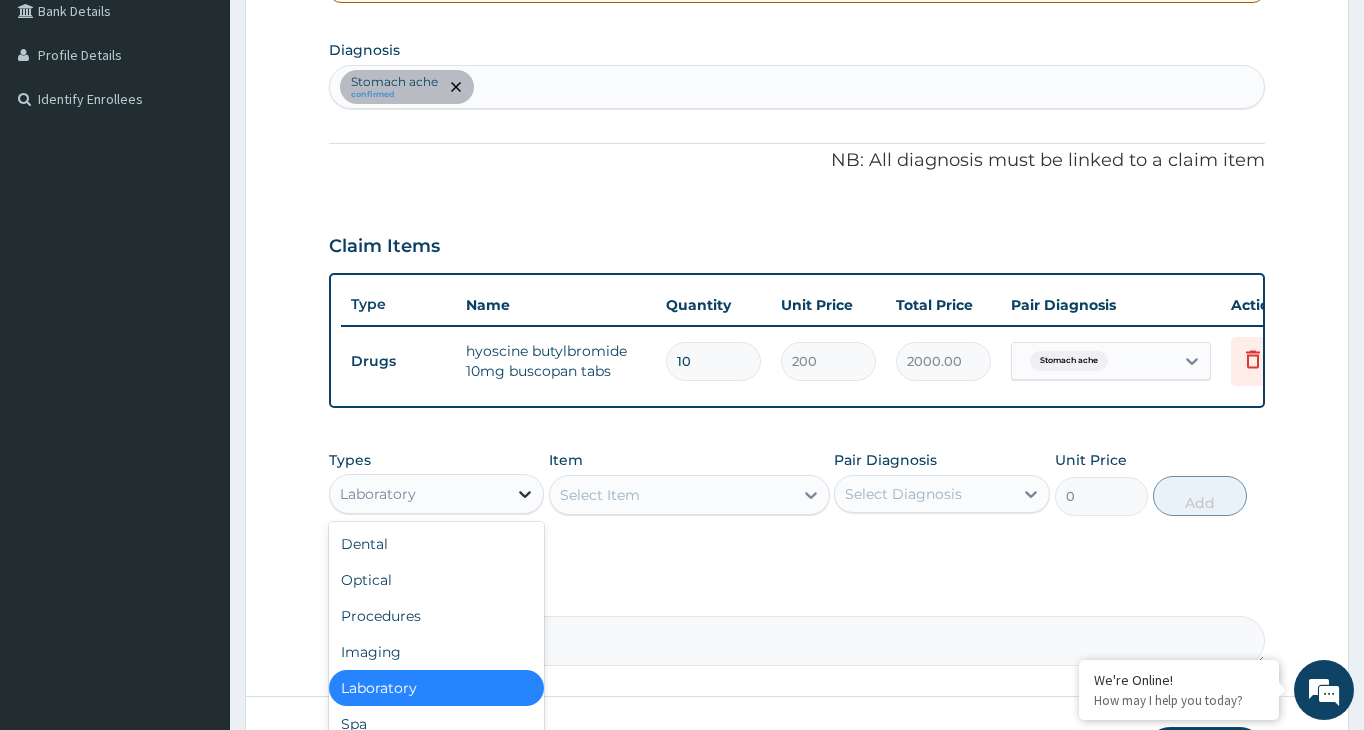 click 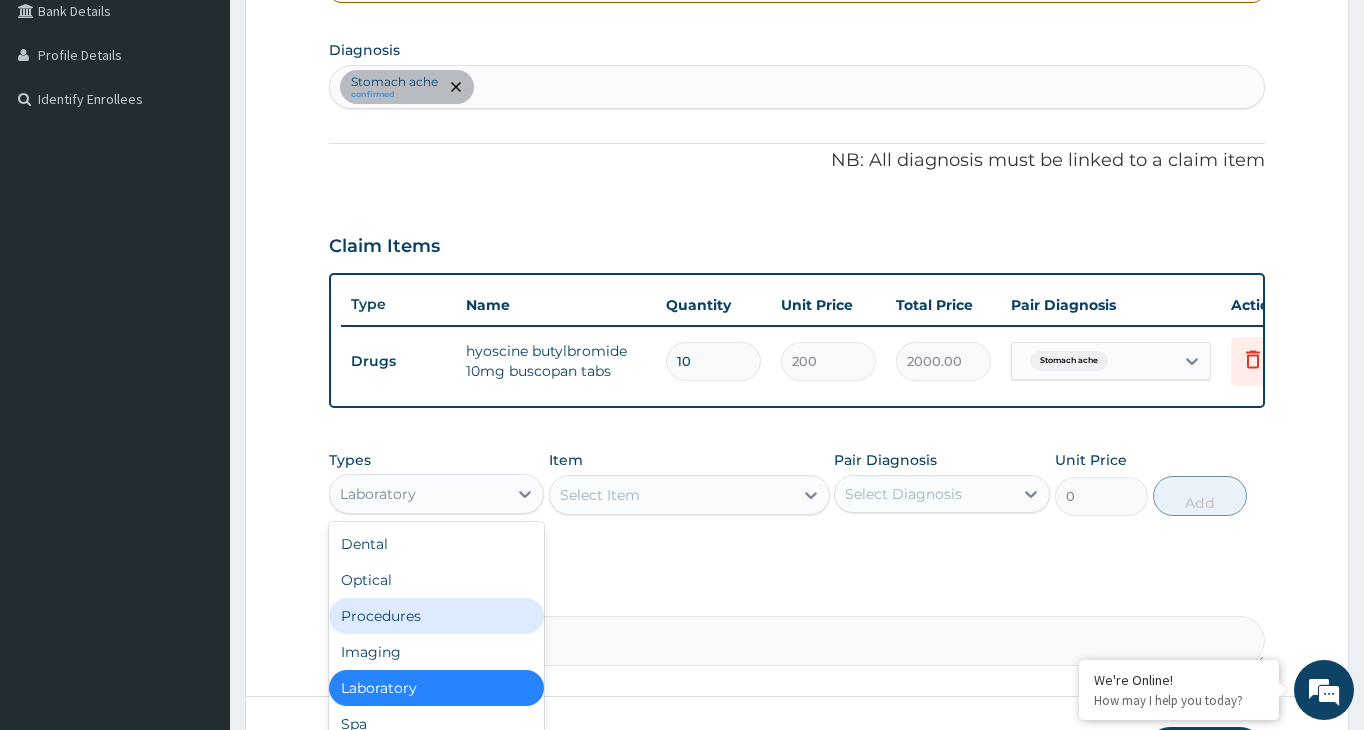 scroll, scrollTop: 68, scrollLeft: 0, axis: vertical 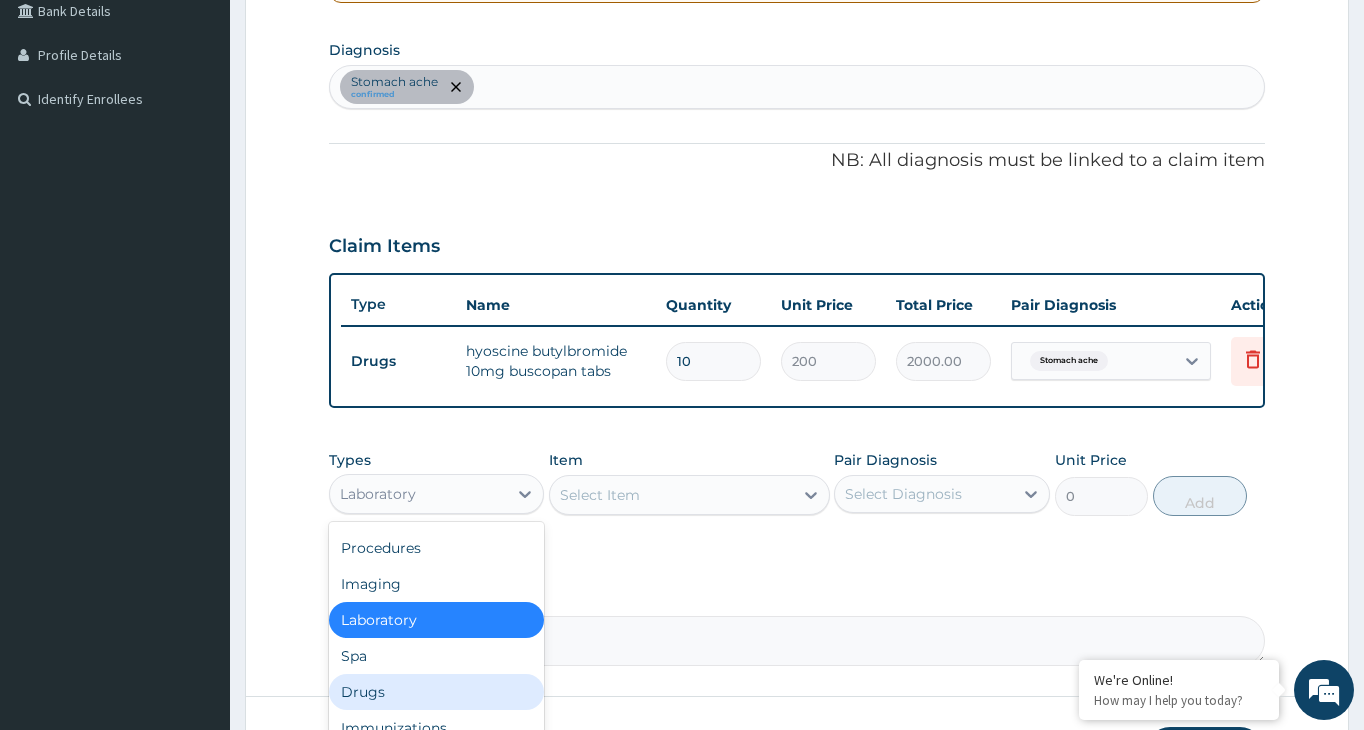 drag, startPoint x: 365, startPoint y: 710, endPoint x: 375, endPoint y: 707, distance: 10.440307 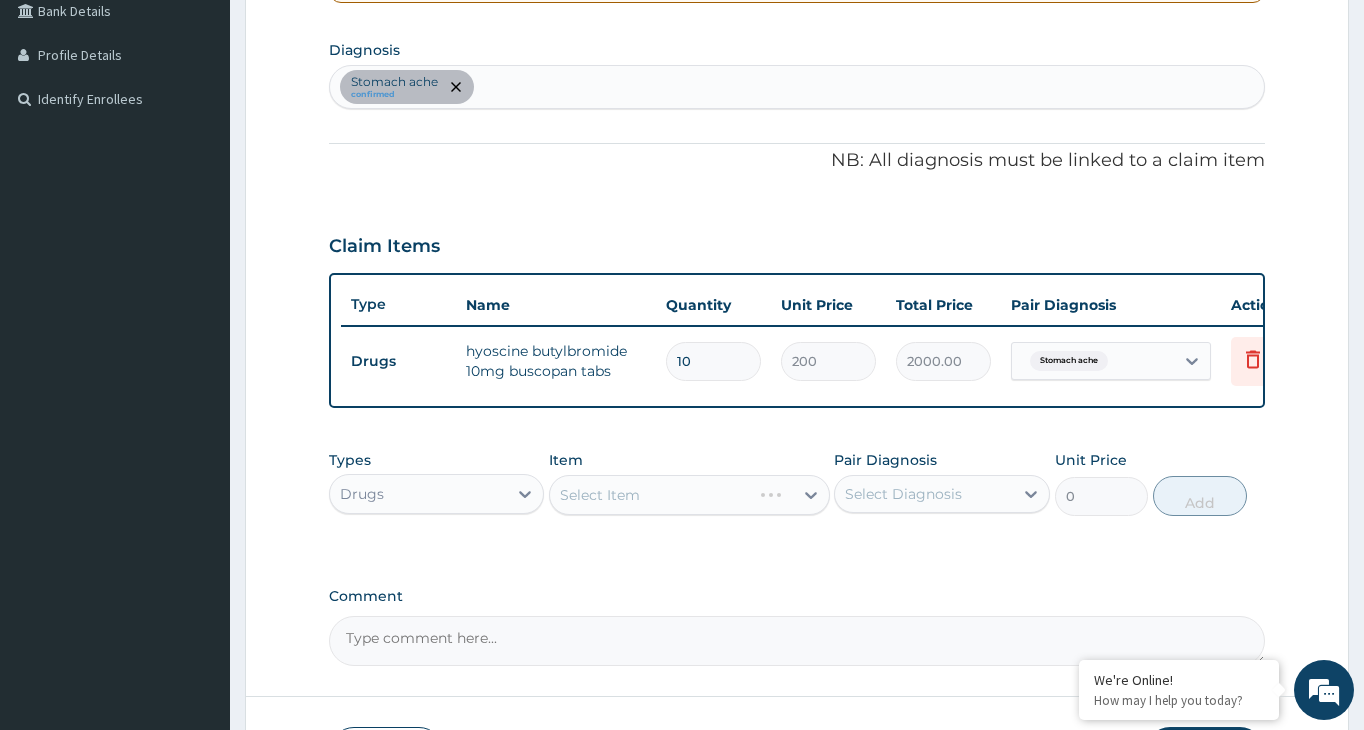 click on "Select Item" at bounding box center [689, 495] 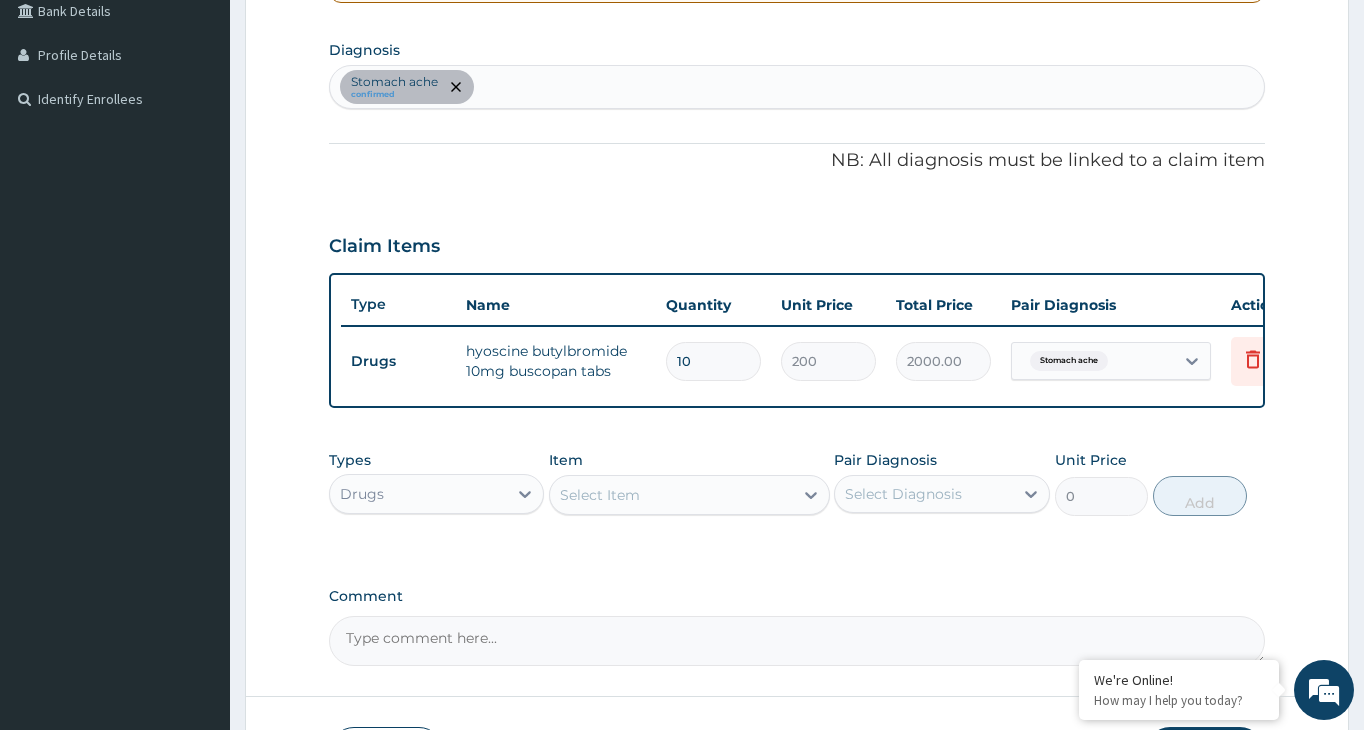 click on "Select Item" at bounding box center [671, 495] 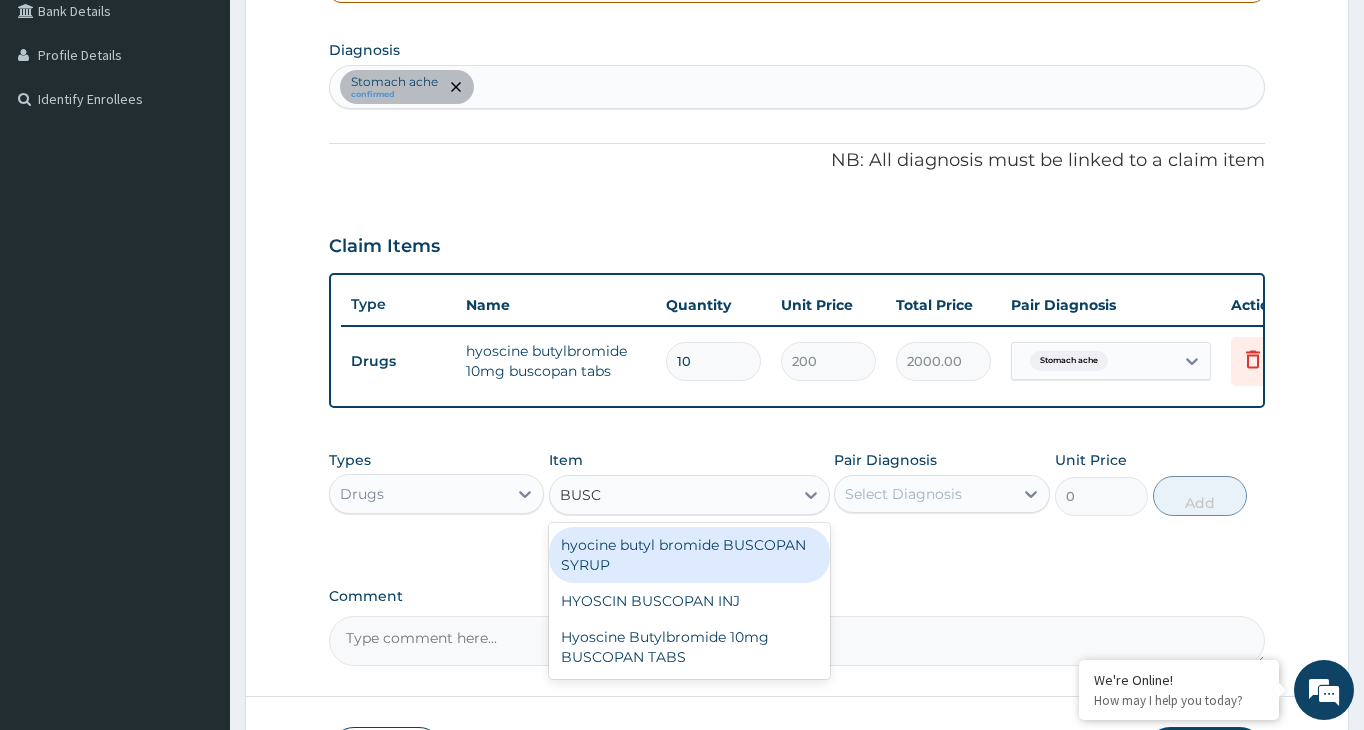 type on "BUSCO" 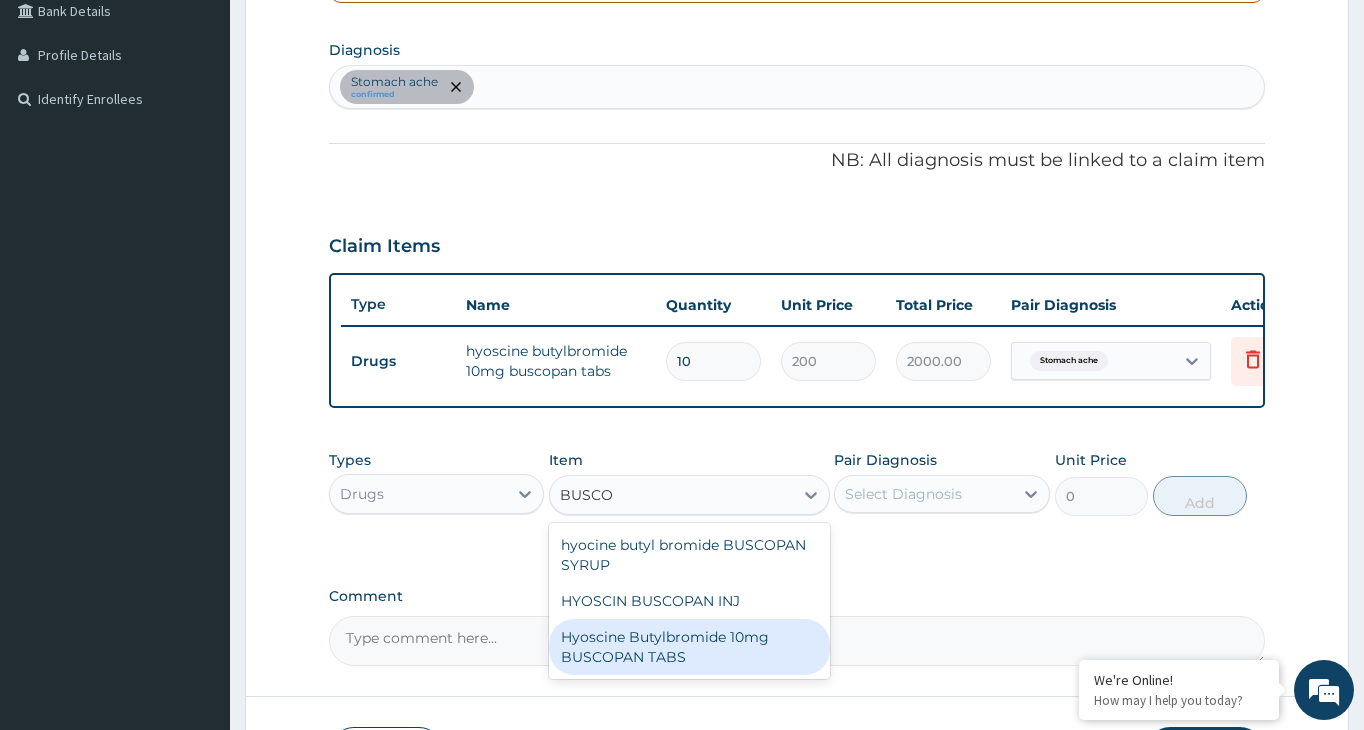 click on "Hyoscine Butylbromide 10mg BUSCOPAN TABS" at bounding box center [689, 647] 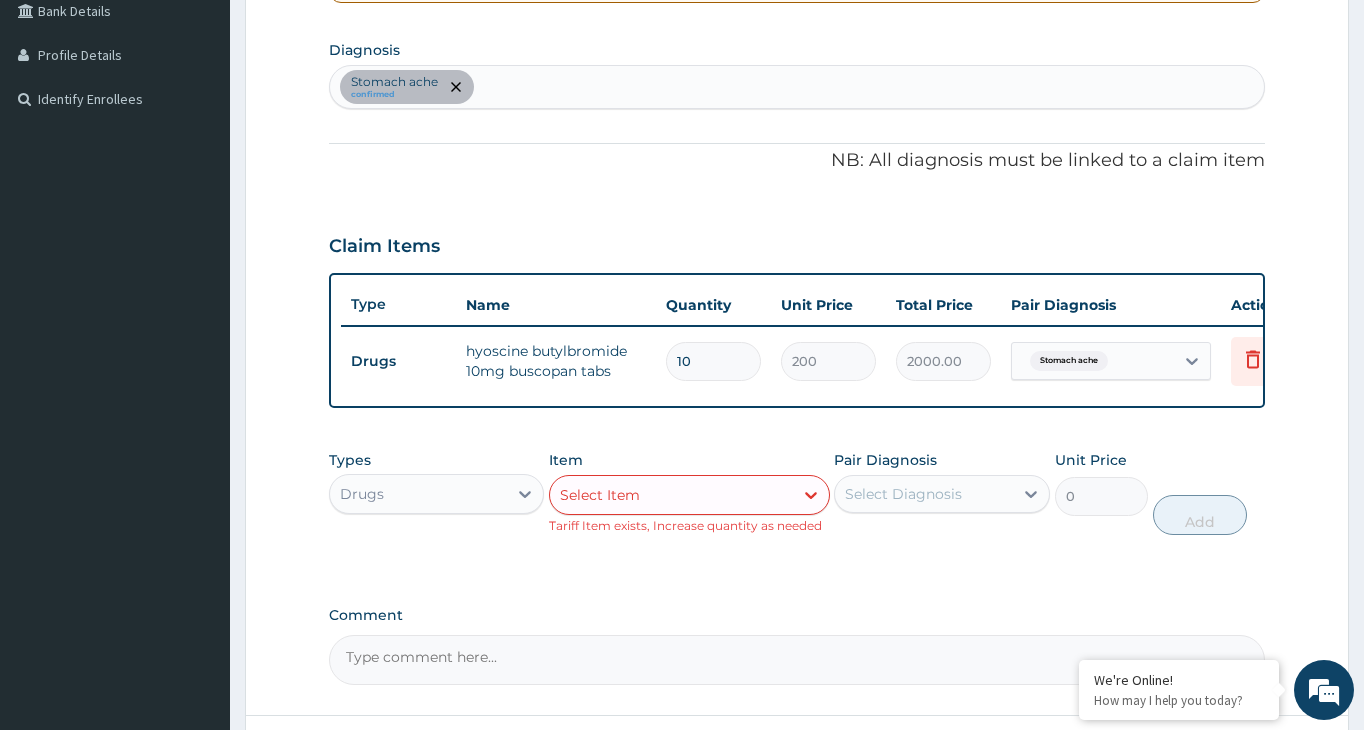 click on "Select Item" at bounding box center [671, 495] 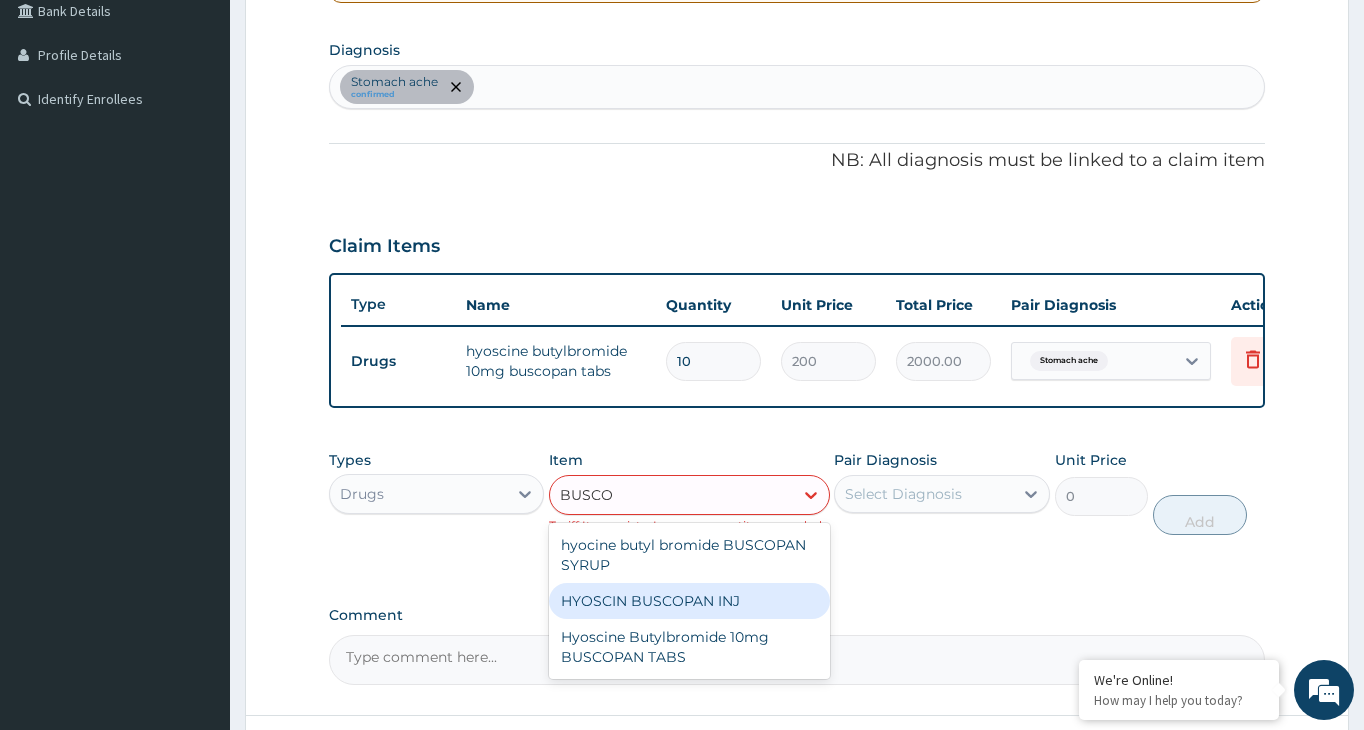type on "BUSCOP" 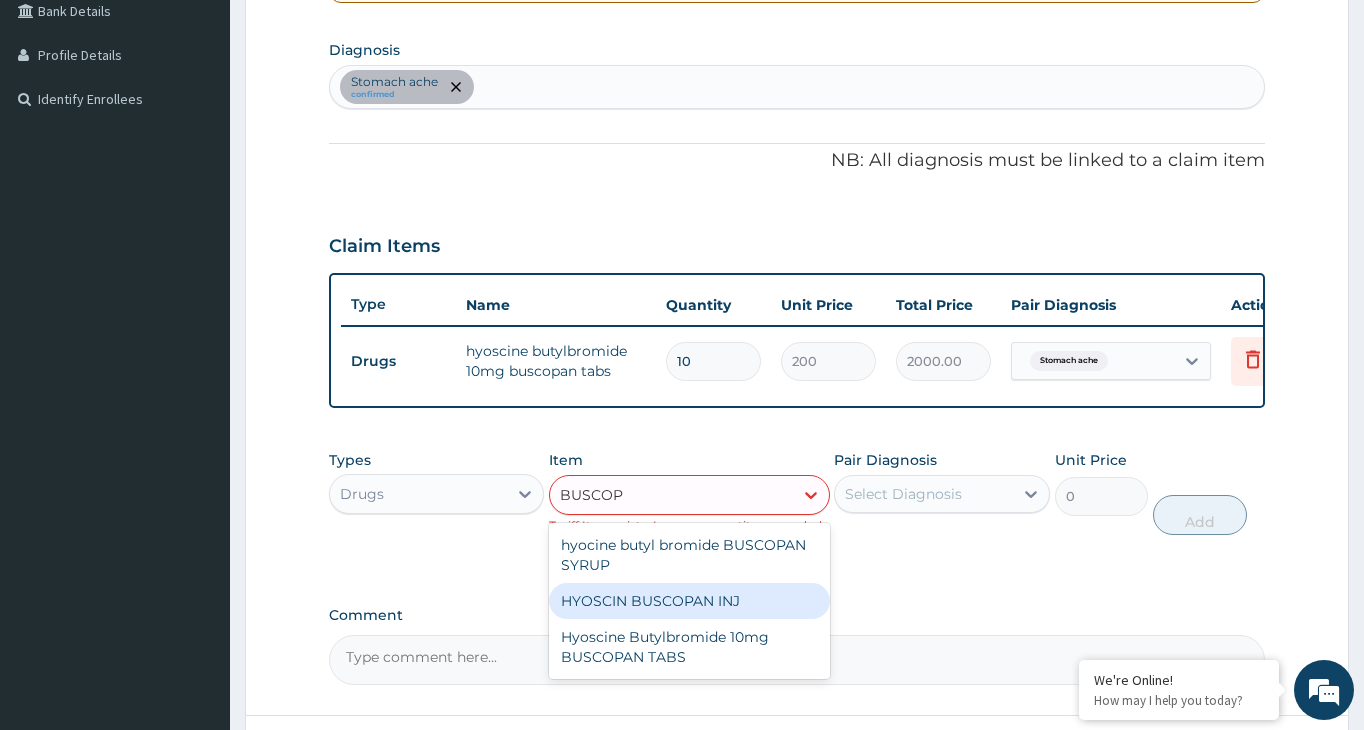 click on "HYOSCIN BUSCOPAN INJ" at bounding box center (689, 601) 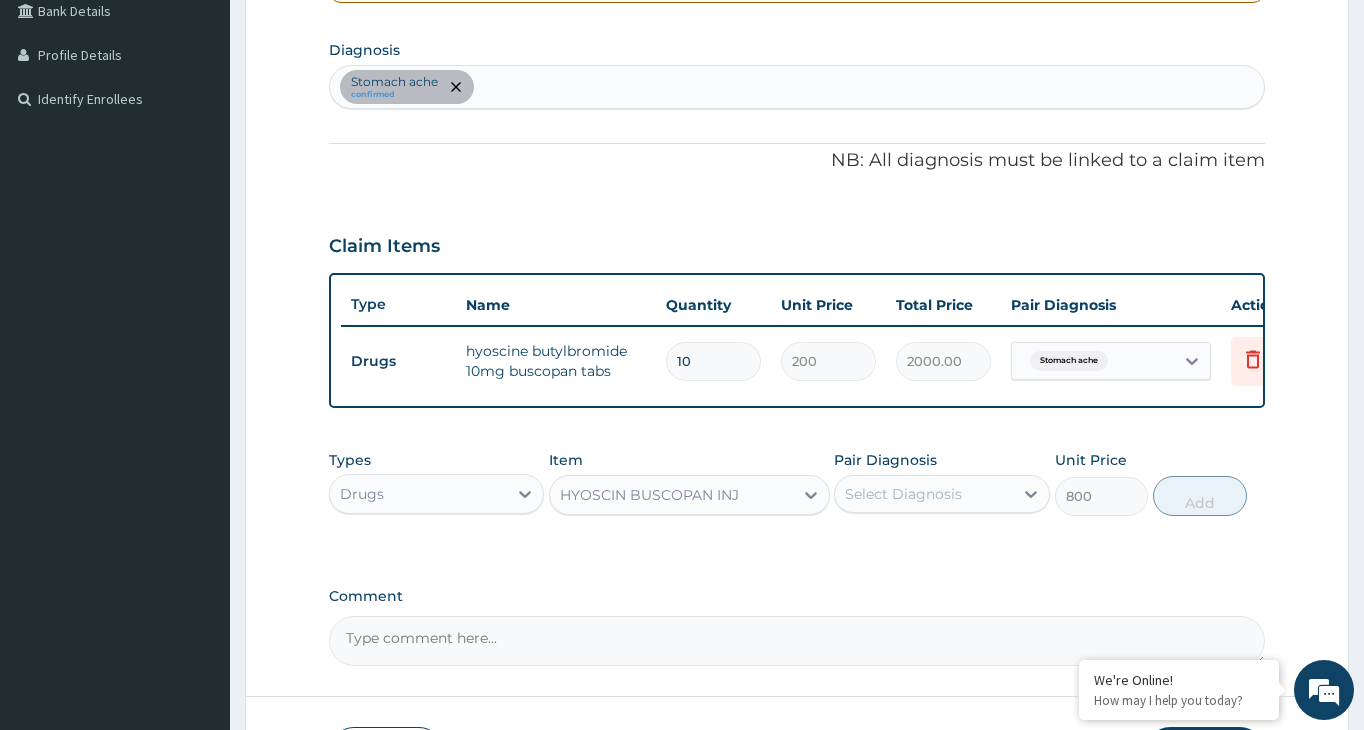 type 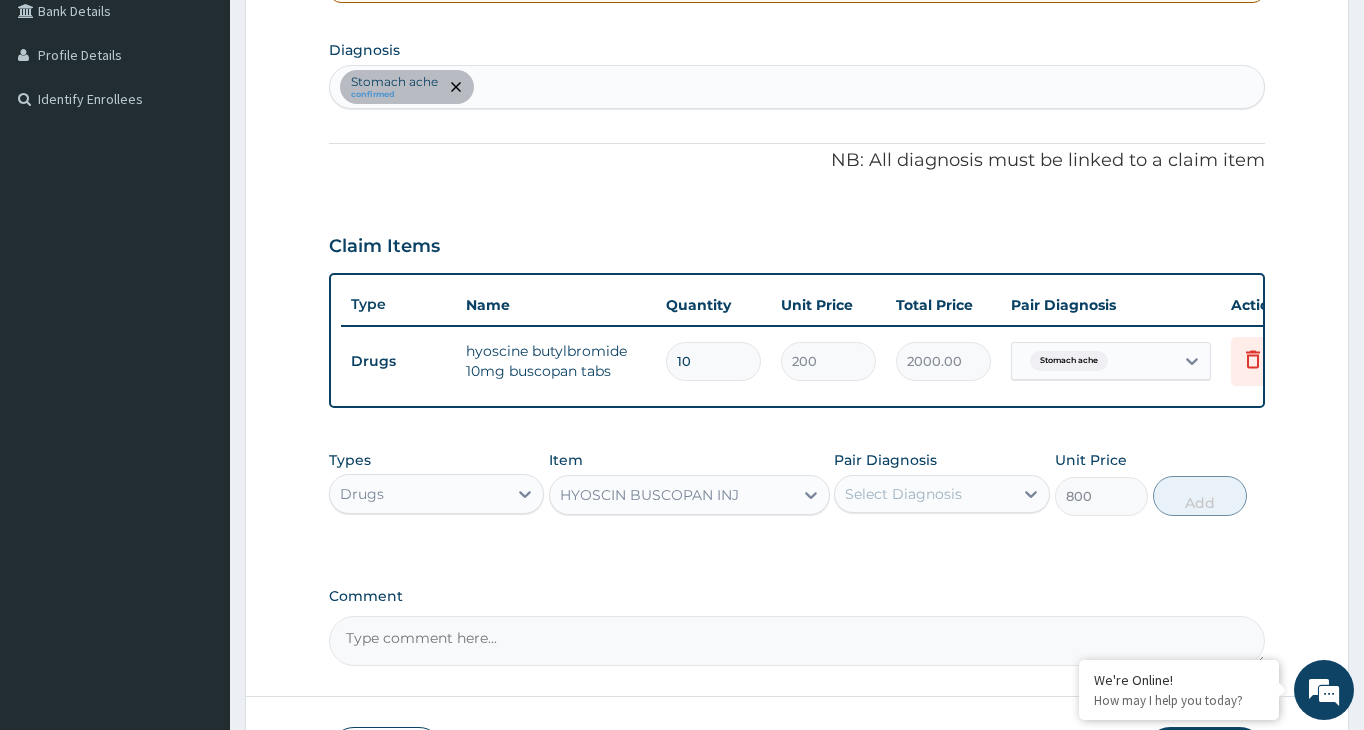 click on "Select Diagnosis" at bounding box center [923, 494] 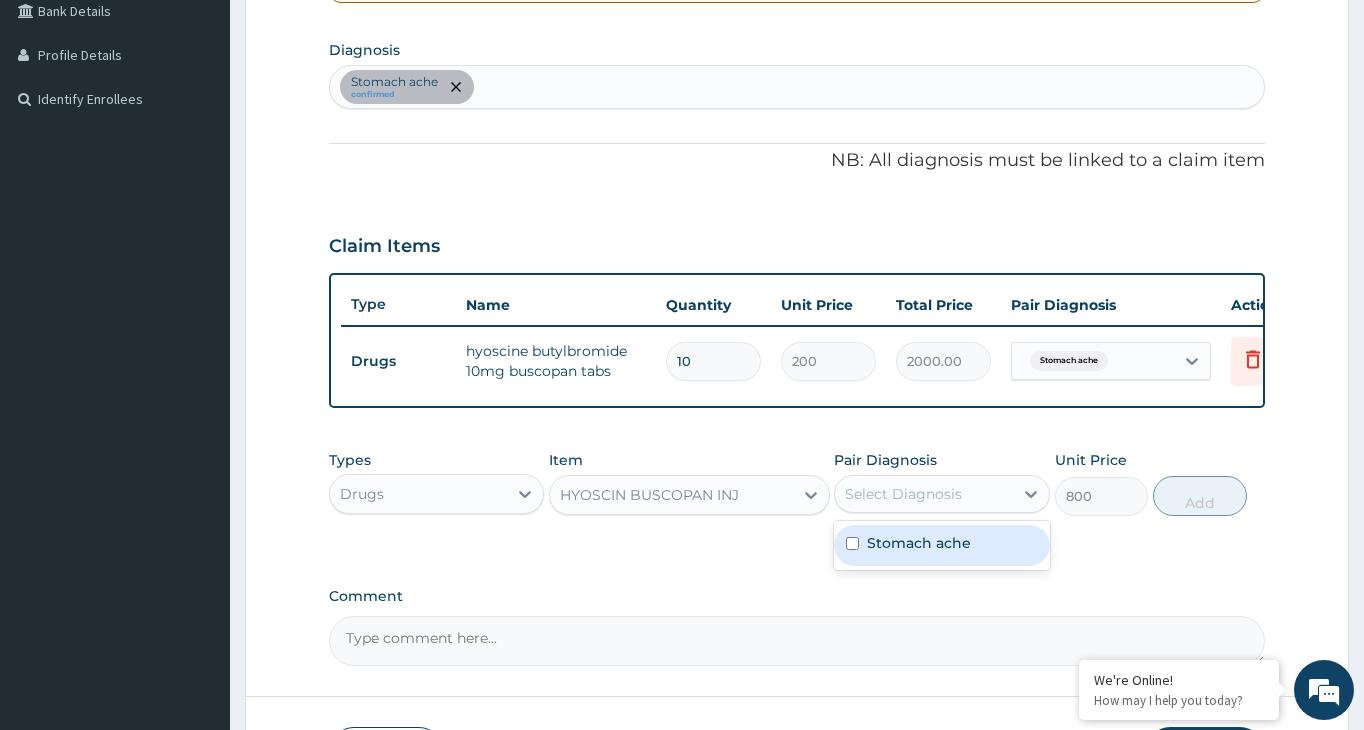 click on "Stomach ache" at bounding box center (919, 543) 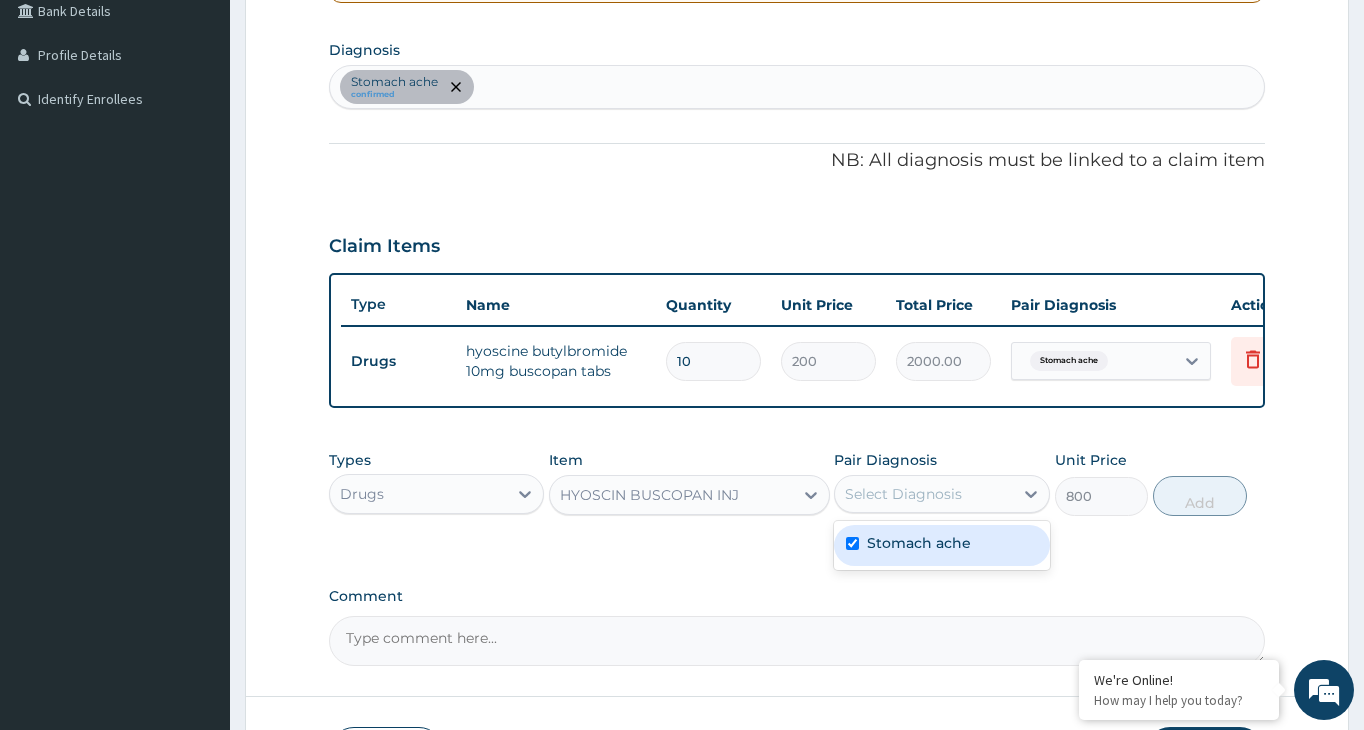 checkbox on "true" 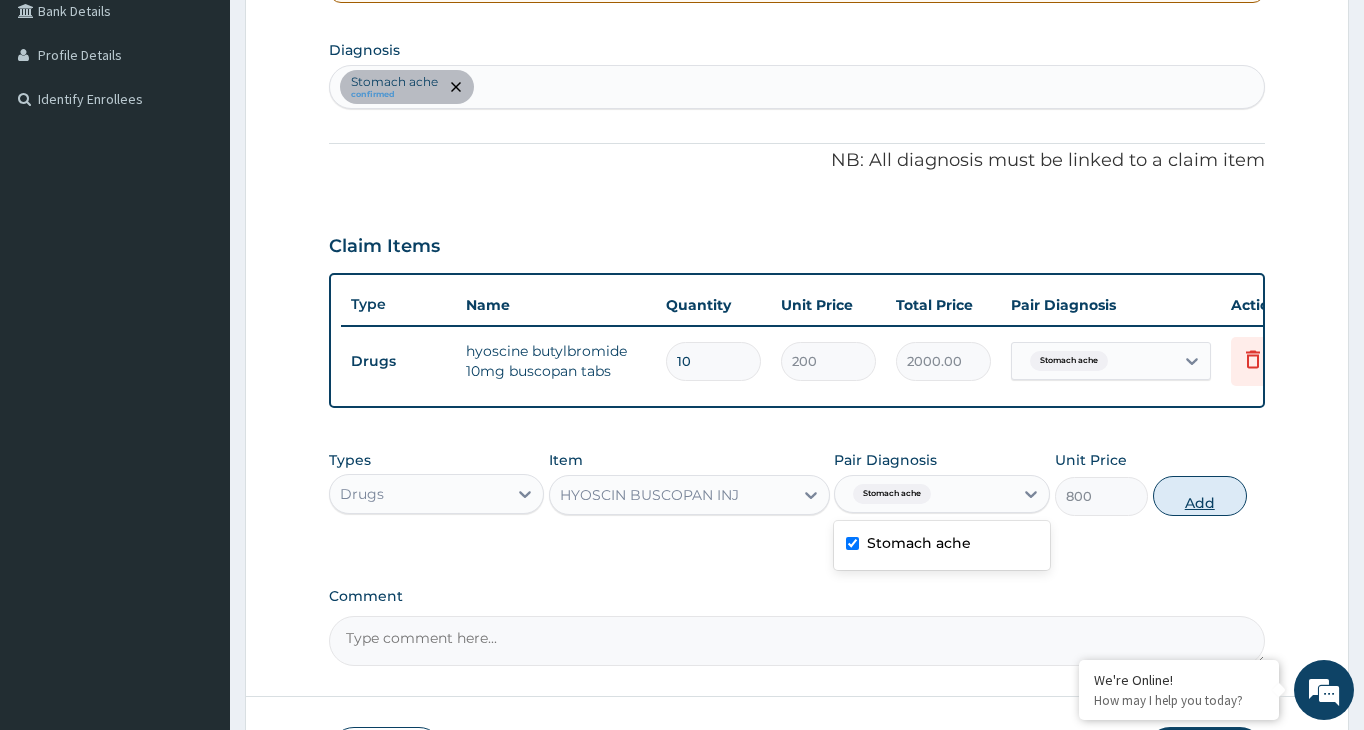 click on "Add" at bounding box center [1200, 496] 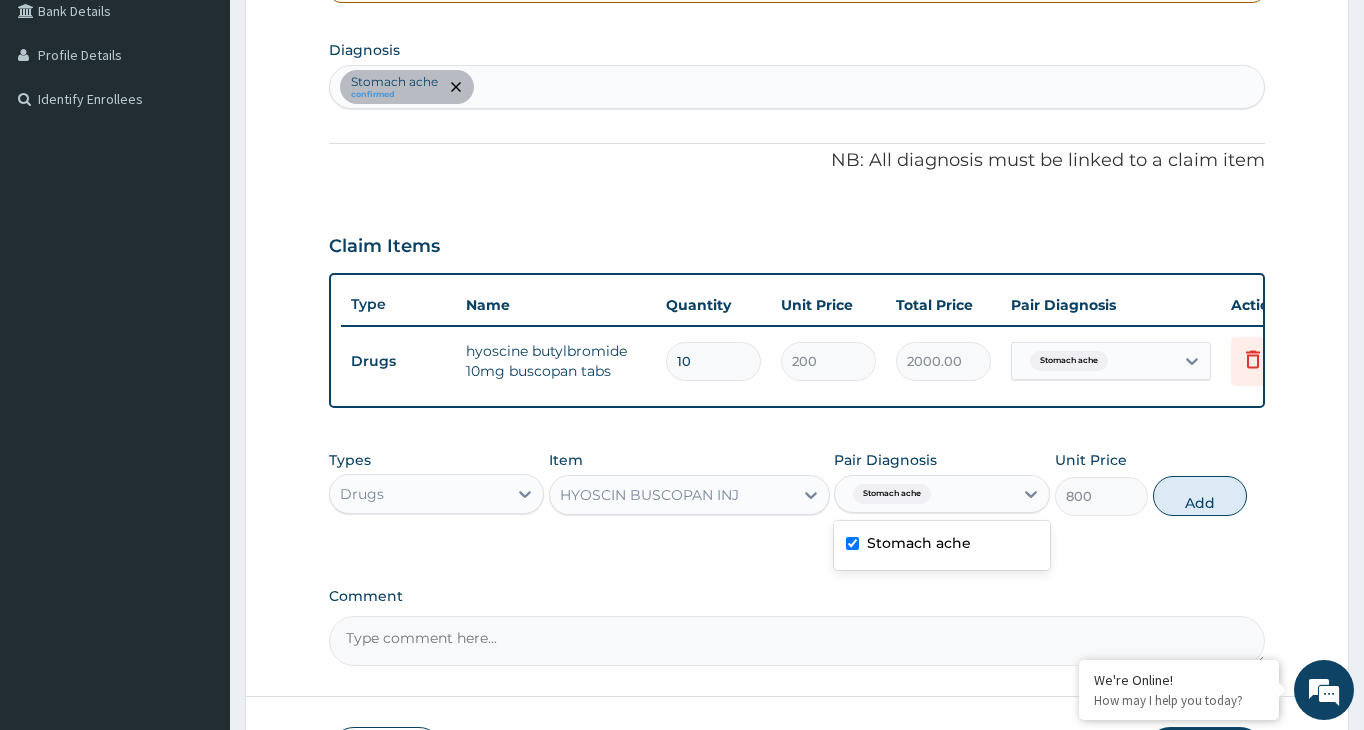 type on "0" 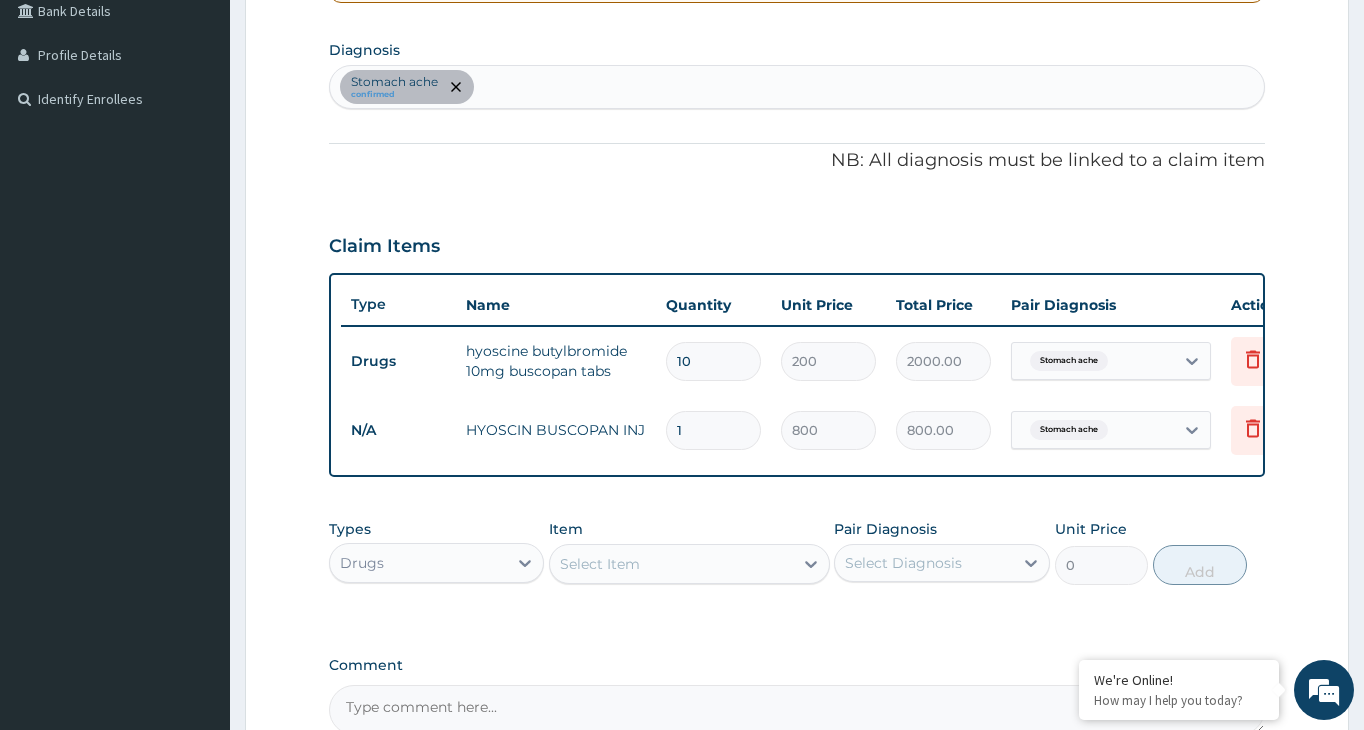 type 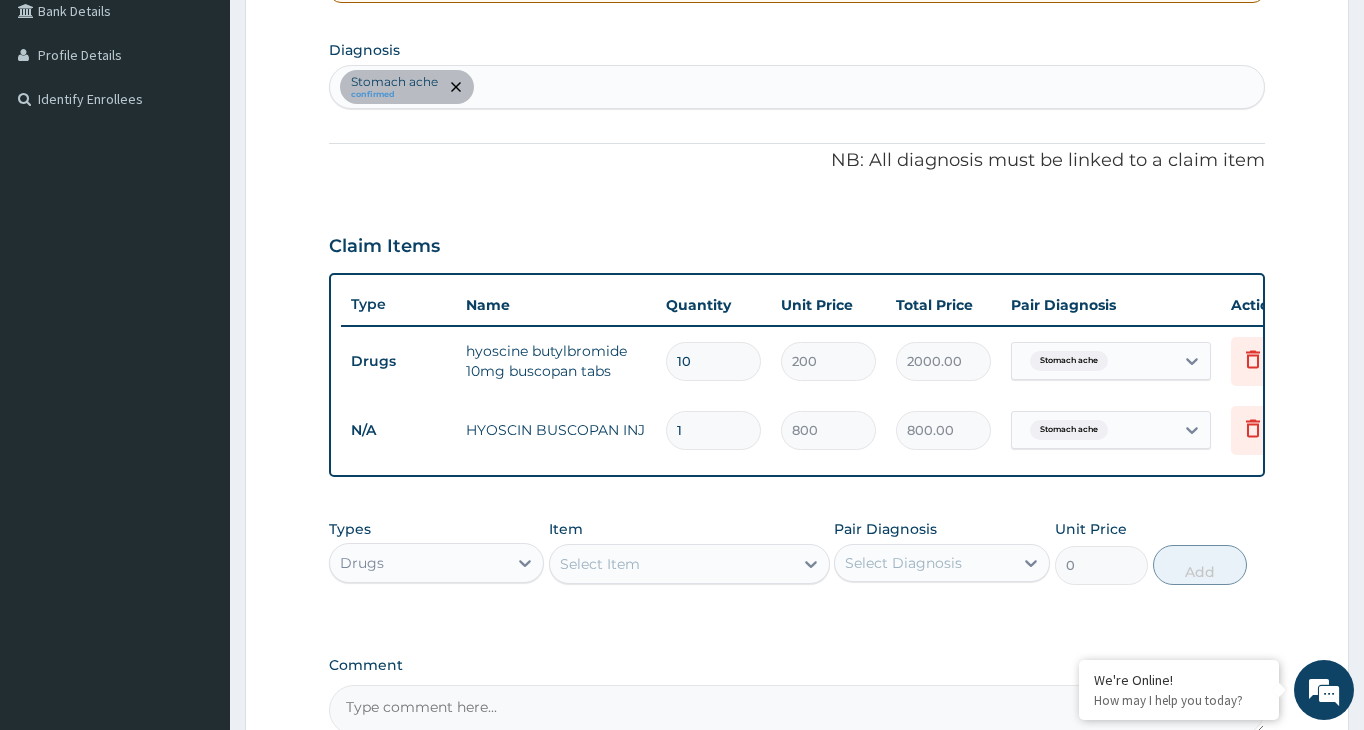 type on "0.00" 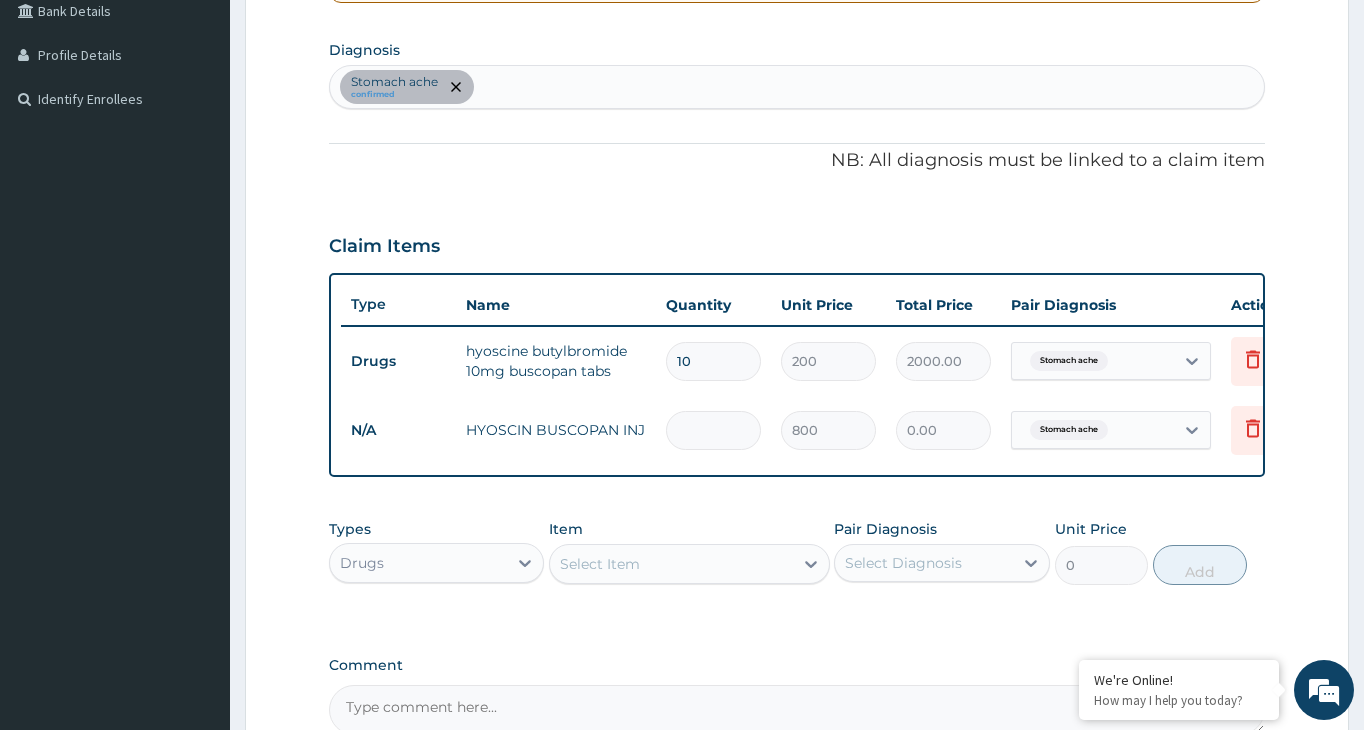 type on "2" 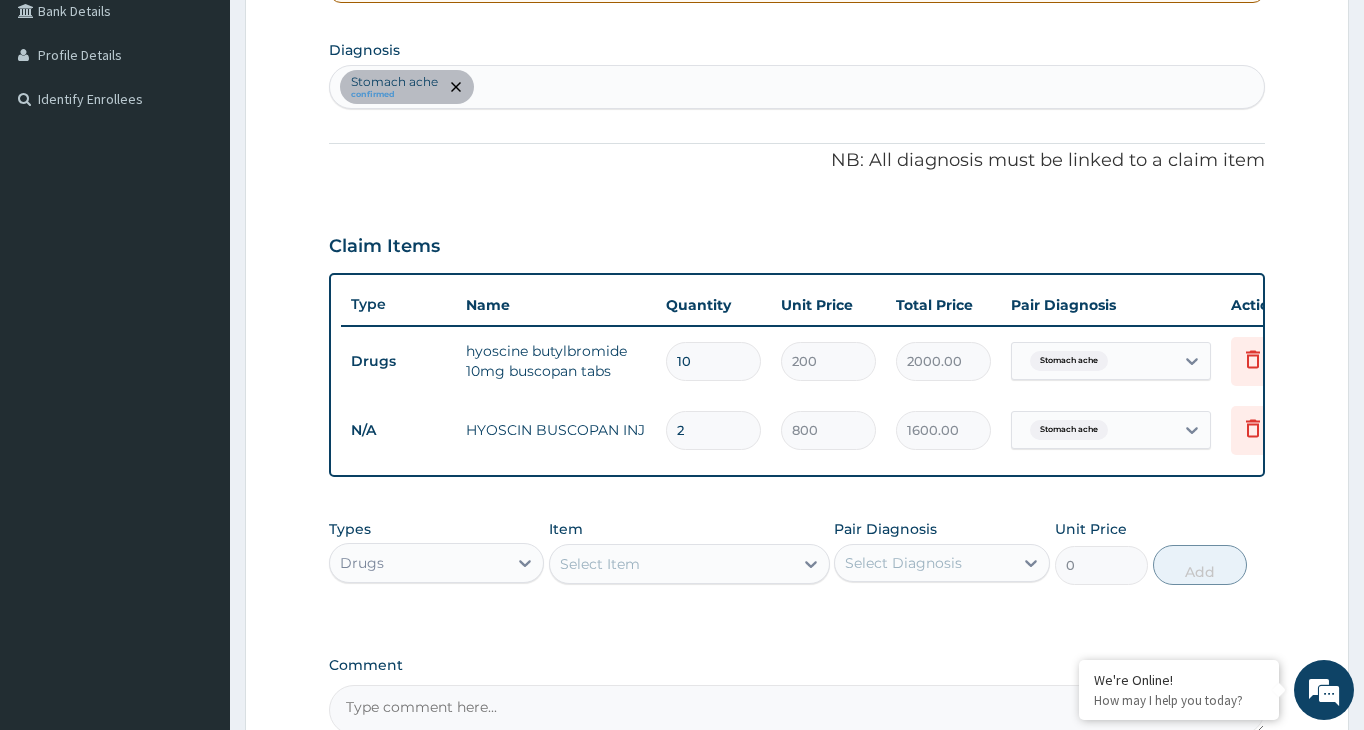 type on "2" 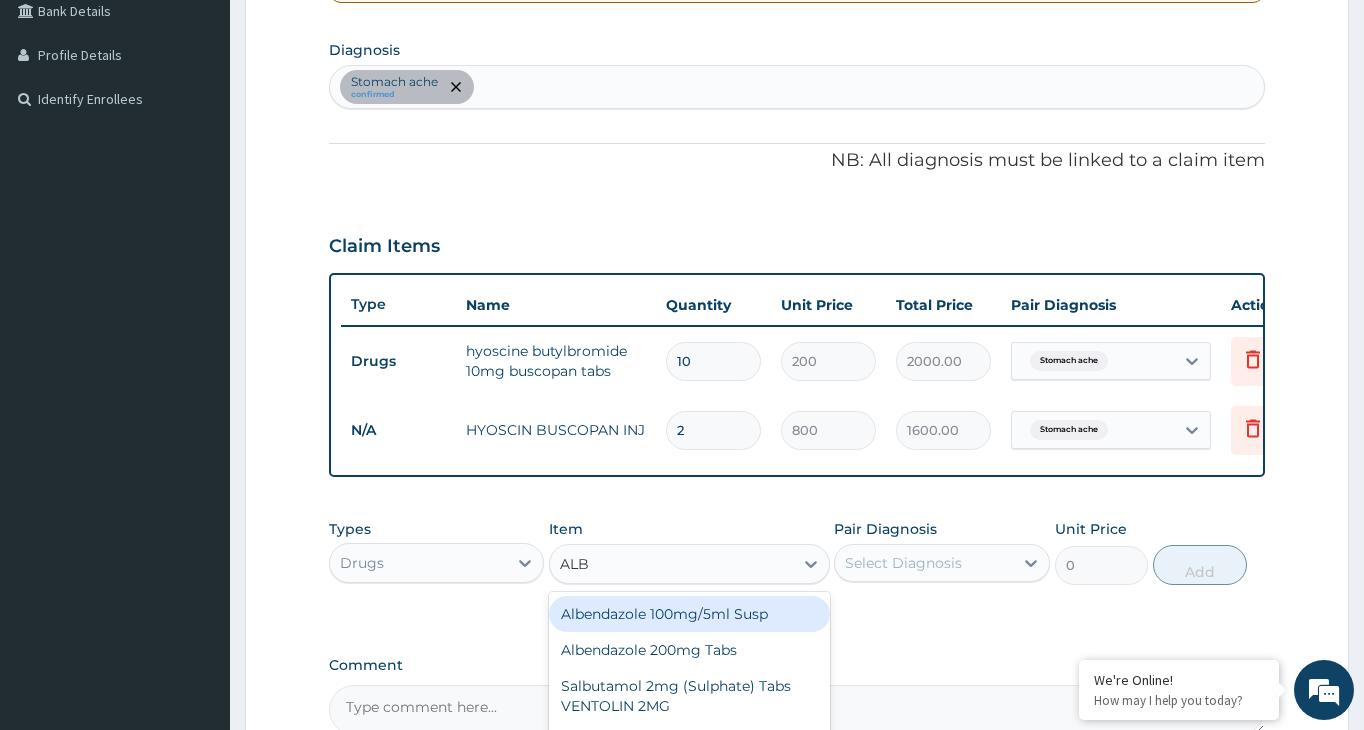 type on "ALBE" 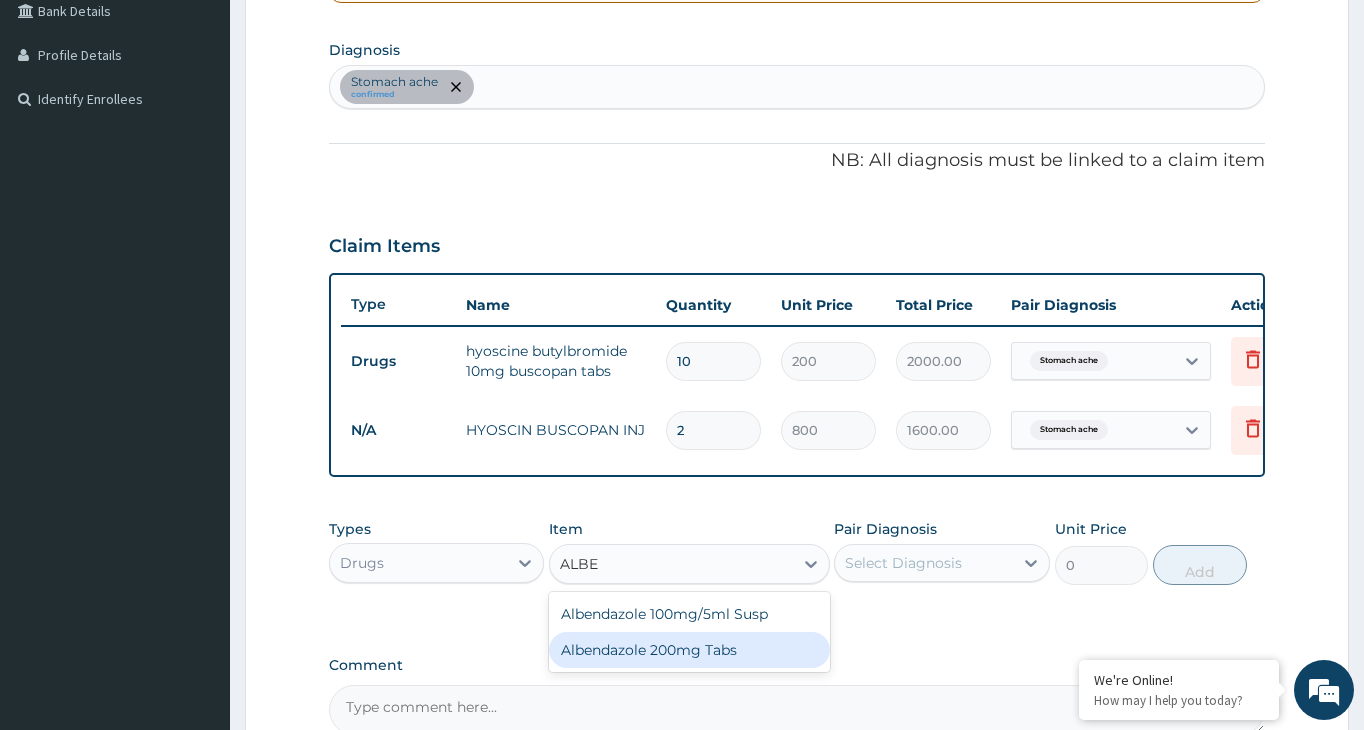 click on "Albendazole 200mg Tabs" at bounding box center (689, 650) 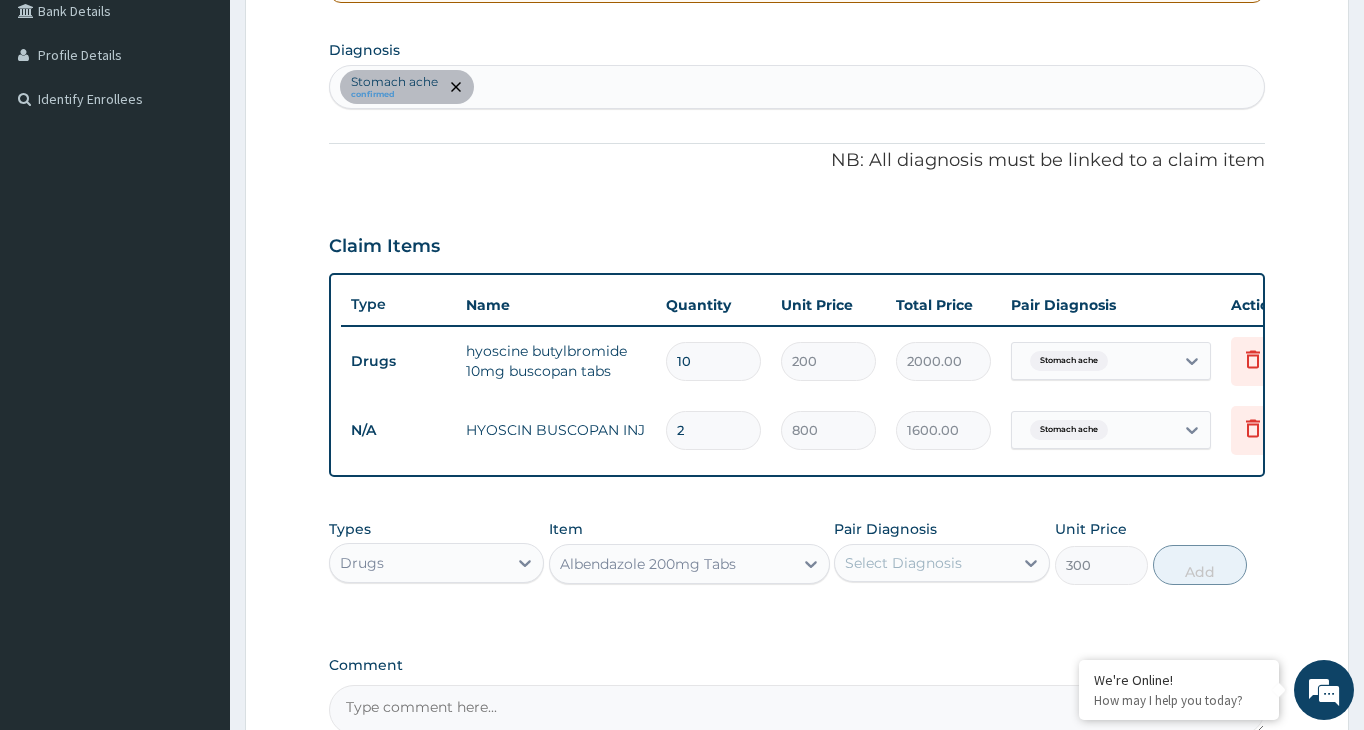click on "Select Diagnosis" at bounding box center (903, 563) 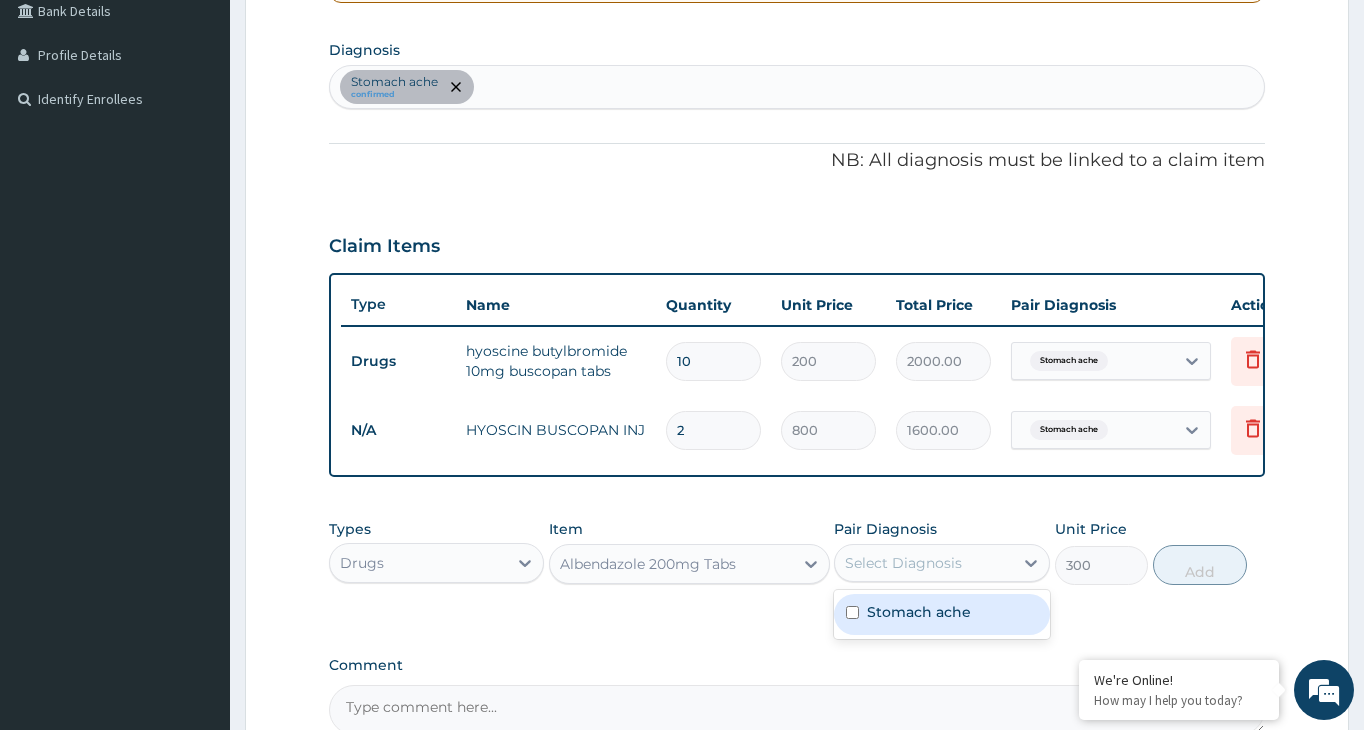 click on "Stomach ache" at bounding box center [941, 614] 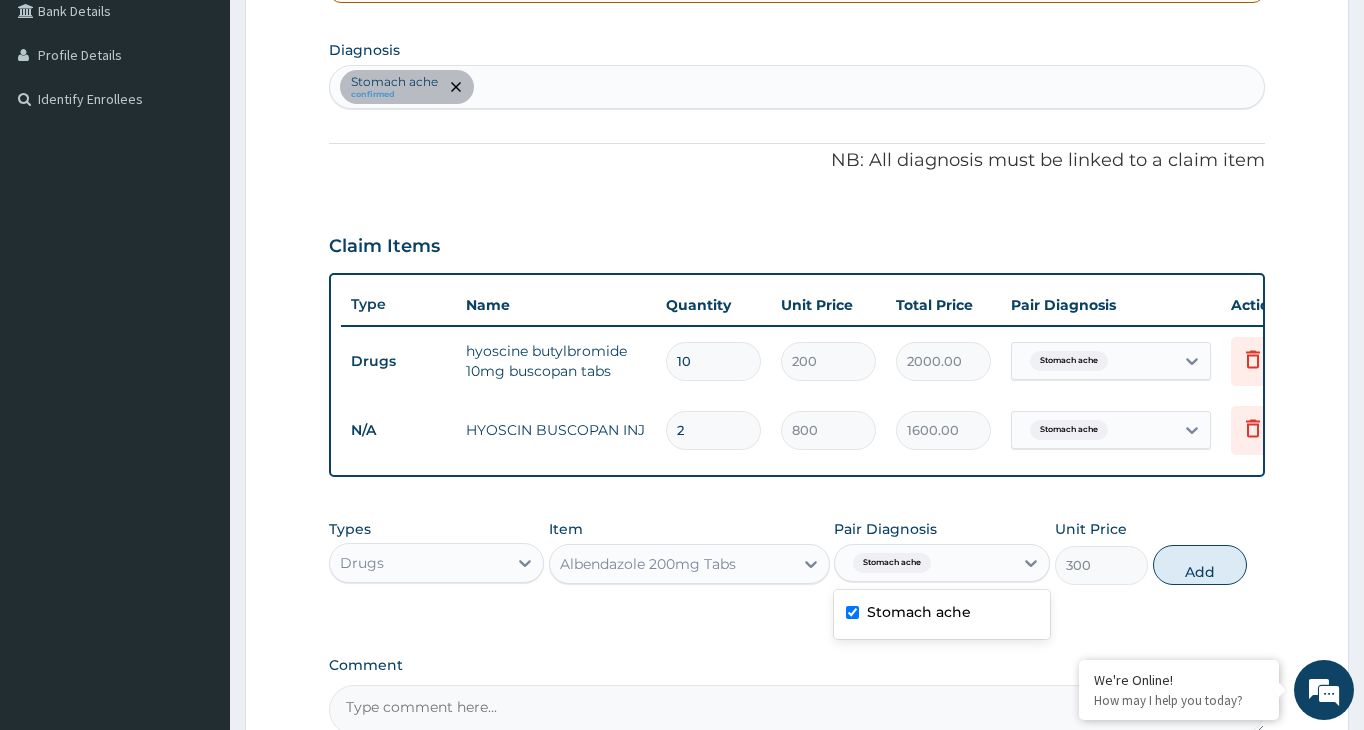 checkbox on "true" 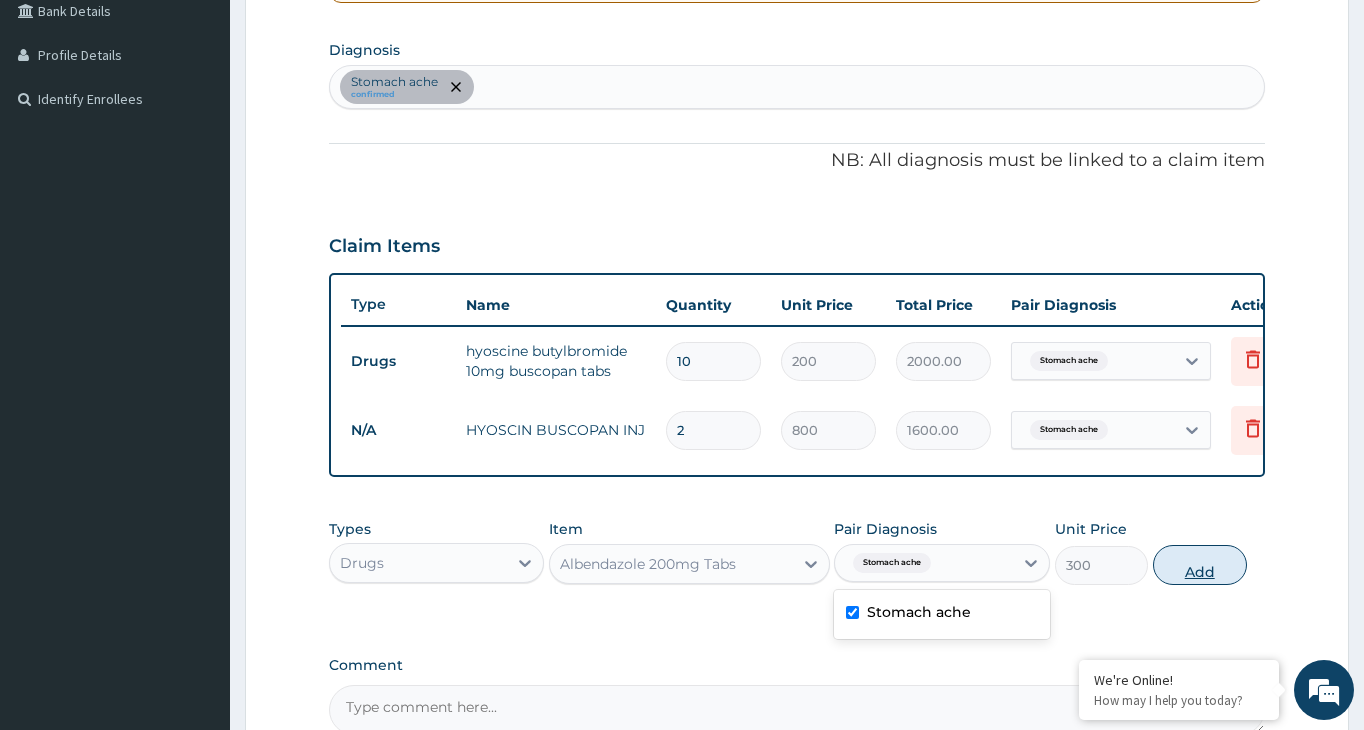 click on "Add" at bounding box center (1200, 565) 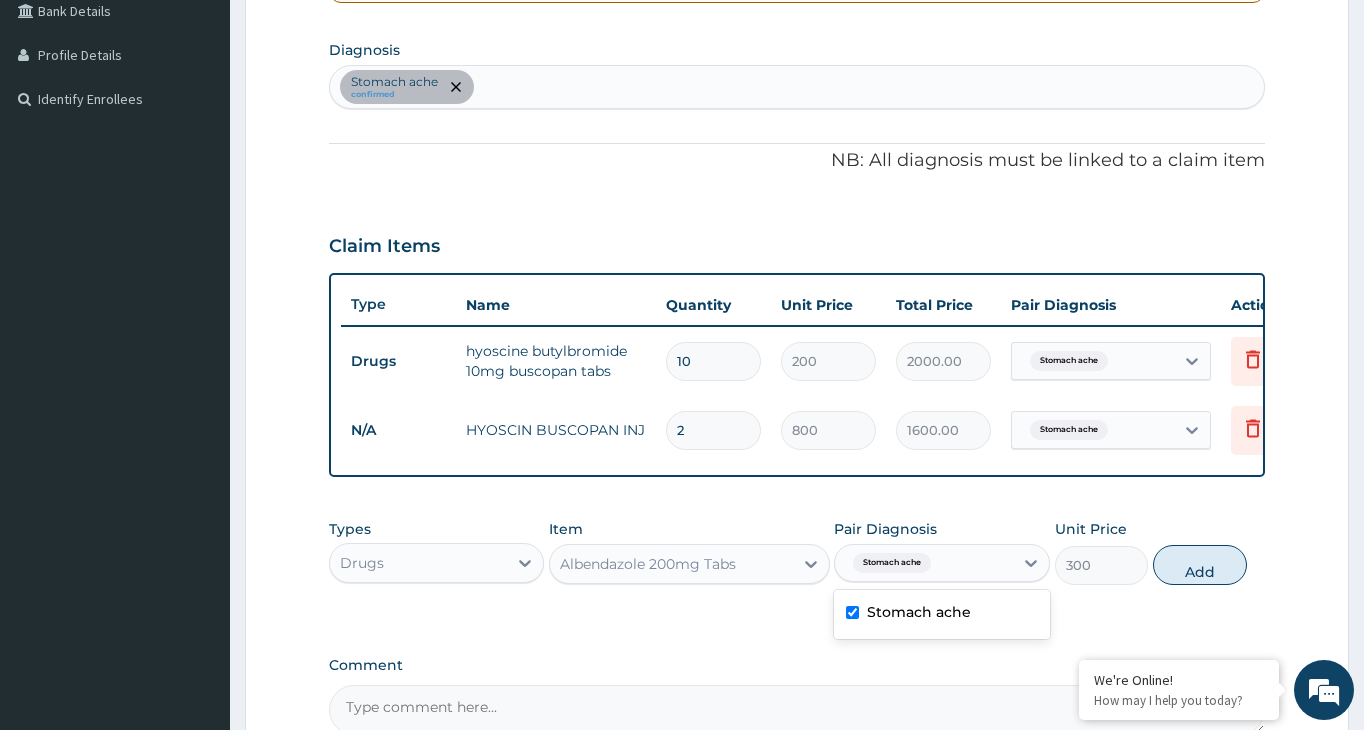type on "0" 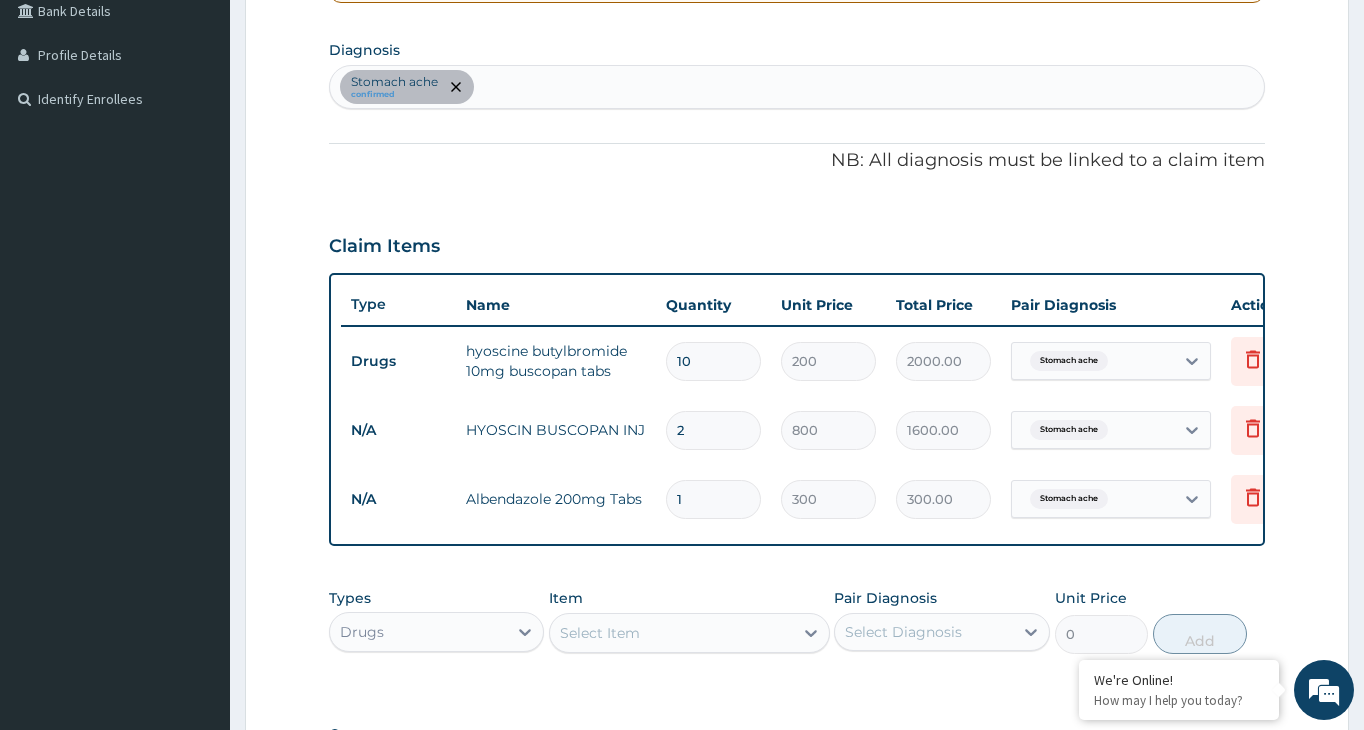 type 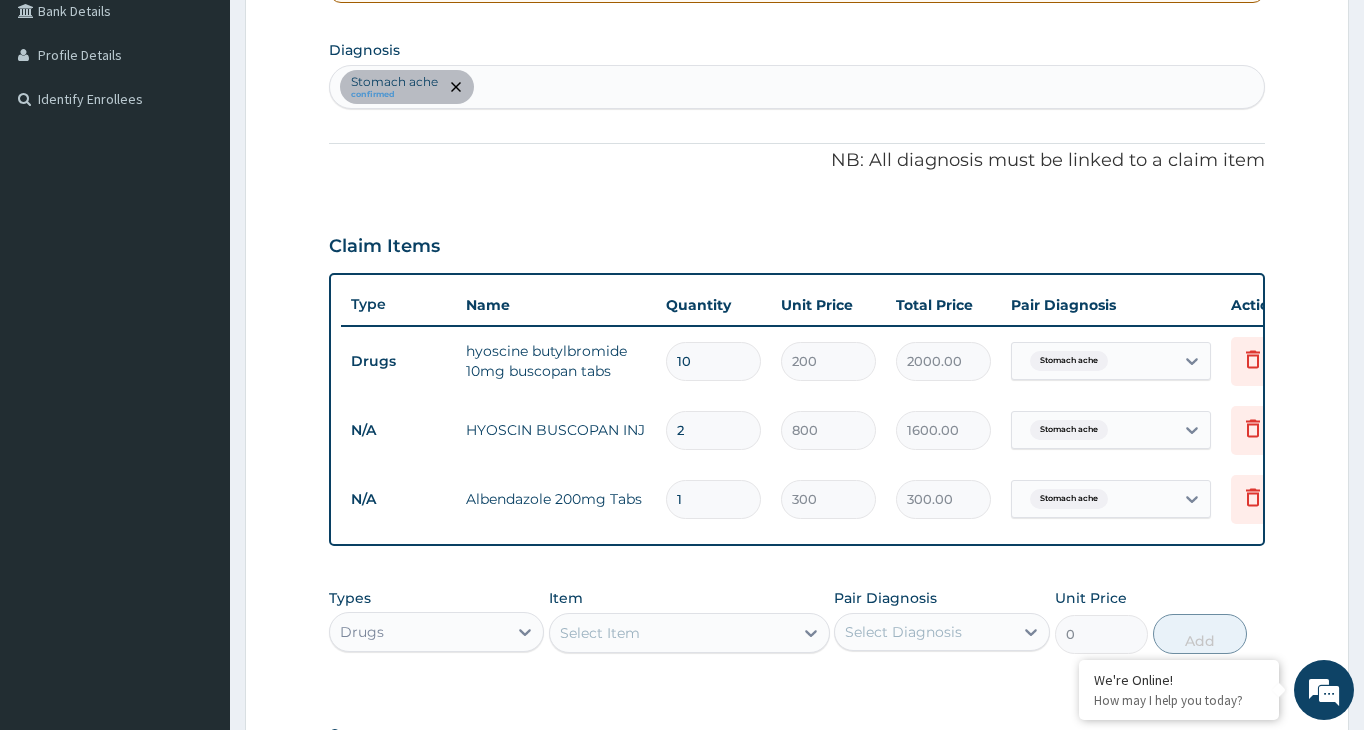 type on "0.00" 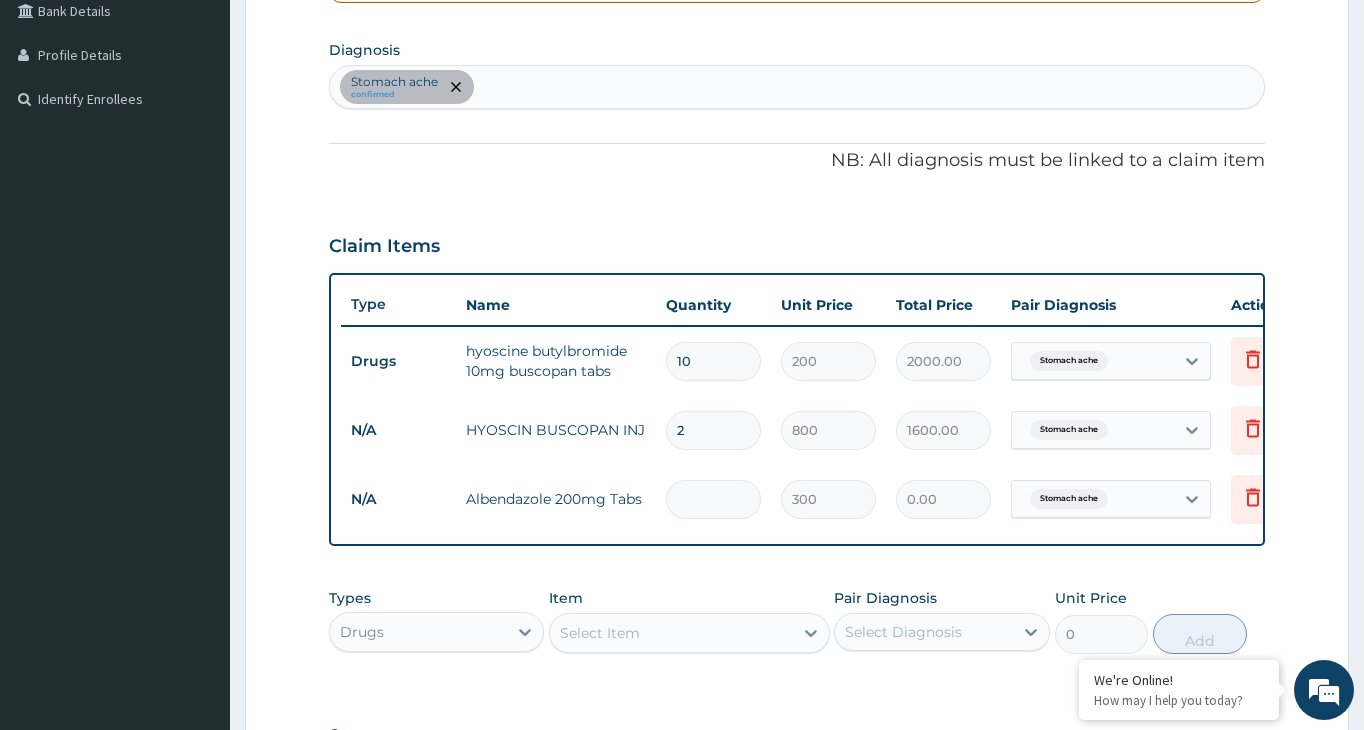 type on "2" 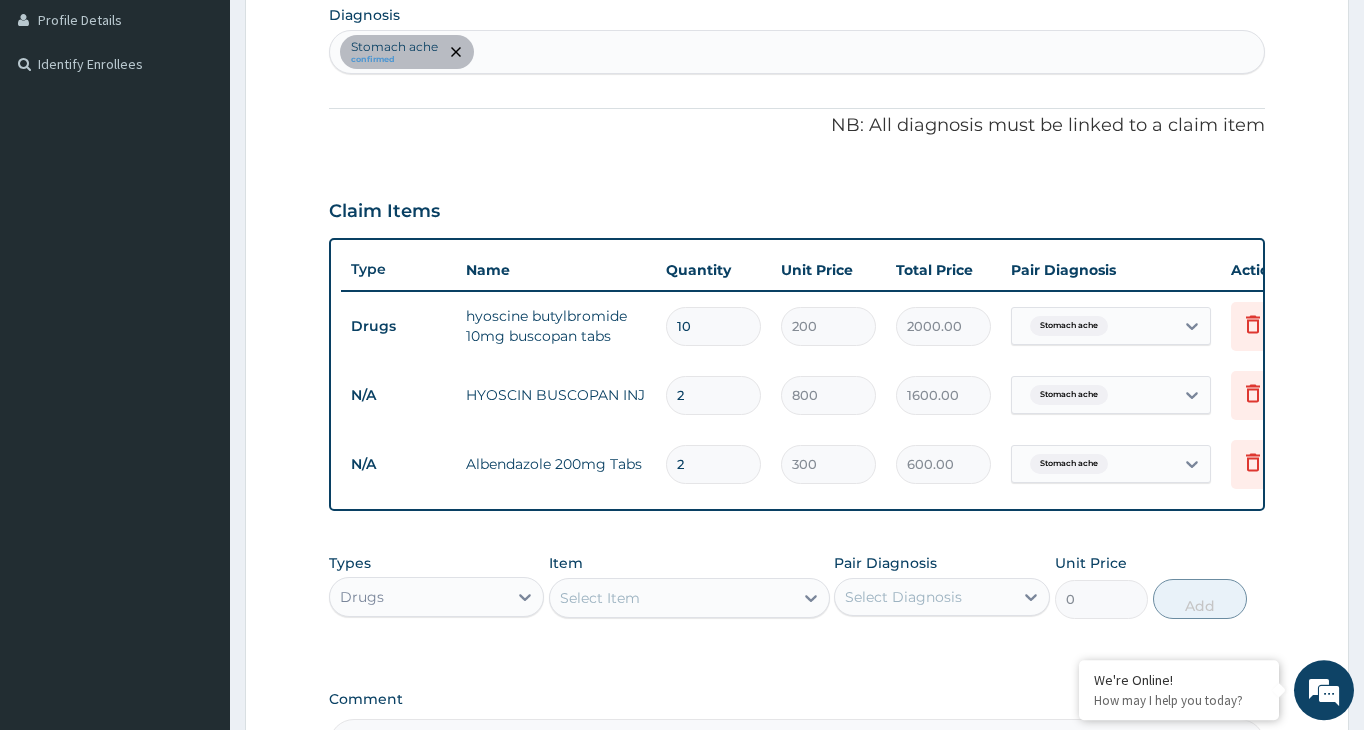 scroll, scrollTop: 466, scrollLeft: 0, axis: vertical 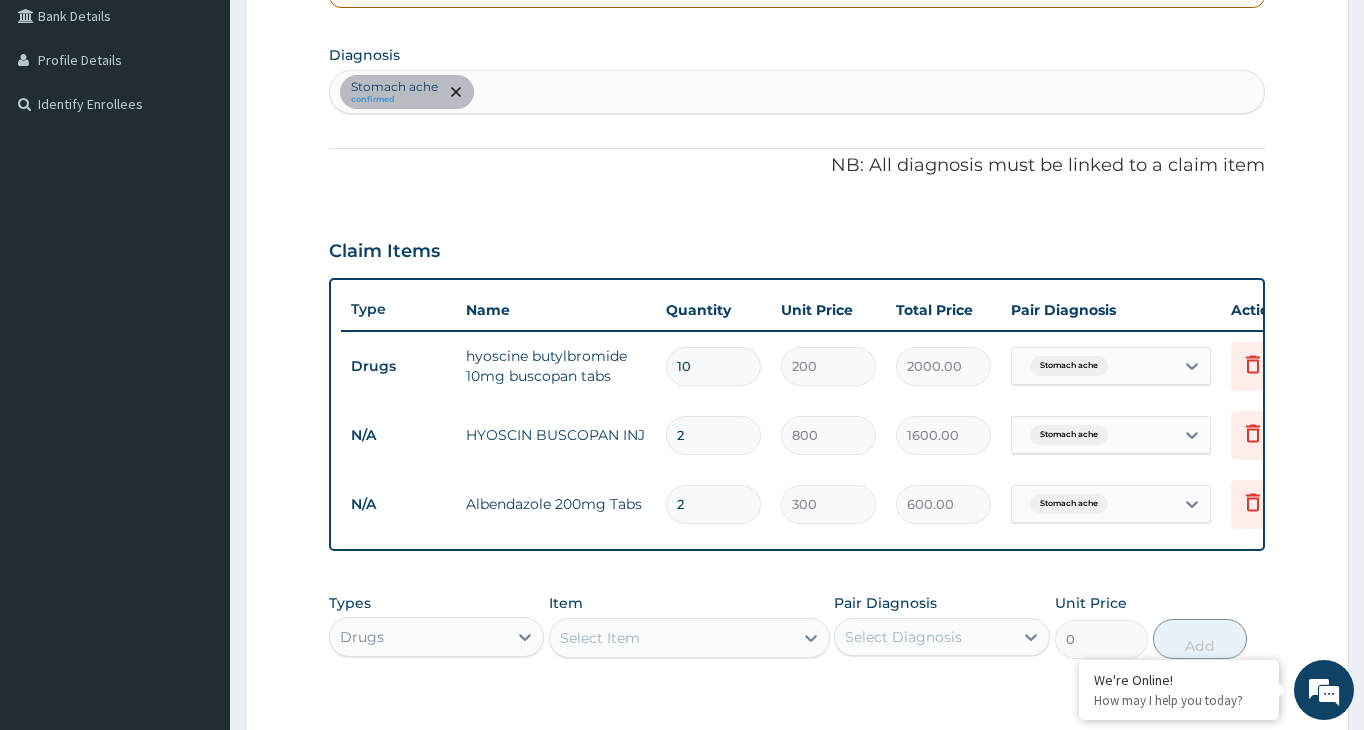 type on "2" 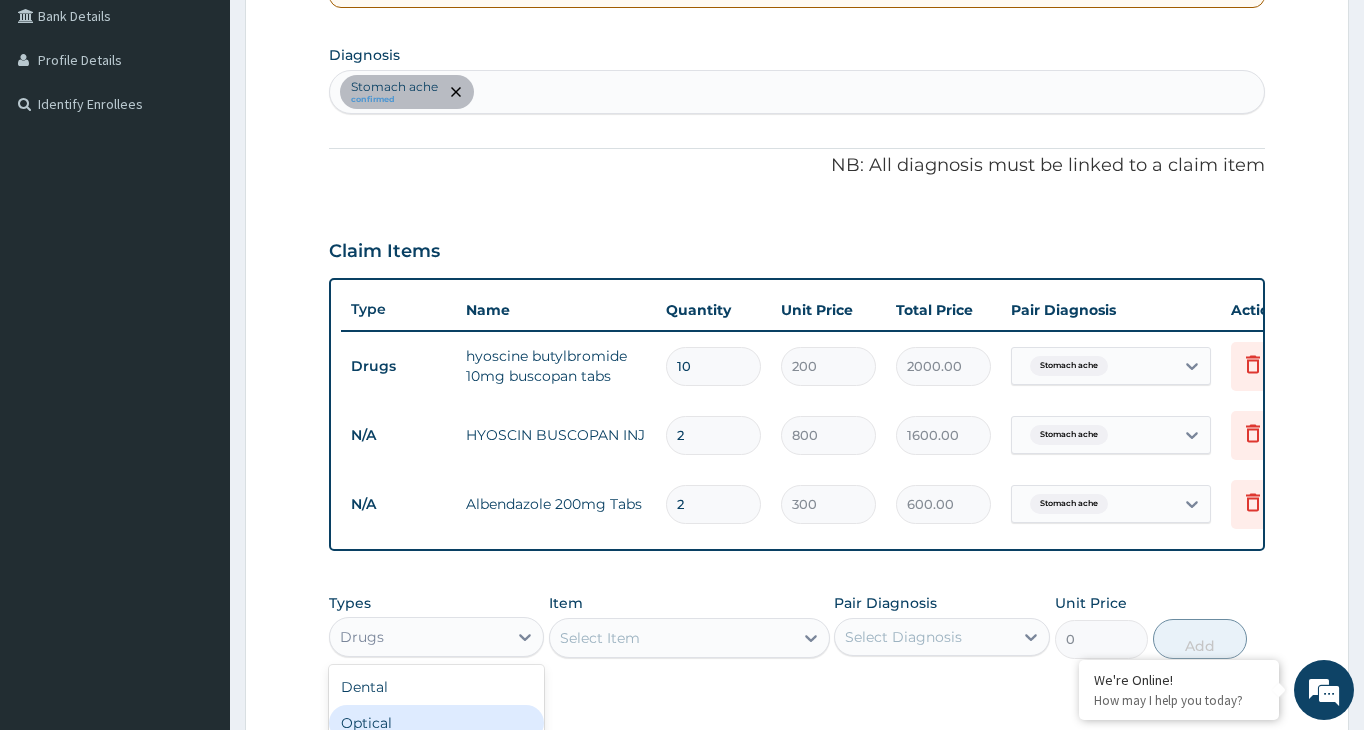 scroll, scrollTop: 670, scrollLeft: 0, axis: vertical 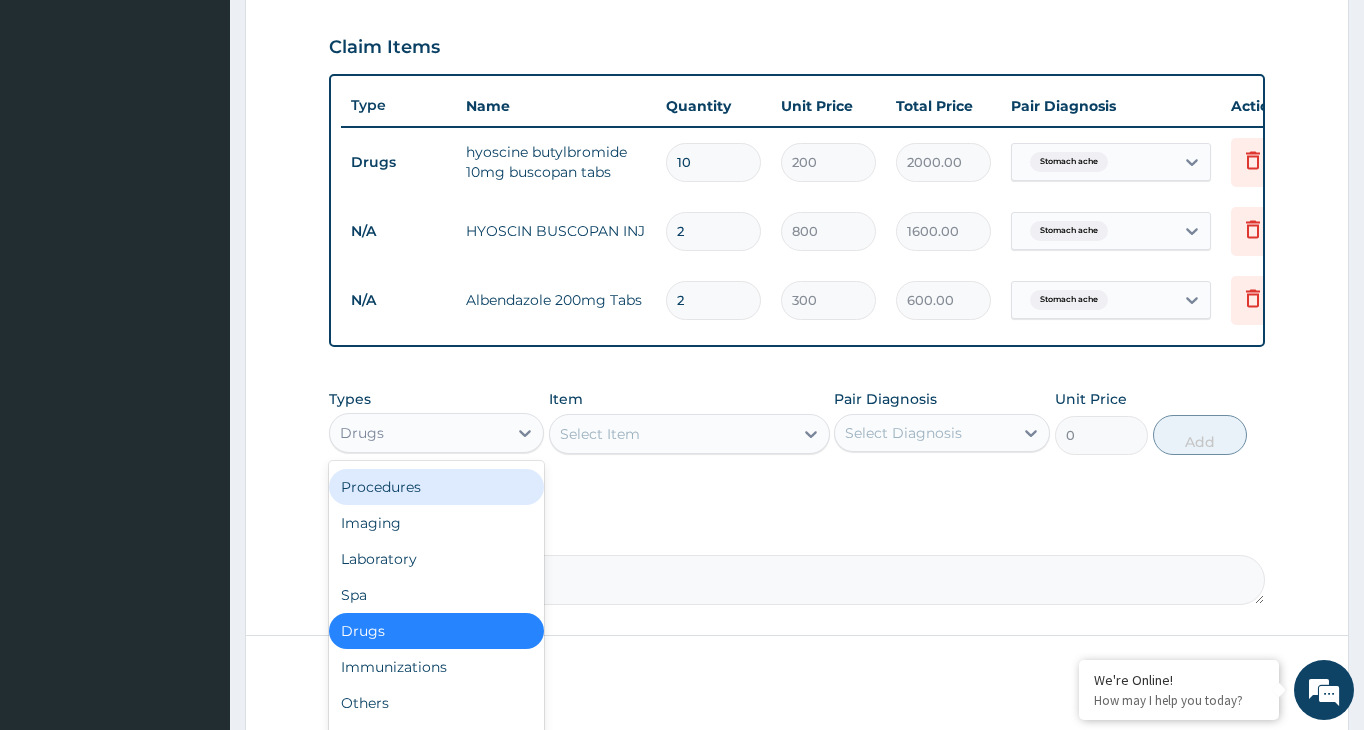 click on "Procedures" at bounding box center [436, 487] 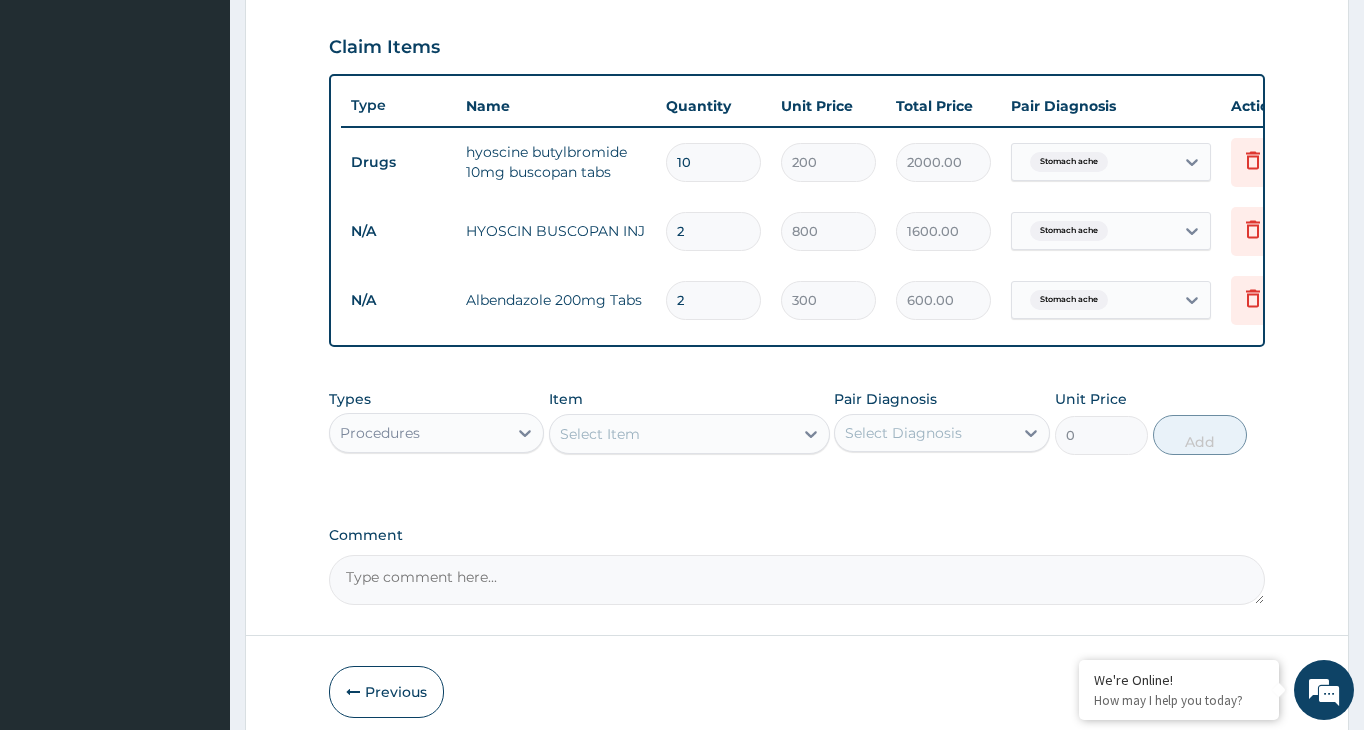 click on "Select Item" at bounding box center (671, 434) 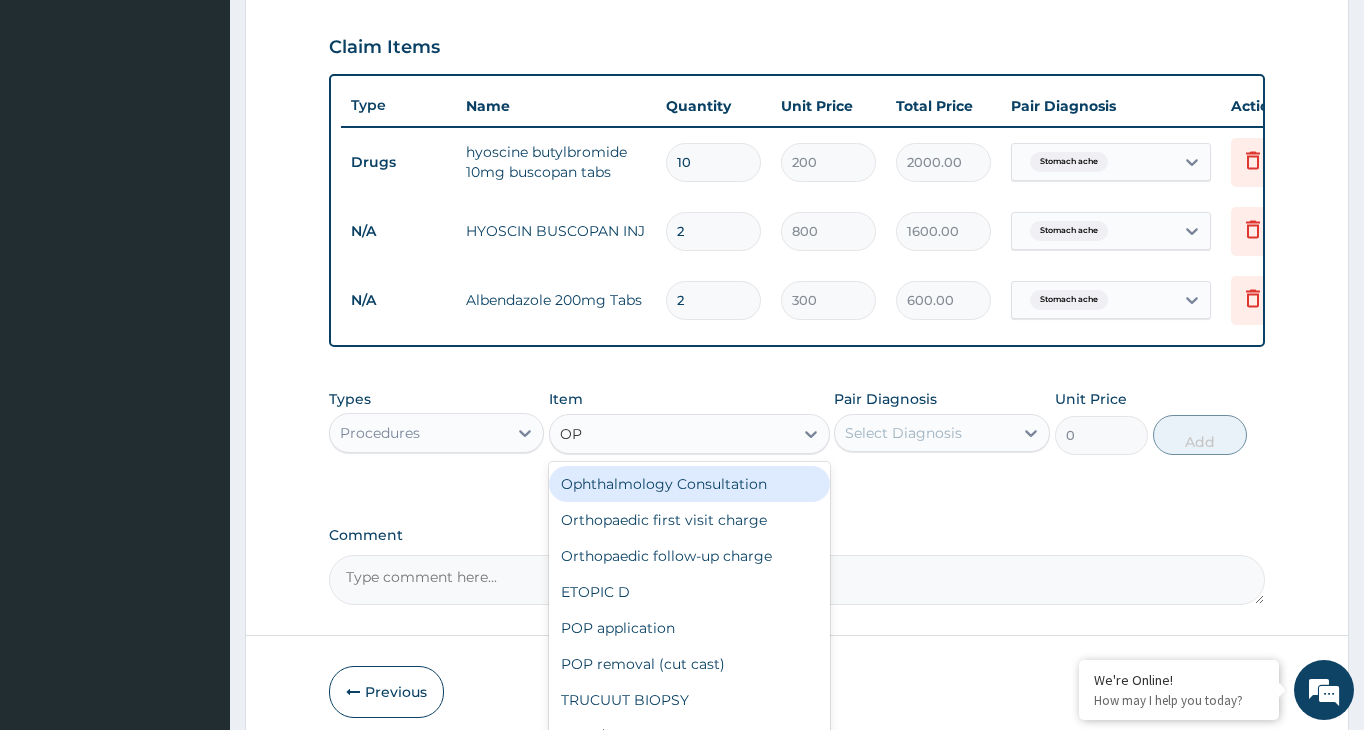 type on "OPD" 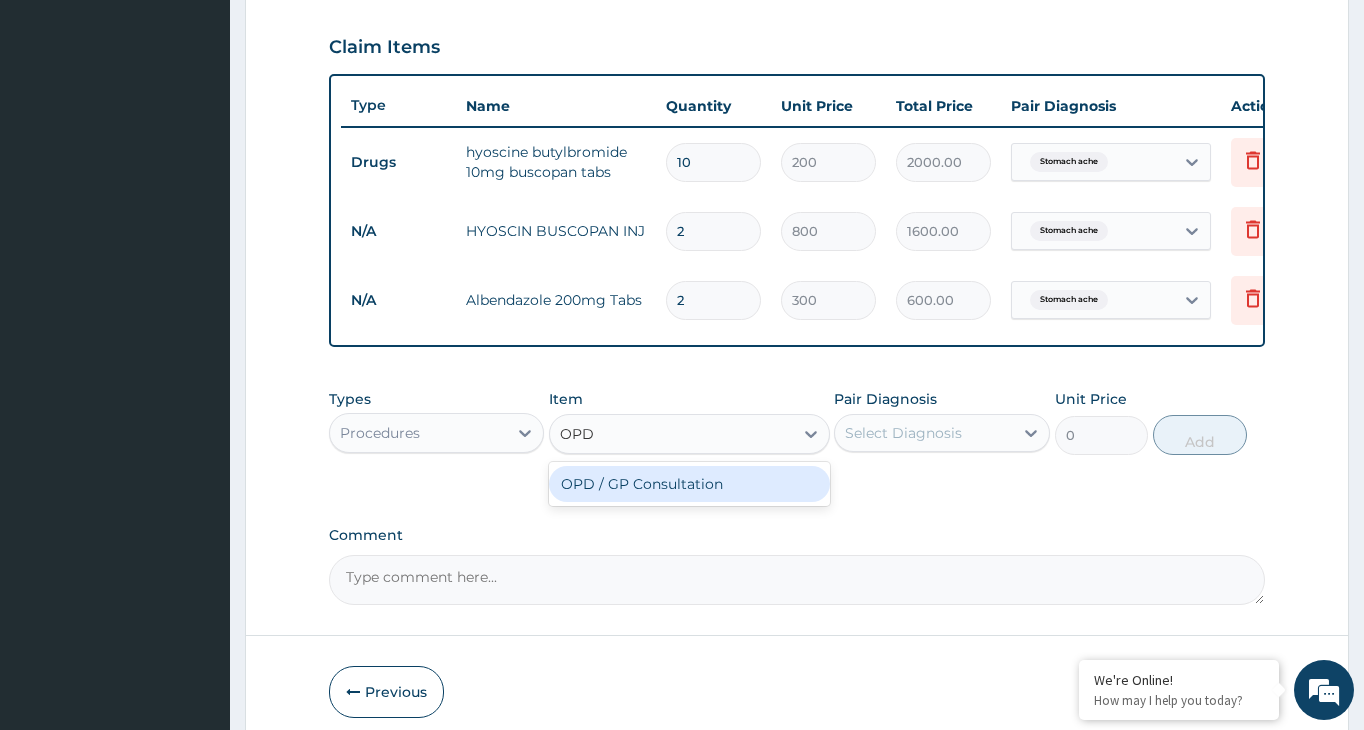 click on "OPD / GP Consultation" at bounding box center (689, 484) 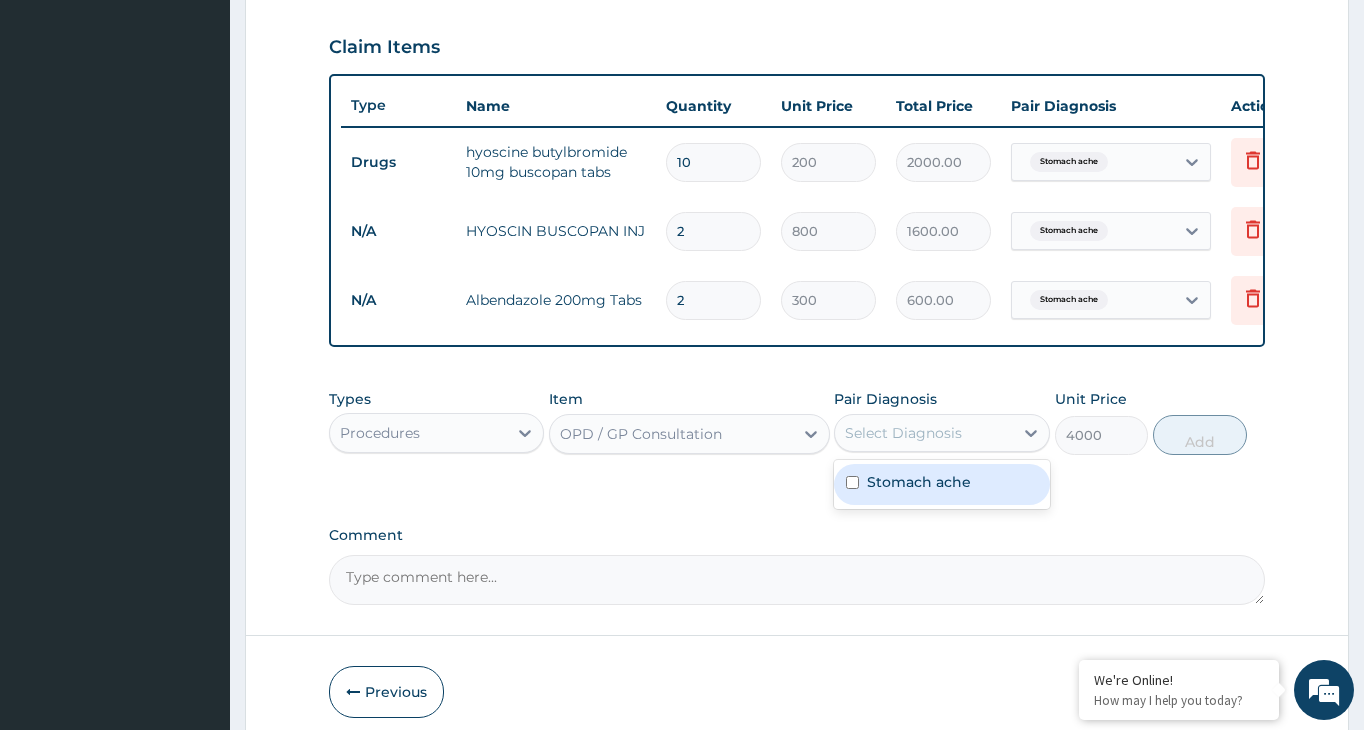 click on "Select Diagnosis" at bounding box center [903, 433] 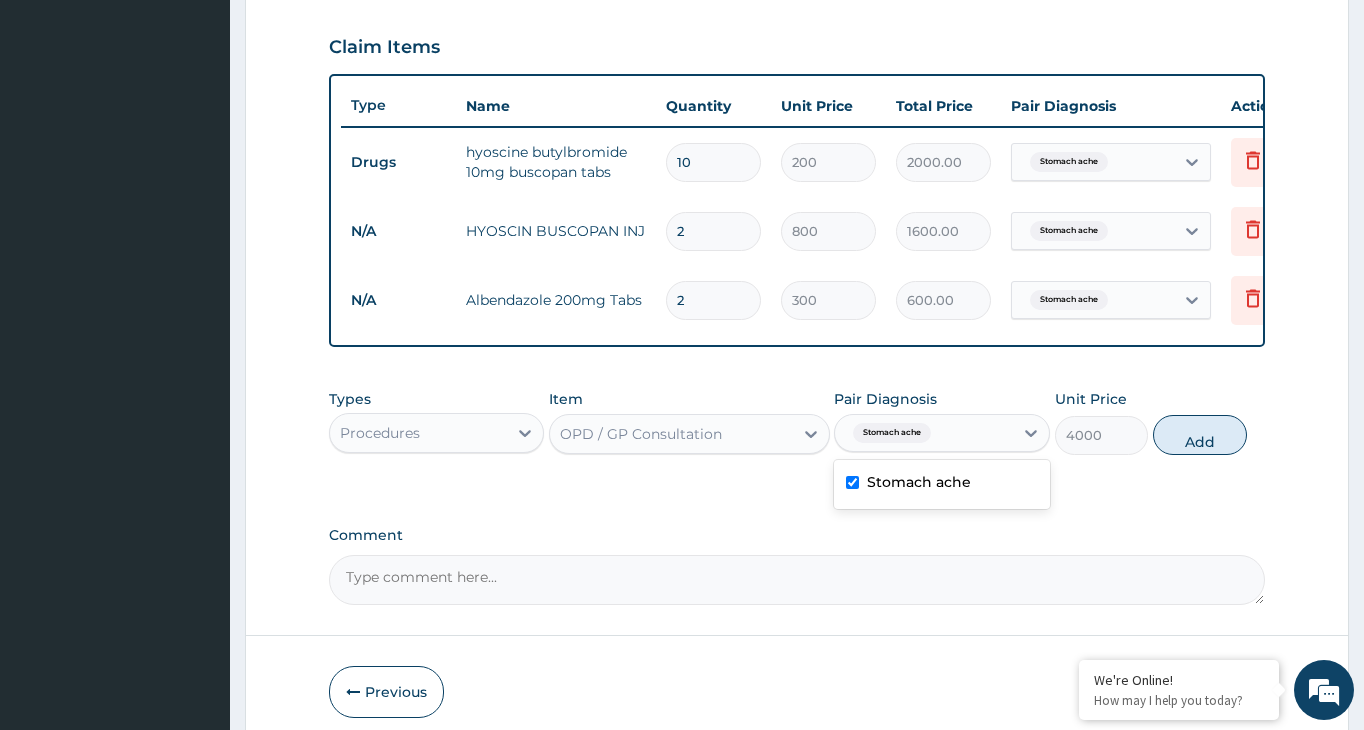 checkbox on "true" 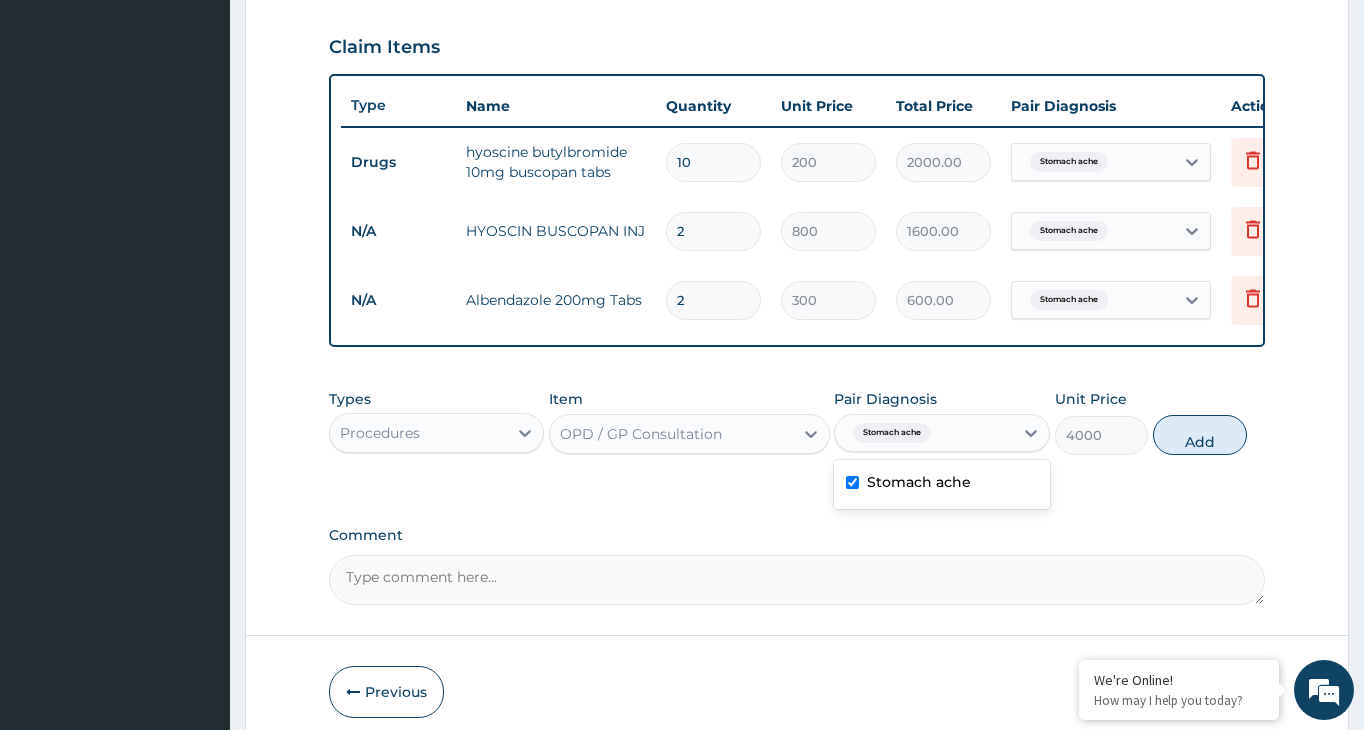 click on "Add" at bounding box center (1200, 435) 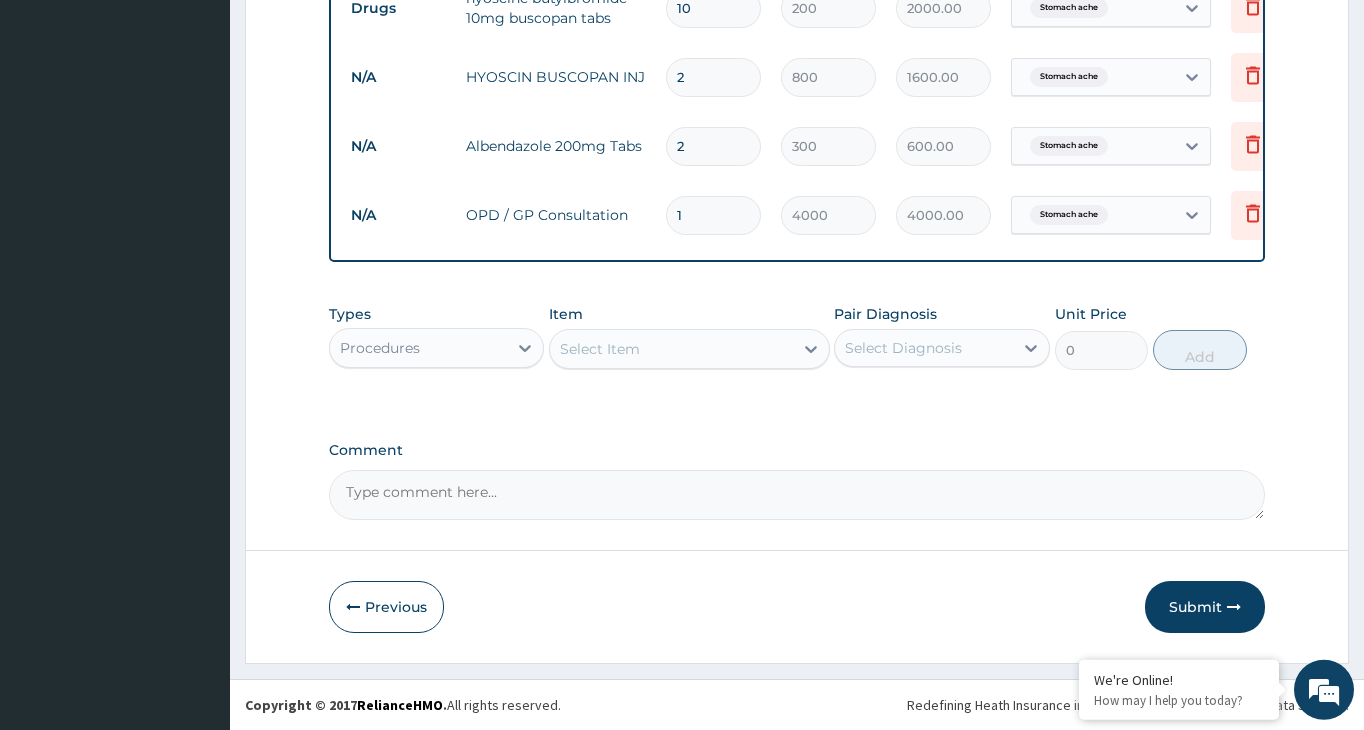 scroll, scrollTop: 841, scrollLeft: 0, axis: vertical 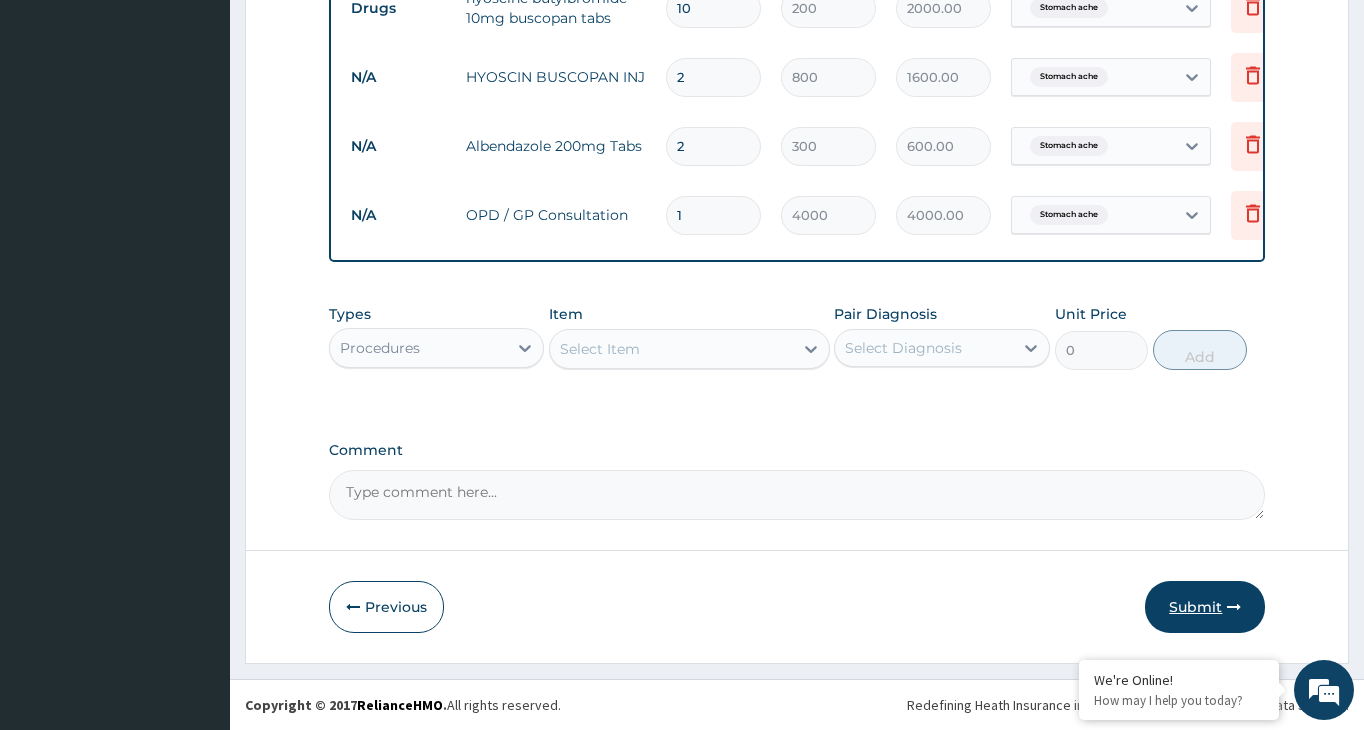 click on "Submit" at bounding box center [1205, 607] 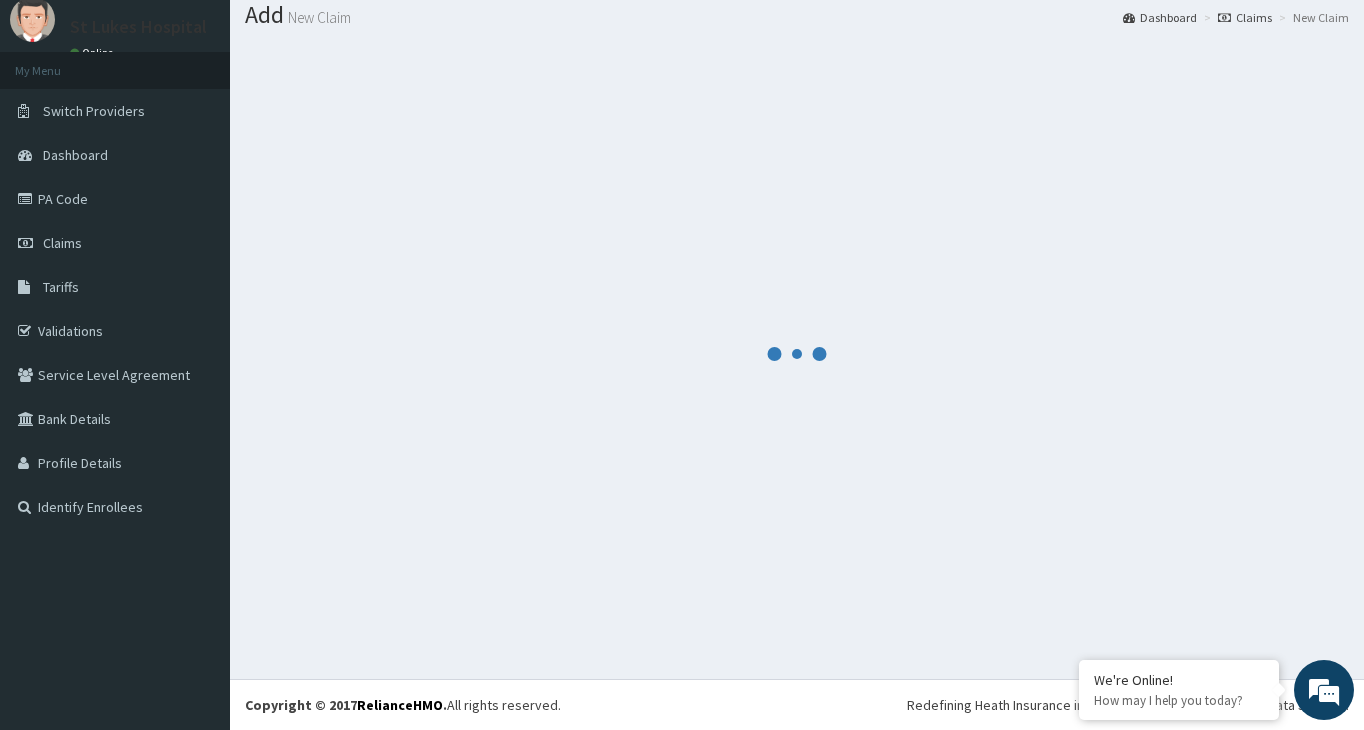 scroll, scrollTop: 63, scrollLeft: 0, axis: vertical 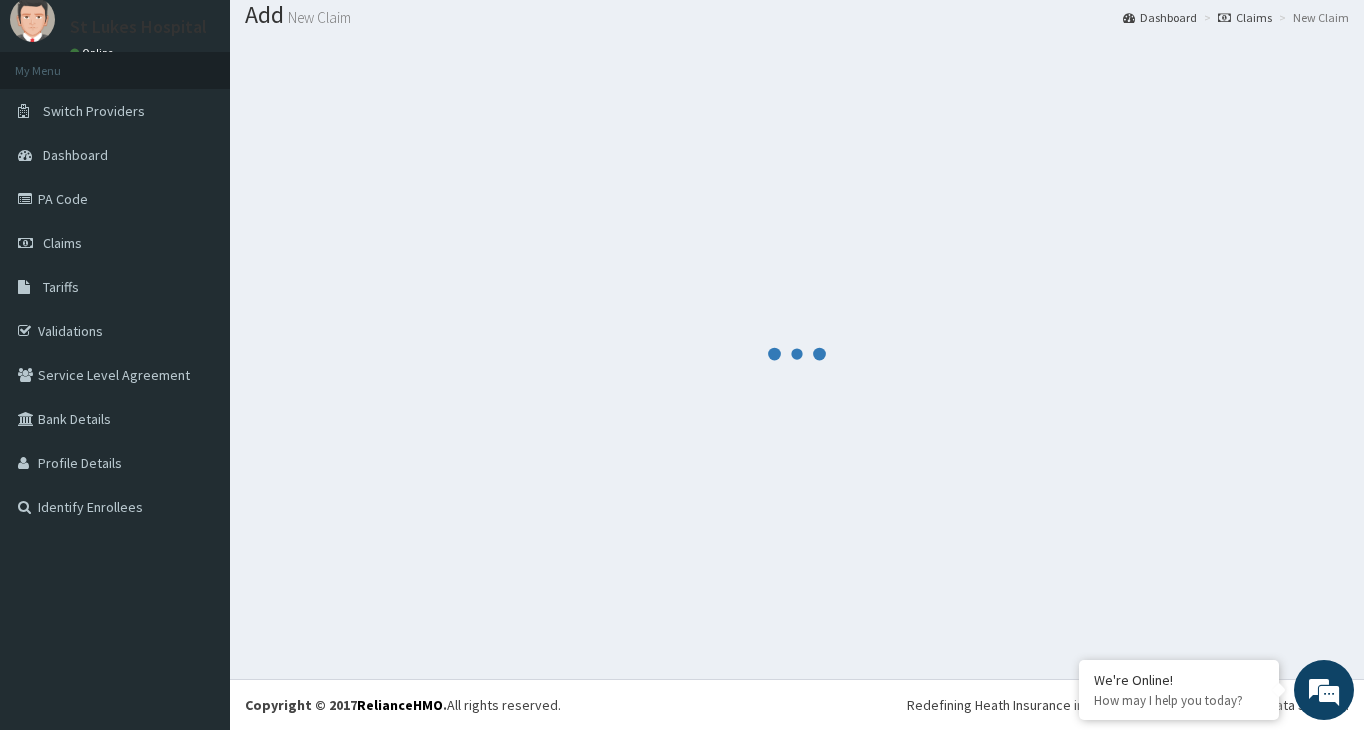 click at bounding box center (797, 353) 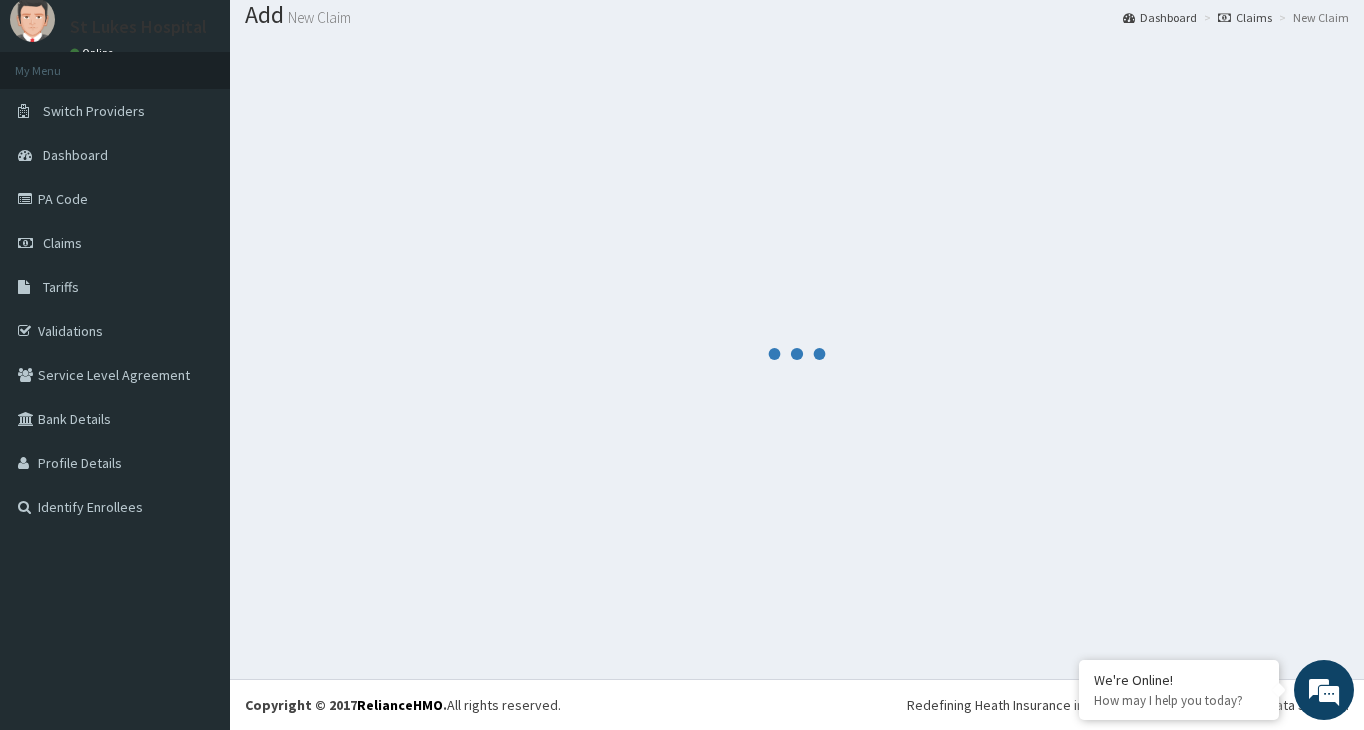 click at bounding box center [797, 353] 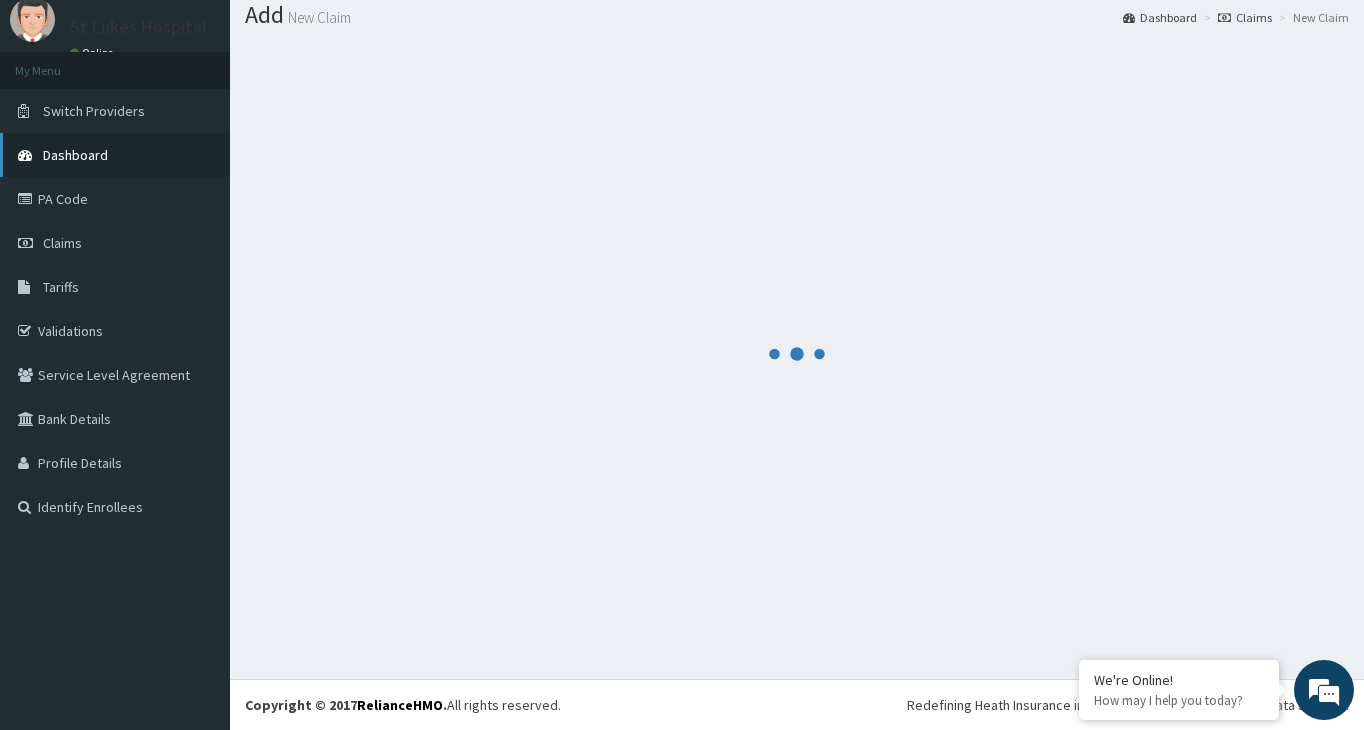click on "Dashboard" at bounding box center (75, 155) 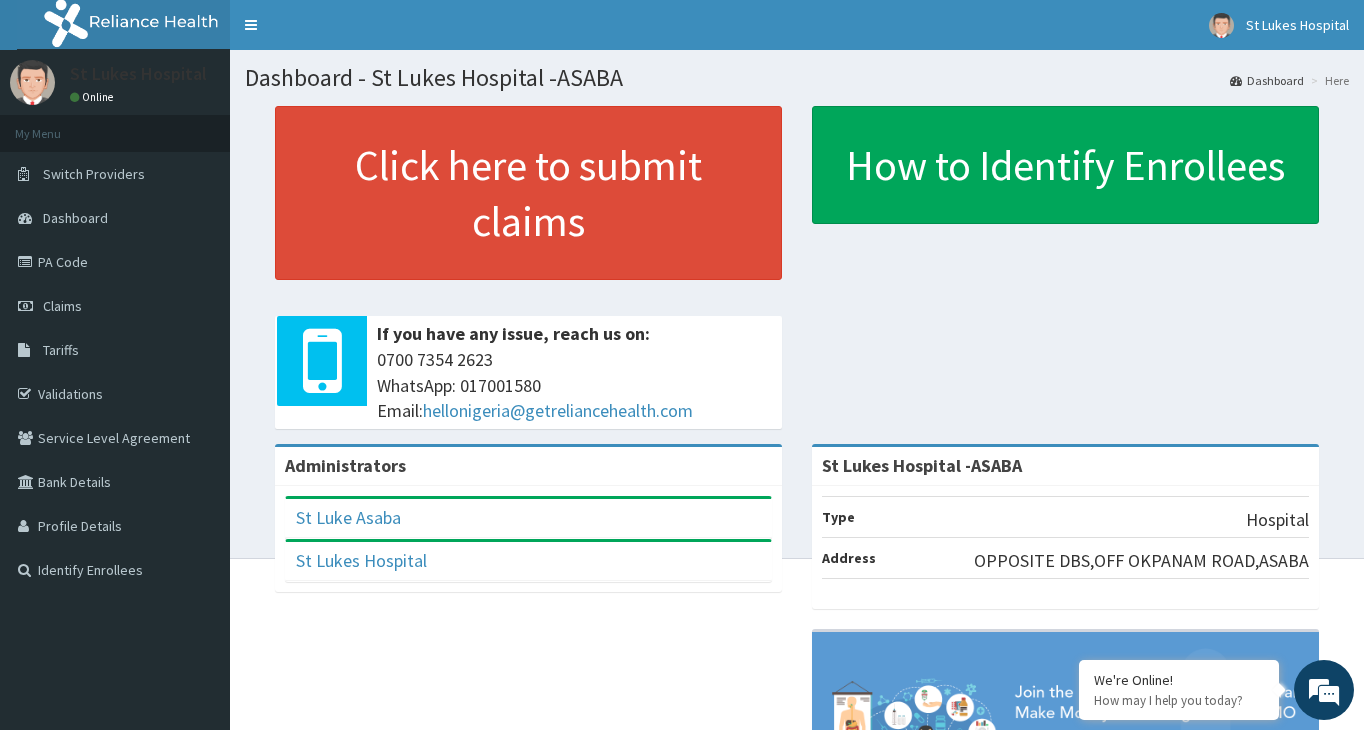 scroll, scrollTop: 0, scrollLeft: 0, axis: both 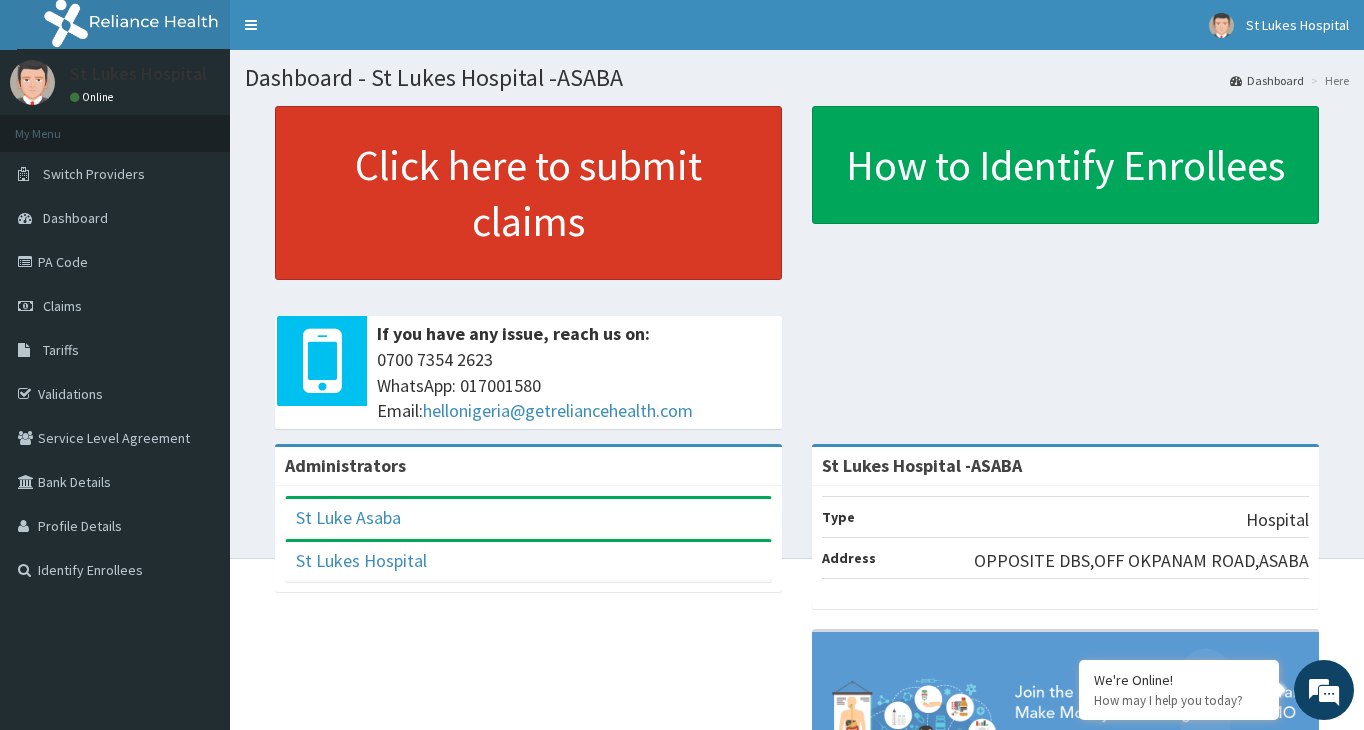 click on "Click here to submit claims" at bounding box center [528, 193] 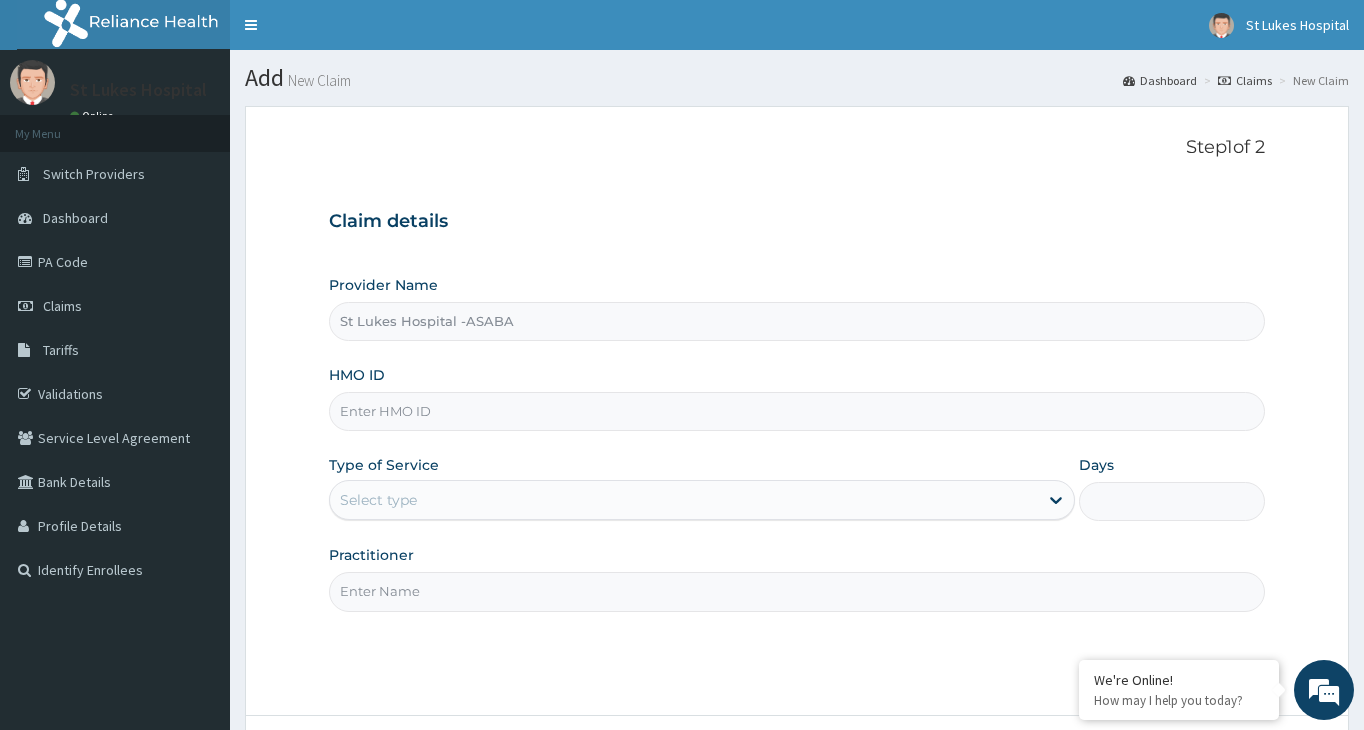 scroll, scrollTop: 0, scrollLeft: 0, axis: both 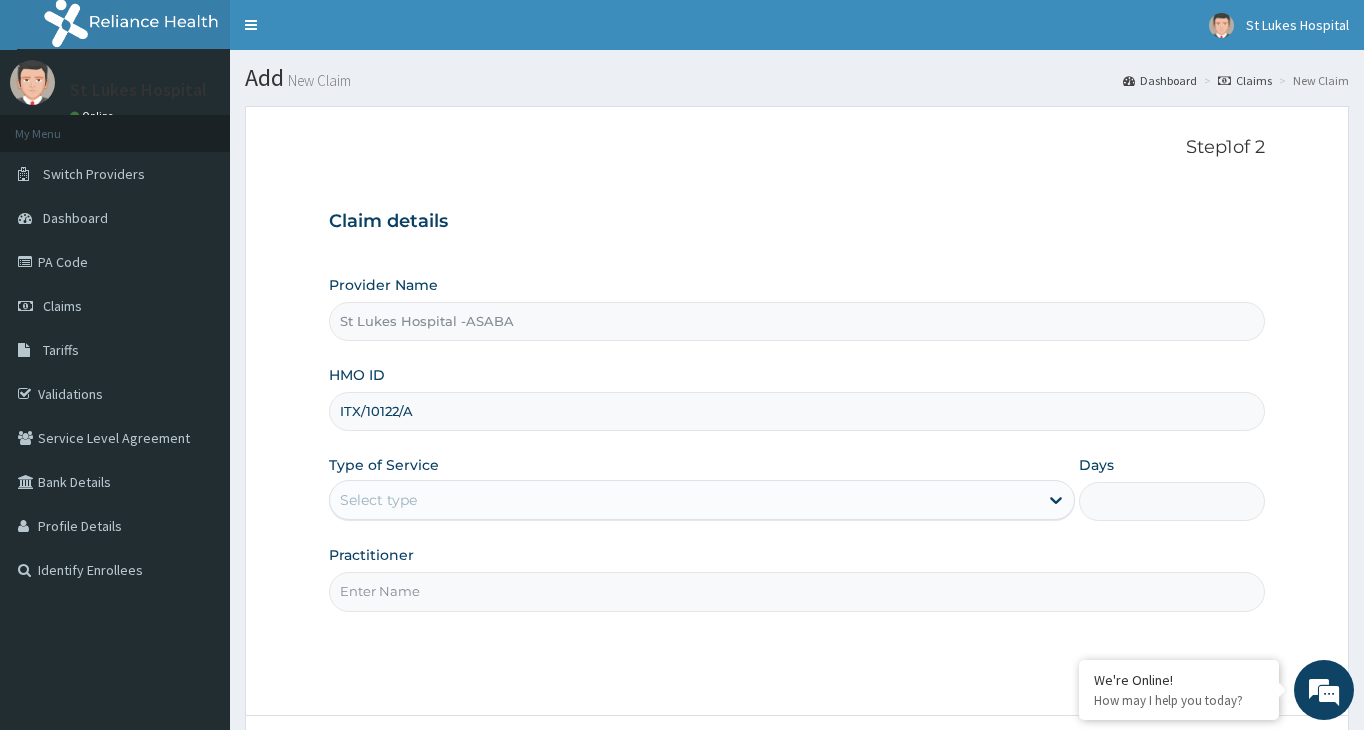 click on "Select type" at bounding box center [684, 500] 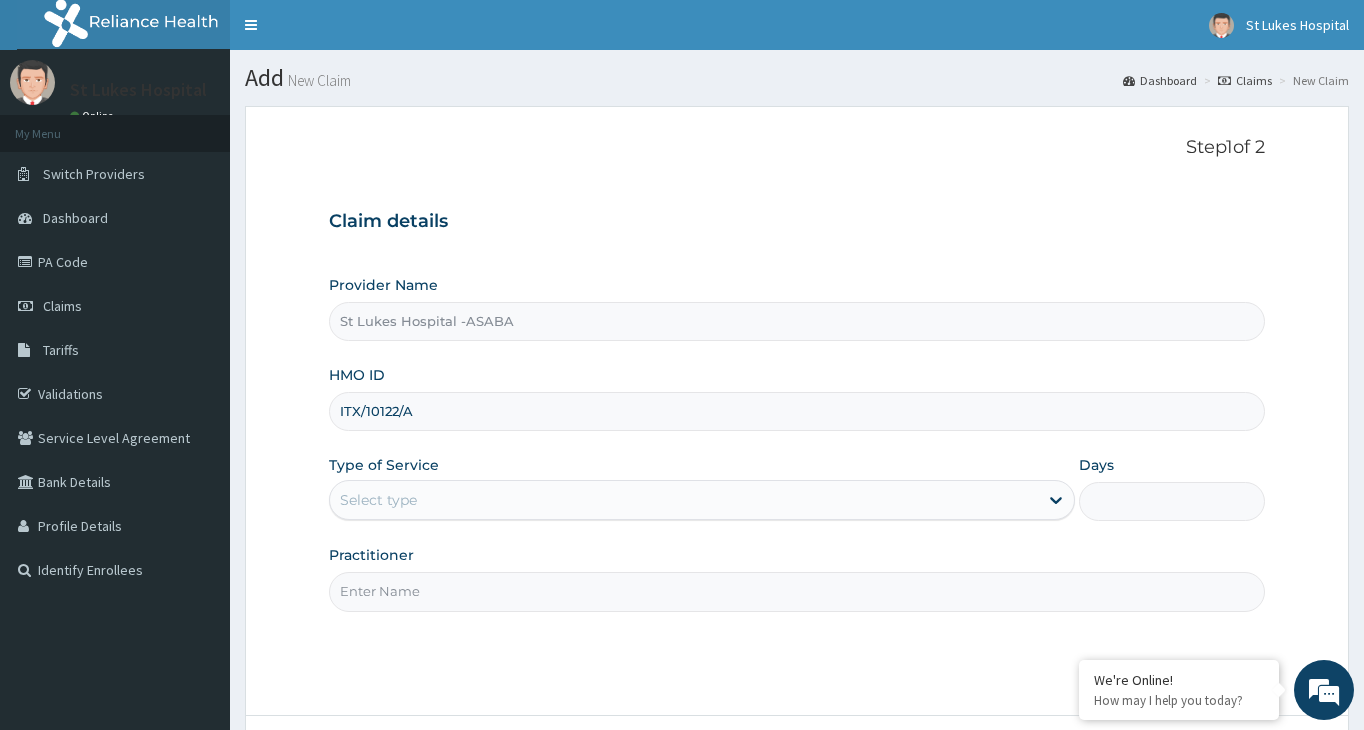 click on "Select type" at bounding box center [684, 500] 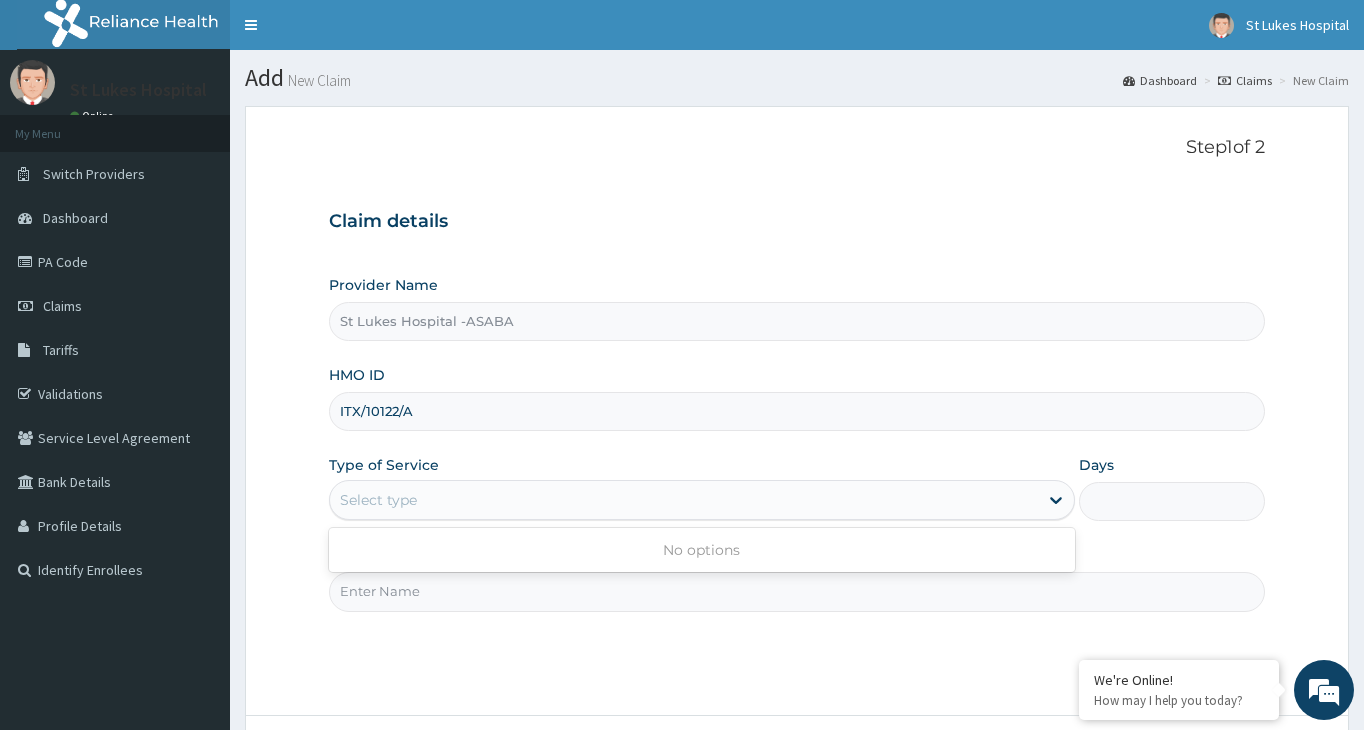 click on "Select type" at bounding box center [684, 500] 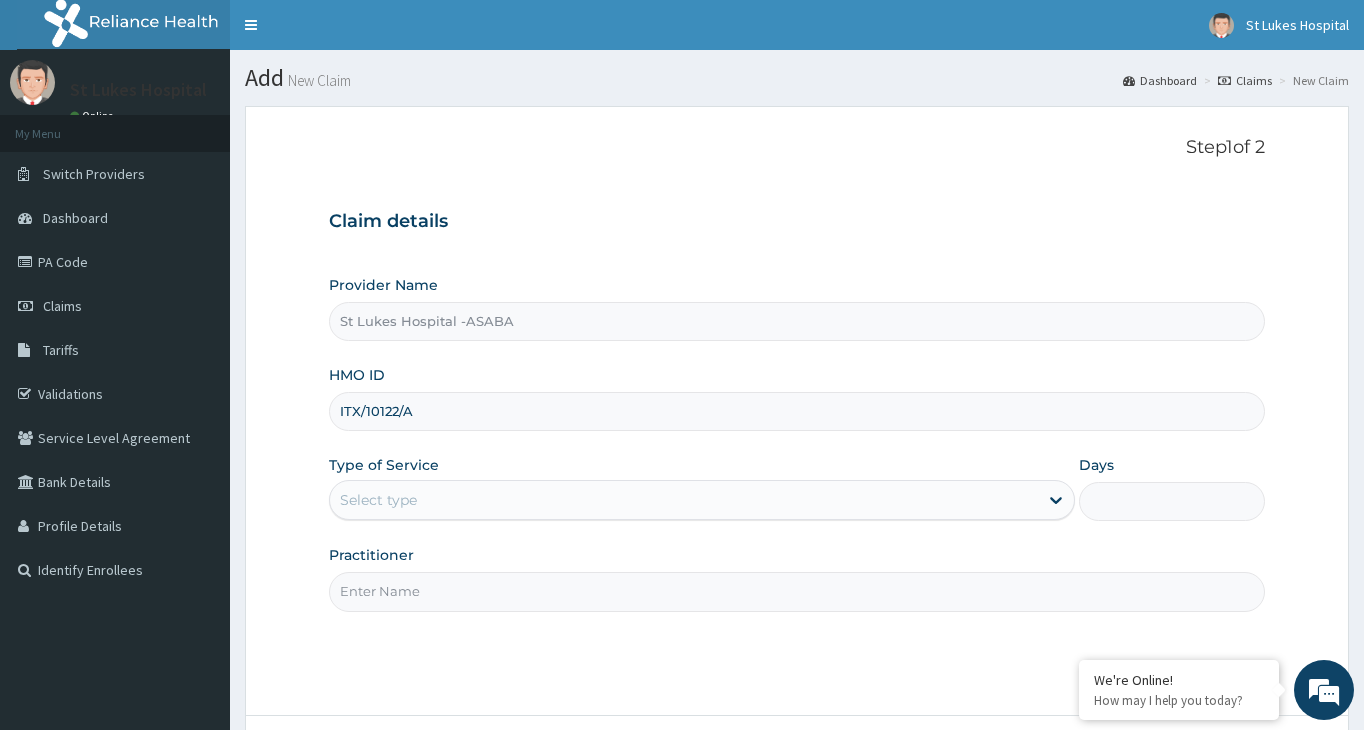 click on "Select type" at bounding box center (684, 500) 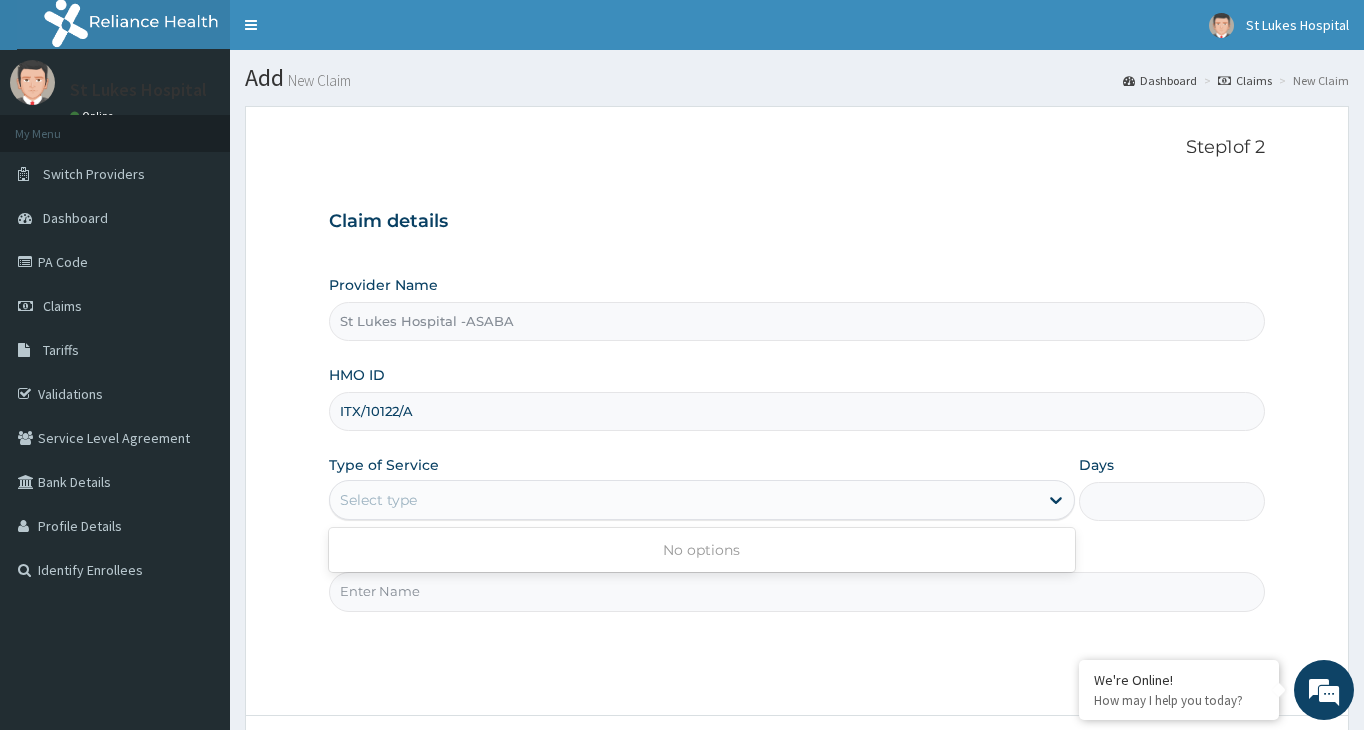 click on "Select type" at bounding box center (684, 500) 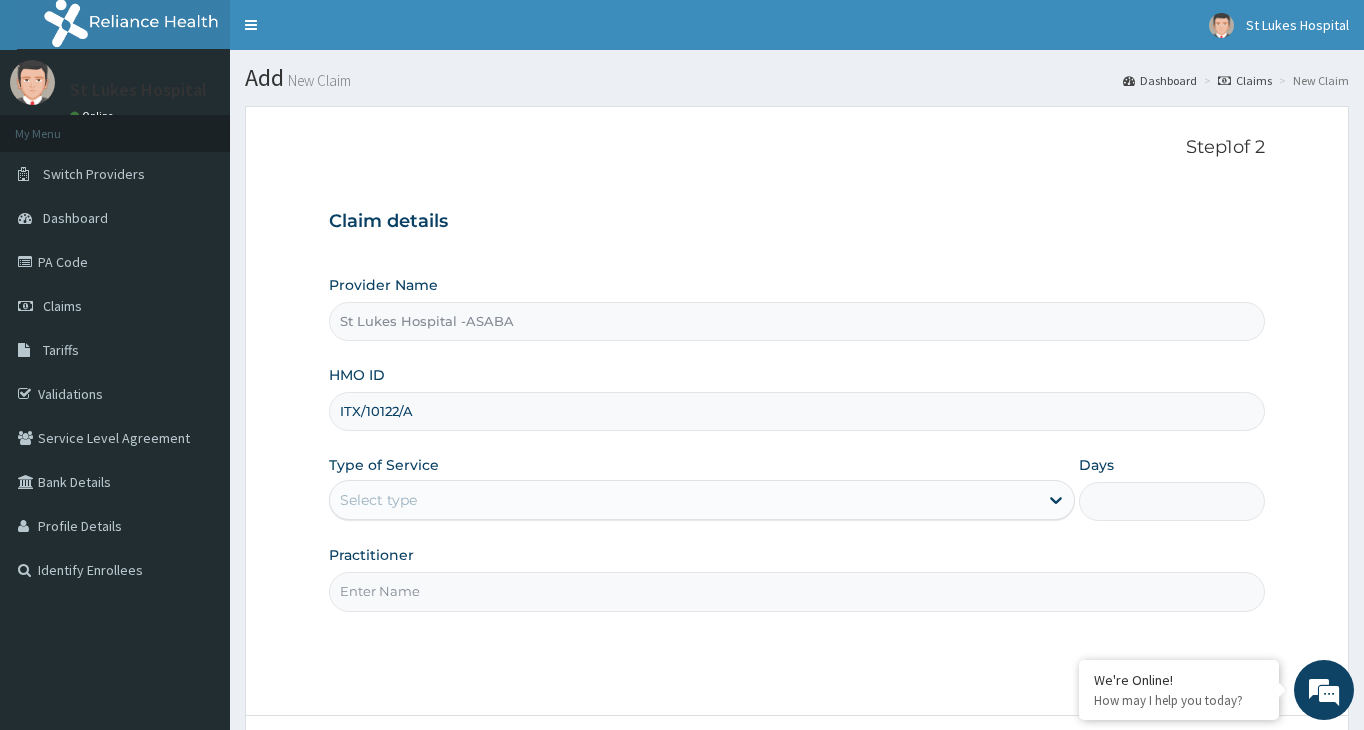 click on "ITX/10122/A" at bounding box center (797, 411) 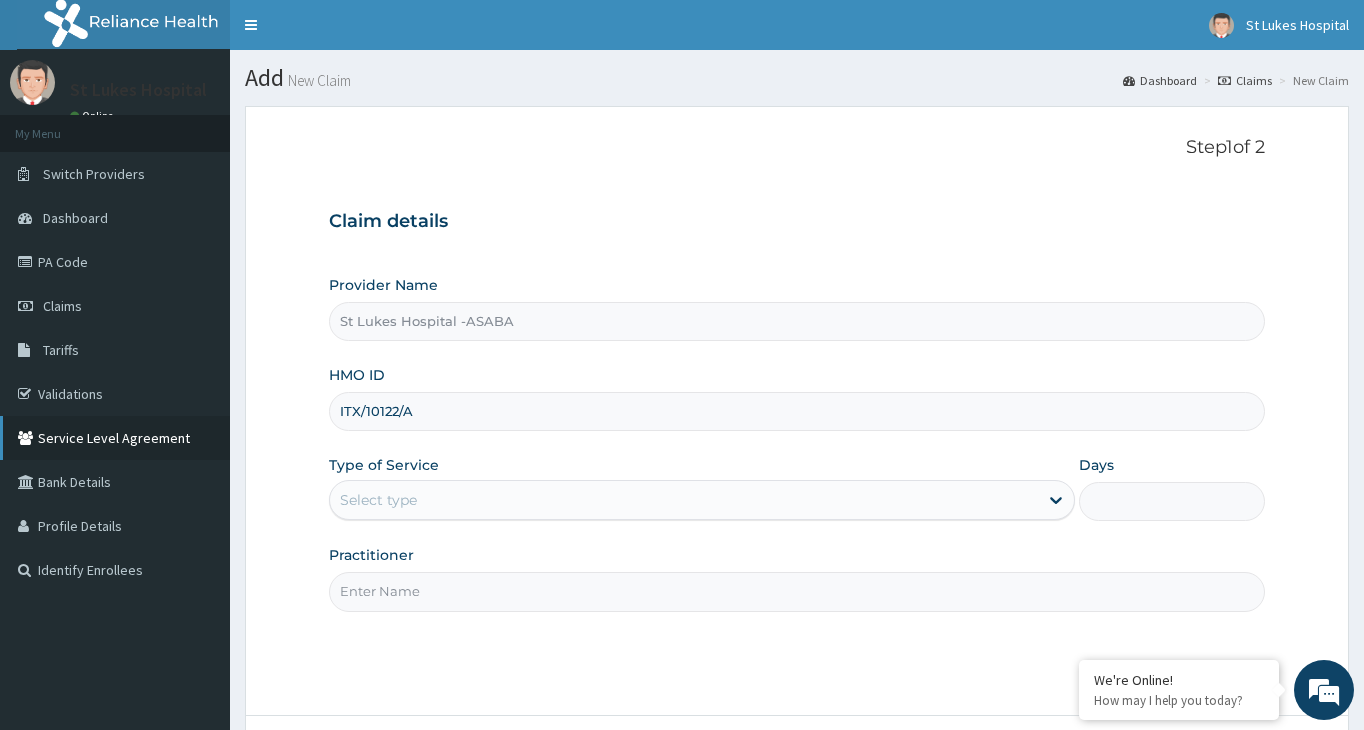 drag, startPoint x: 434, startPoint y: 417, endPoint x: 127, endPoint y: 417, distance: 307 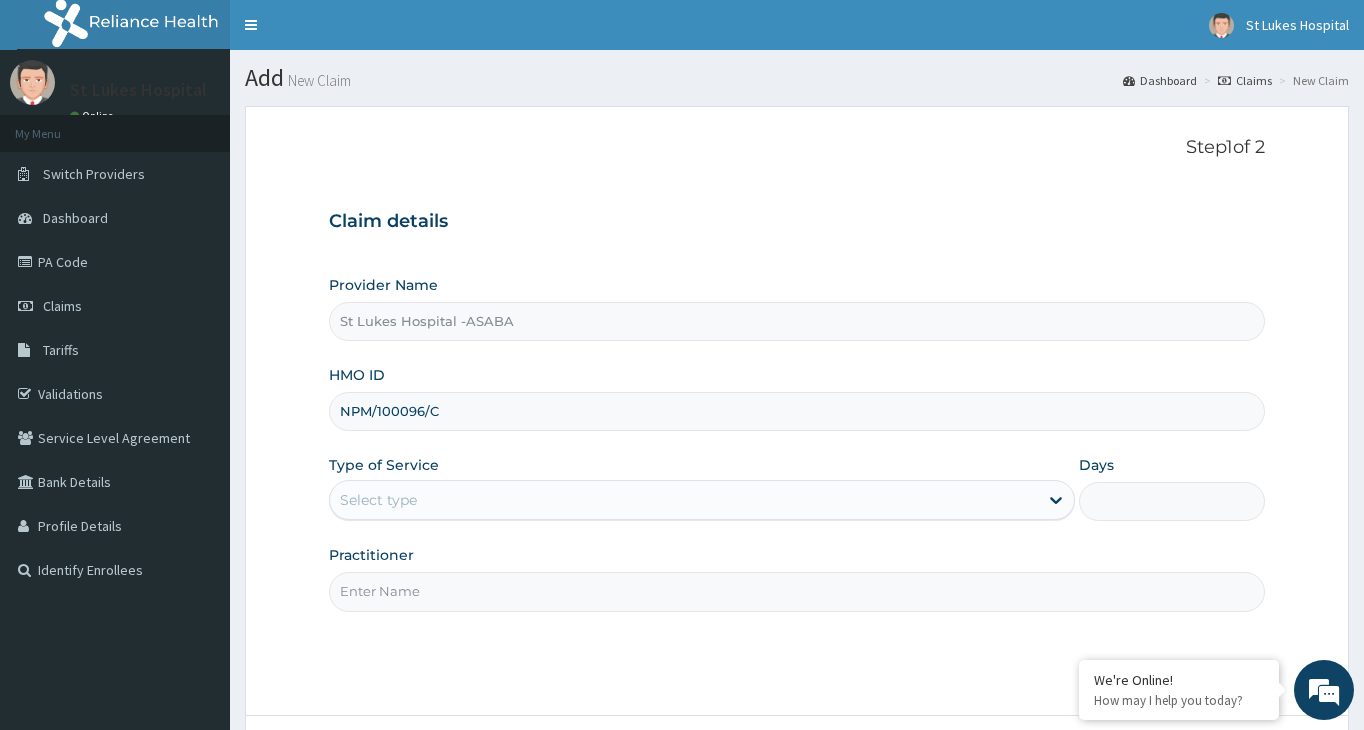 type on "NPM/100096/C" 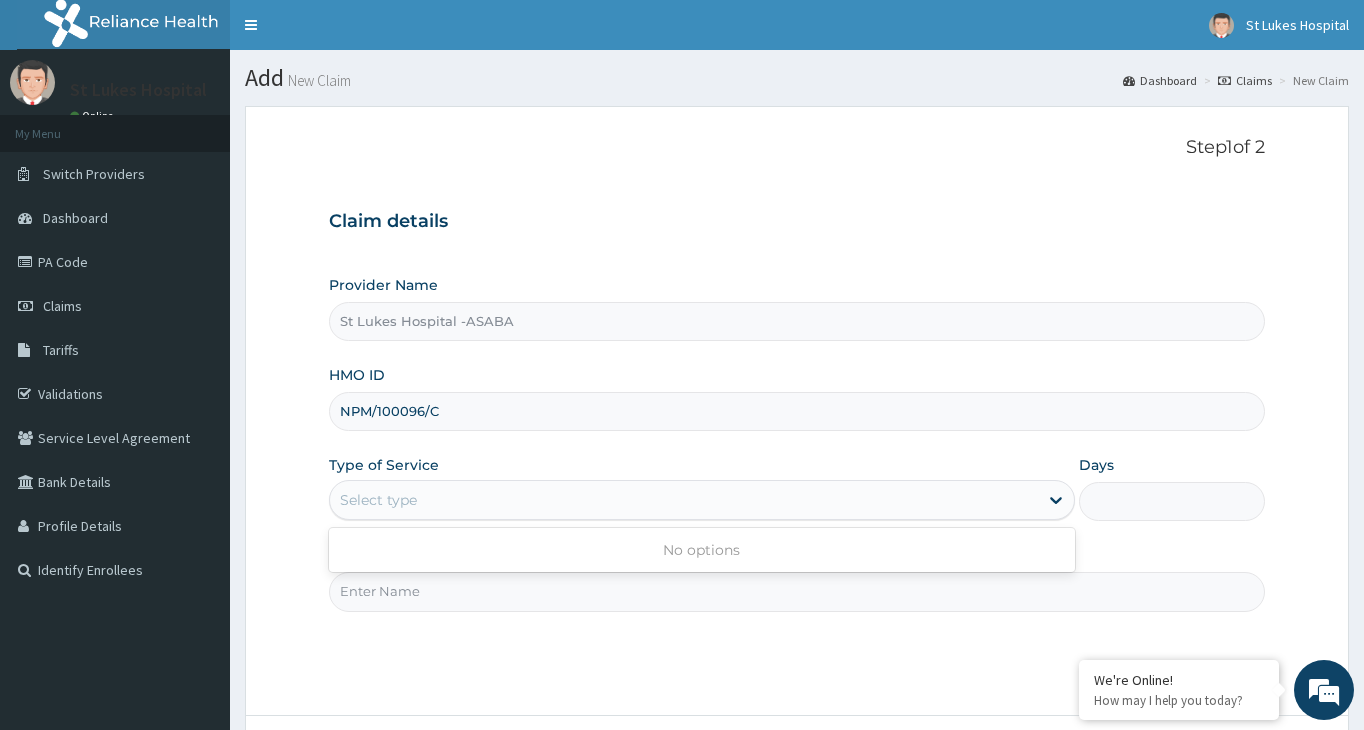click on "Select type" at bounding box center (378, 500) 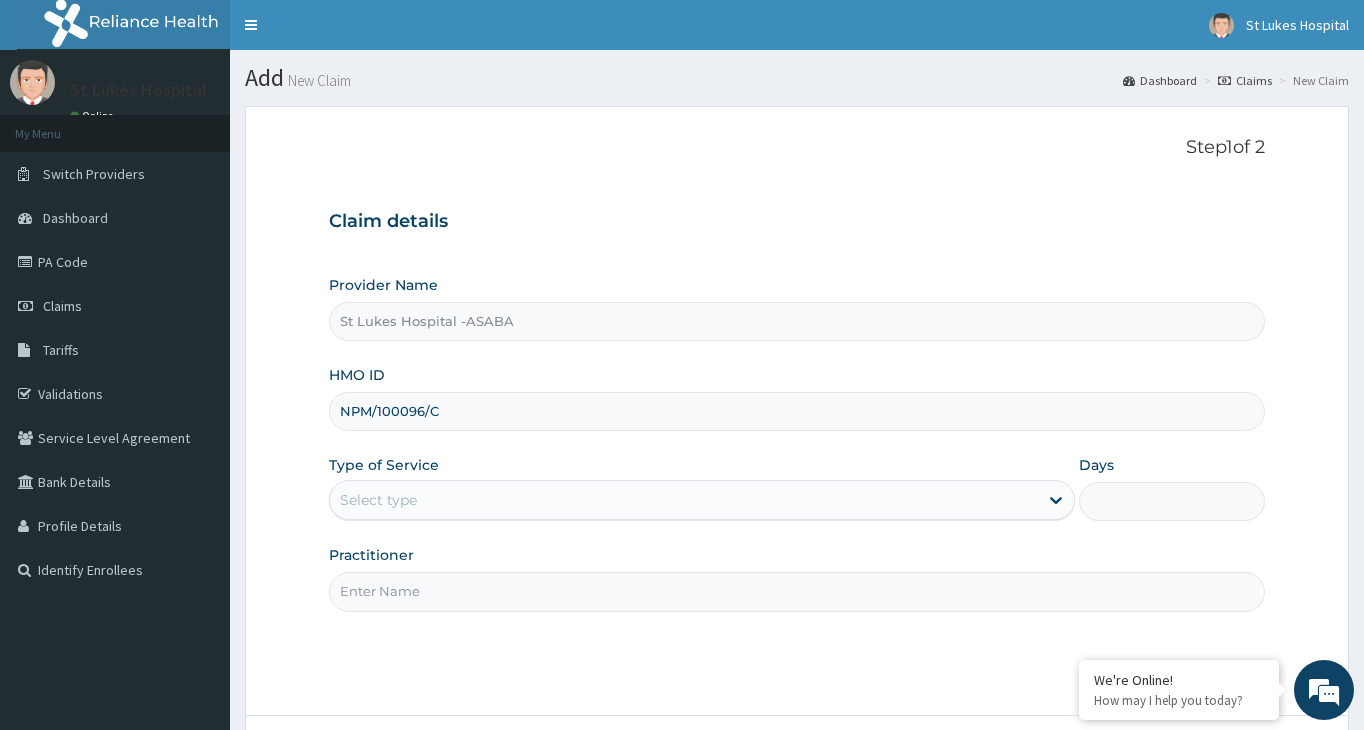 click on "Select type" at bounding box center (378, 500) 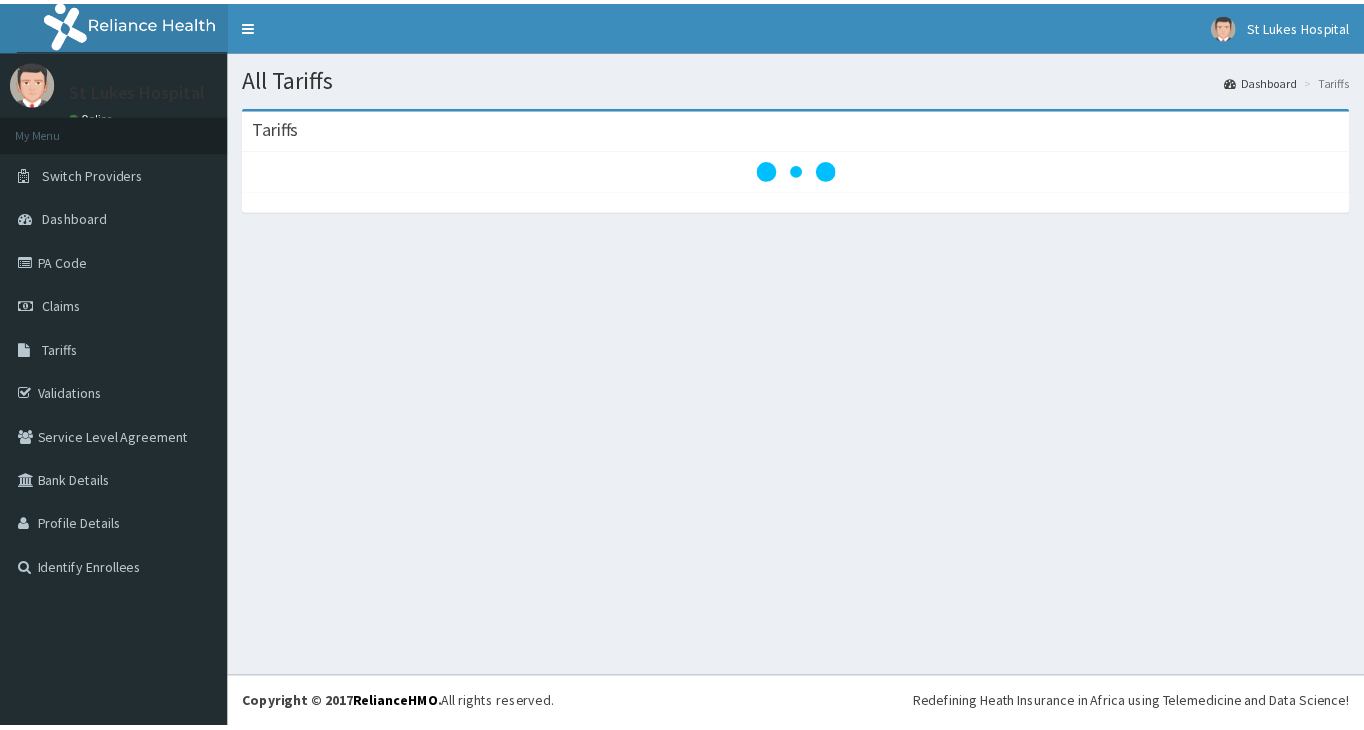 scroll, scrollTop: 0, scrollLeft: 0, axis: both 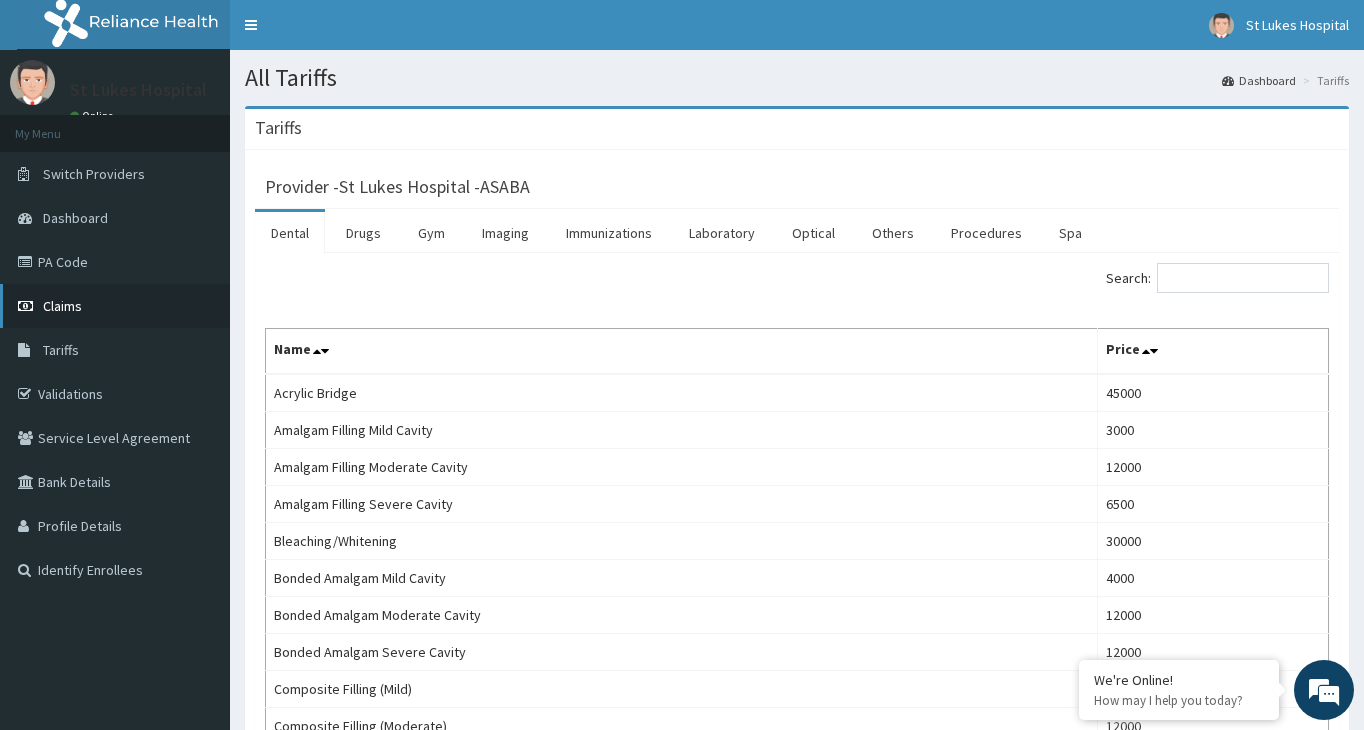 click on "Claims" at bounding box center (62, 306) 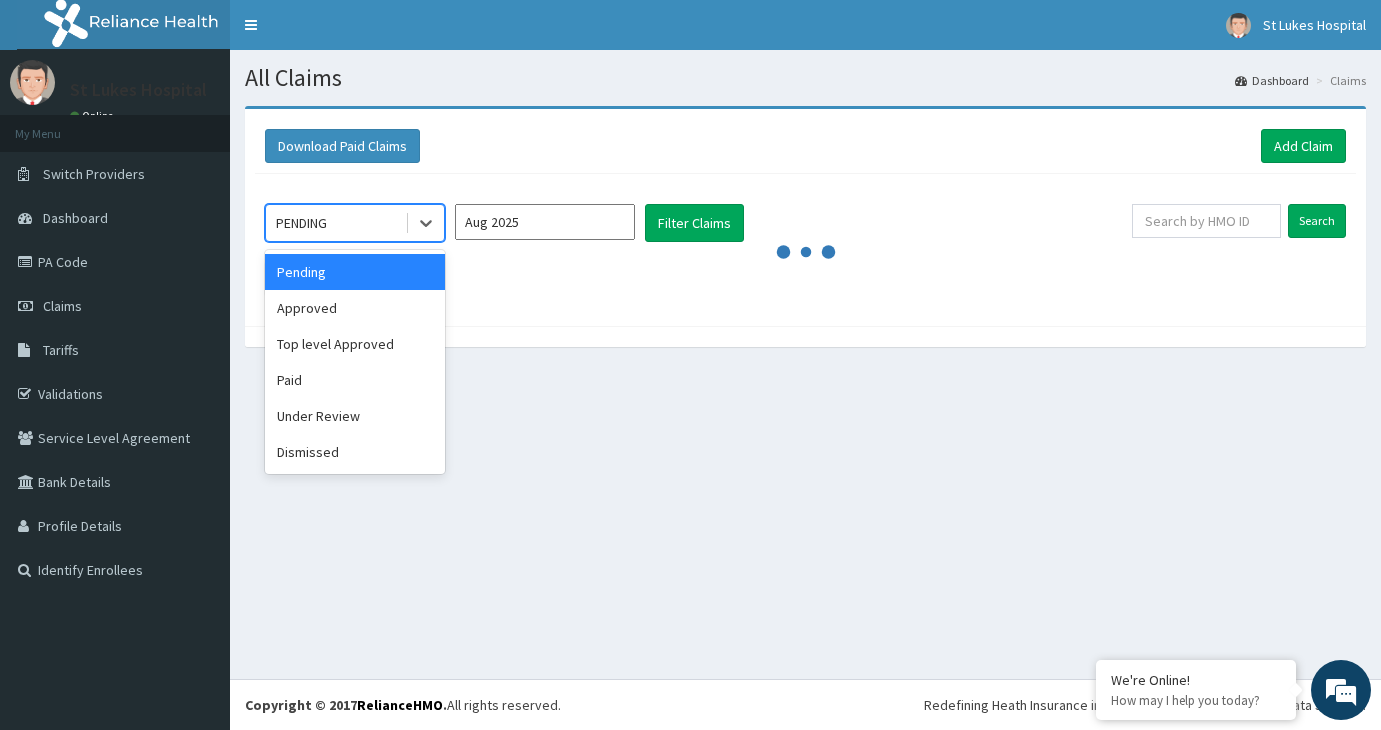 scroll, scrollTop: 0, scrollLeft: 0, axis: both 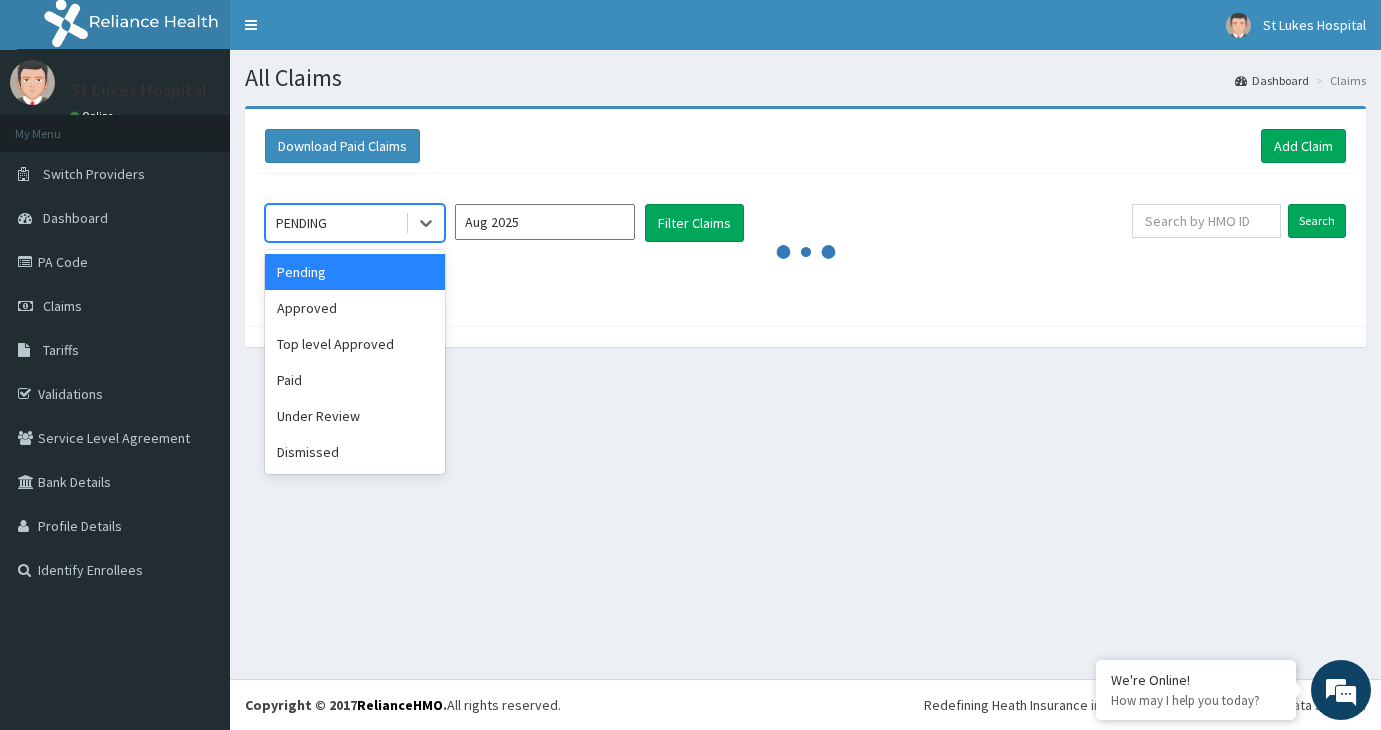 click on "Aug 2025" at bounding box center (545, 222) 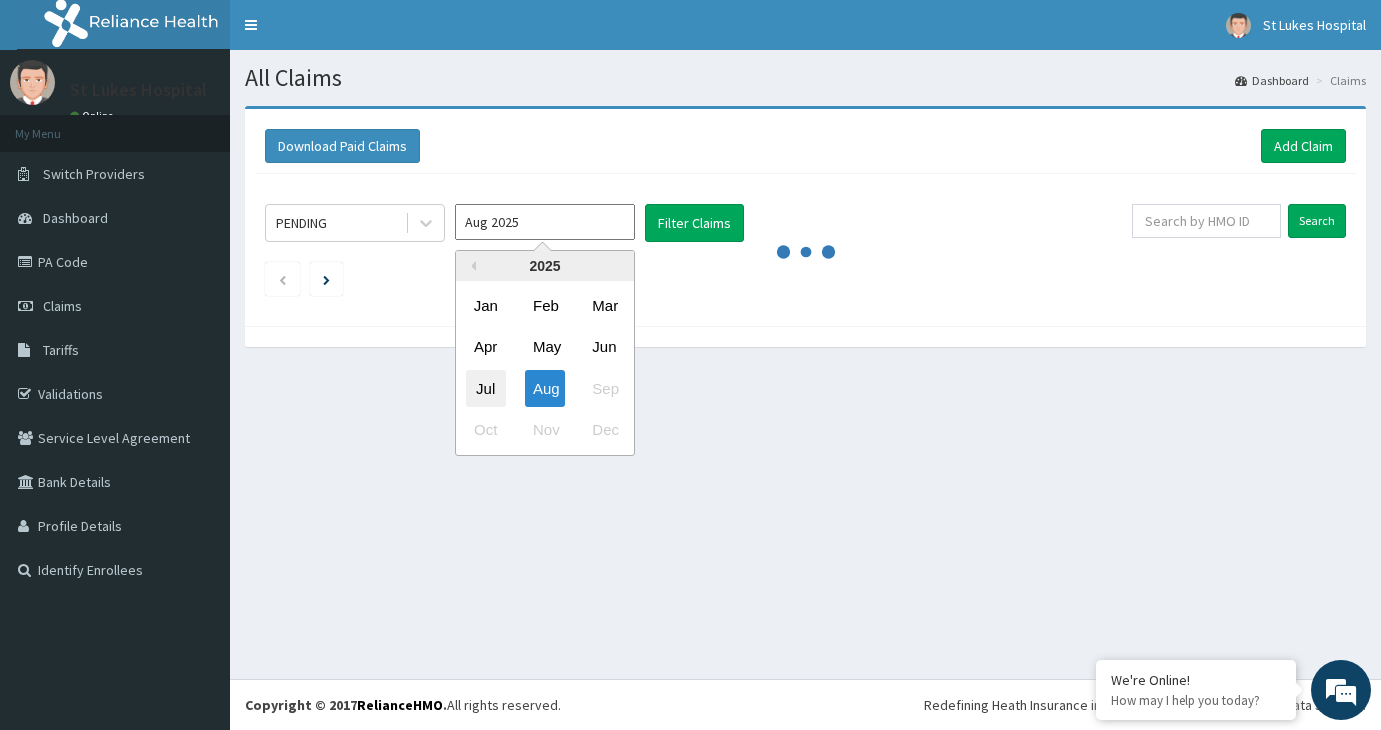 click on "Jul" at bounding box center (486, 388) 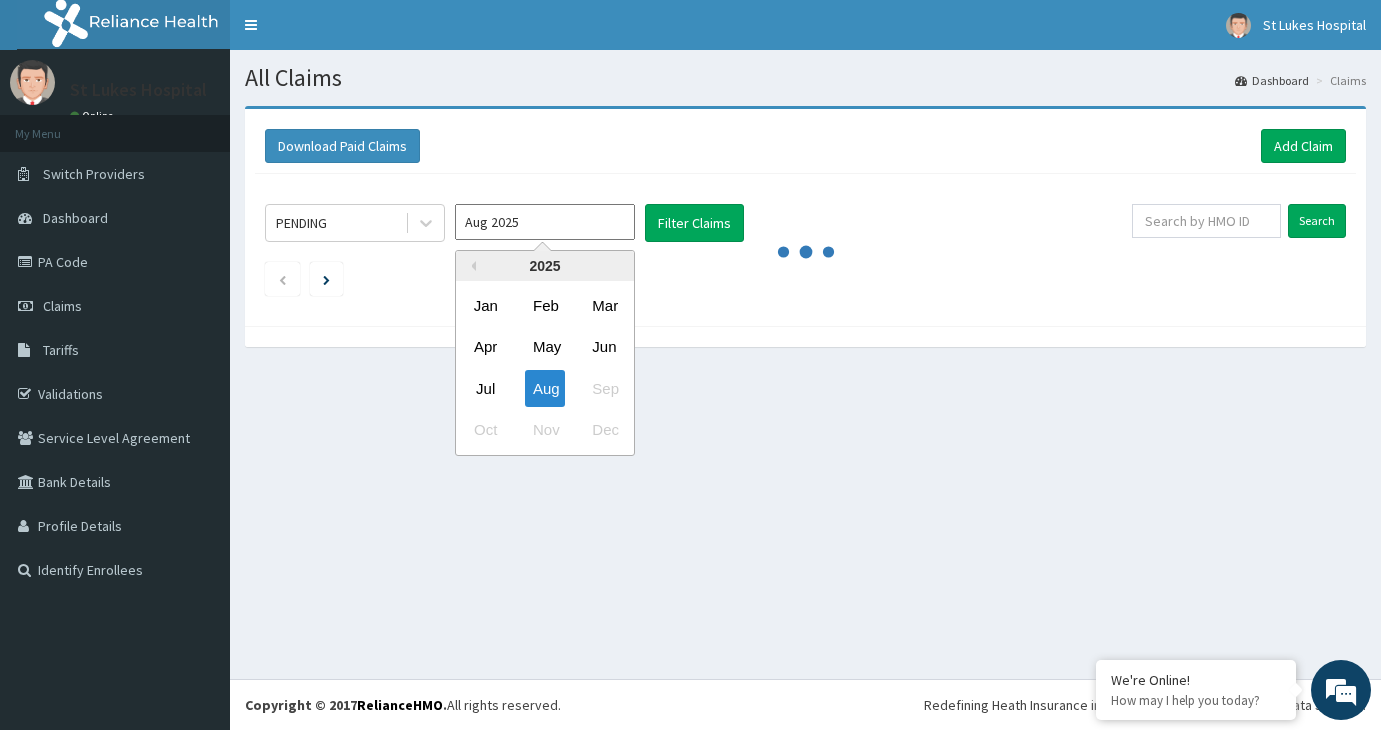 type on "Jul 2025" 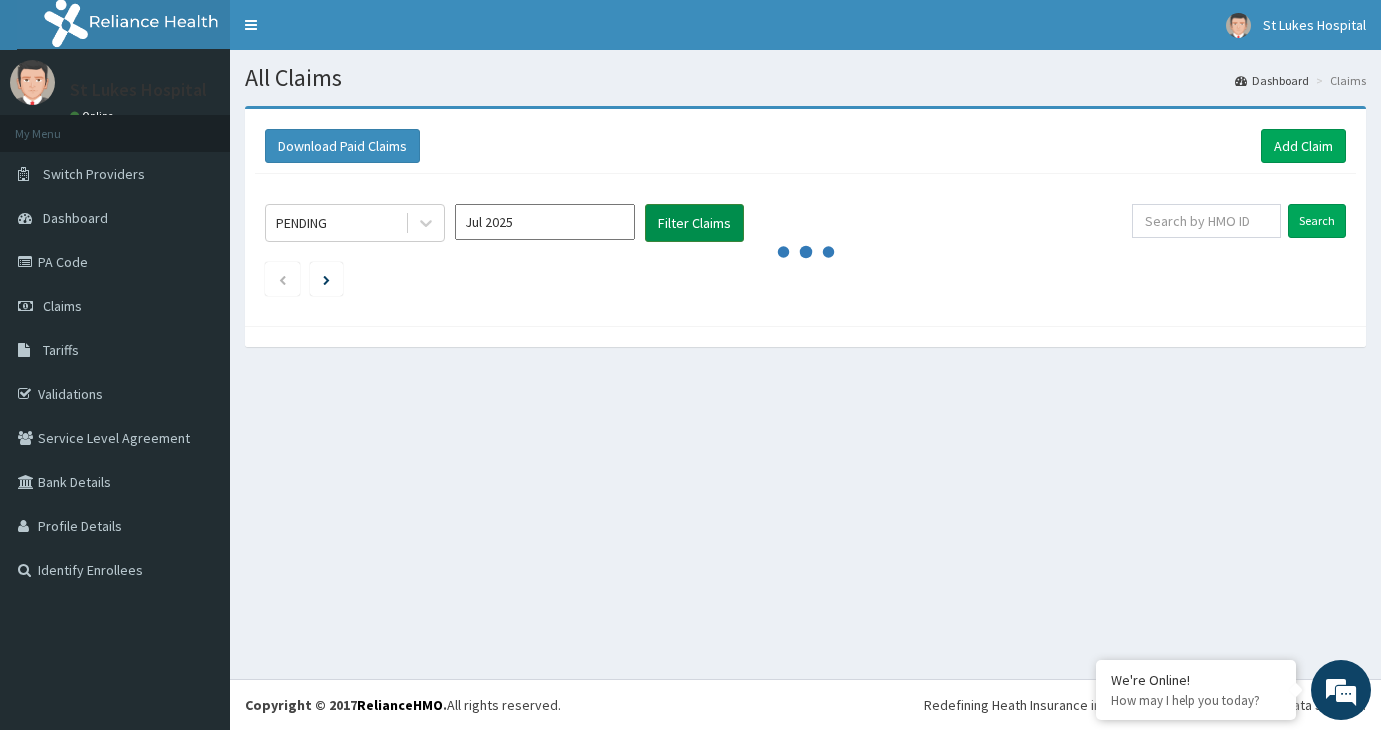 click on "Filter Claims" at bounding box center (694, 223) 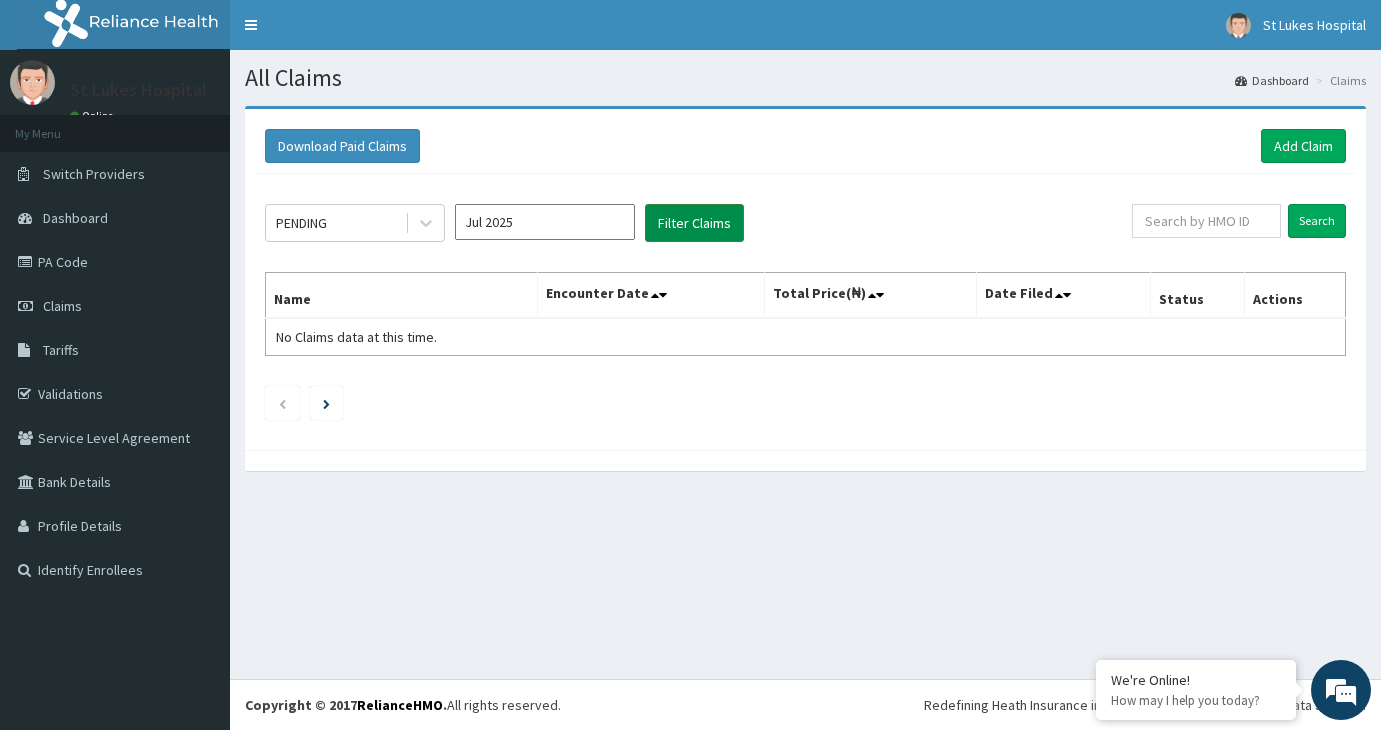 click on "Filter Claims" at bounding box center [694, 223] 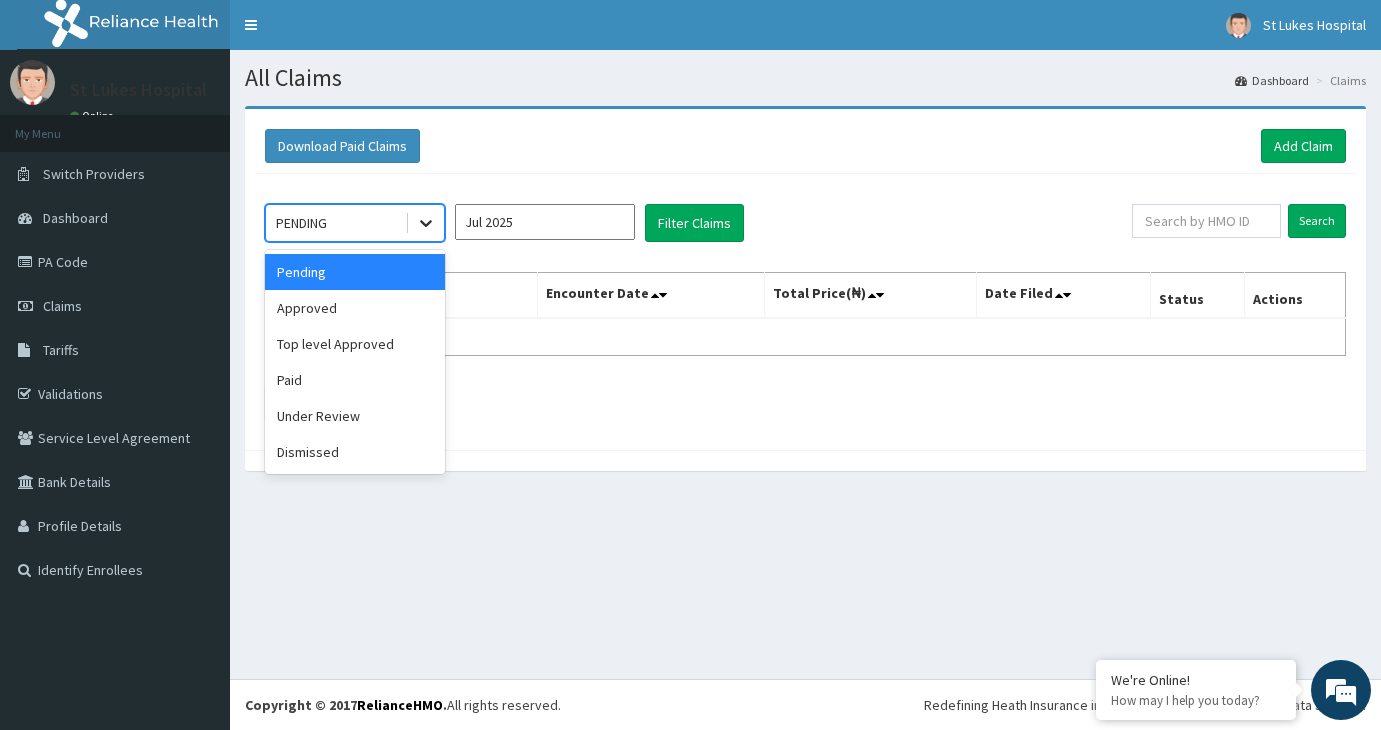 click 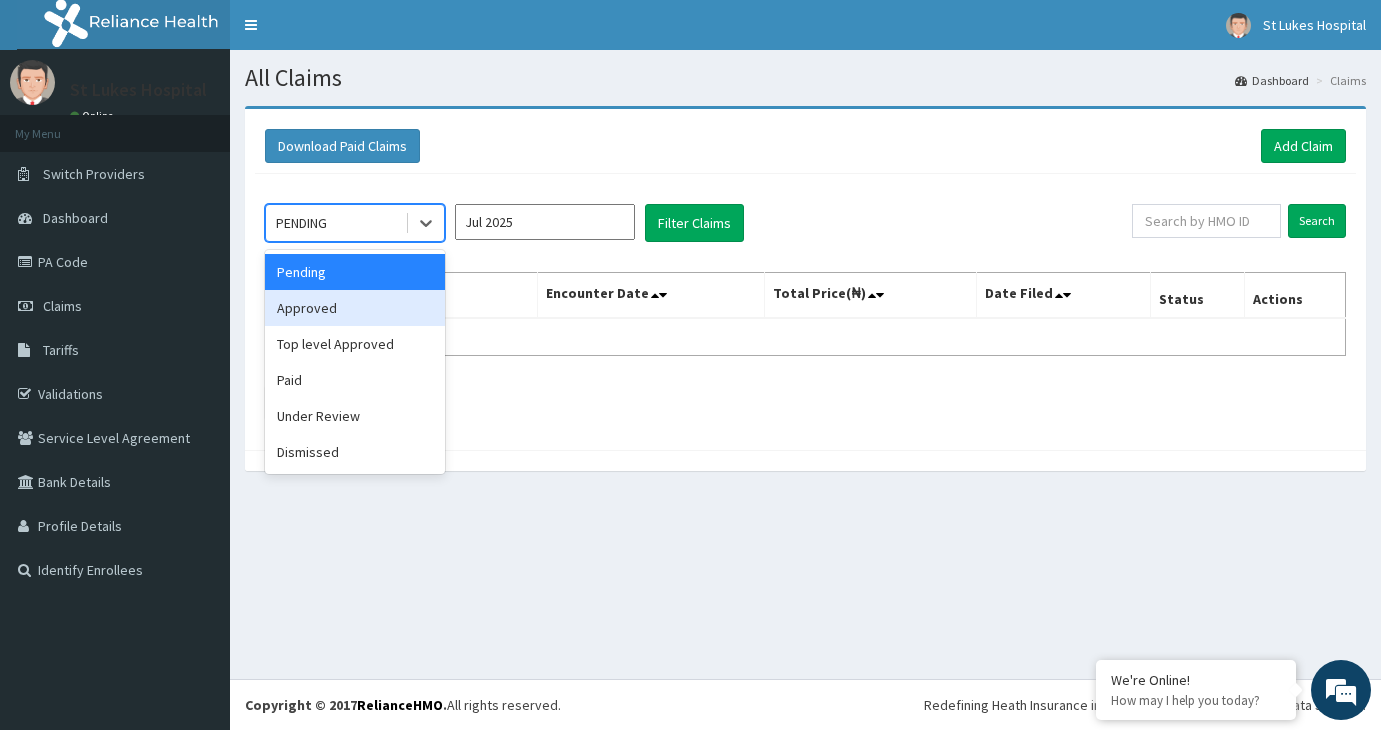 click on "Approved" at bounding box center (355, 308) 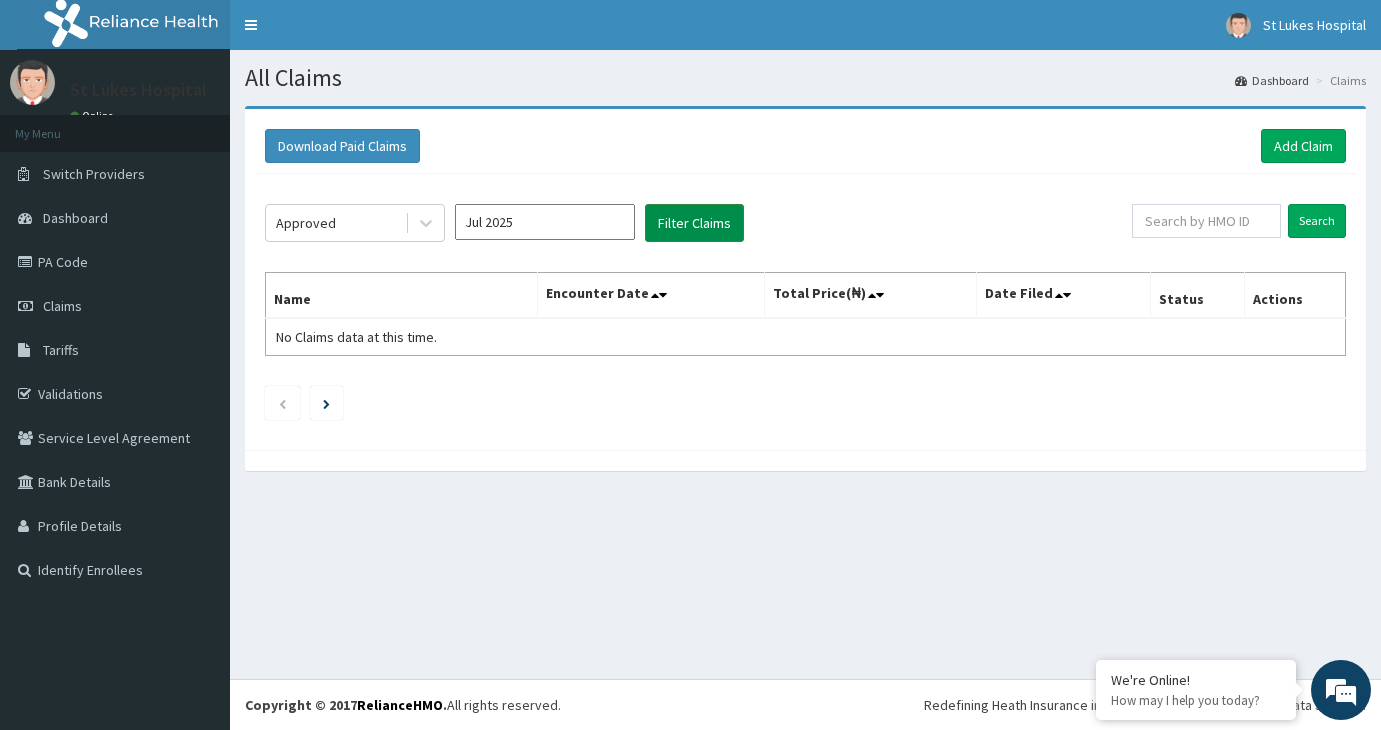 click on "Filter Claims" at bounding box center [694, 223] 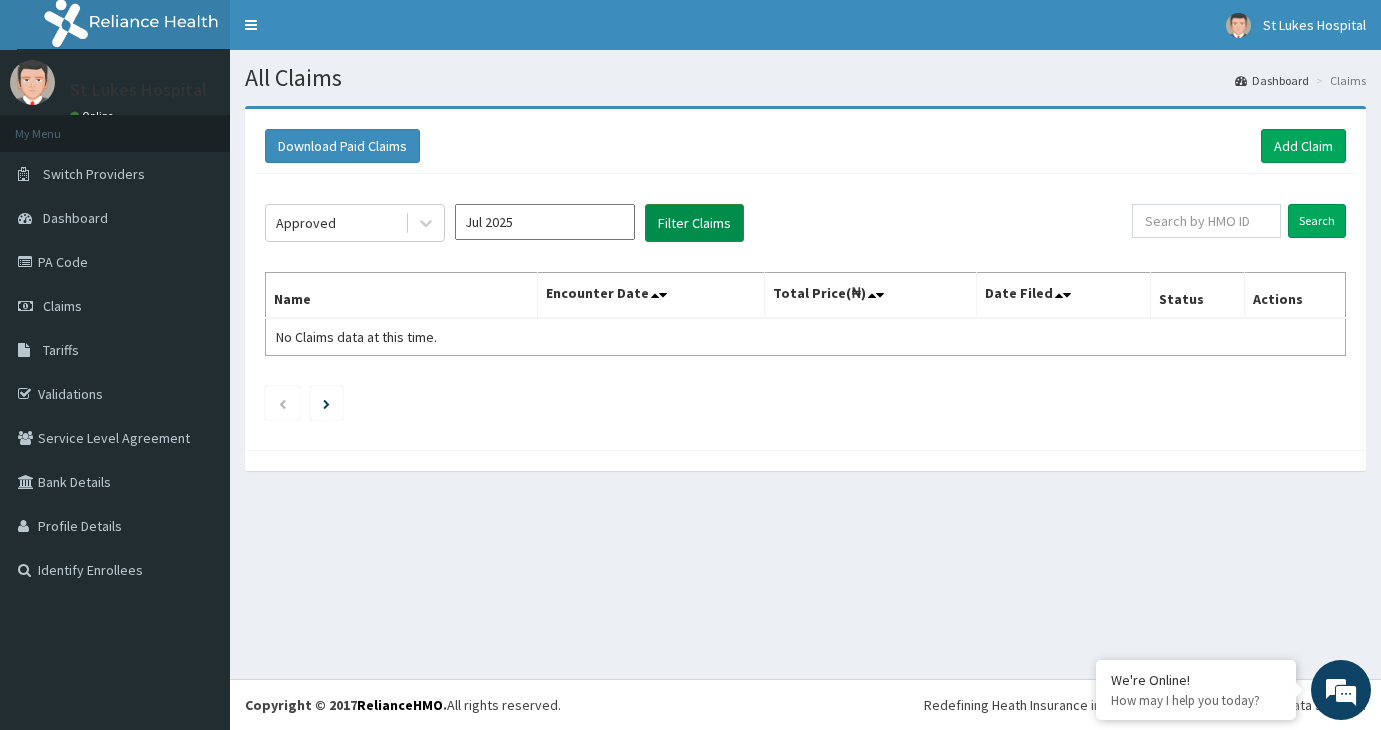 click on "Filter Claims" at bounding box center (694, 223) 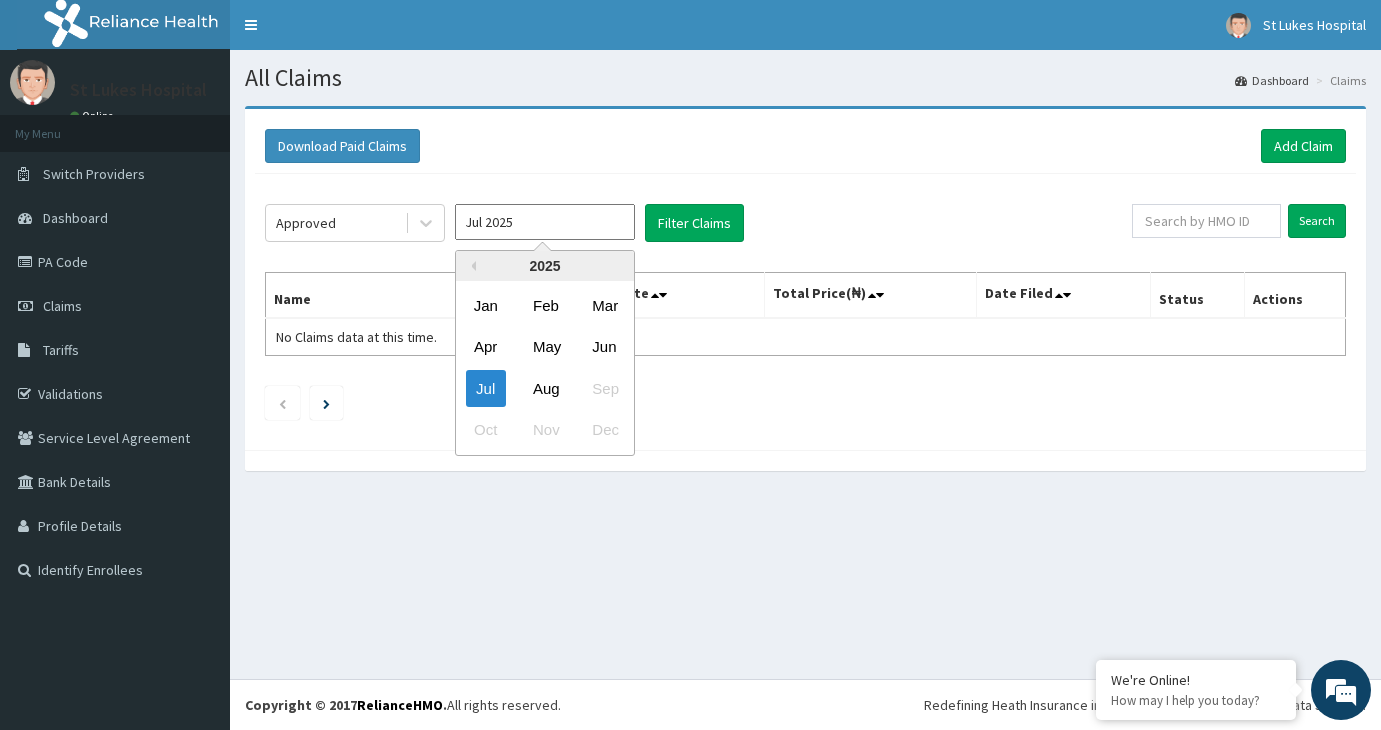 click on "Jul 2025" at bounding box center [545, 222] 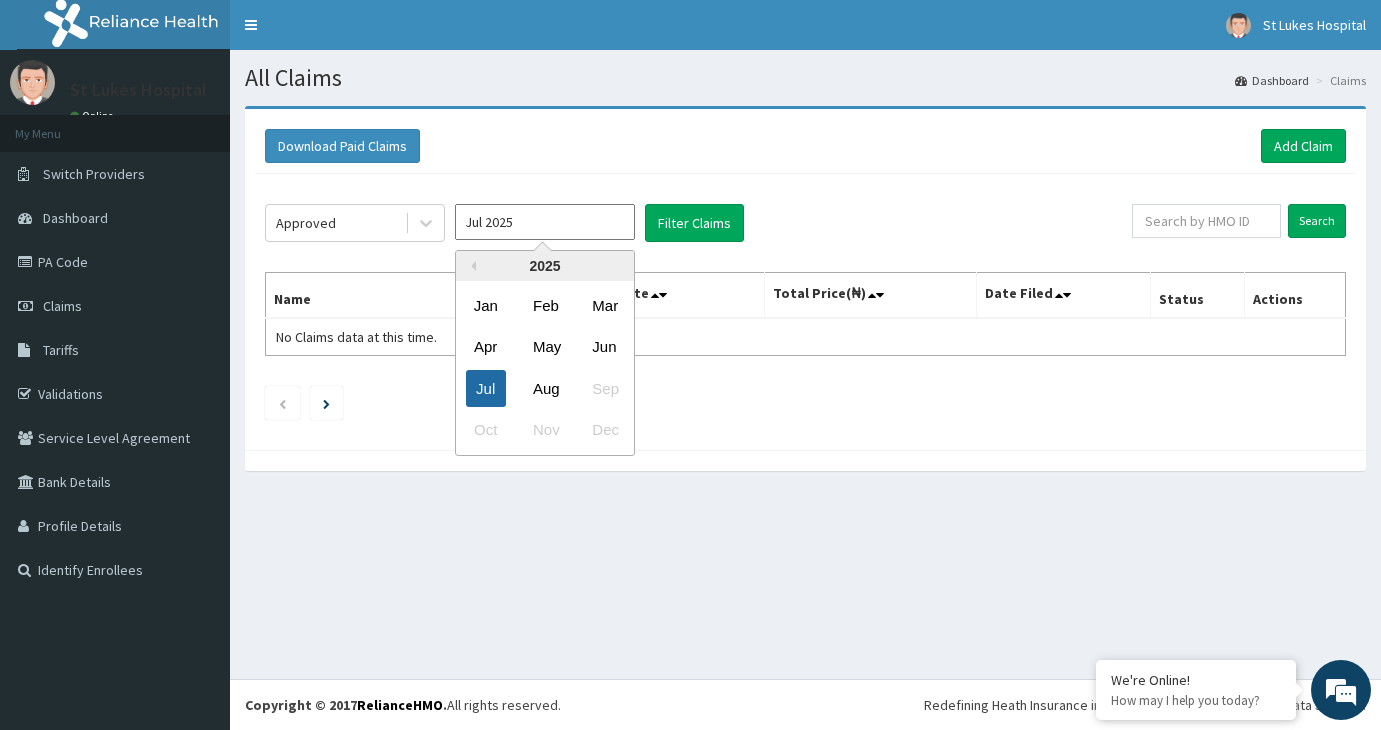 click on "Jul" at bounding box center (486, 388) 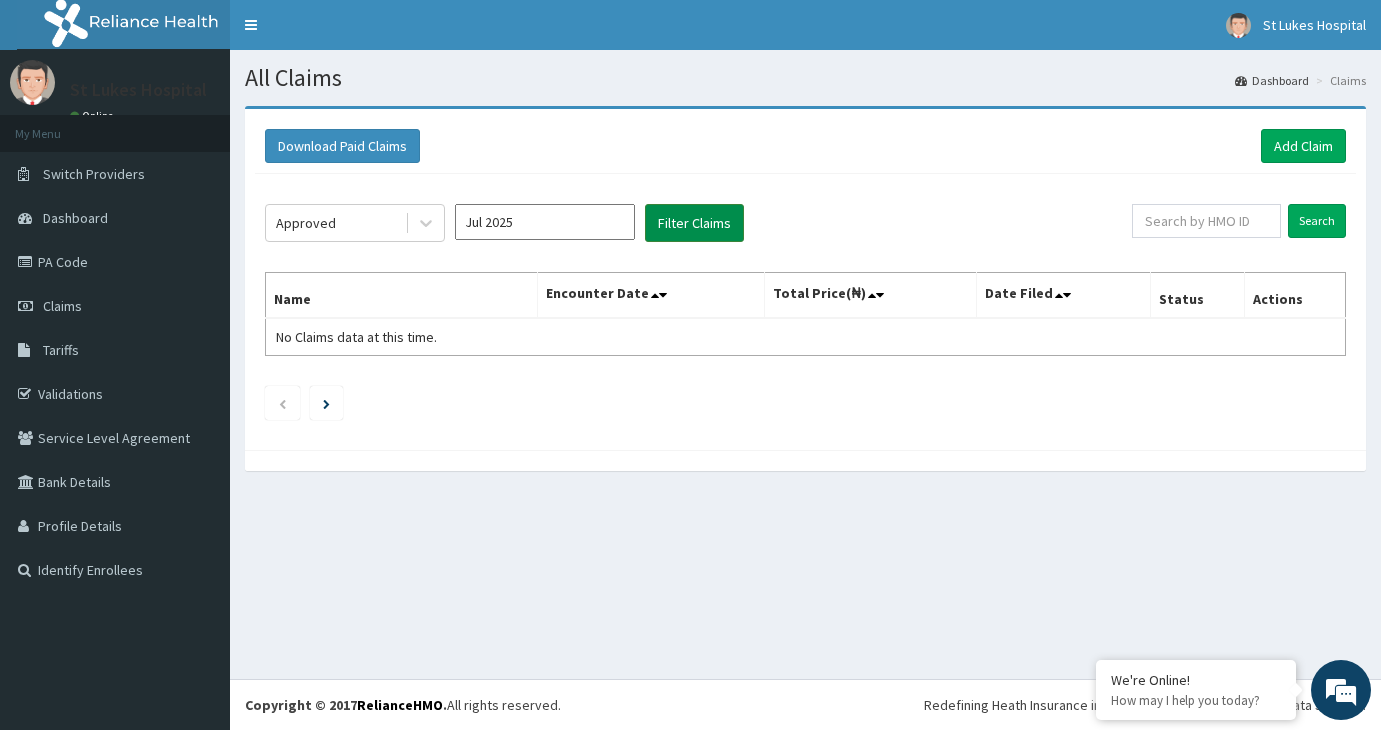click on "Filter Claims" at bounding box center (694, 223) 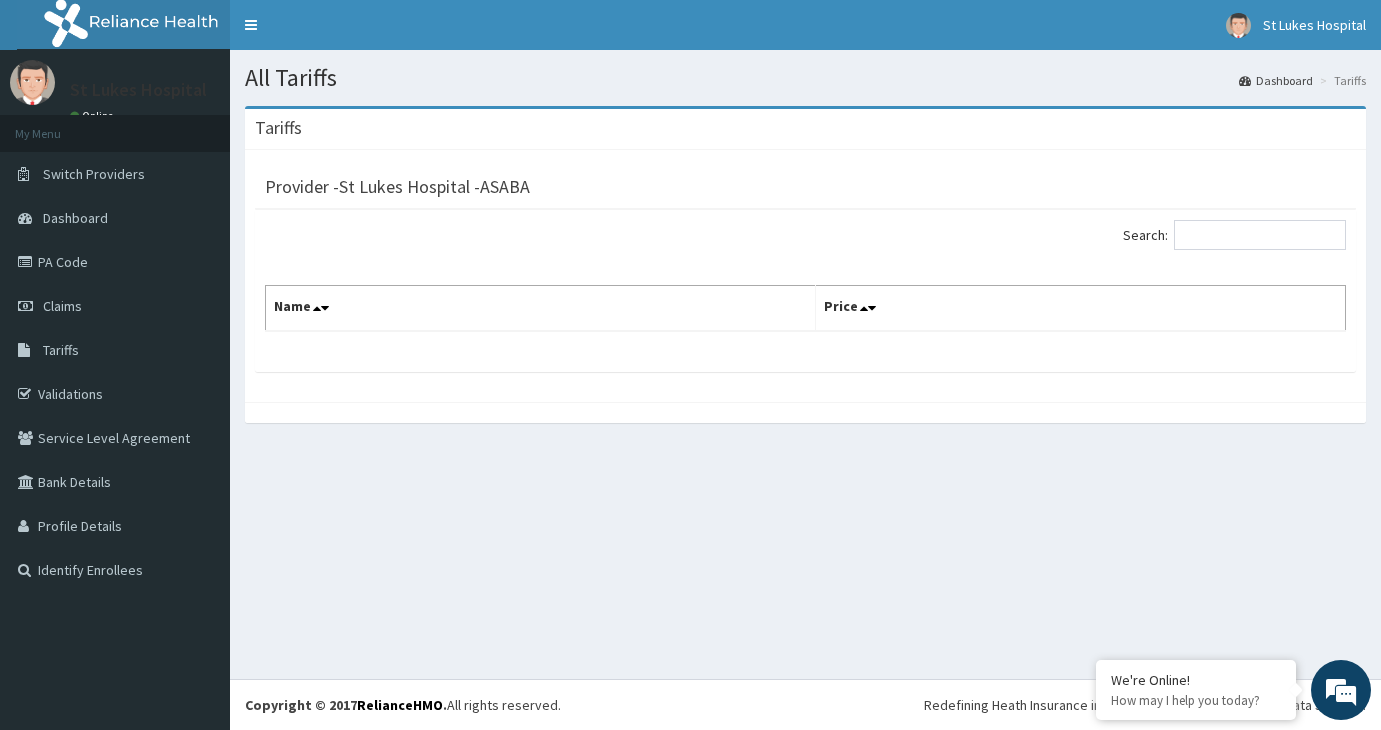 scroll, scrollTop: 0, scrollLeft: 0, axis: both 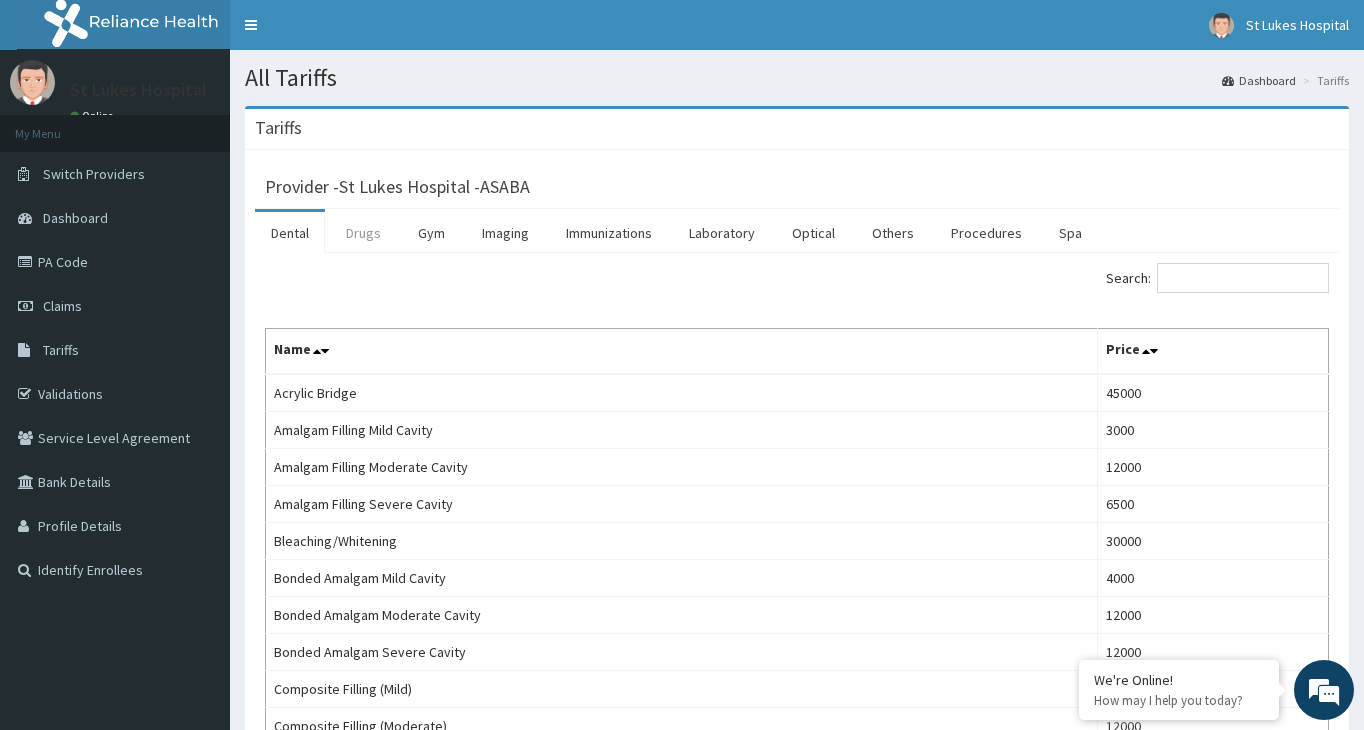 click on "Drugs" at bounding box center (363, 233) 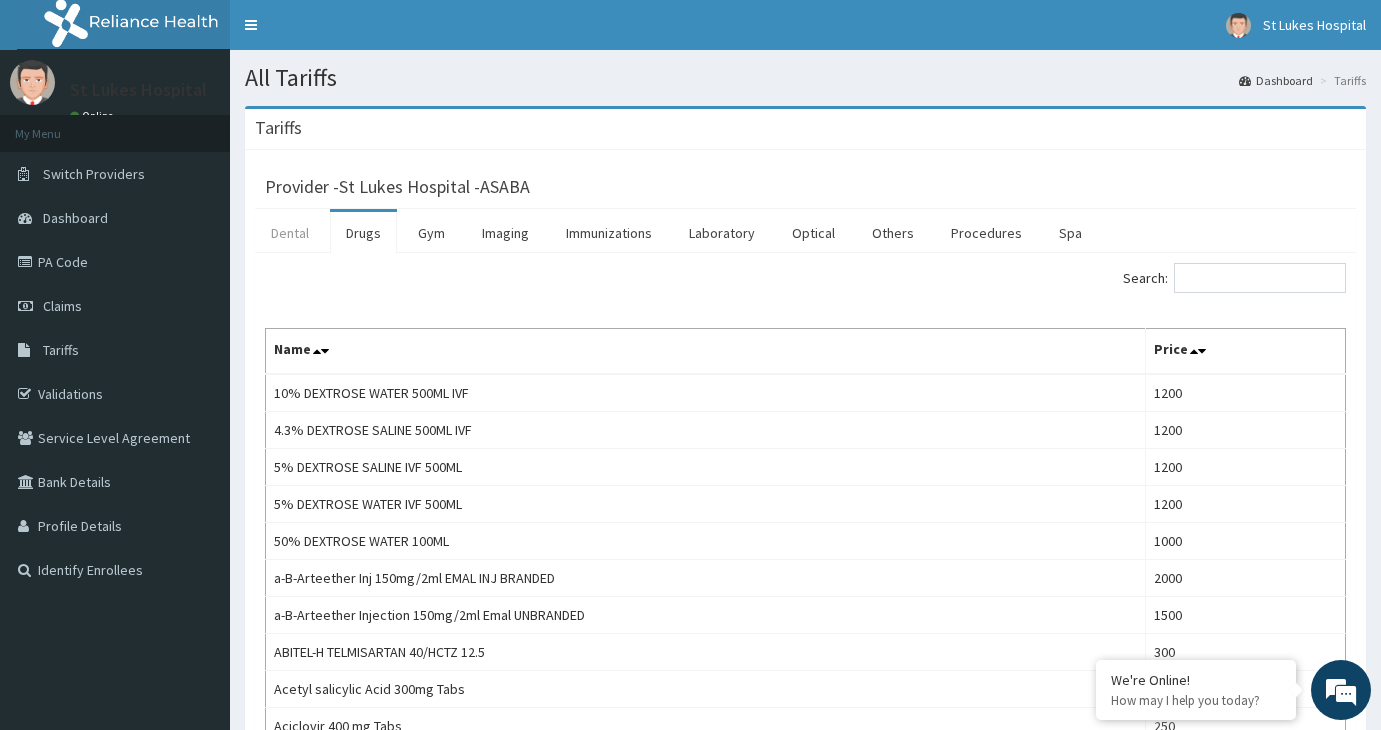 click on "Dental" at bounding box center (290, 233) 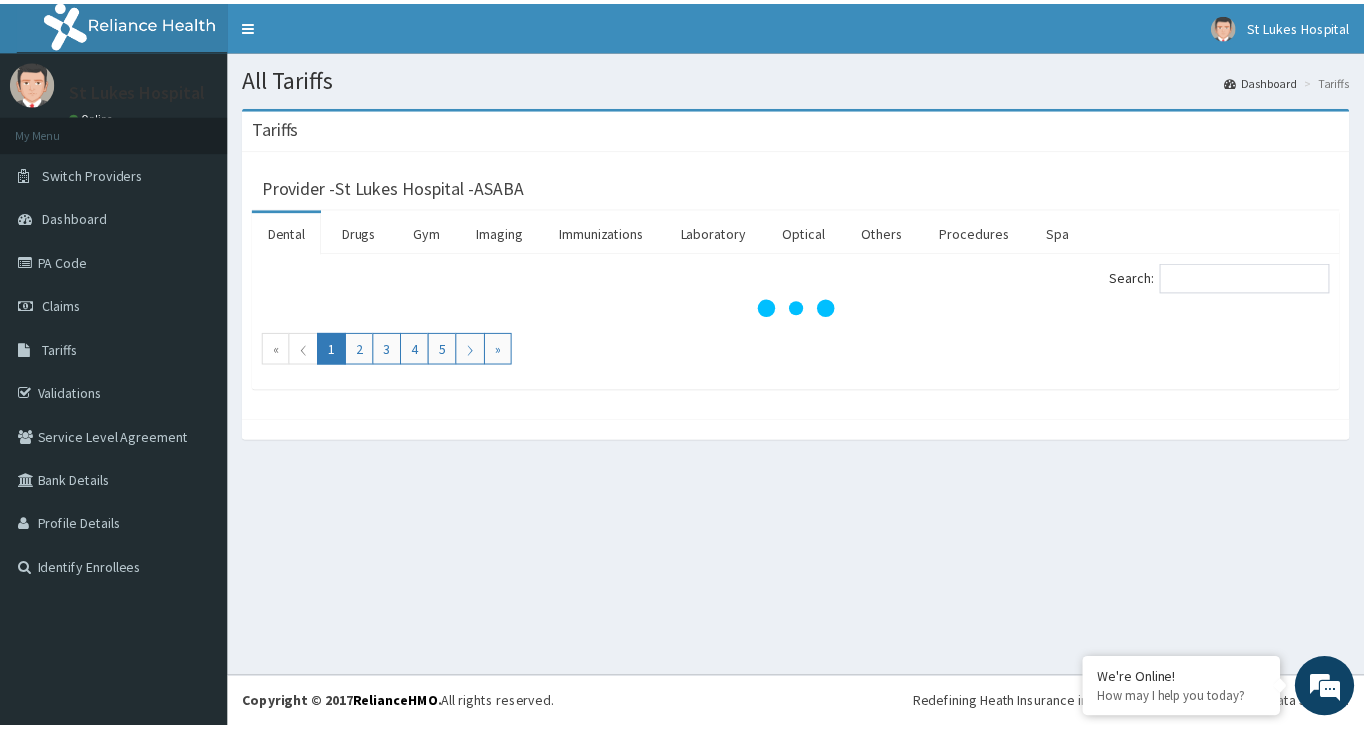 scroll, scrollTop: 0, scrollLeft: 0, axis: both 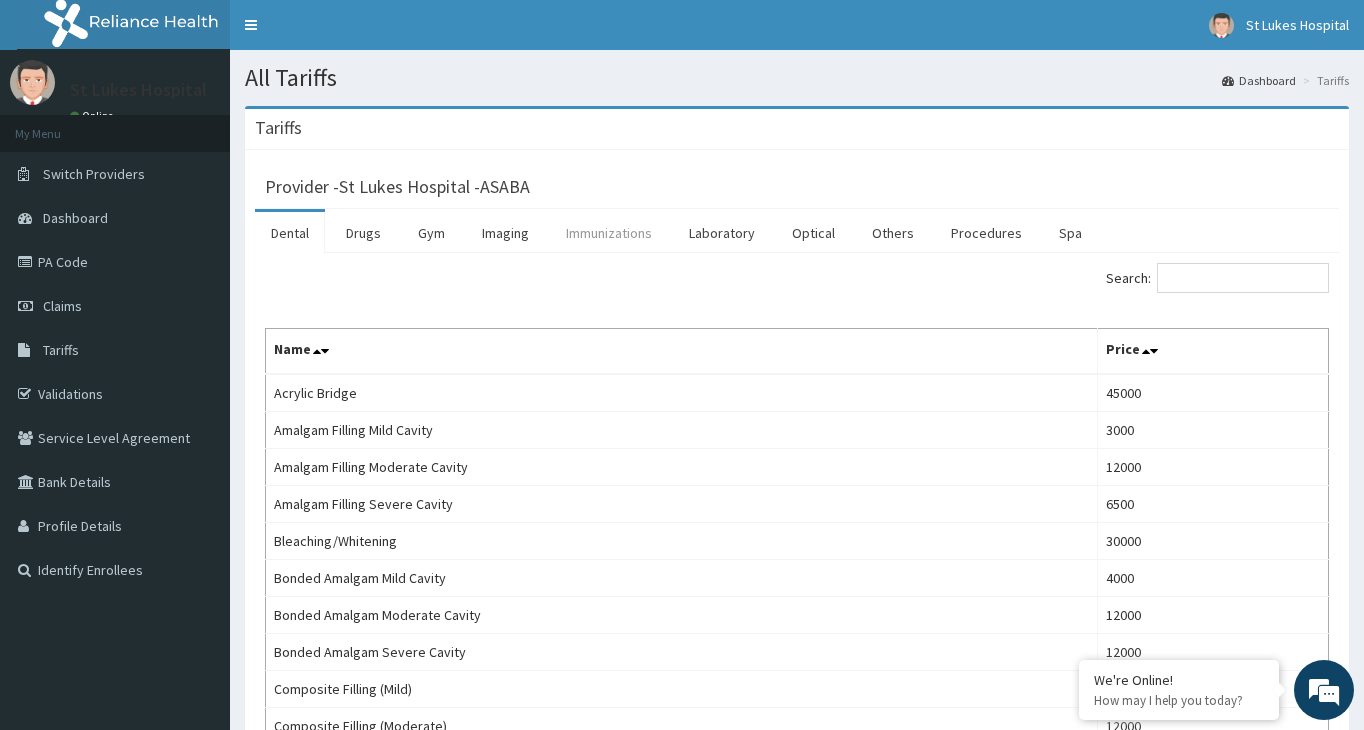 click on "Immunizations" at bounding box center (609, 233) 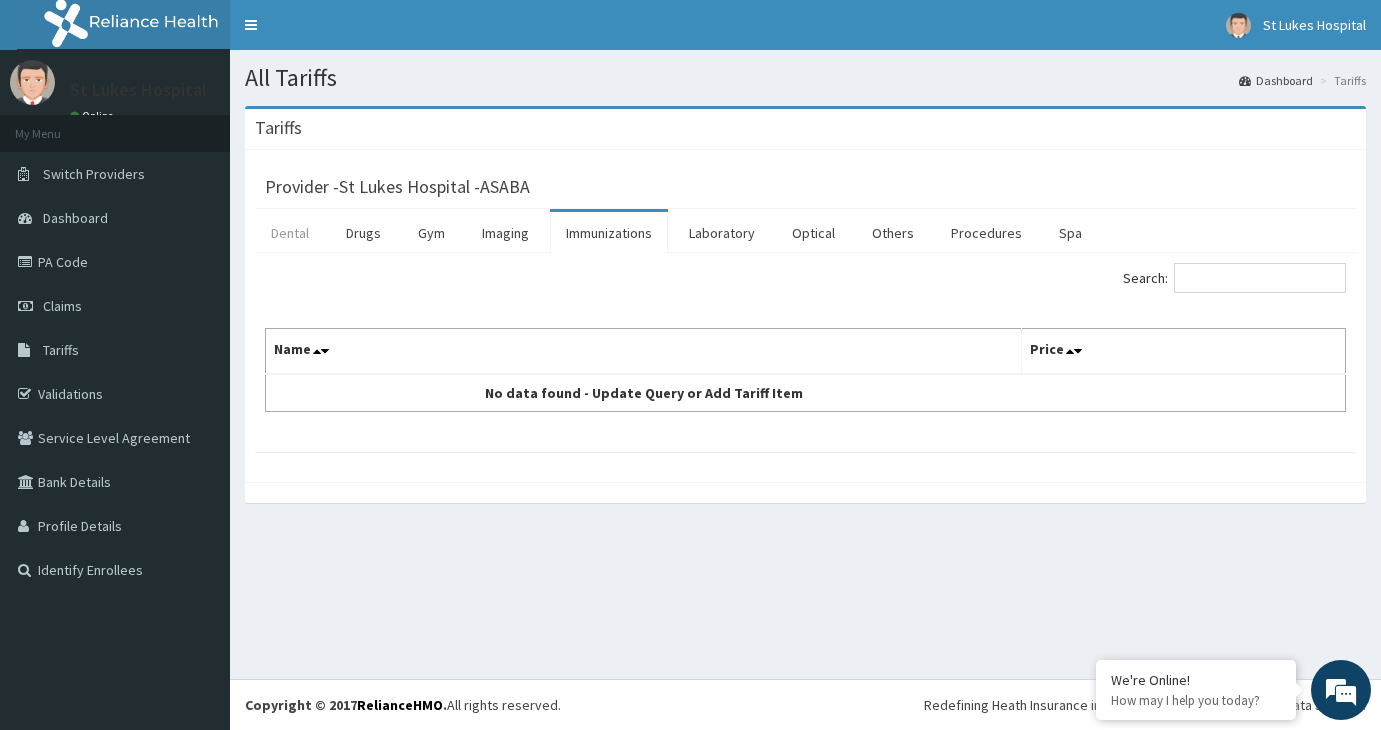 click on "Dental" at bounding box center [290, 233] 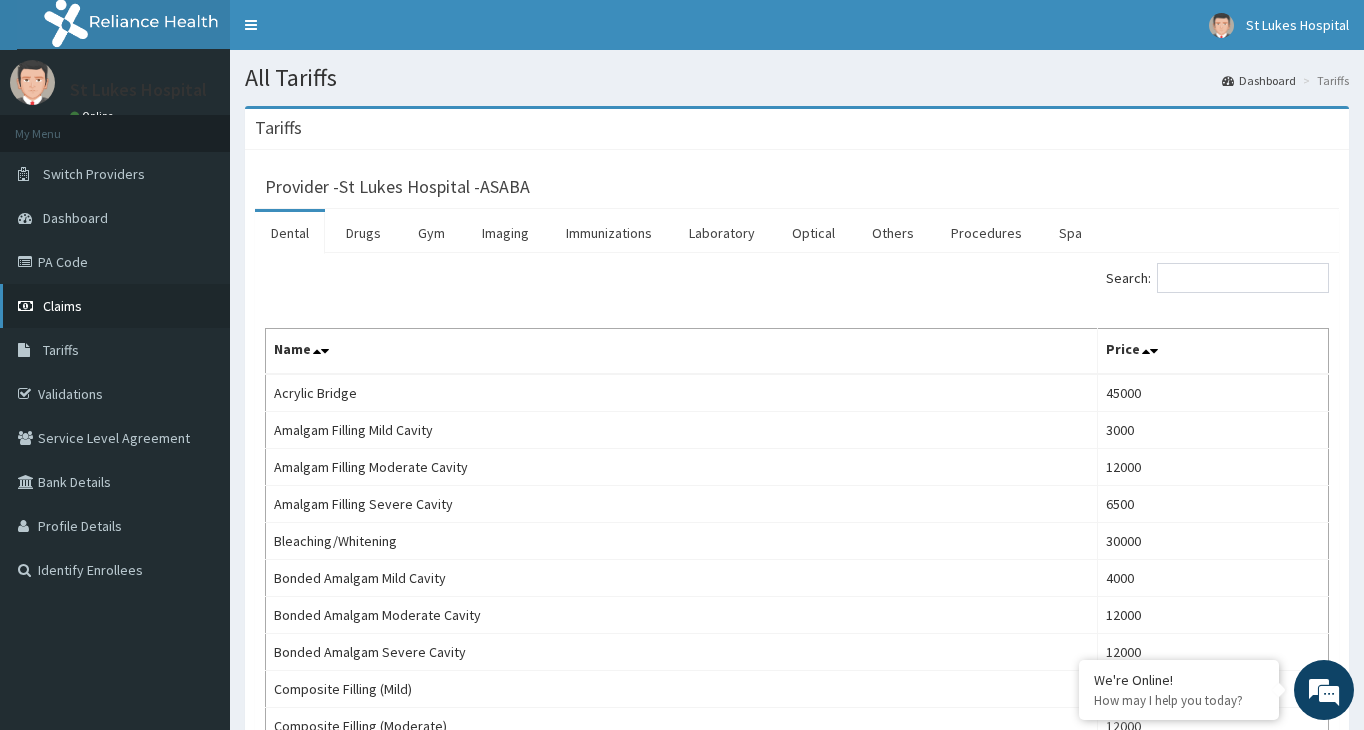 click on "Claims" at bounding box center [62, 306] 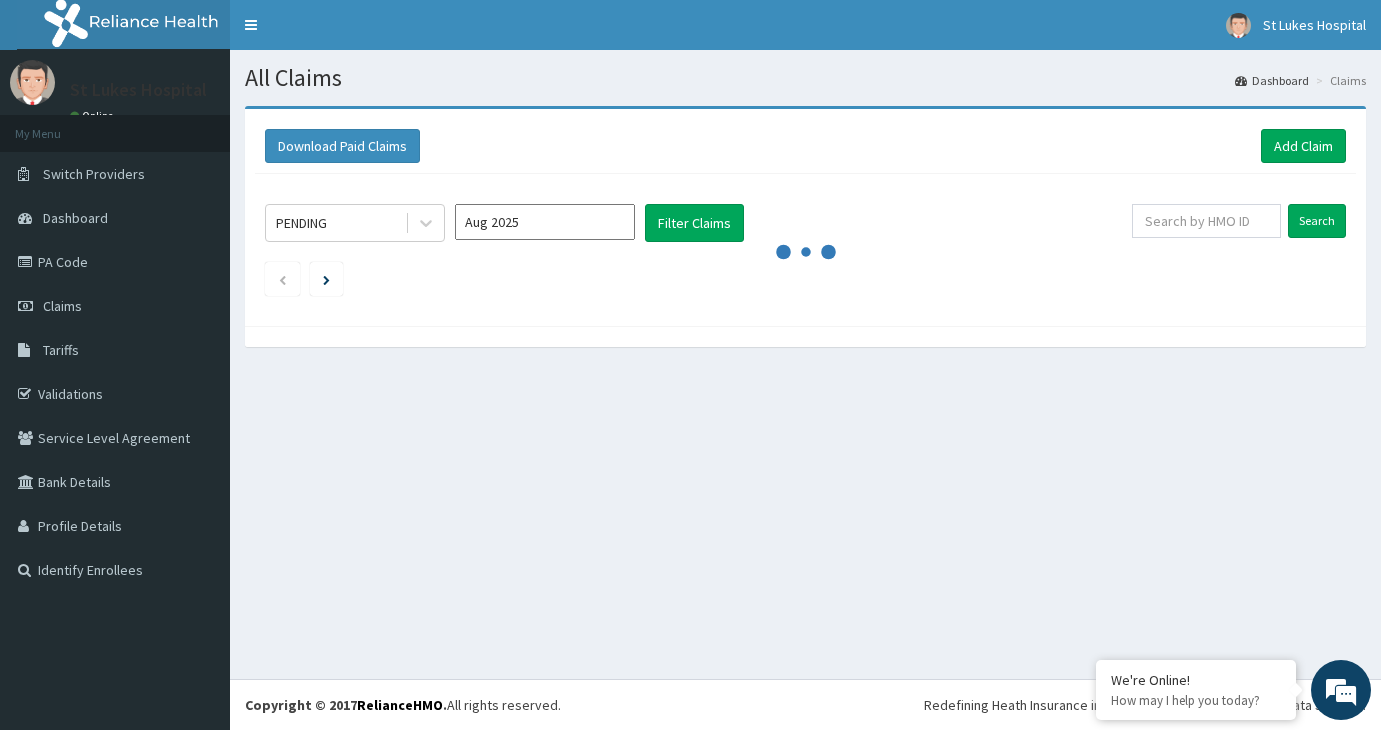 scroll, scrollTop: 0, scrollLeft: 0, axis: both 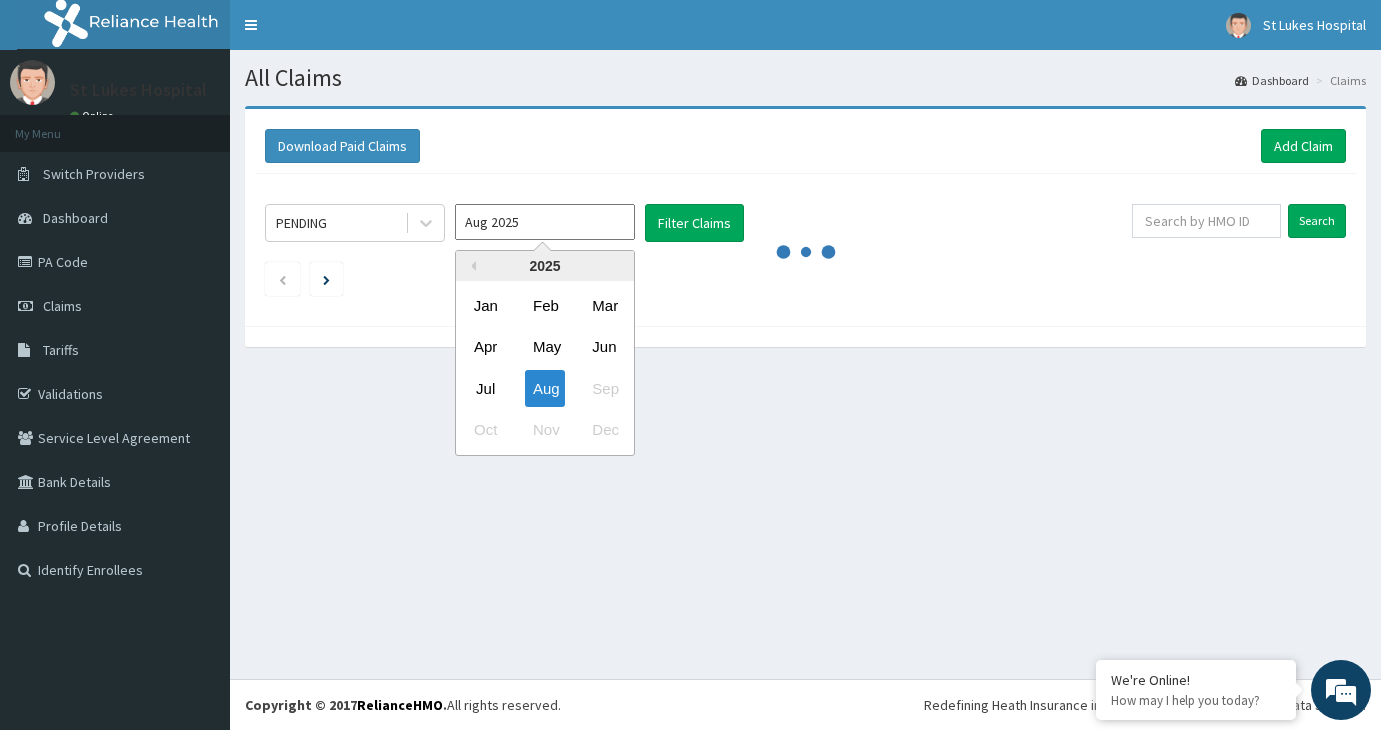 click on "Aug 2025" at bounding box center (545, 222) 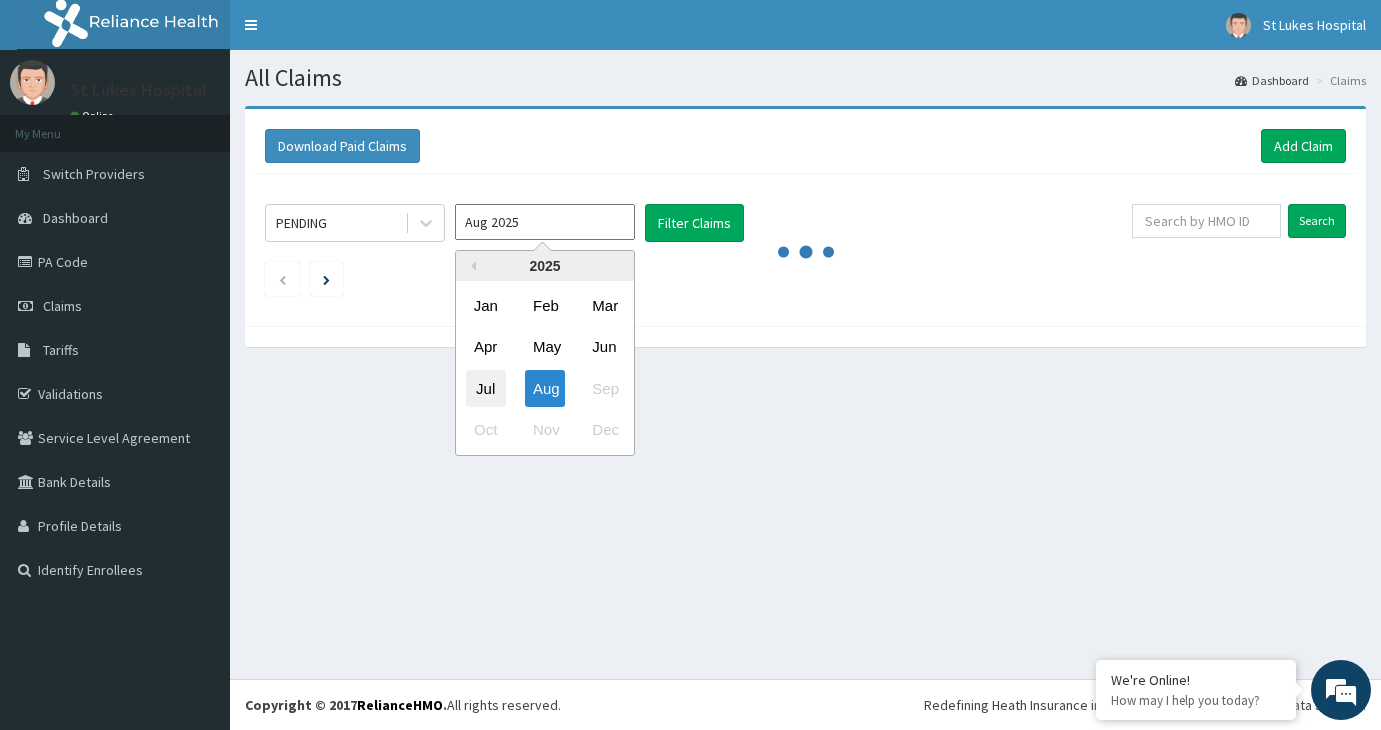 click on "Jul" at bounding box center (486, 388) 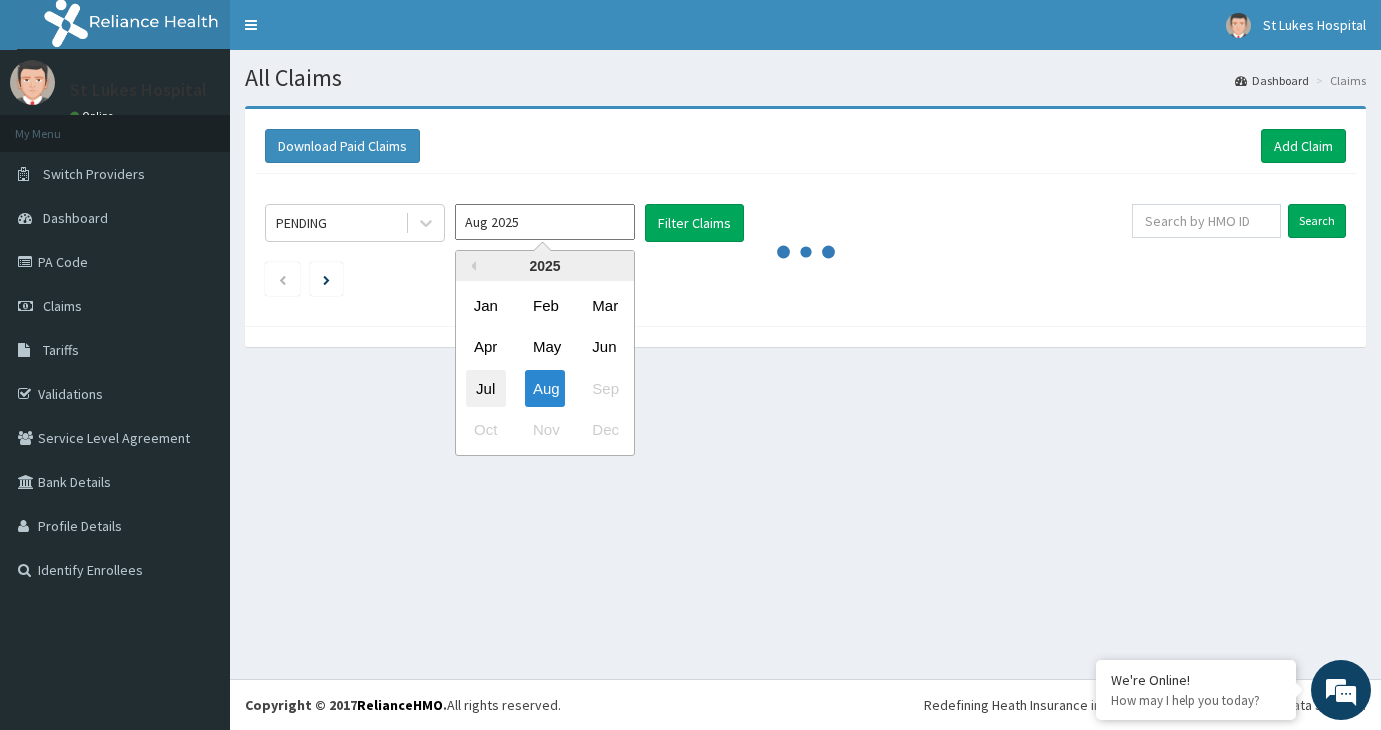 type on "Jul 2025" 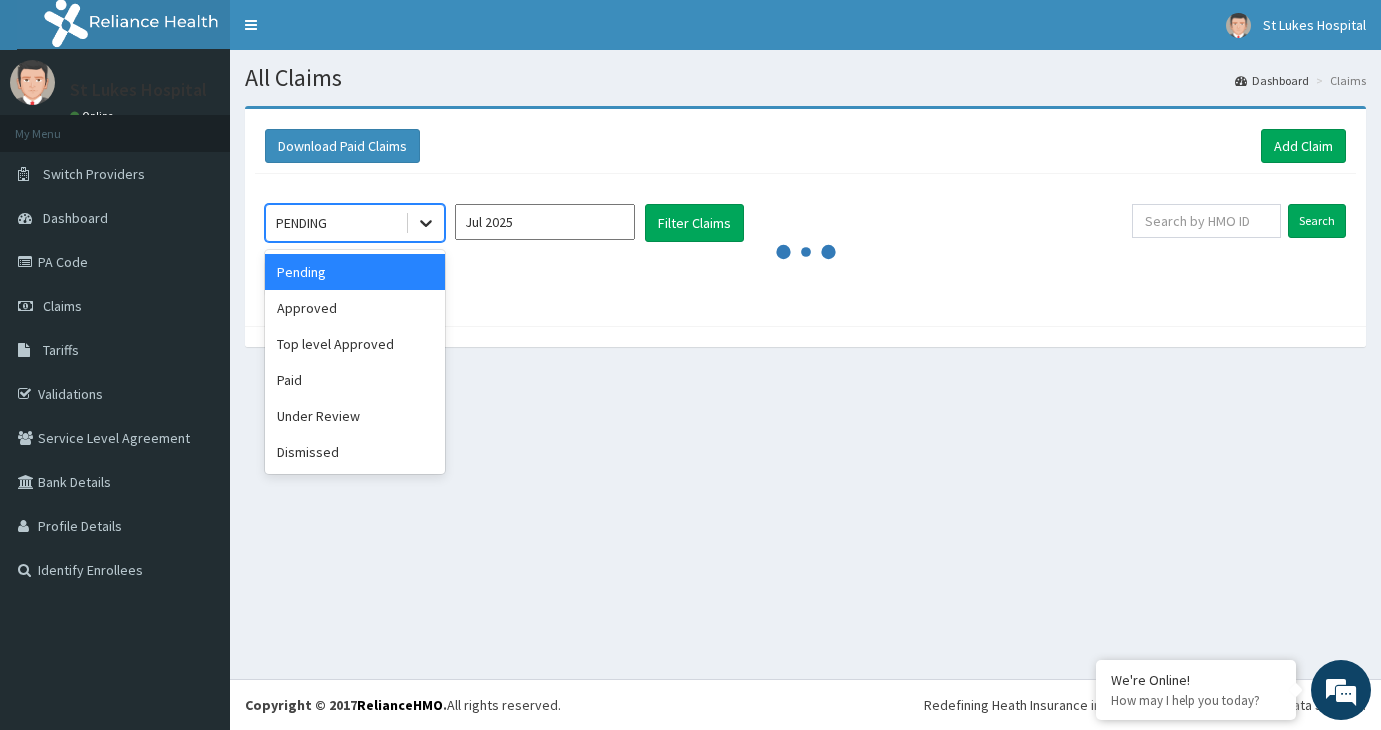click 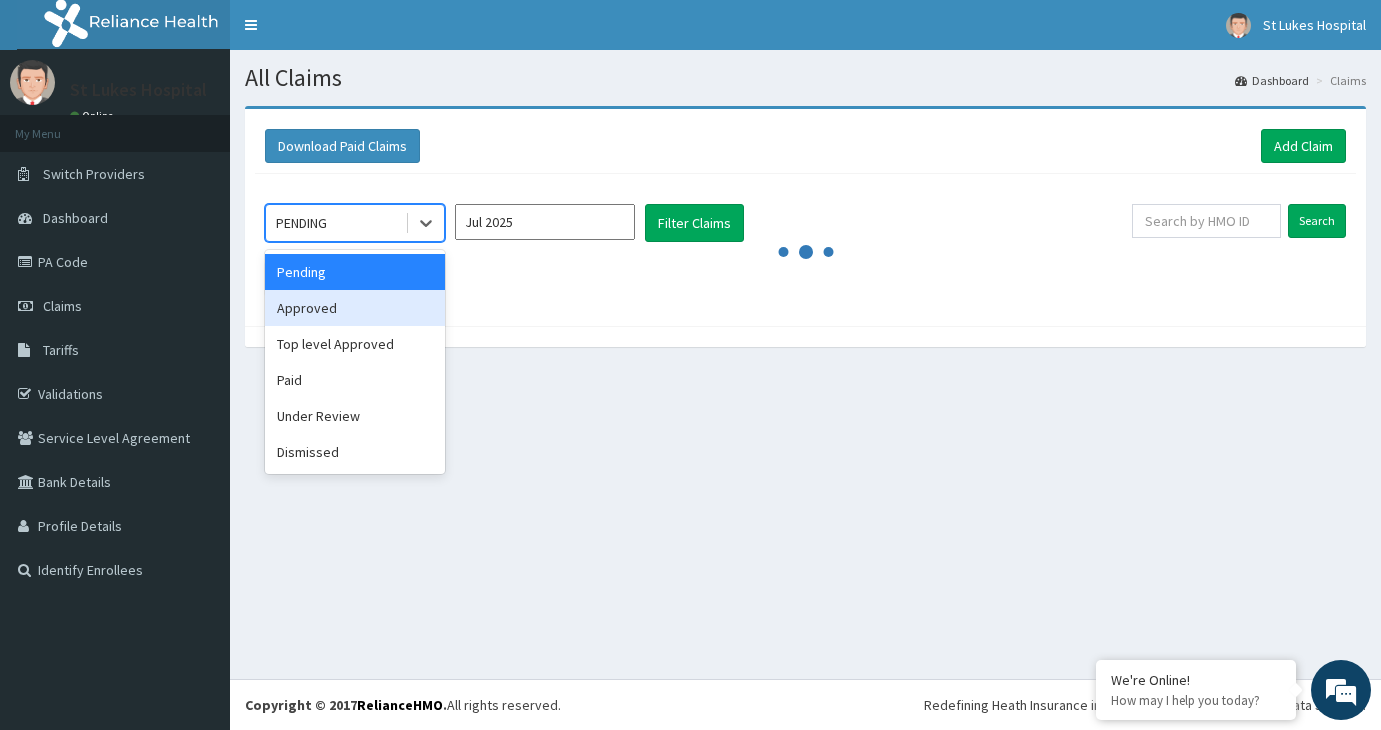 click on "Approved" at bounding box center (355, 308) 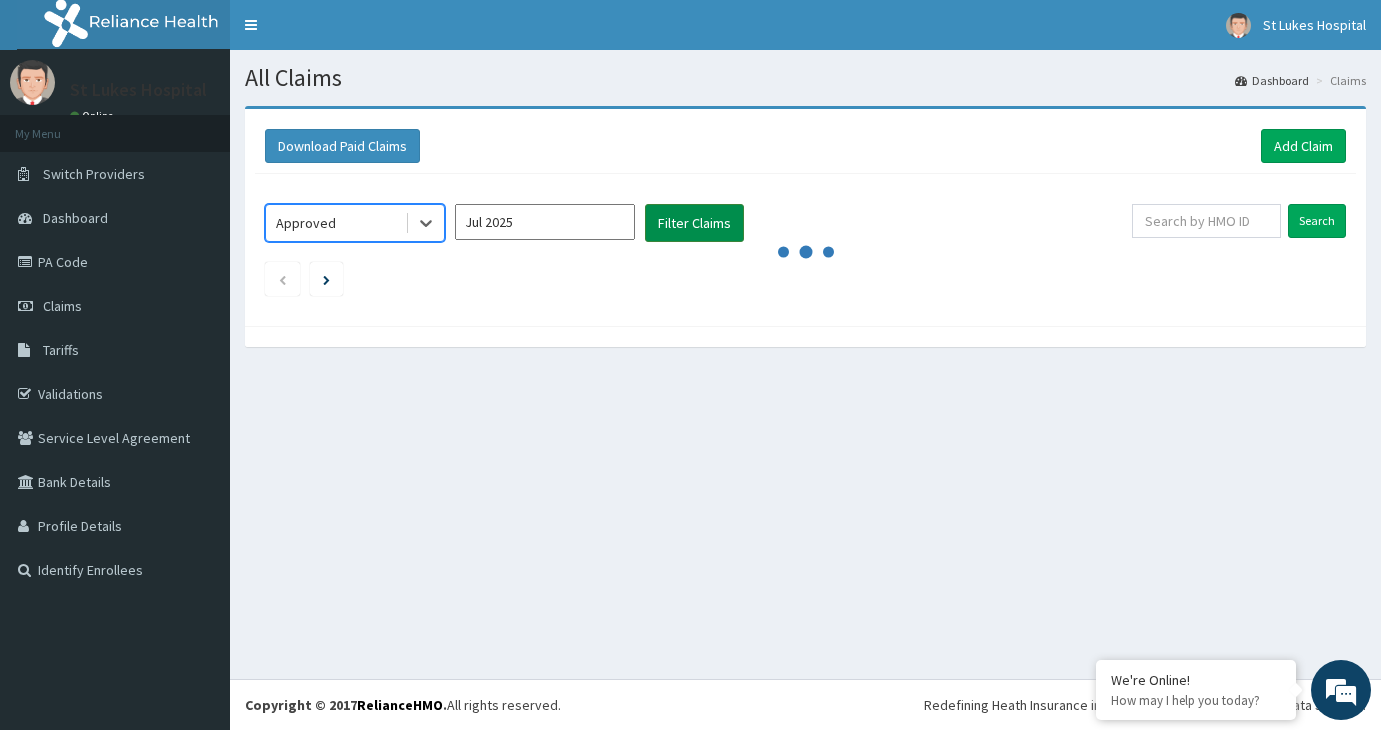 click on "Filter Claims" at bounding box center (694, 223) 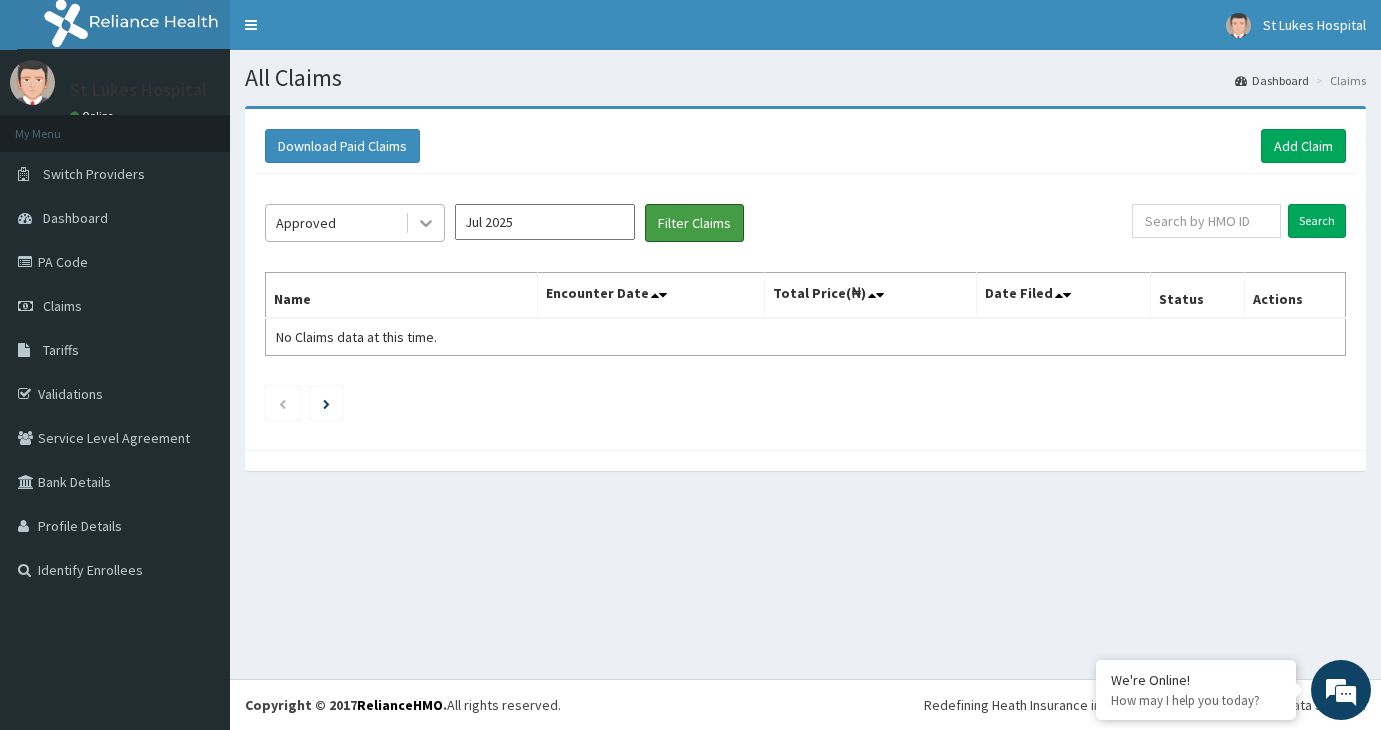 scroll, scrollTop: 0, scrollLeft: 0, axis: both 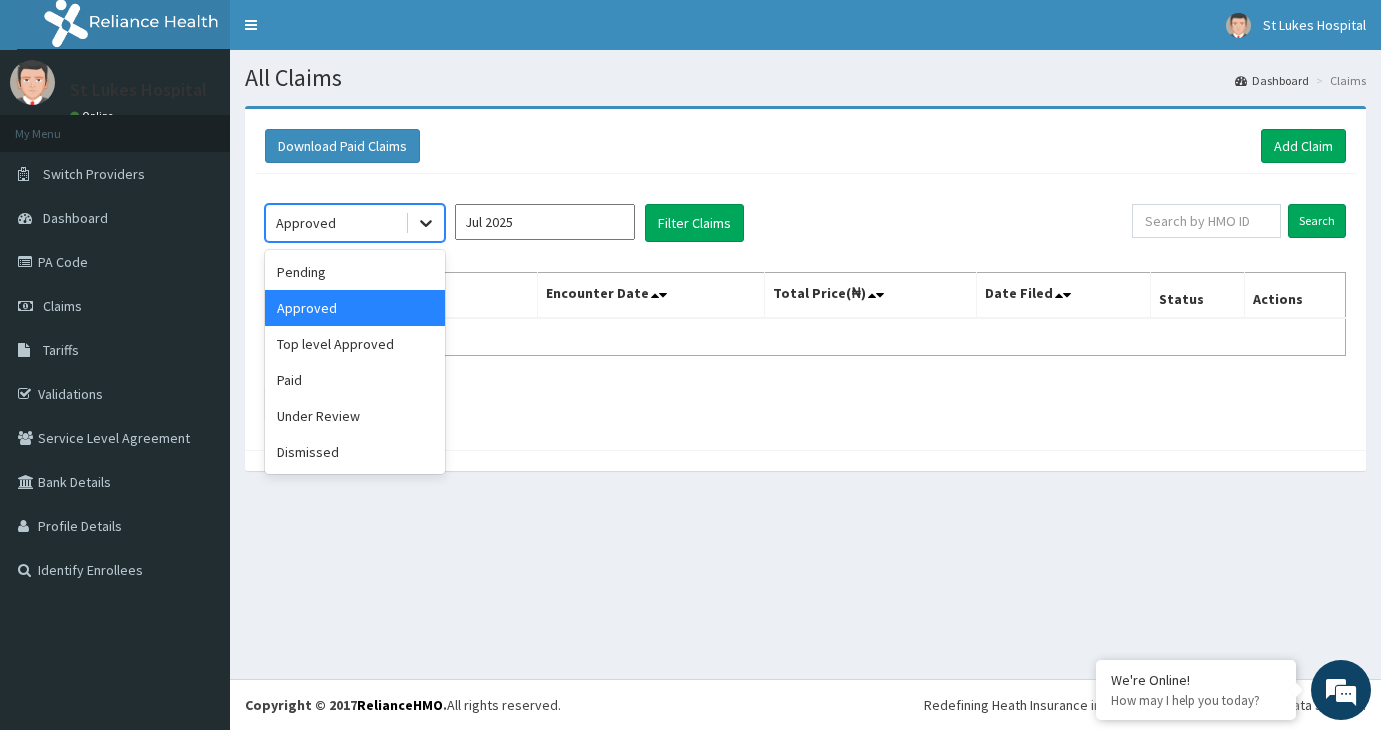 click 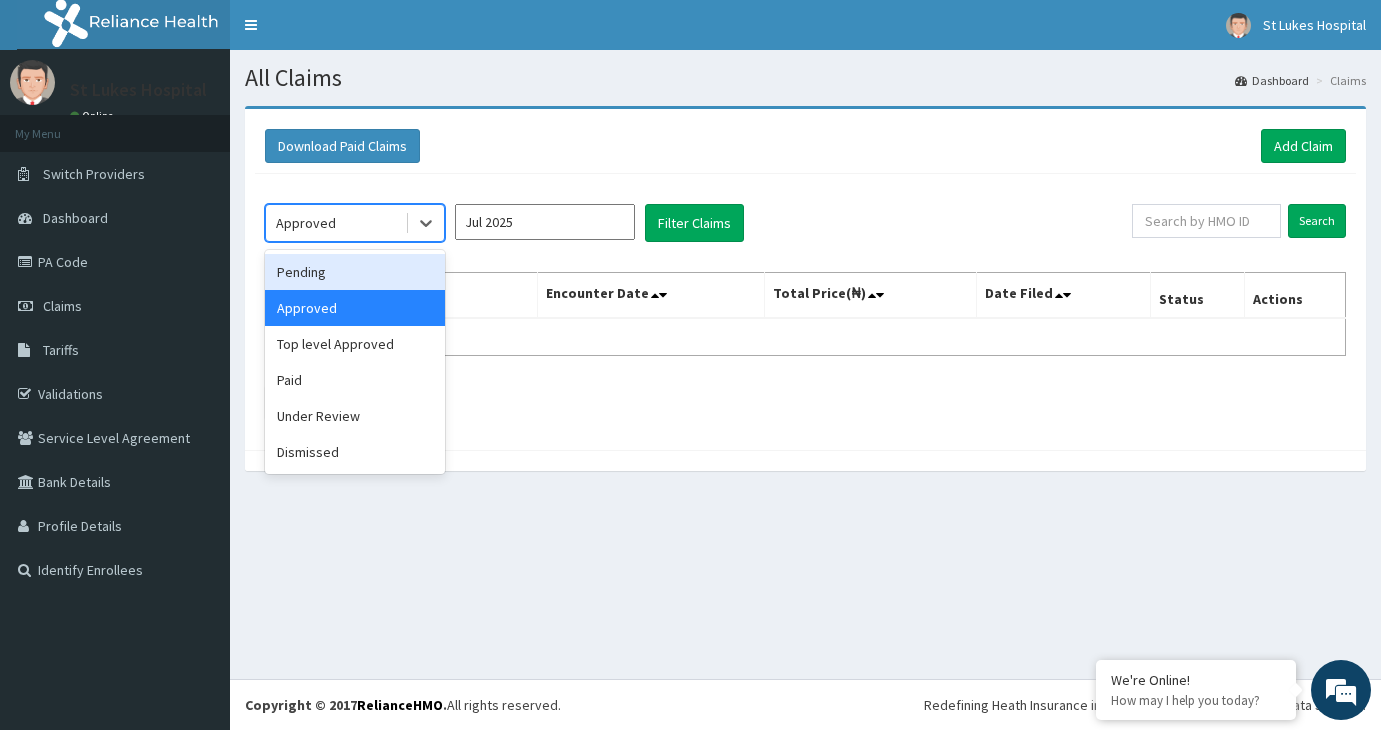 click on "Pending" at bounding box center (355, 272) 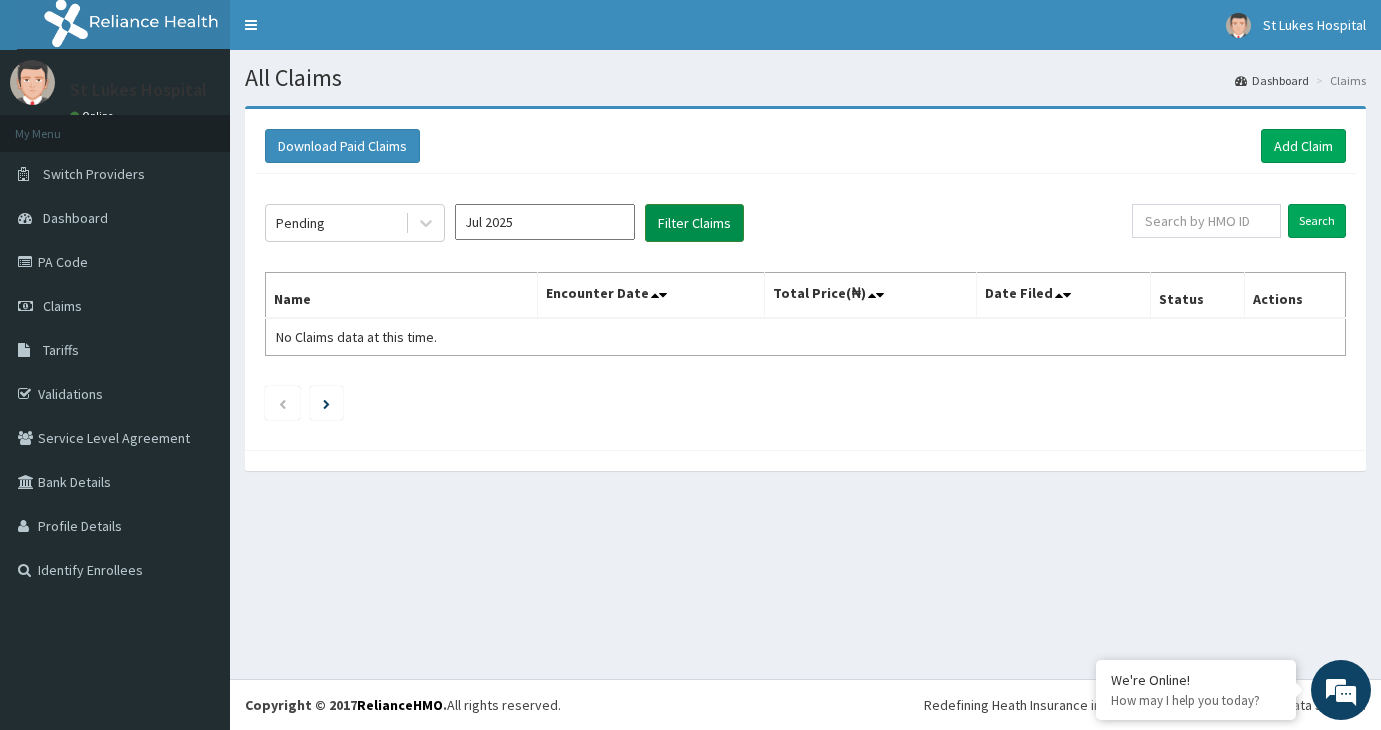 click on "Filter Claims" at bounding box center (694, 223) 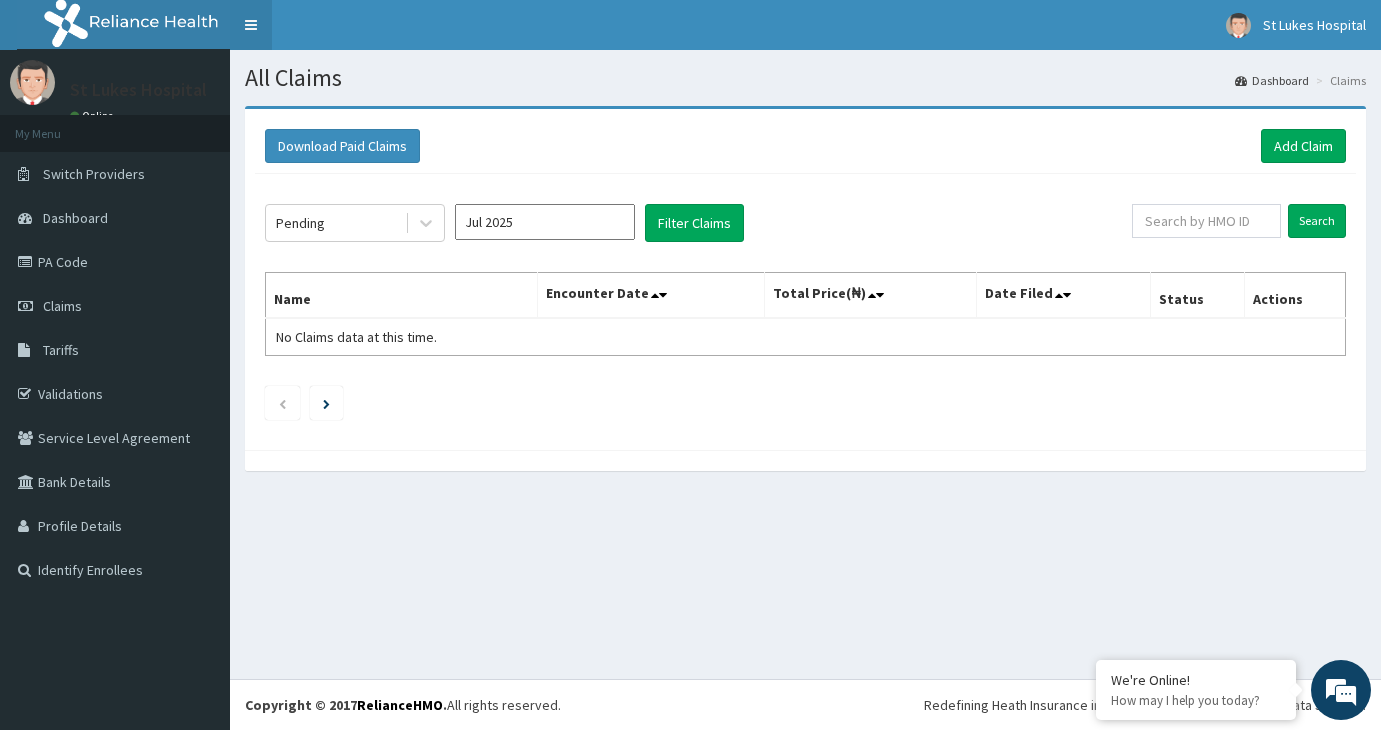 click on "Toggle navigation" at bounding box center [251, 25] 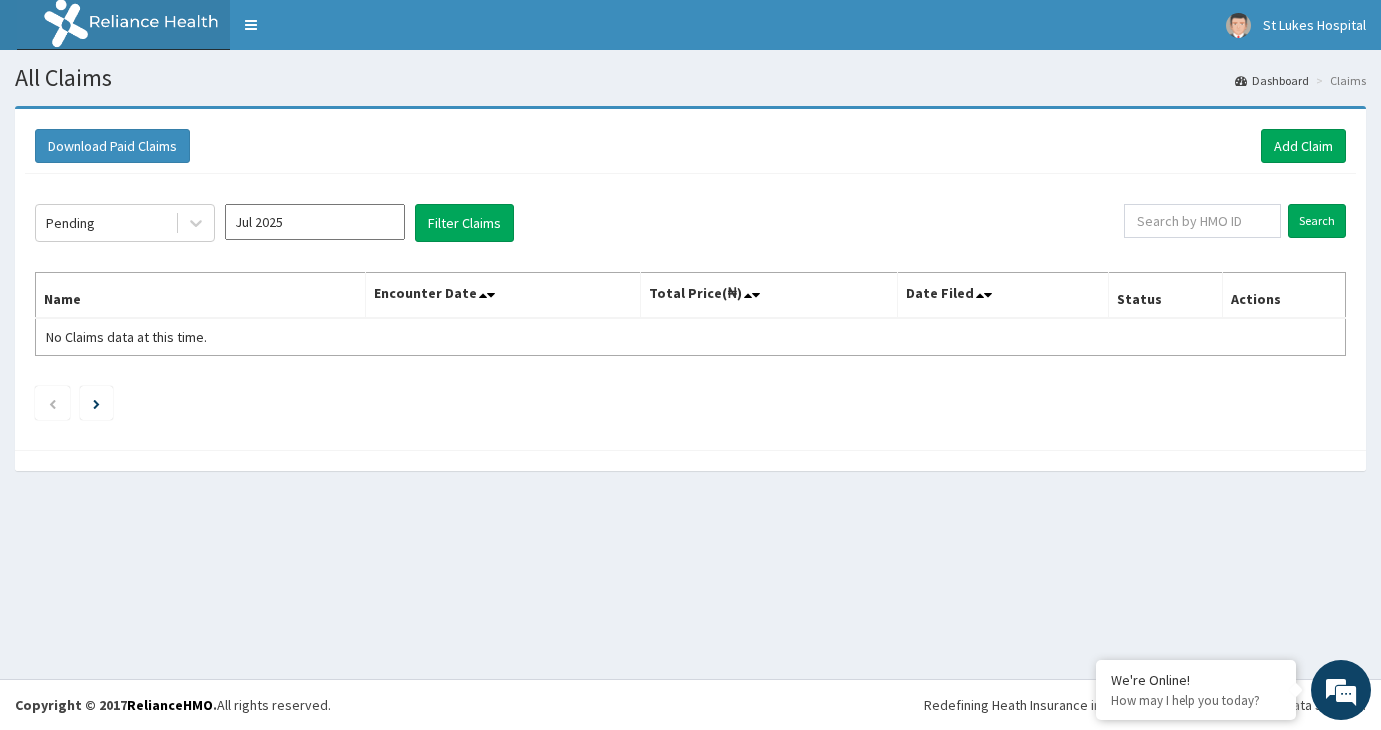 click on "Download Paid Claims Add Claim × Note you can only download claims within a maximum of 1 year and the dates will auto-adjust when you select range that is greater than 1 year From 03-05-2025 To 03-08-2025 Close Download Pending Jul 2025 Filter Claims Search Name Encounter Date Total Price(₦) Date Filed Status Actions No Claims data at this time." at bounding box center [690, 298] 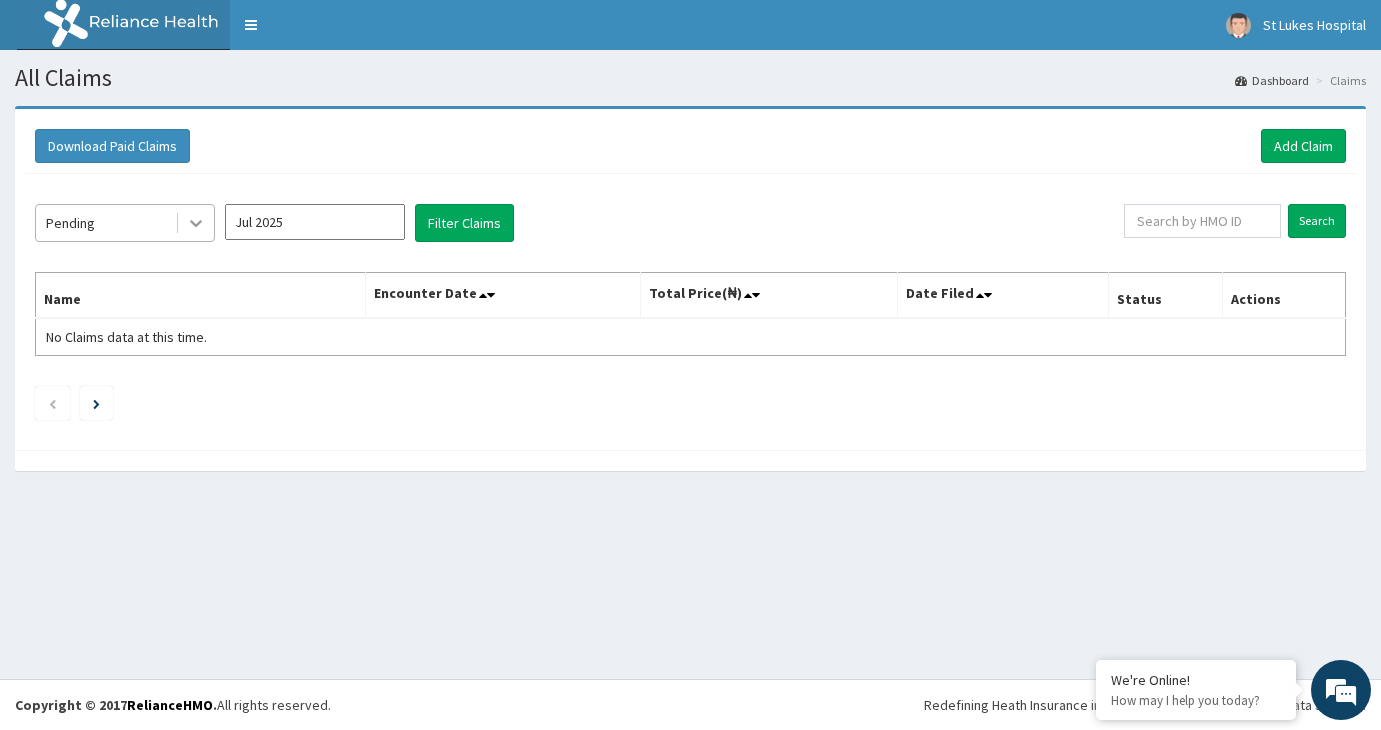 click at bounding box center [196, 223] 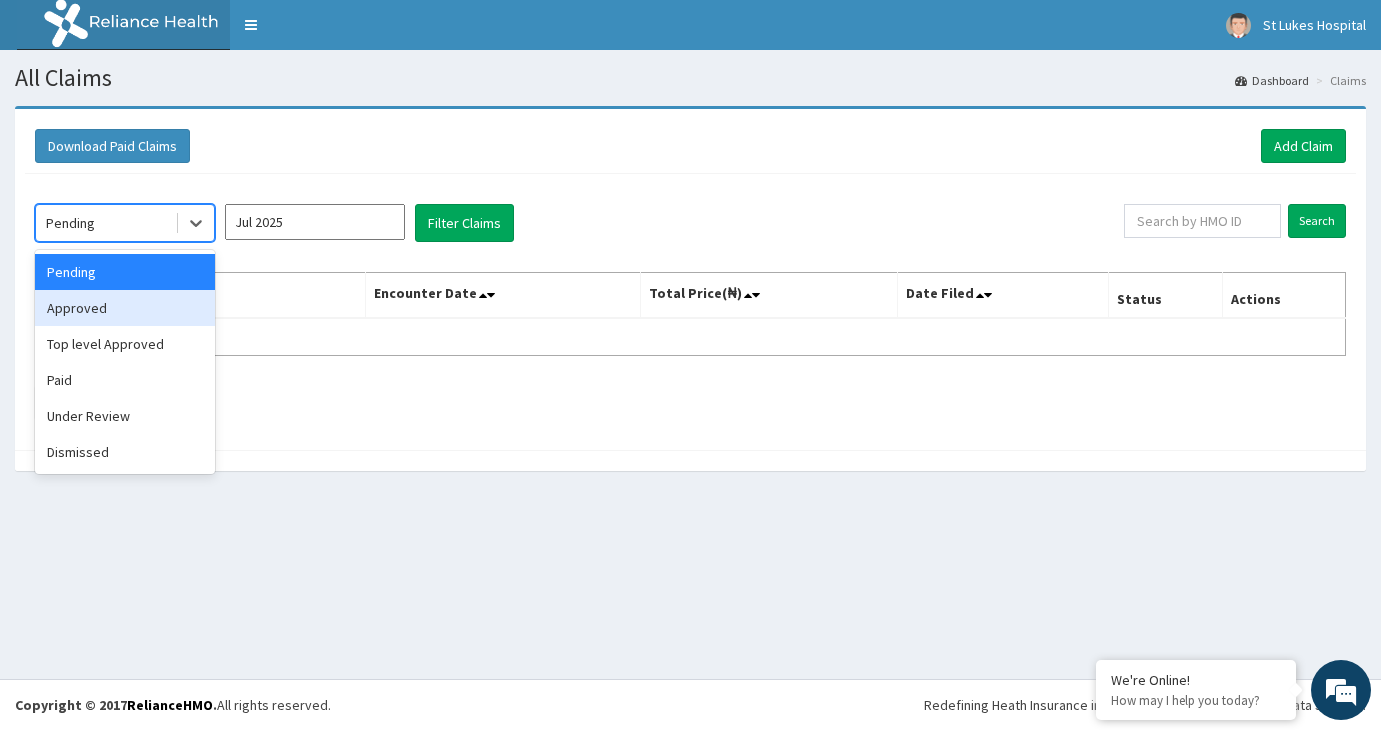 drag, startPoint x: 79, startPoint y: 309, endPoint x: 265, endPoint y: 280, distance: 188.24718 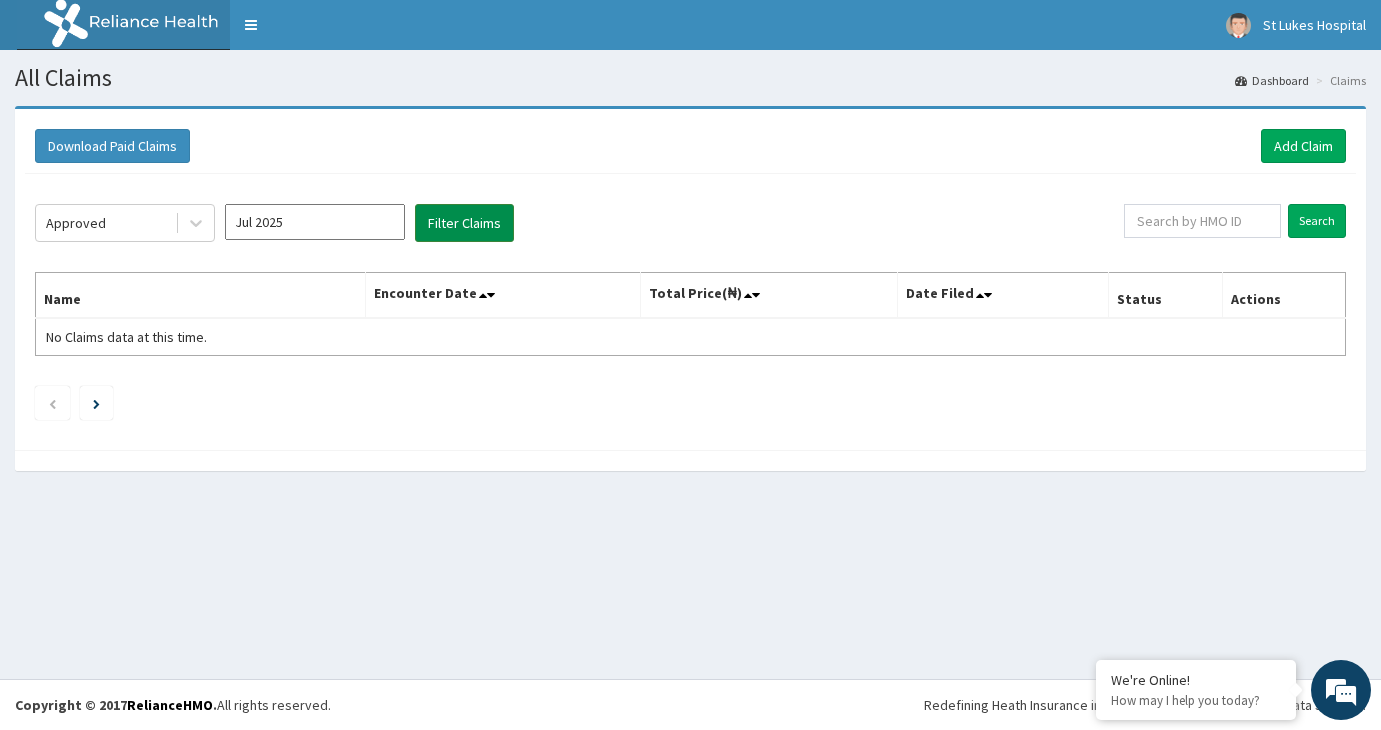 click on "Filter Claims" at bounding box center (464, 223) 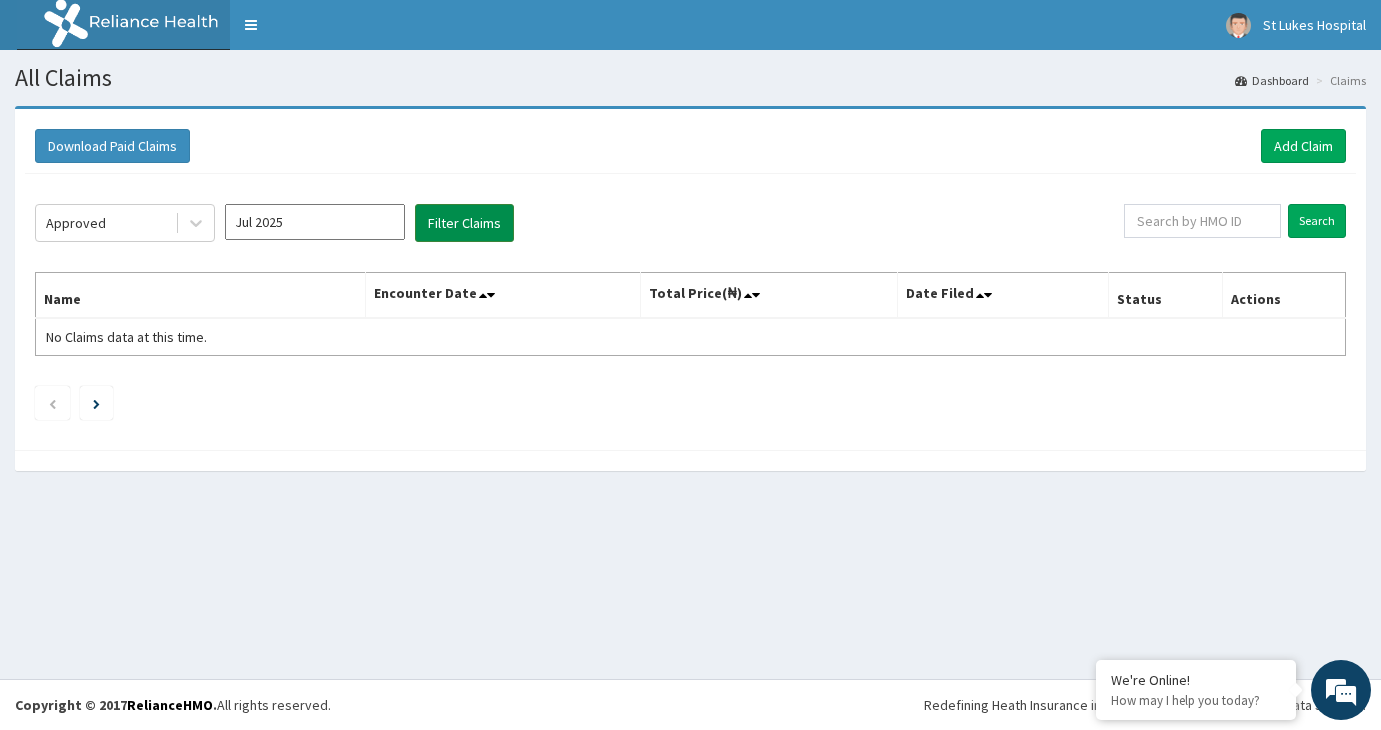 click on "Filter Claims" at bounding box center (464, 223) 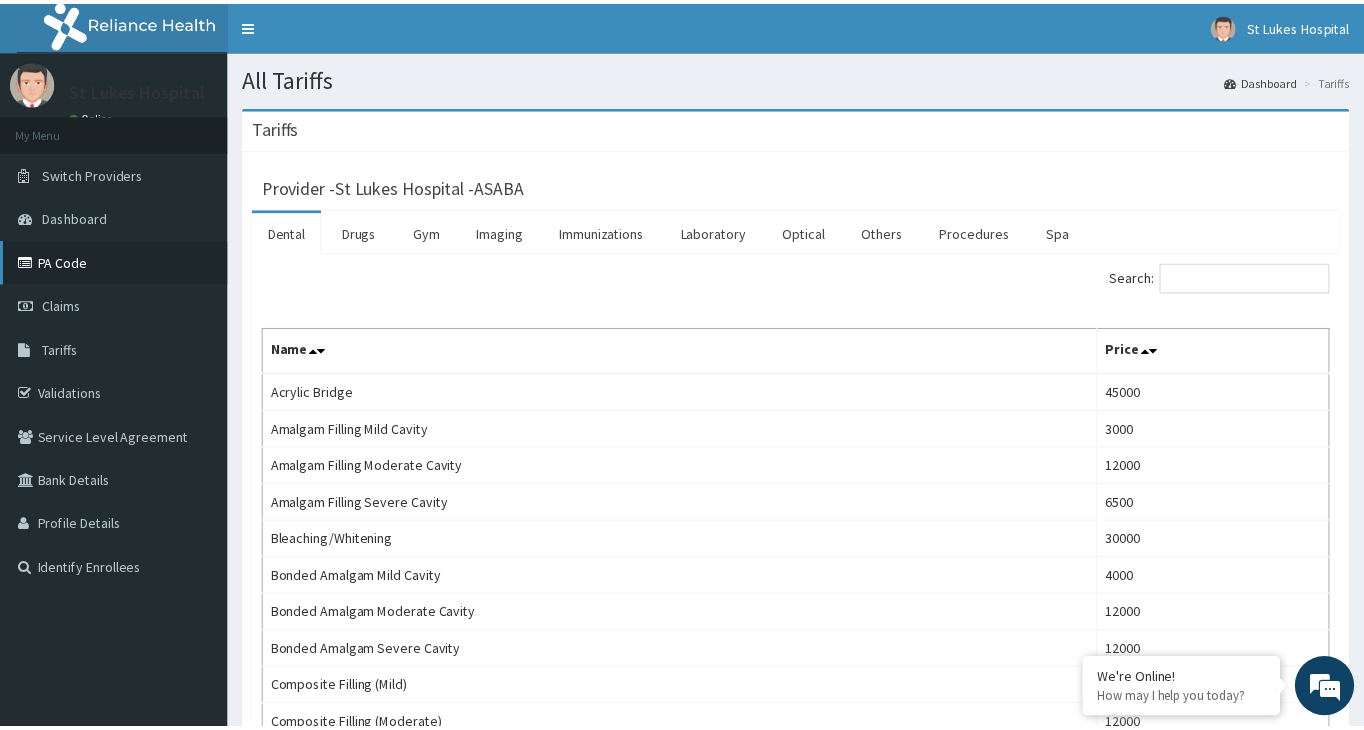 scroll, scrollTop: 0, scrollLeft: 0, axis: both 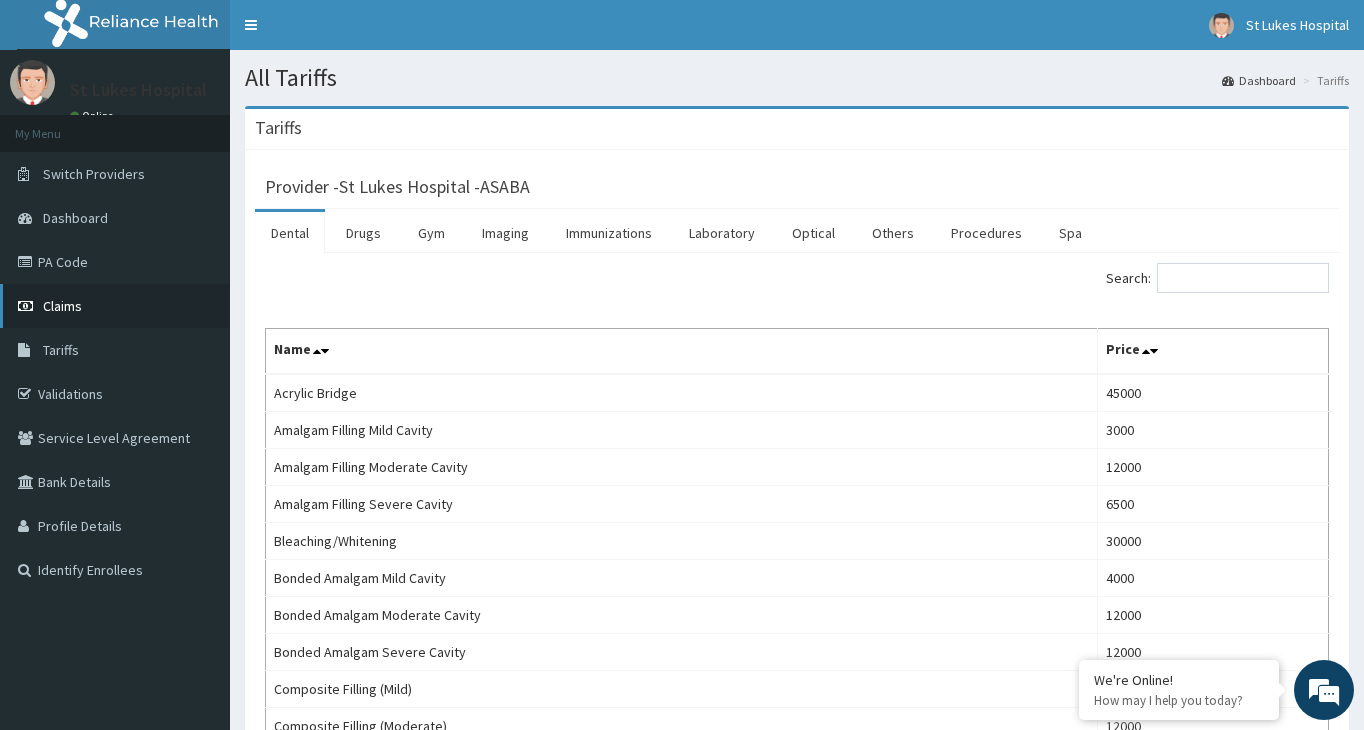 click on "Claims" at bounding box center [62, 306] 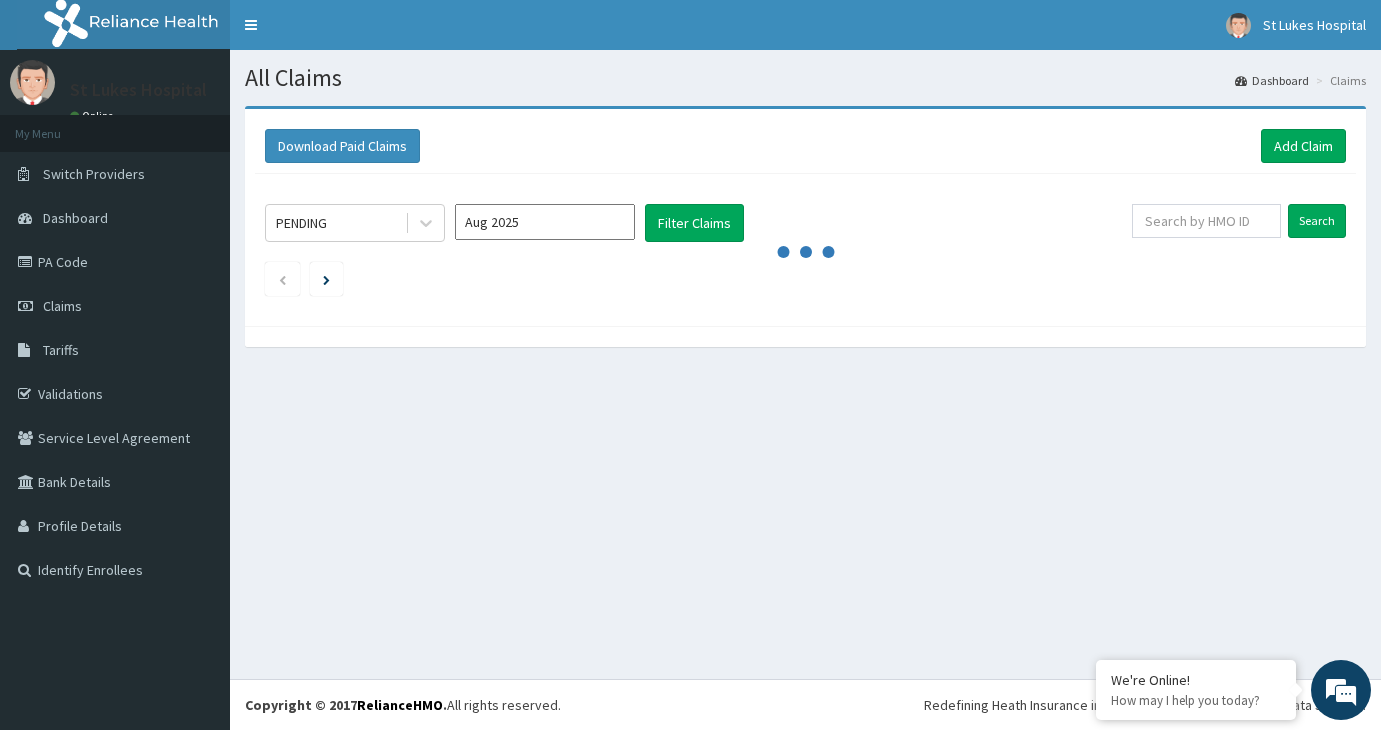 click on "Aug 2025" at bounding box center [545, 222] 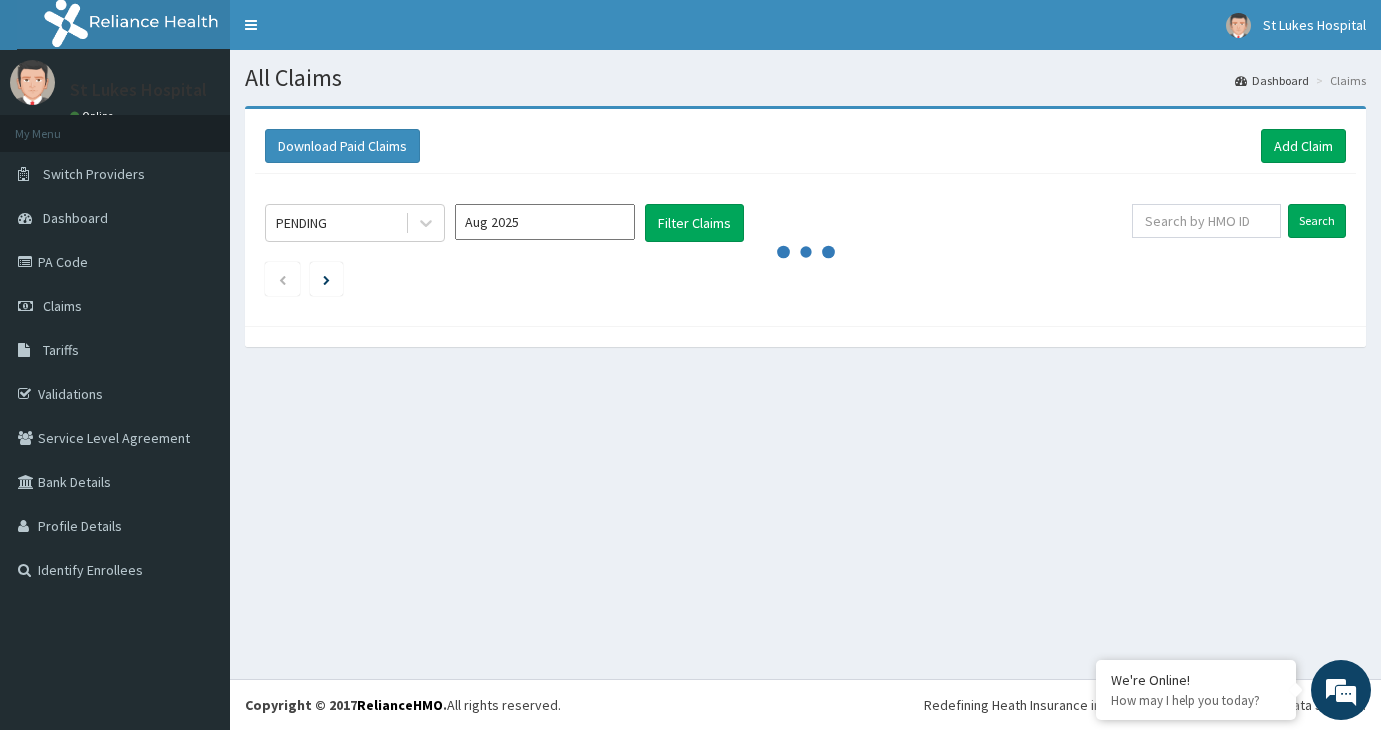 scroll, scrollTop: 0, scrollLeft: 0, axis: both 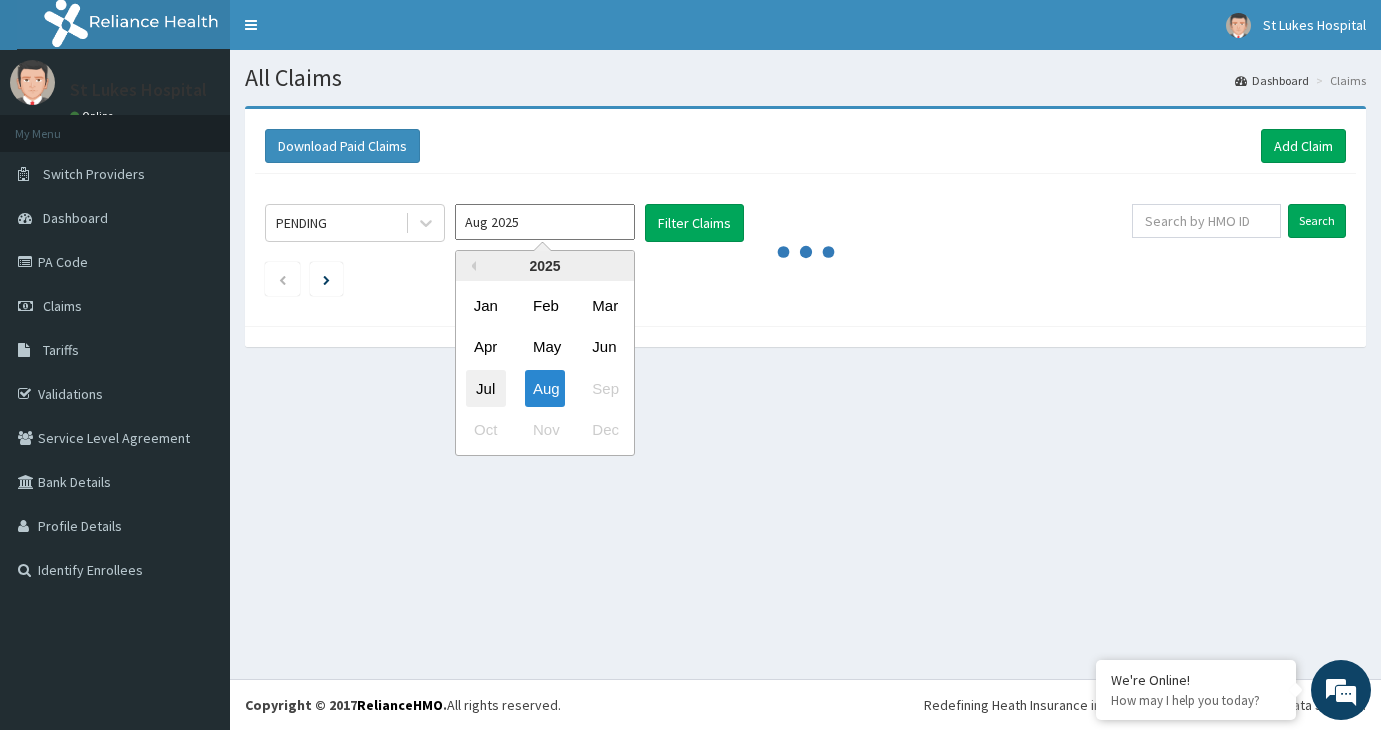 click on "Jul" at bounding box center [486, 388] 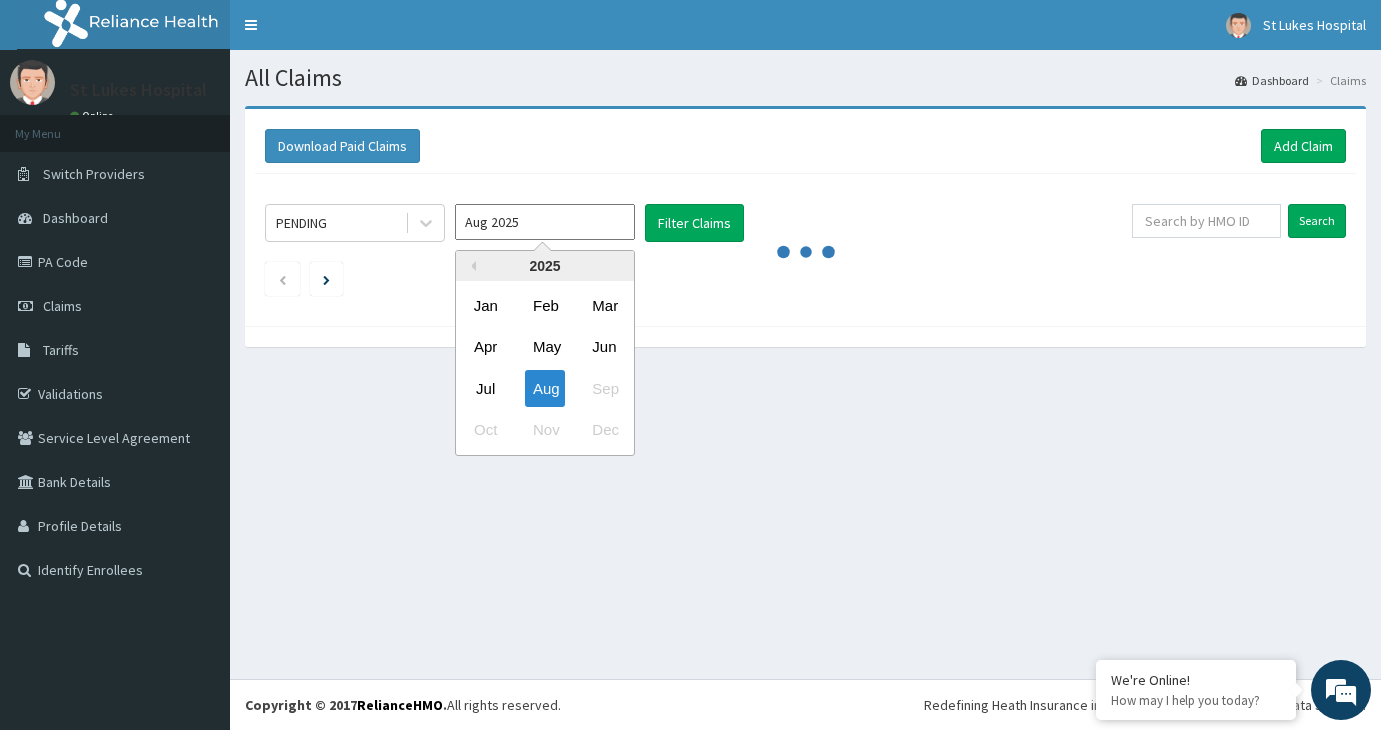 type on "Jul 2025" 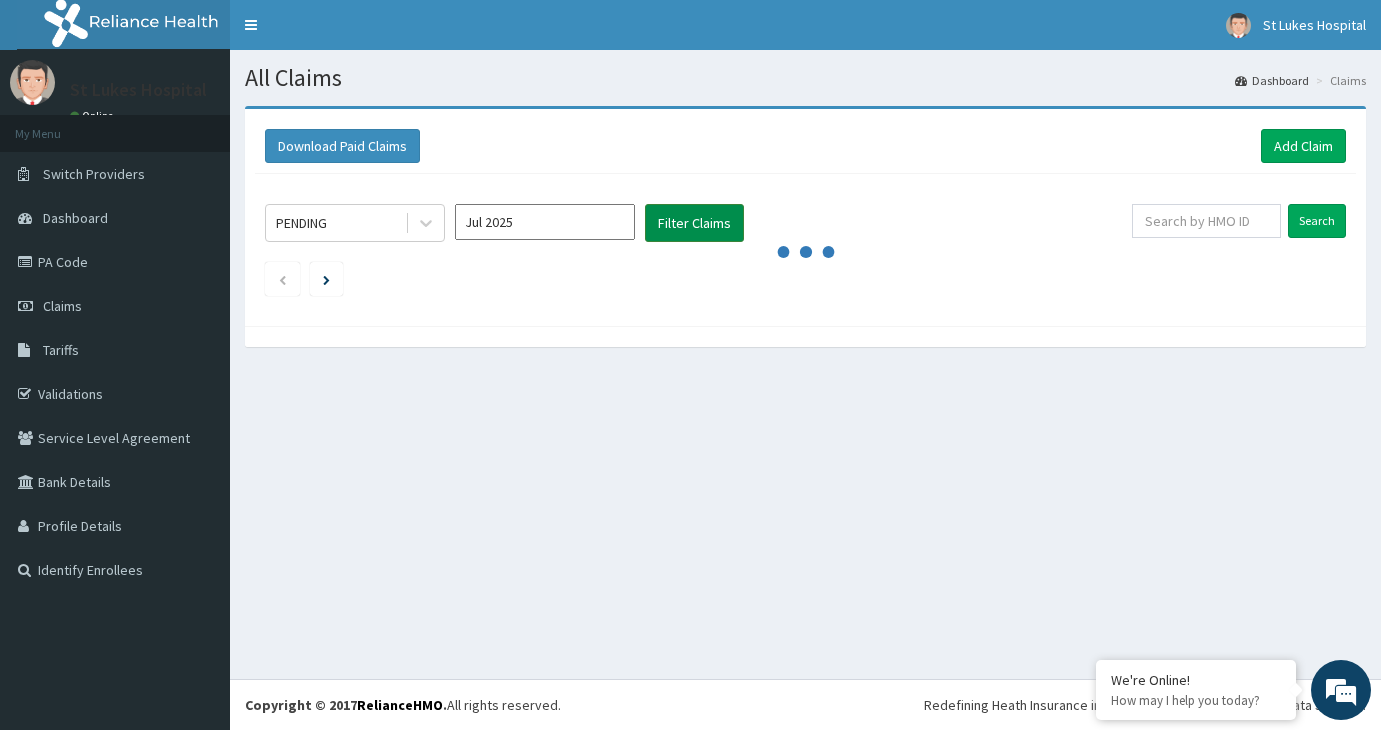 click on "Filter Claims" at bounding box center [694, 223] 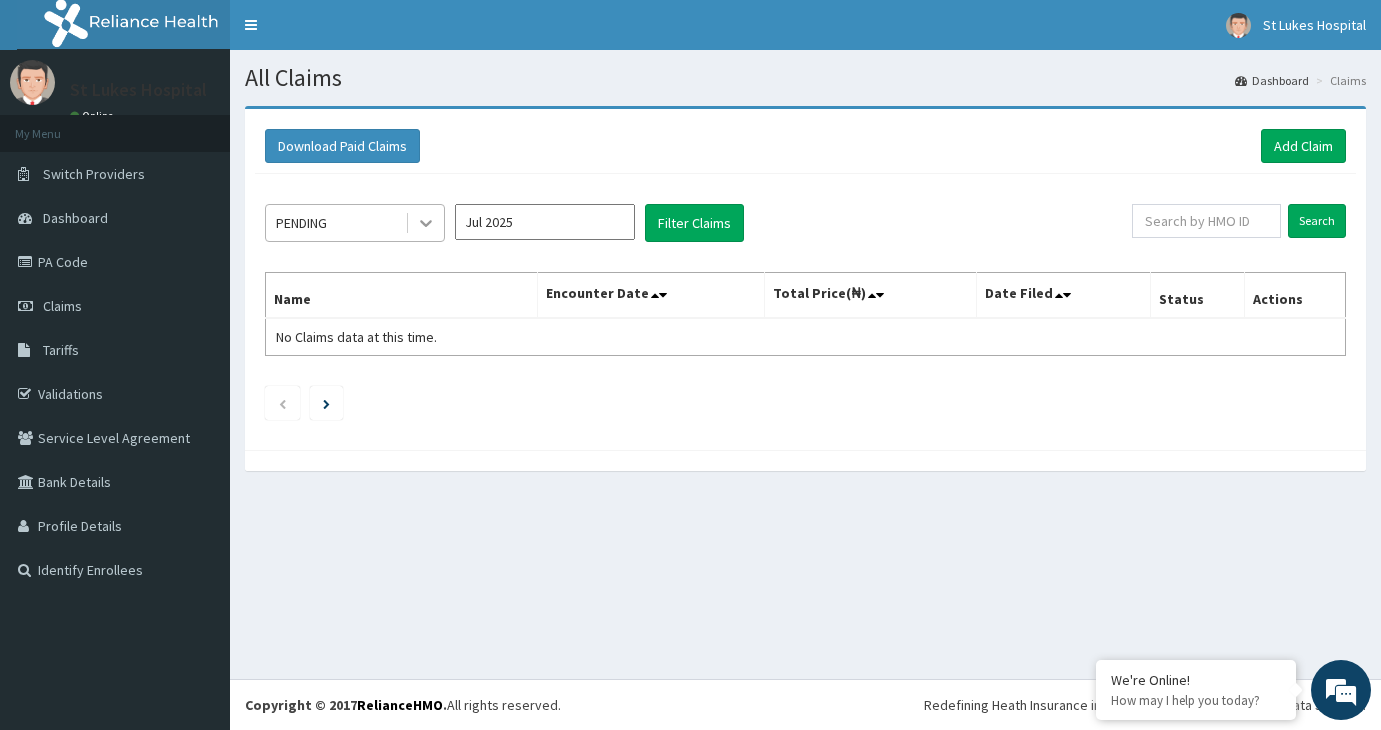 click 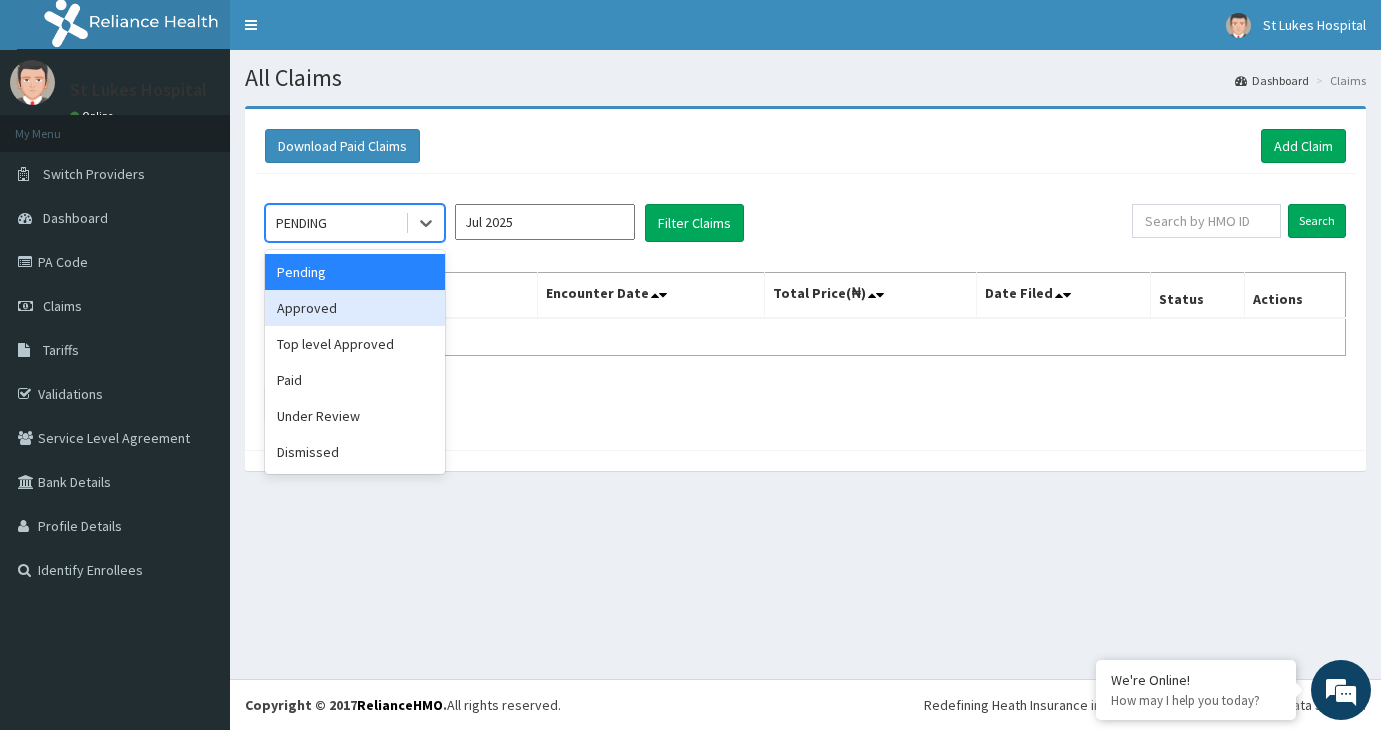 click on "Approved" at bounding box center (355, 308) 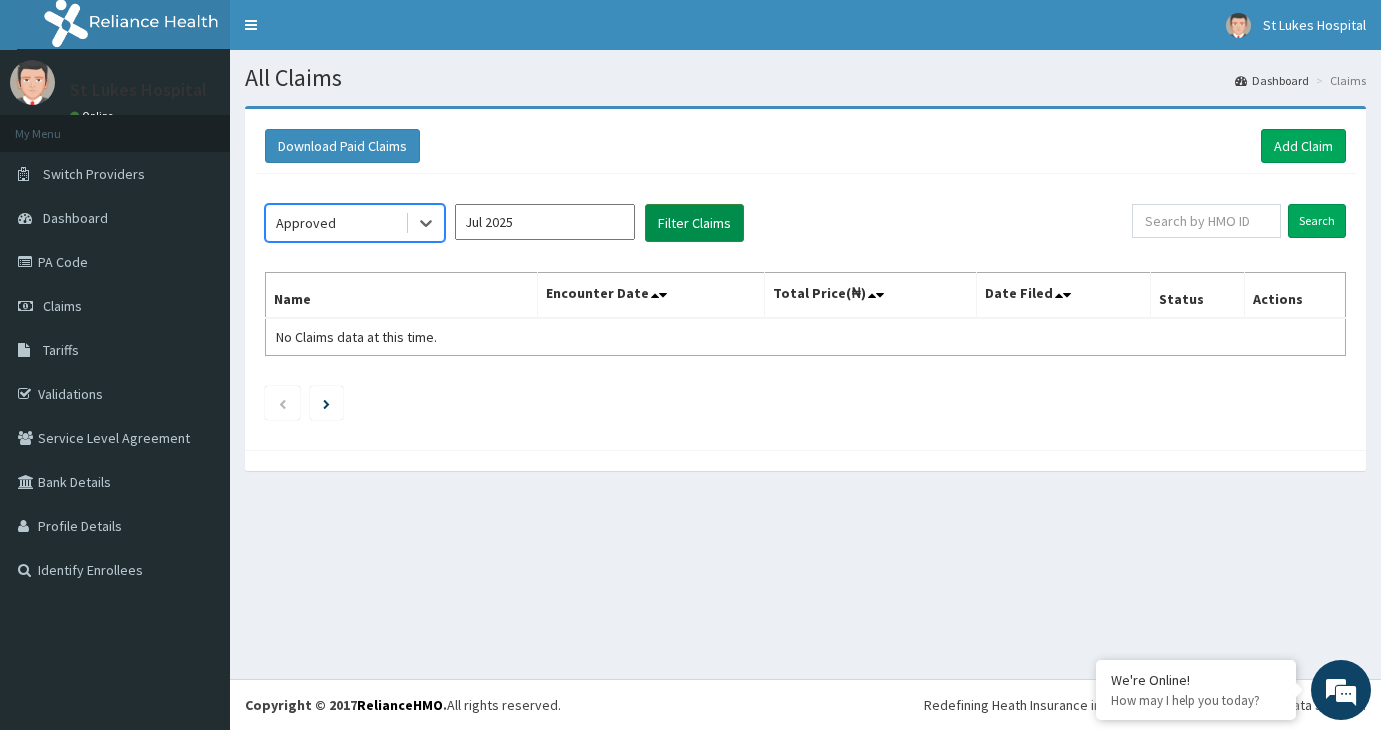 click on "Filter Claims" at bounding box center (694, 223) 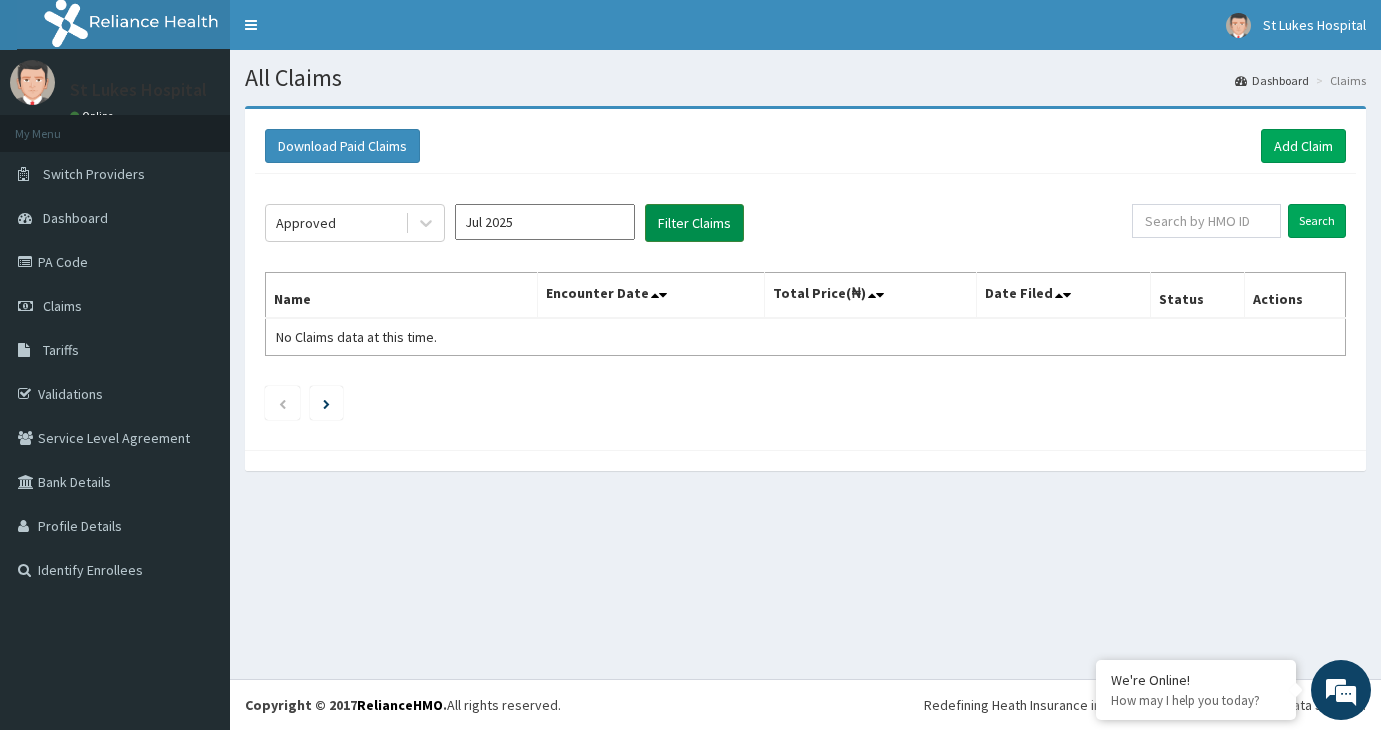 scroll, scrollTop: 0, scrollLeft: 0, axis: both 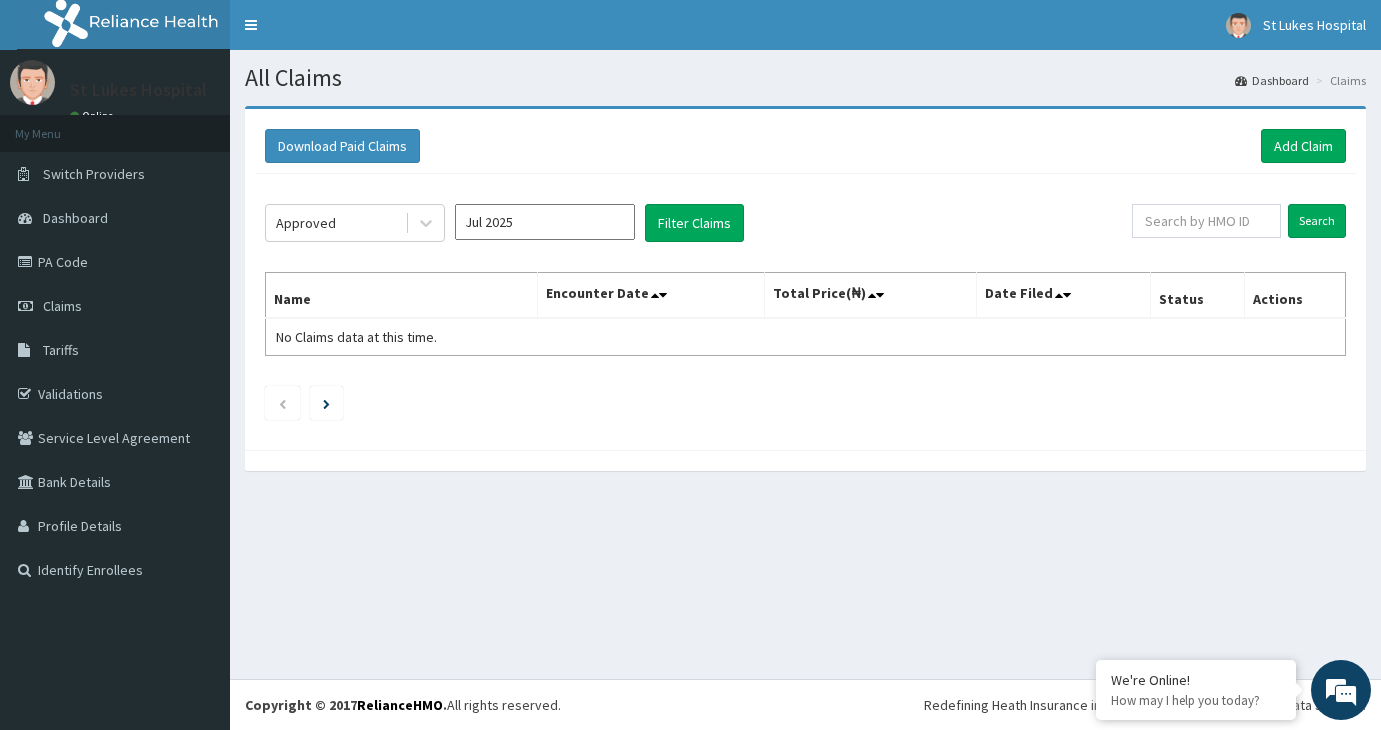 click on "All Claims
Dashboard
Claims
Download Paid Claims Add Claim × Note you can only download claims within a maximum of 1 year and the dates will auto-adjust when you select range that is greater than 1 year From 03-05-2025 To 03-08-2025 Close Download Approved Jul 2025 Filter Claims Search Name Encounter Date Total Price(₦) Date Filed Status Actions No Claims data at this time." at bounding box center (805, 364) 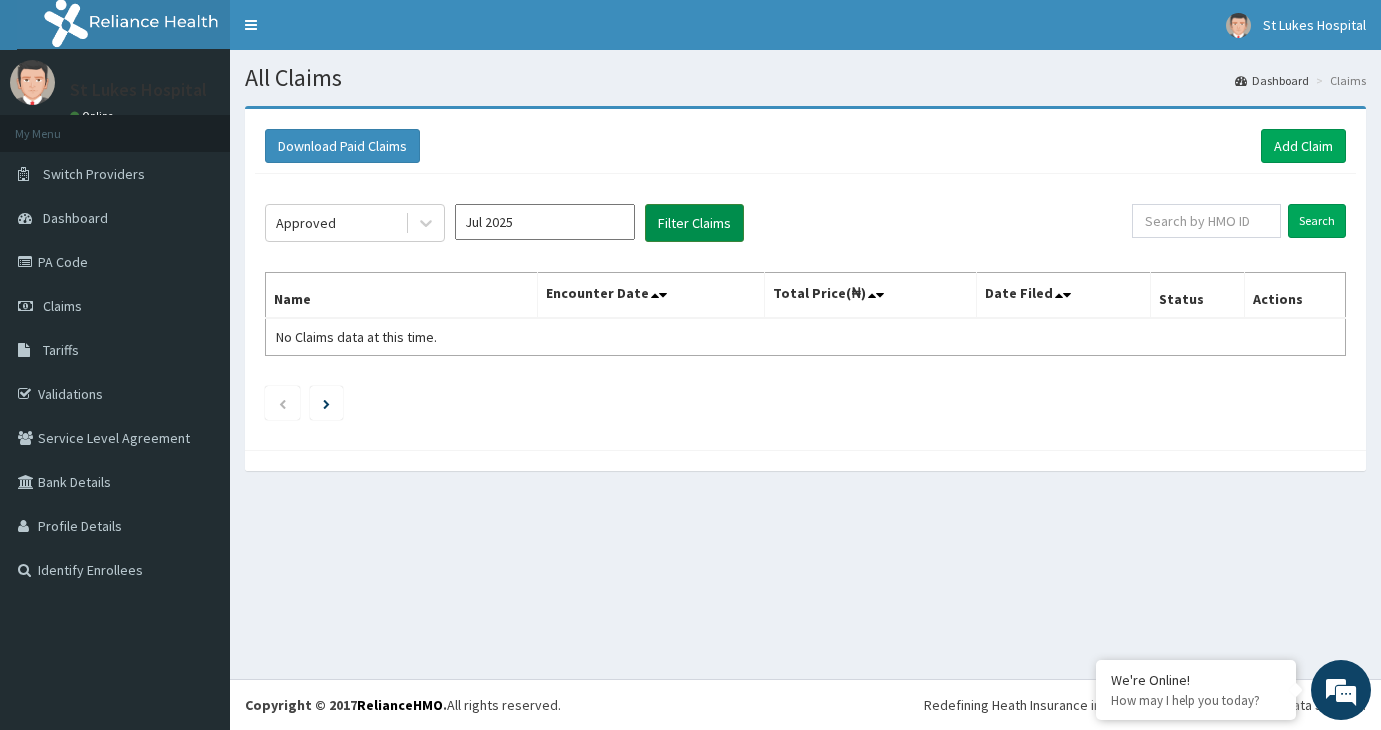 click on "Filter Claims" at bounding box center [694, 223] 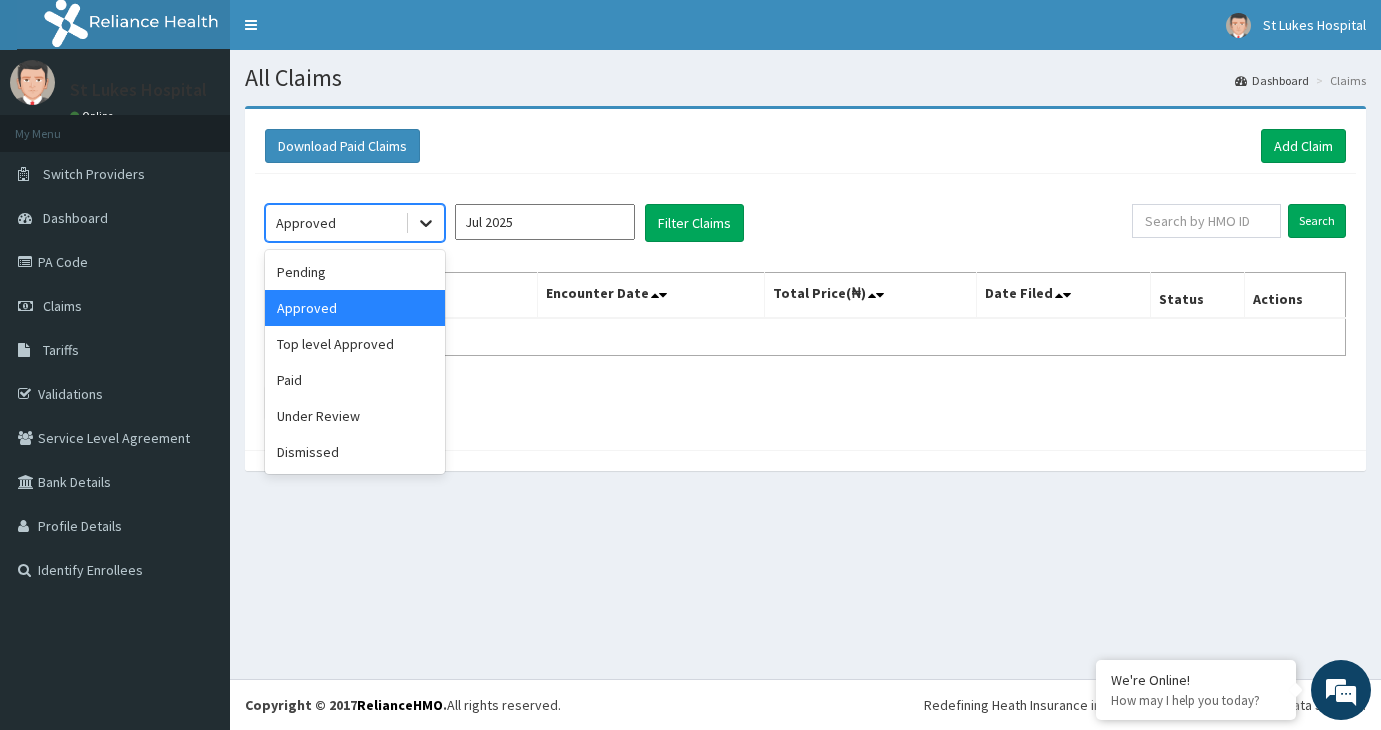 click 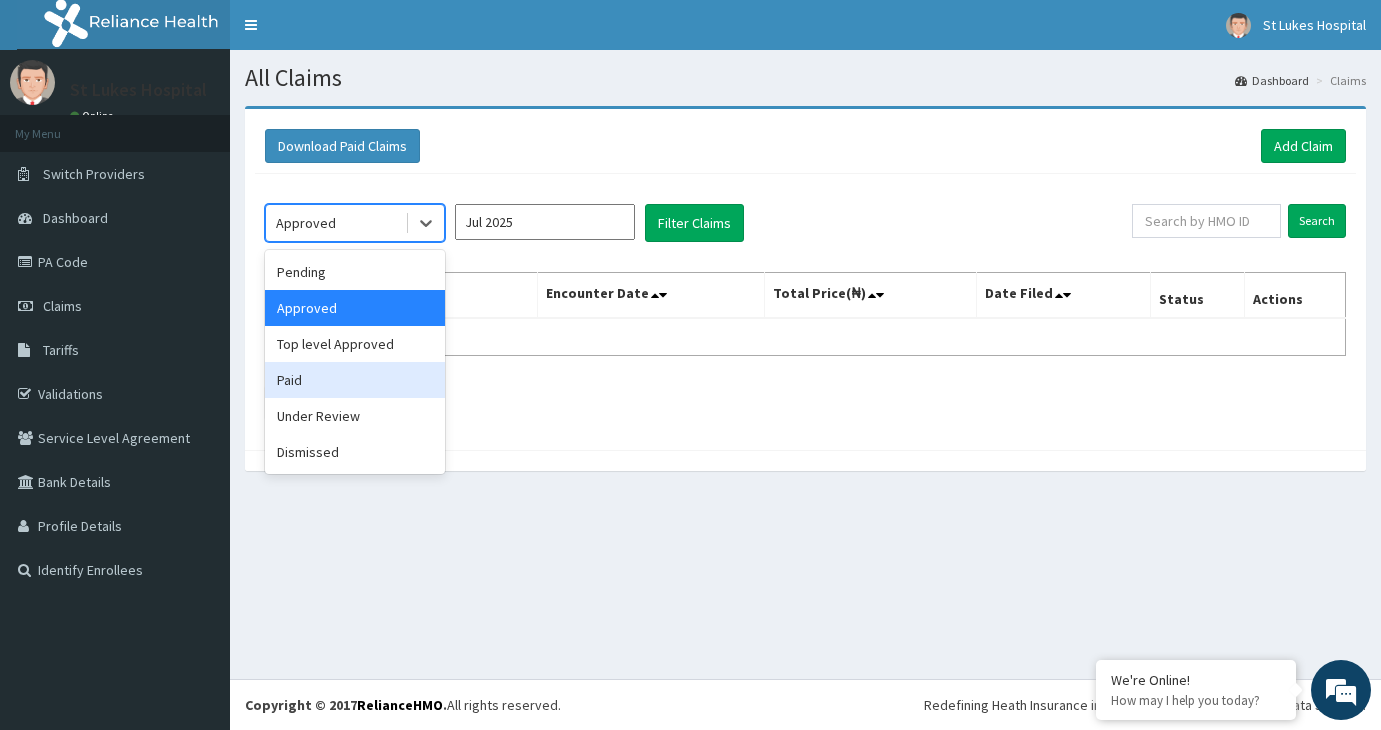 click on "Paid" at bounding box center (355, 380) 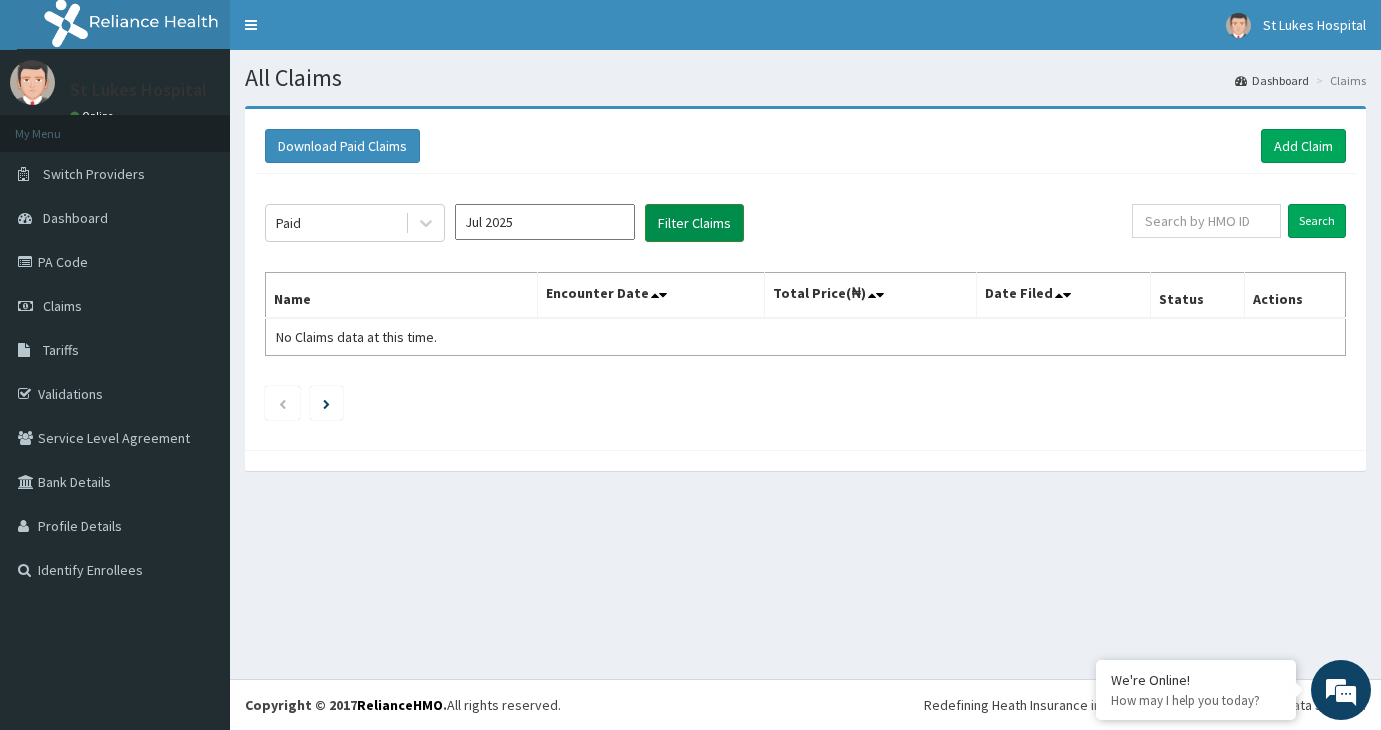 click on "Filter Claims" at bounding box center [694, 223] 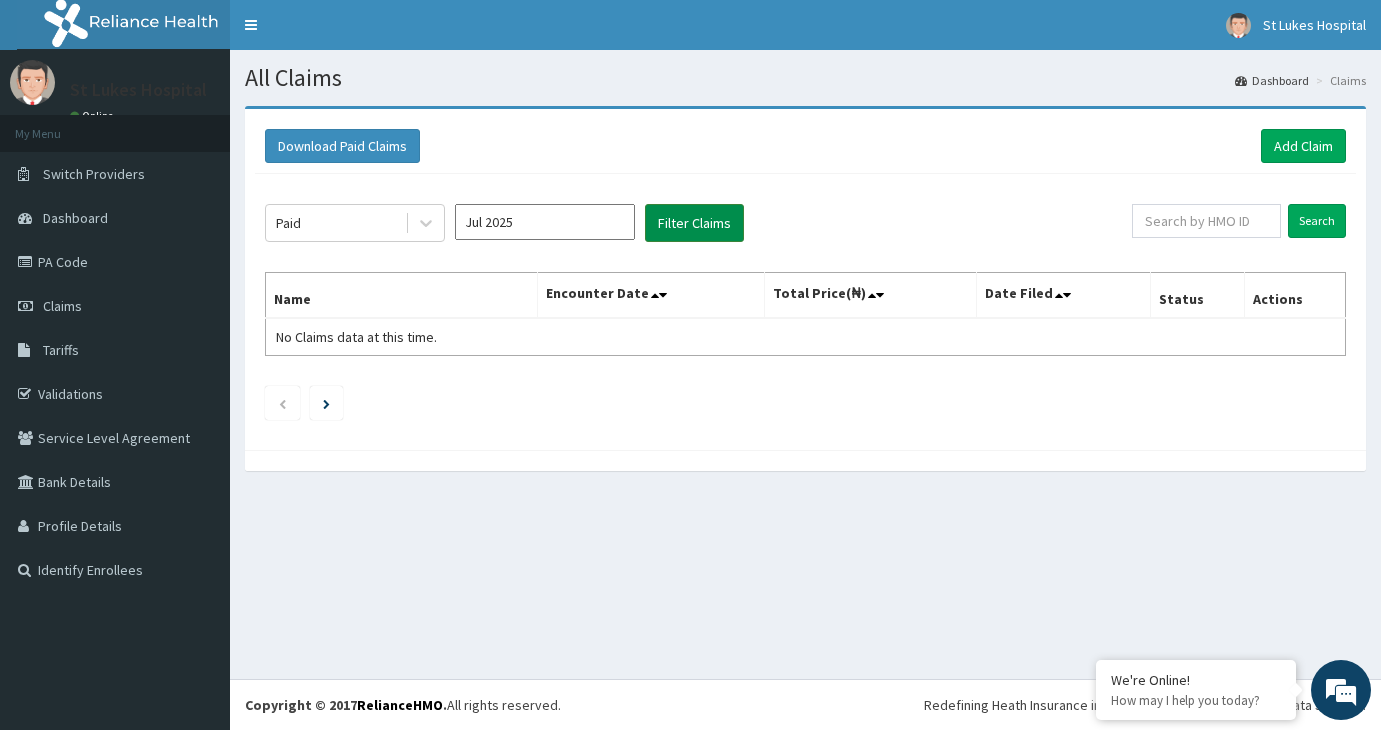 click on "Filter Claims" at bounding box center [694, 223] 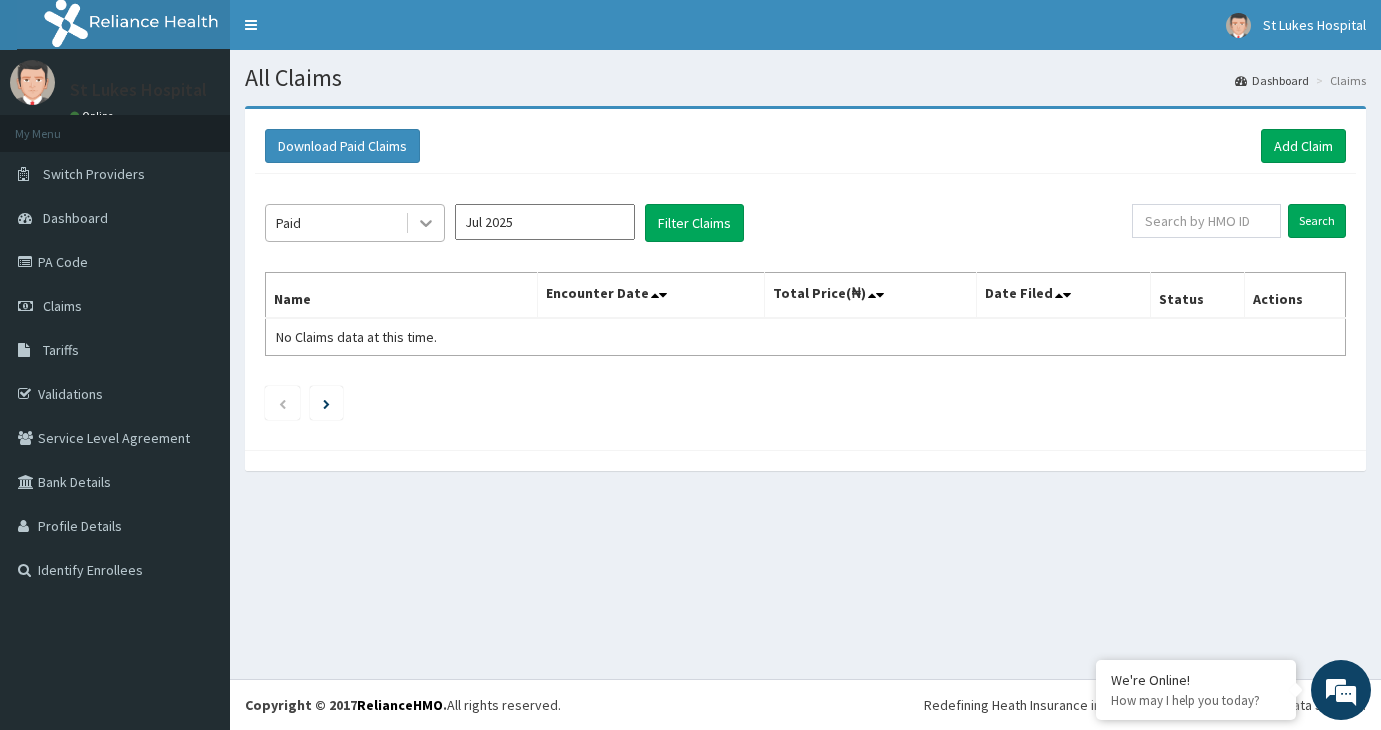 click 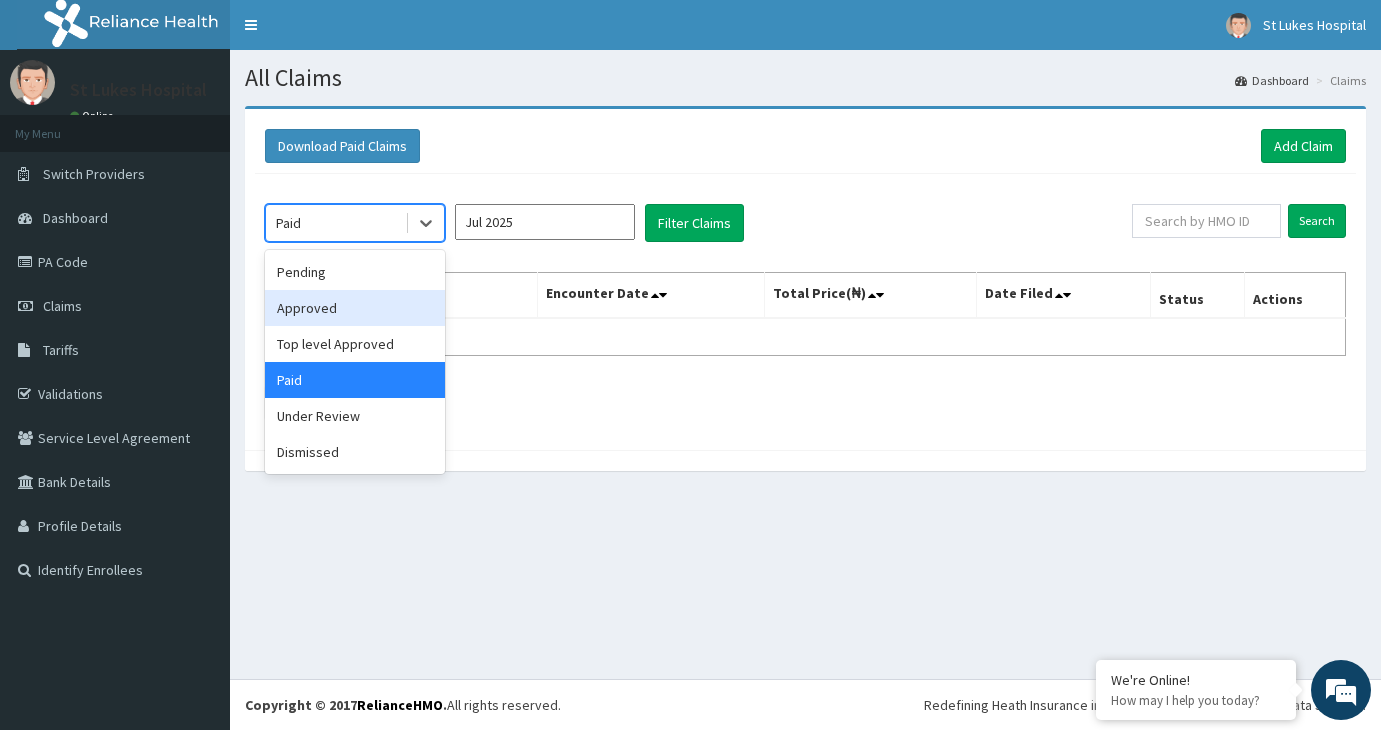 click on "Approved" at bounding box center (355, 308) 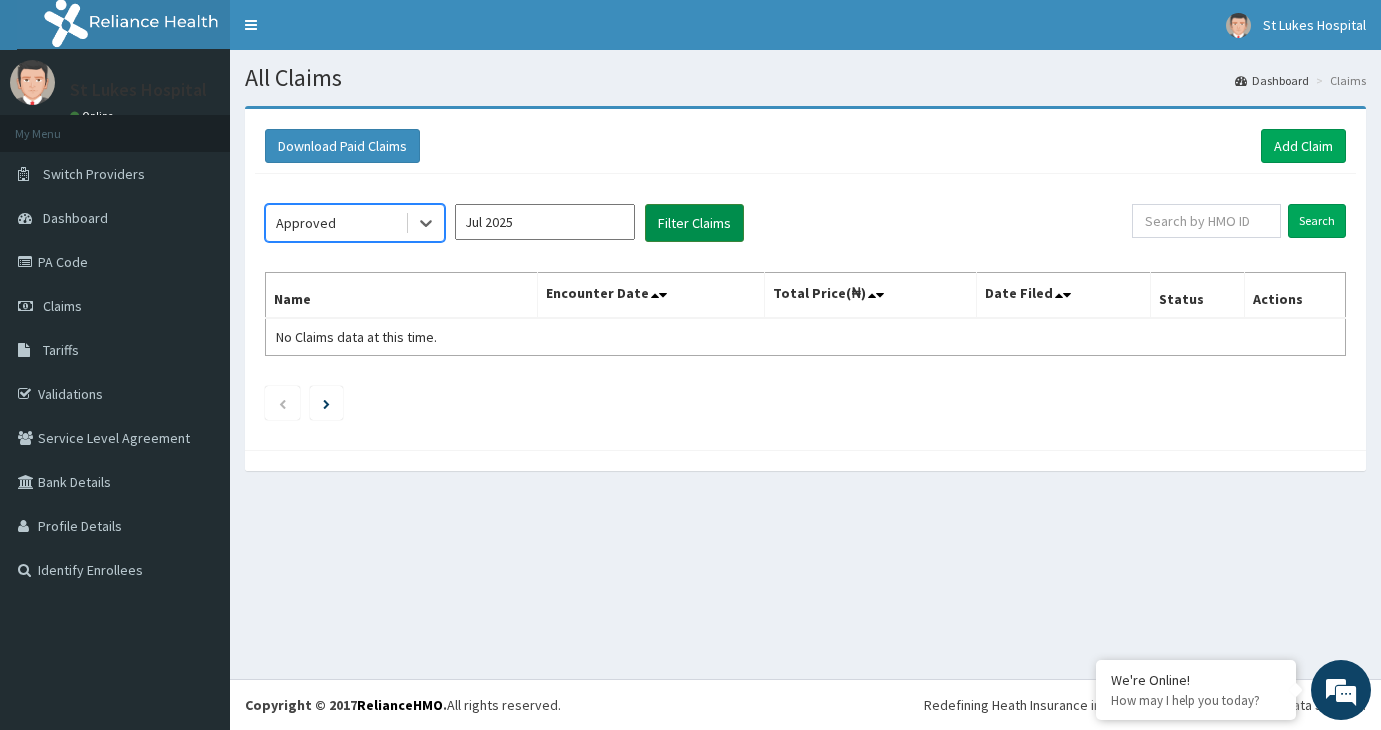 click on "Filter Claims" at bounding box center [694, 223] 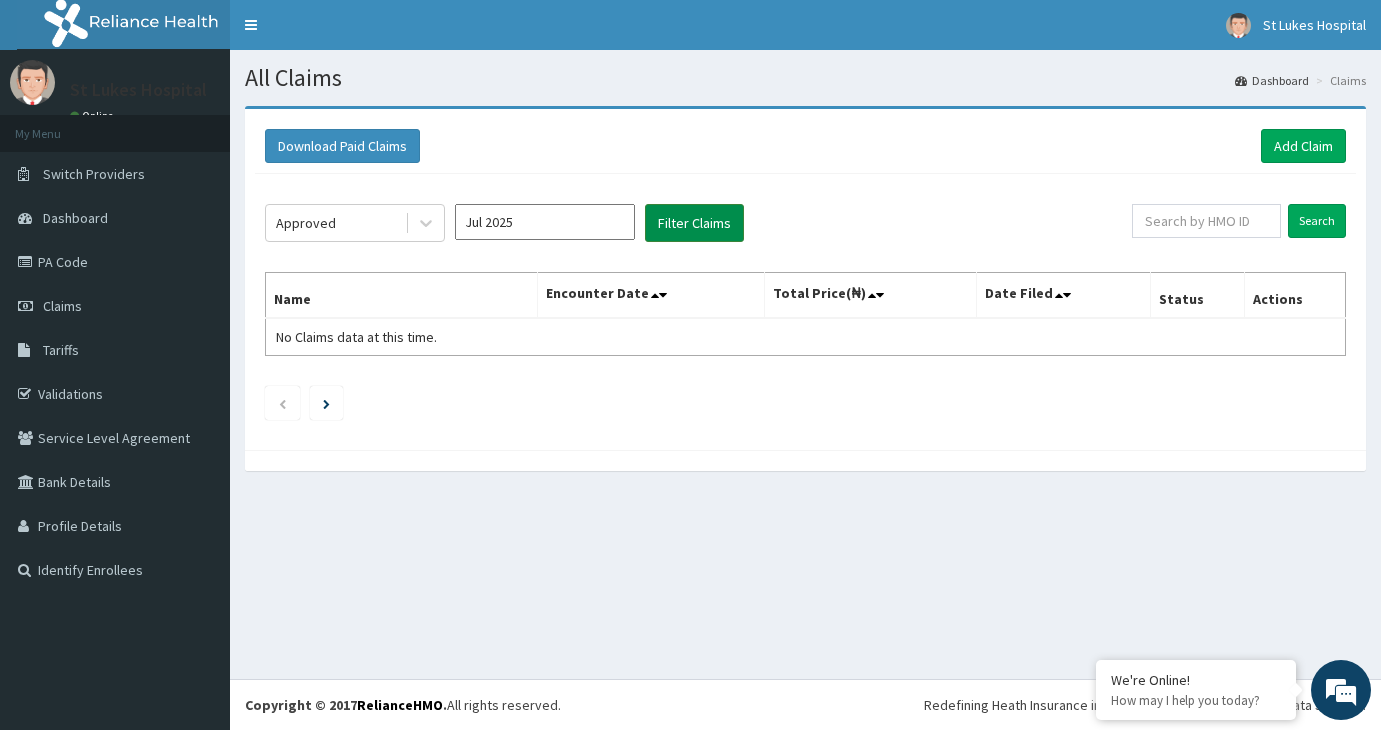 click on "Filter Claims" at bounding box center [694, 223] 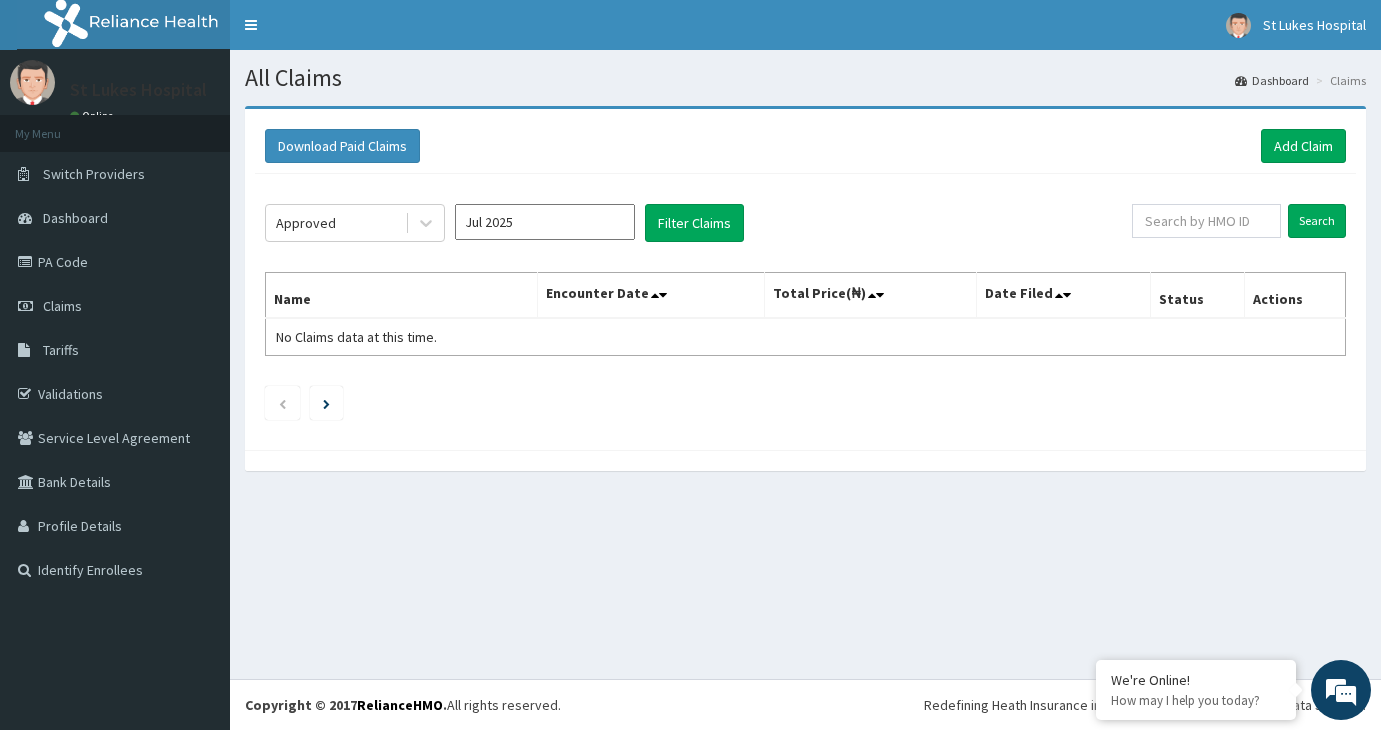click on "All Claims
Dashboard
Claims
Download Paid Claims Add Claim × Note you can only download claims within a maximum of 1 year and the dates will auto-adjust when you select range that is greater than 1 year From 03-05-2025 To 03-08-2025 Close Download Approved Jul 2025 Filter Claims Search Name Encounter Date Total Price(₦) Date Filed Status Actions No Claims data at this time." at bounding box center [805, 364] 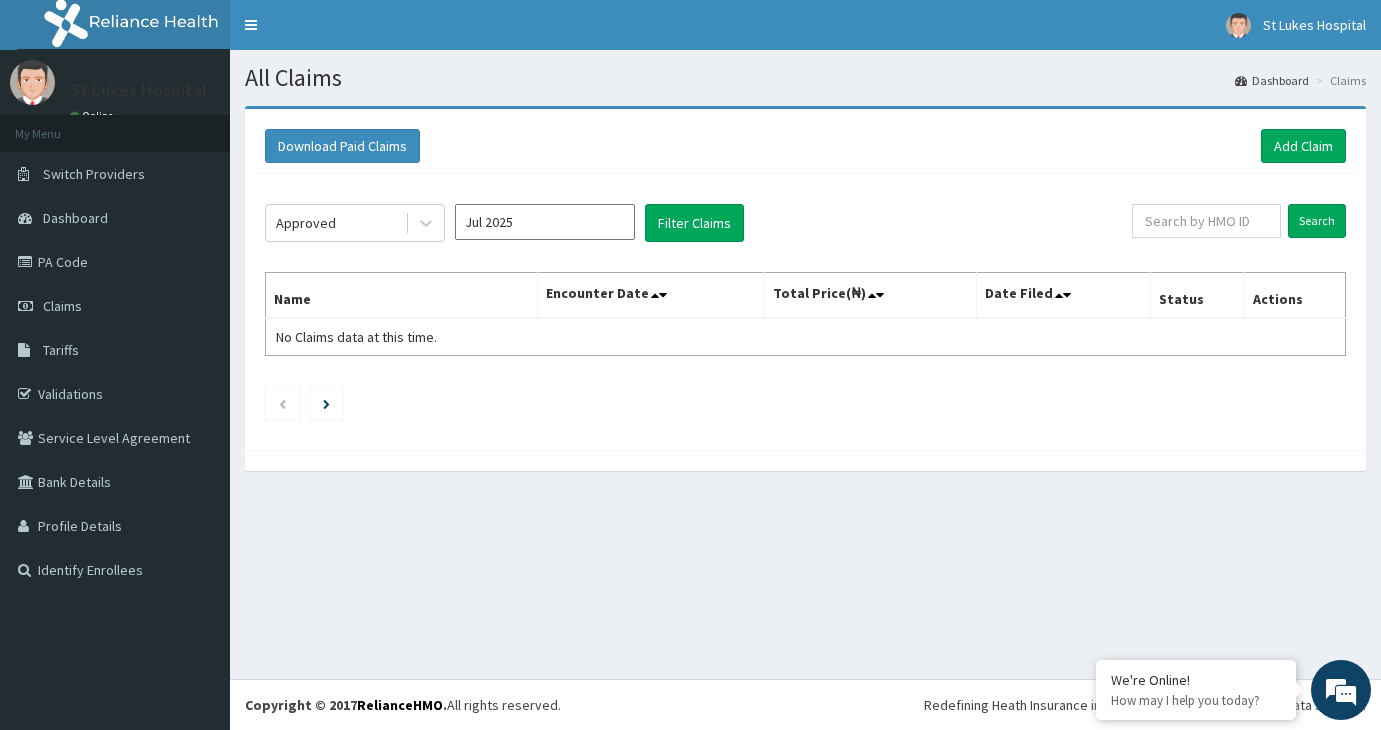 click on "All Claims
Dashboard
Claims
Download Paid Claims Add Claim × Note you can only download claims within a maximum of 1 year and the dates will auto-adjust when you select range that is greater than 1 year From 03-05-2025 To 03-08-2025 Close Download Approved Jul 2025 Filter Claims Search Name Encounter Date Total Price(₦) Date Filed Status Actions No Claims data at this time." at bounding box center [805, 364] 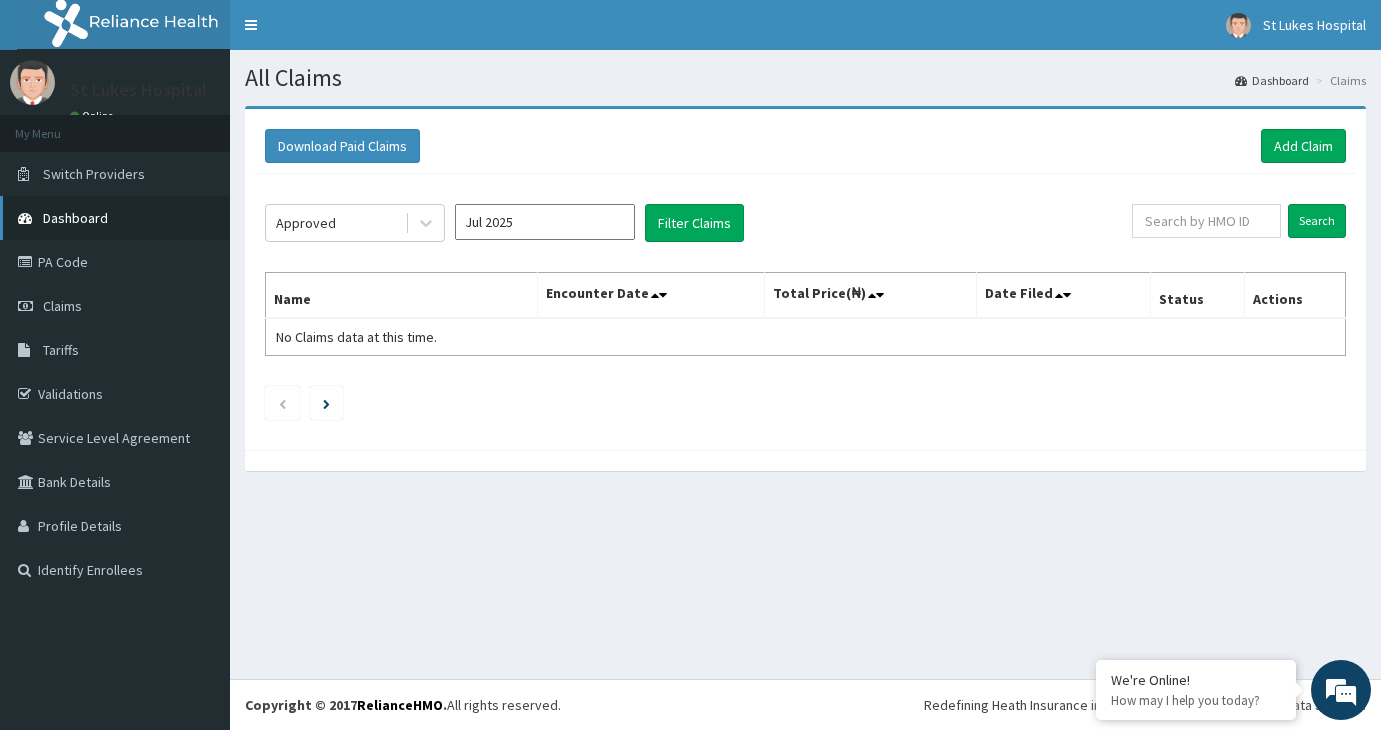 click on "Dashboard" at bounding box center [75, 218] 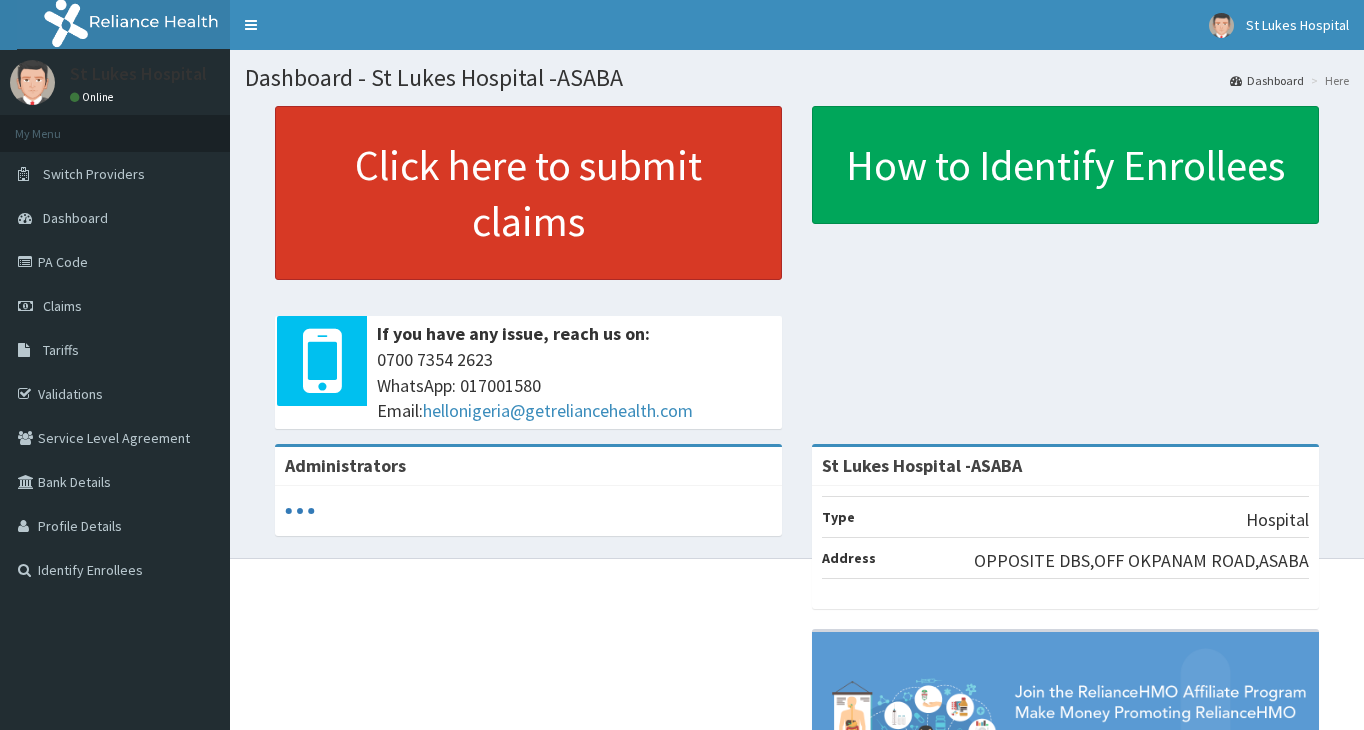 scroll, scrollTop: 0, scrollLeft: 0, axis: both 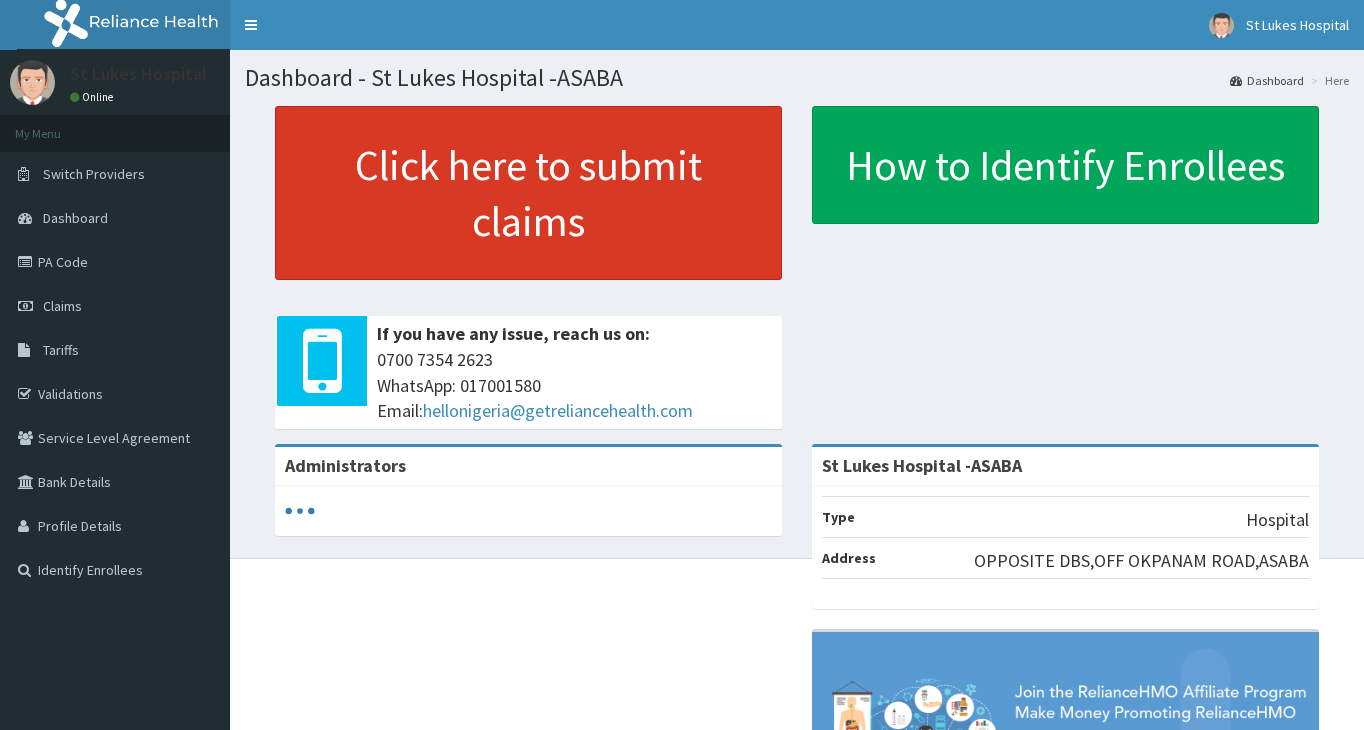 click on "Click here to submit claims" at bounding box center (528, 193) 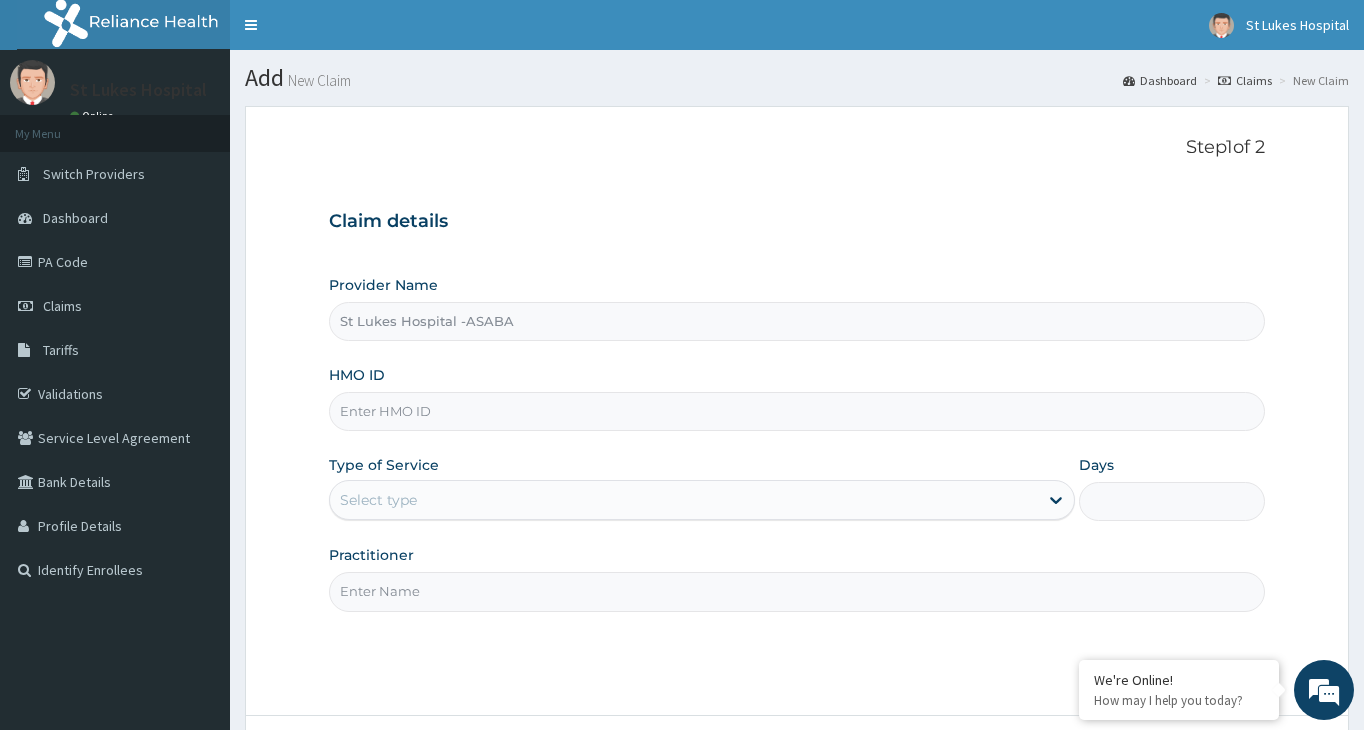 scroll, scrollTop: 0, scrollLeft: 0, axis: both 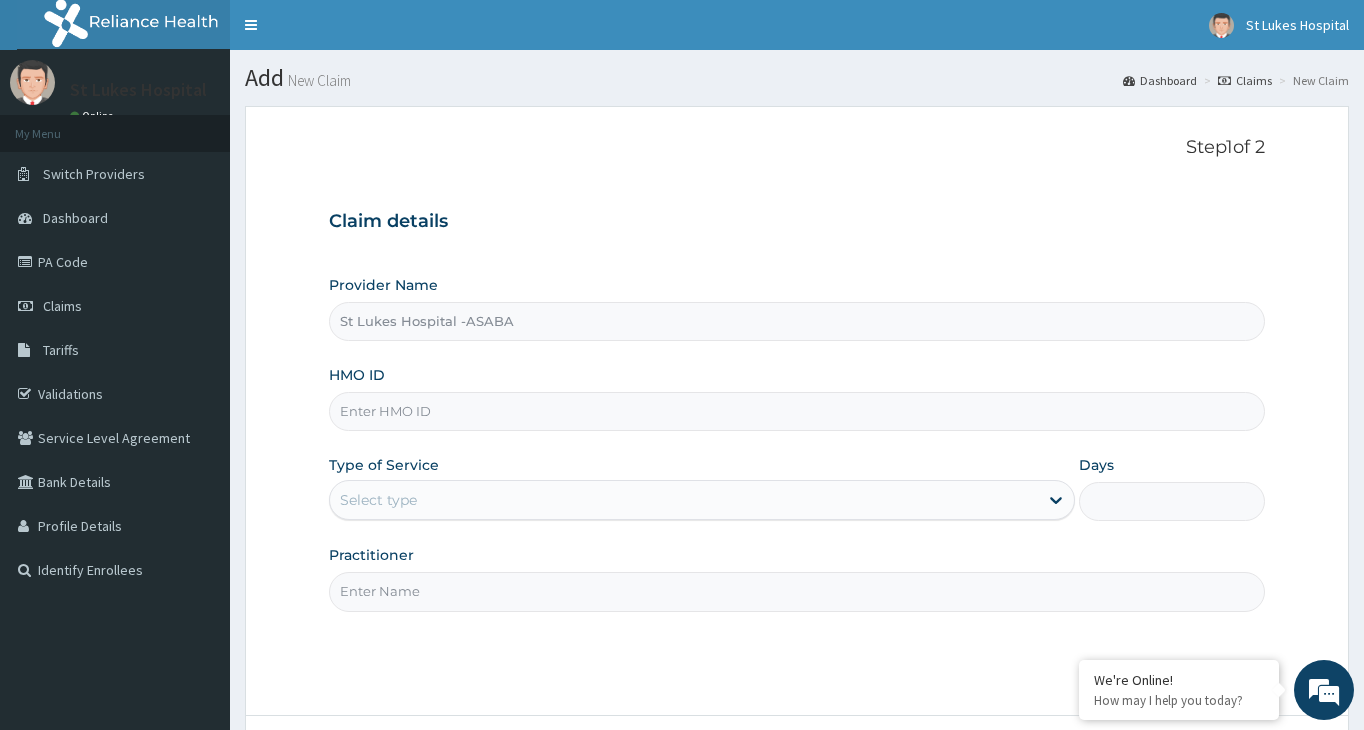 click on "HMO ID" at bounding box center [797, 411] 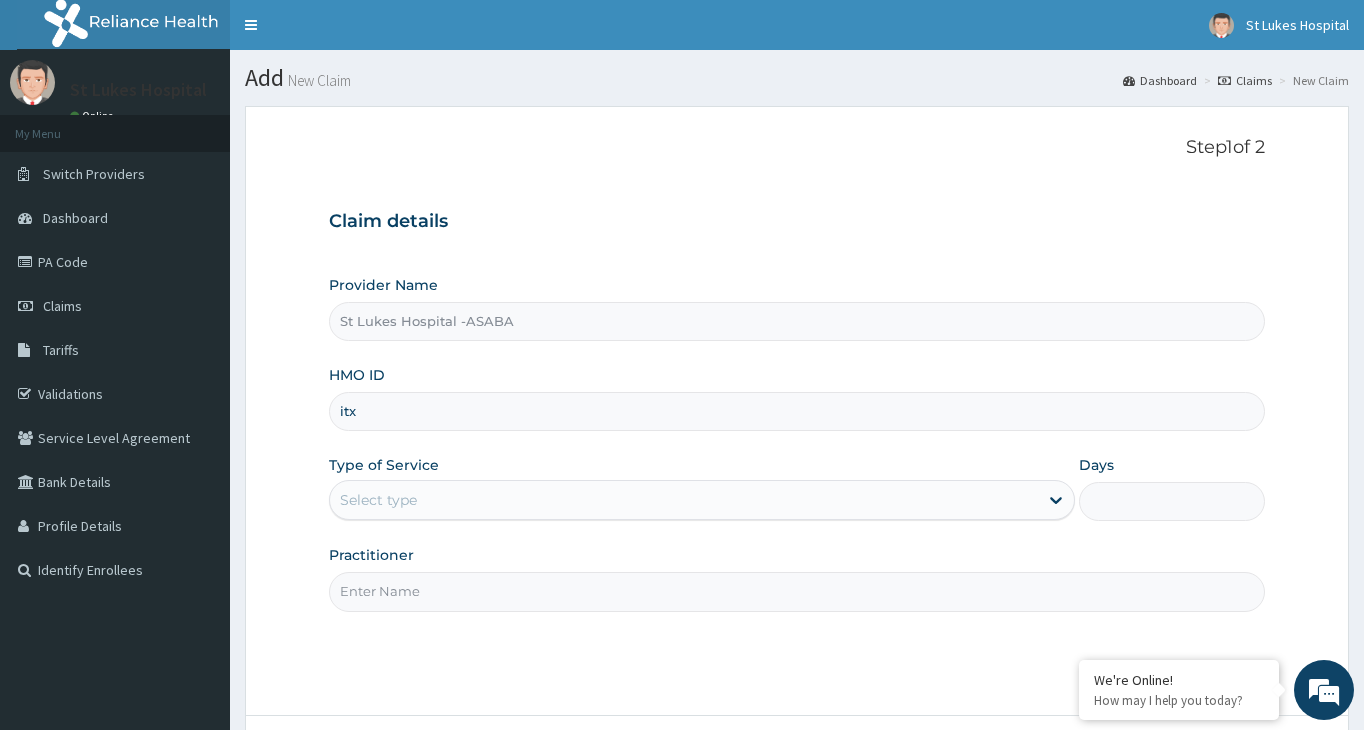 scroll, scrollTop: 0, scrollLeft: 0, axis: both 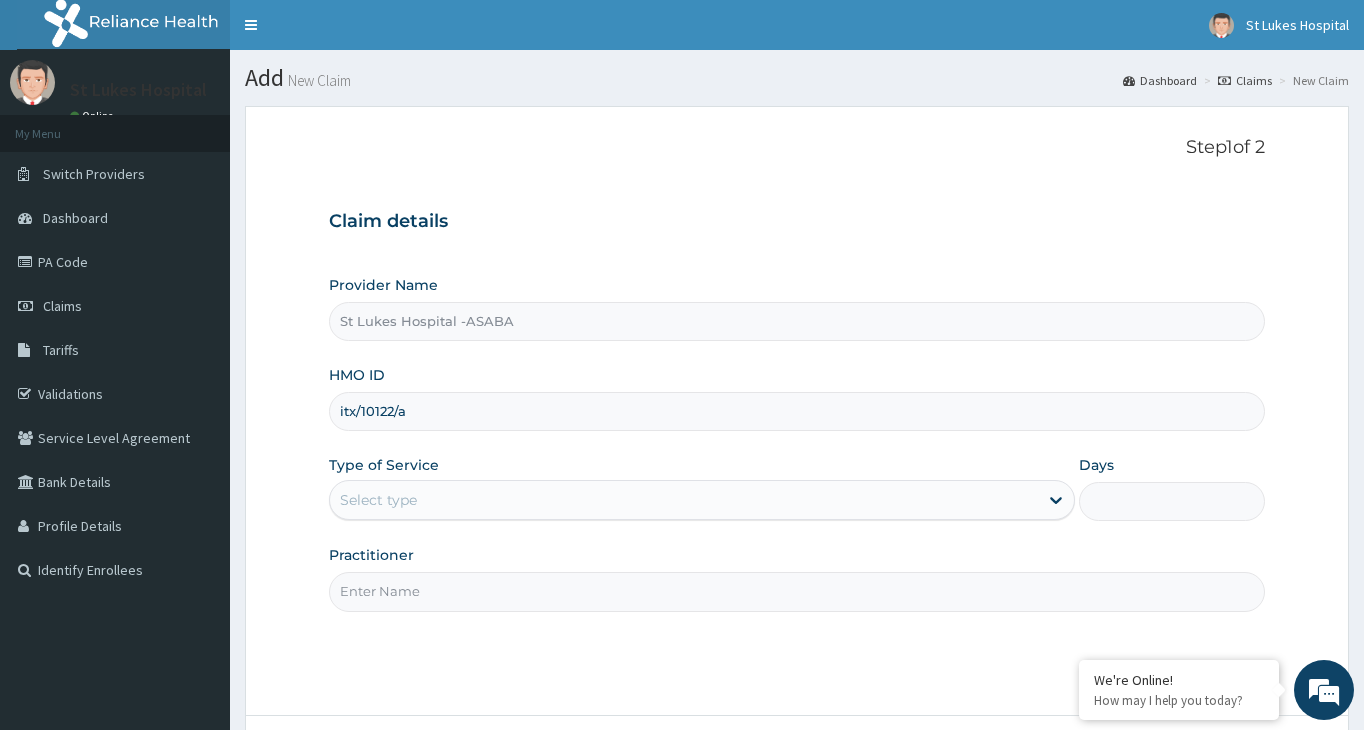 click on "Select type" at bounding box center [378, 500] 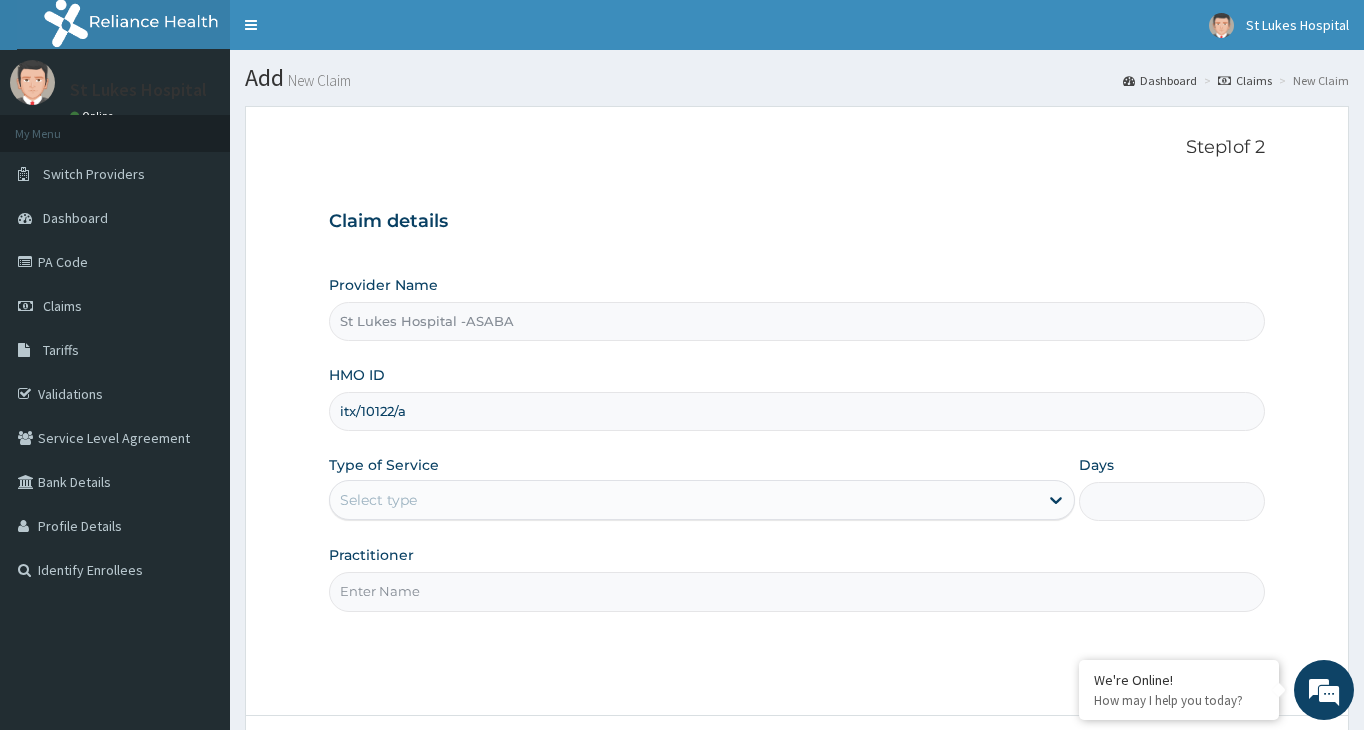 click on "Select type" at bounding box center [378, 500] 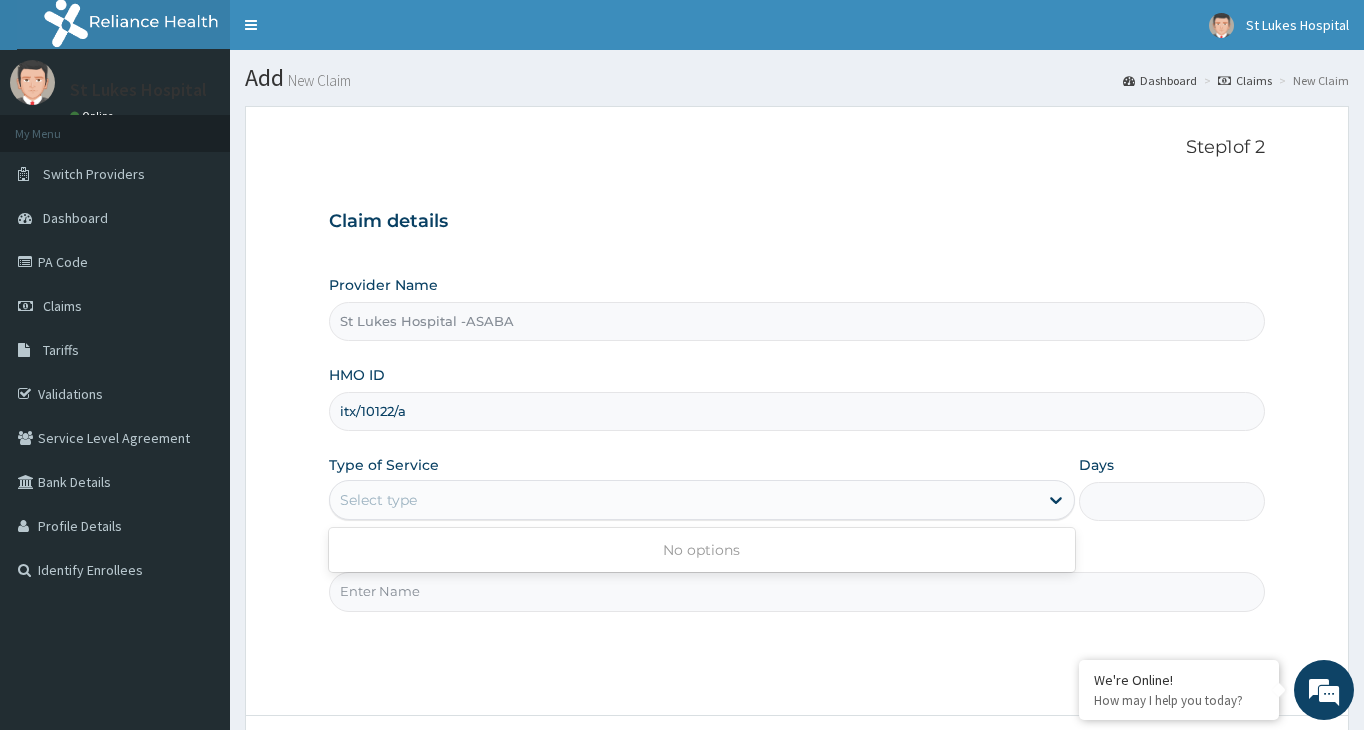click on "Select type" at bounding box center [378, 500] 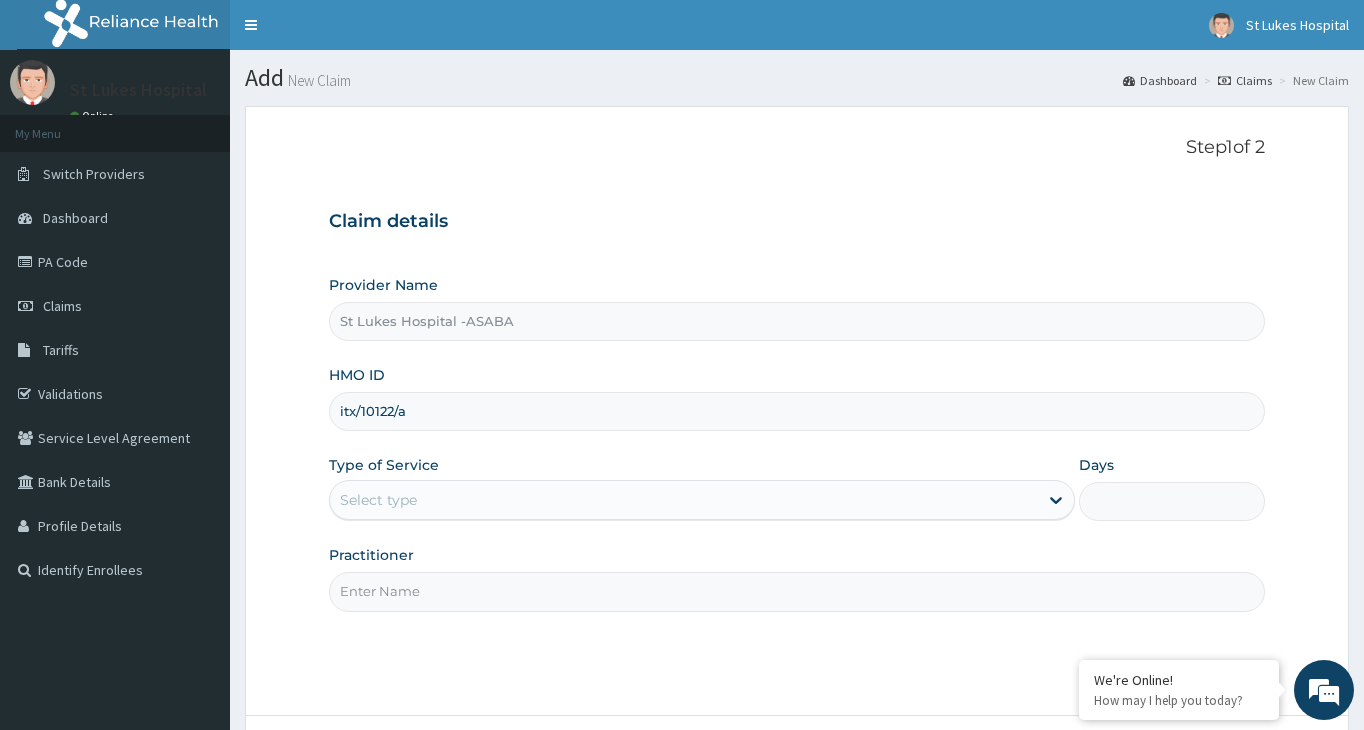 click on "itx/10122/a" at bounding box center (797, 411) 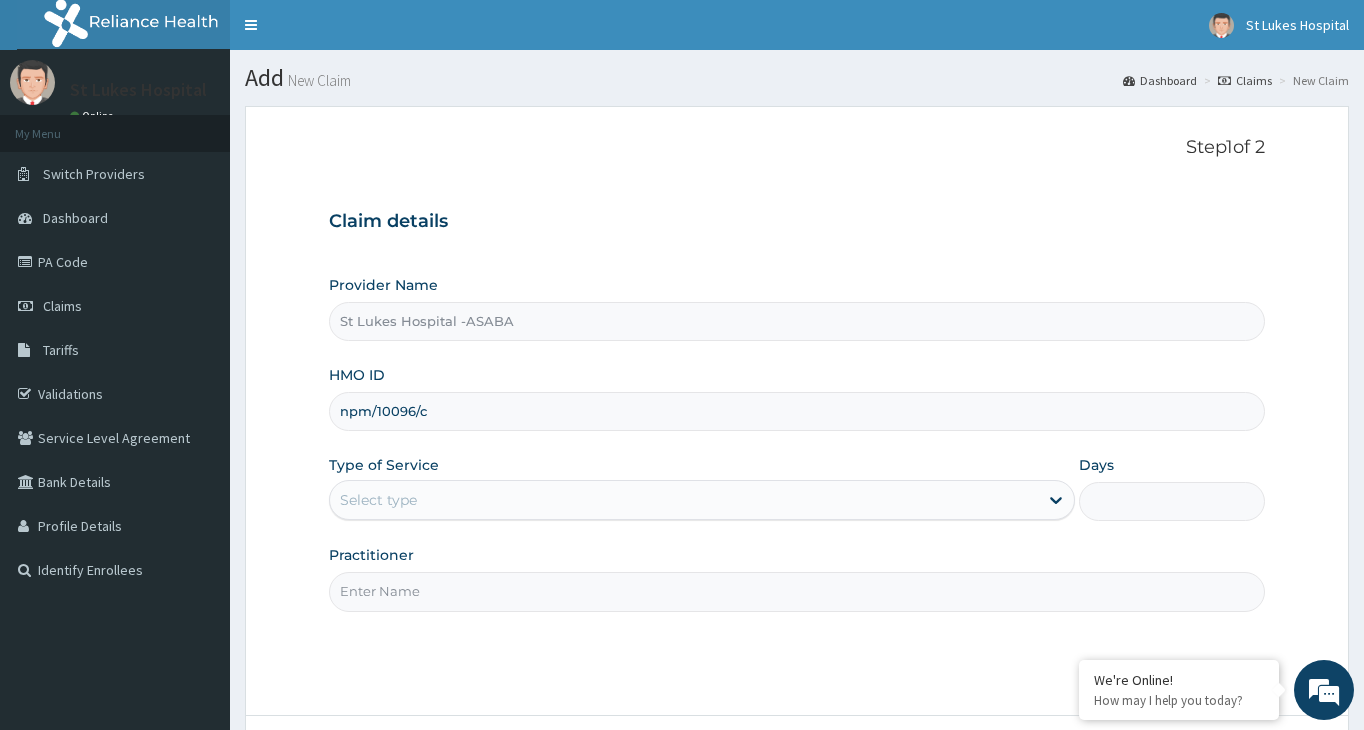 type on "npm/10096/c" 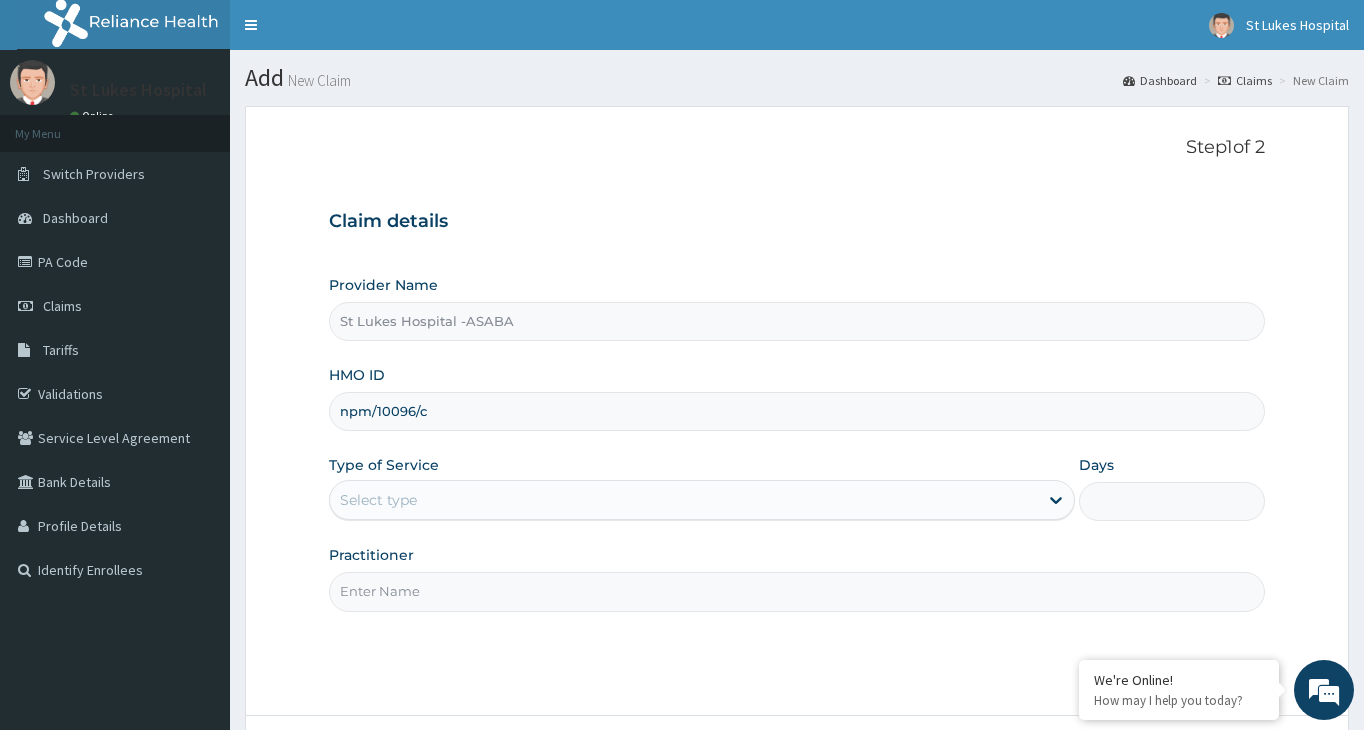 click on "Select type" at bounding box center (684, 500) 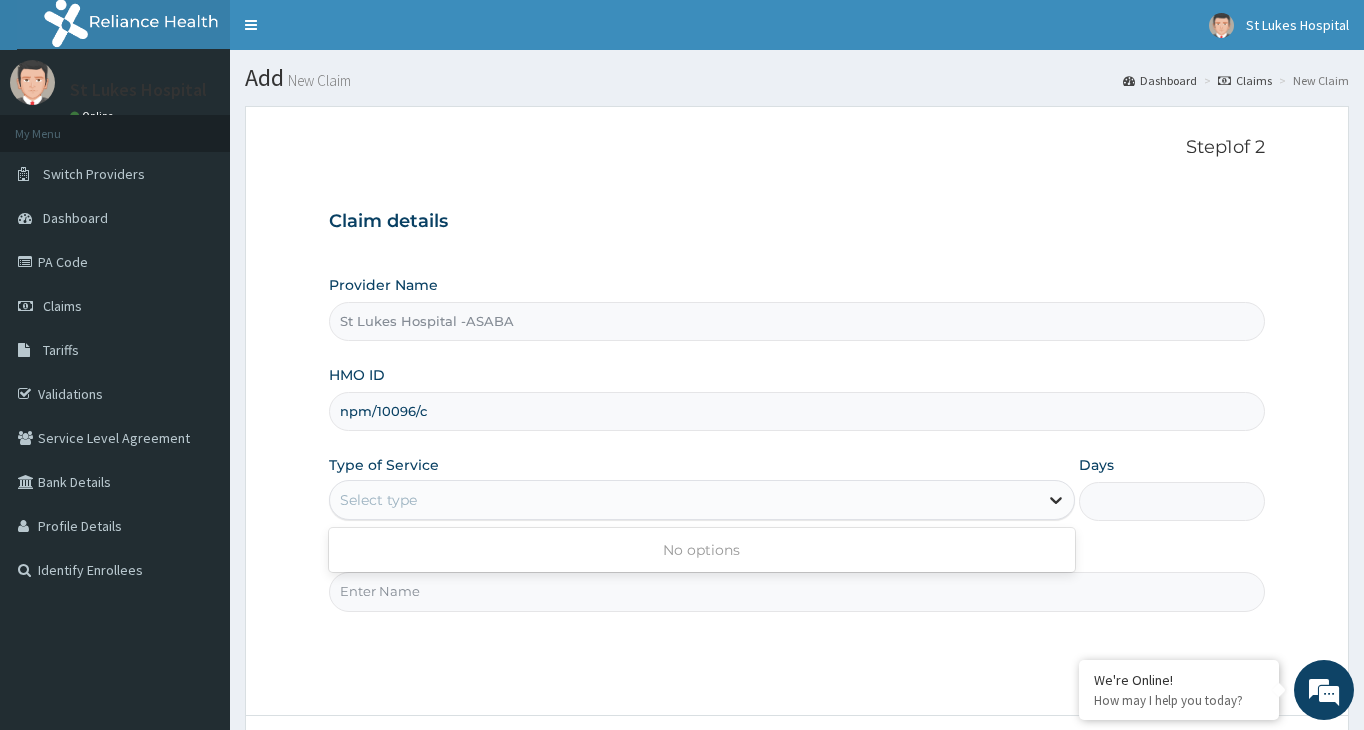 click 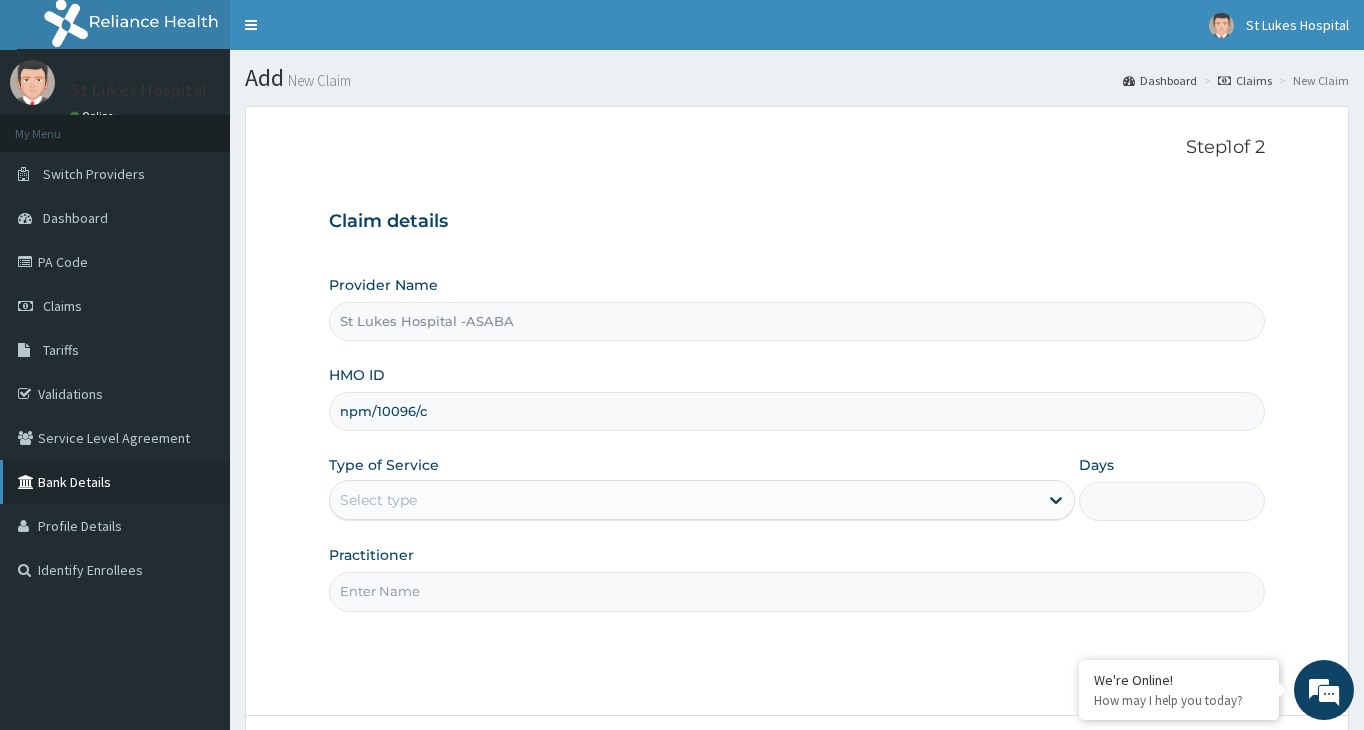 click on "Bank Details" at bounding box center (115, 482) 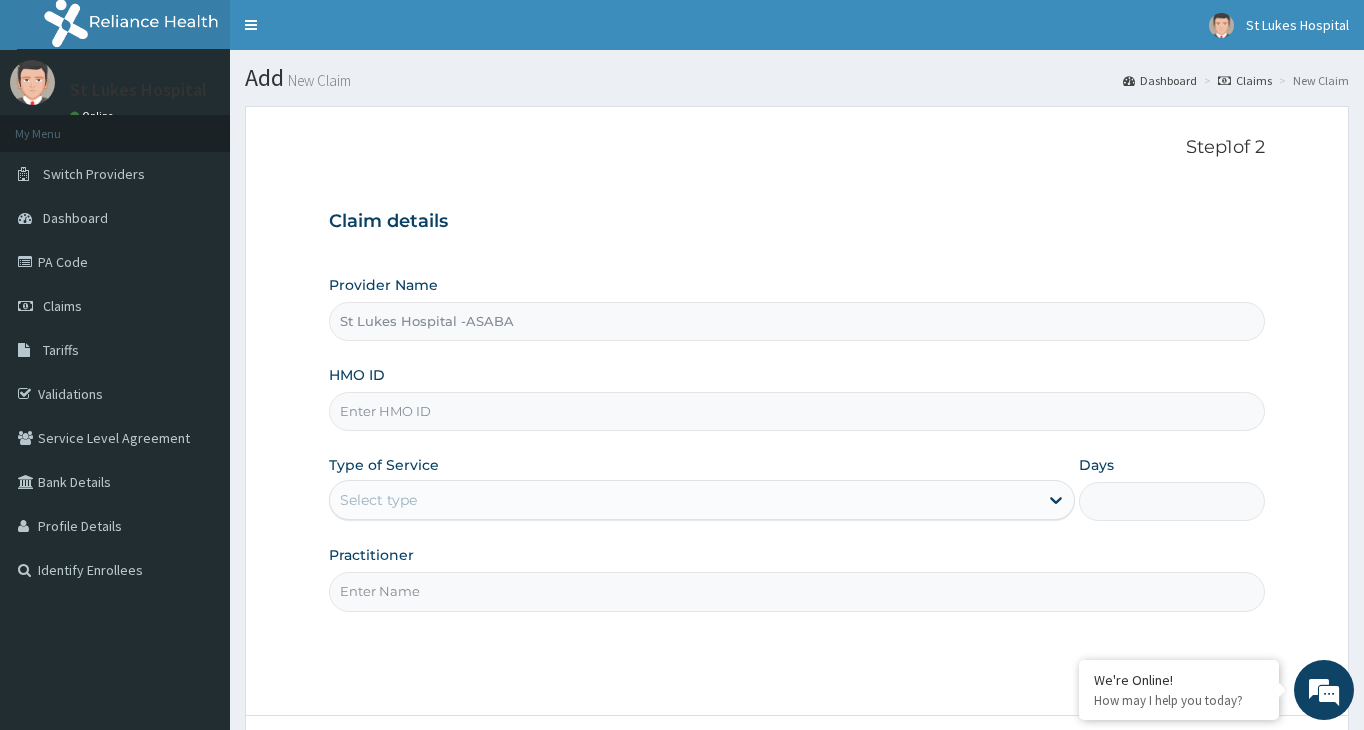 scroll, scrollTop: 0, scrollLeft: 0, axis: both 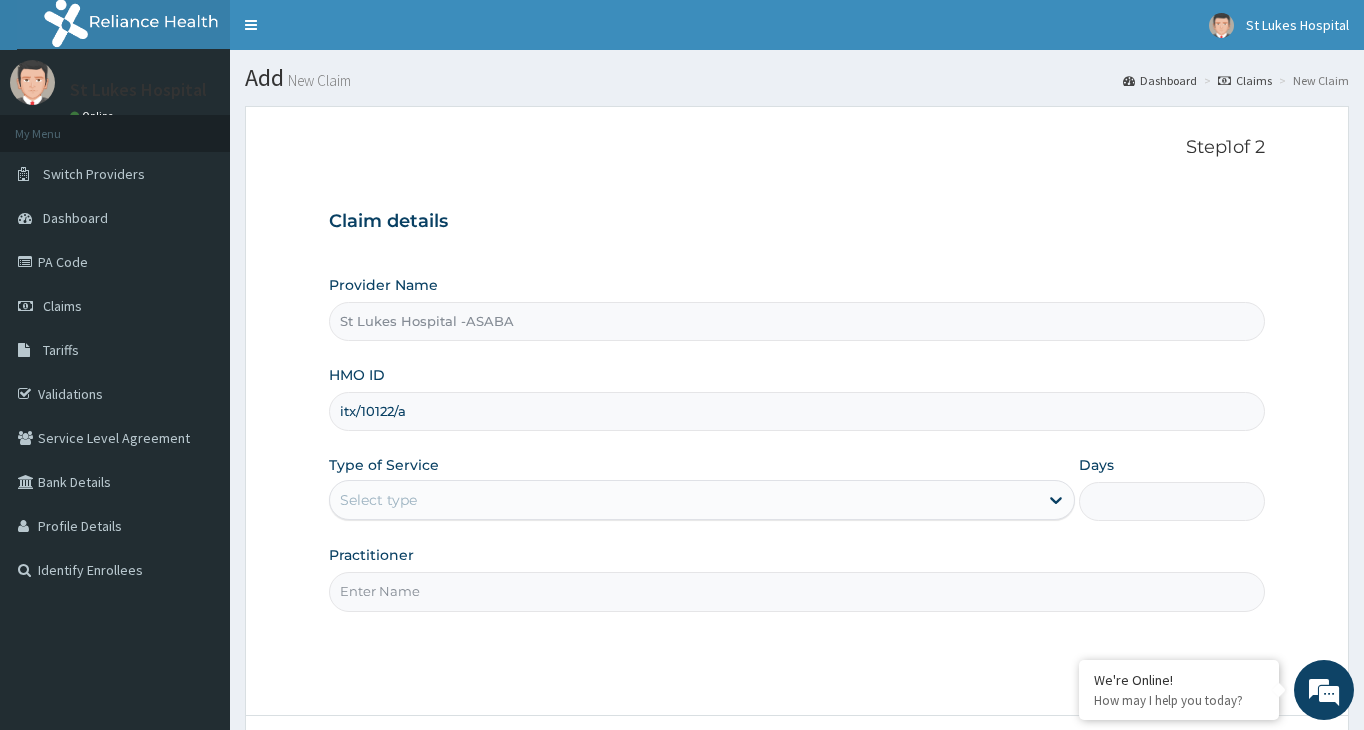 click on "Select type" at bounding box center (684, 500) 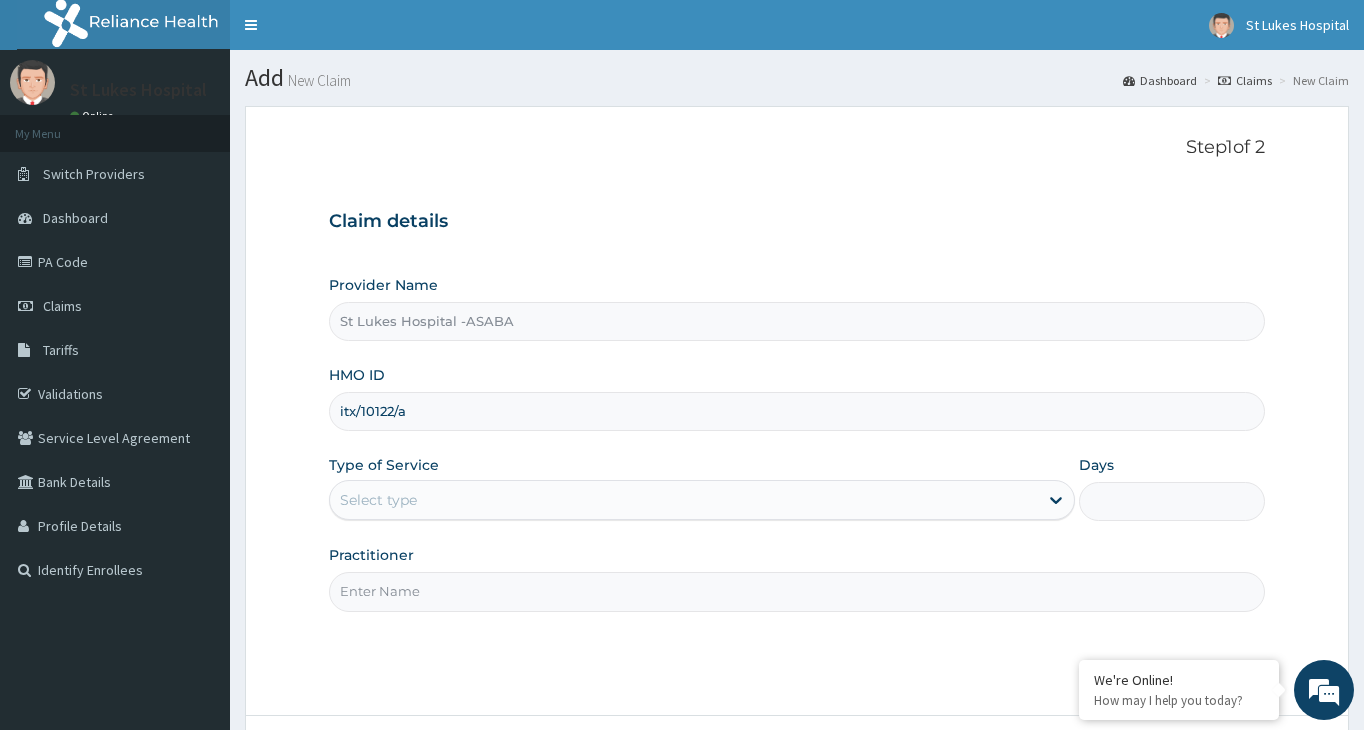 click on "Select type" at bounding box center (684, 500) 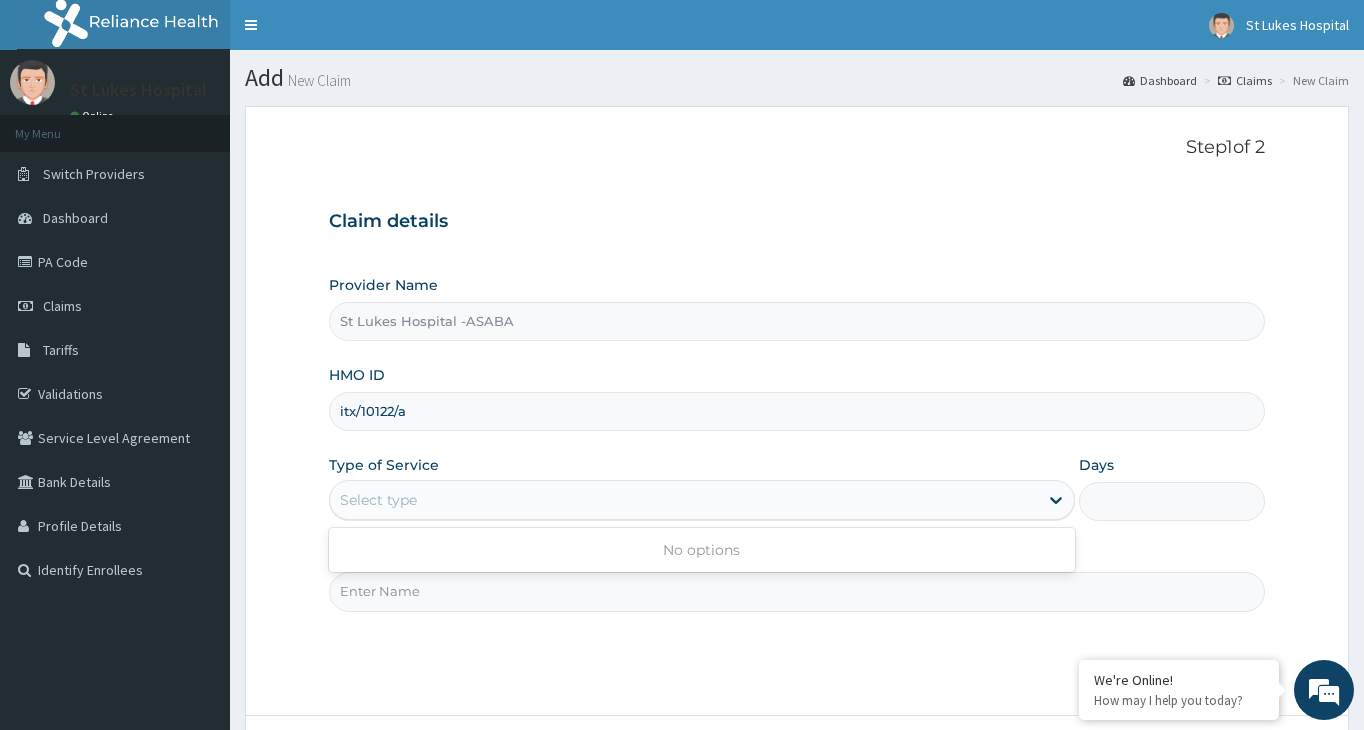 click on "Select type" at bounding box center [684, 500] 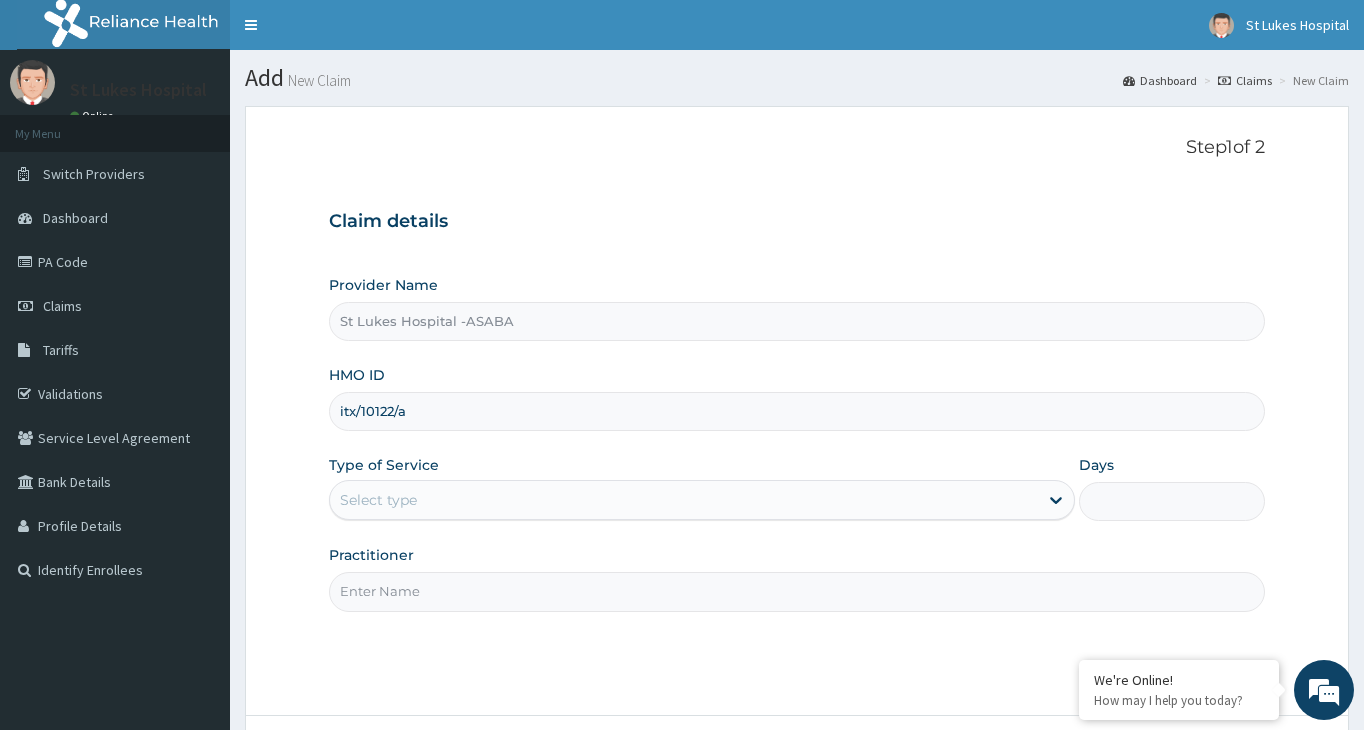 click on "Select type" at bounding box center (684, 500) 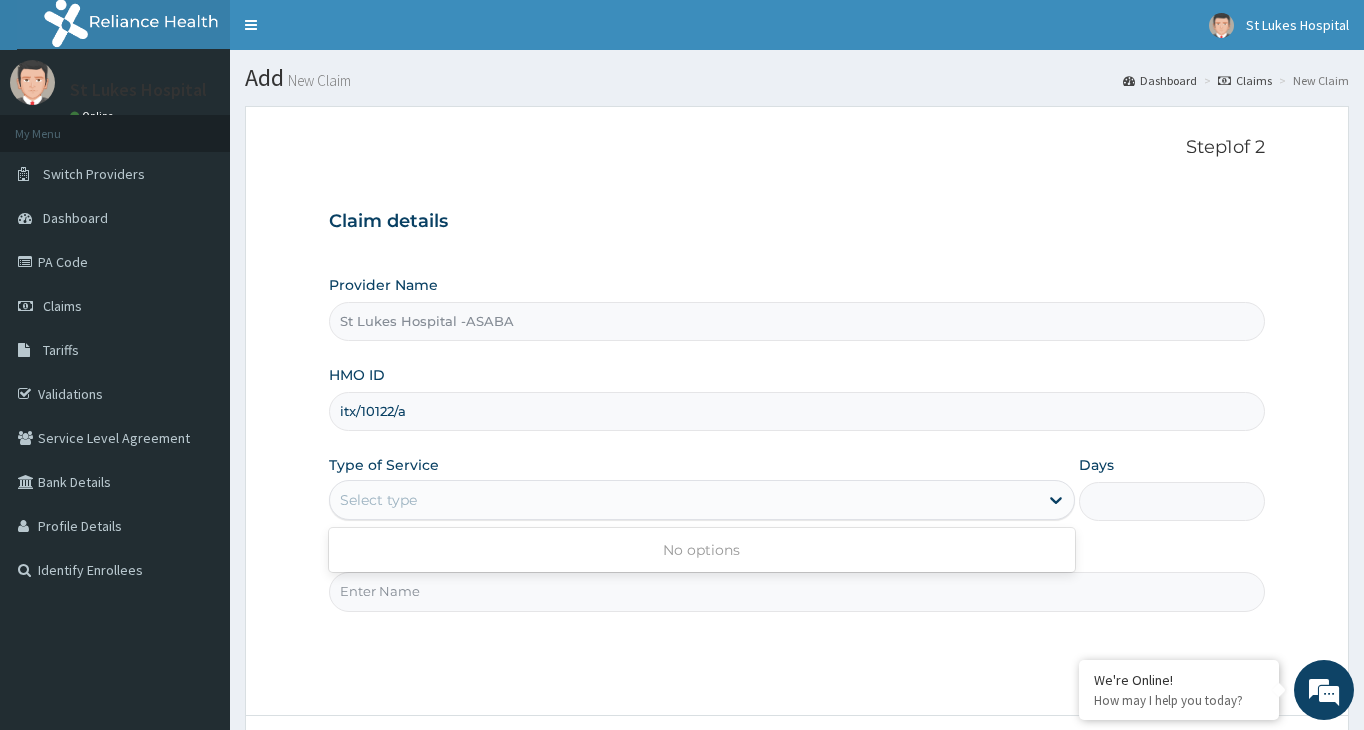 click on "Select type" at bounding box center (684, 500) 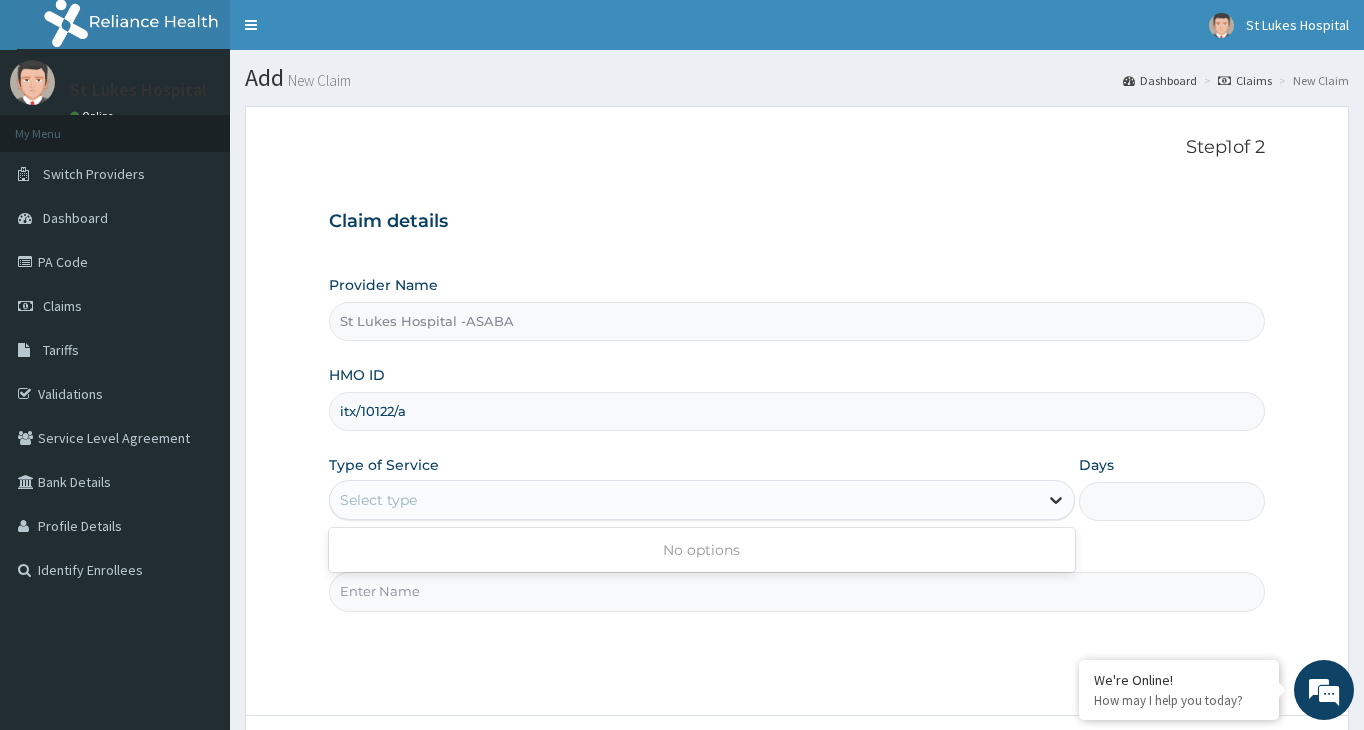 click 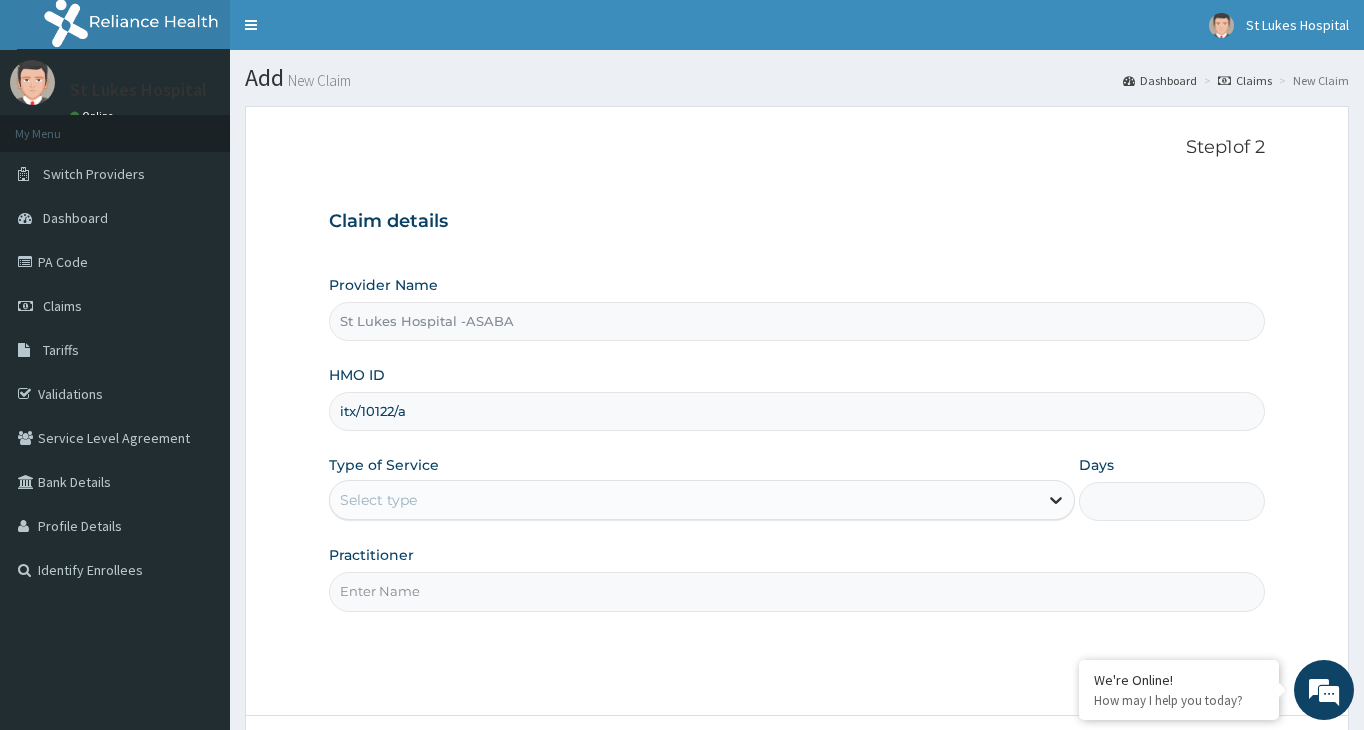 click 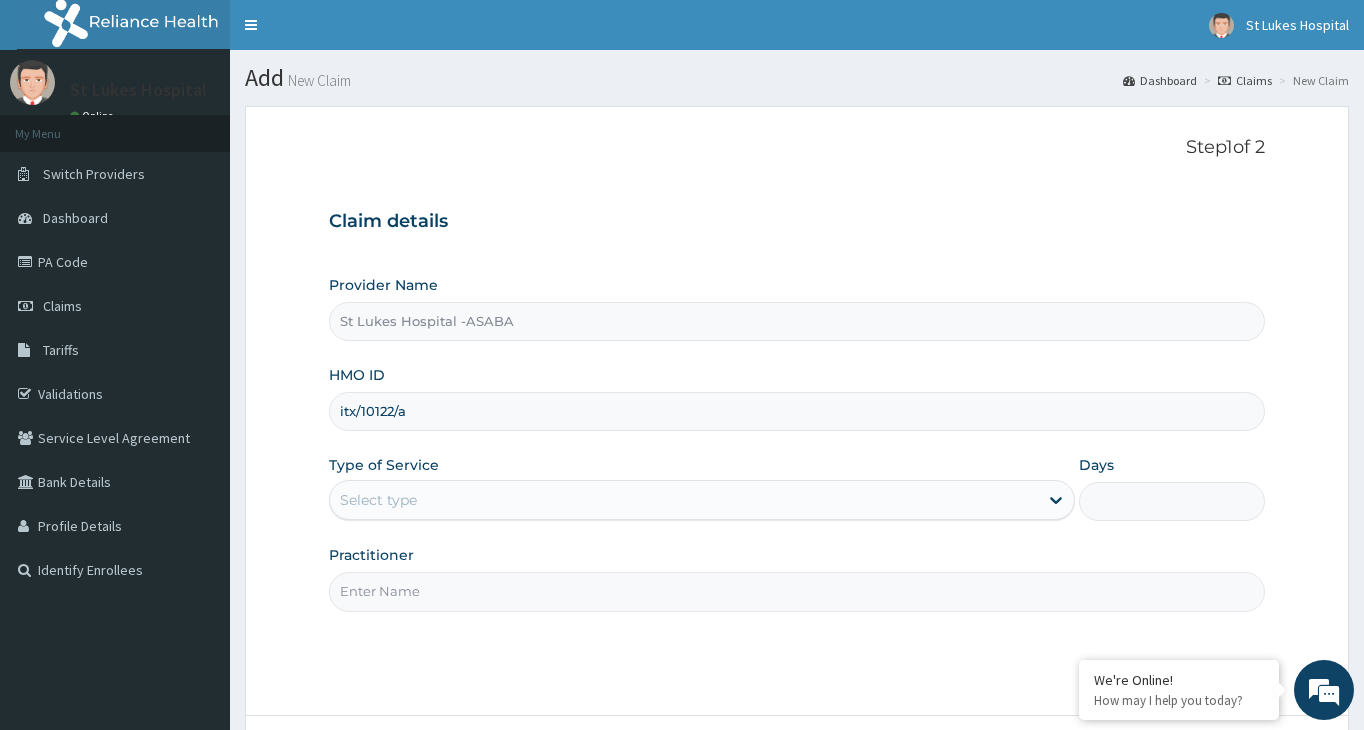 click on "itx/10122/a" at bounding box center [797, 411] 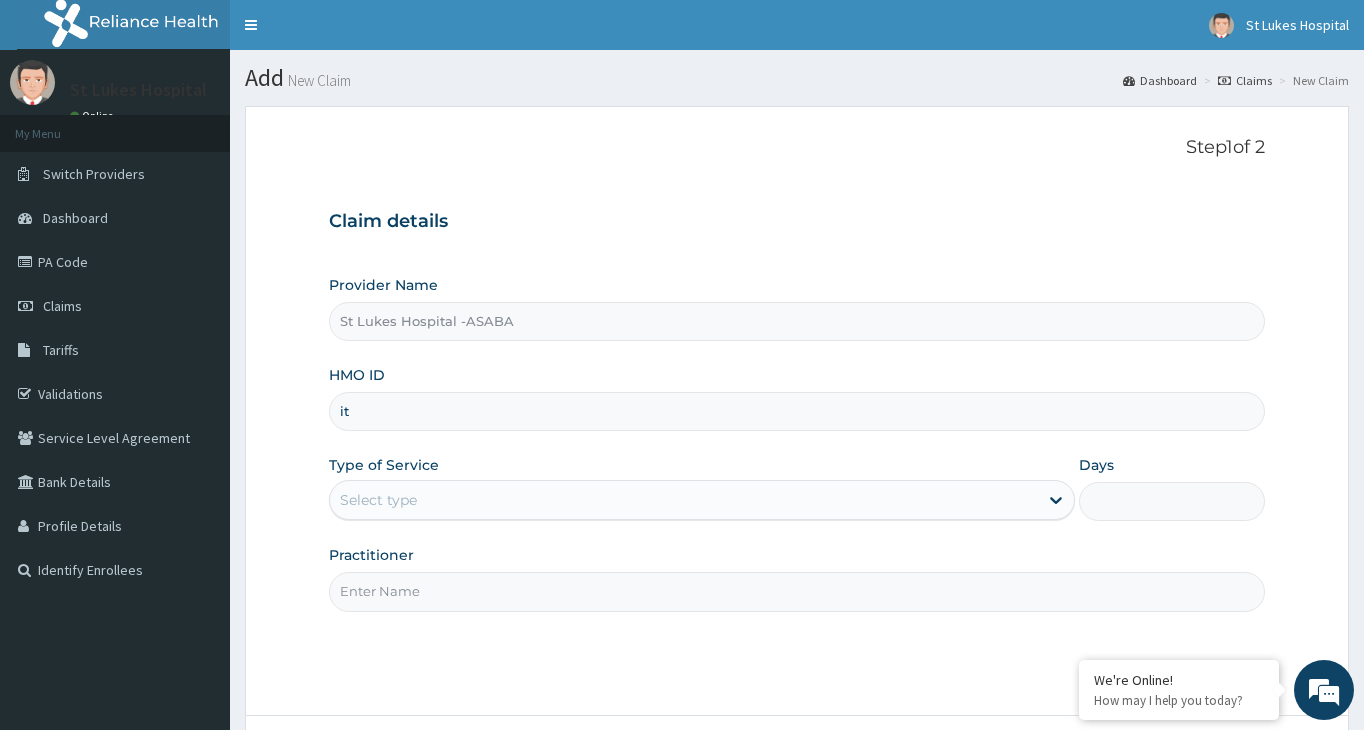 type on "i" 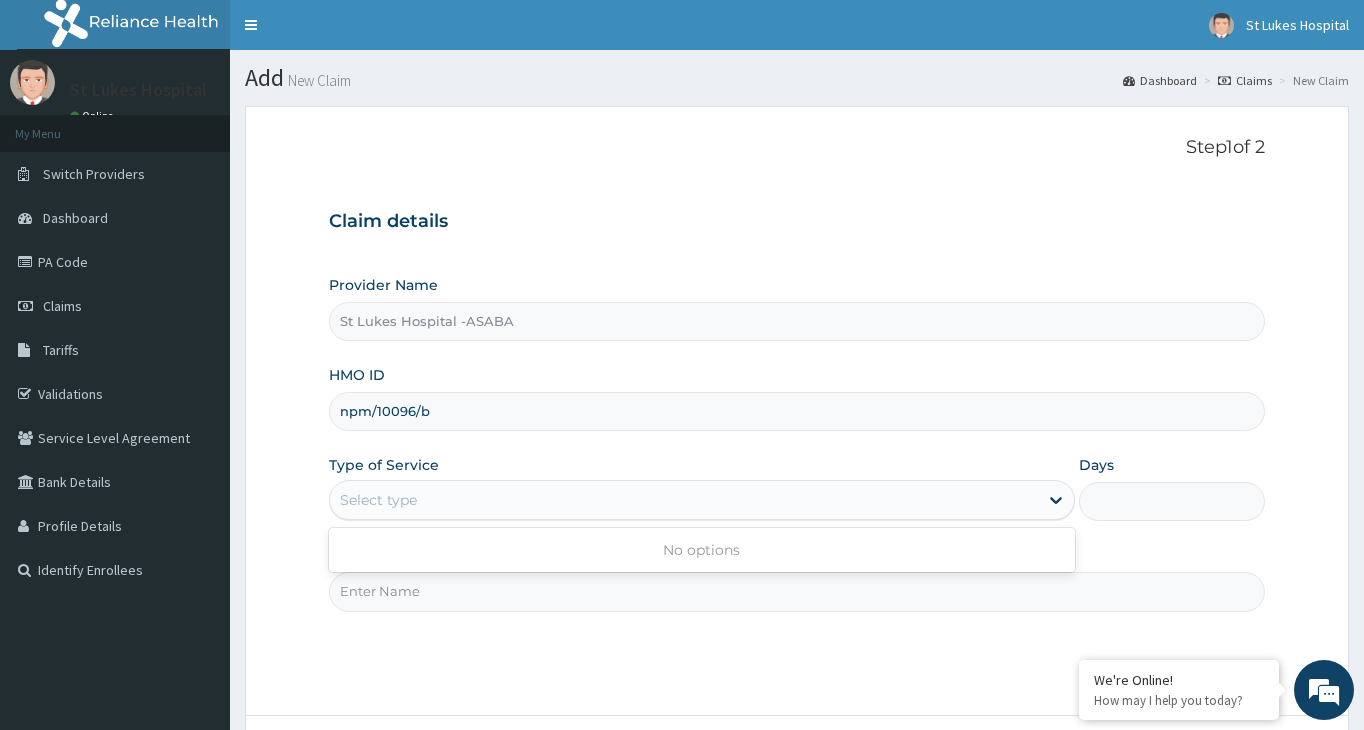 click on "Select type" at bounding box center [684, 500] 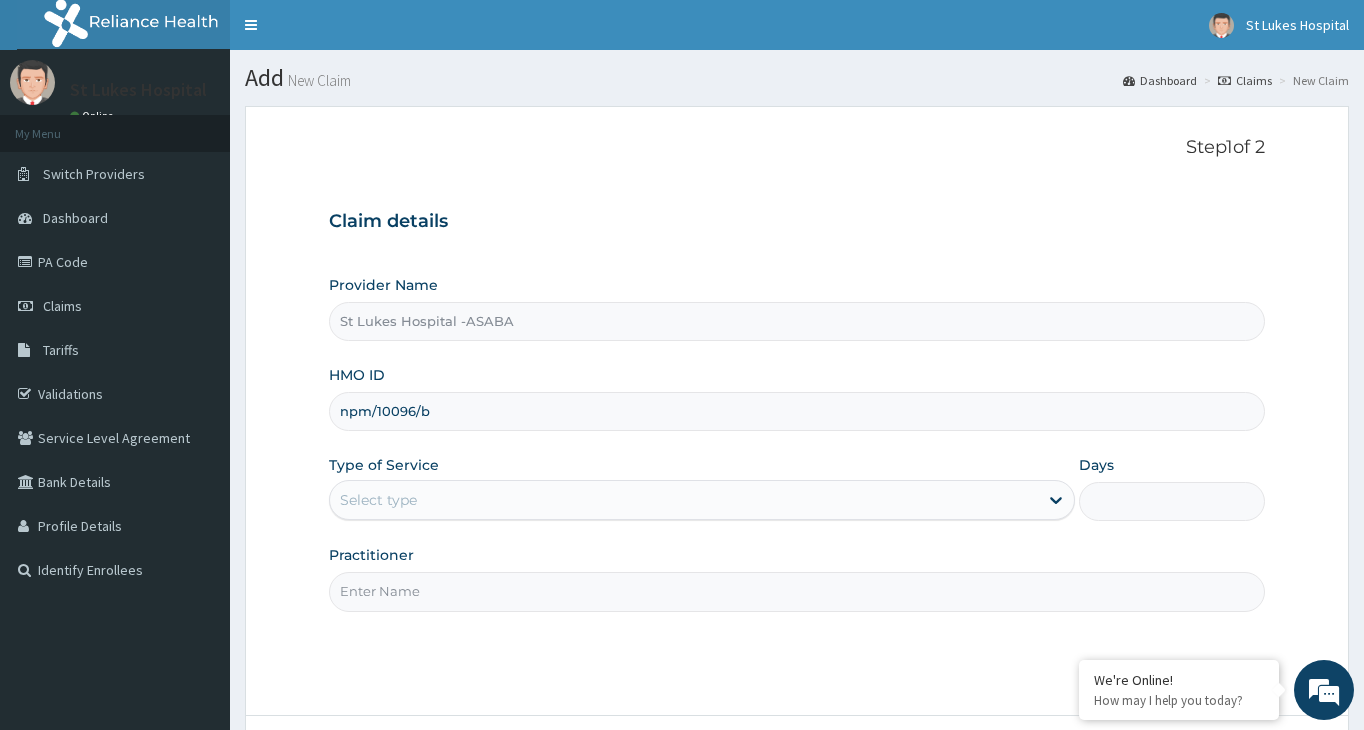 click on "Select type" at bounding box center [684, 500] 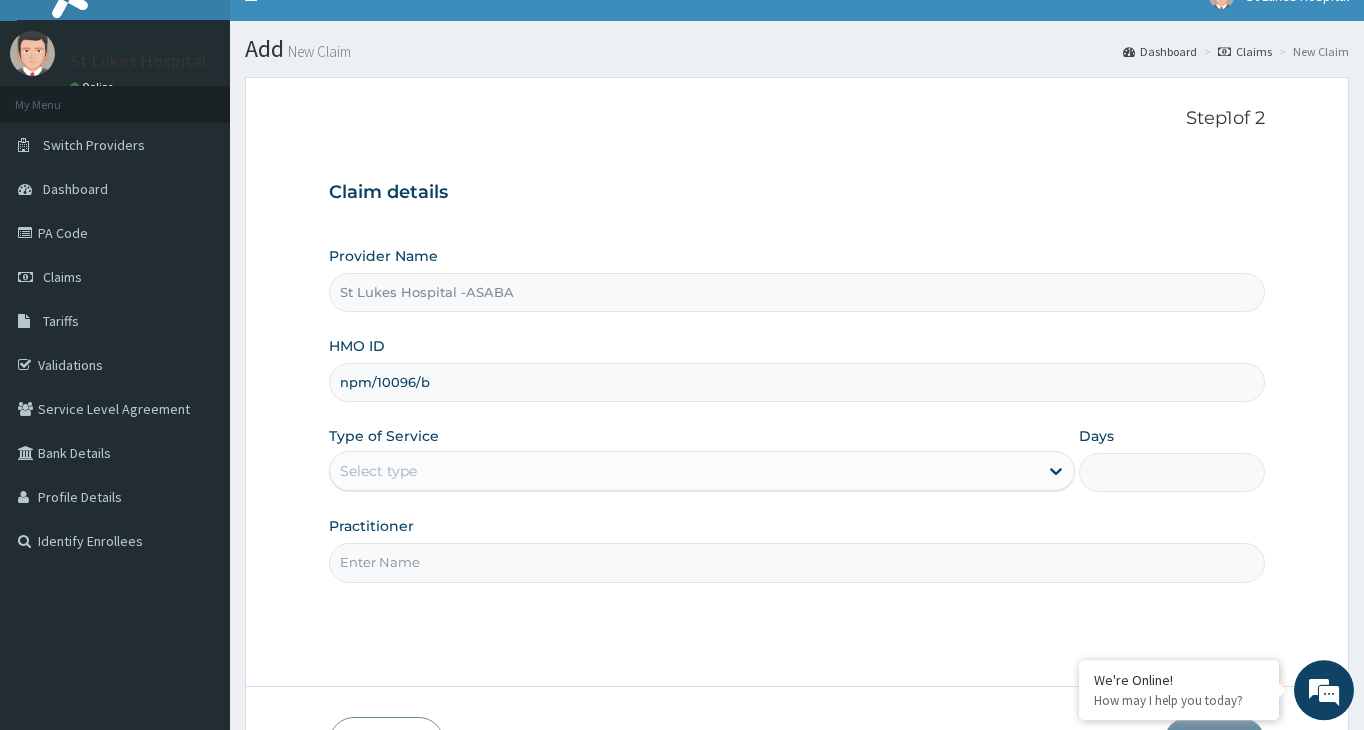 scroll, scrollTop: 0, scrollLeft: 0, axis: both 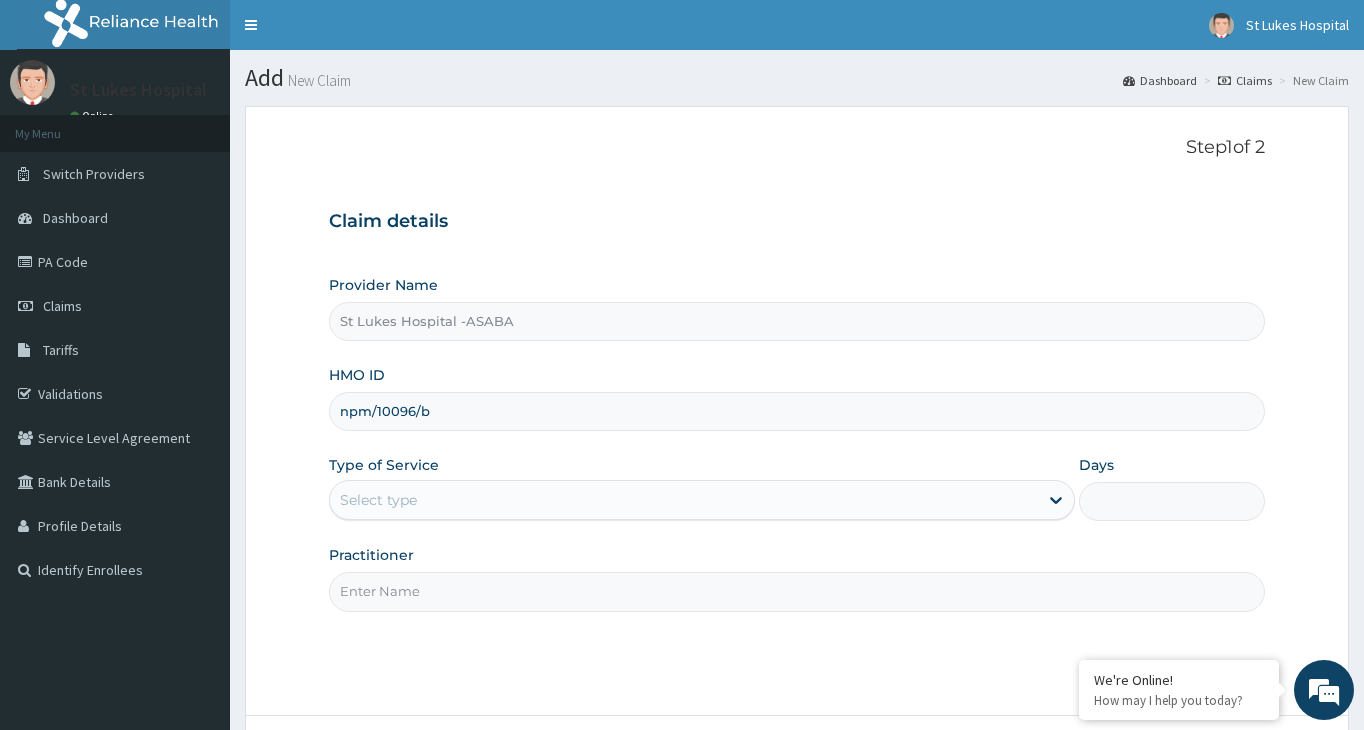 click on "Step  1  of 2 Claim details Provider Name St Lukes Hospital -ASABA HMO ID npm/10096/b Type of Service Select type Days Practitioner" at bounding box center [797, 411] 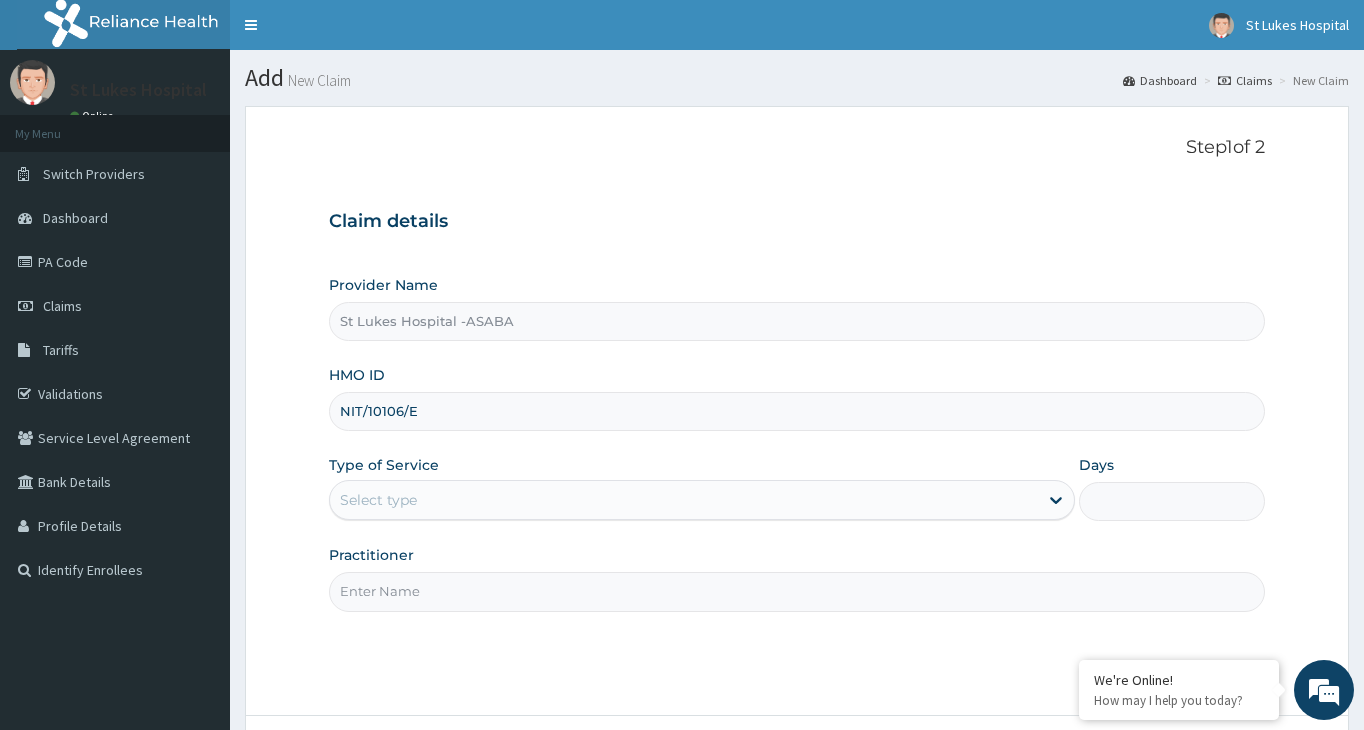 scroll, scrollTop: 165, scrollLeft: 0, axis: vertical 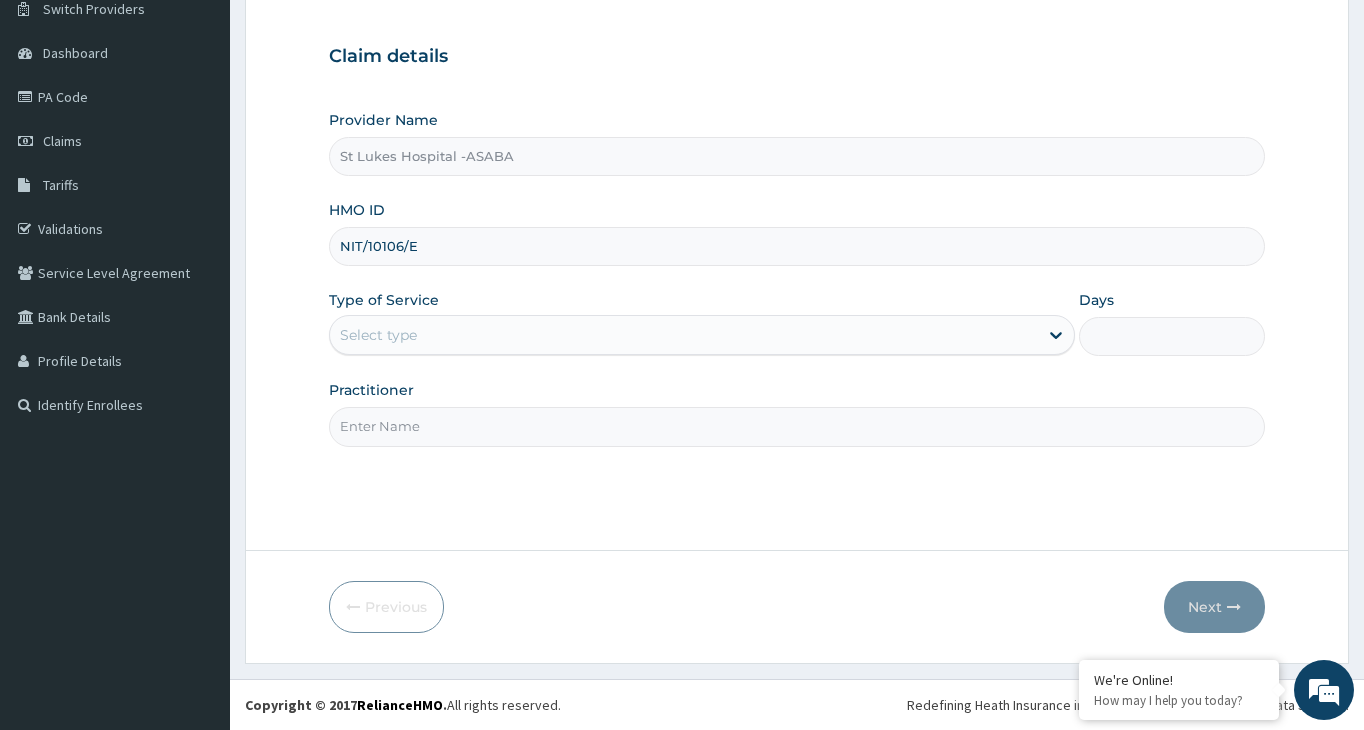 type on "NIT/10106/E" 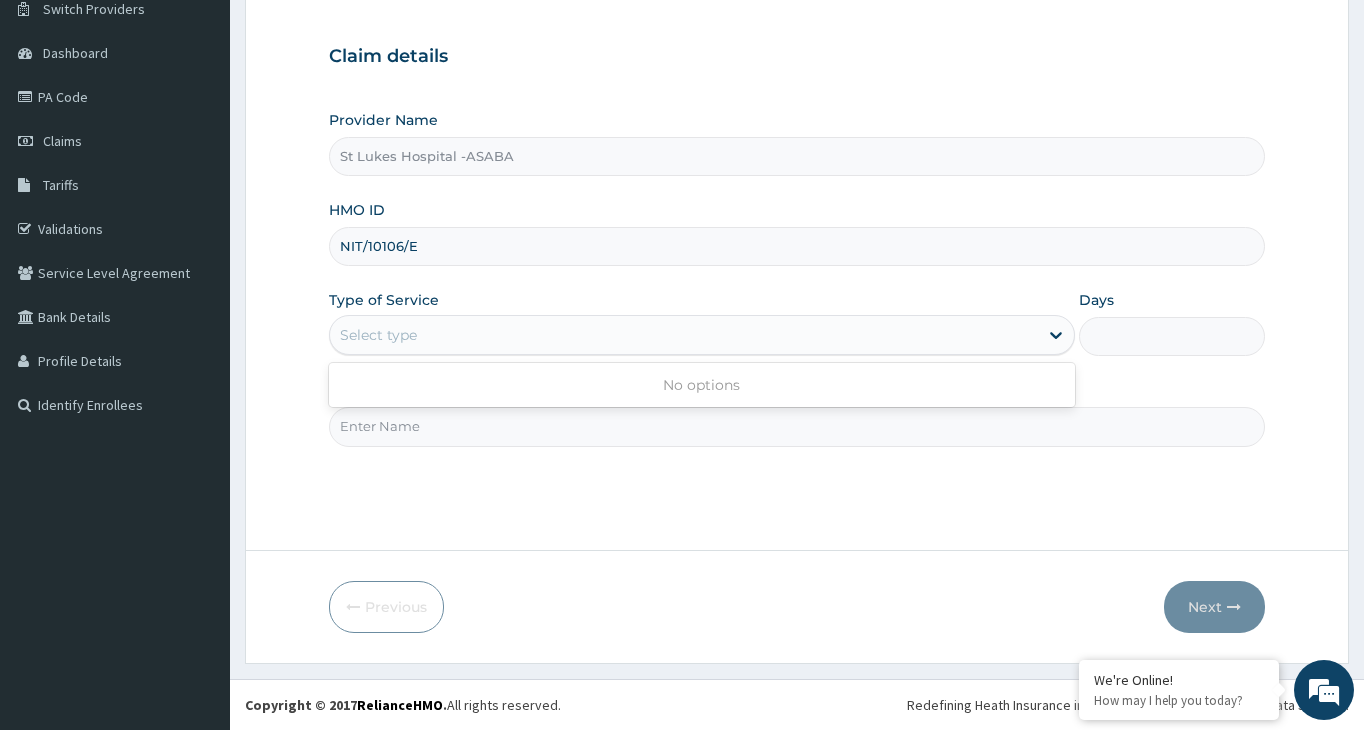 click on "Select type" at bounding box center [684, 335] 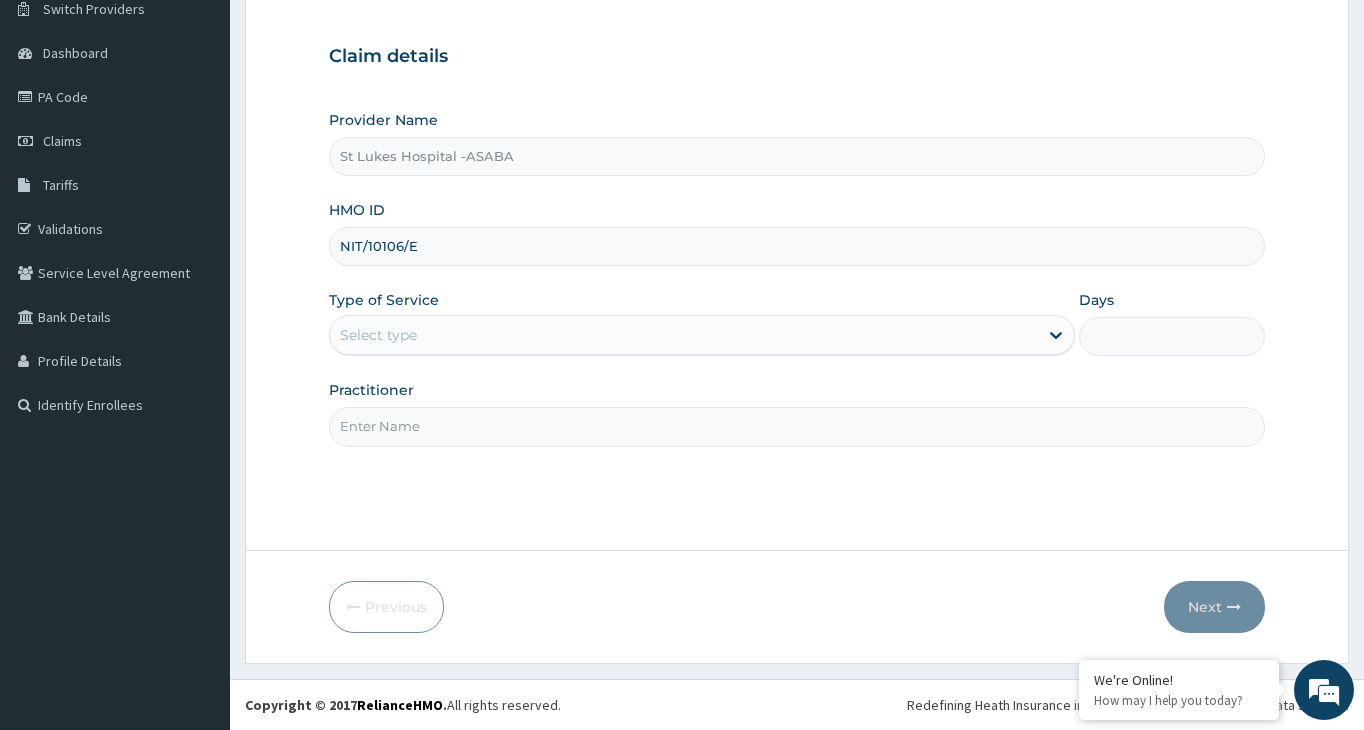 click on "NIT/10106/E" at bounding box center [797, 246] 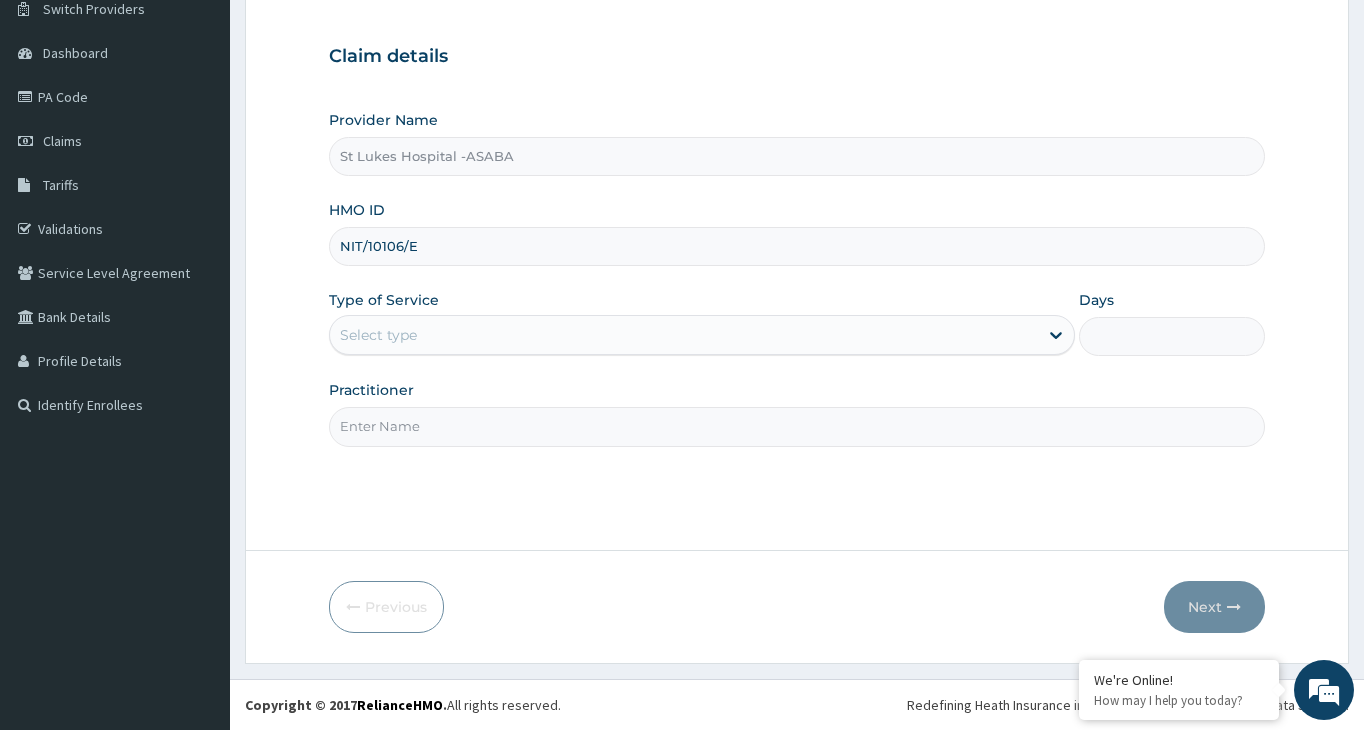 click on "Select type" at bounding box center (684, 335) 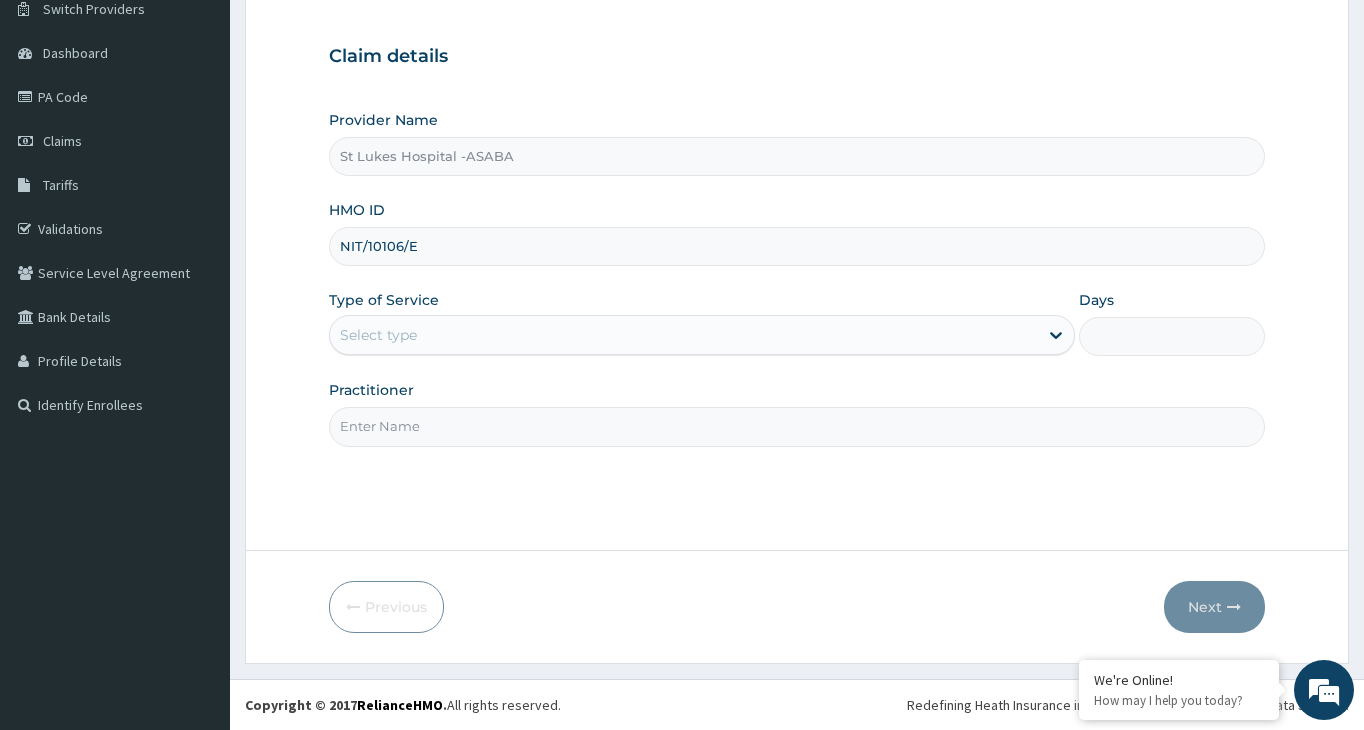 click on "Select type" at bounding box center [684, 335] 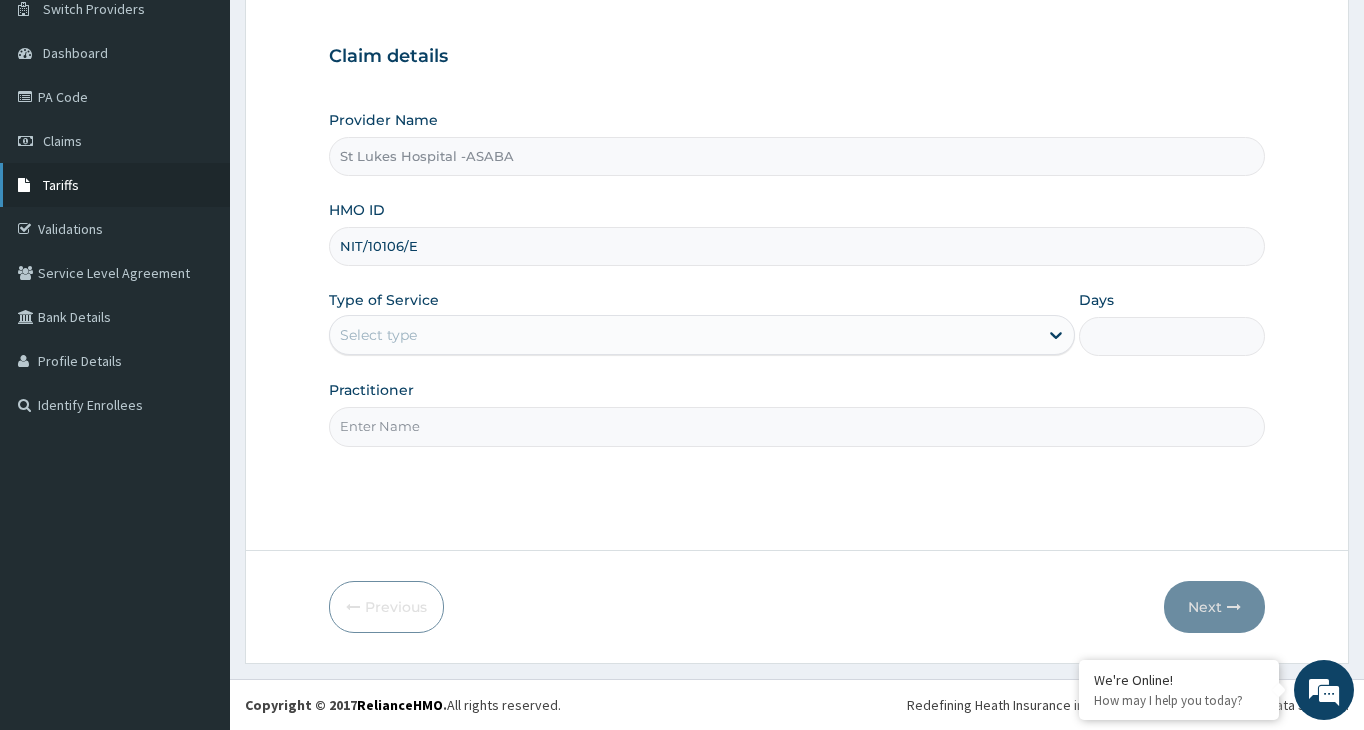 click on "Tariffs" at bounding box center (115, 185) 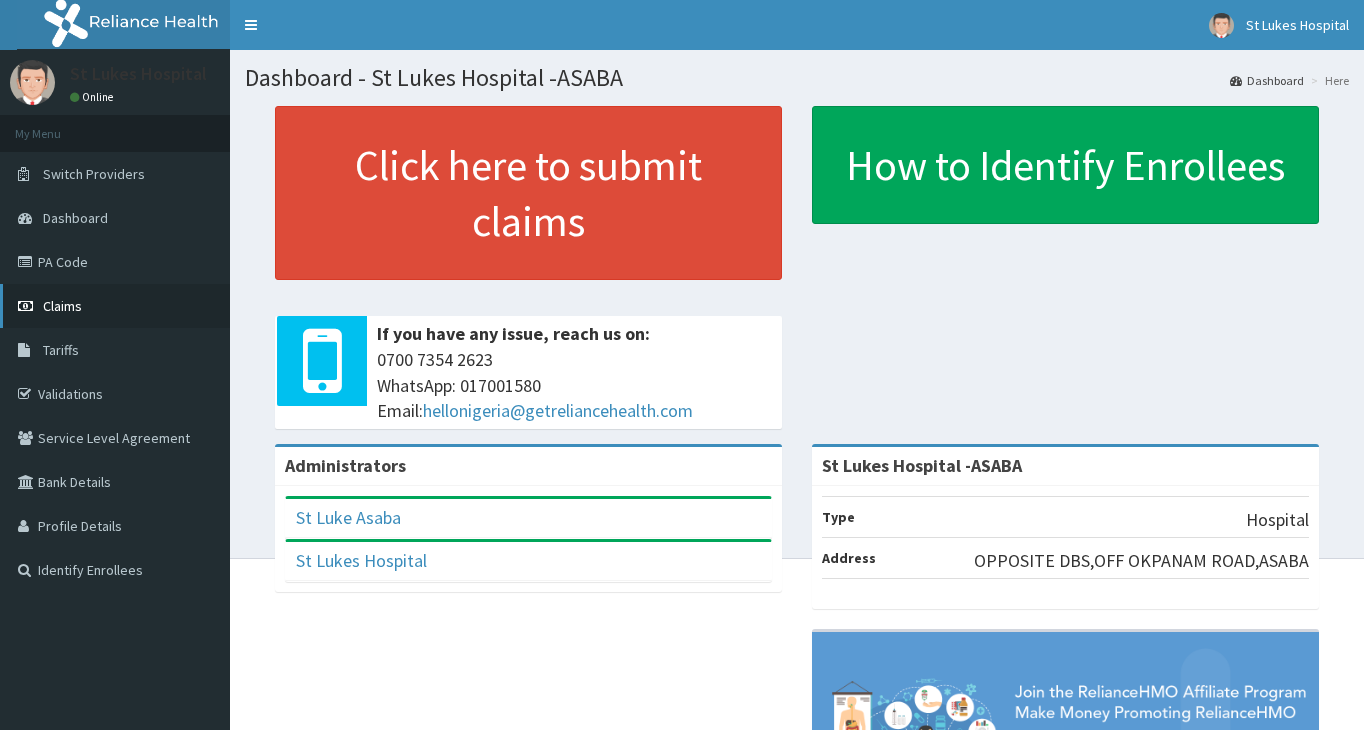 click on "Claims" at bounding box center [62, 306] 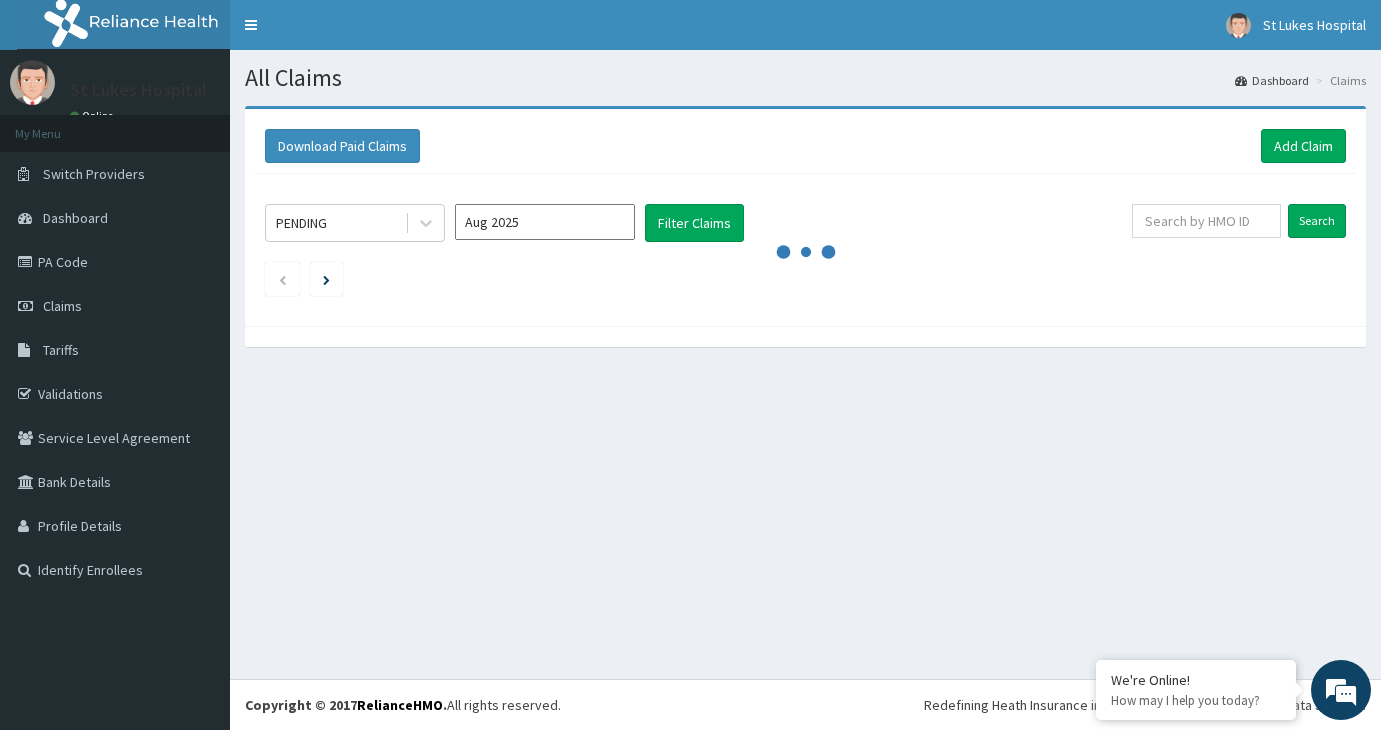 scroll, scrollTop: 0, scrollLeft: 0, axis: both 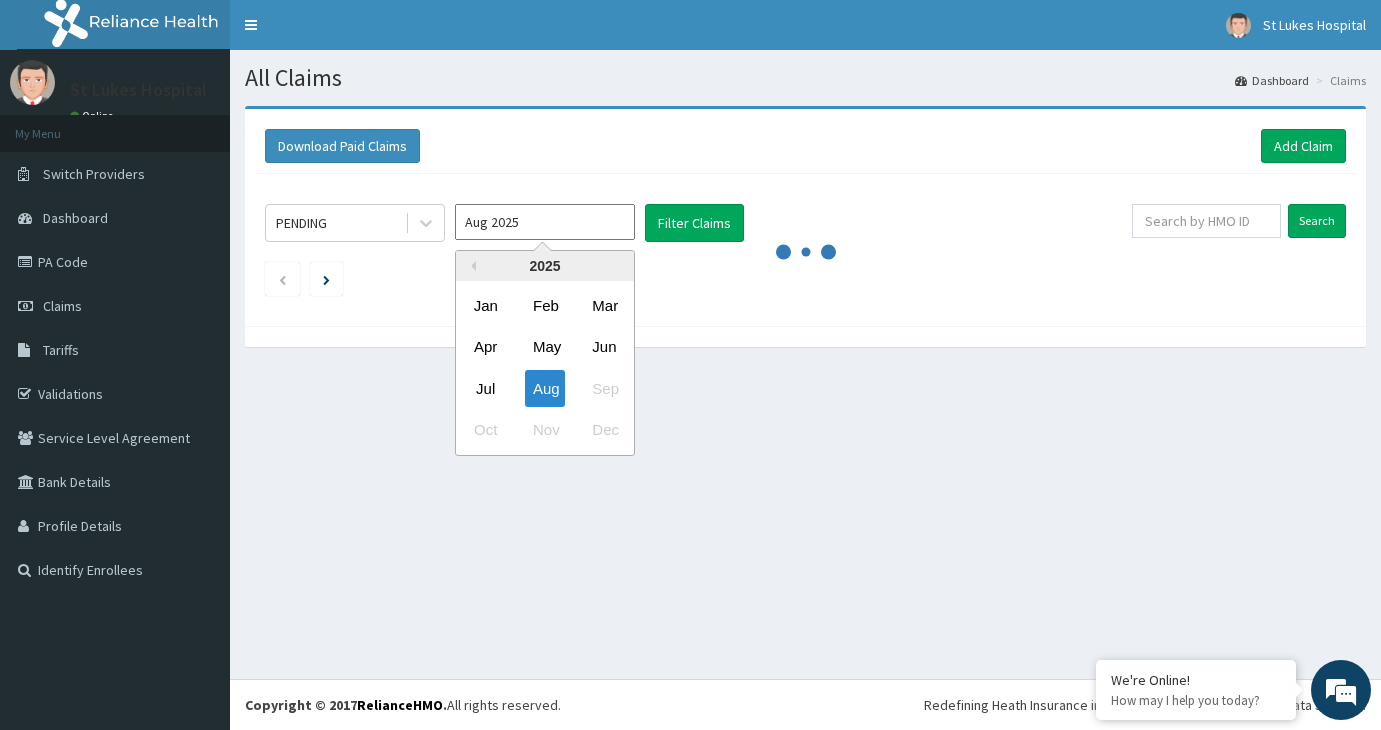 click on "Aug 2025" at bounding box center [545, 222] 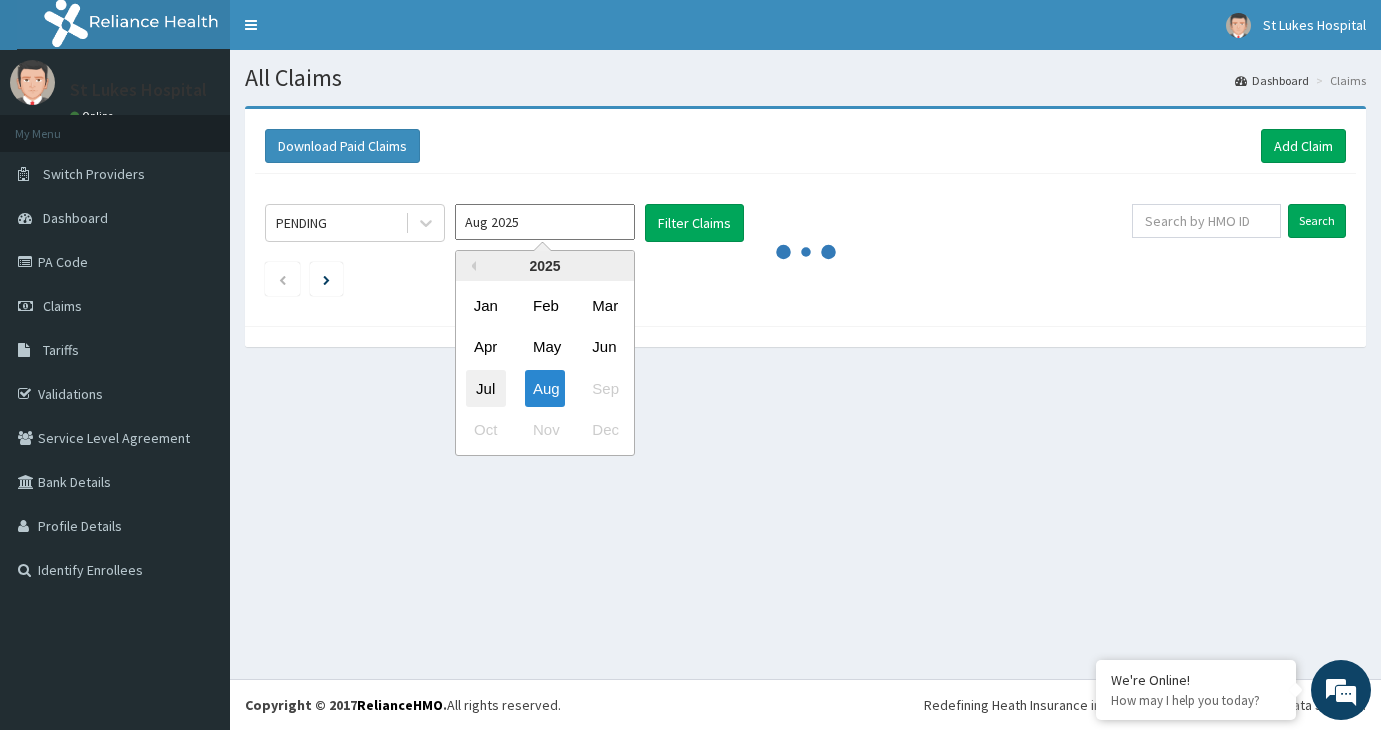 click on "Jul" at bounding box center (486, 388) 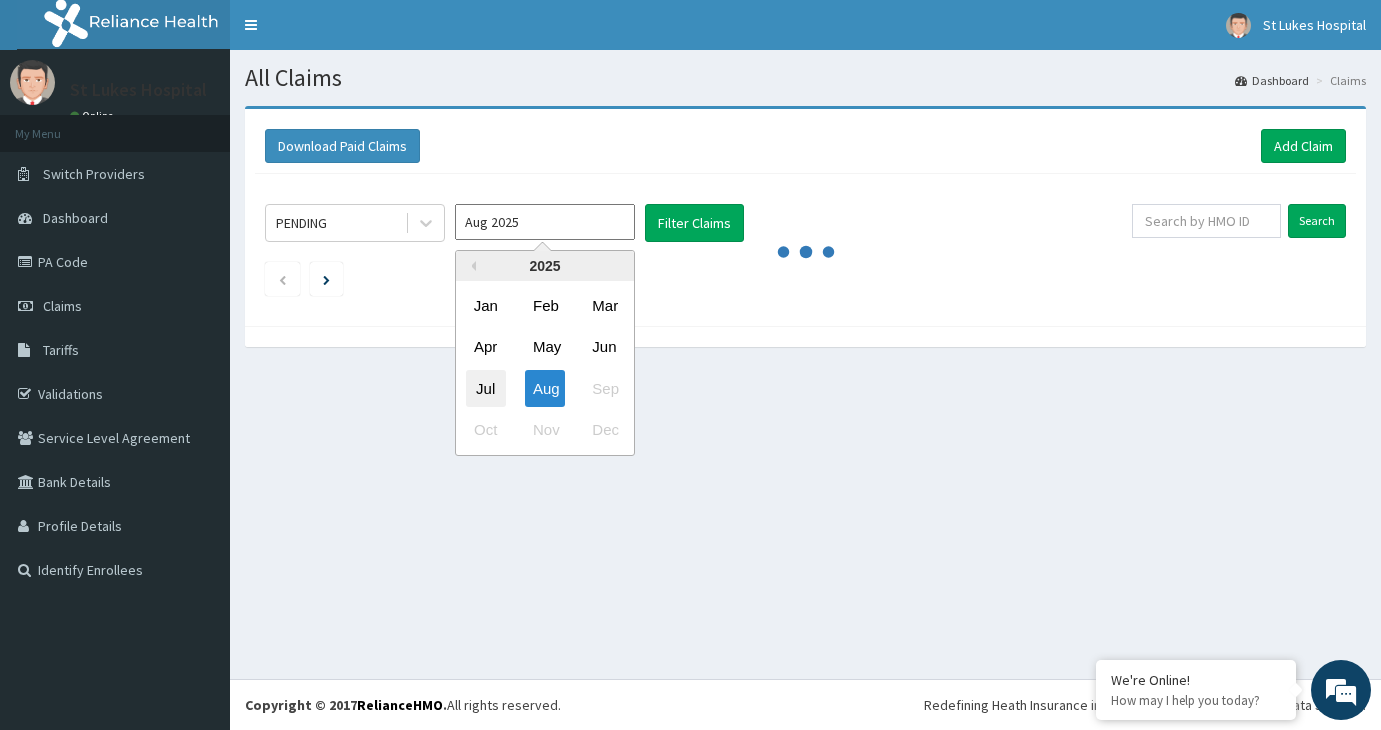type on "Jul 2025" 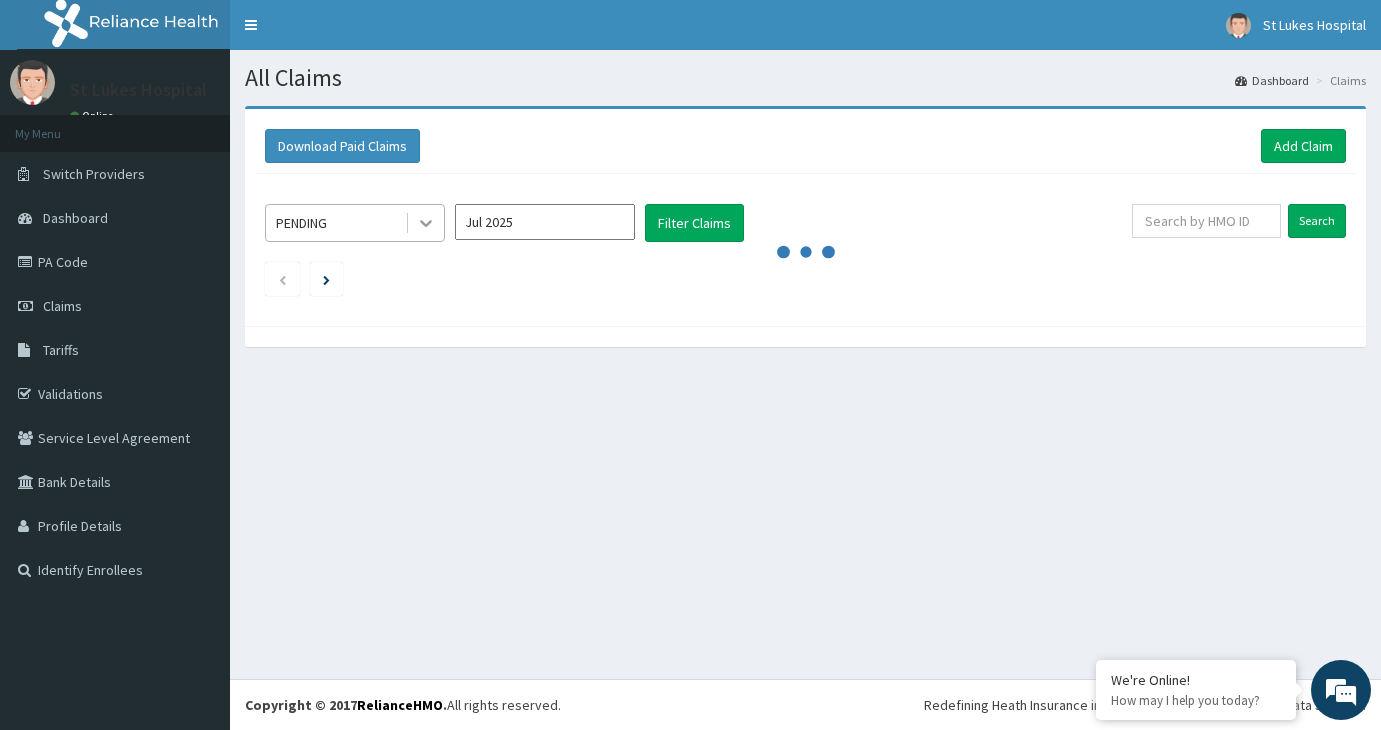 click 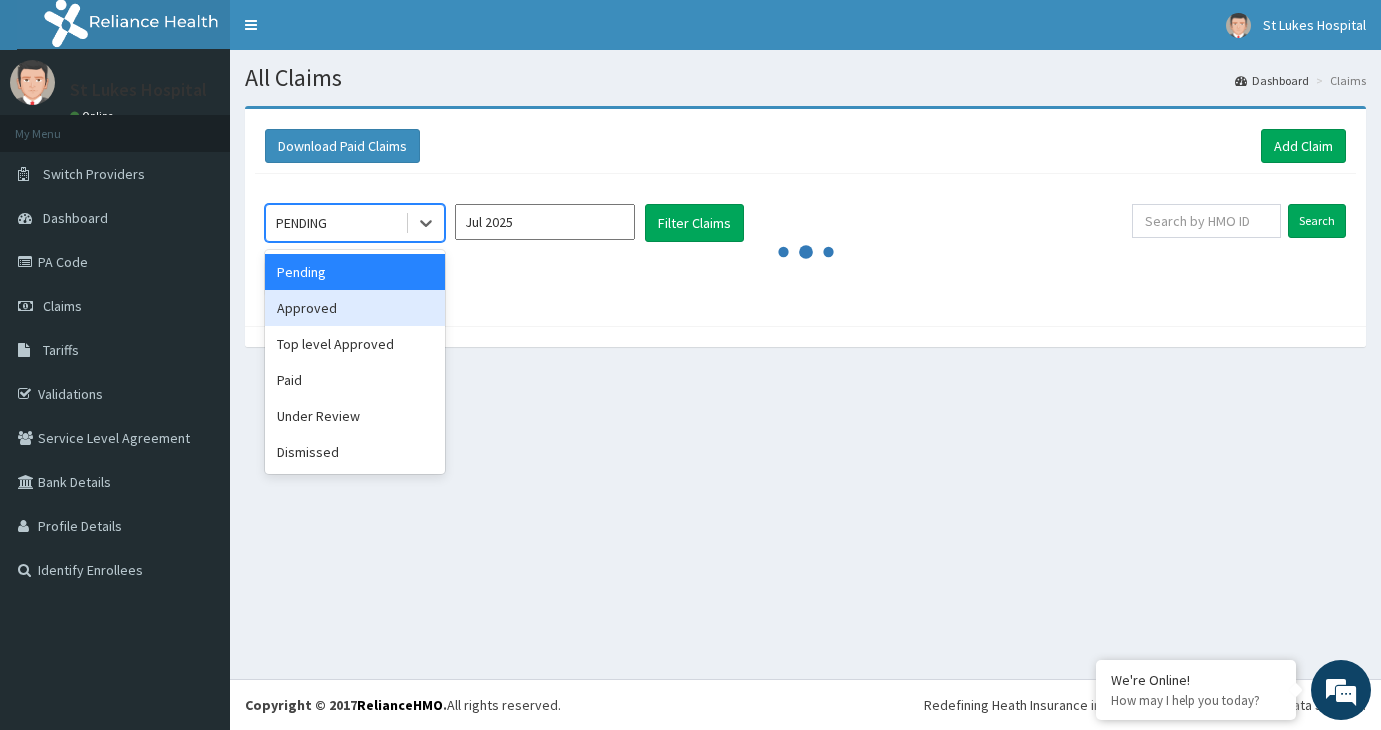 click on "Approved" at bounding box center [355, 308] 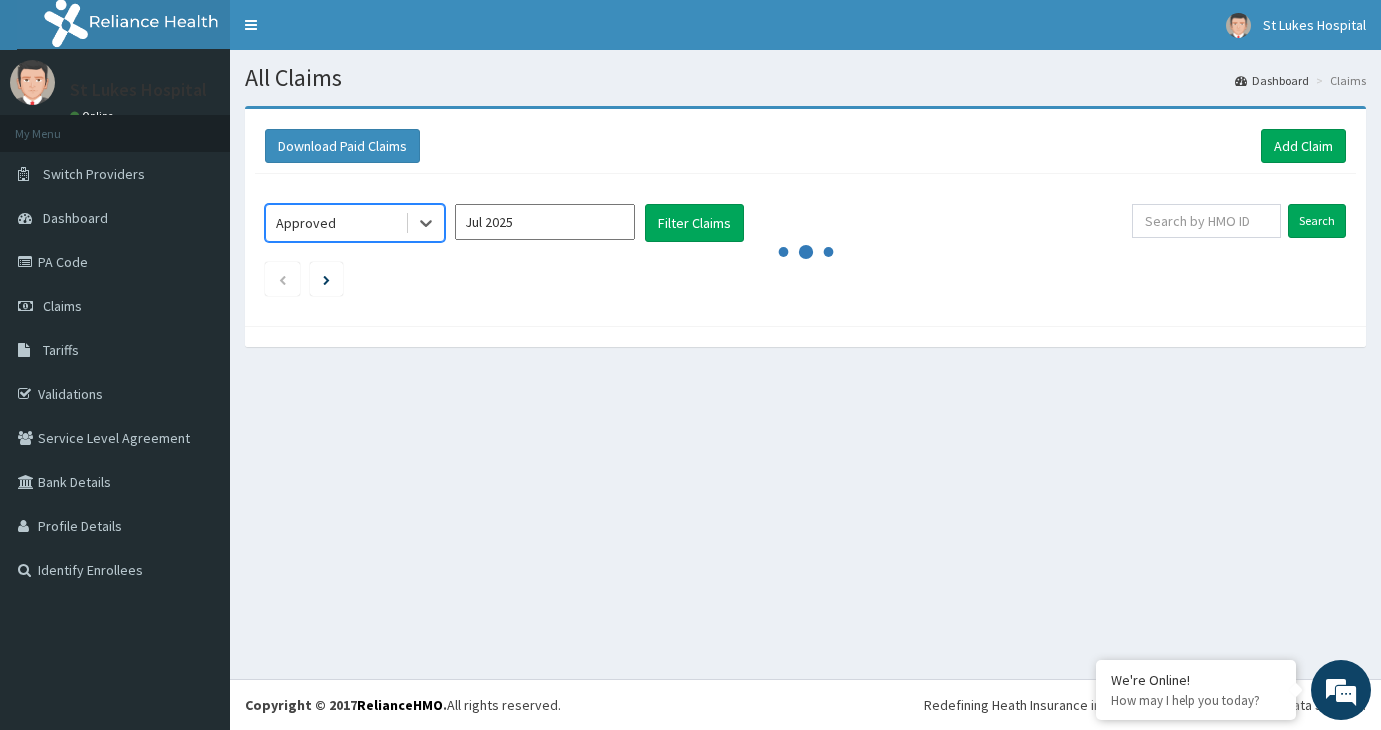 scroll, scrollTop: 0, scrollLeft: 0, axis: both 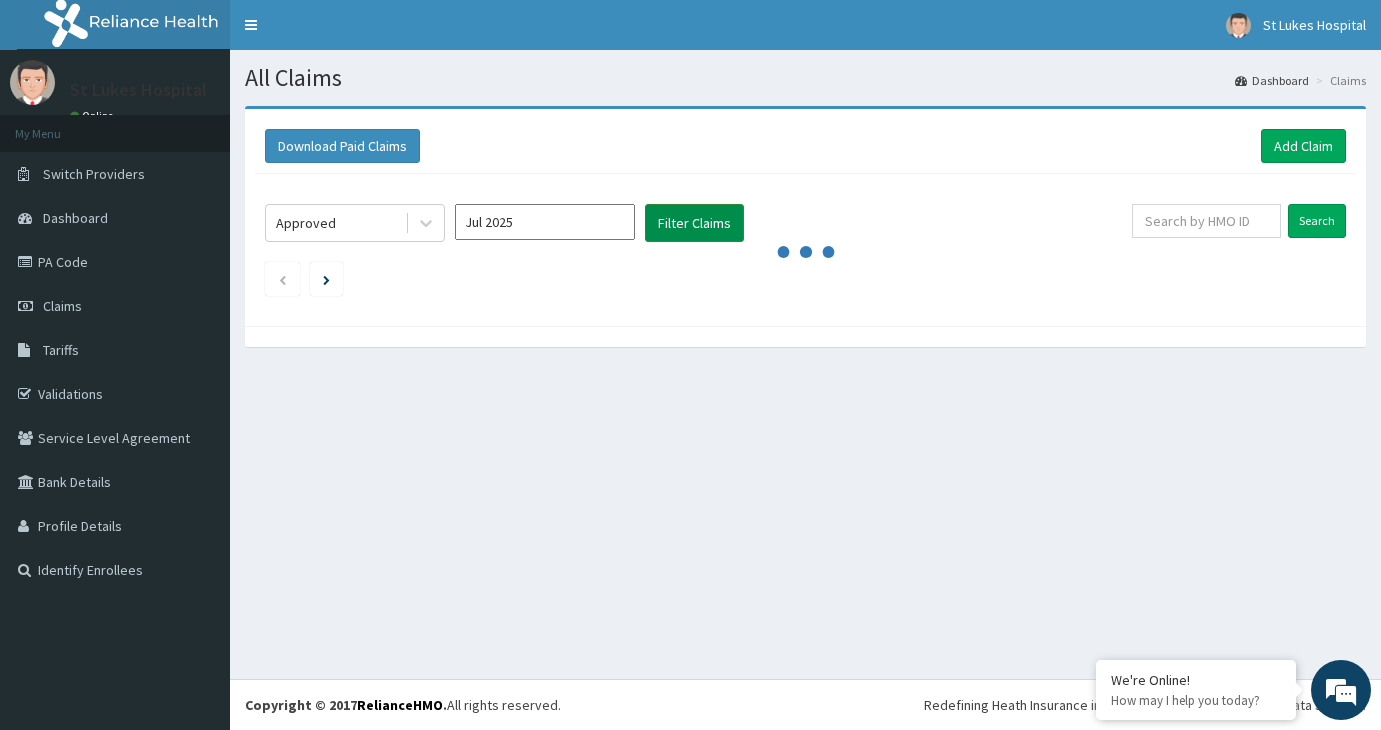 click on "Filter Claims" at bounding box center [694, 223] 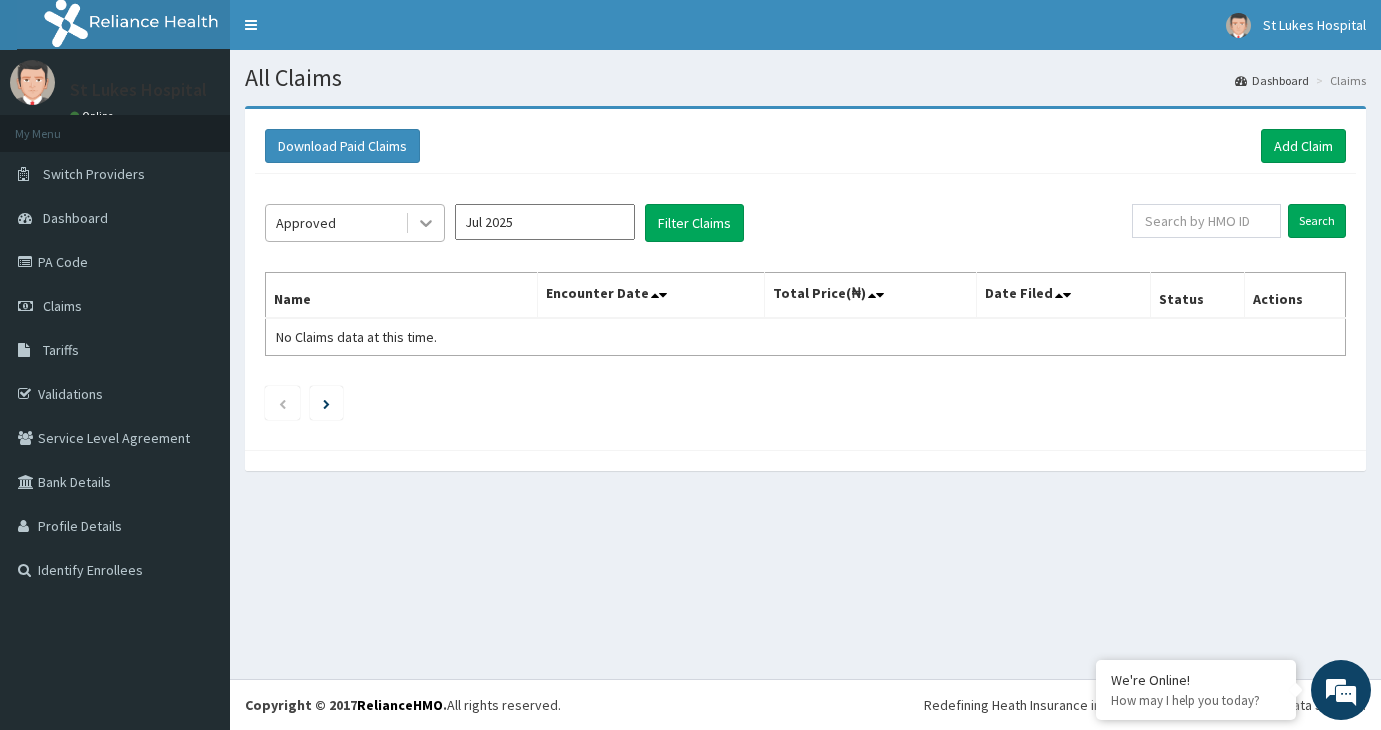 click 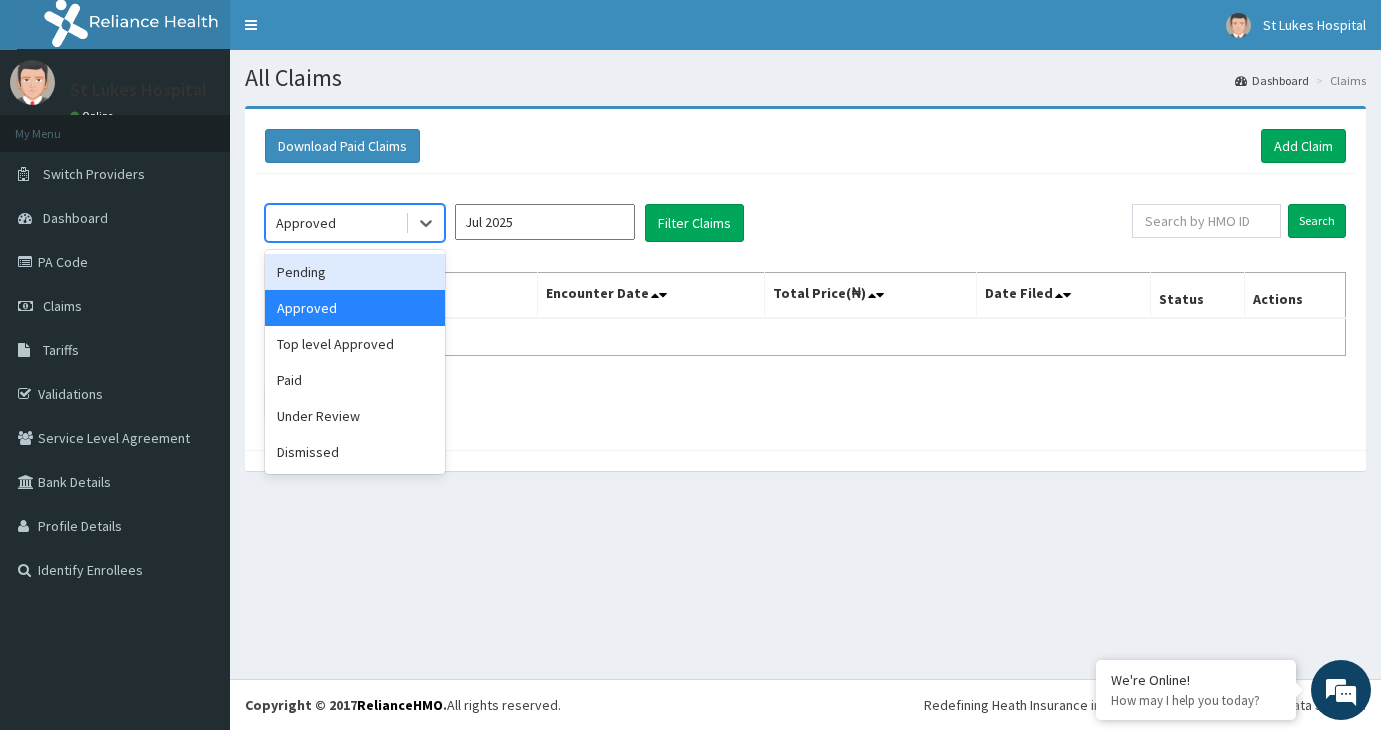 click on "Pending" at bounding box center [355, 272] 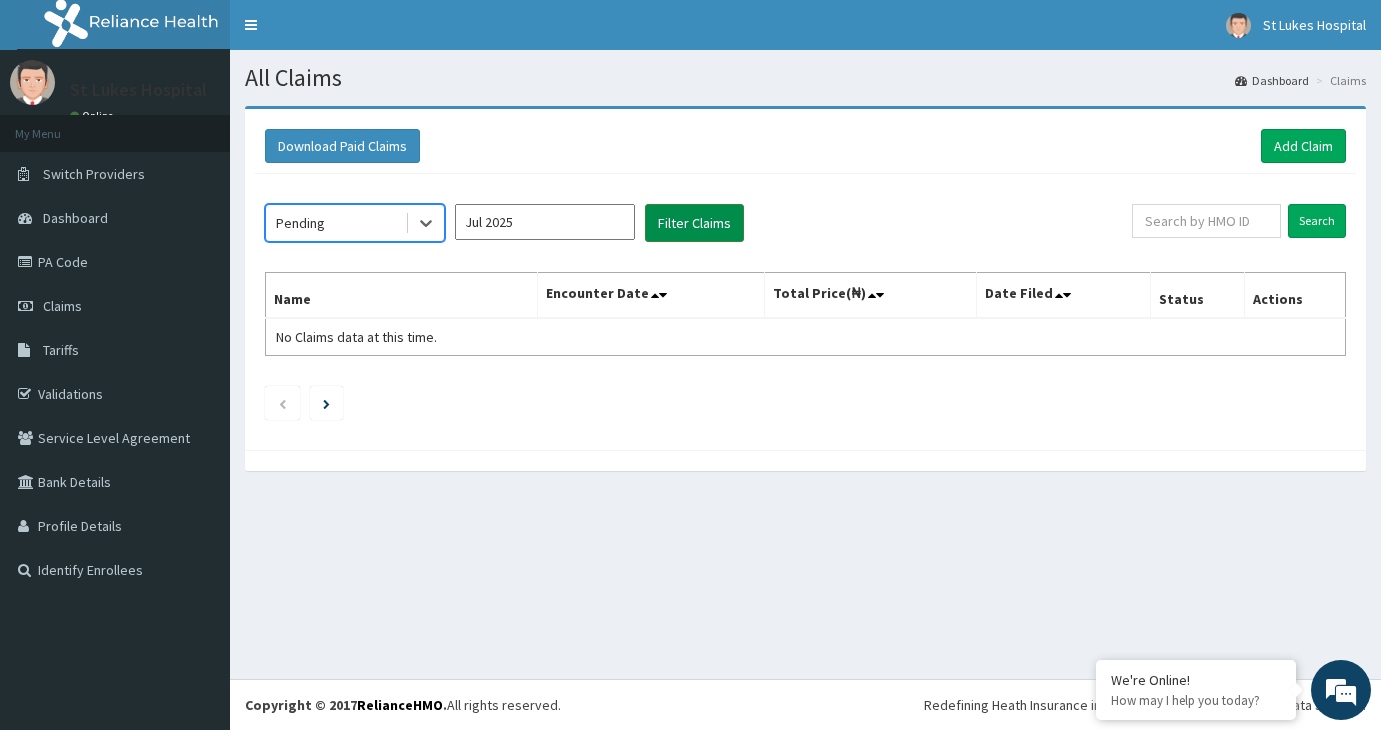 click on "Filter Claims" at bounding box center (694, 223) 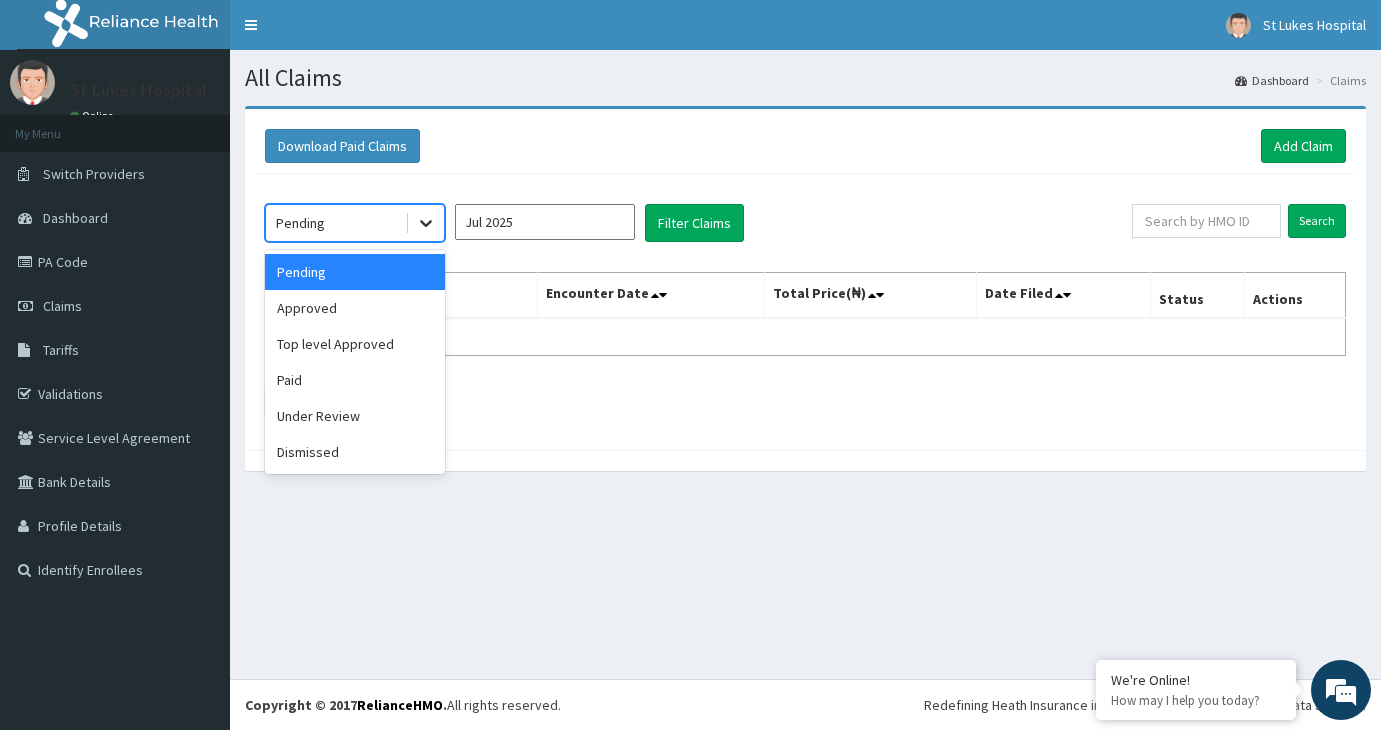 click 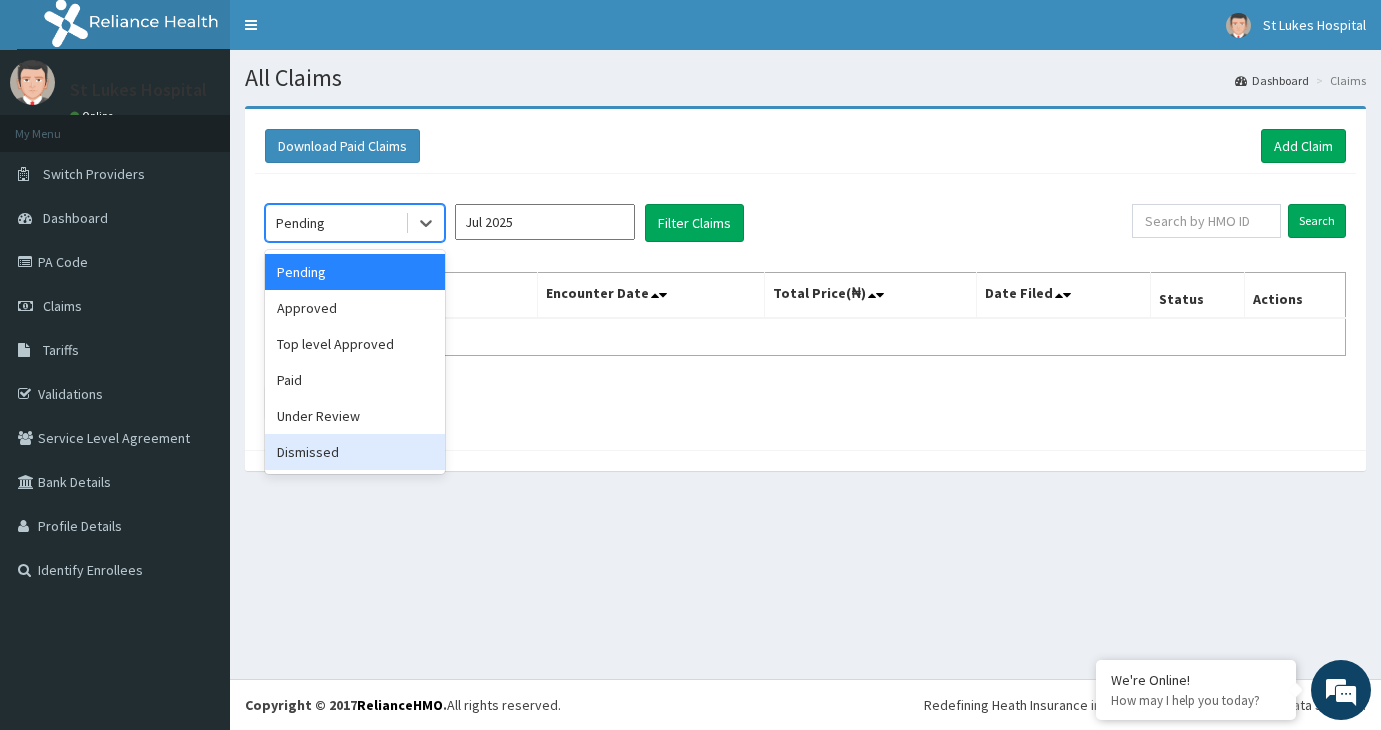 click on "Dismissed" at bounding box center (355, 452) 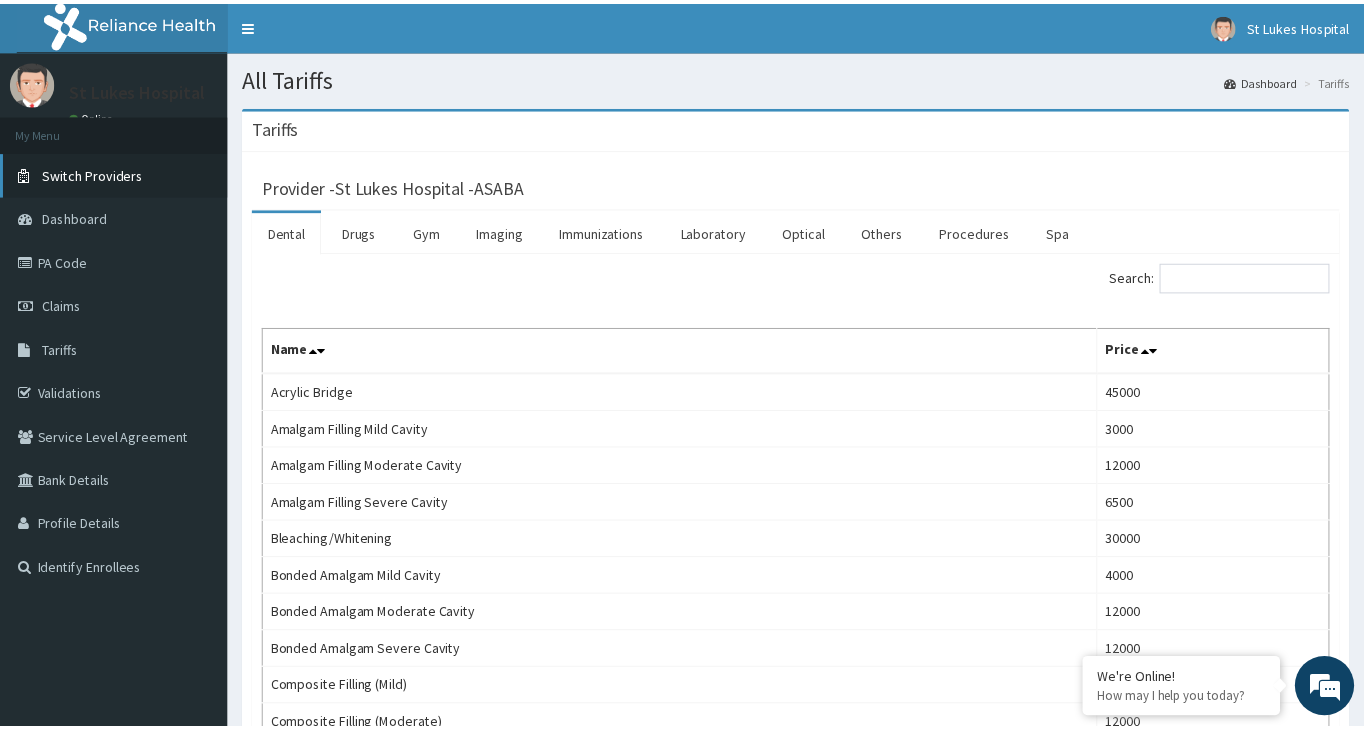 scroll, scrollTop: 0, scrollLeft: 0, axis: both 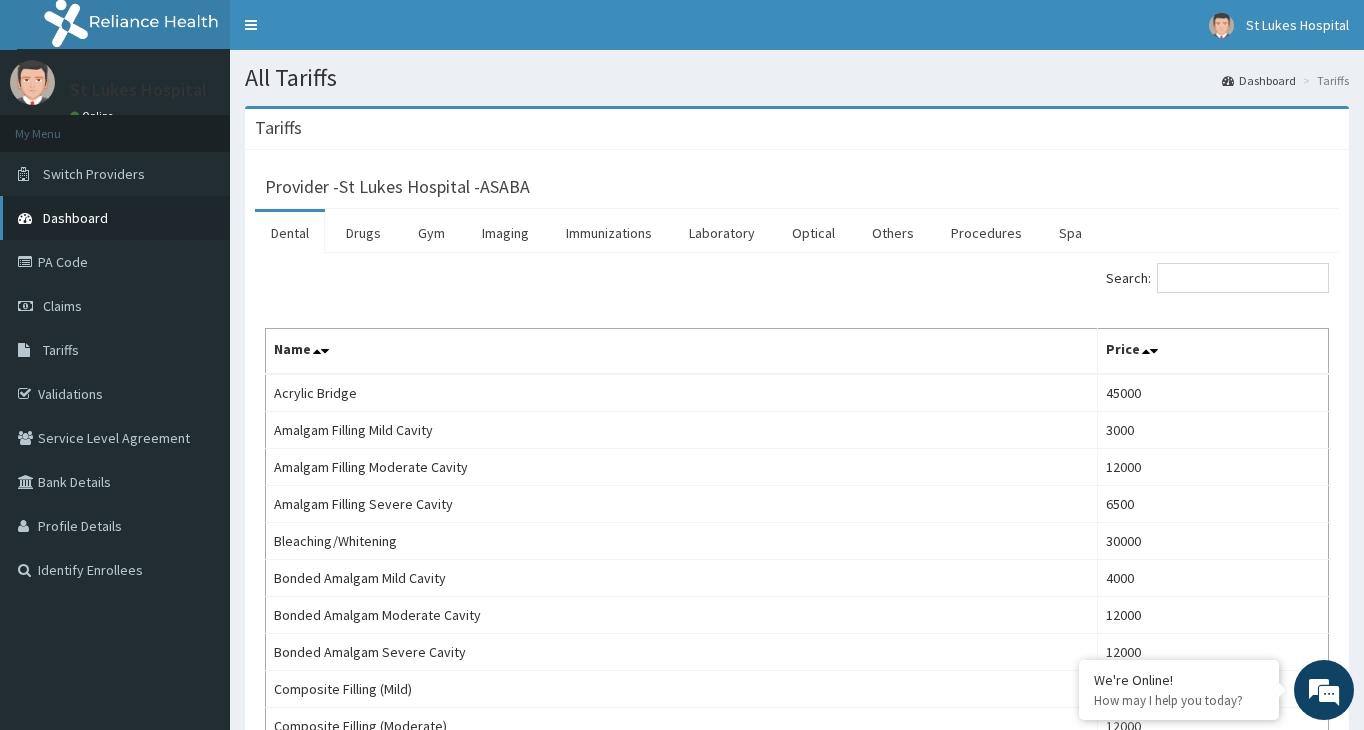 click on "Dashboard" at bounding box center [75, 218] 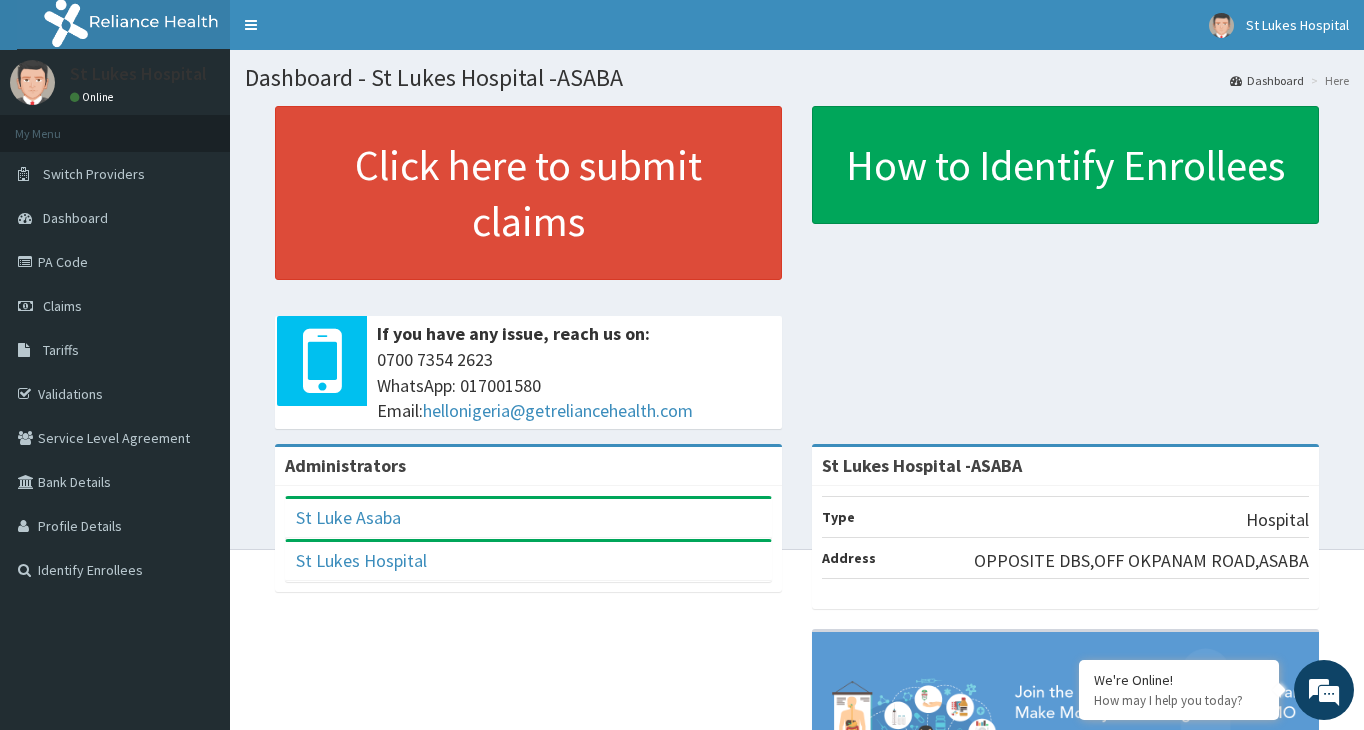 scroll, scrollTop: 0, scrollLeft: 0, axis: both 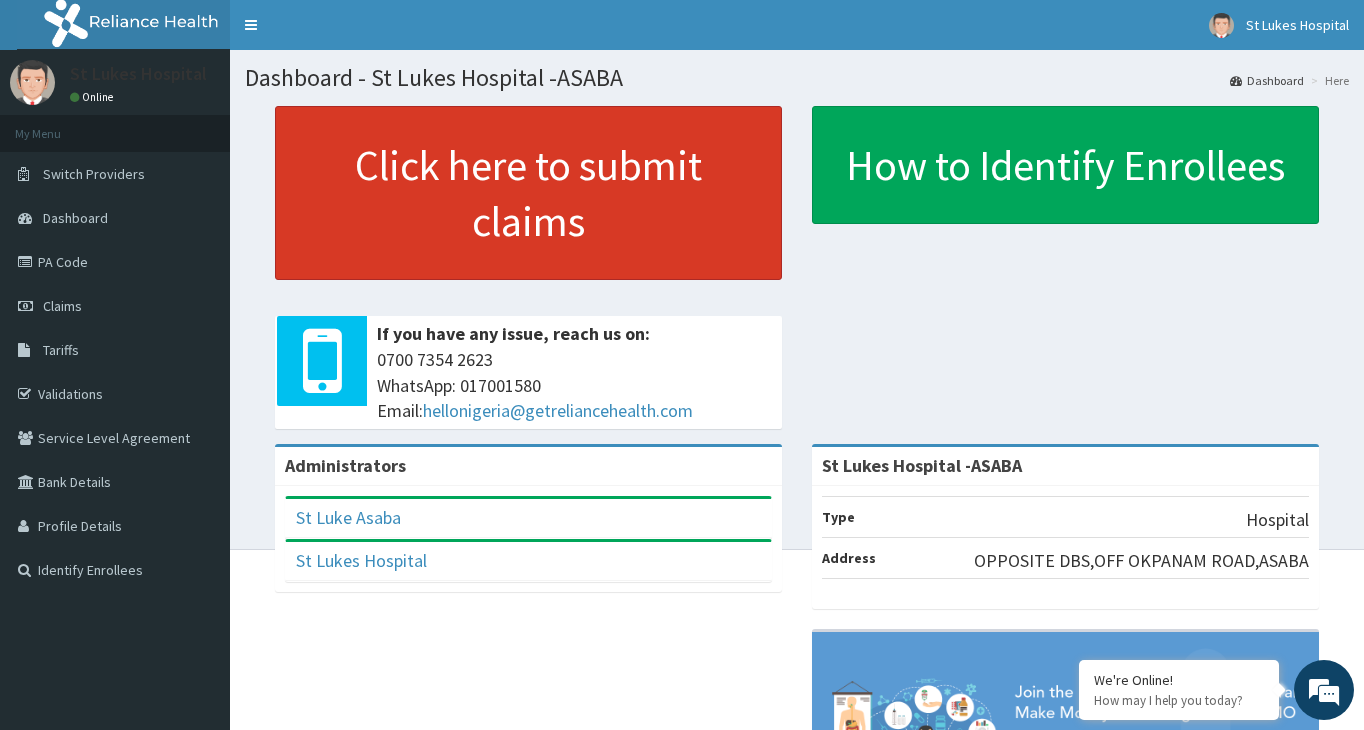 click on "Click here to submit claims" at bounding box center (528, 193) 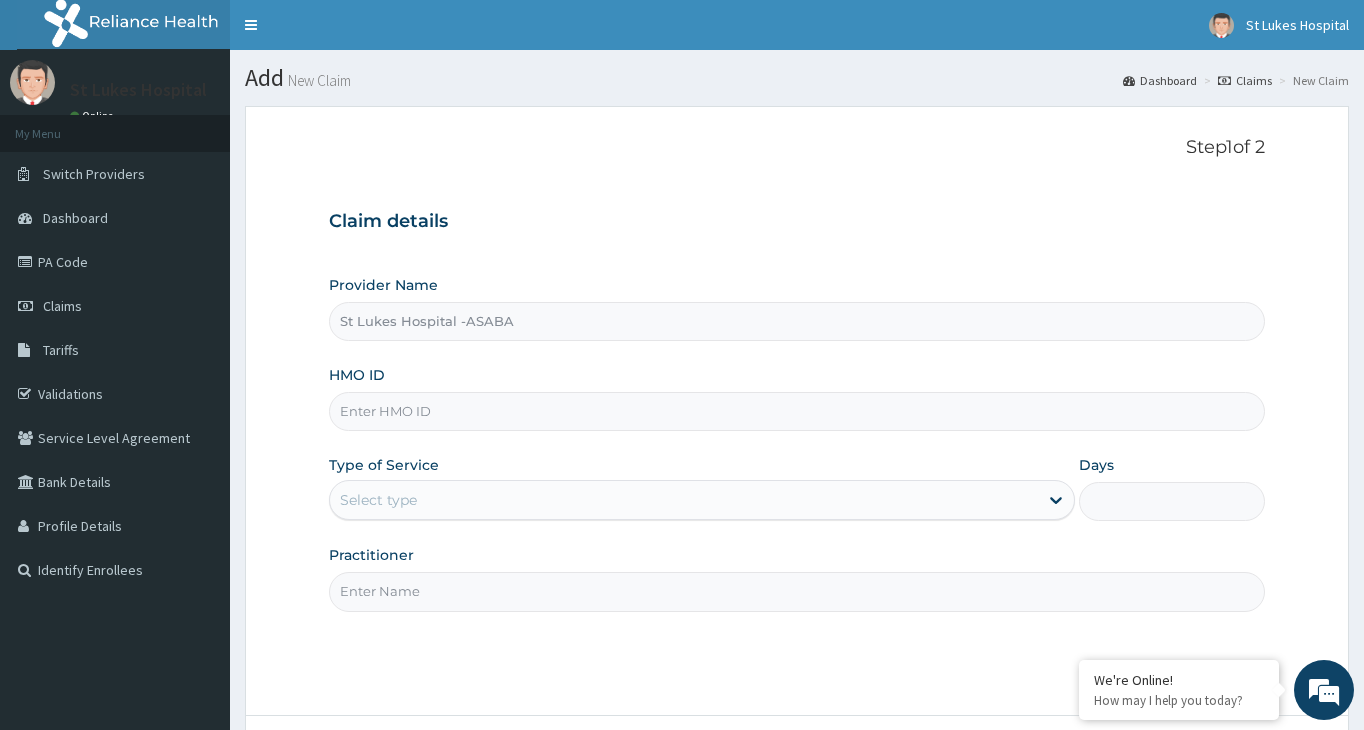 click on "Select type" at bounding box center [684, 500] 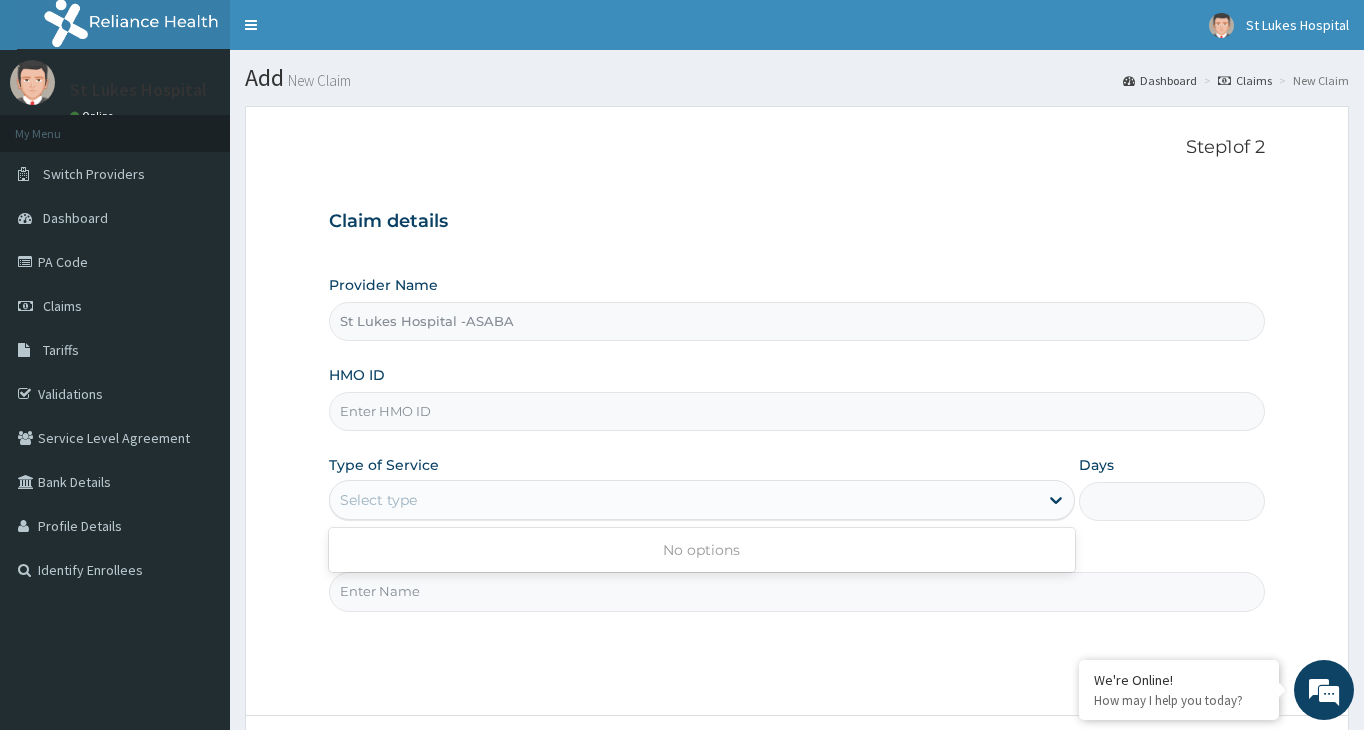 scroll, scrollTop: 0, scrollLeft: 0, axis: both 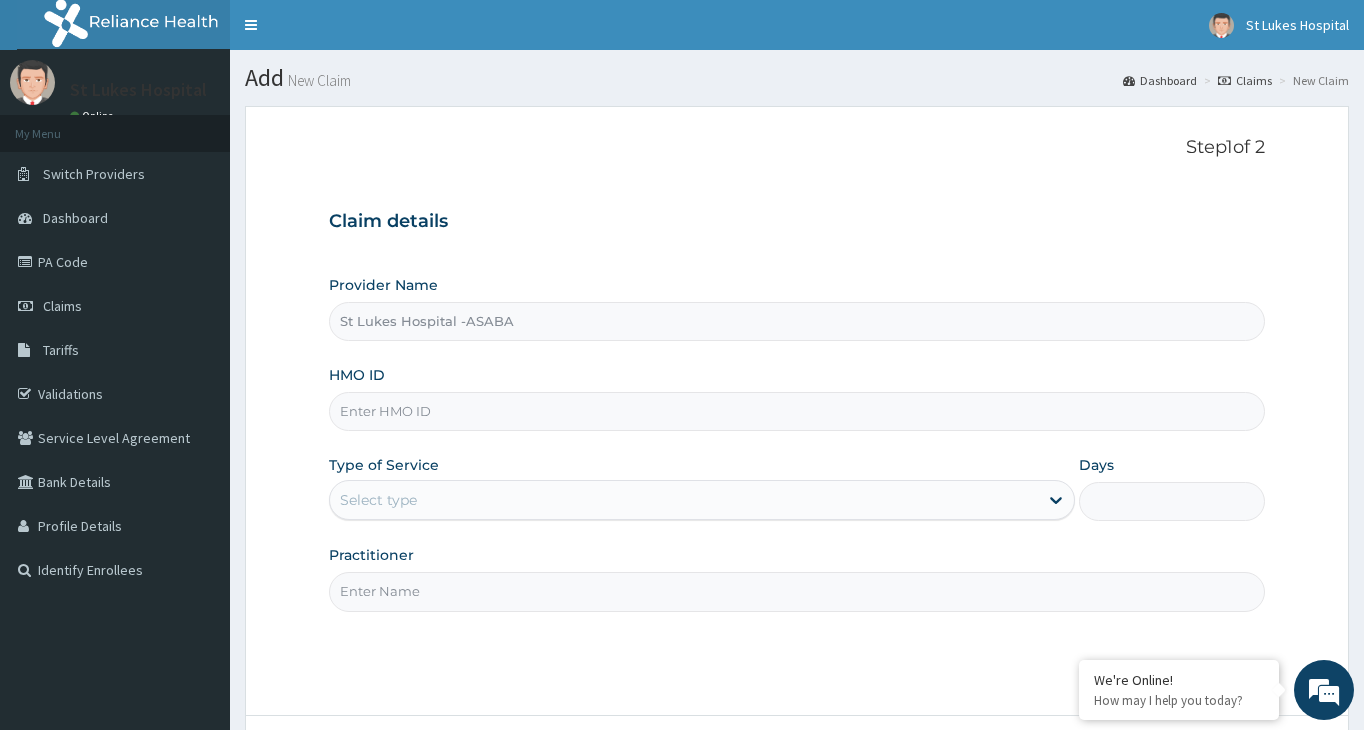 click on "Select type" at bounding box center [684, 500] 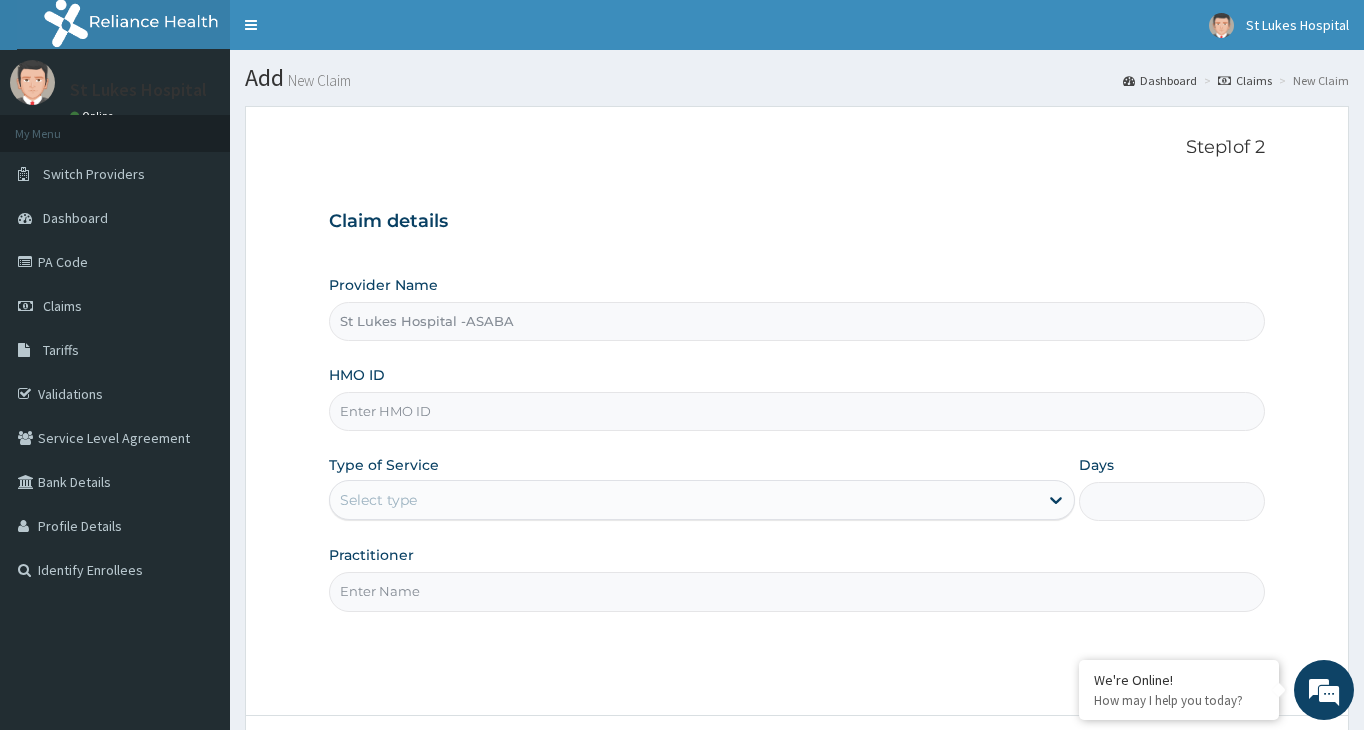 click on "HMO ID" at bounding box center [797, 411] 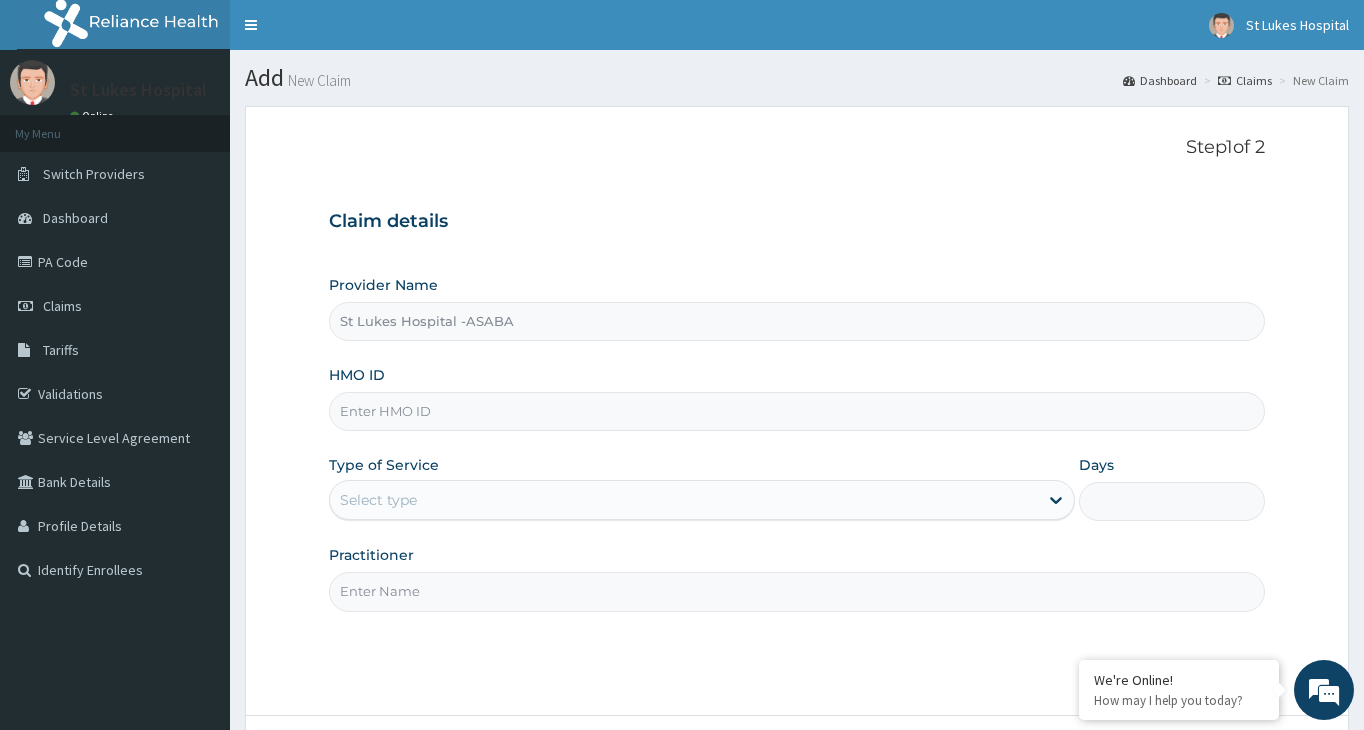 scroll, scrollTop: 0, scrollLeft: 0, axis: both 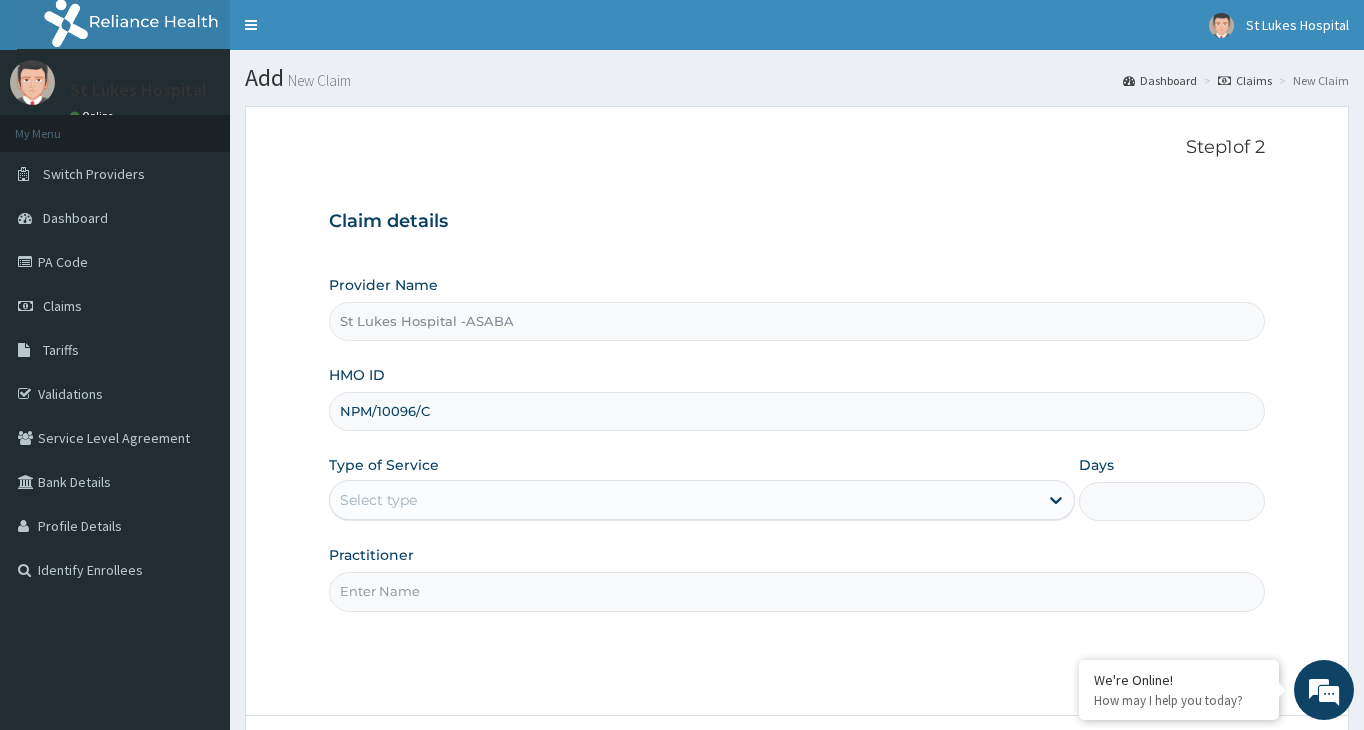 type on "NPM/10096/C" 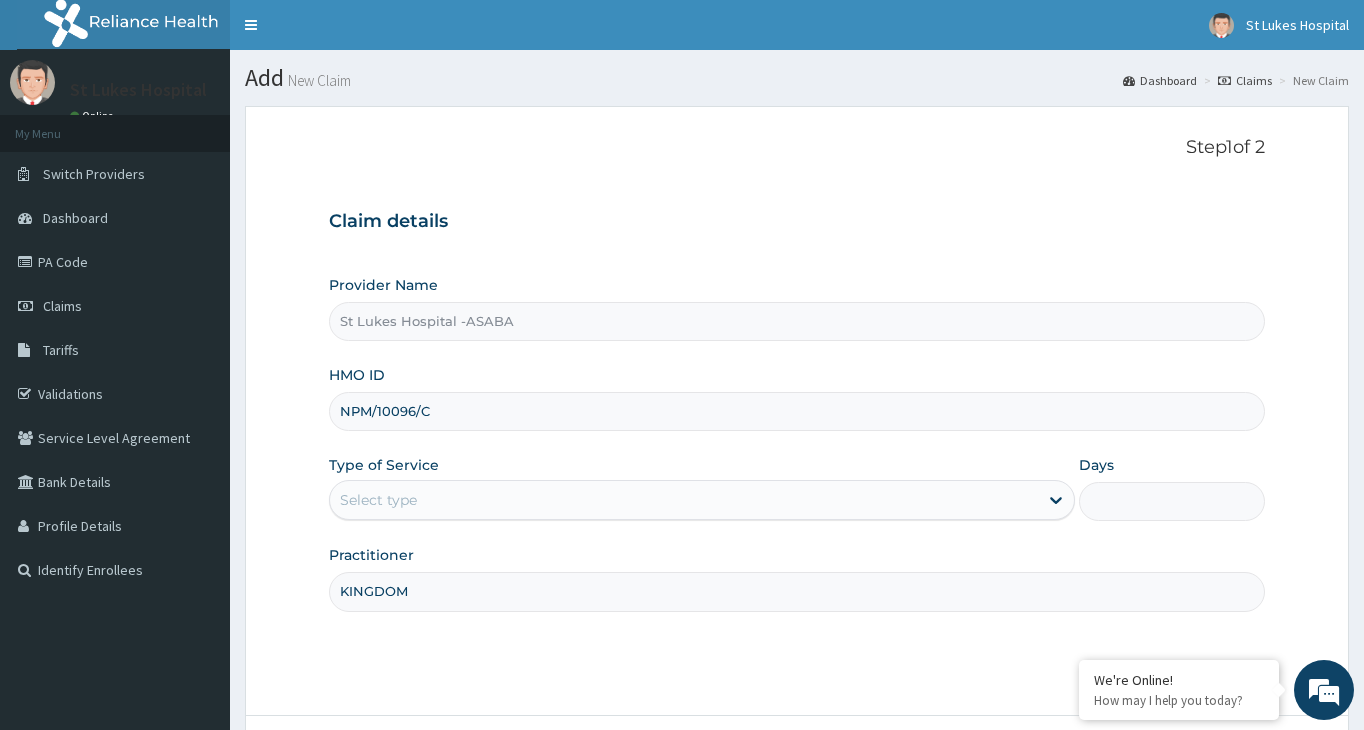 type on "KINGDOM" 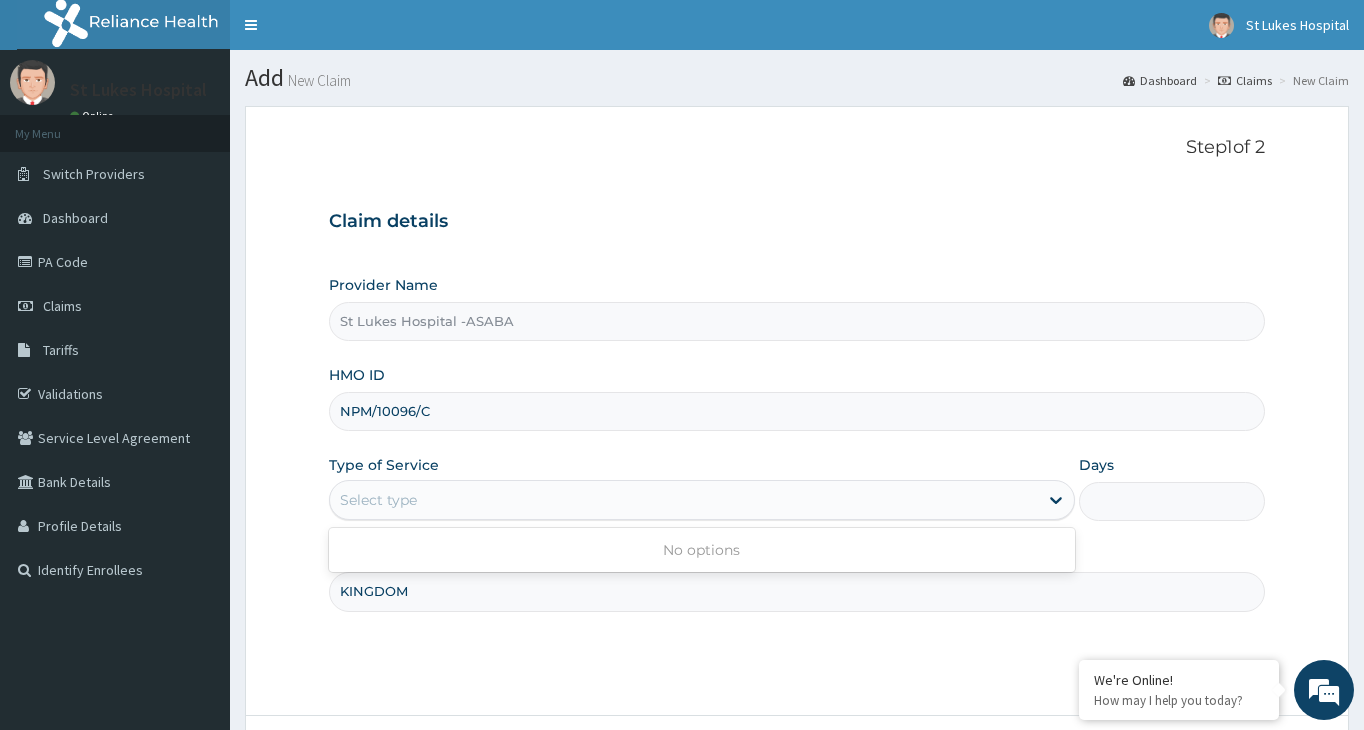 click on "Select type" at bounding box center [684, 500] 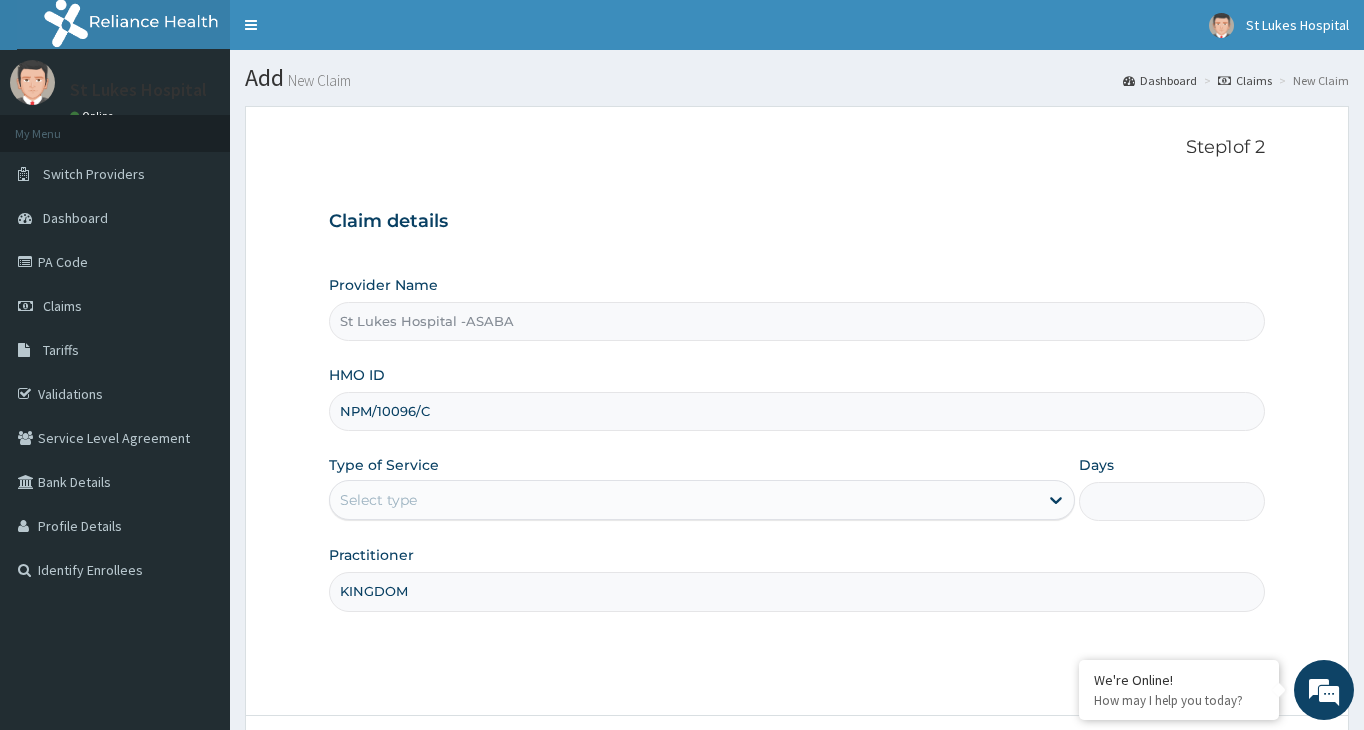 click on "Select type" at bounding box center (684, 500) 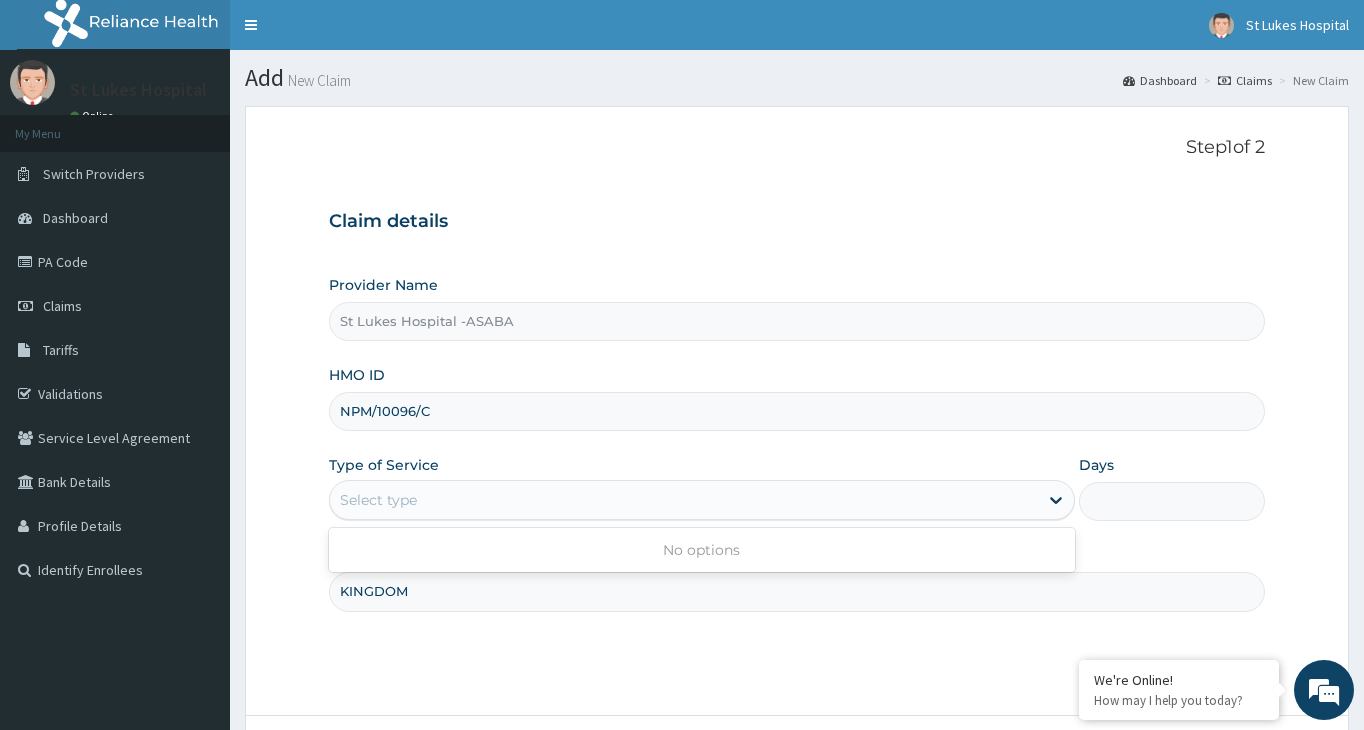 click on "Select type" at bounding box center [684, 500] 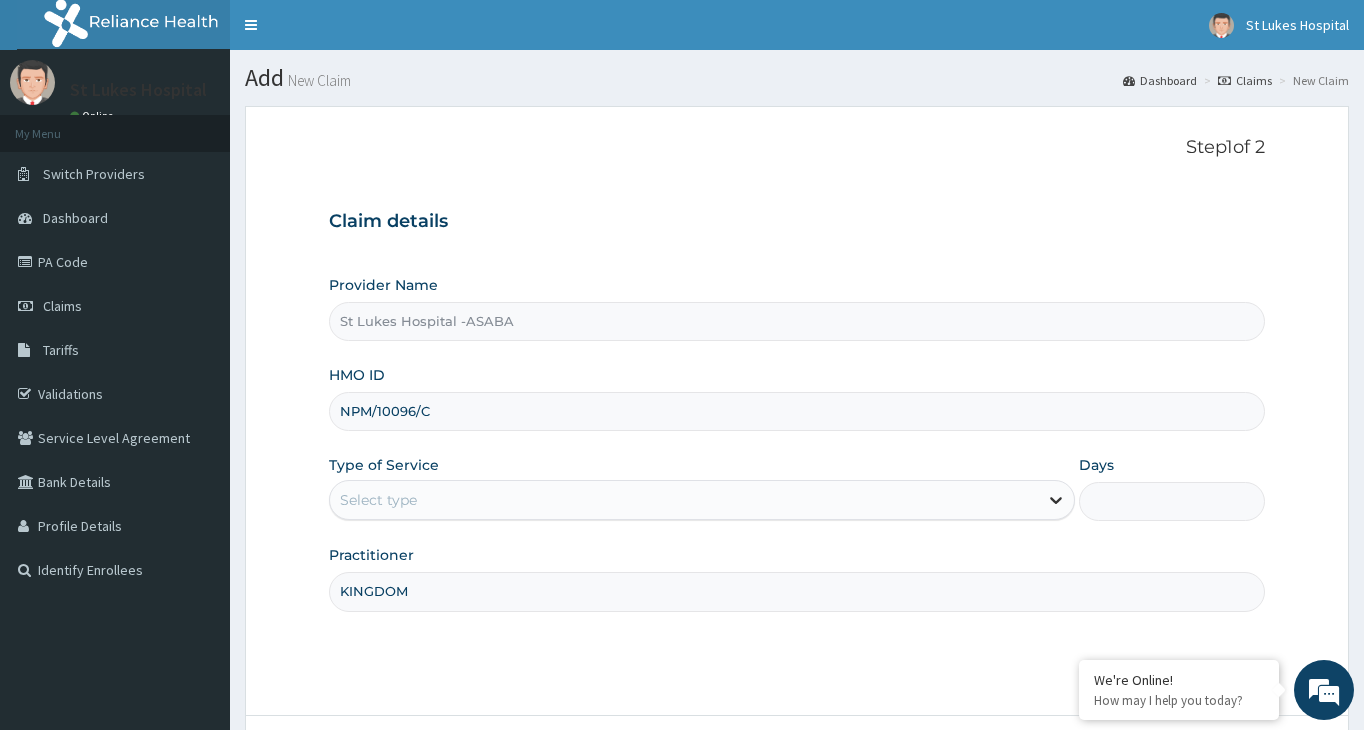 click 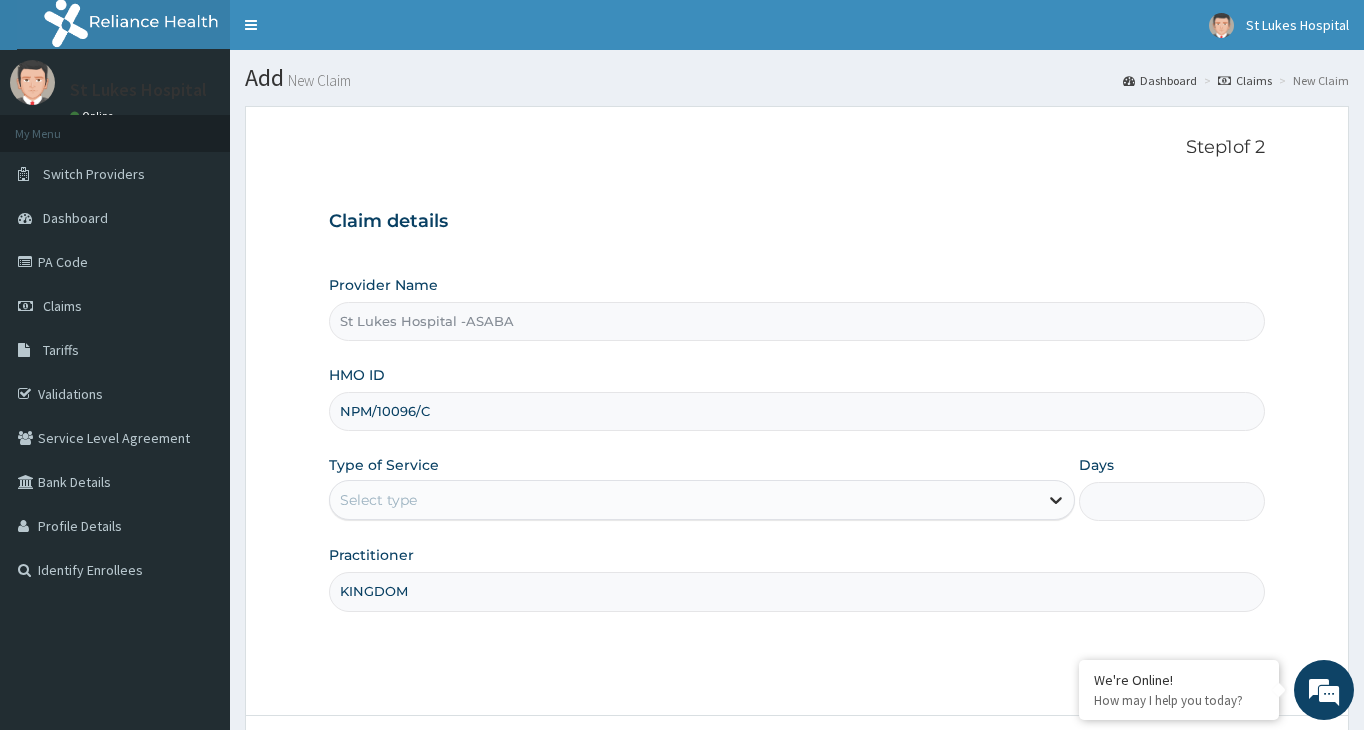 click 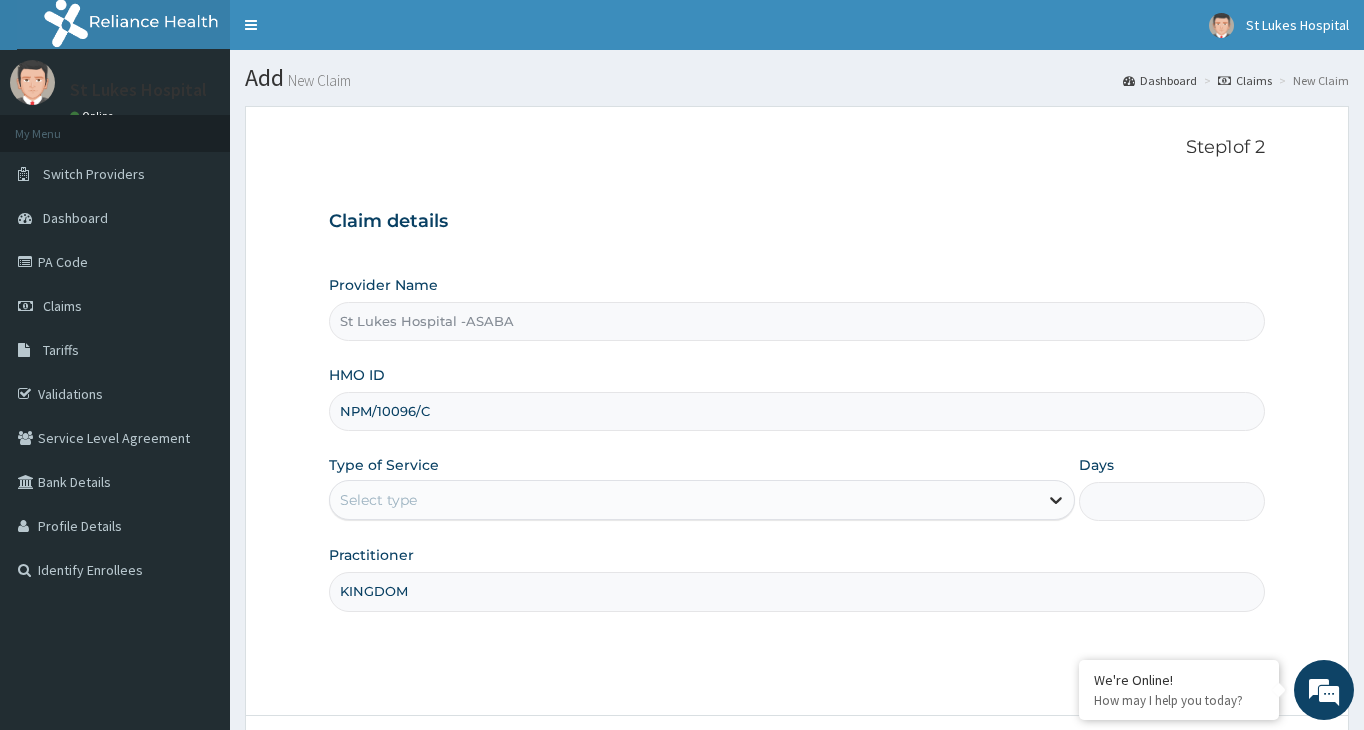 click 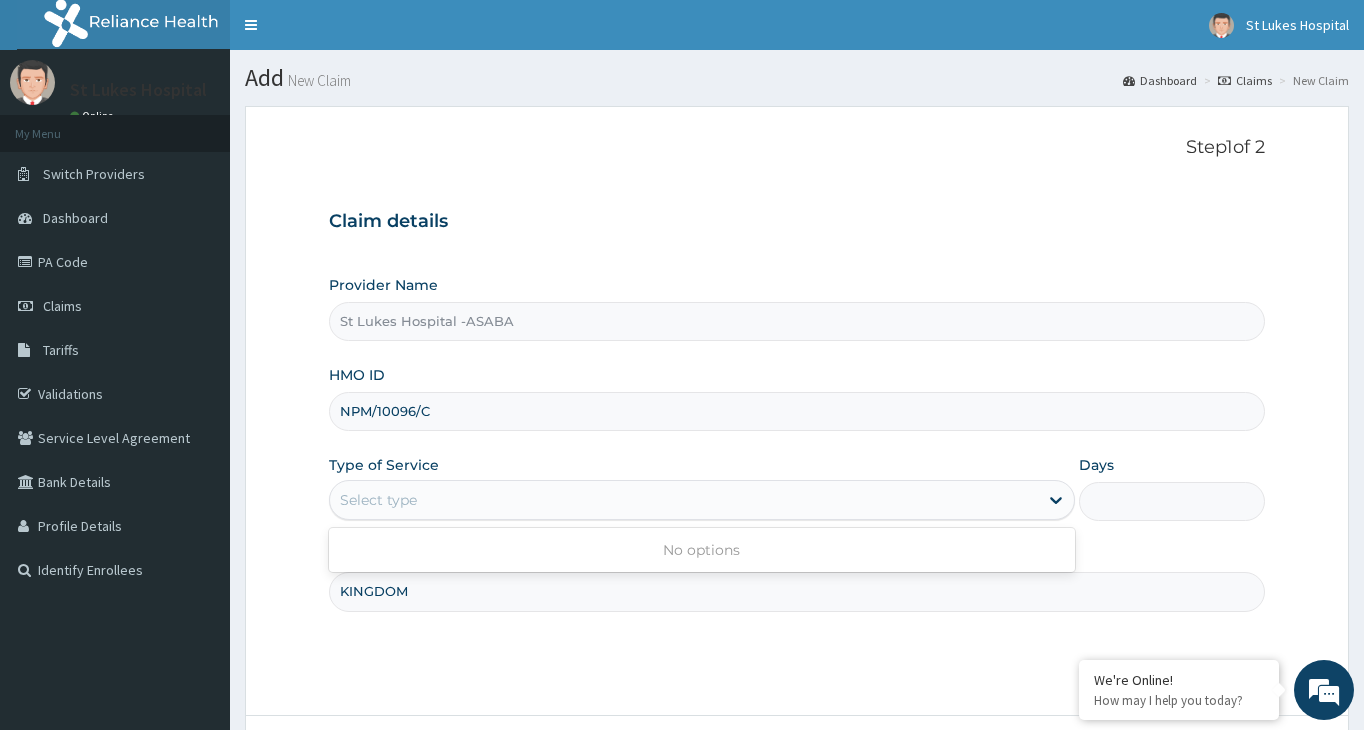 click on "Select type" at bounding box center (684, 500) 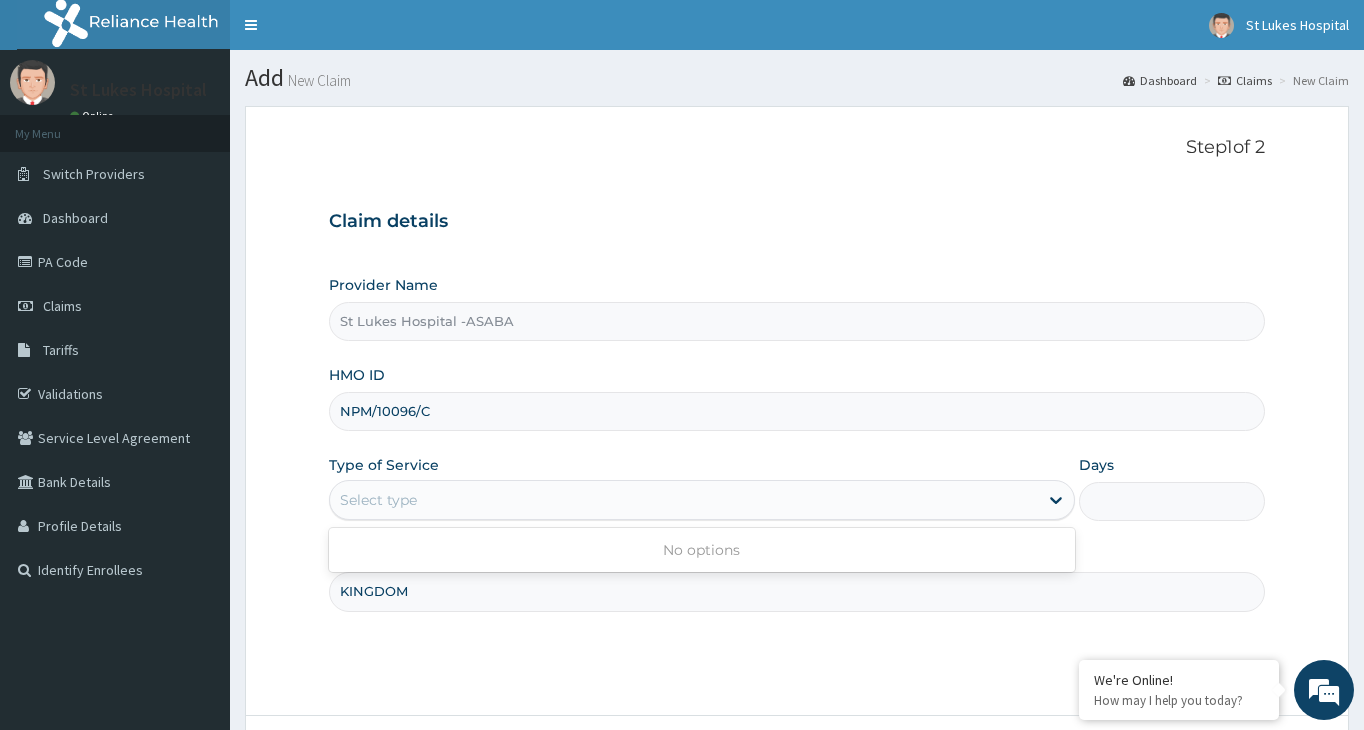 click on "Select type" at bounding box center (684, 500) 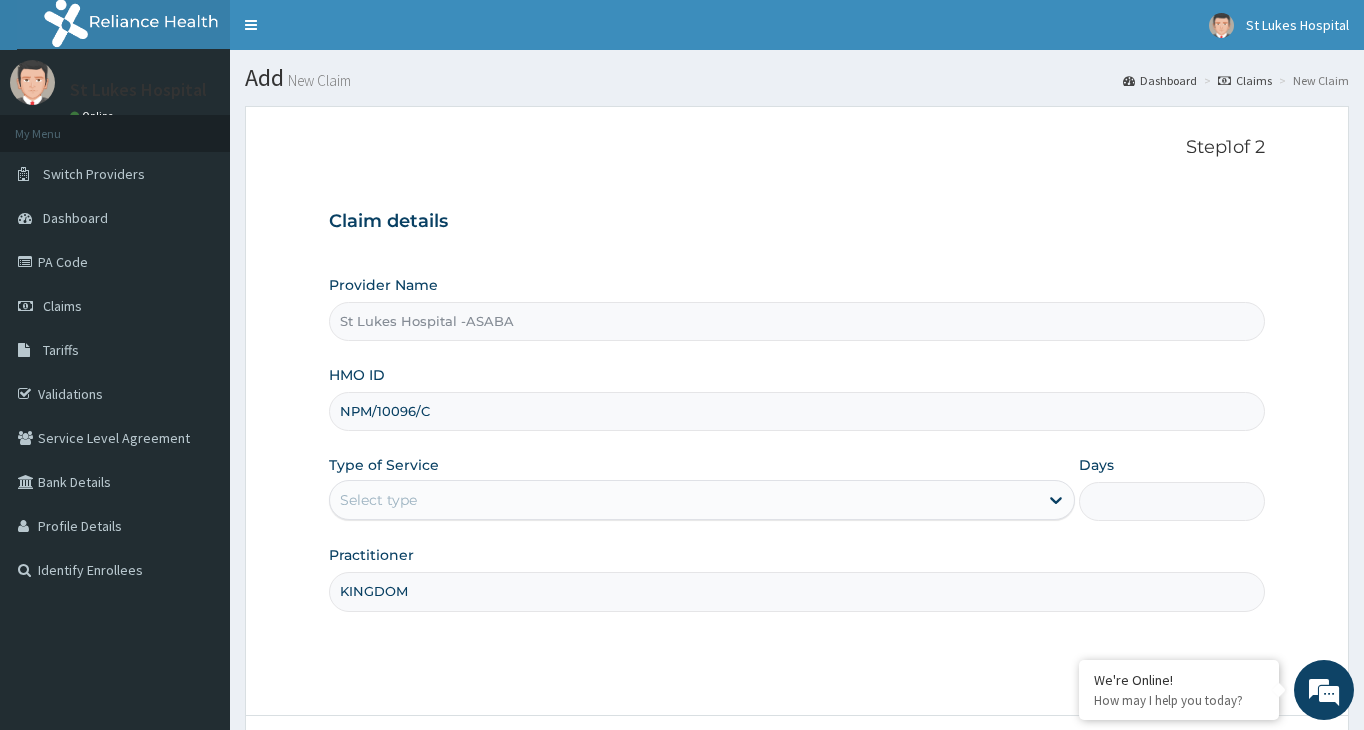 click on "Select type" at bounding box center [684, 500] 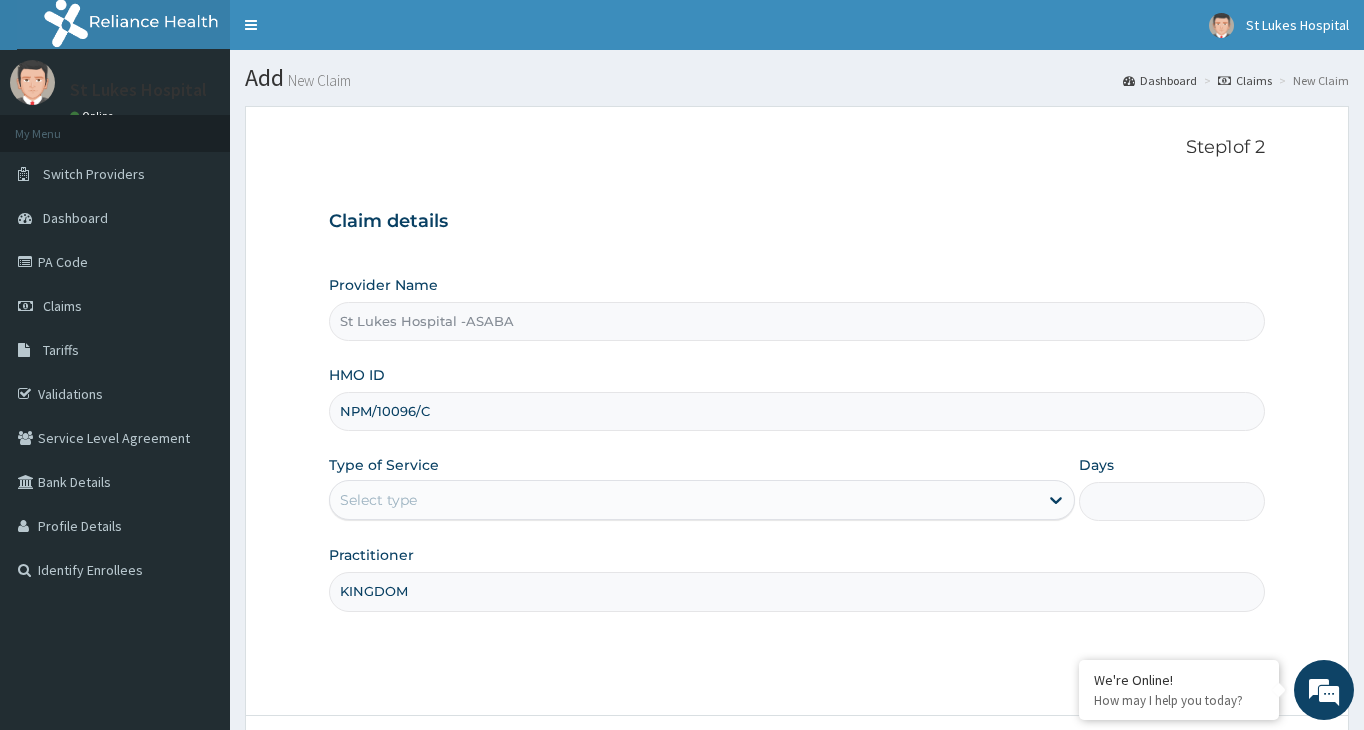 click on "Select type" at bounding box center [684, 500] 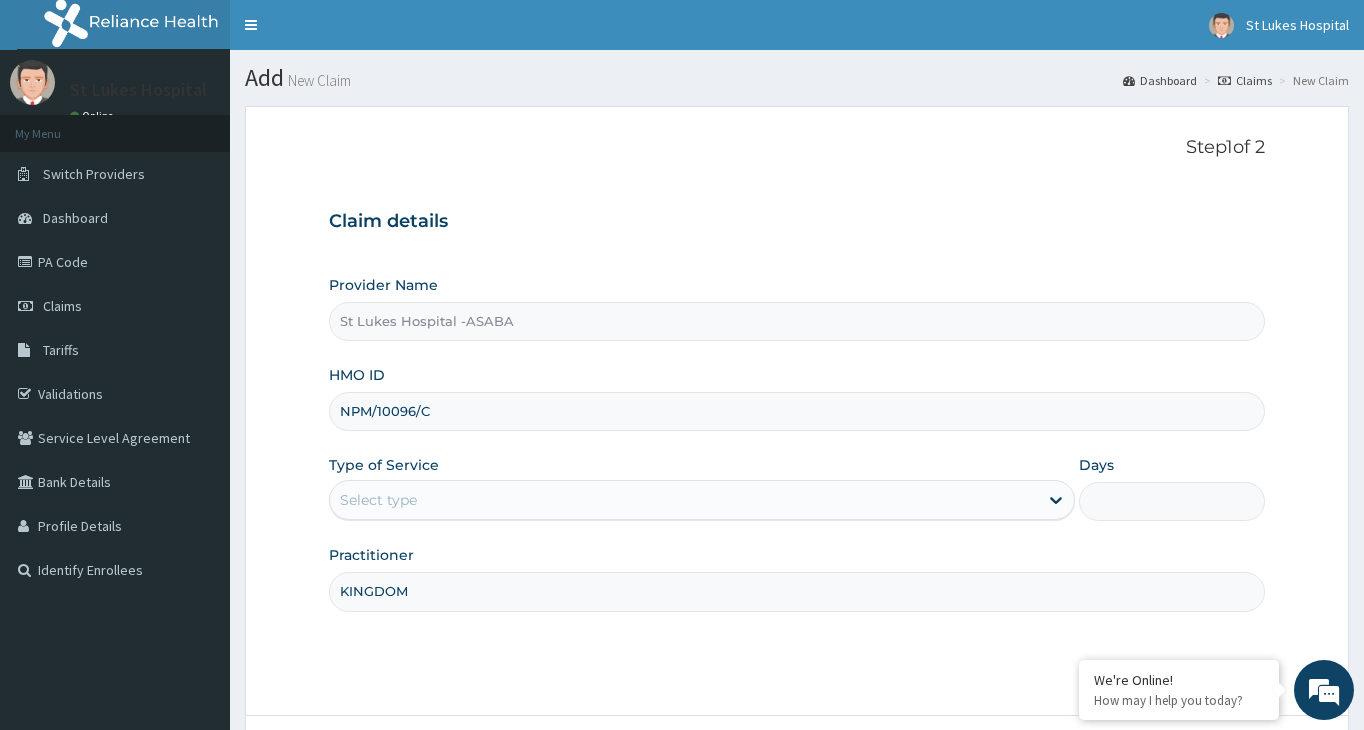 click on "Claims" at bounding box center [1245, 80] 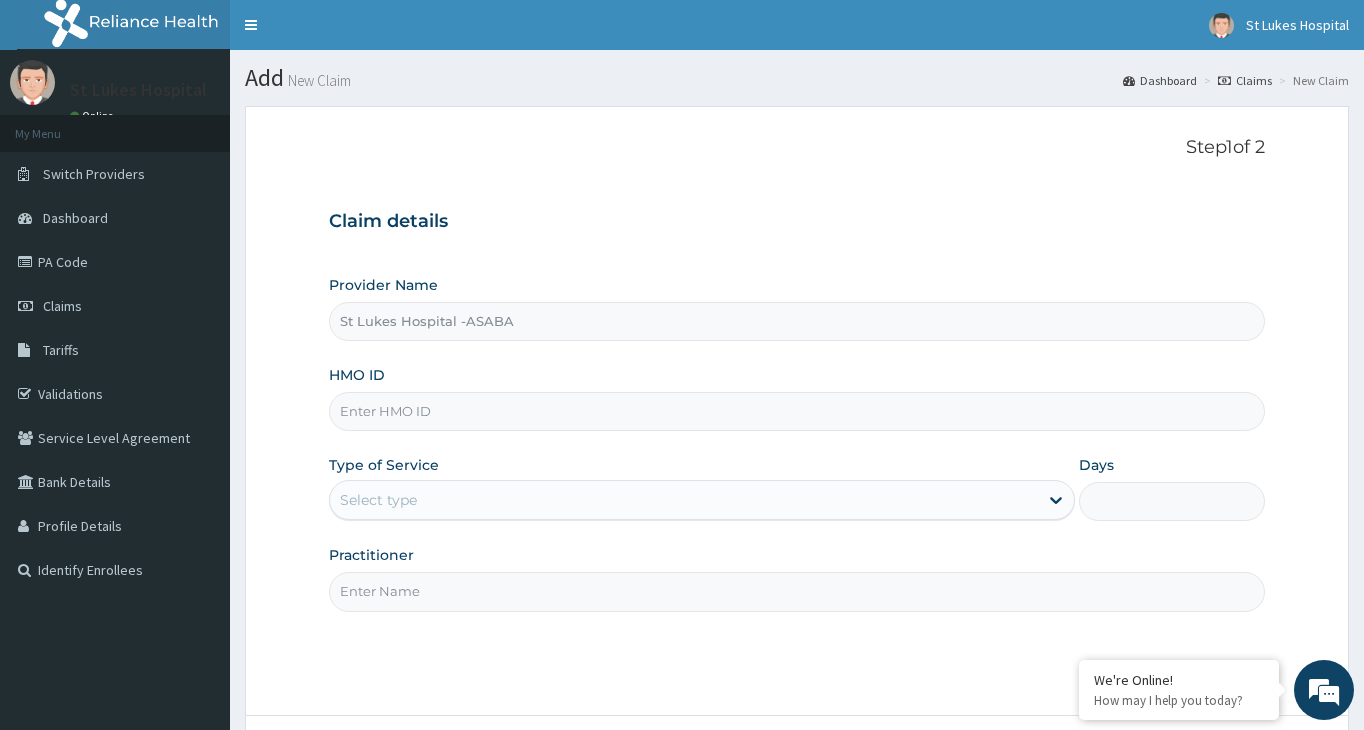 scroll, scrollTop: 0, scrollLeft: 0, axis: both 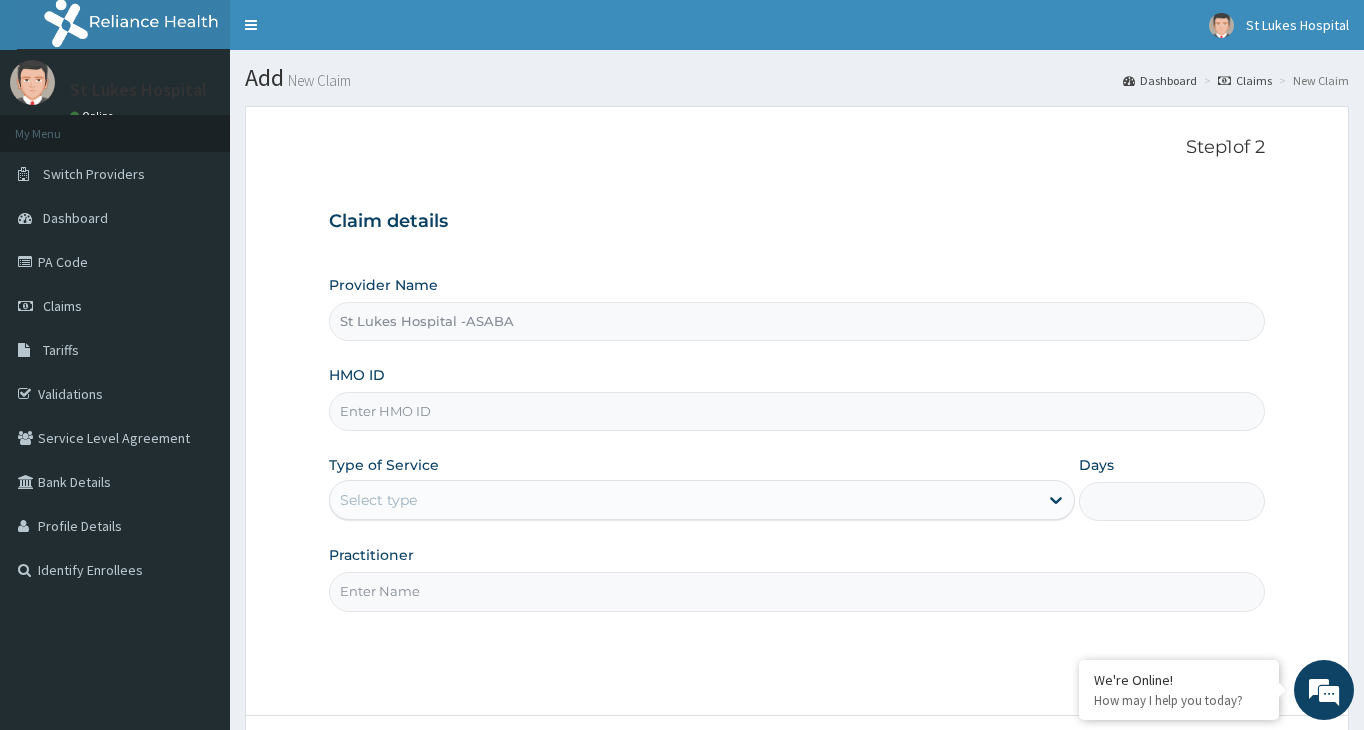 click on "HMO ID" at bounding box center [797, 411] 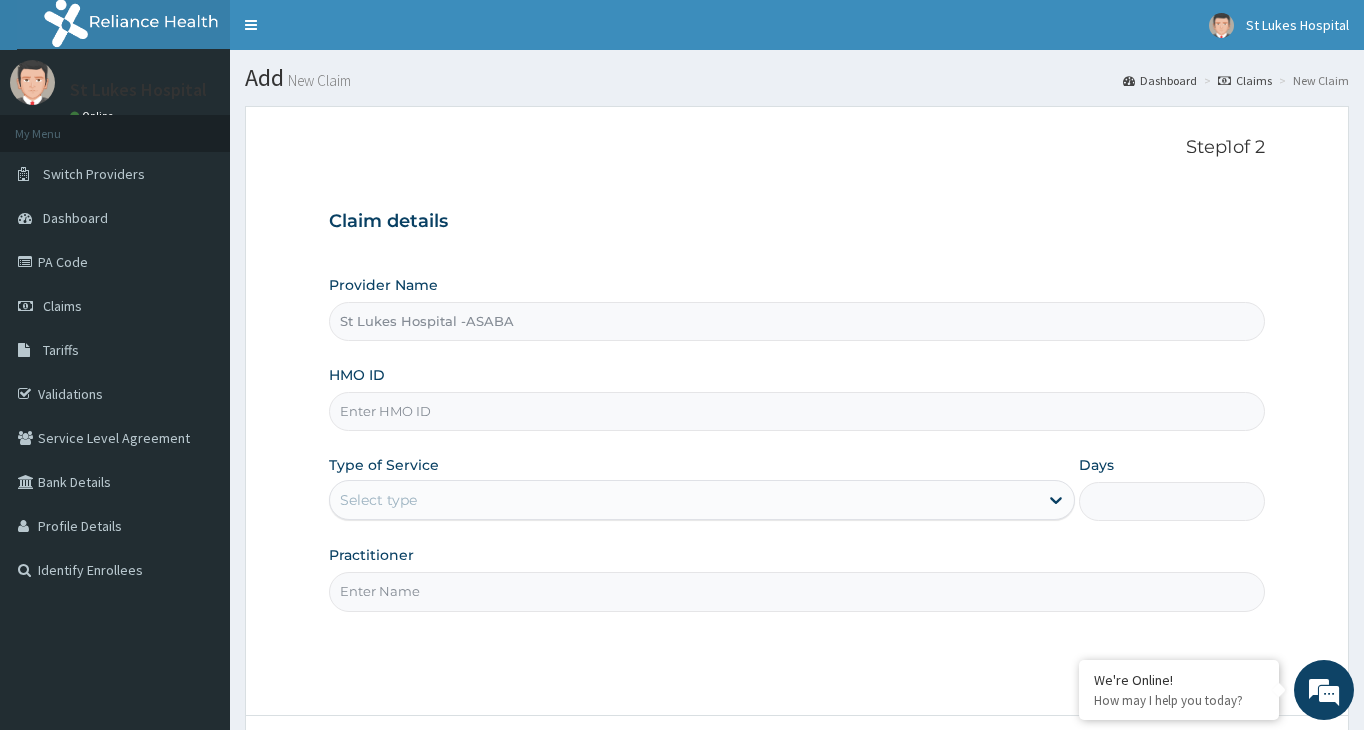 scroll, scrollTop: 0, scrollLeft: 0, axis: both 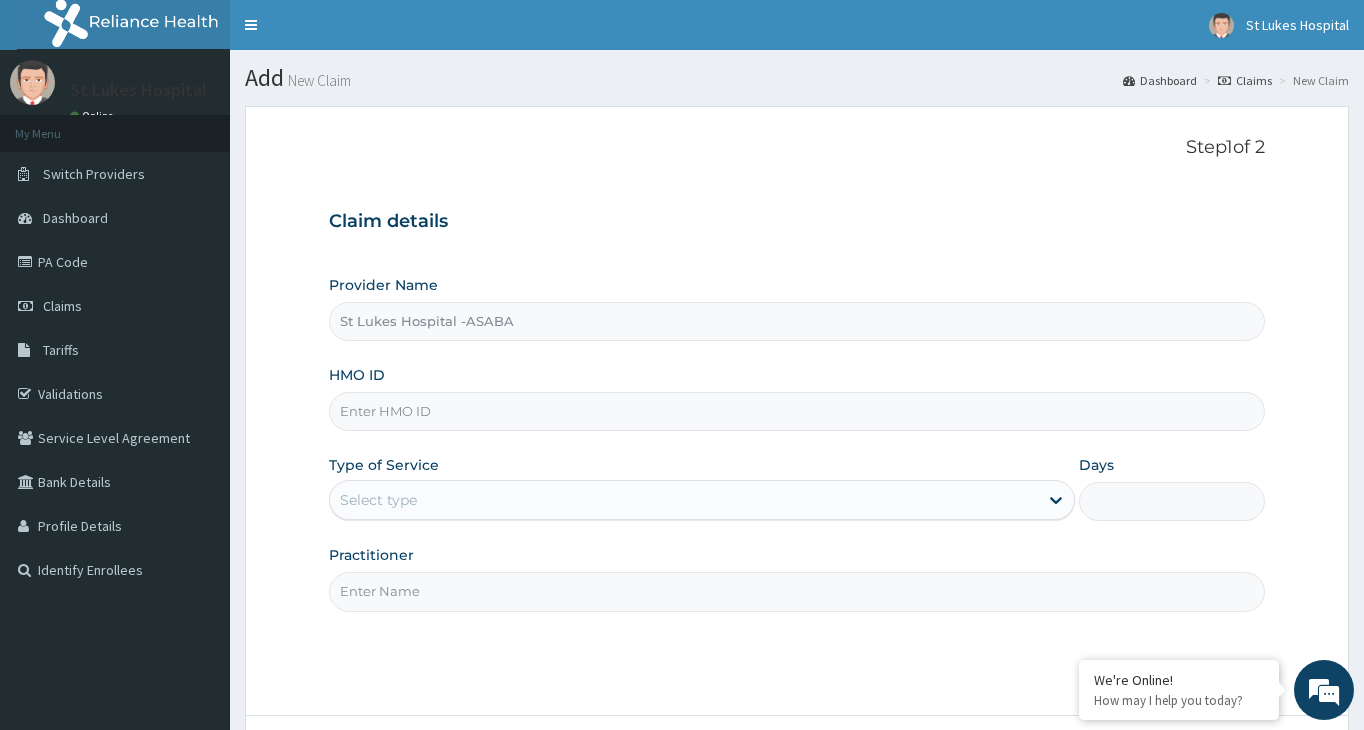 click on "HMO ID" at bounding box center [797, 411] 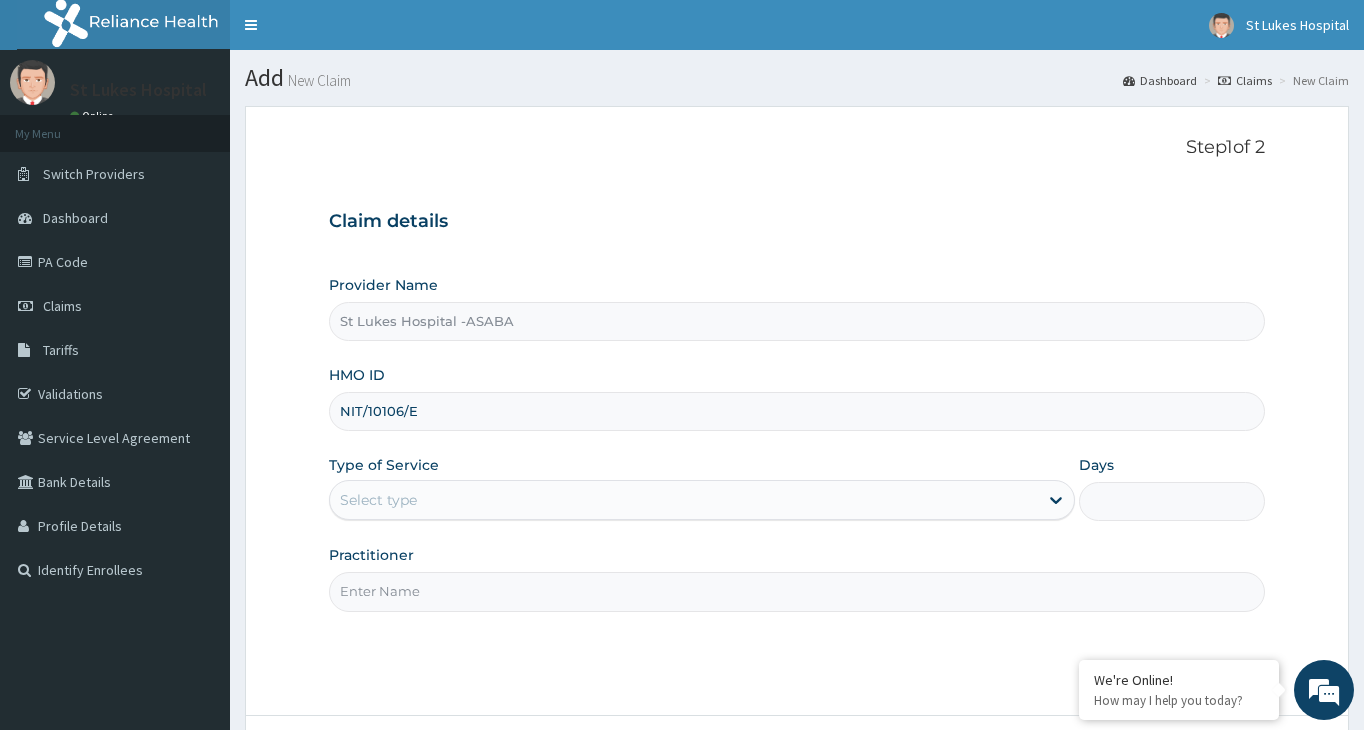 type on "NIT/10106/E" 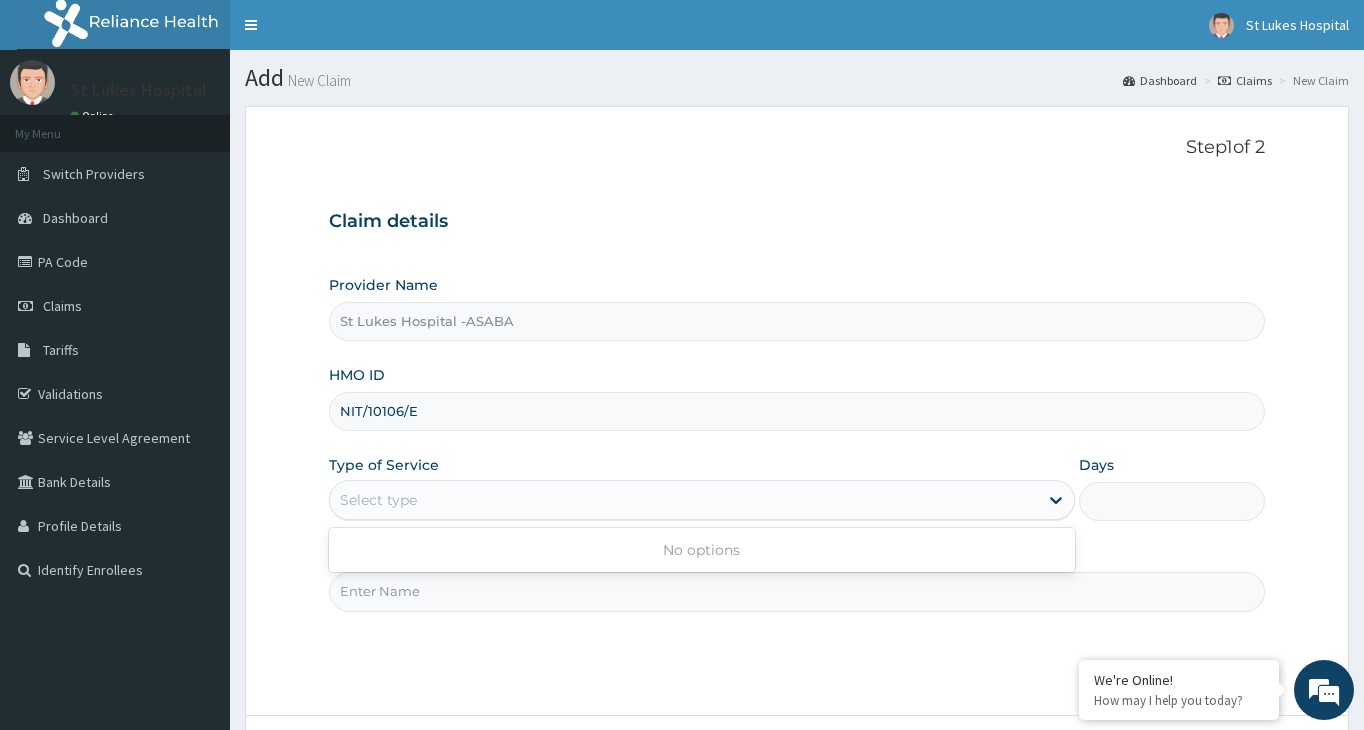 click on "Select type" at bounding box center (378, 500) 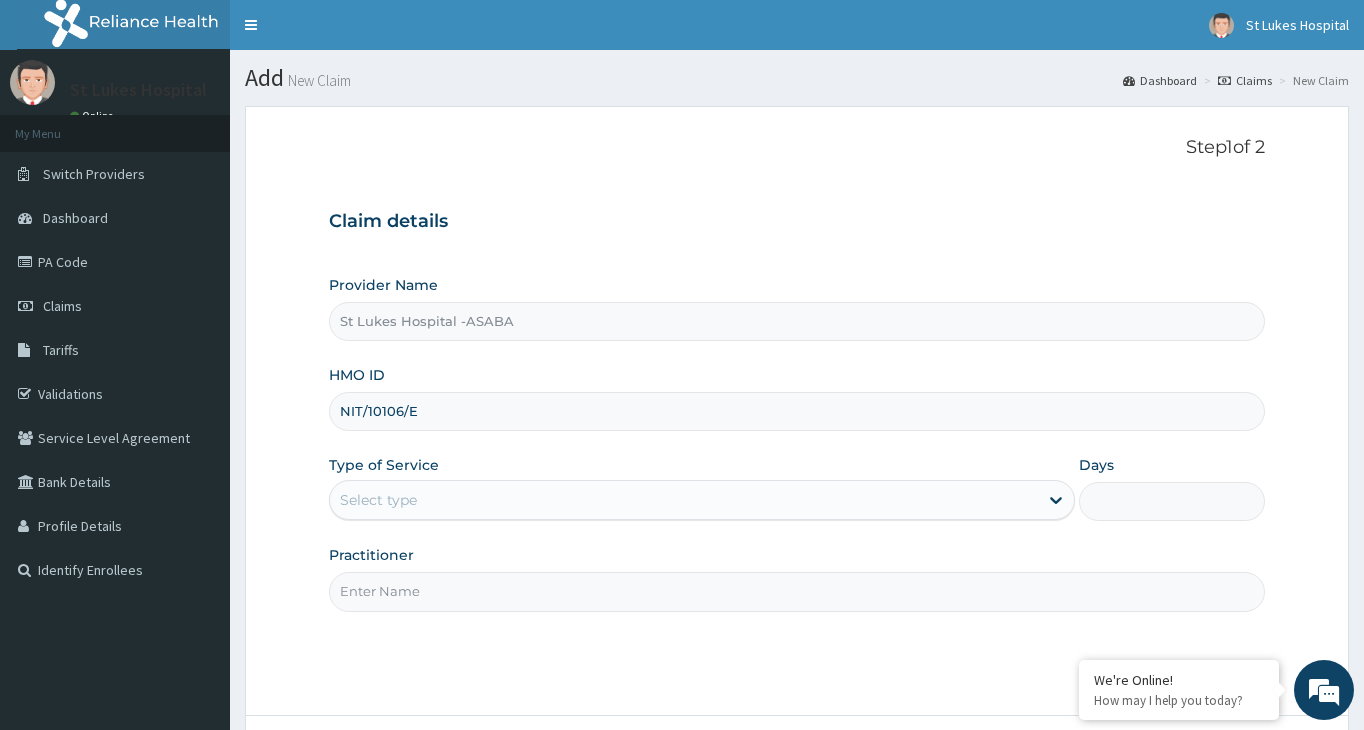 click on "Select type" at bounding box center (378, 500) 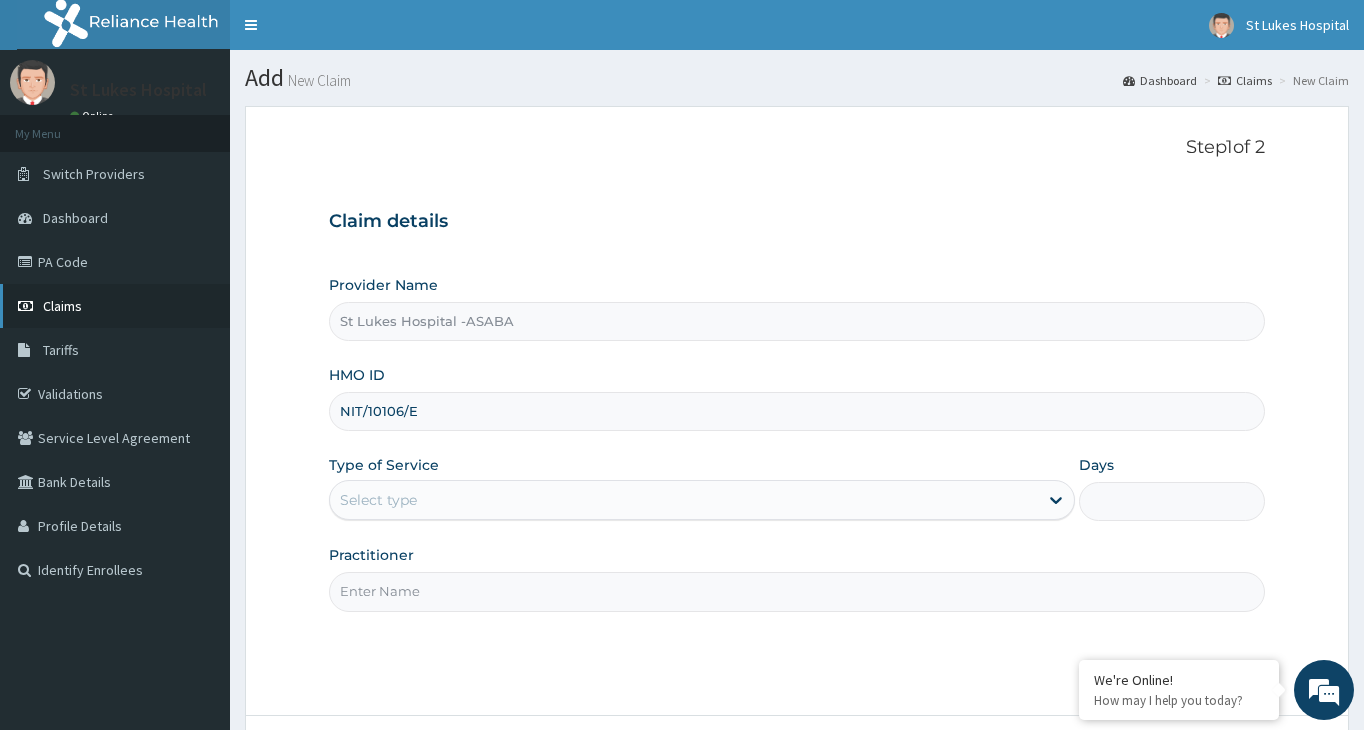click on "Claims" at bounding box center (62, 306) 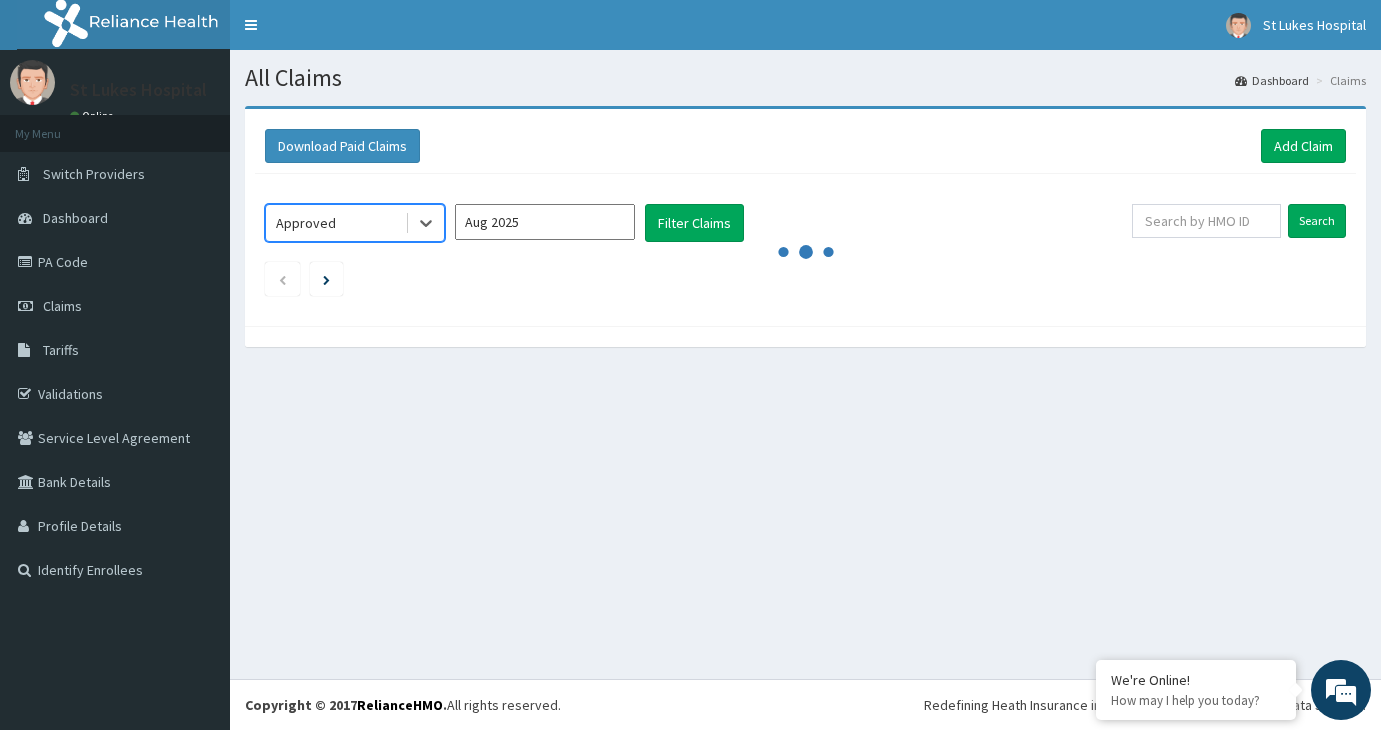 scroll, scrollTop: 0, scrollLeft: 0, axis: both 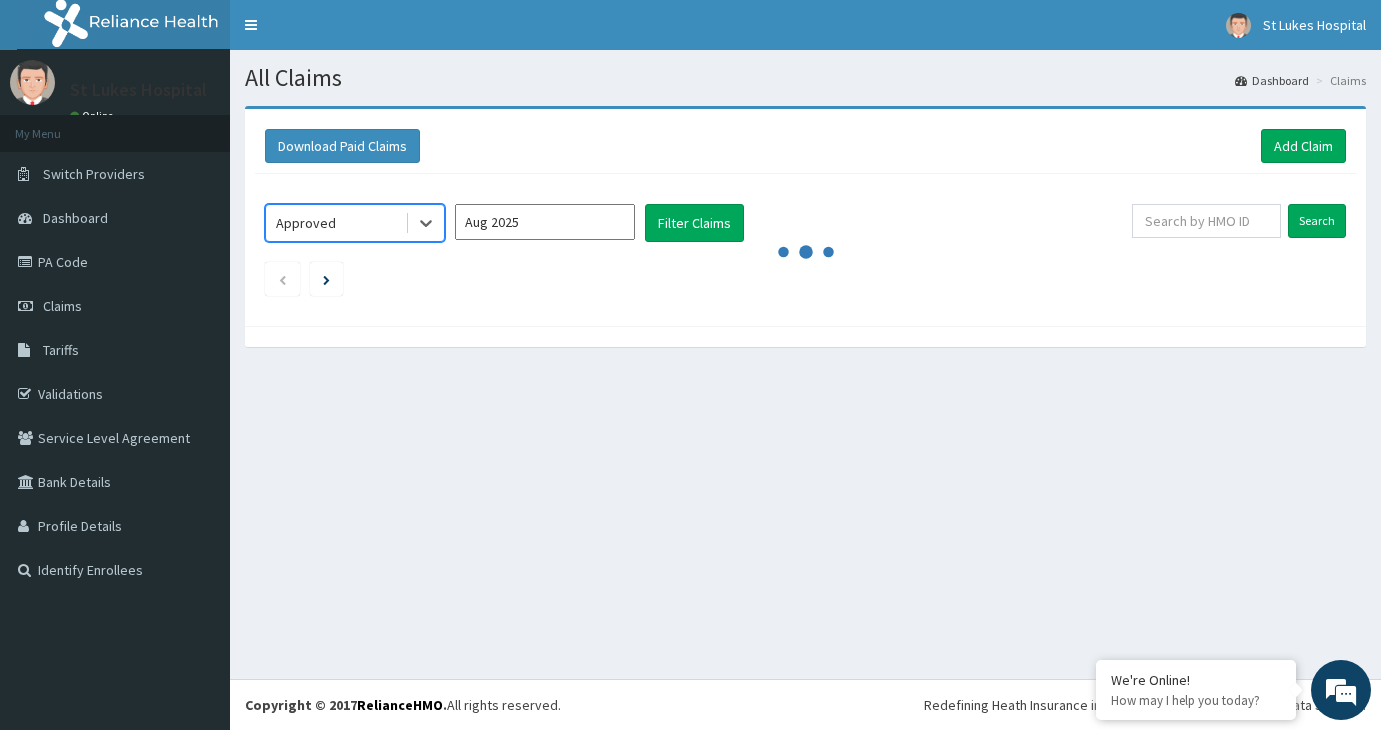 click on "Aug 2025" at bounding box center (545, 222) 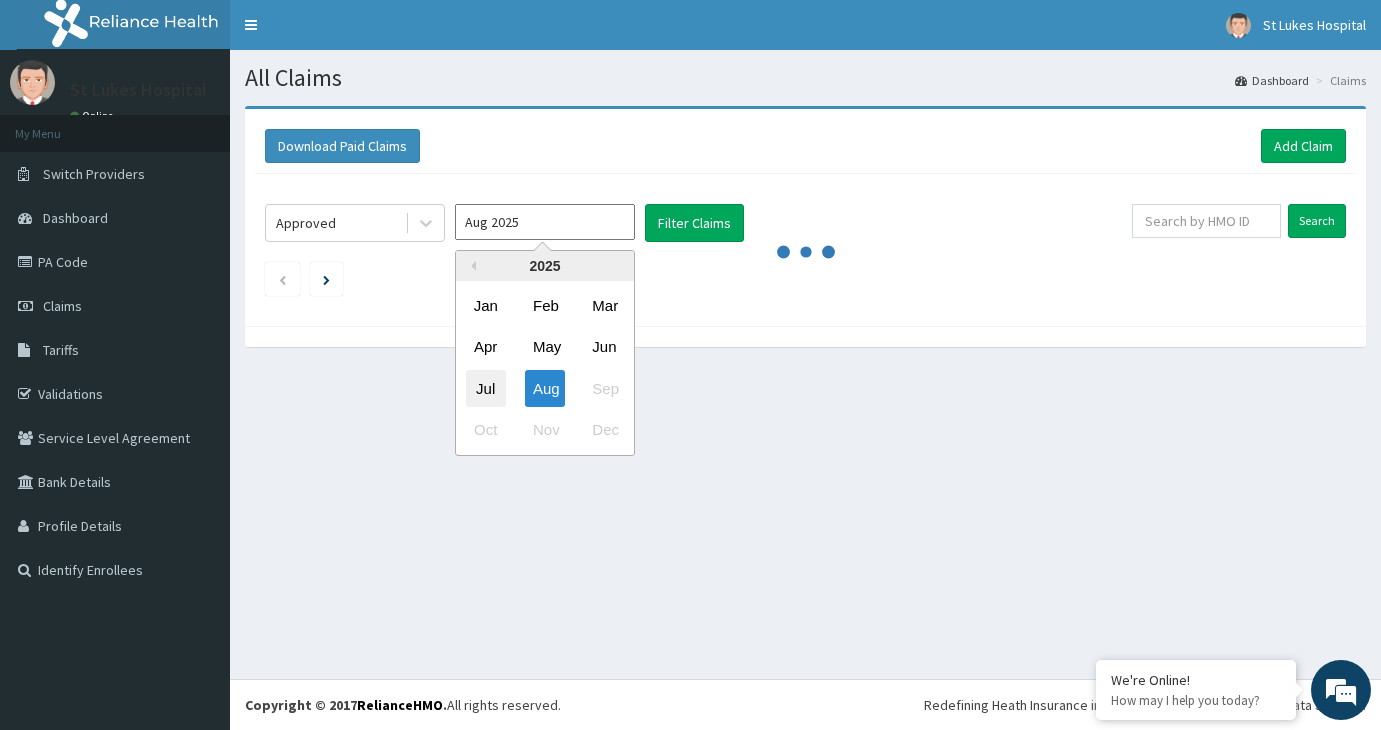 click on "Jul" at bounding box center [486, 388] 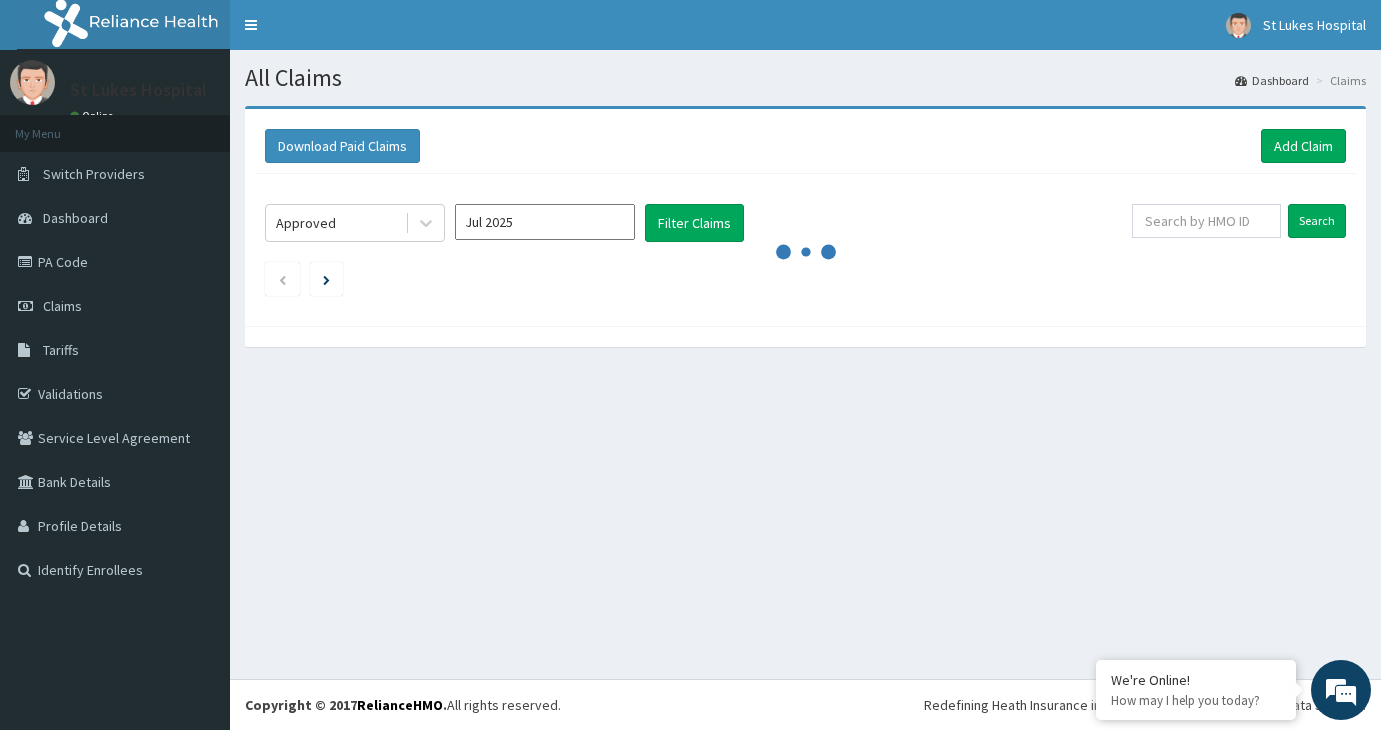 type on "Jul 2025" 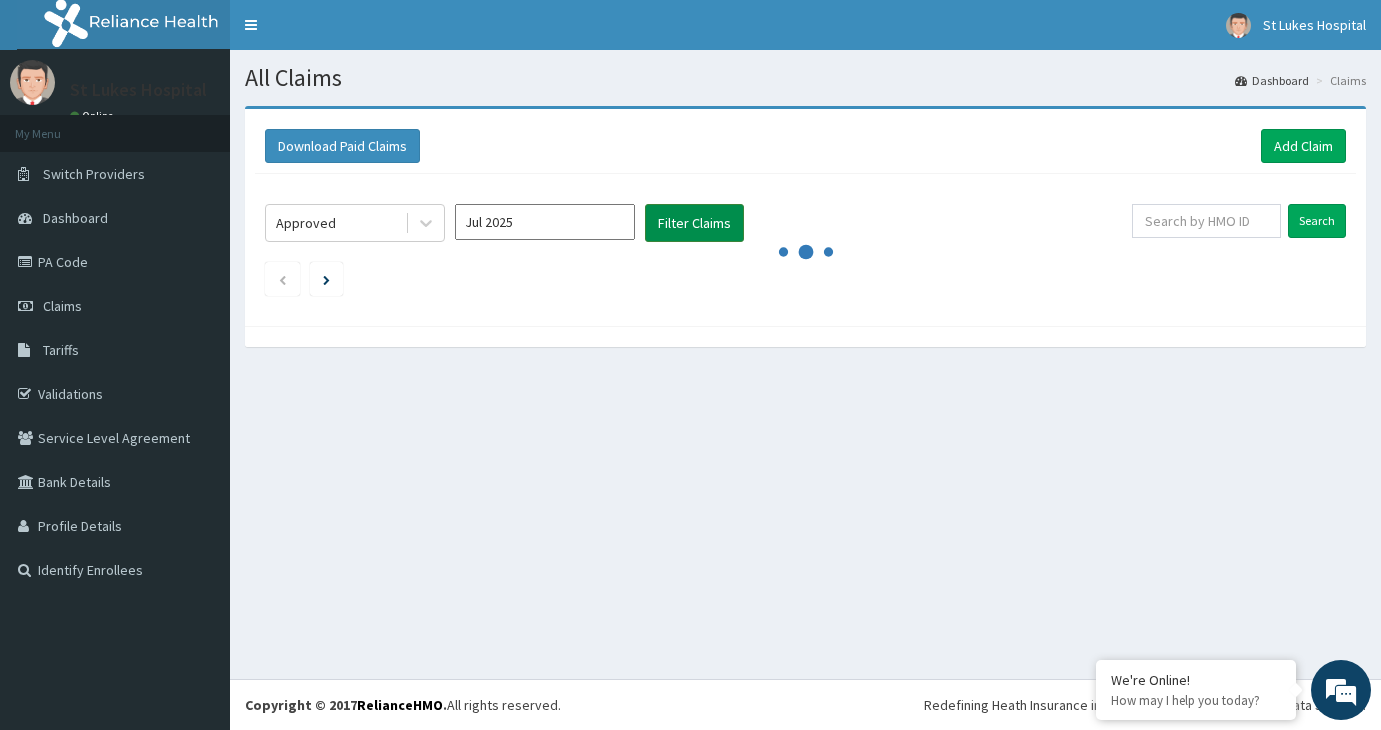 click on "Filter Claims" at bounding box center (694, 223) 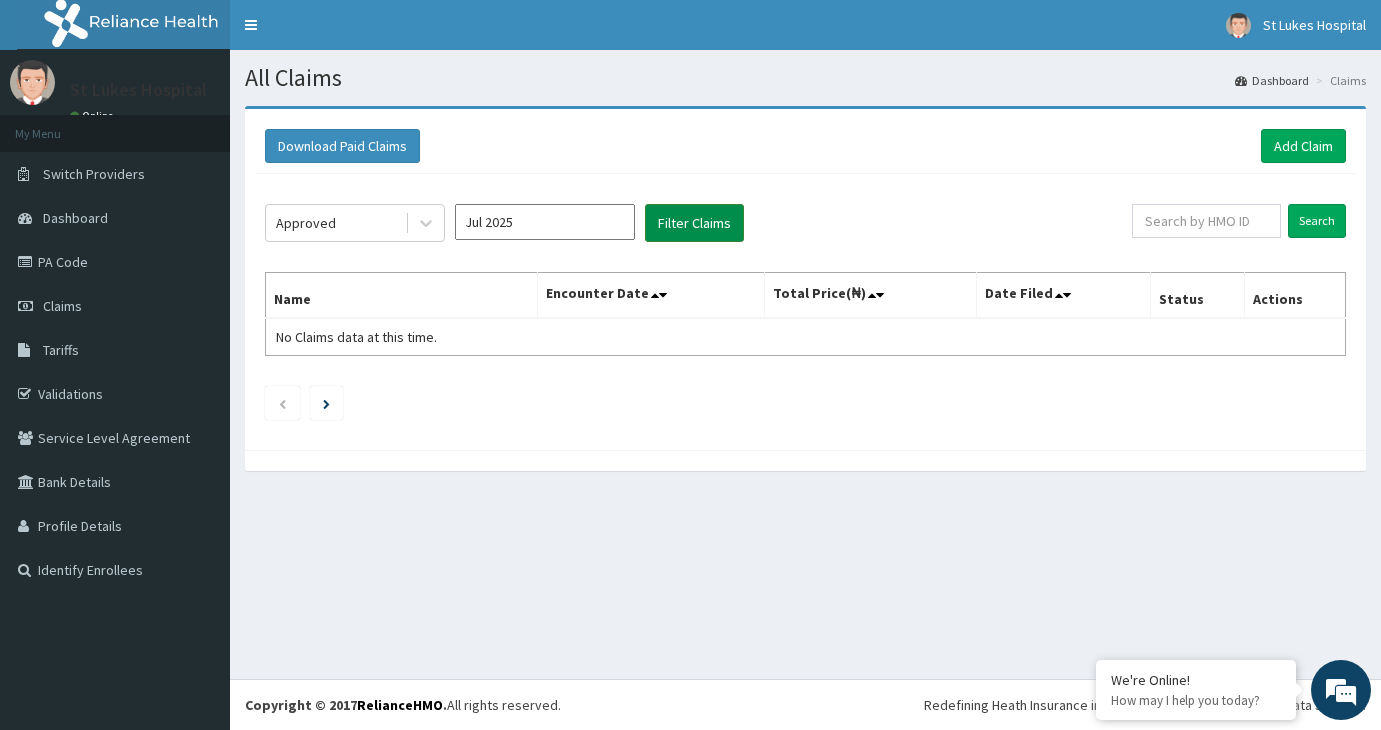 click on "Filter Claims" at bounding box center [694, 223] 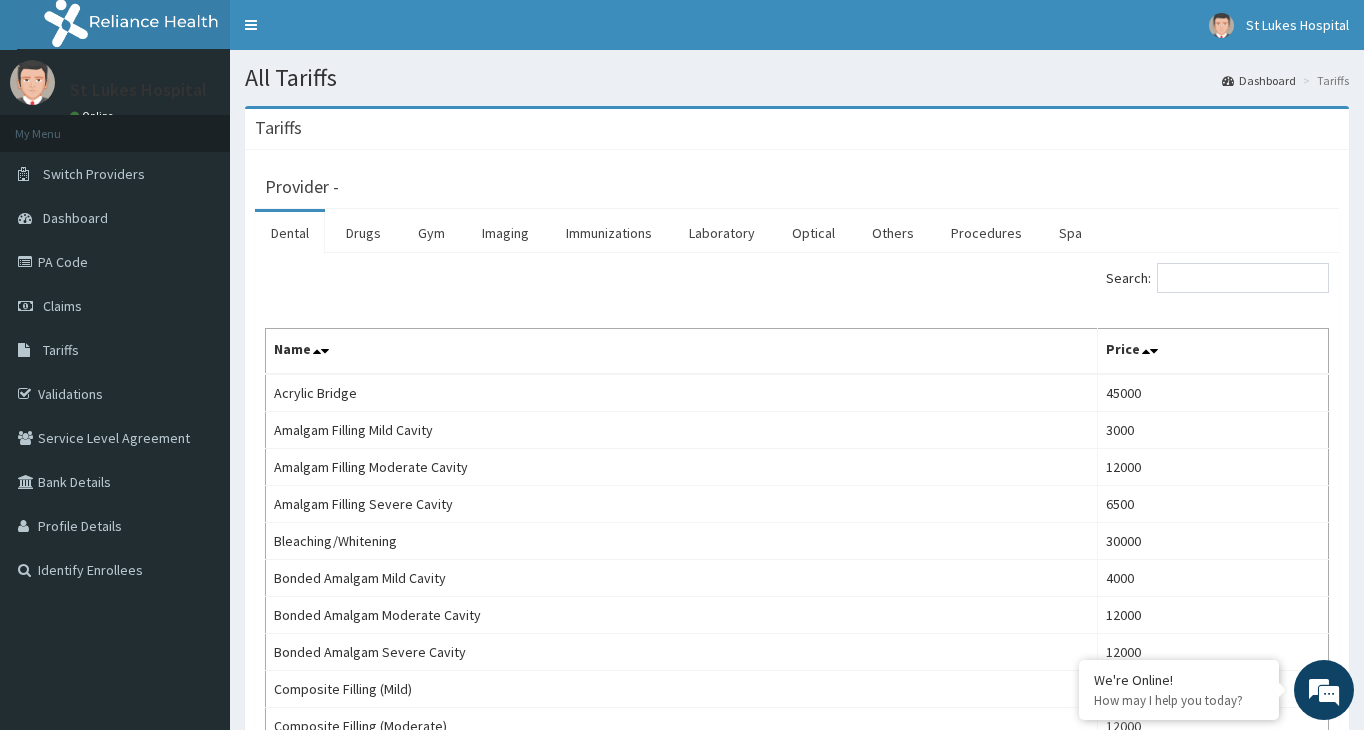 scroll, scrollTop: 0, scrollLeft: 0, axis: both 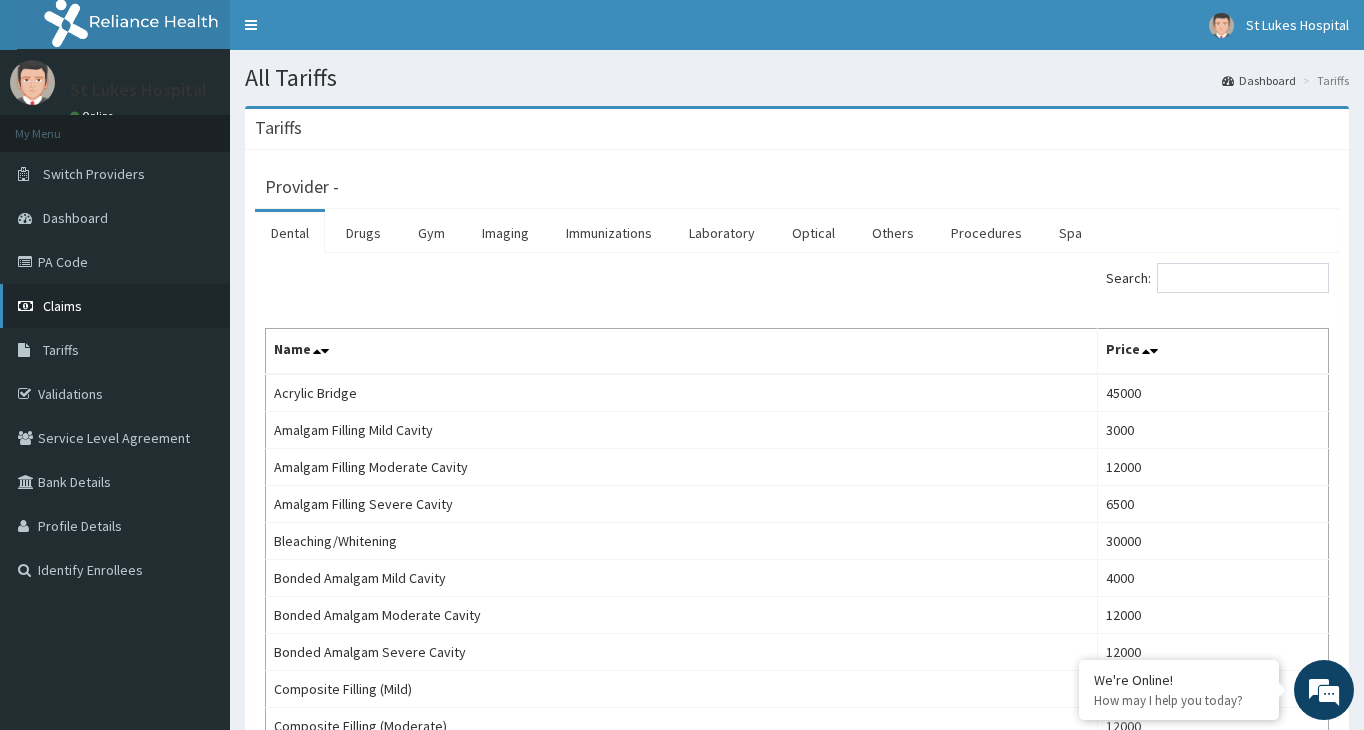click on "Claims" at bounding box center (62, 306) 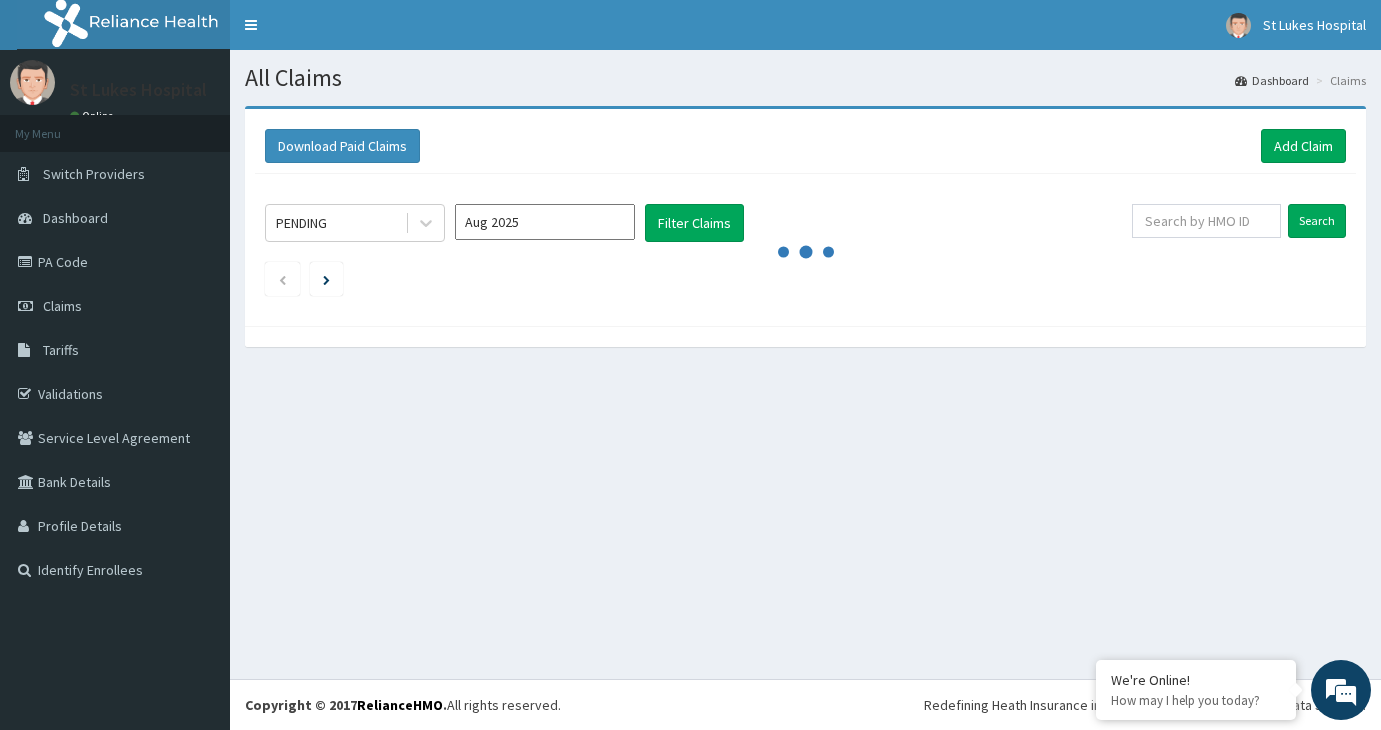 scroll, scrollTop: 0, scrollLeft: 0, axis: both 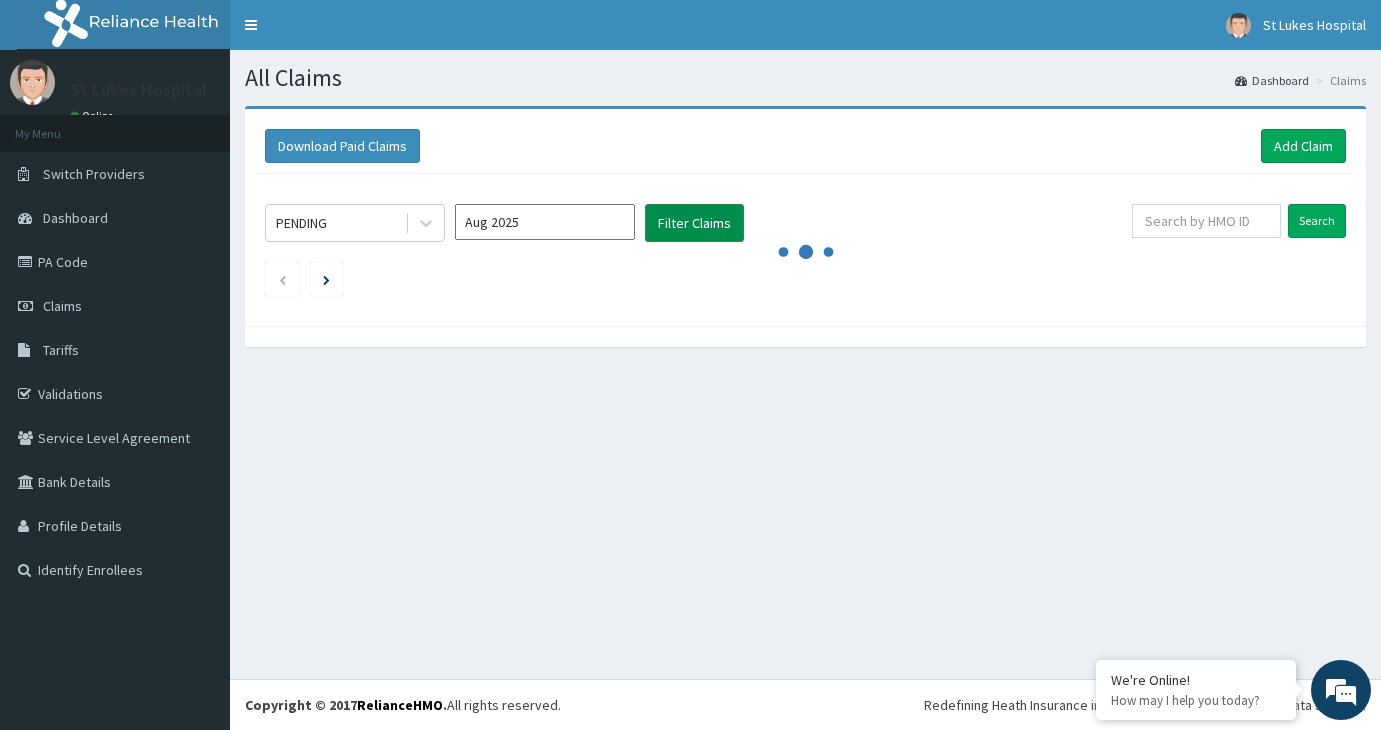 click on "Filter Claims" at bounding box center (694, 223) 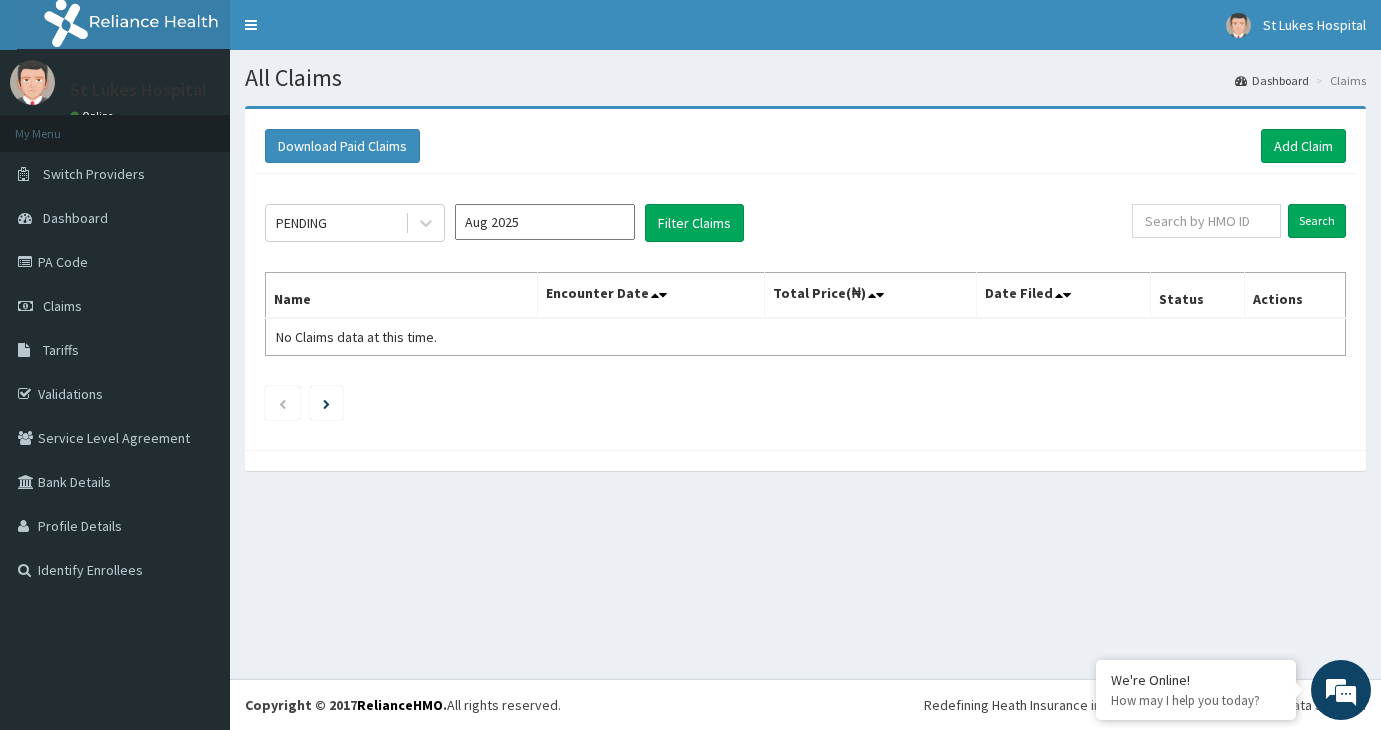 click on "All Claims" at bounding box center [805, 78] 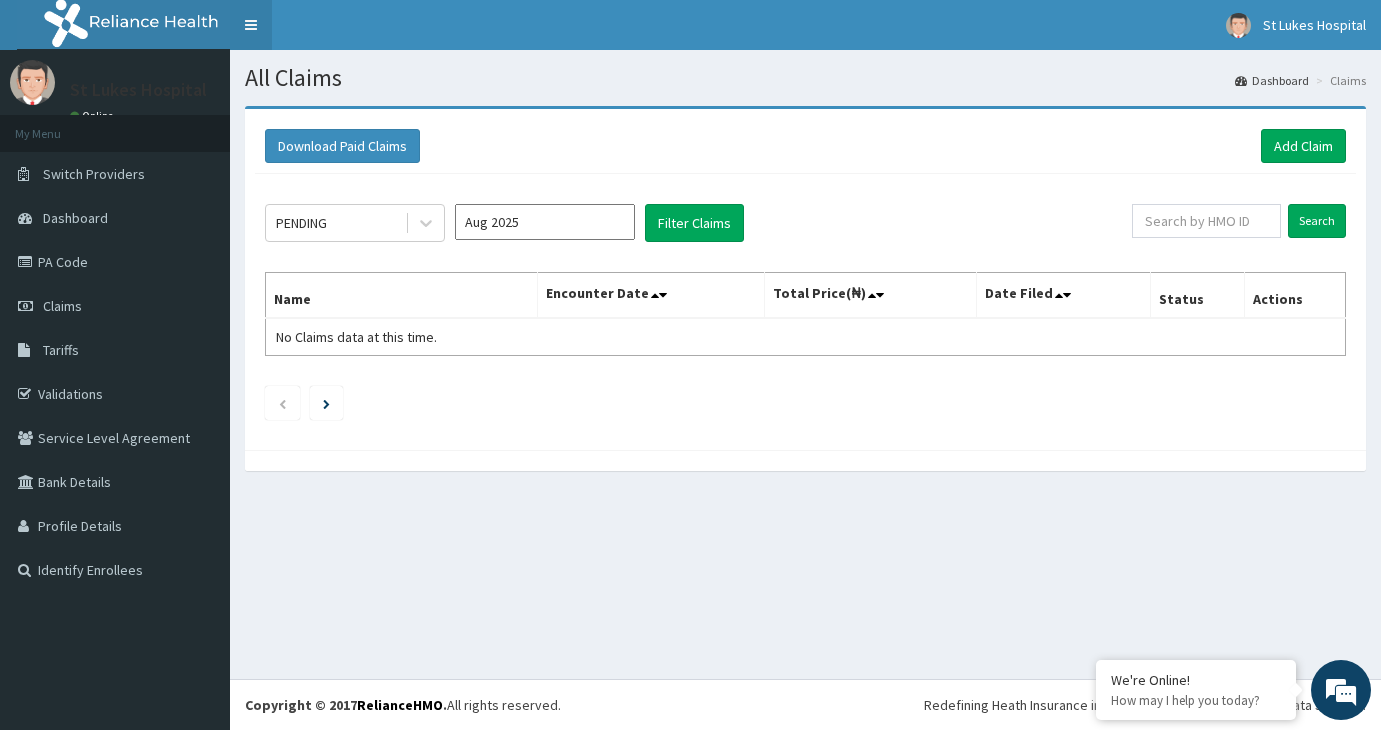 click on "Toggle navigation" at bounding box center [251, 25] 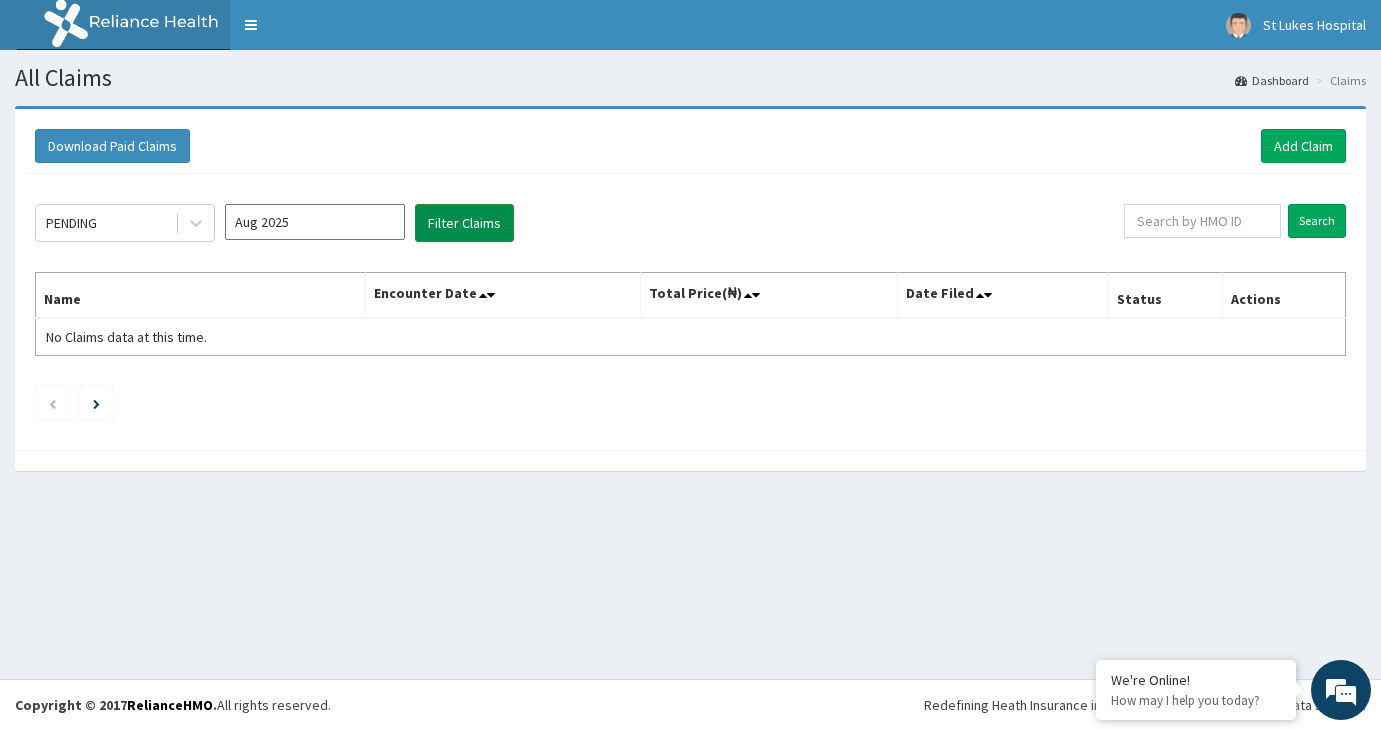 click on "Filter Claims" at bounding box center [464, 223] 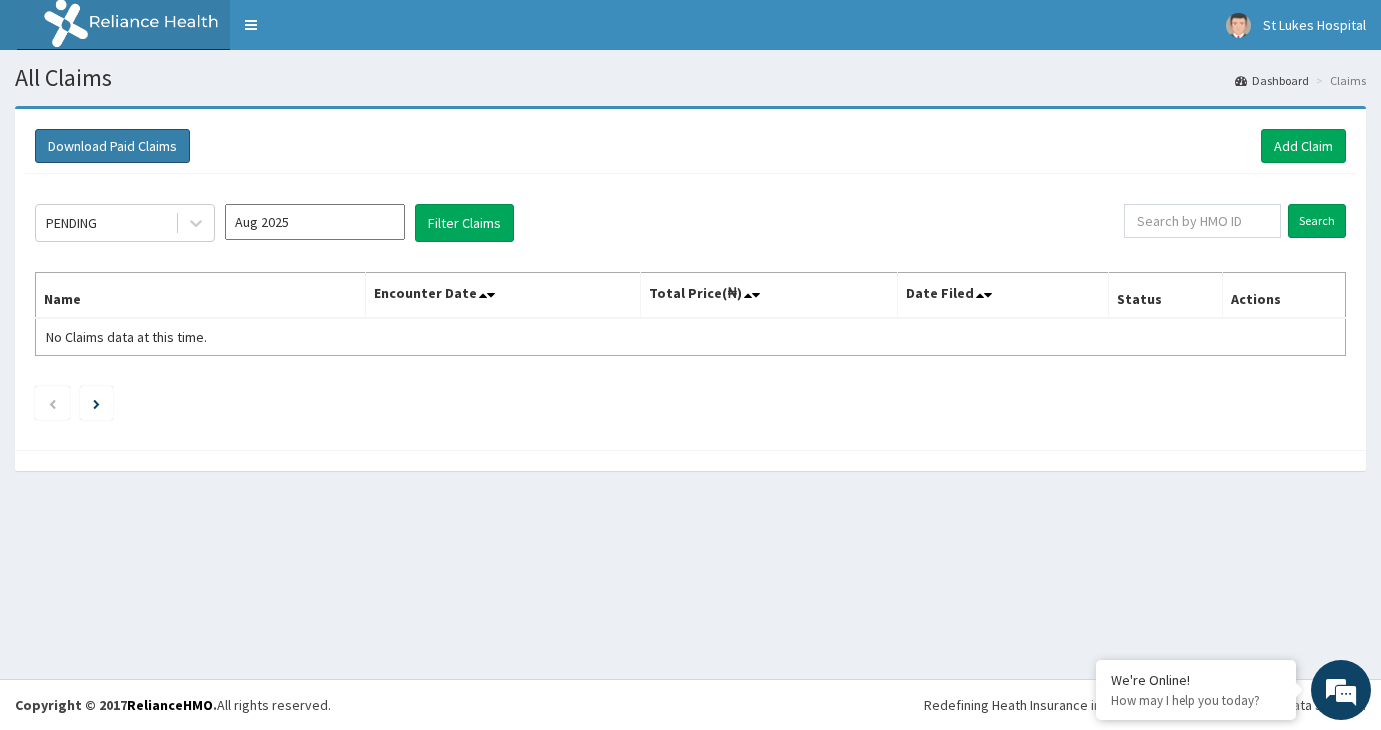 click on "Download Paid Claims" at bounding box center [112, 146] 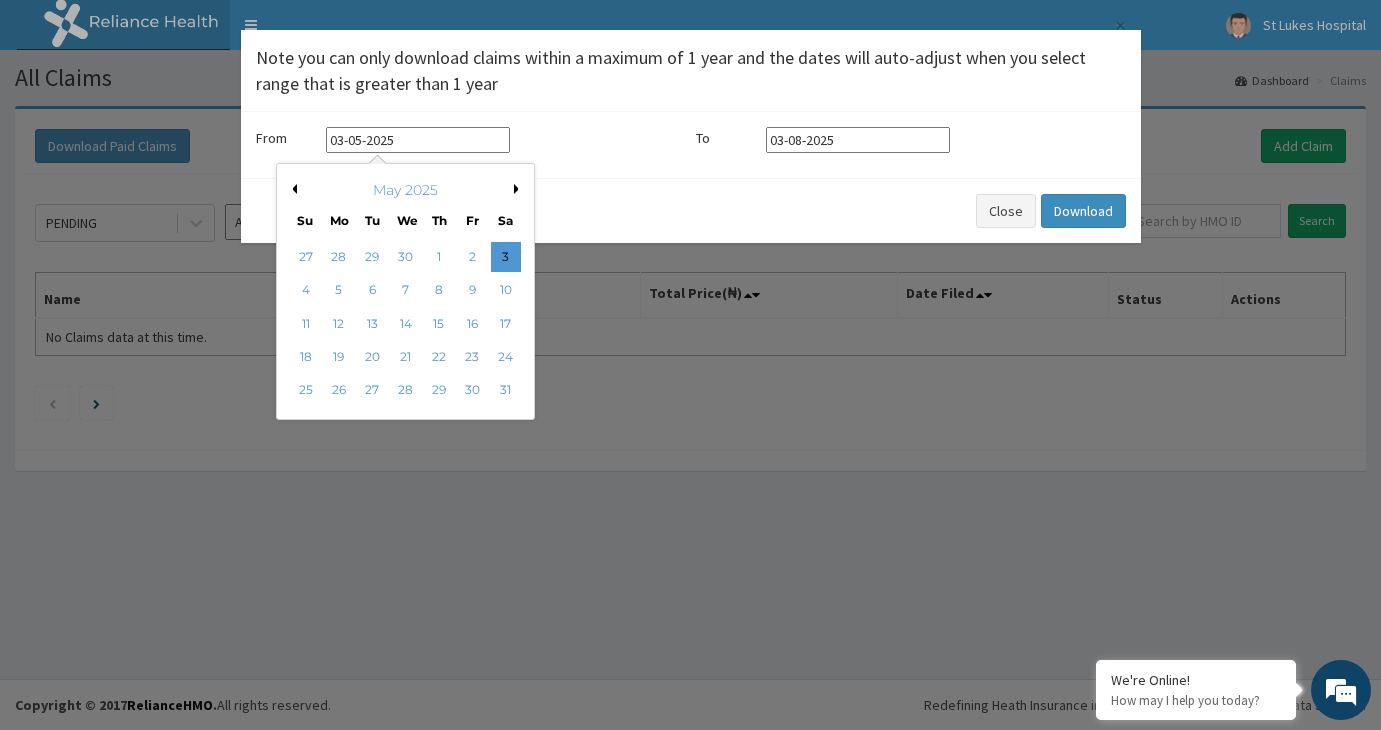 click on "03-05-2025" at bounding box center [418, 140] 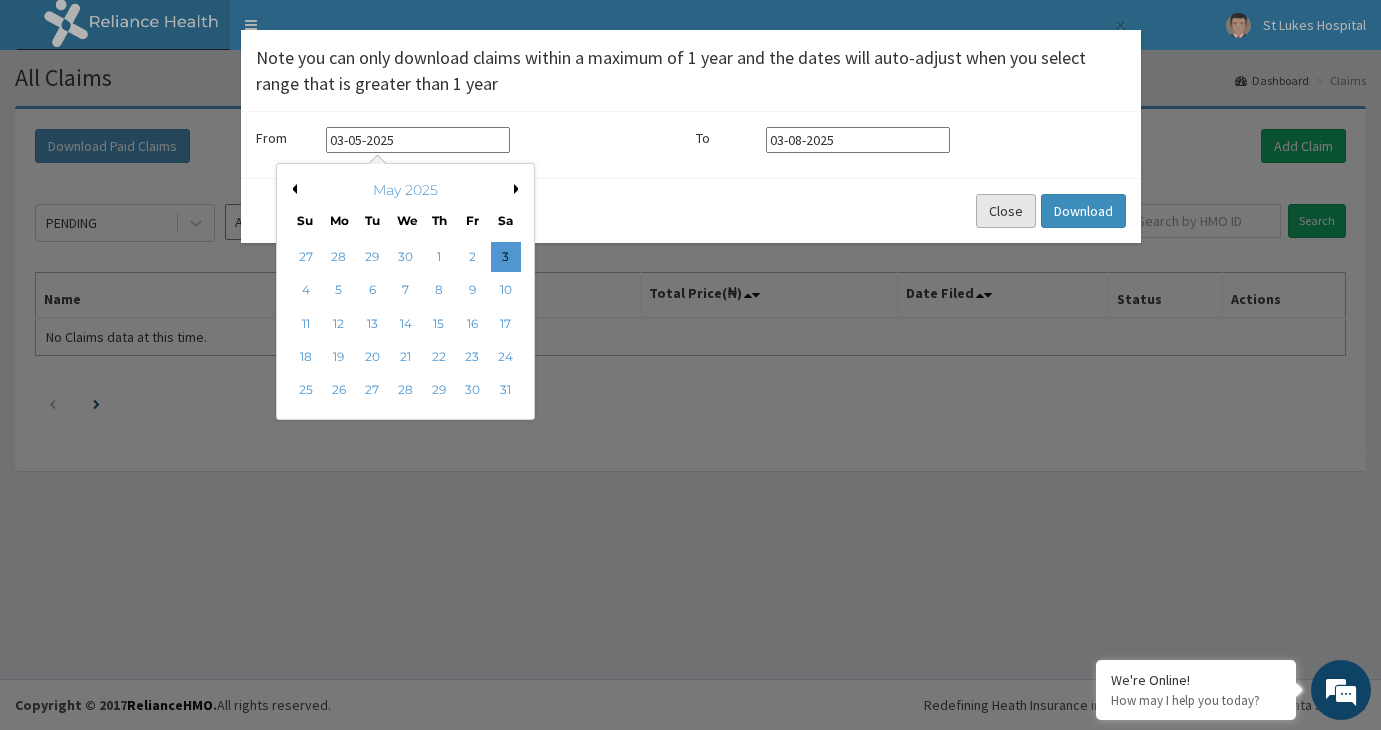 click on "Close" at bounding box center (1006, 211) 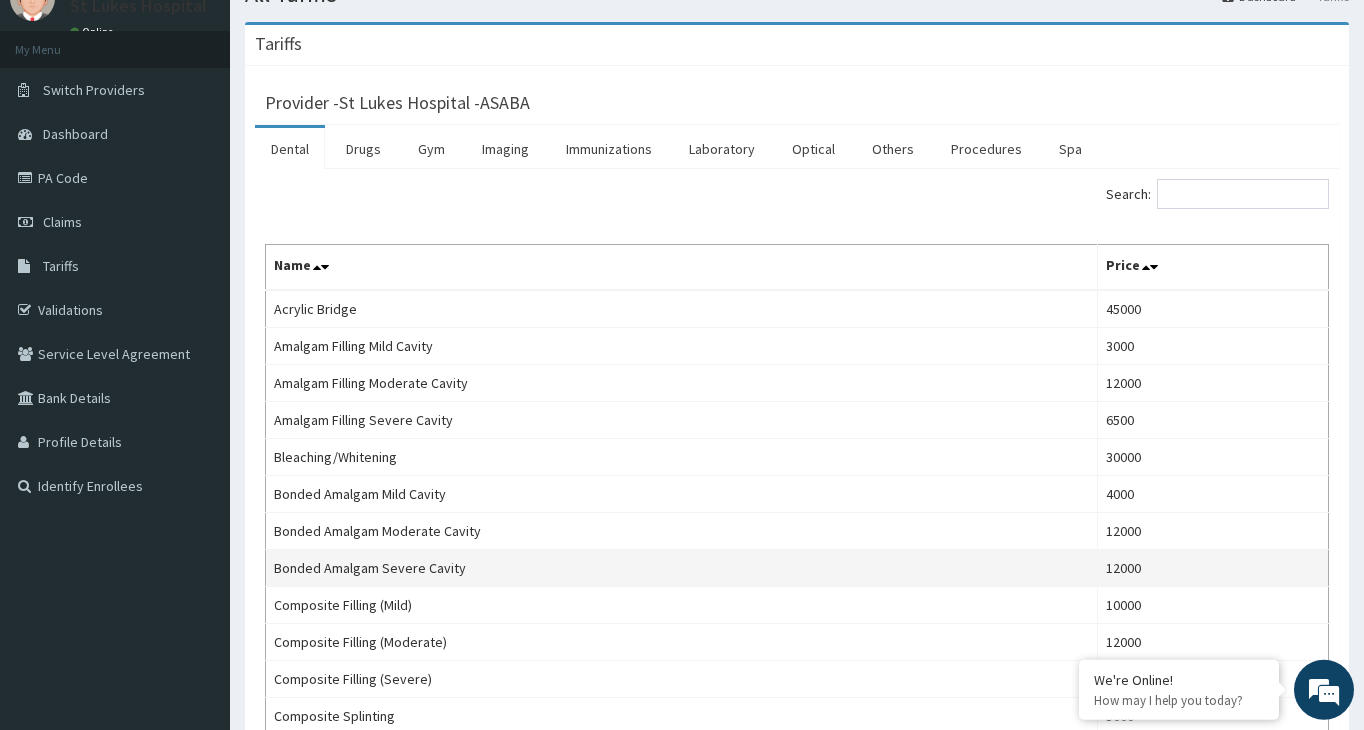scroll, scrollTop: 0, scrollLeft: 0, axis: both 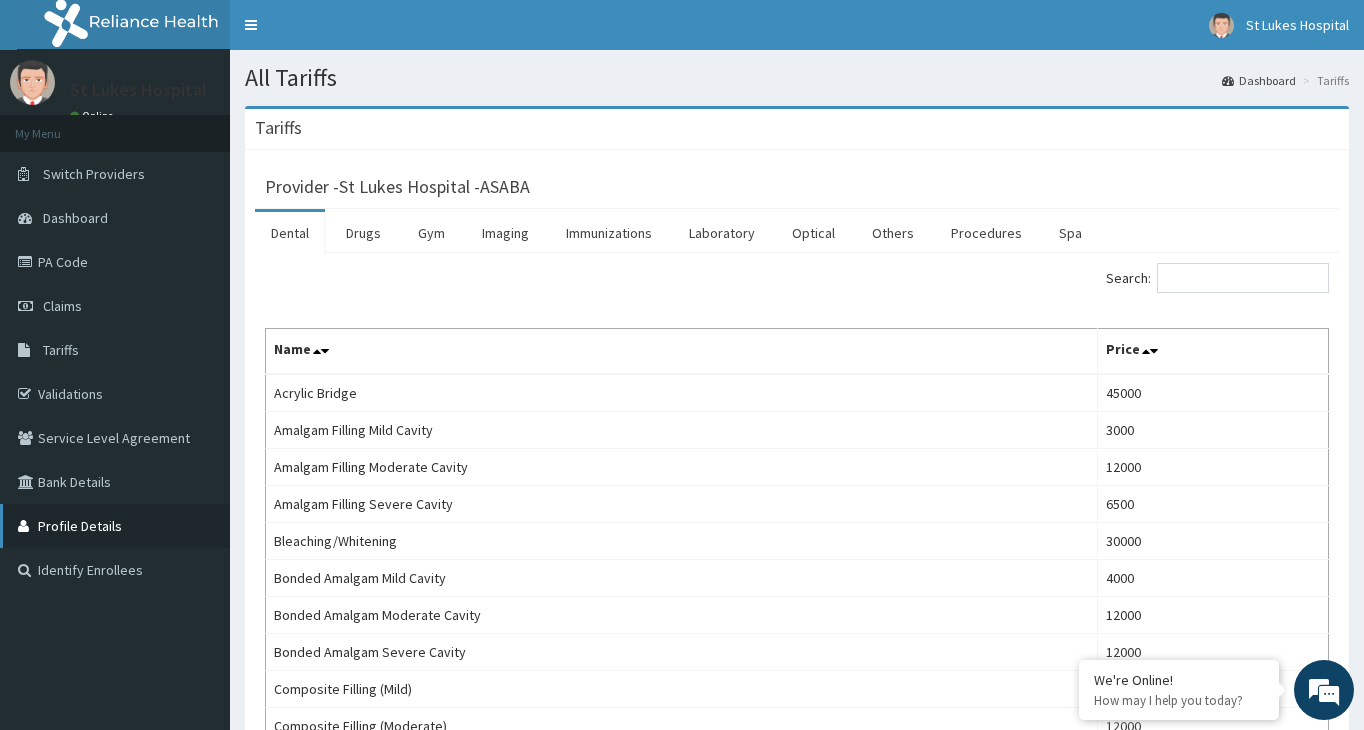 click on "Profile Details" at bounding box center (115, 526) 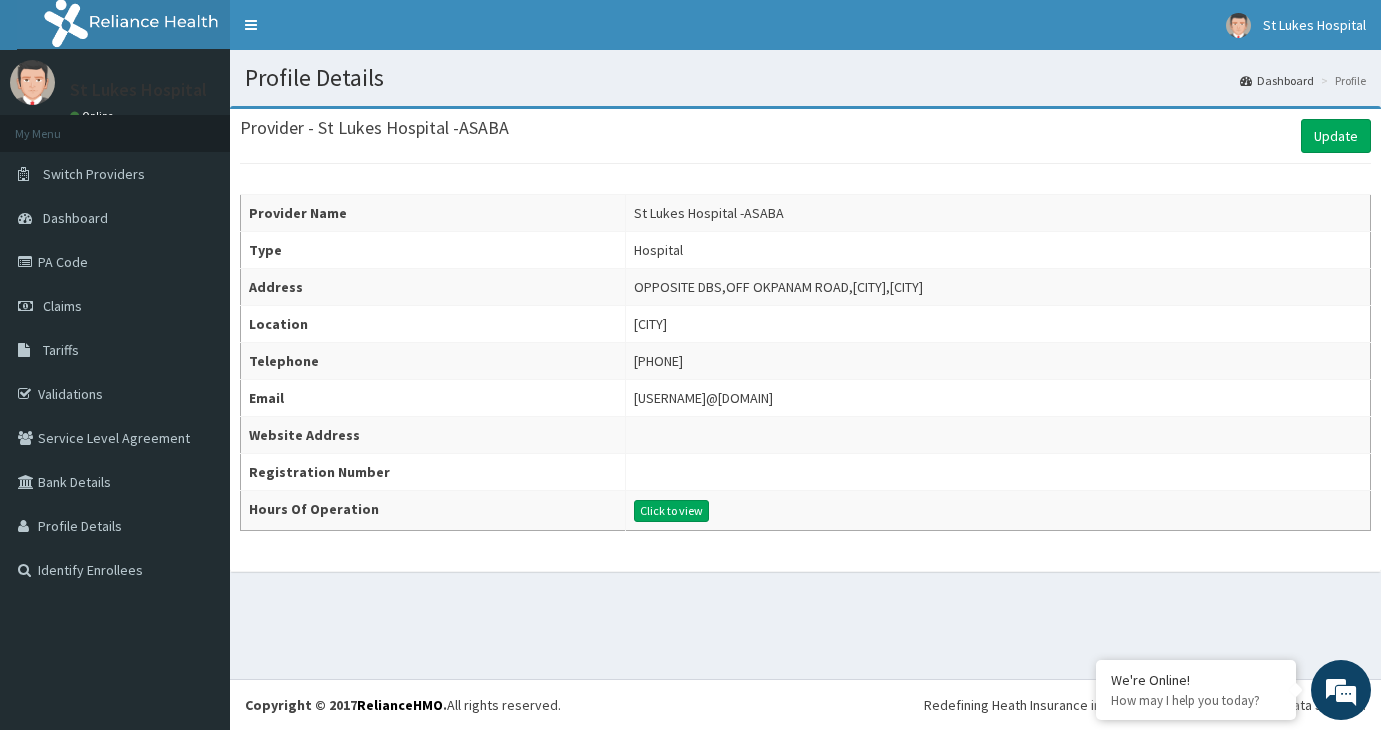 scroll, scrollTop: 0, scrollLeft: 0, axis: both 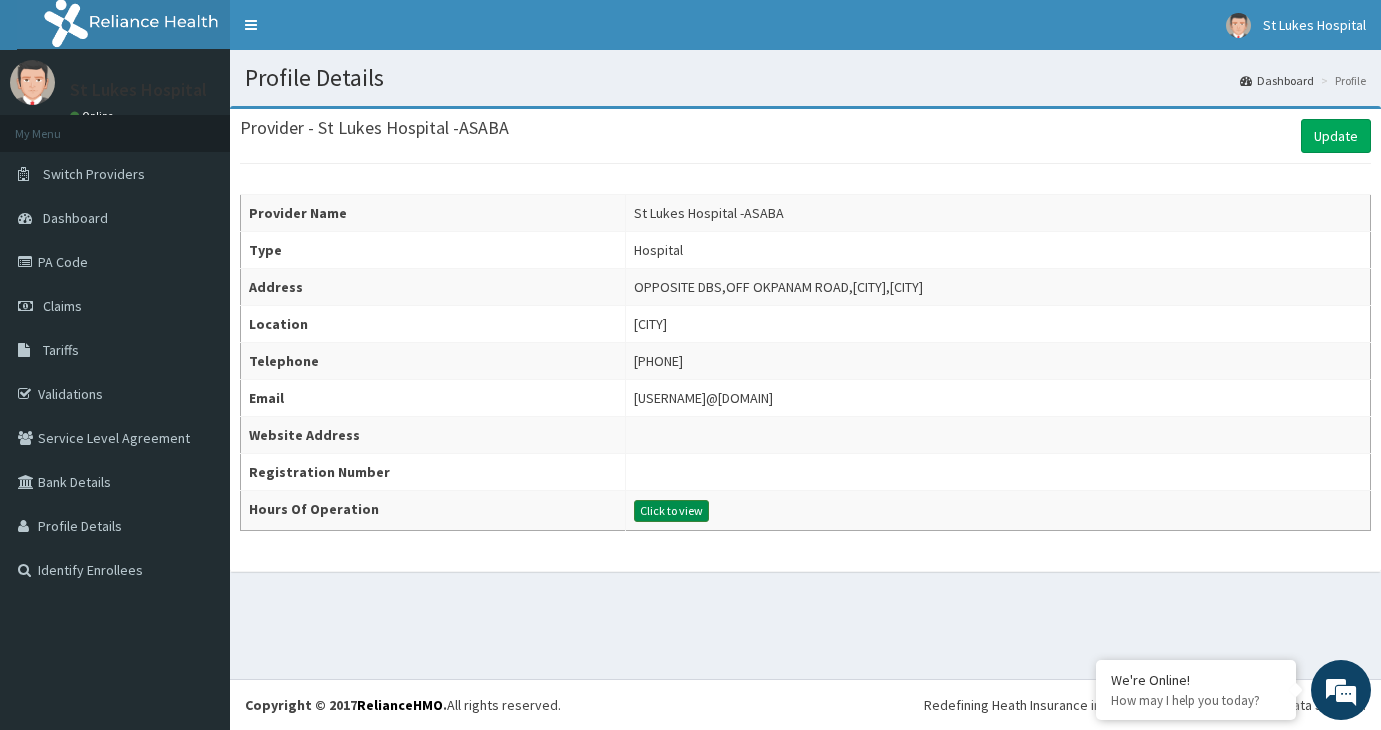 click on "Click to view" at bounding box center [671, 511] 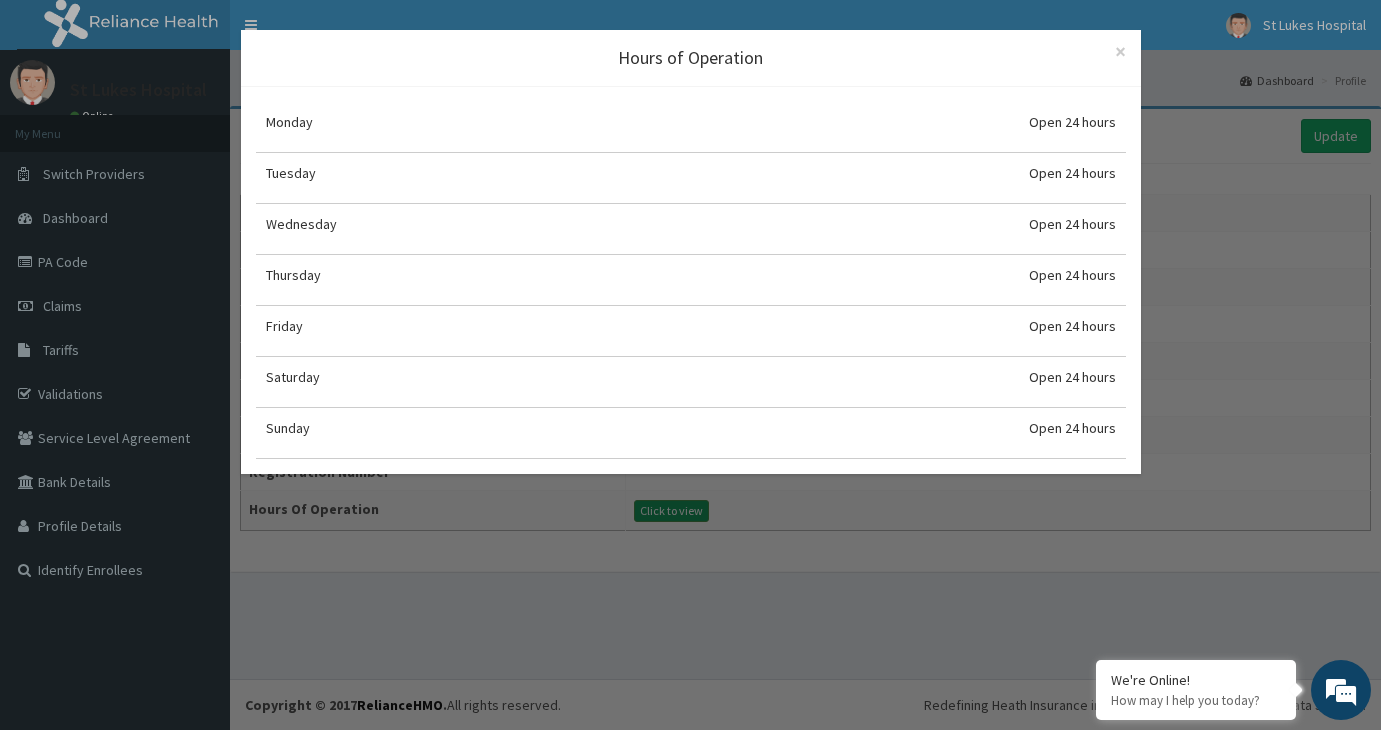 scroll, scrollTop: 0, scrollLeft: 0, axis: both 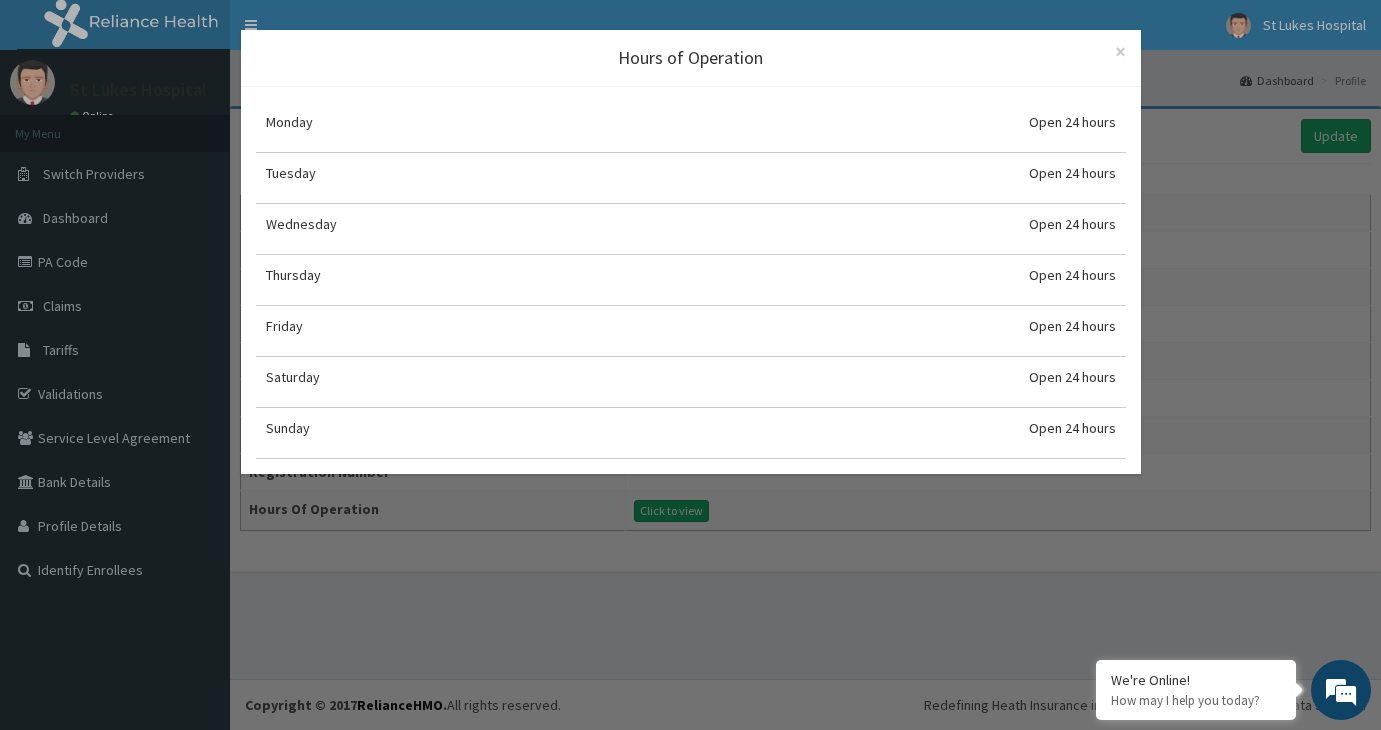 click on "Hours of Operation × Close   Monday   Open 24 hours   Tuesday   Open 24 hours   Wednesday   Open 24 hours   Thursday   Open 24 hours   Friday   Open 24 hours   Saturday   Open 24 hours   Sunday   Open 24 hours" at bounding box center (690, 365) 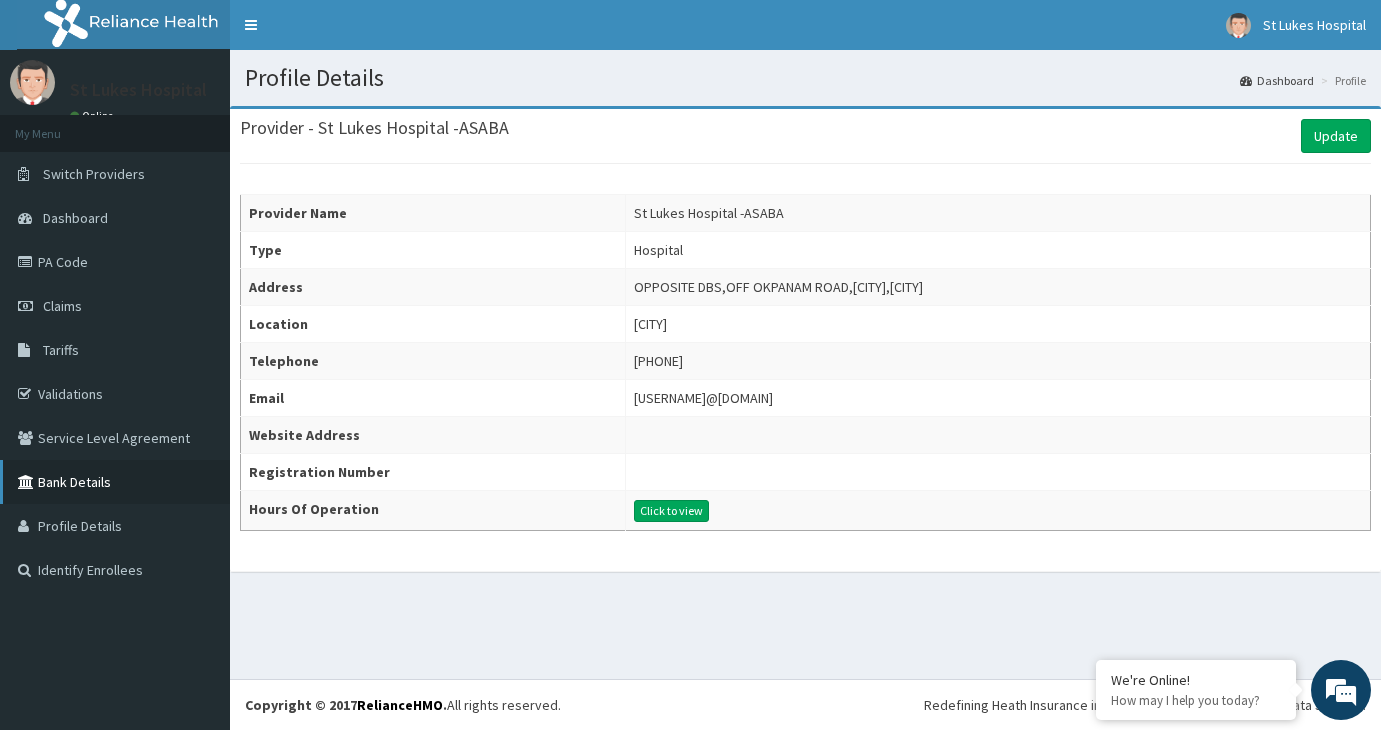 click on "Bank Details" at bounding box center (115, 482) 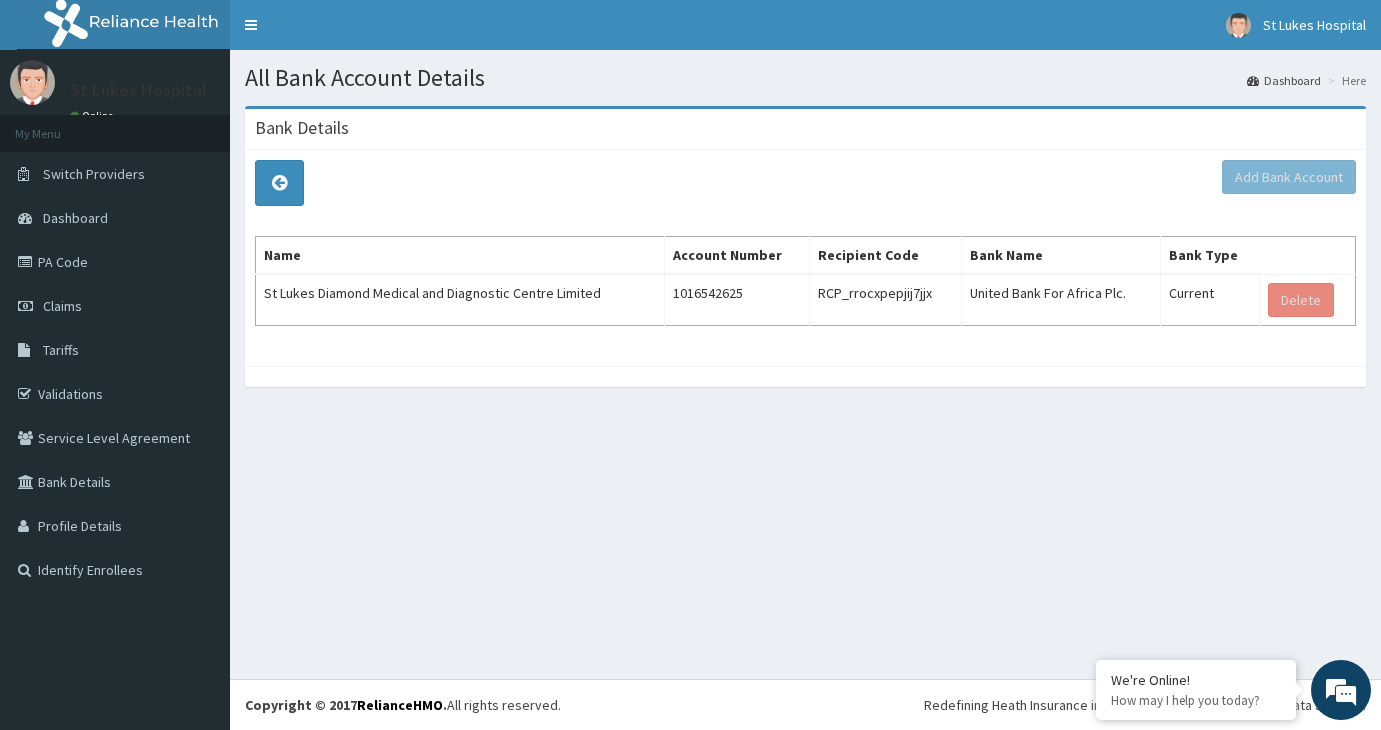 scroll, scrollTop: 0, scrollLeft: 0, axis: both 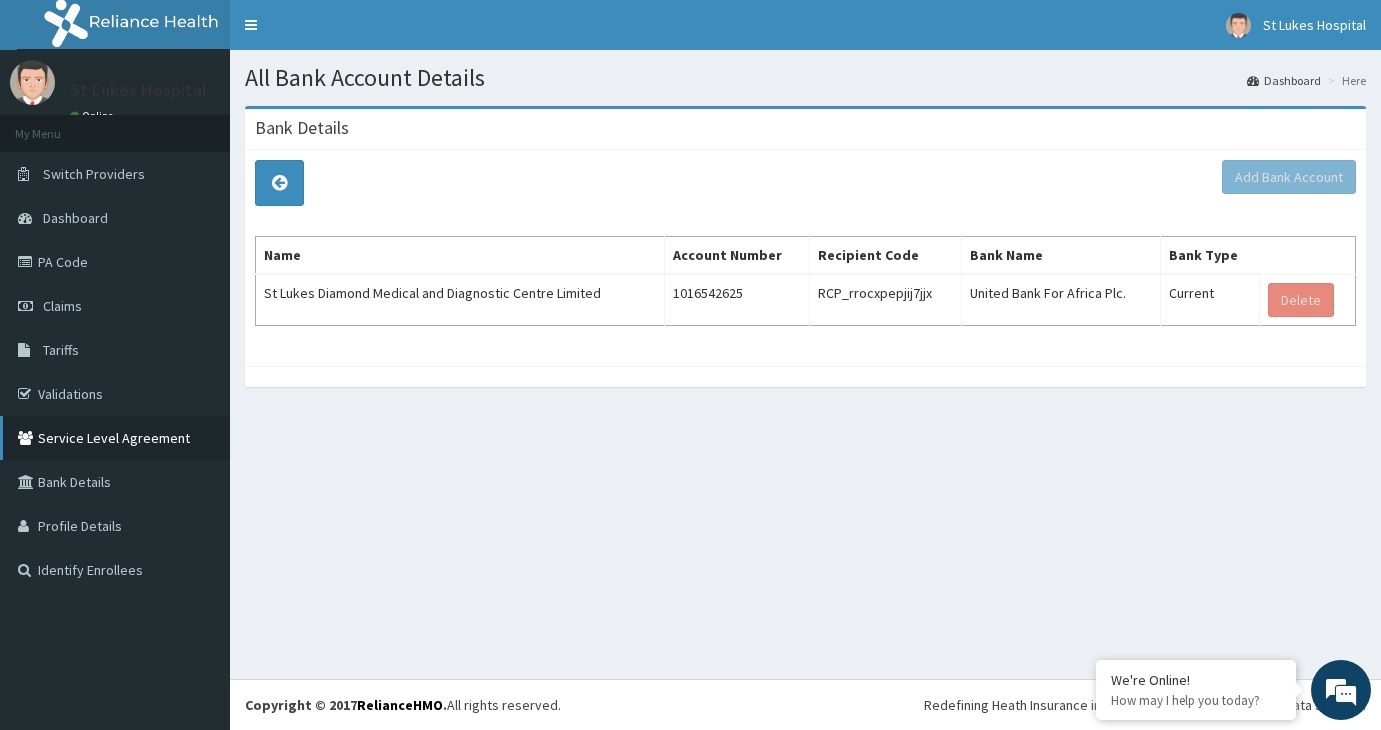 click on "Service Level Agreement" at bounding box center (115, 438) 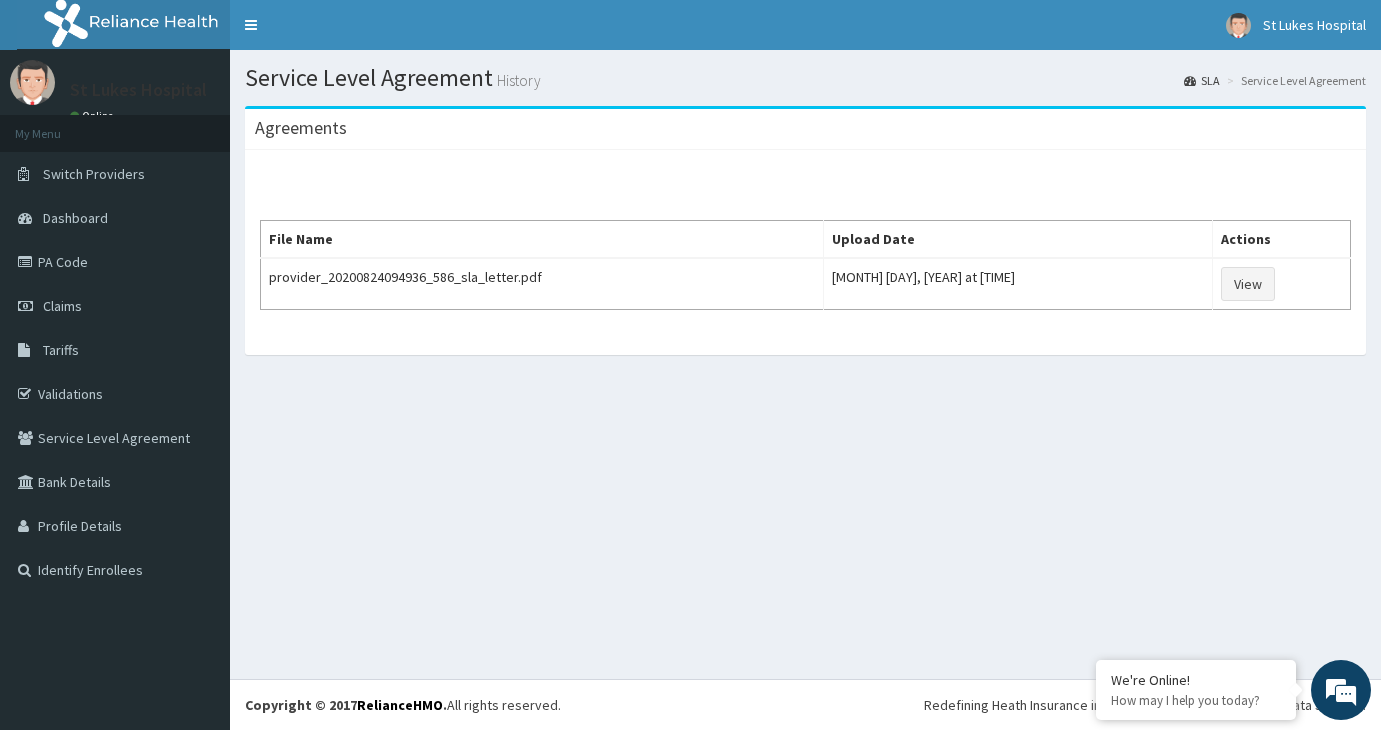 scroll, scrollTop: 0, scrollLeft: 0, axis: both 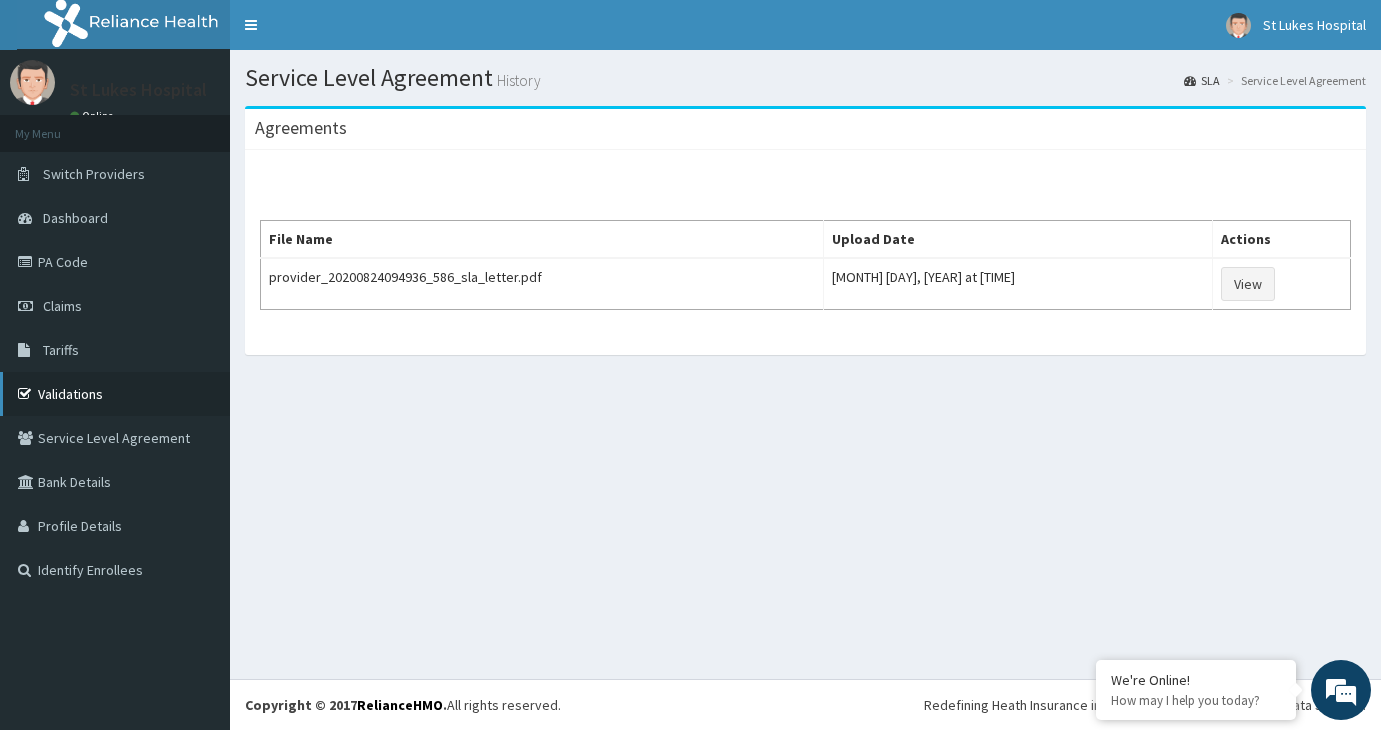 click on "Validations" at bounding box center [115, 394] 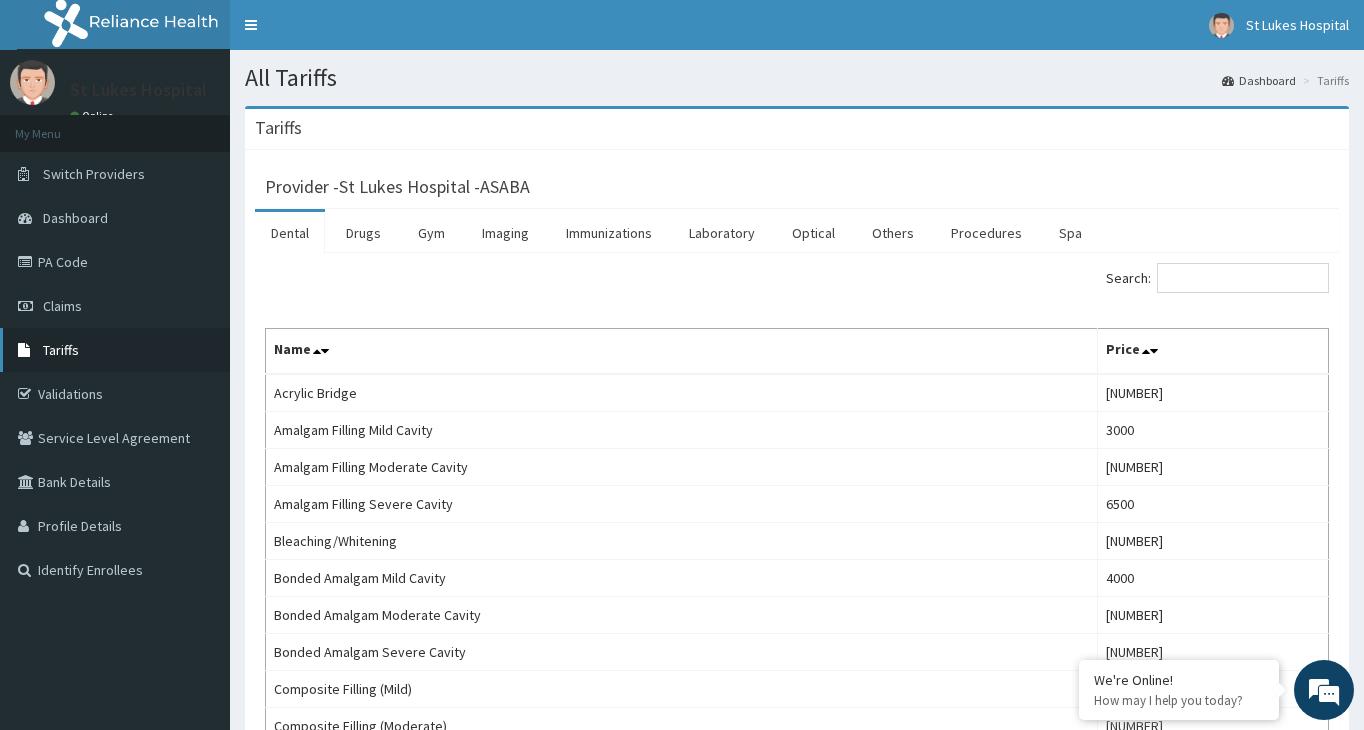 scroll, scrollTop: 0, scrollLeft: 0, axis: both 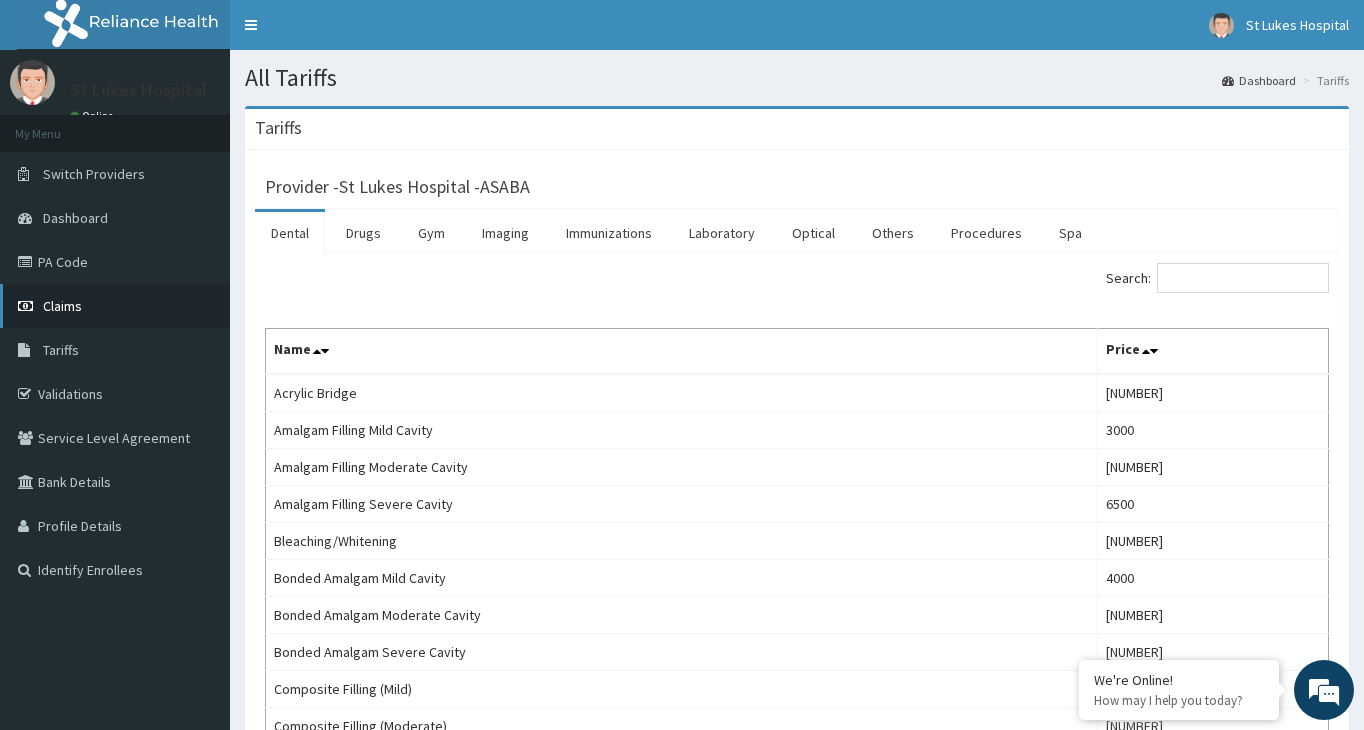 click on "Claims" at bounding box center [115, 306] 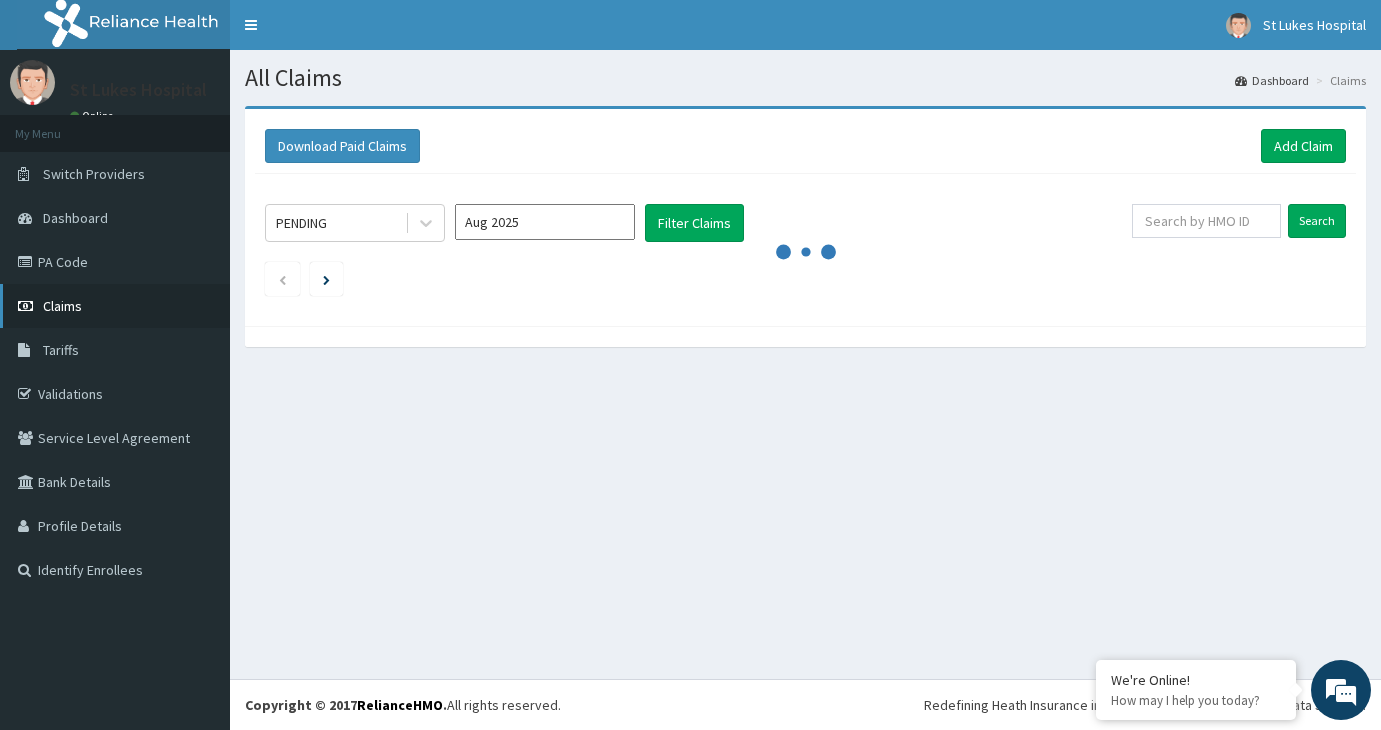 scroll, scrollTop: 0, scrollLeft: 0, axis: both 